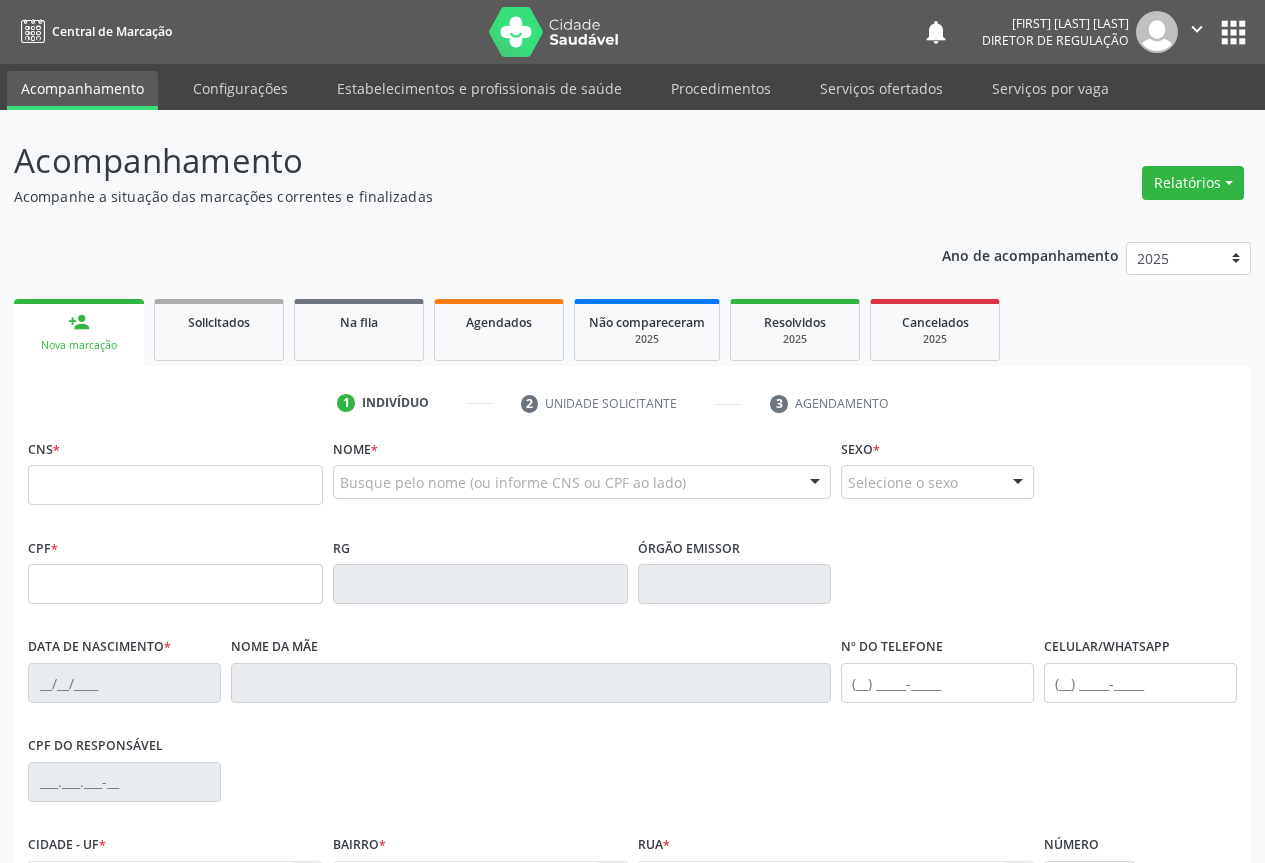 scroll, scrollTop: 0, scrollLeft: 0, axis: both 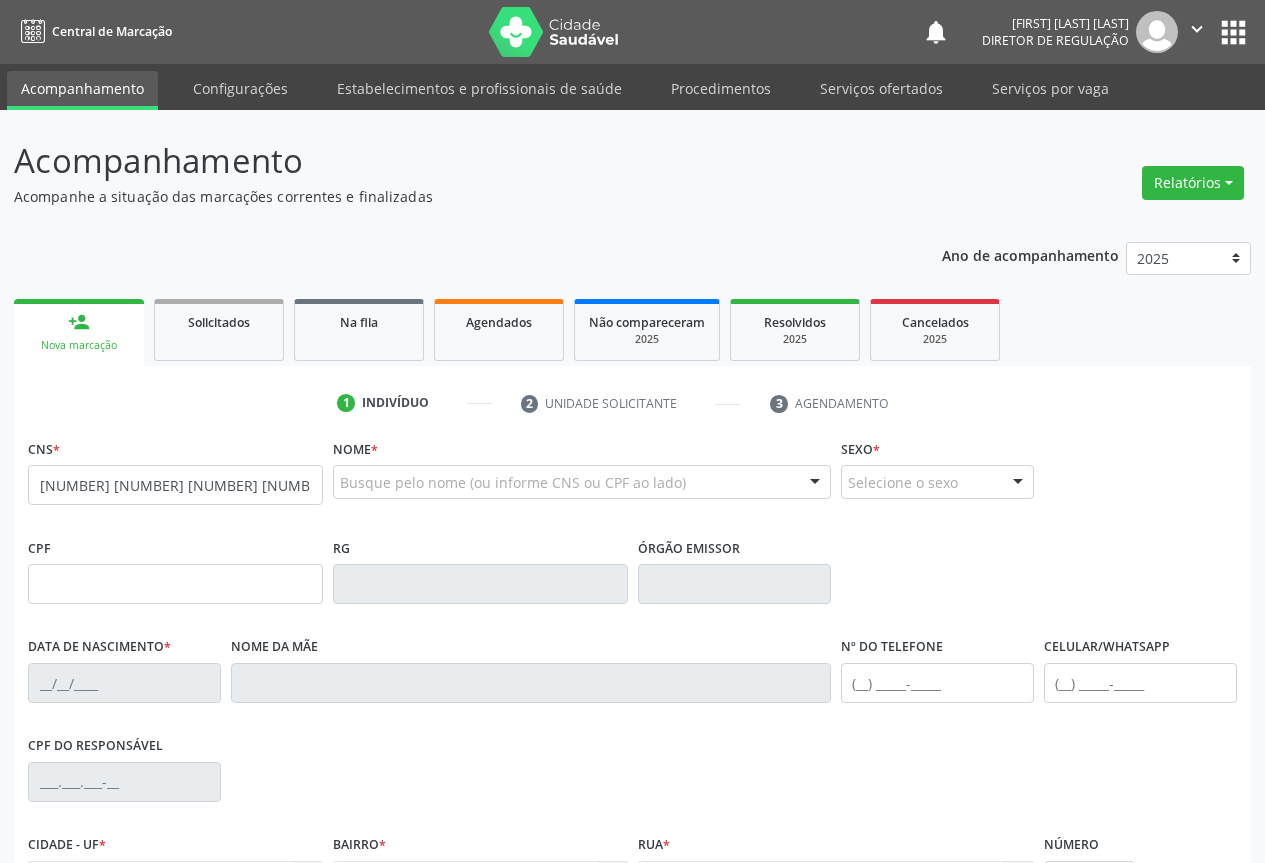 type on "702 8081 2254 9466" 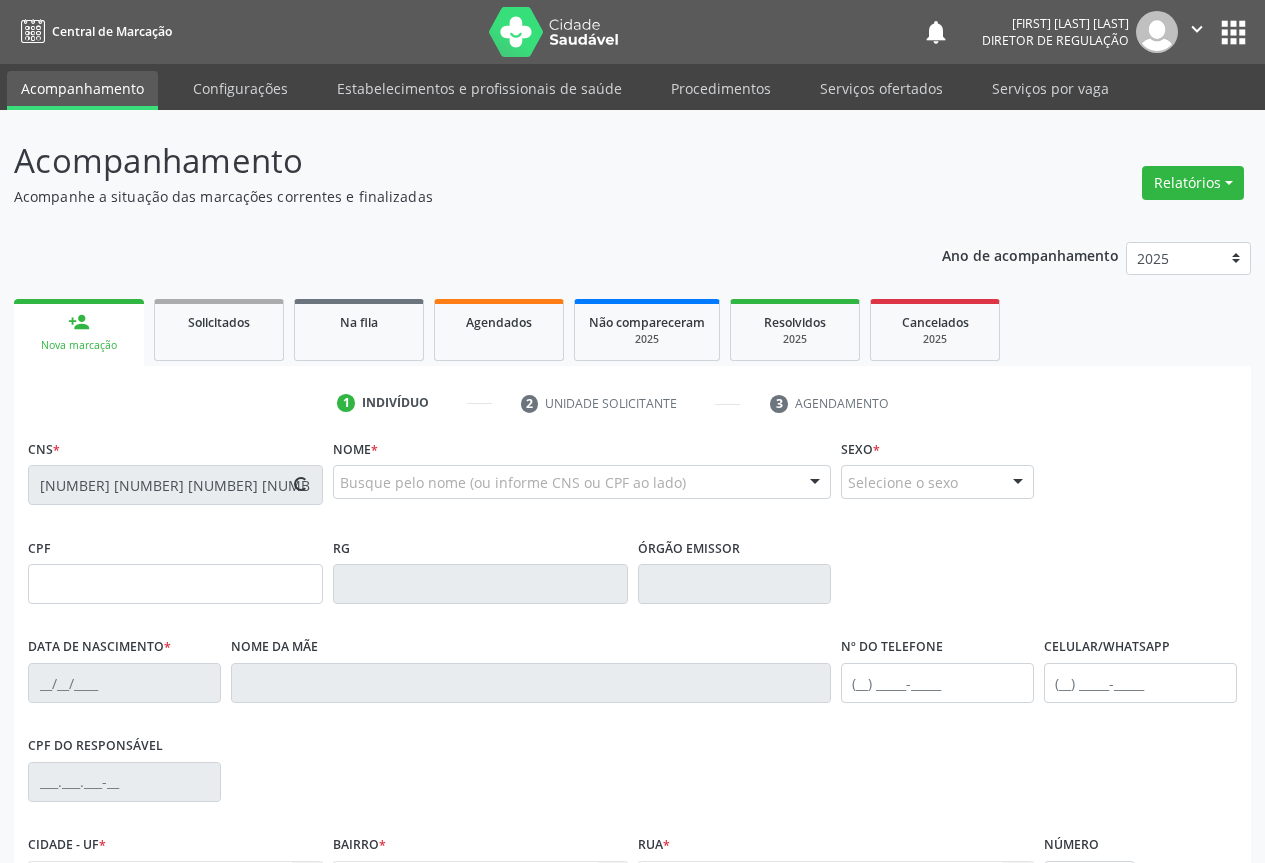 type on "07/12/1983" 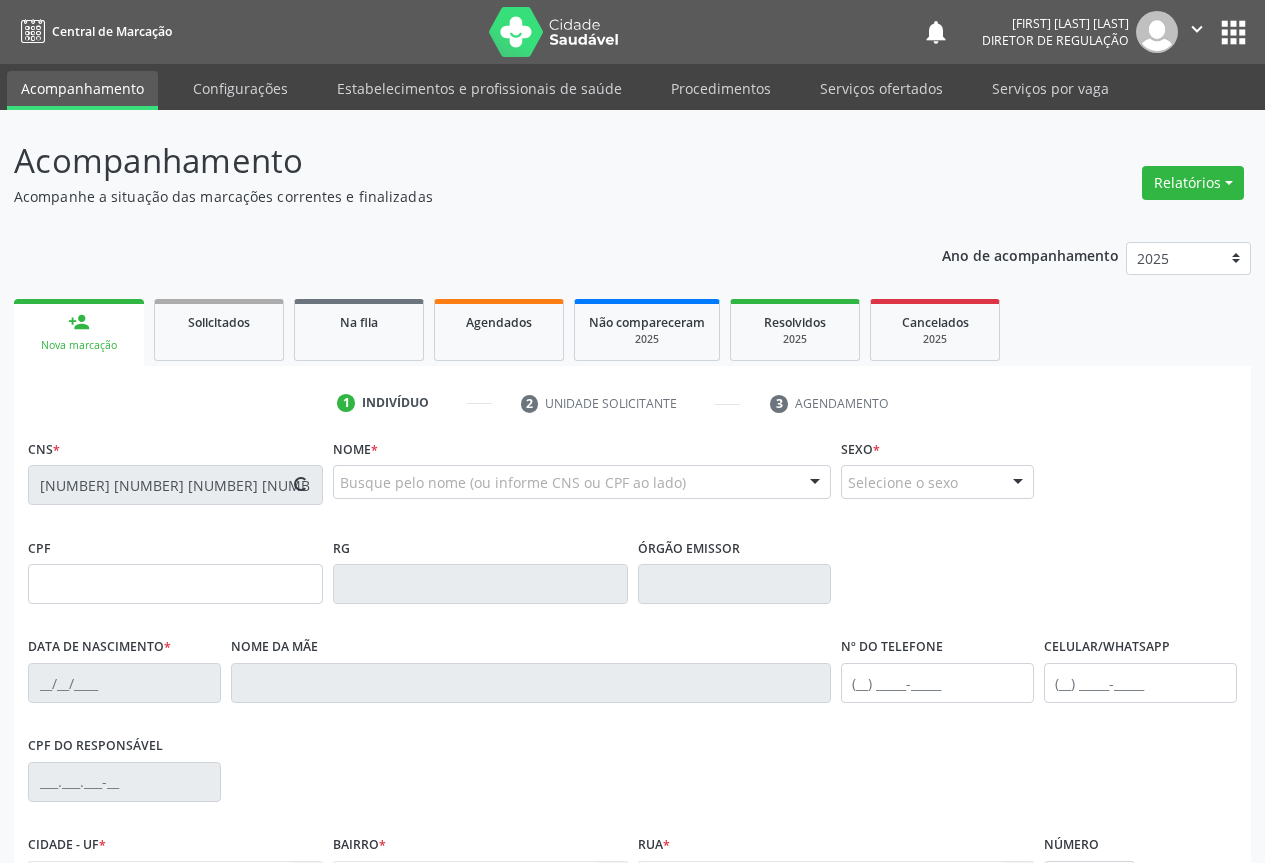 type on "Valdomira Ferreira dos Santos" 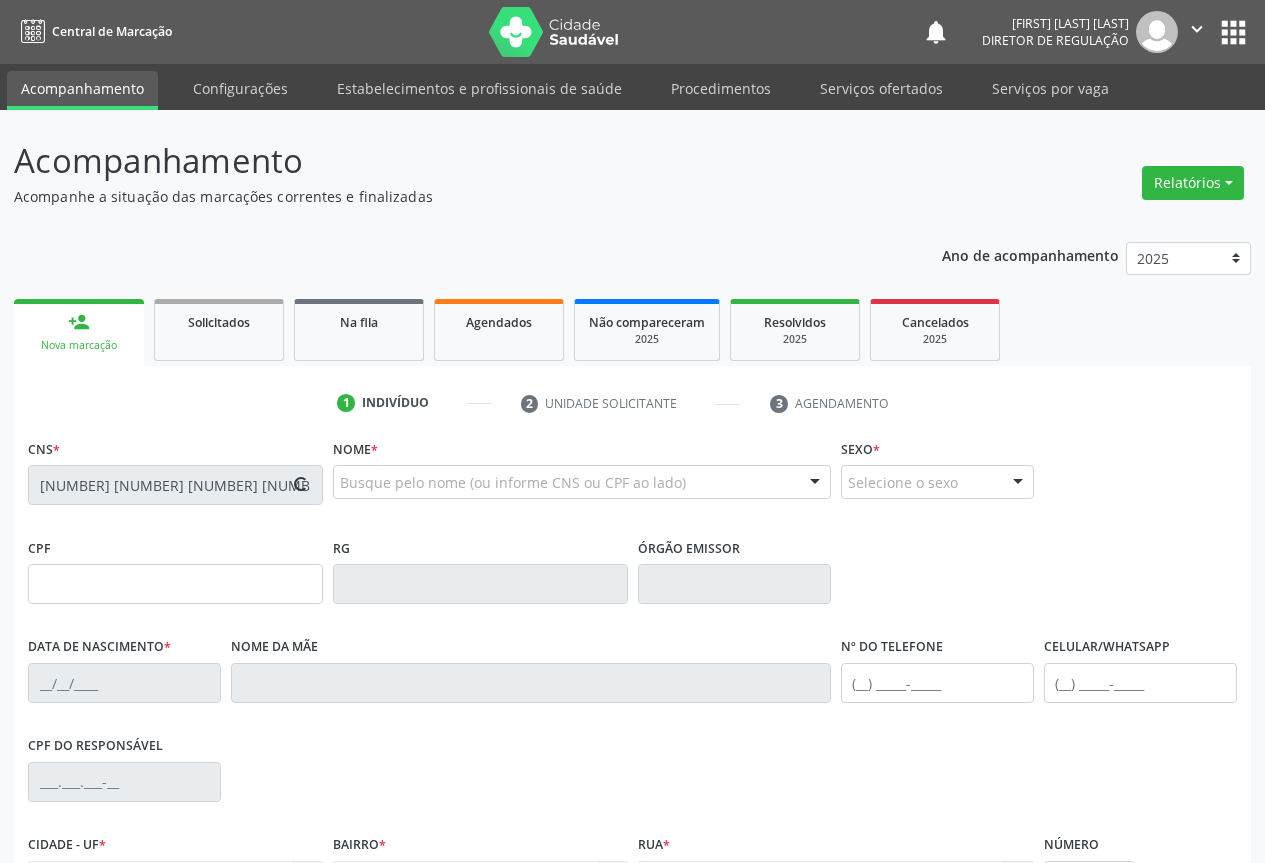 type on "(74) 3645-2232" 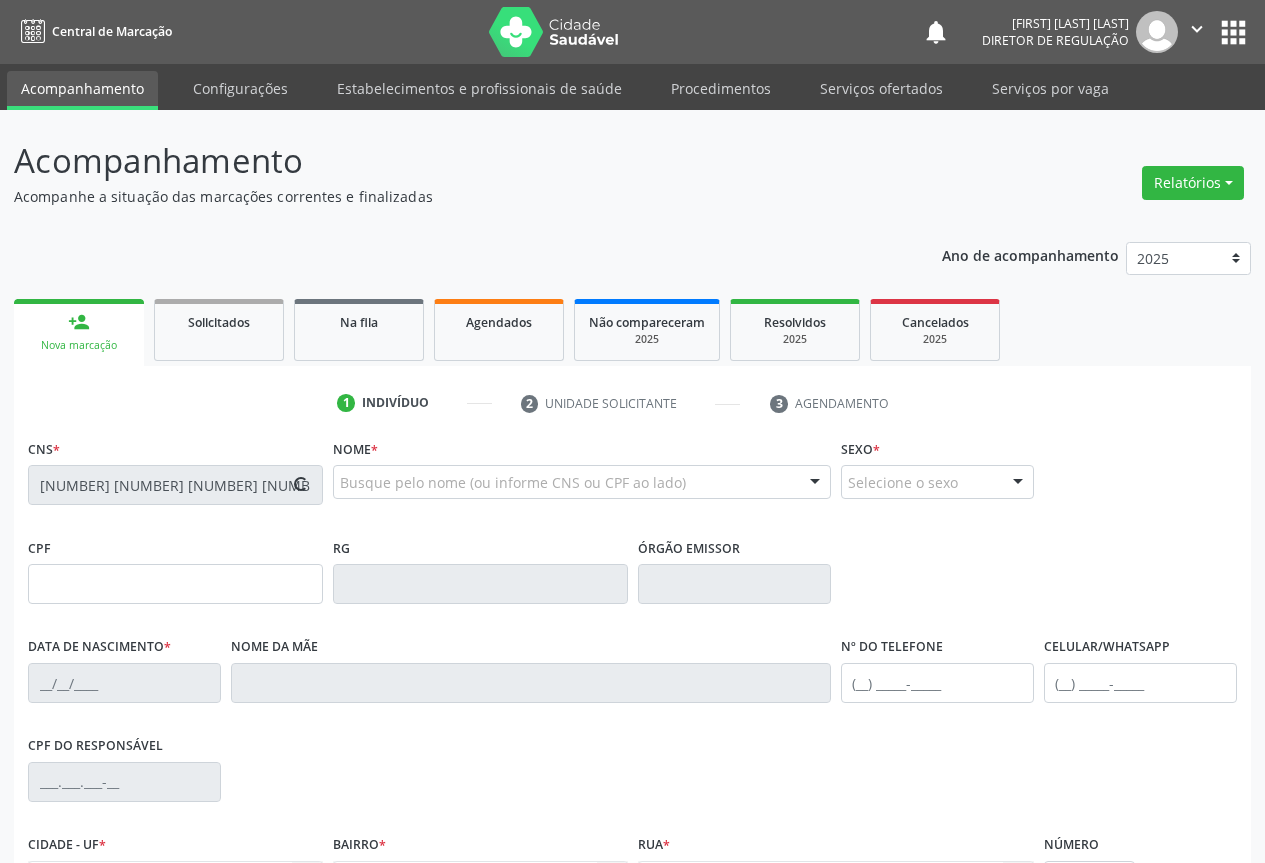 type on "(74) 99976-0554" 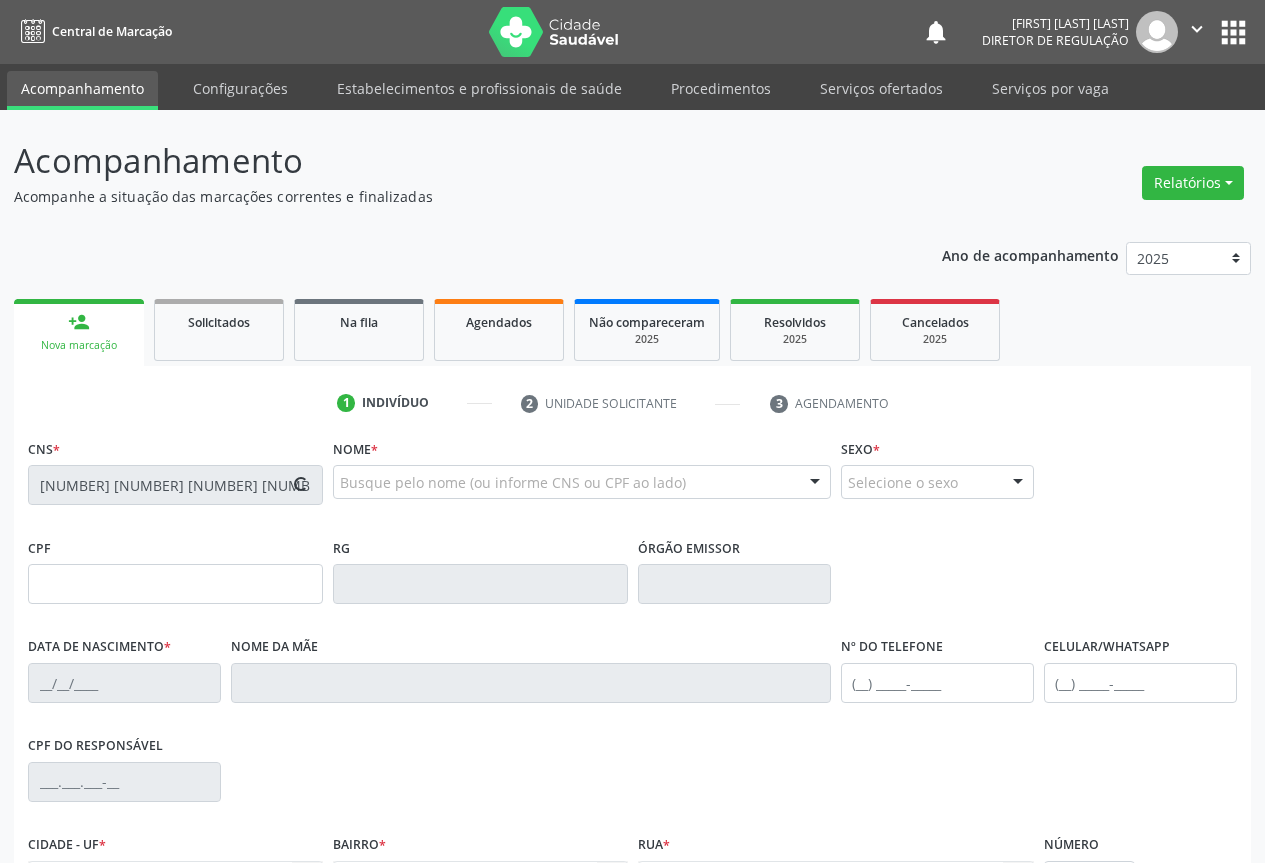 type on "S/N" 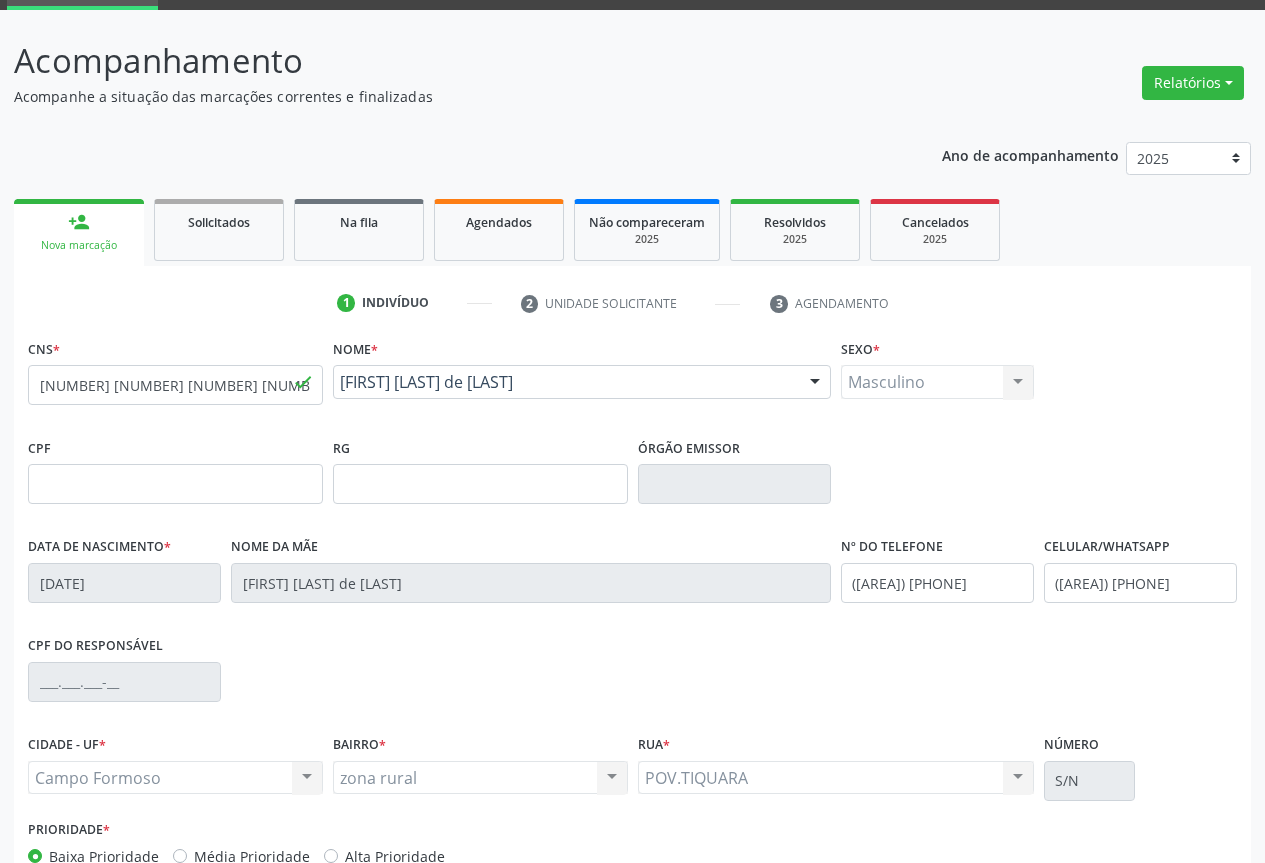 scroll, scrollTop: 221, scrollLeft: 0, axis: vertical 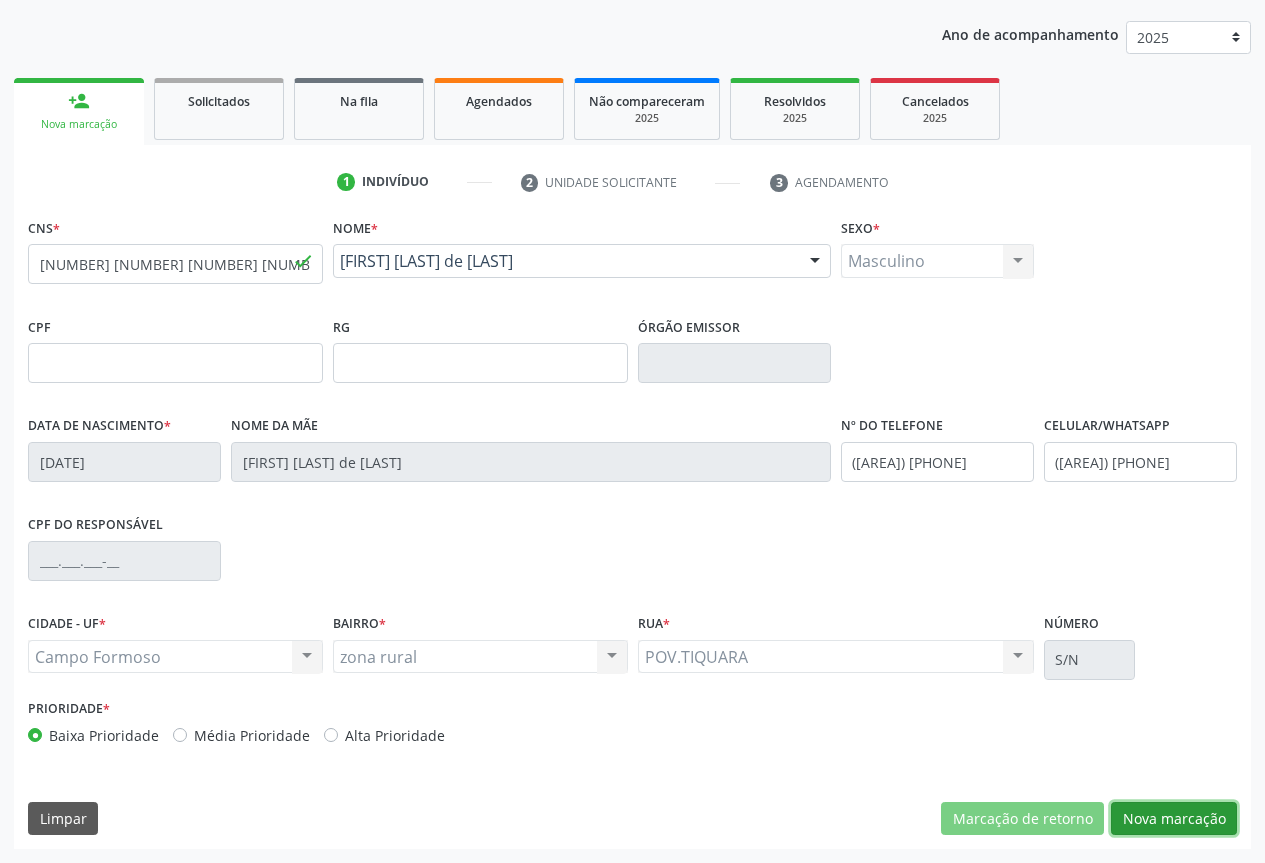 click on "Nova marcação" at bounding box center [1174, 819] 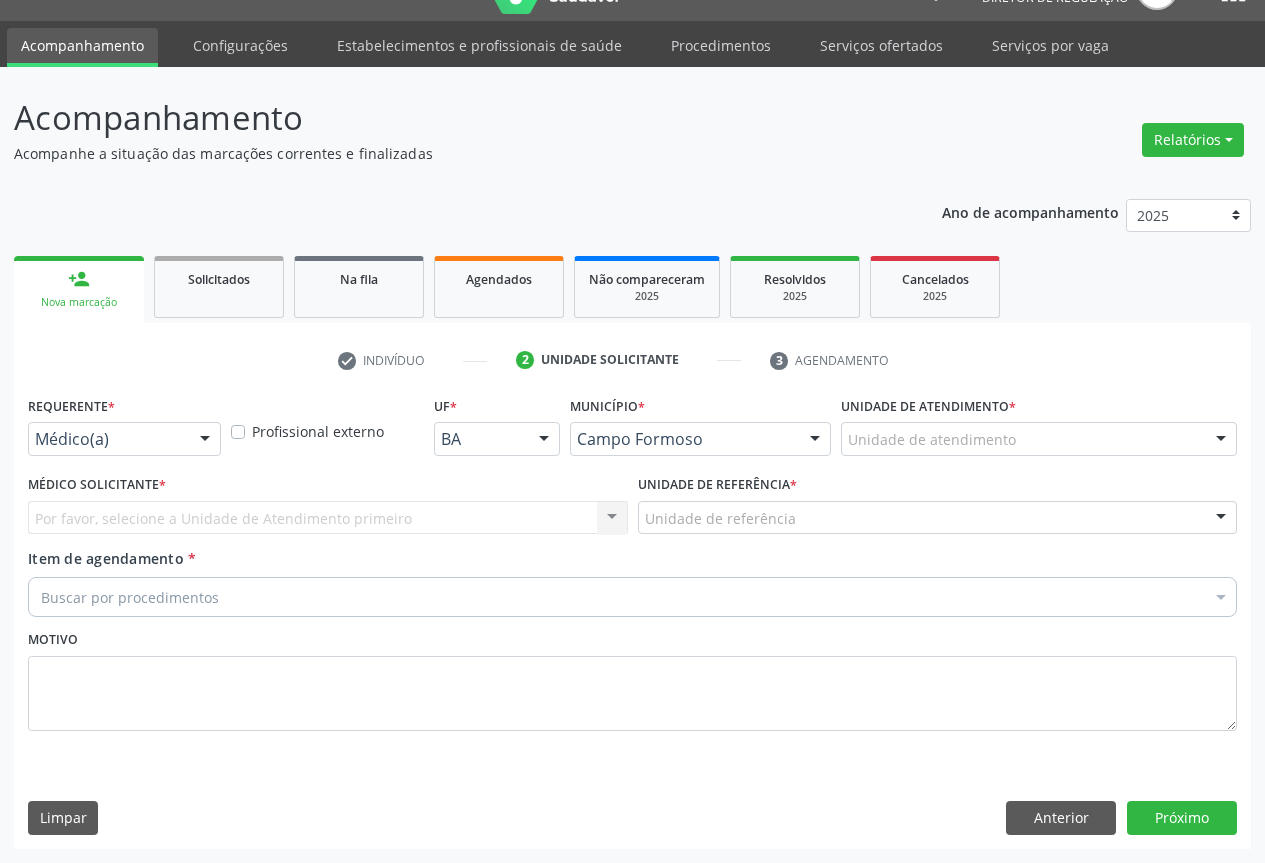 scroll, scrollTop: 43, scrollLeft: 0, axis: vertical 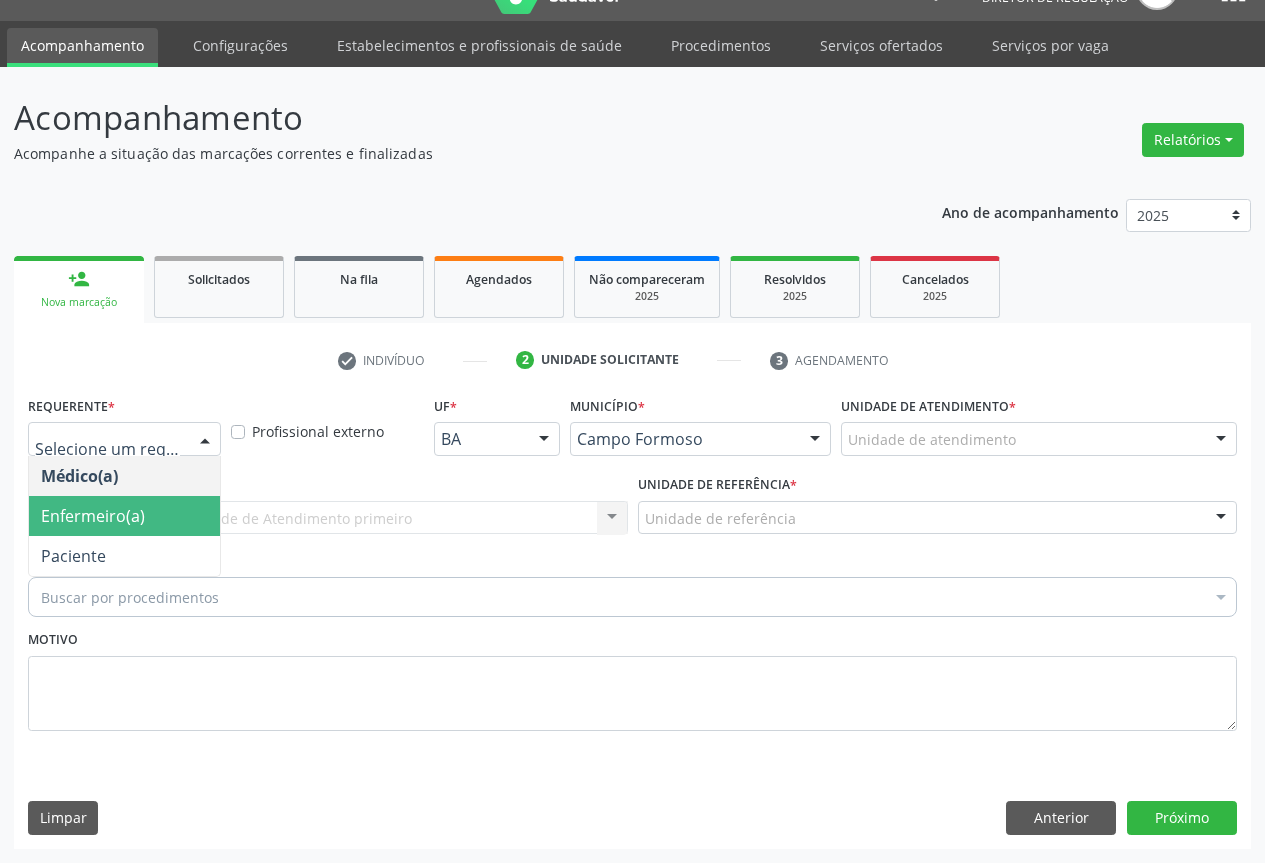 click on "Paciente" at bounding box center [124, 556] 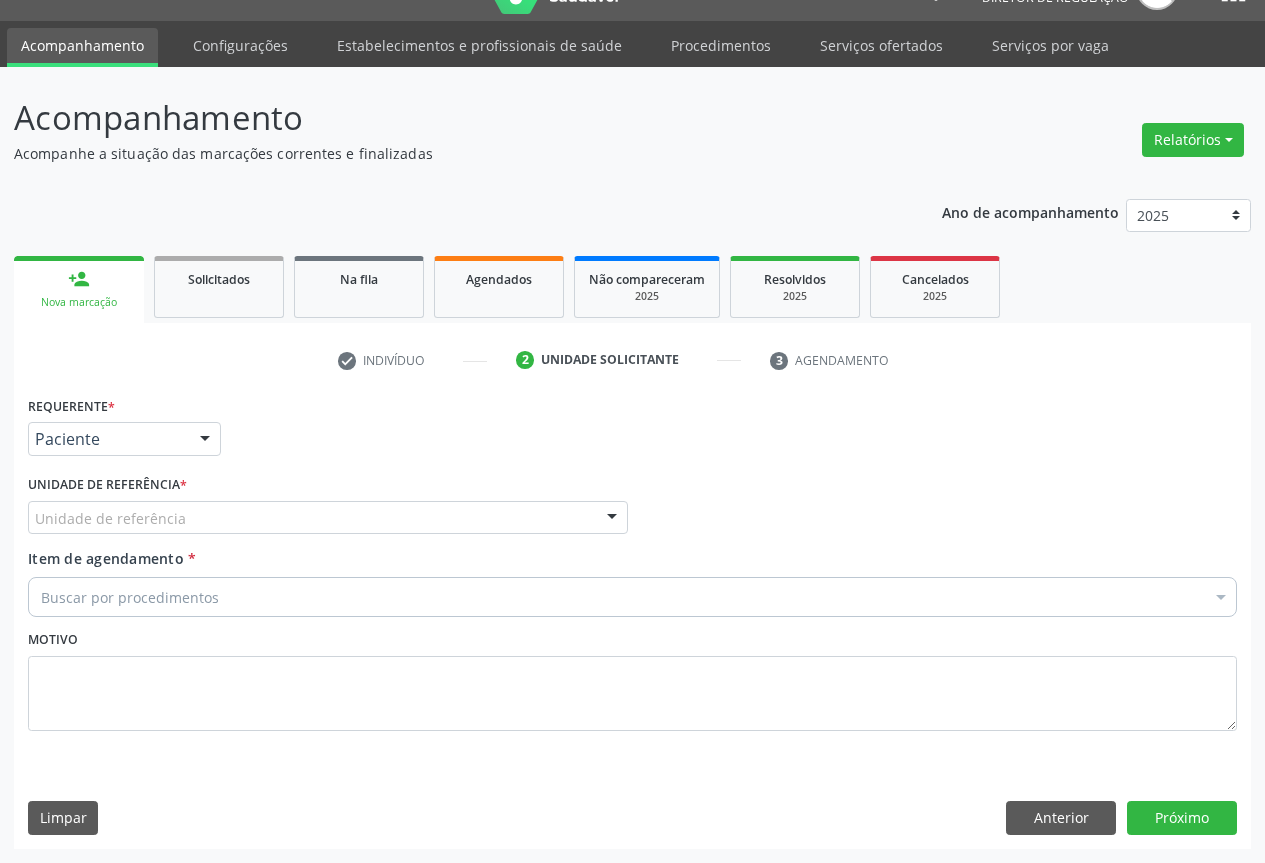 click on "Unidade de referência" at bounding box center (328, 518) 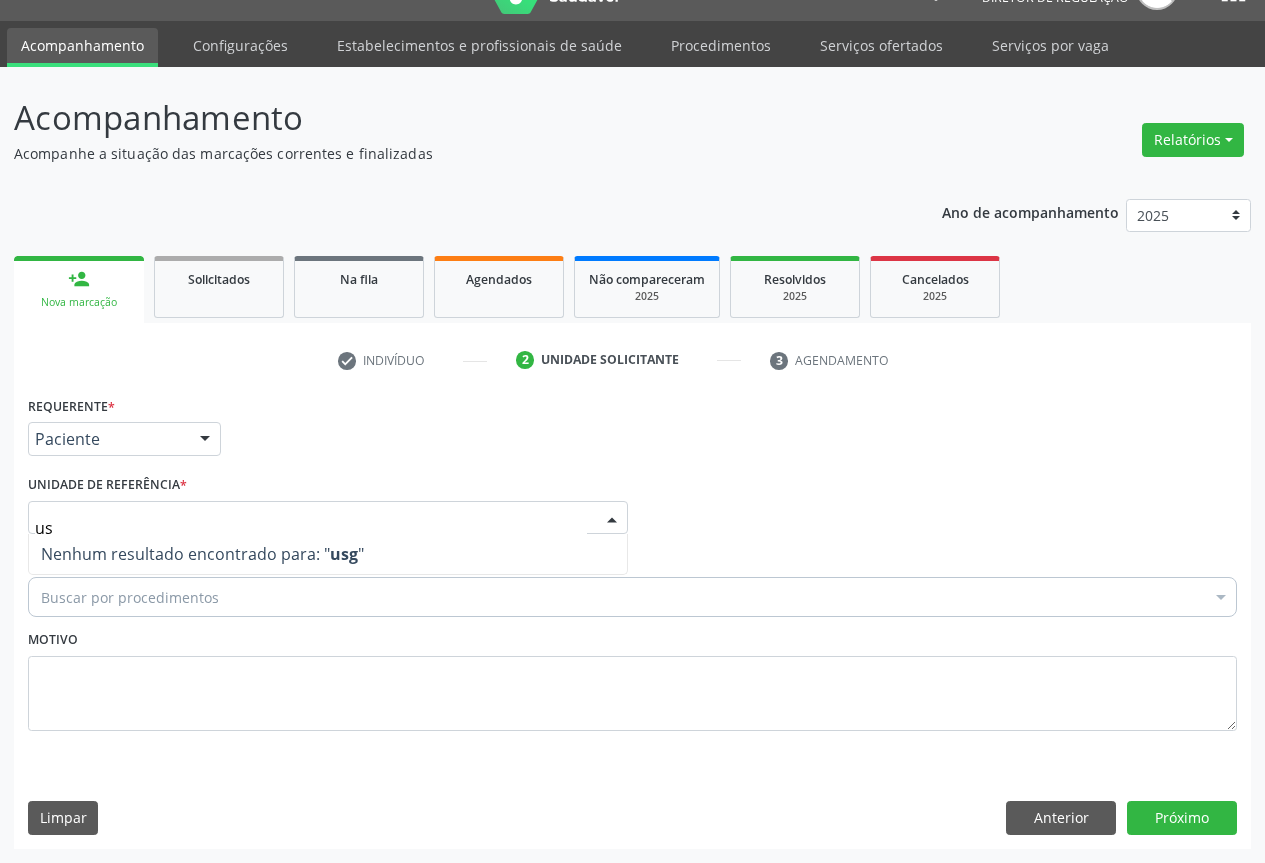 type on "u" 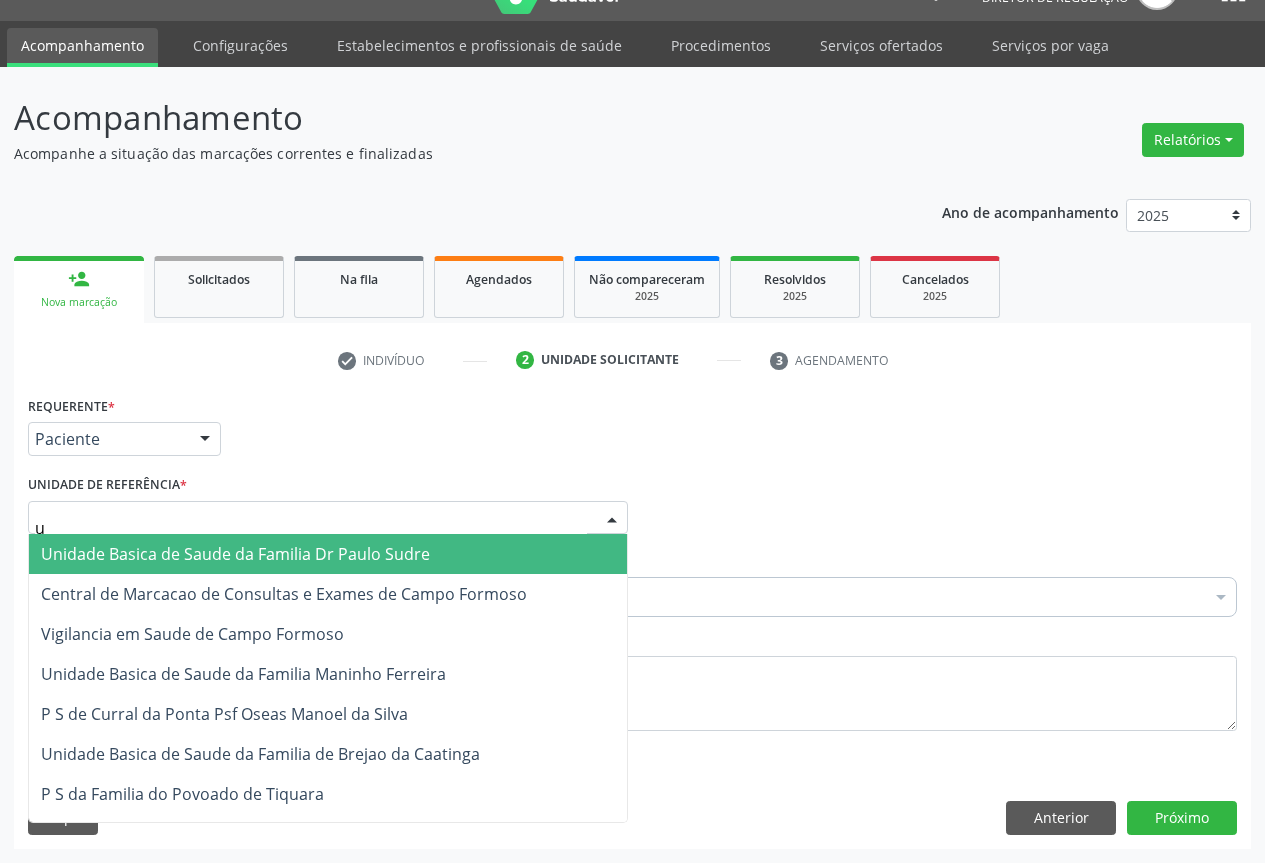 type 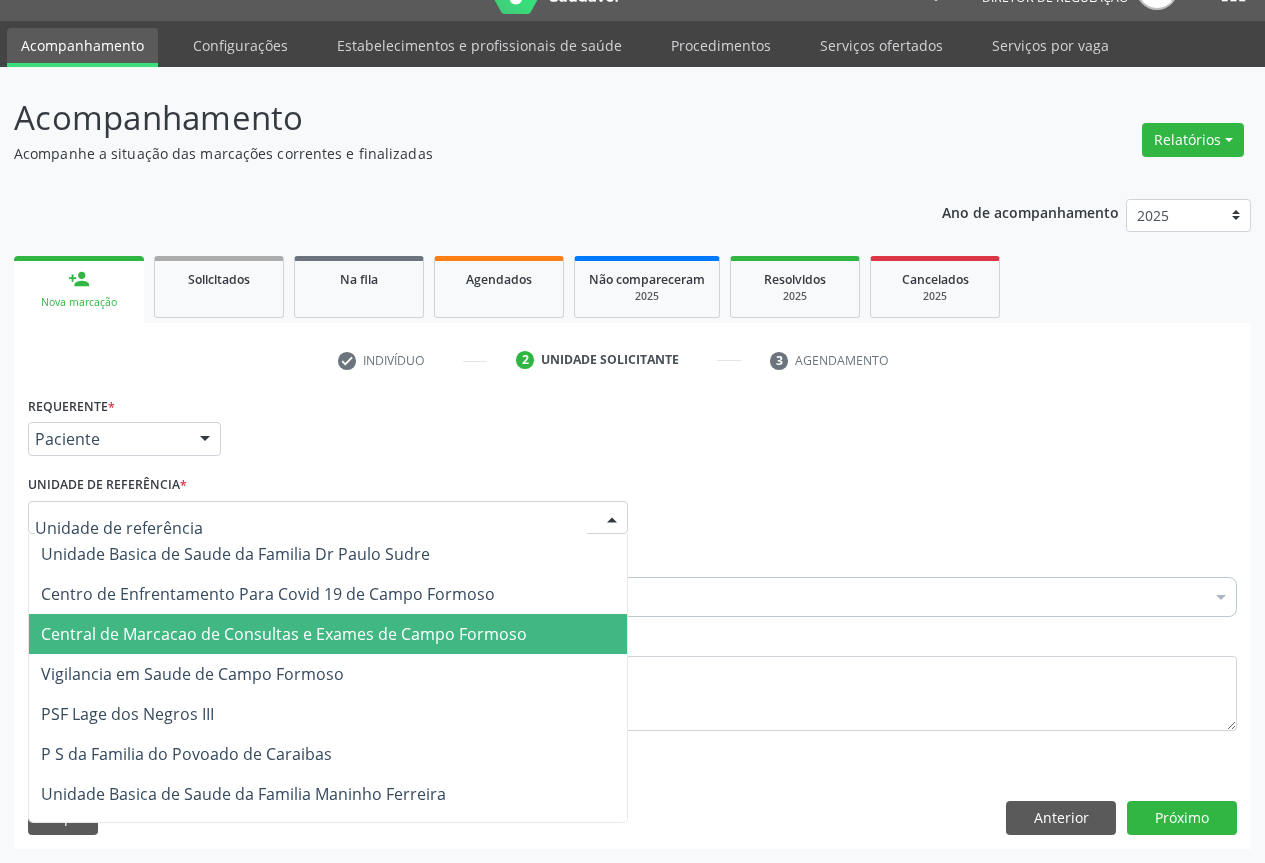 click on "Central de Marcacao de Consultas e Exames de Campo Formoso" at bounding box center (328, 634) 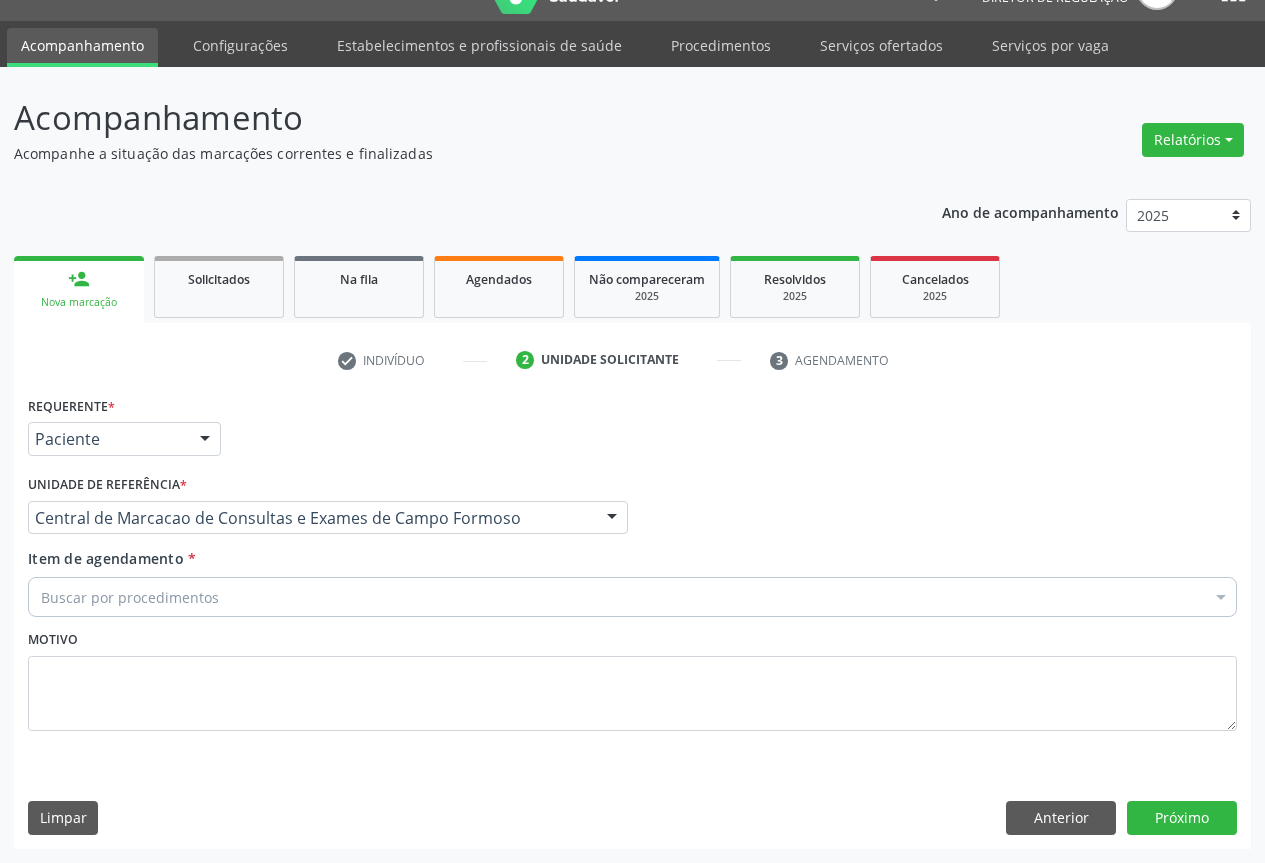 click on "Buscar por procedimentos" at bounding box center [632, 597] 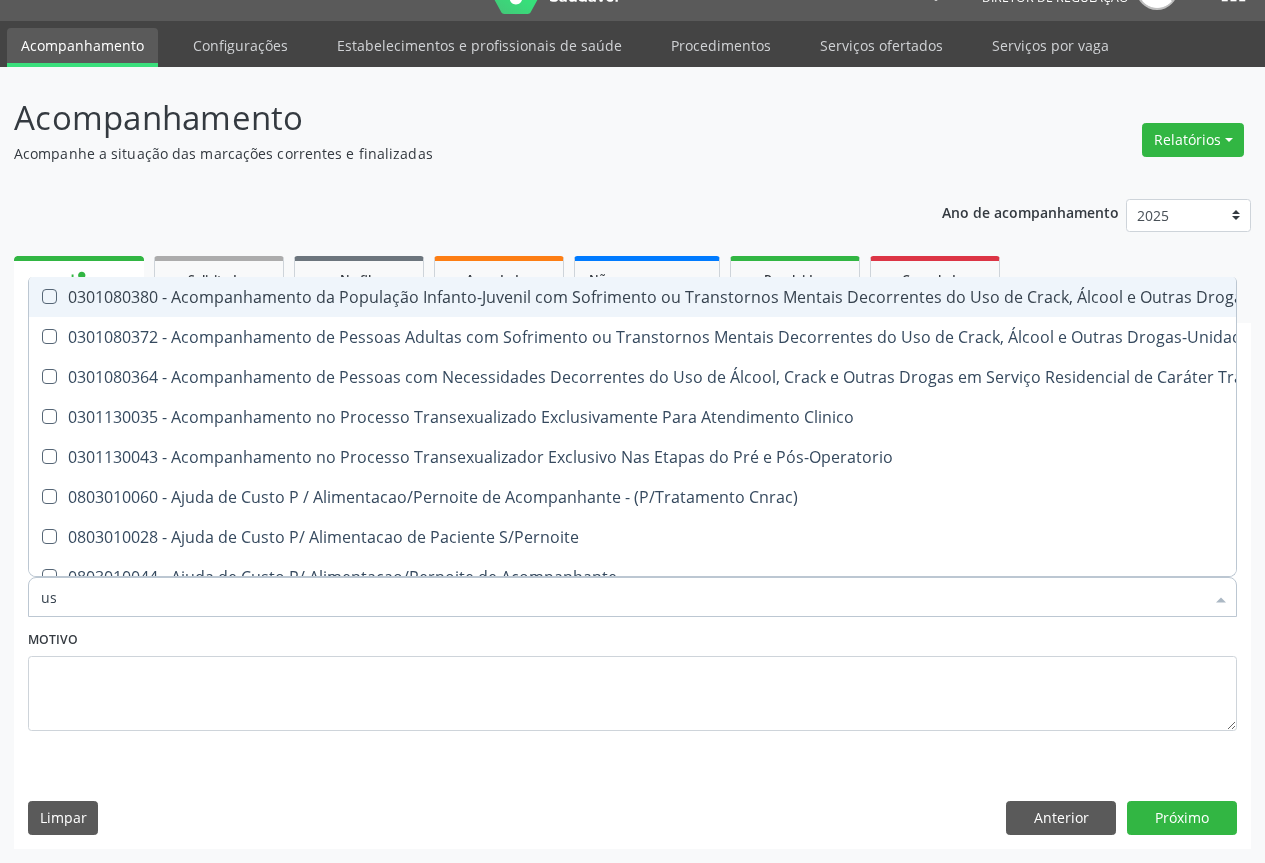 type on "usg" 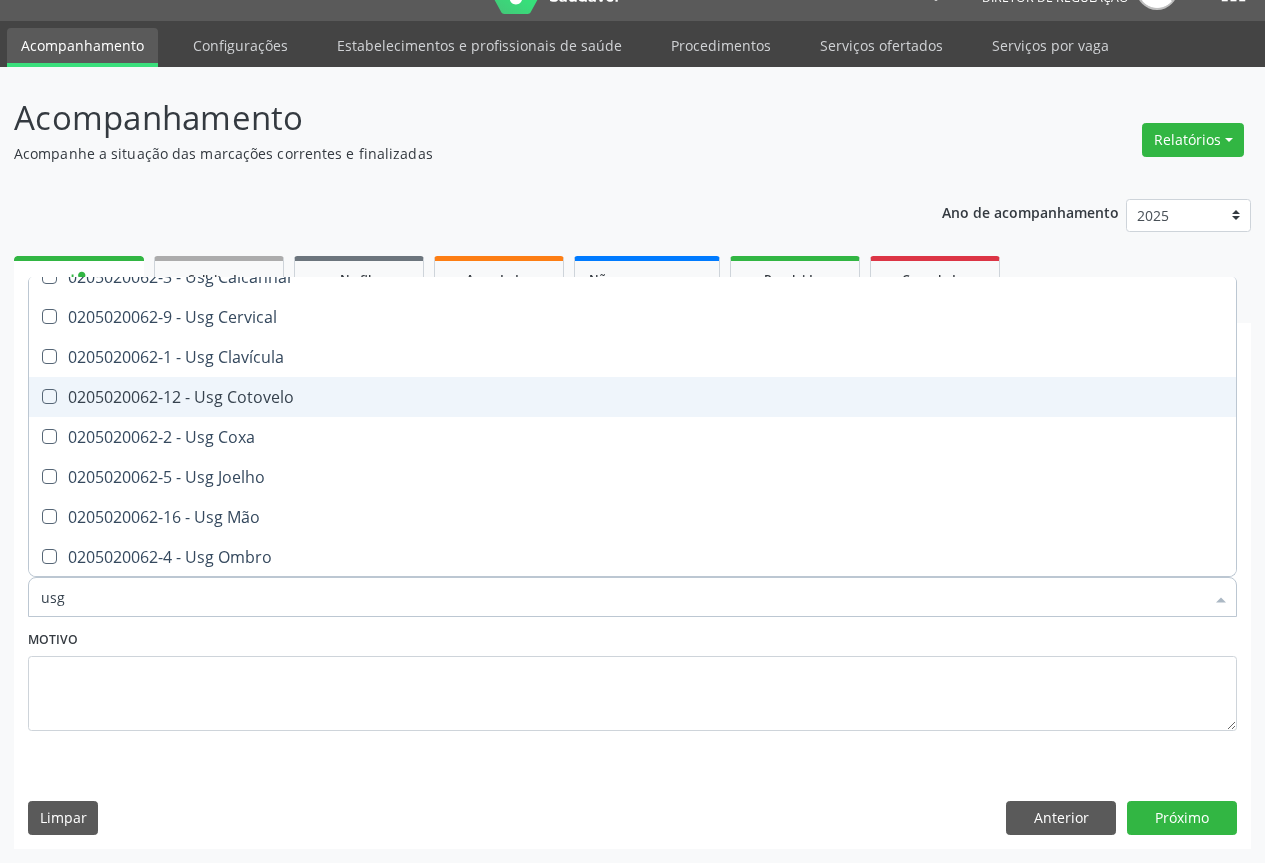 scroll, scrollTop: 200, scrollLeft: 0, axis: vertical 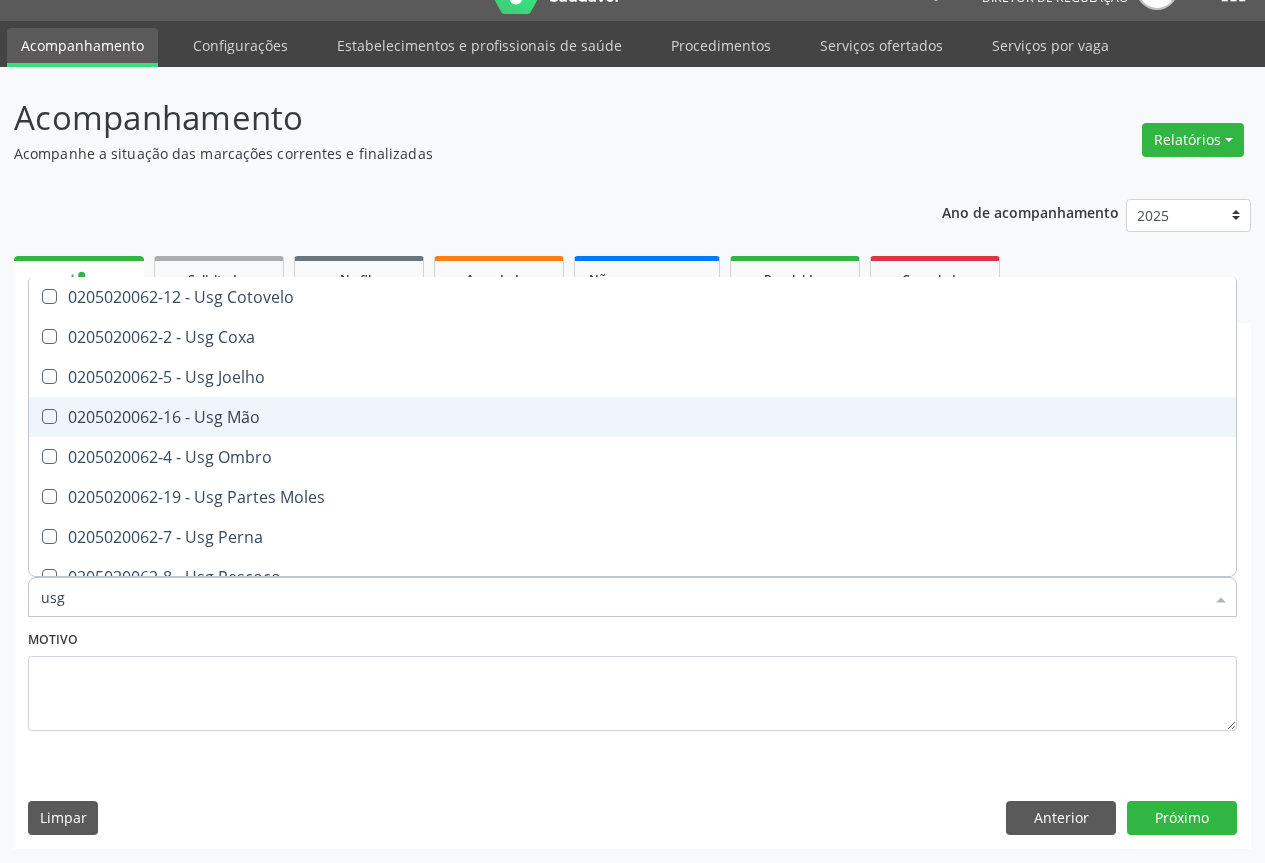 click on "0205020062-16 - Usg Mão" at bounding box center [632, 417] 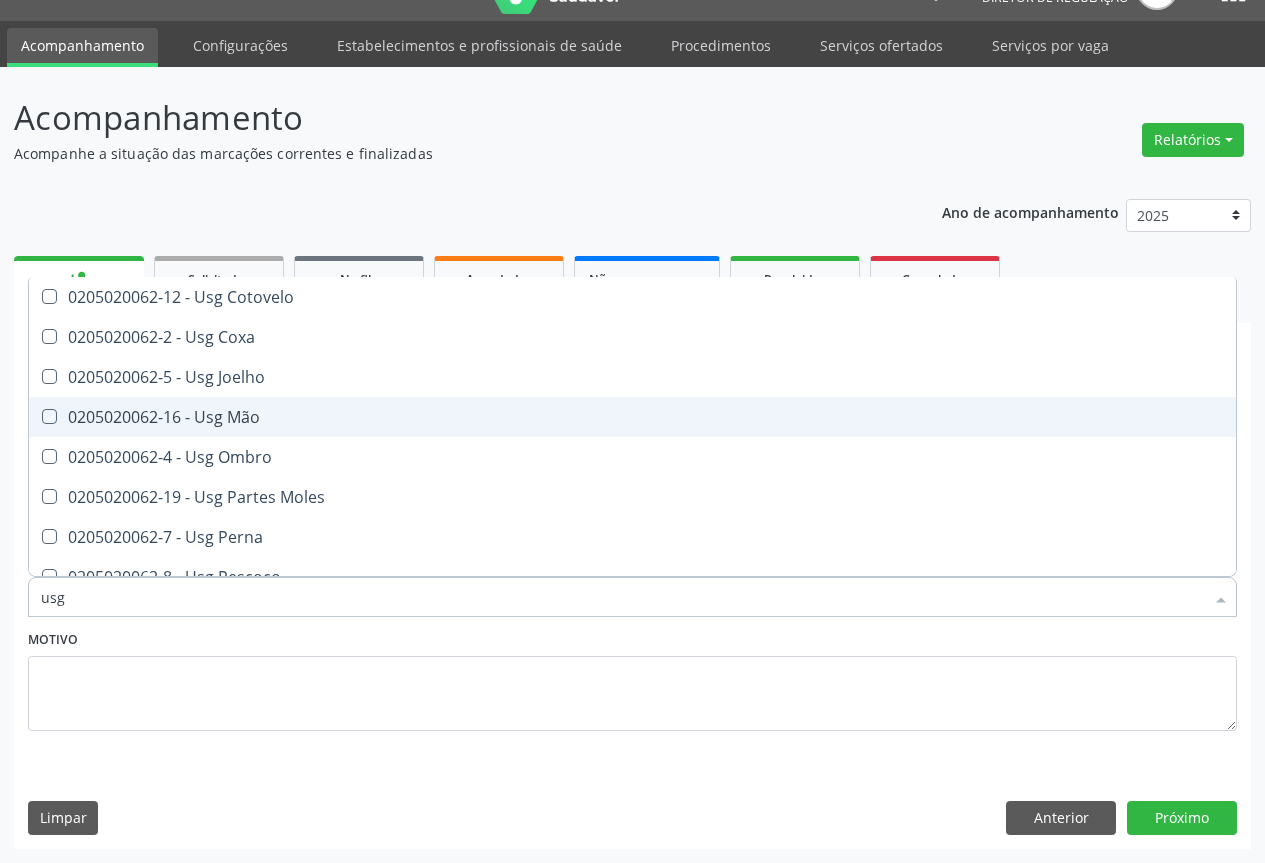 checkbox on "true" 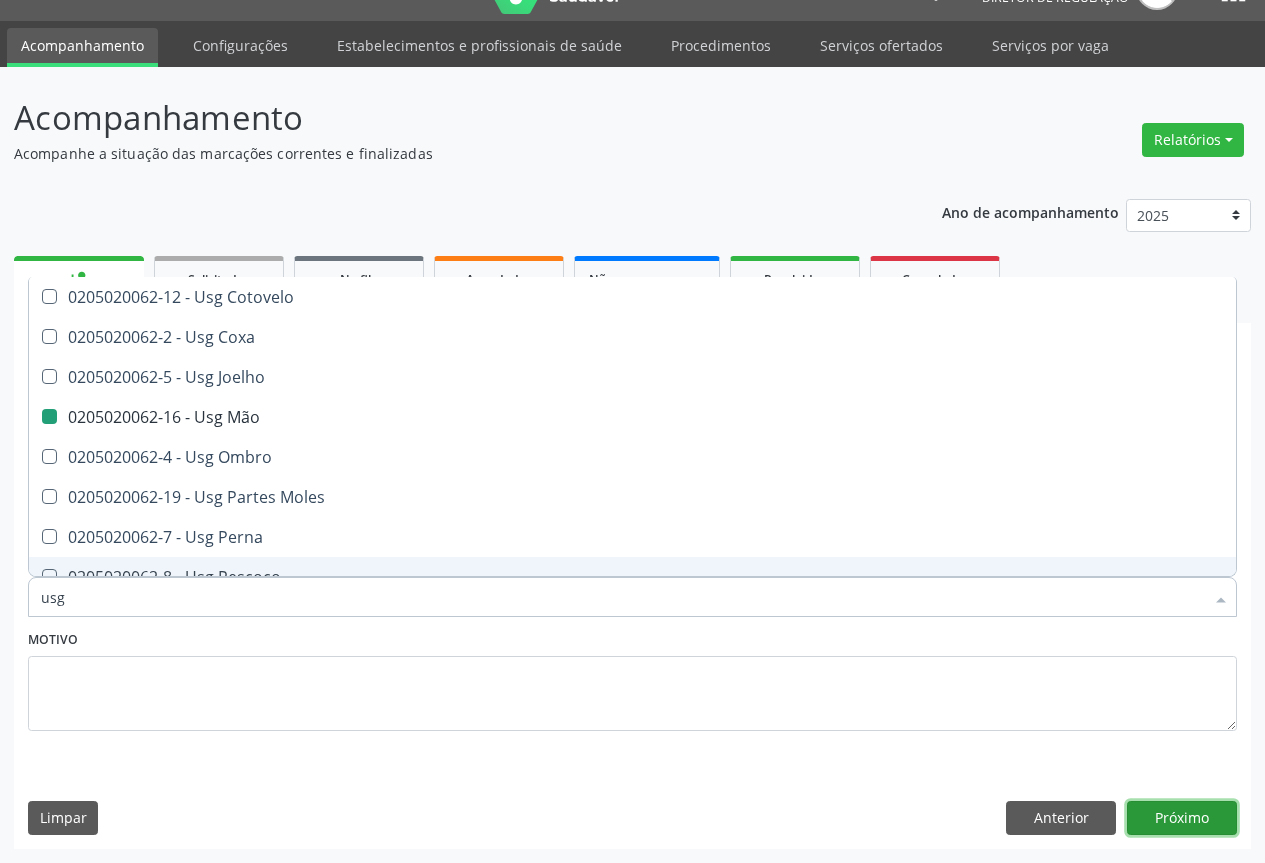 click on "Próximo" at bounding box center (1182, 818) 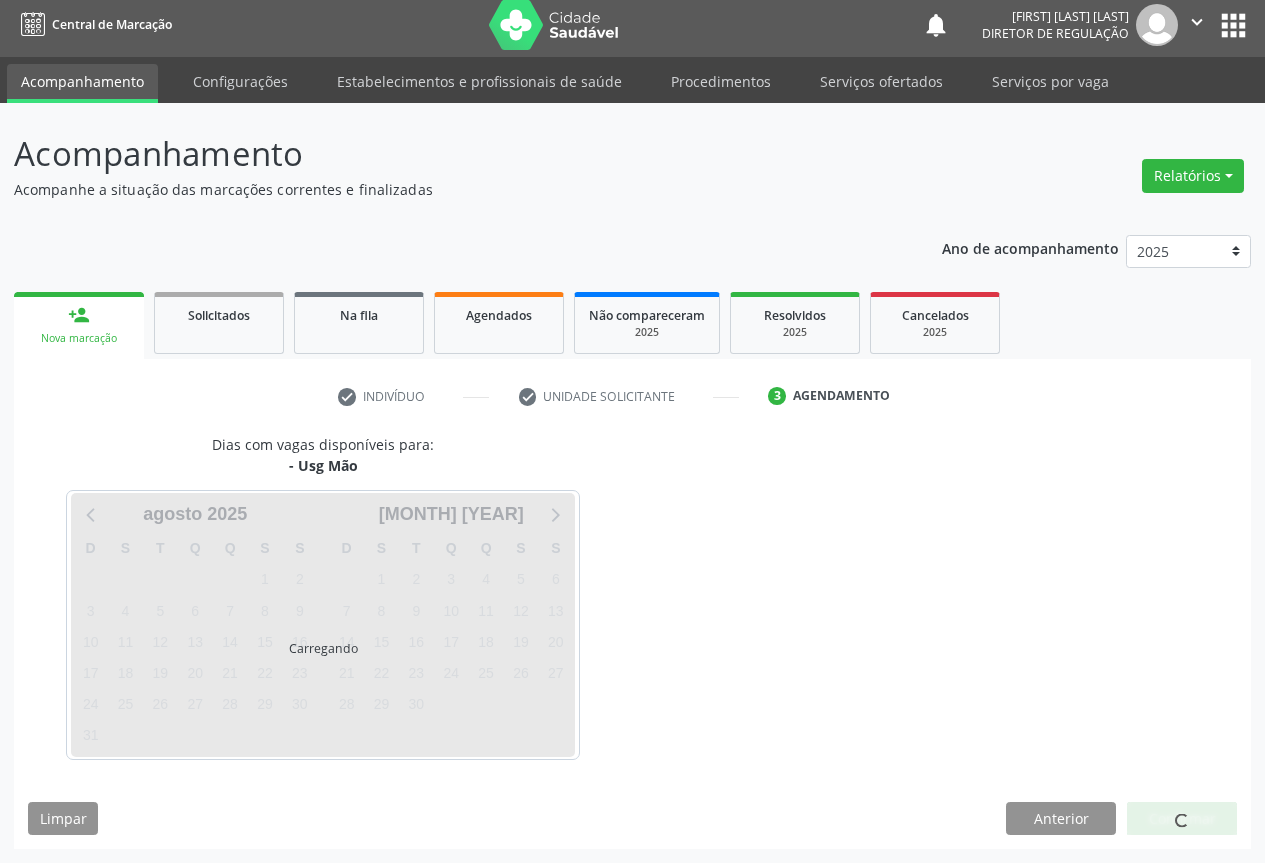 scroll, scrollTop: 7, scrollLeft: 0, axis: vertical 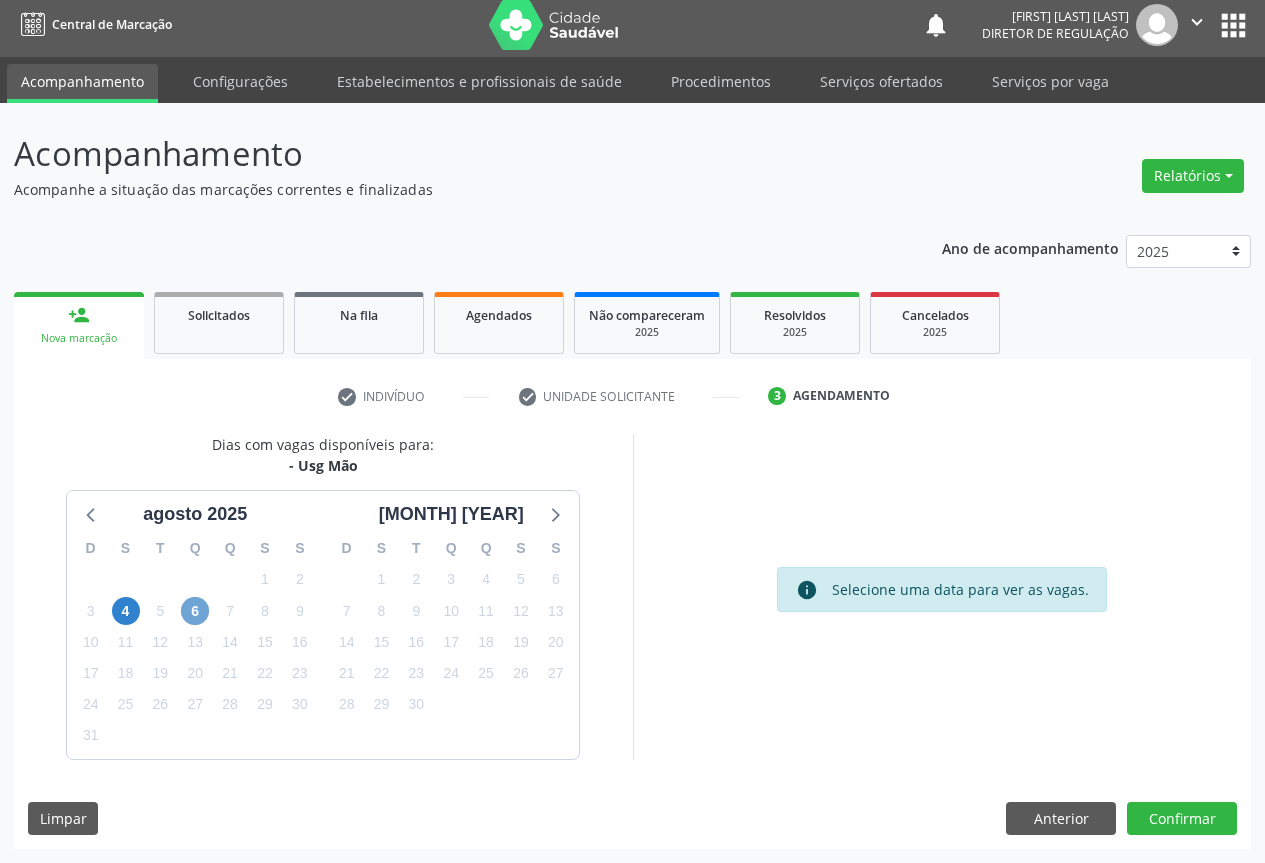 click on "6" at bounding box center [195, 611] 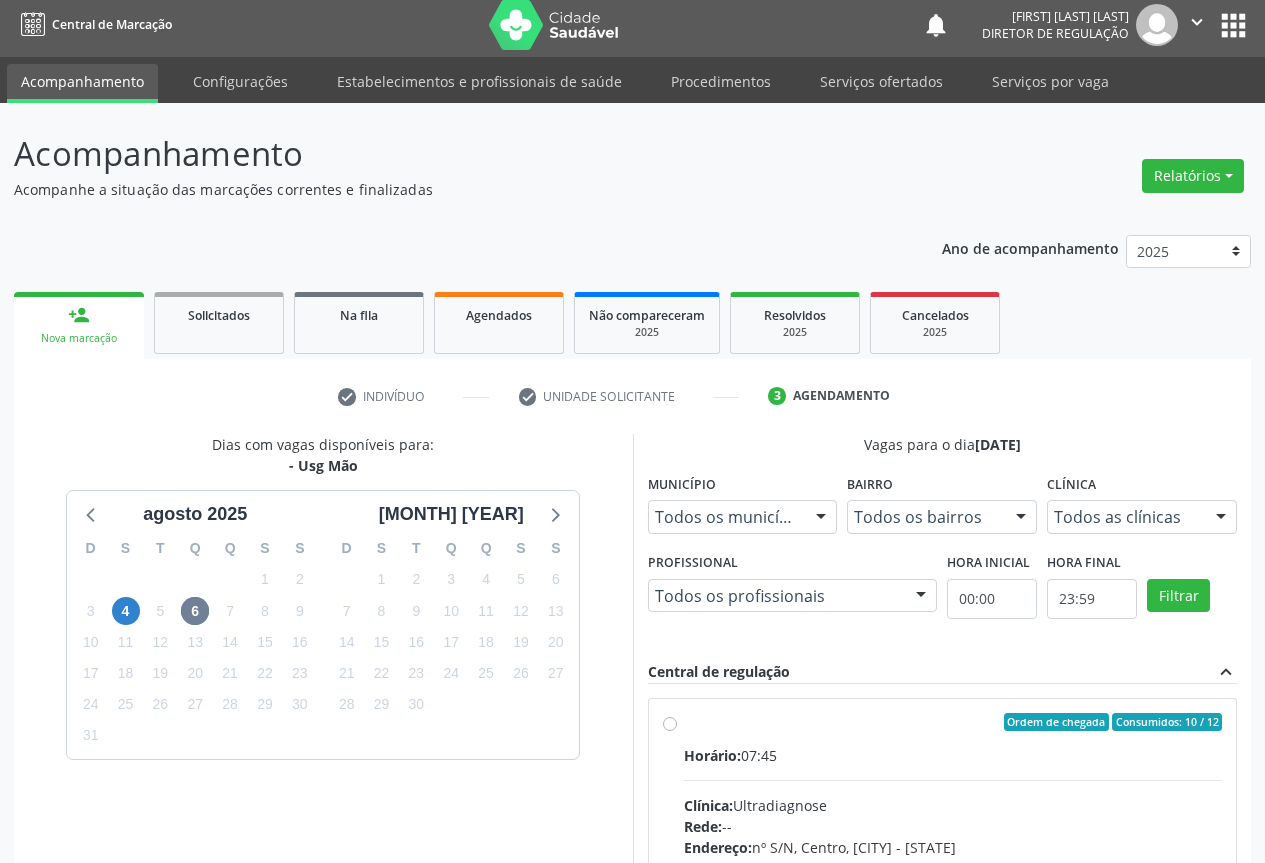 click on "Ordem de chegada
Consumidos: 10 / 12
Horário:   07:45
Clínica:  Ultradiagnose
Rede:
--
Endereço:   nº S/N, Centro, Campo Formoso - BA
Telefone:   (74) 36452857
Profissional:
Alciole Mendes Muritiba
Informações adicionais sobre o atendimento
Idade de atendimento:
de 0 a 120 anos
Gênero(s) atendido(s):
Masculino e Feminino
Informações adicionais:
--" at bounding box center [953, 866] 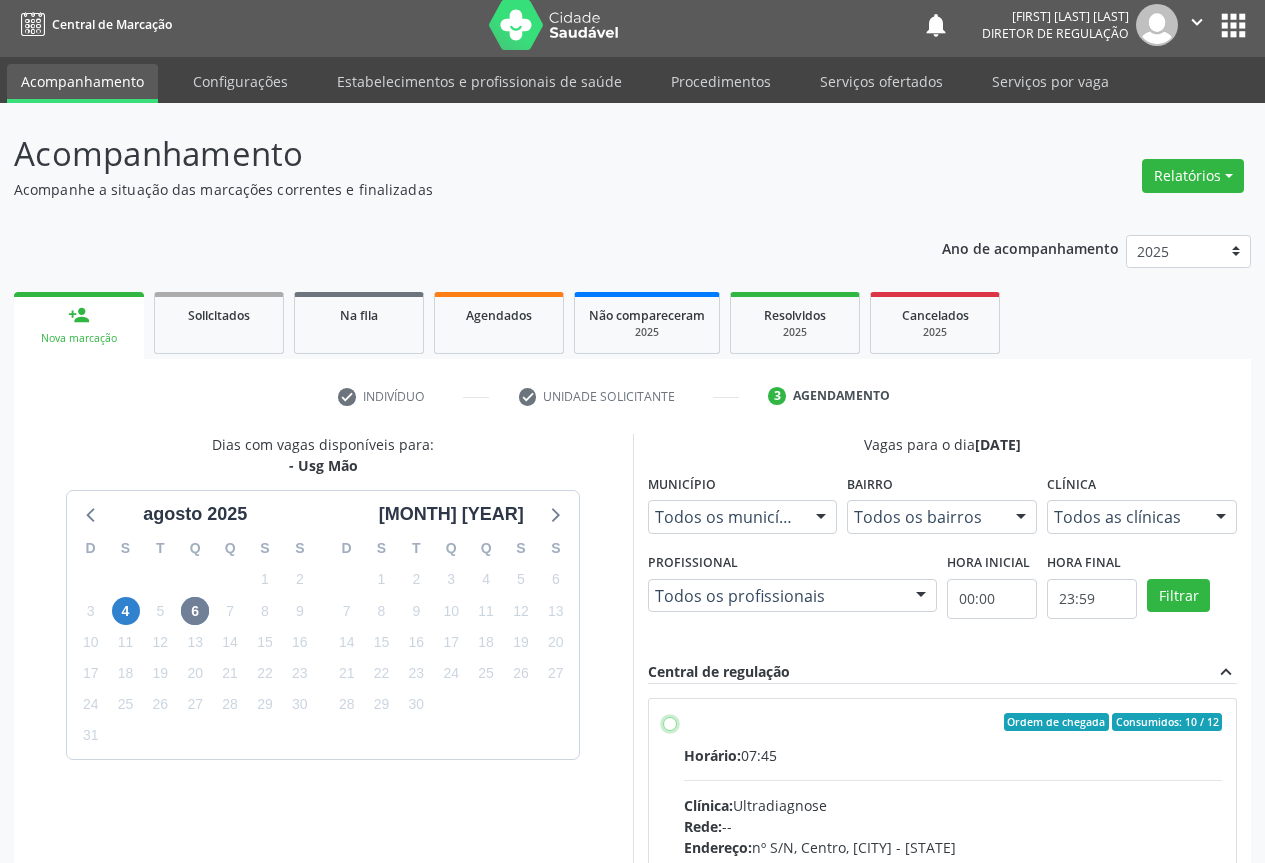 radio on "true" 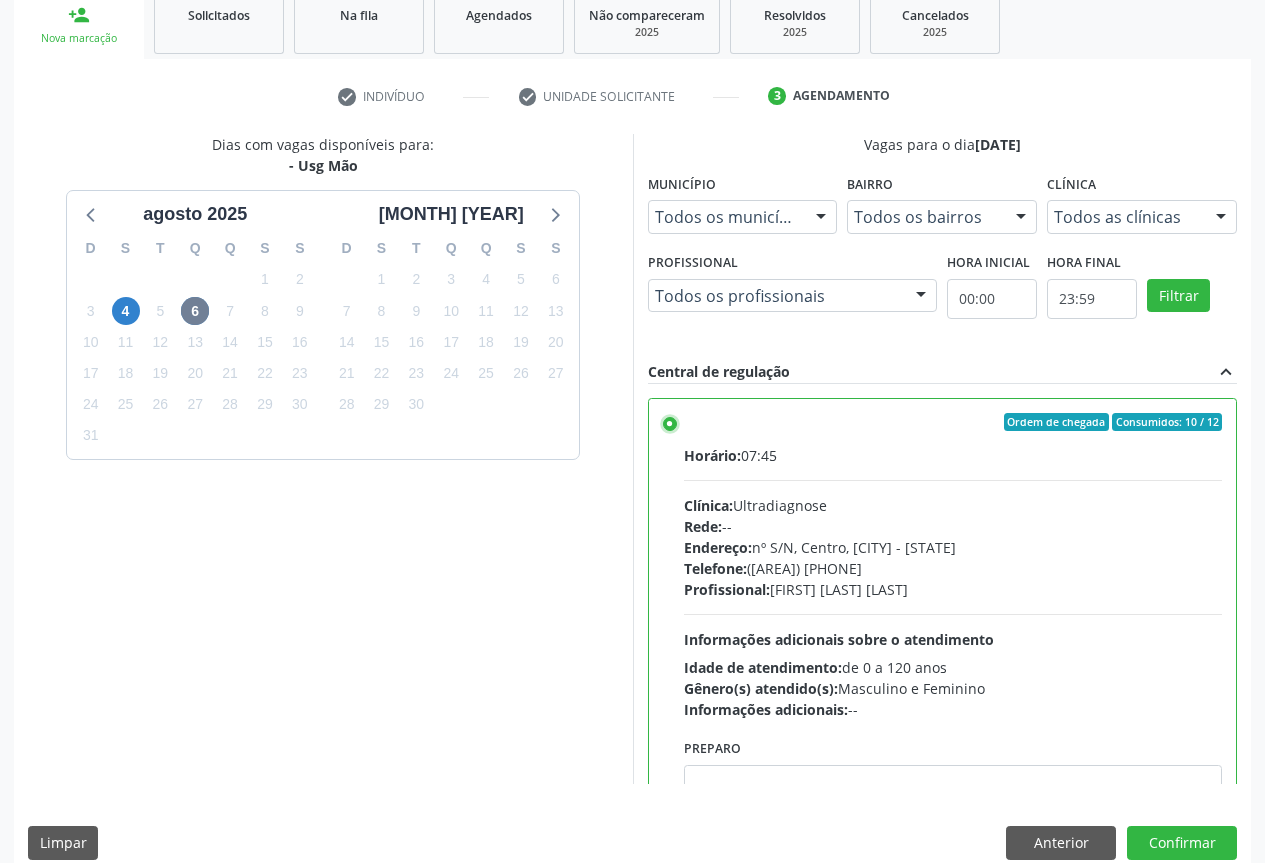 scroll, scrollTop: 332, scrollLeft: 0, axis: vertical 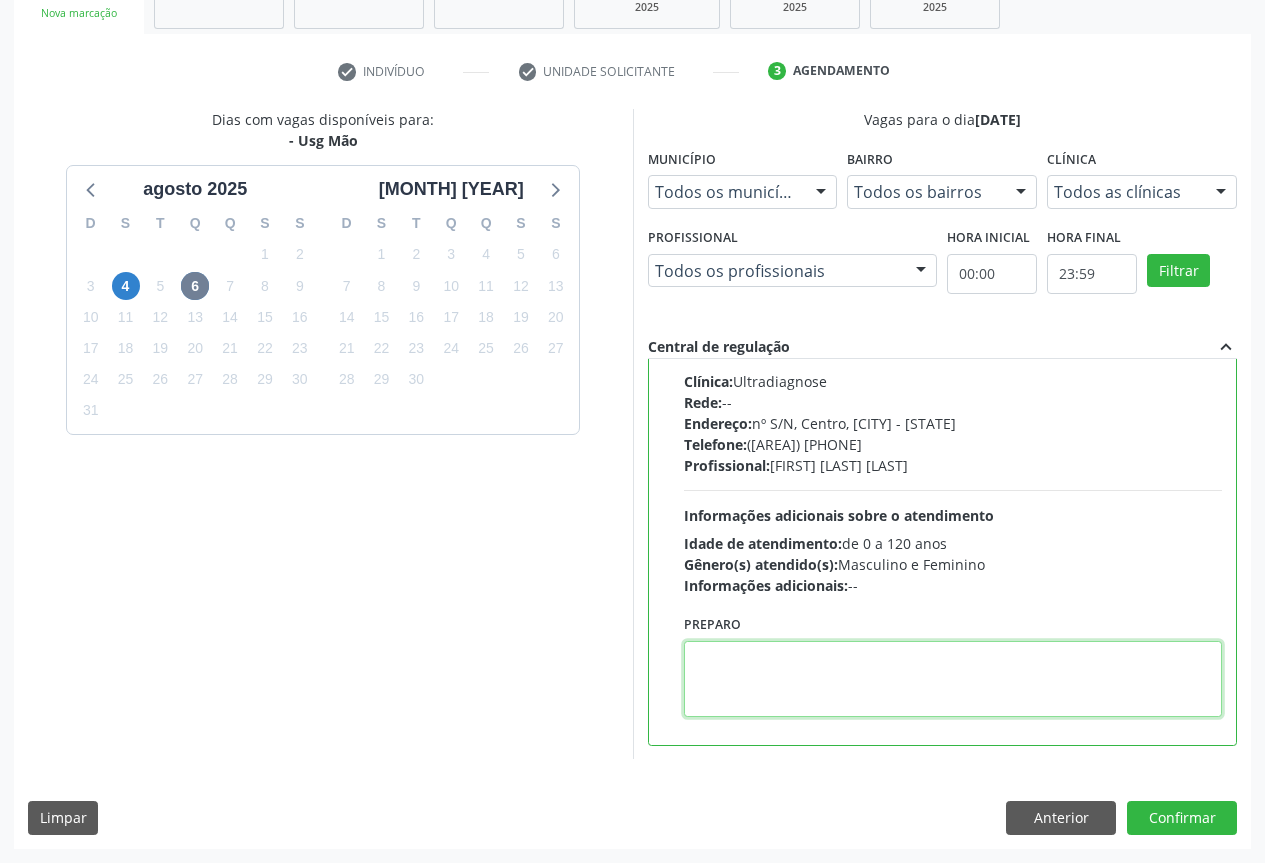 click at bounding box center (953, 679) 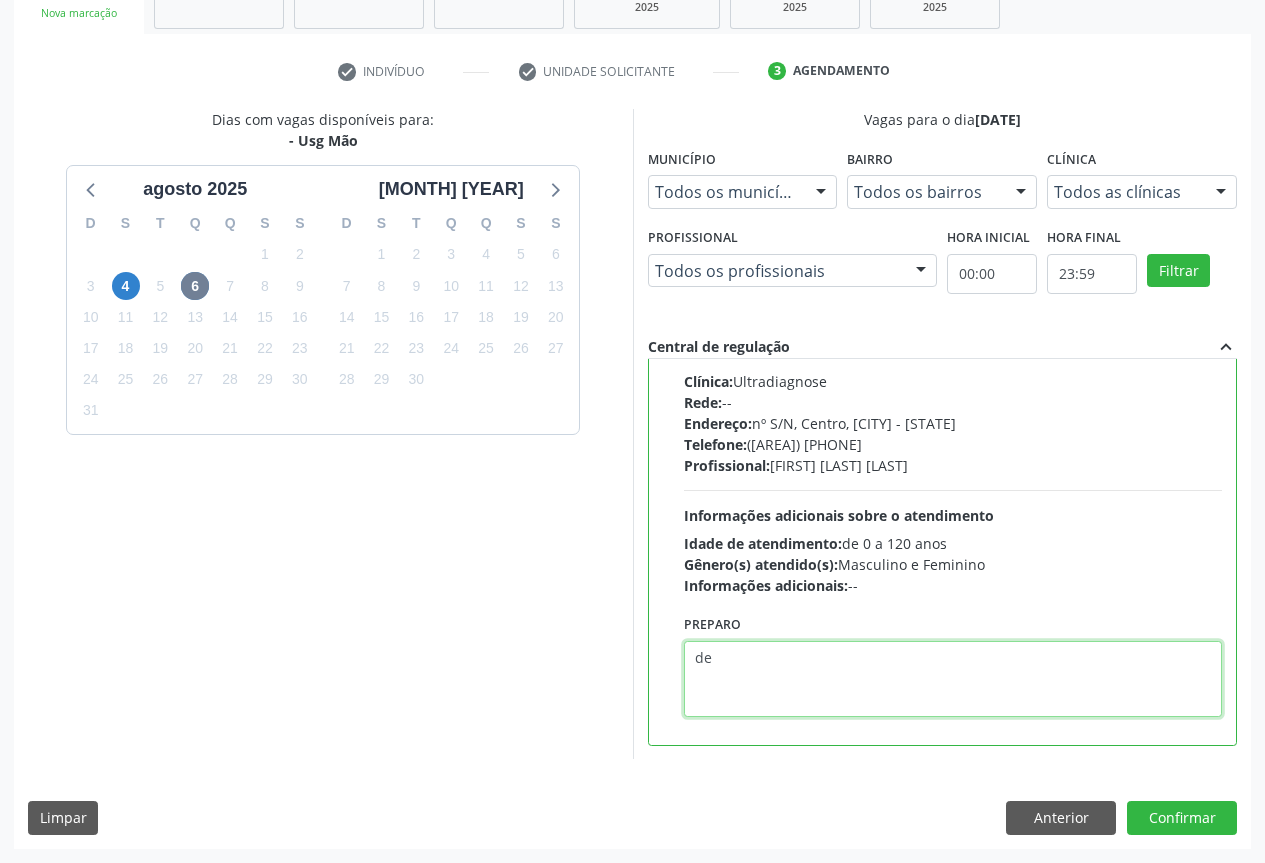 type on "d" 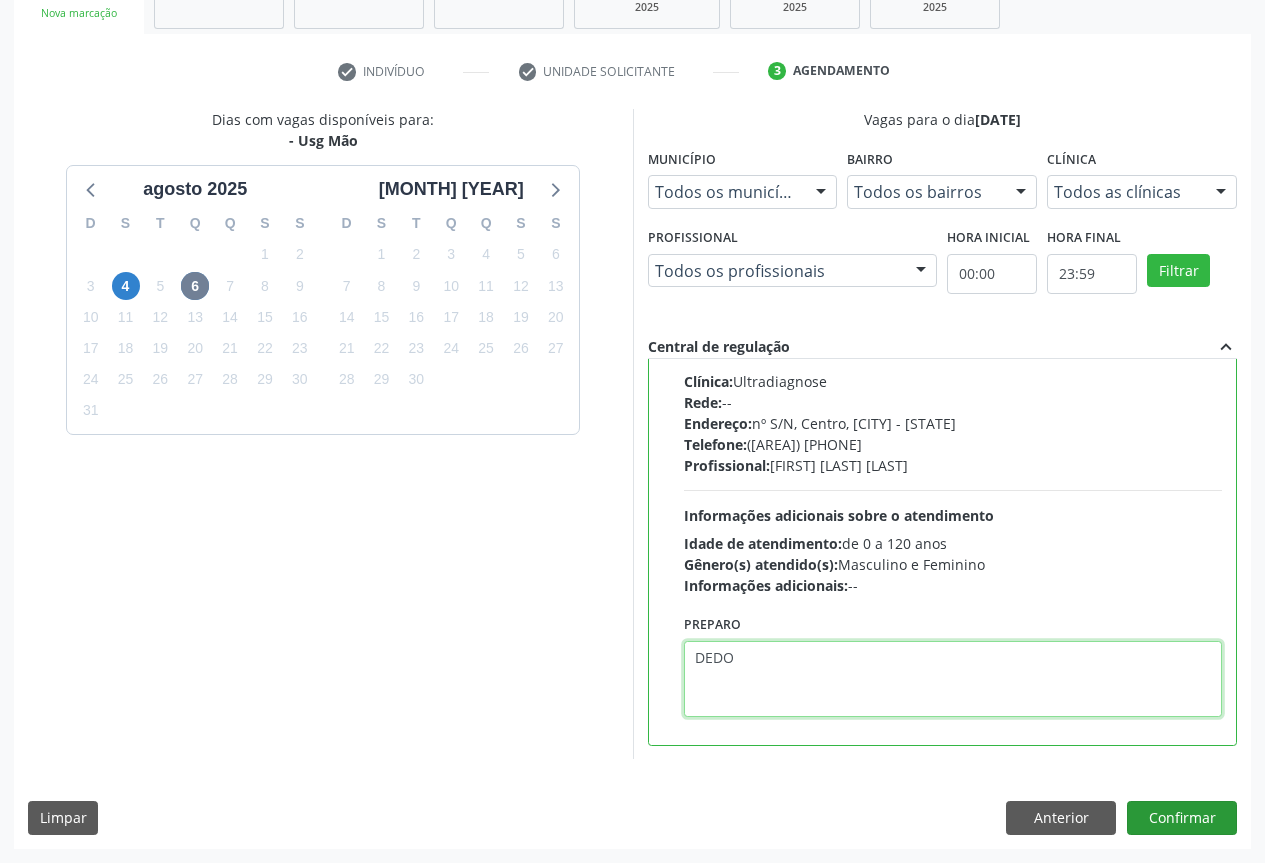 type on "DEDO" 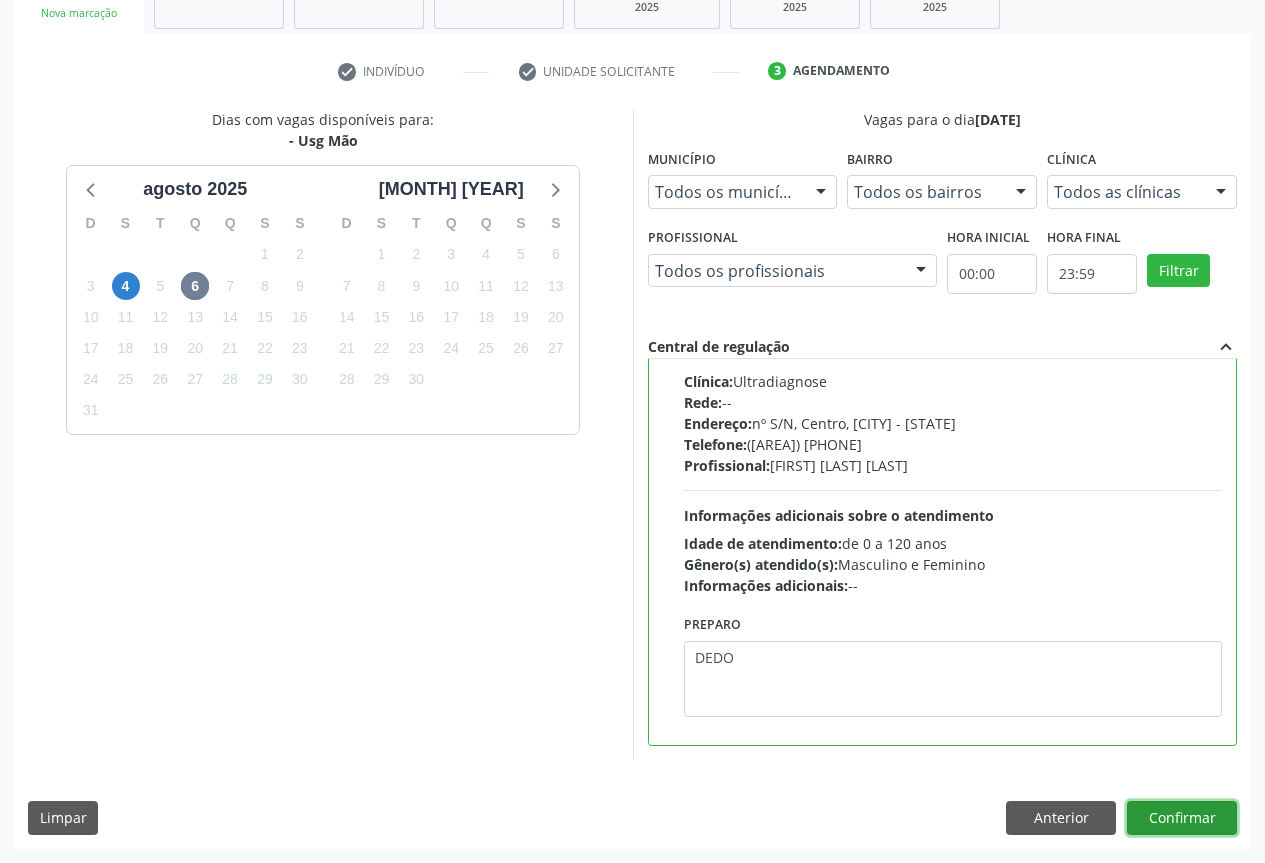 click on "Confirmar" at bounding box center (1182, 818) 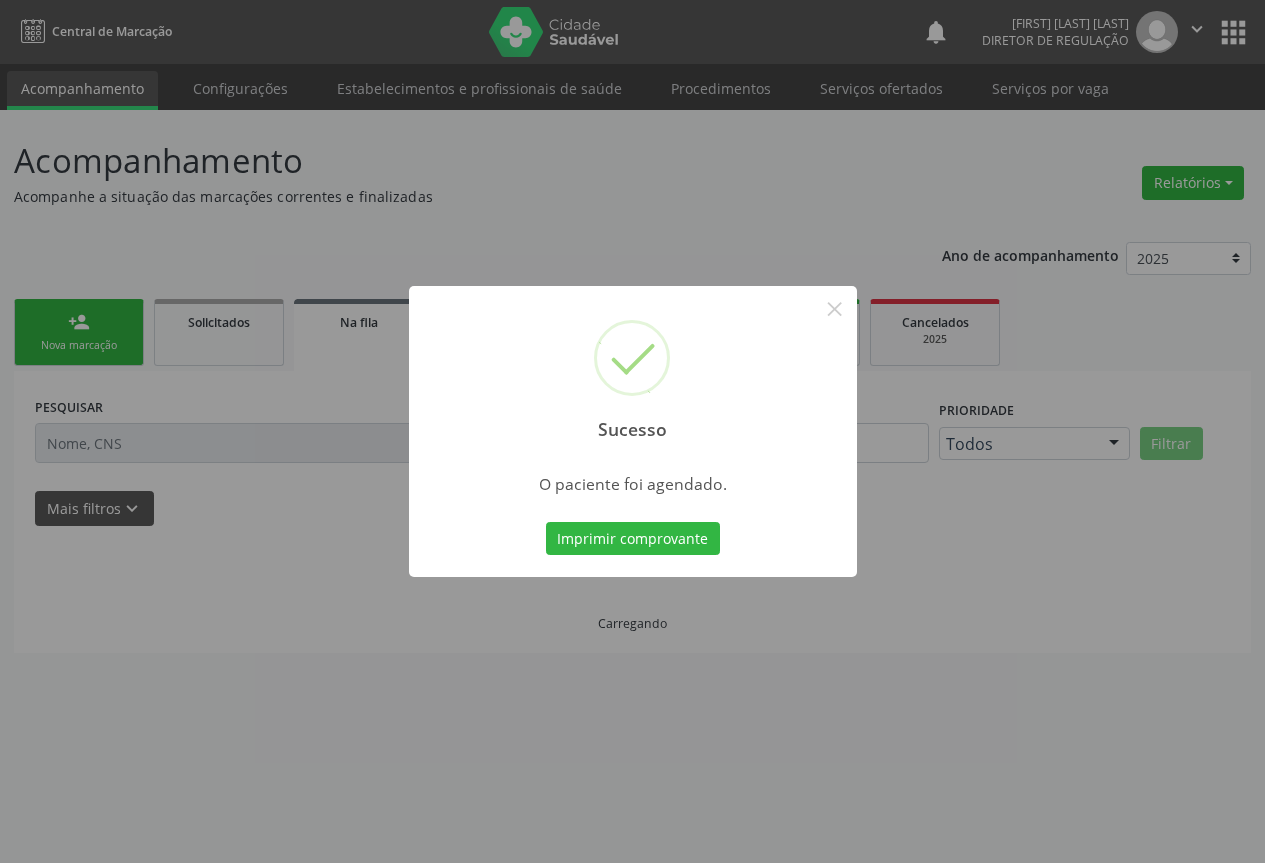 scroll, scrollTop: 0, scrollLeft: 0, axis: both 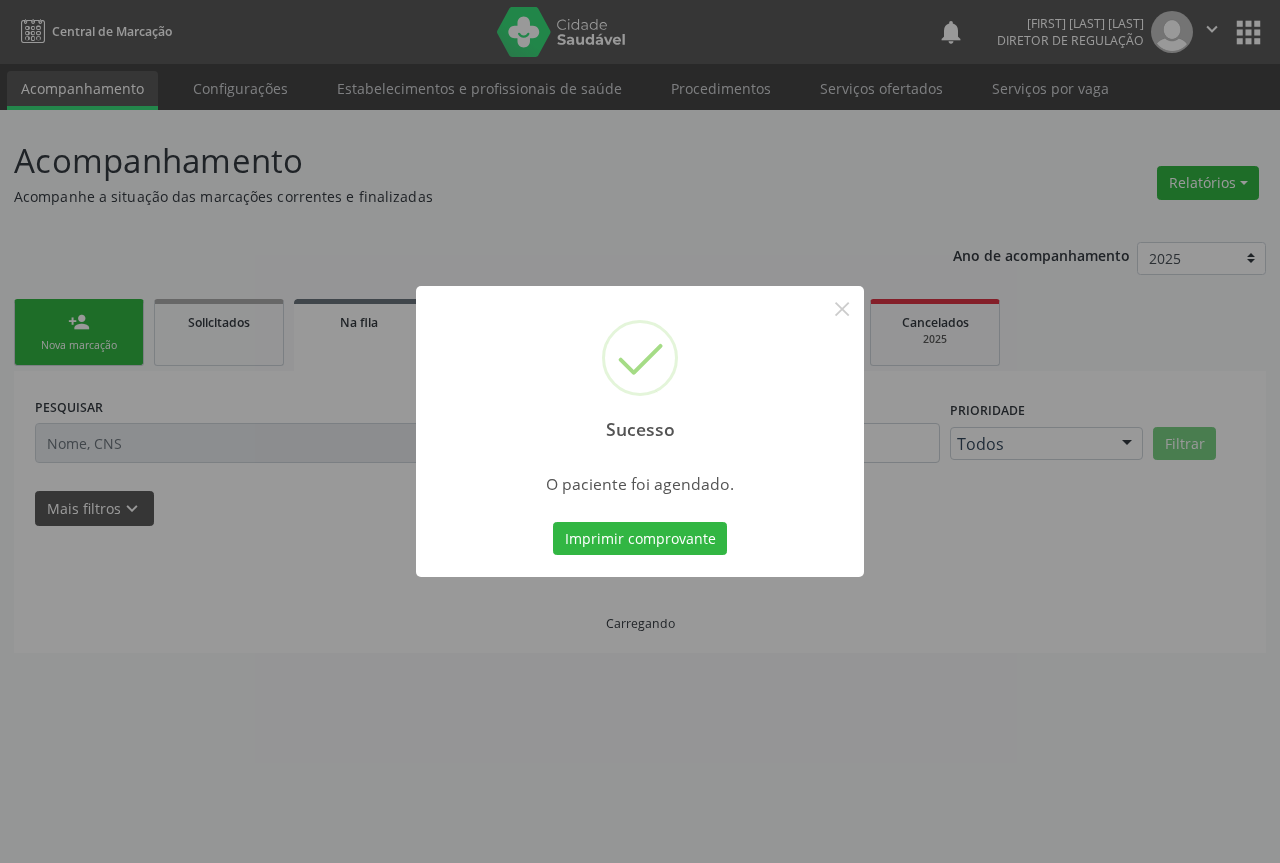 type 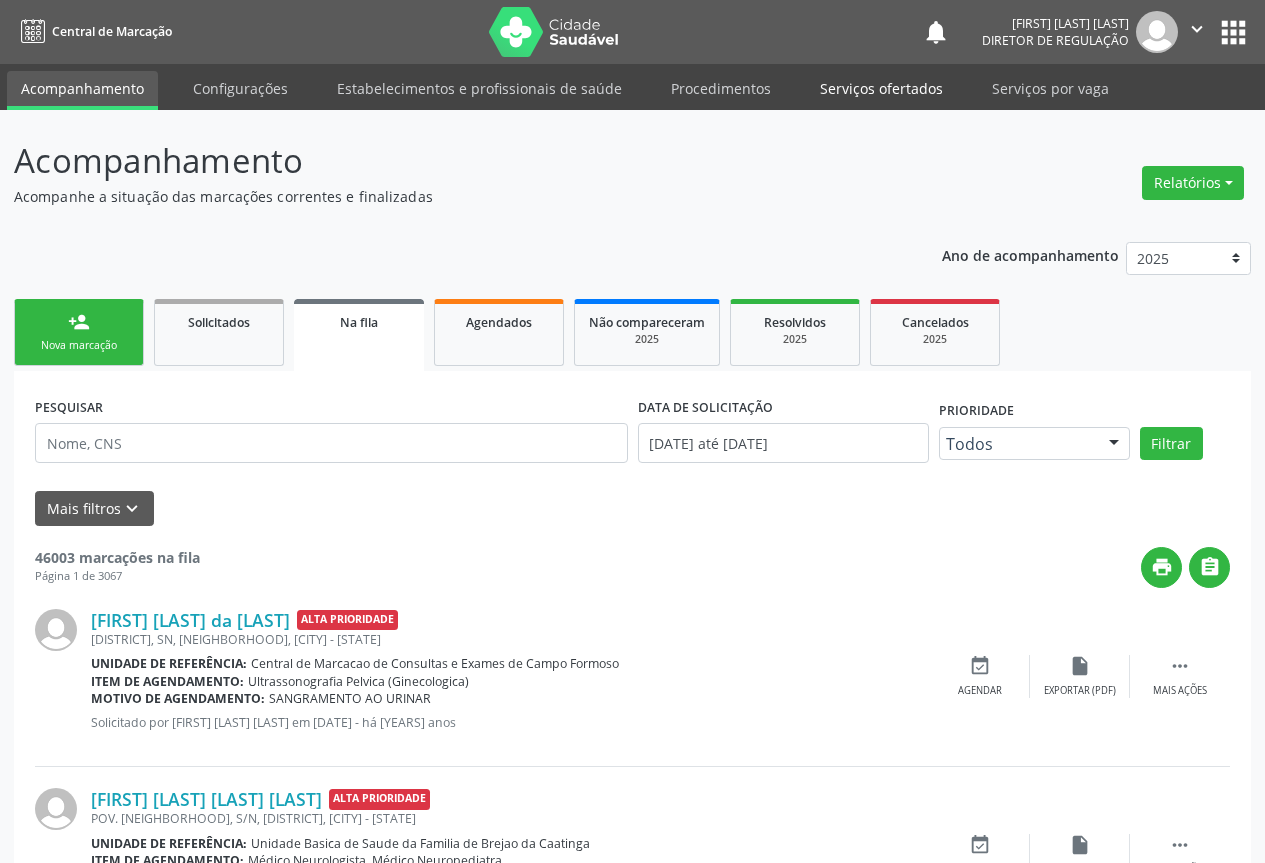 click on "Serviços ofertados" at bounding box center (881, 88) 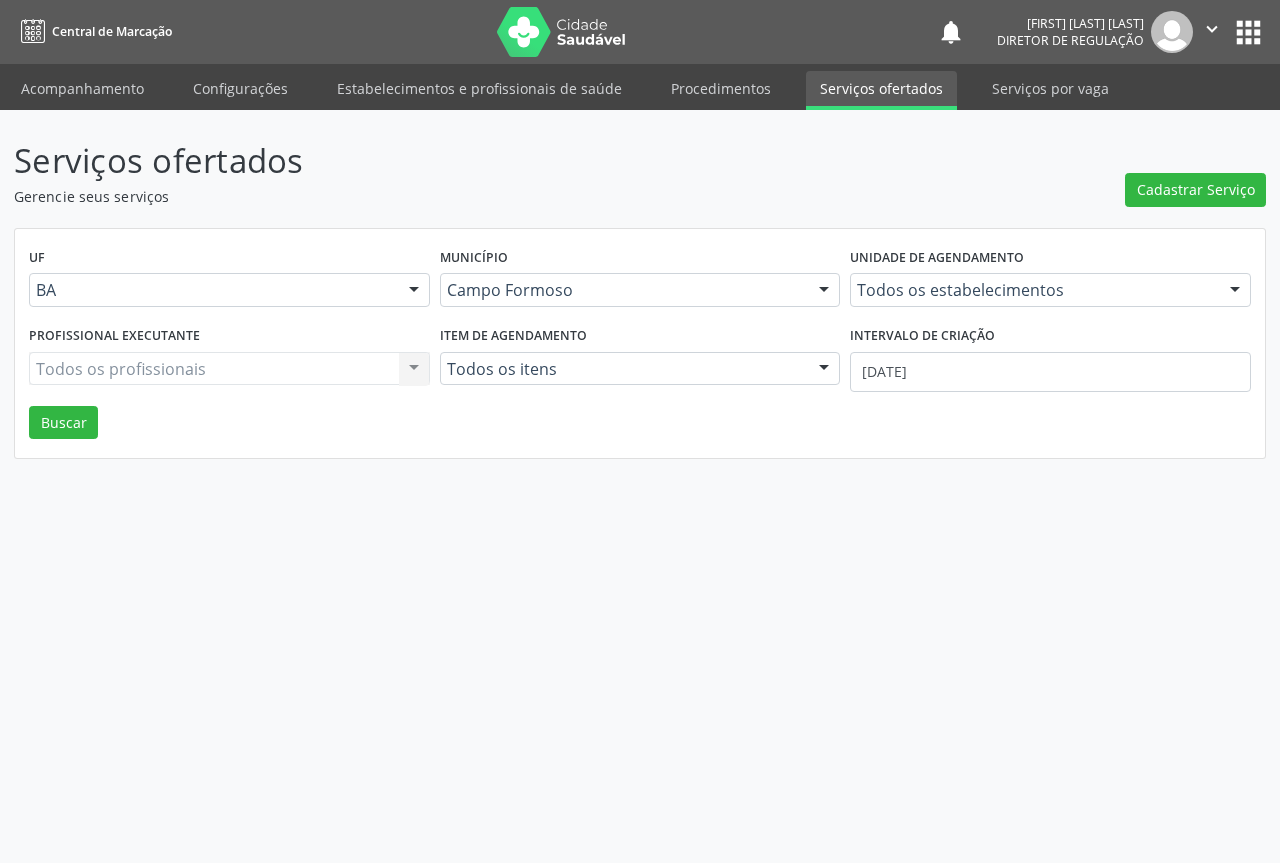 click on "Unidade de agendamento" at bounding box center [937, 258] 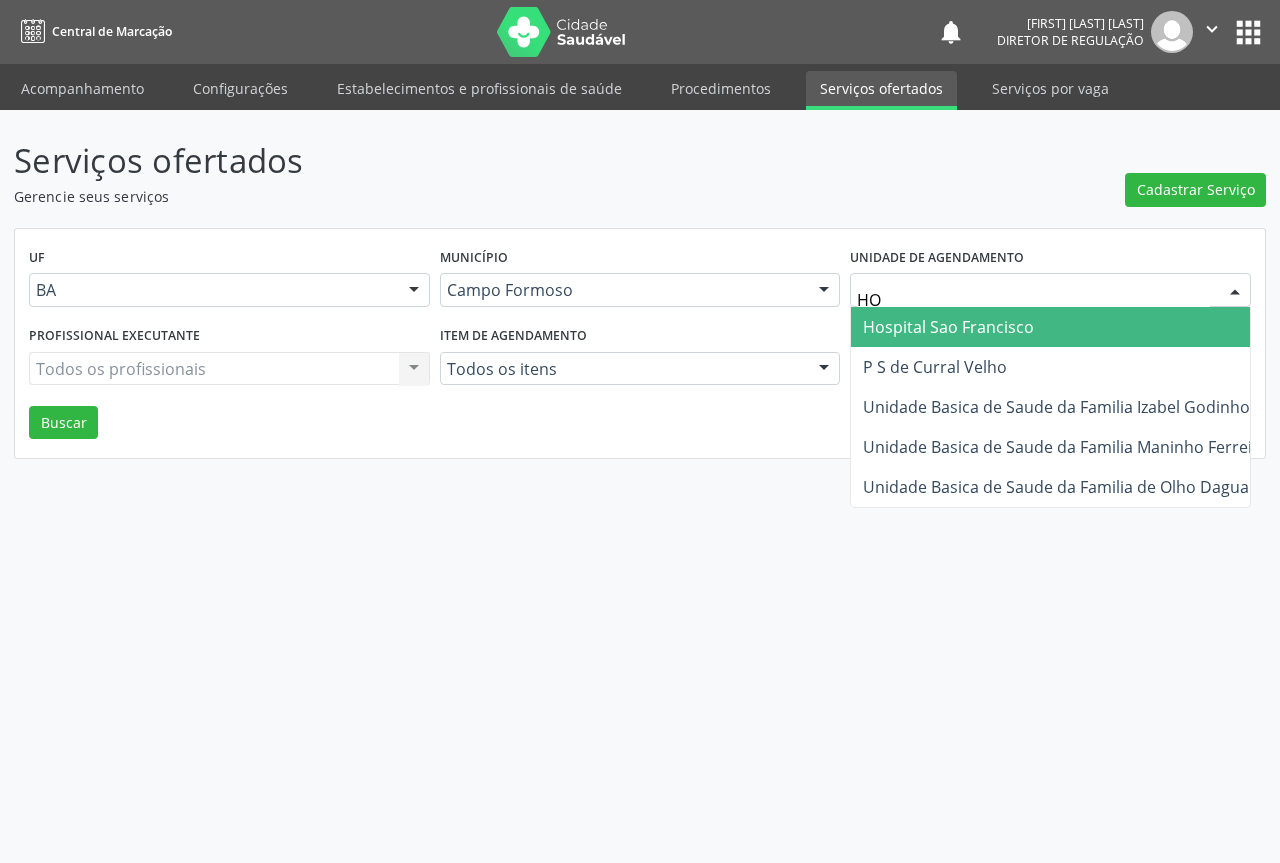 type on "HOS" 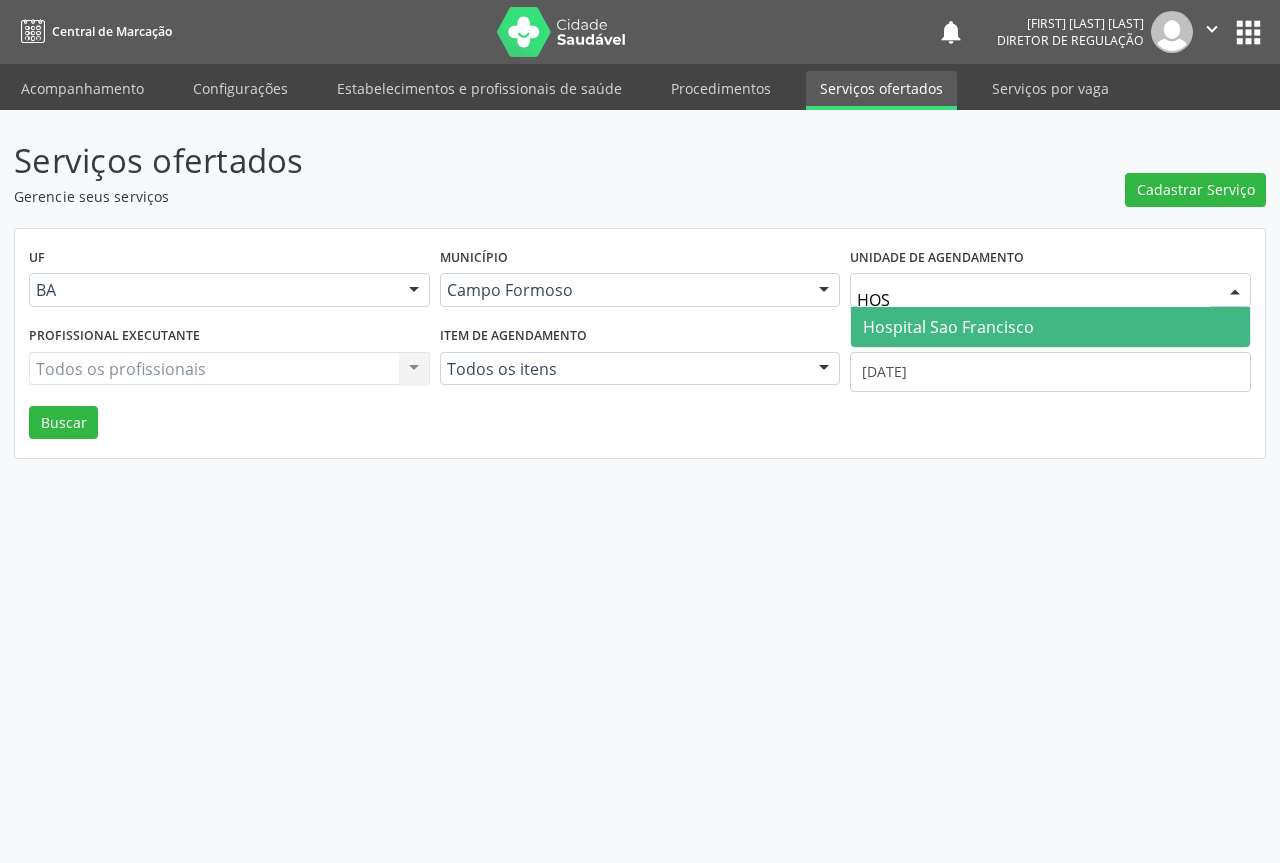 click on "Hospital Sao Francisco" at bounding box center (948, 327) 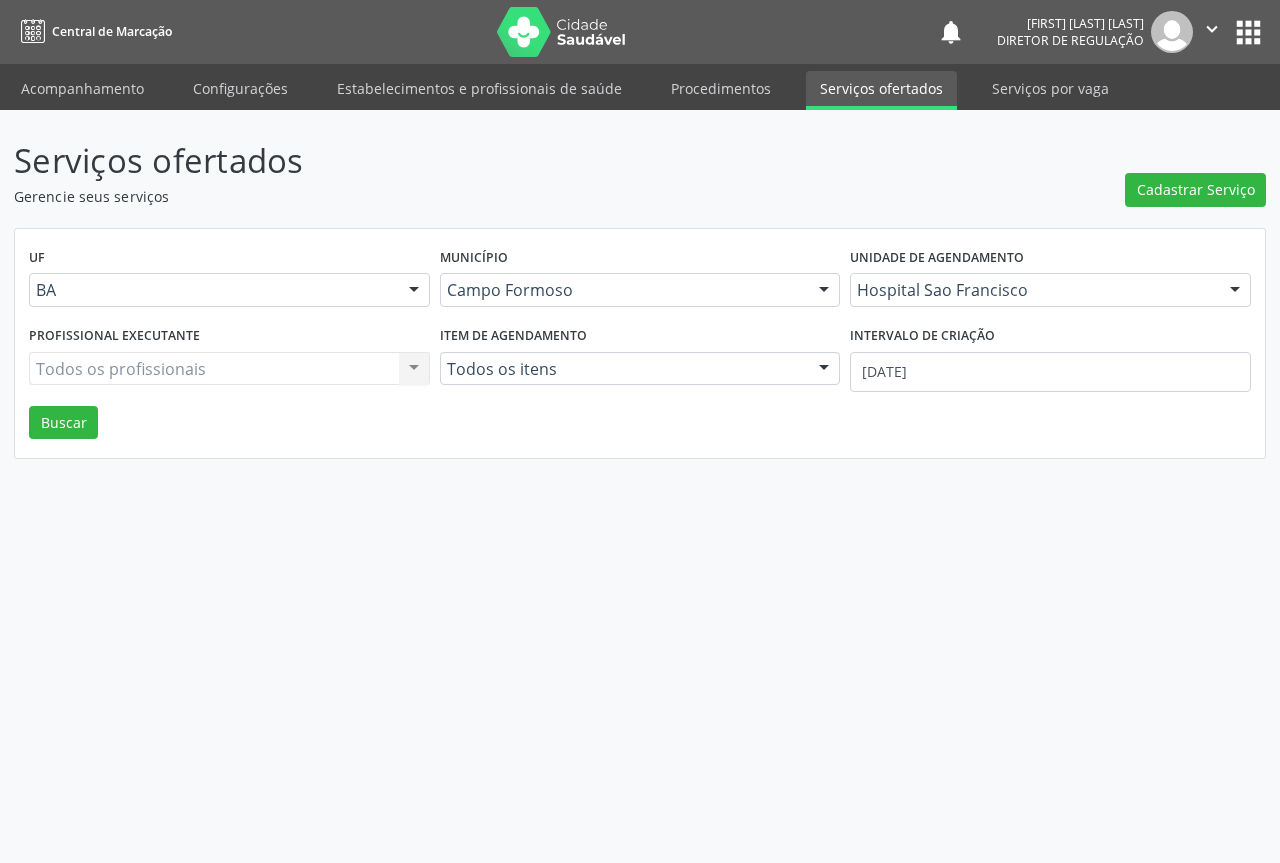 click on "Todos os profissionais         Todos os profissionais
Nenhum resultado encontrado para: "   "
Não há nenhuma opção para ser exibida." at bounding box center [229, 369] 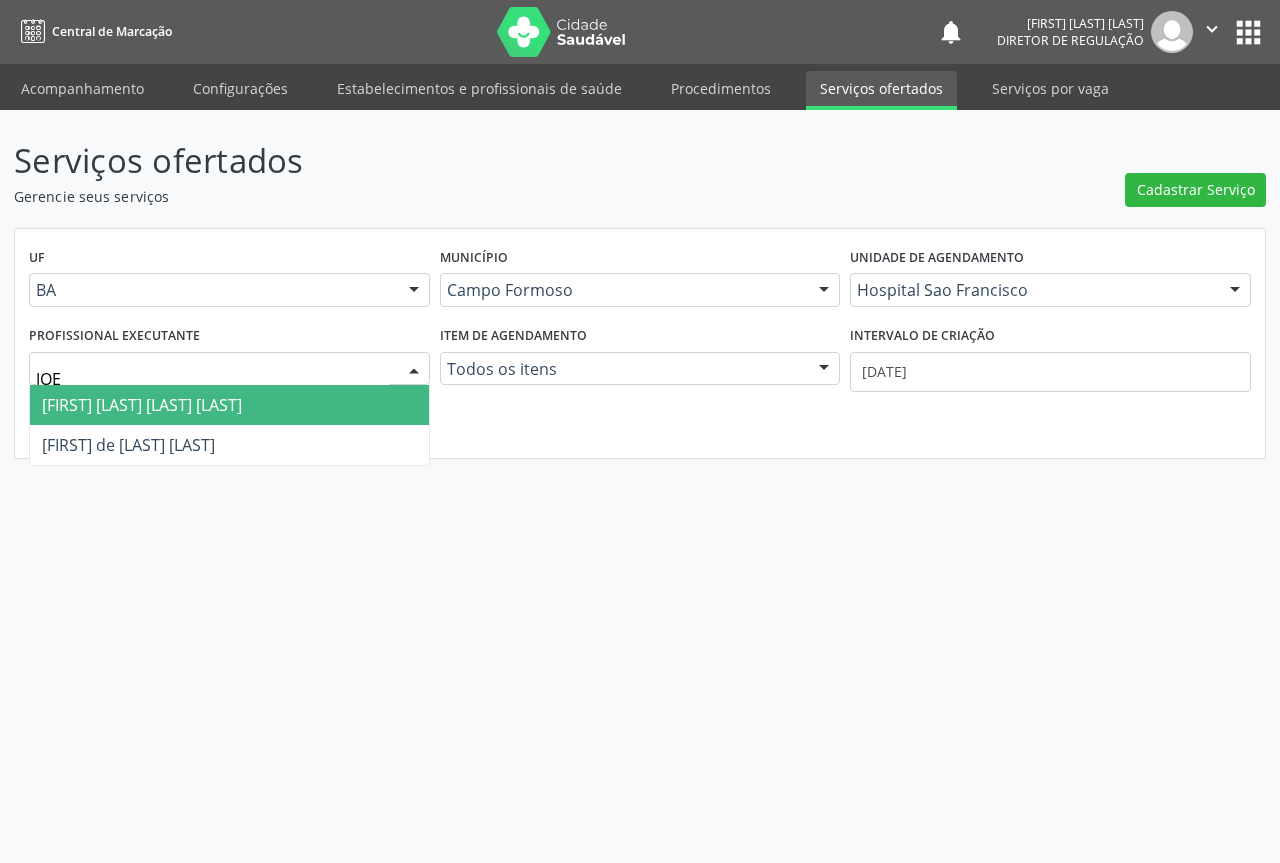 type on "JOEL" 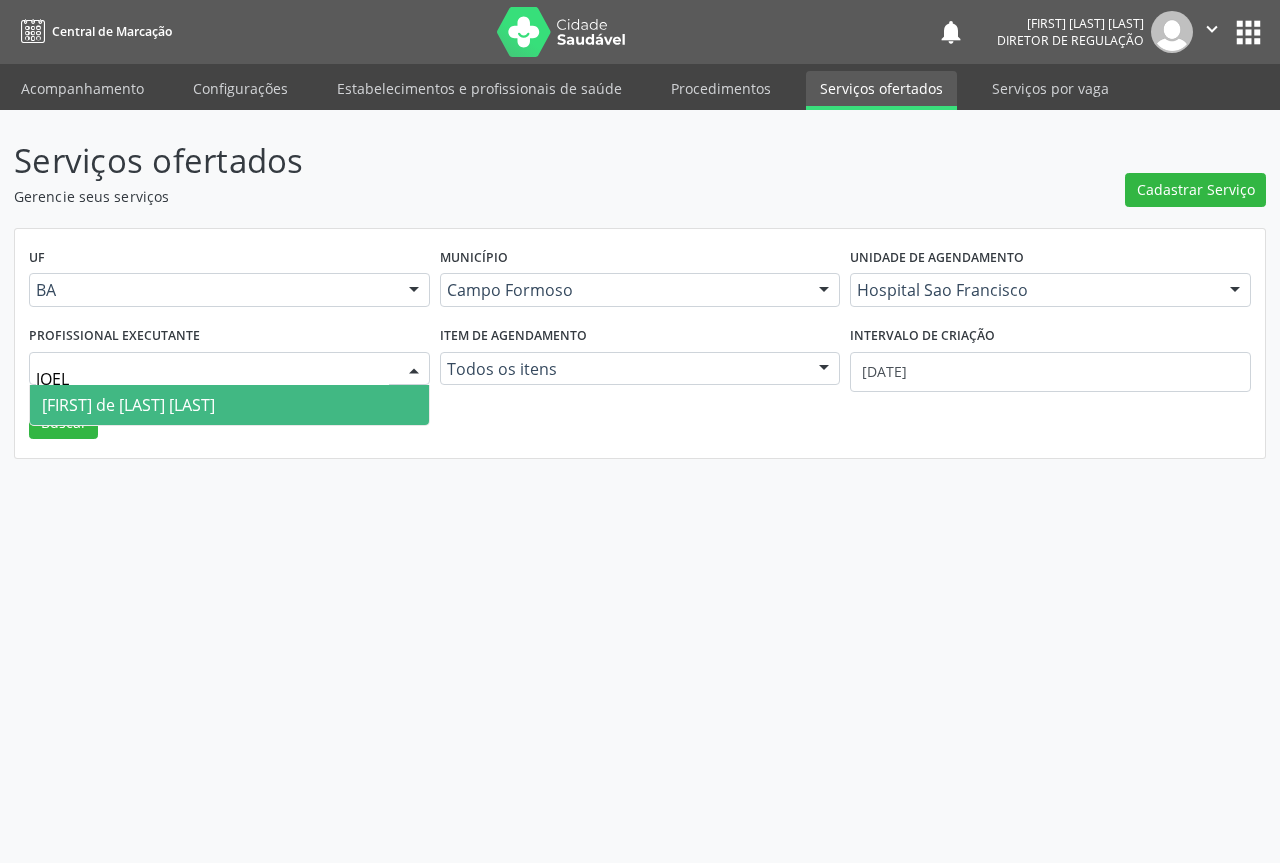 click on "Joel da Rocha Almeida" at bounding box center (229, 405) 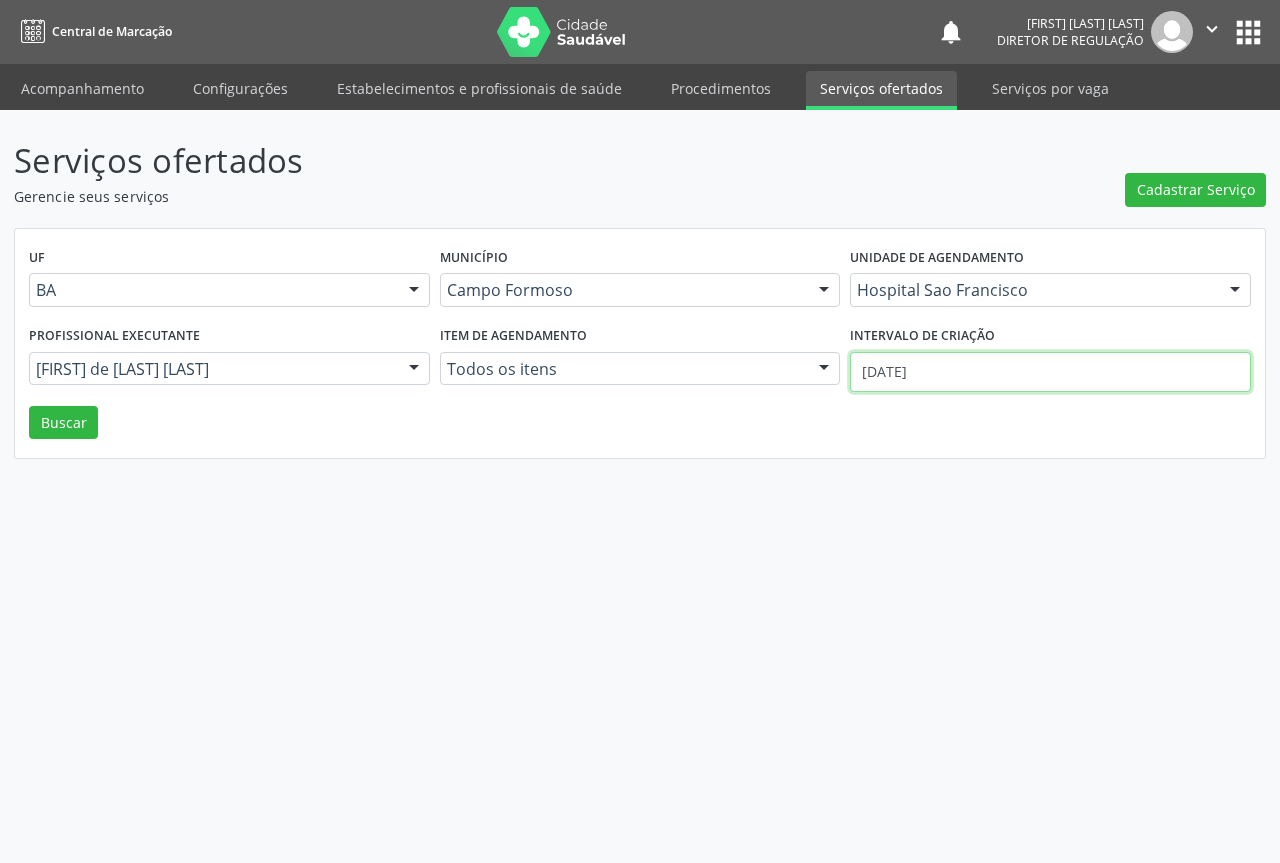 click on "[DATE]" at bounding box center [1050, 372] 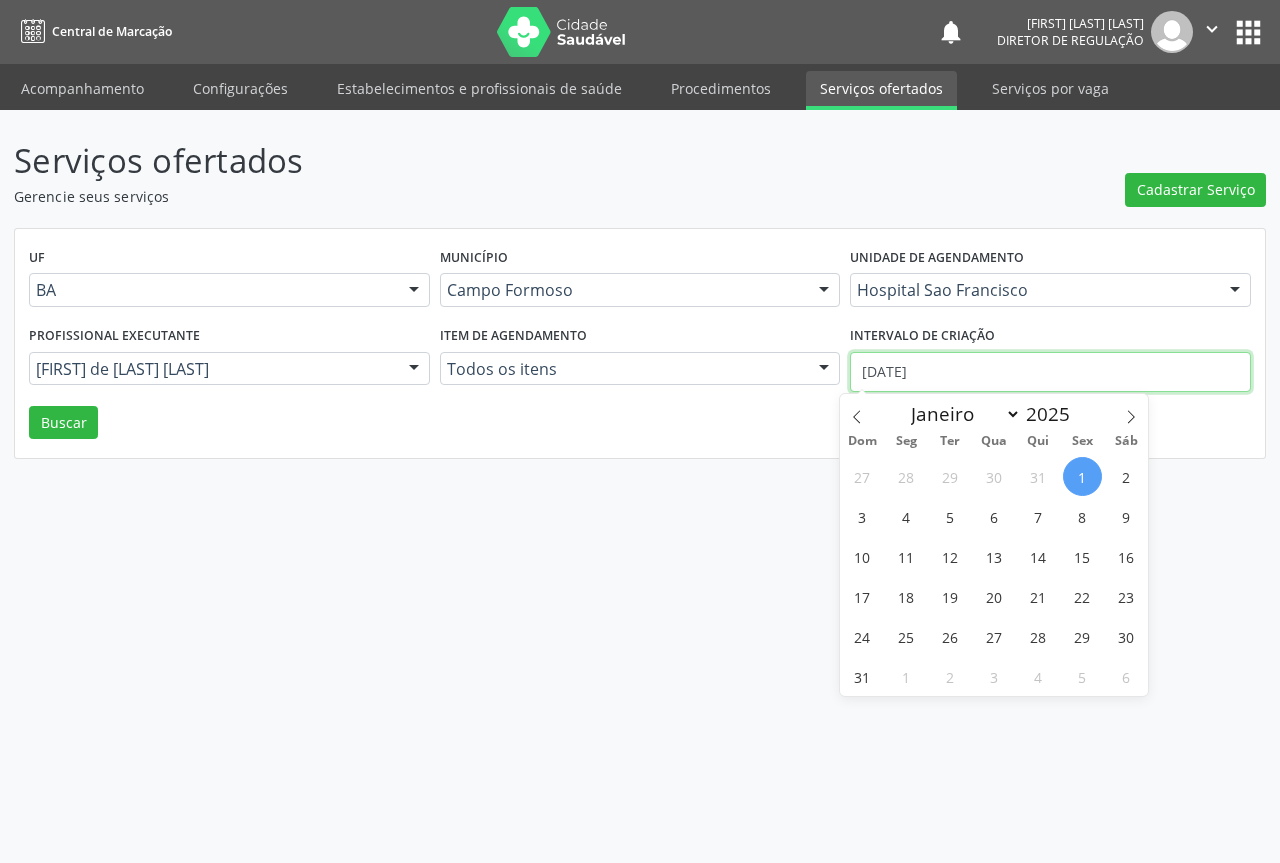 type 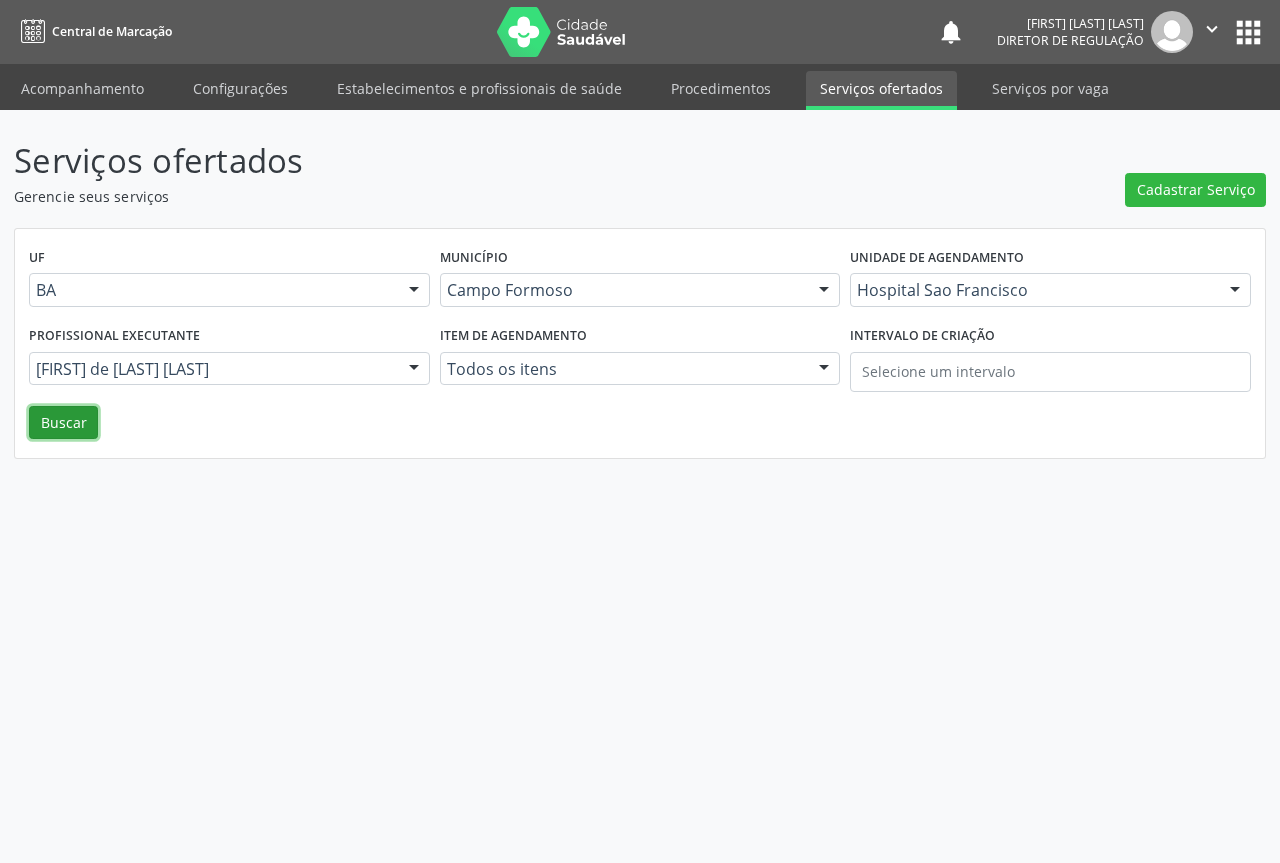 click on "Buscar" at bounding box center [63, 423] 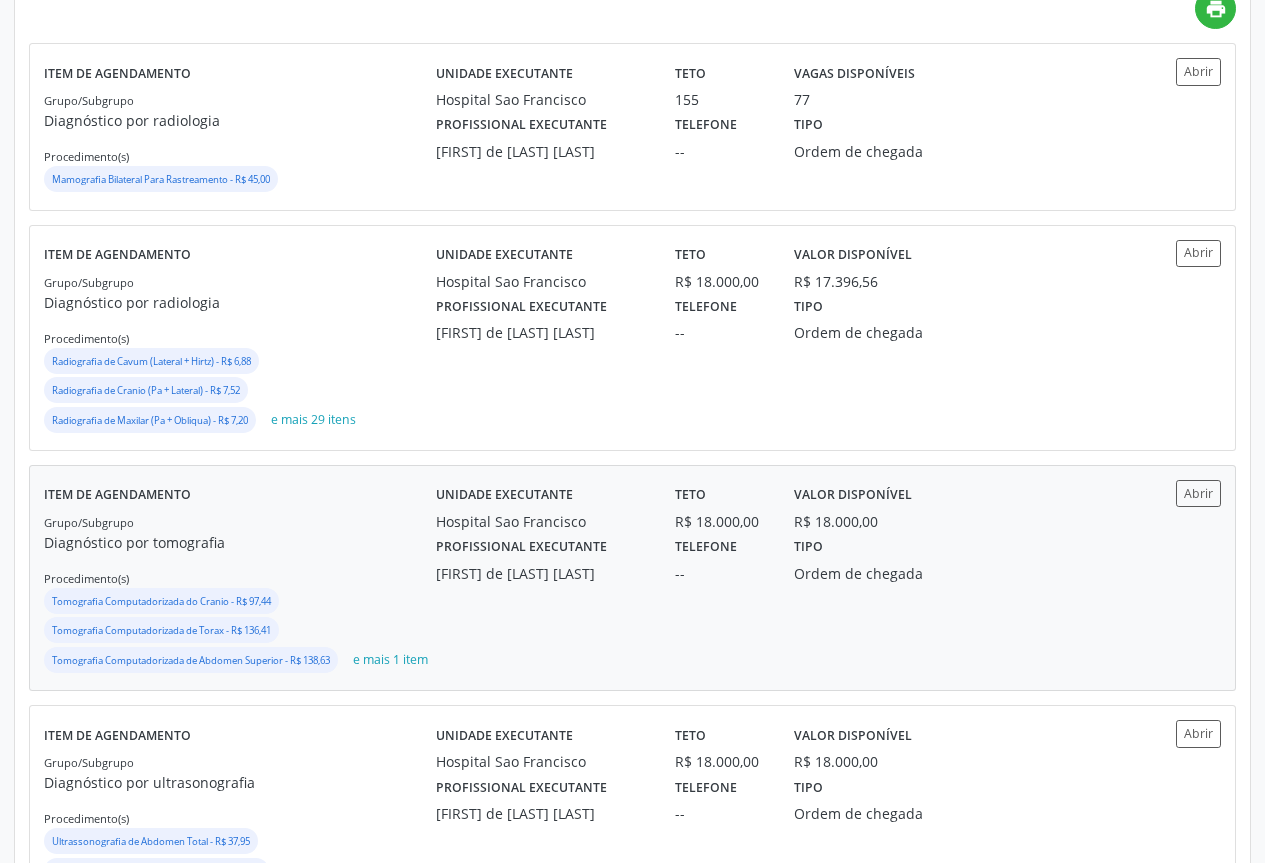 scroll, scrollTop: 600, scrollLeft: 0, axis: vertical 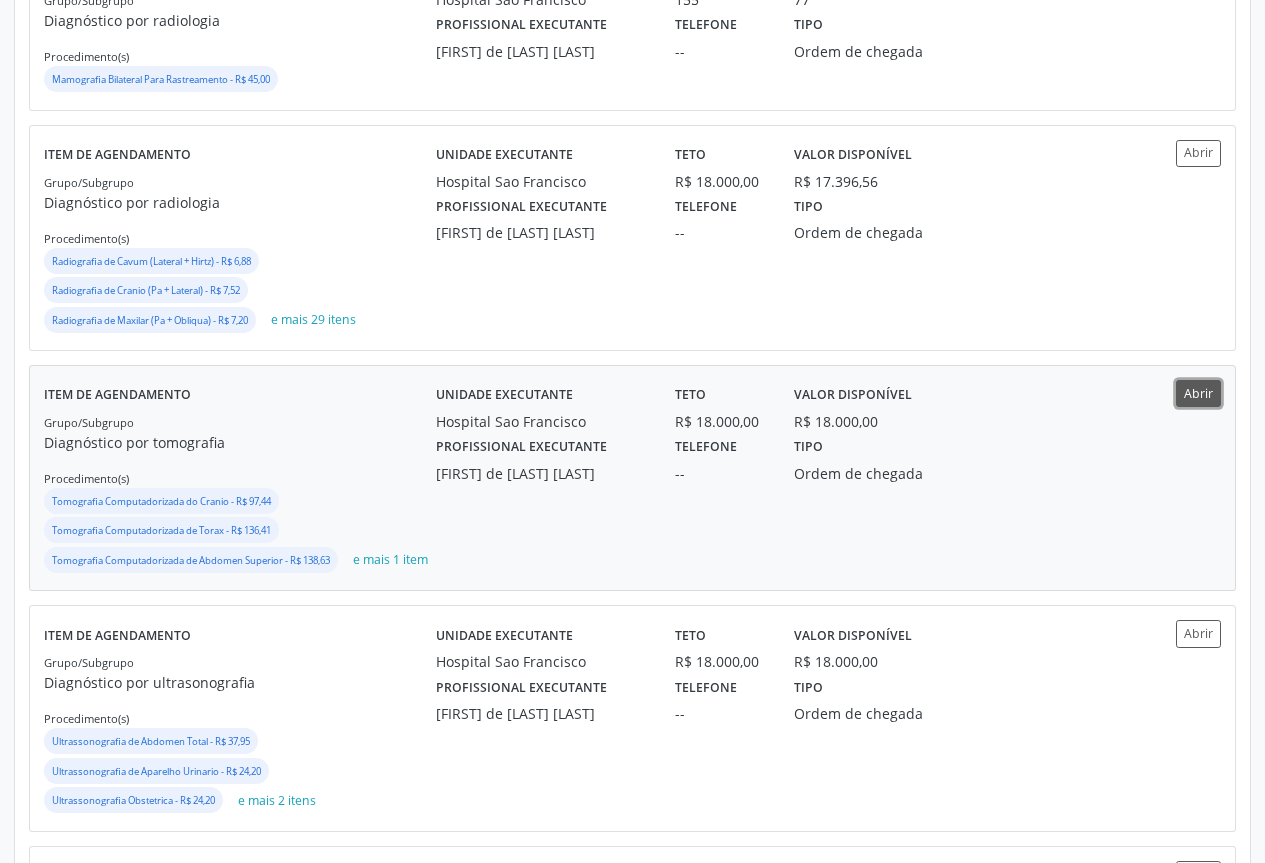 click on "Abrir" at bounding box center [1198, 393] 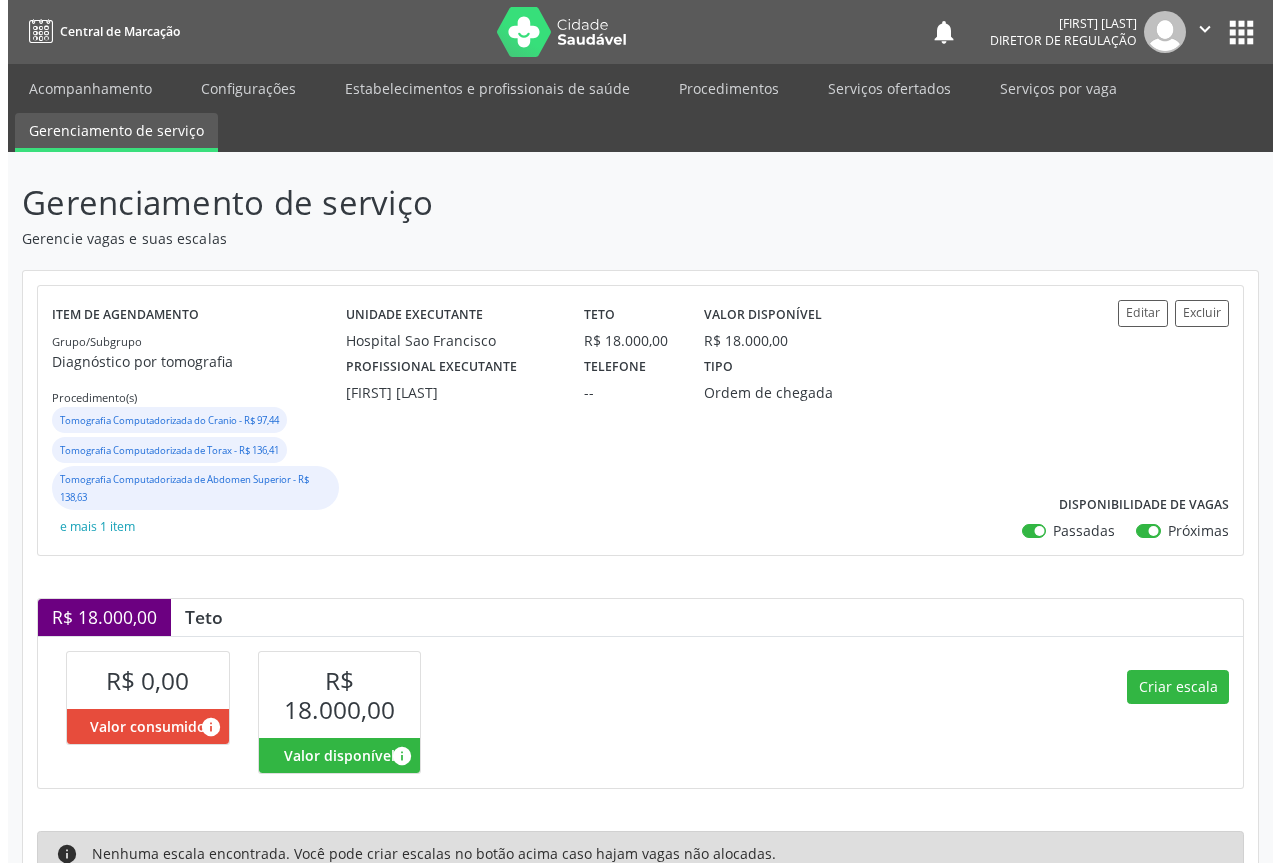 scroll, scrollTop: 150, scrollLeft: 0, axis: vertical 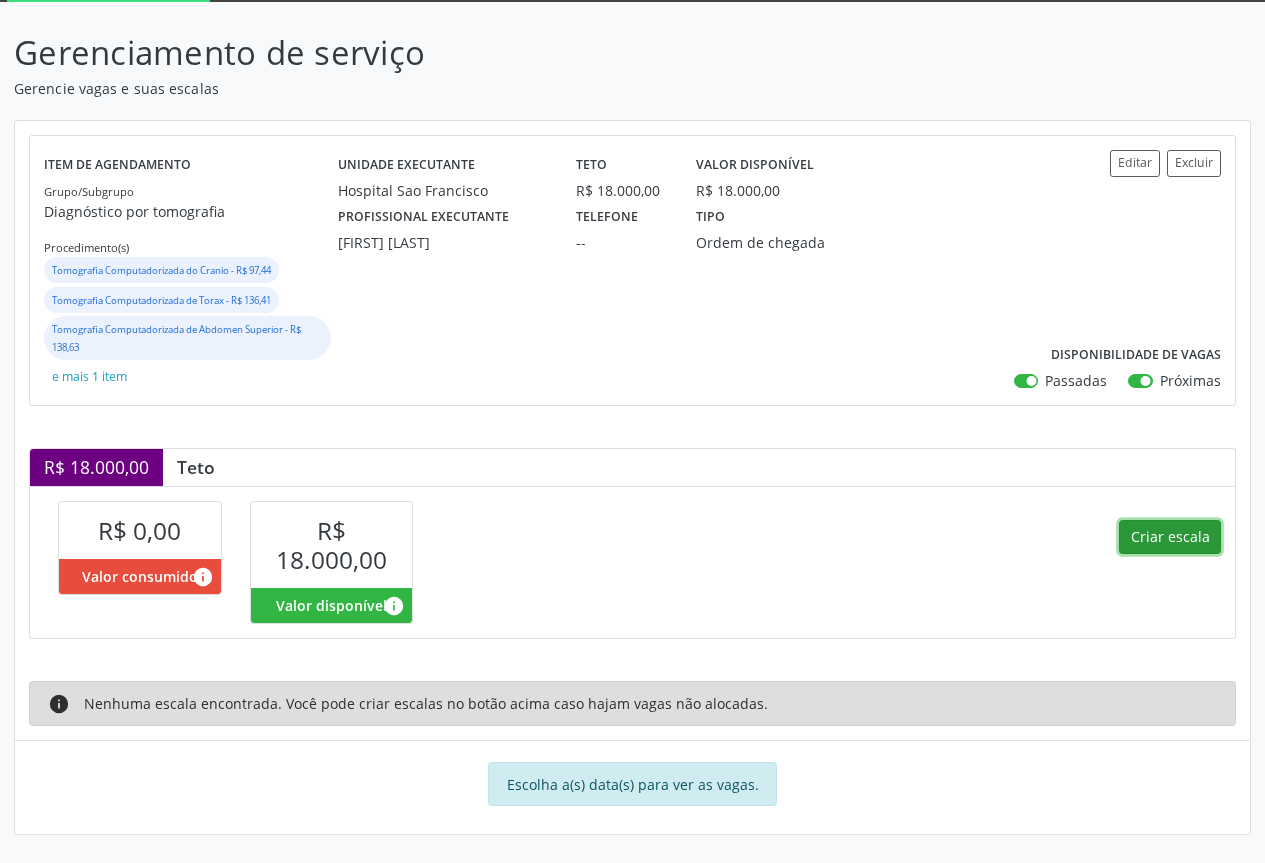 click on "Criar escala" at bounding box center [1170, 537] 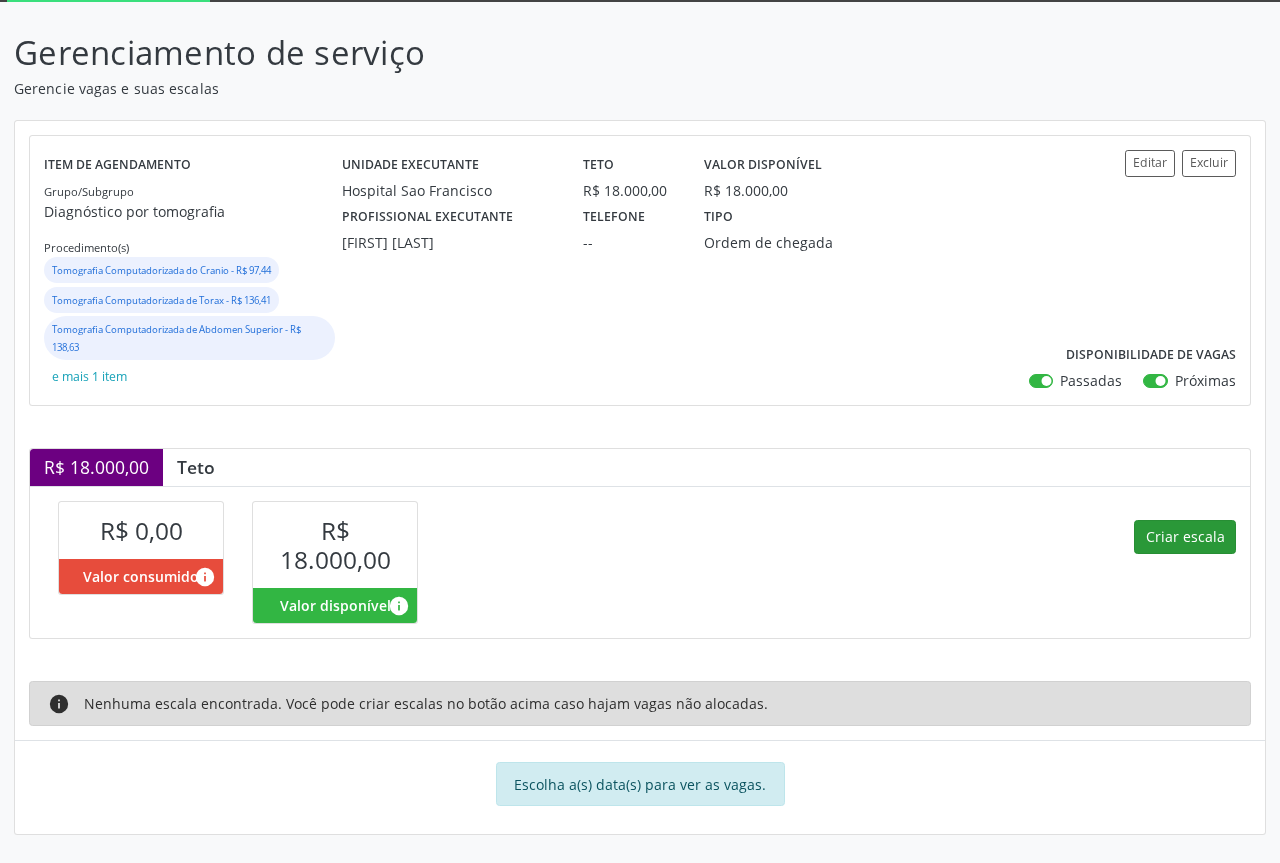 select on "7" 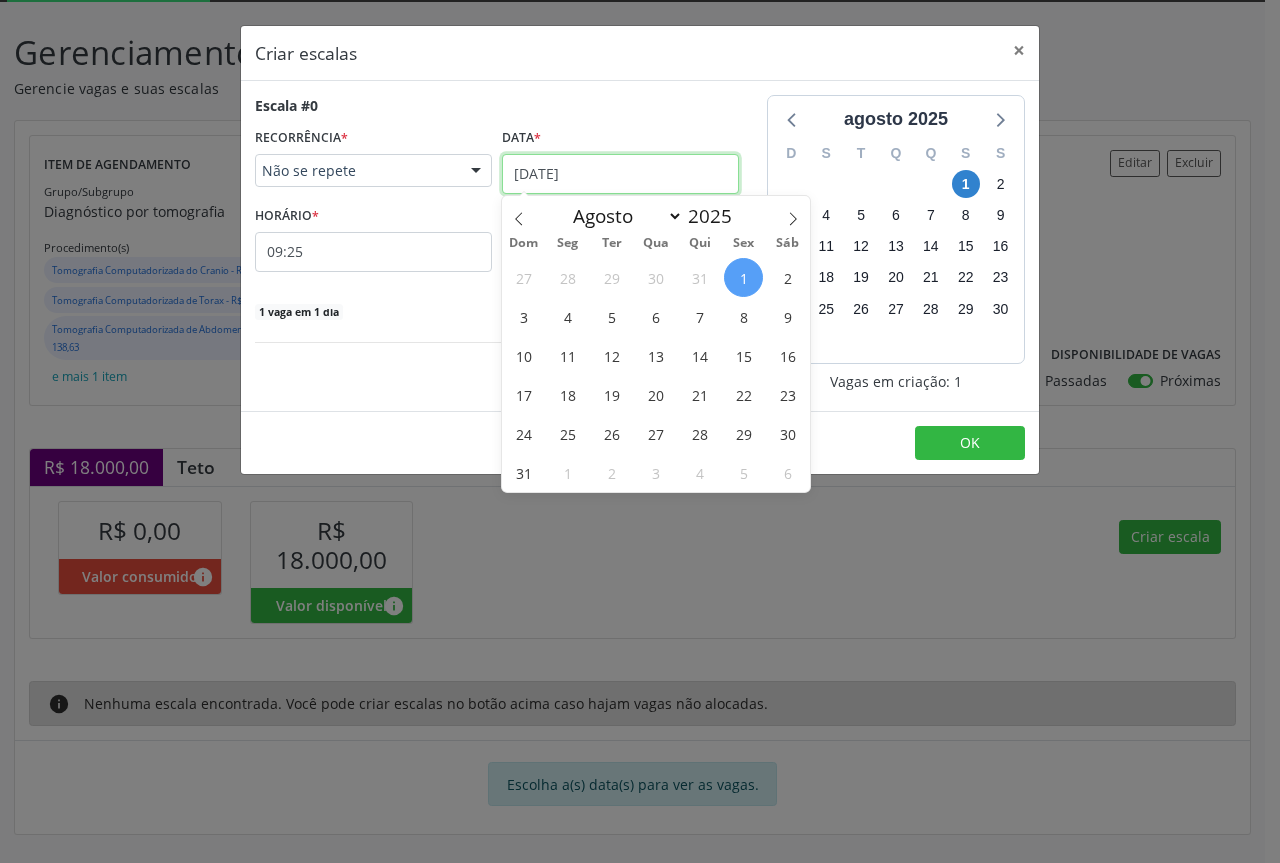 click on "[DATE]" at bounding box center [620, 174] 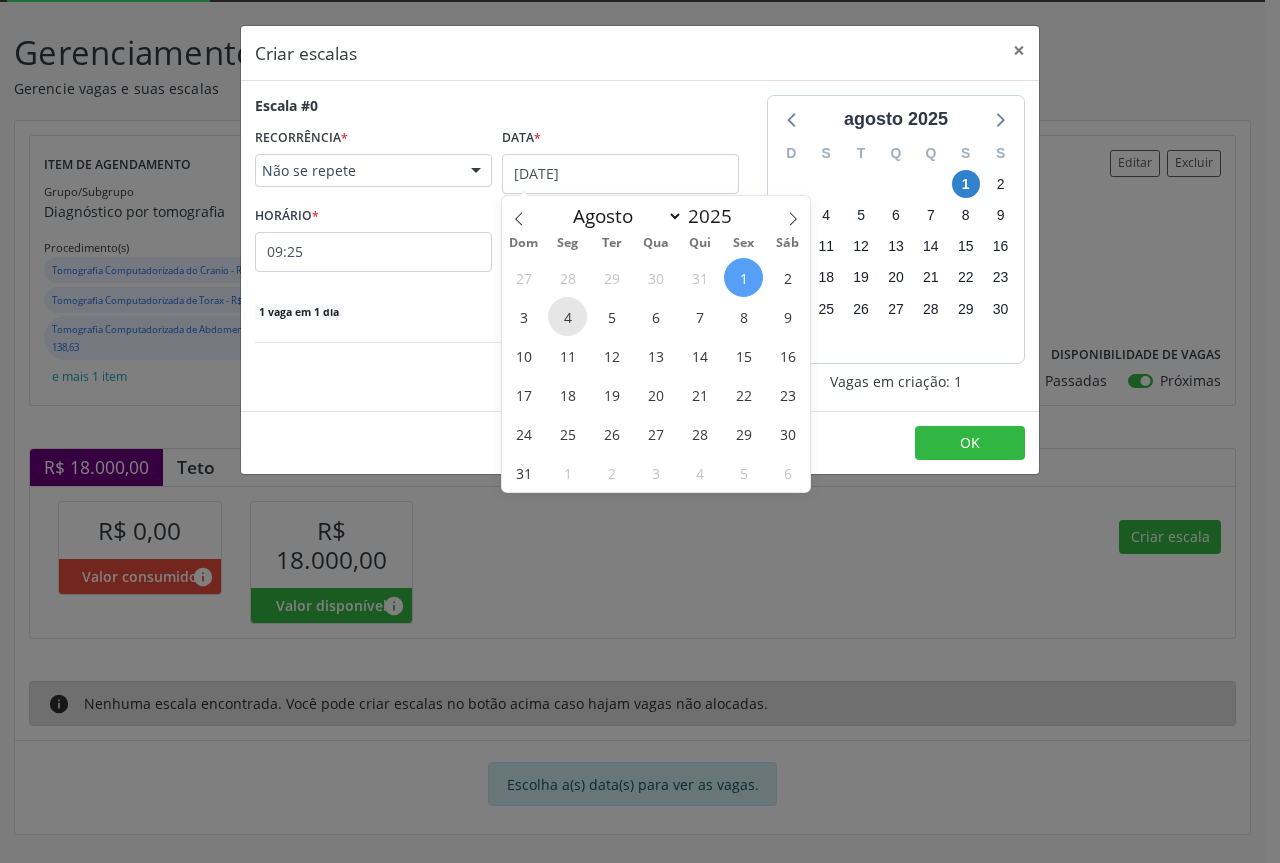click on "4" at bounding box center [567, 316] 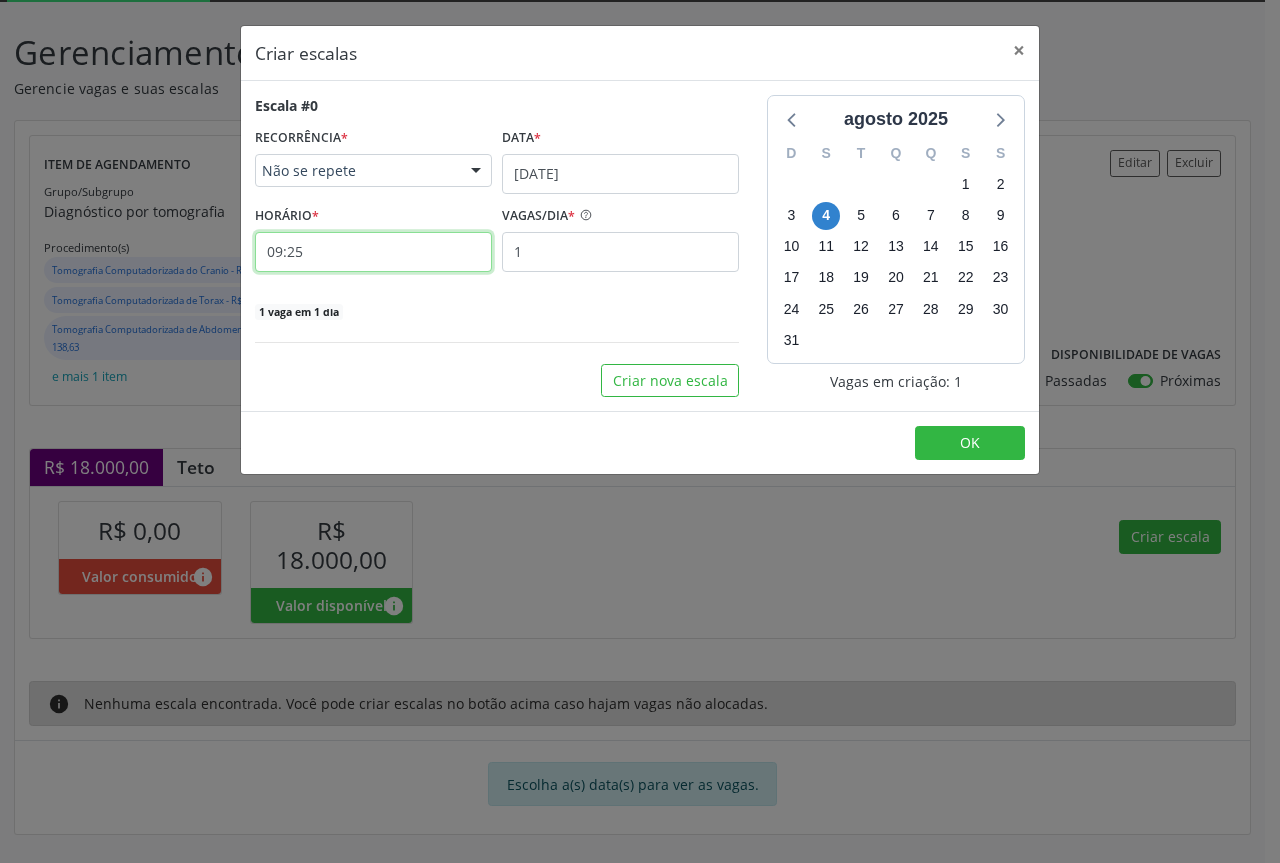 click on "09:25" at bounding box center (373, 252) 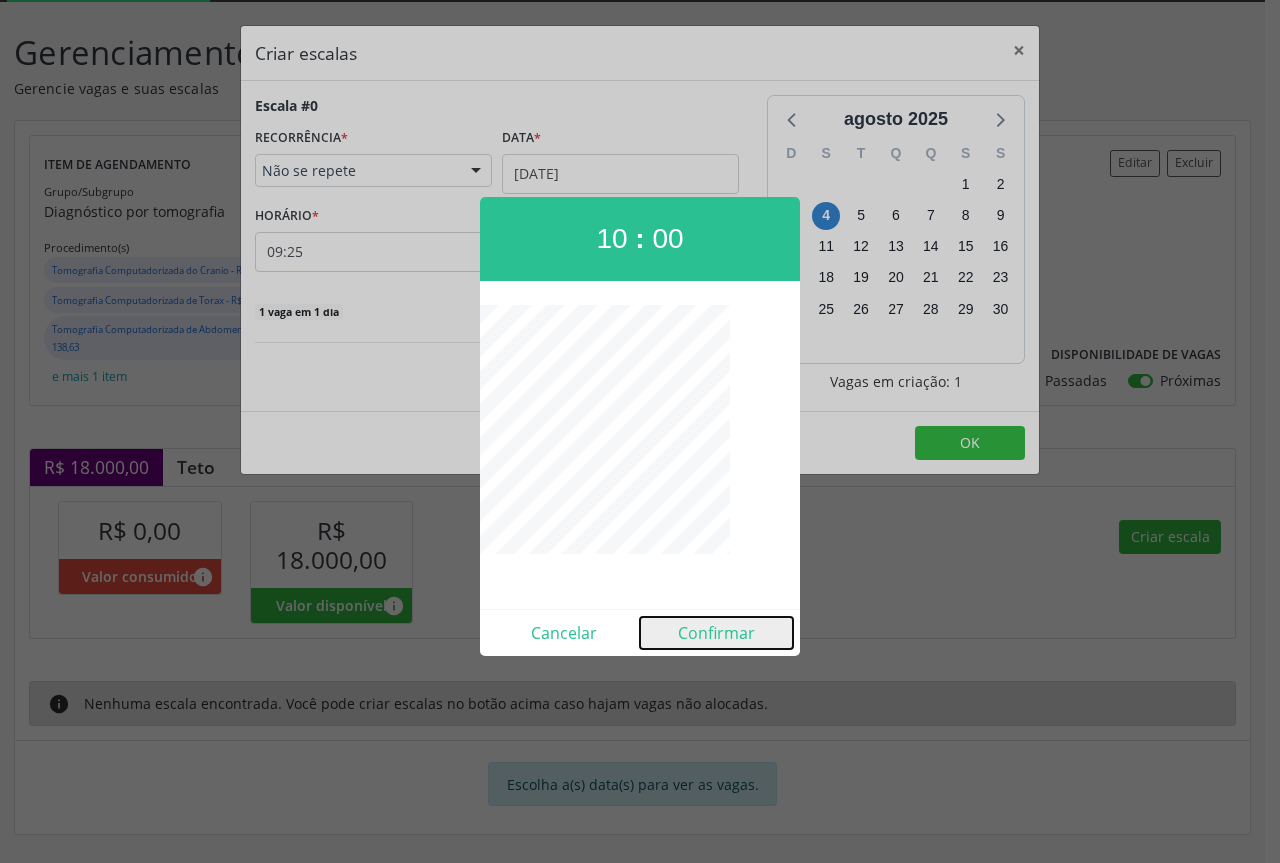 click on "Confirmar" at bounding box center (716, 633) 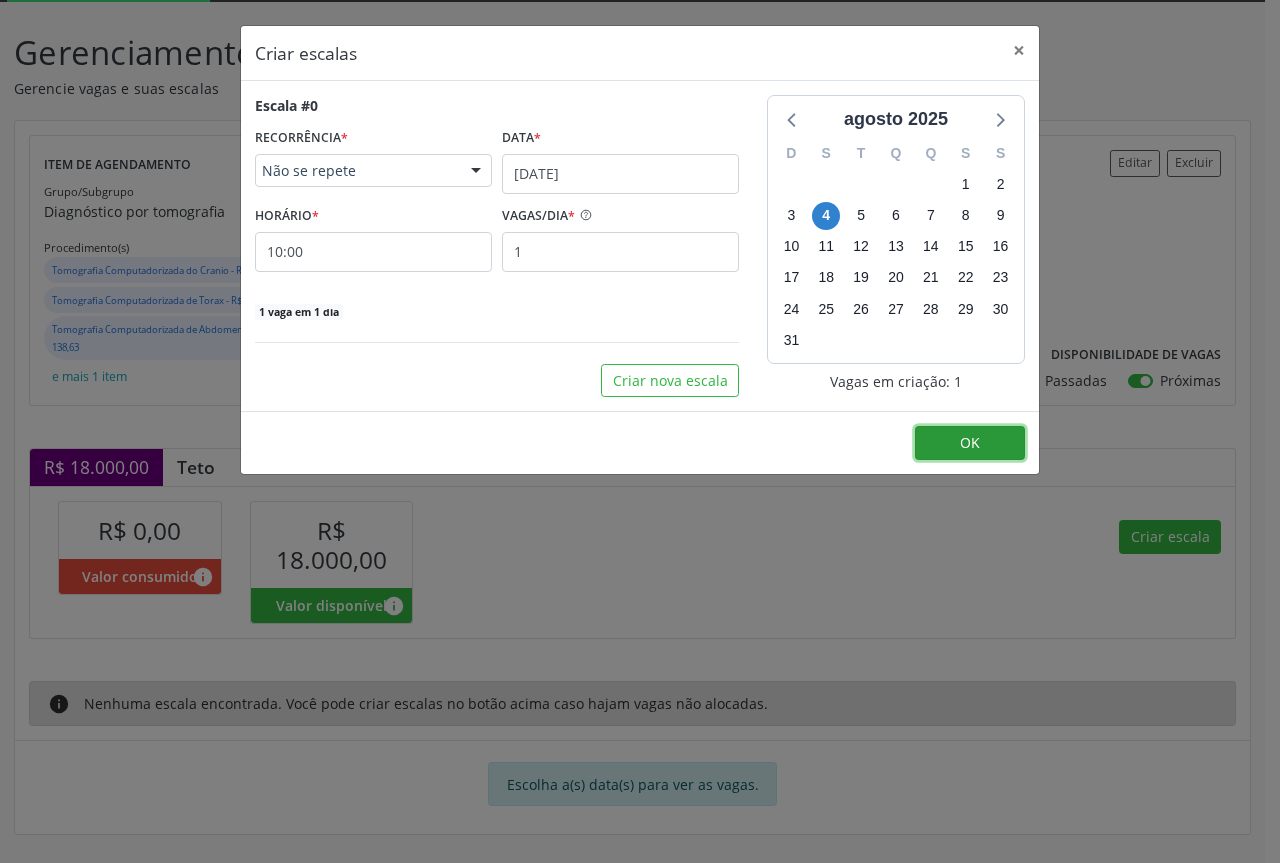 click on "OK" at bounding box center [970, 443] 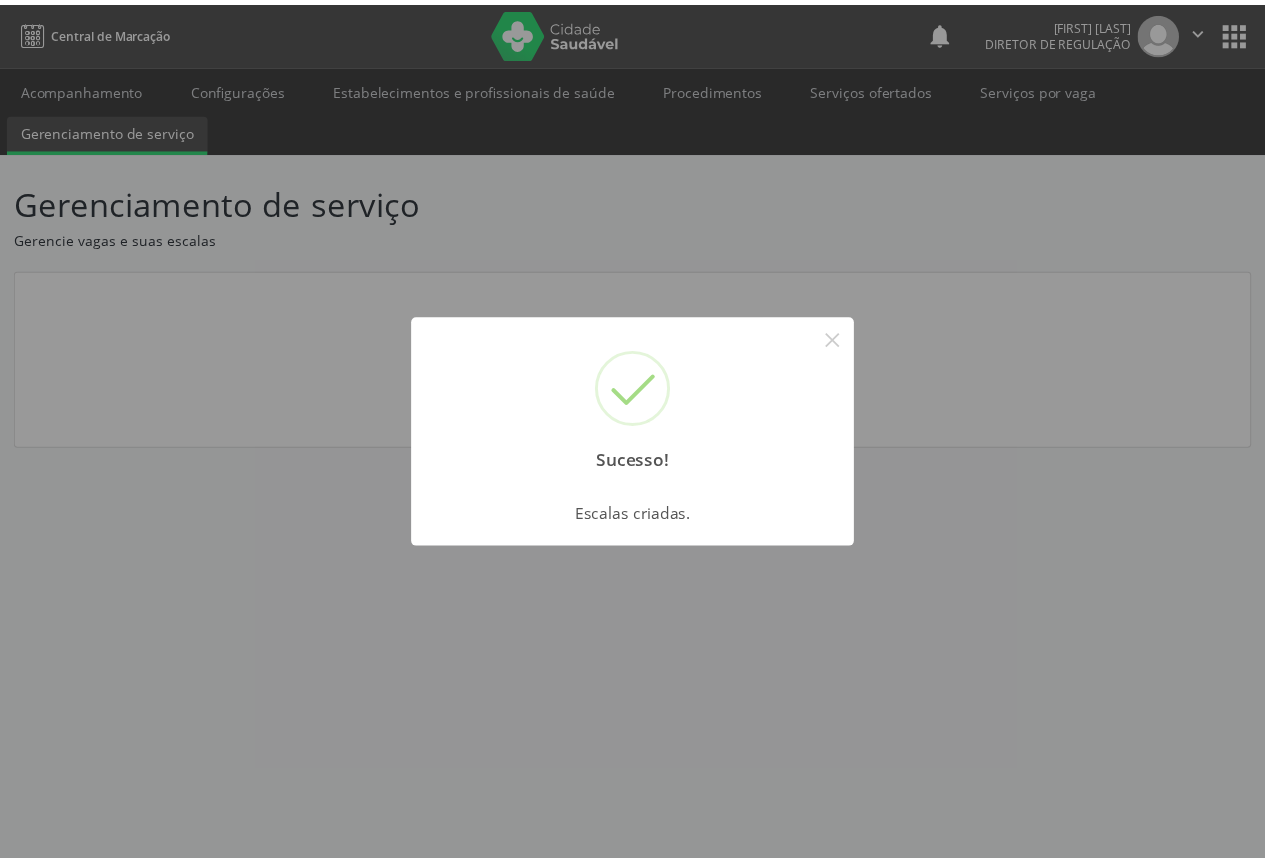 scroll, scrollTop: 0, scrollLeft: 0, axis: both 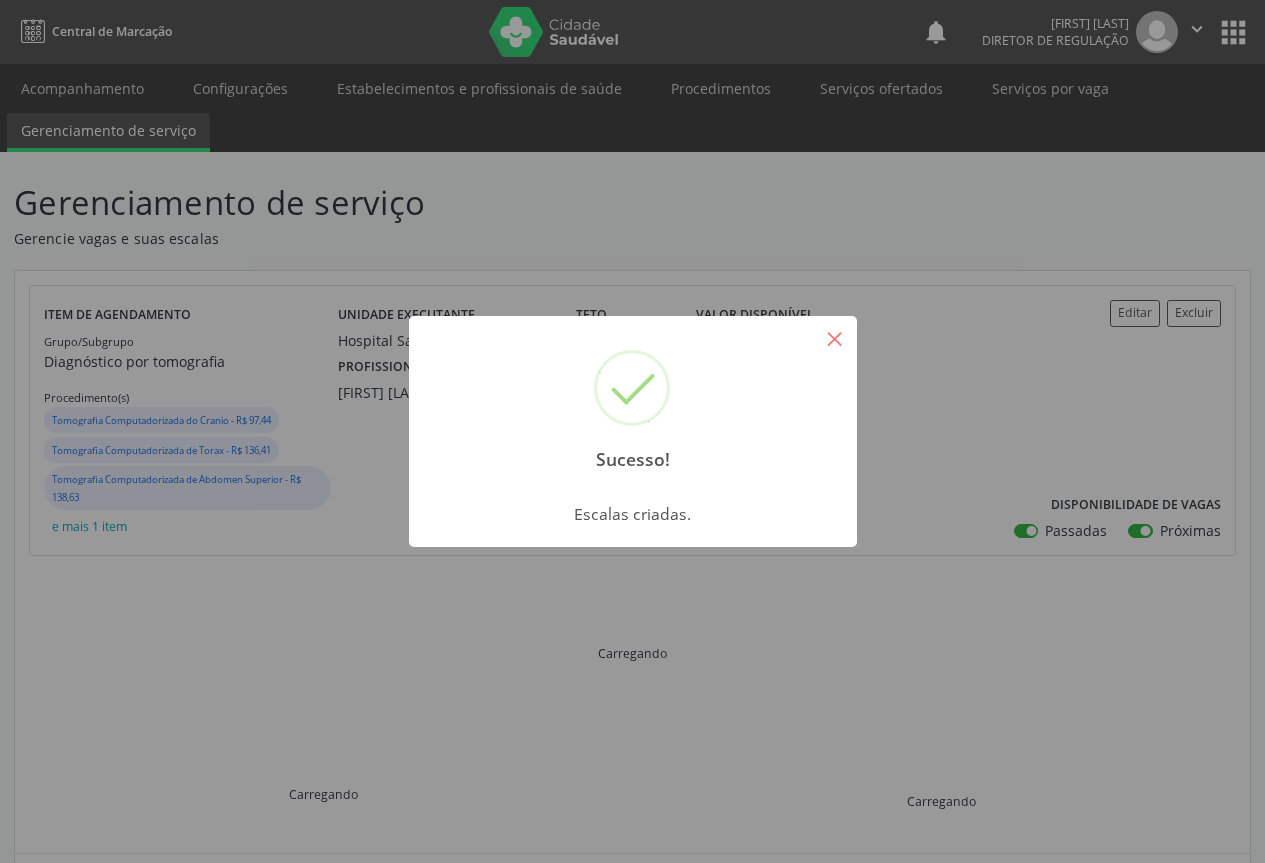 click on "×" at bounding box center [835, 338] 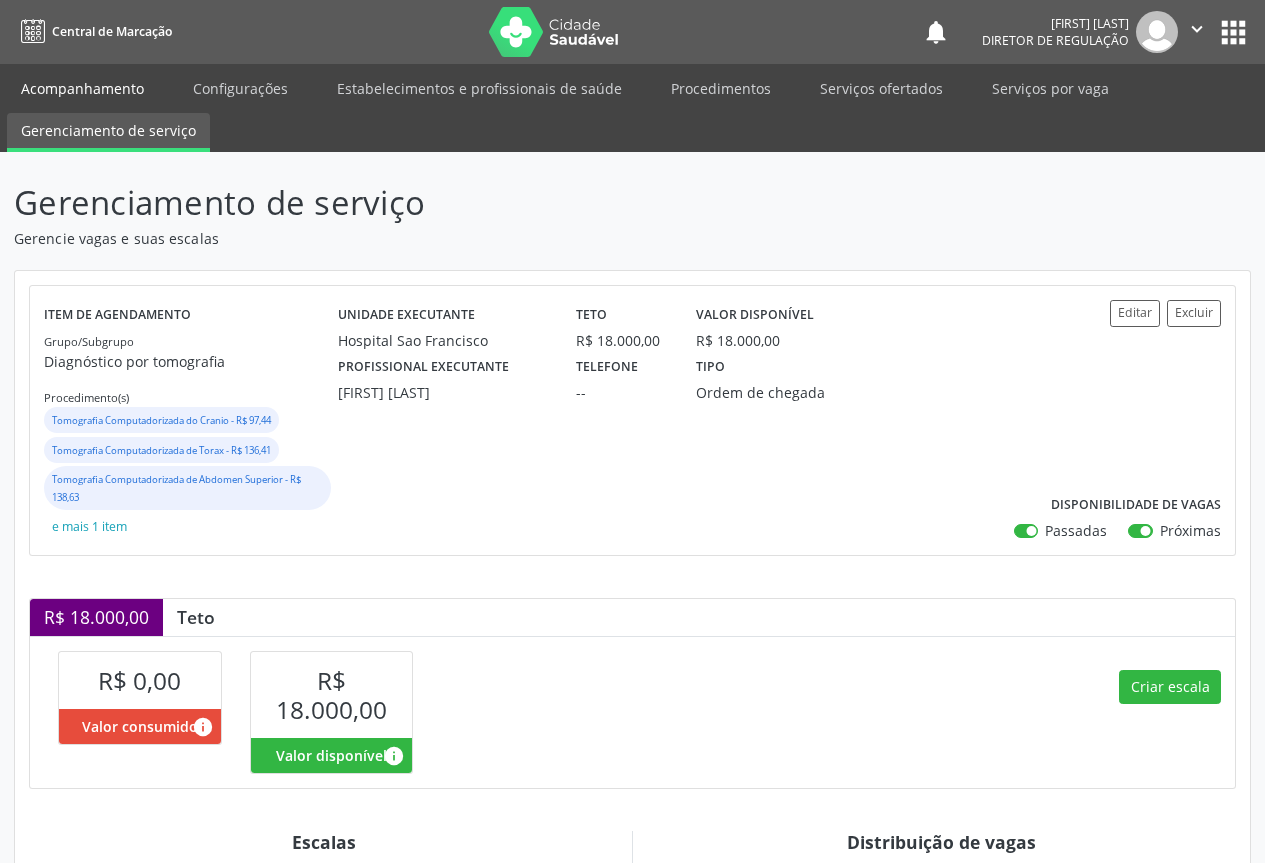 click on "Acompanhamento" at bounding box center (82, 88) 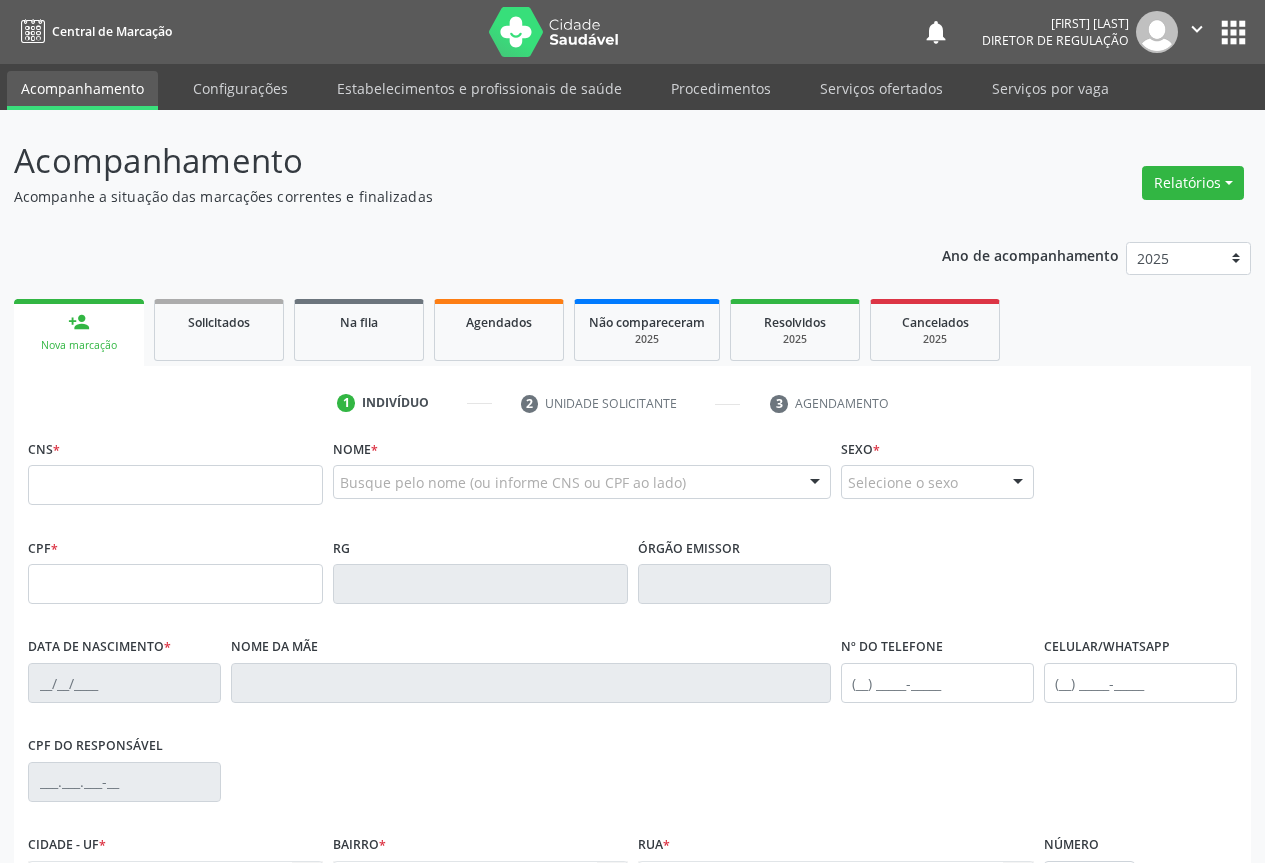 click at bounding box center (175, 485) 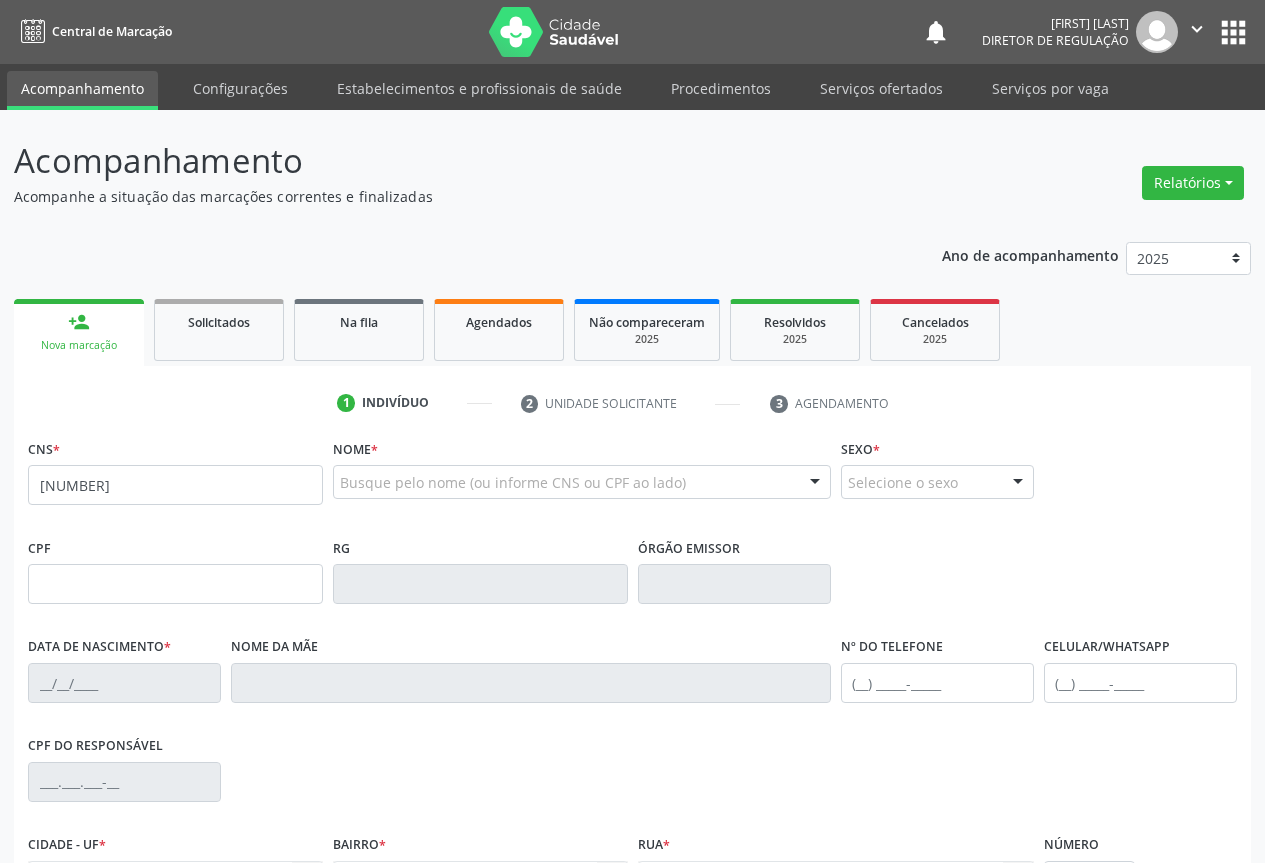 type on "708 0043 5183 0220" 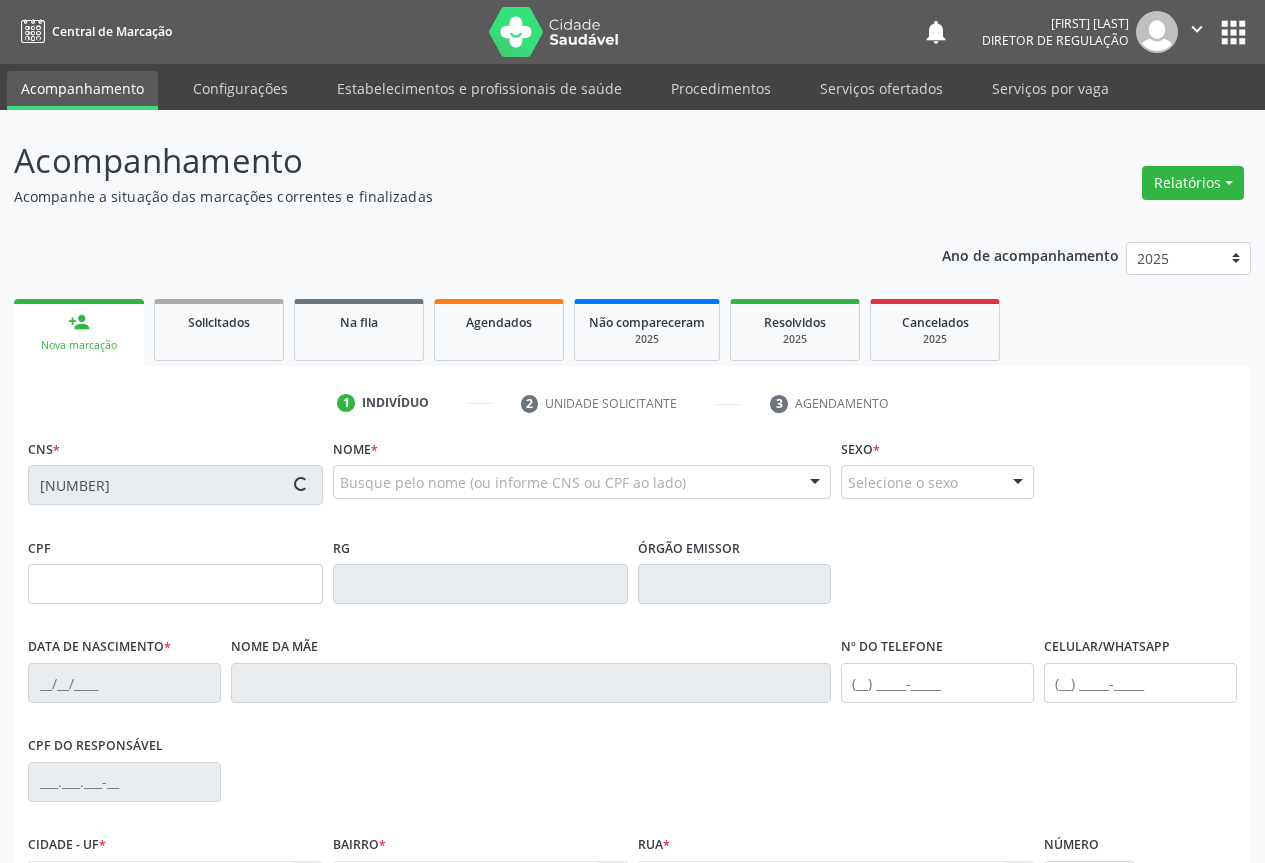 scroll, scrollTop: 221, scrollLeft: 0, axis: vertical 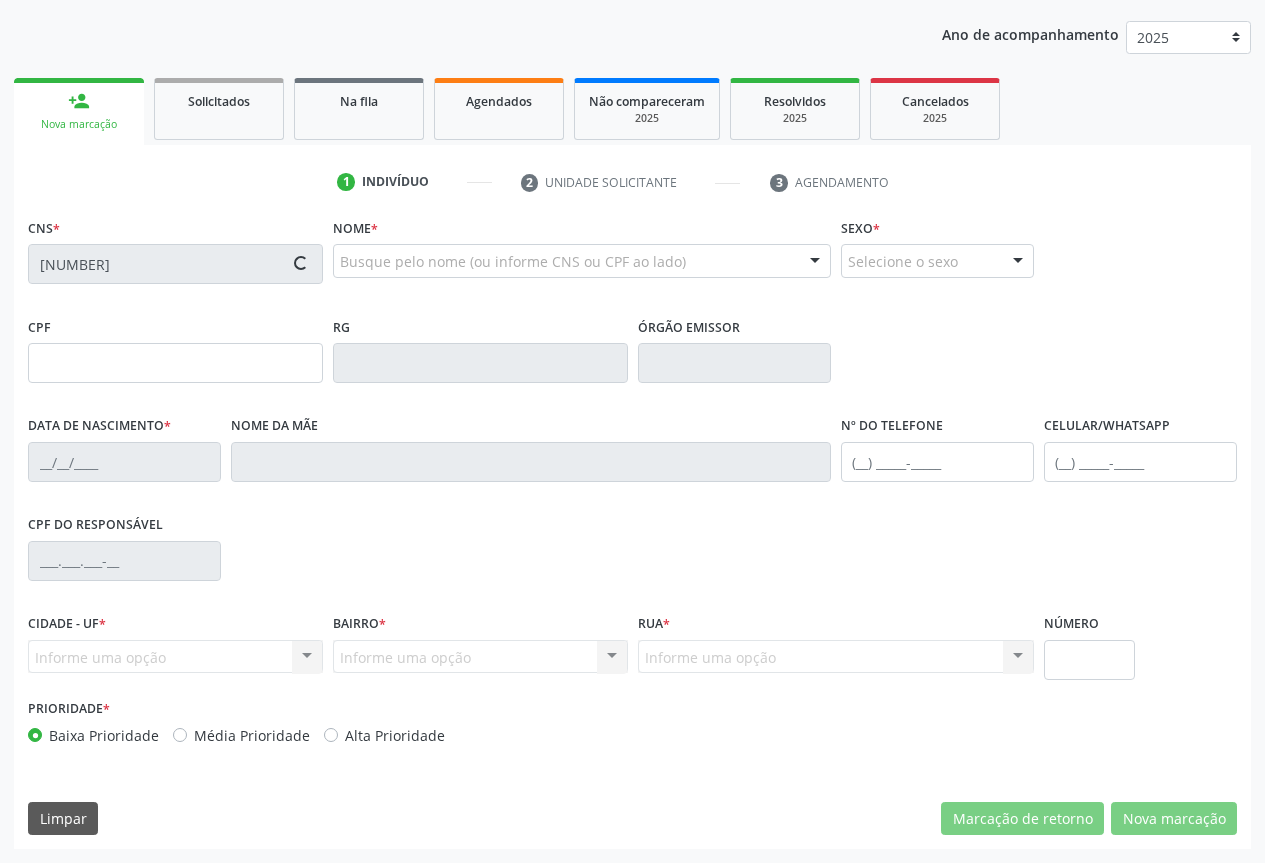 type on "0111096707" 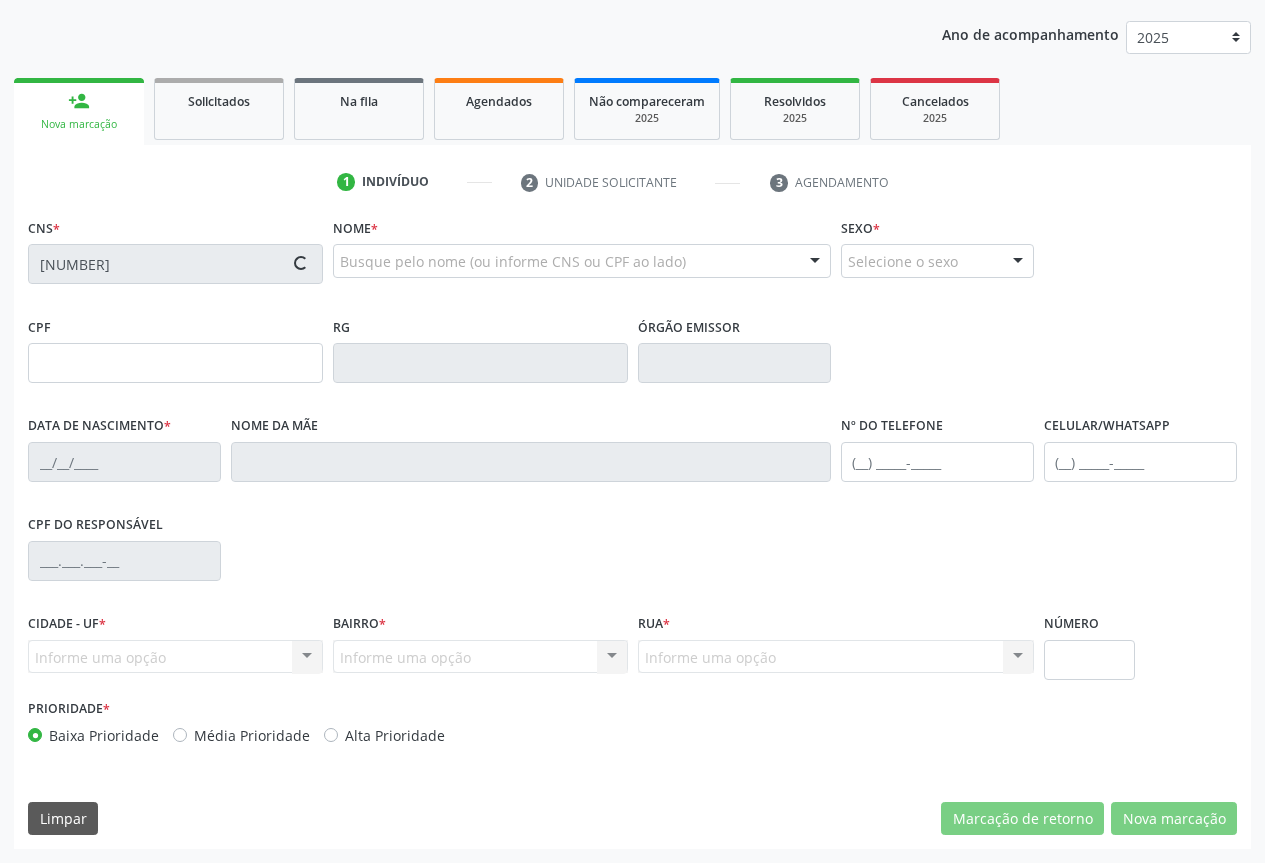 type on "06/05/1951" 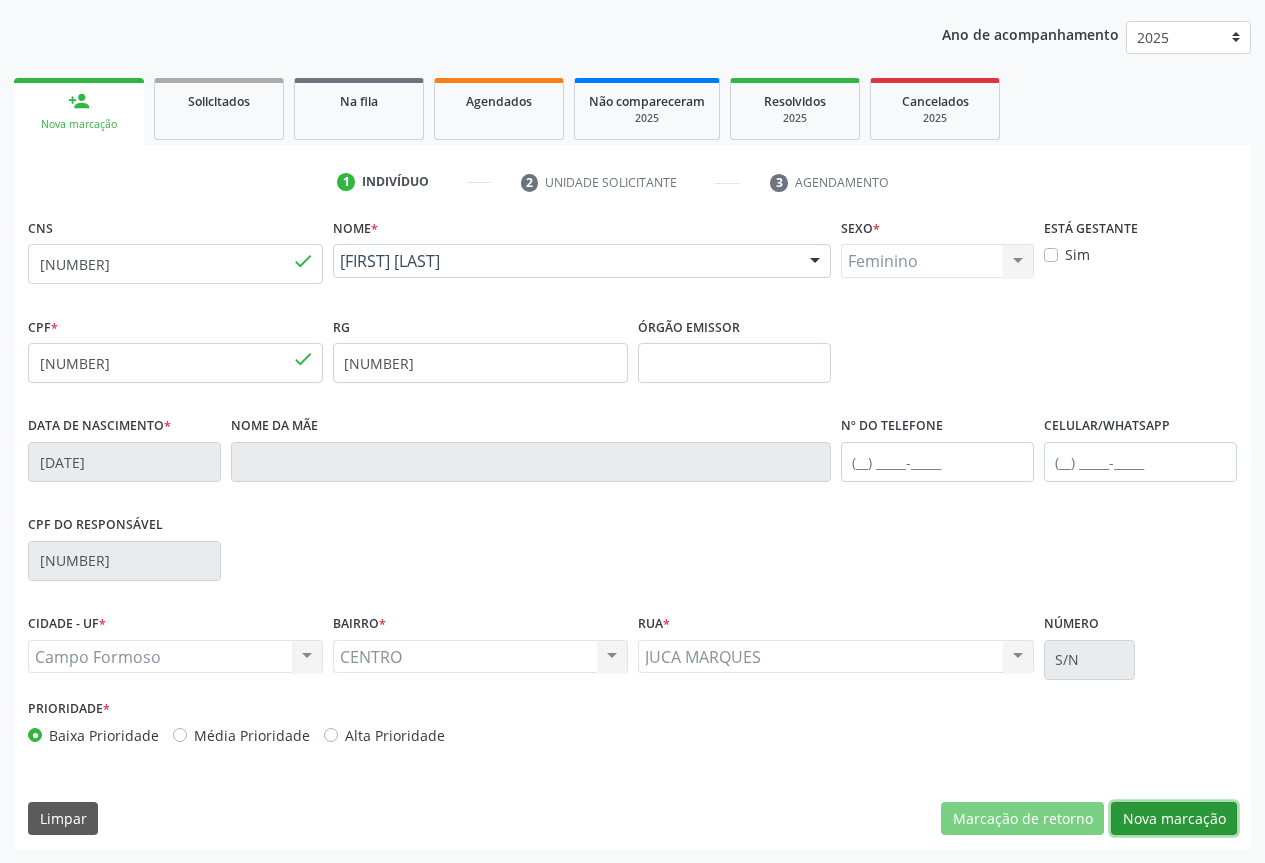 click on "Nova marcação" at bounding box center [1174, 819] 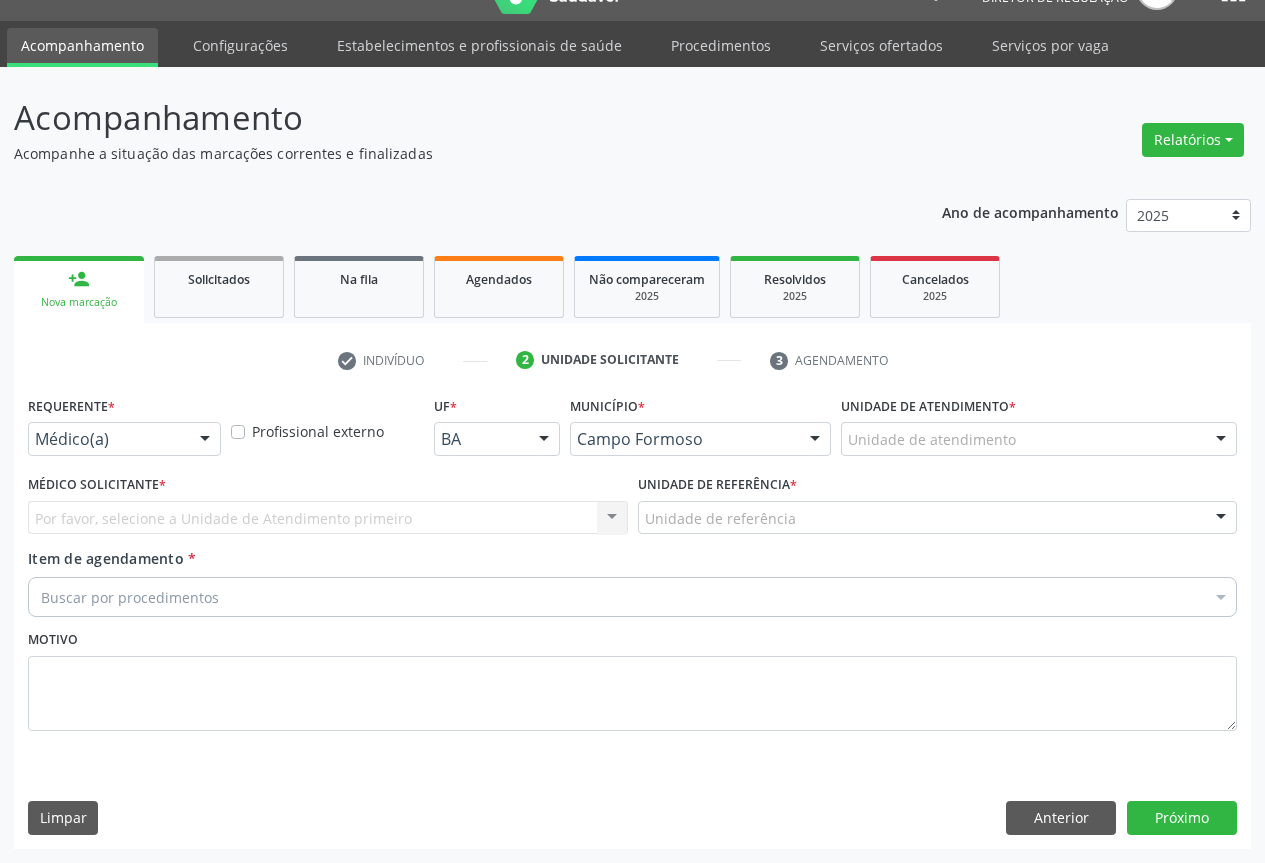 scroll, scrollTop: 43, scrollLeft: 0, axis: vertical 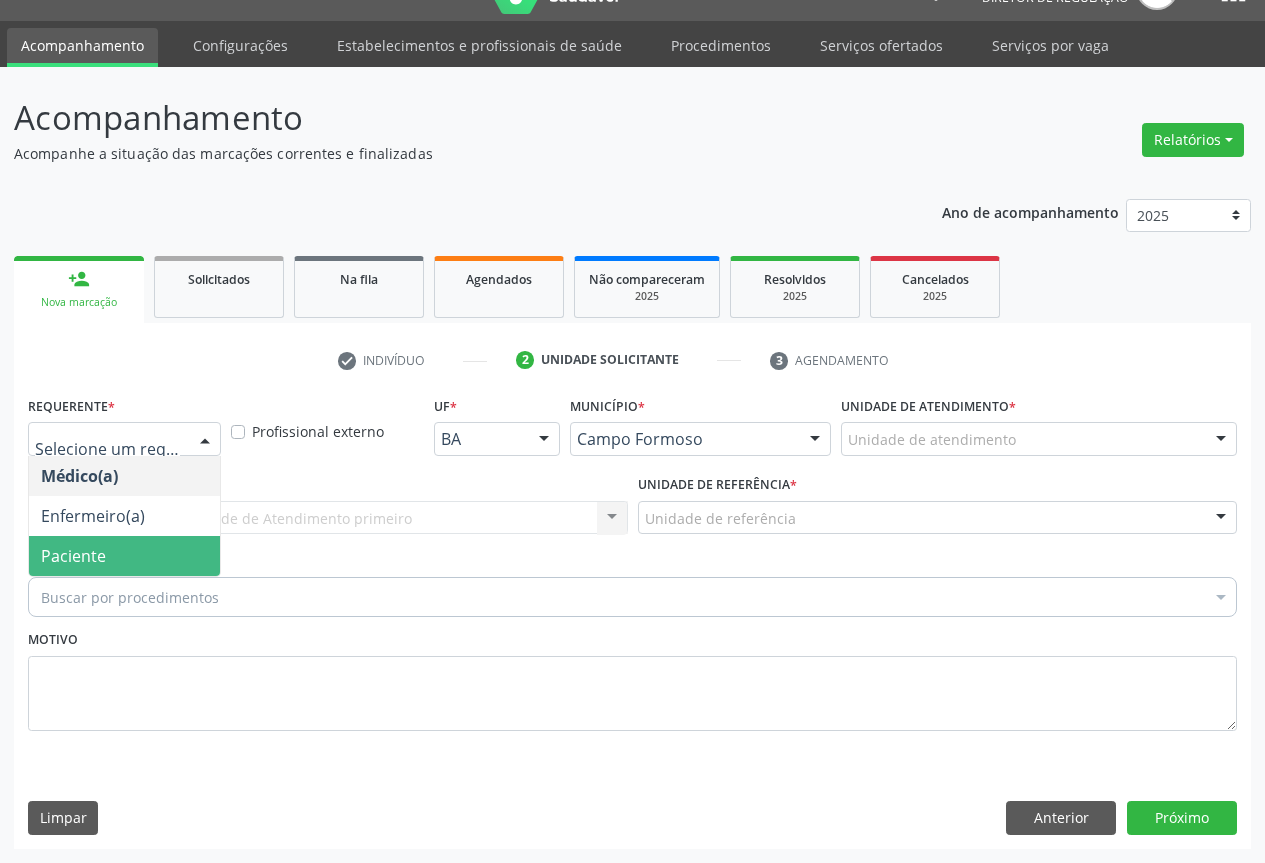 drag, startPoint x: 162, startPoint y: 559, endPoint x: 317, endPoint y: 531, distance: 157.50873 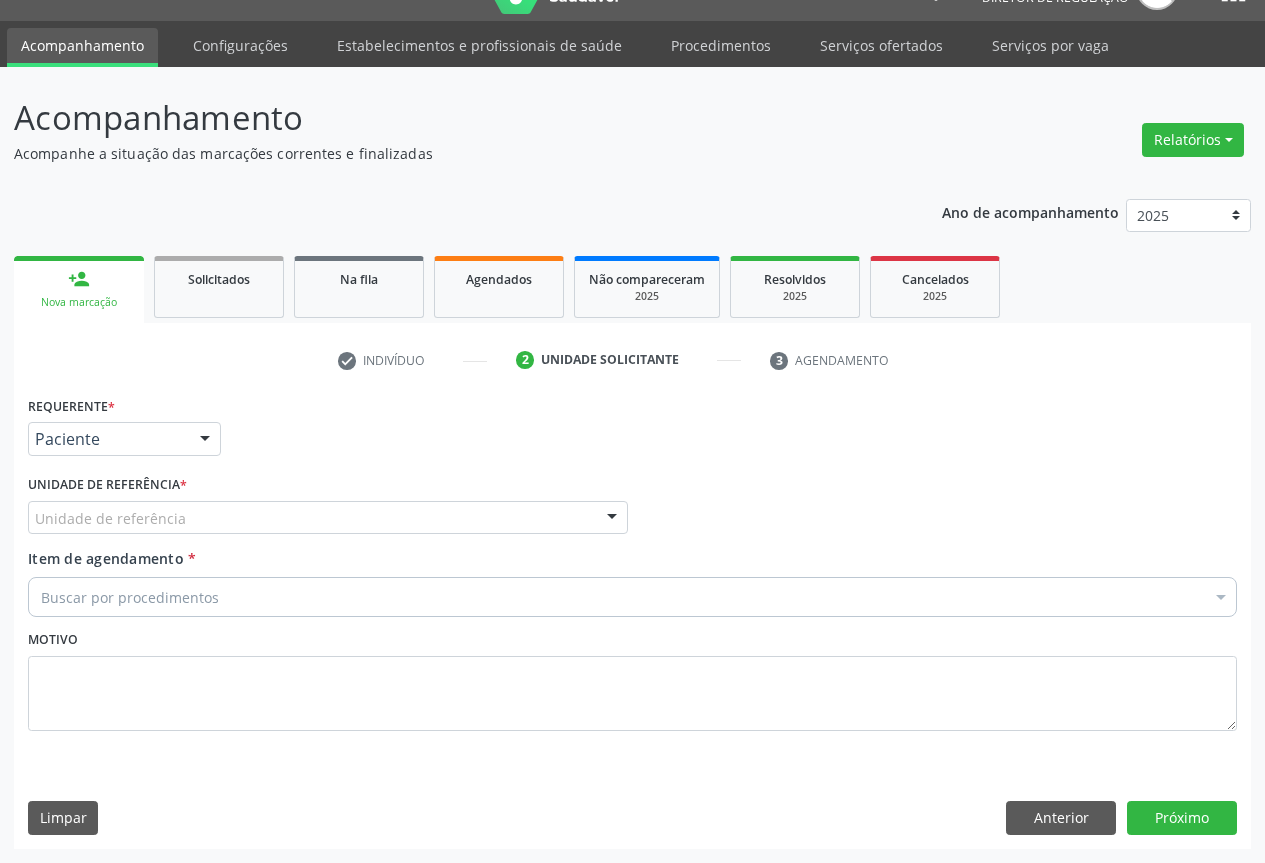 click on "Unidade de referência" at bounding box center [328, 518] 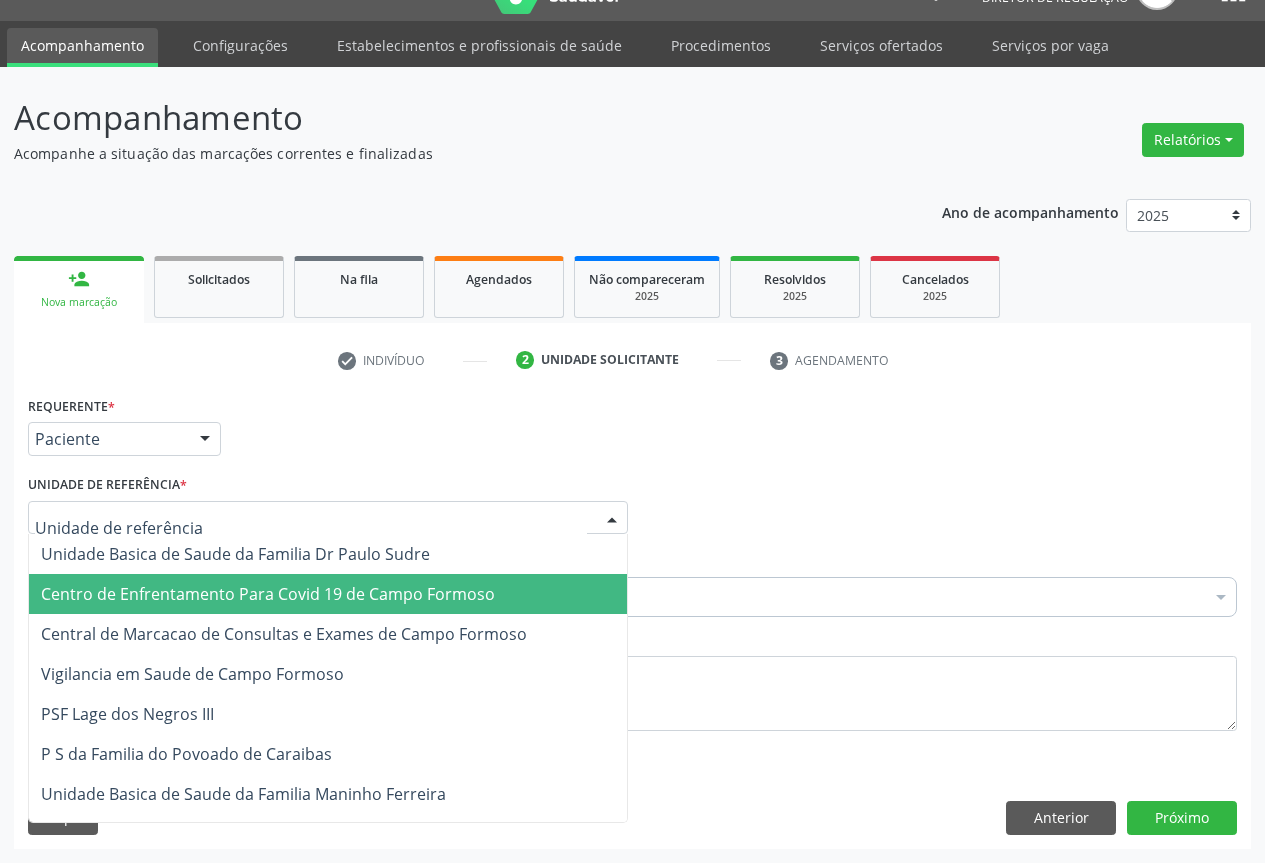 click on "Centro de Enfrentamento Para Covid 19 de Campo Formoso" at bounding box center (328, 594) 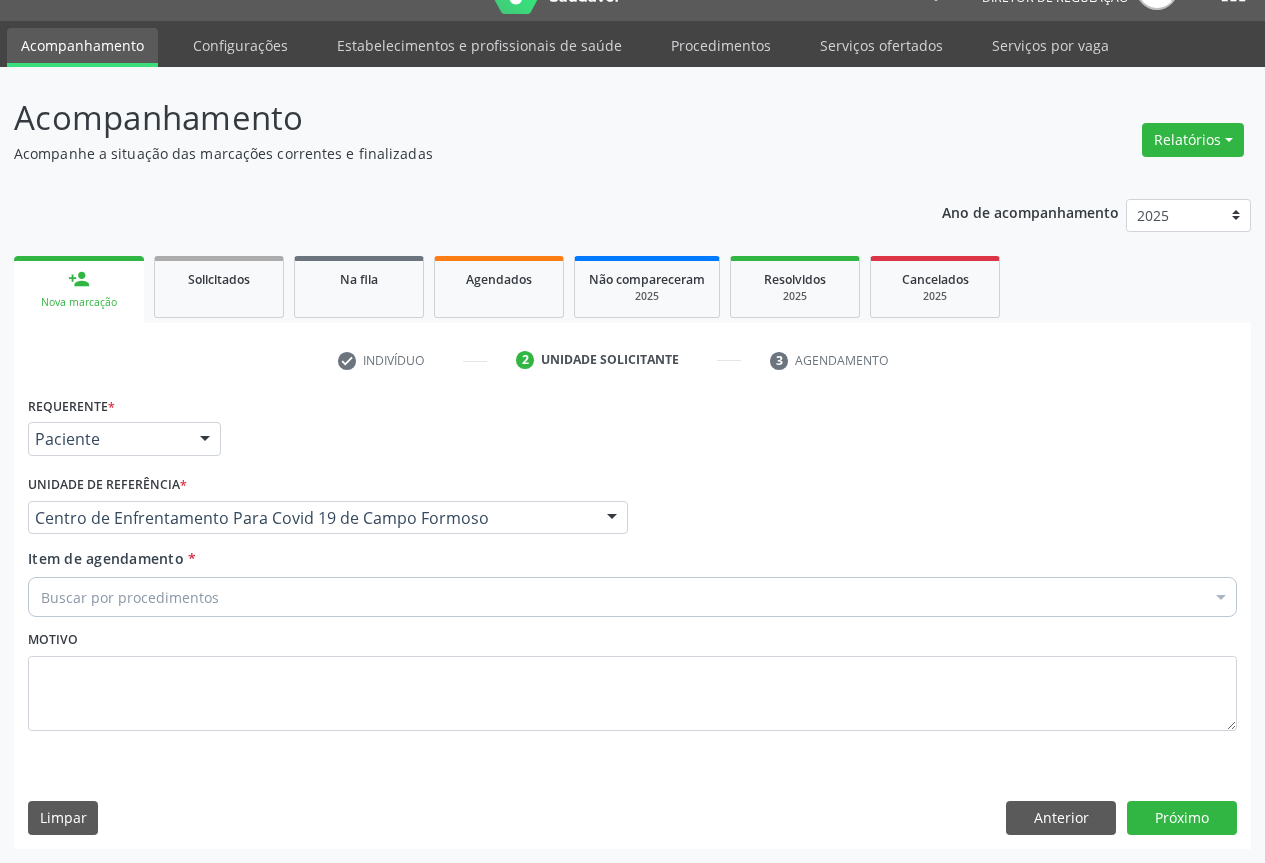 drag, startPoint x: 321, startPoint y: 618, endPoint x: 329, endPoint y: 534, distance: 84.38009 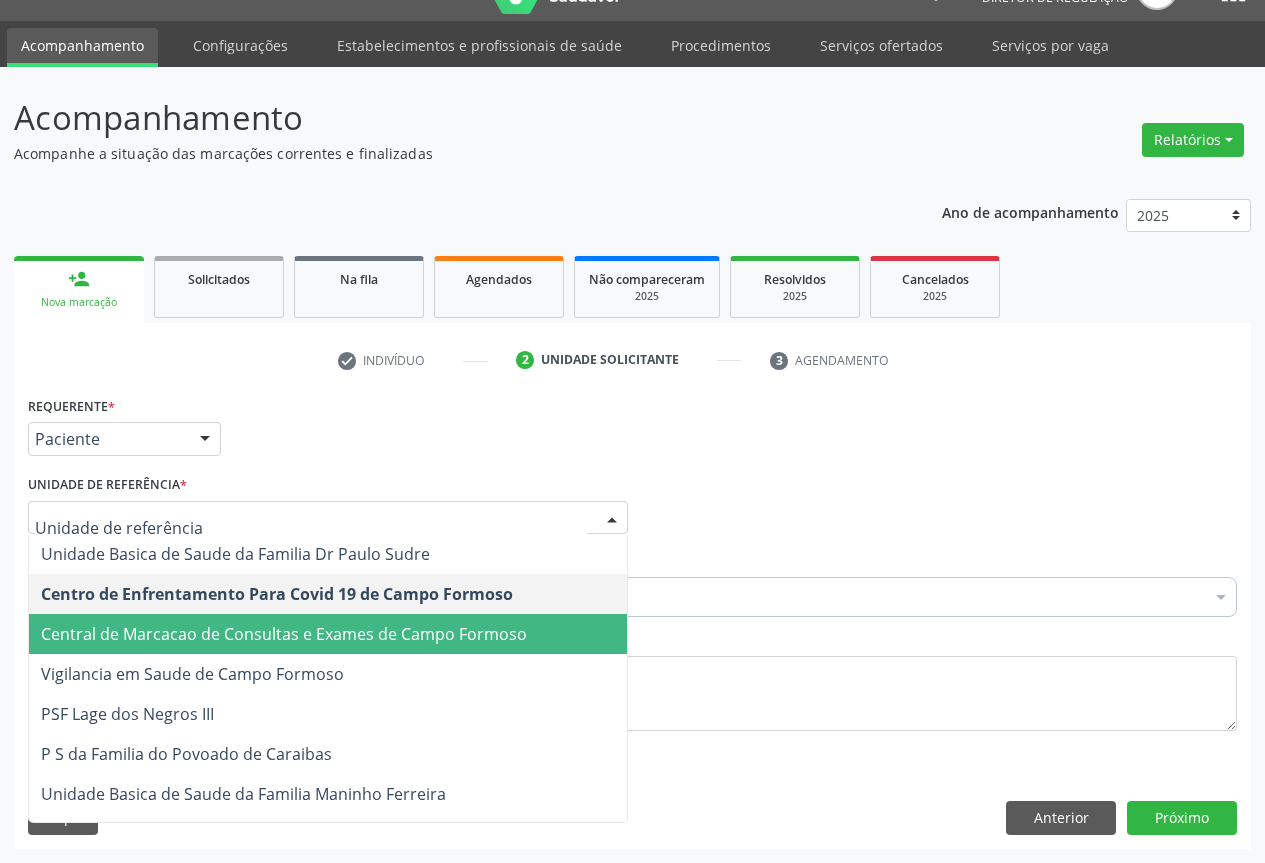 click on "Central de Marcacao de Consultas e Exames de Campo Formoso" at bounding box center [328, 634] 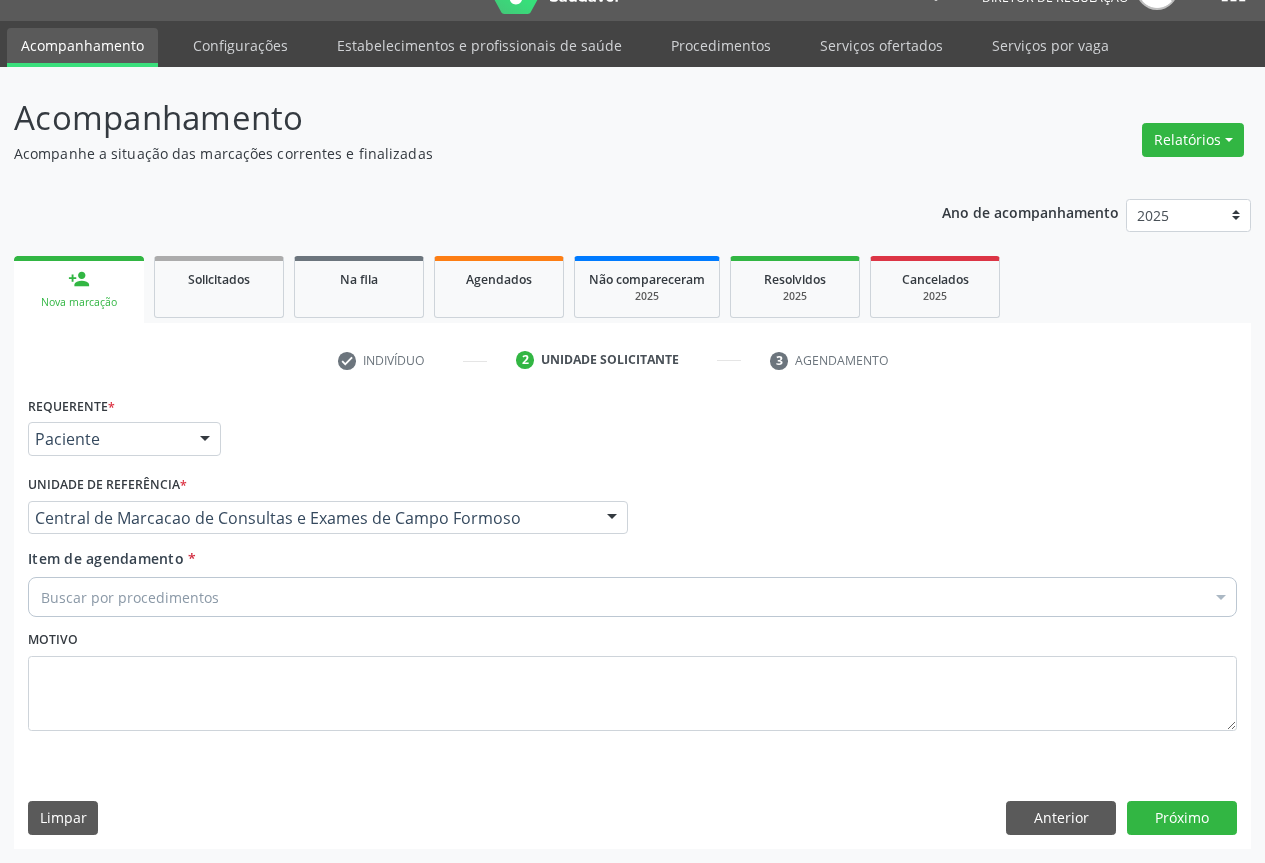 click on "Buscar por procedimentos" at bounding box center [632, 597] 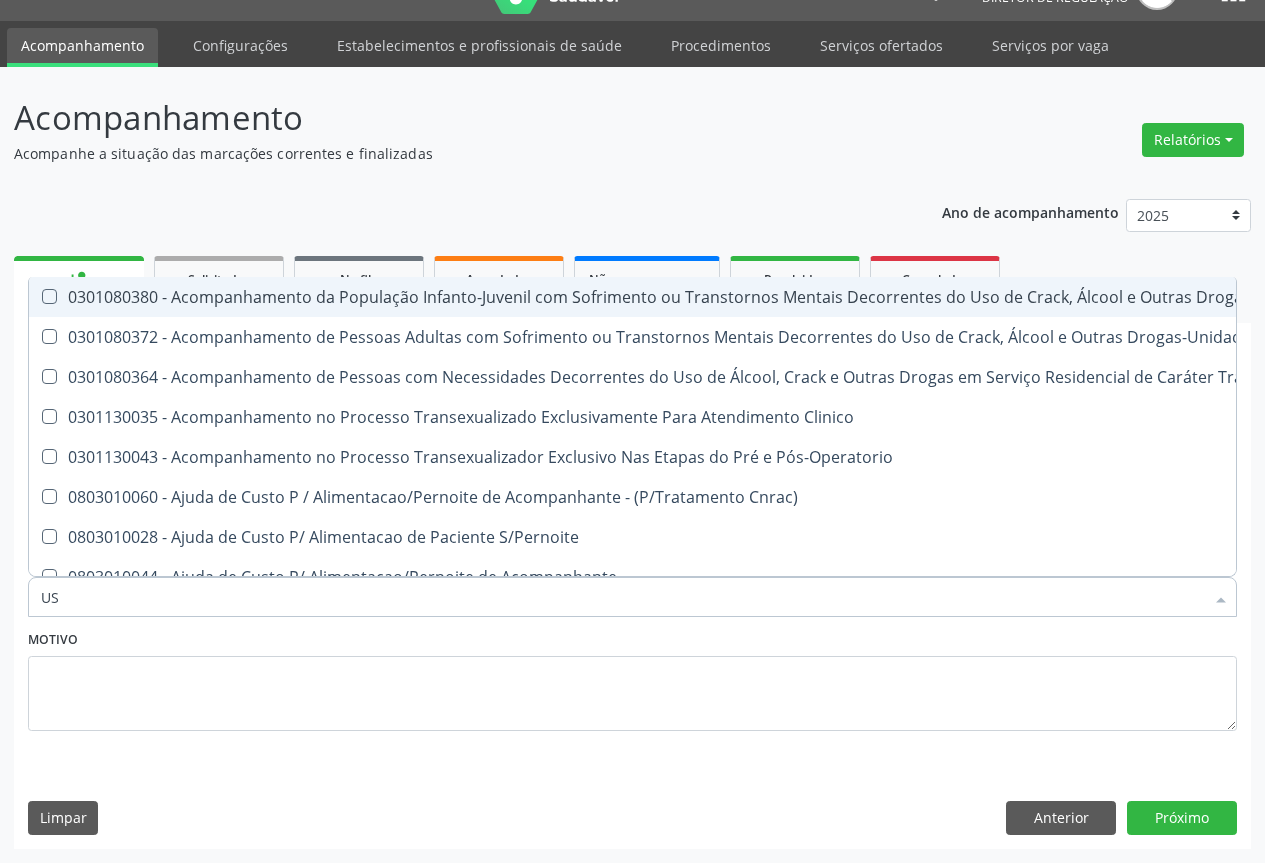 type on "USG" 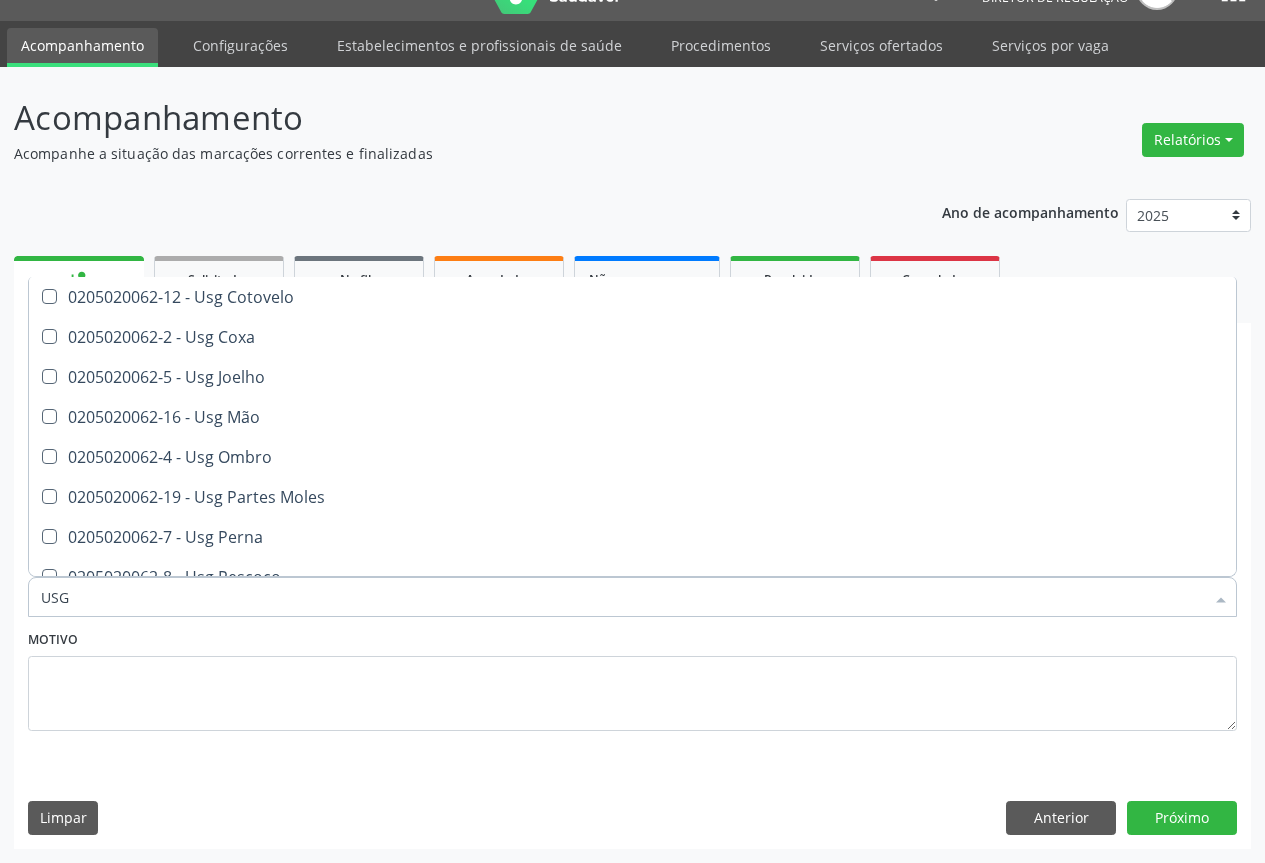 scroll, scrollTop: 300, scrollLeft: 0, axis: vertical 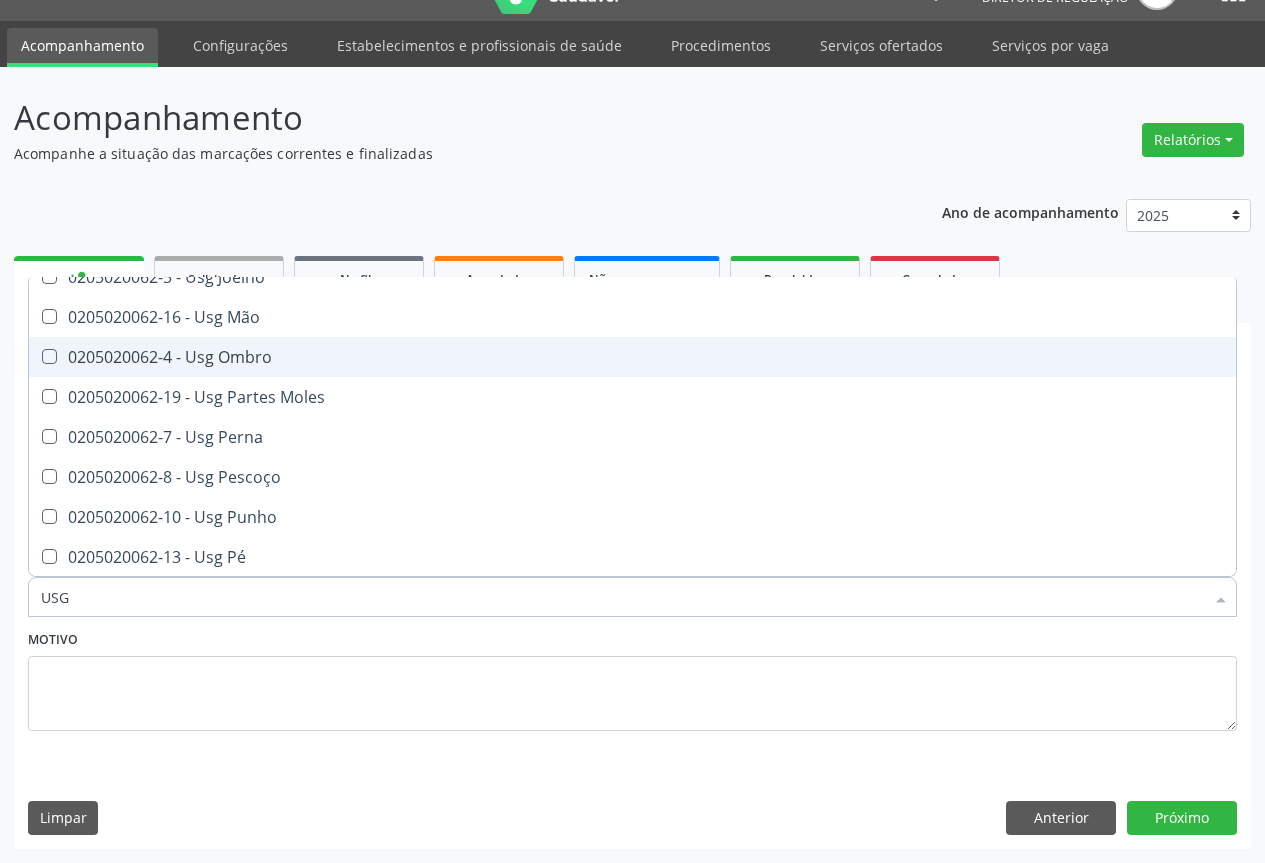 click on "0205020062-4 - Usg Ombro" at bounding box center (632, 357) 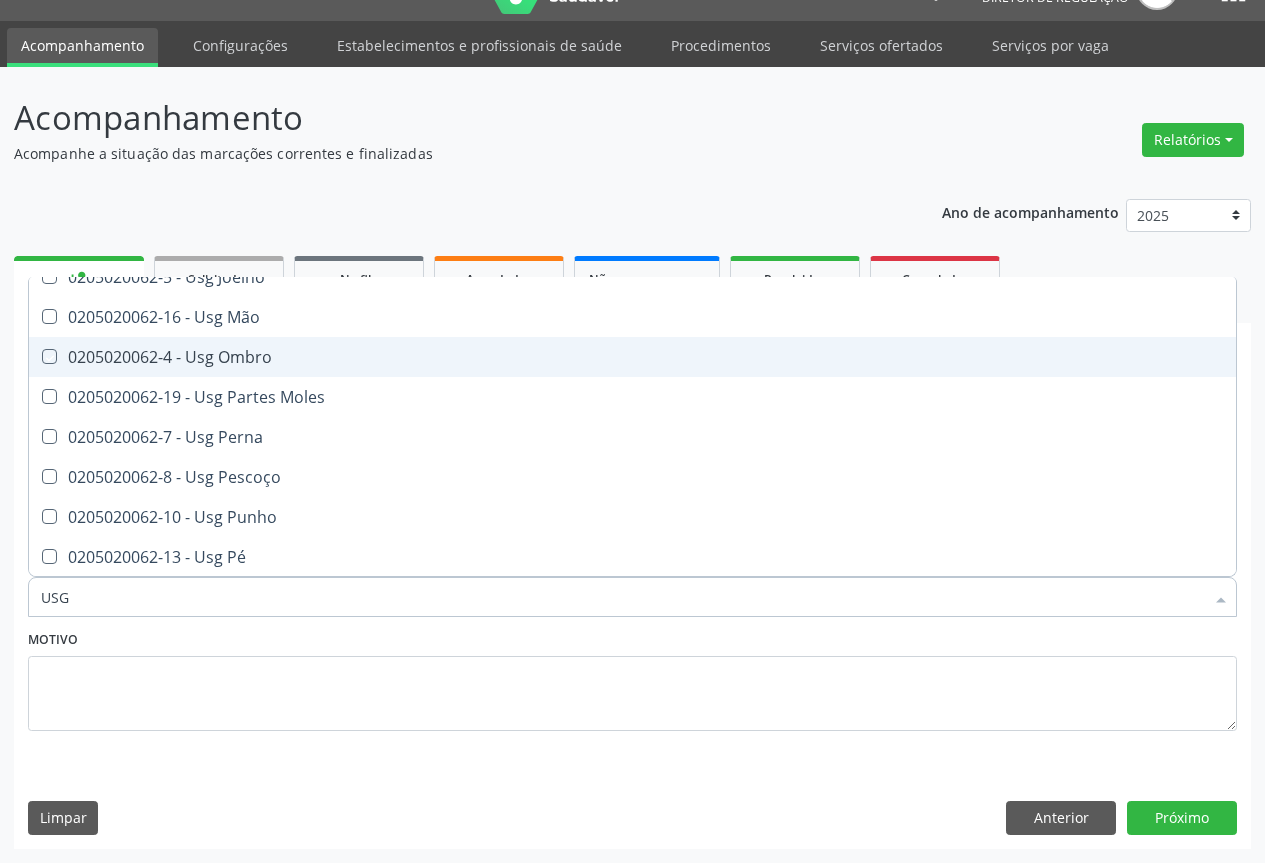 checkbox on "true" 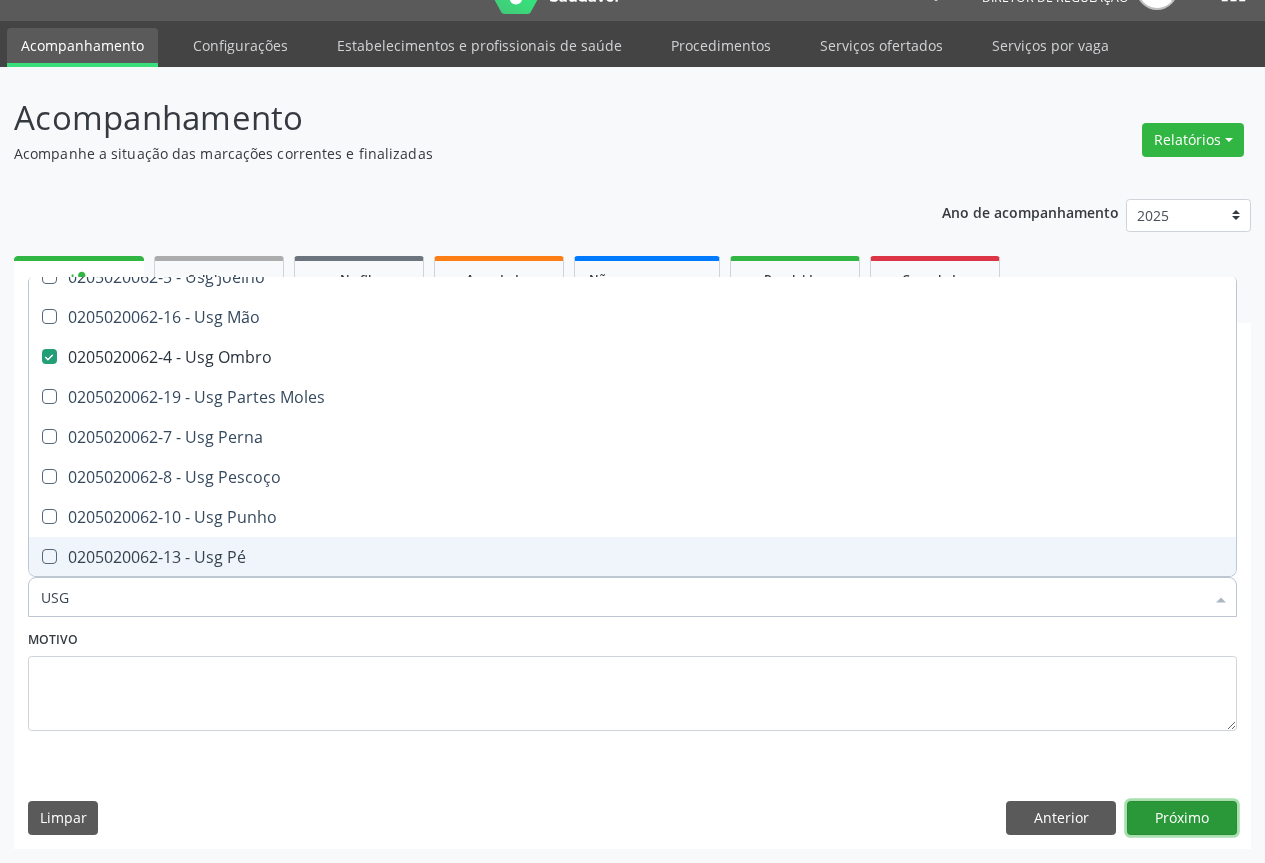 click on "Próximo" at bounding box center [1182, 818] 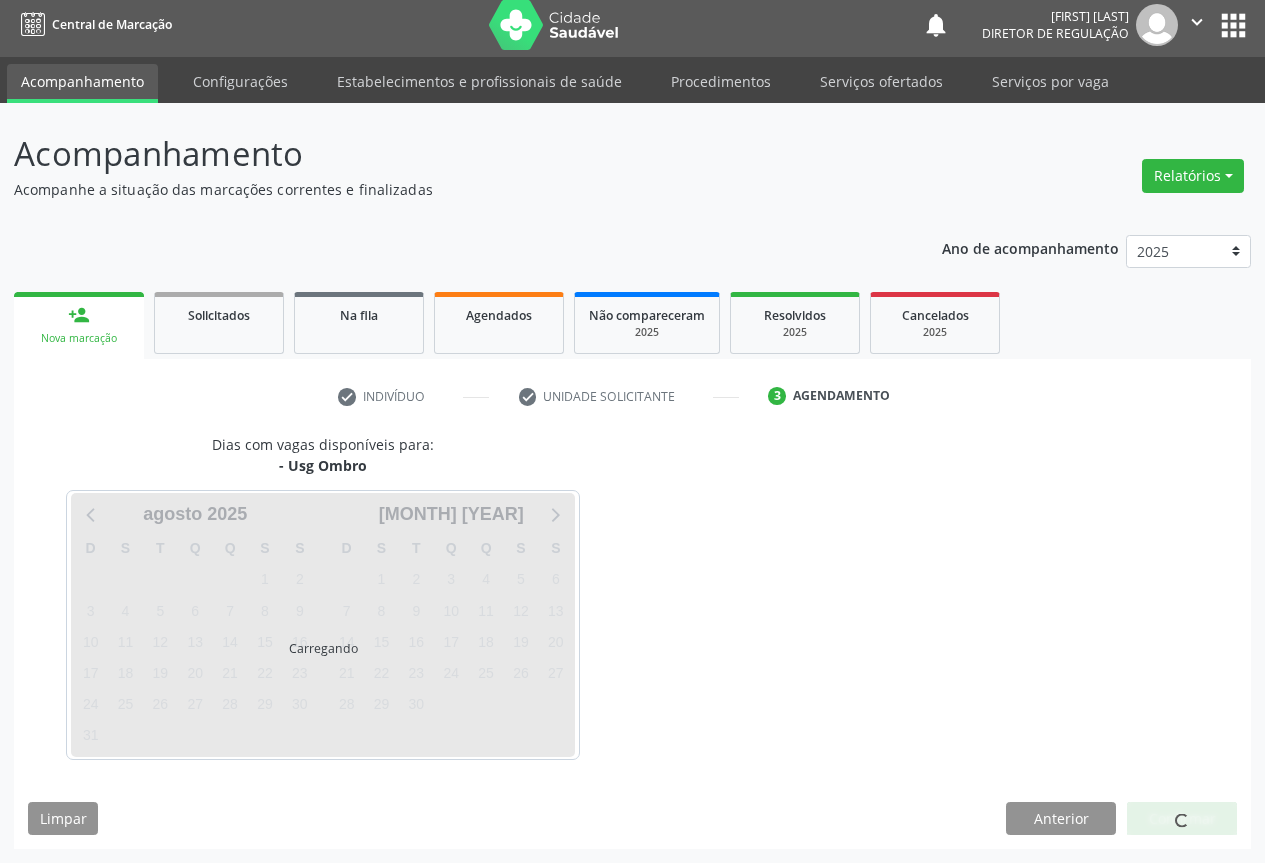 scroll, scrollTop: 7, scrollLeft: 0, axis: vertical 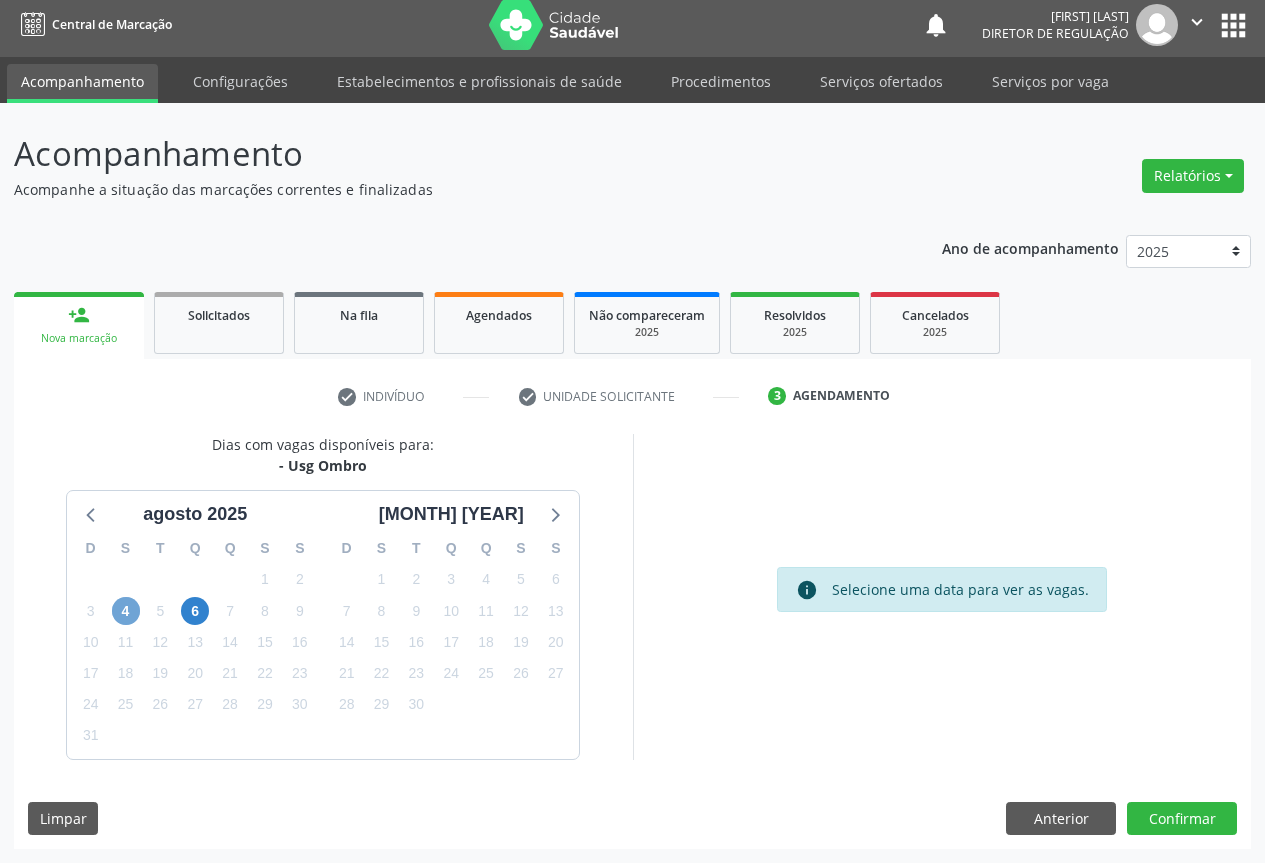 click on "4" at bounding box center (126, 611) 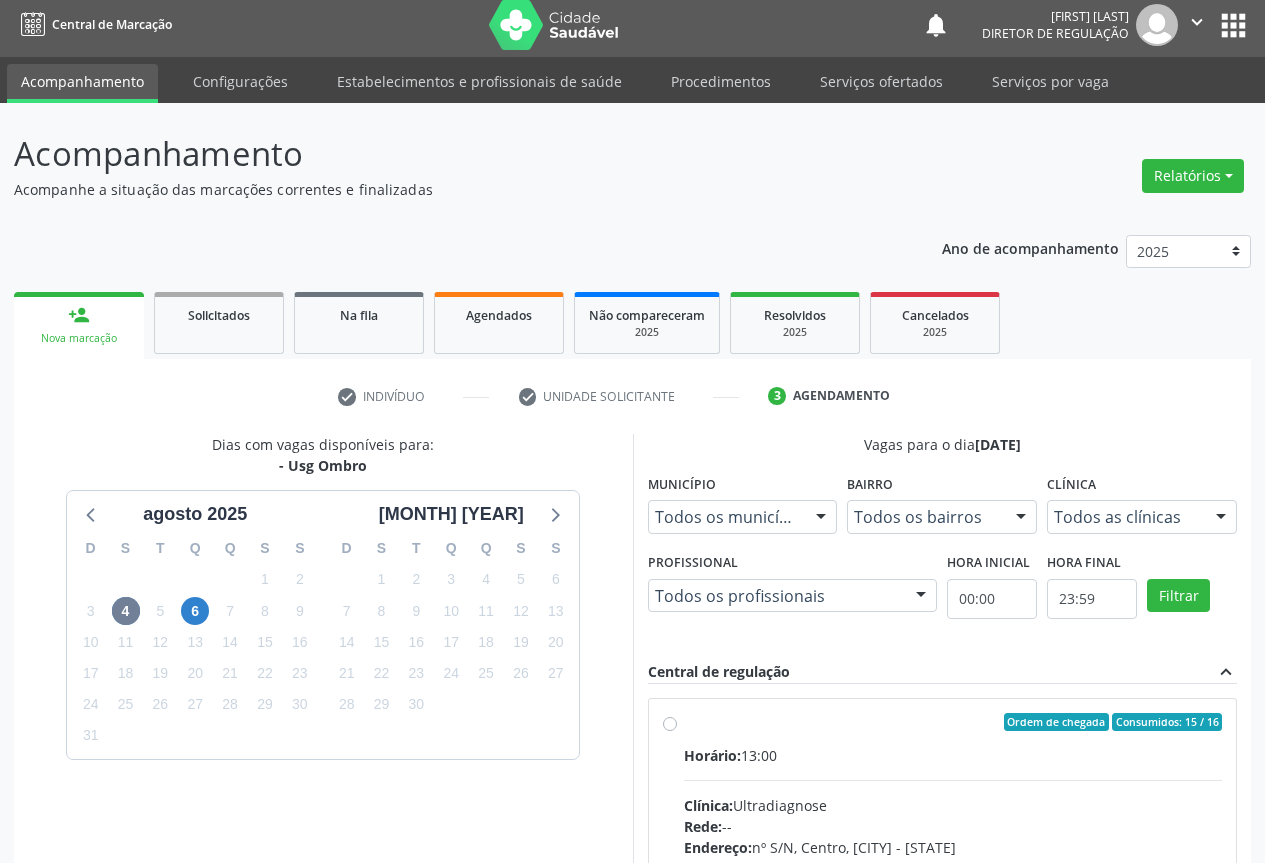 click on "Horário:   13:00" at bounding box center [953, 755] 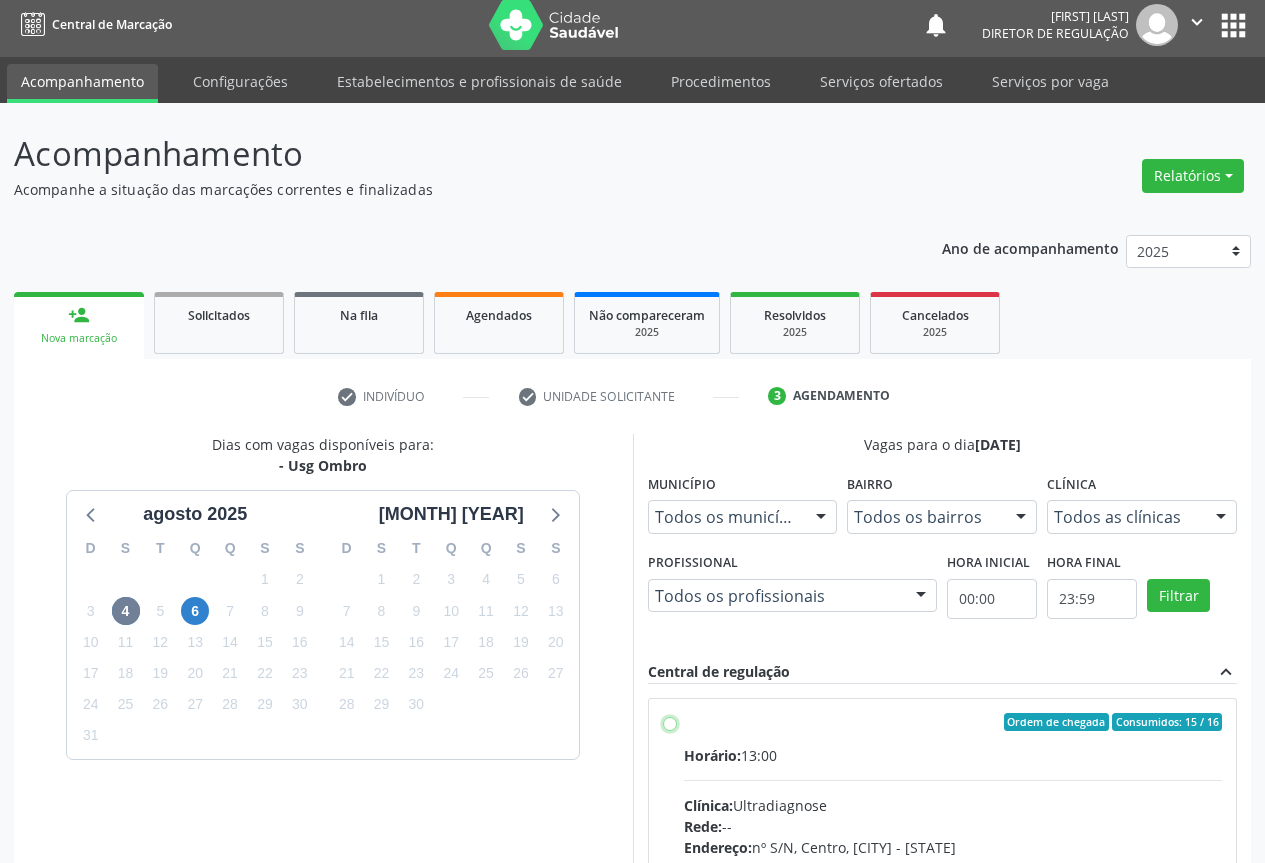 click on "Ordem de chegada
Consumidos: 15 / 16
Horário:   13:00
Clínica:  Ultradiagnose
Rede:
--
Endereço:   nº S/N, Centro, Campo Formoso - BA
Telefone:   (74) 36452857
Profissional:
Alciole Mendes Muritiba
Informações adicionais sobre o atendimento
Idade de atendimento:
de 0 a 120 anos
Gênero(s) atendido(s):
Masculino e Feminino
Informações adicionais:
--" at bounding box center (670, 722) 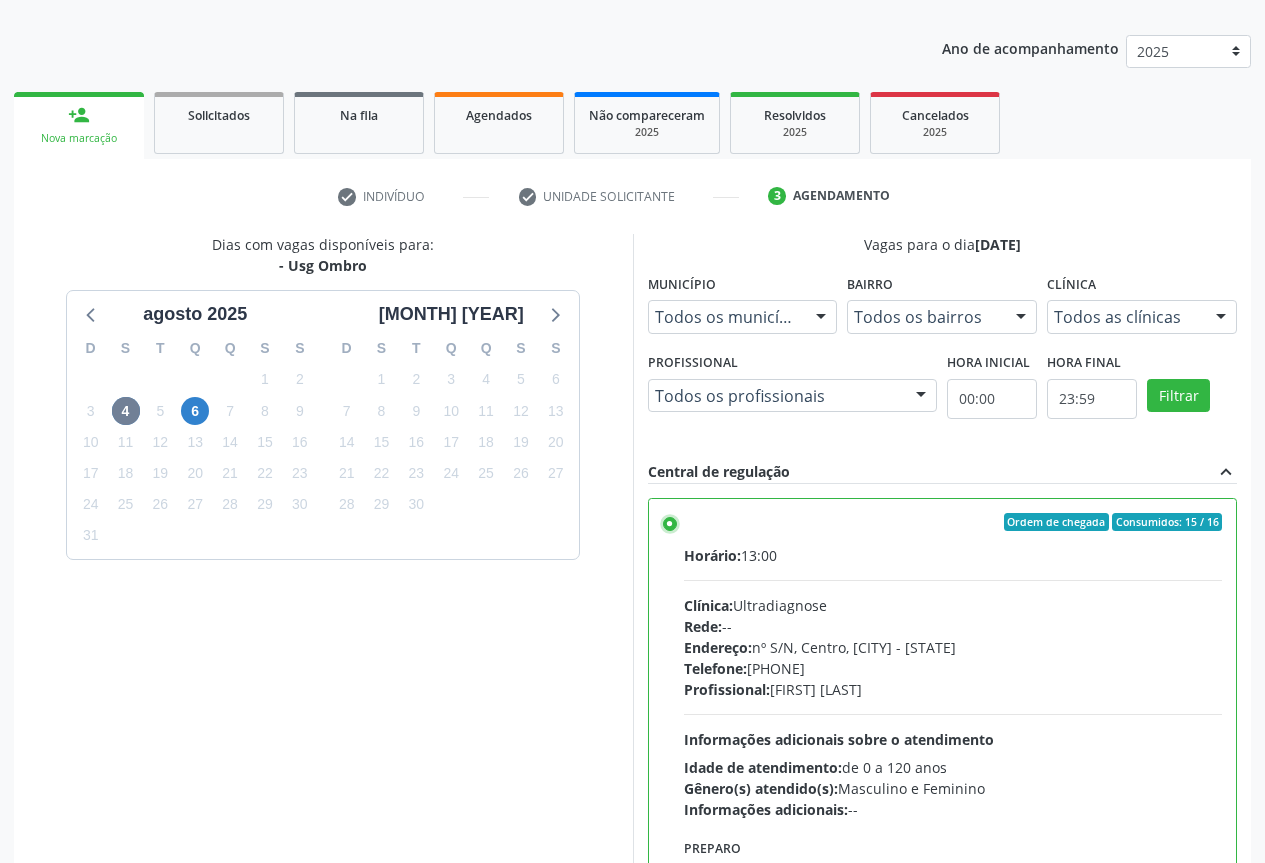scroll, scrollTop: 332, scrollLeft: 0, axis: vertical 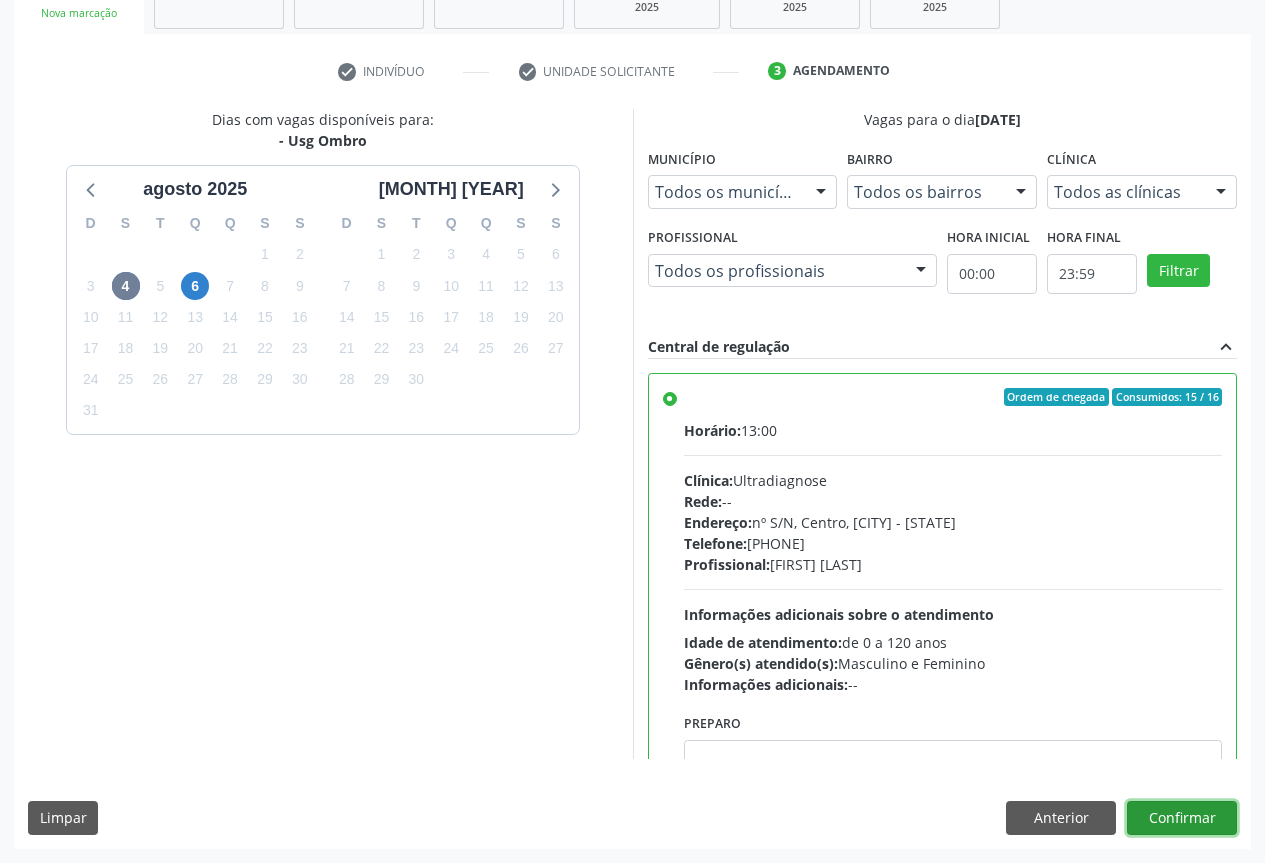 click on "Confirmar" at bounding box center (1182, 818) 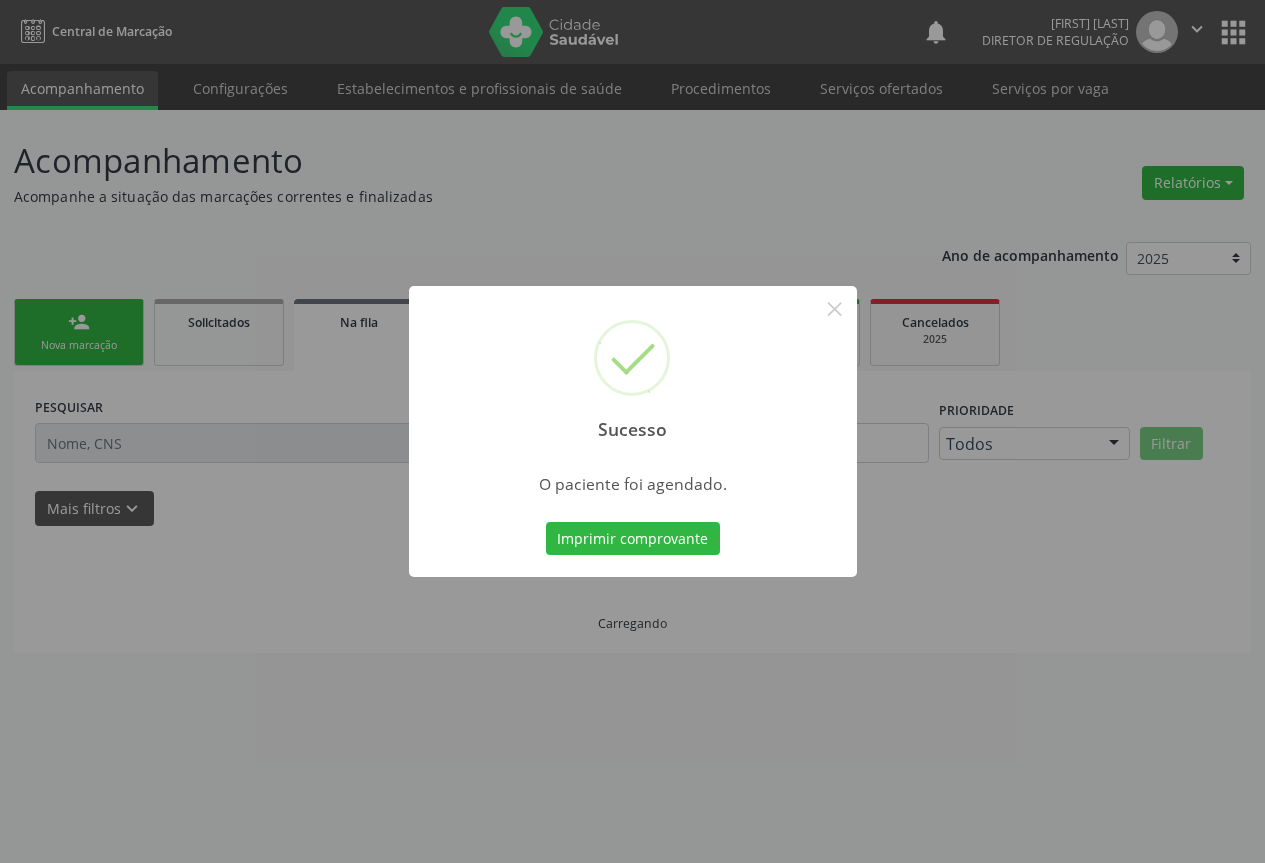 scroll, scrollTop: 0, scrollLeft: 0, axis: both 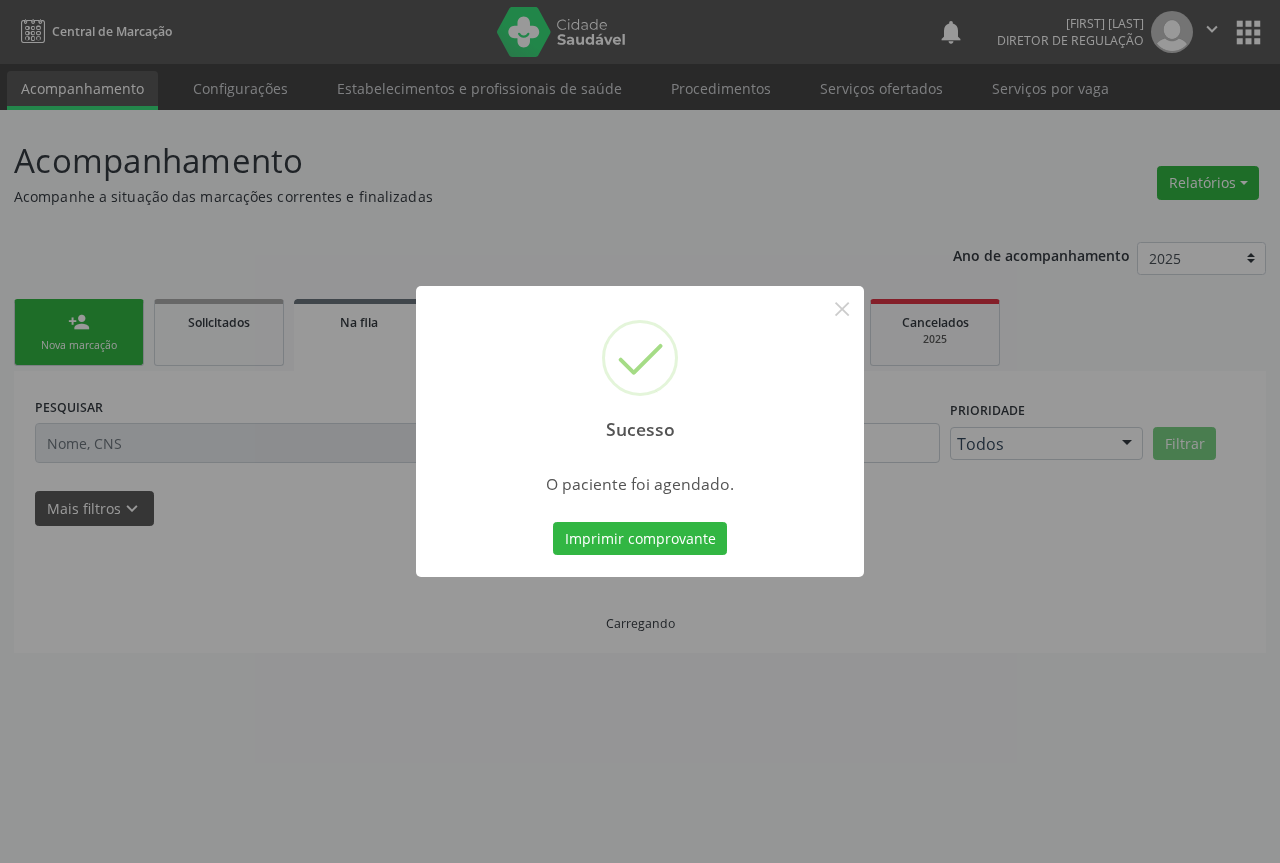 type 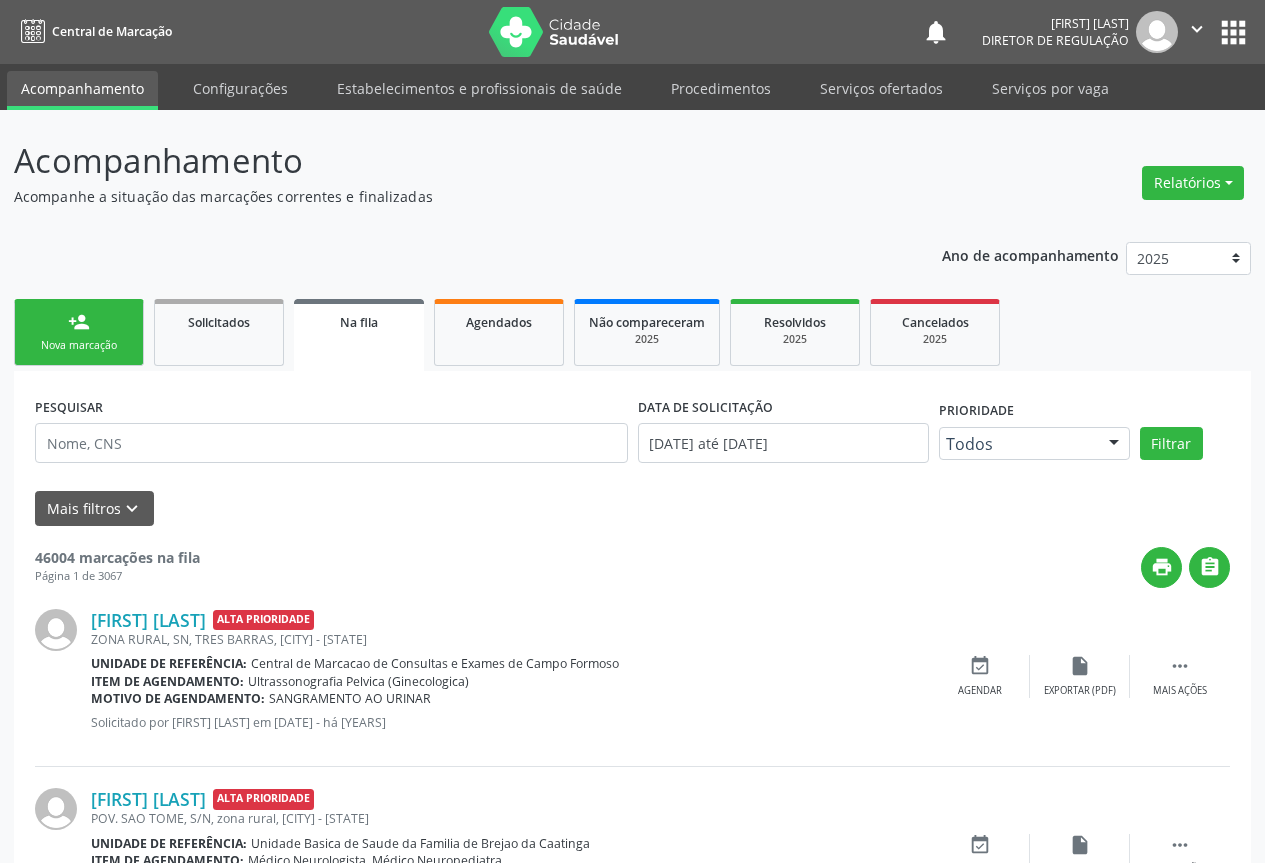 click on "person_add" at bounding box center (79, 322) 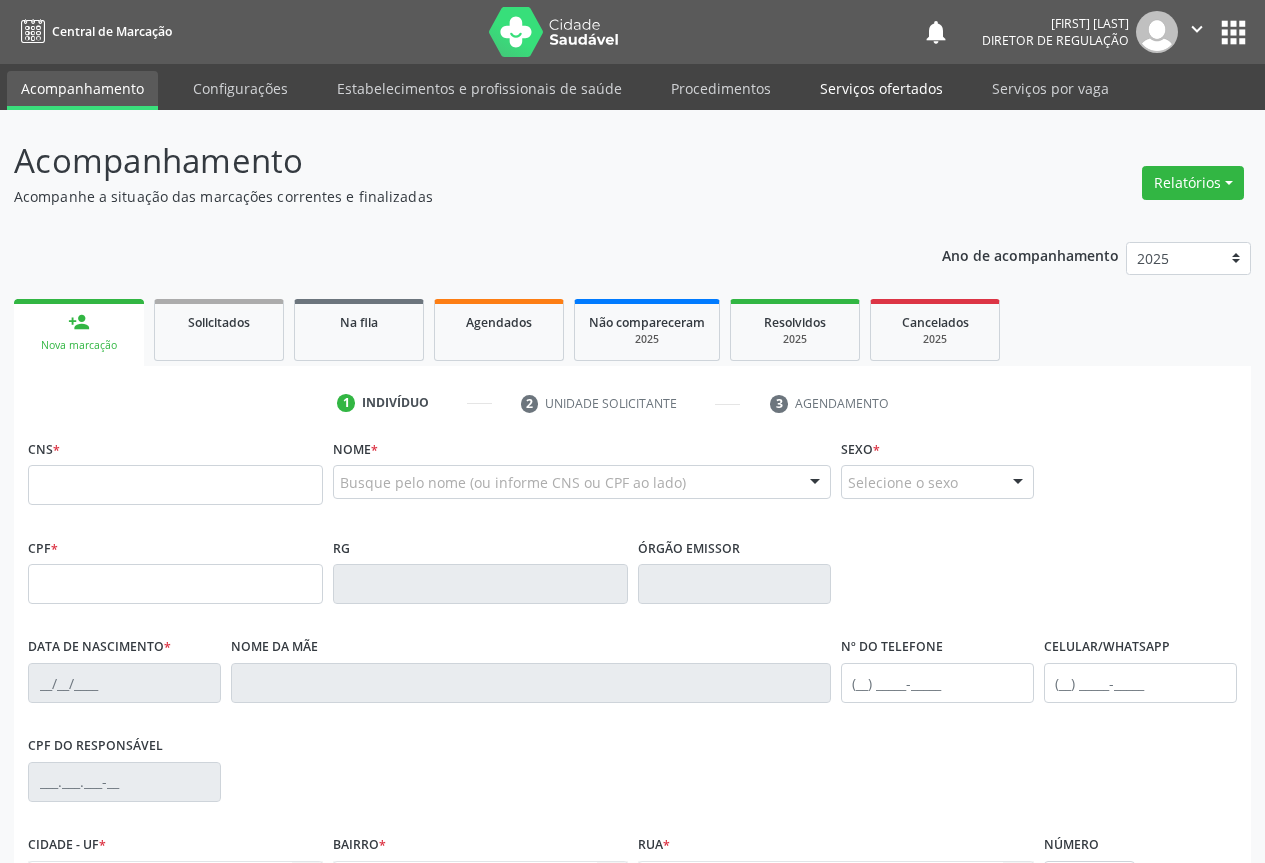 click on "Serviços ofertados" at bounding box center [881, 88] 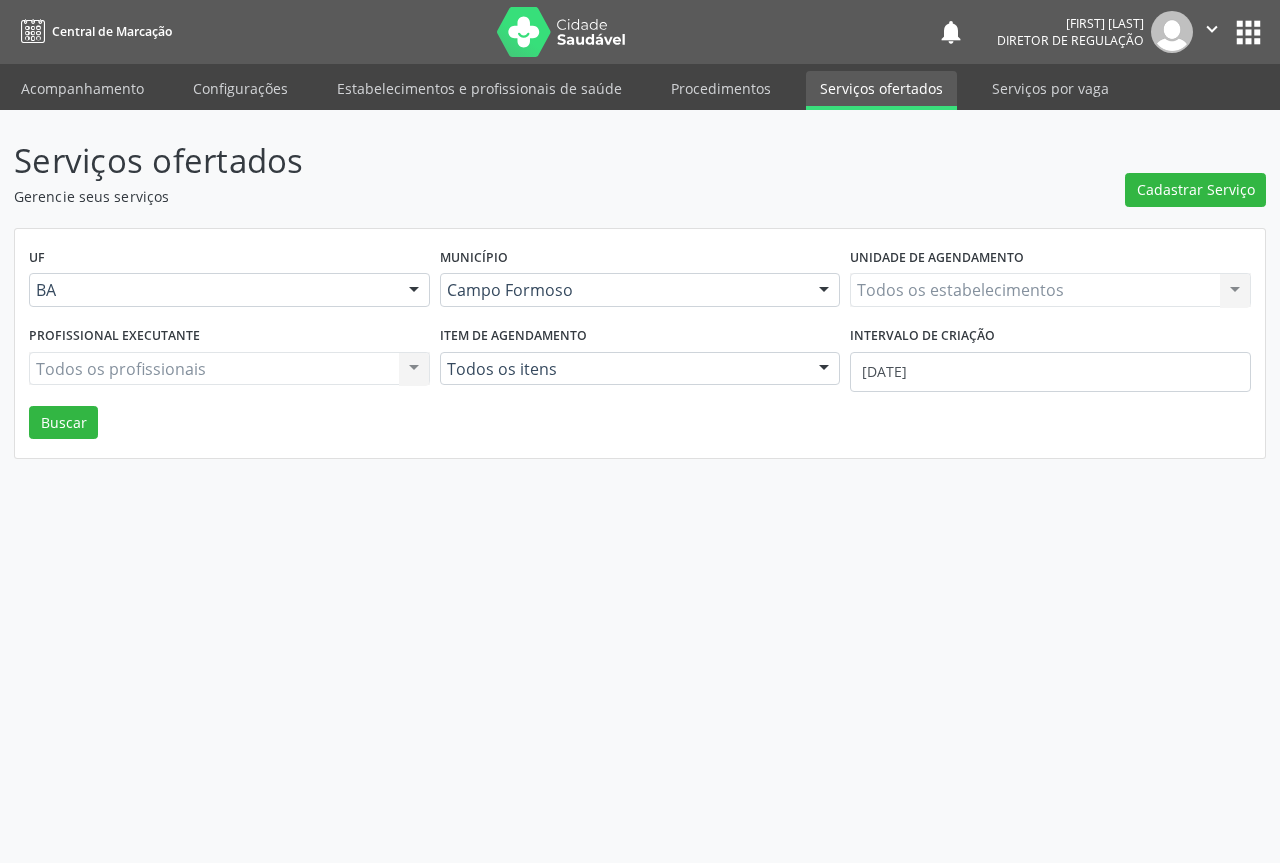 click on "Todos os estabelecimentos         Todos os estabelecimentos
Nenhum resultado encontrado para: "   "
Não há nenhuma opção para ser exibida." at bounding box center (1050, 290) 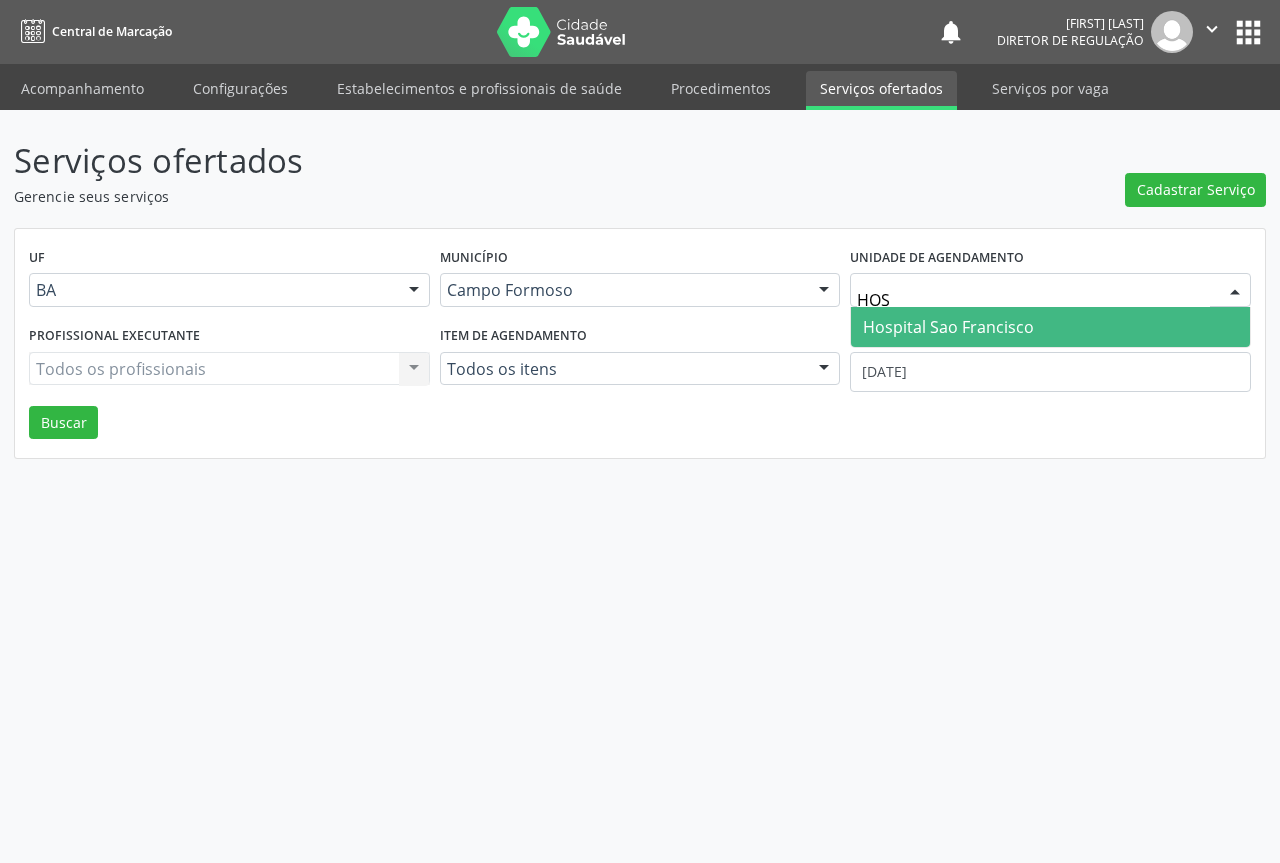 type on "HOSP" 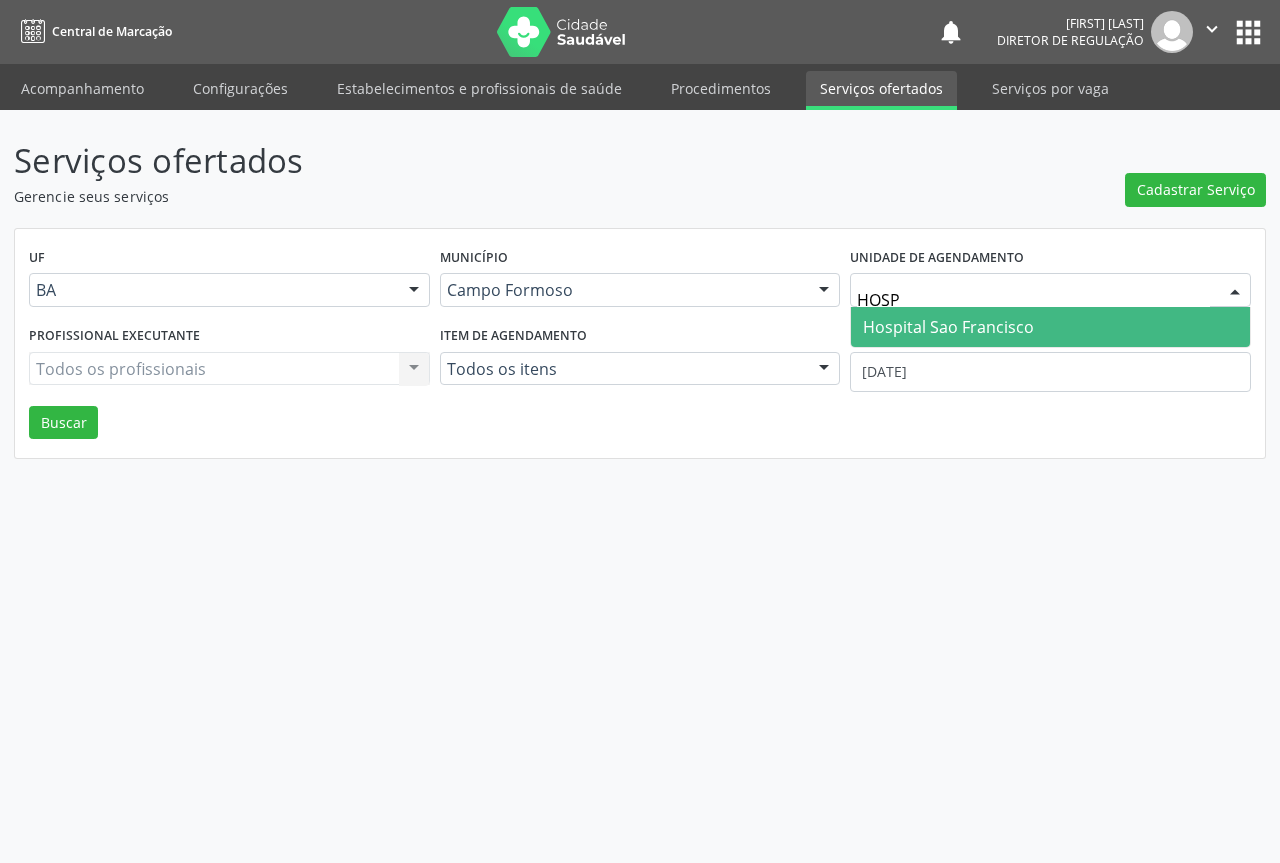 click on "Hospital Sao Francisco" at bounding box center [948, 327] 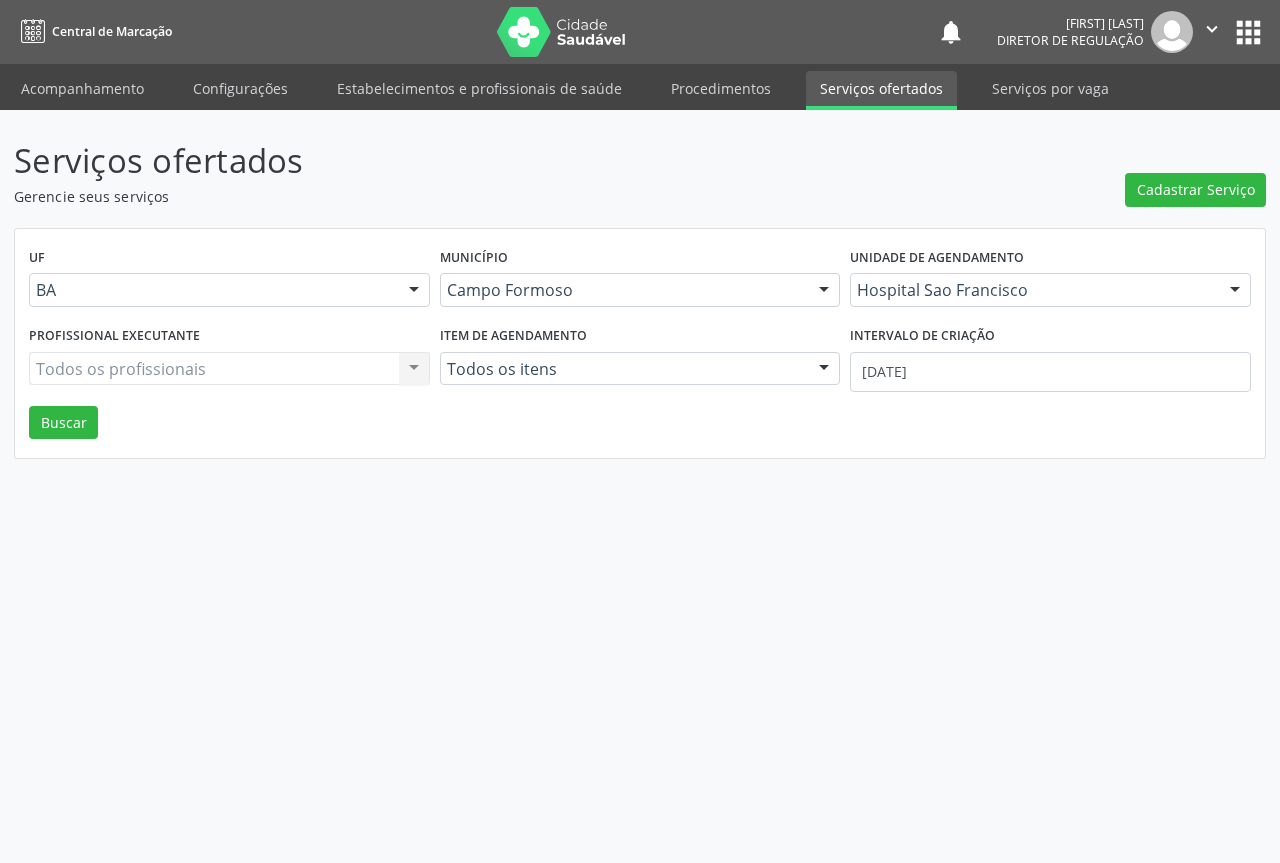 click on "Todos os profissionais         Todos os profissionais
Nenhum resultado encontrado para: "   "
Não há nenhuma opção para ser exibida." at bounding box center (229, 369) 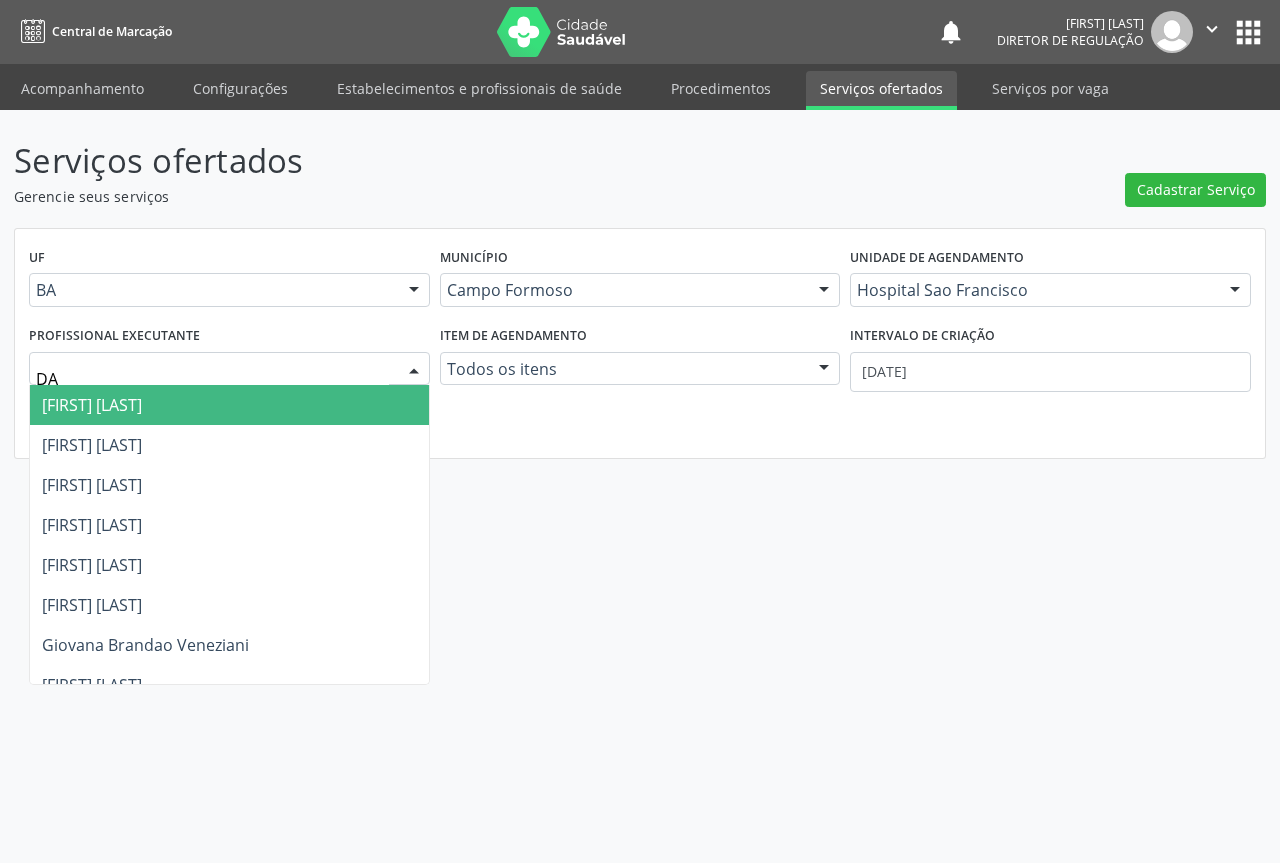 type on "DAN" 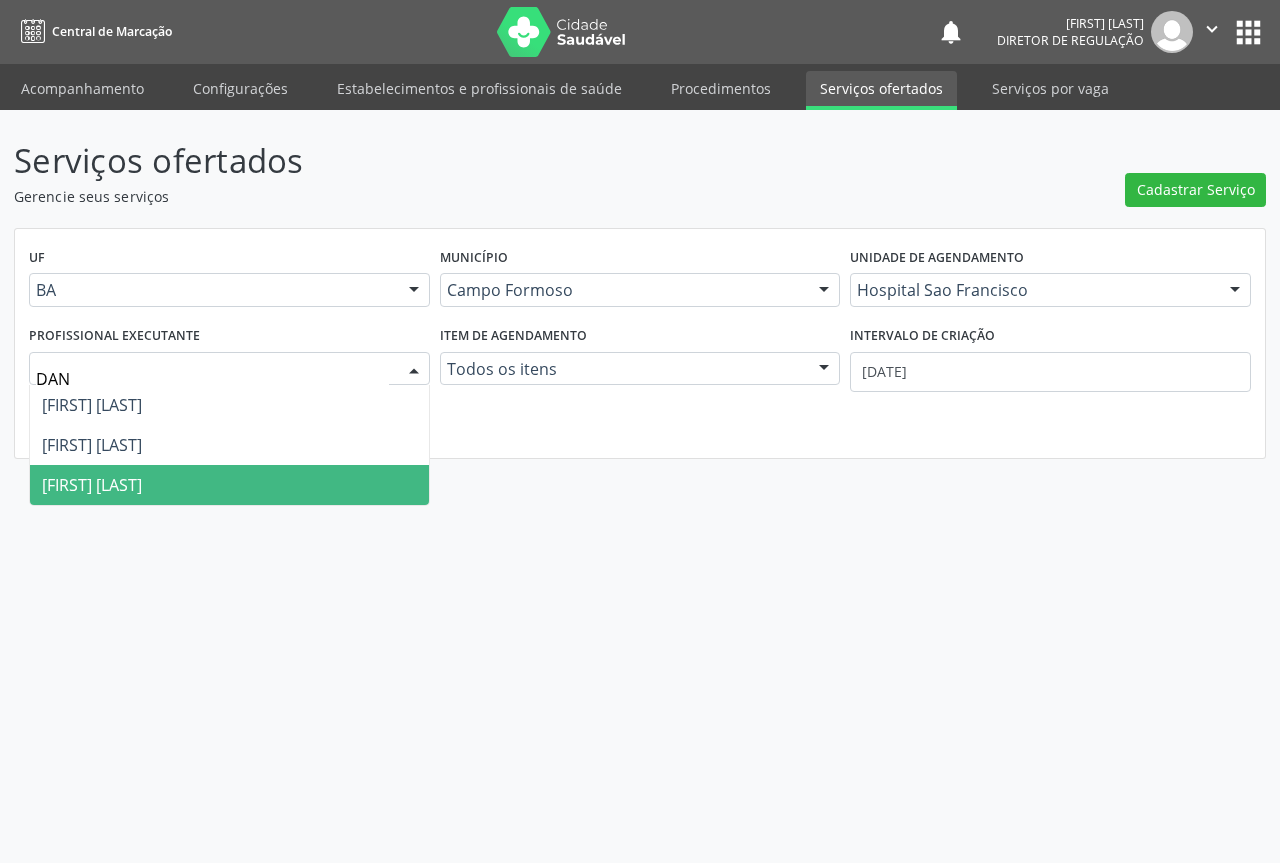click on "[FIRST] [LAST] Cardoso" at bounding box center (229, 485) 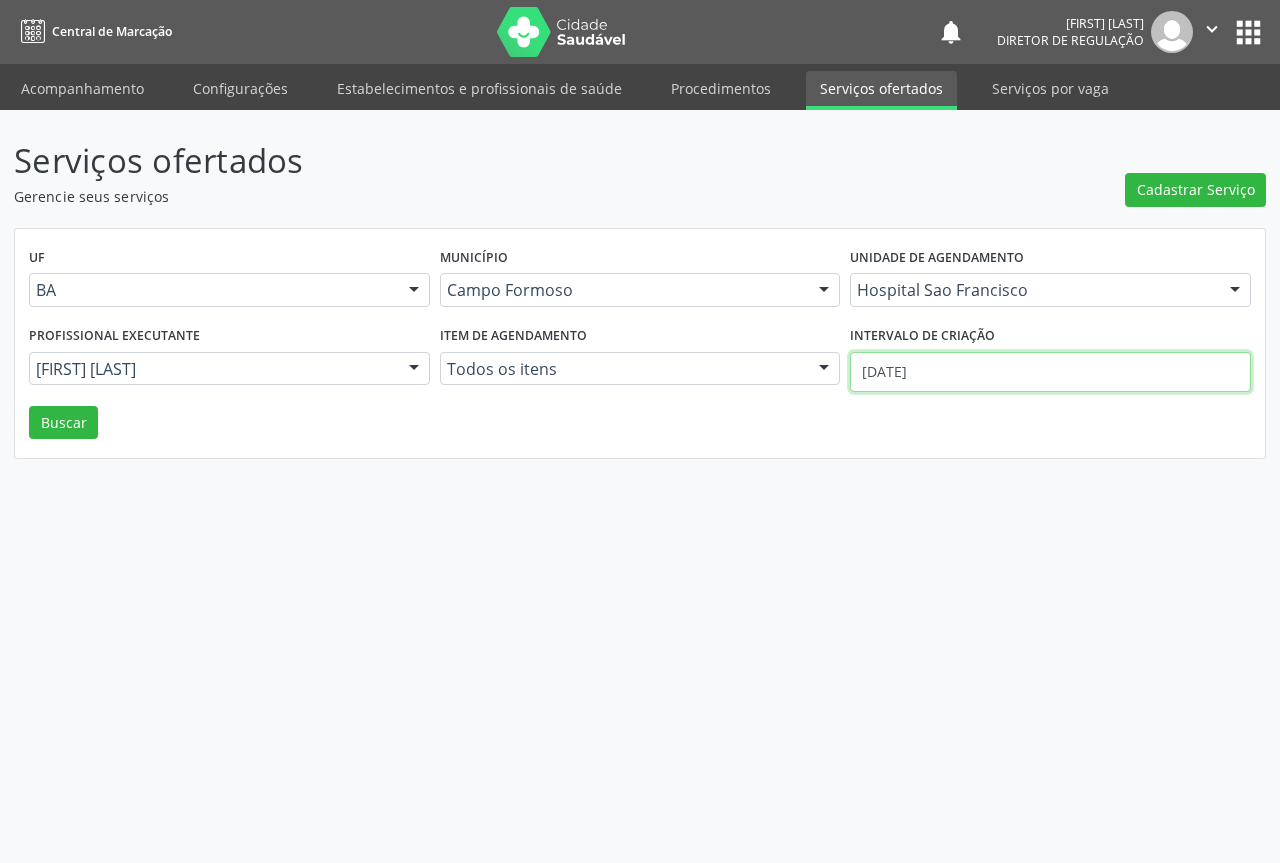 click on "[DATE]" at bounding box center (1050, 372) 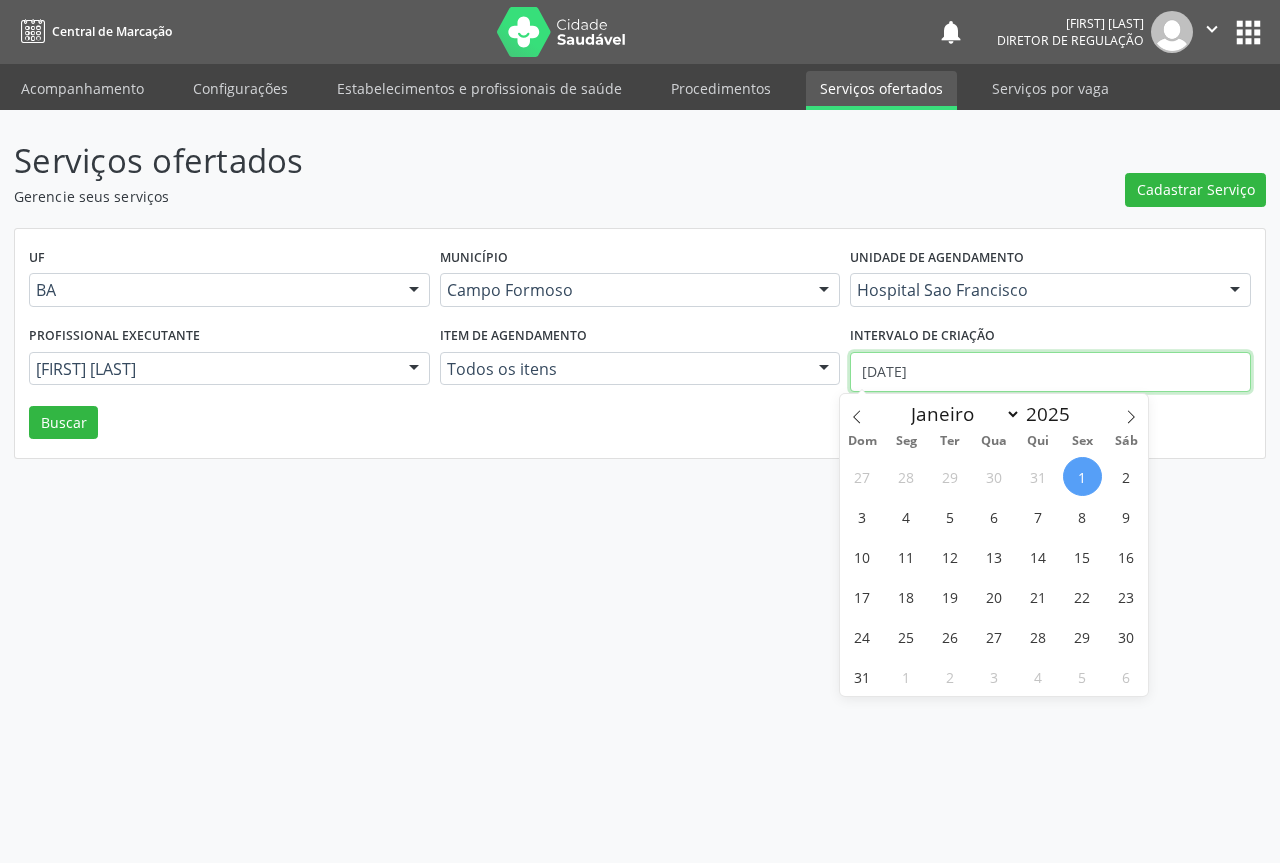 type 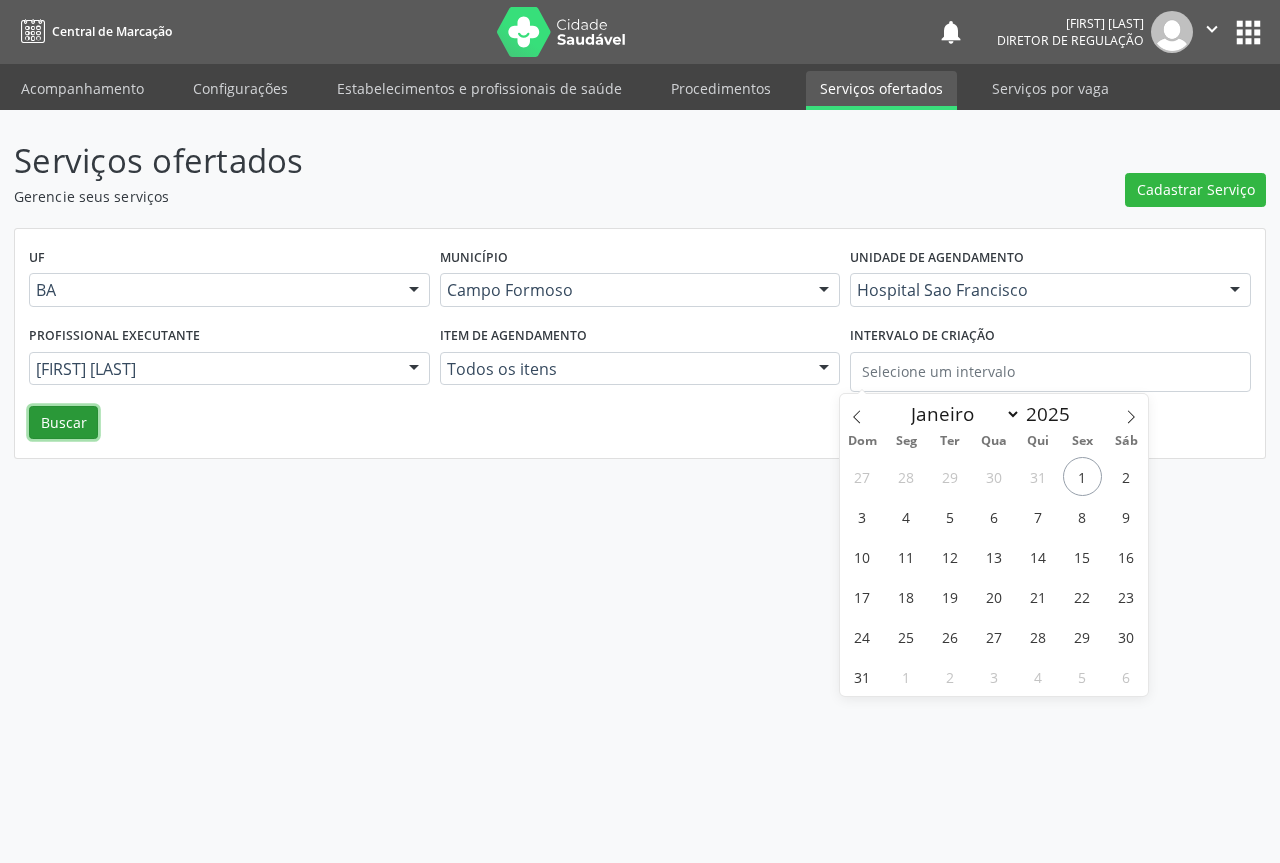 click on "Buscar" at bounding box center (63, 423) 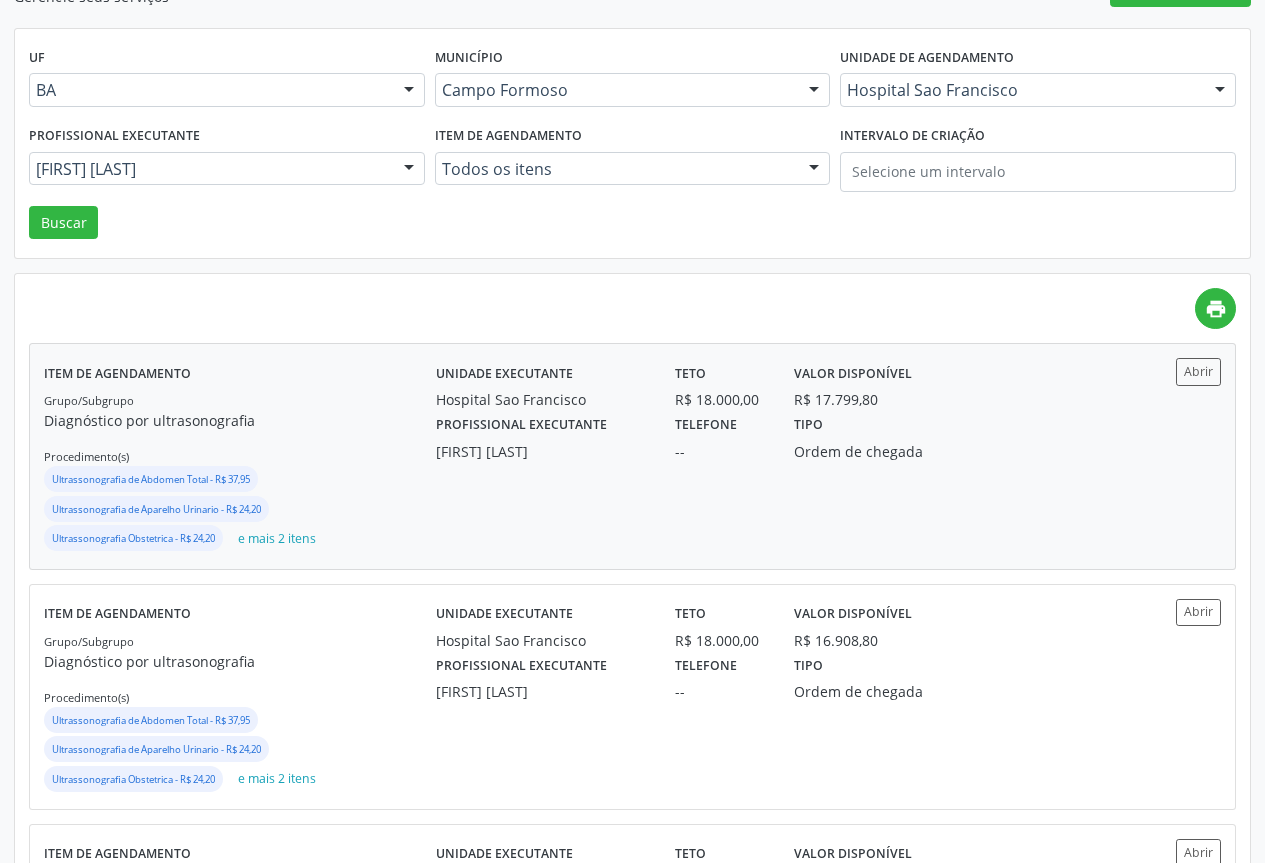 scroll, scrollTop: 300, scrollLeft: 0, axis: vertical 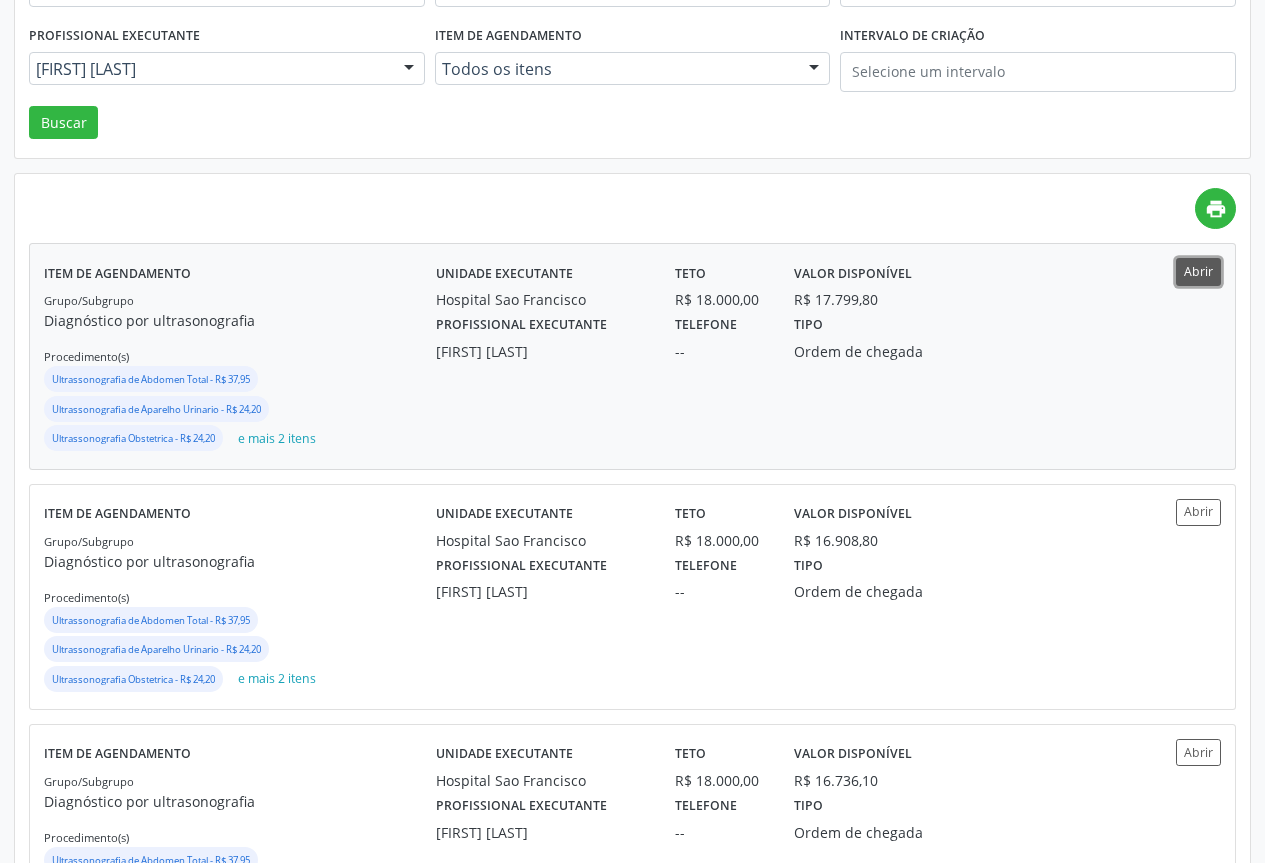 click on "Abrir" at bounding box center [1198, 271] 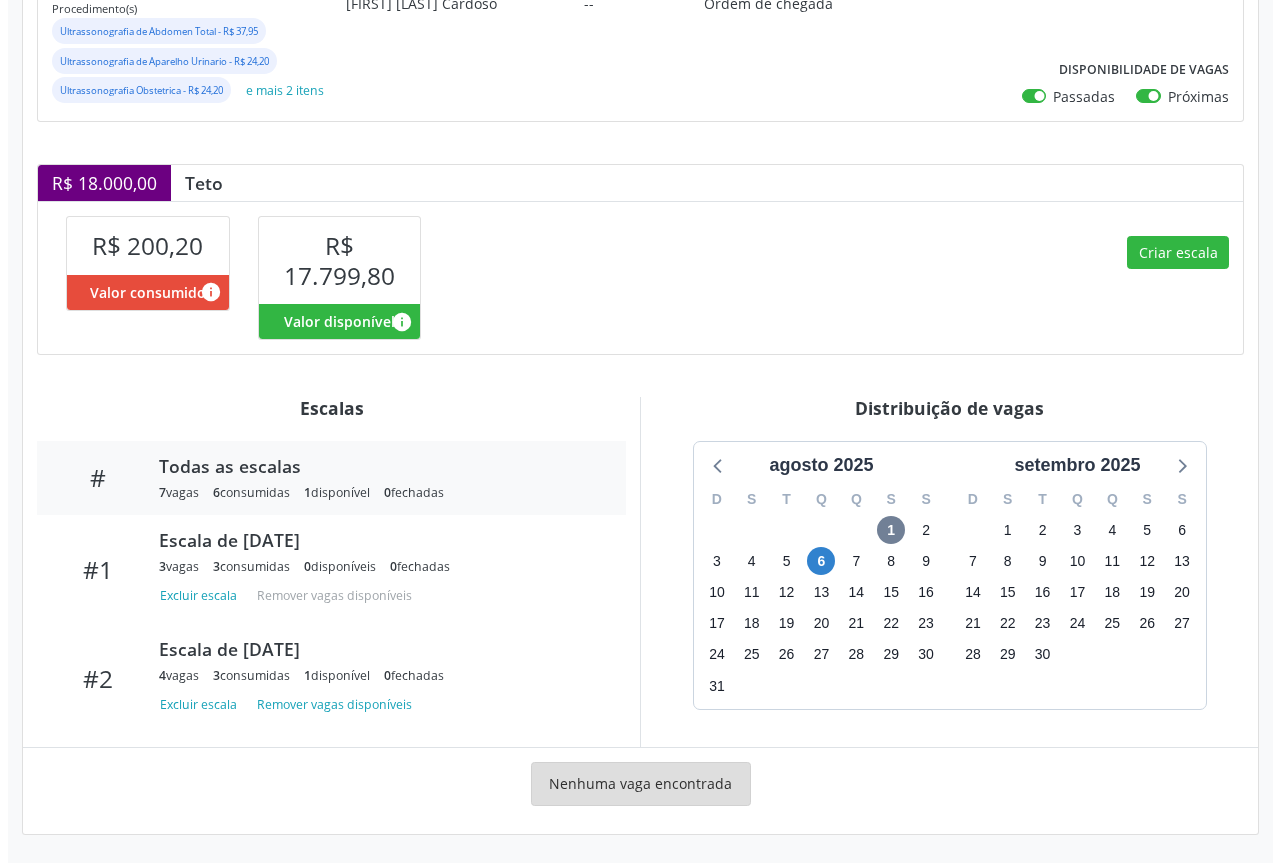 scroll, scrollTop: 389, scrollLeft: 0, axis: vertical 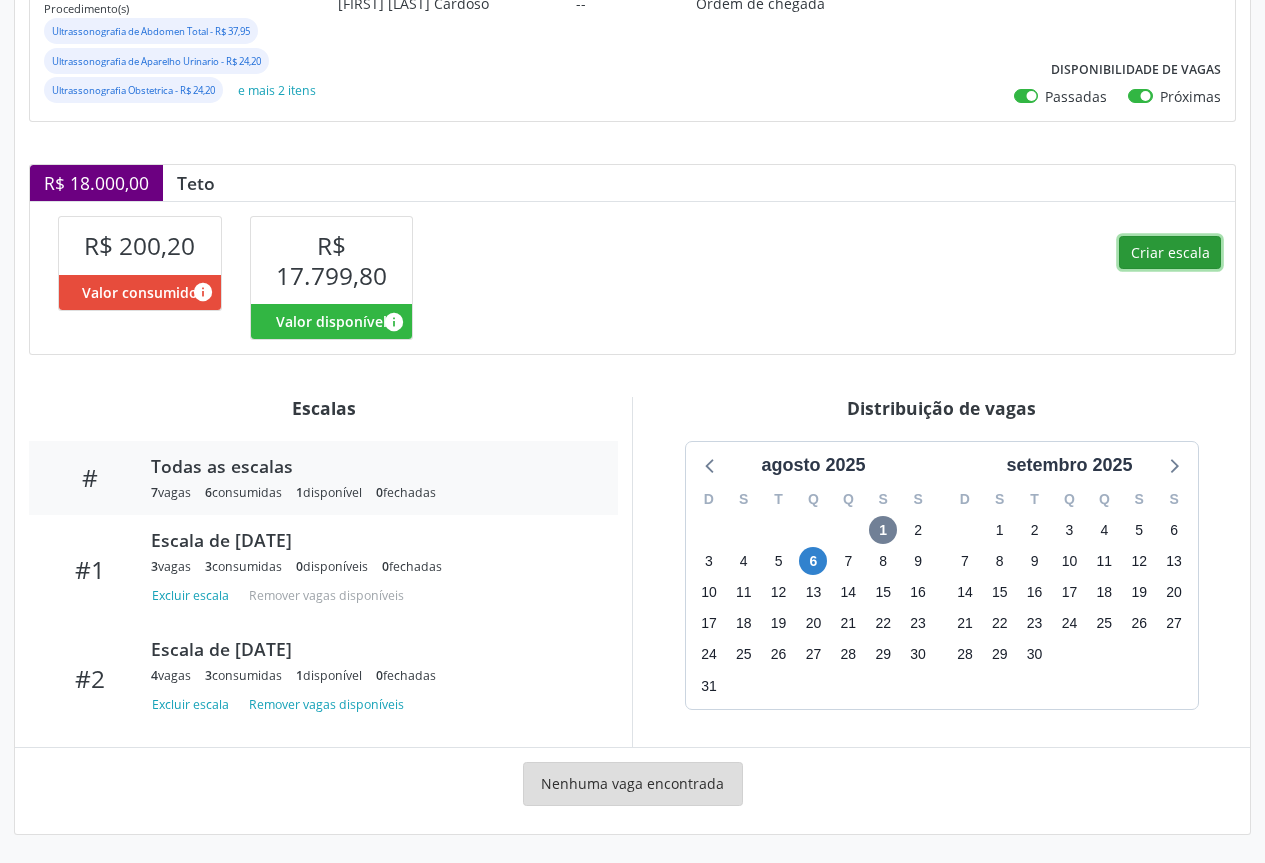 click on "Criar escala" at bounding box center (1170, 253) 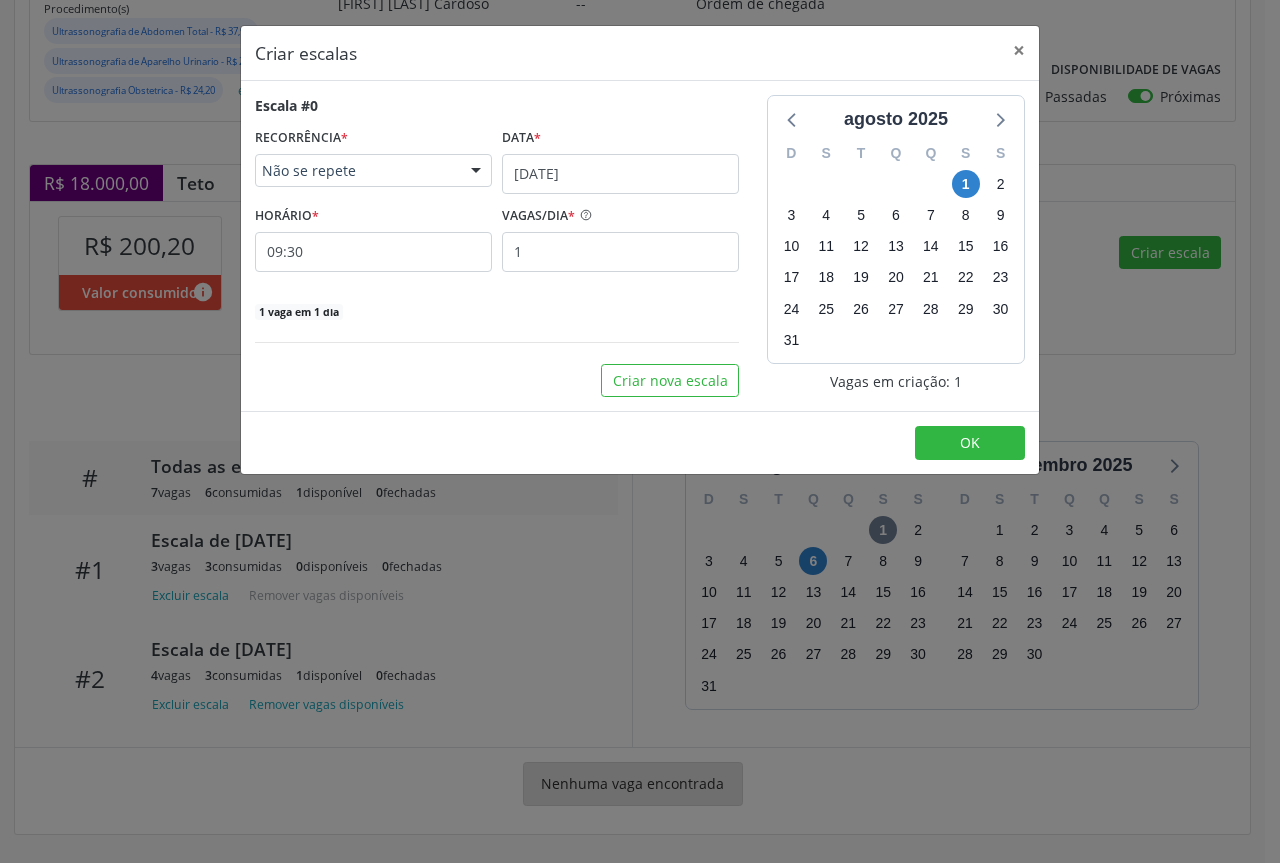 click on "agosto 2025 D S T Q Q S S 27 28 29 30 31 1 2 3 4 5 6 7 8 9 10 11 12 13 14 15 16 17 18 19 20 21 22 23 24 25 26 27 28 29 30 31 1 2 3 4 5 6" at bounding box center [497, 208] 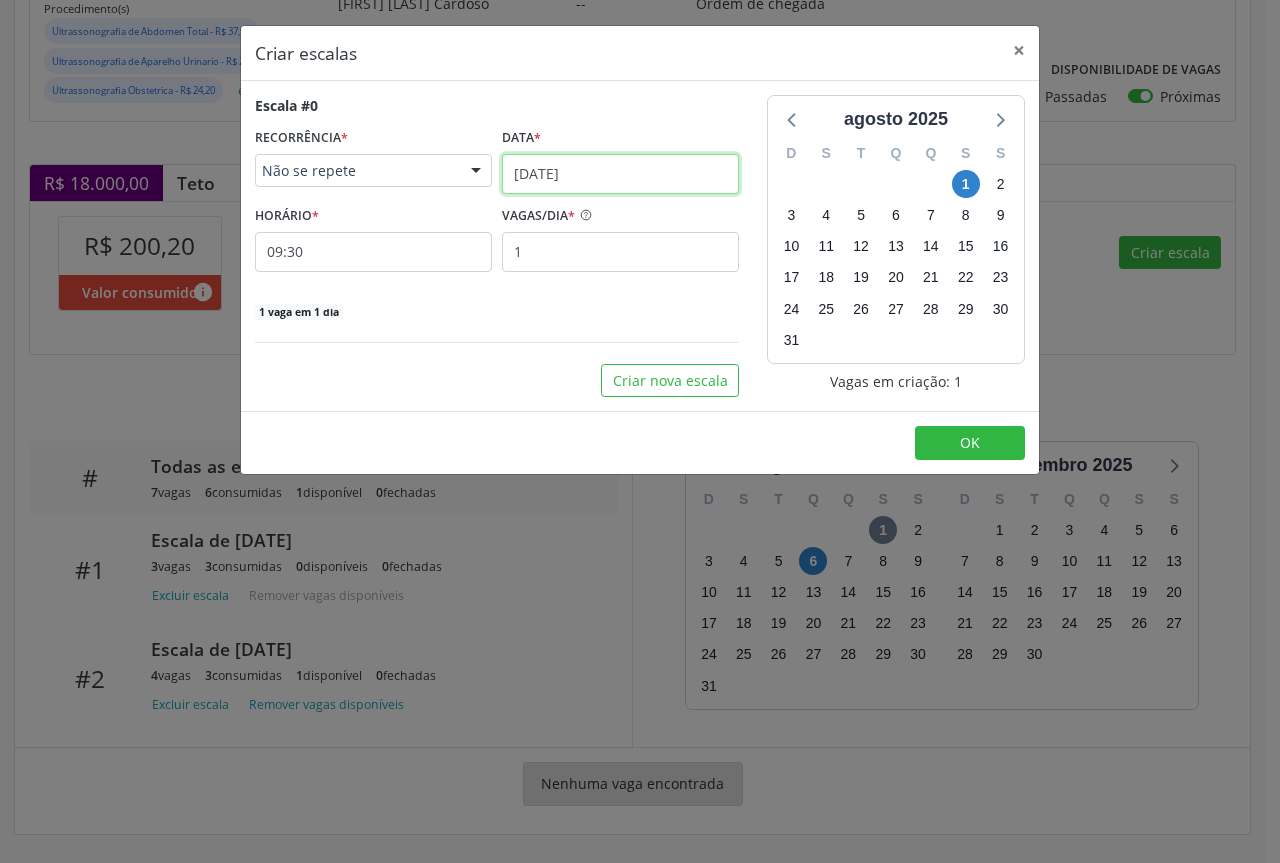 click on "[DATE]" at bounding box center (620, 174) 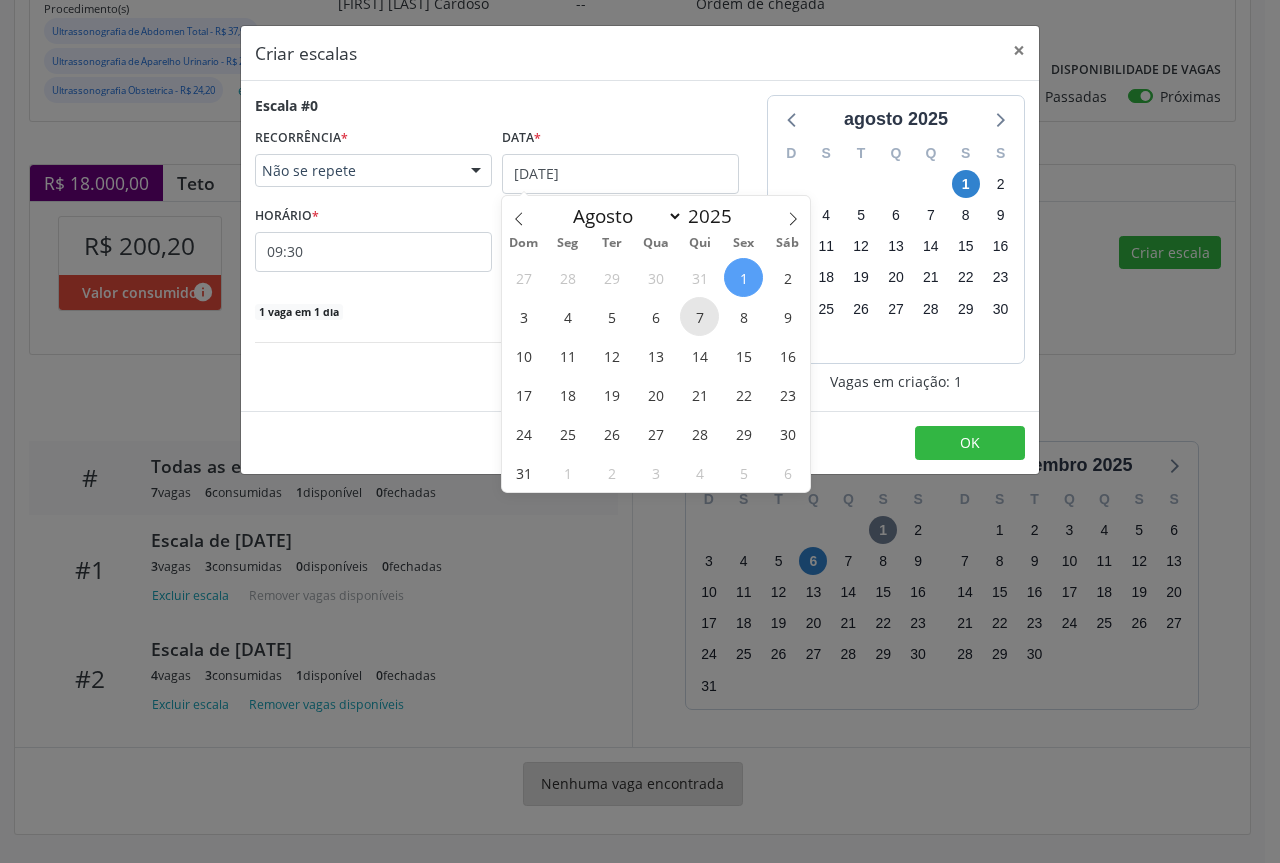 click on "7" at bounding box center [699, 316] 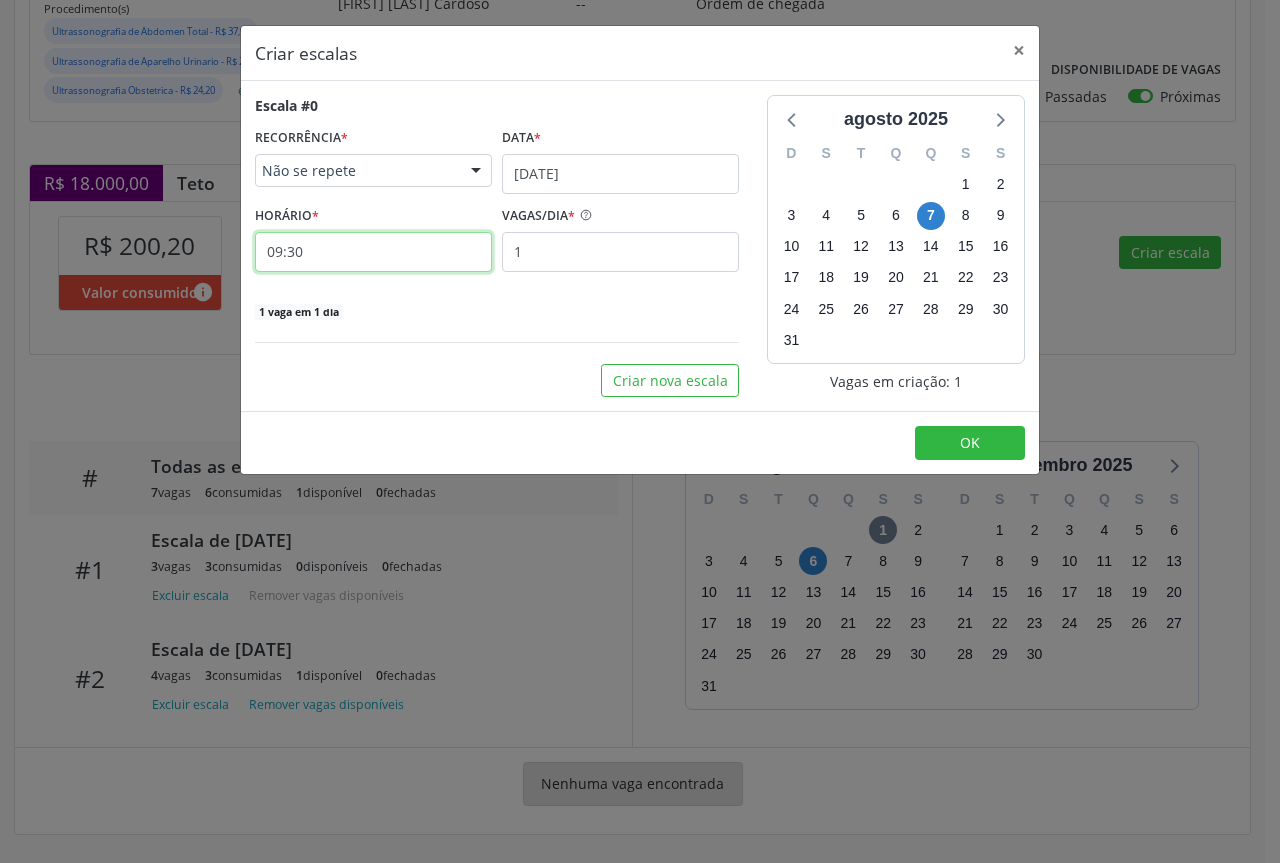 click on "09:30" at bounding box center (373, 252) 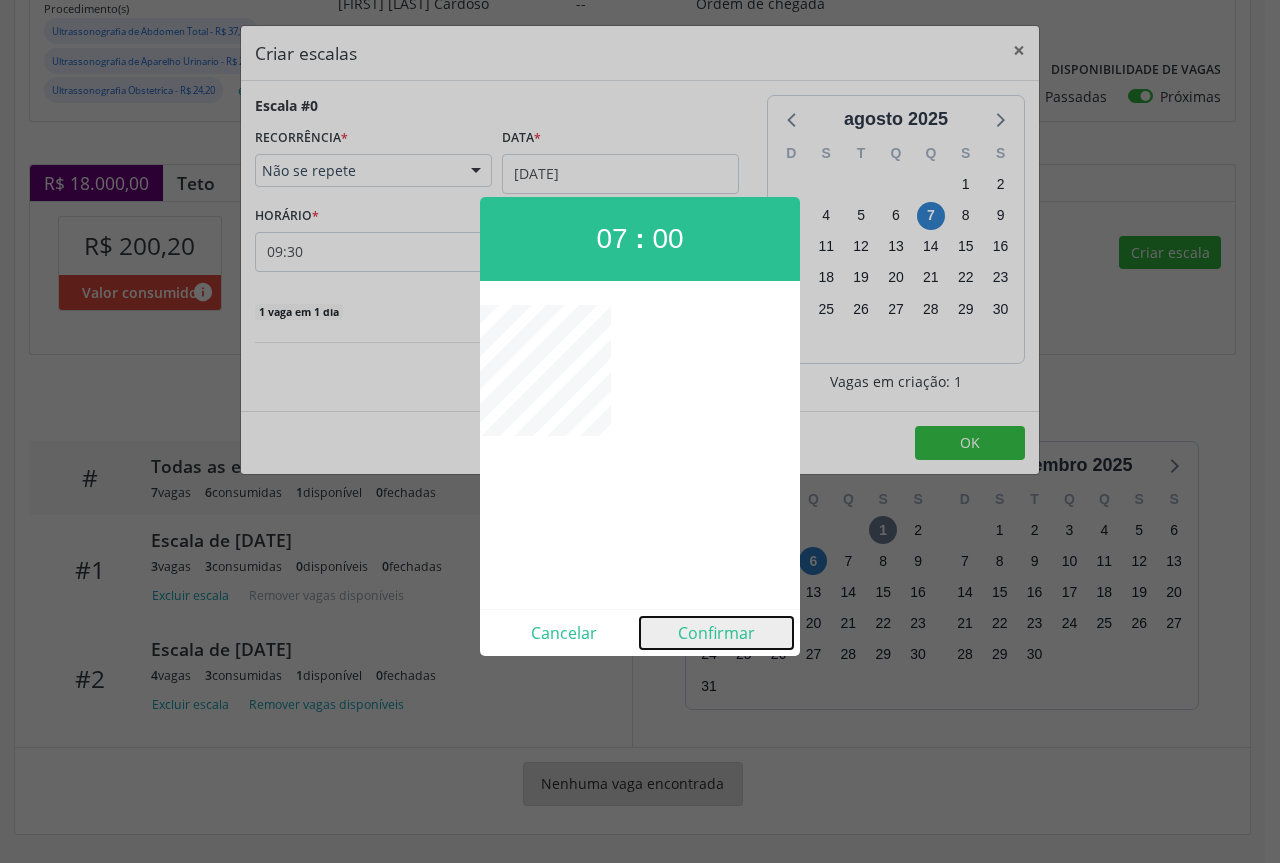 click on "Confirmar" at bounding box center [716, 633] 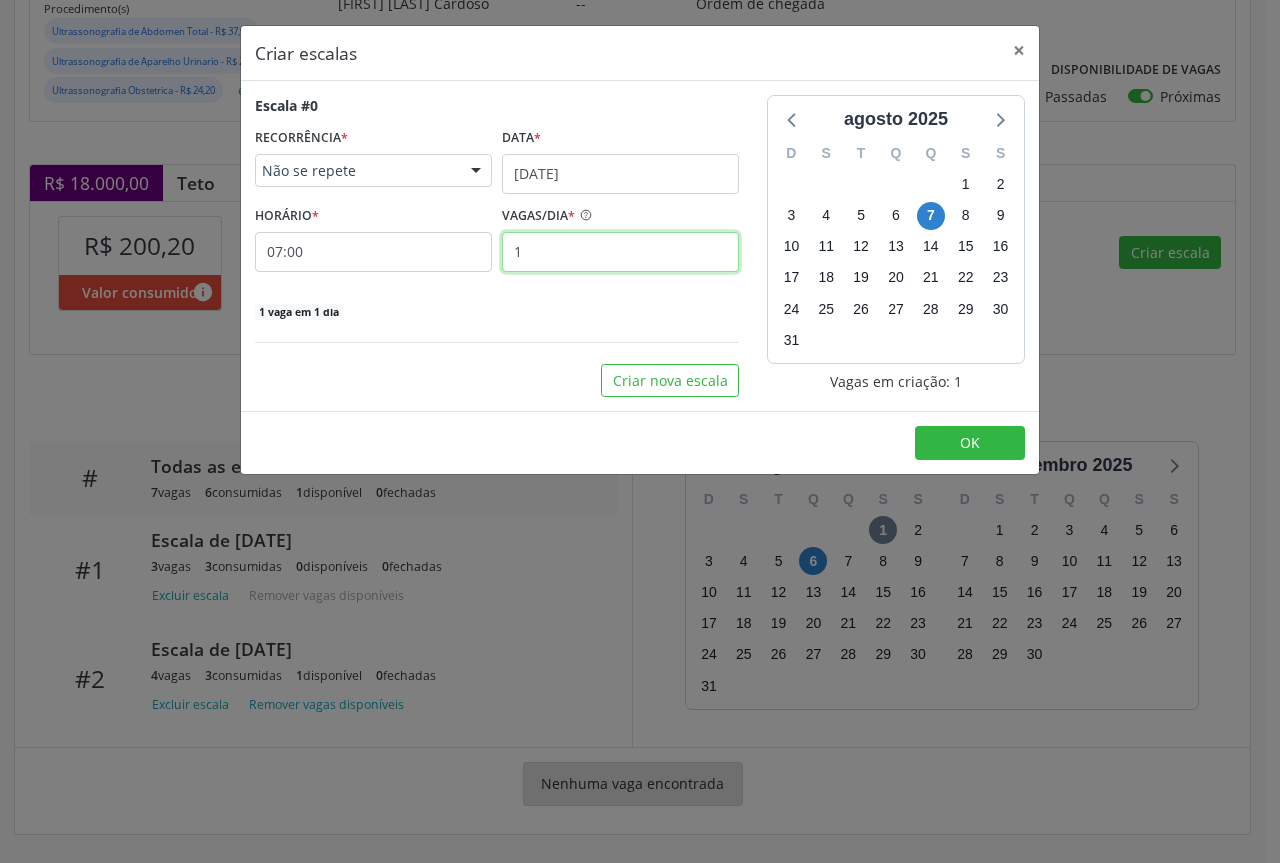 click on "1" at bounding box center [620, 252] 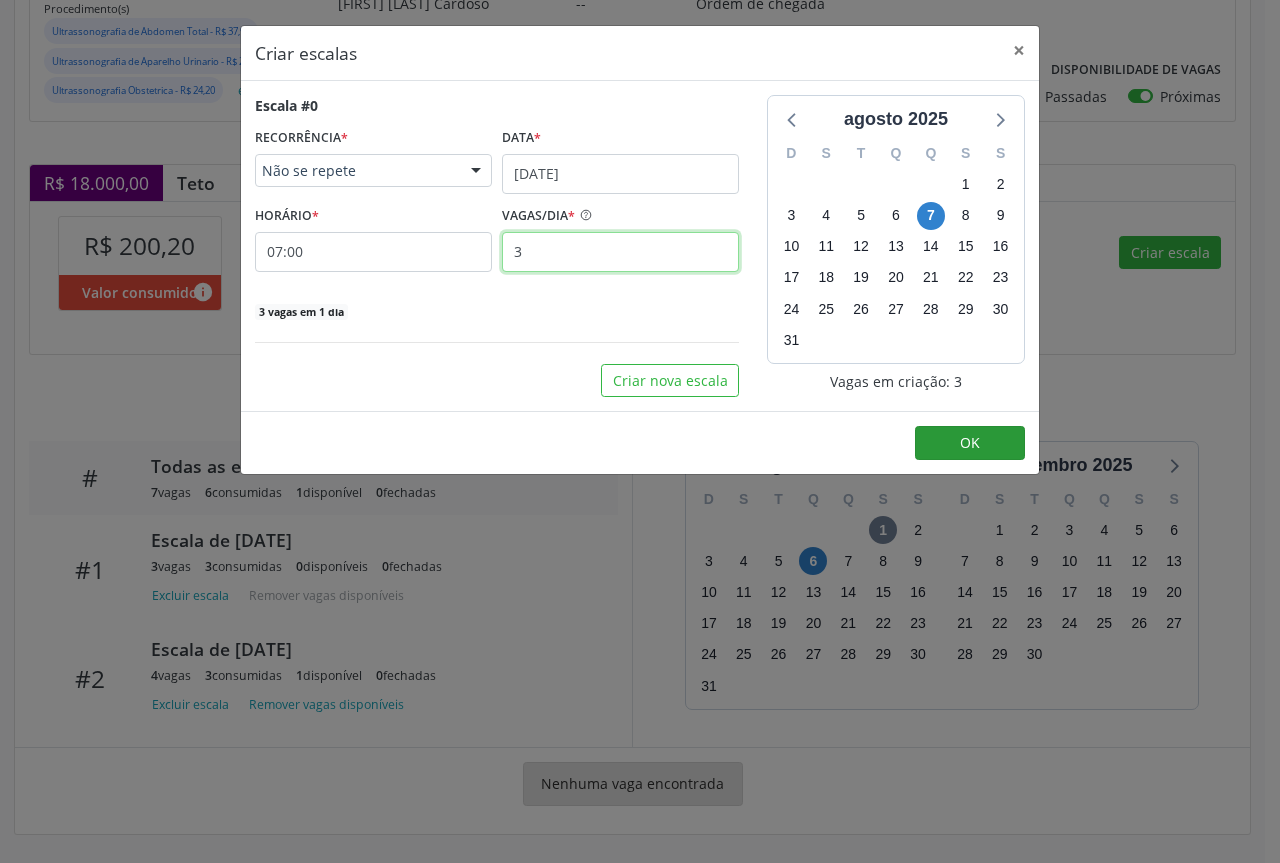 type on "3" 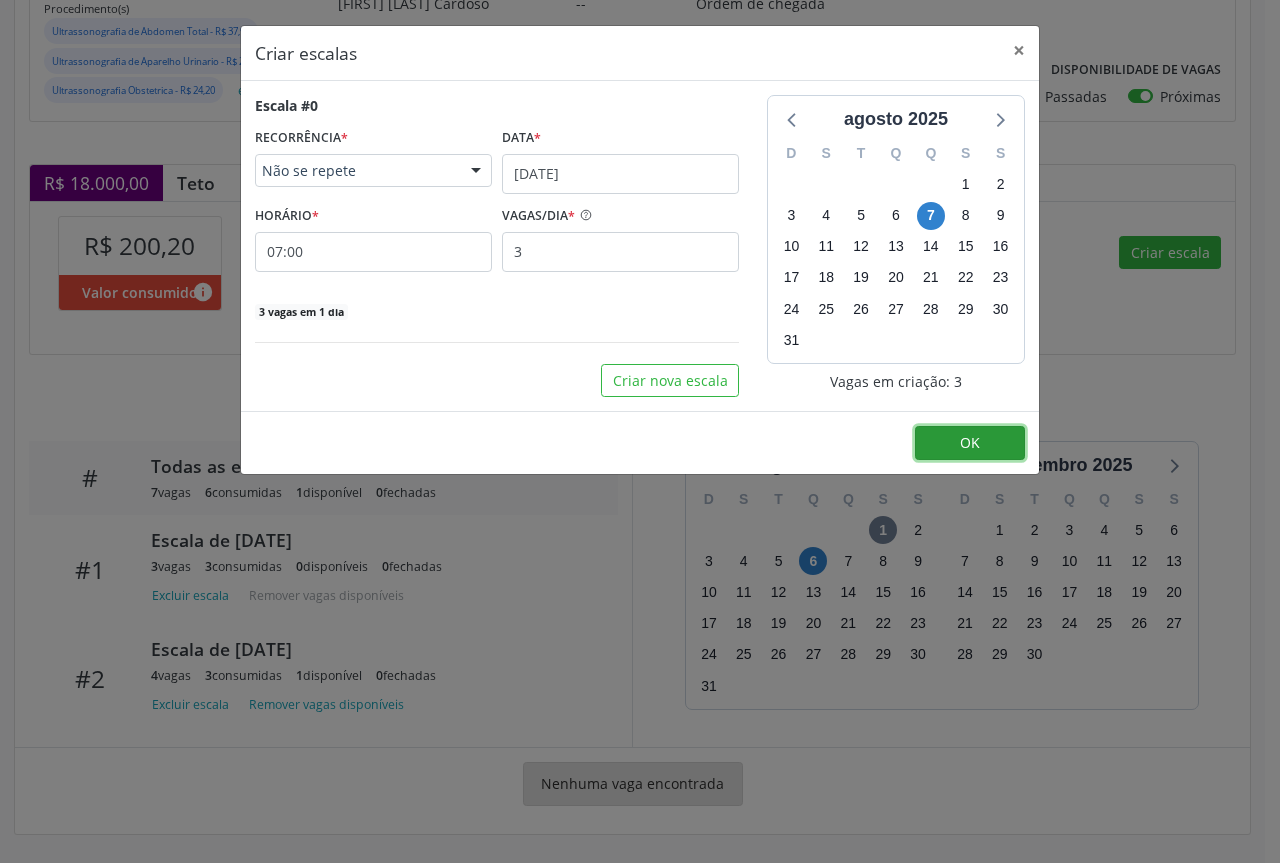 click on "OK" at bounding box center [970, 443] 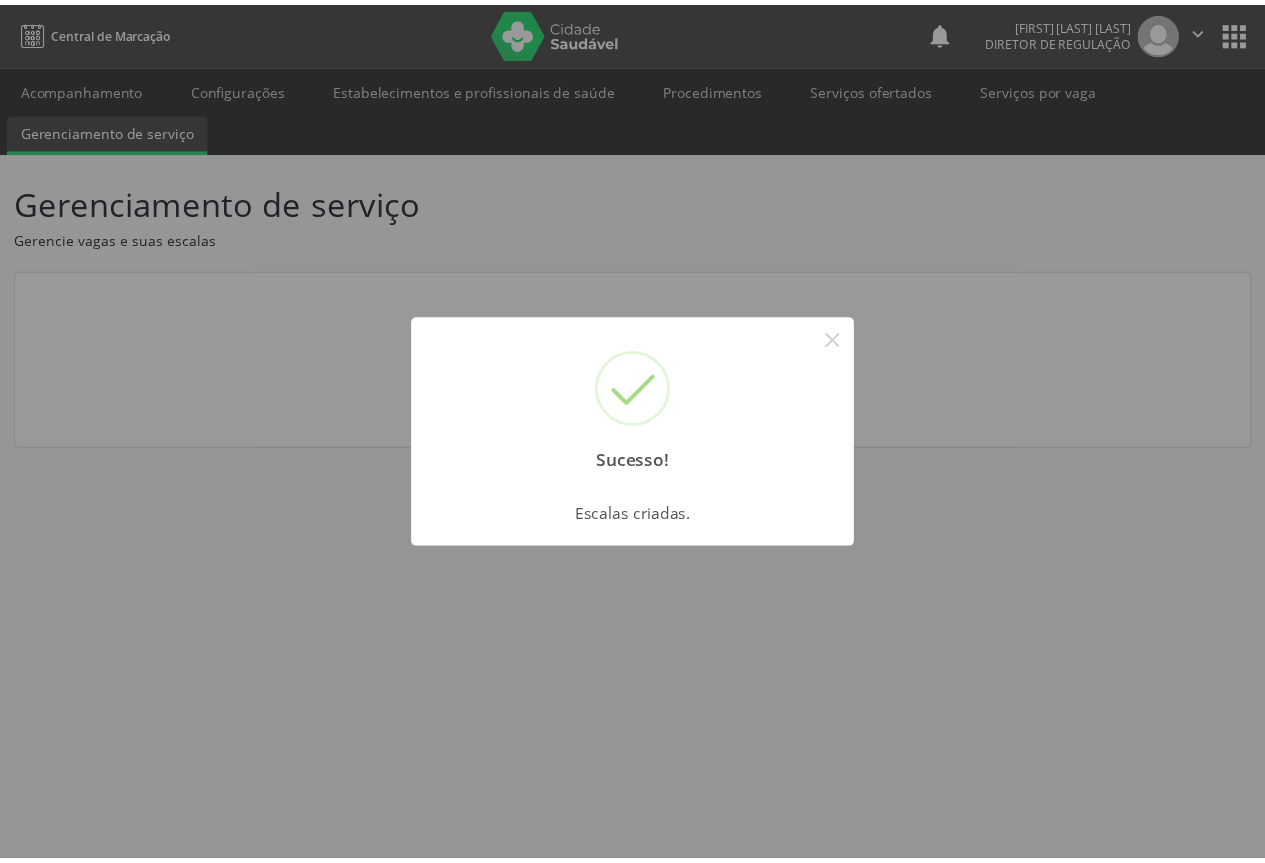 scroll, scrollTop: 0, scrollLeft: 0, axis: both 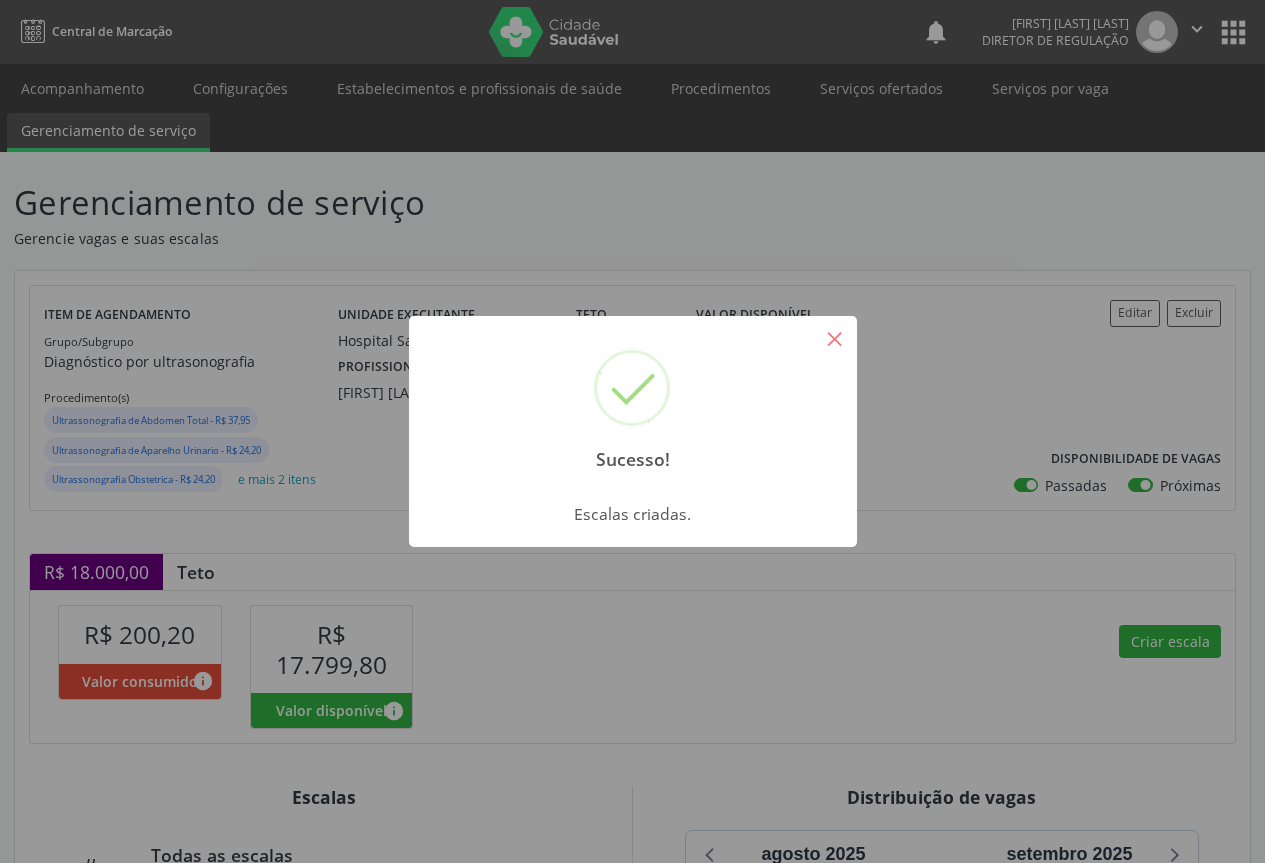 click on "×" at bounding box center (835, 338) 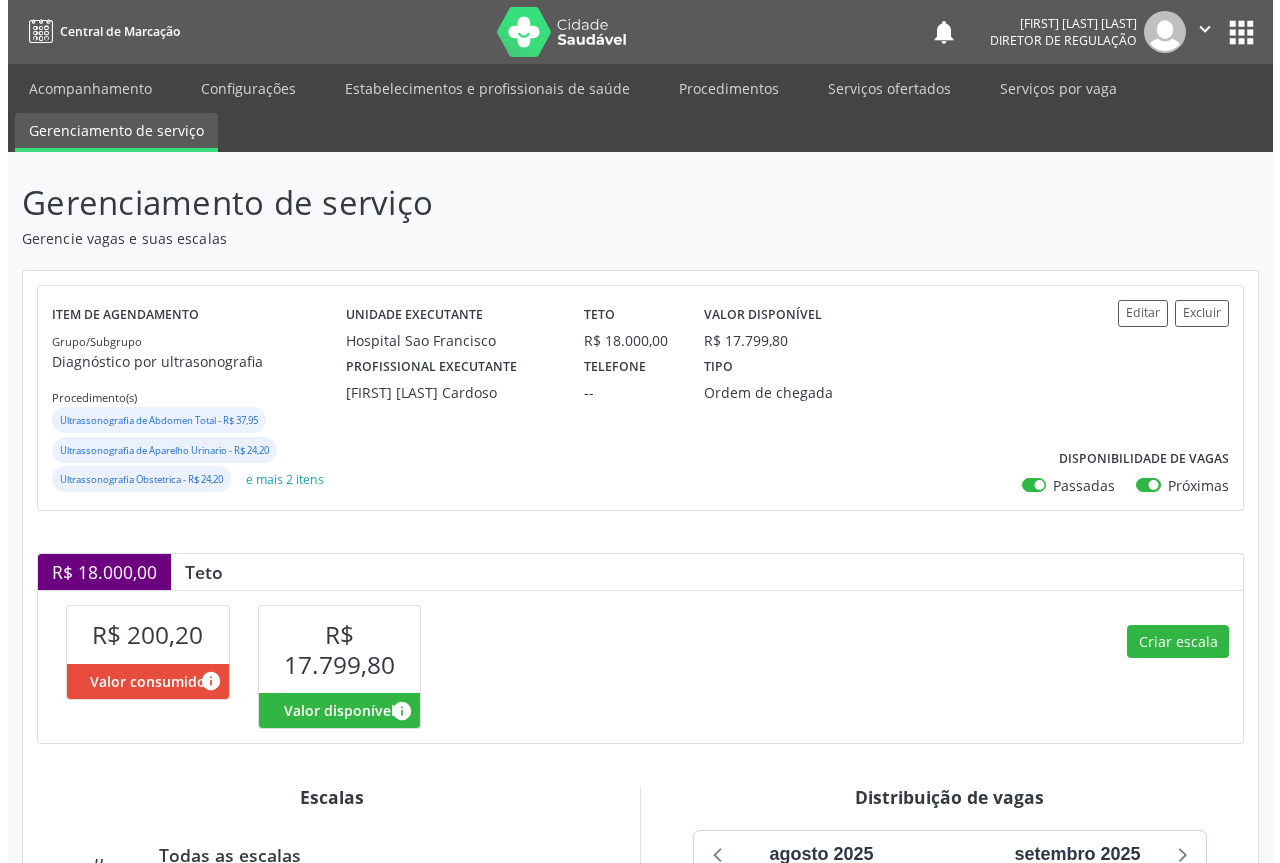 scroll, scrollTop: 397, scrollLeft: 0, axis: vertical 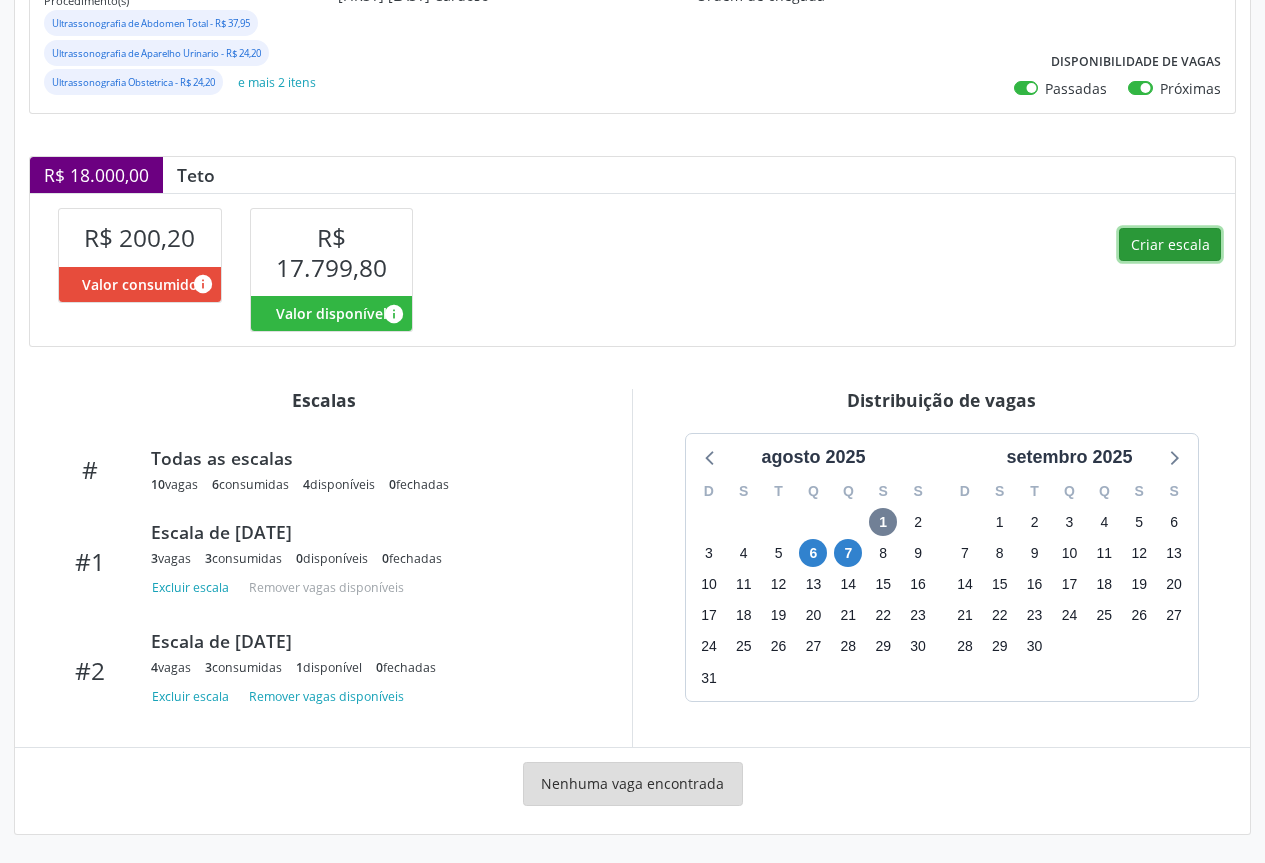 click on "Criar escala" at bounding box center [1170, 245] 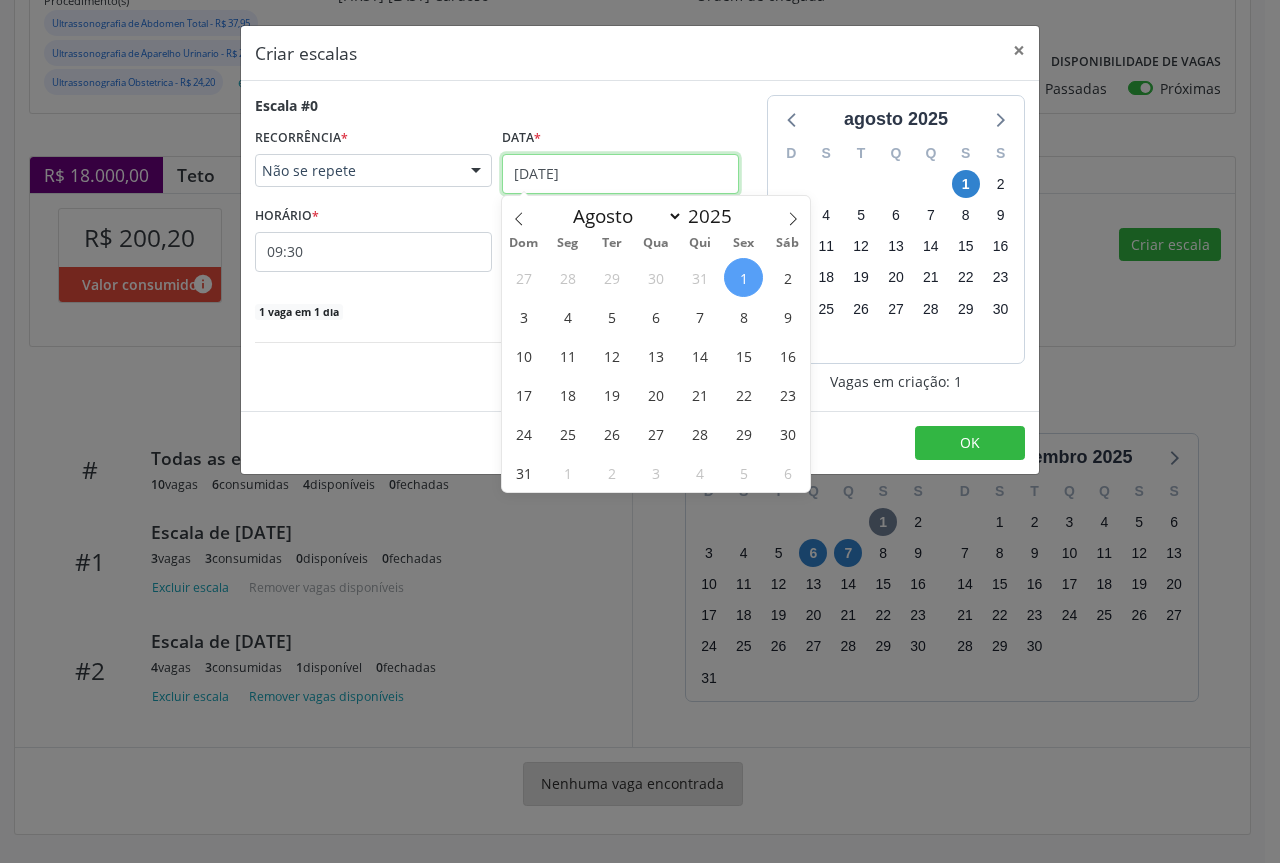 click on "[DATE]" at bounding box center [620, 174] 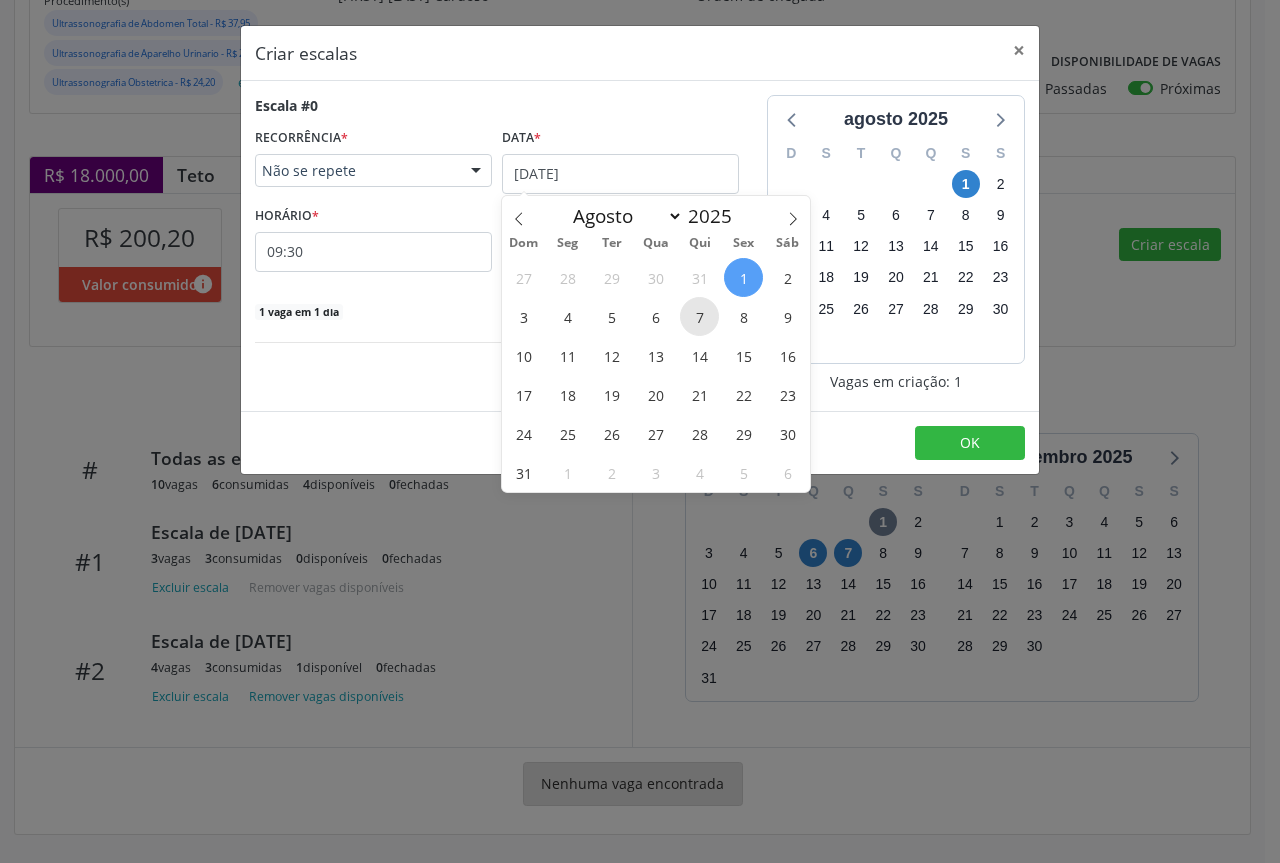 click on "7" at bounding box center [699, 316] 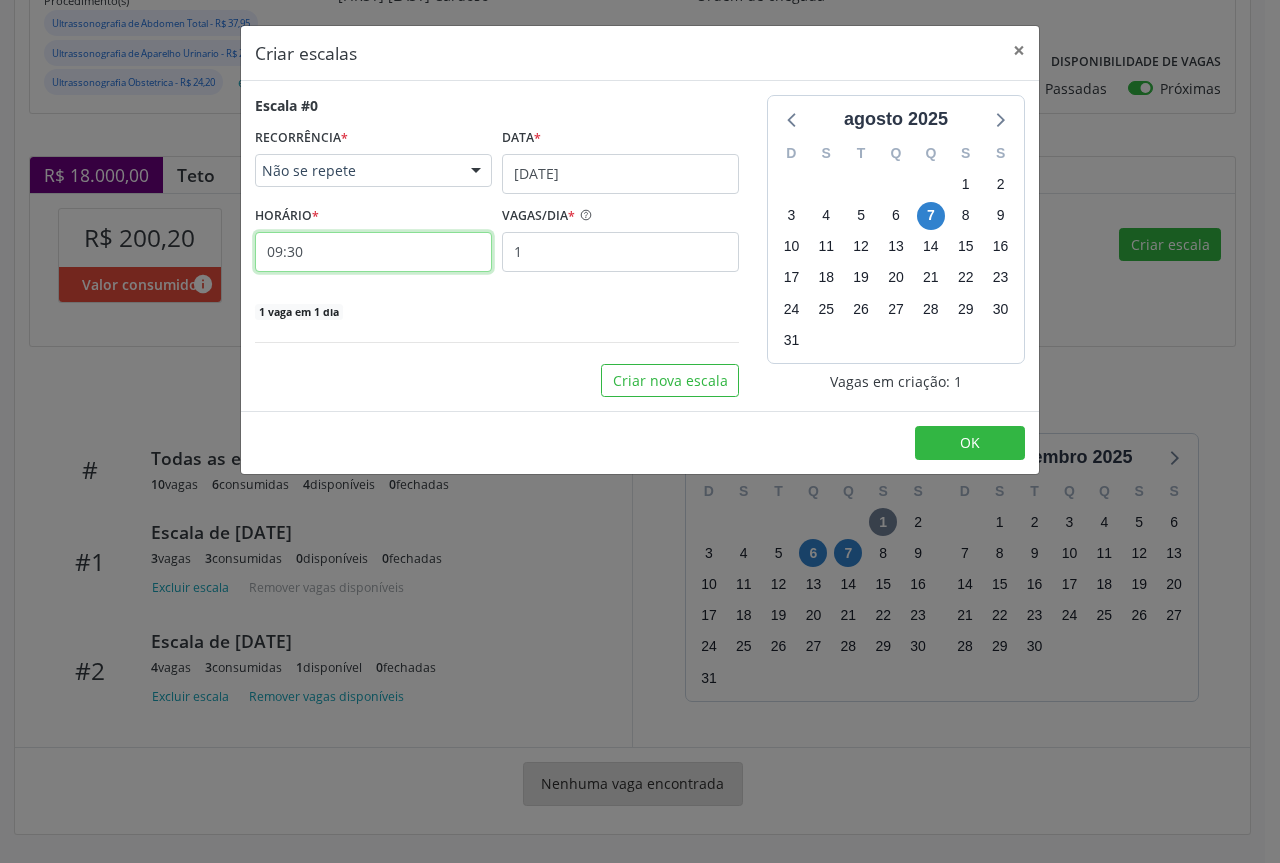 click on "09:30" at bounding box center (373, 252) 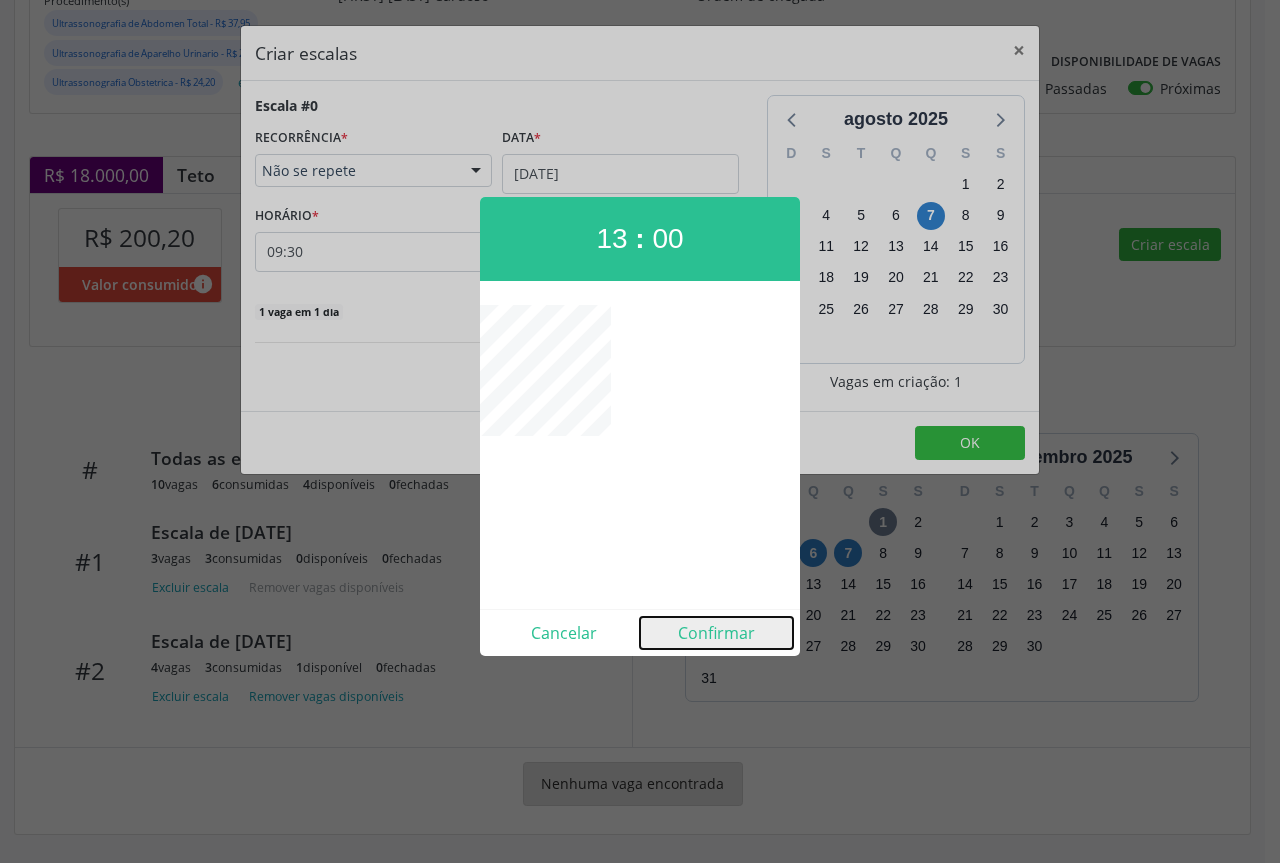 click on "Confirmar" at bounding box center [716, 633] 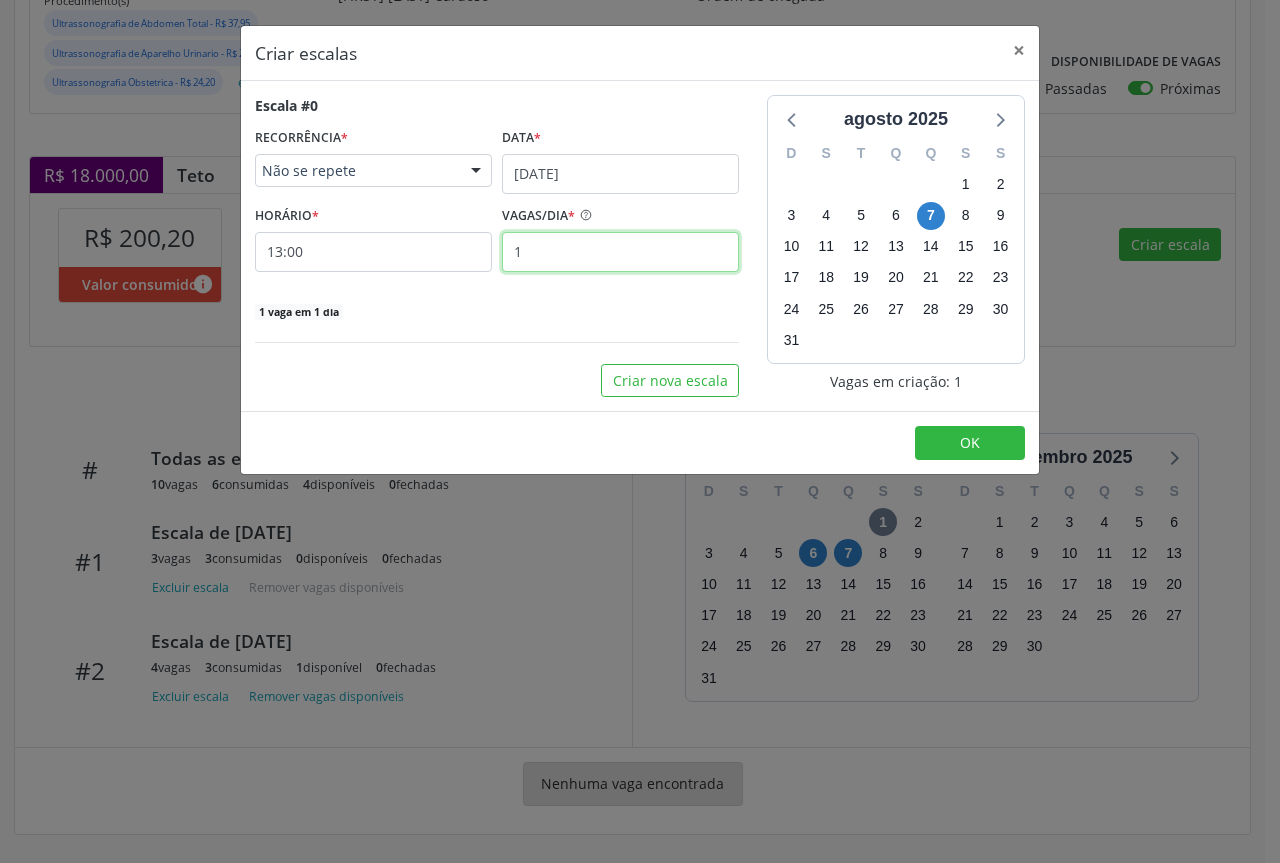 click on "1" at bounding box center (620, 252) 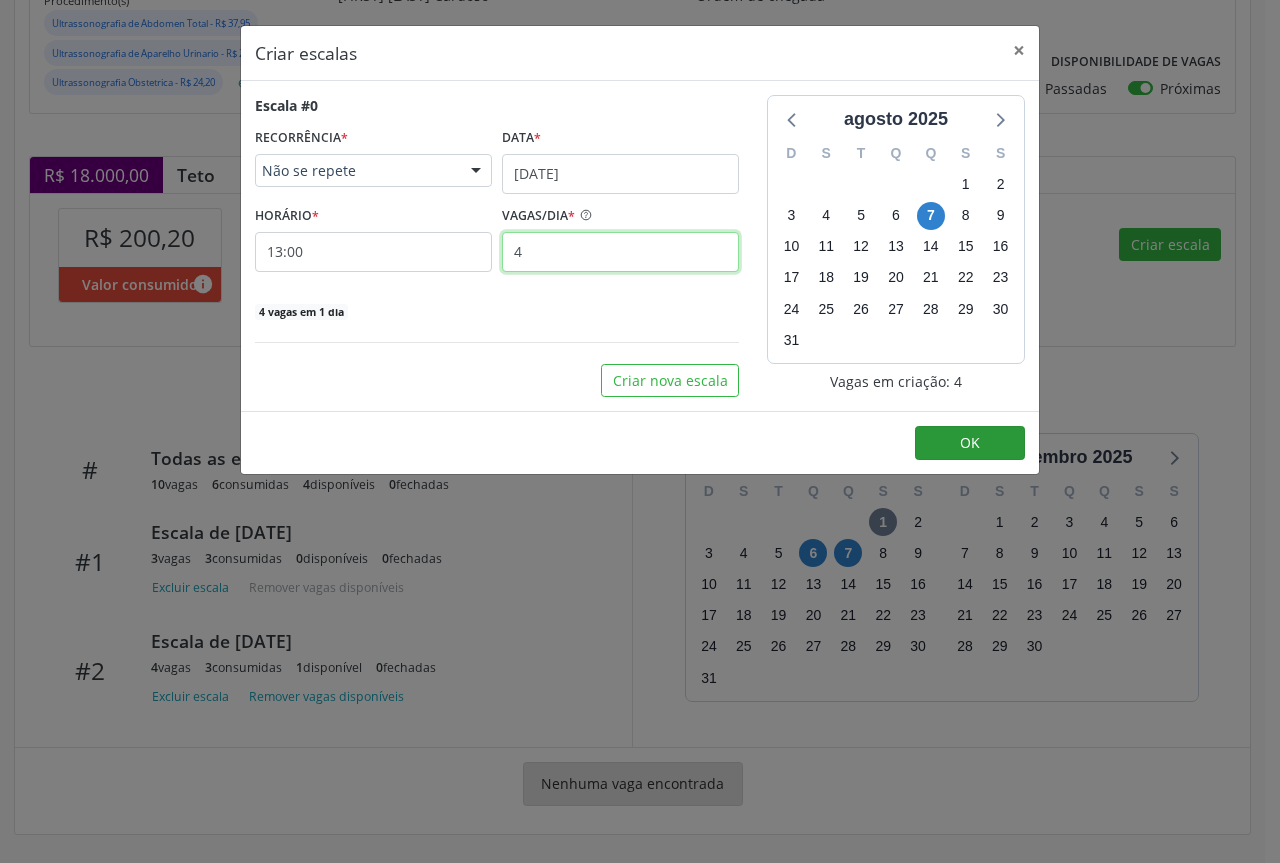 type on "4" 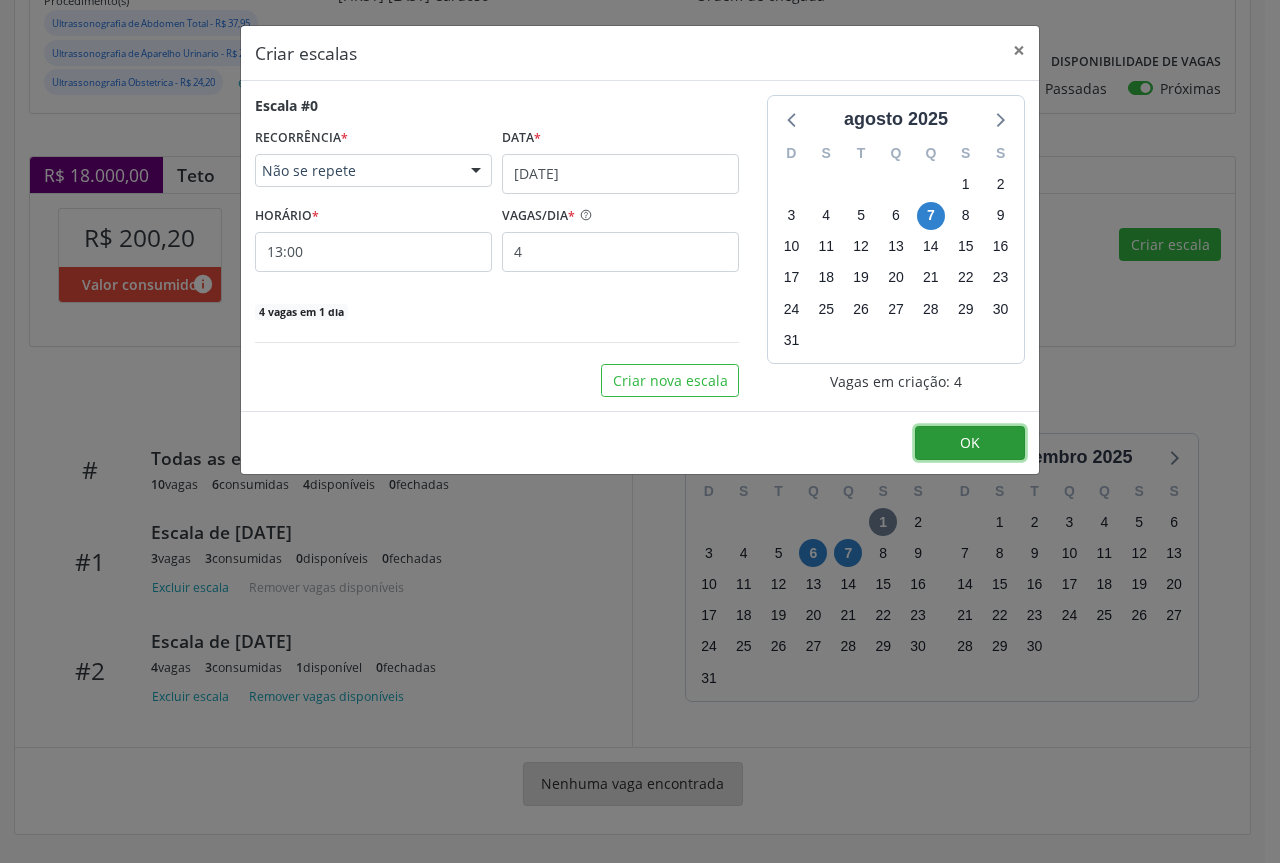 click on "OK" at bounding box center (970, 443) 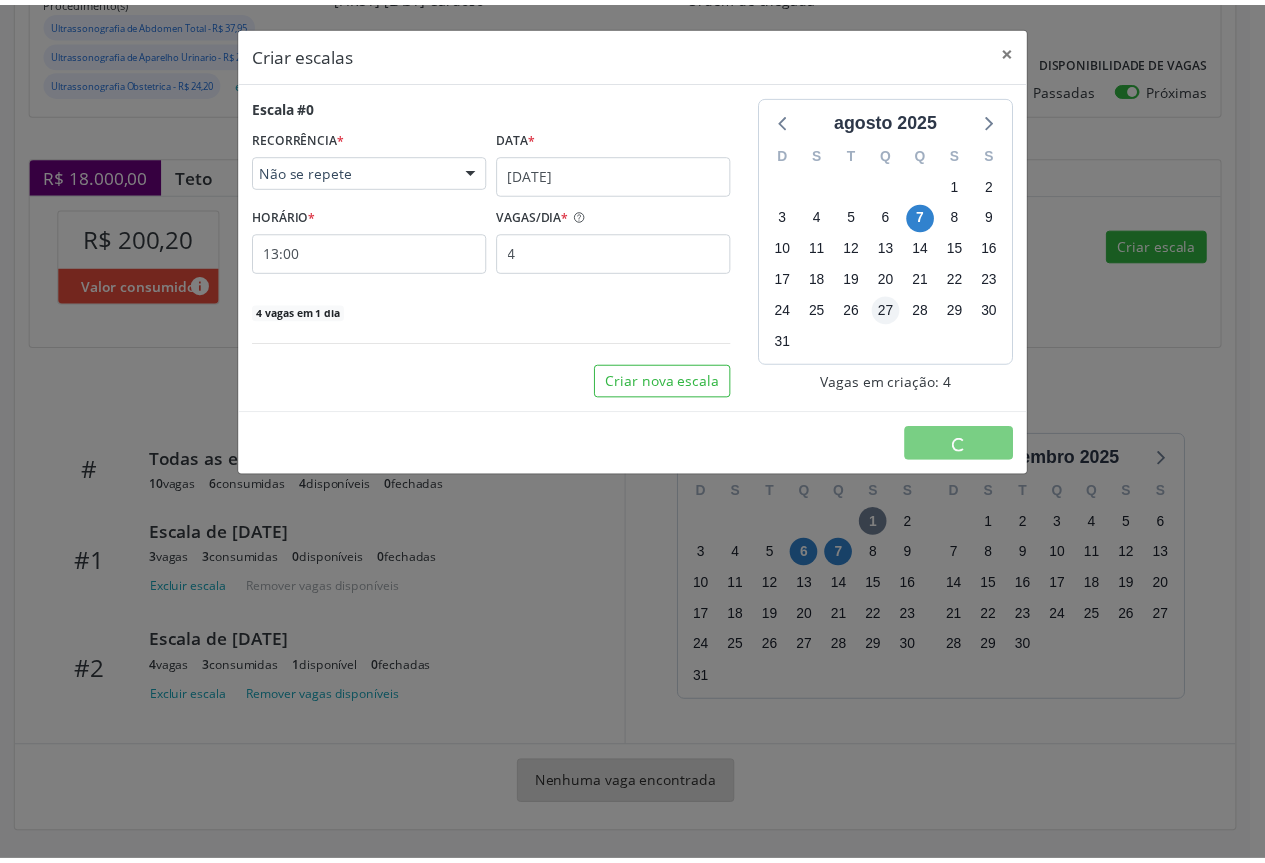 scroll, scrollTop: 0, scrollLeft: 0, axis: both 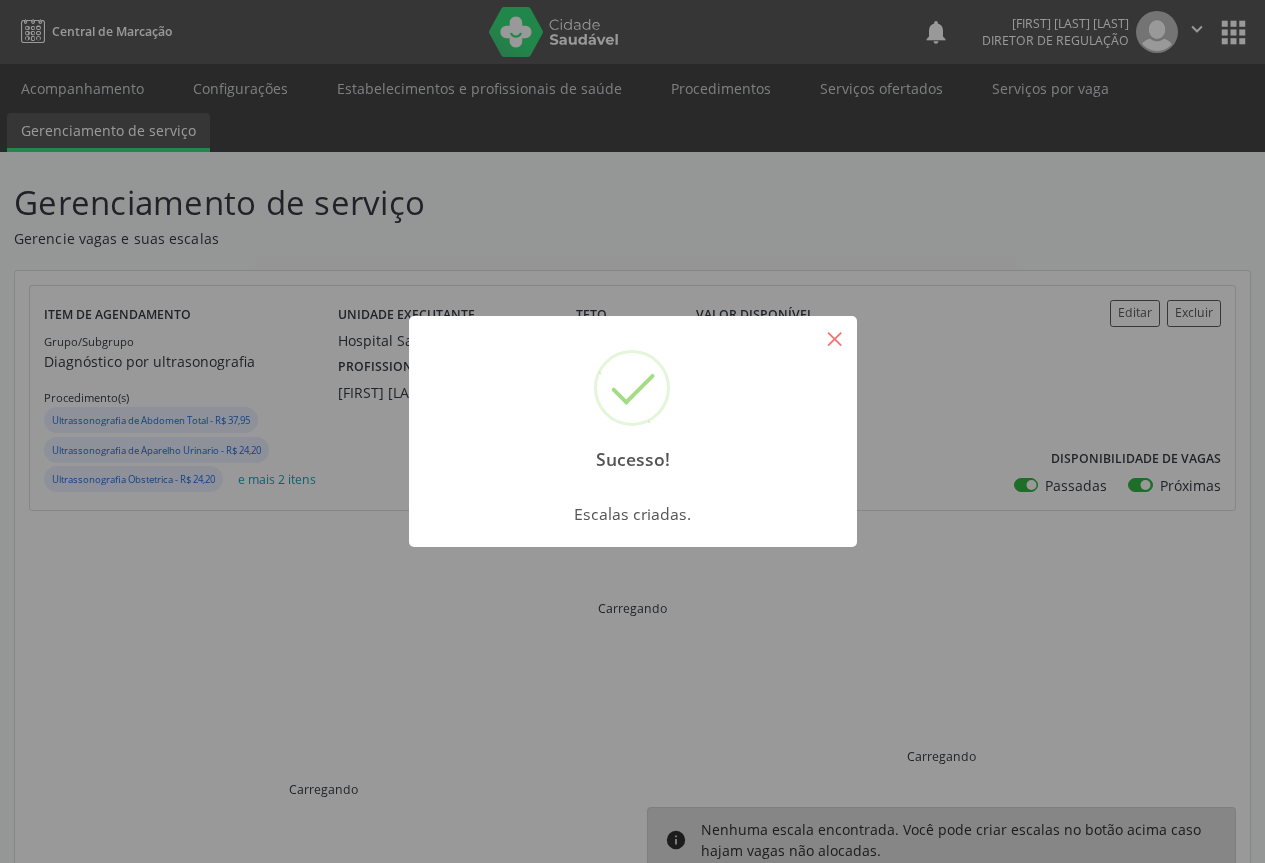 click on "×" at bounding box center [835, 338] 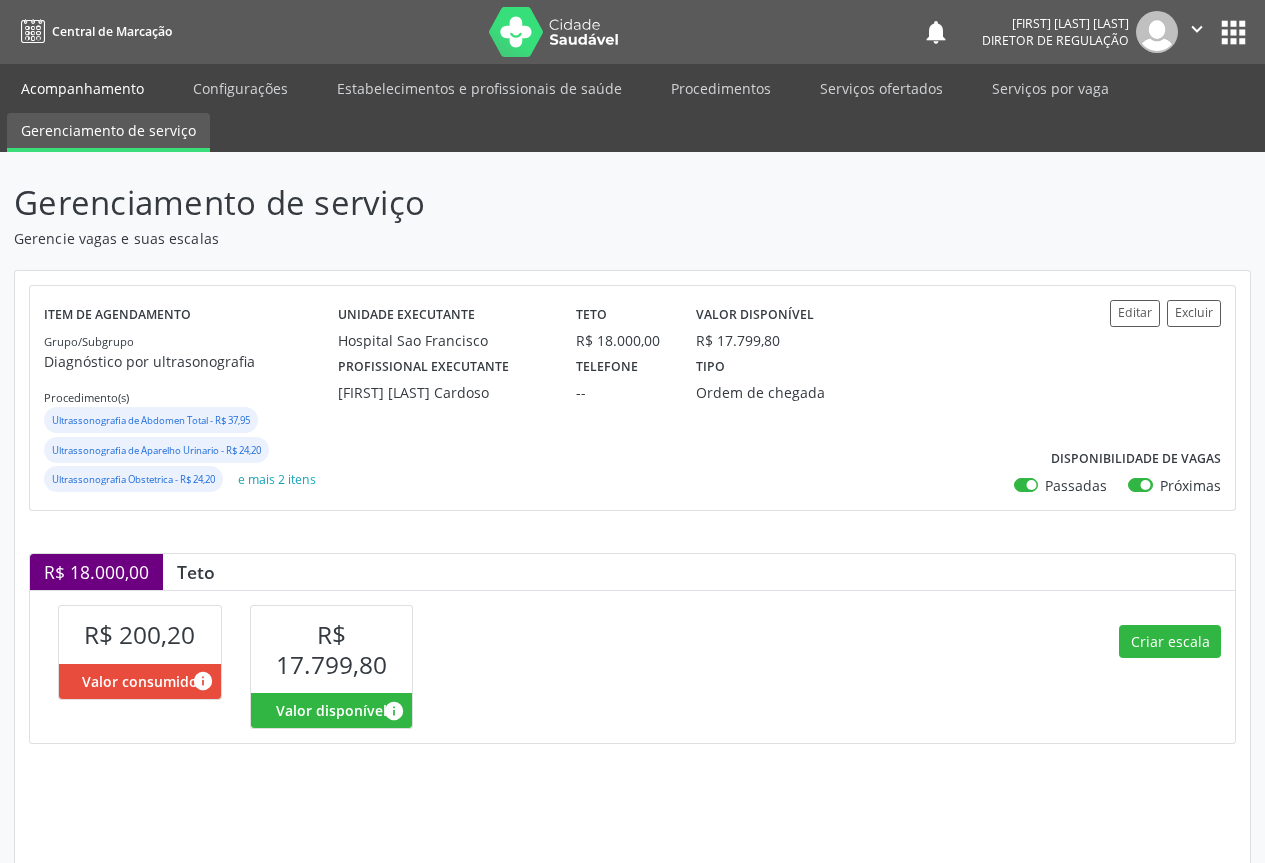 click on "Acompanhamento" at bounding box center (82, 88) 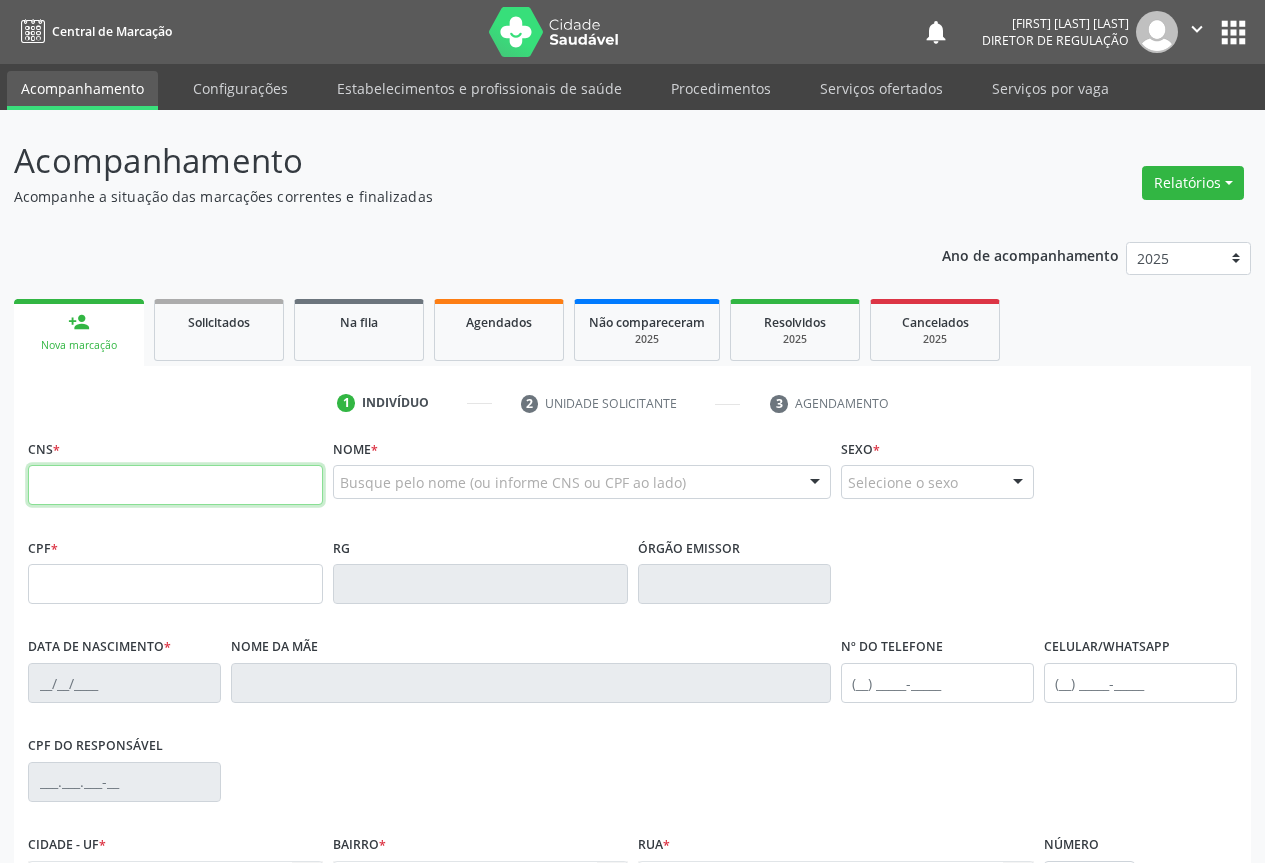 click at bounding box center [175, 485] 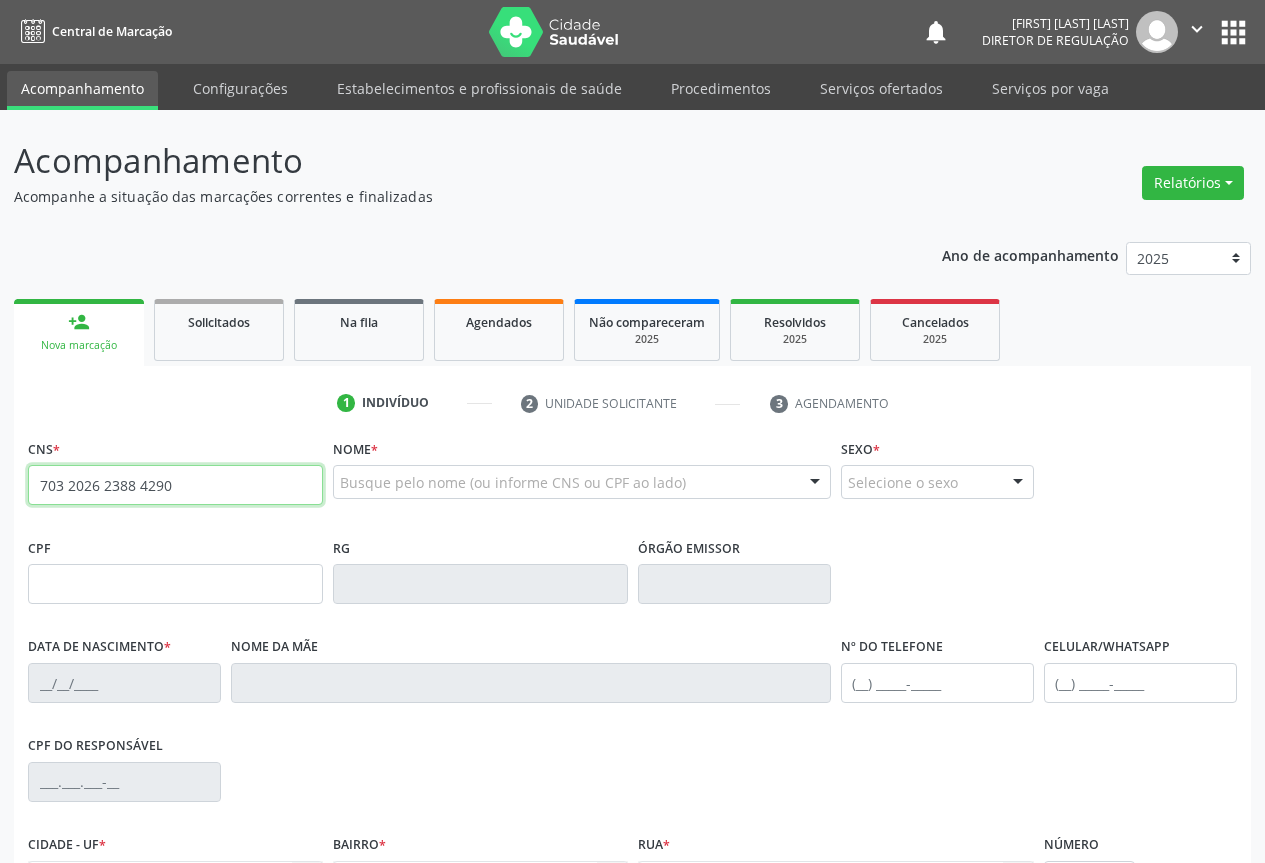 type on "703 2026 2388 4290" 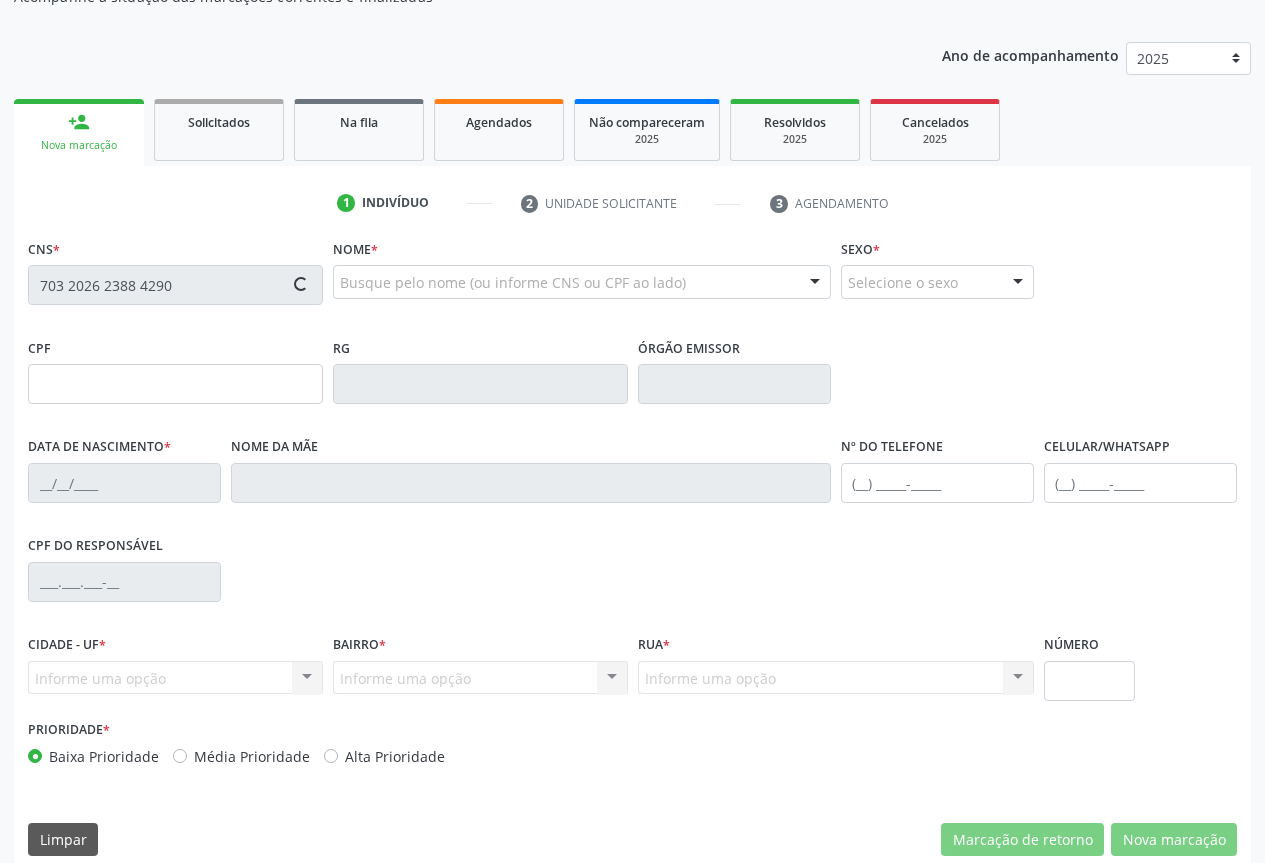type on "526853074" 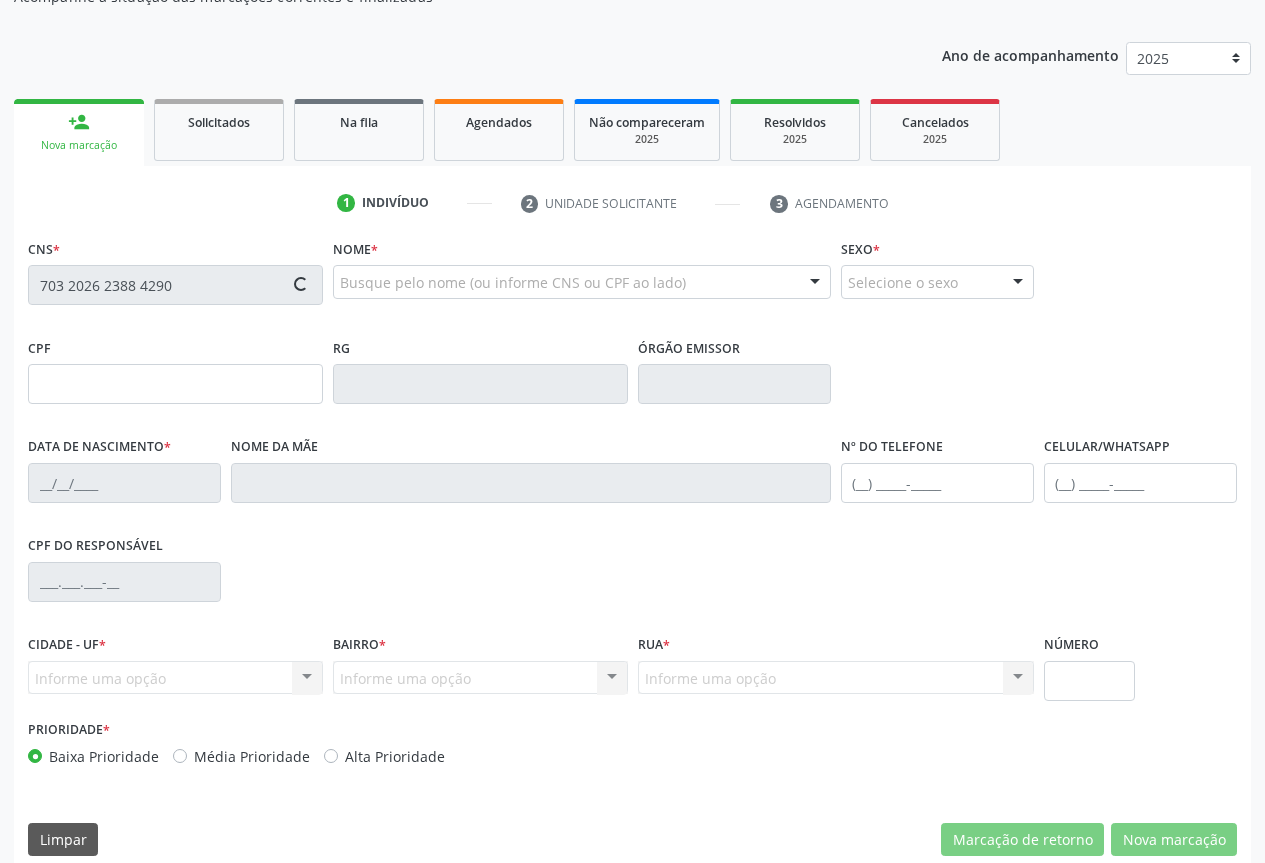 type on "[DATE]" 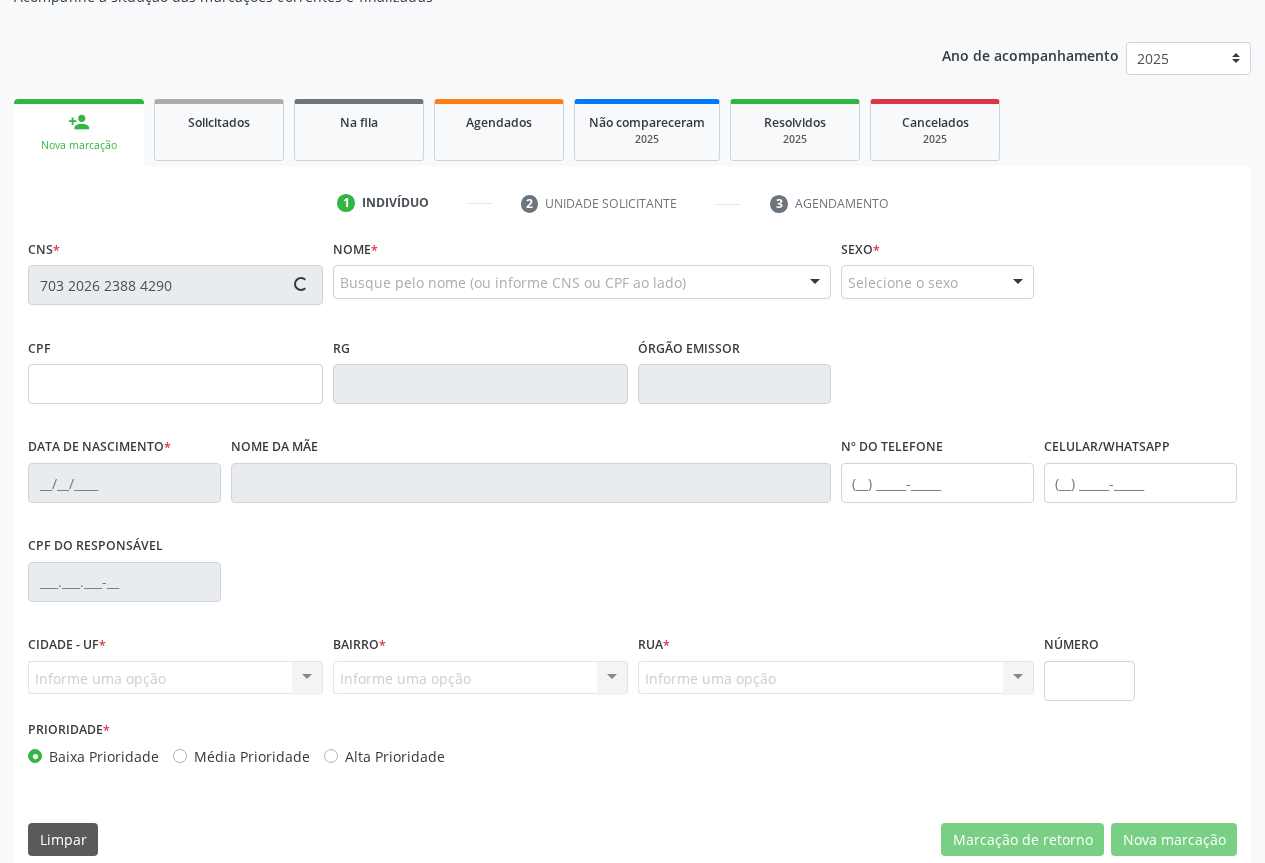 type on "664.796.815-68" 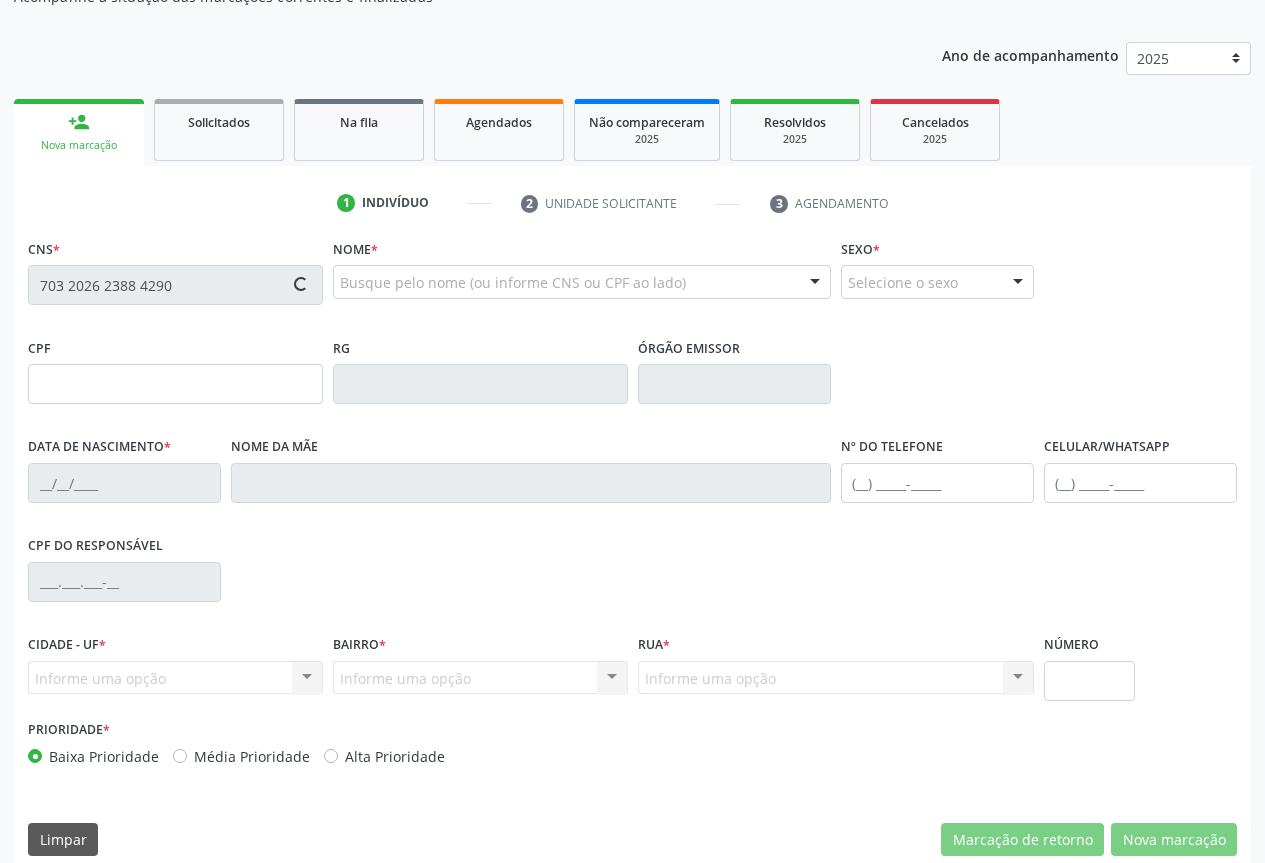 type on "S/N" 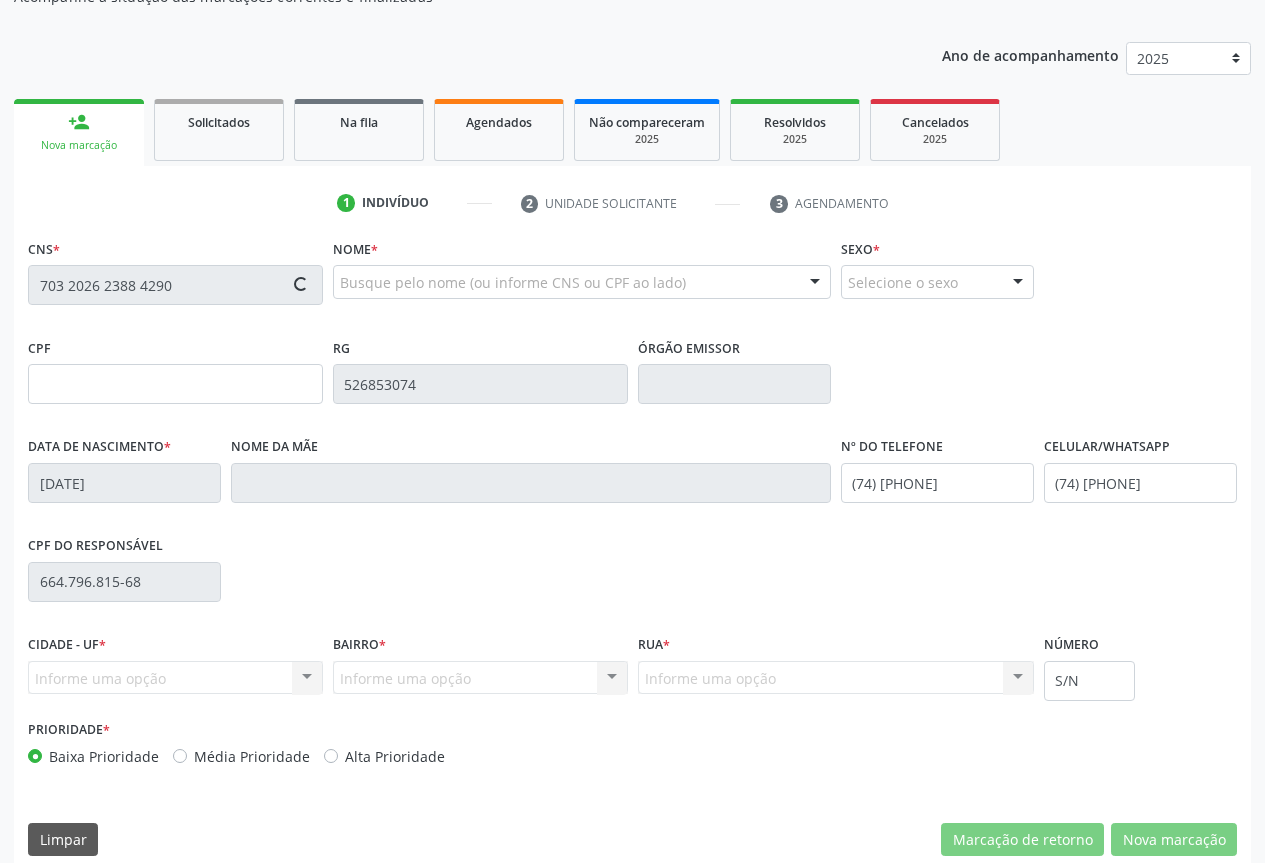 scroll, scrollTop: 221, scrollLeft: 0, axis: vertical 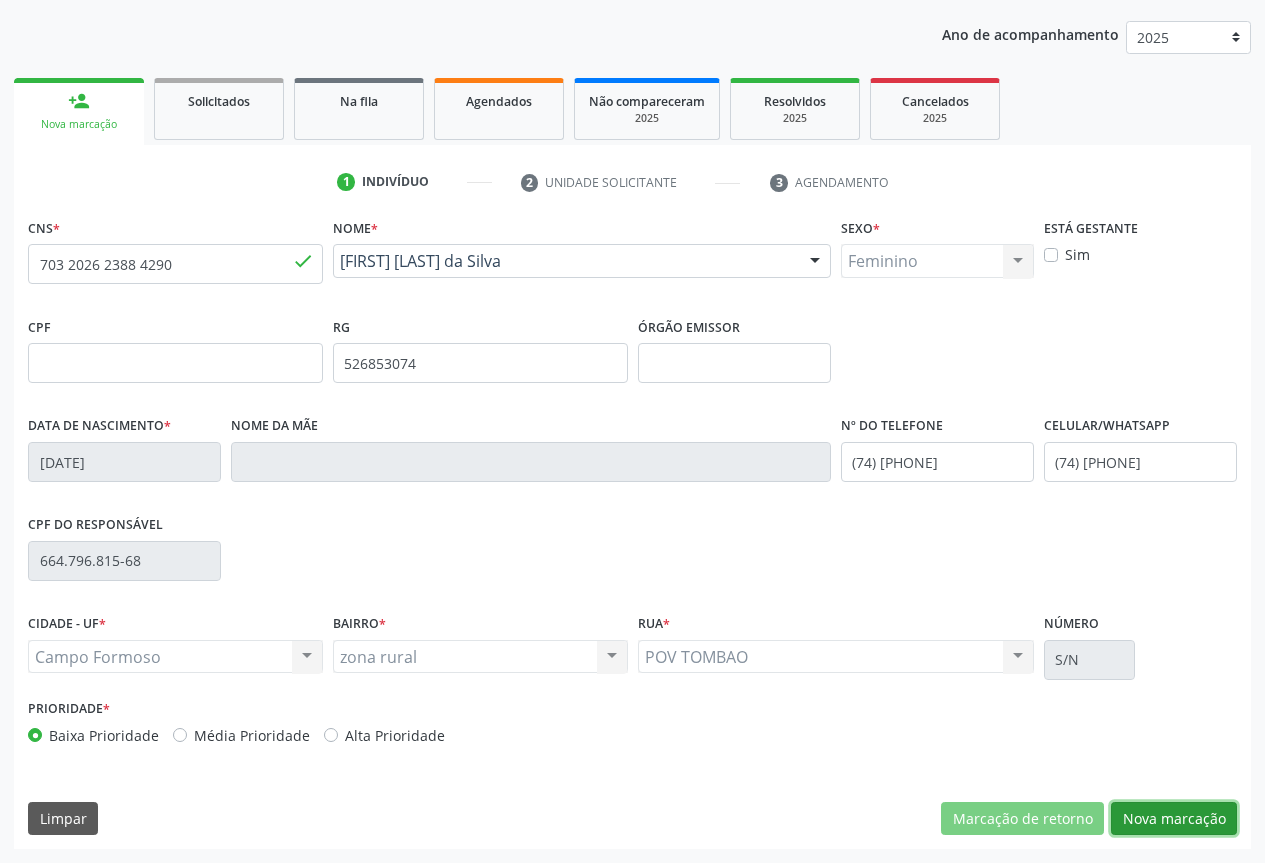 click on "Nova marcação" at bounding box center [1174, 819] 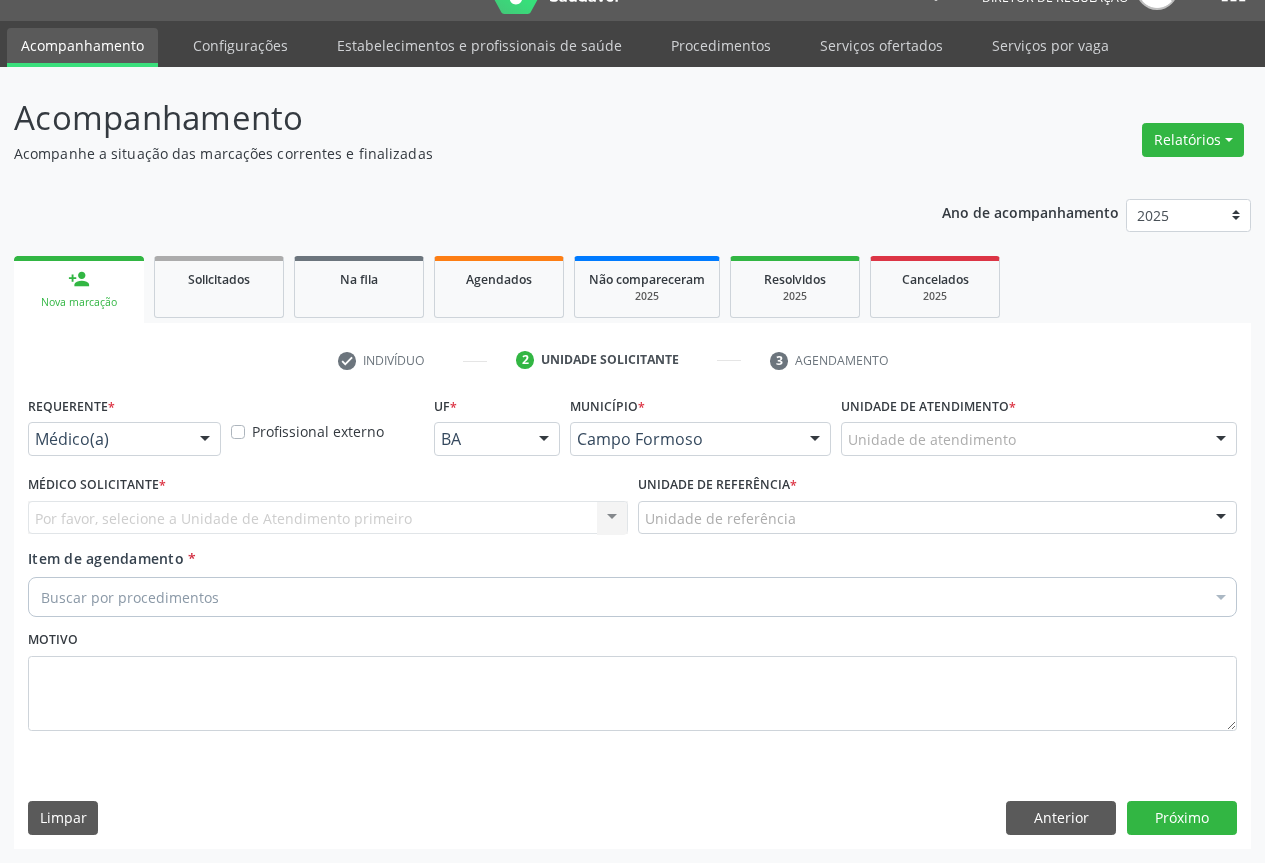 scroll, scrollTop: 43, scrollLeft: 0, axis: vertical 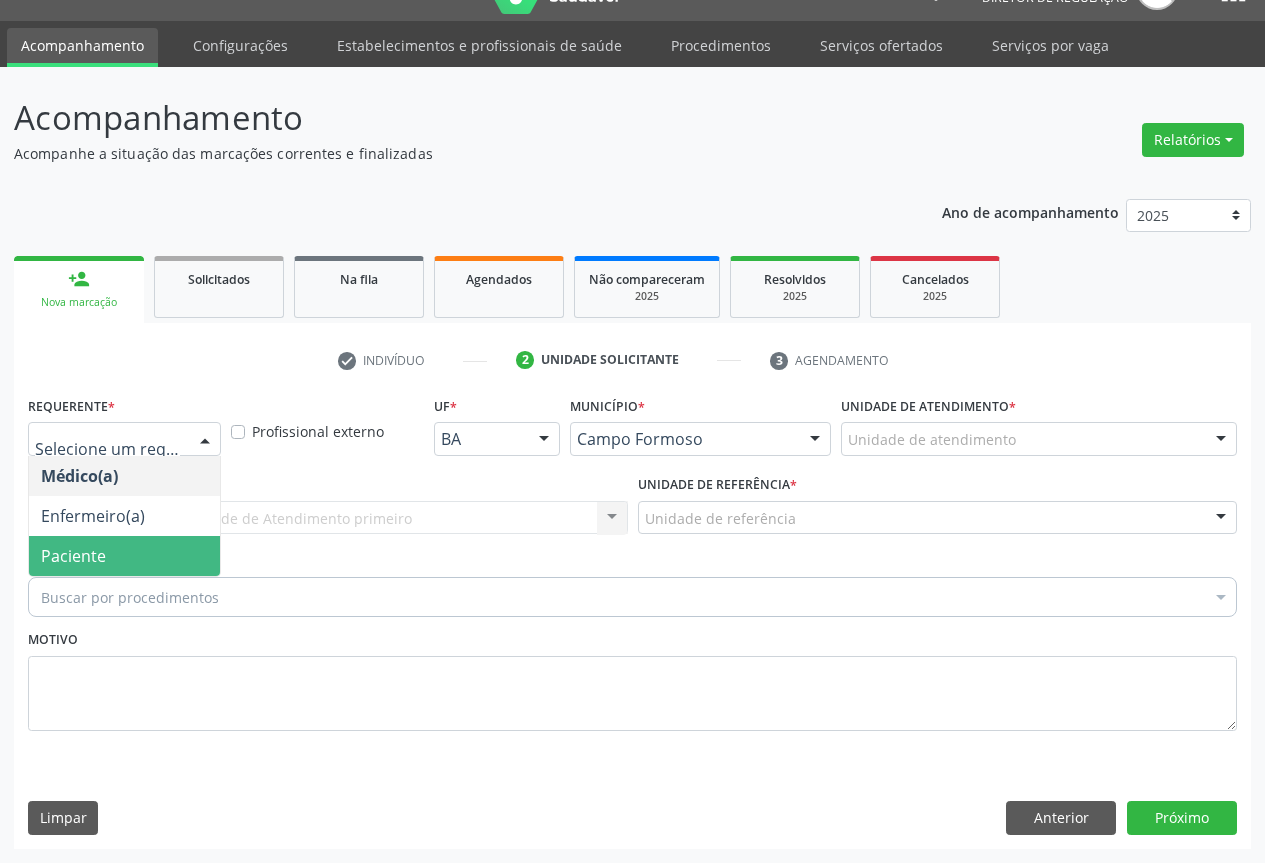 click on "Paciente" at bounding box center [124, 556] 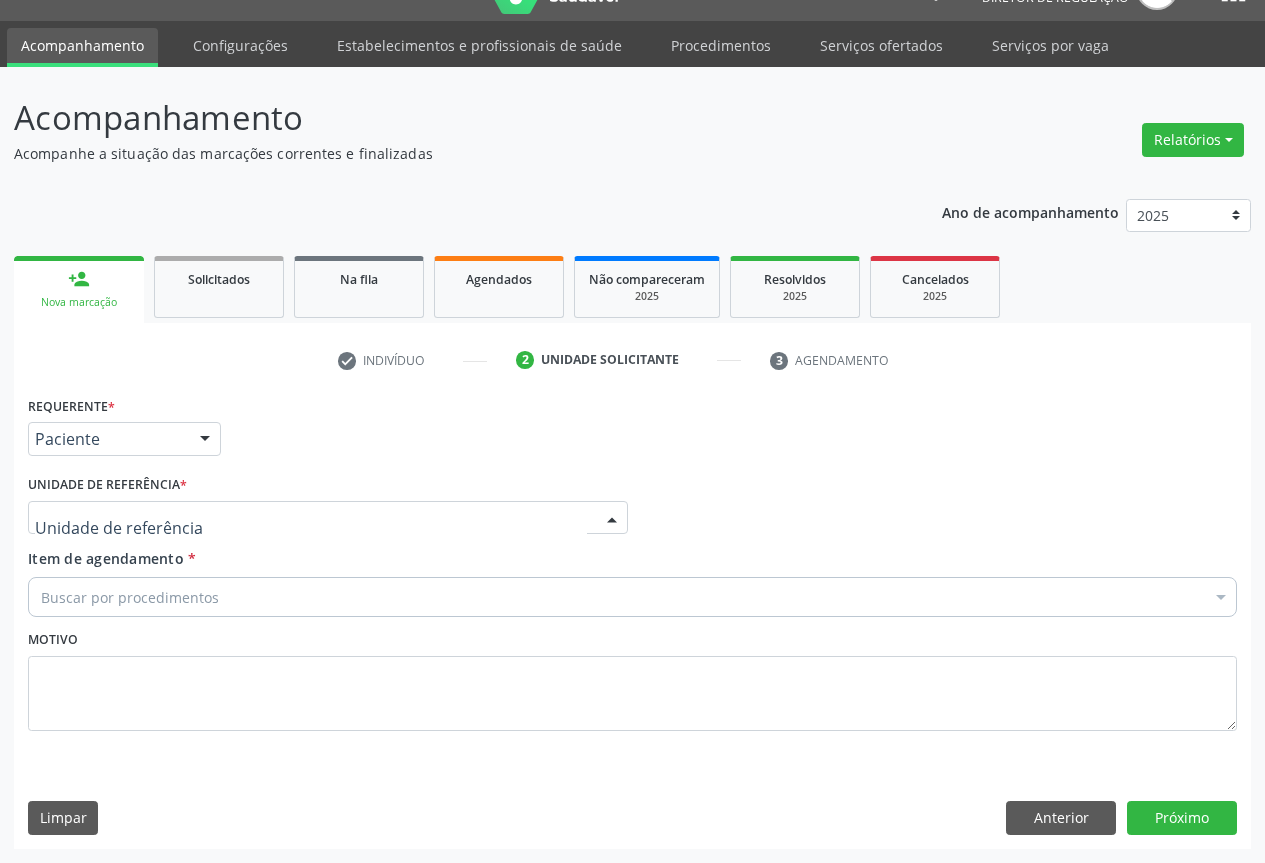 click at bounding box center [328, 518] 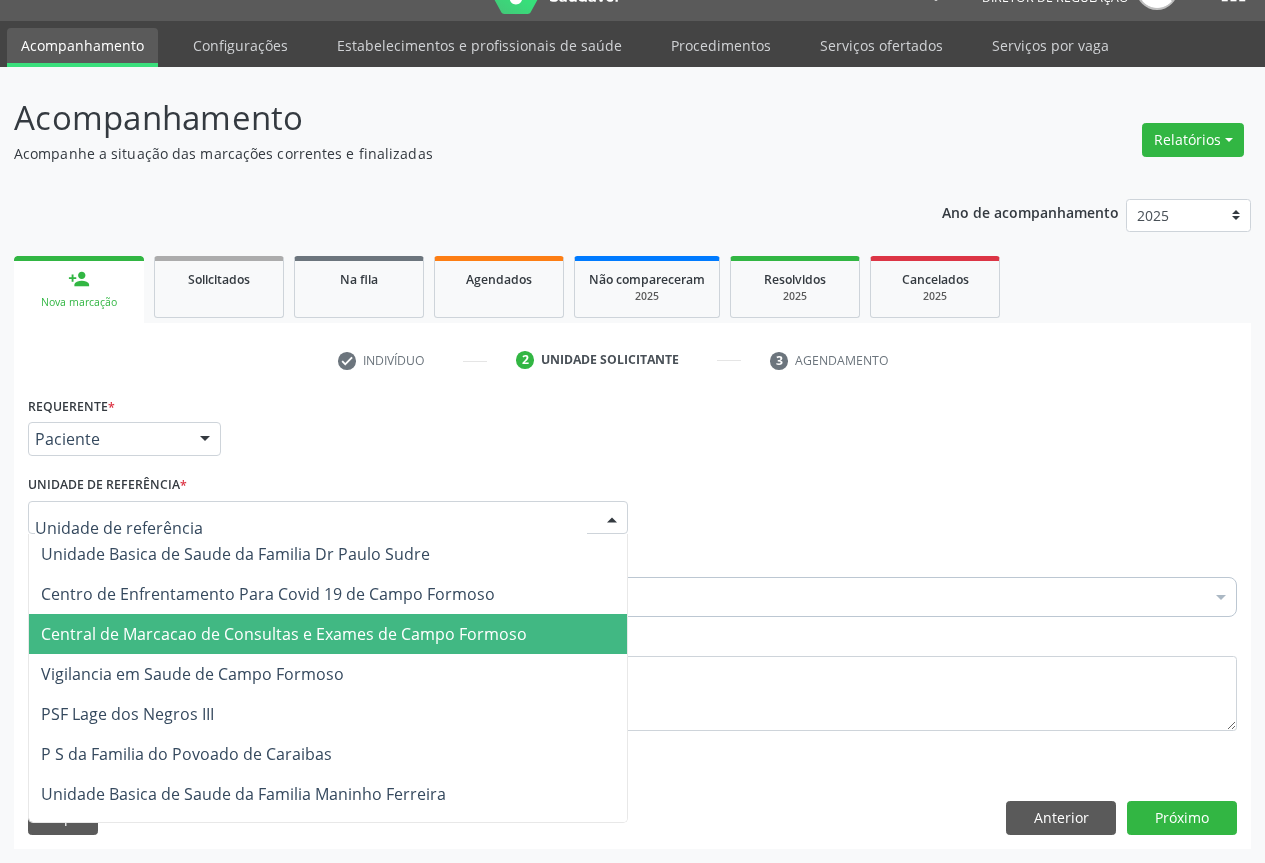 click on "Central de Marcacao de Consultas e Exames de Campo Formoso" at bounding box center (284, 634) 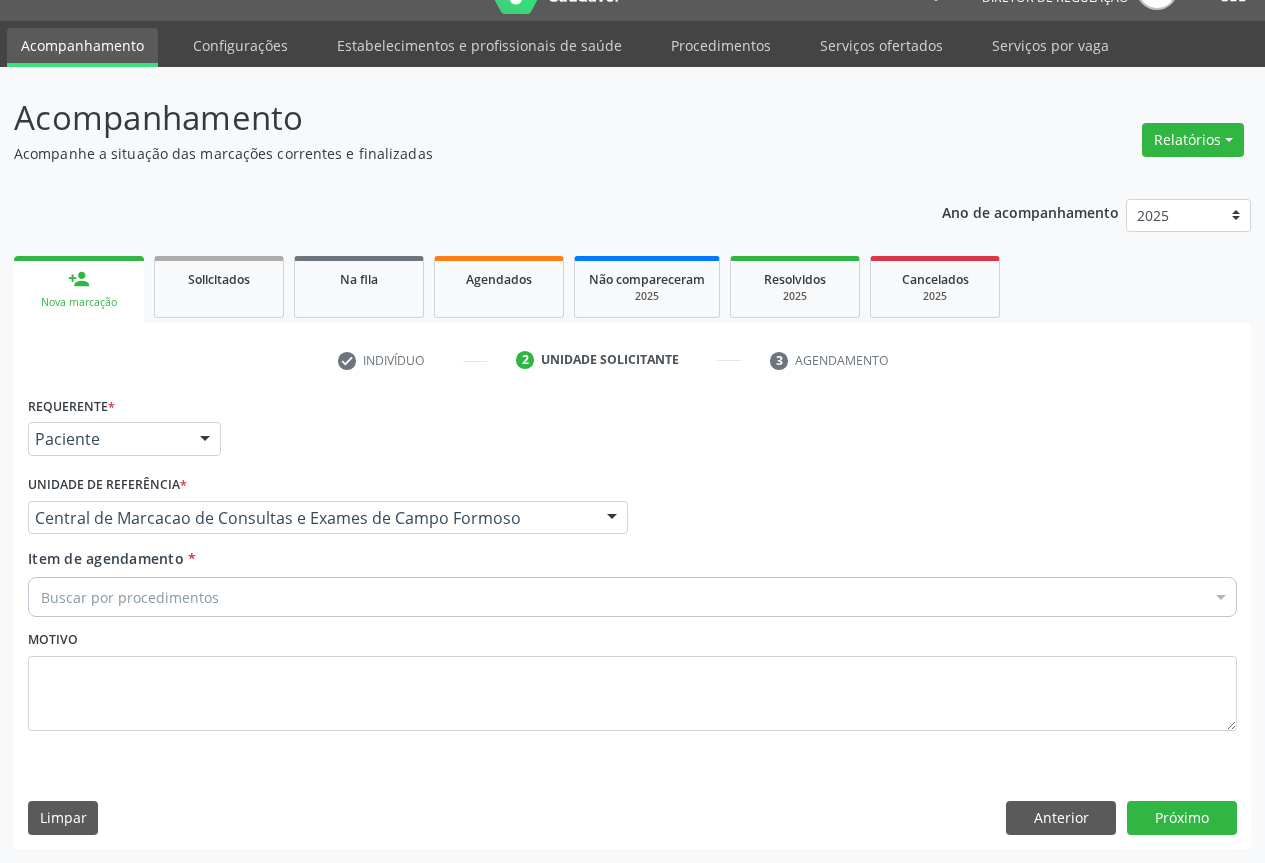click on "Buscar por procedimentos" at bounding box center [632, 597] 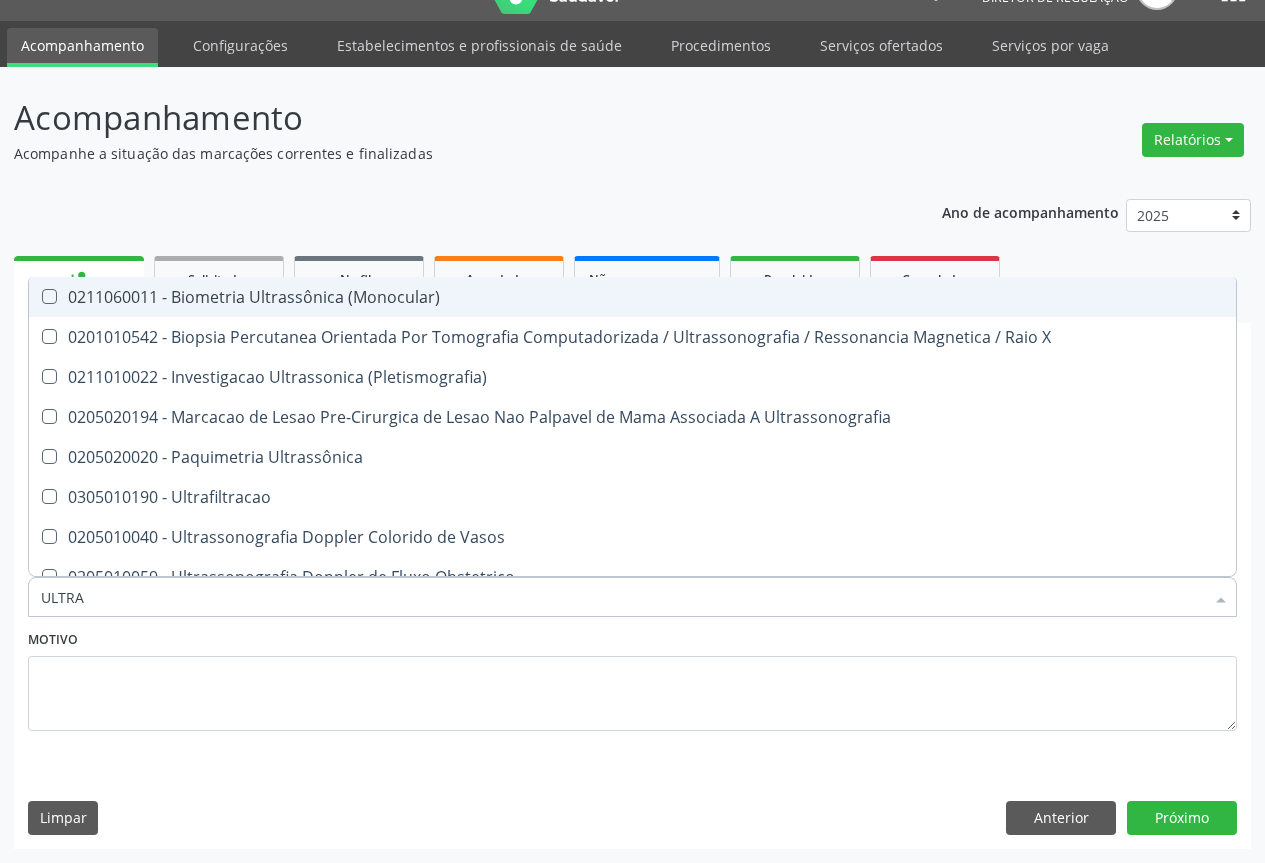 type on "ULTRAS" 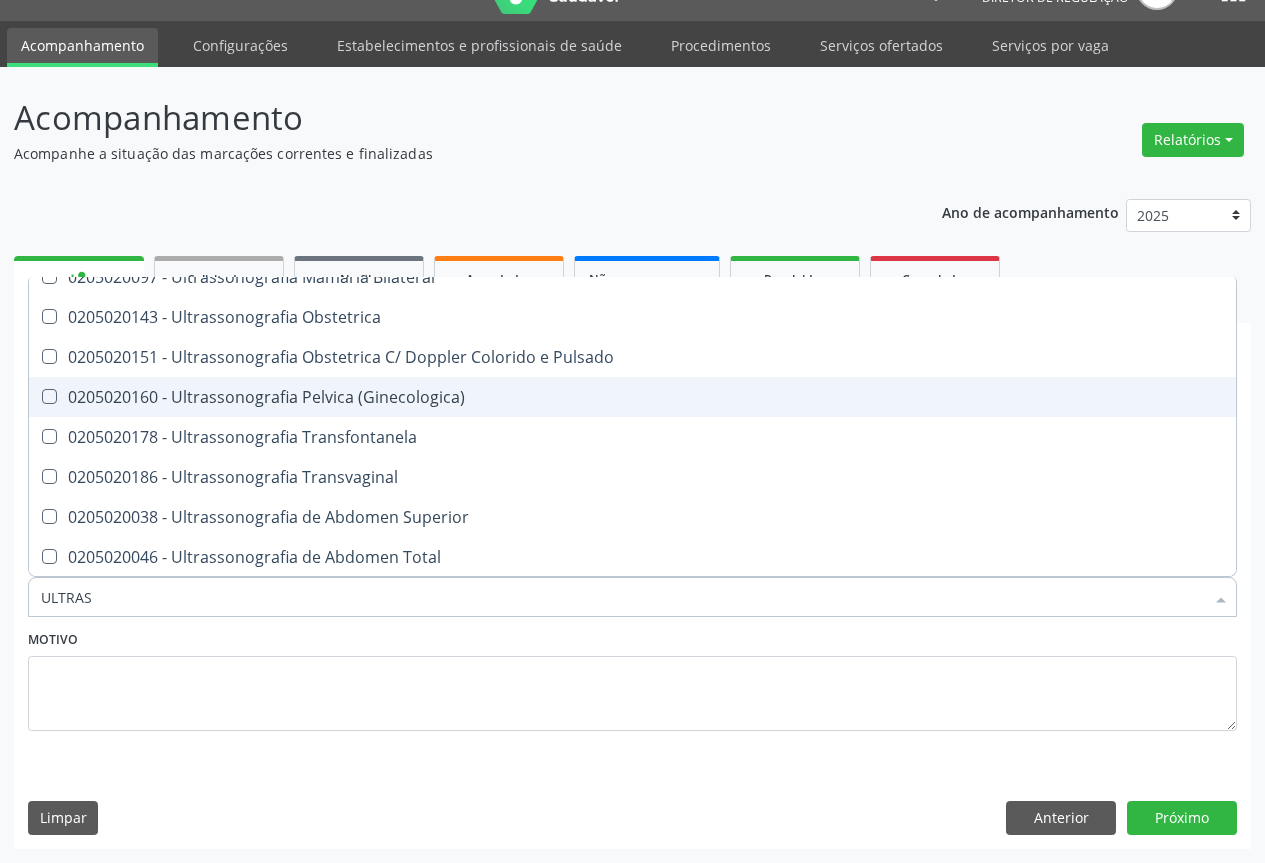 scroll, scrollTop: 400, scrollLeft: 0, axis: vertical 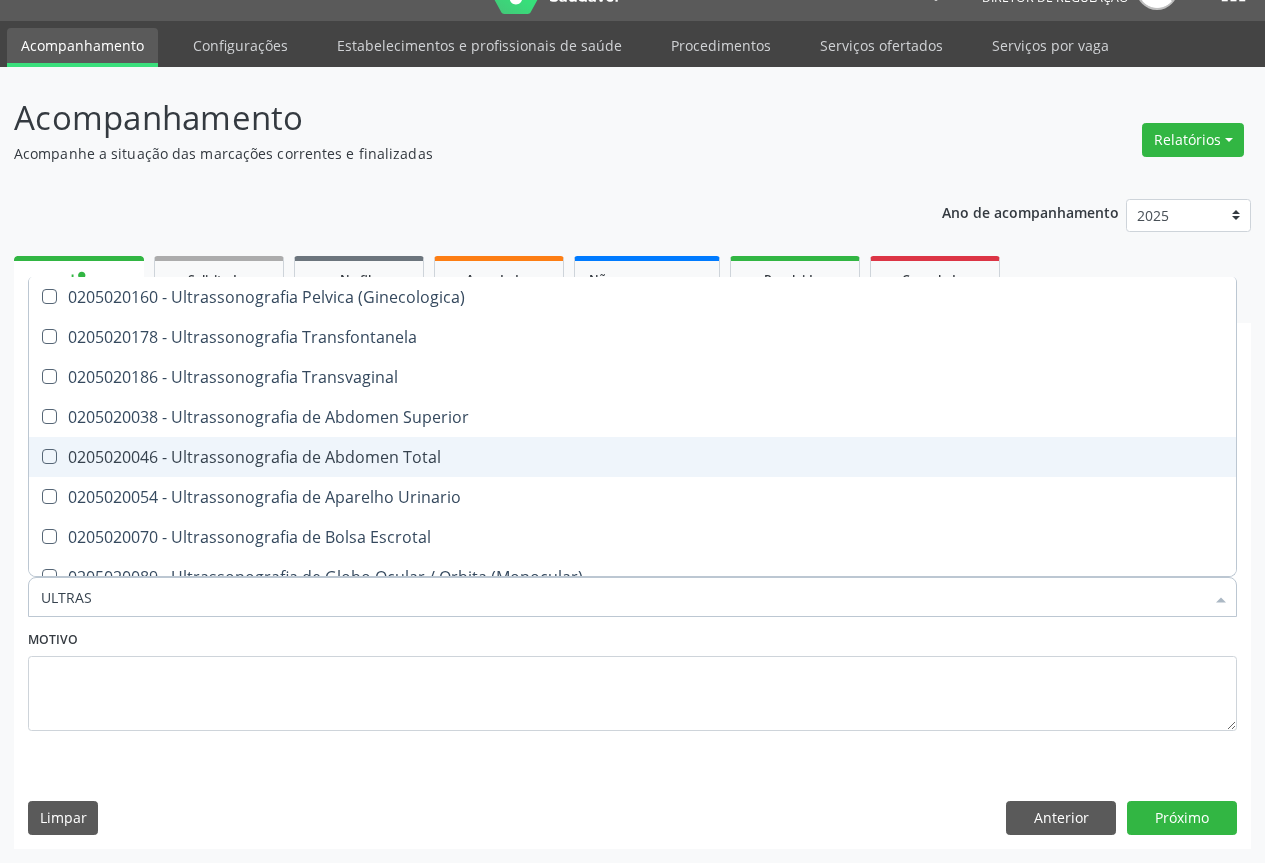 click on "0205020046 - Ultrassonografia de Abdomen Total" at bounding box center (632, 457) 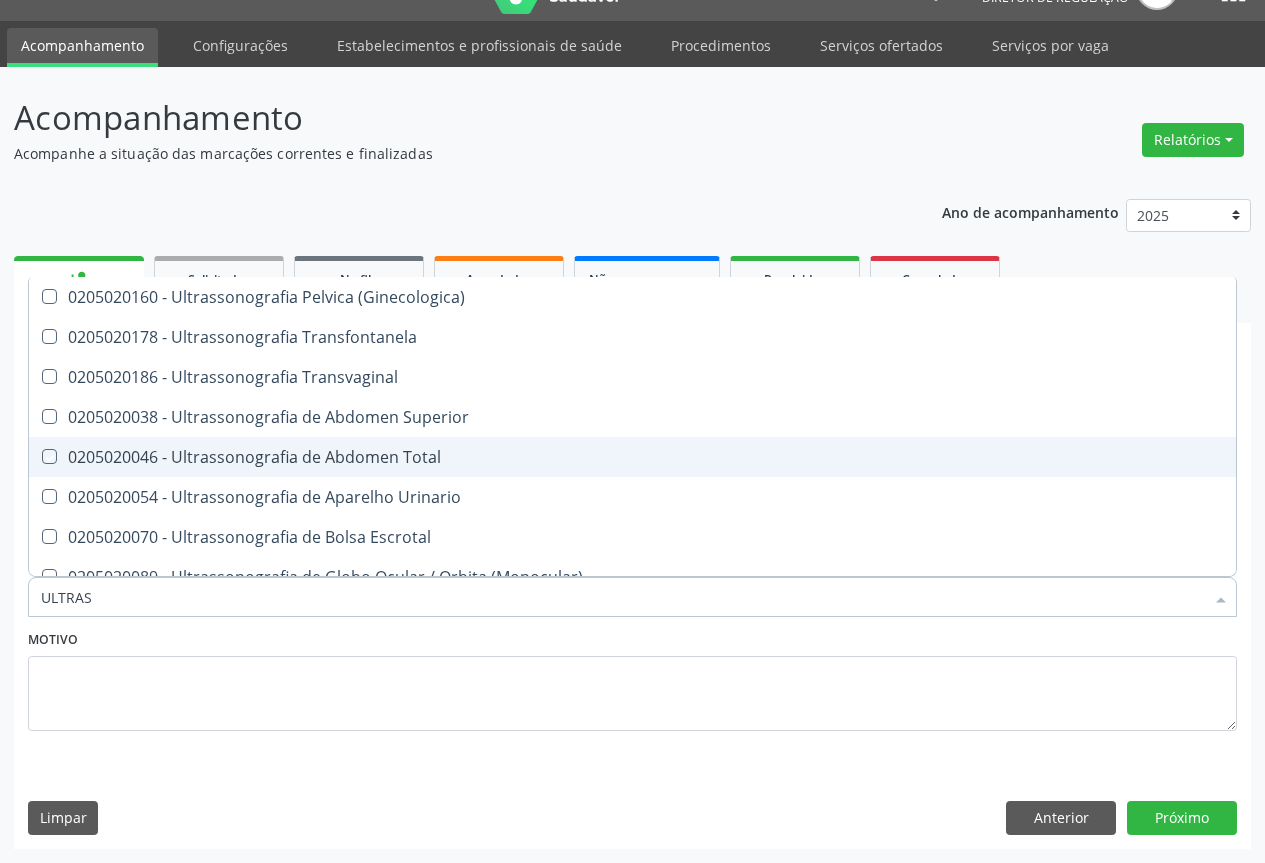 checkbox on "true" 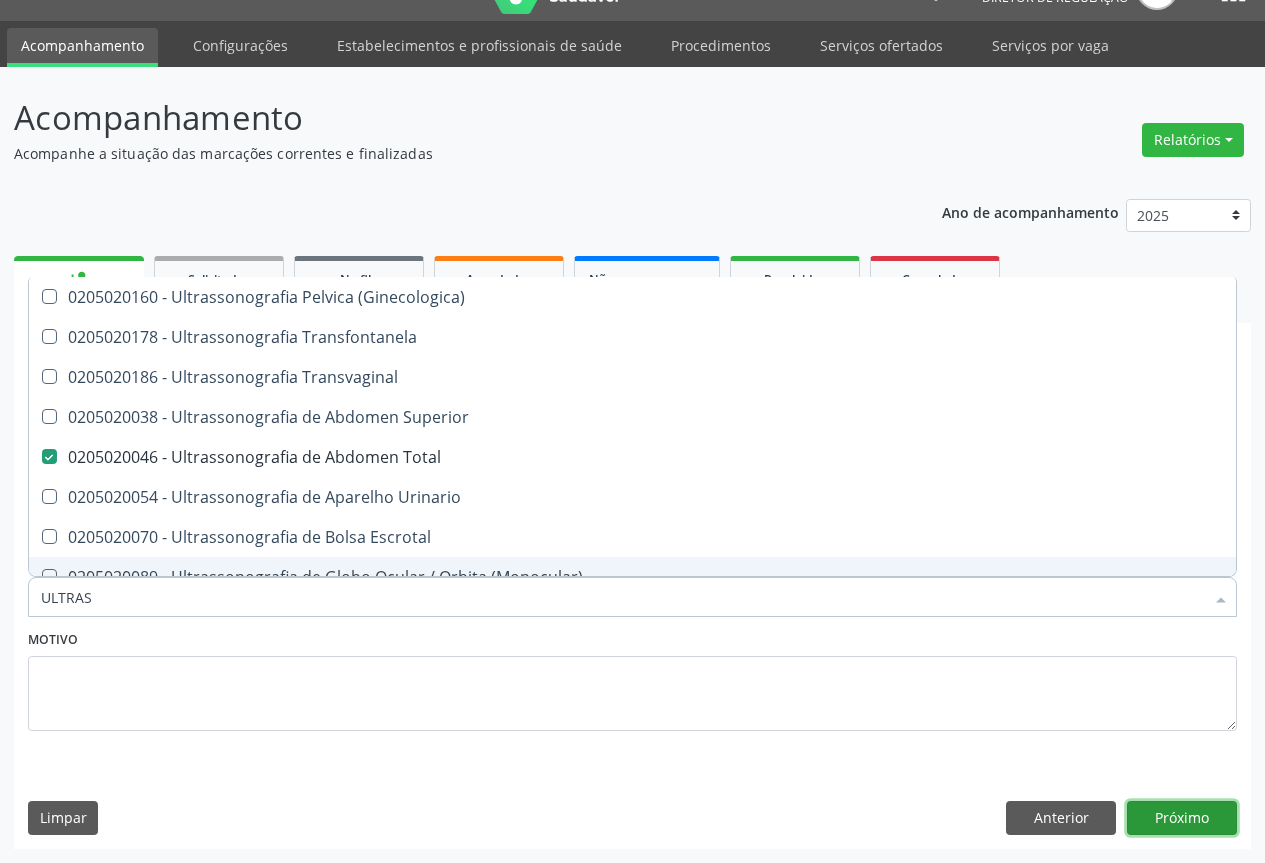 click on "Próximo" at bounding box center (1182, 818) 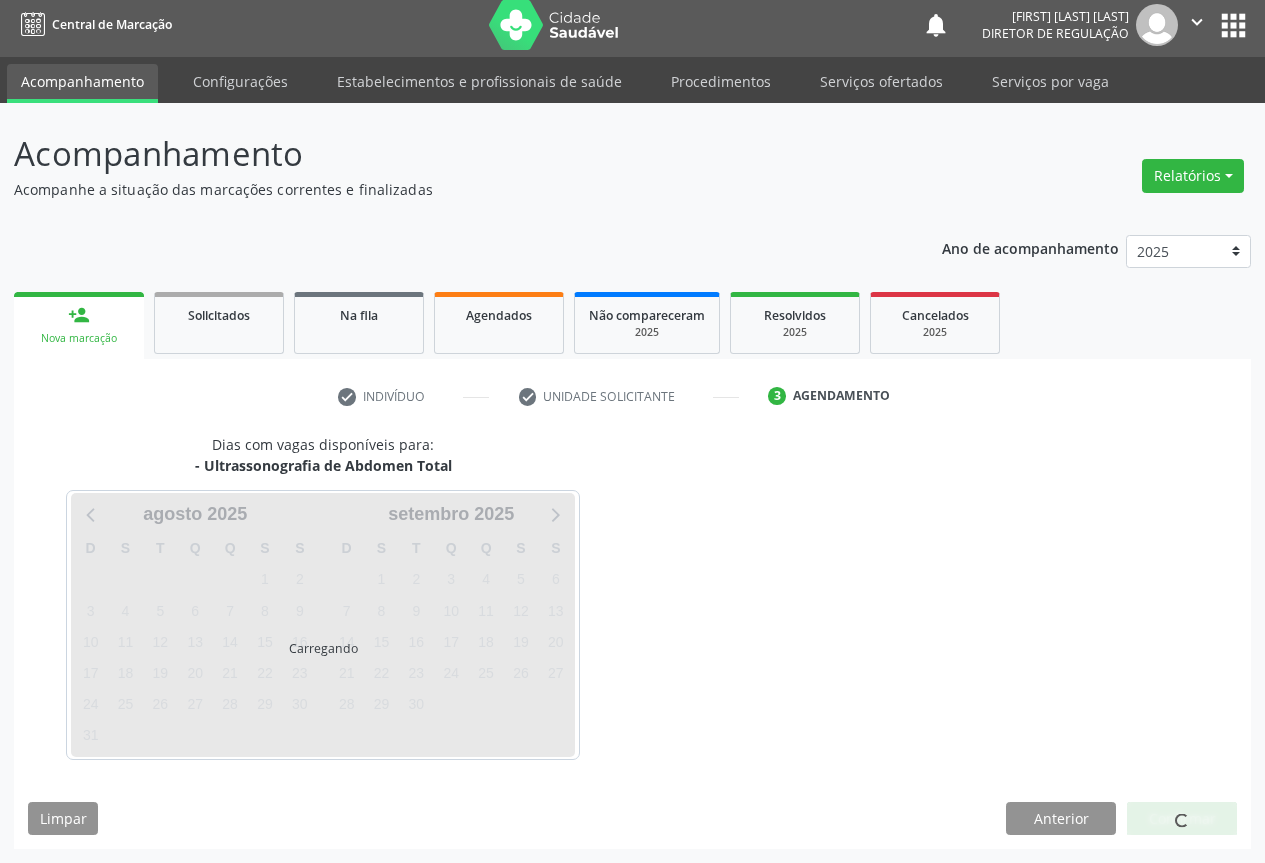 scroll, scrollTop: 7, scrollLeft: 0, axis: vertical 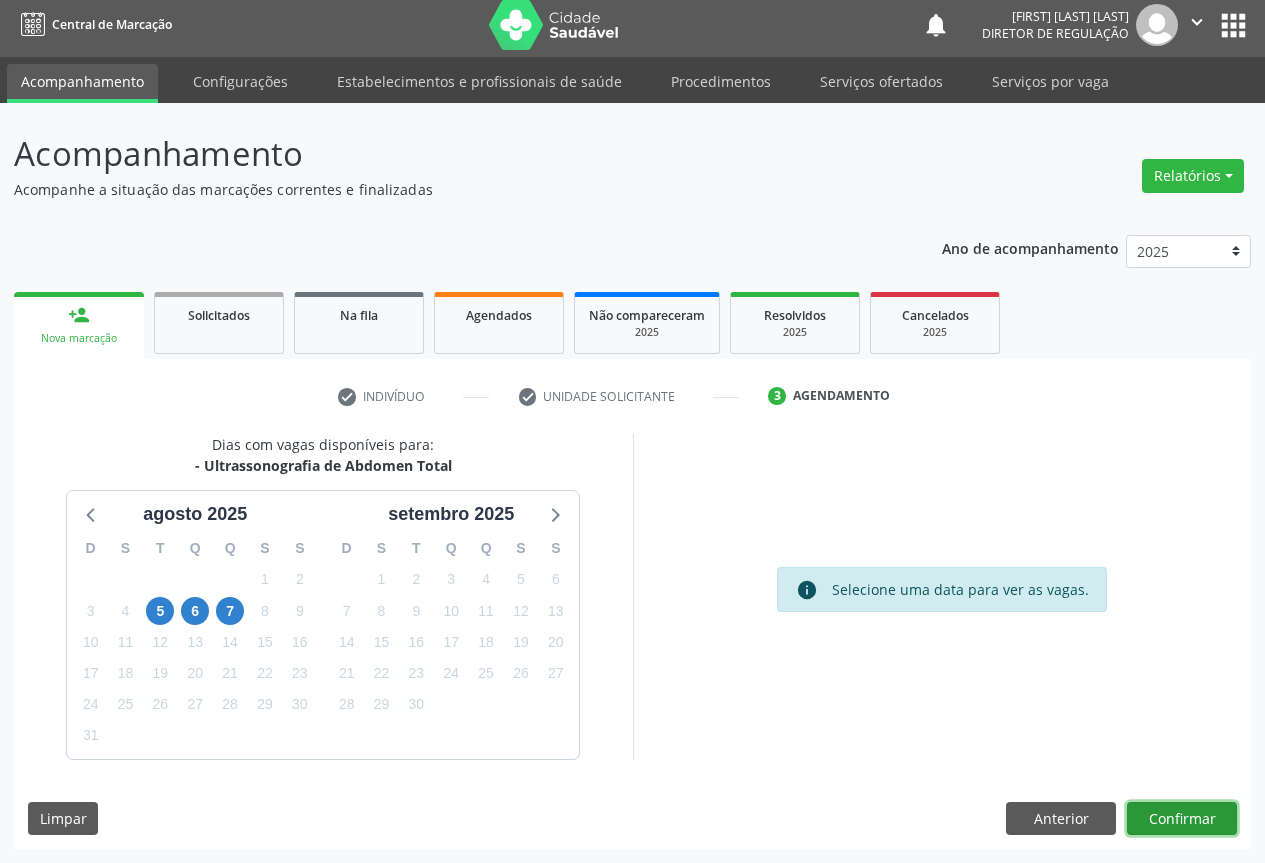 click on "Confirmar" at bounding box center [1182, 819] 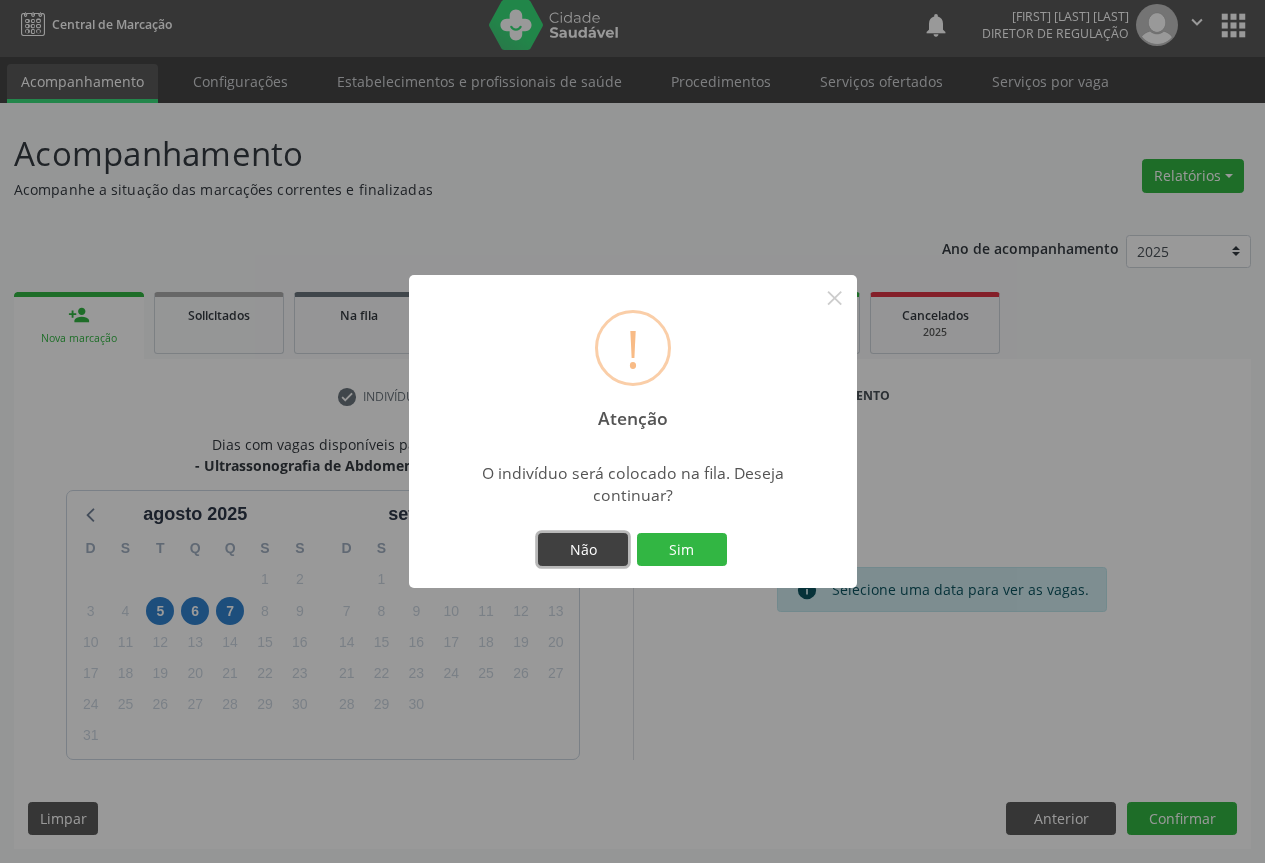 click on "Não" at bounding box center [583, 550] 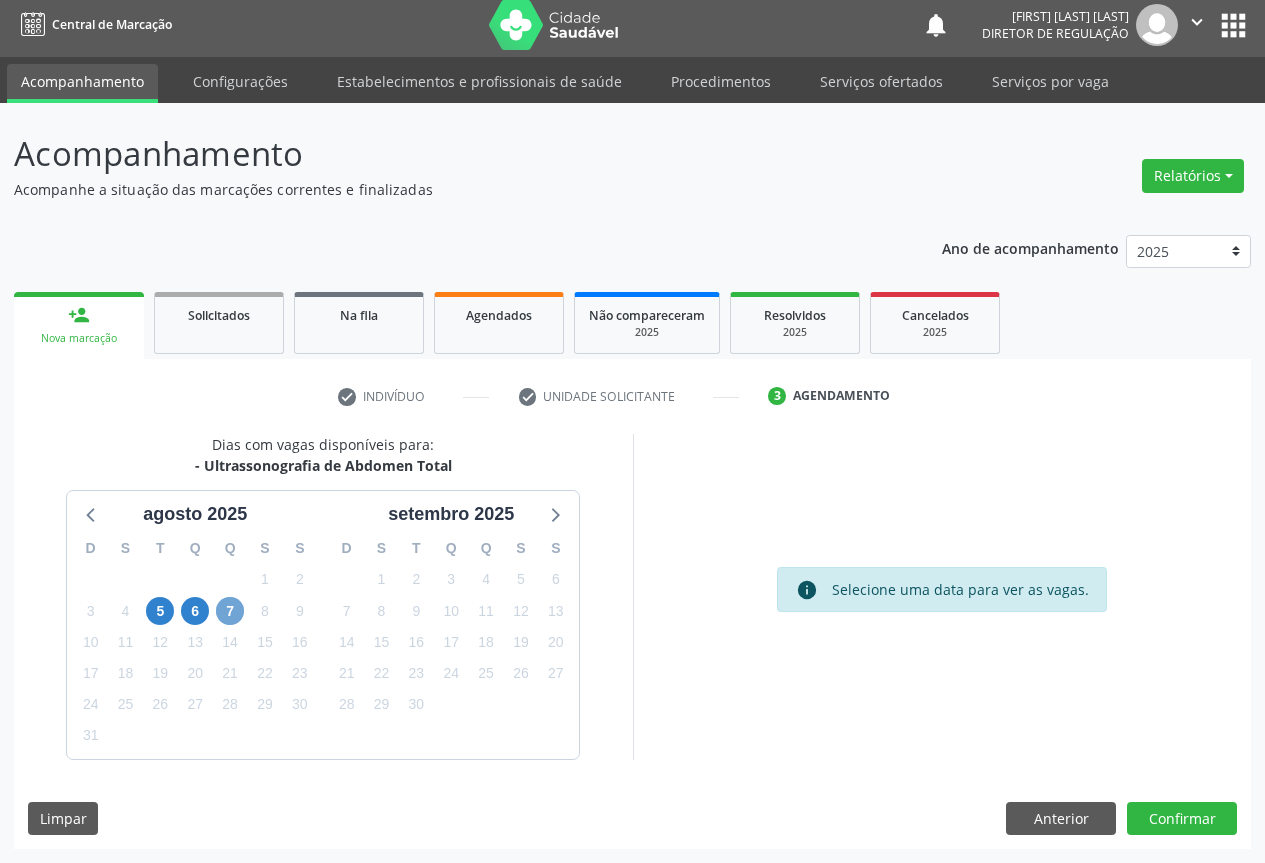 click on "7" at bounding box center (230, 611) 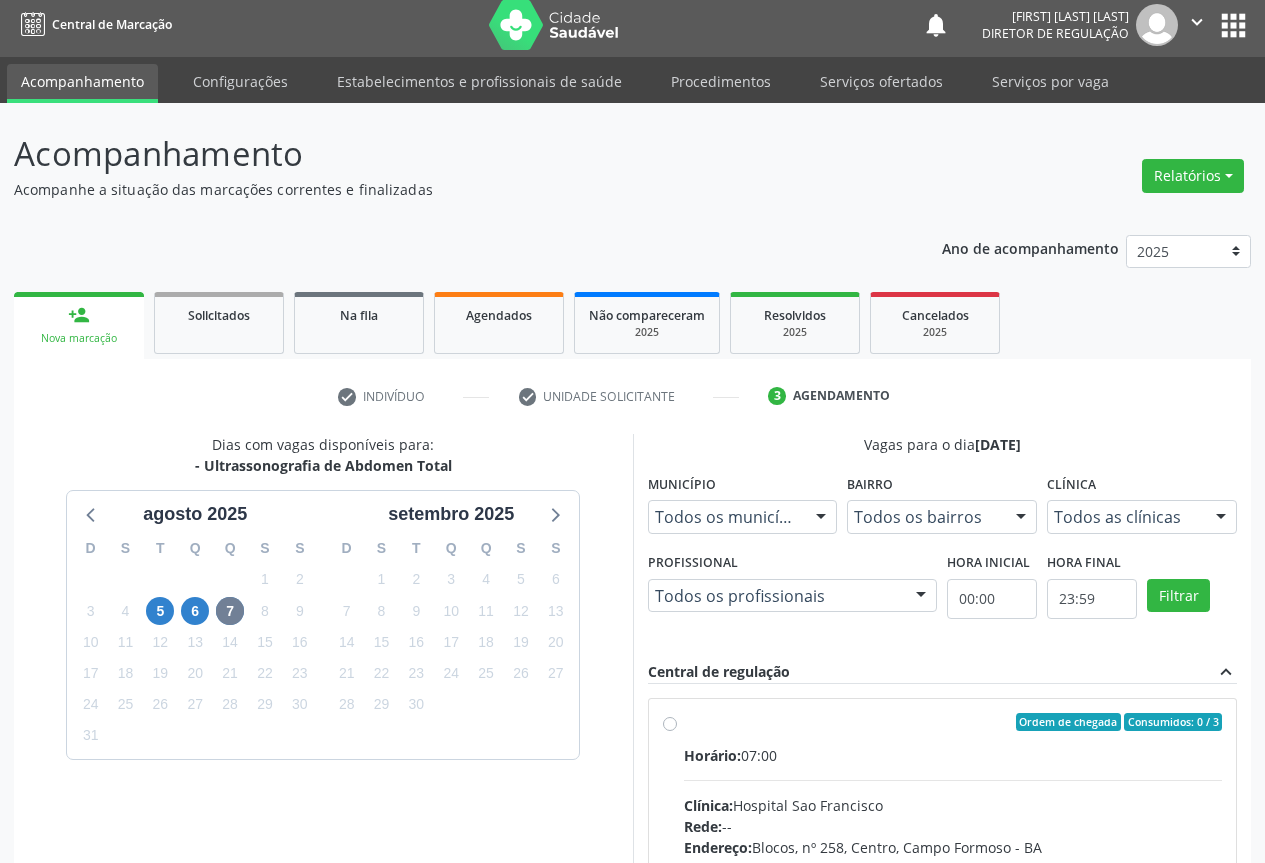 drag, startPoint x: 929, startPoint y: 763, endPoint x: 980, endPoint y: 735, distance: 58.18075 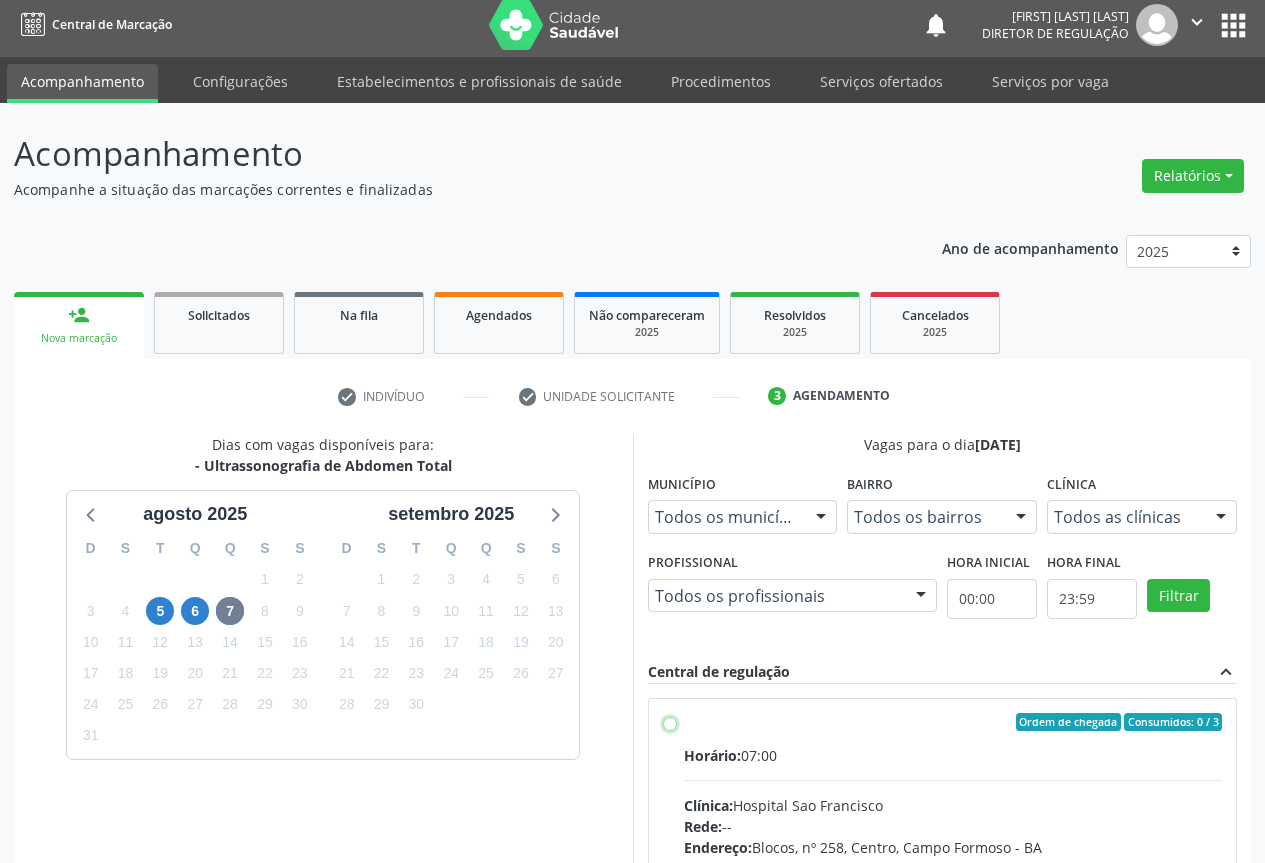 click on "Endereço: Blocos, nº 258, Centro, Campo Formoso - BA
Telefone: (74) [PHONE]
Profissional:
[FIRST] [LAST] [LAST]
Informações adicionais sobre o atendimento
Idade de atendimento:
de 0 a 120 anos" at bounding box center [670, 722] 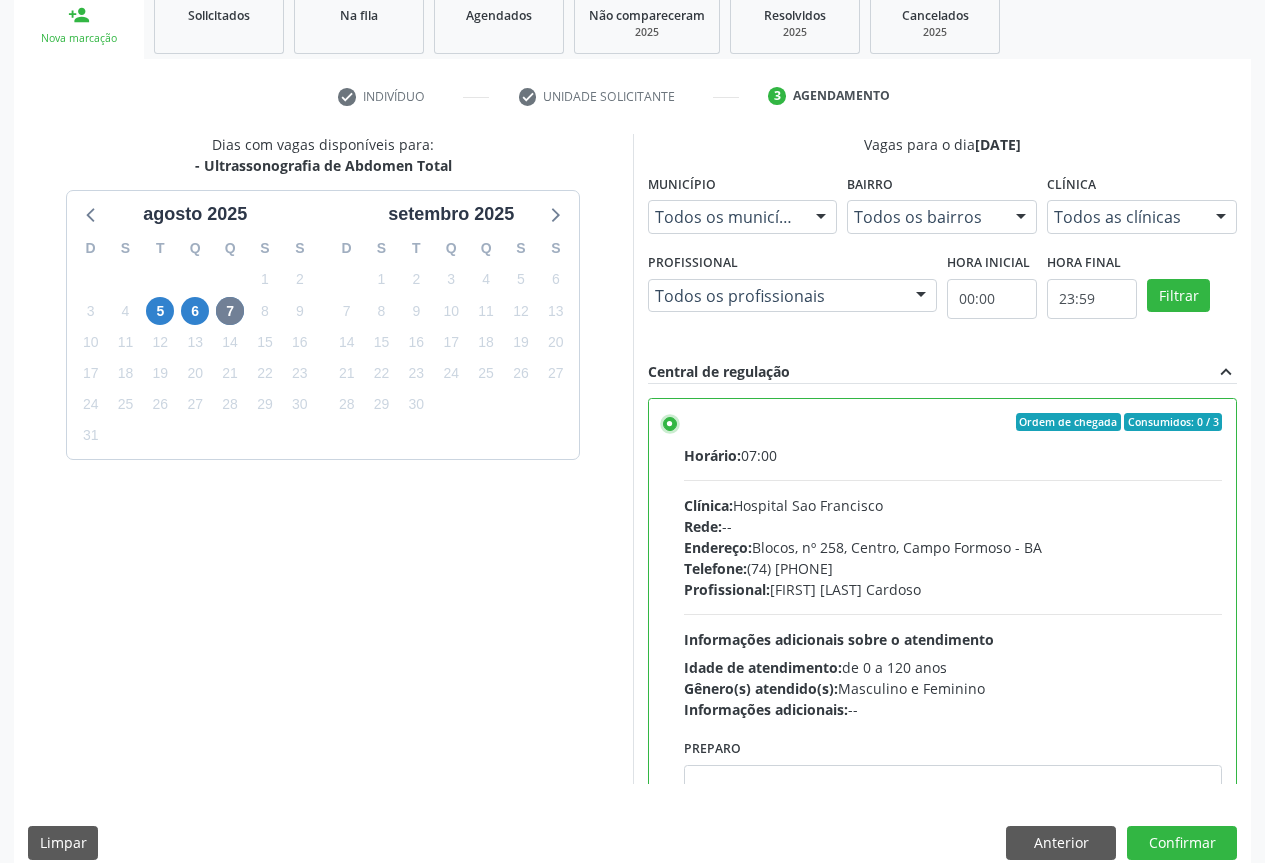 scroll, scrollTop: 332, scrollLeft: 0, axis: vertical 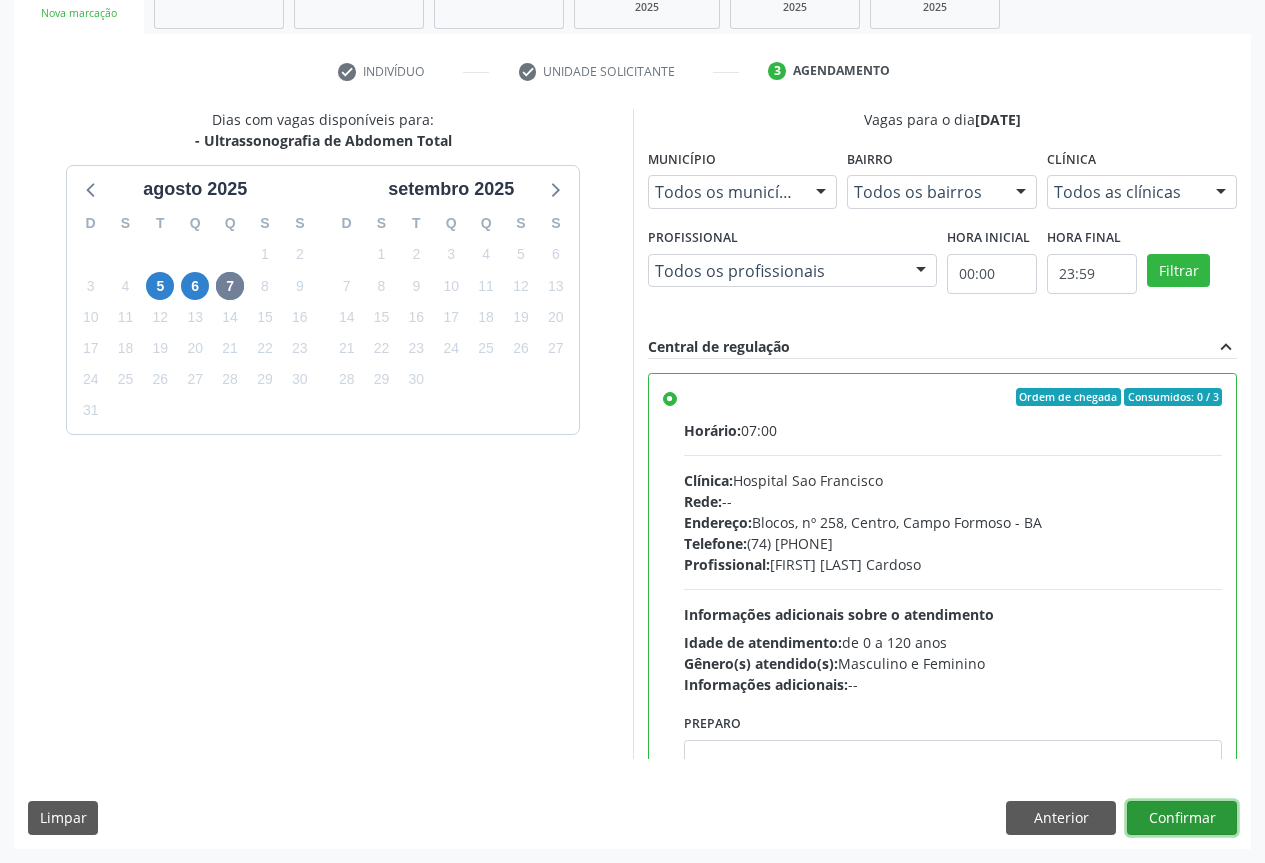 click on "Confirmar" at bounding box center (1182, 818) 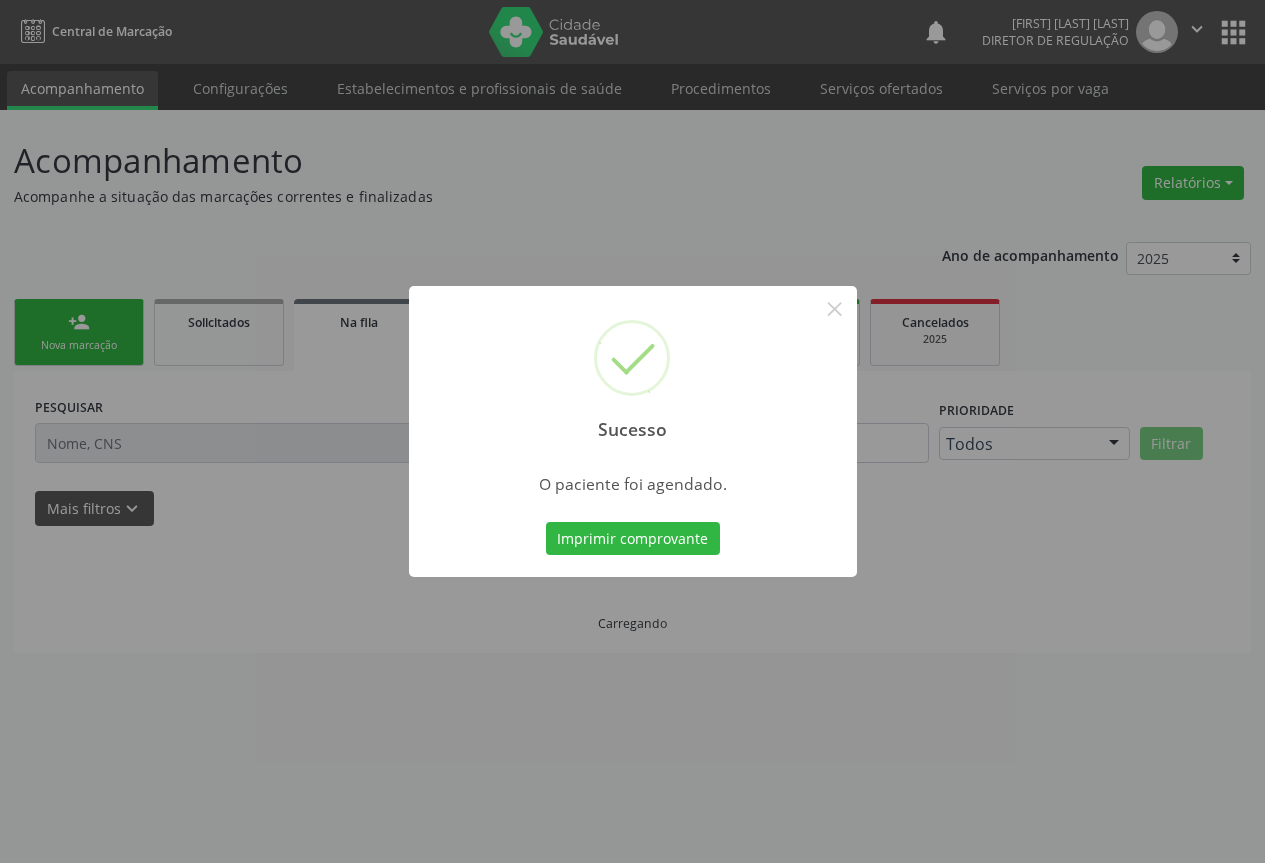 scroll, scrollTop: 0, scrollLeft: 0, axis: both 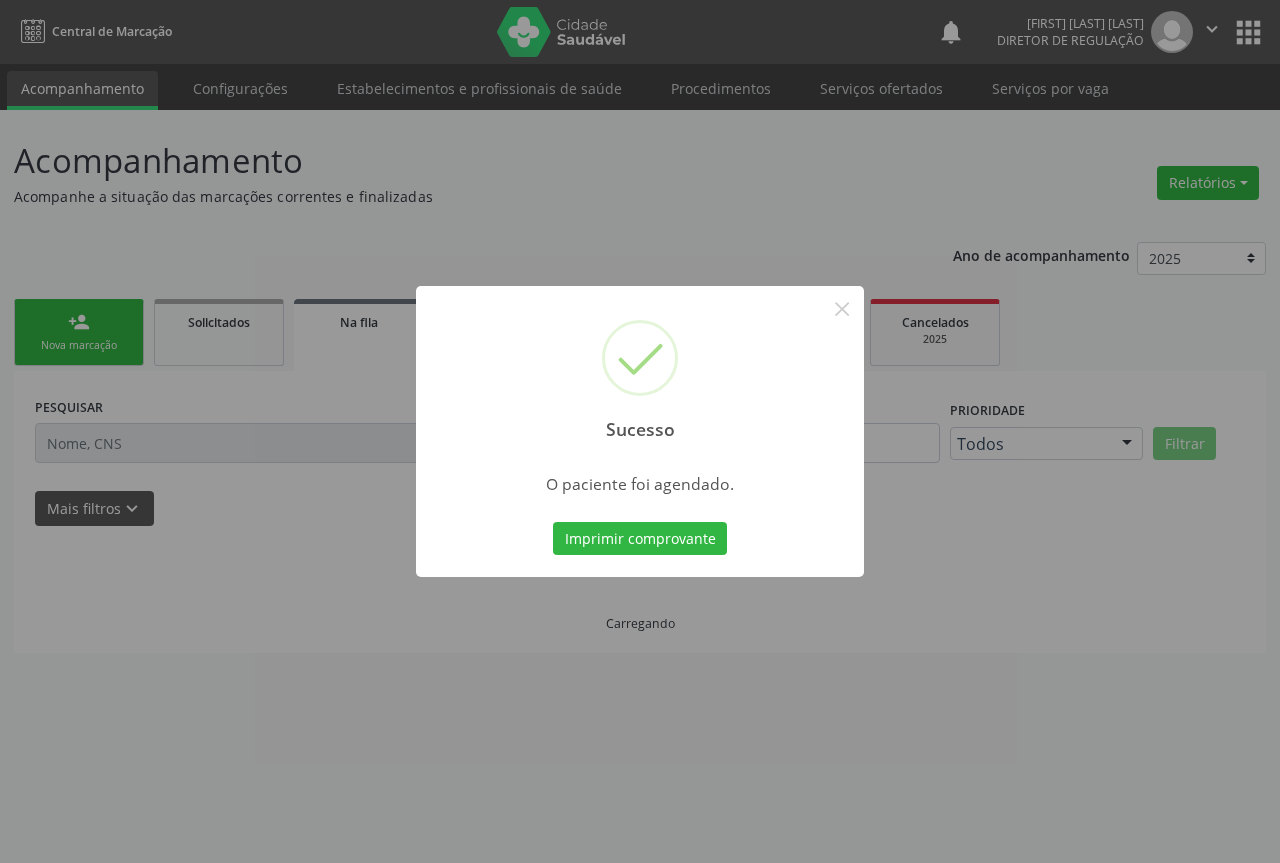 type 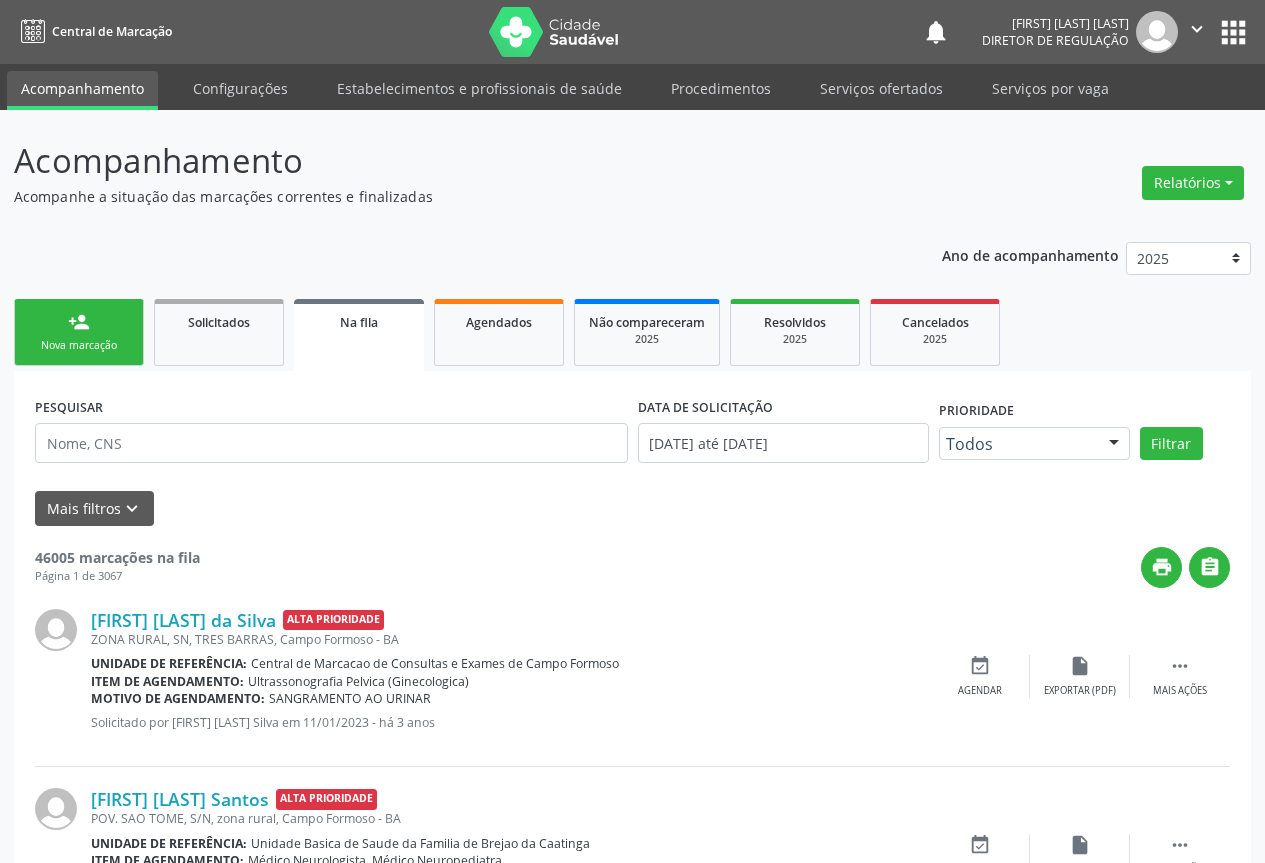 click on "person_add" at bounding box center [79, 322] 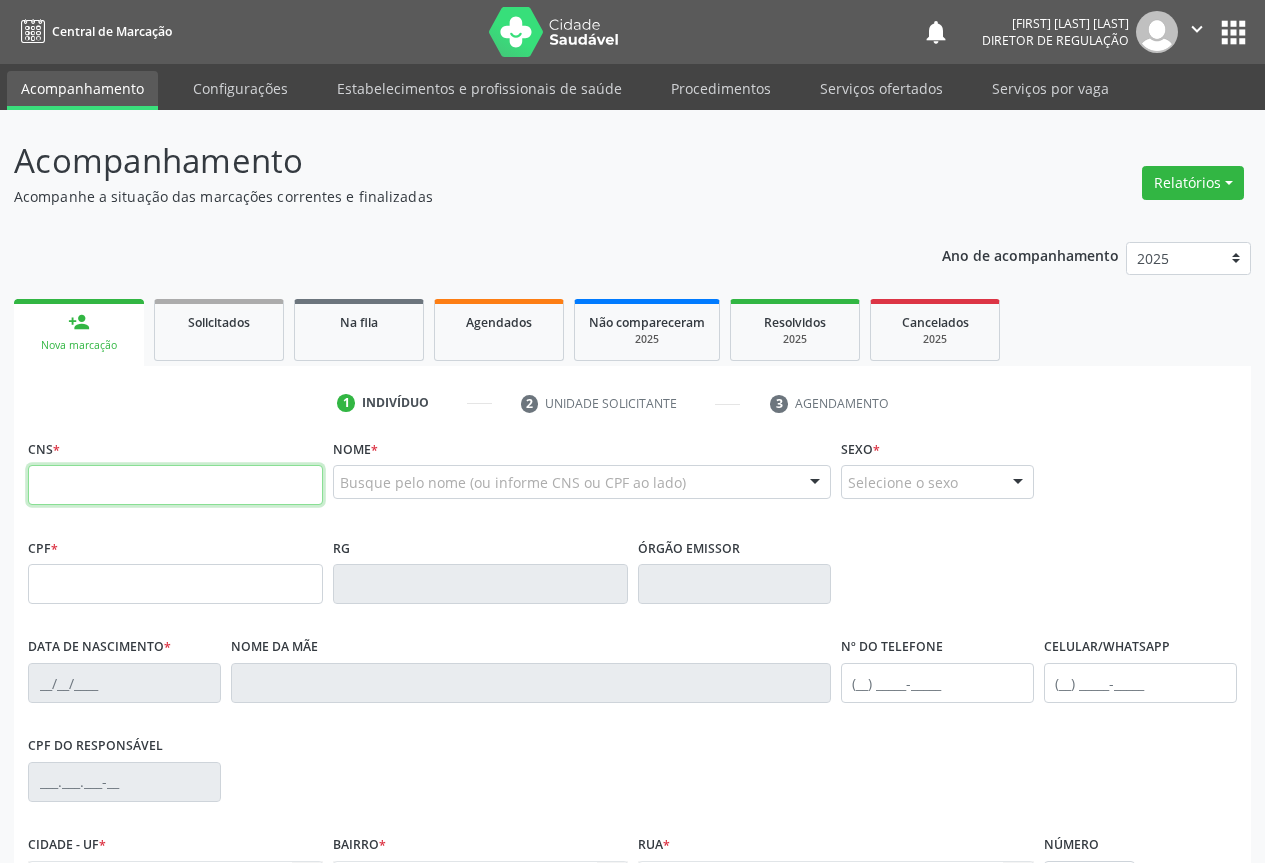 drag, startPoint x: 87, startPoint y: 323, endPoint x: 116, endPoint y: 480, distance: 159.65588 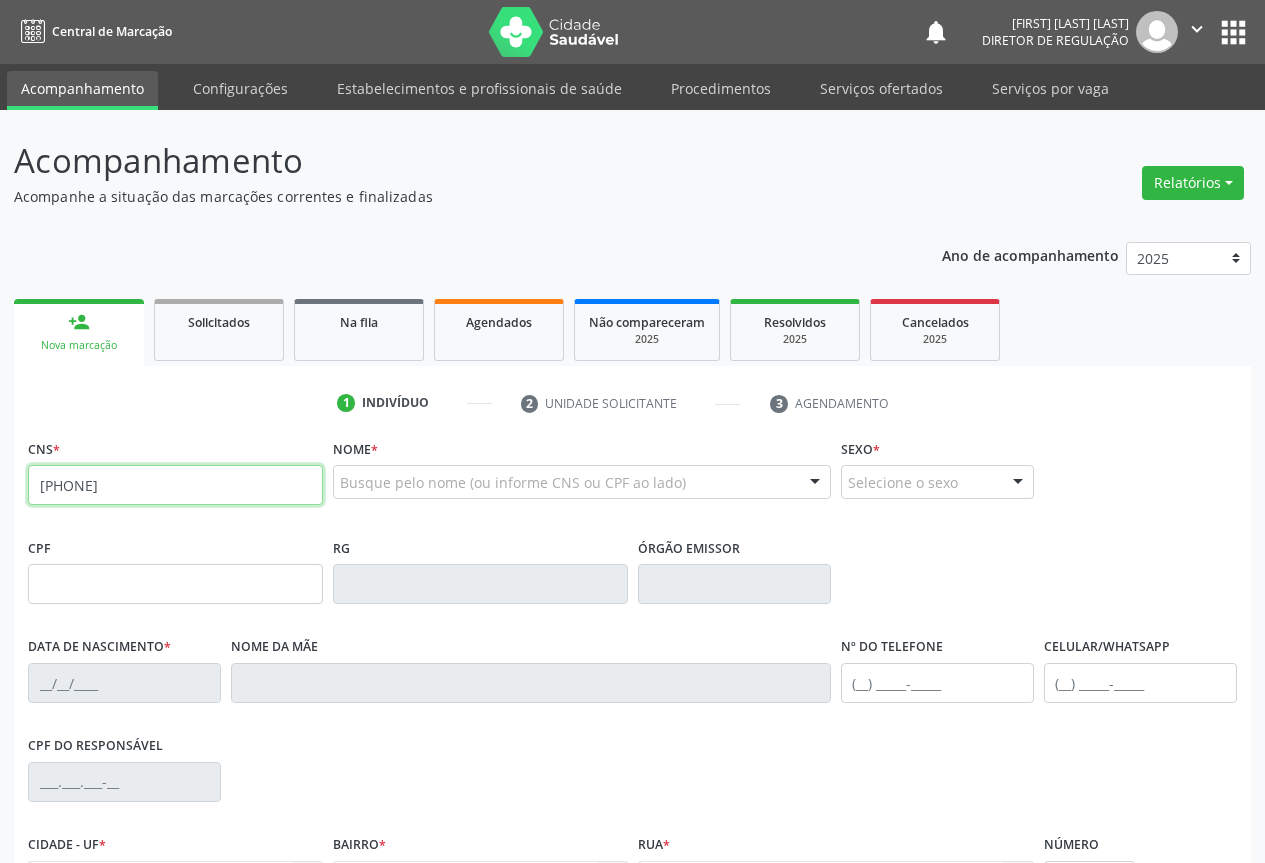 type on "[PHONE]" 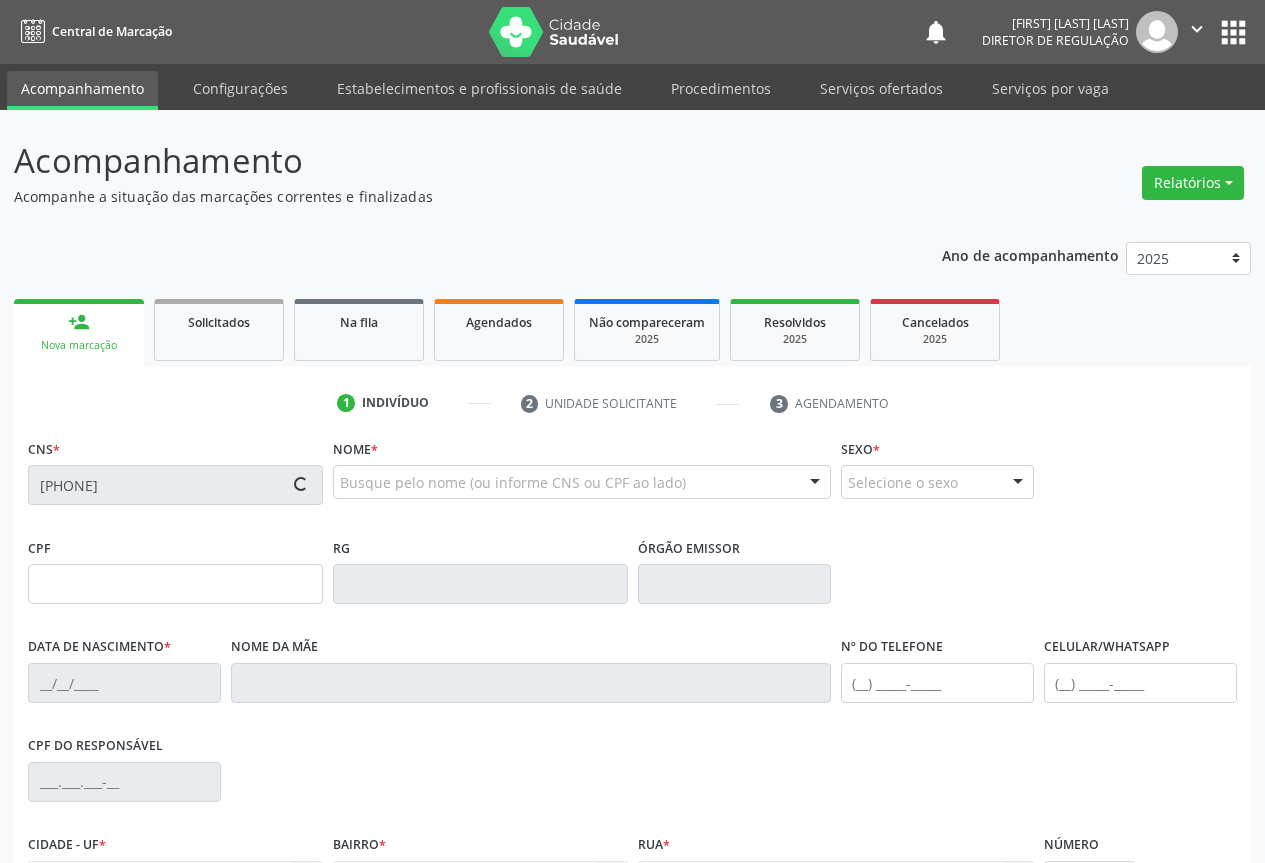 type on "[CPF]" 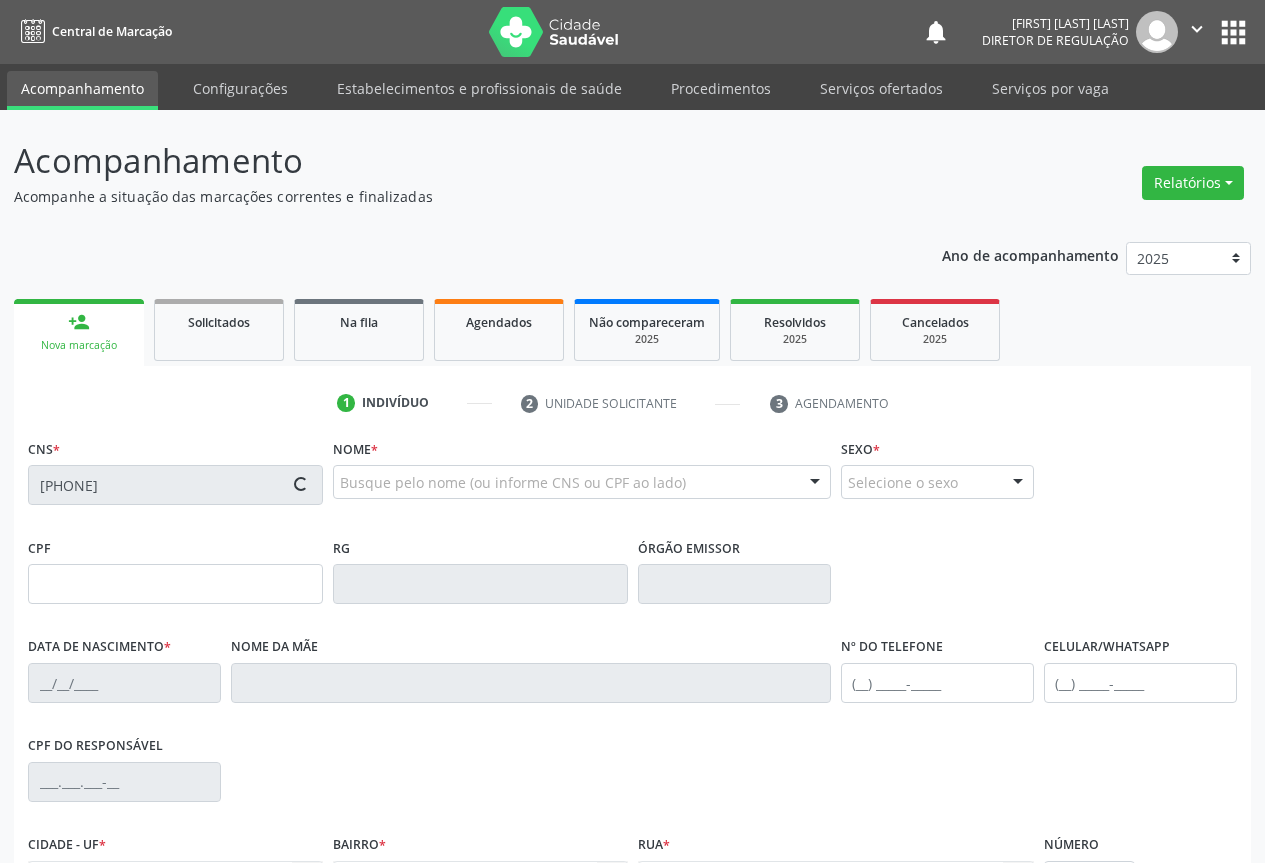 type on "0804305382" 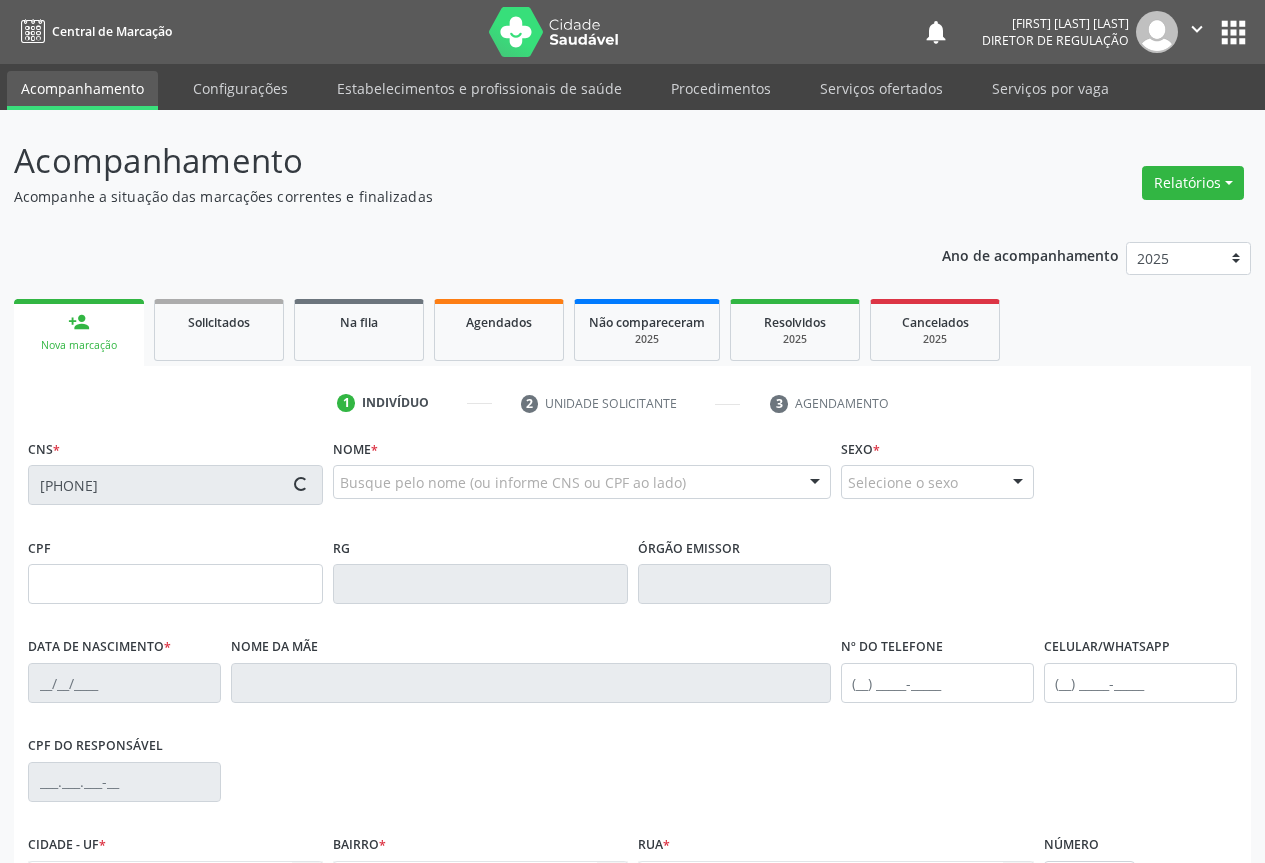type on "[DATE]" 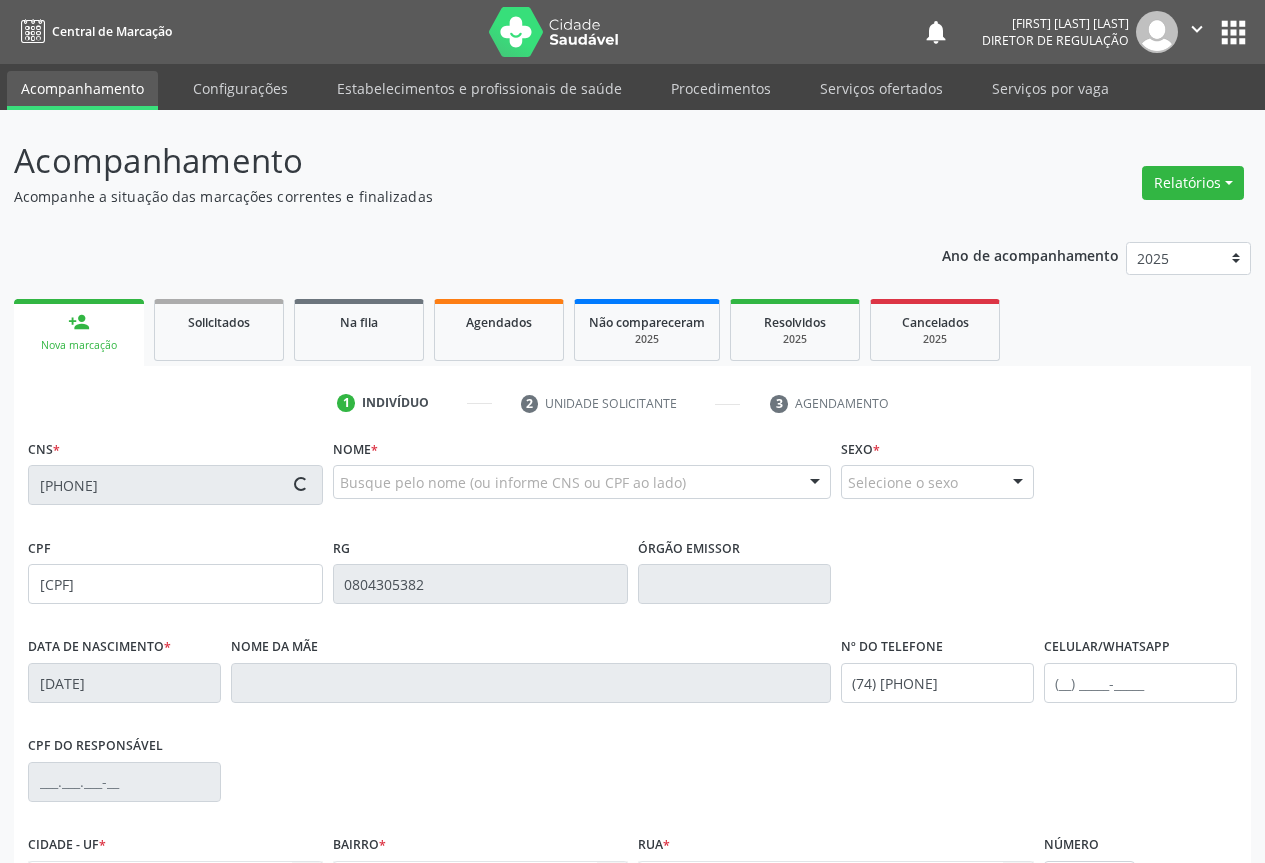 type on "(74) [PHONE]" 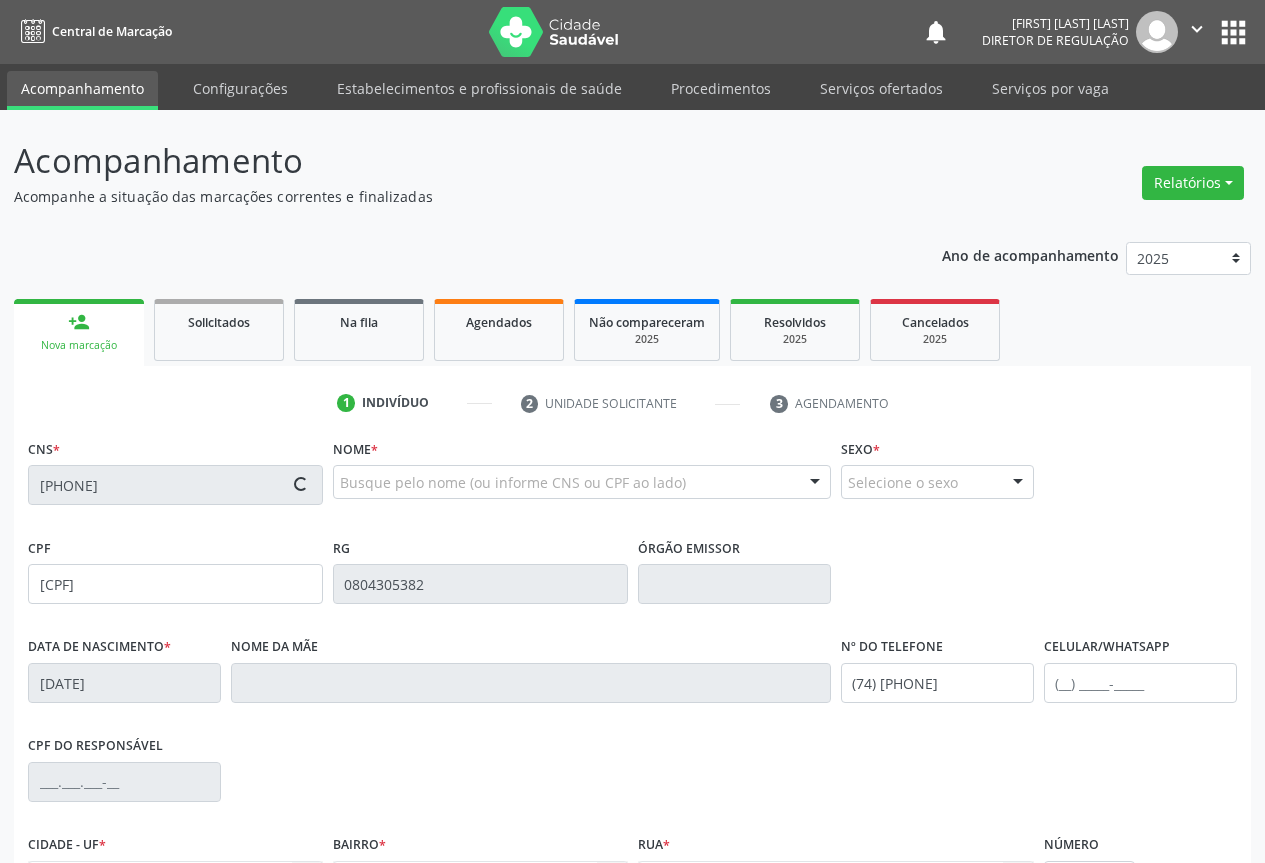 type on "[CPF]" 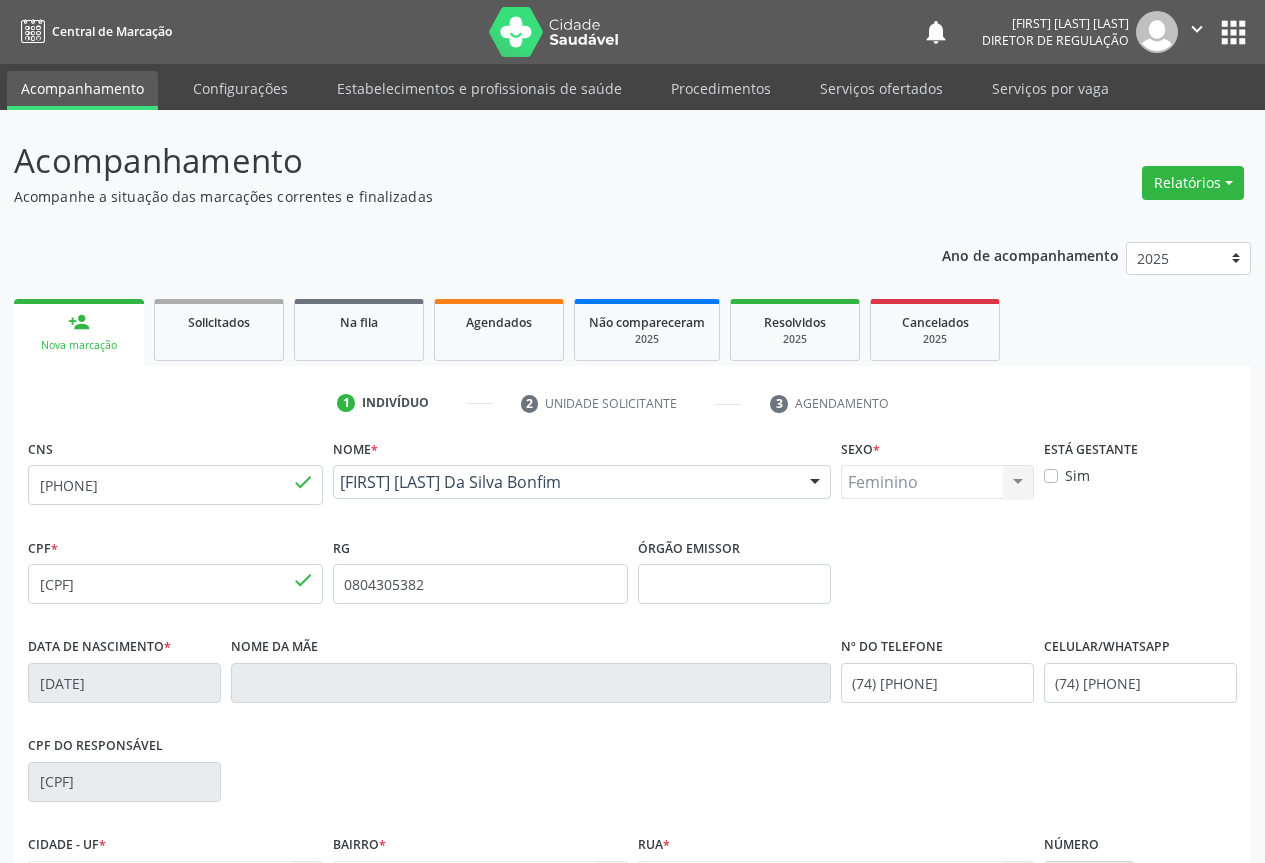 scroll, scrollTop: 221, scrollLeft: 0, axis: vertical 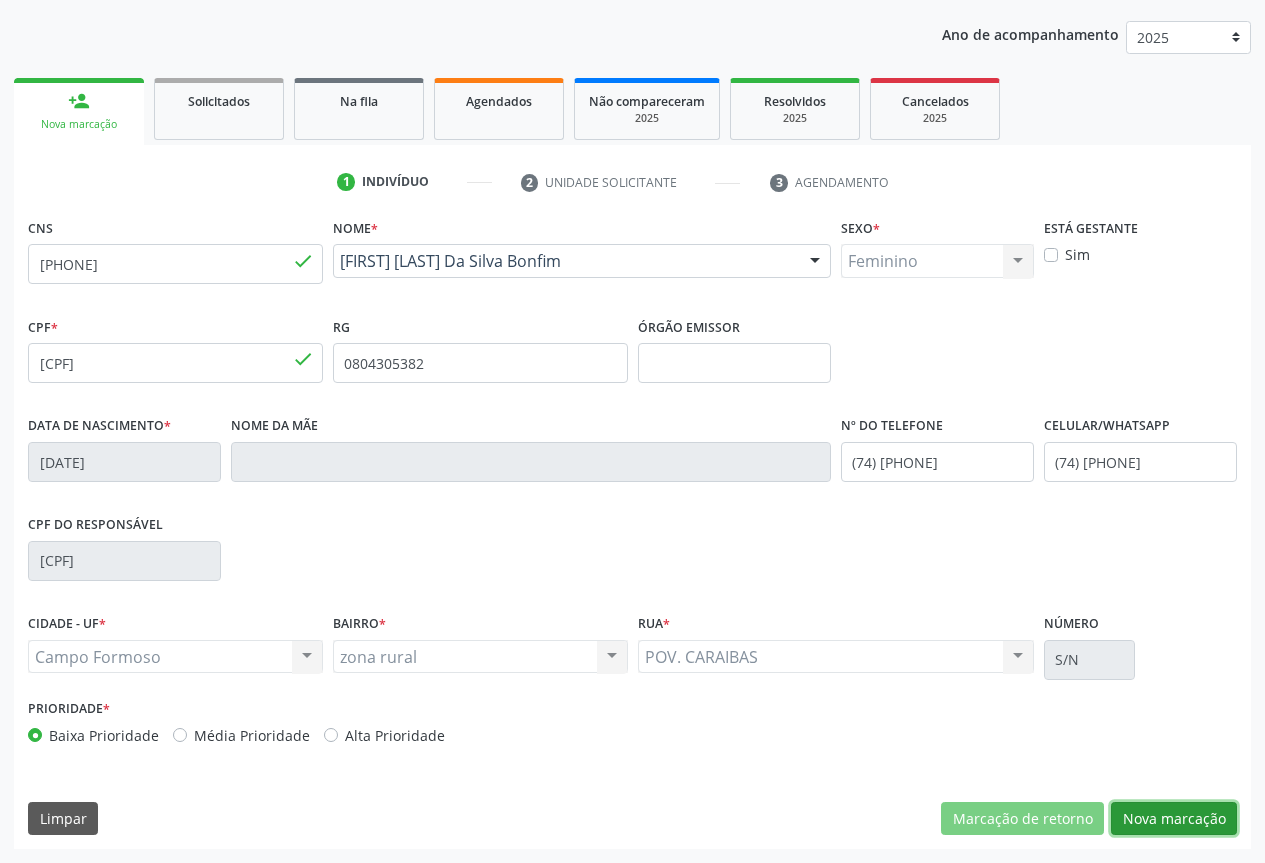 click on "Nova marcação" at bounding box center [1174, 819] 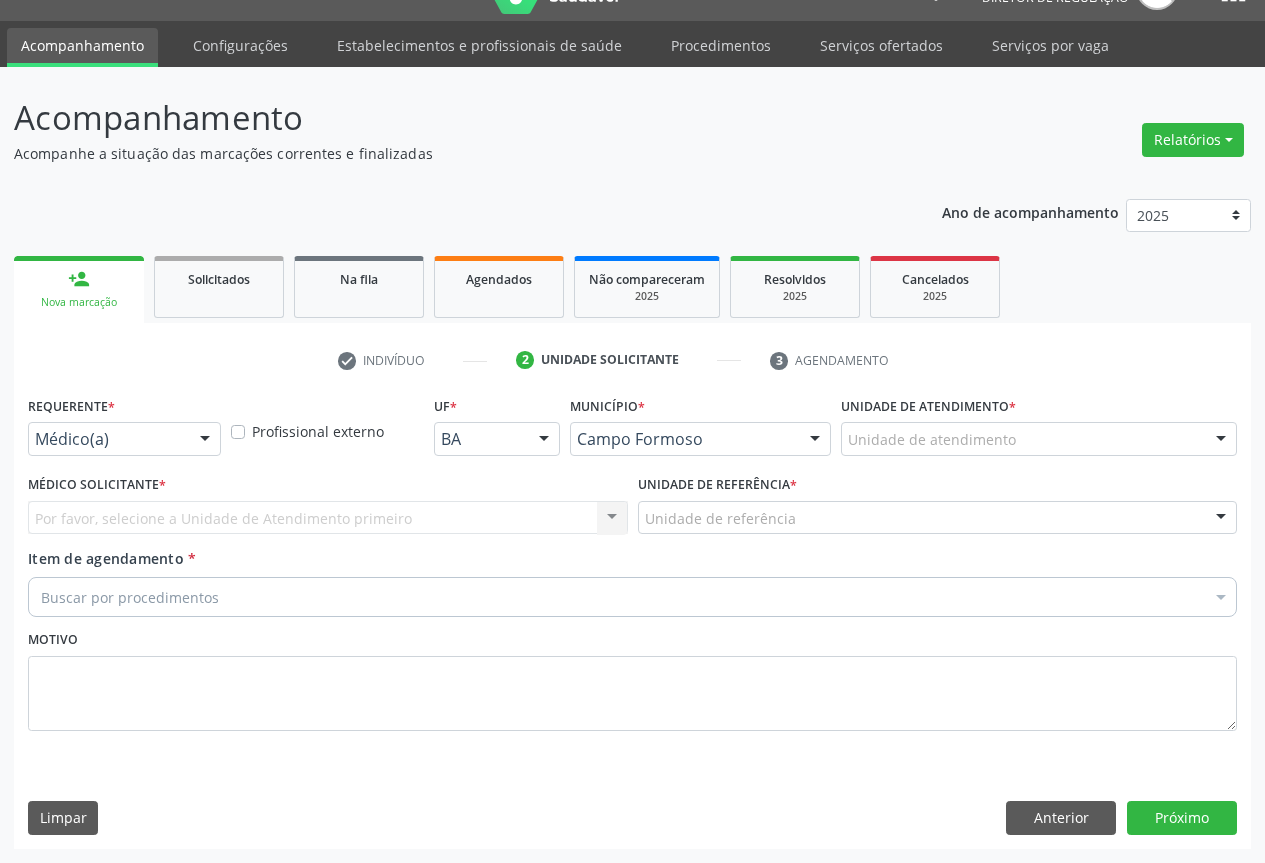 scroll, scrollTop: 43, scrollLeft: 0, axis: vertical 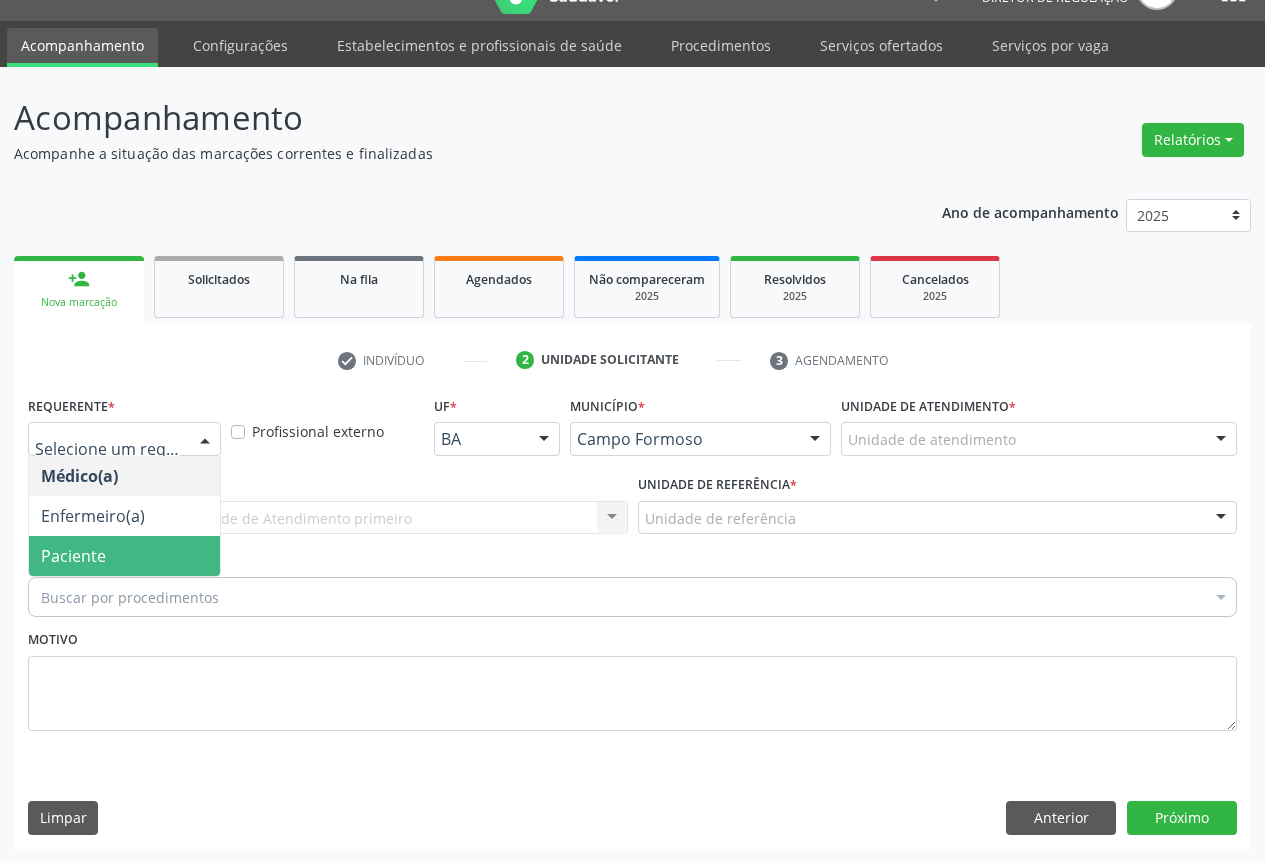 click on "Paciente" at bounding box center (124, 556) 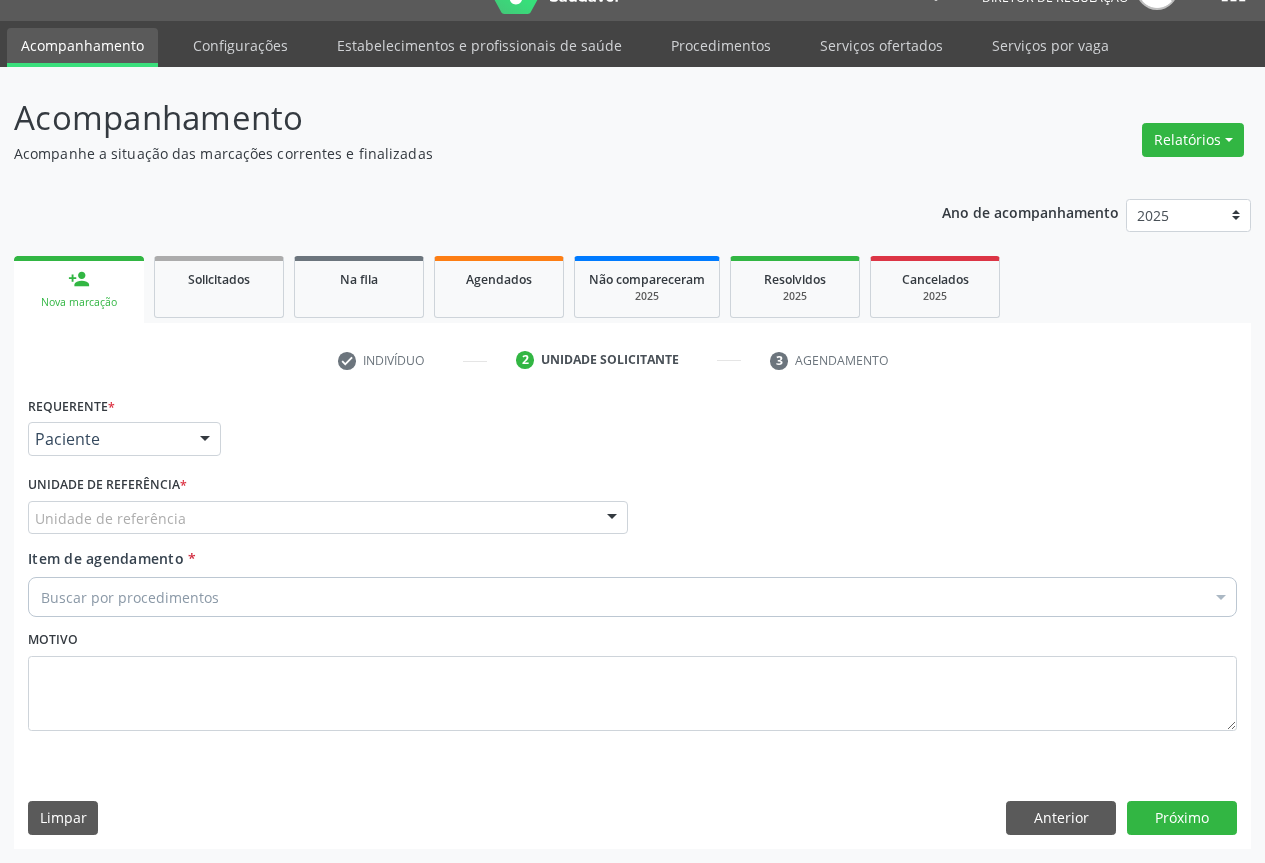 drag, startPoint x: 344, startPoint y: 547, endPoint x: 354, endPoint y: 534, distance: 16.40122 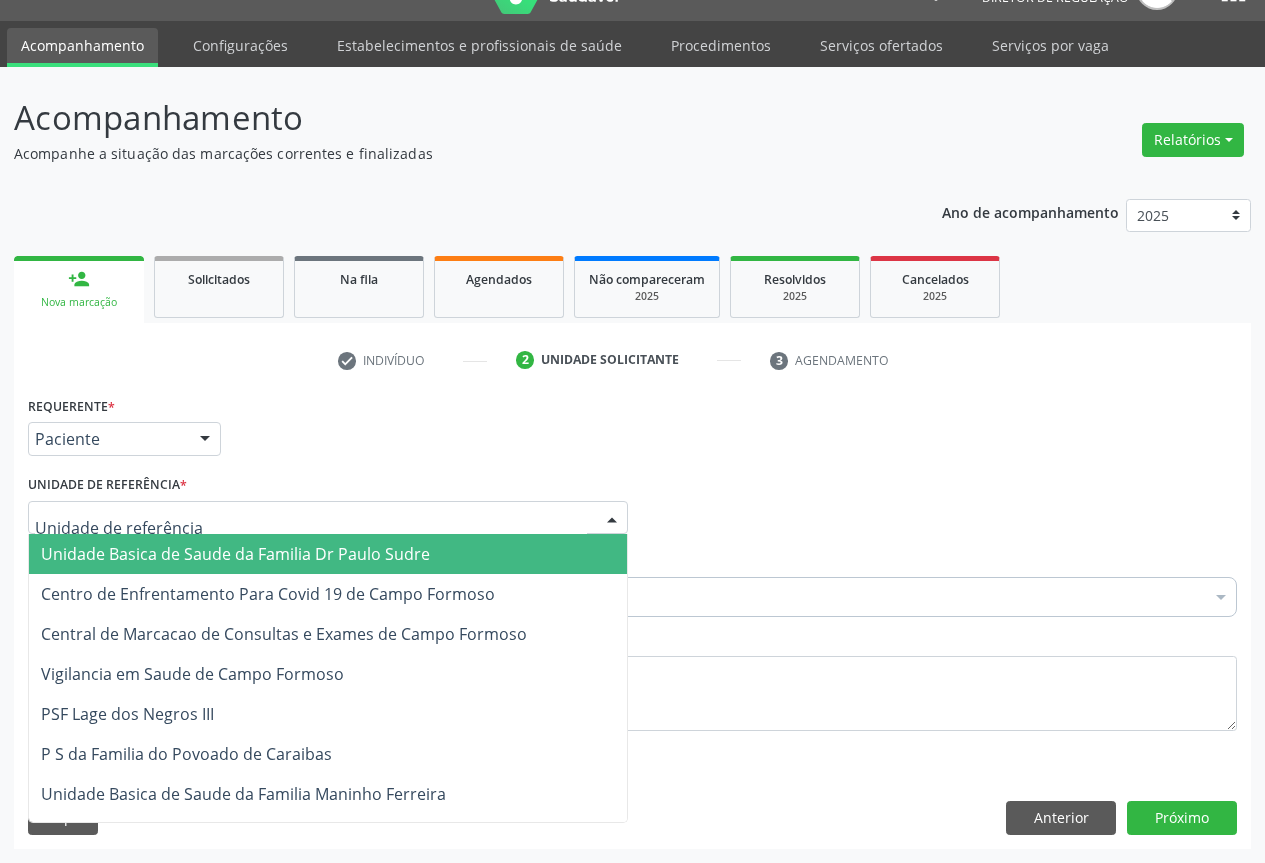 click at bounding box center [328, 518] 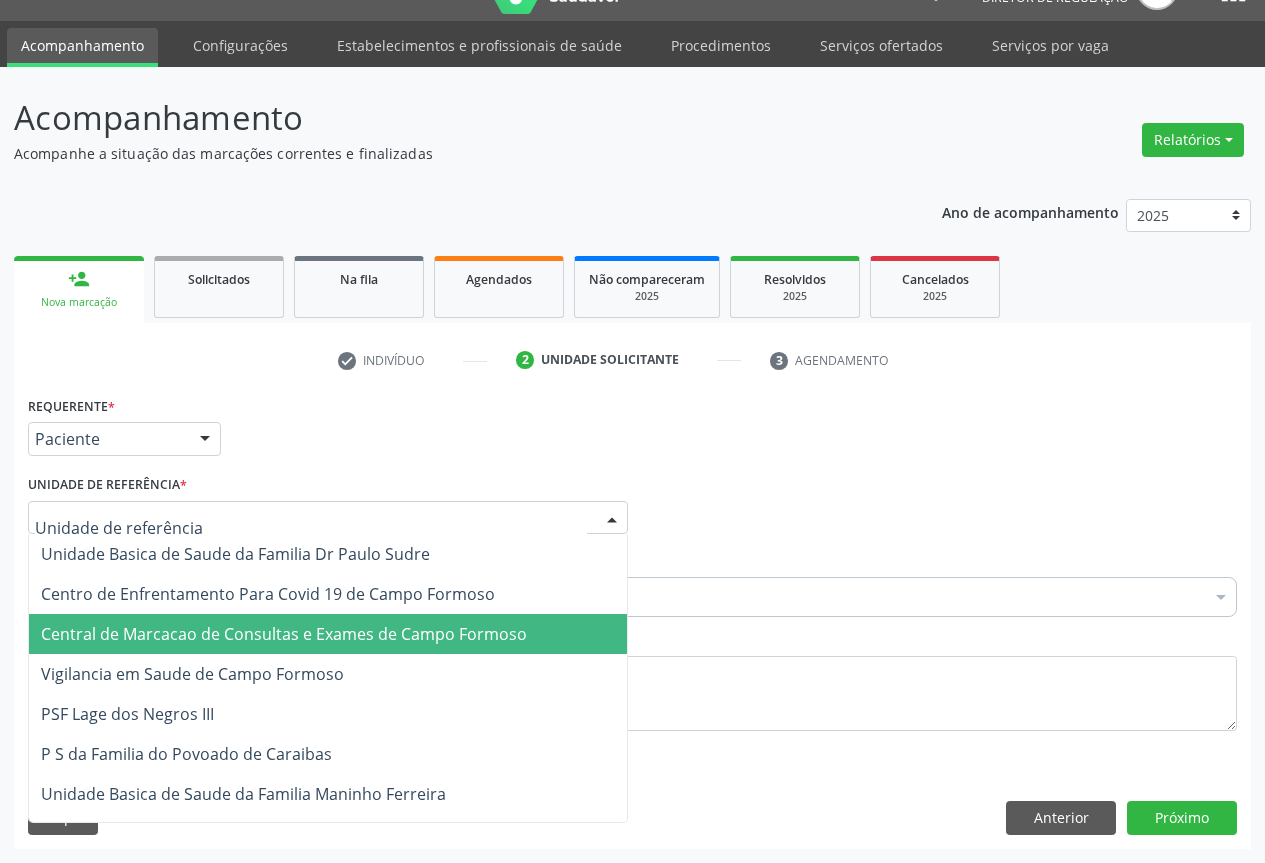 click on "Central de Marcacao de Consultas e Exames de Campo Formoso" at bounding box center [284, 634] 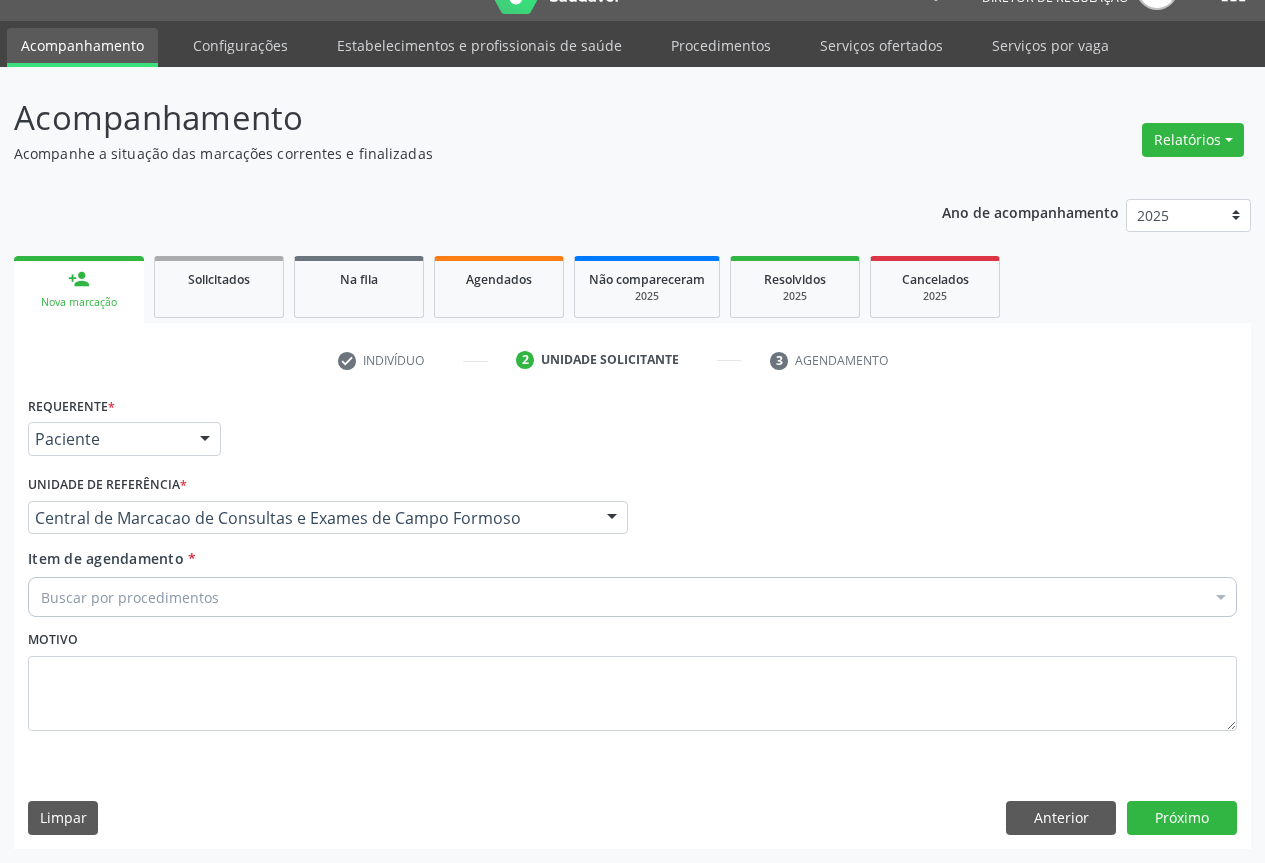 click on "Buscar por procedimentos" at bounding box center (632, 597) 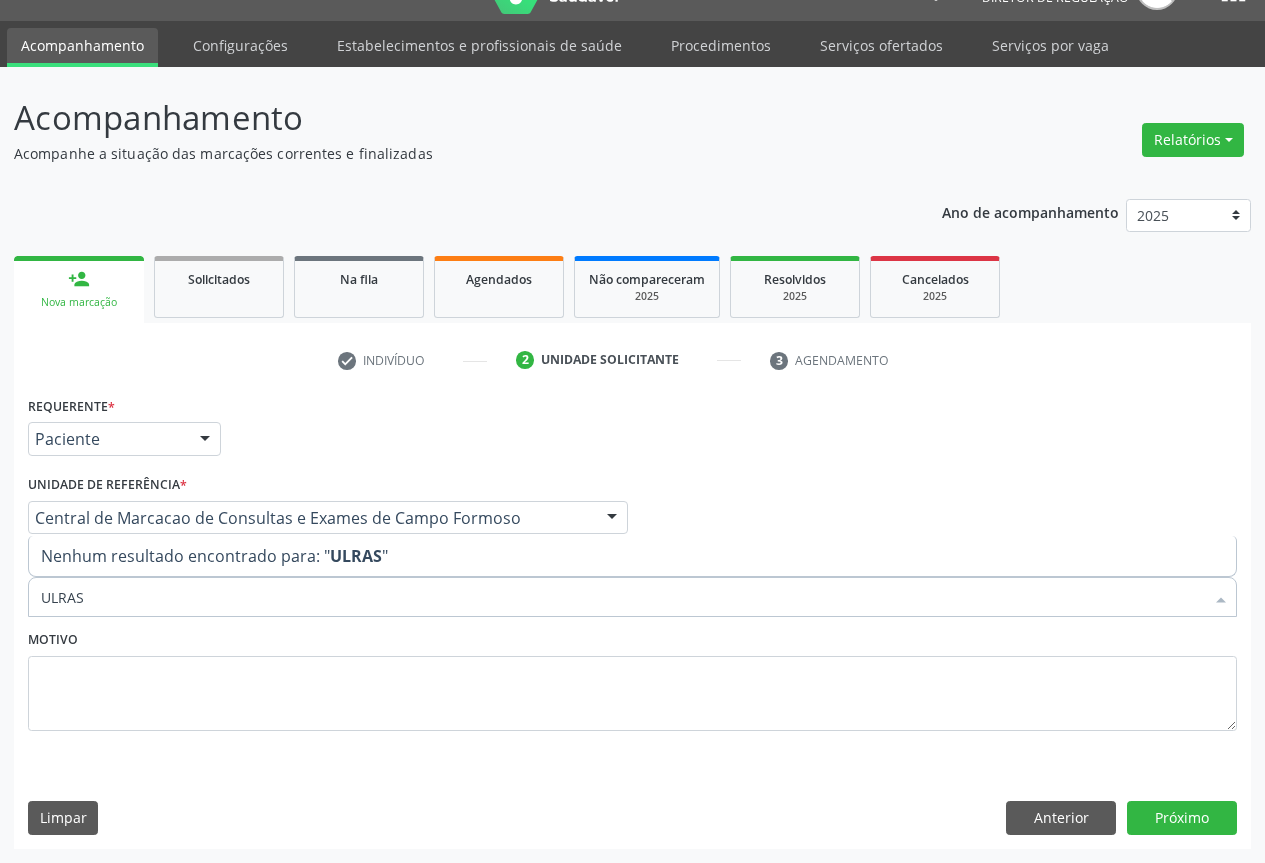click on "ULRAS" at bounding box center [622, 597] 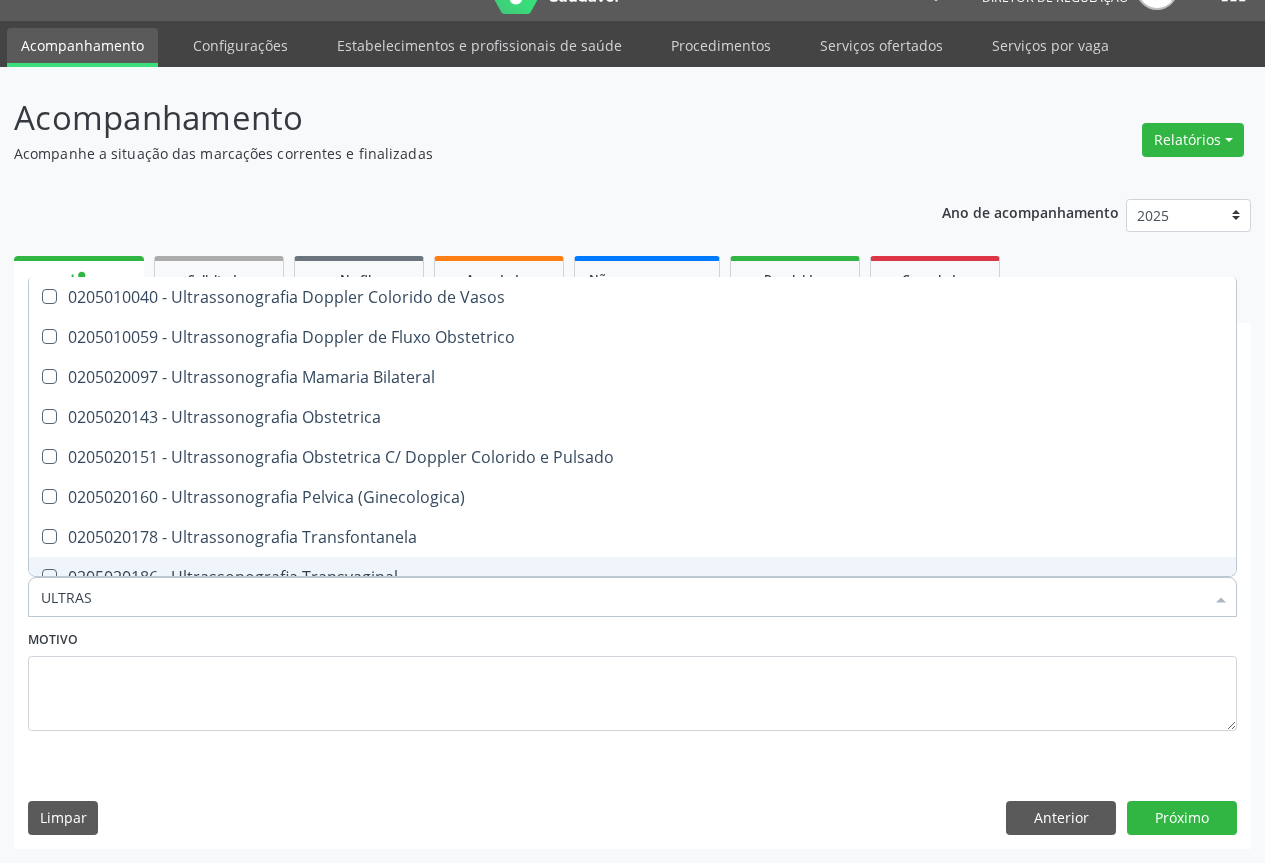 scroll, scrollTop: 300, scrollLeft: 0, axis: vertical 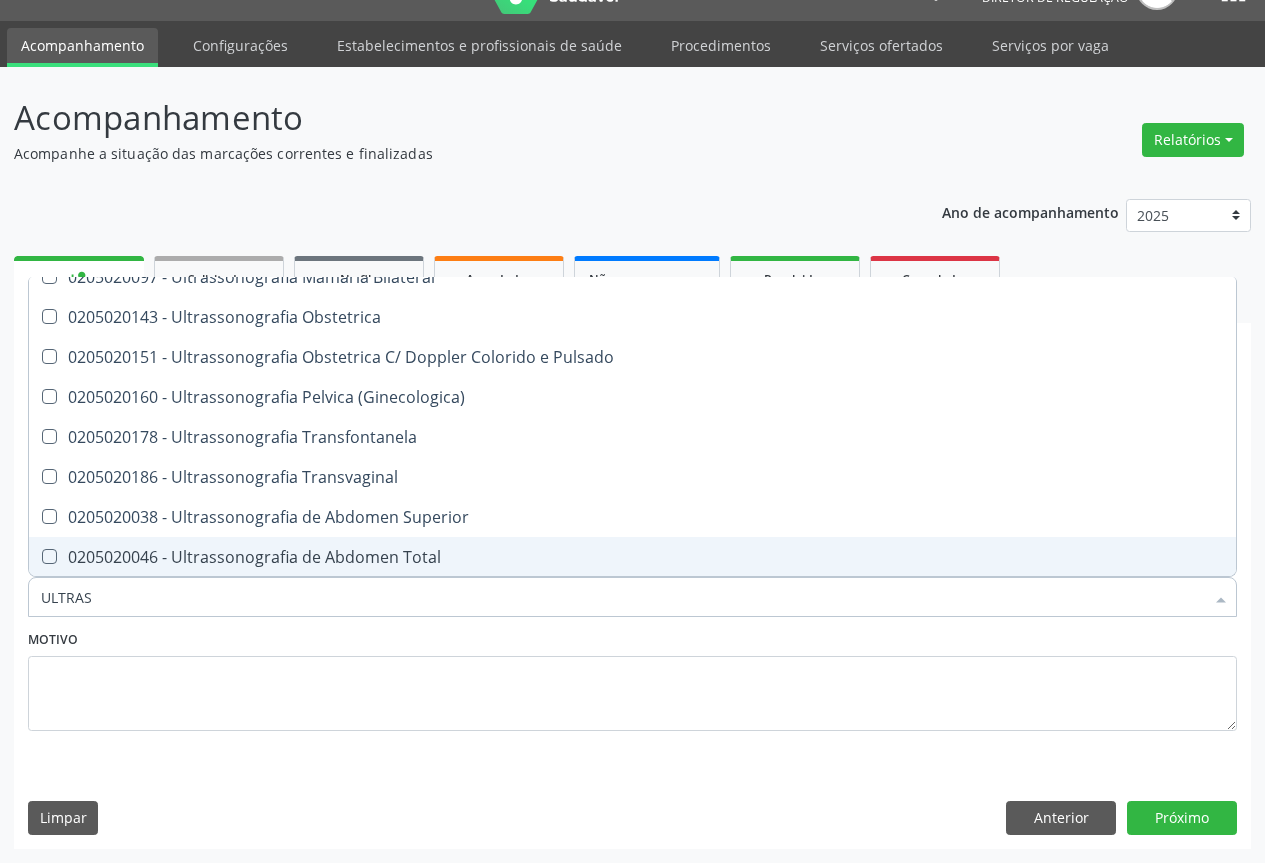 click on "0205020046 - Ultrassonografia de Abdomen Total" at bounding box center [632, 557] 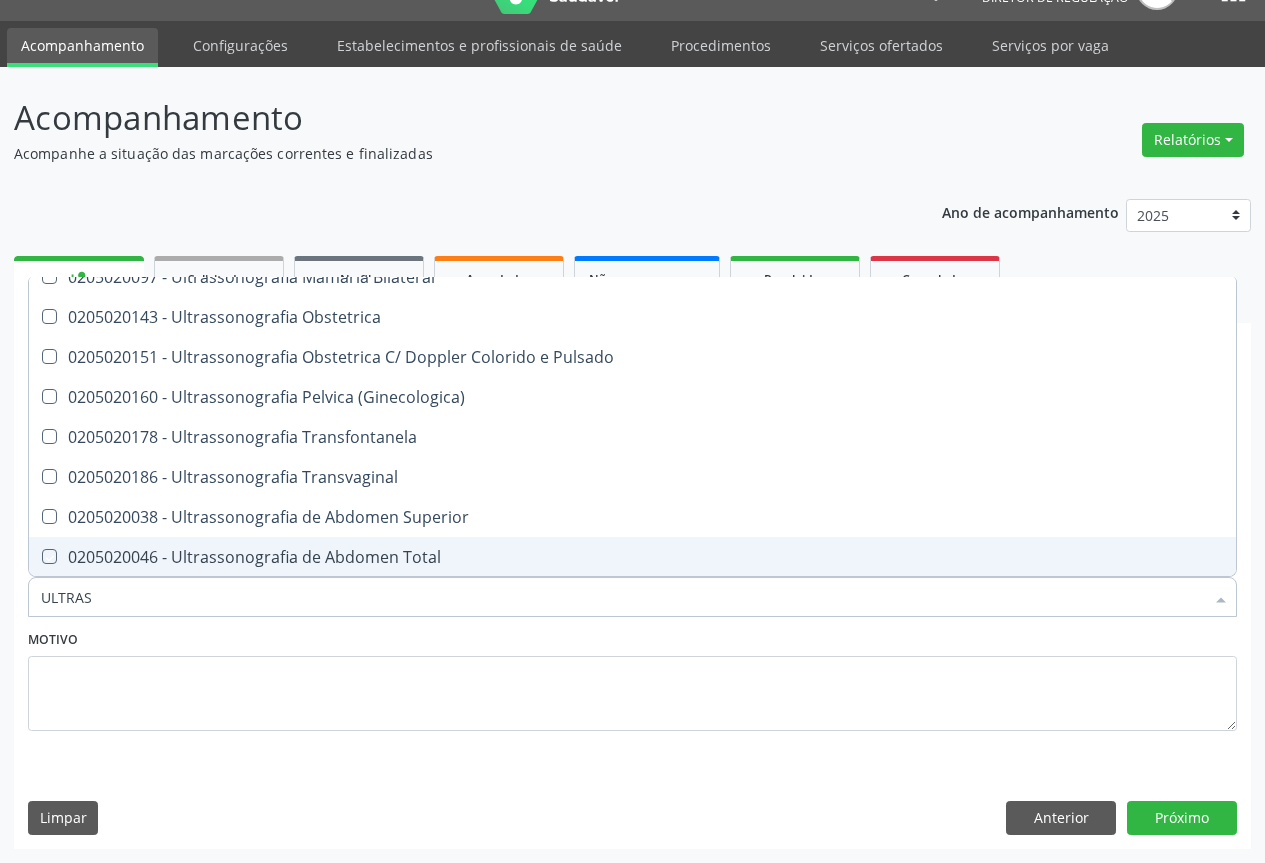 checkbox on "true" 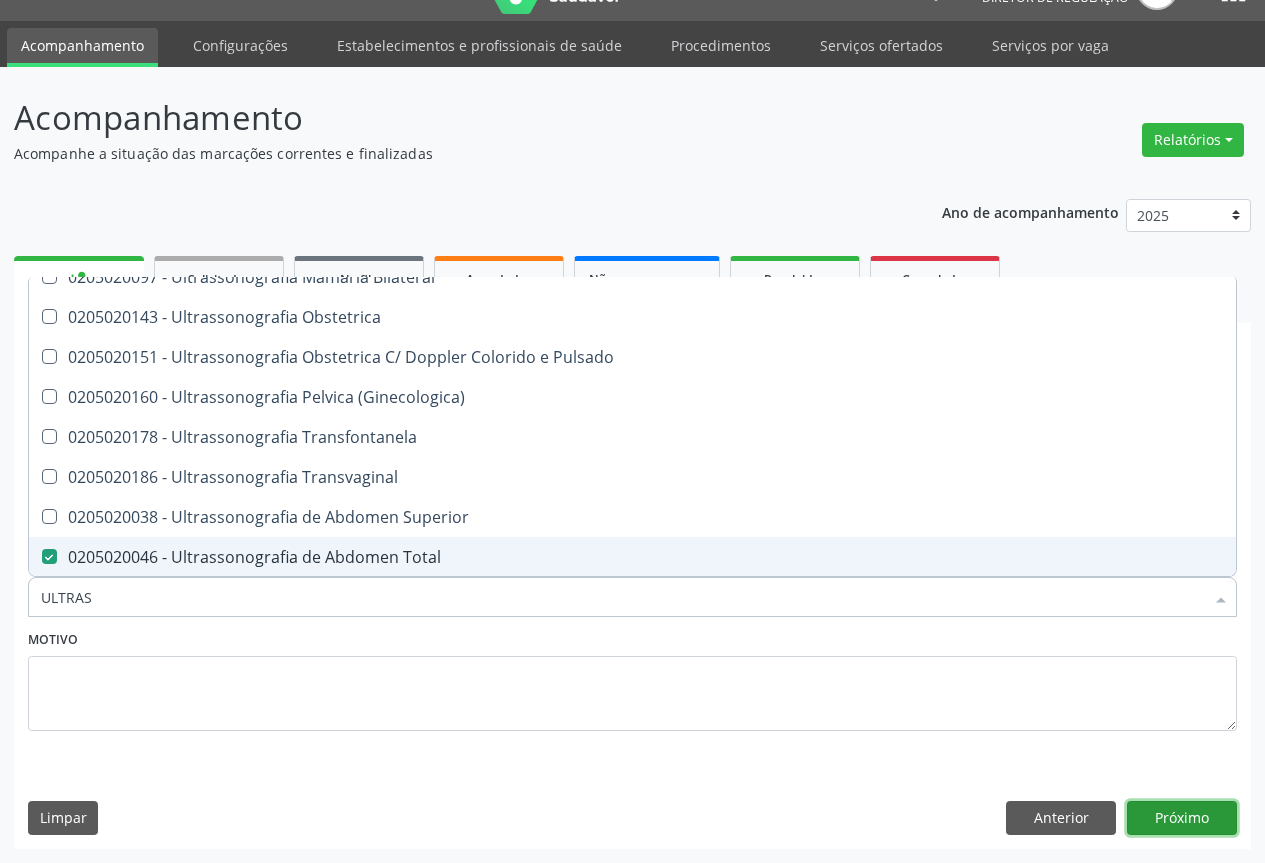 click on "Próximo" at bounding box center [1182, 818] 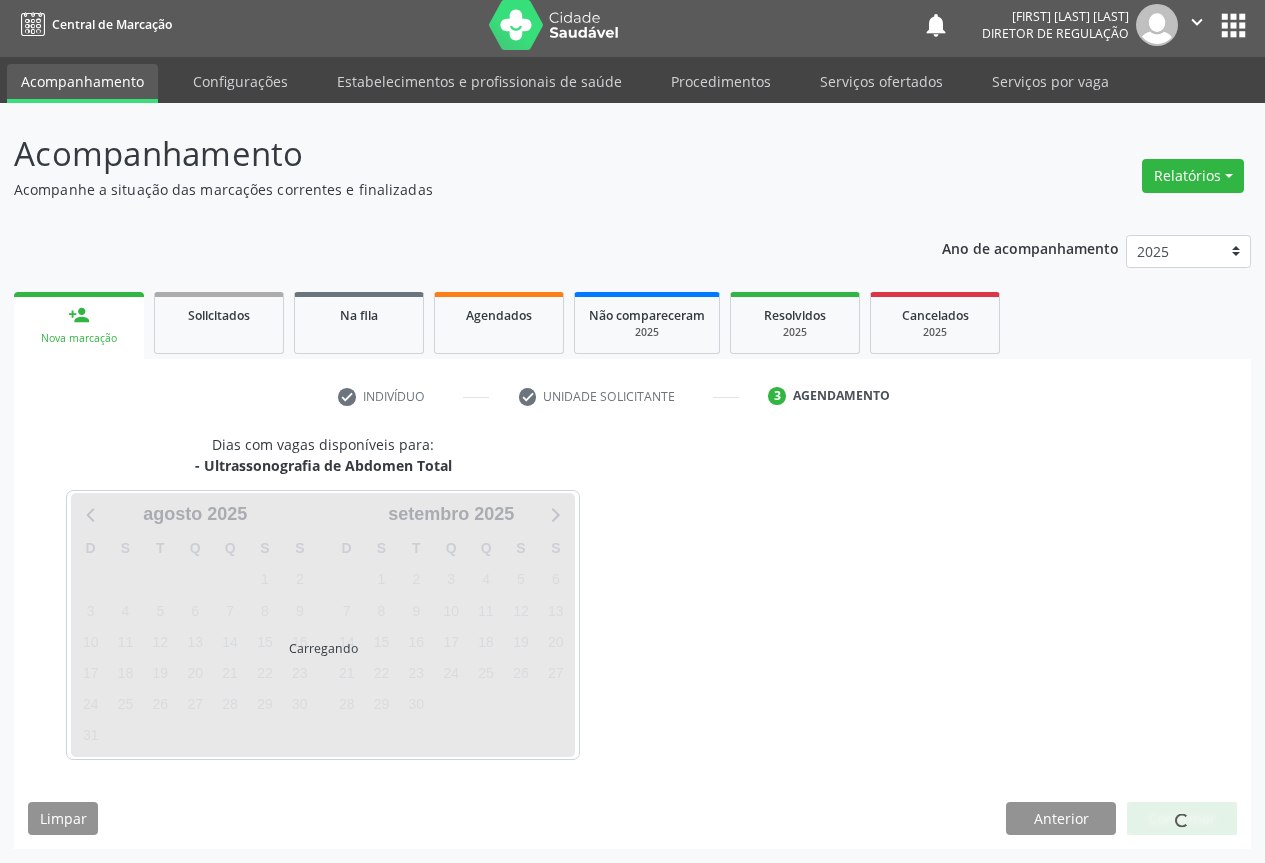 scroll, scrollTop: 7, scrollLeft: 0, axis: vertical 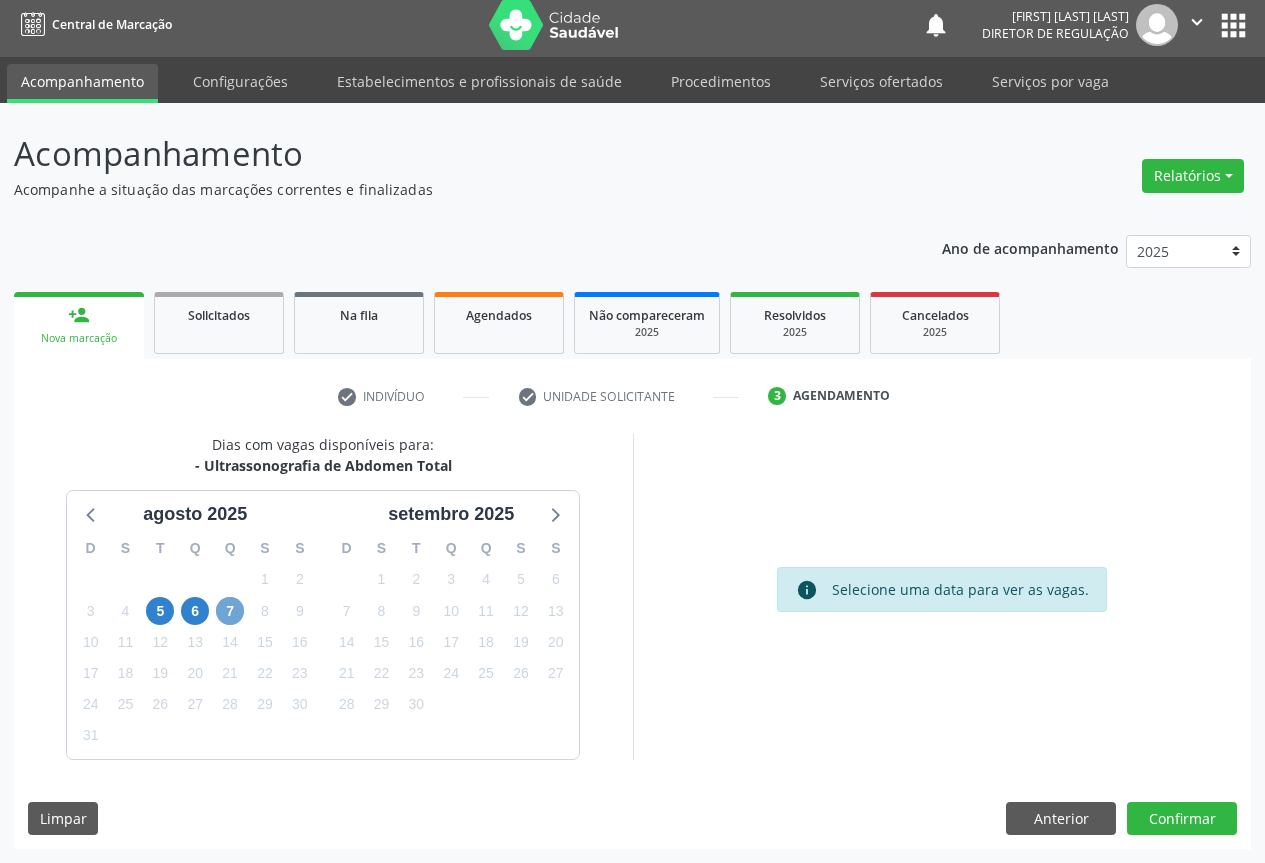click on "7" at bounding box center [230, 611] 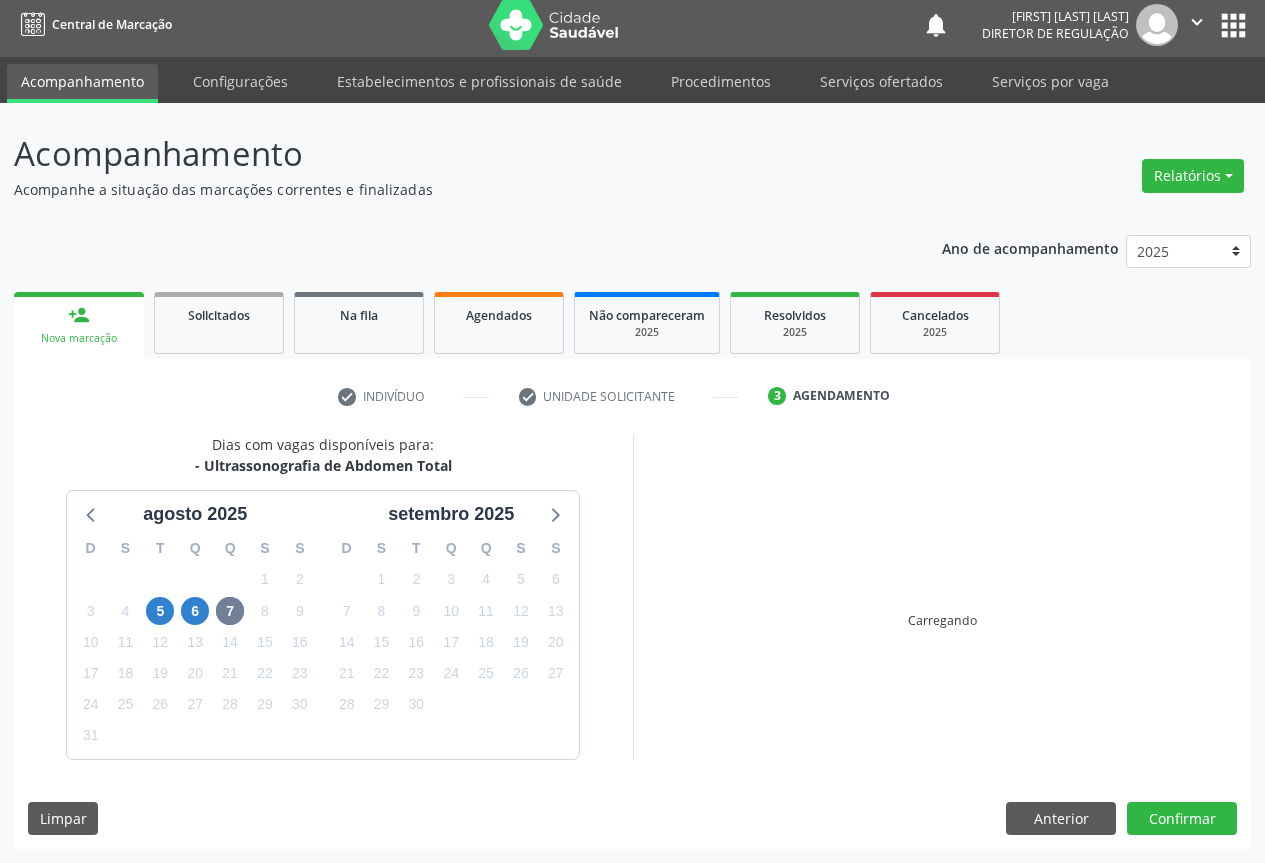 click on "Carregando" at bounding box center [942, 596] 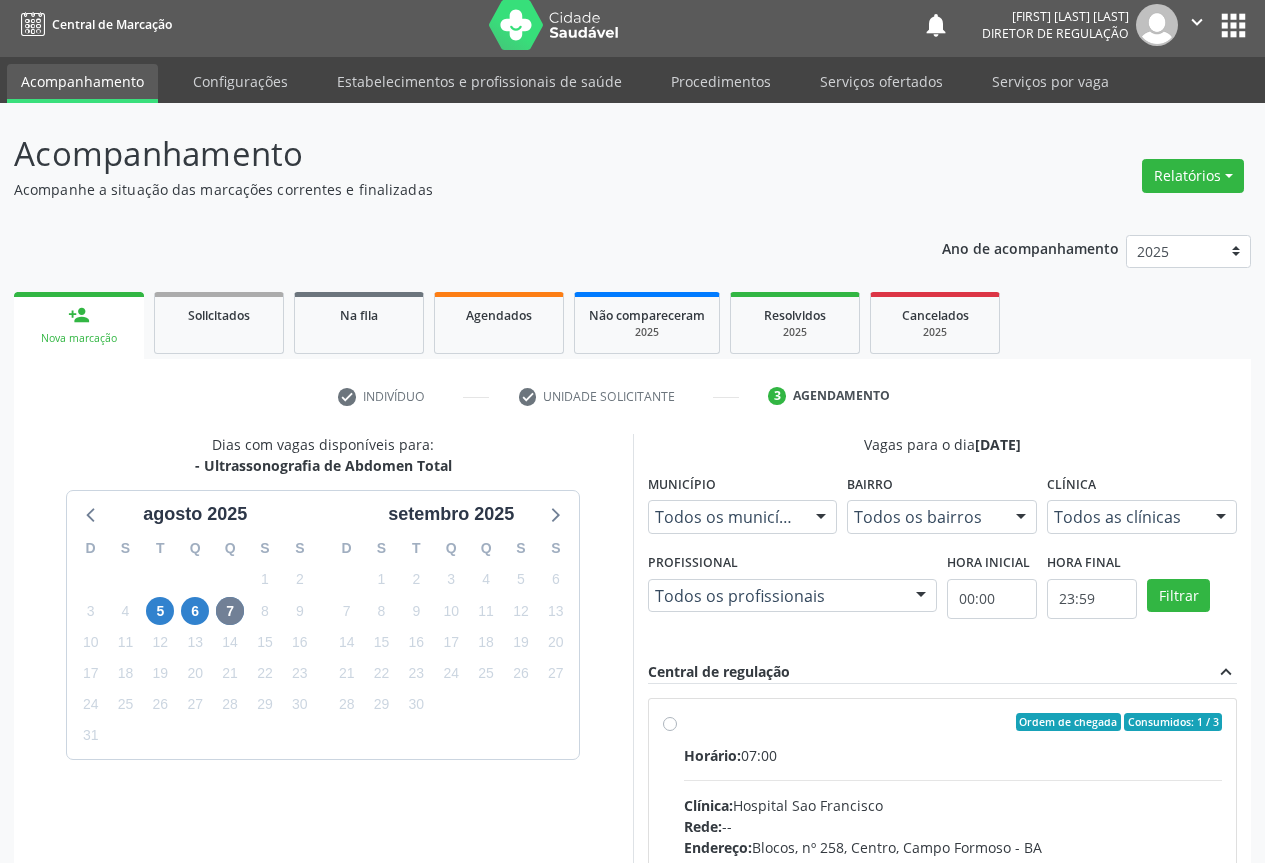 click on "Horário:   07:00" at bounding box center (953, 755) 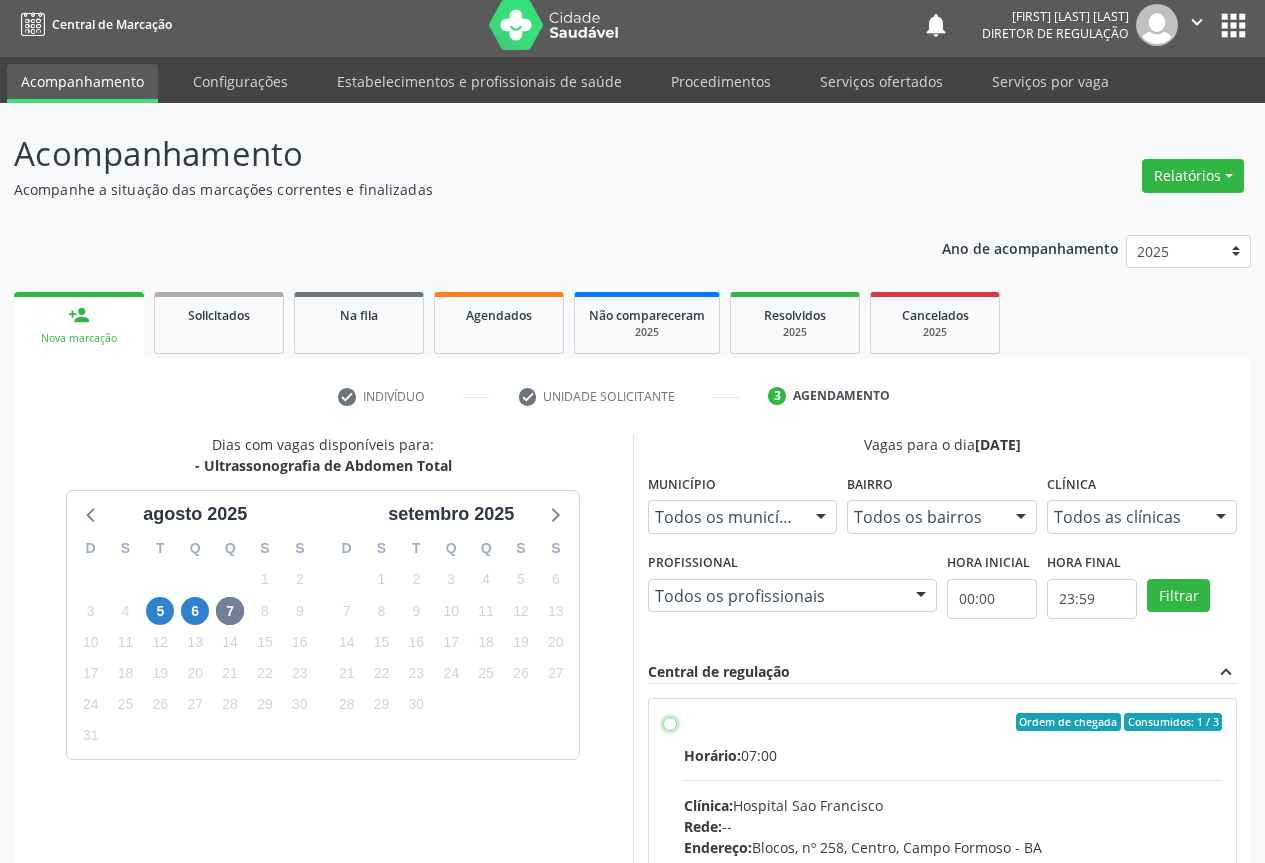 radio on "true" 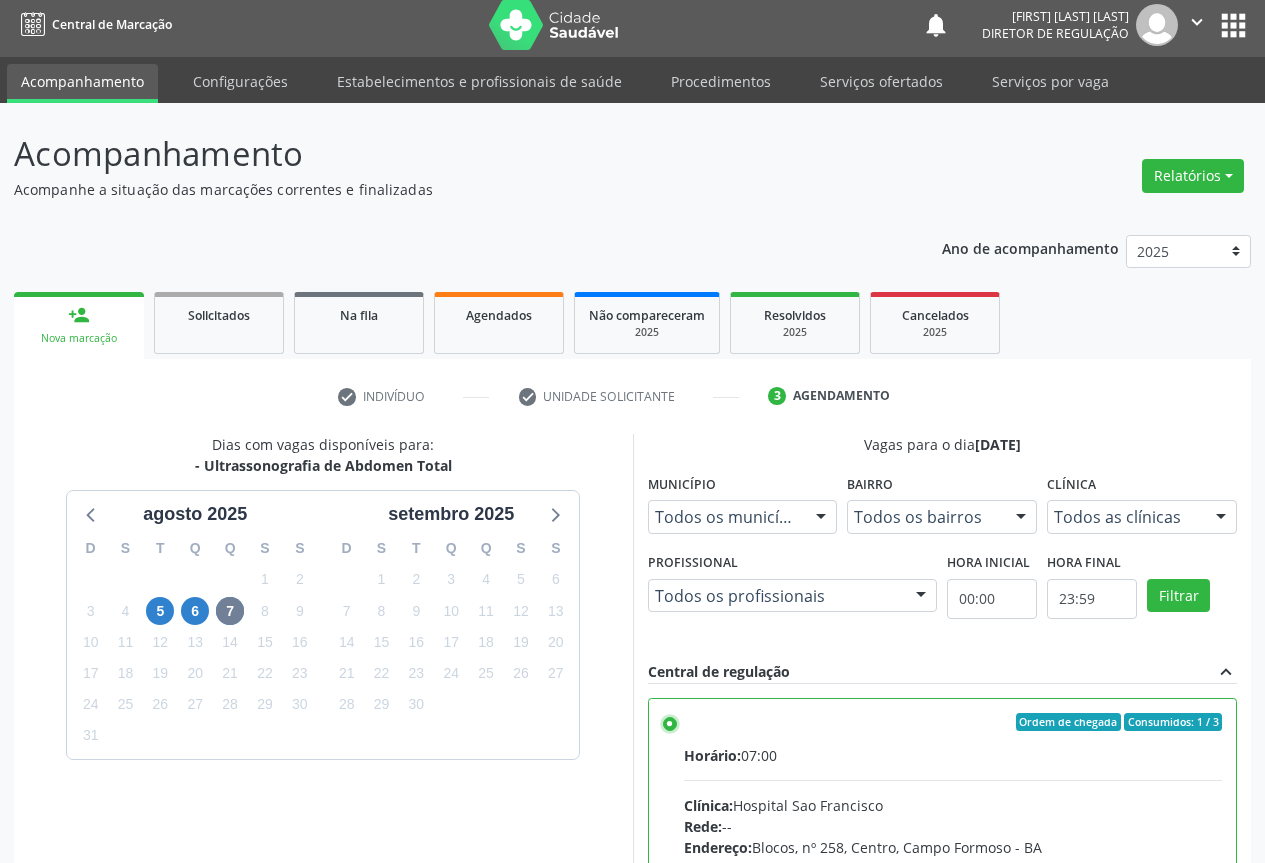 scroll, scrollTop: 332, scrollLeft: 0, axis: vertical 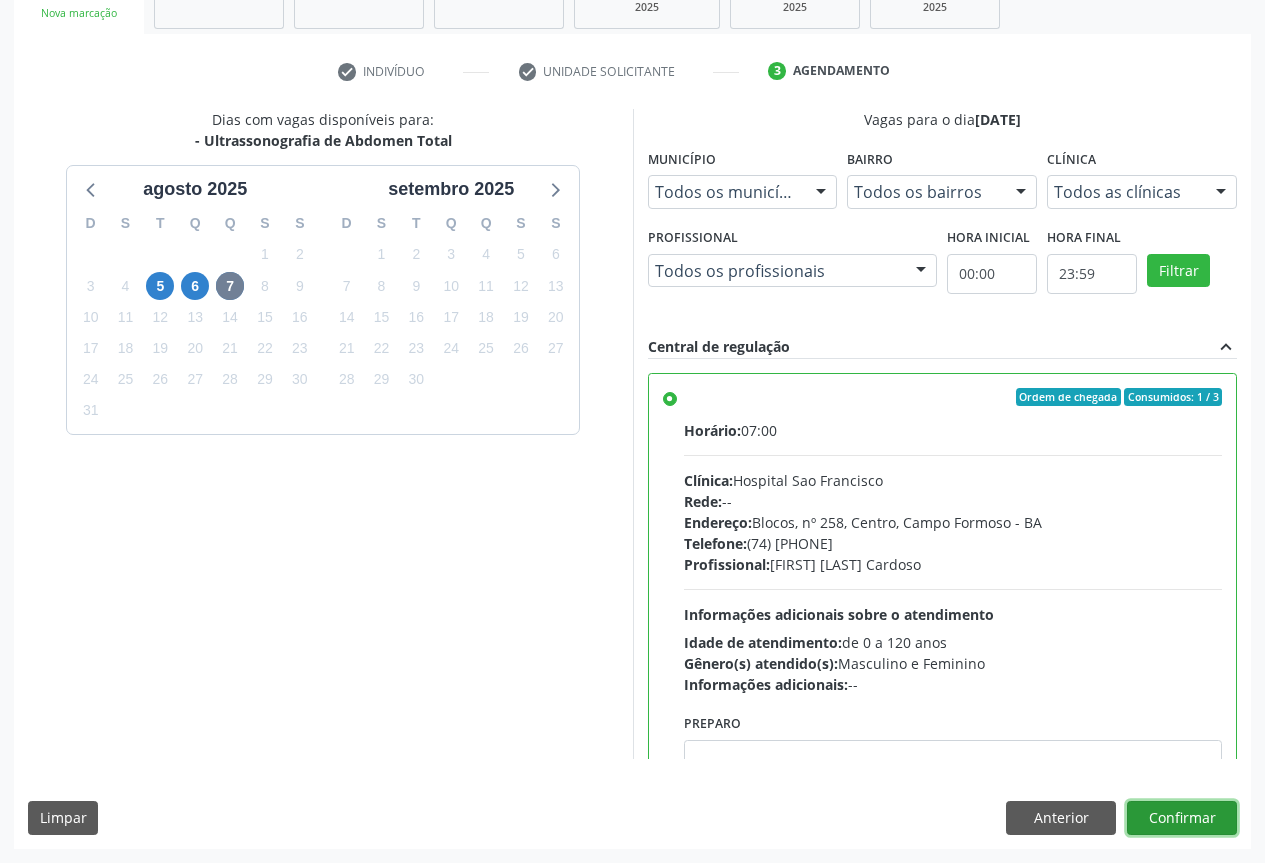 click on "Confirmar" at bounding box center [1182, 818] 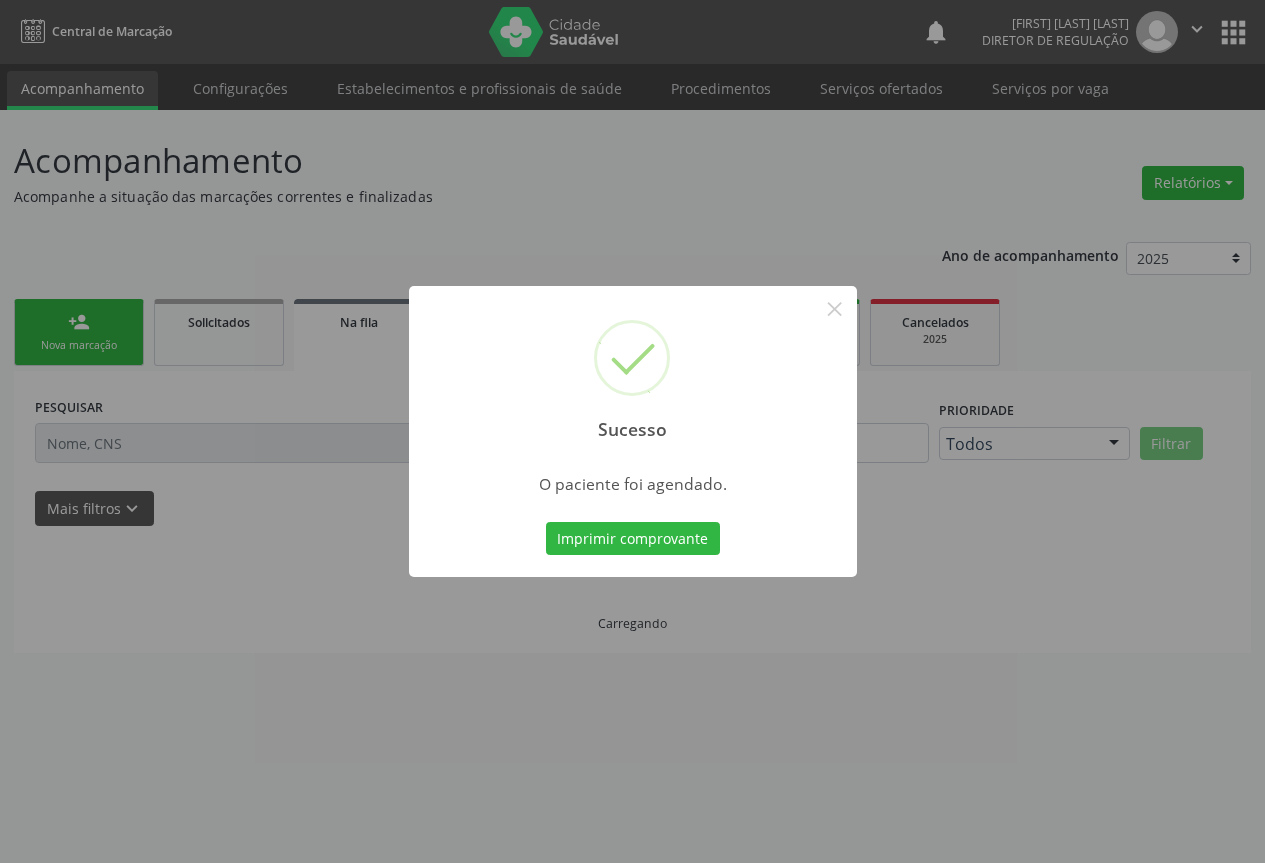 scroll, scrollTop: 0, scrollLeft: 0, axis: both 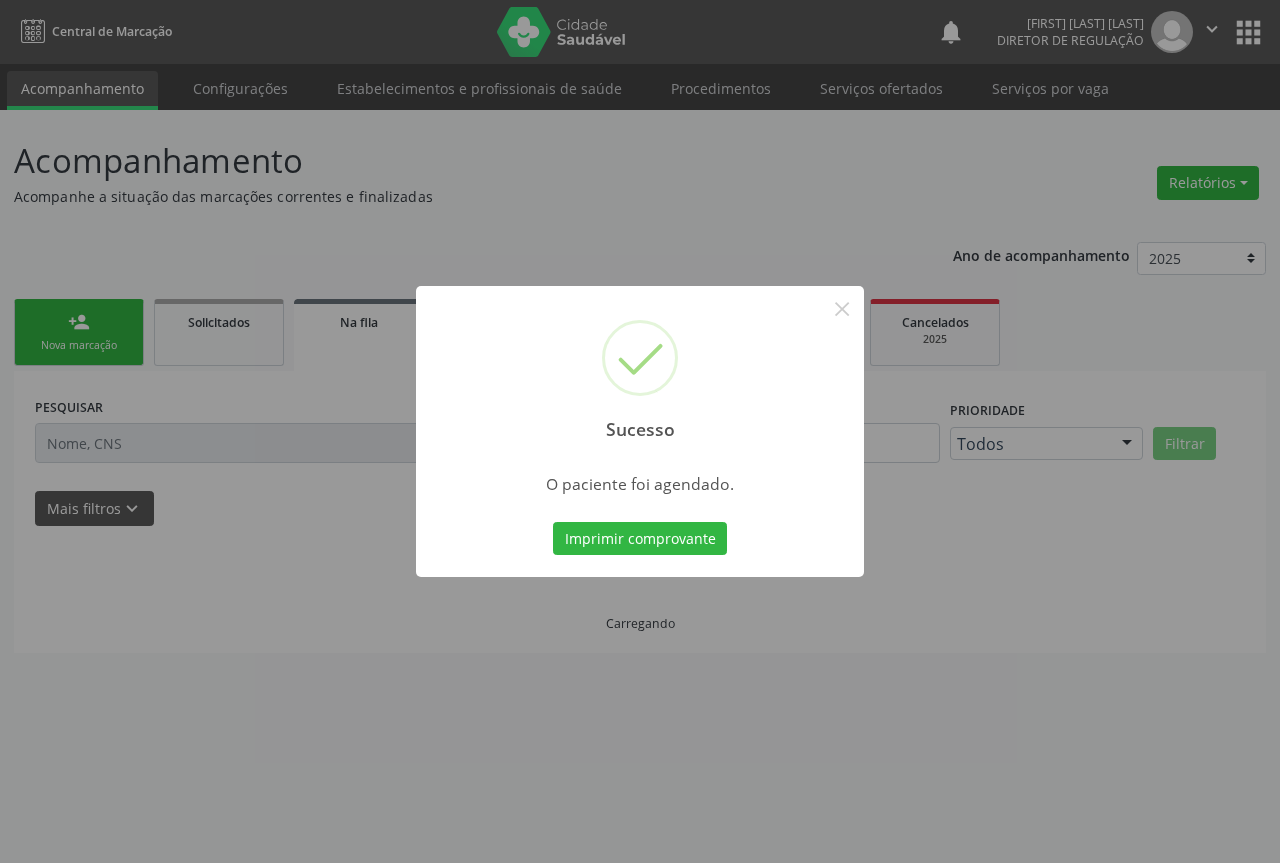 type 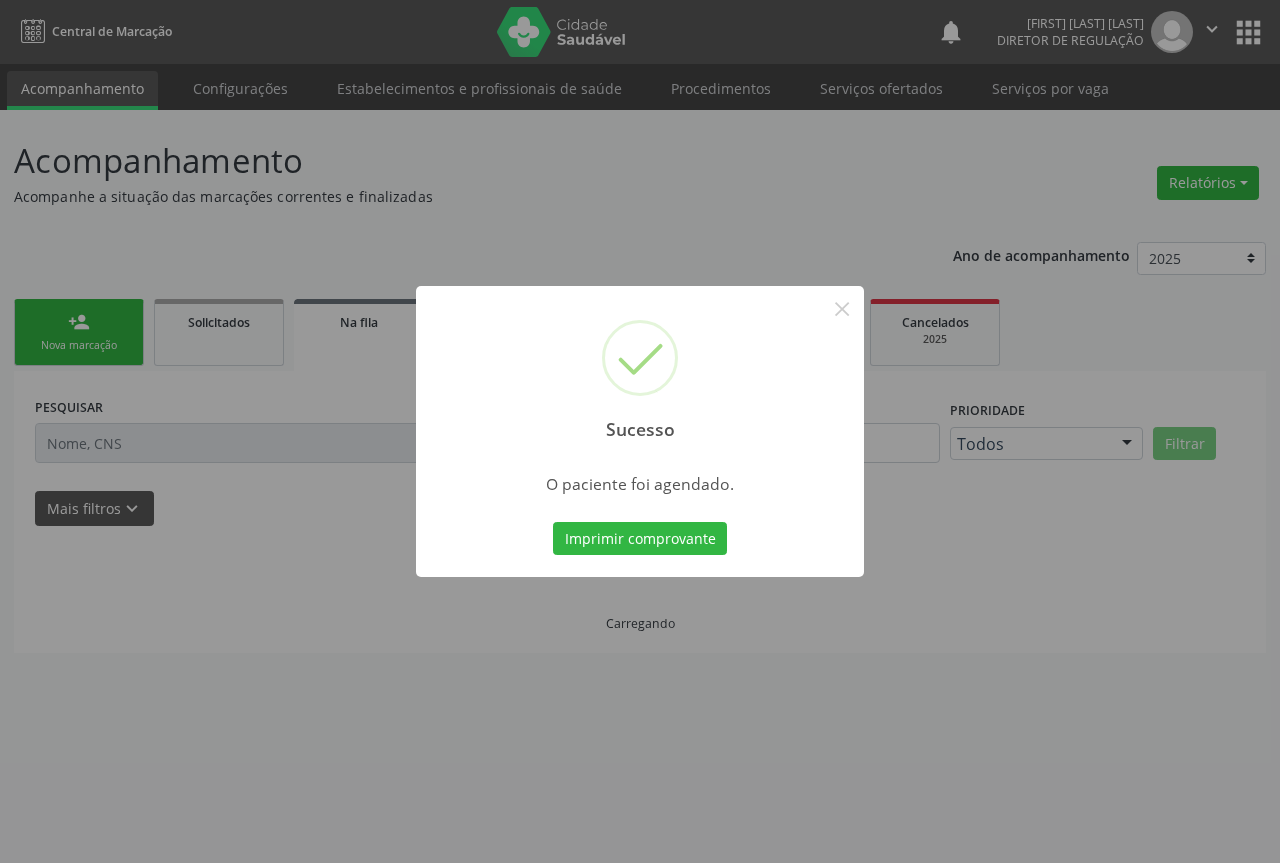 click on "Imprimir comprovante" at bounding box center [640, 539] 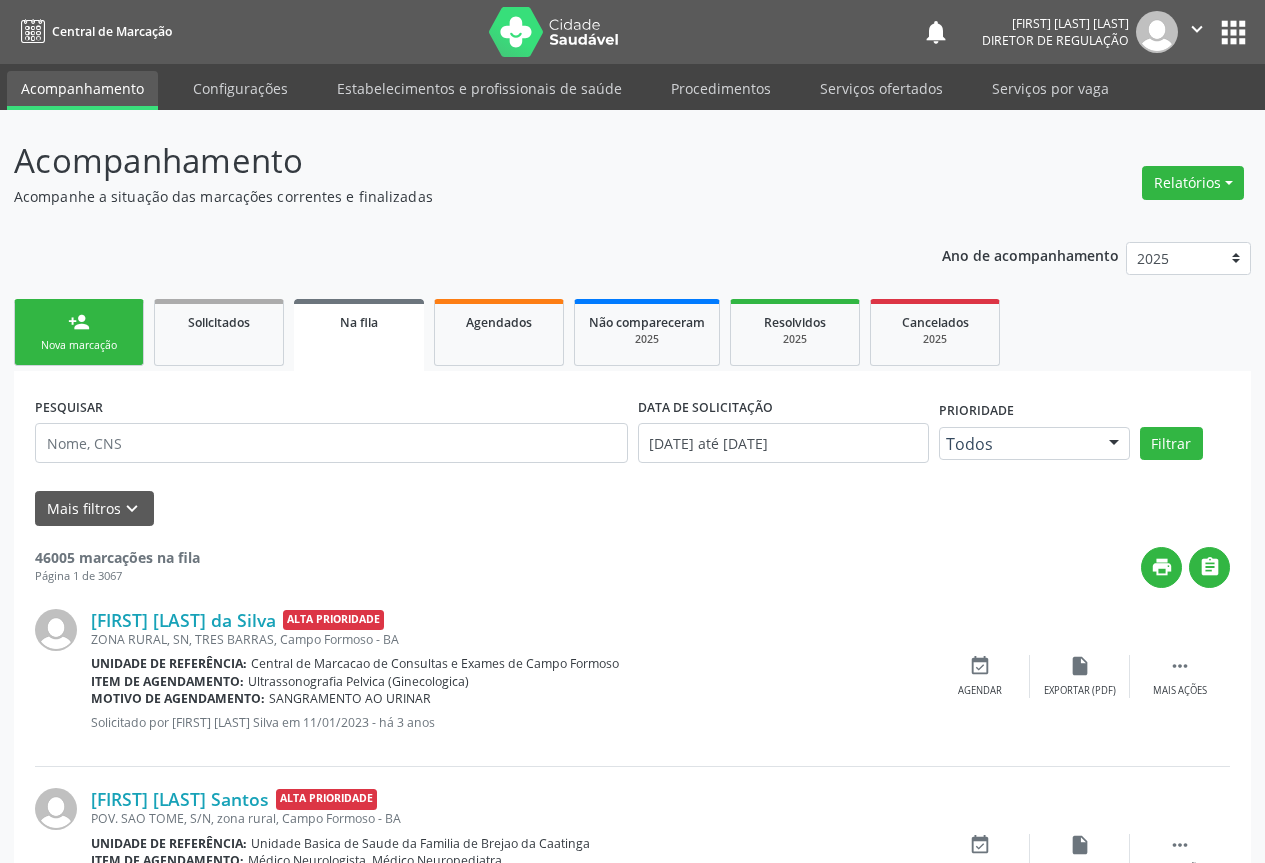 click on "person_add
Nova marcação" at bounding box center (79, 332) 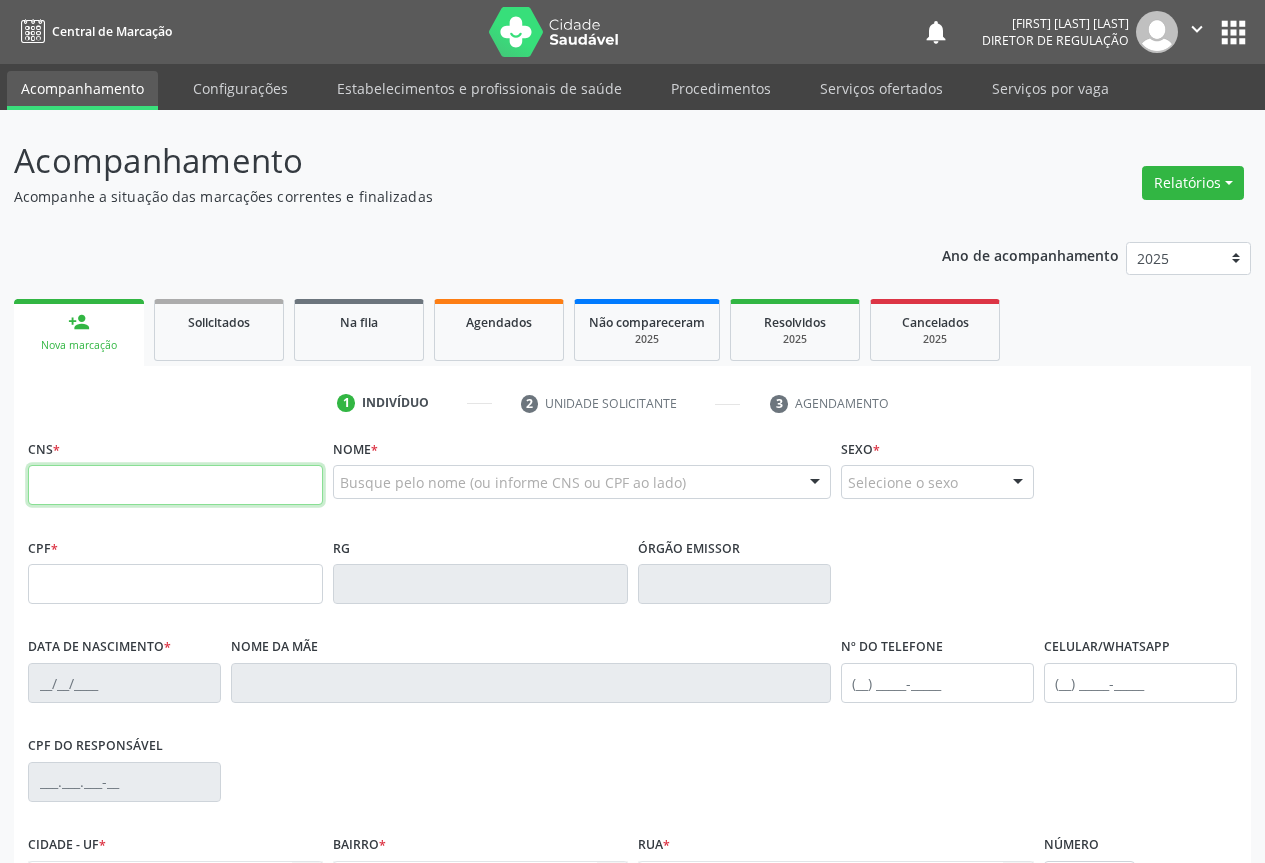 click at bounding box center [175, 485] 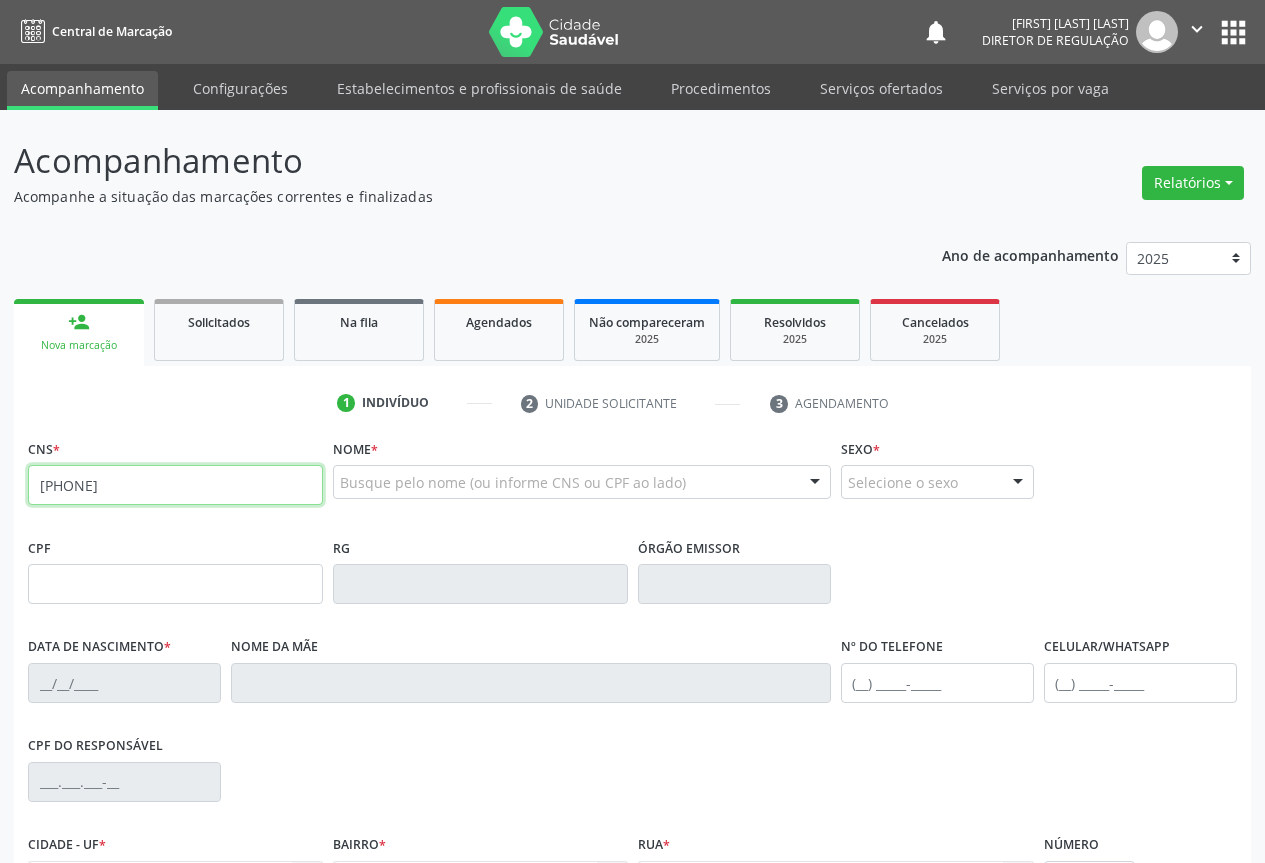 type on "700 5001 3230 2152" 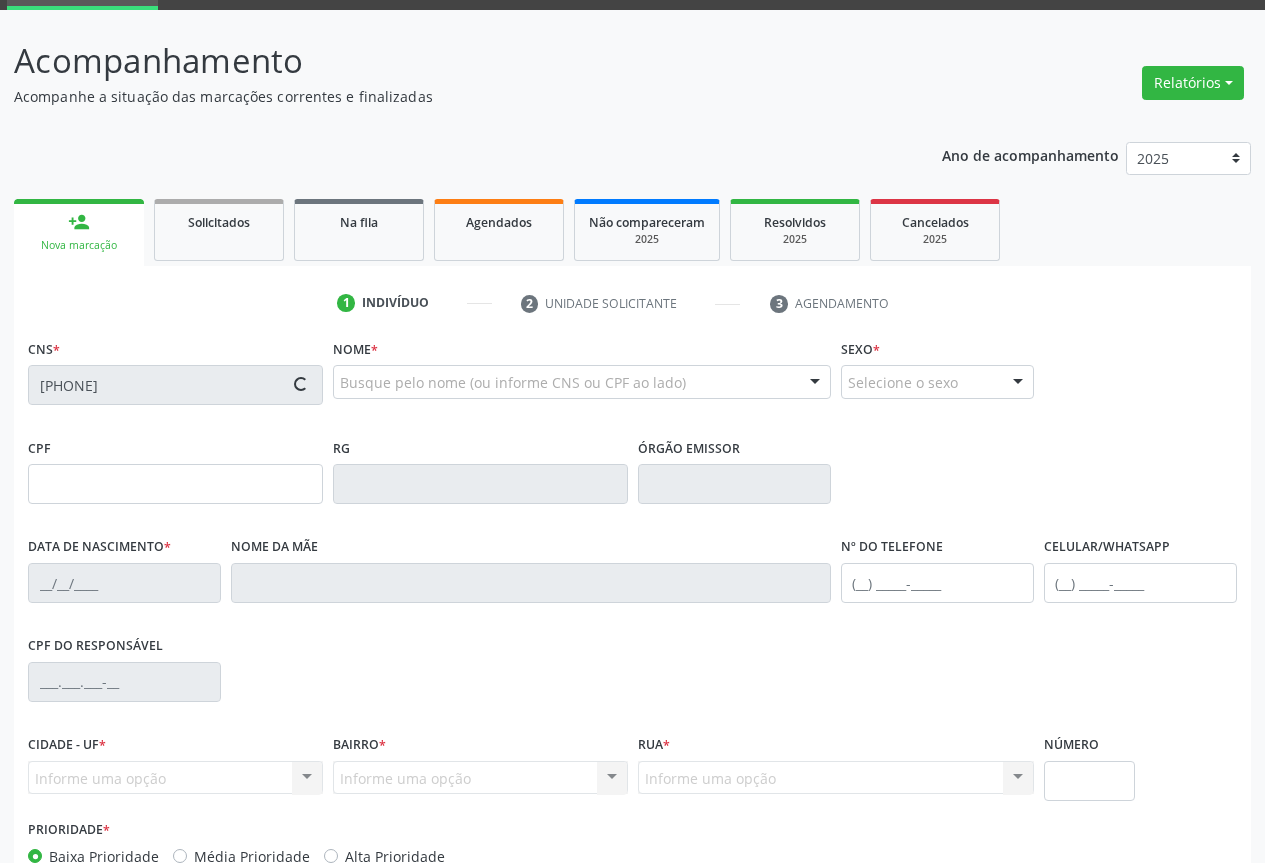 scroll, scrollTop: 221, scrollLeft: 0, axis: vertical 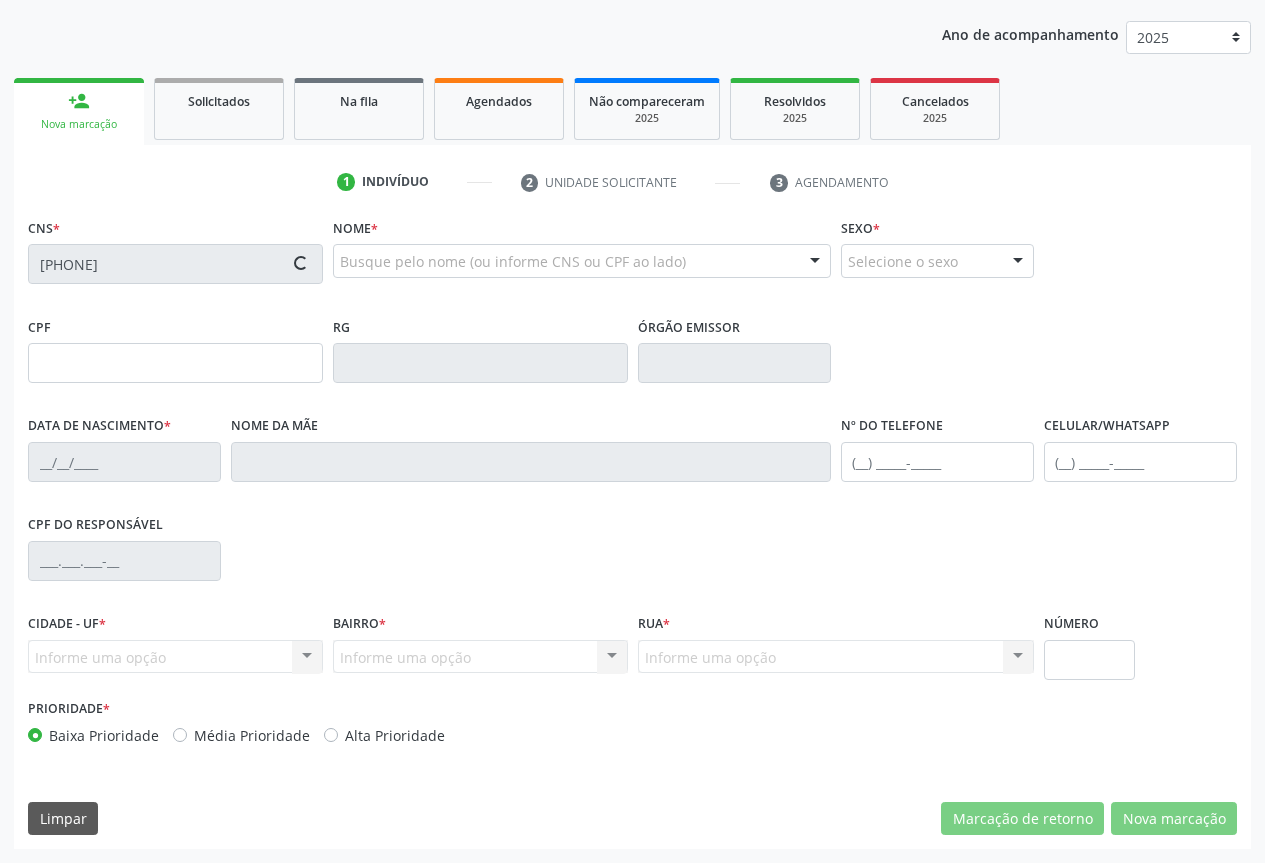 type on "0979847524" 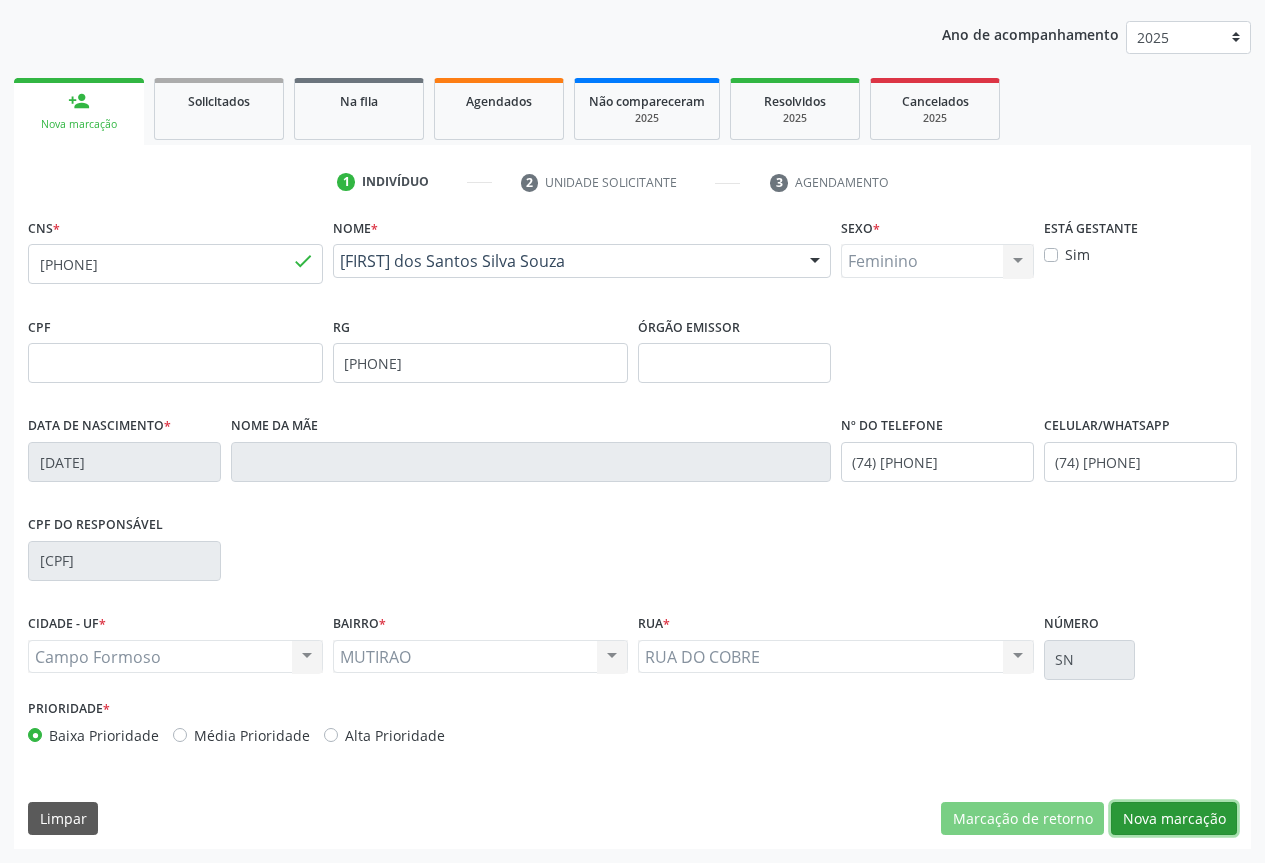 drag, startPoint x: 1129, startPoint y: 815, endPoint x: 1110, endPoint y: 777, distance: 42.48529 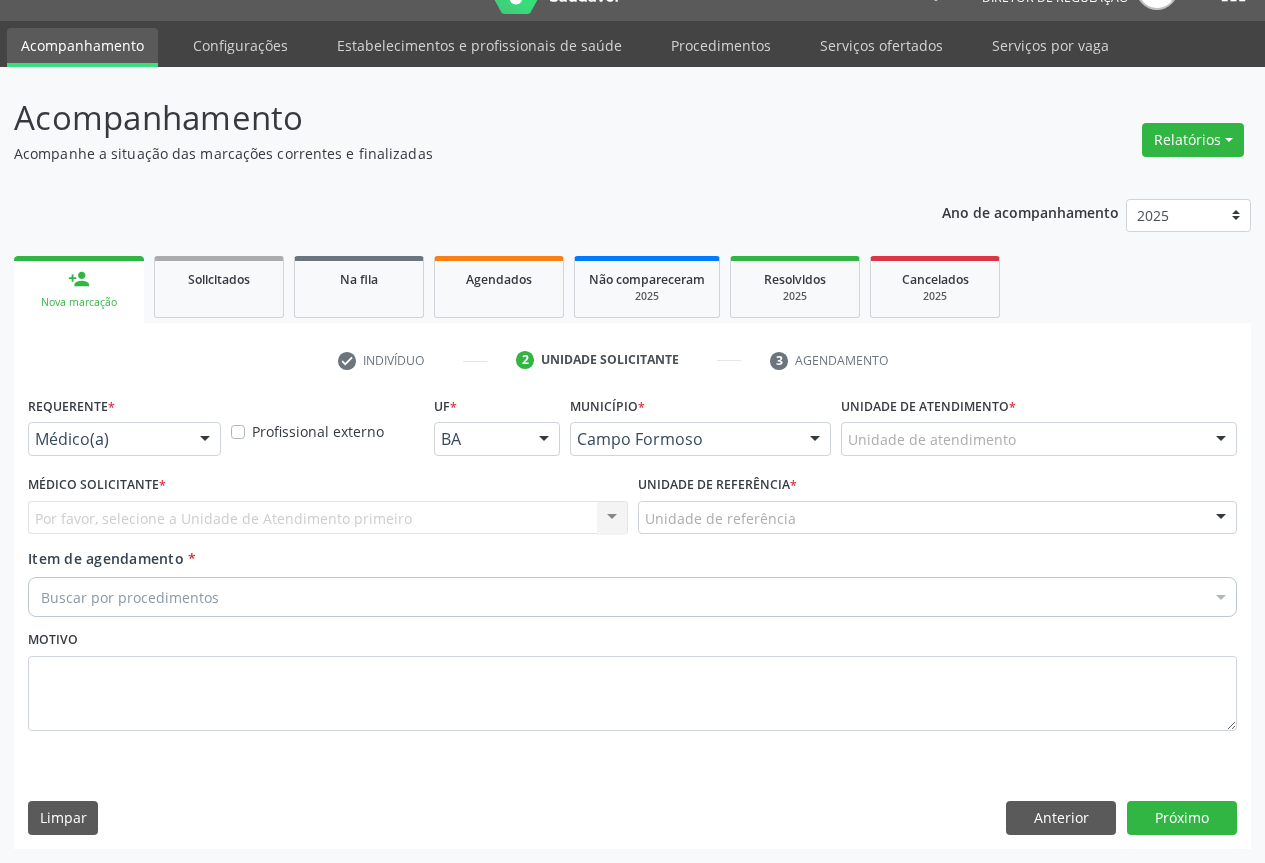 scroll, scrollTop: 43, scrollLeft: 0, axis: vertical 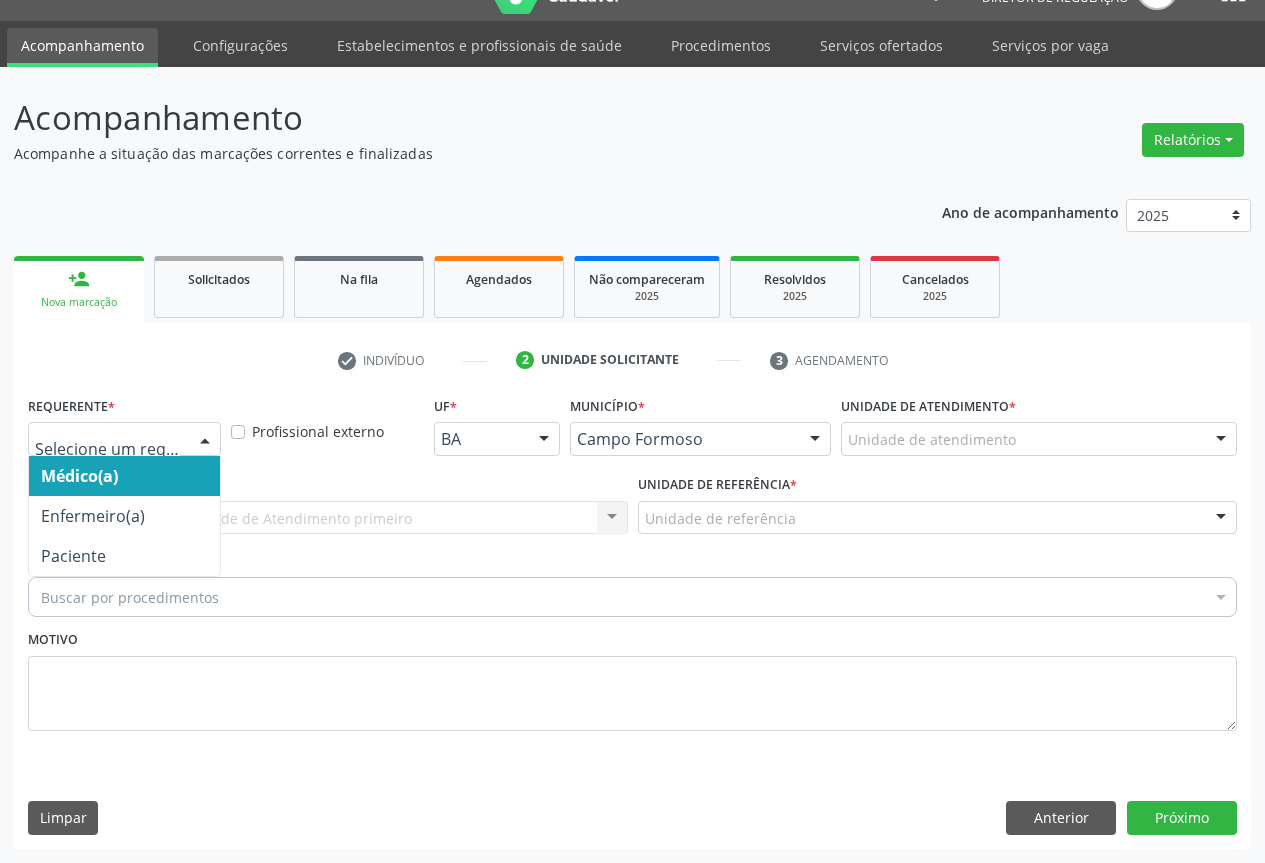 drag, startPoint x: 197, startPoint y: 436, endPoint x: 205, endPoint y: 532, distance: 96.332756 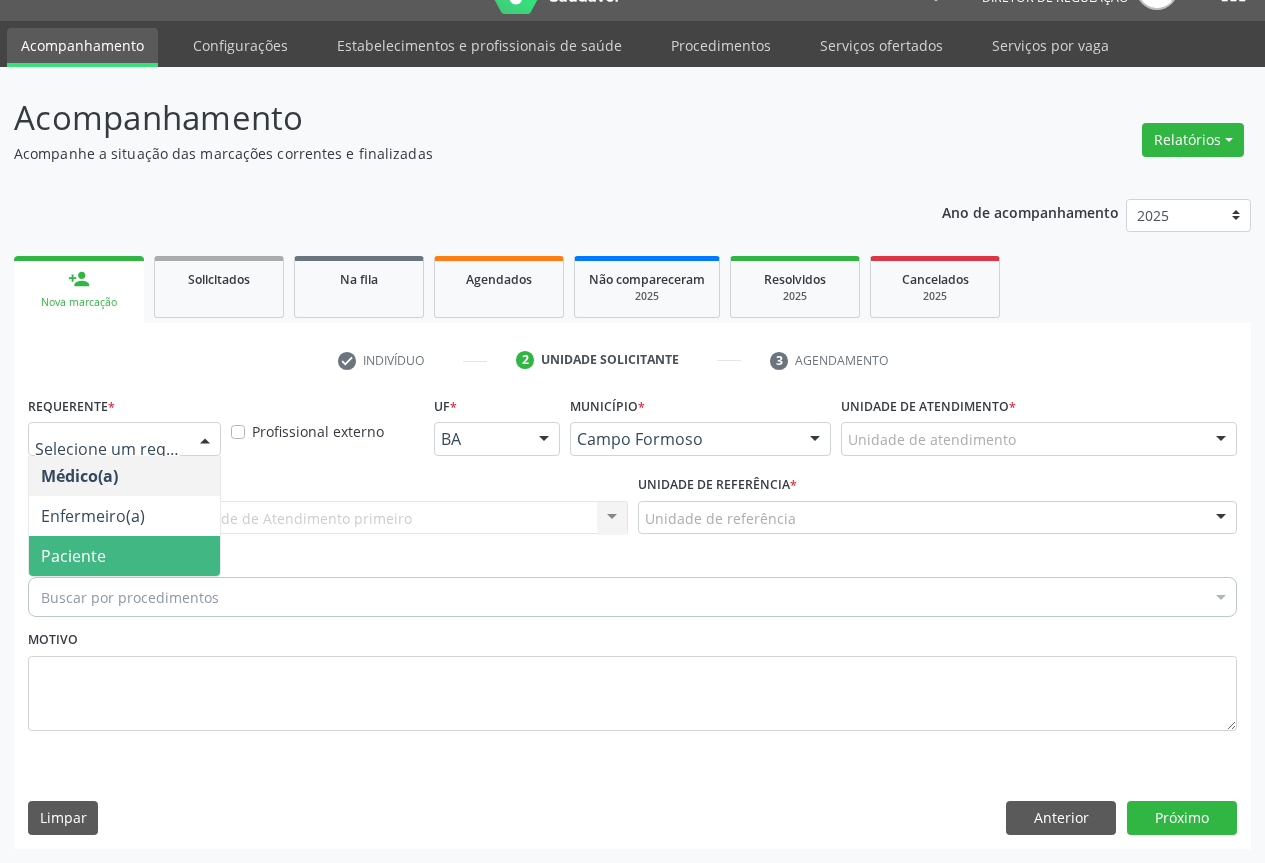 click on "Paciente" at bounding box center [124, 556] 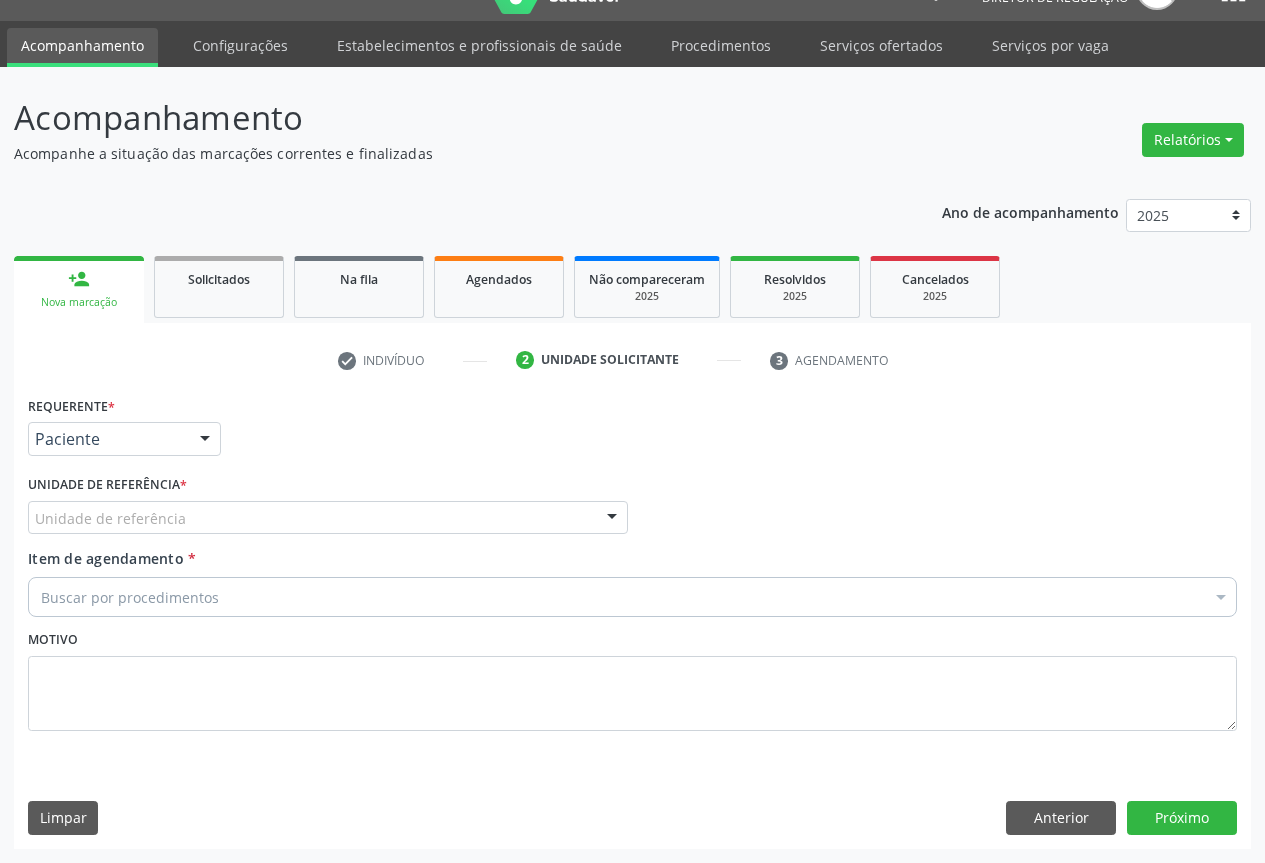 click on "Unidade de referência
*
Unidade de referência
Unidade Basica de Saude da Familia Dr Paulo Sudre   Centro de Enfrentamento Para Covid 19 de Campo Formoso   Central de Marcacao de Consultas e Exames de Campo Formoso   Vigilancia em Saude de Campo Formoso   PSF Lage dos Negros III   P S da Familia do Povoado de Caraibas   Unidade Basica de Saude da Familia Maninho Ferreira   P S de Curral da Ponta Psf Oseas Manoel da Silva   Farmacia Basica   Unidade Basica de Saude da Familia de Brejao da Caatinga   P S da Familia do Povoado de Pocos   P S da Familia do Povoado de Tiquara   P S da Familia do Povoado de Sao Tome   P S de Lages dos Negros   P S da Familia do Povoado de Tuiutiba   P S de Curral Velho   Centro de Saude Mutirao   Caps Centro de Atencao Psicossocial   Unidade Odontologica Movel   Unidade Basica de Saude da Familia Limoeiro   Unidade Basica de Saude da Familia Izabel Godinho de Freitas   Unidade Basica de Saude da Familia de Olho Dagua das Pombas" at bounding box center [328, 509] 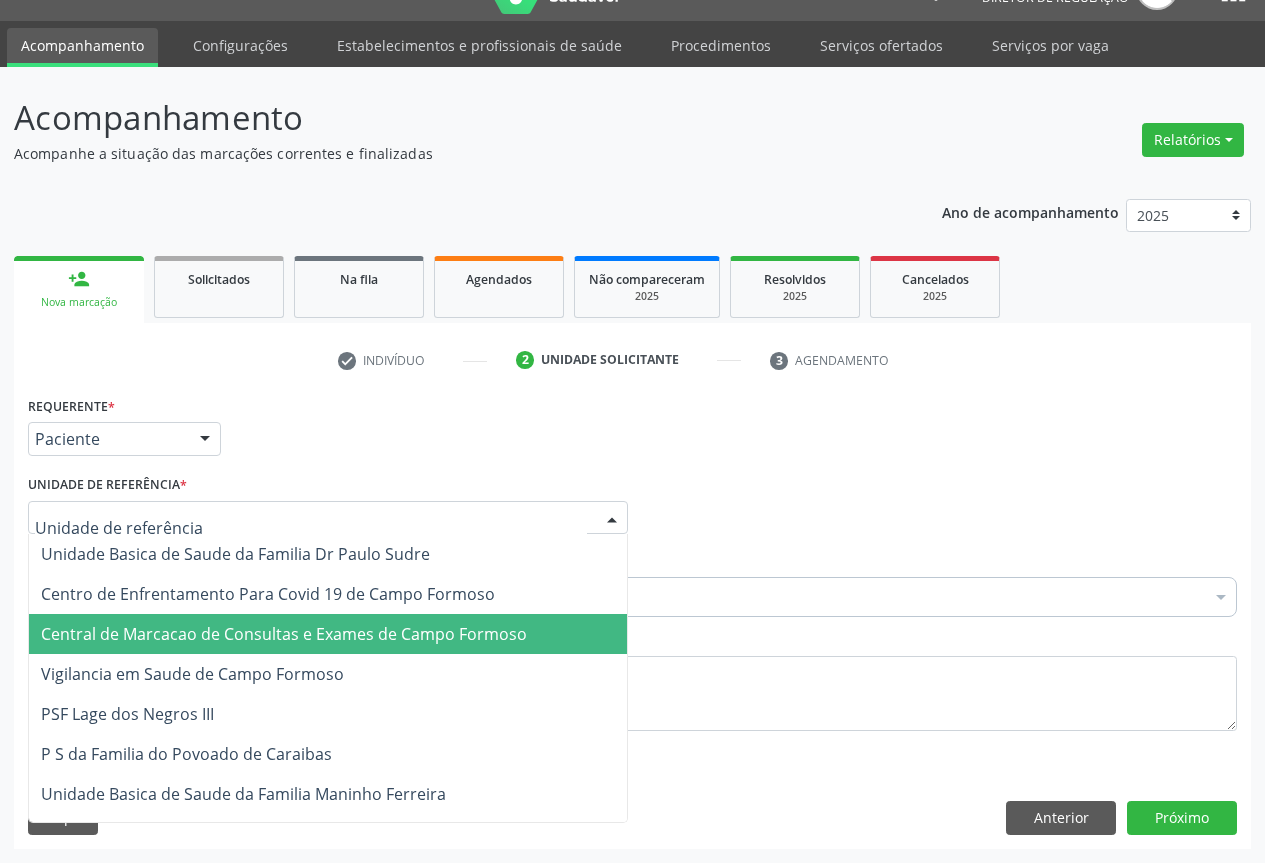 click on "Central de Marcacao de Consultas e Exames de Campo Formoso" at bounding box center (328, 634) 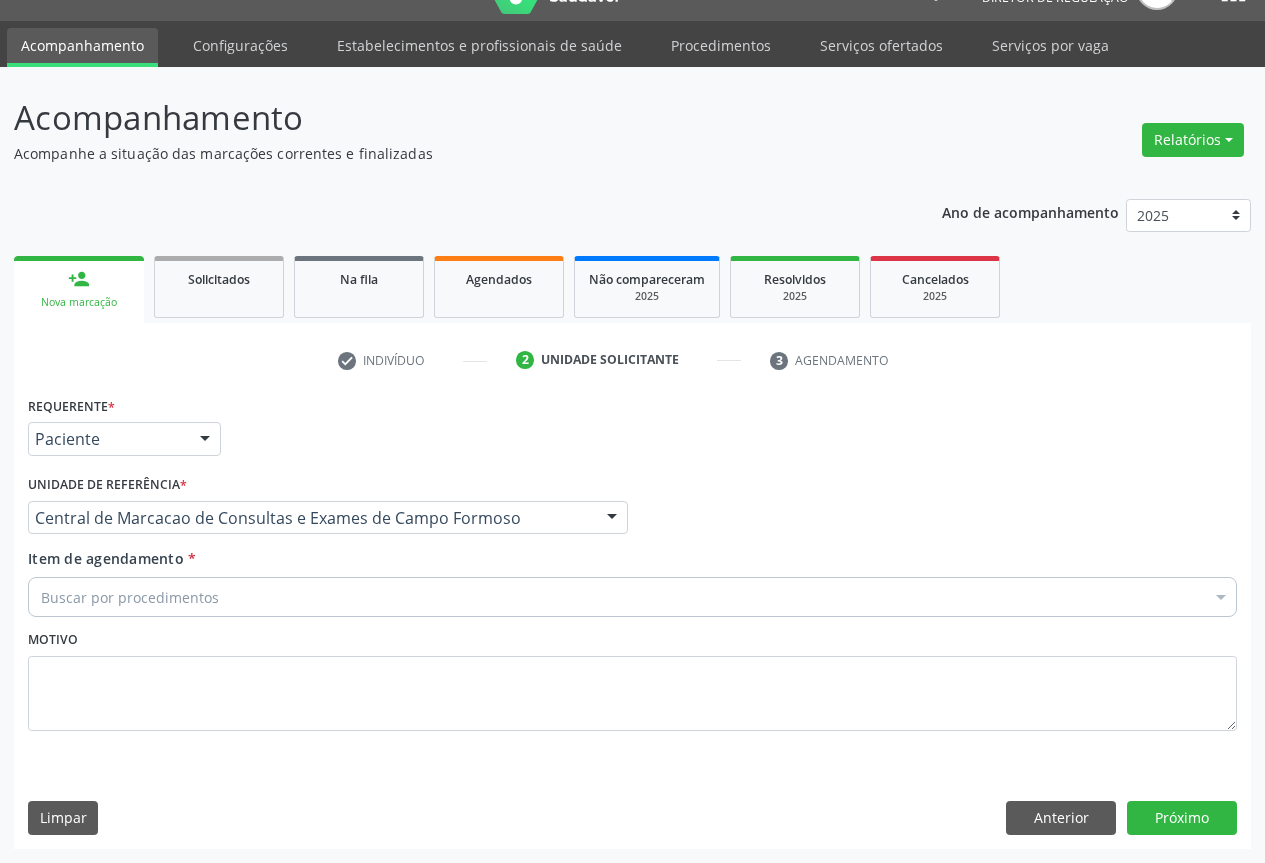 click on "Buscar por procedimentos" at bounding box center (632, 597) 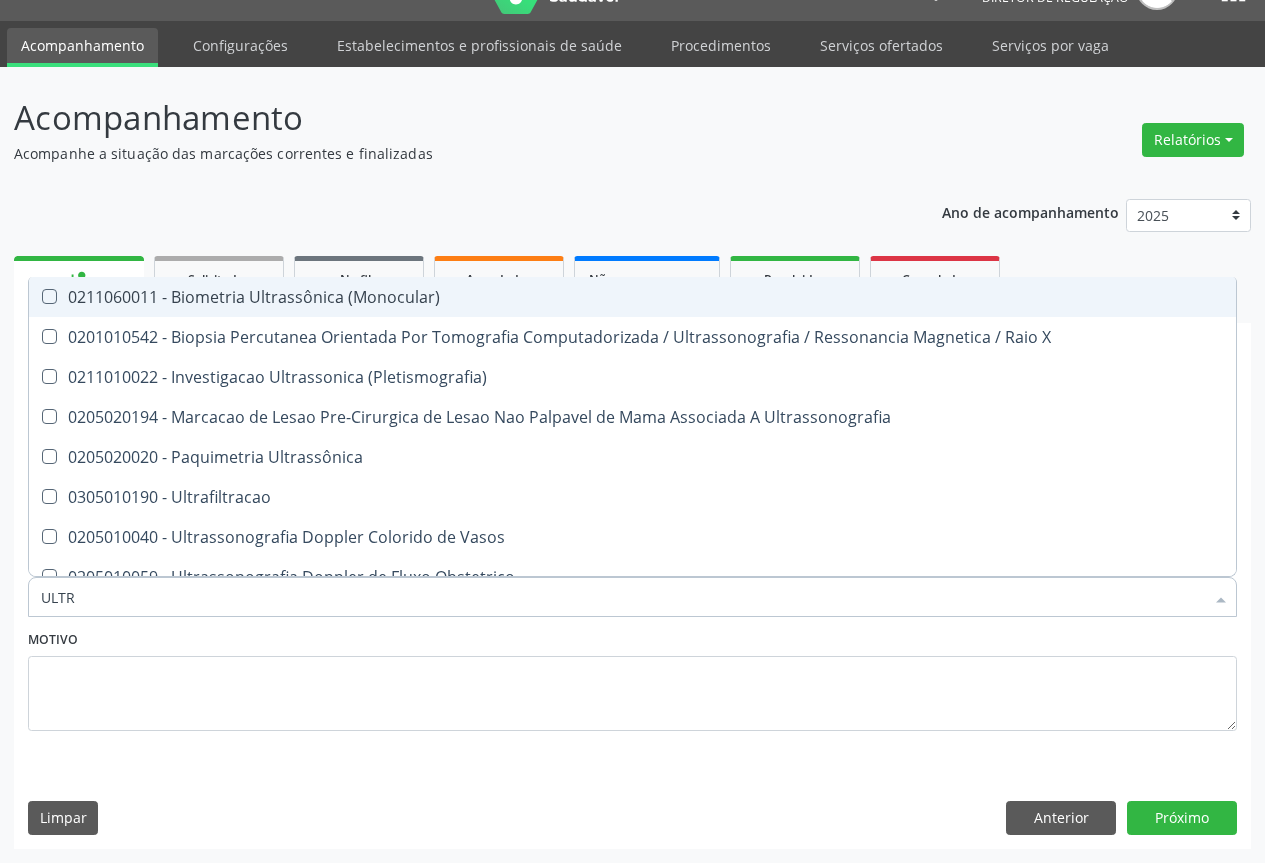 type on "ULTRA" 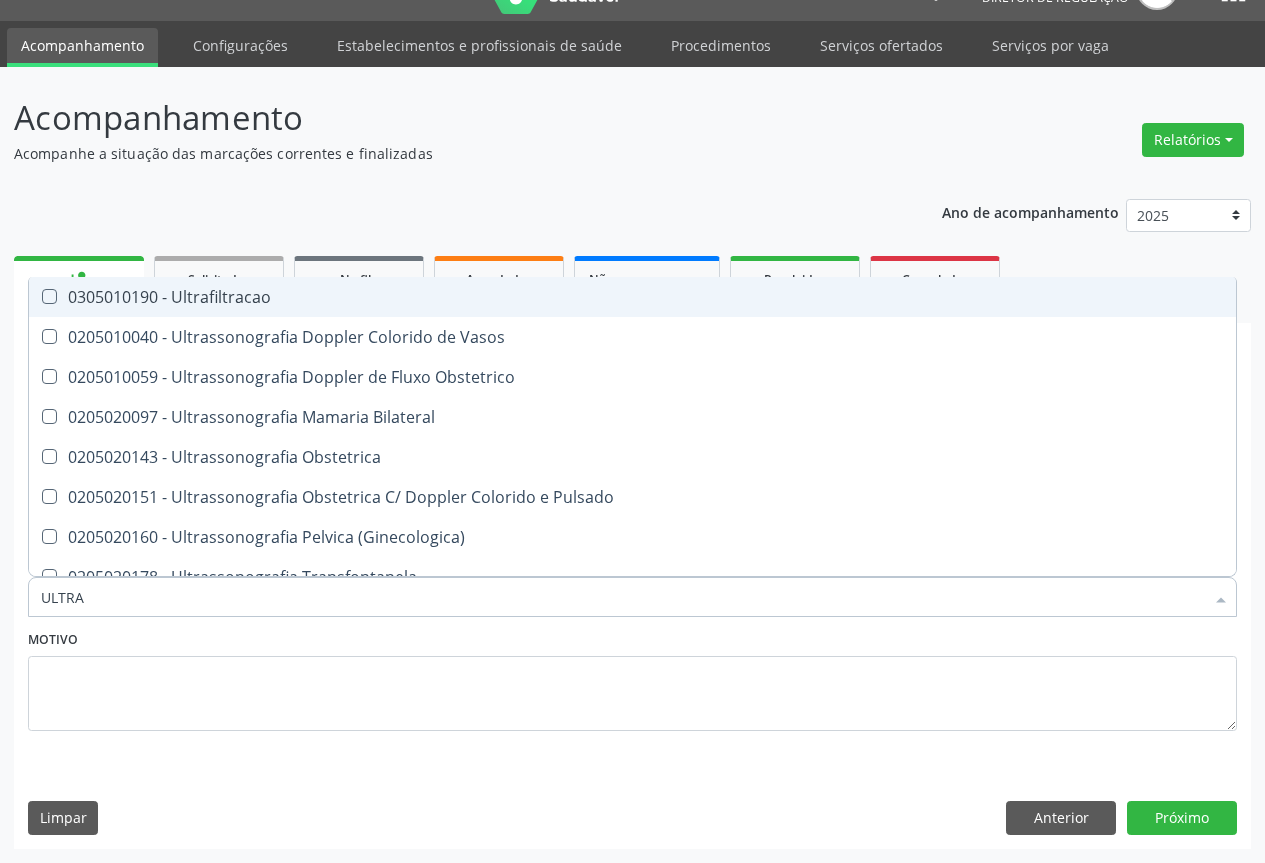 scroll, scrollTop: 400, scrollLeft: 0, axis: vertical 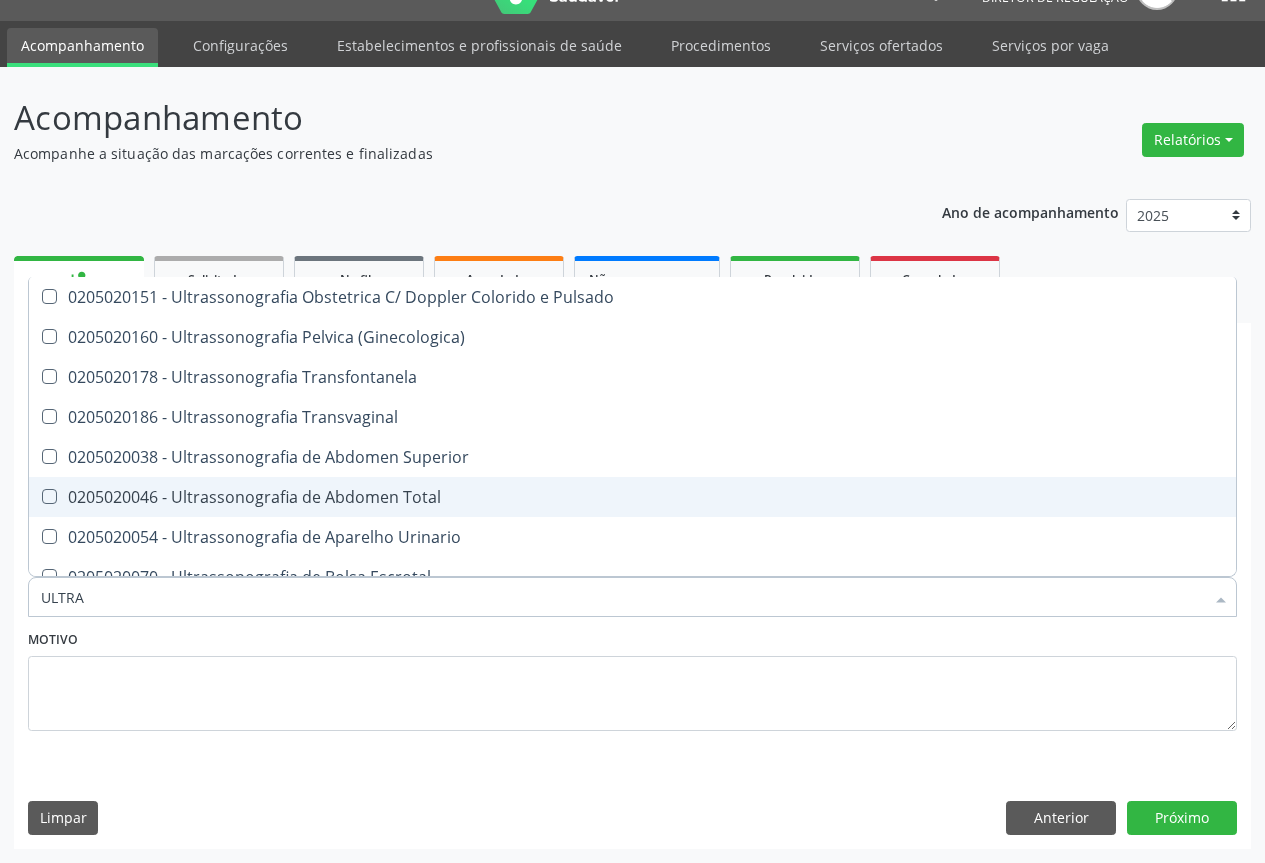click on "0205020046 - Ultrassonografia de Abdomen Total" at bounding box center [632, 497] 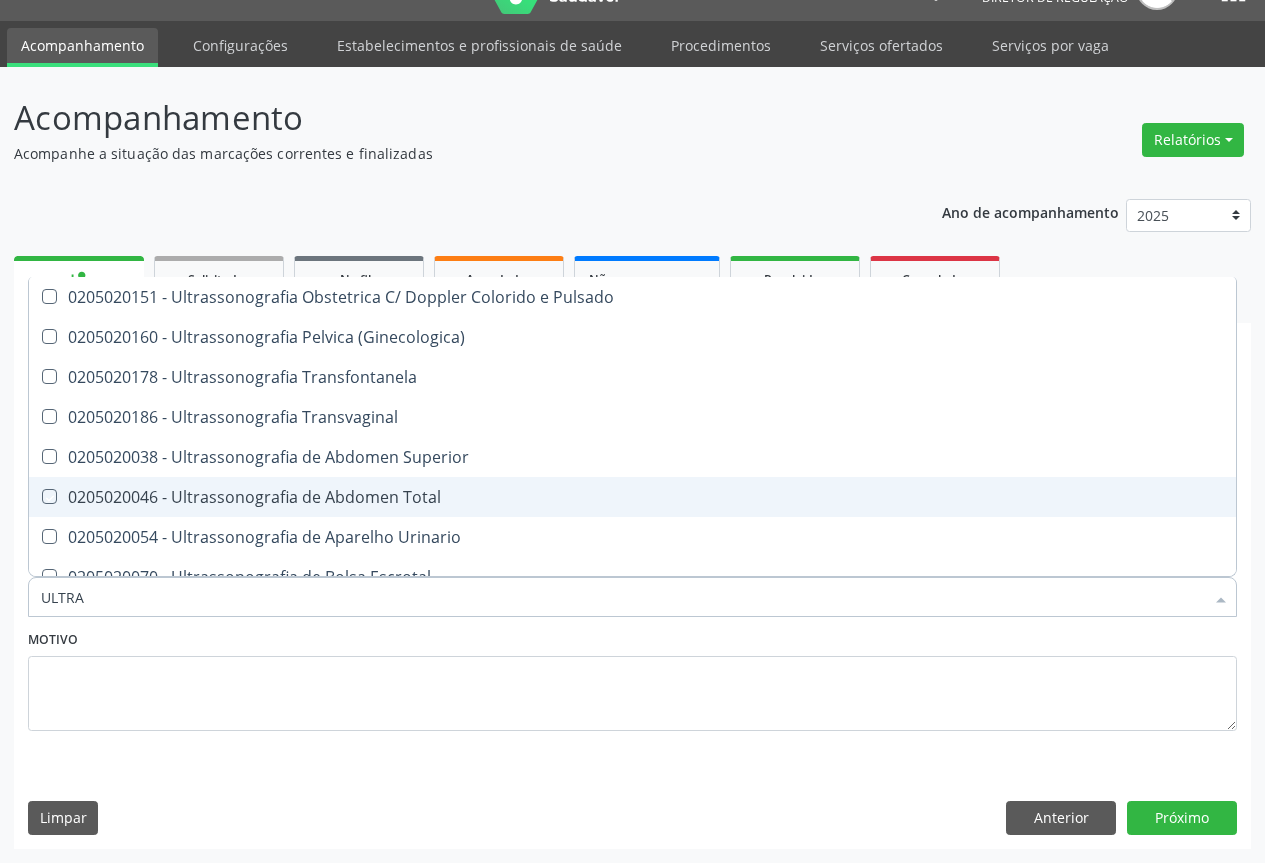 checkbox on "true" 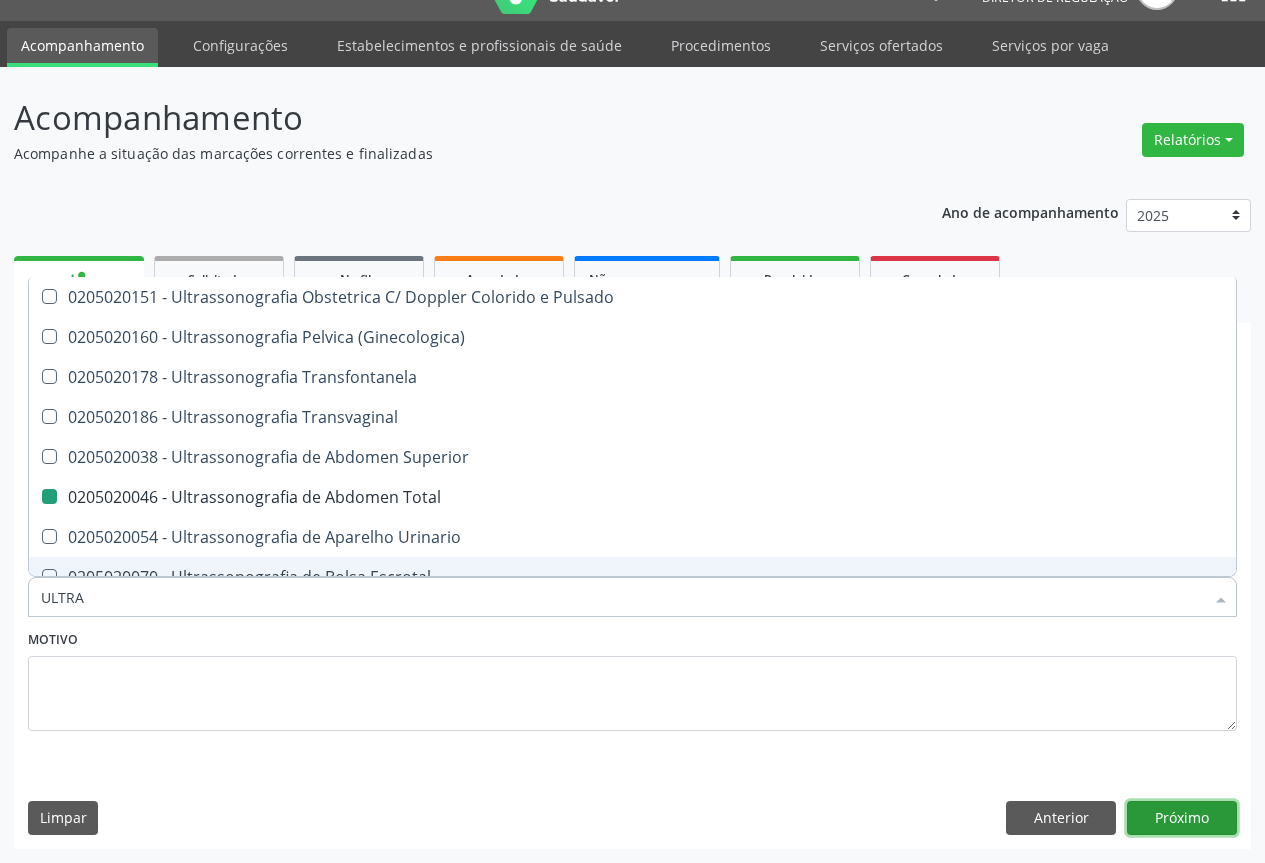 click on "Próximo" at bounding box center [1182, 818] 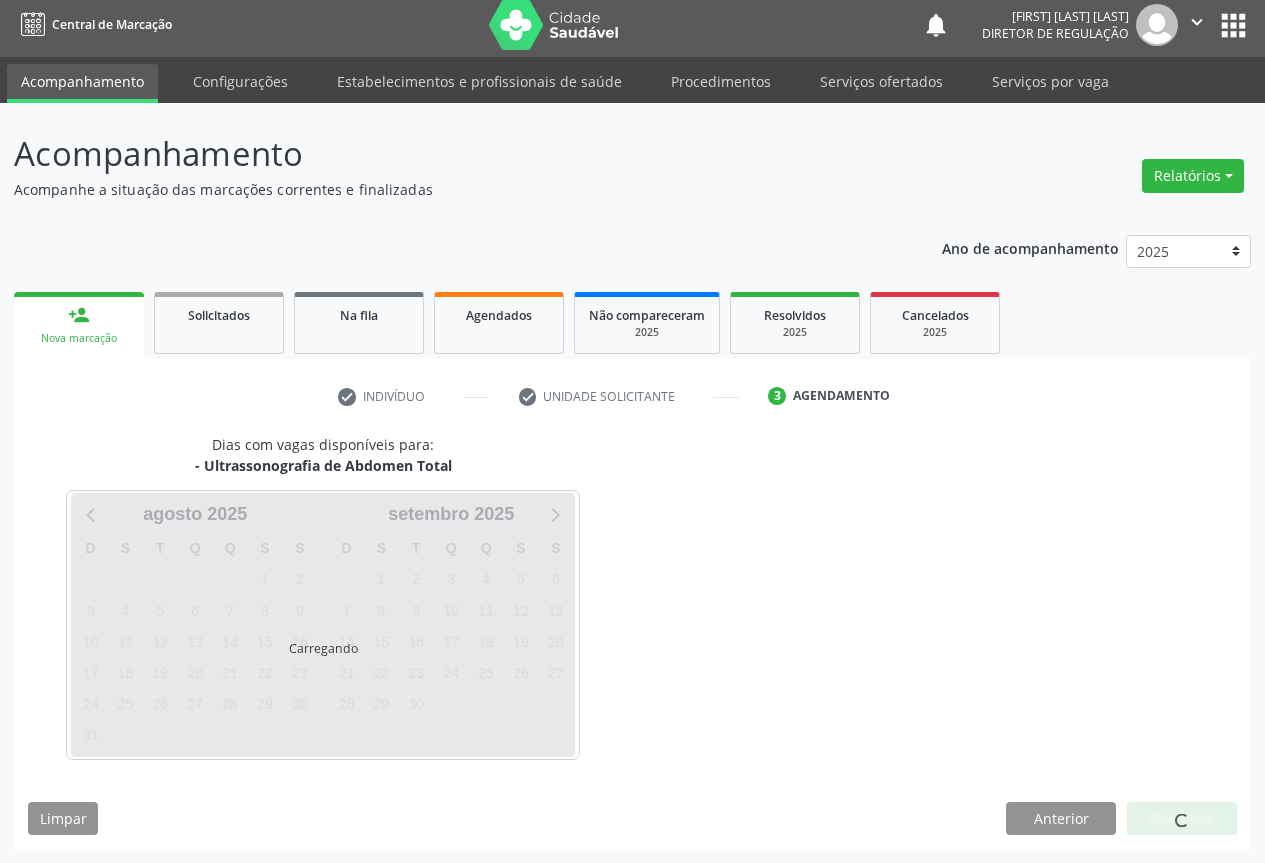 scroll, scrollTop: 7, scrollLeft: 0, axis: vertical 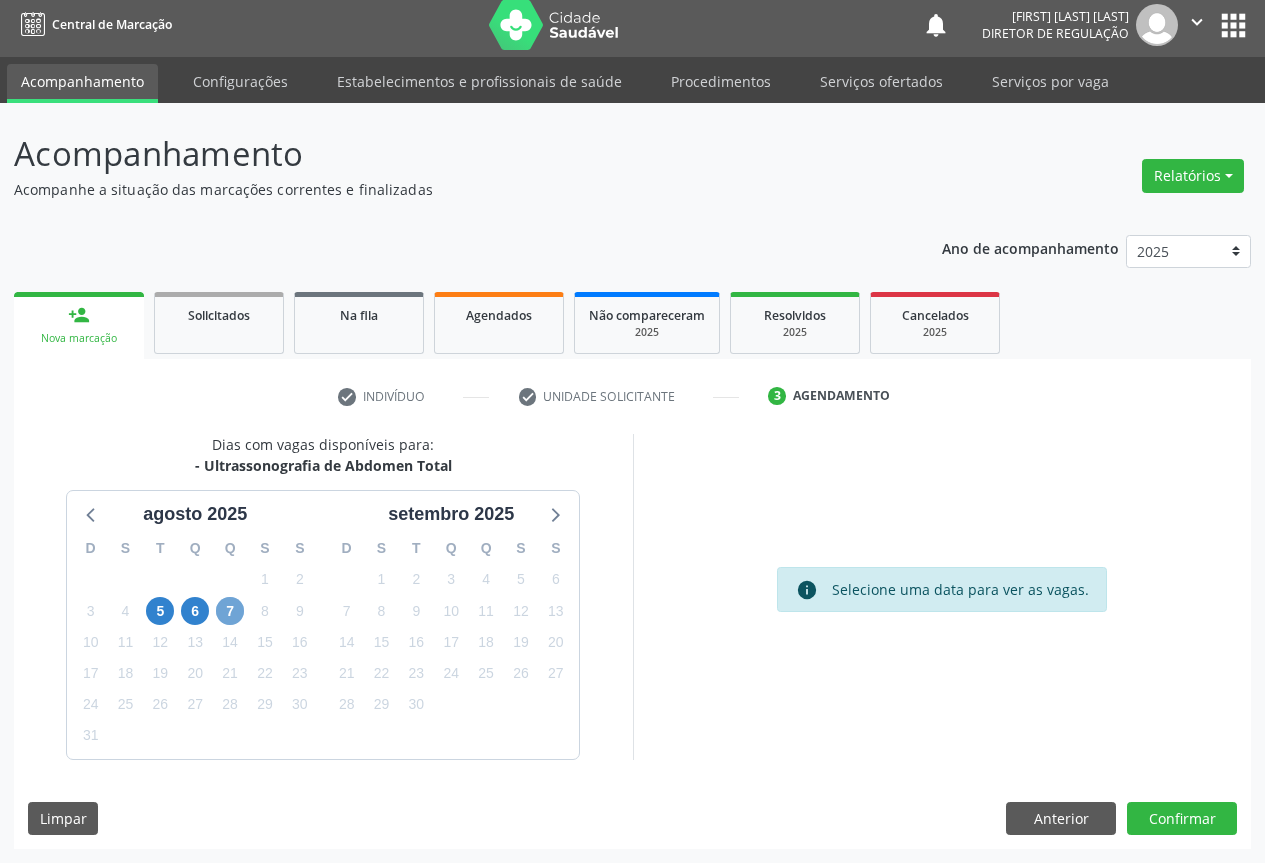 click on "7" at bounding box center (230, 611) 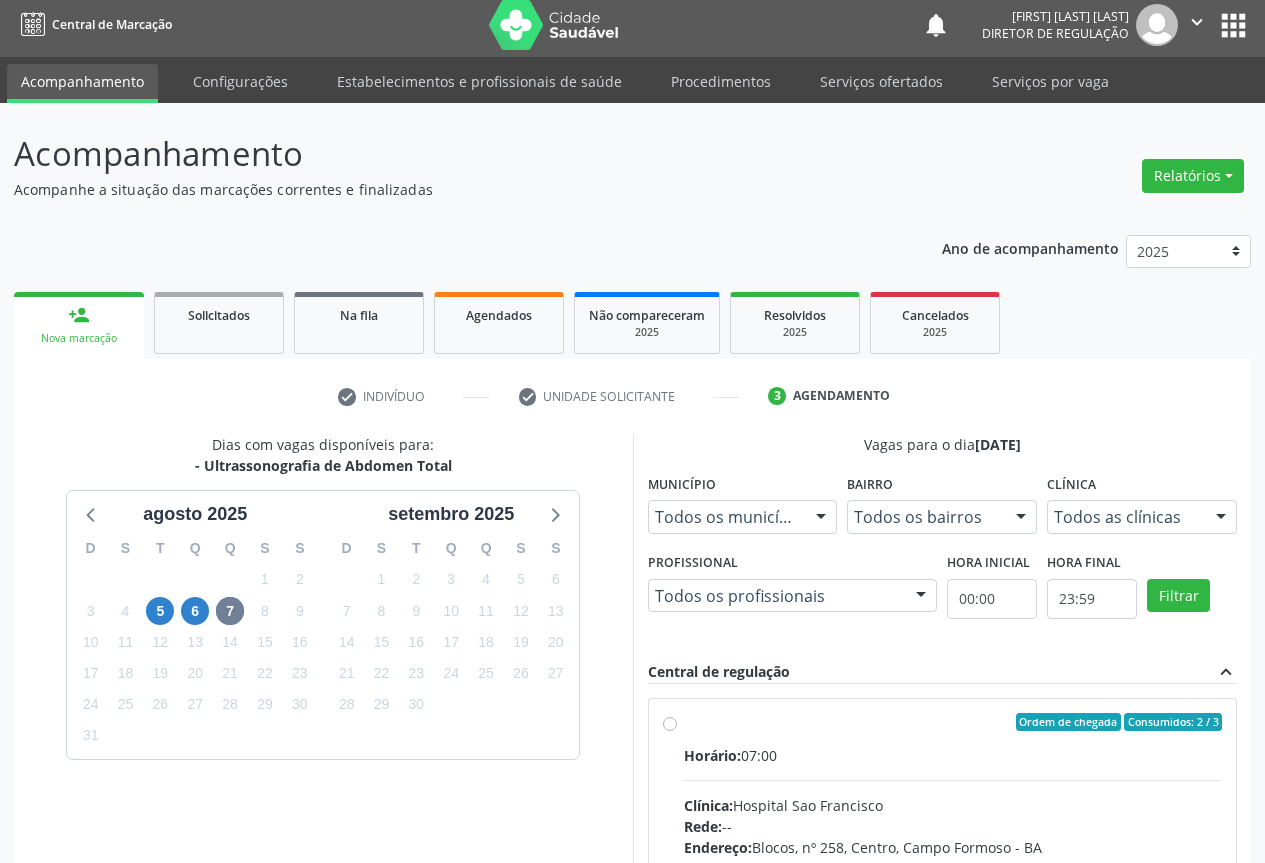 click on "Ordem de chegada
Consumidos: 2 / 3" at bounding box center (953, 722) 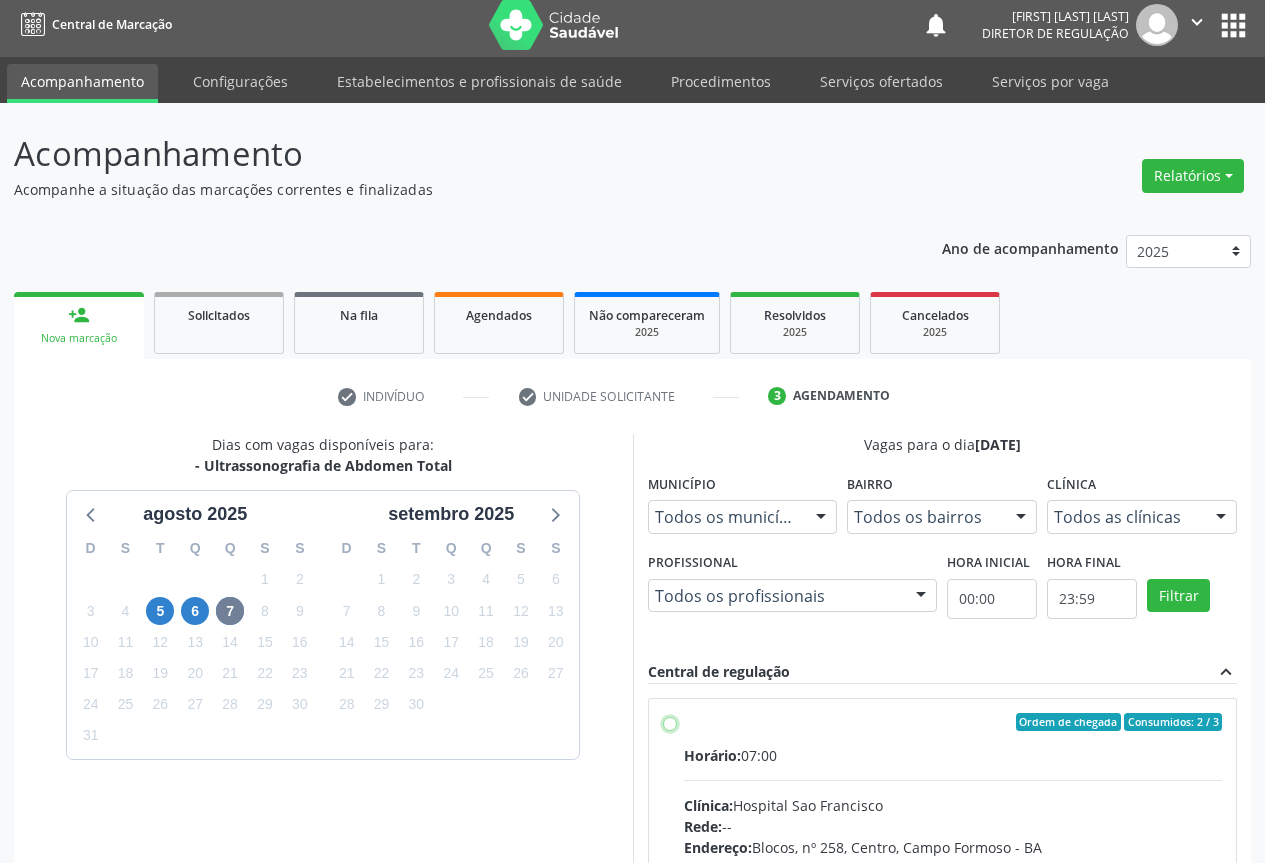 click on "Ordem de chegada
Consumidos: 2 / 3
Horário:   07:00
Clínica:  Hospital Sao Francisco
Rede:
--
Endereço:   Blocos, nº 258, Centro, Campo Formoso - BA
Telefone:   (74) 36451217
Profissional:
Danilo Souza Cardoso
Informações adicionais sobre o atendimento
Idade de atendimento:
de 0 a 120 anos
Gênero(s) atendido(s):
Masculino e Feminino
Informações adicionais:
--" at bounding box center (670, 722) 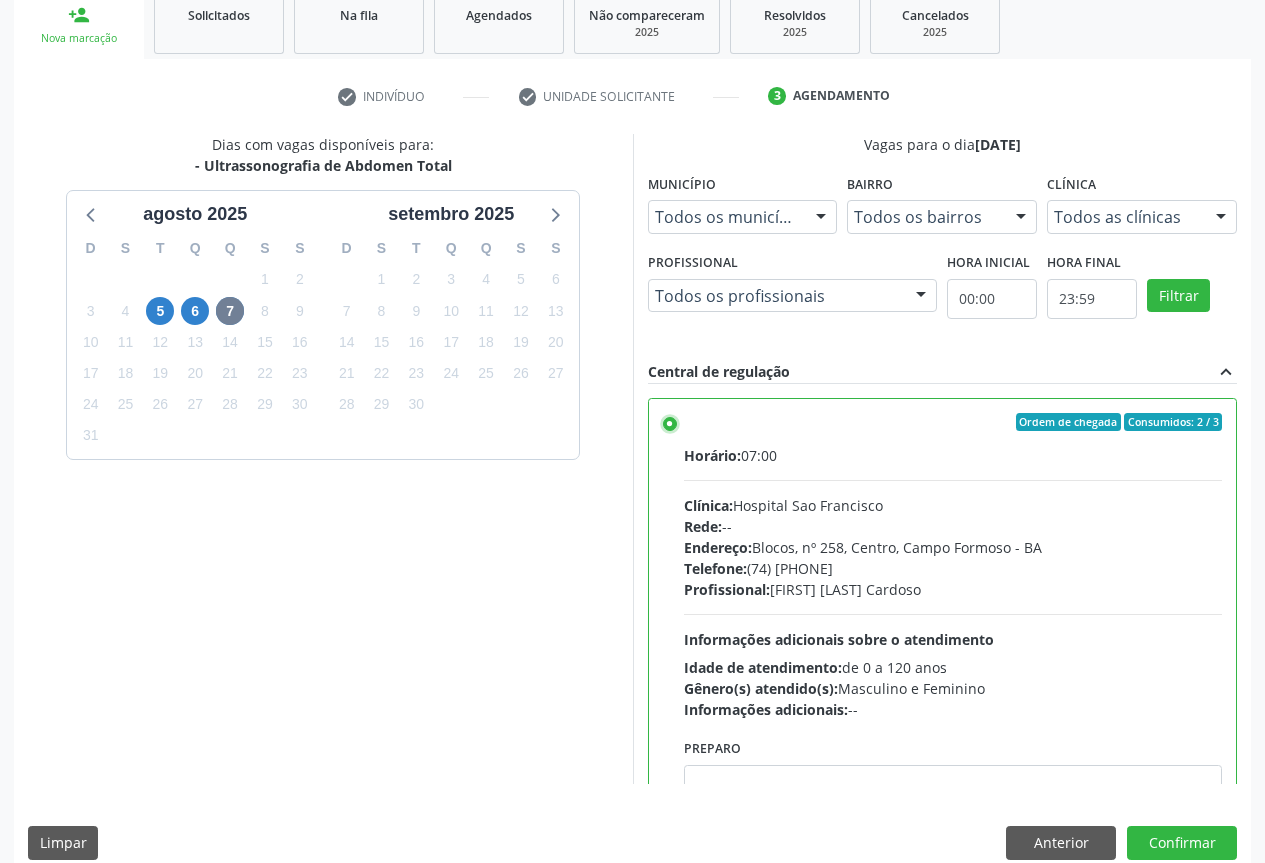 scroll, scrollTop: 332, scrollLeft: 0, axis: vertical 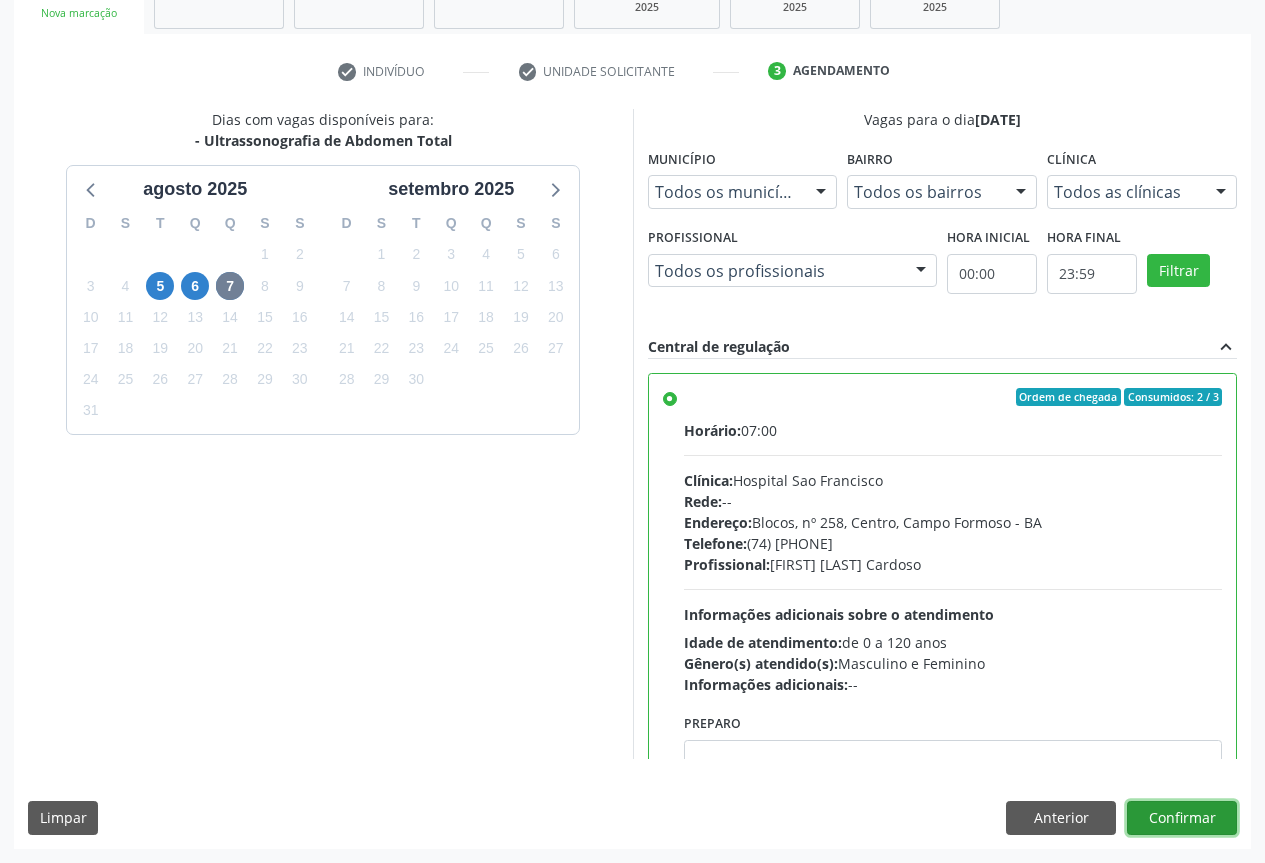 click on "Confirmar" at bounding box center [1182, 818] 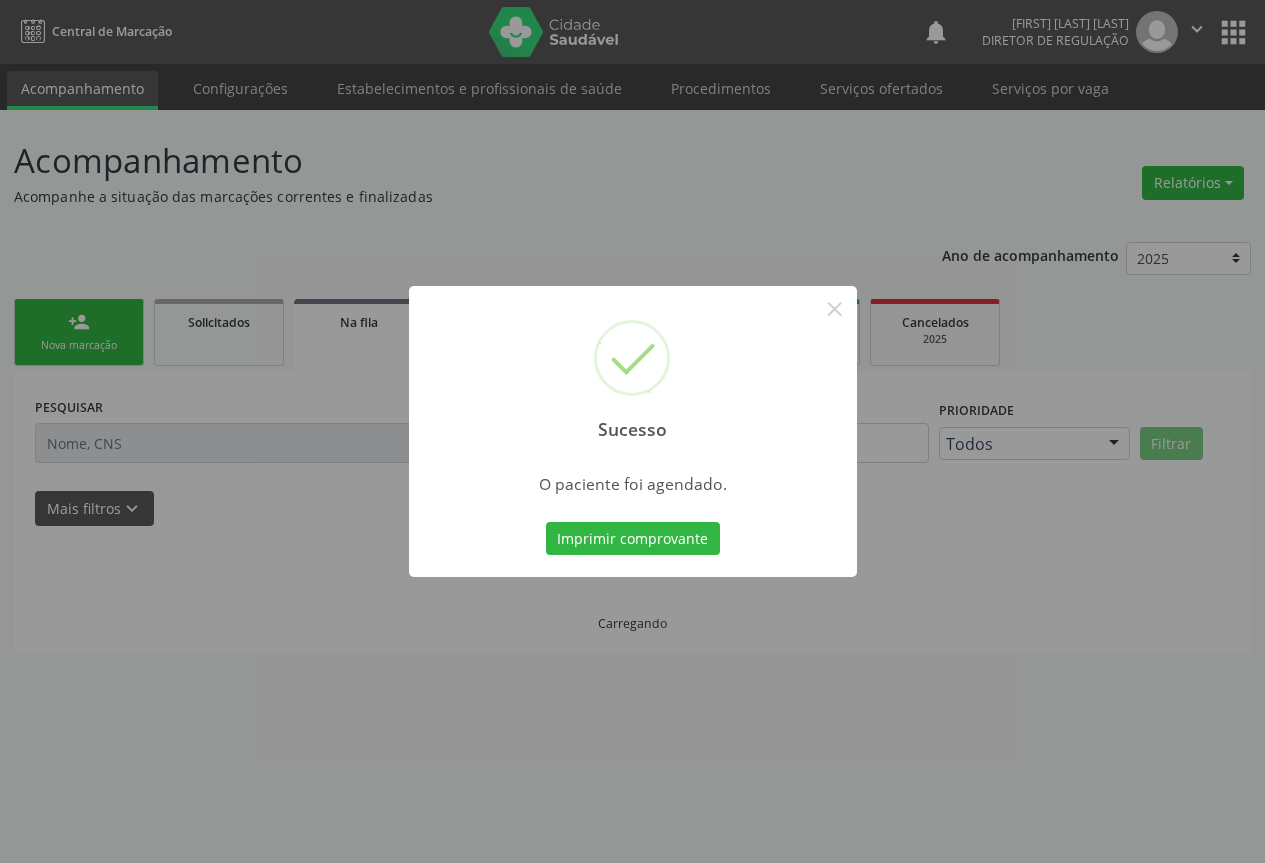 scroll, scrollTop: 0, scrollLeft: 0, axis: both 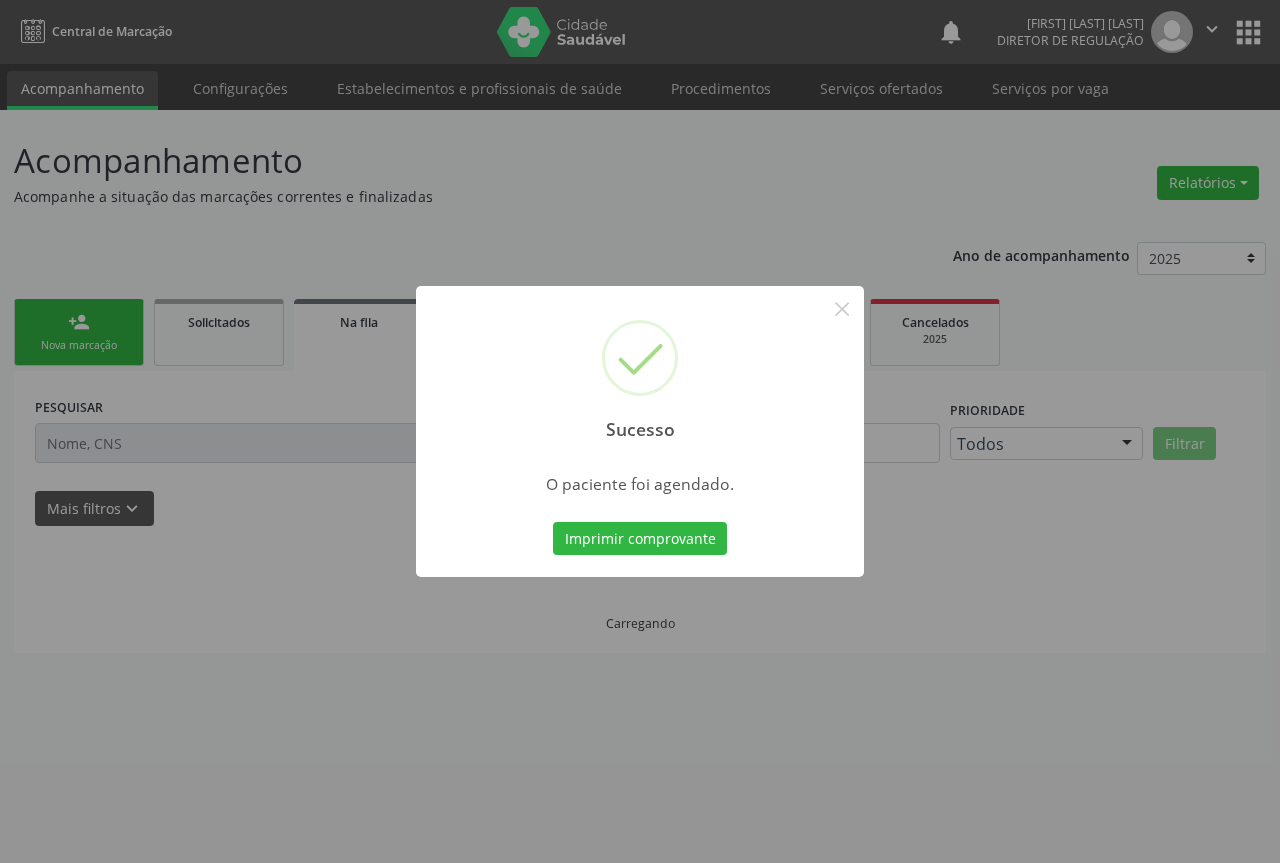 type 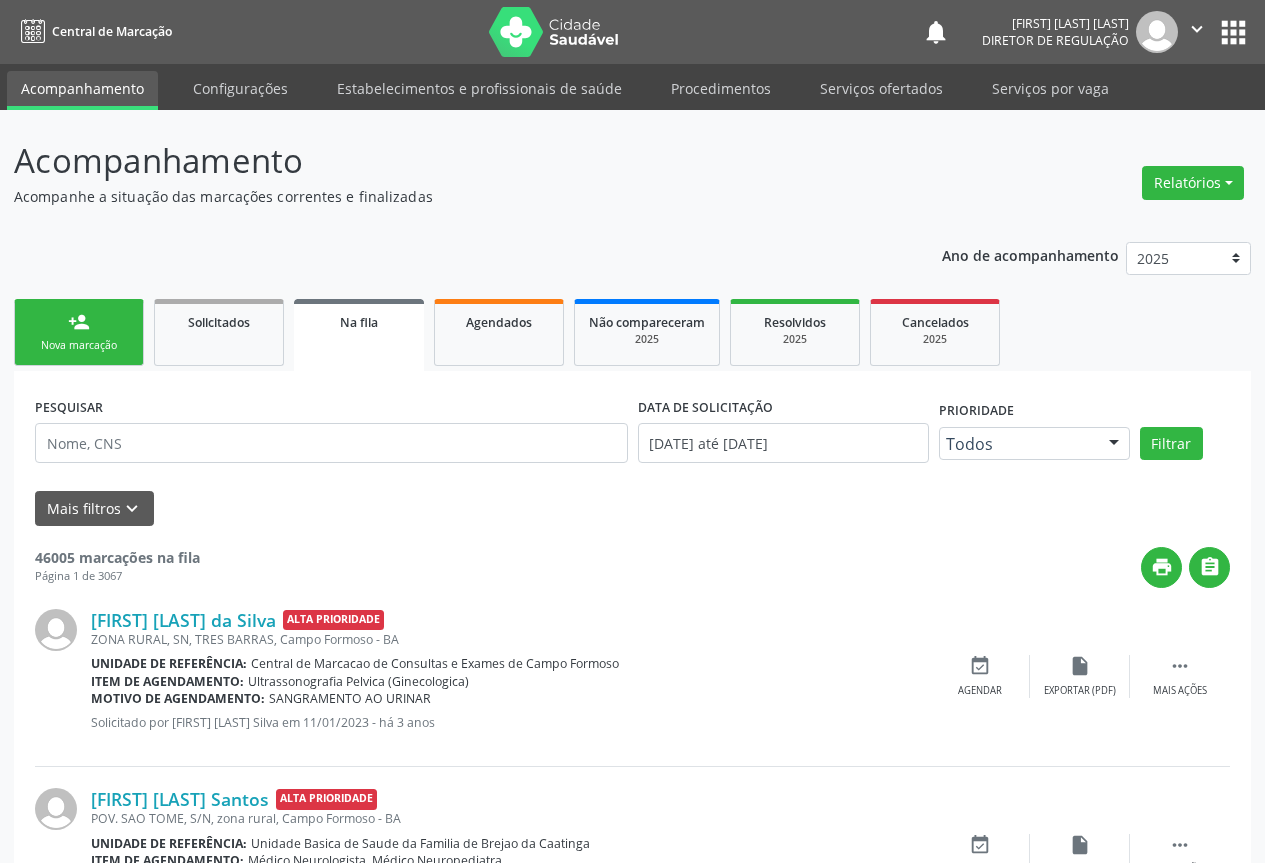 click on "person_add
Nova marcação" at bounding box center (79, 332) 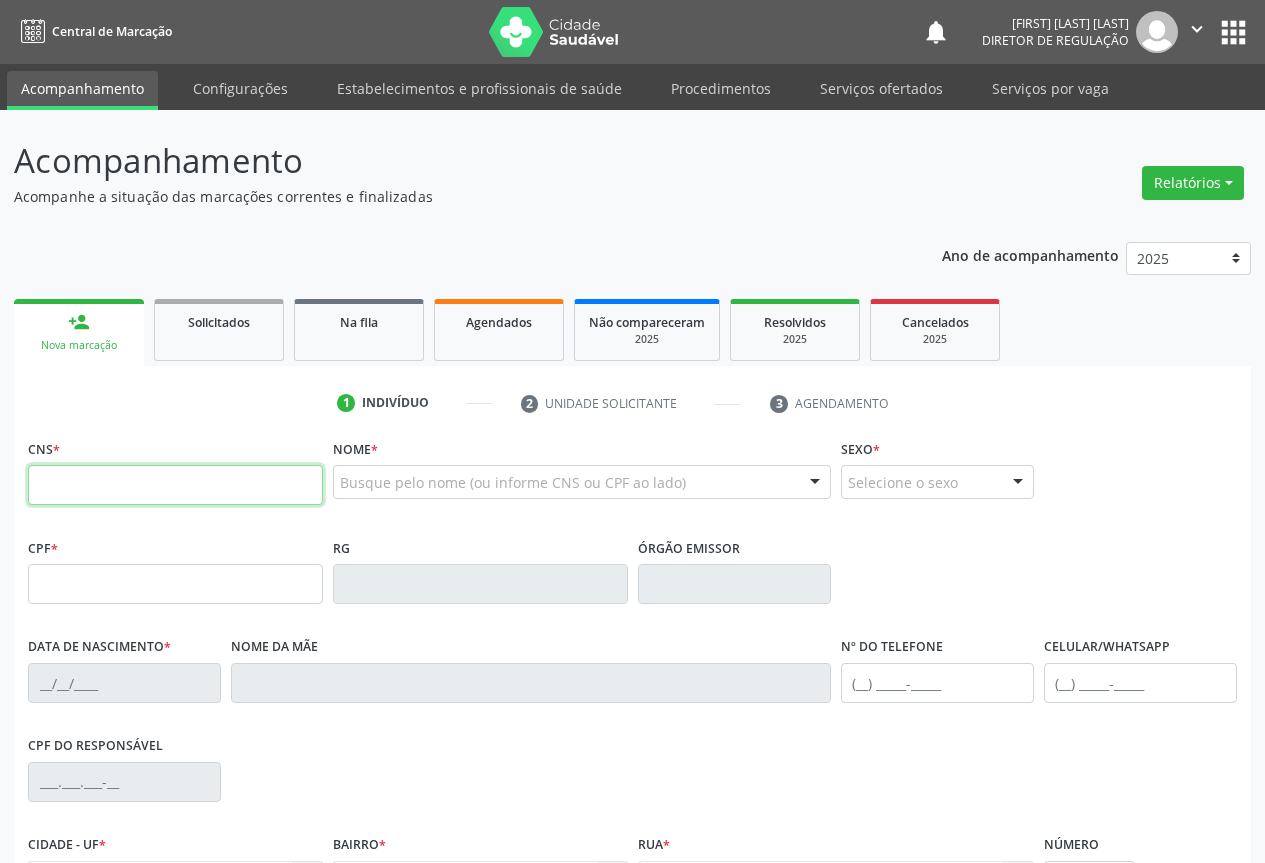 click at bounding box center [175, 485] 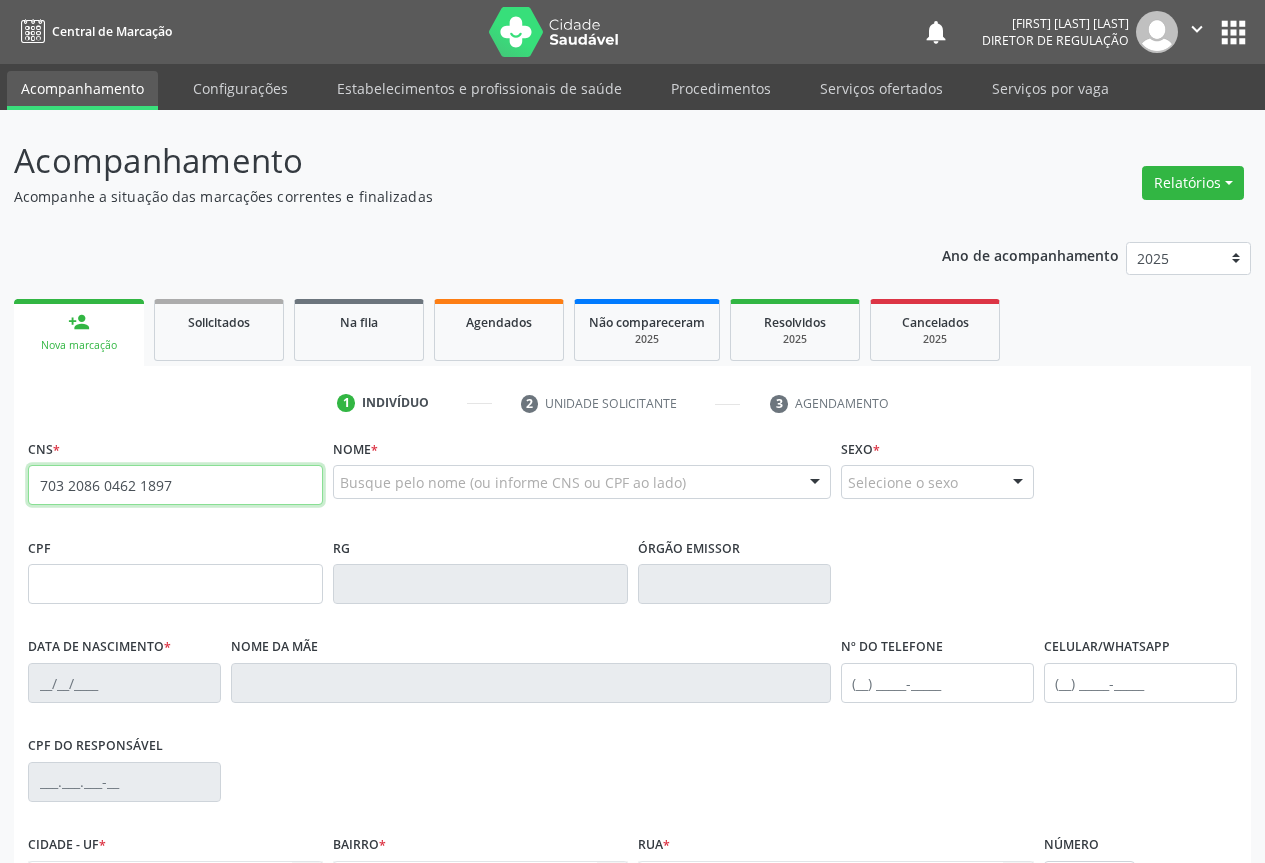 type on "703 2086 0462 1897" 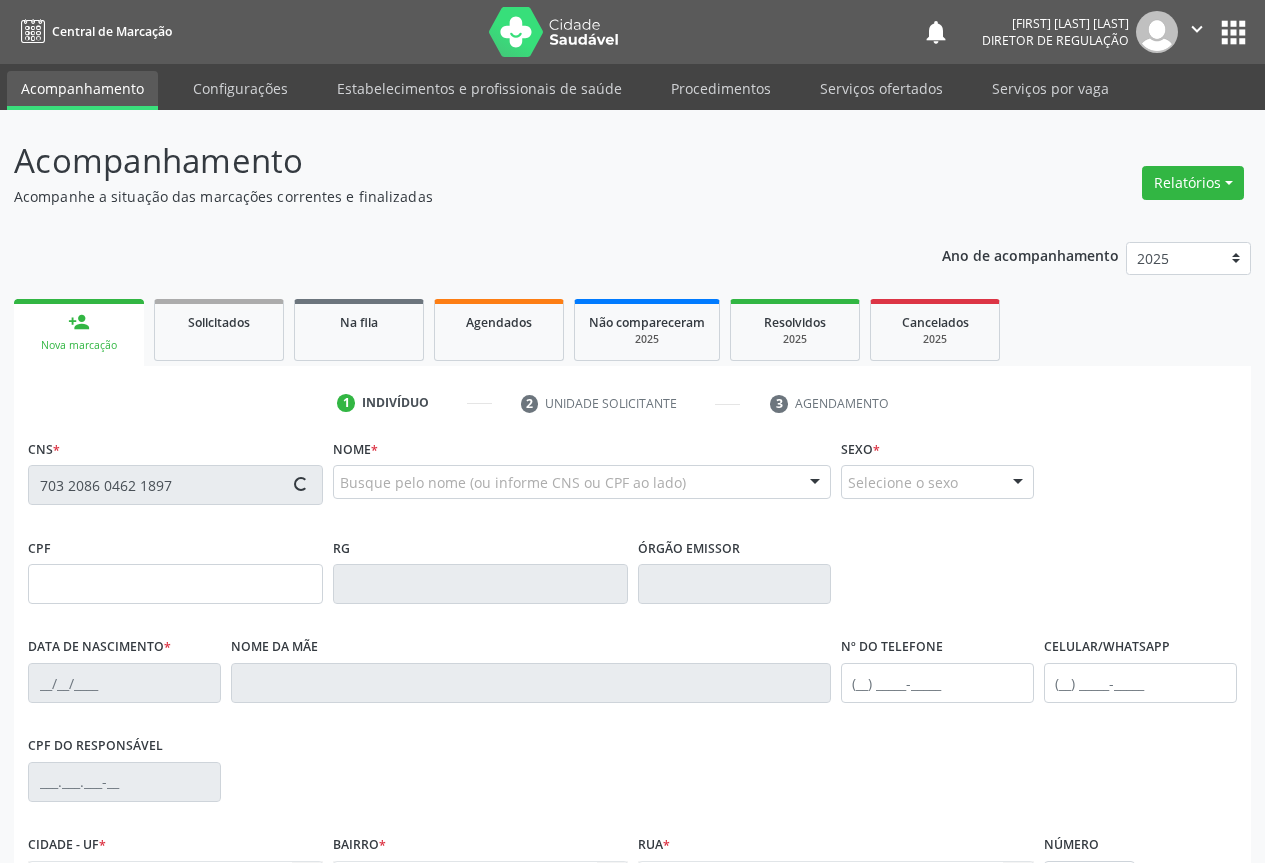 scroll, scrollTop: 221, scrollLeft: 0, axis: vertical 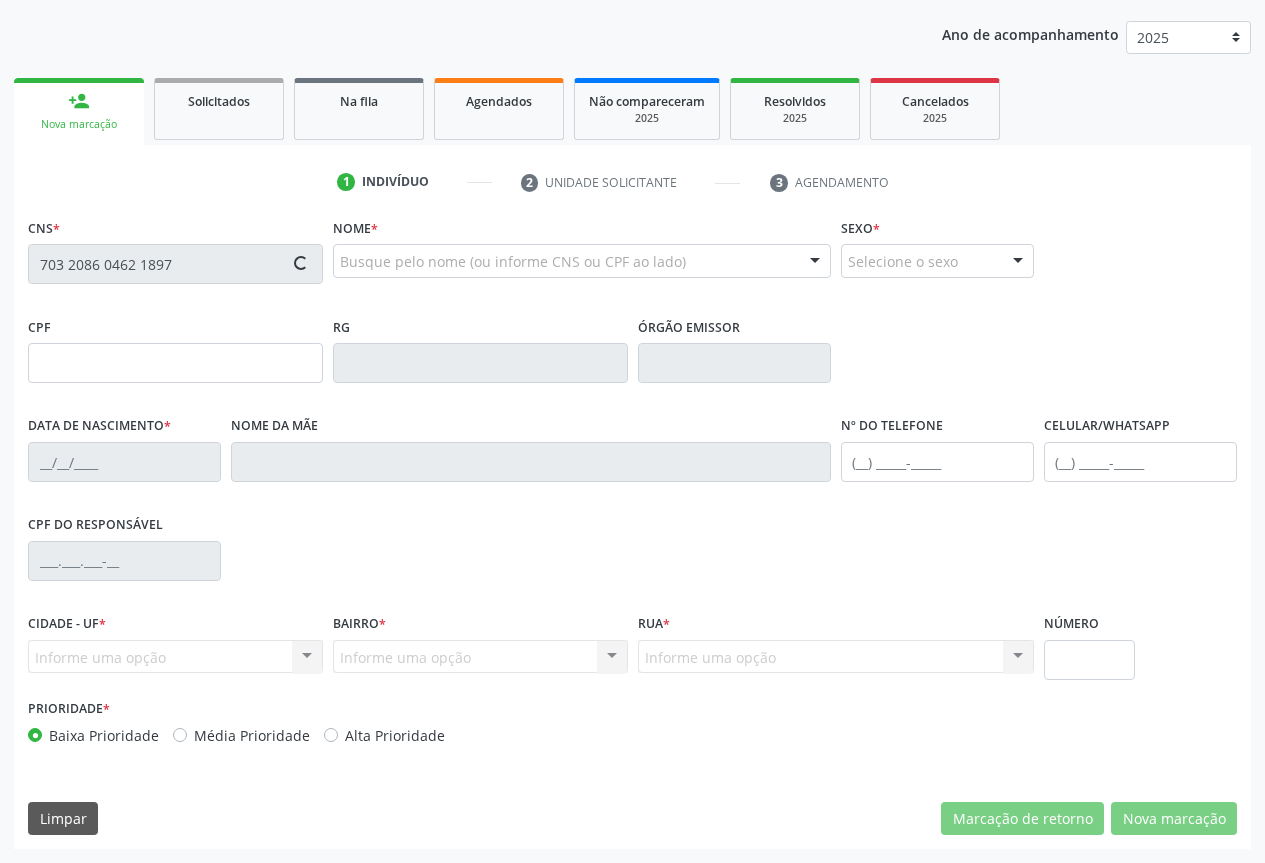 type on "2123342807" 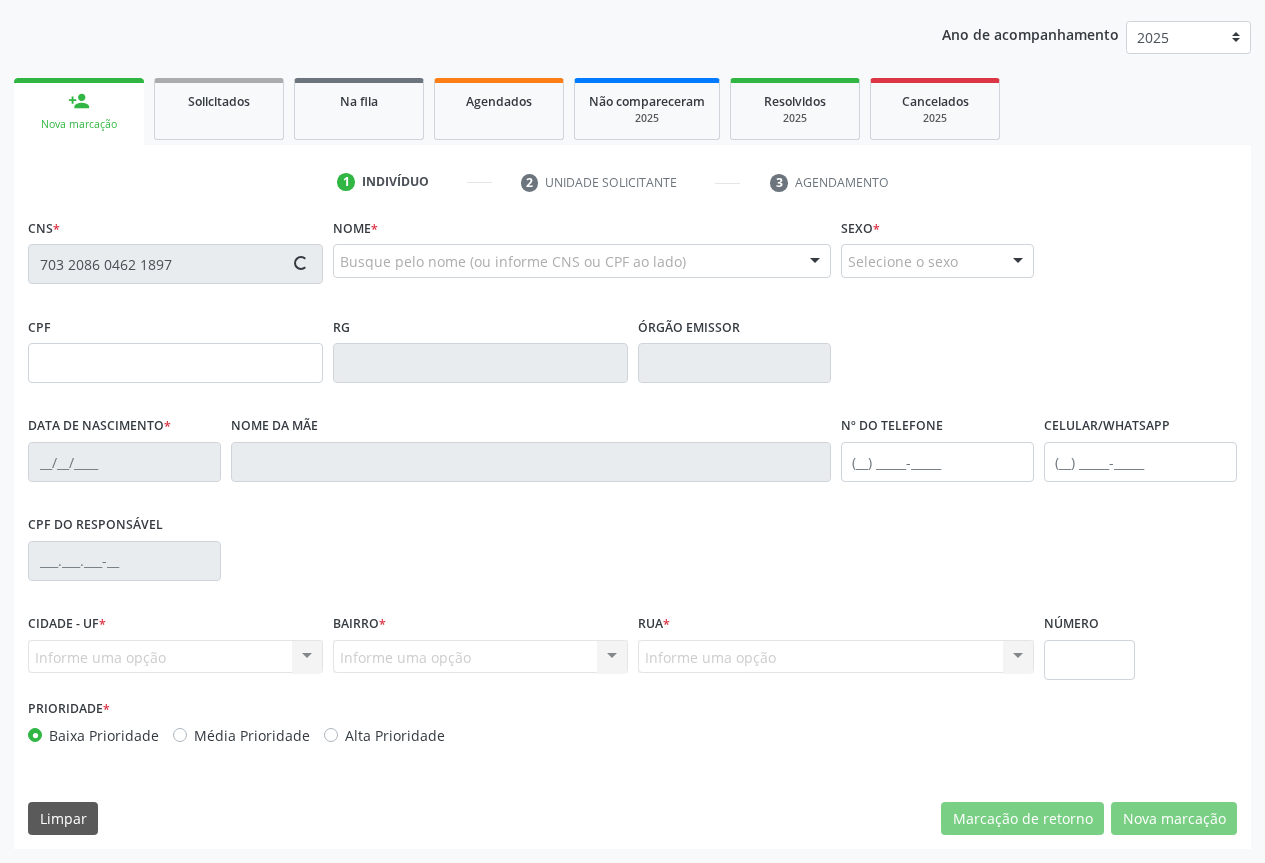 type on "(74) 9121-9275" 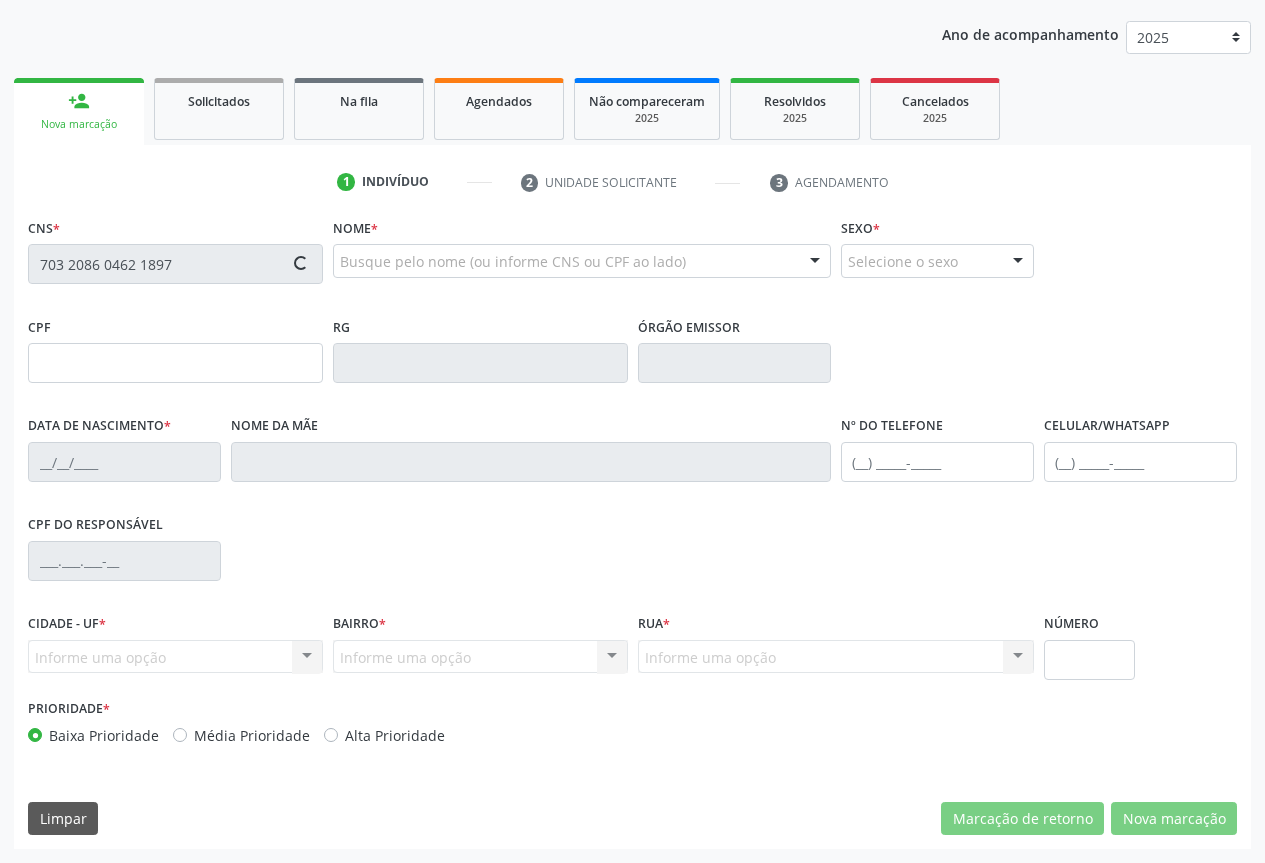 type on "(74) 9121-9275" 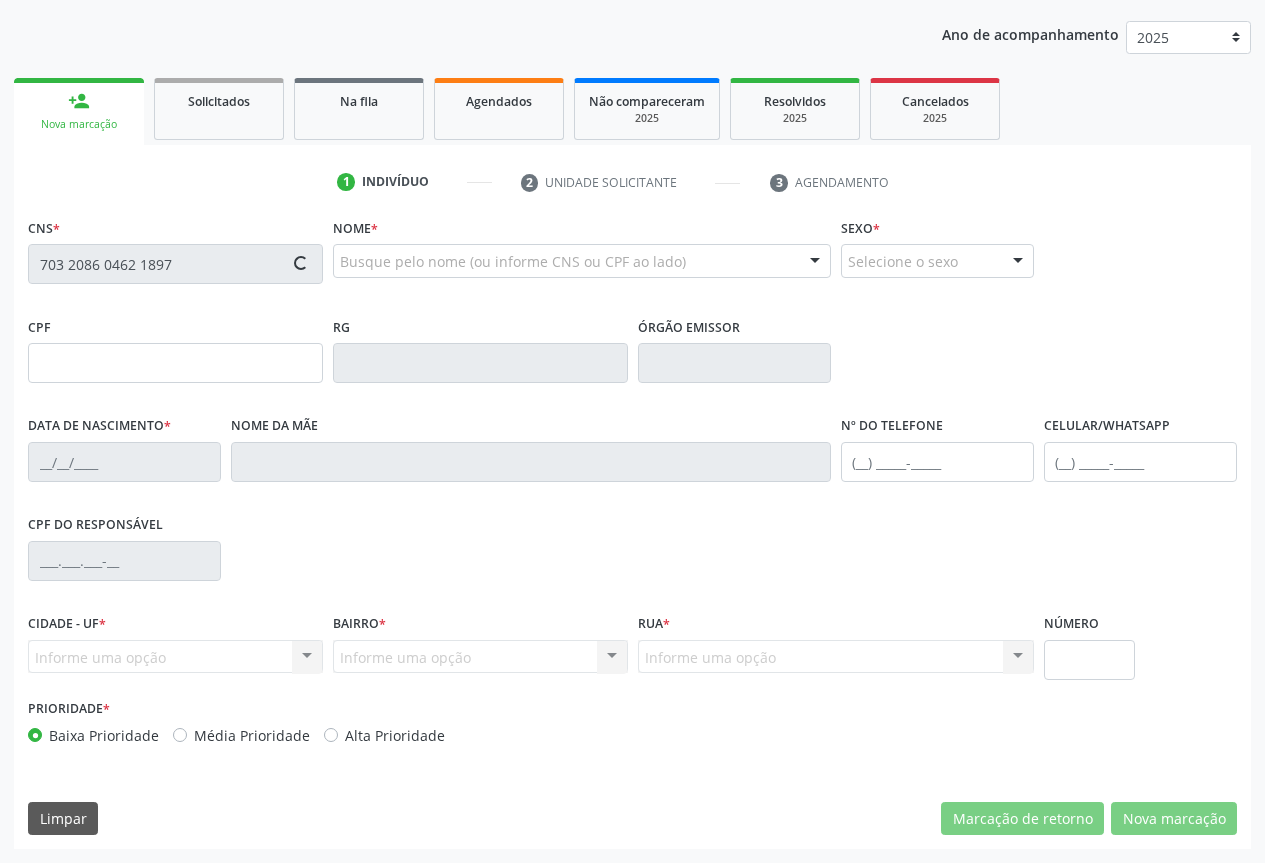 type on "097.329.078-19" 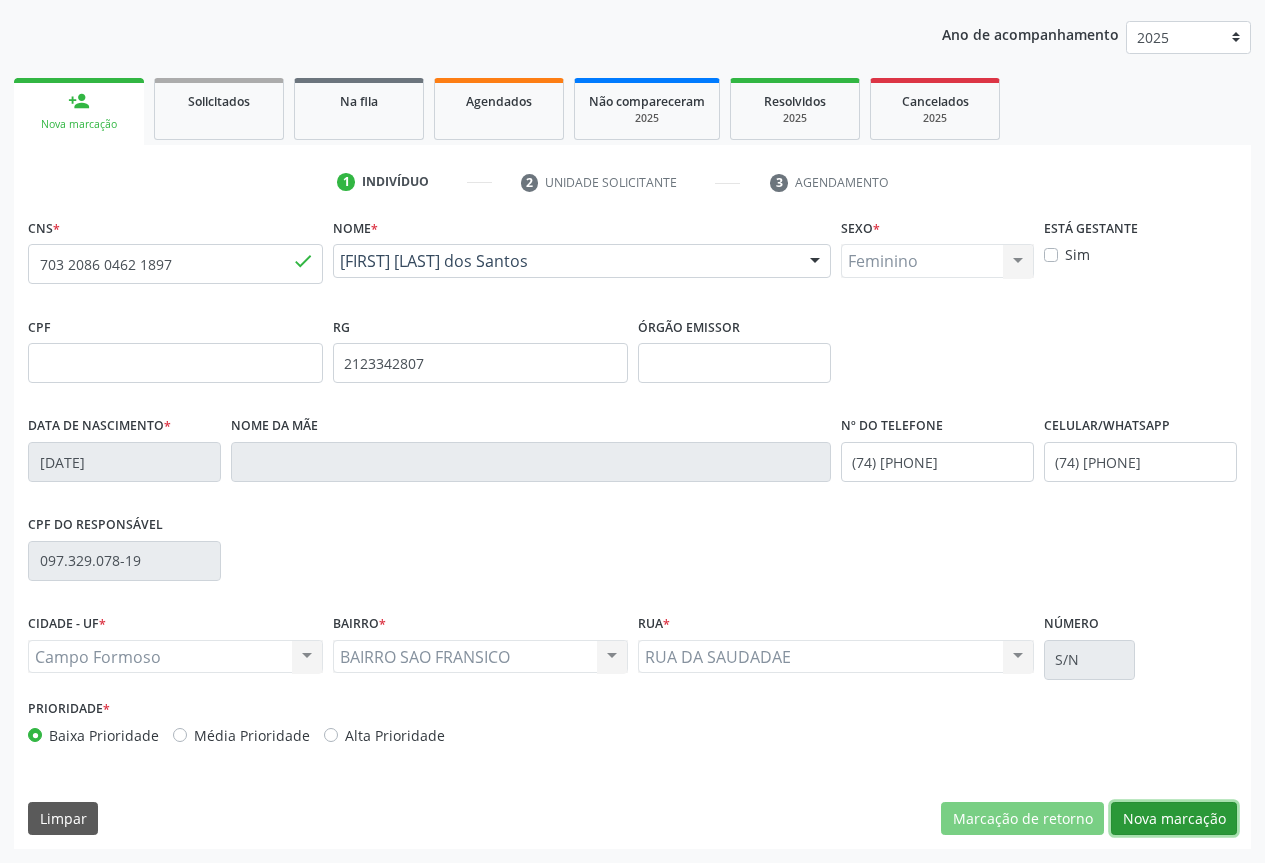 drag, startPoint x: 1162, startPoint y: 821, endPoint x: 778, endPoint y: 630, distance: 428.87878 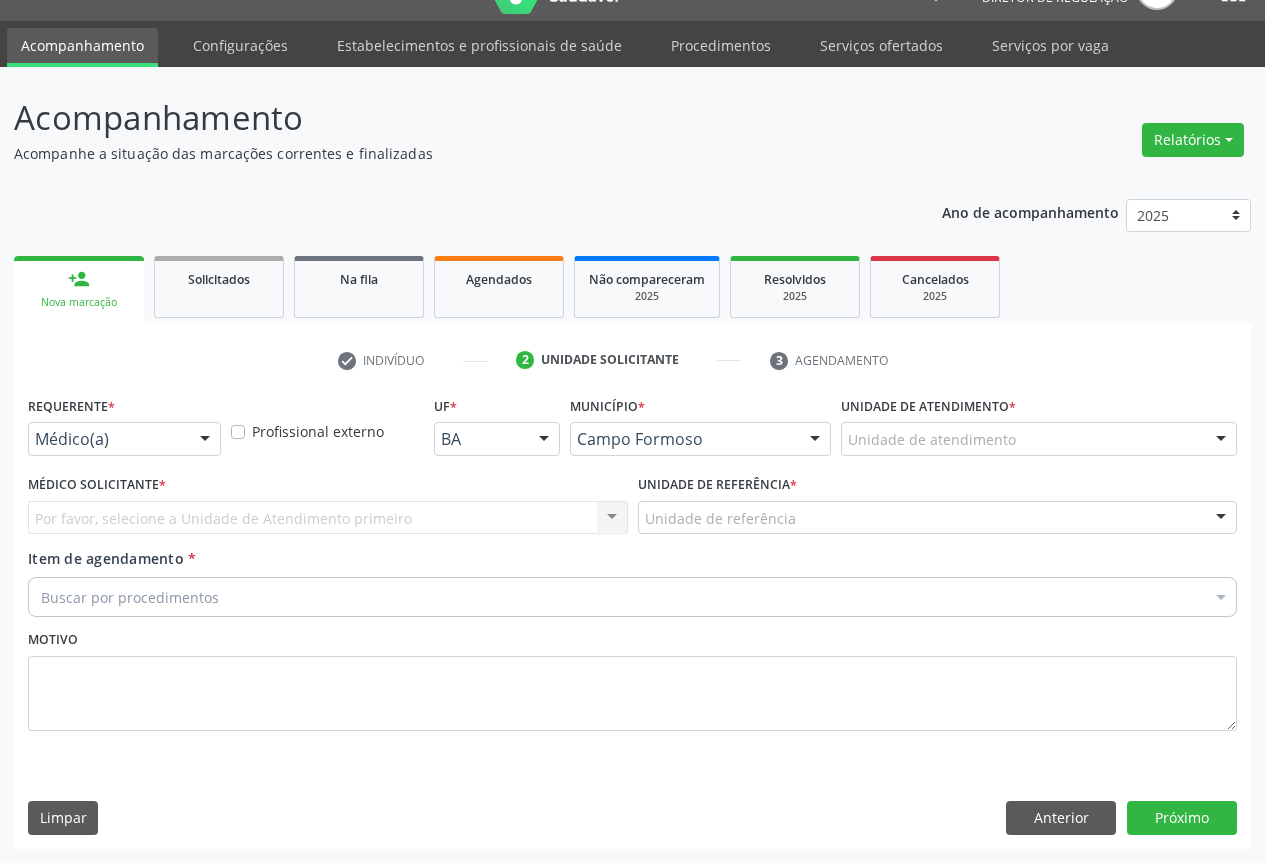 scroll, scrollTop: 43, scrollLeft: 0, axis: vertical 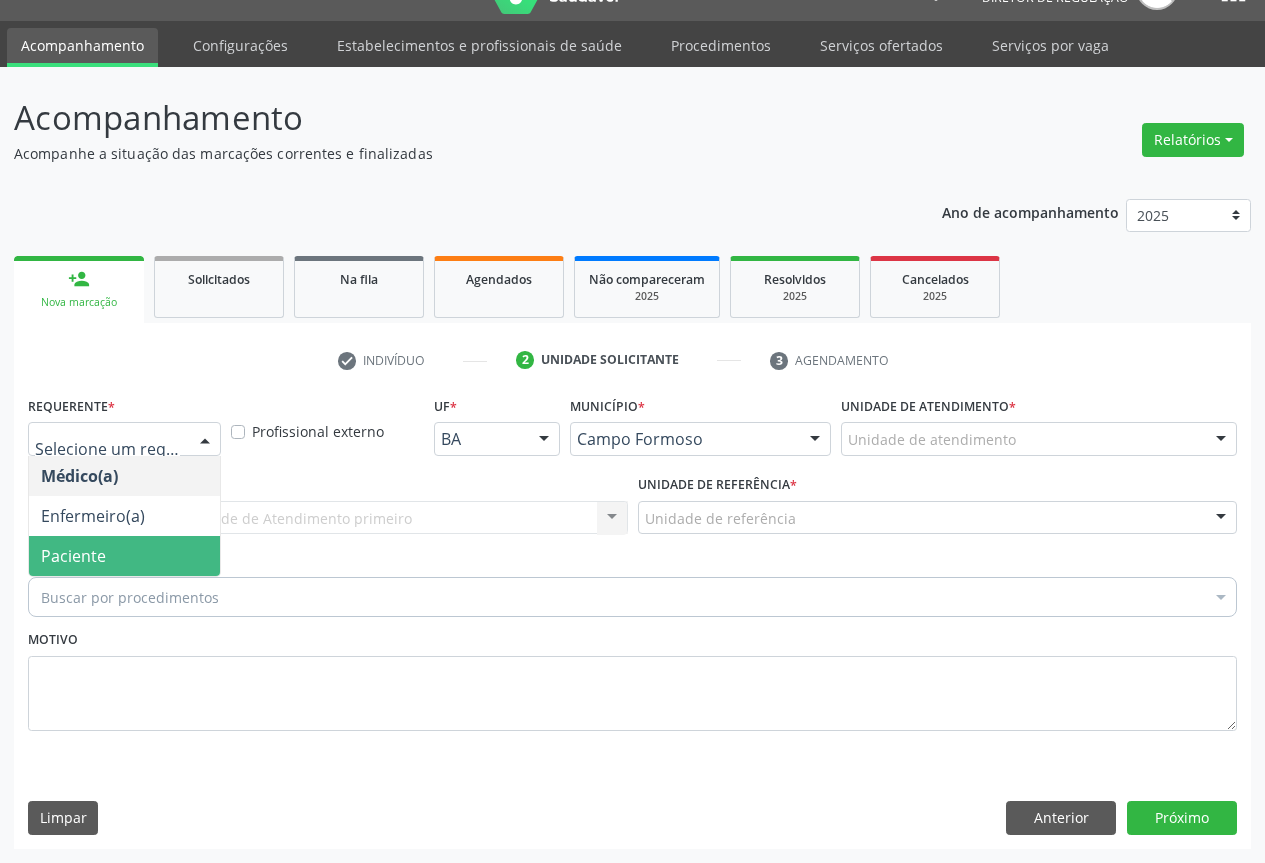 click on "Paciente" at bounding box center (124, 556) 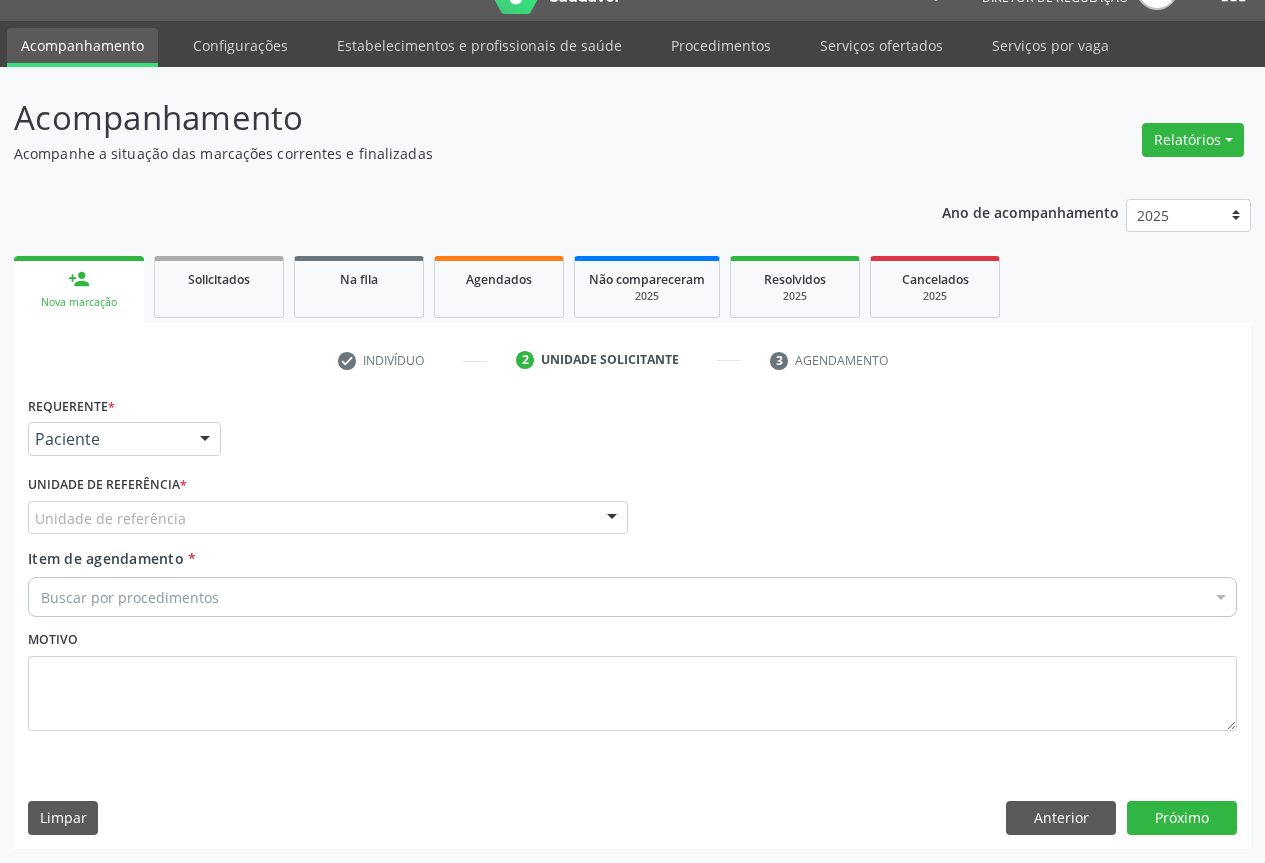 click on "Unidade de referência" at bounding box center [328, 518] 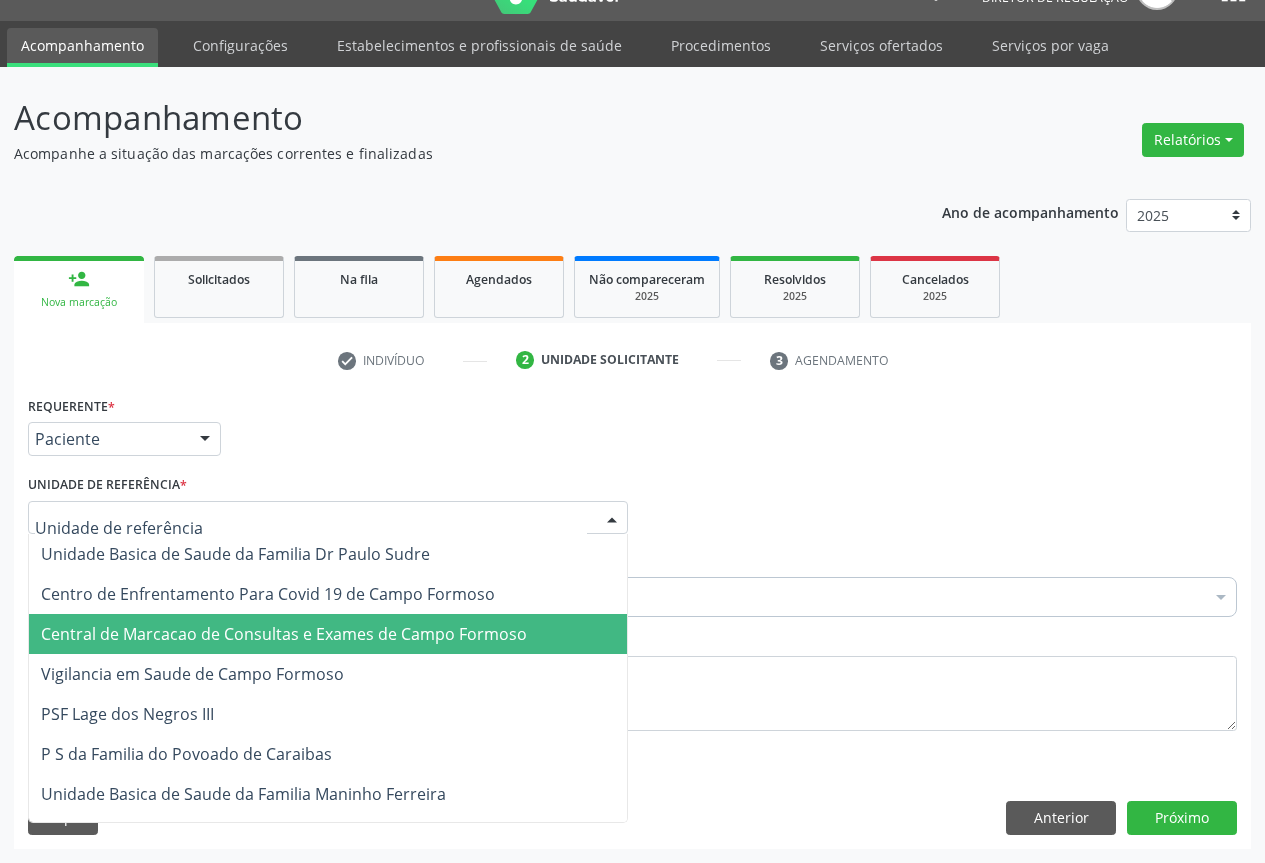 click on "Central de Marcacao de Consultas e Exames de Campo Formoso" at bounding box center [328, 634] 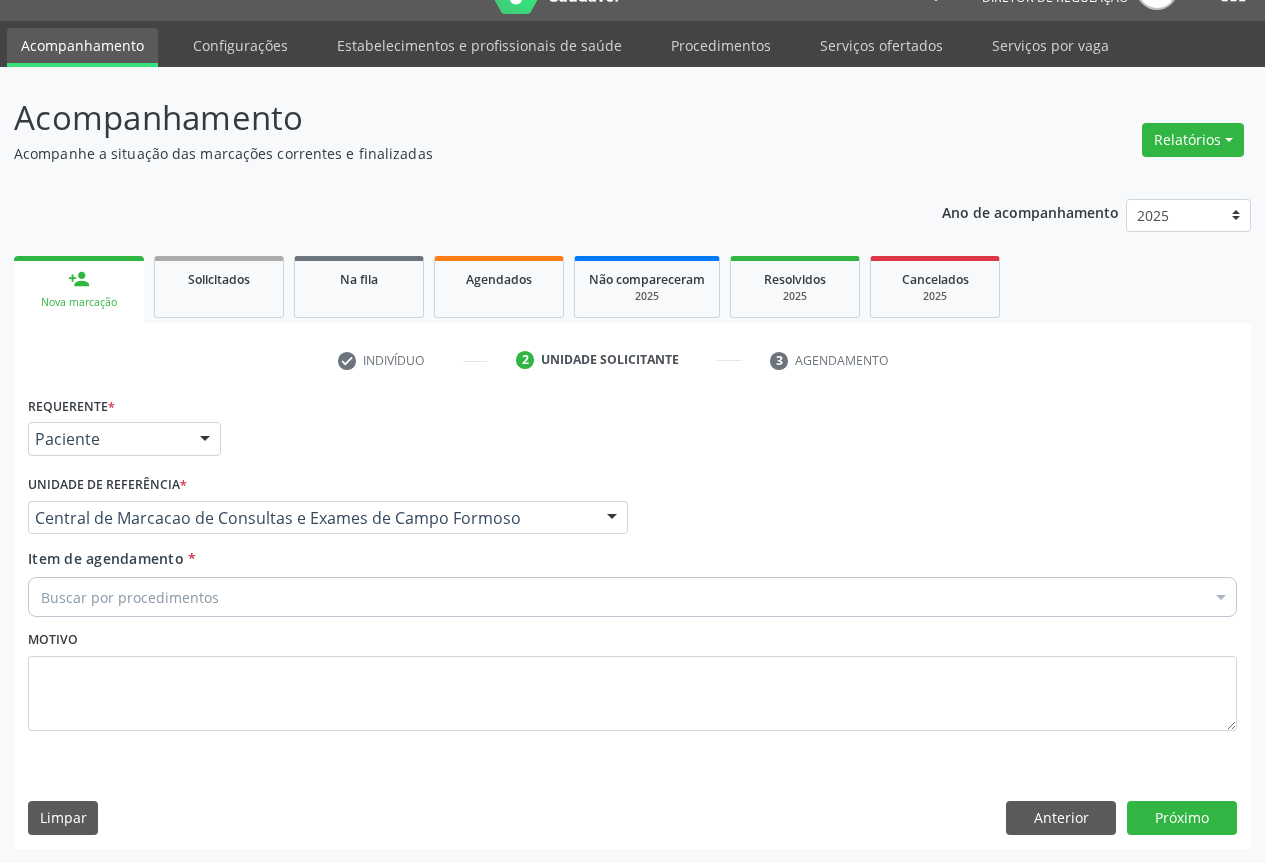 click on "Buscar por procedimentos" at bounding box center (632, 597) 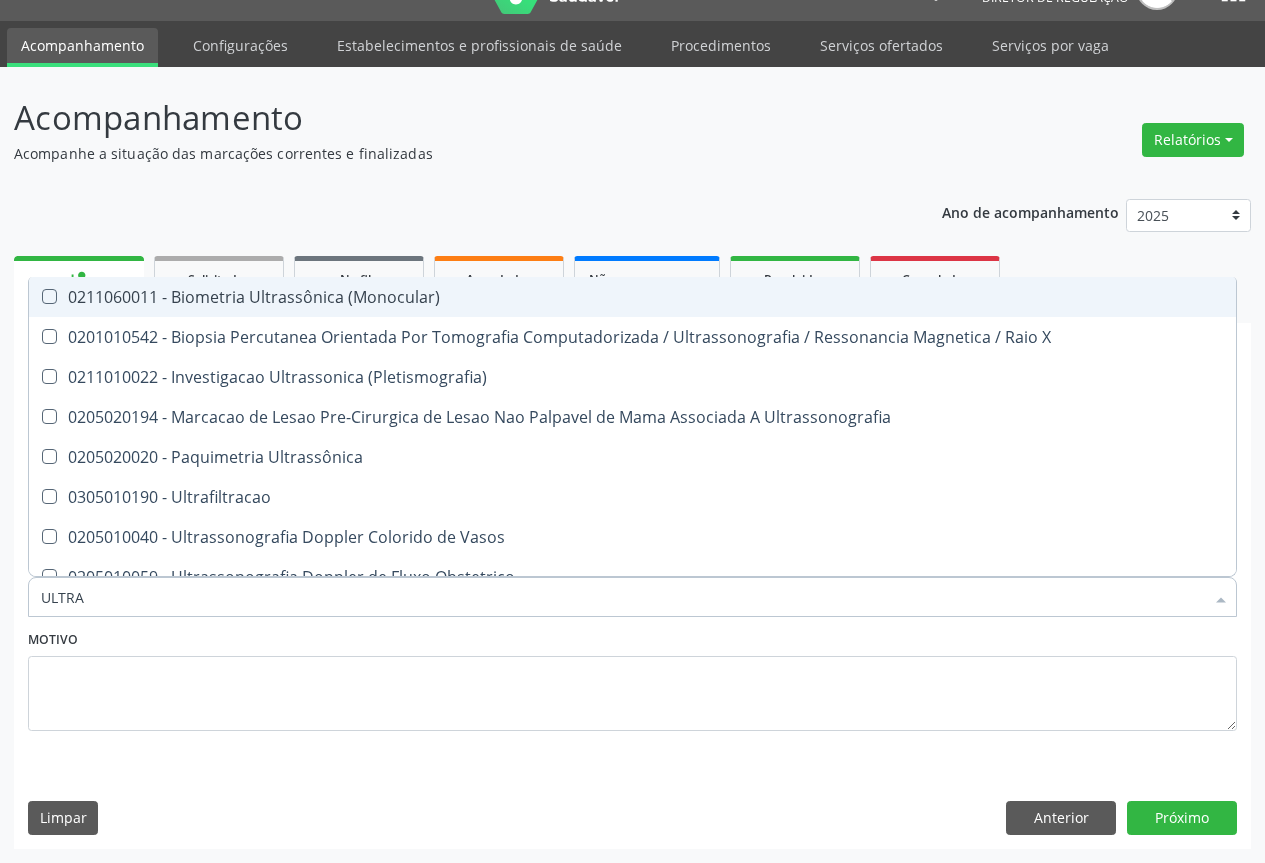type on "ULTRAS" 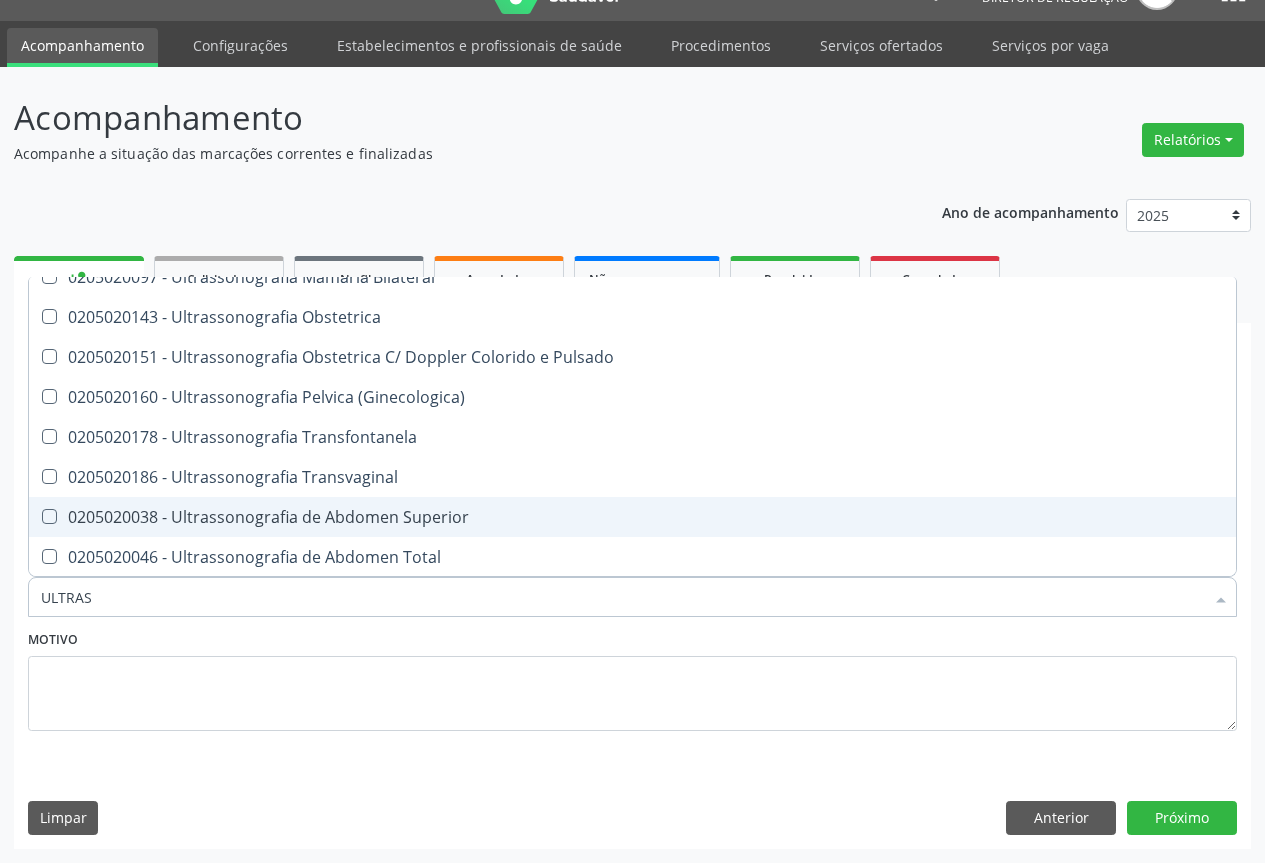 scroll, scrollTop: 400, scrollLeft: 0, axis: vertical 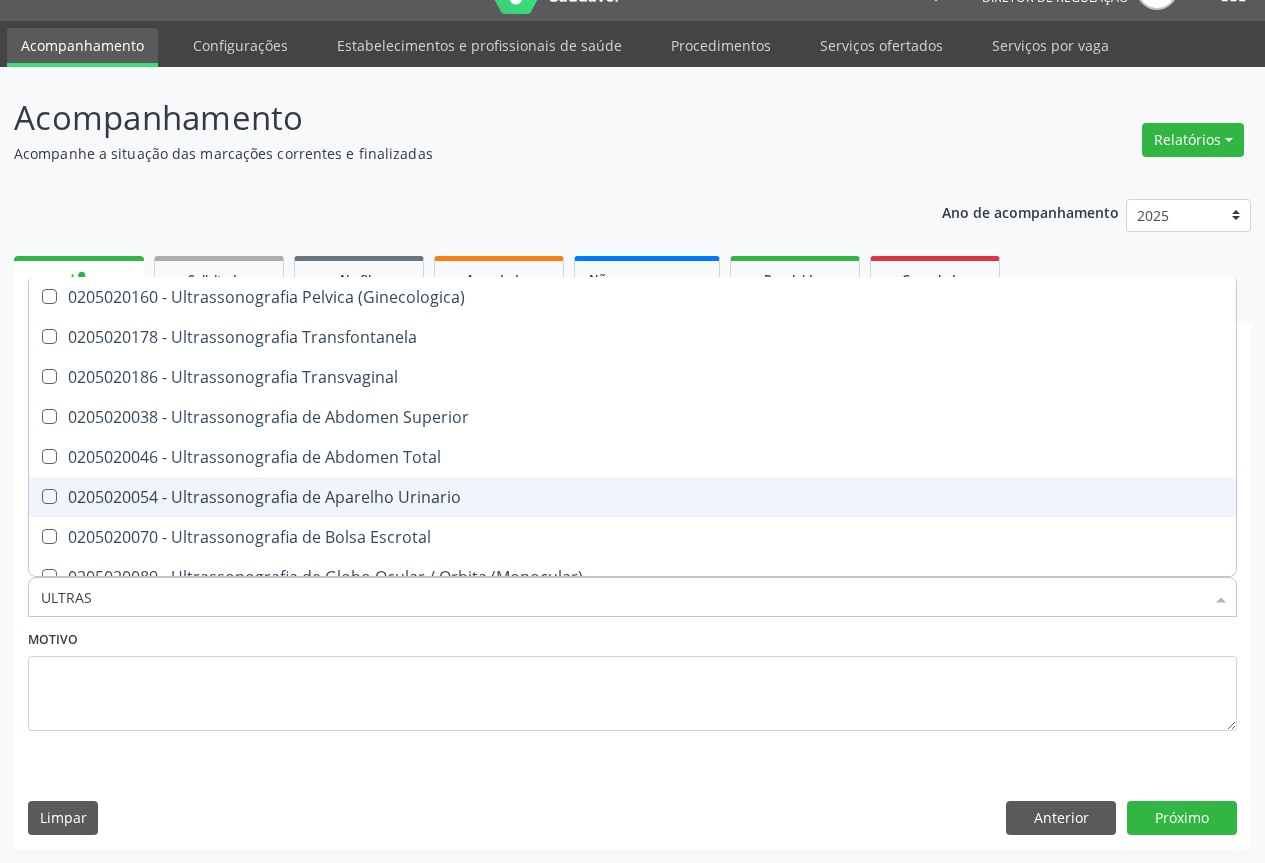 click on "0205020054 - Ultrassonografia de Aparelho Urinario" at bounding box center [632, 497] 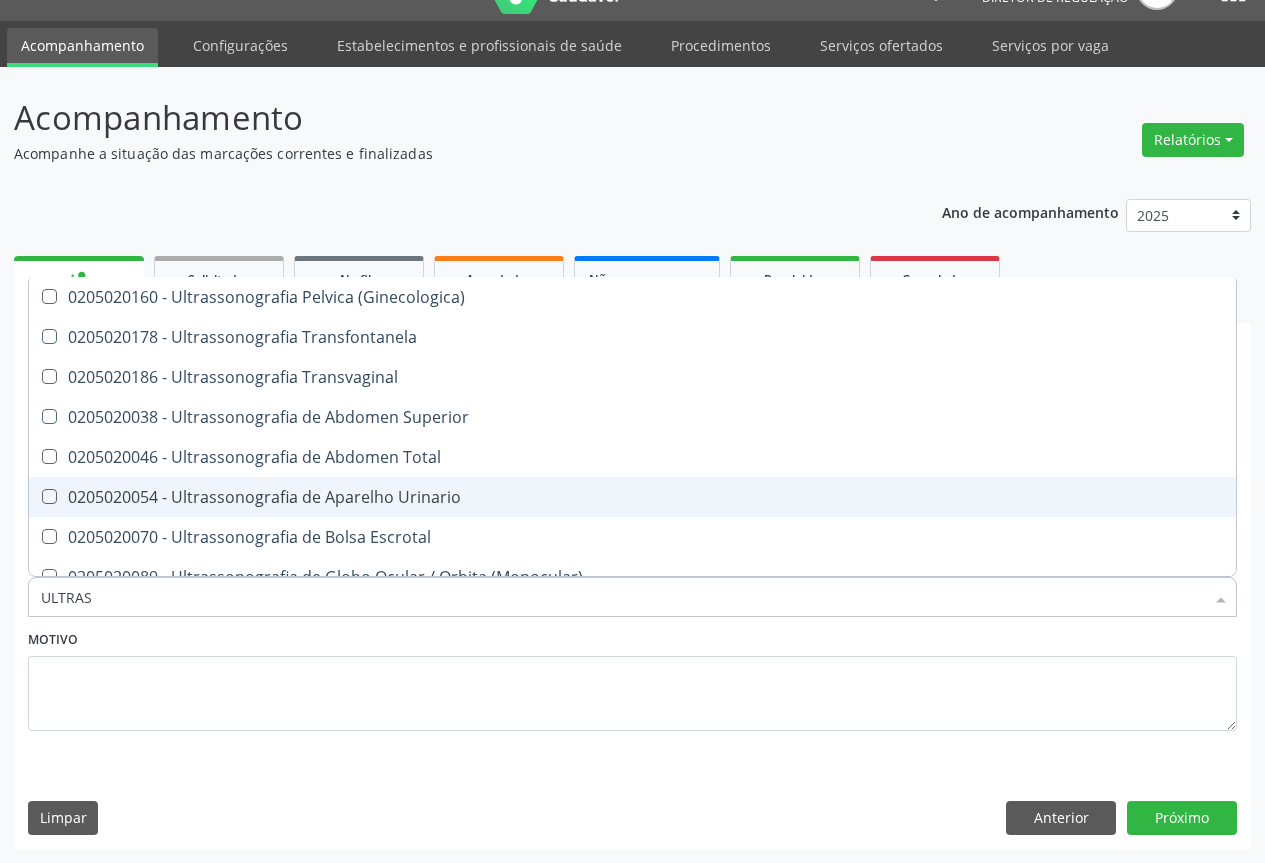 checkbox on "true" 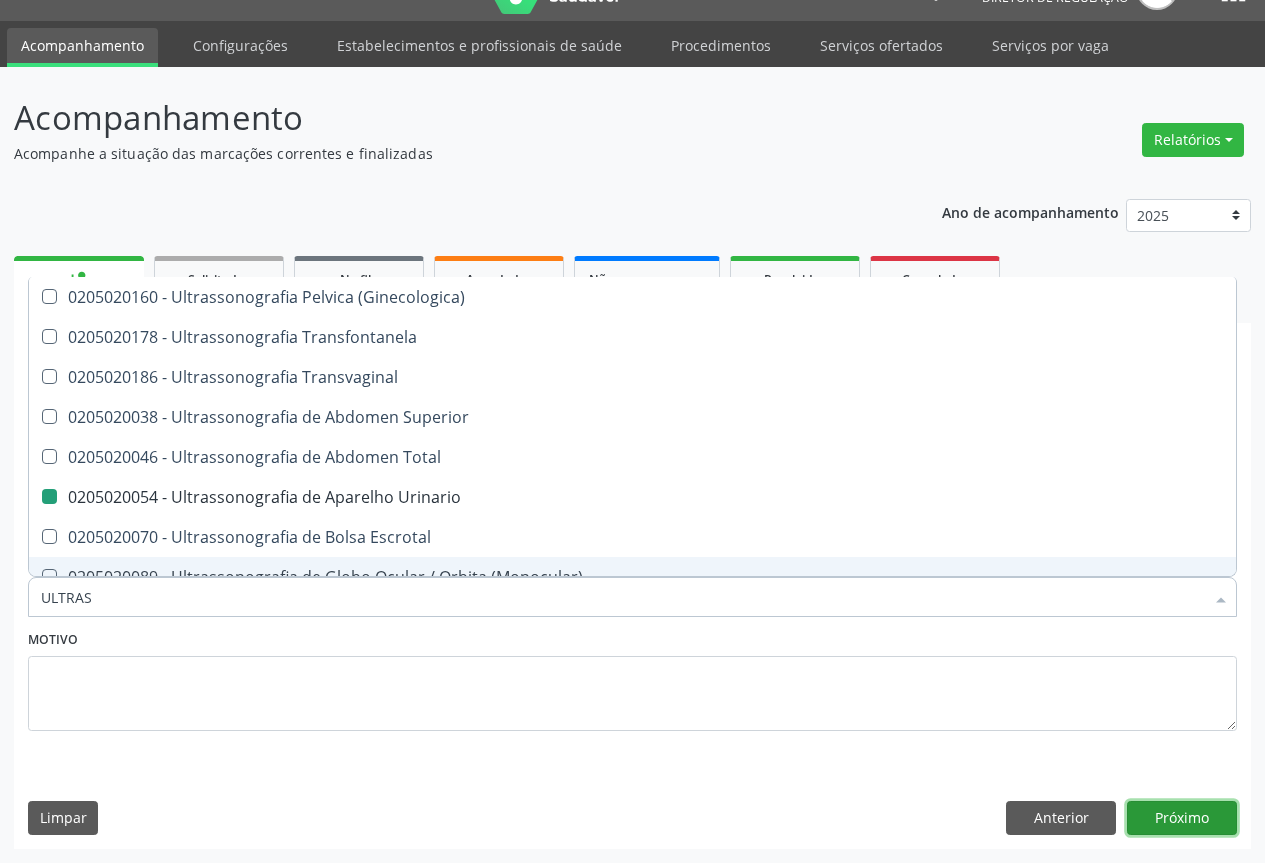click on "Próximo" at bounding box center [1182, 818] 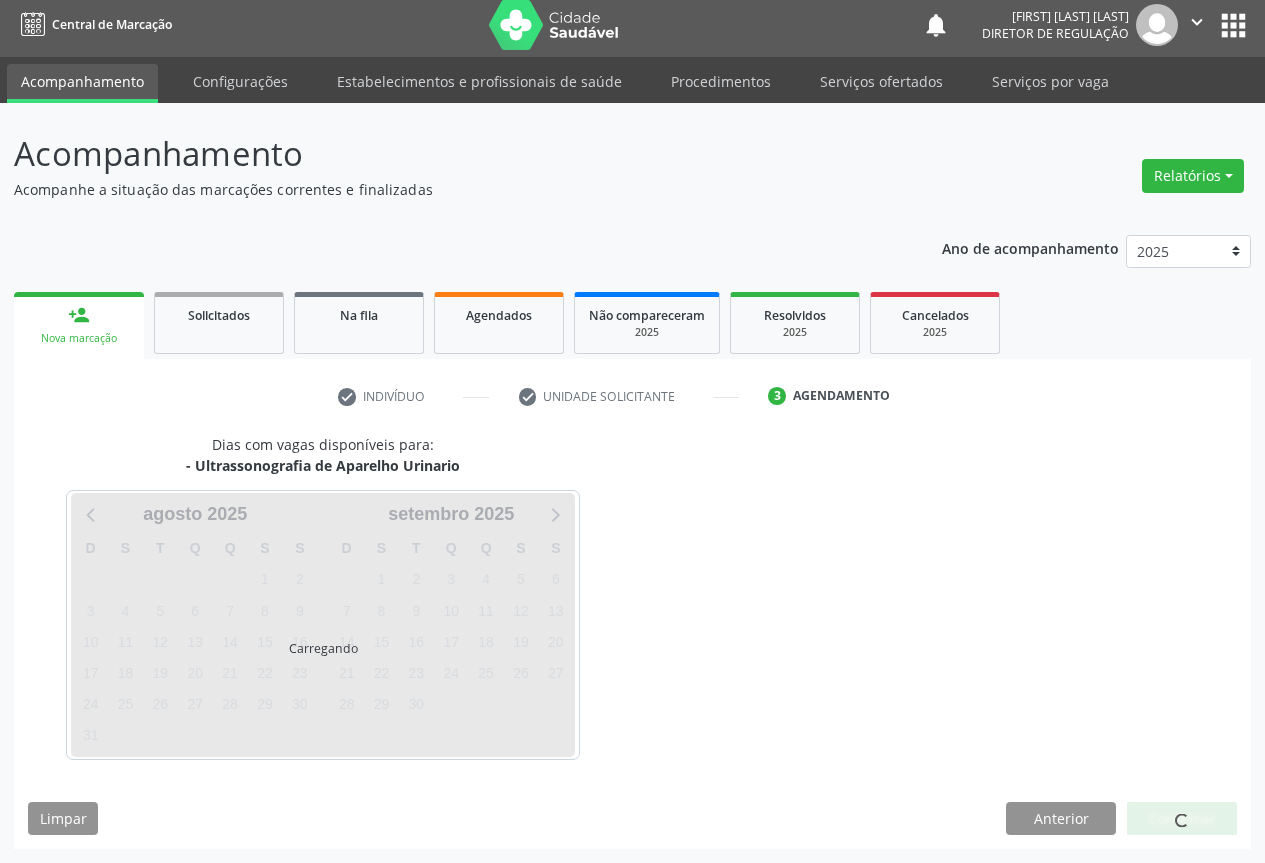 scroll, scrollTop: 7, scrollLeft: 0, axis: vertical 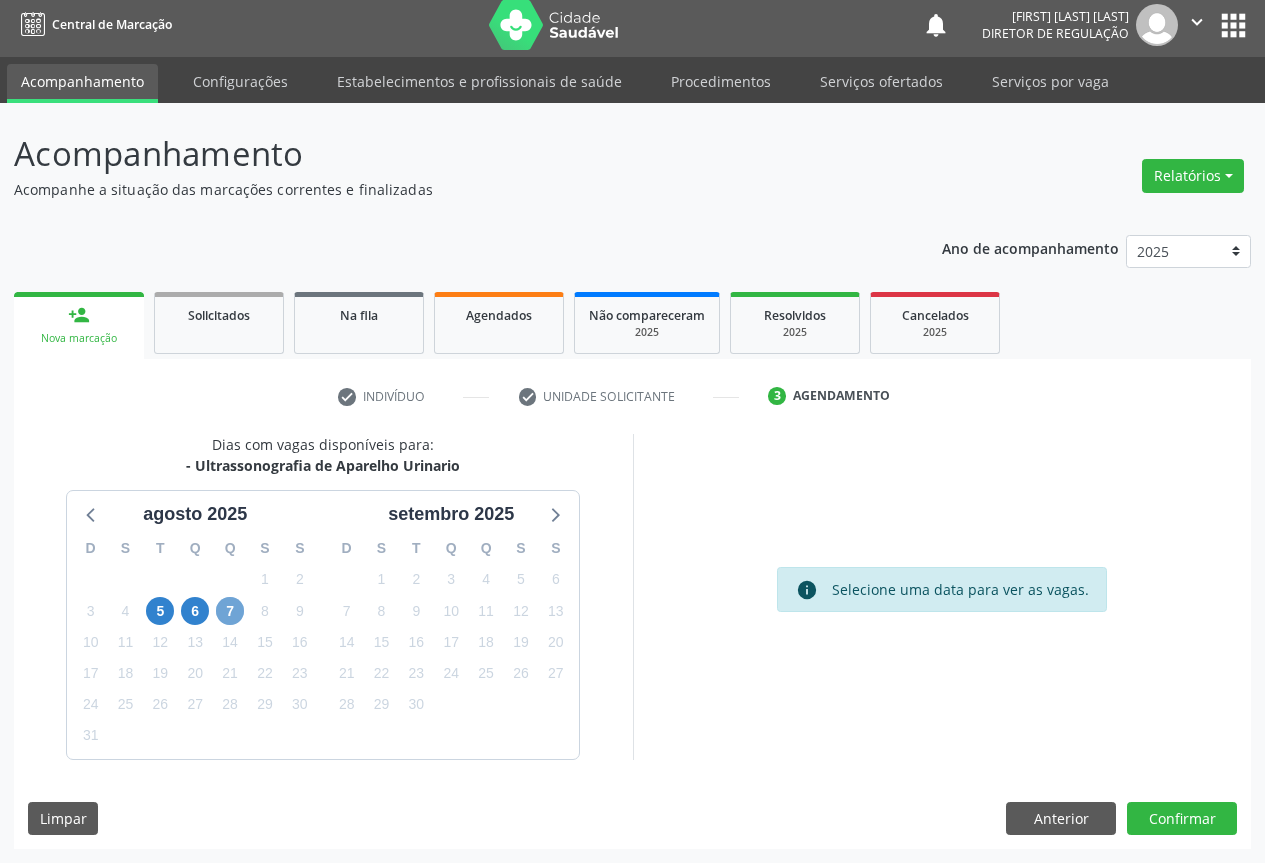 click on "7" at bounding box center (230, 611) 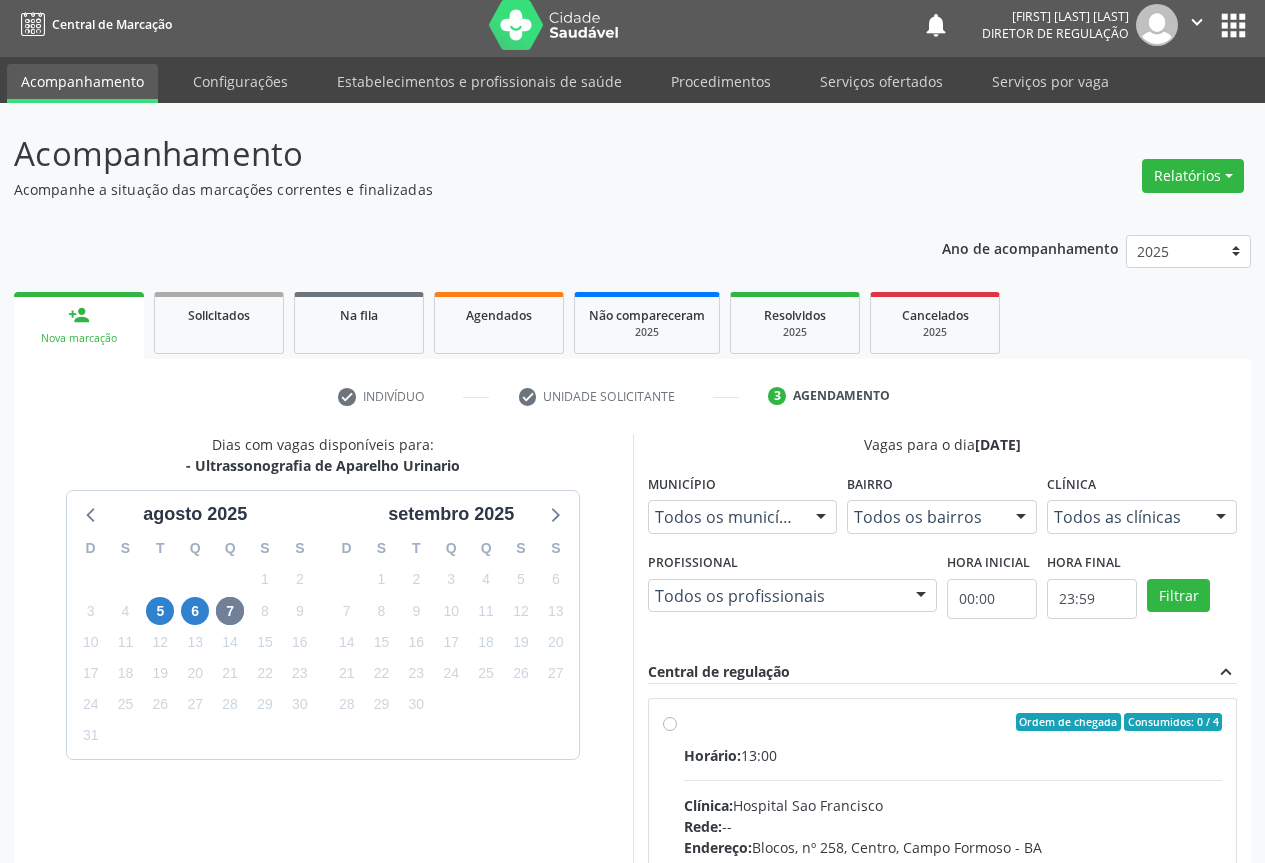 click on "Ordem de chegada
Consumidos: 0 / 4" at bounding box center (953, 722) 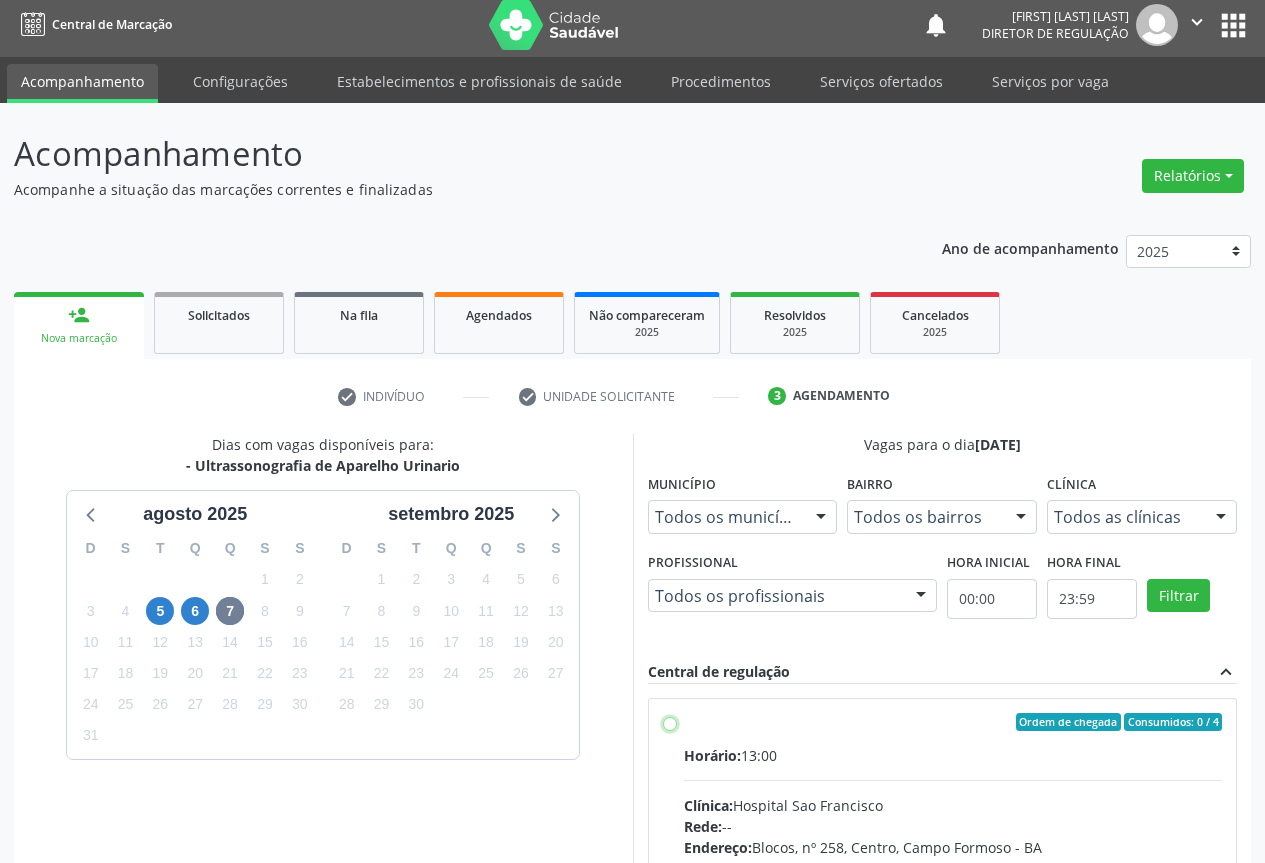 radio on "true" 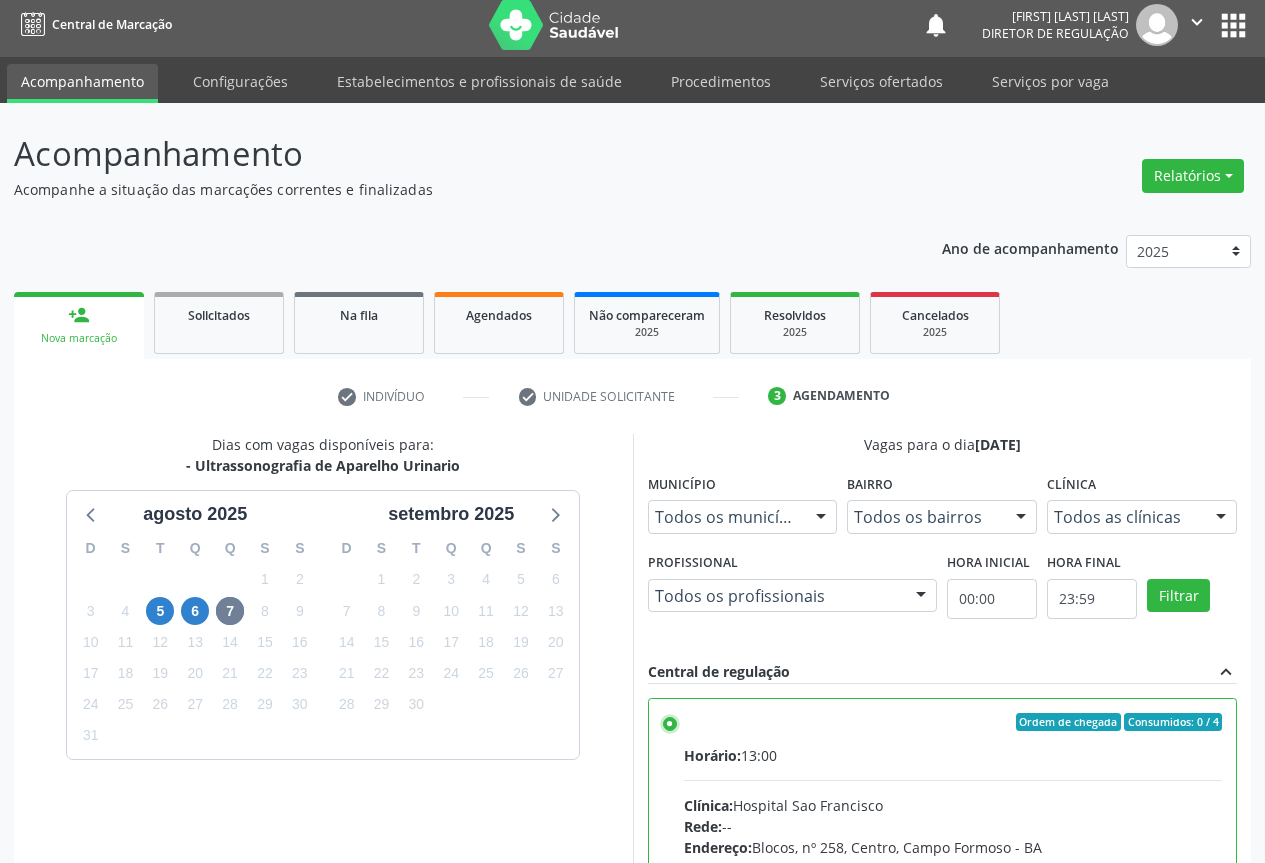 scroll, scrollTop: 332, scrollLeft: 0, axis: vertical 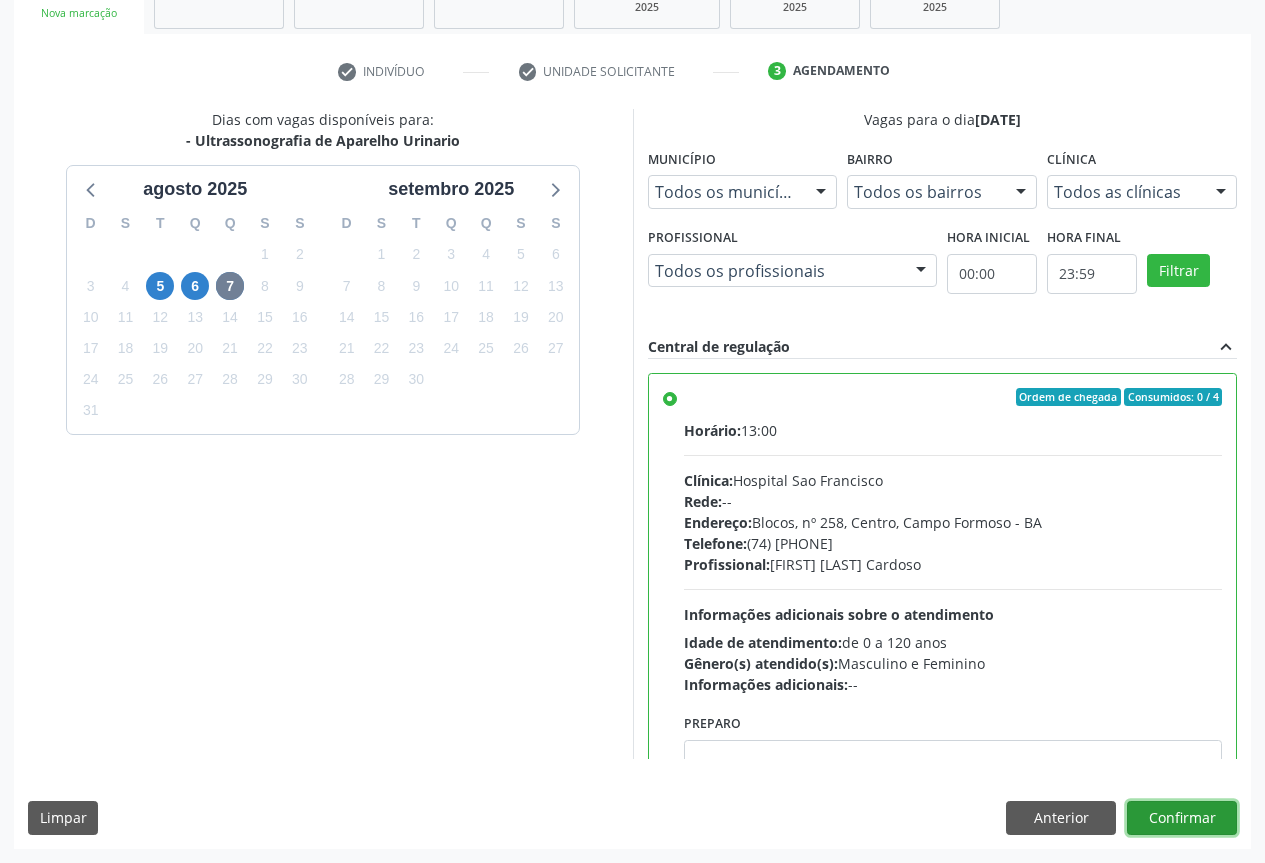 click on "Confirmar" at bounding box center (1182, 818) 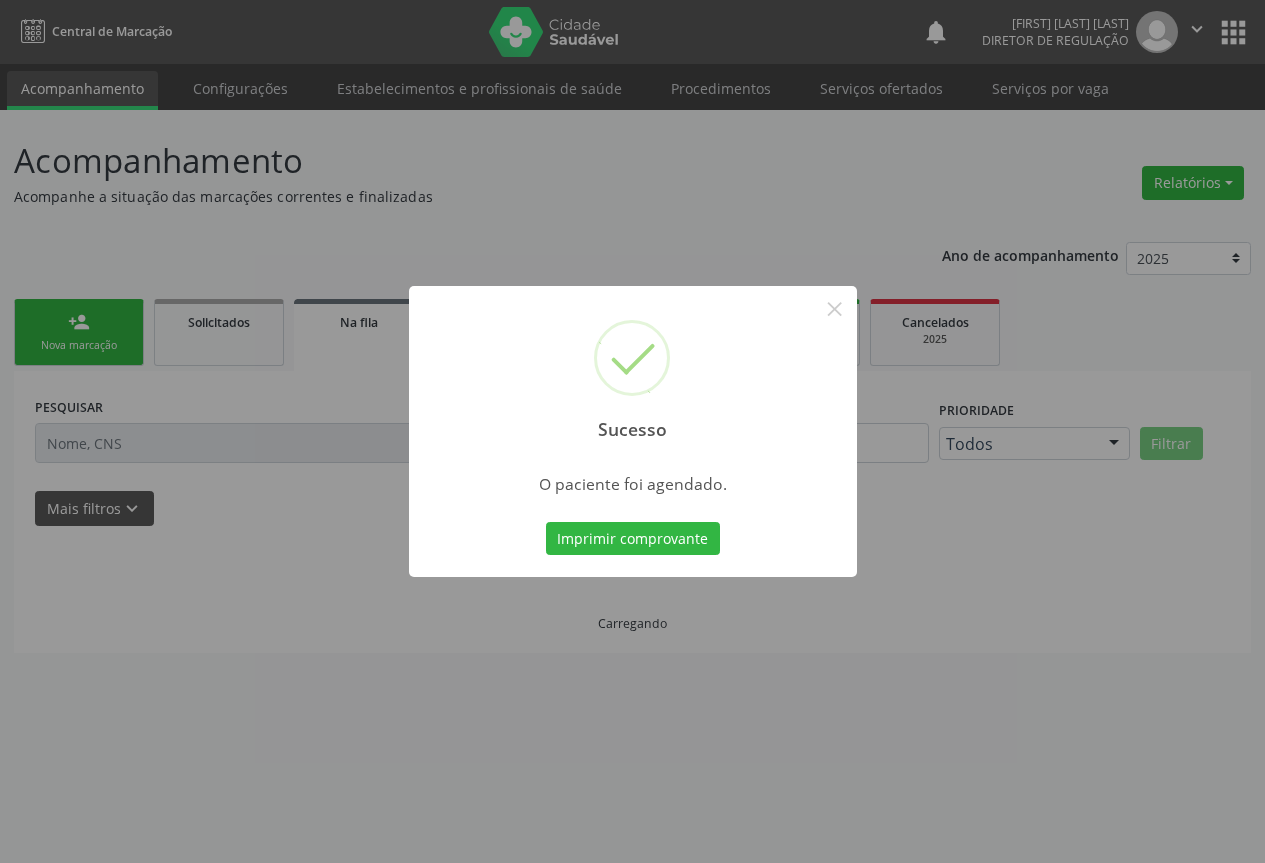 type 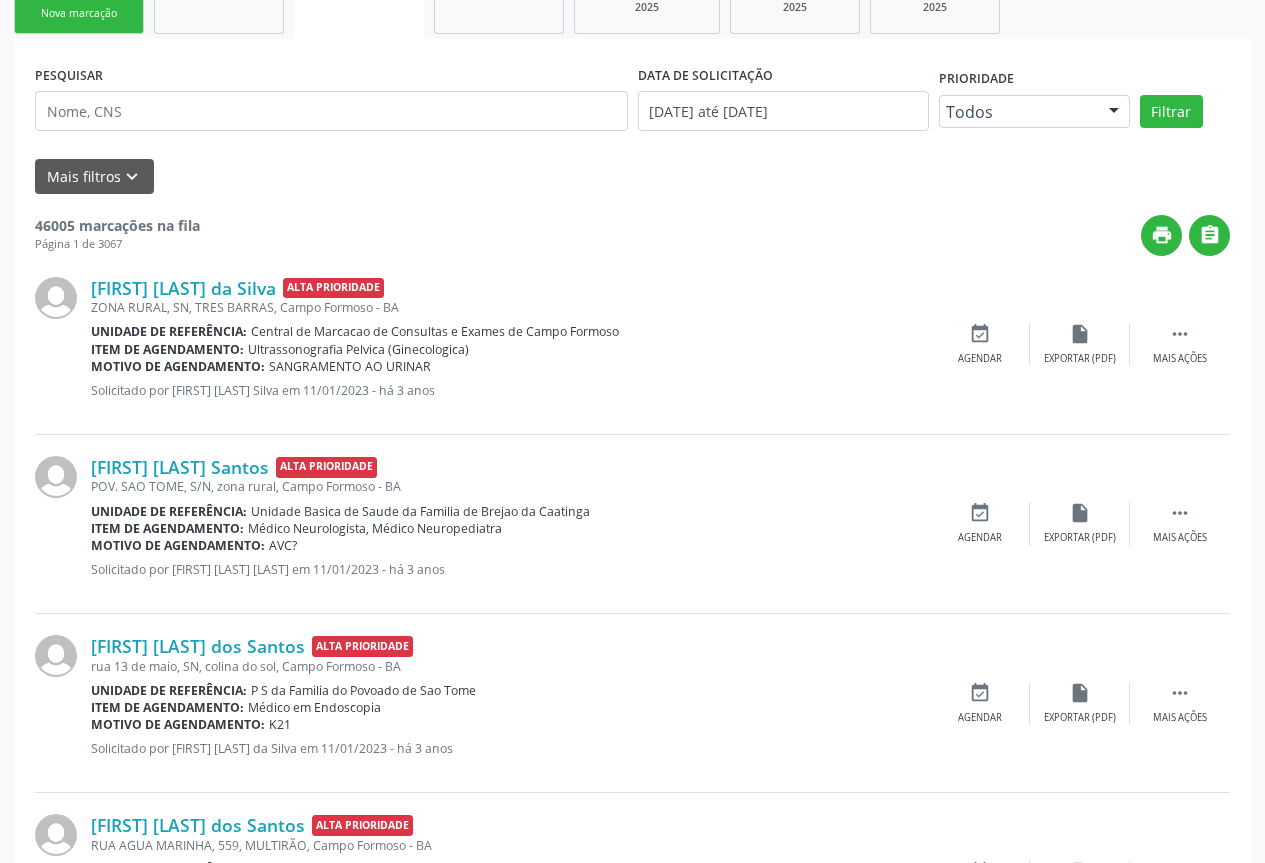 scroll, scrollTop: 0, scrollLeft: 0, axis: both 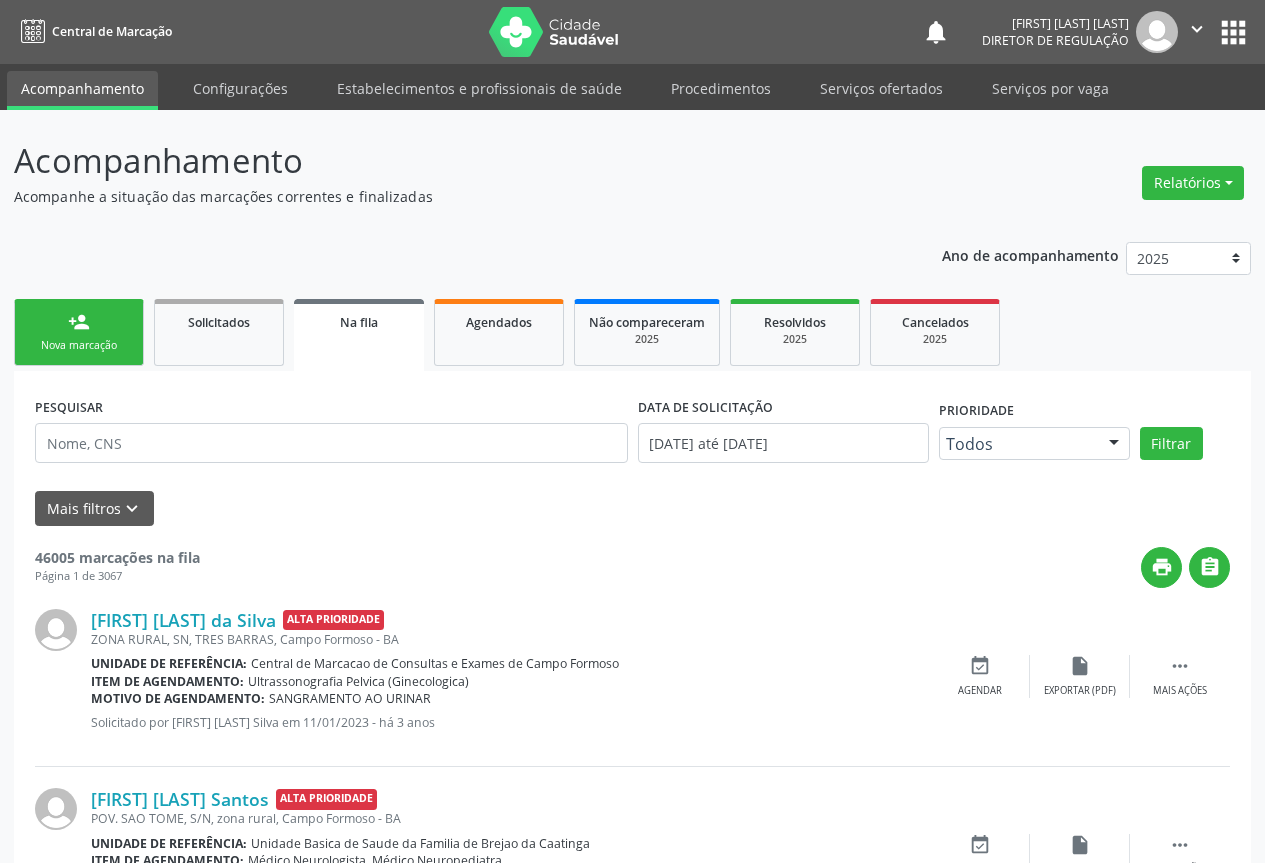 click on "Nova marcação" at bounding box center [79, 345] 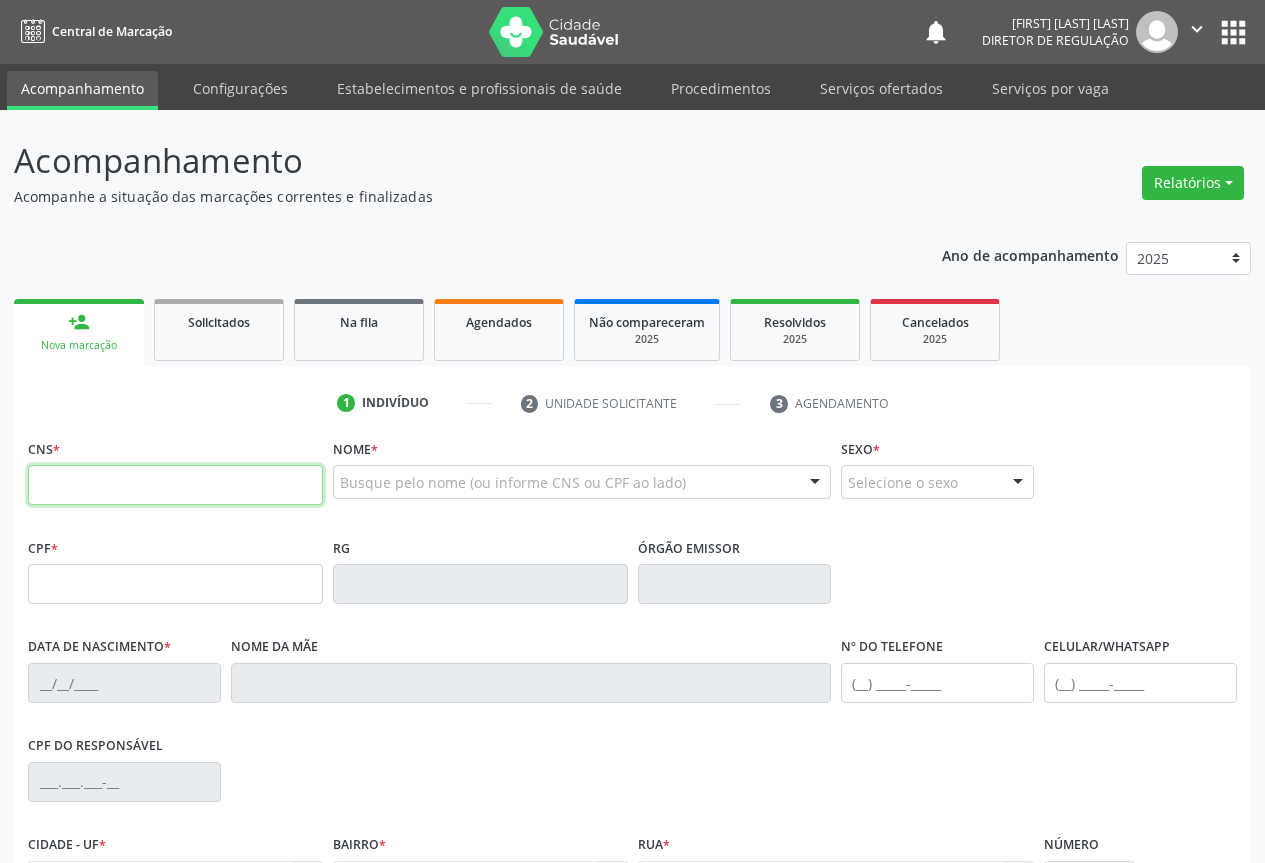 click at bounding box center [175, 485] 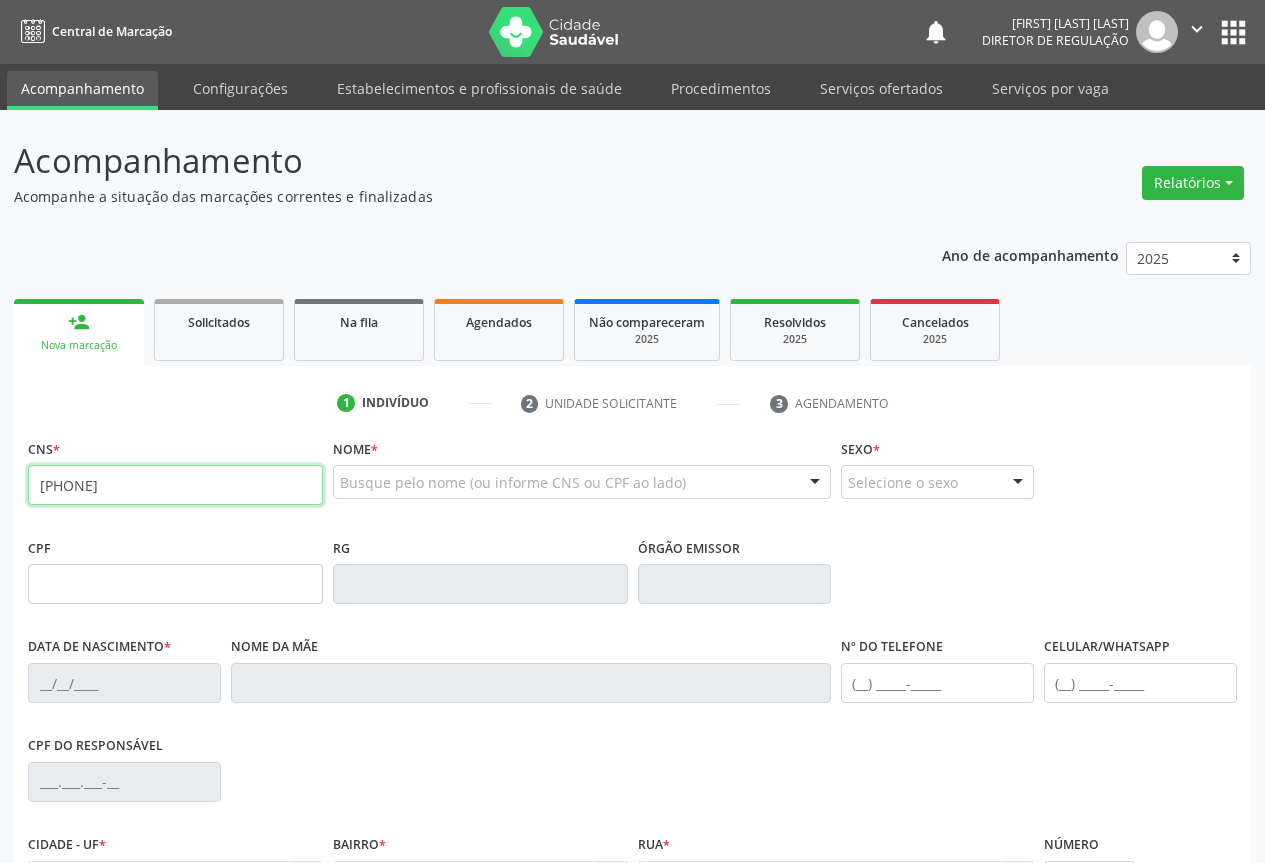 click on "704 7067 6877 32" at bounding box center (175, 485) 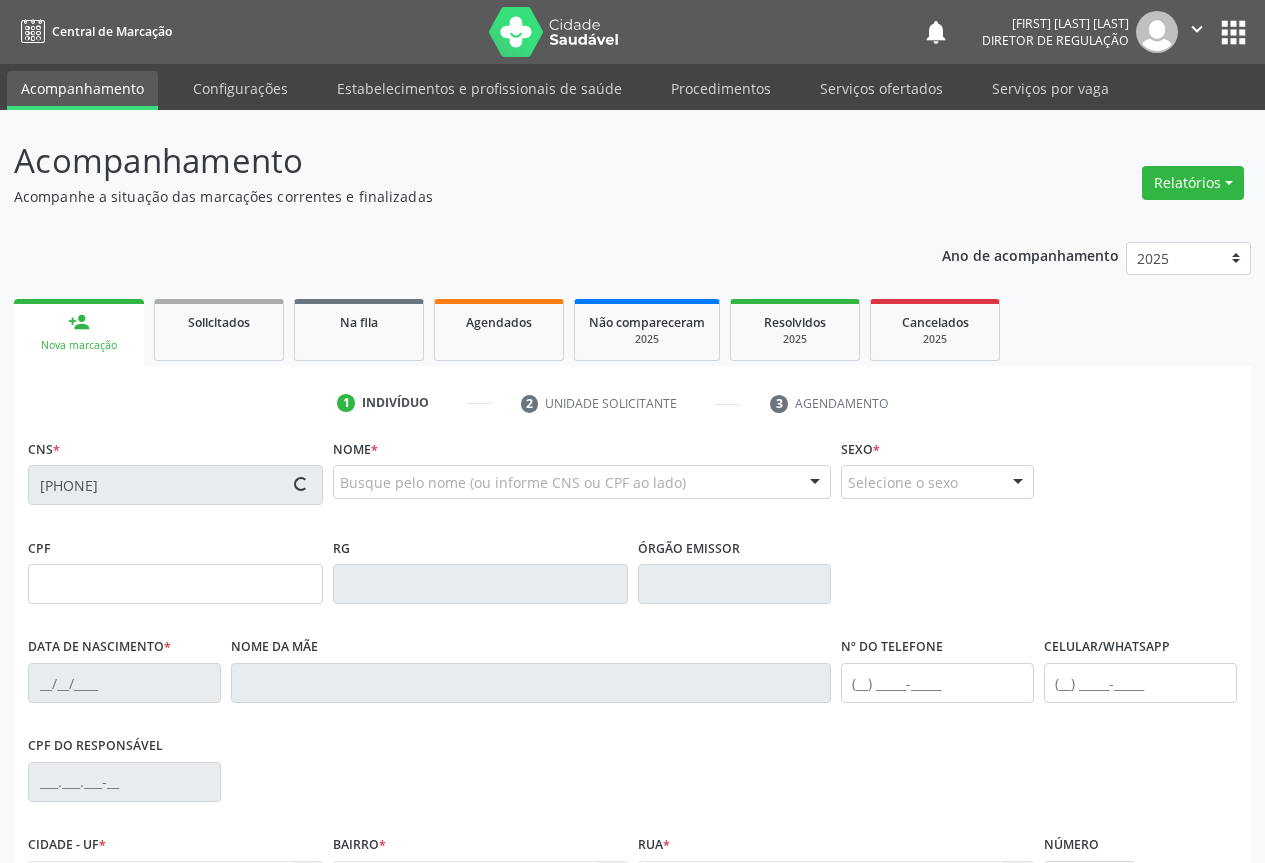 type on "2322576042" 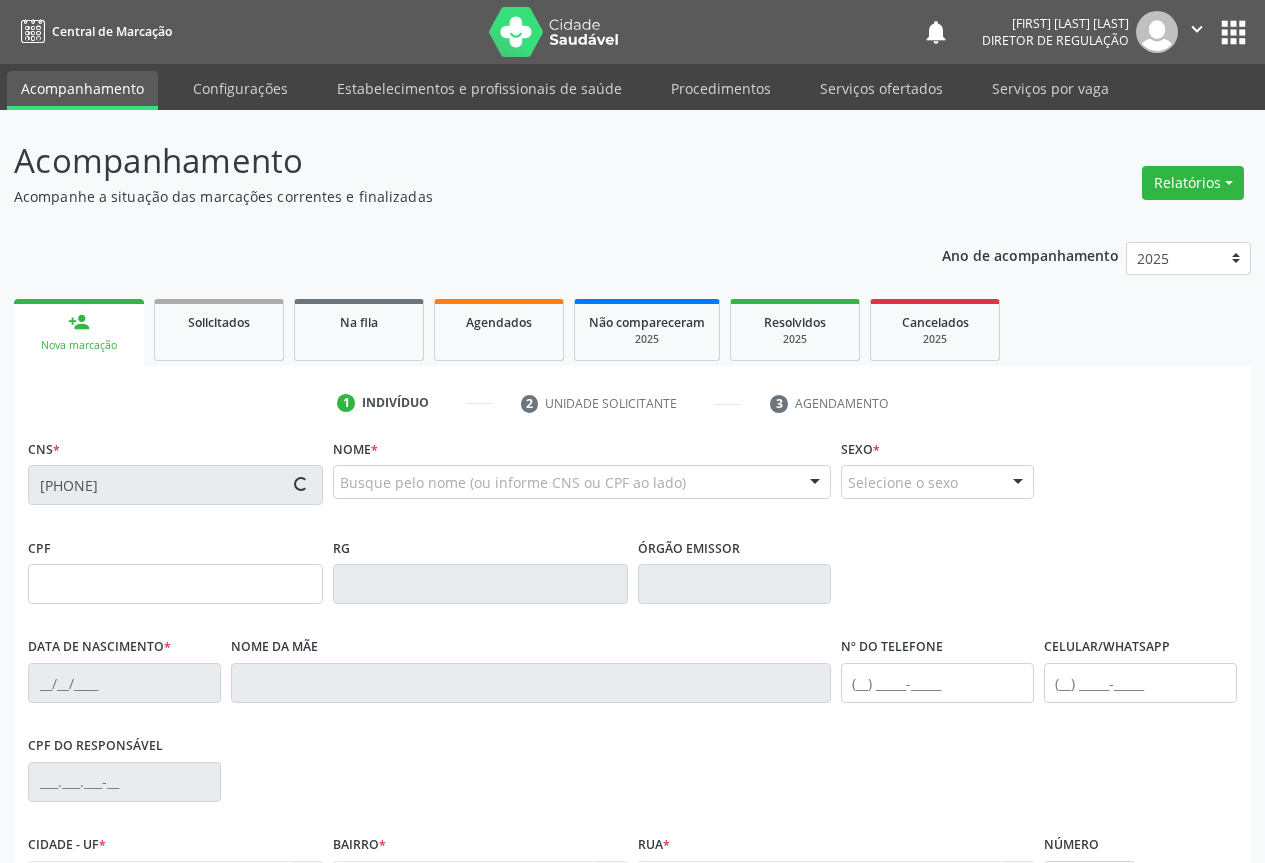 type on "27/05/2011" 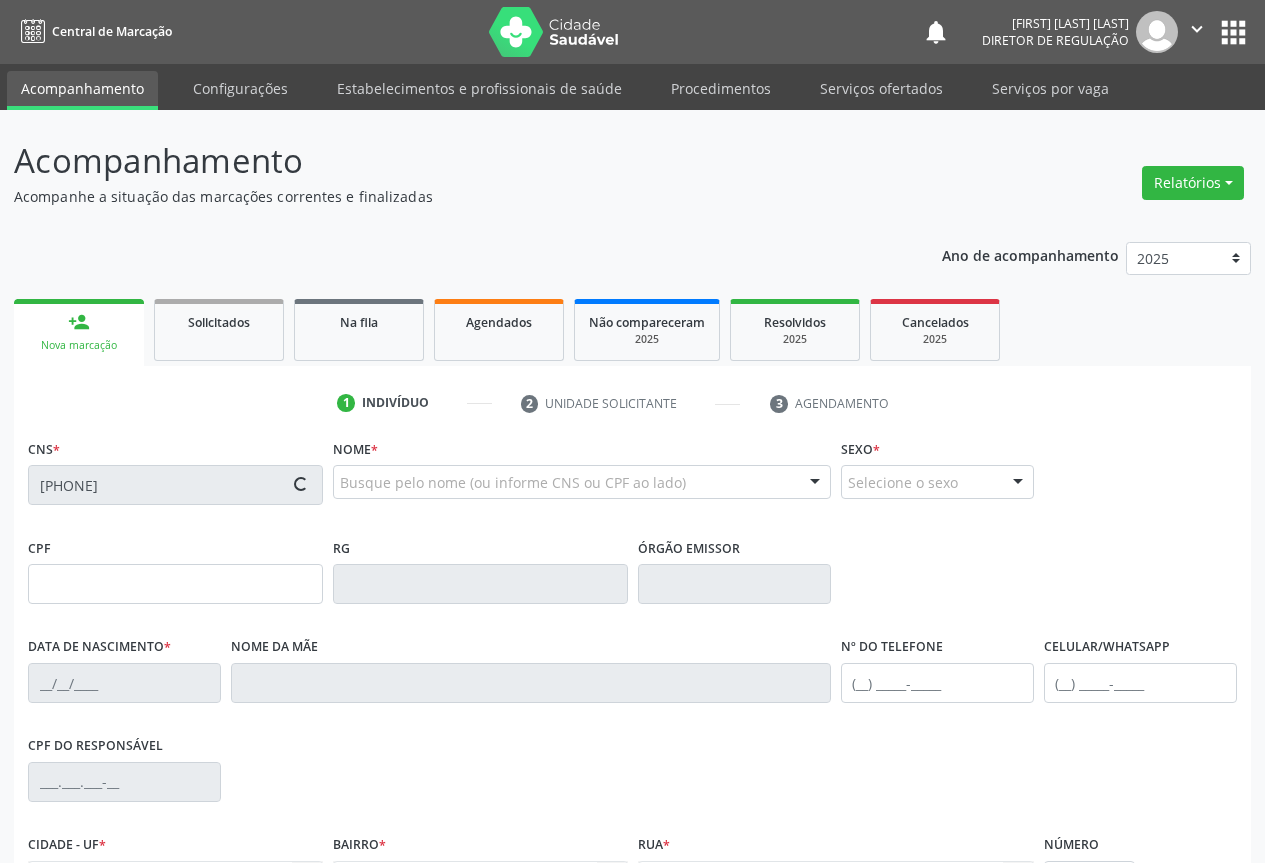 type on "(74) 99984-6679" 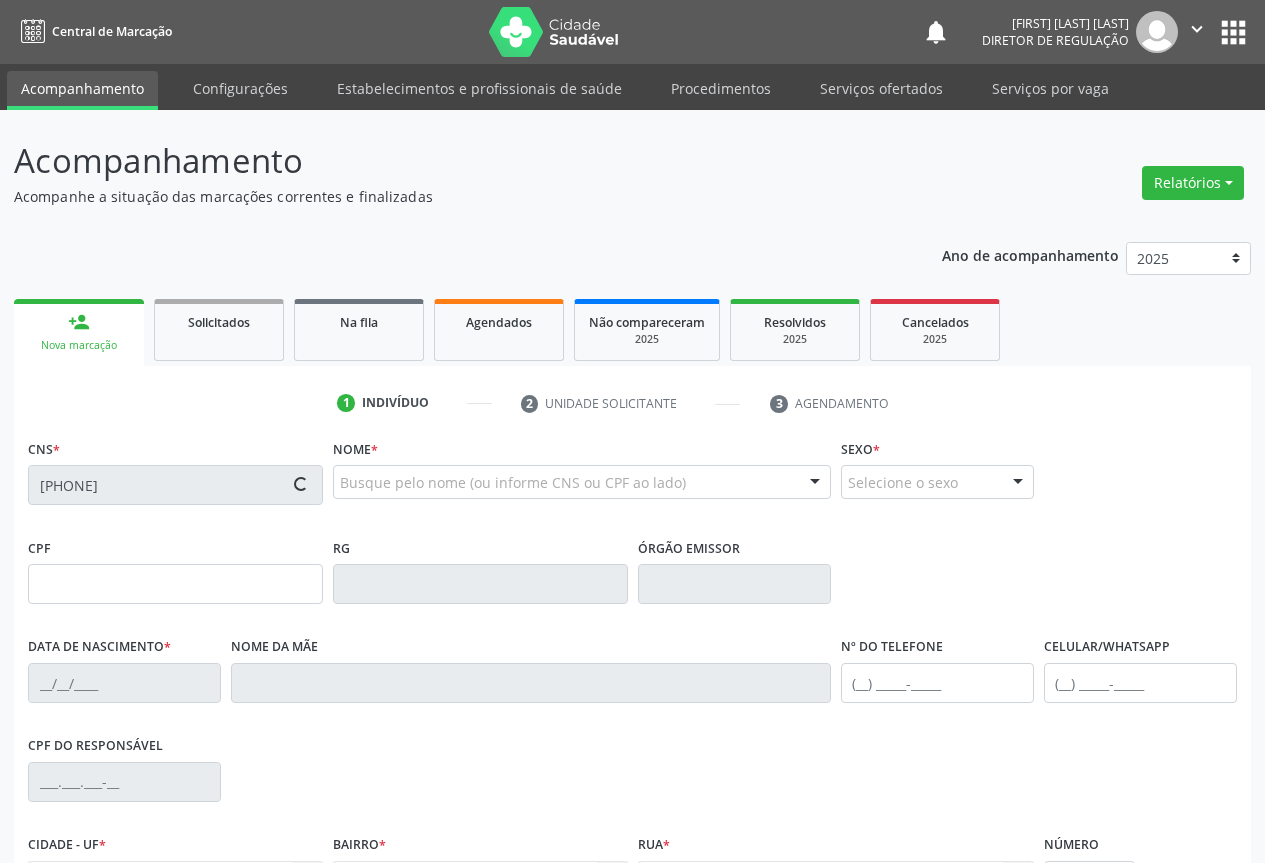 type on "096.225.555-60" 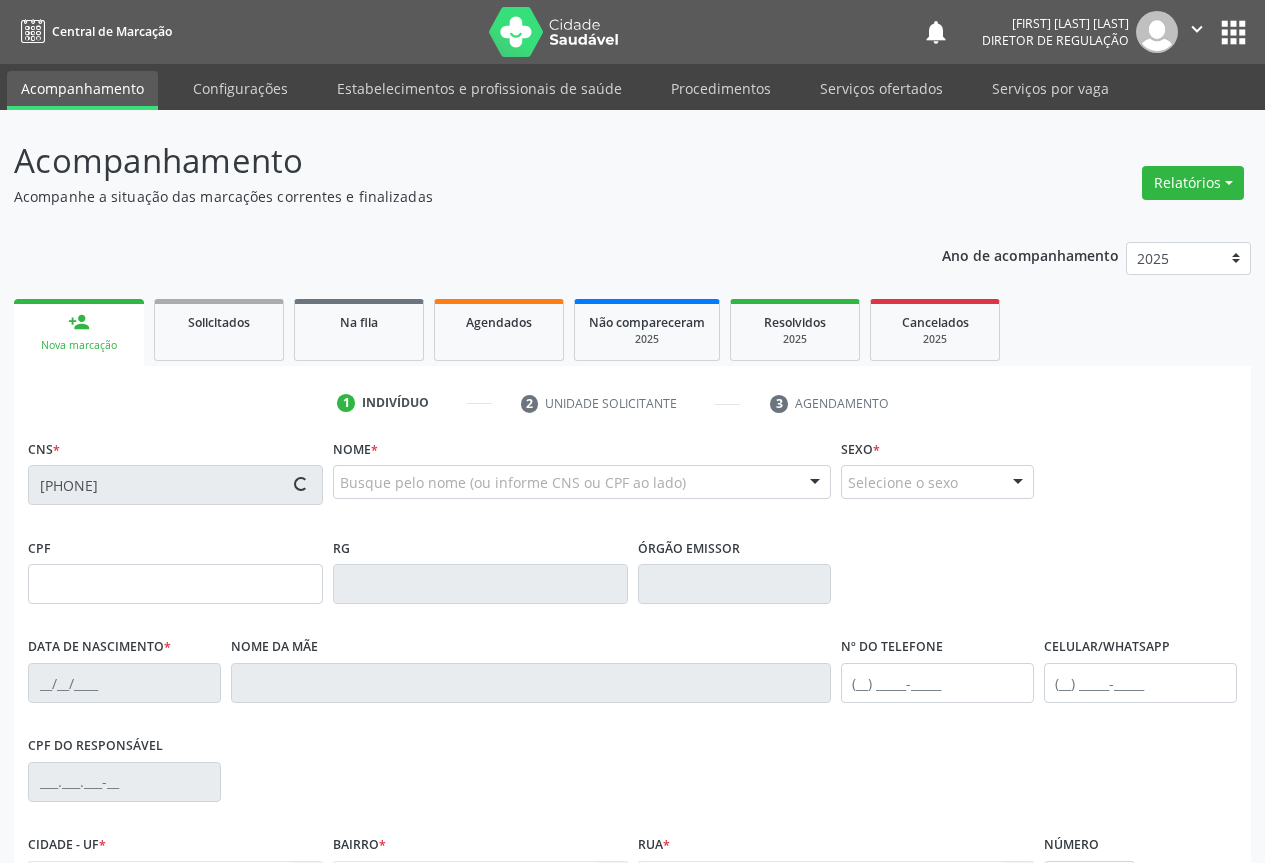 type on "S/N" 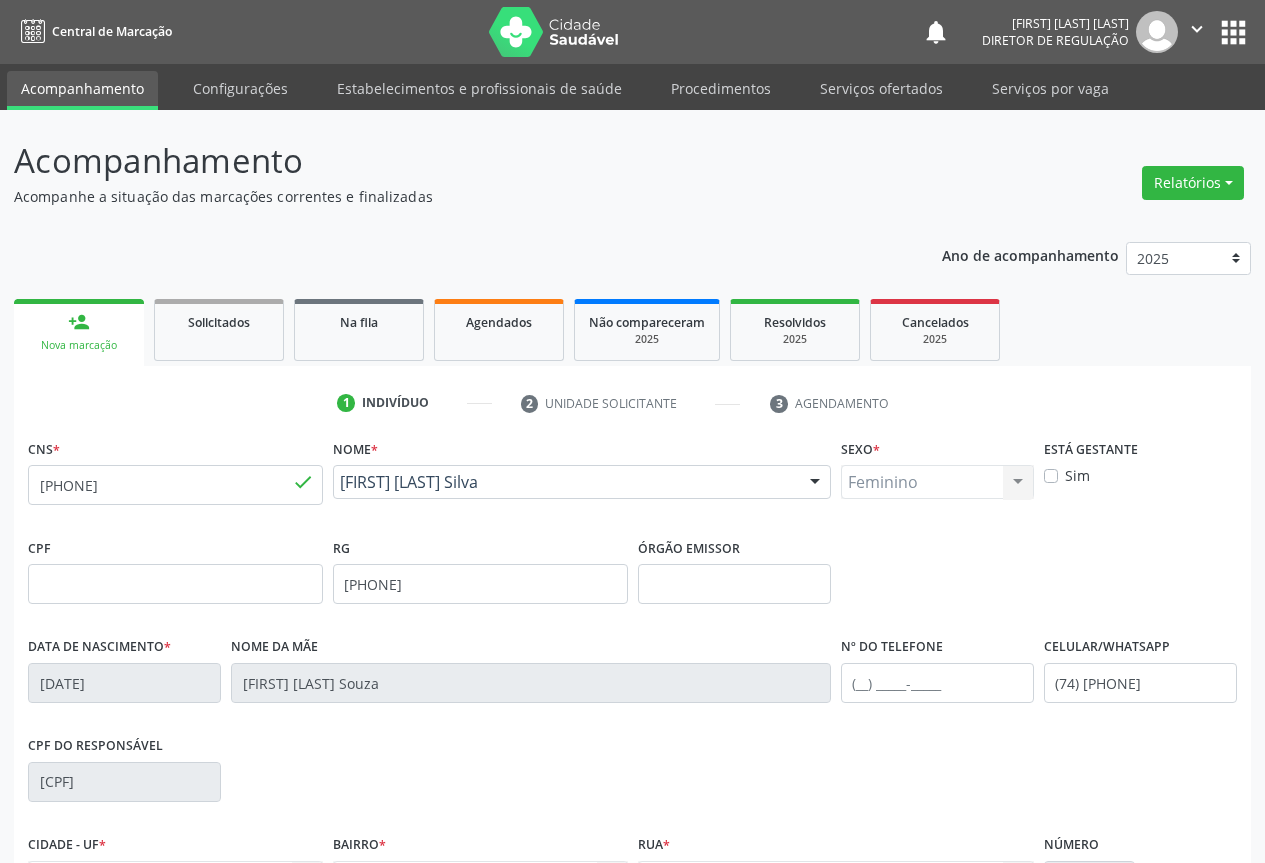 scroll, scrollTop: 221, scrollLeft: 0, axis: vertical 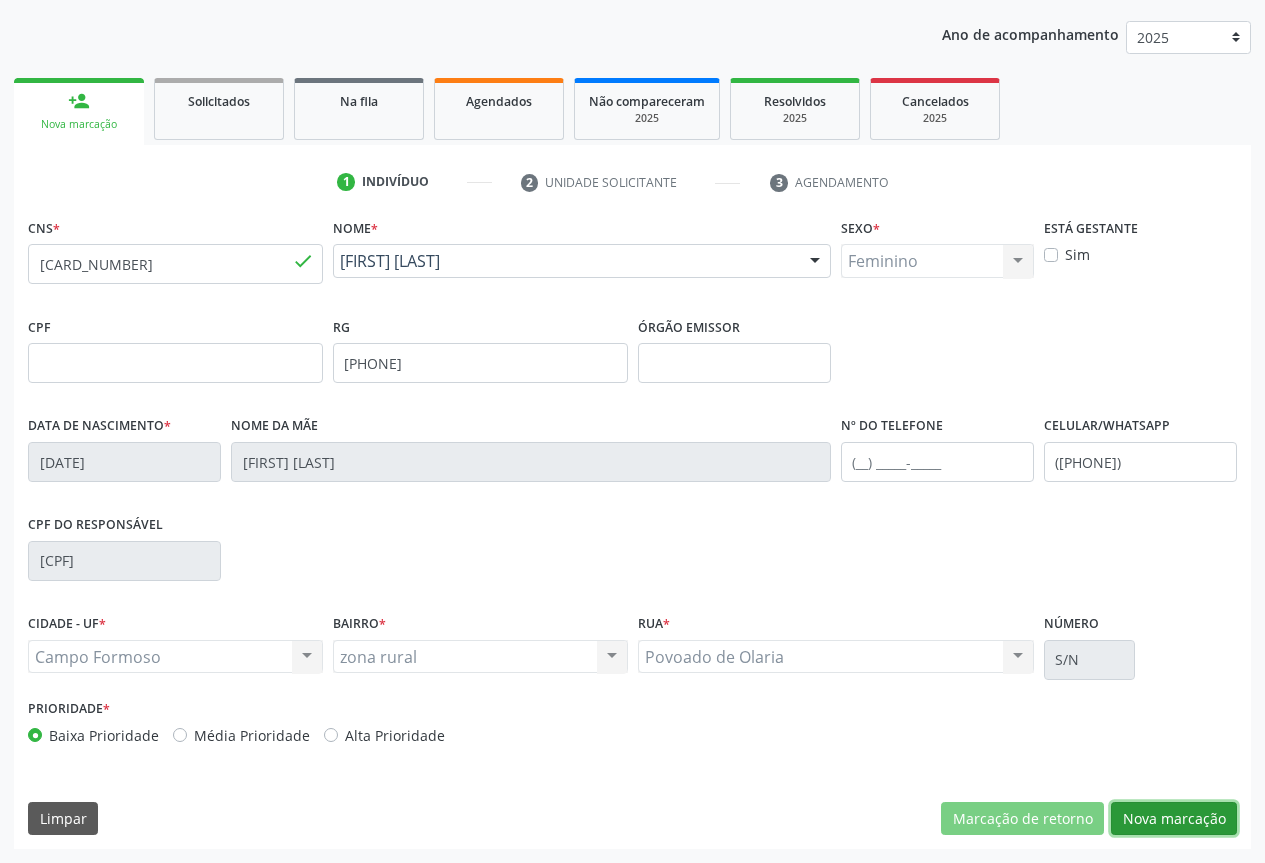 click on "Nova marcação" at bounding box center [1174, 819] 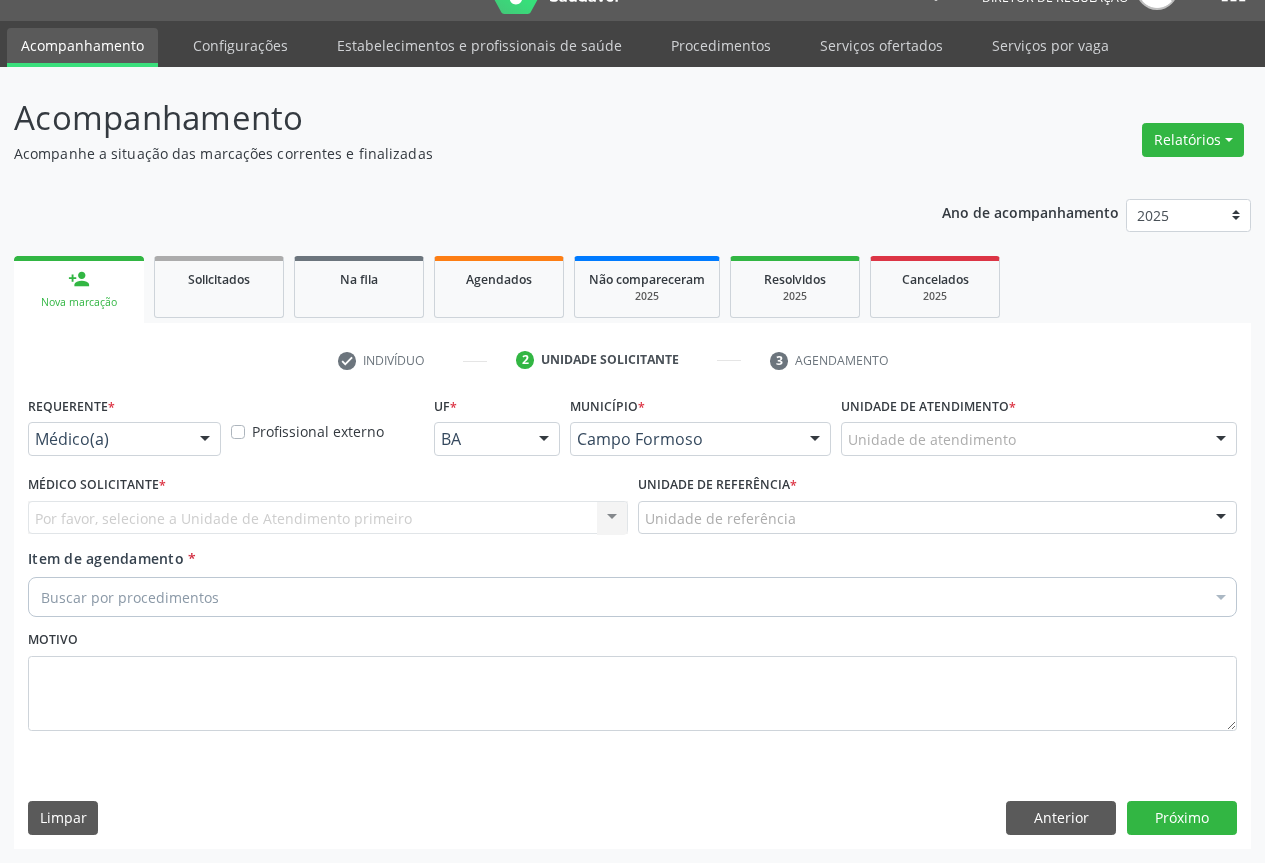scroll, scrollTop: 43, scrollLeft: 0, axis: vertical 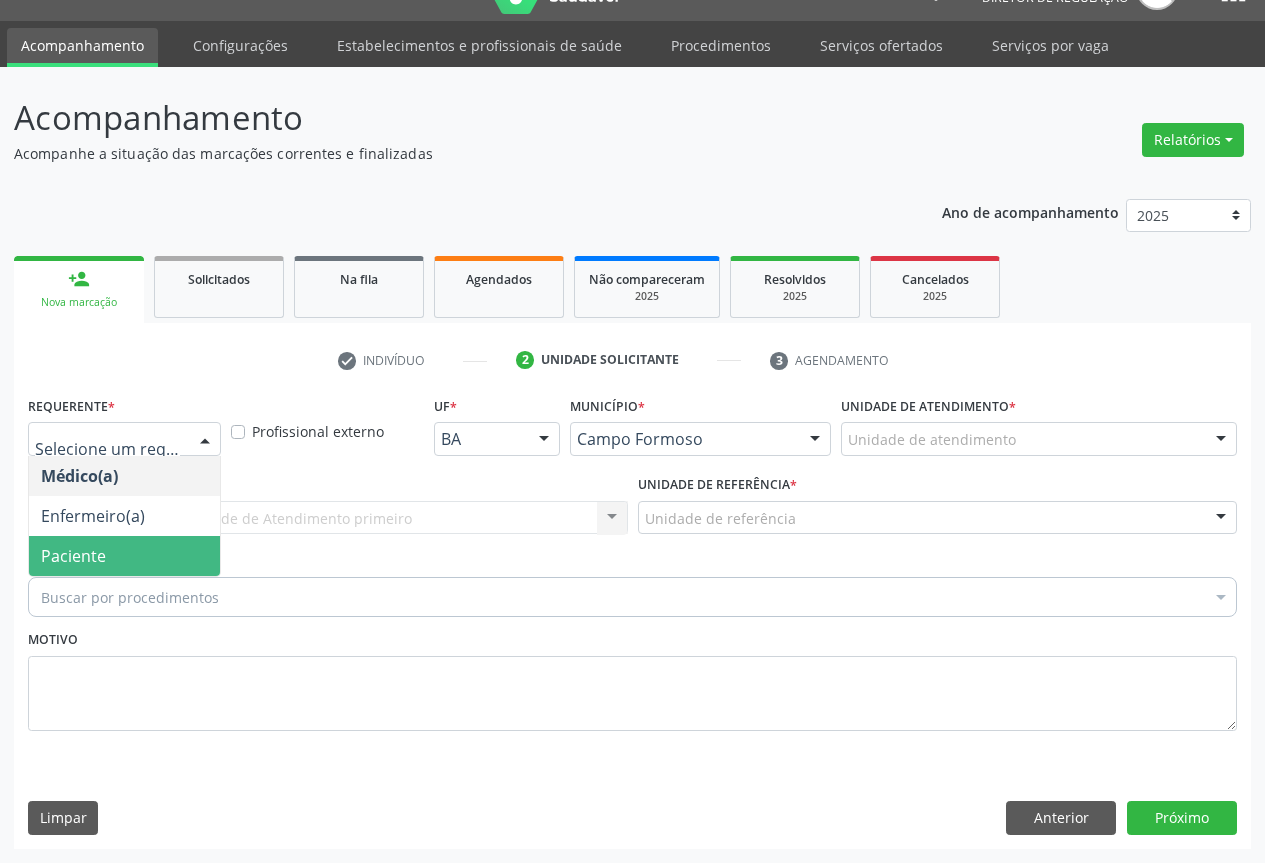 drag, startPoint x: 159, startPoint y: 568, endPoint x: 301, endPoint y: 535, distance: 145.78409 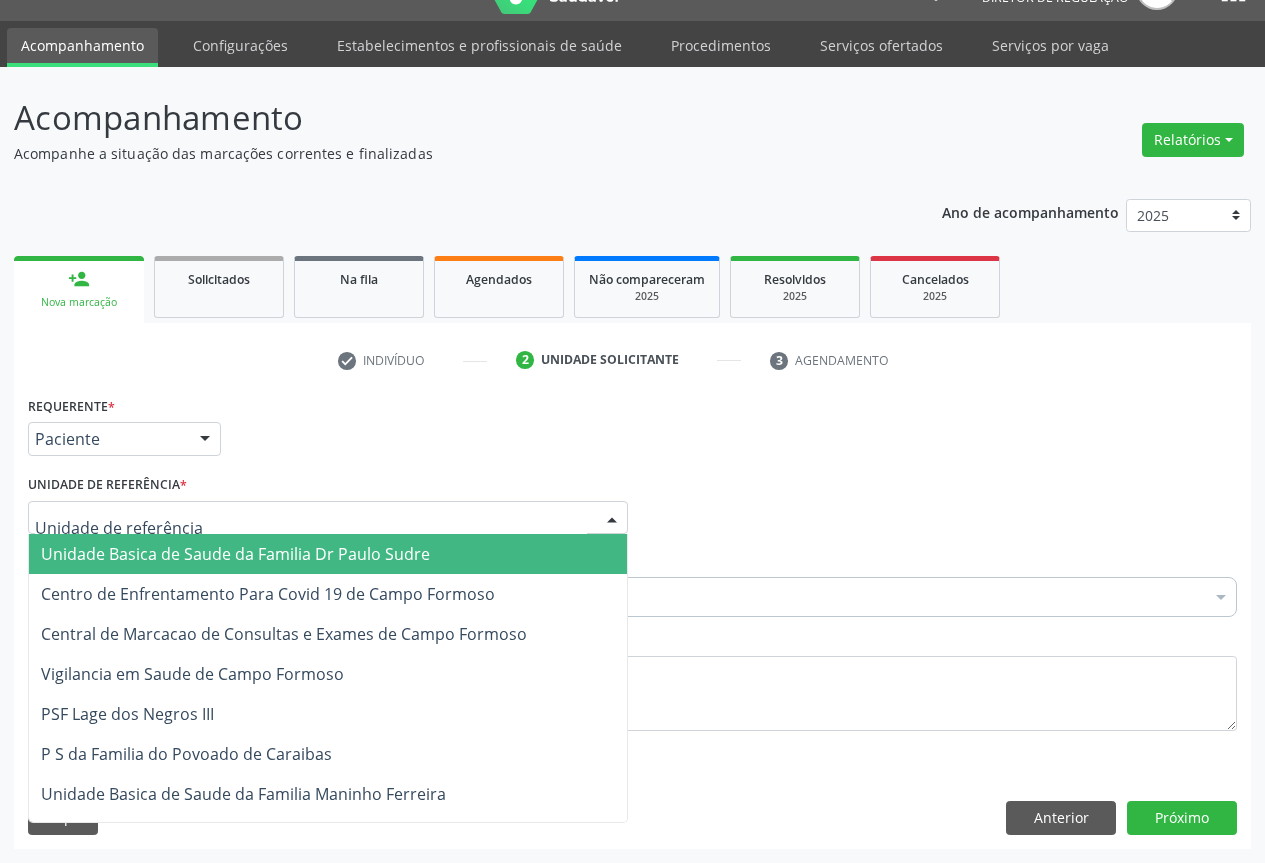 click at bounding box center [328, 518] 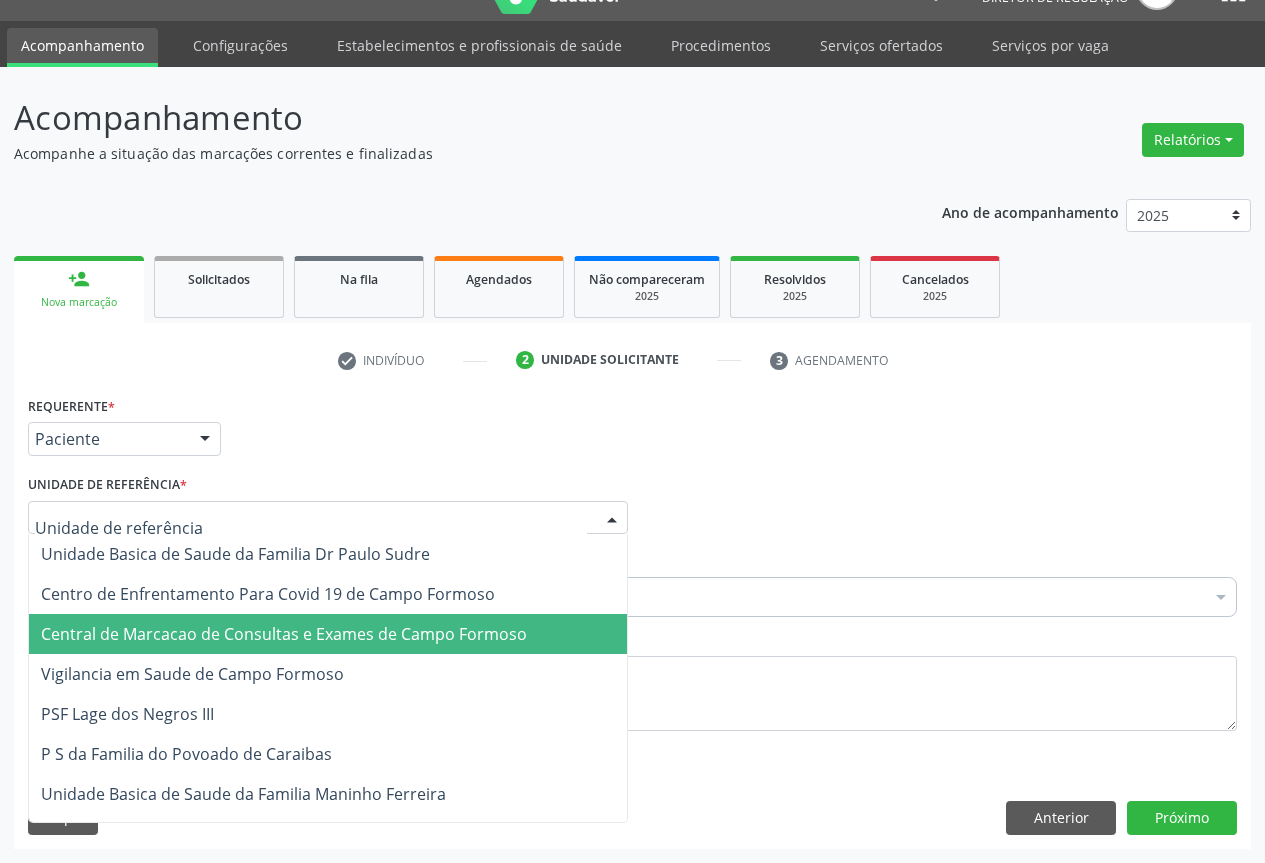 click on "Central de Marcacao de Consultas e Exames de Campo Formoso" at bounding box center (328, 634) 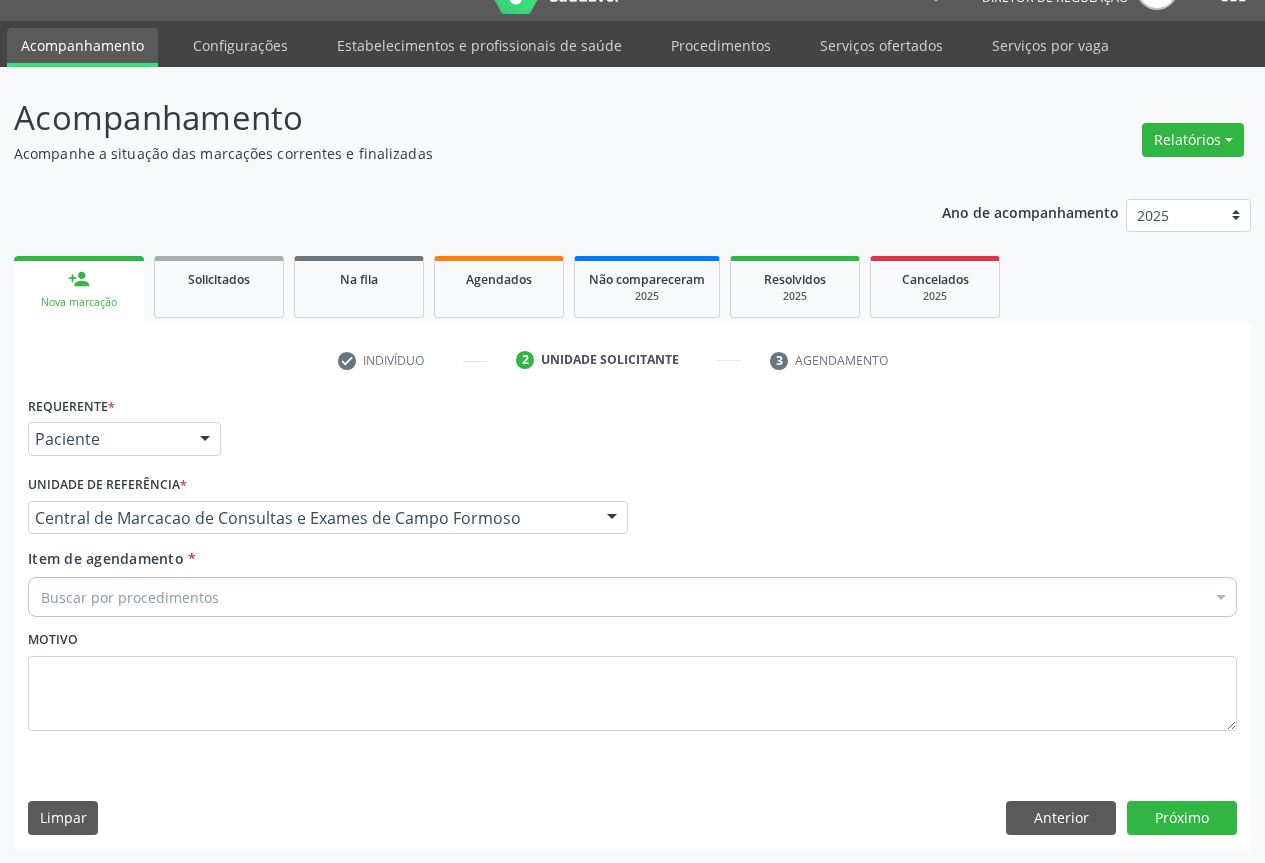 click on "Buscar por procedimentos" at bounding box center (632, 597) 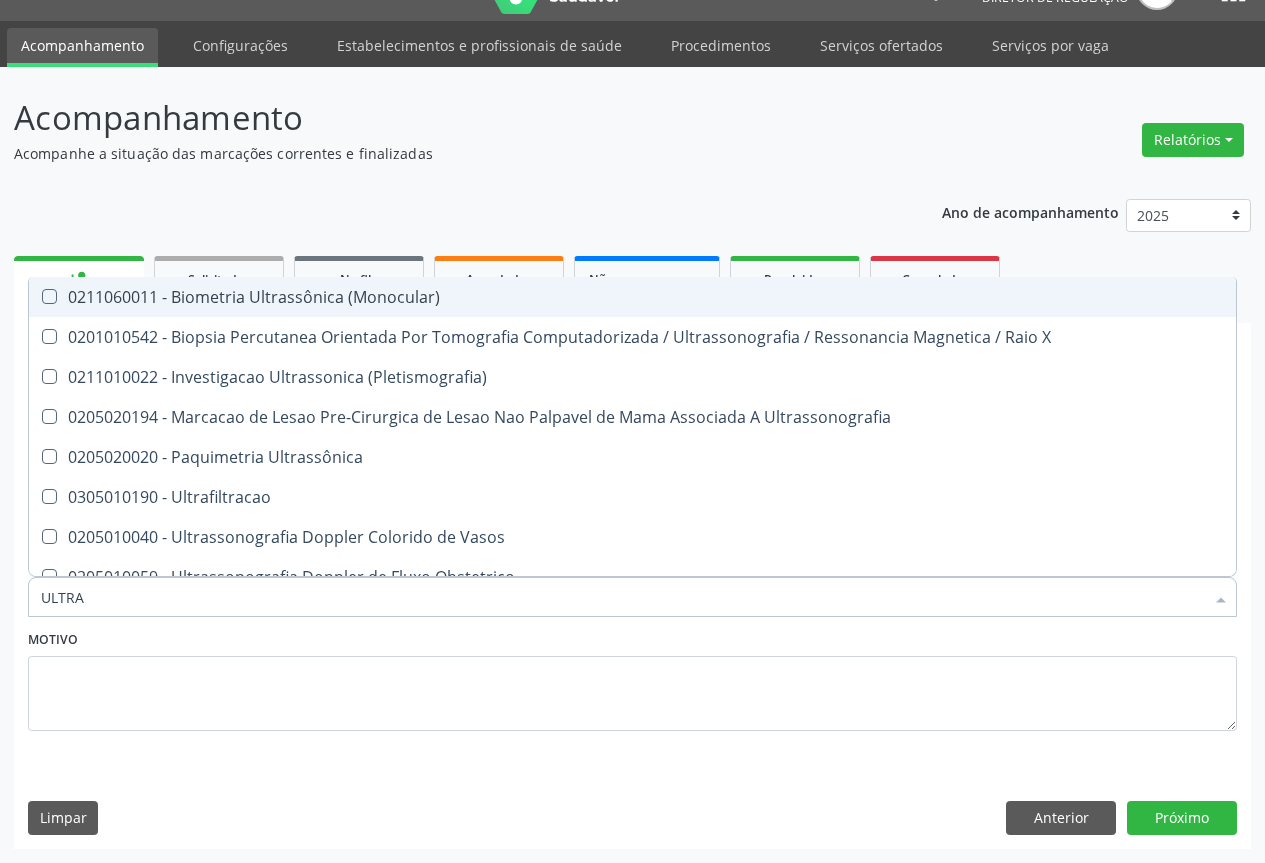 type on "ULTRAS" 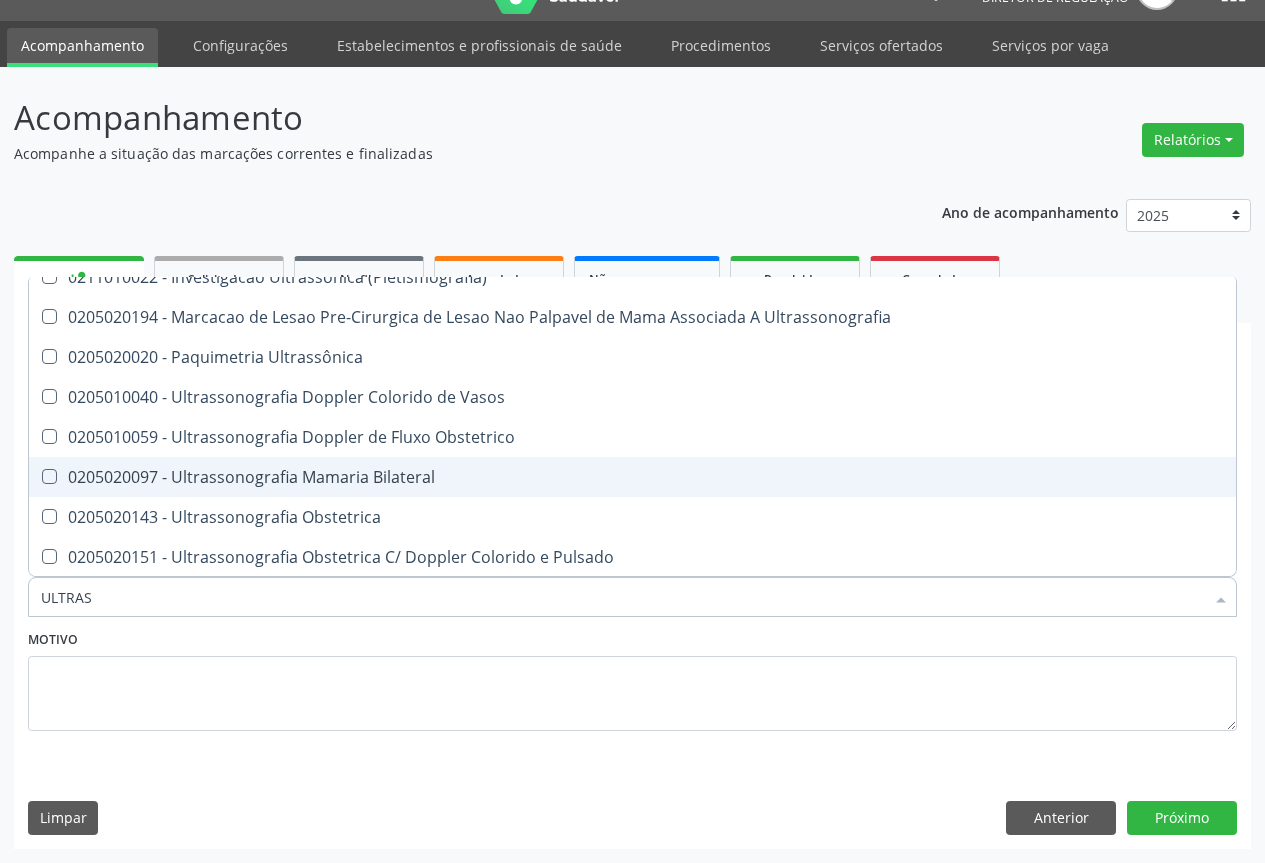 scroll, scrollTop: 200, scrollLeft: 0, axis: vertical 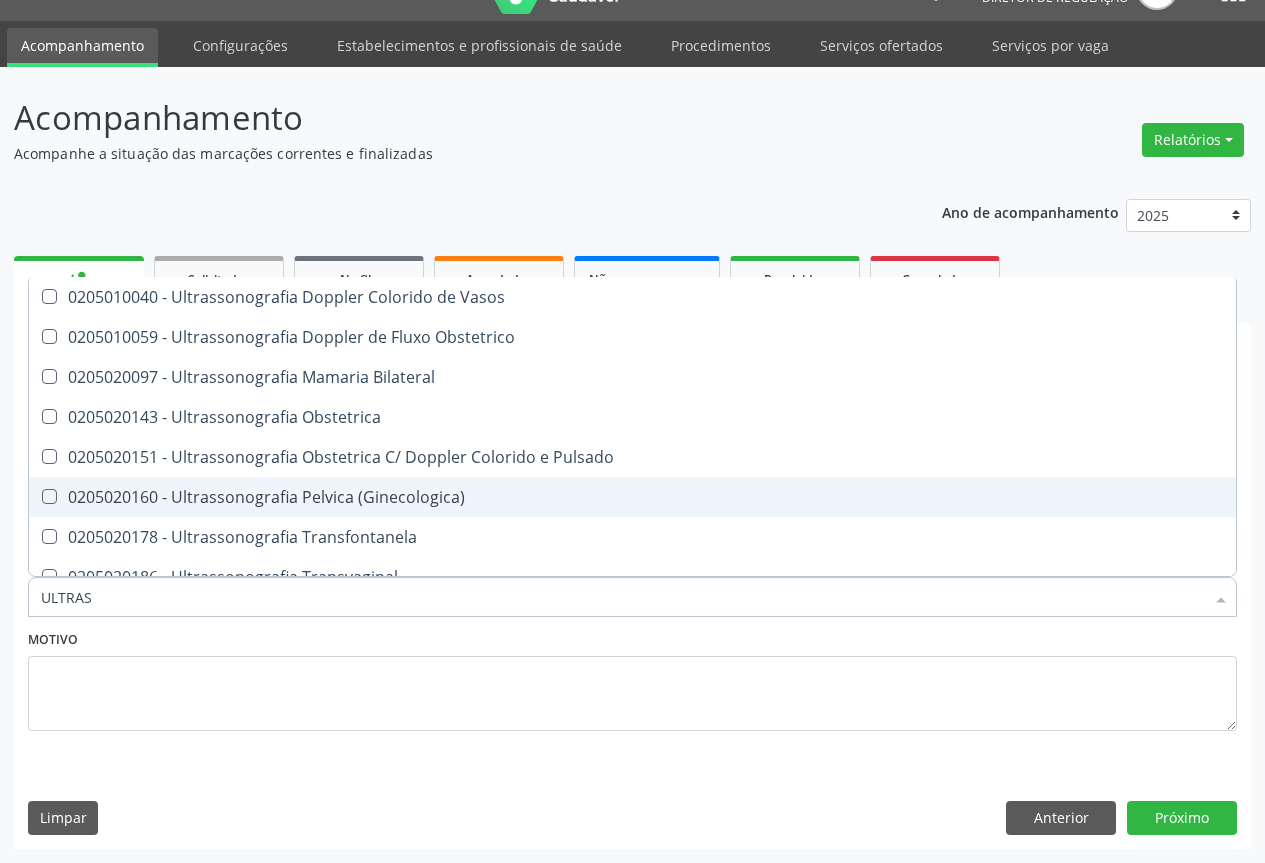 click on "0205020160 - Ultrassonografia Pelvica (Ginecologica)" at bounding box center (632, 497) 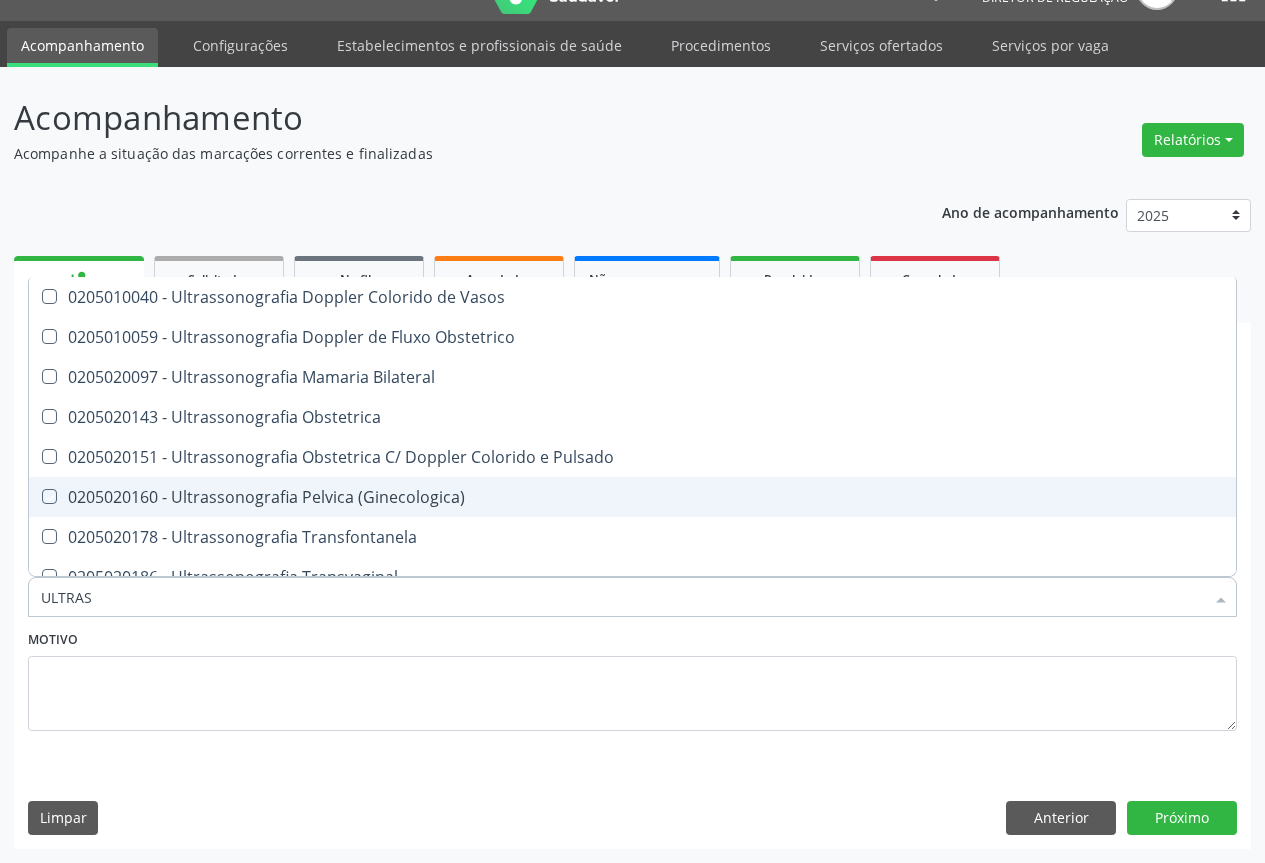 checkbox on "true" 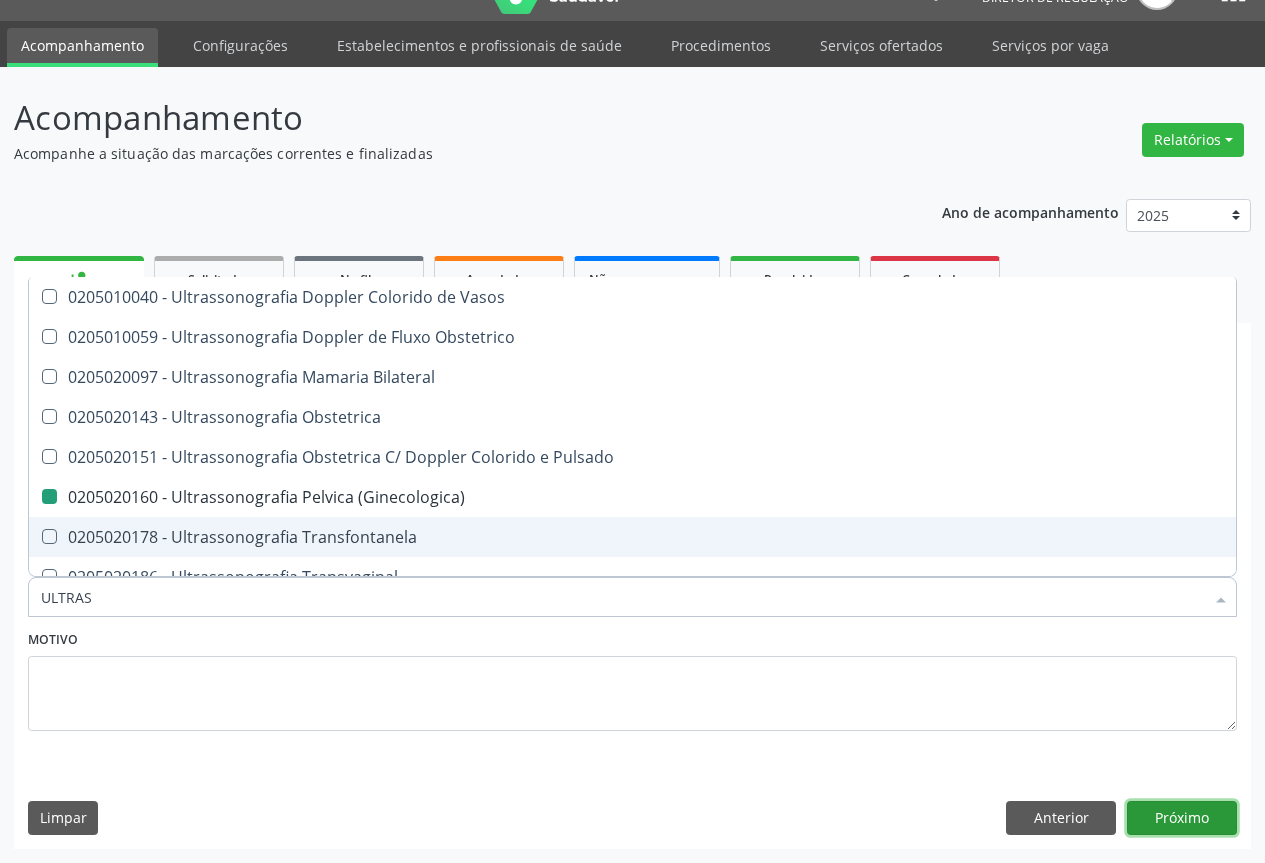 click on "Próximo" at bounding box center (1182, 818) 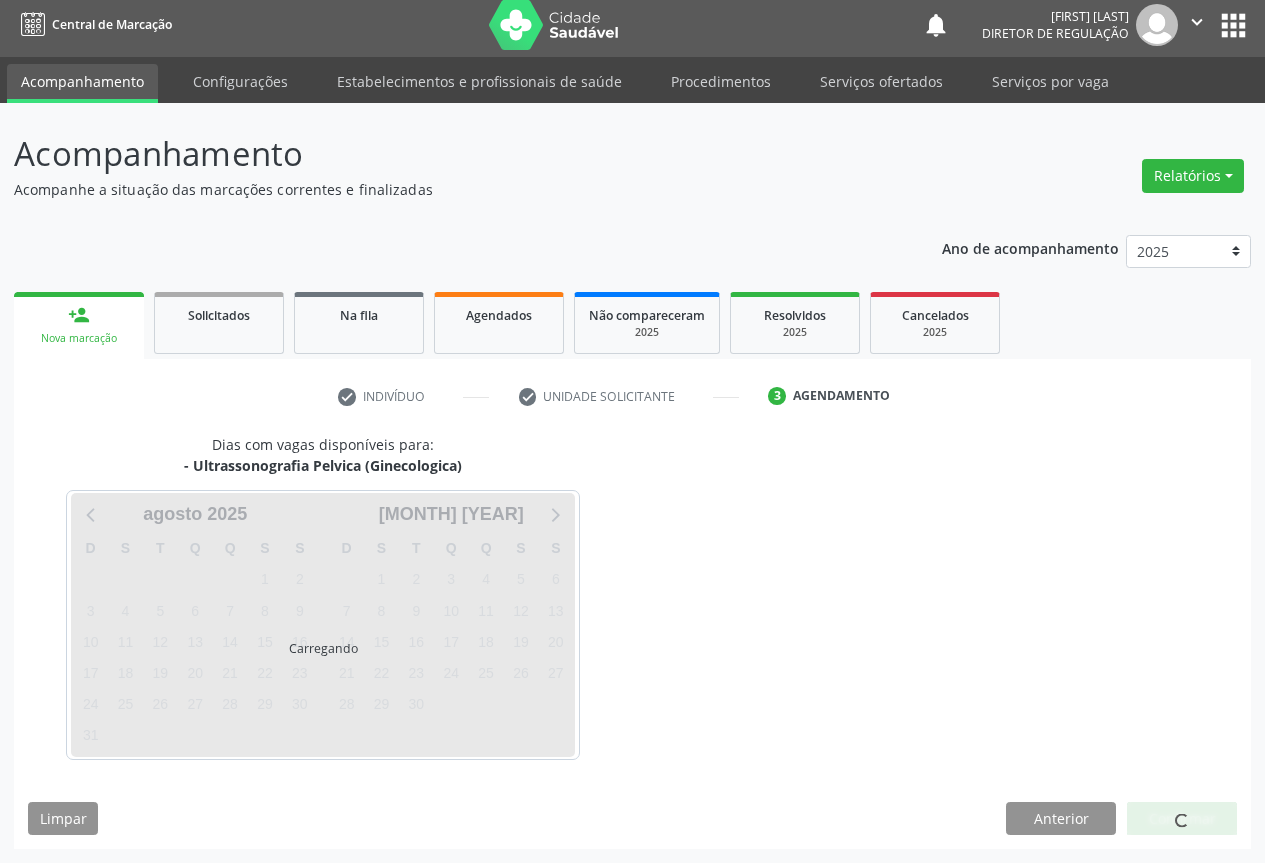scroll, scrollTop: 7, scrollLeft: 0, axis: vertical 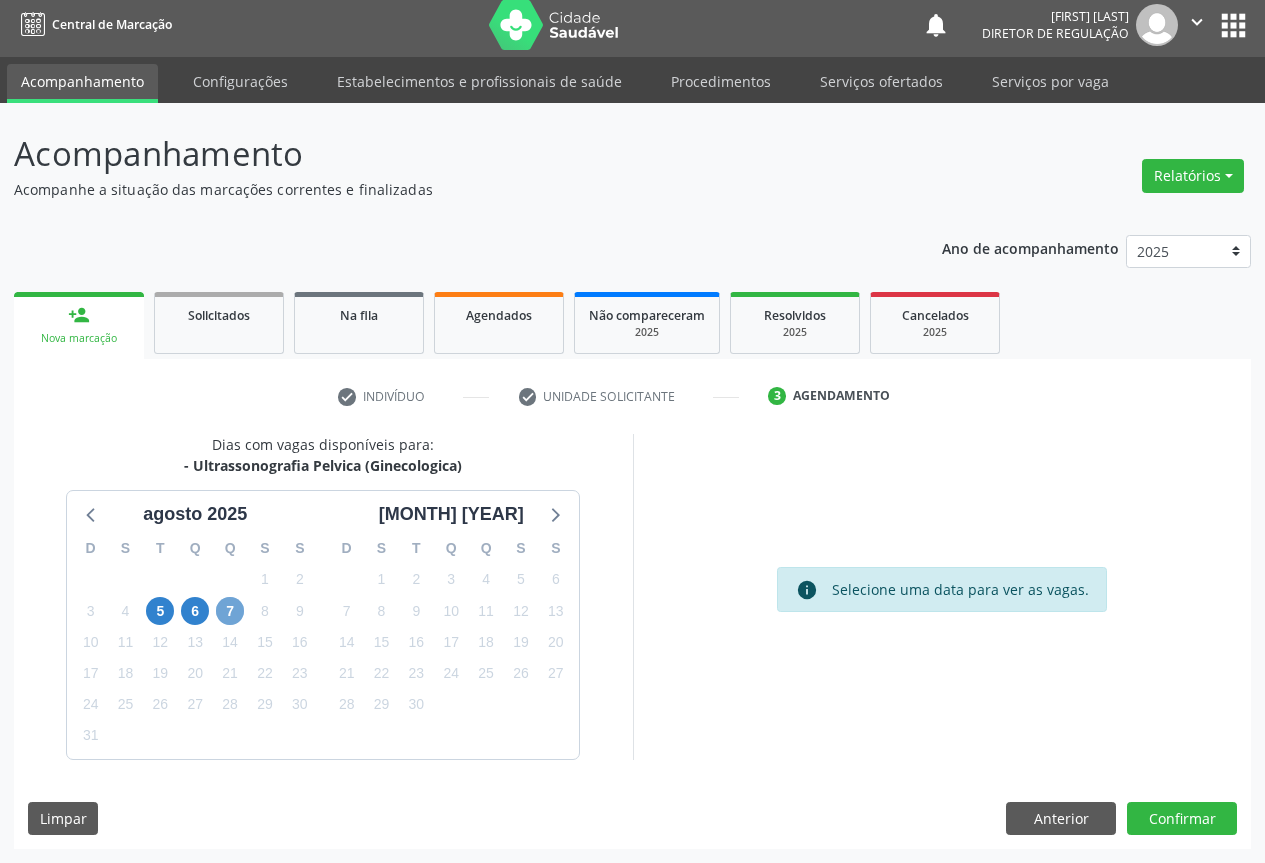 click on "7" at bounding box center [230, 611] 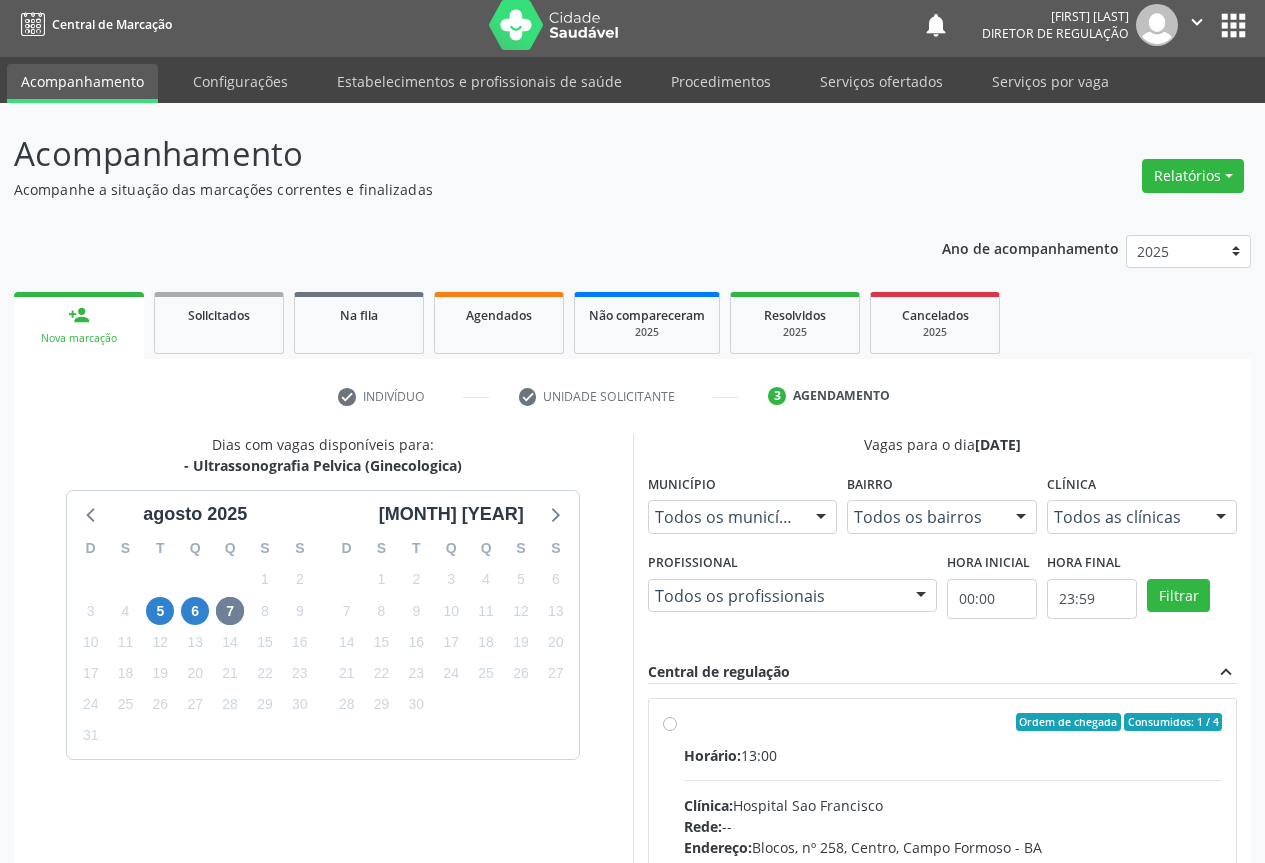 click on "Ordem de chegada
Consumidos: 1 / 4" at bounding box center [953, 722] 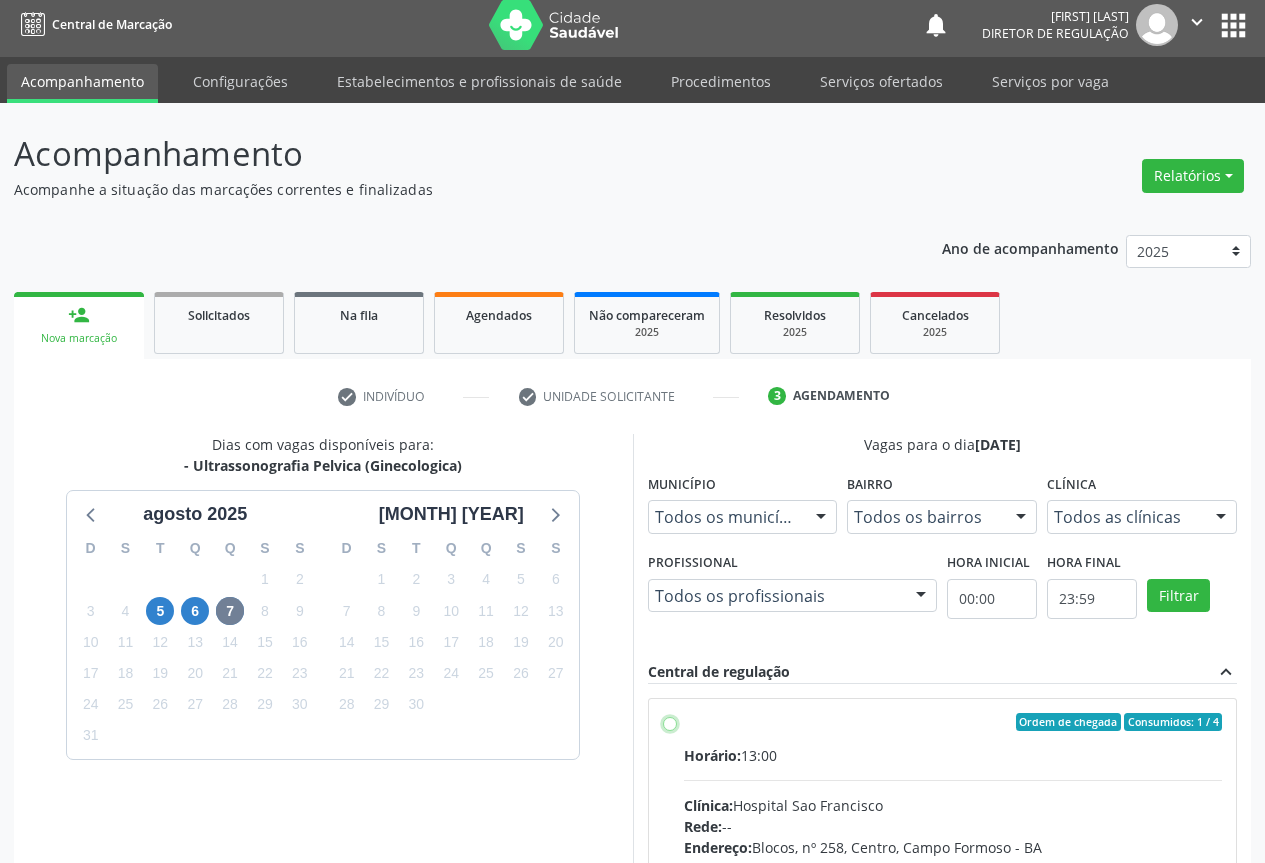 click on "Ordem de chegada
Consumidos: 1 / 4
Horário:   13:00
Clínica:  Hospital Sao Francisco
Rede:
--
Endereço:   Blocos, nº 258, Centro, Campo Formoso - BA
Telefone:   (74) 36451217
Profissional:
Danilo Souza Cardoso
Informações adicionais sobre o atendimento
Idade de atendimento:
de 0 a 120 anos
Gênero(s) atendido(s):
Masculino e Feminino
Informações adicionais:
--" at bounding box center (670, 722) 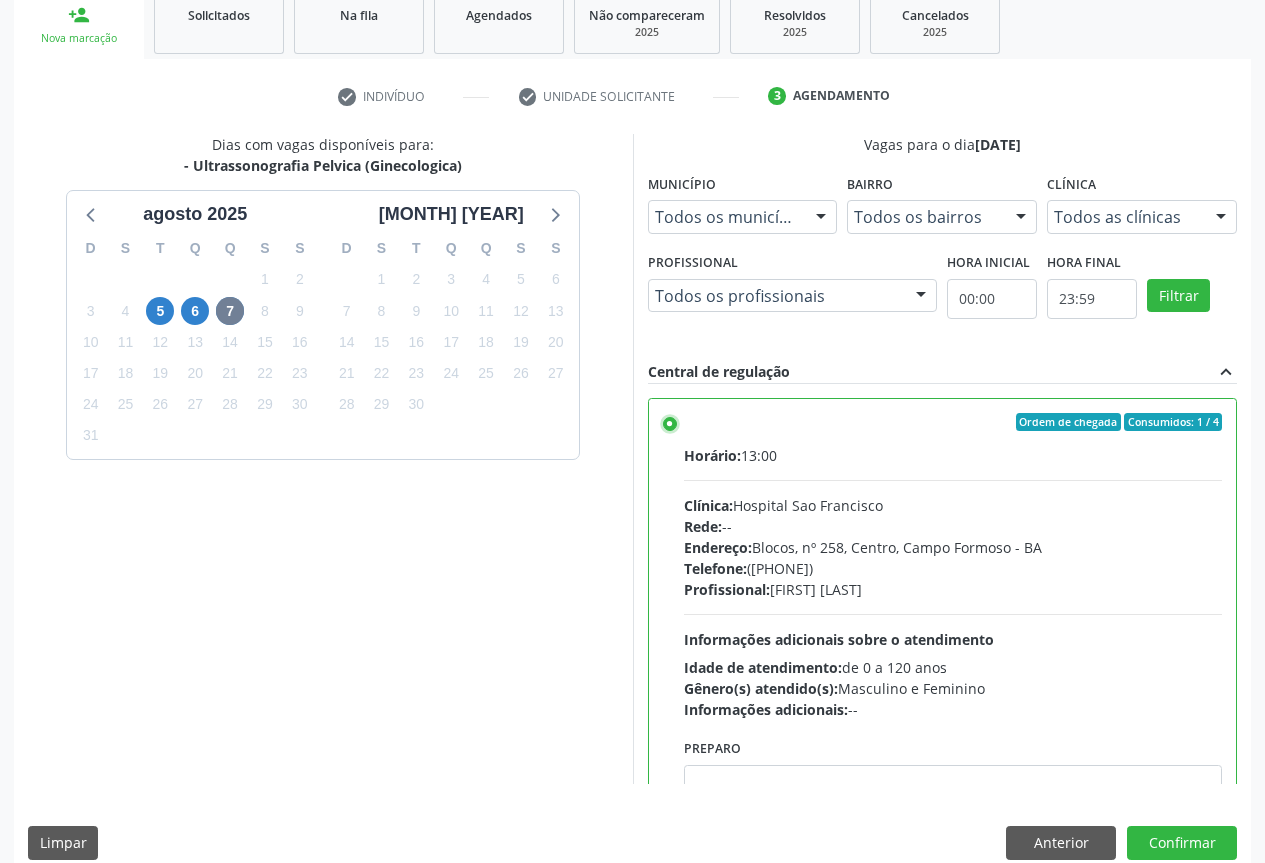 scroll, scrollTop: 332, scrollLeft: 0, axis: vertical 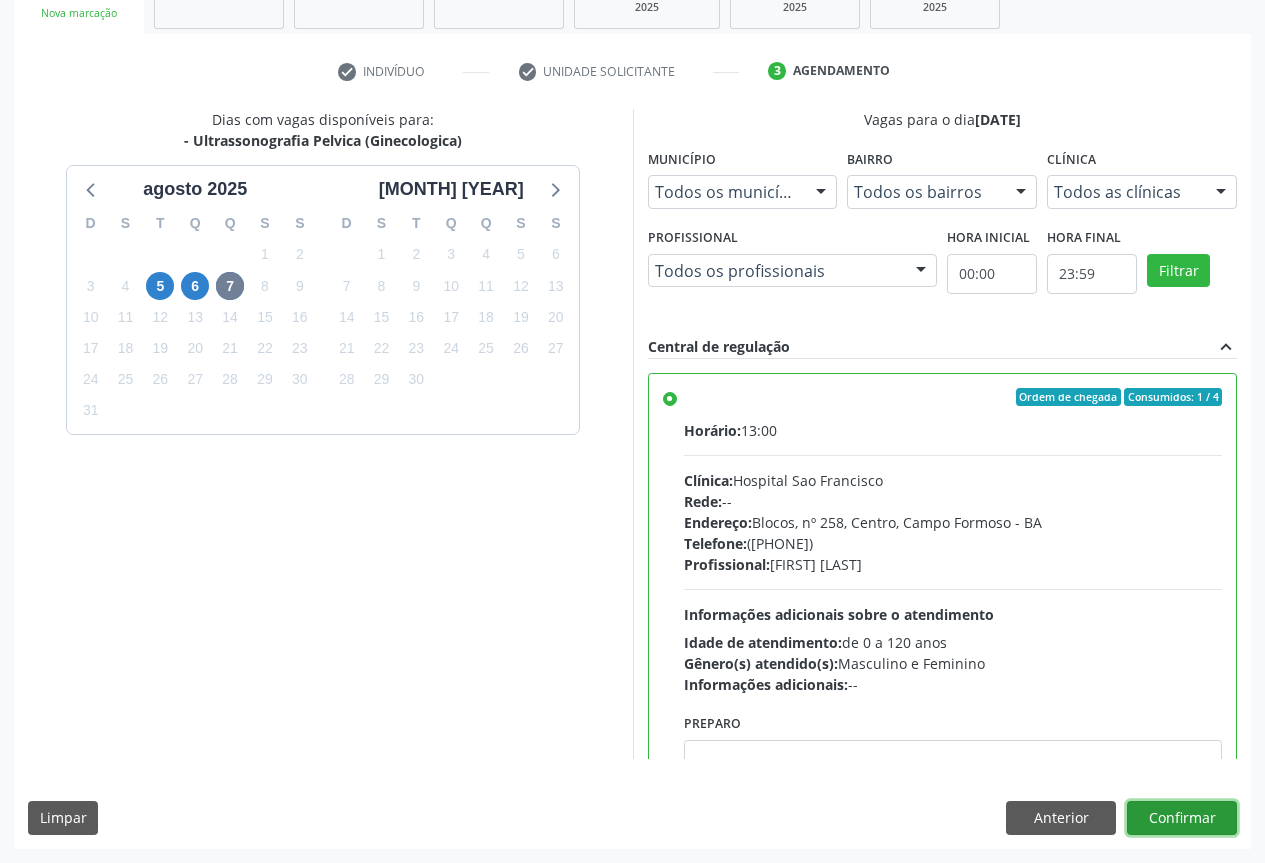 click on "Confirmar" at bounding box center [1182, 818] 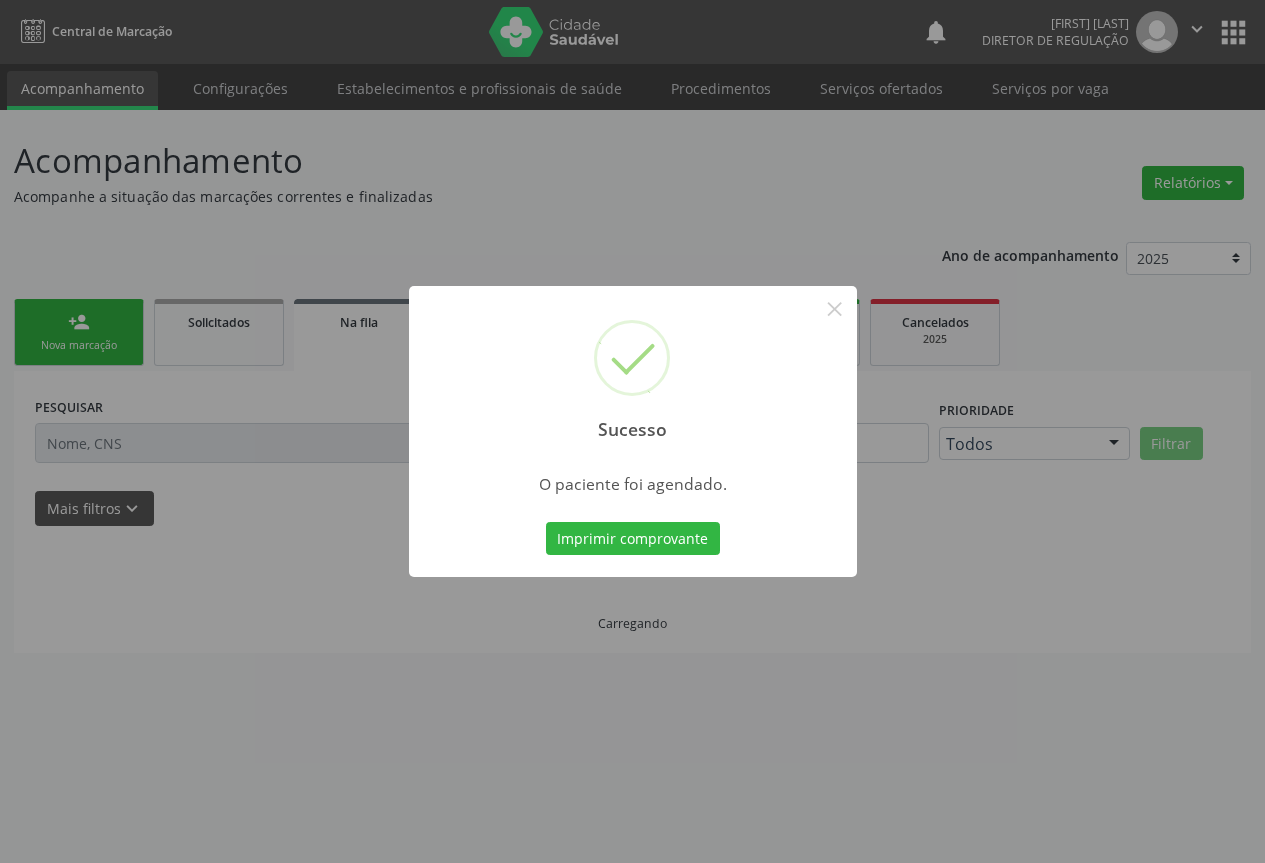 scroll, scrollTop: 0, scrollLeft: 0, axis: both 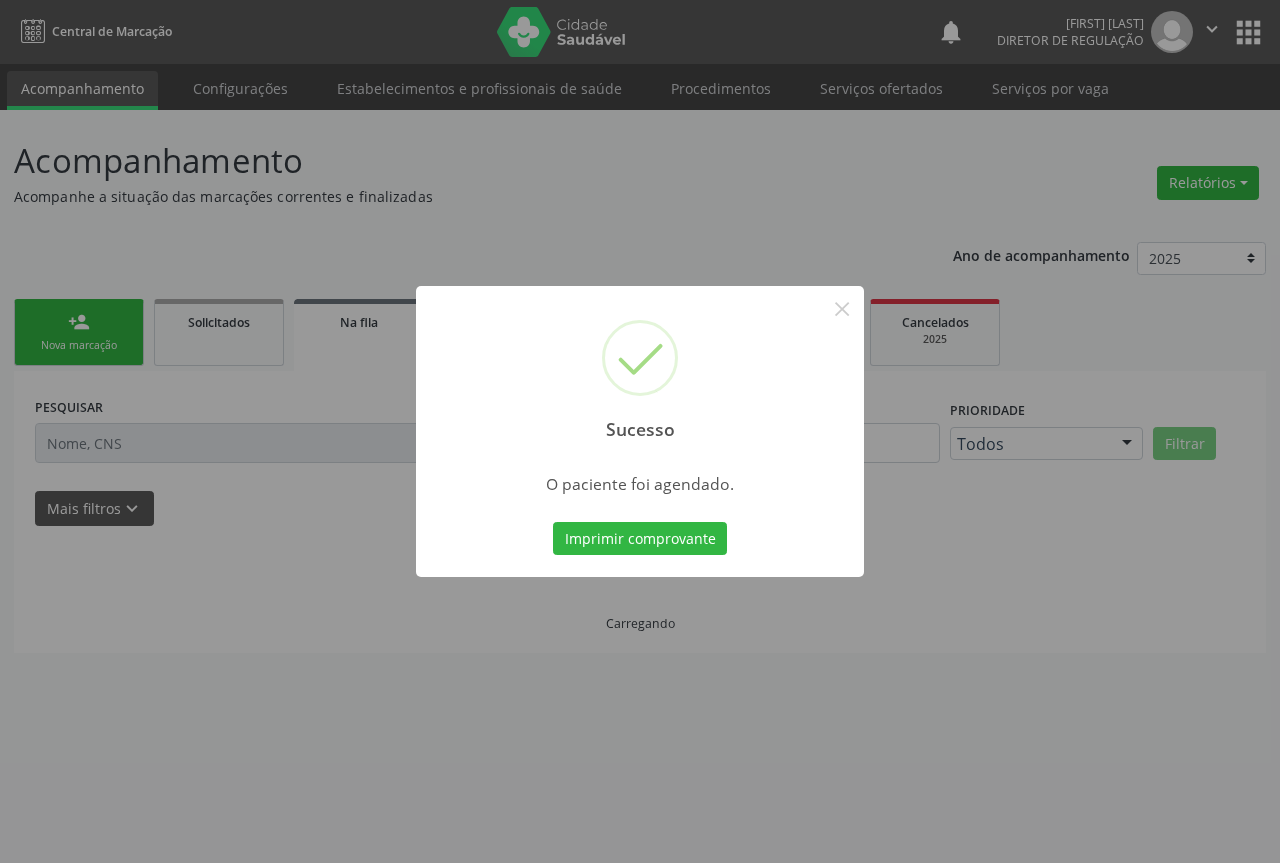 type 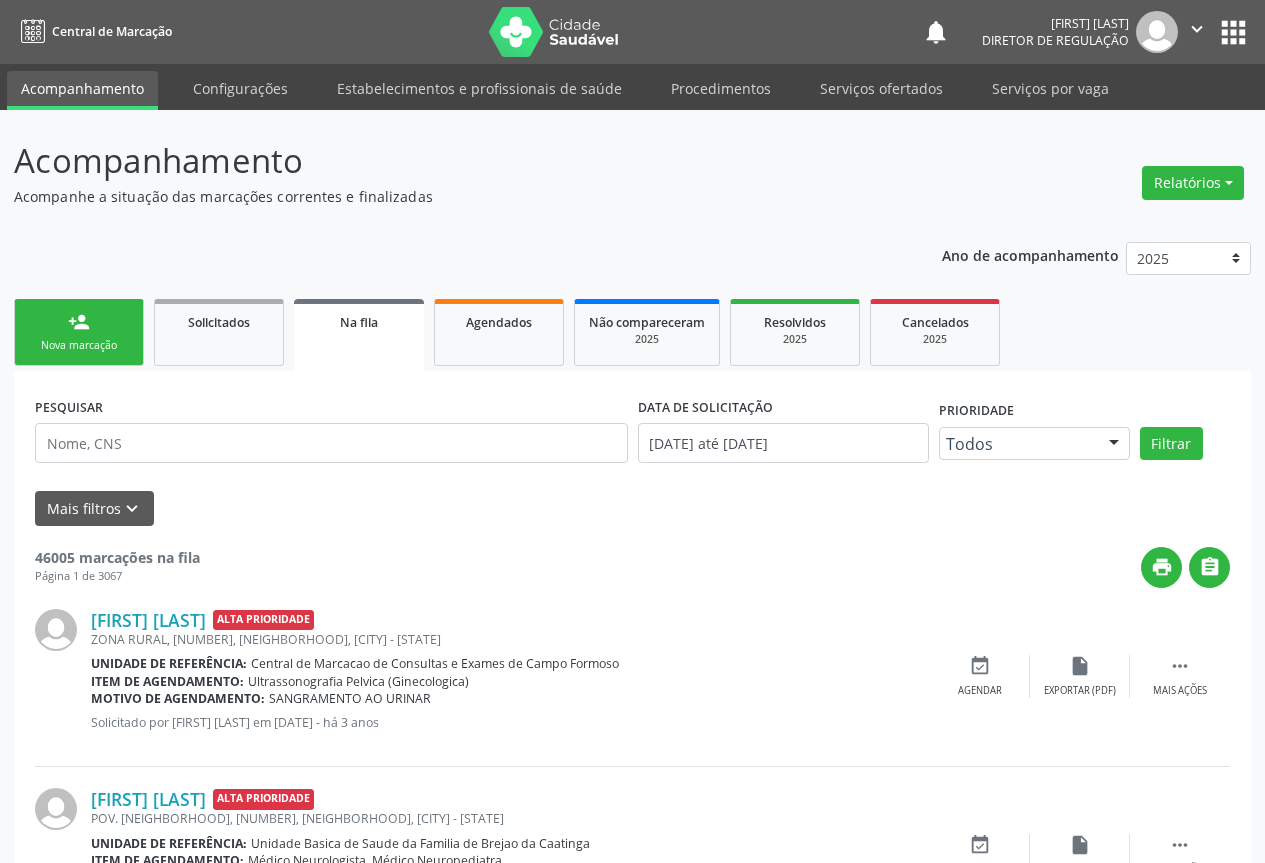 click on "person_add
Nova marcação" at bounding box center [79, 332] 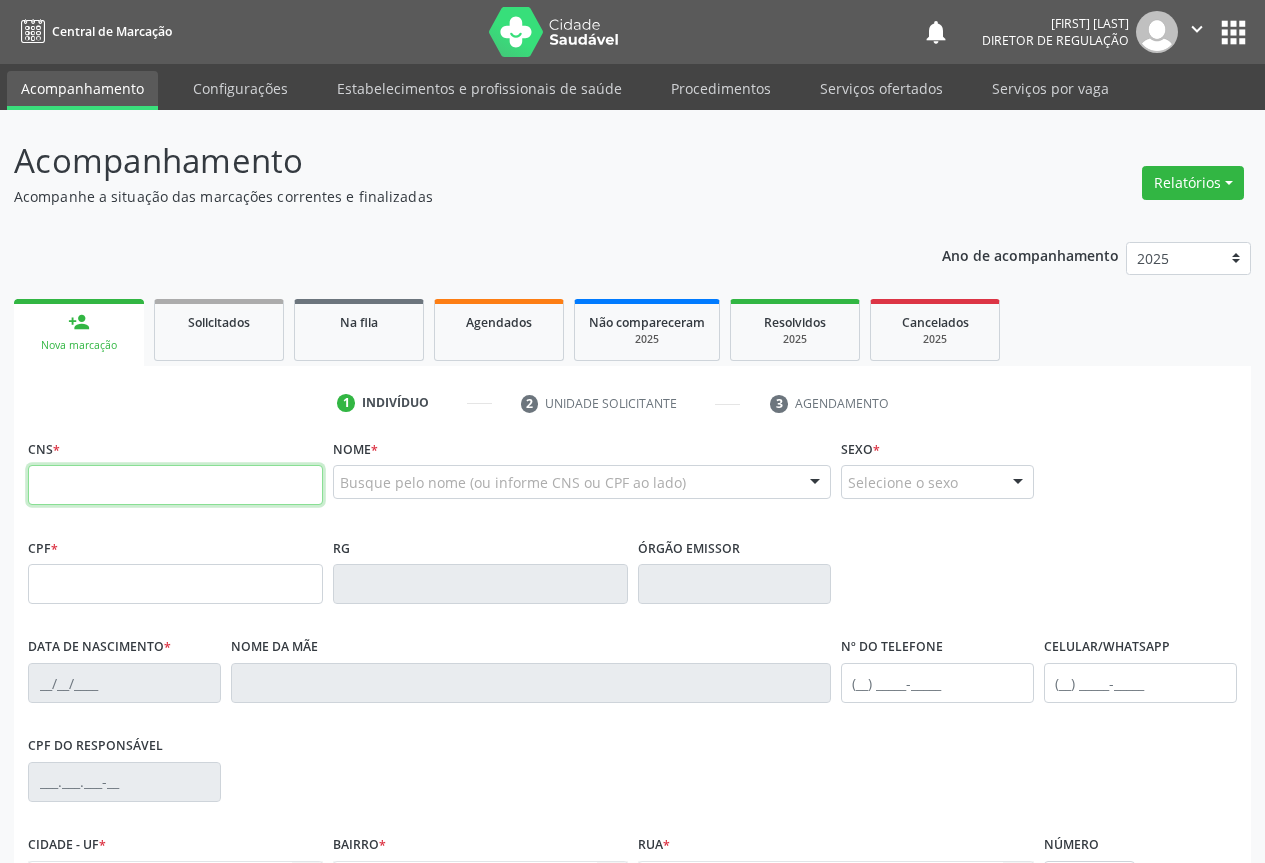 drag, startPoint x: 209, startPoint y: 504, endPoint x: 221, endPoint y: 498, distance: 13.416408 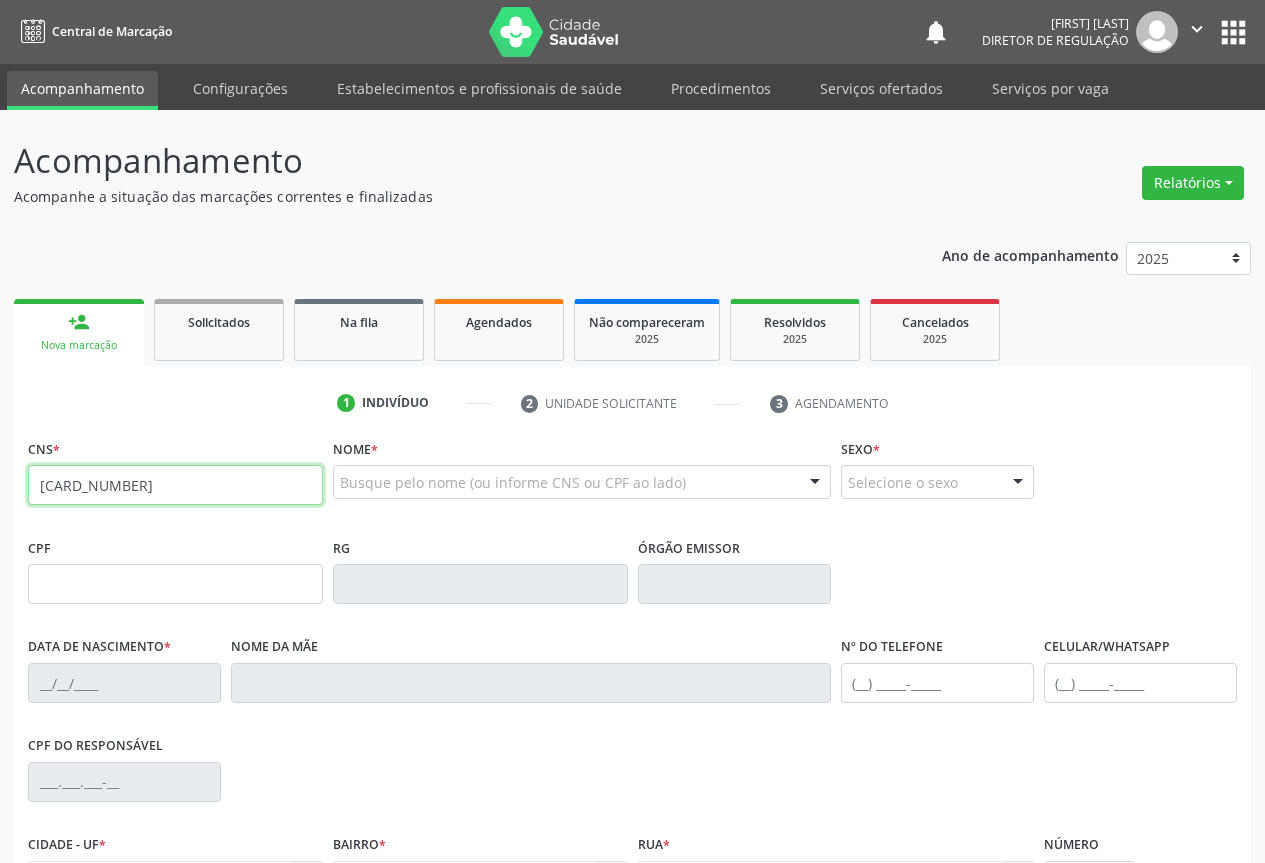 type on "708 0083 2101 2027" 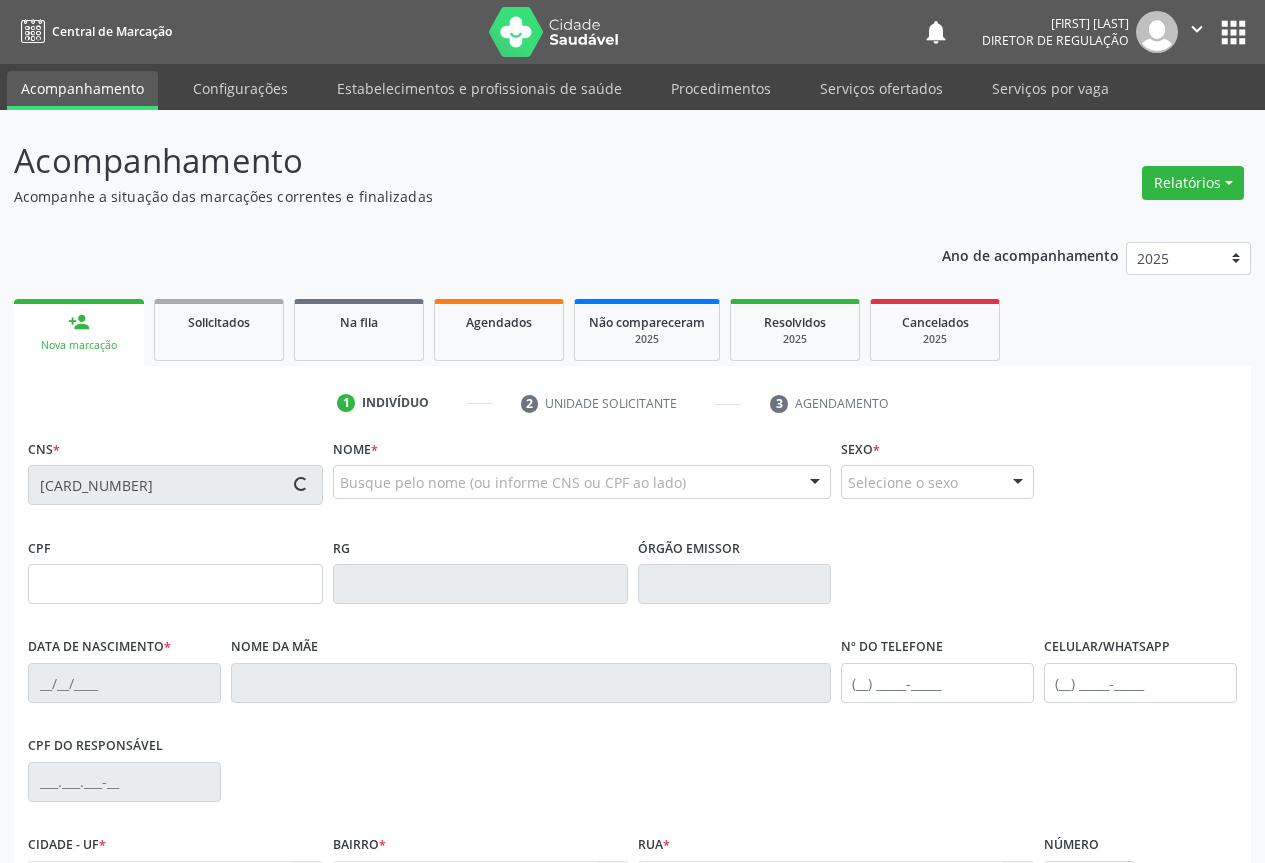 type on "1395604240" 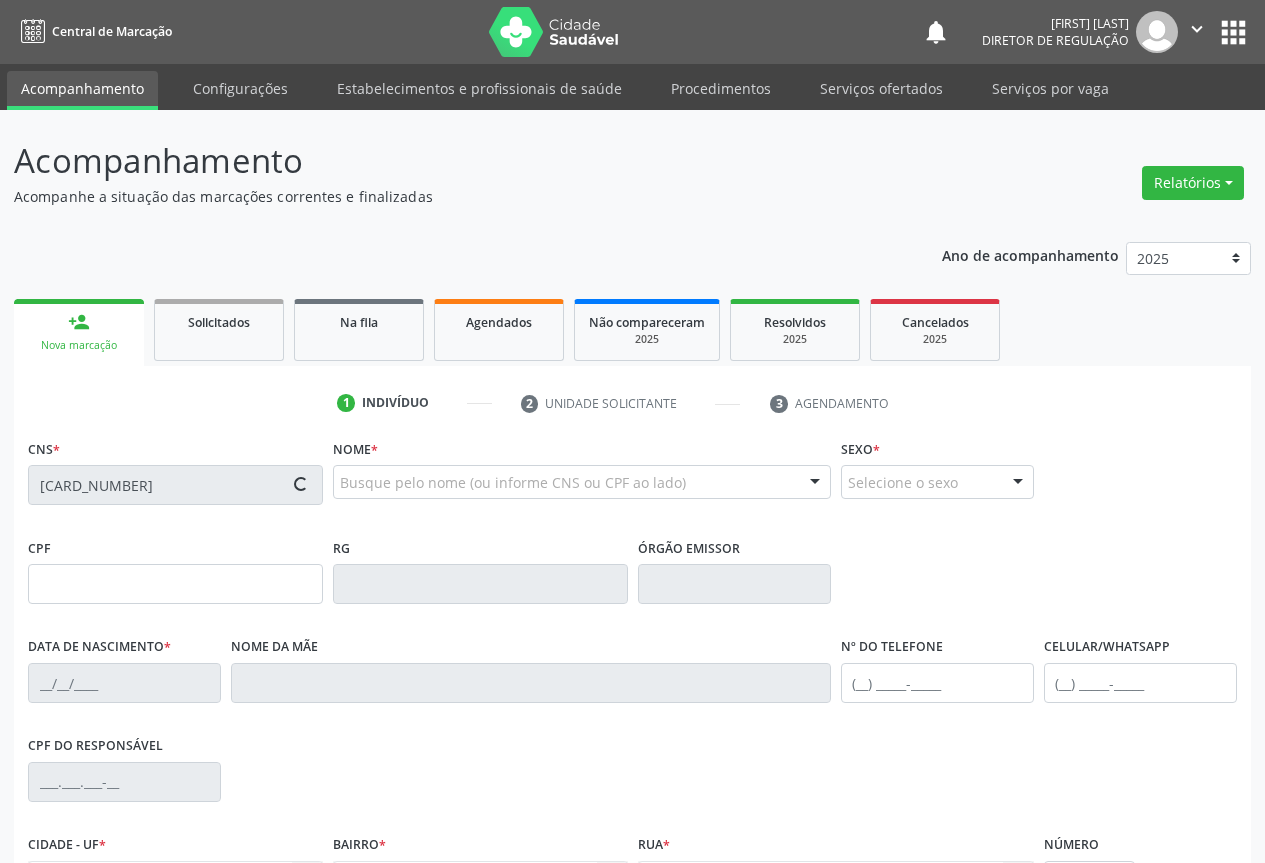 type on "02/04/1955" 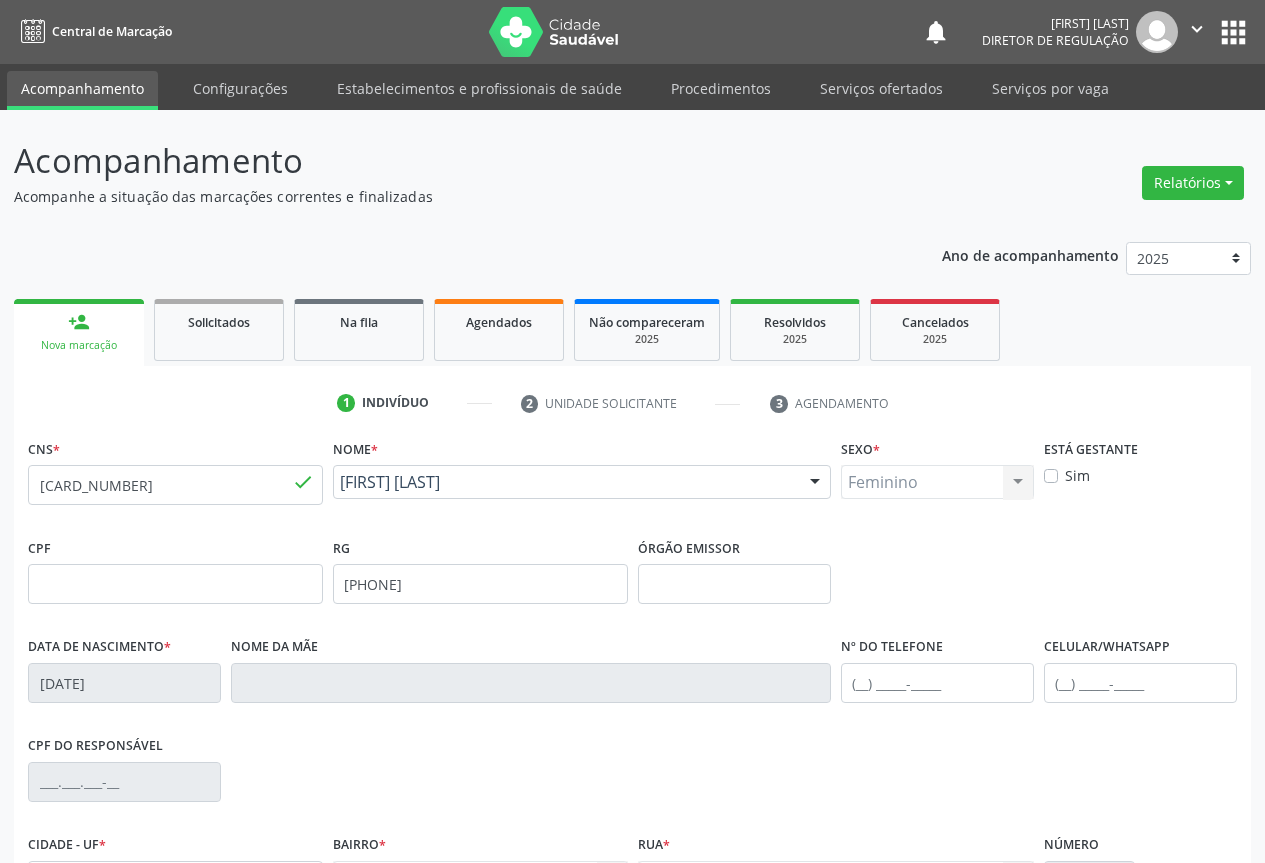 scroll, scrollTop: 221, scrollLeft: 0, axis: vertical 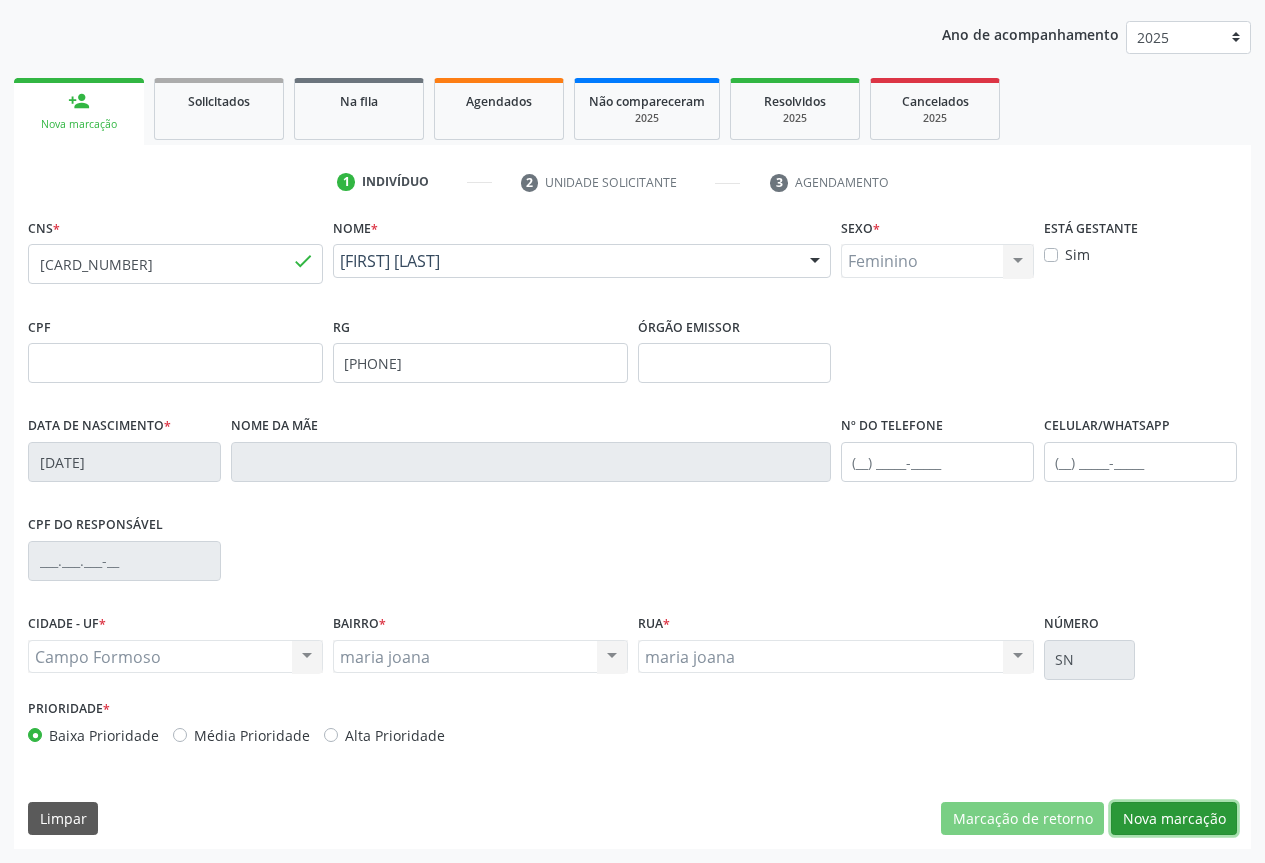drag, startPoint x: 1161, startPoint y: 815, endPoint x: 1126, endPoint y: 770, distance: 57.00877 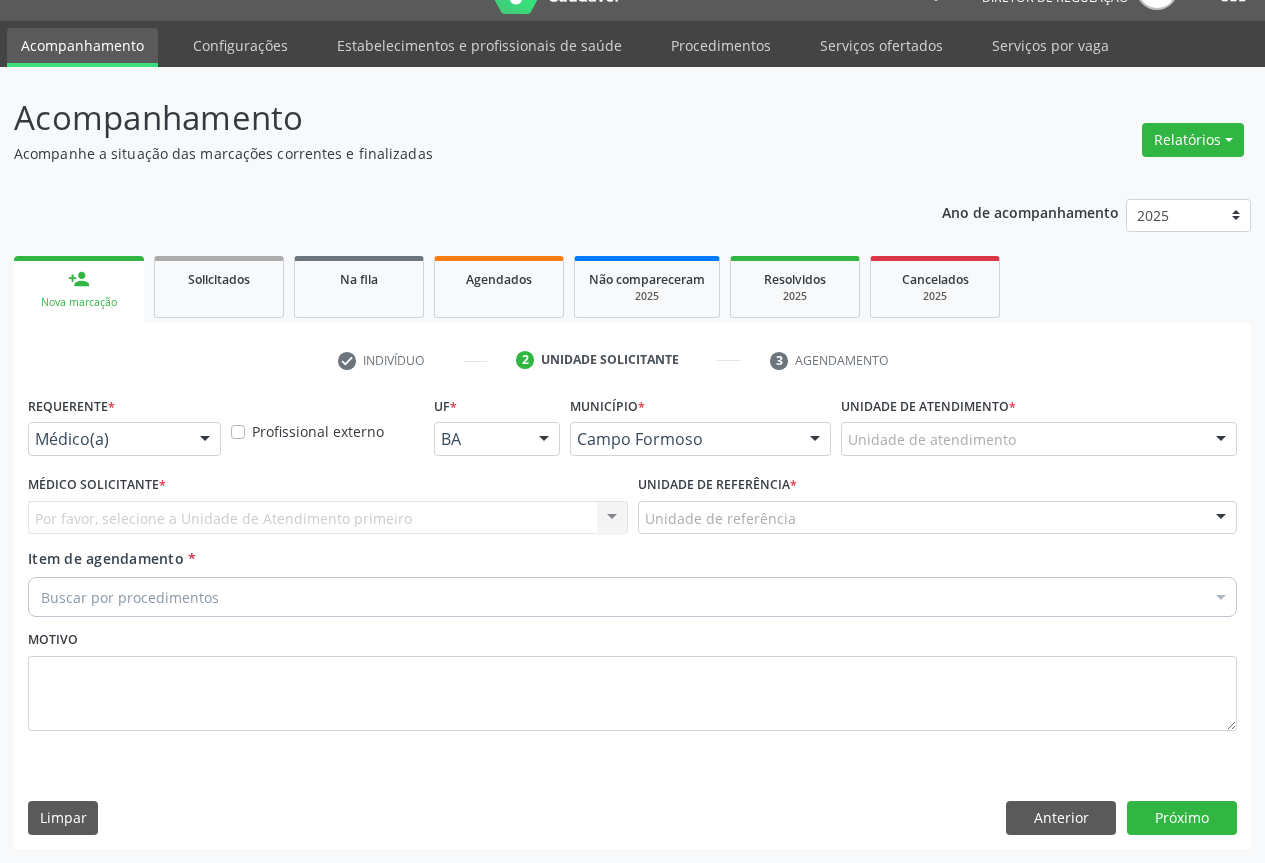 scroll, scrollTop: 43, scrollLeft: 0, axis: vertical 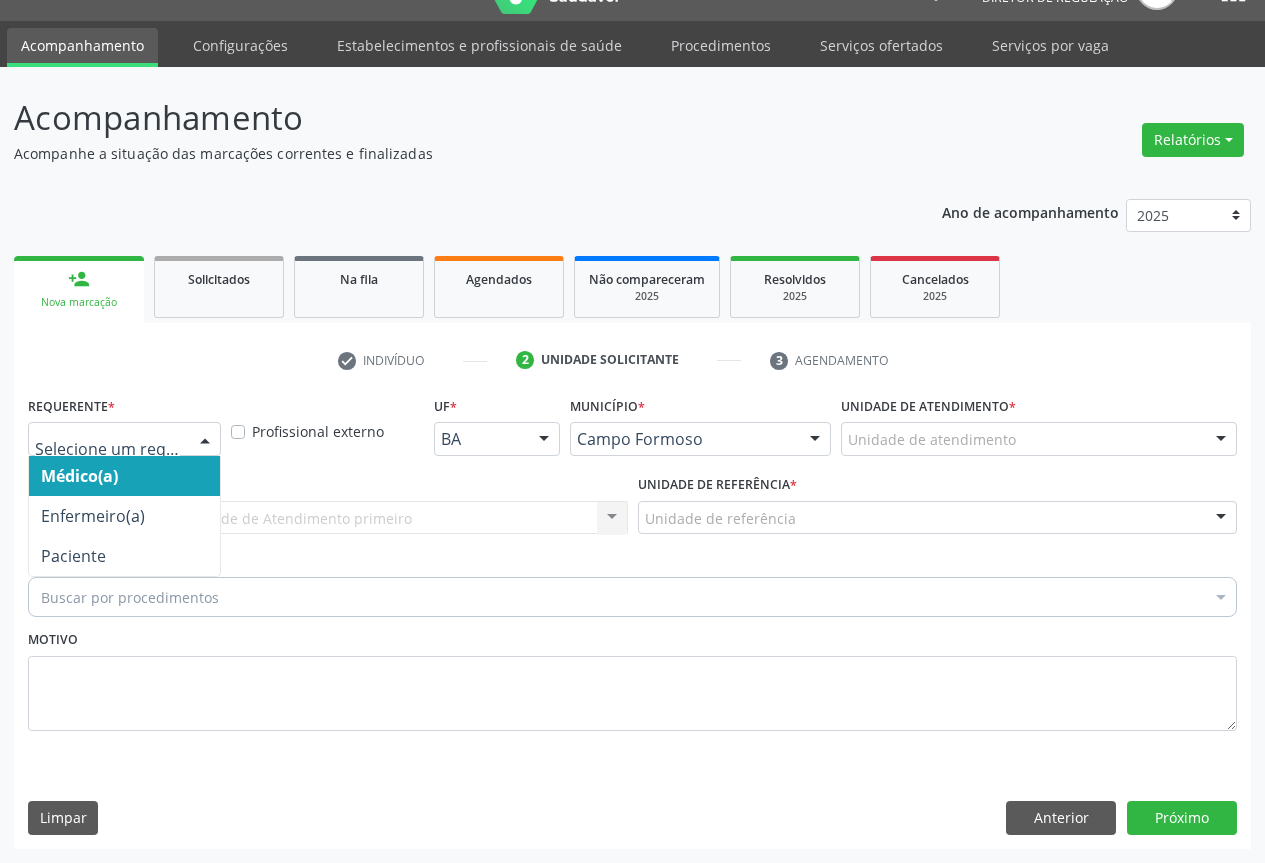 click at bounding box center (205, 440) 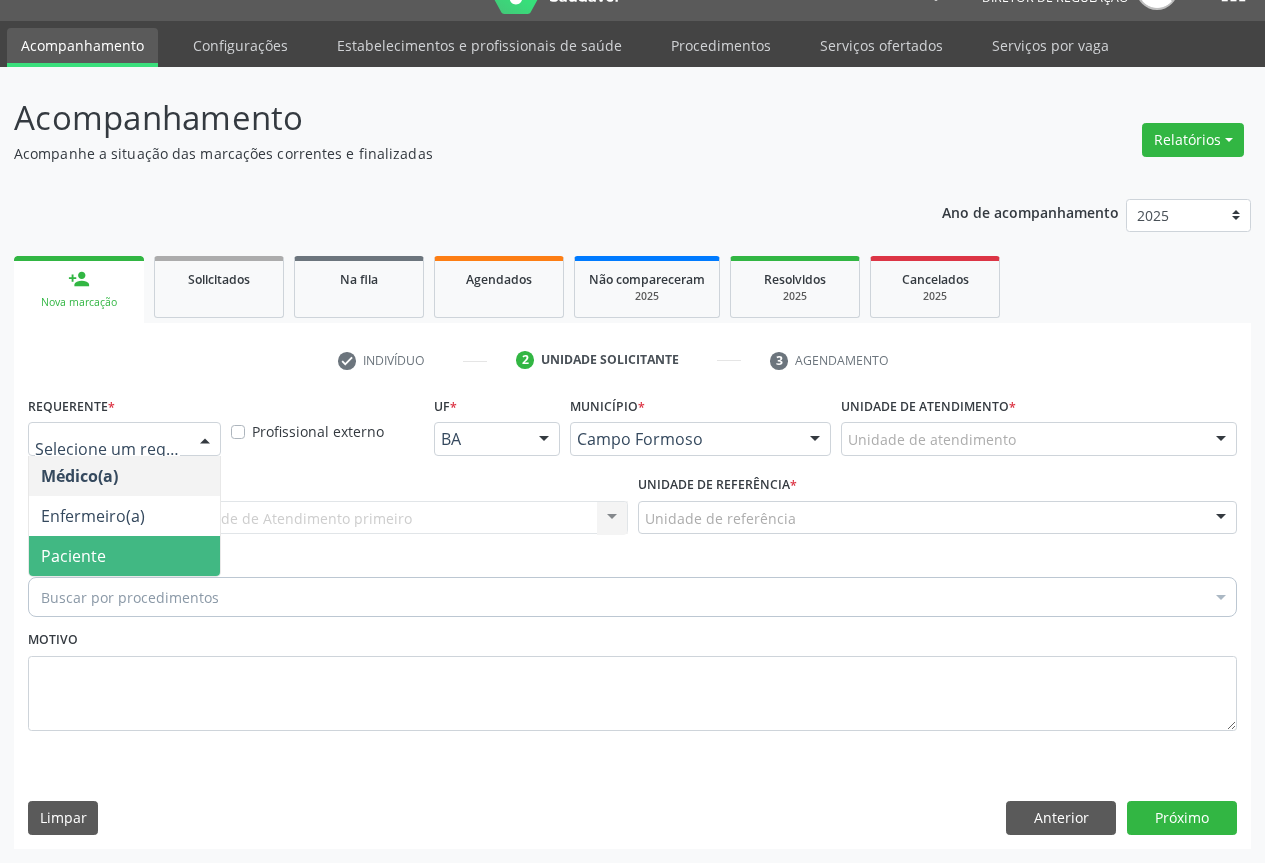 drag, startPoint x: 189, startPoint y: 564, endPoint x: 312, endPoint y: 530, distance: 127.61269 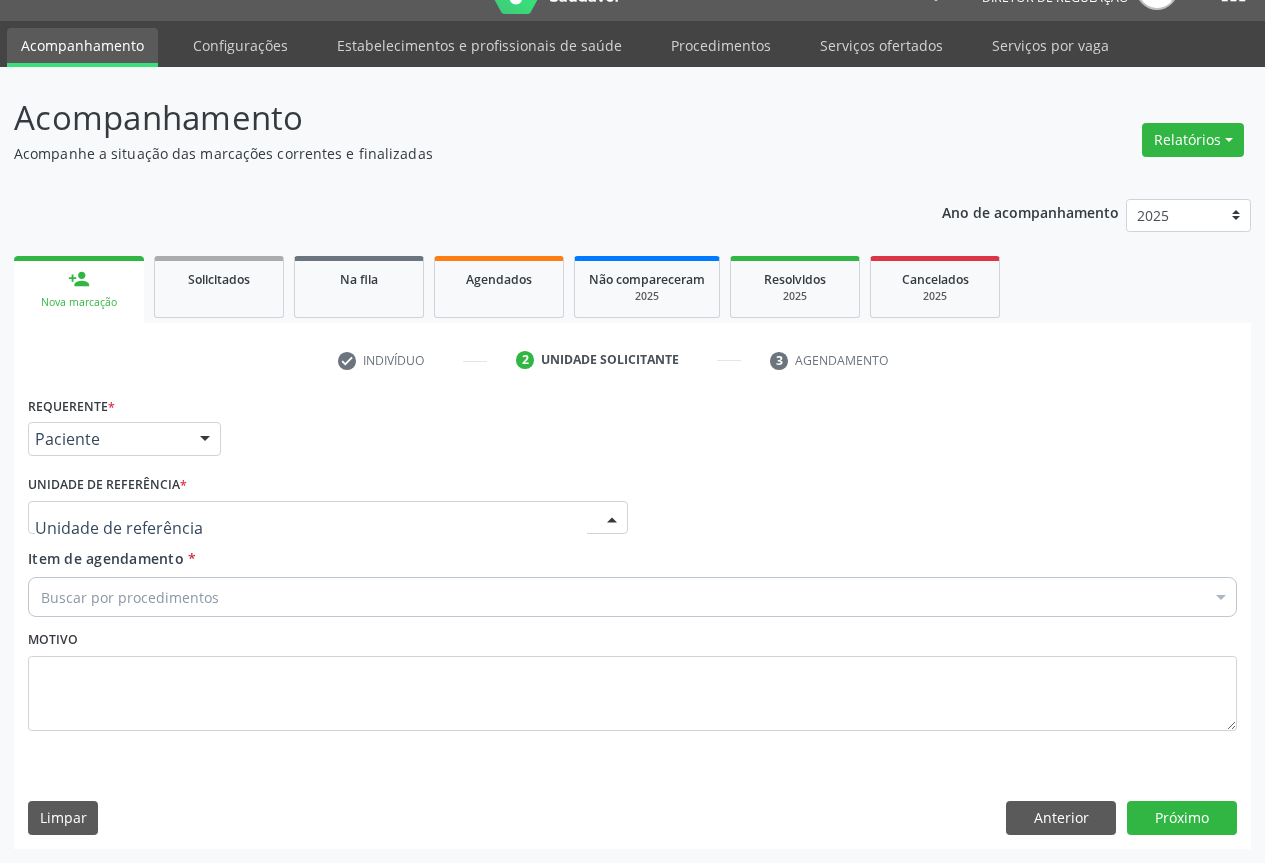 drag, startPoint x: 324, startPoint y: 525, endPoint x: 334, endPoint y: 611, distance: 86.579445 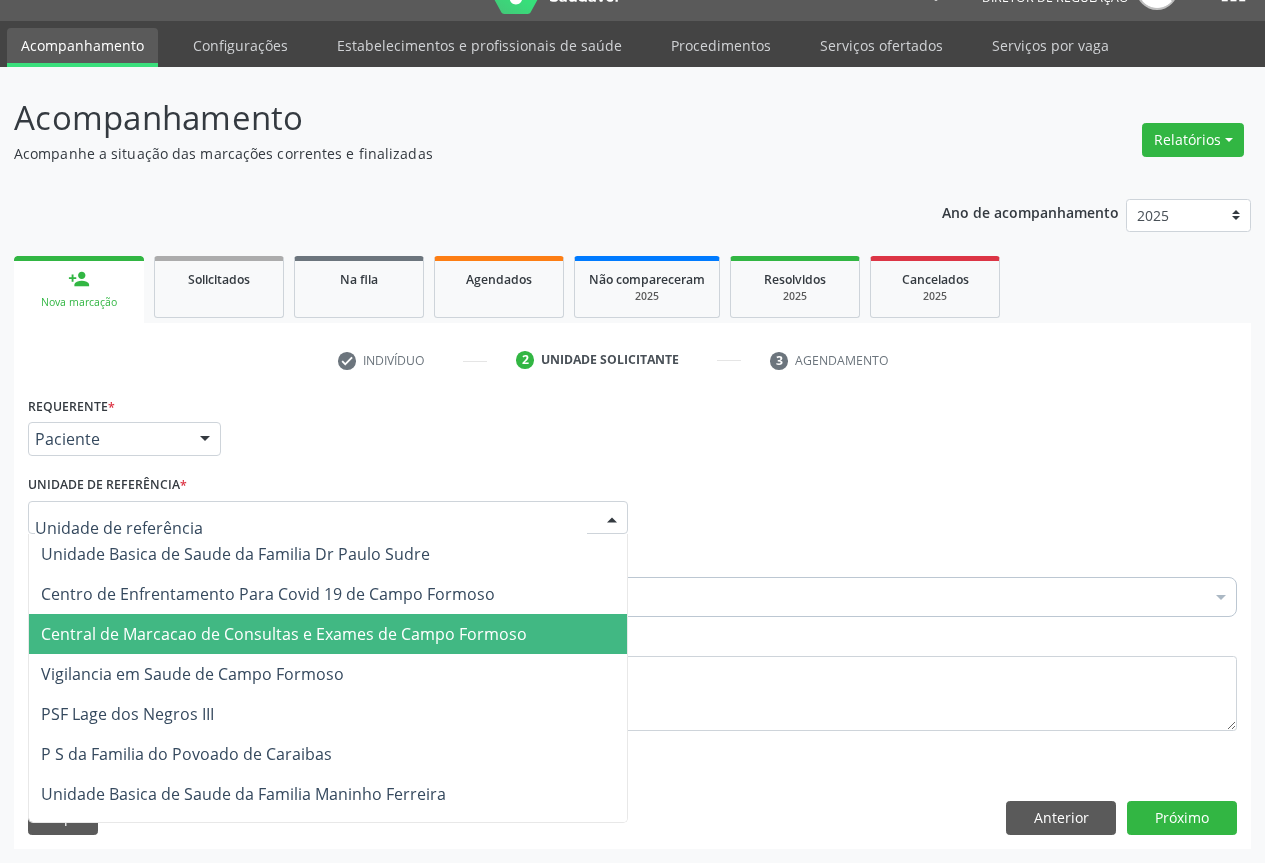click on "Central de Marcacao de Consultas e Exames de Campo Formoso" at bounding box center (328, 634) 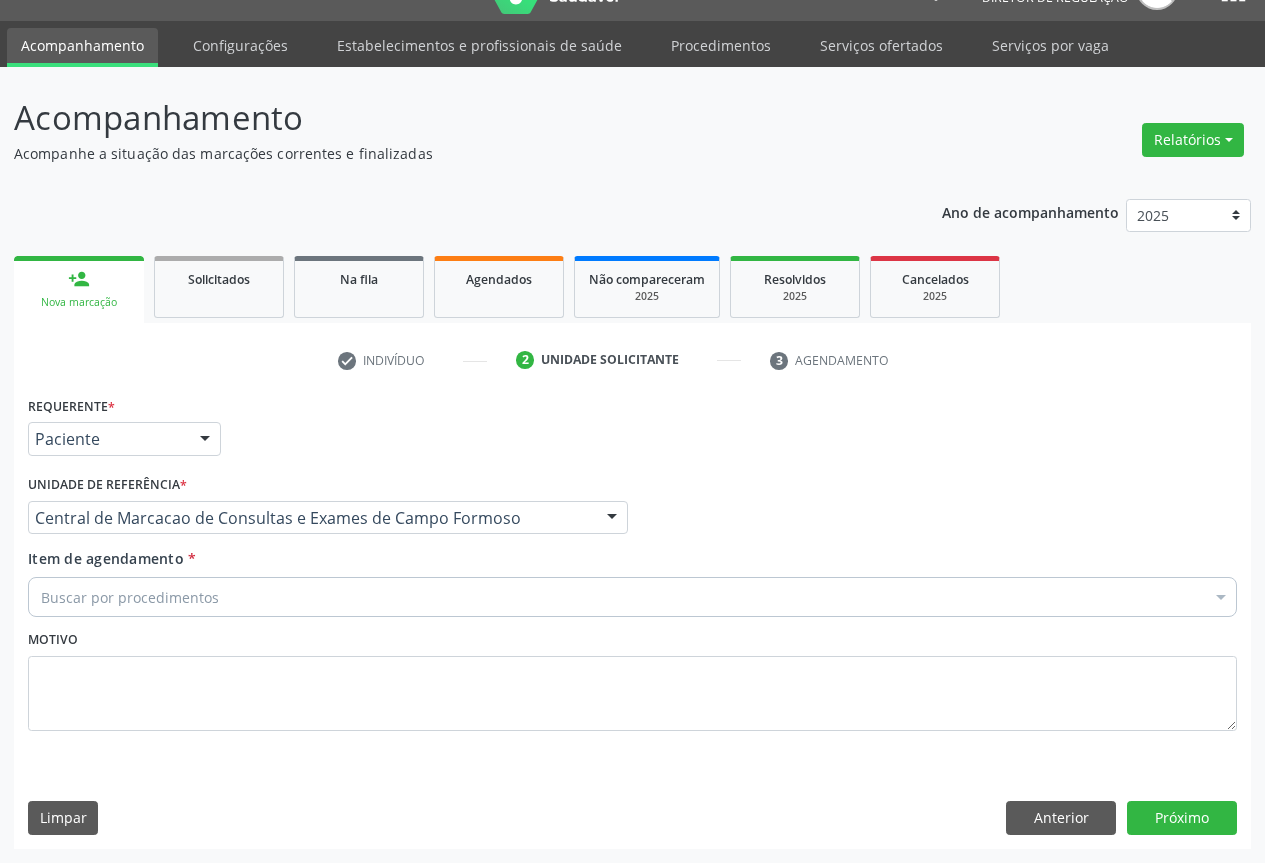 click on "Buscar por procedimentos" at bounding box center (632, 597) 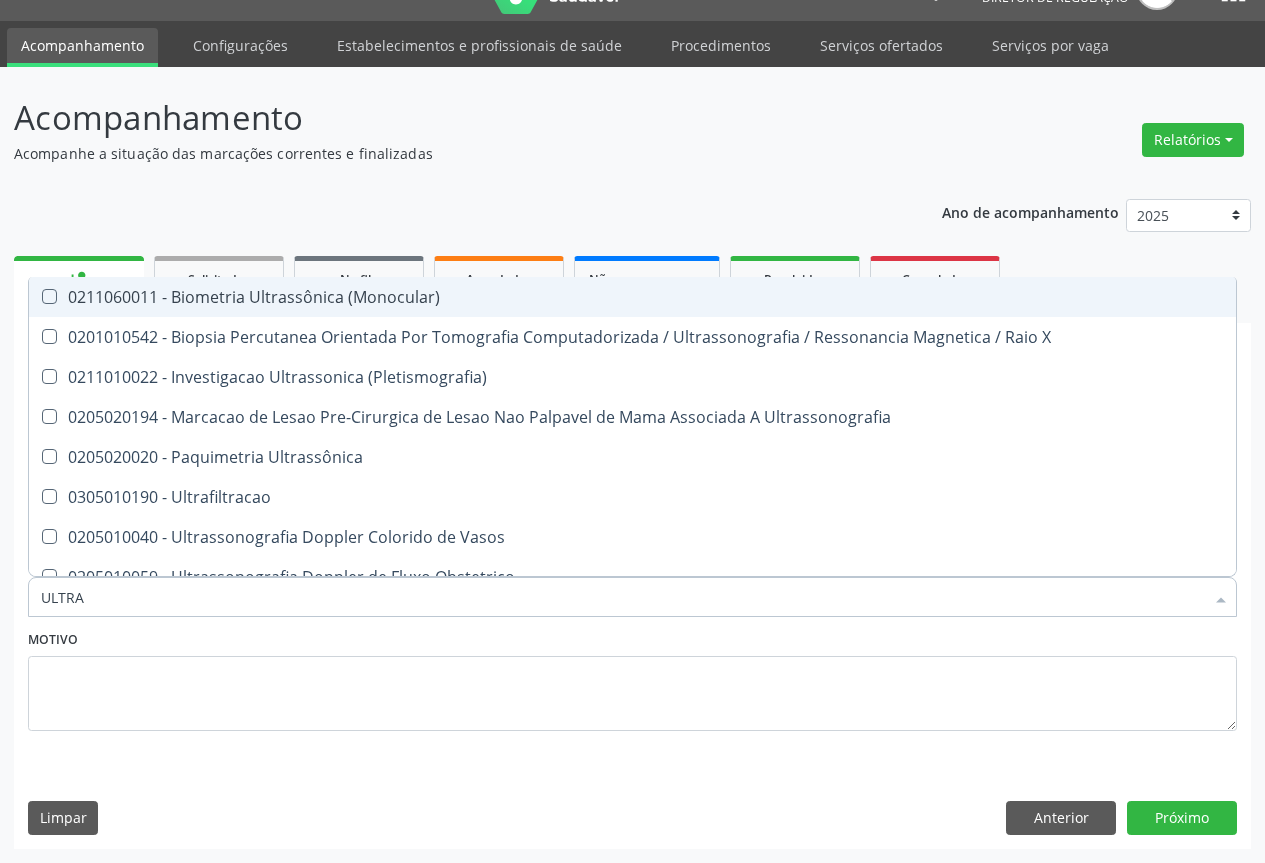 type on "ULTRAS" 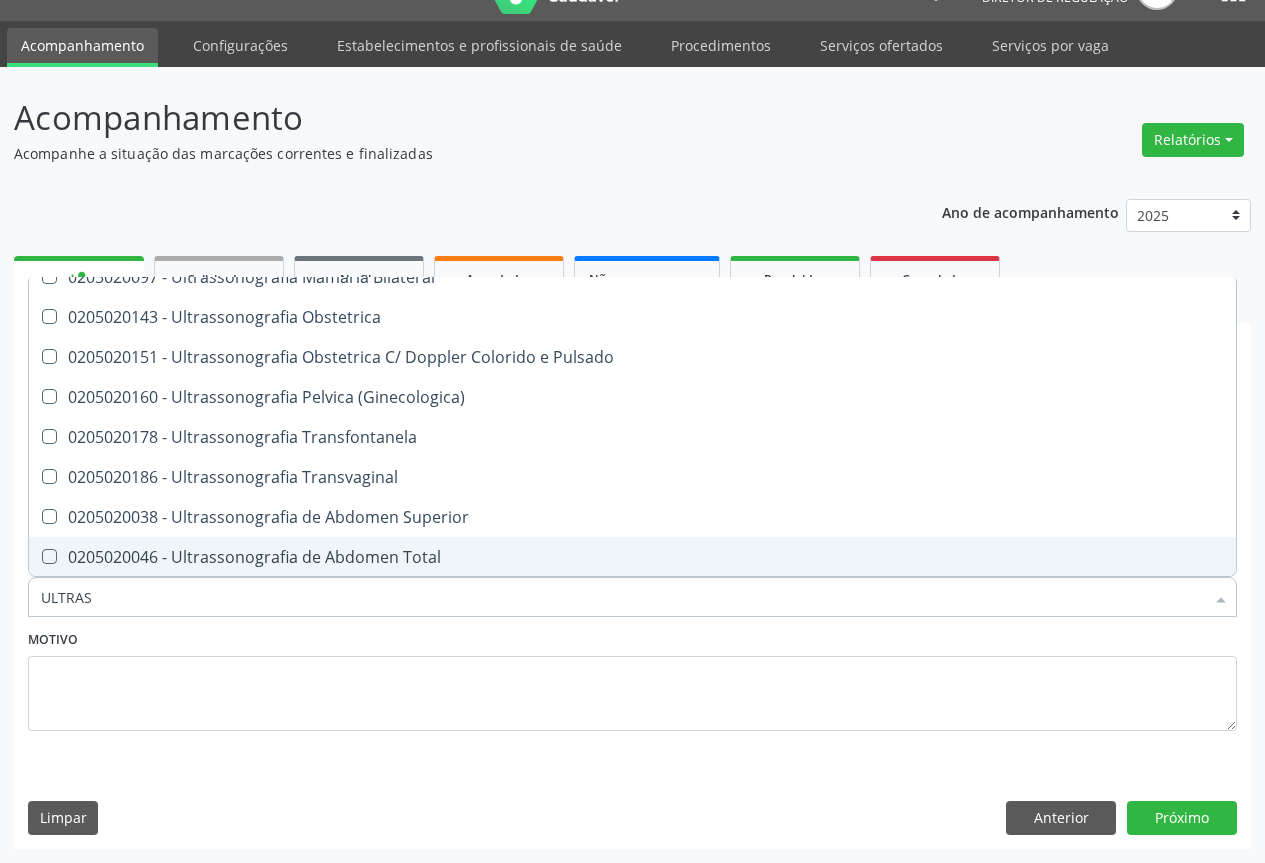 scroll, scrollTop: 500, scrollLeft: 0, axis: vertical 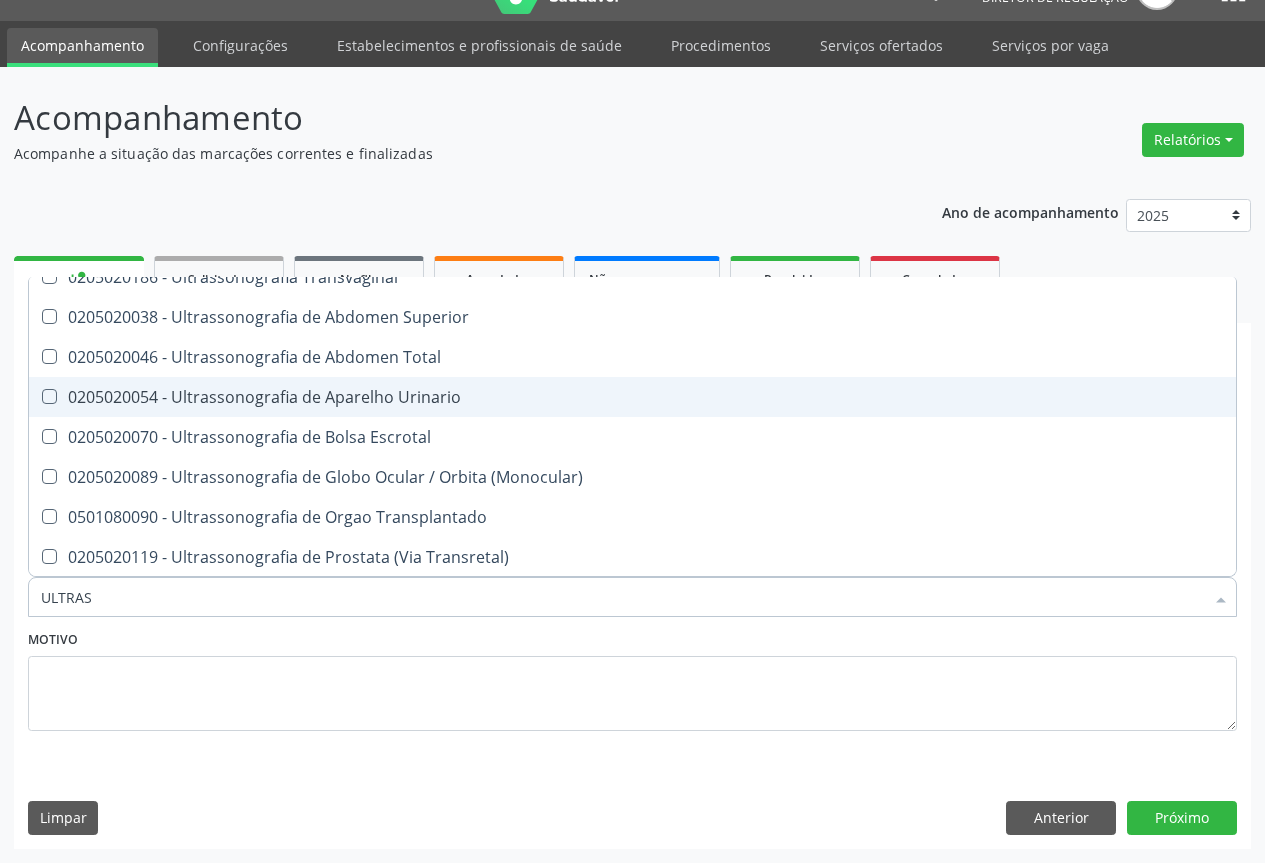 click on "0205020054 - Ultrassonografia de Aparelho Urinario" at bounding box center [632, 397] 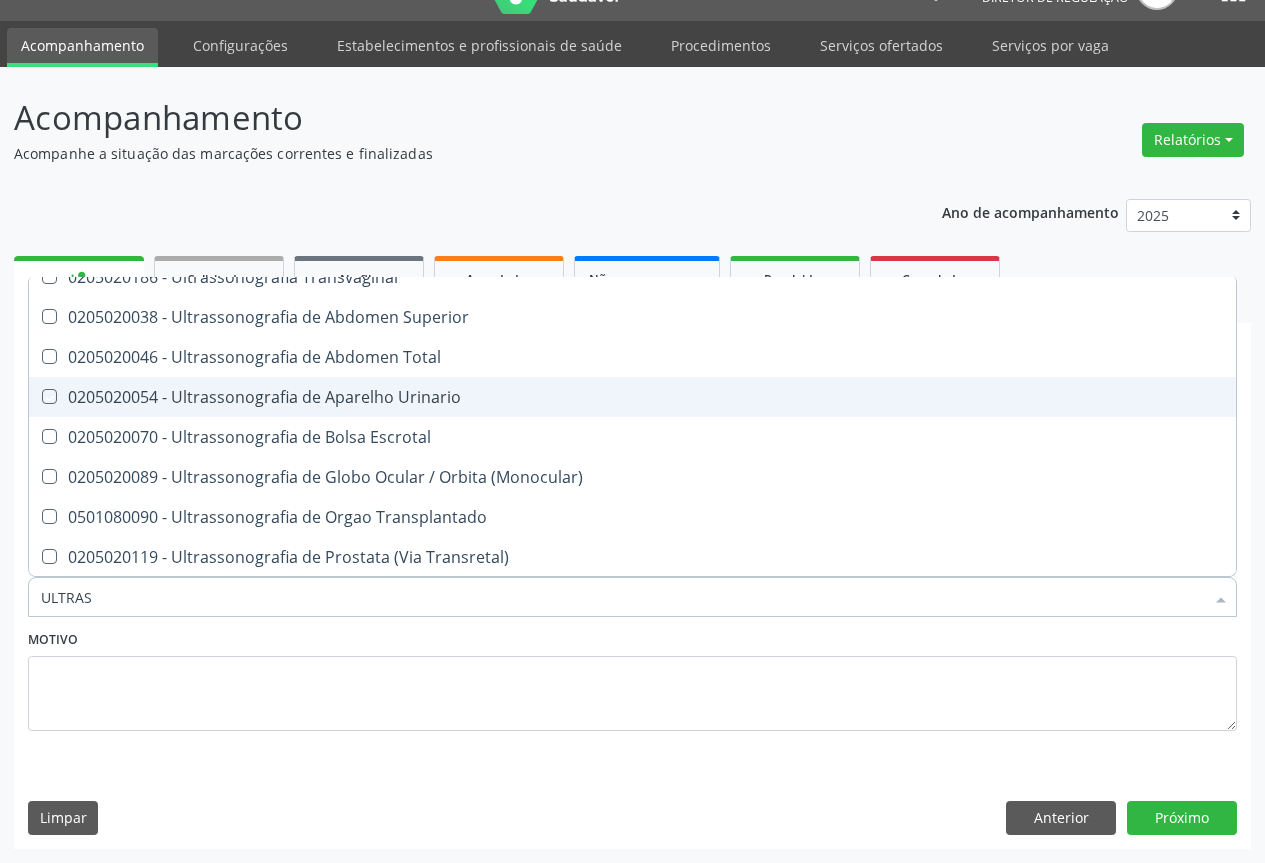 checkbox on "true" 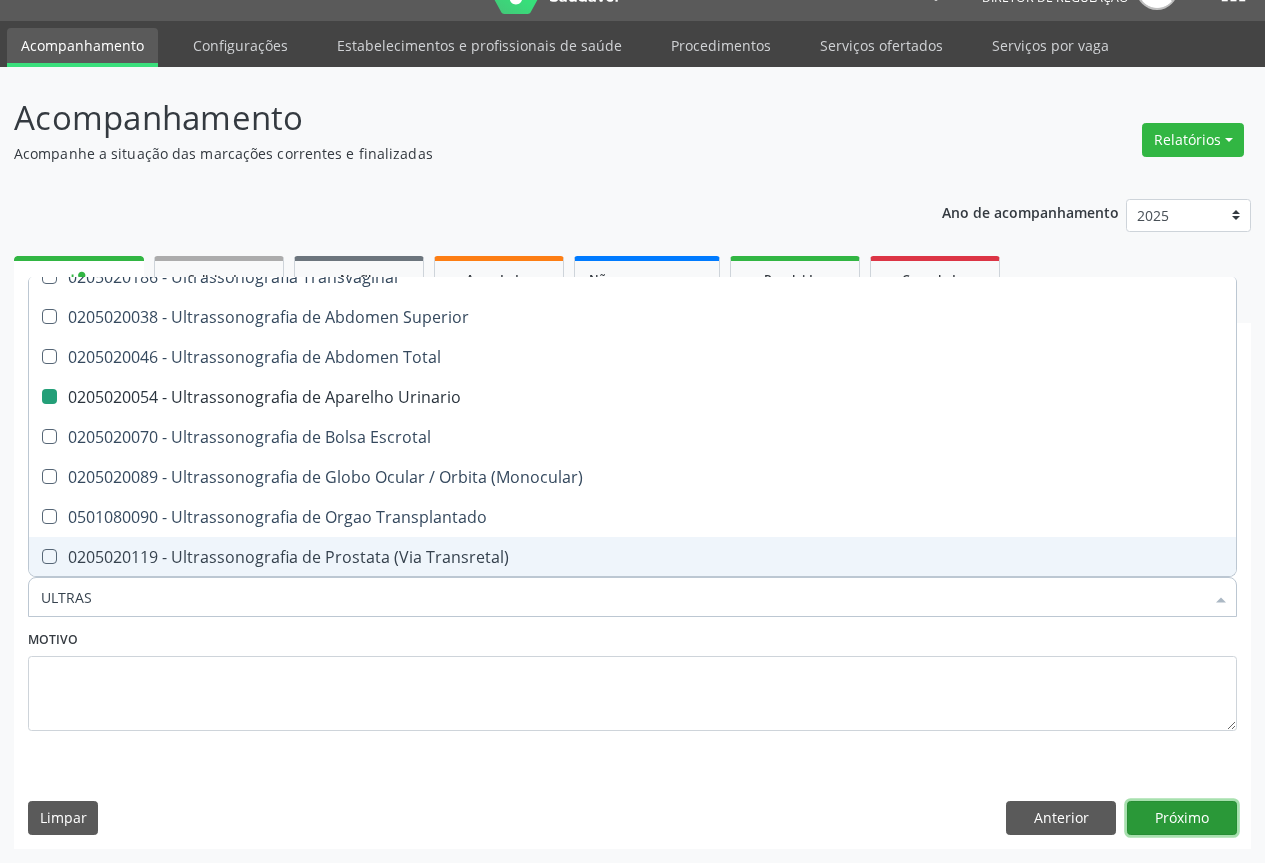 click on "Próximo" at bounding box center (1182, 818) 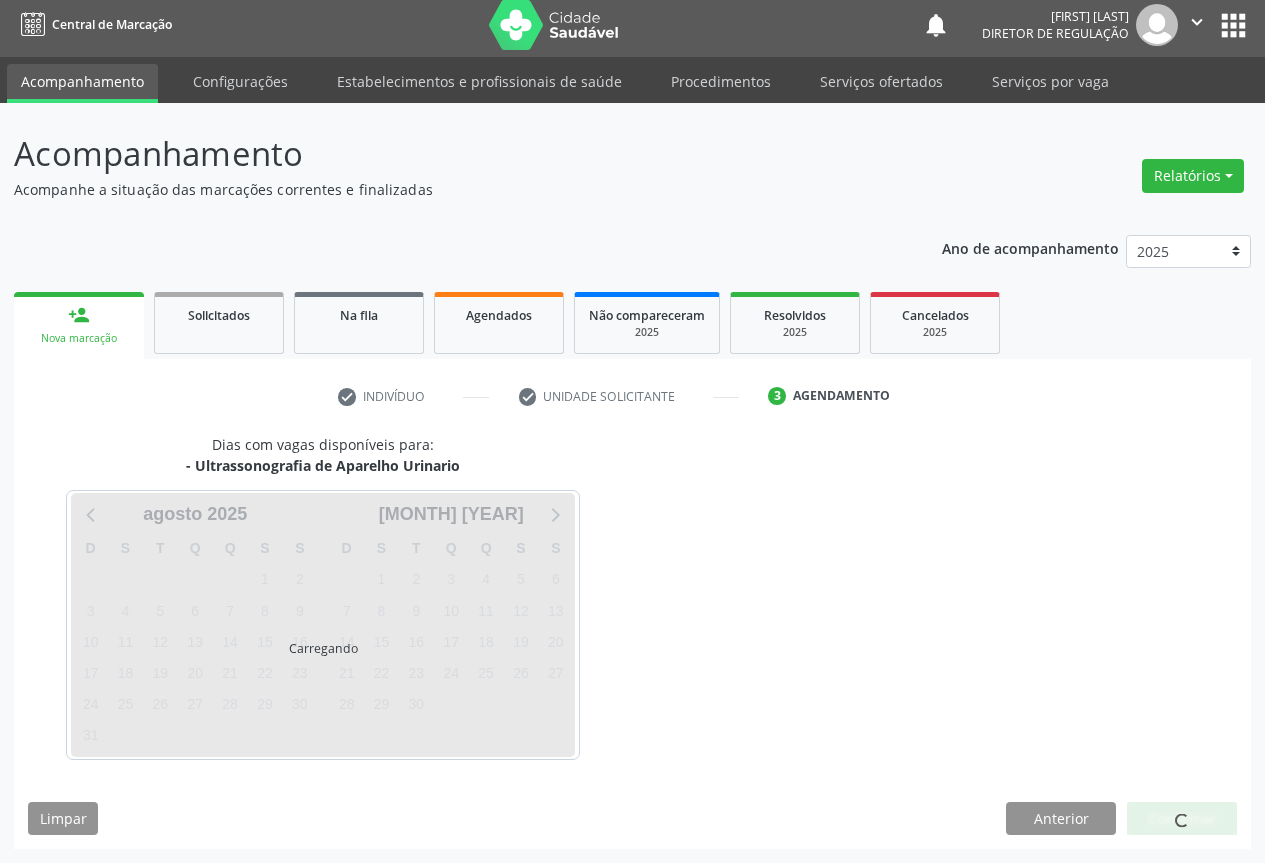 scroll, scrollTop: 7, scrollLeft: 0, axis: vertical 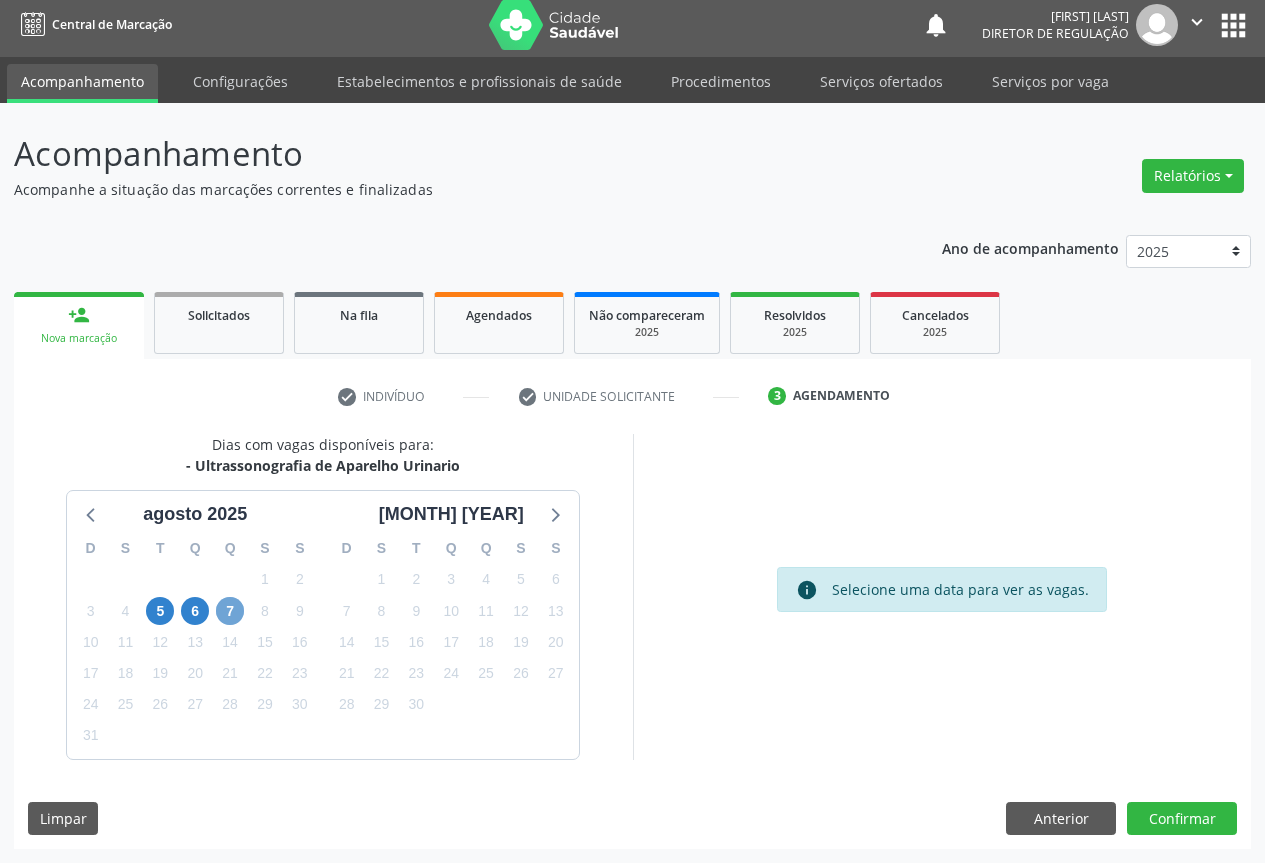 click on "7" at bounding box center (230, 611) 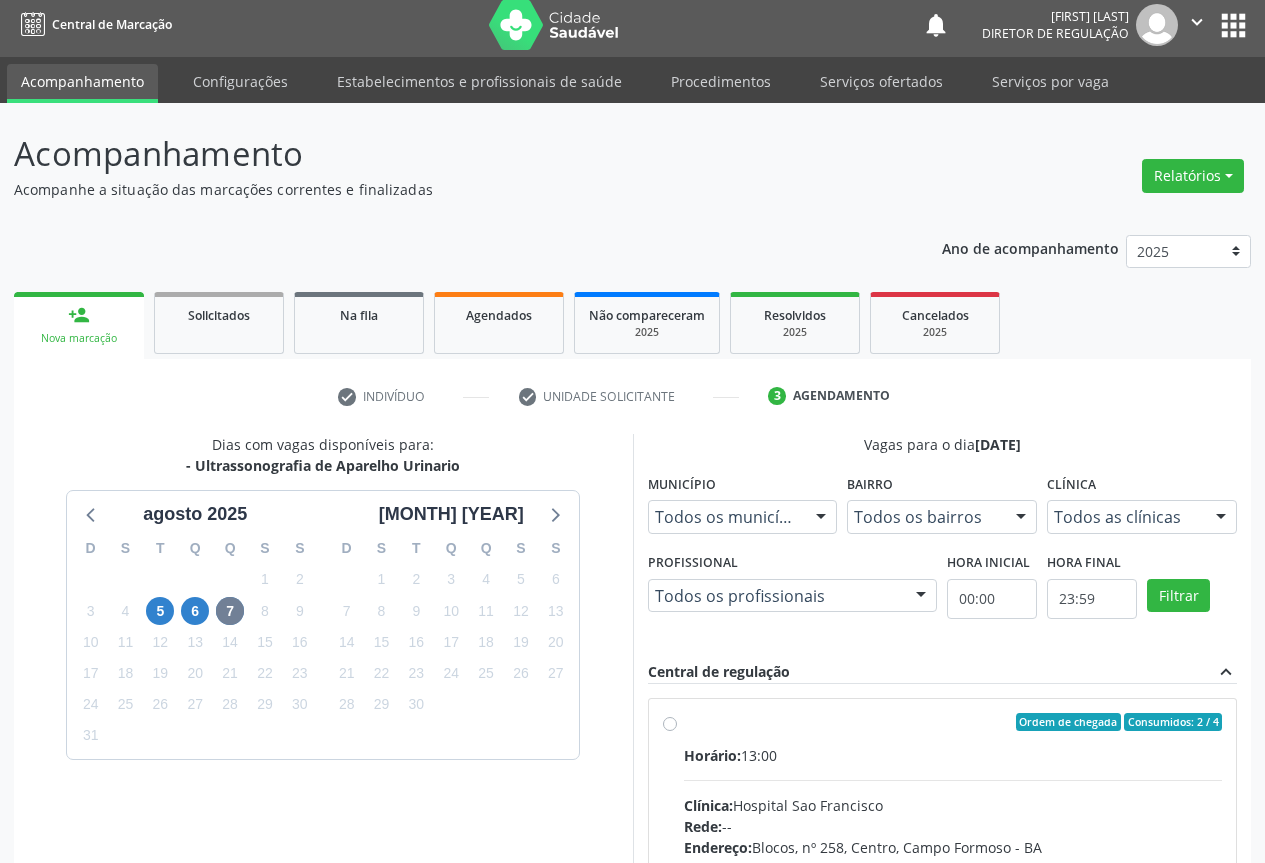 drag, startPoint x: 835, startPoint y: 760, endPoint x: 906, endPoint y: 737, distance: 74.63243 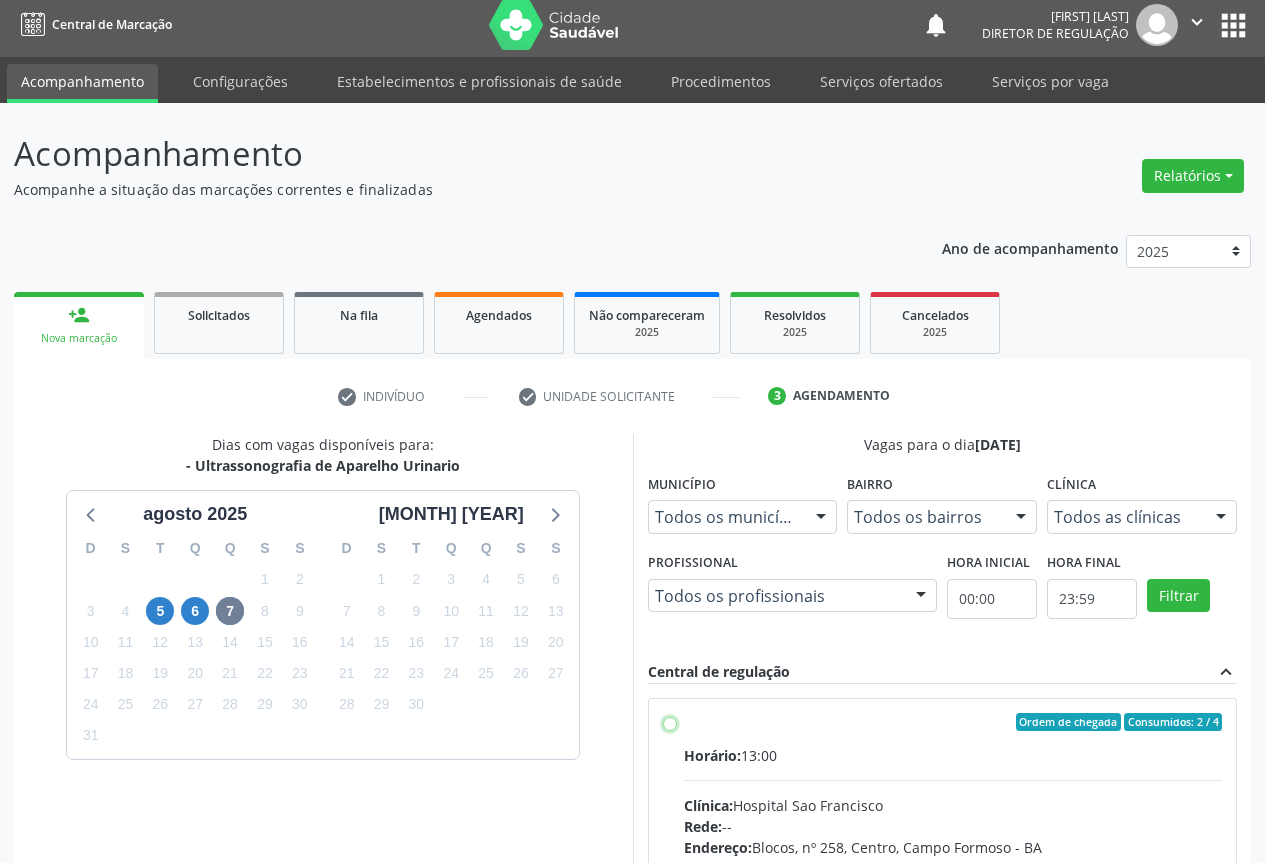 radio on "true" 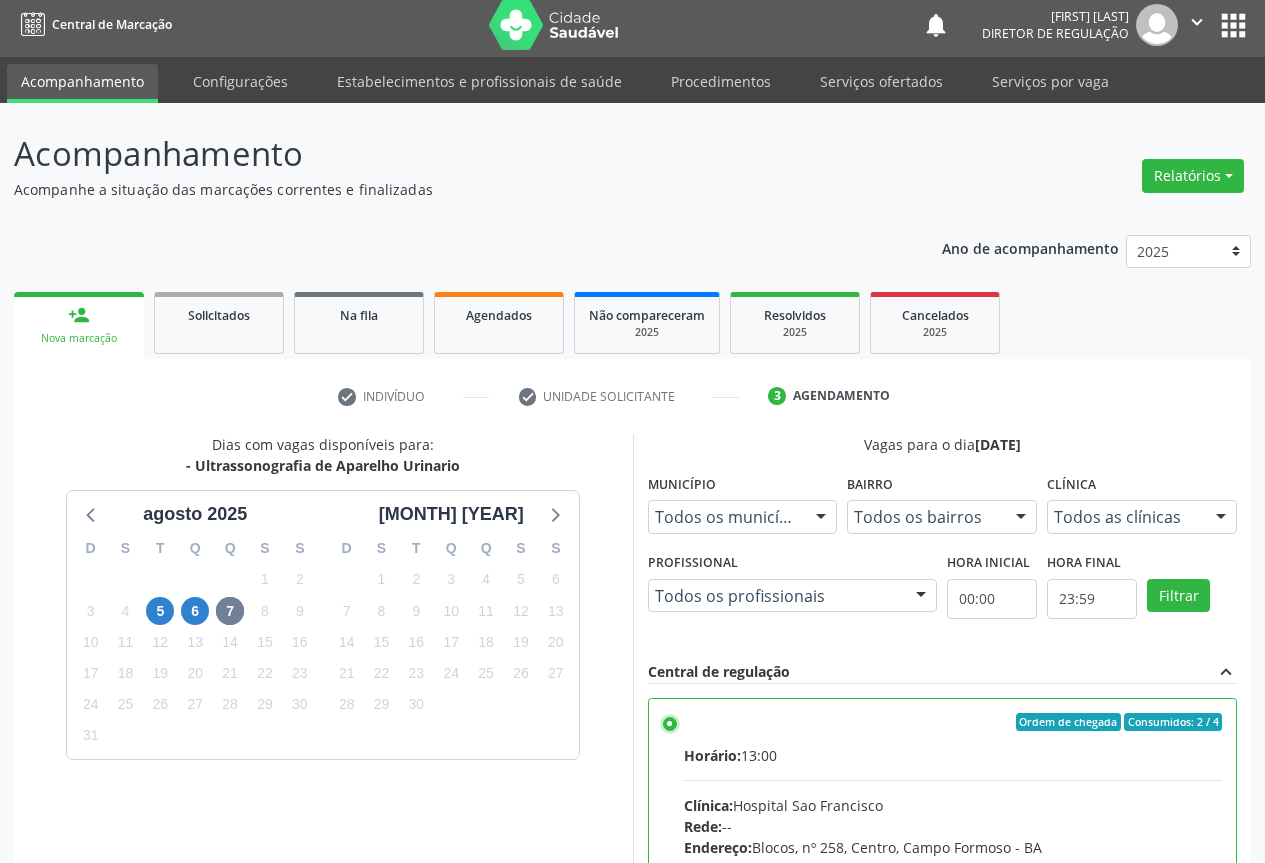 scroll, scrollTop: 332, scrollLeft: 0, axis: vertical 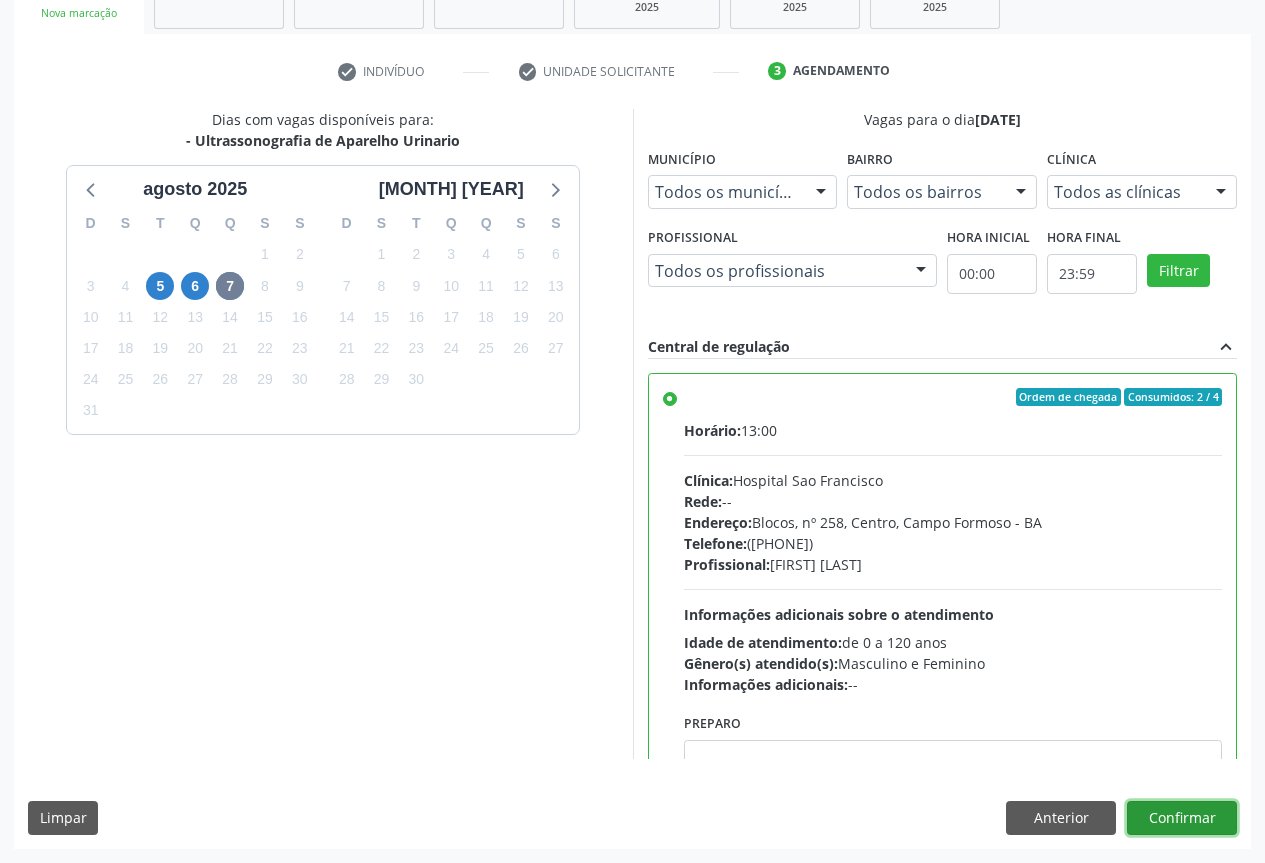 drag, startPoint x: 1194, startPoint y: 809, endPoint x: 1193, endPoint y: 727, distance: 82.006096 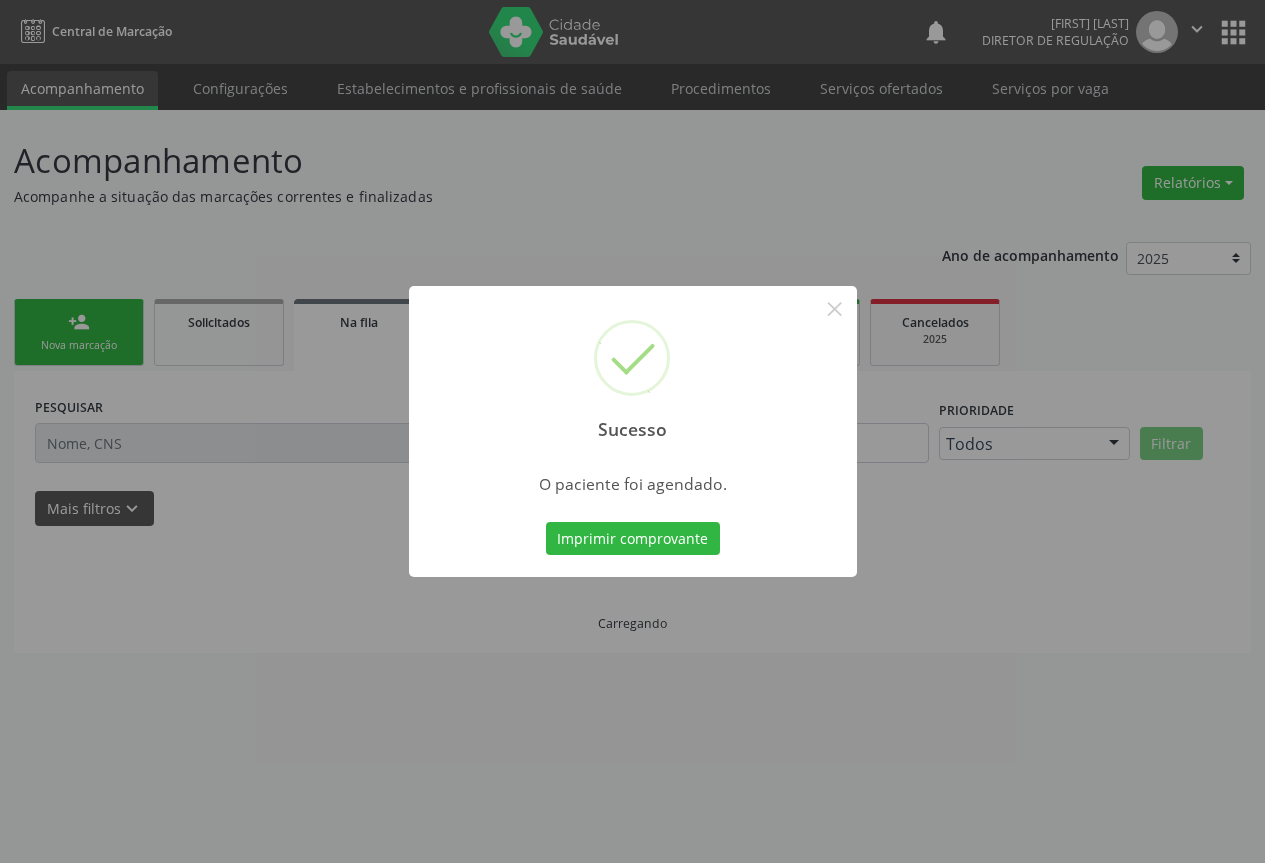 scroll, scrollTop: 0, scrollLeft: 0, axis: both 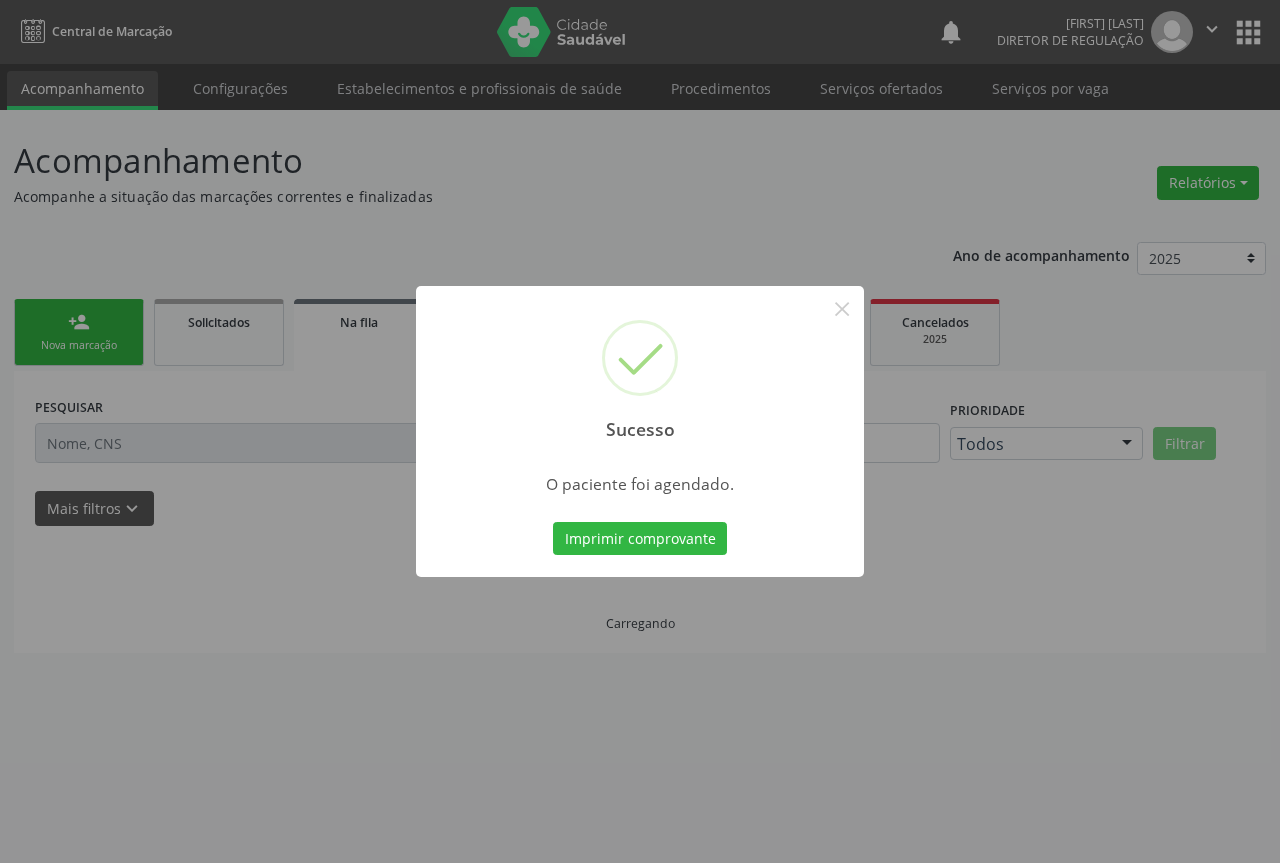 type 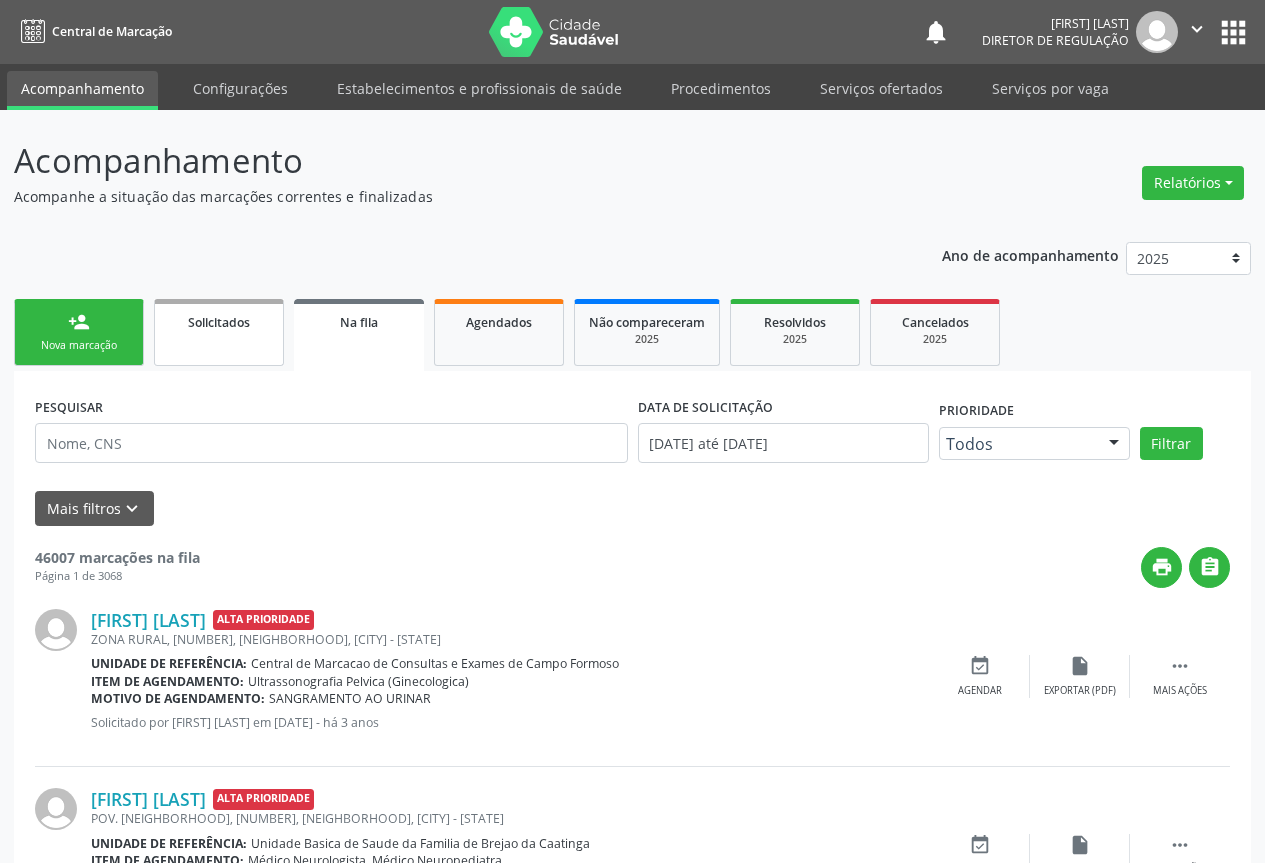 click on "Solicitados" at bounding box center [219, 332] 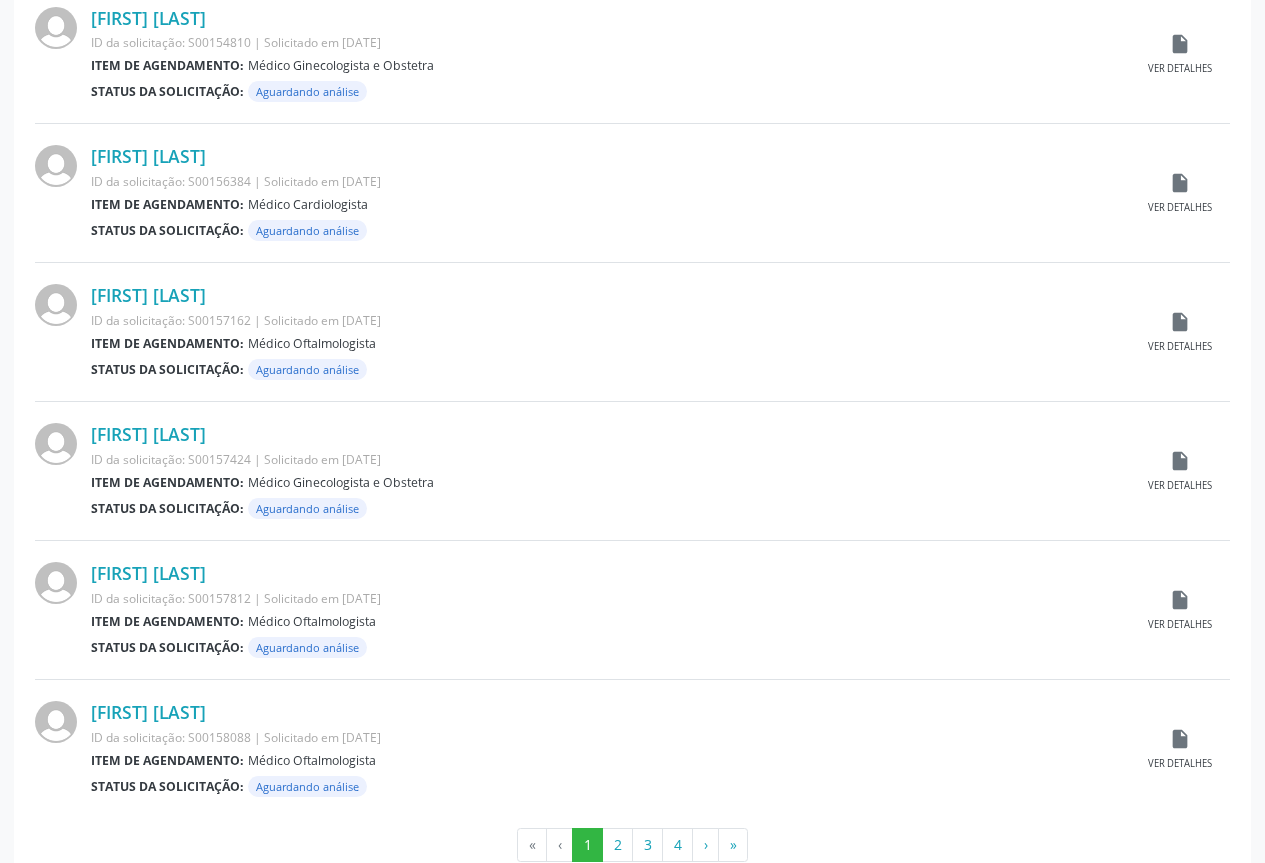 scroll, scrollTop: 1848, scrollLeft: 0, axis: vertical 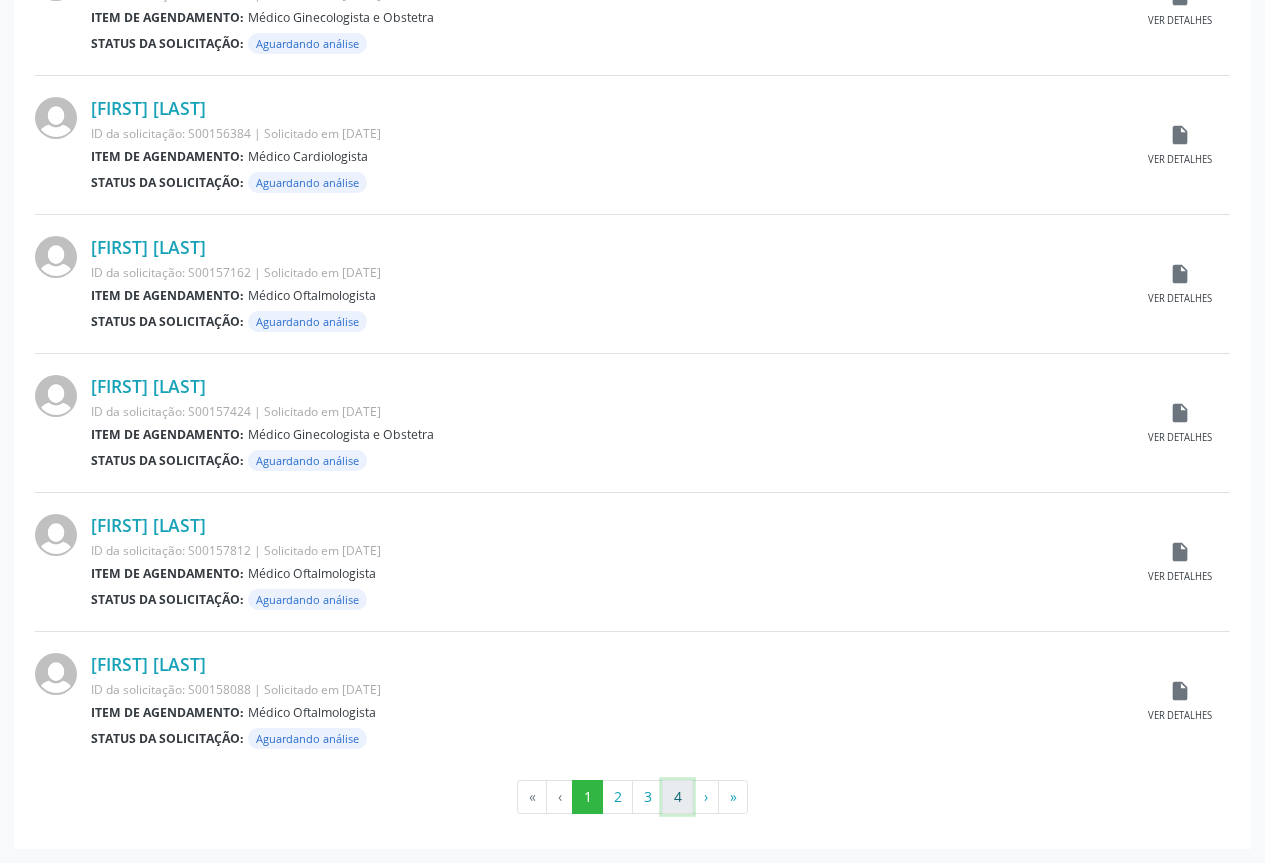 click on "4" at bounding box center (677, 797) 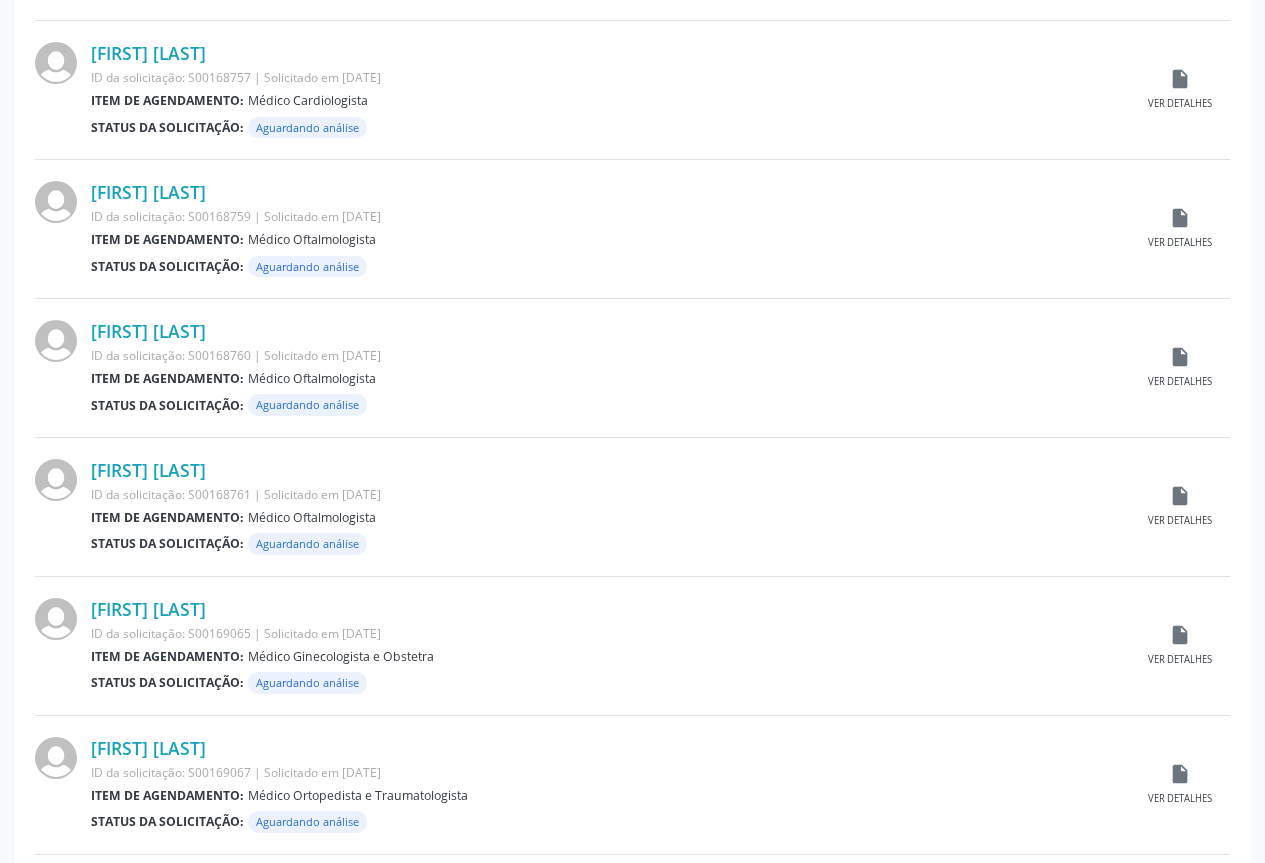 scroll, scrollTop: 1292, scrollLeft: 0, axis: vertical 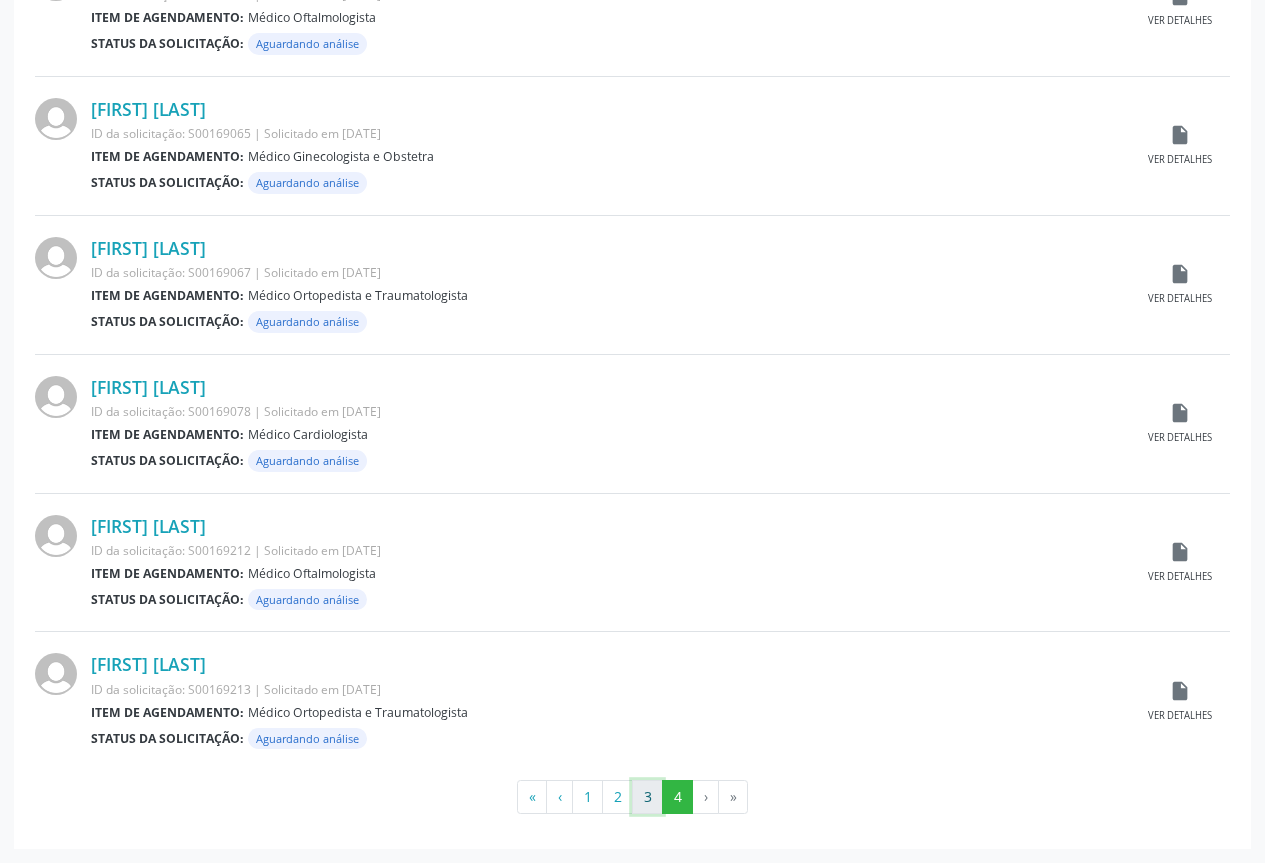 click on "3" at bounding box center (647, 797) 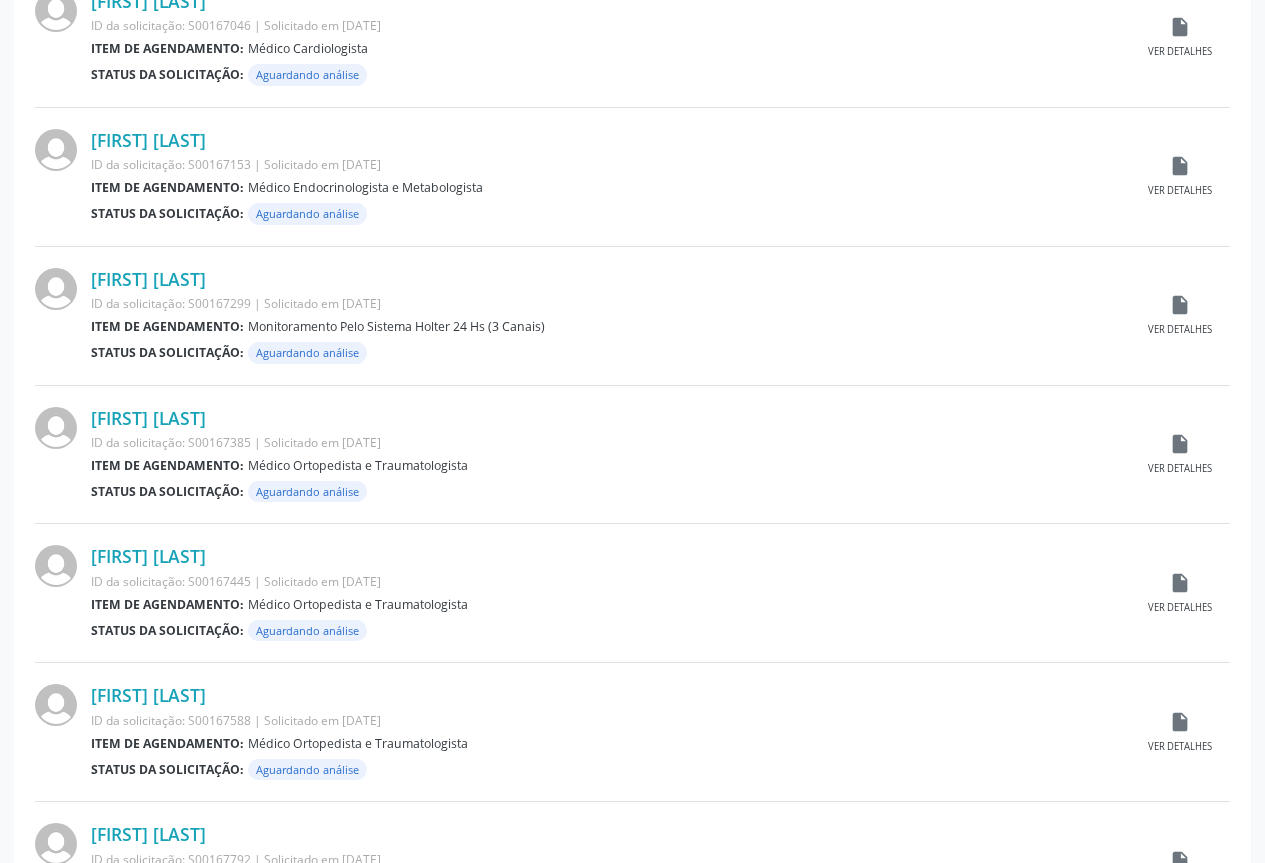 scroll, scrollTop: 1848, scrollLeft: 0, axis: vertical 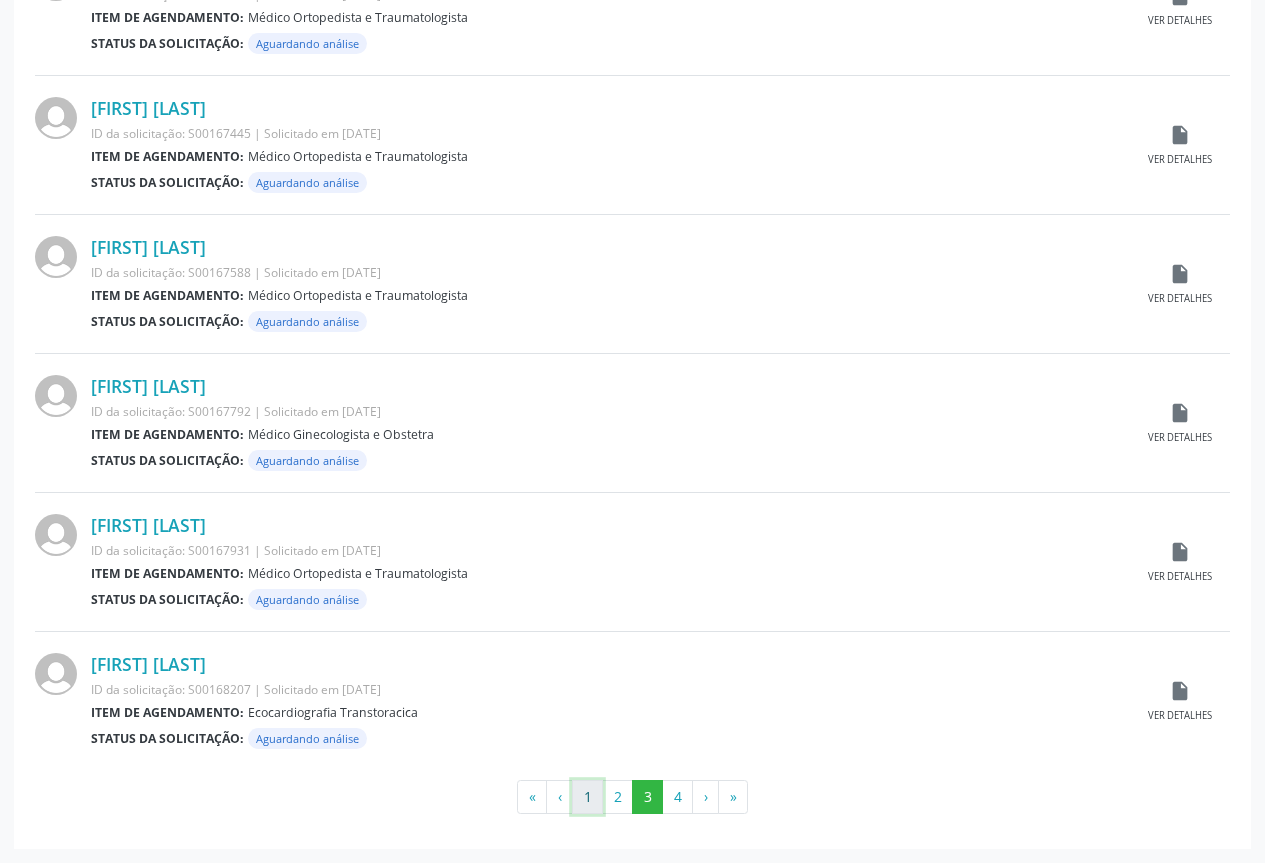 click on "1" at bounding box center (587, 797) 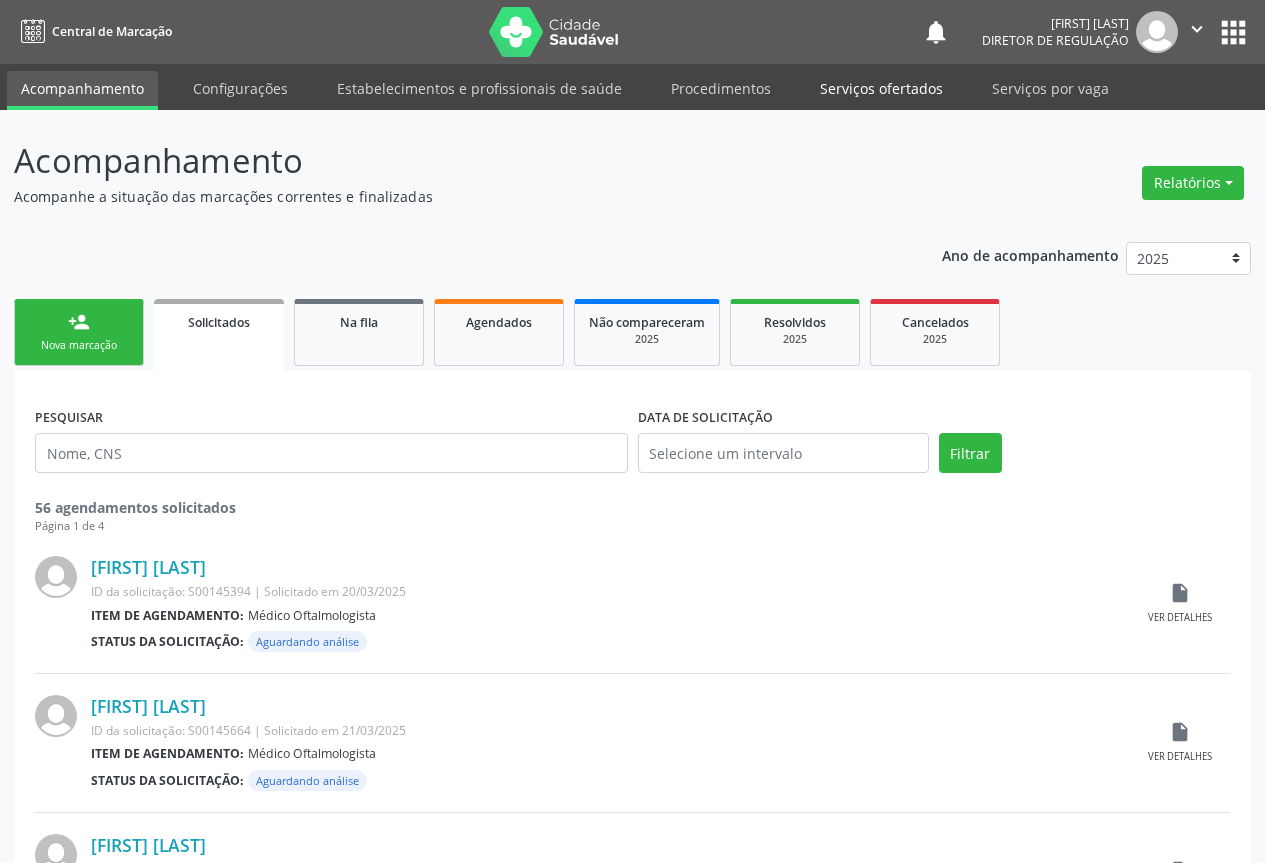 click on "Serviços ofertados" at bounding box center (881, 88) 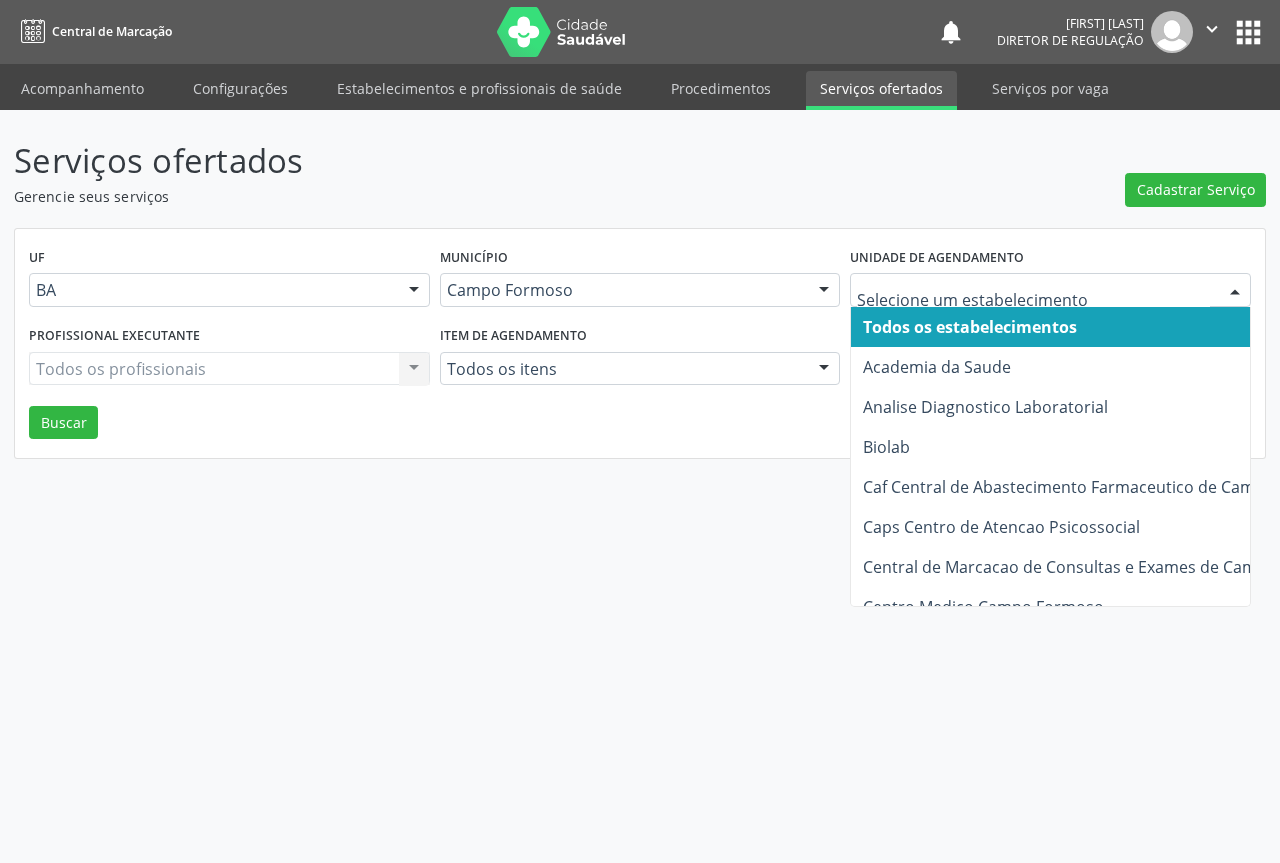 type on "P" 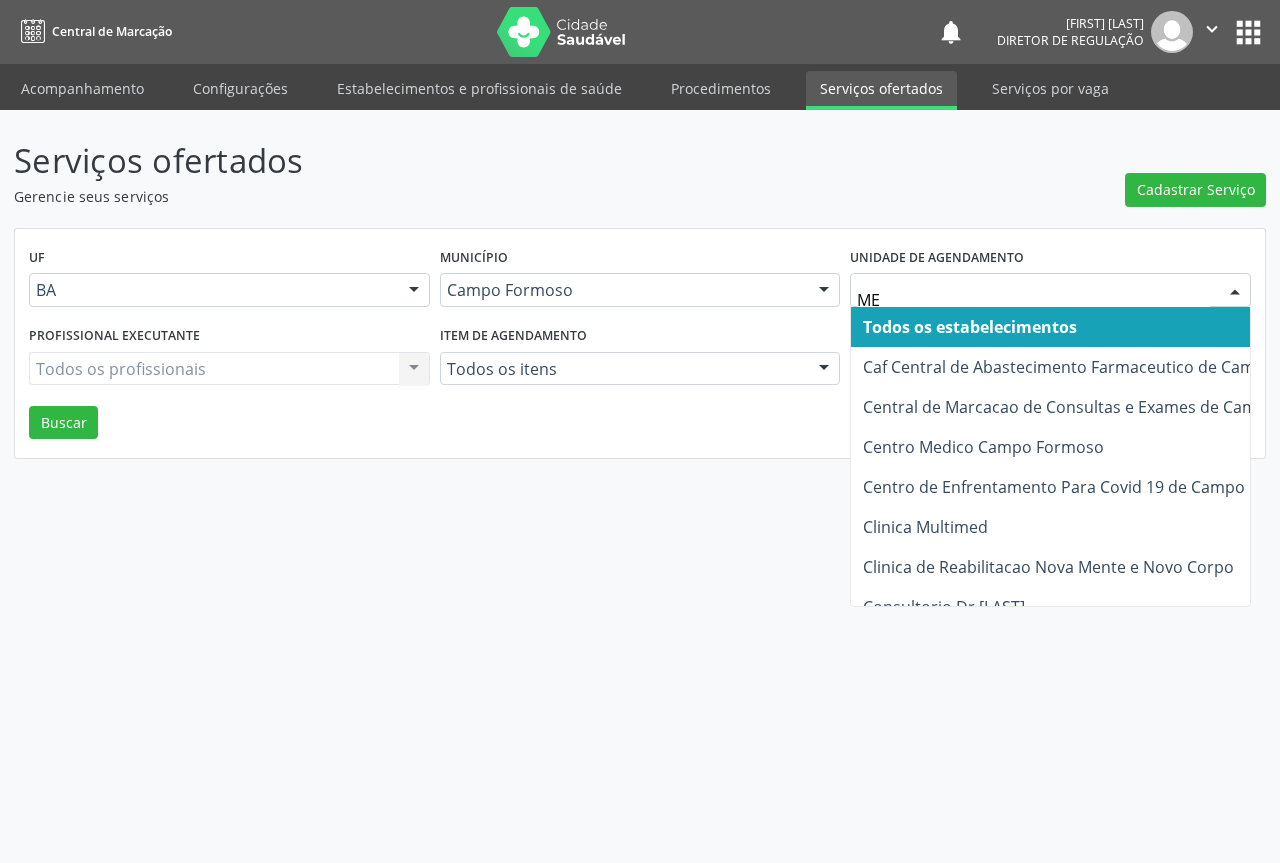 type on "MED" 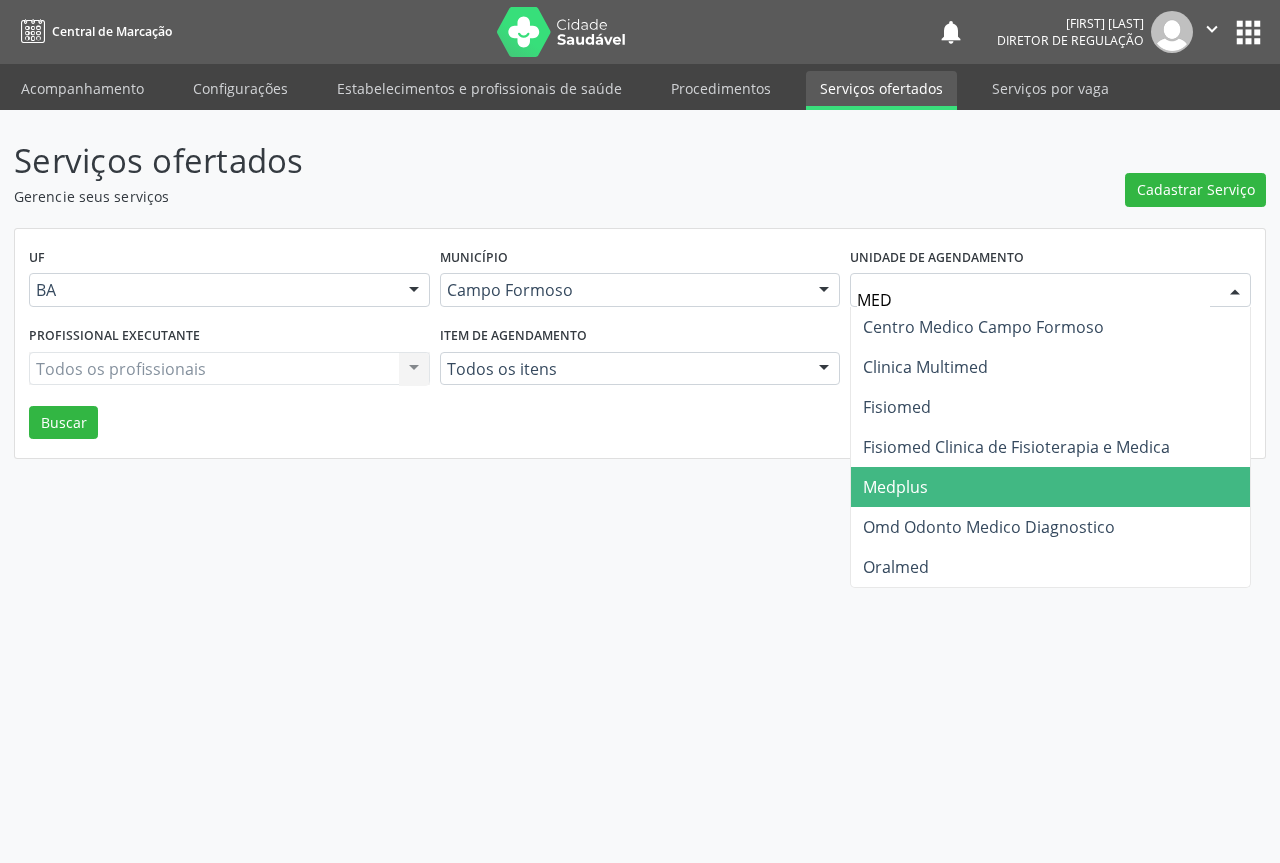 click on "Medplus" at bounding box center (1050, 487) 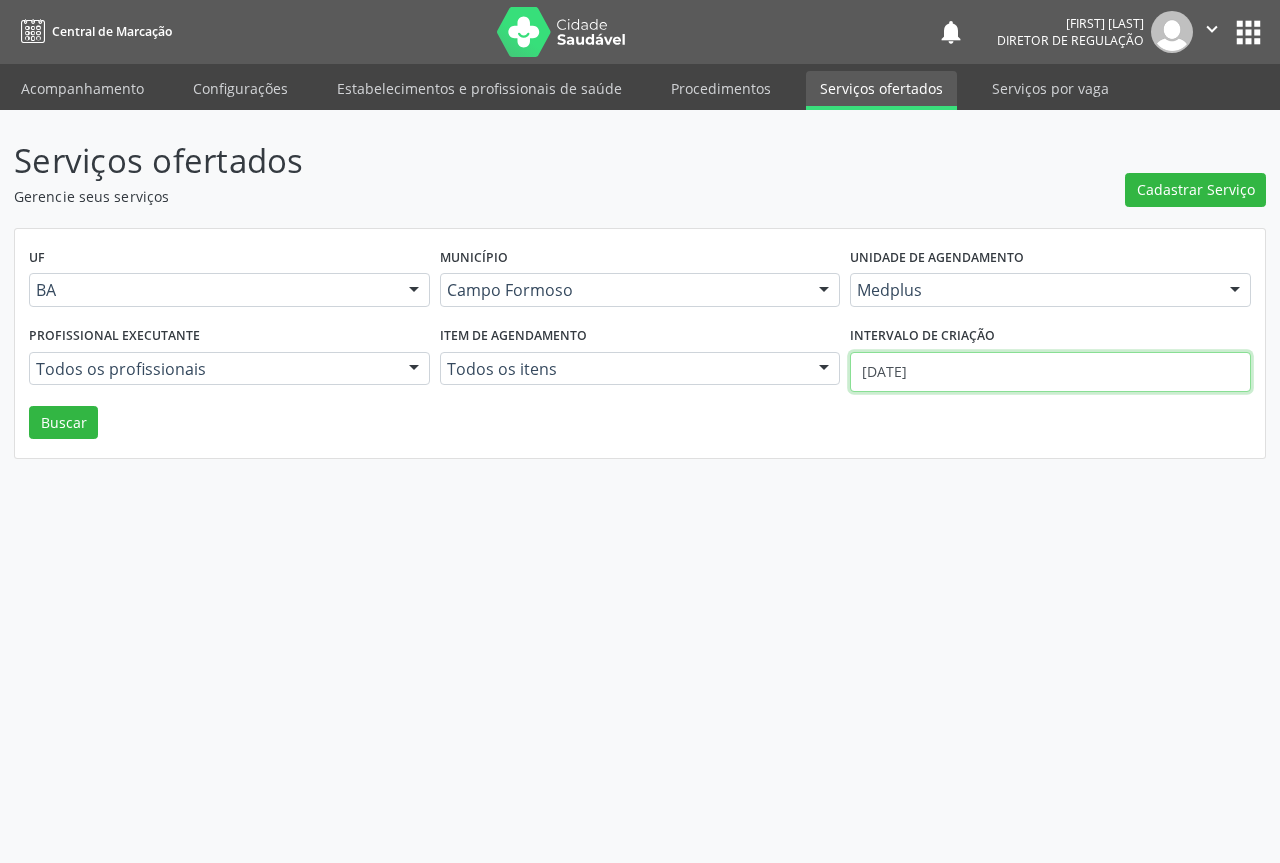 click on "01/08/2025" at bounding box center [1050, 372] 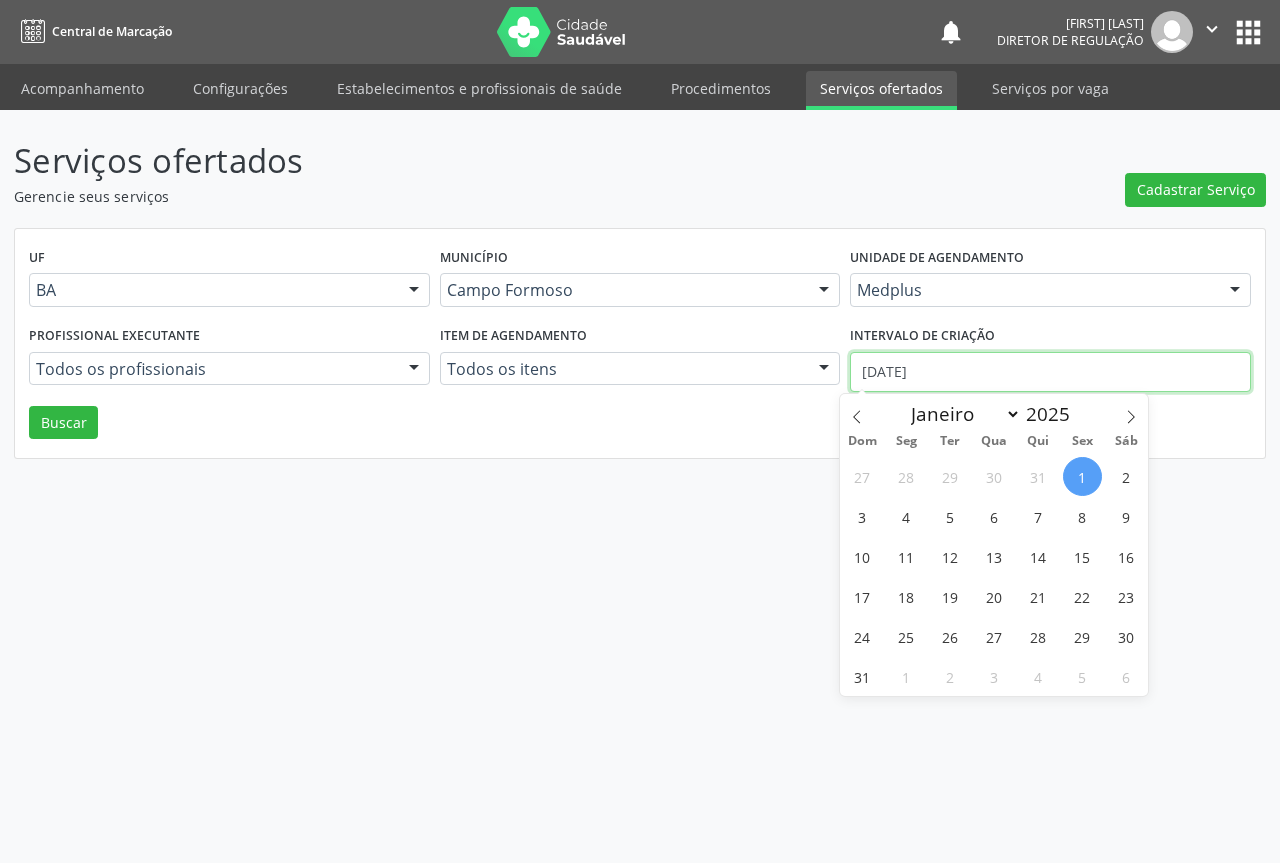 type 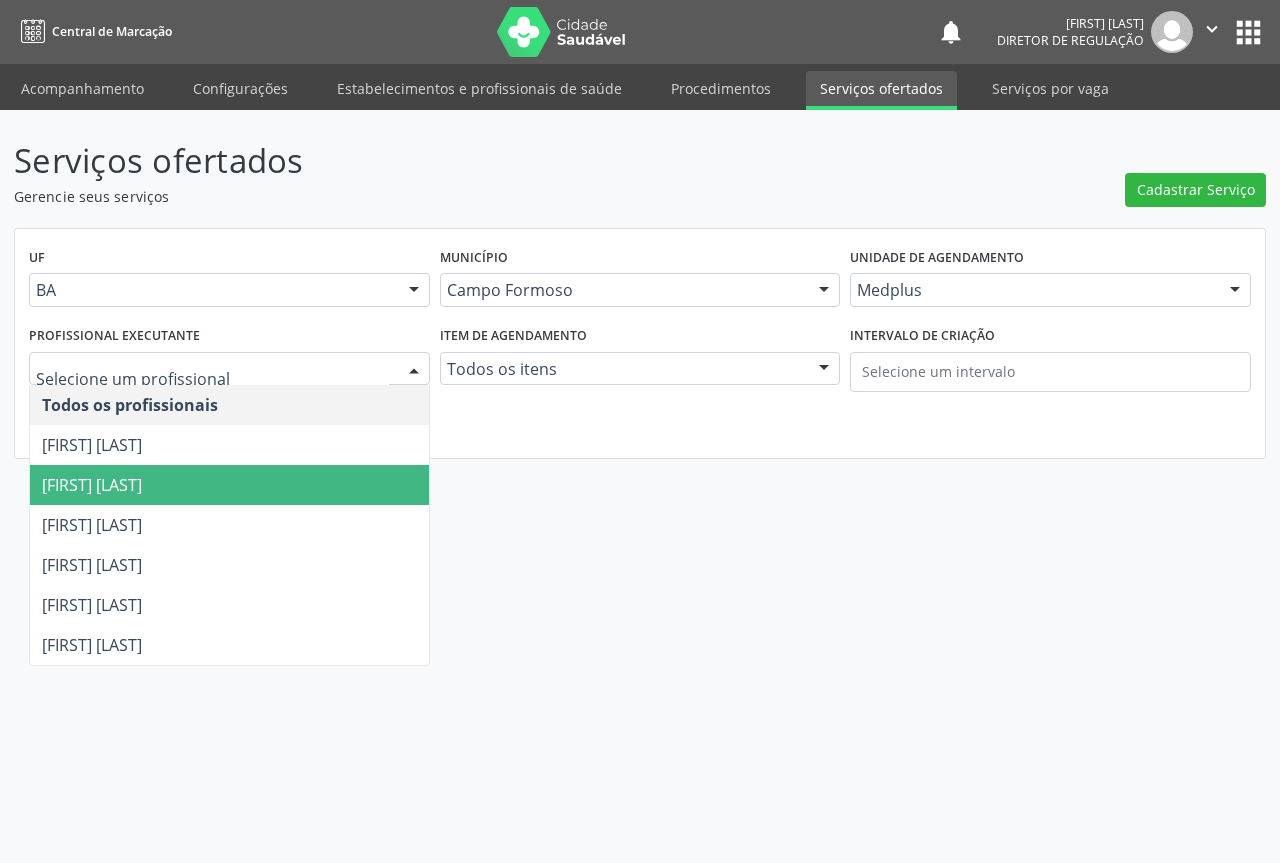 click on "Lanna Peralva Miranda Rocha" at bounding box center [92, 485] 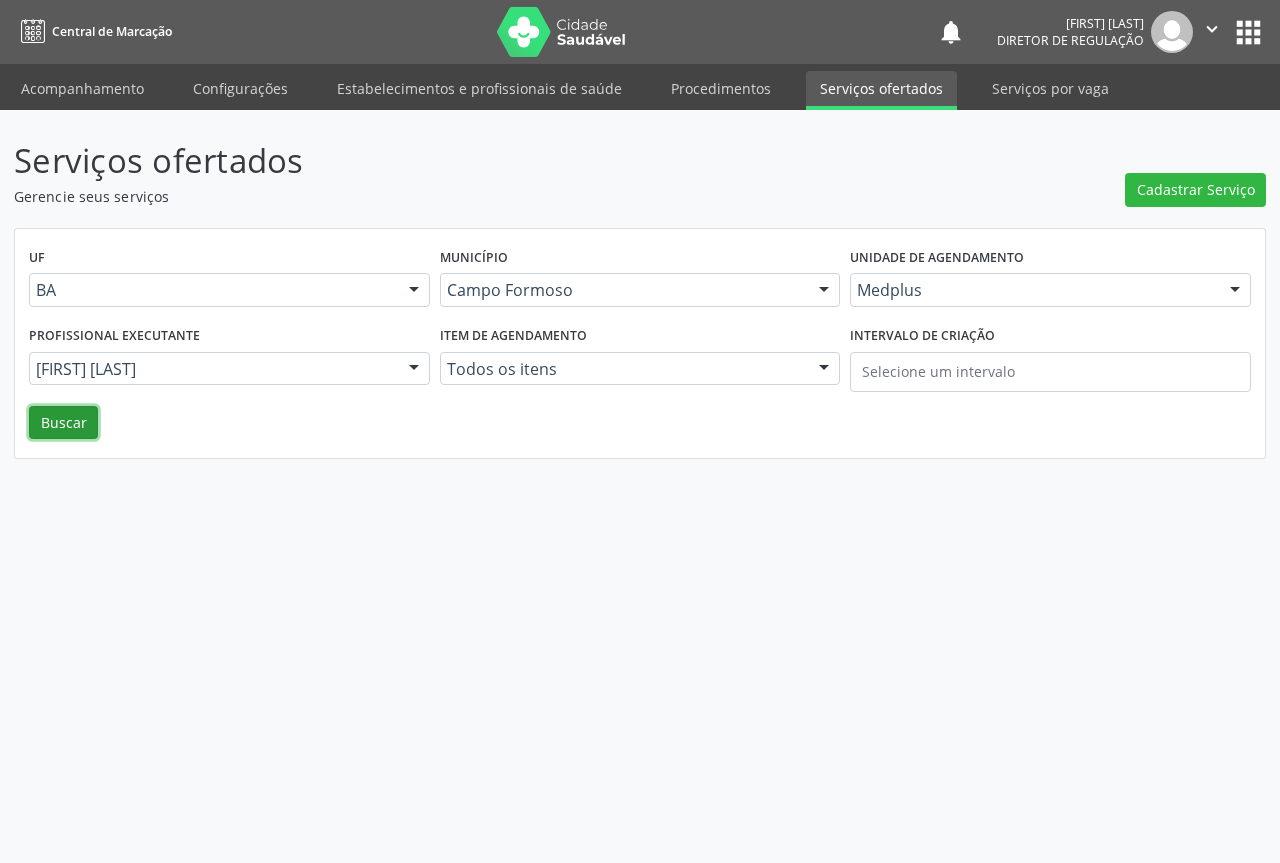 click on "Buscar" at bounding box center (63, 423) 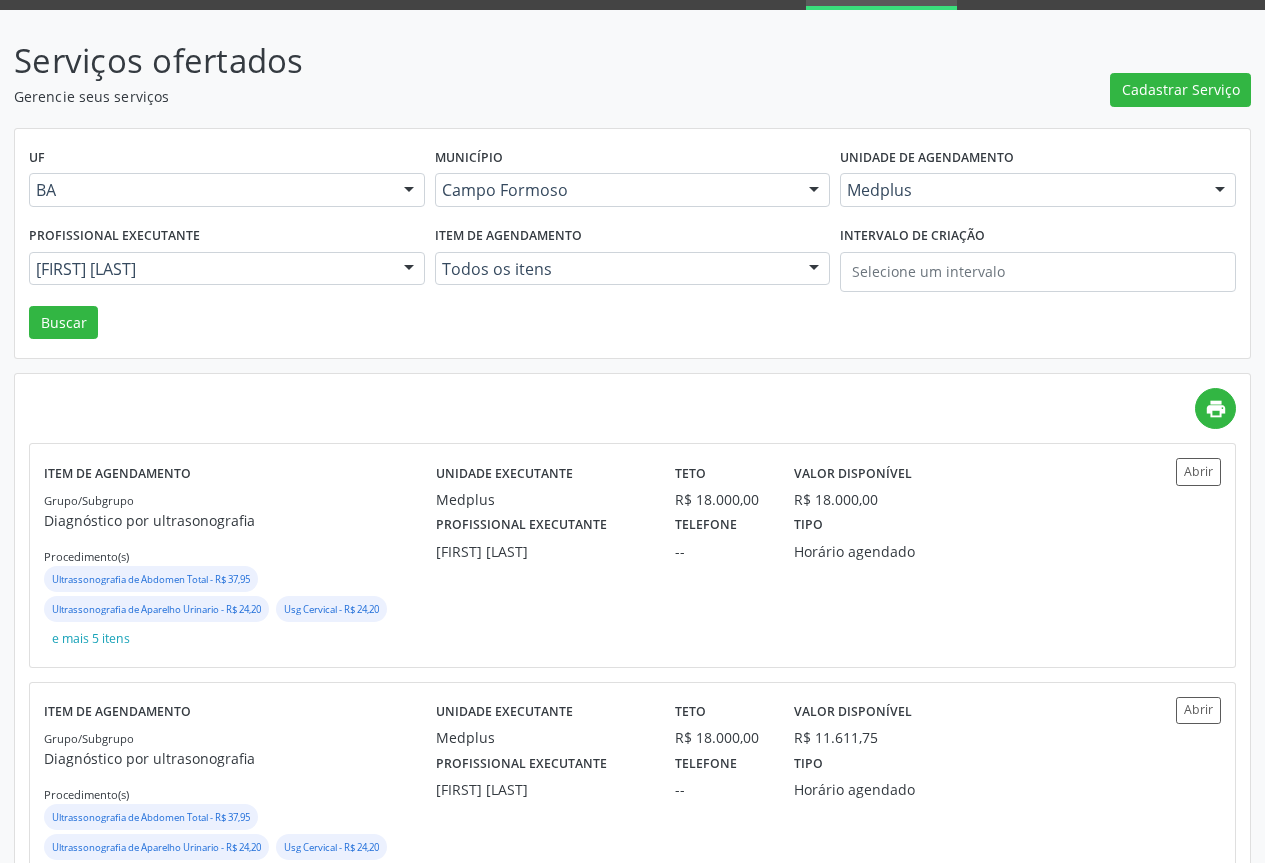 scroll, scrollTop: 200, scrollLeft: 0, axis: vertical 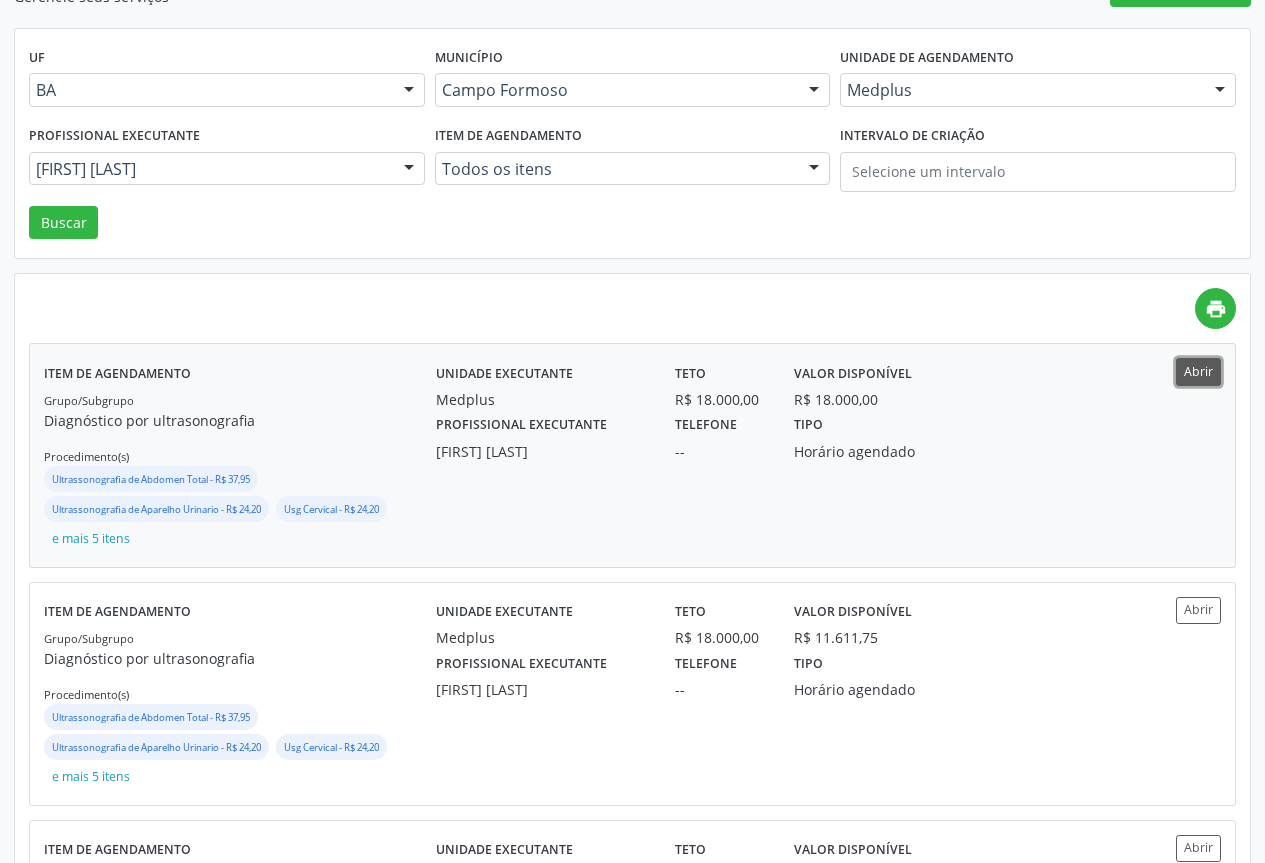 click on "Abrir" at bounding box center [1198, 371] 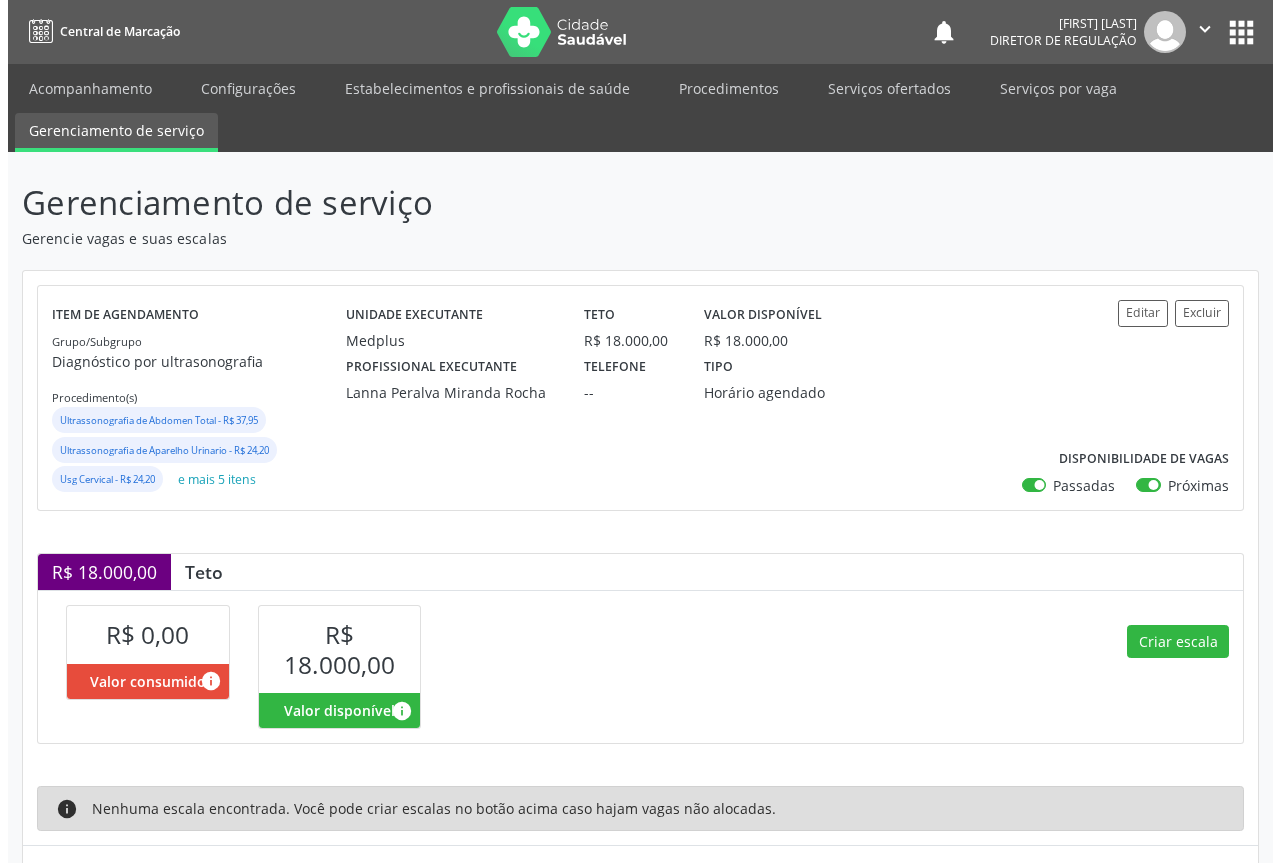 scroll, scrollTop: 105, scrollLeft: 0, axis: vertical 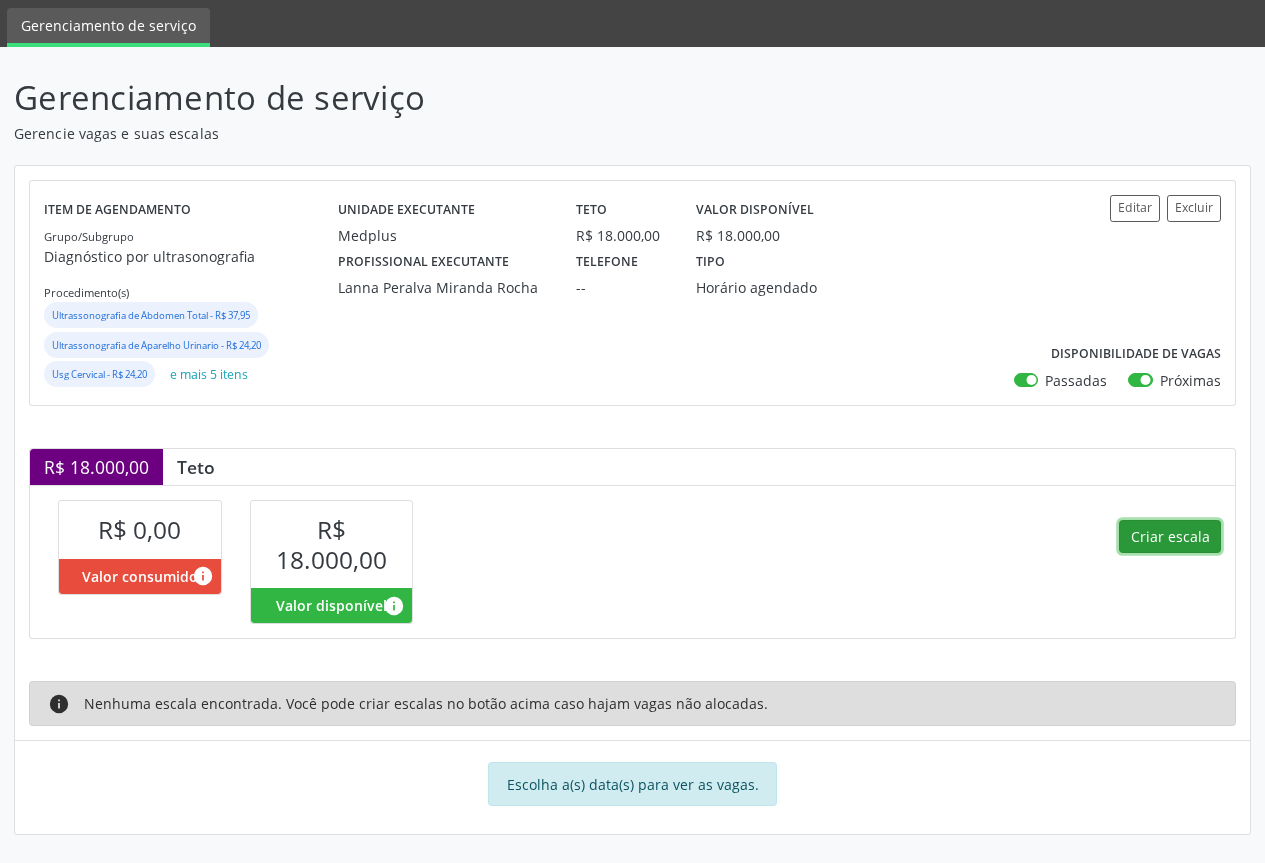 click on "Criar escala" at bounding box center [1170, 537] 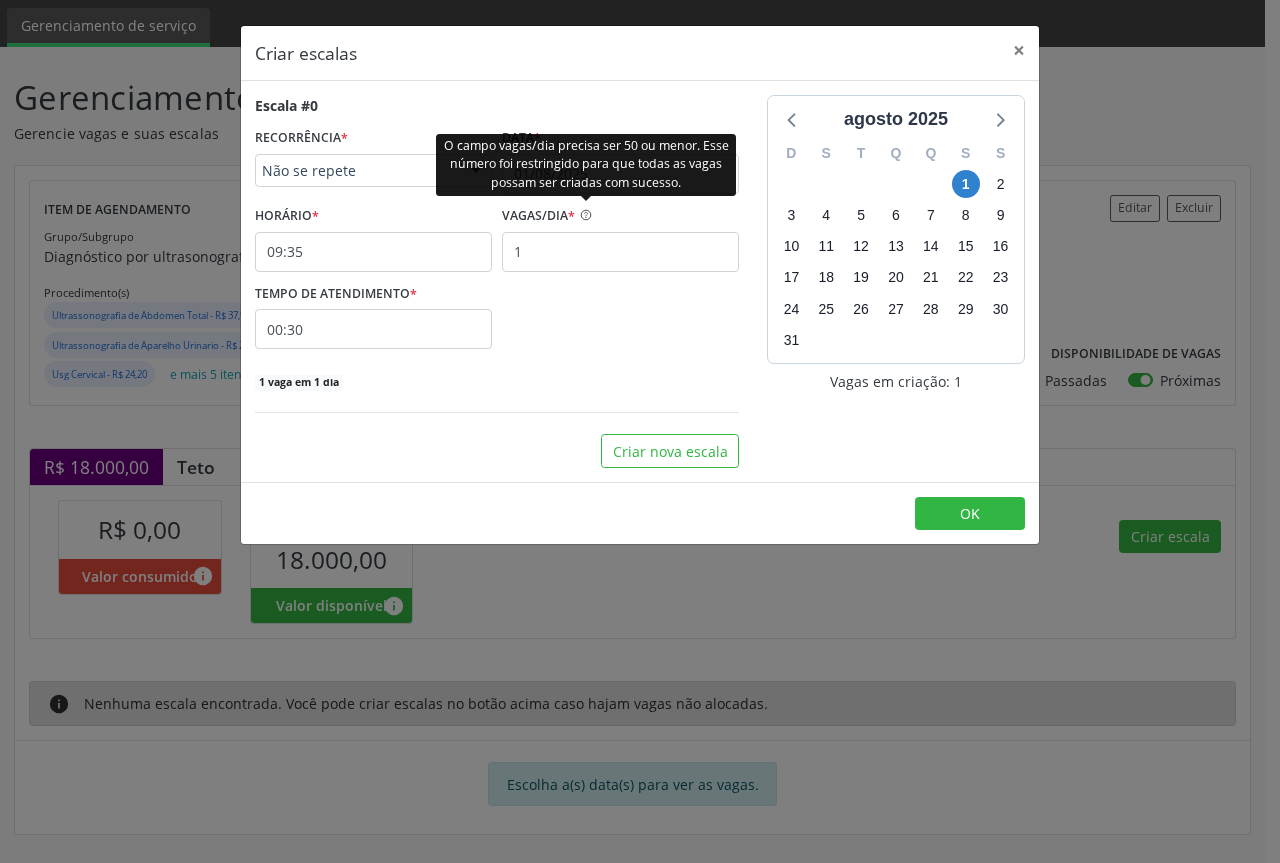 click on "O campo vagas/dia precisa ser 50 ou menor.
Esse número foi restringido para que todas as vagas
possam ser criadas com sucesso." at bounding box center (586, 164) 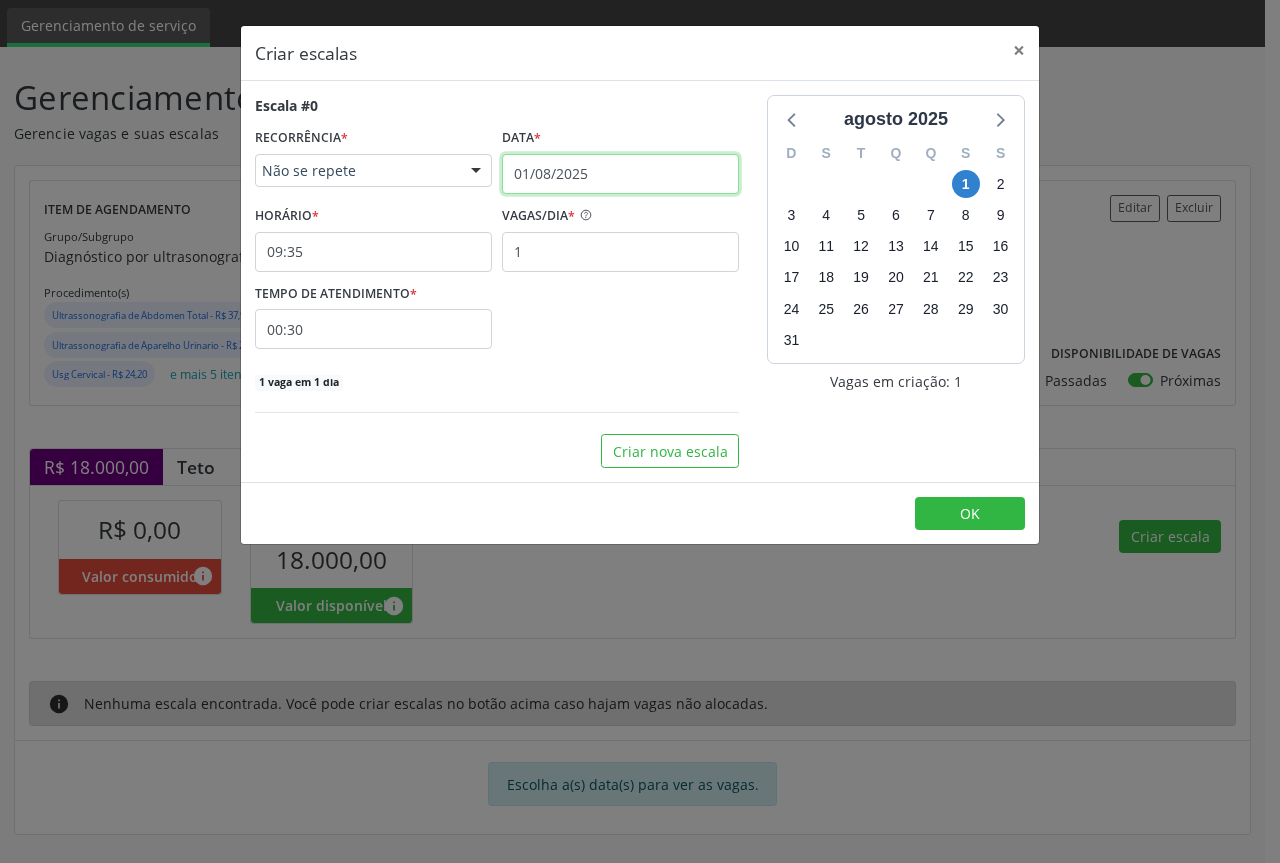 click on "01/08/2025" at bounding box center (620, 174) 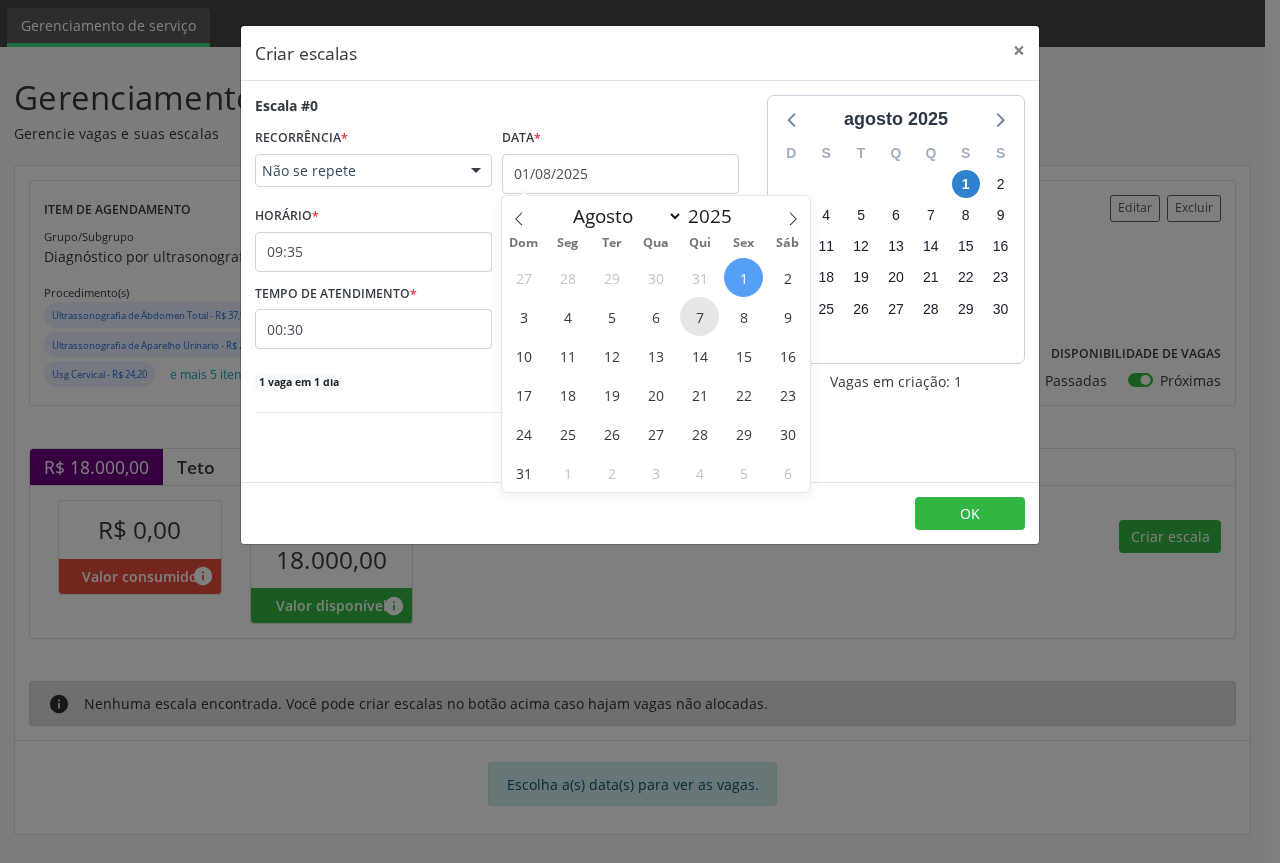 click on "7" at bounding box center (699, 316) 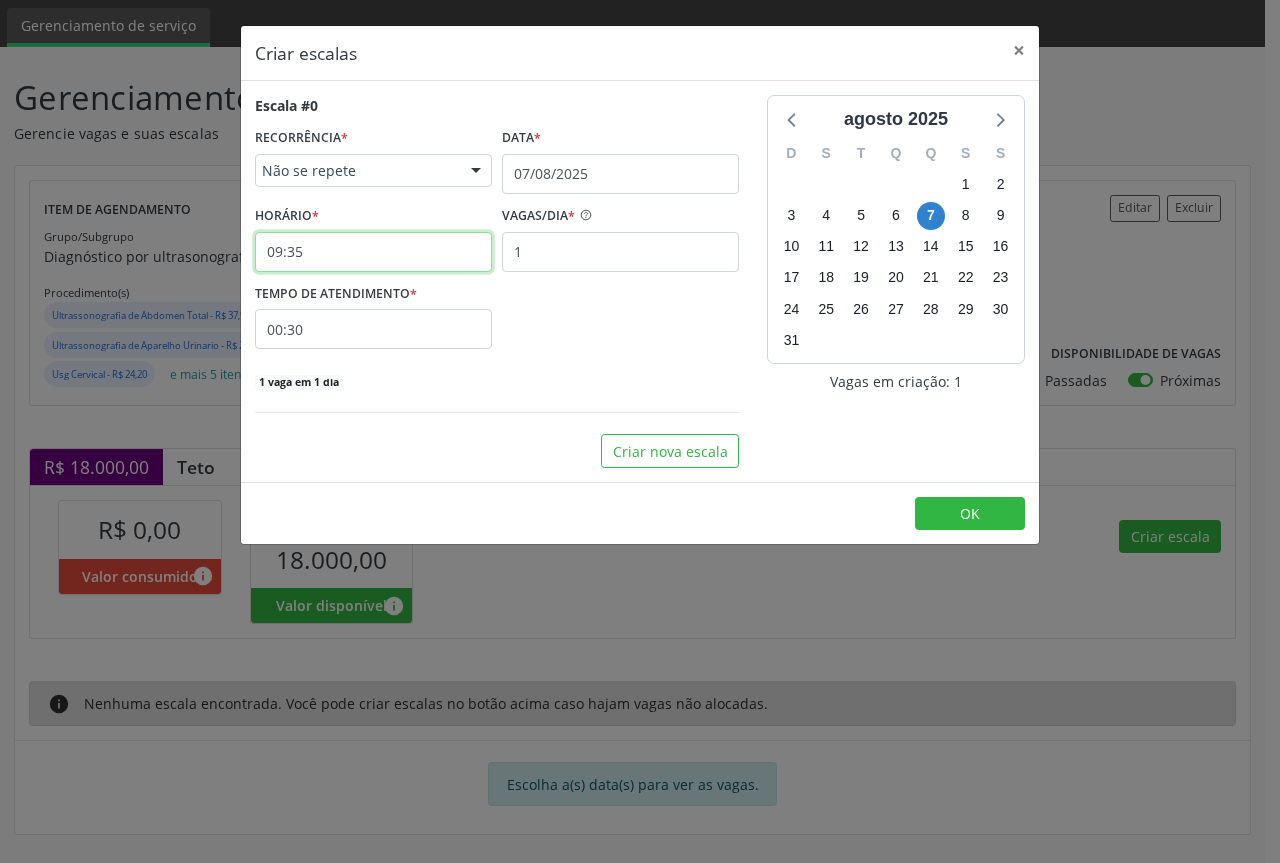 click on "09:35" at bounding box center (373, 252) 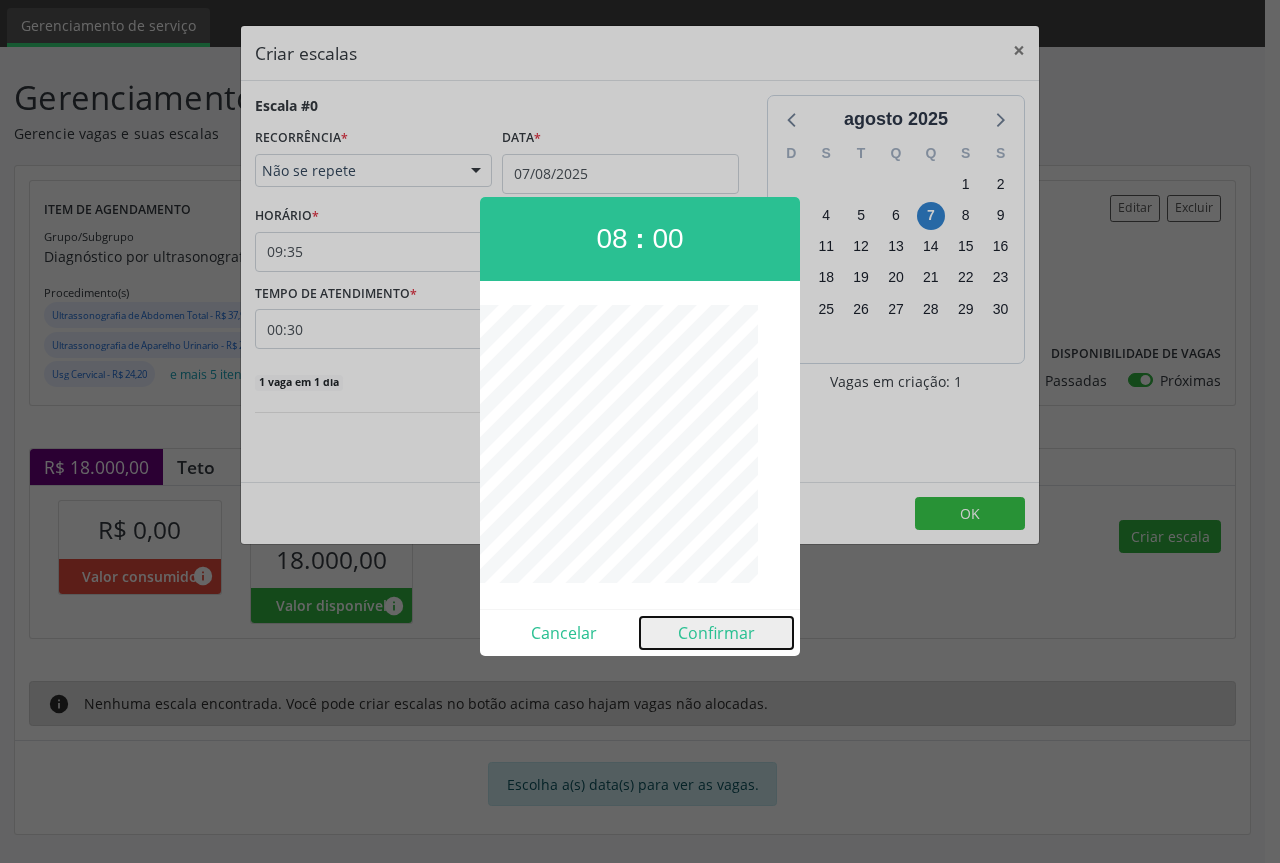 drag, startPoint x: 694, startPoint y: 637, endPoint x: 592, endPoint y: 417, distance: 242.49536 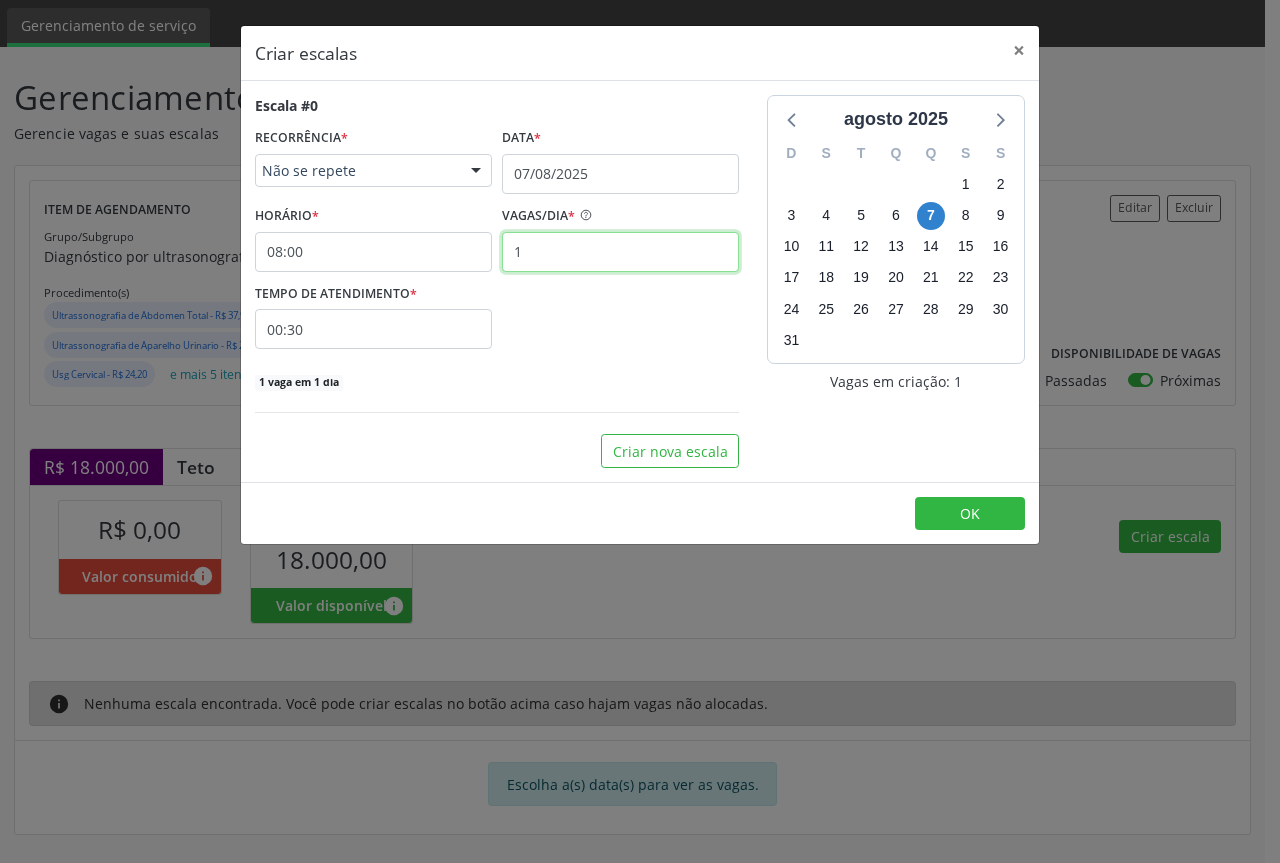 click on "1" at bounding box center [620, 252] 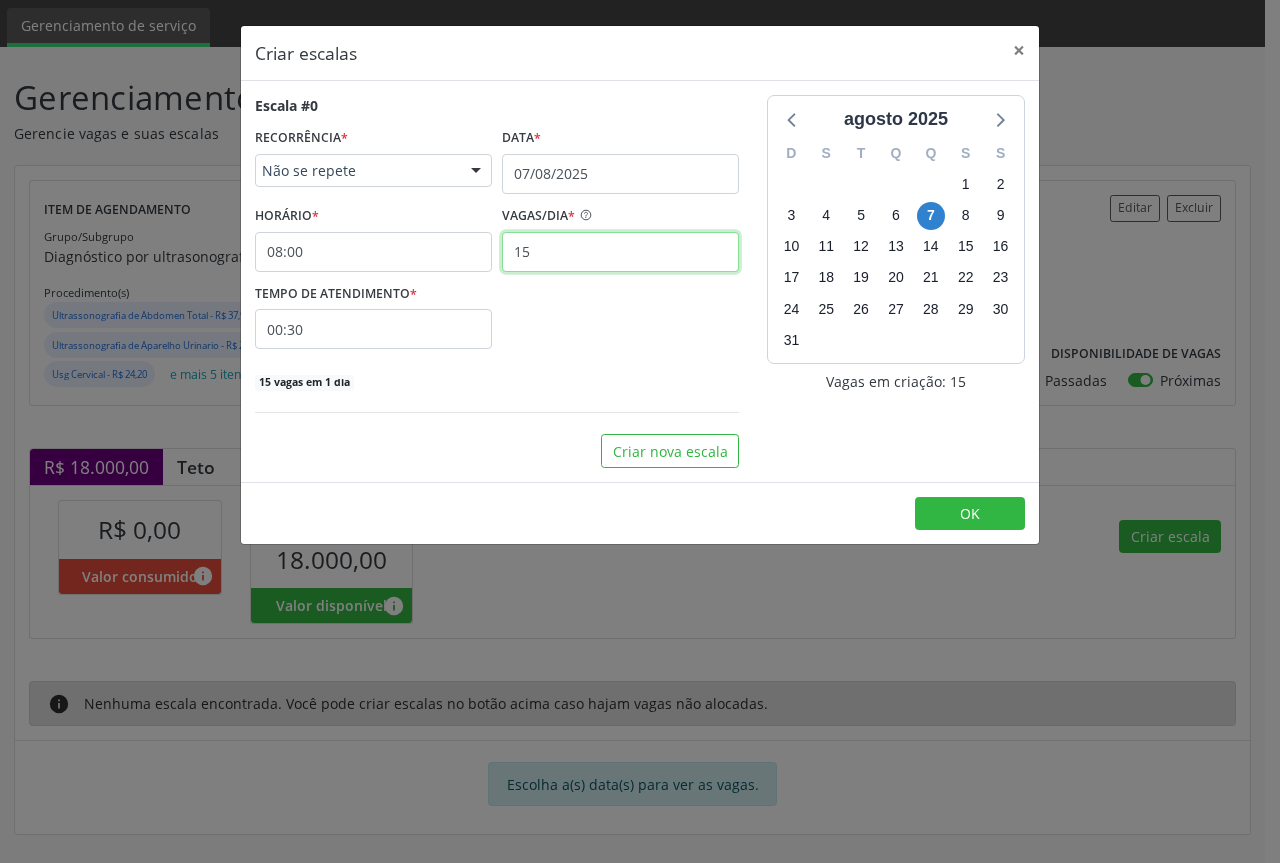 type on "15" 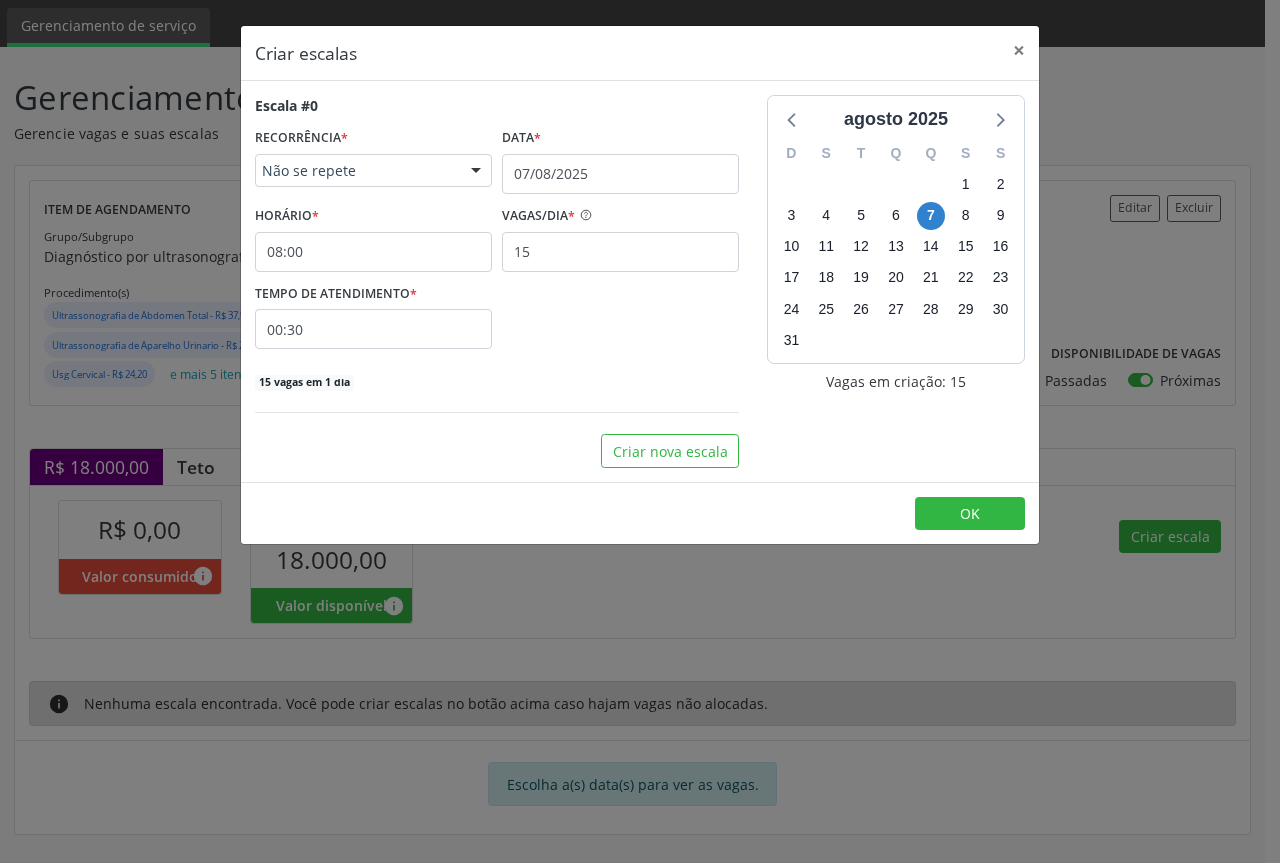 click on "00:30" at bounding box center [373, 329] 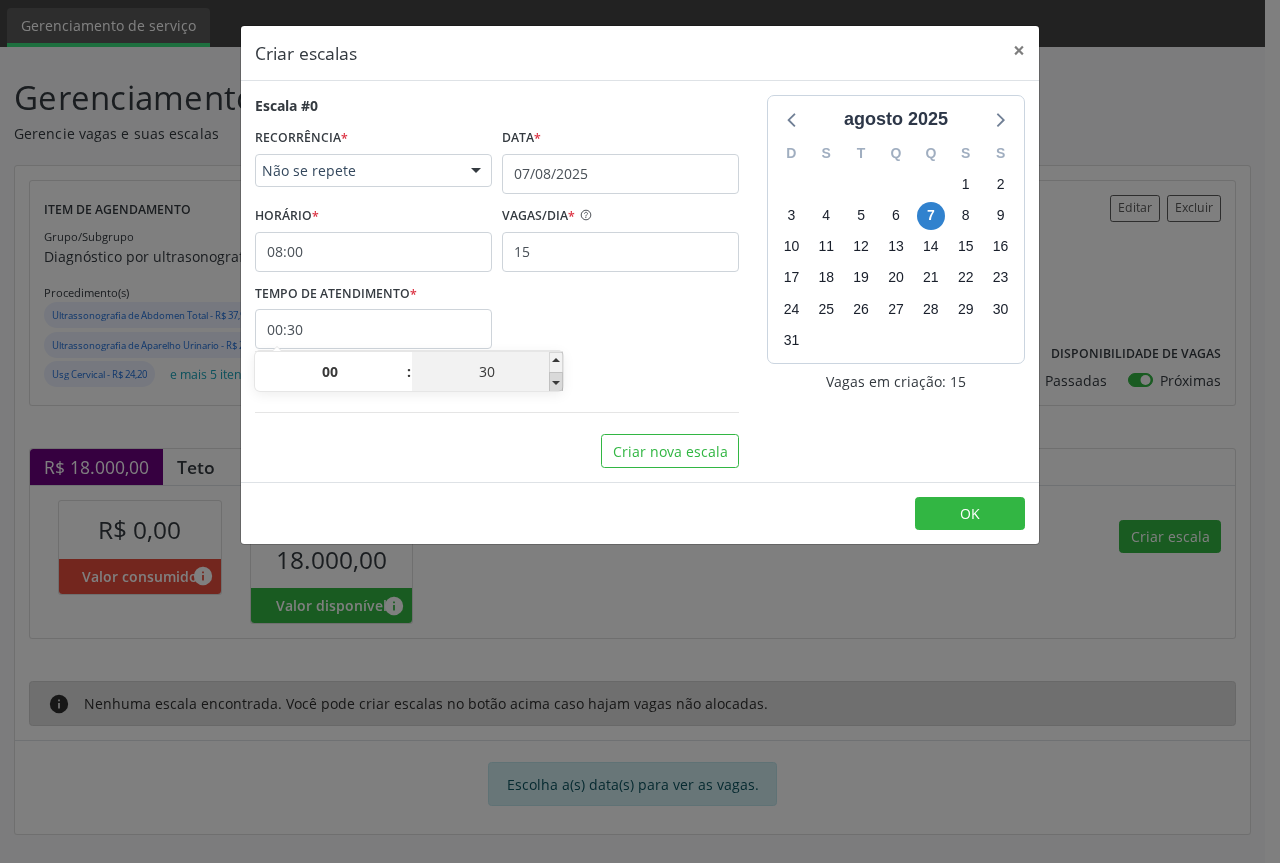 click at bounding box center [556, 382] 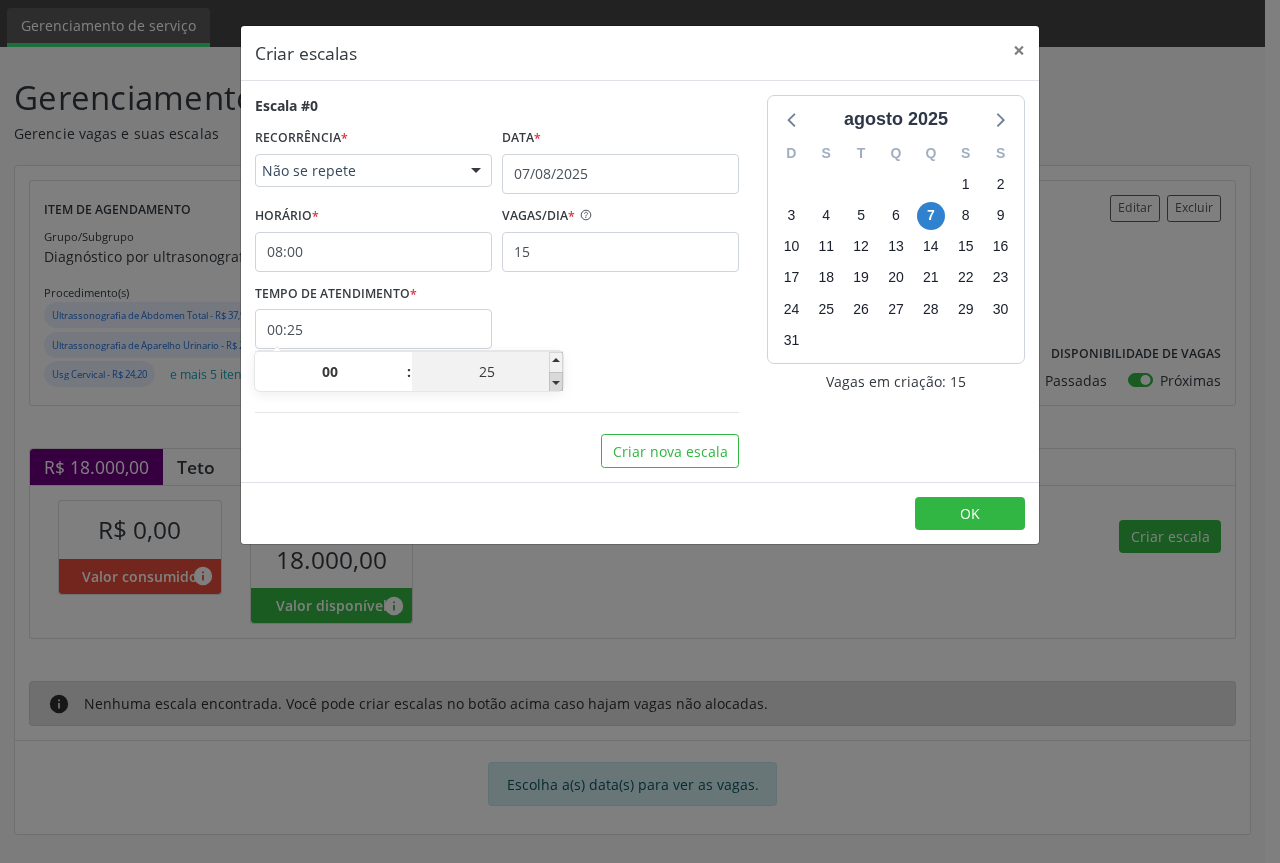 click at bounding box center (556, 382) 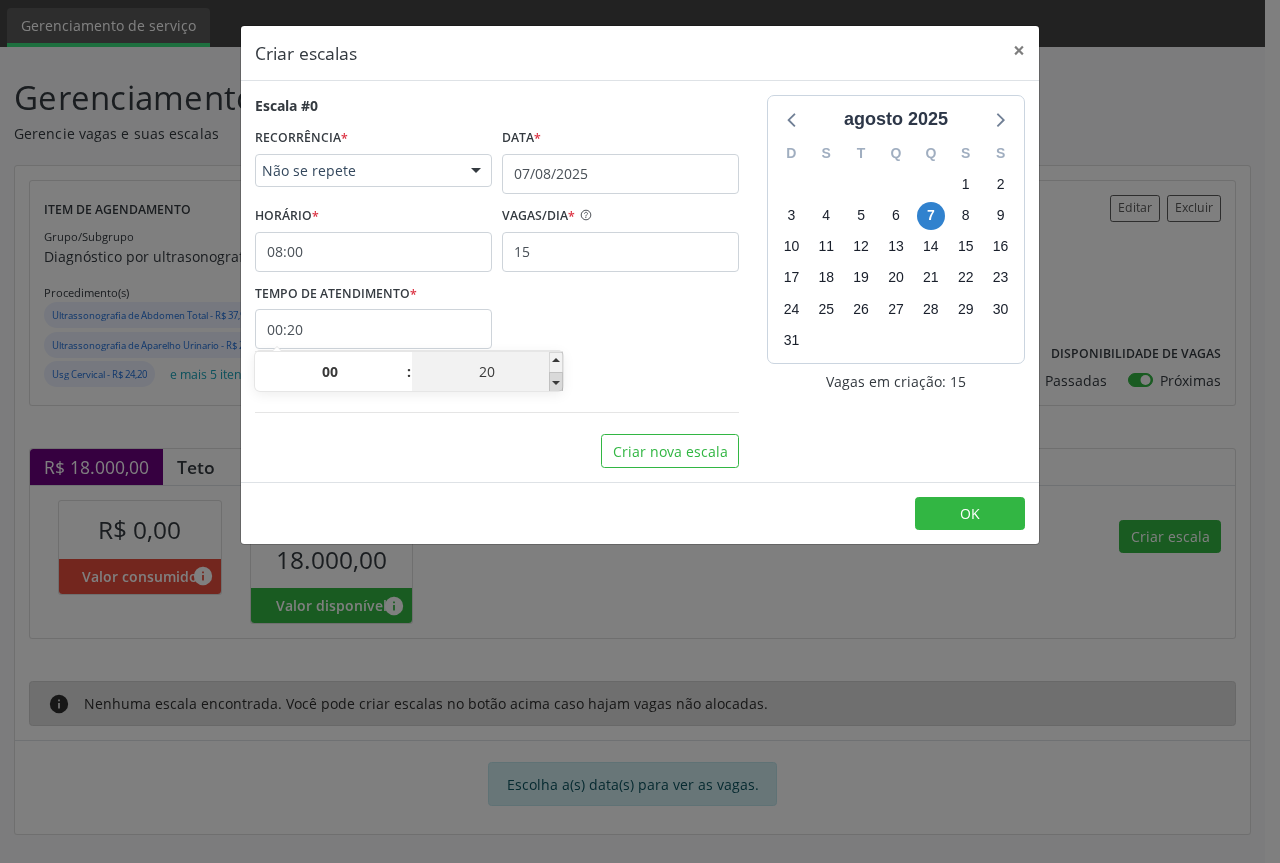 click at bounding box center [556, 382] 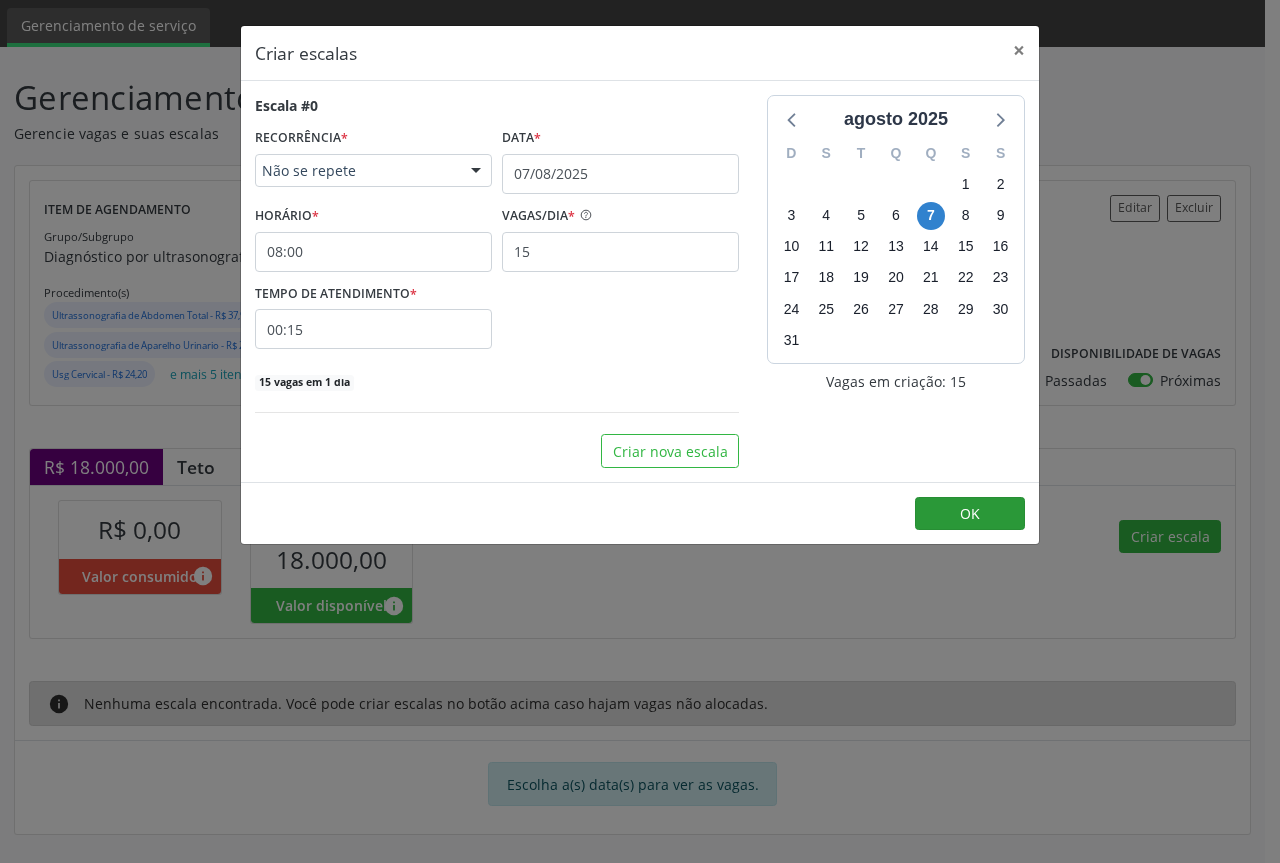 drag, startPoint x: 897, startPoint y: 491, endPoint x: 919, endPoint y: 498, distance: 23.086792 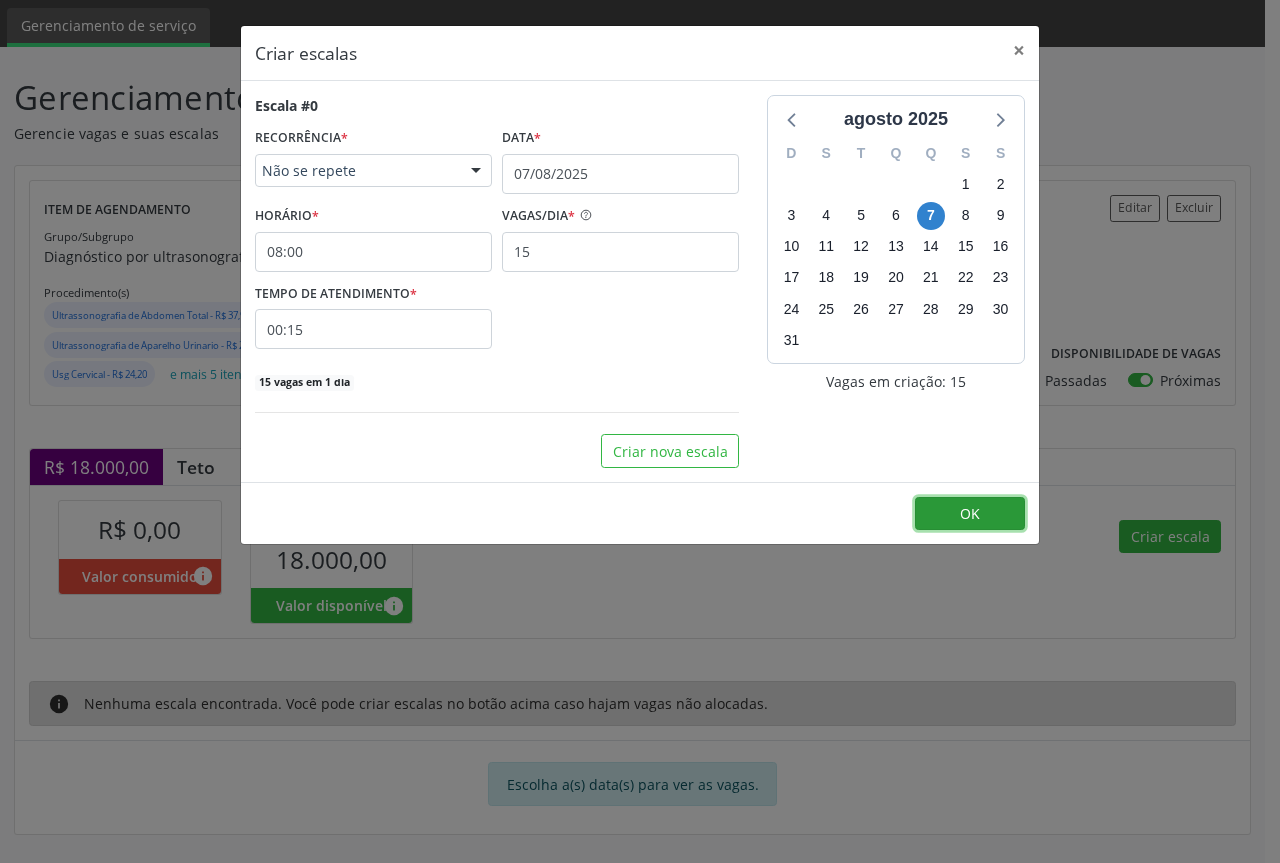 click on "OK" at bounding box center (970, 514) 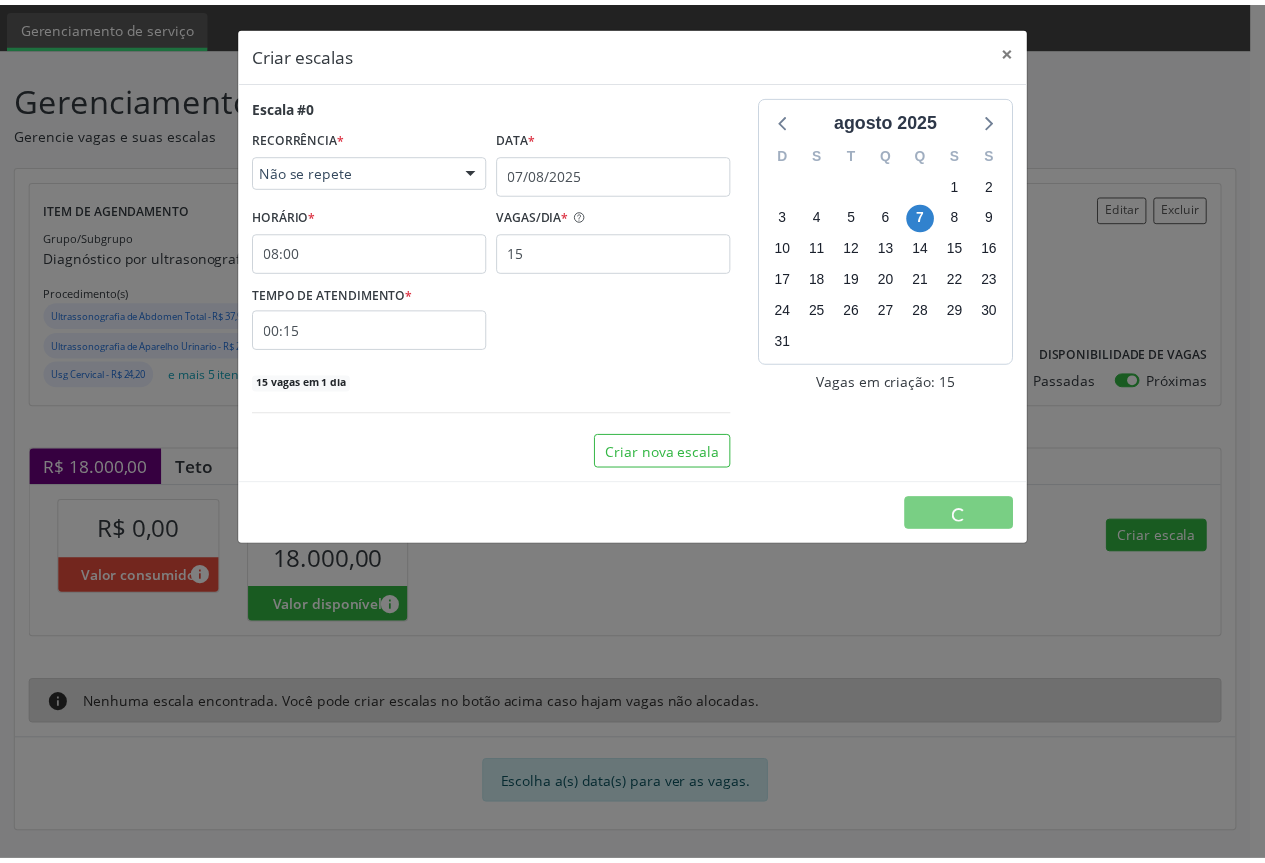 scroll, scrollTop: 0, scrollLeft: 0, axis: both 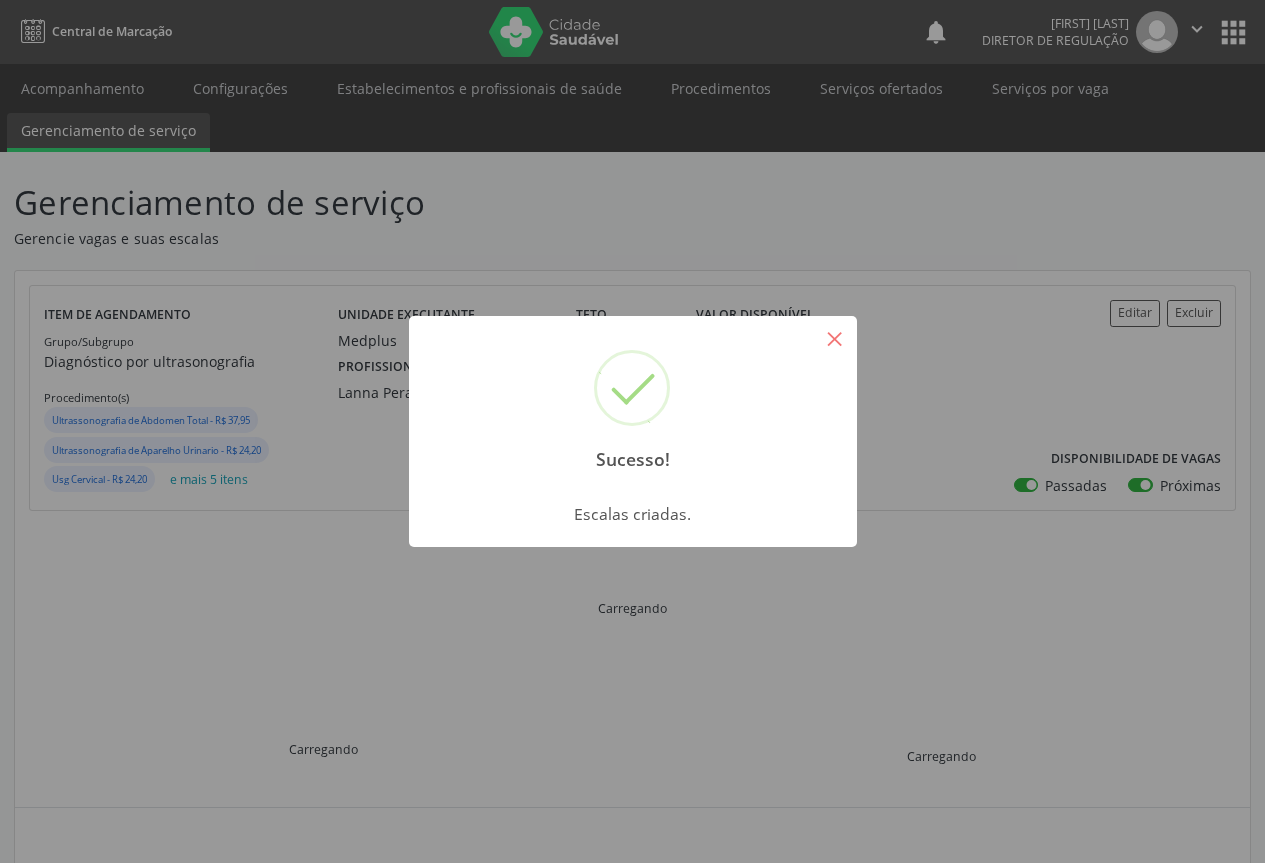 click on "×" at bounding box center [835, 338] 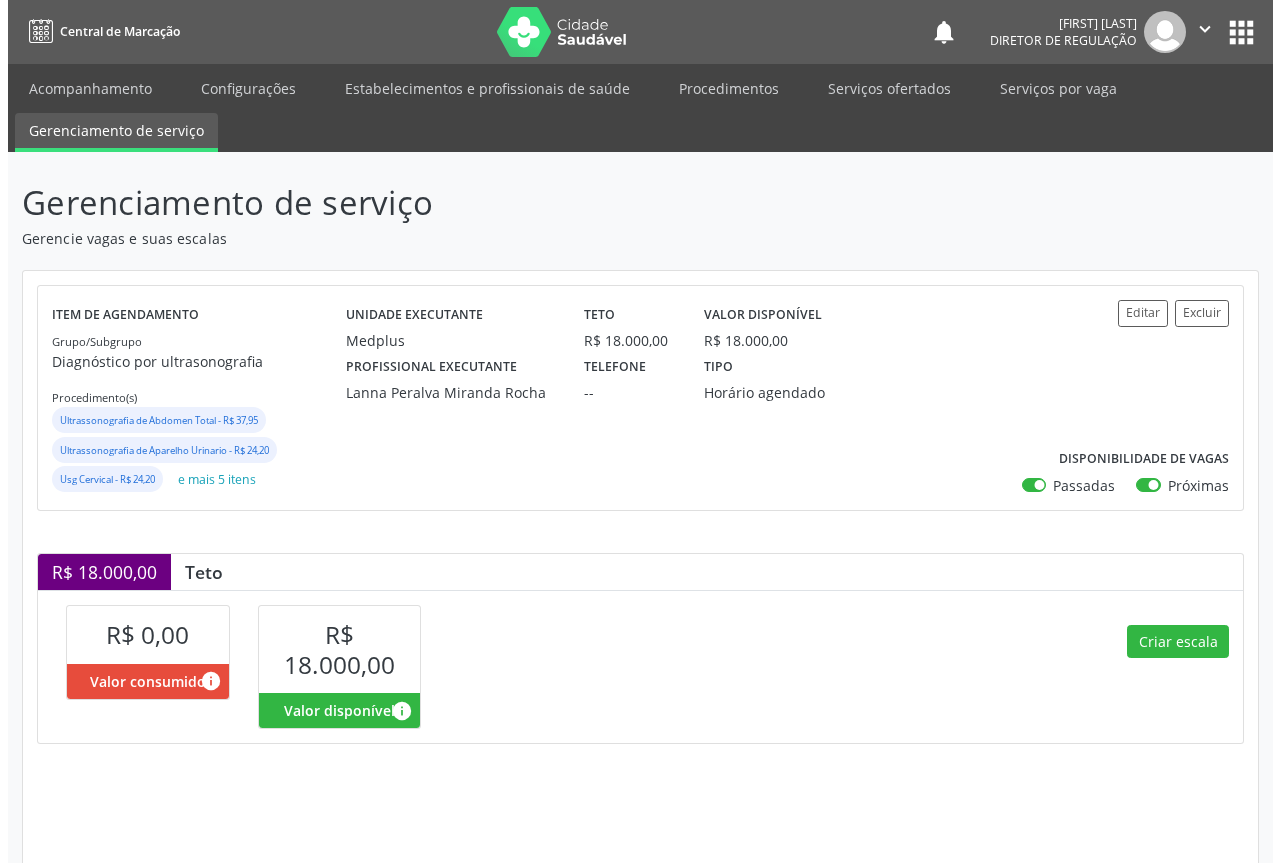 scroll, scrollTop: 100, scrollLeft: 0, axis: vertical 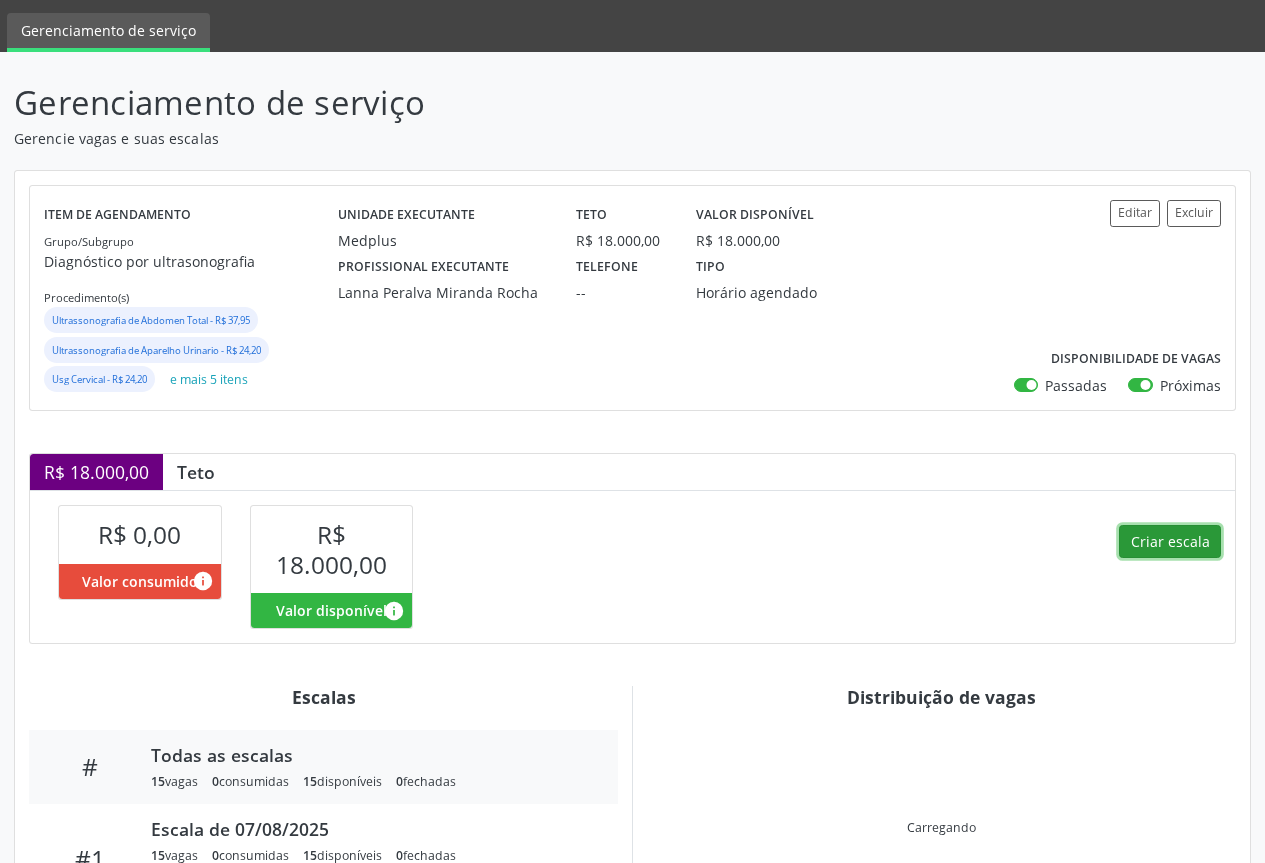 click on "Criar escala" at bounding box center [1170, 542] 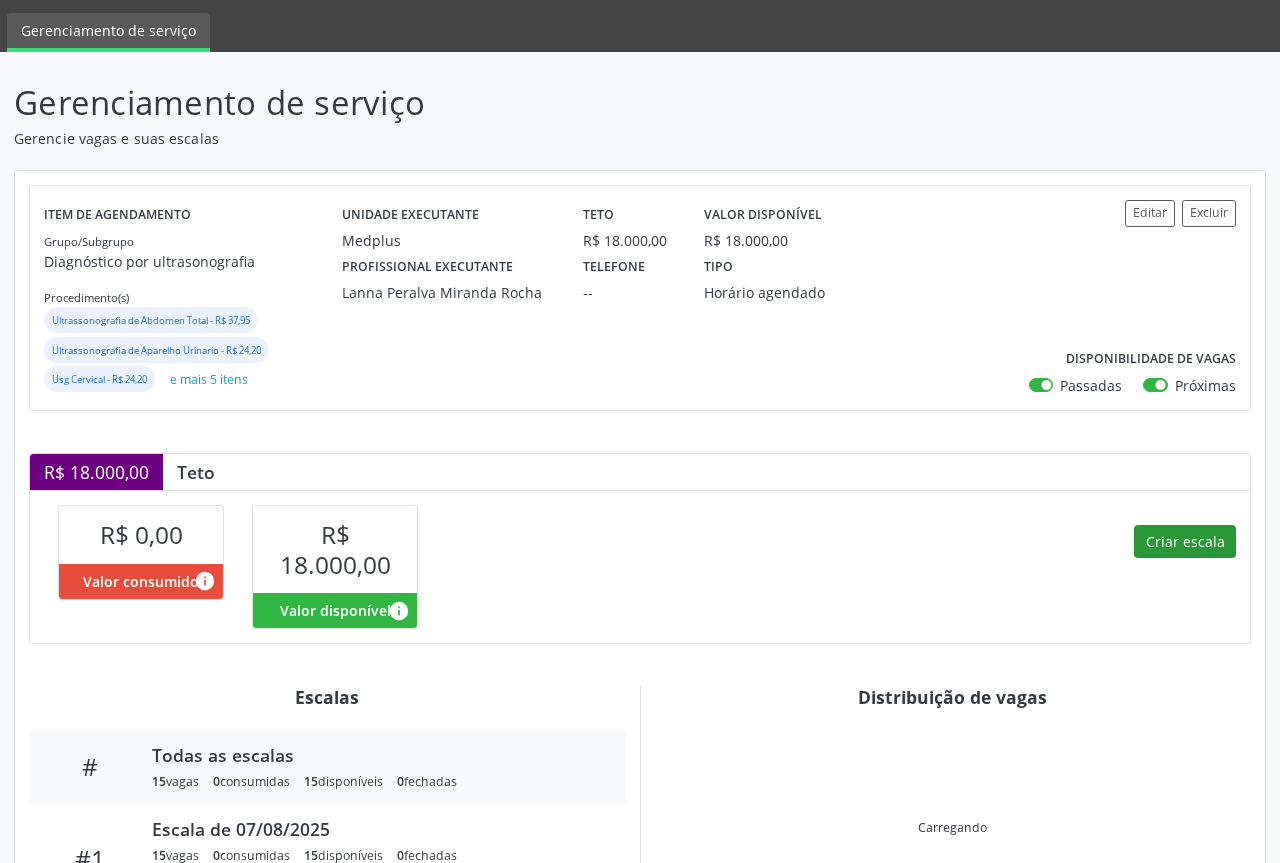 select on "7" 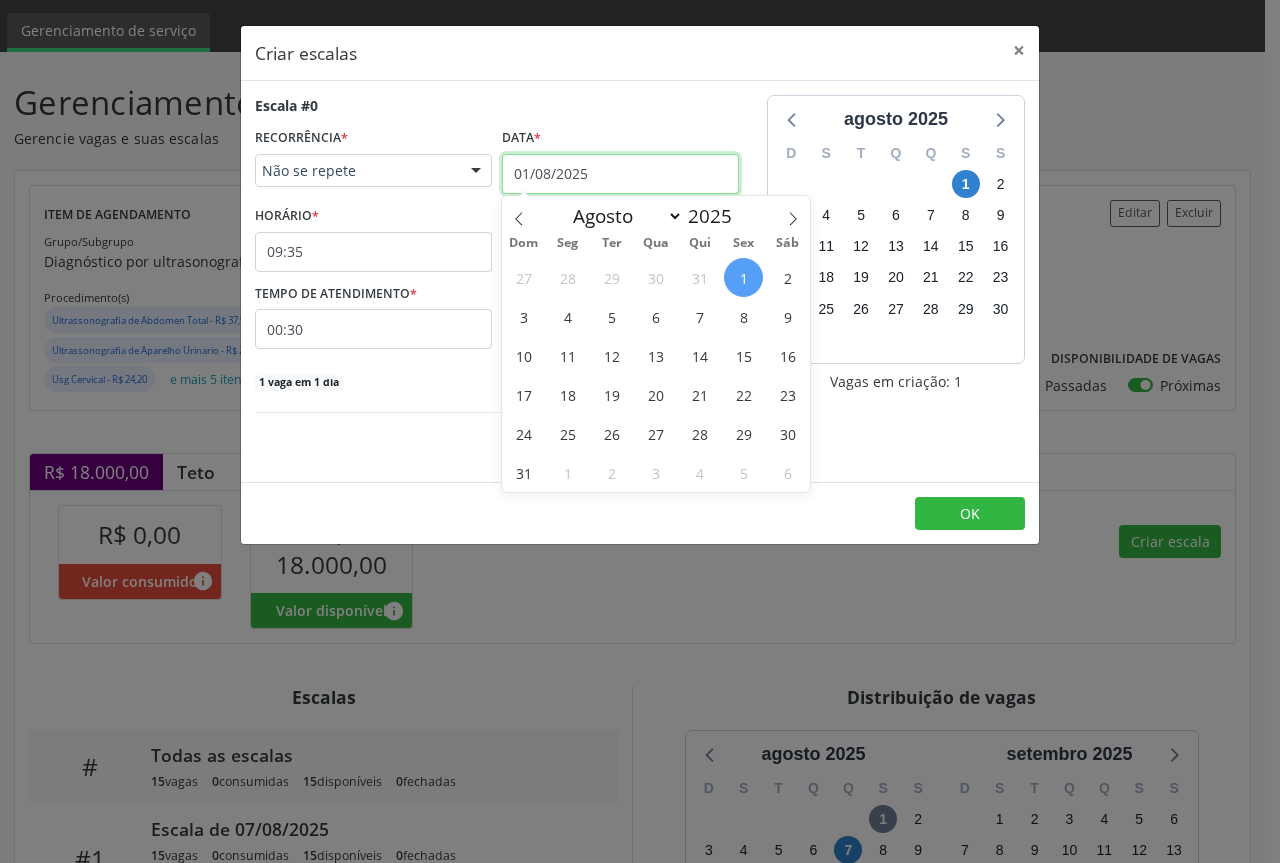 click on "01/08/2025" at bounding box center (620, 174) 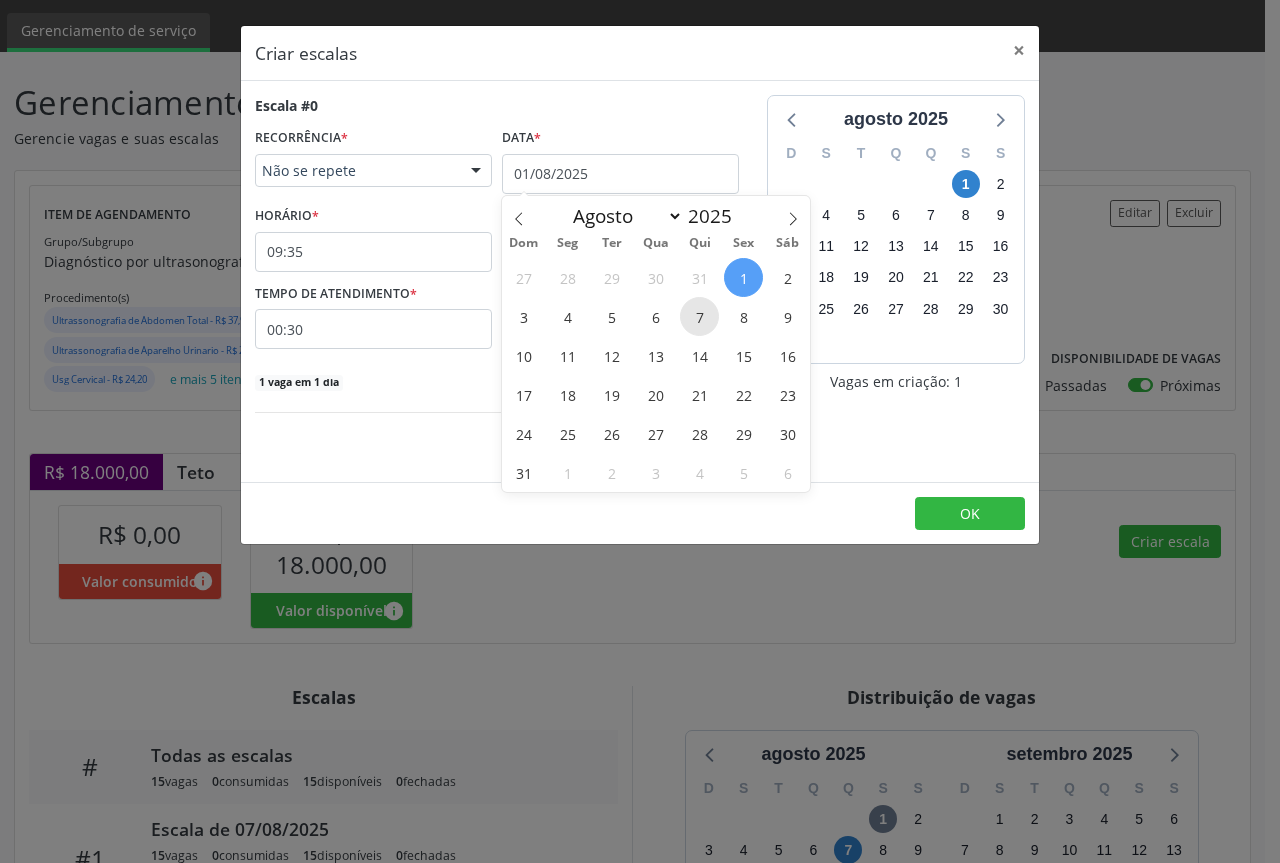 click on "7" at bounding box center (699, 316) 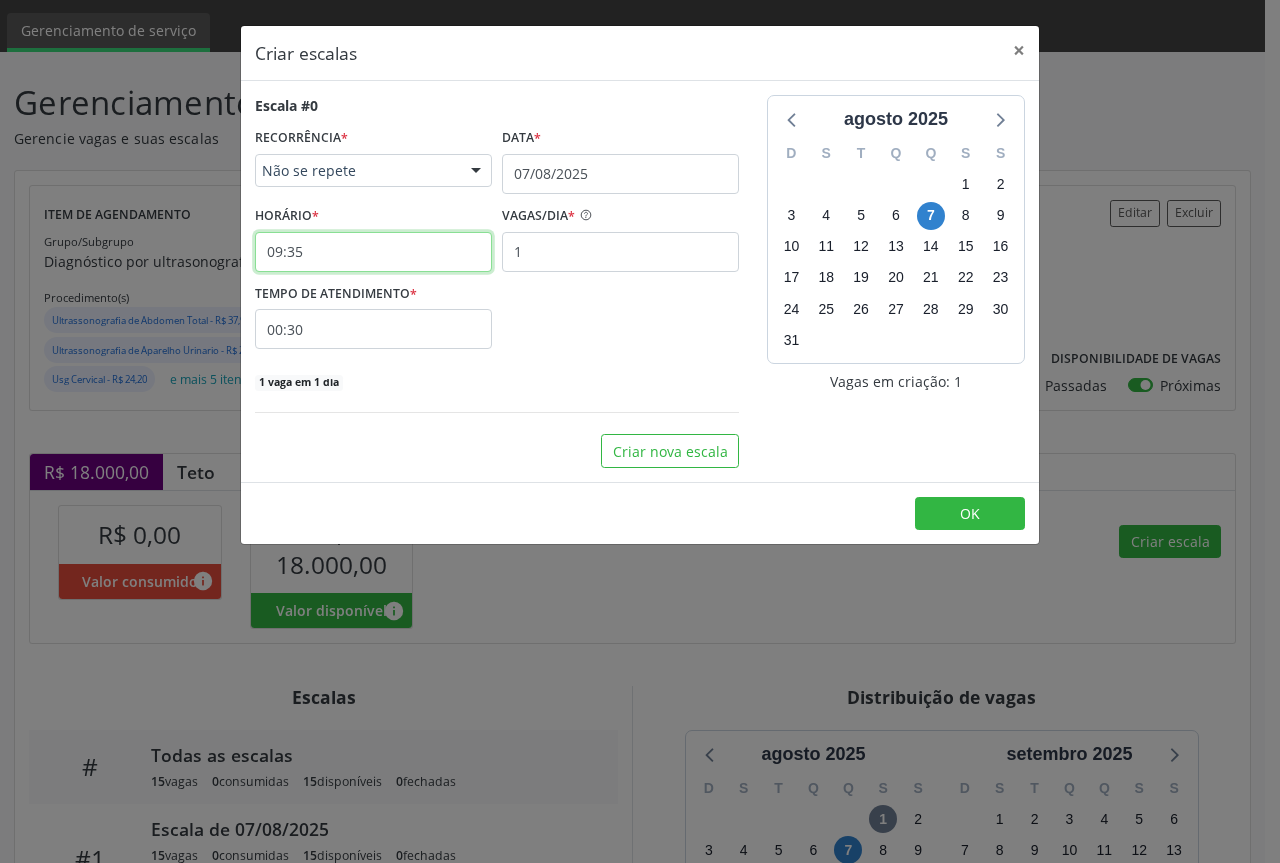 click on "09:35" at bounding box center [373, 252] 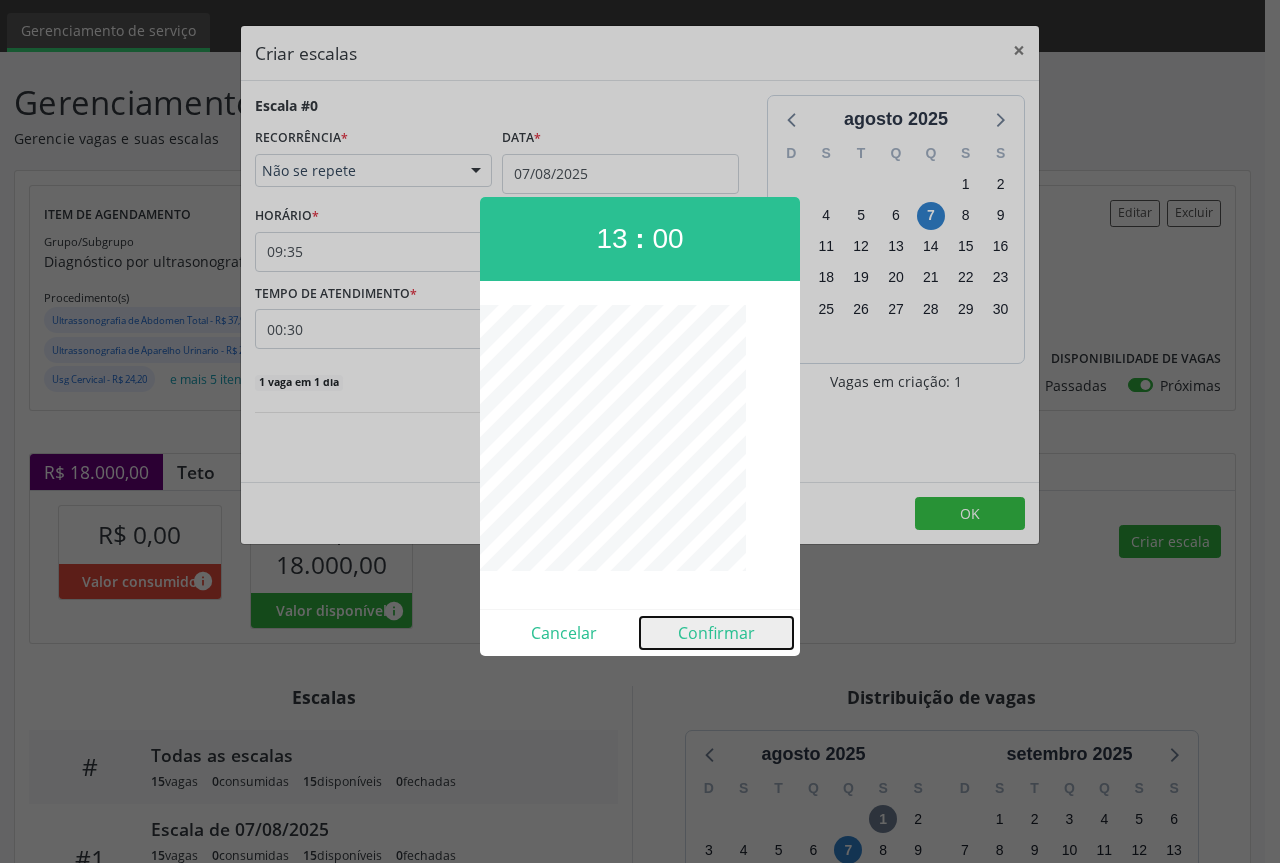 click on "Confirmar" at bounding box center [716, 633] 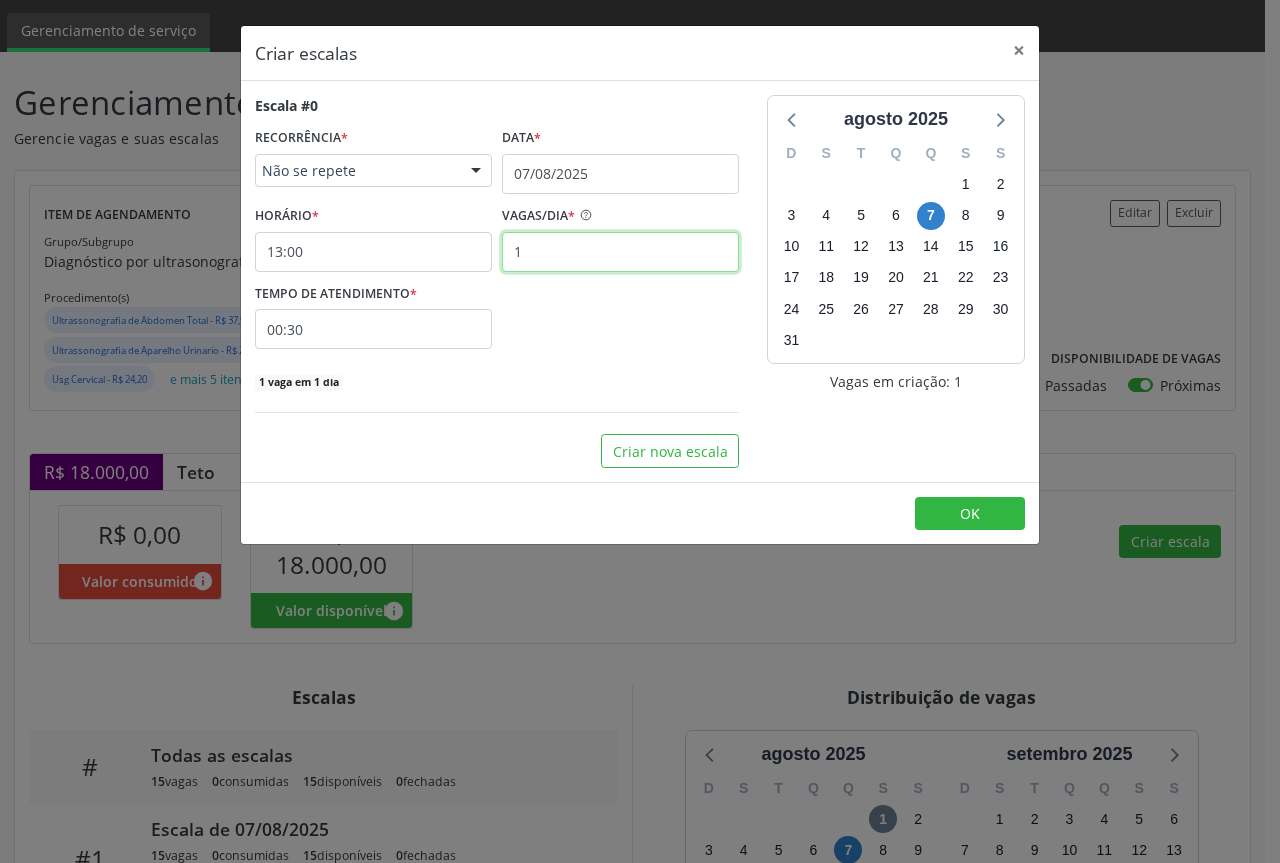 click on "1" at bounding box center [620, 252] 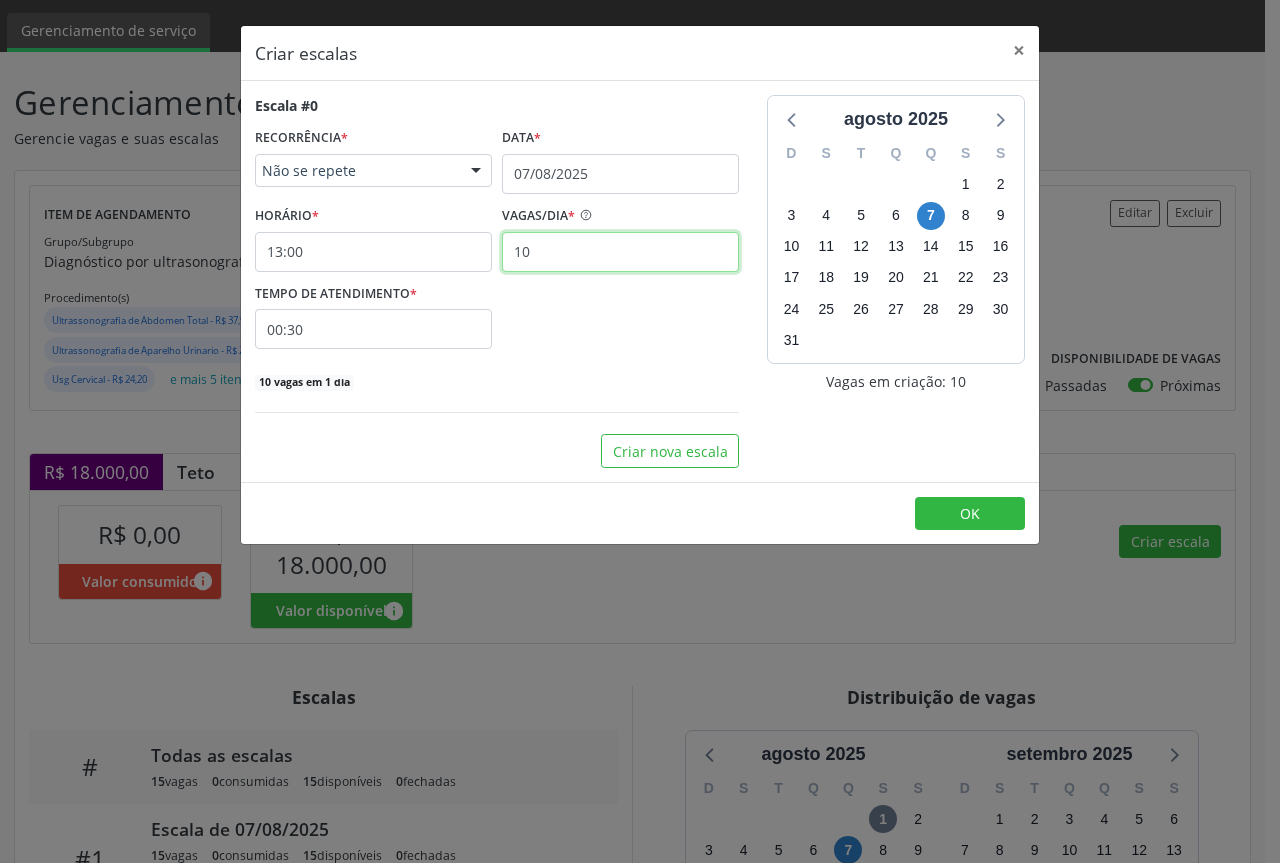 type on "10" 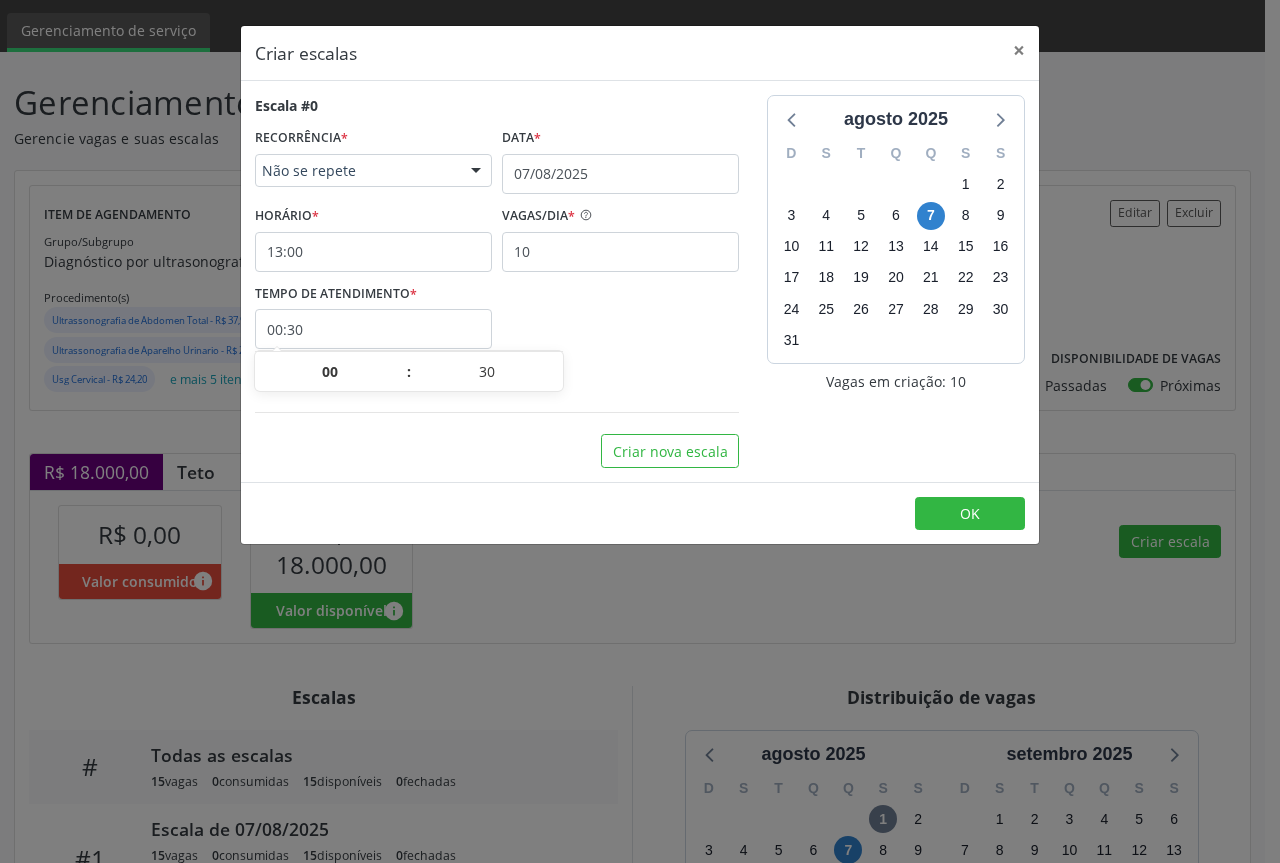click on "00:30" at bounding box center [373, 329] 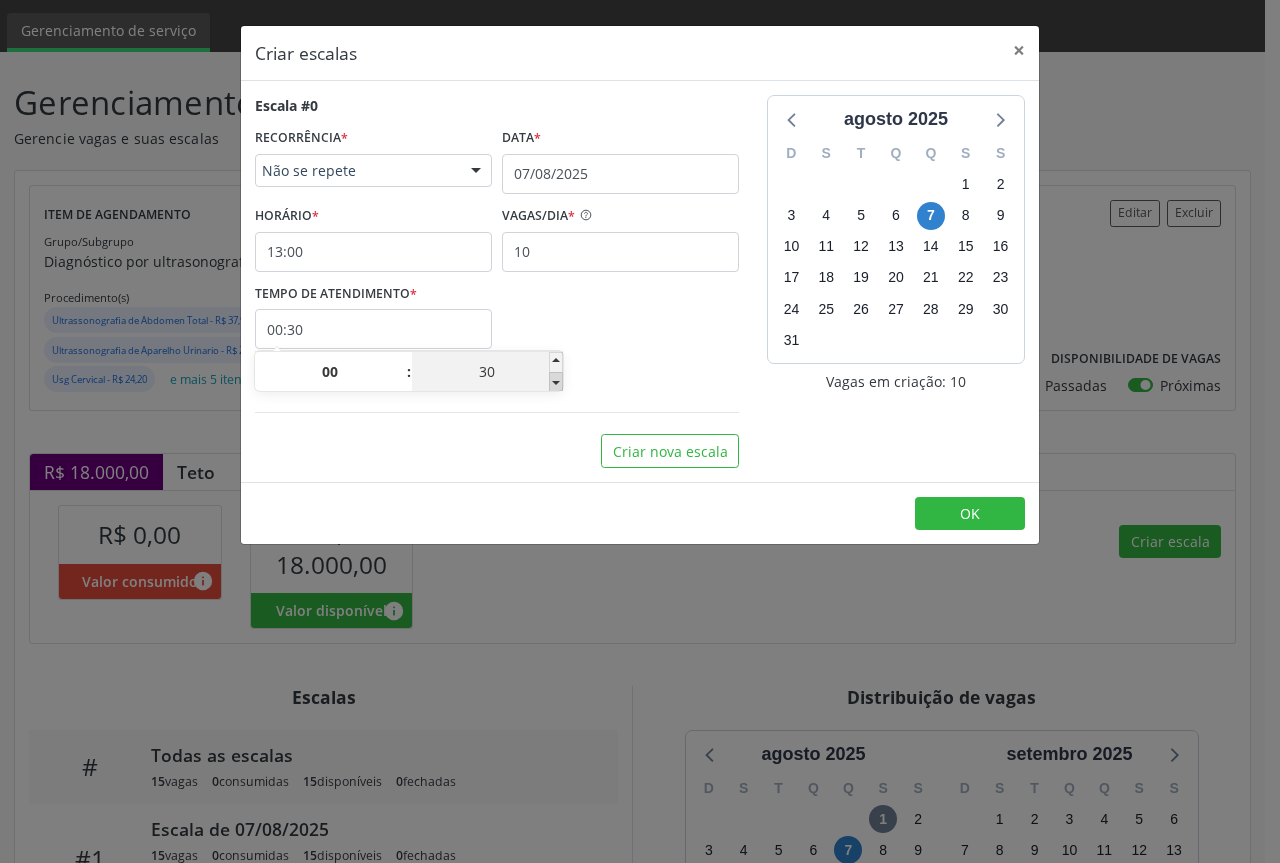 click at bounding box center (556, 382) 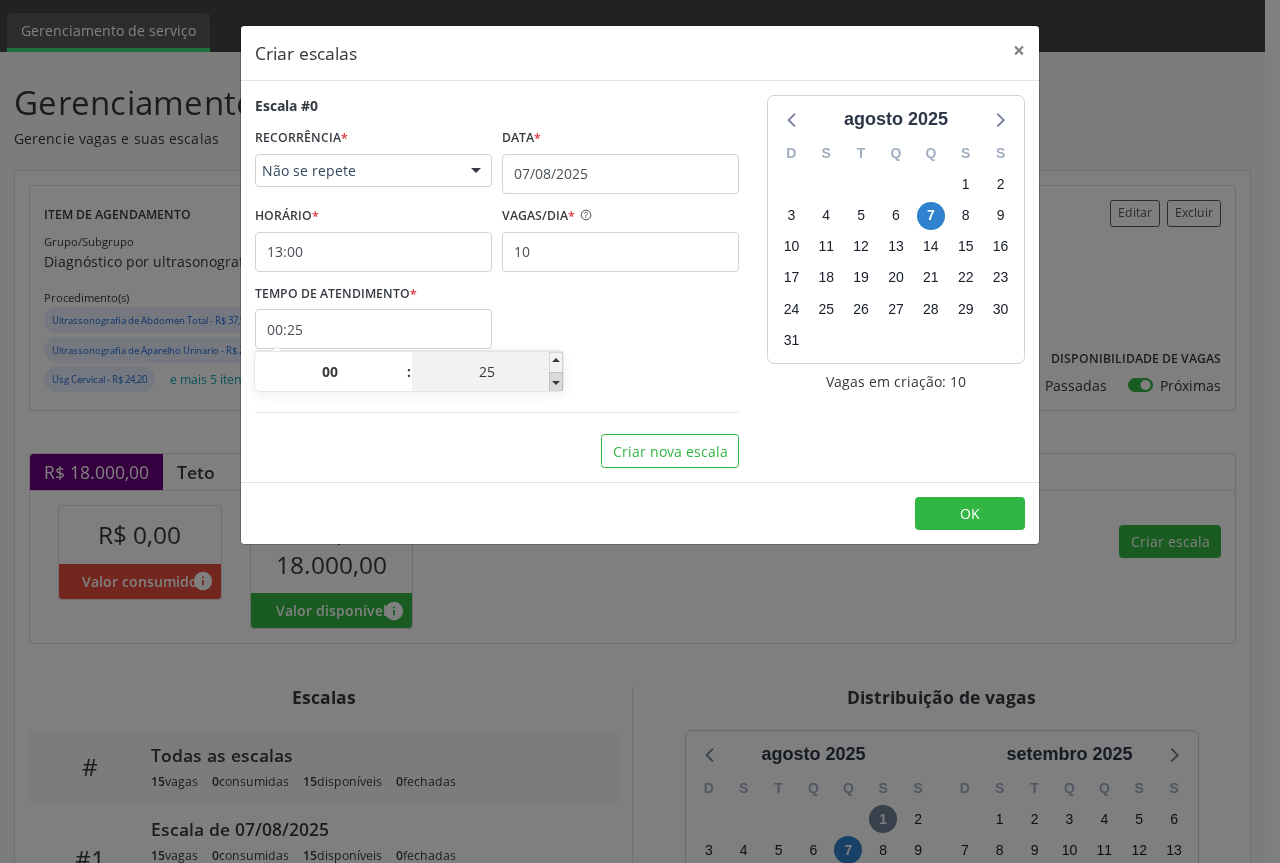 click at bounding box center [556, 382] 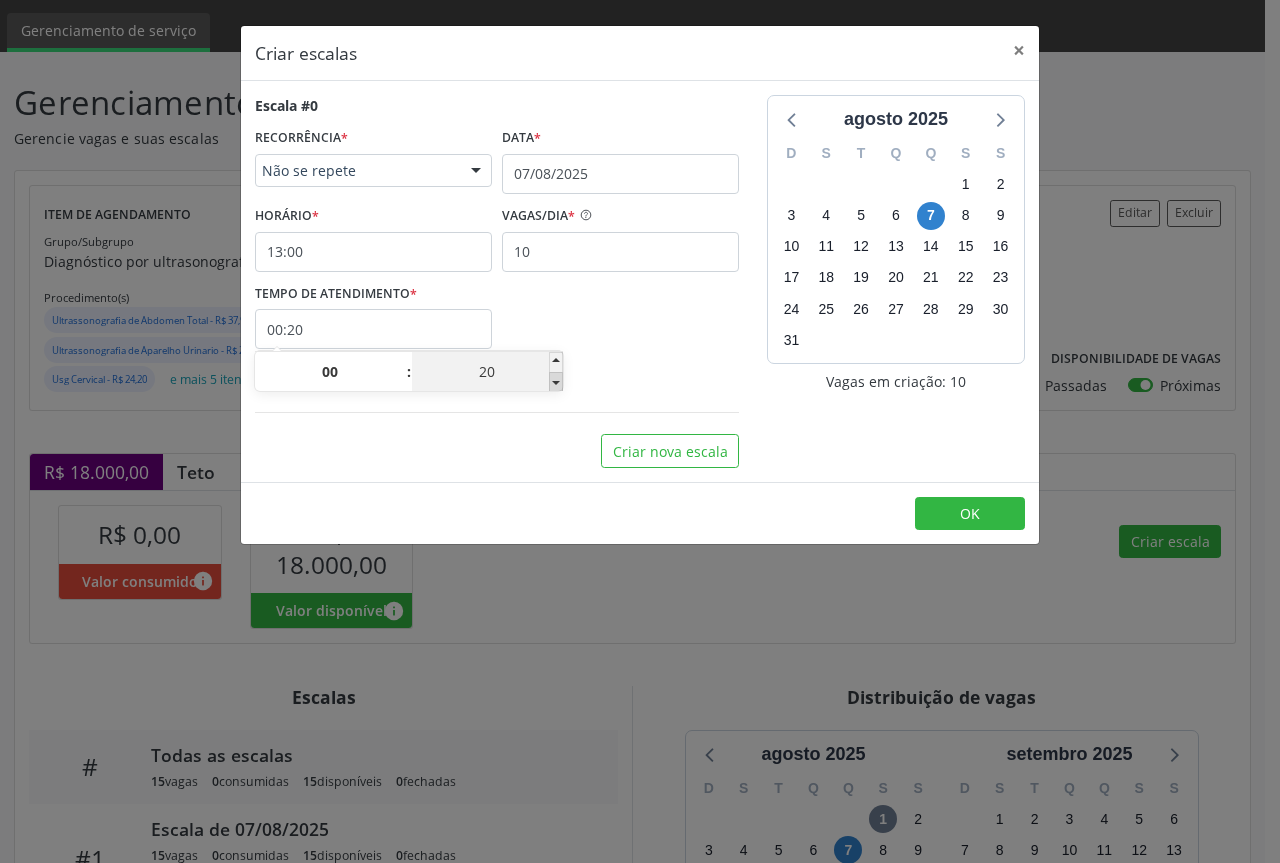 click at bounding box center (556, 382) 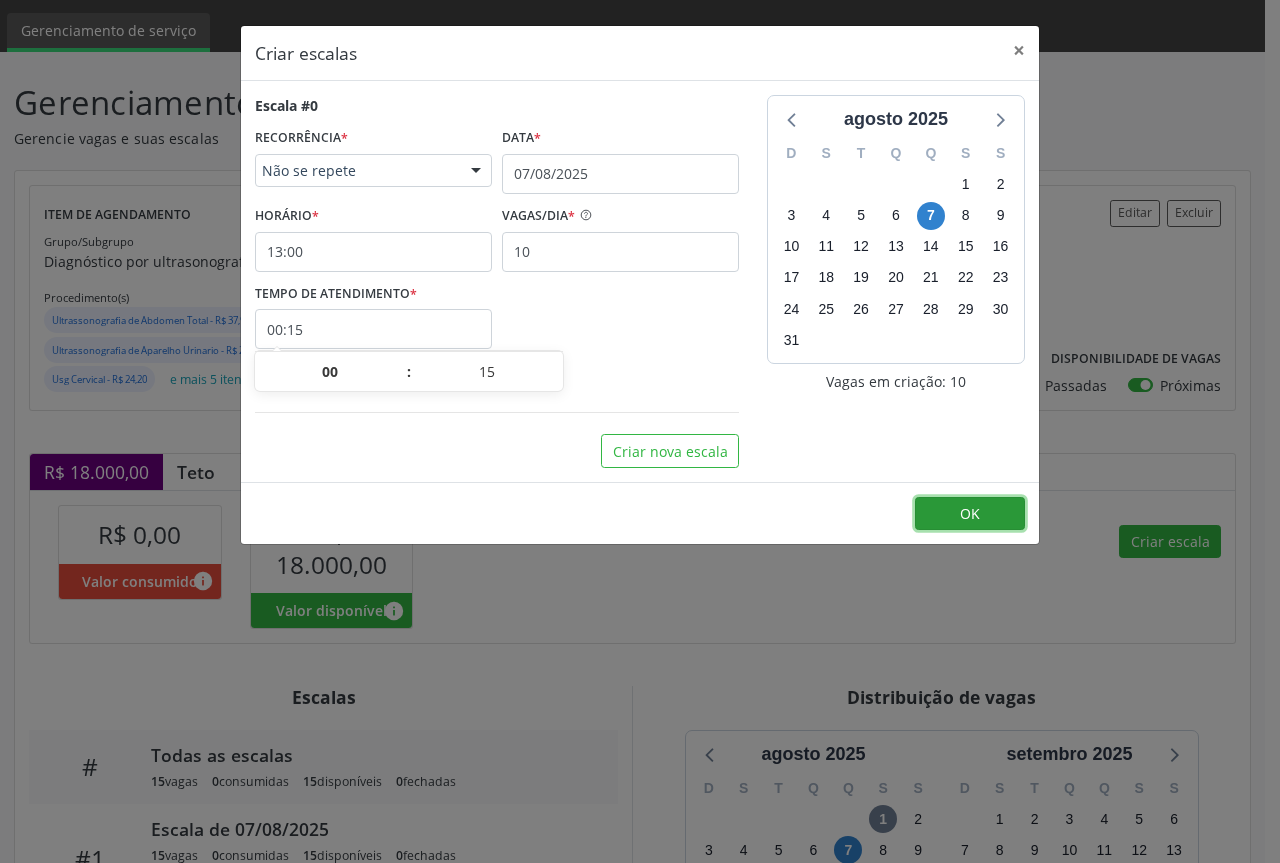 click on "OK" at bounding box center (970, 514) 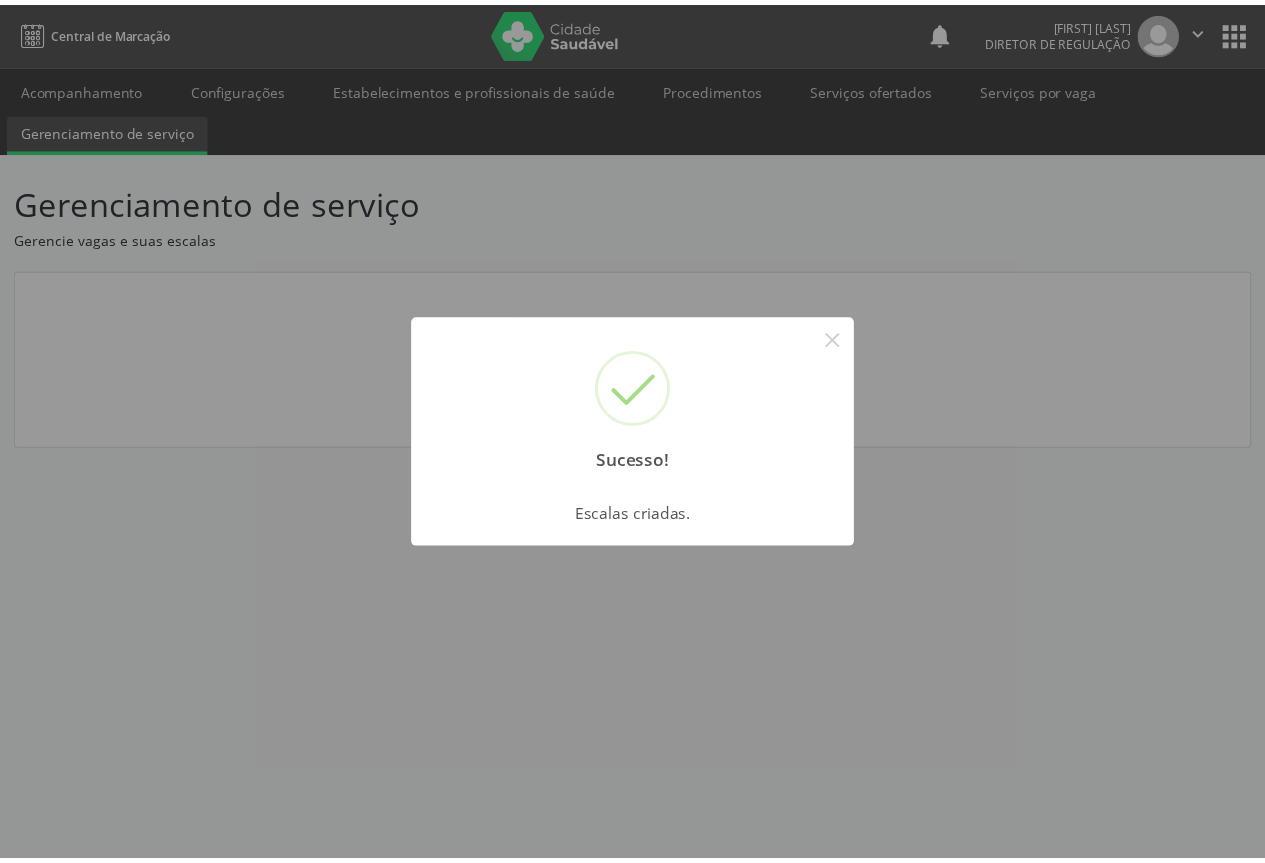 scroll, scrollTop: 0, scrollLeft: 0, axis: both 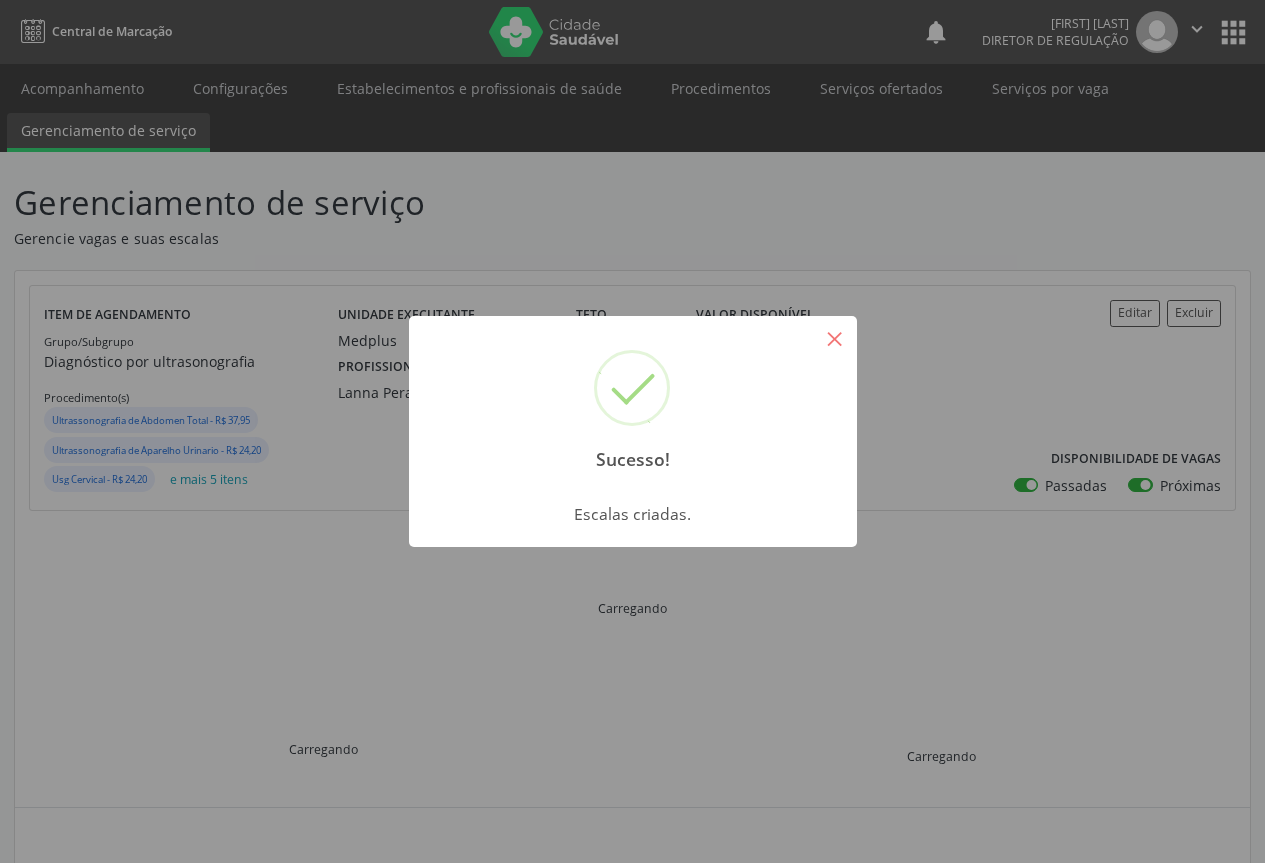 click on "×" at bounding box center [835, 338] 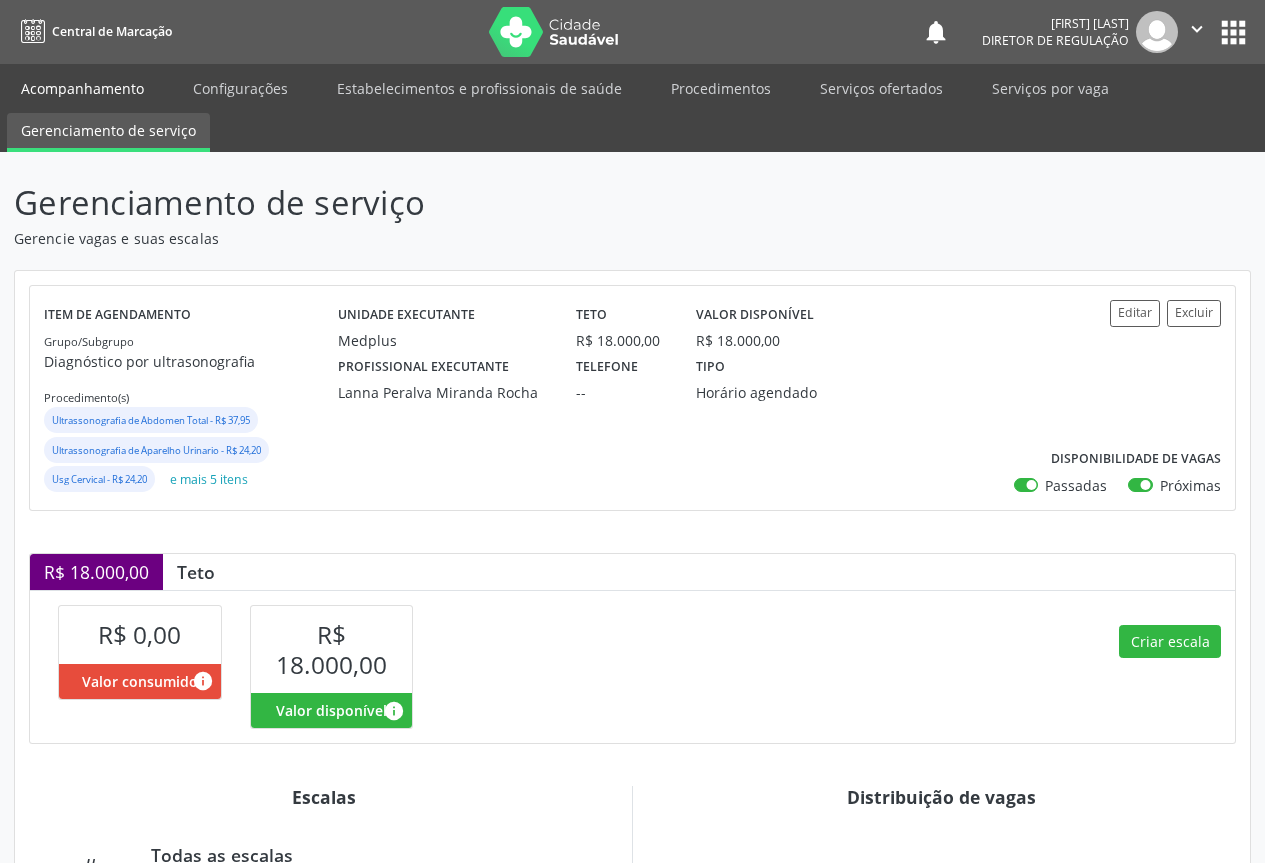 click on "Acompanhamento" at bounding box center (82, 88) 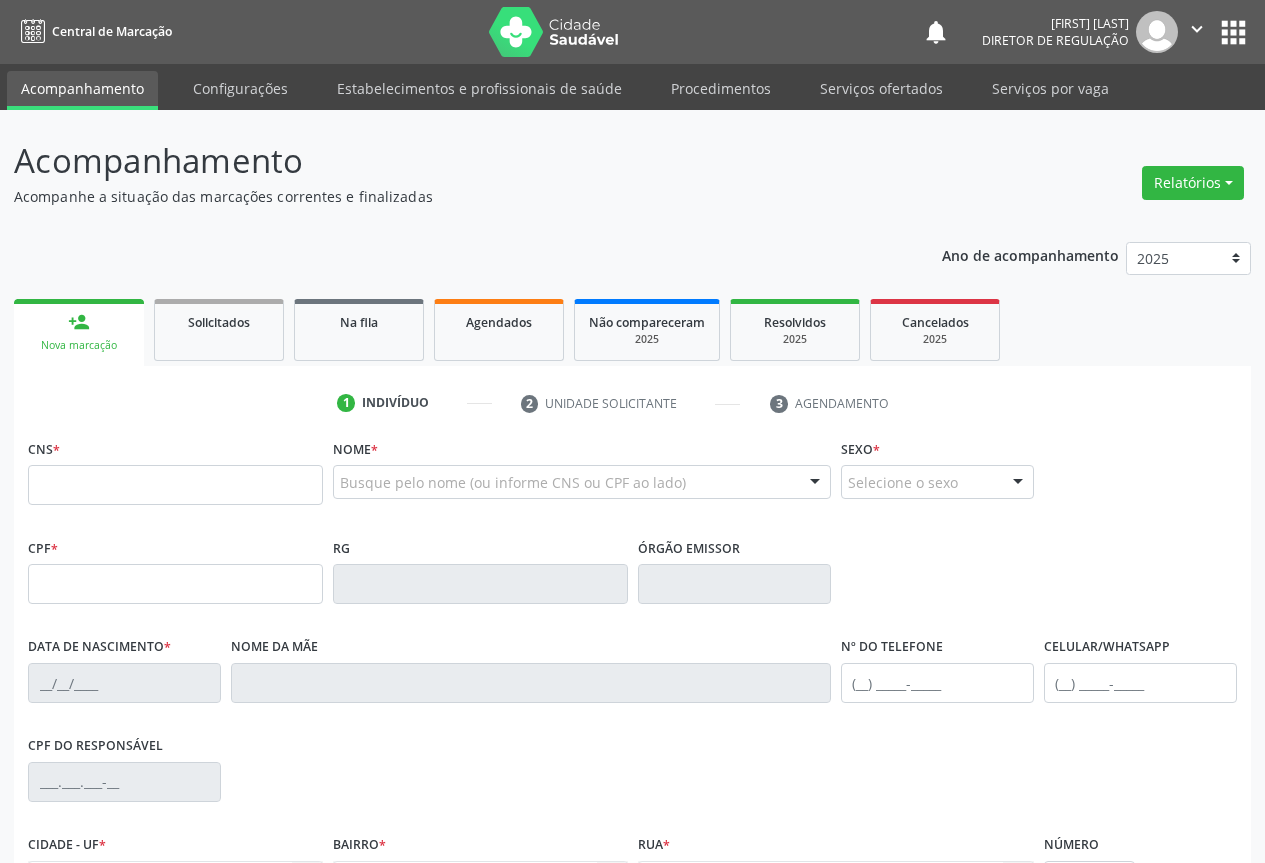 click at bounding box center [175, 485] 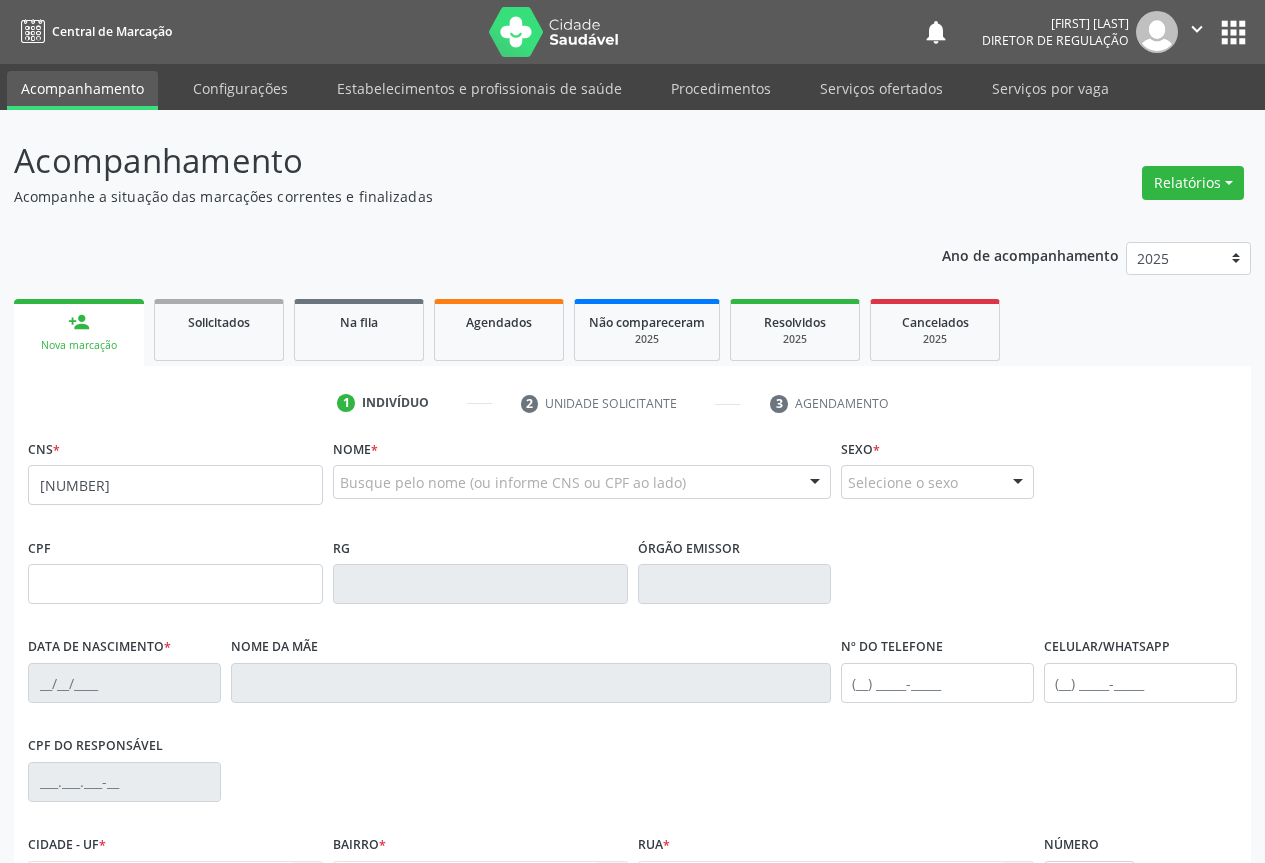 type on "700 7059 6789 5475" 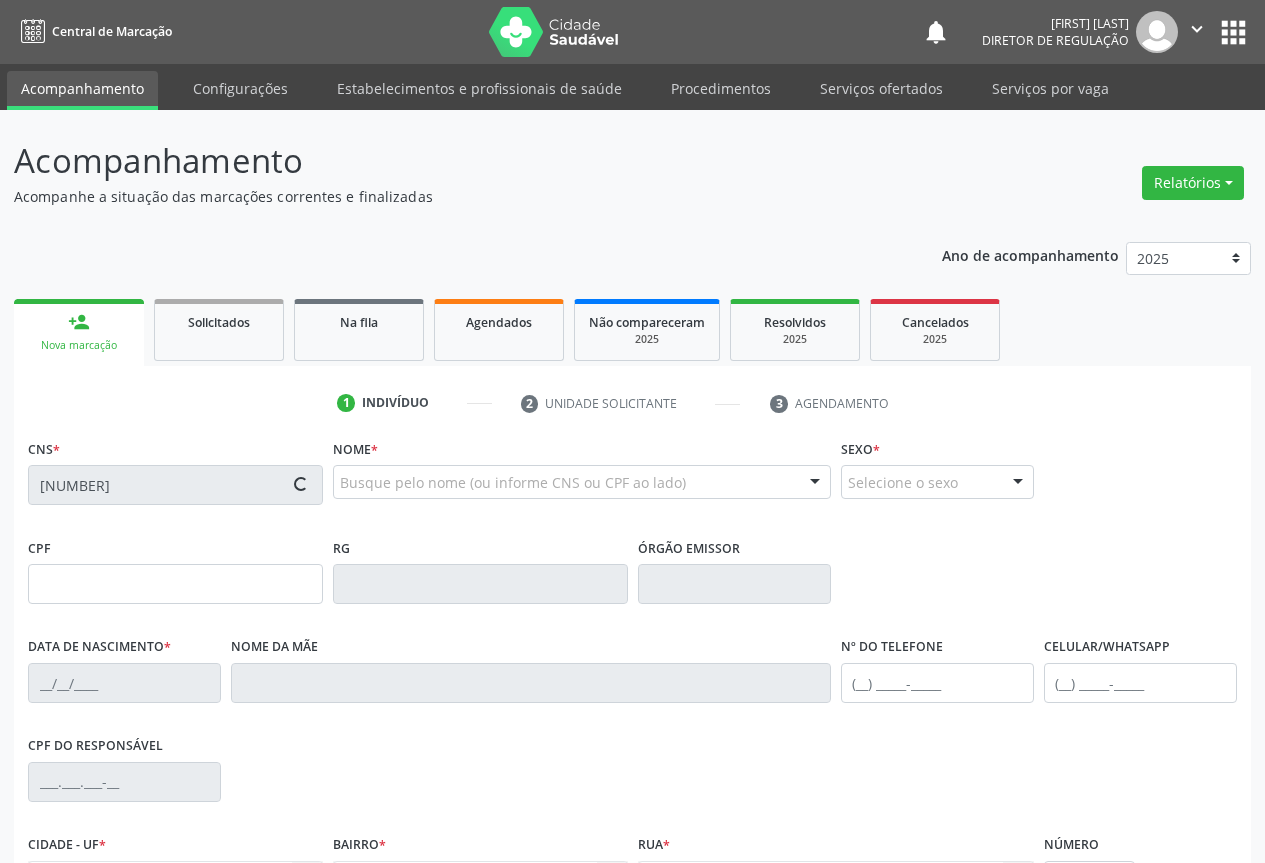 type on "0578299843" 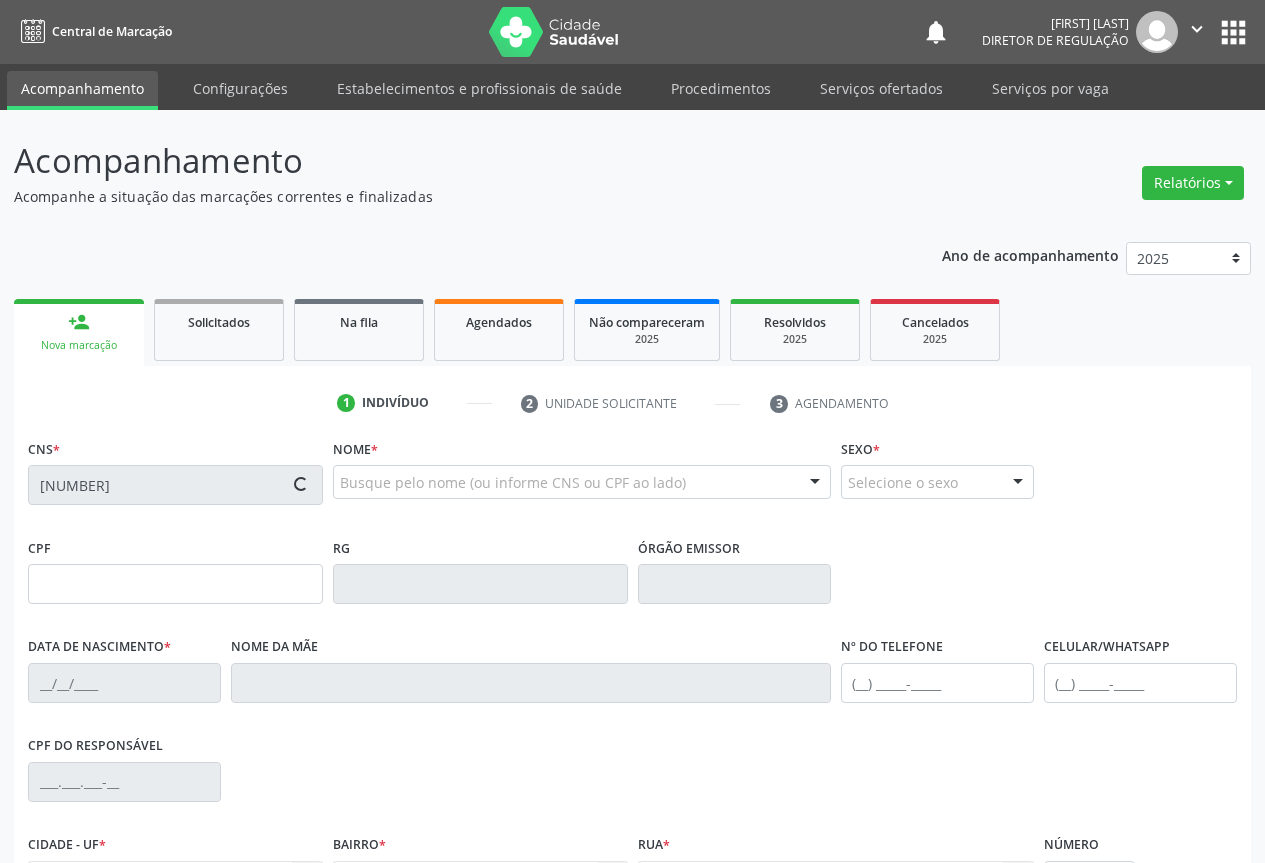 type on "03/04/1971" 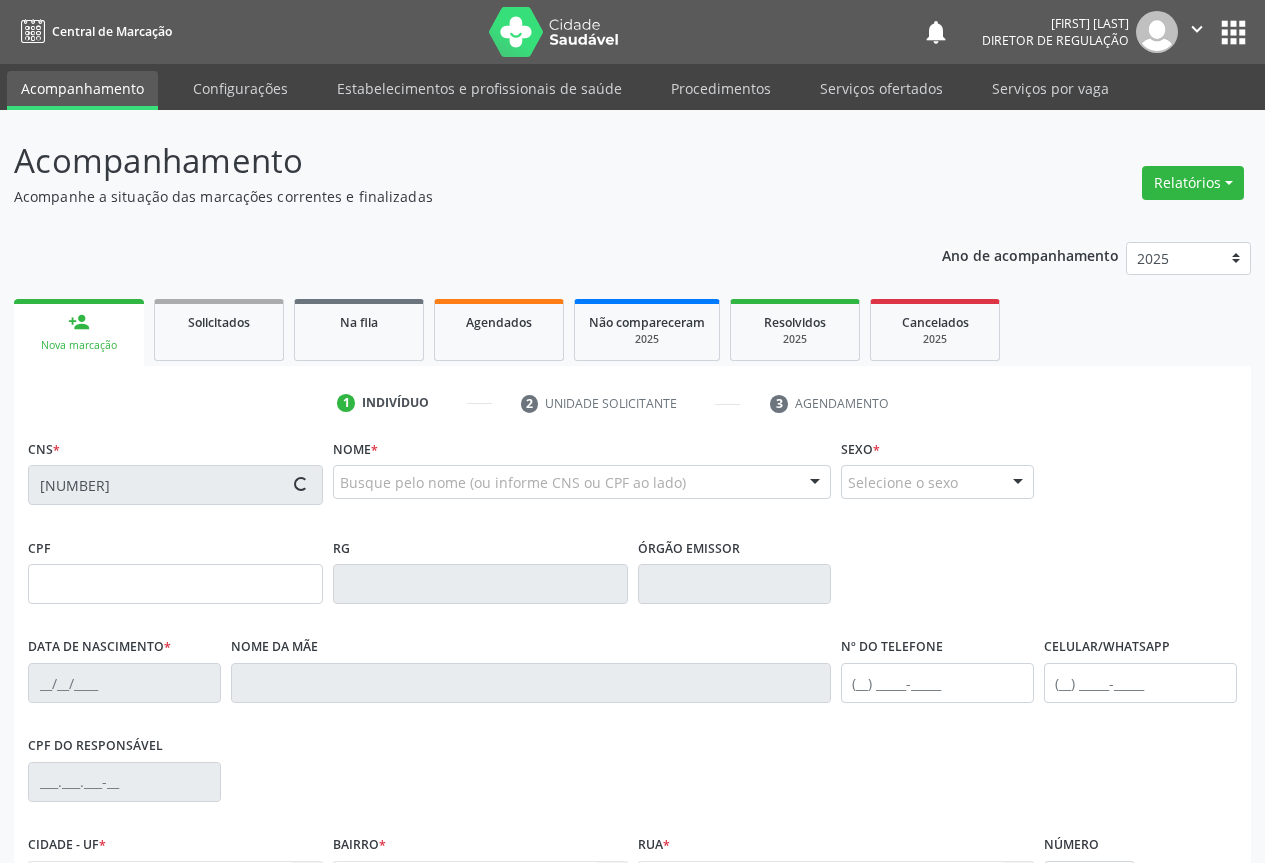 type on "(74) 99115-7943" 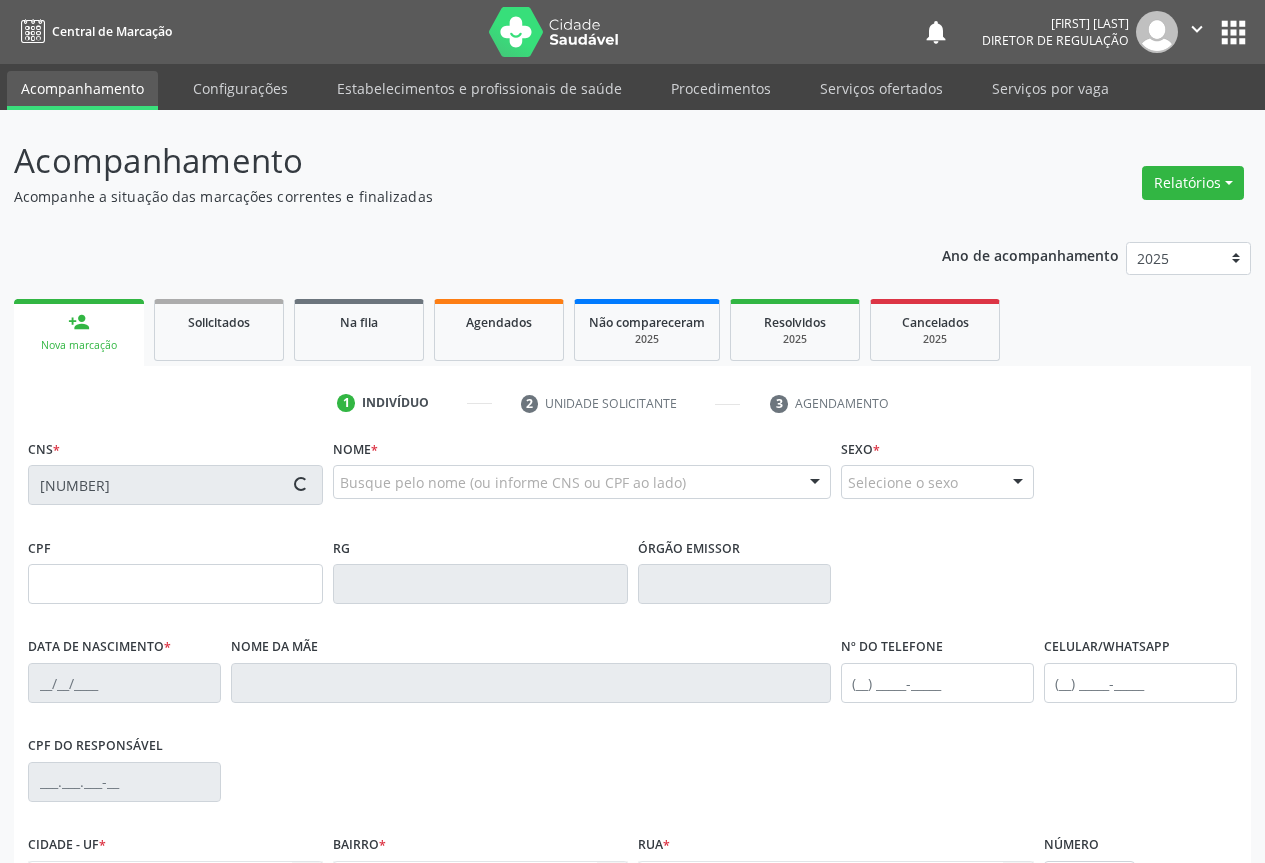 type on "SN" 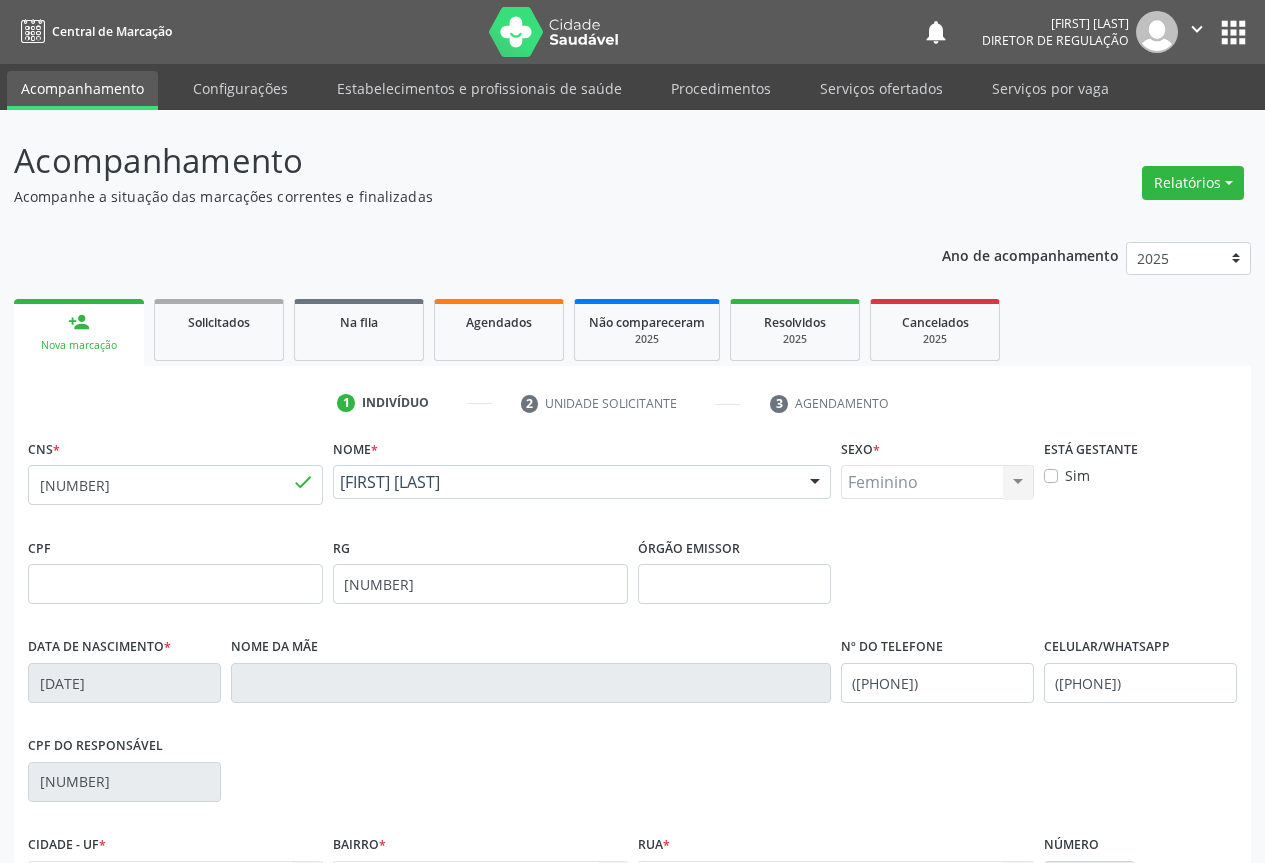 scroll, scrollTop: 221, scrollLeft: 0, axis: vertical 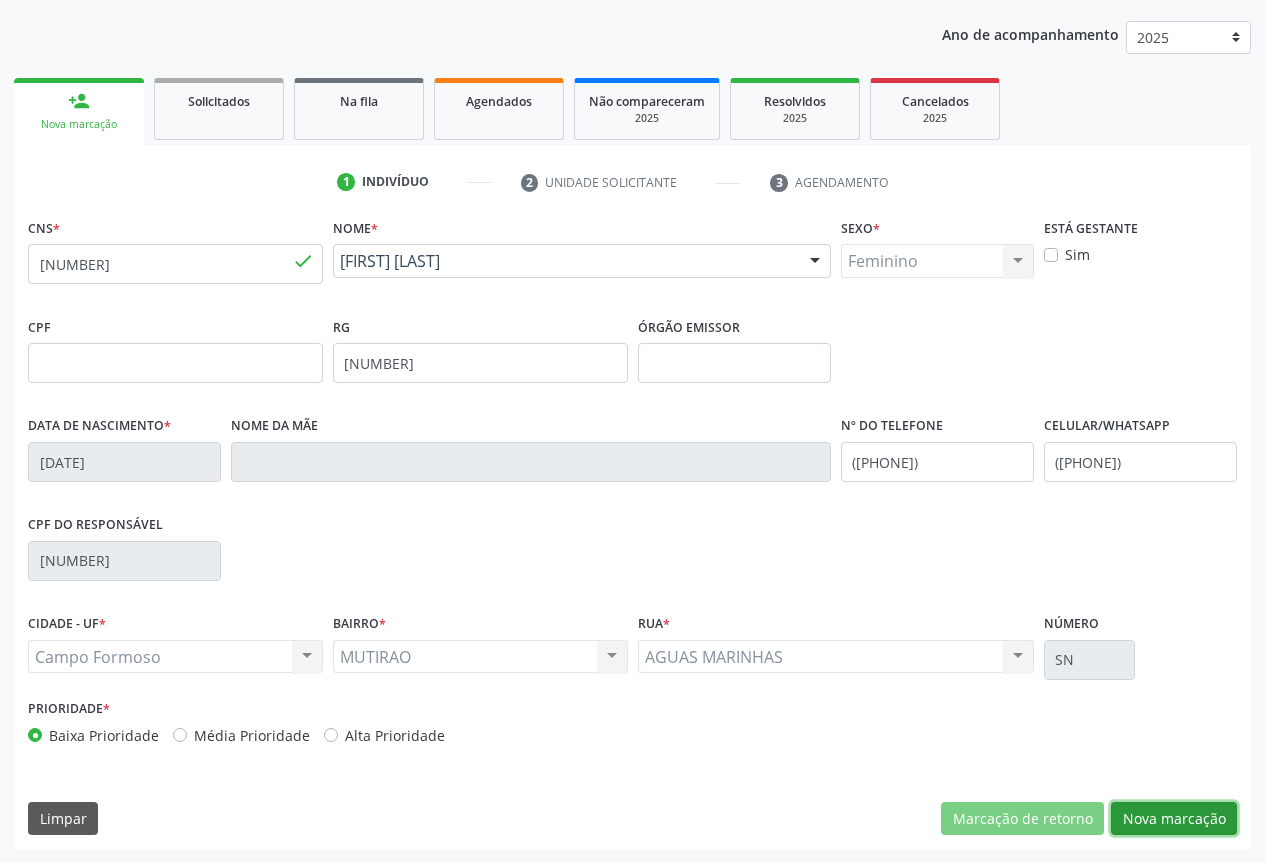 click on "Nova marcação" at bounding box center [1174, 819] 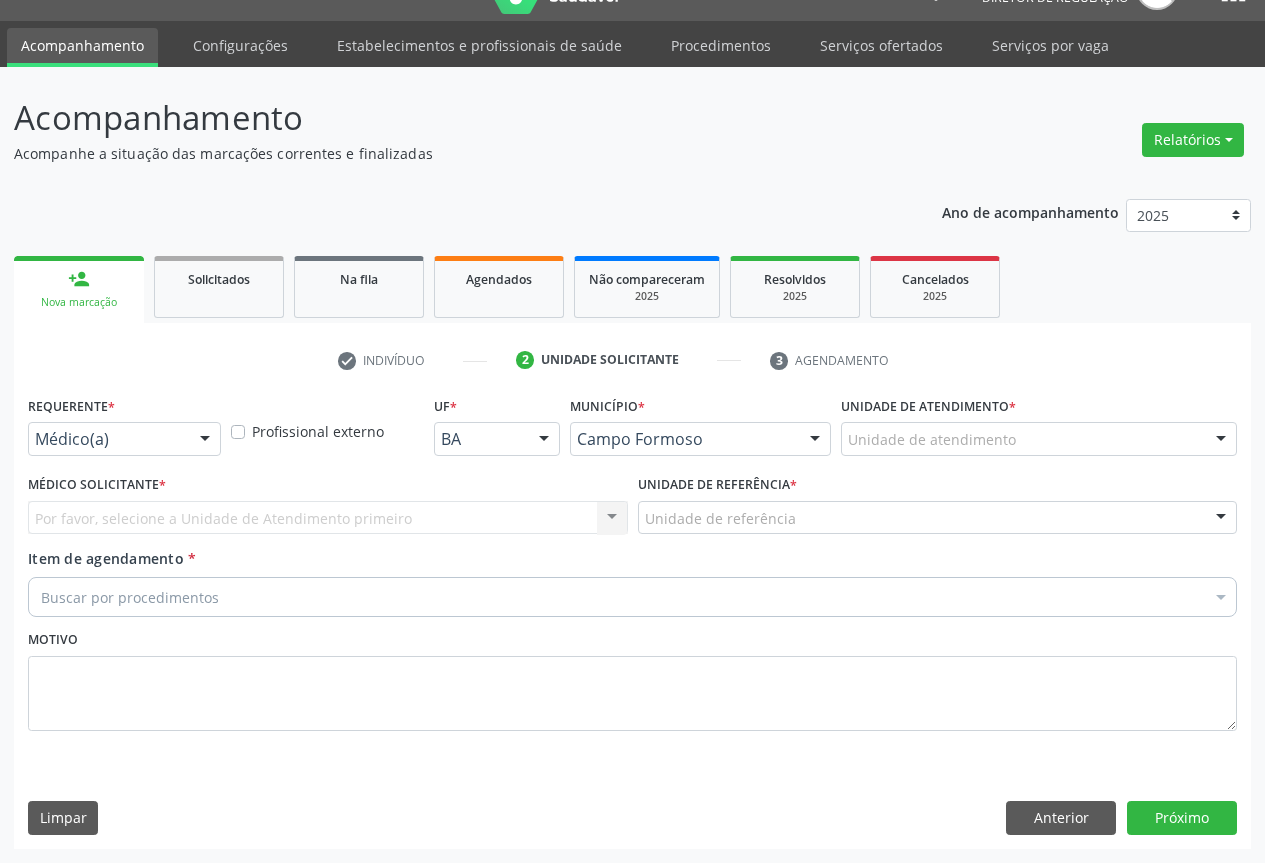 scroll, scrollTop: 43, scrollLeft: 0, axis: vertical 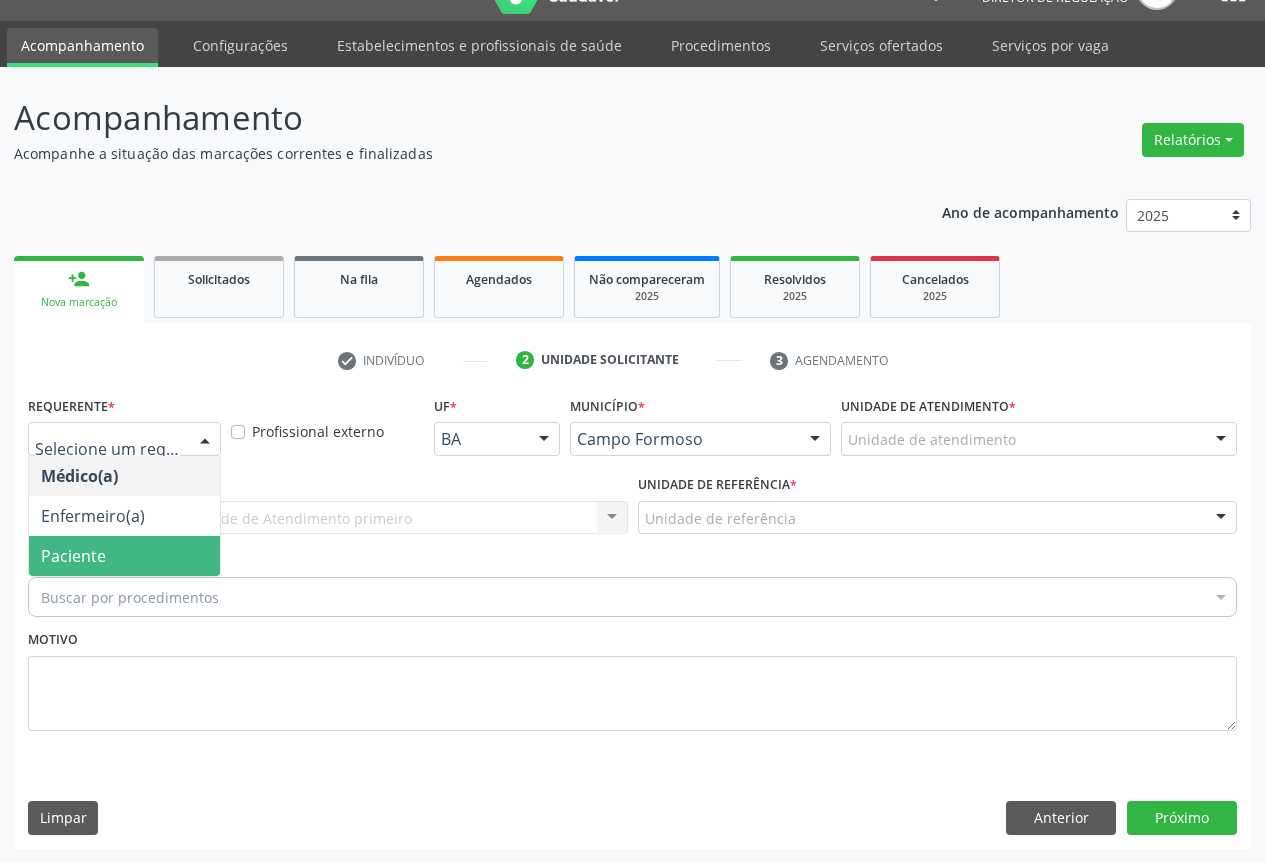 click on "Paciente" at bounding box center (124, 556) 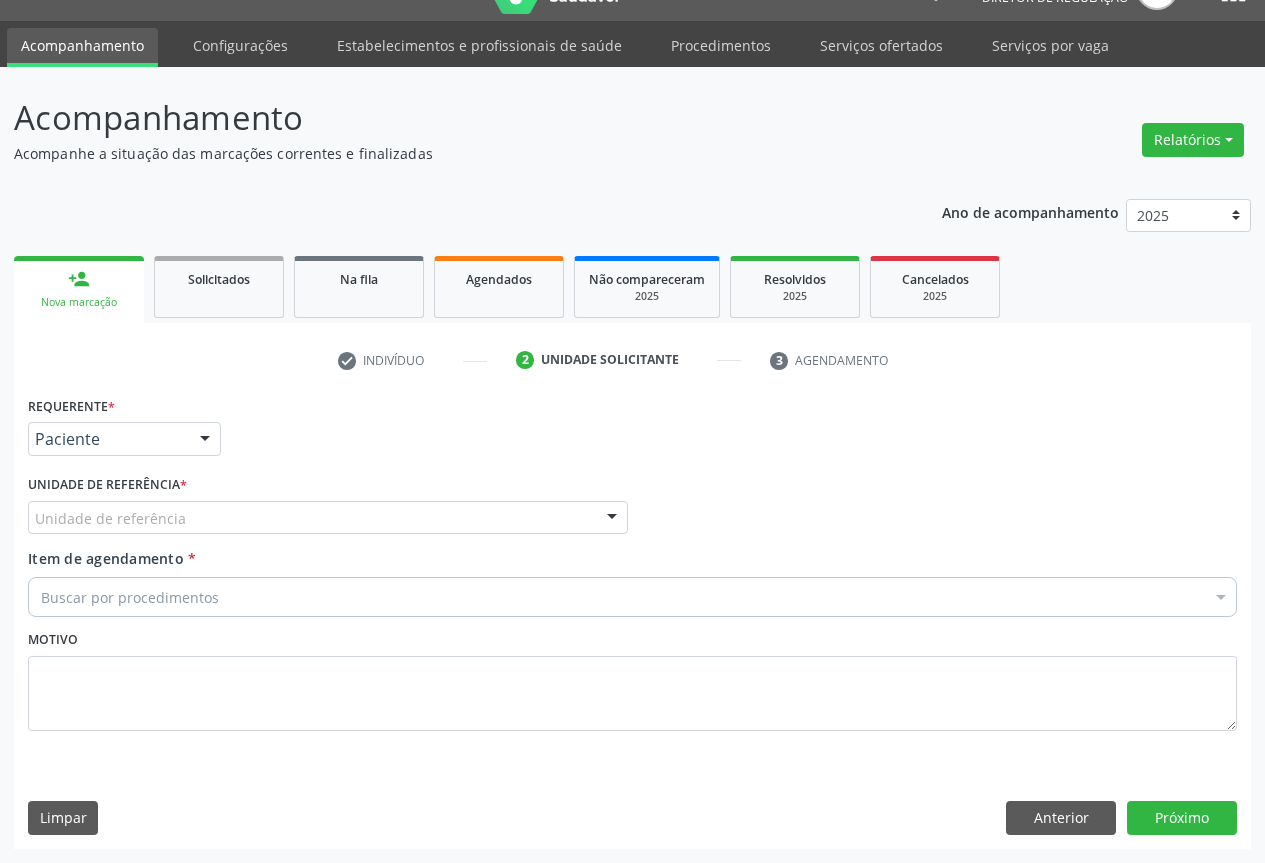 click on "Unidade de referência" at bounding box center [328, 518] 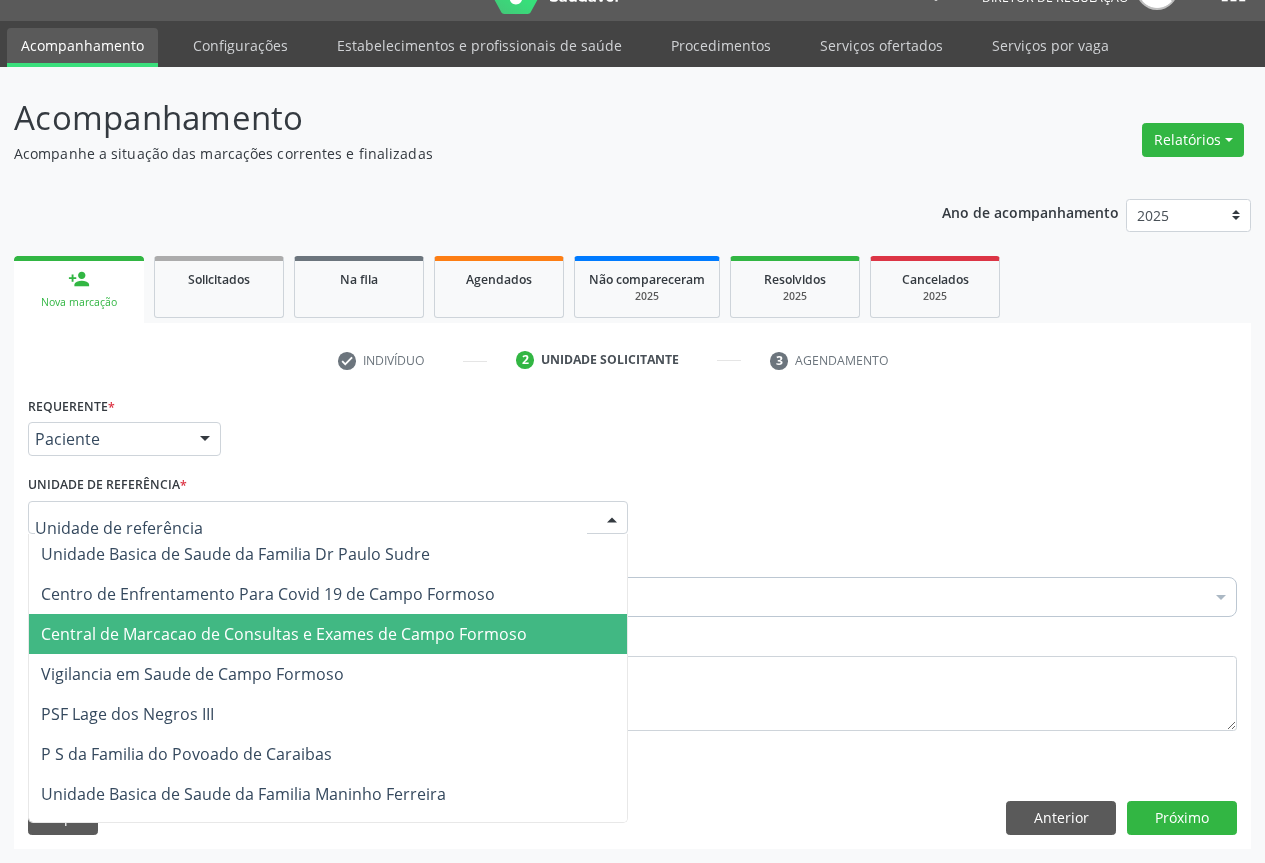 click on "Central de Marcacao de Consultas e Exames de Campo Formoso" at bounding box center (328, 634) 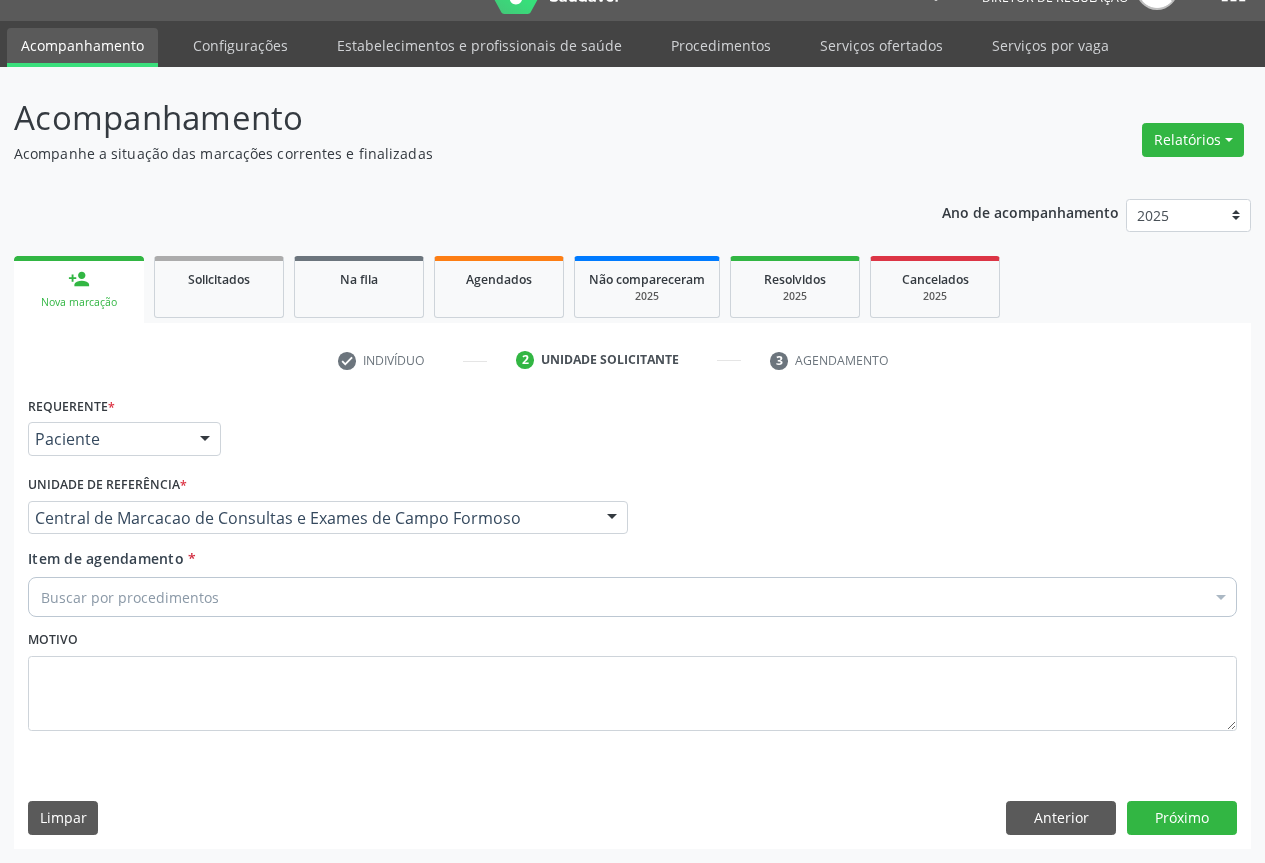 click on "Buscar por procedimentos" at bounding box center [632, 597] 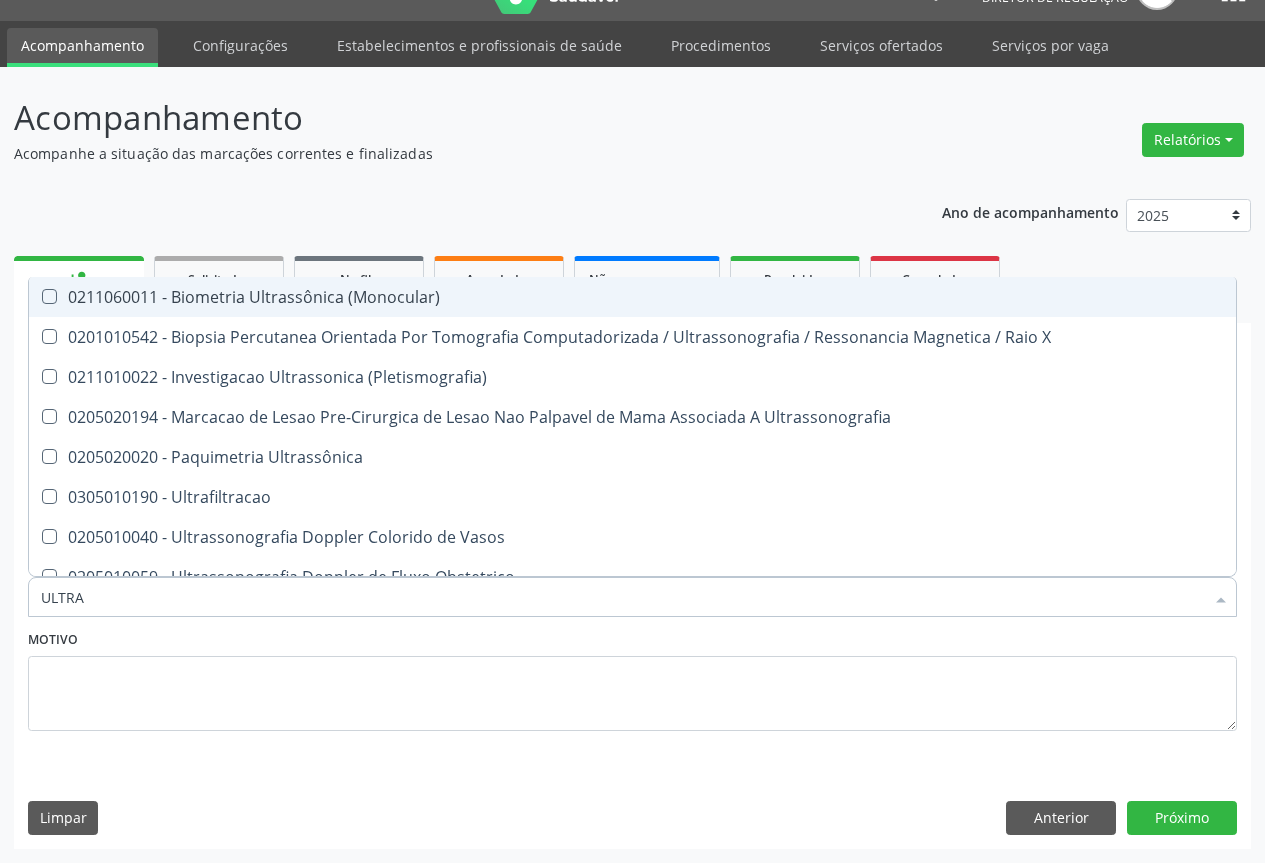 type on "ULTRAS" 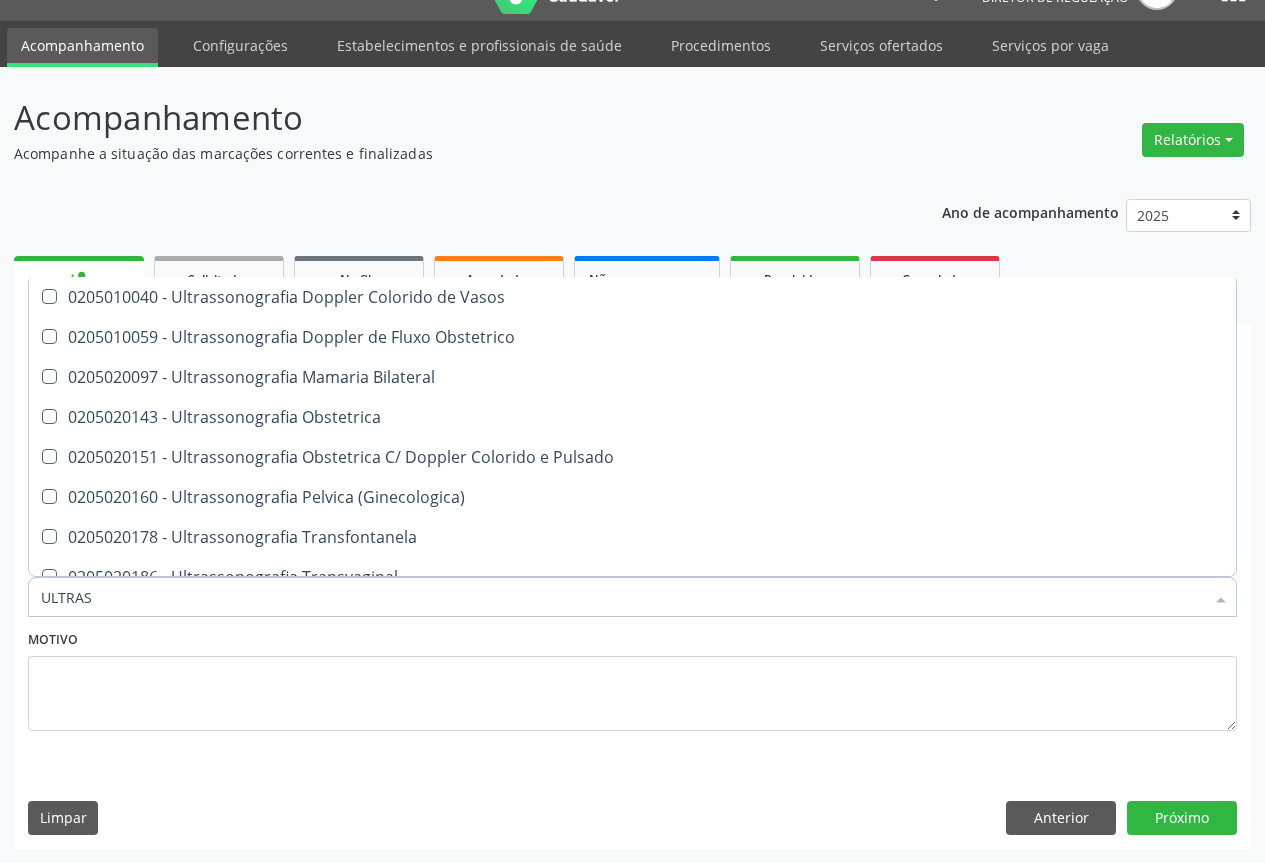 scroll, scrollTop: 400, scrollLeft: 0, axis: vertical 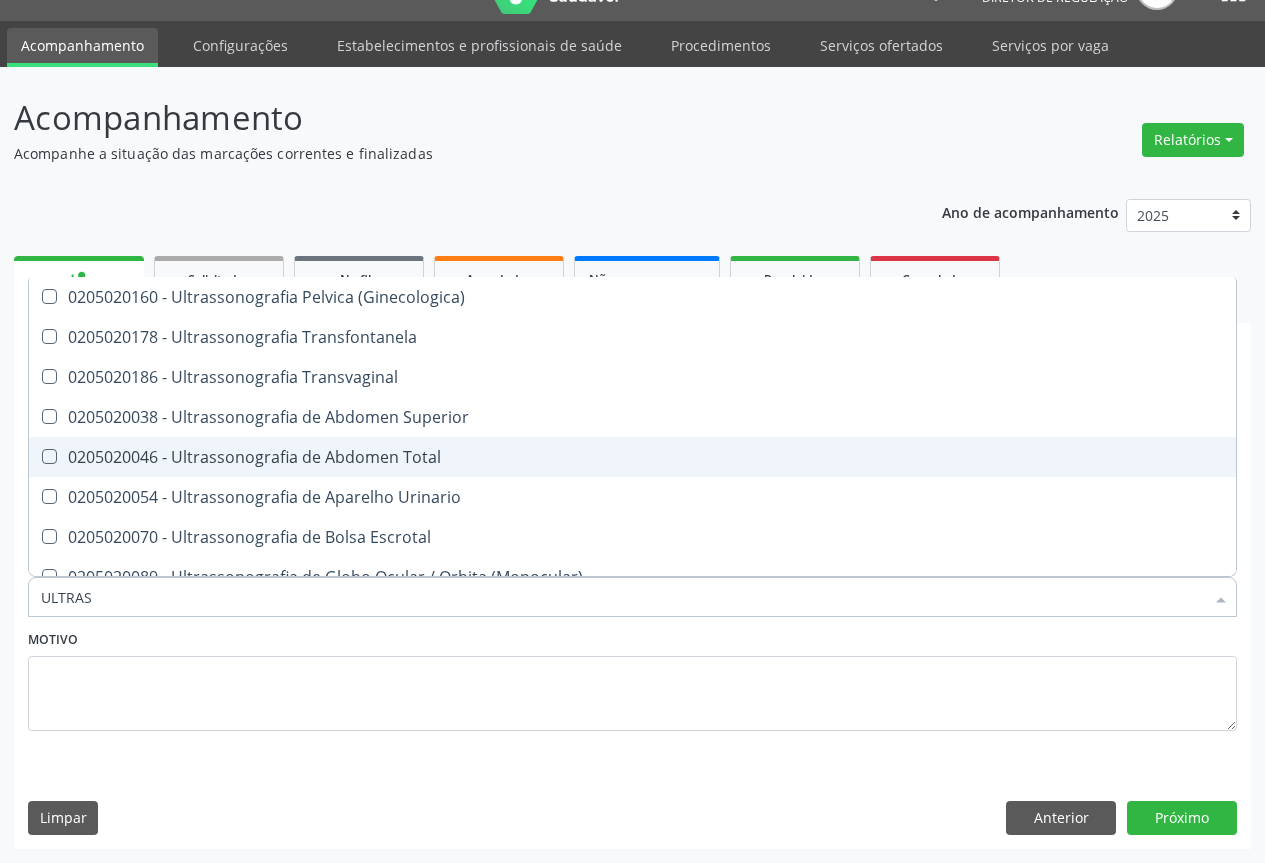 click on "0205020046 - Ultrassonografia de Abdomen Total" at bounding box center [632, 457] 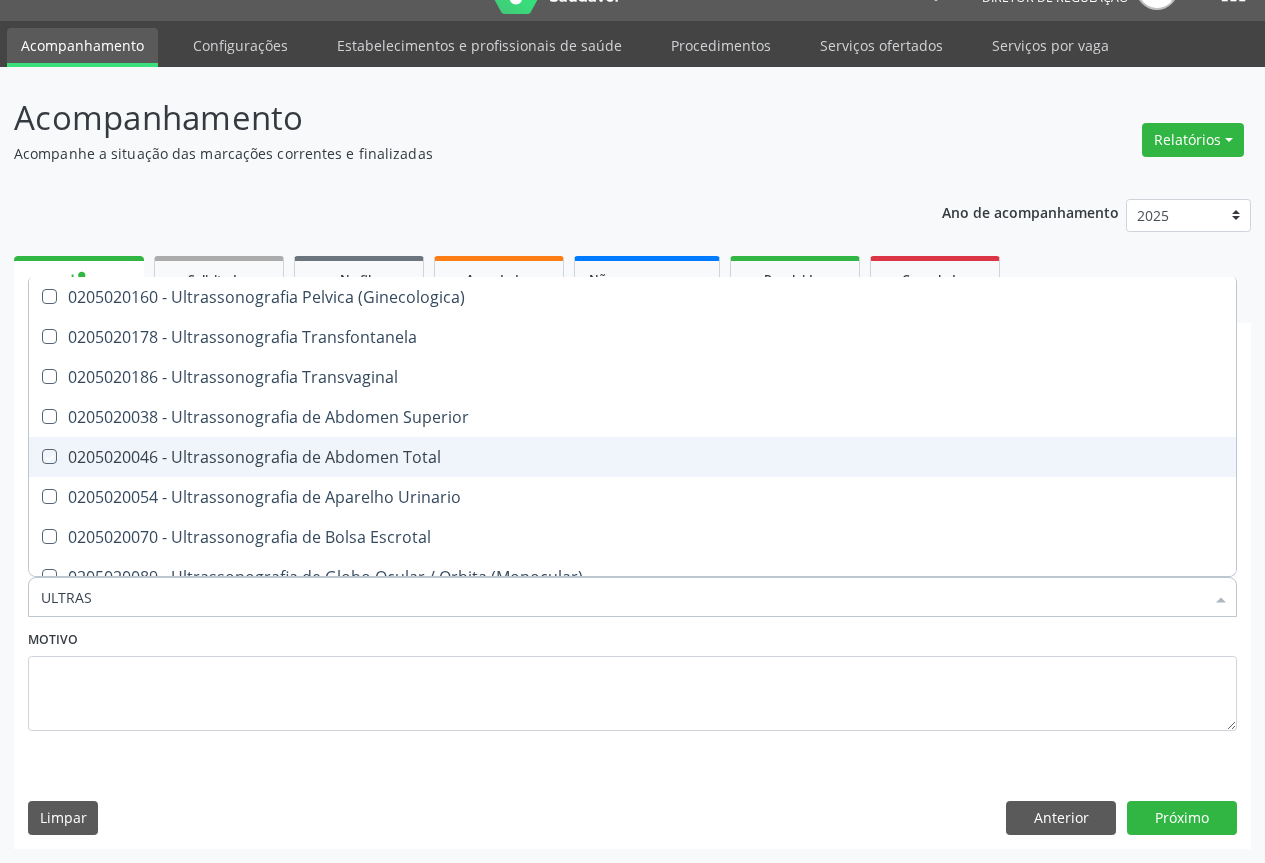 checkbox on "true" 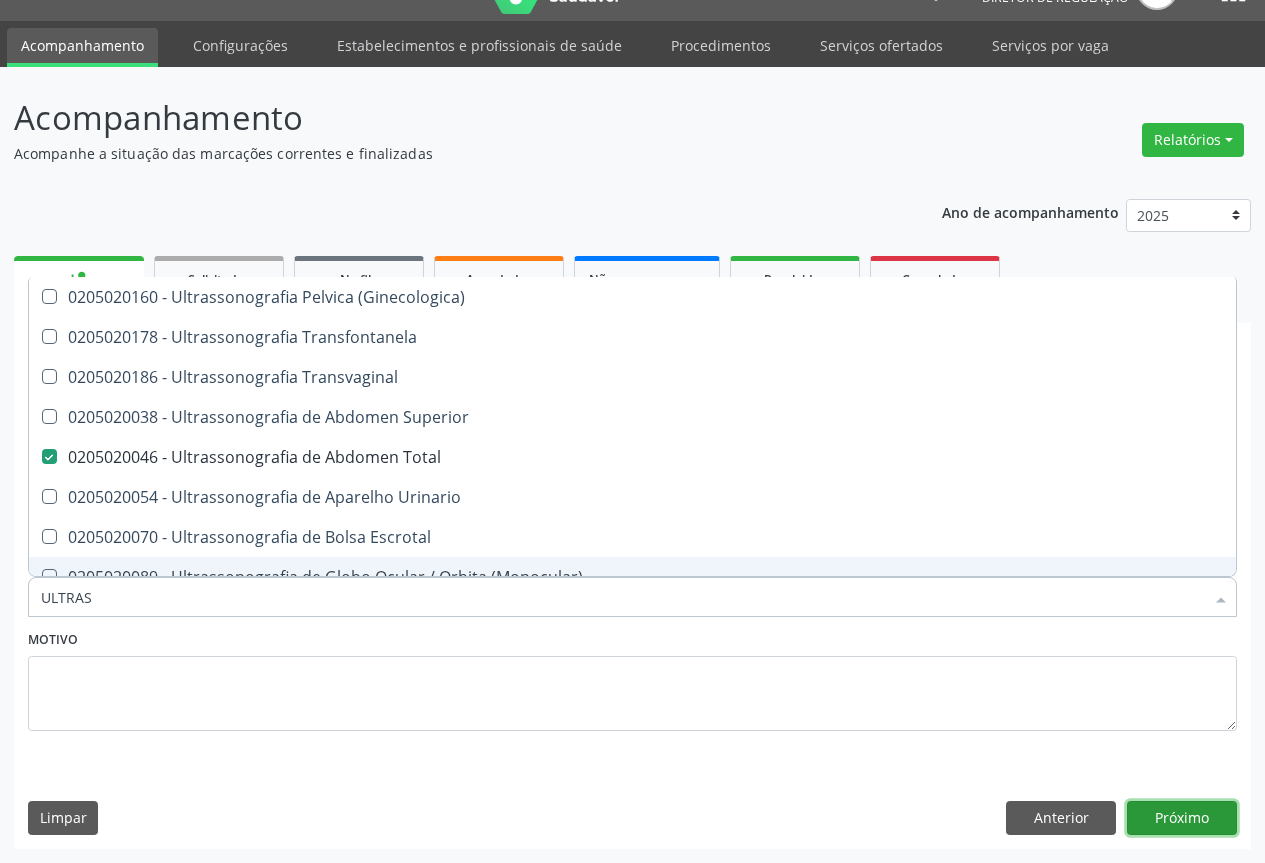 click on "Próximo" at bounding box center (1182, 818) 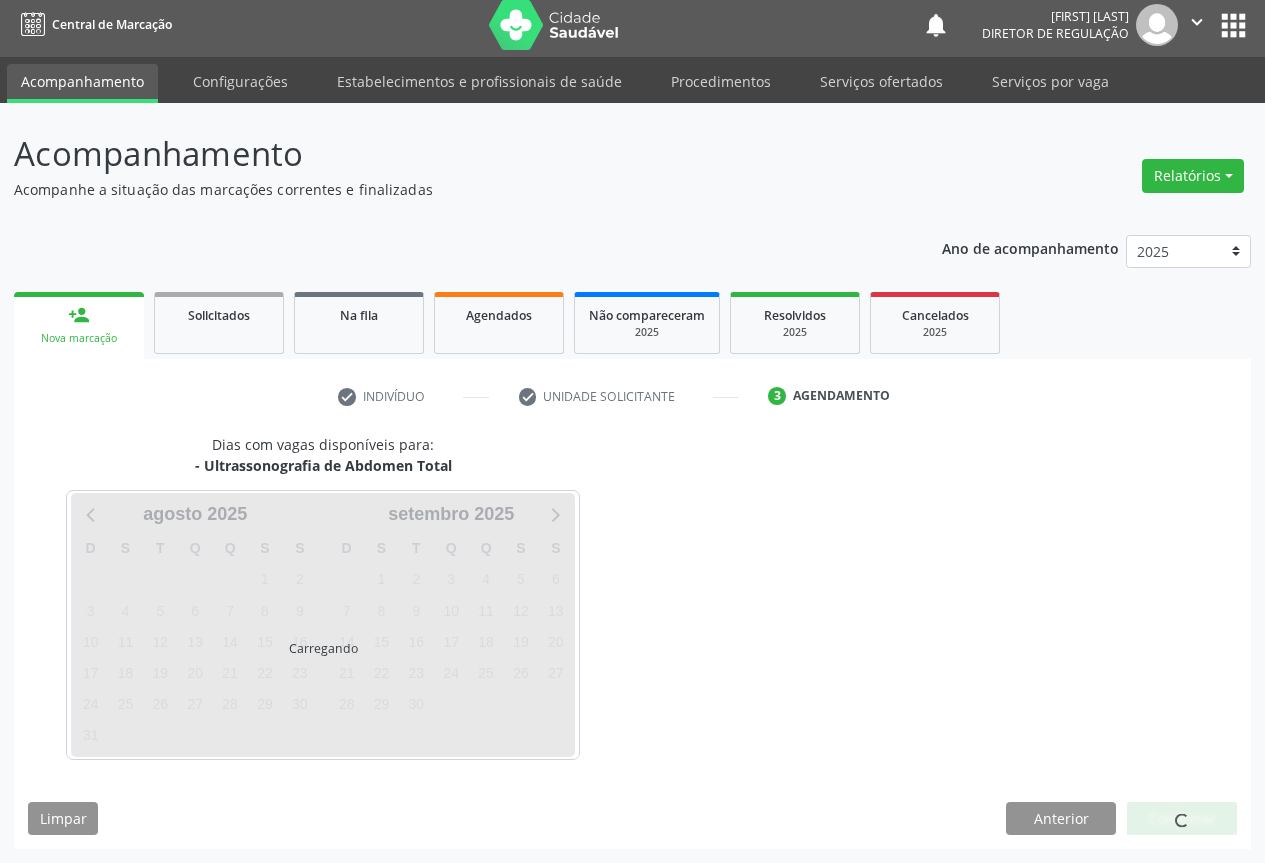 scroll, scrollTop: 7, scrollLeft: 0, axis: vertical 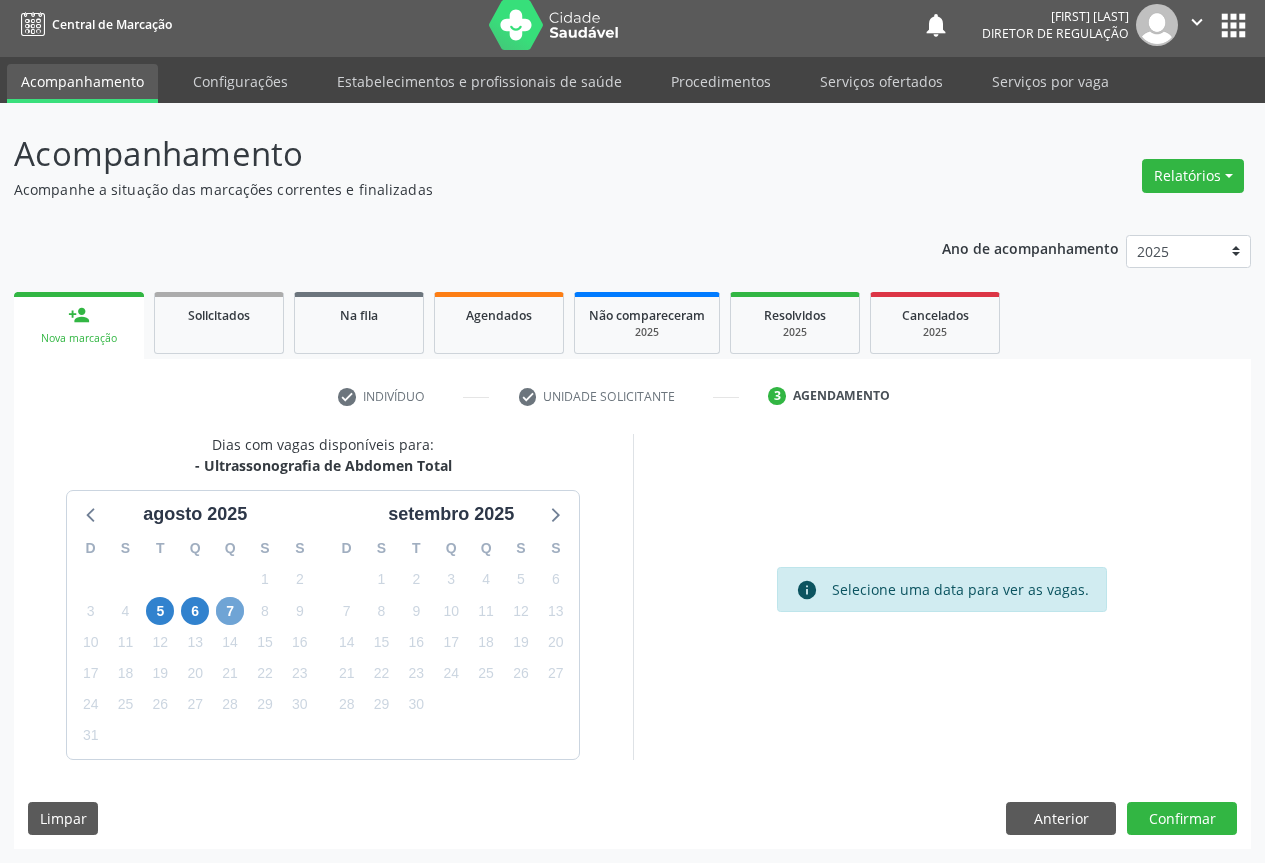 click on "7" at bounding box center [230, 611] 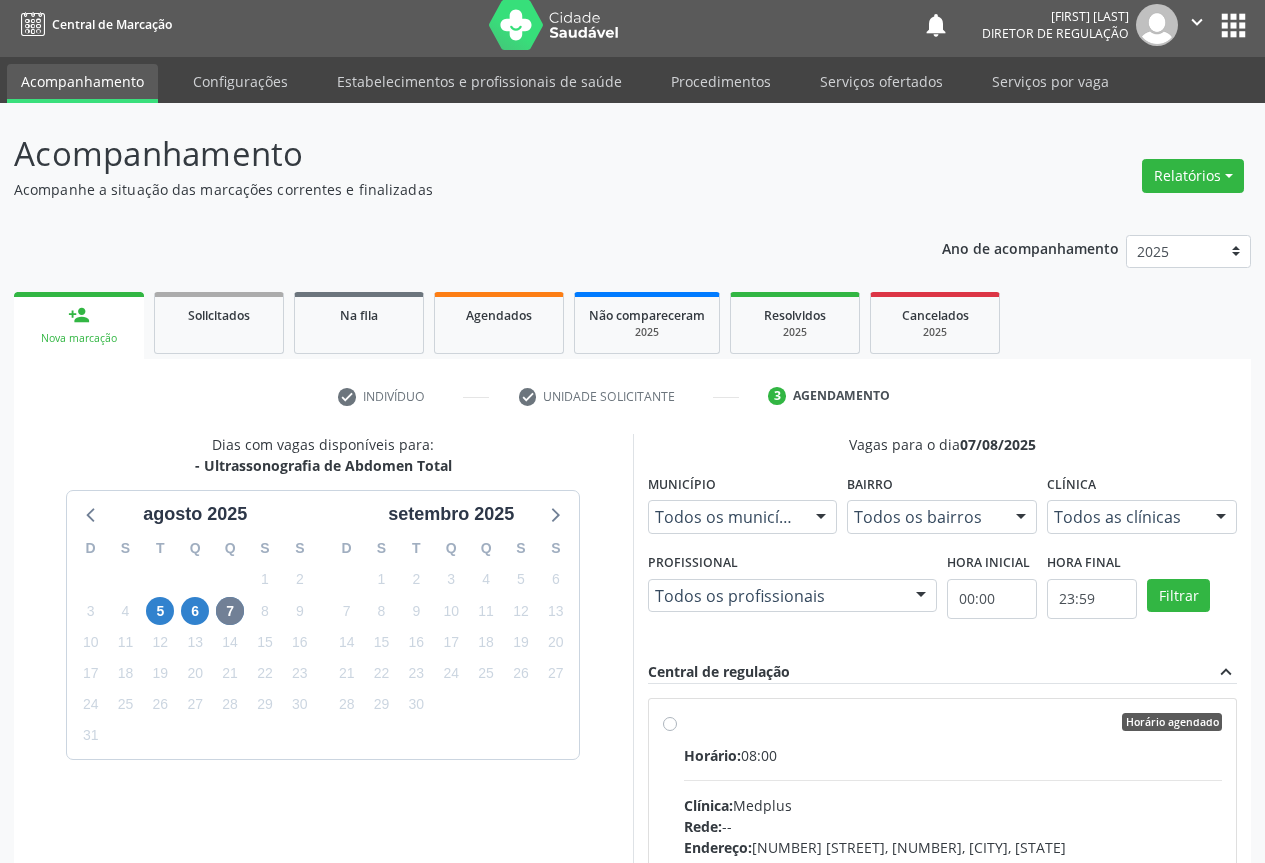 drag, startPoint x: 874, startPoint y: 748, endPoint x: 1159, endPoint y: 754, distance: 285.06314 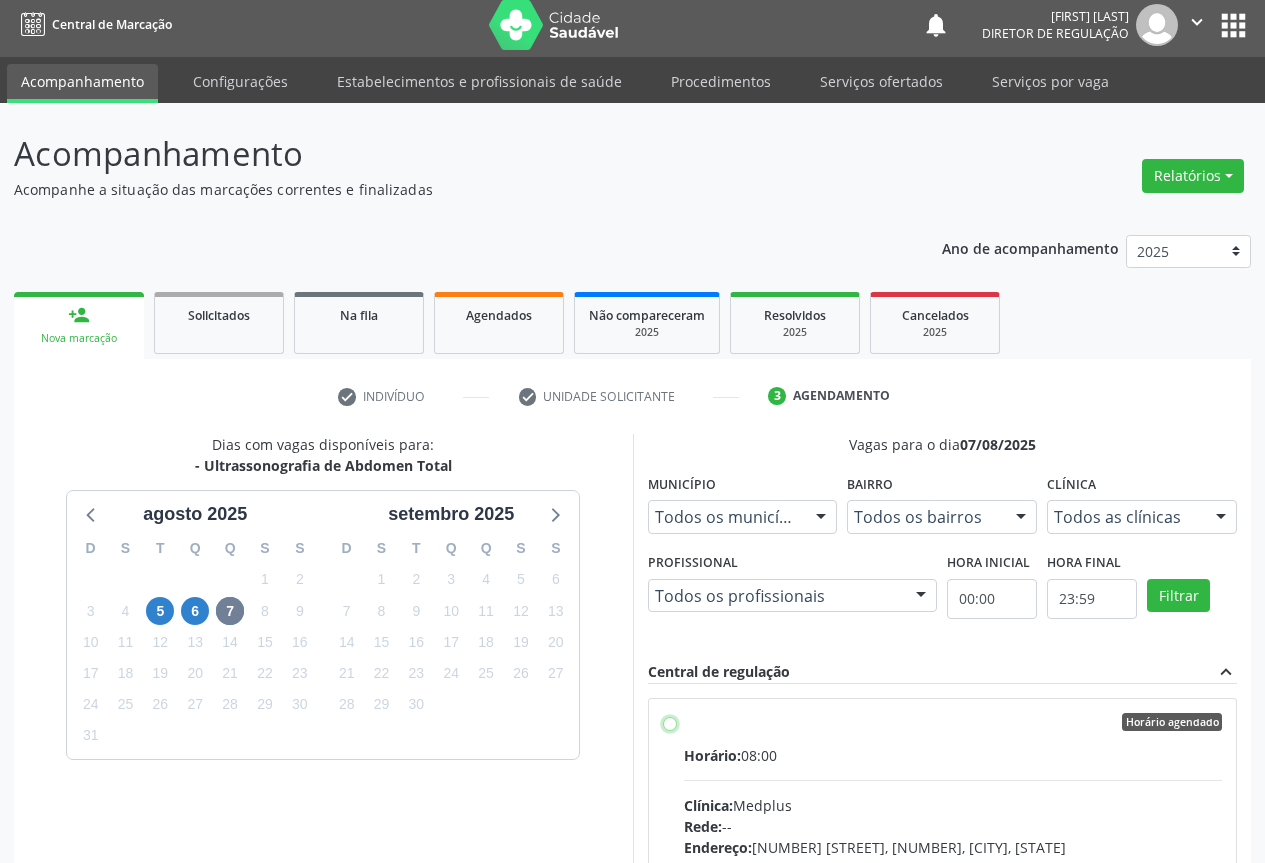 click on "Horário agendado
Horário:   08:00
Clínica:  Medplus
Rede:
--
Endereço:   2 and S 204 Ed Emp B, nº 35, Centro, Campo Formoso - BA
Telefone:   --
Profissional:
Lanna Peralva Miranda Rocha
Informações adicionais sobre o atendimento
Idade de atendimento:
de 0 a 120 anos
Gênero(s) atendido(s):
Masculino e Feminino
Informações adicionais:
--" at bounding box center (670, 722) 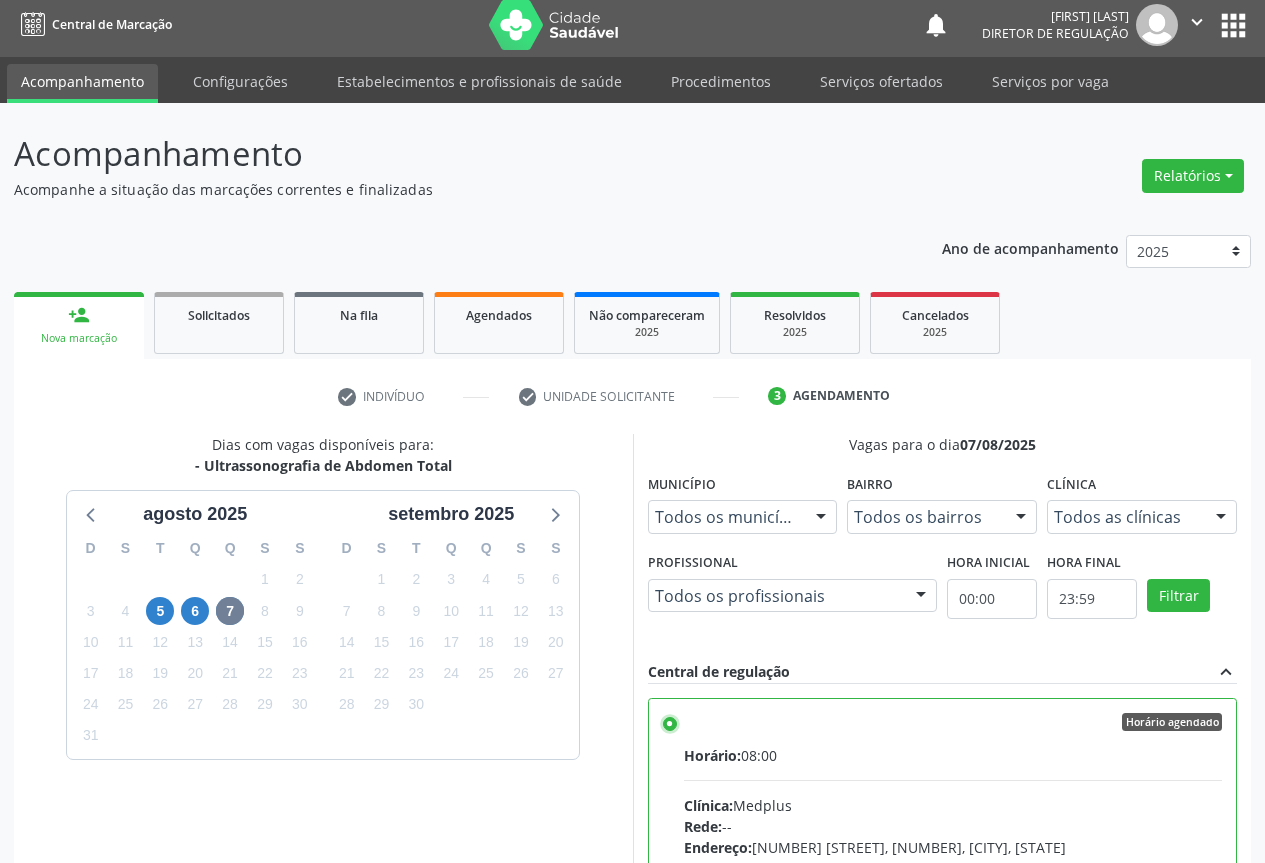 scroll, scrollTop: 332, scrollLeft: 0, axis: vertical 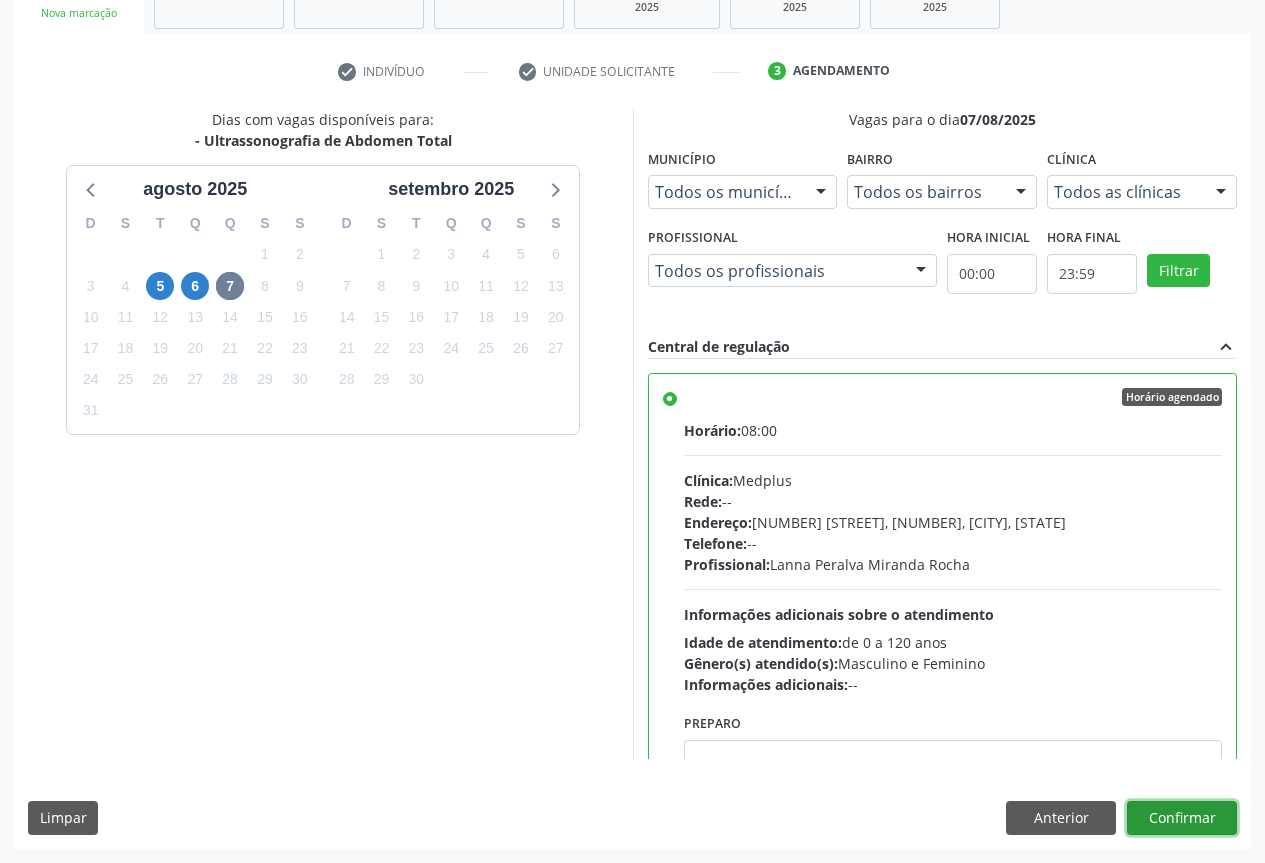 click on "Confirmar" at bounding box center (1182, 818) 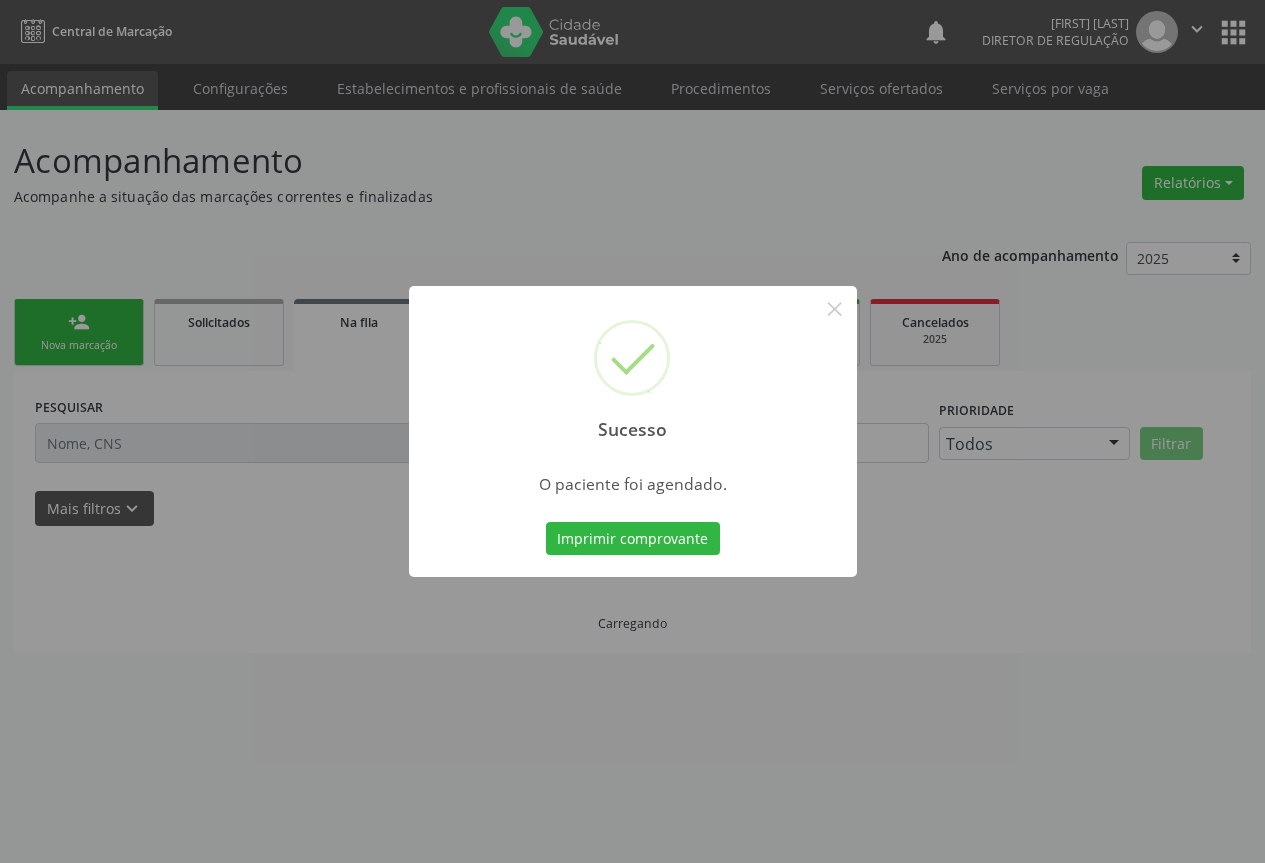 scroll, scrollTop: 0, scrollLeft: 0, axis: both 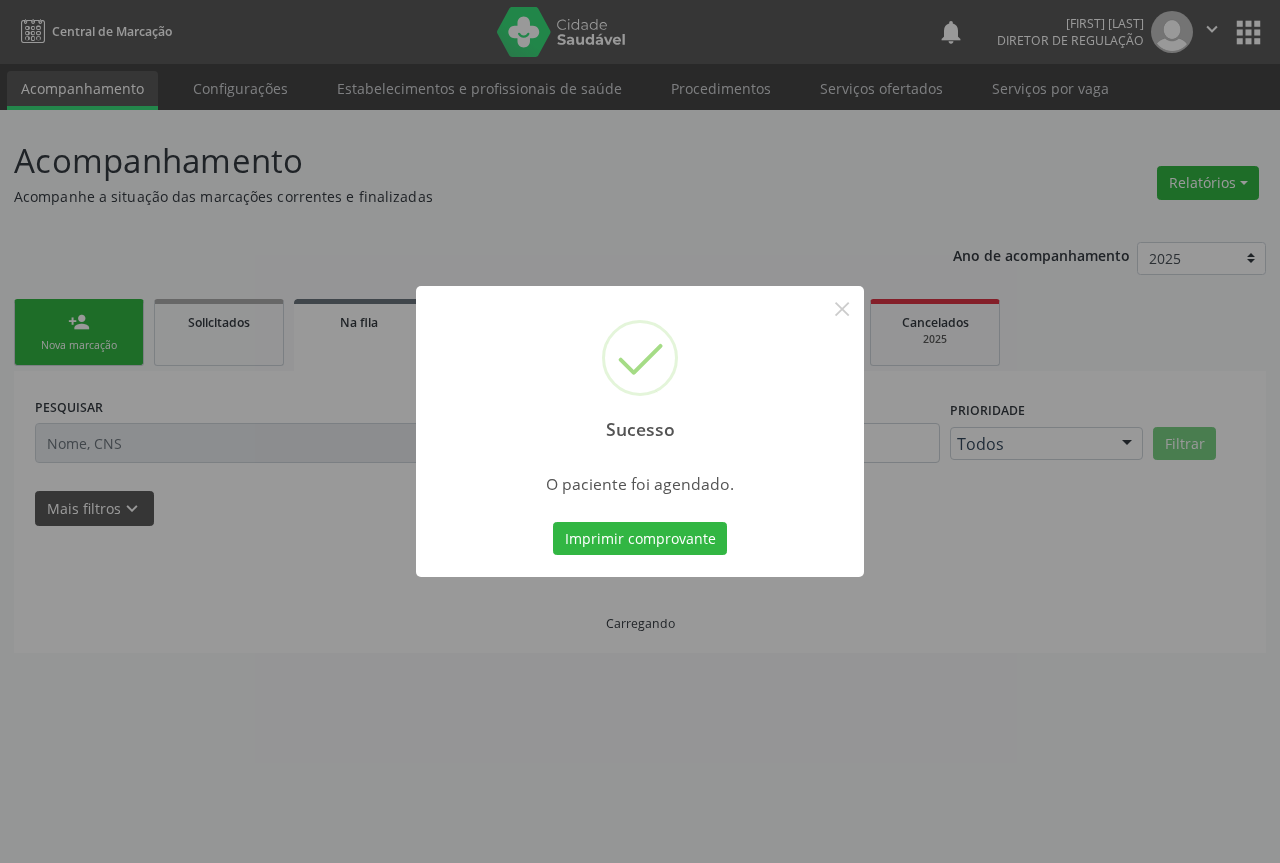 type 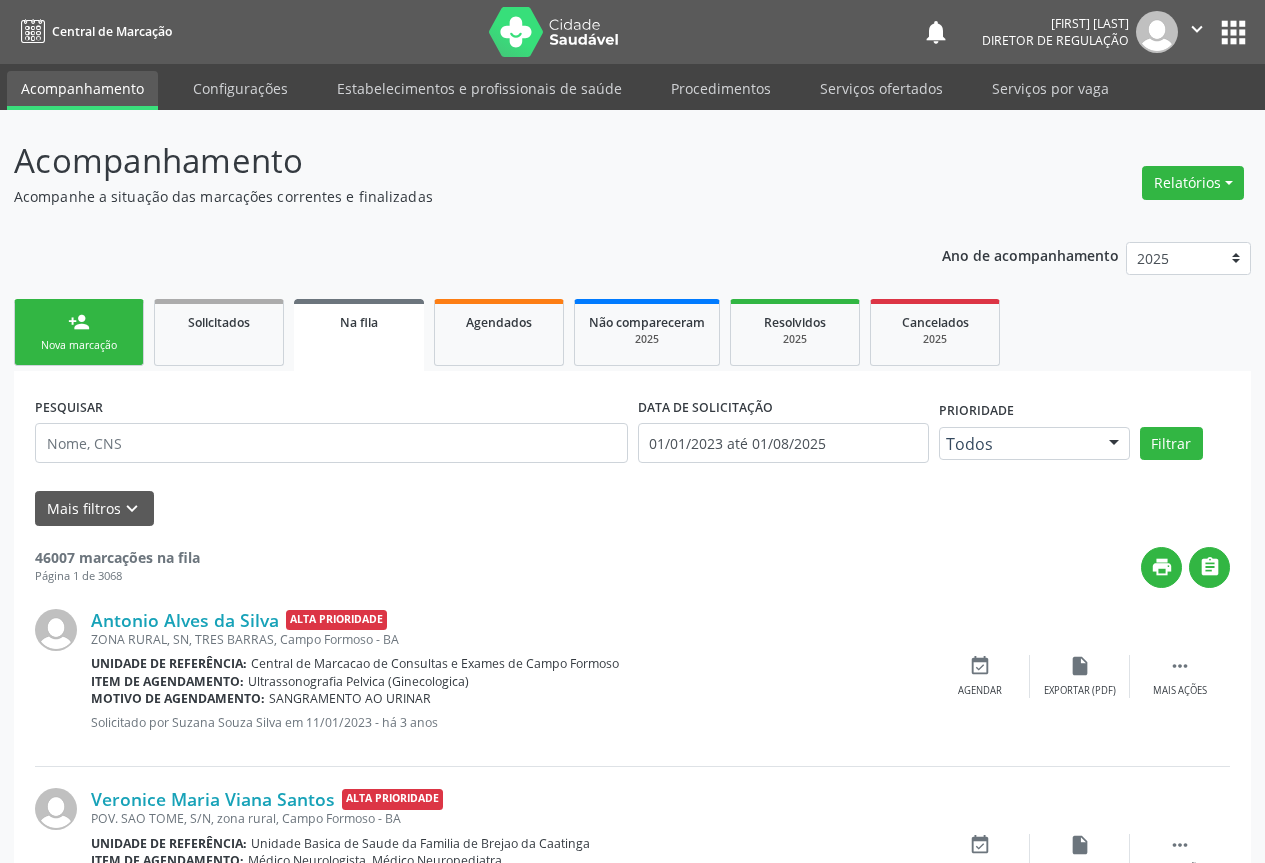 click on "person_add
Nova marcação" at bounding box center (79, 332) 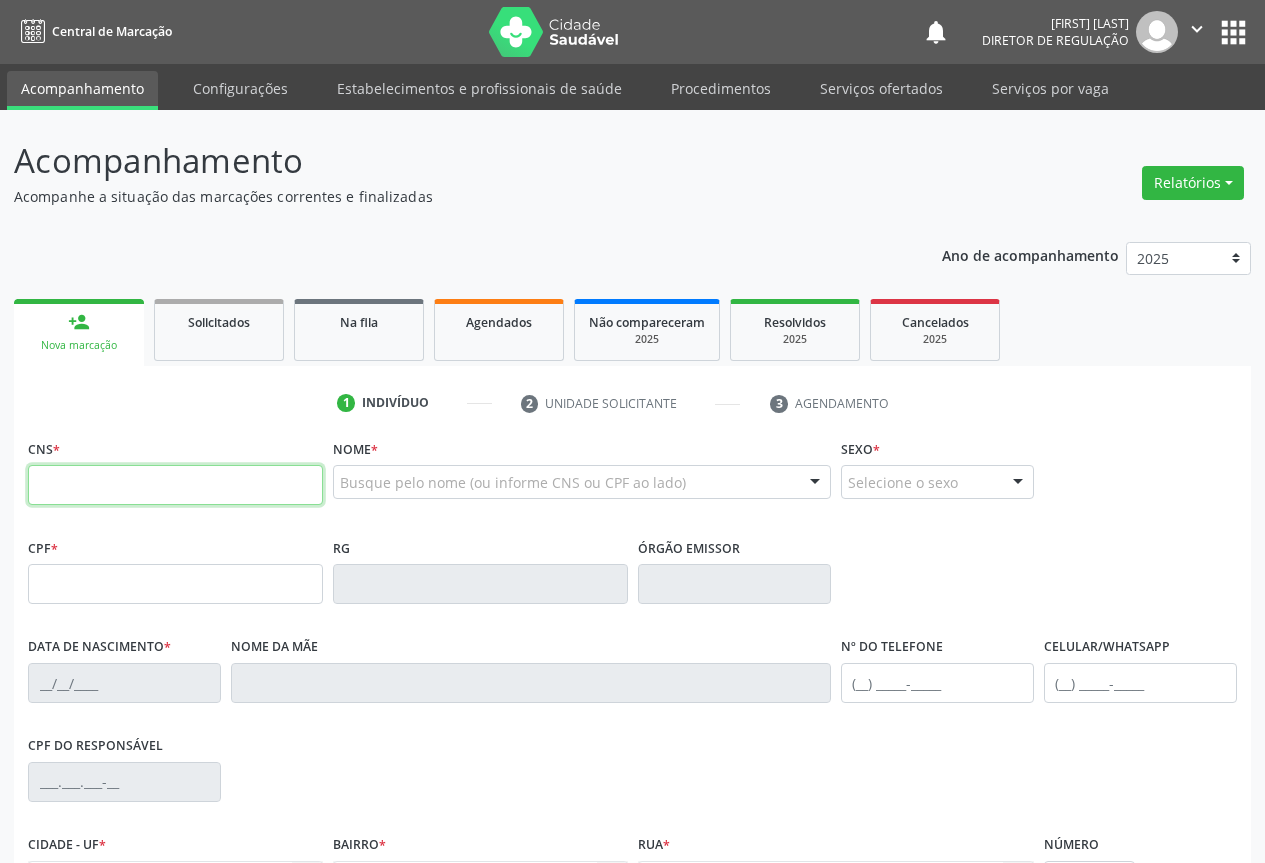 click at bounding box center [175, 485] 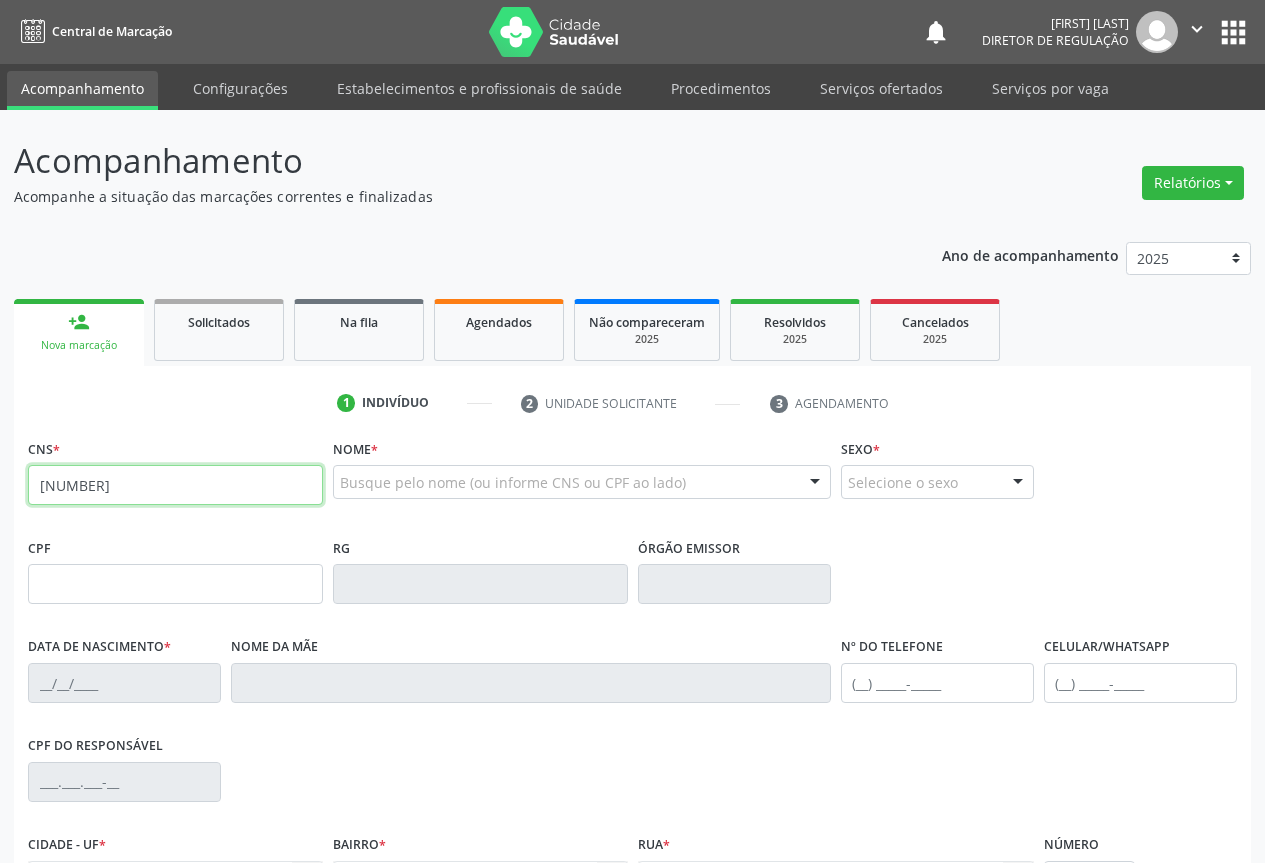 type on "701 2040 4971 5113" 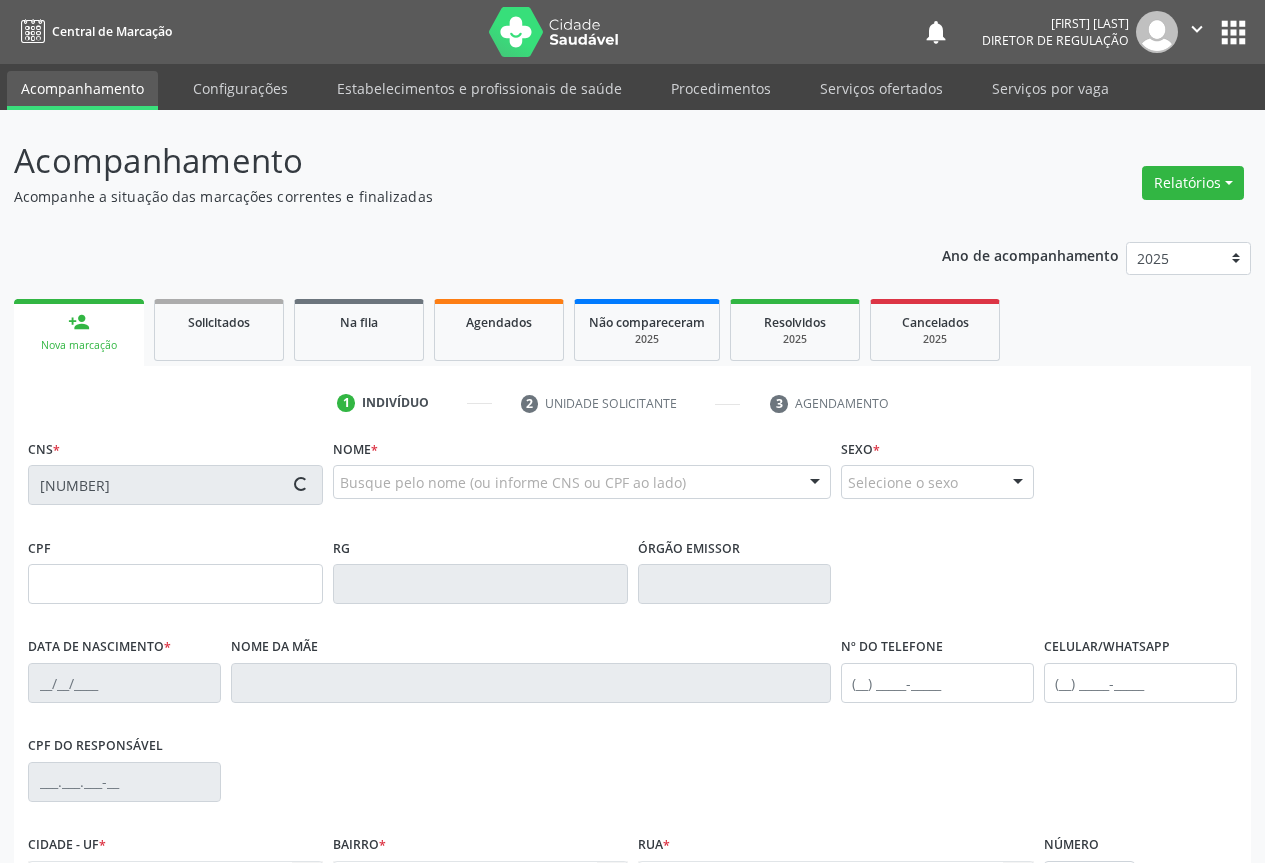 scroll, scrollTop: 221, scrollLeft: 0, axis: vertical 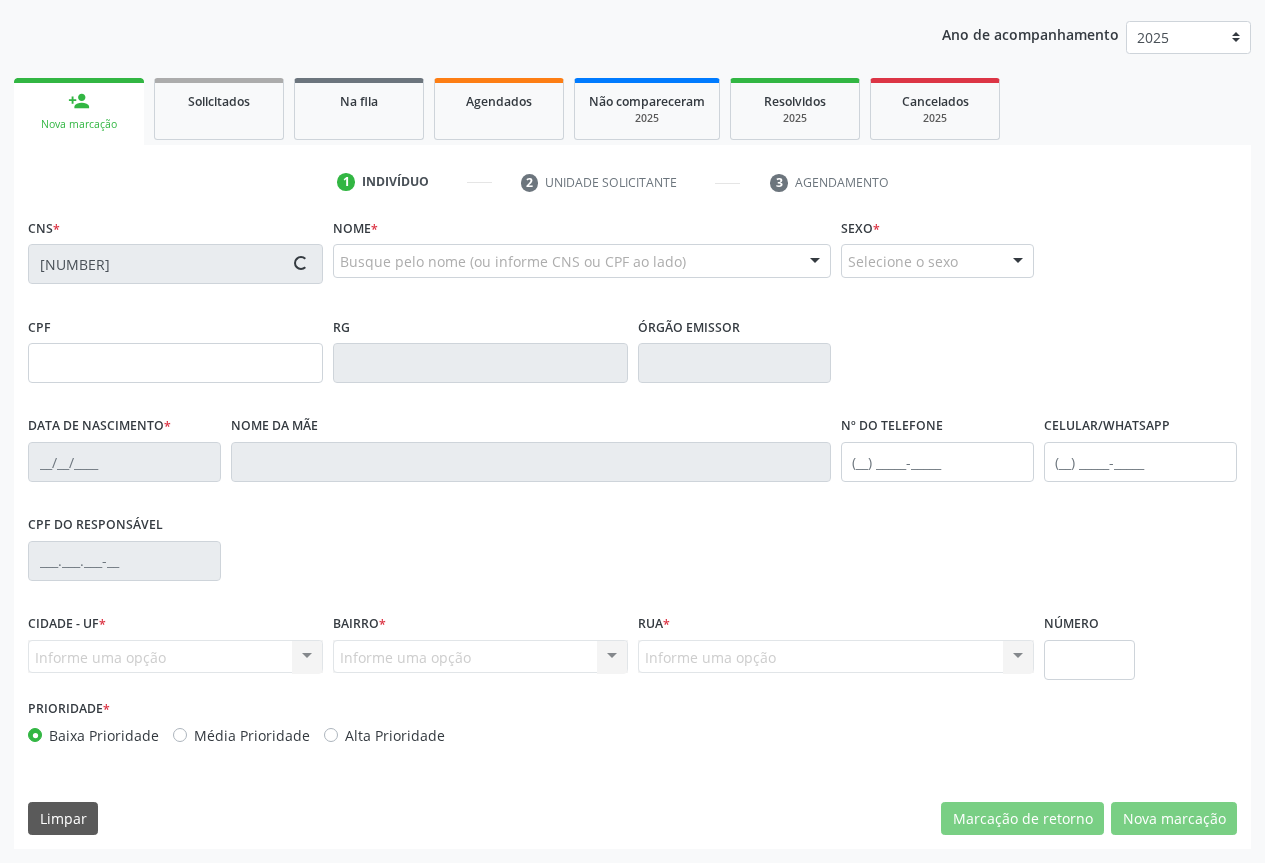 type on "1342064011" 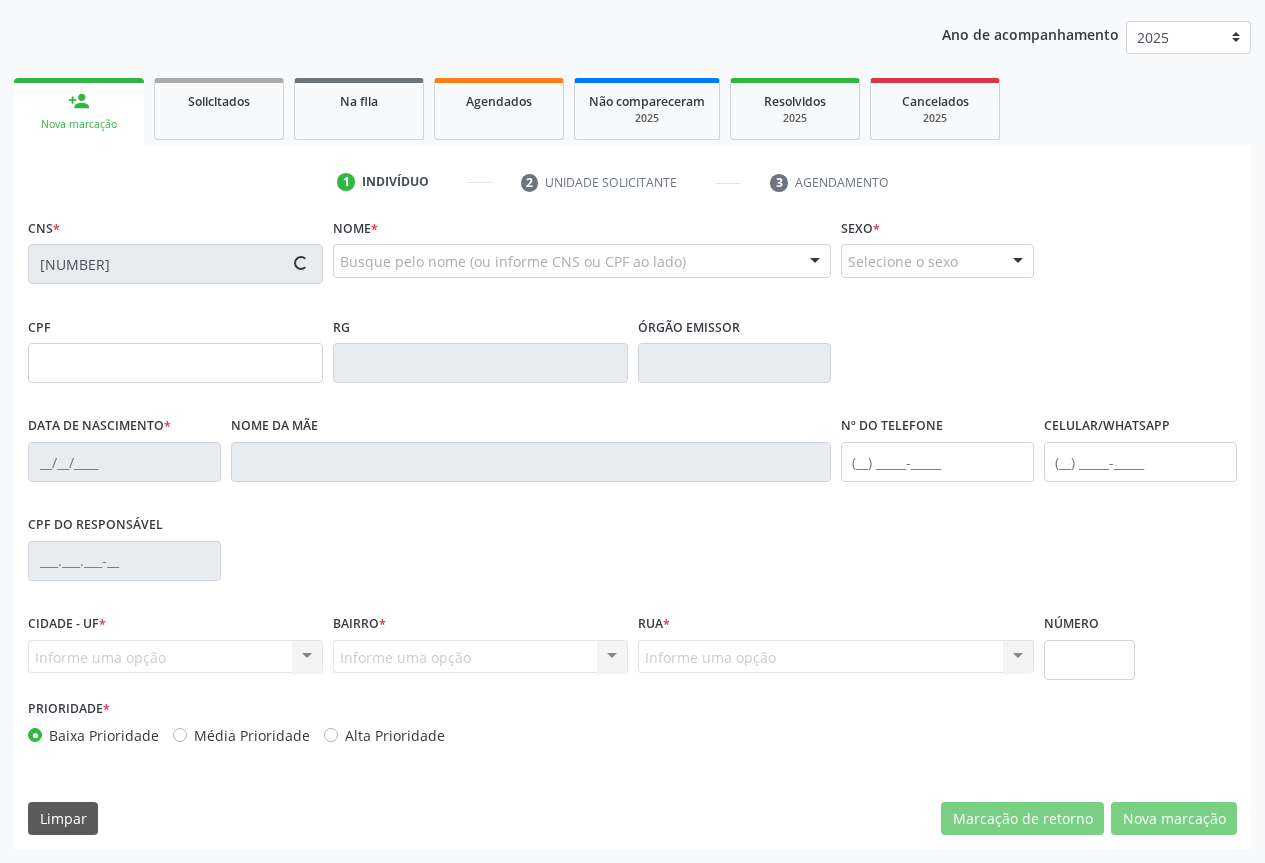 type on "19/03/1987" 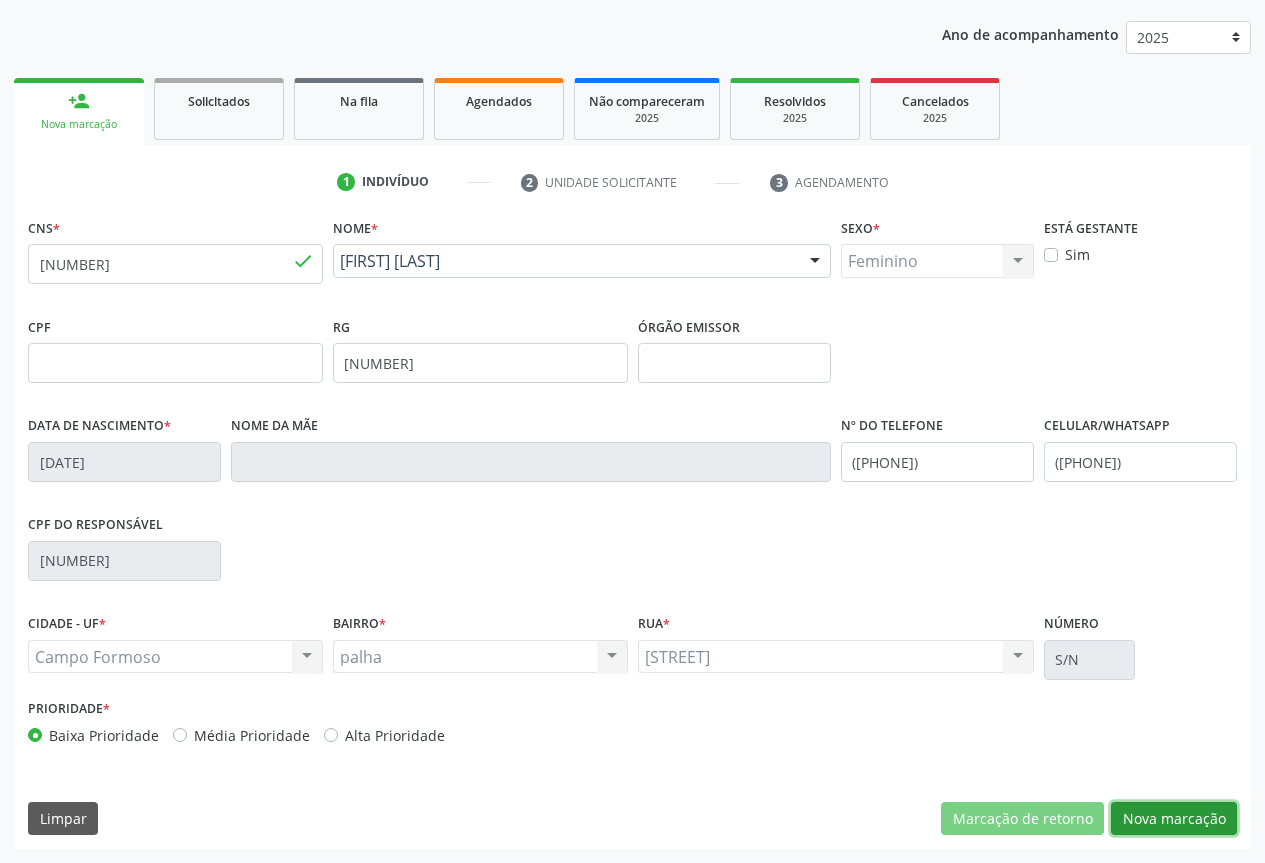 click on "Nova marcação" at bounding box center (1174, 819) 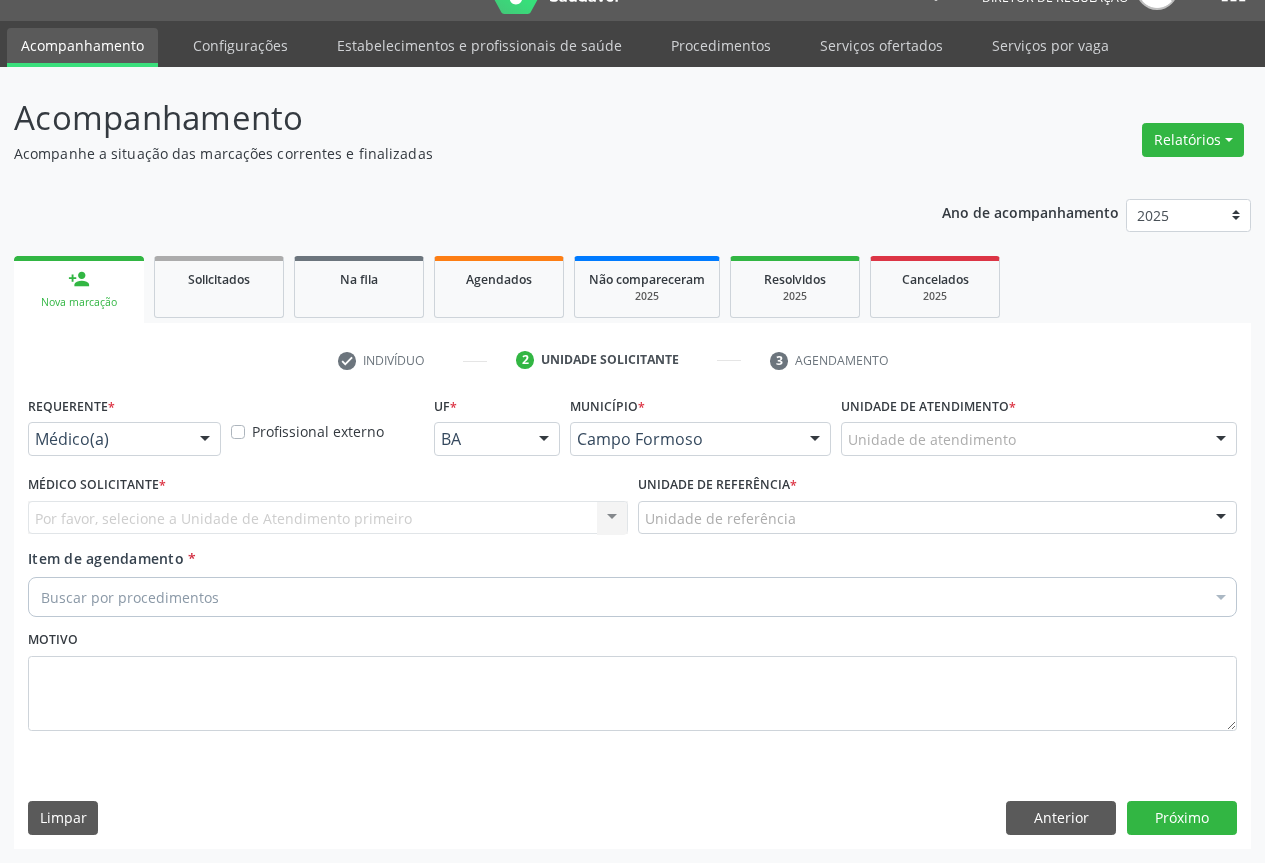 scroll, scrollTop: 43, scrollLeft: 0, axis: vertical 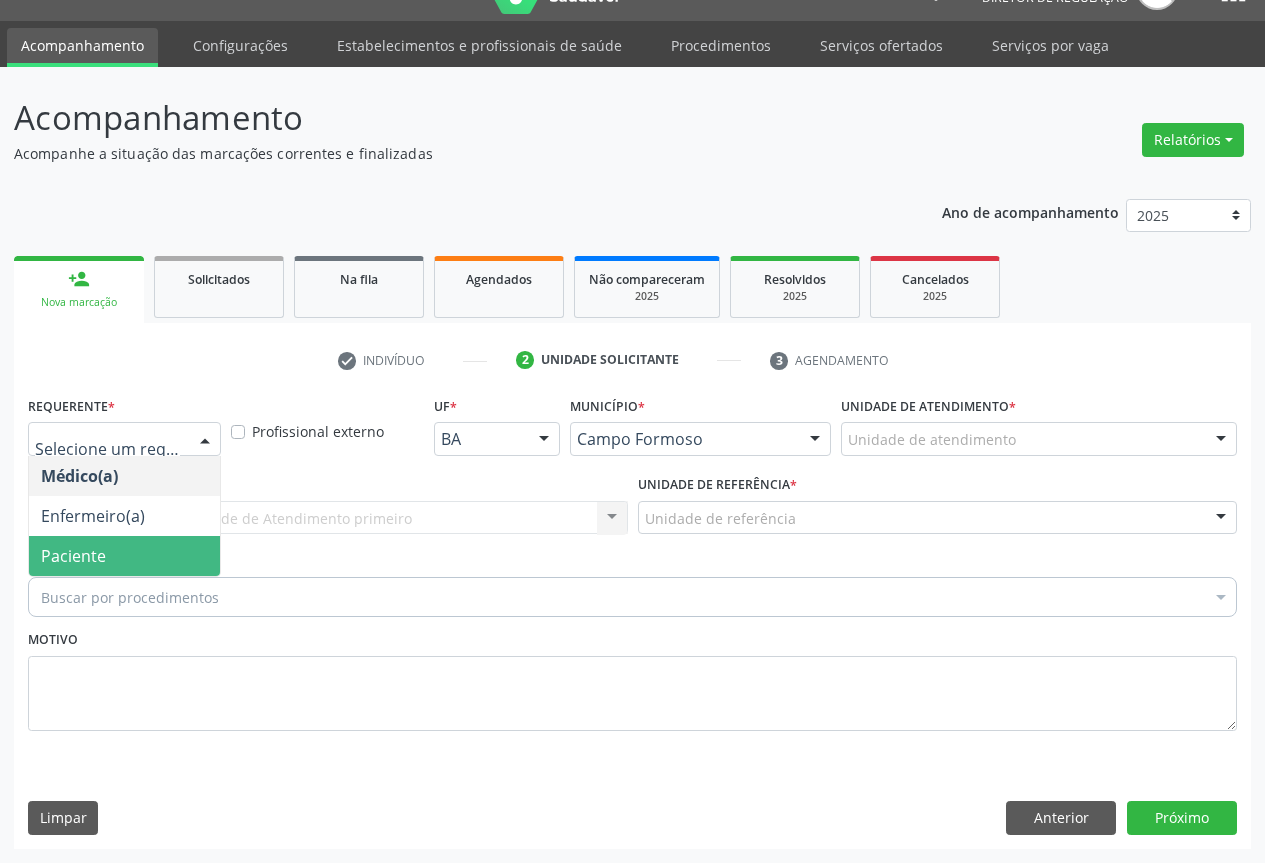 click on "Paciente" at bounding box center [124, 556] 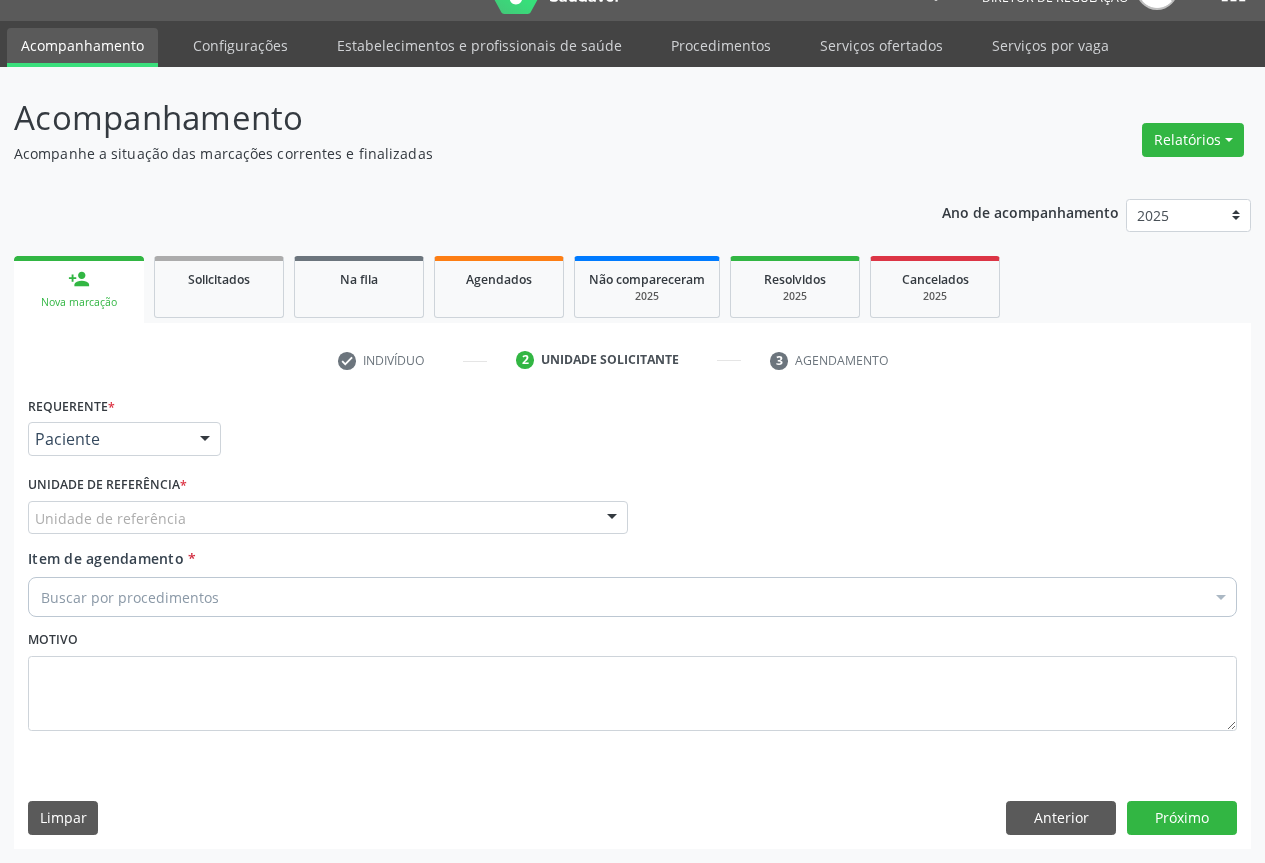 click on "Unidade de referência" at bounding box center (328, 518) 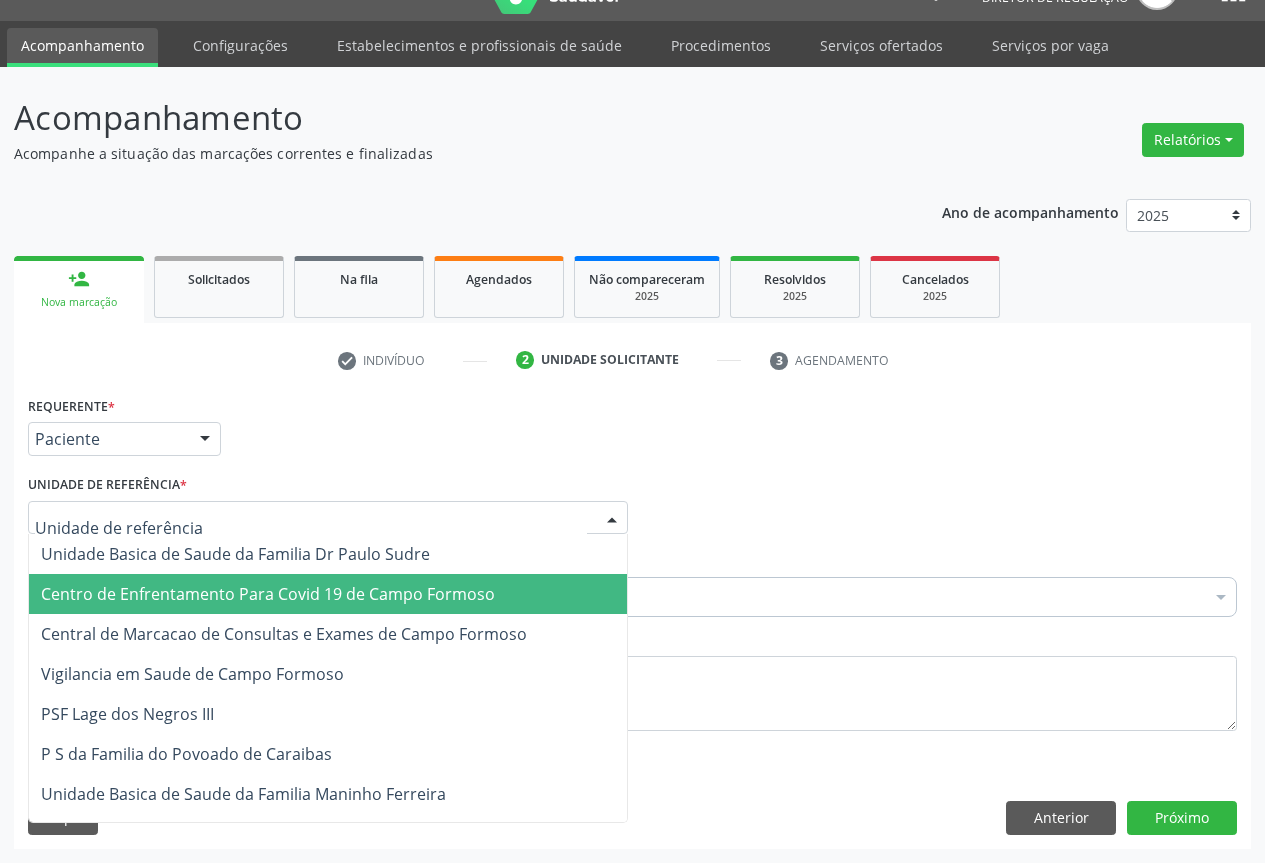 click on "Centro de Enfrentamento Para Covid 19 de Campo Formoso" at bounding box center (328, 594) 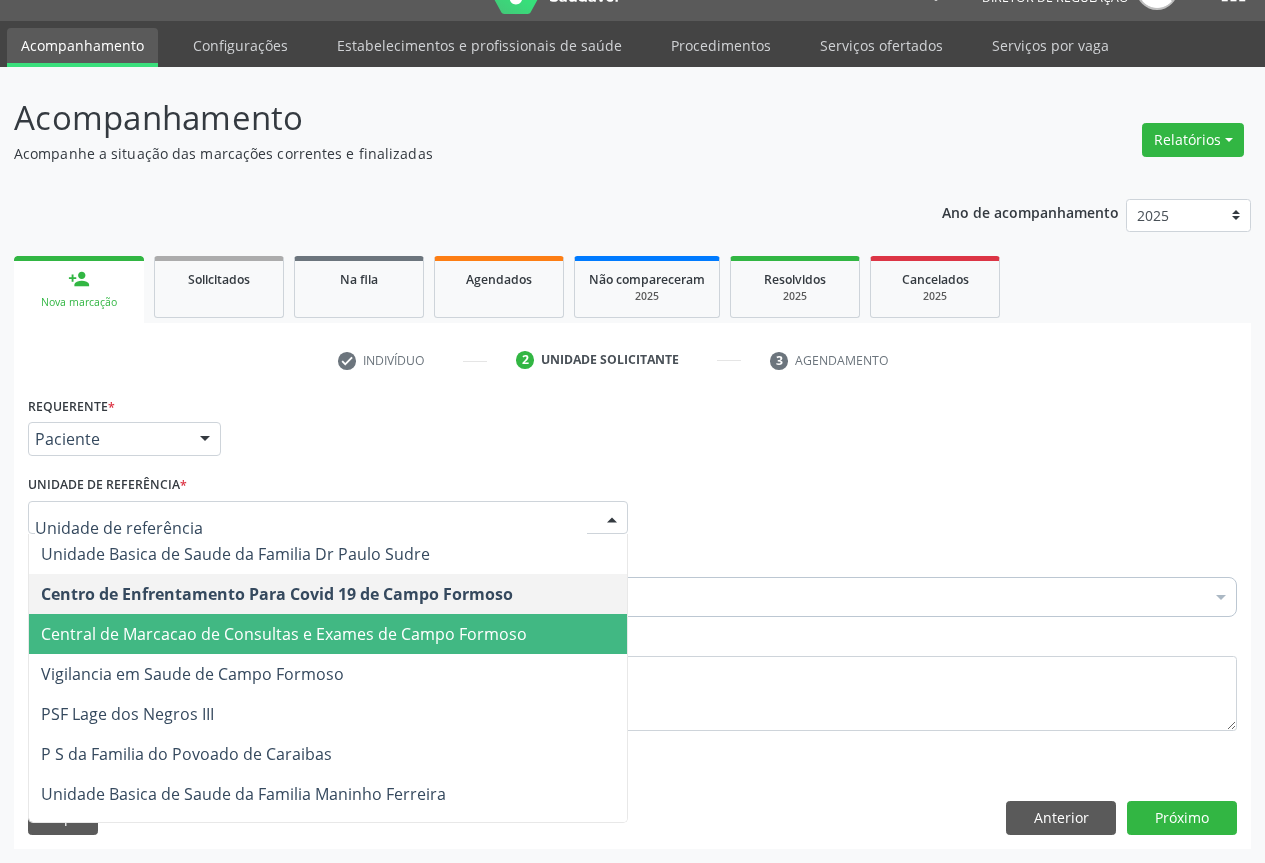 click on "Central de Marcacao de Consultas e Exames de Campo Formoso" at bounding box center (284, 634) 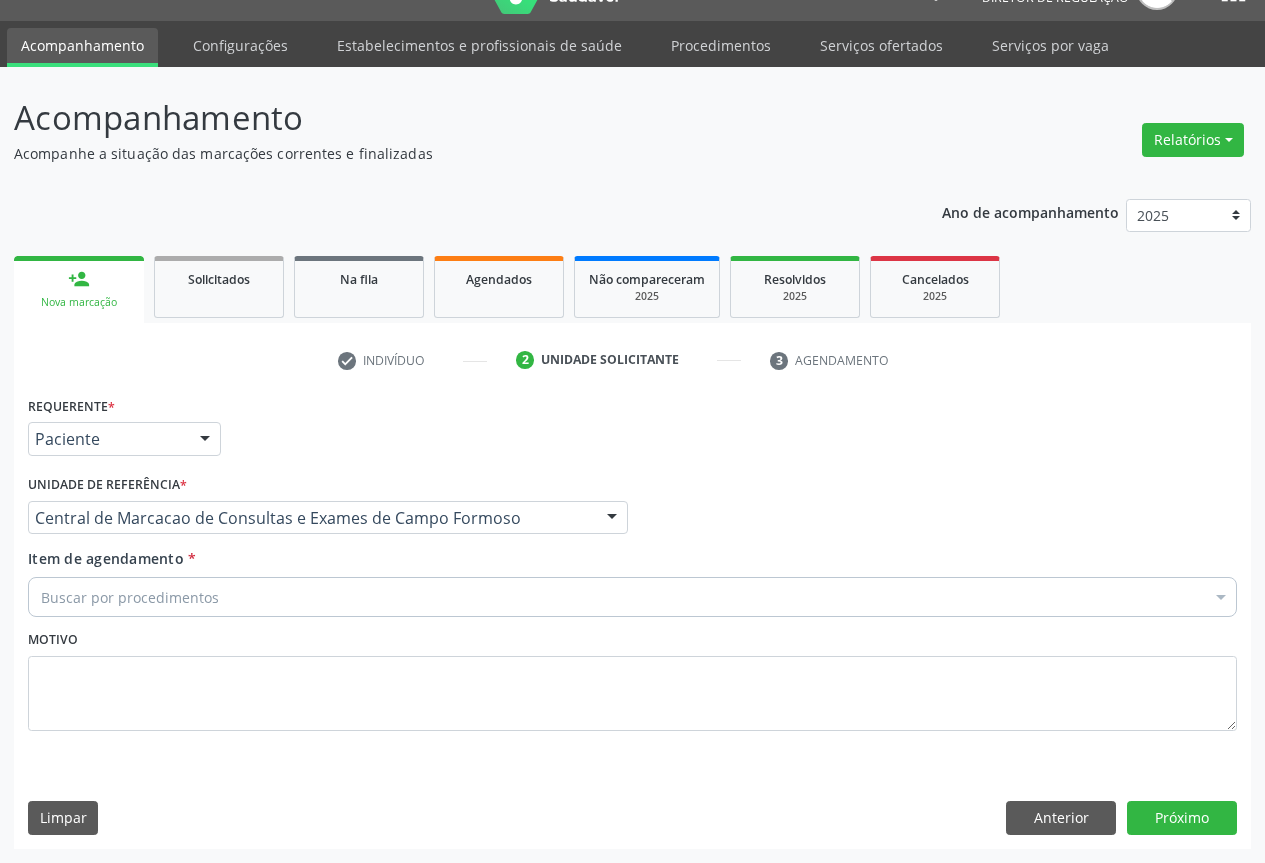 click on "Buscar por procedimentos" at bounding box center [632, 597] 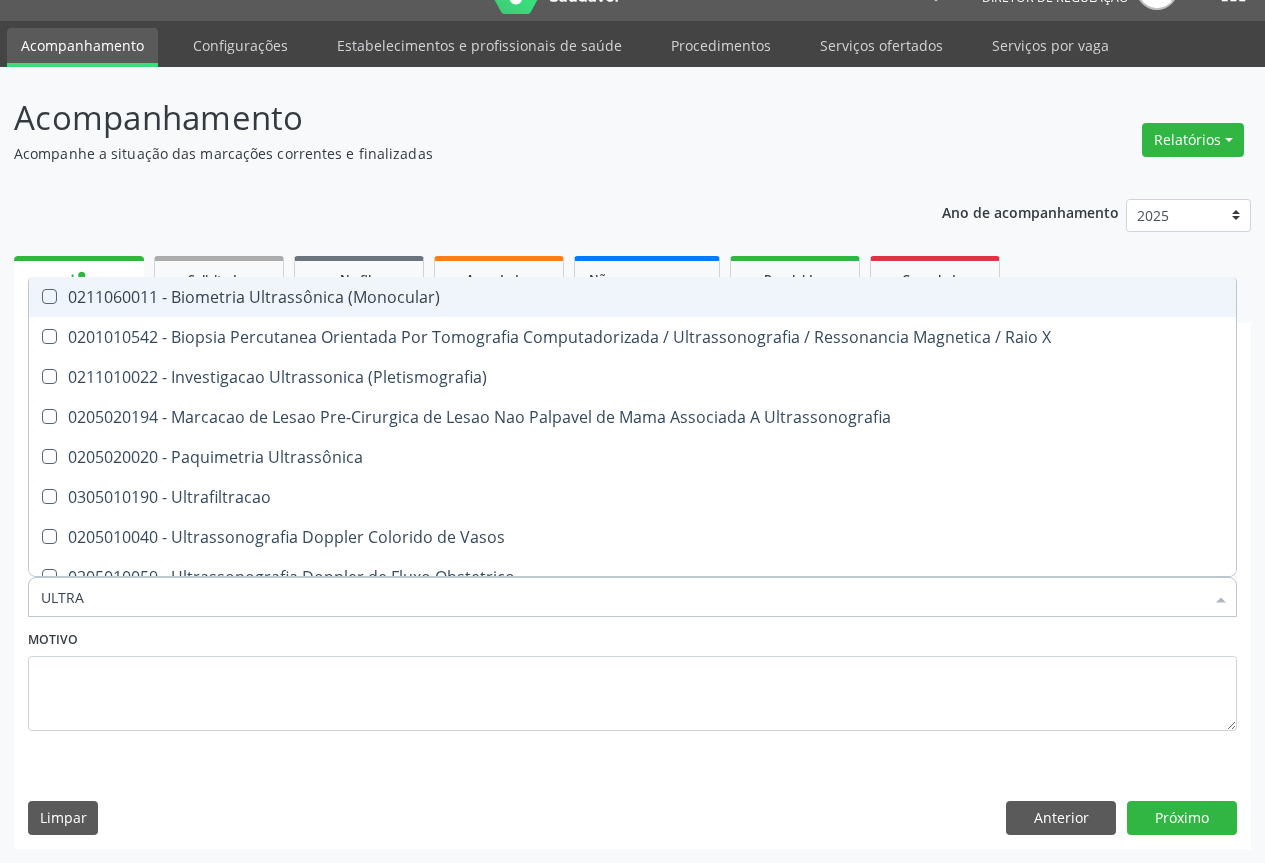 type on "ULTRAS" 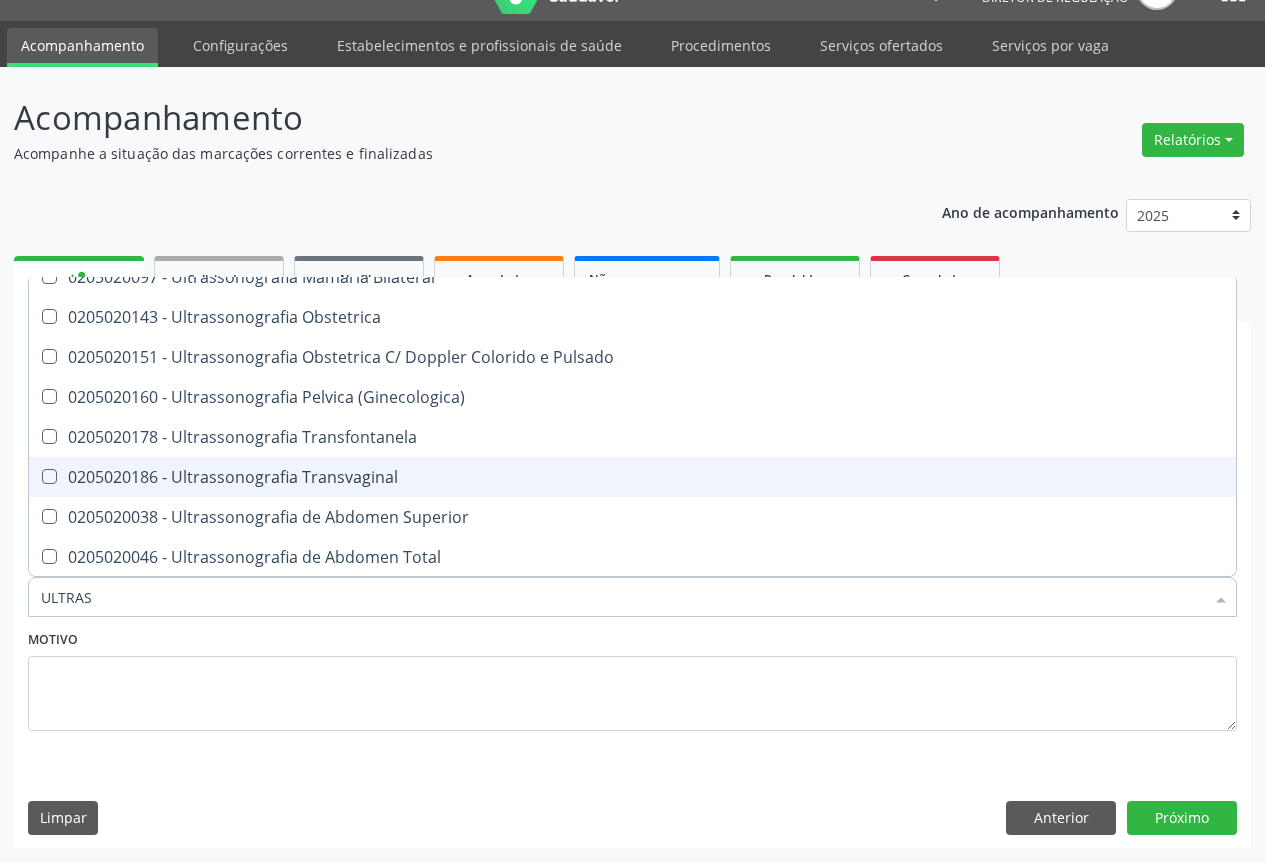 scroll, scrollTop: 400, scrollLeft: 0, axis: vertical 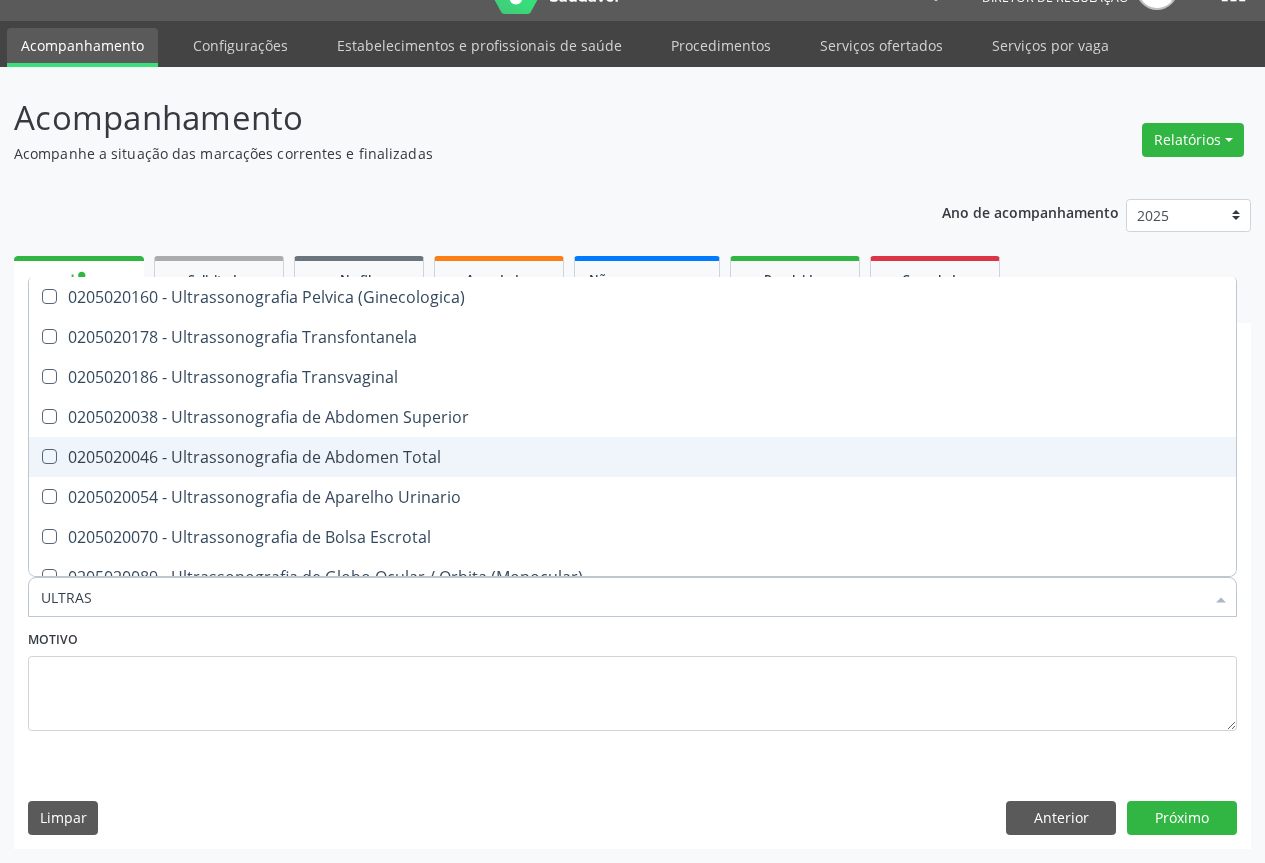 click on "0205020046 - Ultrassonografia de Abdomen Total" at bounding box center (632, 457) 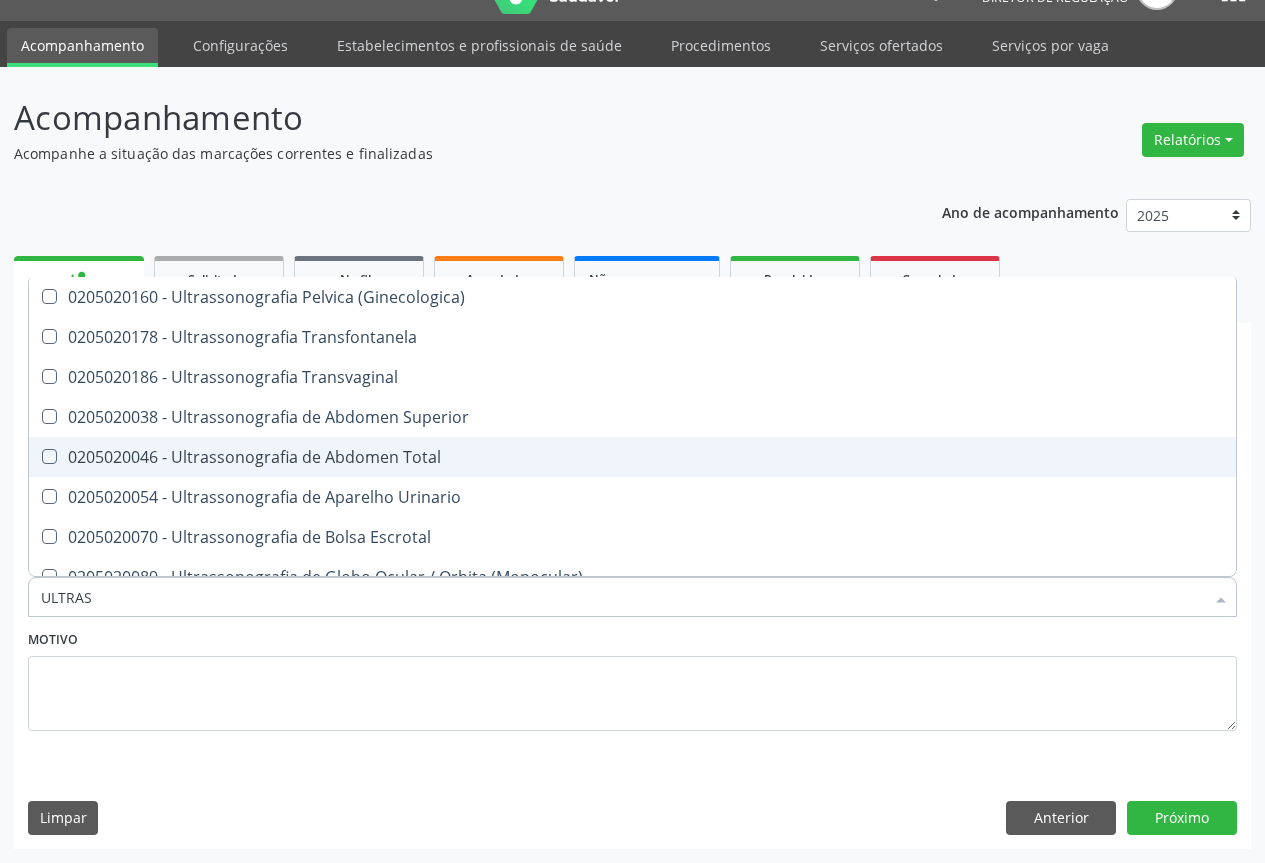 checkbox on "true" 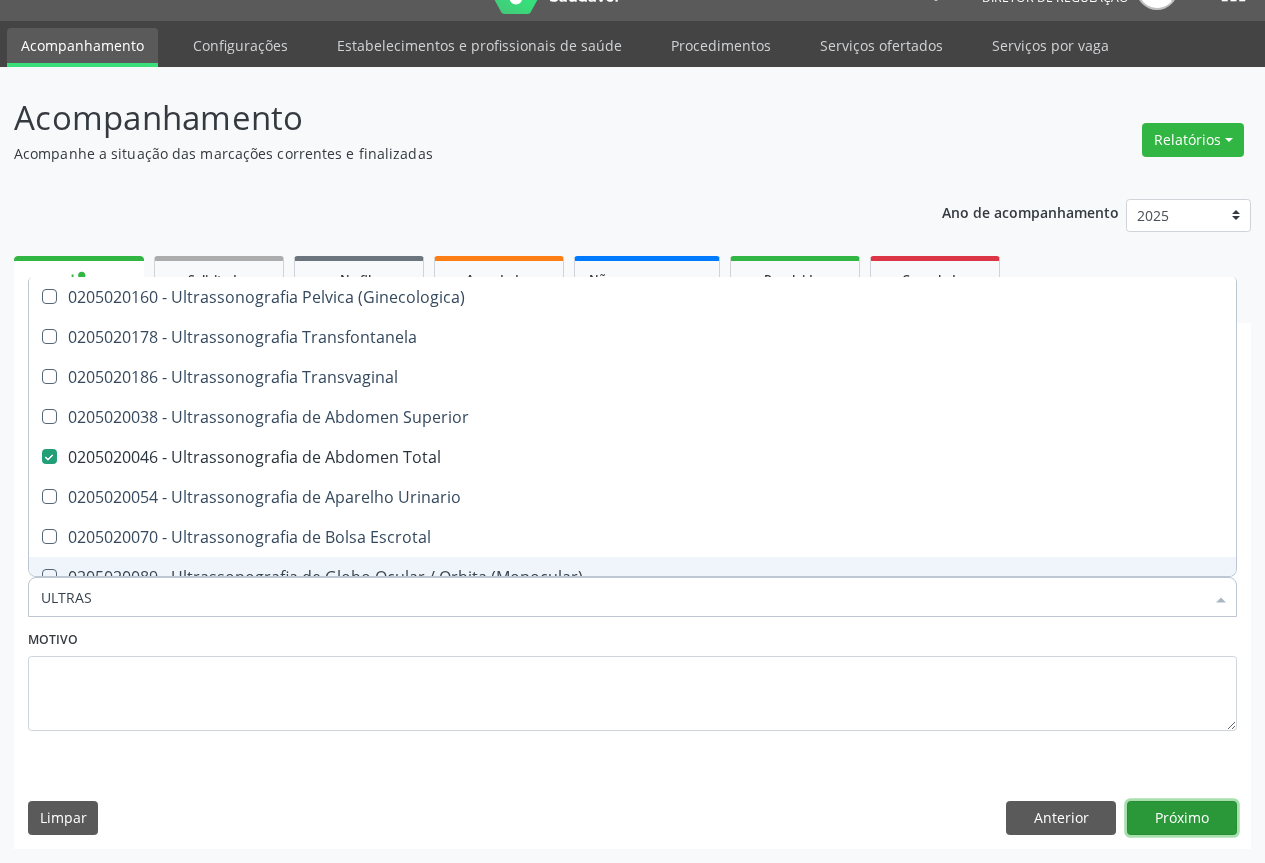click on "Próximo" at bounding box center [1182, 818] 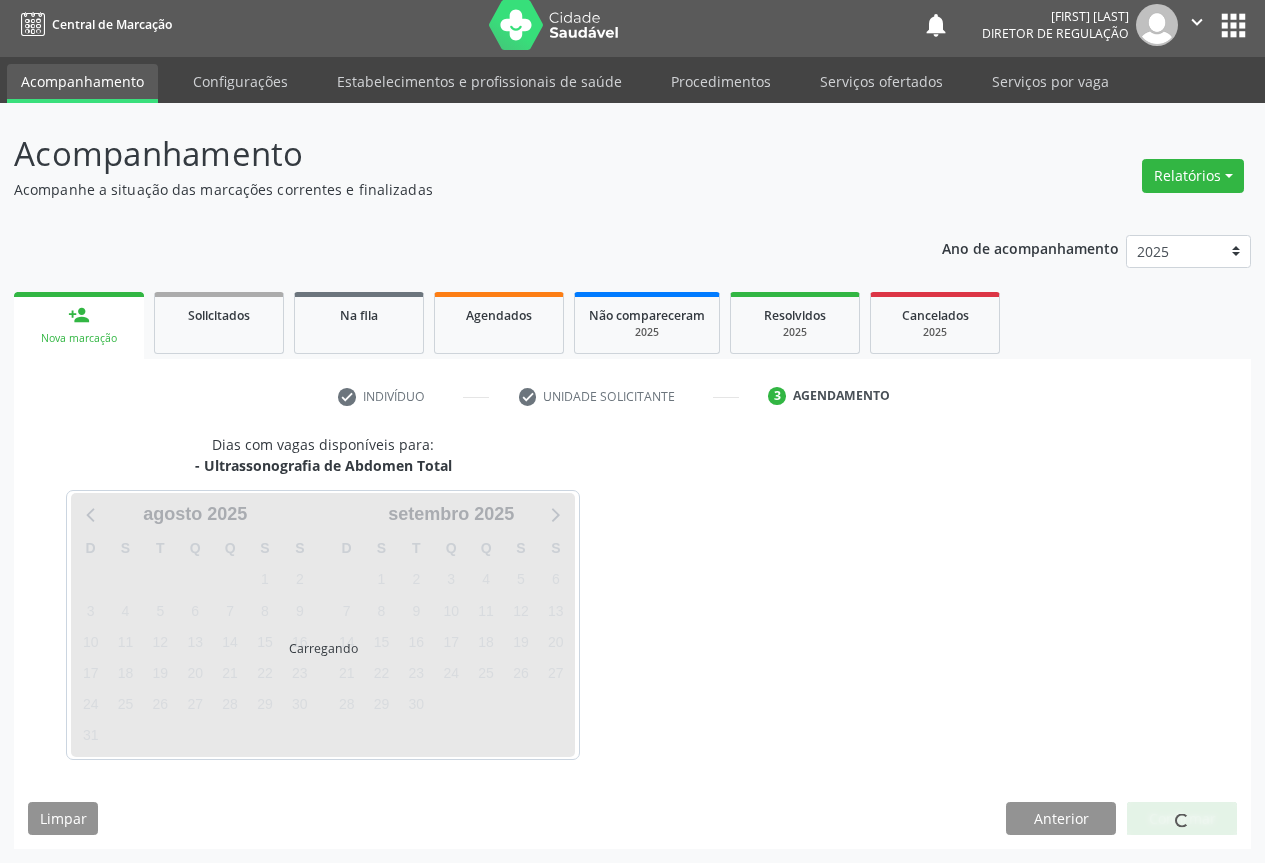 scroll, scrollTop: 7, scrollLeft: 0, axis: vertical 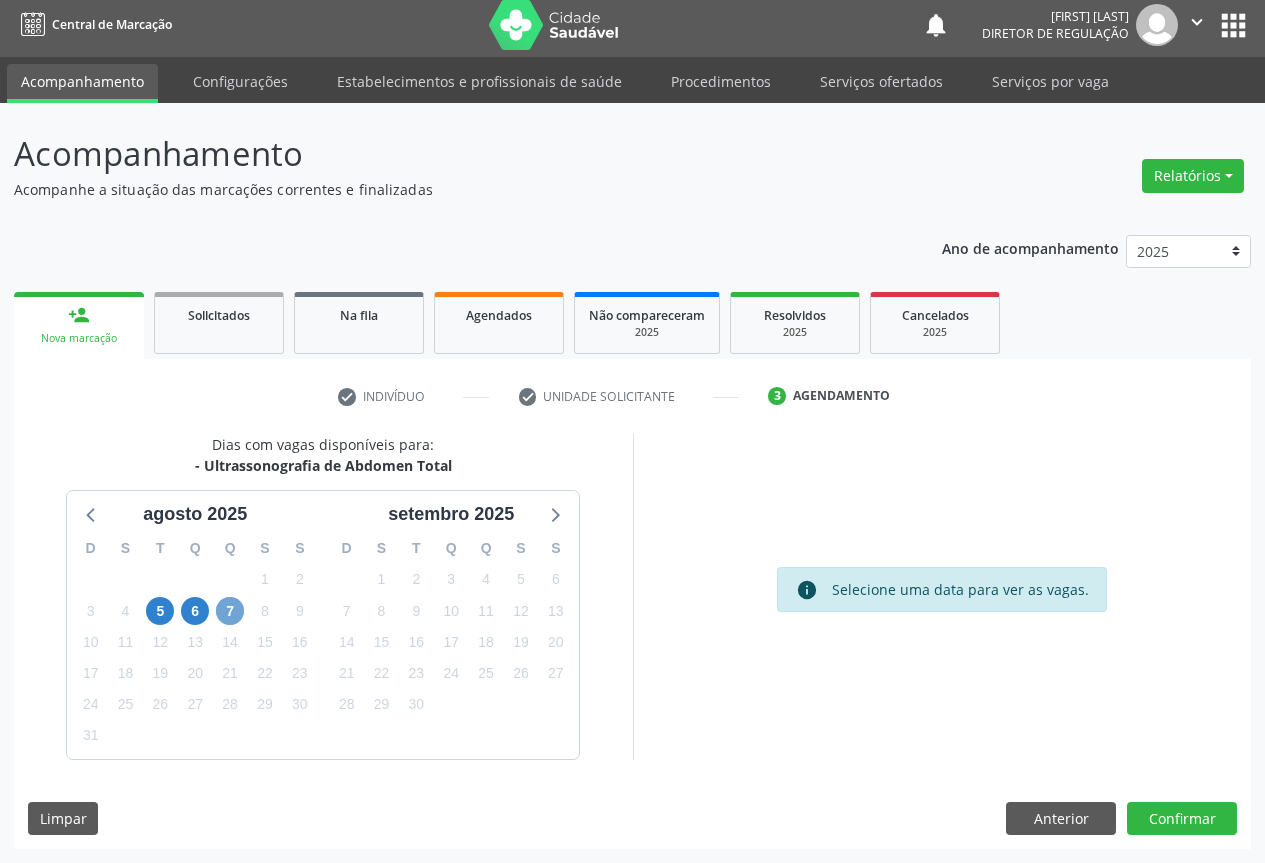 click on "7" at bounding box center [230, 611] 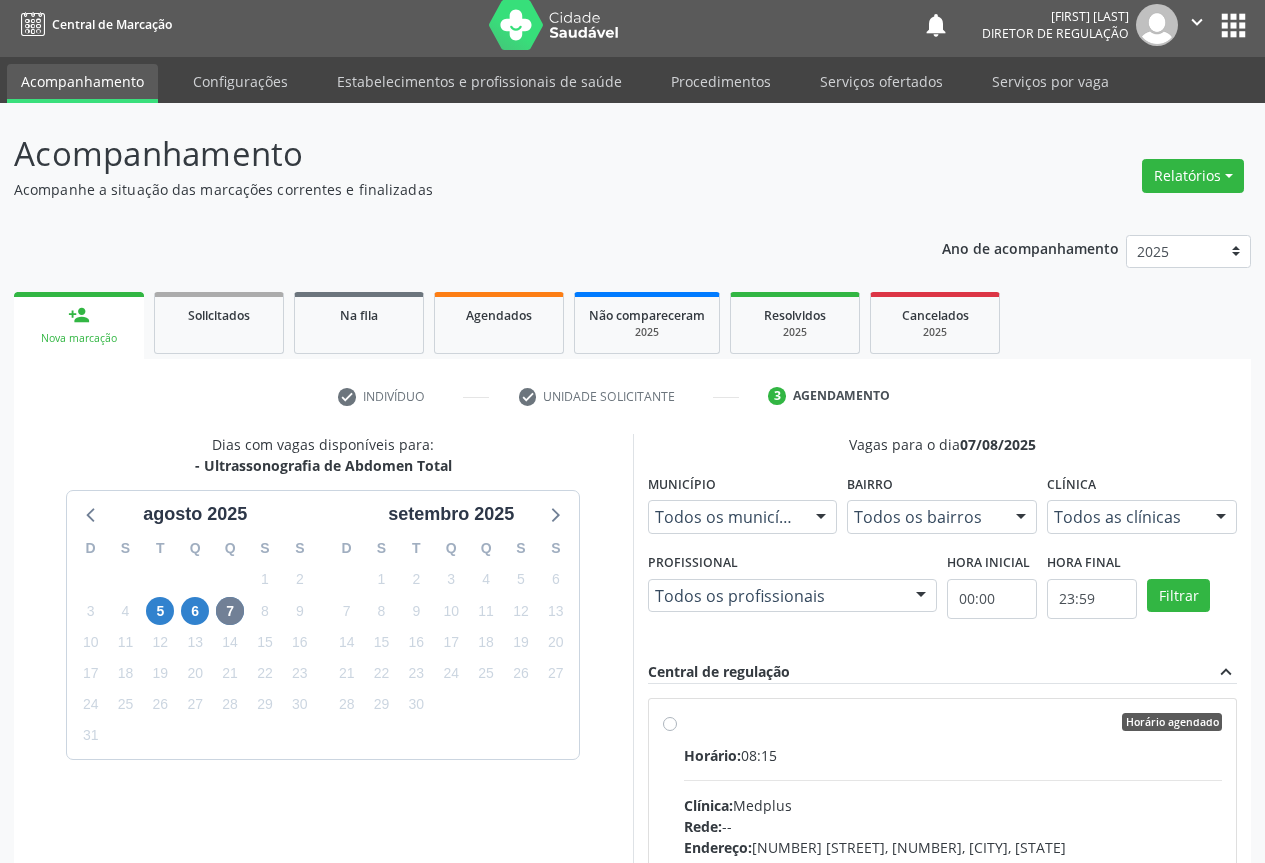 click on "Horário agendado
Horário:   08:15
Clínica:  Medplus
Rede:
--
Endereço:   2 and S 204 Ed Emp B, nº 35, Centro, Campo Formoso - BA
Telefone:   --
Profissional:
Lanna Peralva Miranda Rocha
Informações adicionais sobre o atendimento
Idade de atendimento:
de 0 a 120 anos
Gênero(s) atendido(s):
Masculino e Feminino
Informações adicionais:
--" at bounding box center [953, 866] 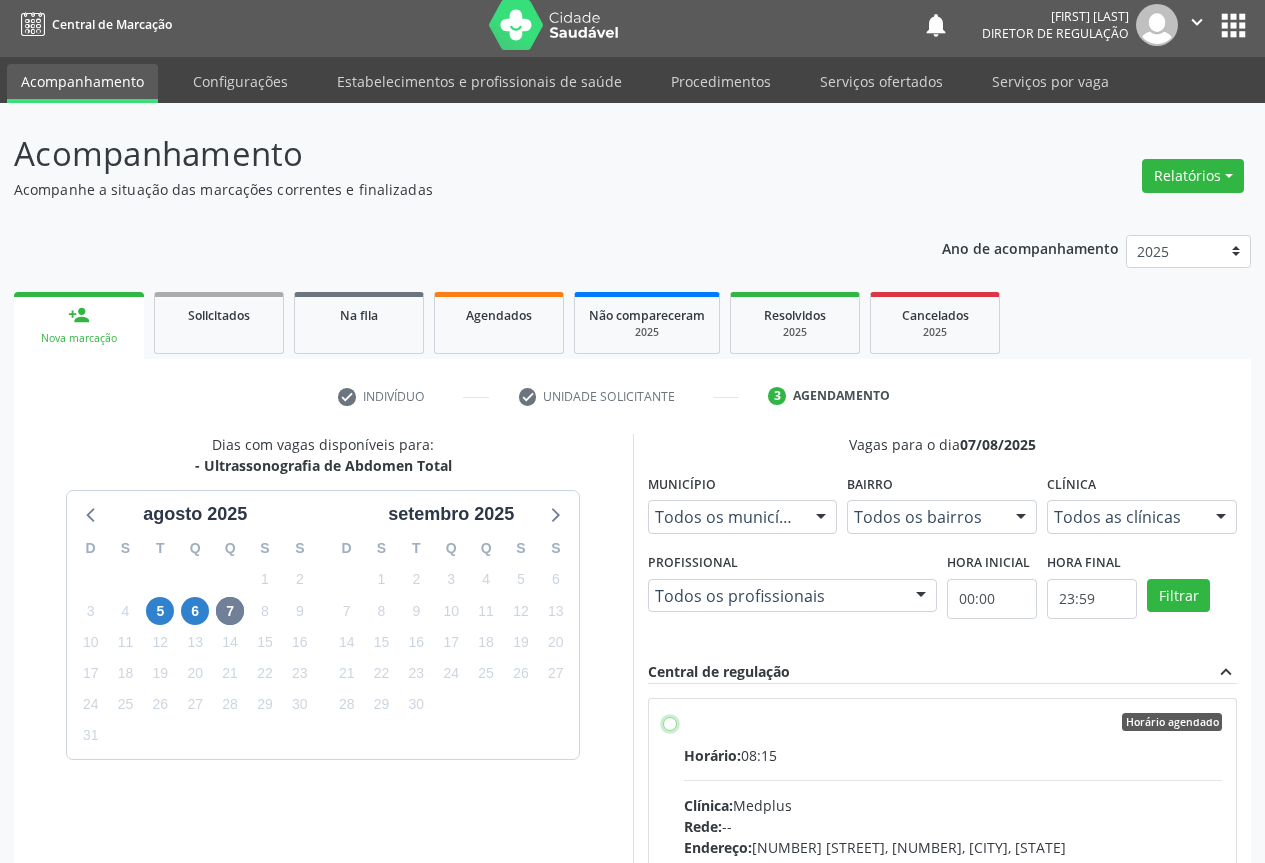 click on "Horário agendado
Horário:   08:15
Clínica:  Medplus
Rede:
--
Endereço:   2 and S 204 Ed Emp B, nº 35, Centro, Campo Formoso - BA
Telefone:   --
Profissional:
Lanna Peralva Miranda Rocha
Informações adicionais sobre o atendimento
Idade de atendimento:
de 0 a 120 anos
Gênero(s) atendido(s):
Masculino e Feminino
Informações adicionais:
--" at bounding box center [670, 722] 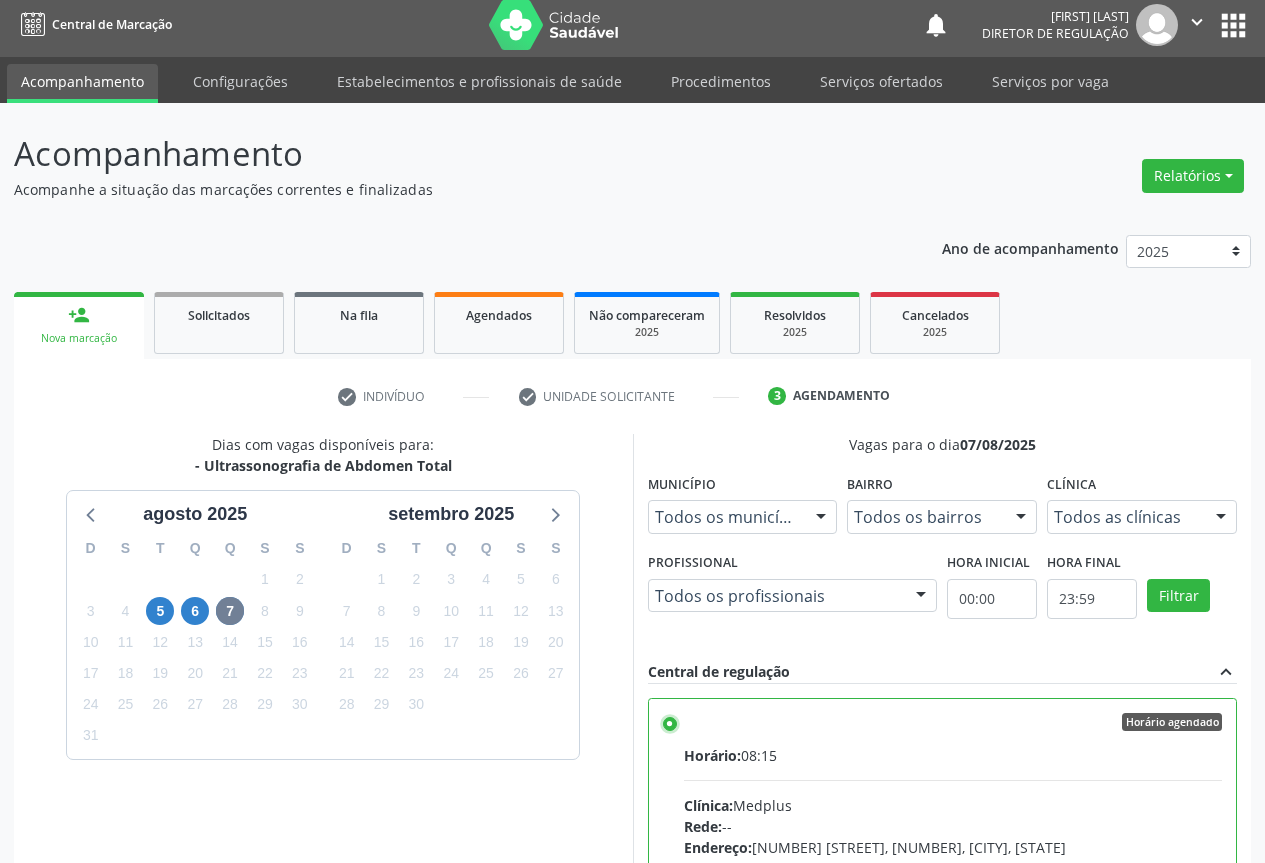 scroll, scrollTop: 332, scrollLeft: 0, axis: vertical 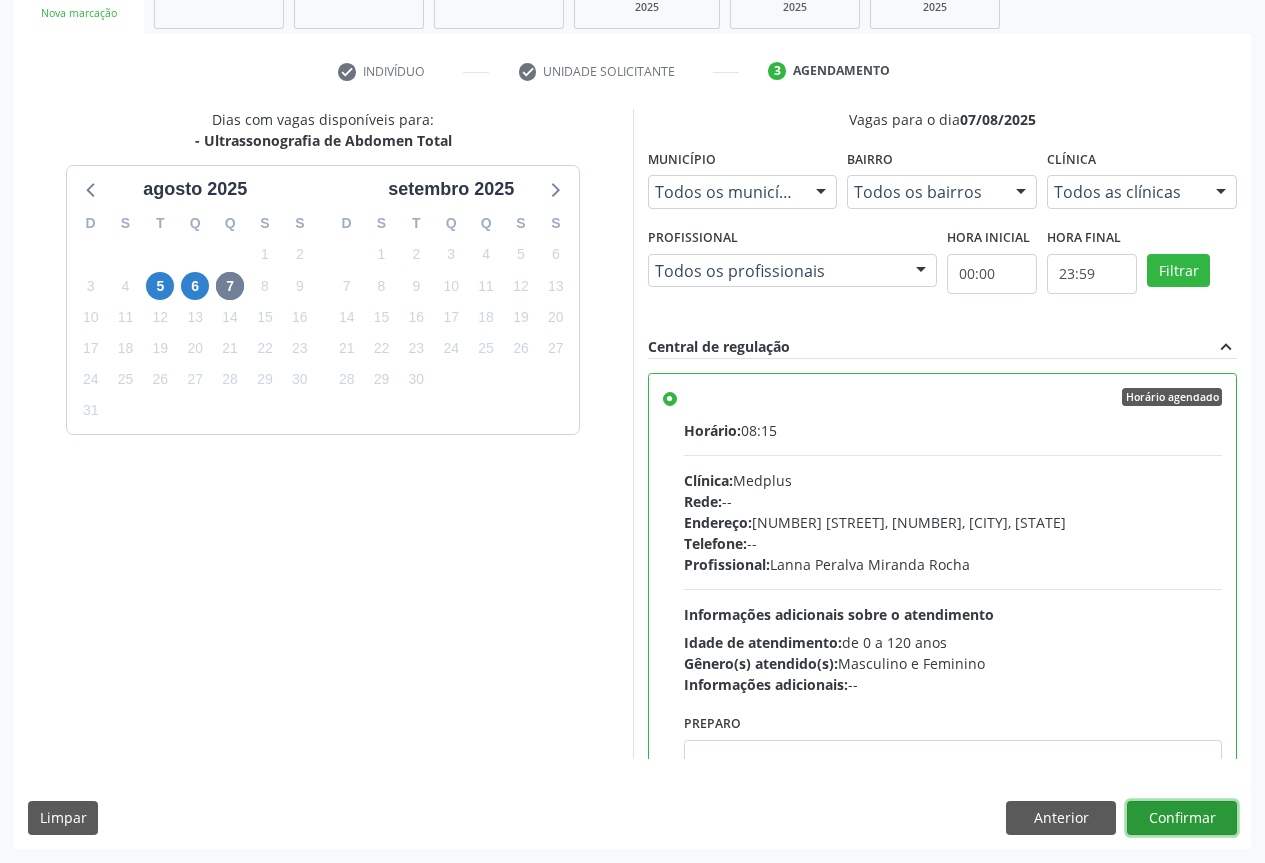 click on "Confirmar" at bounding box center (1182, 818) 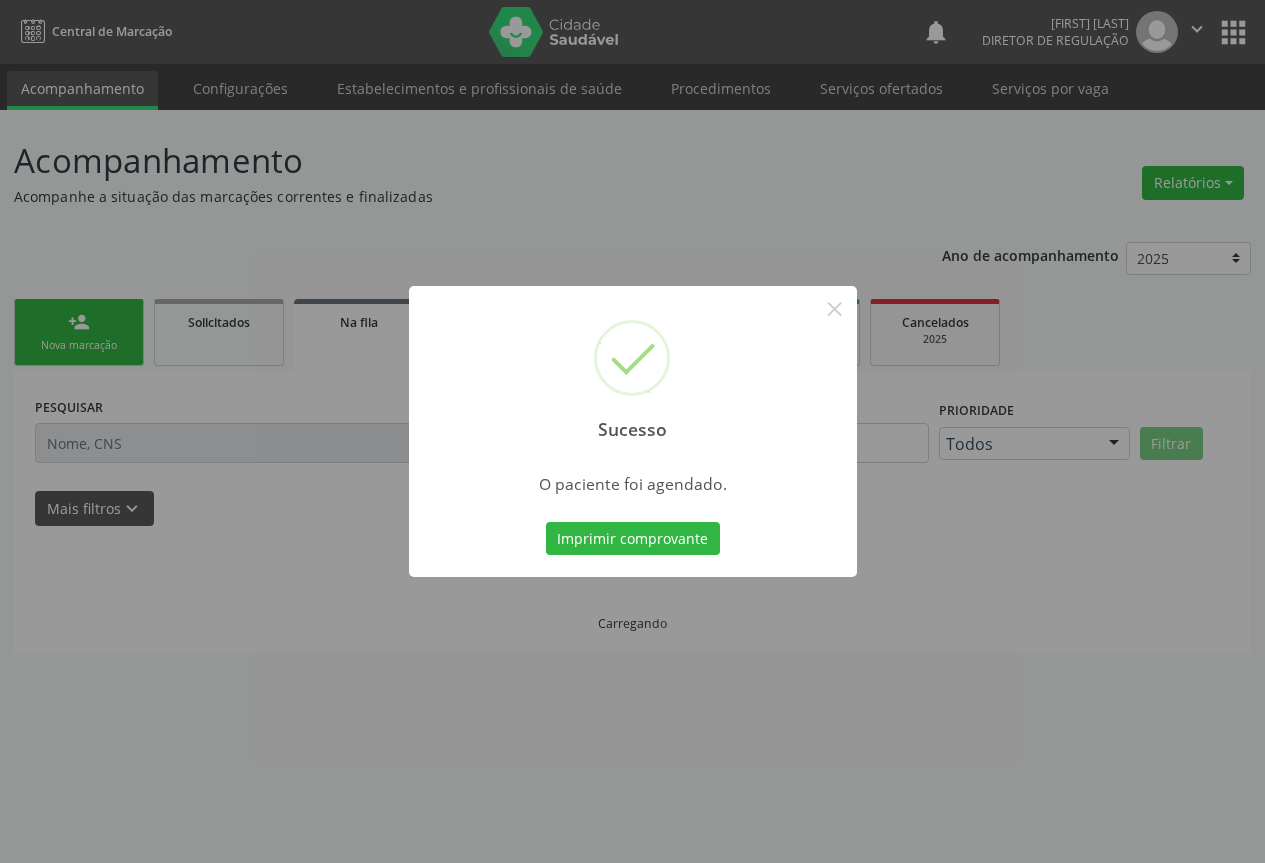 scroll, scrollTop: 0, scrollLeft: 0, axis: both 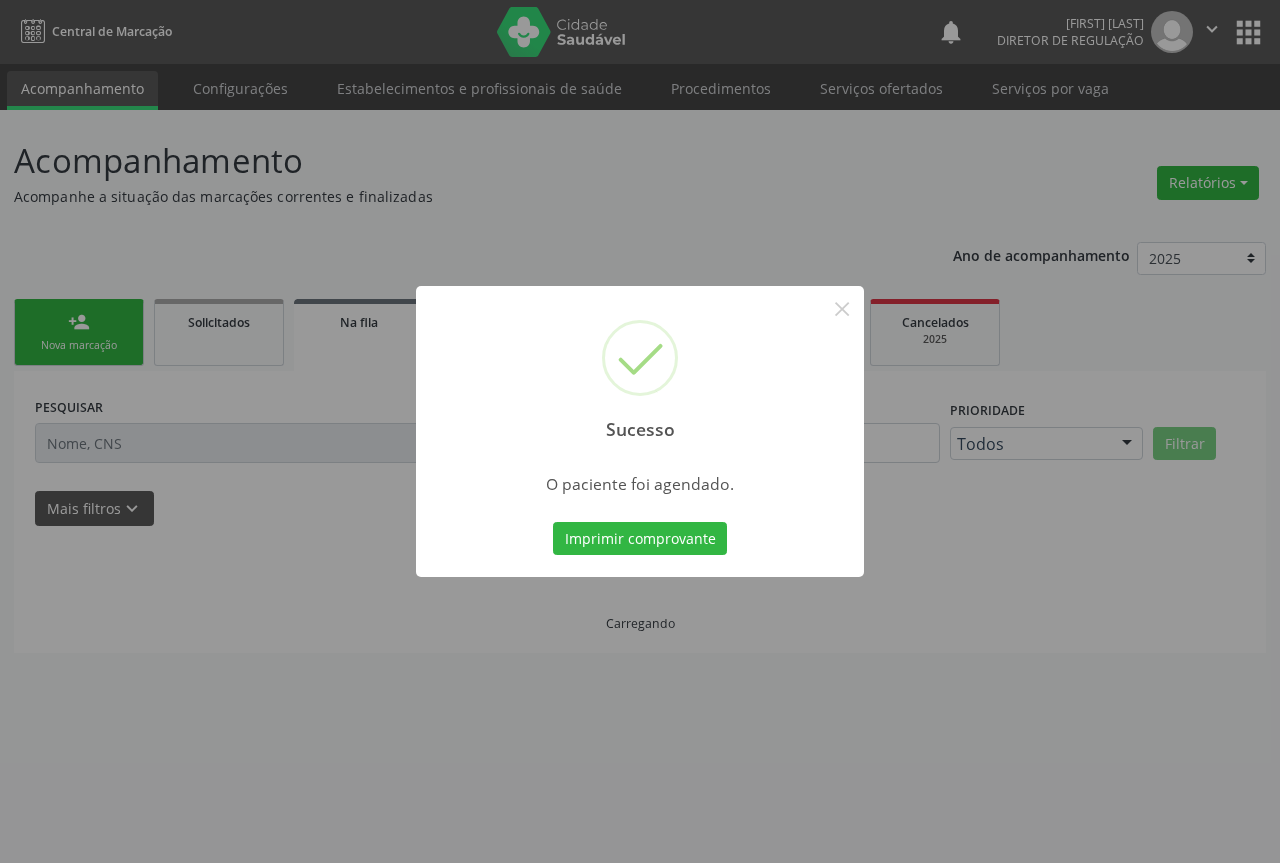 type 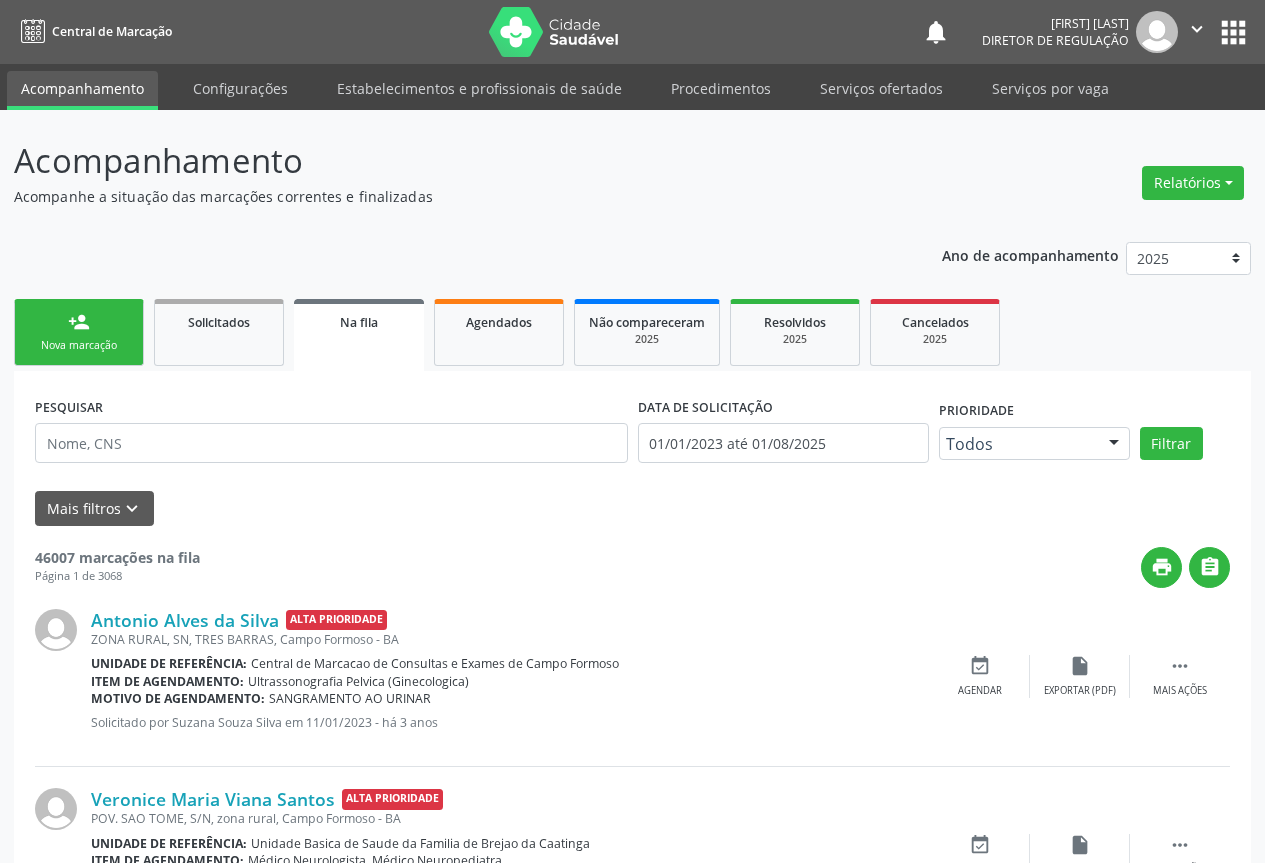 click on "person_add
Nova marcação" at bounding box center (79, 332) 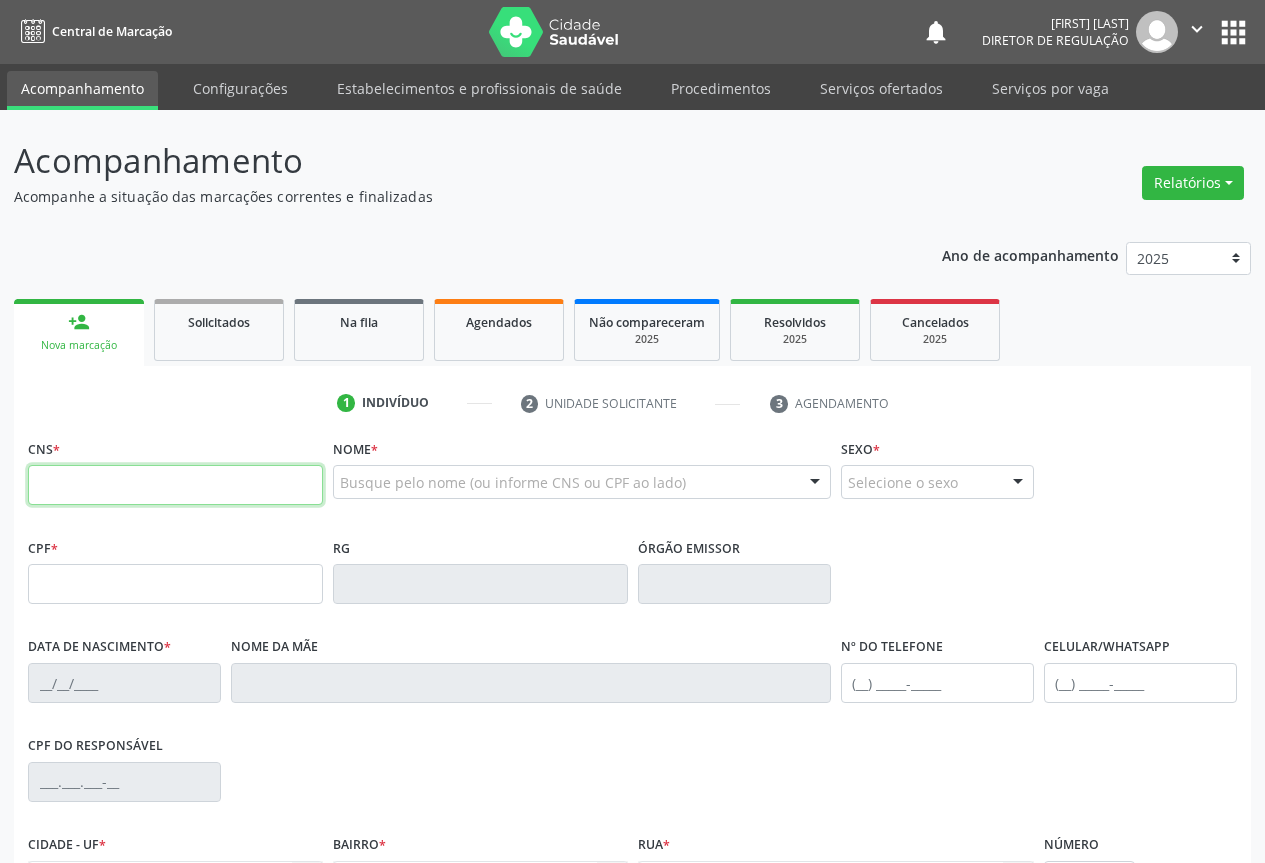 drag, startPoint x: 104, startPoint y: 312, endPoint x: 127, endPoint y: 478, distance: 167.5858 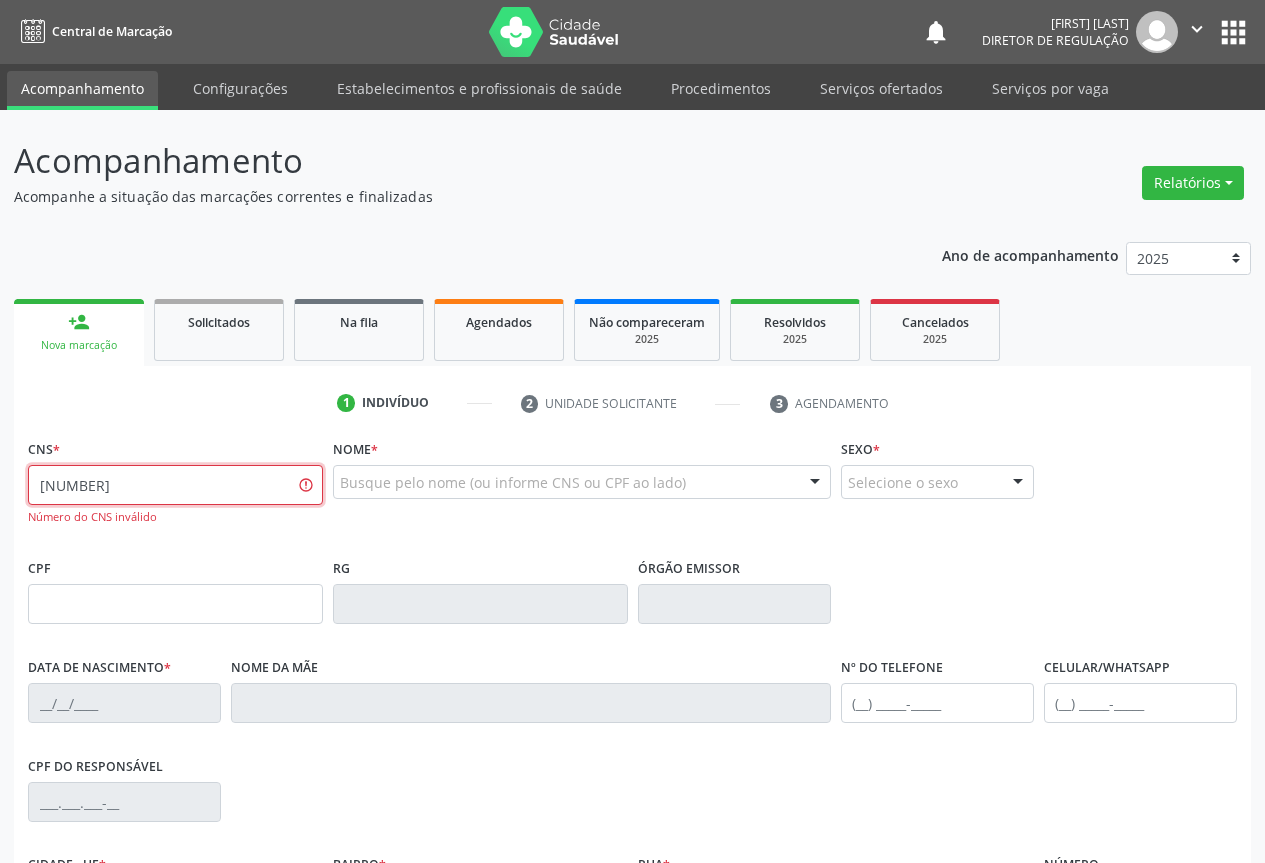 scroll, scrollTop: 100, scrollLeft: 0, axis: vertical 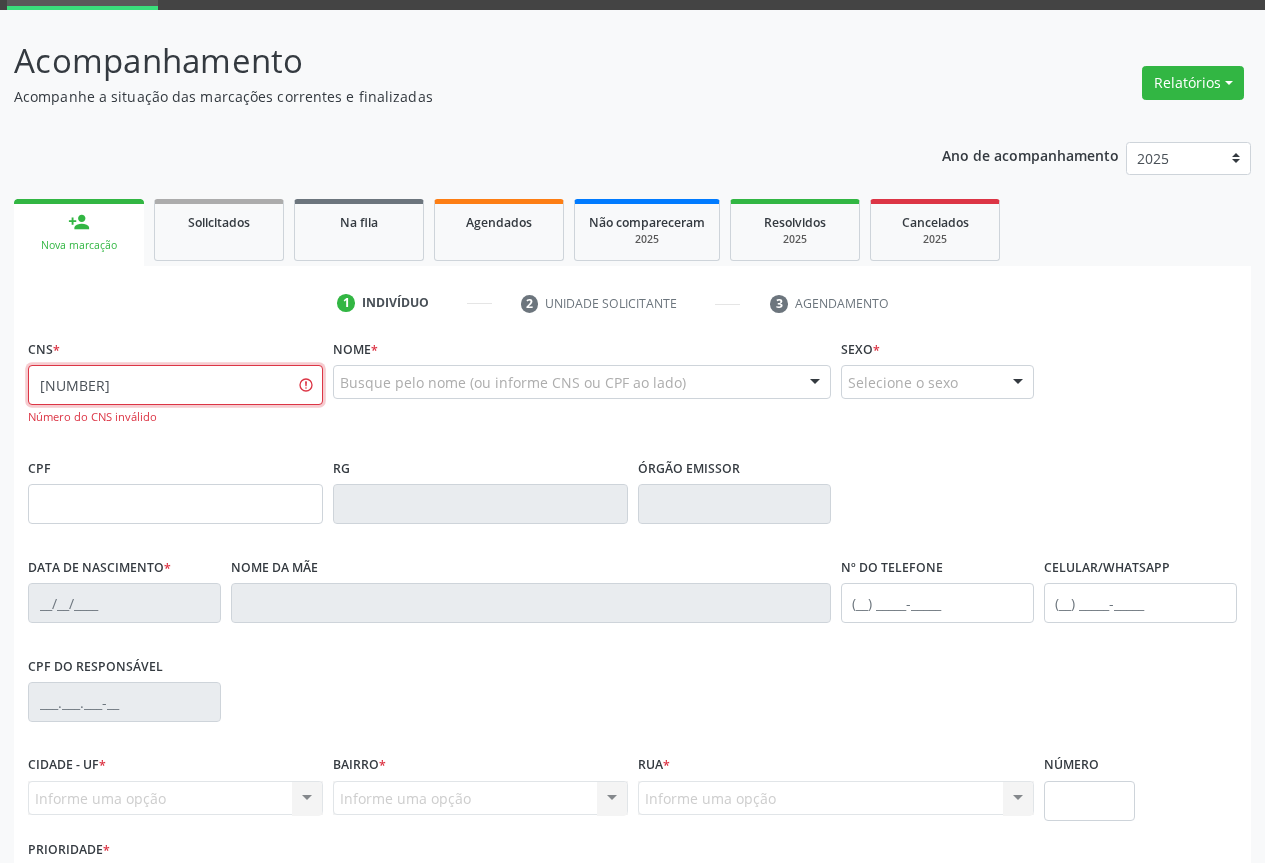 click on "700 5035 5838 5052" at bounding box center (175, 385) 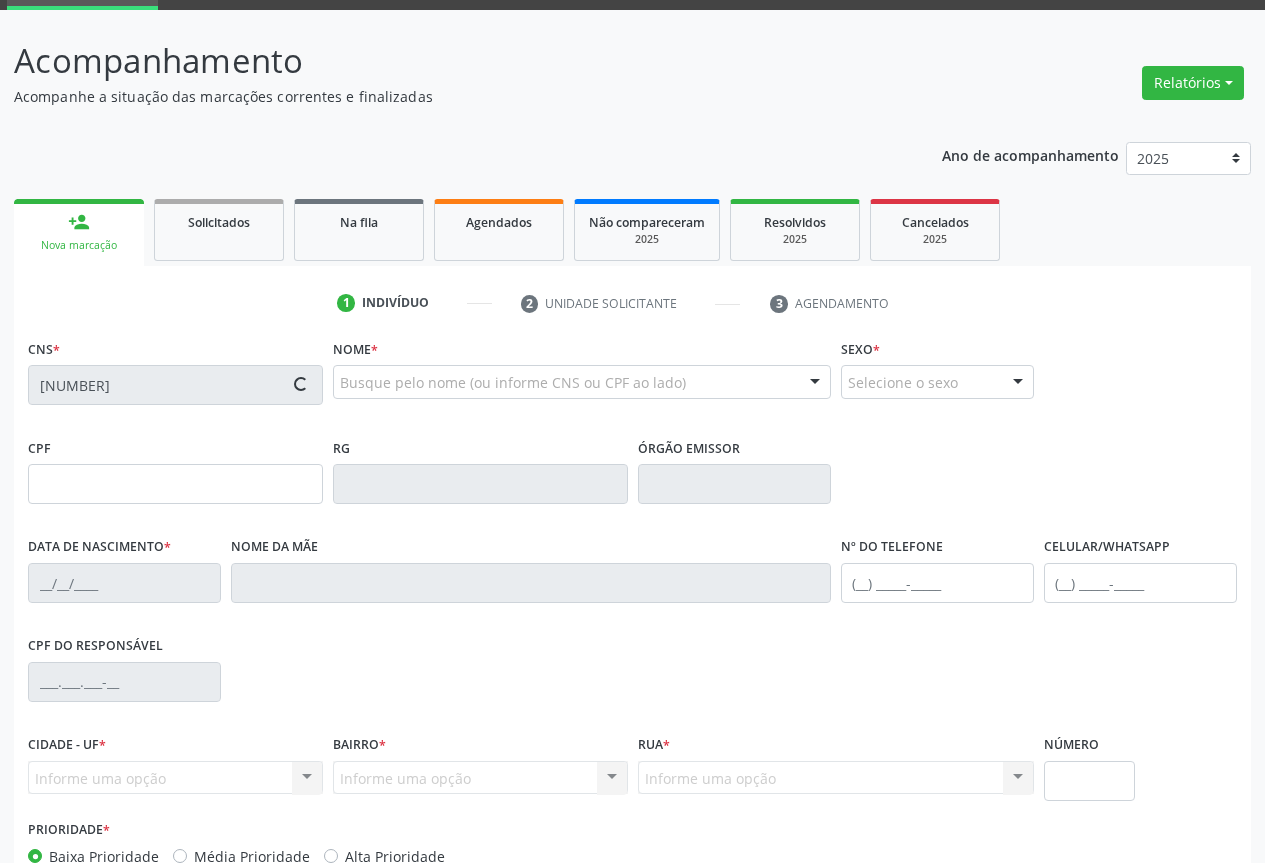 type on "006676015520171" 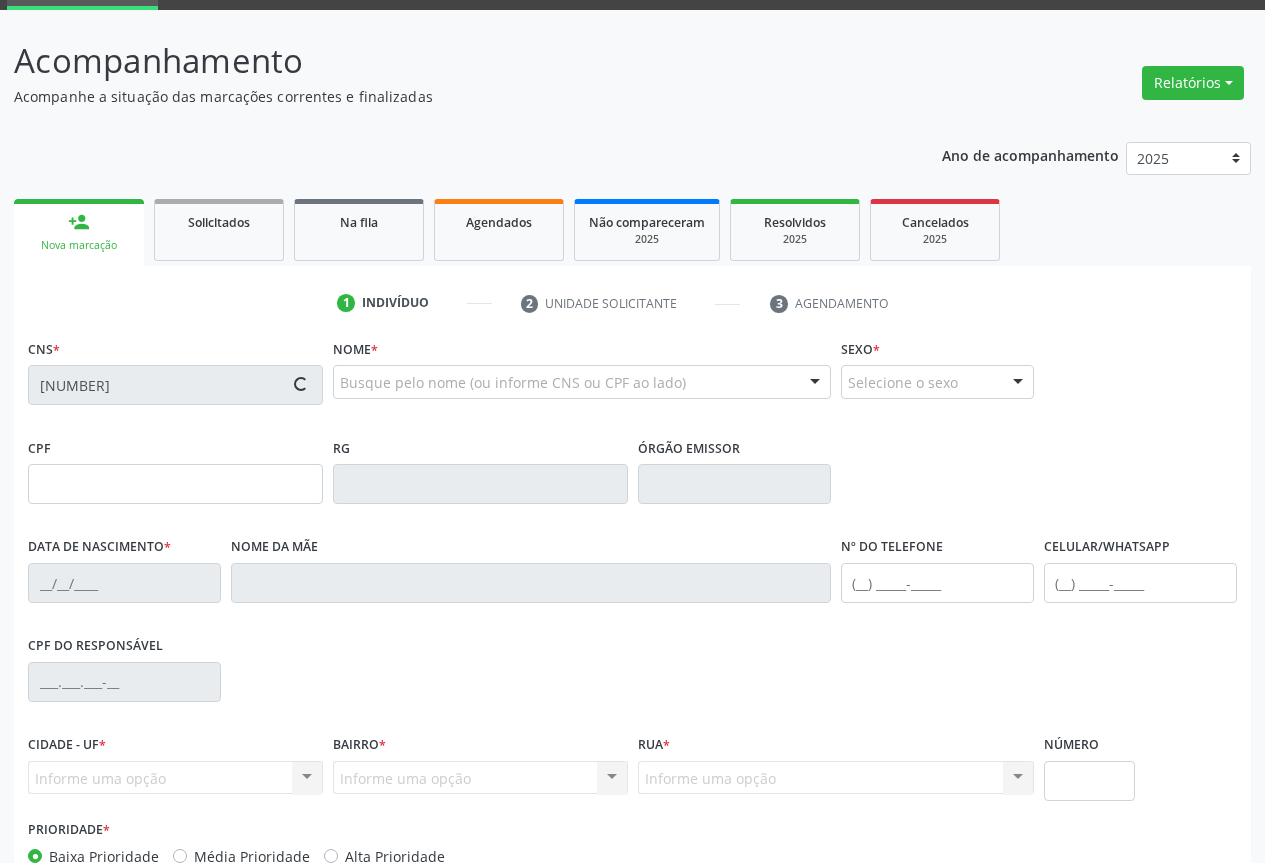 type on "07/03/2017" 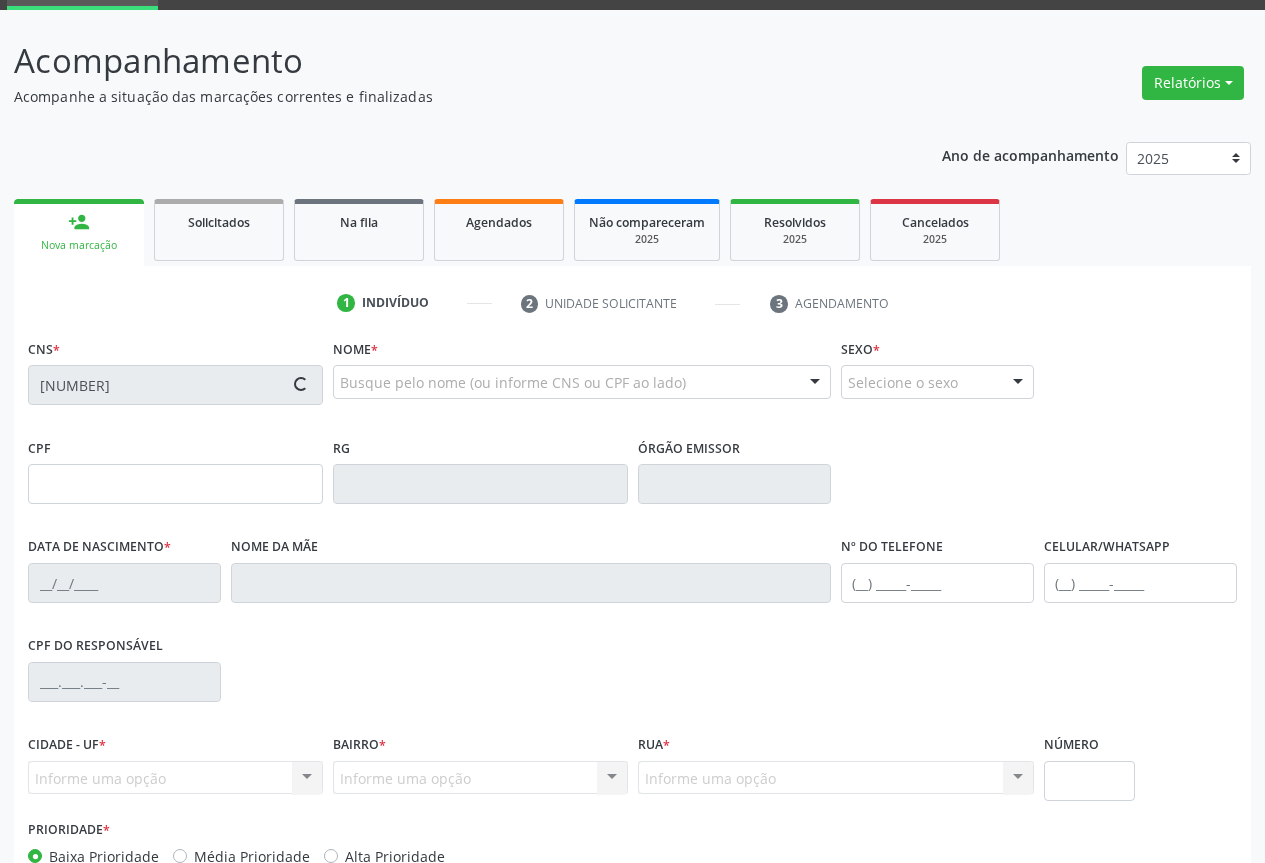 type on "(74) 99981-6220" 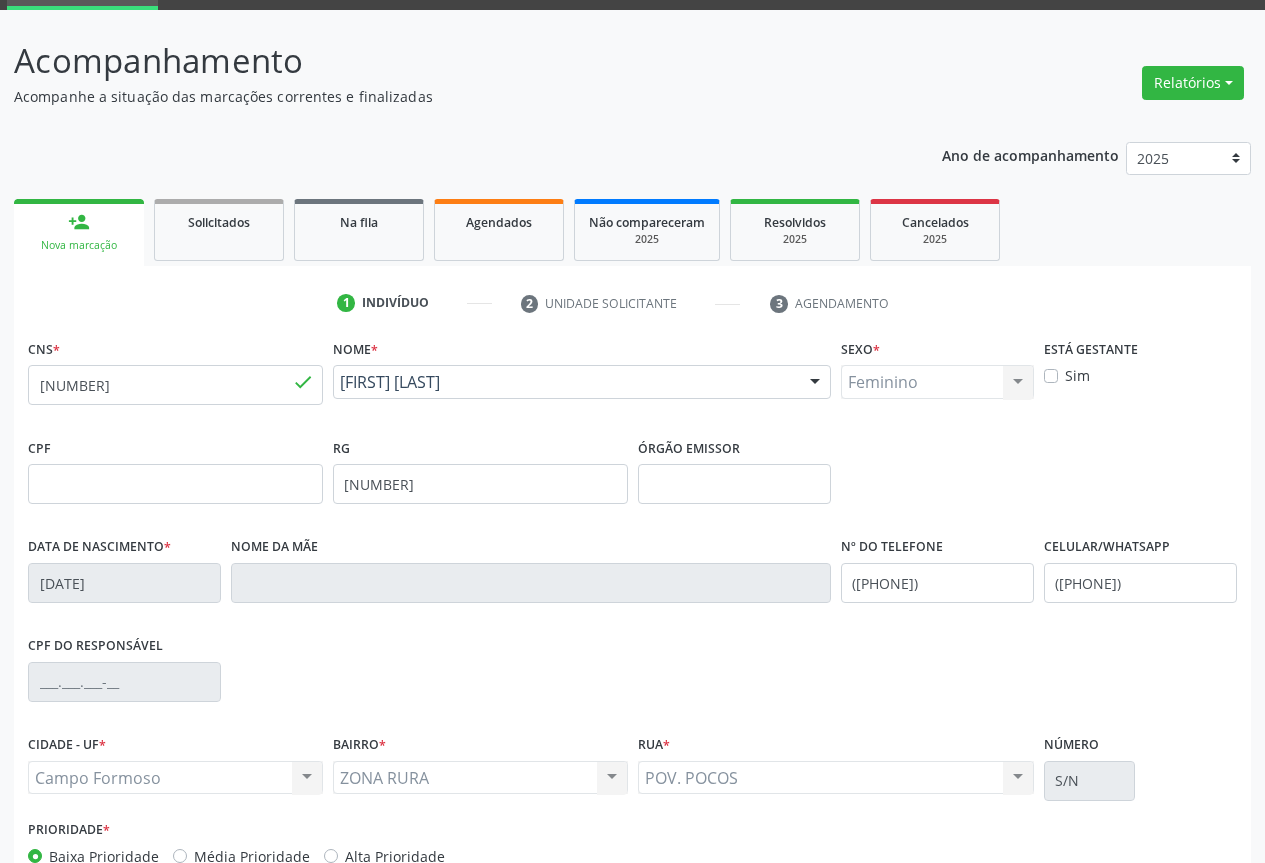 scroll, scrollTop: 221, scrollLeft: 0, axis: vertical 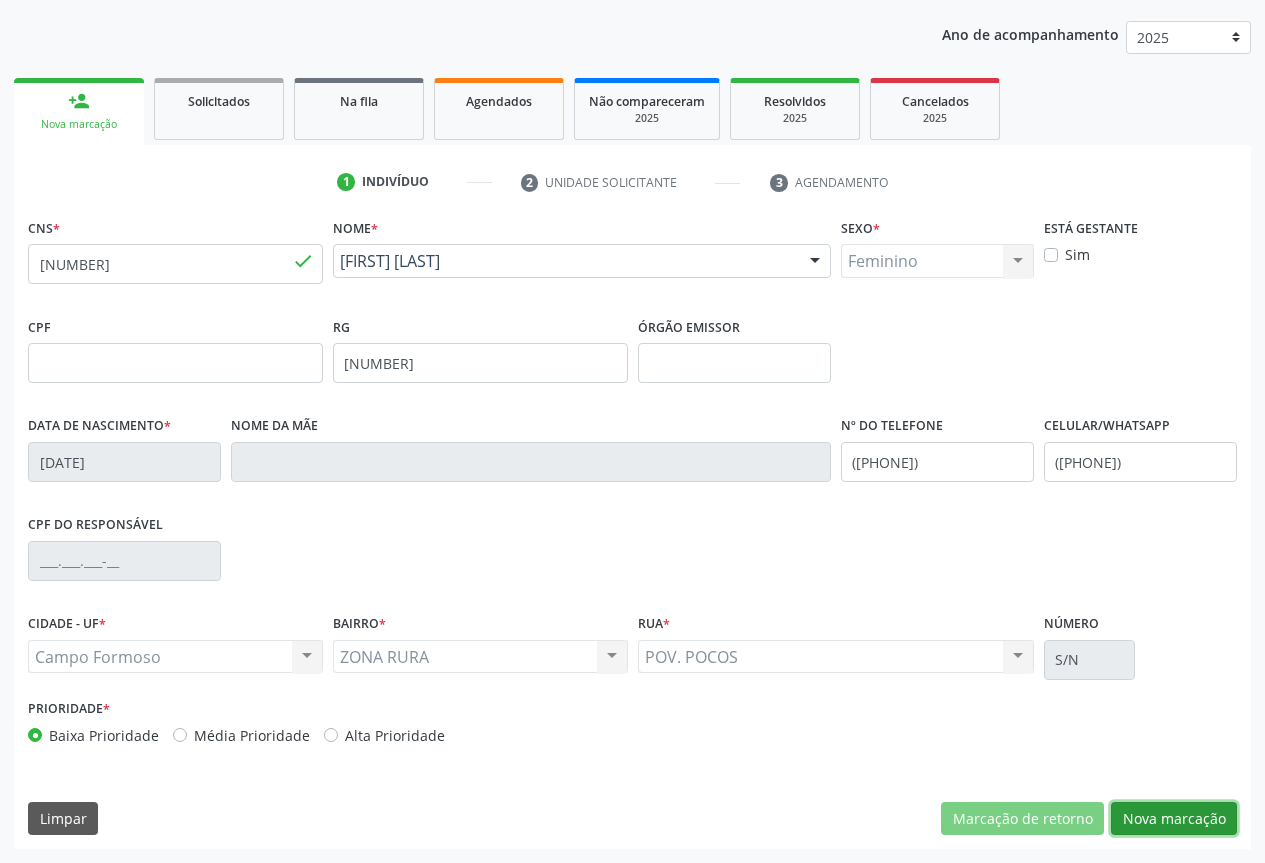 click on "Nova marcação" at bounding box center [1174, 819] 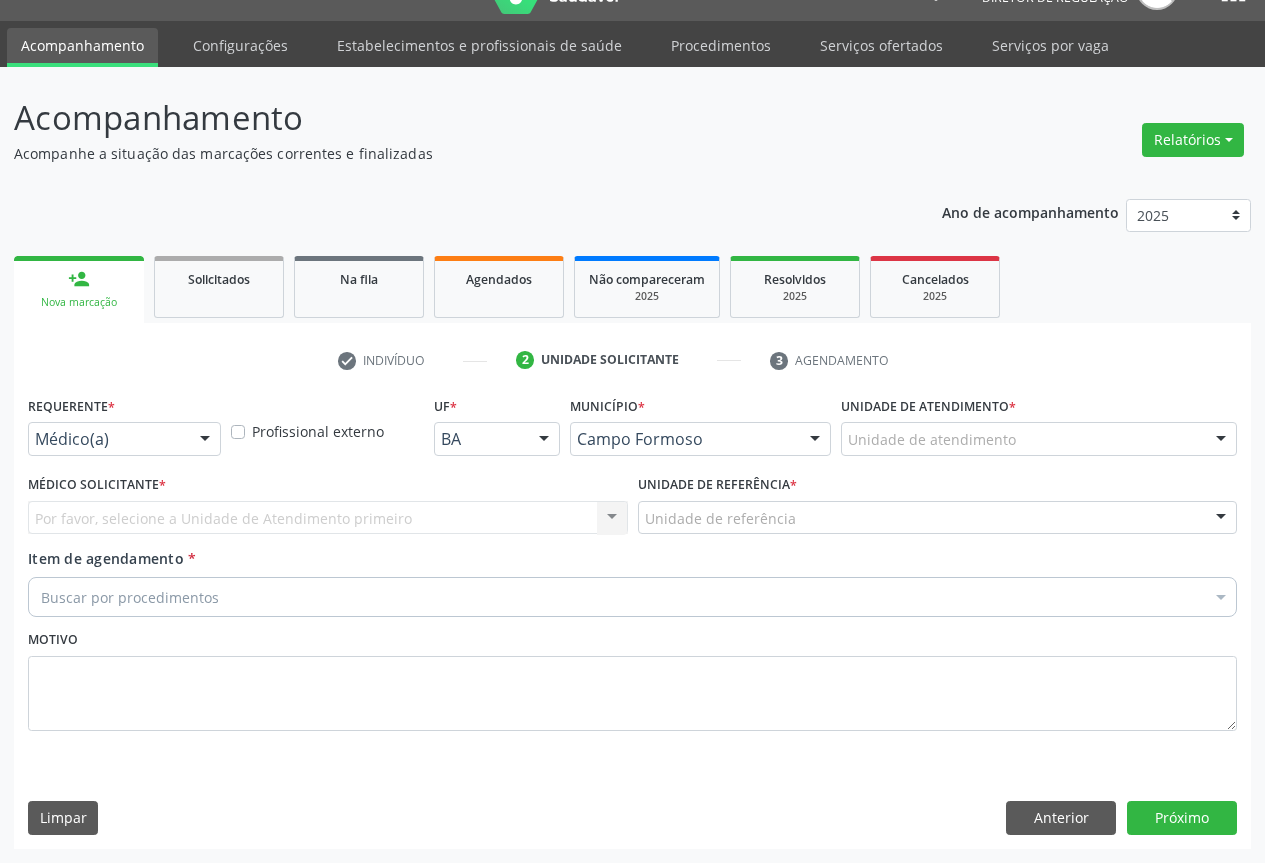 scroll, scrollTop: 43, scrollLeft: 0, axis: vertical 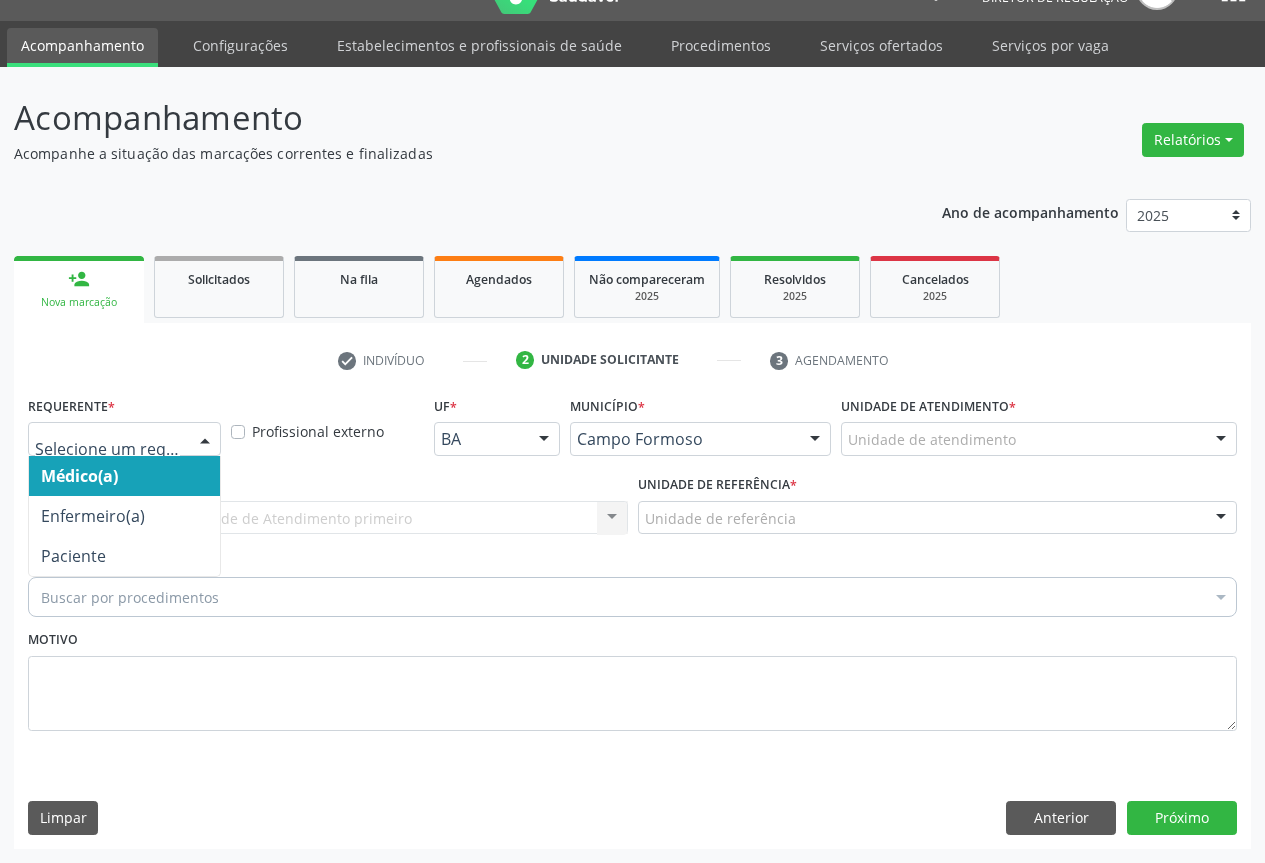 click at bounding box center (205, 440) 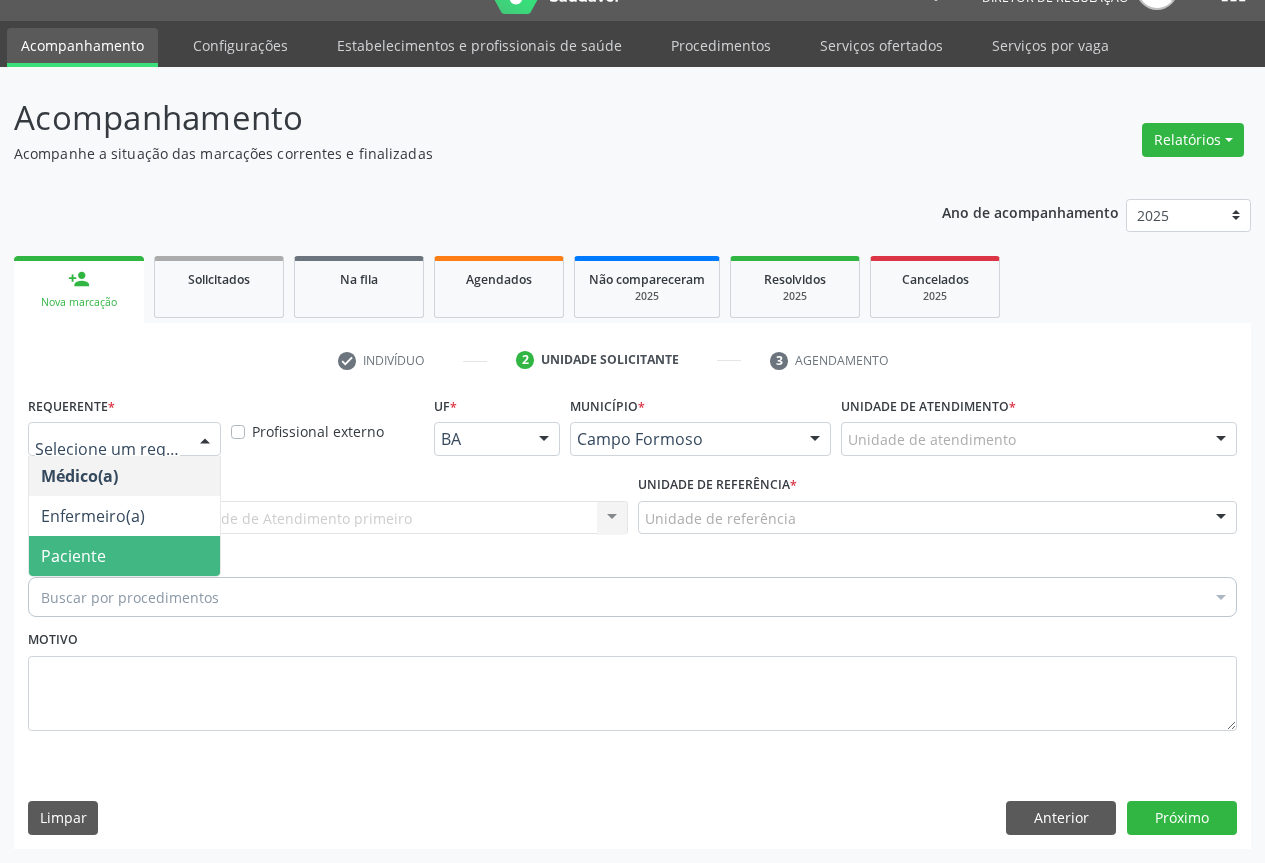 click on "Paciente" at bounding box center (124, 556) 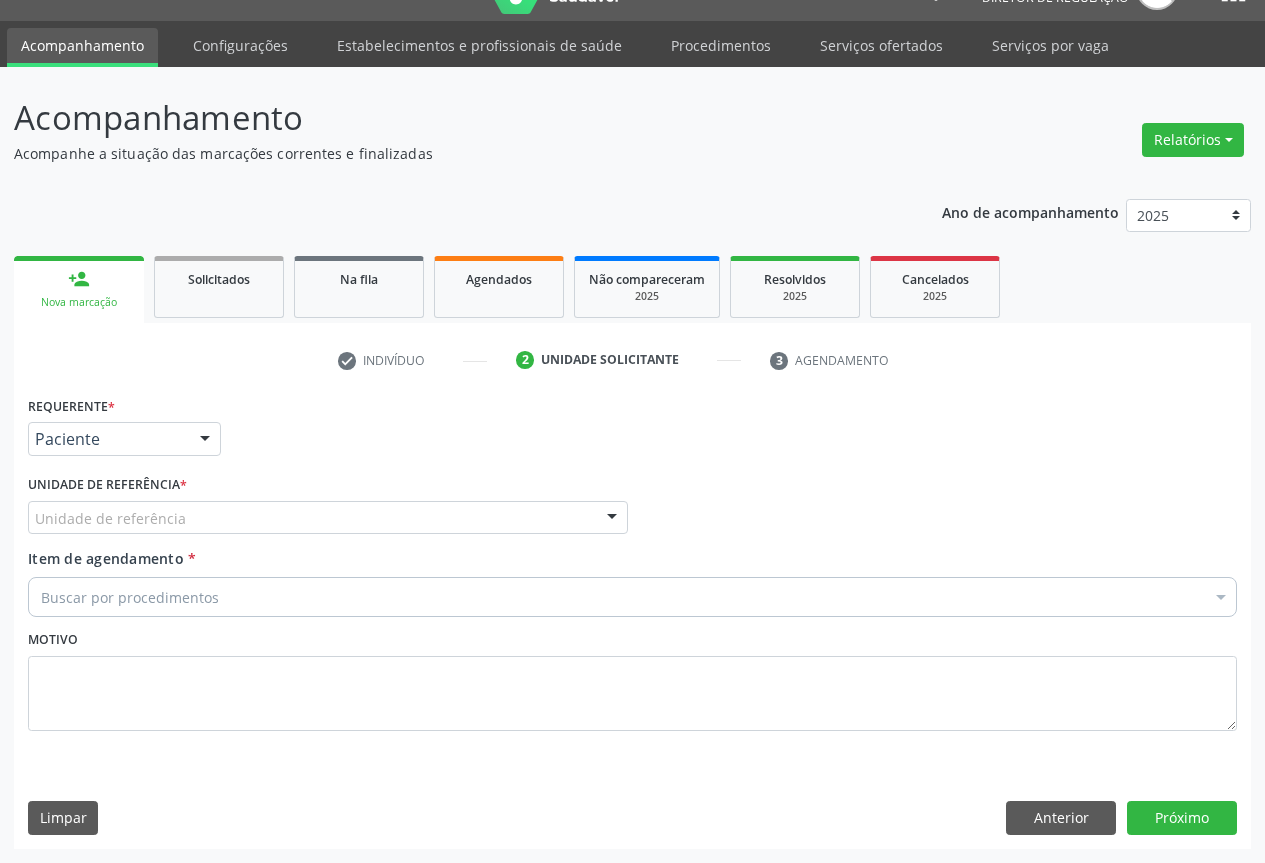 click on "Unidade de referência" at bounding box center (328, 518) 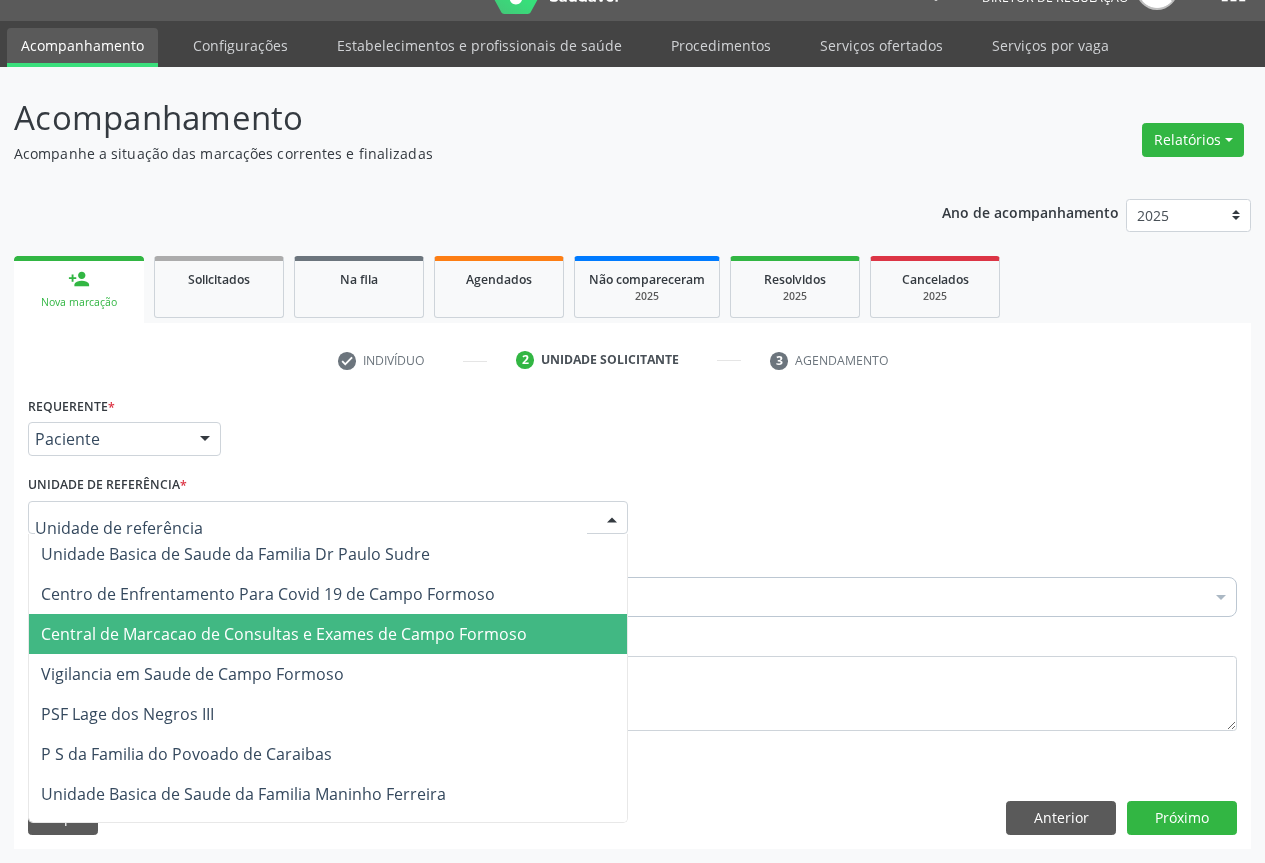 click on "Central de Marcacao de Consultas e Exames de Campo Formoso" at bounding box center [328, 634] 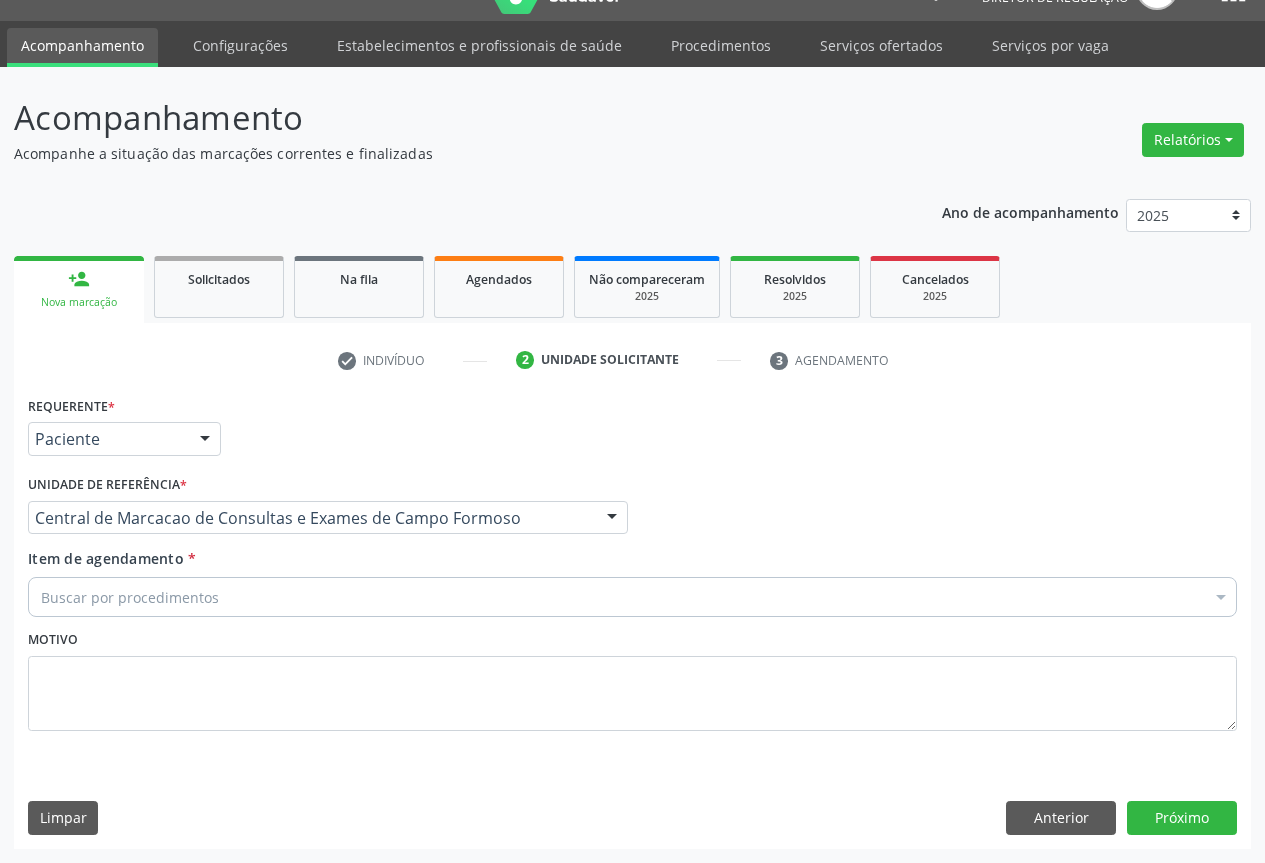 click on "Buscar por procedimentos" at bounding box center [632, 597] 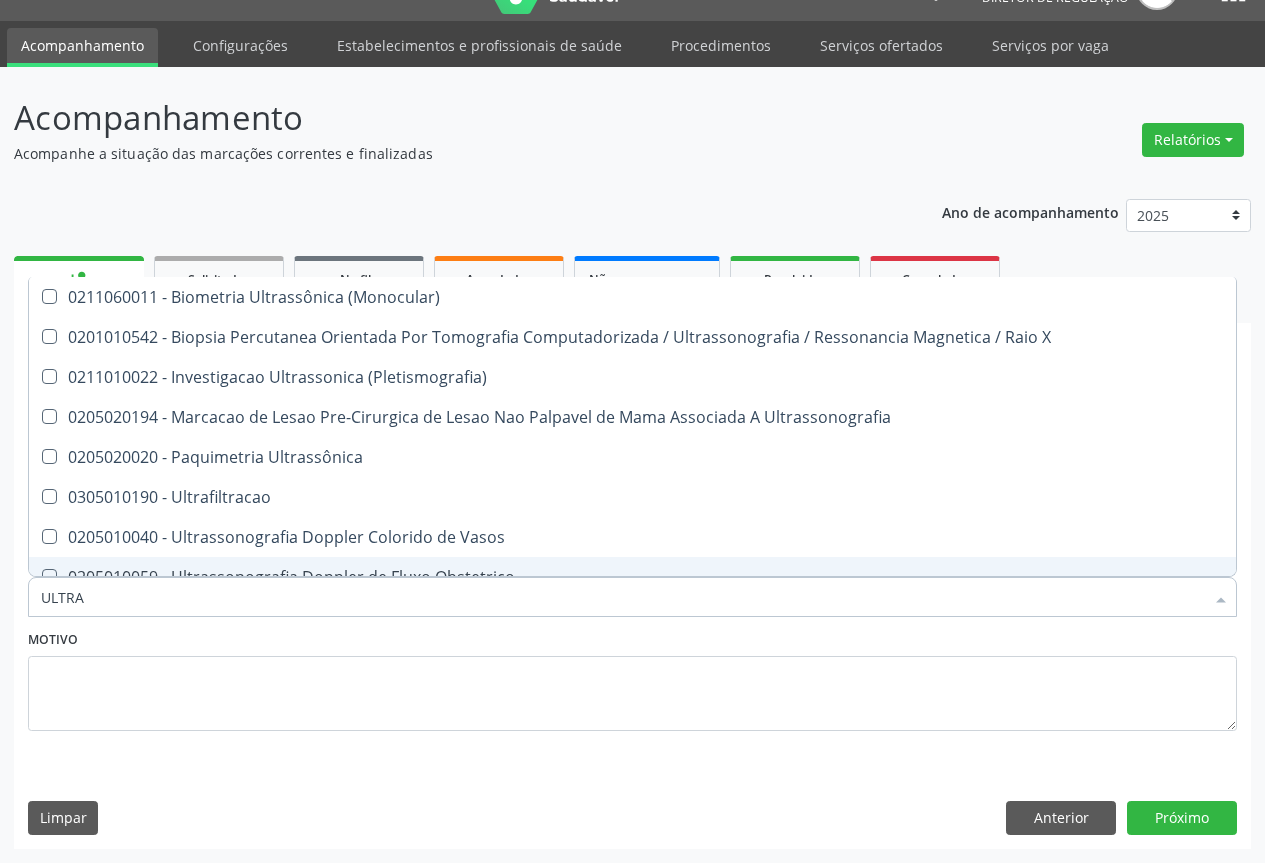 type on "ULTRAS" 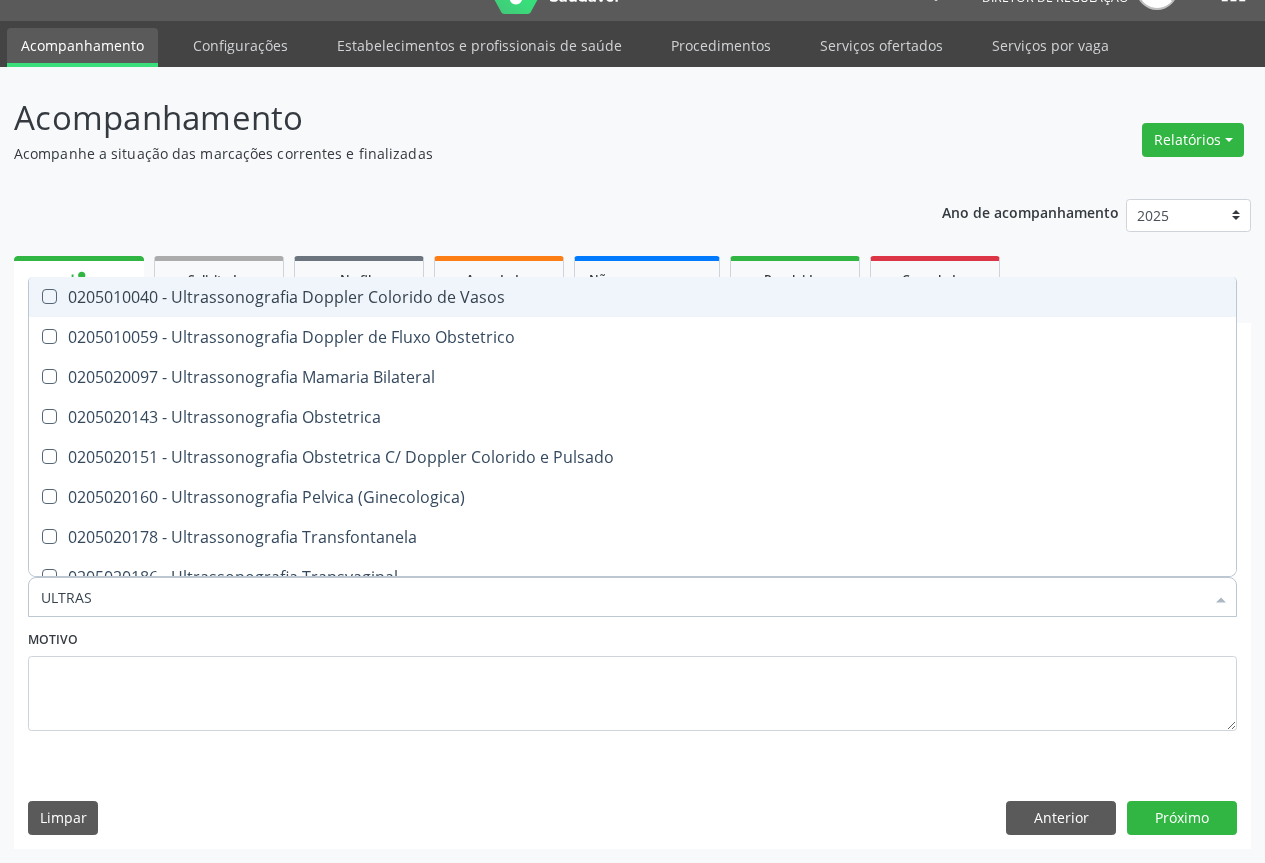 scroll, scrollTop: 300, scrollLeft: 0, axis: vertical 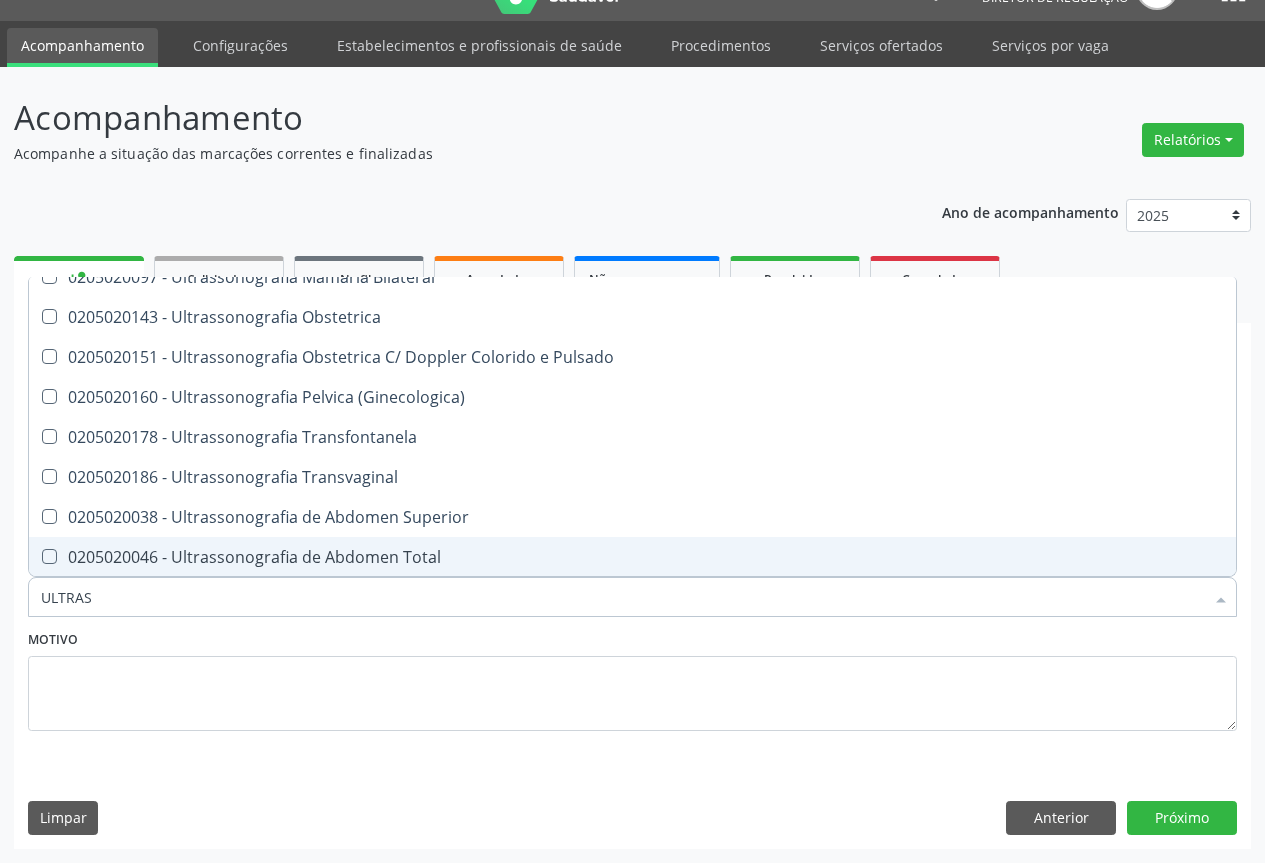 click on "0205020046 - Ultrassonografia de Abdomen Total" at bounding box center [632, 557] 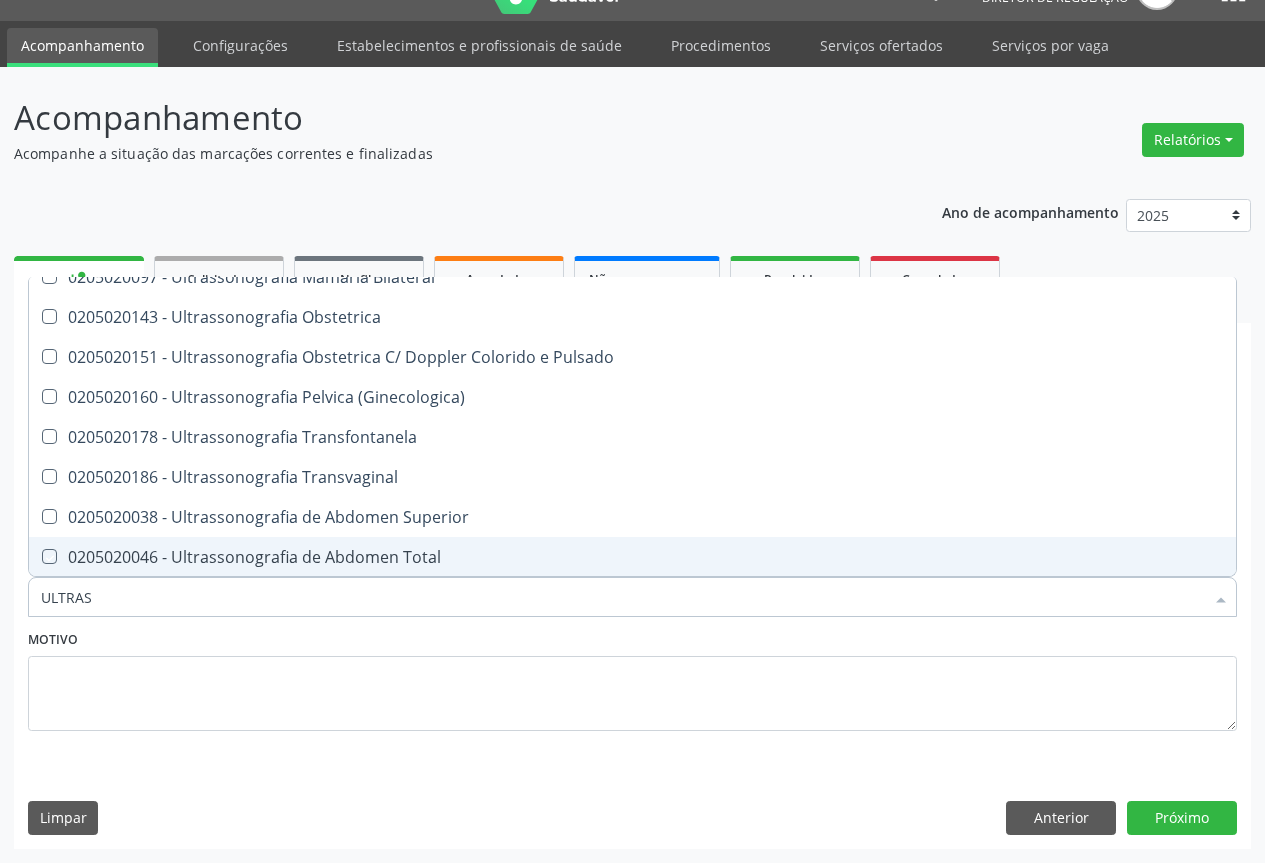 checkbox on "true" 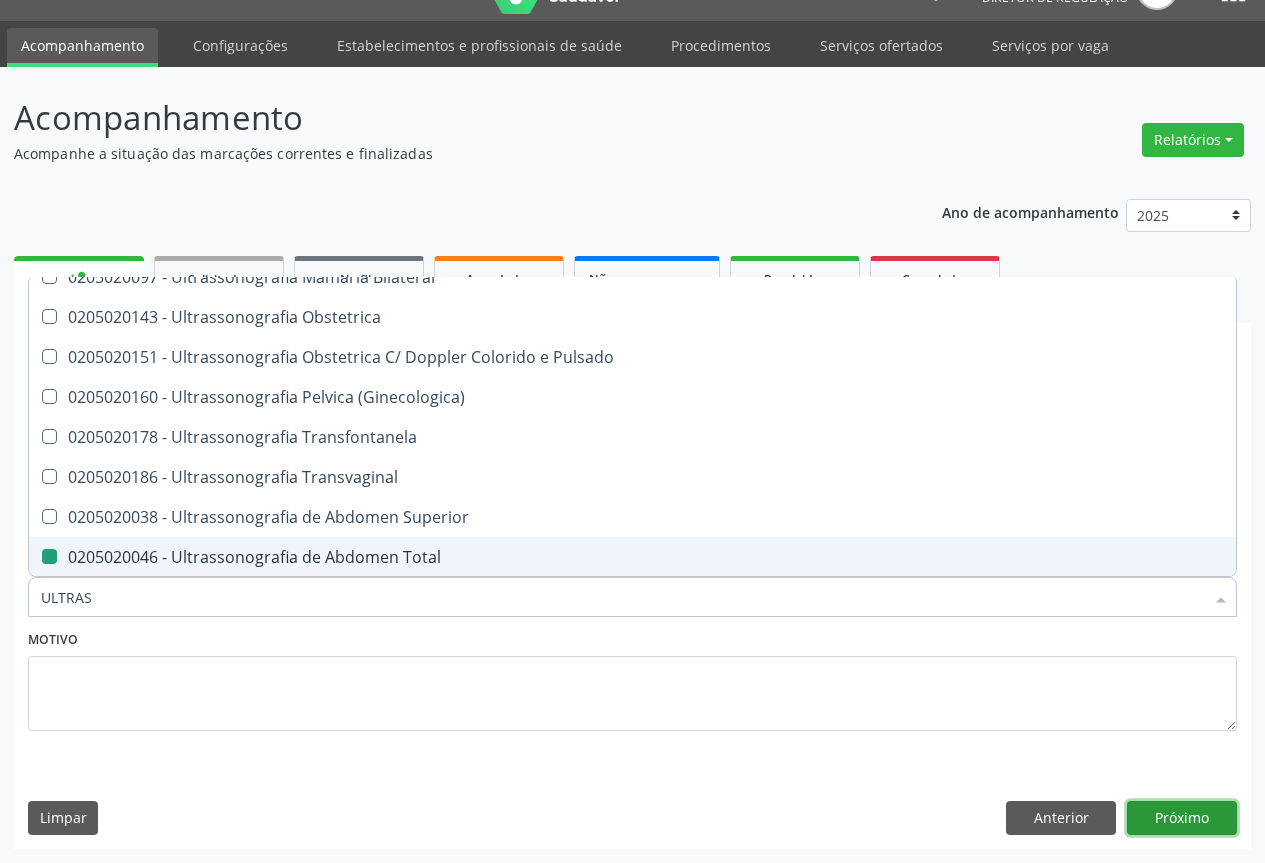 click on "Próximo" at bounding box center (1182, 818) 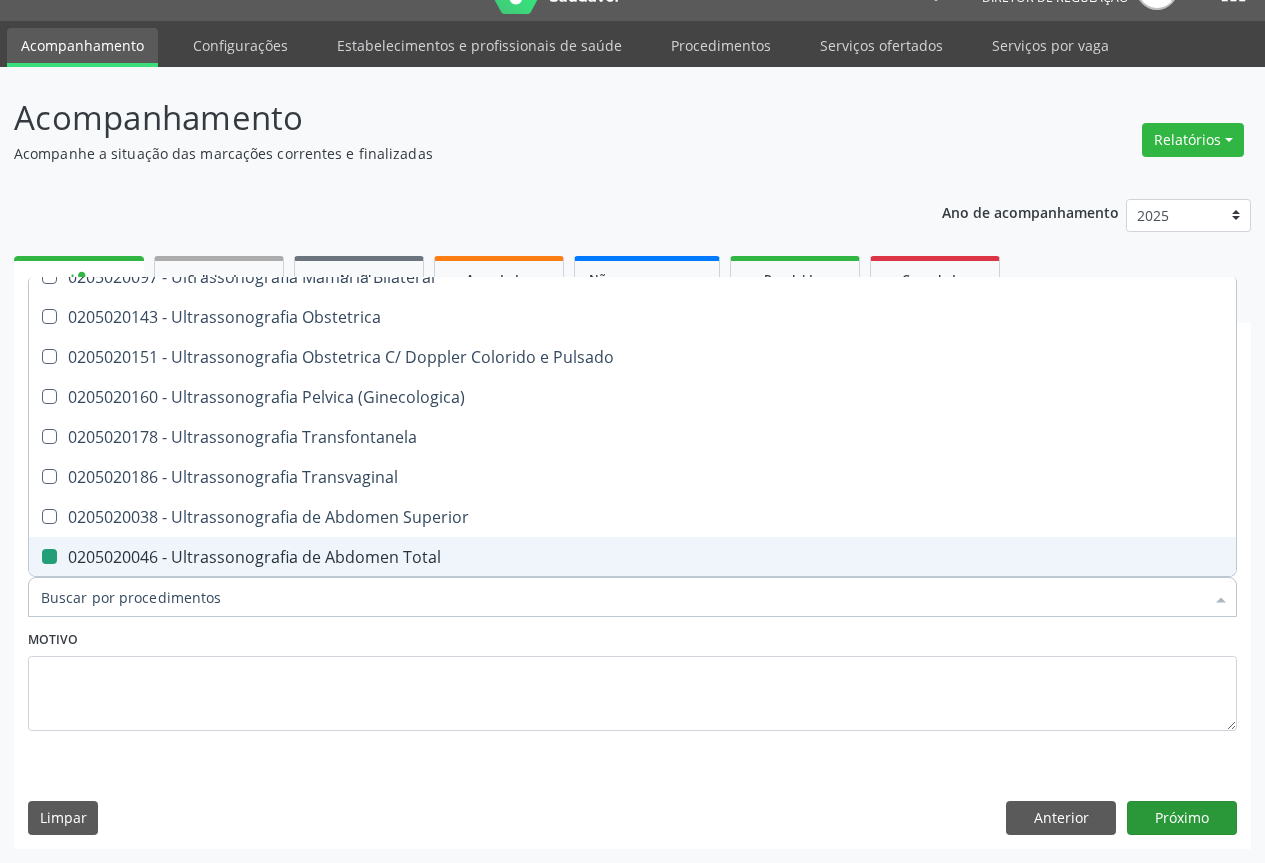 scroll, scrollTop: 7, scrollLeft: 0, axis: vertical 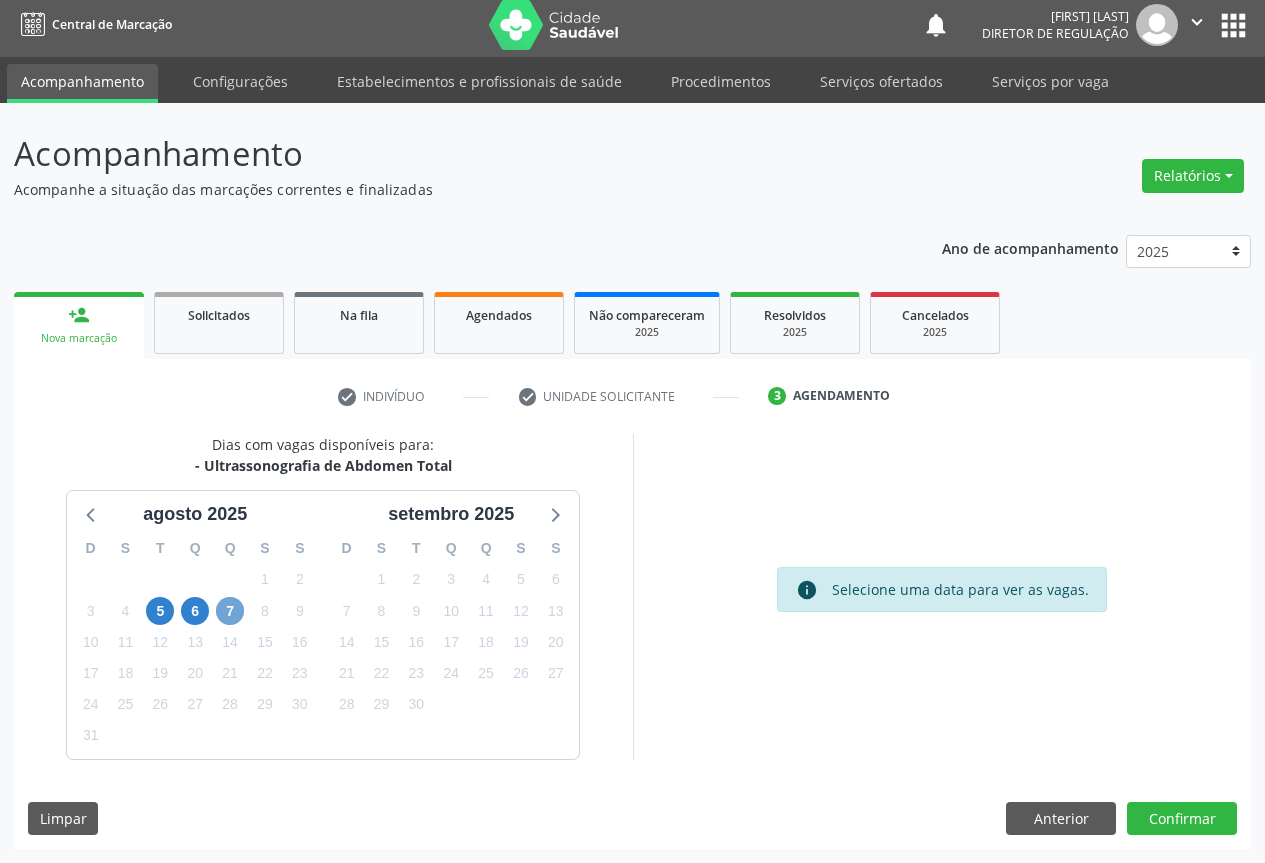 click on "7" at bounding box center [230, 611] 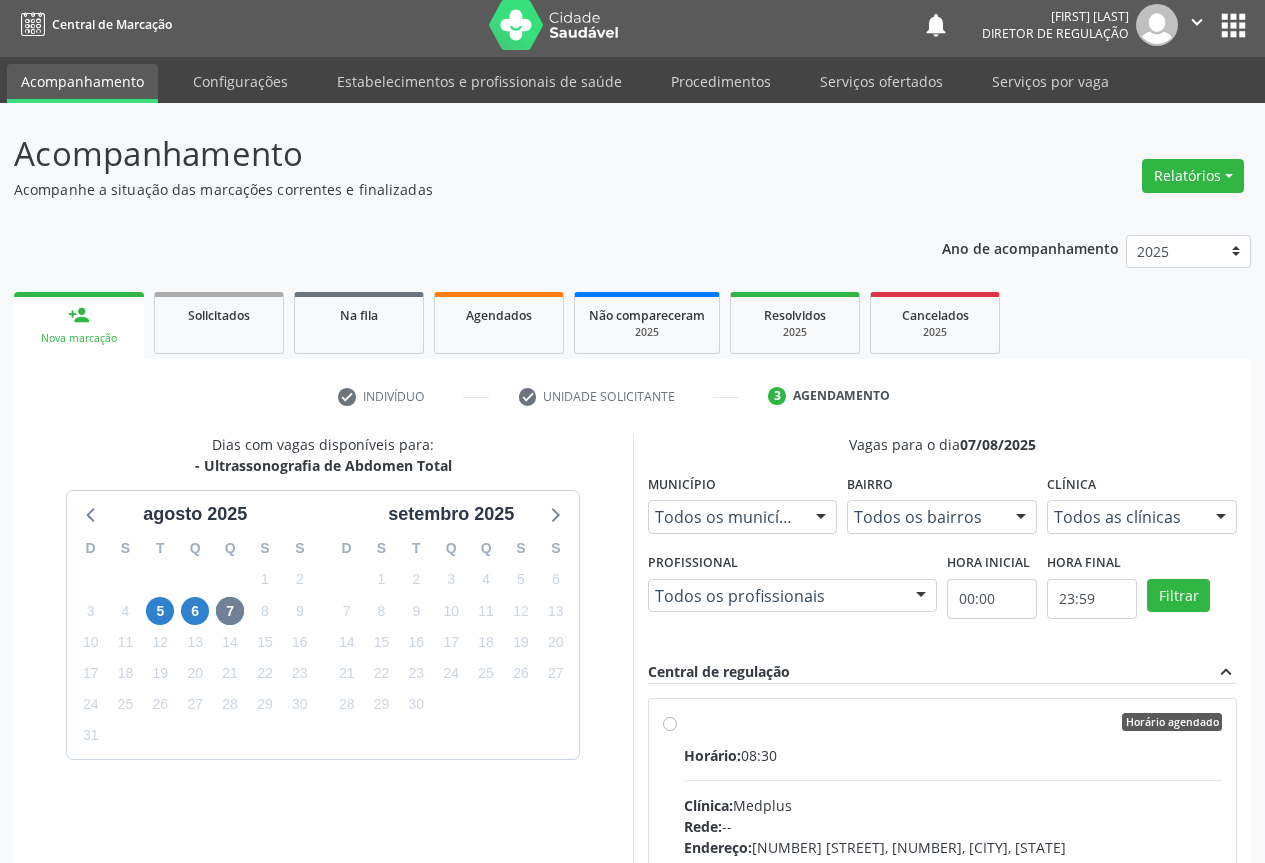 click on "Horário:   08:30" at bounding box center (953, 755) 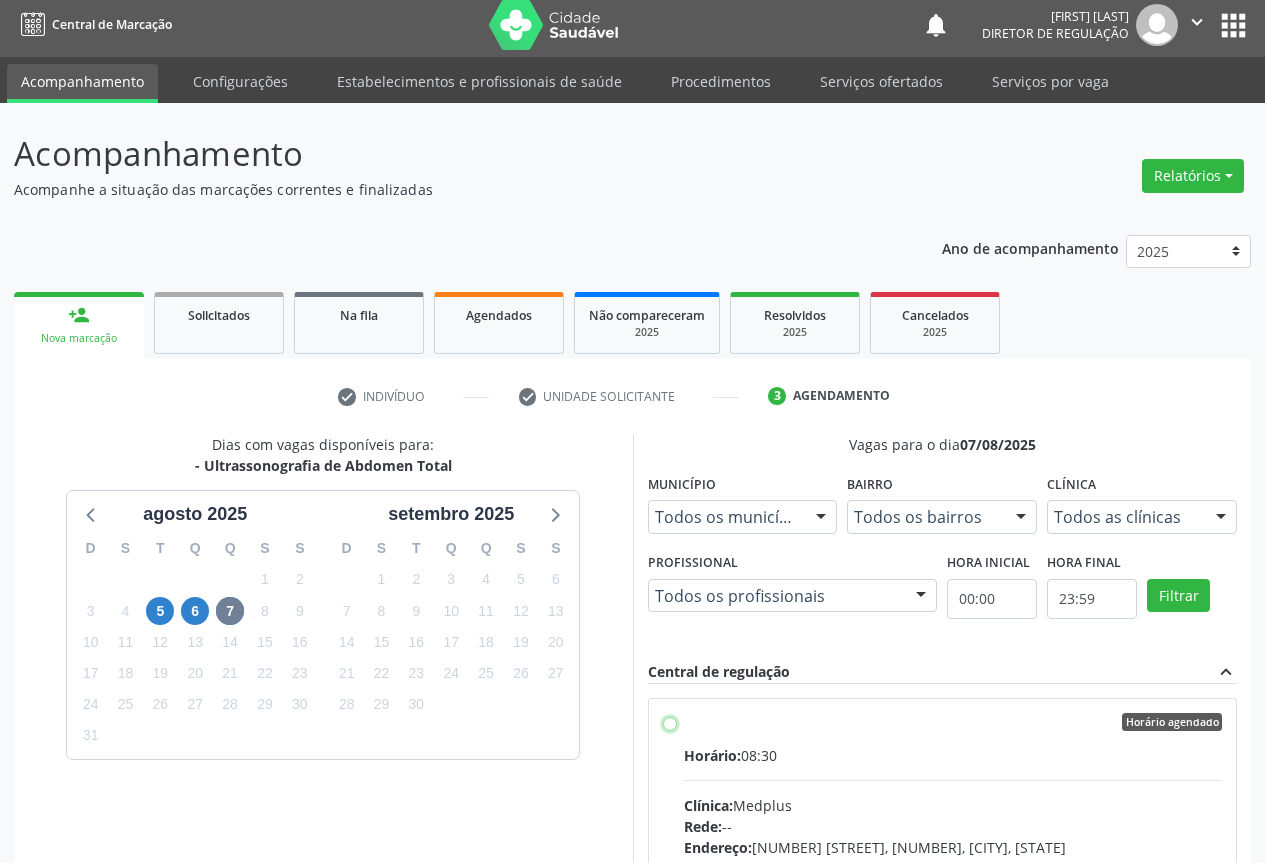 click on "Horário agendado
Horário:   08:30
Clínica:  Medplus
Rede:
--
Endereço:   2 and S 204 Ed Emp B, nº 35, Centro, Campo Formoso - BA
Telefone:   --
Profissional:
Lanna Peralva Miranda Rocha
Informações adicionais sobre o atendimento
Idade de atendimento:
de 0 a 120 anos
Gênero(s) atendido(s):
Masculino e Feminino
Informações adicionais:
--" at bounding box center (670, 722) 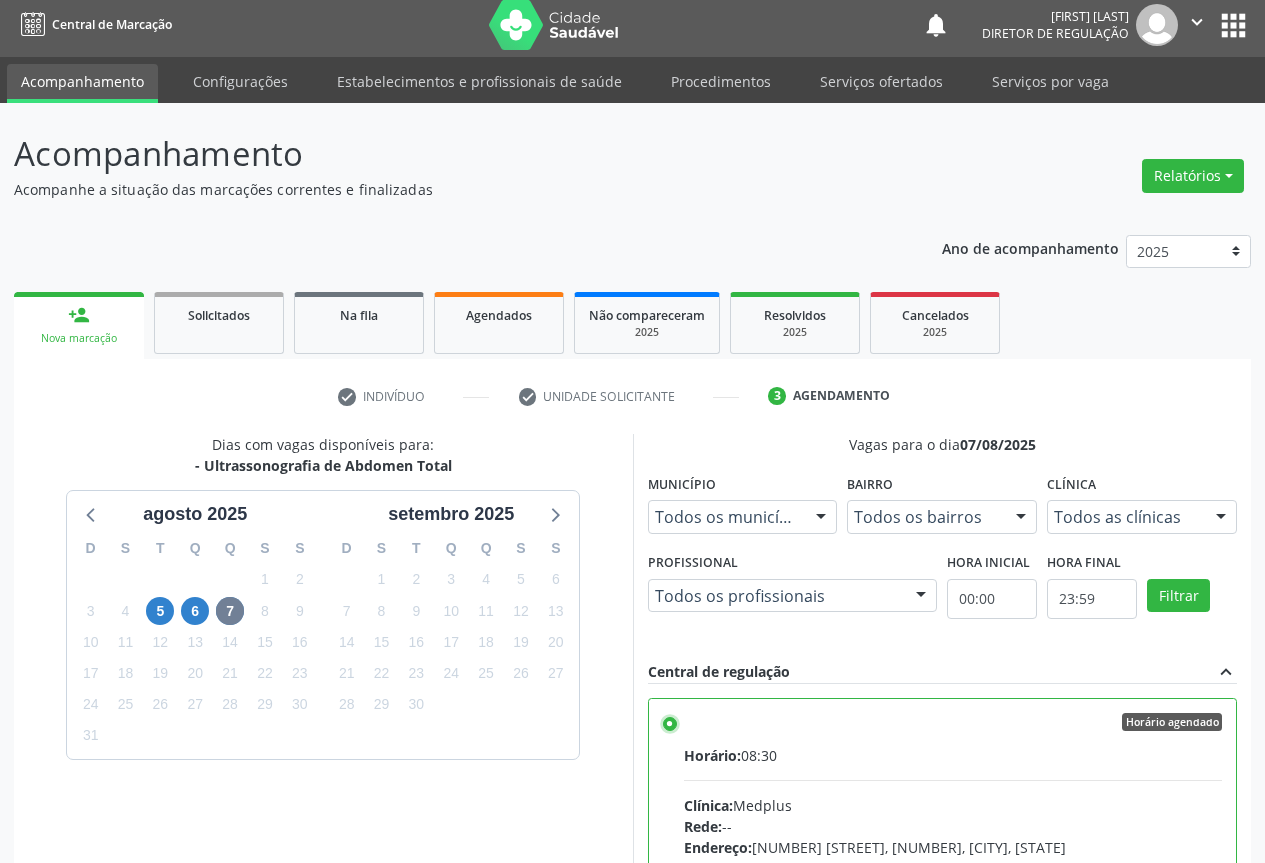 scroll, scrollTop: 332, scrollLeft: 0, axis: vertical 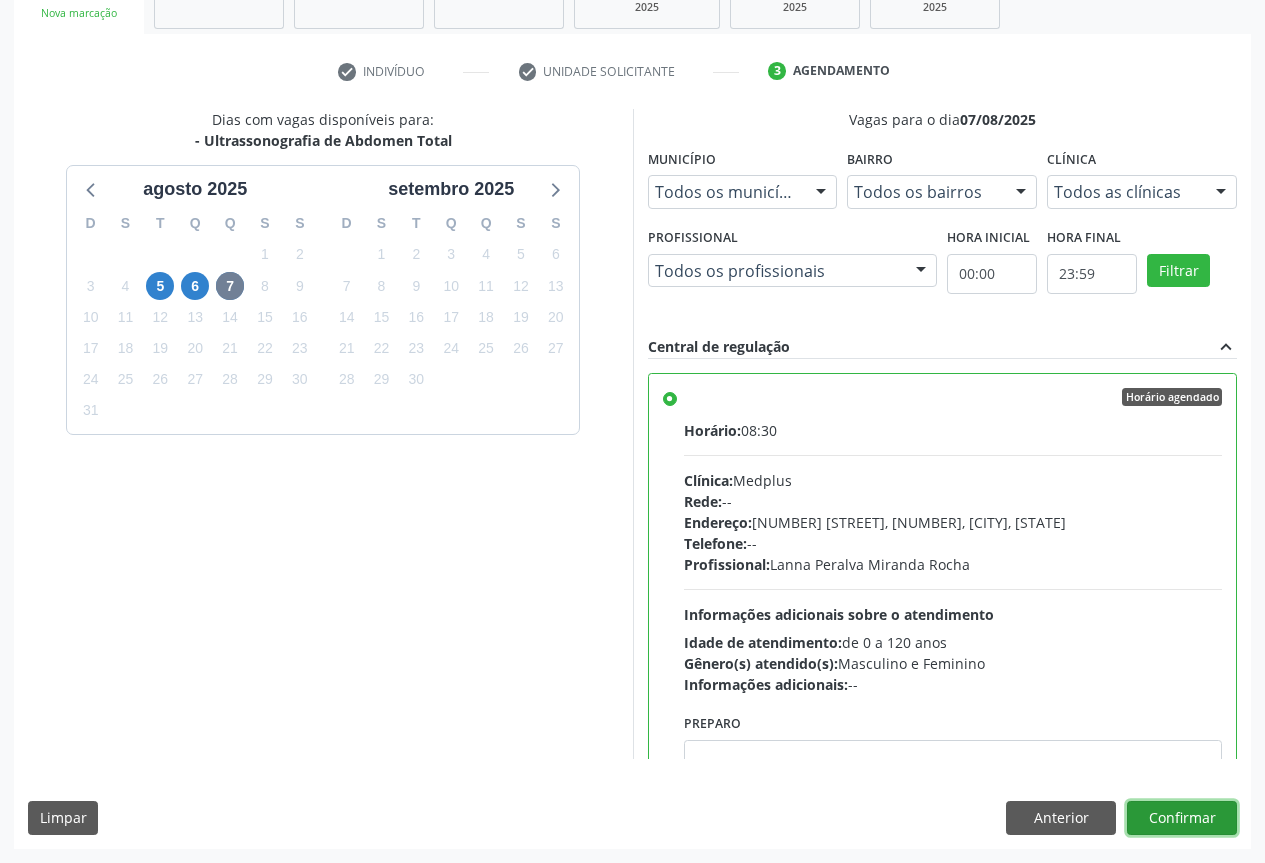click on "Confirmar" at bounding box center (1182, 818) 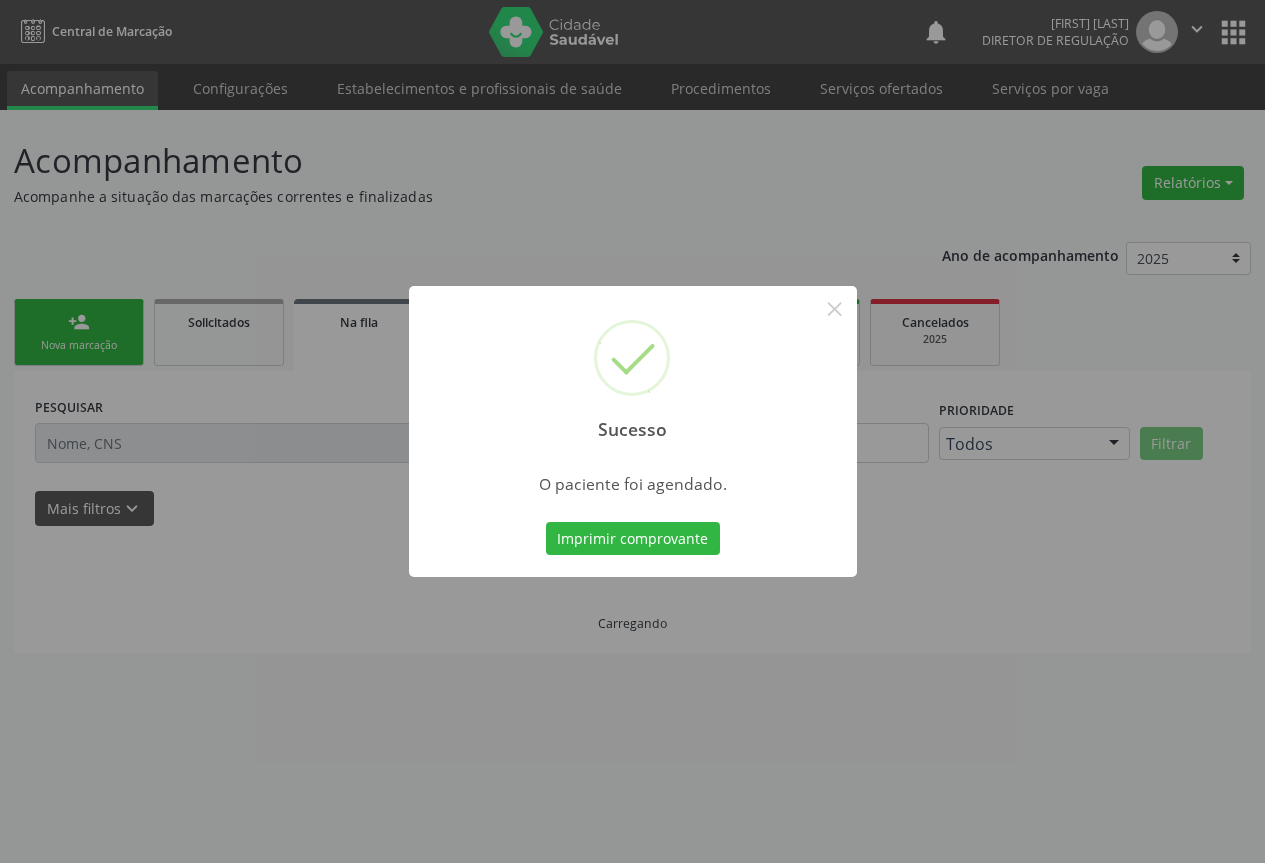 scroll, scrollTop: 0, scrollLeft: 0, axis: both 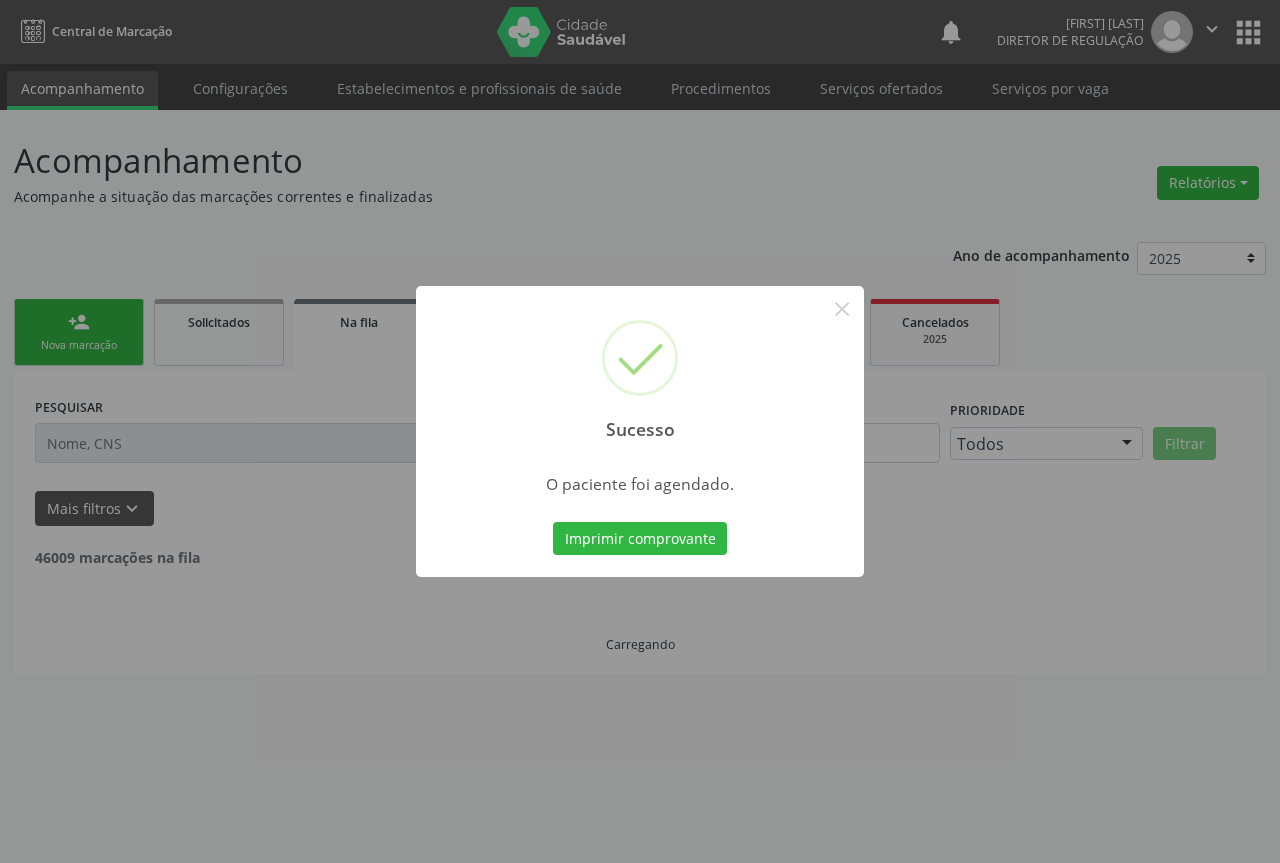 type 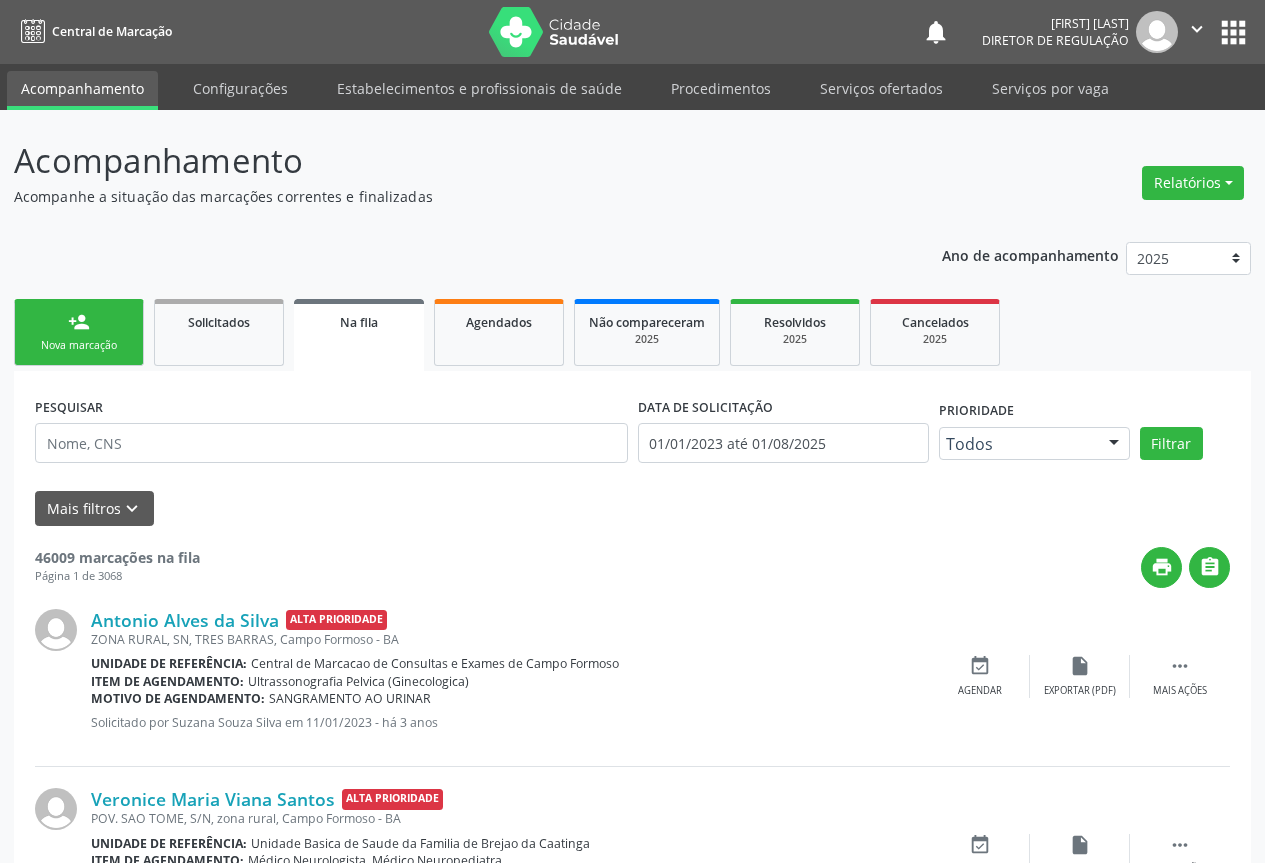 click on "person_add" at bounding box center (79, 322) 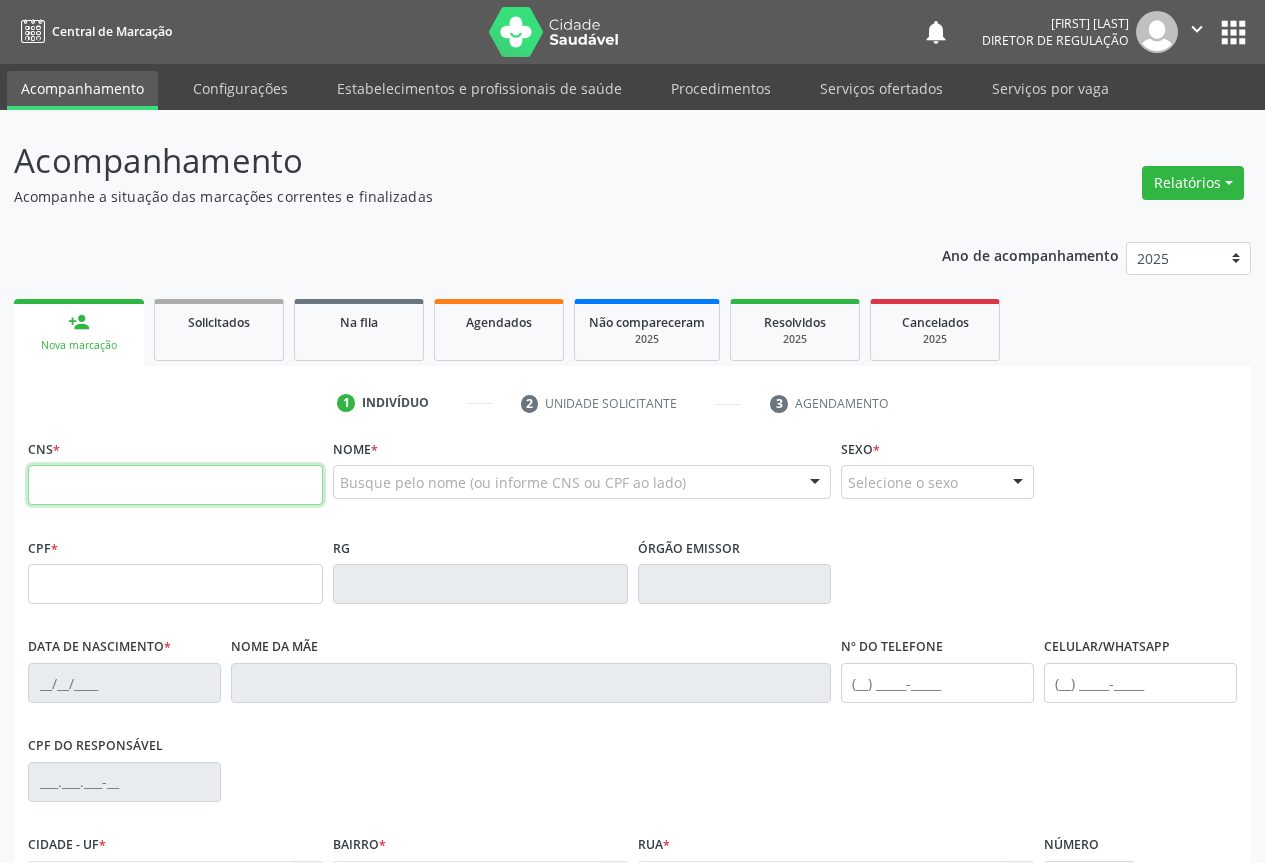 click at bounding box center (175, 485) 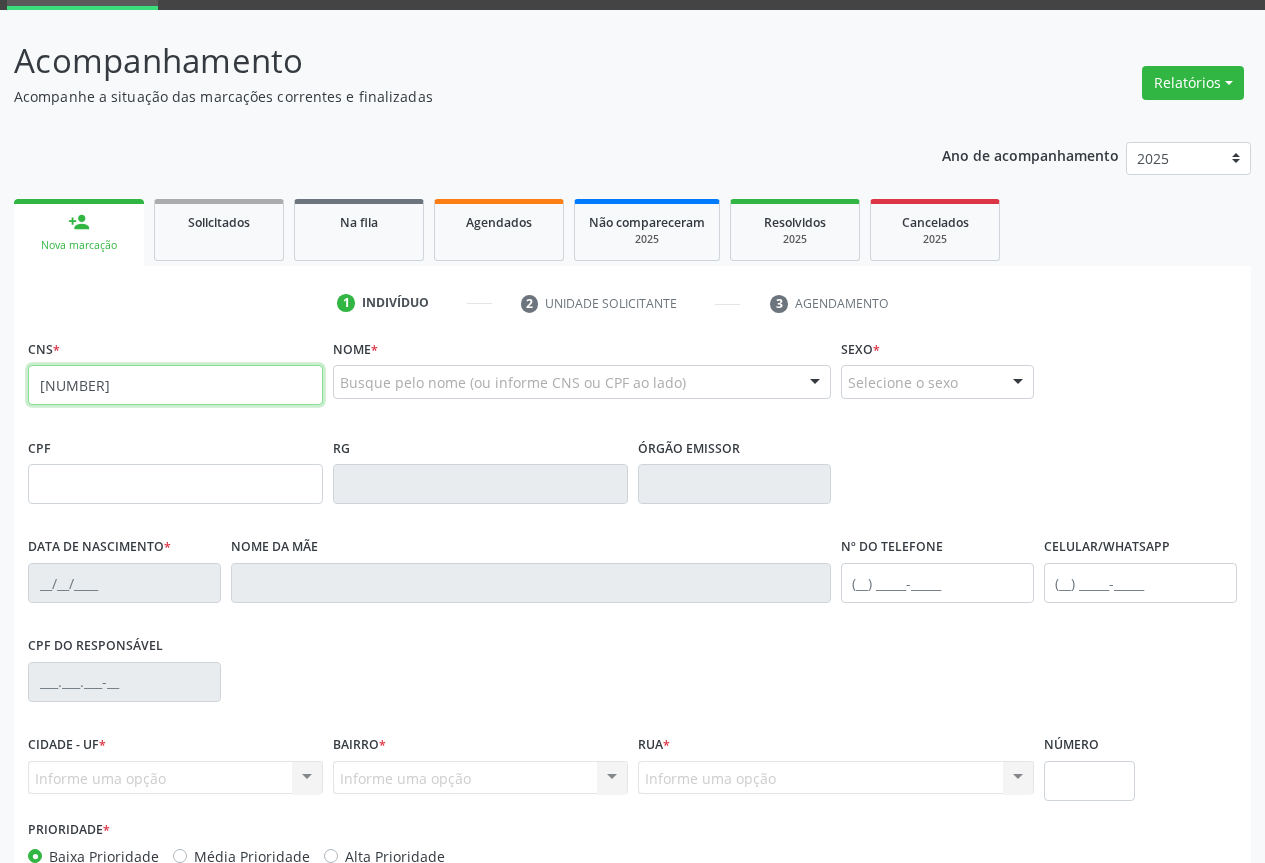 scroll, scrollTop: 221, scrollLeft: 0, axis: vertical 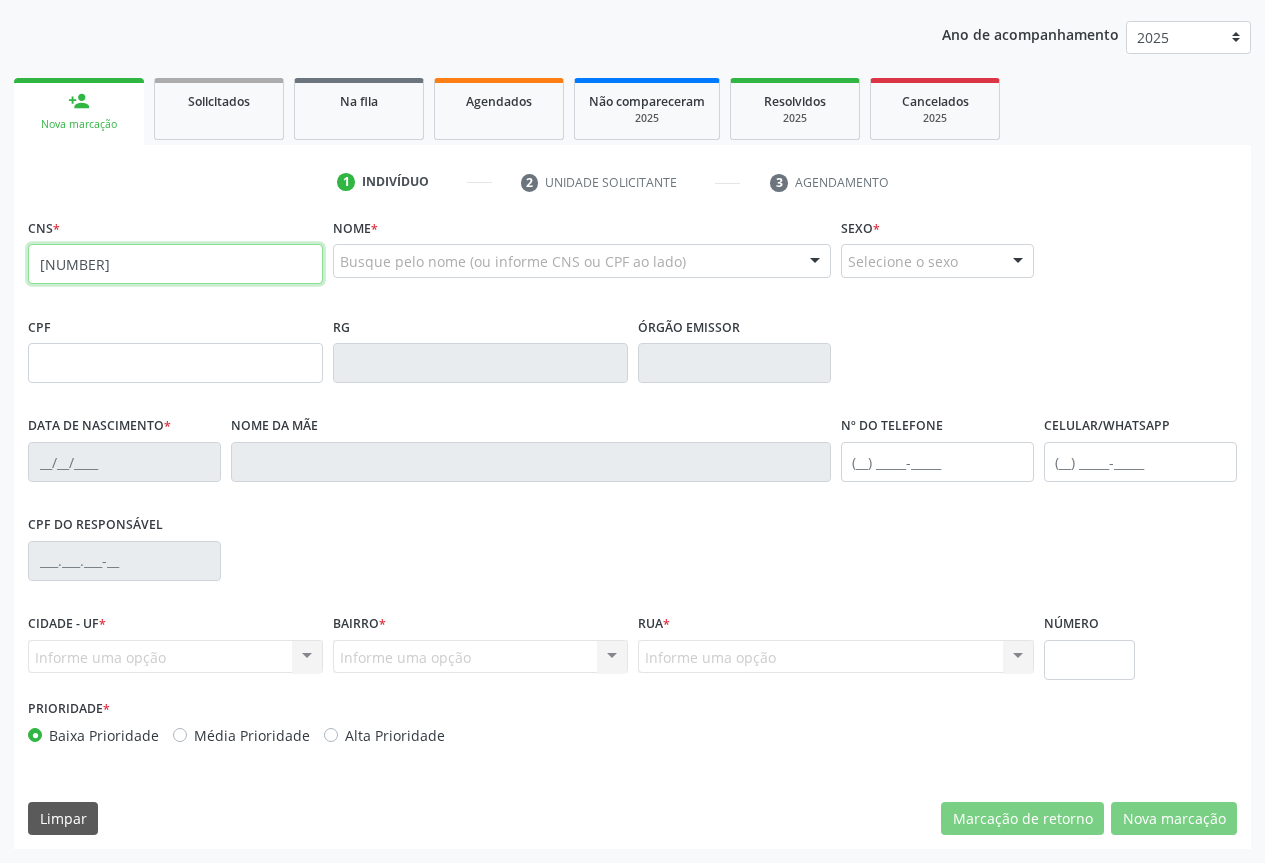 click on "702 2331 6982" at bounding box center (175, 264) 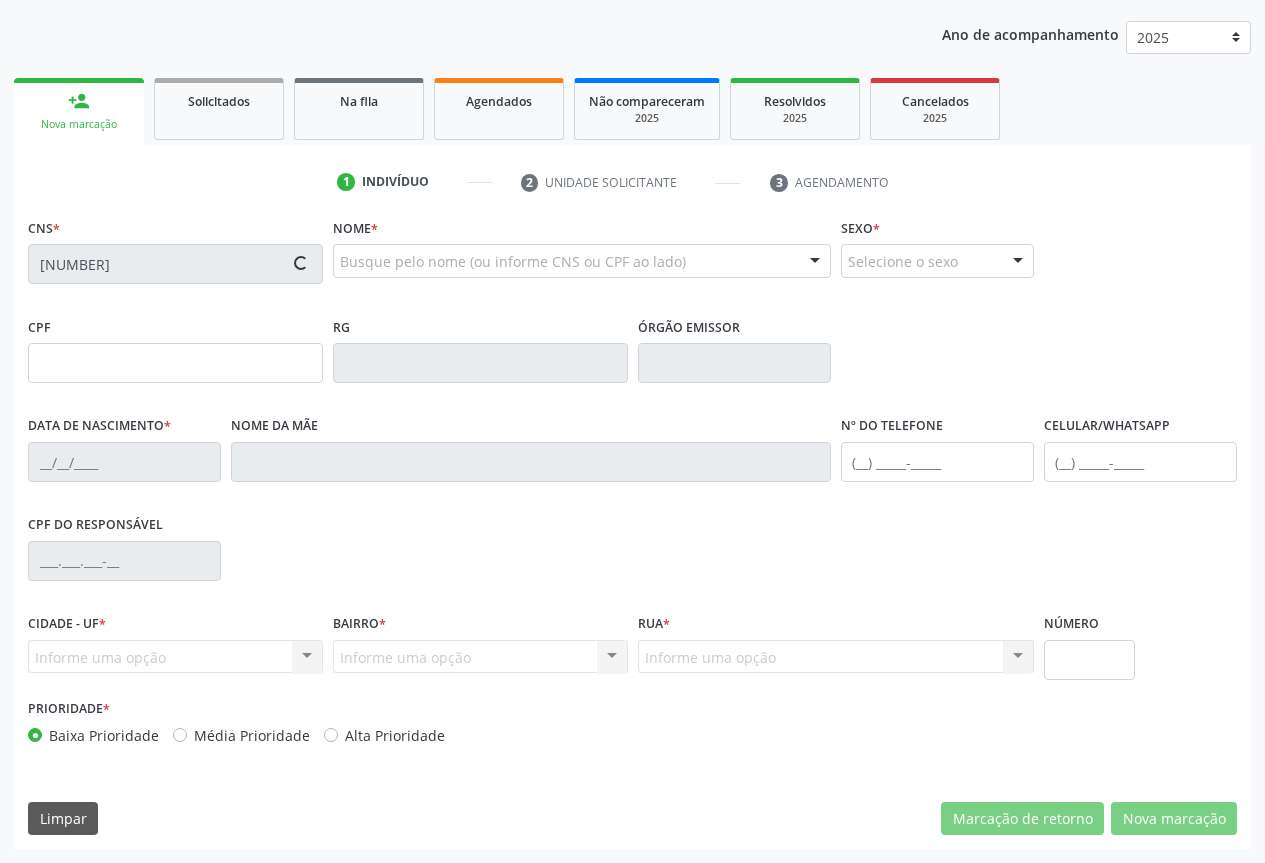 type on "0503366145" 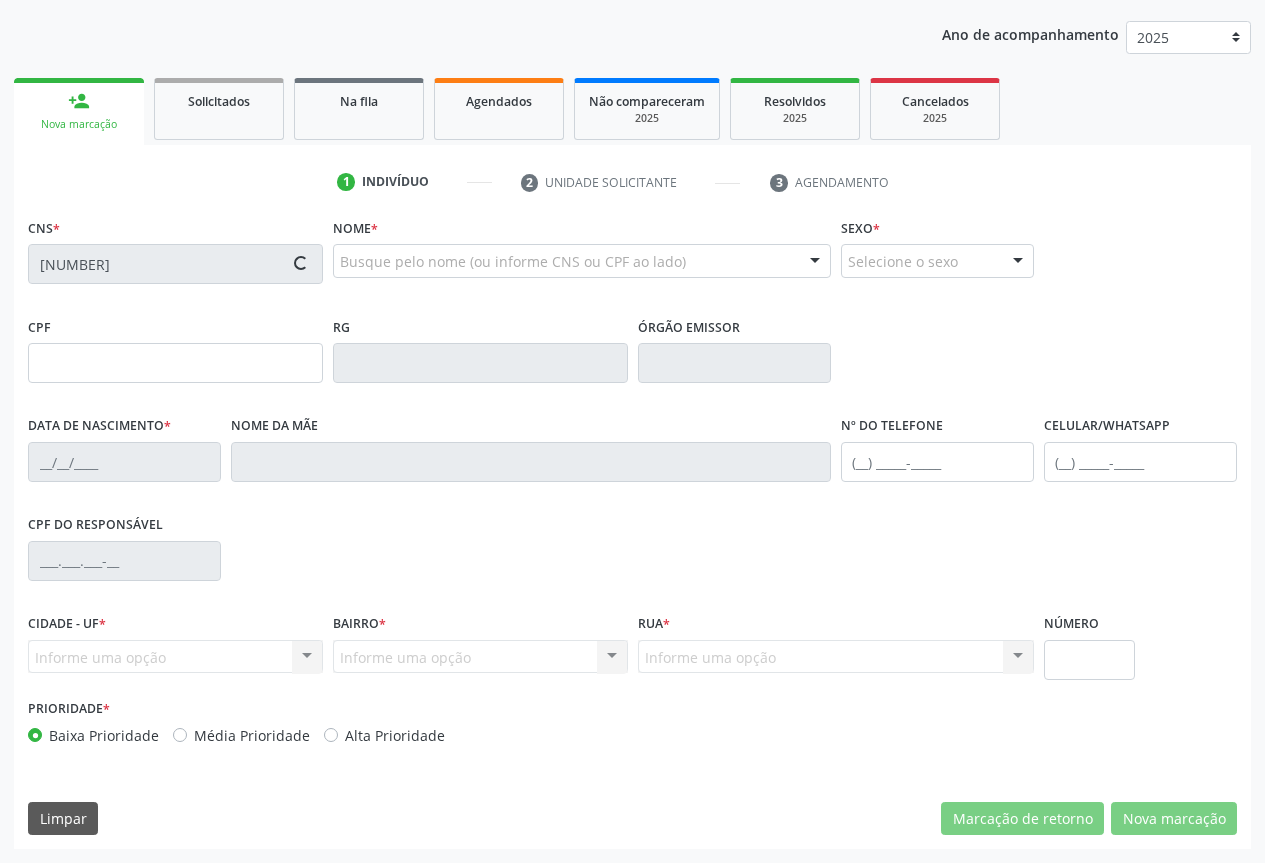 type on "01/05/1965" 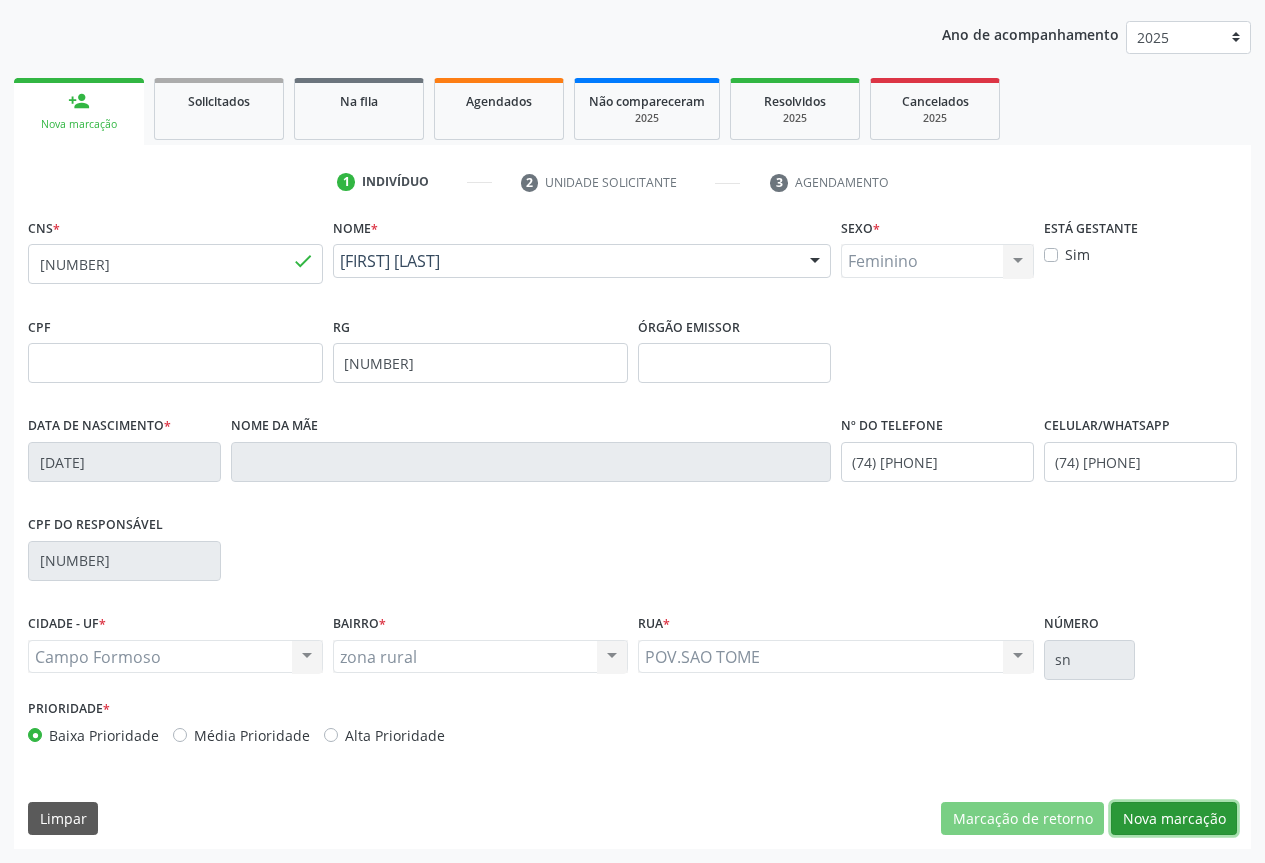 click on "Nova marcação" at bounding box center [1174, 819] 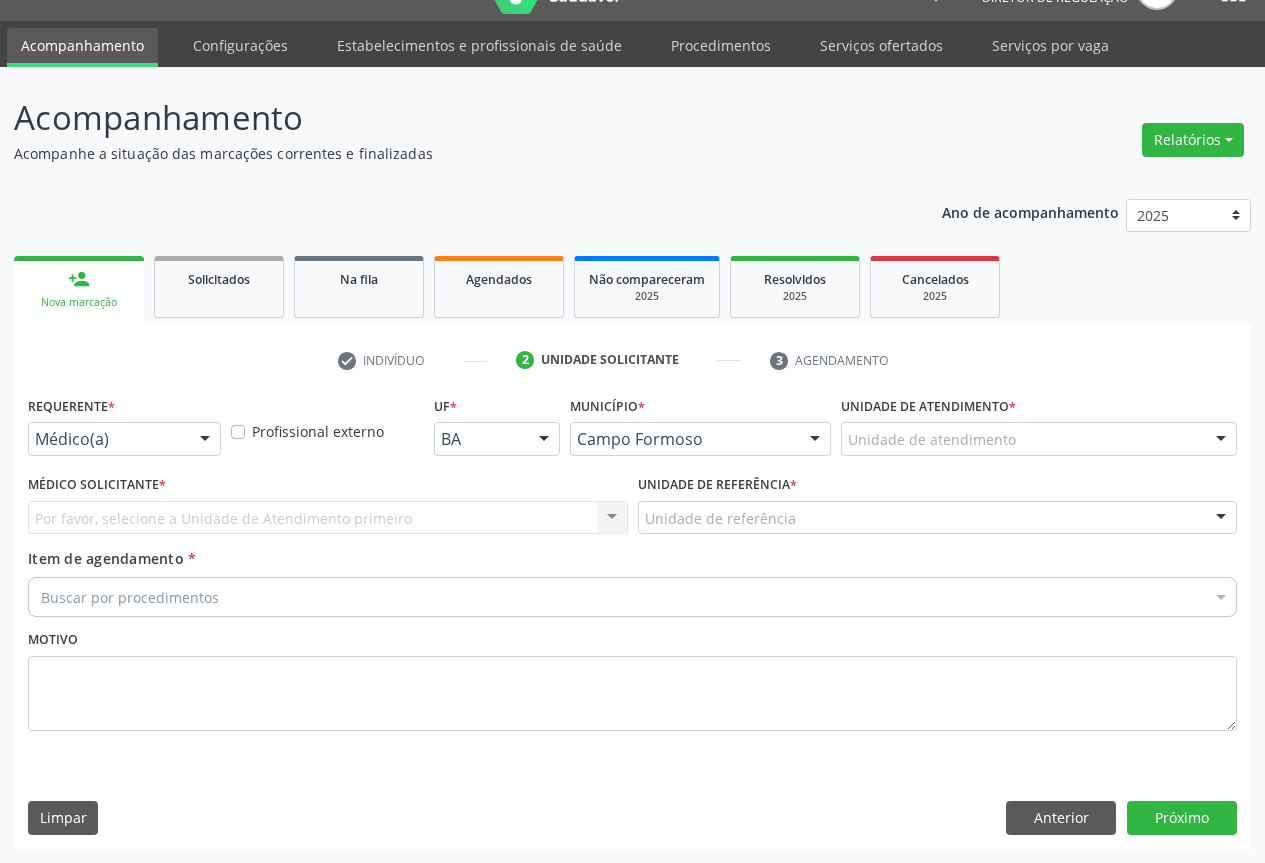 scroll, scrollTop: 43, scrollLeft: 0, axis: vertical 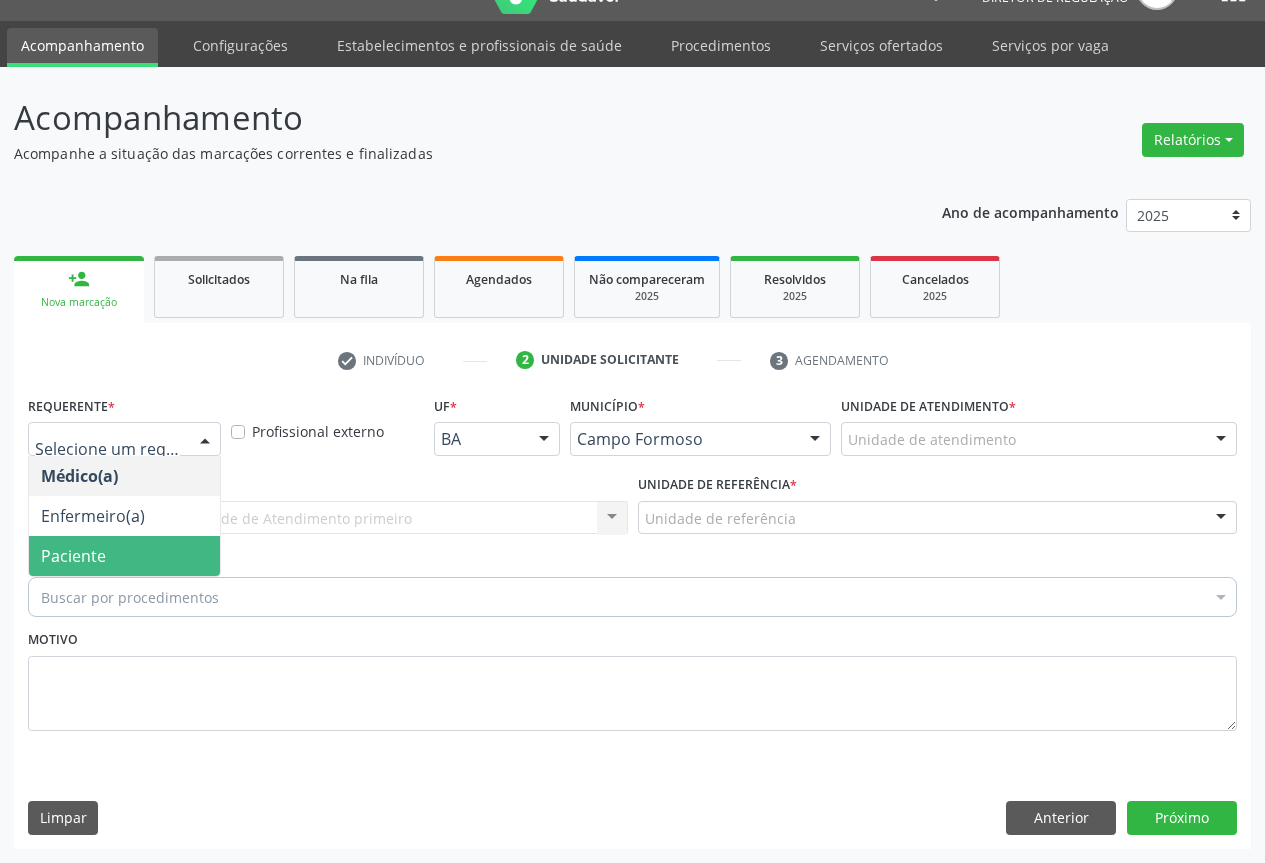 click on "Paciente" at bounding box center (124, 556) 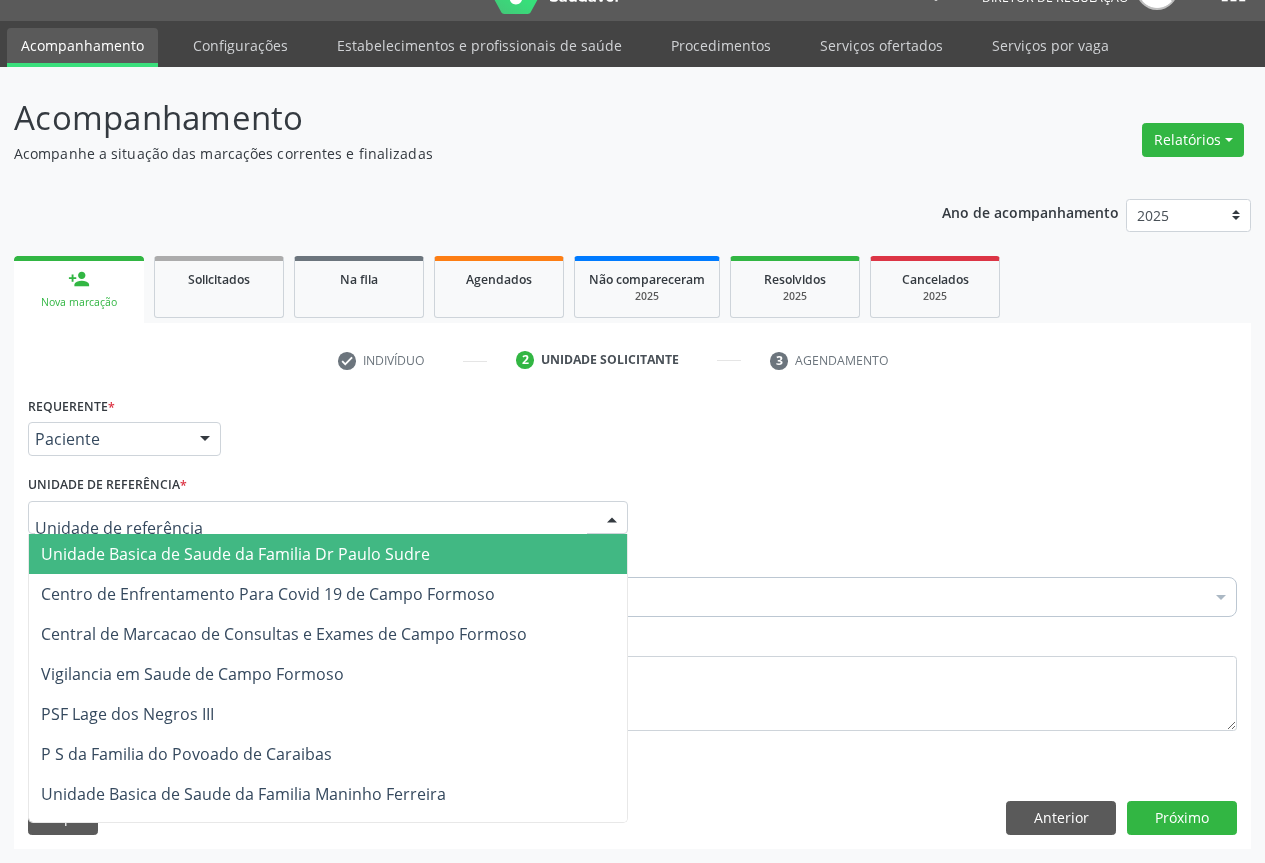 click at bounding box center (328, 518) 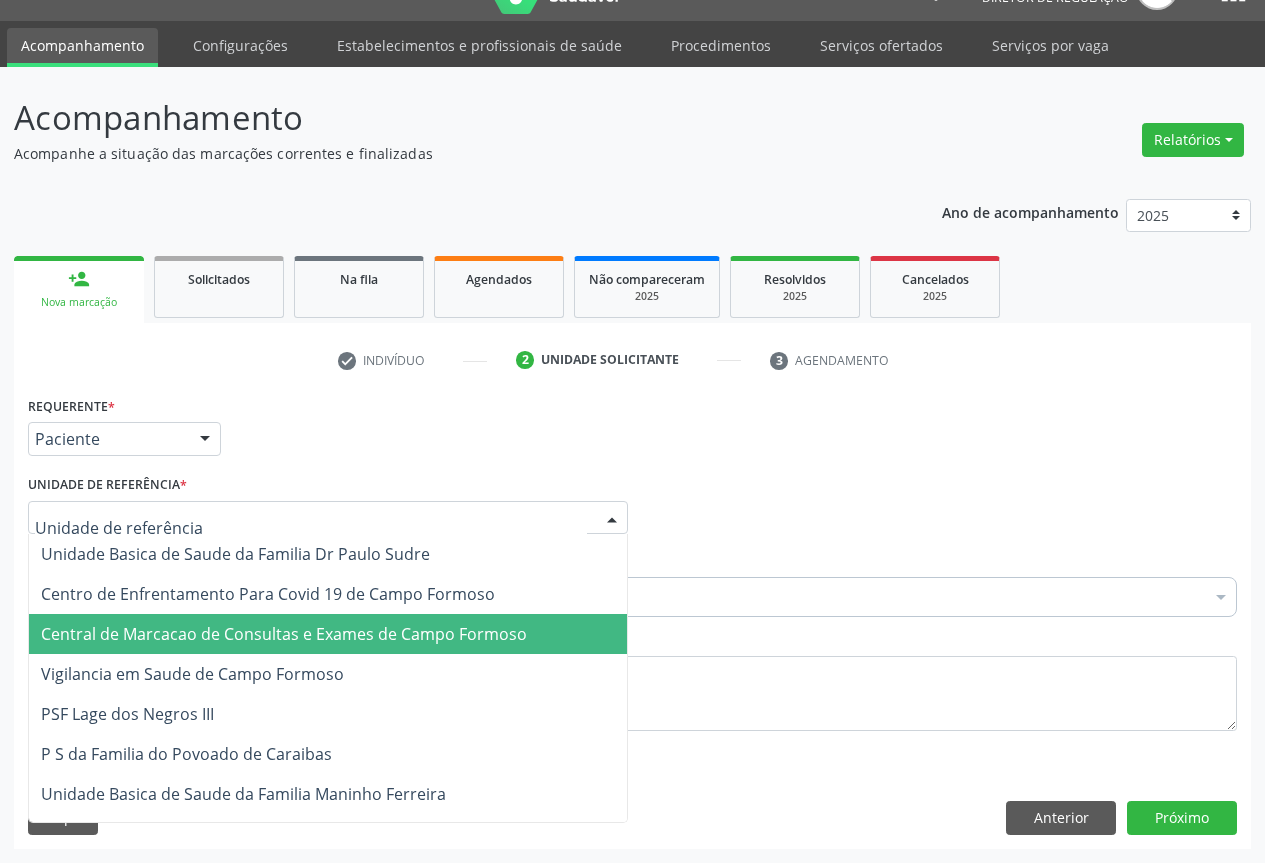 click on "Central de Marcacao de Consultas e Exames de Campo Formoso" at bounding box center (328, 634) 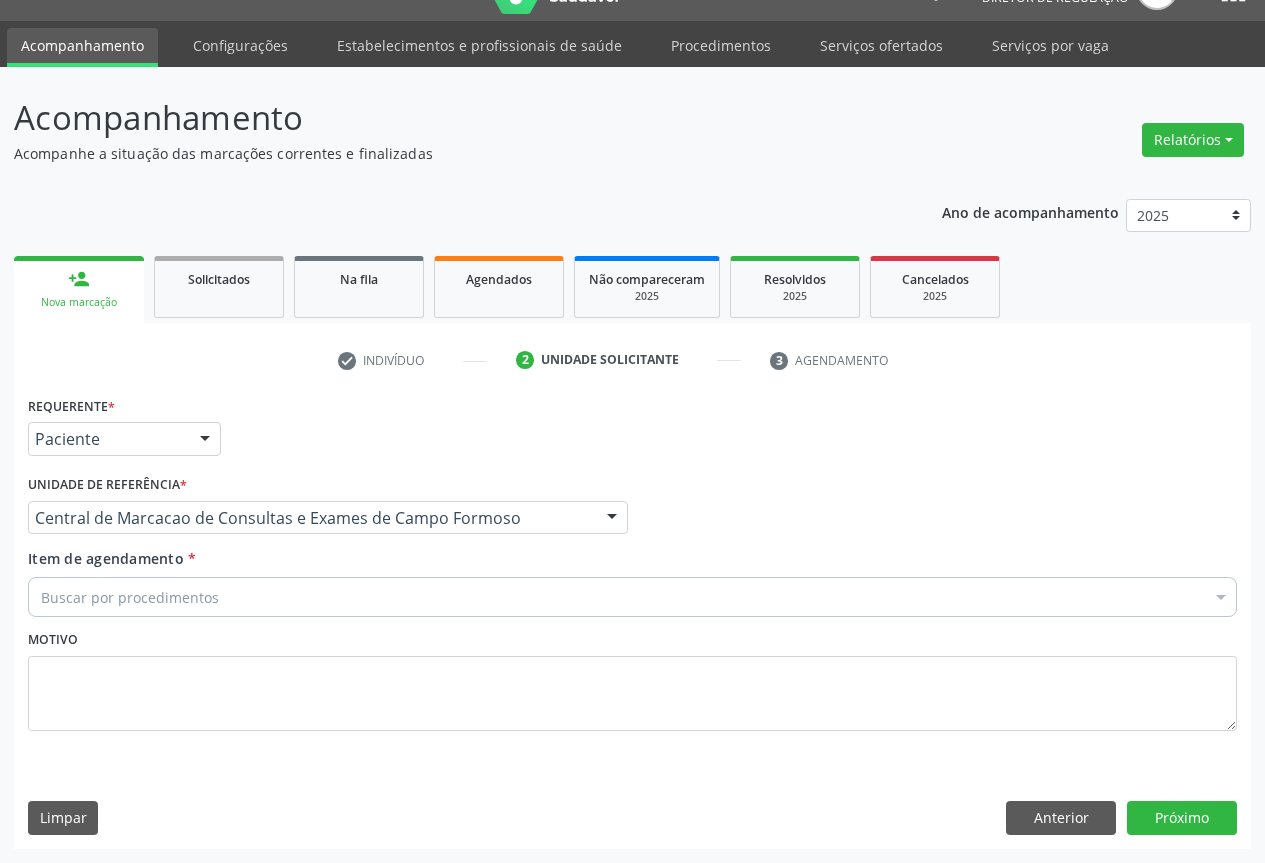 click on "Buscar por procedimentos" at bounding box center [632, 597] 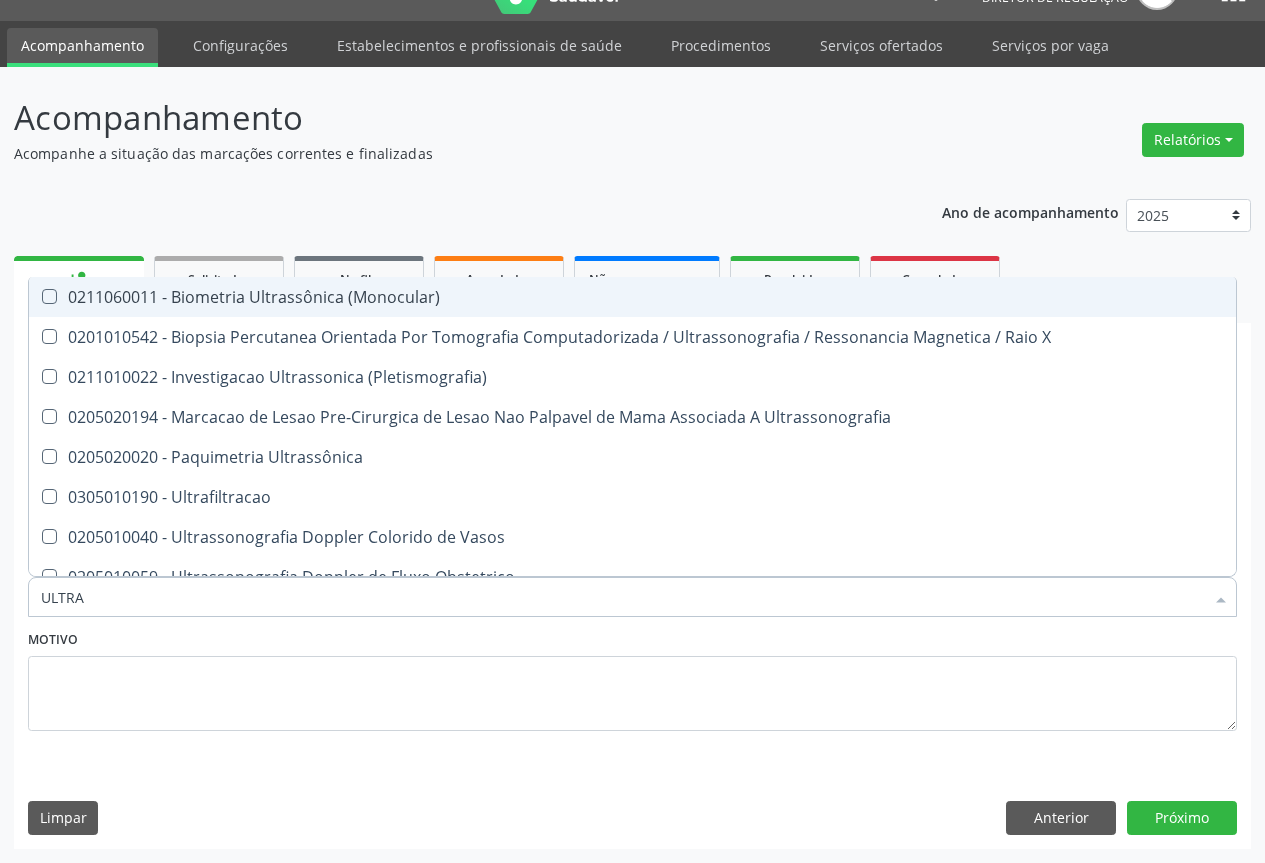 type on "ULTRAS" 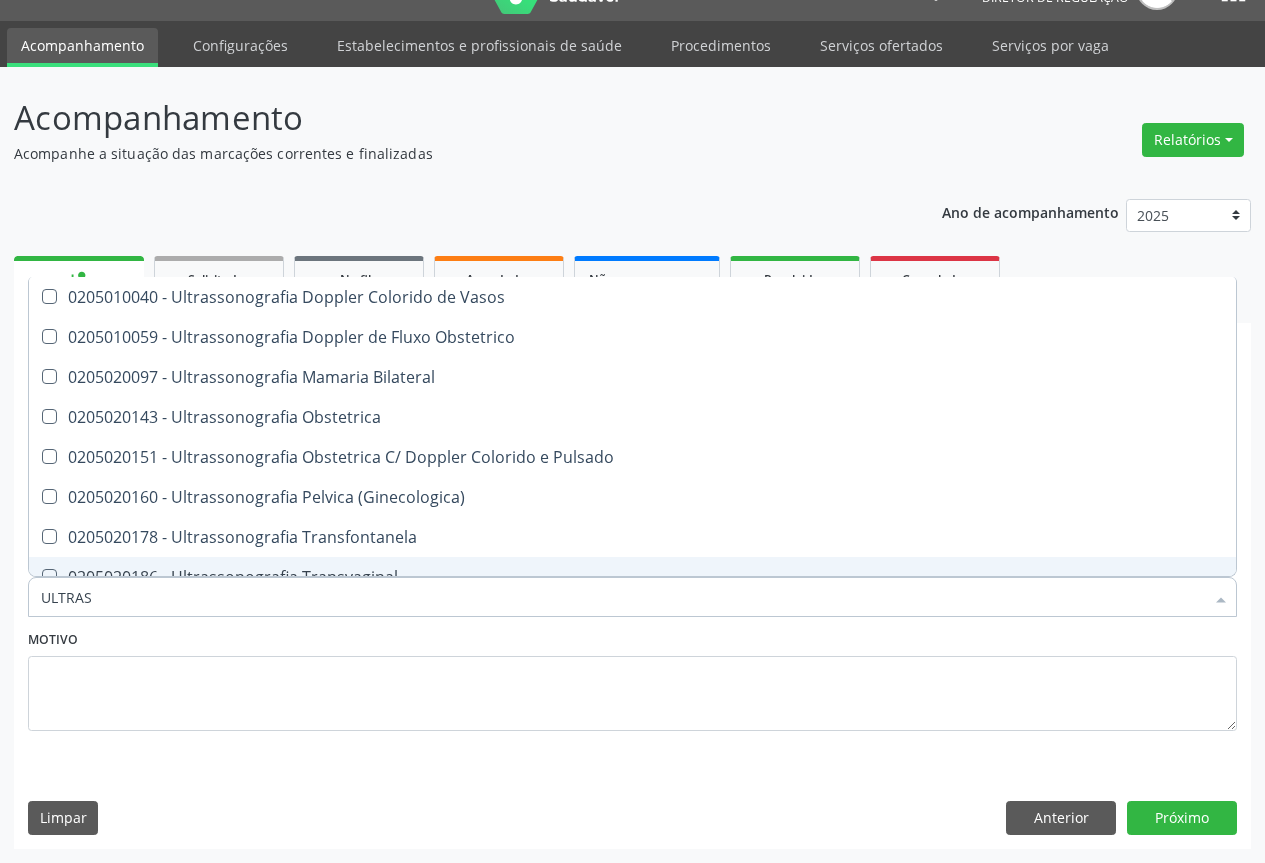 scroll, scrollTop: 400, scrollLeft: 0, axis: vertical 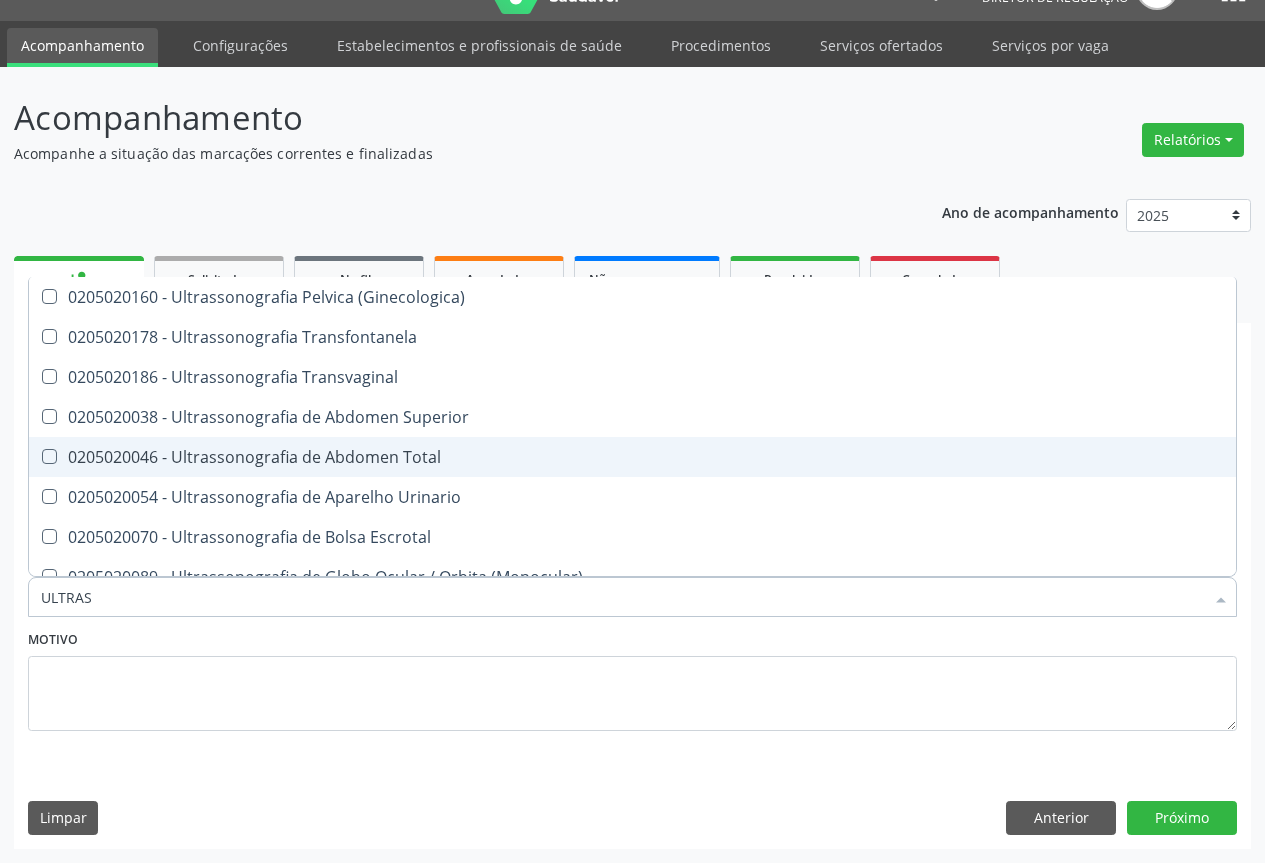 click on "0205020046 - Ultrassonografia de Abdomen Total" at bounding box center (632, 457) 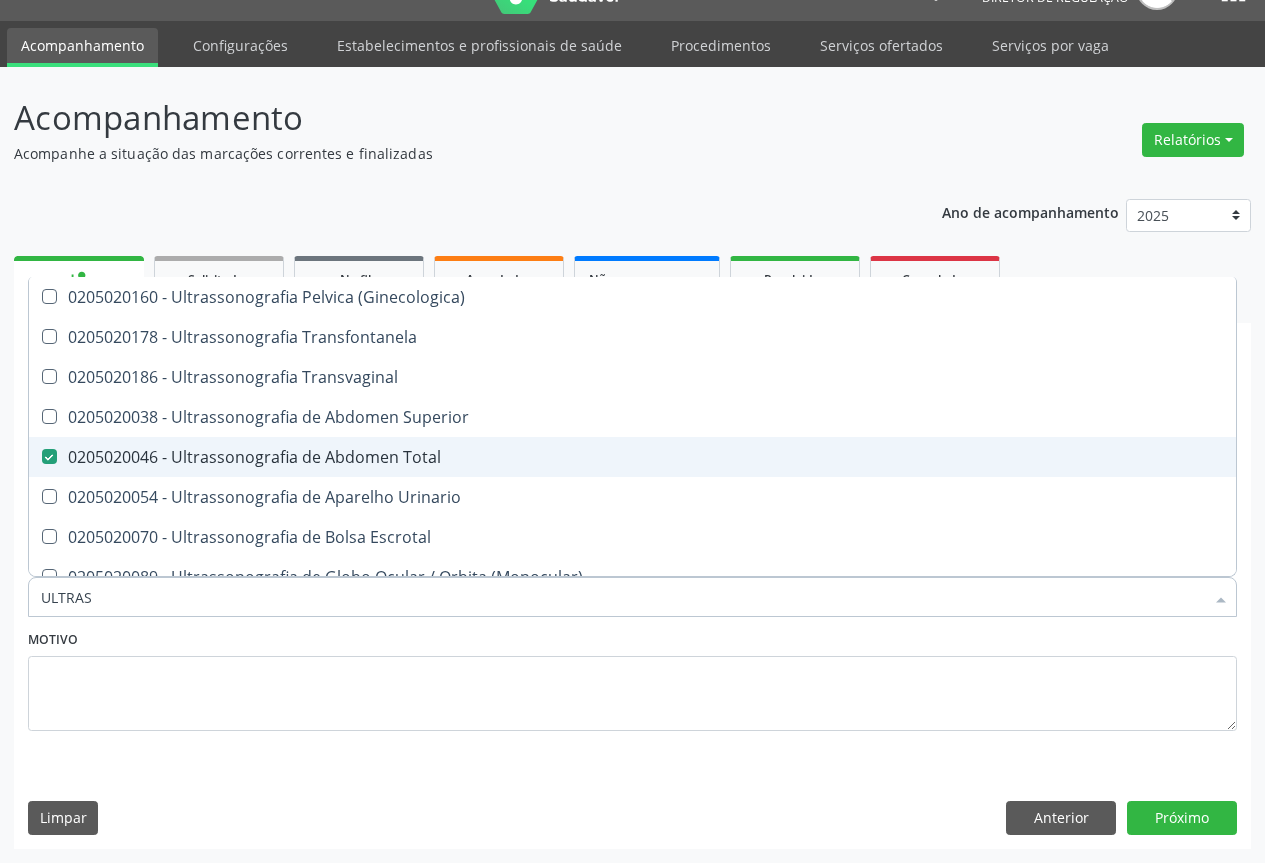 checkbox on "true" 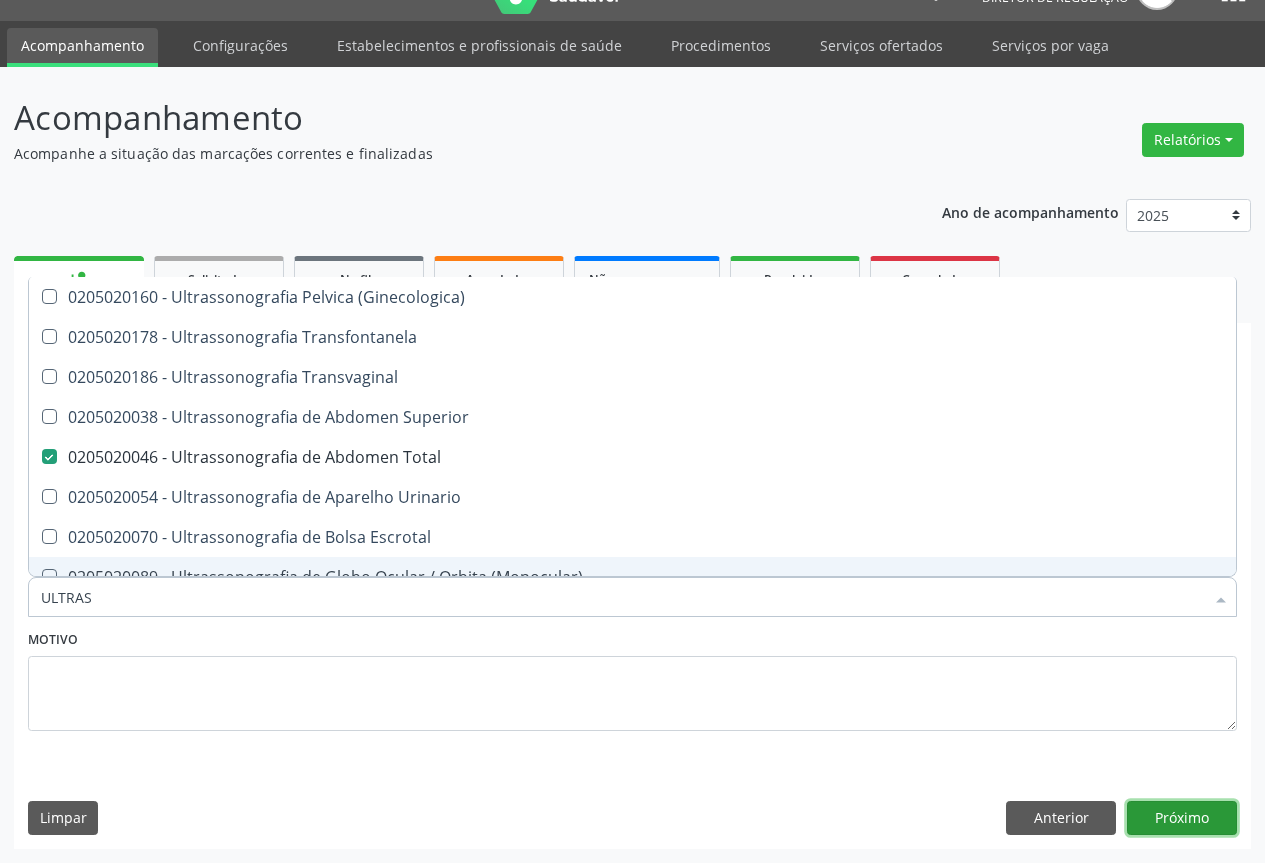 click on "Próximo" at bounding box center (1182, 818) 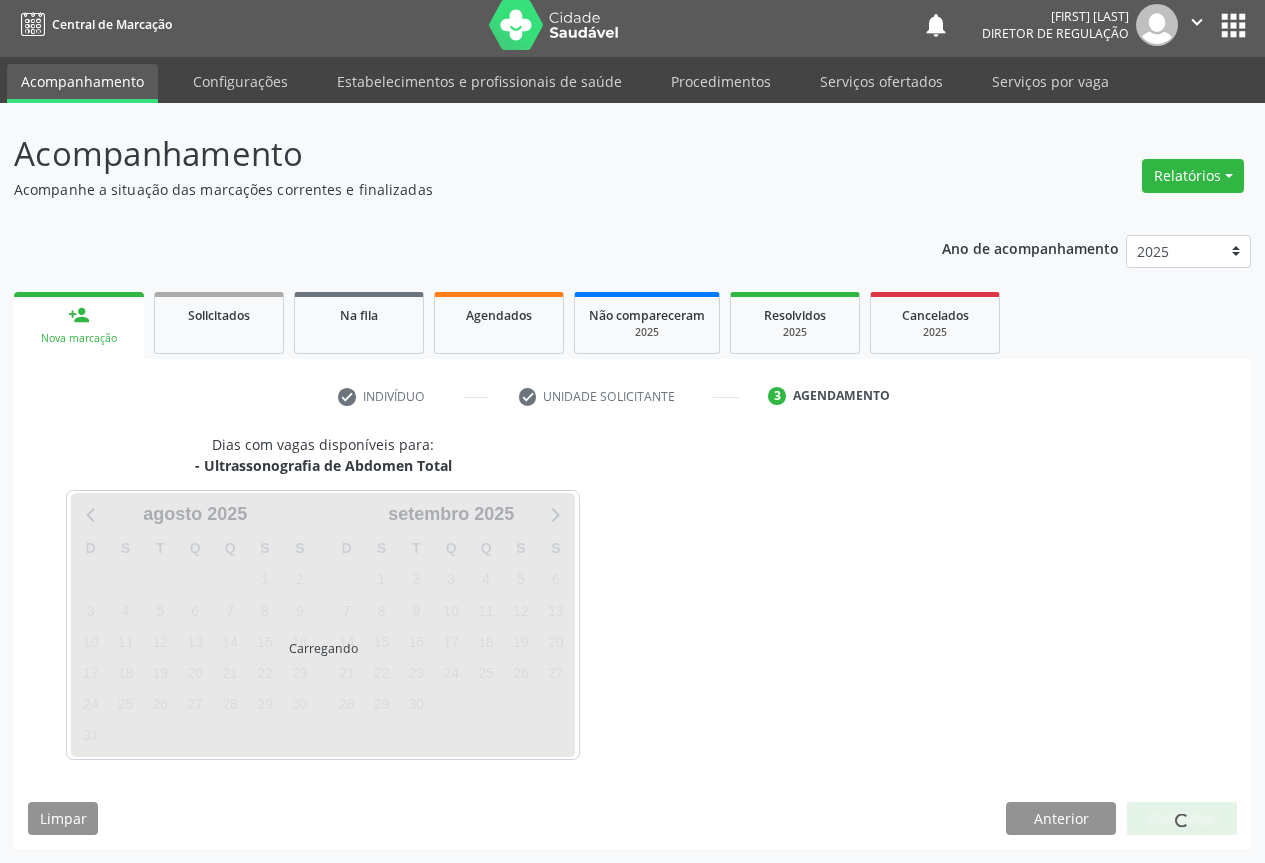 scroll, scrollTop: 7, scrollLeft: 0, axis: vertical 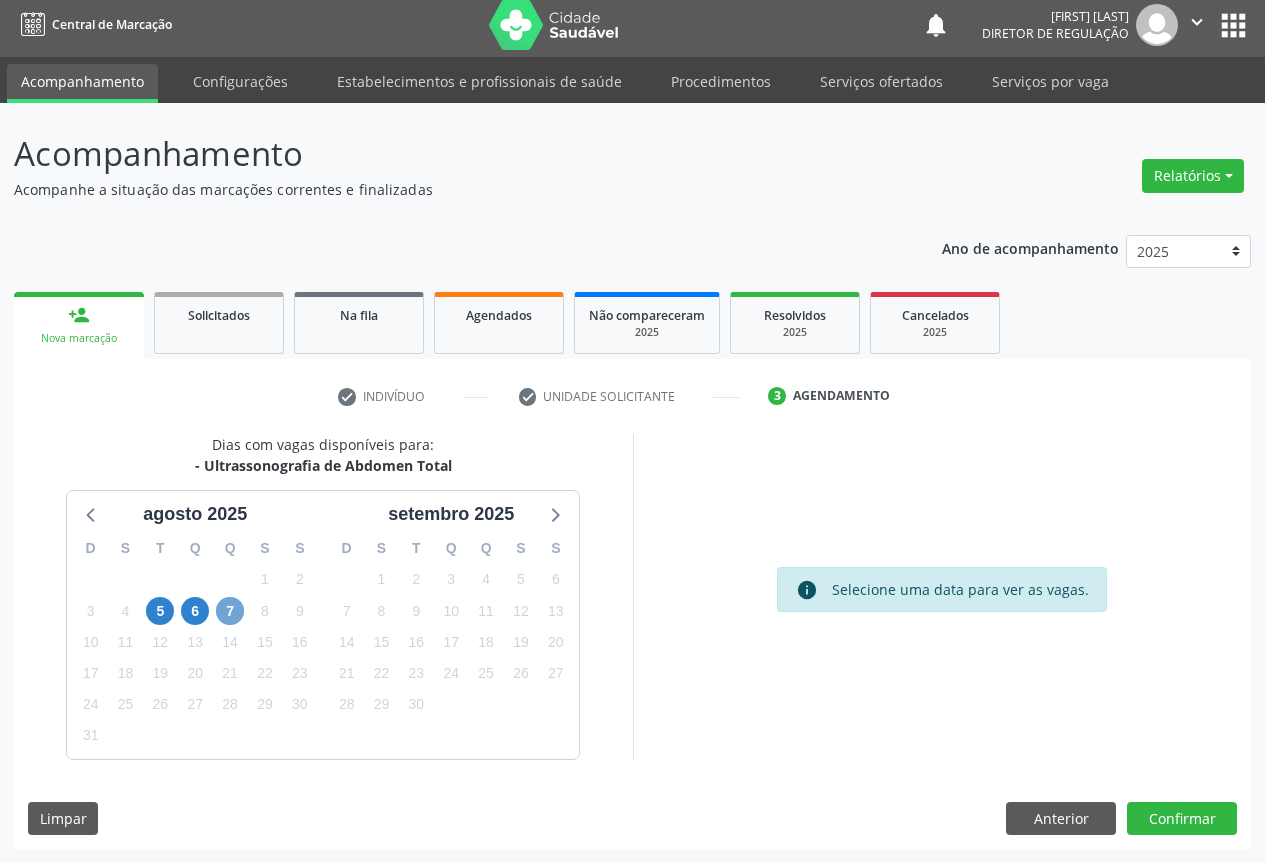 click on "7" at bounding box center [230, 611] 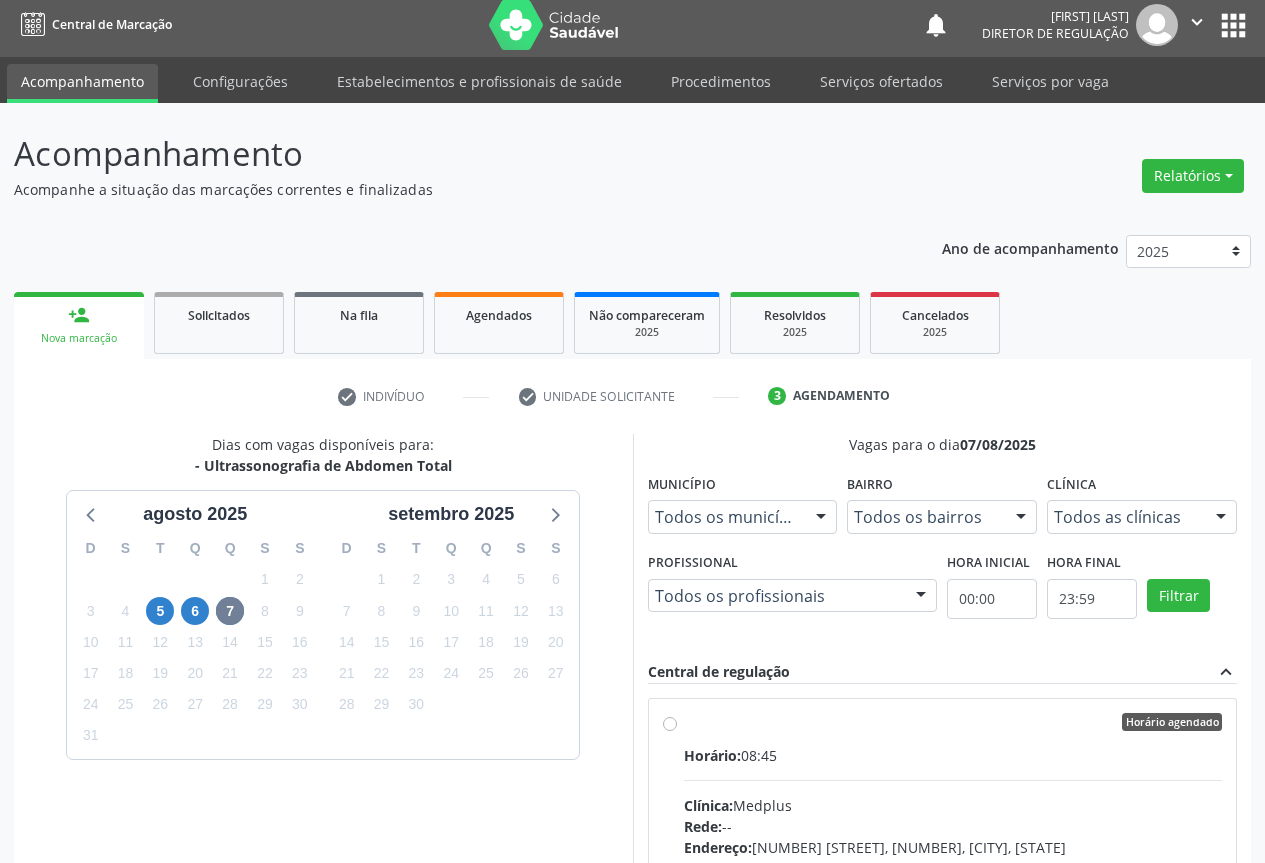 click on "Horário agendado" at bounding box center [953, 722] 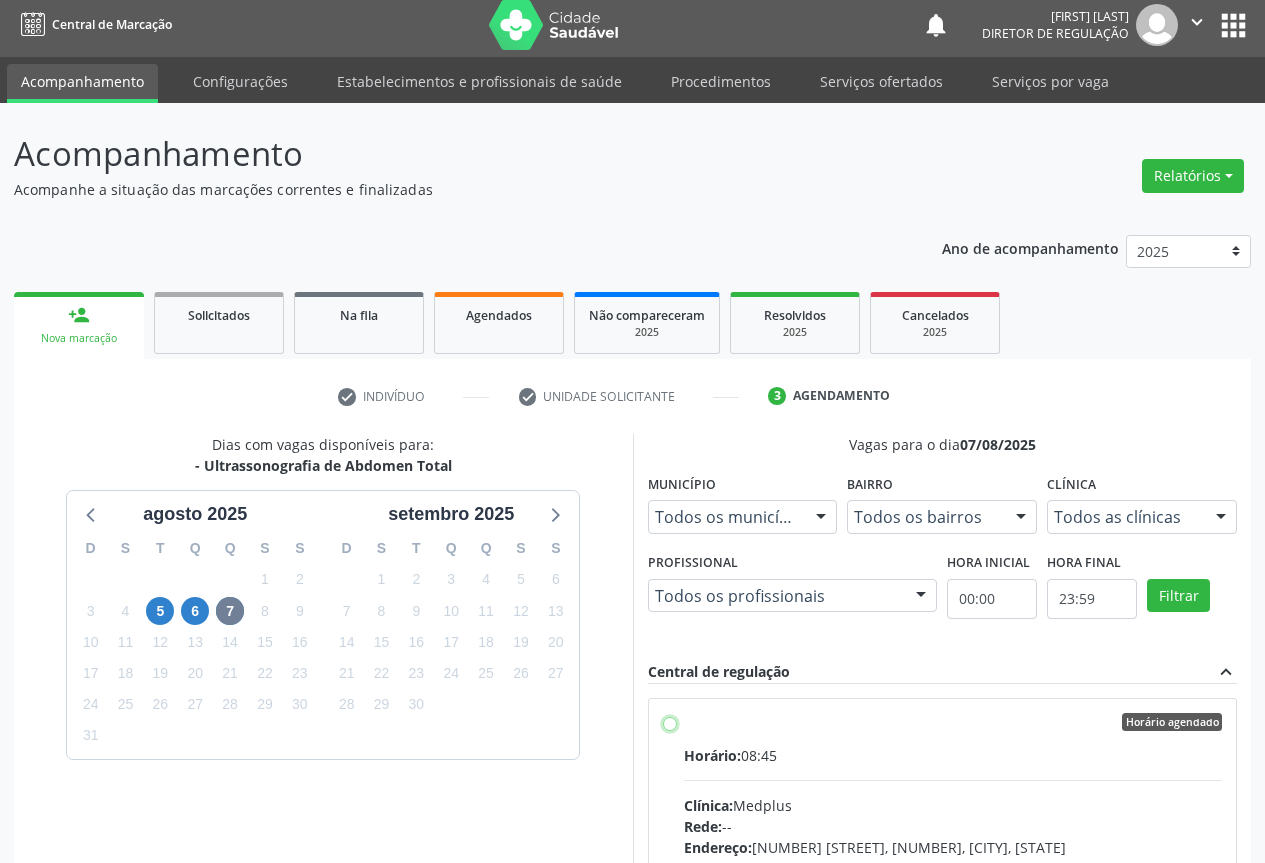 radio on "true" 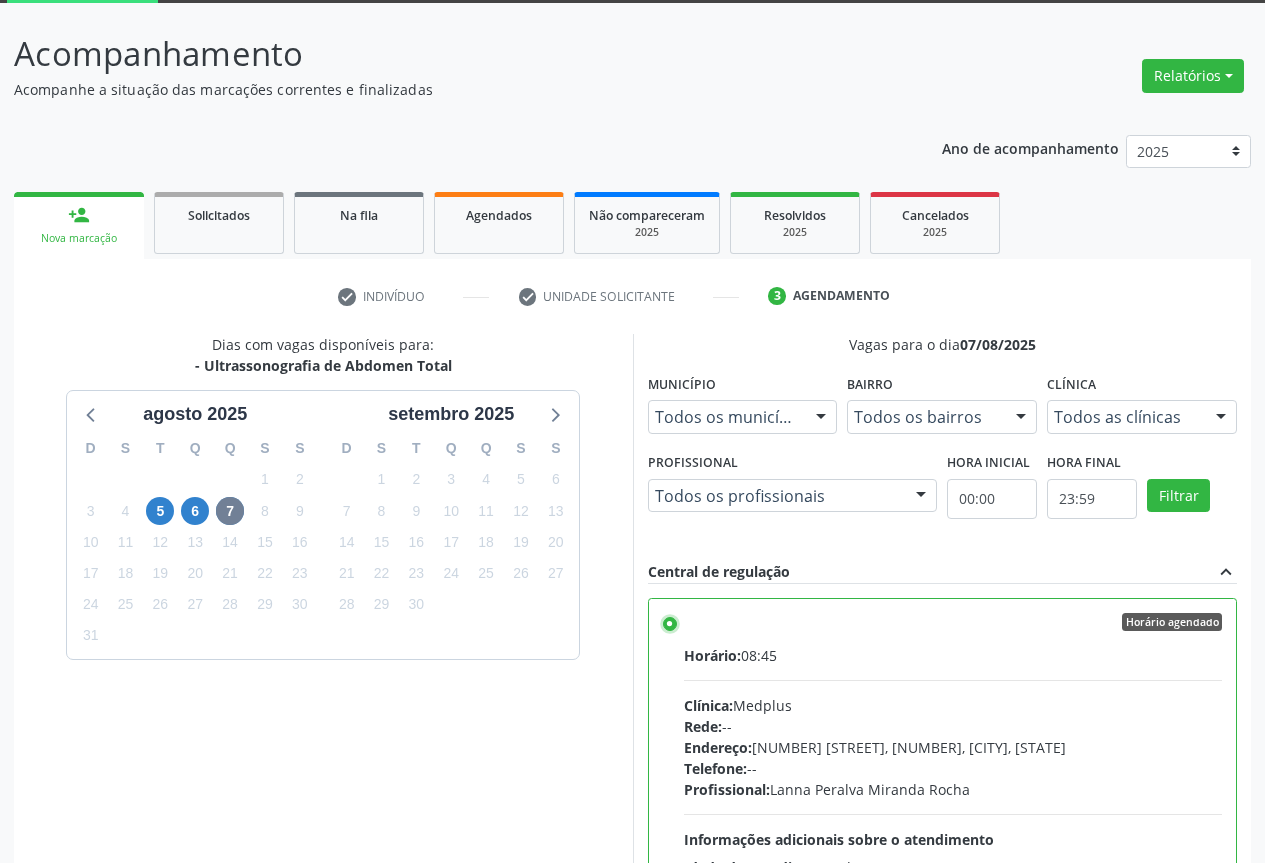 scroll, scrollTop: 332, scrollLeft: 0, axis: vertical 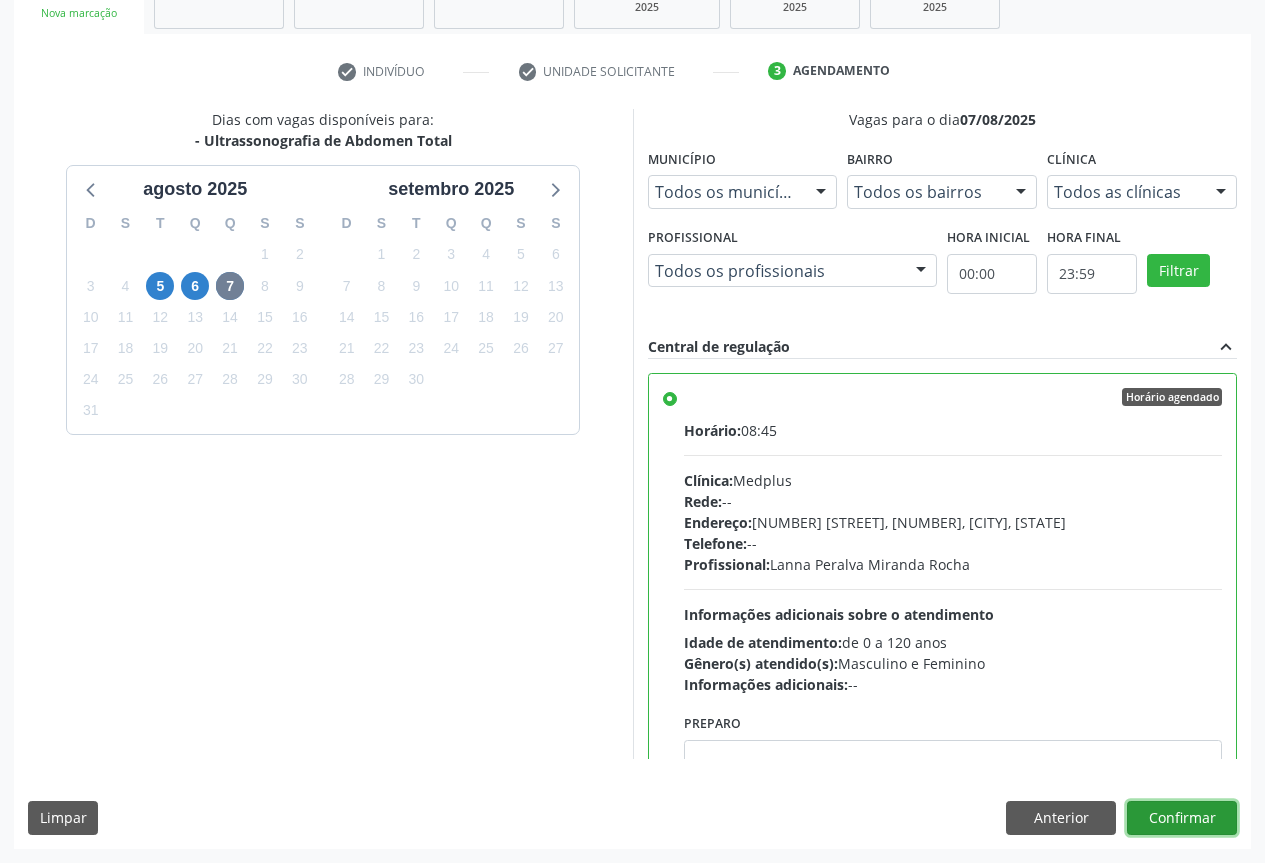 click on "Confirmar" at bounding box center (1182, 818) 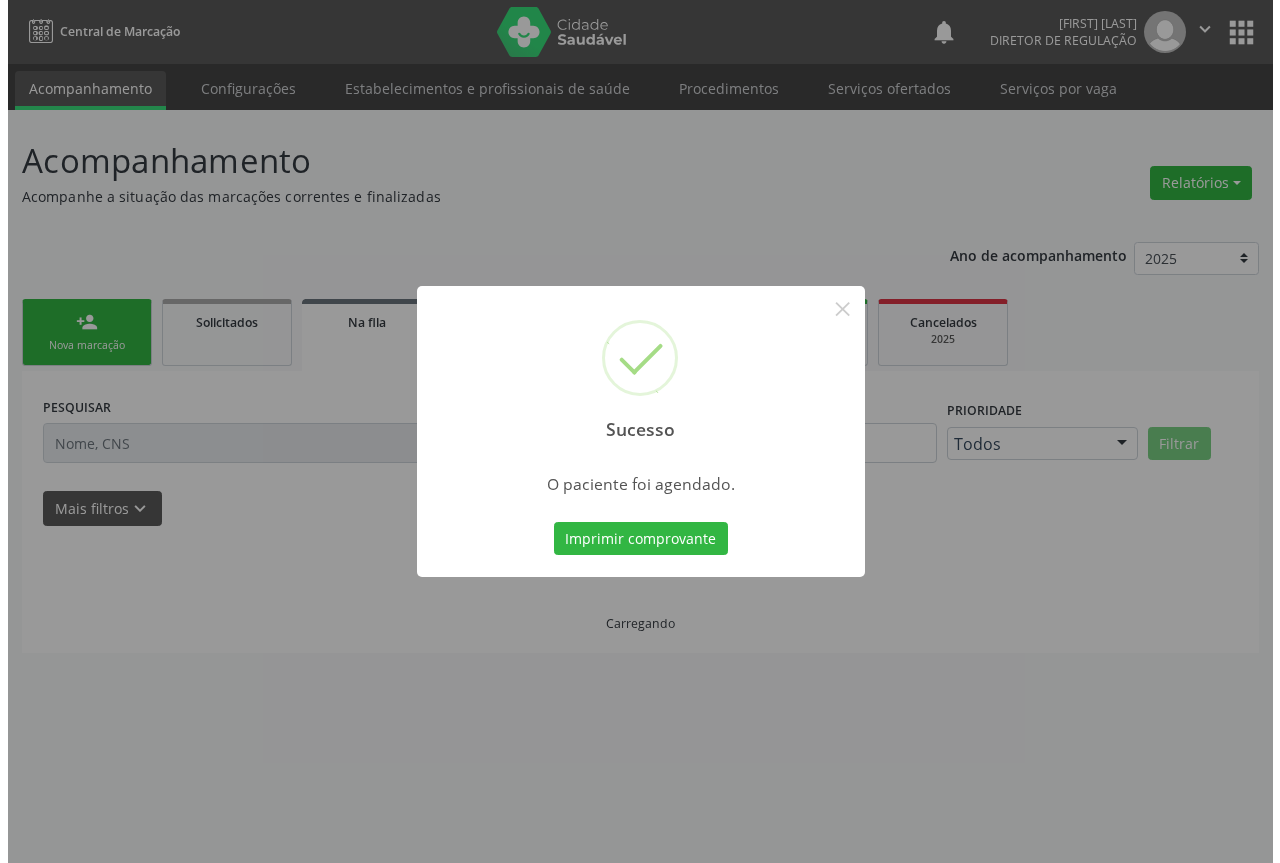 scroll, scrollTop: 0, scrollLeft: 0, axis: both 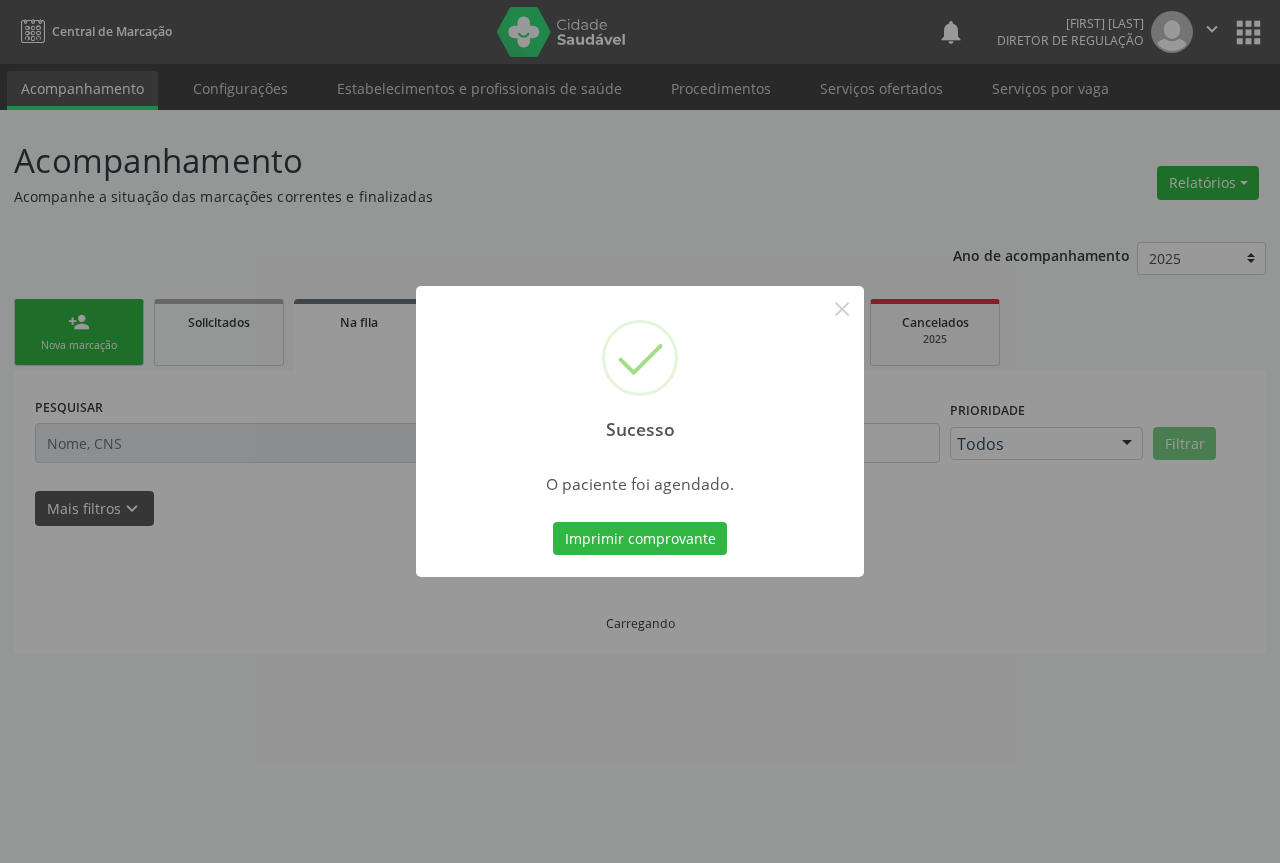 type 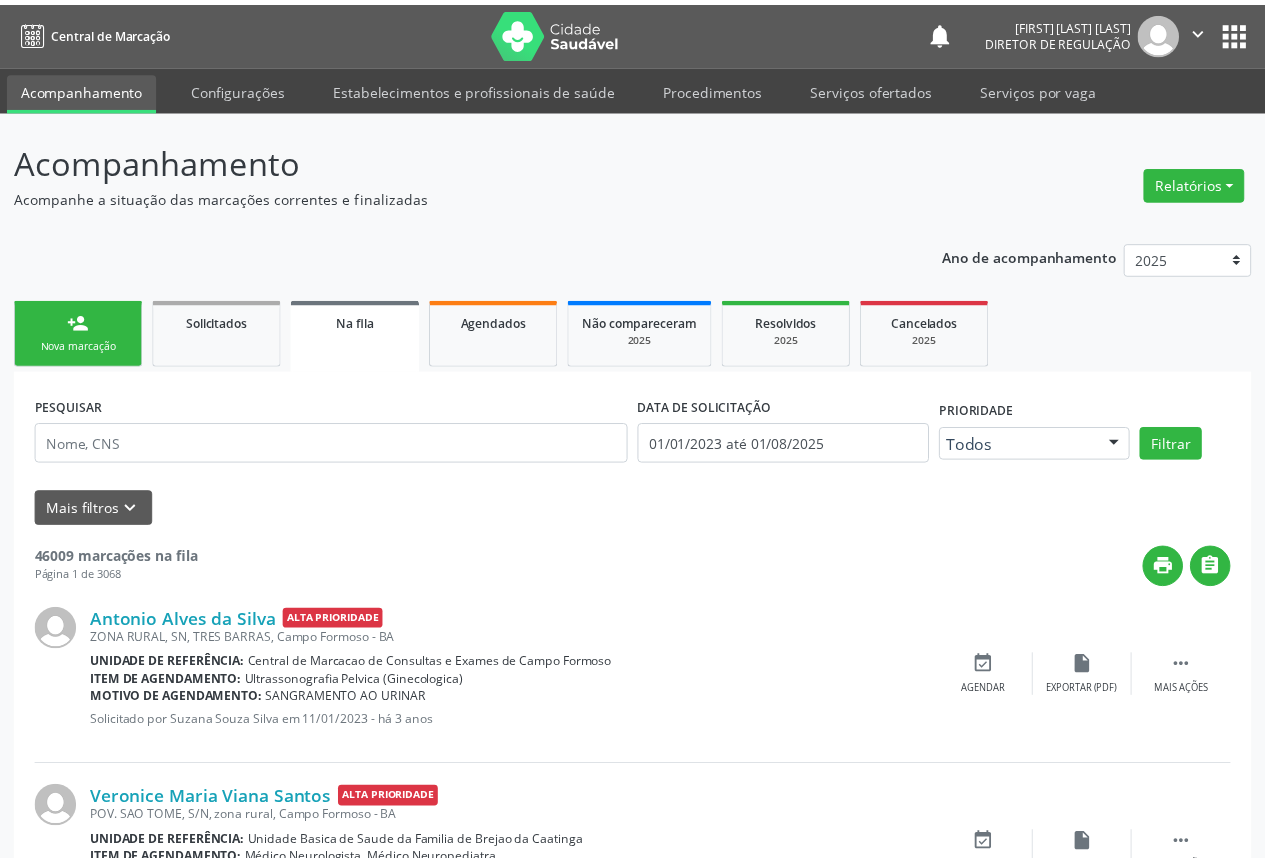 scroll, scrollTop: 0, scrollLeft: 0, axis: both 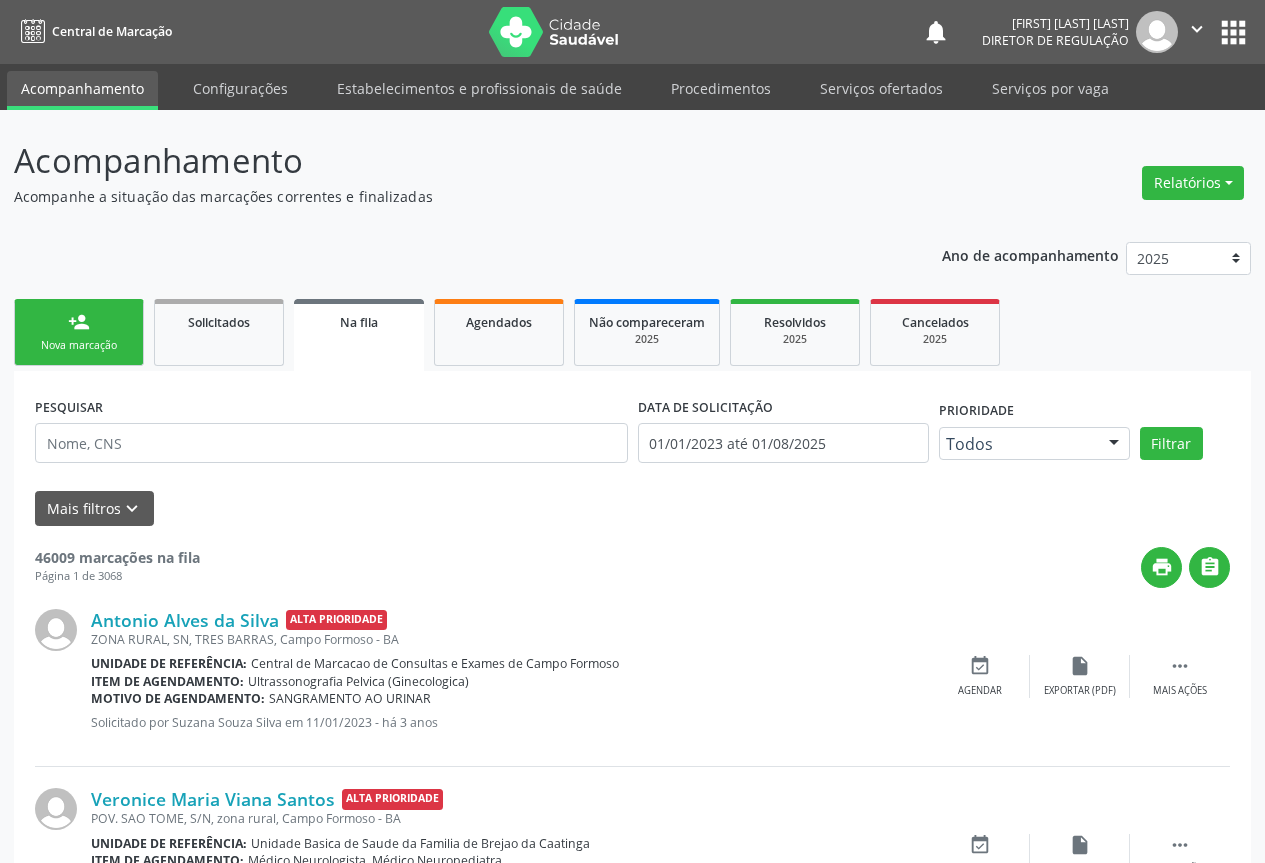 click on "person_add
Nova marcação" at bounding box center [79, 332] 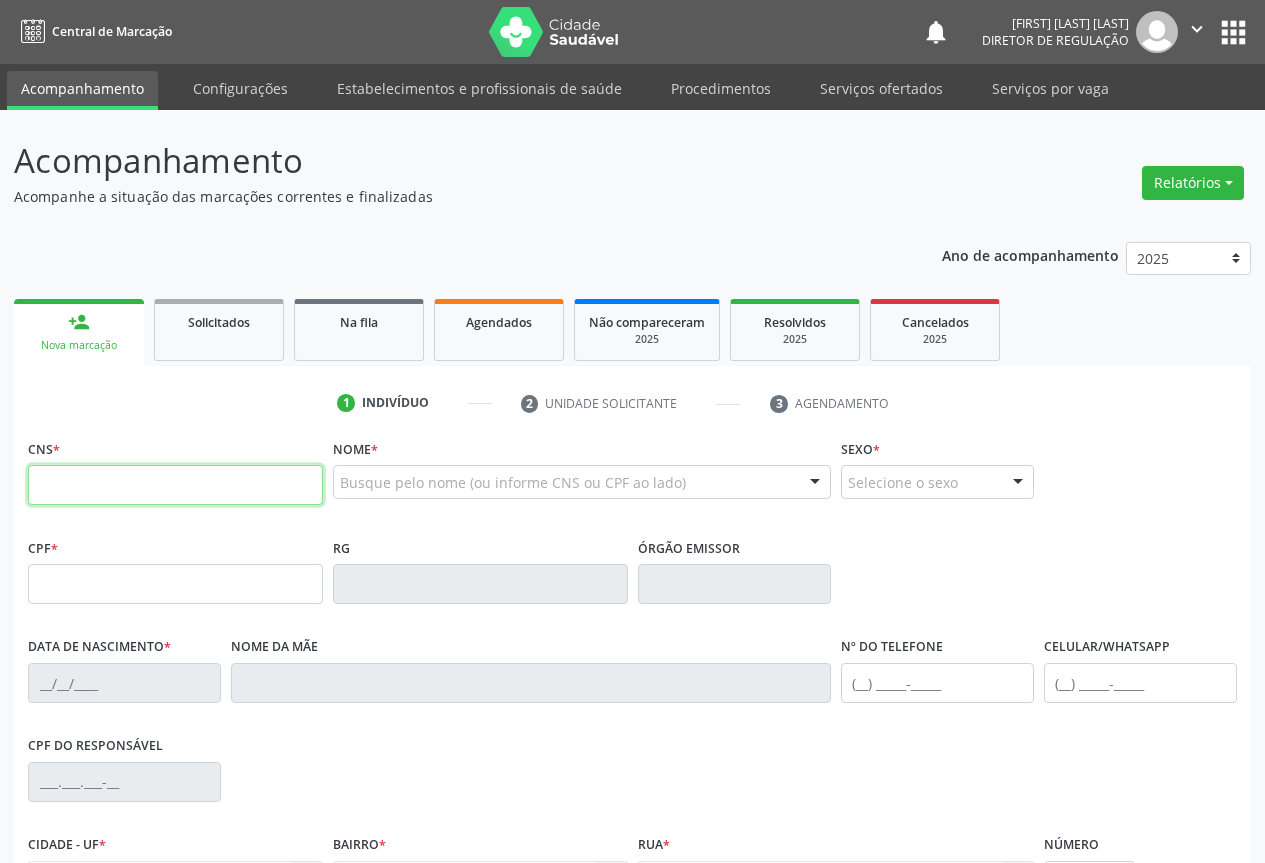 click at bounding box center [175, 485] 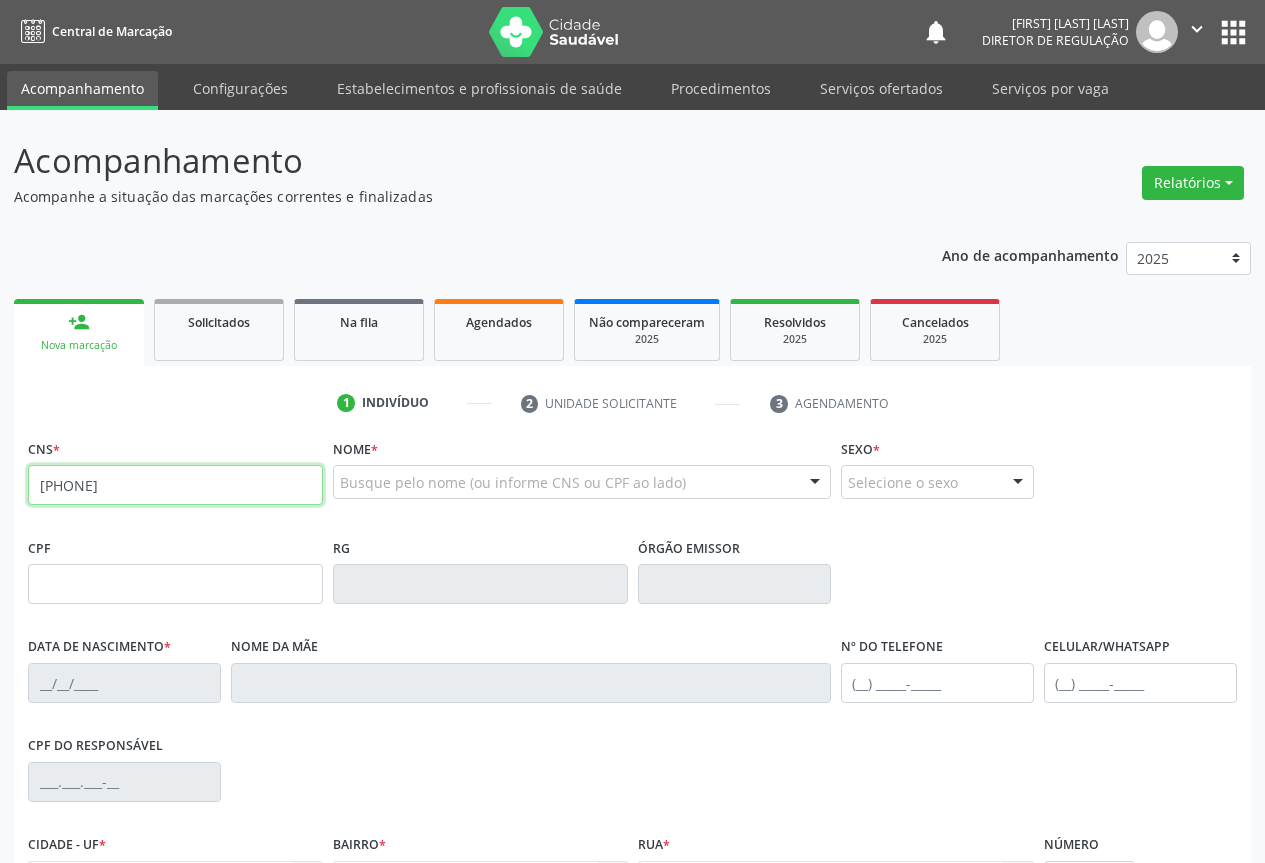 type on "[PHONE]" 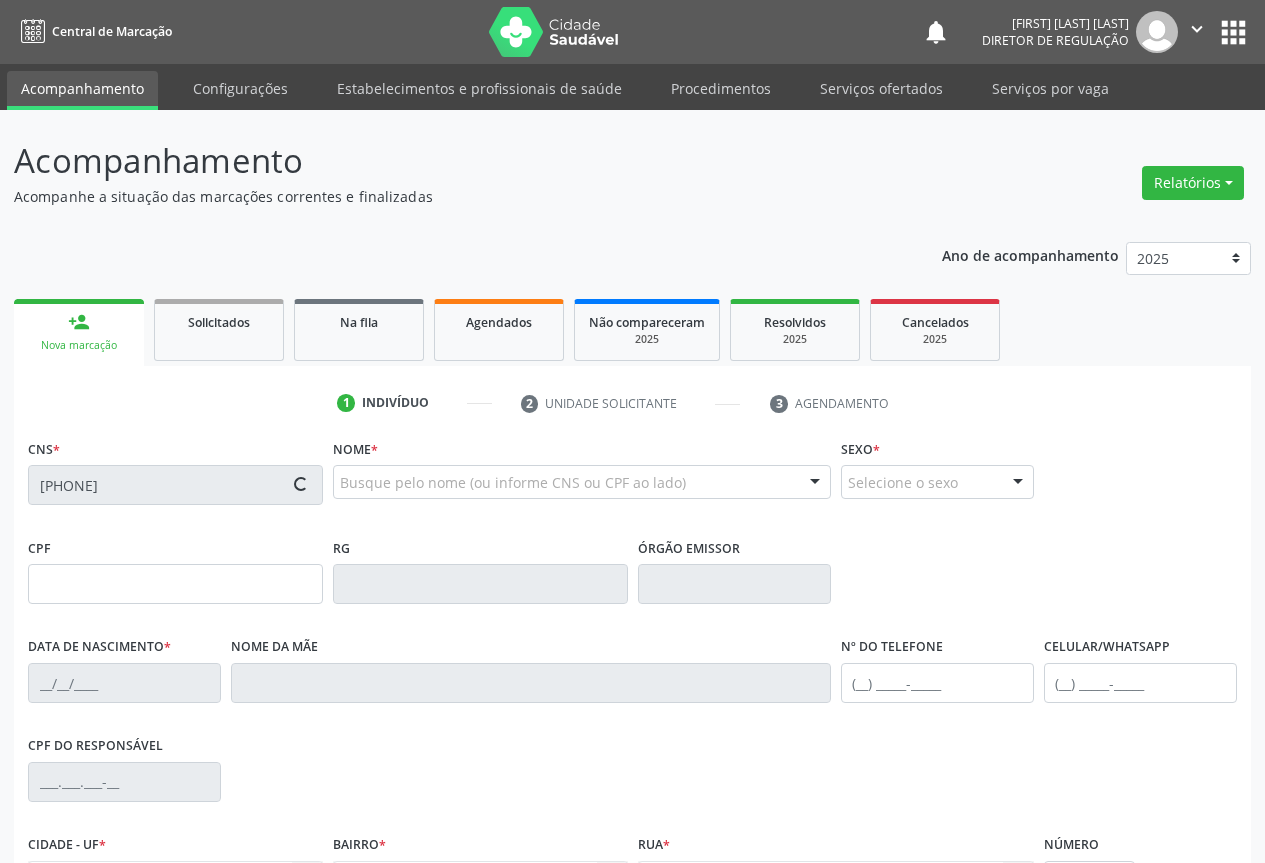 type on "[PHONE]" 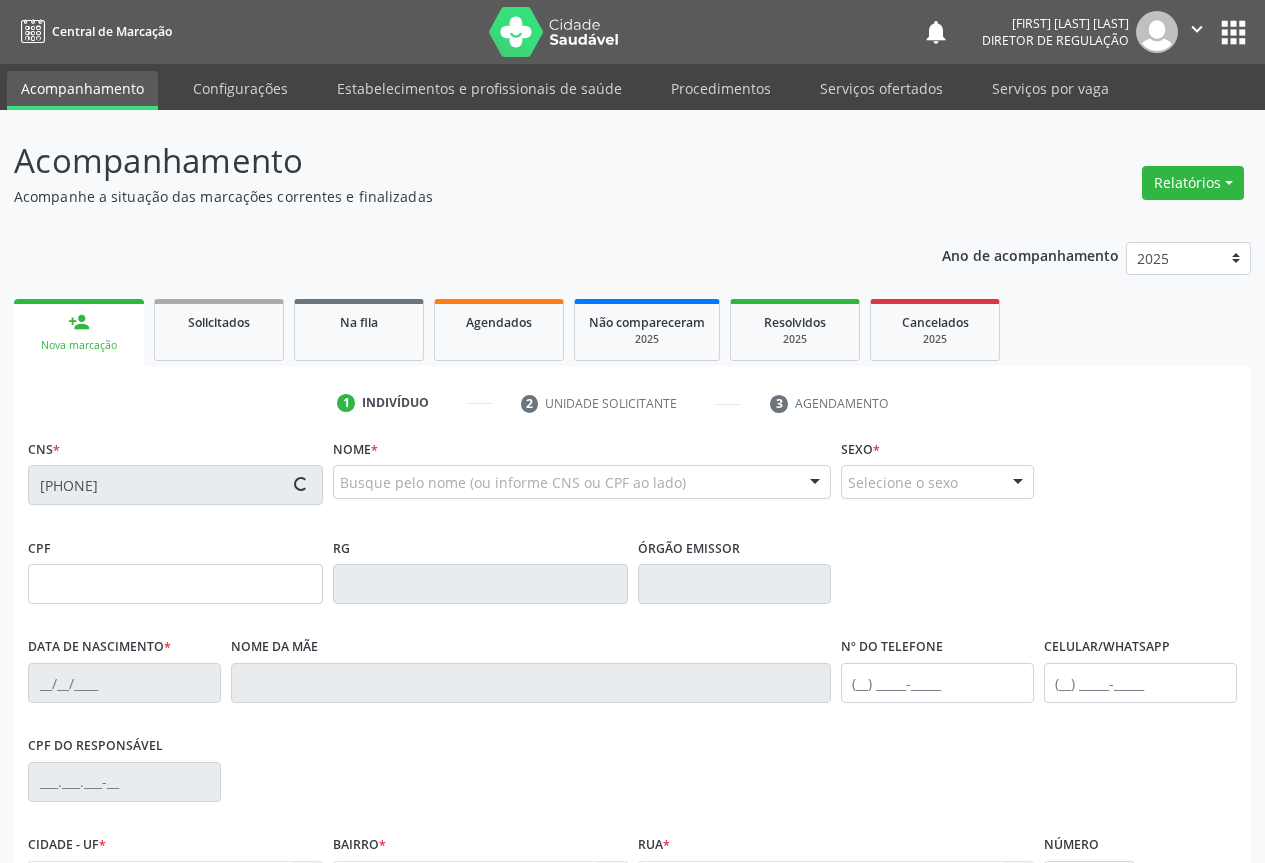 type on "[DATE]" 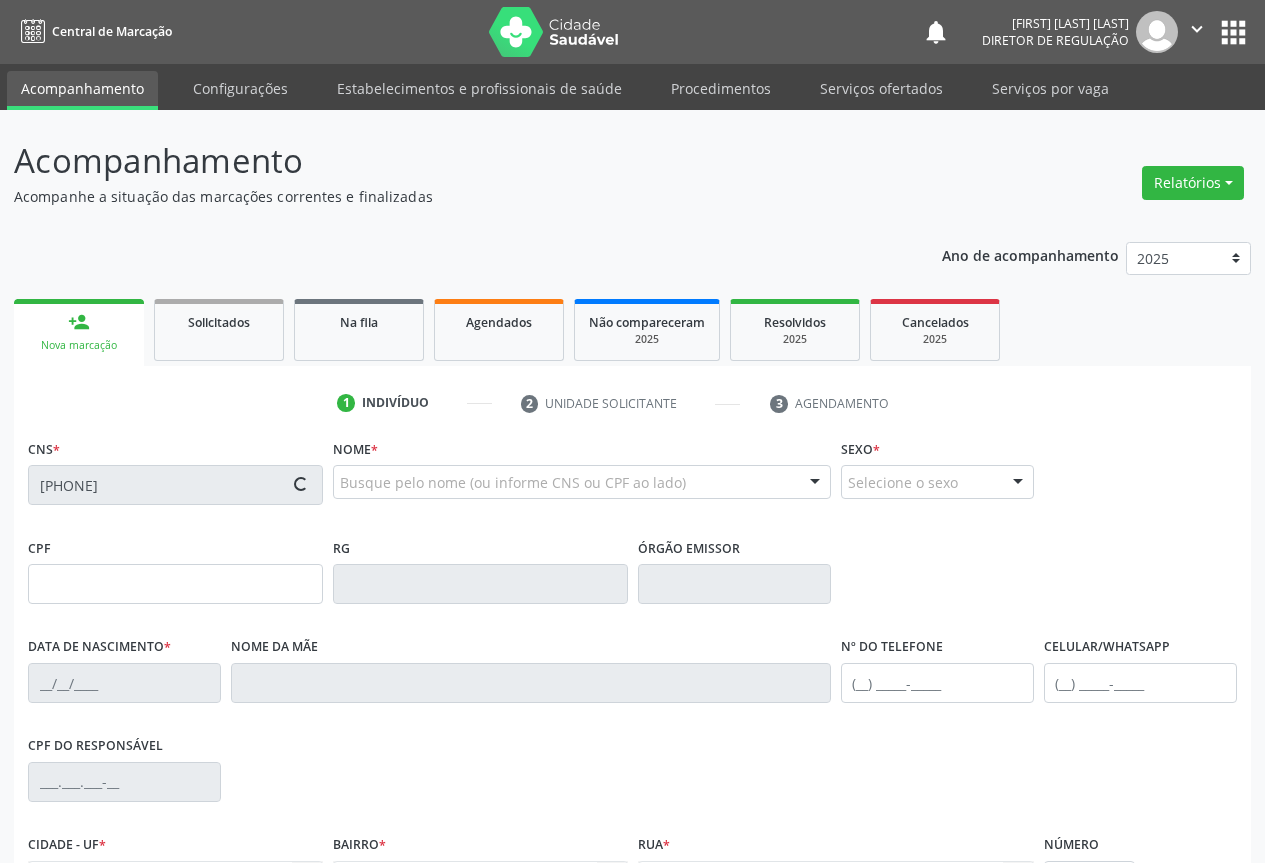 type on "[FIRST] [LAST] [LAST]" 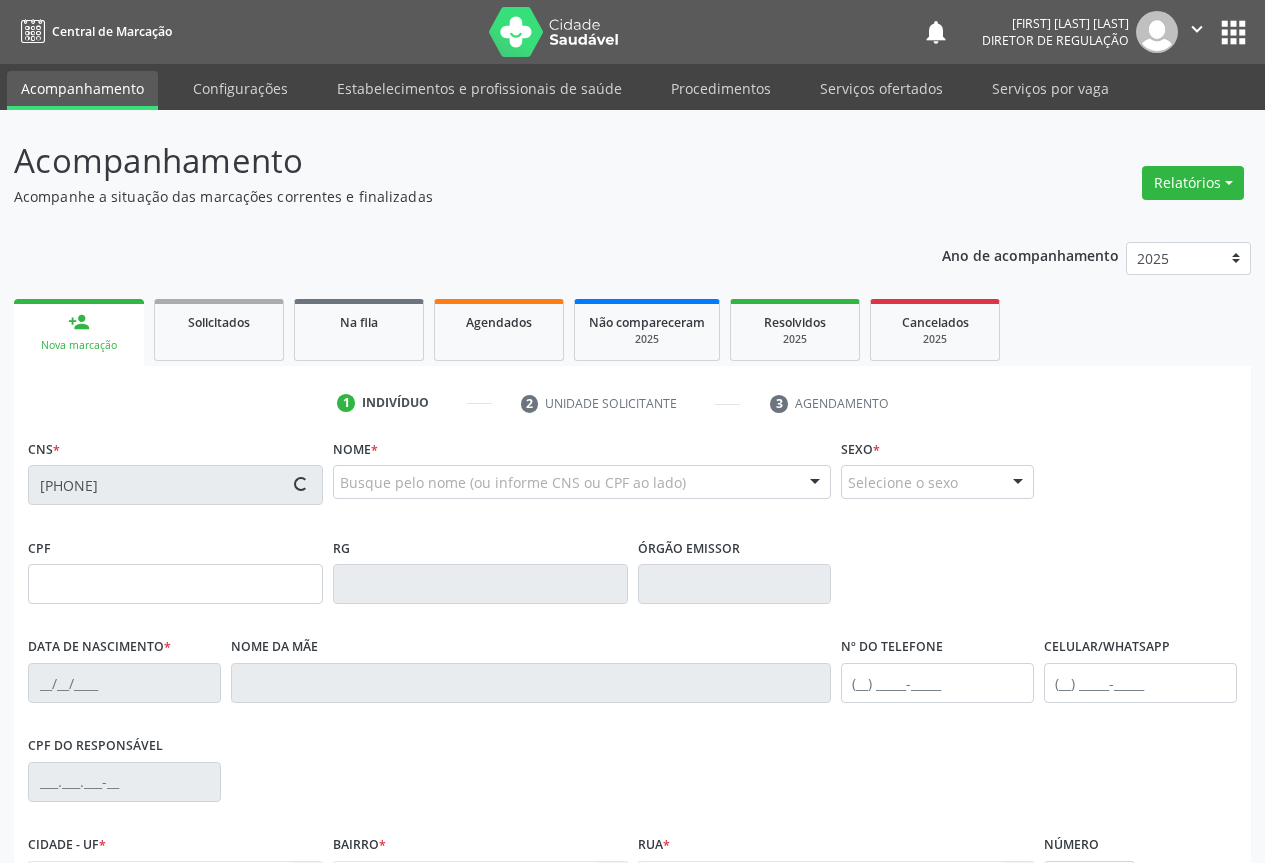 type on "(74) [PHONE]" 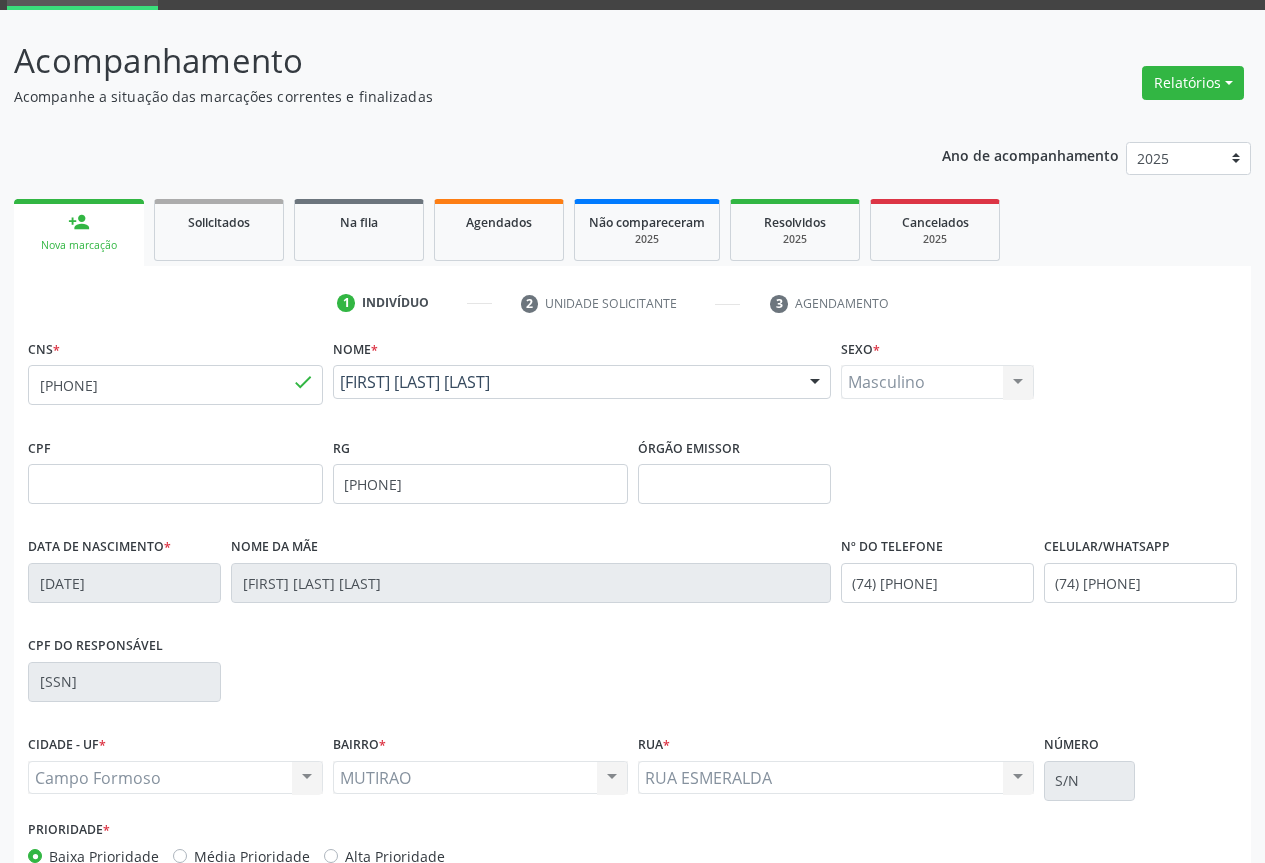 scroll, scrollTop: 221, scrollLeft: 0, axis: vertical 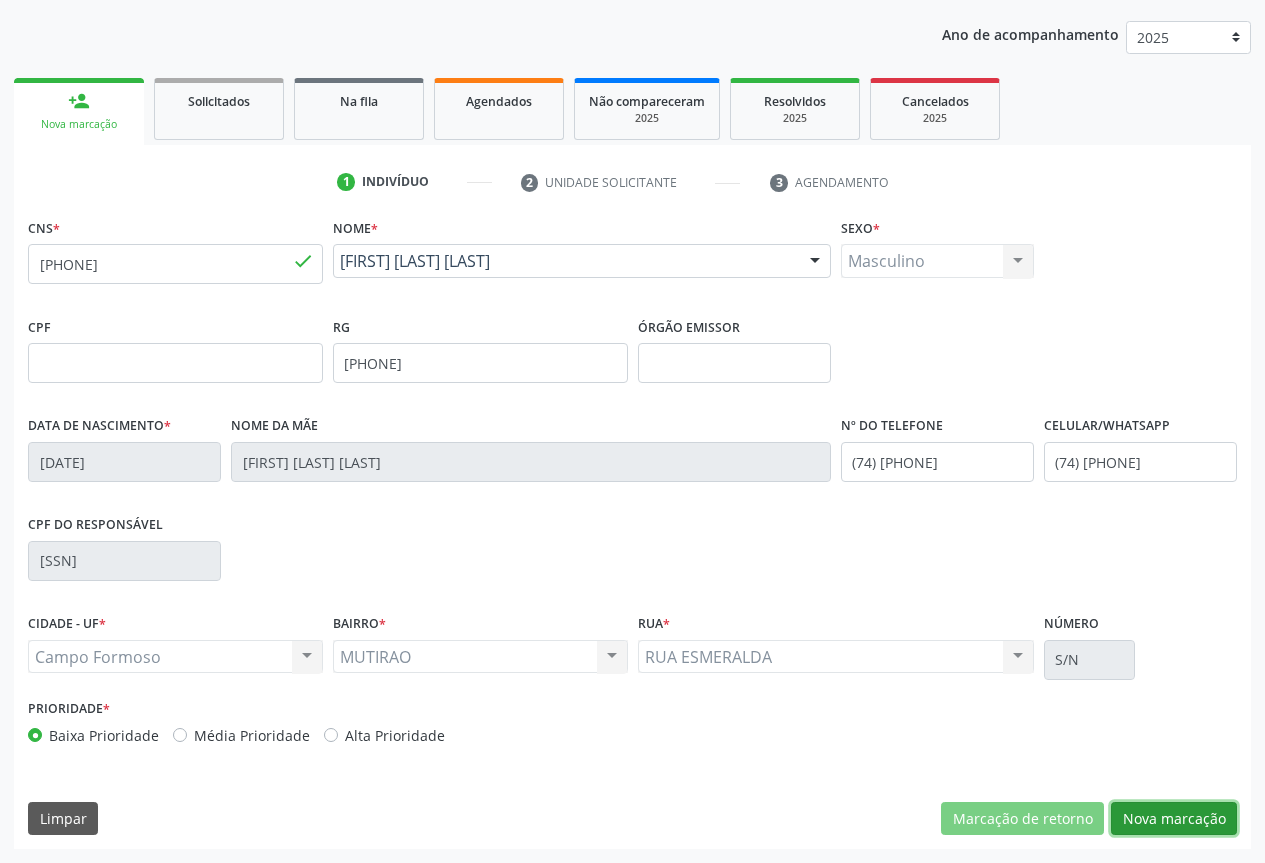 click on "Nova marcação" at bounding box center (1174, 819) 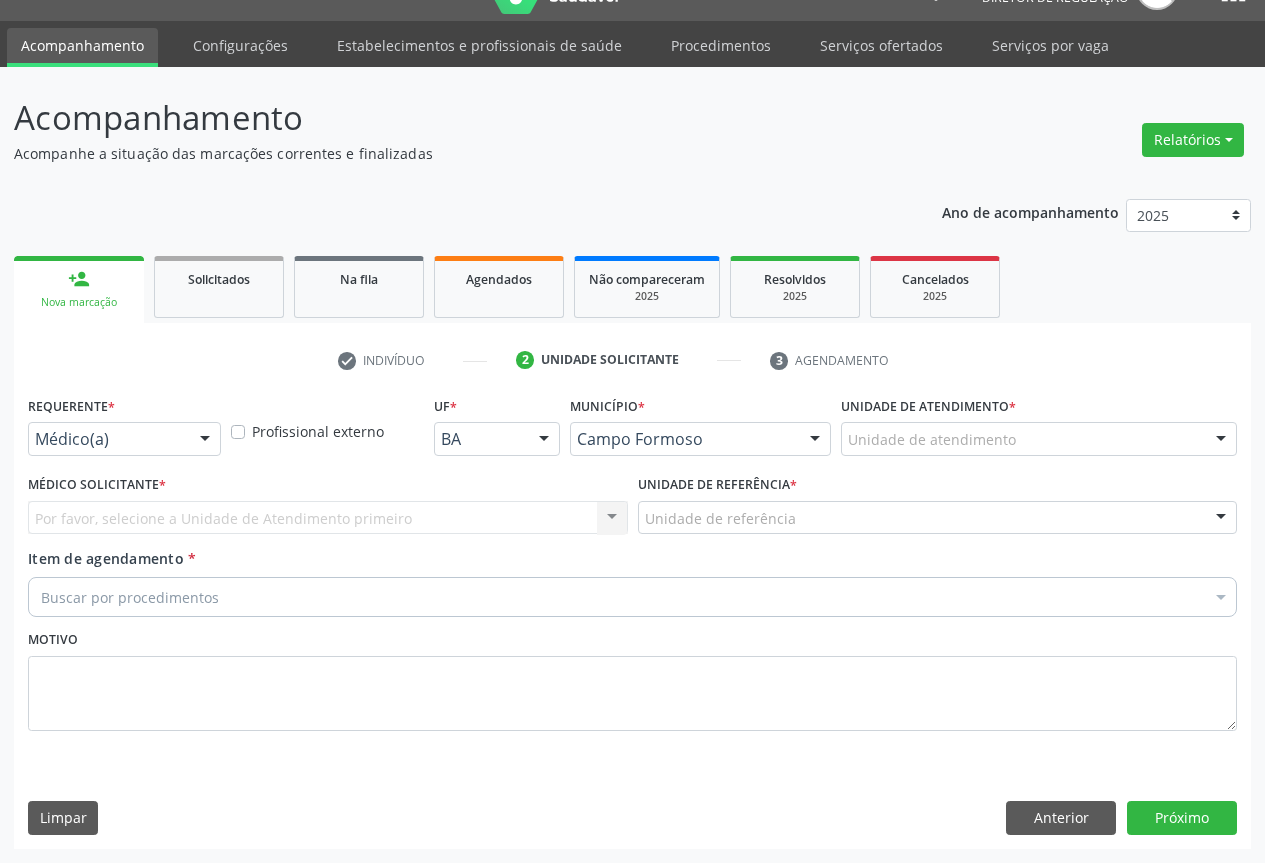 scroll, scrollTop: 43, scrollLeft: 0, axis: vertical 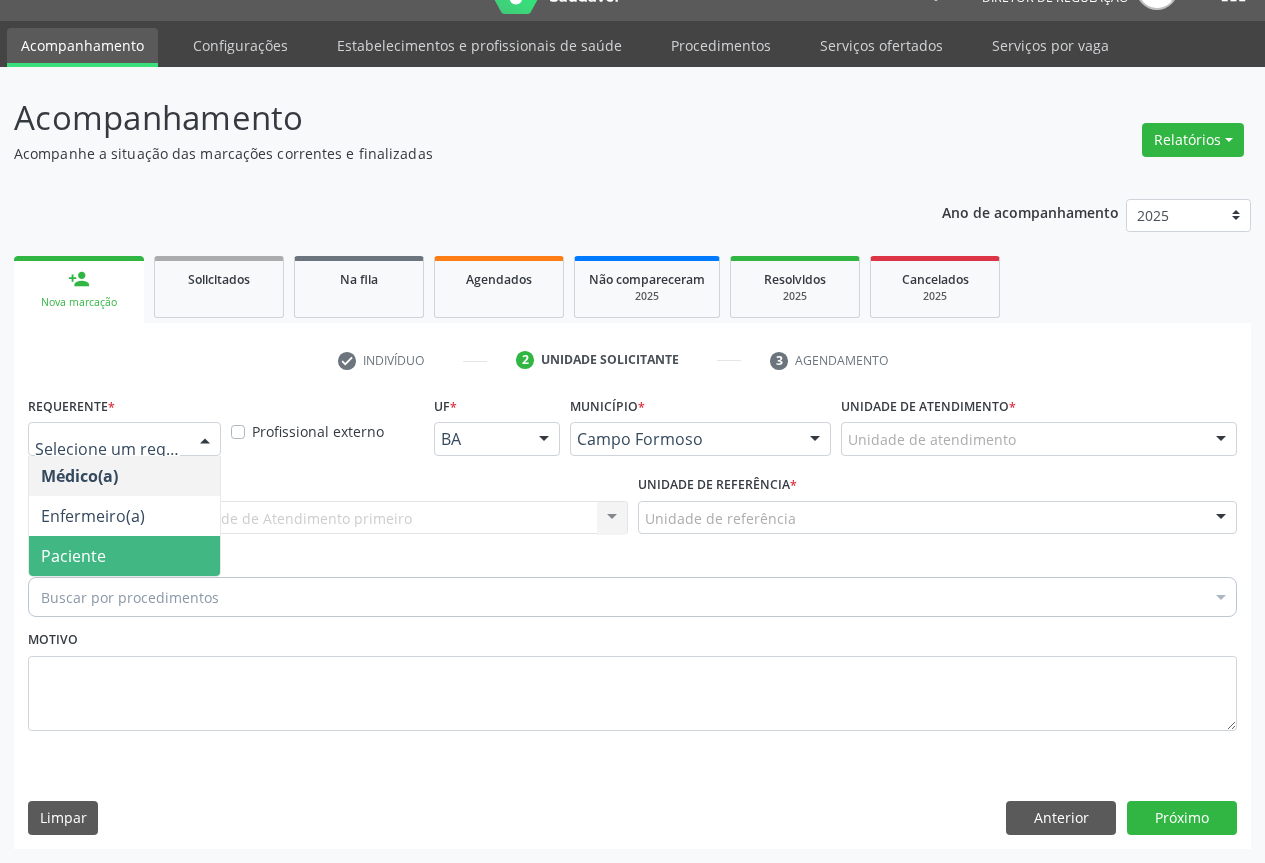 click on "Paciente" at bounding box center (124, 556) 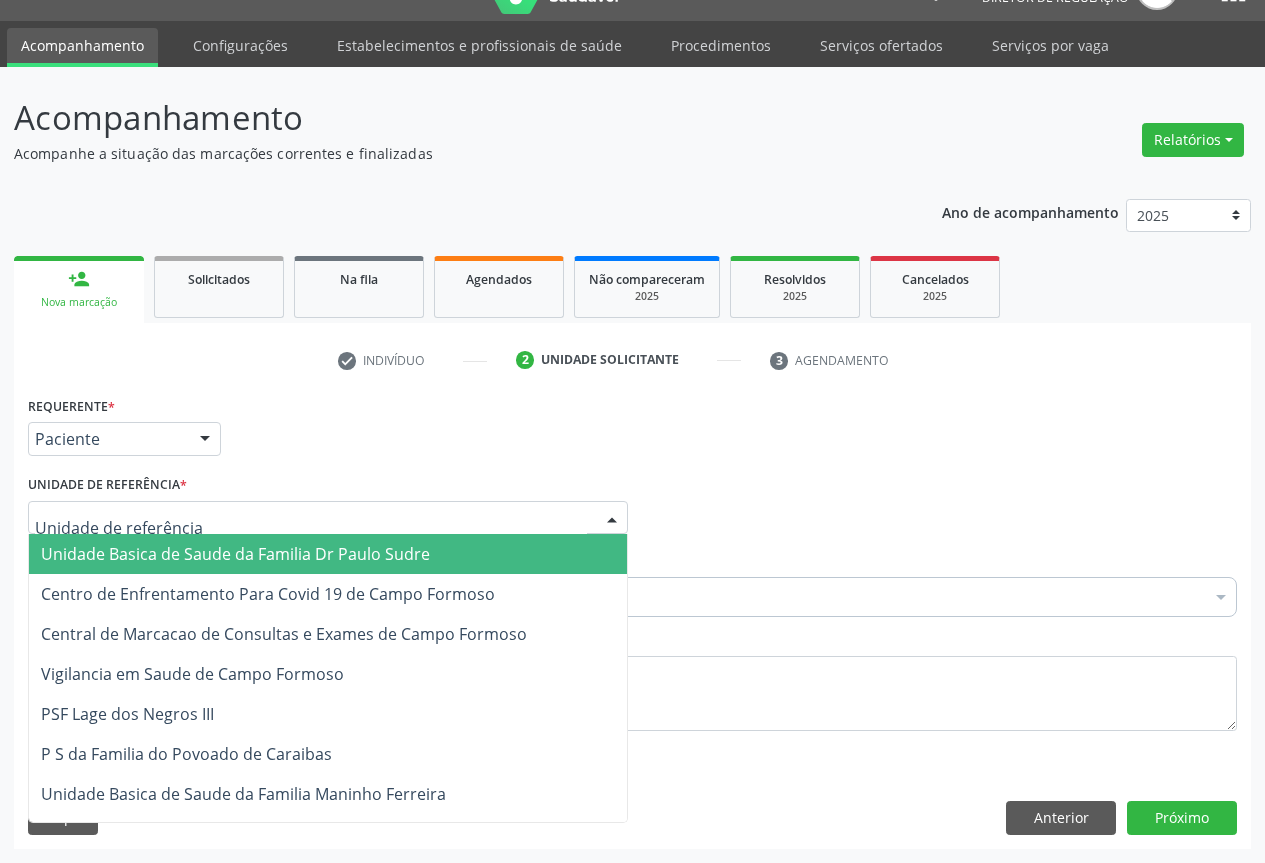 click at bounding box center (612, 519) 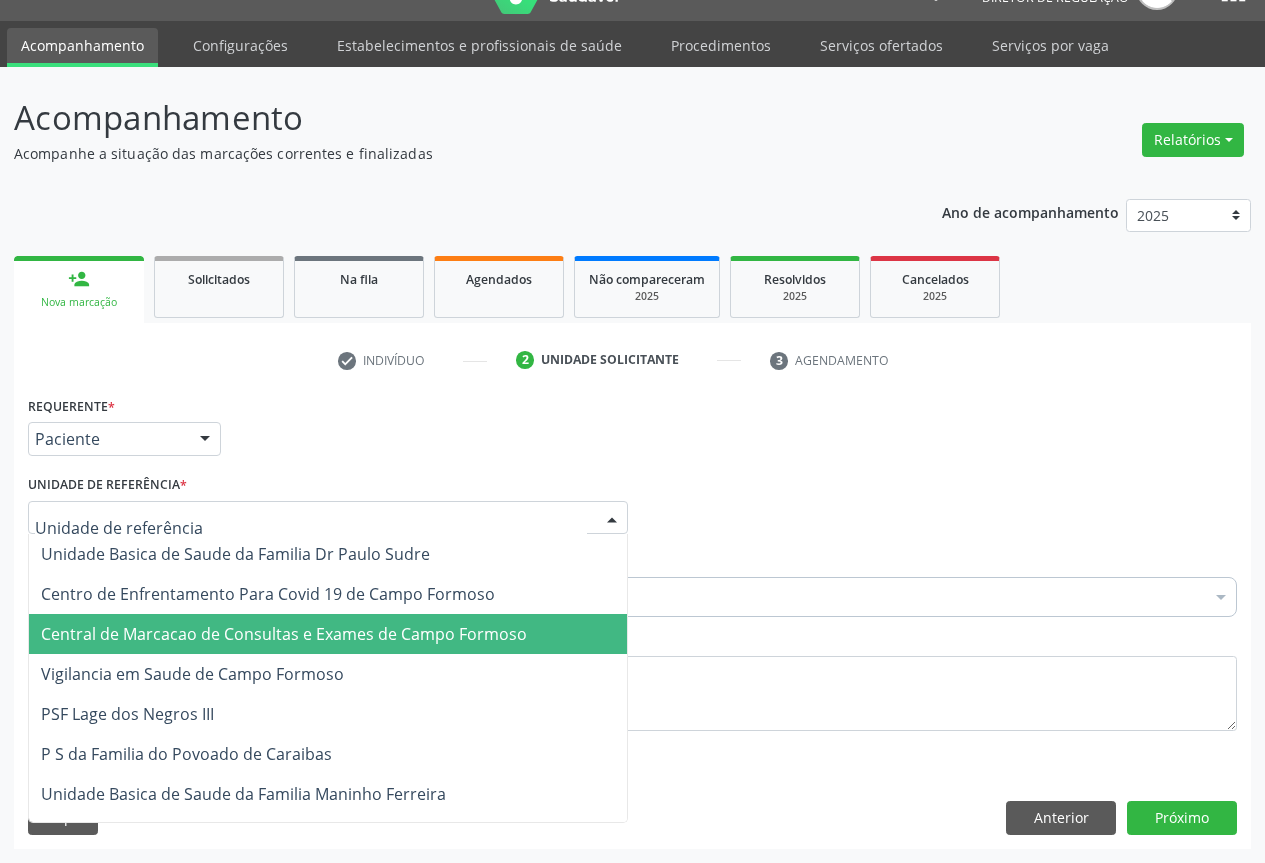 click on "Central de Marcacao de Consultas e Exames de Campo Formoso" at bounding box center [328, 634] 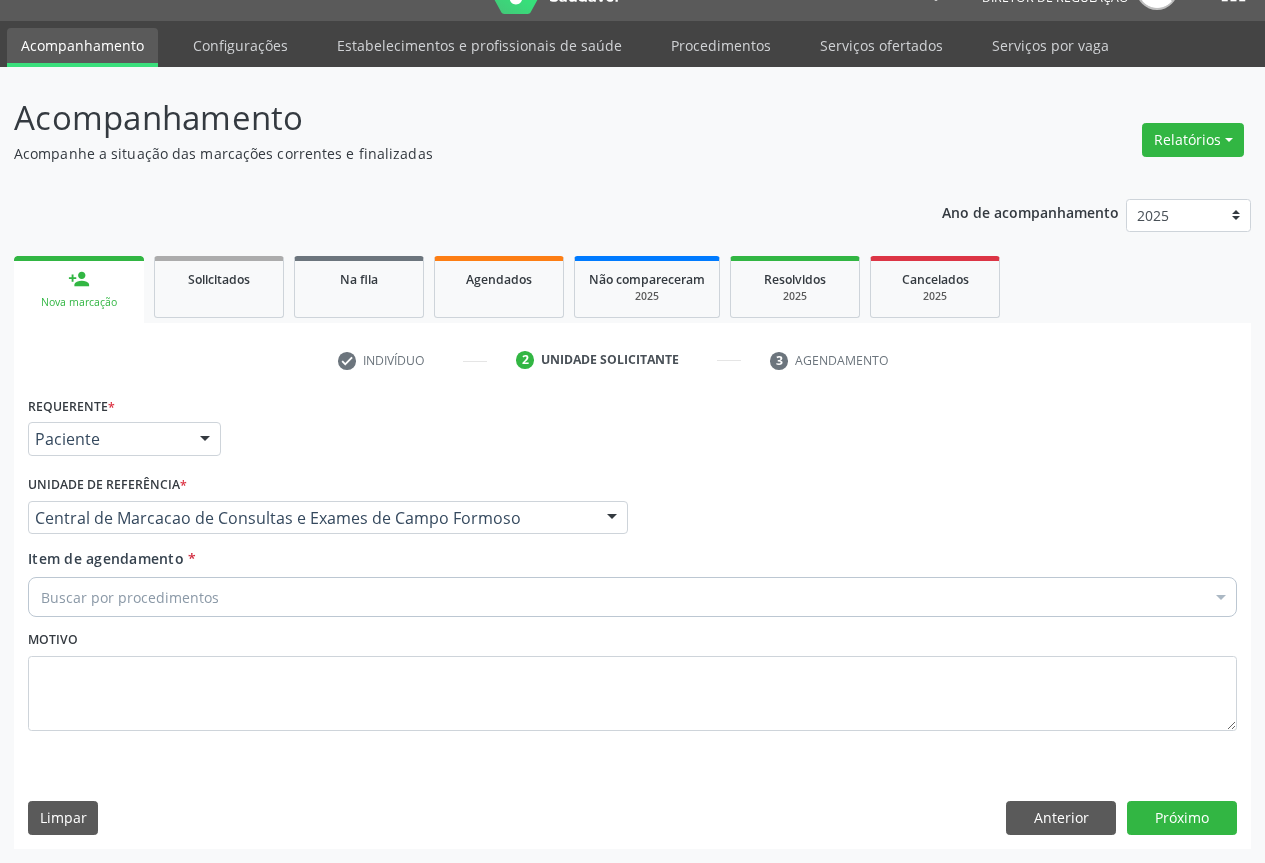click on "Buscar por procedimentos" at bounding box center [632, 597] 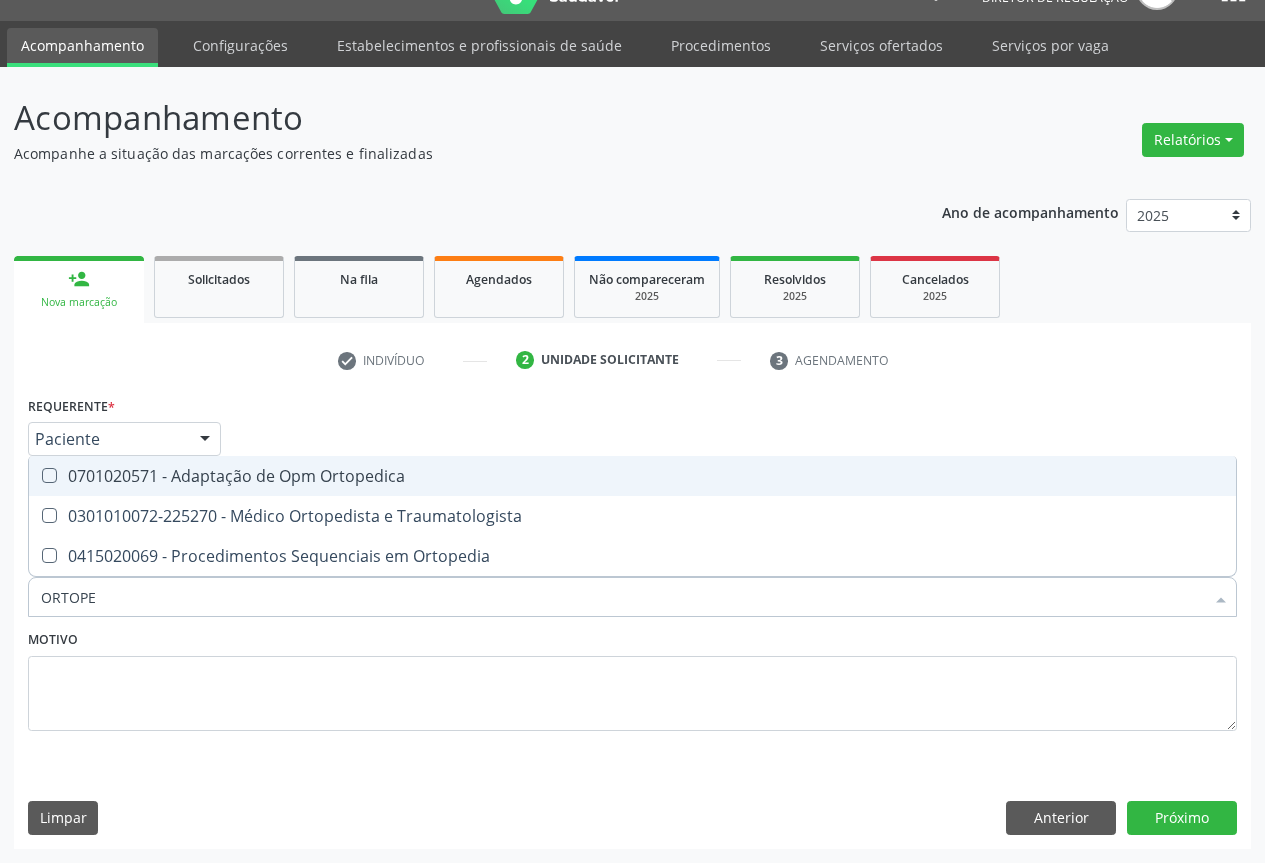 type on "ORTOPED" 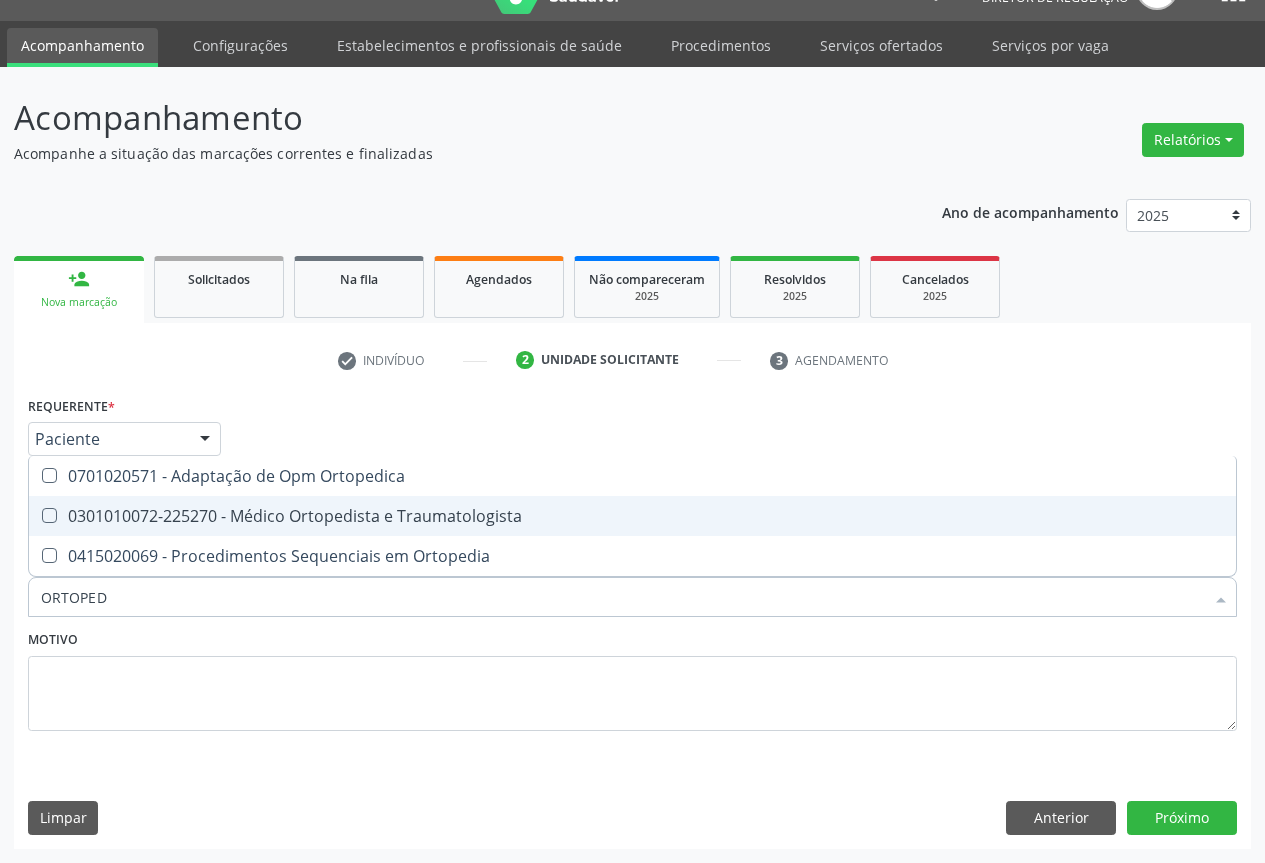 click on "0301010072-225270 - Médico Ortopedista e Traumatologista" at bounding box center [632, 516] 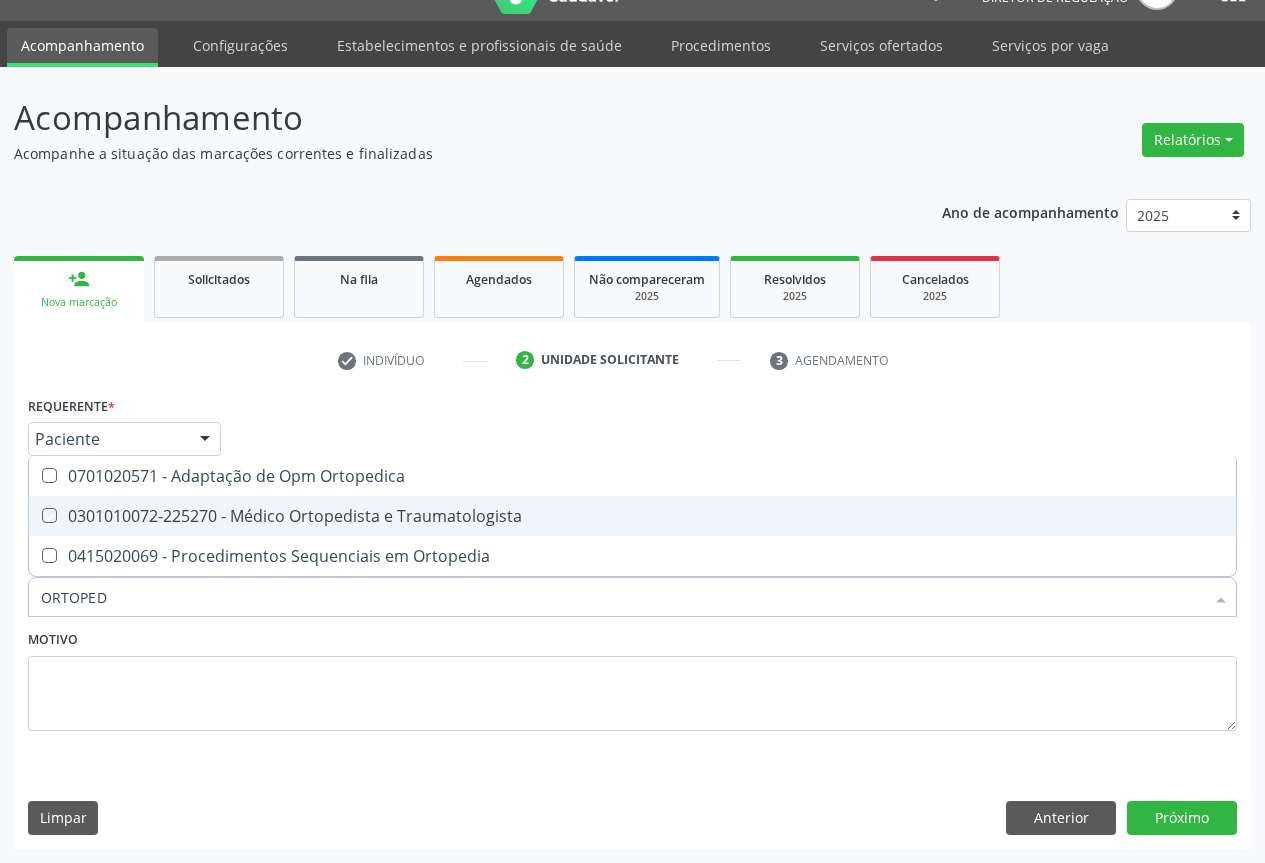 checkbox on "true" 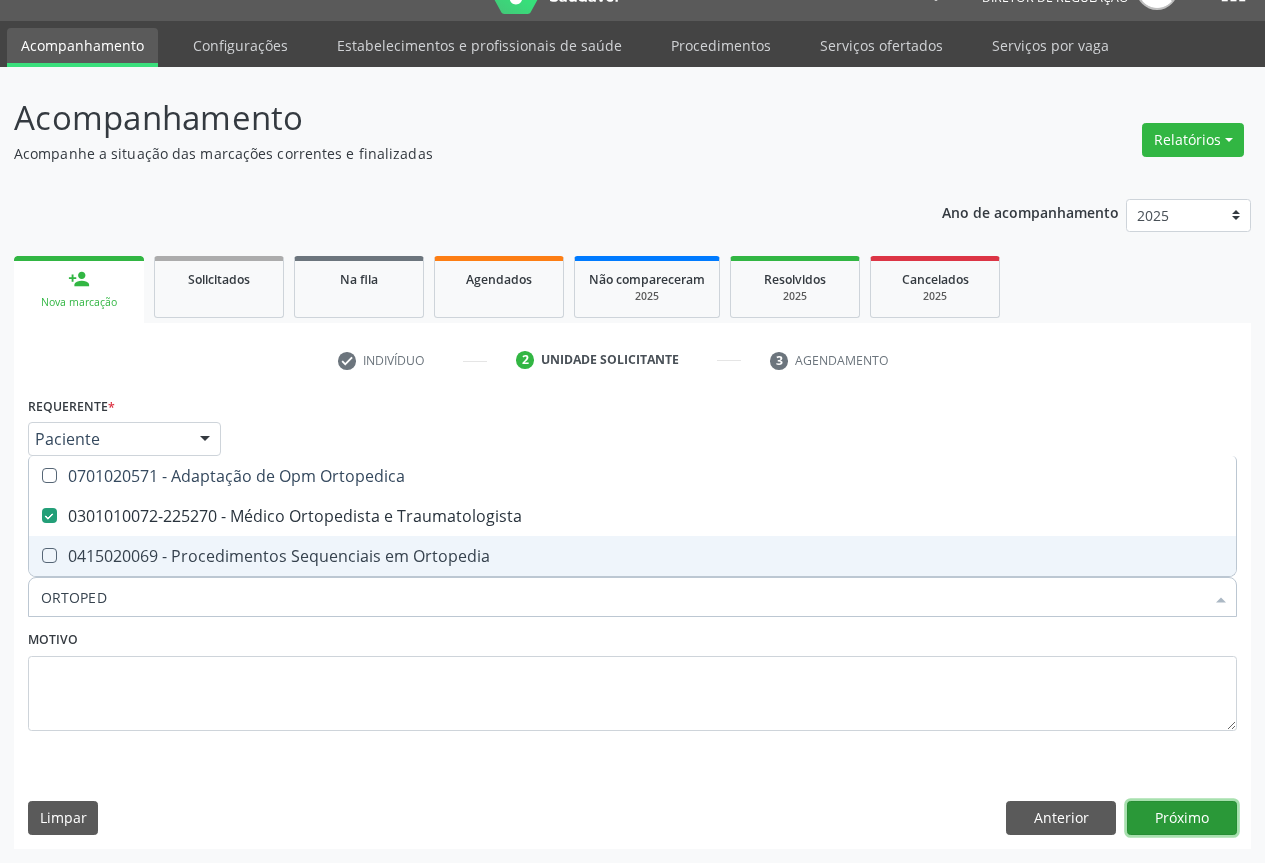 click on "Próximo" at bounding box center [1182, 818] 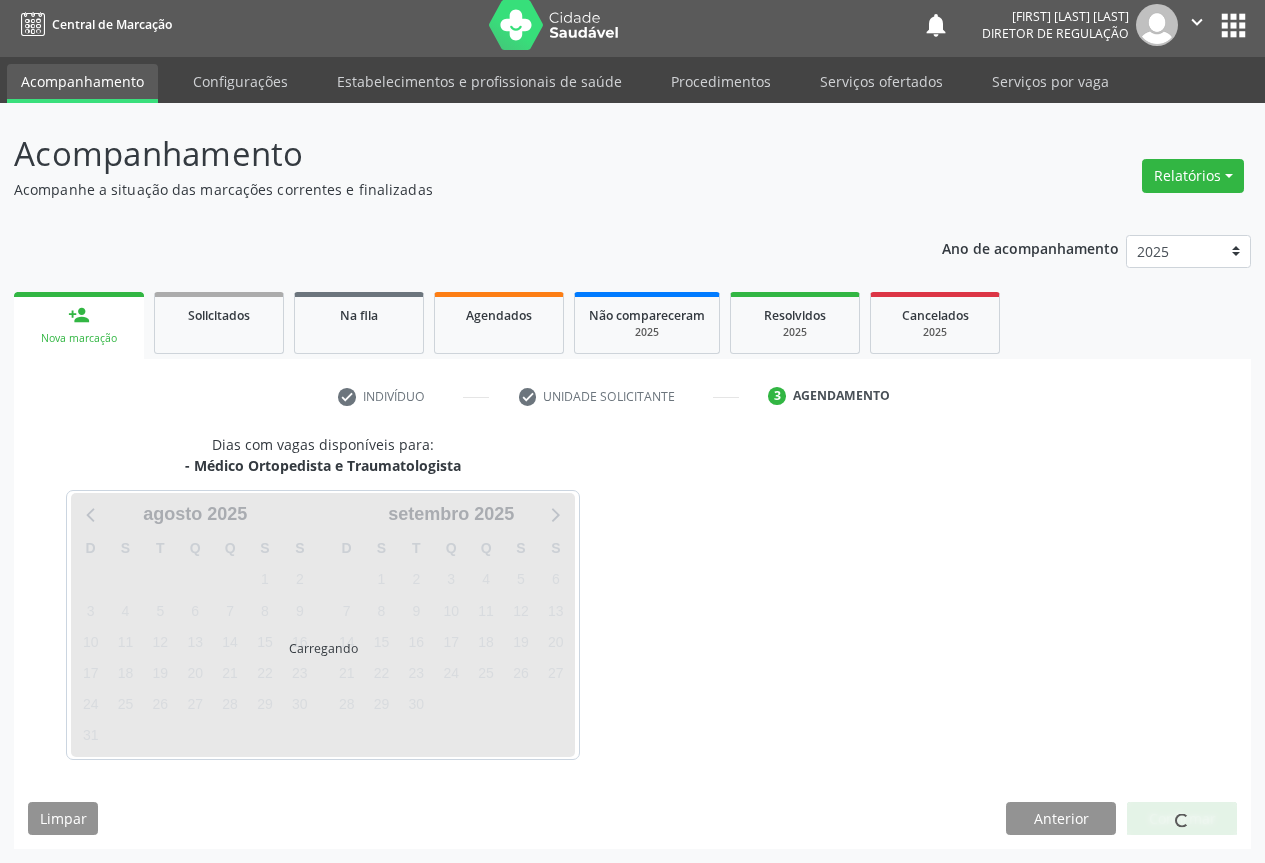 scroll, scrollTop: 7, scrollLeft: 0, axis: vertical 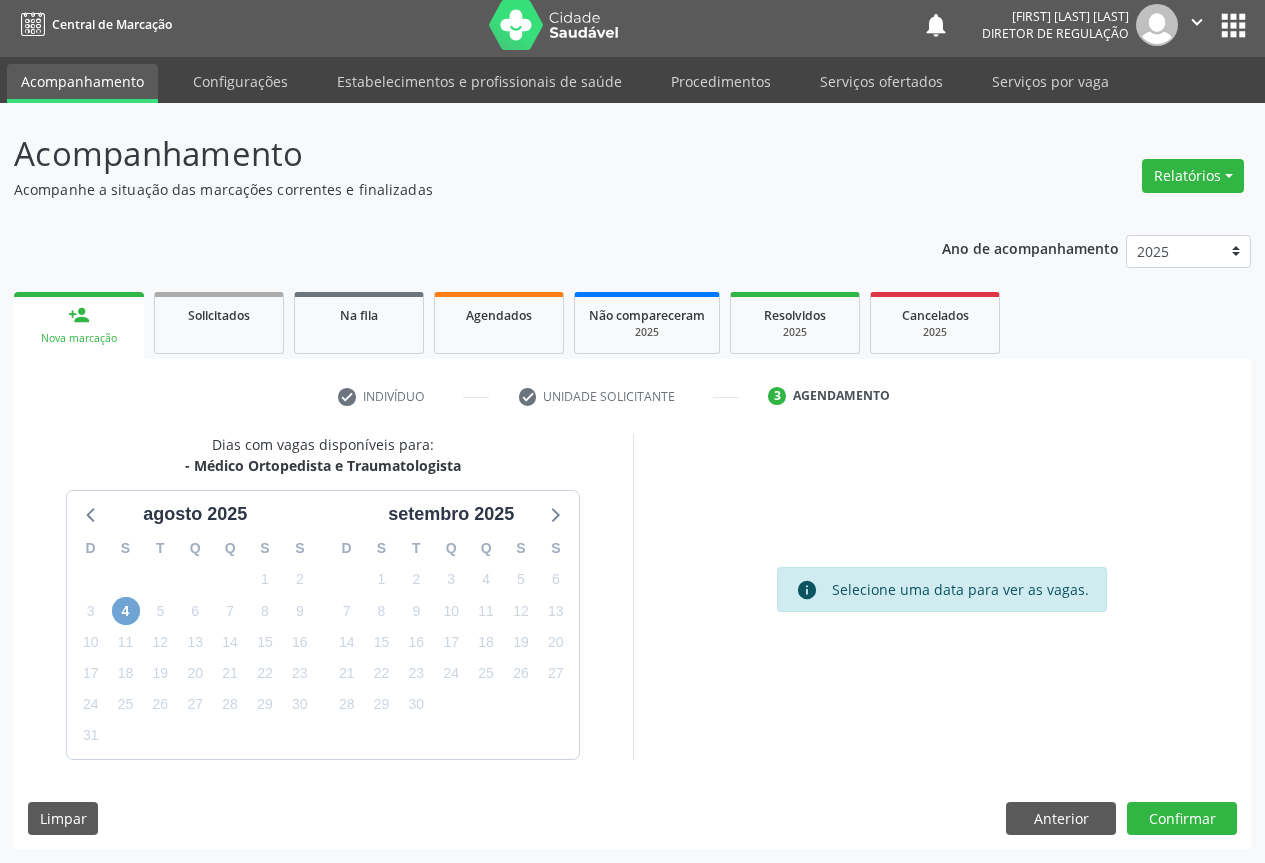 click on "4" at bounding box center (126, 611) 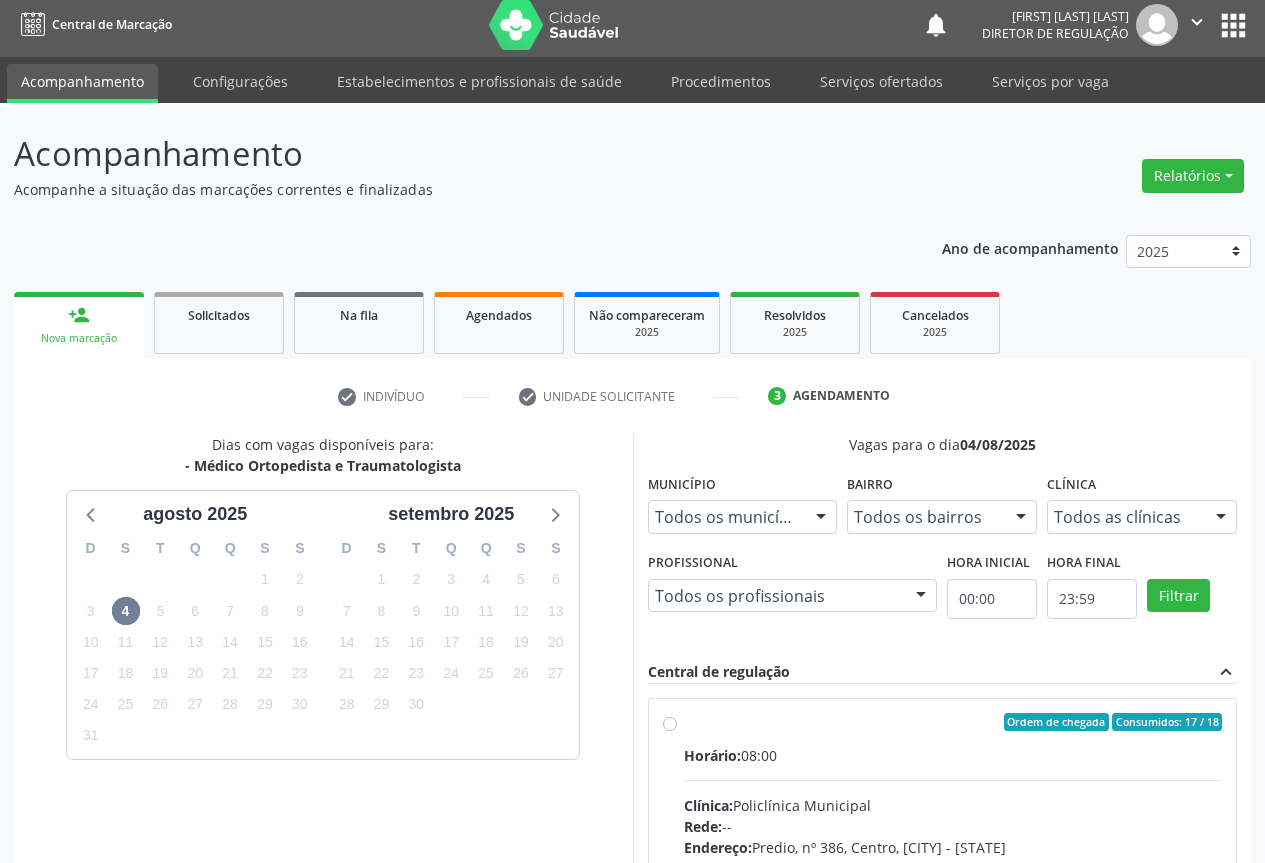 click on "Ordem de chegada
Consumidos: 17 / 18
Horário:   08:00
Clínica:  Policlínica Municipal
Rede:
--
Endereço:   Predio, nº 386, Centro, Campo Formoso - BA
Telefone:   (74) 6451312
Profissional:
Mauricio Cardoso Ribeiro Junior
Informações adicionais sobre o atendimento
Idade de atendimento:
de 0 a 120 anos
Gênero(s) atendido(s):
Masculino e Feminino
Informações adicionais:
--" at bounding box center (953, 866) 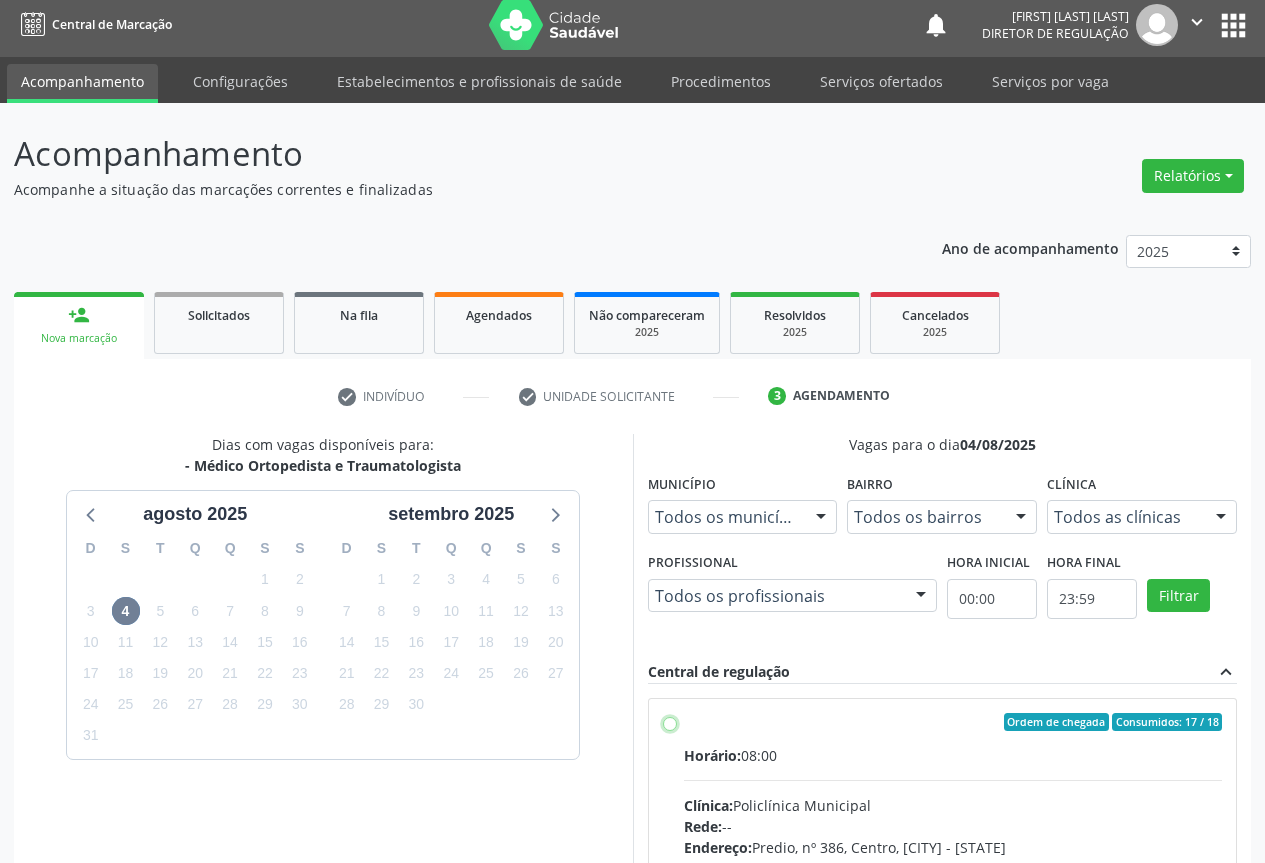 click on "Ordem de chegada
Consumidos: 17 / 18
Horário:   08:00
Clínica:  Policlínica Municipal
Rede:
--
Endereço:   Predio, nº 386, Centro, Campo Formoso - BA
Telefone:   (74) 6451312
Profissional:
Mauricio Cardoso Ribeiro Junior
Informações adicionais sobre o atendimento
Idade de atendimento:
de 0 a 120 anos
Gênero(s) atendido(s):
Masculino e Feminino
Informações adicionais:
--" at bounding box center [670, 722] 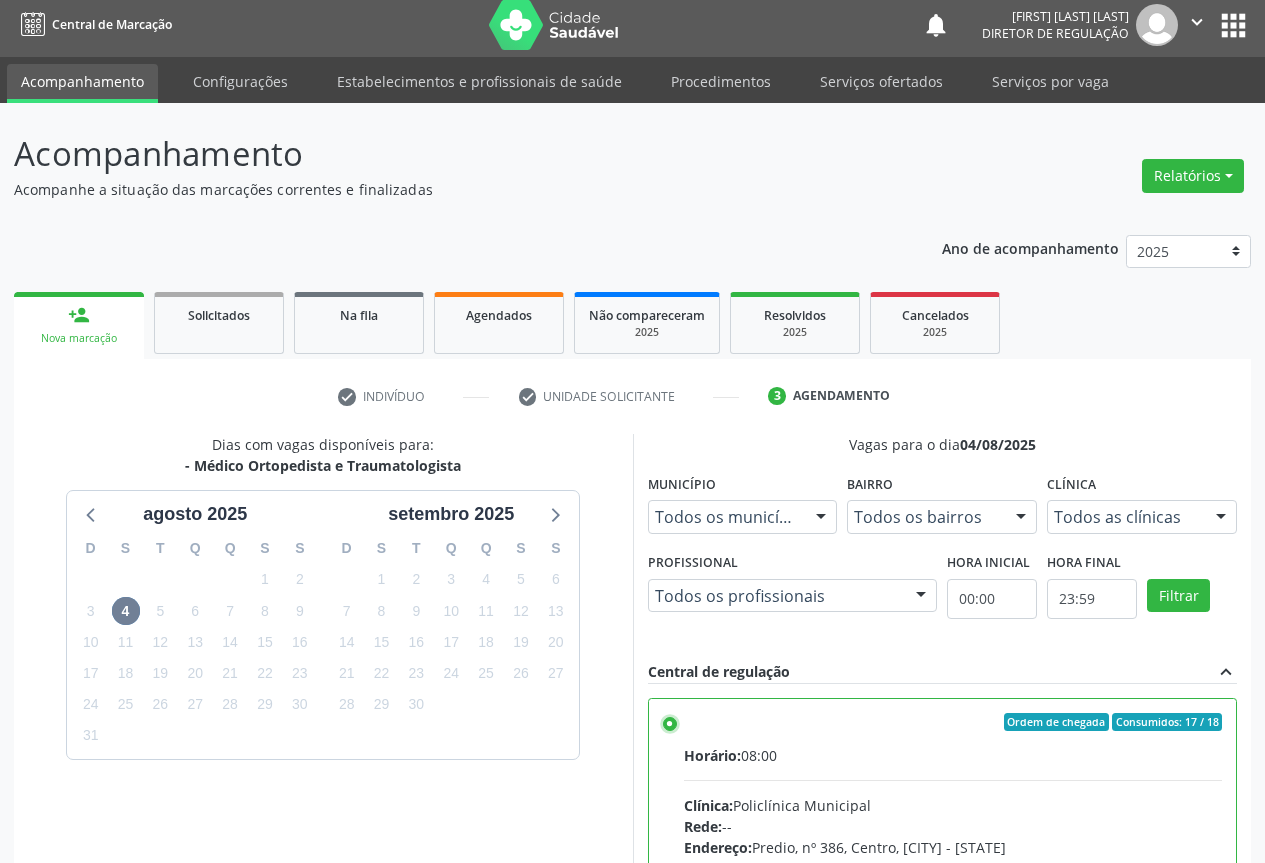 scroll, scrollTop: 332, scrollLeft: 0, axis: vertical 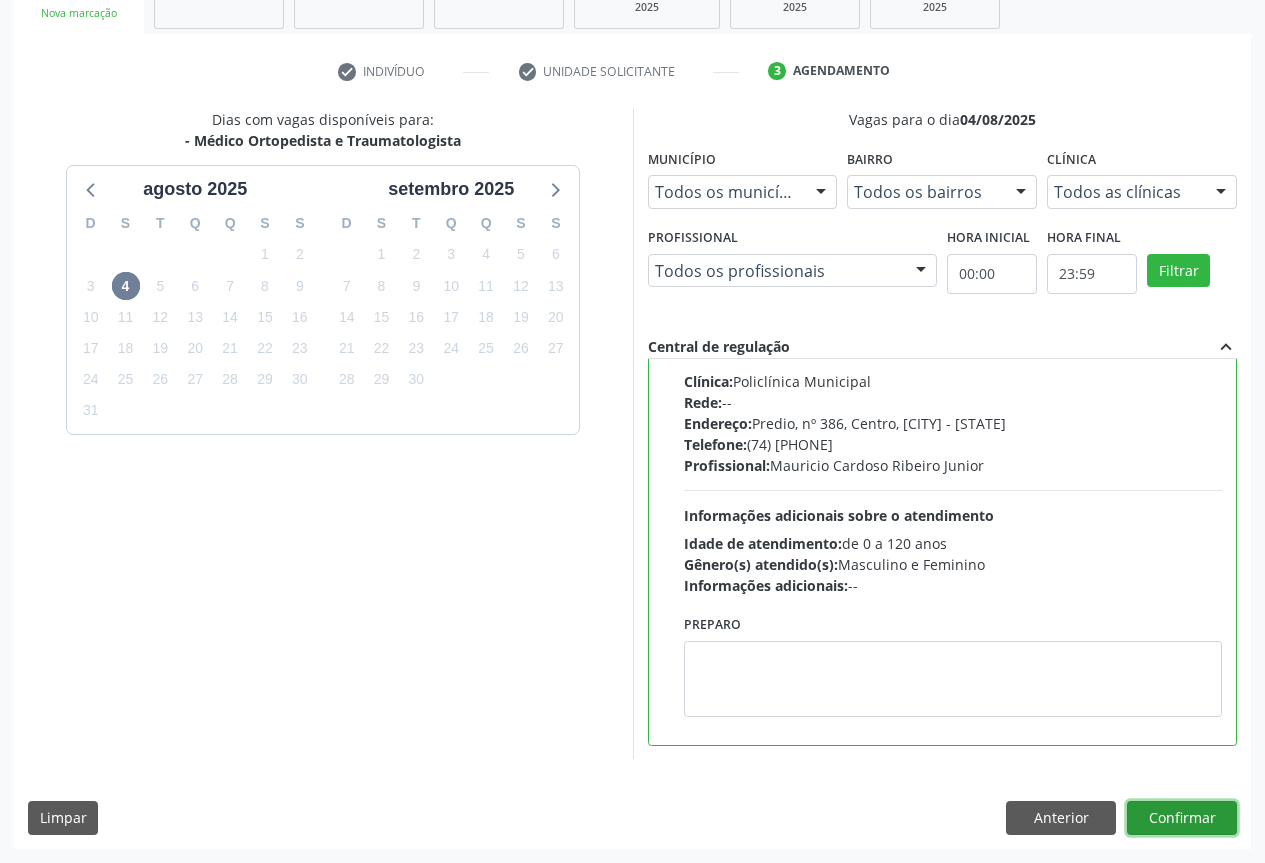 click on "Confirmar" at bounding box center (1182, 818) 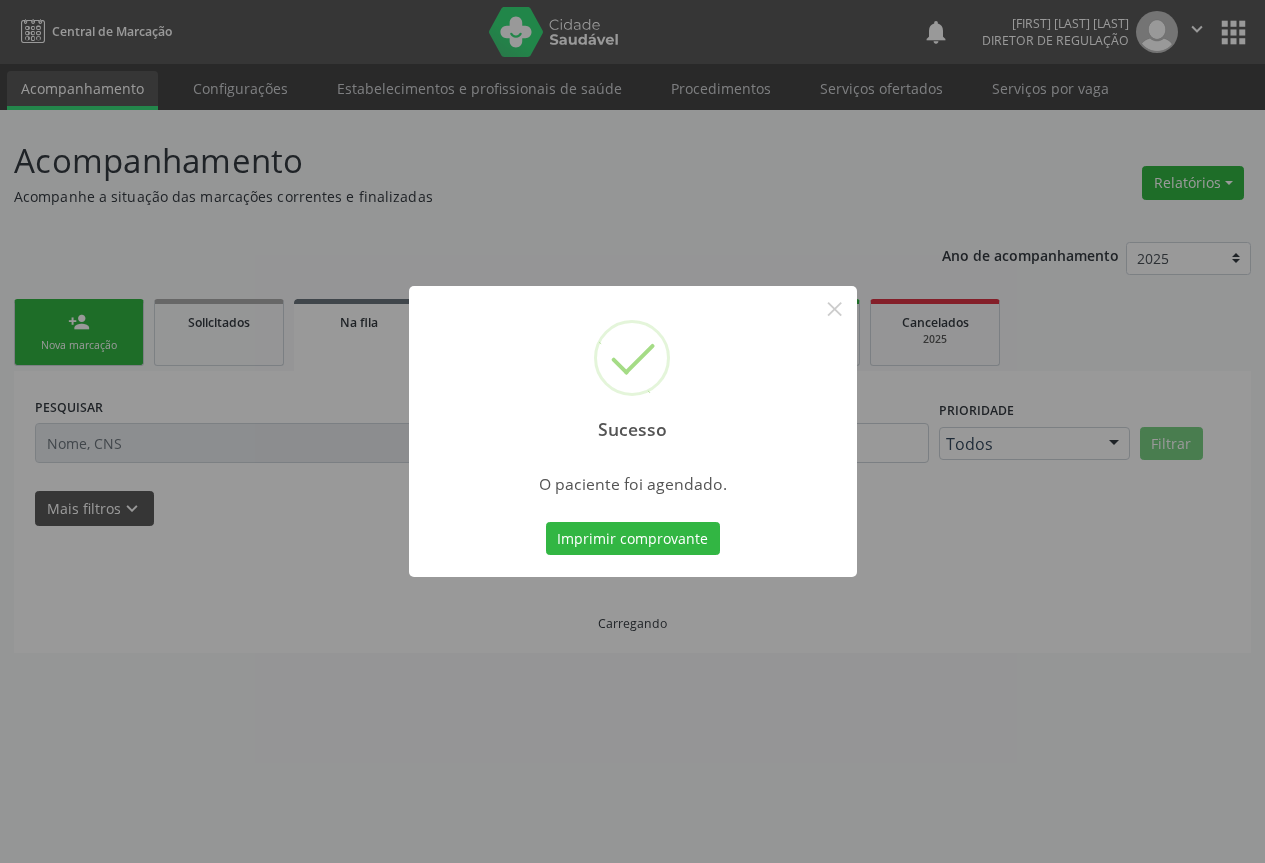 scroll, scrollTop: 0, scrollLeft: 0, axis: both 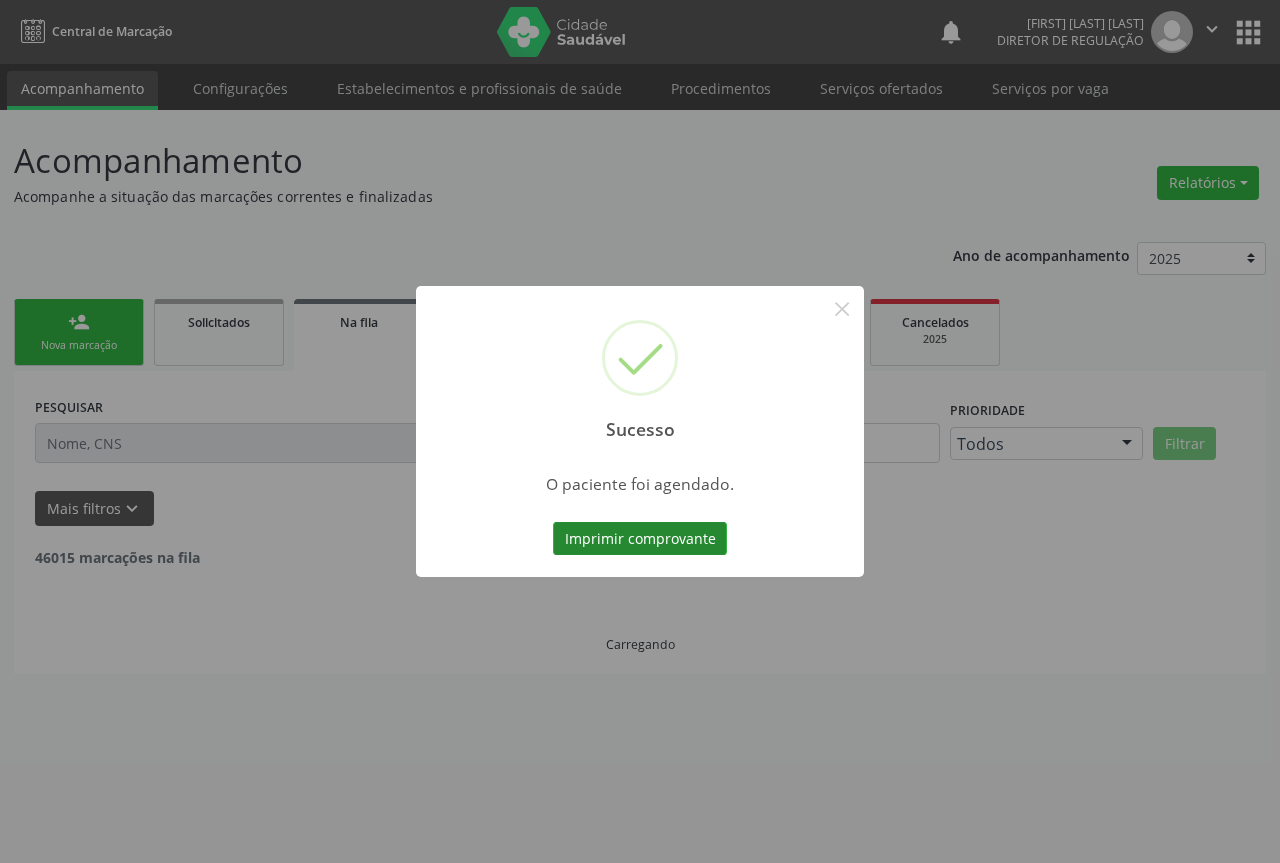 click on "Imprimir comprovante" at bounding box center [640, 539] 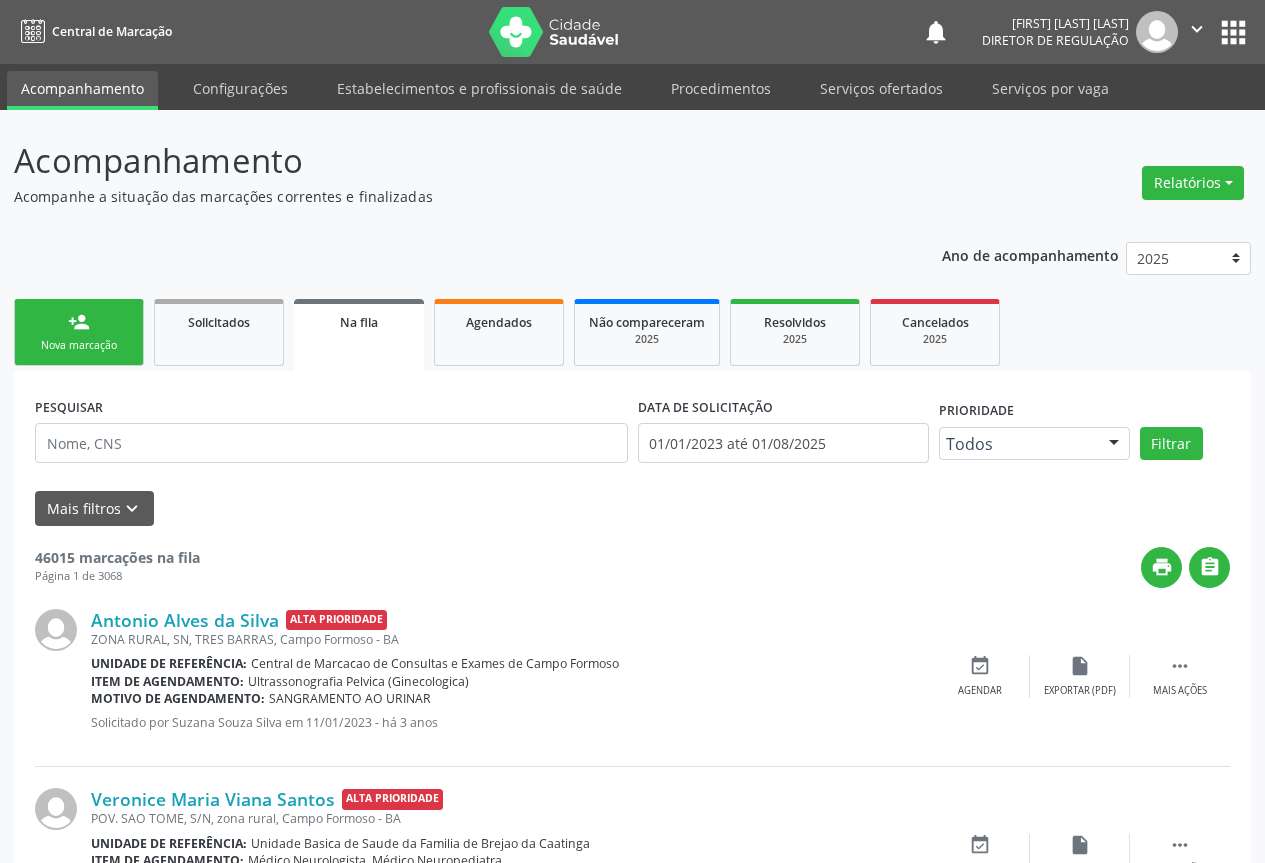 click on "Nova marcação" at bounding box center [79, 345] 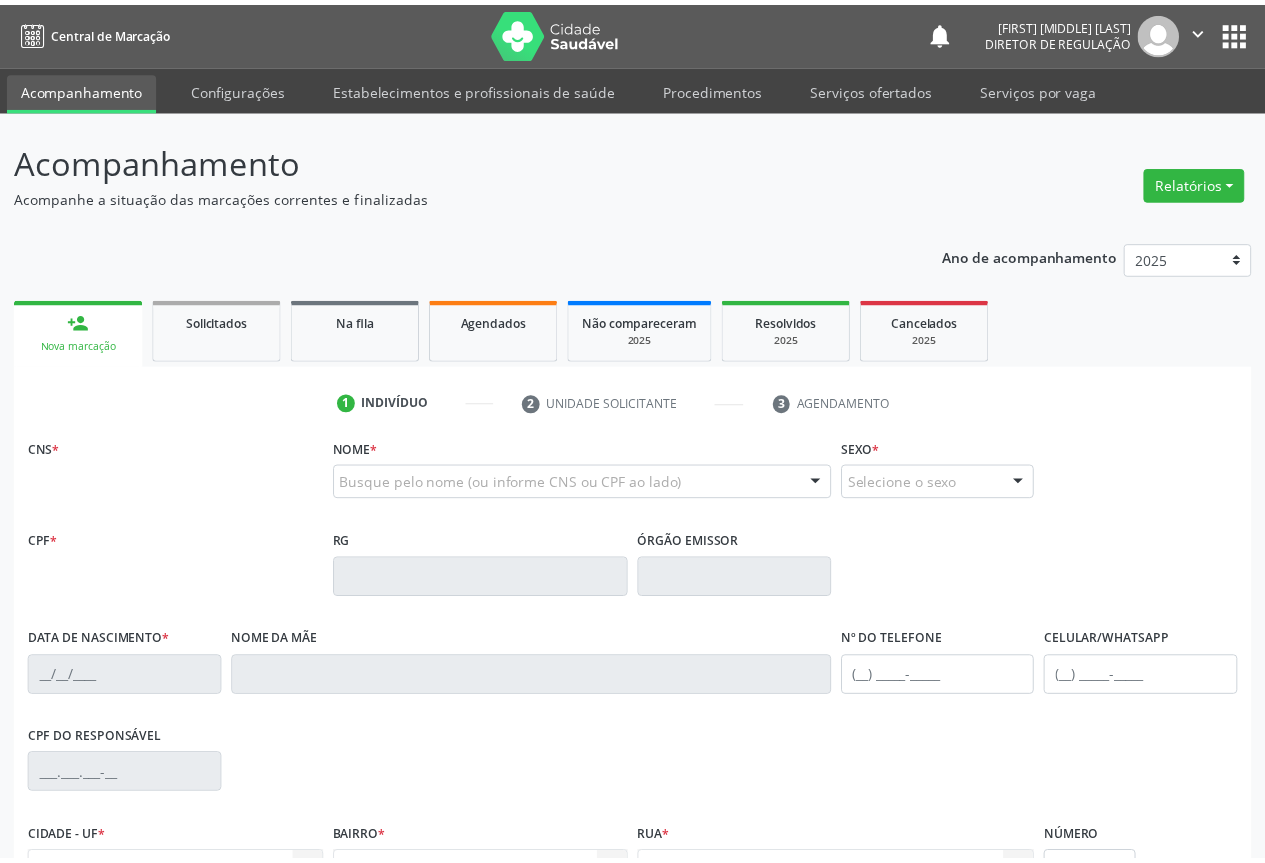 scroll, scrollTop: 0, scrollLeft: 0, axis: both 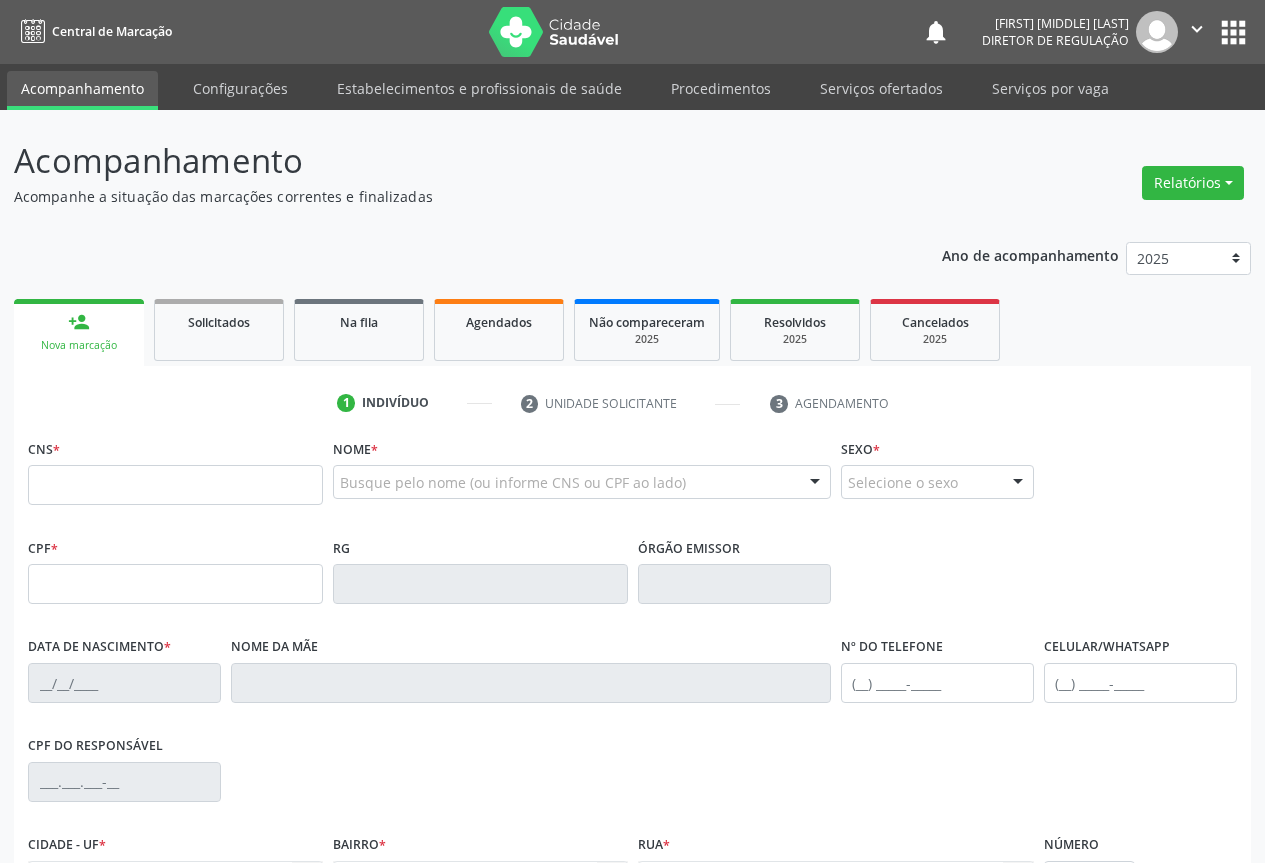 click at bounding box center [175, 485] 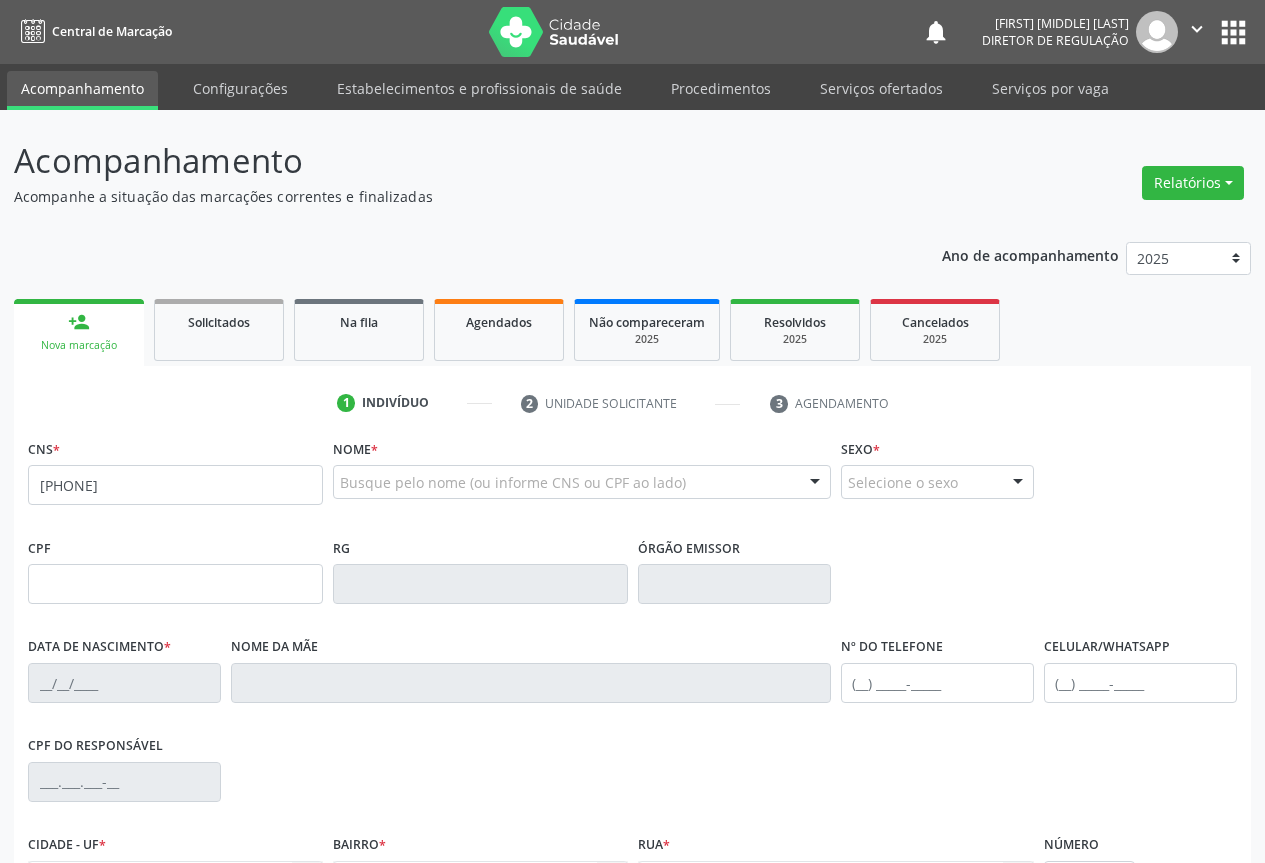 type on "[PHONE]" 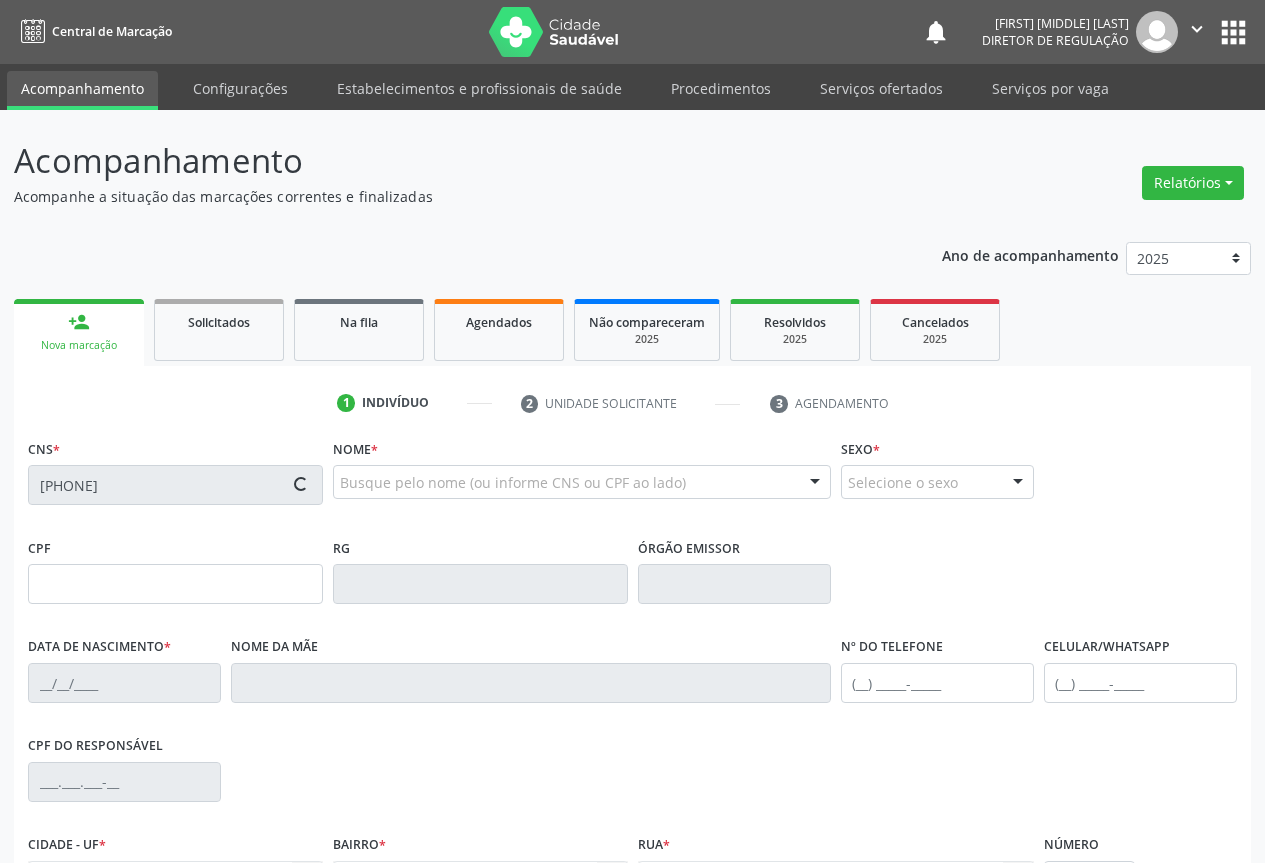 scroll, scrollTop: 221, scrollLeft: 0, axis: vertical 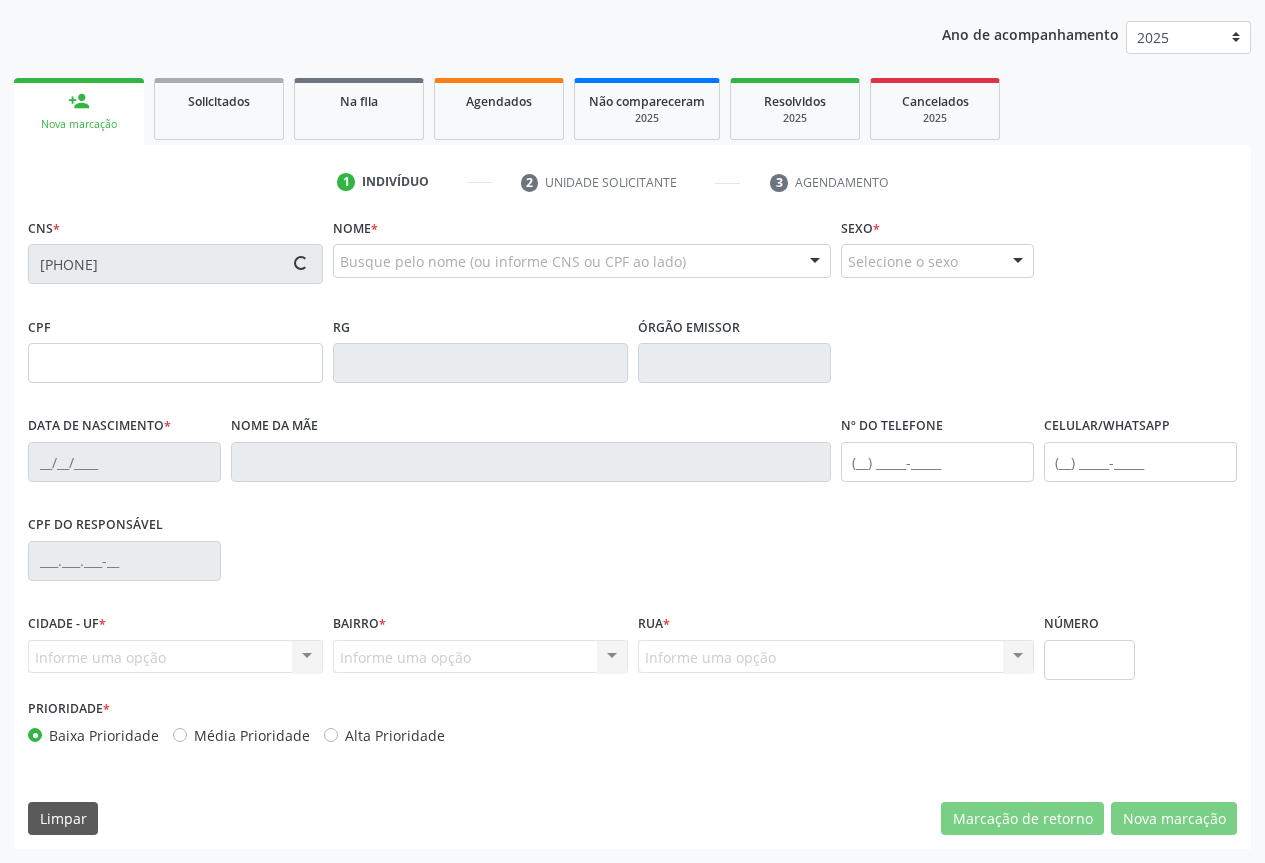 type on "[DATE]" 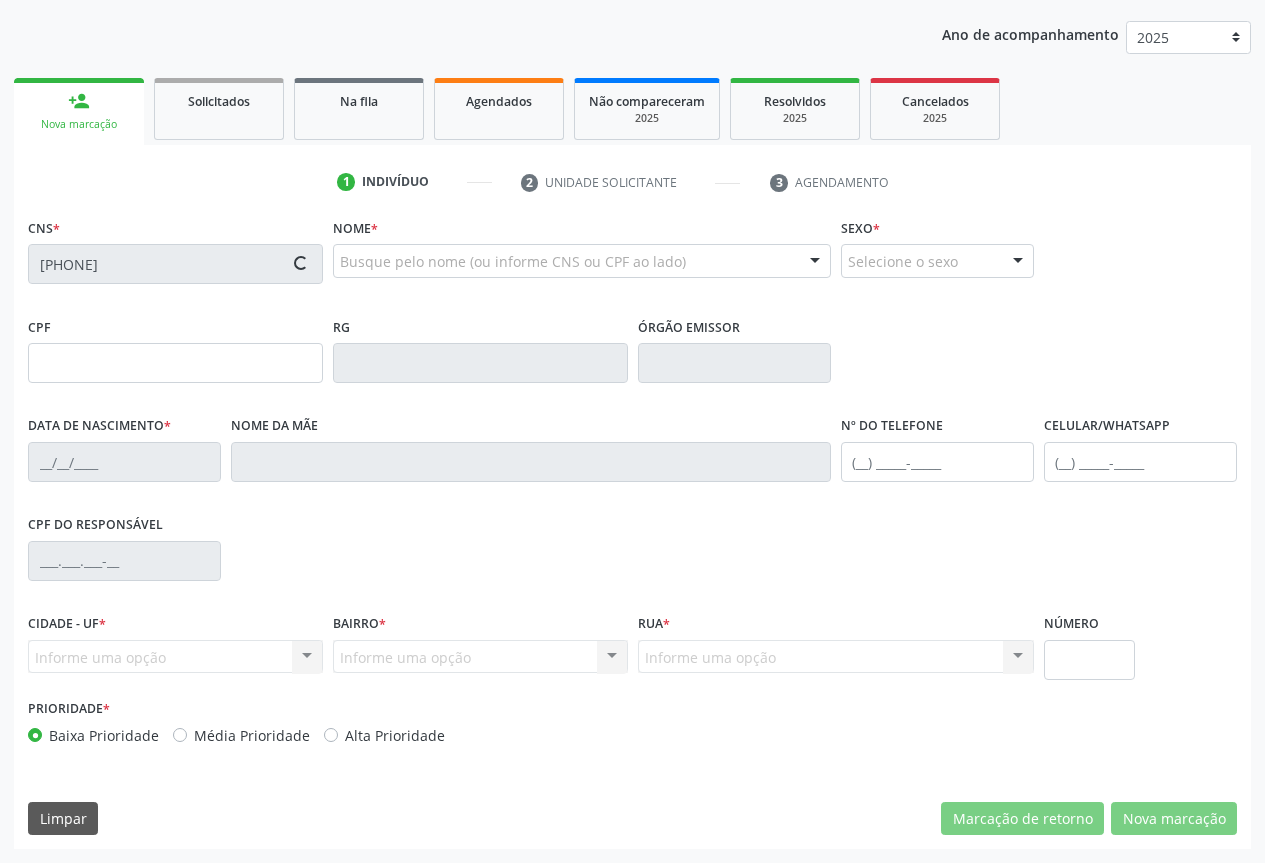 type on "[PHONE]" 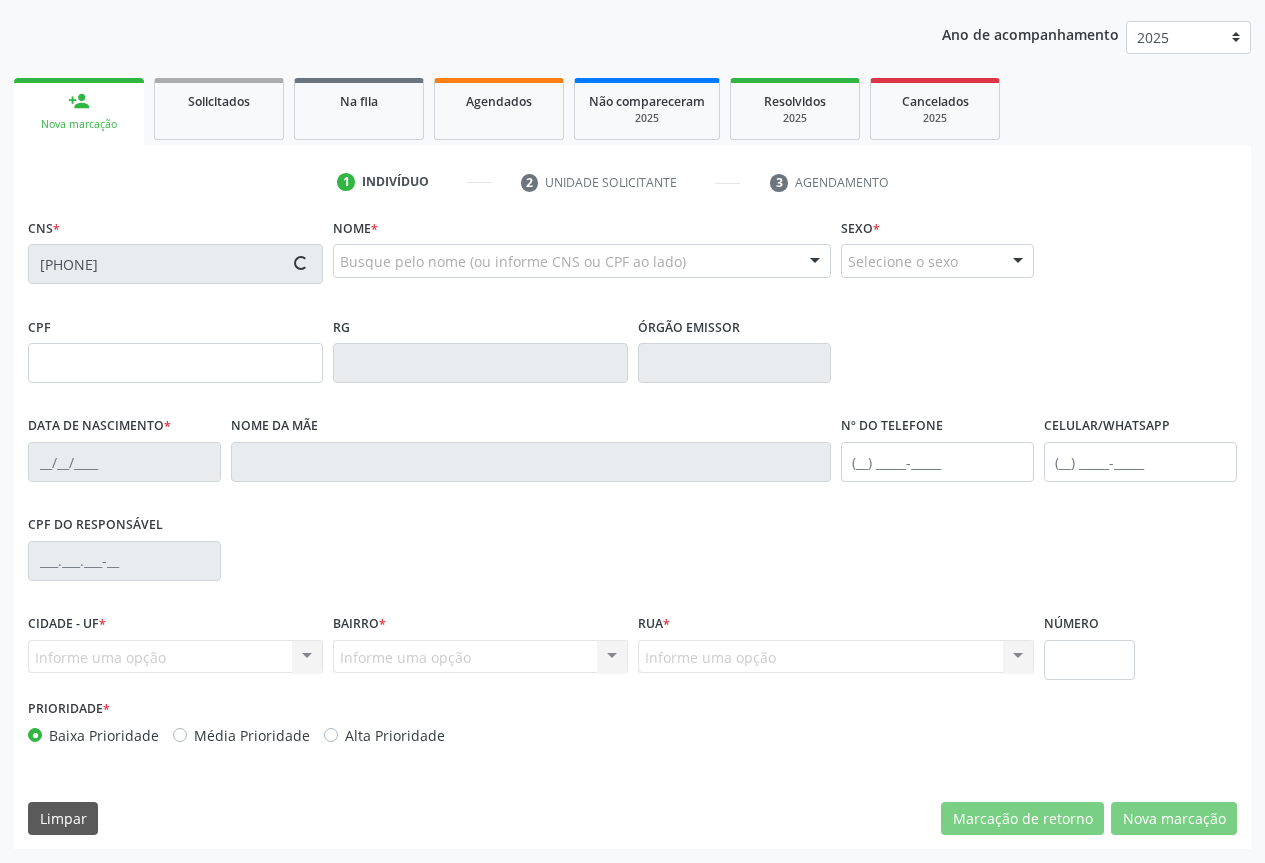 type on "113" 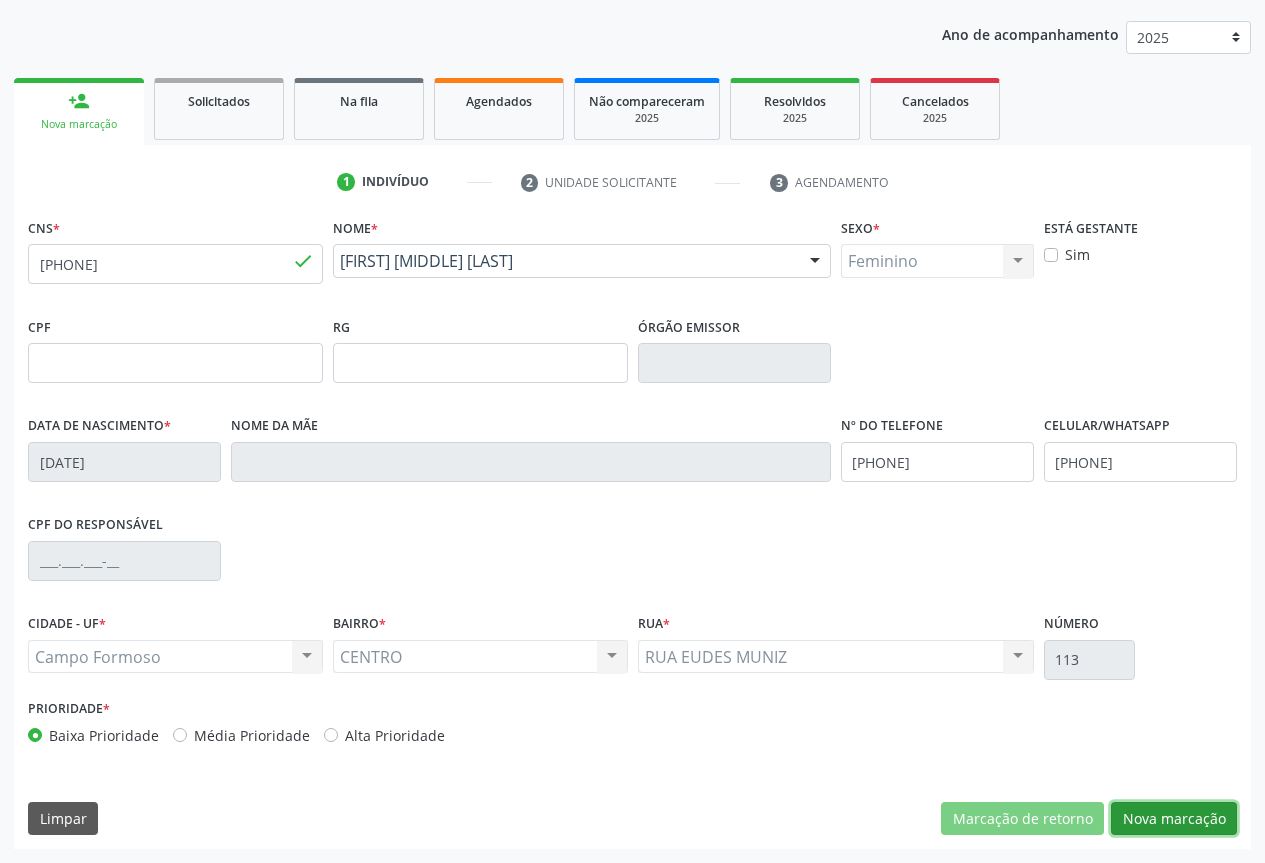 click on "Nova marcação" at bounding box center (1174, 819) 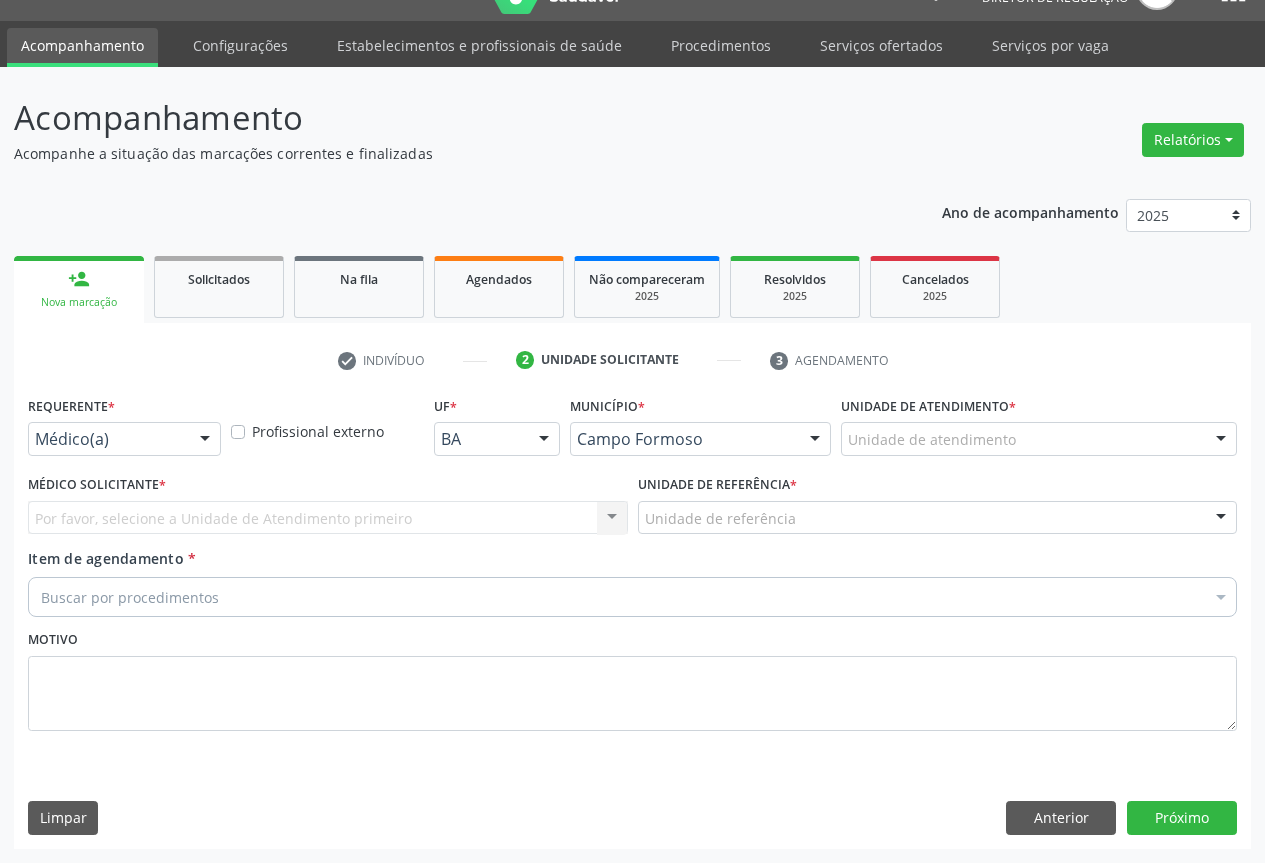 scroll, scrollTop: 43, scrollLeft: 0, axis: vertical 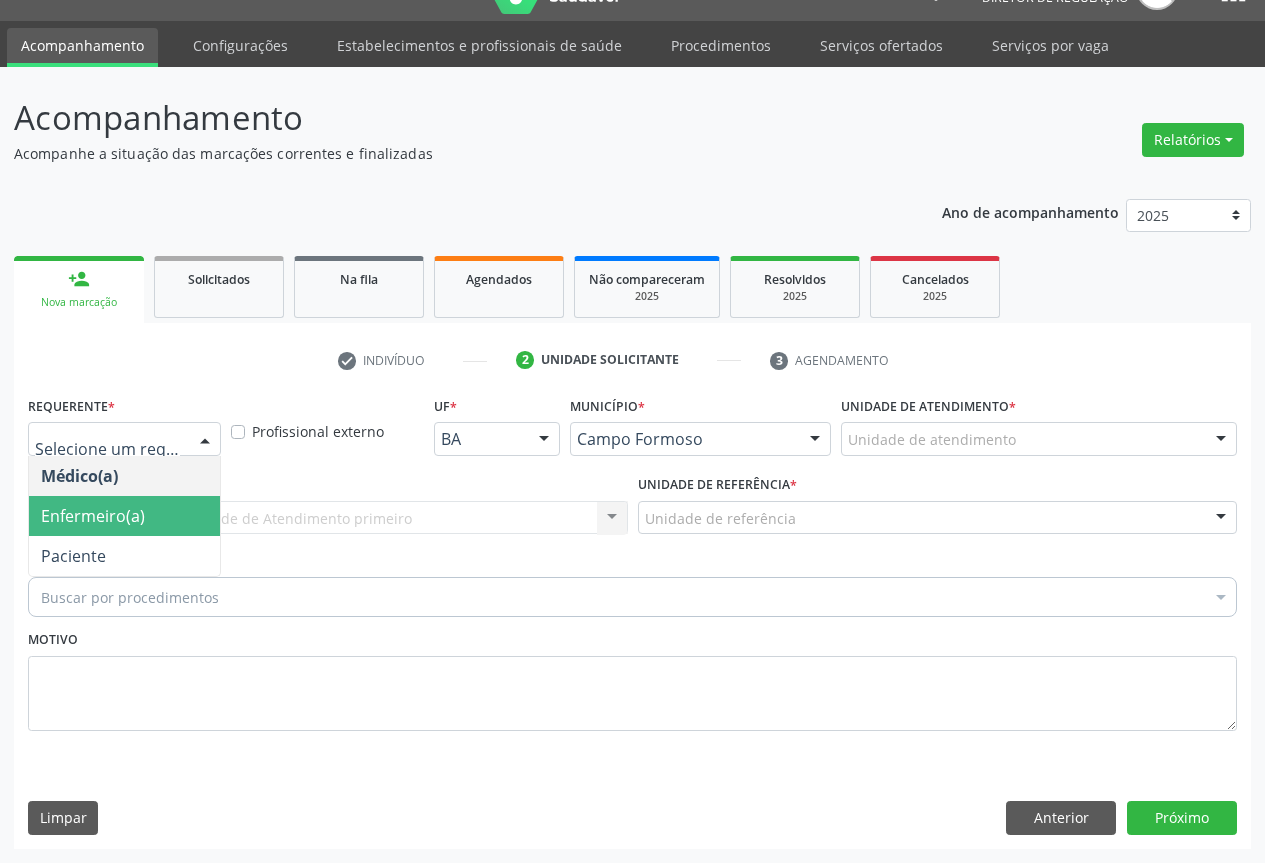 drag, startPoint x: 139, startPoint y: 530, endPoint x: 138, endPoint y: 546, distance: 16.03122 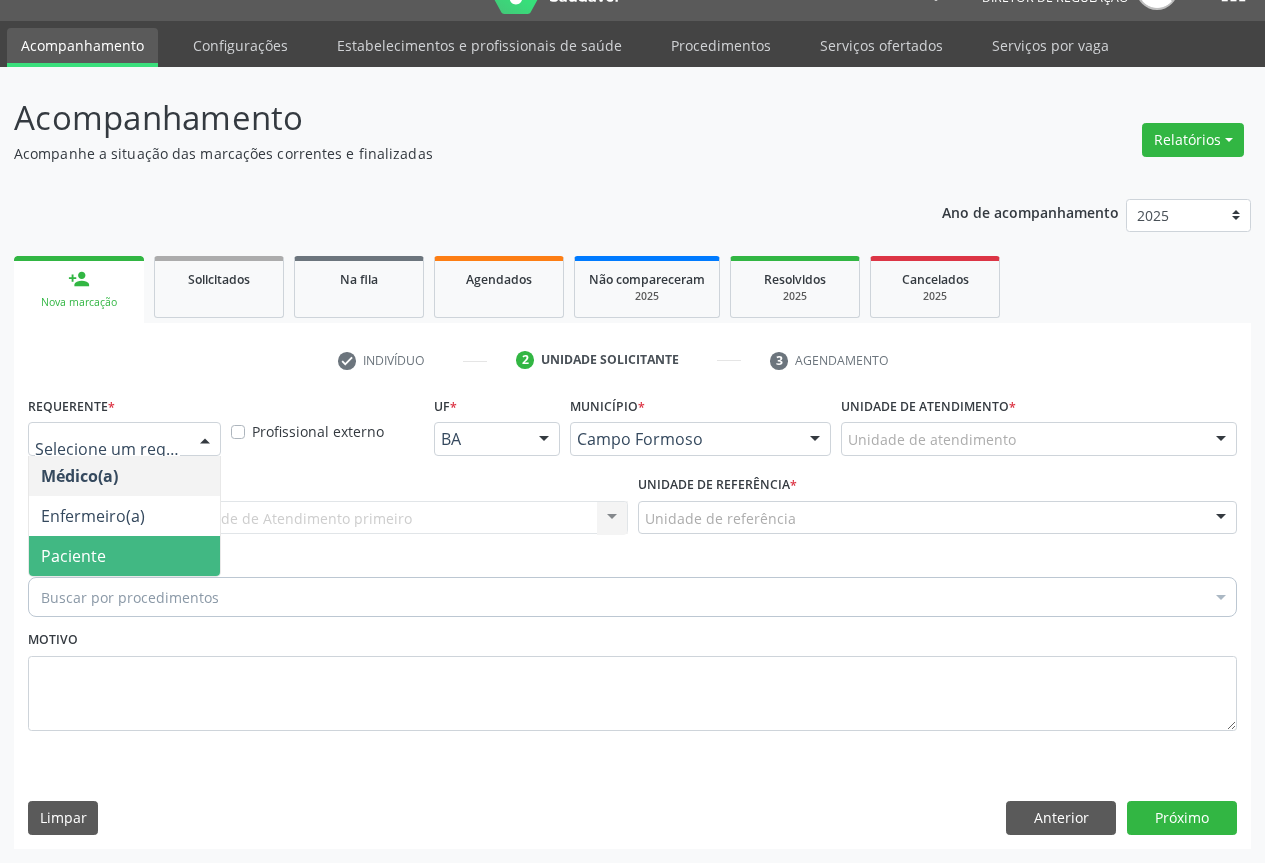 click on "Paciente" at bounding box center [124, 556] 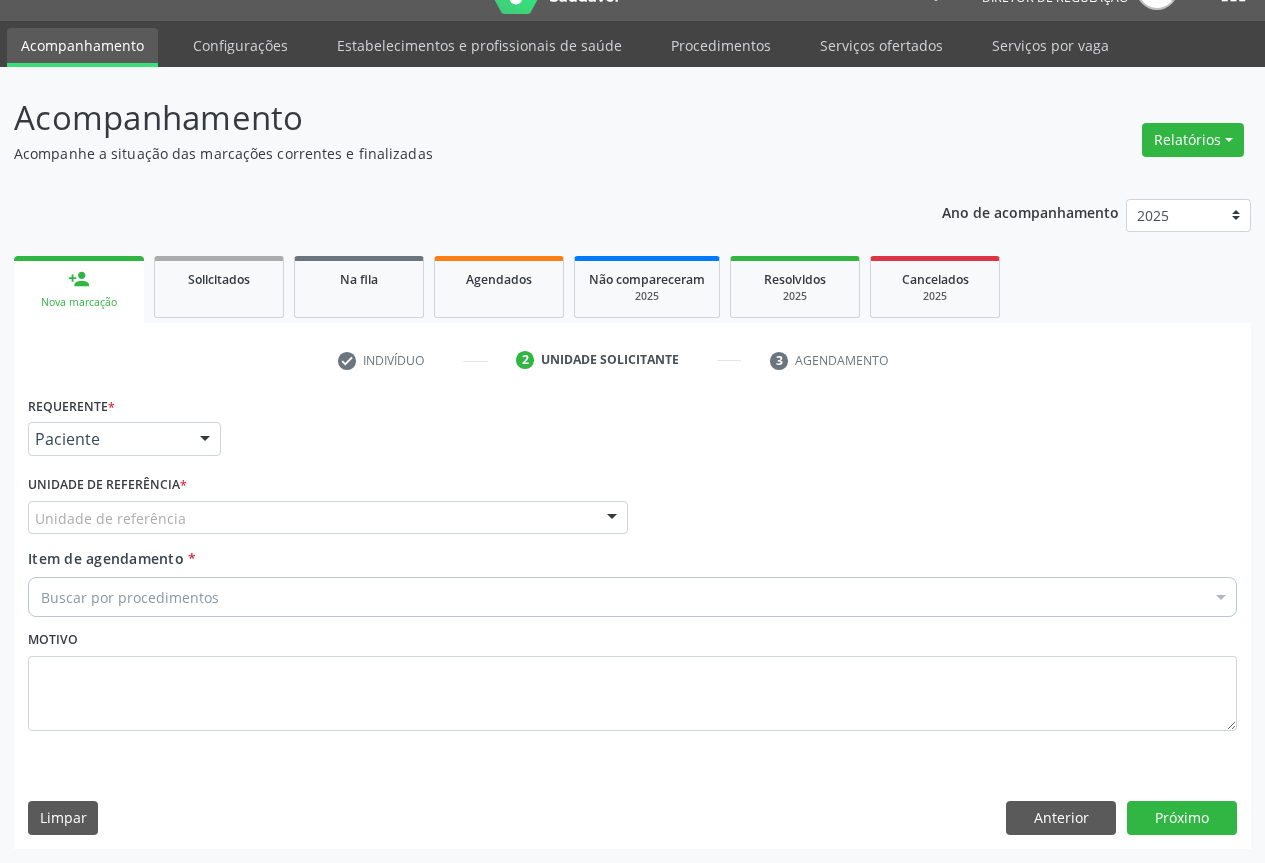 click on "Unidade de referência" at bounding box center (328, 518) 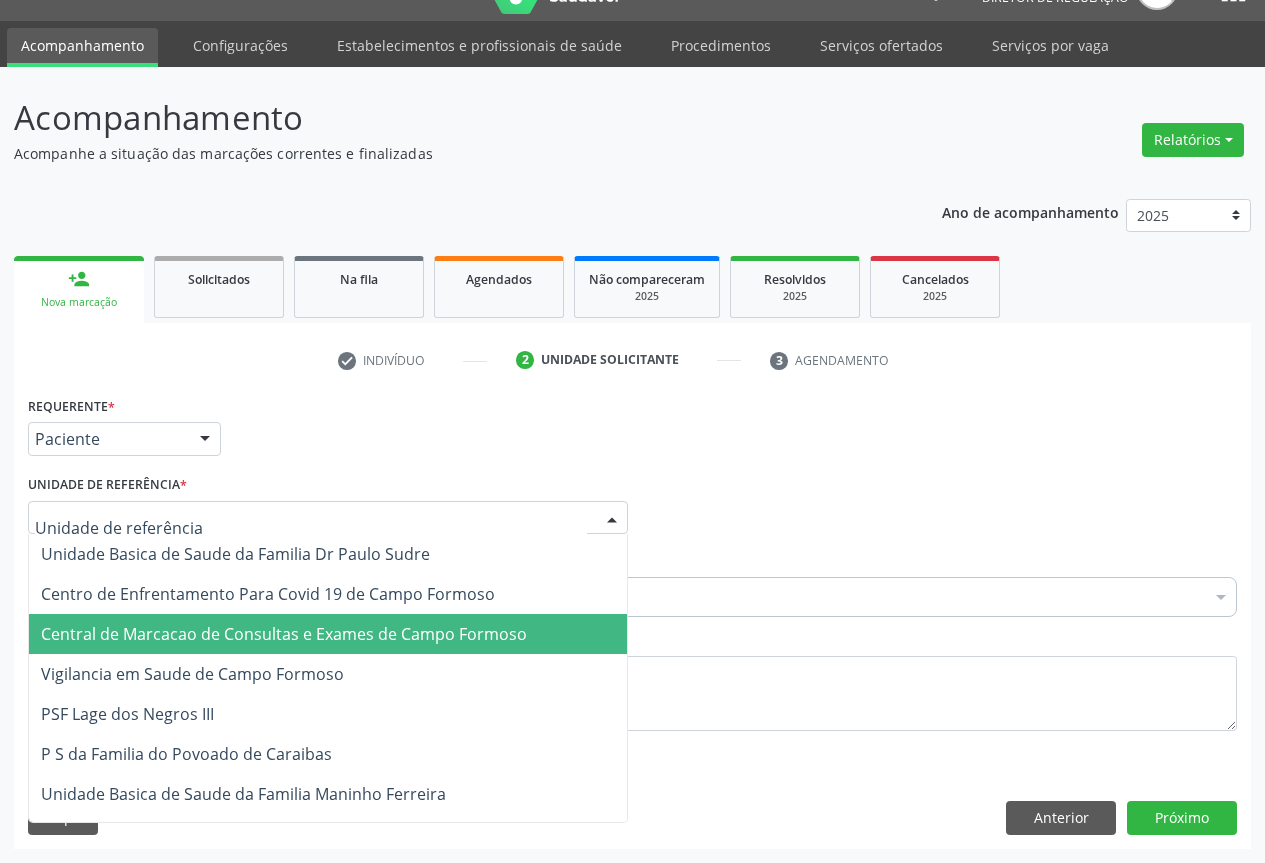 click on "Central de Marcacao de Consultas e Exames de Campo Formoso" at bounding box center [284, 634] 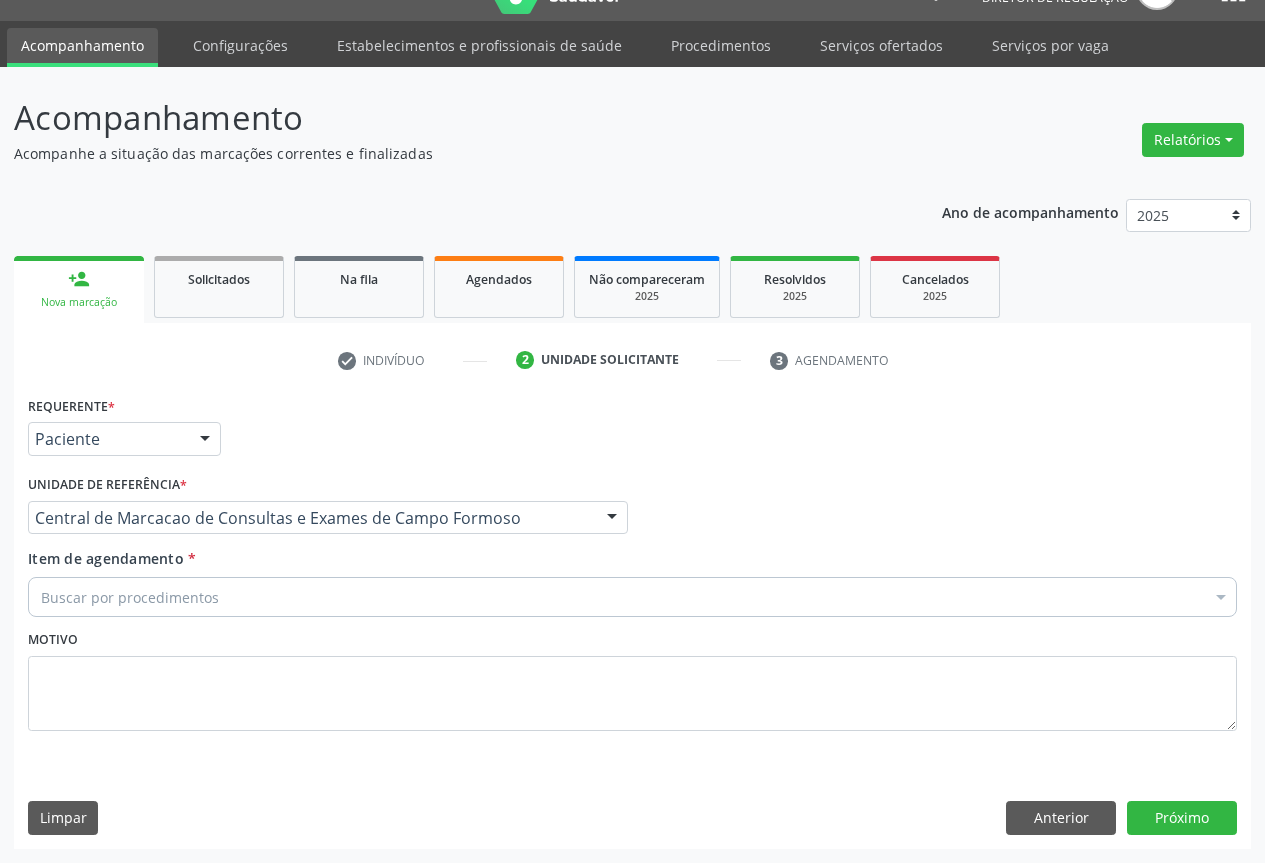 click on "Buscar por procedimentos" at bounding box center [632, 597] 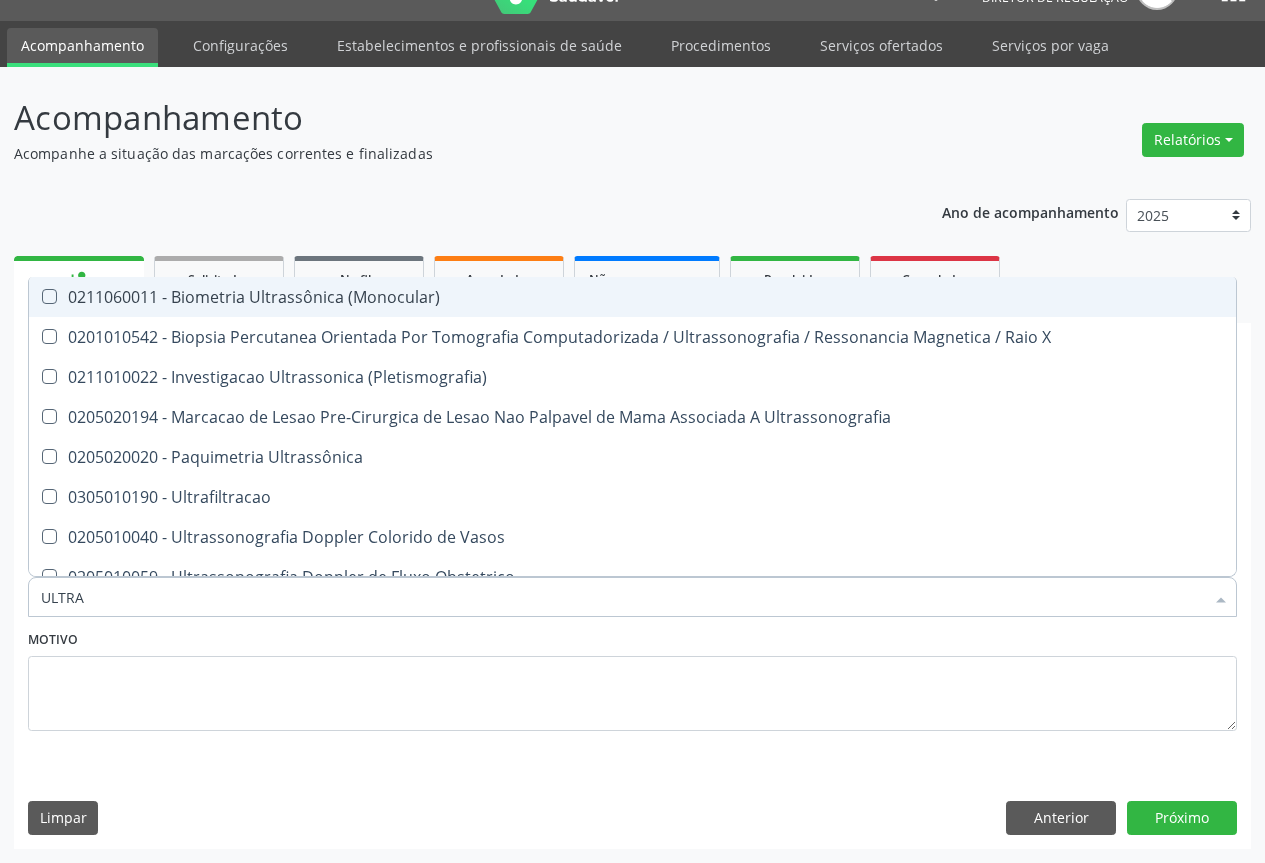 type on "ULTRAS" 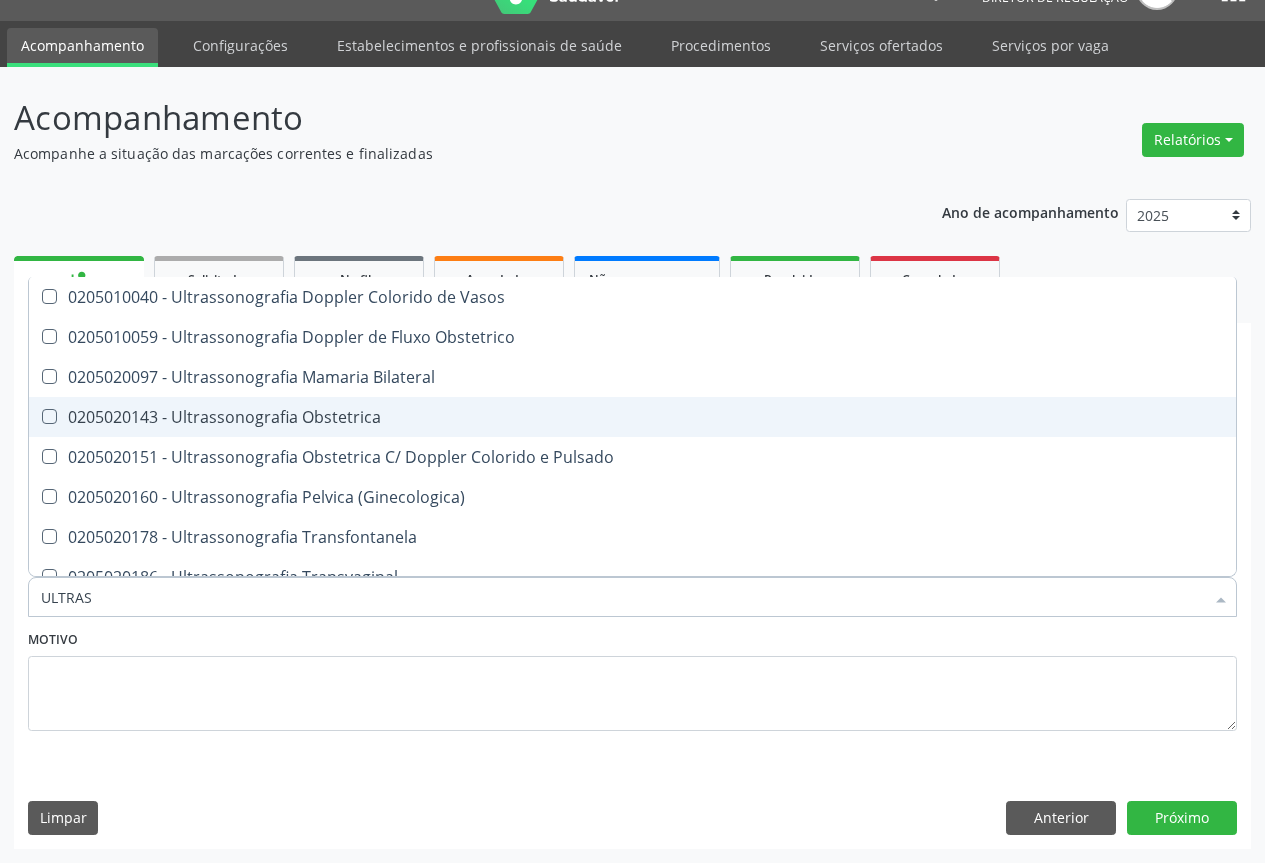 scroll, scrollTop: 400, scrollLeft: 0, axis: vertical 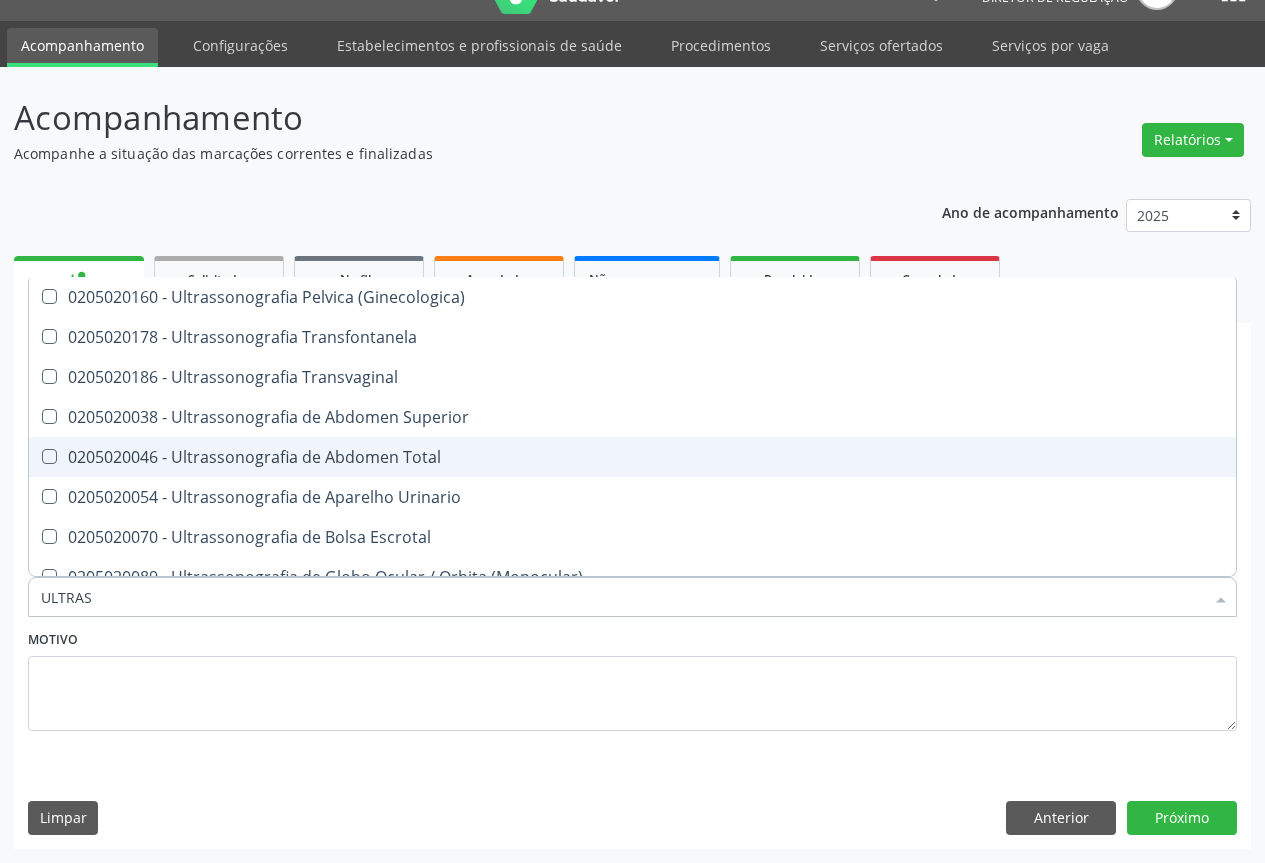 click on "0205020046 - Ultrassonografia de Abdomen Total" at bounding box center [632, 457] 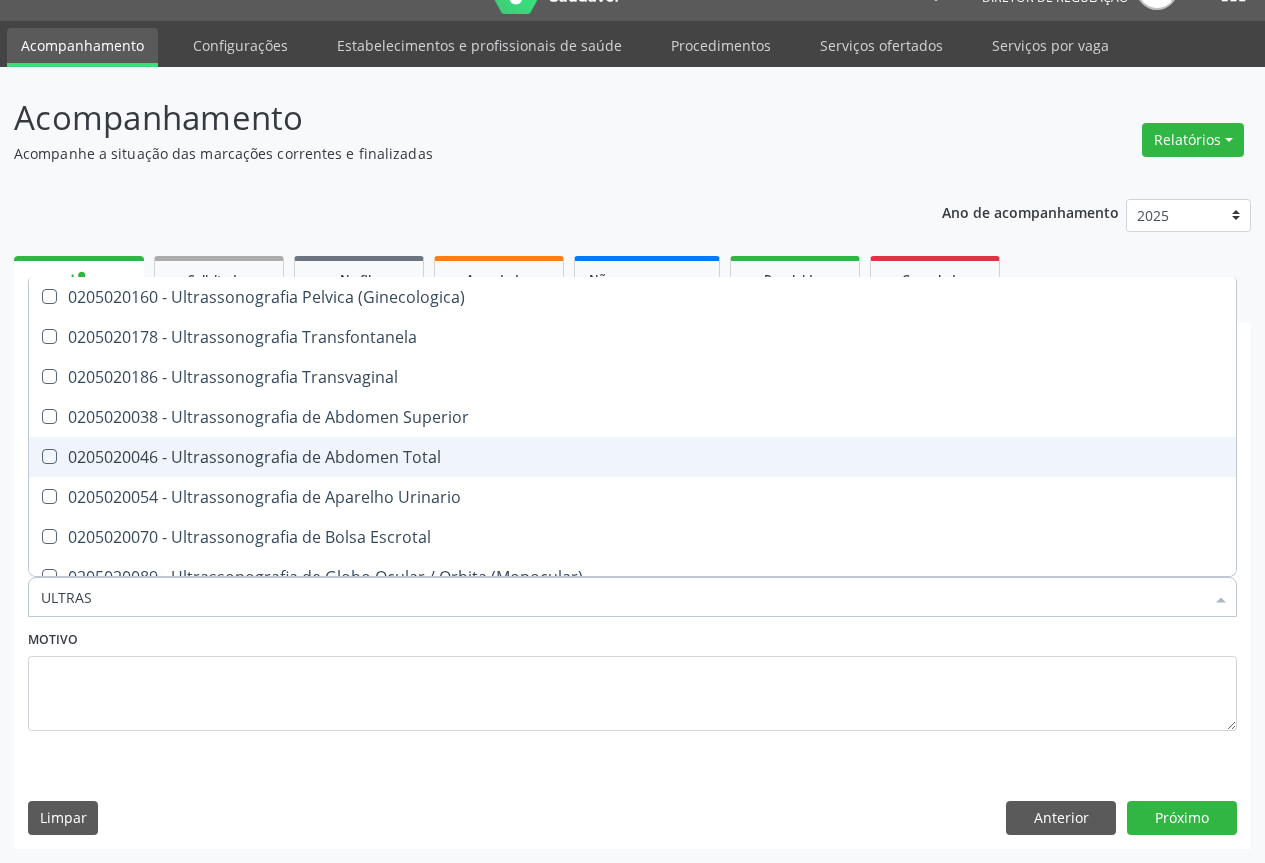 checkbox on "true" 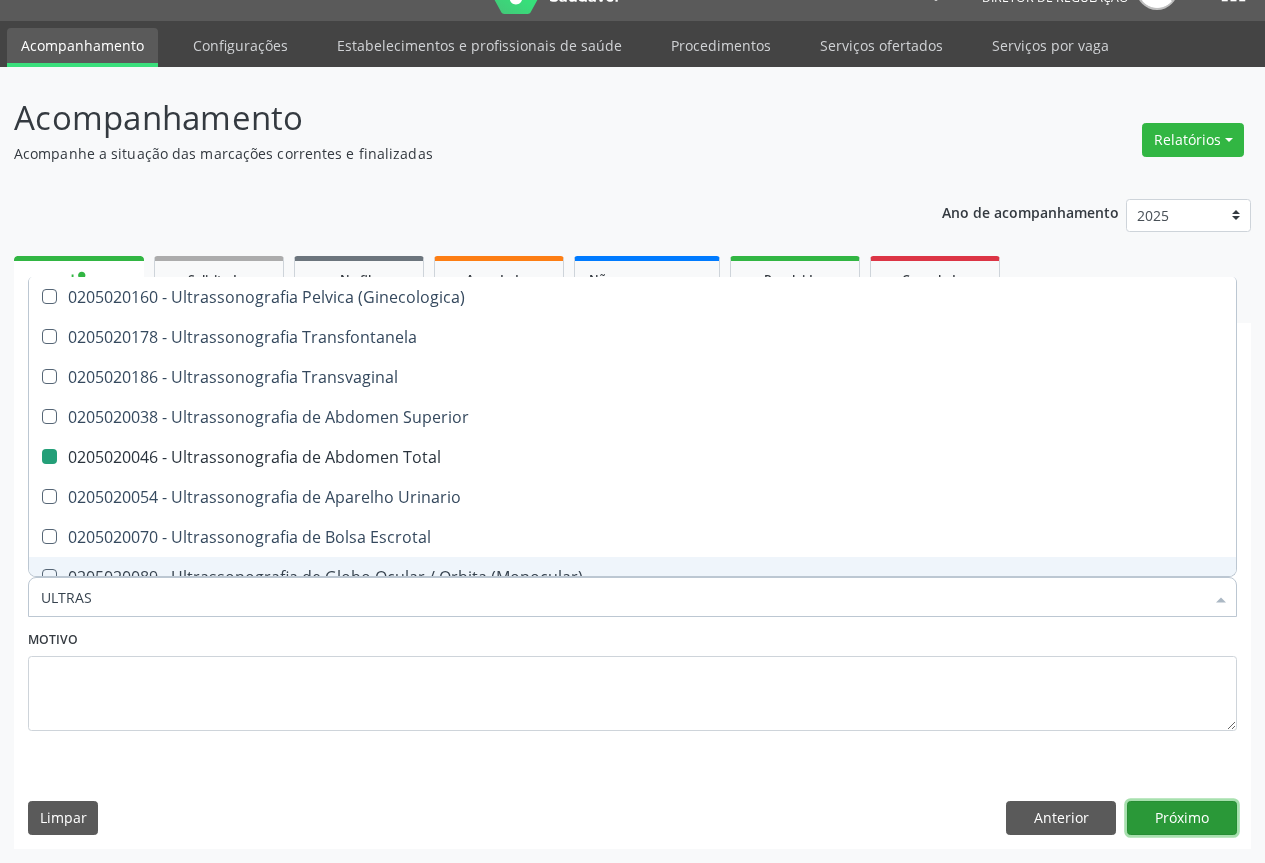 click on "Próximo" at bounding box center [1182, 818] 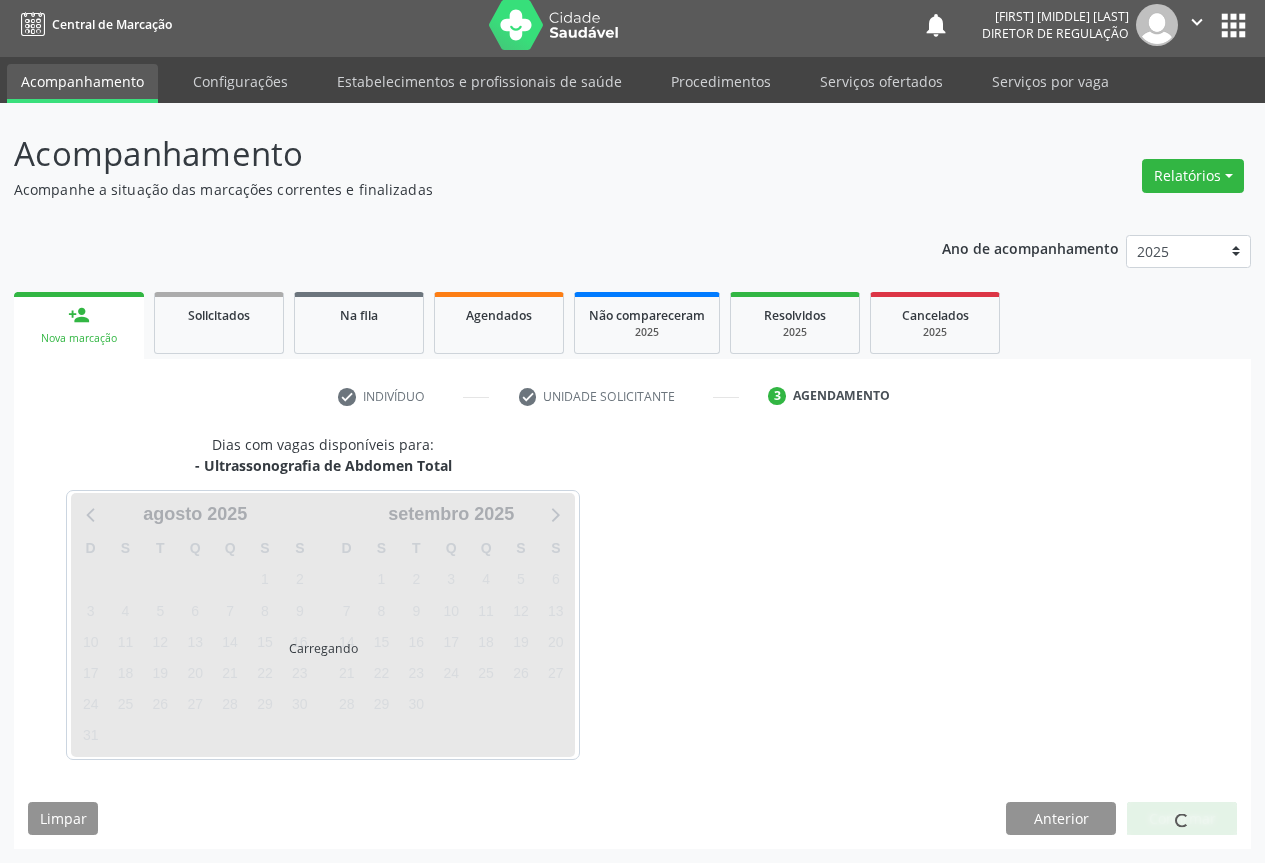 scroll, scrollTop: 7, scrollLeft: 0, axis: vertical 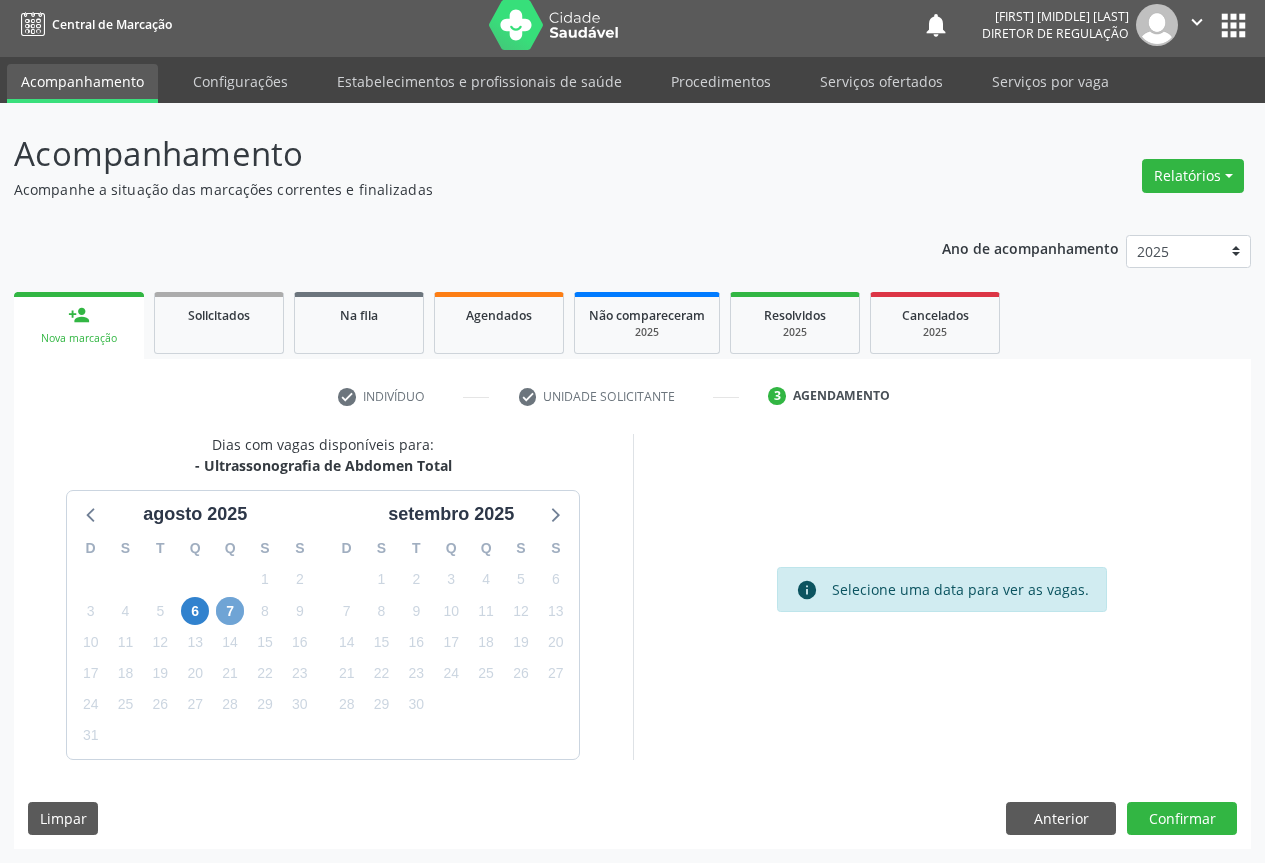 click on "7" at bounding box center [230, 611] 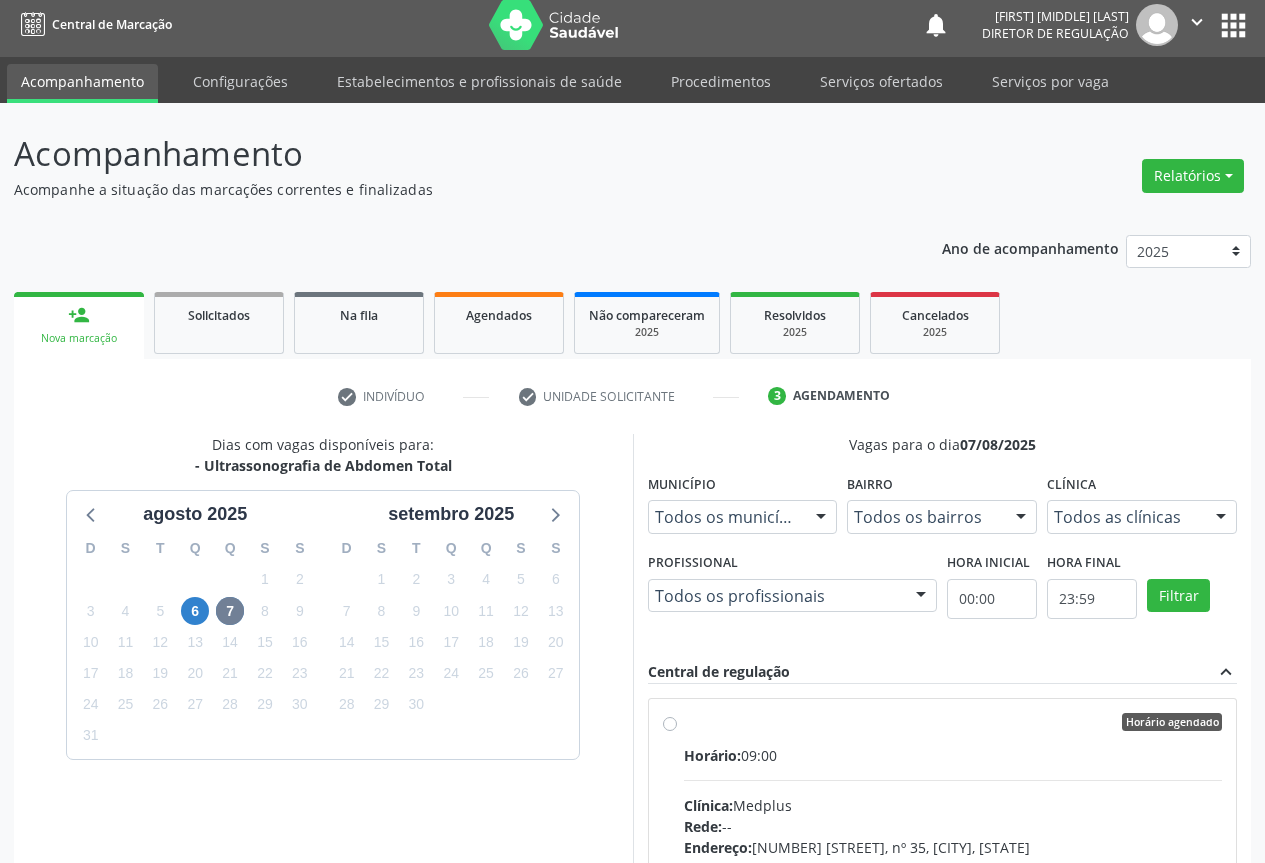 click on "Horário:   09:00" at bounding box center [953, 755] 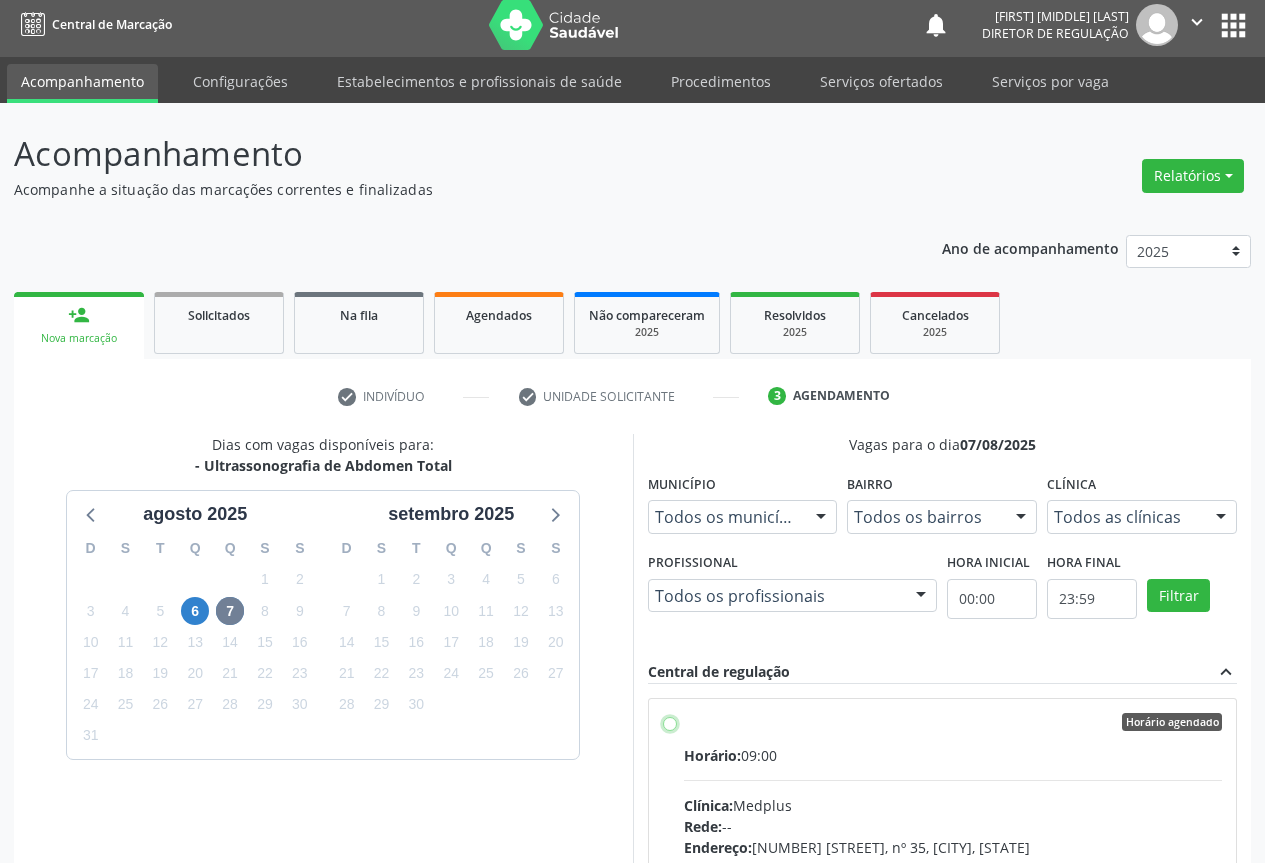 radio on "true" 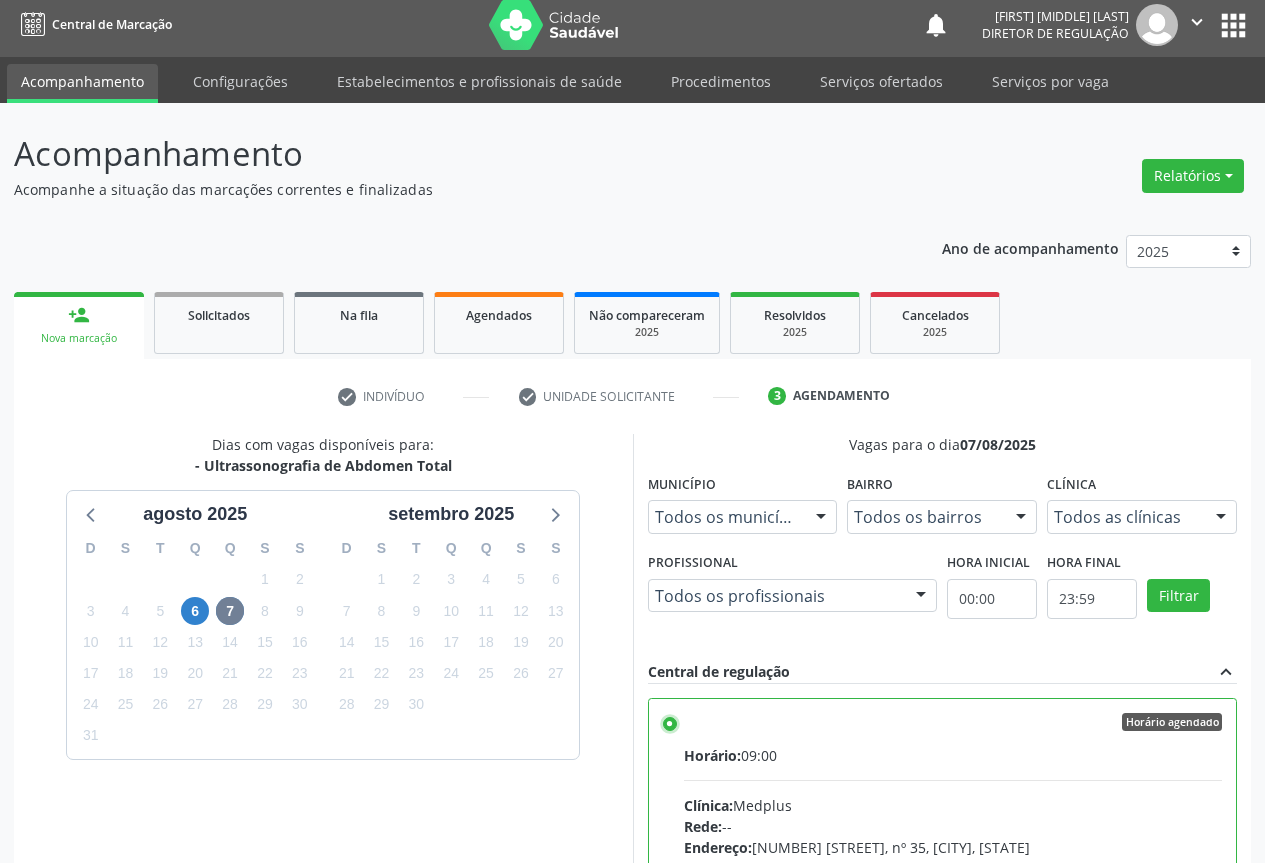 scroll, scrollTop: 332, scrollLeft: 0, axis: vertical 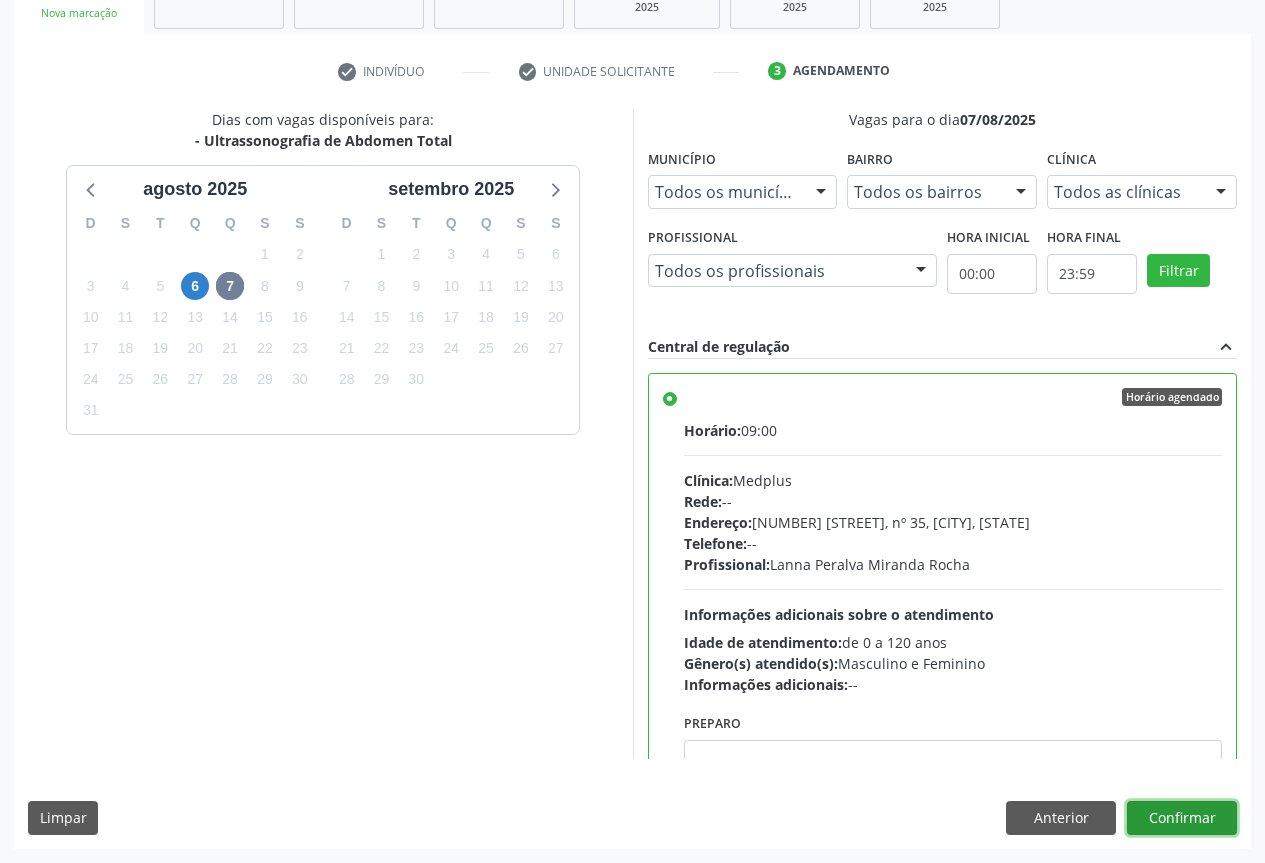 click on "Confirmar" at bounding box center [1182, 818] 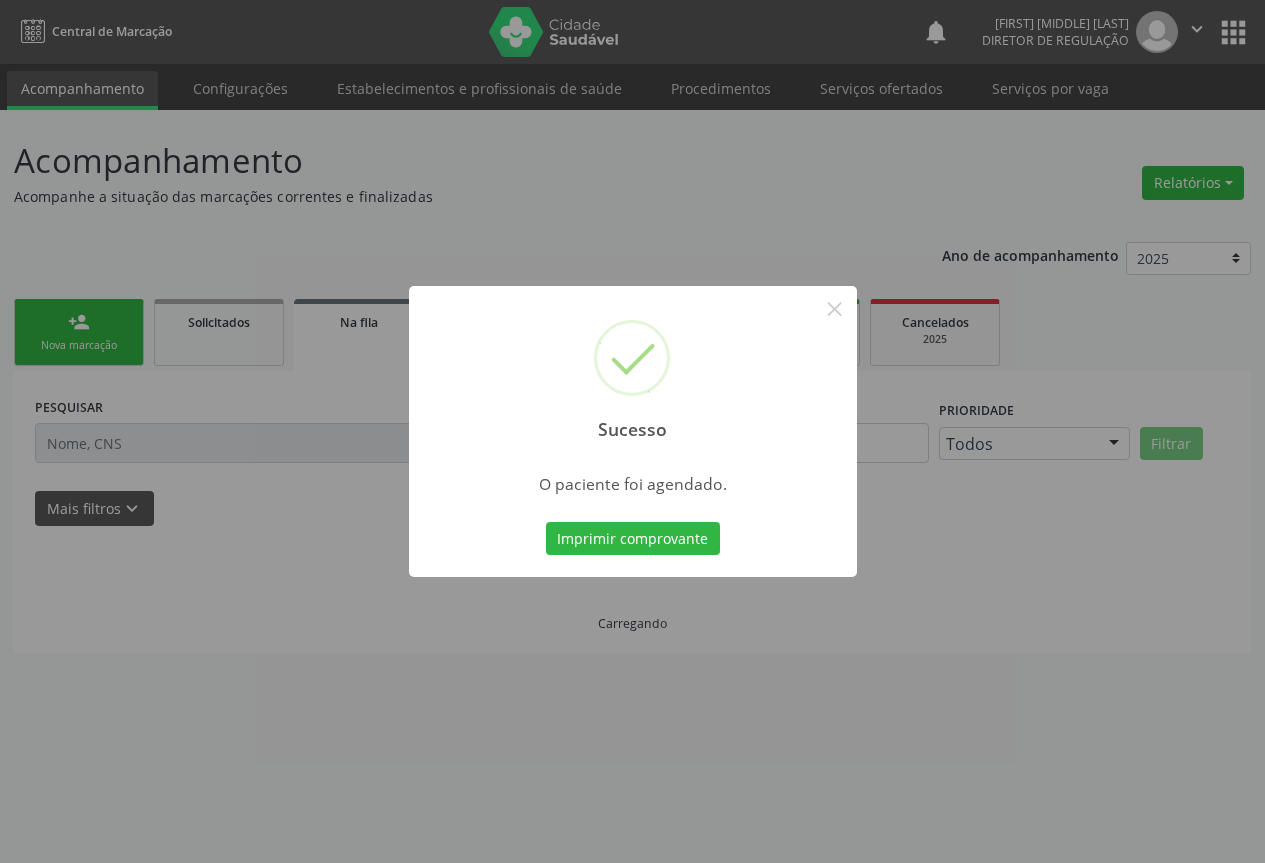 scroll, scrollTop: 0, scrollLeft: 0, axis: both 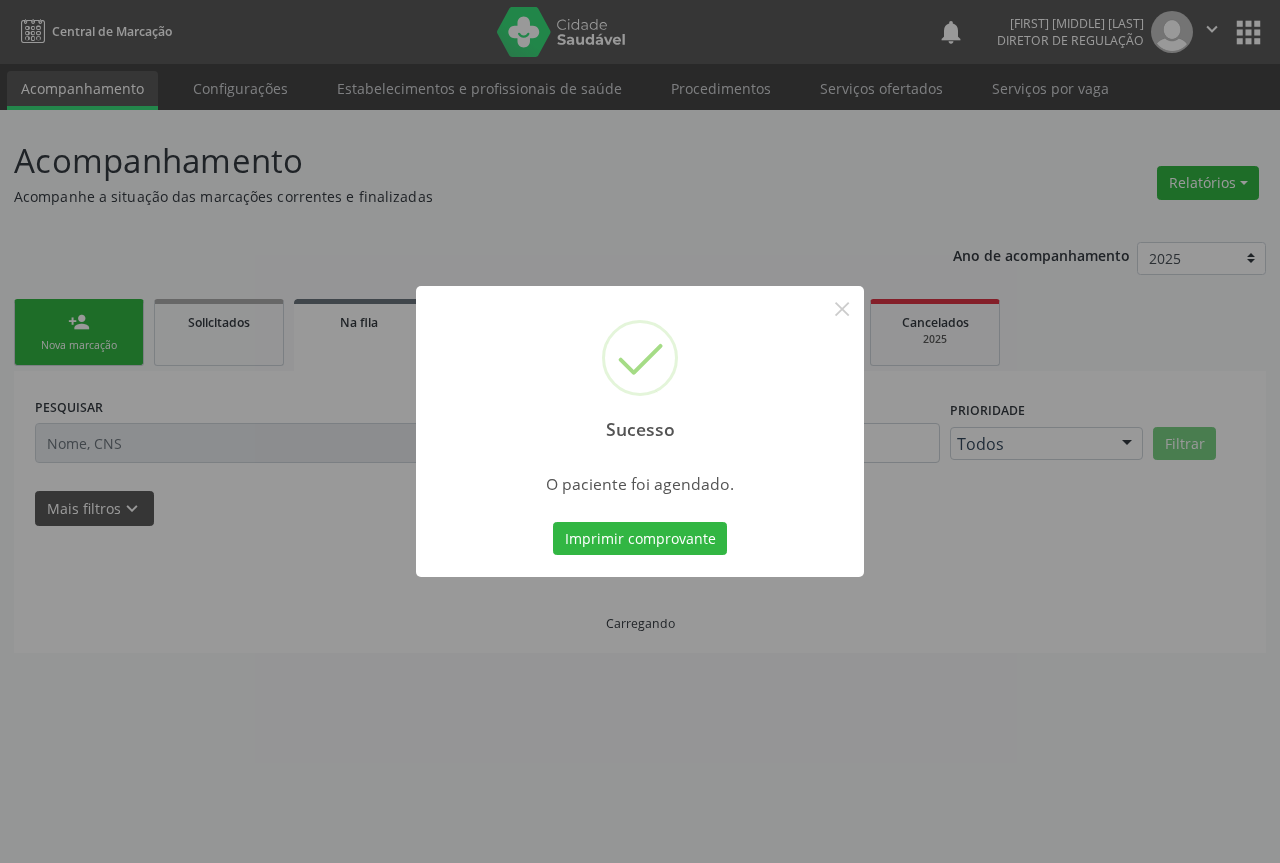 type 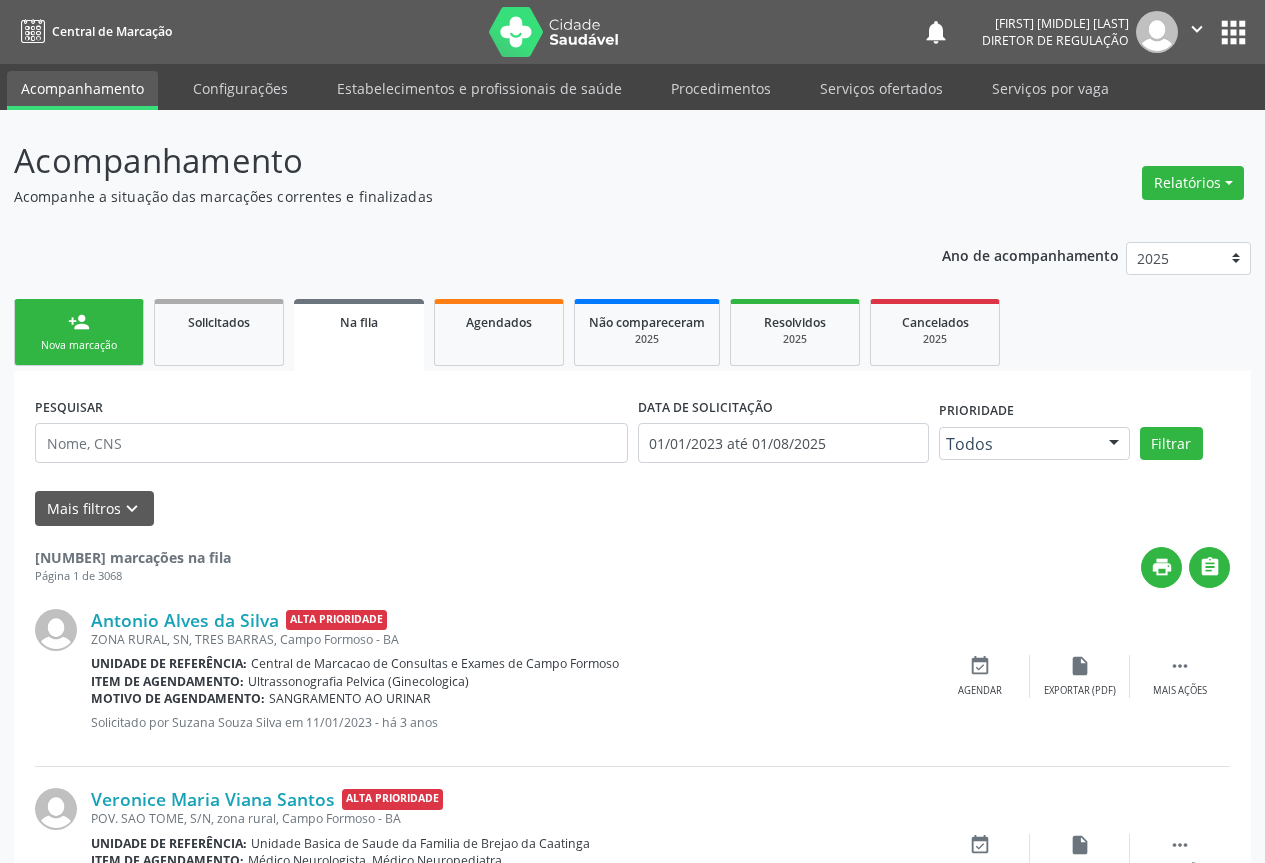 click on "person_add
Nova marcação" at bounding box center (79, 332) 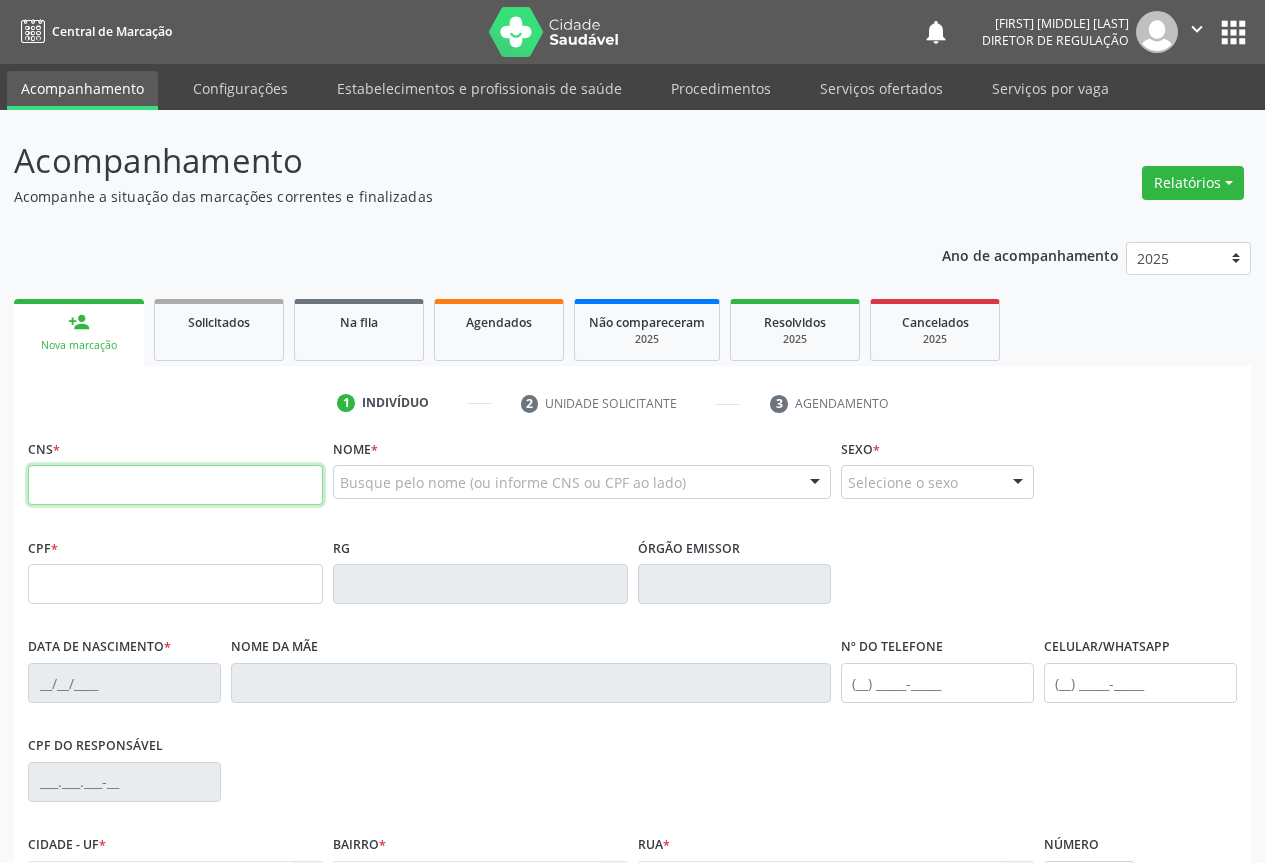 click at bounding box center (175, 485) 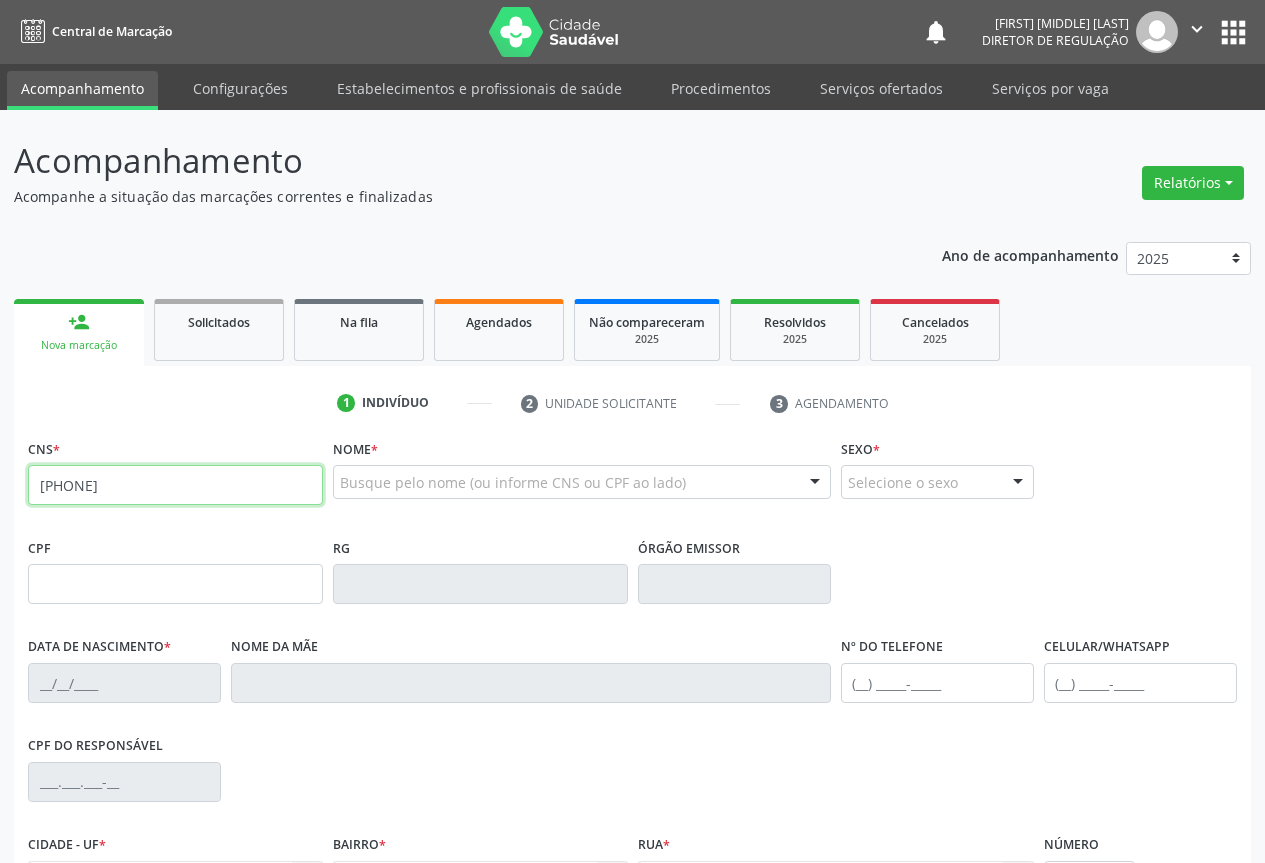 type on "705 6014 3367 4211" 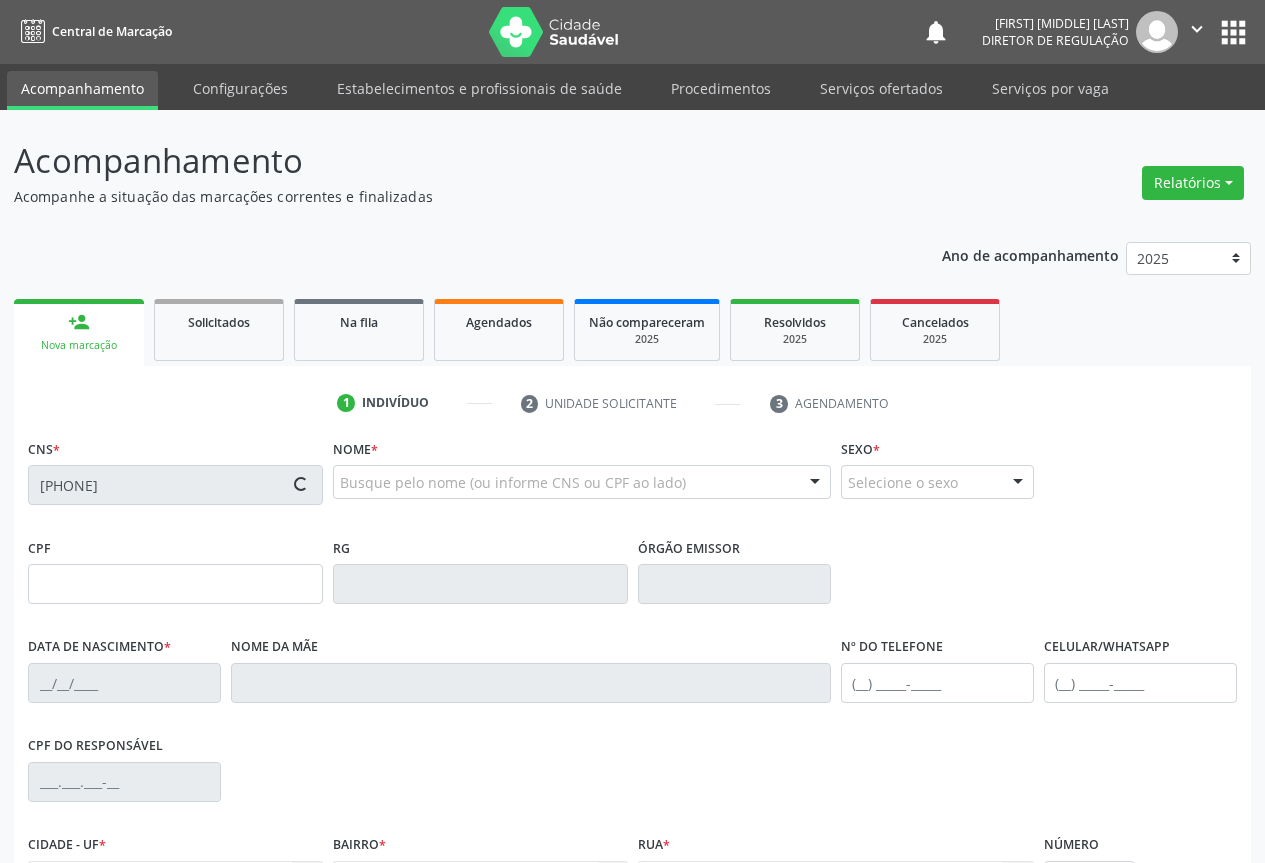 scroll, scrollTop: 221, scrollLeft: 0, axis: vertical 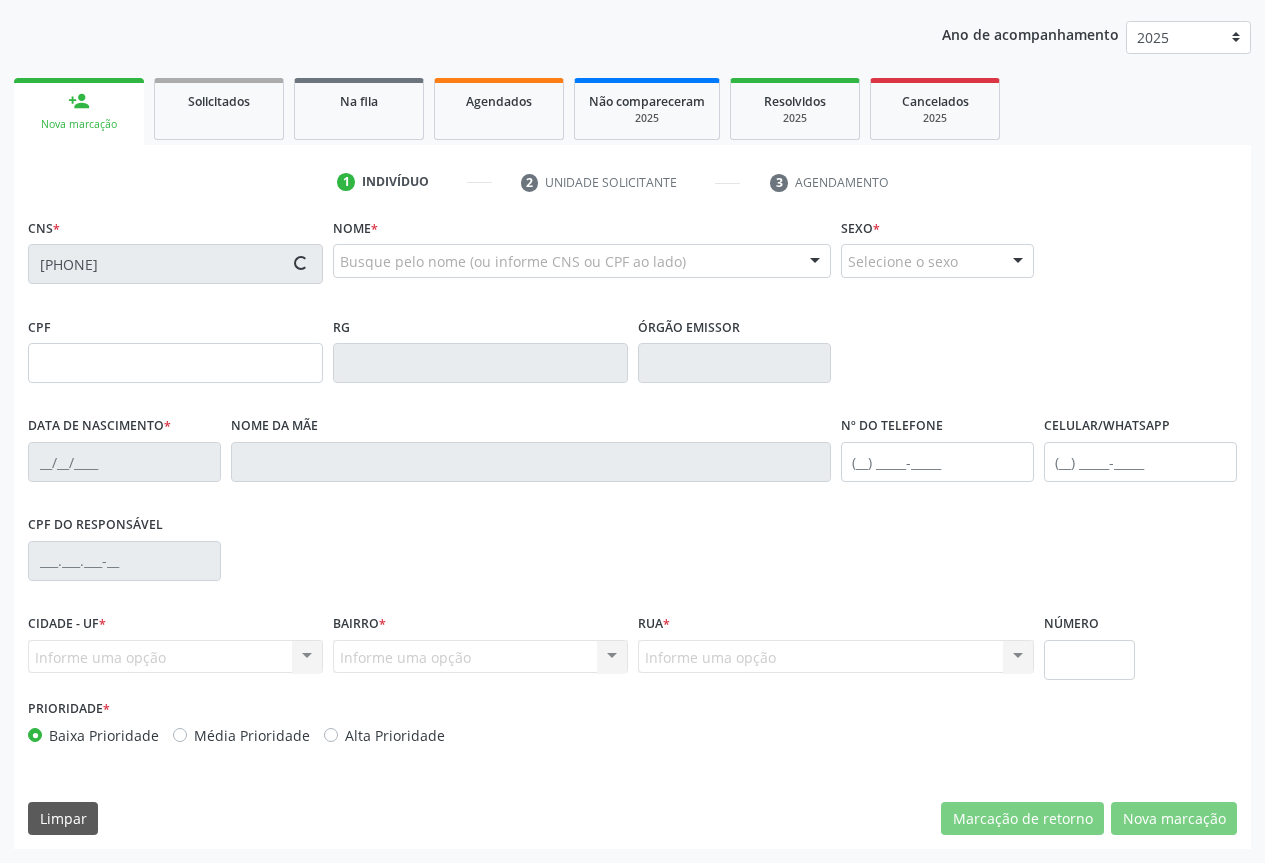 type on "29/05/2011" 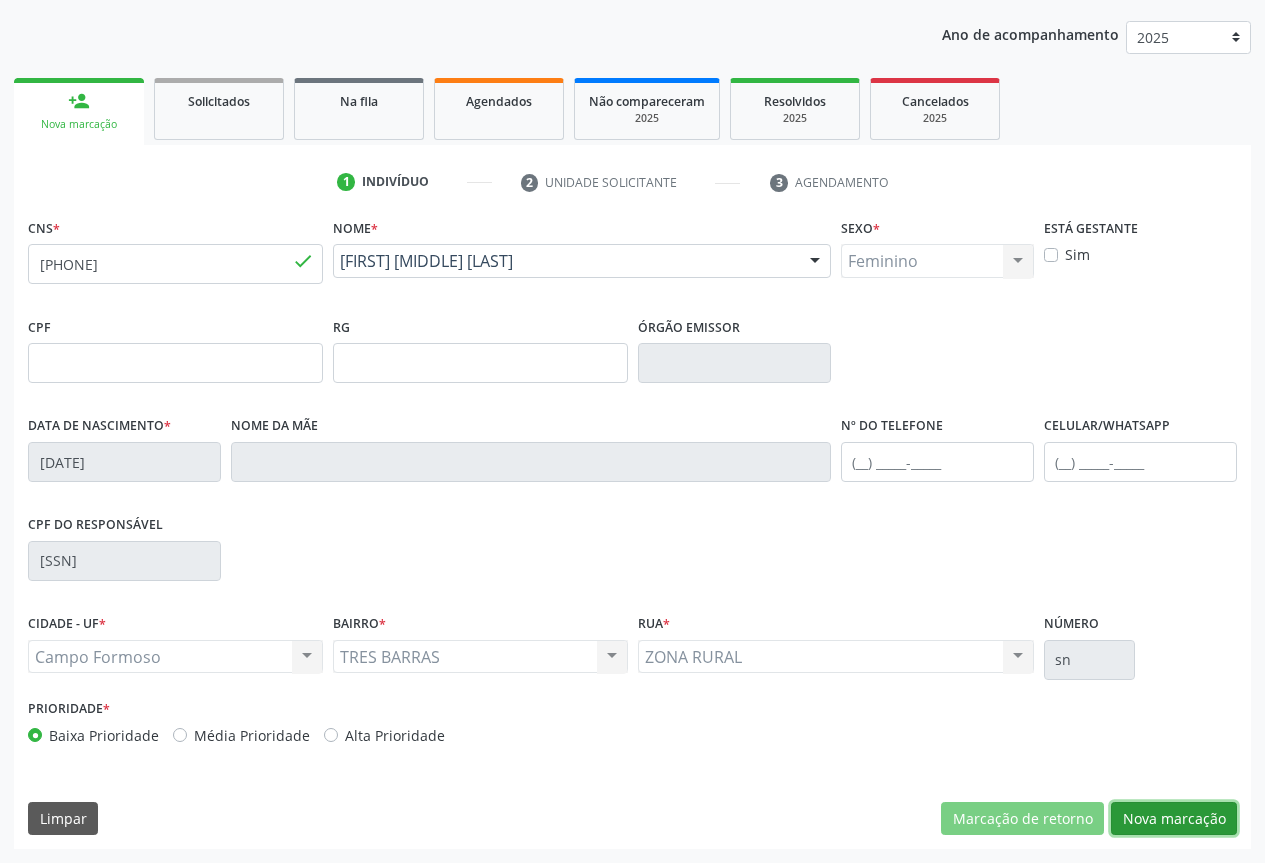 click on "Nova marcação" at bounding box center [1174, 819] 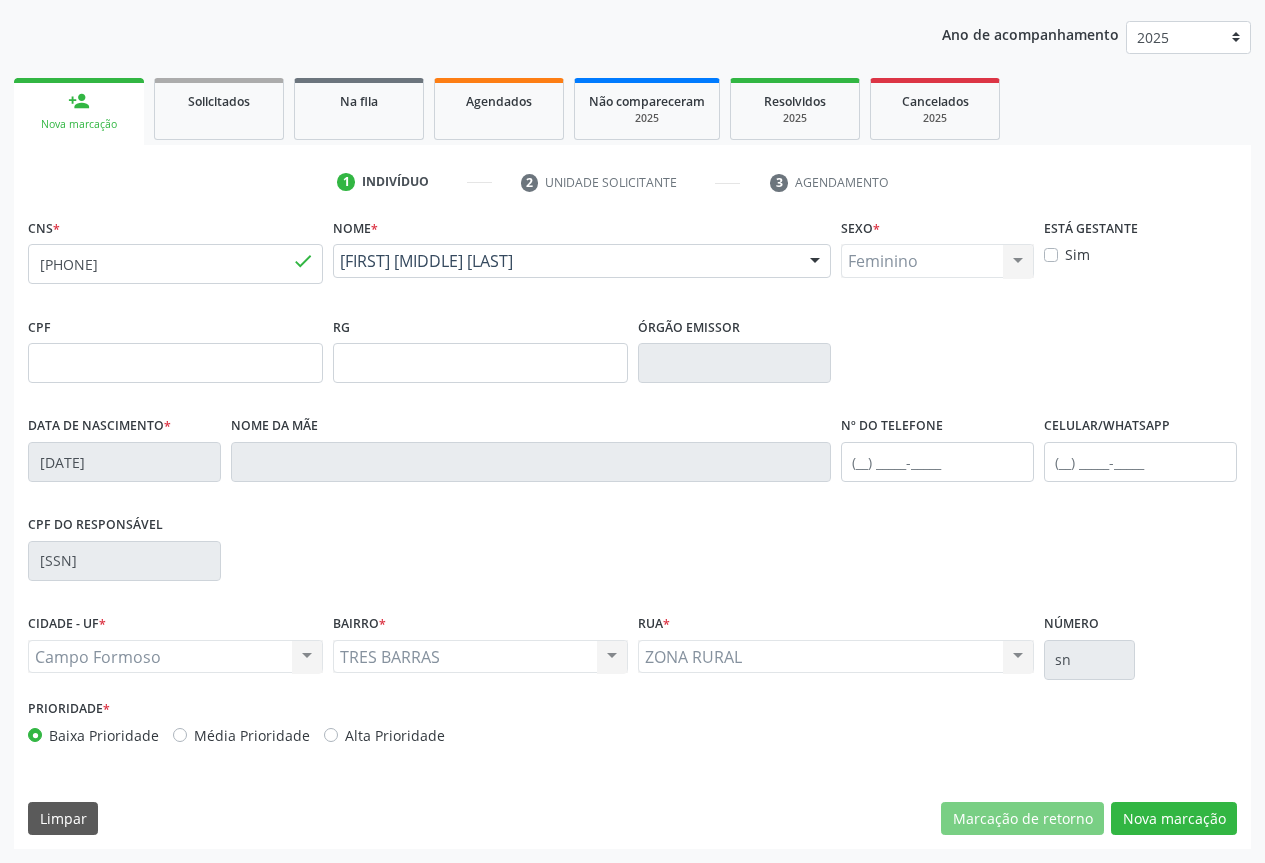 scroll, scrollTop: 43, scrollLeft: 0, axis: vertical 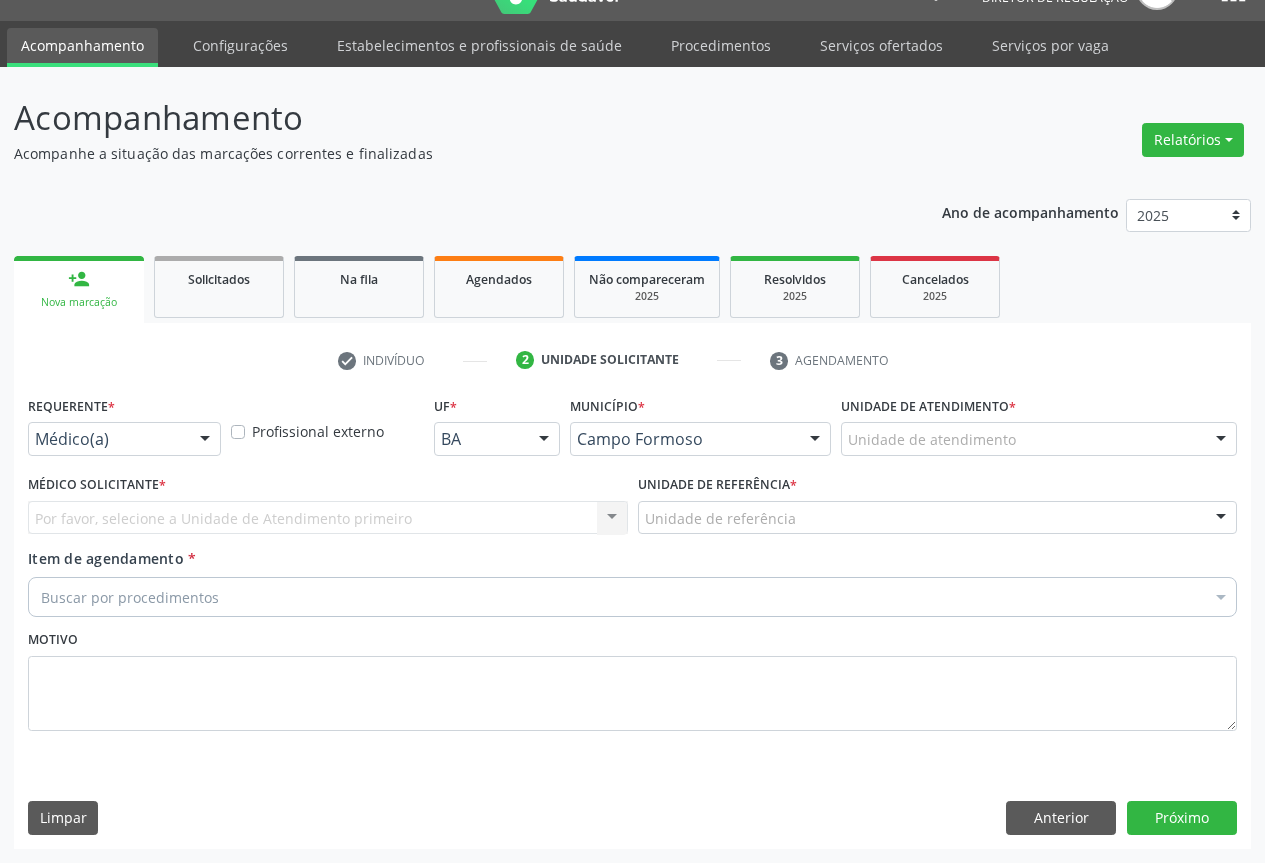 click at bounding box center (205, 440) 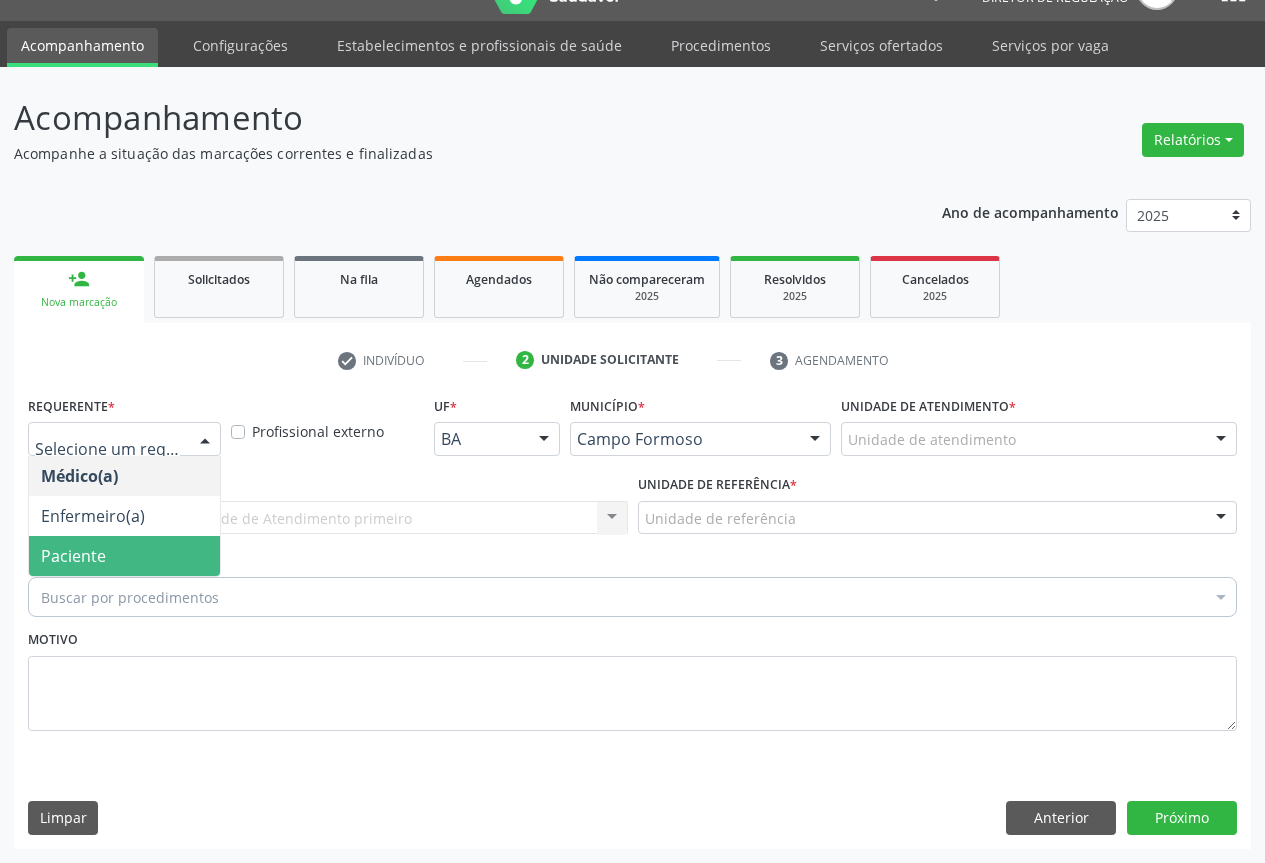 click on "Paciente" at bounding box center (124, 556) 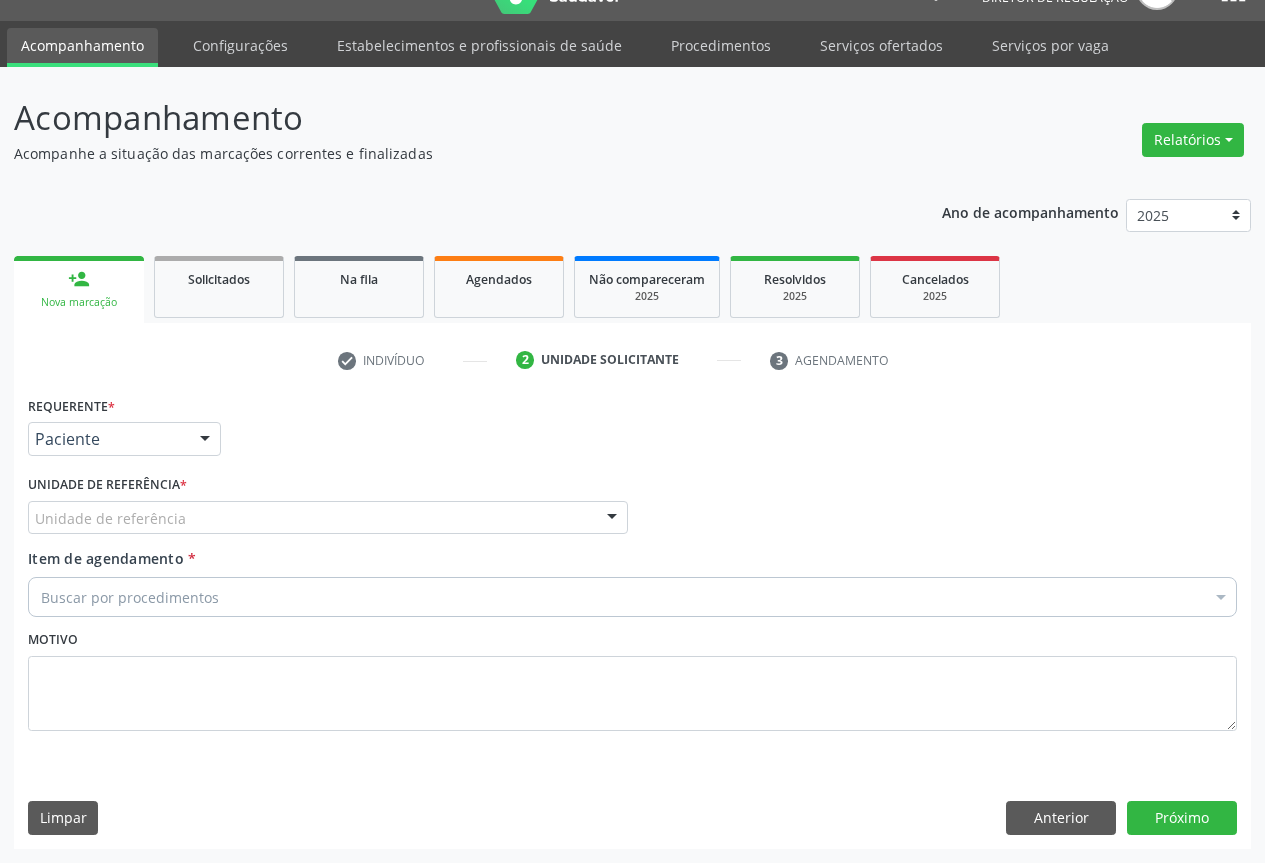 click on "Unidade de referência" at bounding box center (328, 518) 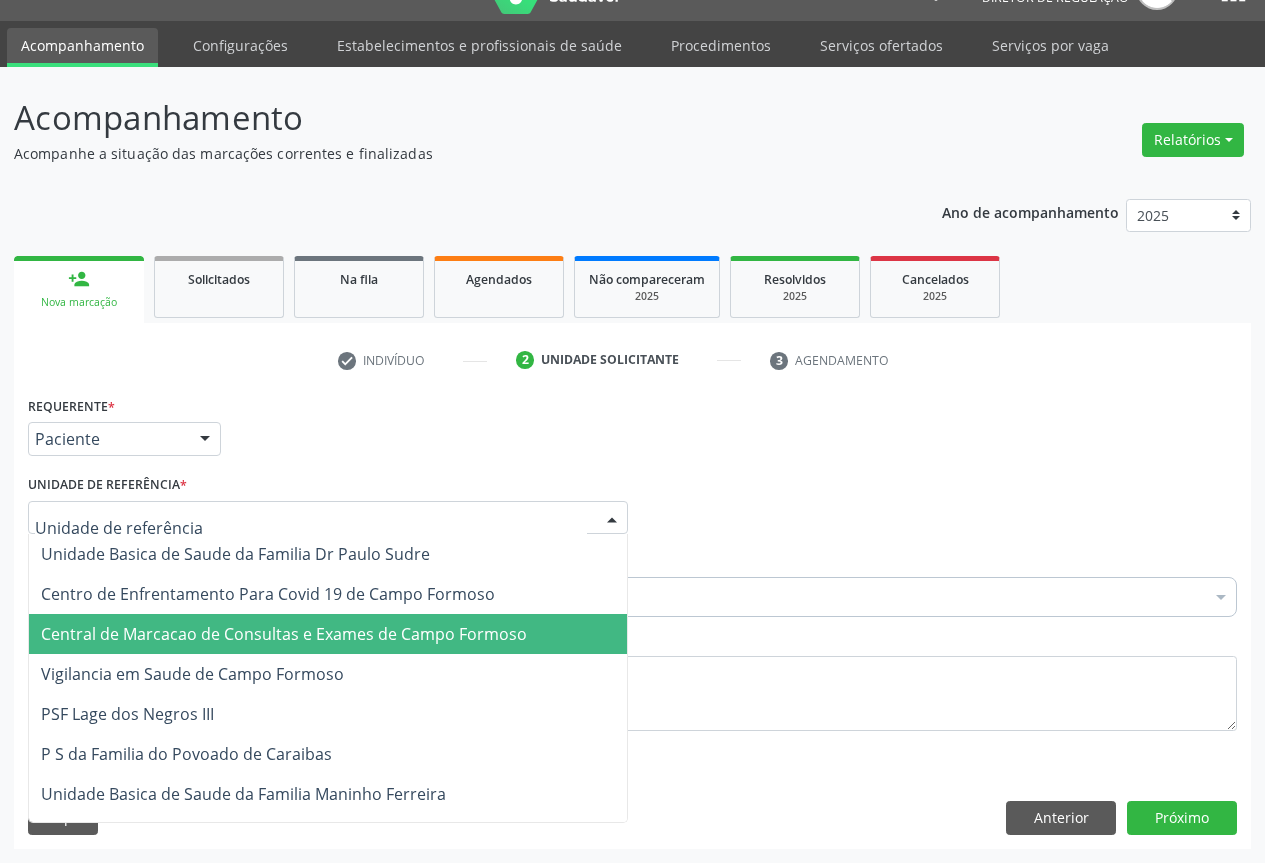click on "Central de Marcacao de Consultas e Exames de Campo Formoso" at bounding box center (284, 634) 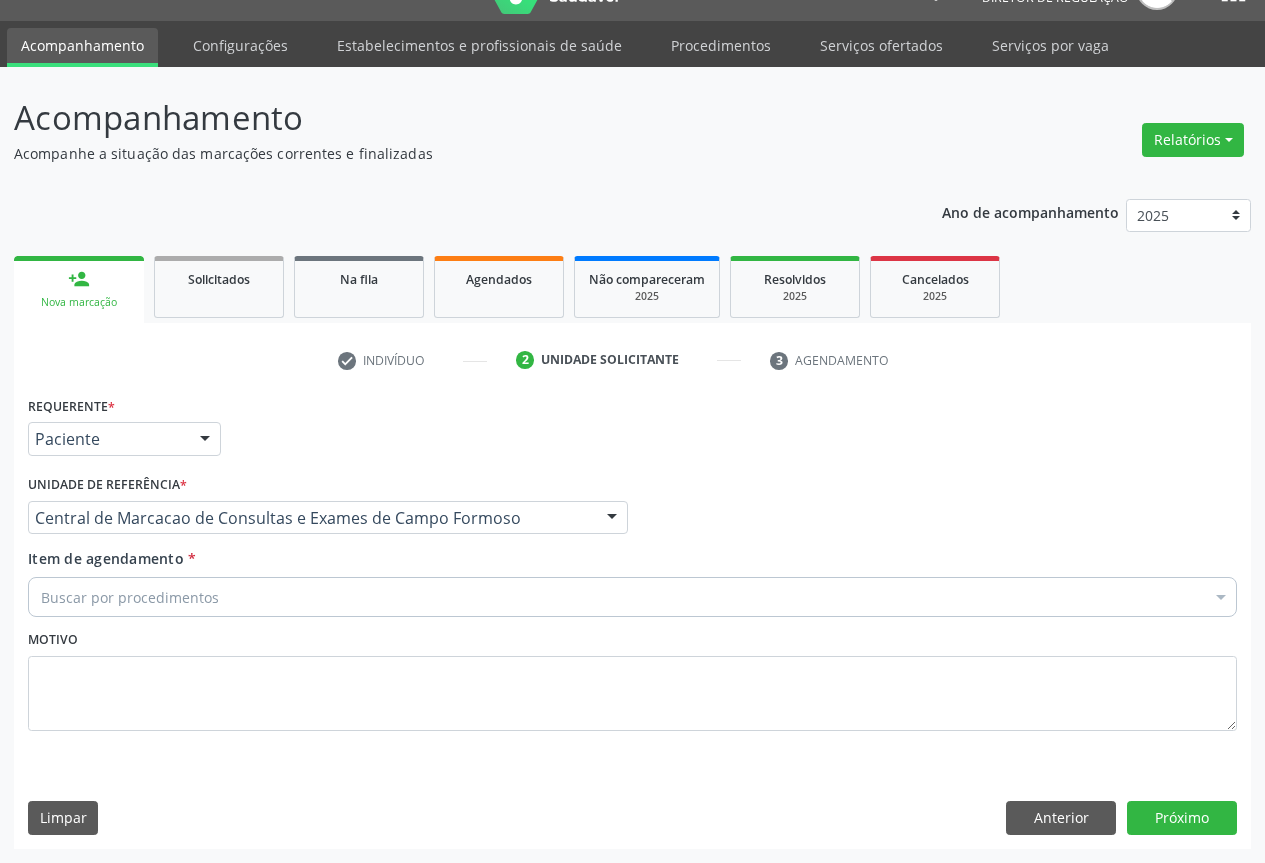 click on "Buscar por procedimentos" at bounding box center (632, 597) 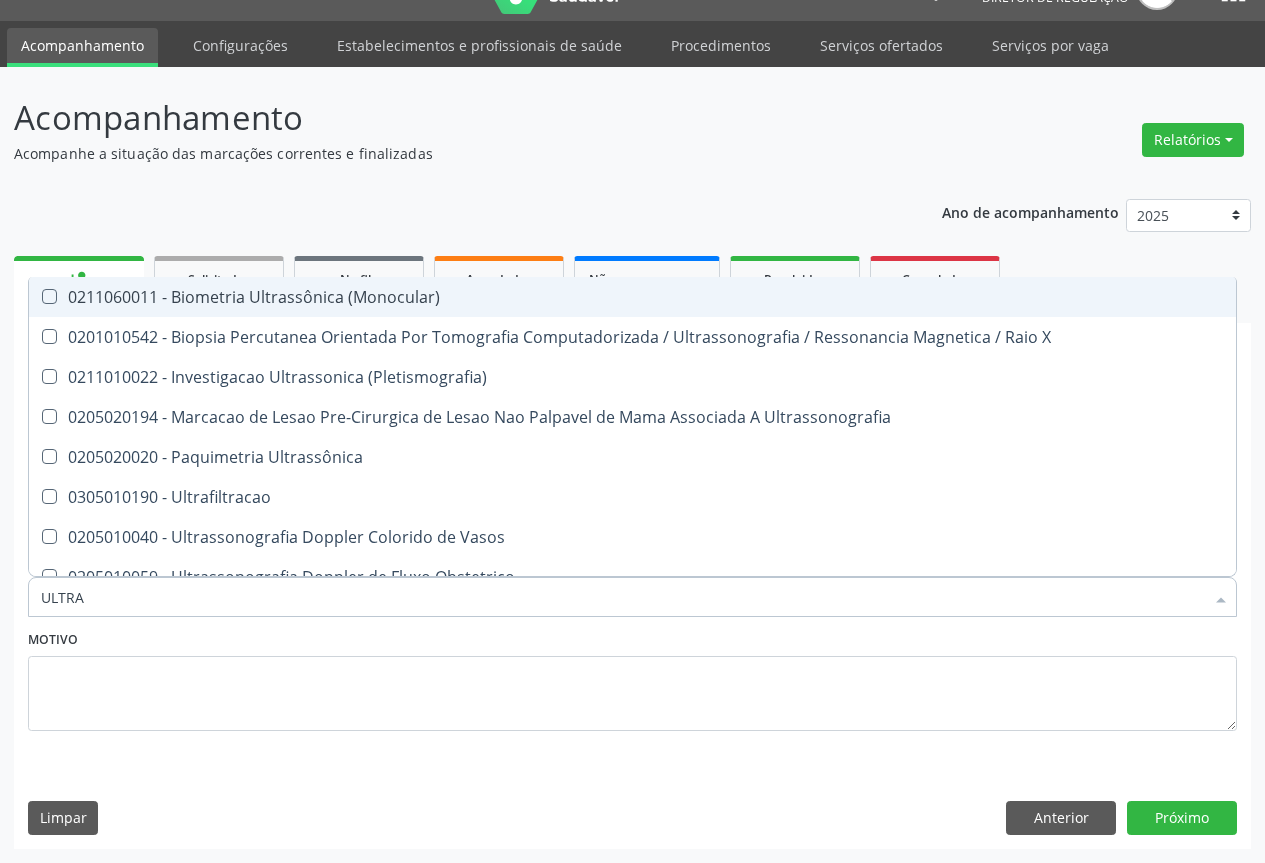 type on "ULTRAS" 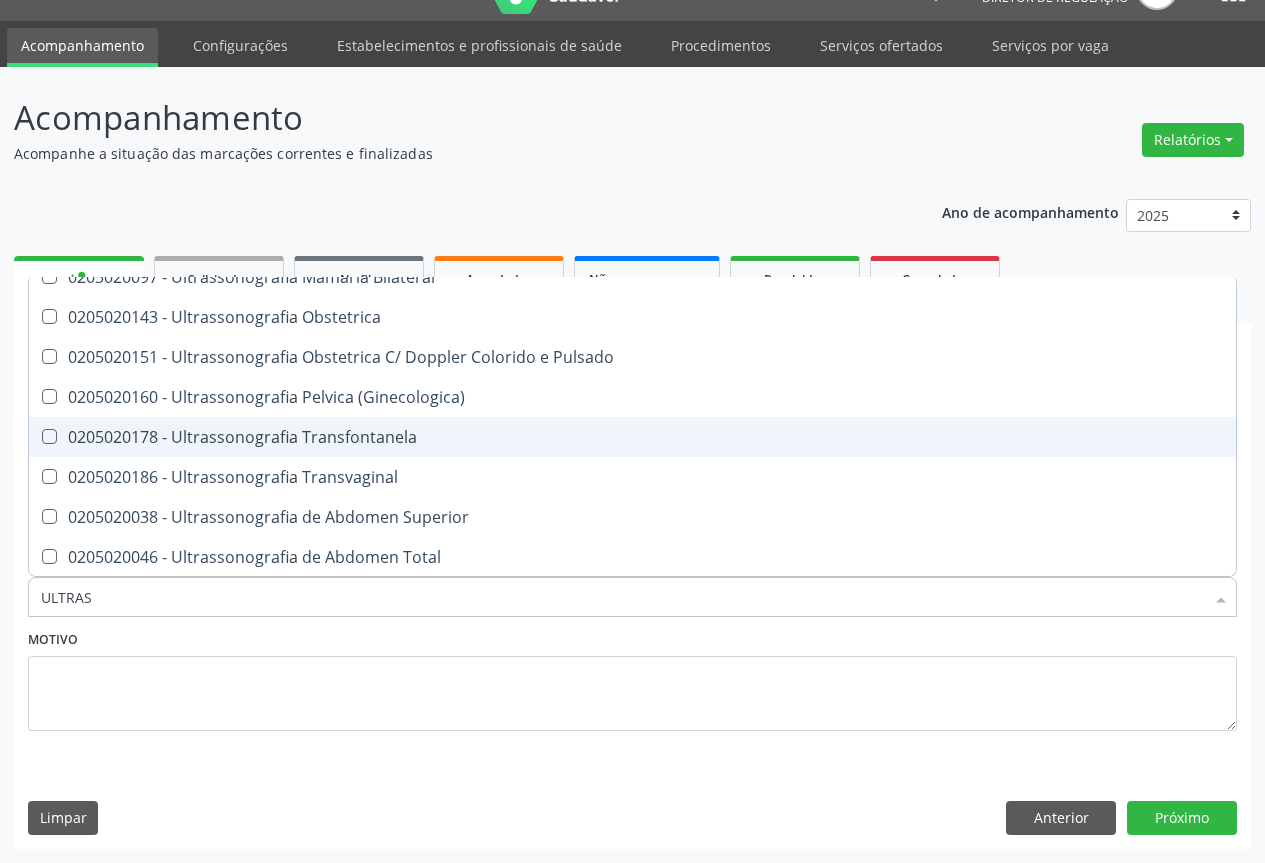 scroll, scrollTop: 400, scrollLeft: 0, axis: vertical 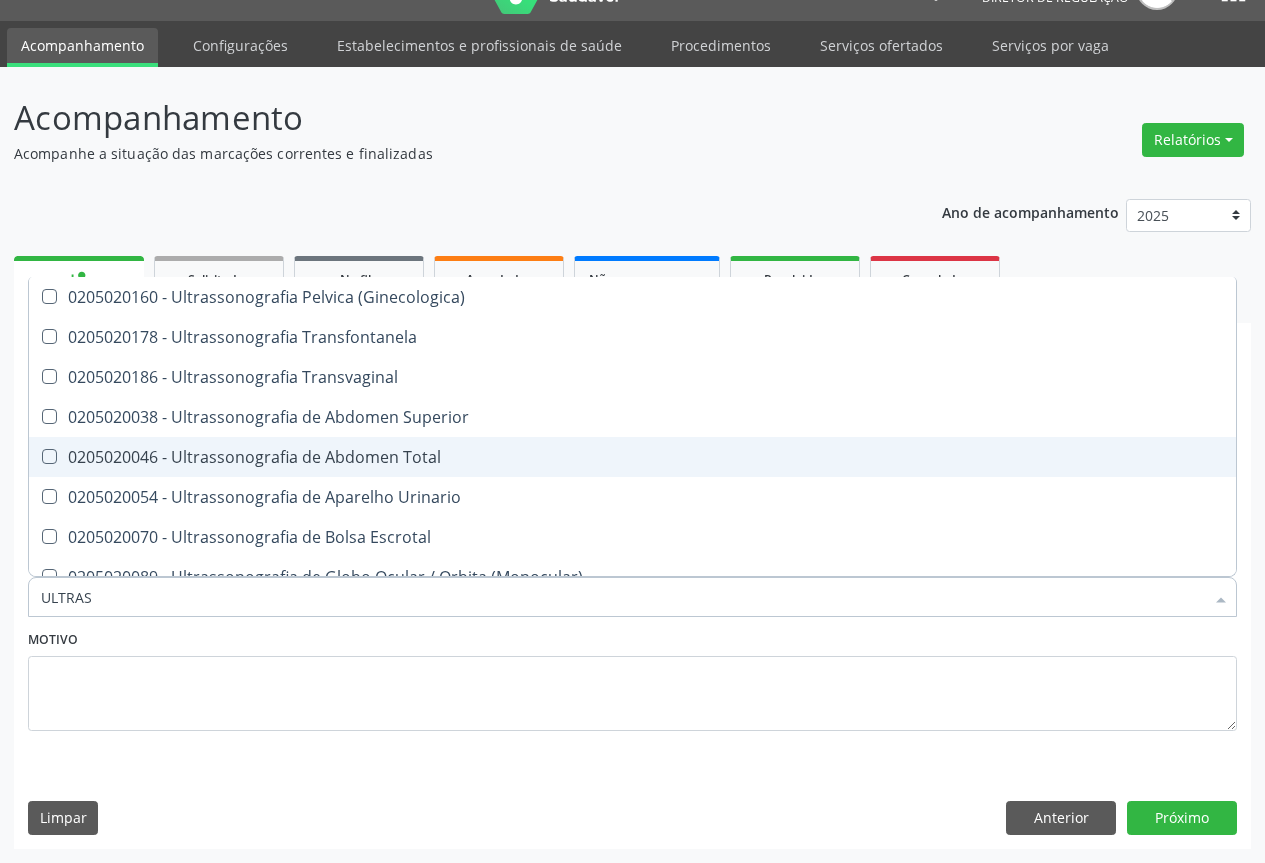 click on "0205020046 - Ultrassonografia de Abdomen Total" at bounding box center [632, 457] 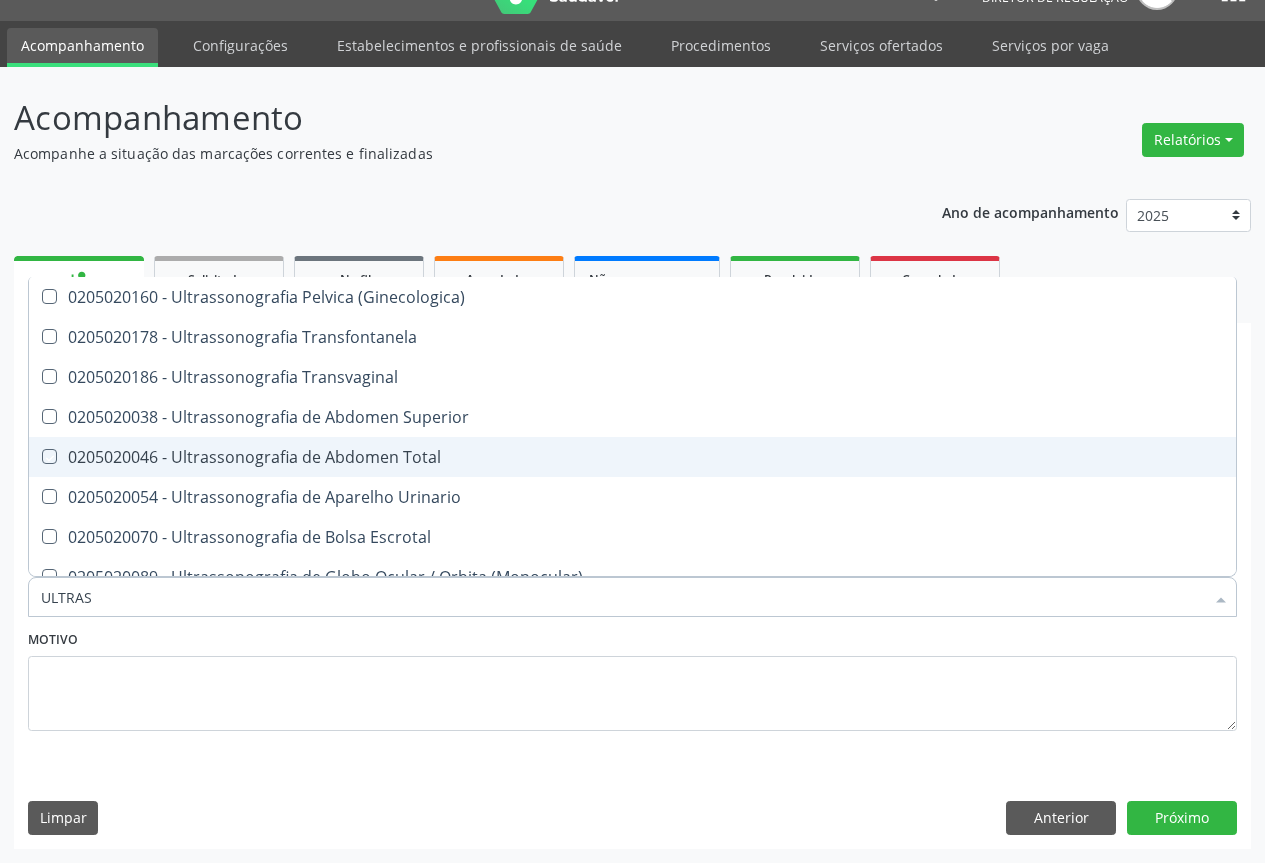 checkbox on "true" 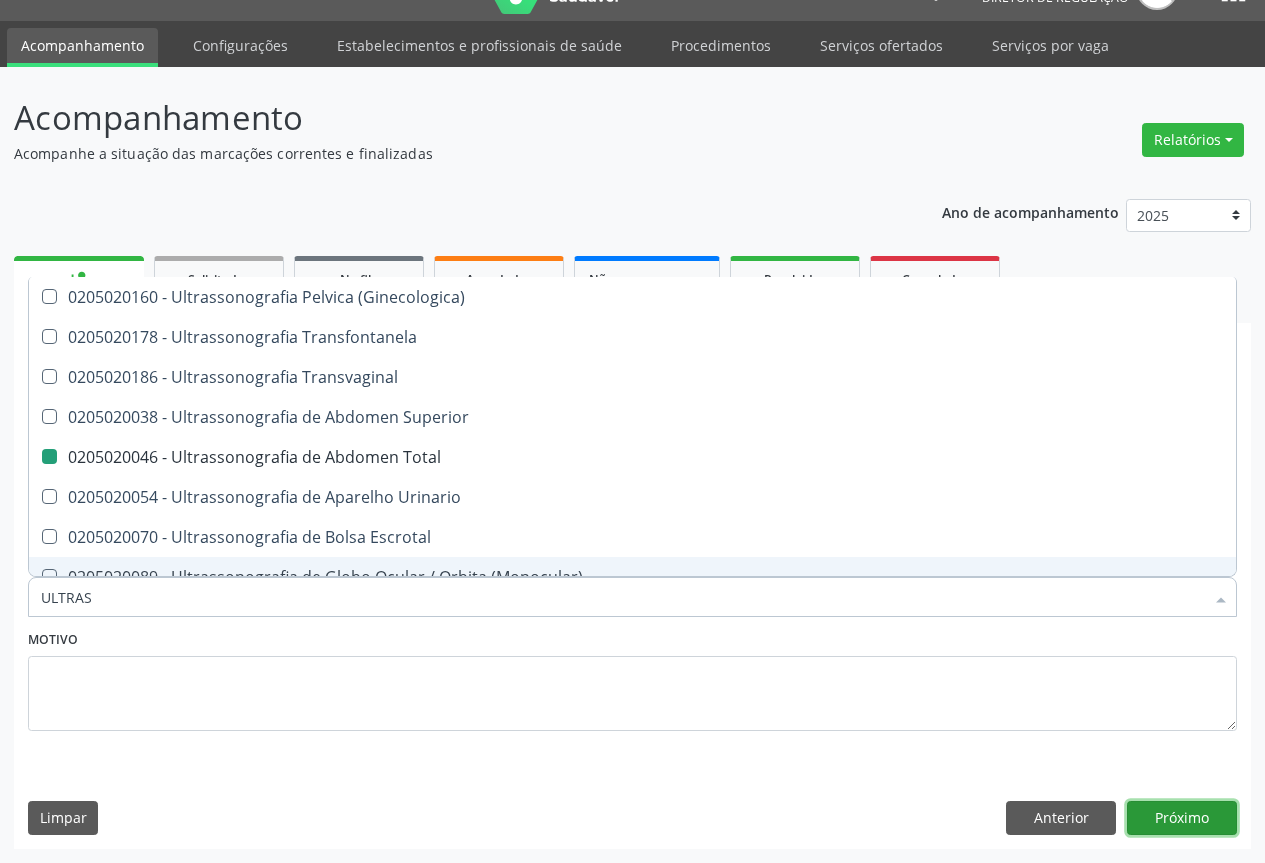 click on "Próximo" at bounding box center [1182, 818] 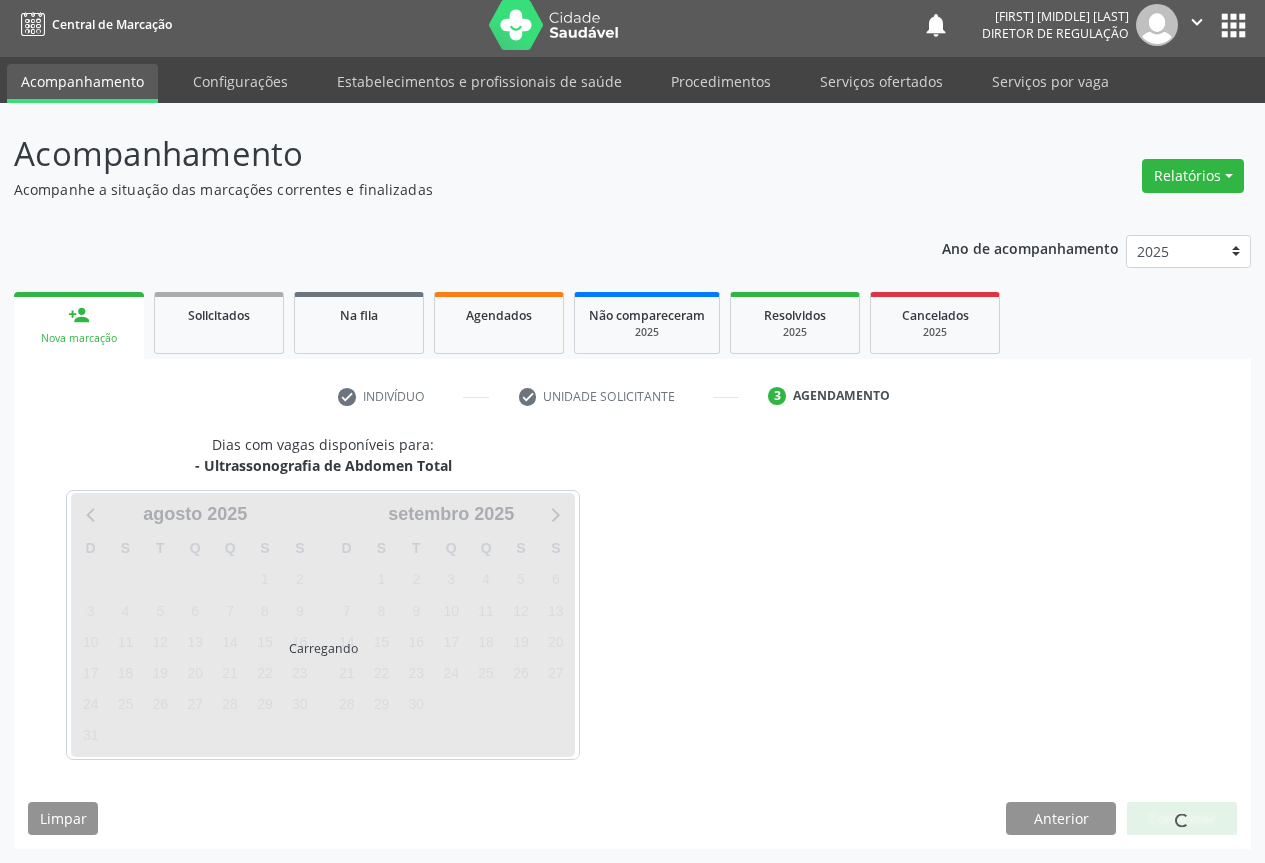 scroll, scrollTop: 7, scrollLeft: 0, axis: vertical 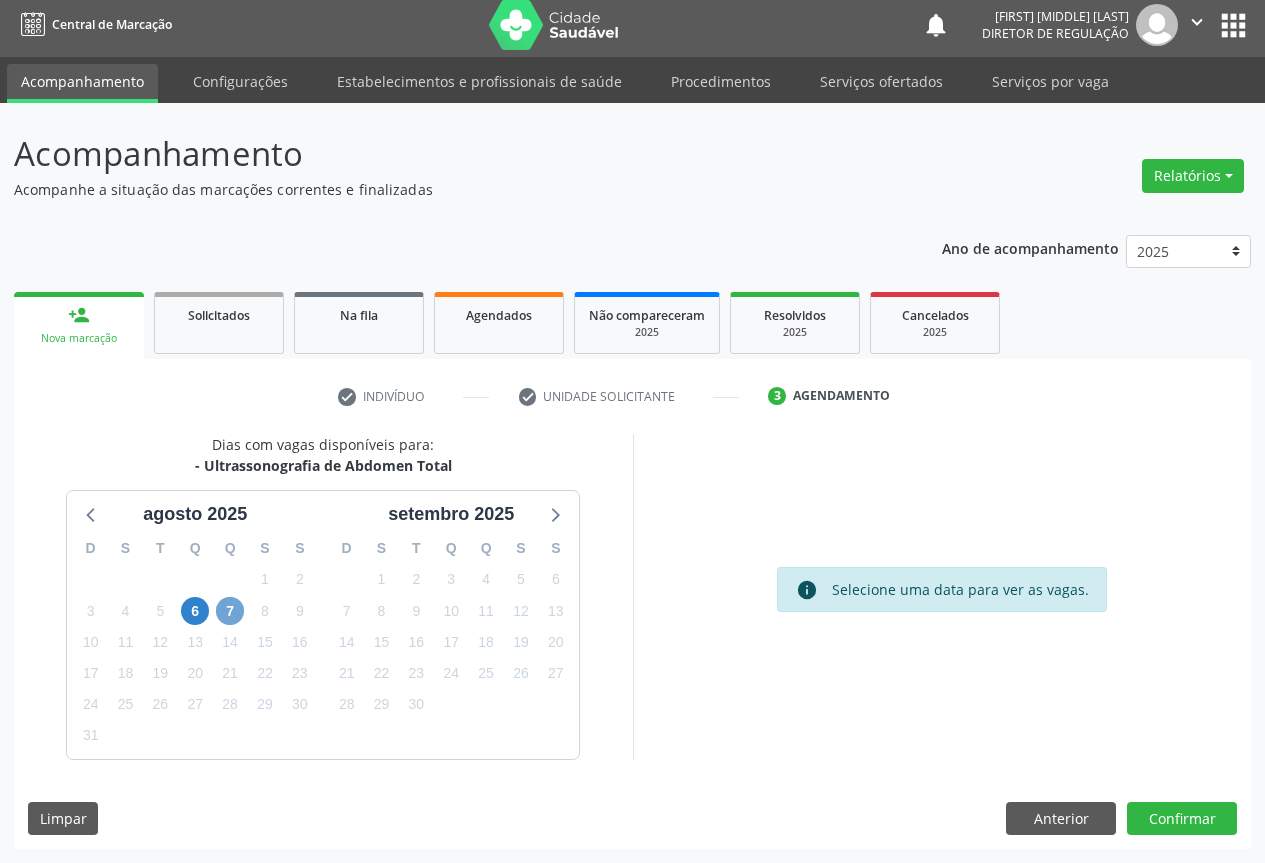 click on "7" at bounding box center [230, 611] 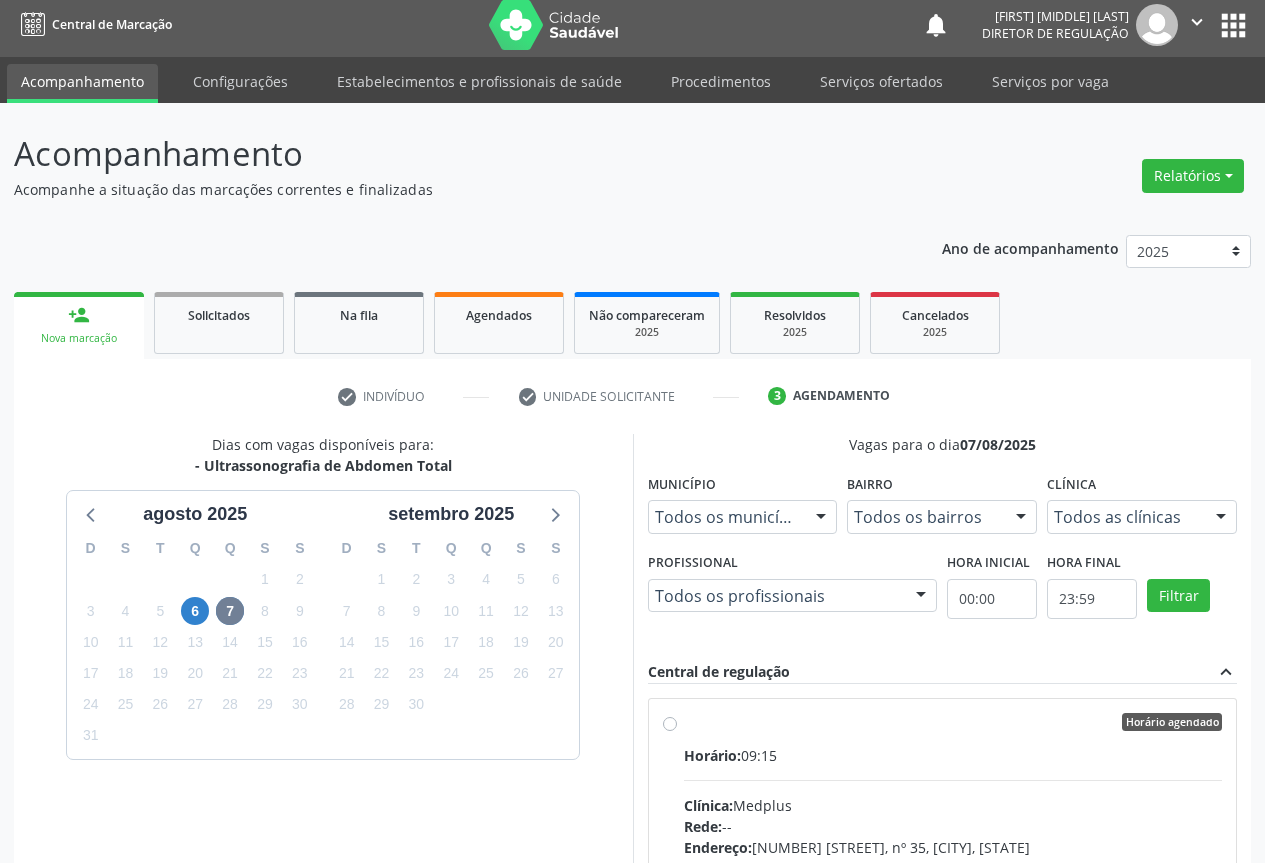 click on "Horário agendado
Horário:   09:15
Clínica:  Medplus
Rede:
--
Endereço:   2 and S 204 Ed Emp B, nº 35, Centro, Campo Formoso - BA
Telefone:   --
Profissional:
Lanna Peralva Miranda Rocha
Informações adicionais sobre o atendimento
Idade de atendimento:
de 0 a 120 anos
Gênero(s) atendido(s):
Masculino e Feminino
Informações adicionais:
--" at bounding box center (953, 866) 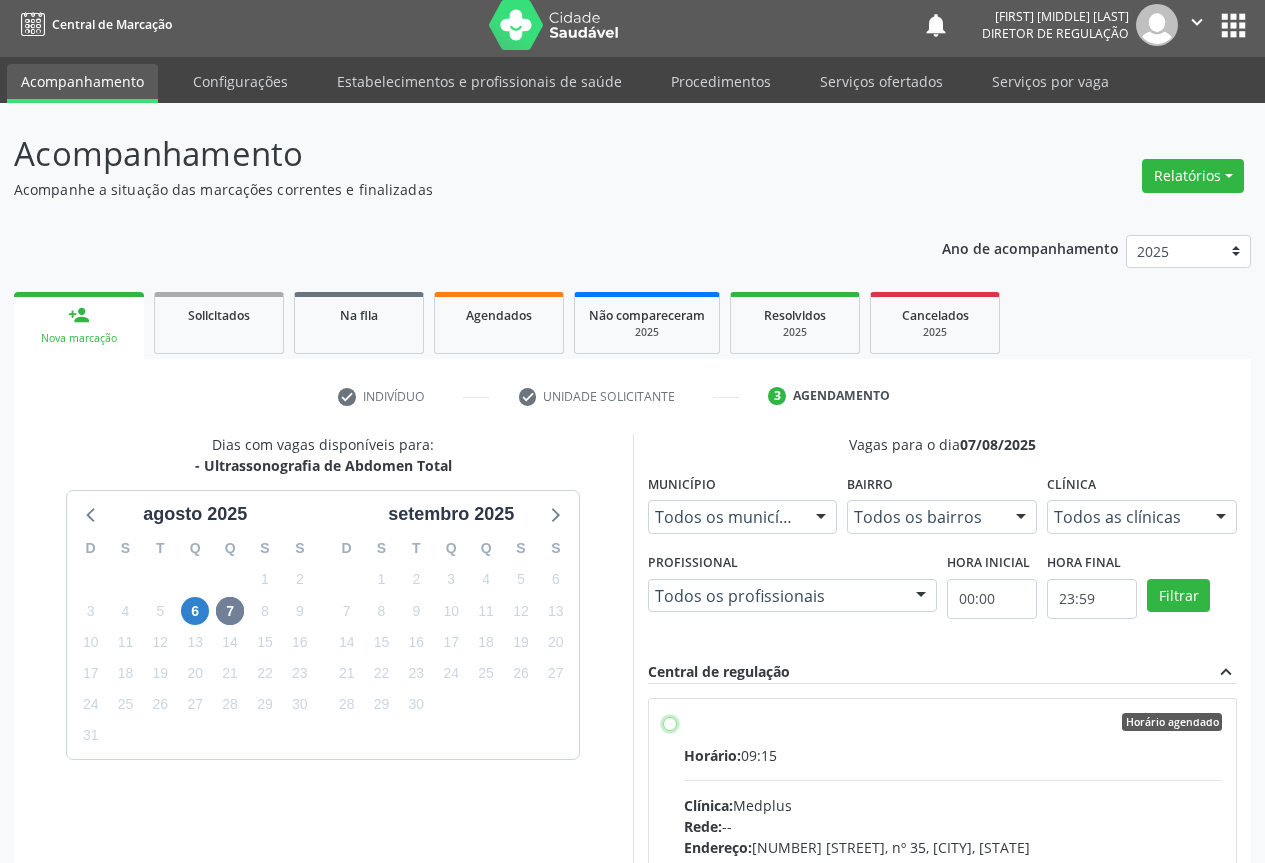 radio on "true" 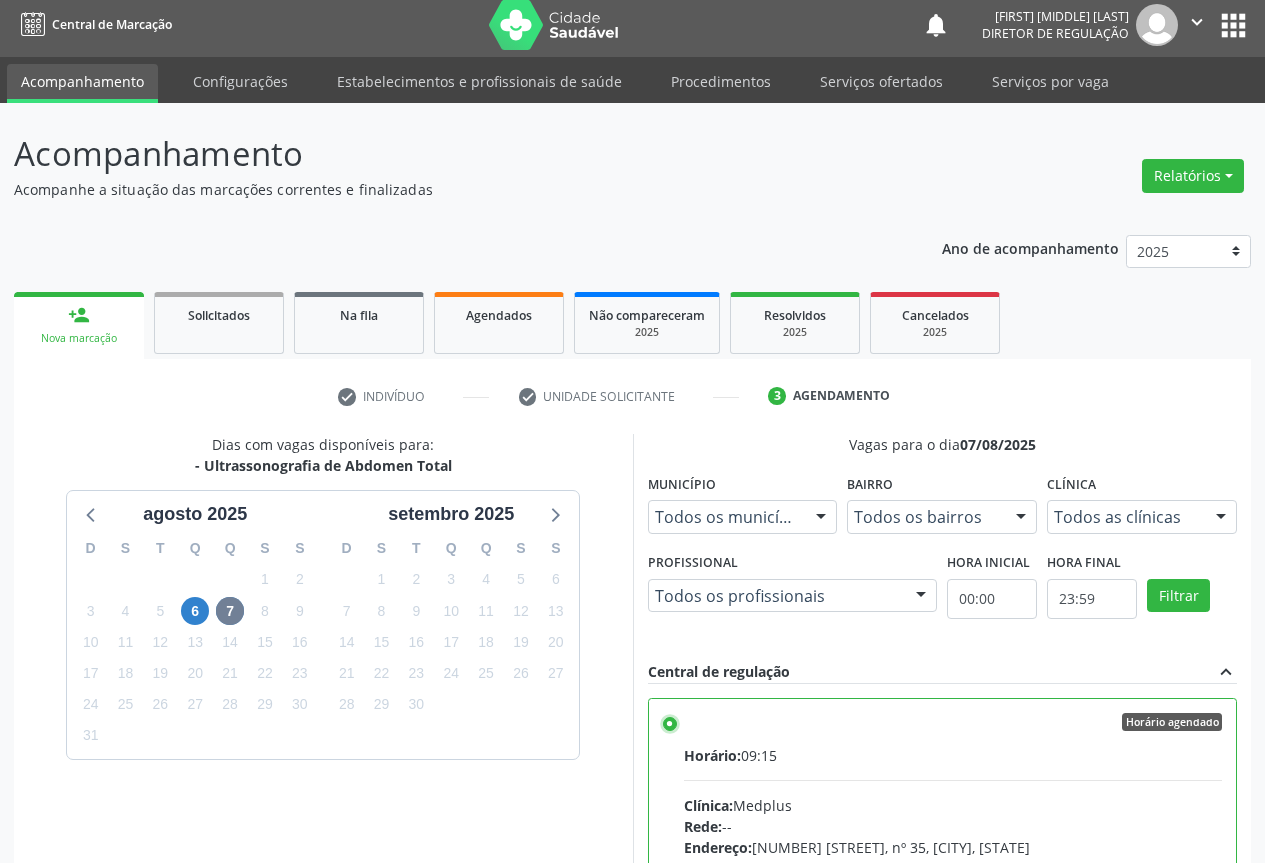 scroll, scrollTop: 332, scrollLeft: 0, axis: vertical 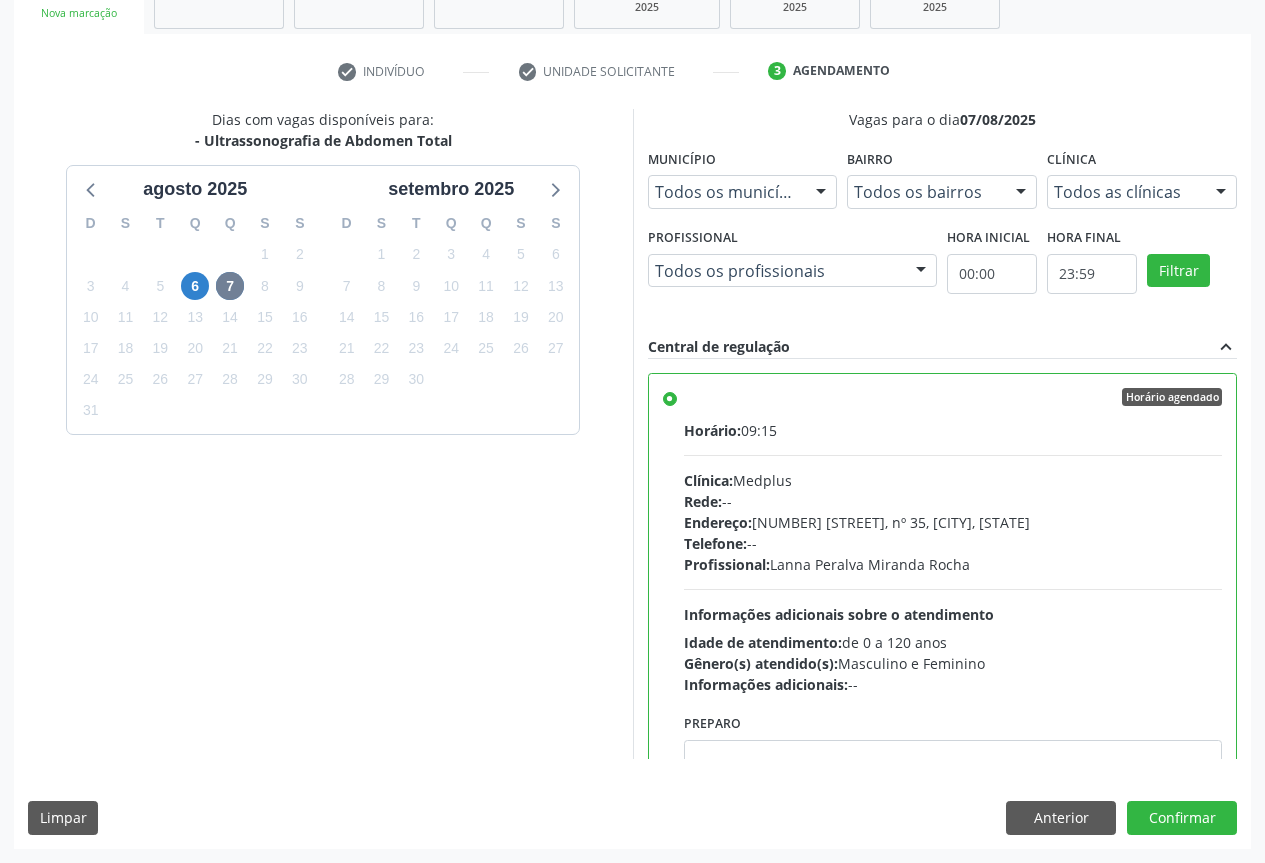 click on "Dias com vagas disponíveis para:
- Ultrassonografia de Abdomen Total
agosto 2025 D S T Q Q S S 27 28 29 30 31 1 2 3 4 5 6 7 8 9 10 11 12 13 14 15 16 17 18 19 20 21 22 23 24 25 26 27 28 29 30 31 1 2 3 4 5 6 setembro 2025 D S T Q Q S S 31 1 2 3 4 5 6 7 8 9 10 11 12 13 14 15 16 17 18 19 20 21 22 23 24 25 26 27 28 29 30 1 2 3 4 5 6 7 8 9 10 11
Vagas para o dia
07/08/2025
Município
Todos os municípios         Todos os municípios   Campo Formoso - BA
Nenhum resultado encontrado para: "   "
Não há nenhuma opção para ser exibida.
Bairro
Todos os bairros         Todos os bairros   Centro
Nenhum resultado encontrado para: "   "
Não há nenhuma opção para ser exibida.
Clínica
Todos as clínicas         Todos as clínicas   Hospital Sao Francisco   Medplus
Nenhum resultado encontrado para: "   "" at bounding box center (632, 478) 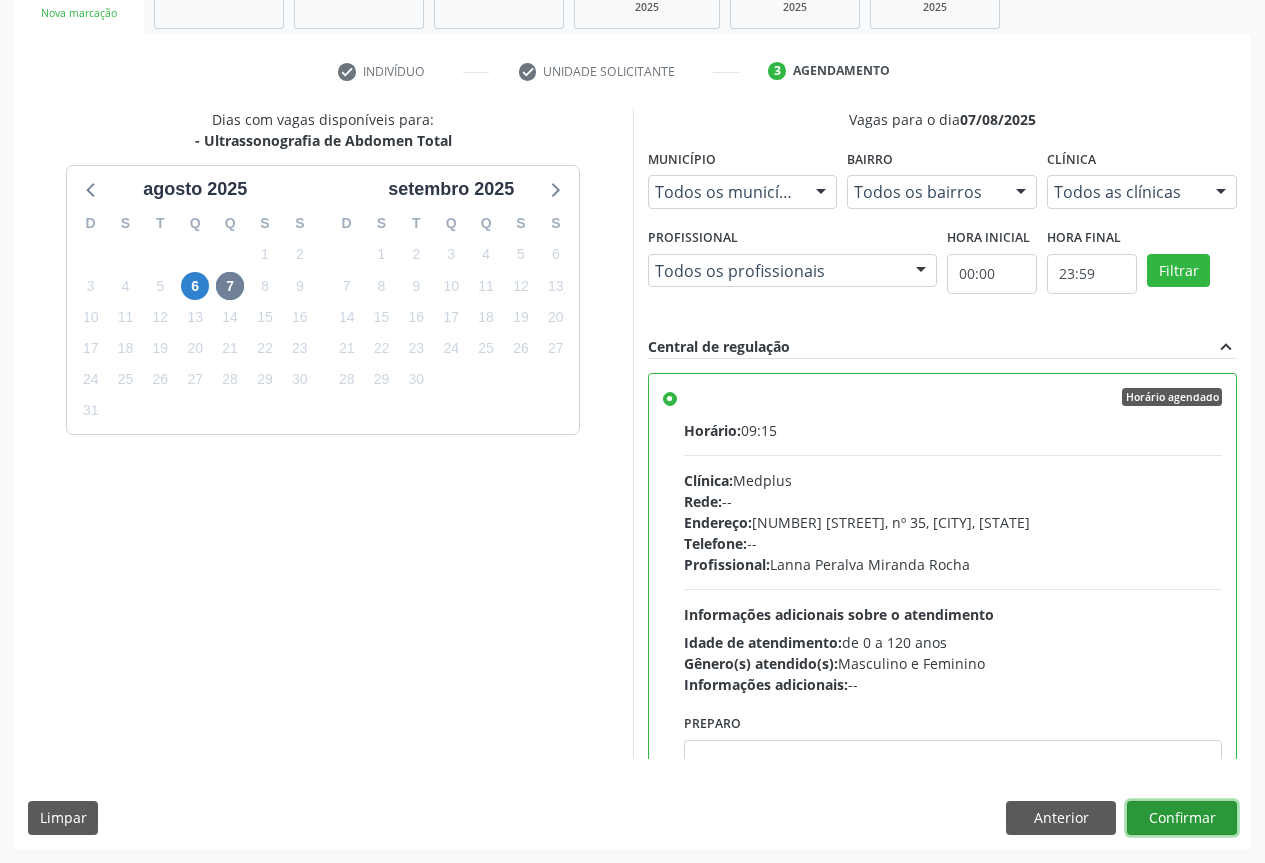 click on "Confirmar" at bounding box center [1182, 818] 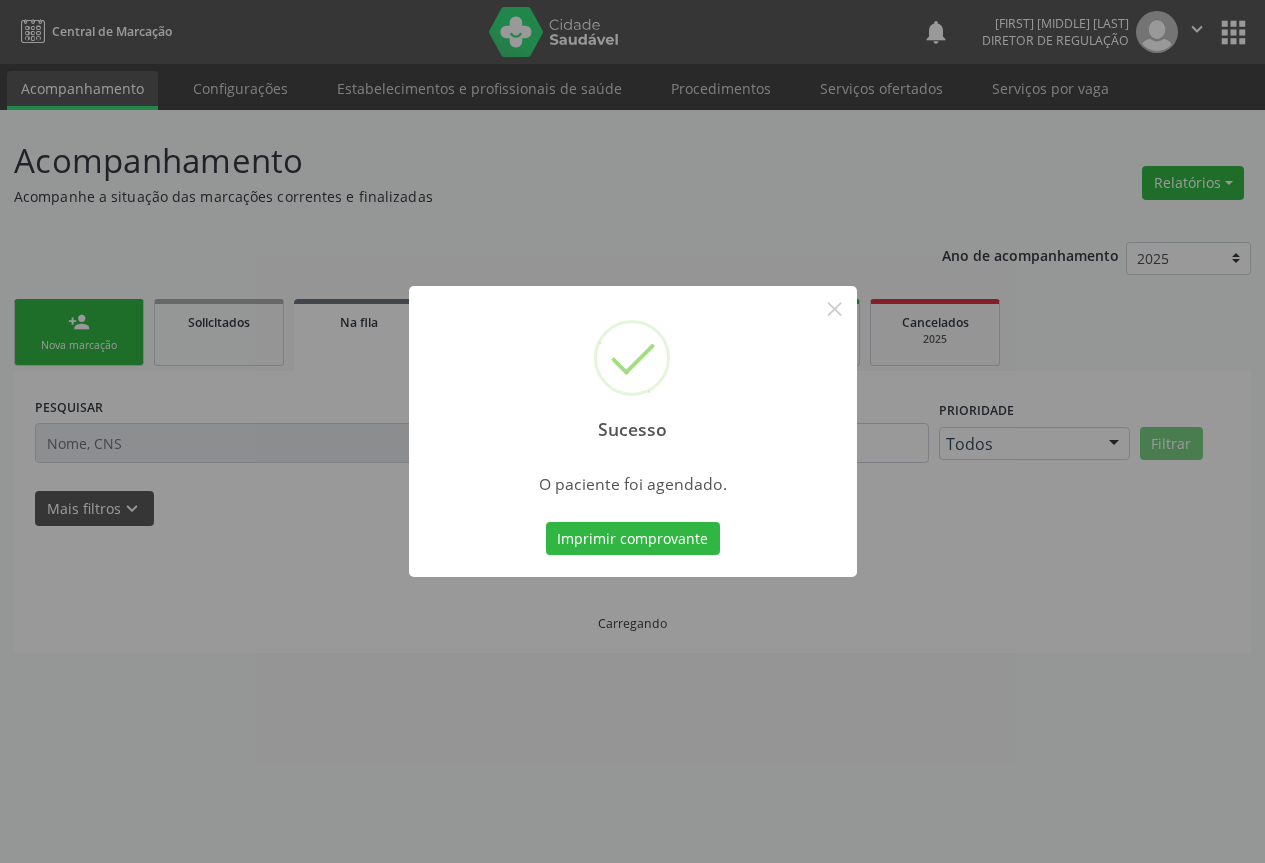 scroll, scrollTop: 0, scrollLeft: 0, axis: both 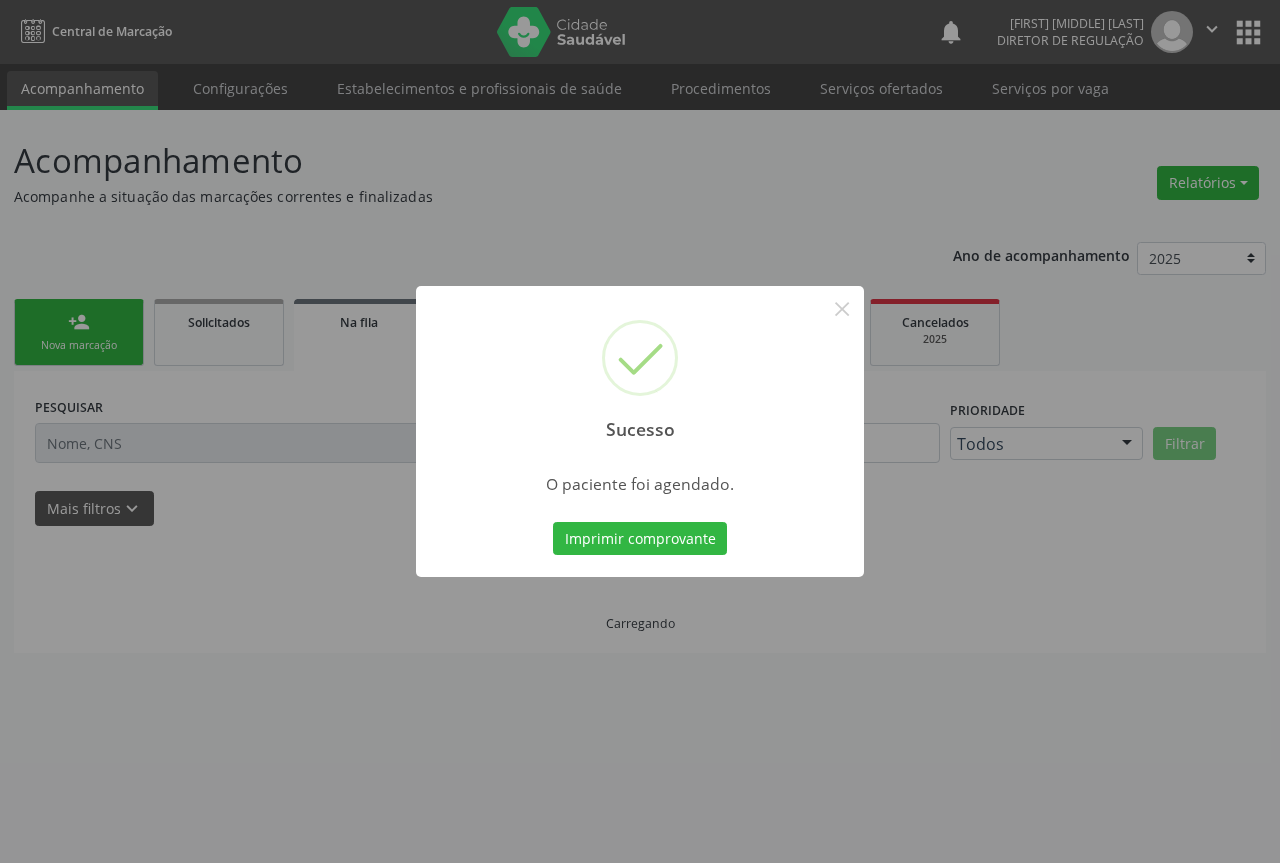 type 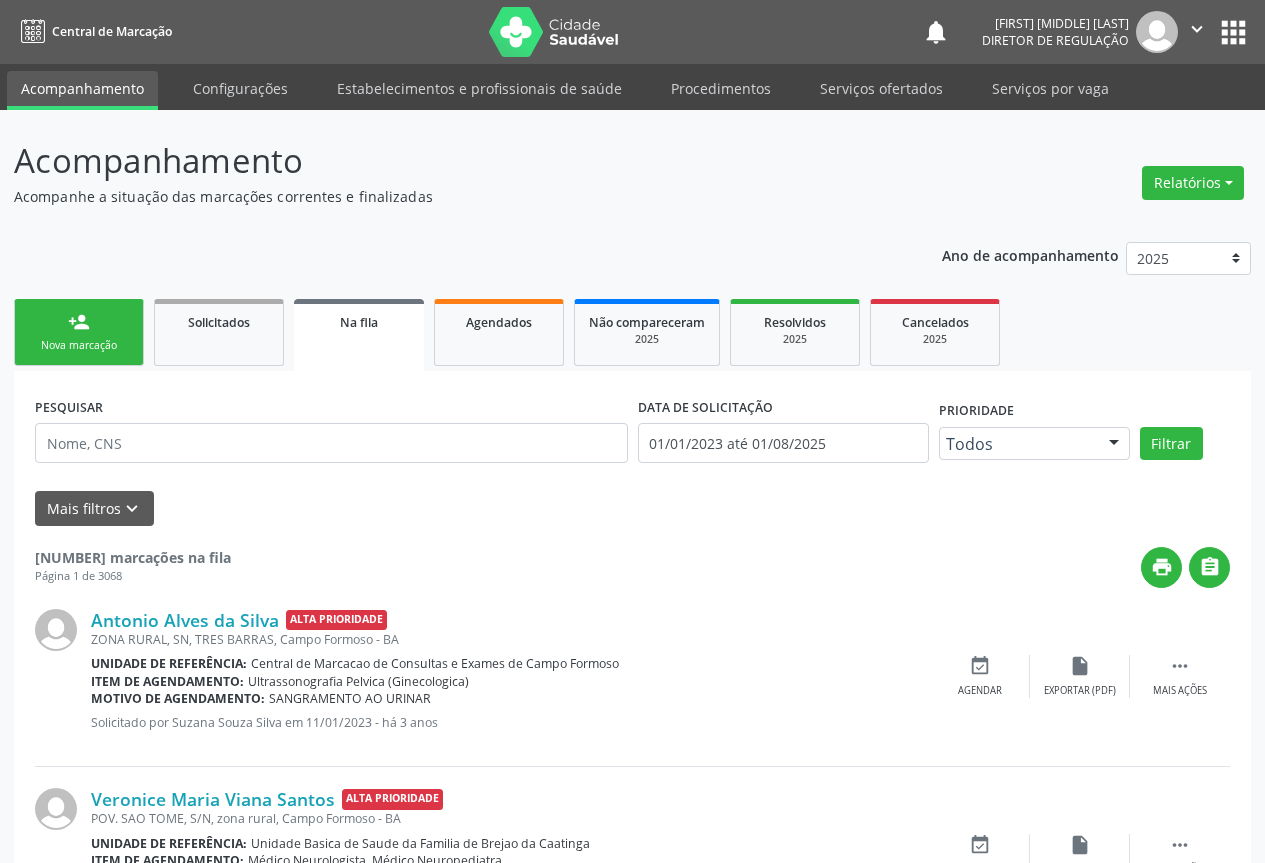 click on "Nova marcação" at bounding box center [79, 345] 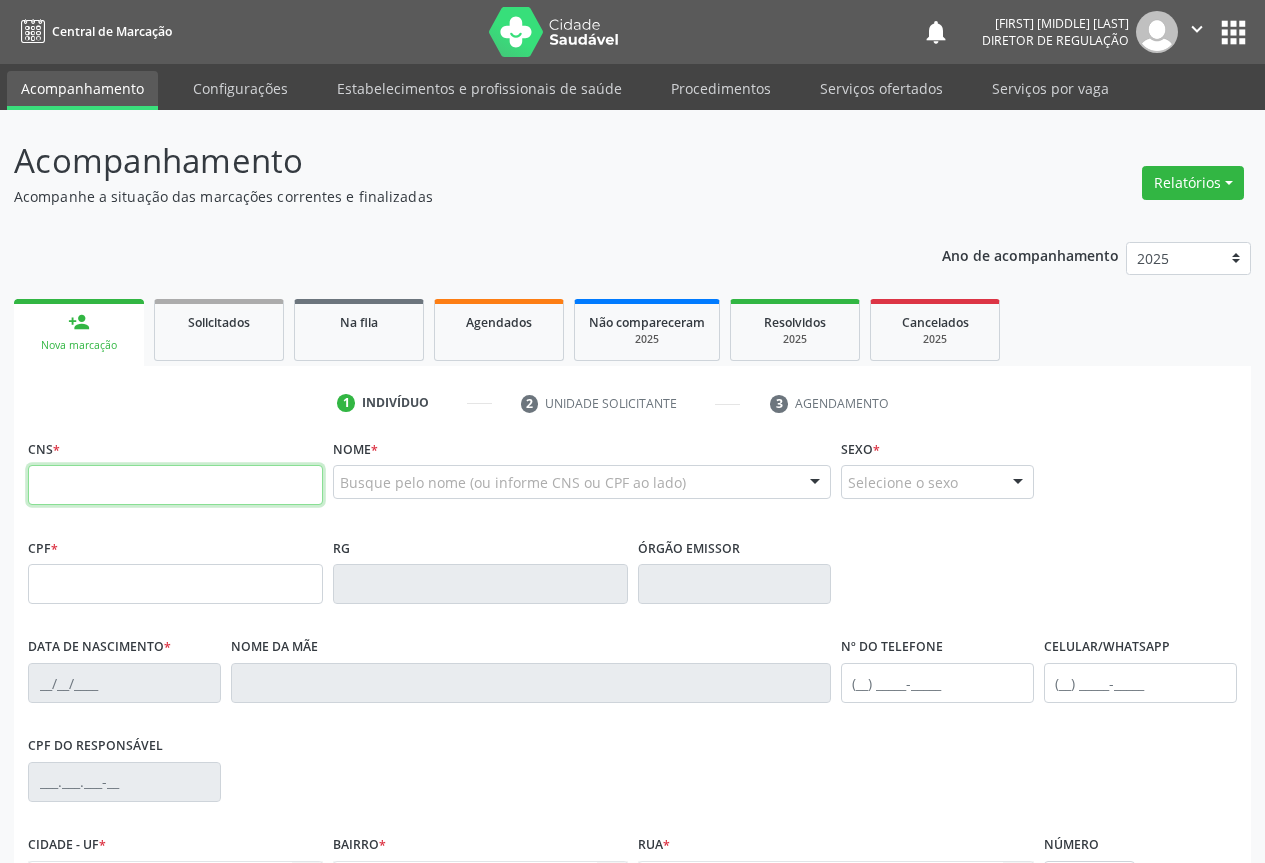 click at bounding box center [175, 485] 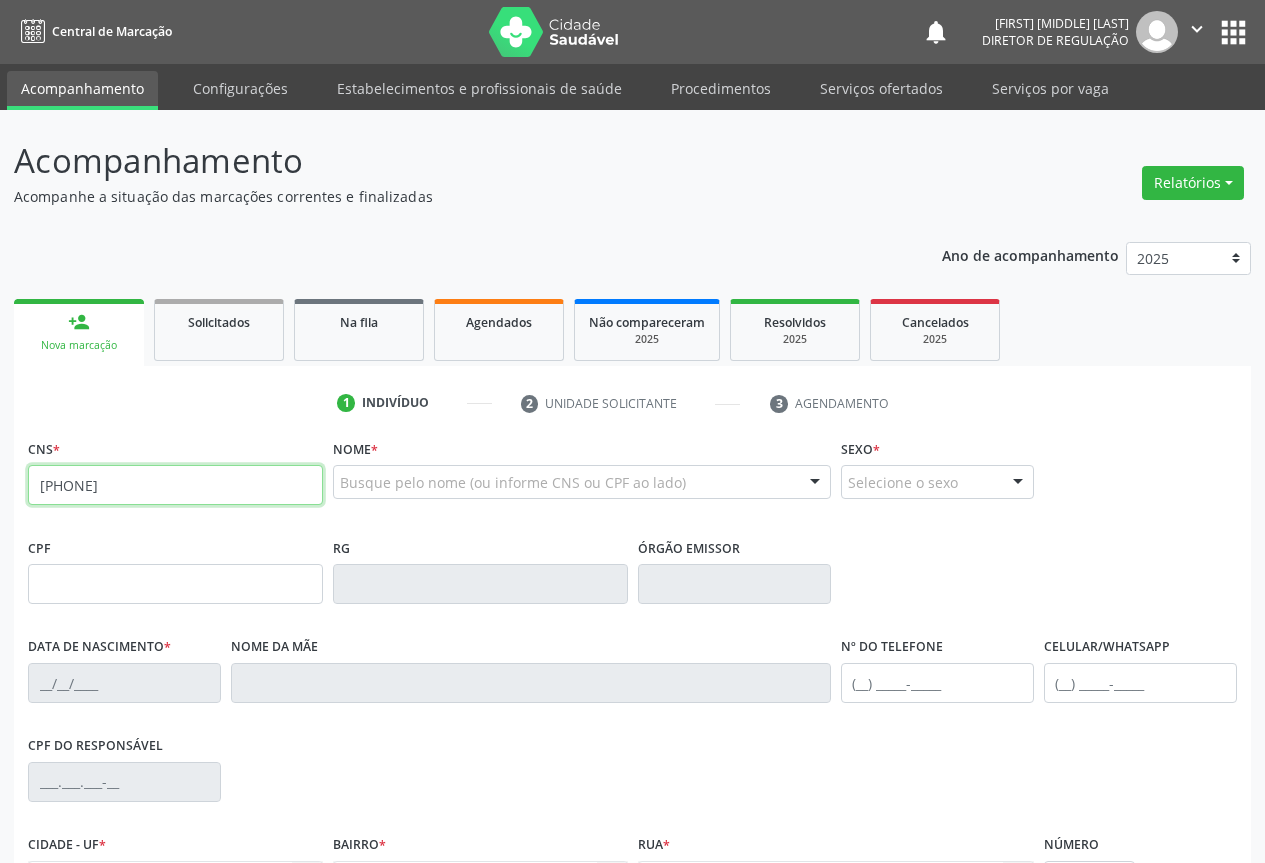 type on "704 1051 8509 6876" 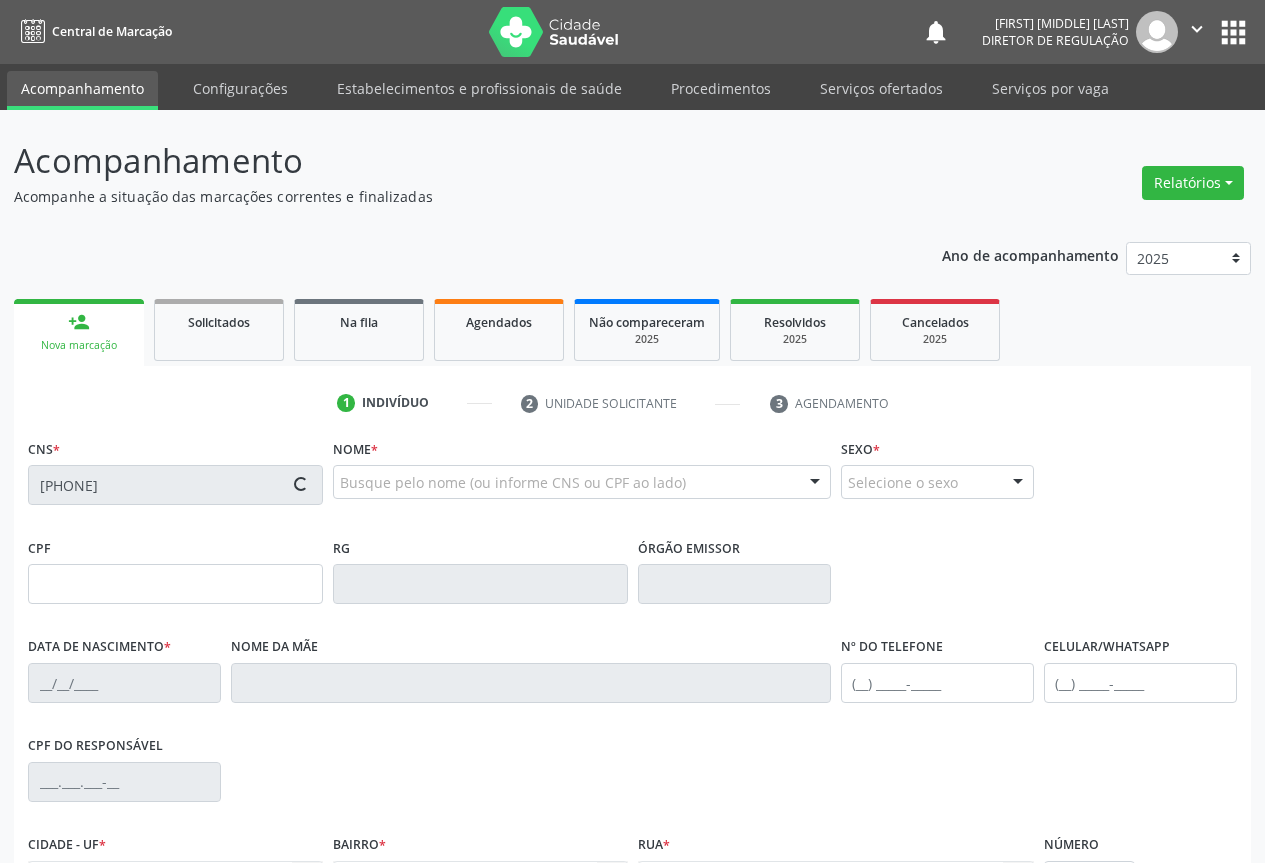 scroll, scrollTop: 221, scrollLeft: 0, axis: vertical 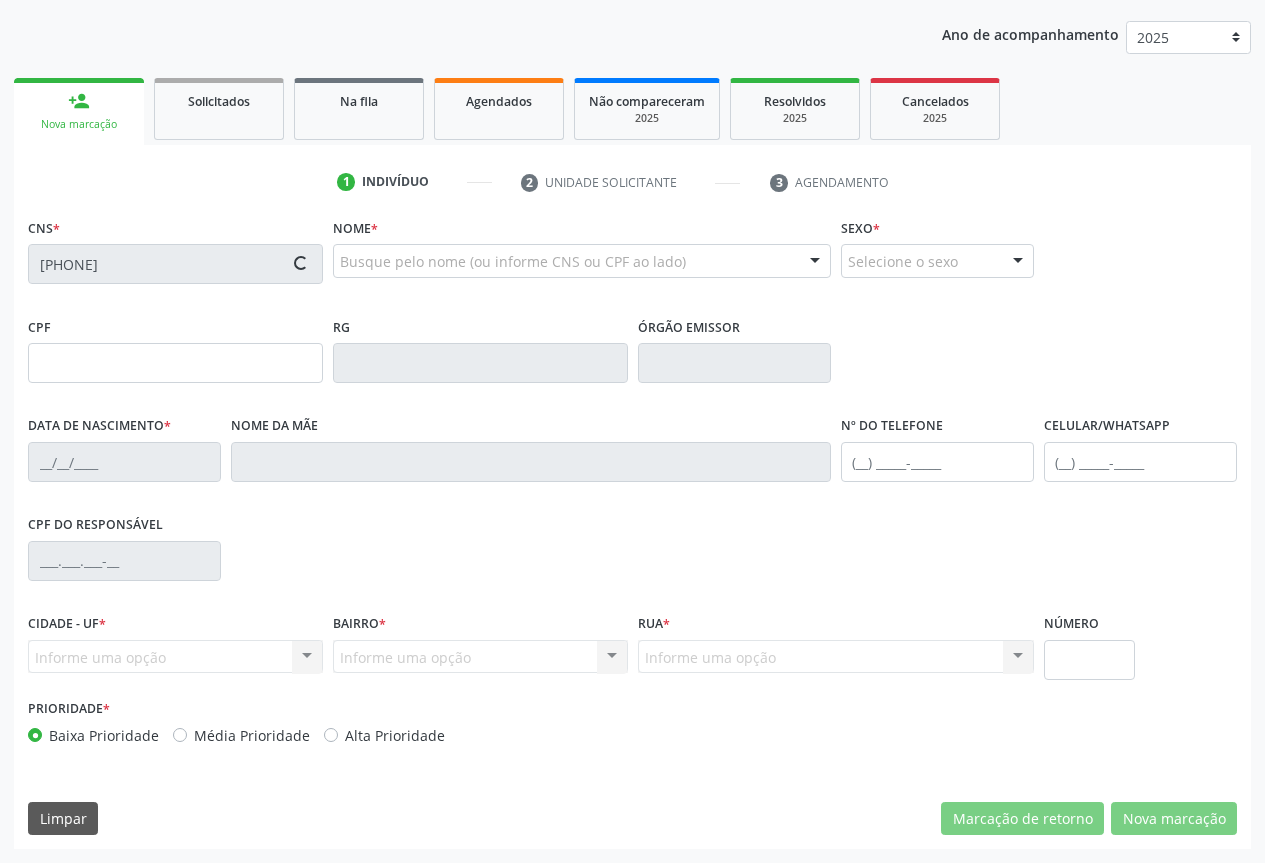 type on "587634649" 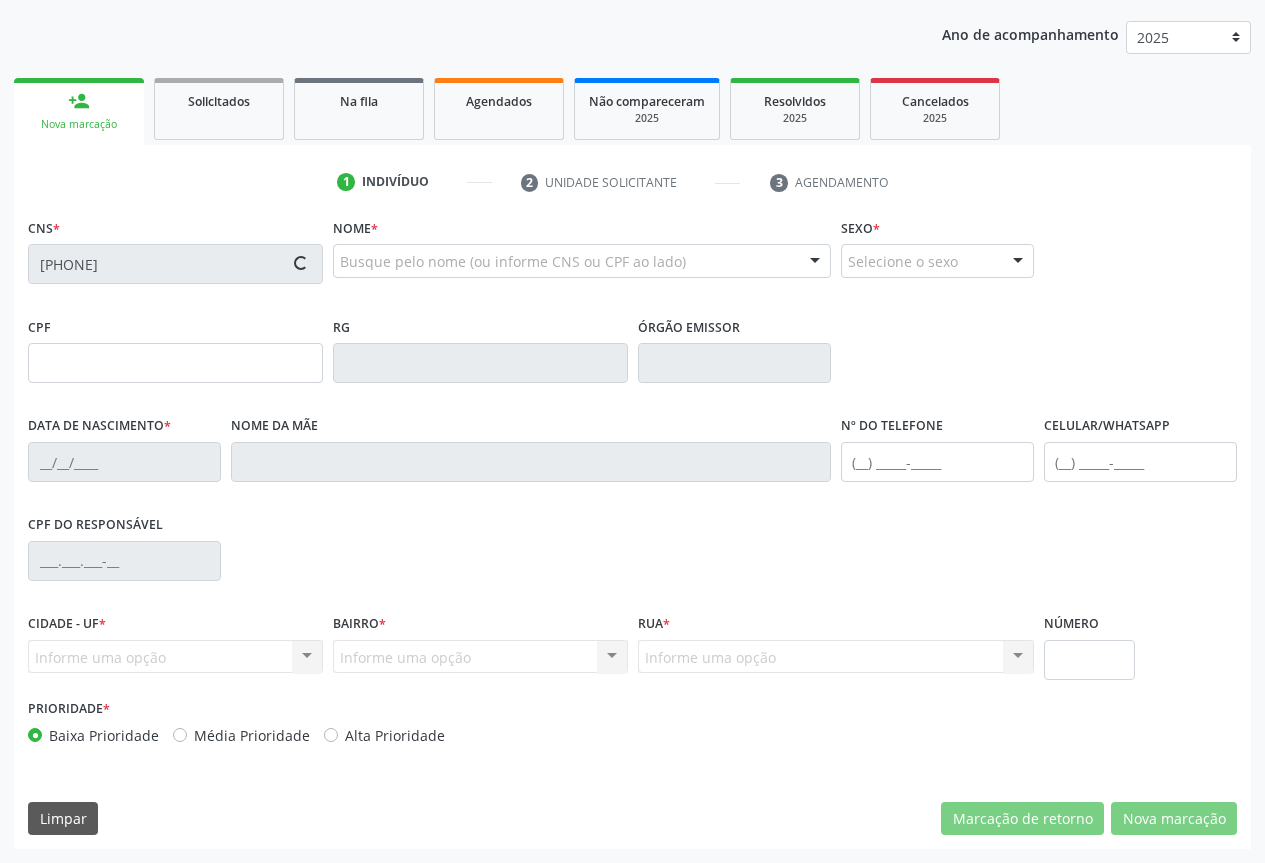 type on "(74) 99103-8253" 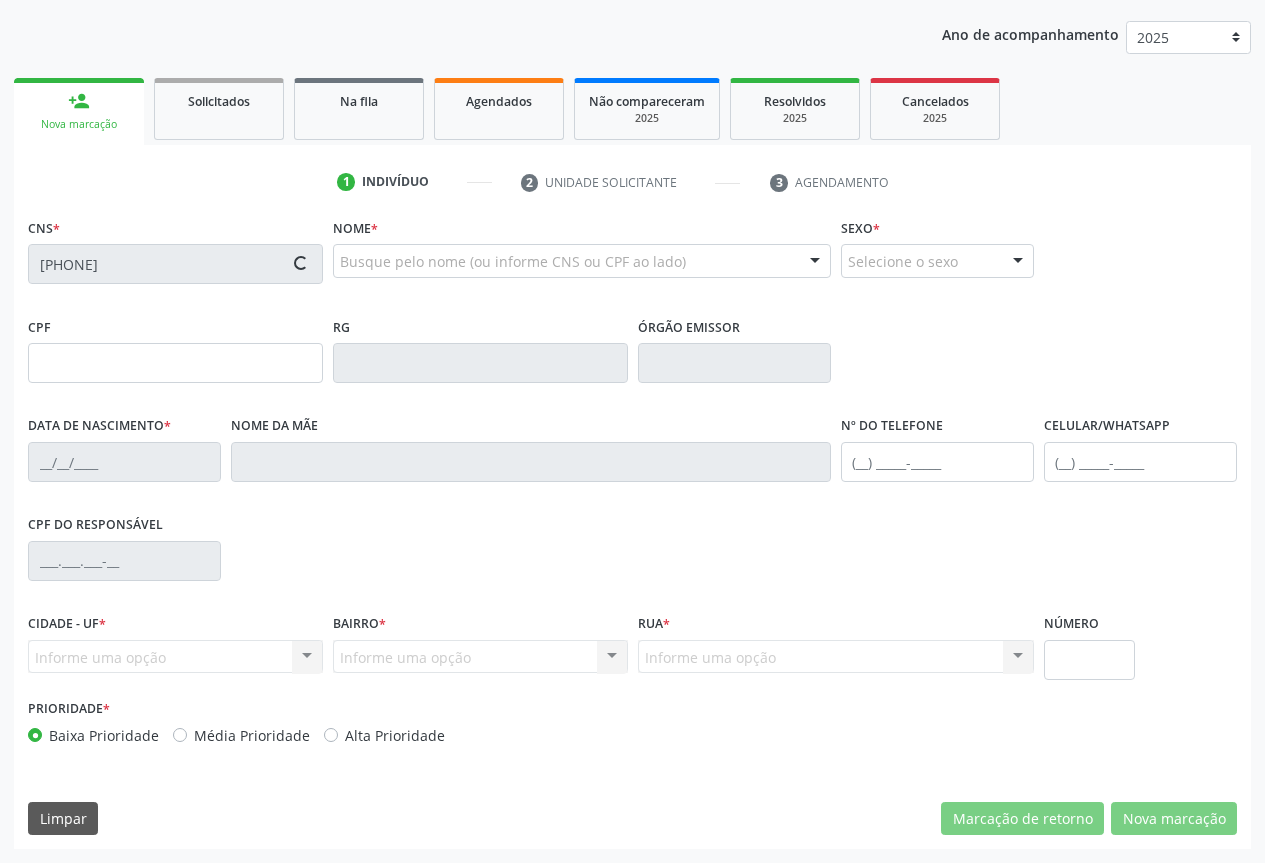 type on "(74) 99103-8253" 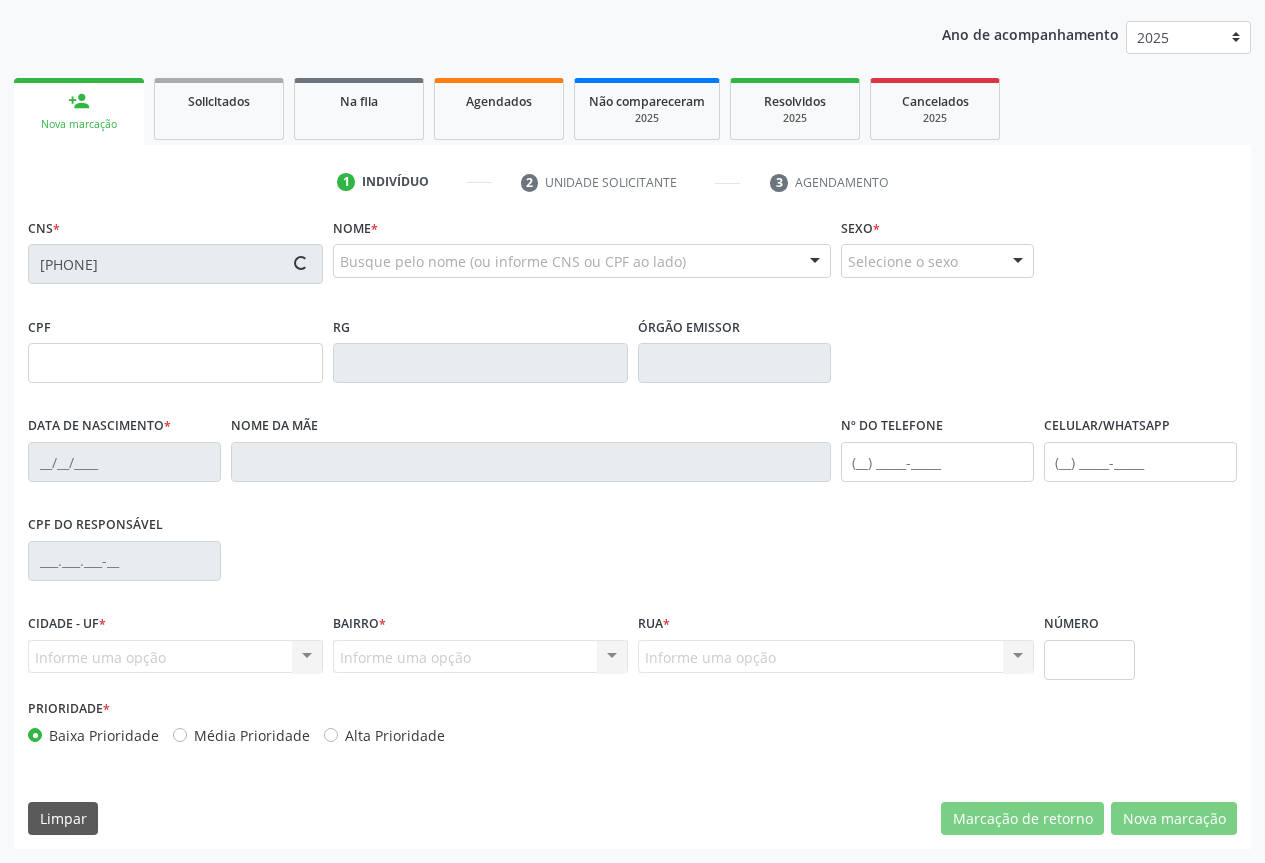 type on "006.606.645-00" 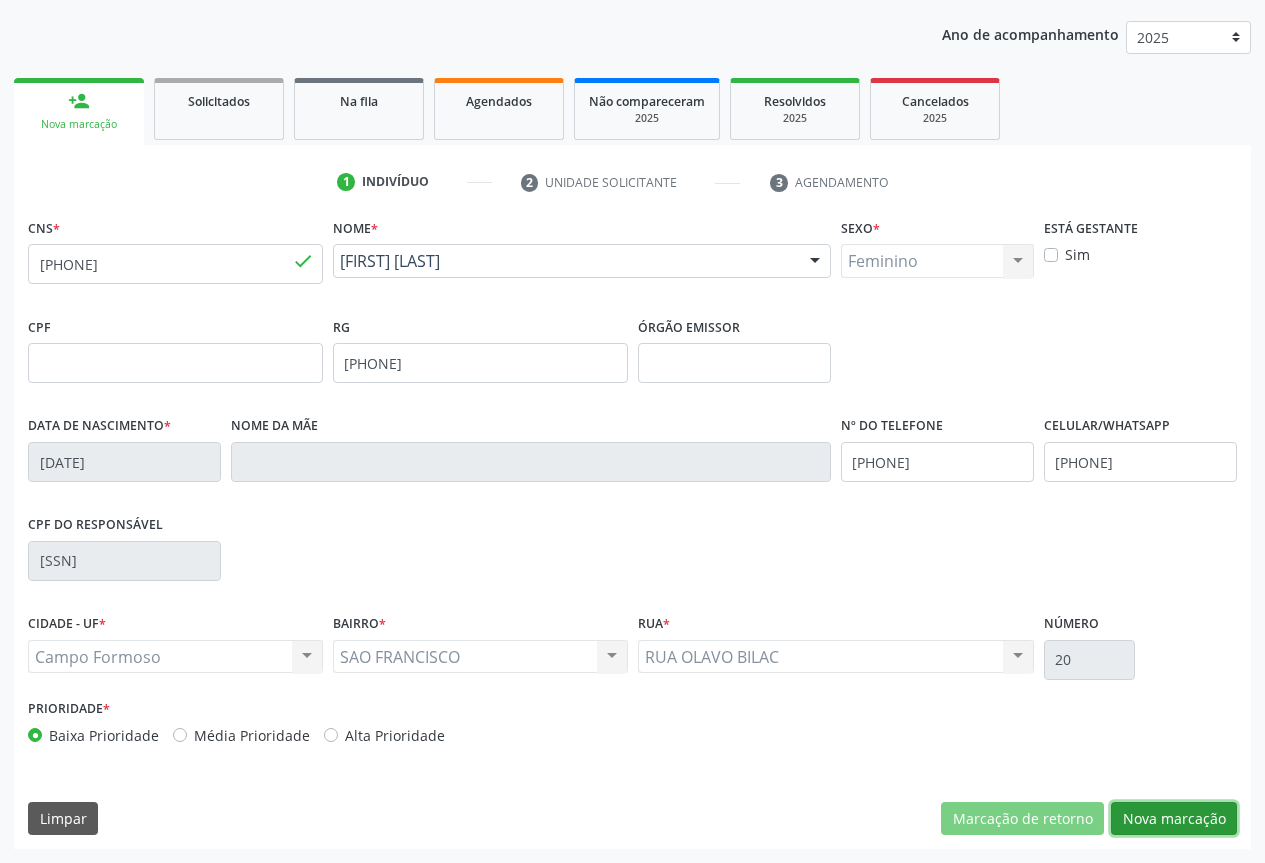 click on "Nova marcação" at bounding box center (1174, 819) 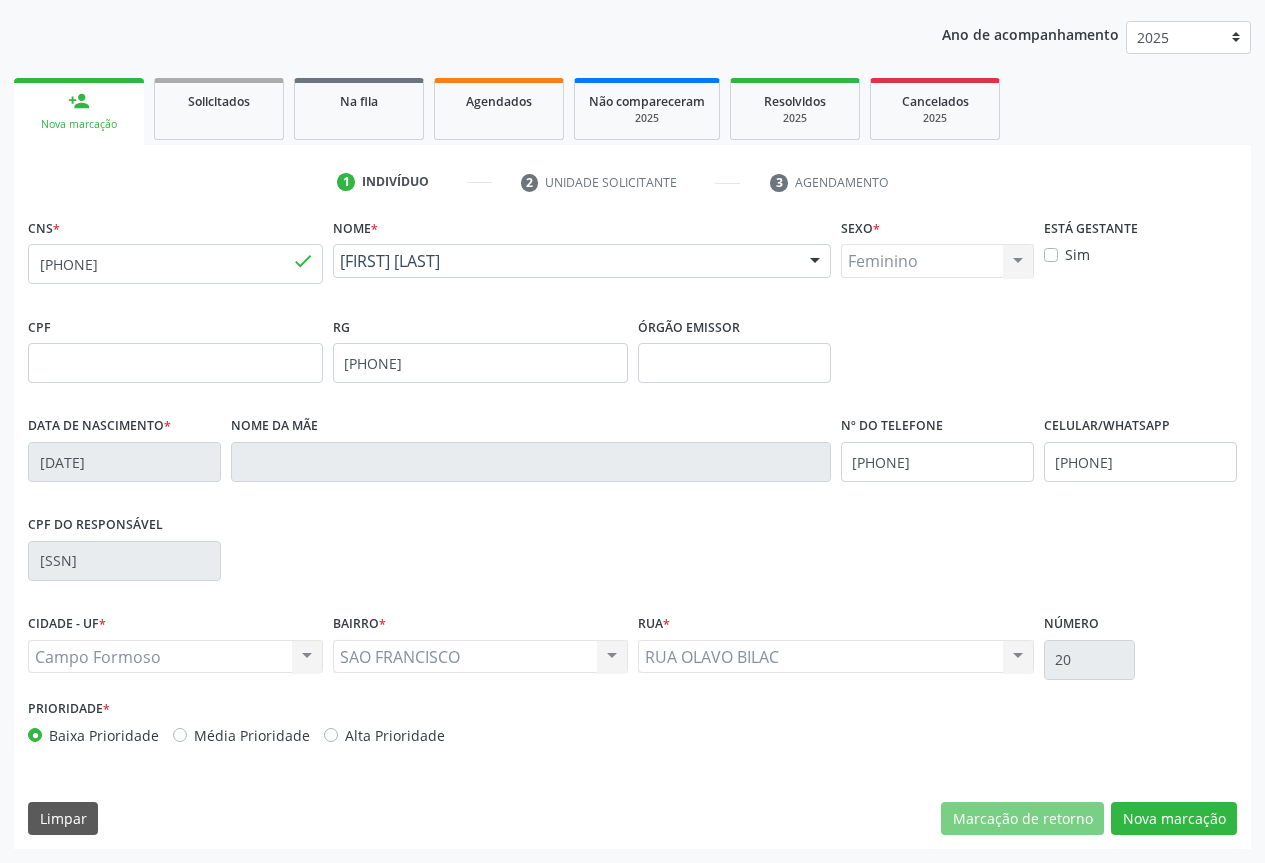scroll, scrollTop: 43, scrollLeft: 0, axis: vertical 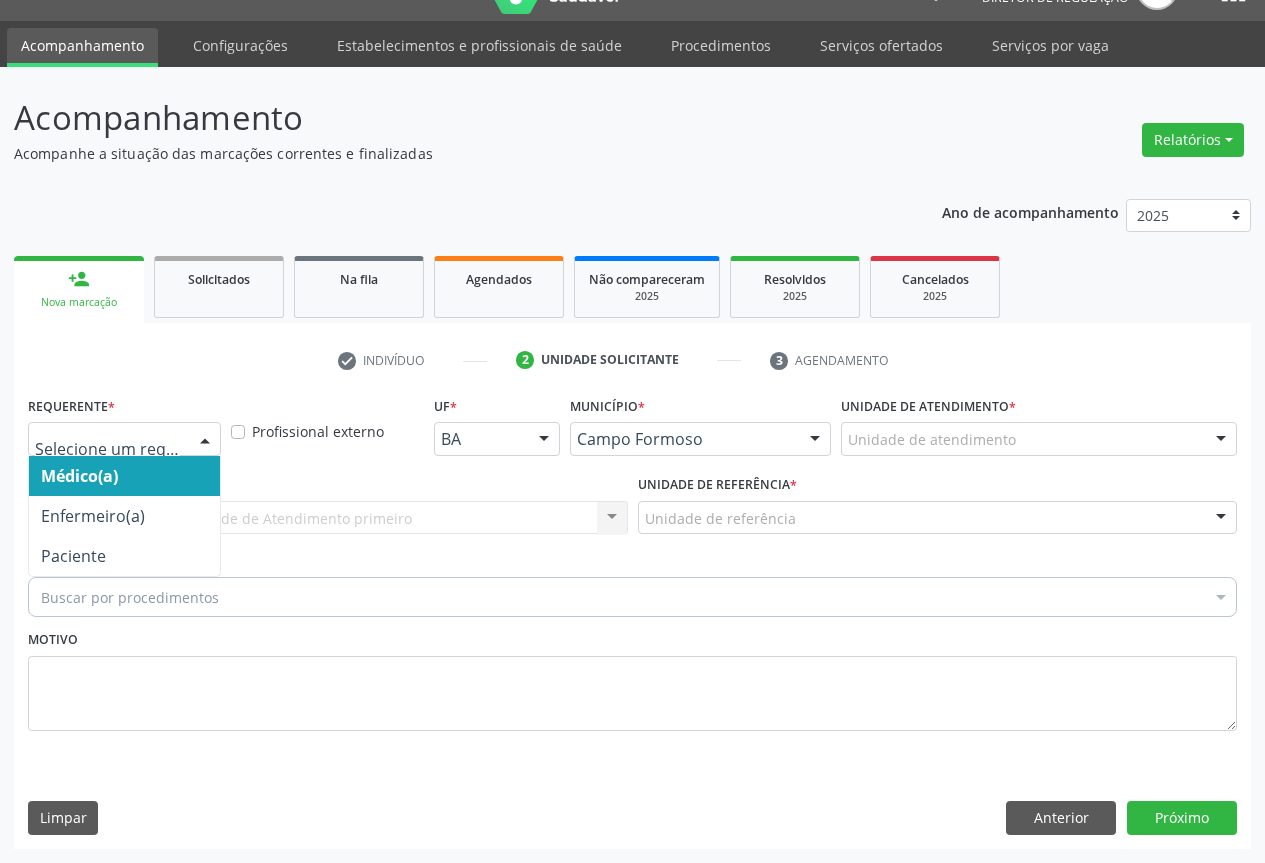 click at bounding box center (124, 439) 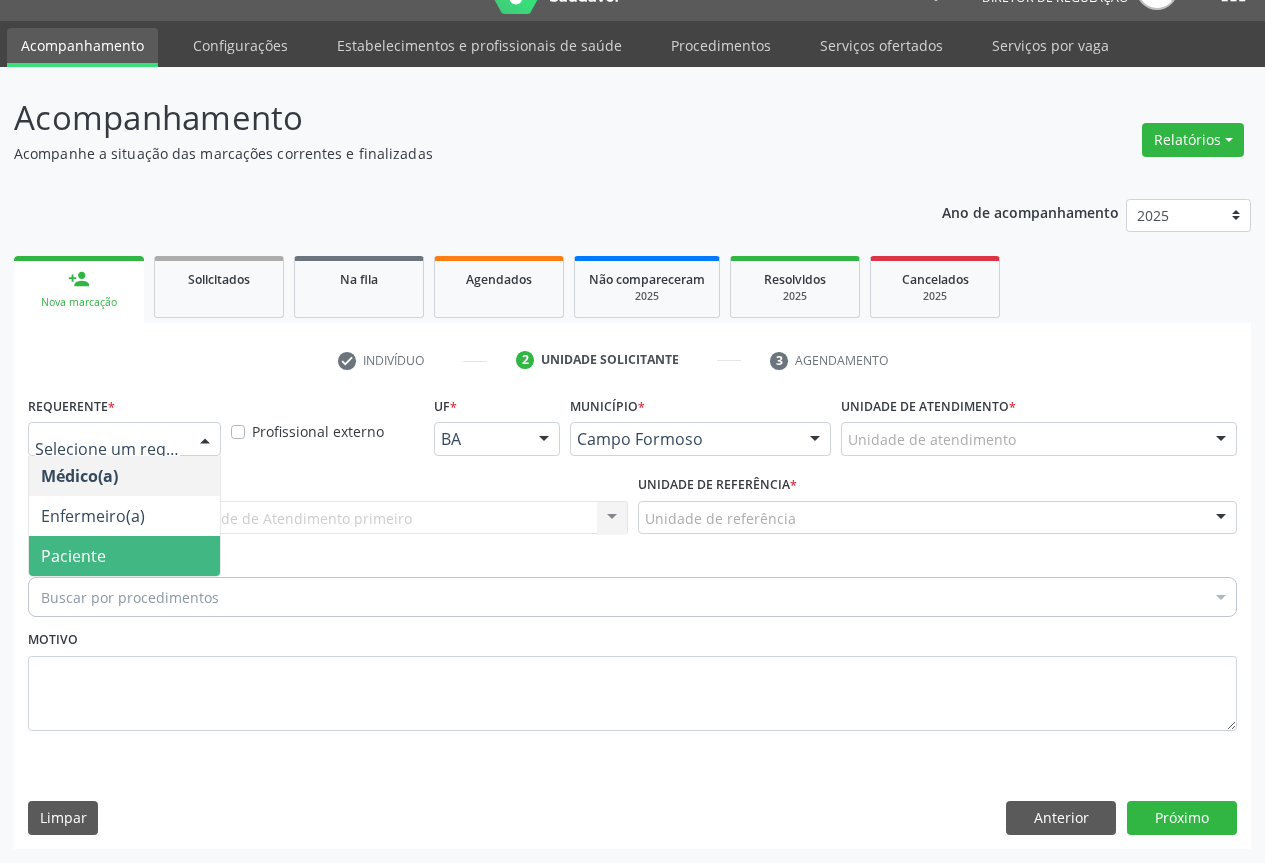 click on "Paciente" at bounding box center (124, 556) 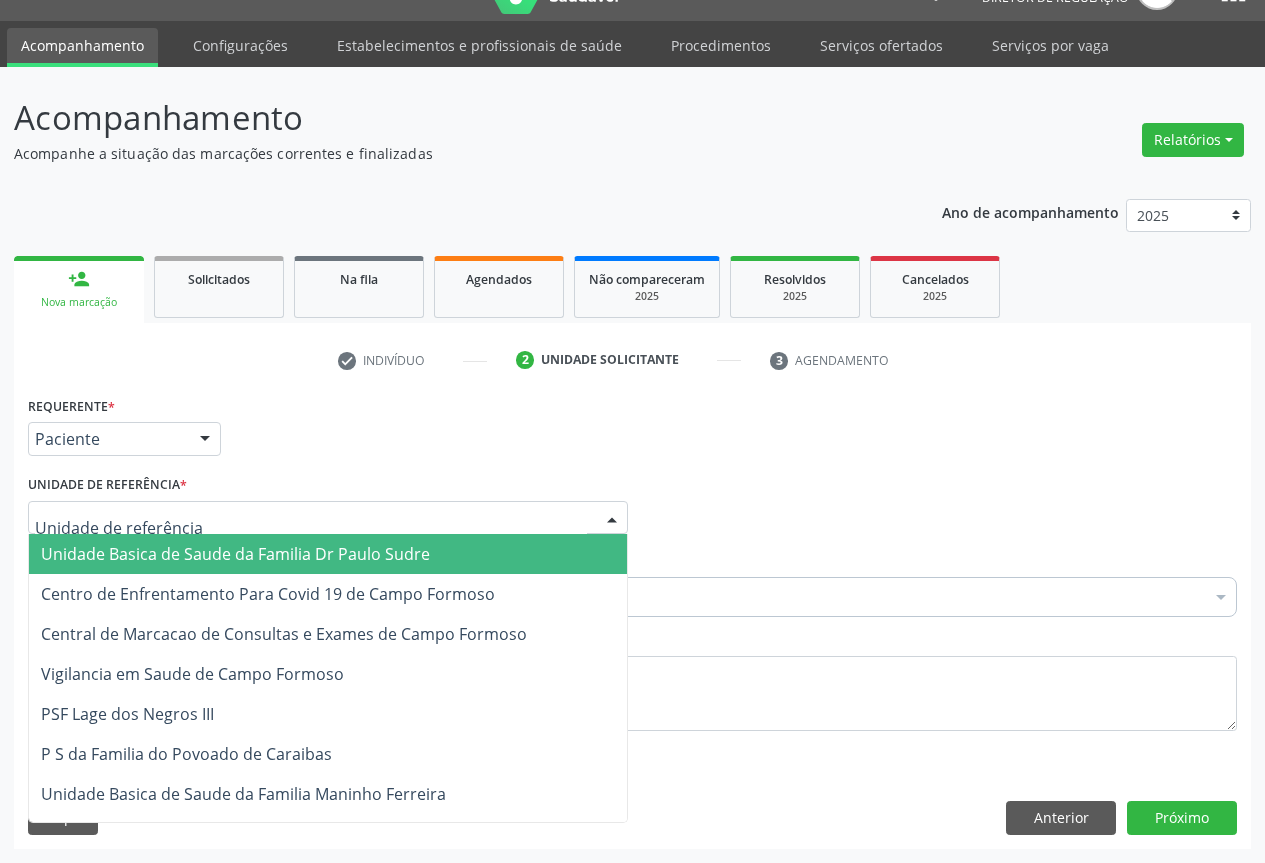 click at bounding box center [328, 518] 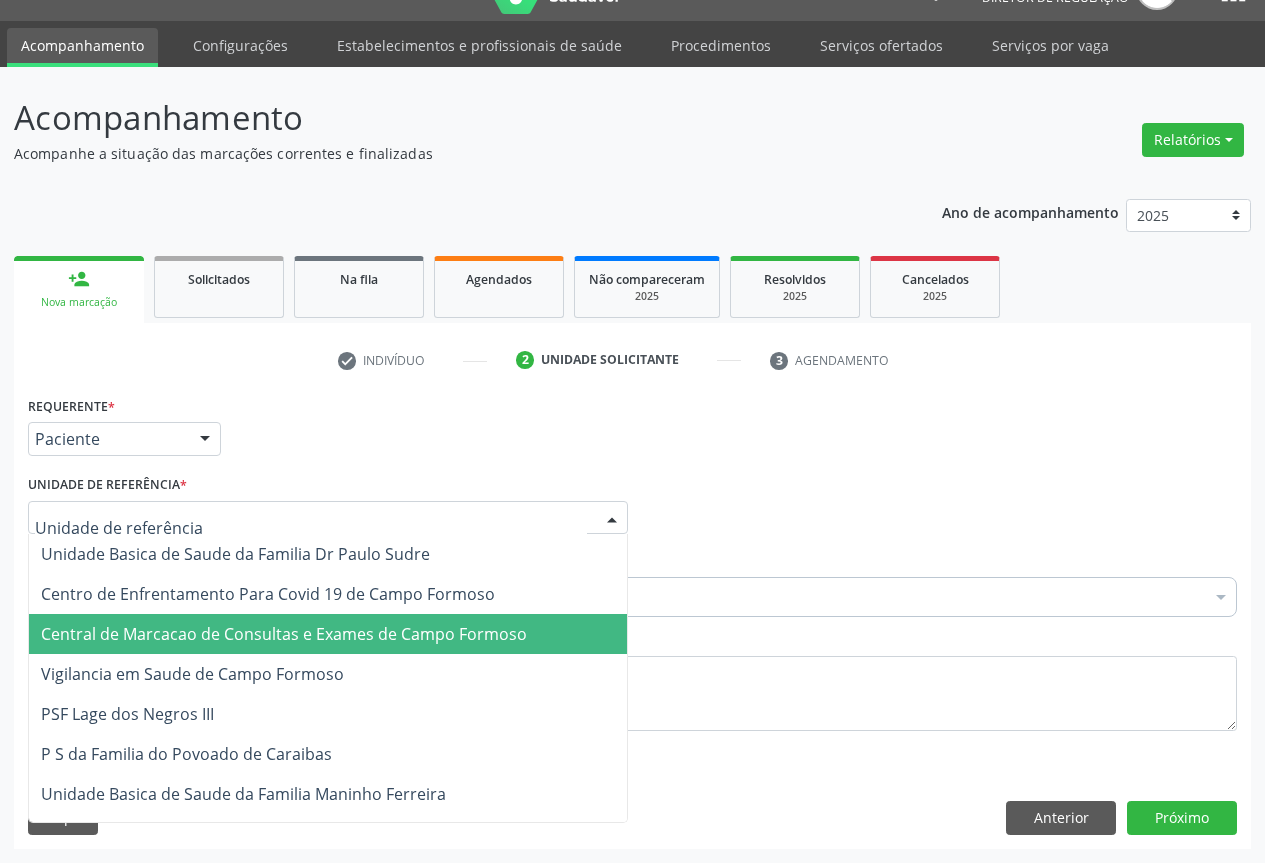 click on "Central de Marcacao de Consultas e Exames de Campo Formoso" at bounding box center (284, 634) 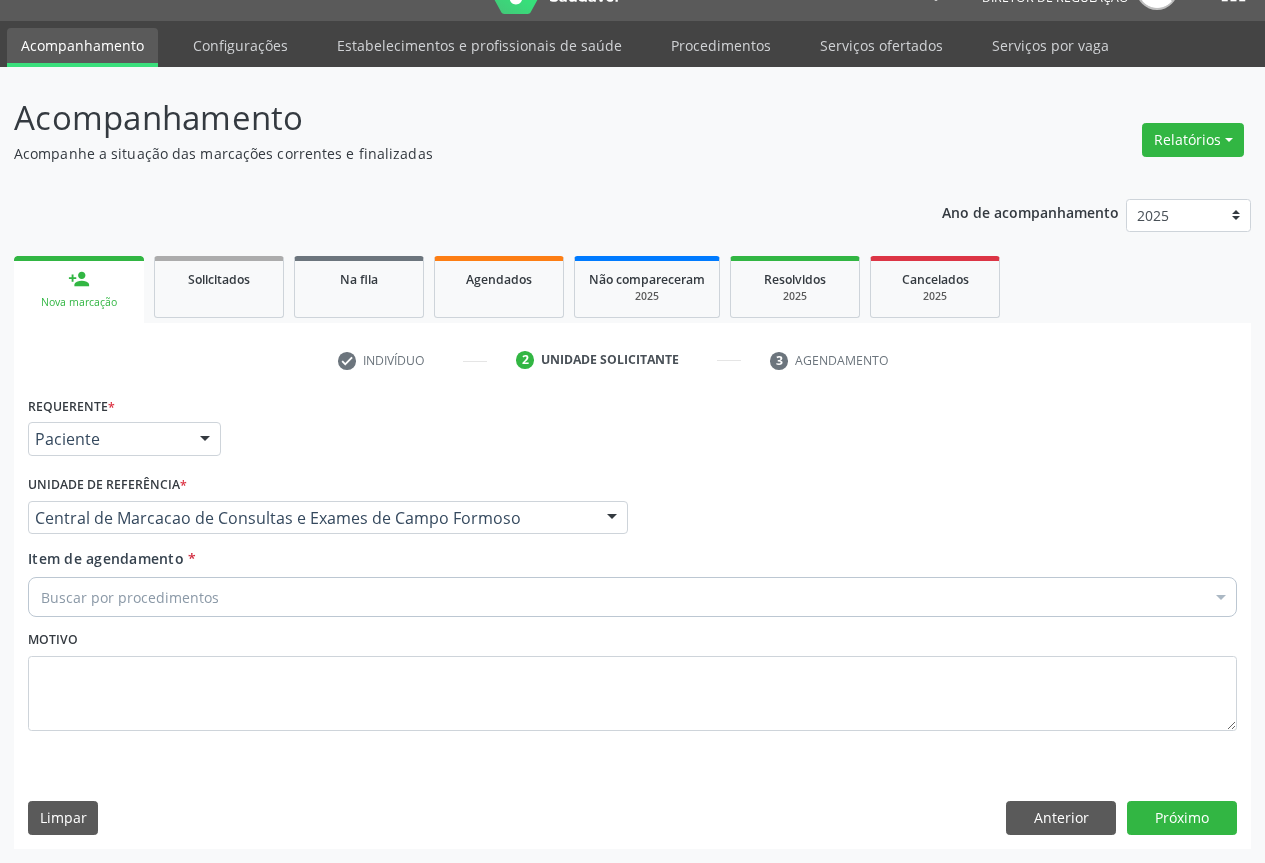 click on "Buscar por procedimentos" at bounding box center [632, 597] 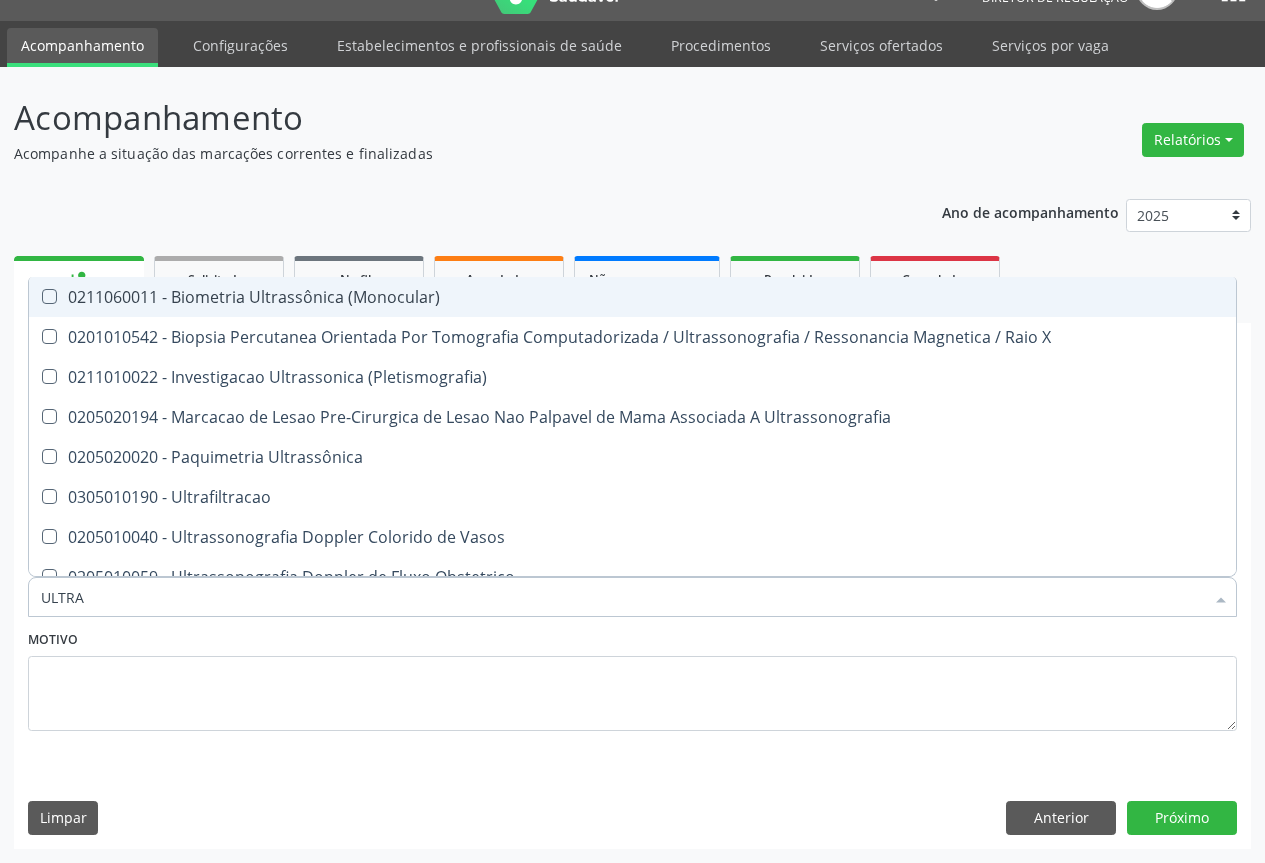 type on "ULTRAS" 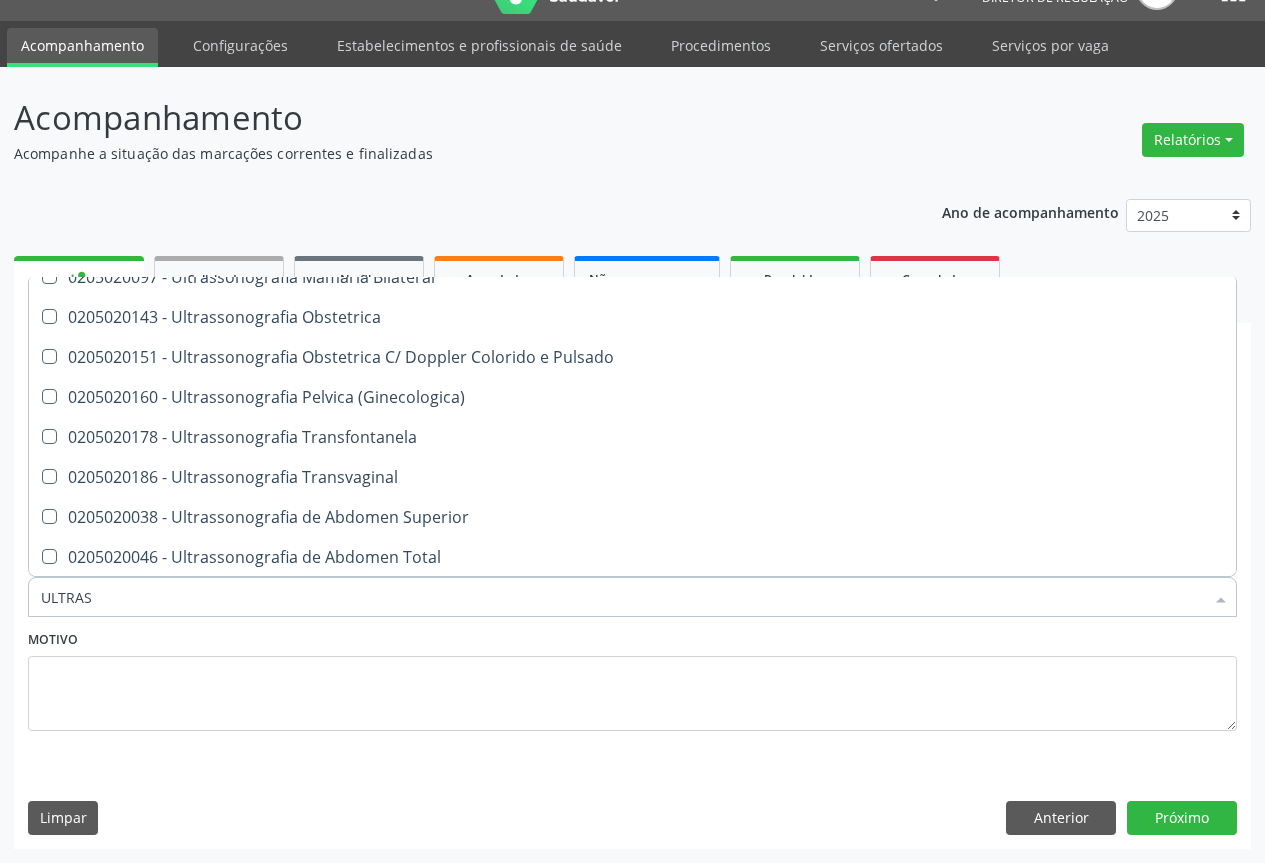 scroll, scrollTop: 400, scrollLeft: 0, axis: vertical 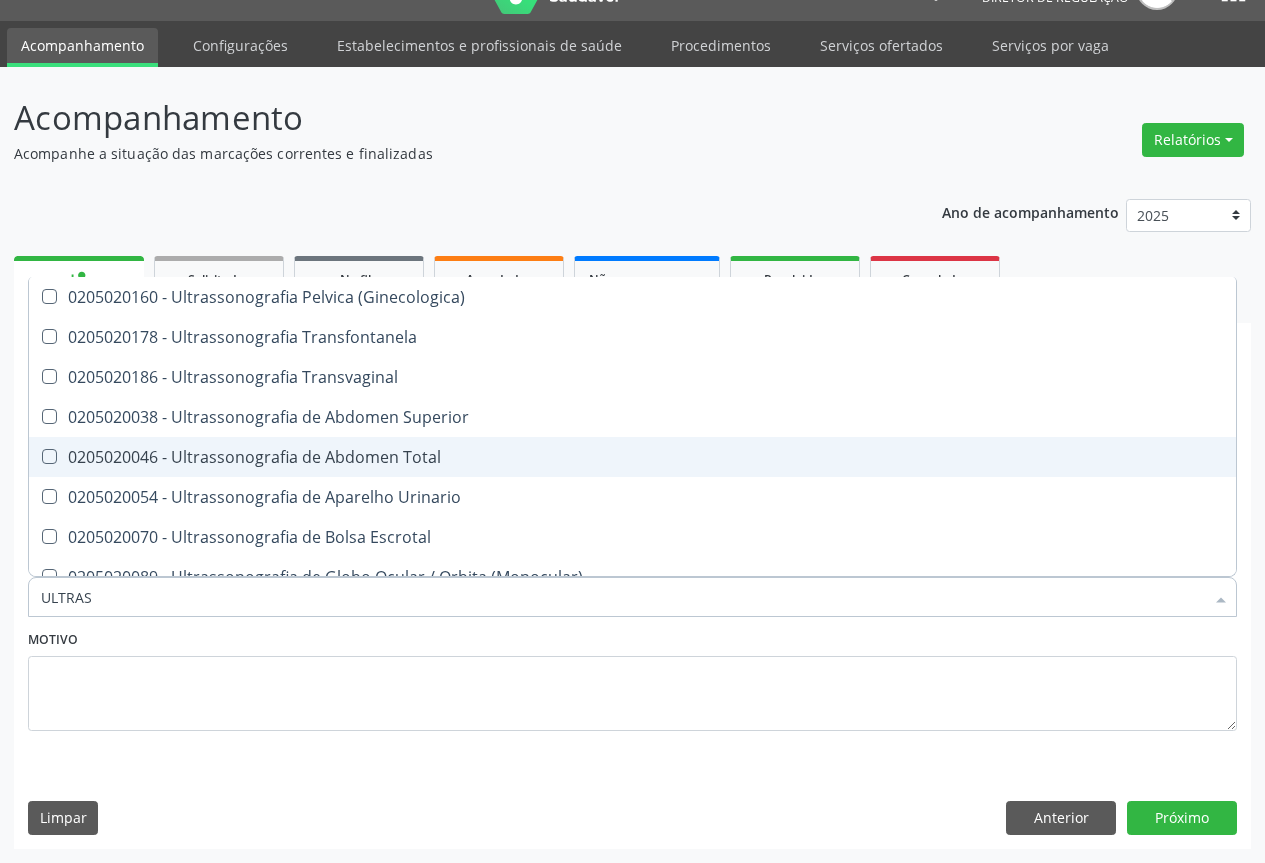 click on "0205020046 - Ultrassonografia de Abdomen Total" at bounding box center [632, 457] 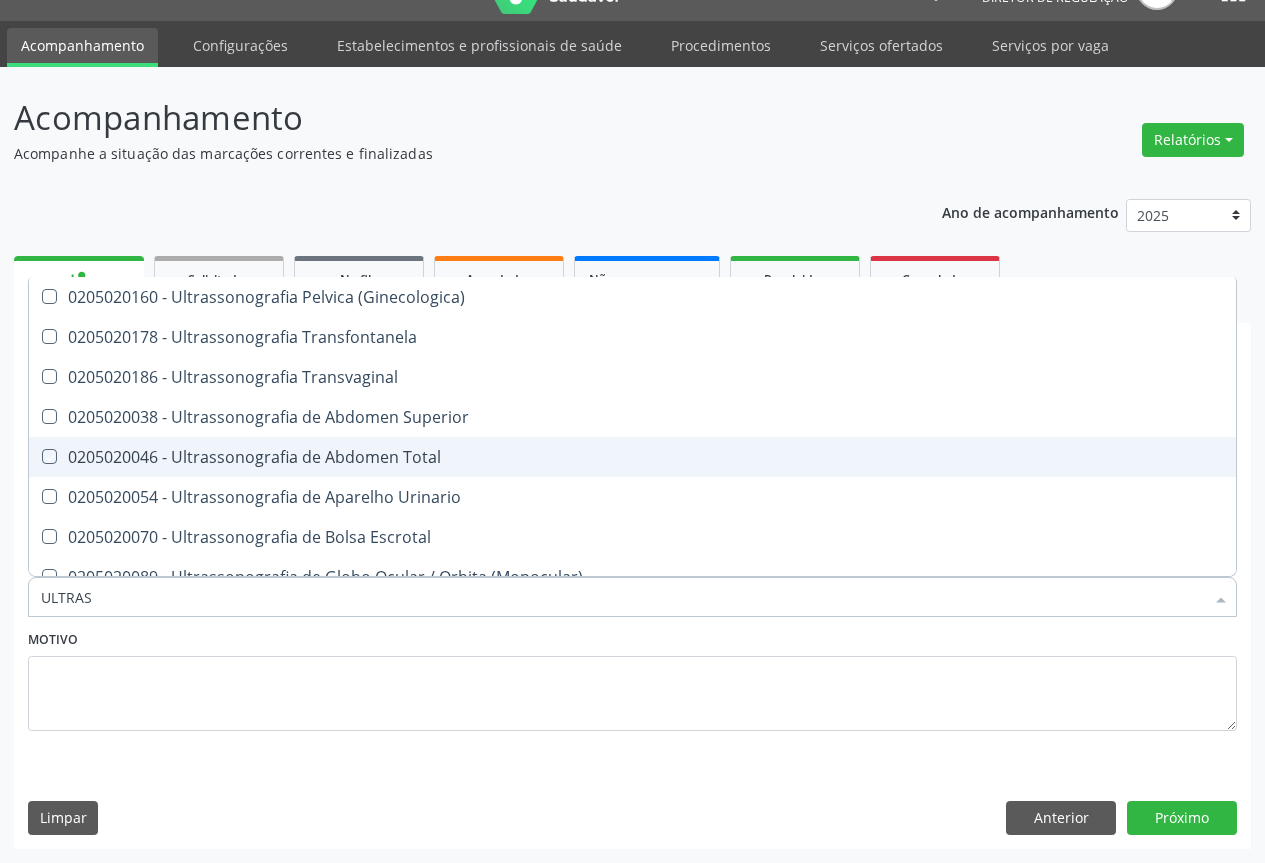 checkbox on "true" 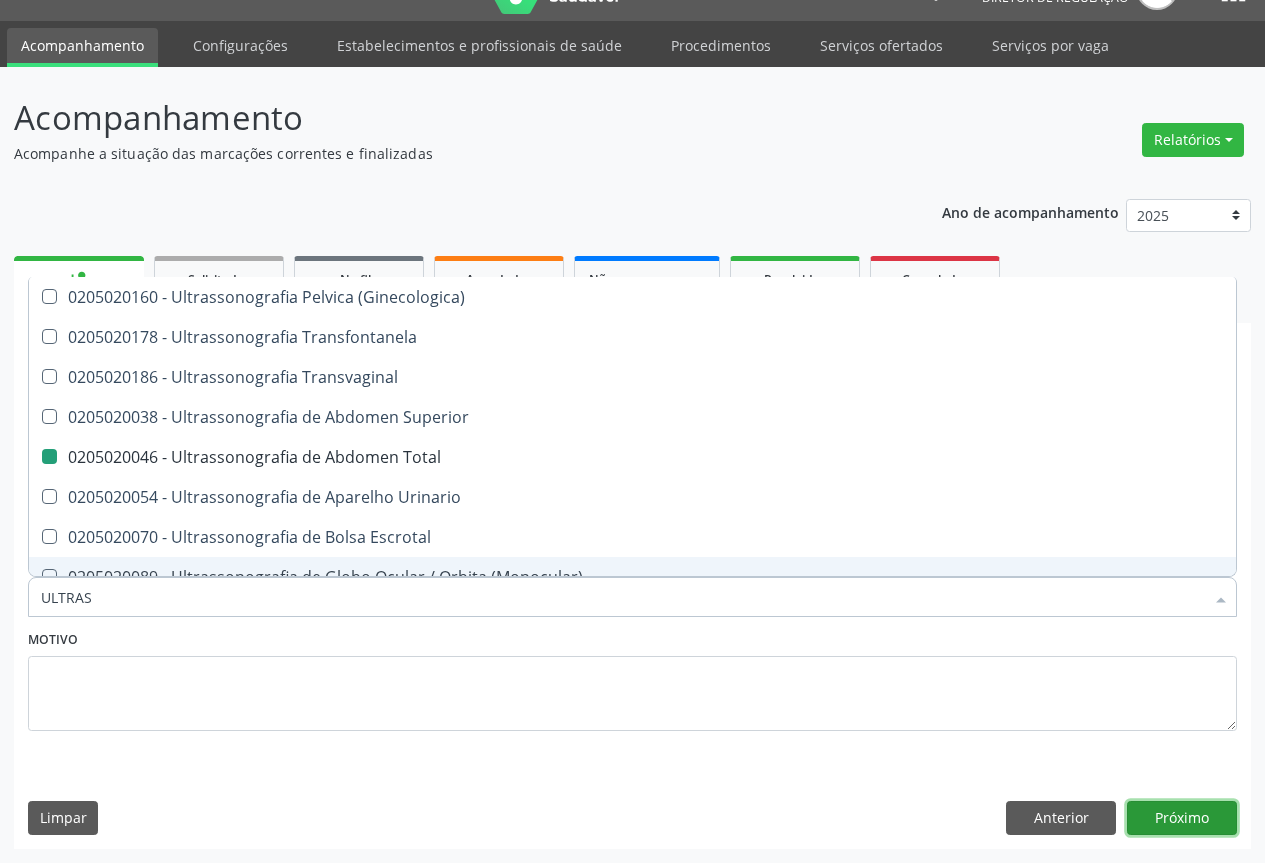 click on "Próximo" at bounding box center [1182, 818] 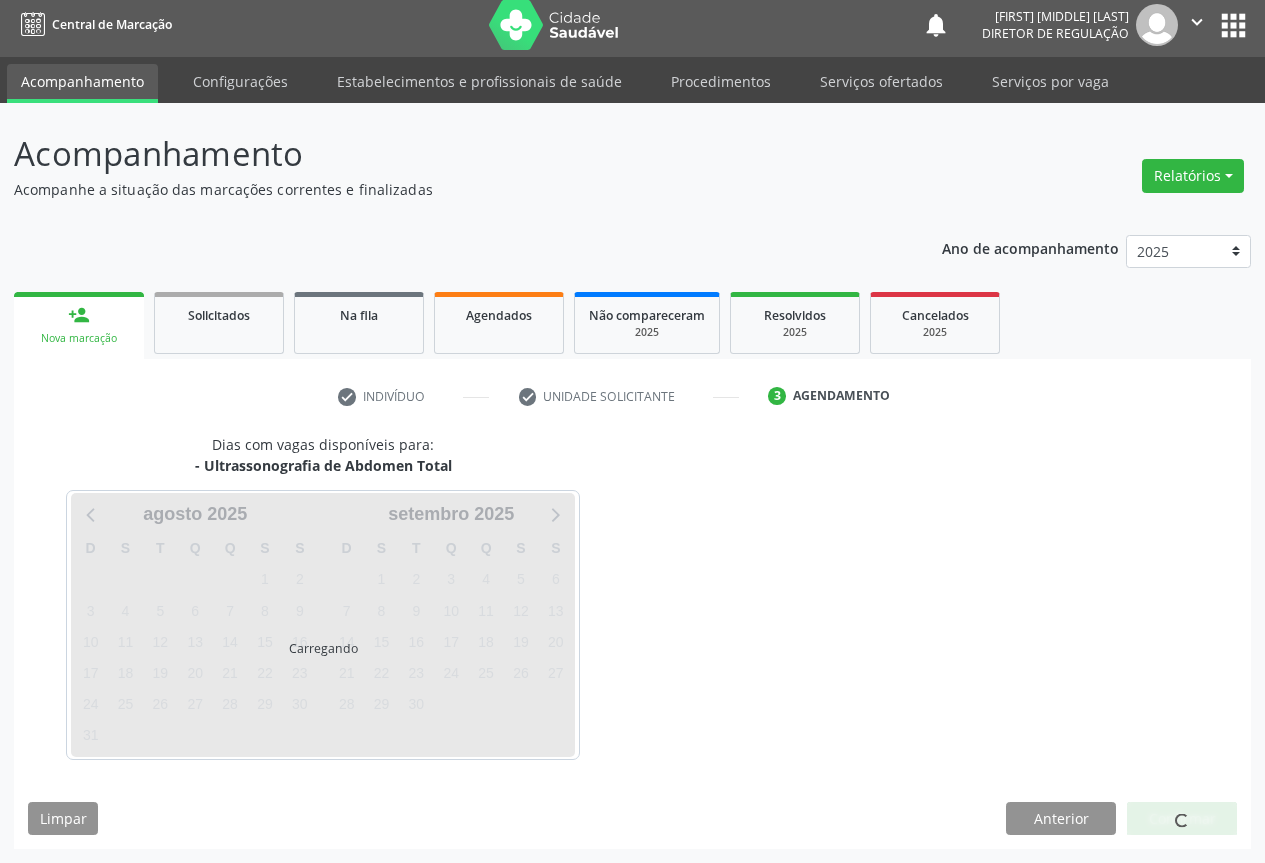 scroll, scrollTop: 7, scrollLeft: 0, axis: vertical 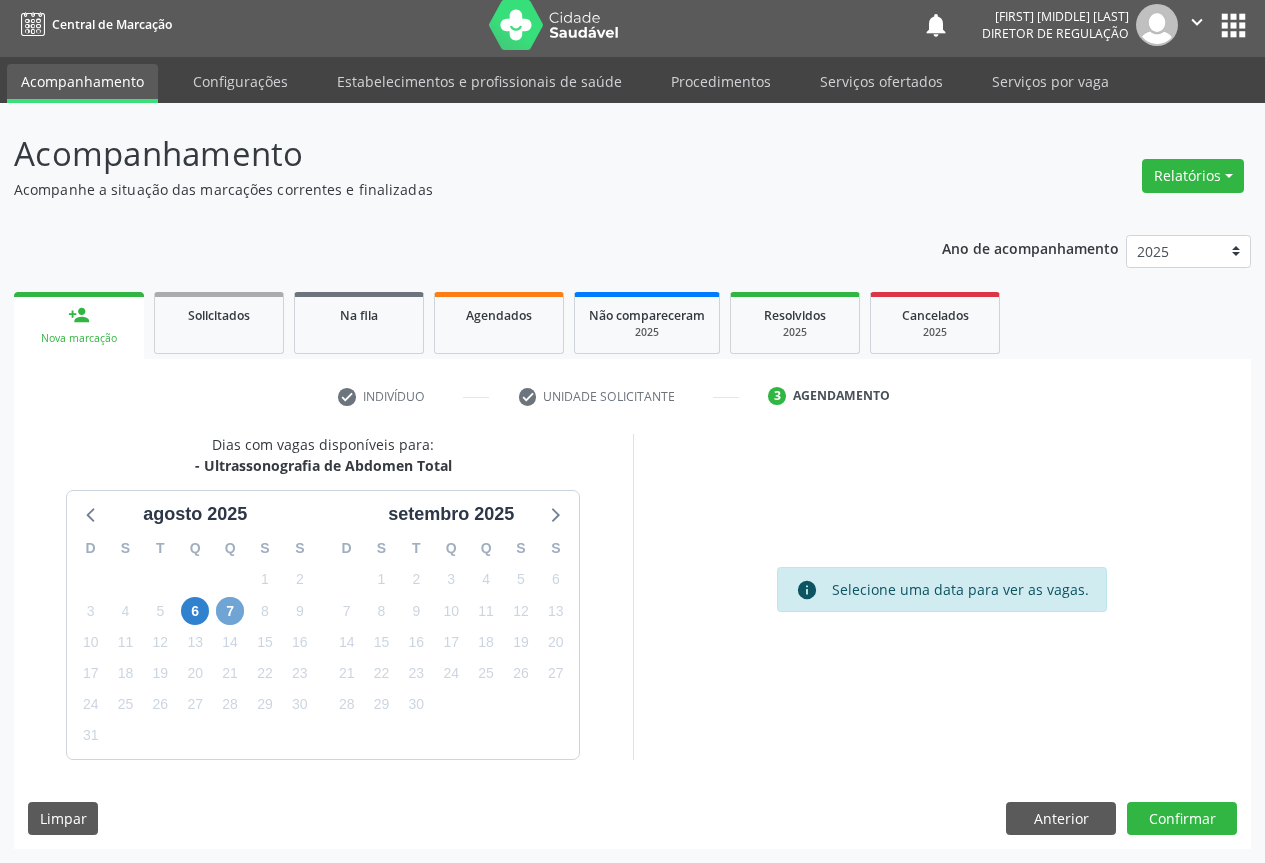click on "7" at bounding box center [230, 611] 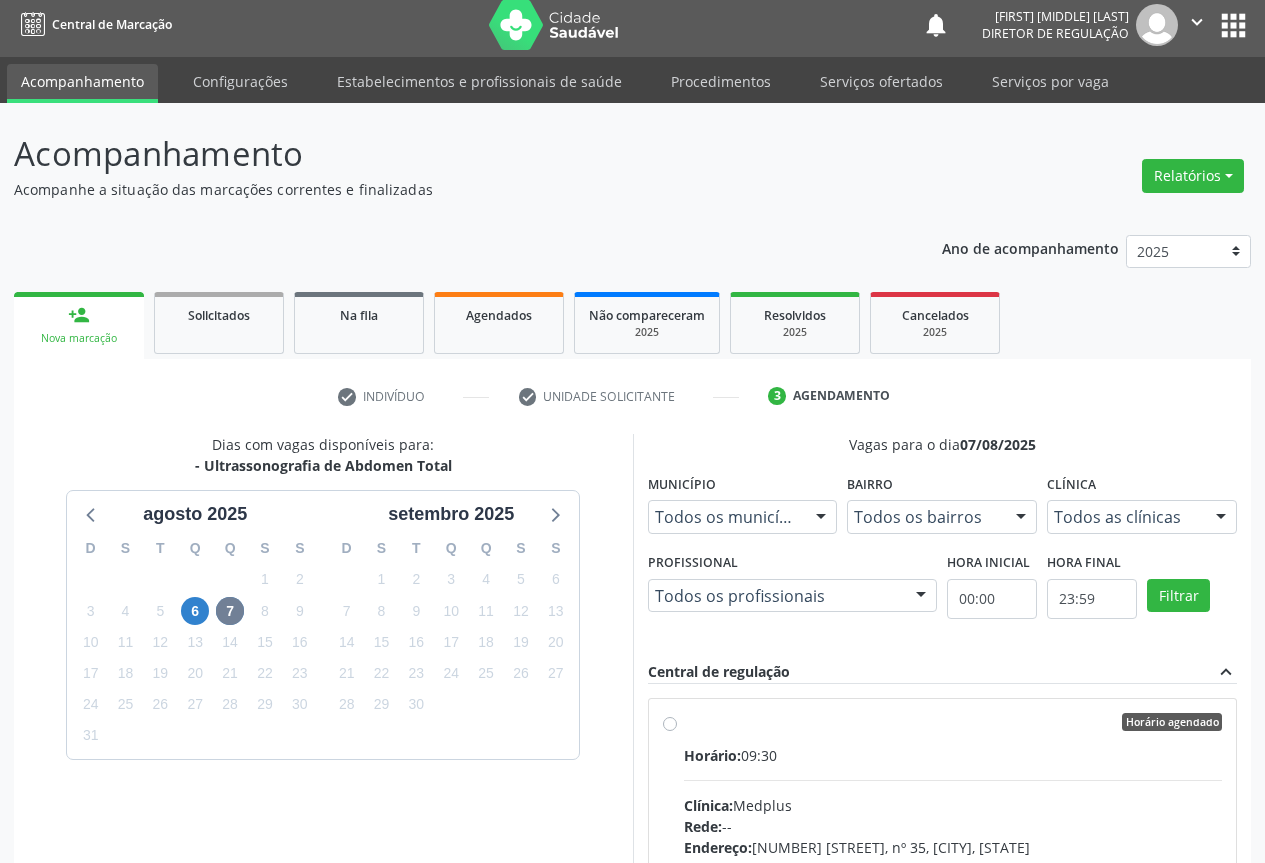 click on "Horário:   09:30
Clínica:  Medplus
Rede:
--
Endereço:   2 and S 204 Ed Emp B, nº 35, Centro, Campo Formoso - BA
Telefone:   --
Profissional:
Lanna Peralva Miranda Rocha
Informações adicionais sobre o atendimento
Idade de atendimento:
de 0 a 120 anos
Gênero(s) atendido(s):
Masculino e Feminino
Informações adicionais:
--" at bounding box center (953, 882) 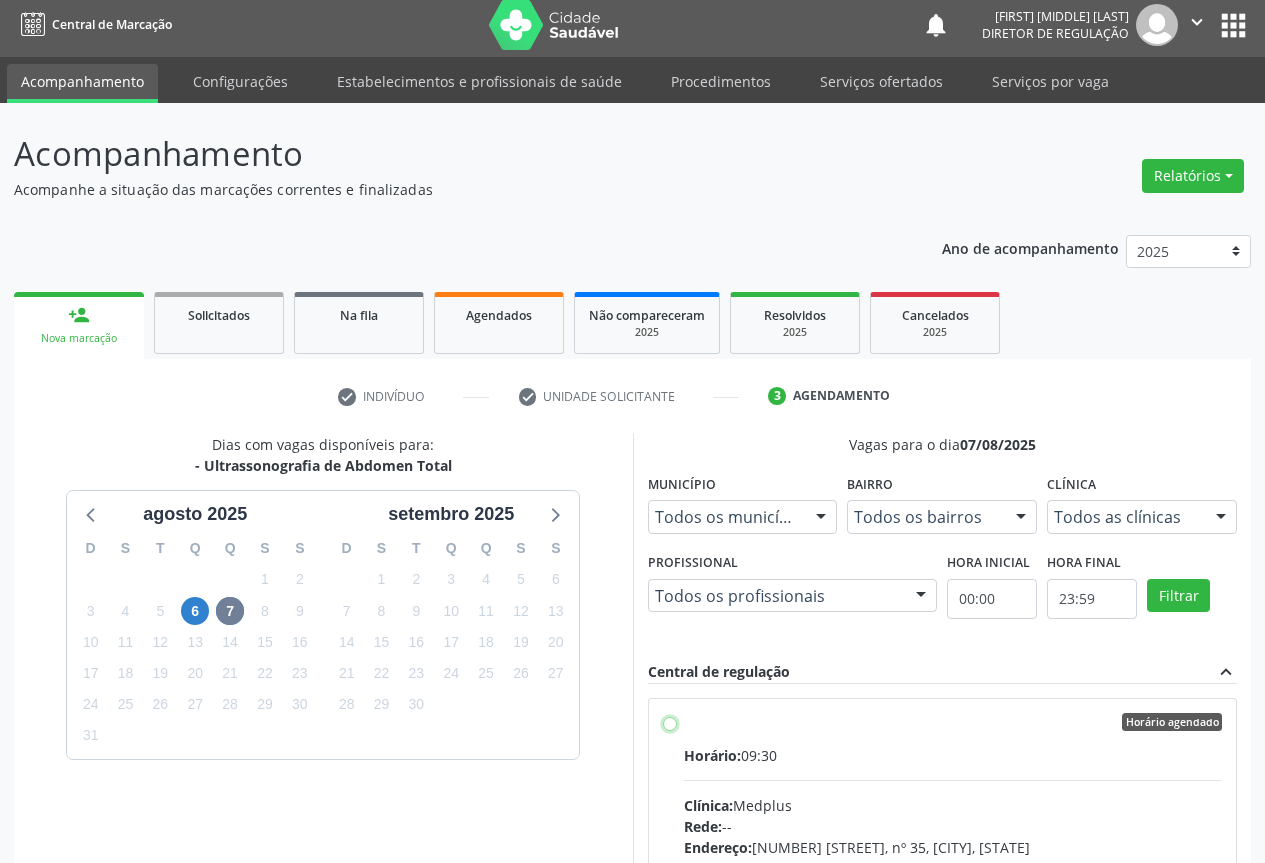 click on "Horário agendado
Horário:   09:30
Clínica:  Medplus
Rede:
--
Endereço:   2 and S 204 Ed Emp B, nº 35, Centro, Campo Formoso - BA
Telefone:   --
Profissional:
Lanna Peralva Miranda Rocha
Informações adicionais sobre o atendimento
Idade de atendimento:
de 0 a 120 anos
Gênero(s) atendido(s):
Masculino e Feminino
Informações adicionais:
--" at bounding box center (670, 722) 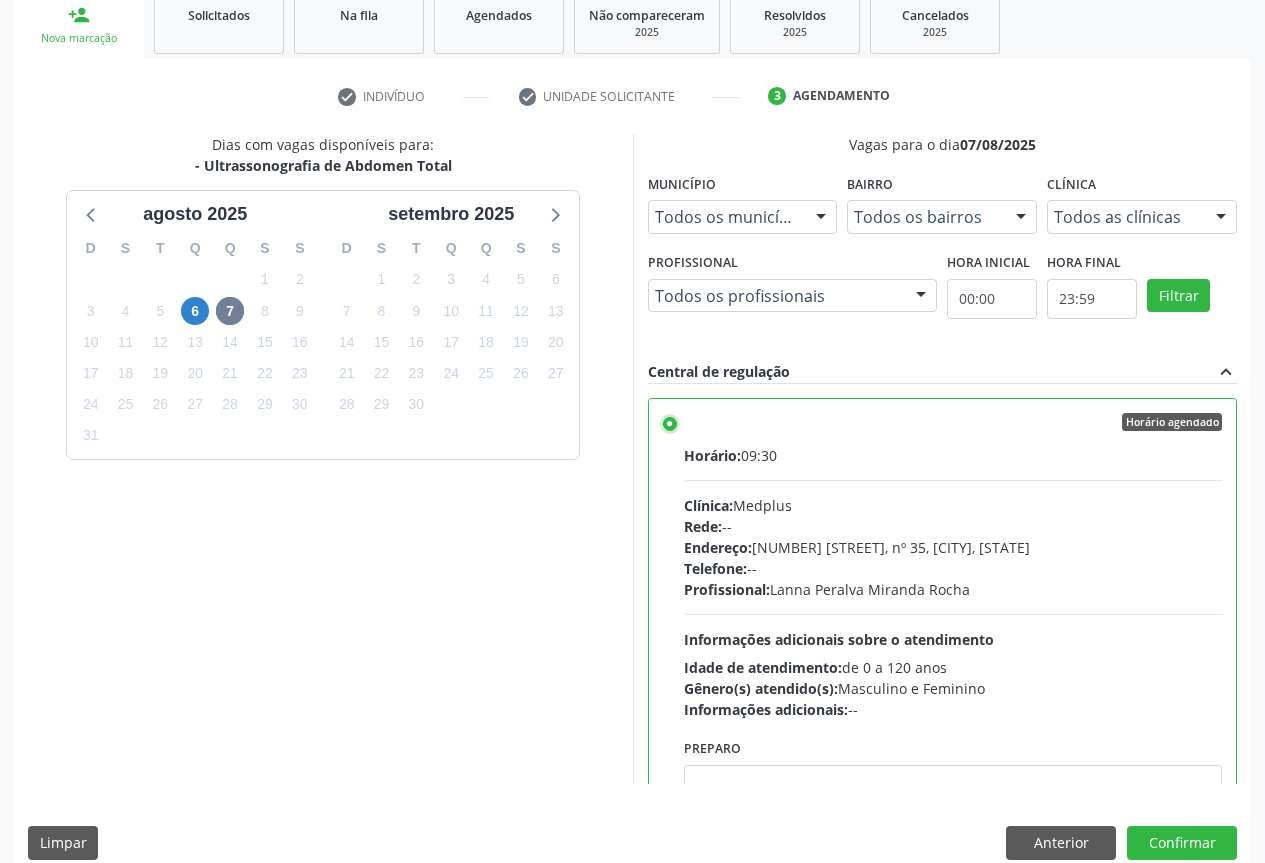 scroll, scrollTop: 332, scrollLeft: 0, axis: vertical 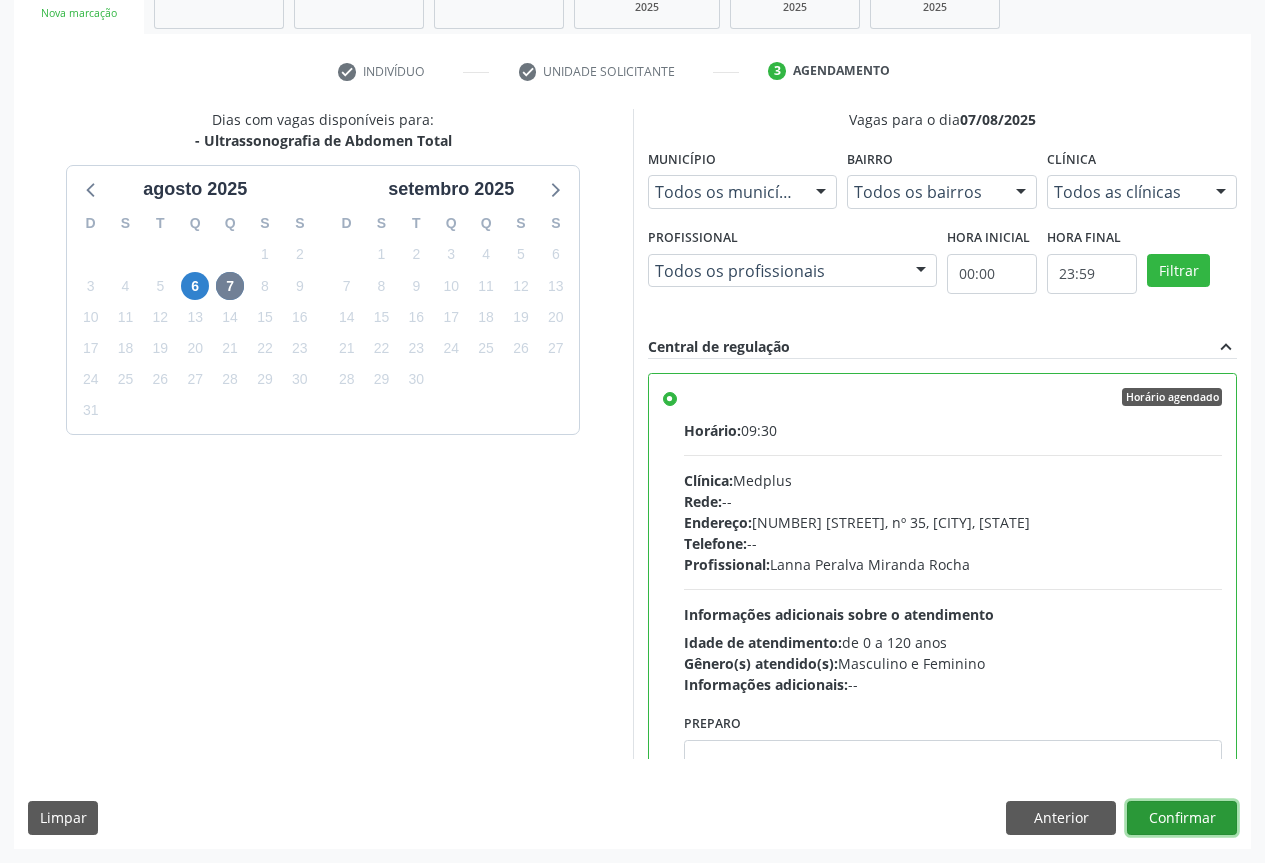 click on "Confirmar" at bounding box center (1182, 818) 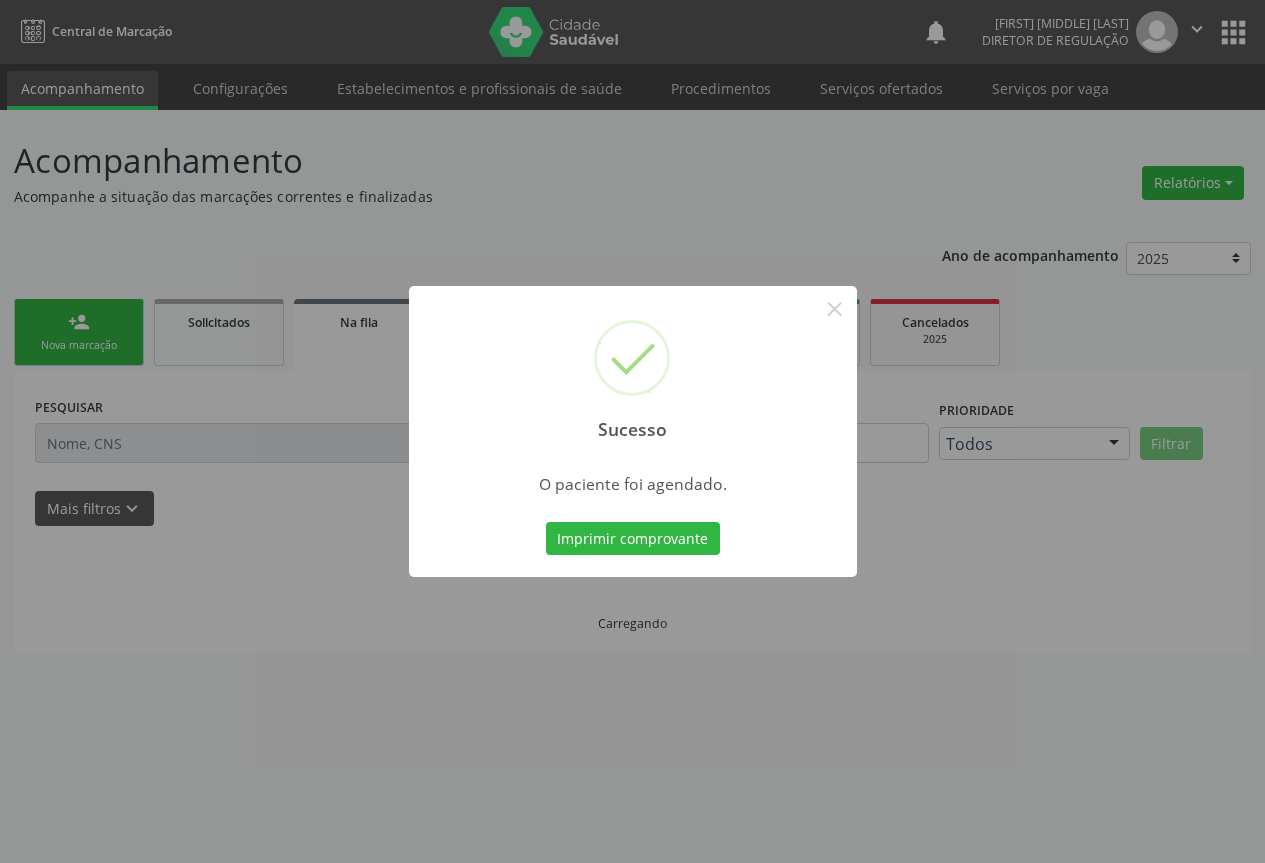 scroll, scrollTop: 0, scrollLeft: 0, axis: both 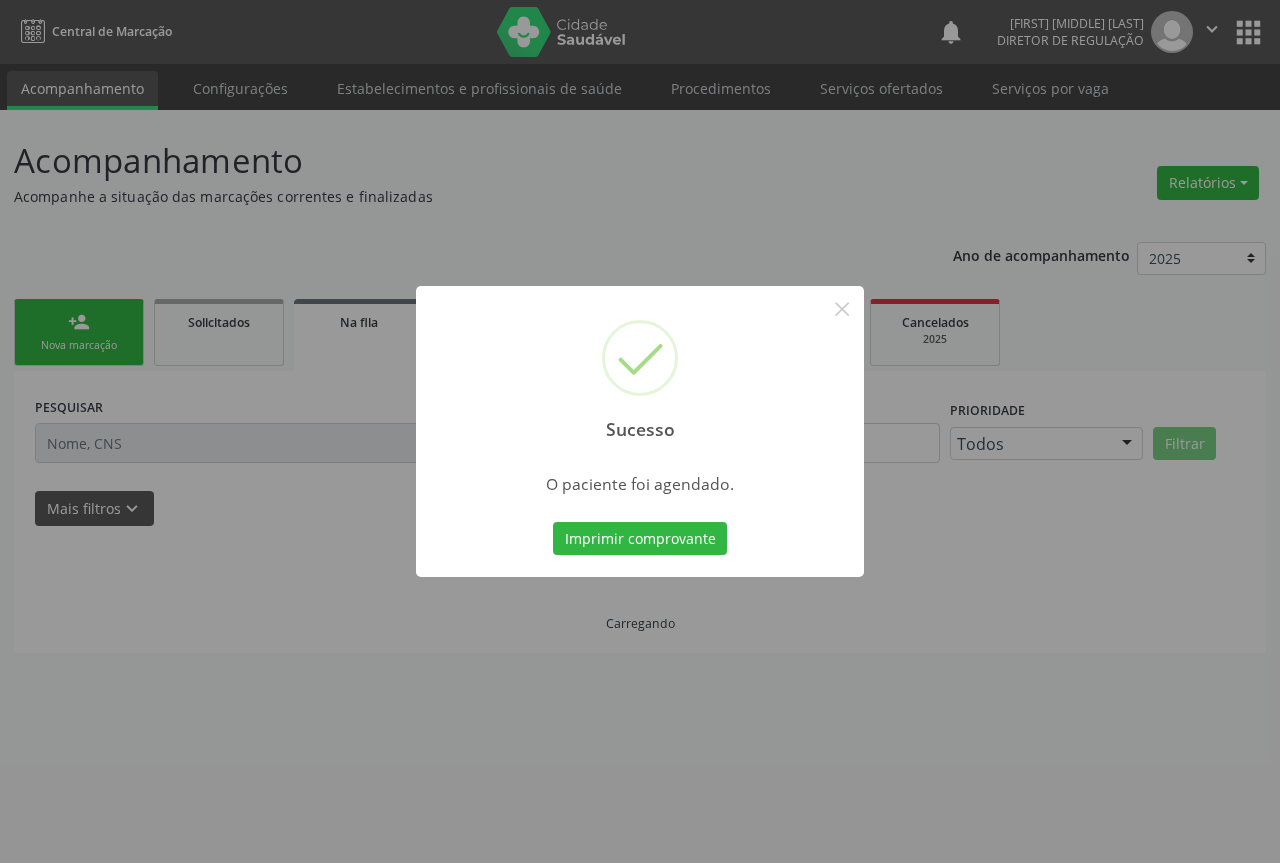 type 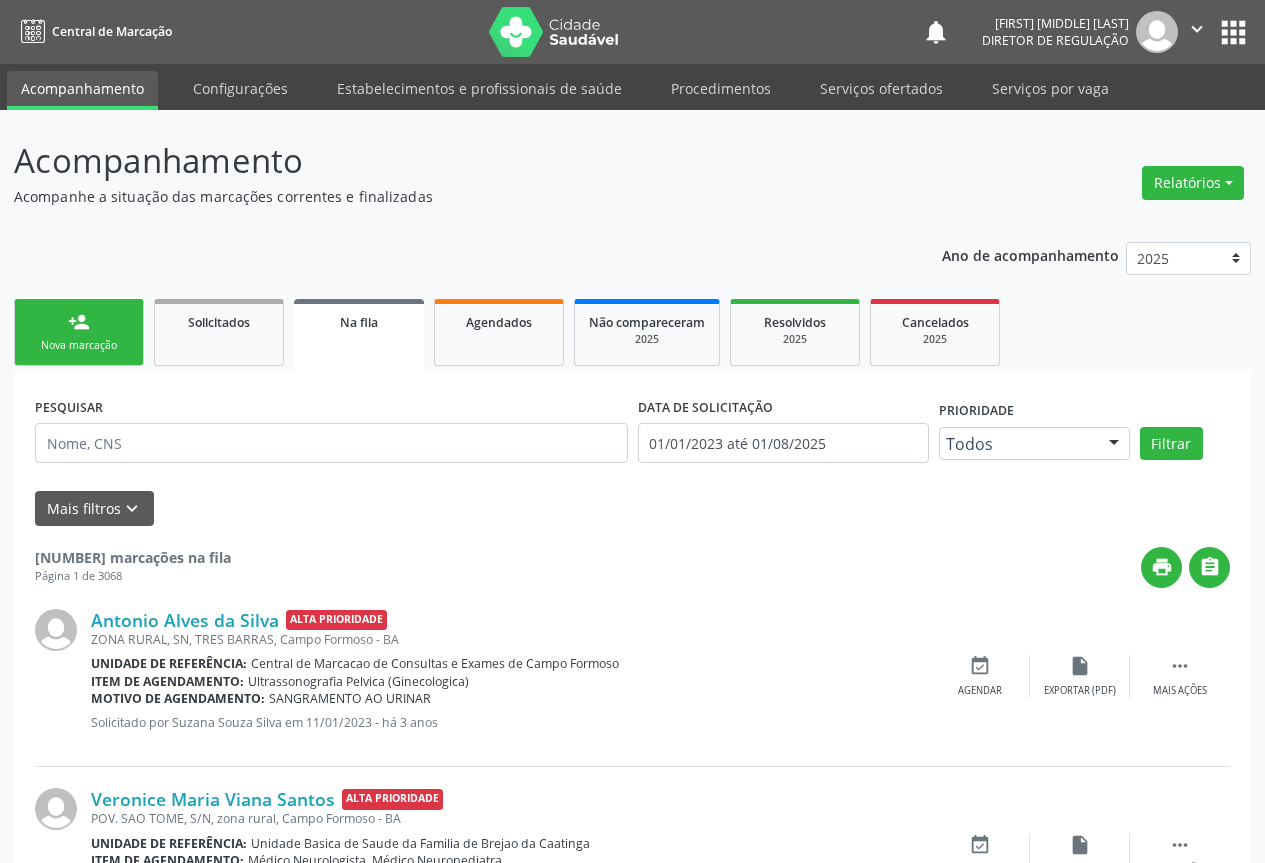 click on "Nova marcação" at bounding box center [79, 345] 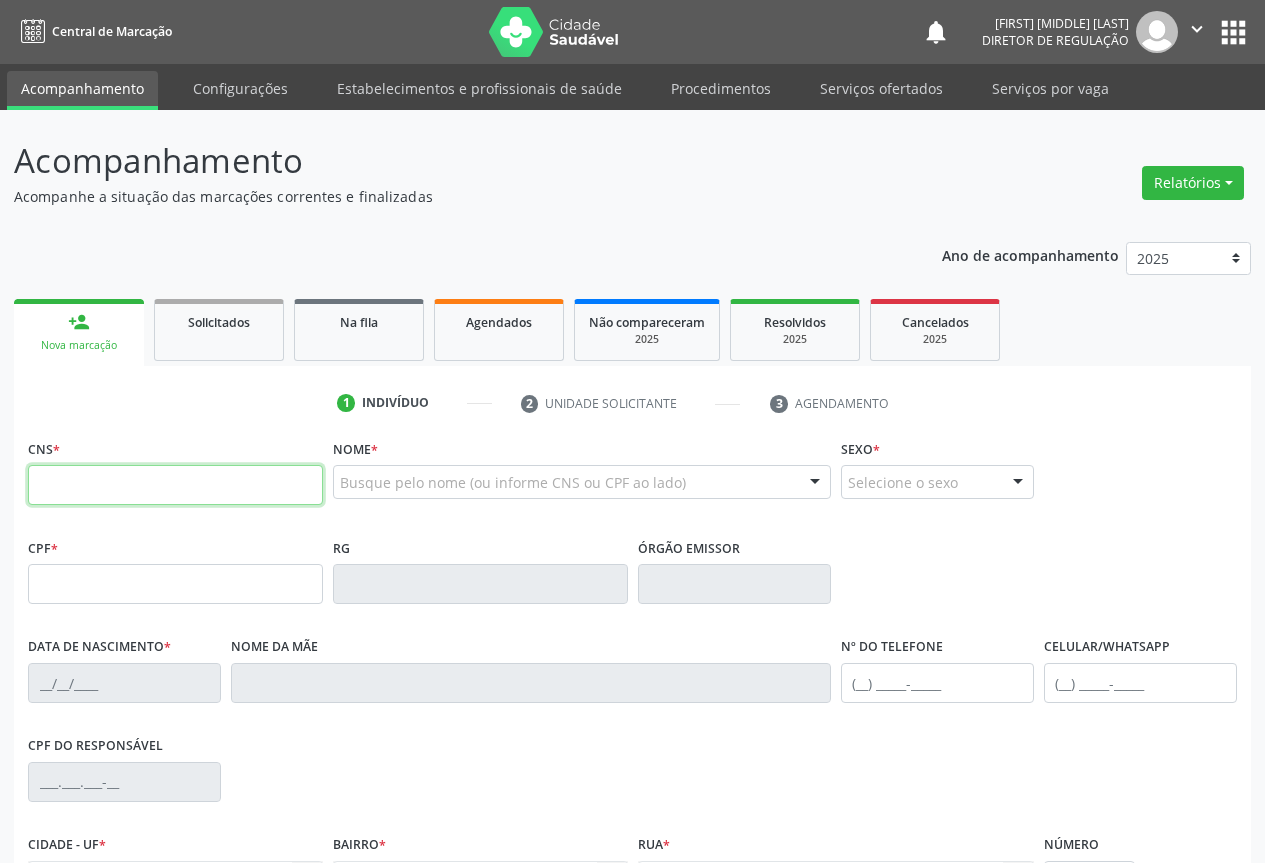 click at bounding box center (175, 485) 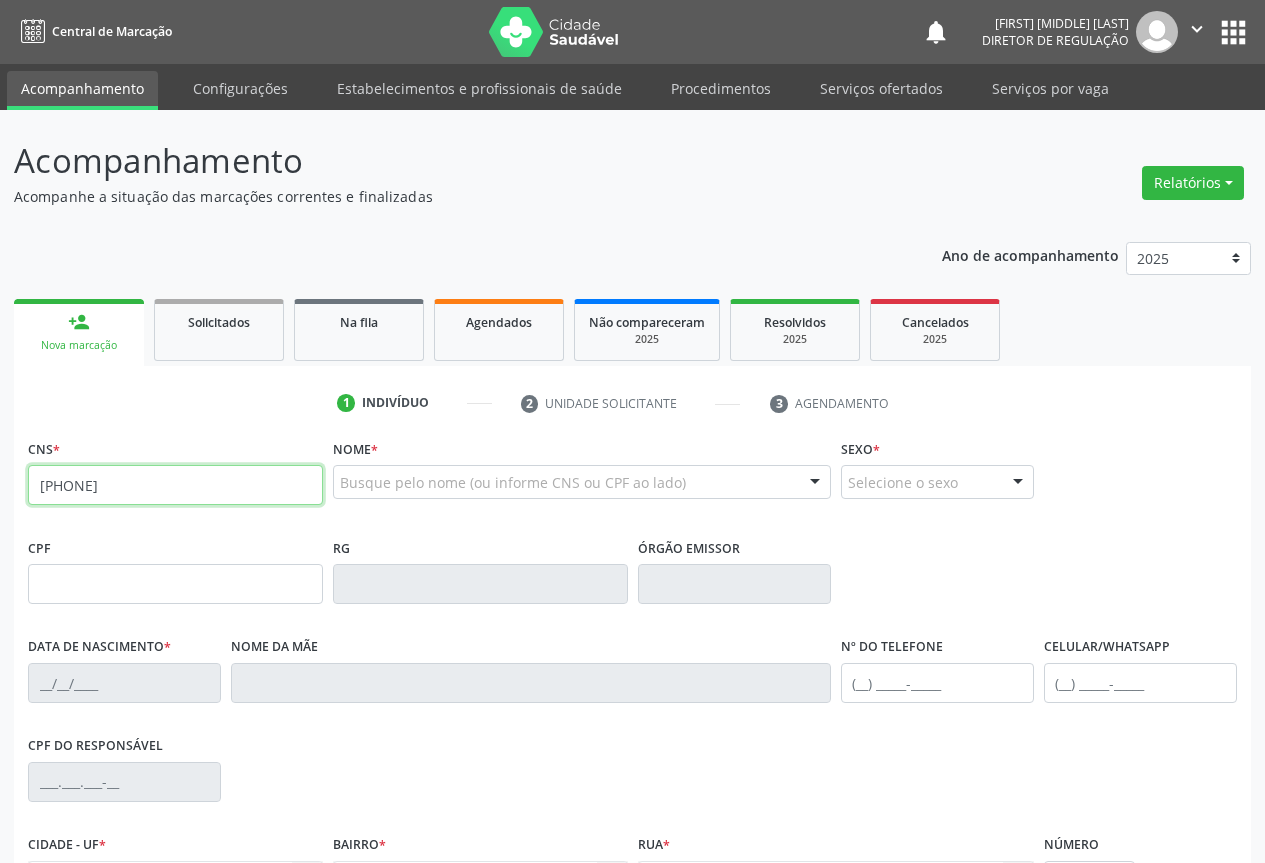 type on "701 0098 8898 8495" 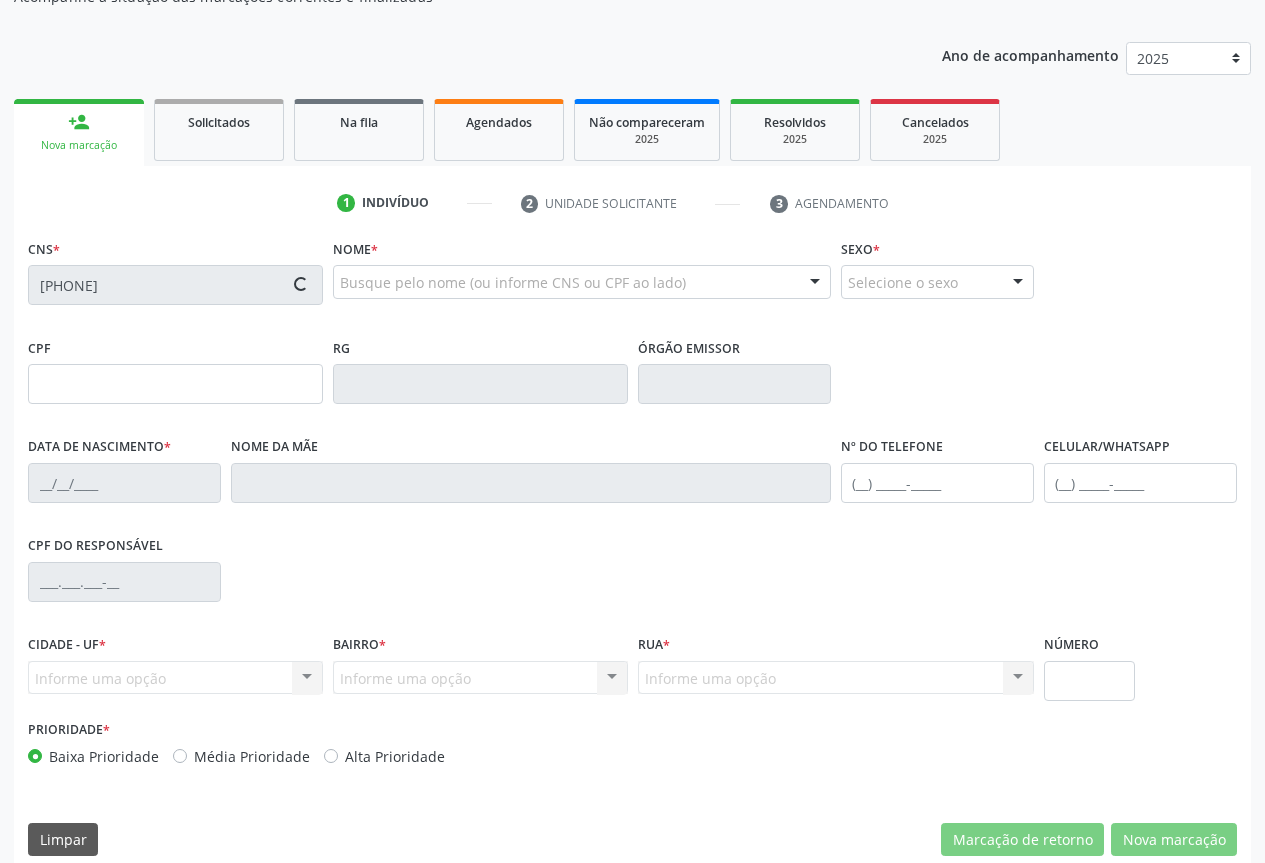 scroll, scrollTop: 221, scrollLeft: 0, axis: vertical 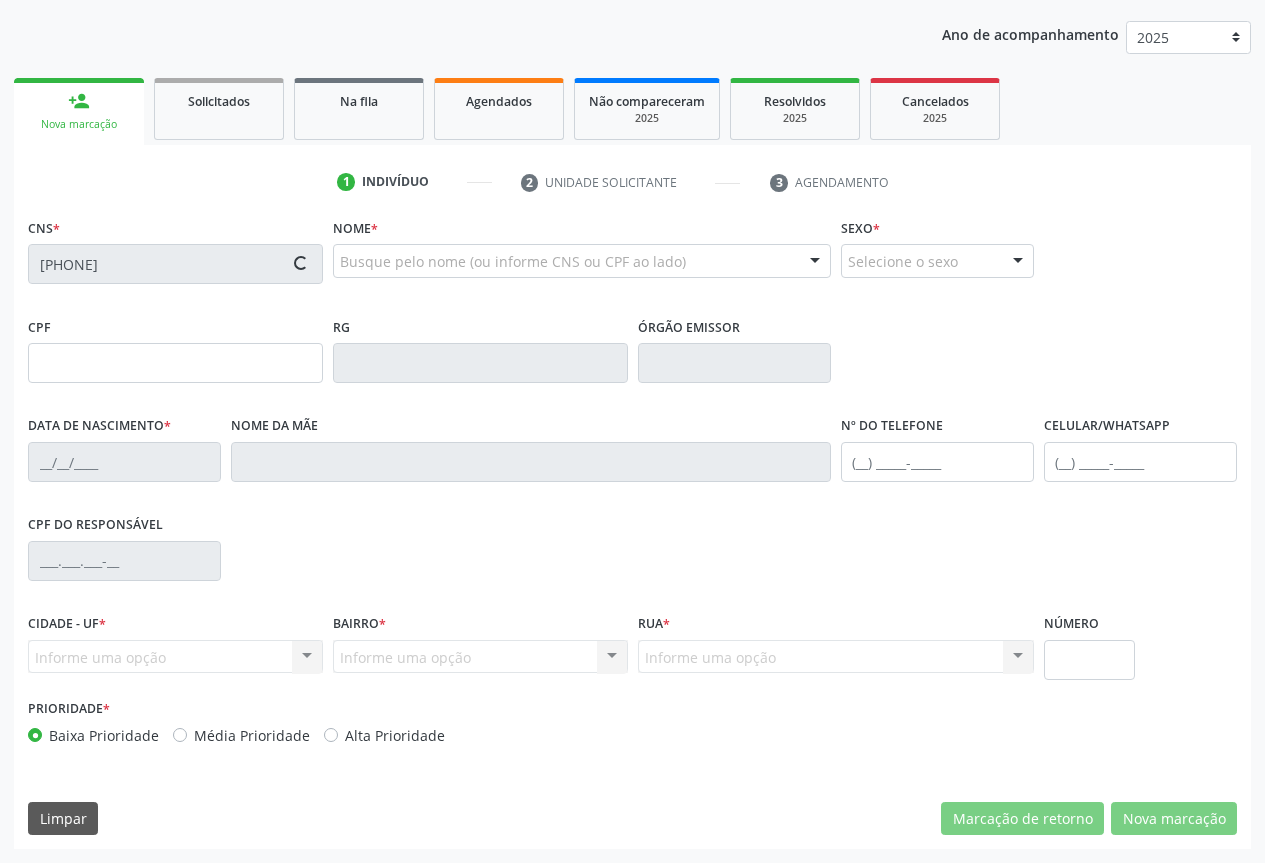 type on "1125654767" 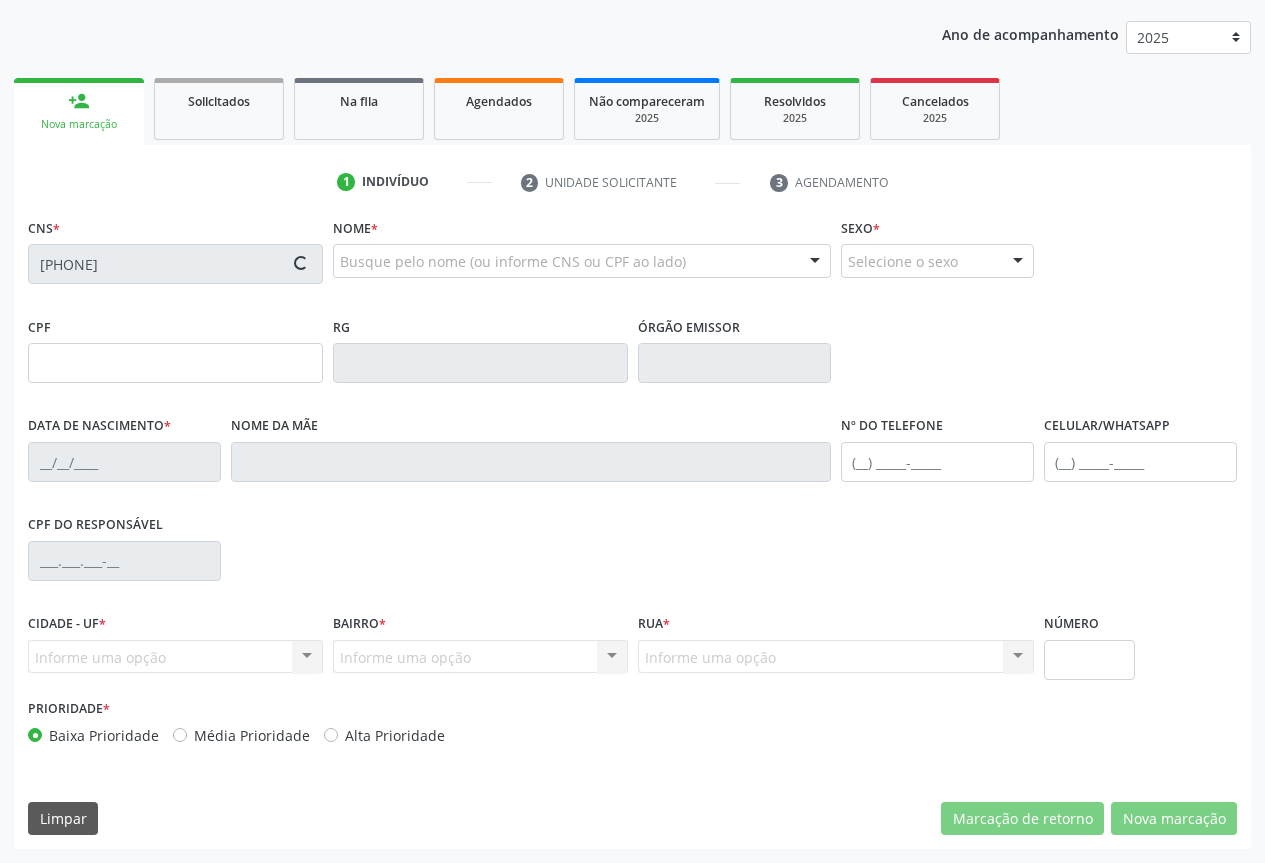 type on "19/04/1948" 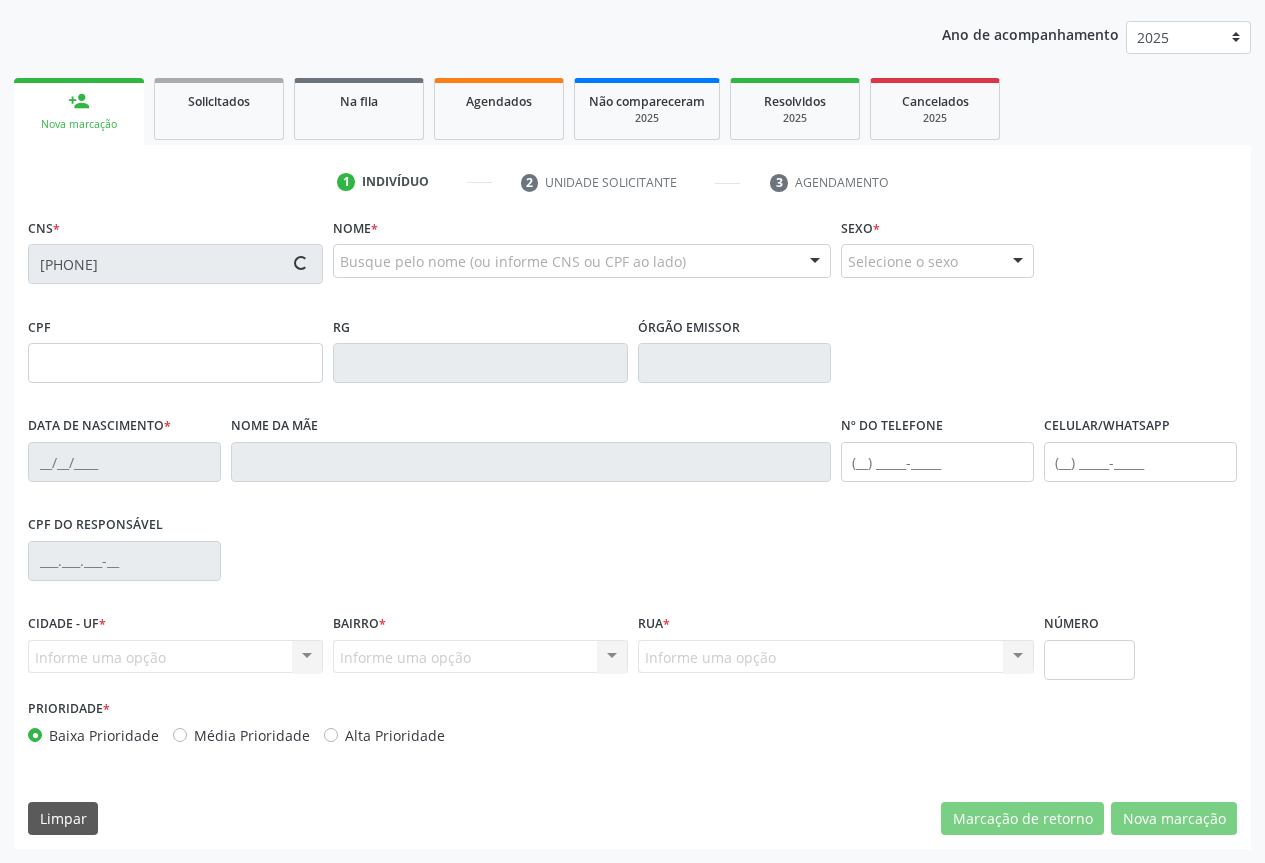 type on "S/N" 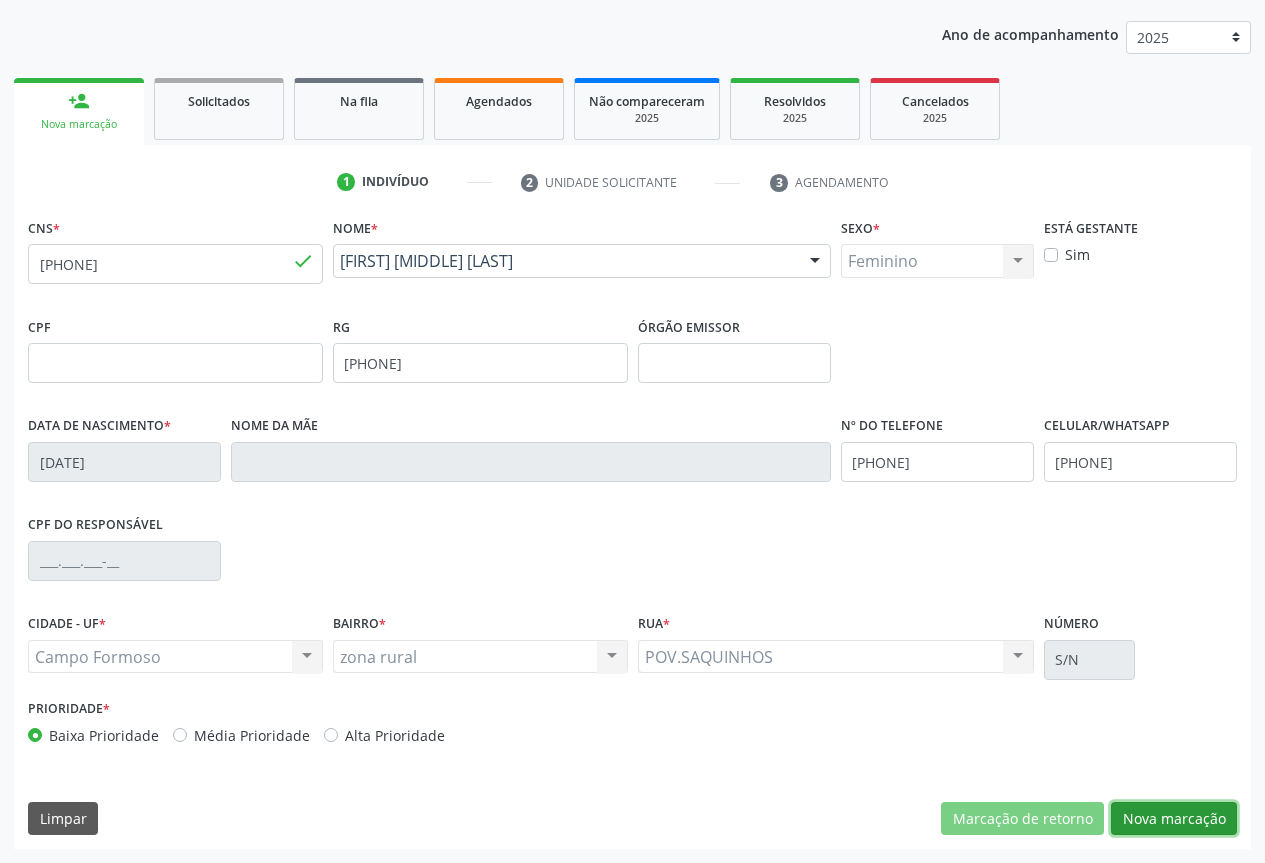 click on "Nova marcação" at bounding box center [1174, 819] 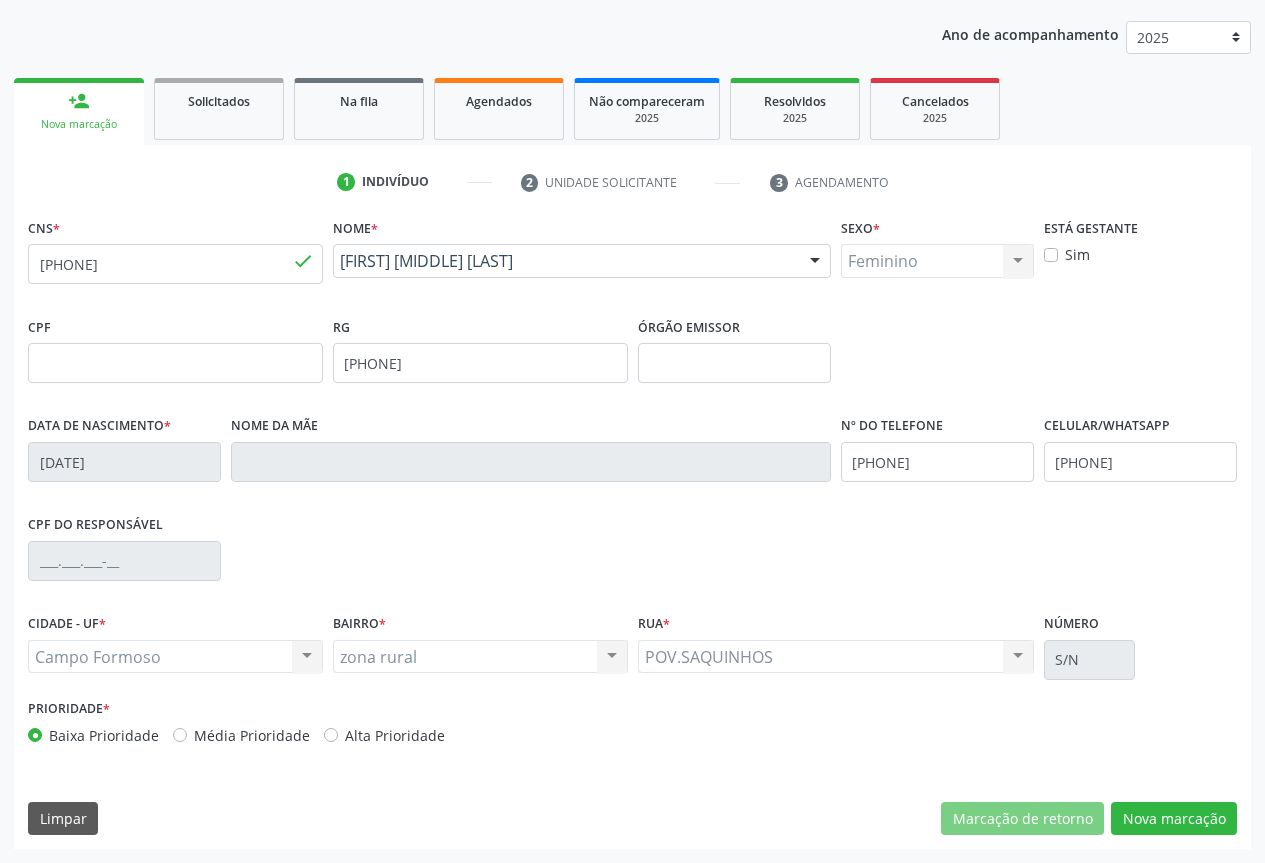 scroll, scrollTop: 43, scrollLeft: 0, axis: vertical 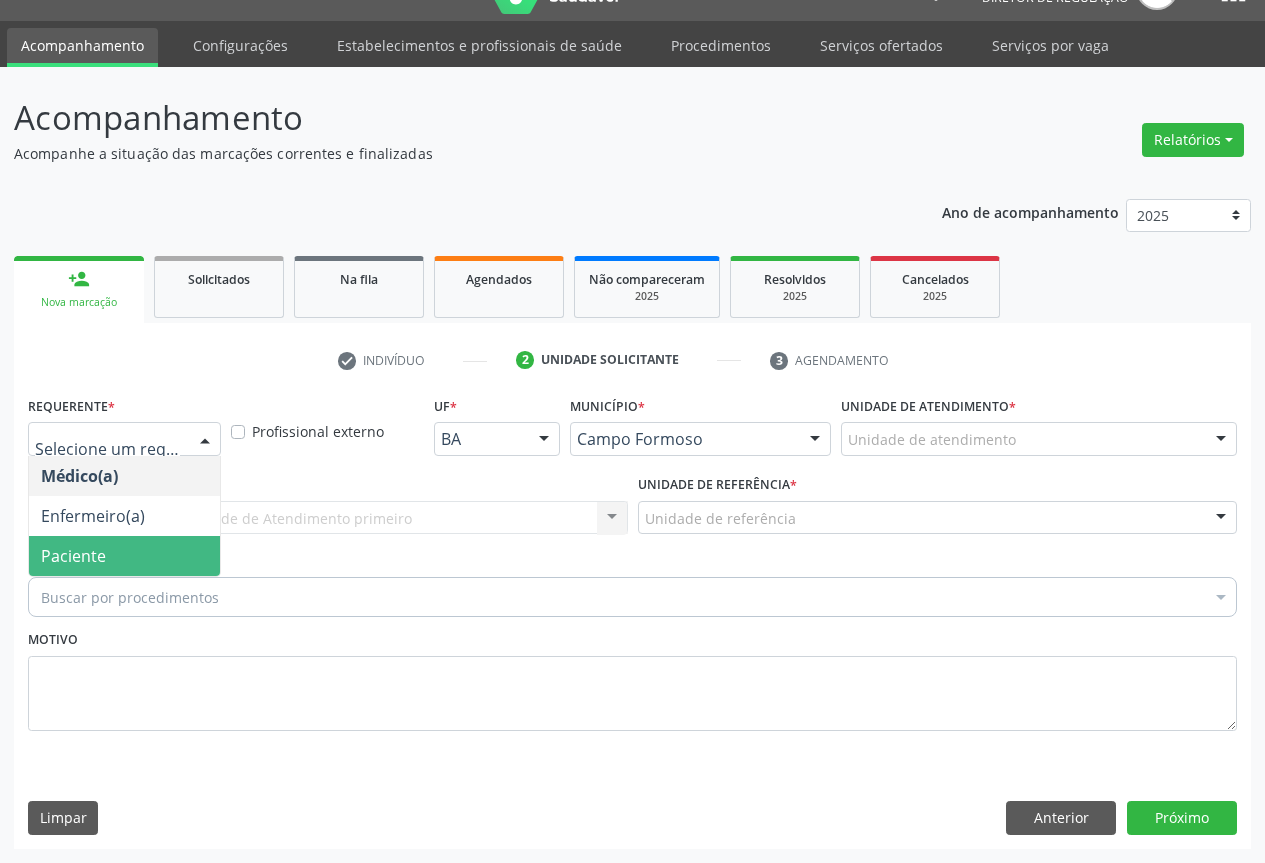 click on "Paciente" at bounding box center (124, 556) 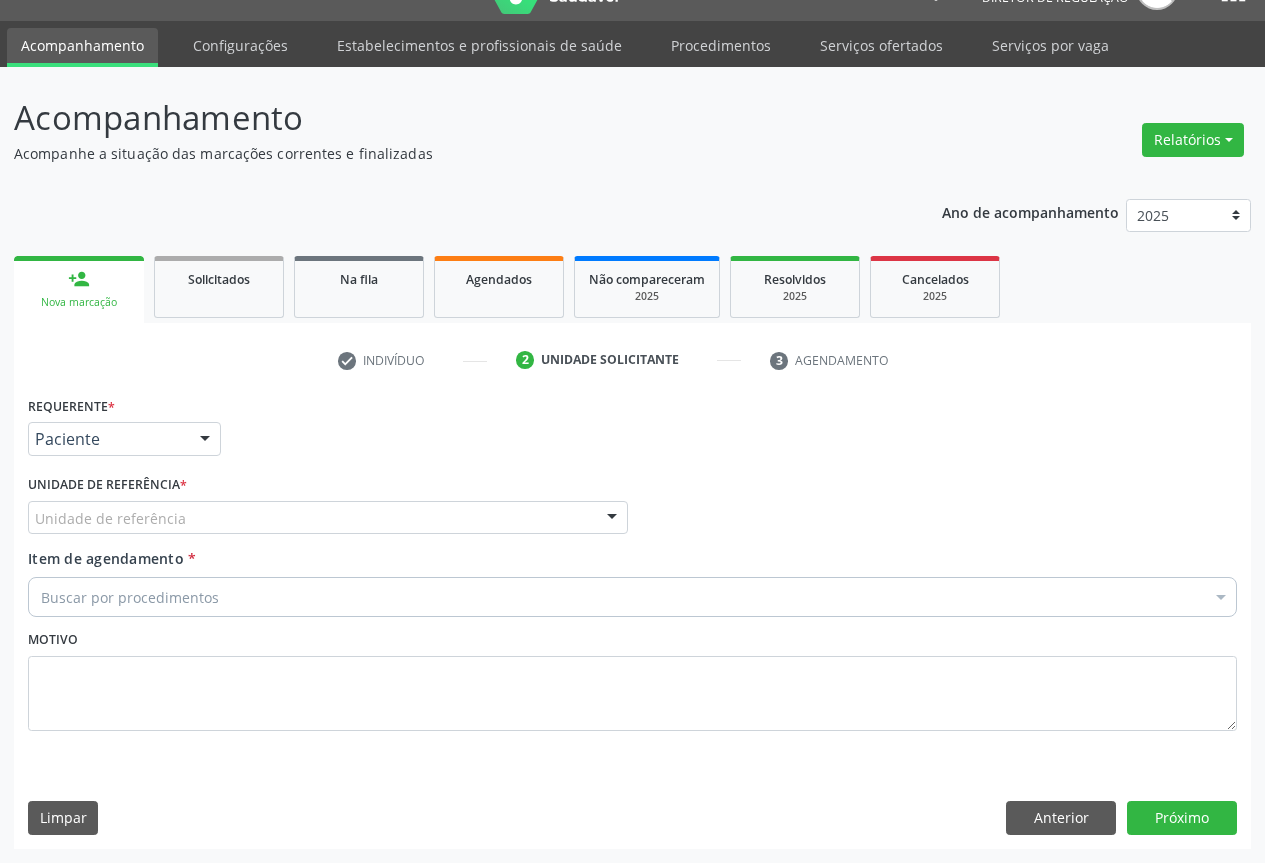 click on "Unidade de referência" at bounding box center (328, 518) 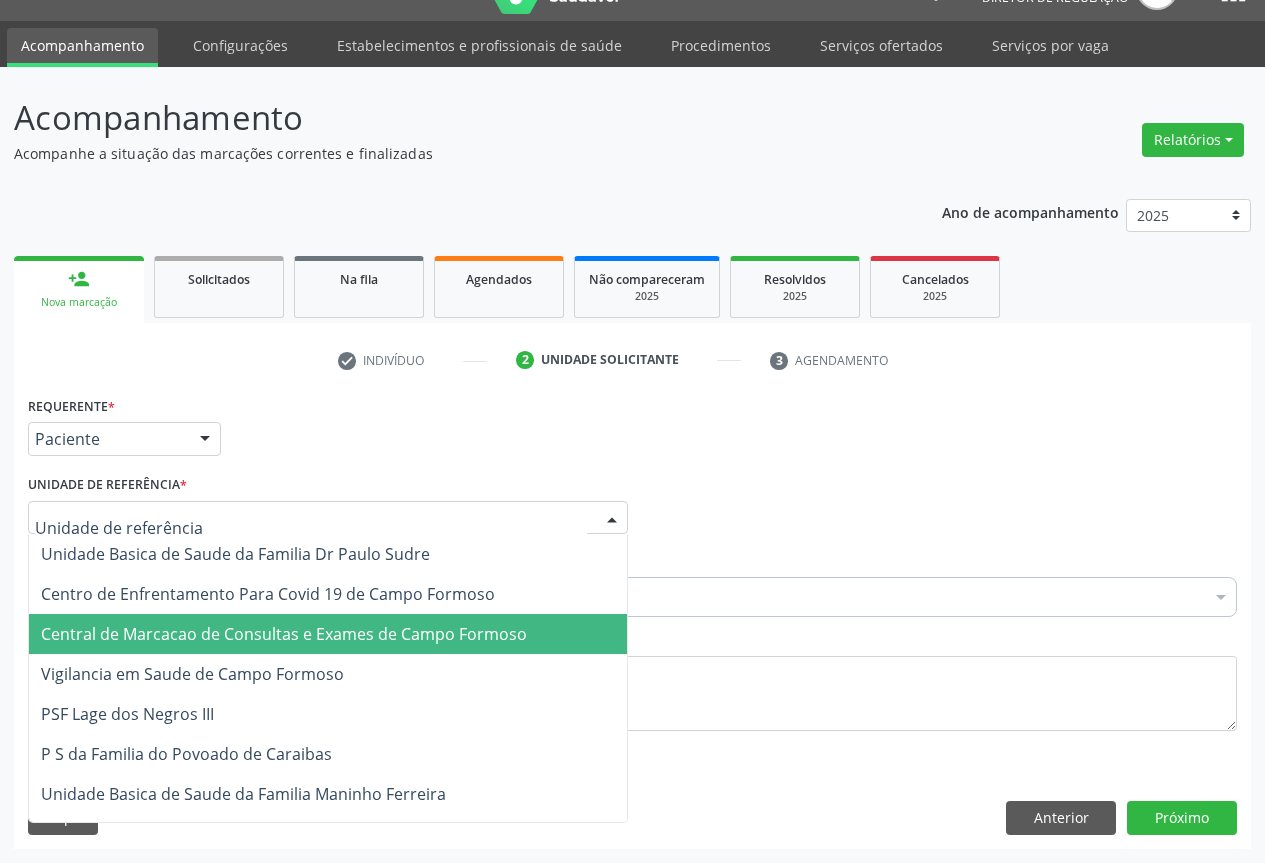 click on "Central de Marcacao de Consultas e Exames de Campo Formoso" at bounding box center [284, 634] 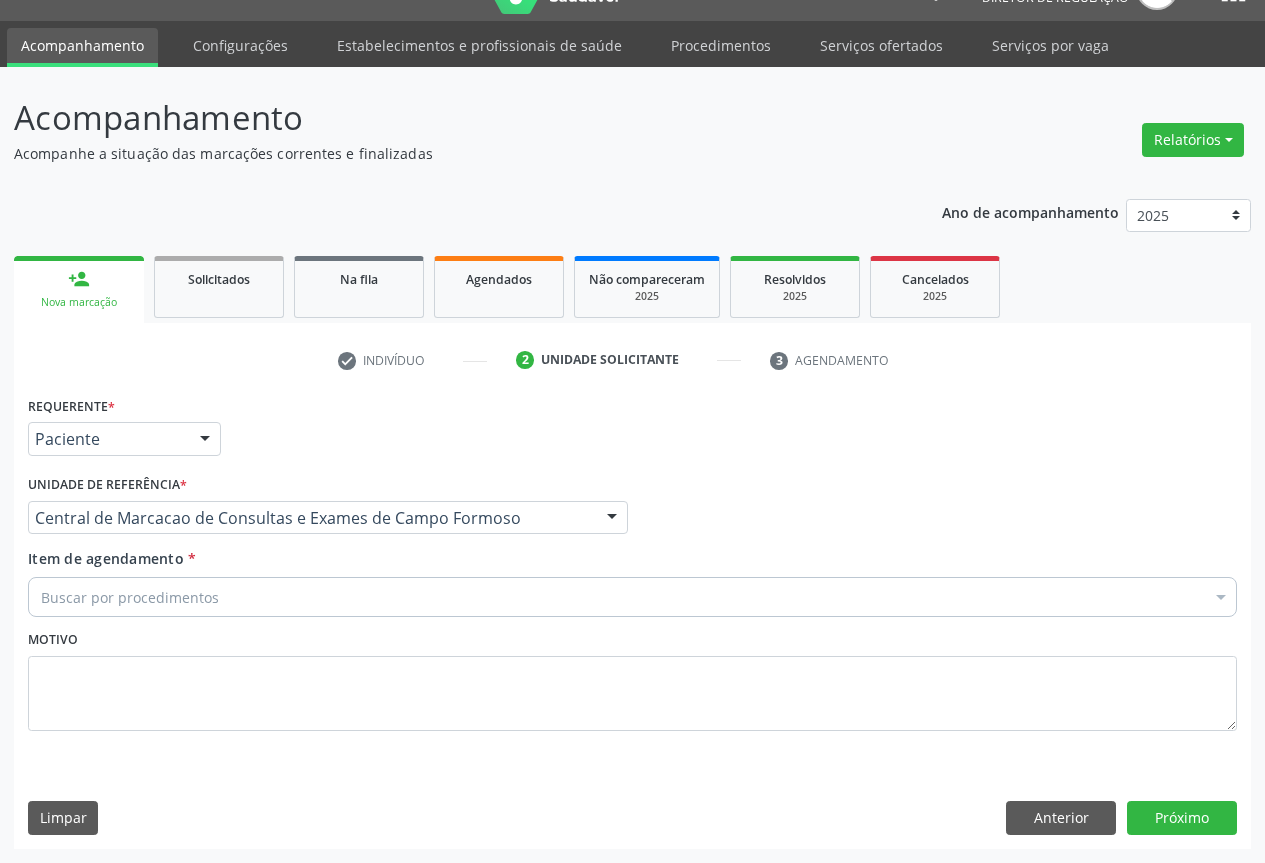 click on "Buscar por procedimentos" at bounding box center [632, 597] 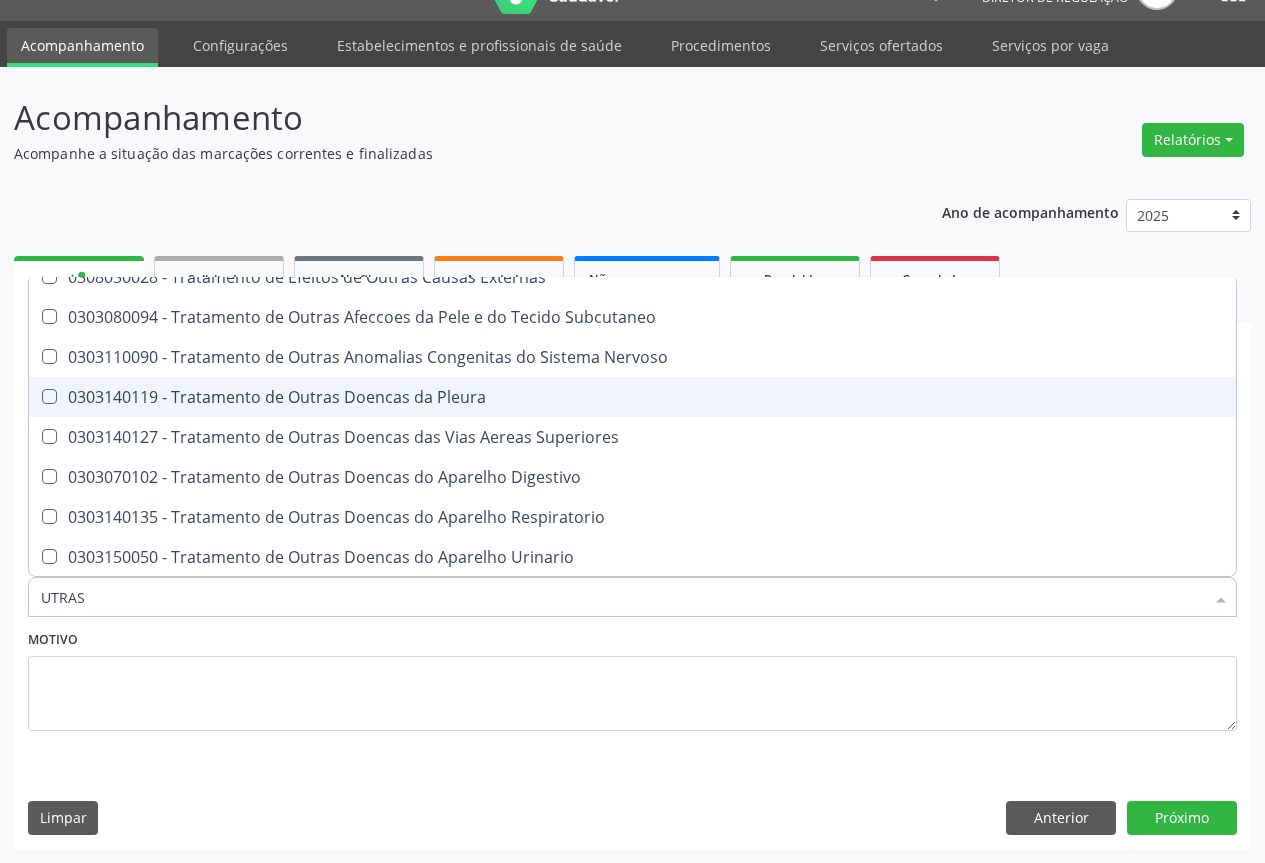 scroll, scrollTop: 600, scrollLeft: 0, axis: vertical 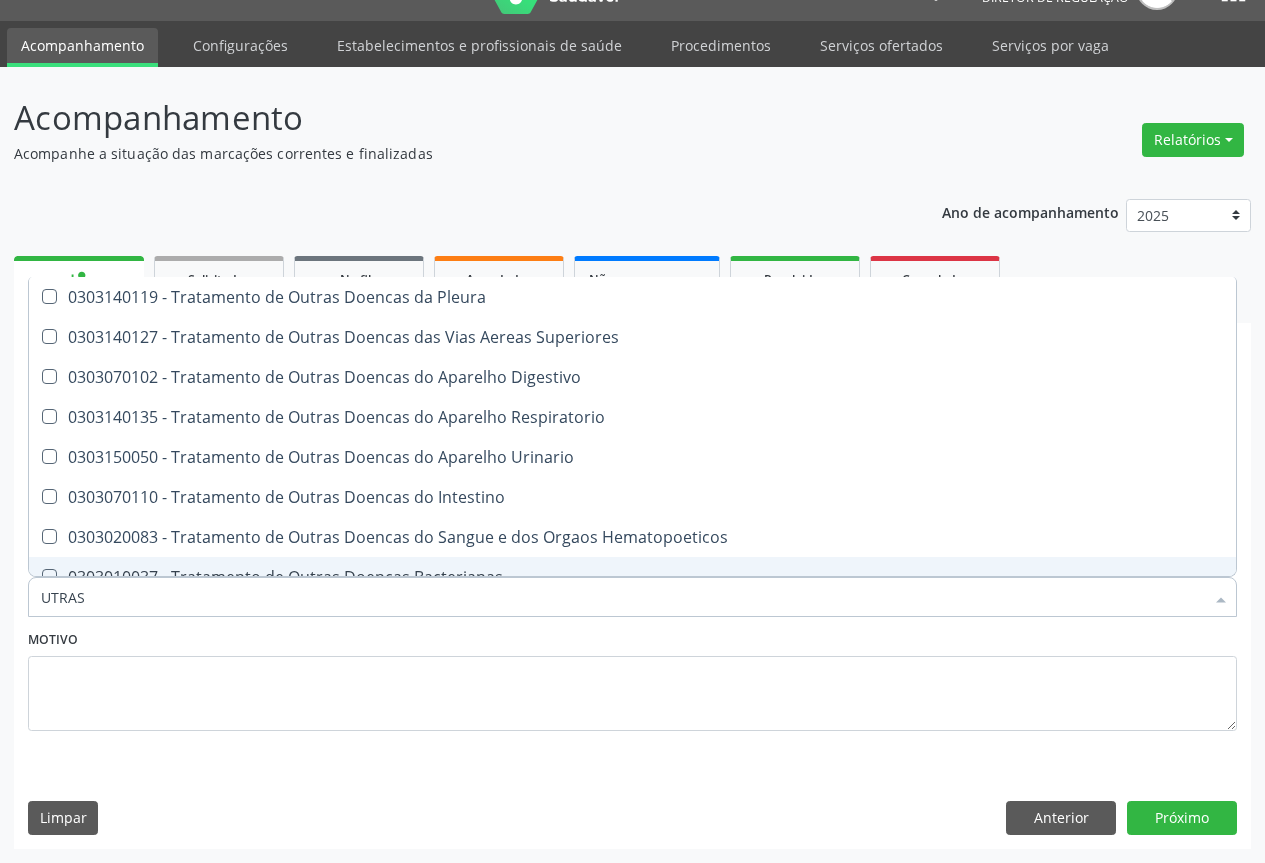 click on "UTRAS" at bounding box center (622, 597) 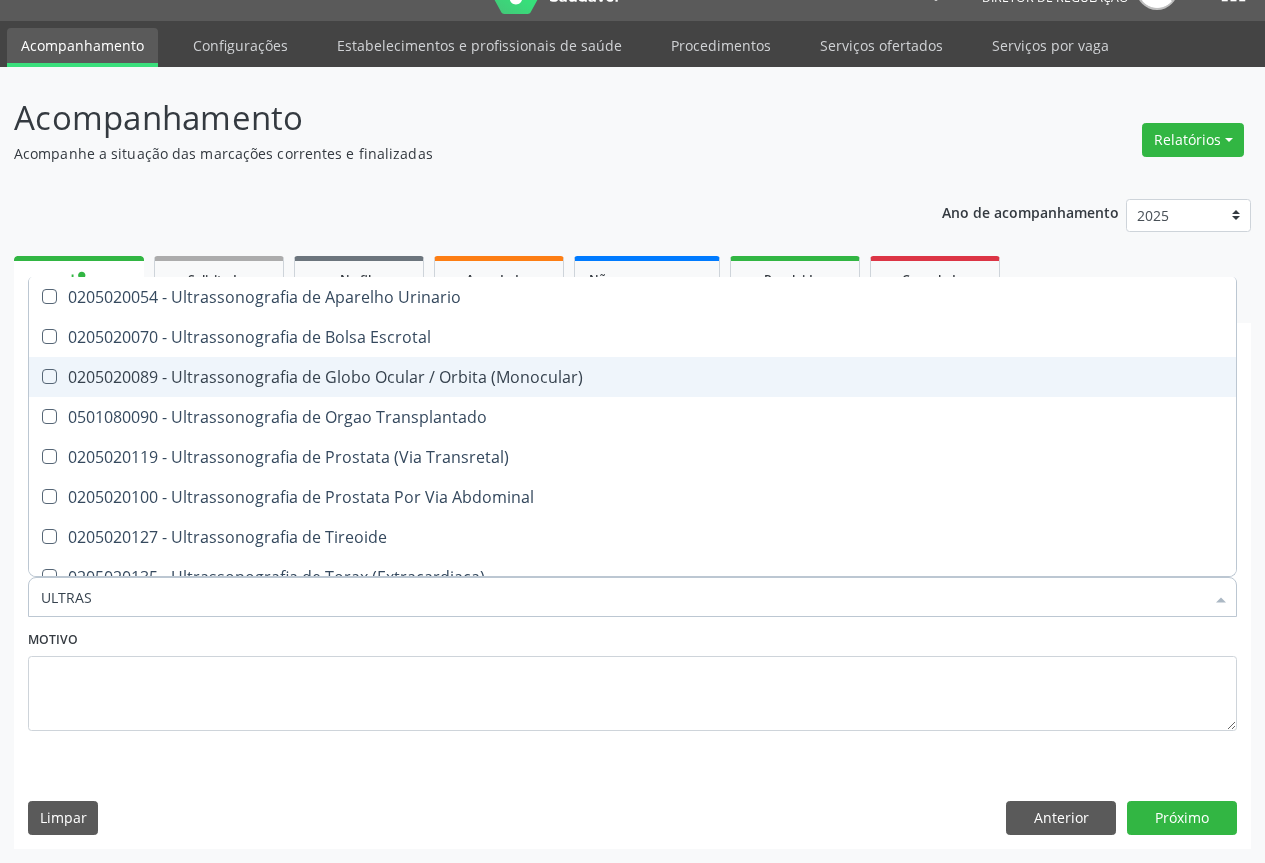 scroll, scrollTop: 500, scrollLeft: 0, axis: vertical 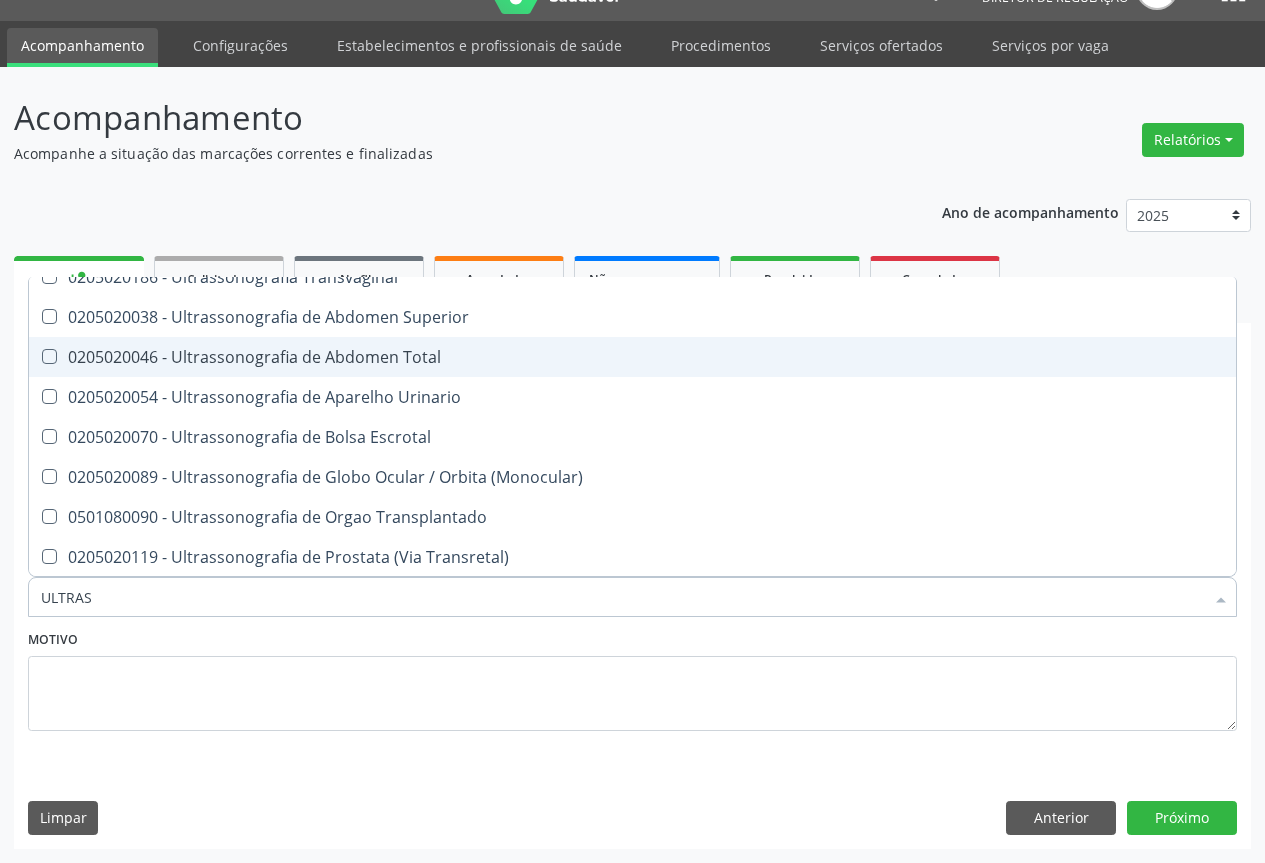 click on "0205020046 - Ultrassonografia de Abdomen Total" at bounding box center [632, 357] 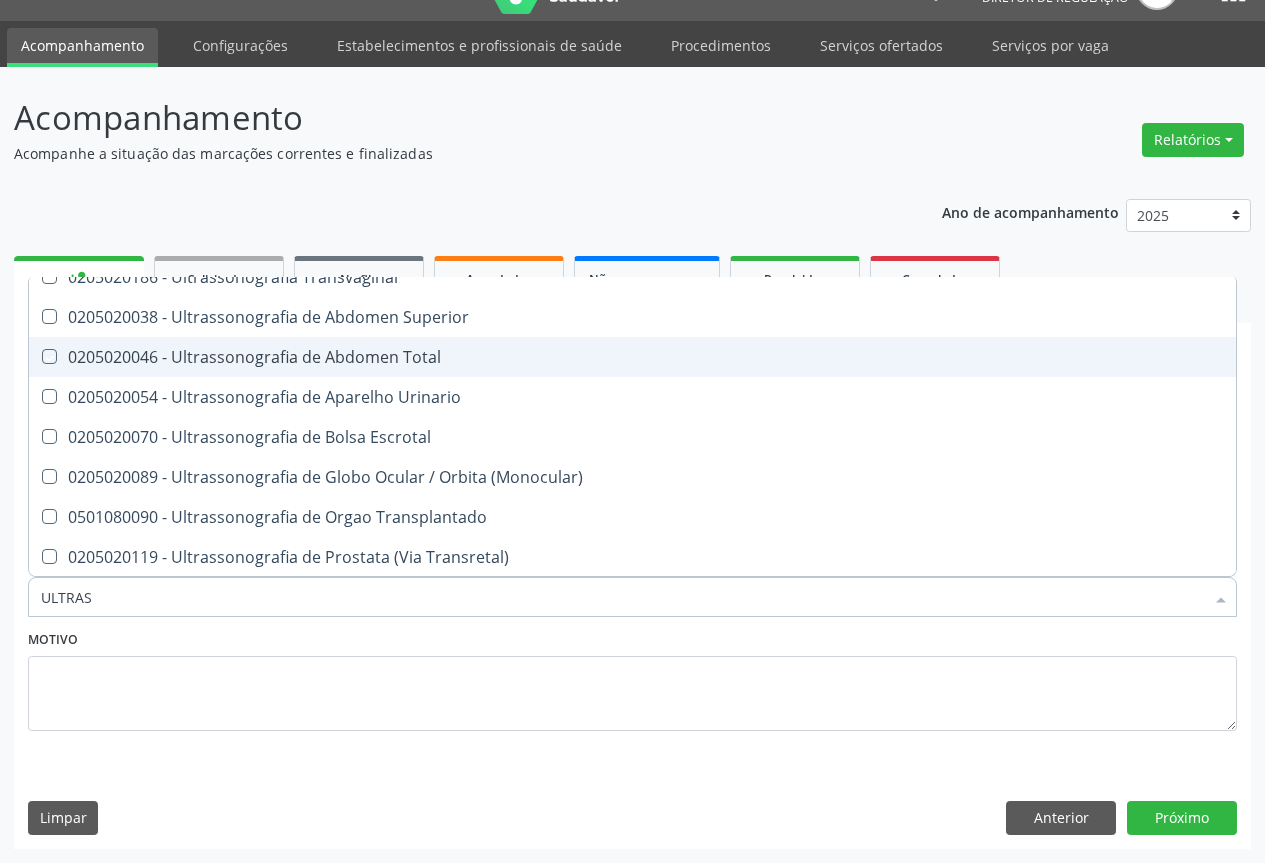 checkbox on "true" 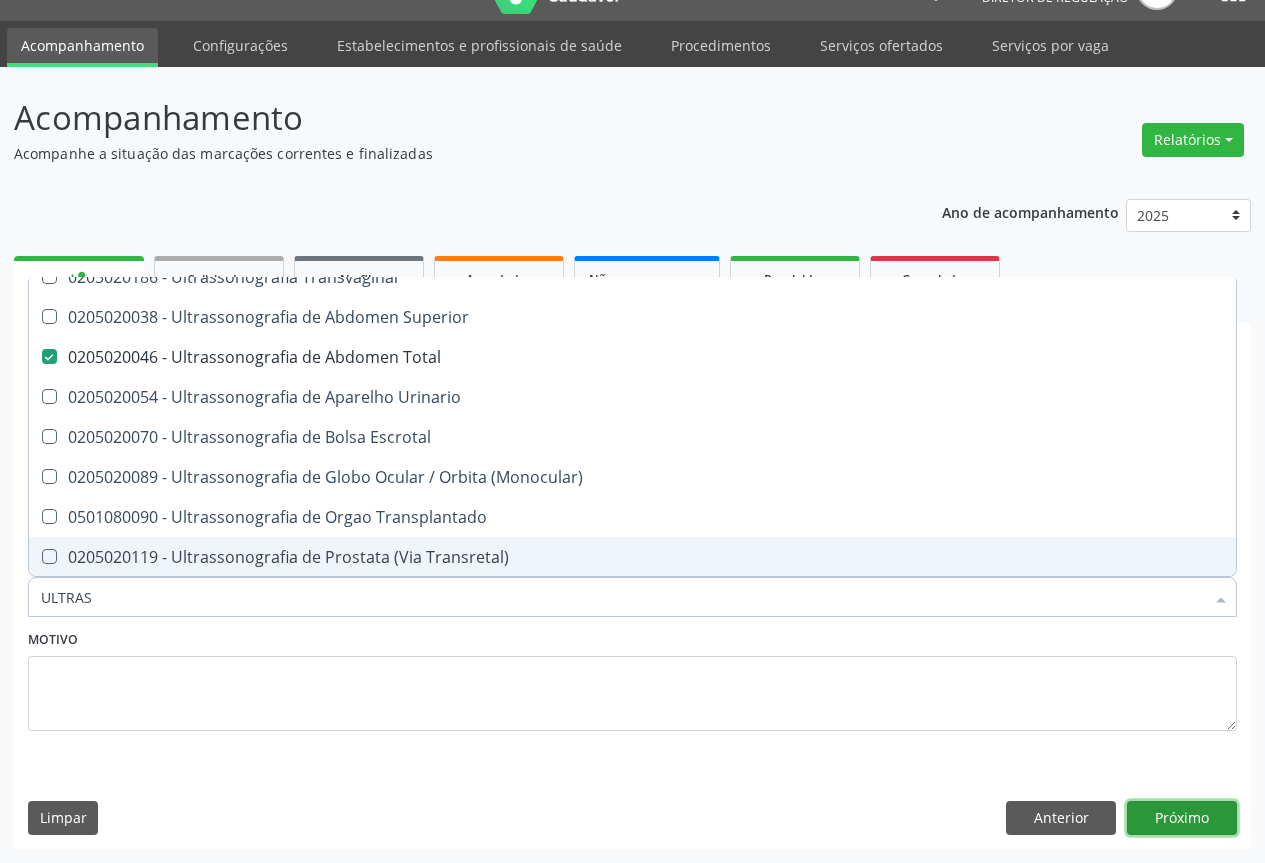 click on "Próximo" at bounding box center (1182, 818) 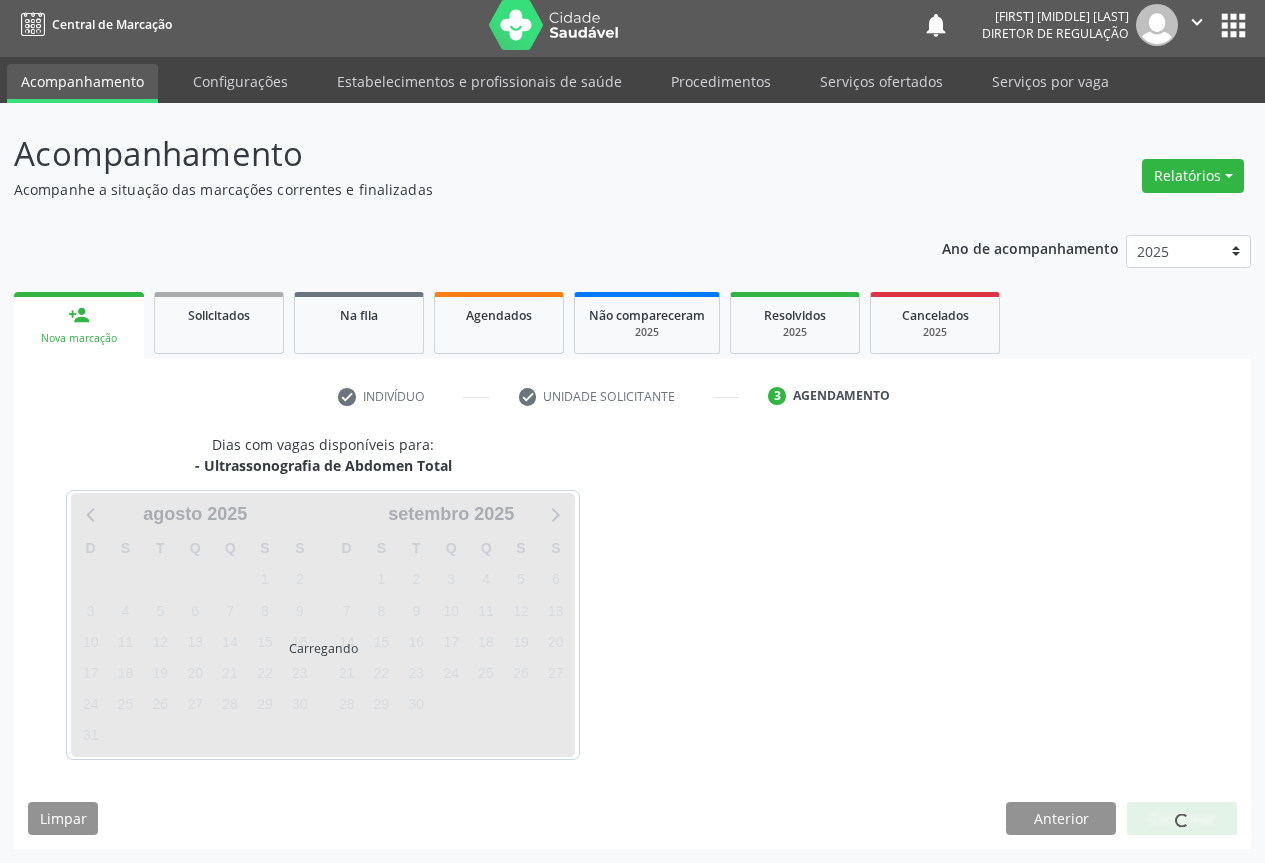 scroll, scrollTop: 7, scrollLeft: 0, axis: vertical 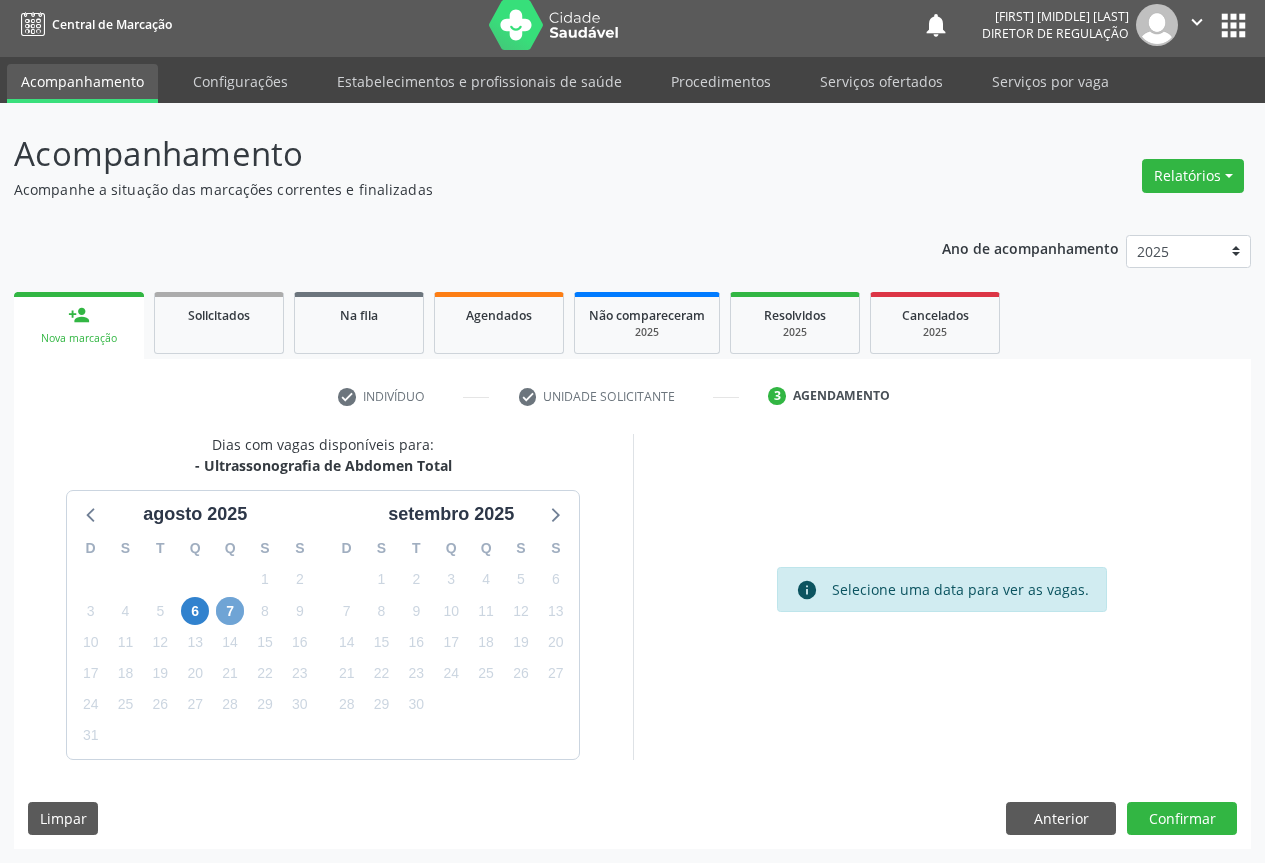 click on "7" at bounding box center (230, 611) 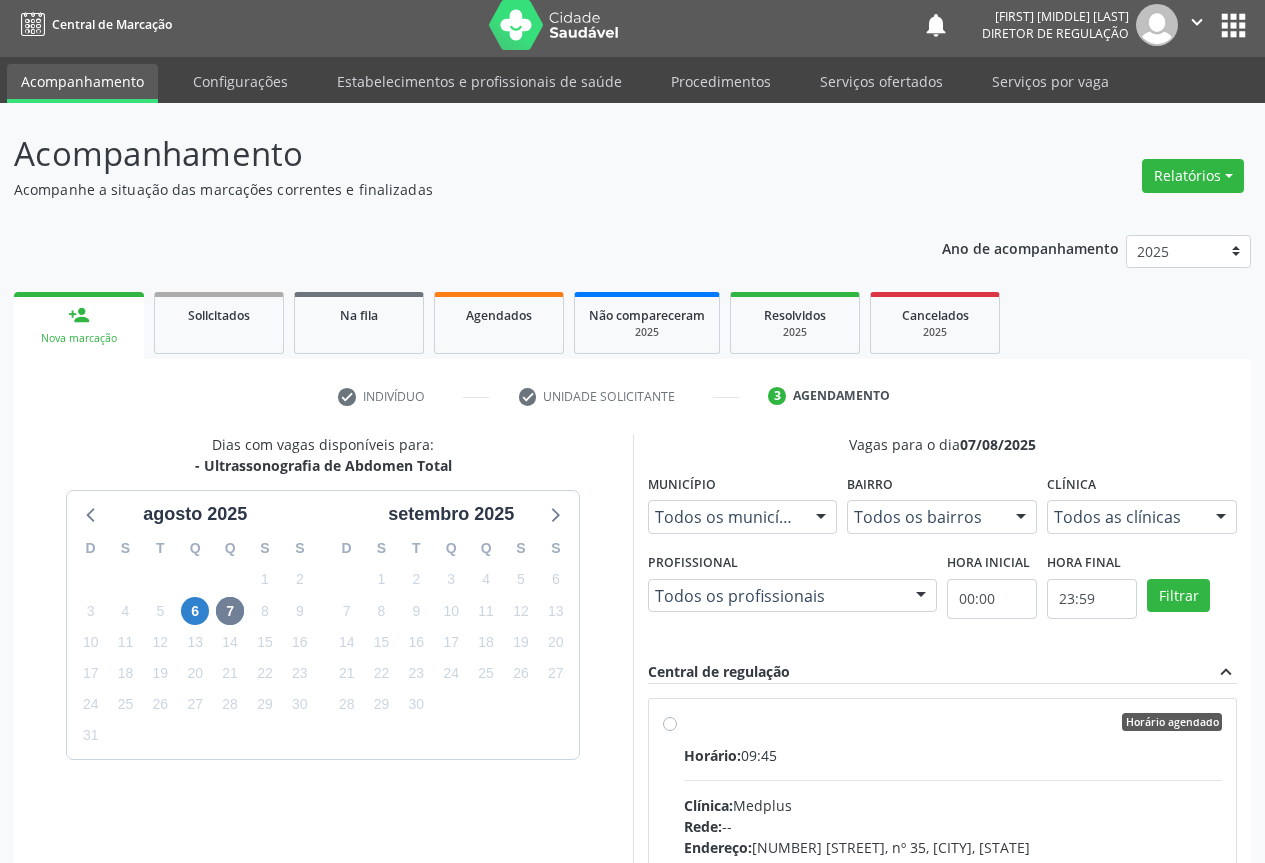 click on "Horário:   09:45
Clínica:  Medplus
Rede:
--
Endereço:   2 and S 204 Ed Emp B, nº 35, Centro, Campo Formoso - BA
Telefone:   --
Profissional:
Lanna Peralva Miranda Rocha
Informações adicionais sobre o atendimento
Idade de atendimento:
de 0 a 120 anos
Gênero(s) atendido(s):
Masculino e Feminino
Informações adicionais:
--" at bounding box center (953, 882) 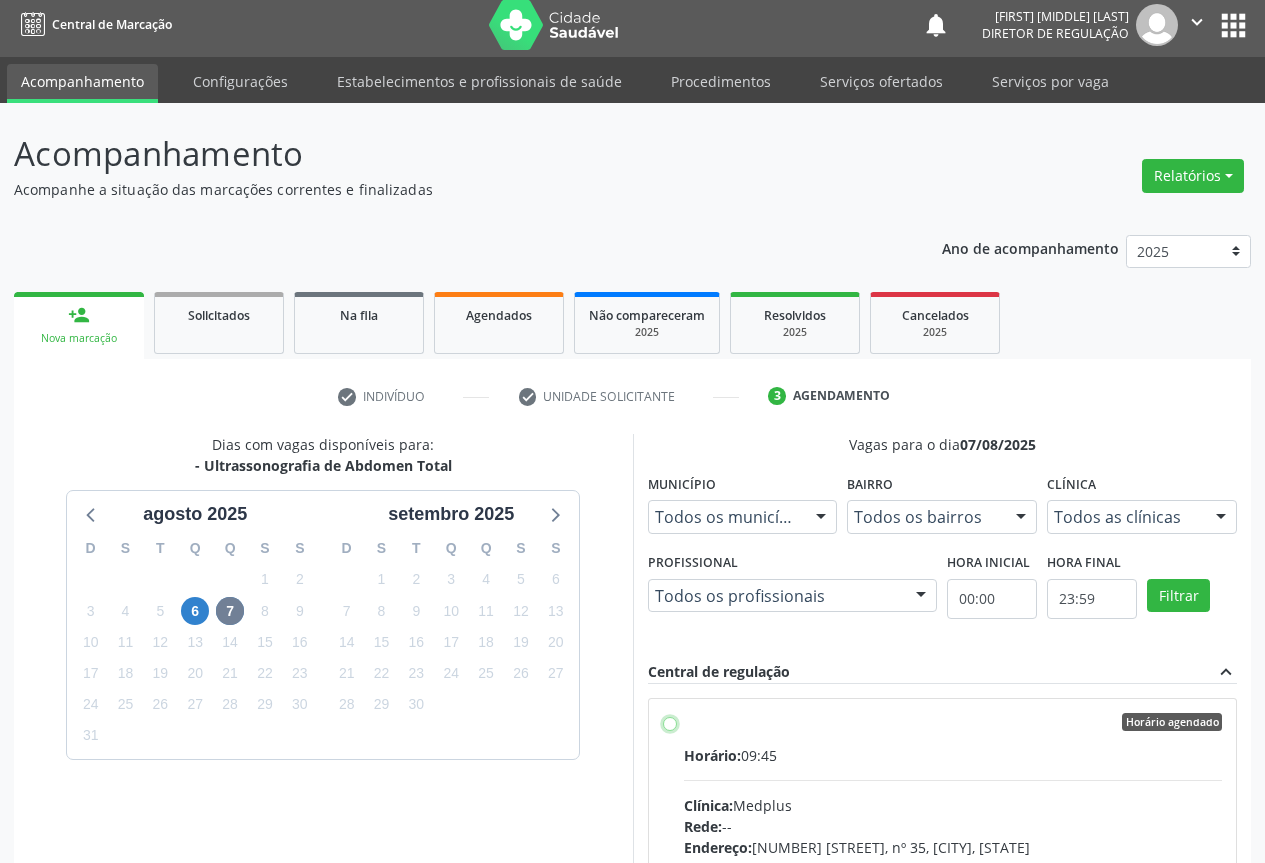 click on "Horário agendado
Horário:   09:45
Clínica:  Medplus
Rede:
--
Endereço:   2 and S 204 Ed Emp B, nº 35, Centro, Campo Formoso - BA
Telefone:   --
Profissional:
Lanna Peralva Miranda Rocha
Informações adicionais sobre o atendimento
Idade de atendimento:
de 0 a 120 anos
Gênero(s) atendido(s):
Masculino e Feminino
Informações adicionais:
--" at bounding box center (670, 722) 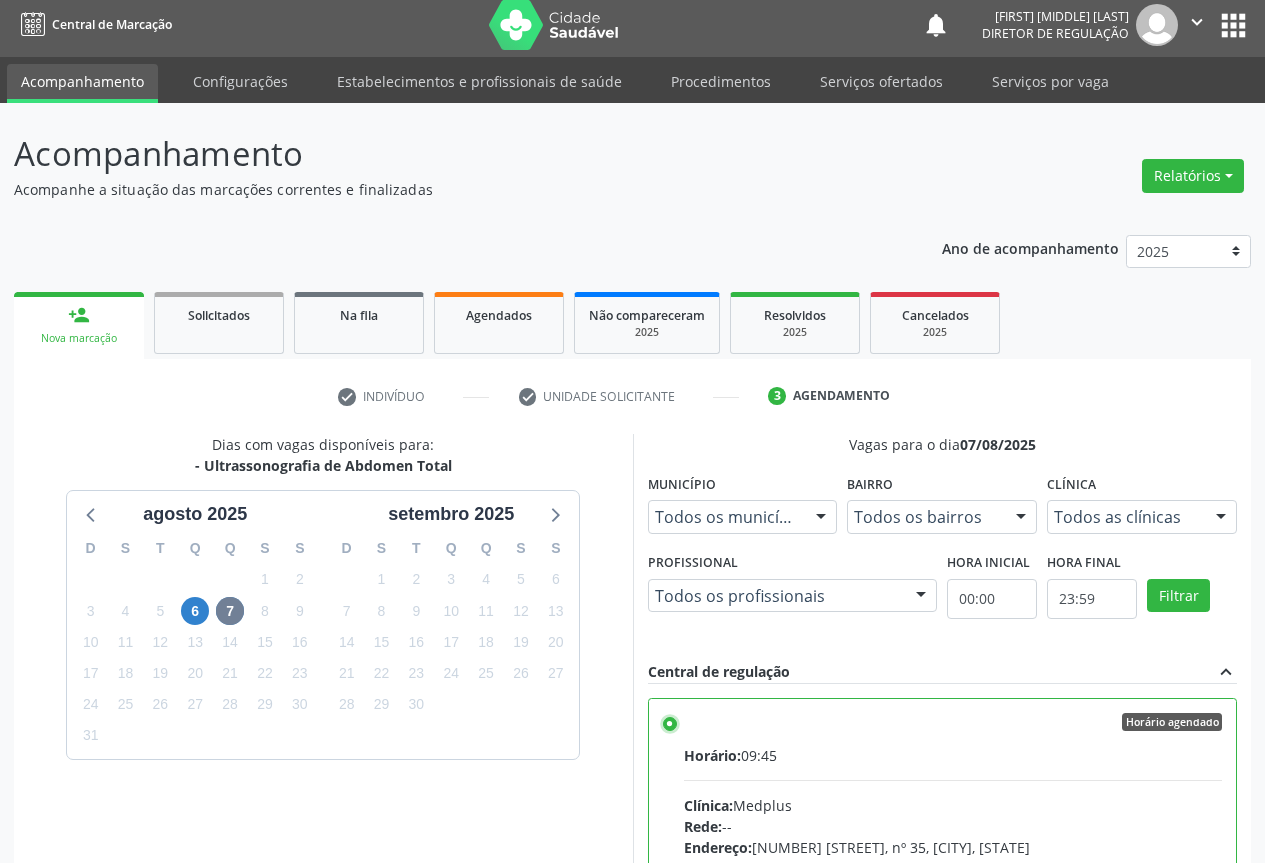 scroll, scrollTop: 332, scrollLeft: 0, axis: vertical 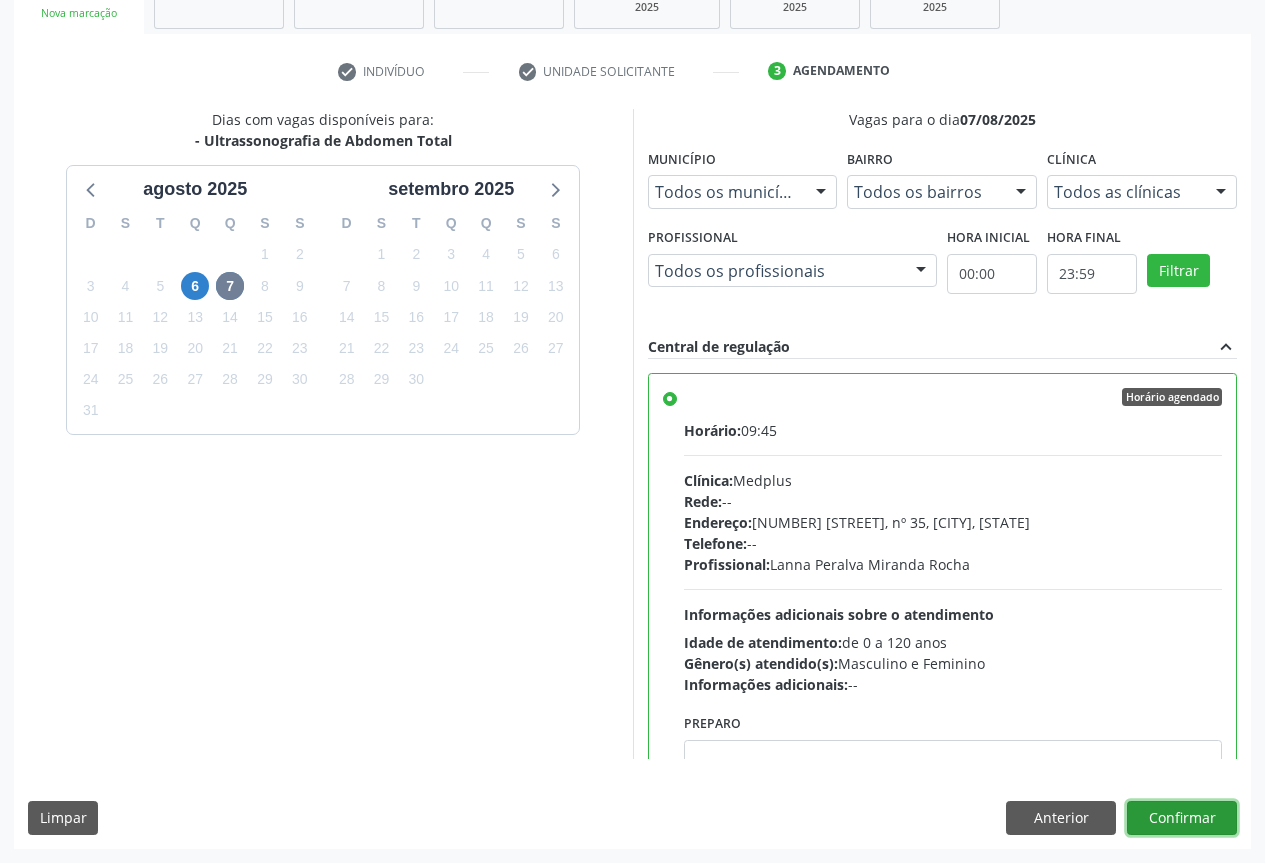 click on "Confirmar" at bounding box center [1182, 818] 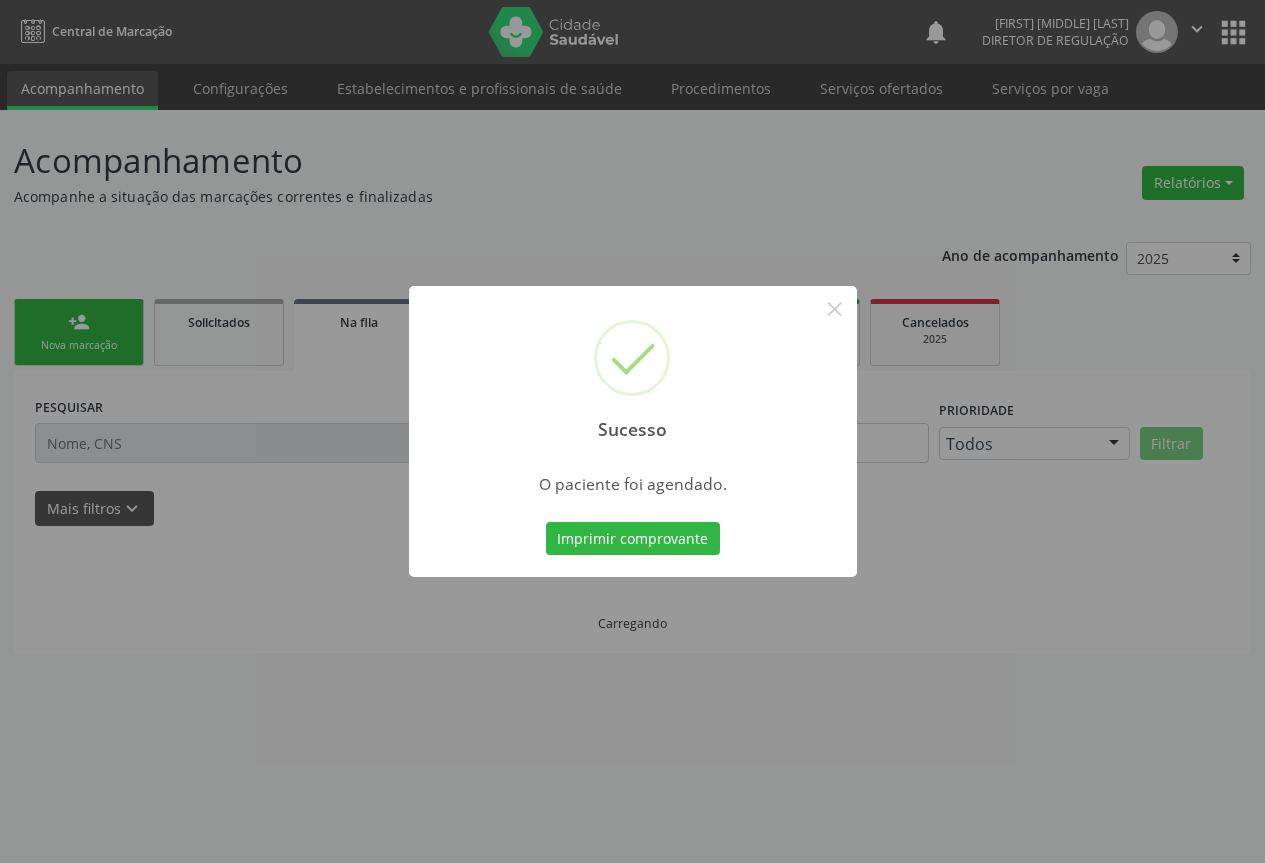 scroll, scrollTop: 0, scrollLeft: 0, axis: both 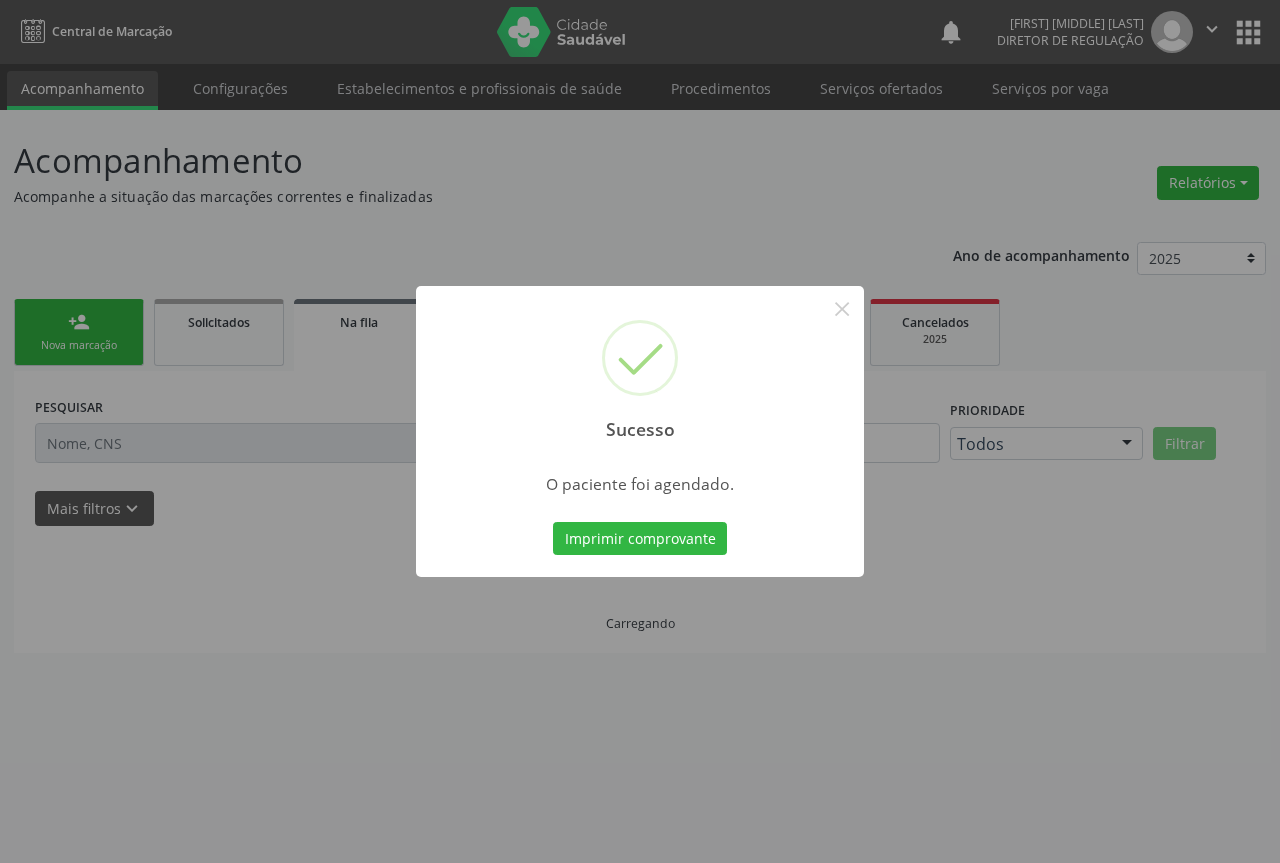 type 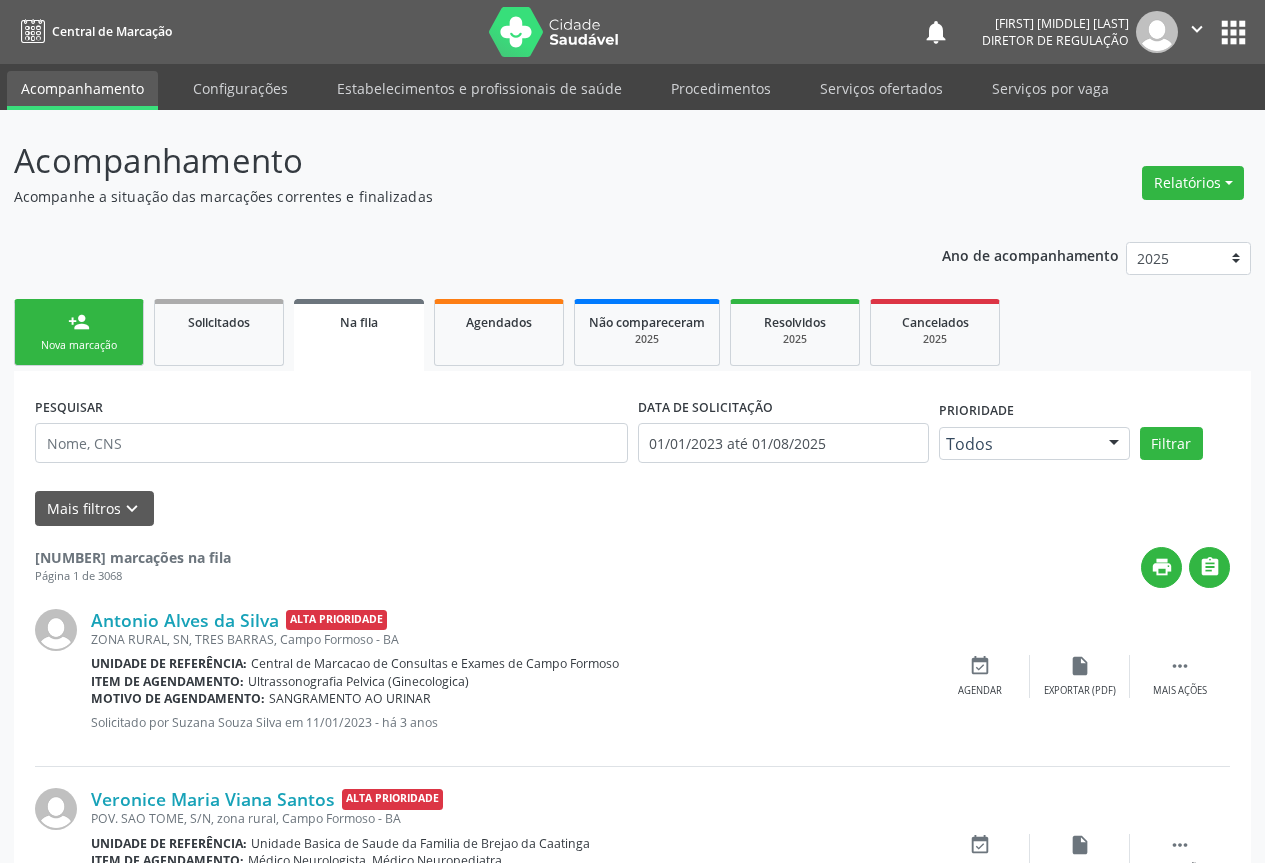 click on "person_add
Nova marcação" at bounding box center (79, 332) 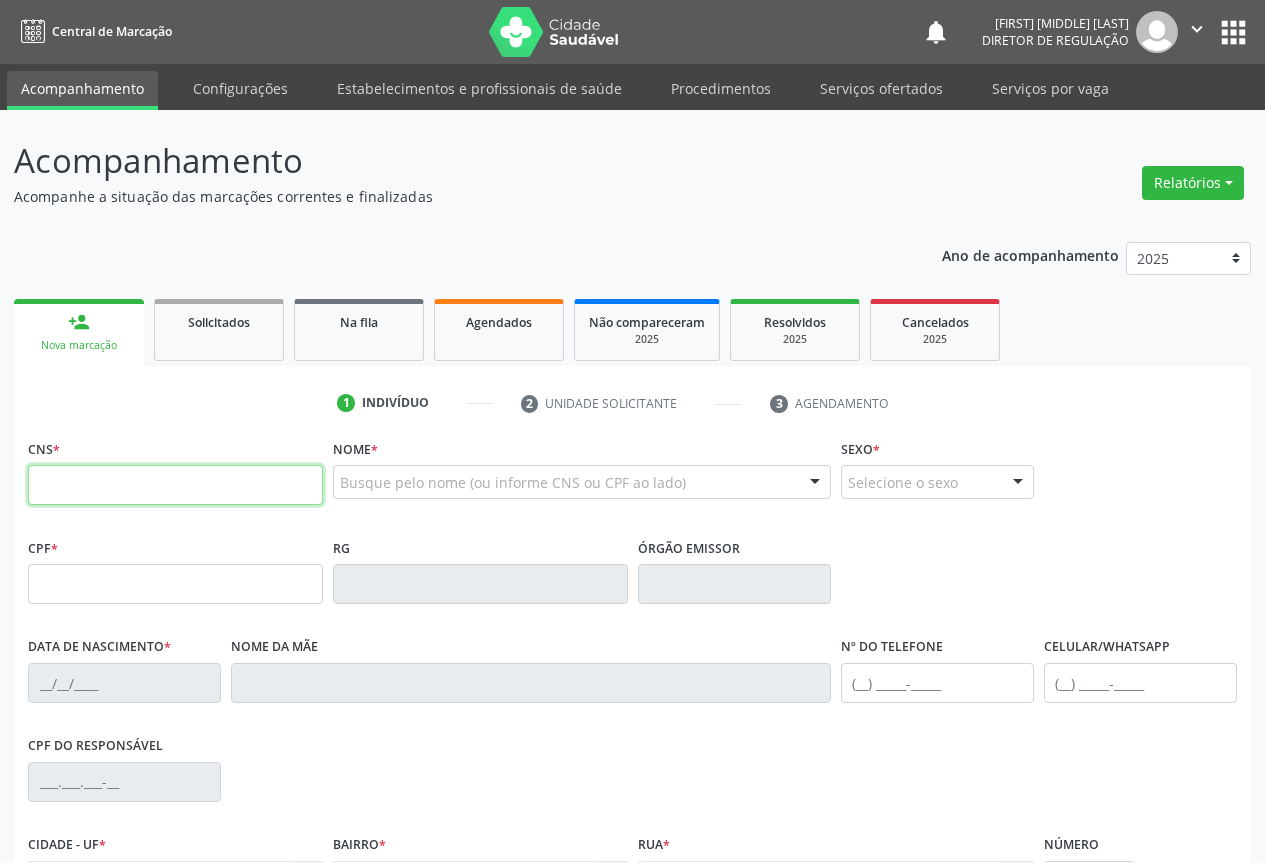 click at bounding box center [175, 485] 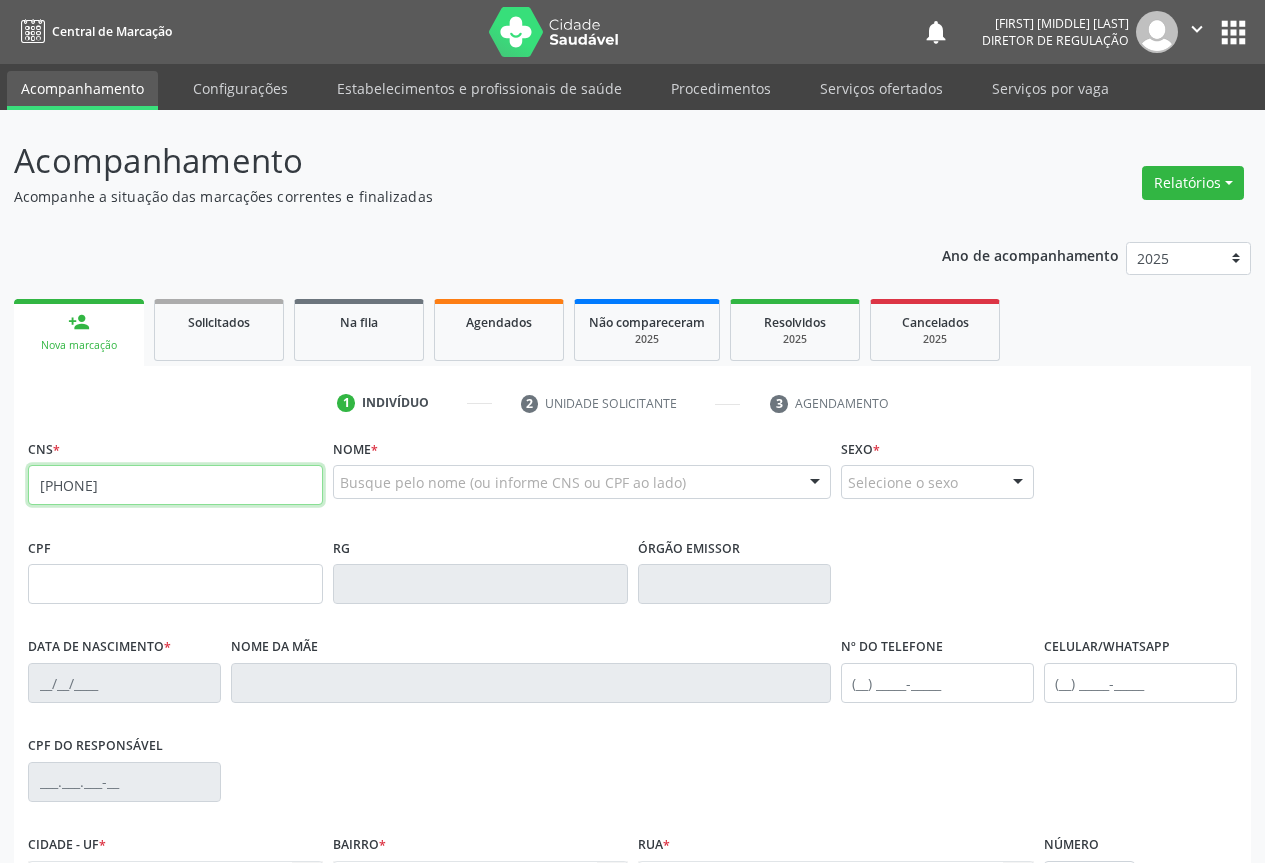 type on "700 0051 4515 0703" 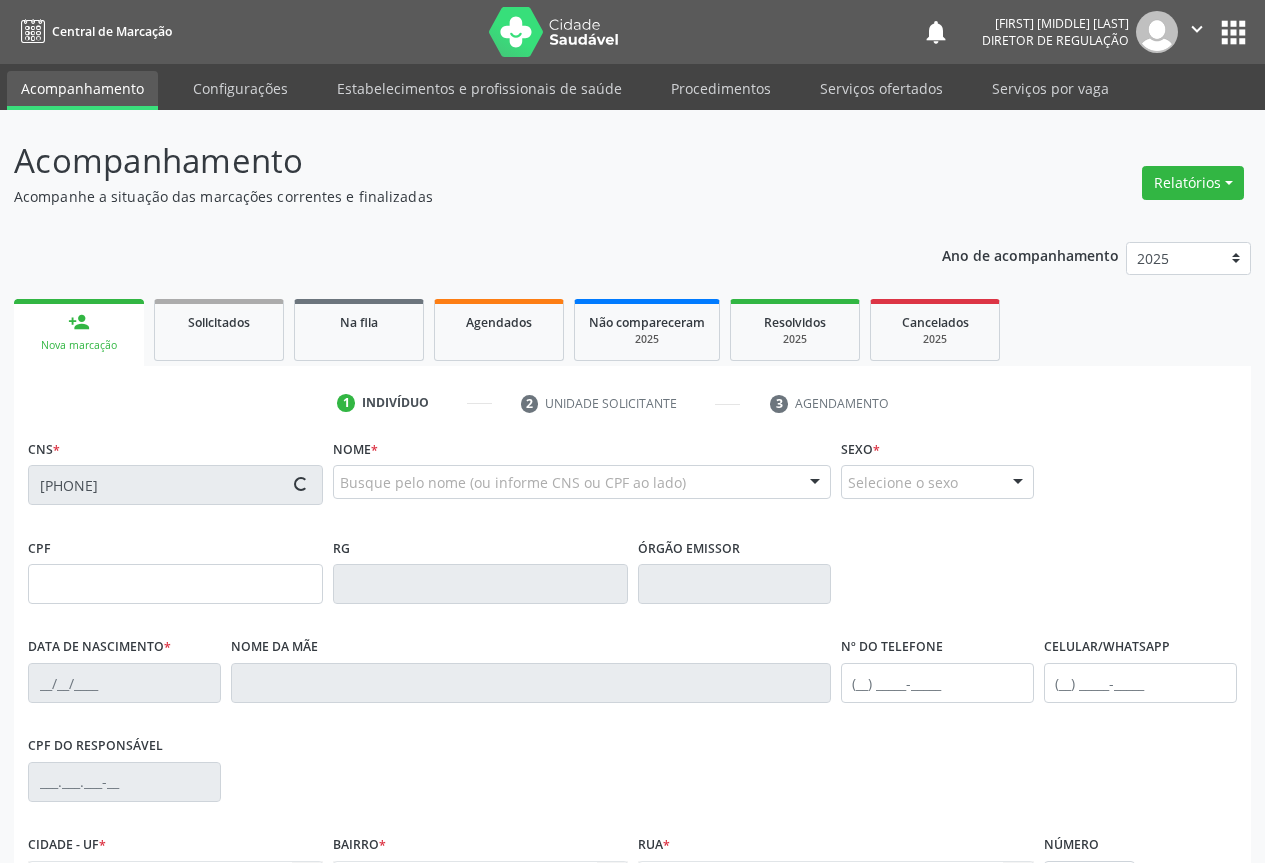 scroll, scrollTop: 221, scrollLeft: 0, axis: vertical 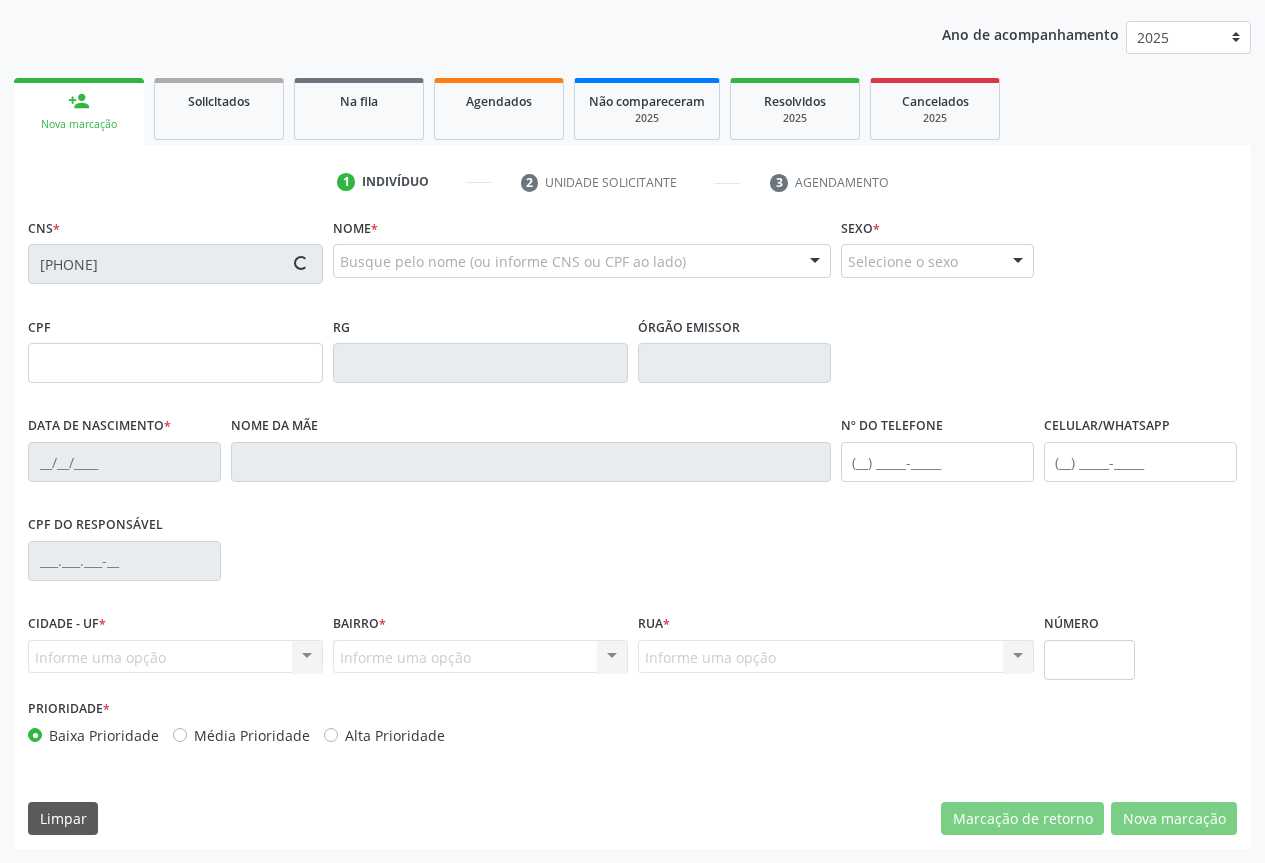 type on "0947729755" 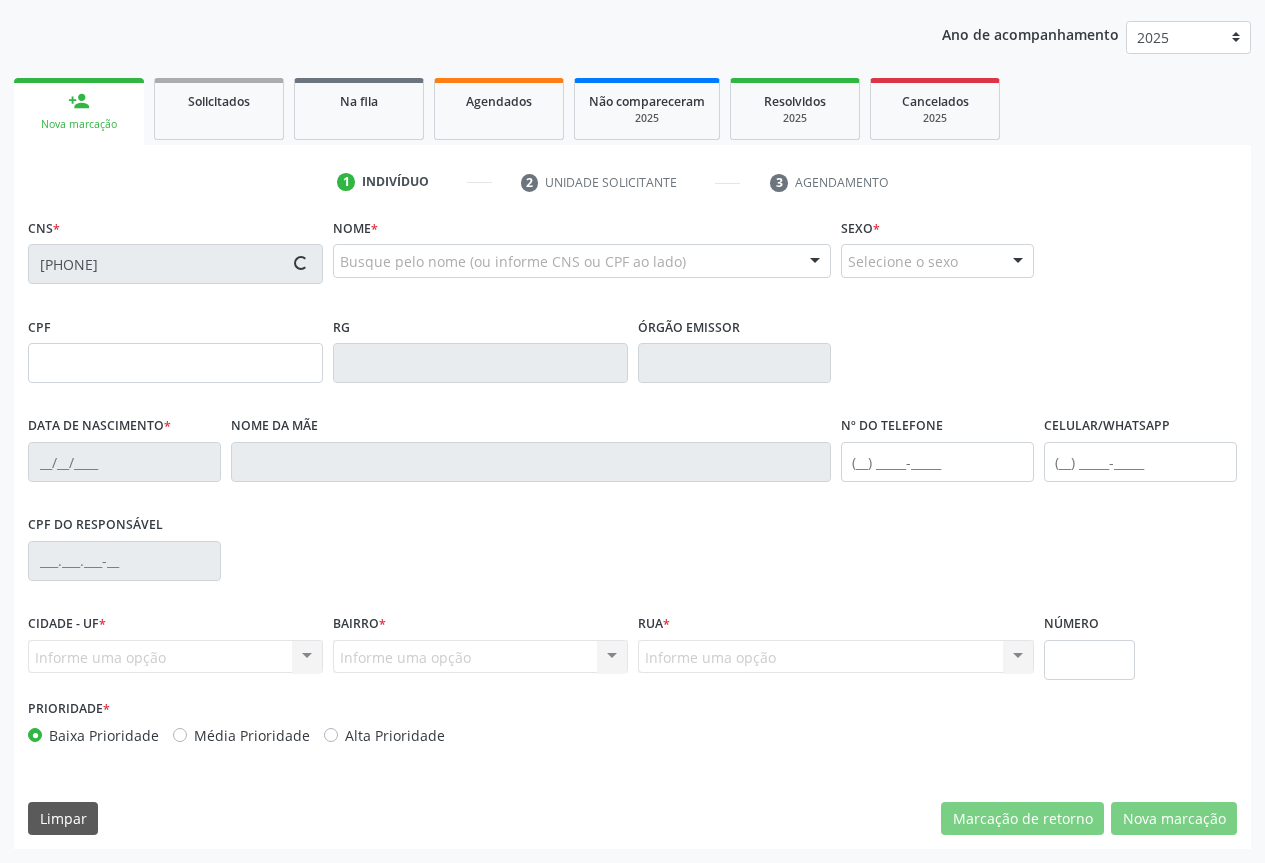 type on "15/02/1973" 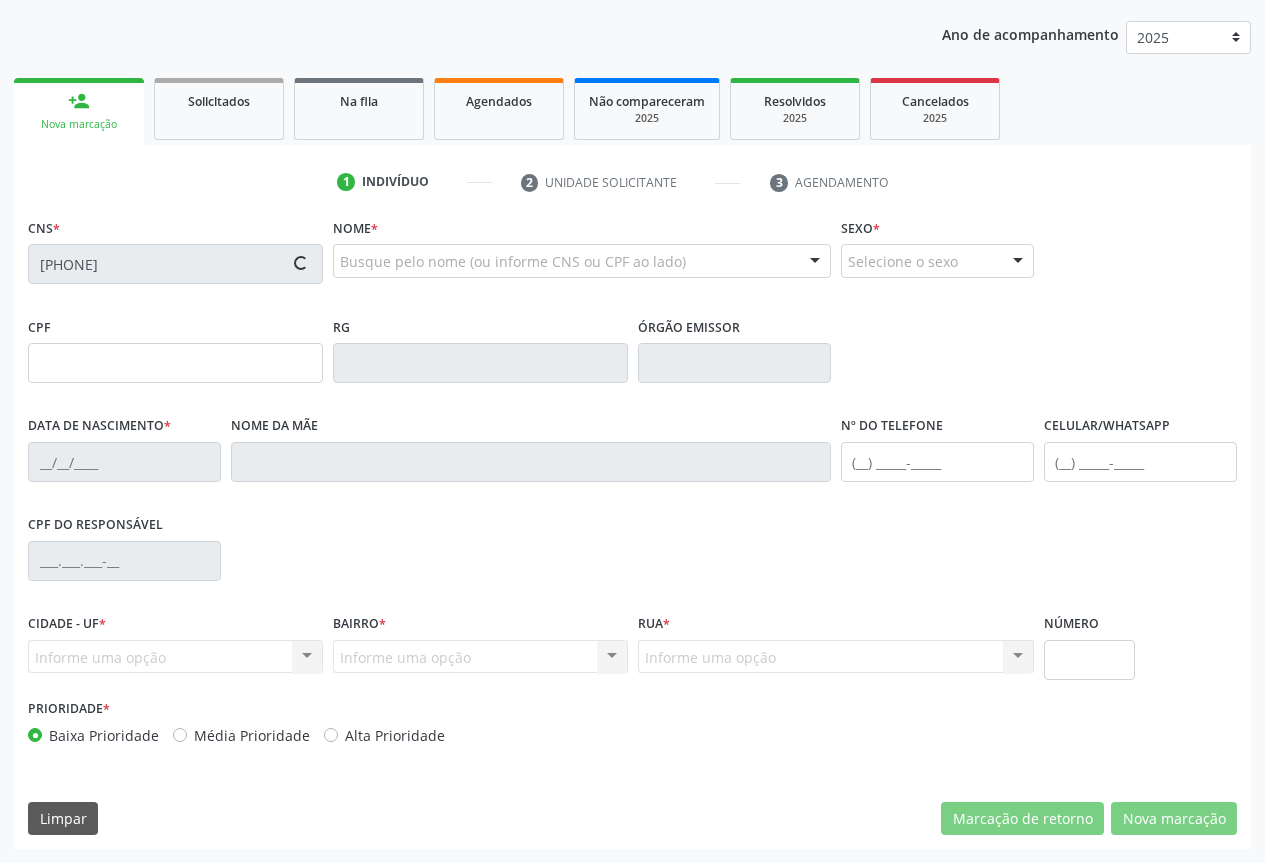 type on "026.058.455-08" 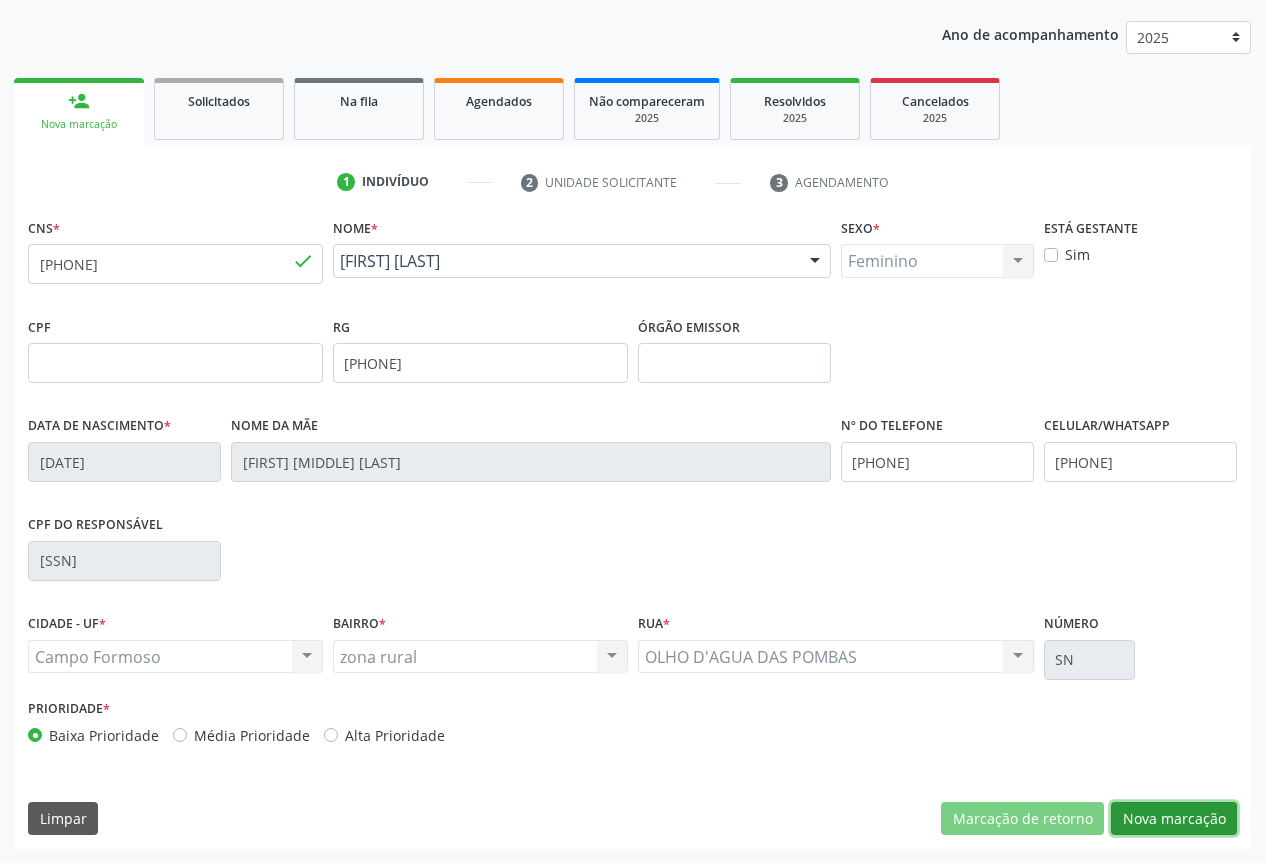 click on "Nova marcação" at bounding box center [1174, 819] 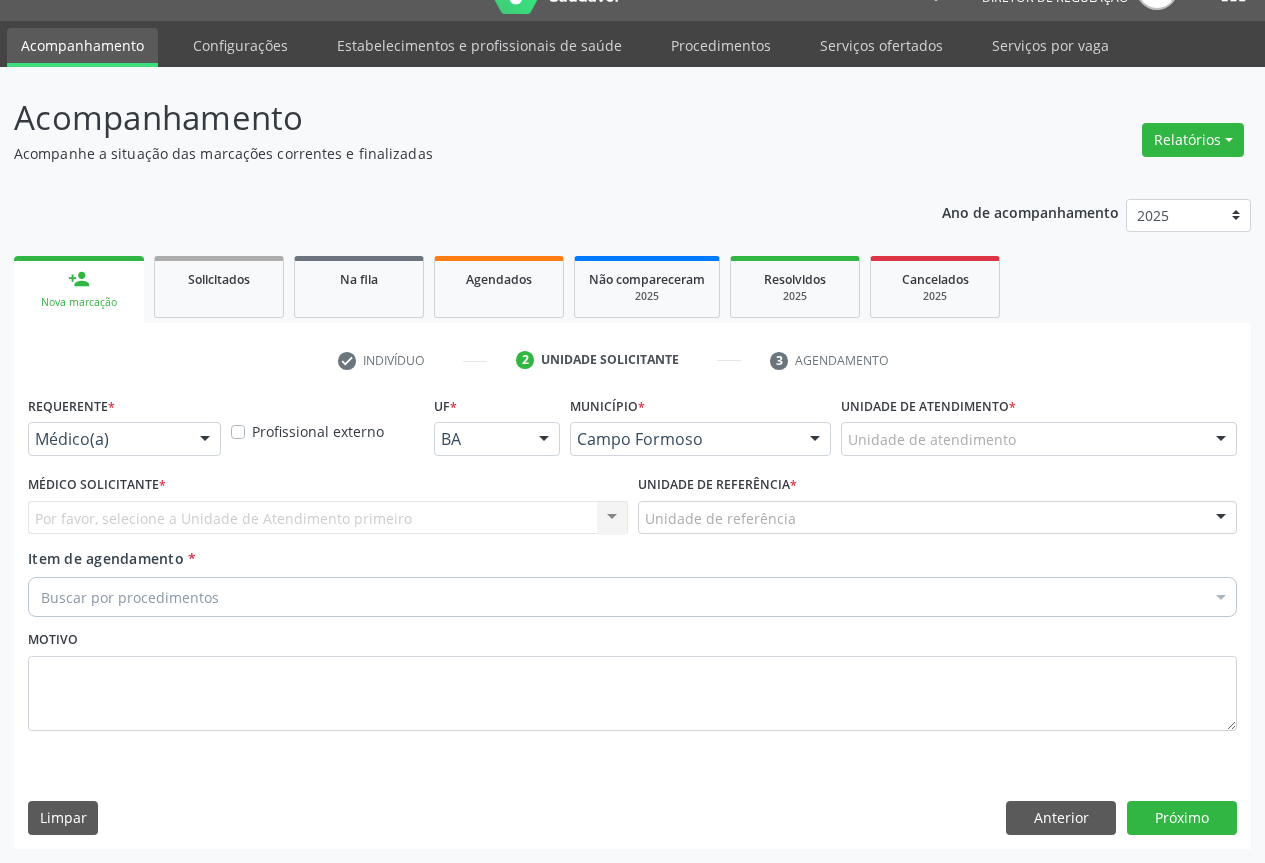 scroll, scrollTop: 43, scrollLeft: 0, axis: vertical 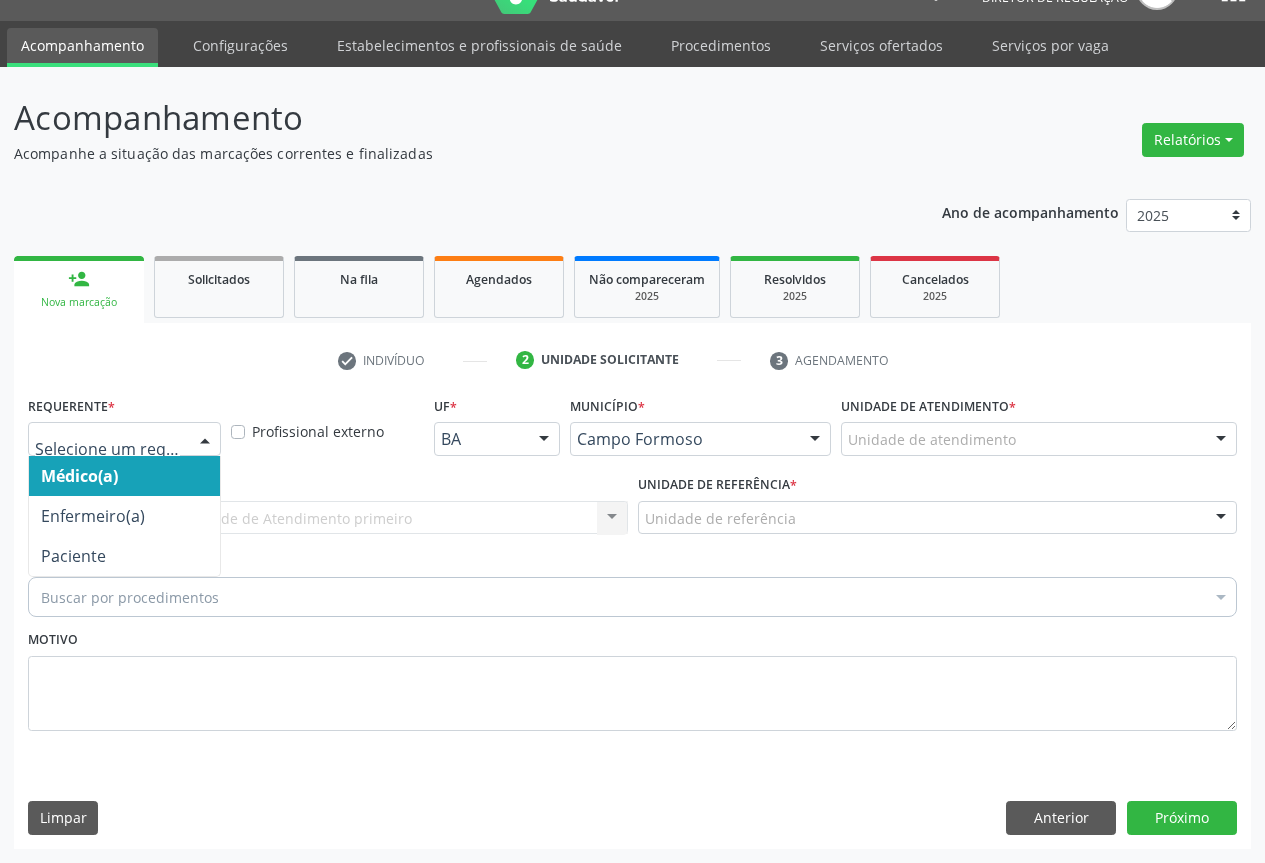 click on "Médico(a)   Enfermeiro(a)   Paciente
Nenhum resultado encontrado para: "   "
Não há nenhuma opção para ser exibida." at bounding box center (124, 439) 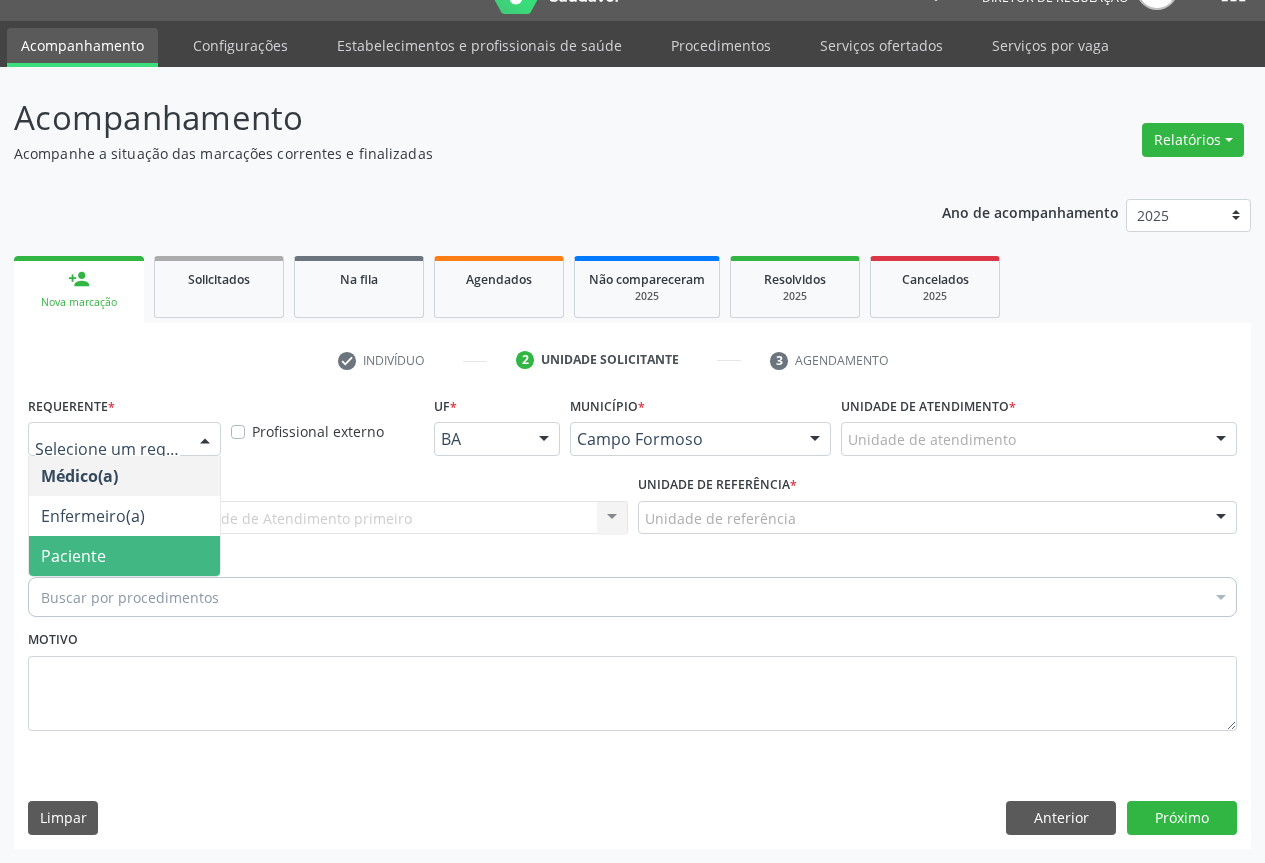 click on "Paciente" at bounding box center (124, 556) 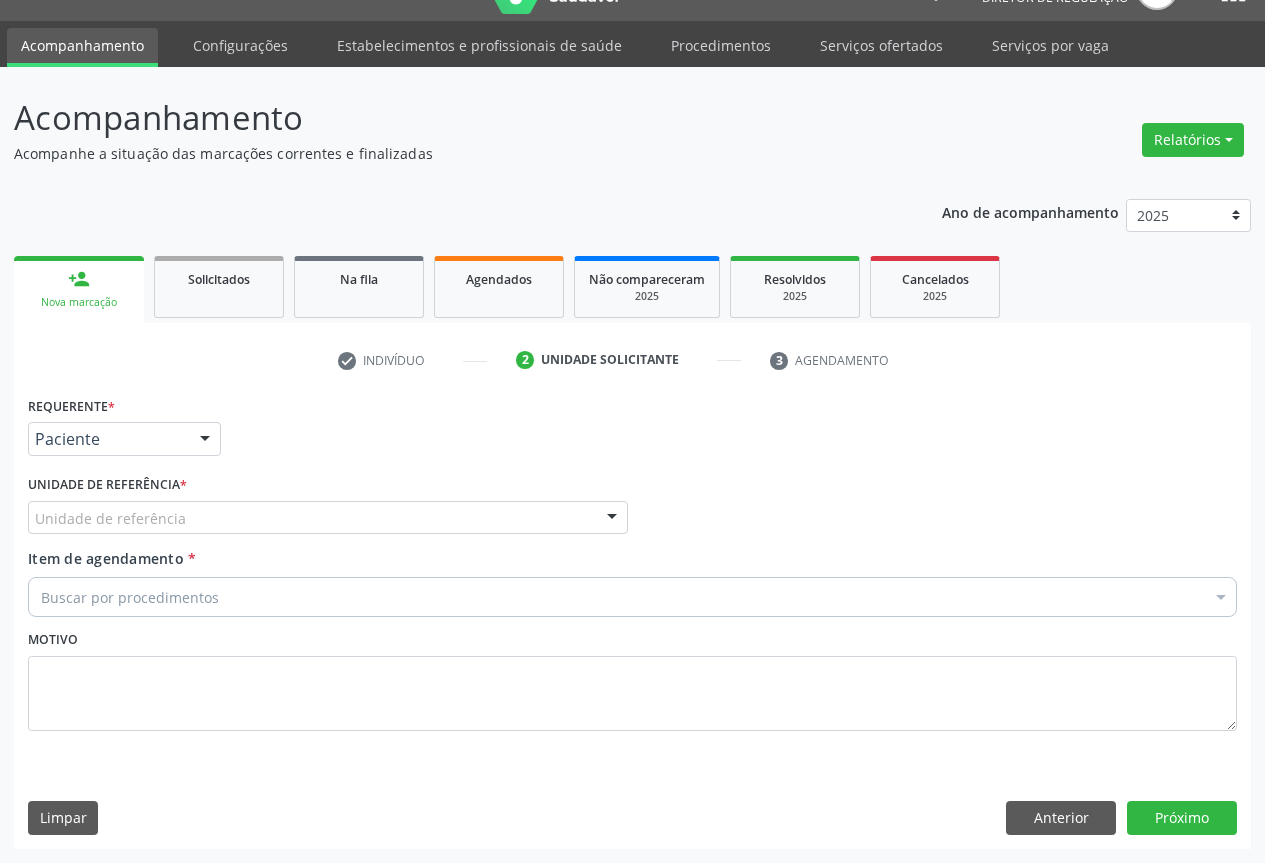 click on "Unidade de referência" at bounding box center (328, 518) 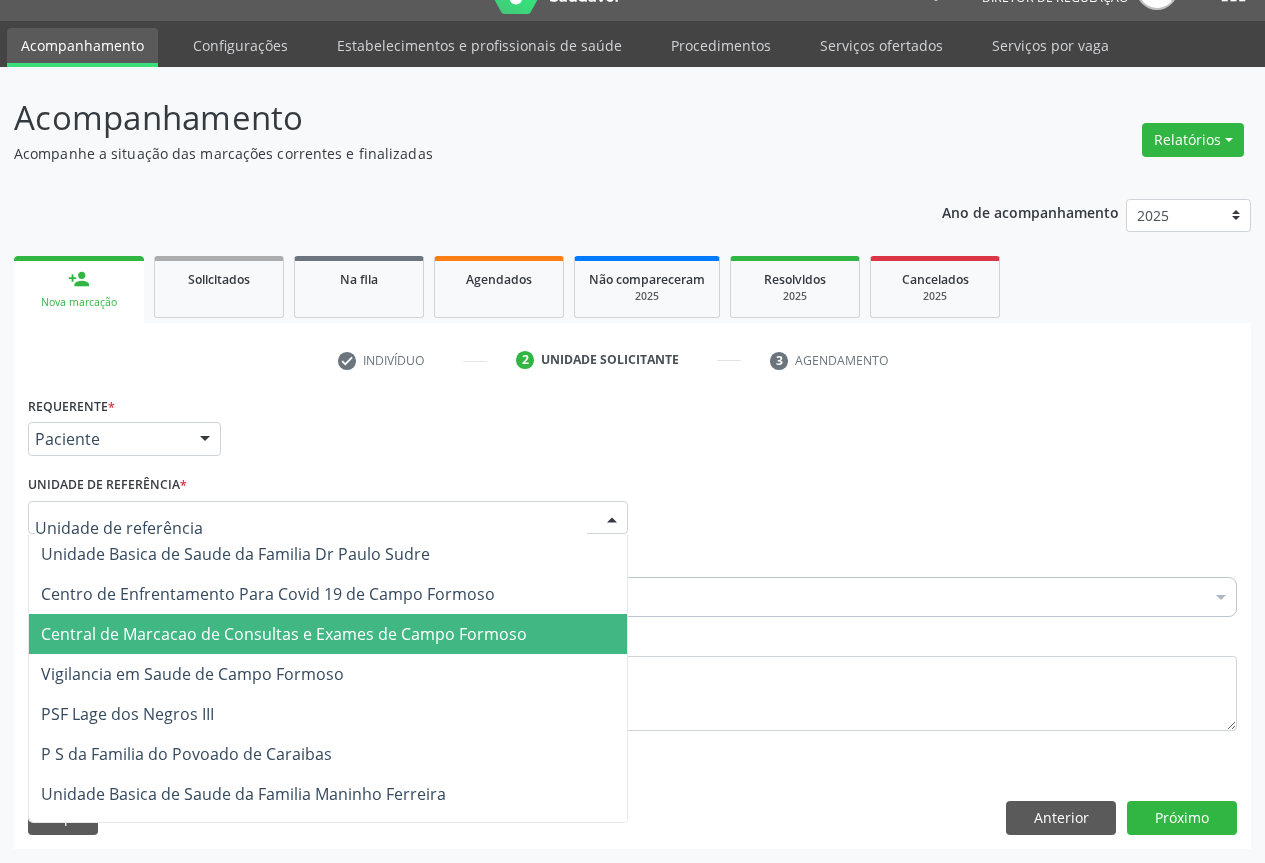 click on "Central de Marcacao de Consultas e Exames de Campo Formoso" at bounding box center [284, 634] 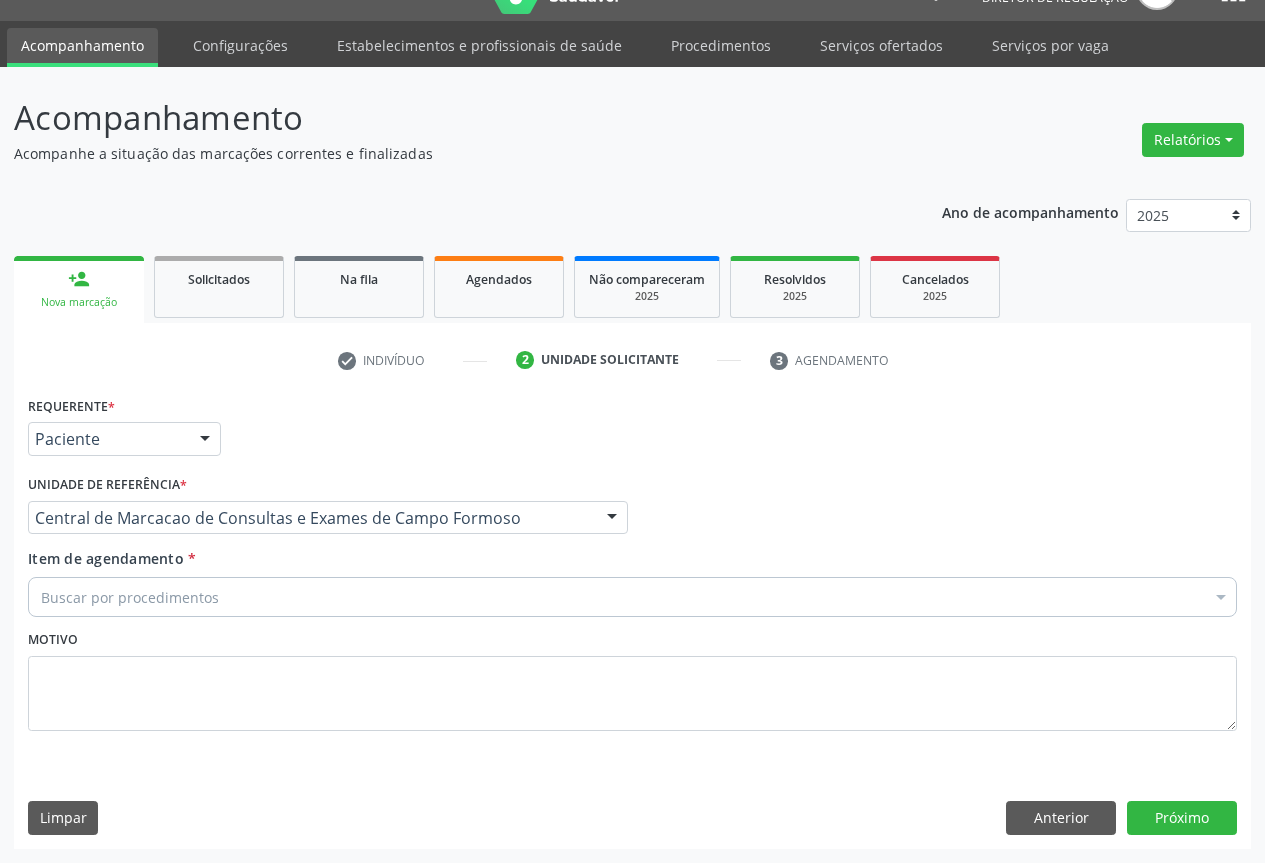 click on "Buscar por procedimentos" at bounding box center (632, 597) 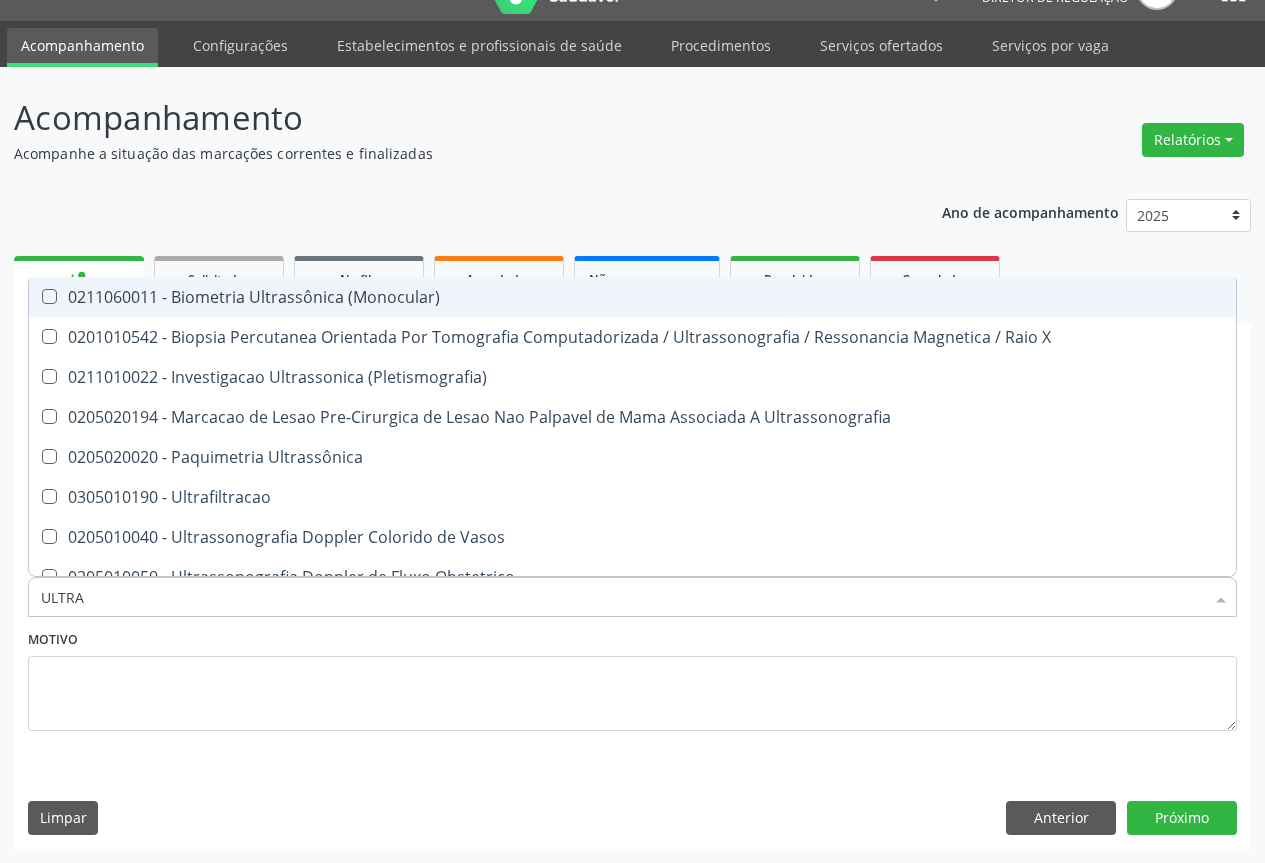 type on "ULTRAS" 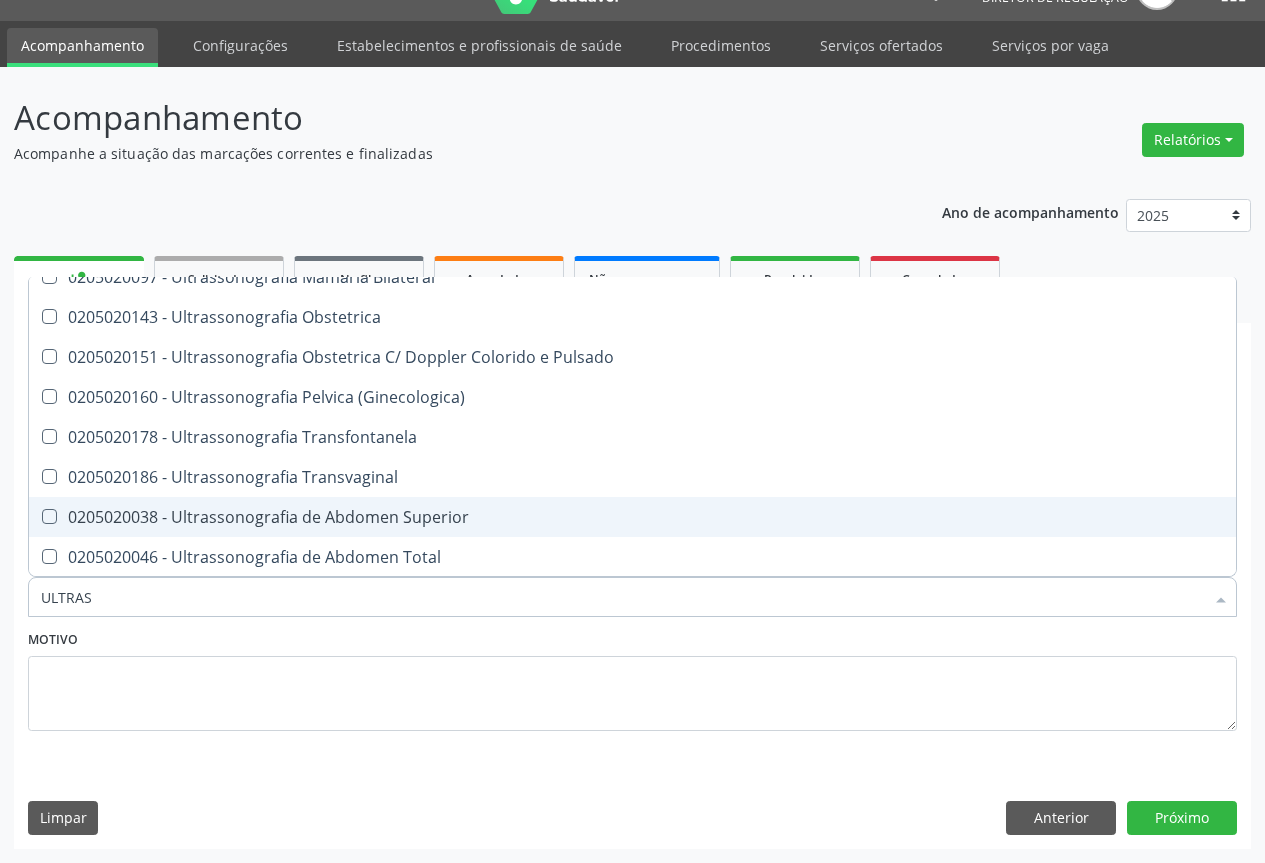 scroll, scrollTop: 400, scrollLeft: 0, axis: vertical 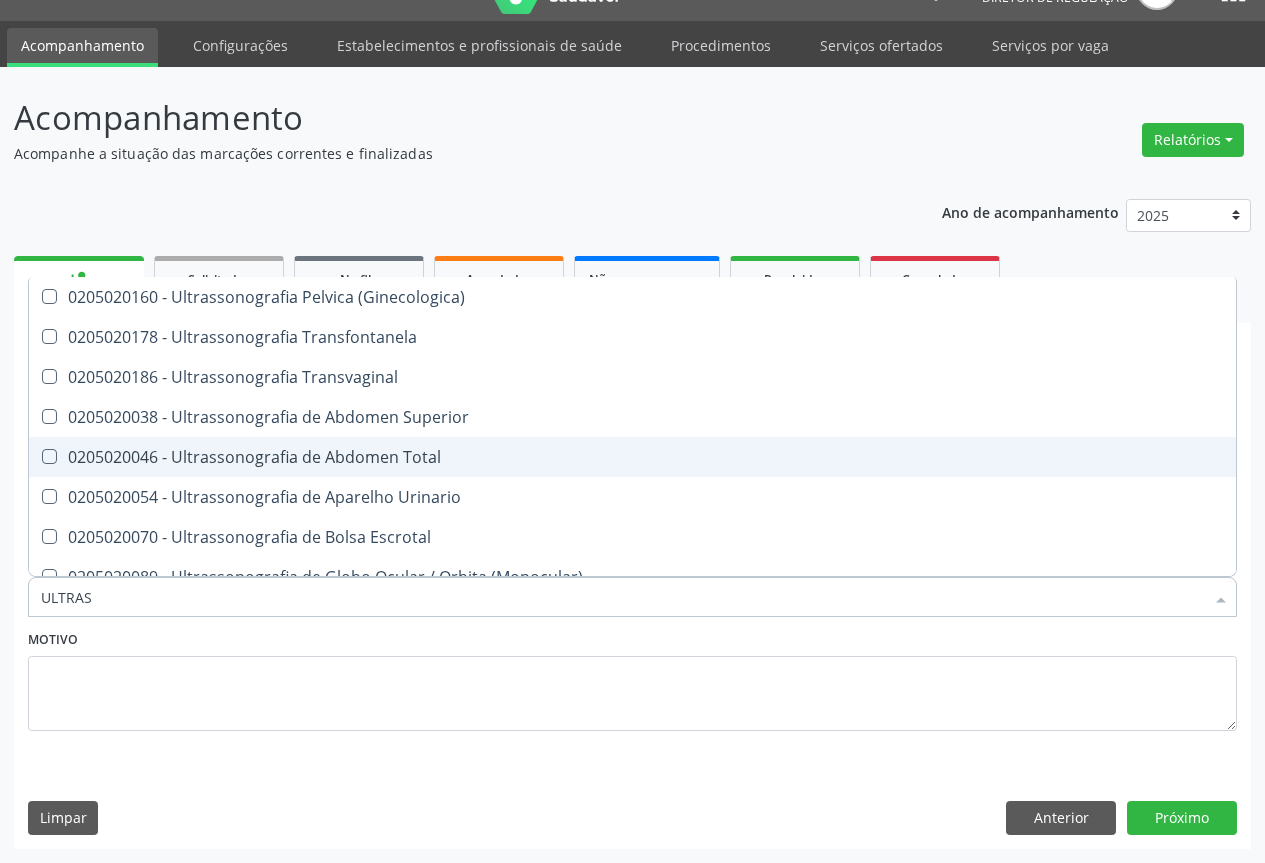 click on "0205020046 - Ultrassonografia de Abdomen Total" at bounding box center [632, 457] 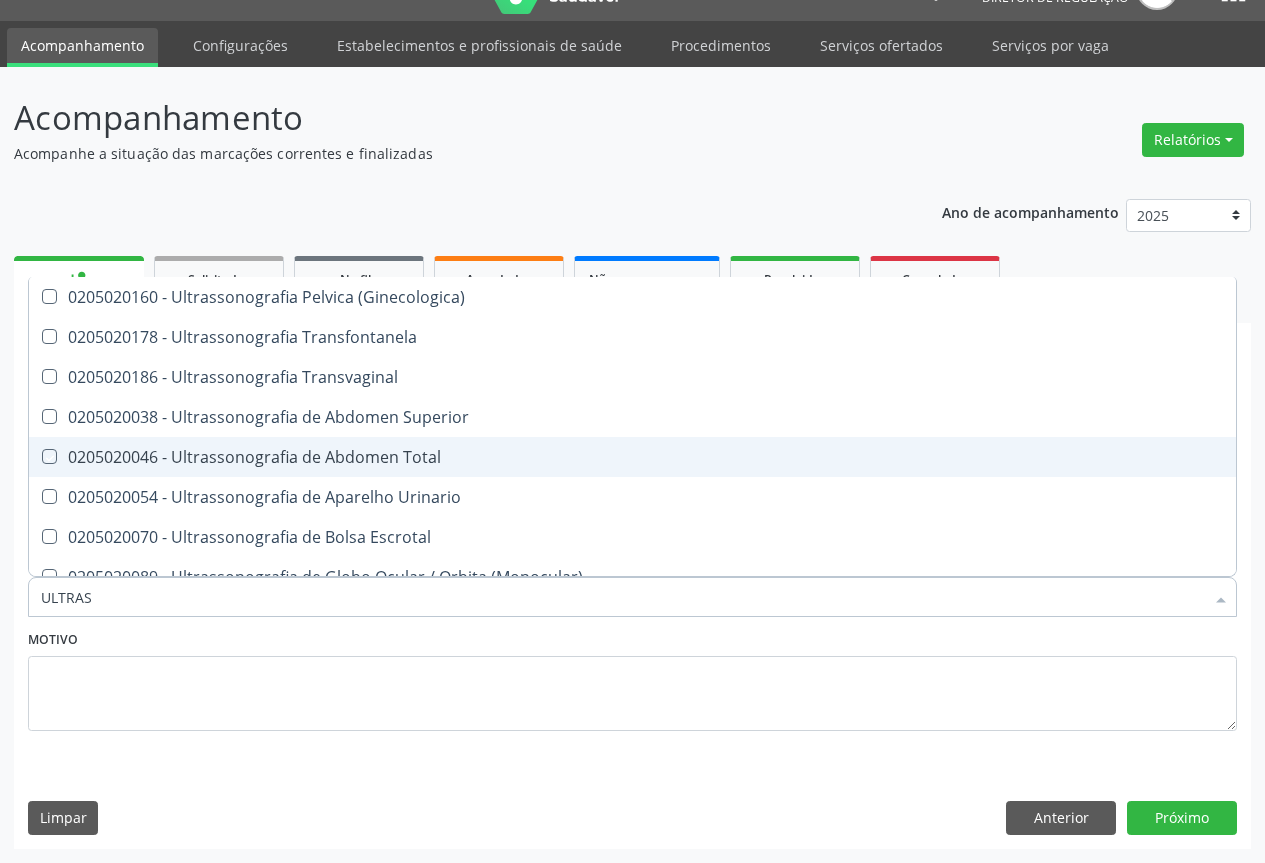checkbox on "true" 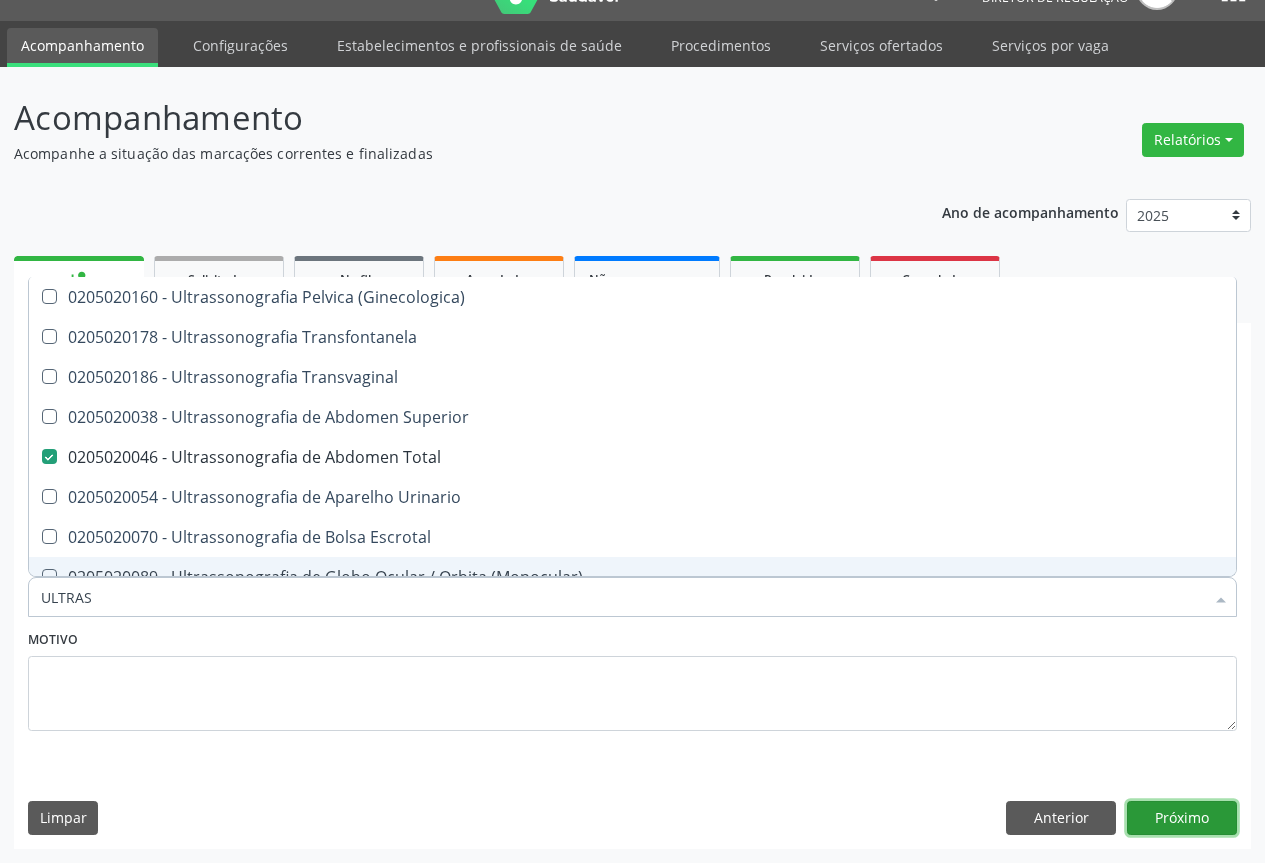 click on "Próximo" at bounding box center [1182, 818] 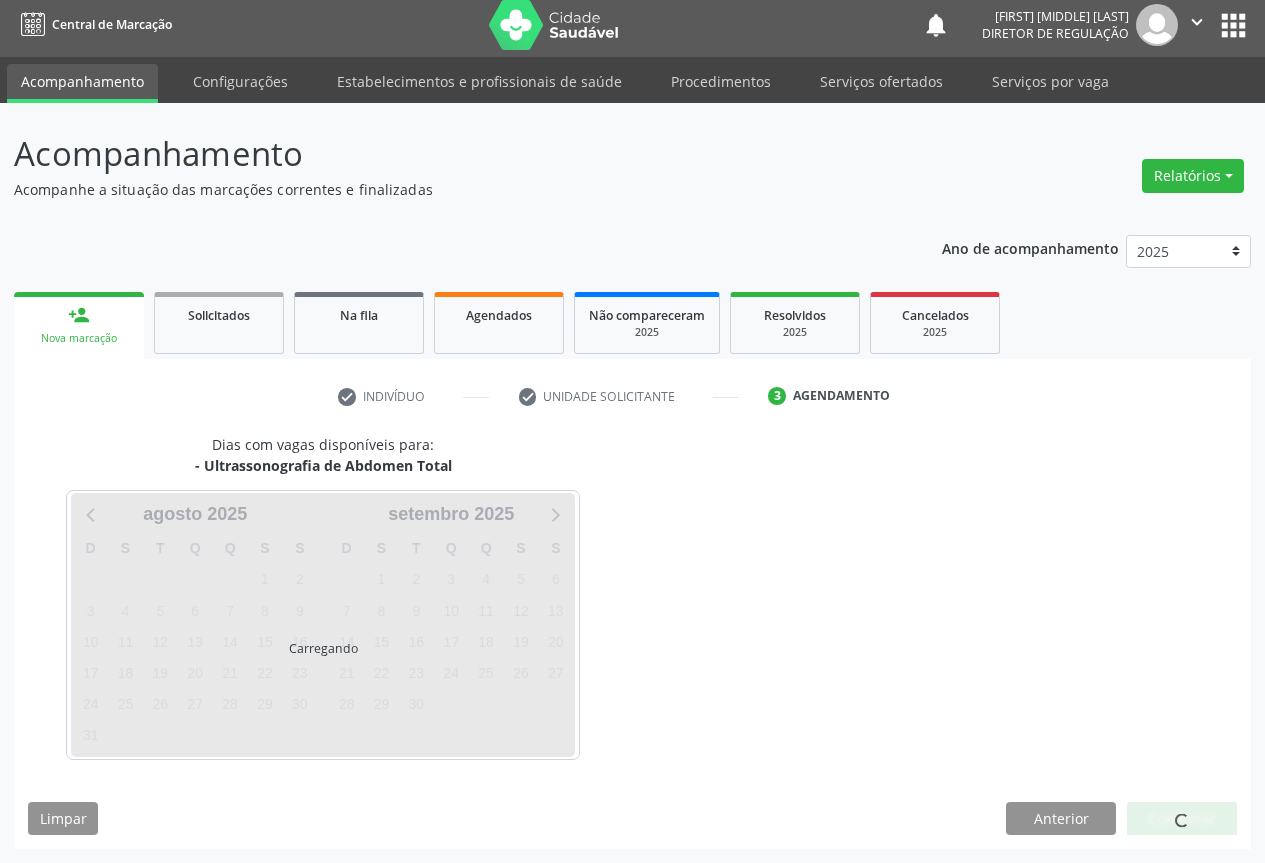 scroll, scrollTop: 7, scrollLeft: 0, axis: vertical 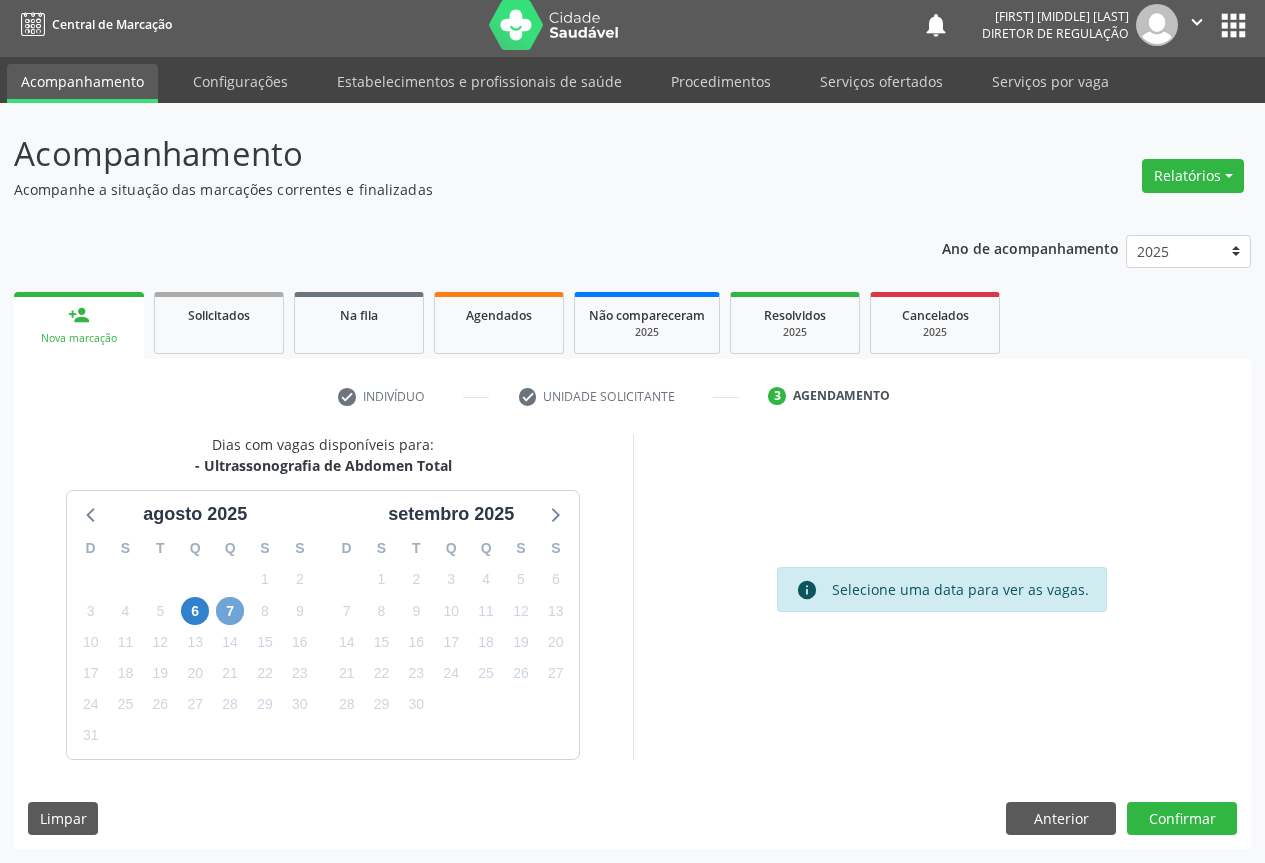 click on "7" at bounding box center [230, 611] 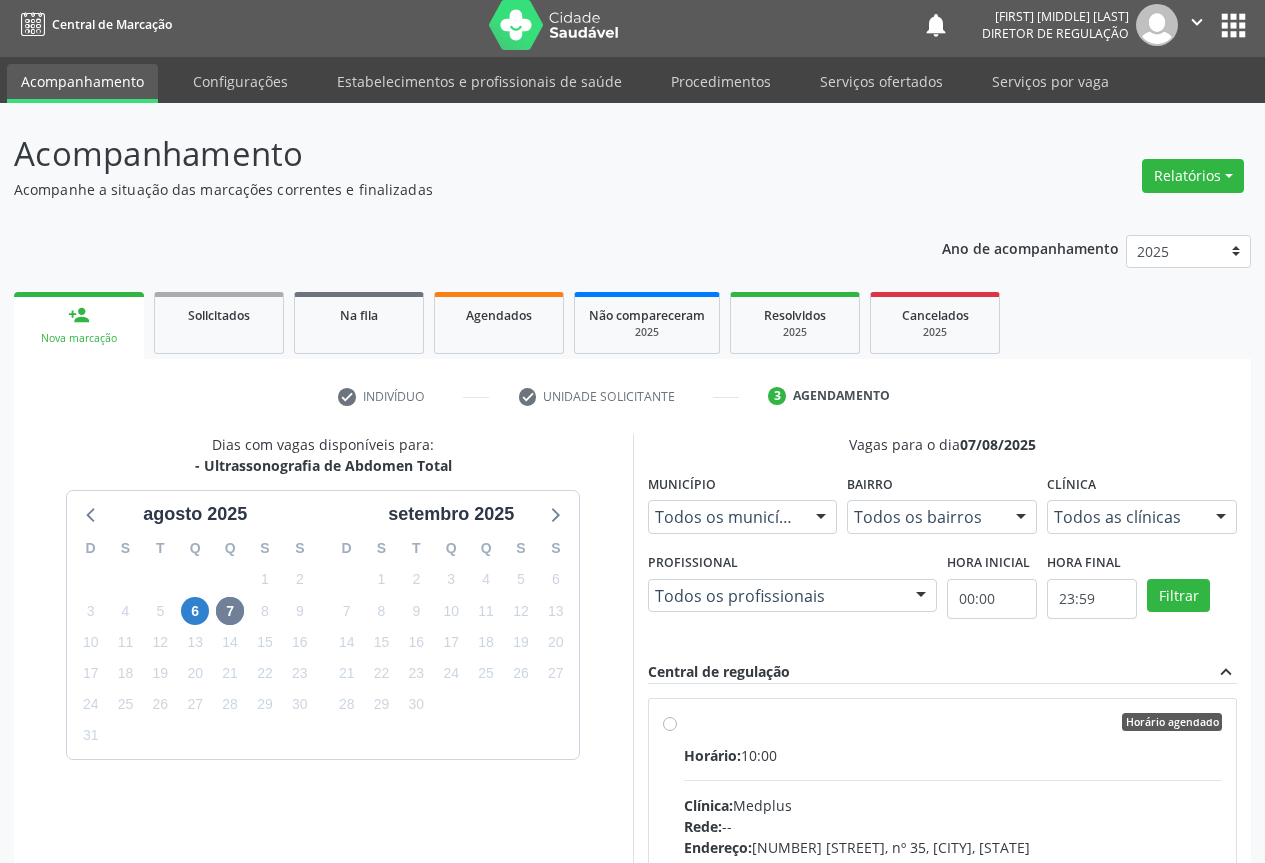 click on "Horário agendado
Horário:   10:00
Clínica:  Medplus
Rede:
--
Endereço:   2 and S 204 Ed Emp B, nº 35, Centro, Campo Formoso - BA
Telefone:   --
Profissional:
Lanna Peralva Miranda Rocha
Informações adicionais sobre o atendimento
Idade de atendimento:
de 0 a 120 anos
Gênero(s) atendido(s):
Masculino e Feminino
Informações adicionais:
--" at bounding box center (953, 866) 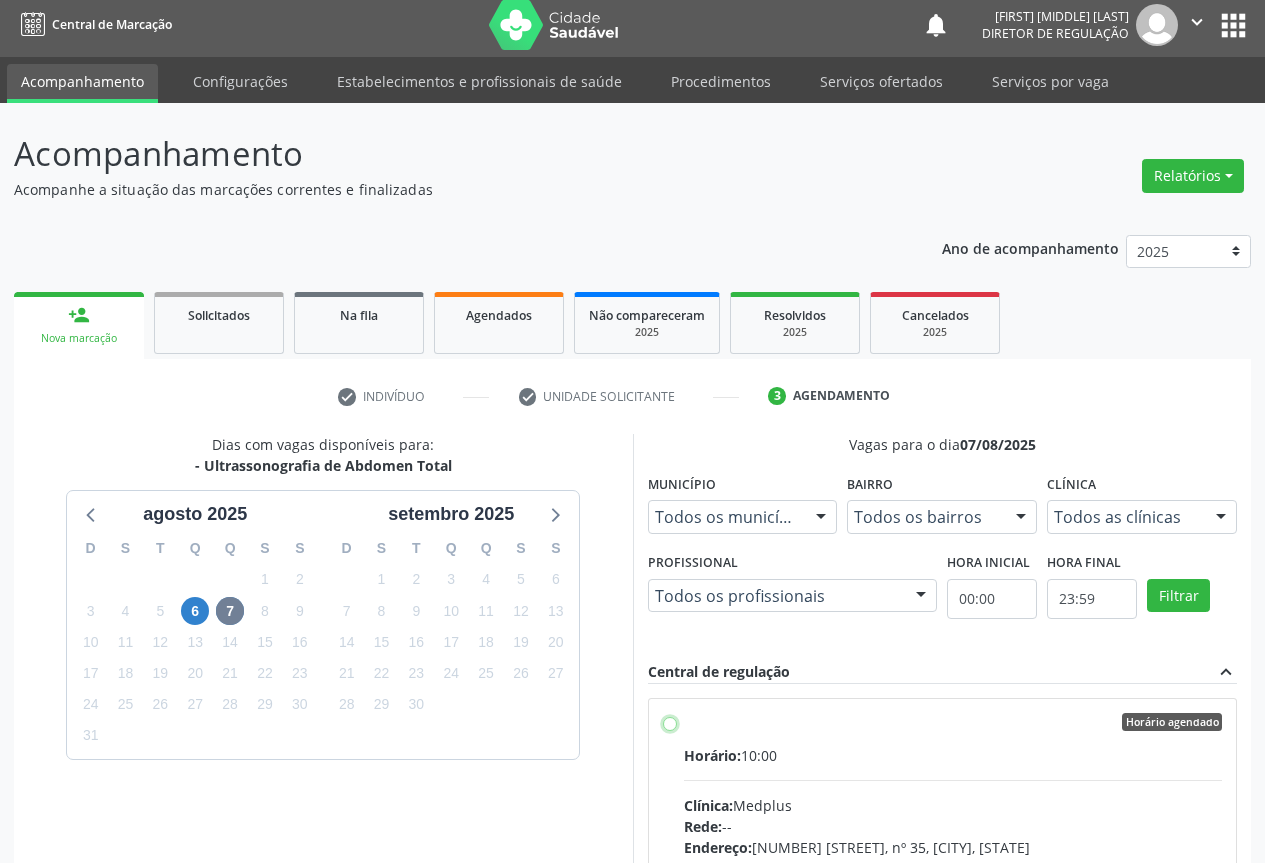 click on "Horário agendado
Horário:   10:00
Clínica:  Medplus
Rede:
--
Endereço:   2 and S 204 Ed Emp B, nº 35, Centro, Campo Formoso - BA
Telefone:   --
Profissional:
Lanna Peralva Miranda Rocha
Informações adicionais sobre o atendimento
Idade de atendimento:
de 0 a 120 anos
Gênero(s) atendido(s):
Masculino e Feminino
Informações adicionais:
--" at bounding box center (670, 722) 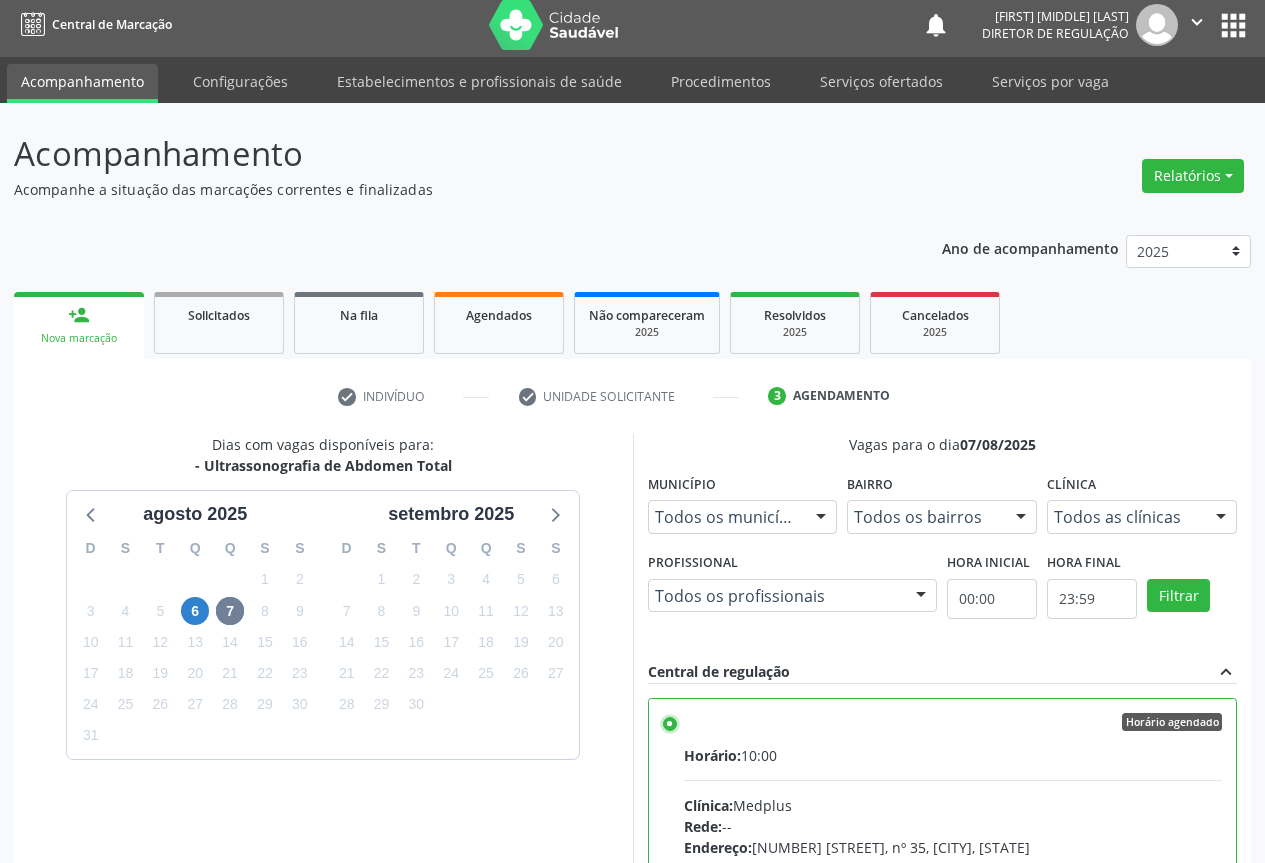 scroll, scrollTop: 332, scrollLeft: 0, axis: vertical 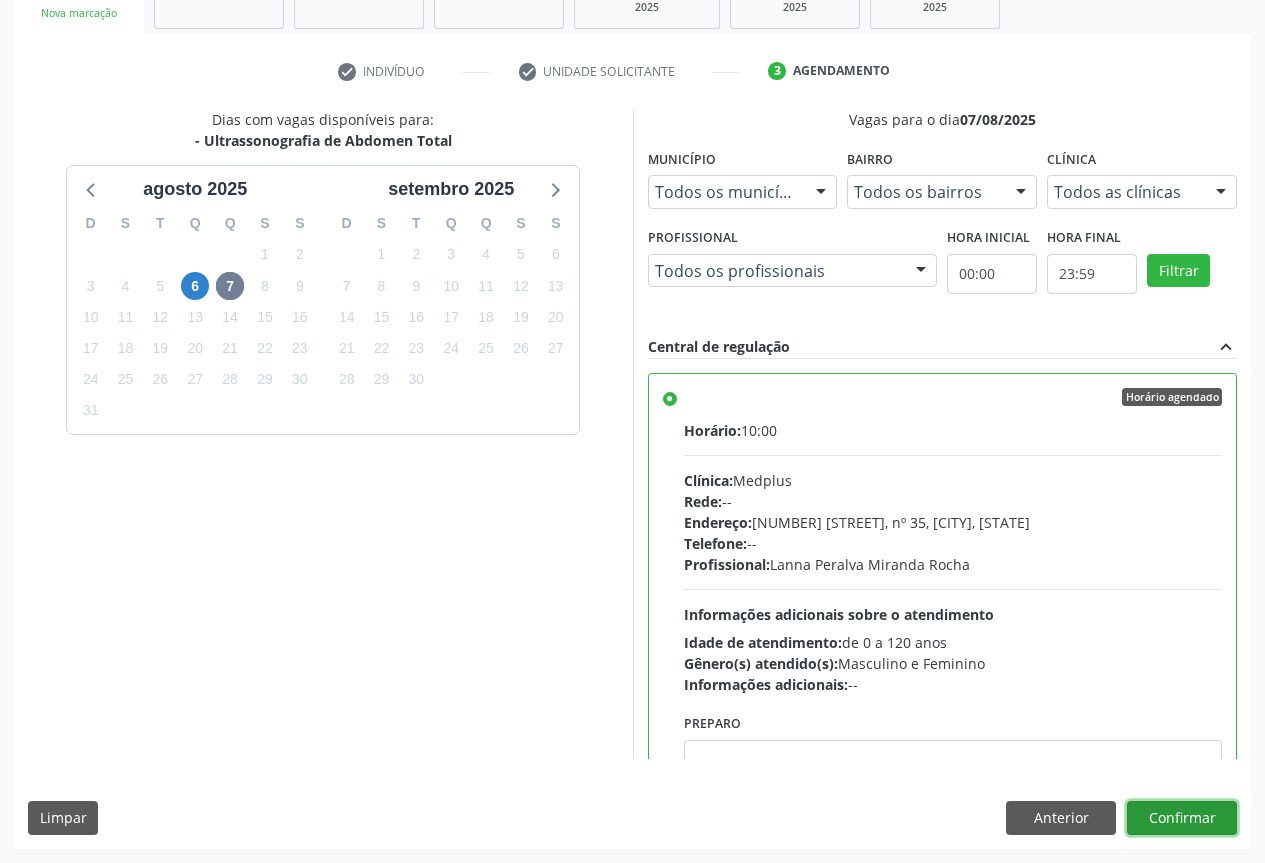 click on "Confirmar" at bounding box center [1182, 818] 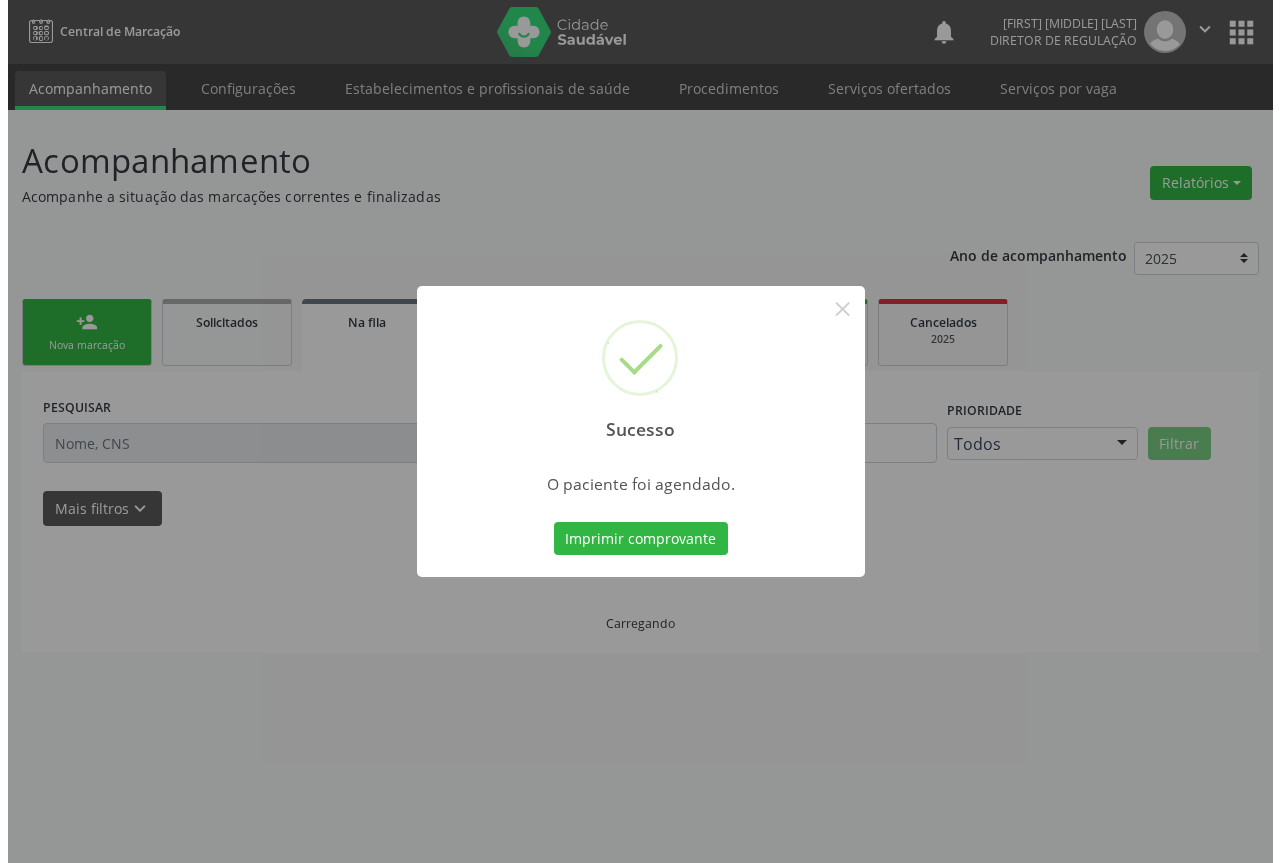scroll, scrollTop: 0, scrollLeft: 0, axis: both 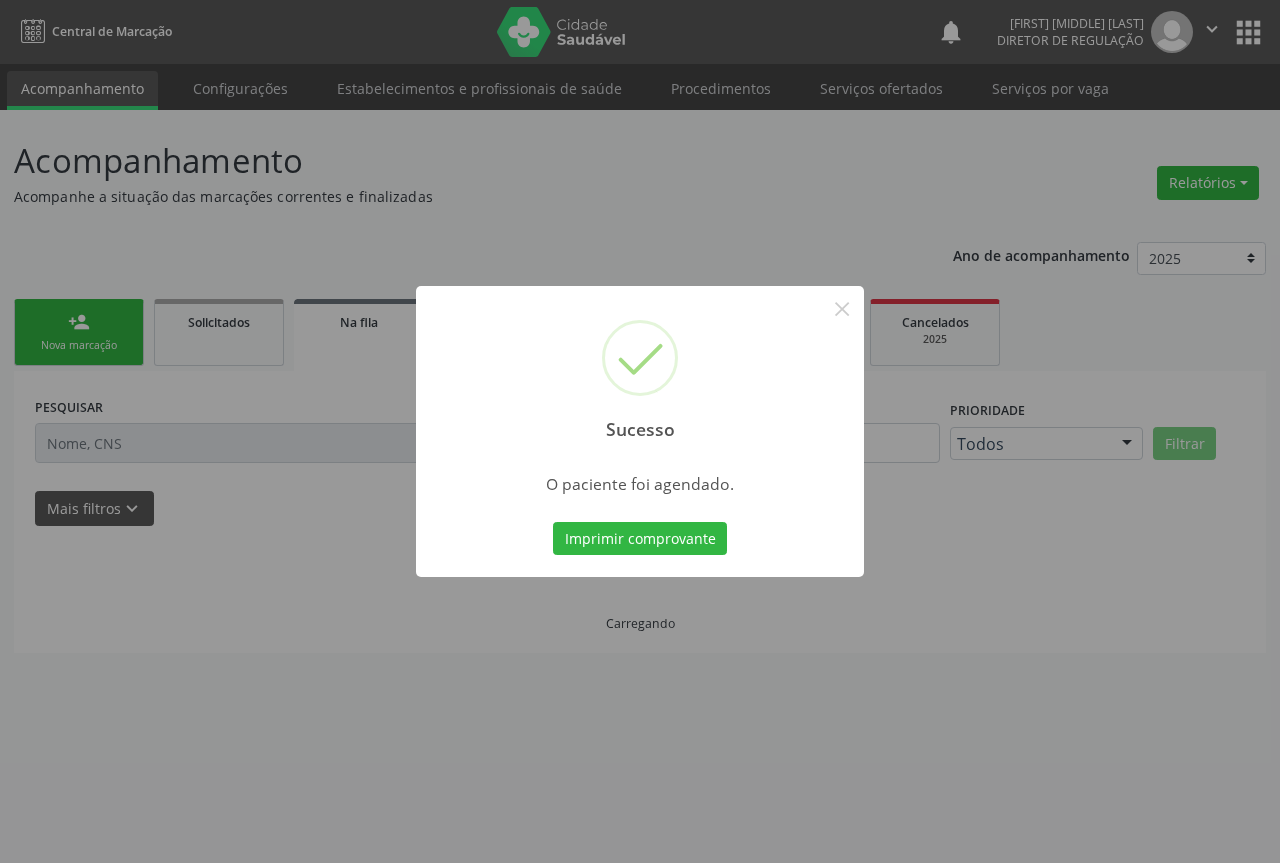 type 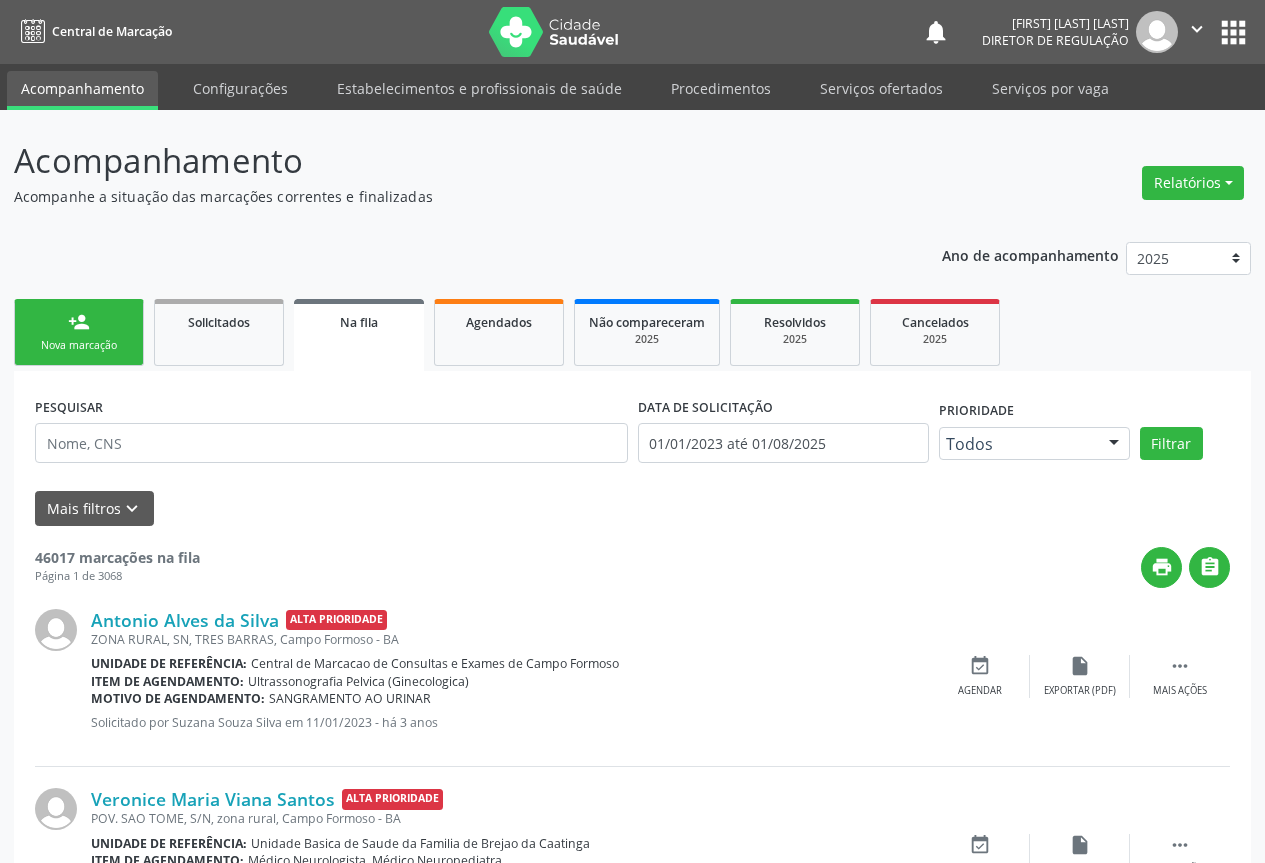 scroll, scrollTop: 0, scrollLeft: 0, axis: both 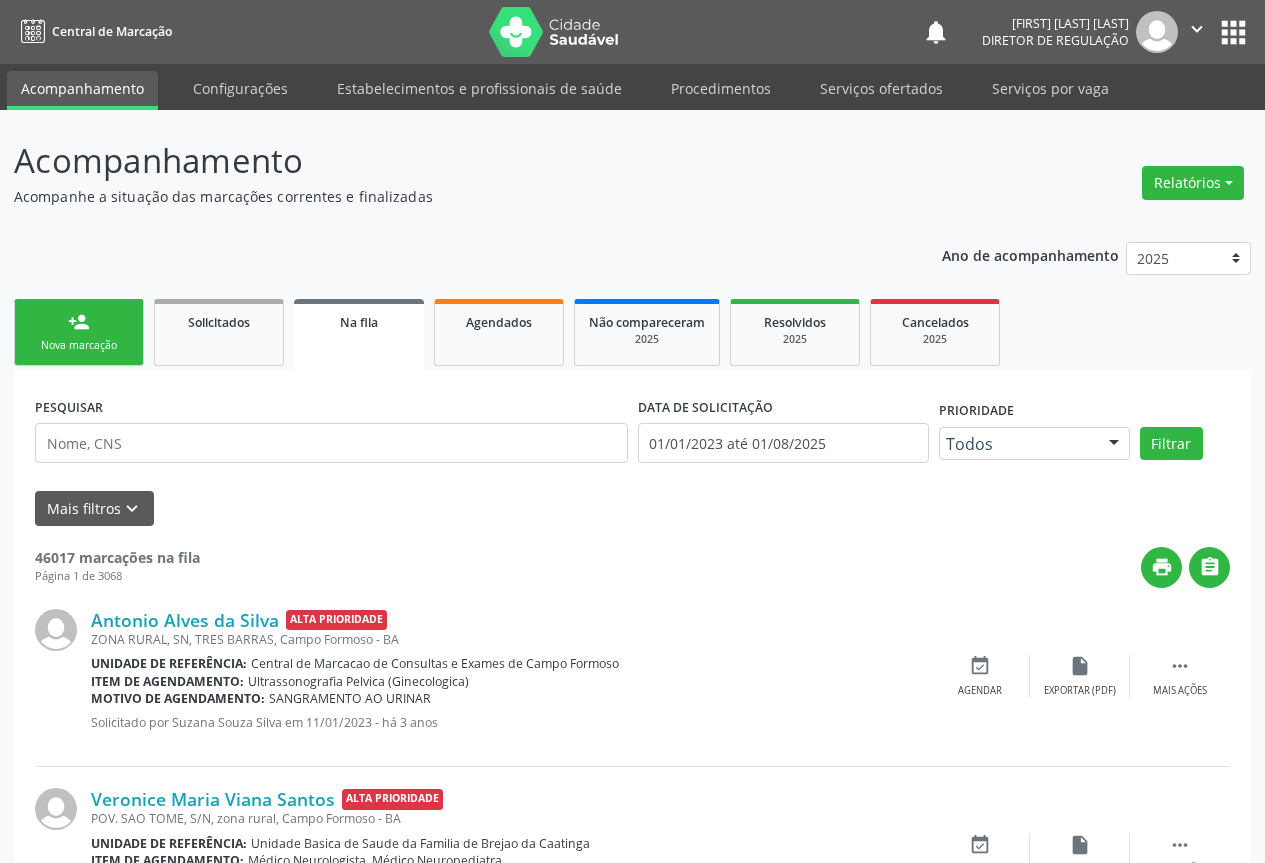 click on "person_add" at bounding box center [79, 322] 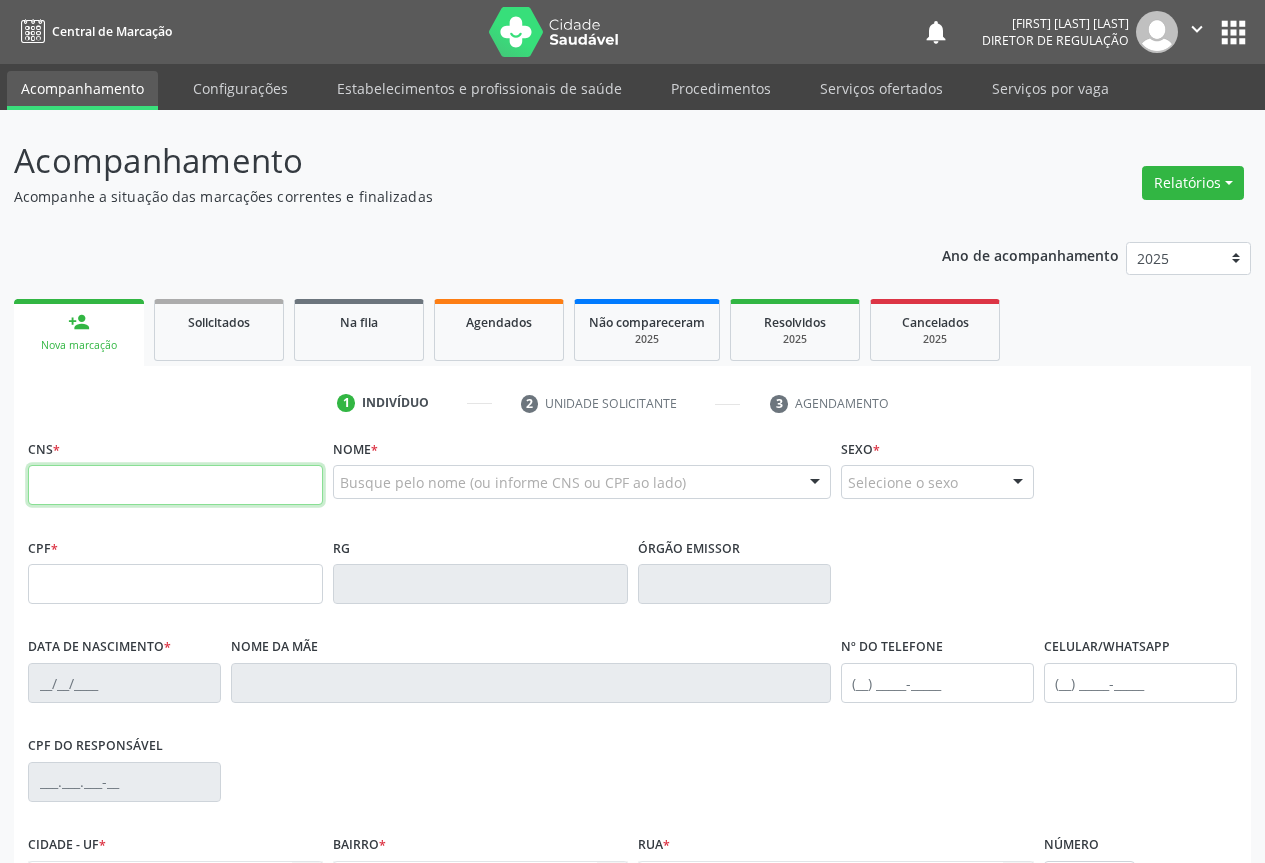 click at bounding box center (175, 485) 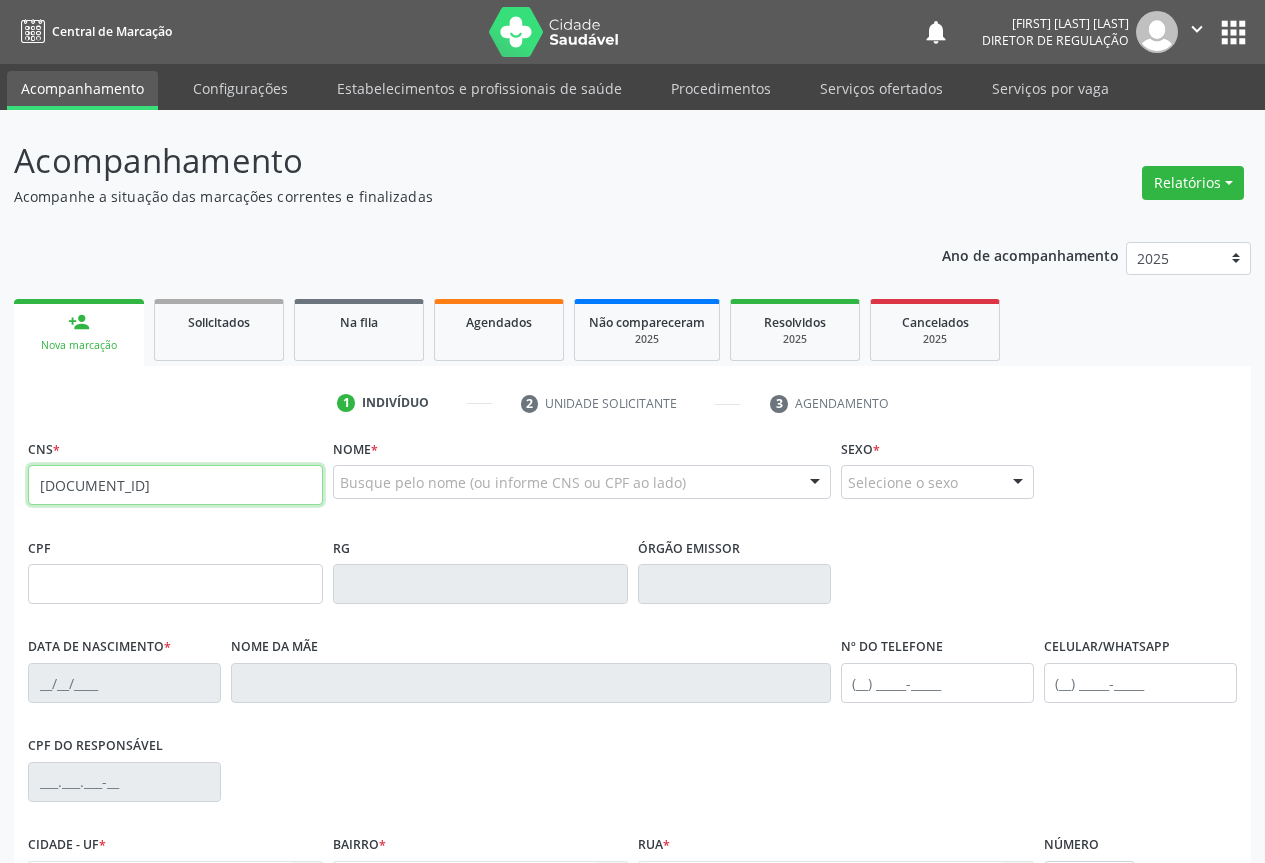 type on "701 8072 9242 7672" 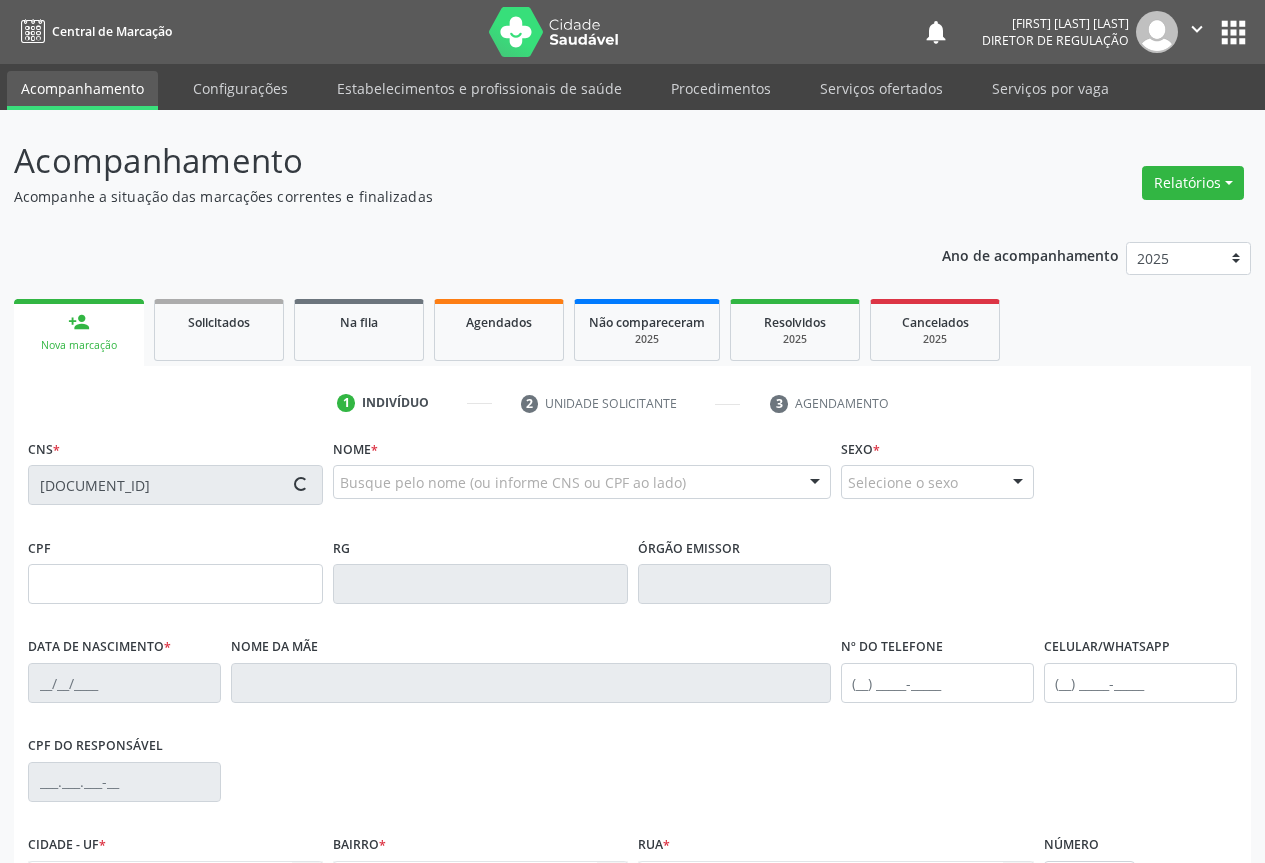 type on "0746866070" 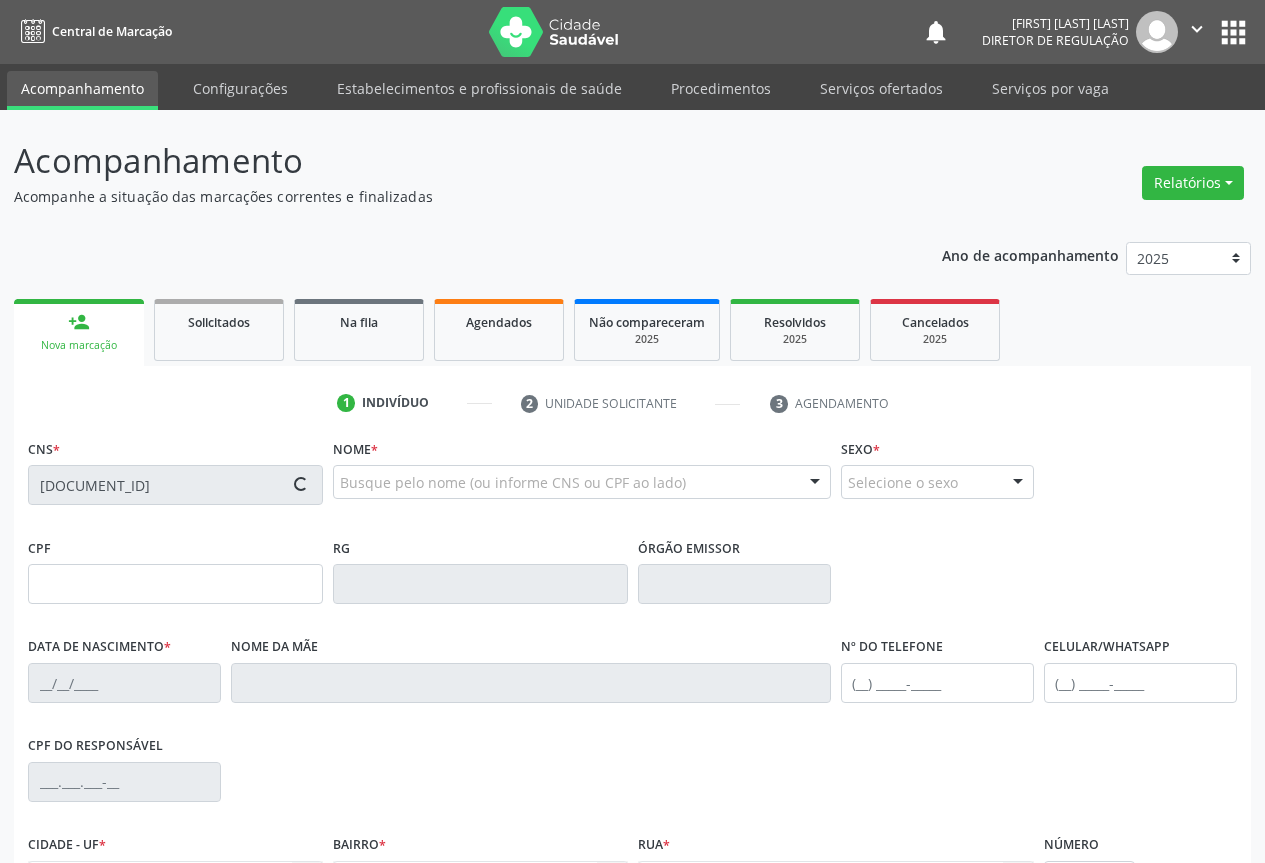 type on "28/01/1970" 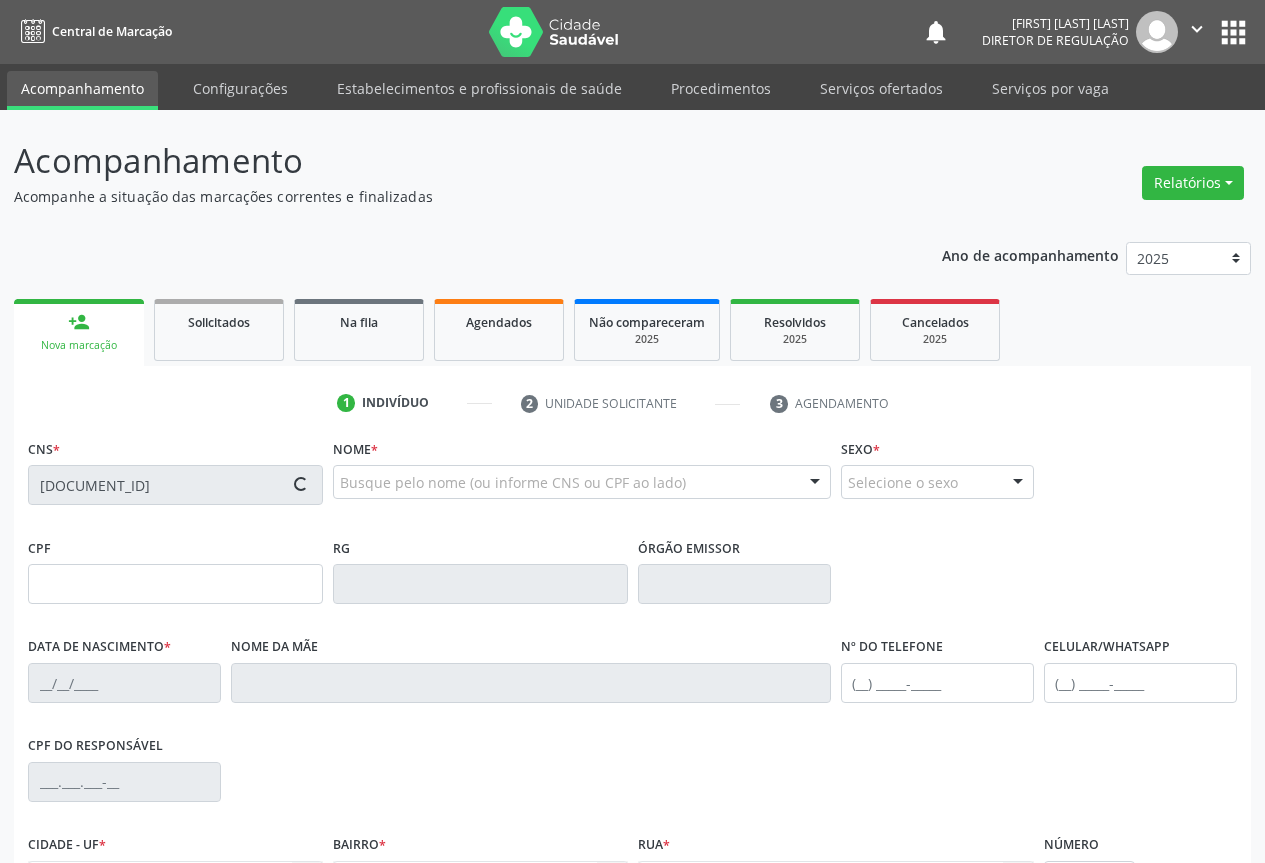 type on "S/N" 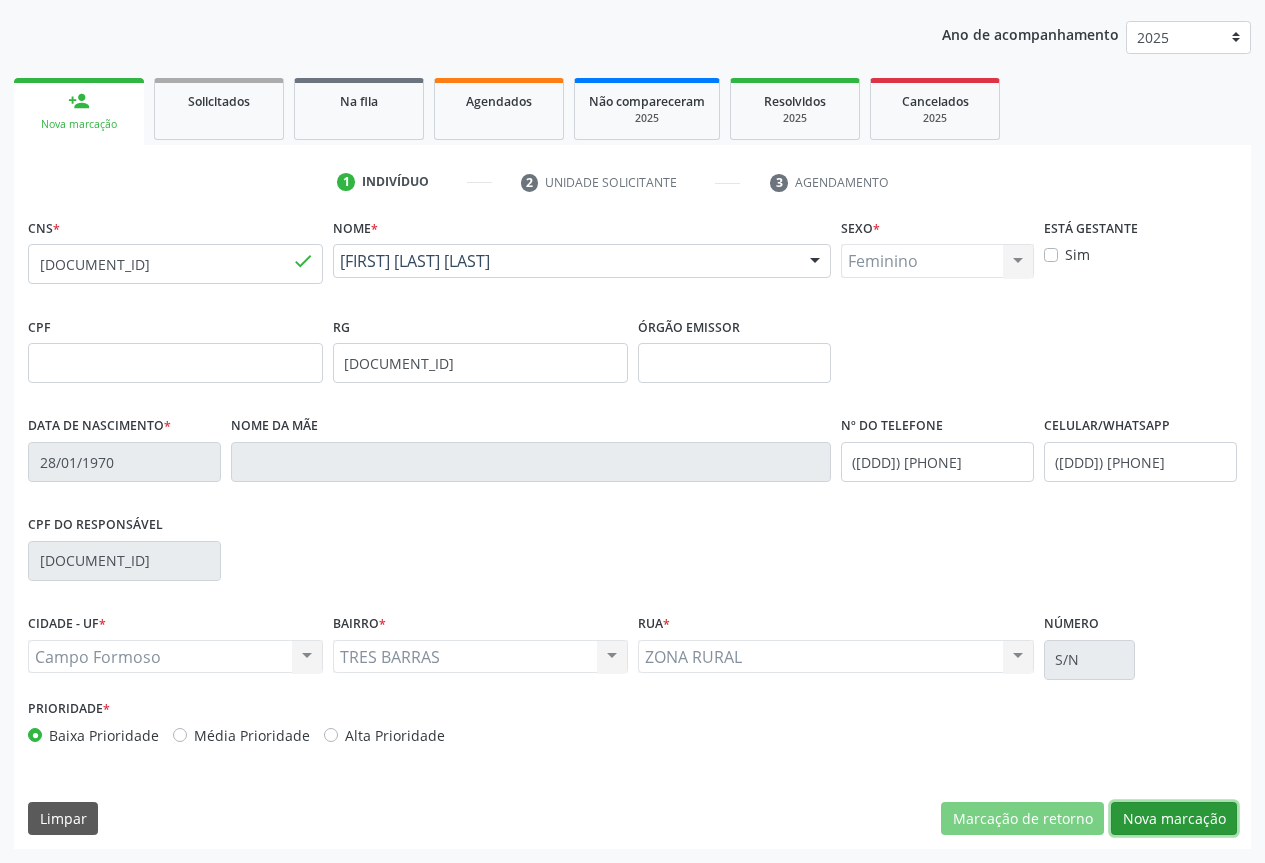 click on "Nova marcação" at bounding box center (1174, 819) 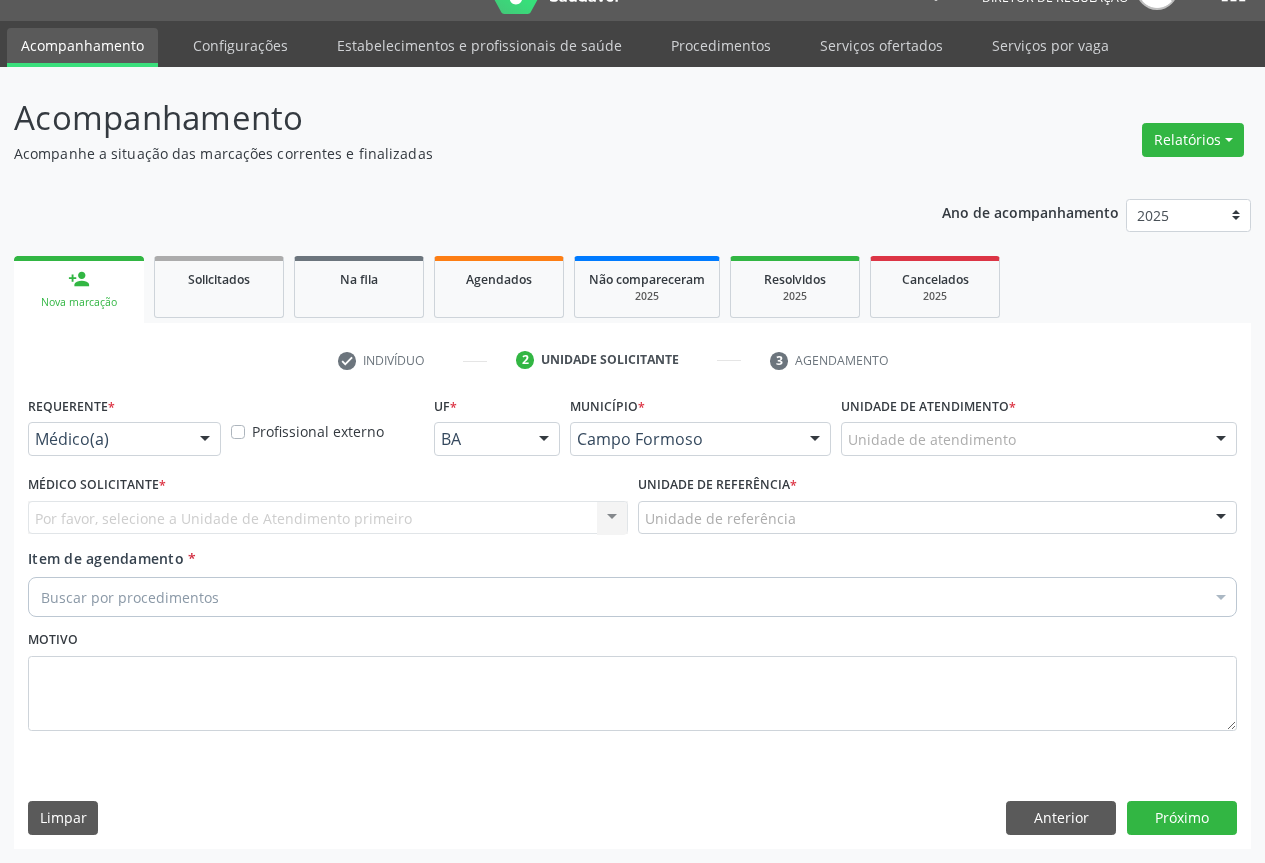 scroll, scrollTop: 43, scrollLeft: 0, axis: vertical 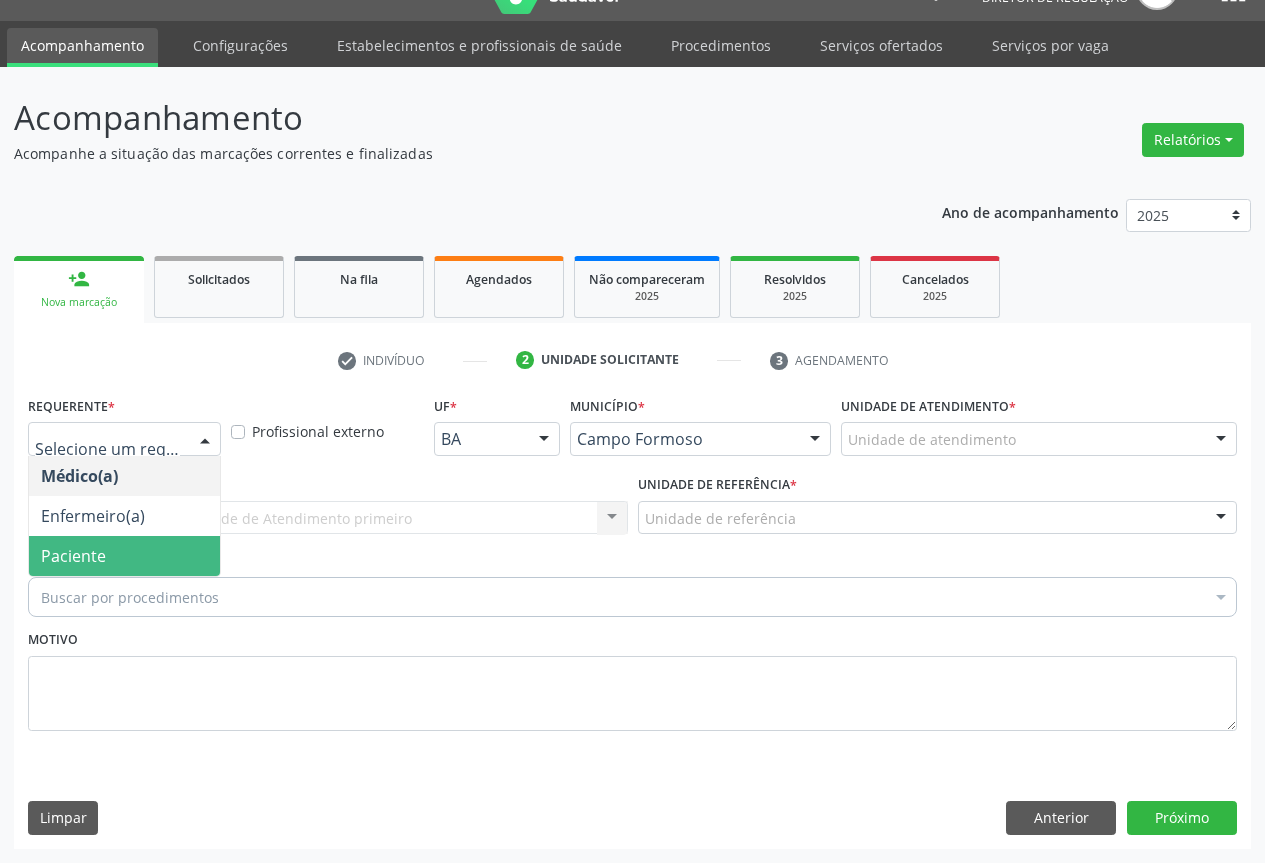 click on "Paciente" at bounding box center [124, 556] 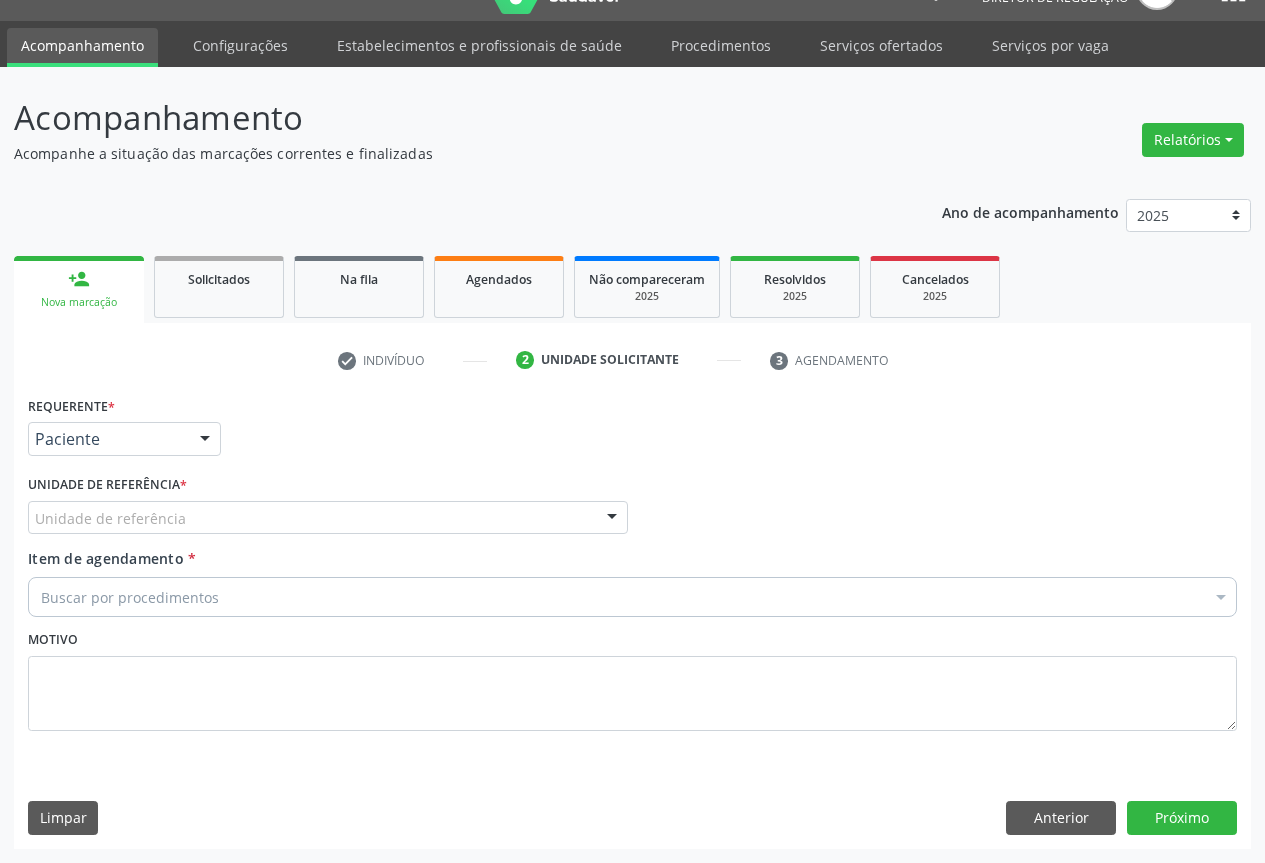 click on "Unidade de referência" at bounding box center (328, 518) 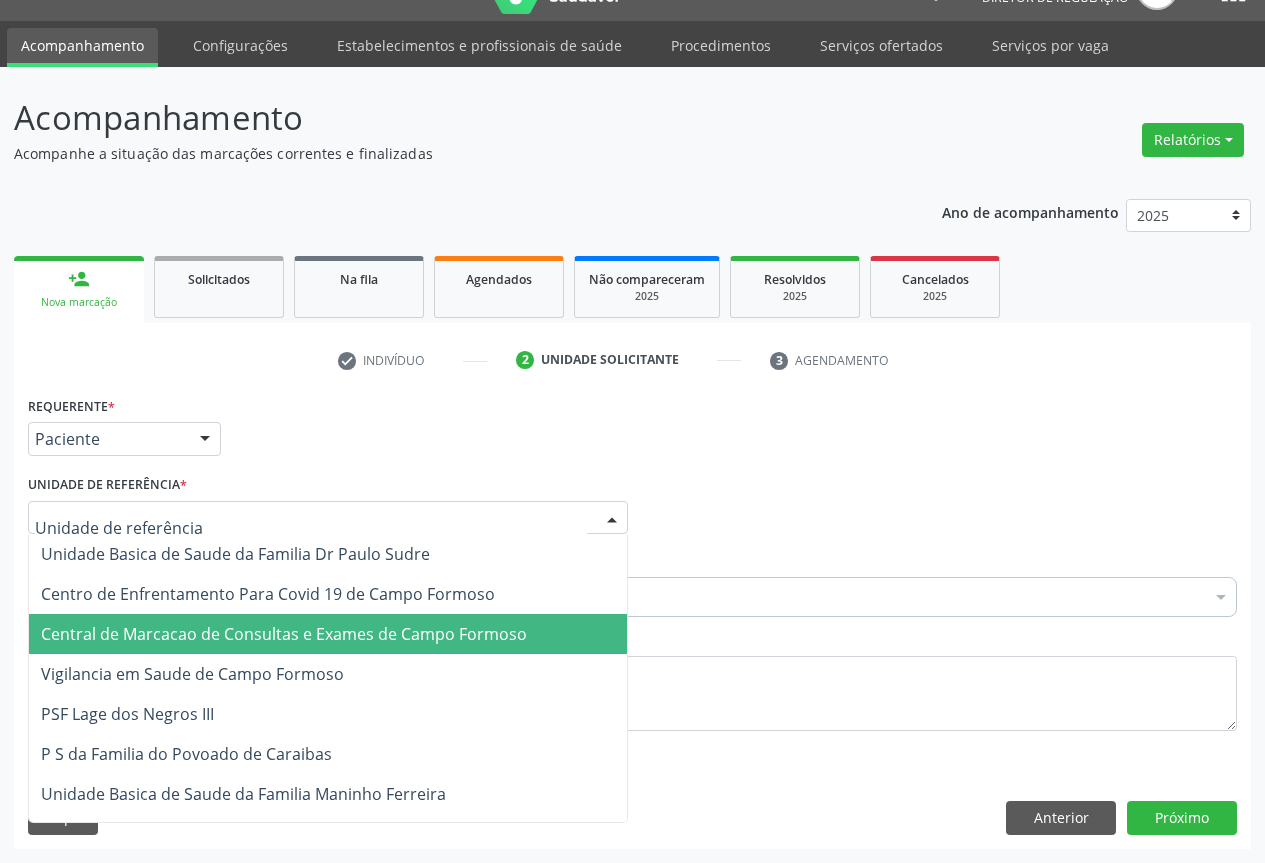 click on "Central de Marcacao de Consultas e Exames de Campo Formoso" at bounding box center [284, 634] 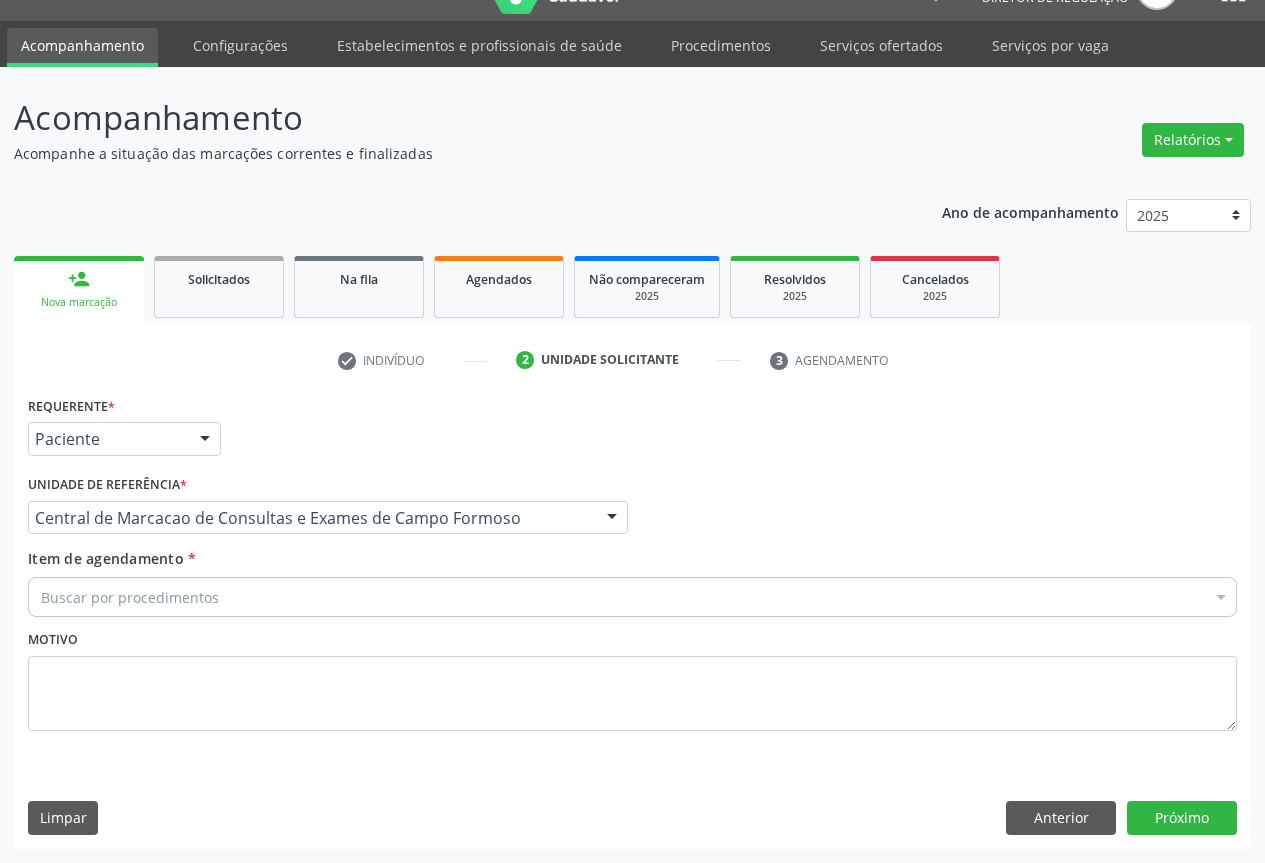 click on "Buscar por procedimentos" at bounding box center [632, 597] 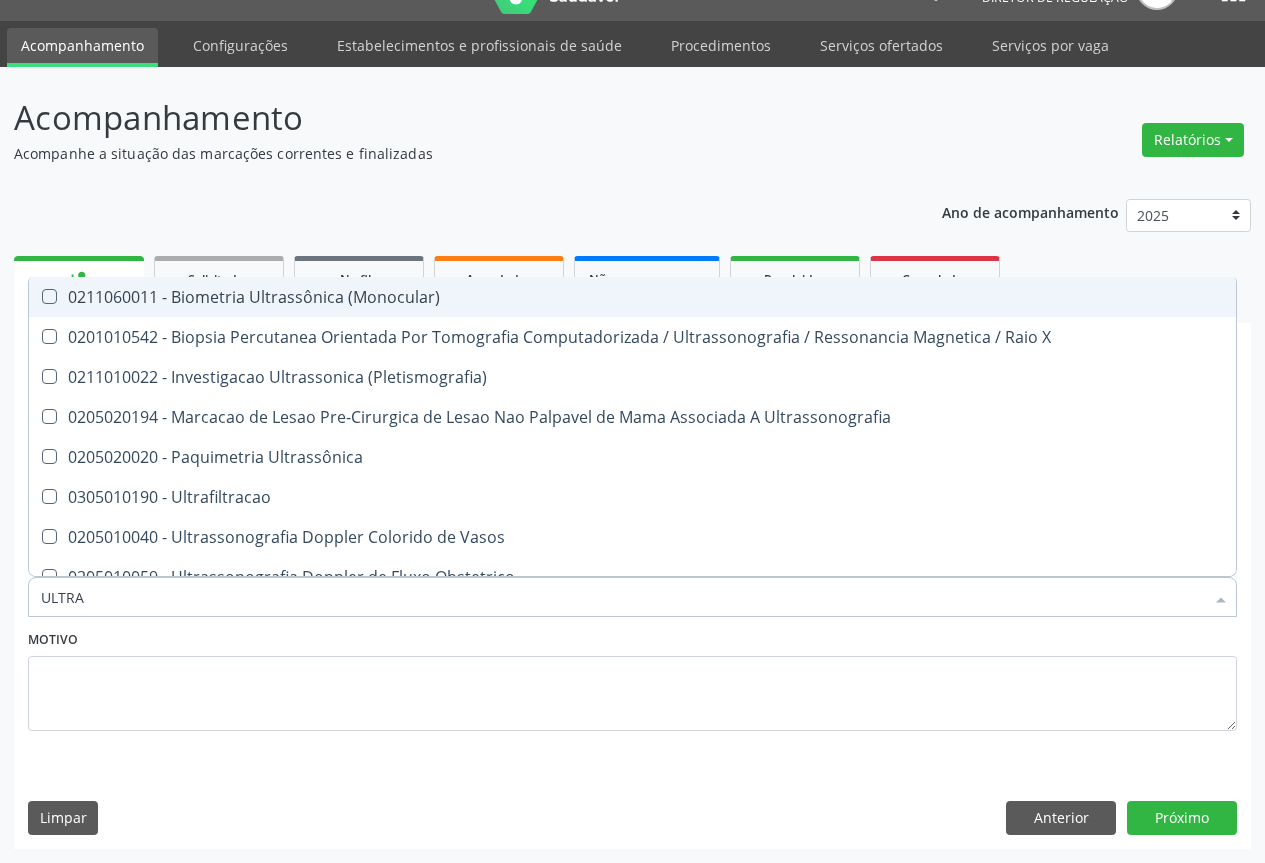 type on "ULTRAS" 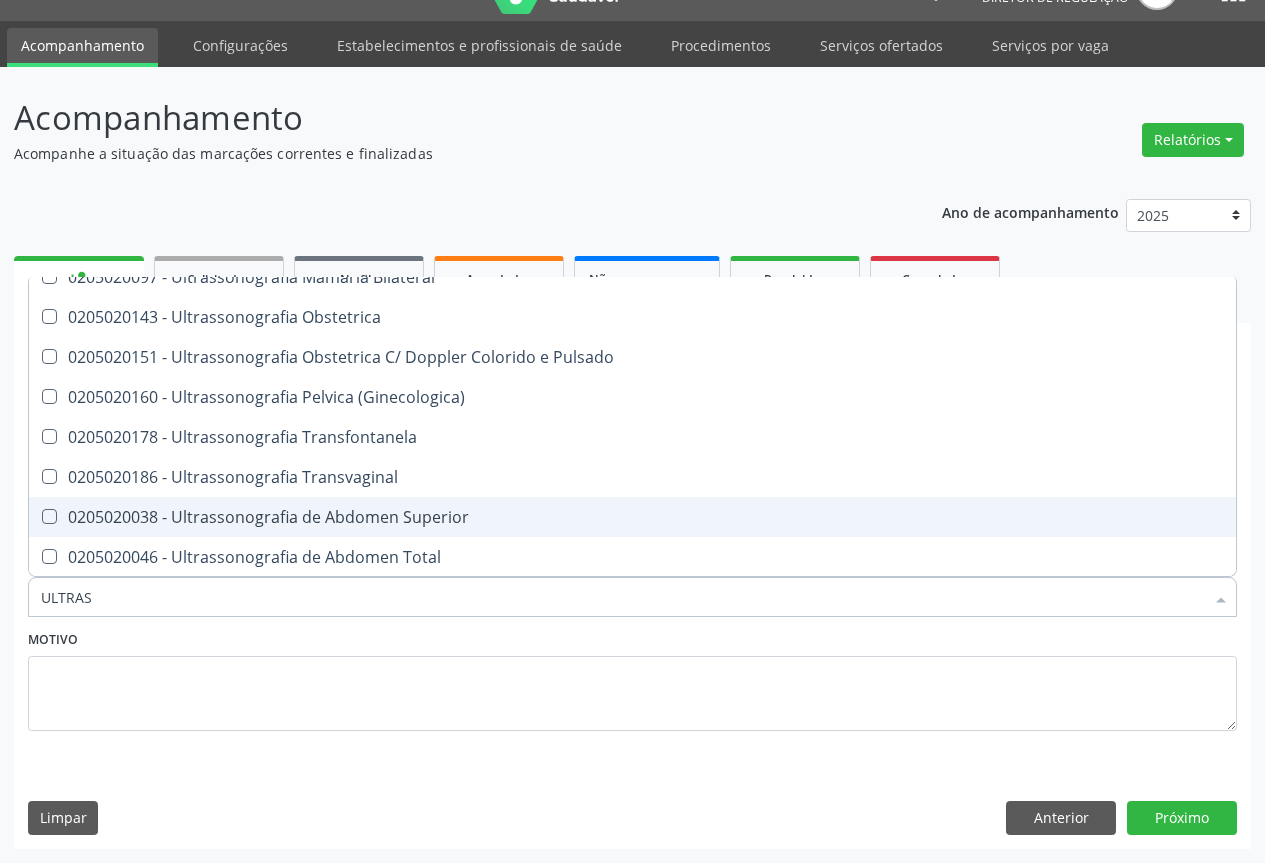 scroll, scrollTop: 400, scrollLeft: 0, axis: vertical 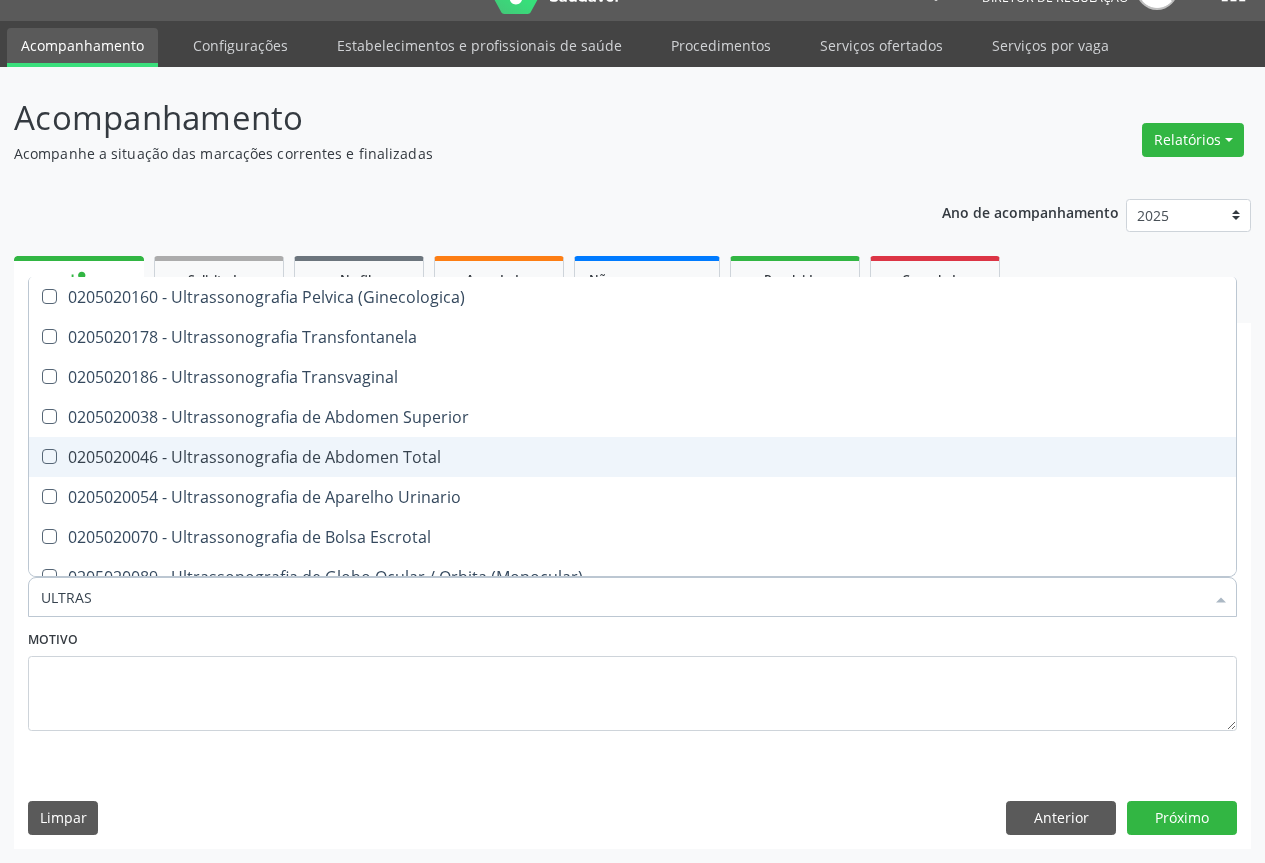 click on "0205020046 - Ultrassonografia de Abdomen Total" at bounding box center (632, 457) 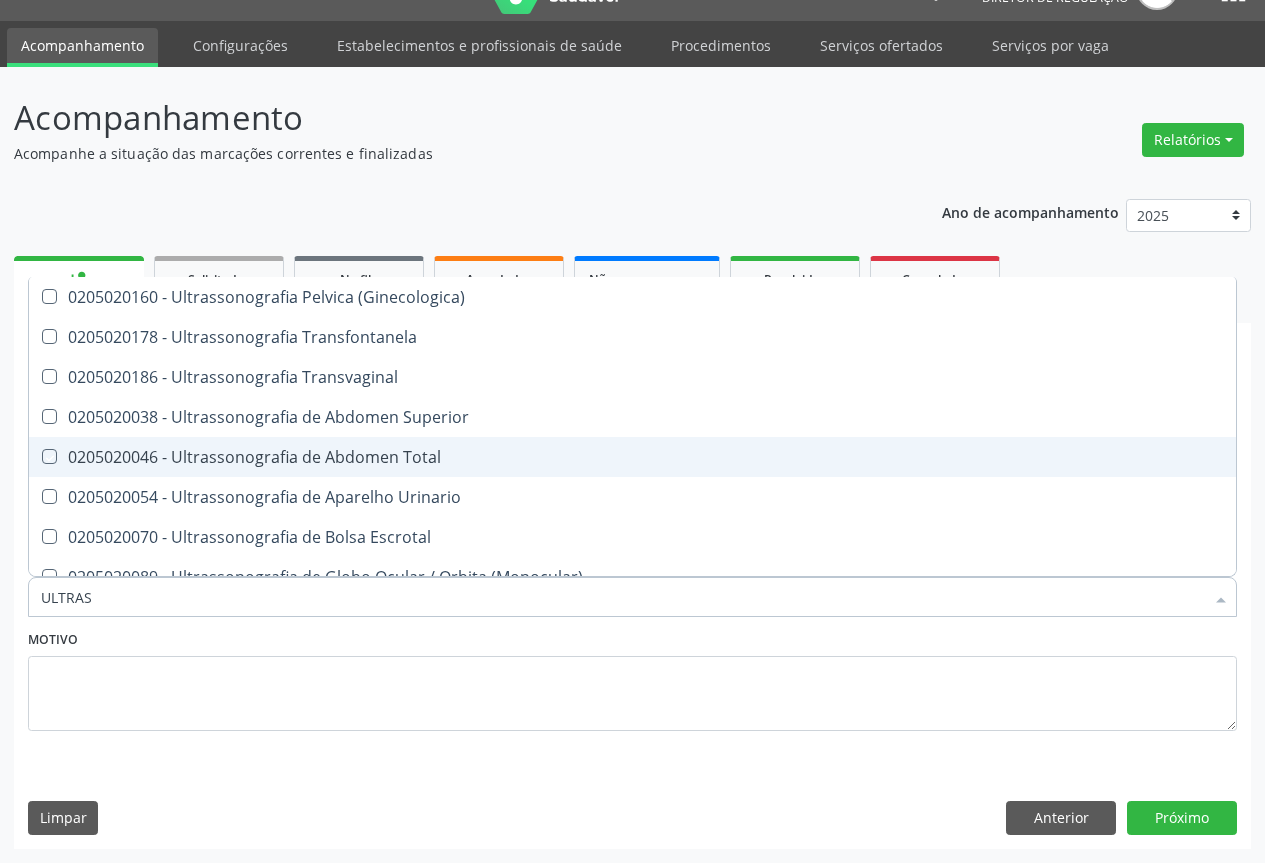 checkbox on "true" 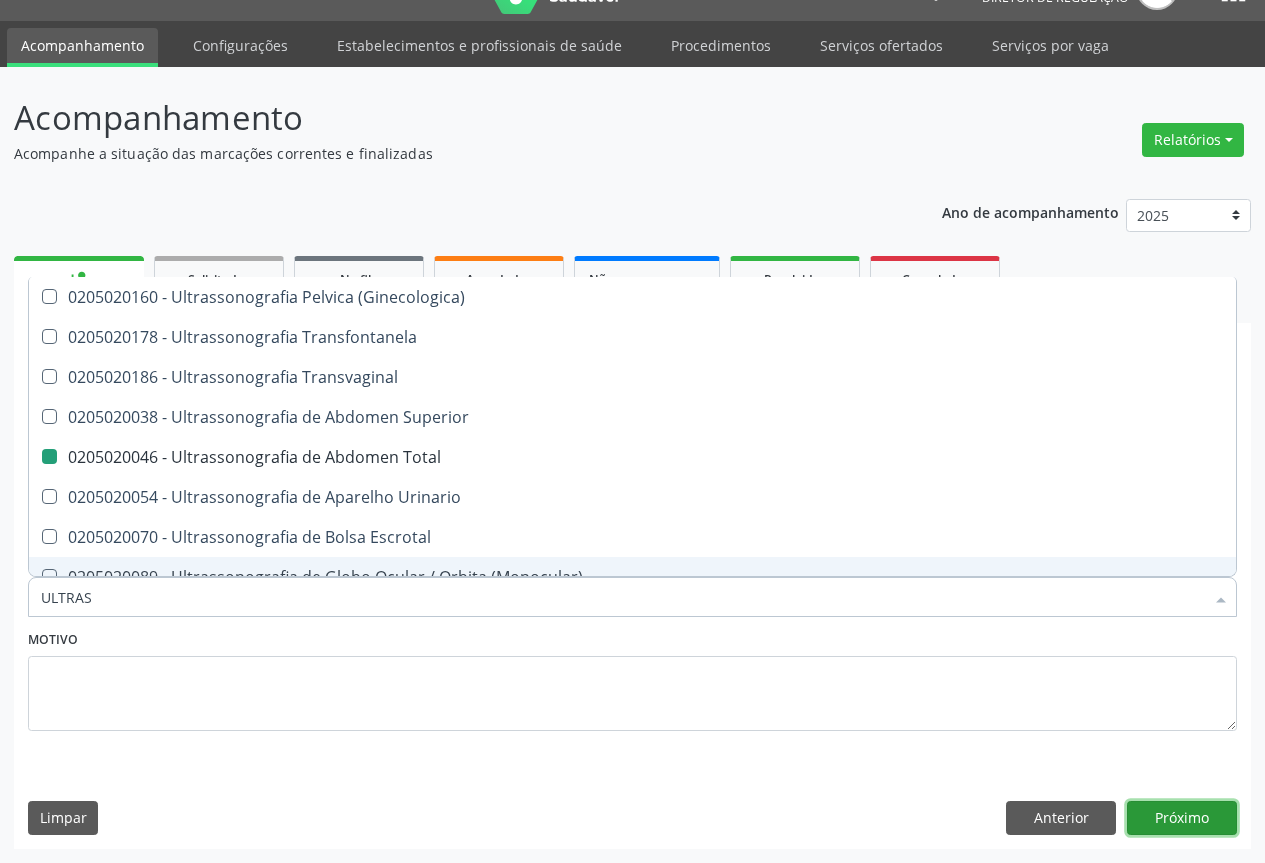 click on "Próximo" at bounding box center (1182, 818) 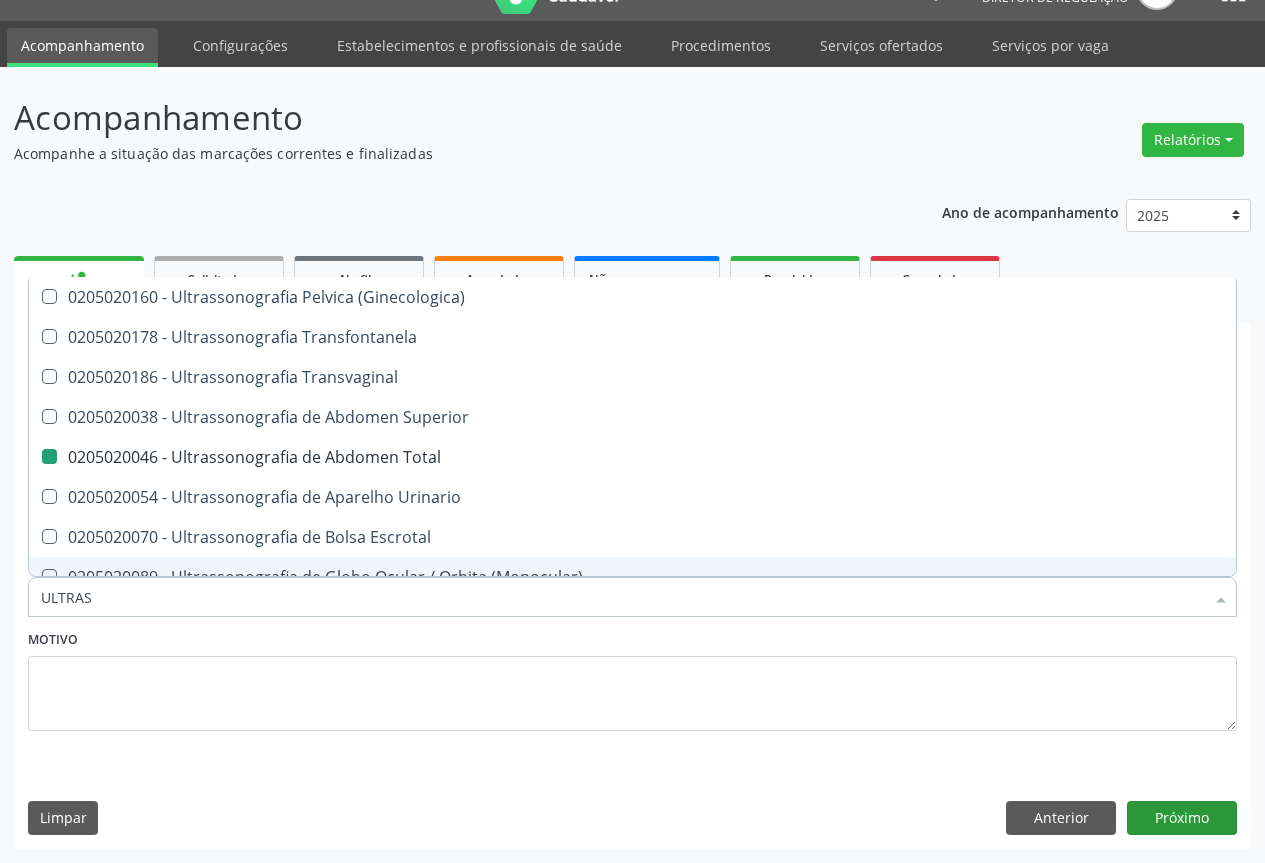 scroll, scrollTop: 7, scrollLeft: 0, axis: vertical 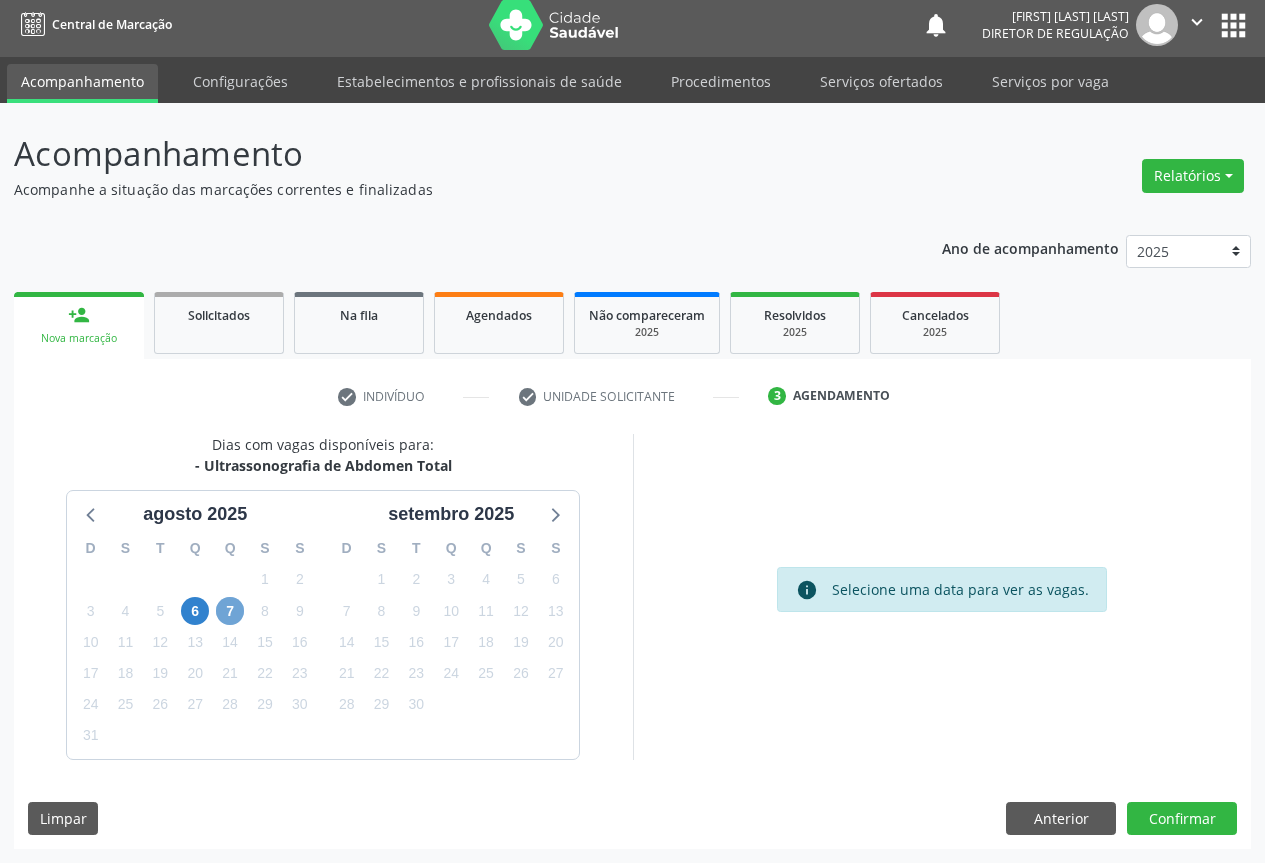 click on "7" at bounding box center [230, 611] 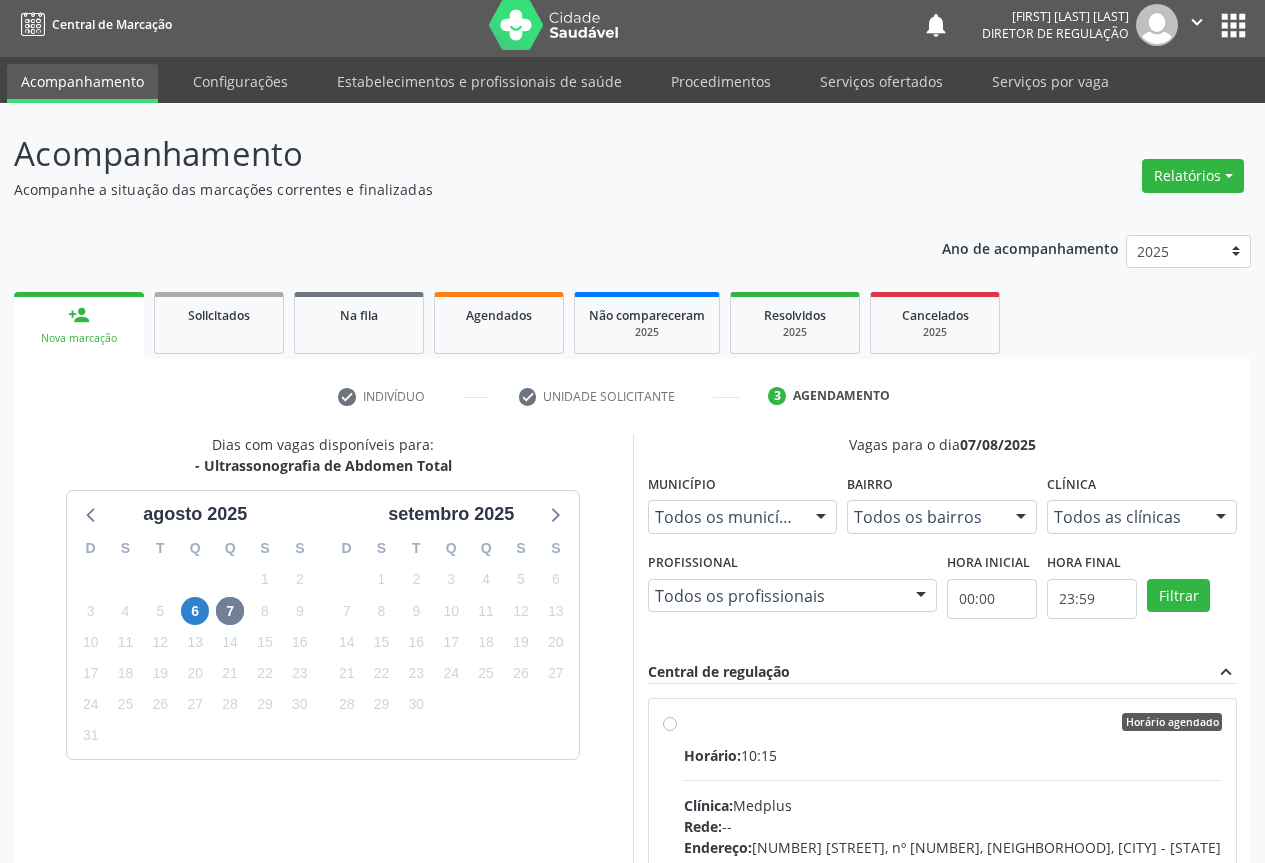 click on "Horário:   10:15" at bounding box center [953, 755] 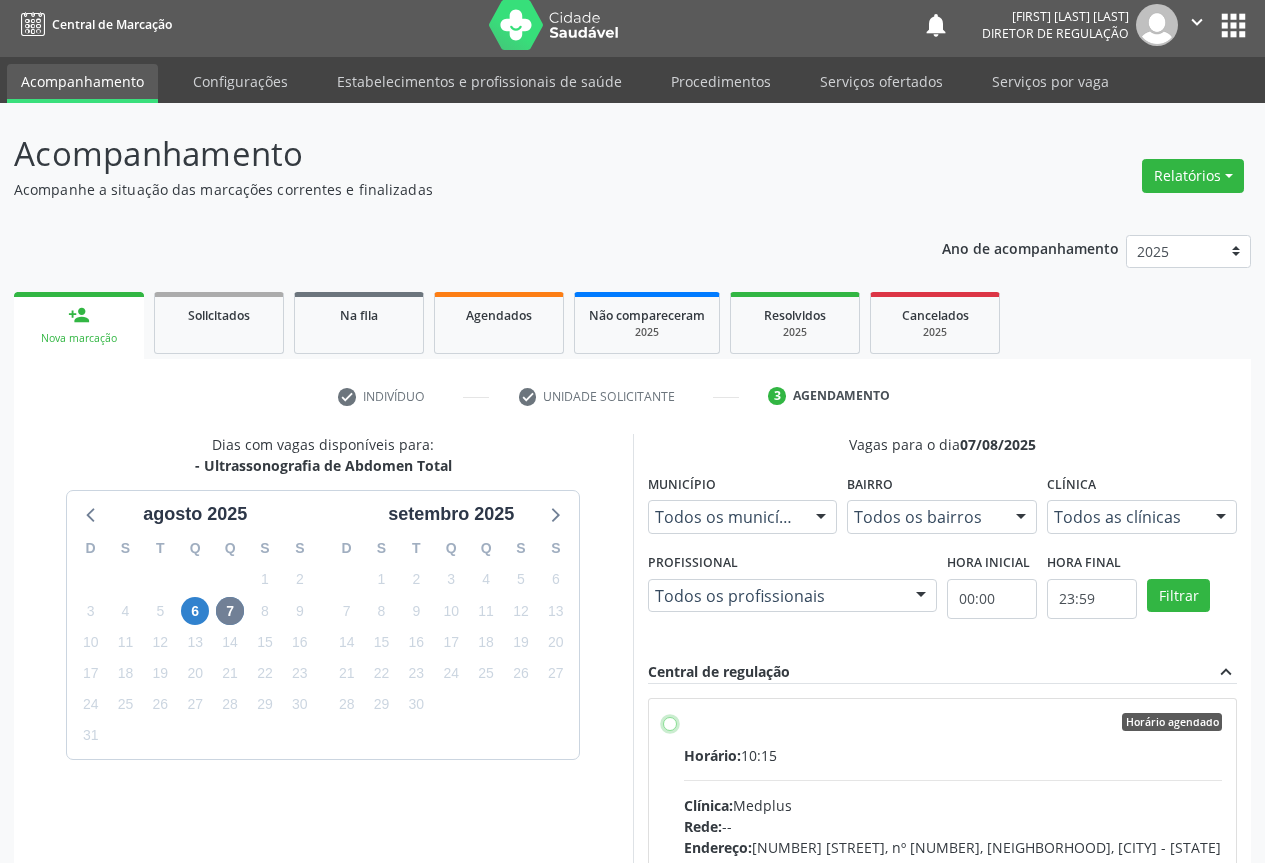 click on "Horário agendado
Horário:   10:15
Clínica:  Medplus
Rede:
--
Endereço:   2 and S 204 Ed Emp B, nº 35, Centro, Campo Formoso - BA
Telefone:   --
Profissional:
Lanna Peralva Miranda Rocha
Informações adicionais sobre o atendimento
Idade de atendimento:
de 0 a 120 anos
Gênero(s) atendido(s):
Masculino e Feminino
Informações adicionais:
--" at bounding box center [670, 722] 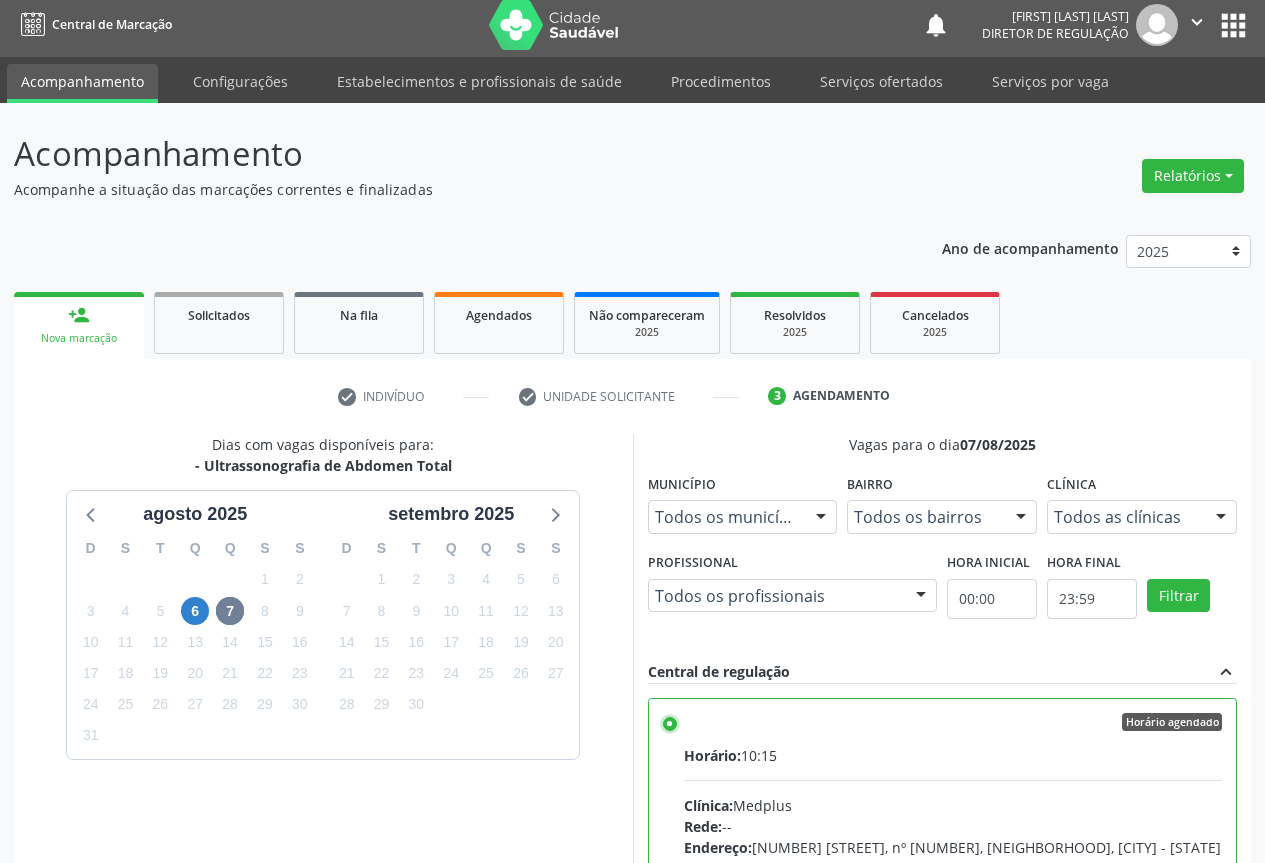 scroll, scrollTop: 332, scrollLeft: 0, axis: vertical 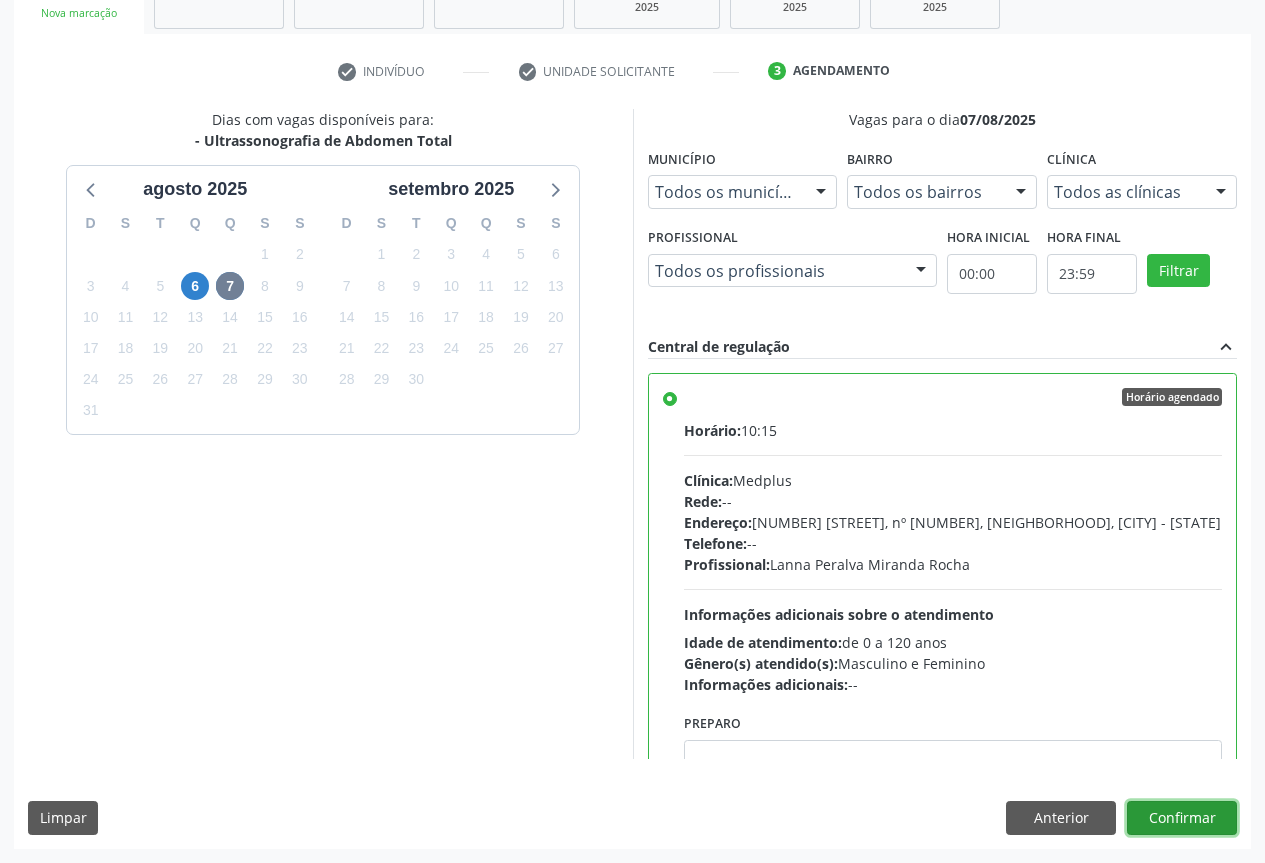 click on "Confirmar" at bounding box center (1182, 818) 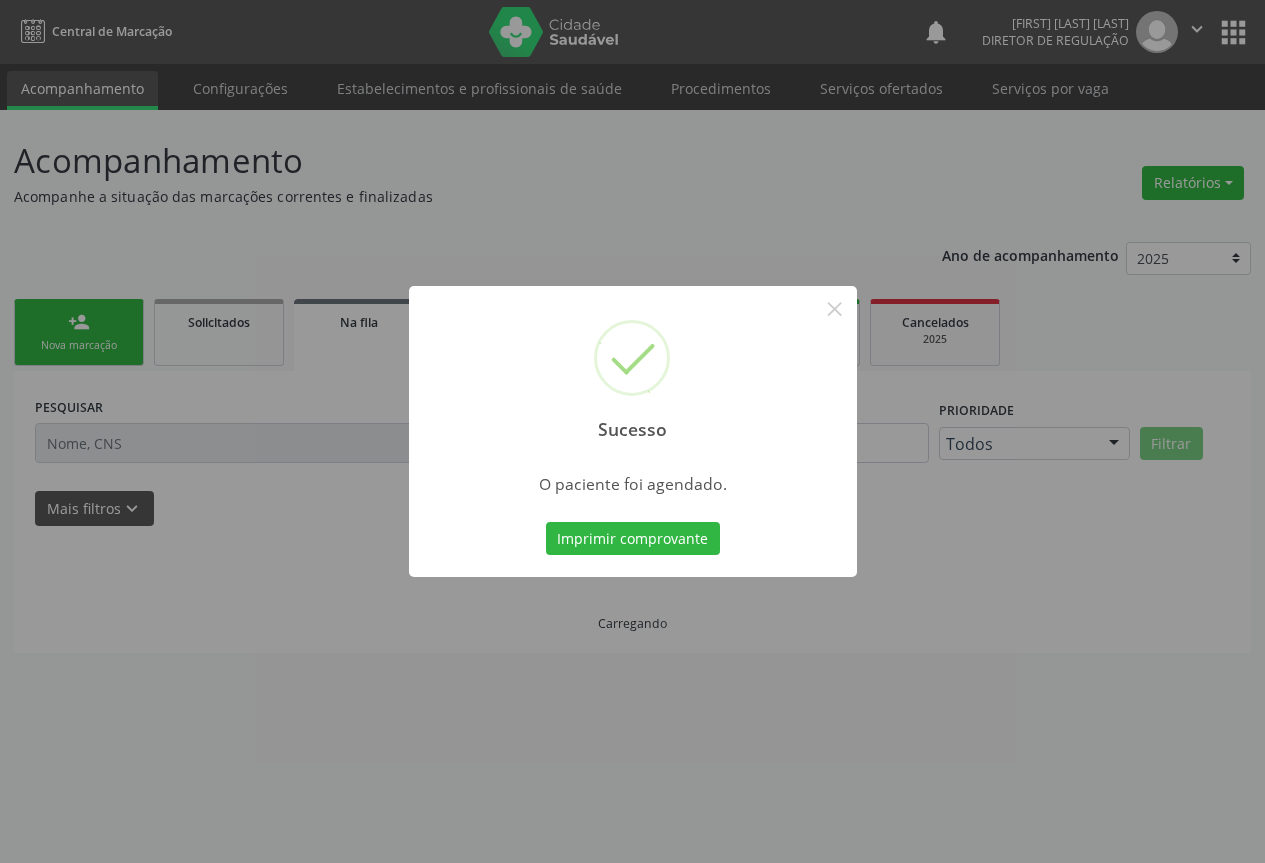 scroll, scrollTop: 0, scrollLeft: 0, axis: both 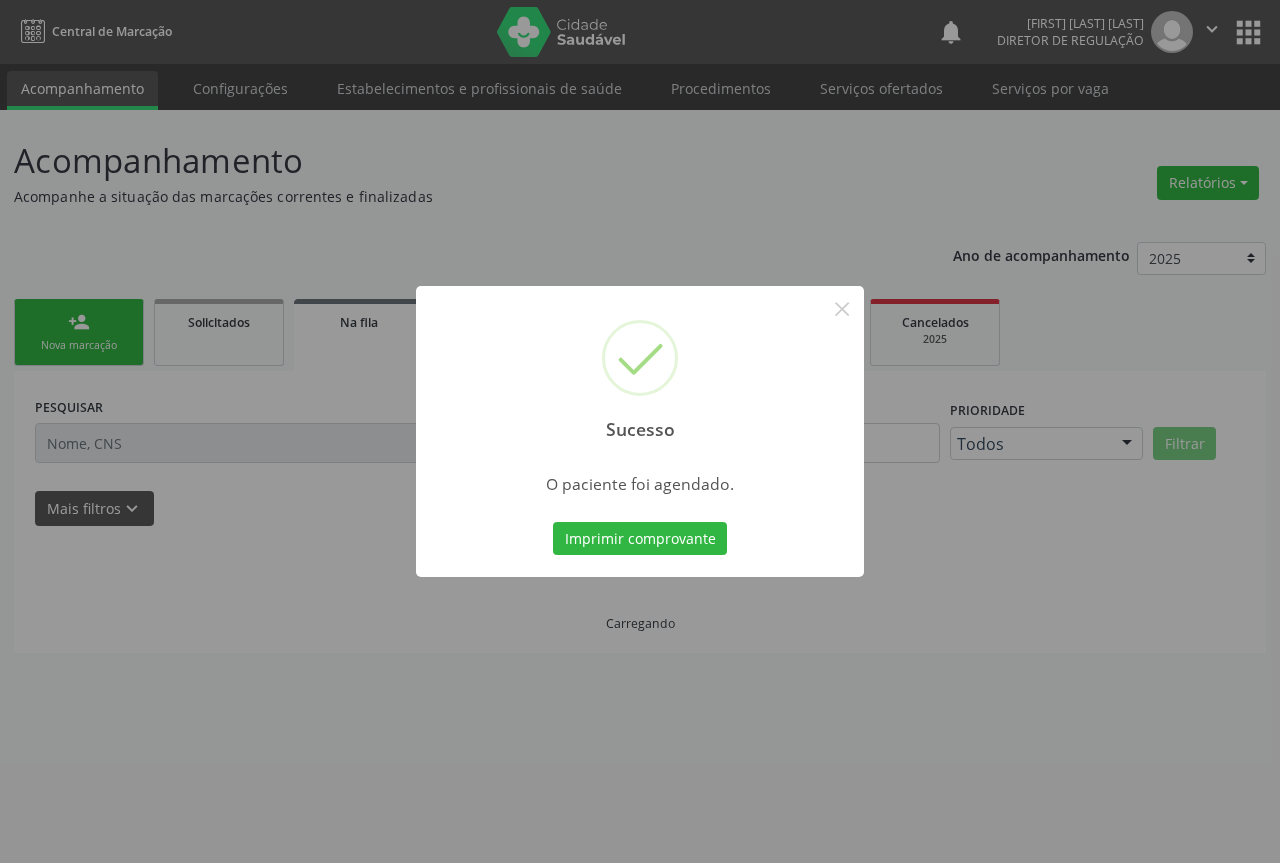 type 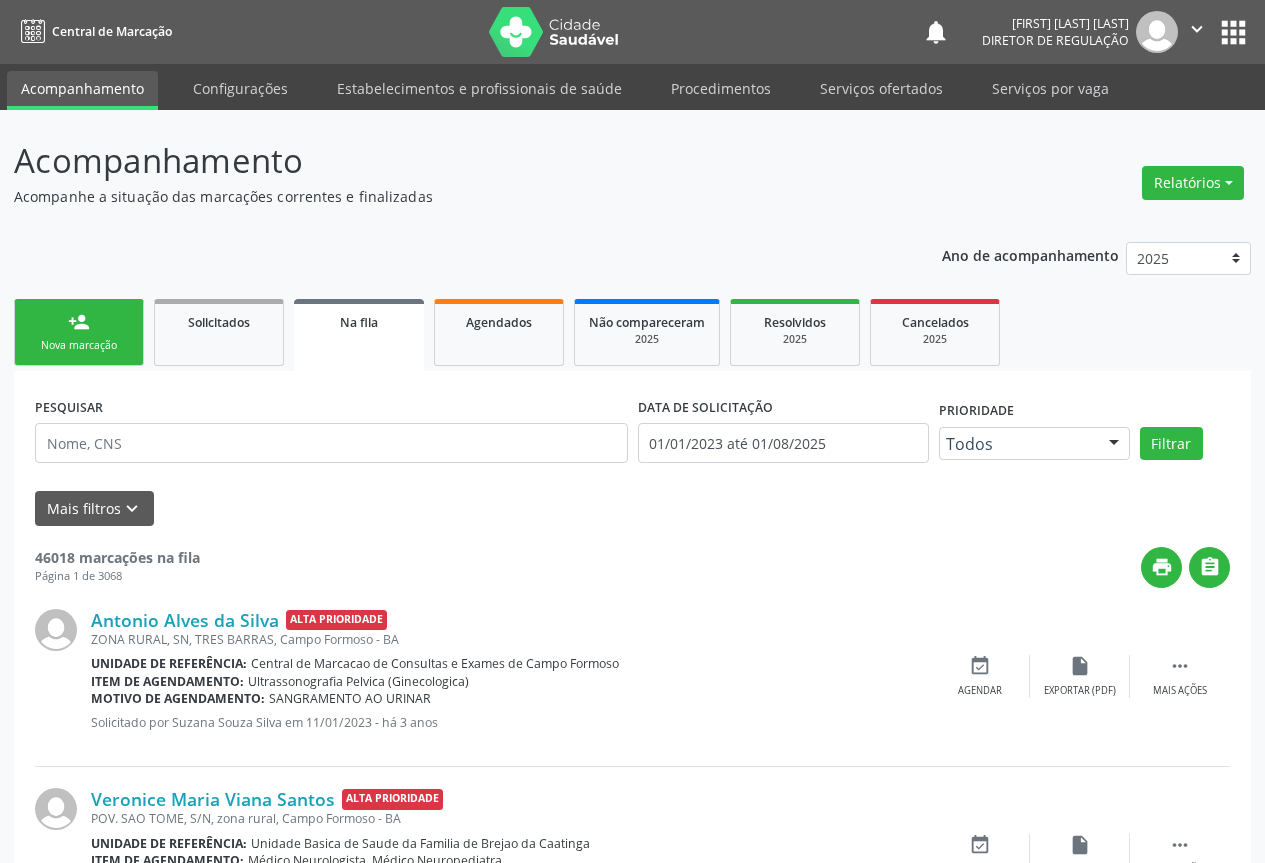 click on "person_add
Nova marcação" at bounding box center (79, 332) 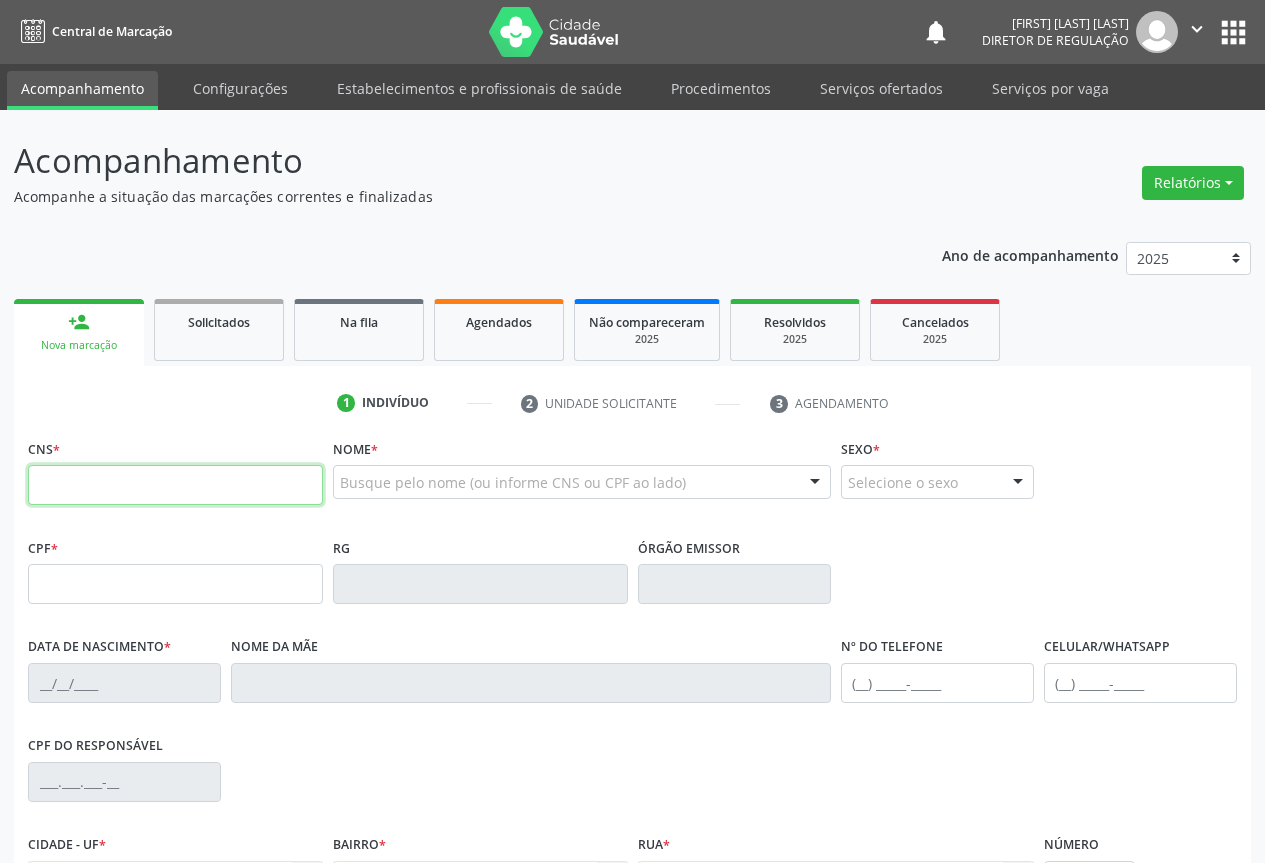click at bounding box center (175, 485) 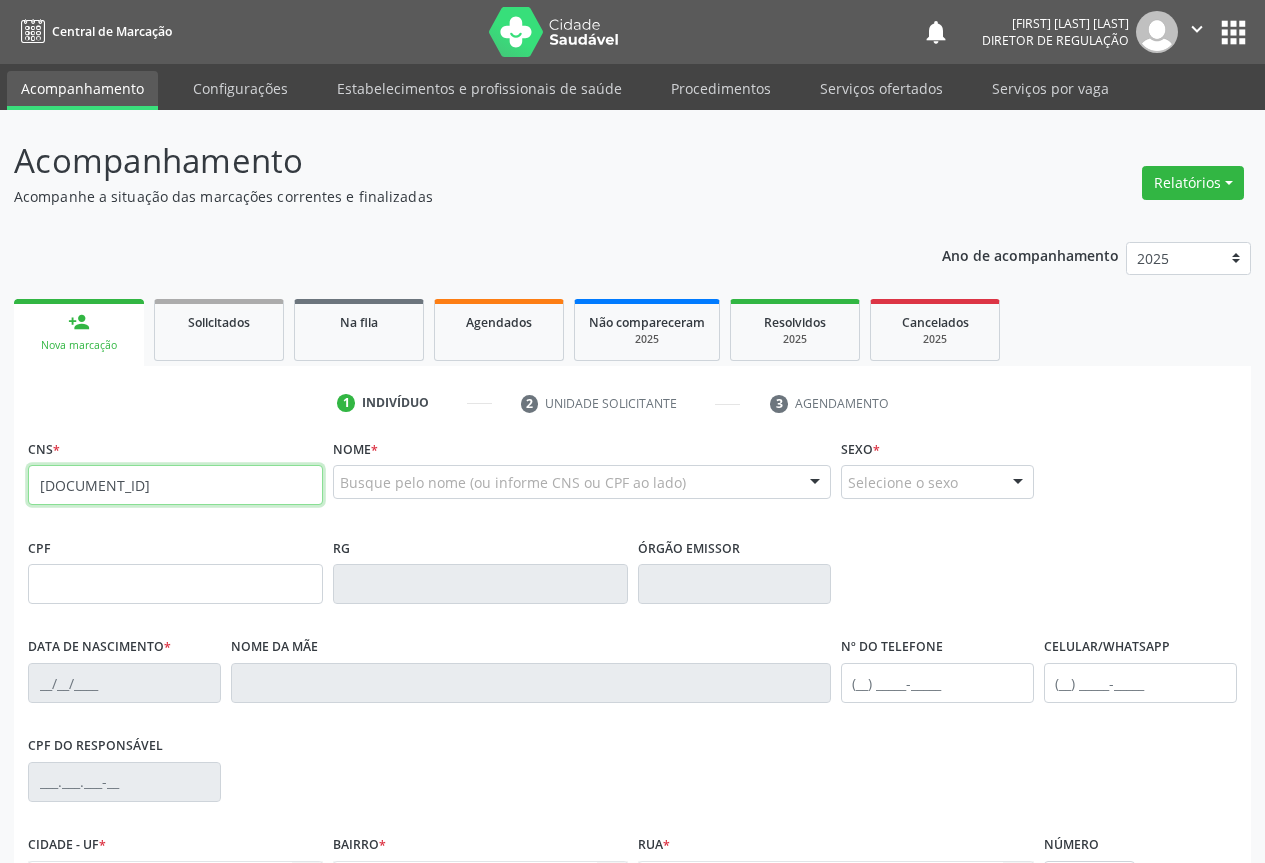 type on "705 0030 6821 1552" 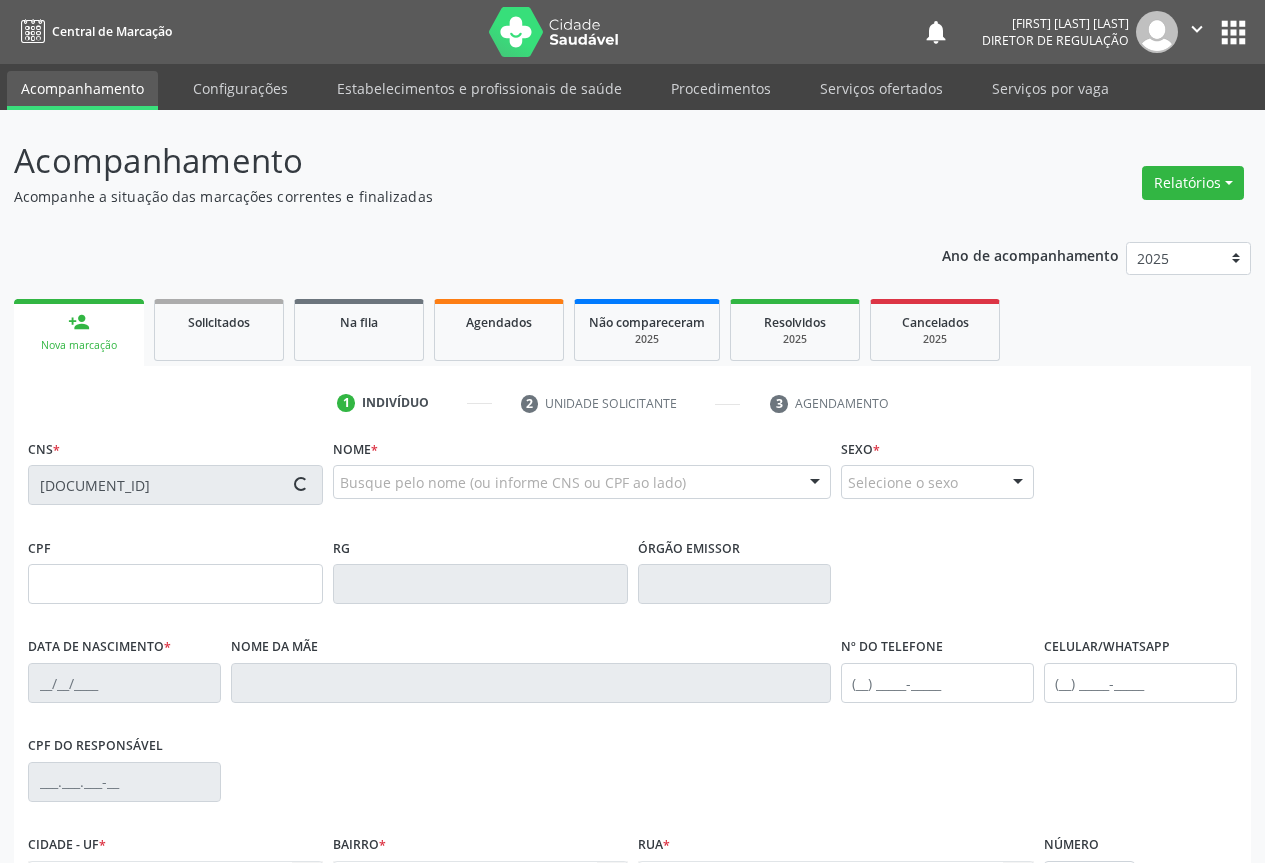 type on "31/01/2003" 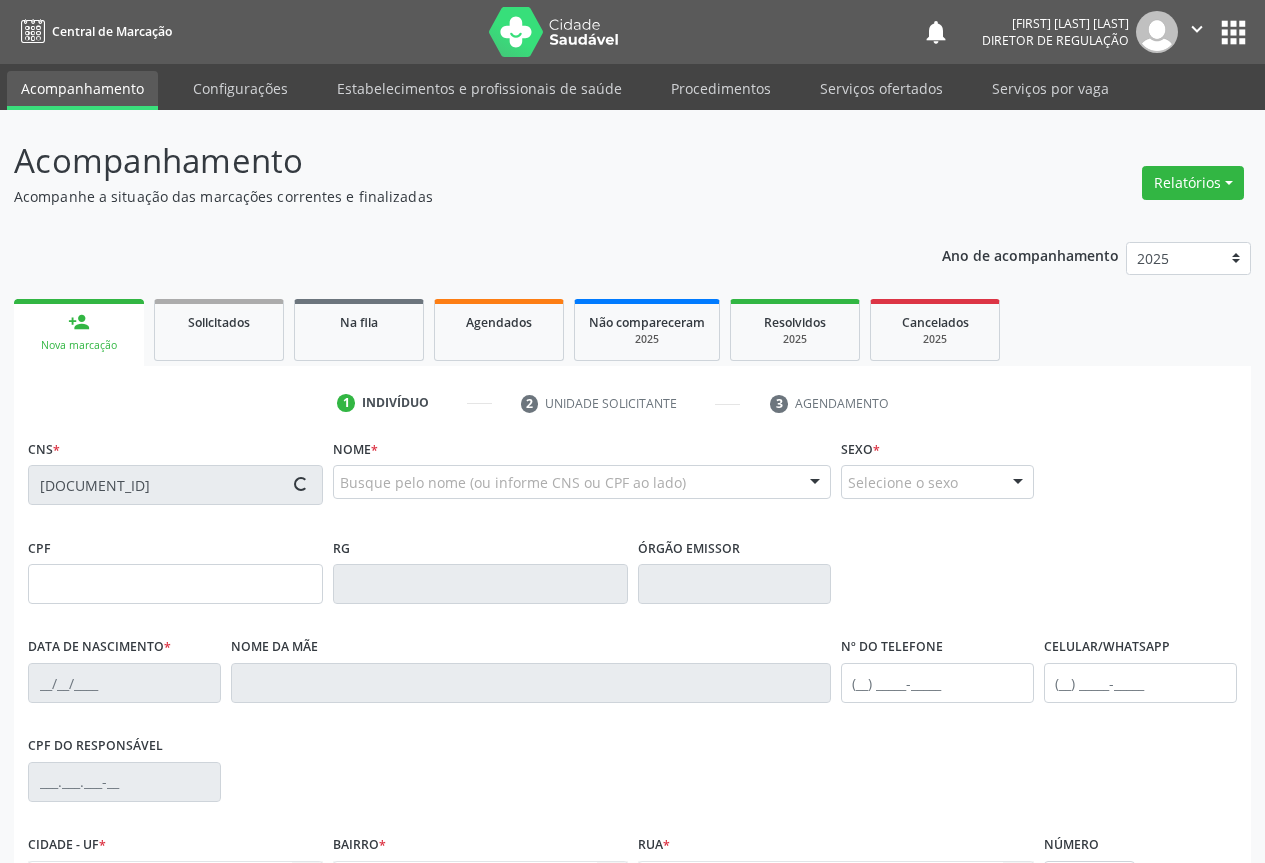 type on "S/N" 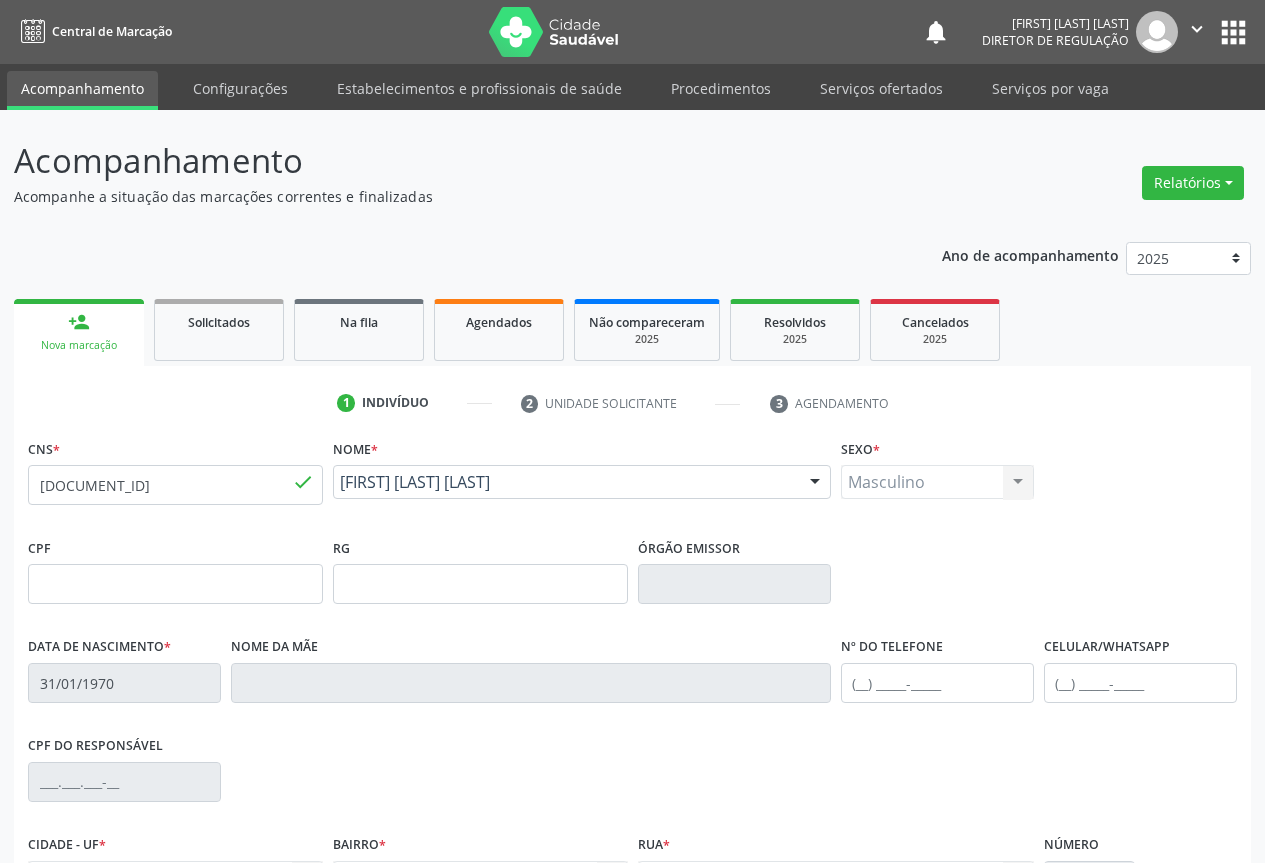 scroll, scrollTop: 221, scrollLeft: 0, axis: vertical 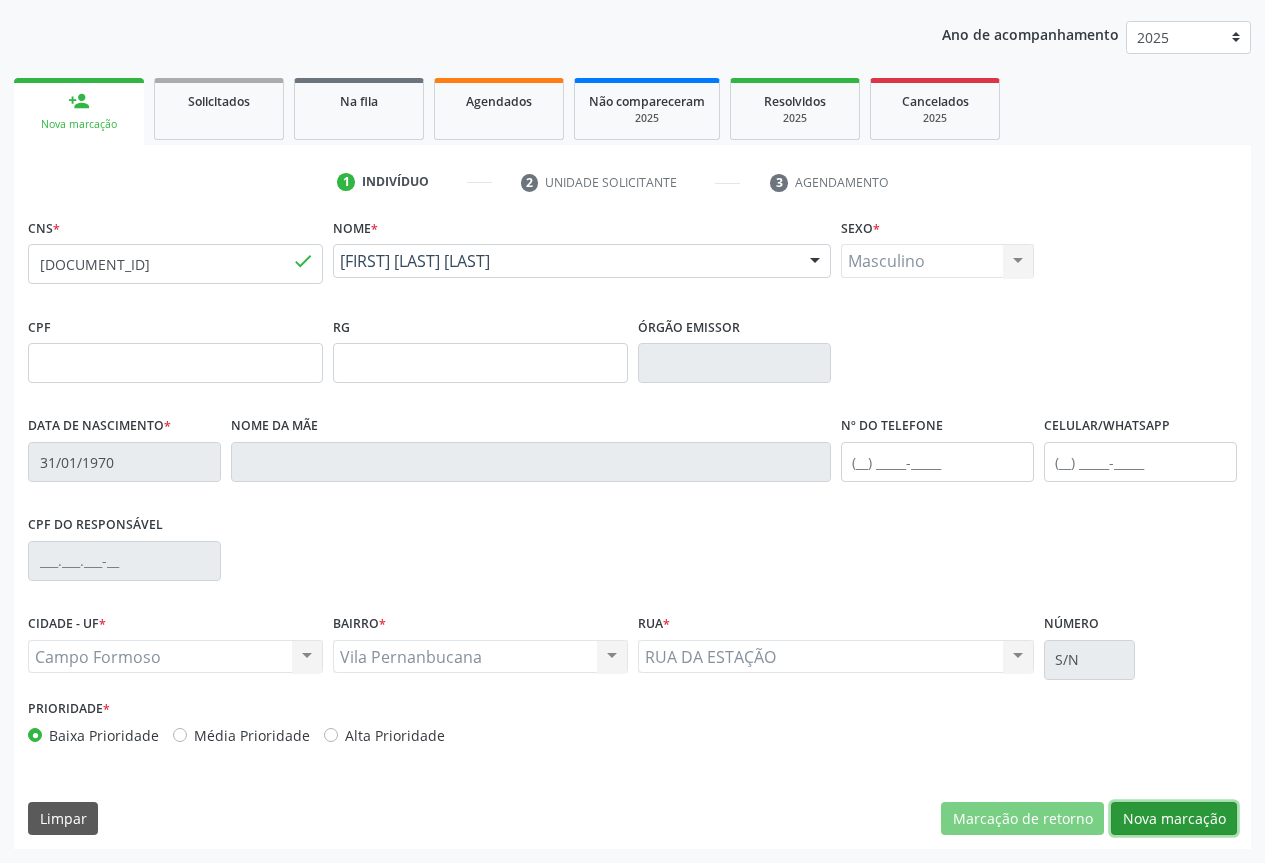 click on "Nova marcação" at bounding box center (1174, 819) 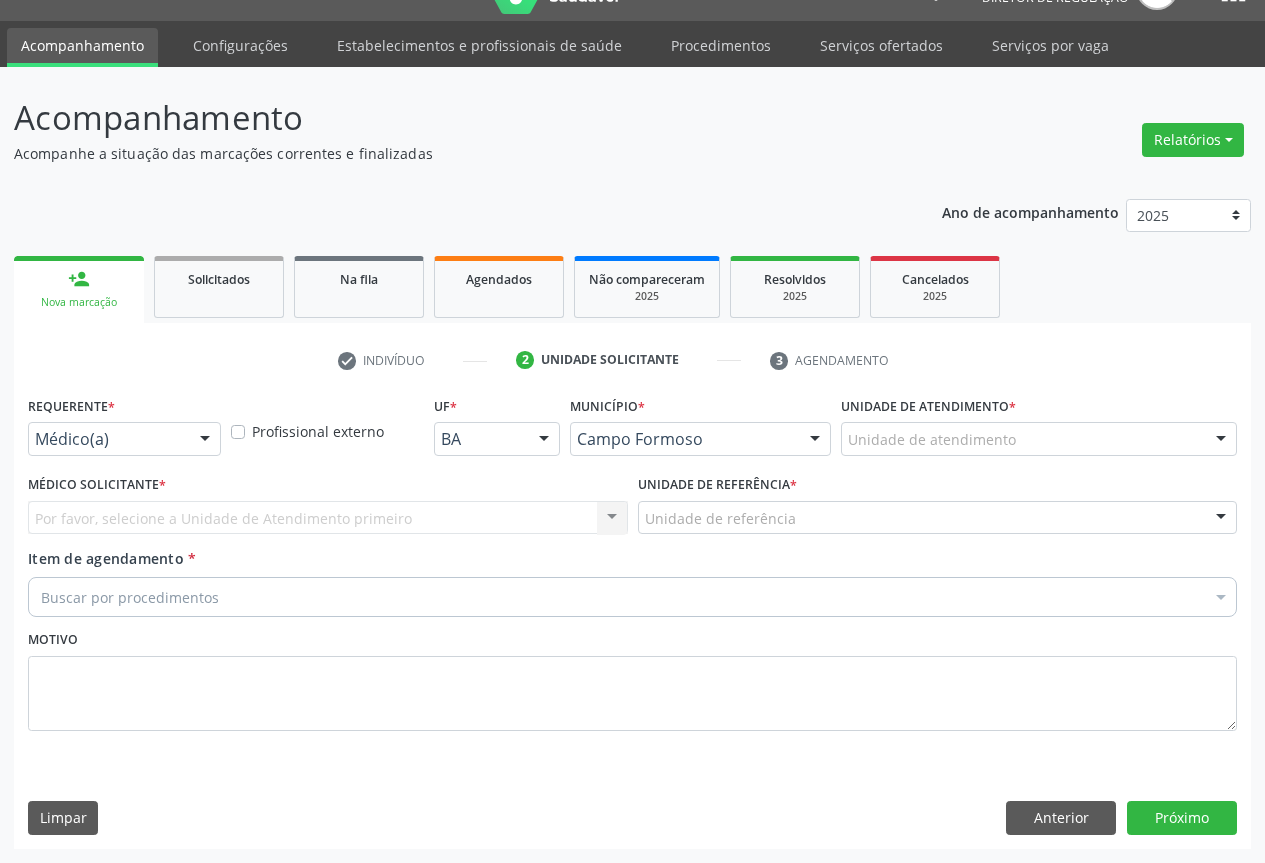 scroll, scrollTop: 43, scrollLeft: 0, axis: vertical 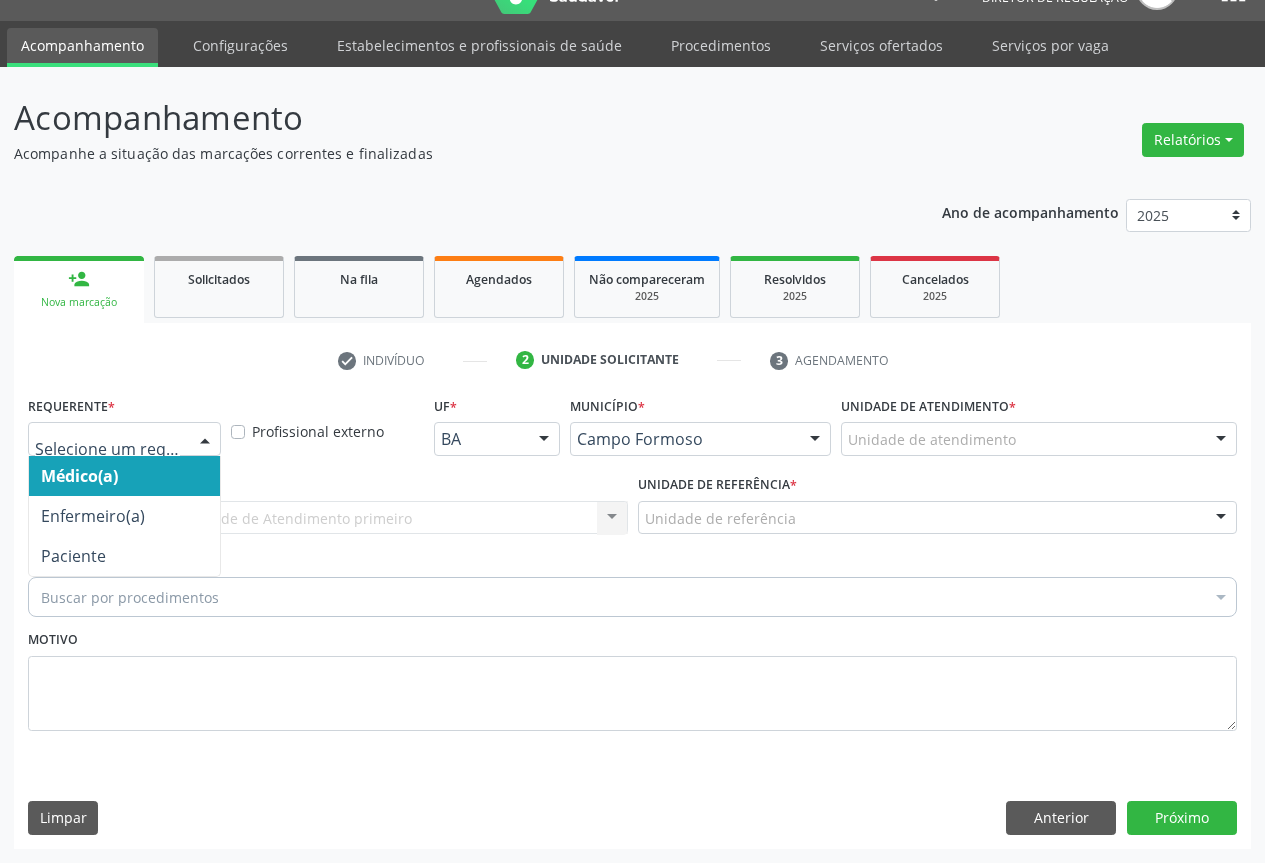 click at bounding box center [124, 439] 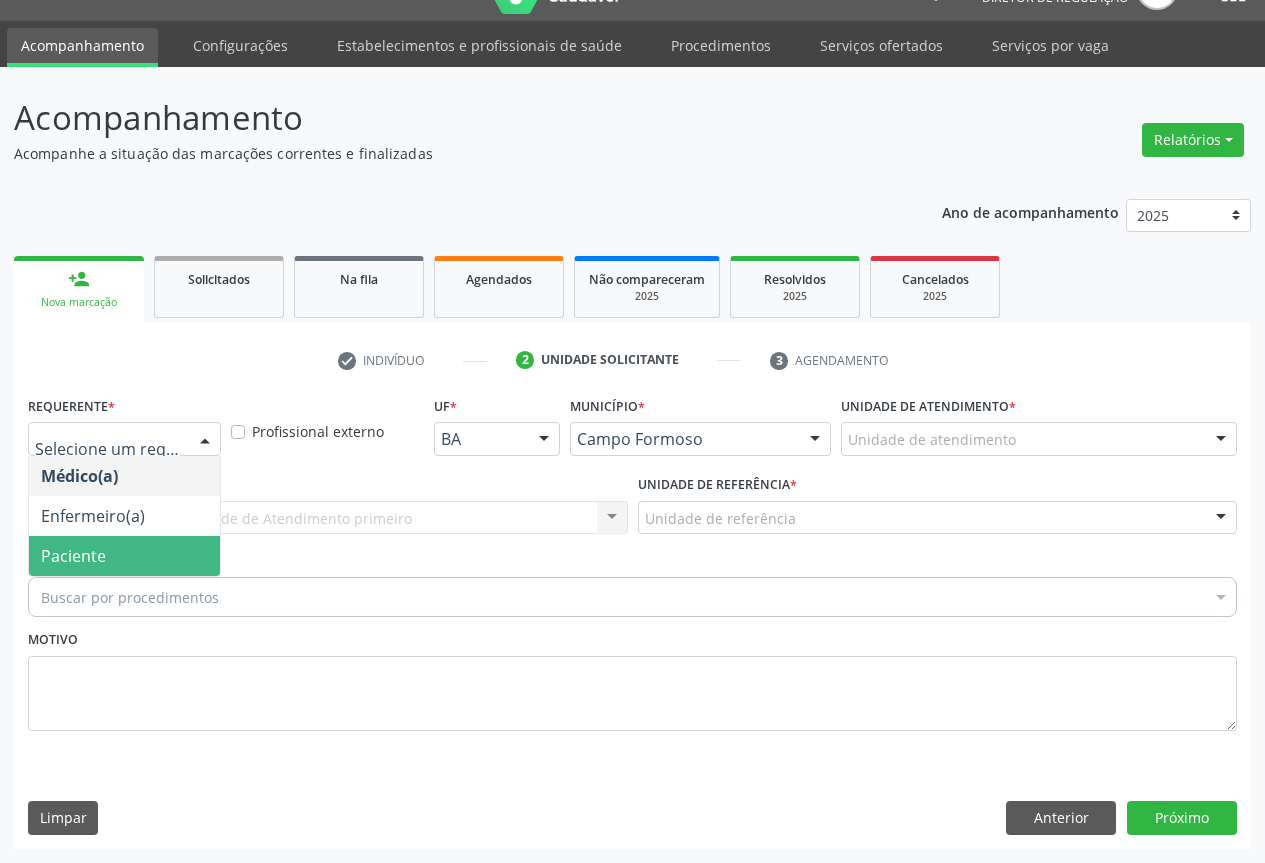 drag, startPoint x: 163, startPoint y: 538, endPoint x: 283, endPoint y: 538, distance: 120 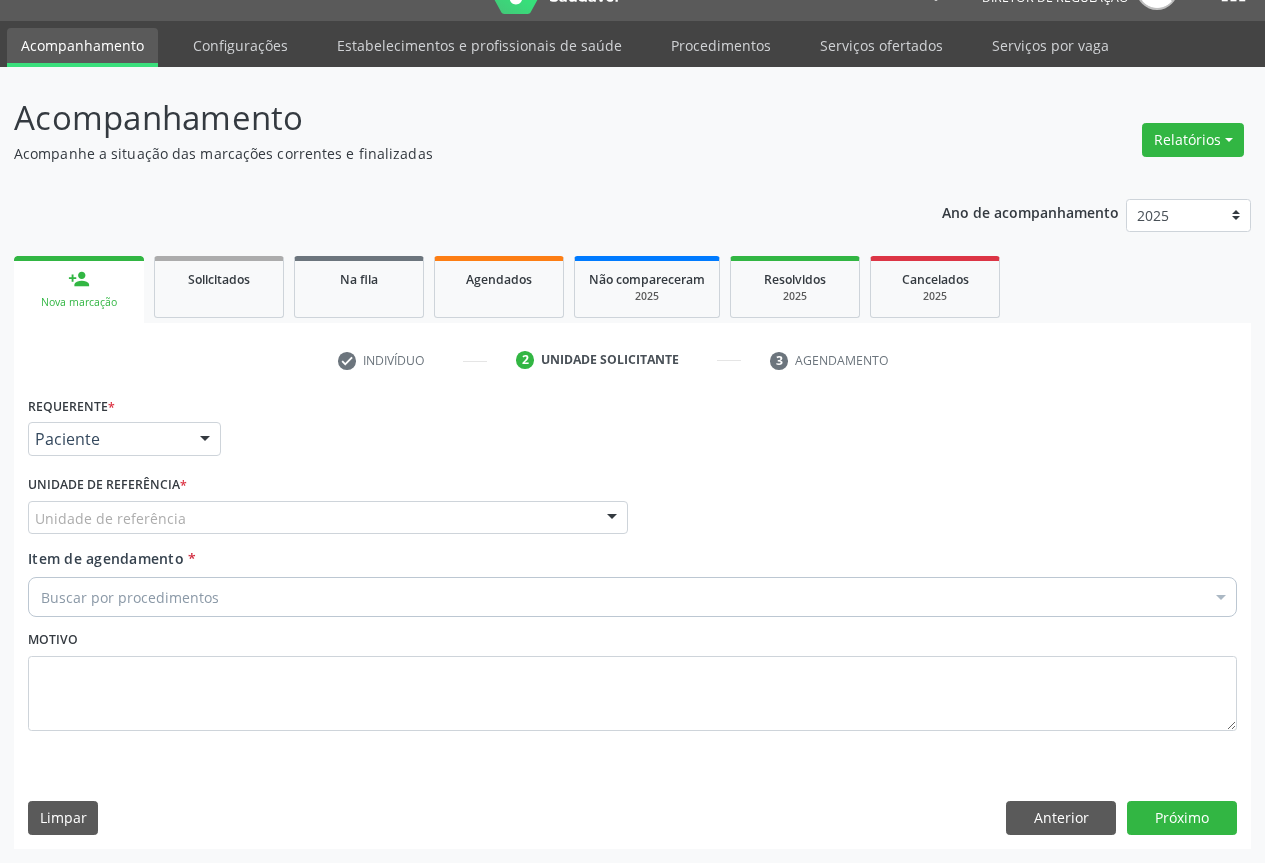 click on "Unidade de referência" at bounding box center (328, 518) 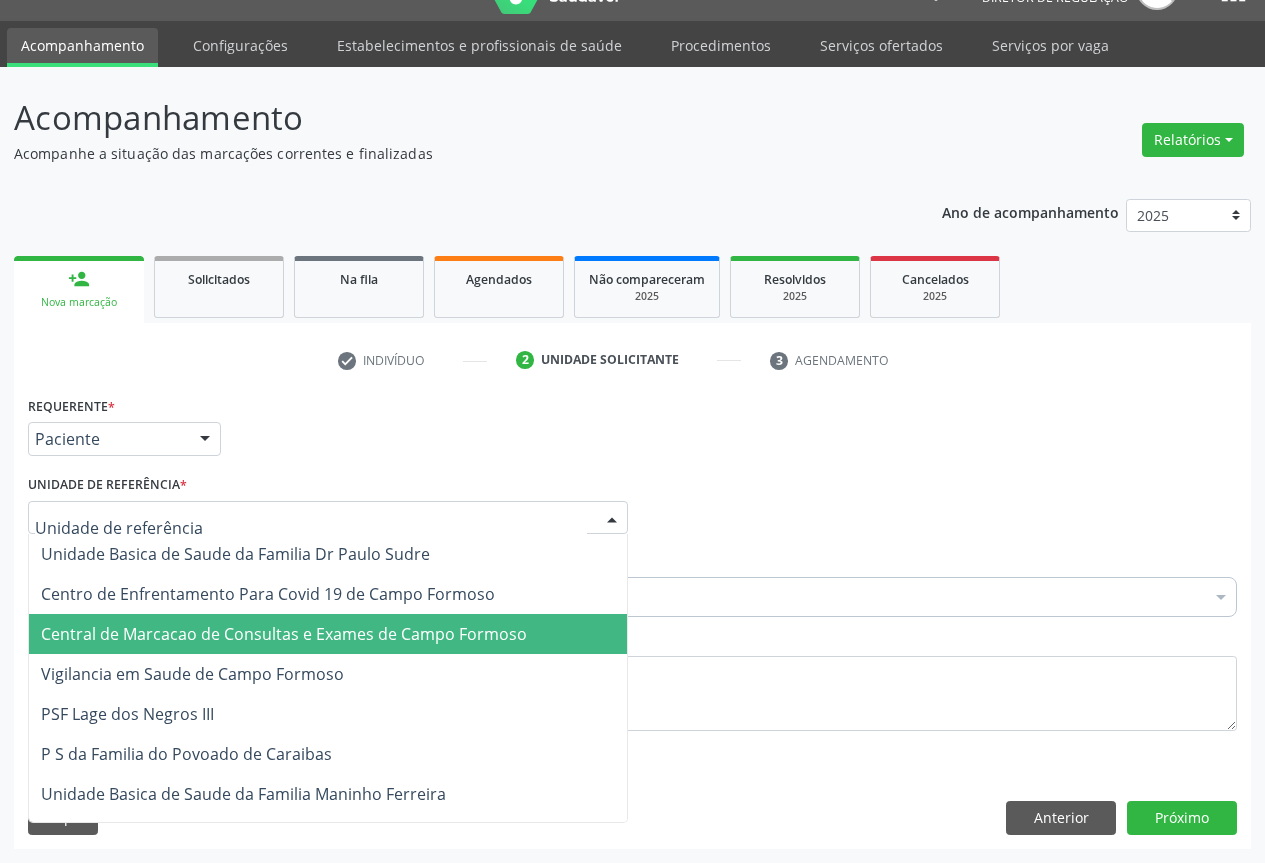 click on "Central de Marcacao de Consultas e Exames de Campo Formoso" at bounding box center [284, 634] 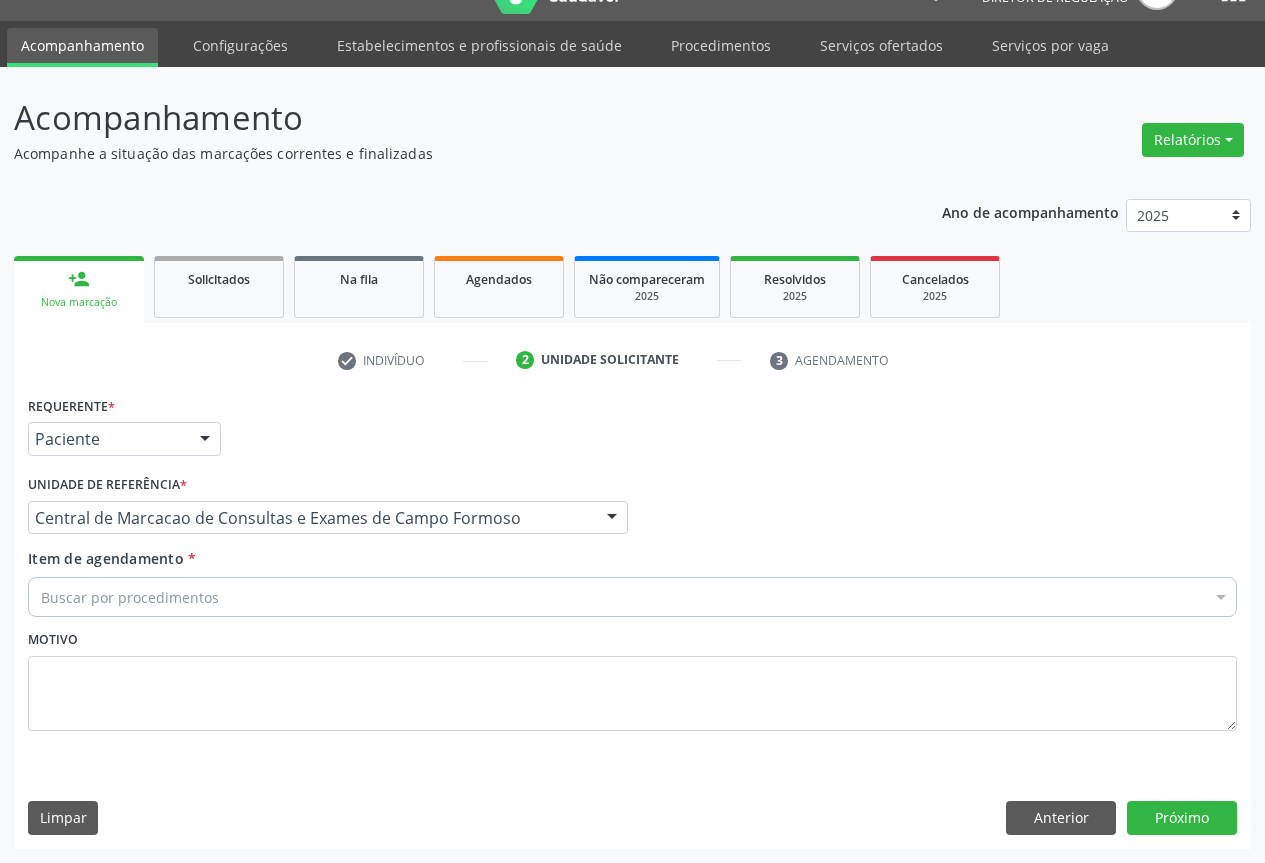 click on "Buscar por procedimentos" at bounding box center (632, 597) 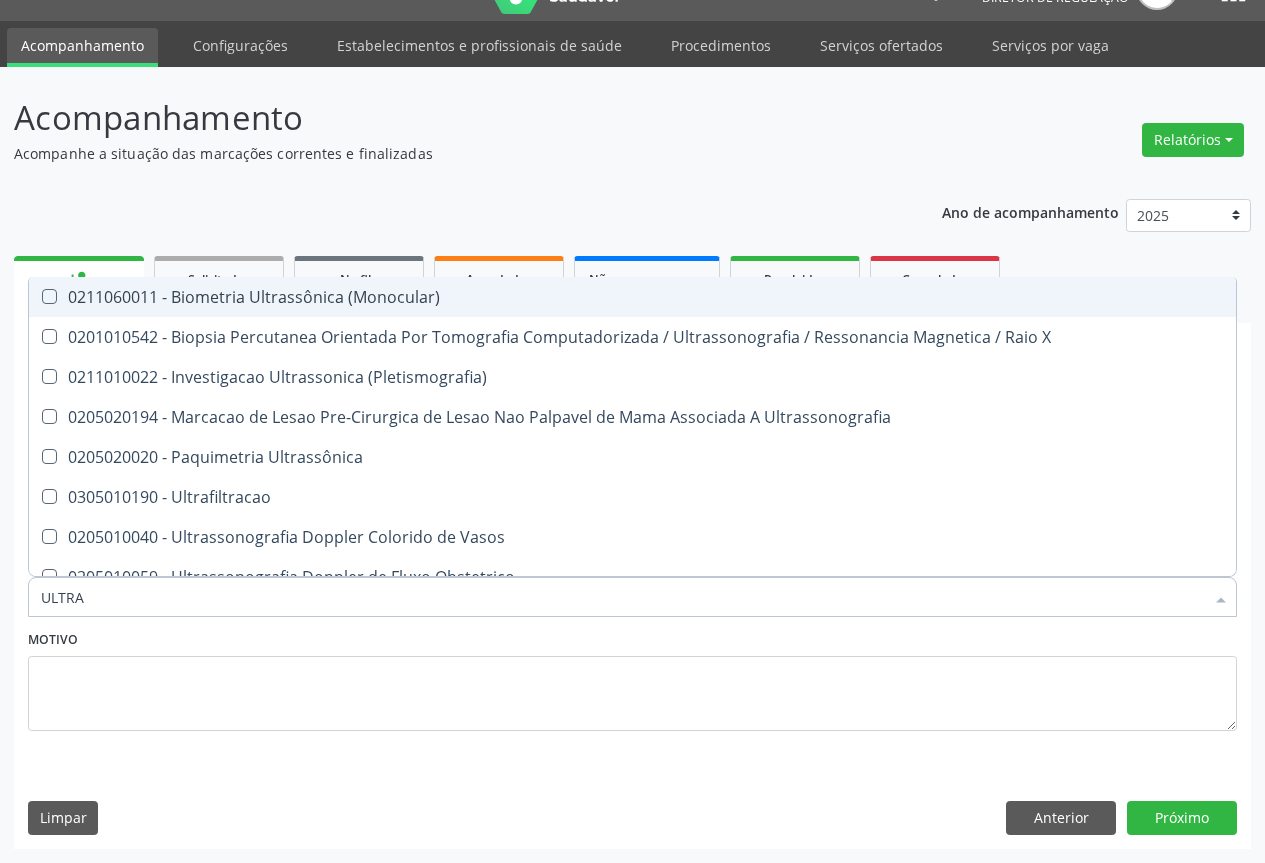 type on "ULTRAS" 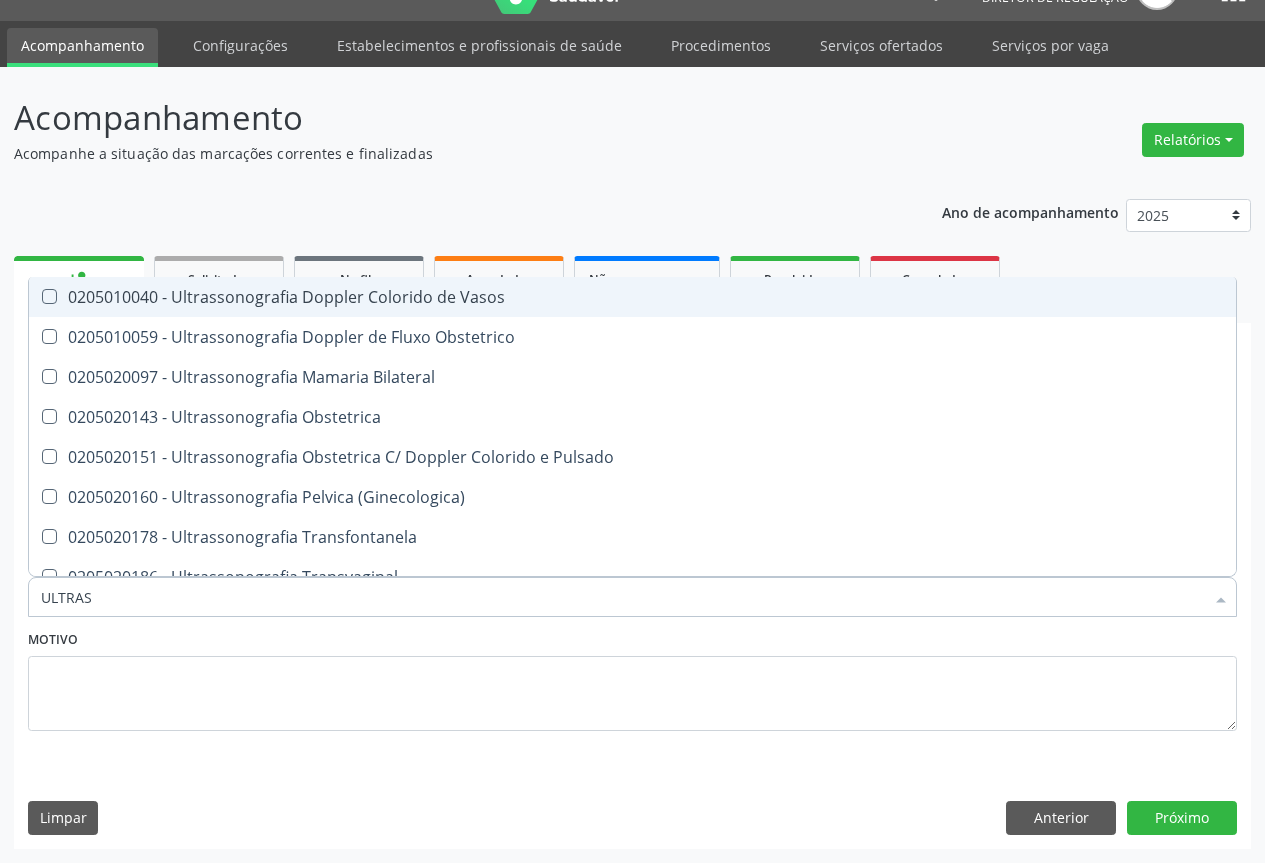 scroll, scrollTop: 300, scrollLeft: 0, axis: vertical 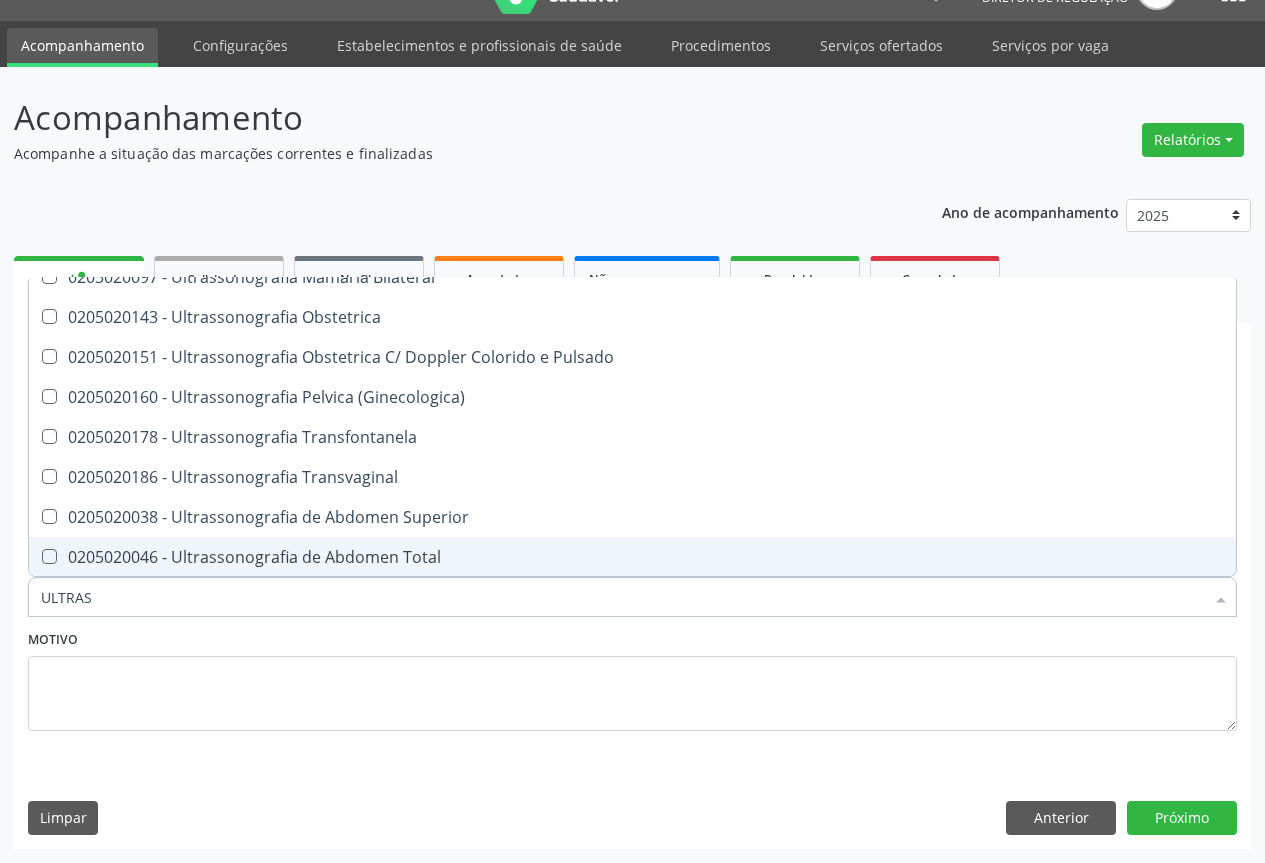 click on "0205020046 - Ultrassonografia de Abdomen Total" at bounding box center (632, 557) 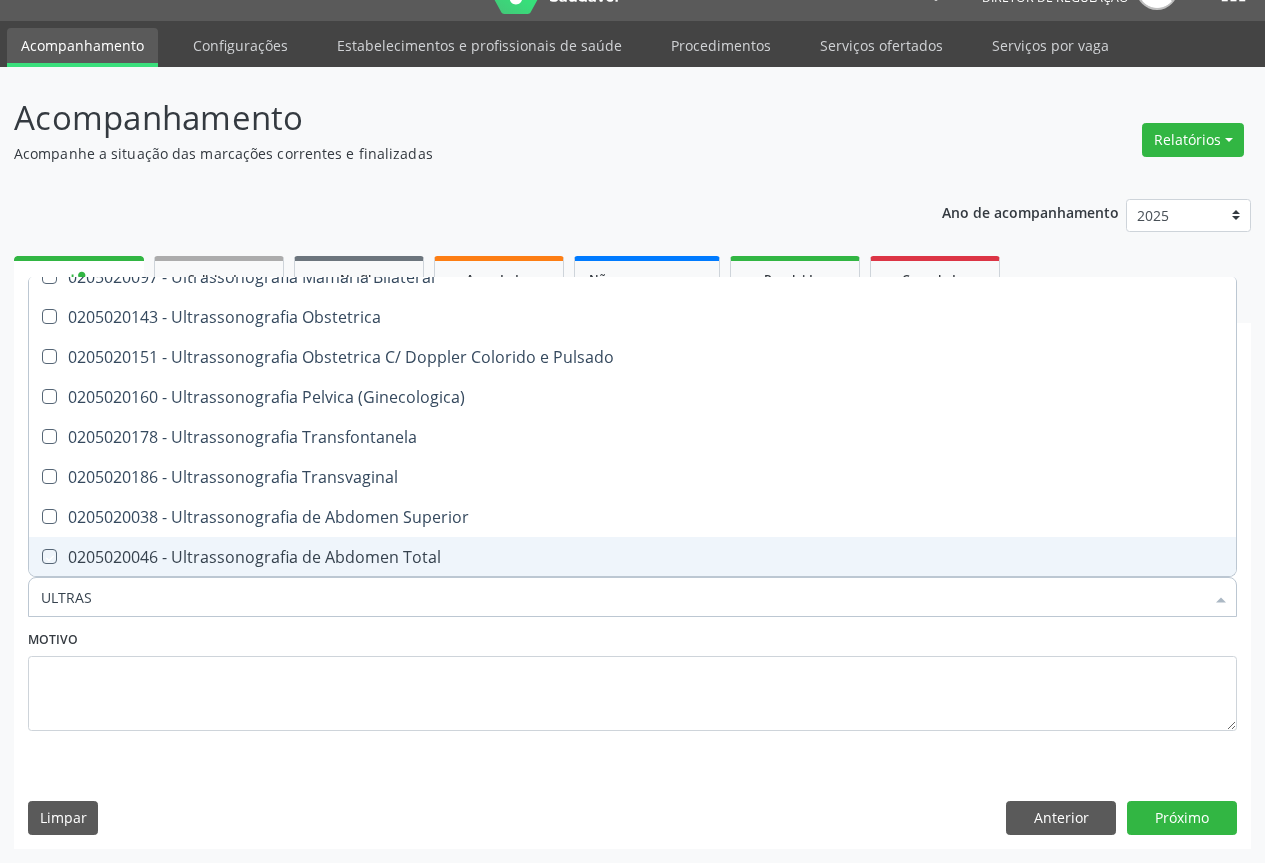 checkbox on "true" 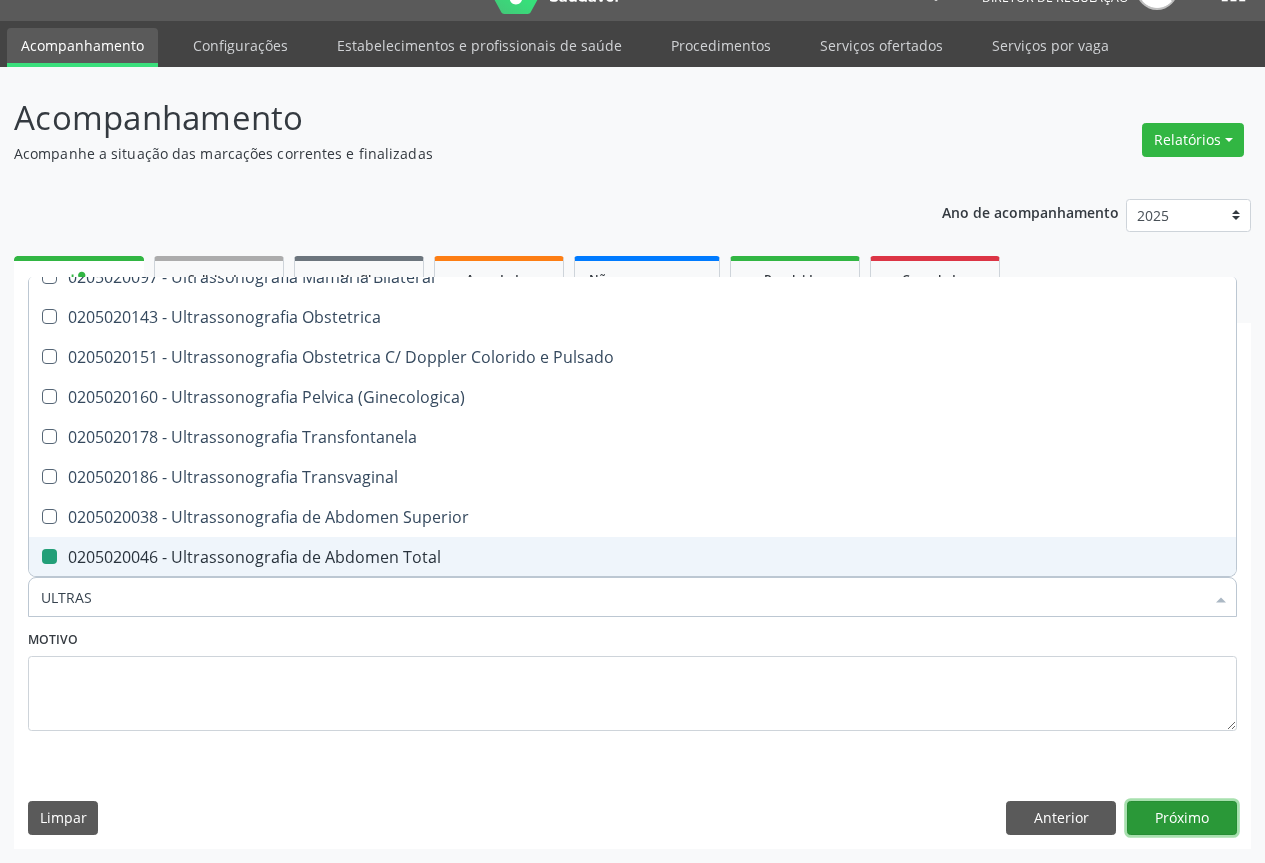 click on "Próximo" at bounding box center [1182, 818] 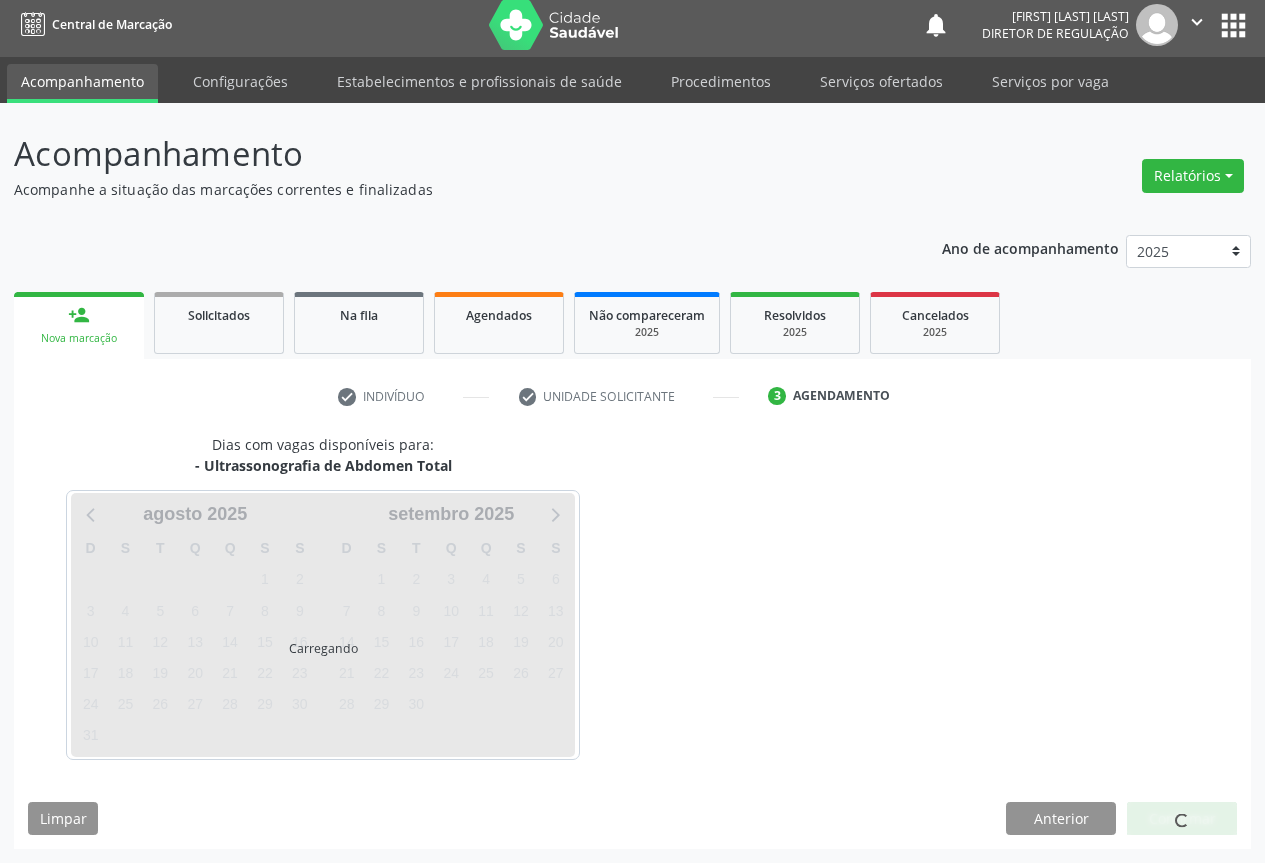 scroll, scrollTop: 7, scrollLeft: 0, axis: vertical 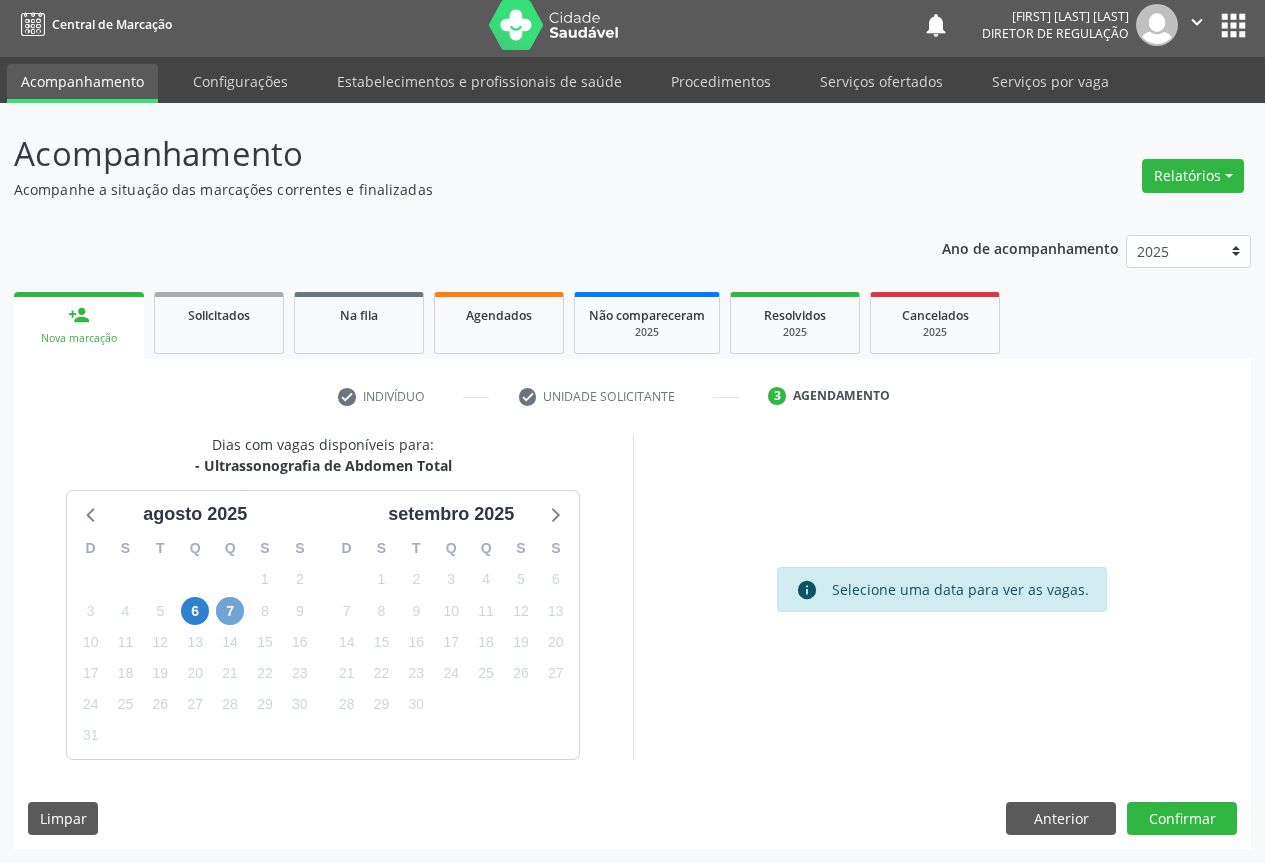 click on "7" at bounding box center [230, 611] 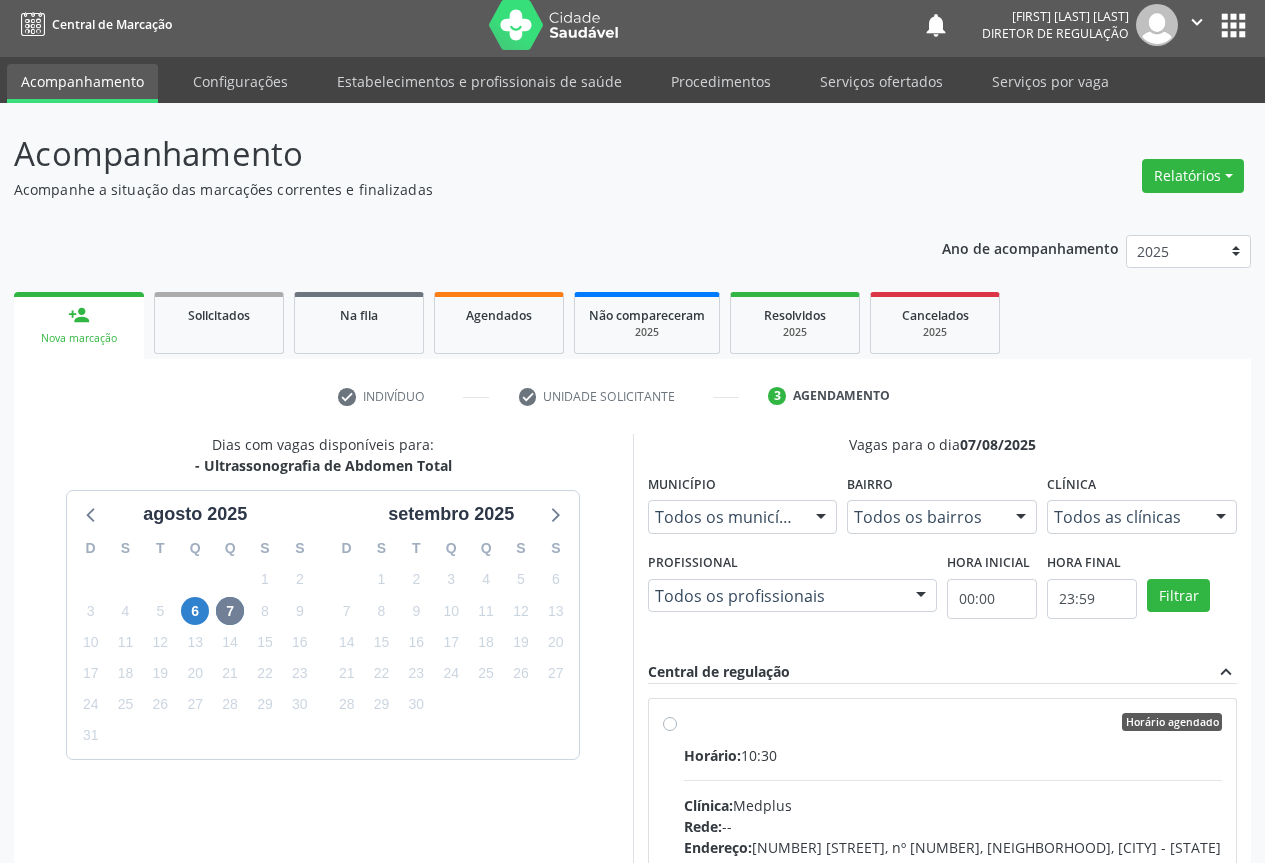 drag, startPoint x: 823, startPoint y: 766, endPoint x: 1223, endPoint y: 851, distance: 408.93155 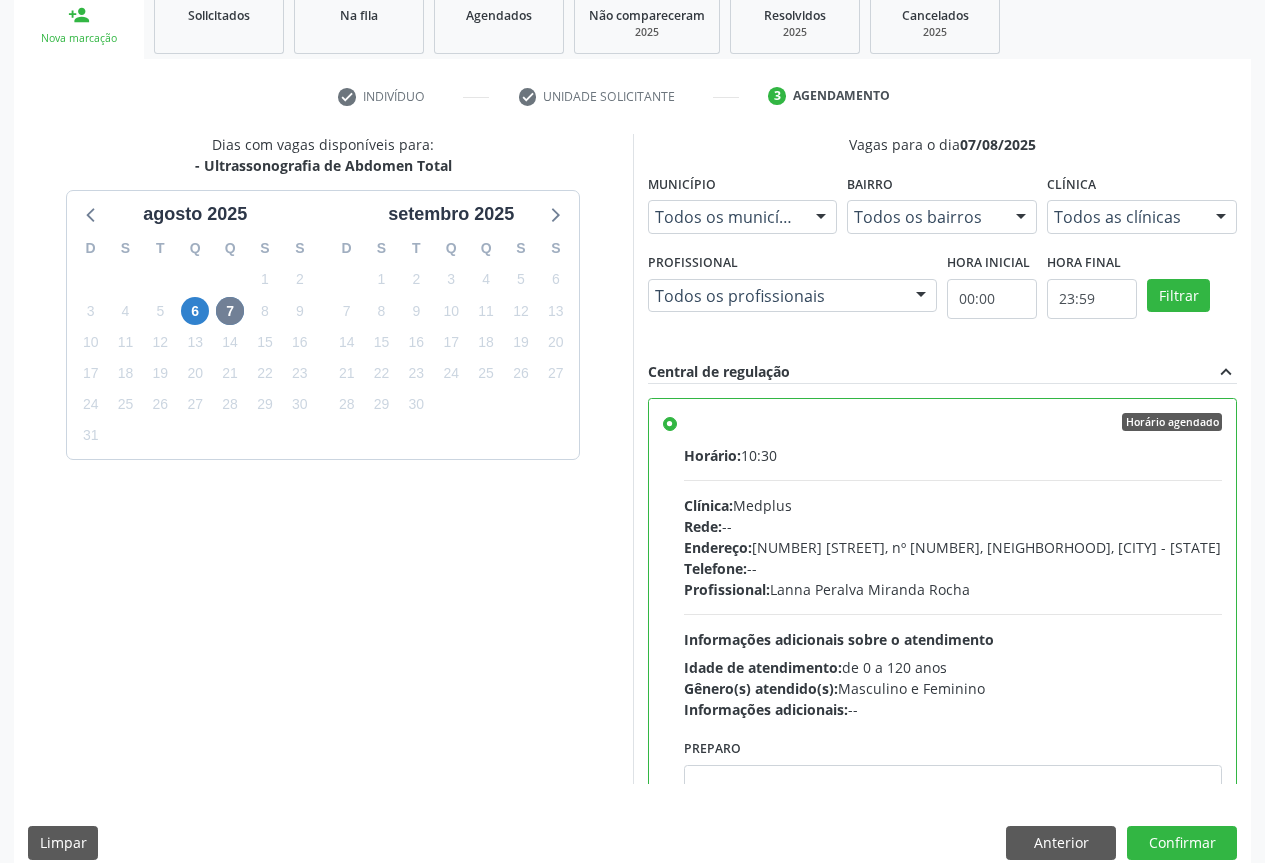 scroll, scrollTop: 332, scrollLeft: 0, axis: vertical 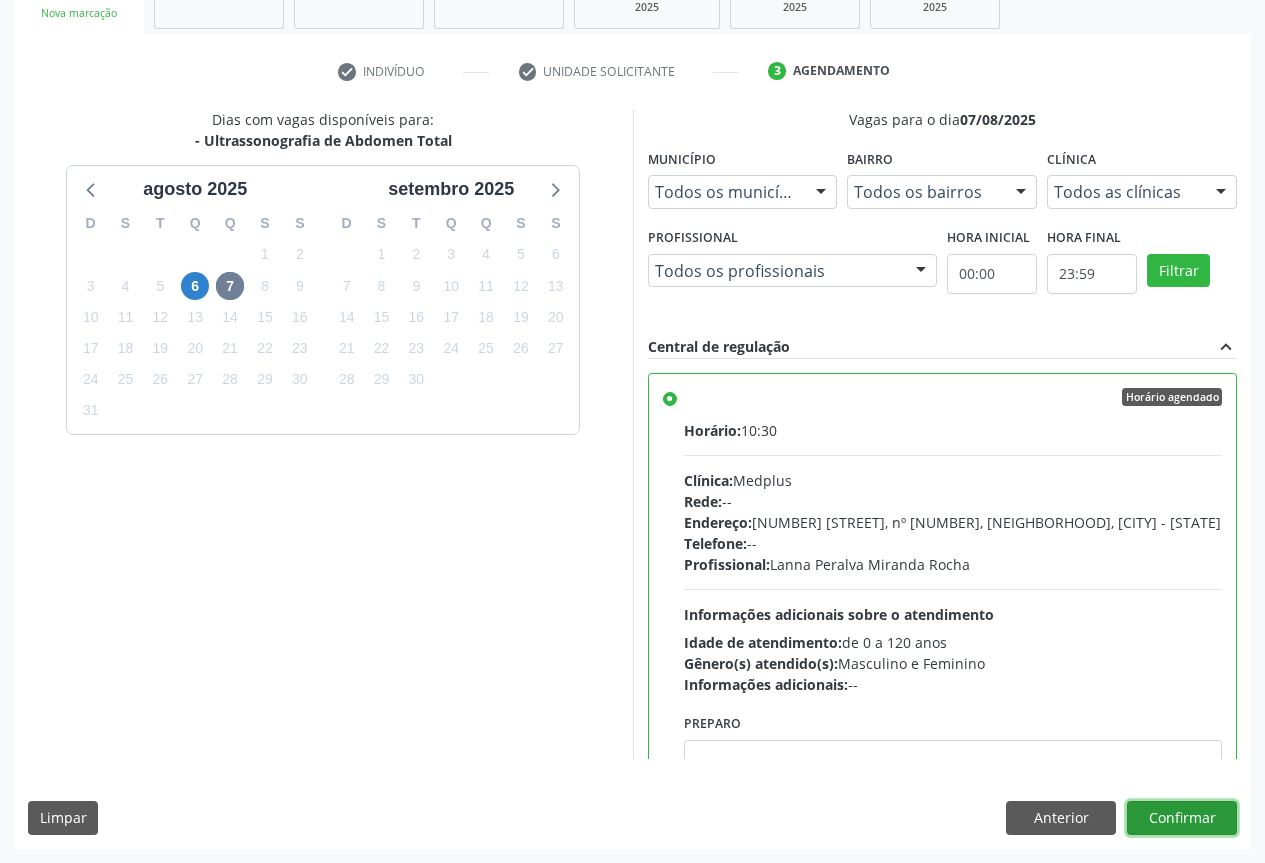 click on "Confirmar" at bounding box center (1182, 818) 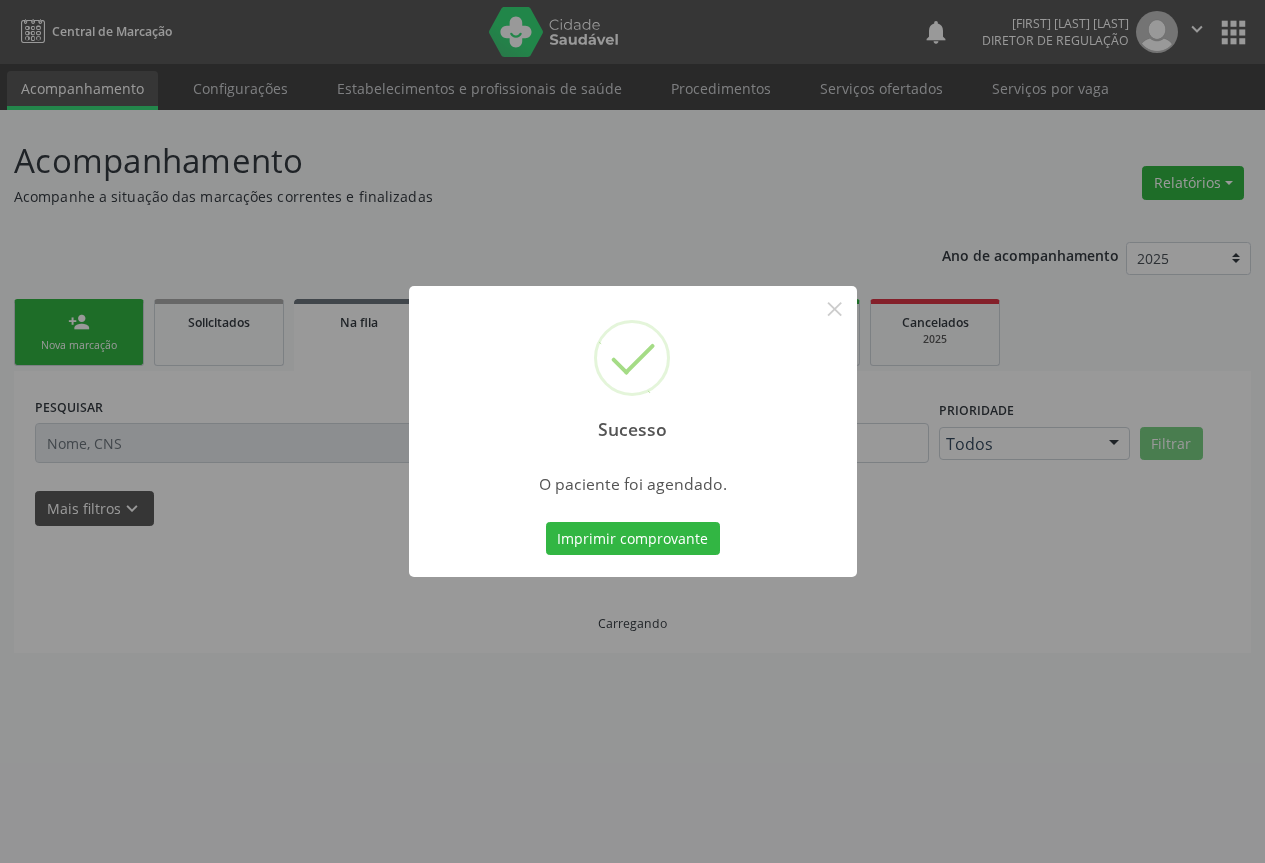 scroll, scrollTop: 0, scrollLeft: 0, axis: both 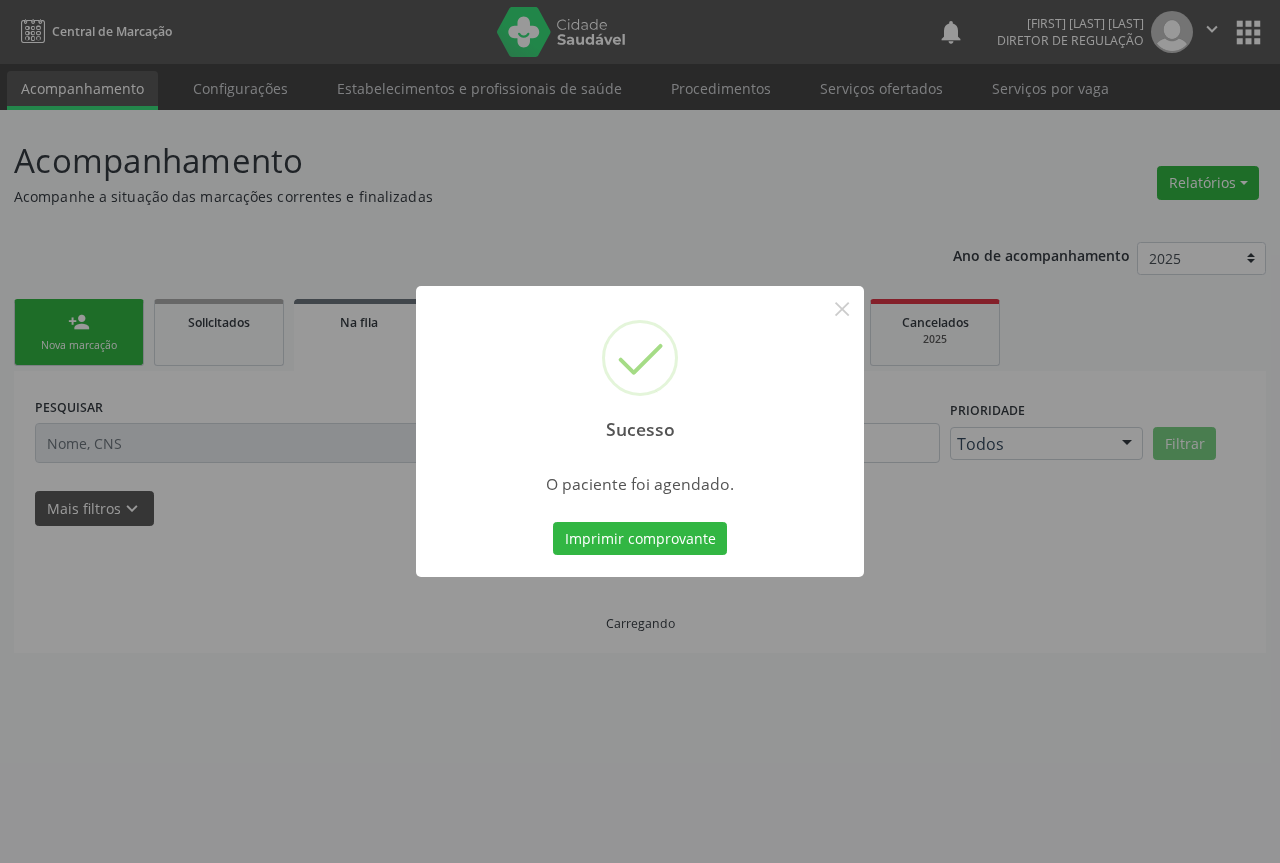 type 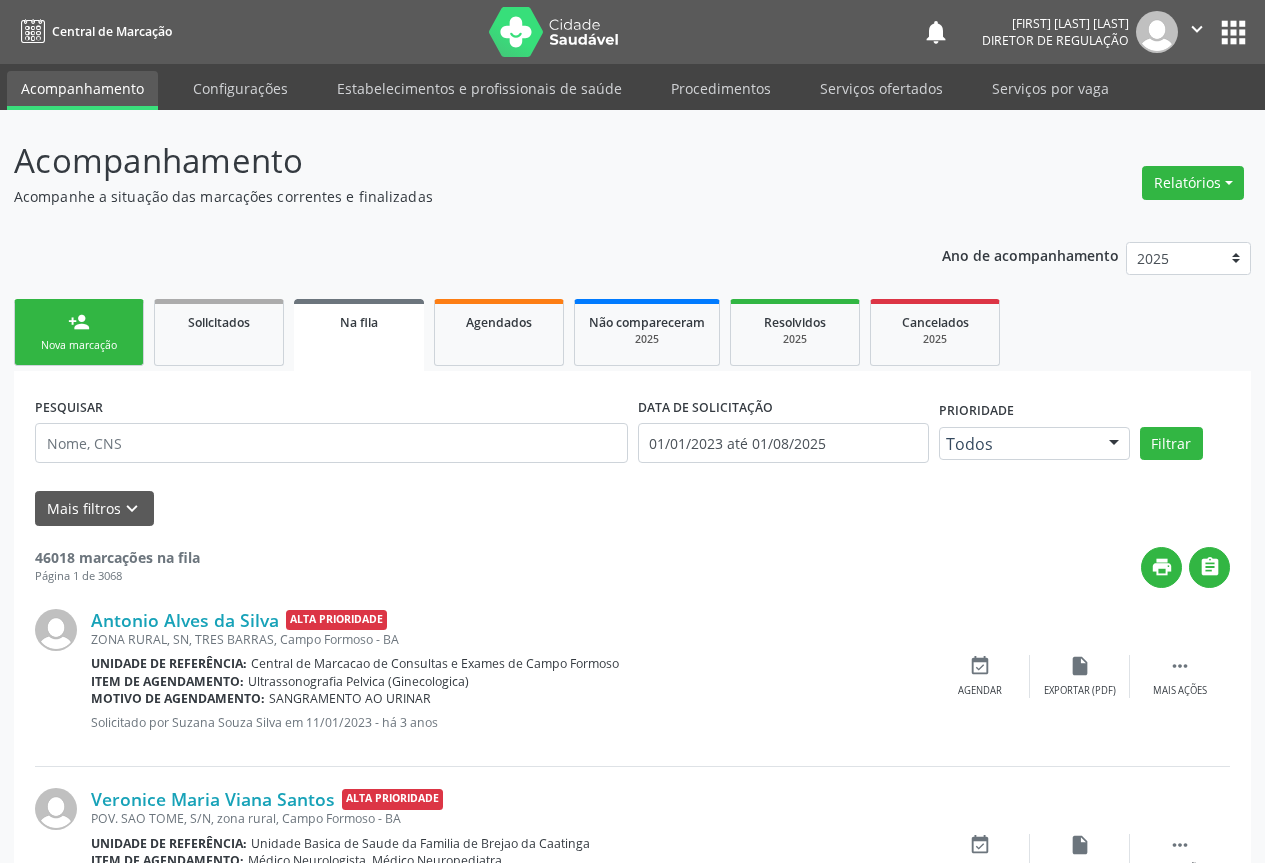 click on "person_add" at bounding box center [79, 322] 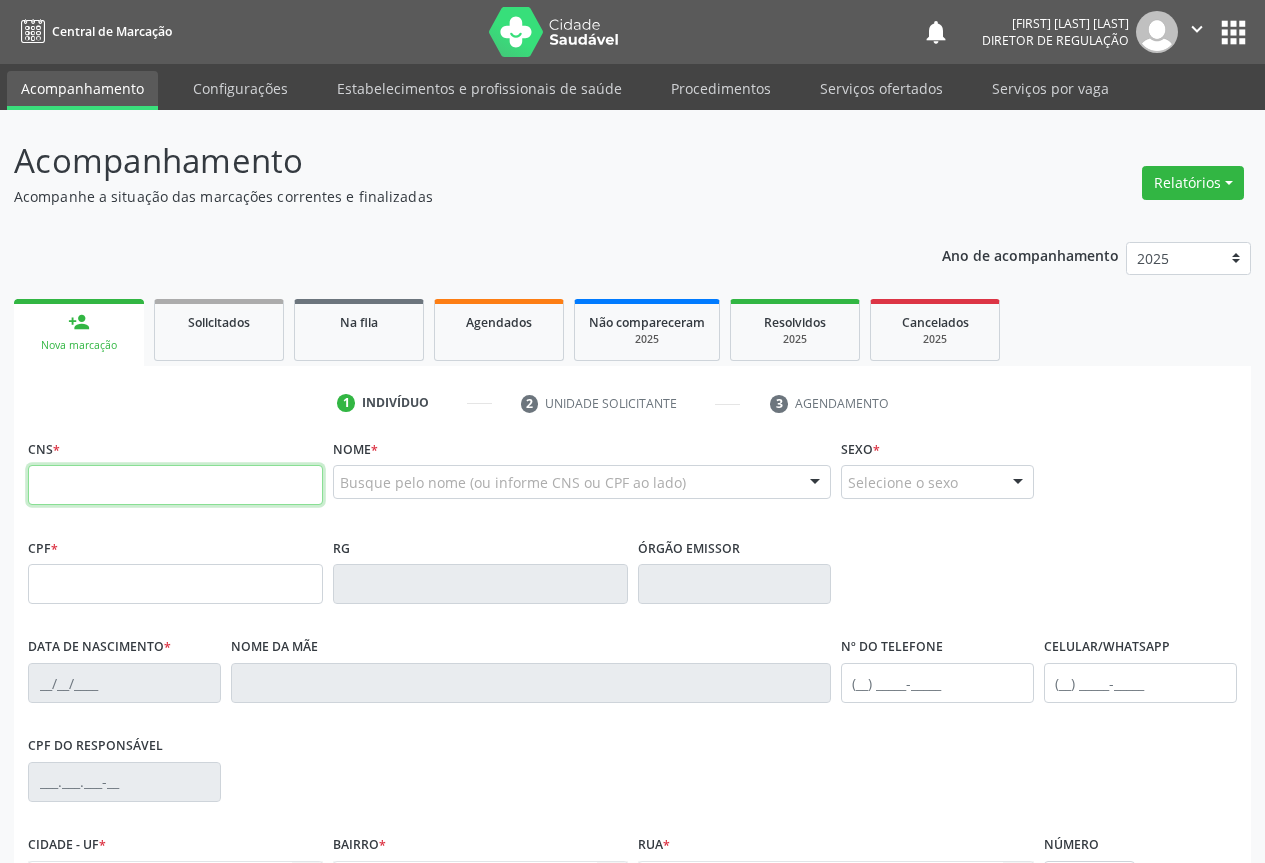 click at bounding box center [175, 485] 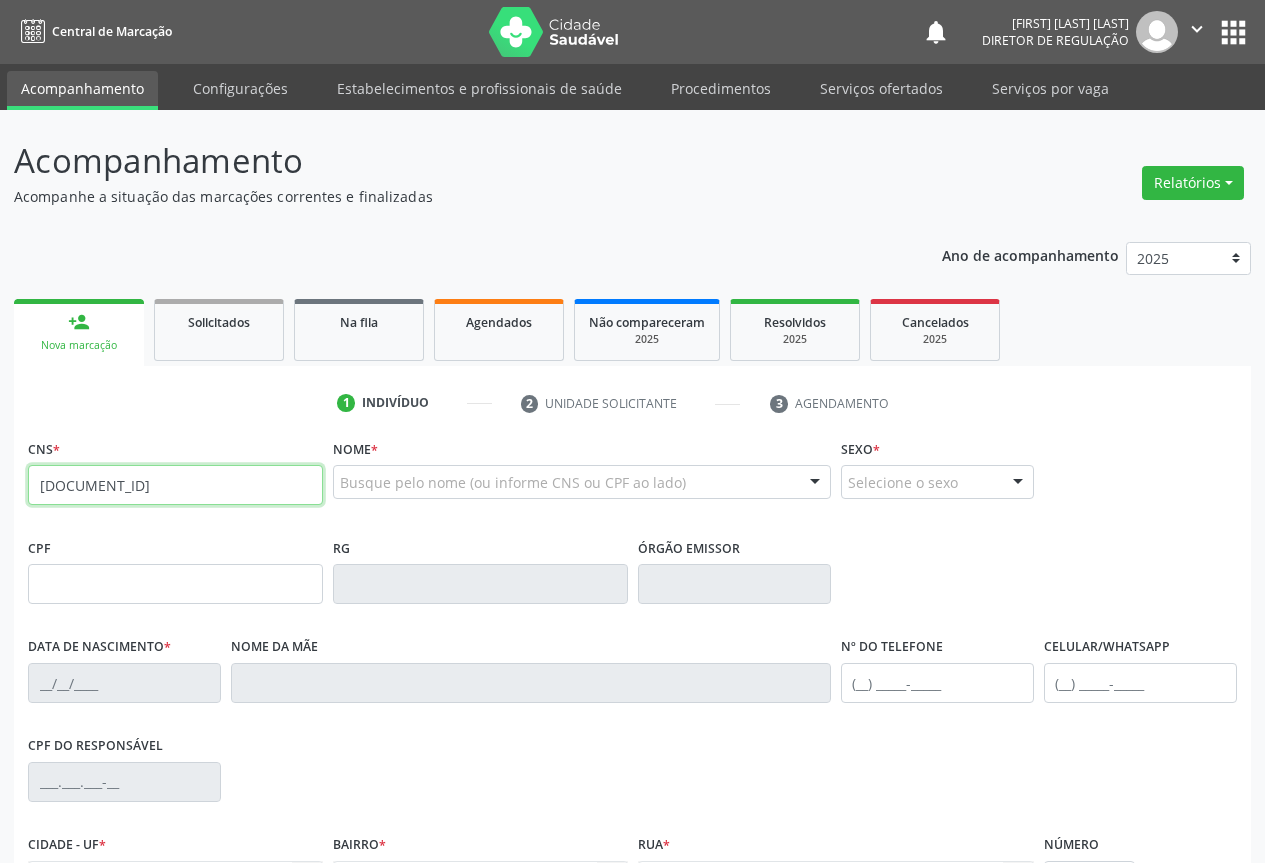 type on "706 9001 2578 0031" 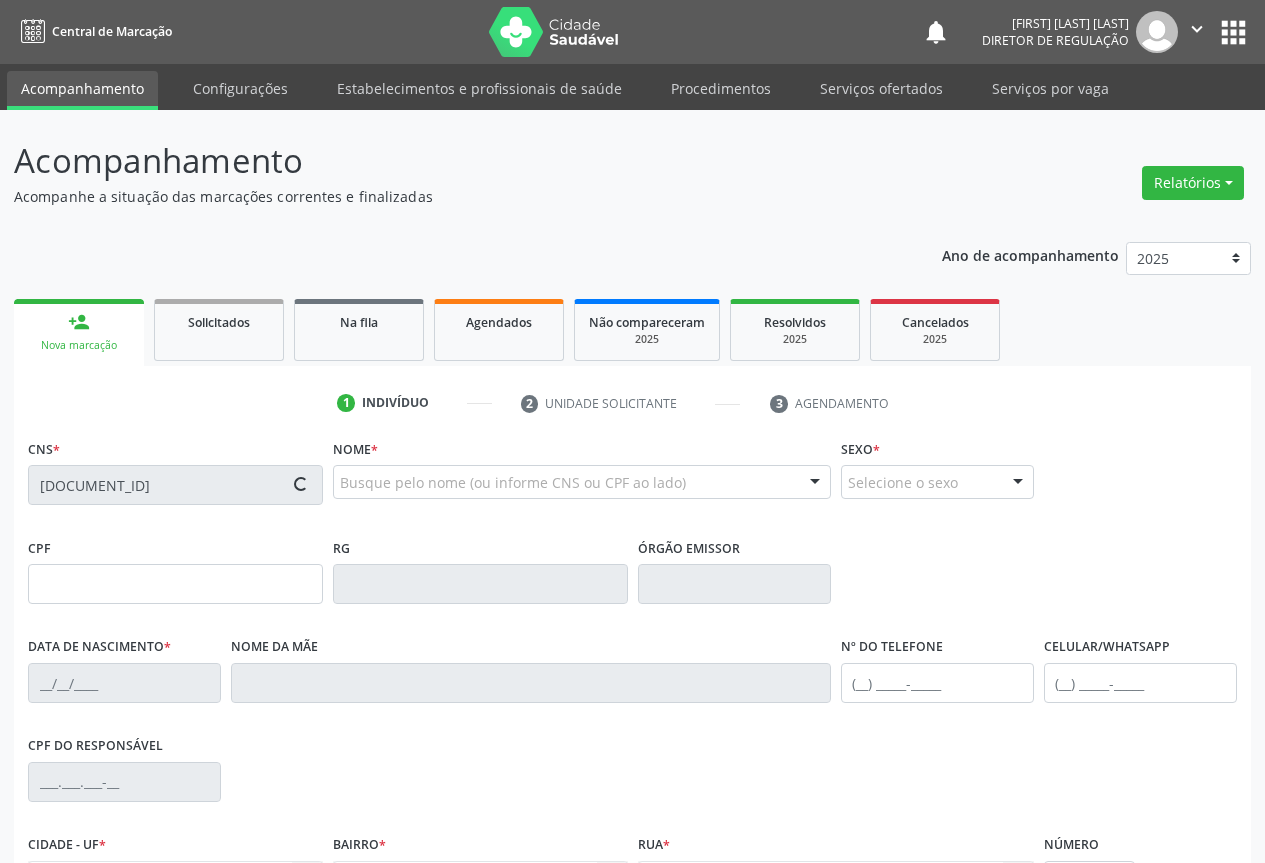 type on "17/09/1989" 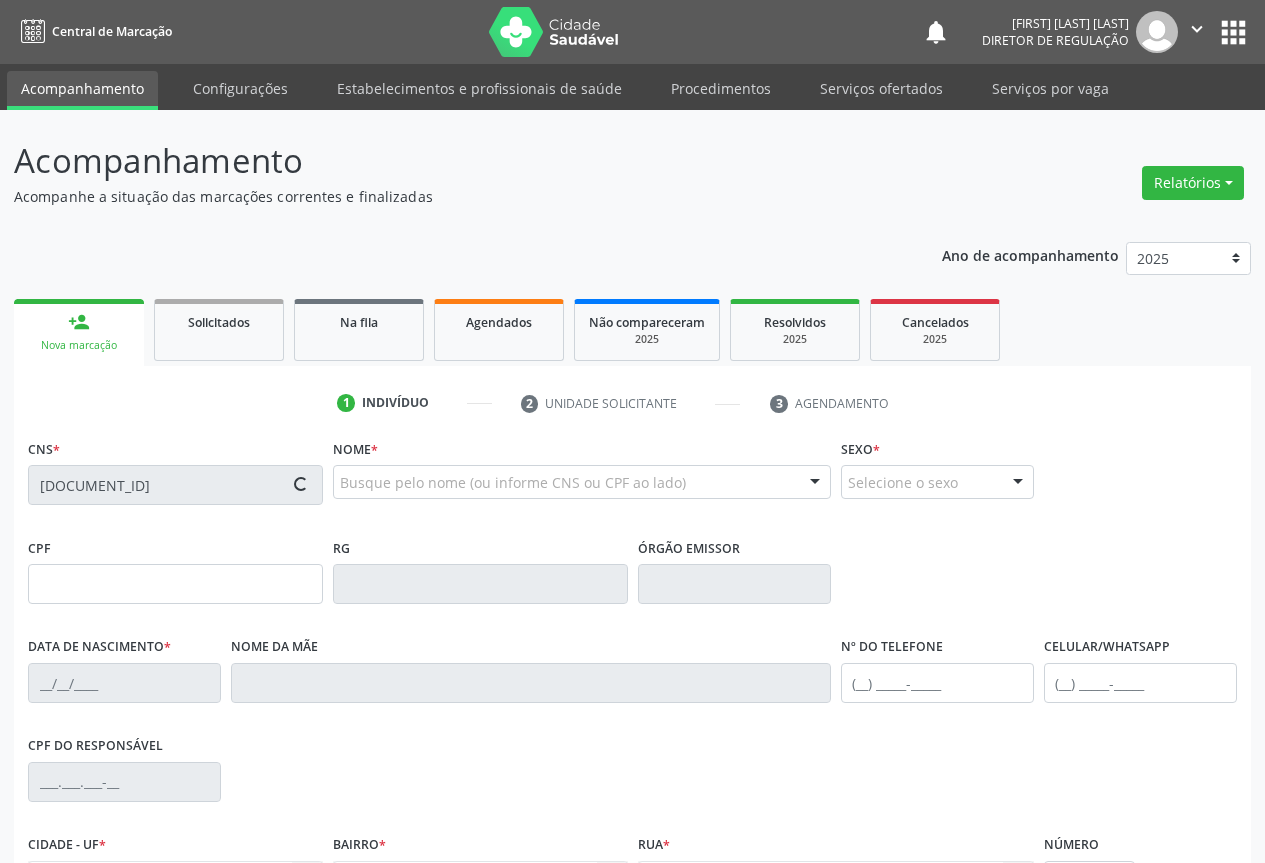 type on "(74) 98837-0837" 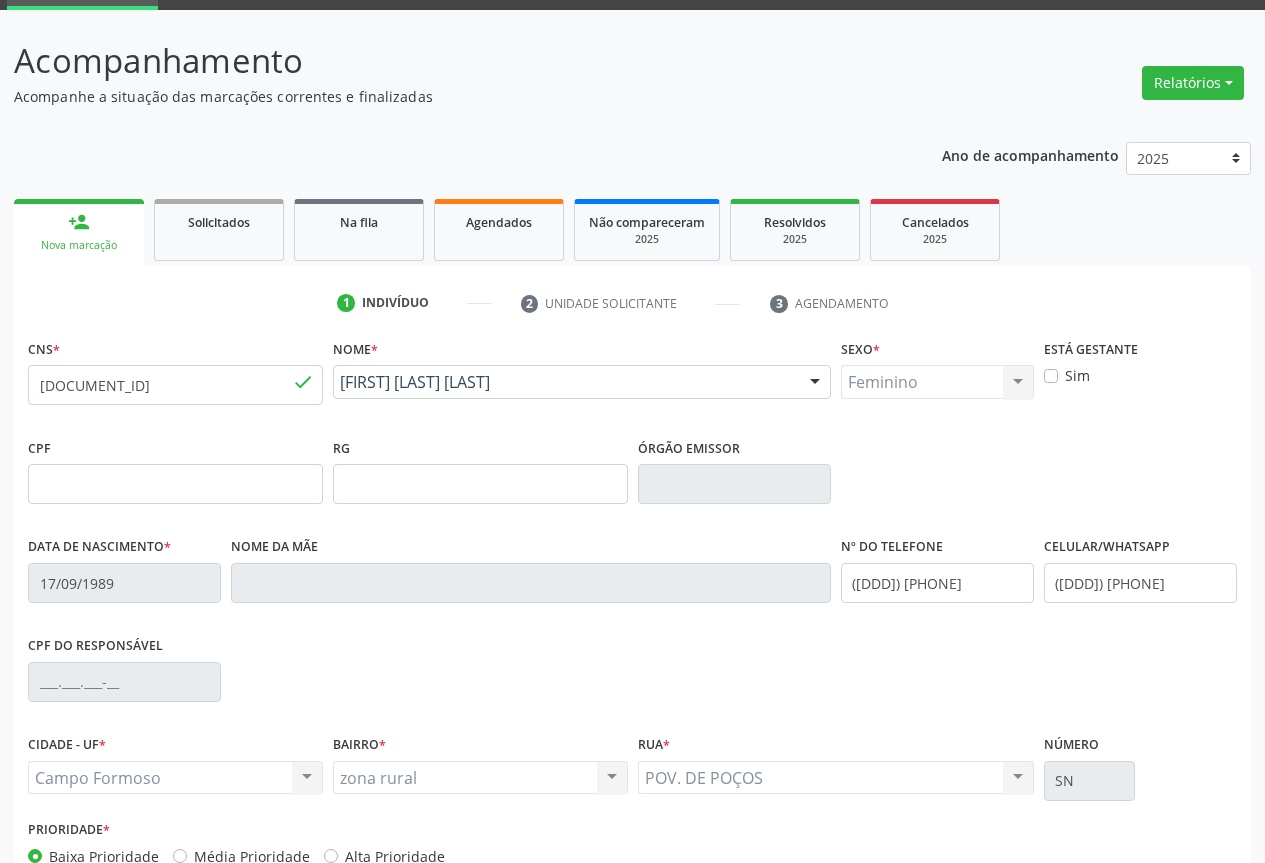 scroll, scrollTop: 221, scrollLeft: 0, axis: vertical 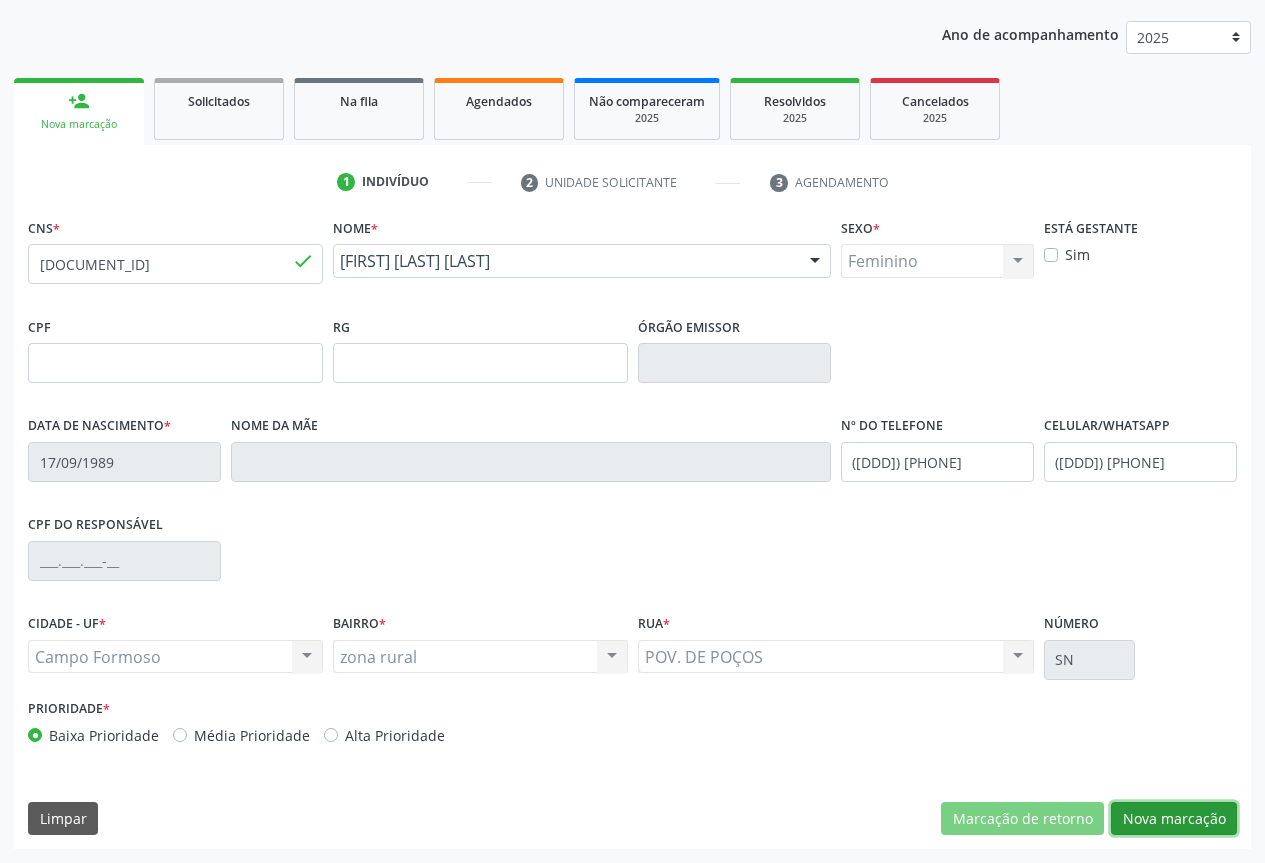 click on "Nova marcação" at bounding box center [1174, 819] 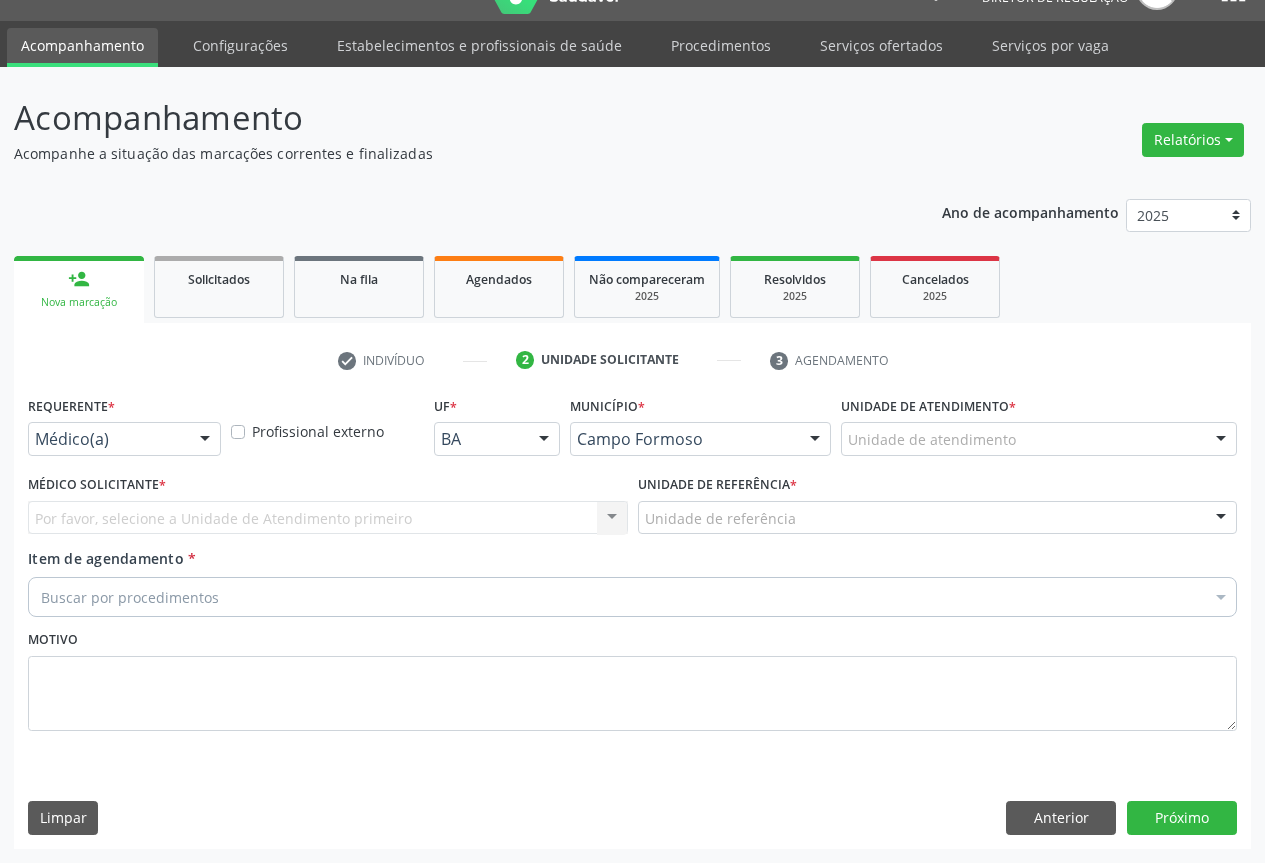 scroll, scrollTop: 43, scrollLeft: 0, axis: vertical 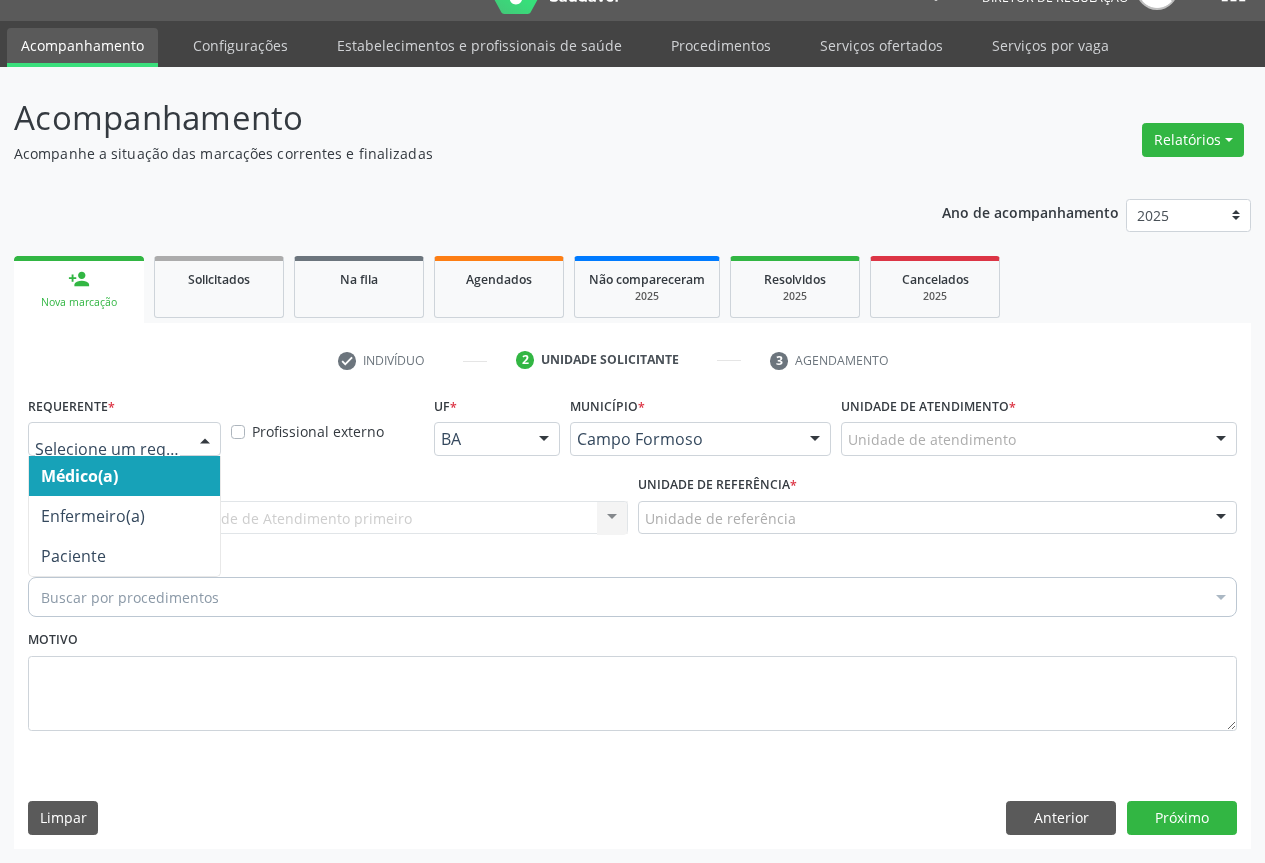 click at bounding box center [205, 440] 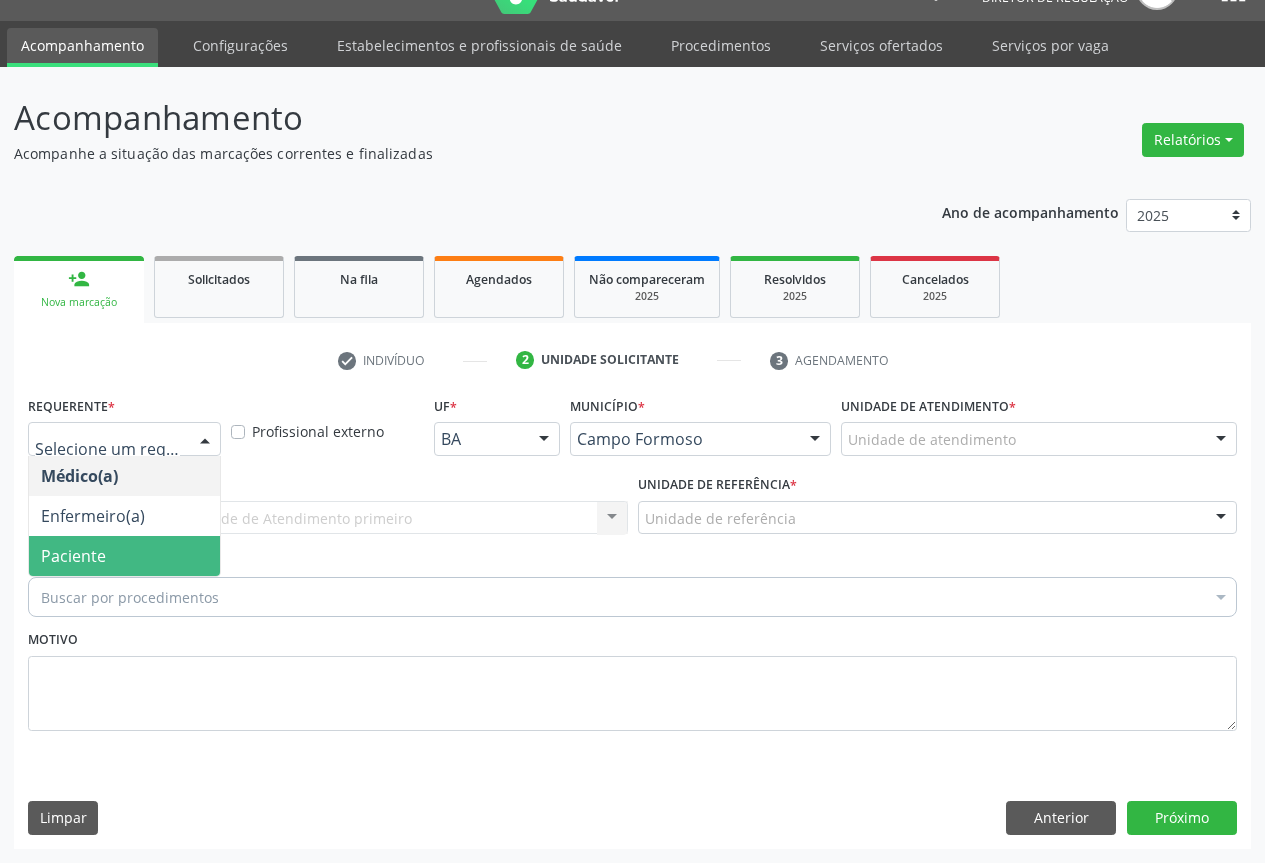 drag, startPoint x: 143, startPoint y: 531, endPoint x: 143, endPoint y: 549, distance: 18 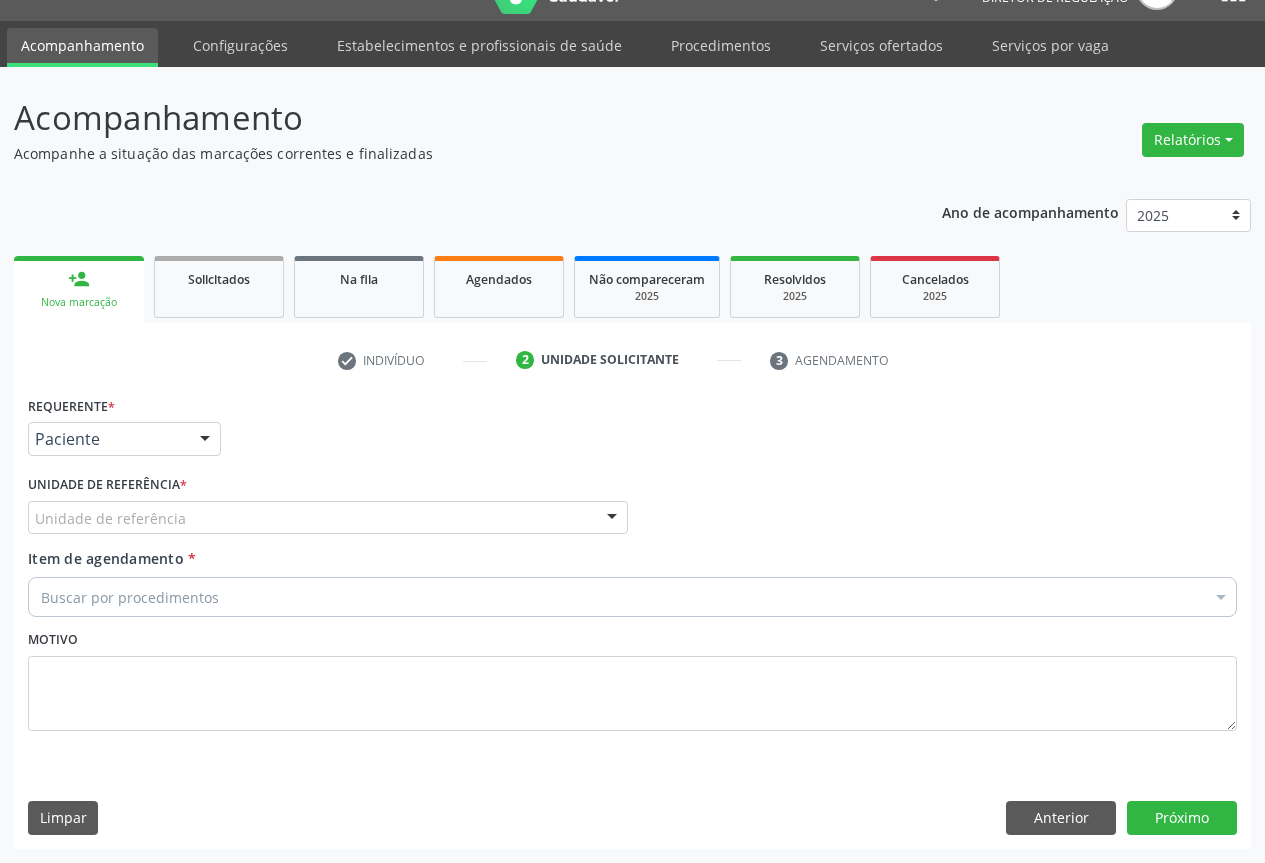 click on "Unidade de referência" at bounding box center (328, 518) 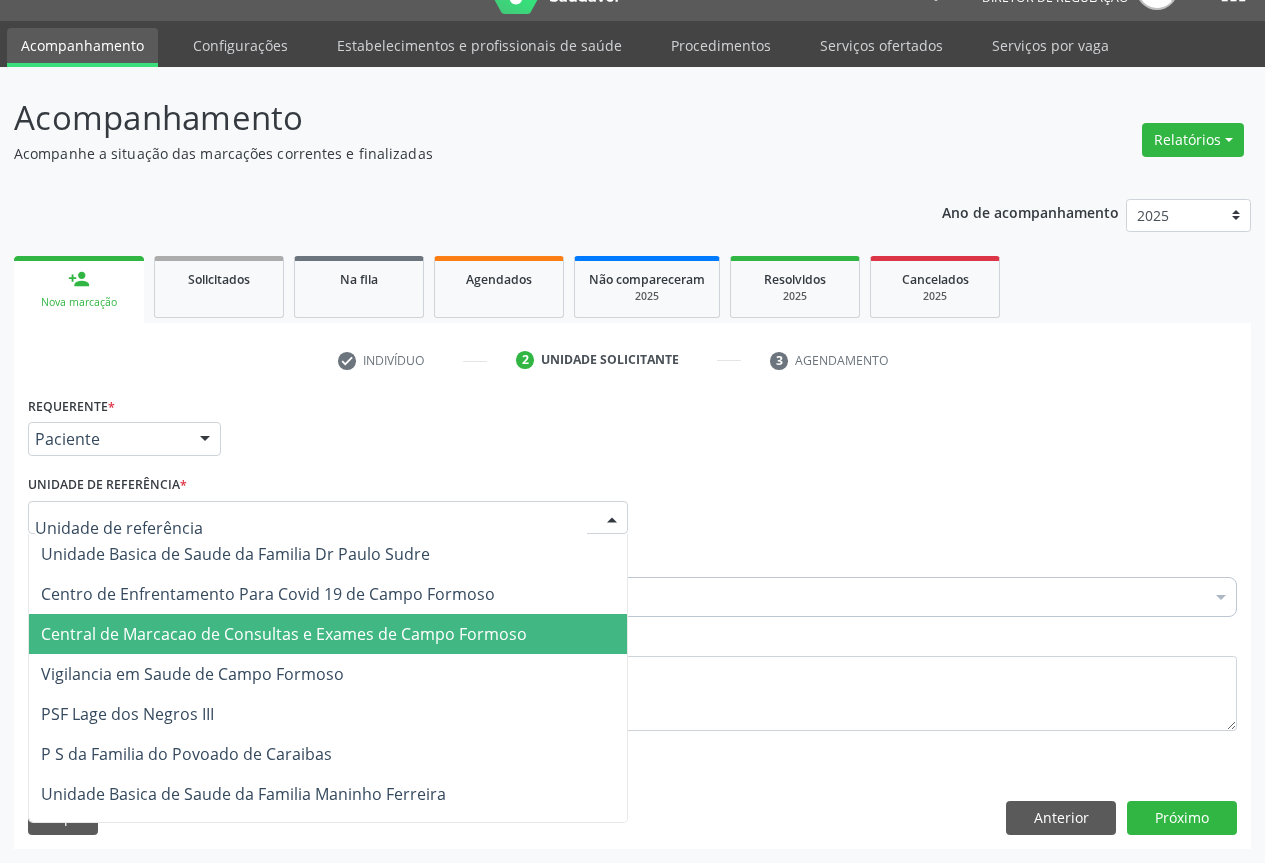 click on "Central de Marcacao de Consultas e Exames de Campo Formoso" at bounding box center [328, 634] 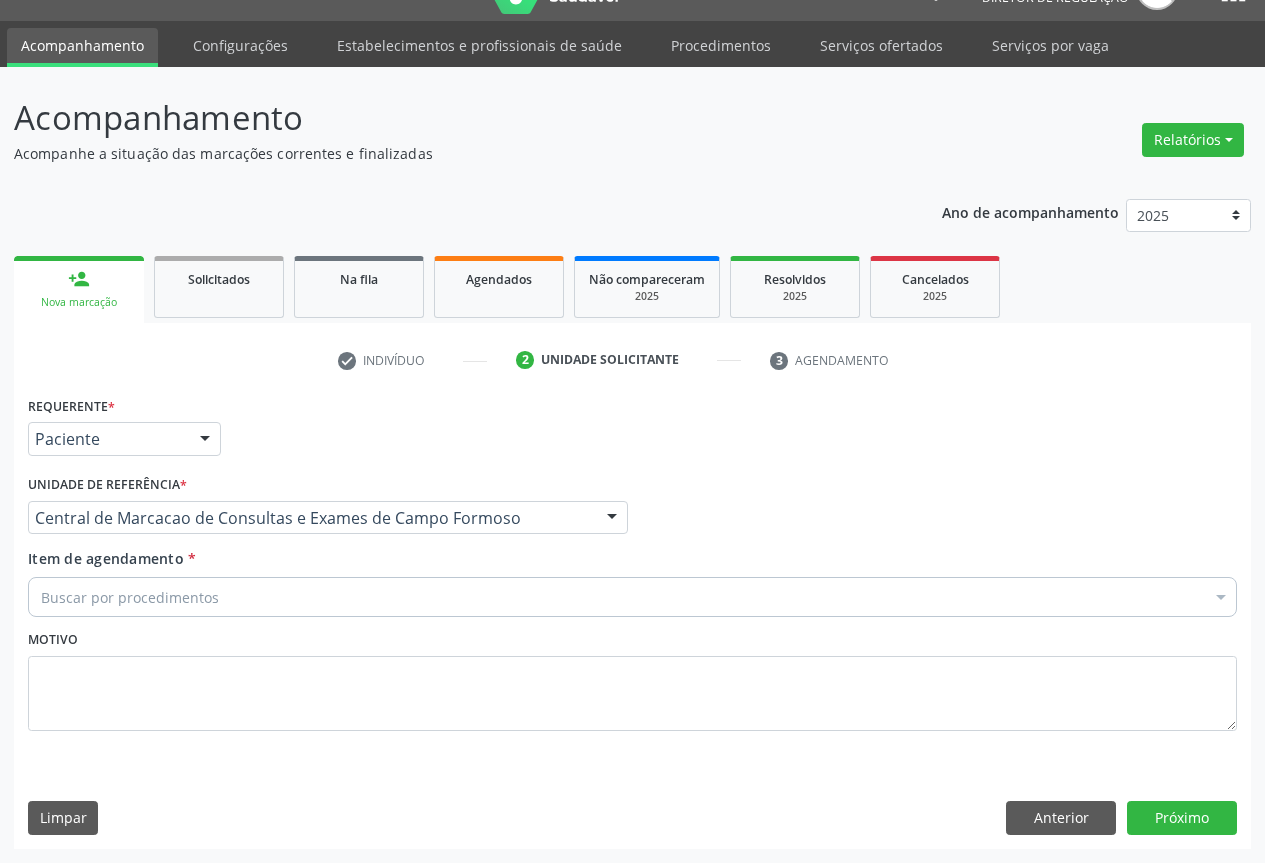 click on "Buscar por procedimentos" at bounding box center [632, 597] 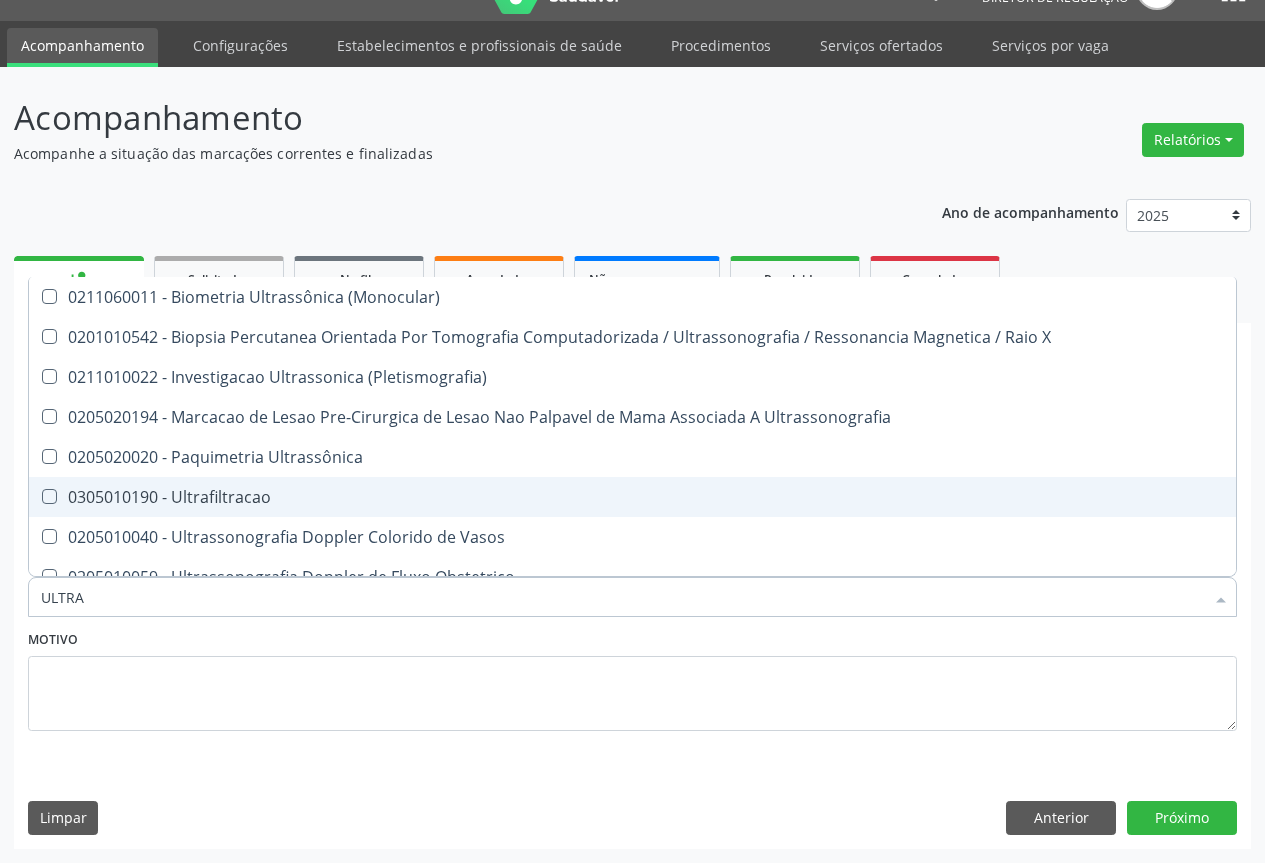 type on "ULTRAS" 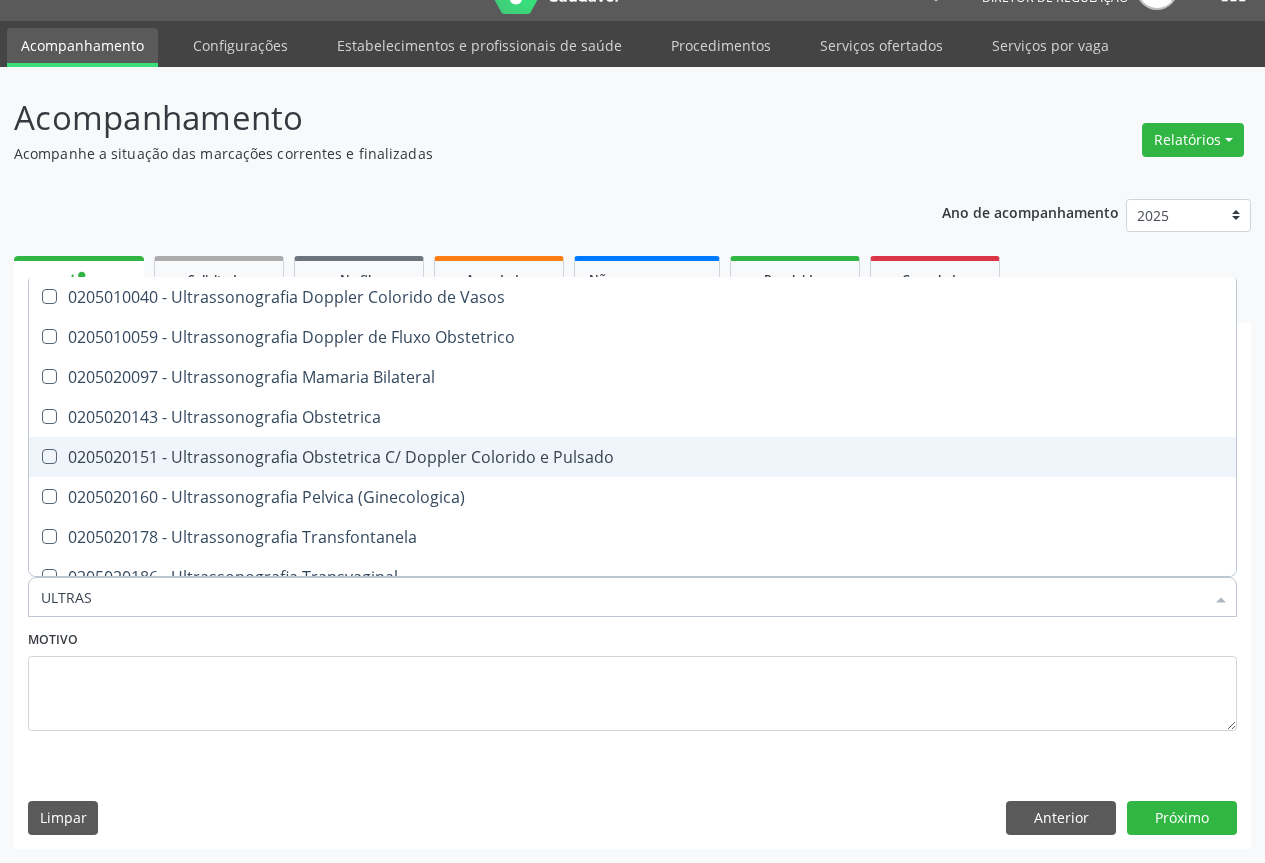 scroll, scrollTop: 300, scrollLeft: 0, axis: vertical 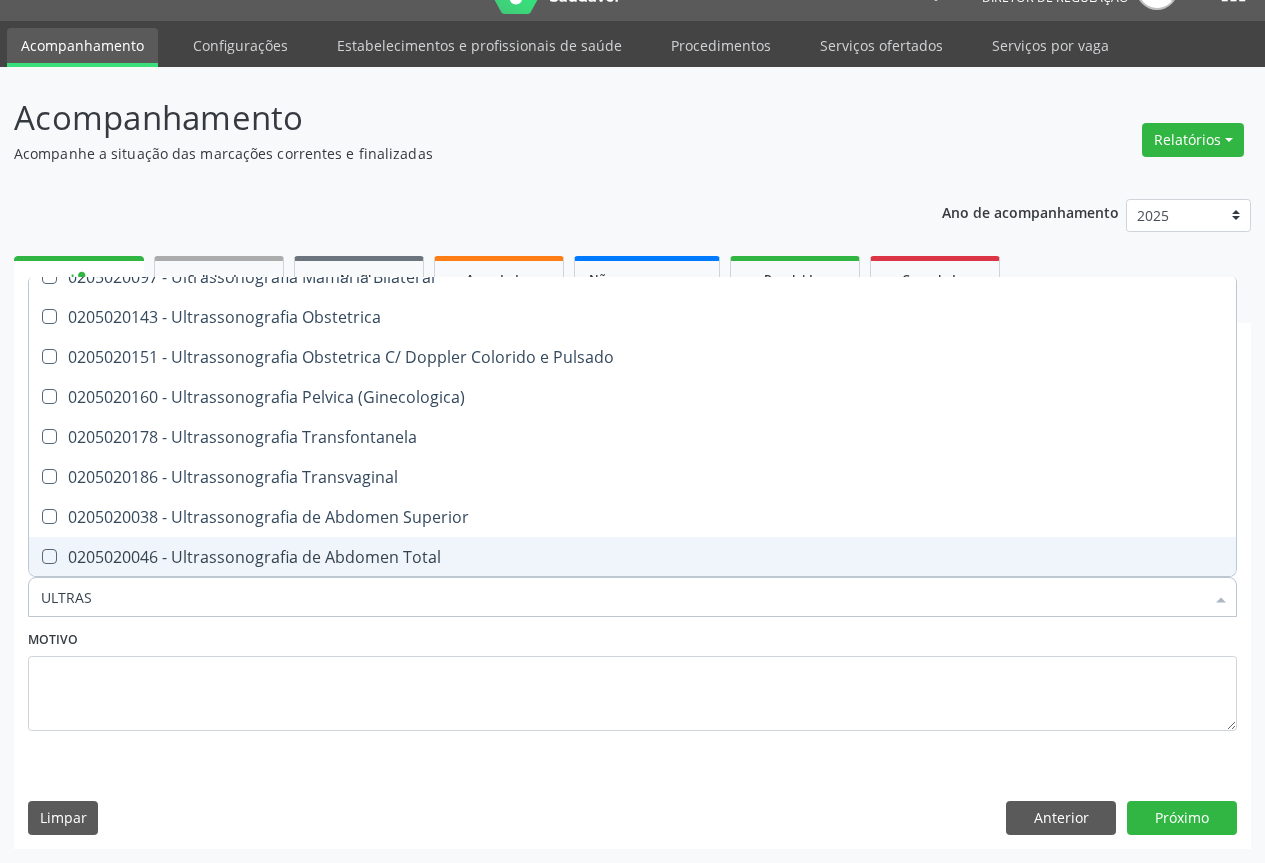 click on "0205020046 - Ultrassonografia de Abdomen Total" at bounding box center (632, 557) 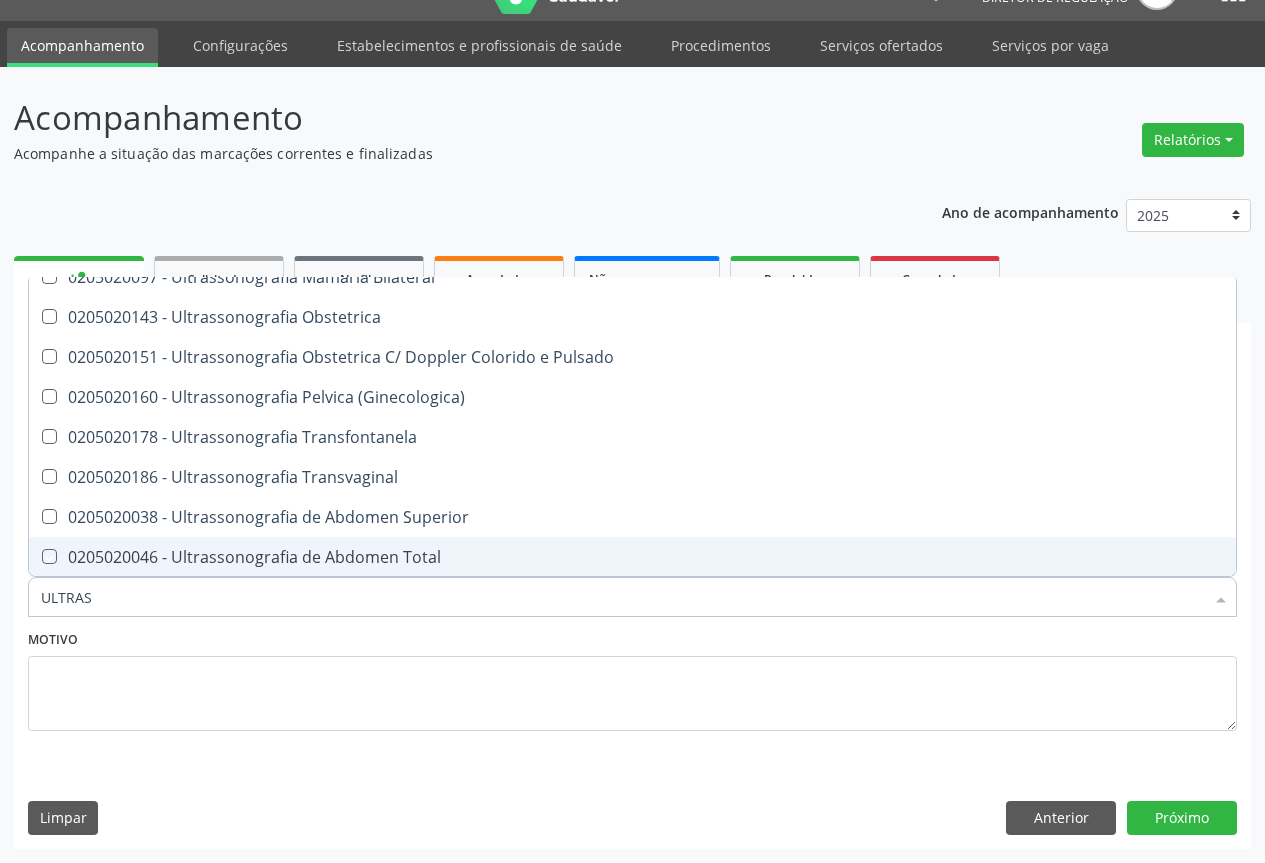 checkbox on "true" 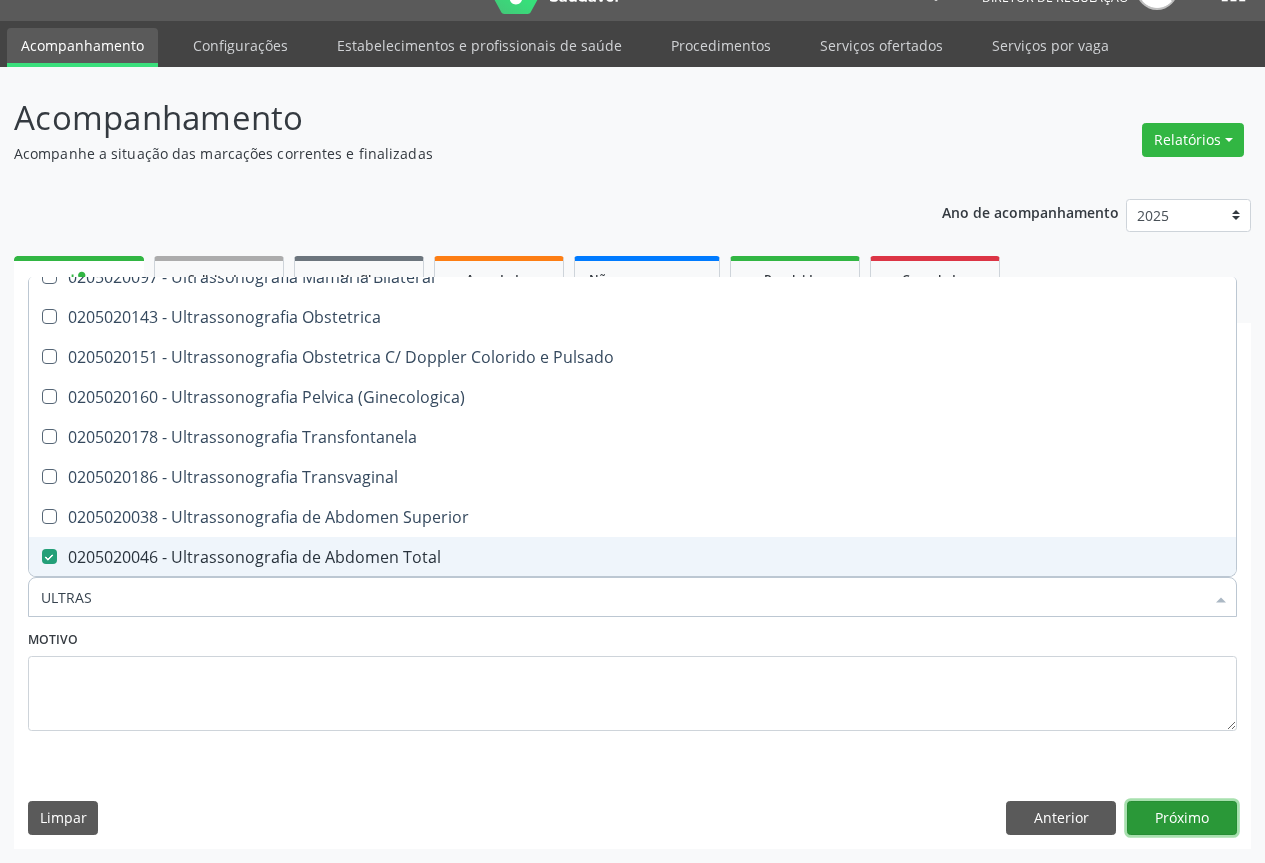 click on "Próximo" at bounding box center [1182, 818] 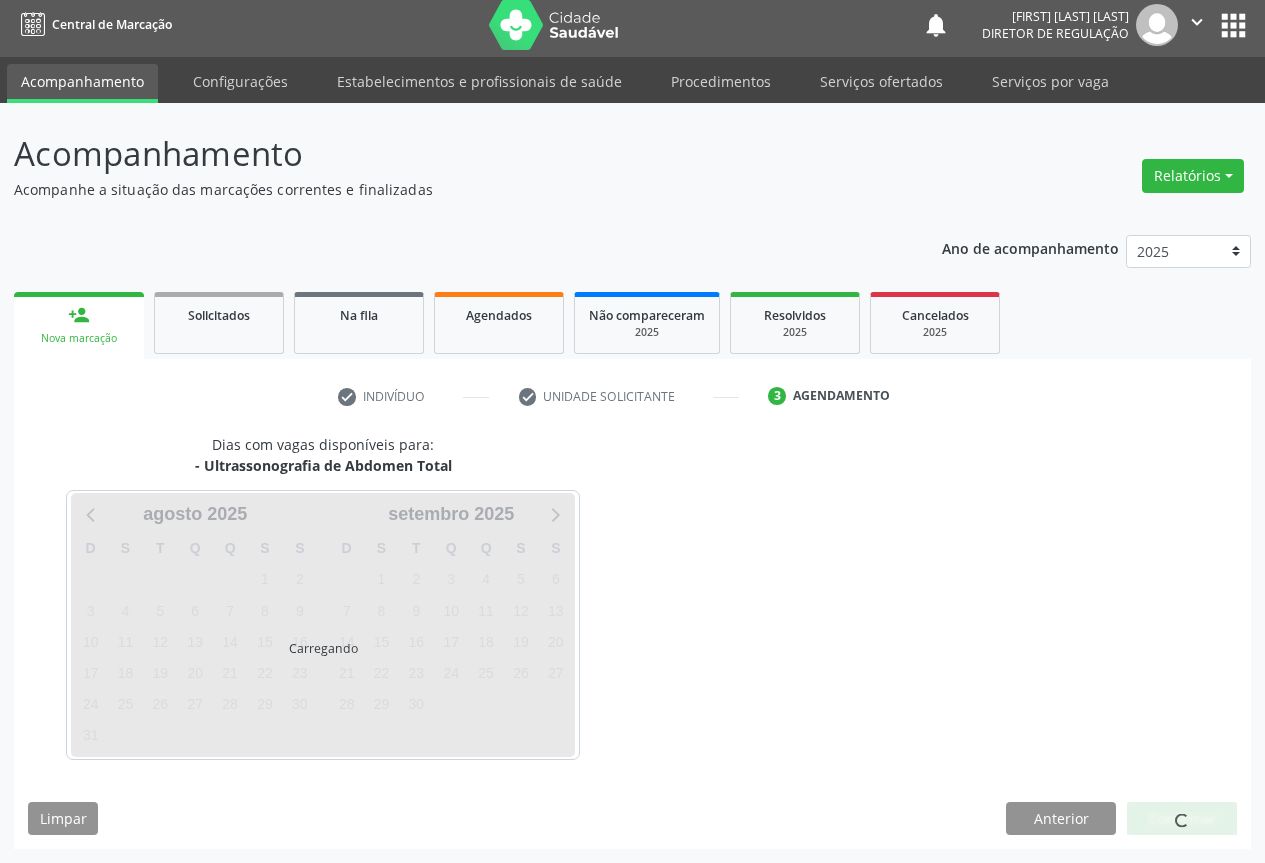 scroll, scrollTop: 7, scrollLeft: 0, axis: vertical 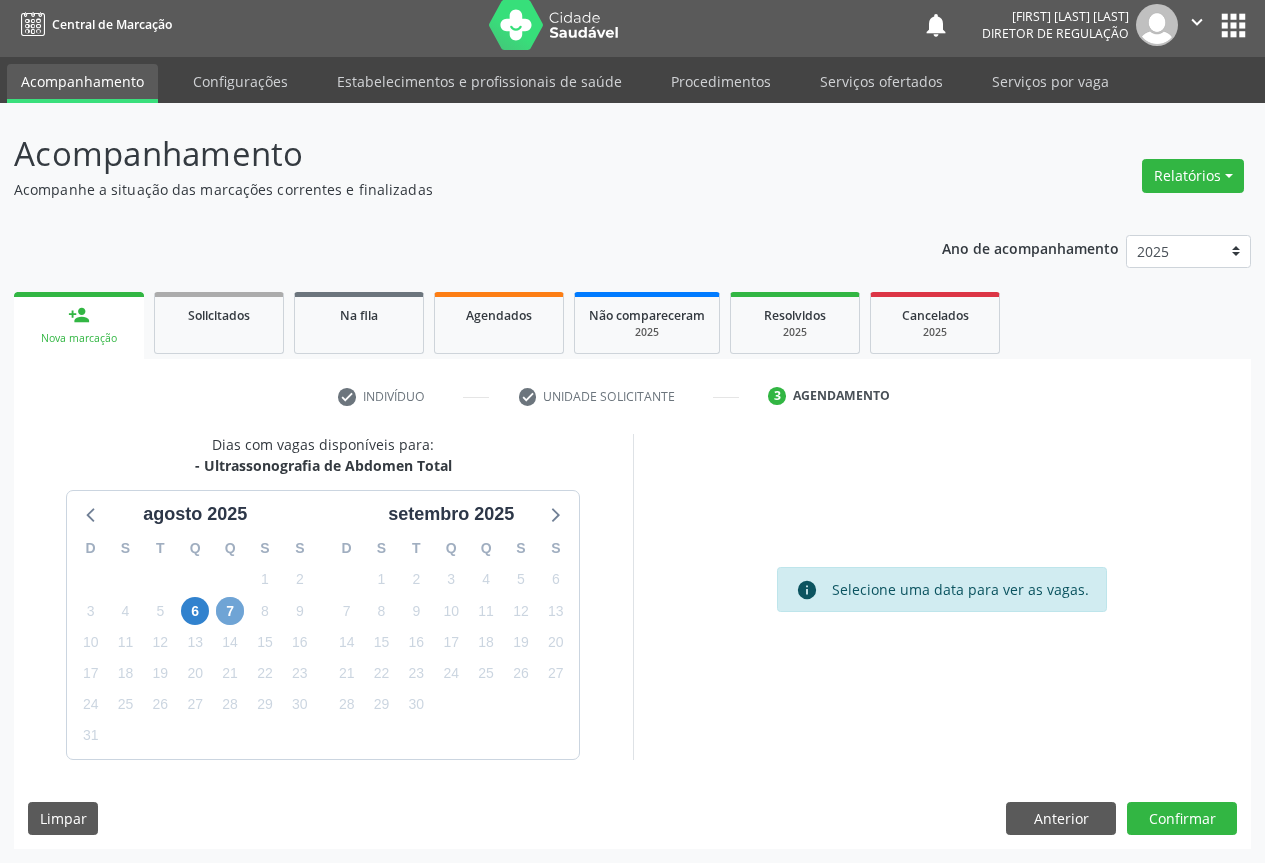 click on "7" at bounding box center (230, 611) 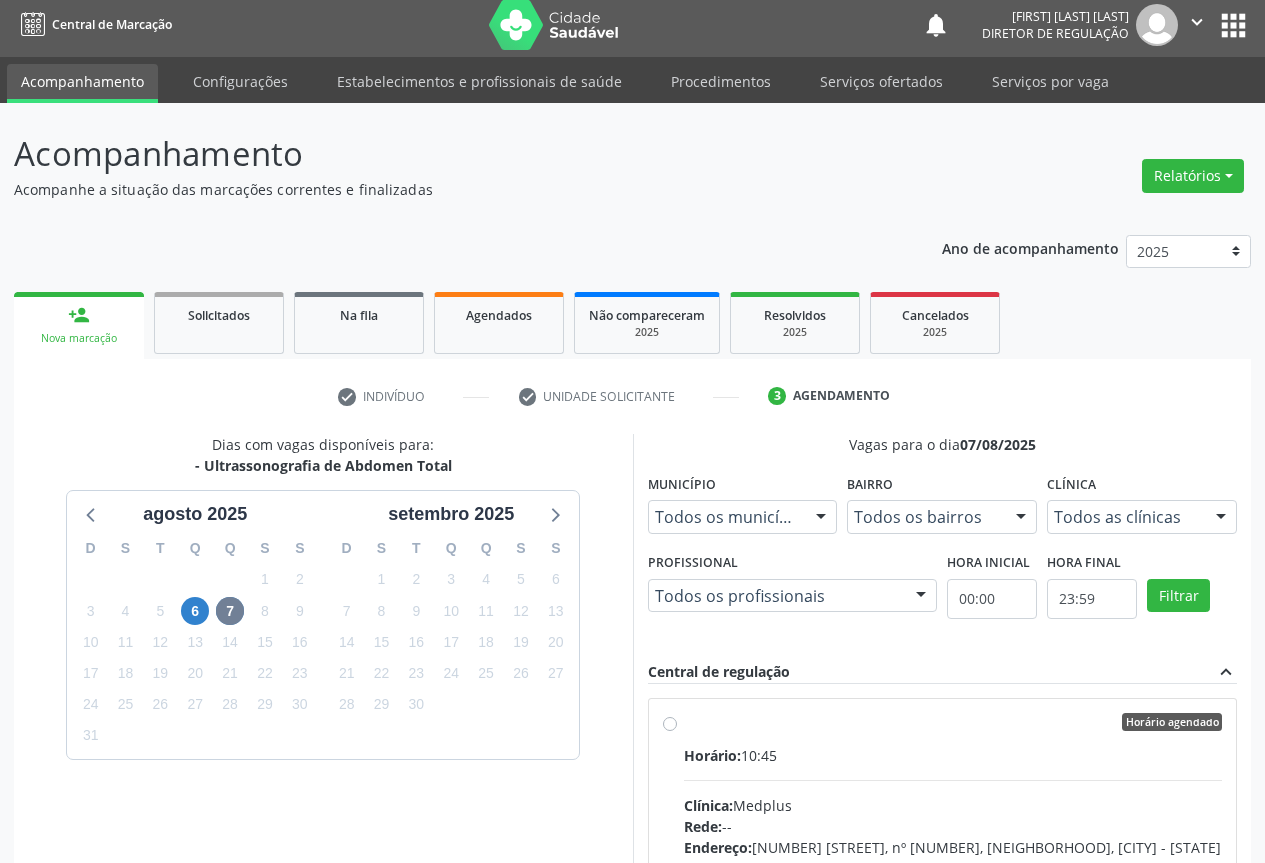 click on "Horário:   10:45
Clínica:  Medplus
Rede:
--
Endereço:   2 and S 204 Ed Emp B, nº 35, Centro, Campo Formoso - BA
Telefone:   --
Profissional:
Lanna Peralva Miranda Rocha
Informações adicionais sobre o atendimento
Idade de atendimento:
de 0 a 120 anos
Gênero(s) atendido(s):
Masculino e Feminino
Informações adicionais:
--" at bounding box center (953, 882) 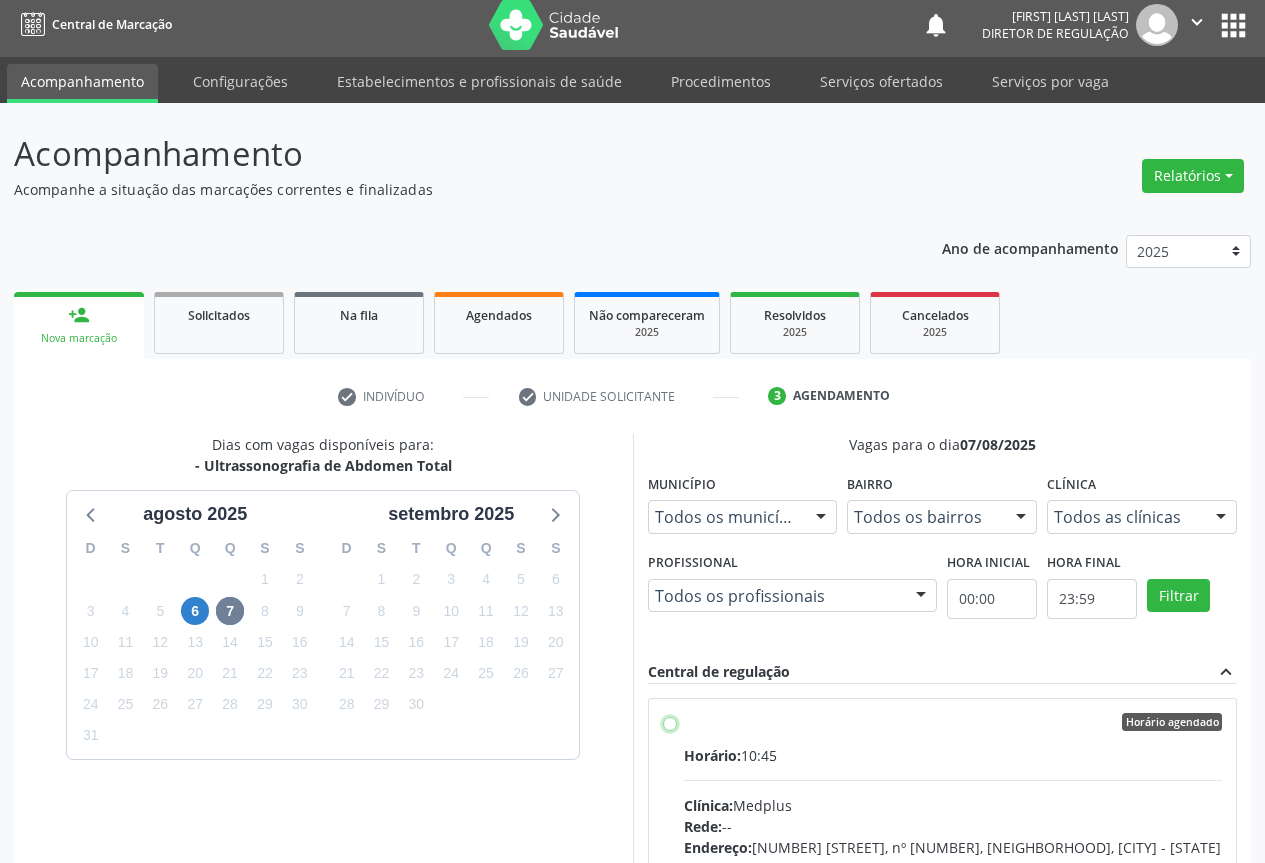 click on "Horário agendado
Horário:   10:45
Clínica:  Medplus
Rede:
--
Endereço:   2 and S 204 Ed Emp B, nº 35, Centro, Campo Formoso - BA
Telefone:   --
Profissional:
Lanna Peralva Miranda Rocha
Informações adicionais sobre o atendimento
Idade de atendimento:
de 0 a 120 anos
Gênero(s) atendido(s):
Masculino e Feminino
Informações adicionais:
--" at bounding box center (670, 722) 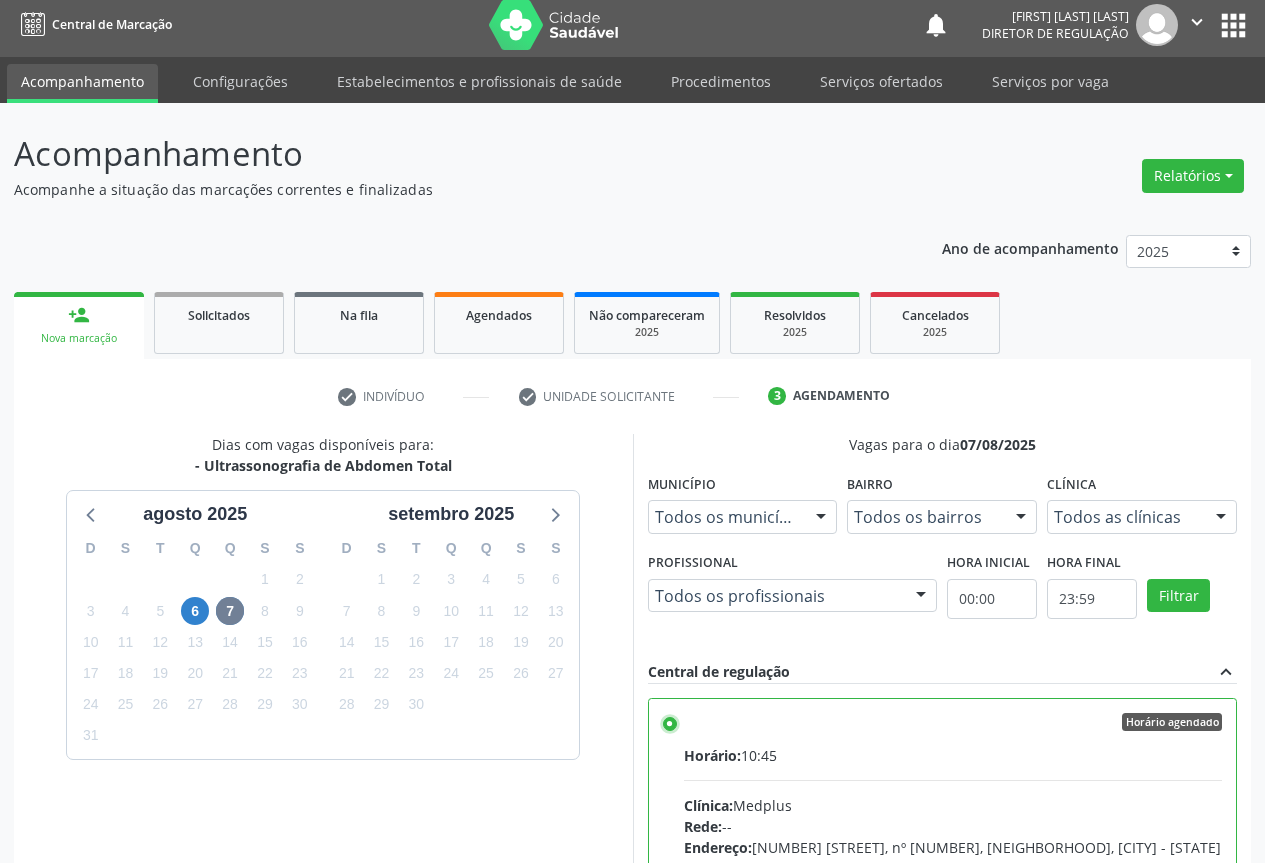 scroll, scrollTop: 332, scrollLeft: 0, axis: vertical 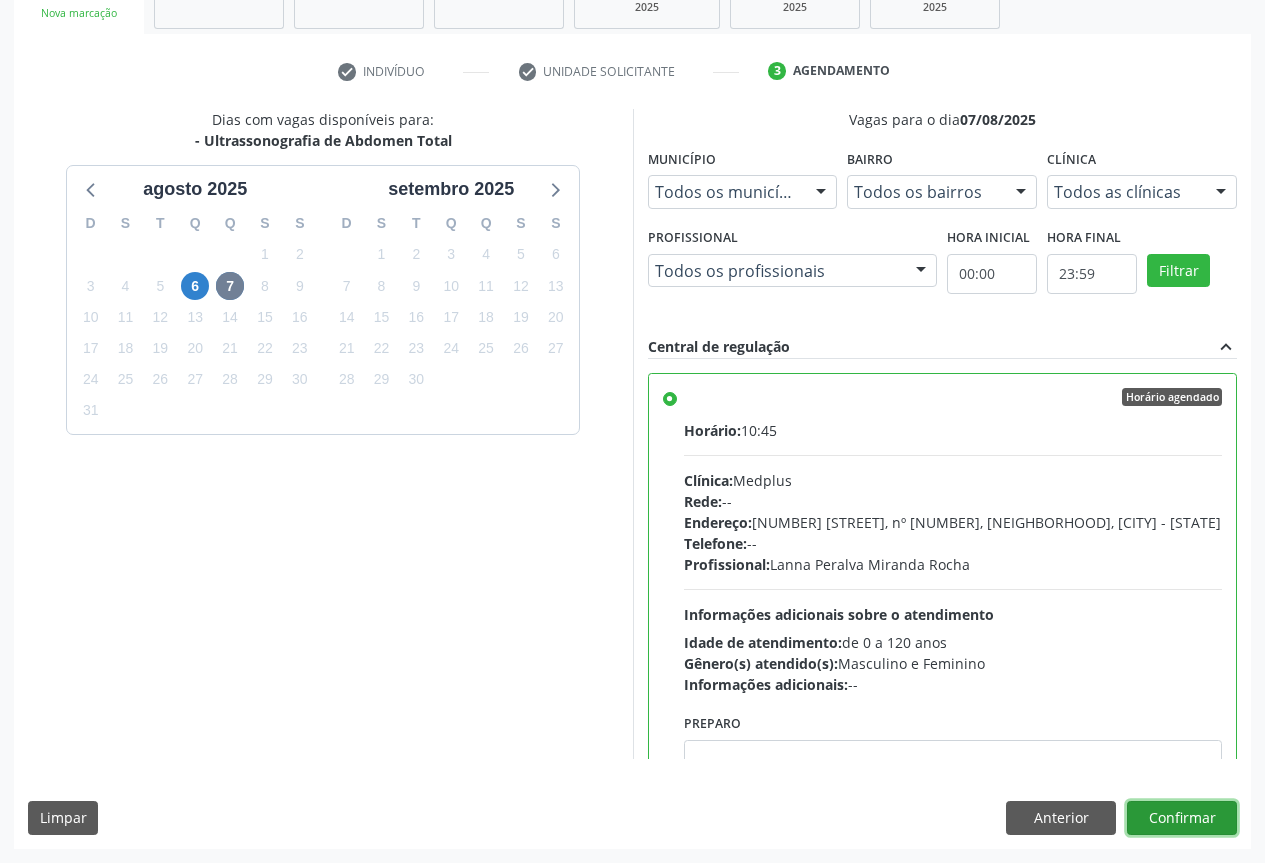 click on "Confirmar" at bounding box center (1182, 818) 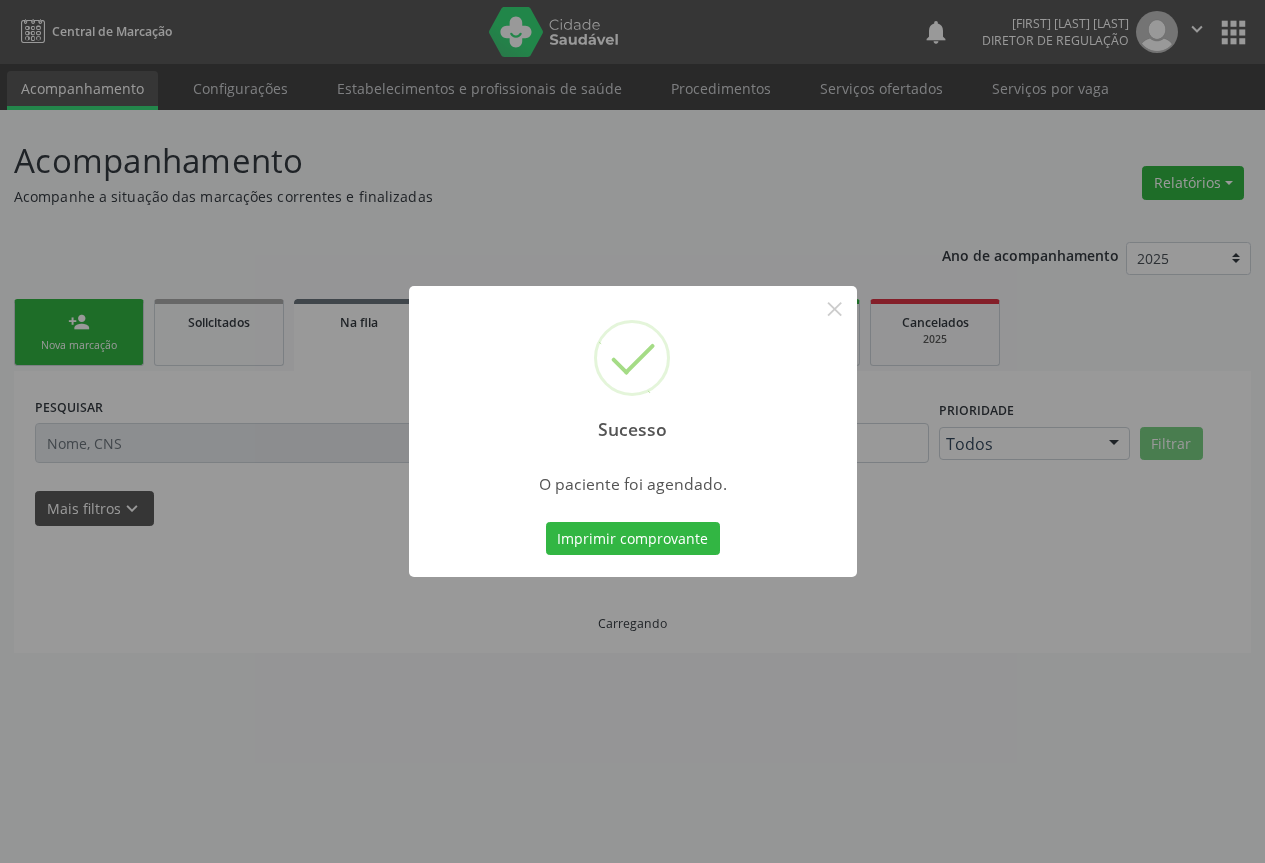 scroll, scrollTop: 0, scrollLeft: 0, axis: both 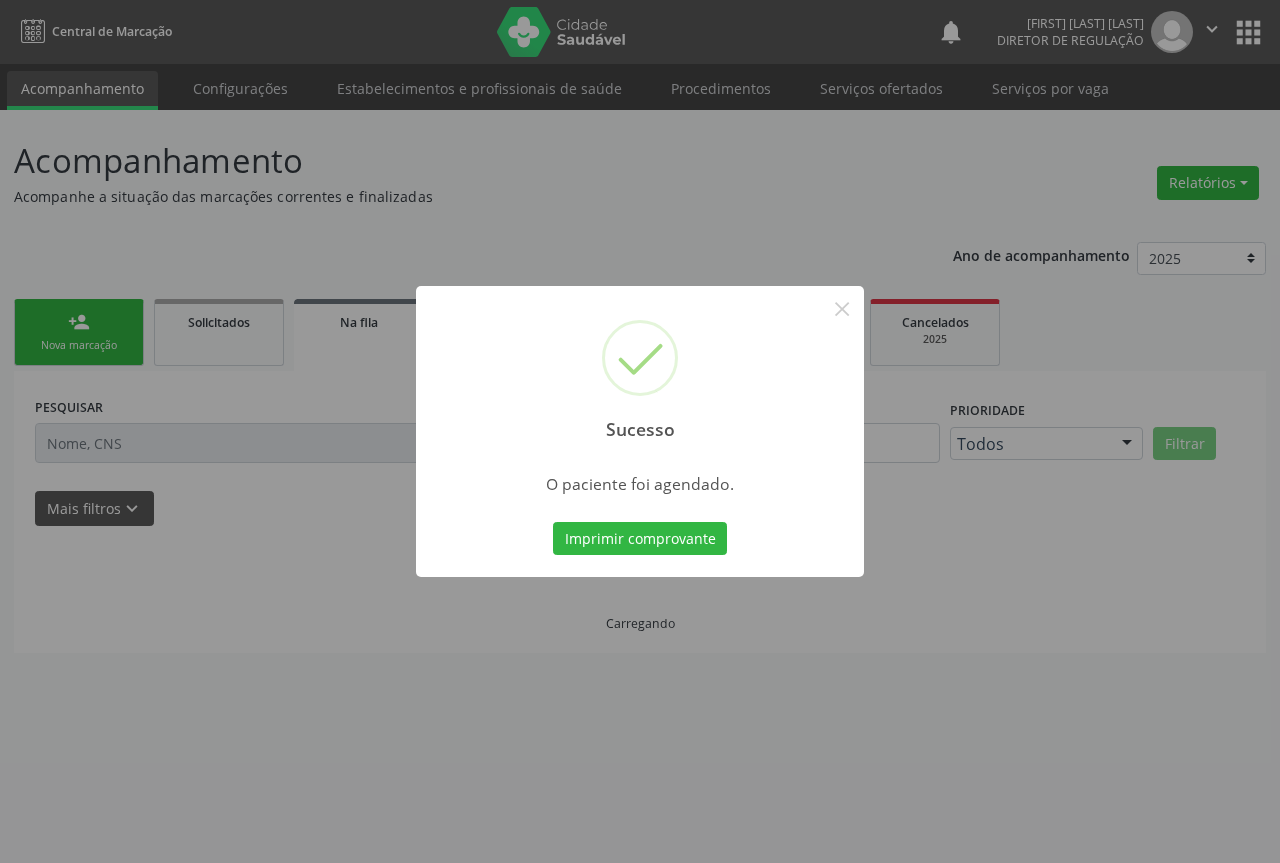 type 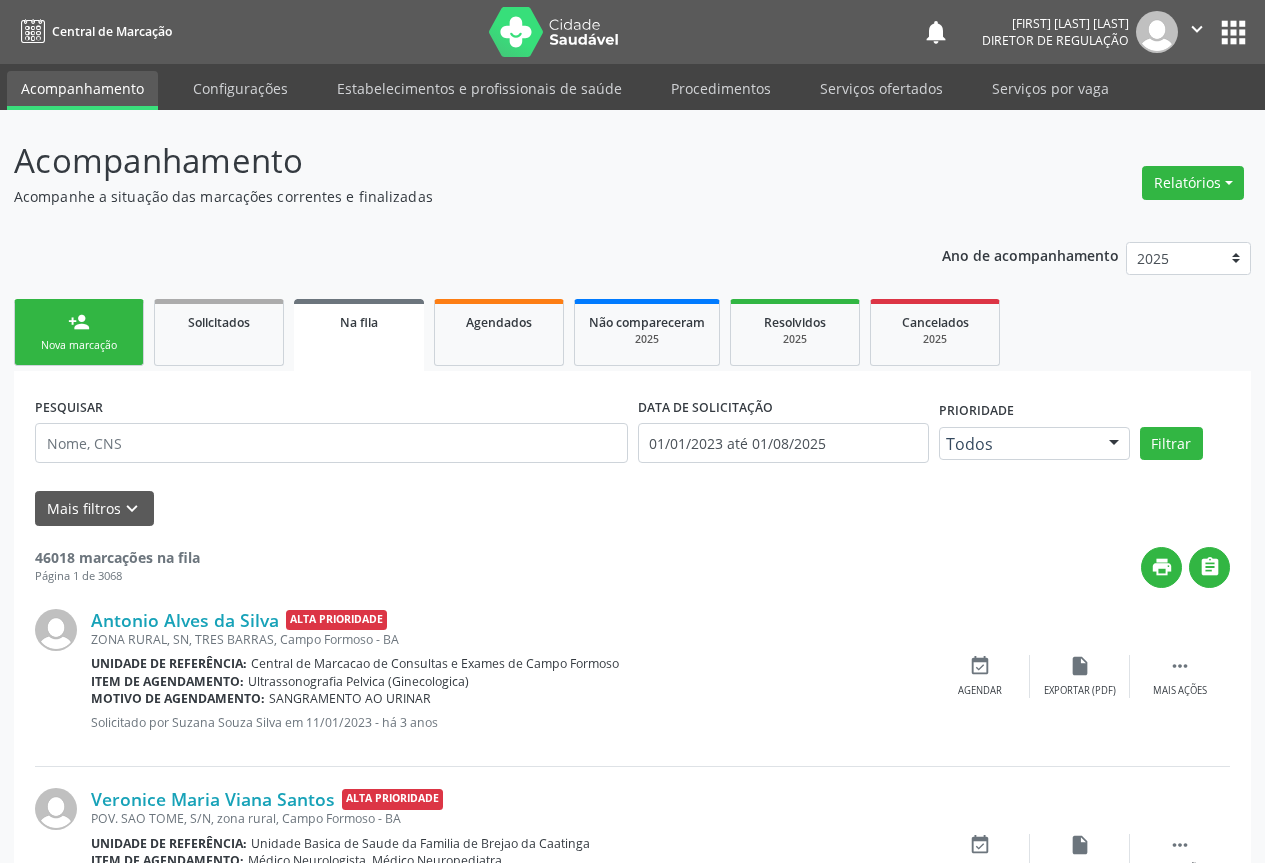 click on "person_add" at bounding box center [79, 322] 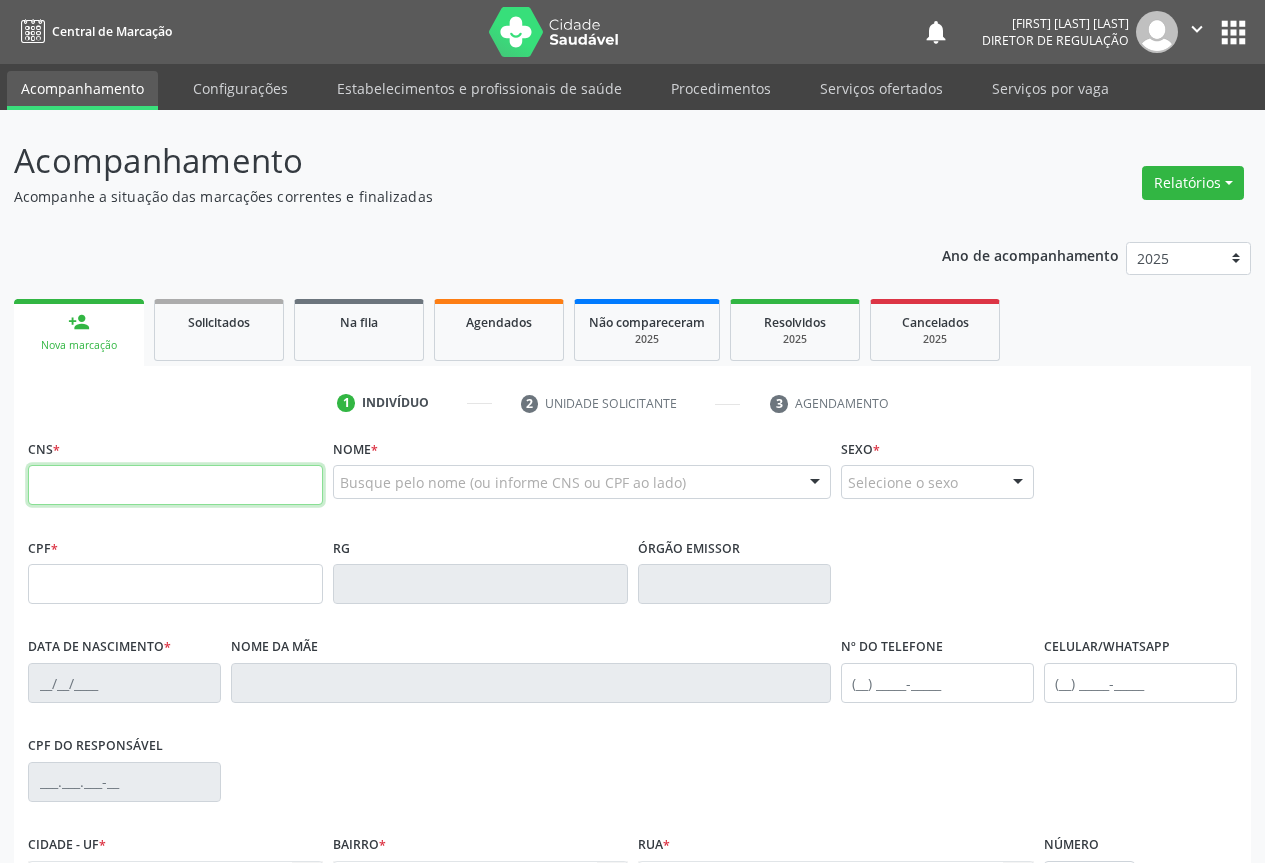 click at bounding box center (175, 485) 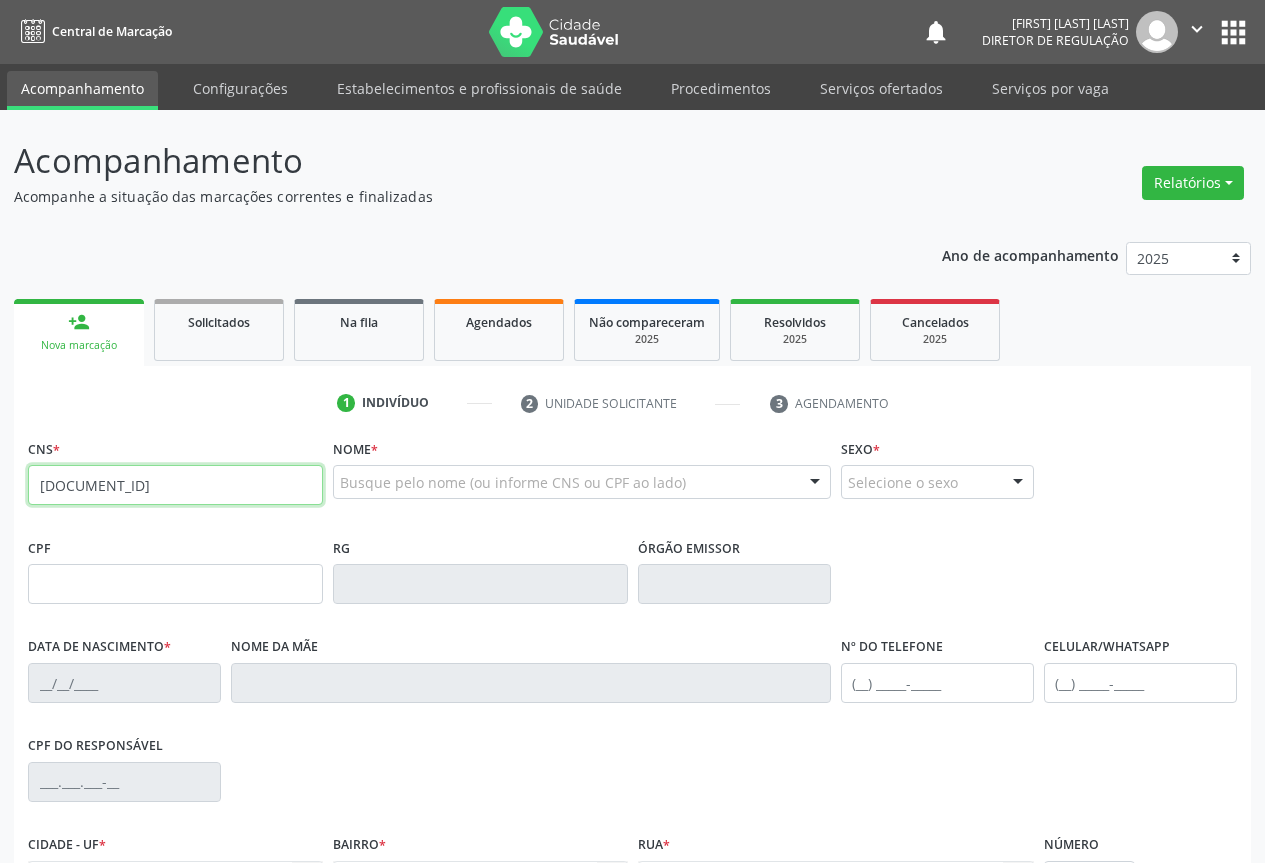 type on "705 0030 6821 1552" 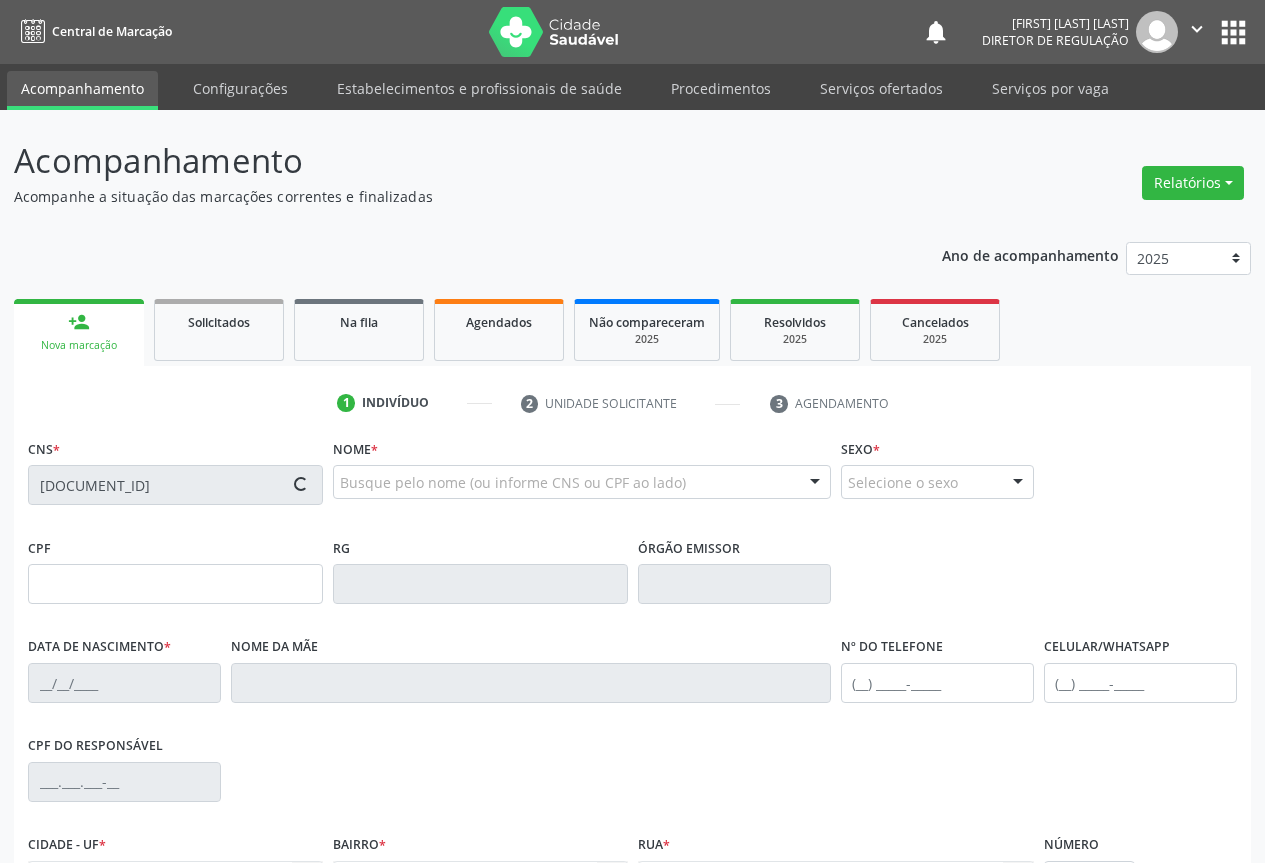 scroll, scrollTop: 221, scrollLeft: 0, axis: vertical 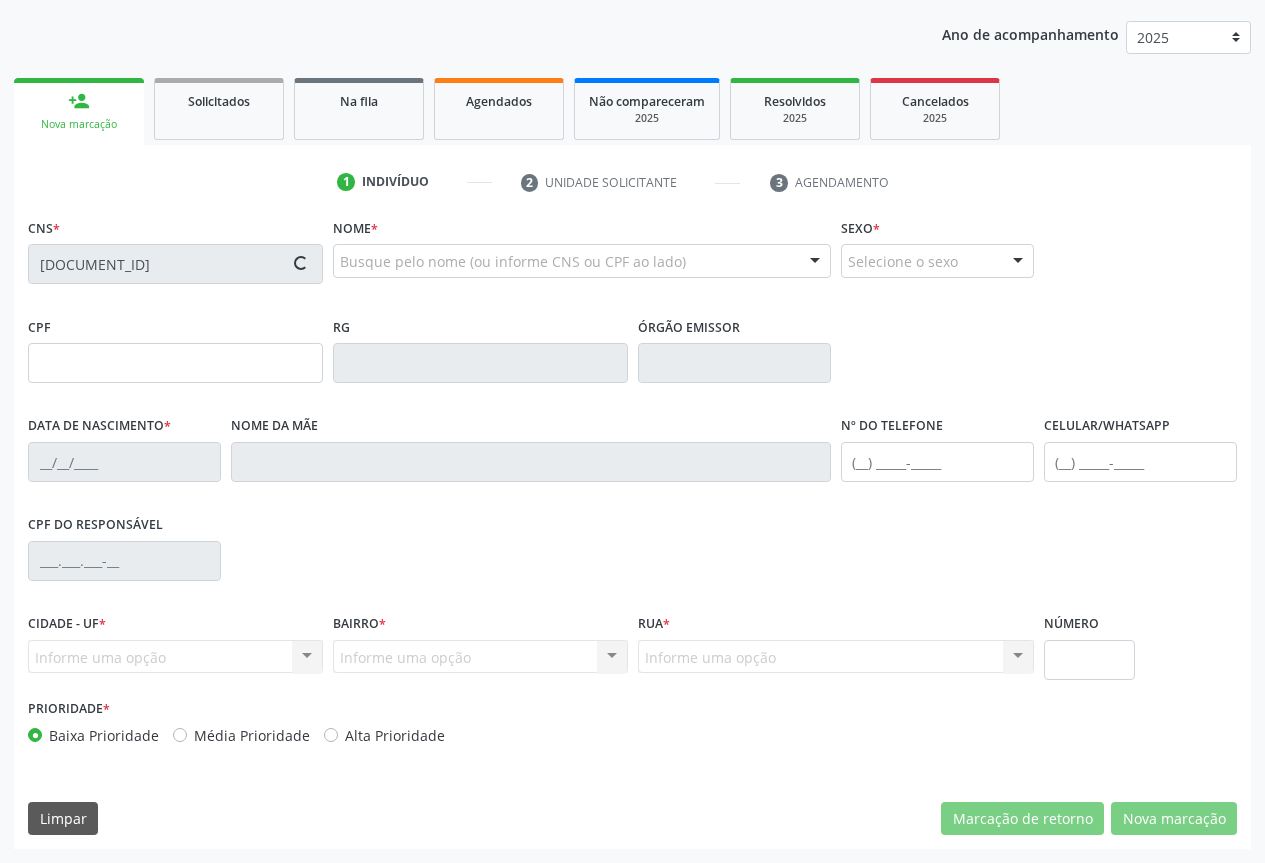 type on "31/01/2003" 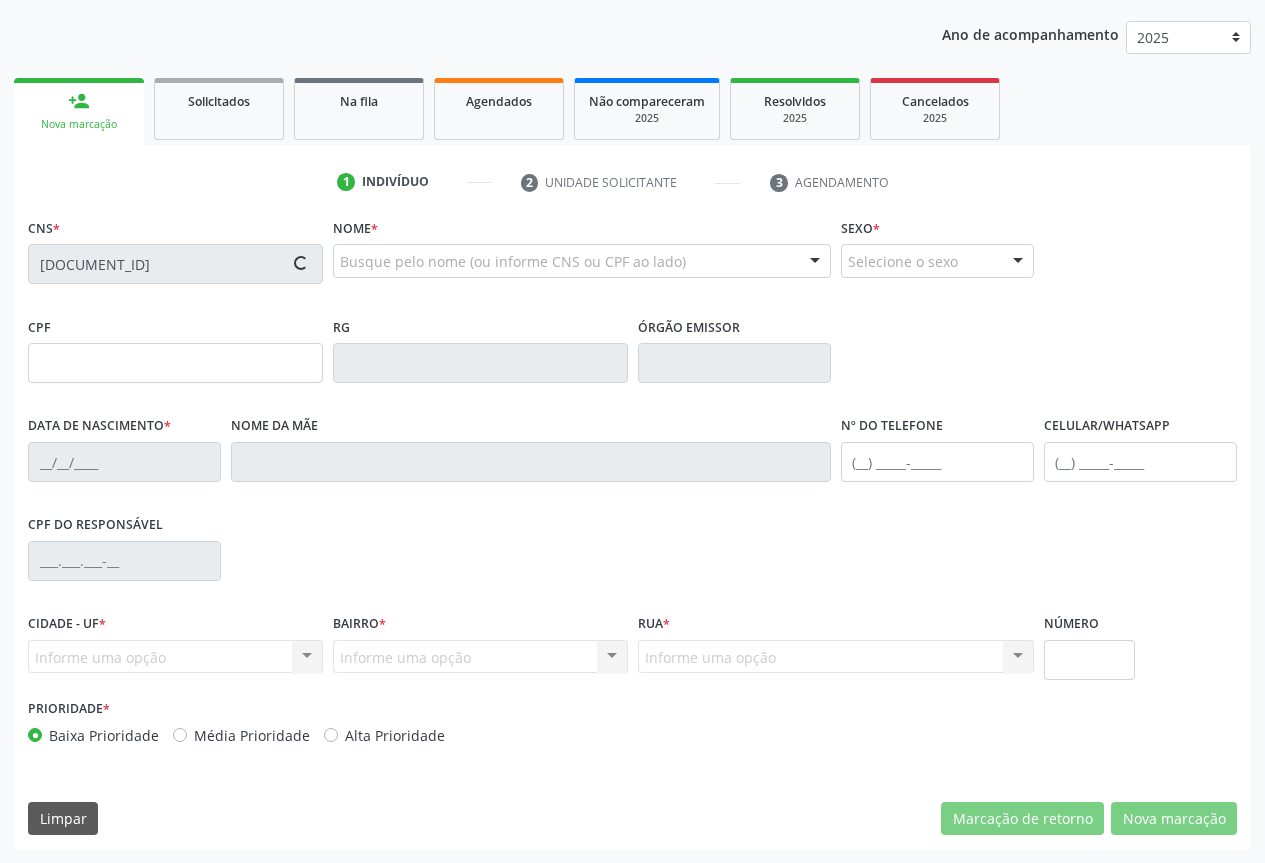 type on "S/N" 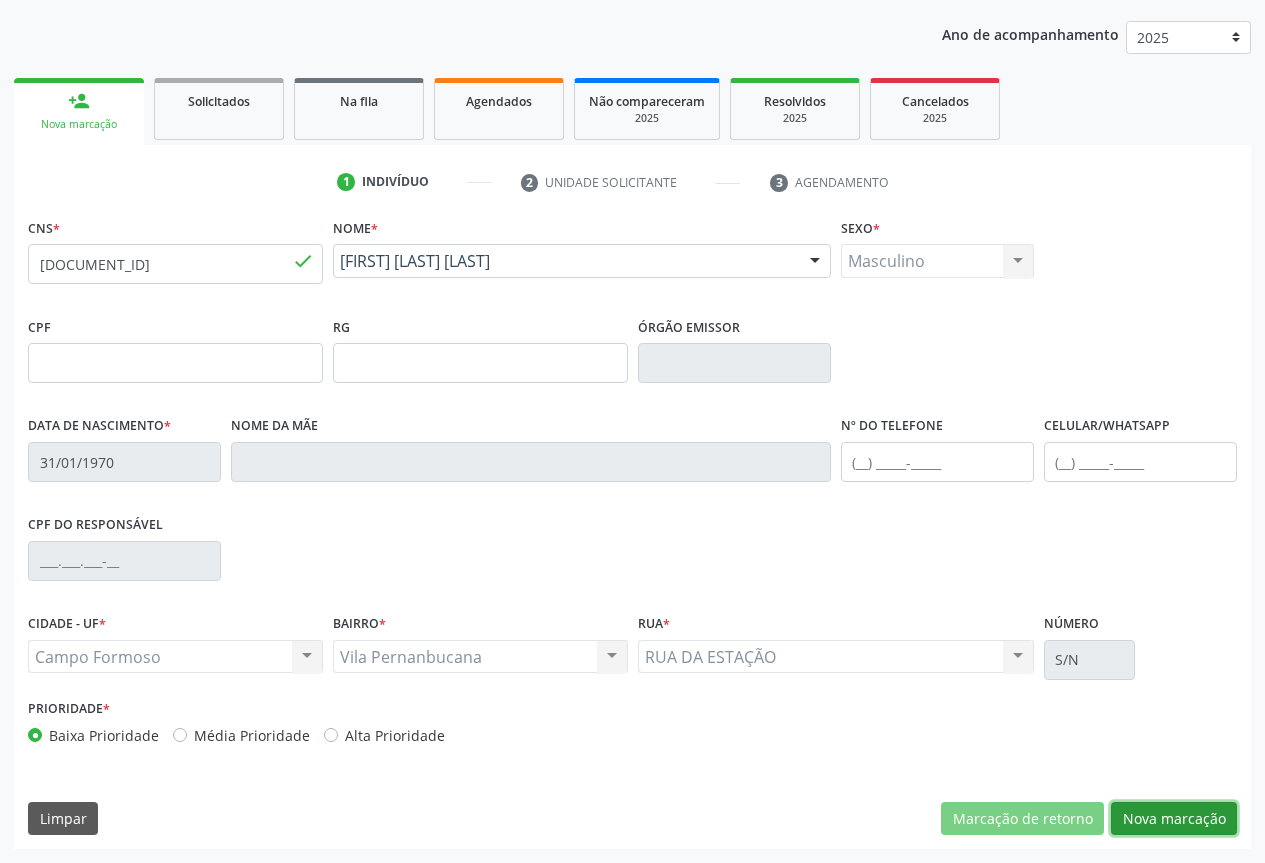 click on "Nova marcação" at bounding box center (1174, 819) 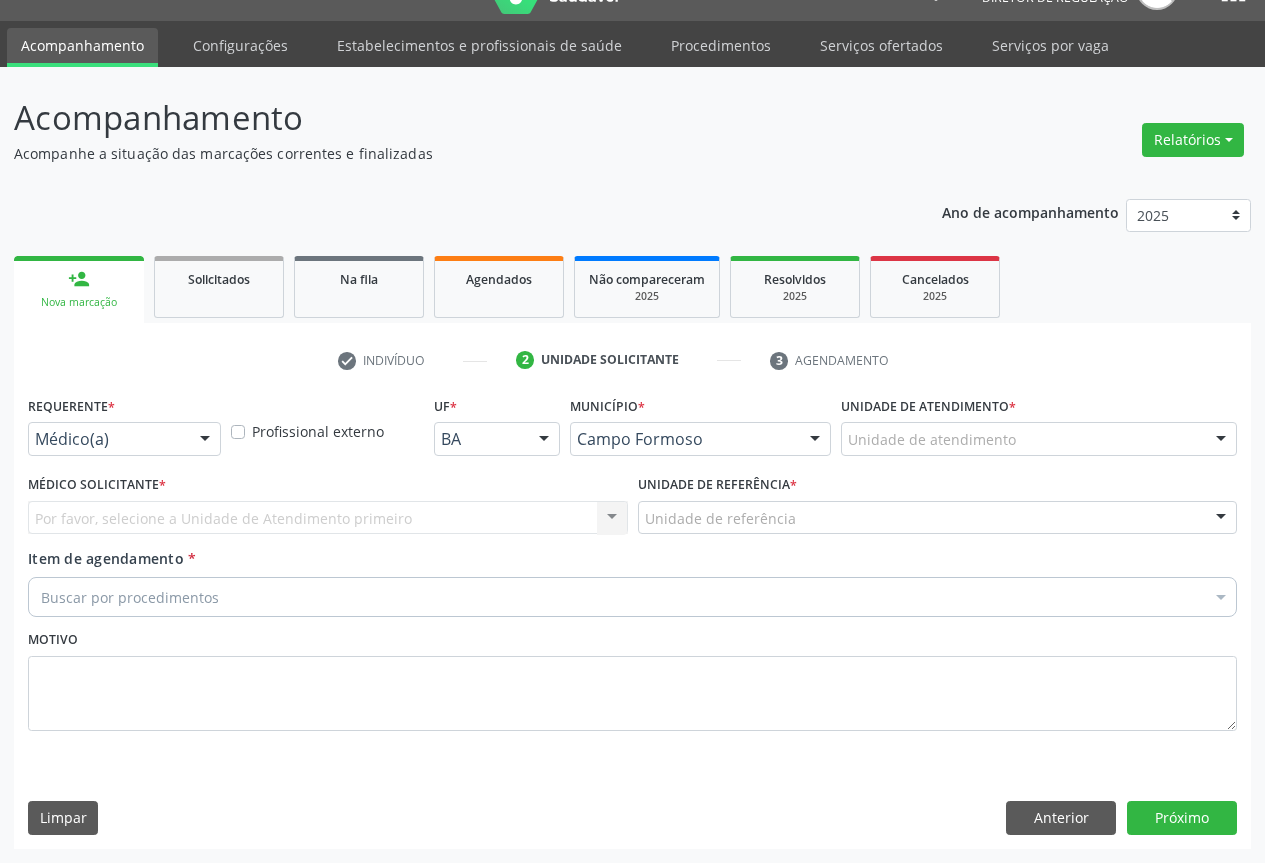 scroll, scrollTop: 43, scrollLeft: 0, axis: vertical 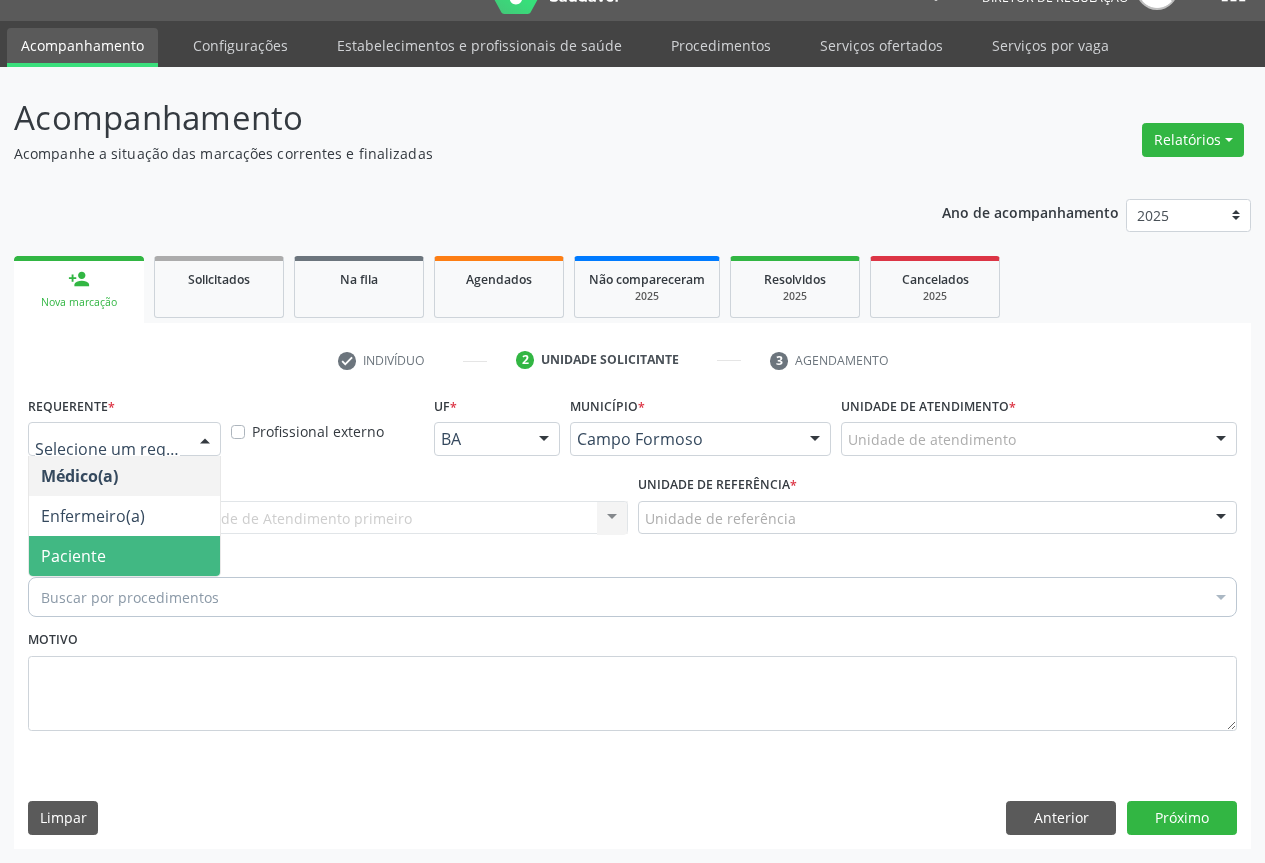 click on "Paciente" at bounding box center (124, 556) 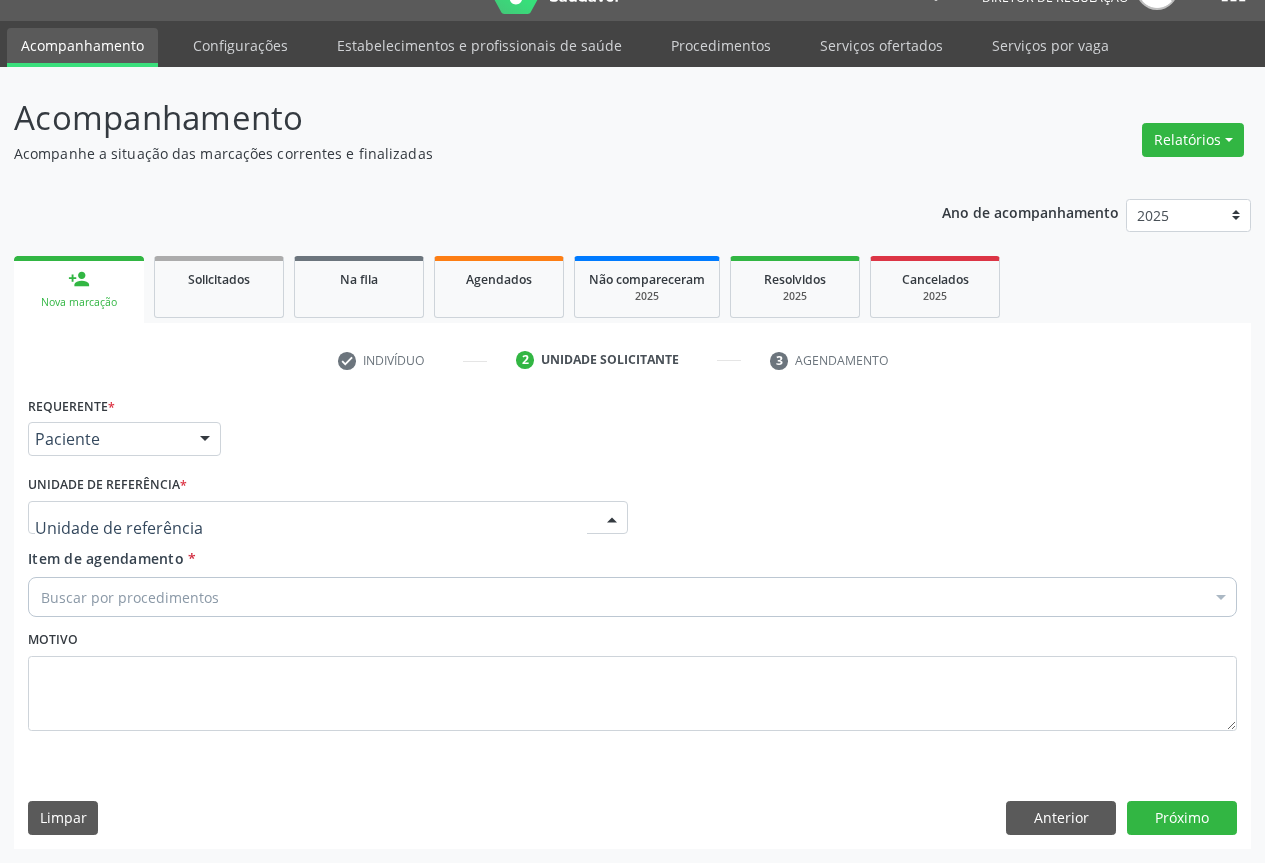 click at bounding box center [328, 518] 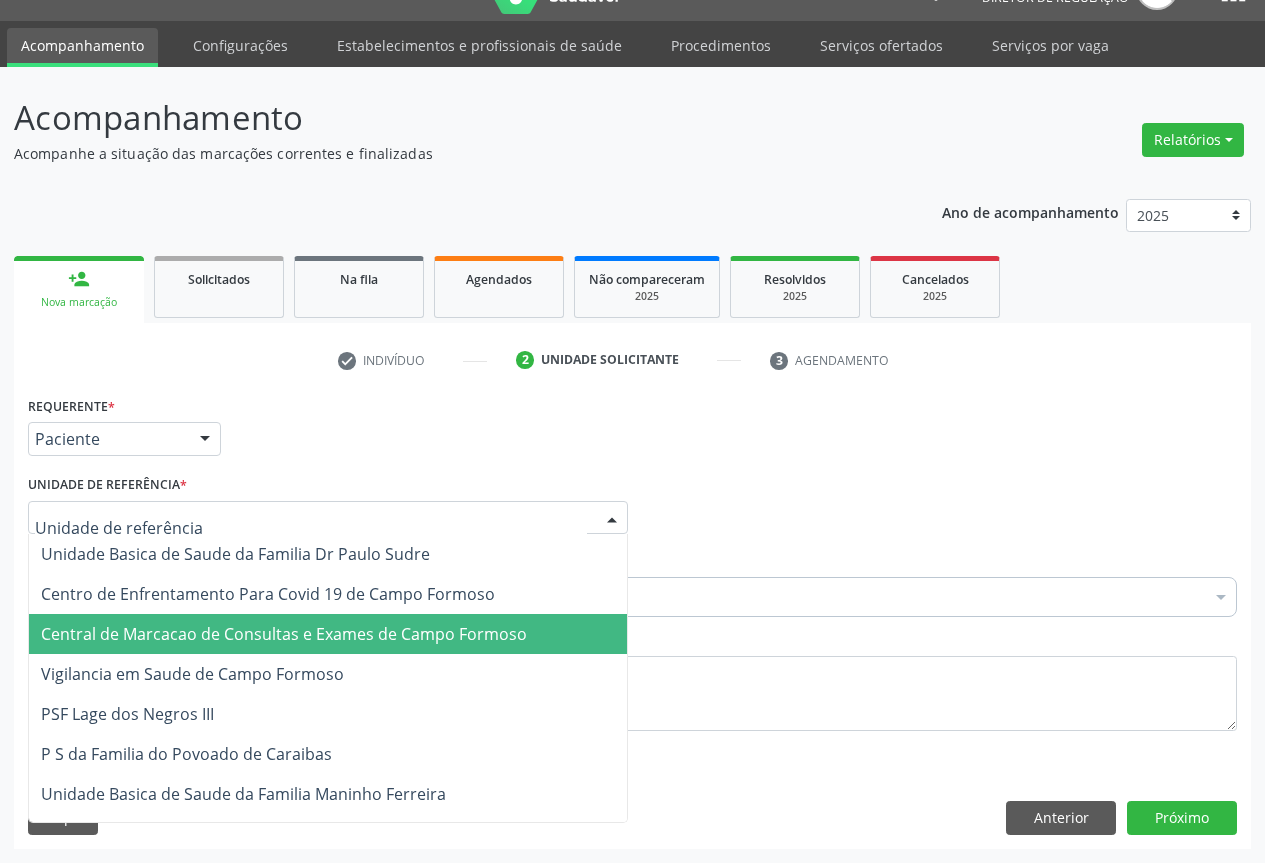 click on "Central de Marcacao de Consultas e Exames de Campo Formoso" at bounding box center (328, 634) 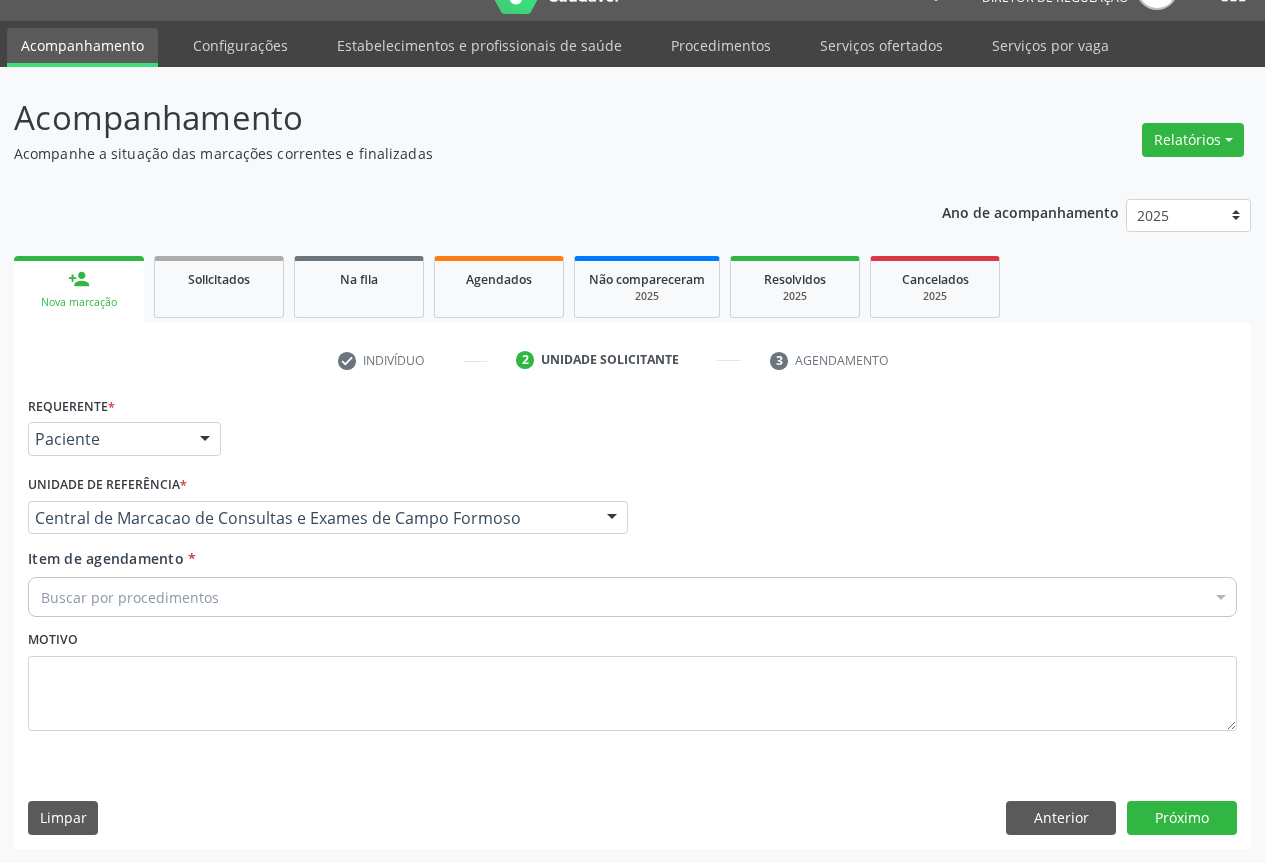 click on "Buscar por procedimentos" at bounding box center [632, 597] 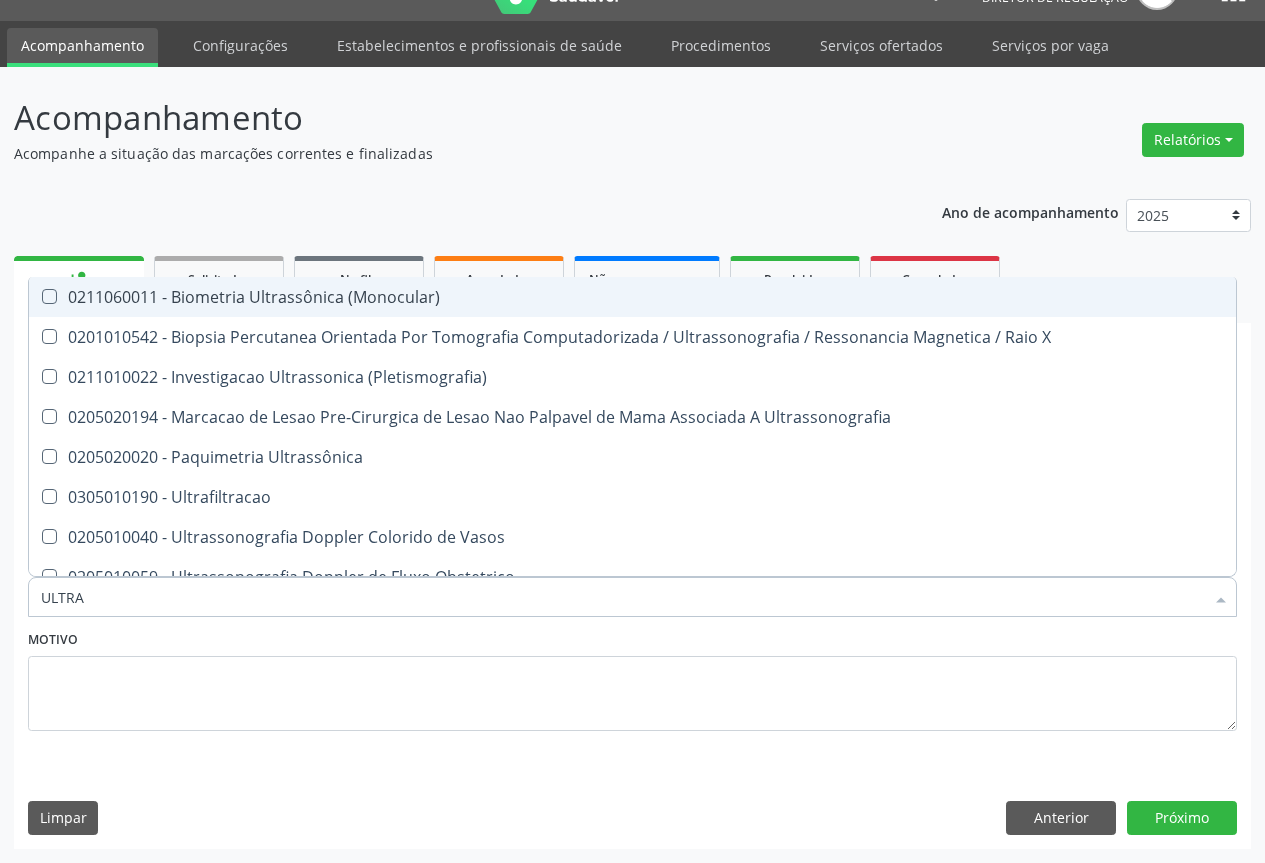 type on "ULTRAS" 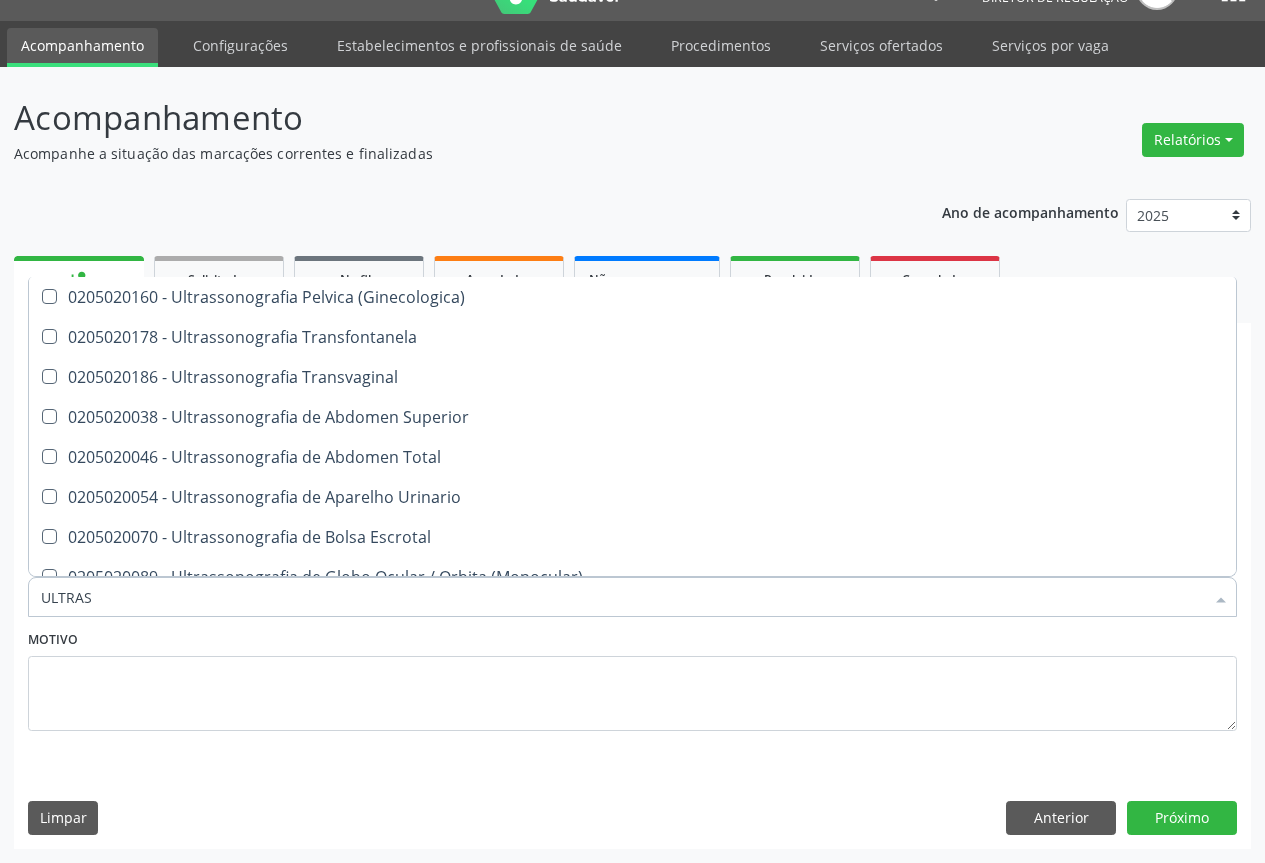 scroll, scrollTop: 500, scrollLeft: 0, axis: vertical 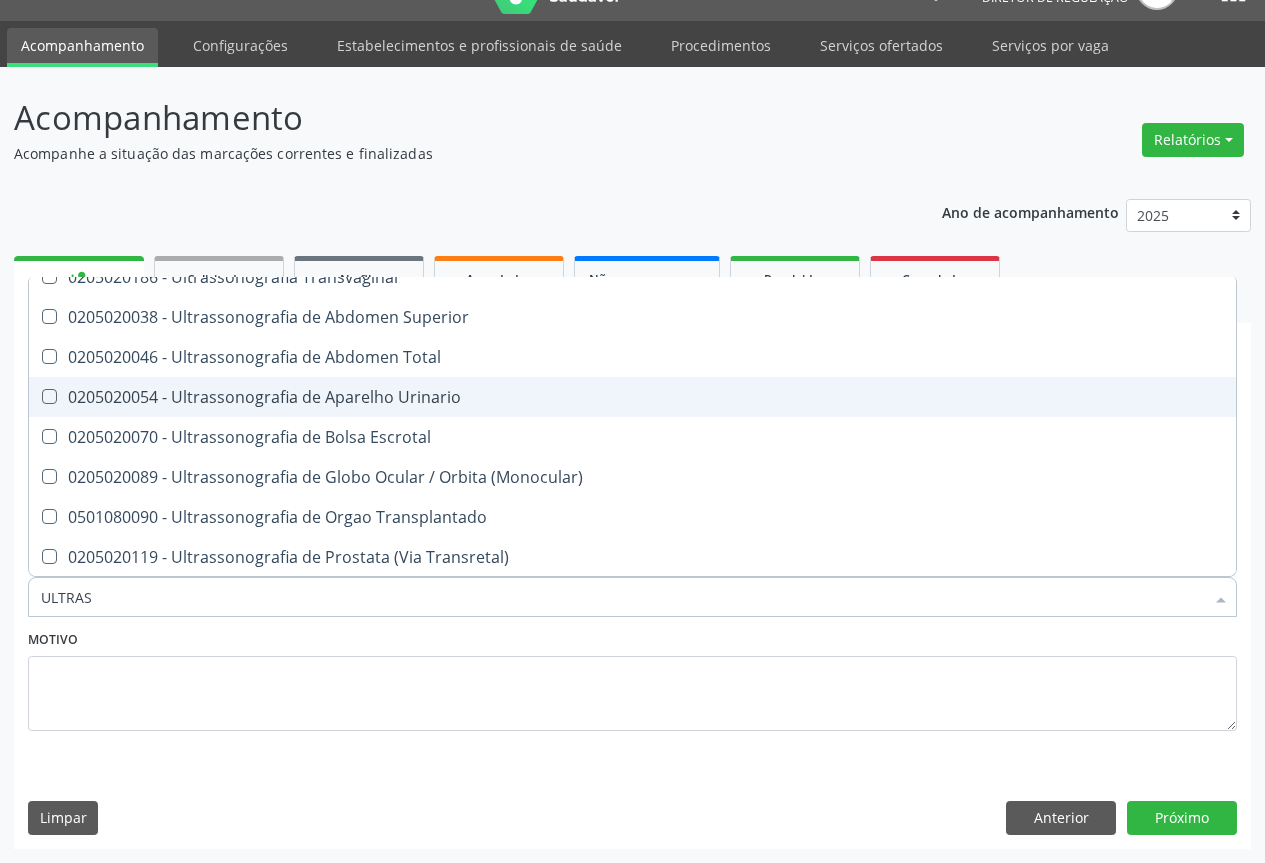 click on "0205020054 - Ultrassonografia de Aparelho Urinario" at bounding box center [632, 397] 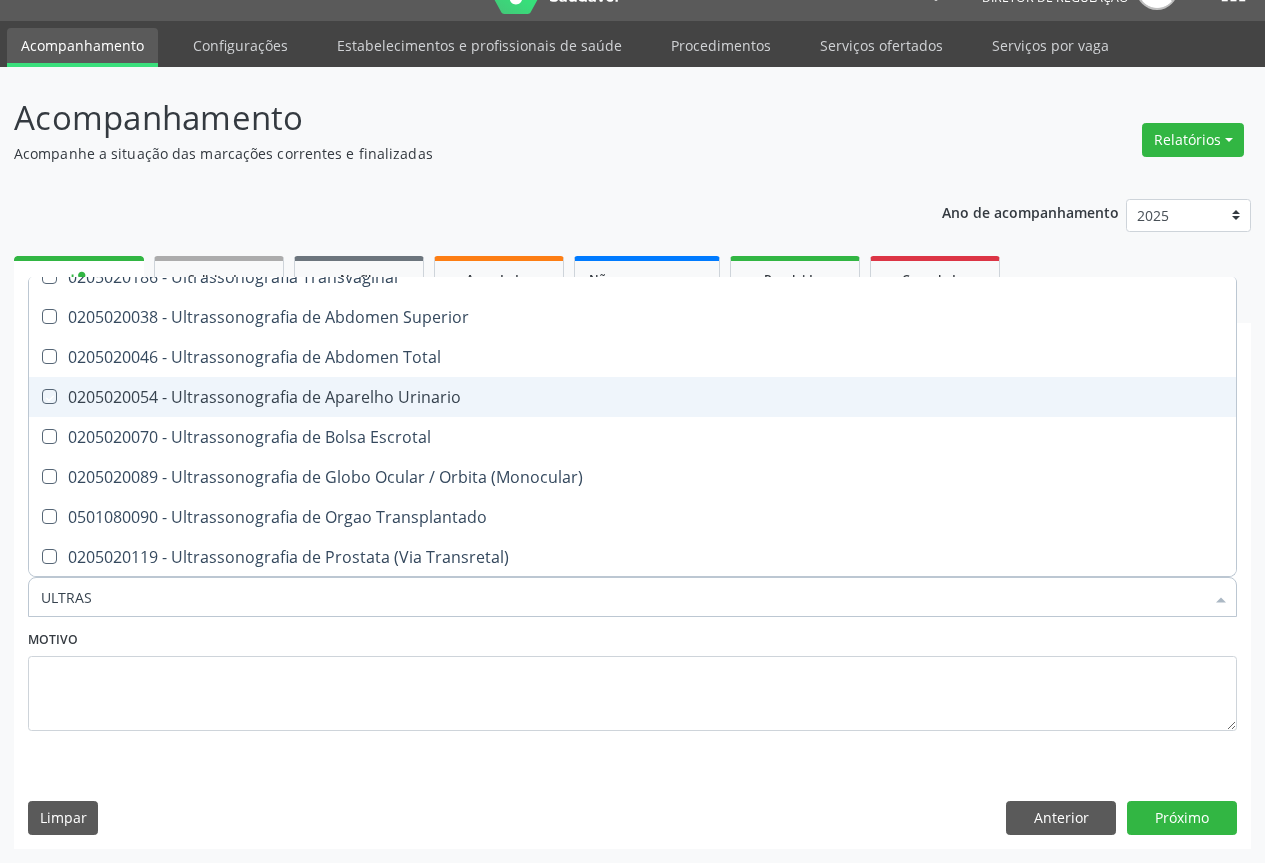 checkbox on "true" 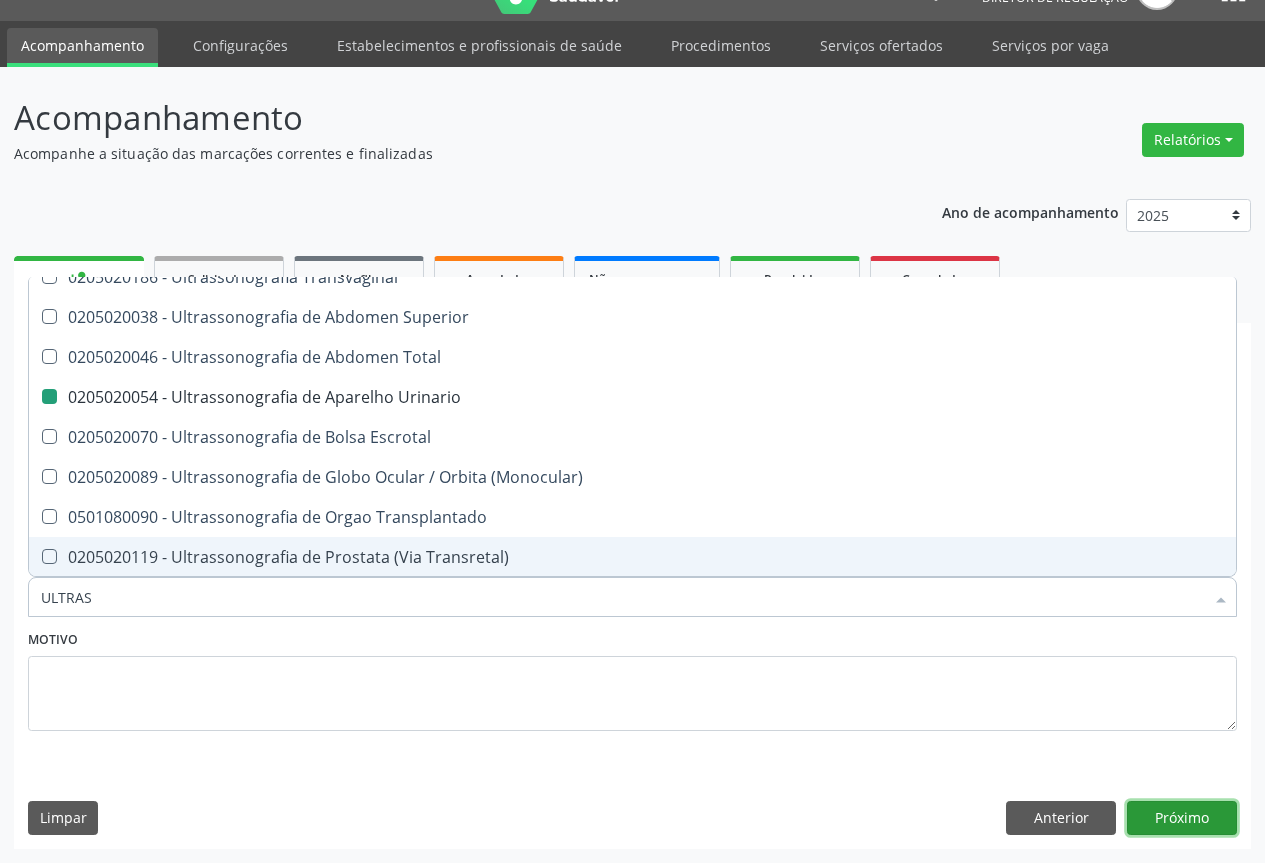 click on "Próximo" at bounding box center (1182, 818) 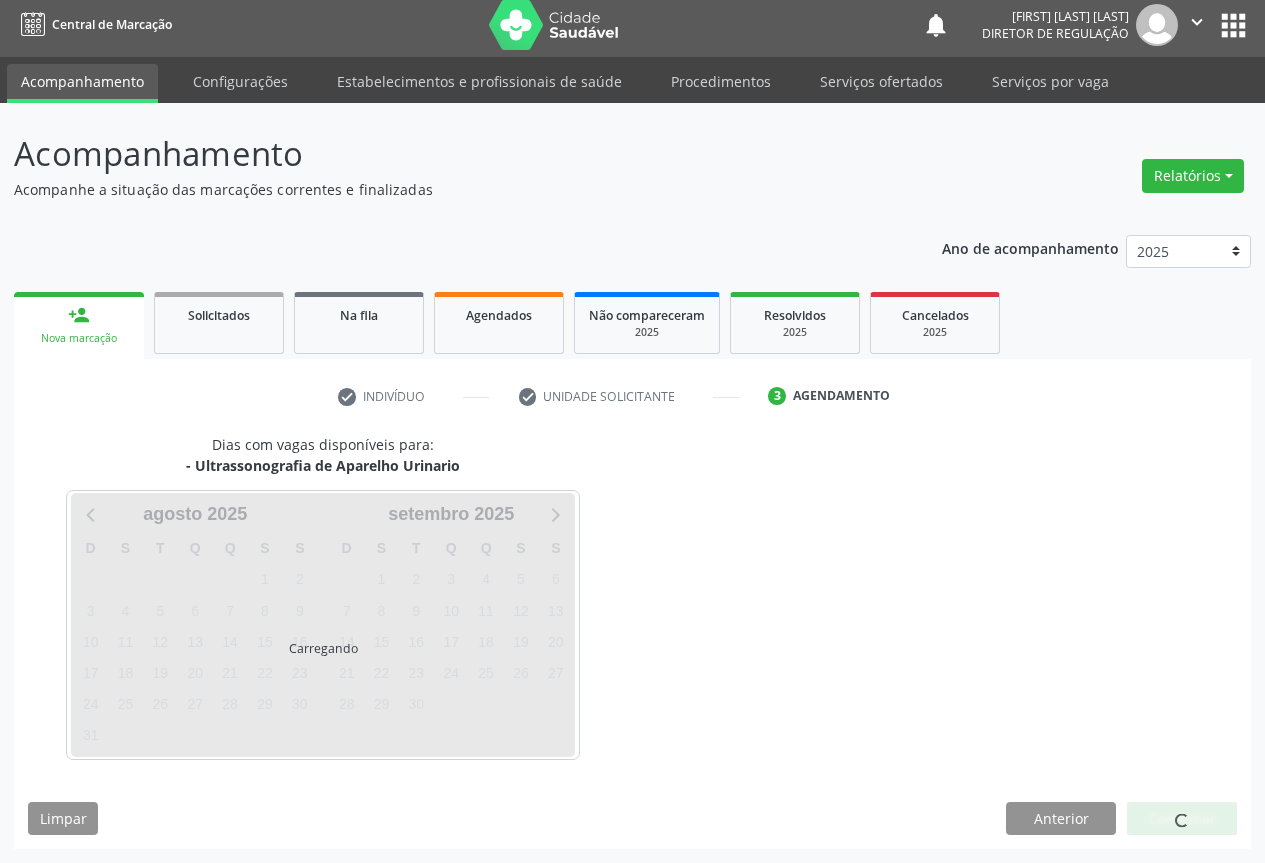 scroll, scrollTop: 7, scrollLeft: 0, axis: vertical 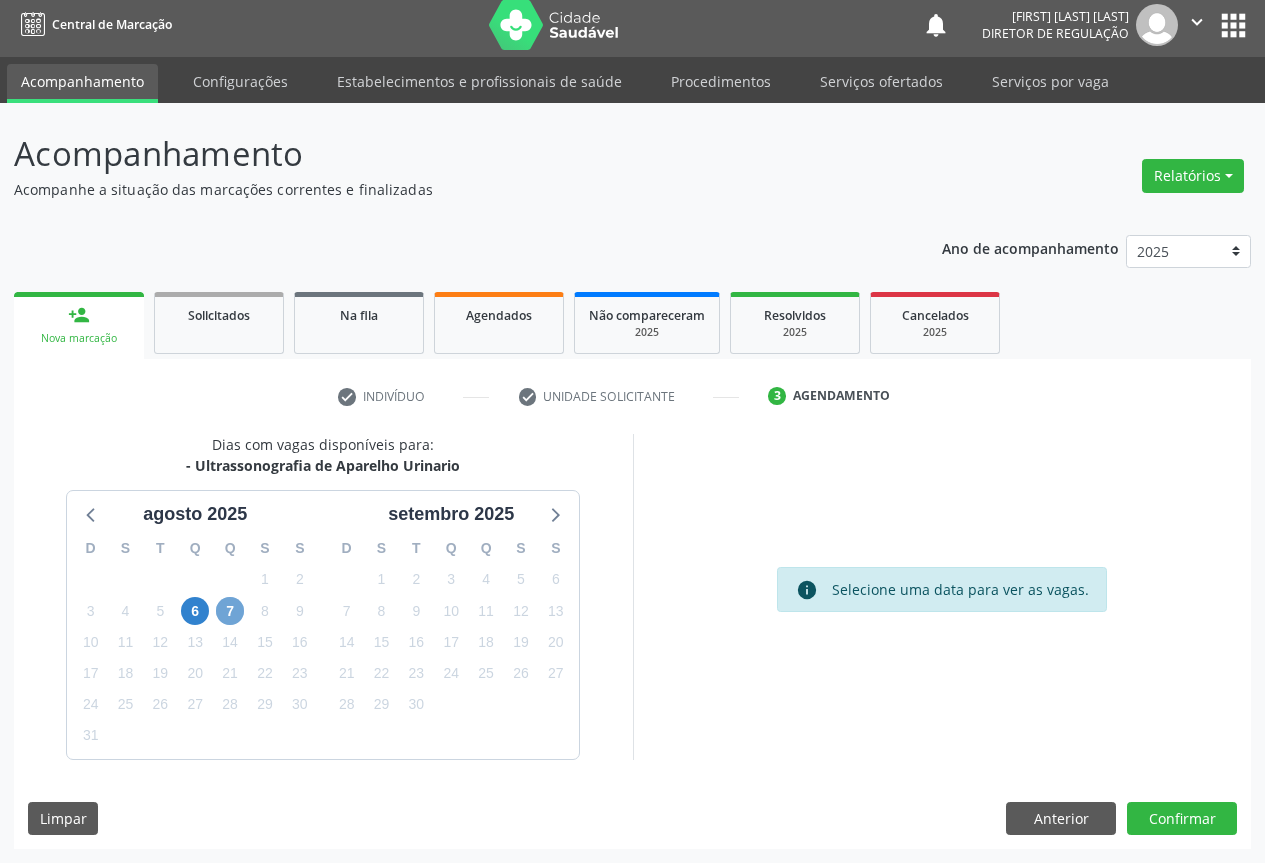 click on "7" at bounding box center (230, 611) 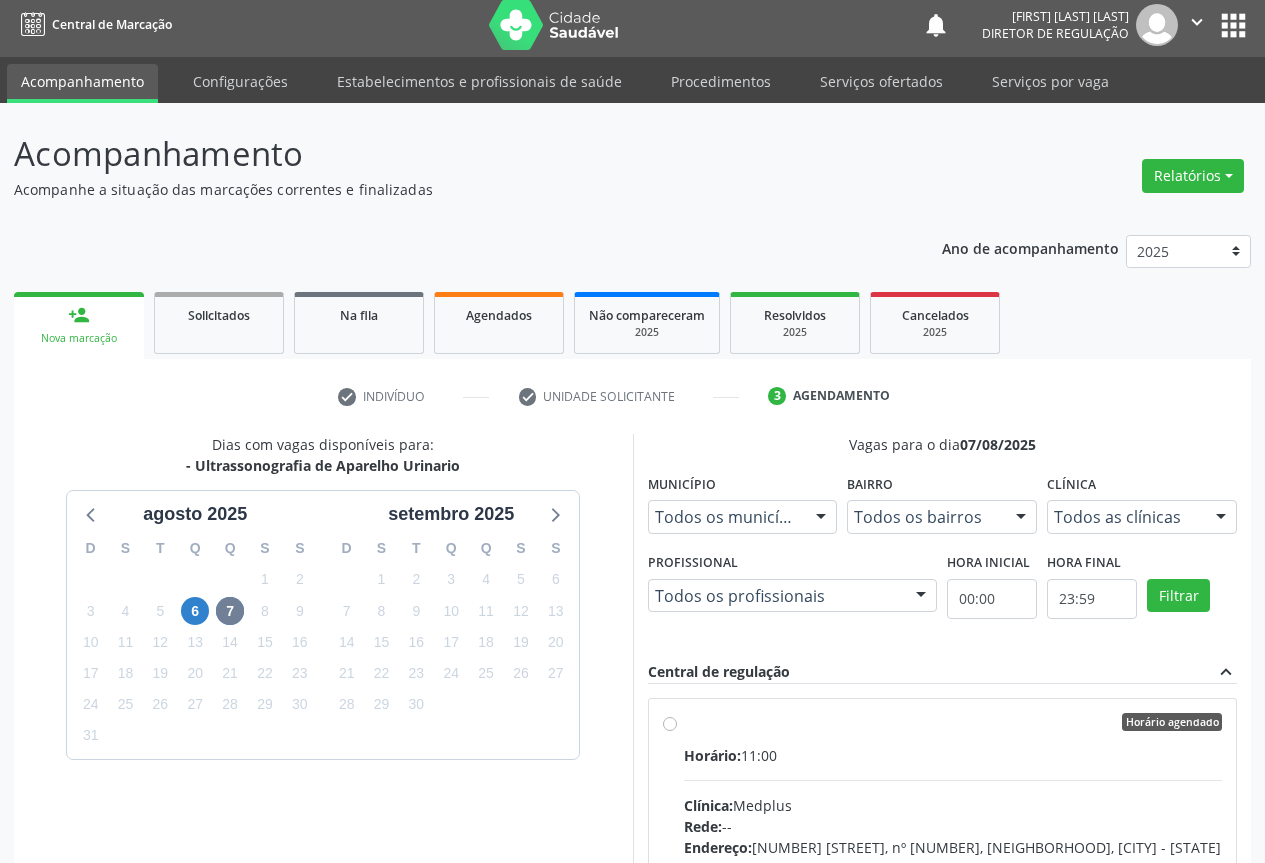 click on "Horário:   11:00" at bounding box center [953, 755] 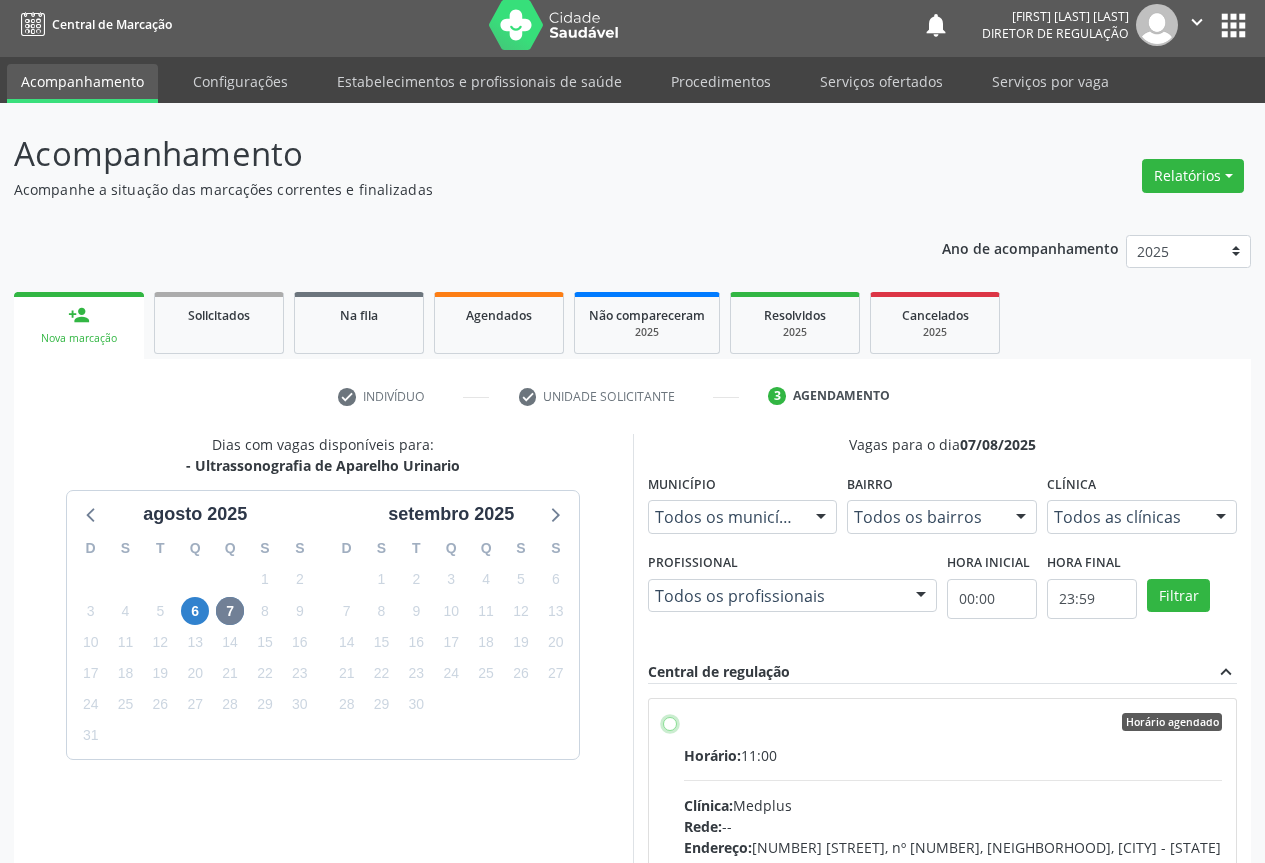 click on "Horário agendado
Horário:   11:00
Clínica:  Medplus
Rede:
--
Endereço:   2 and S 204 Ed Emp B, nº 35, Centro, Campo Formoso - BA
Telefone:   --
Profissional:
Lanna Peralva Miranda Rocha
Informações adicionais sobre o atendimento
Idade de atendimento:
de 0 a 120 anos
Gênero(s) atendido(s):
Masculino e Feminino
Informações adicionais:
--" at bounding box center [670, 722] 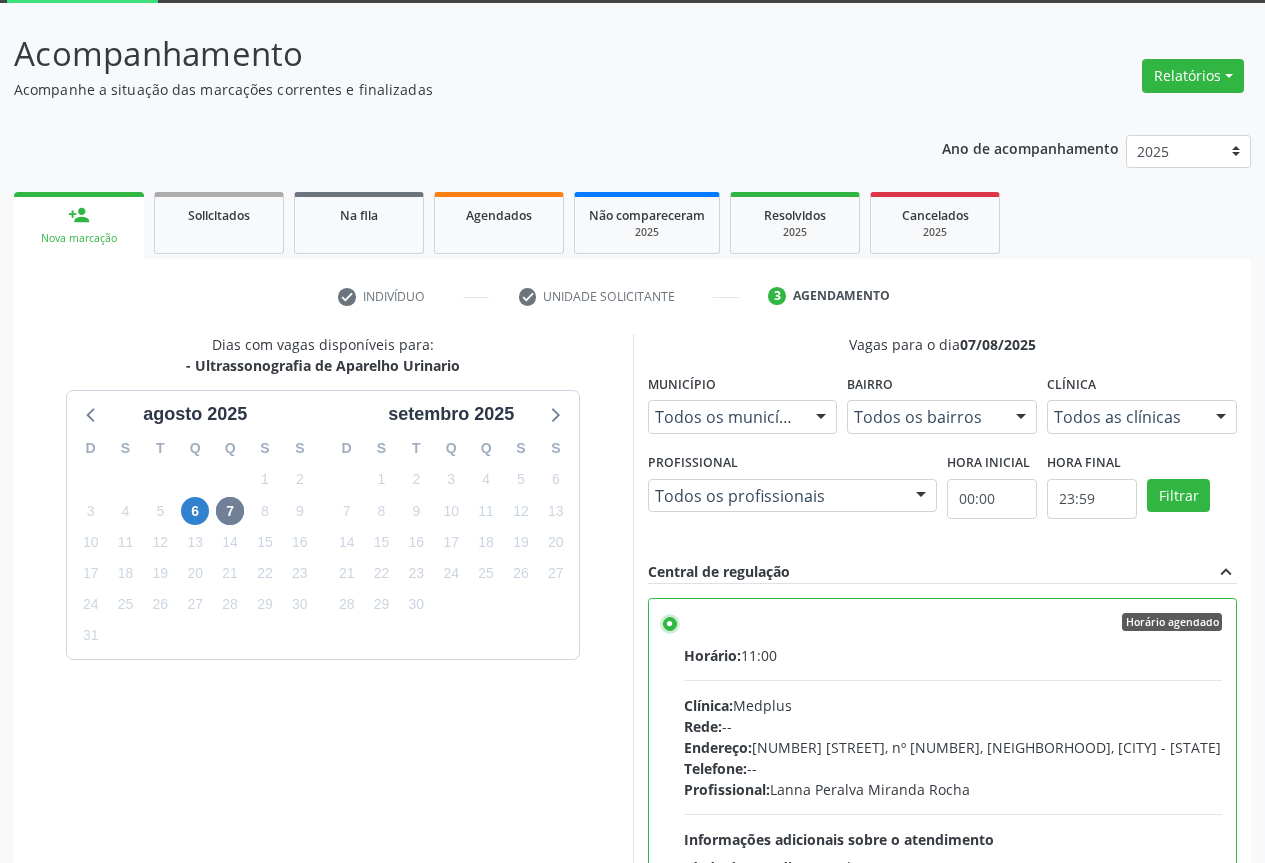 scroll, scrollTop: 332, scrollLeft: 0, axis: vertical 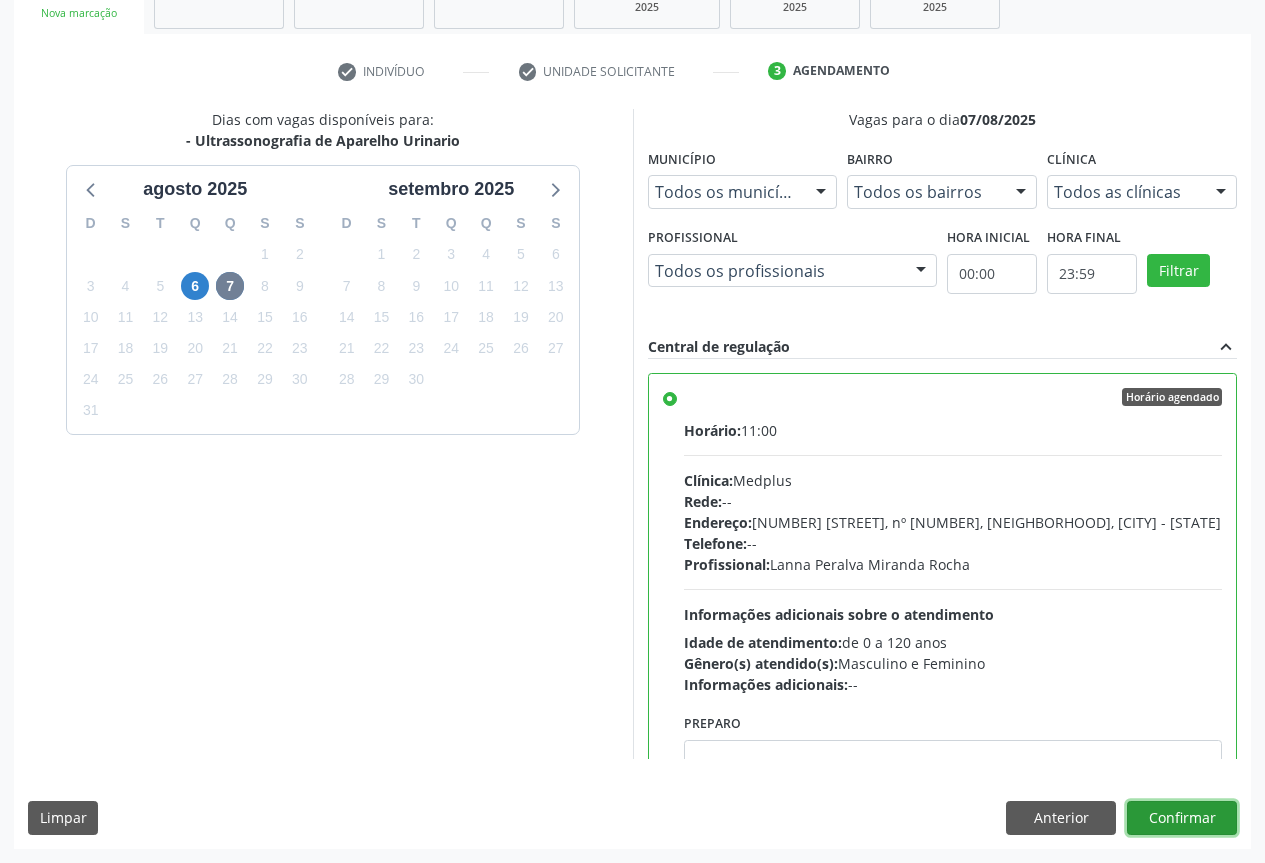 click on "Confirmar" at bounding box center [1182, 818] 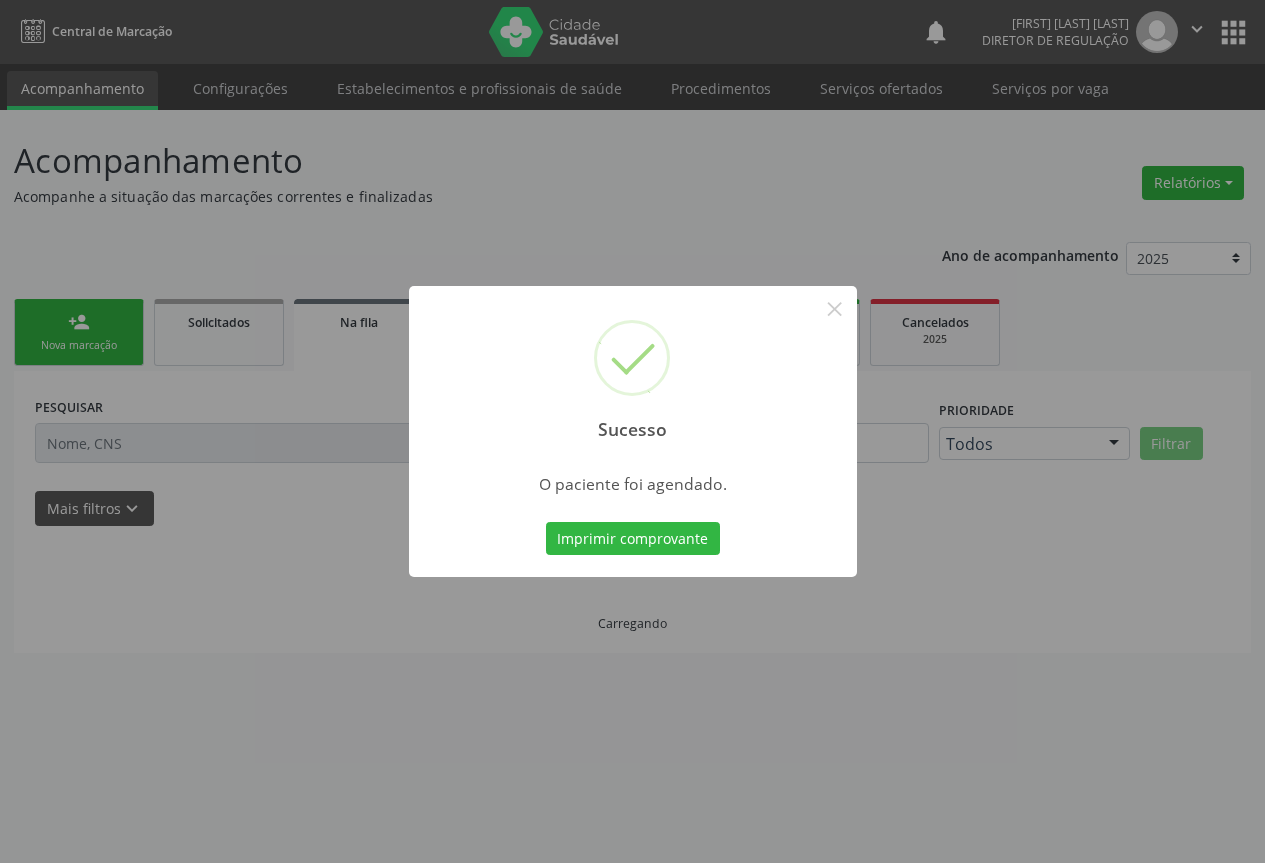 scroll, scrollTop: 0, scrollLeft: 0, axis: both 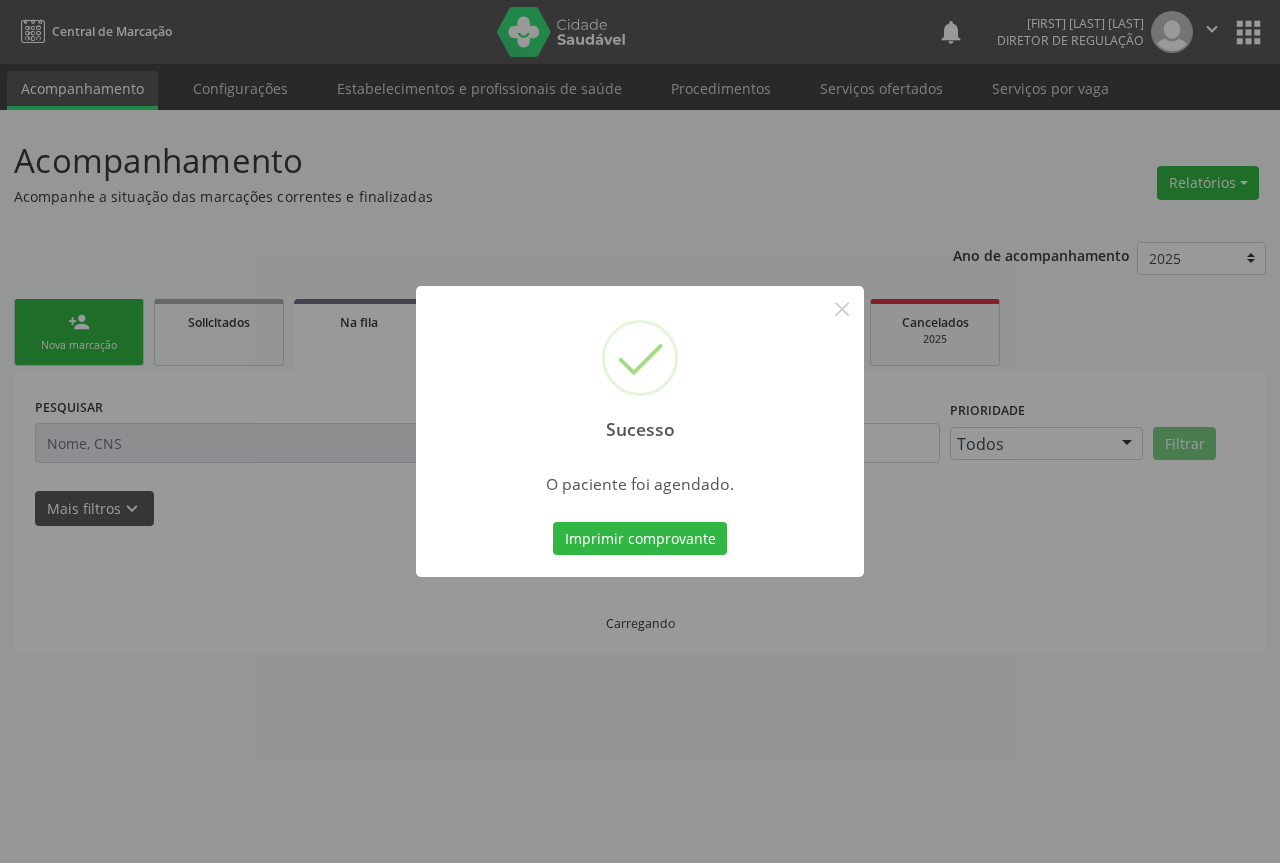 type 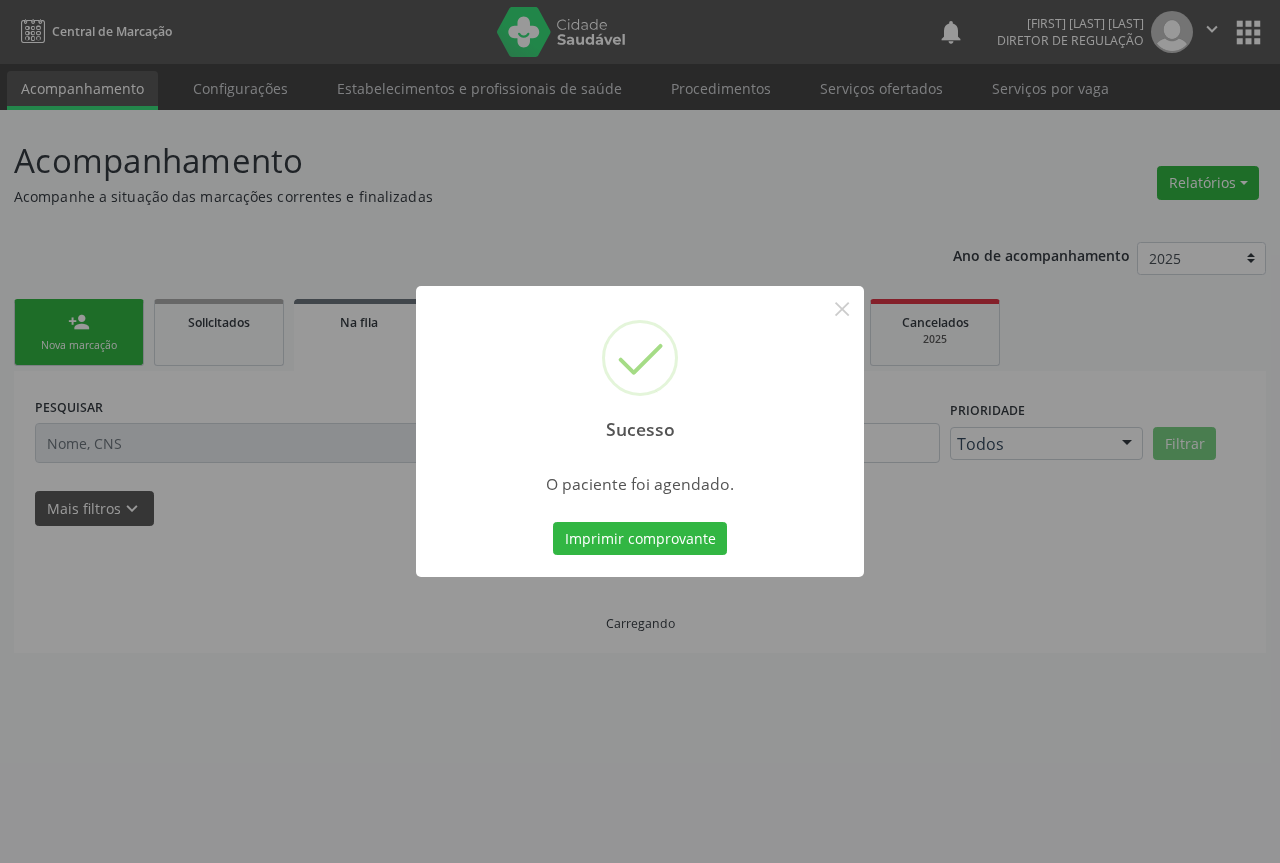 click on "Imprimir comprovante" at bounding box center [640, 539] 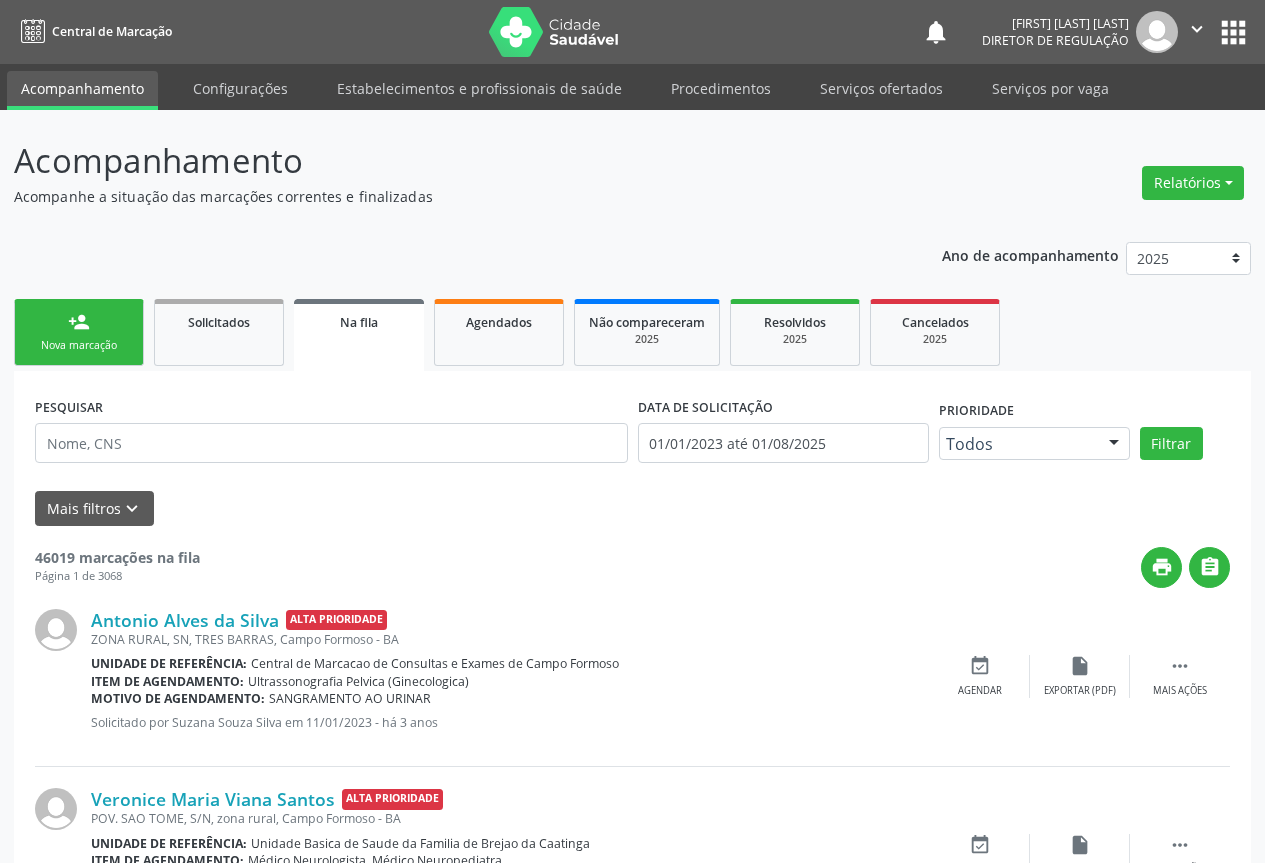 click on "person_add
Nova marcação" at bounding box center (79, 332) 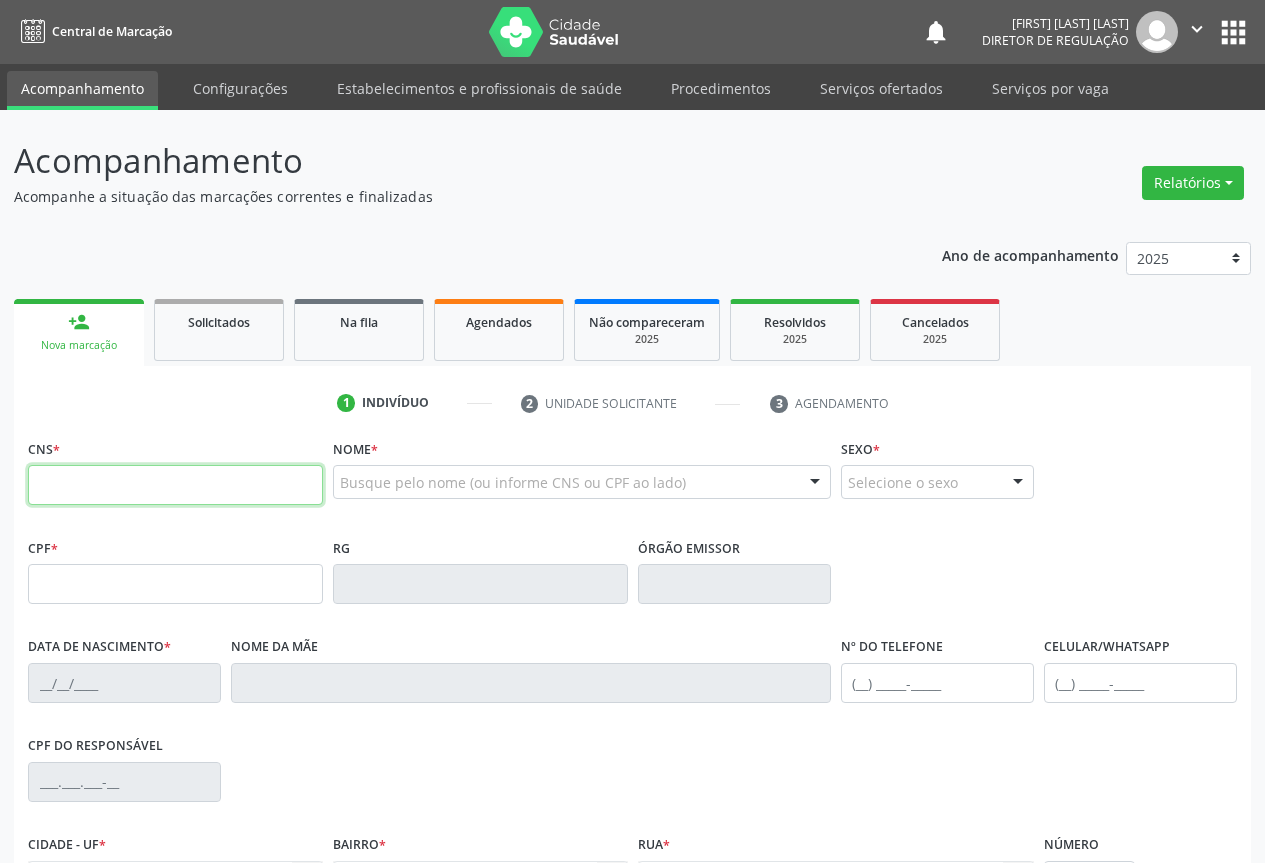 click at bounding box center (175, 485) 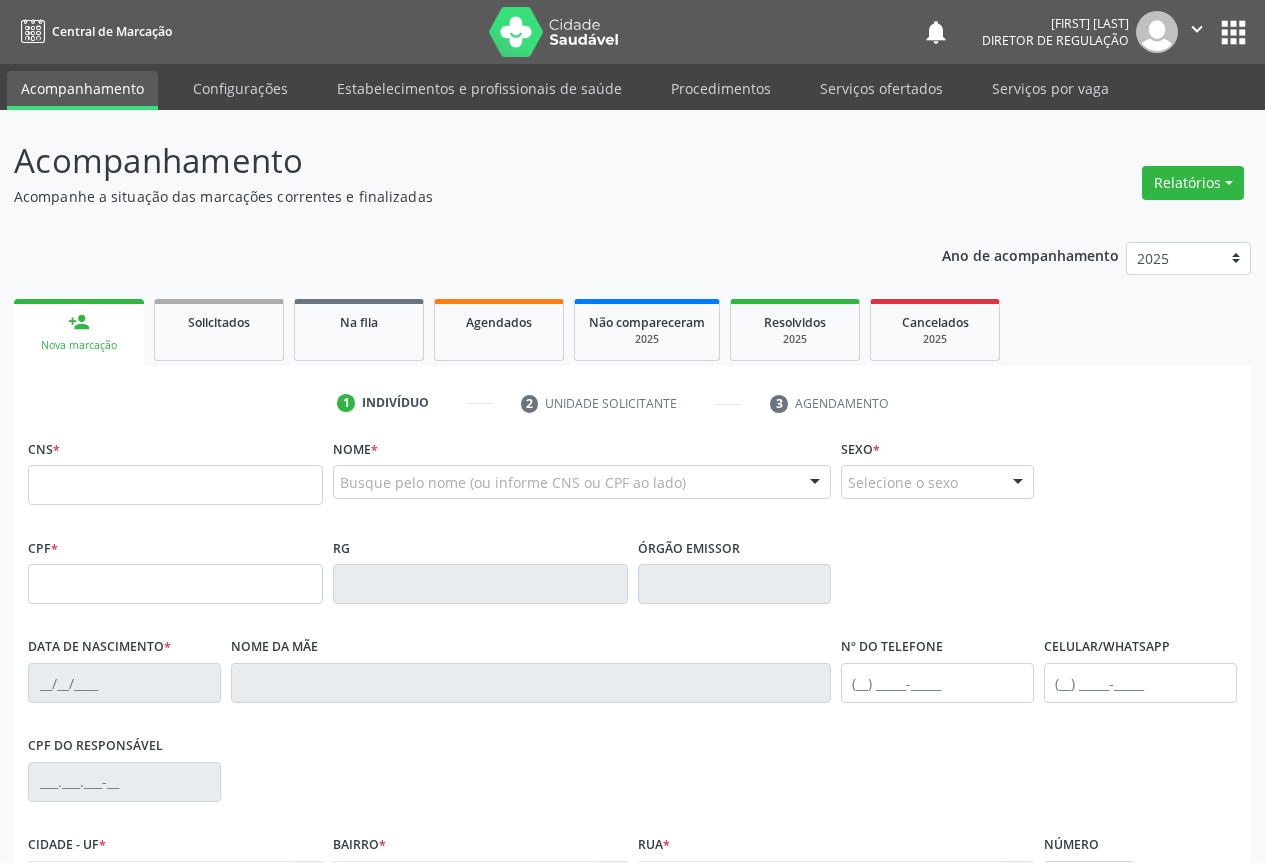 scroll, scrollTop: 0, scrollLeft: 0, axis: both 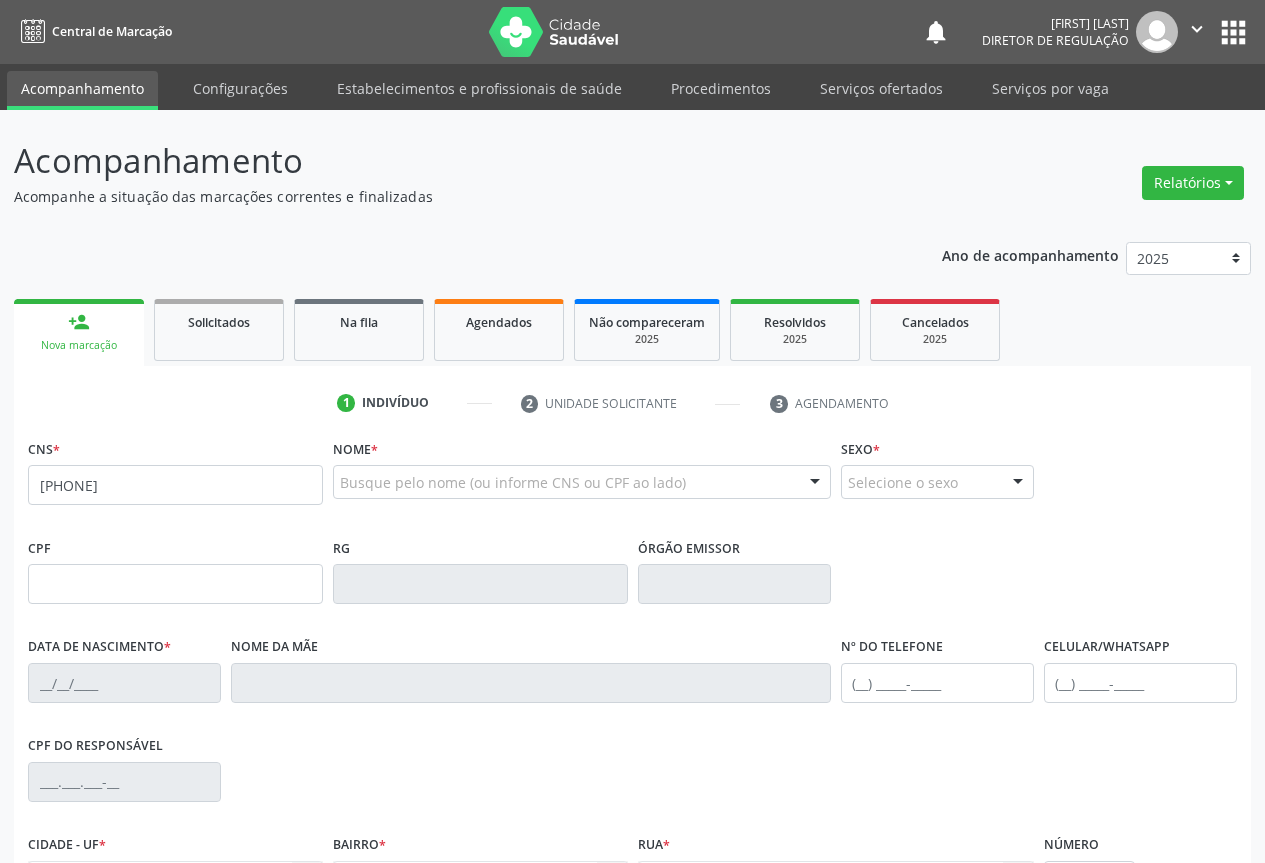 type on "[PHONE]" 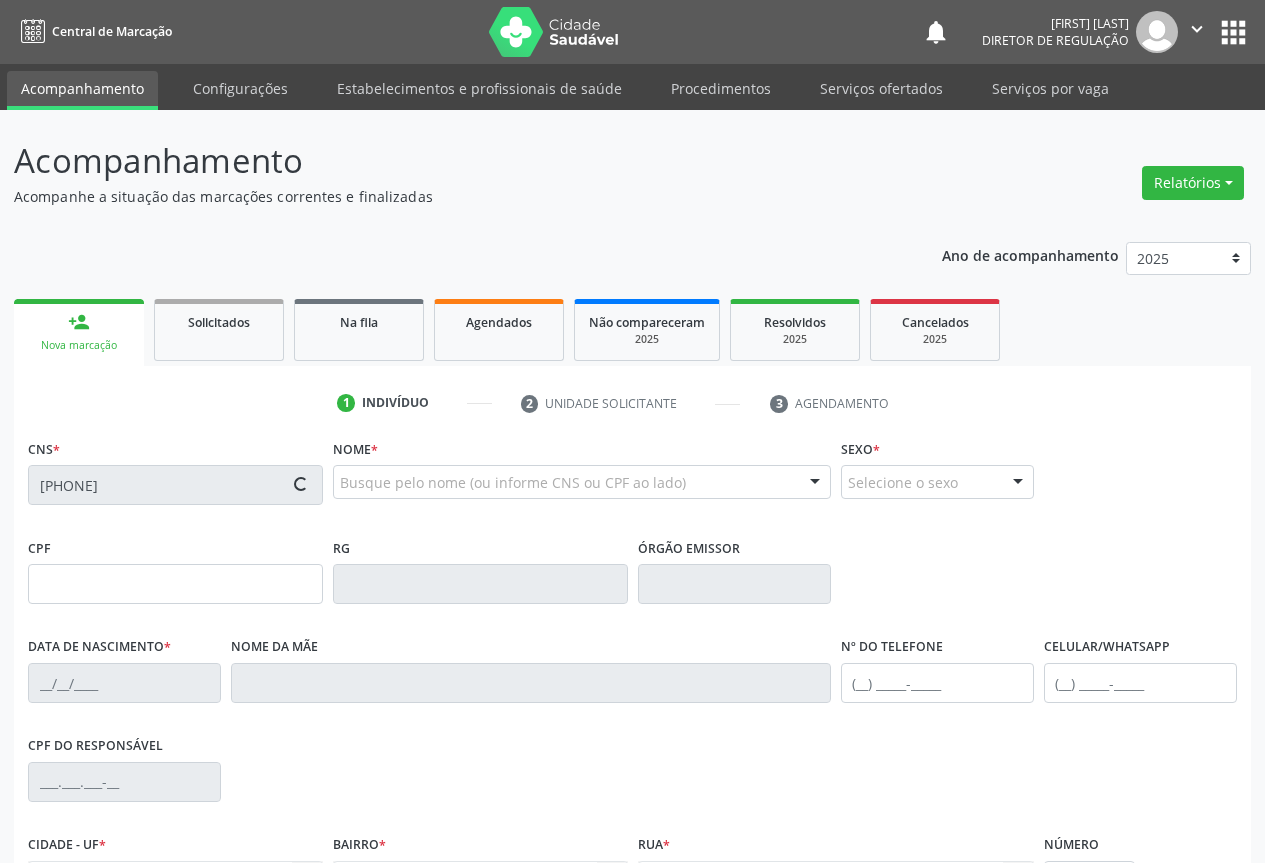 type on "0503400777" 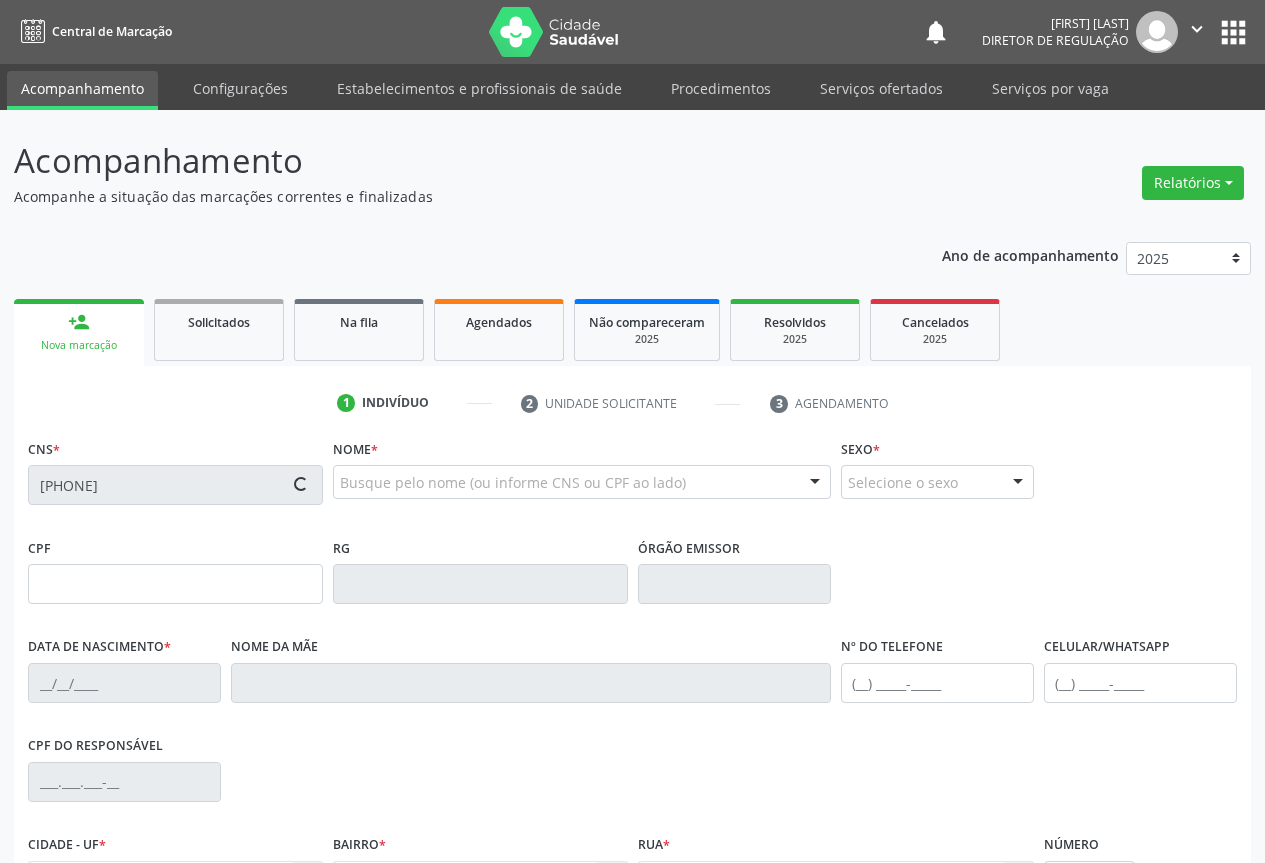 type on "[DATE]" 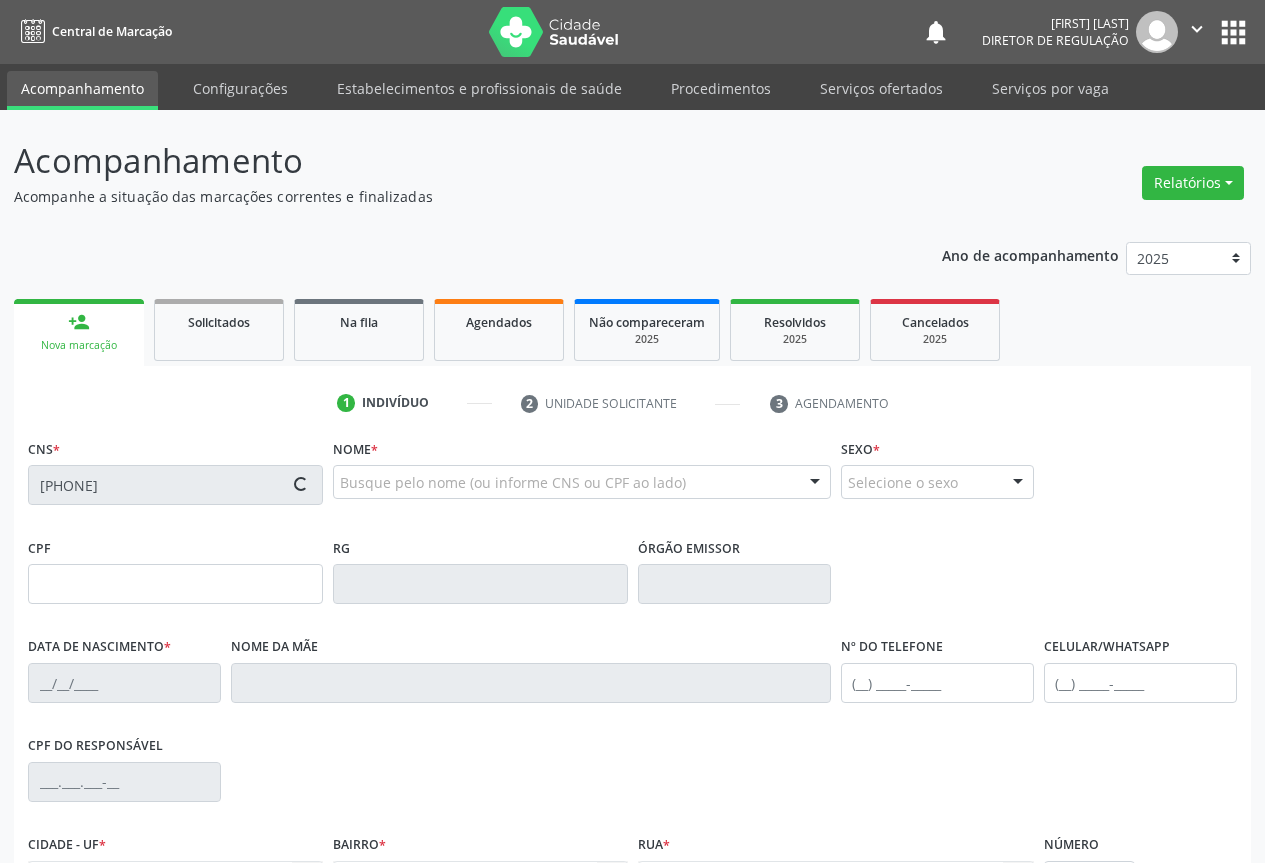 type on "[PHONE]" 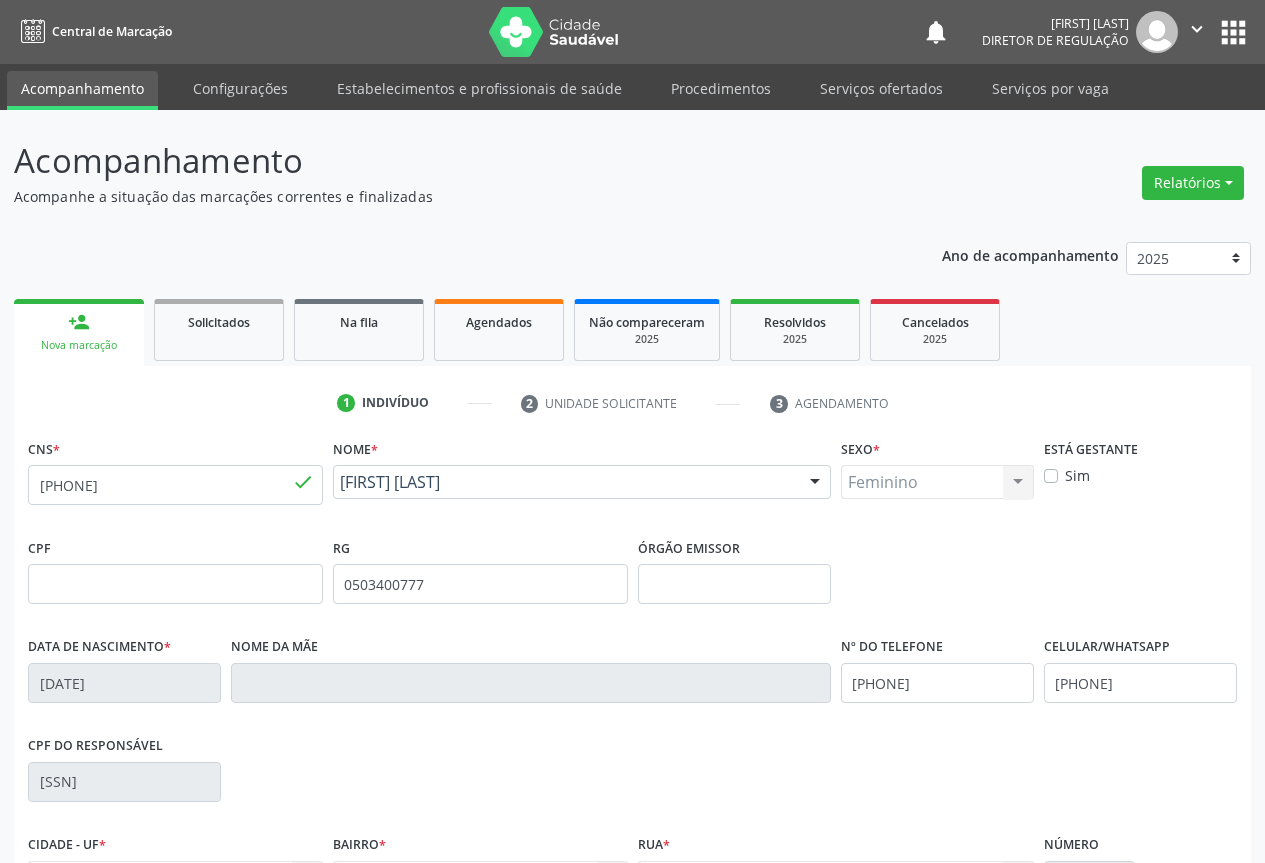 scroll, scrollTop: 221, scrollLeft: 0, axis: vertical 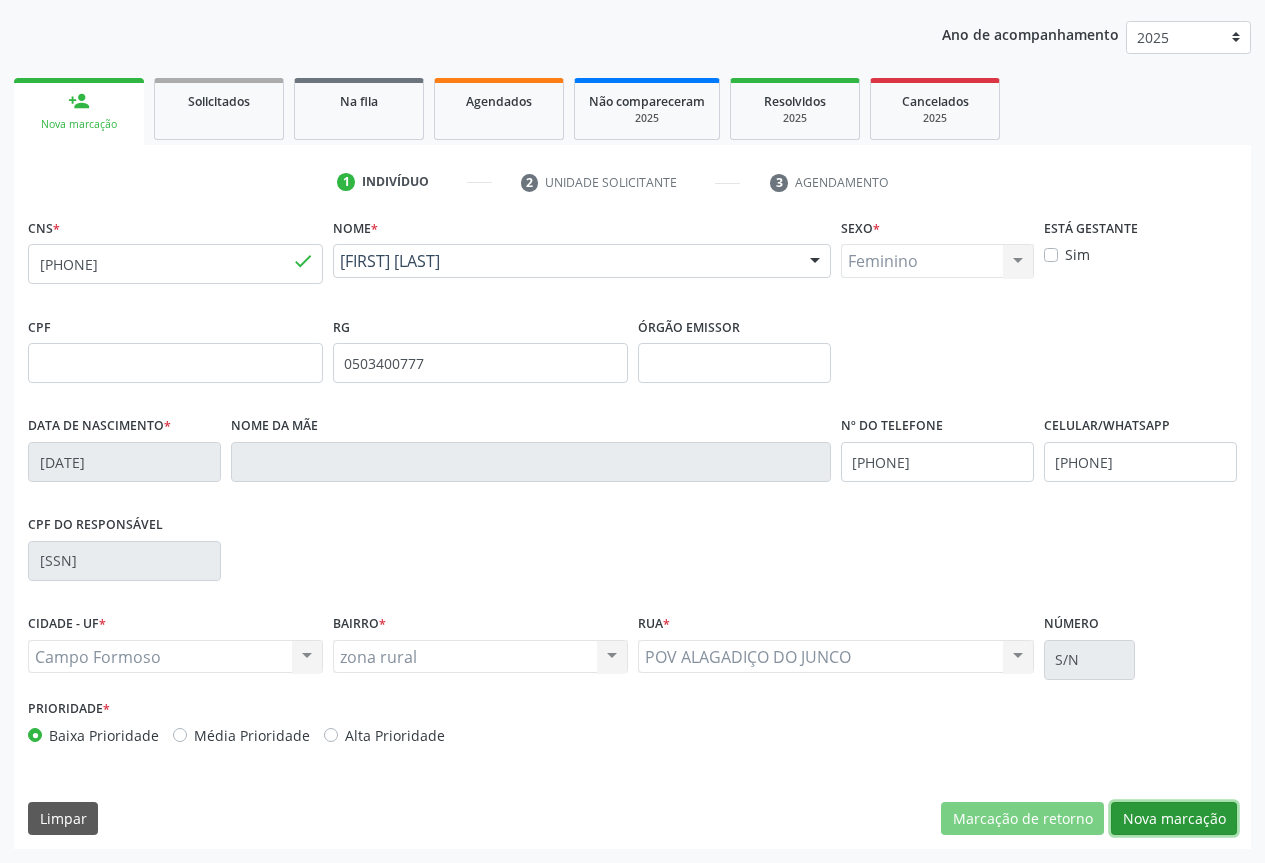click on "Nova marcação" at bounding box center (1174, 819) 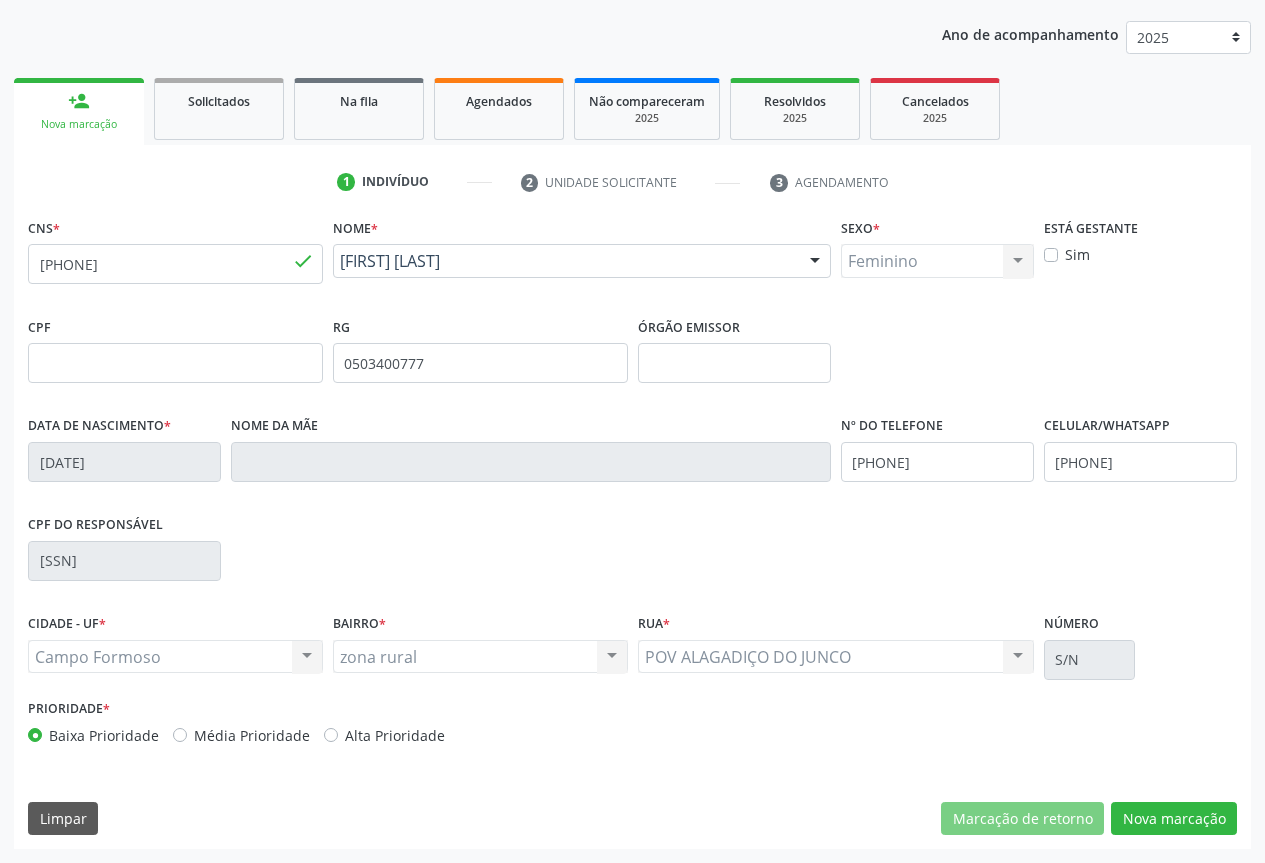scroll, scrollTop: 43, scrollLeft: 0, axis: vertical 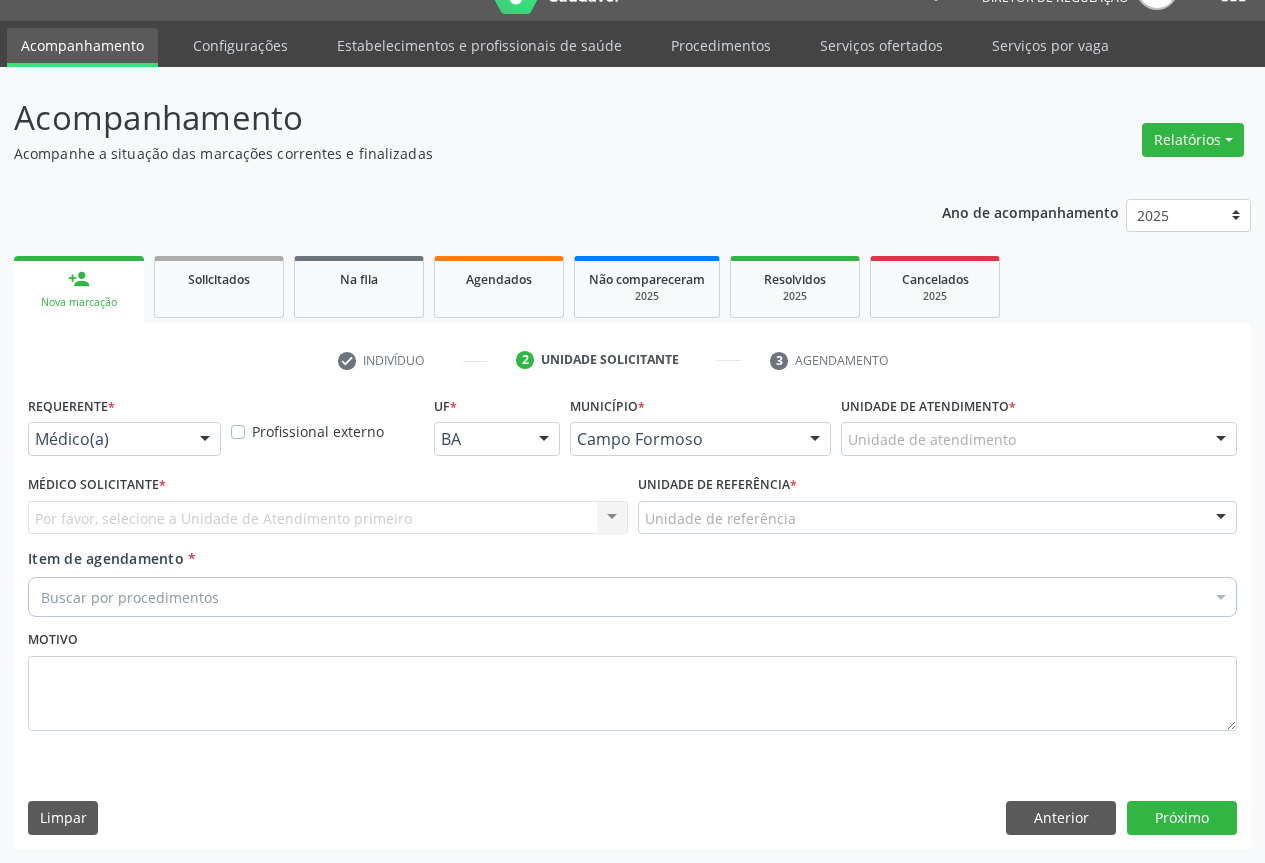 click at bounding box center (205, 440) 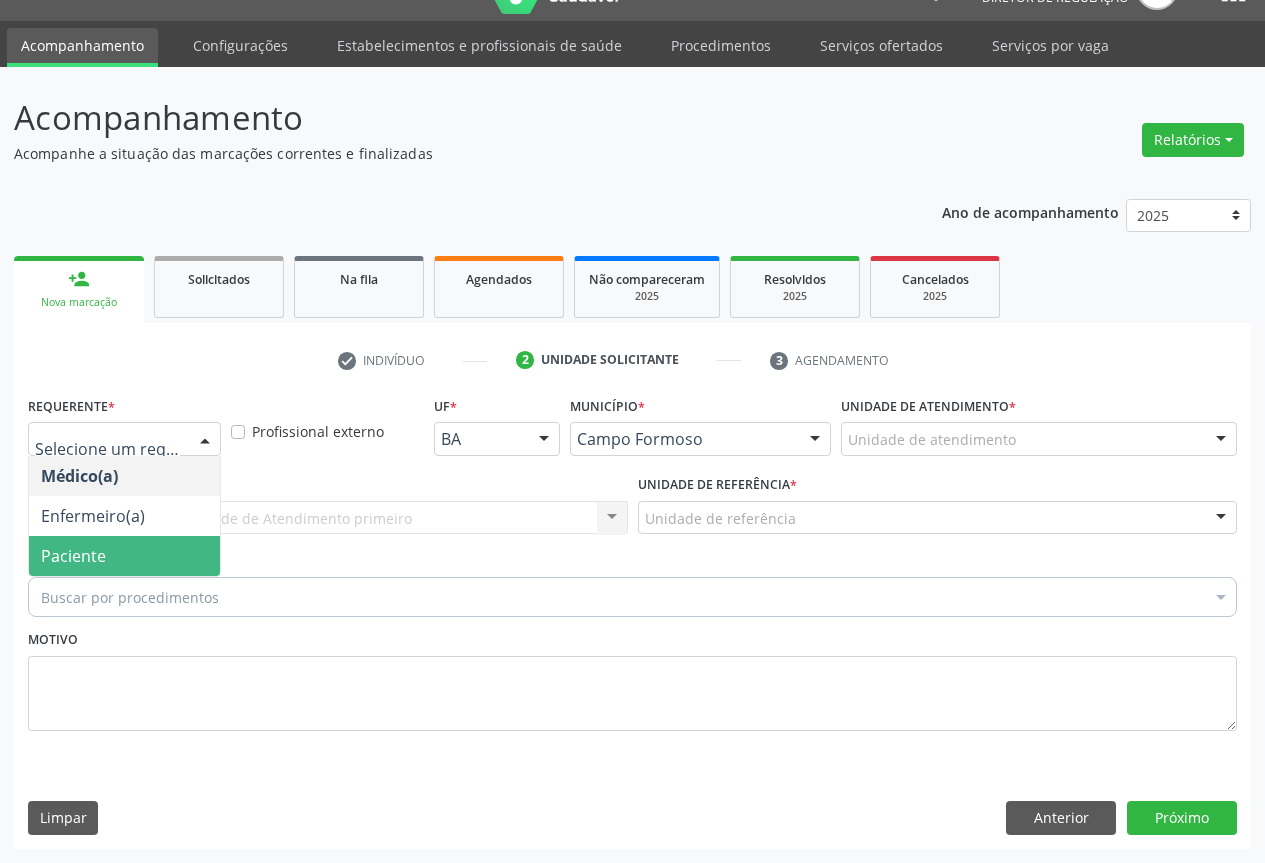 click on "Paciente" at bounding box center [124, 556] 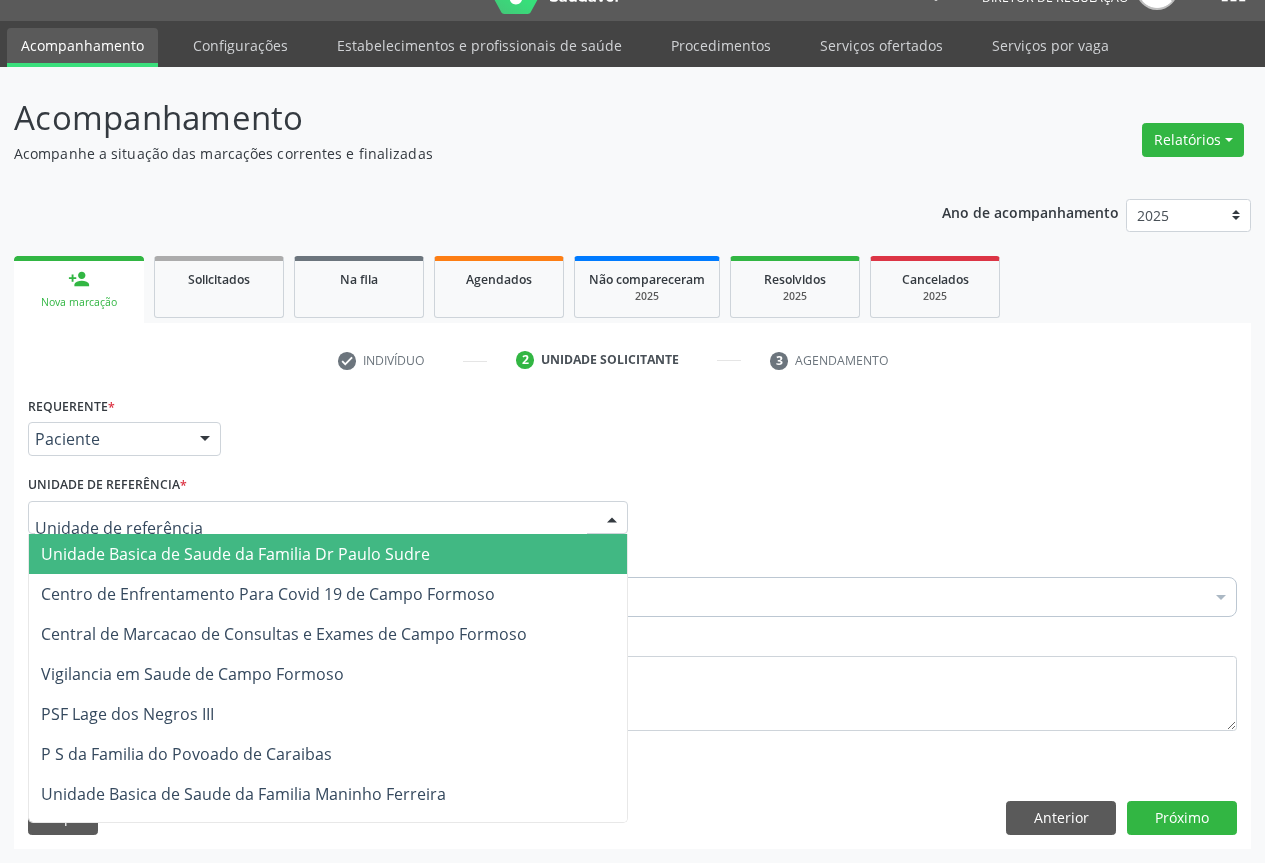 click at bounding box center (328, 518) 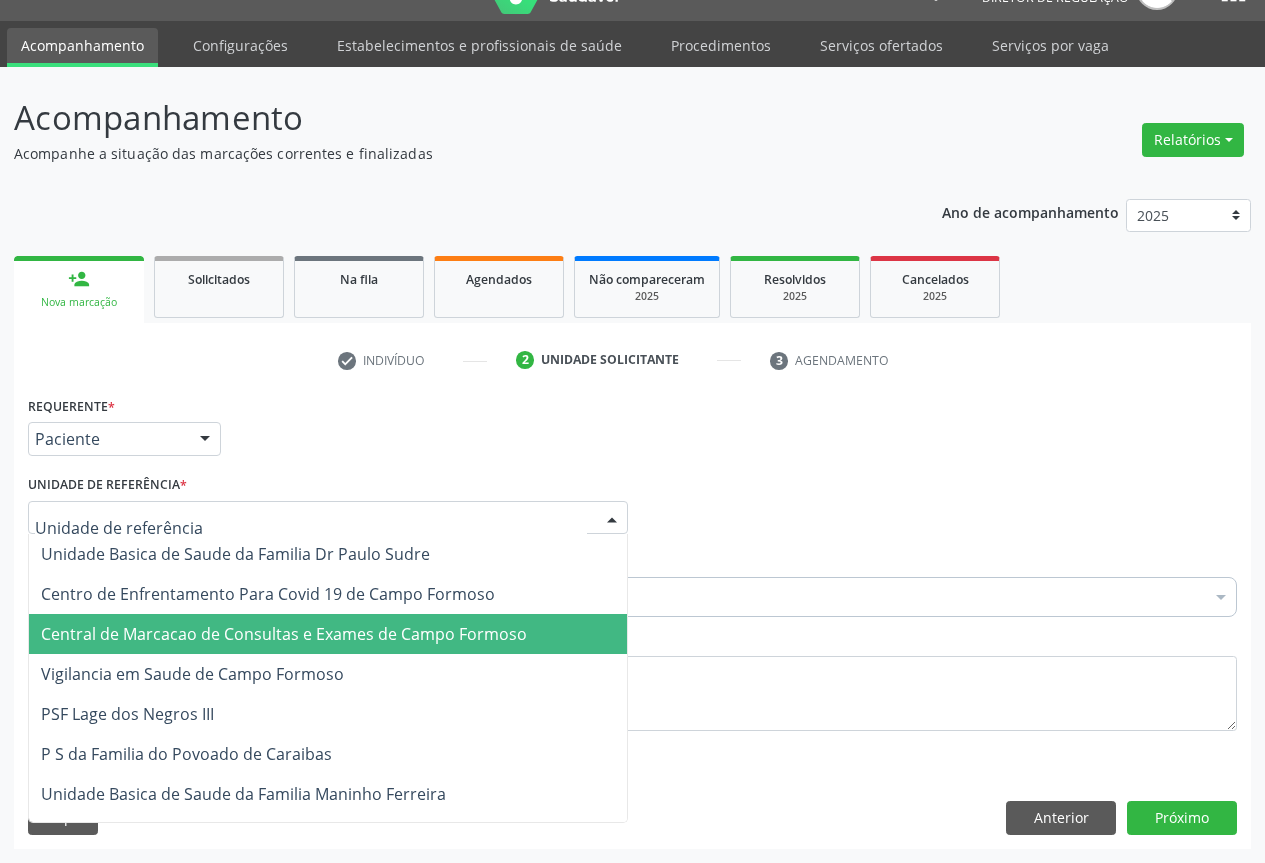 drag, startPoint x: 316, startPoint y: 612, endPoint x: 316, endPoint y: 624, distance: 12 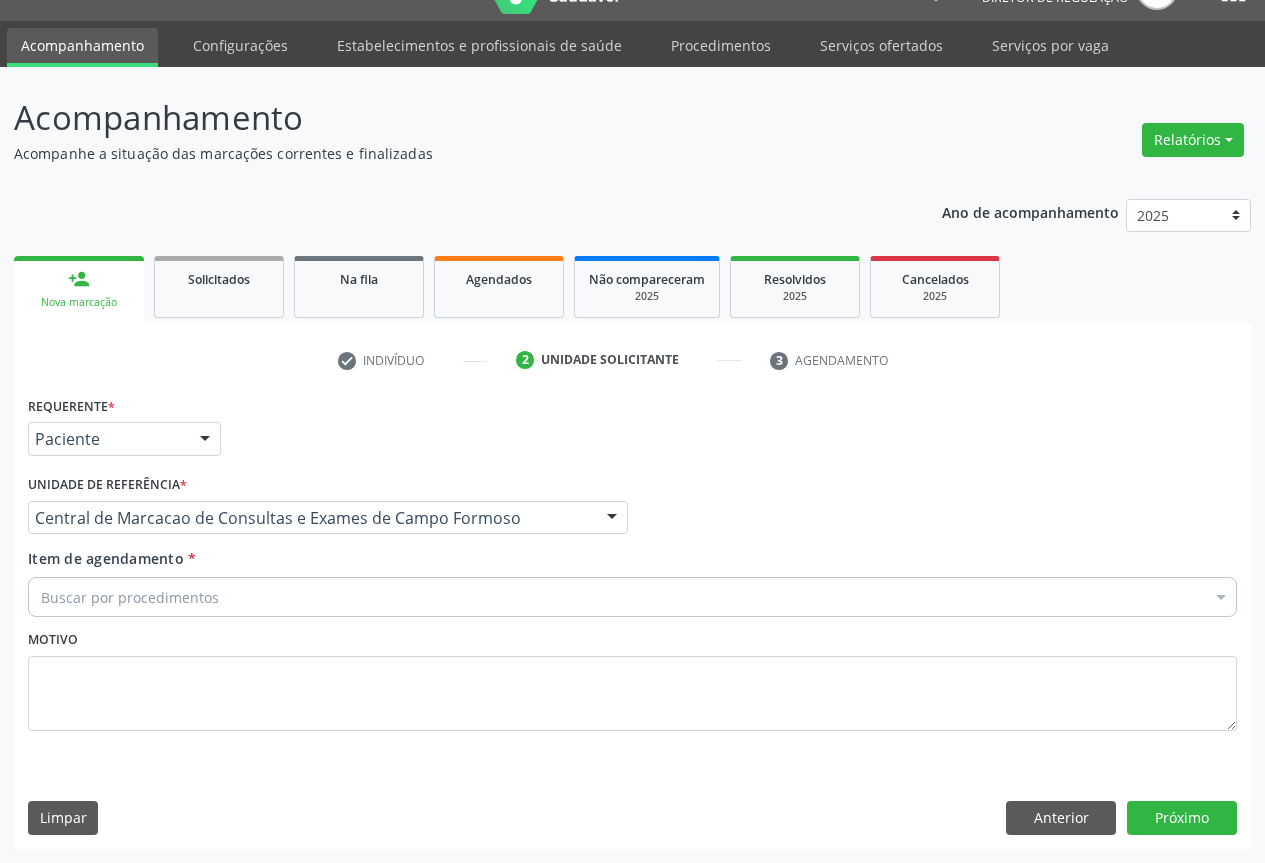click on "Buscar por procedimentos" at bounding box center (632, 597) 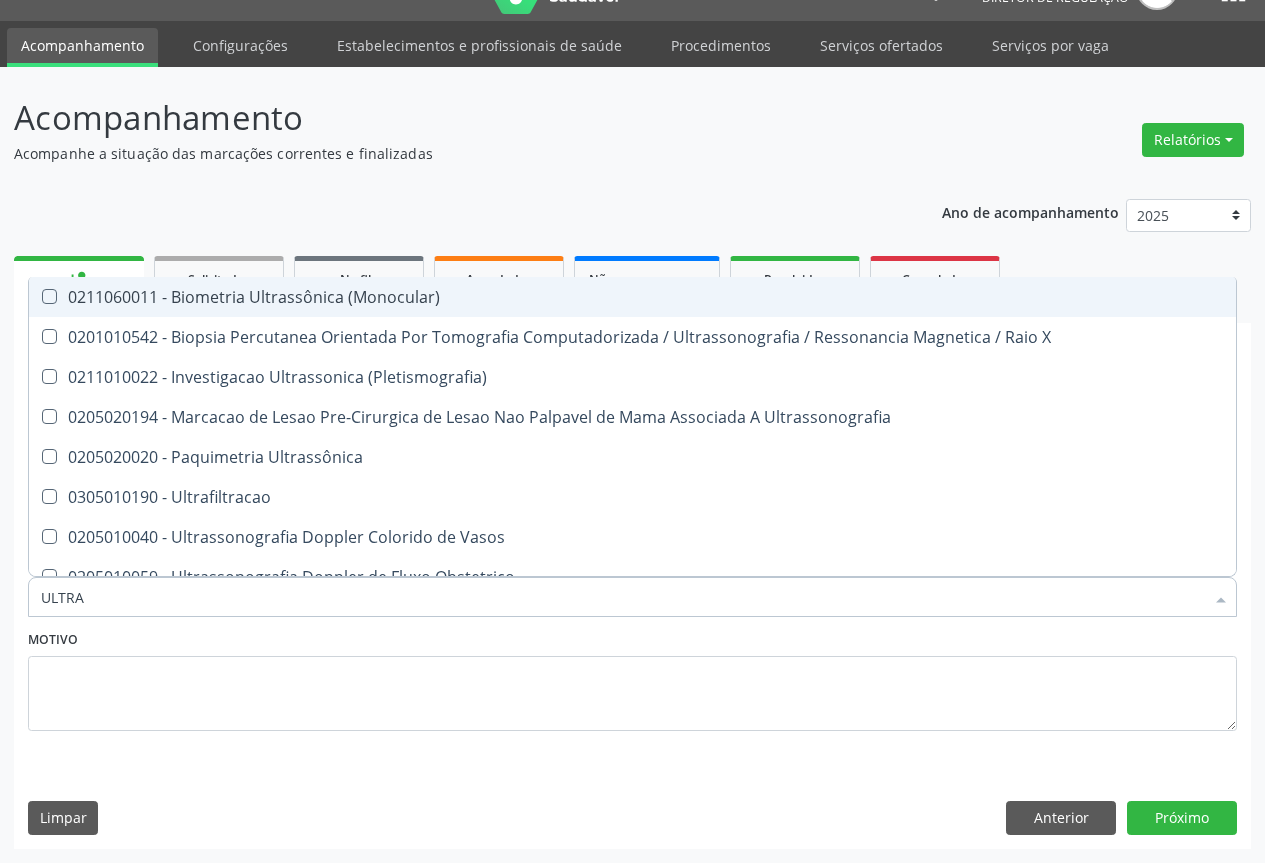 type on "ULTRAS" 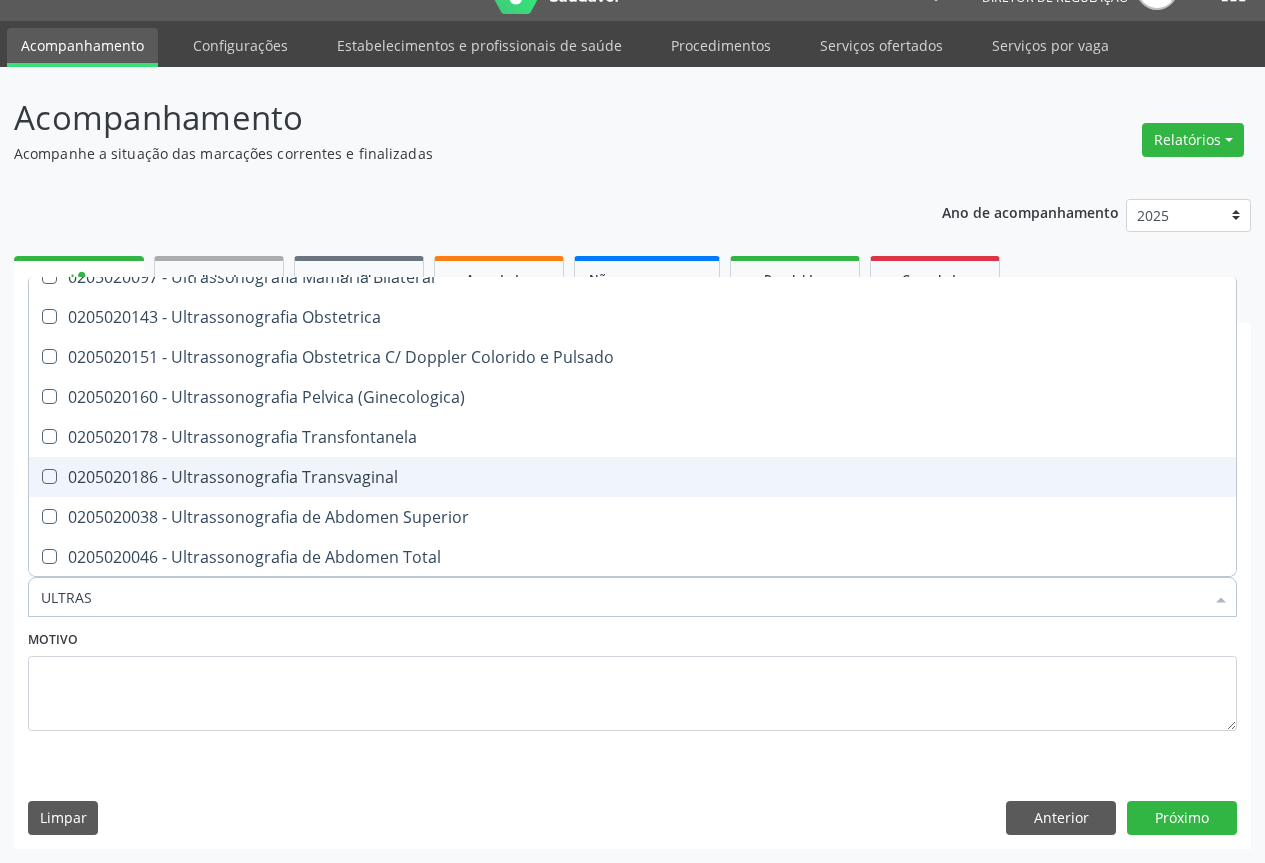 scroll, scrollTop: 400, scrollLeft: 0, axis: vertical 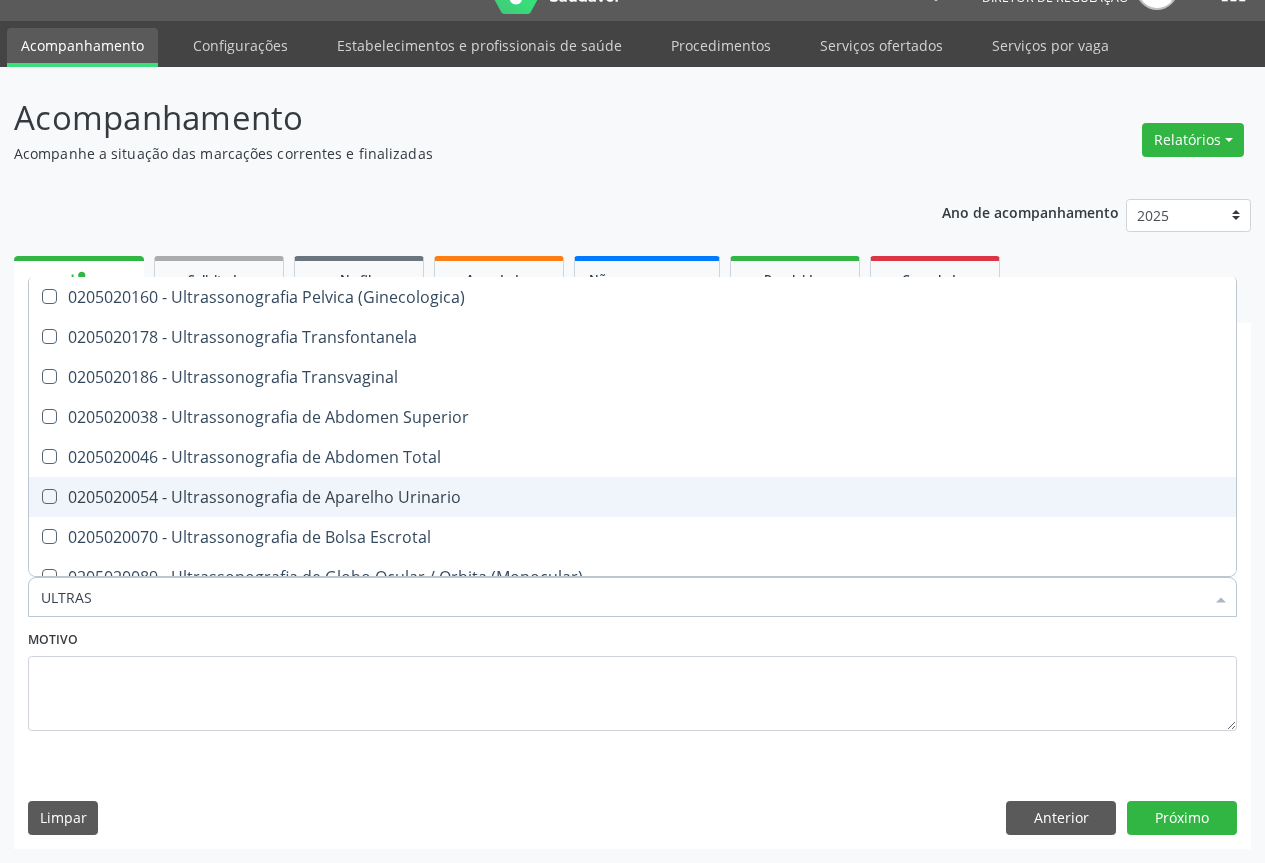 click on "0205020054 - Ultrassonografia de Aparelho Urinario" at bounding box center [632, 497] 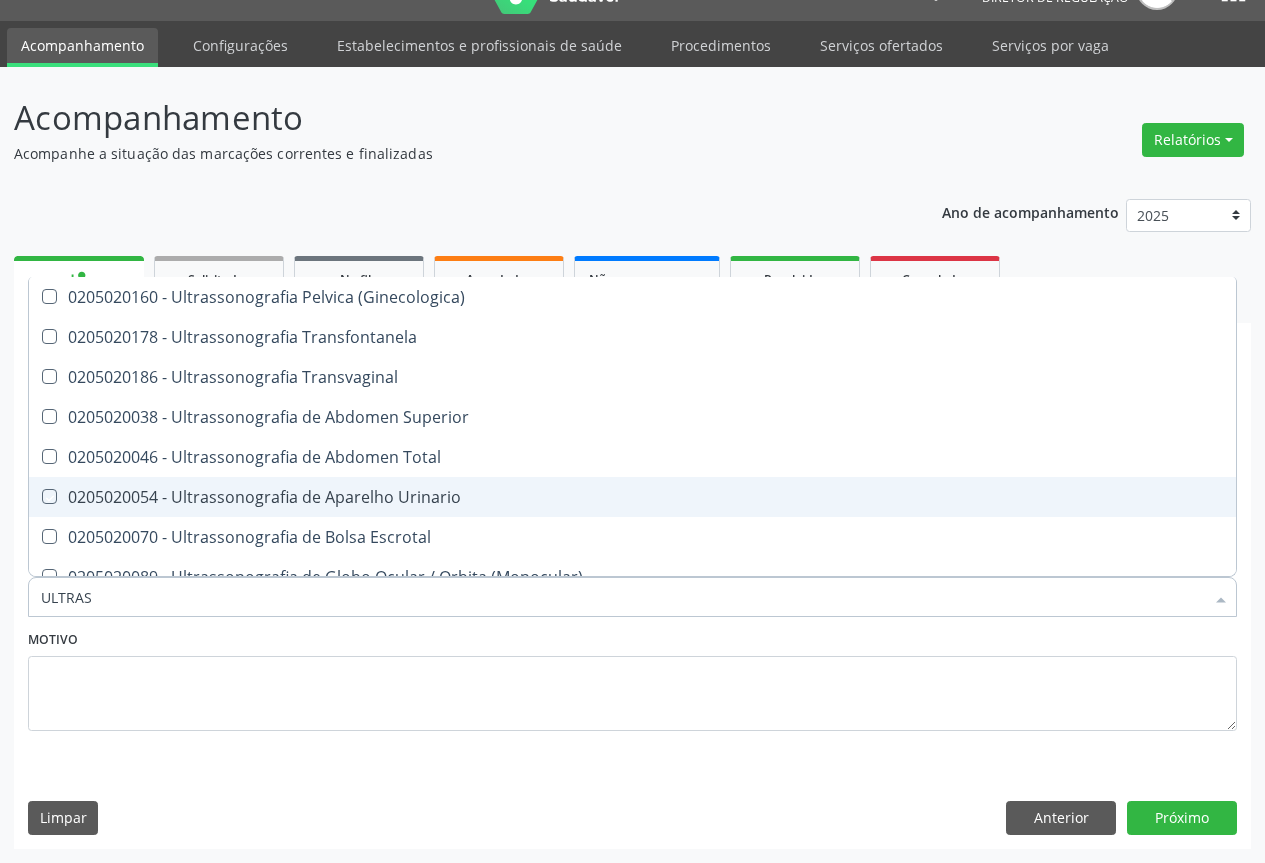 checkbox on "true" 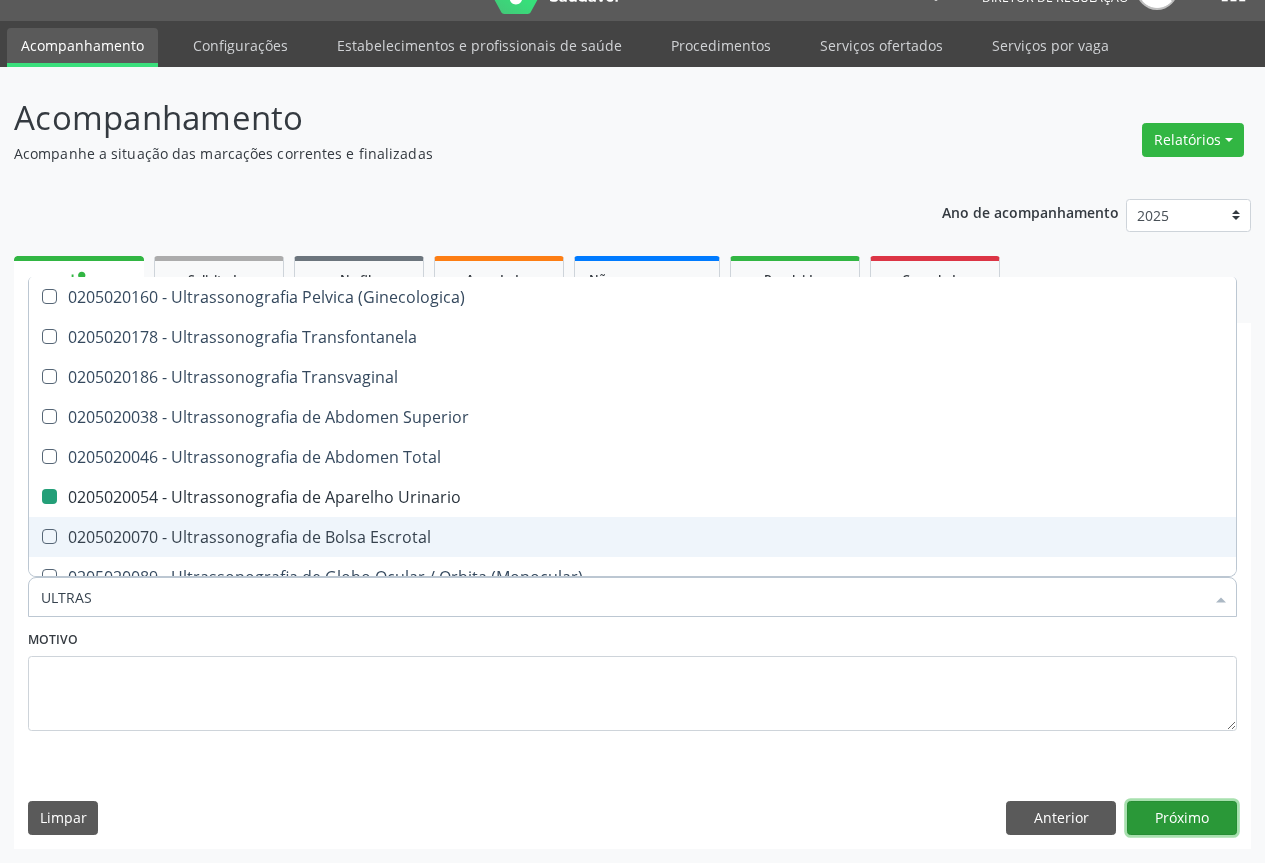 click on "Próximo" at bounding box center [1182, 818] 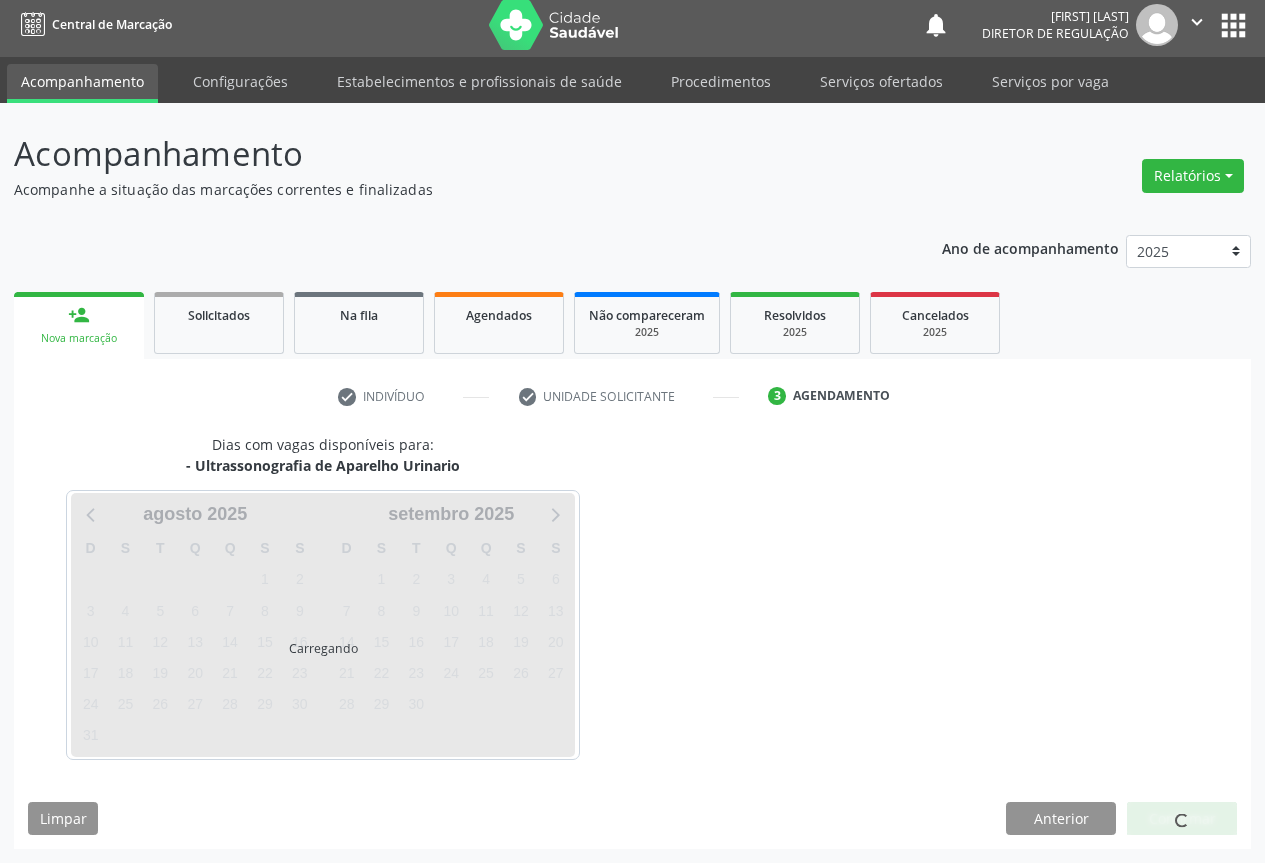 scroll, scrollTop: 7, scrollLeft: 0, axis: vertical 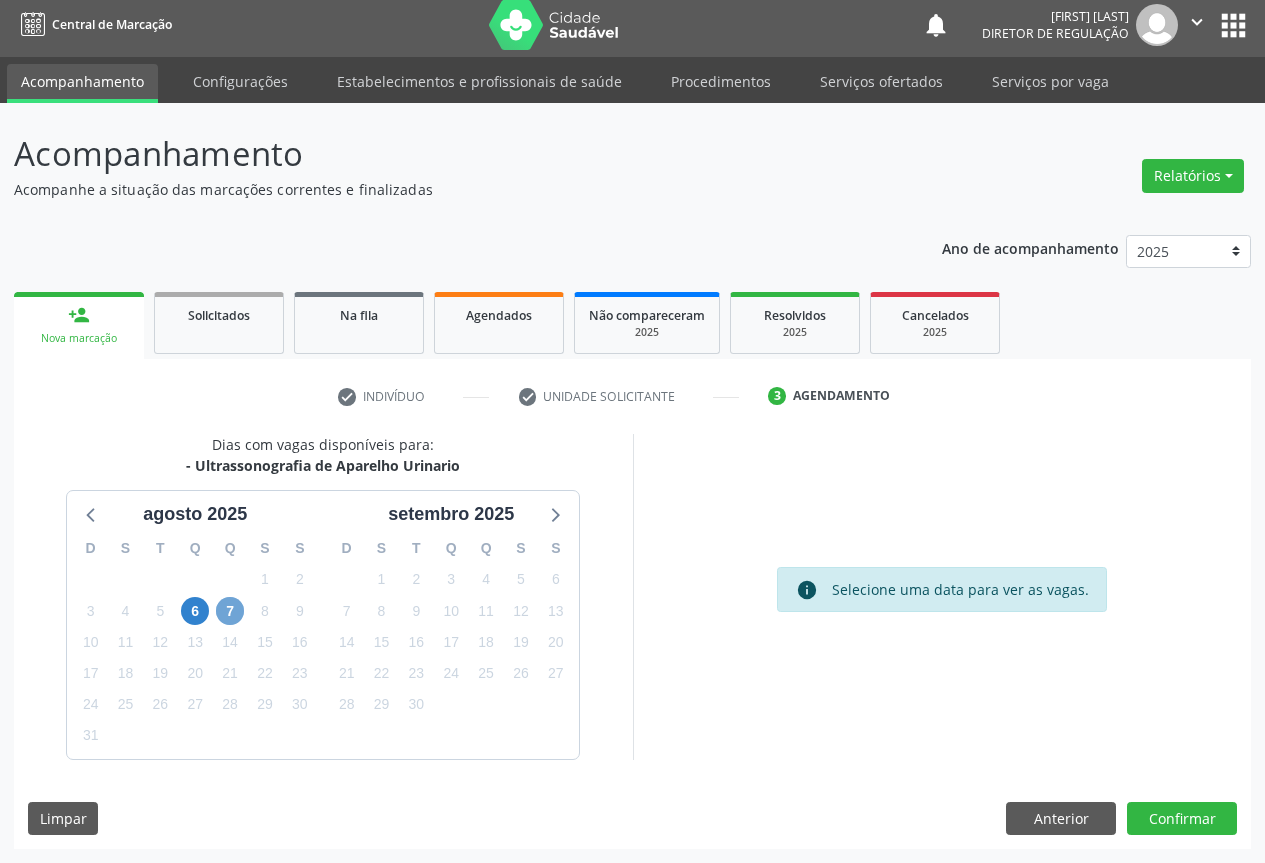click on "7" at bounding box center (230, 611) 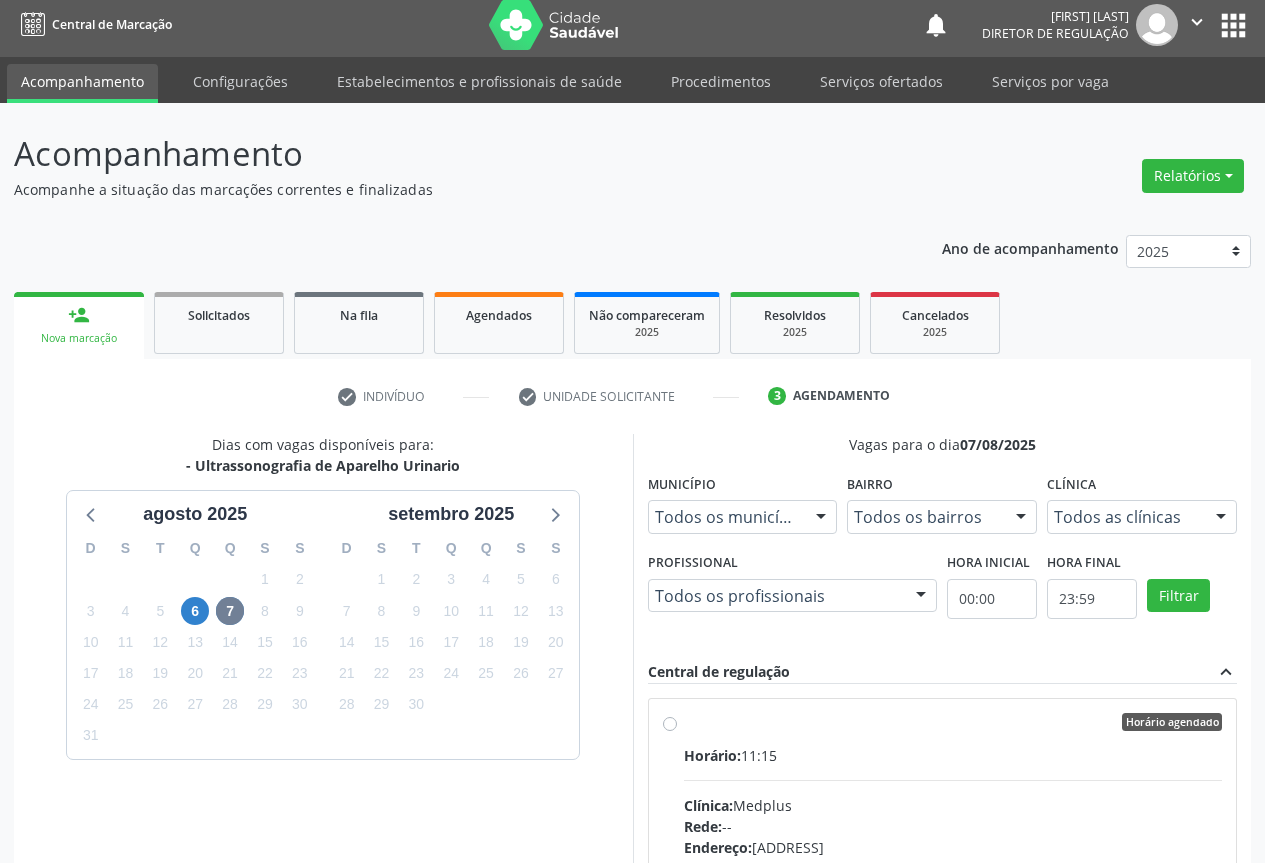 drag, startPoint x: 882, startPoint y: 735, endPoint x: 1279, endPoint y: 733, distance: 397.00504 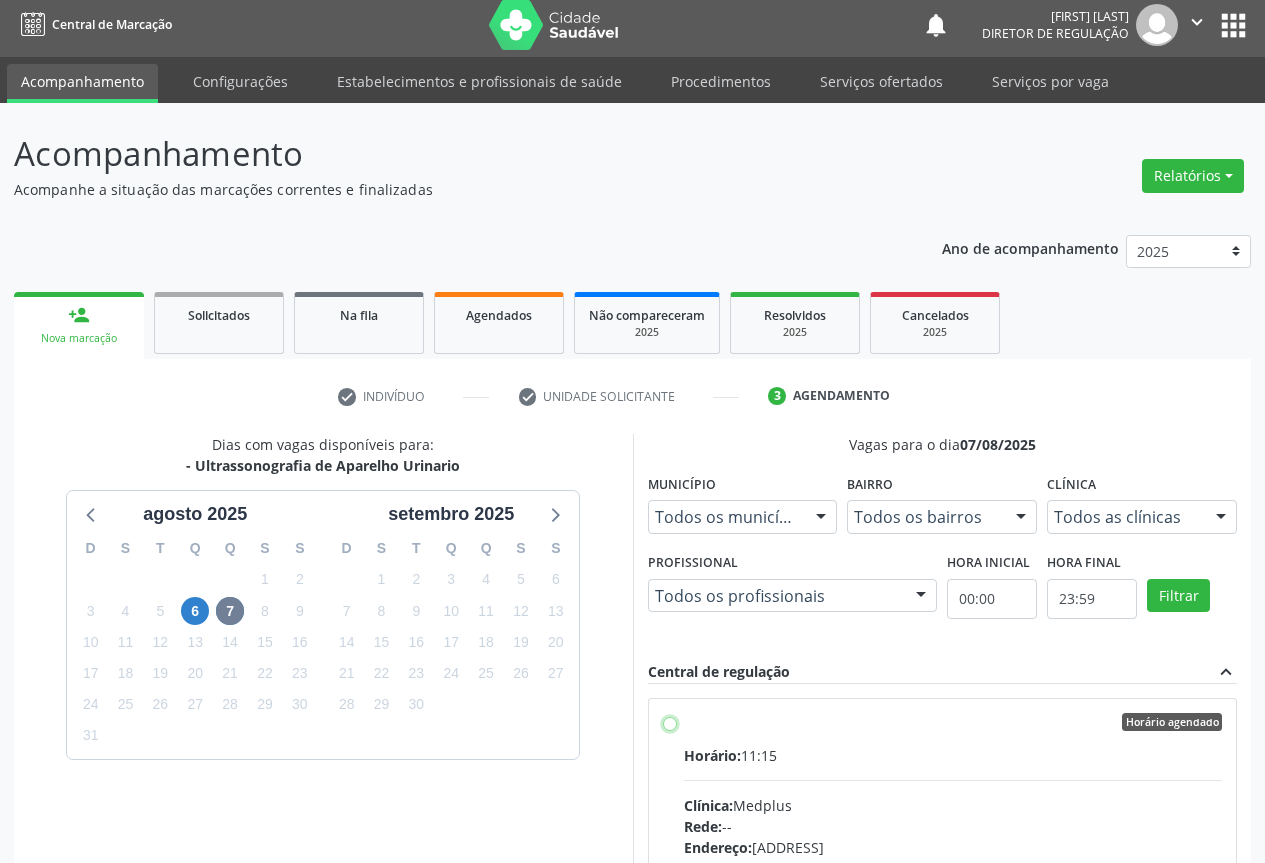 radio on "true" 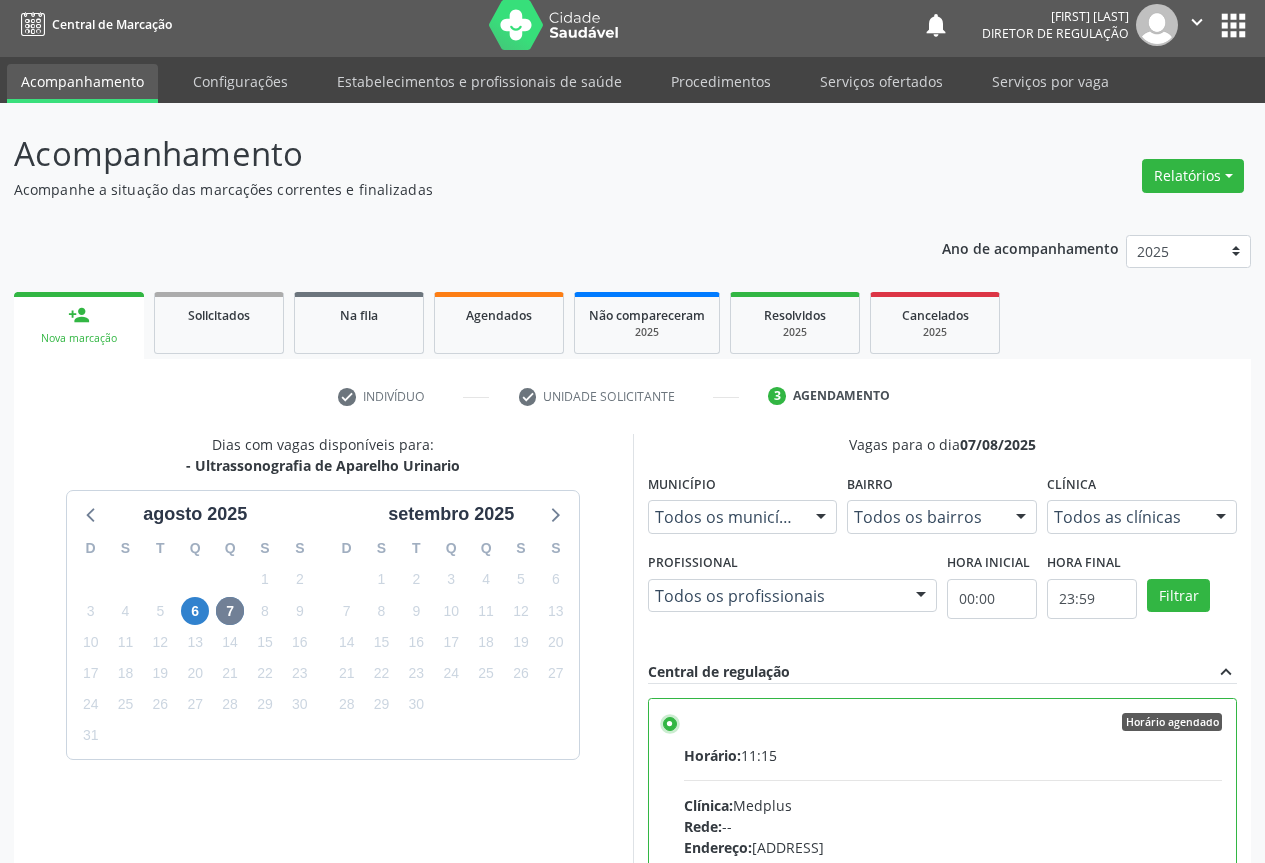 scroll, scrollTop: 332, scrollLeft: 0, axis: vertical 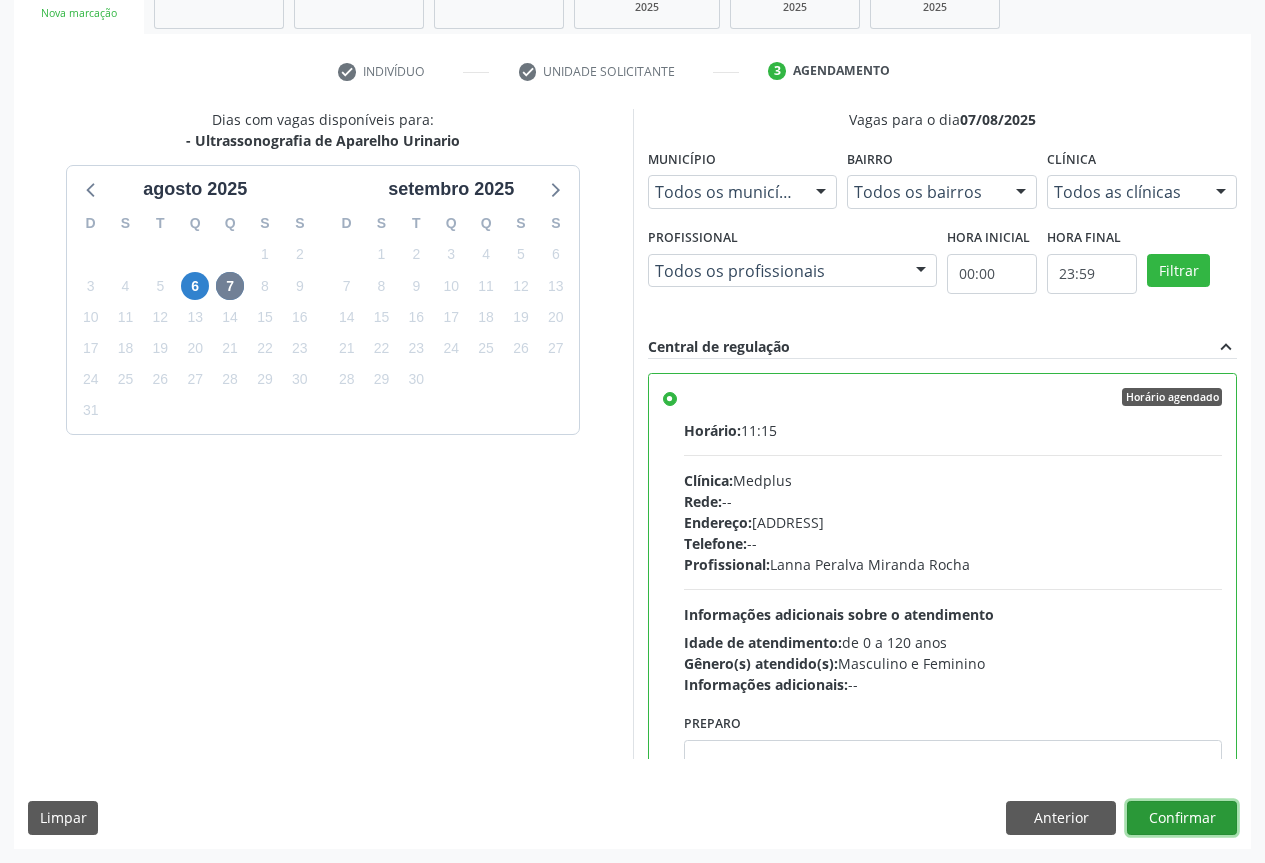 click on "Confirmar" at bounding box center [1182, 818] 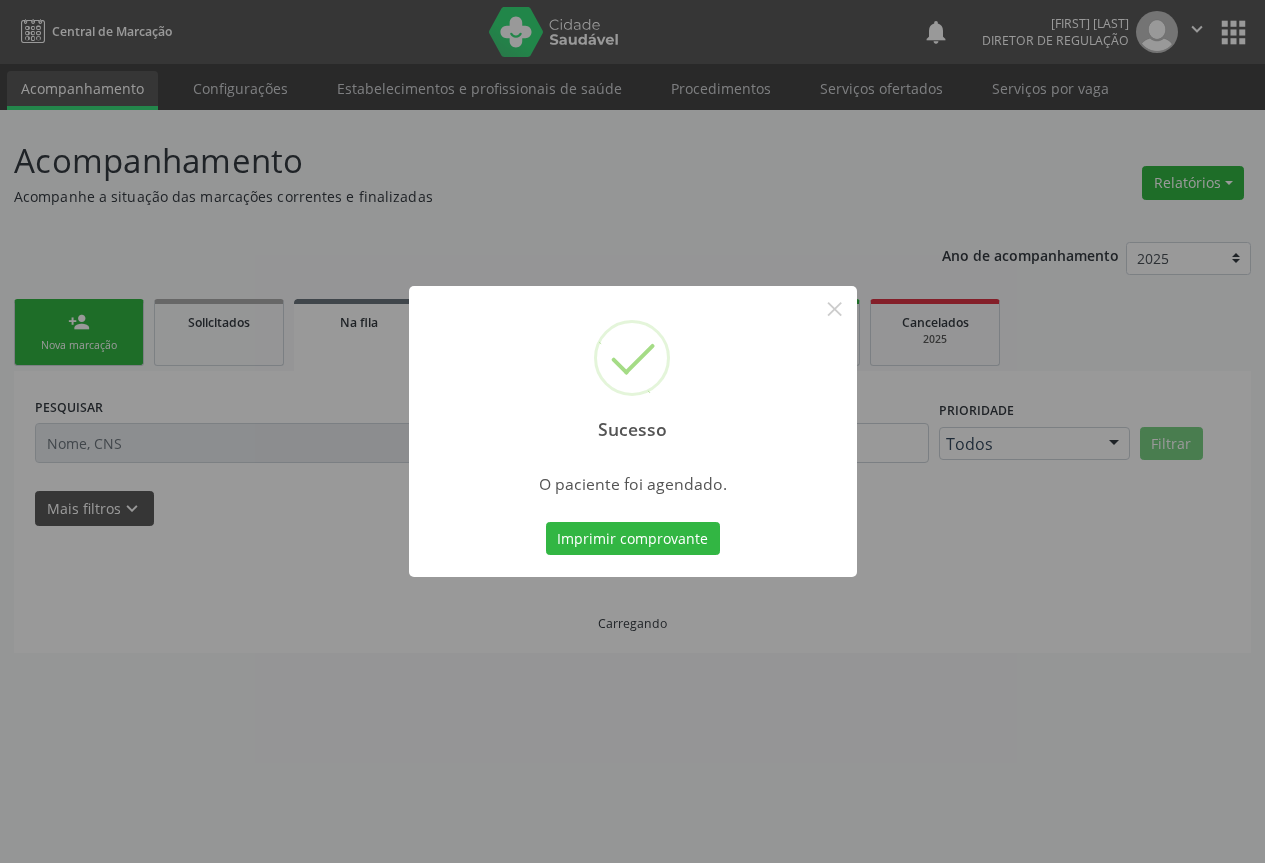 scroll, scrollTop: 0, scrollLeft: 0, axis: both 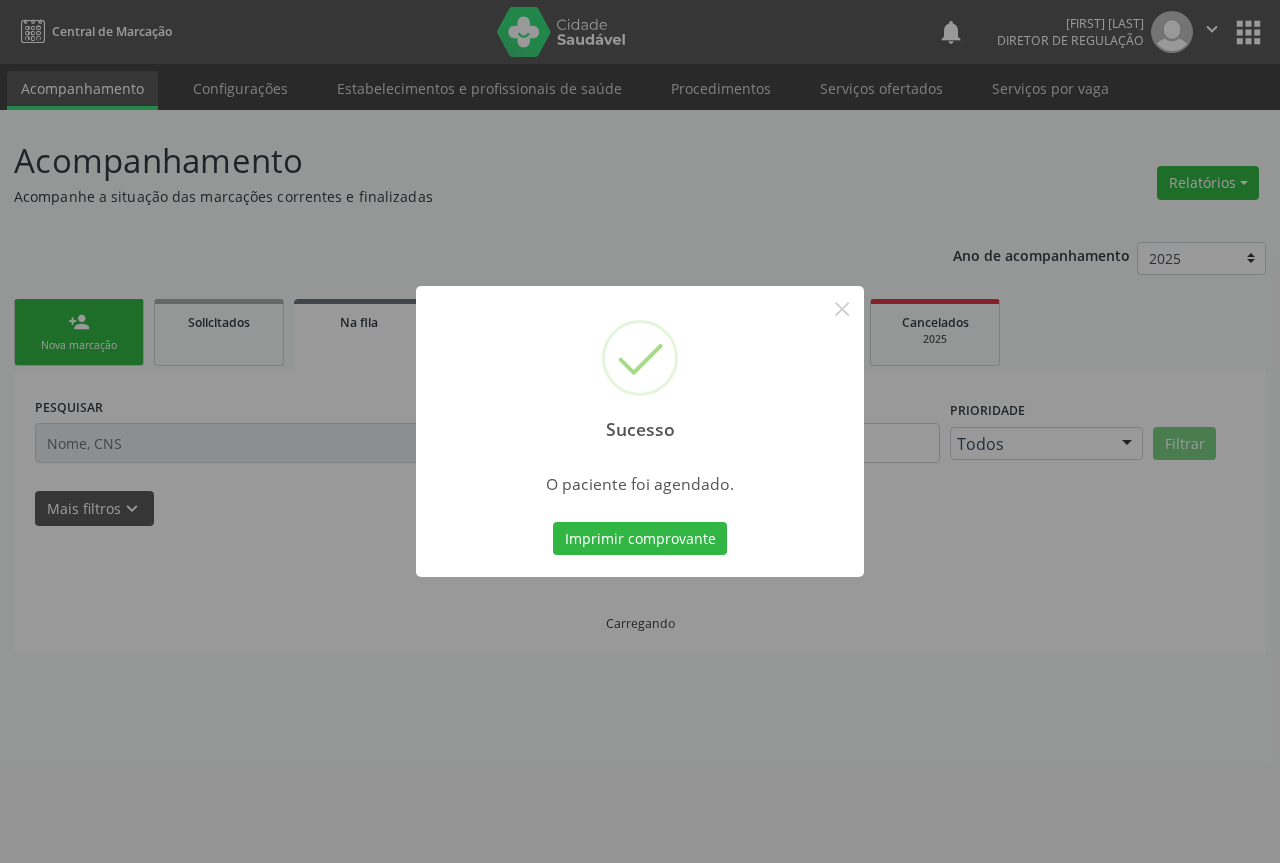 type 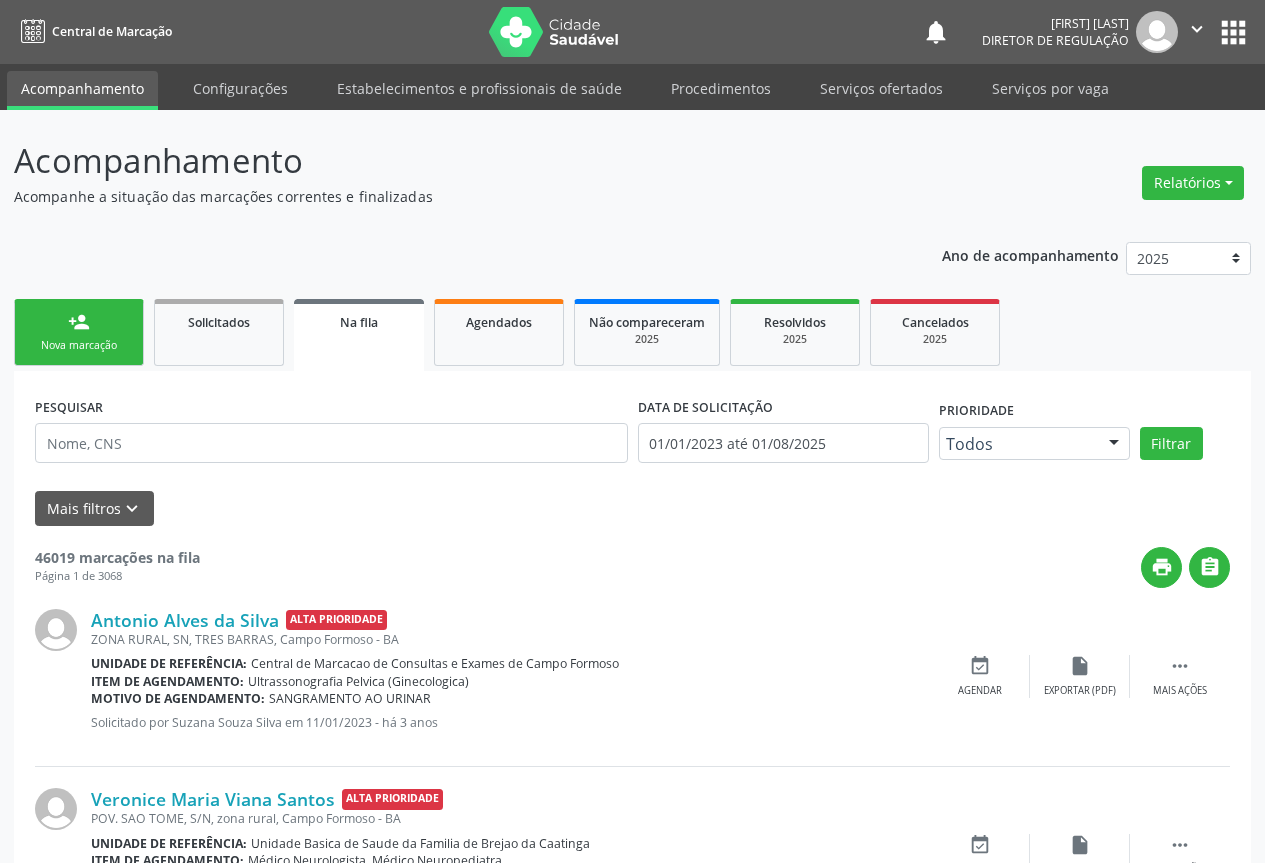 click on "person_add
Nova marcação" at bounding box center [79, 332] 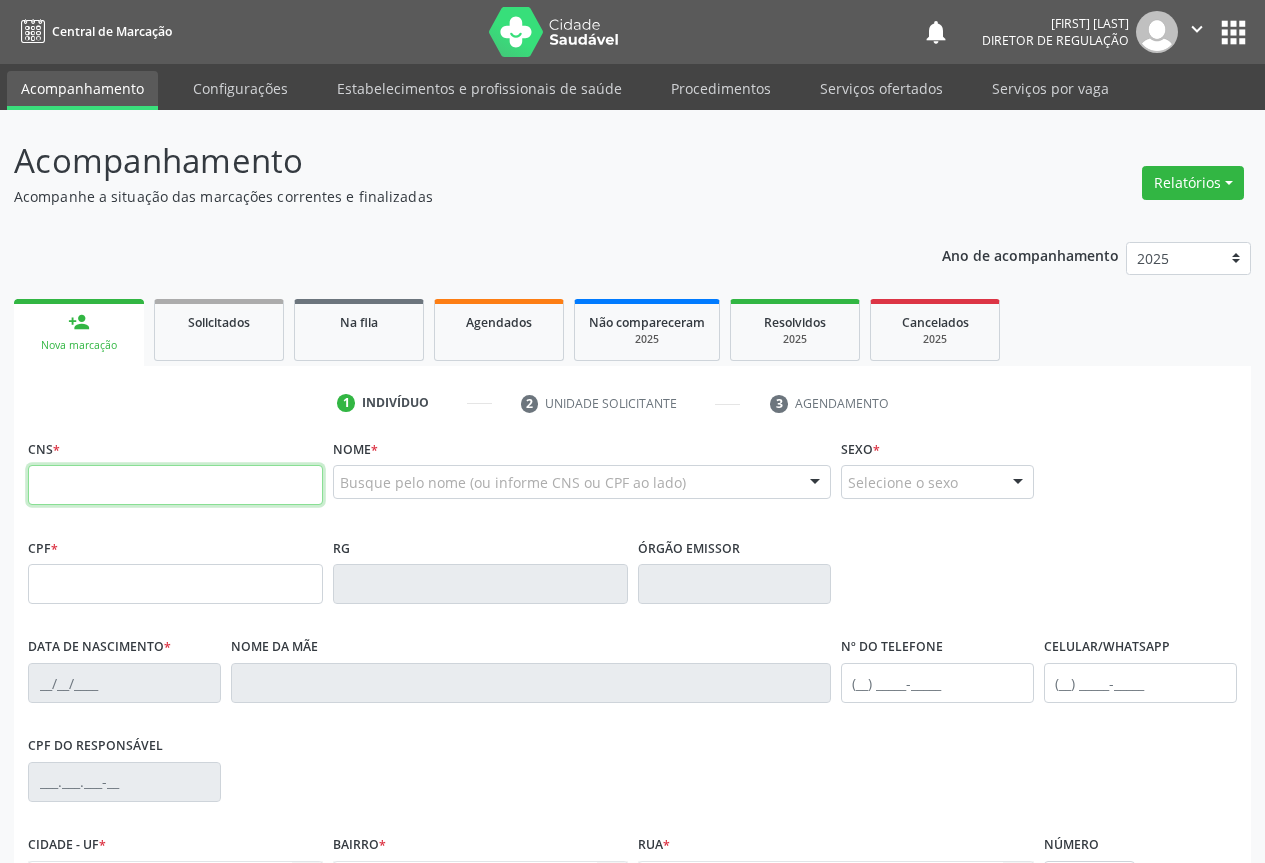 click at bounding box center (175, 485) 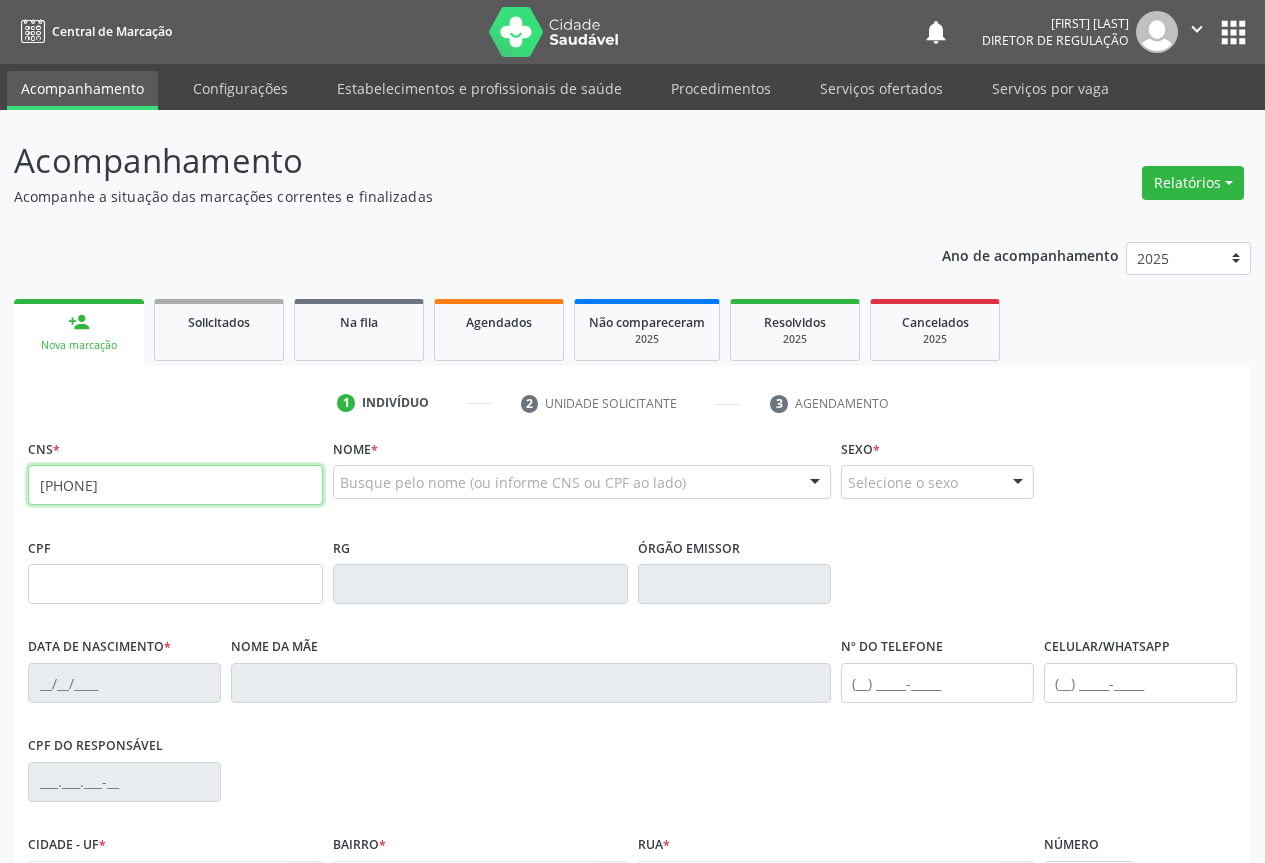 type on "[PHONE]" 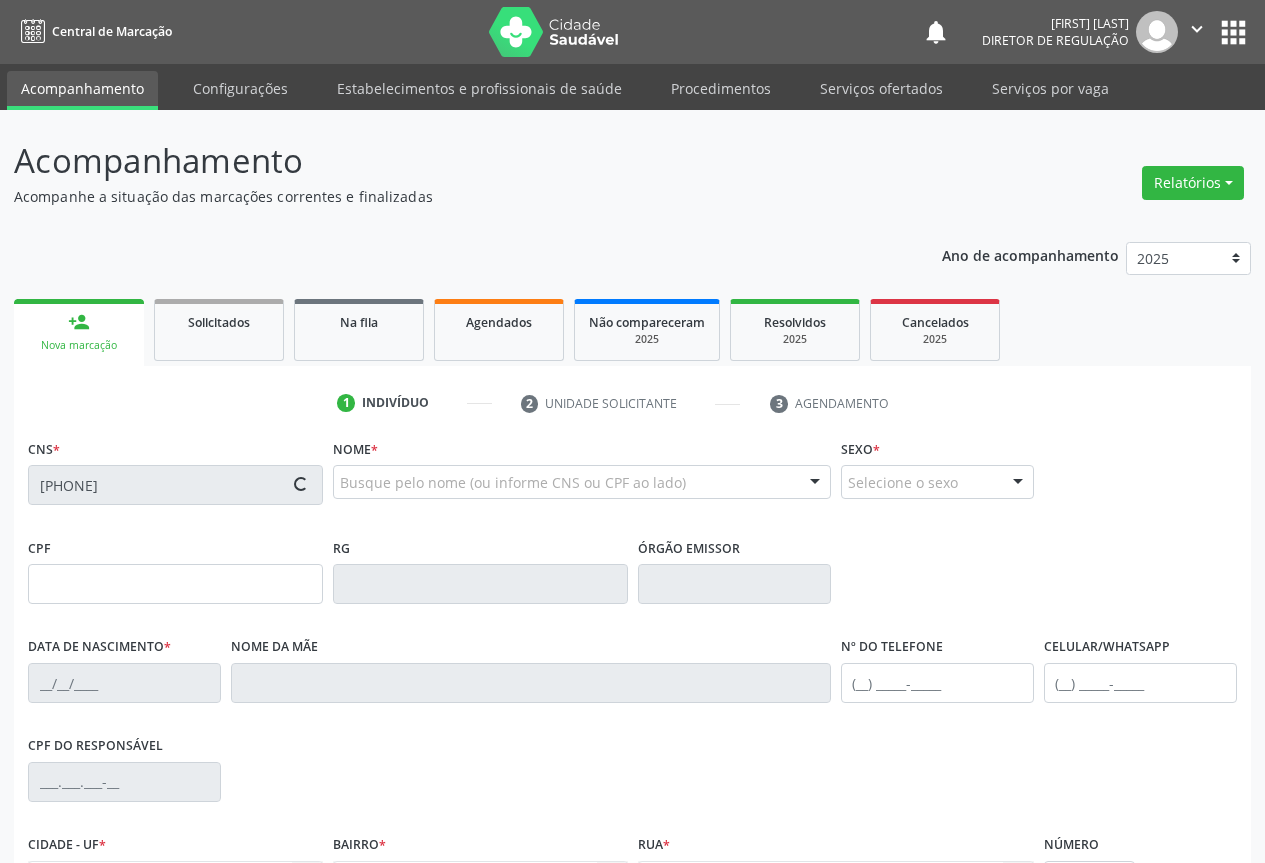 type on "[CREDIT_CARD]" 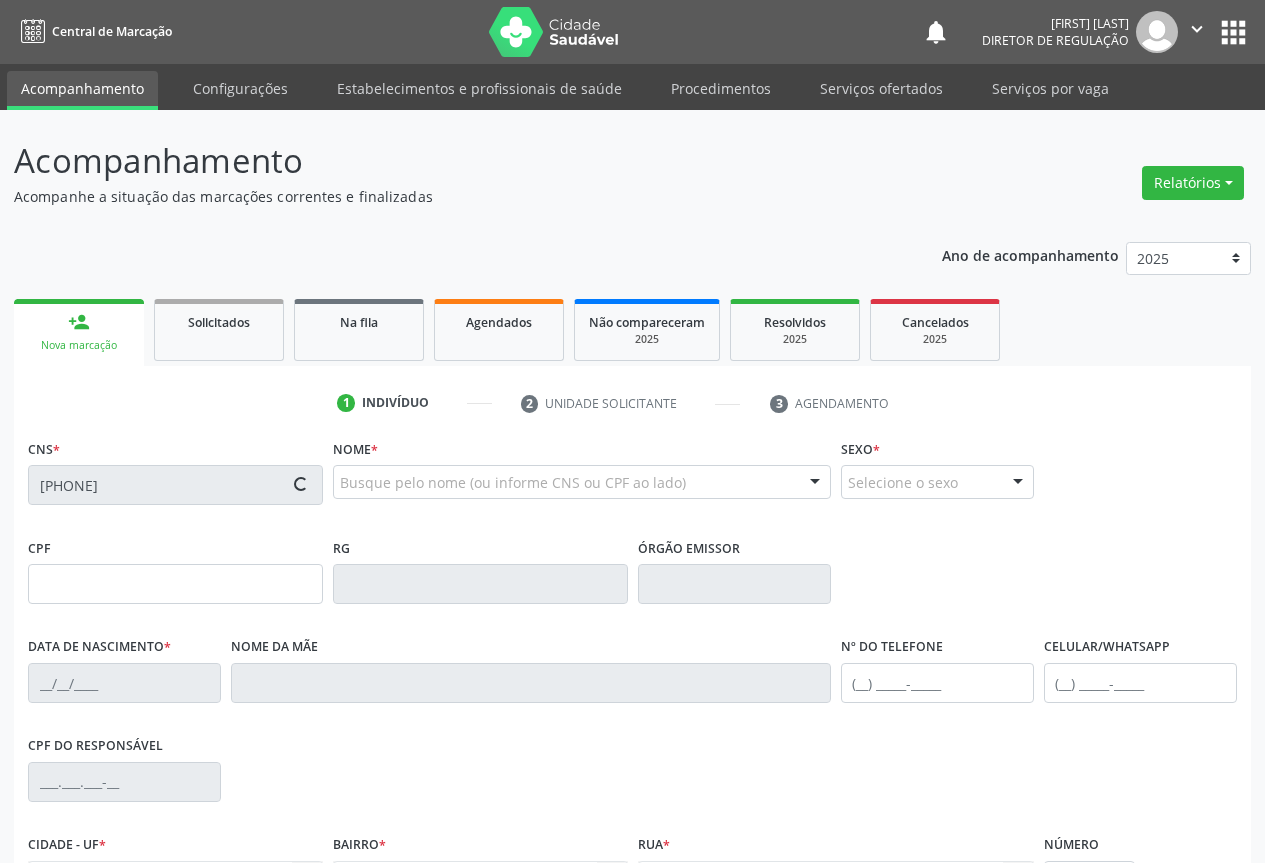 type on "[DATE]" 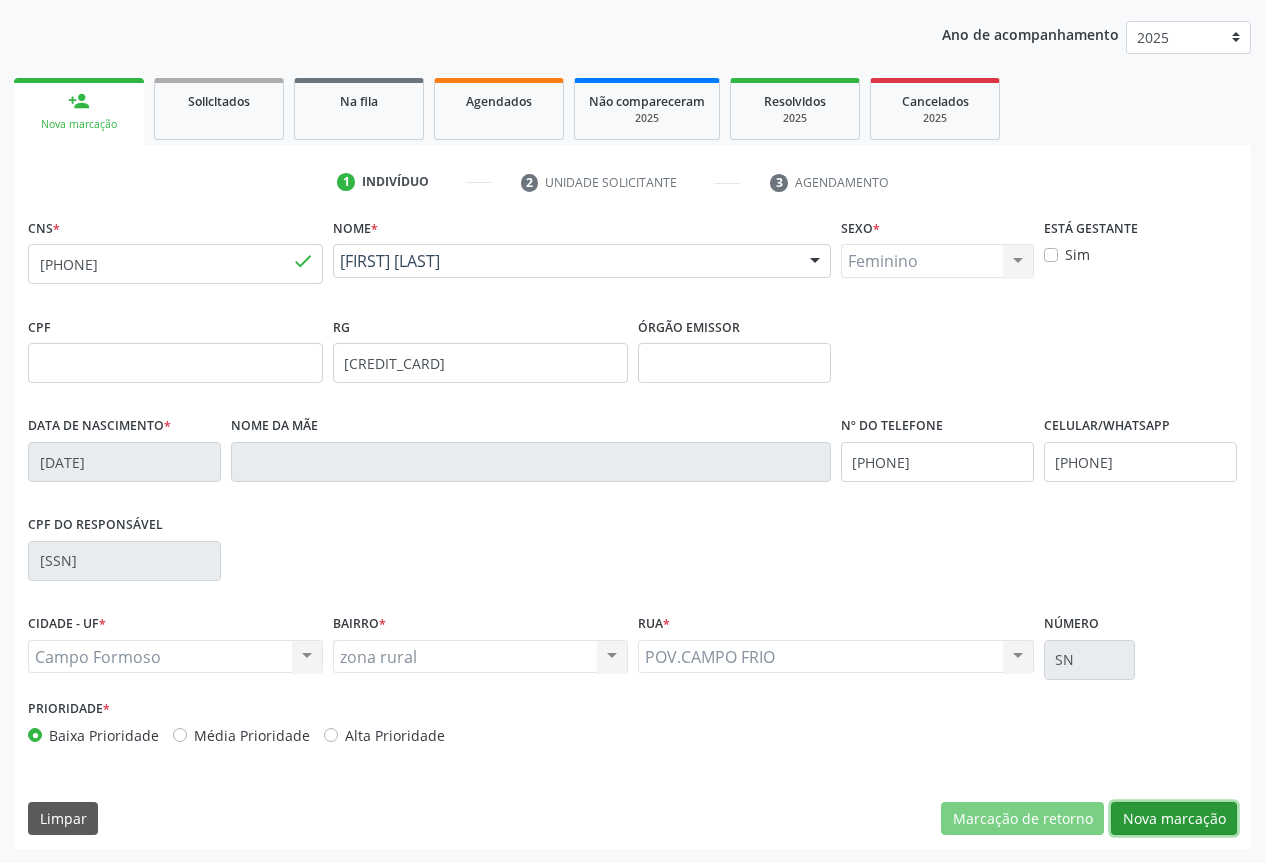 click on "Nova marcação" at bounding box center [1174, 819] 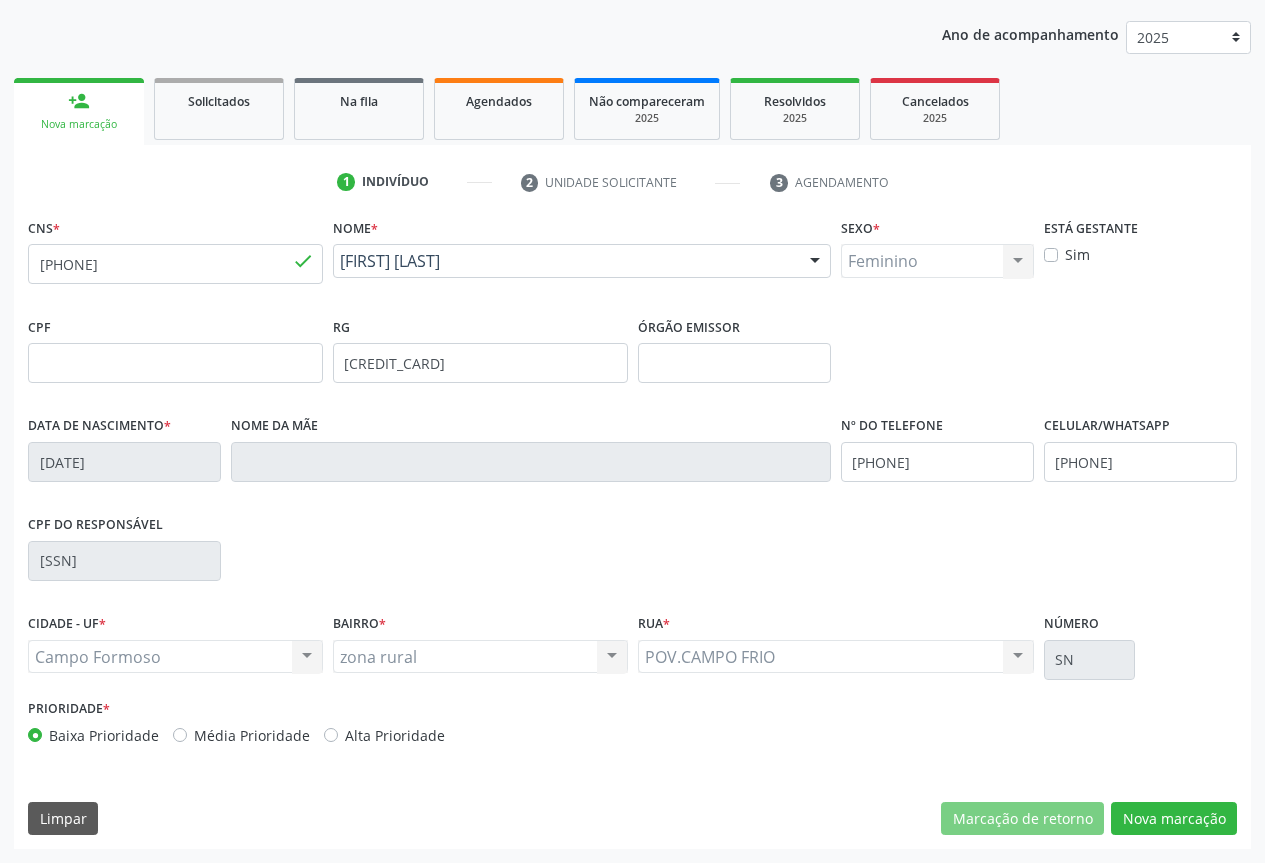 scroll, scrollTop: 43, scrollLeft: 0, axis: vertical 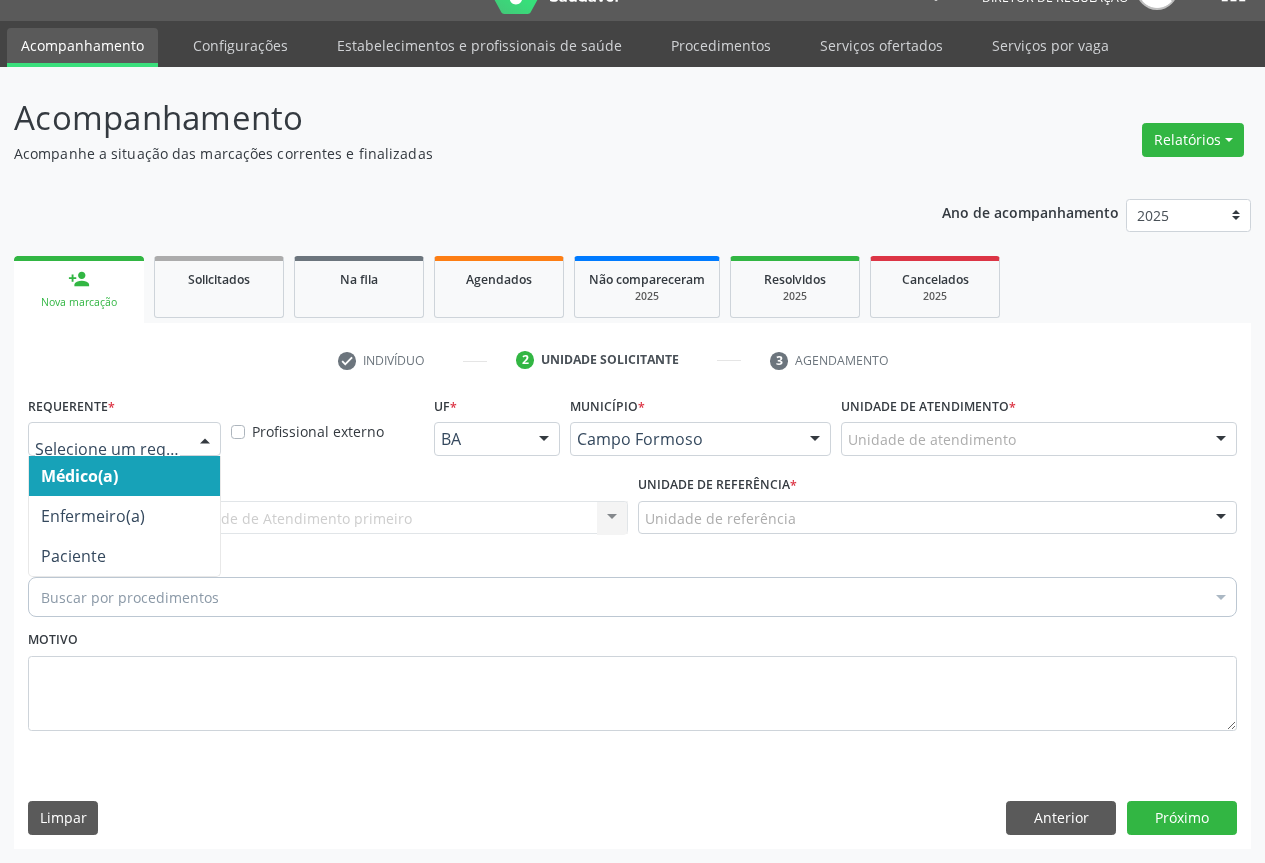 click at bounding box center [124, 439] 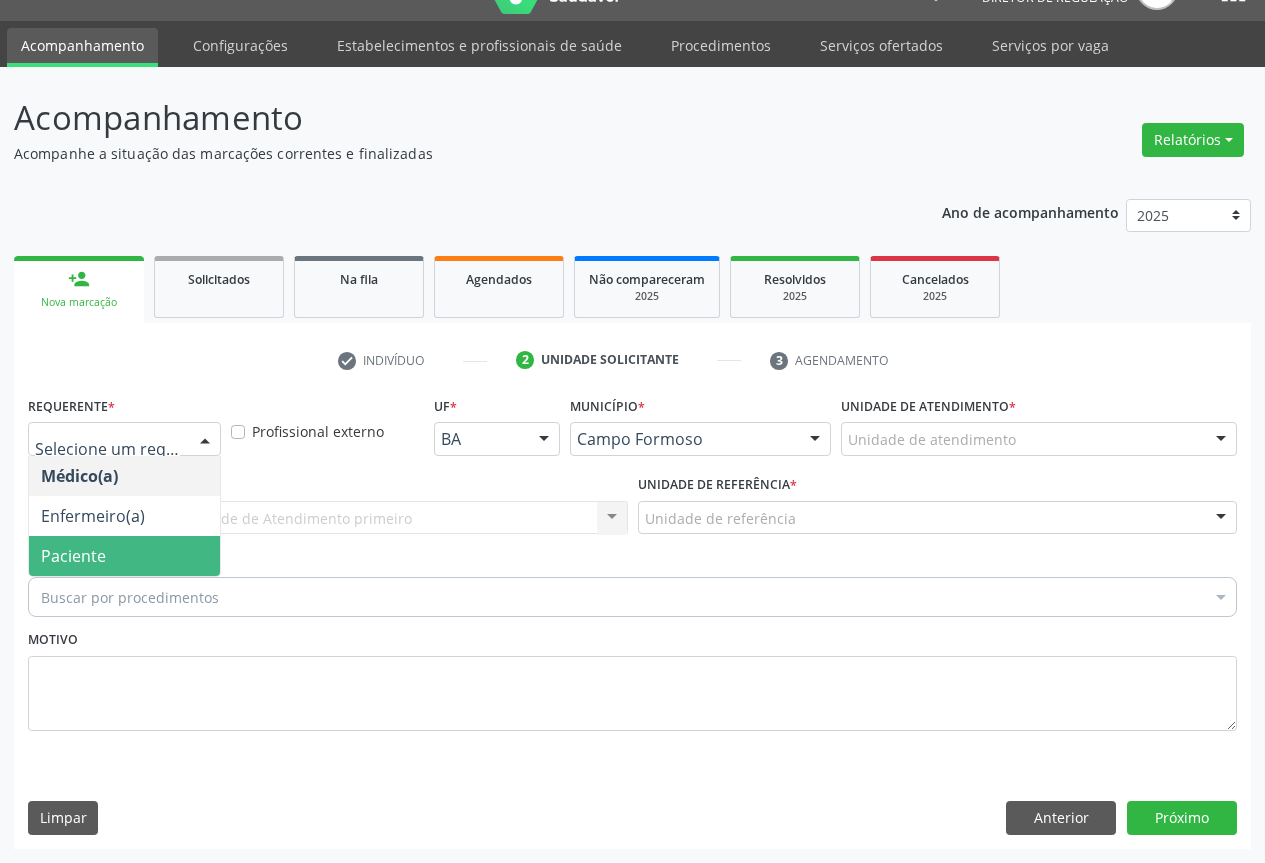 click on "Paciente" at bounding box center [124, 556] 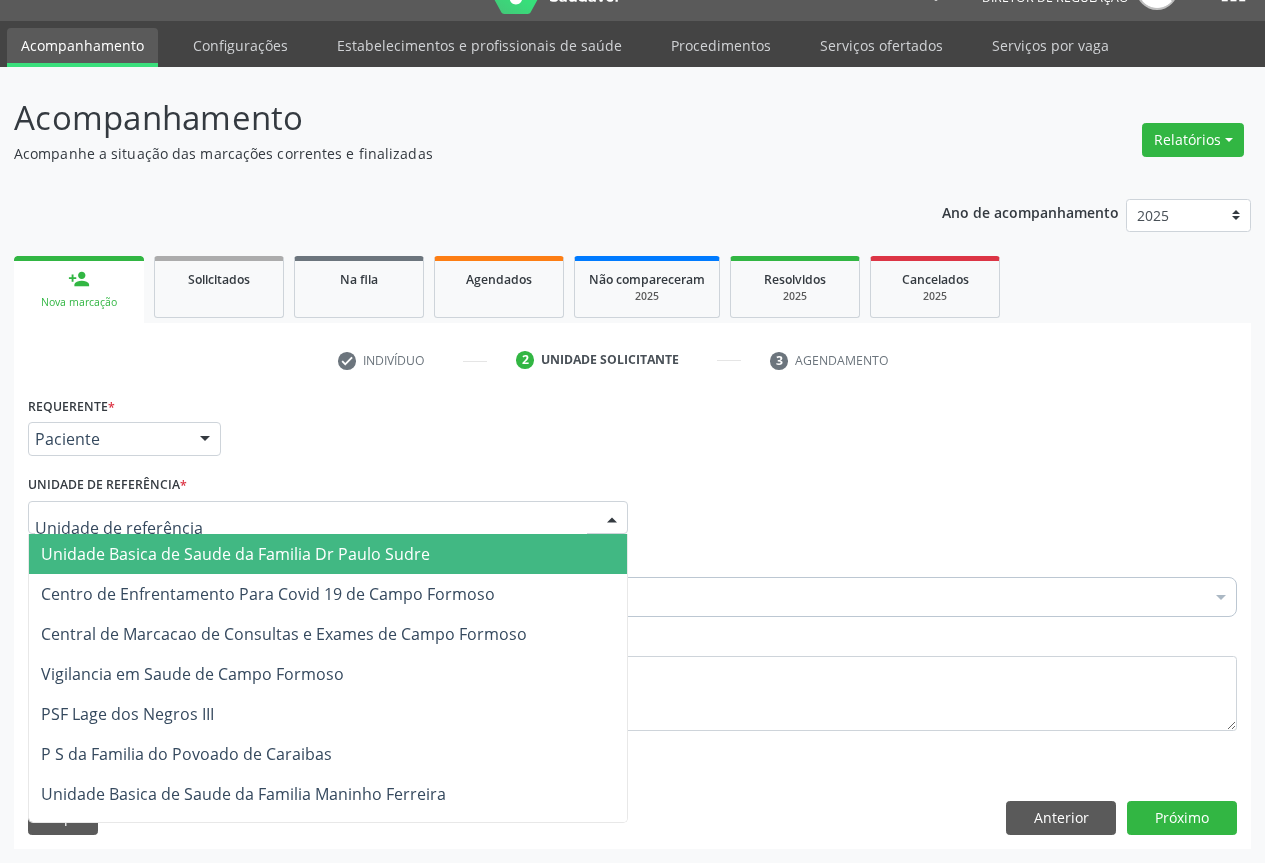 click at bounding box center (328, 518) 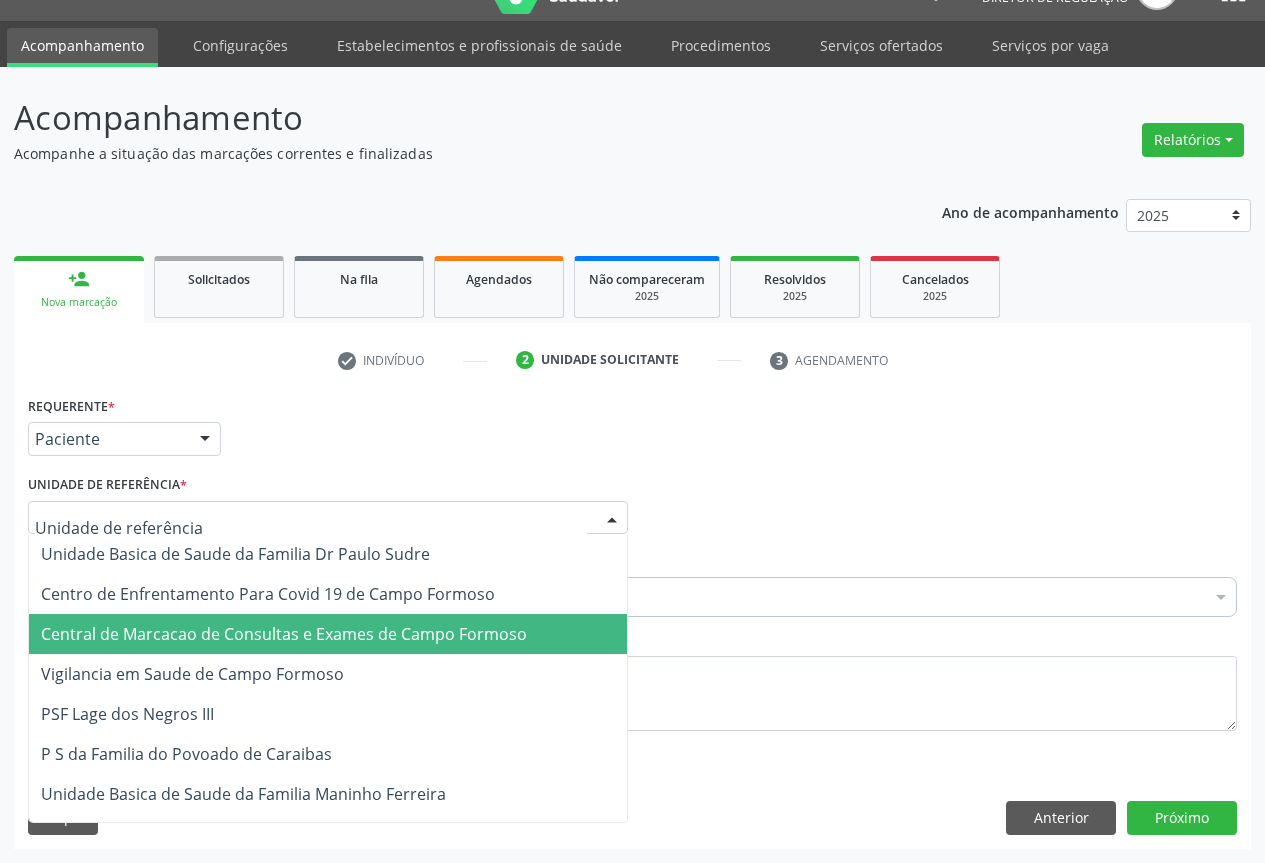 click on "Central de Marcacao de Consultas e Exames de Campo Formoso" at bounding box center (284, 634) 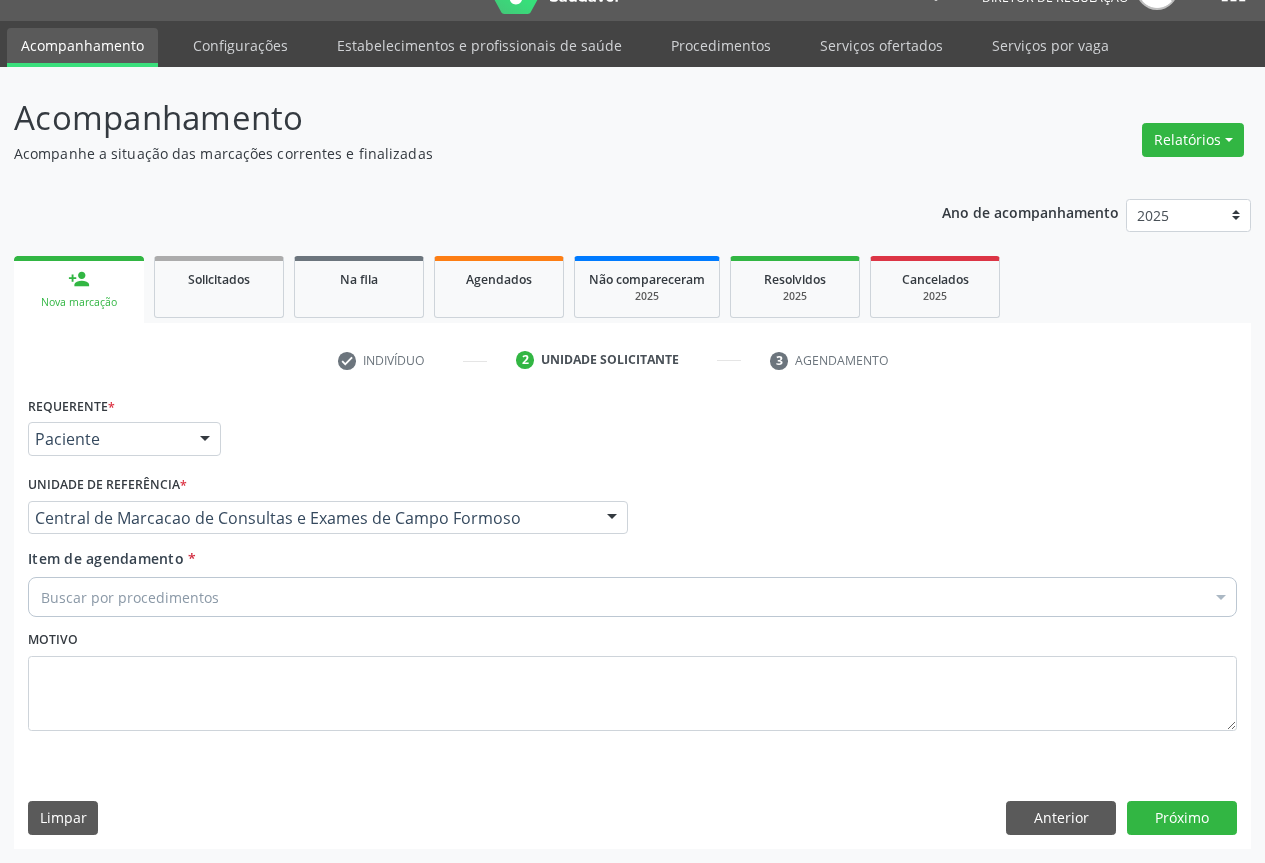 click on "Buscar por procedimentos" at bounding box center (632, 597) 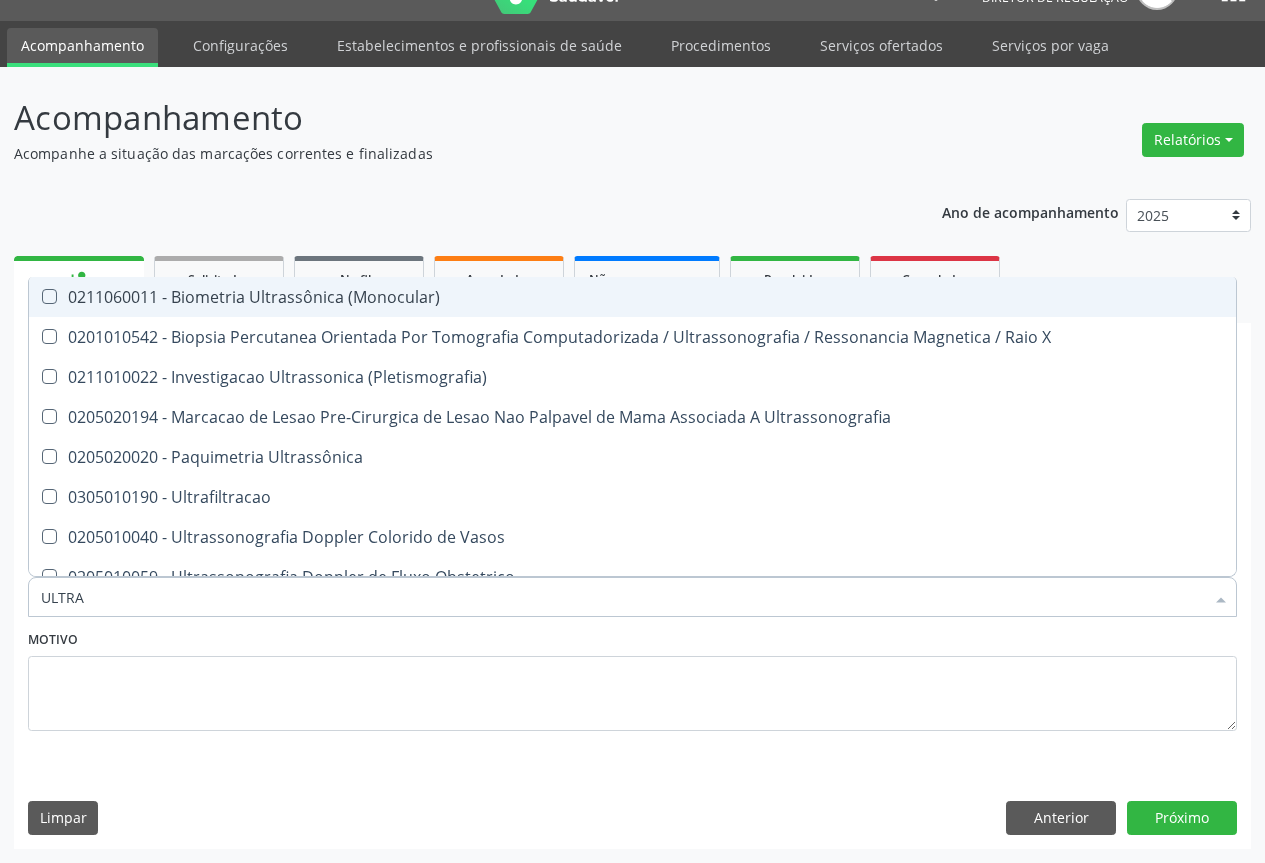 type on "ULTRAS" 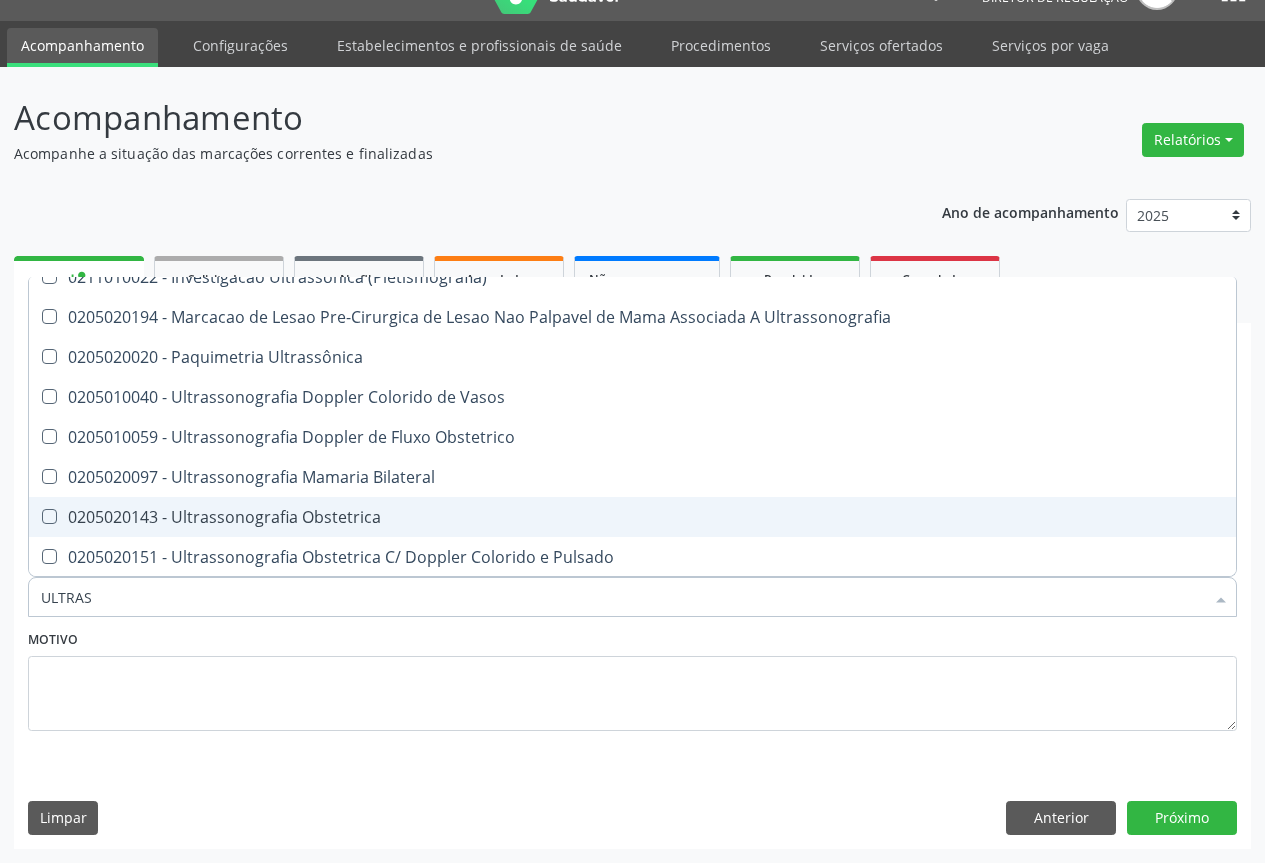 scroll, scrollTop: 400, scrollLeft: 0, axis: vertical 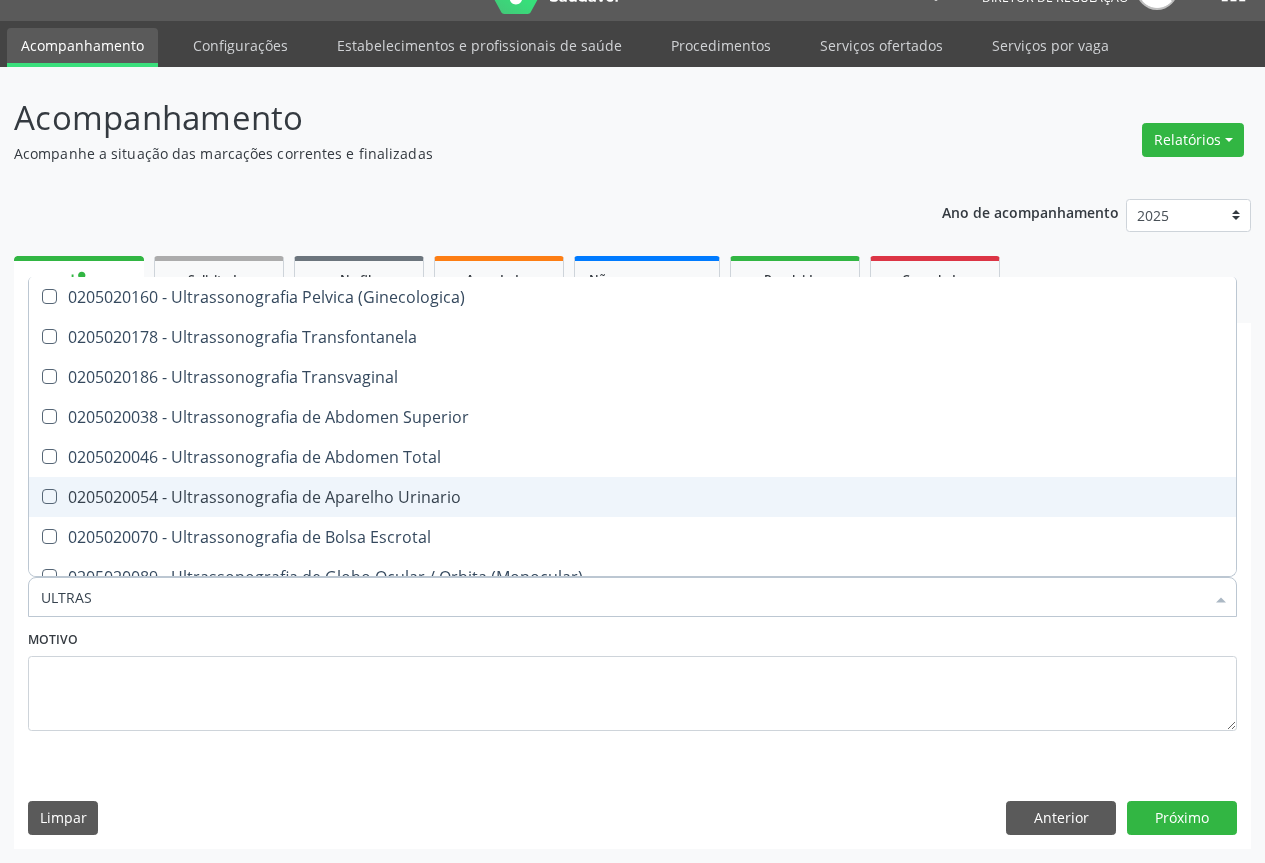 click on "0205020054 - Ultrassonografia de Aparelho Urinario" at bounding box center (632, 497) 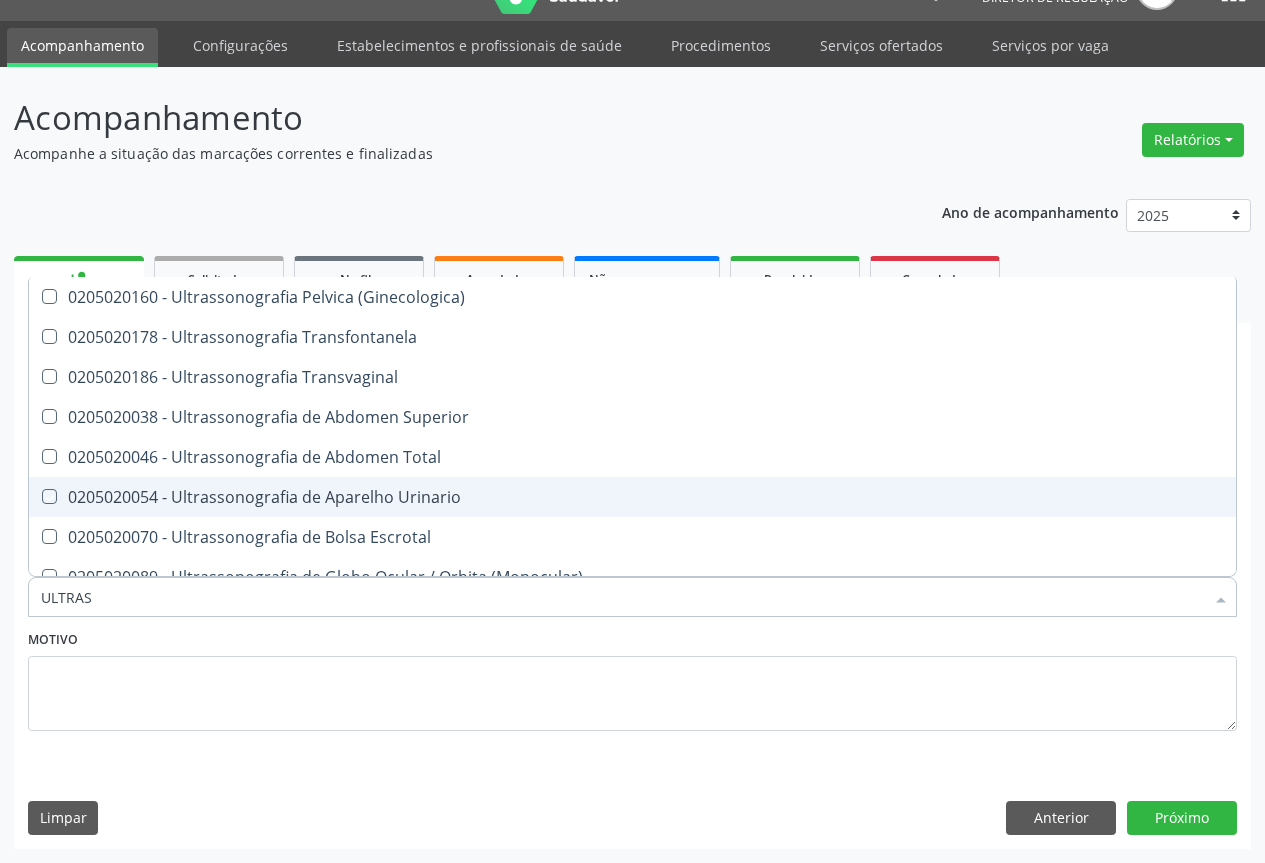 checkbox on "true" 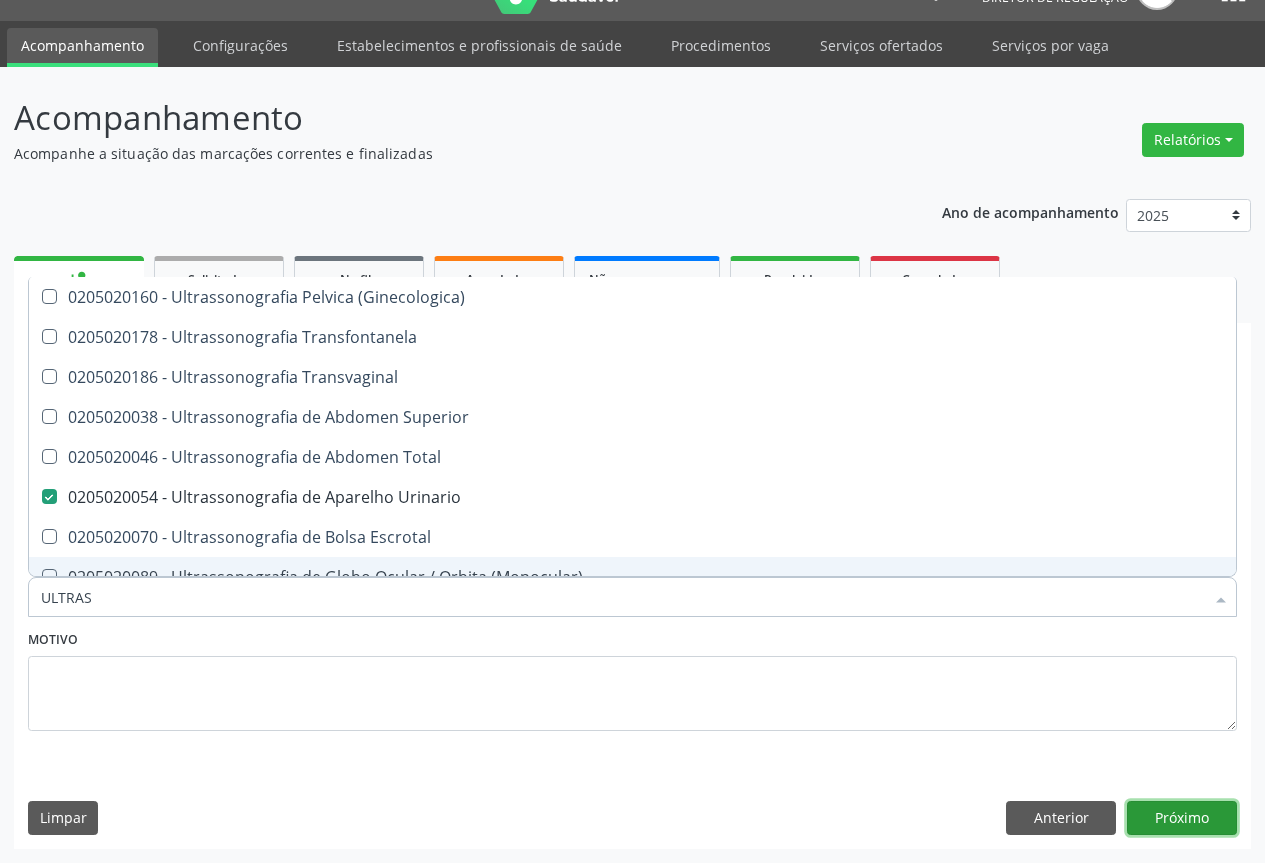 click on "Próximo" at bounding box center [1182, 818] 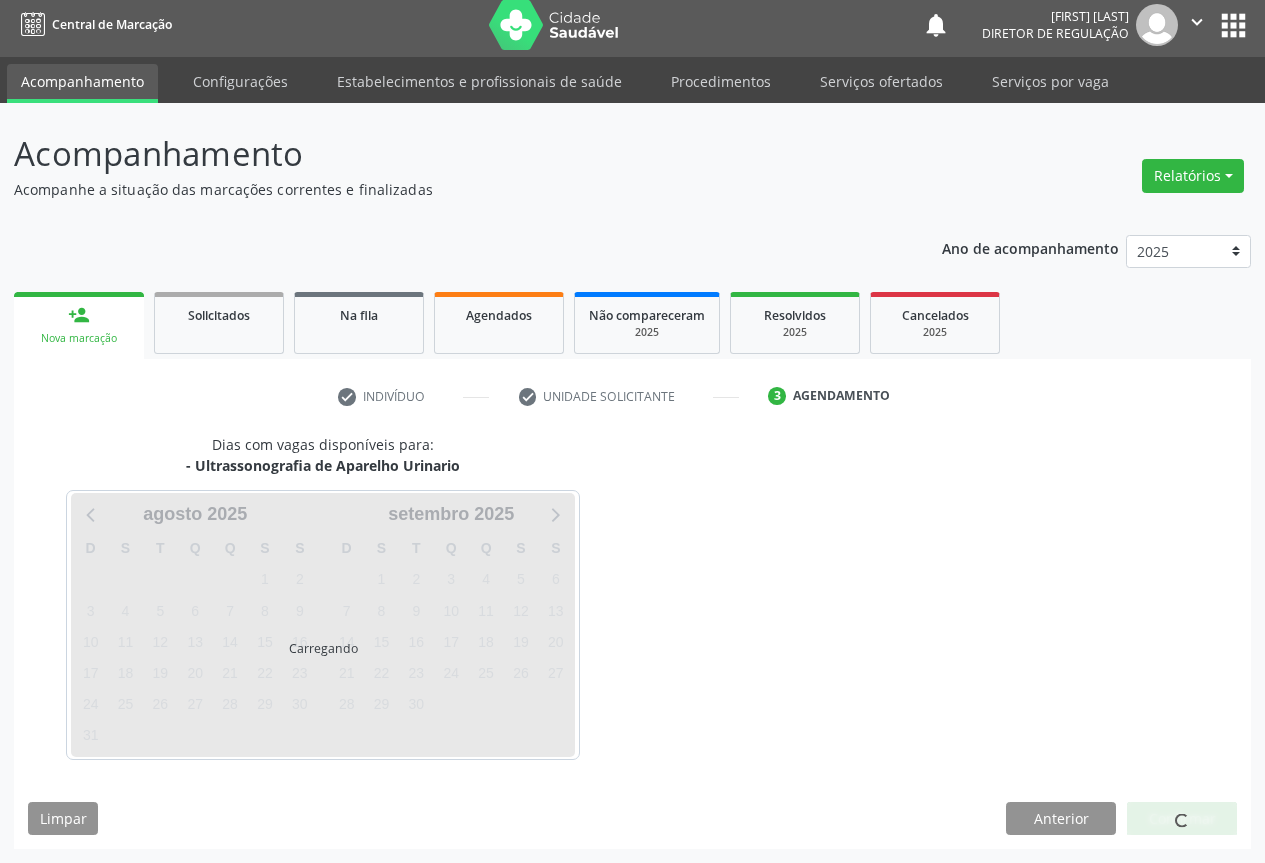 scroll, scrollTop: 7, scrollLeft: 0, axis: vertical 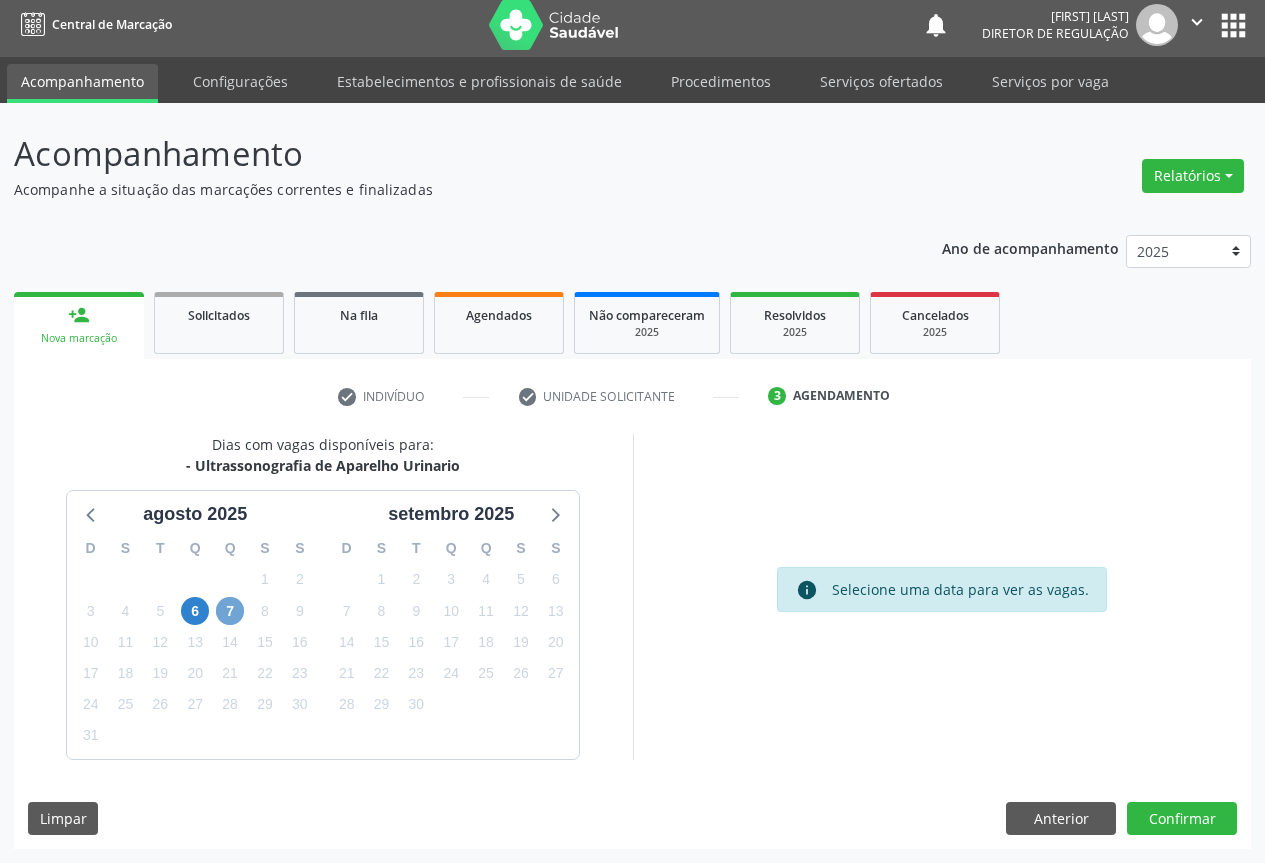 click on "7" at bounding box center [230, 611] 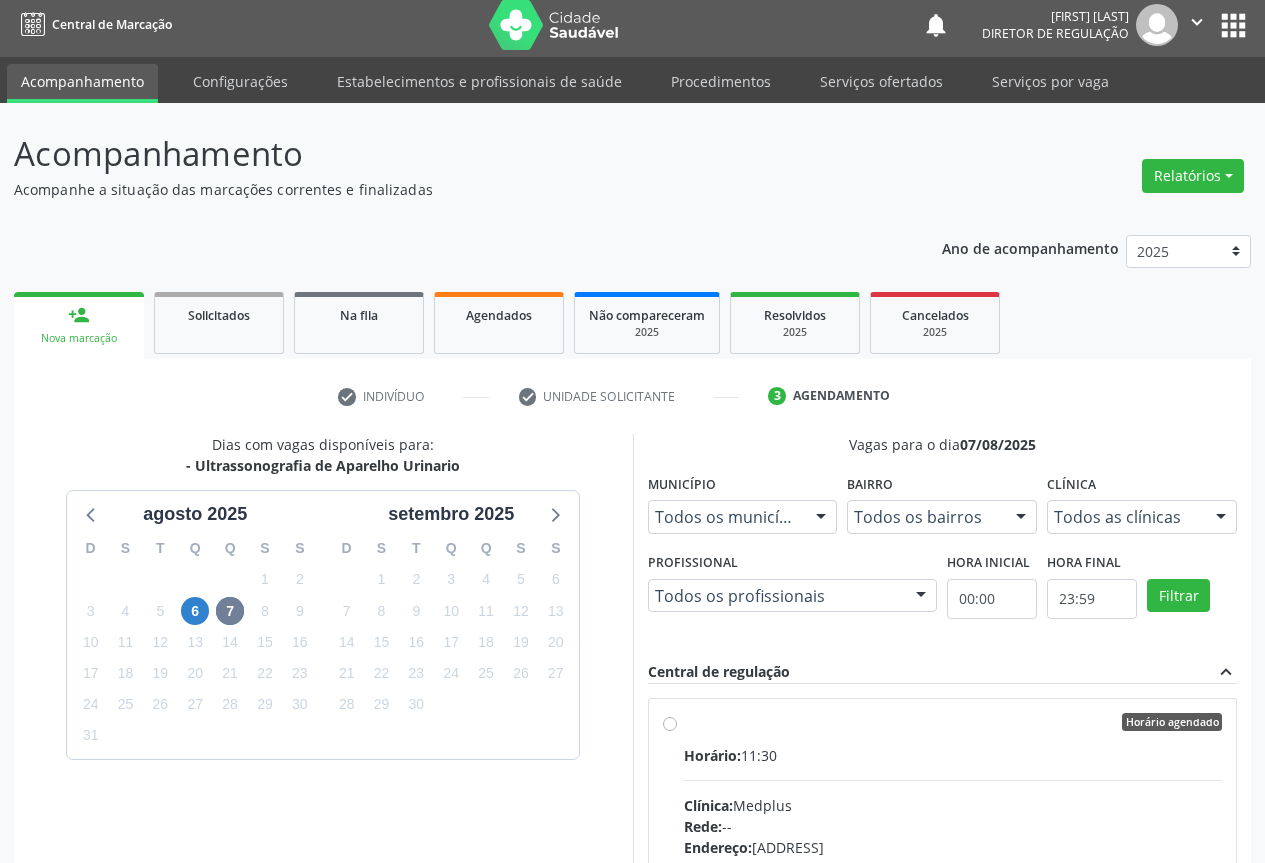 click on "Horário agendado" at bounding box center [953, 722] 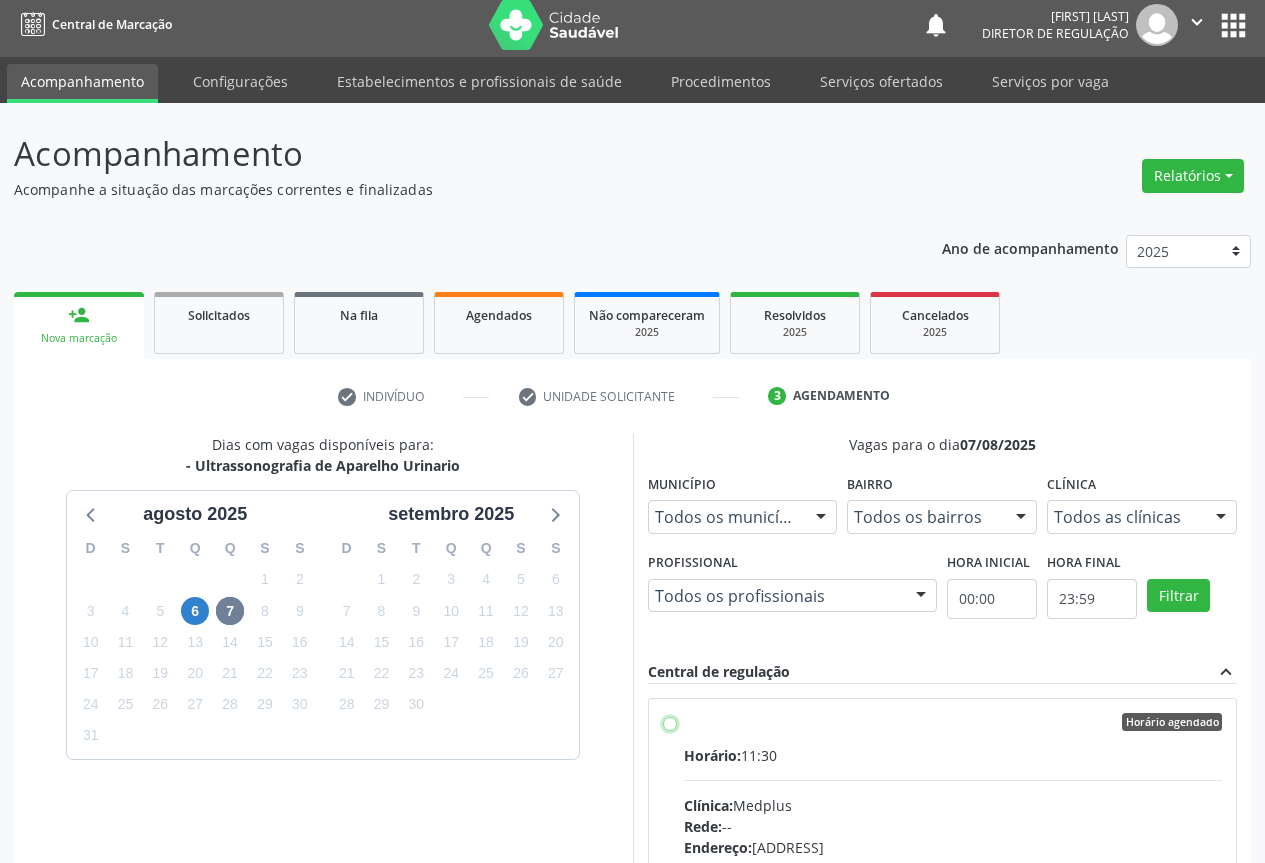 click on "Horário agendado
Horário:   11:30
Clínica:  Medplus
Rede:
--
Endereço:   2 and S 204 Ed Emp B, nº 35, Centro, Campo Formoso - BA
Telefone:   --
Profissional:
Lanna Peralva Miranda Rocha
Informações adicionais sobre o atendimento
Idade de atendimento:
de 0 a 120 anos
Gênero(s) atendido(s):
Masculino e Feminino
Informações adicionais:
--" at bounding box center [670, 722] 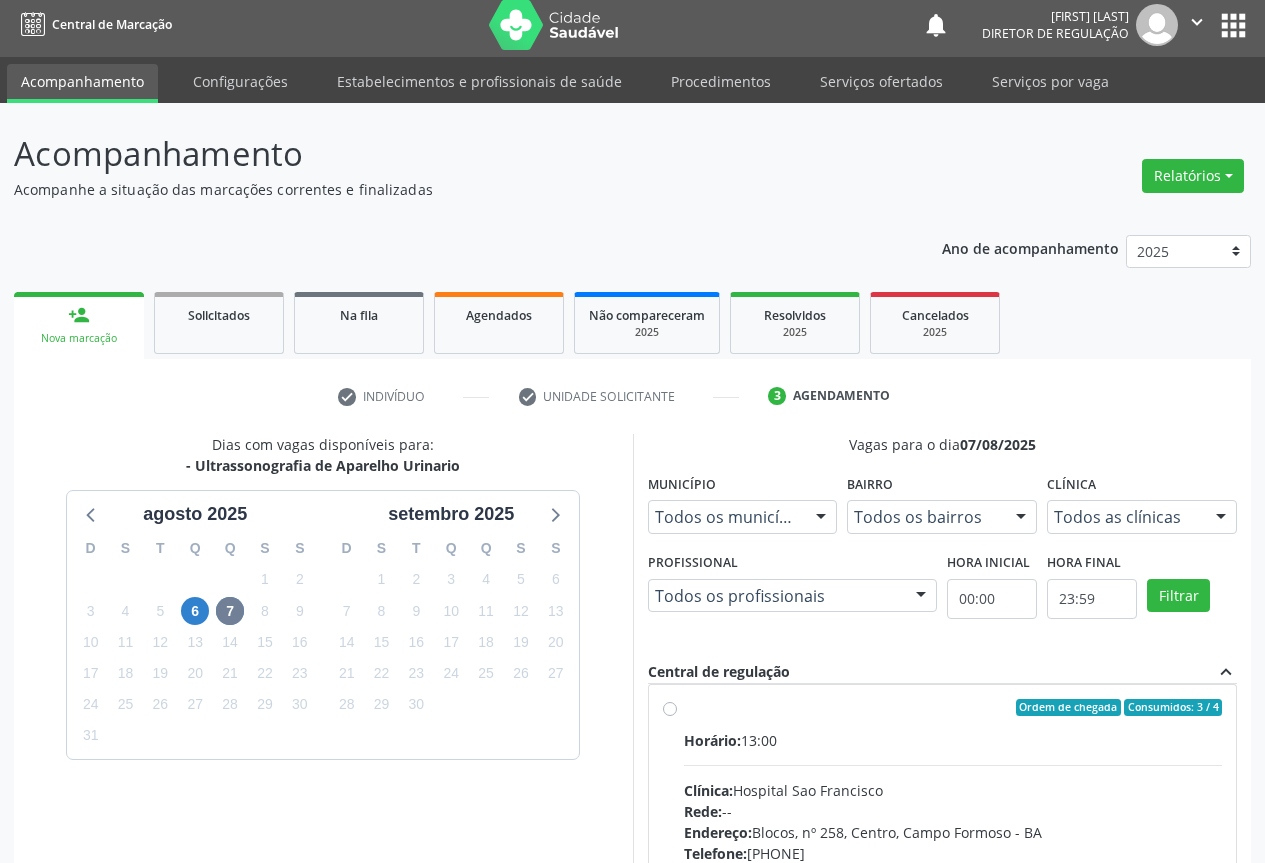 scroll, scrollTop: 600, scrollLeft: 0, axis: vertical 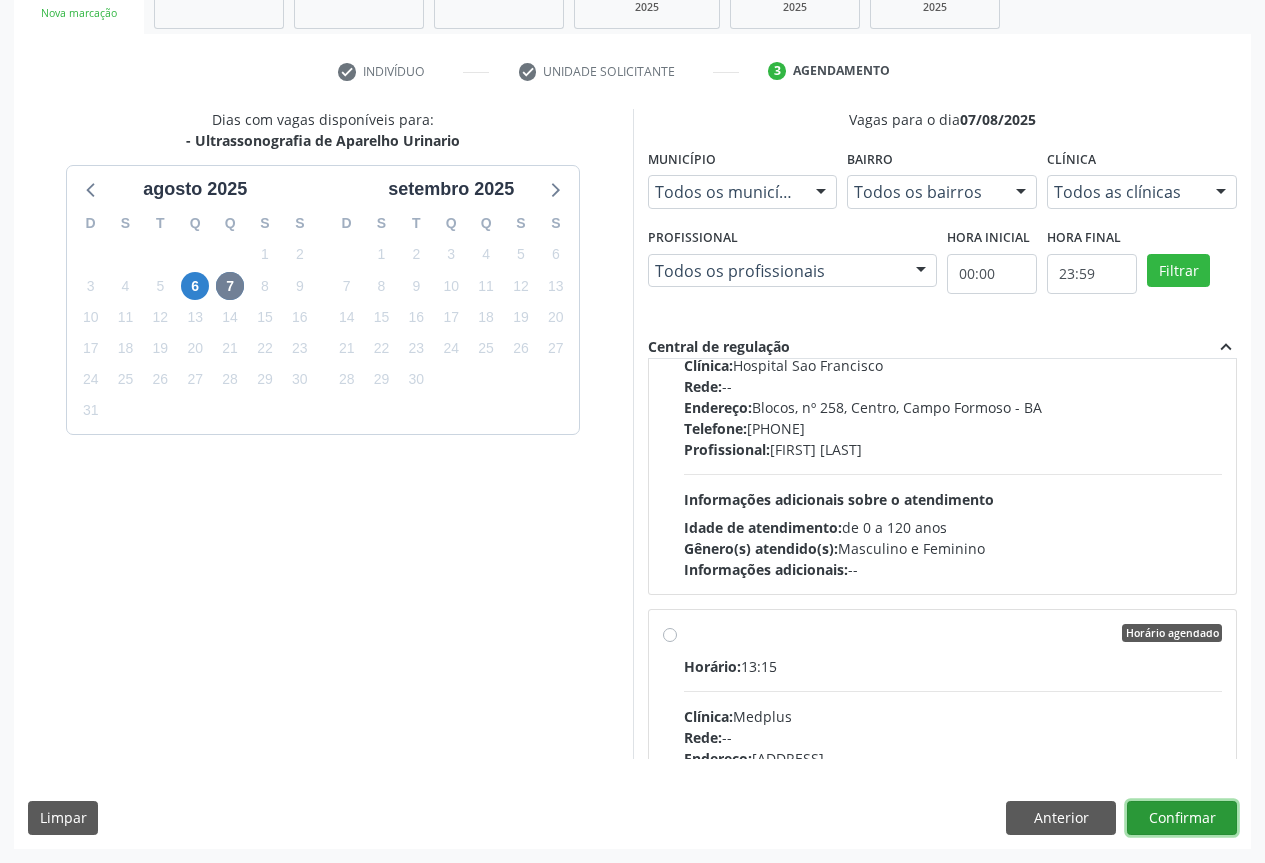 click on "Confirmar" at bounding box center (1182, 818) 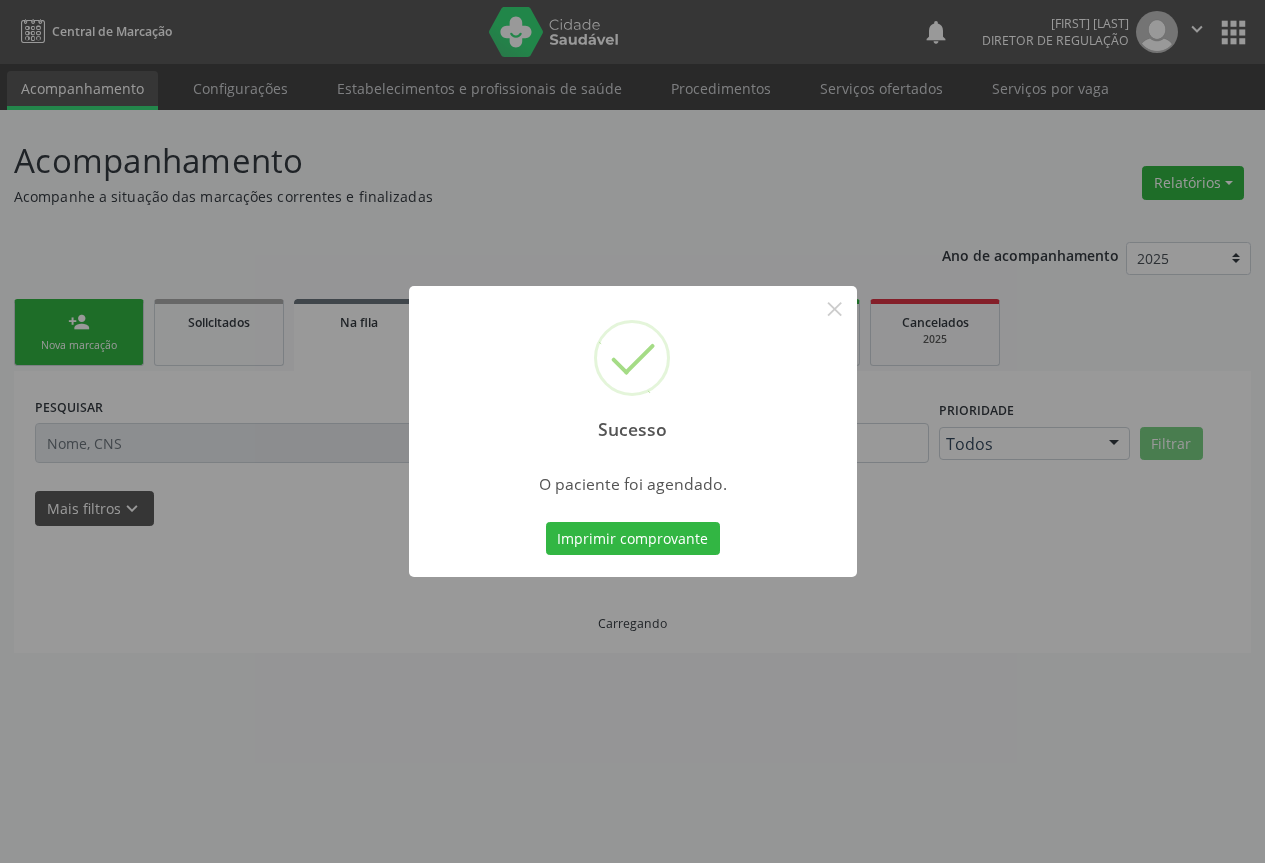 scroll, scrollTop: 0, scrollLeft: 0, axis: both 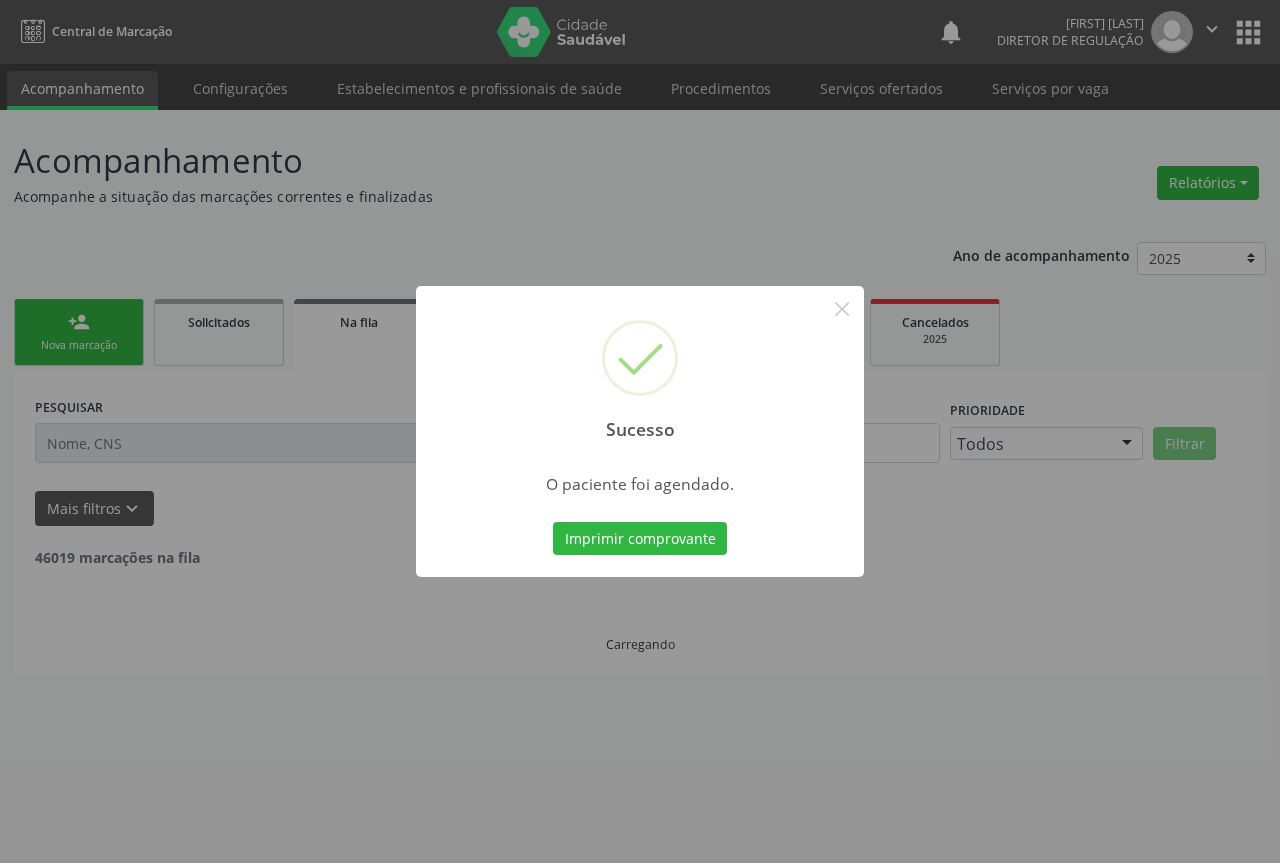type 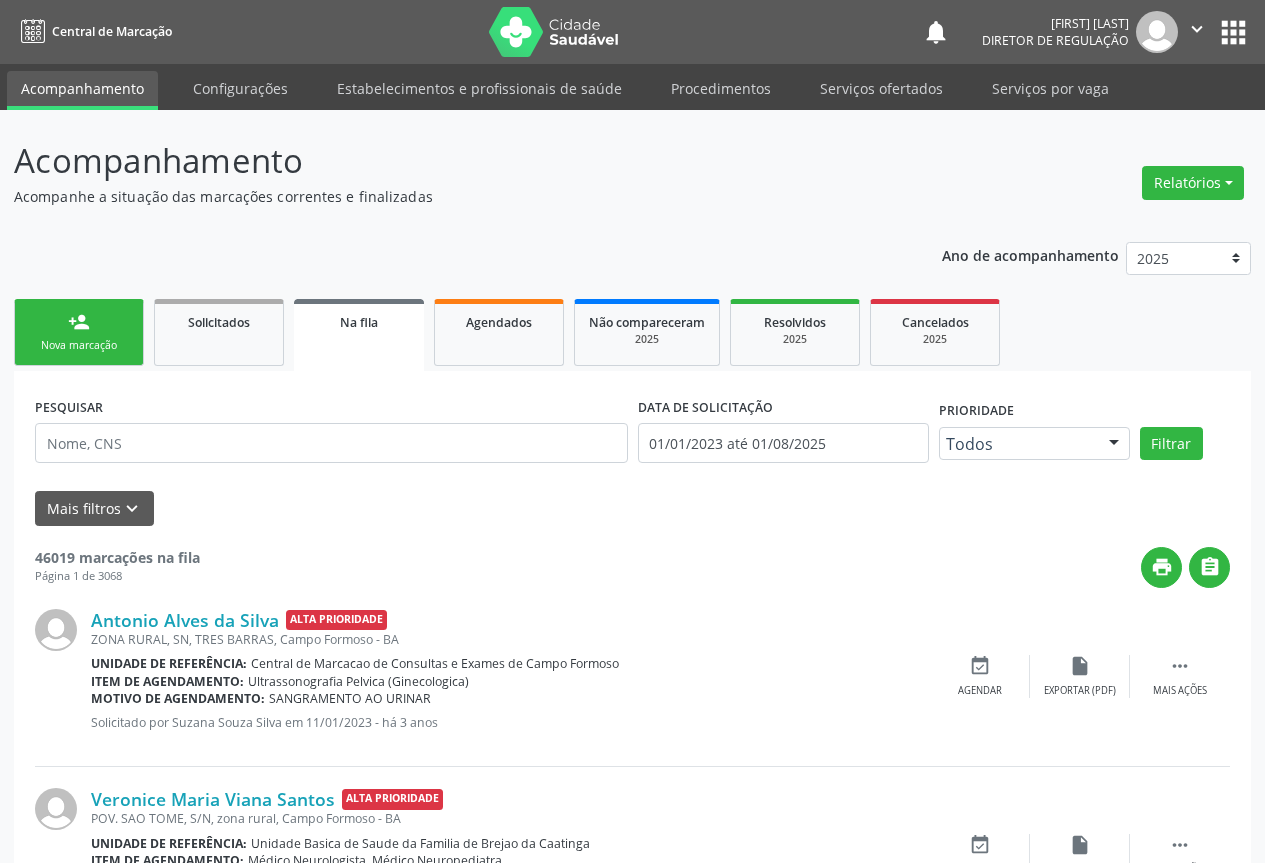 click on "person_add" at bounding box center [79, 322] 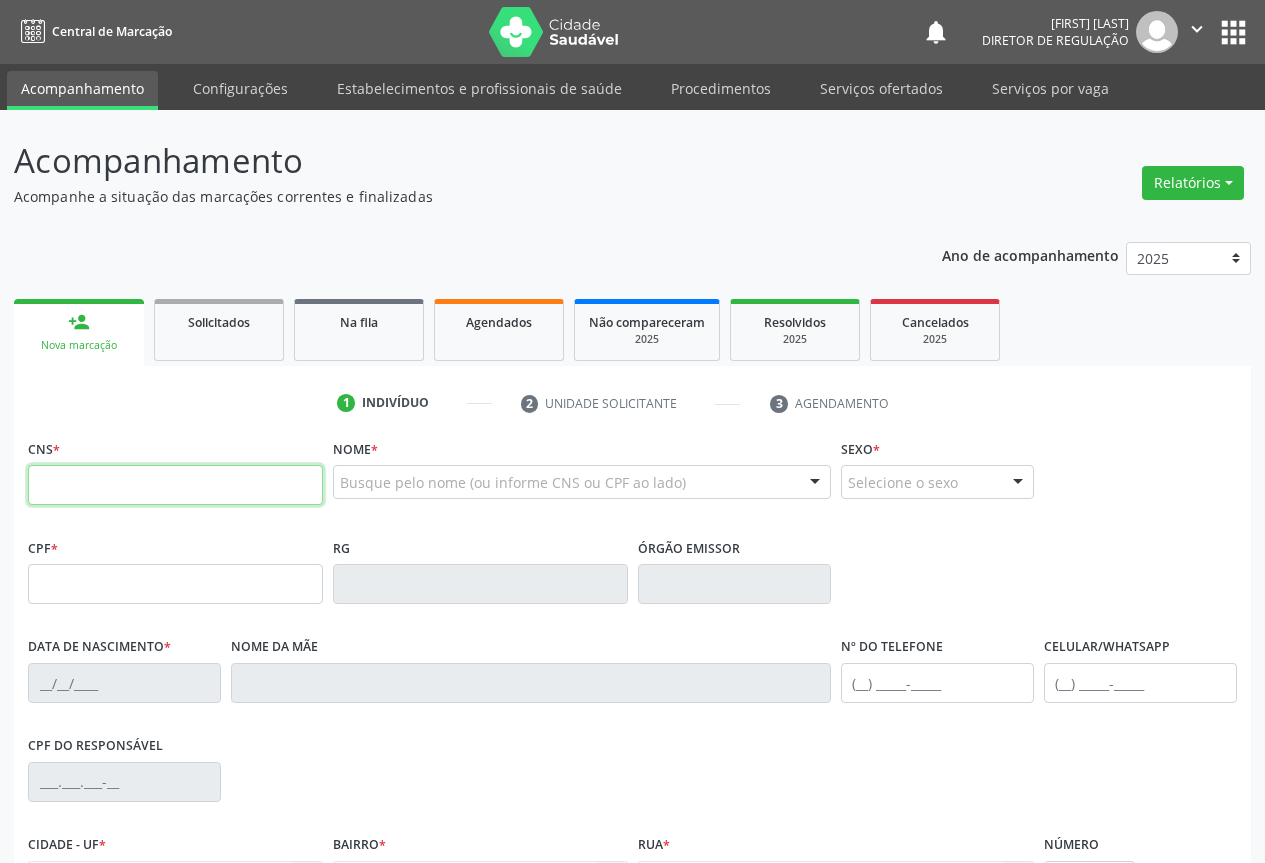 click at bounding box center [175, 485] 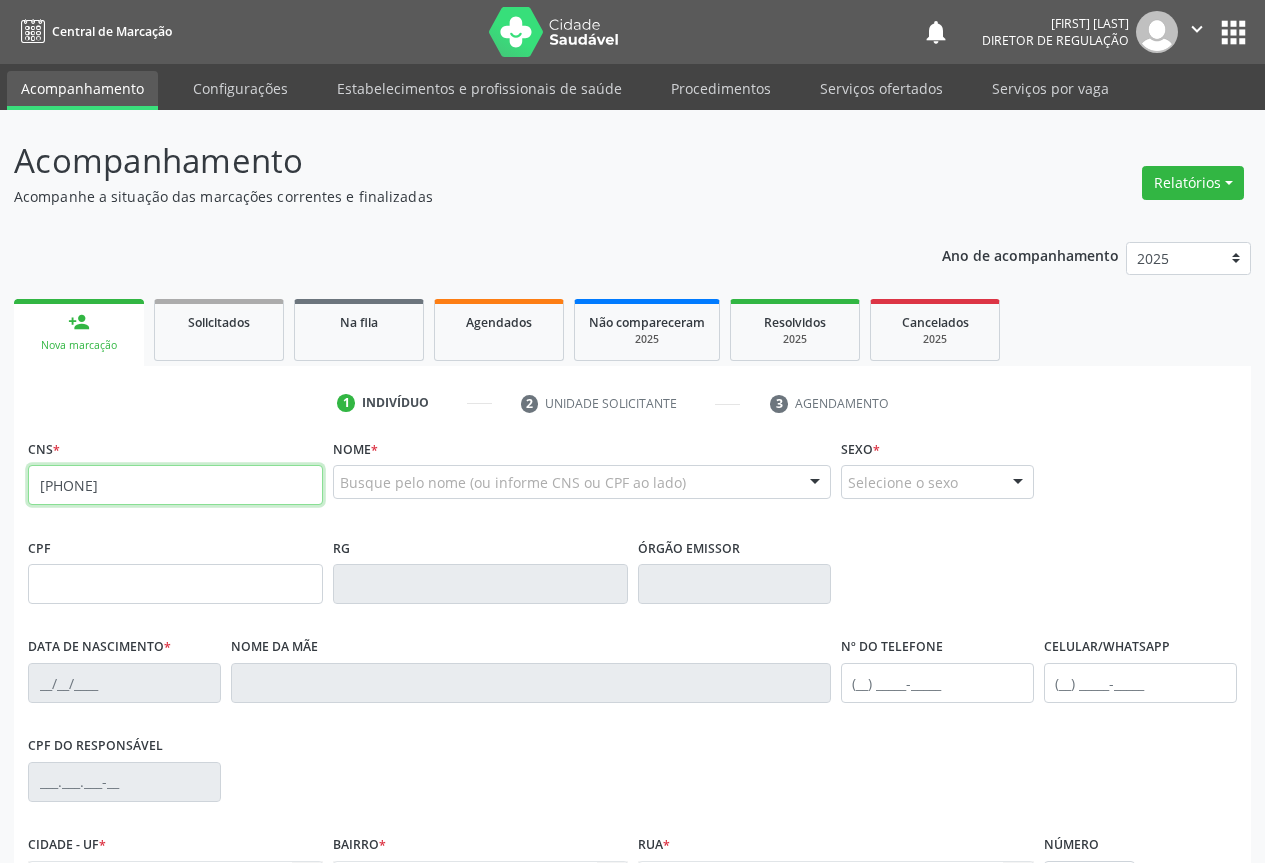 type on "704 7087 3342 6539" 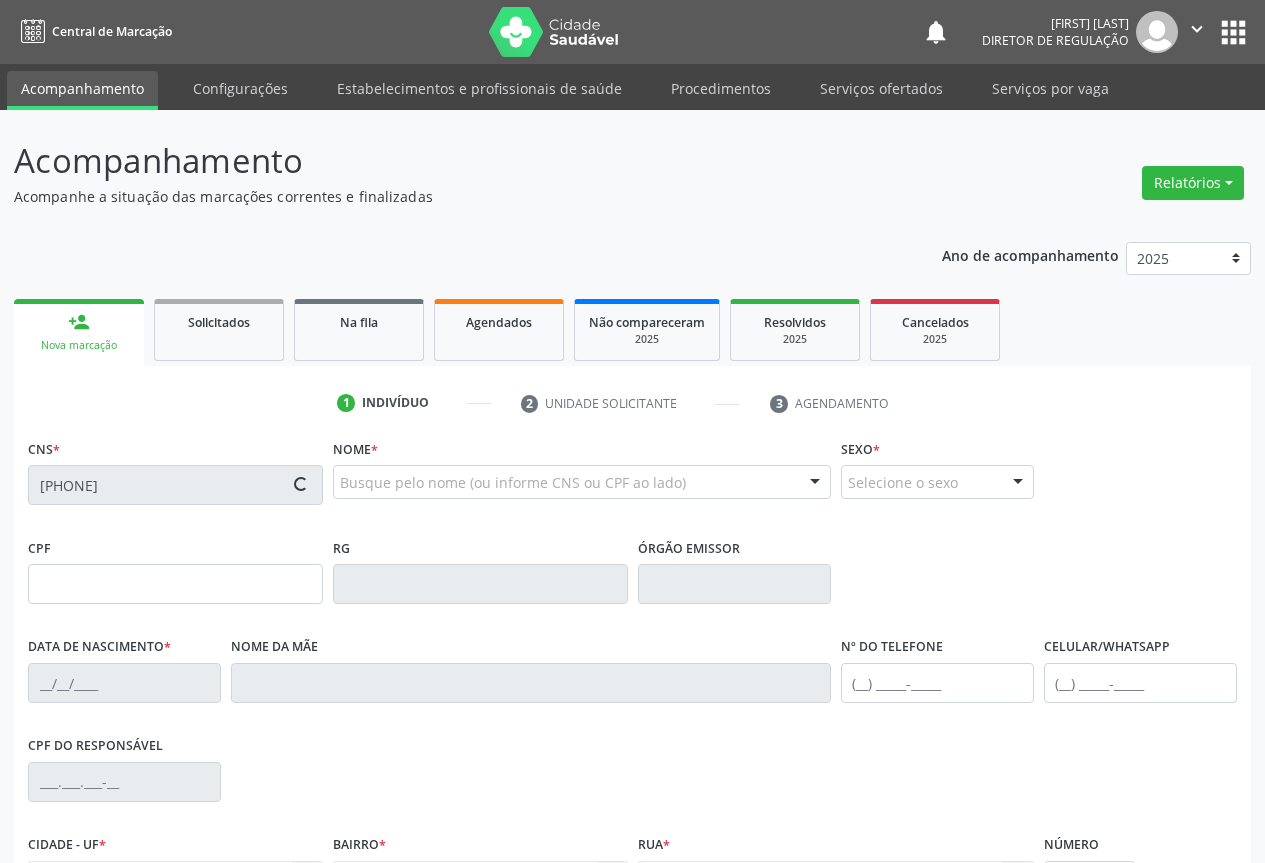 scroll, scrollTop: 221, scrollLeft: 0, axis: vertical 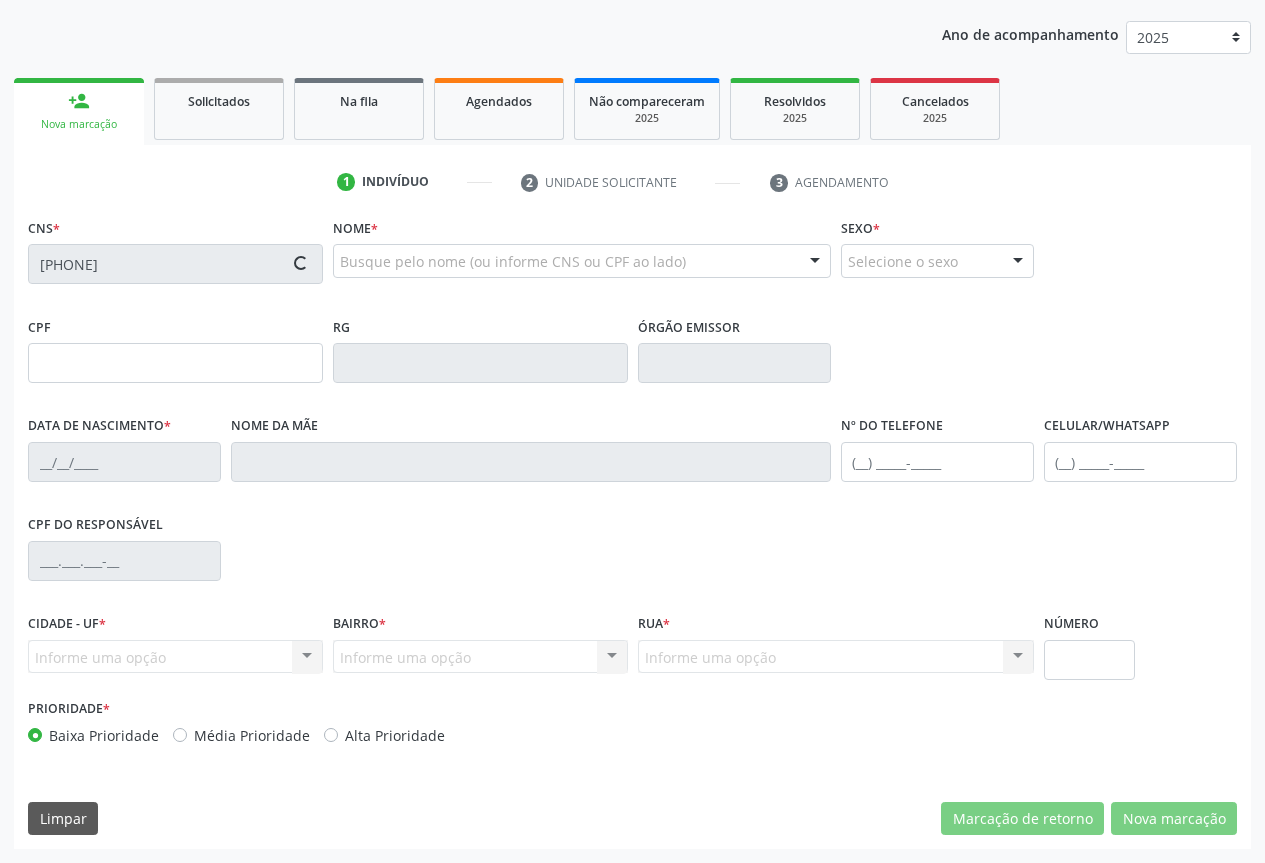 type on "048.690.985-98" 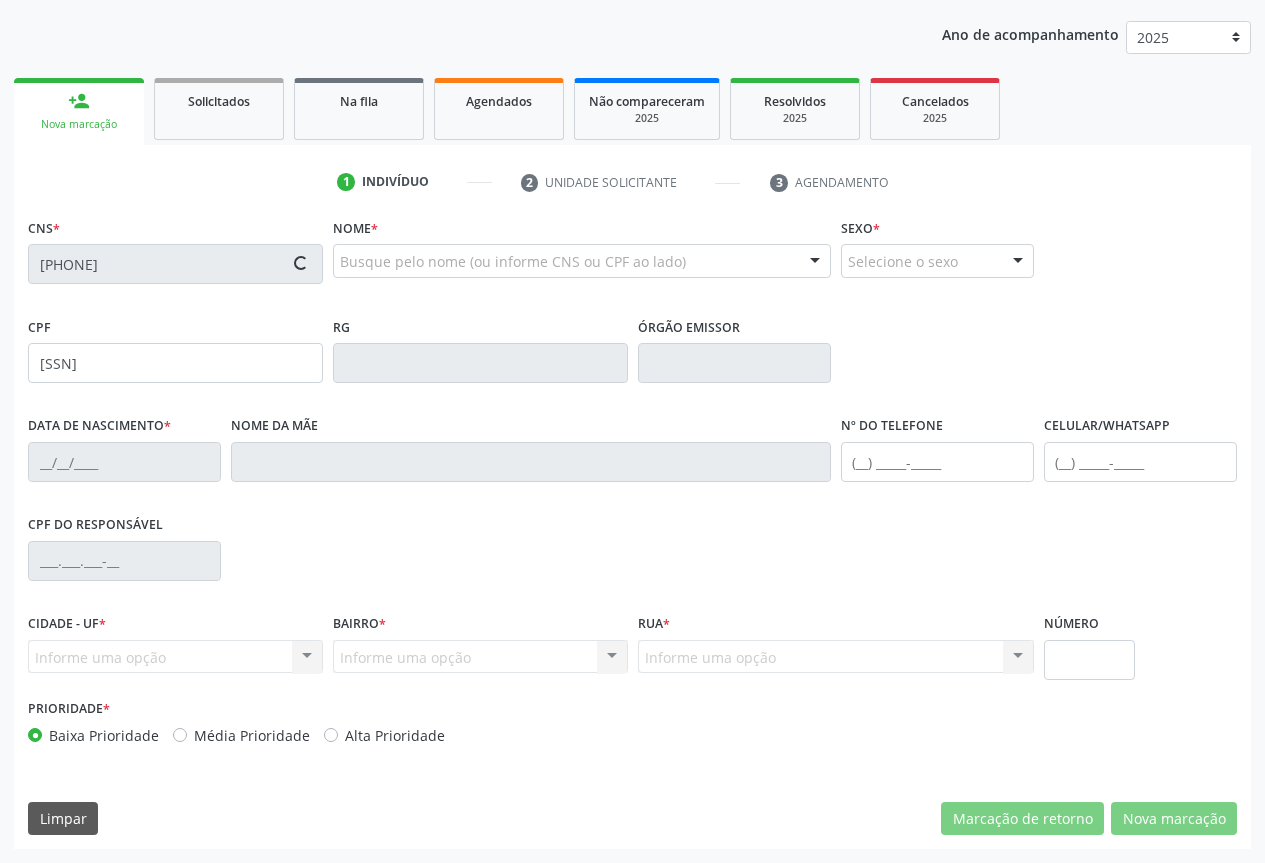 type on "1425354432" 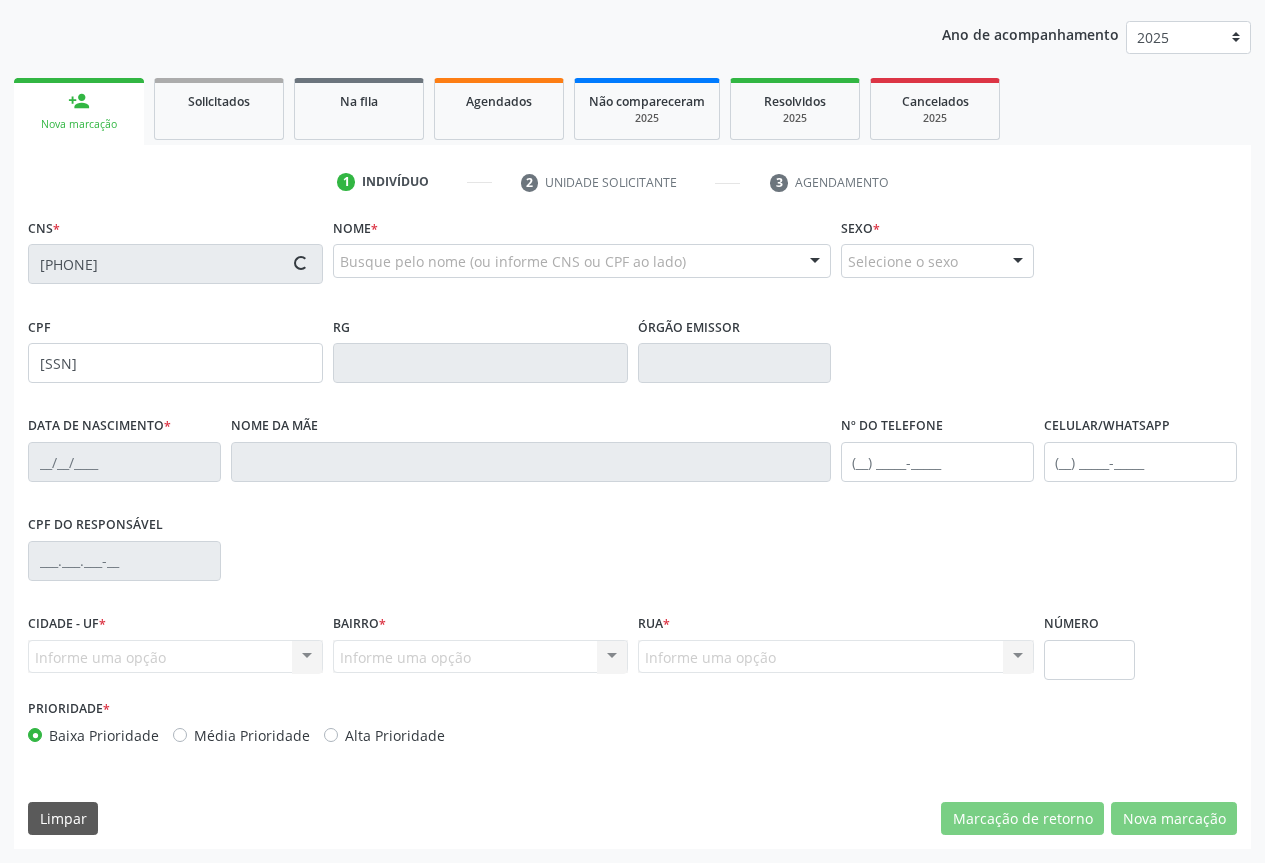 type on "(74) 98140-1563" 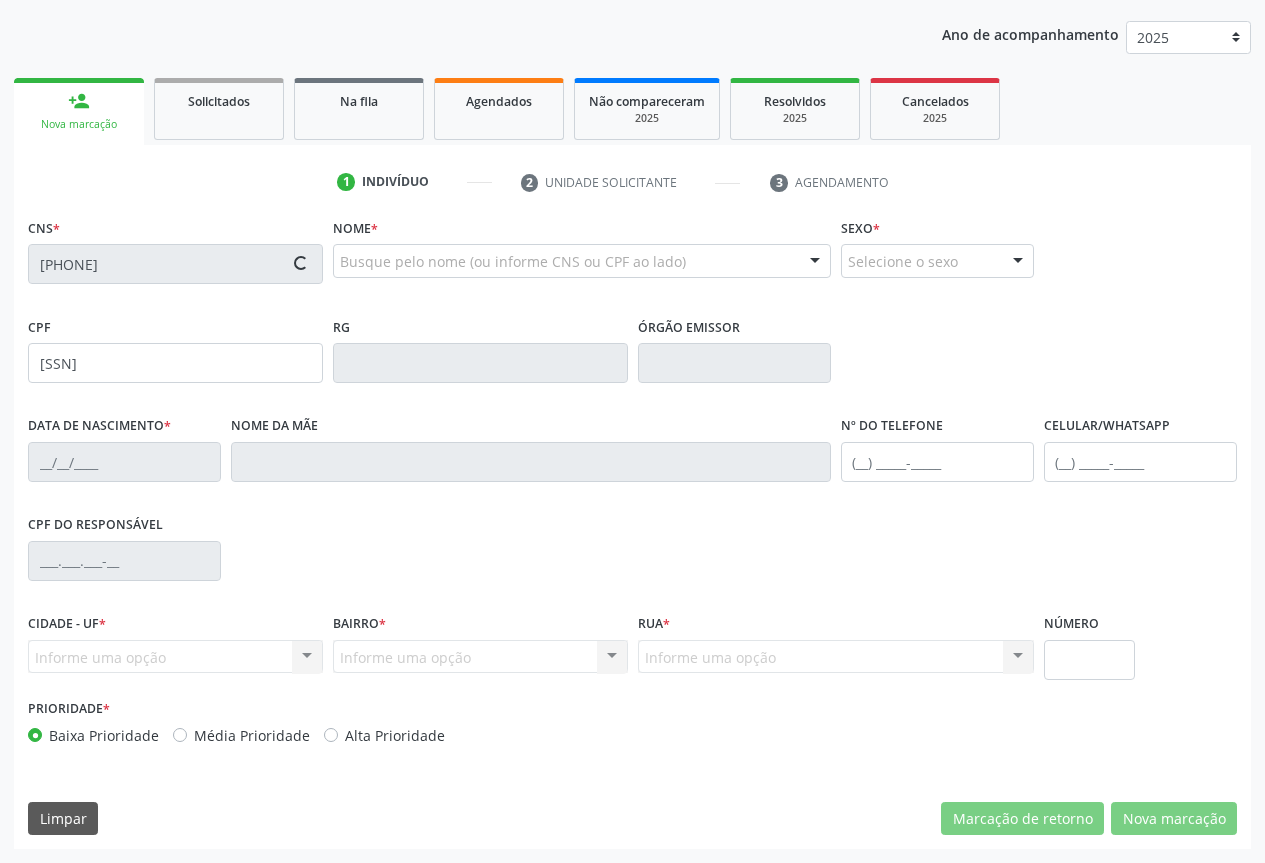type on "(74) 8817-1773" 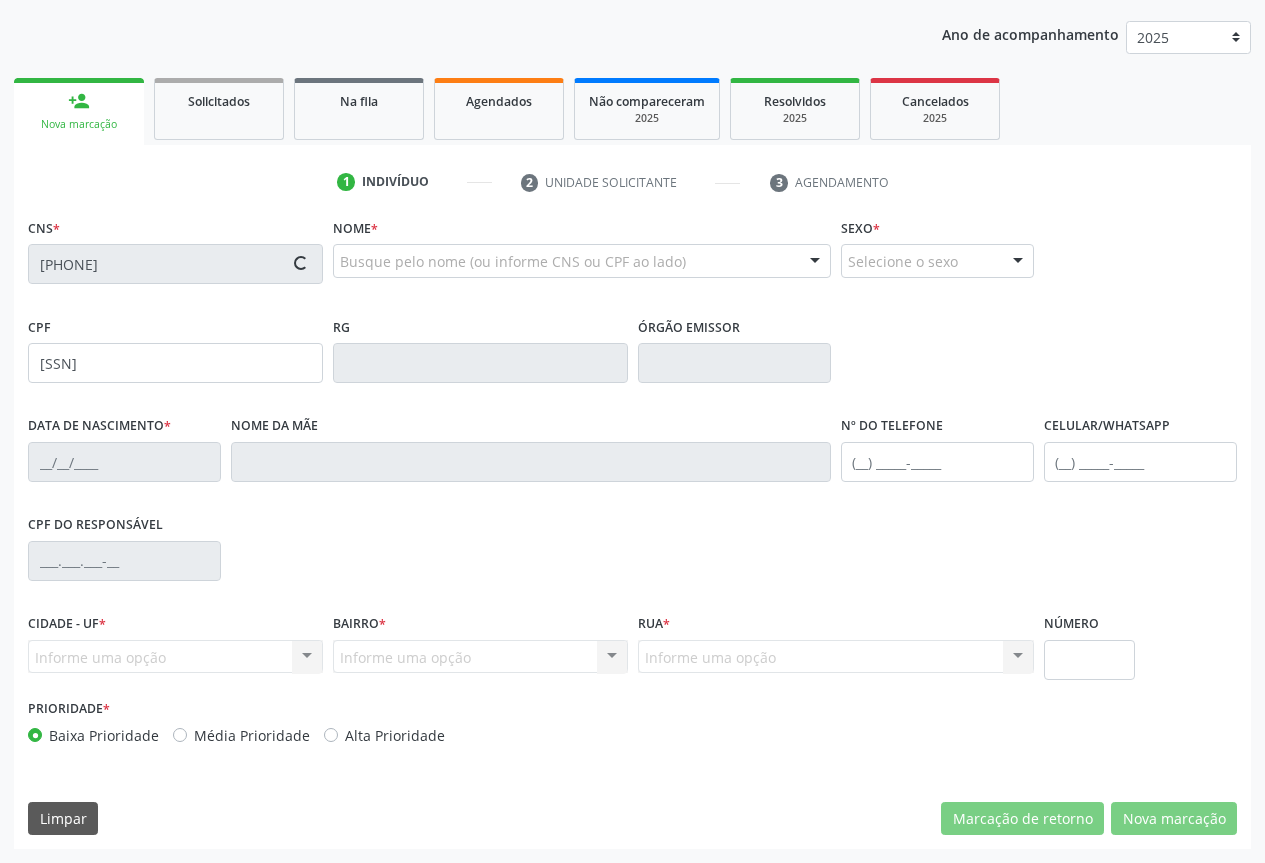 type on "S/N" 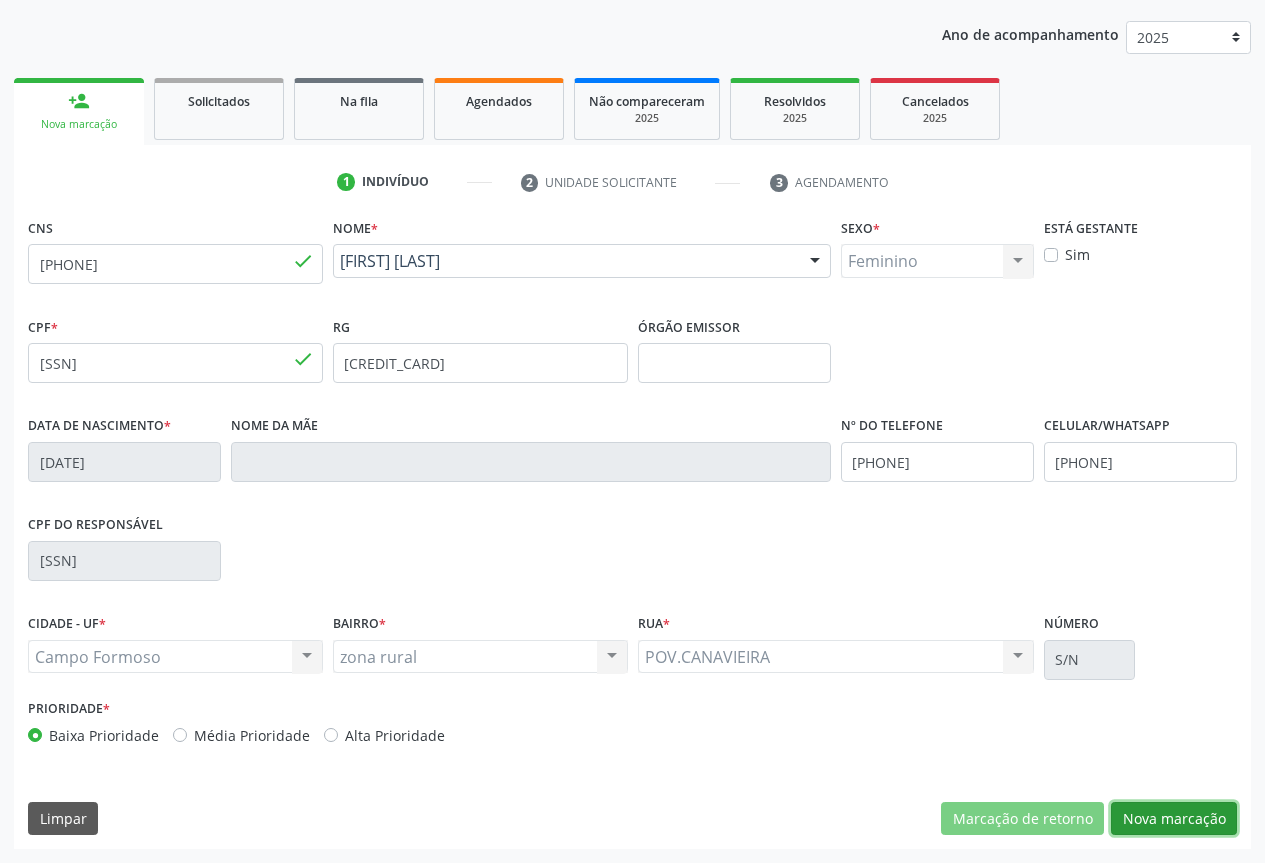 click on "Nova marcação" at bounding box center [1174, 819] 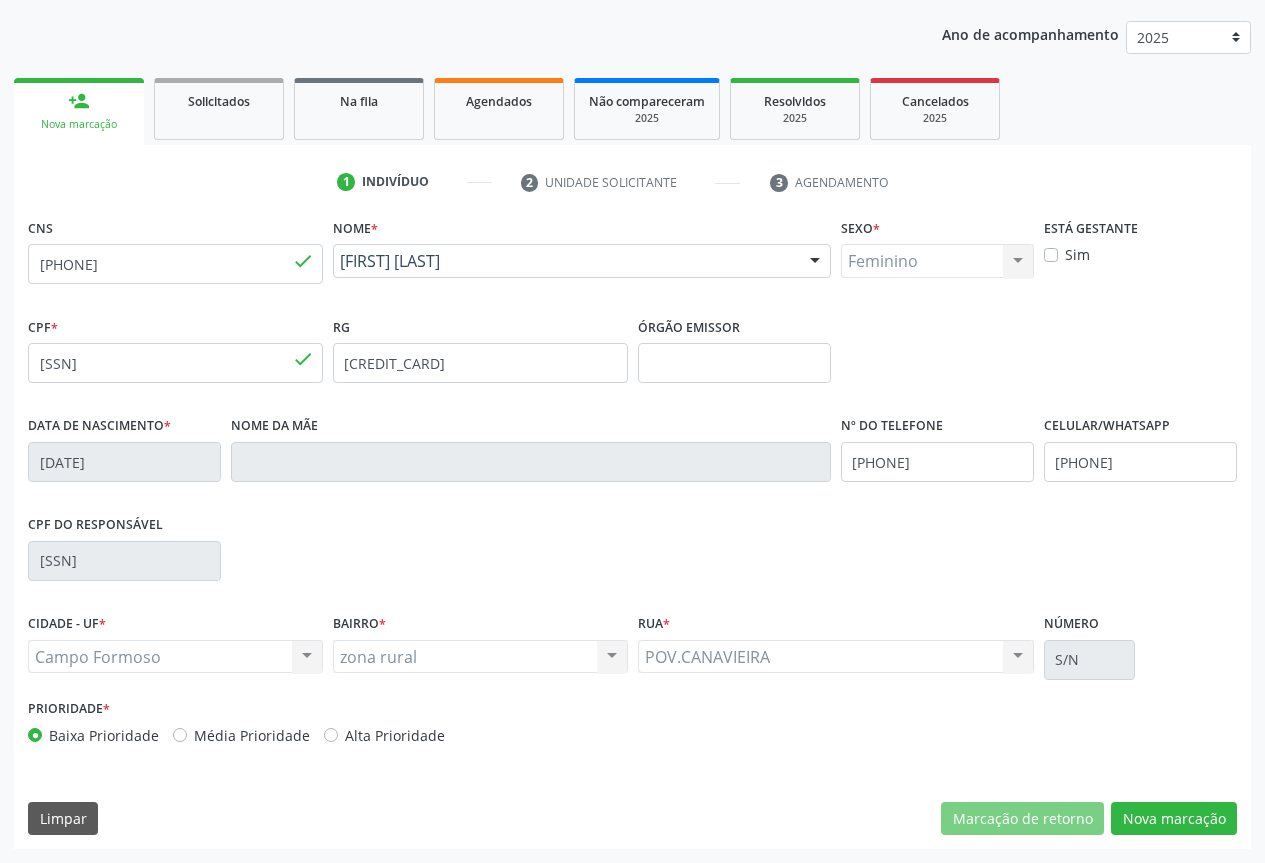 scroll, scrollTop: 43, scrollLeft: 0, axis: vertical 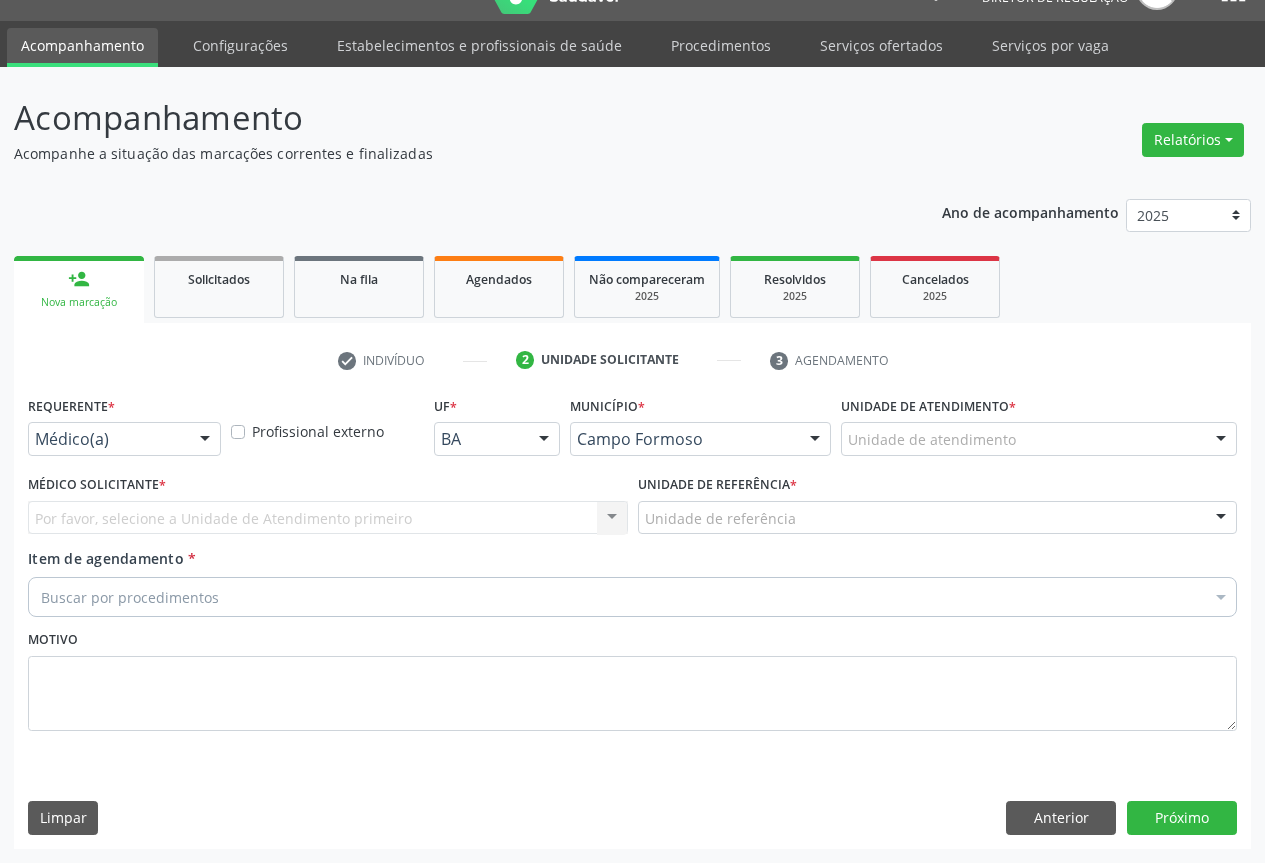 click at bounding box center [205, 440] 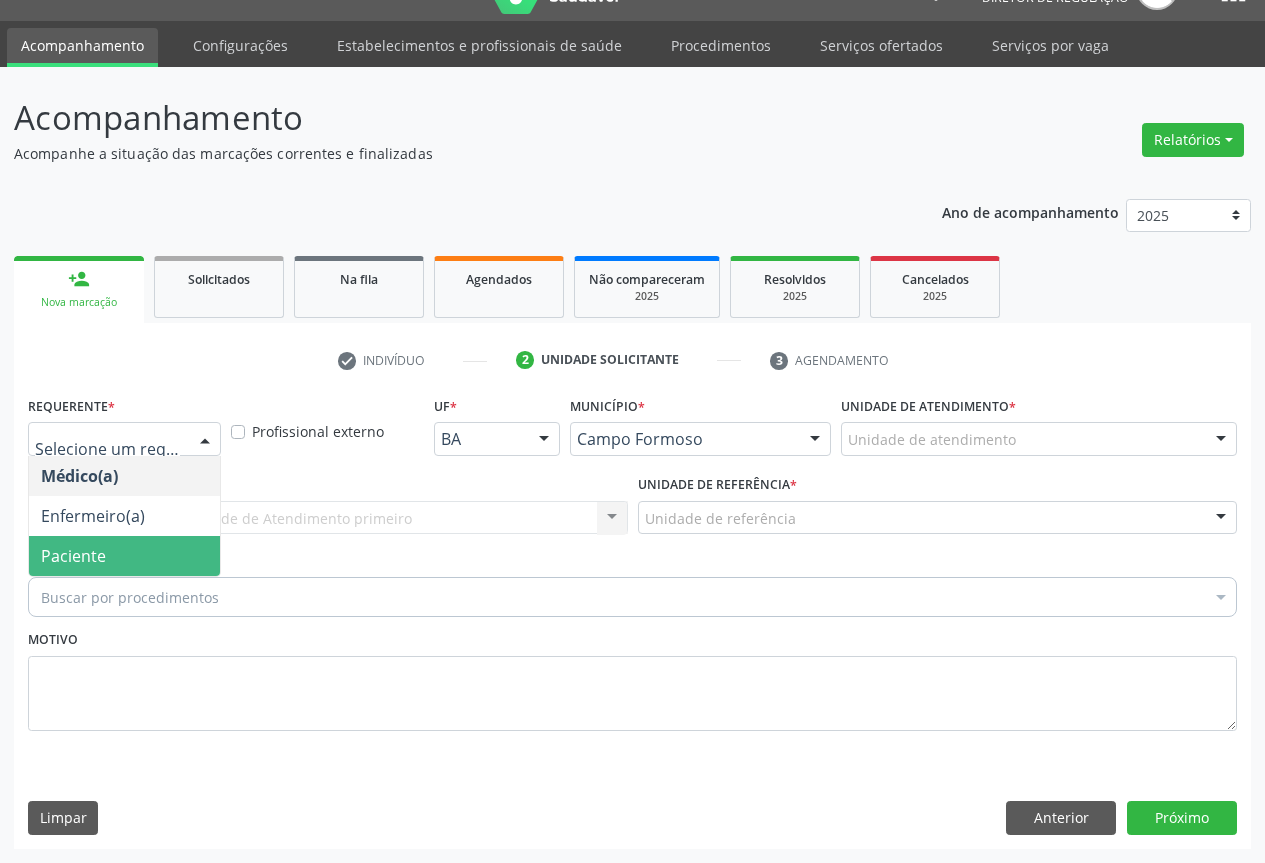 click on "Paciente" at bounding box center [124, 556] 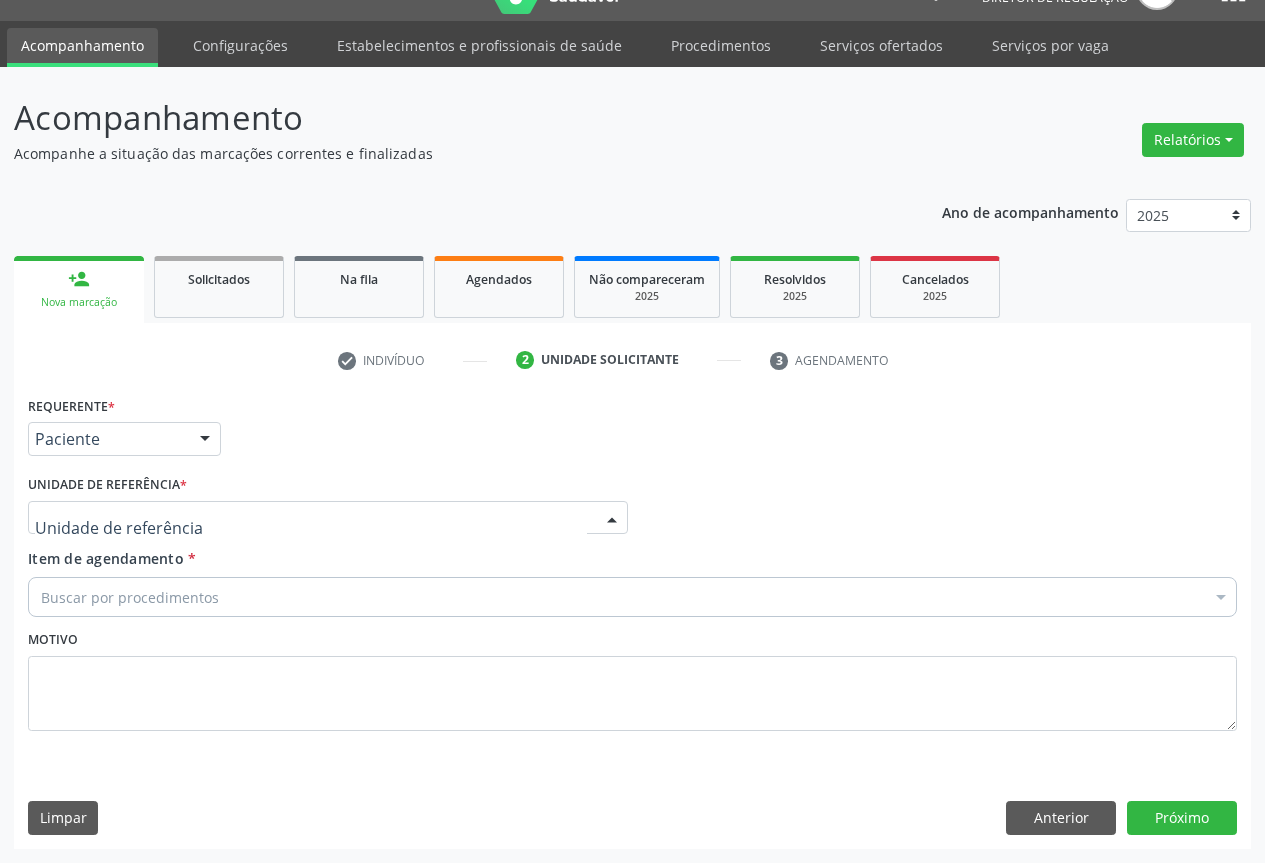 click at bounding box center (328, 518) 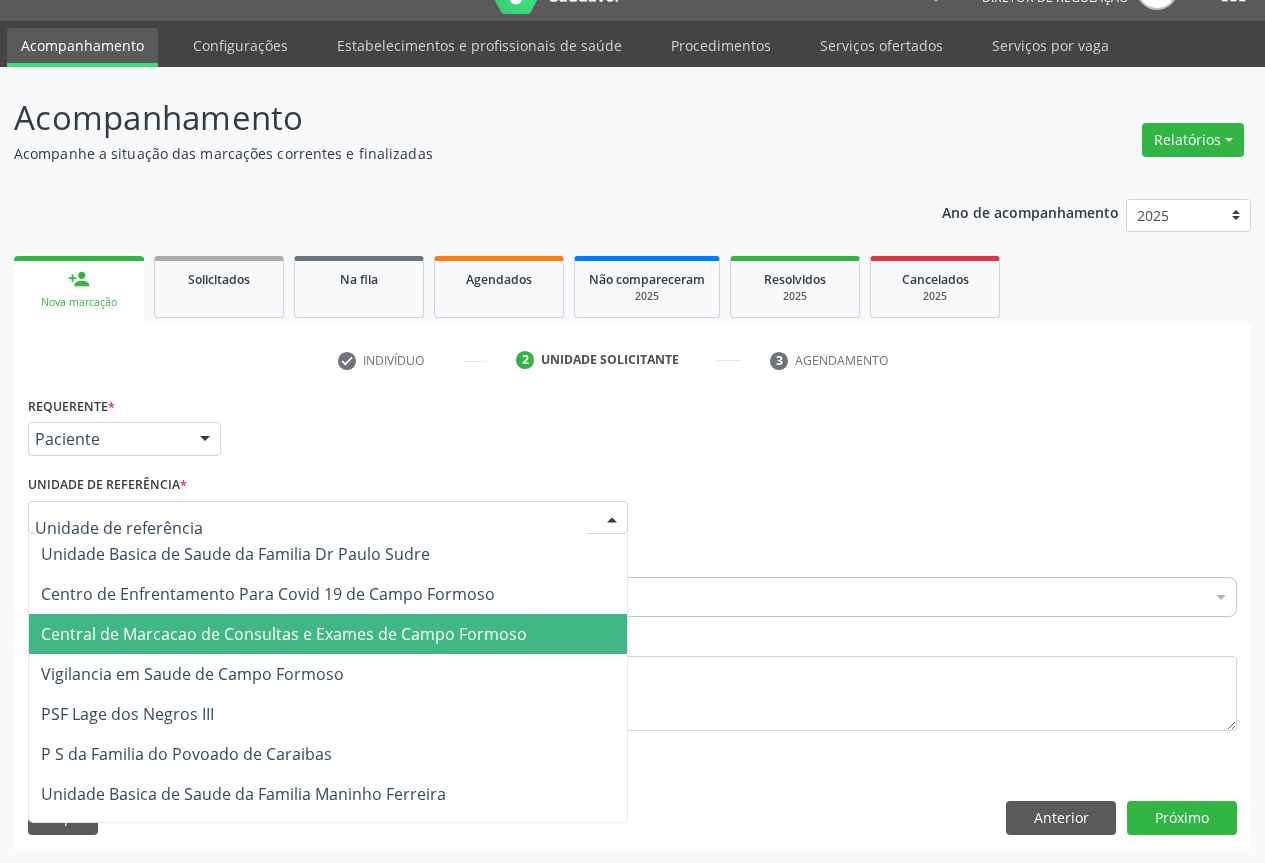 click on "Central de Marcacao de Consultas e Exames de Campo Formoso" at bounding box center [284, 634] 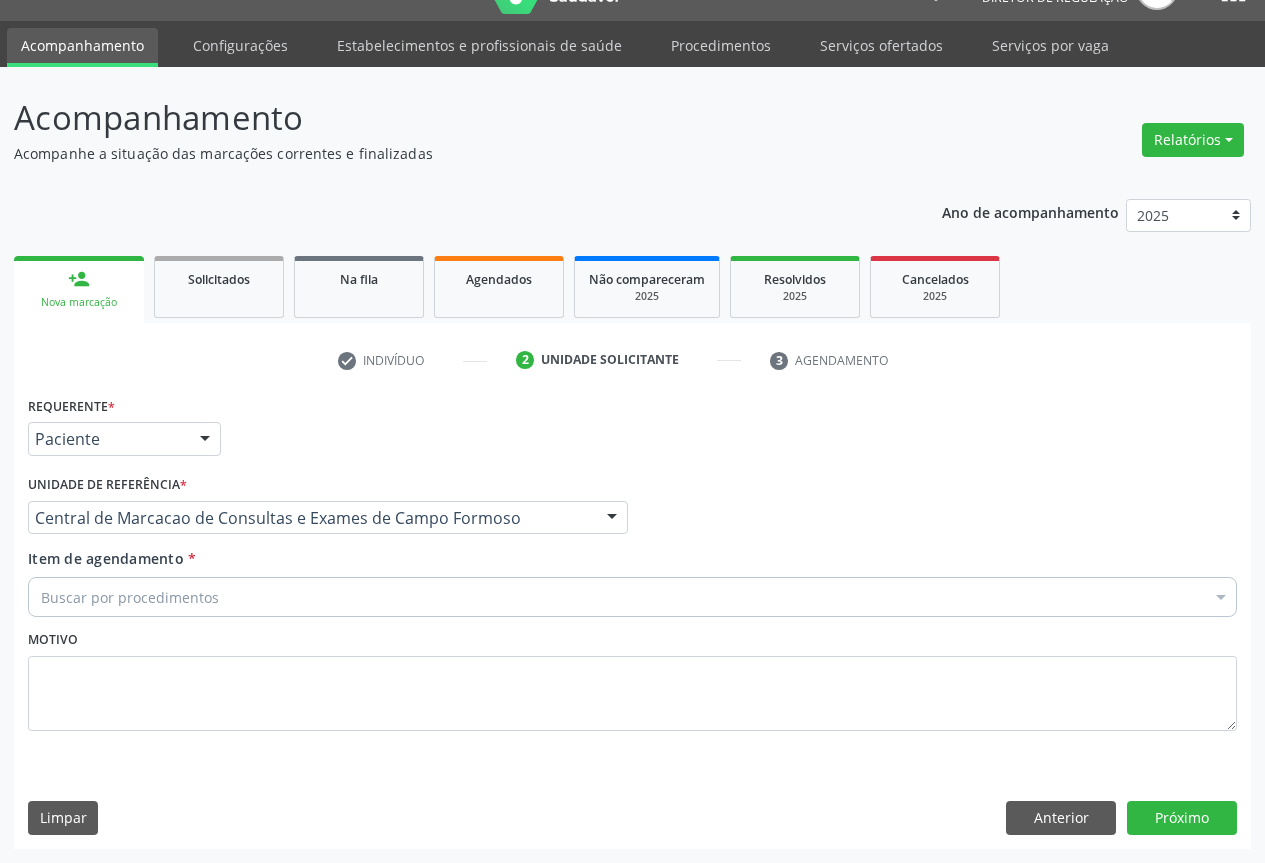 click on "Buscar por procedimentos" at bounding box center [632, 597] 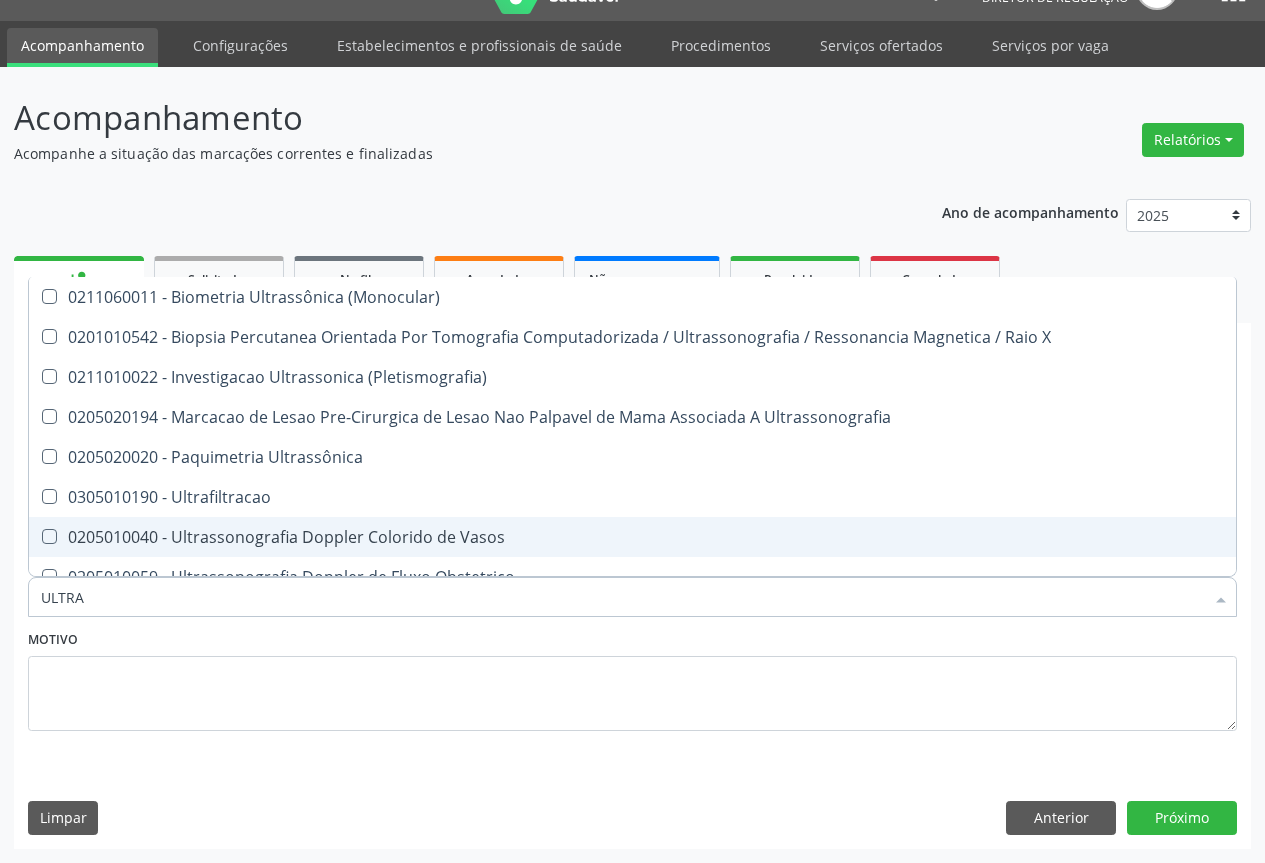 type on "ULTRAS" 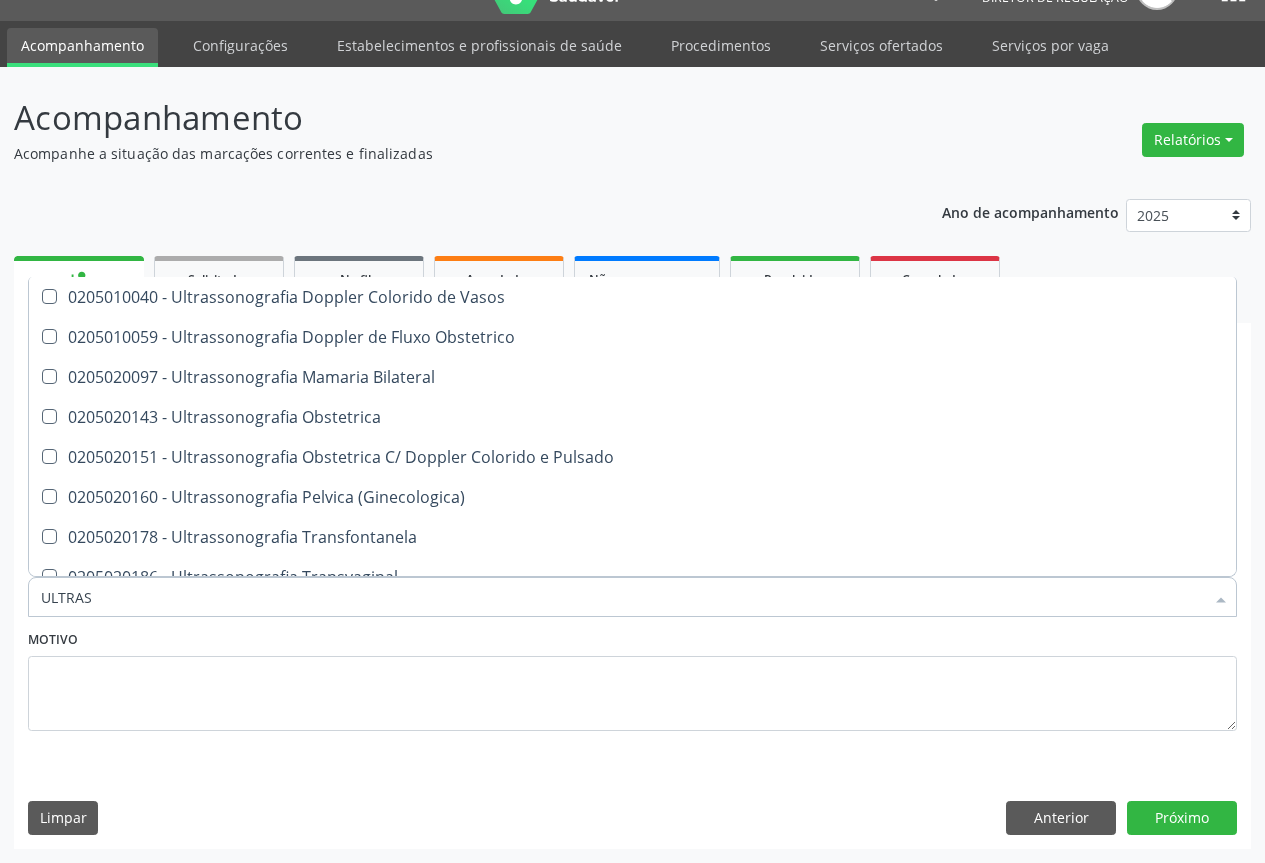 scroll, scrollTop: 400, scrollLeft: 0, axis: vertical 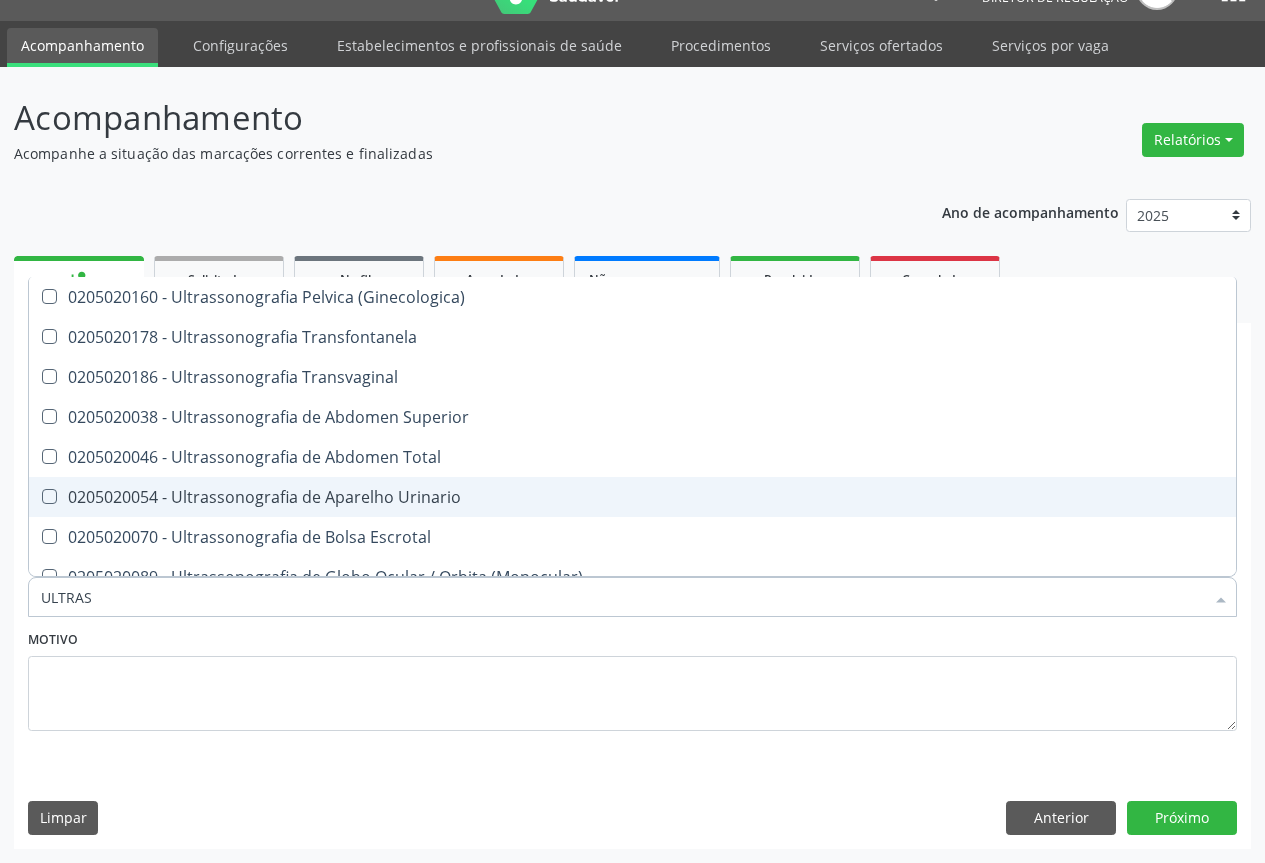 click on "0205020054 - Ultrassonografia de Aparelho Urinario" at bounding box center [632, 497] 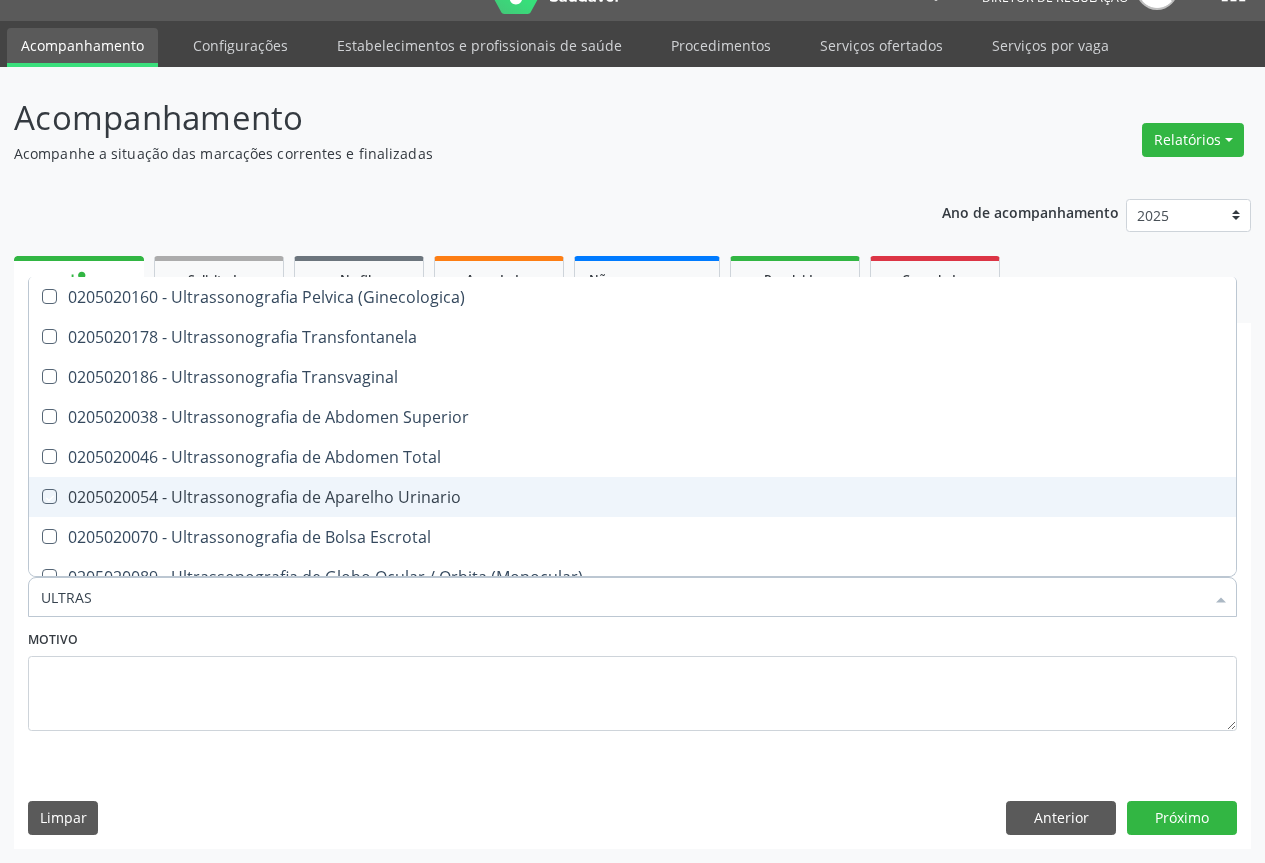 checkbox on "true" 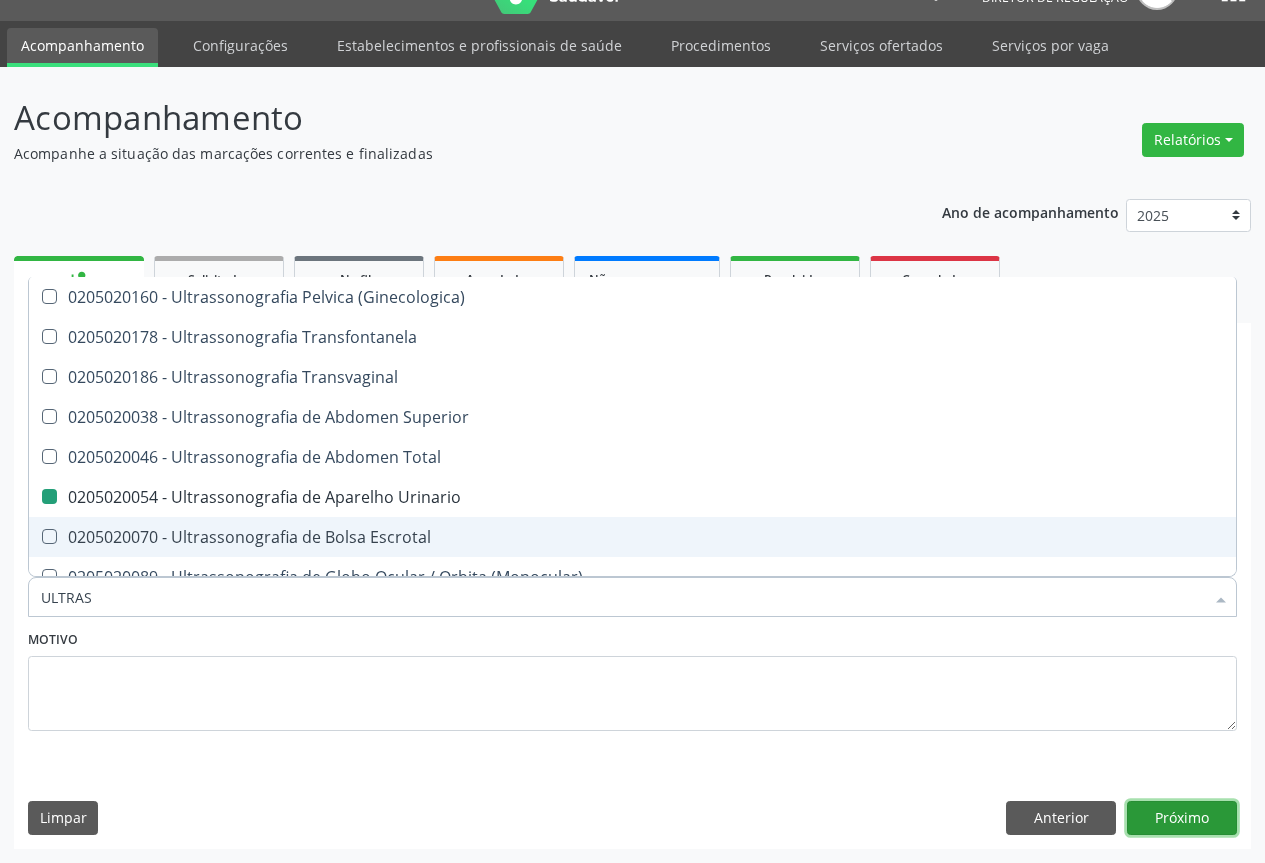 click on "Próximo" at bounding box center [1182, 818] 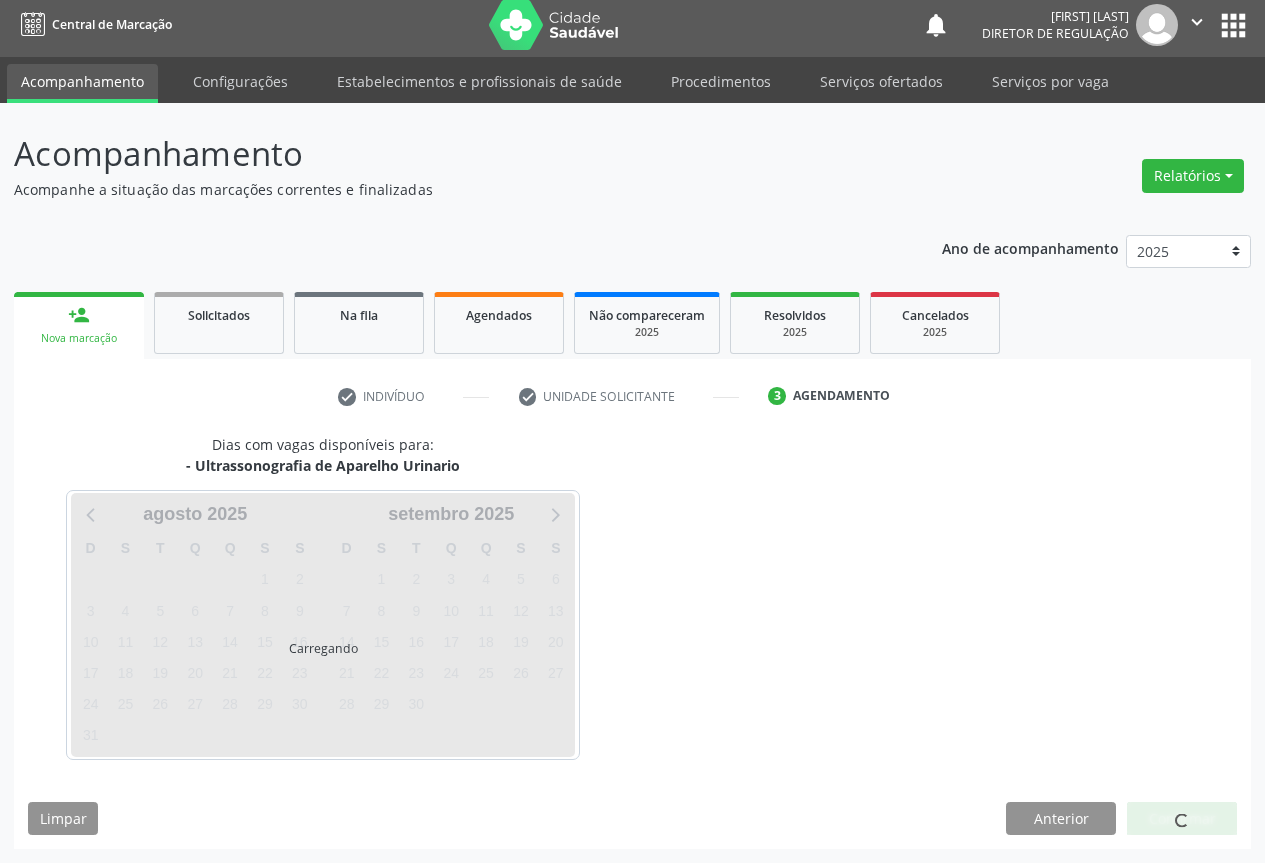 scroll, scrollTop: 7, scrollLeft: 0, axis: vertical 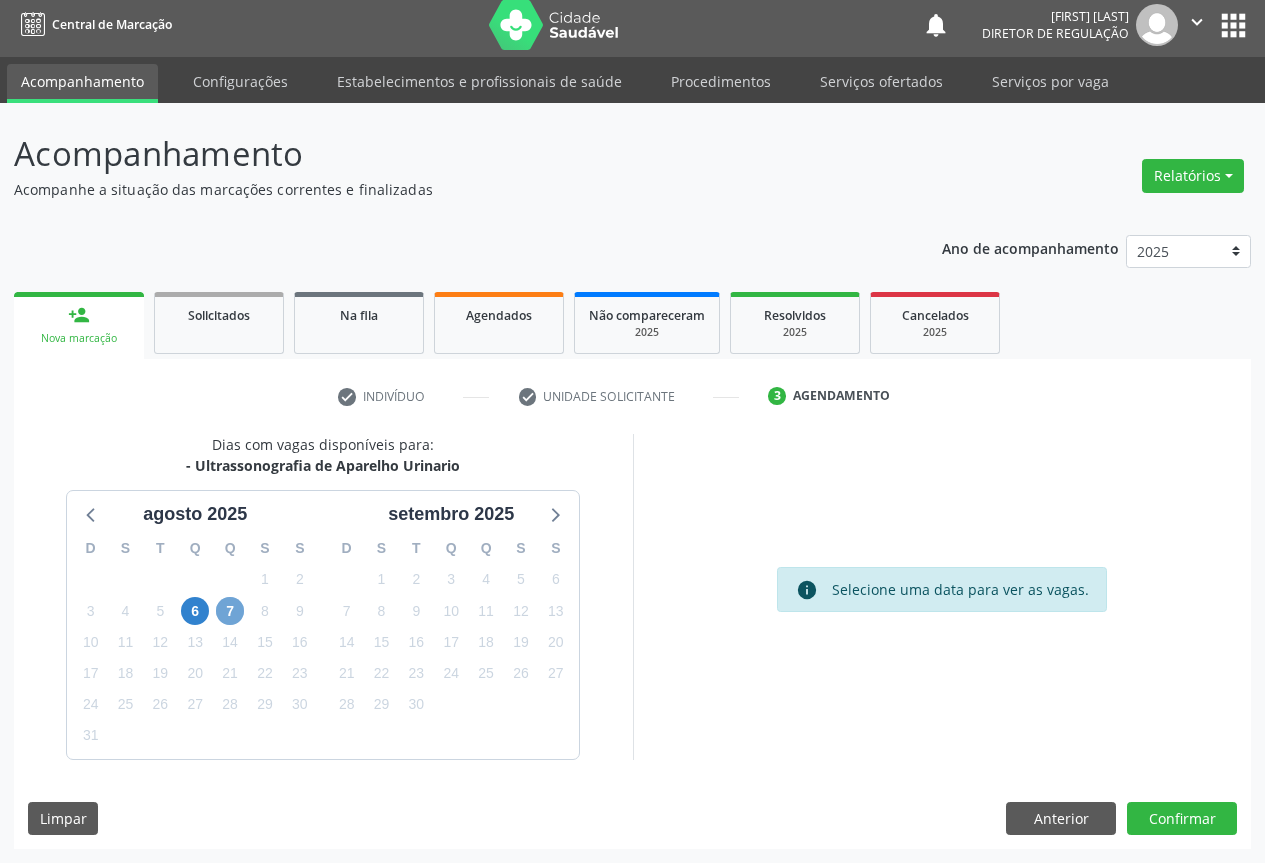 click on "7" at bounding box center [230, 611] 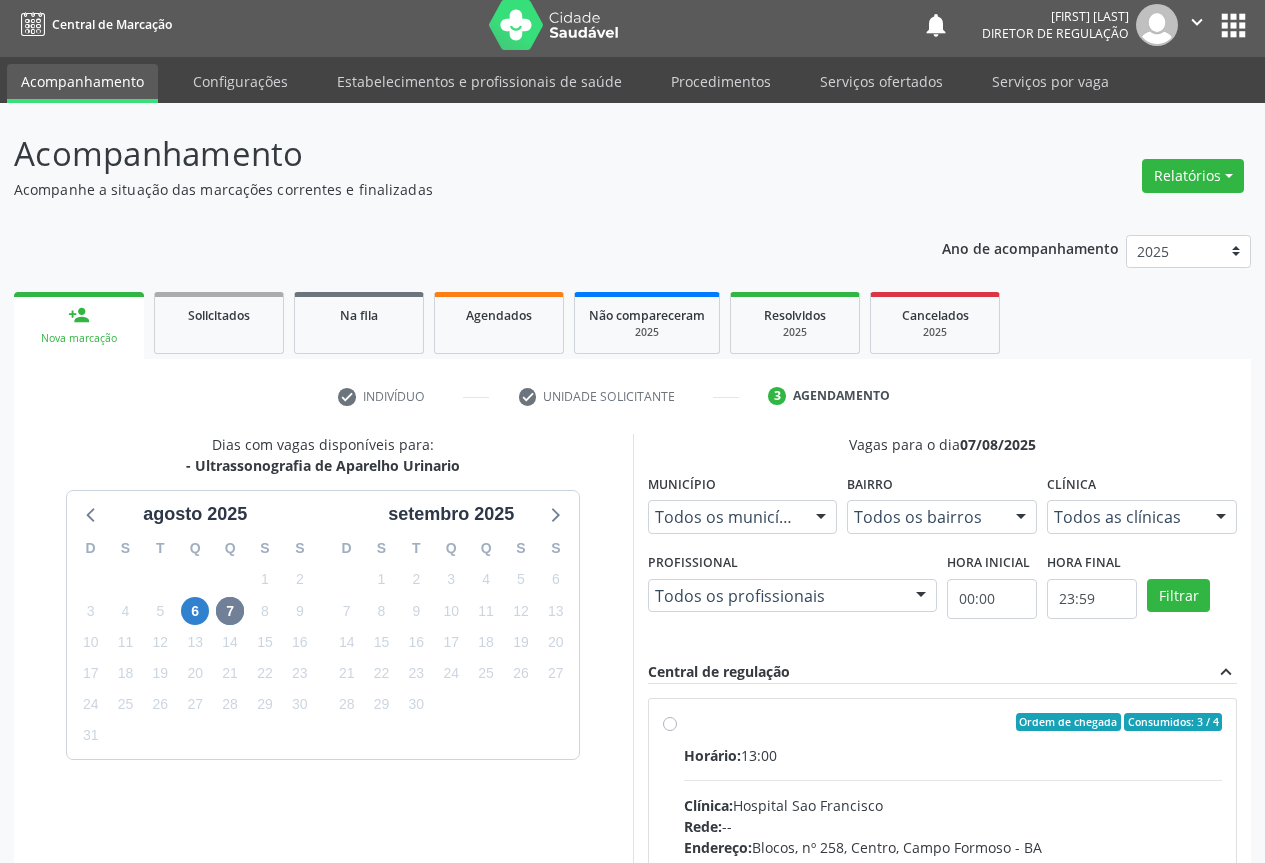 click on "Horário: 13:00
Clínica:  Hospital Sao Francisco
Rede:
--
Endereço:   [BUILDING], nº [NUMBER], [DISTRICT], [CITY] - [STATE]
Telefone:   ([AREA]) [PHONE]
Profissional:
[FIRST] [LAST]
Informações adicionais sobre o atendimento
Idade de atendimento:
de 0 a 120 anos
Gênero(s) atendido(s):
Masculino e Feminino
Informações adicionais:
--" at bounding box center [953, 882] 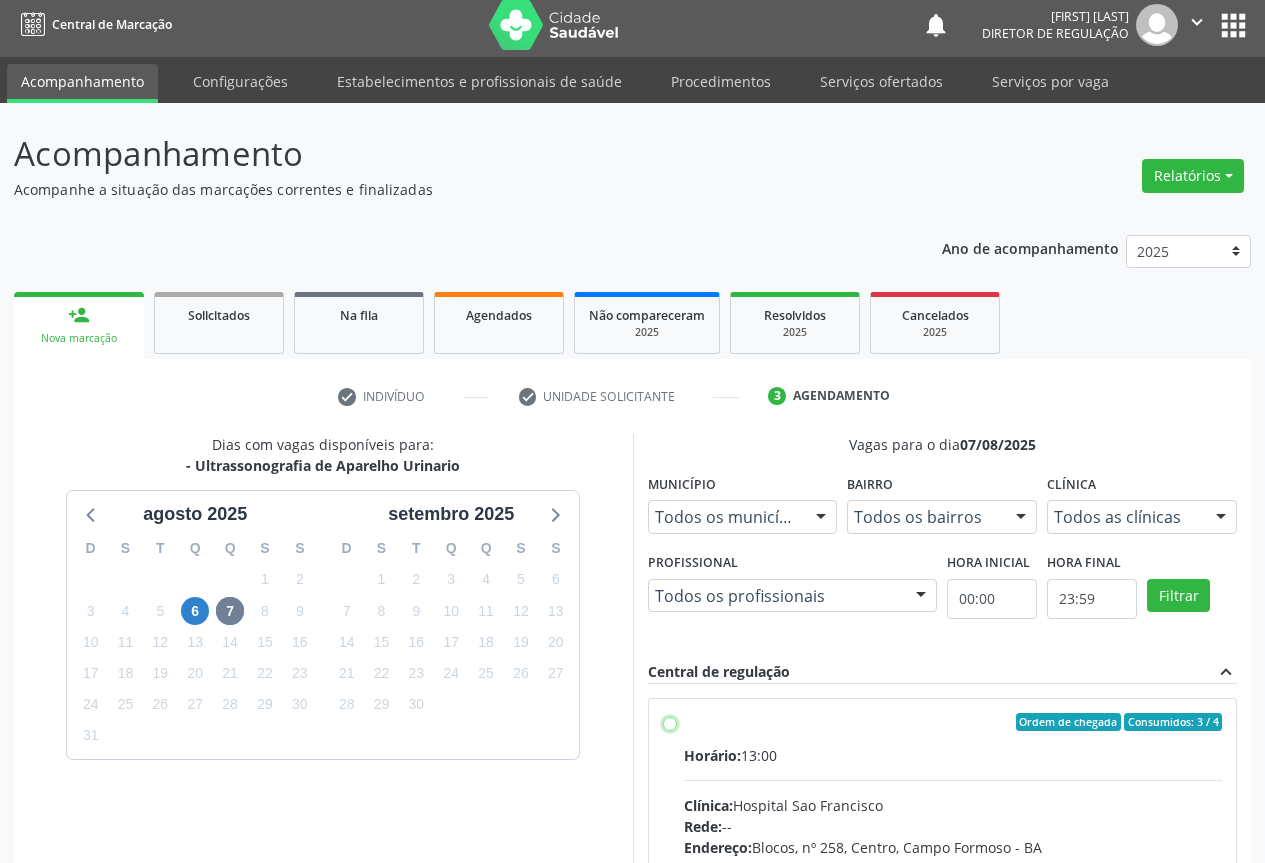 click on "Ordem de chegada
Consumidos: 3 / 4
Horário:   13:00
Clínica:  Hospital Sao Francisco
Rede:
--
Endereço:   Blocos, nº 258, [DISTRICT], [CITY] - [STATE]
Telefone:   ([AREA]) [PHONE]
Profissional:
[FIRST] [LAST]
Informações adicionais sobre o atendimento
Idade de atendimento:
de 0 a 120 anos
Gênero(s) atendido(s):
Masculino e Feminino
Informações adicionais:
--" at bounding box center [670, 722] 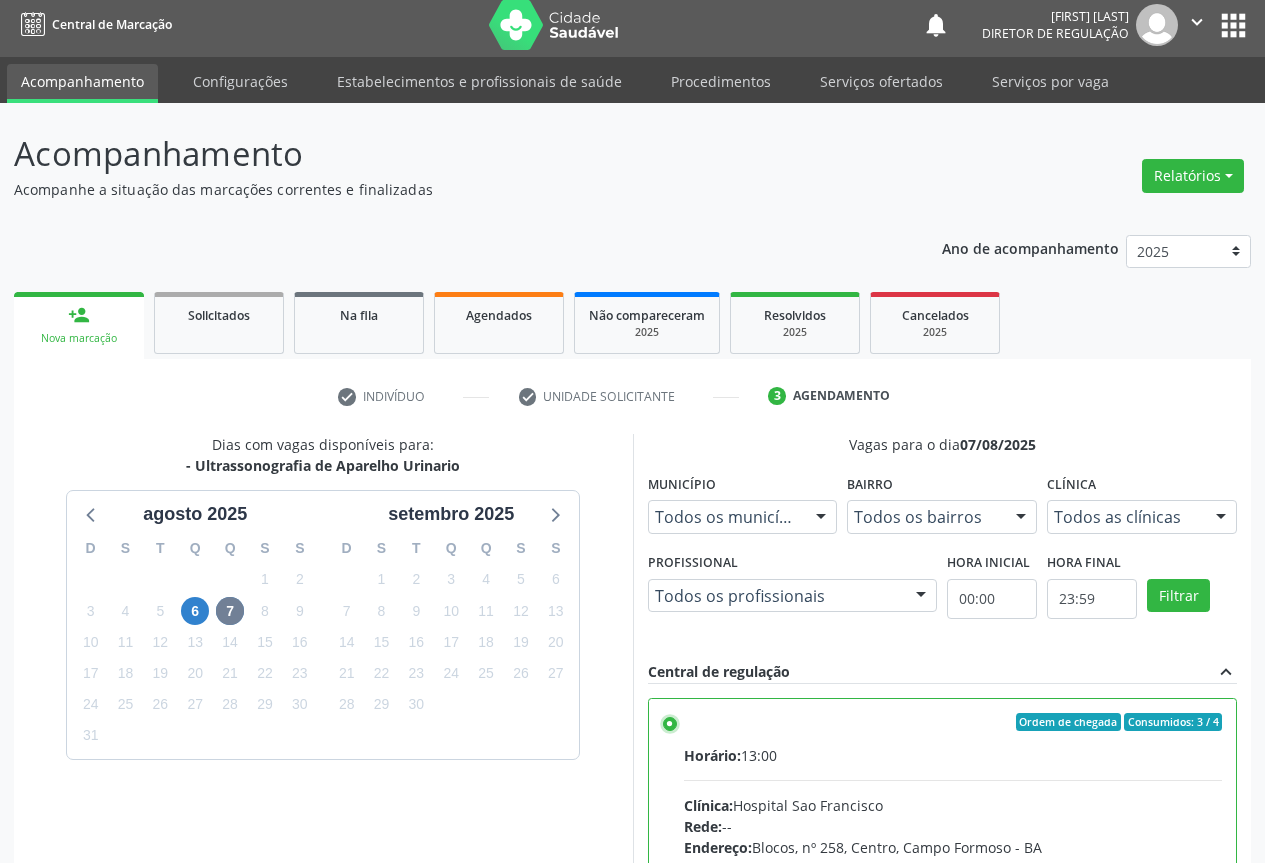scroll, scrollTop: 332, scrollLeft: 0, axis: vertical 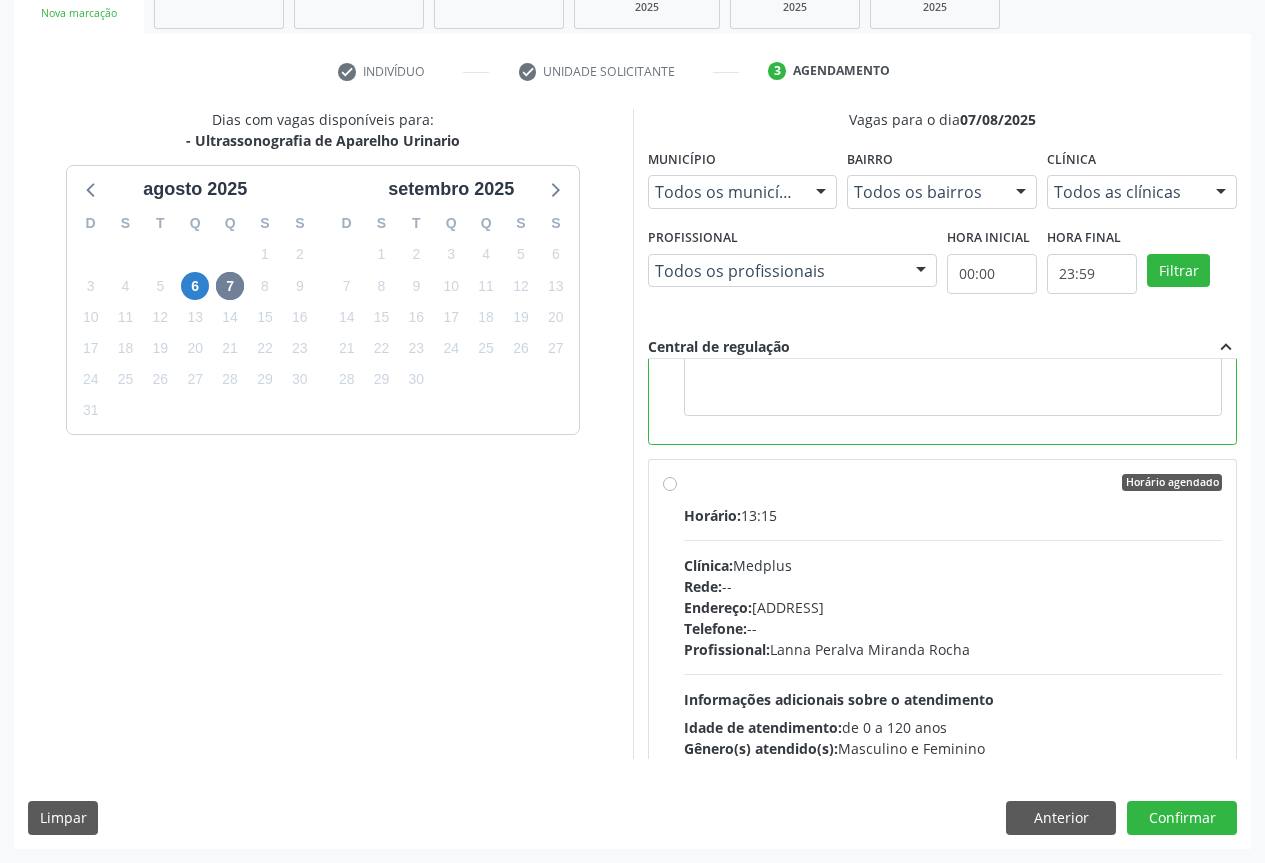 click on "Horário:   13:15
Clínica:  Medplus
Rede:
--
Endereço:   2 and S 204 Ed Emp B, nº 35, Centro, Campo Formoso - BA
Telefone:   --
Profissional:
Lanna Peralva Miranda Rocha
Informações adicionais sobre o atendimento
Idade de atendimento:
de 0 a 120 anos
Gênero(s) atendido(s):
Masculino e Feminino
Informações adicionais:
--" at bounding box center [953, 642] 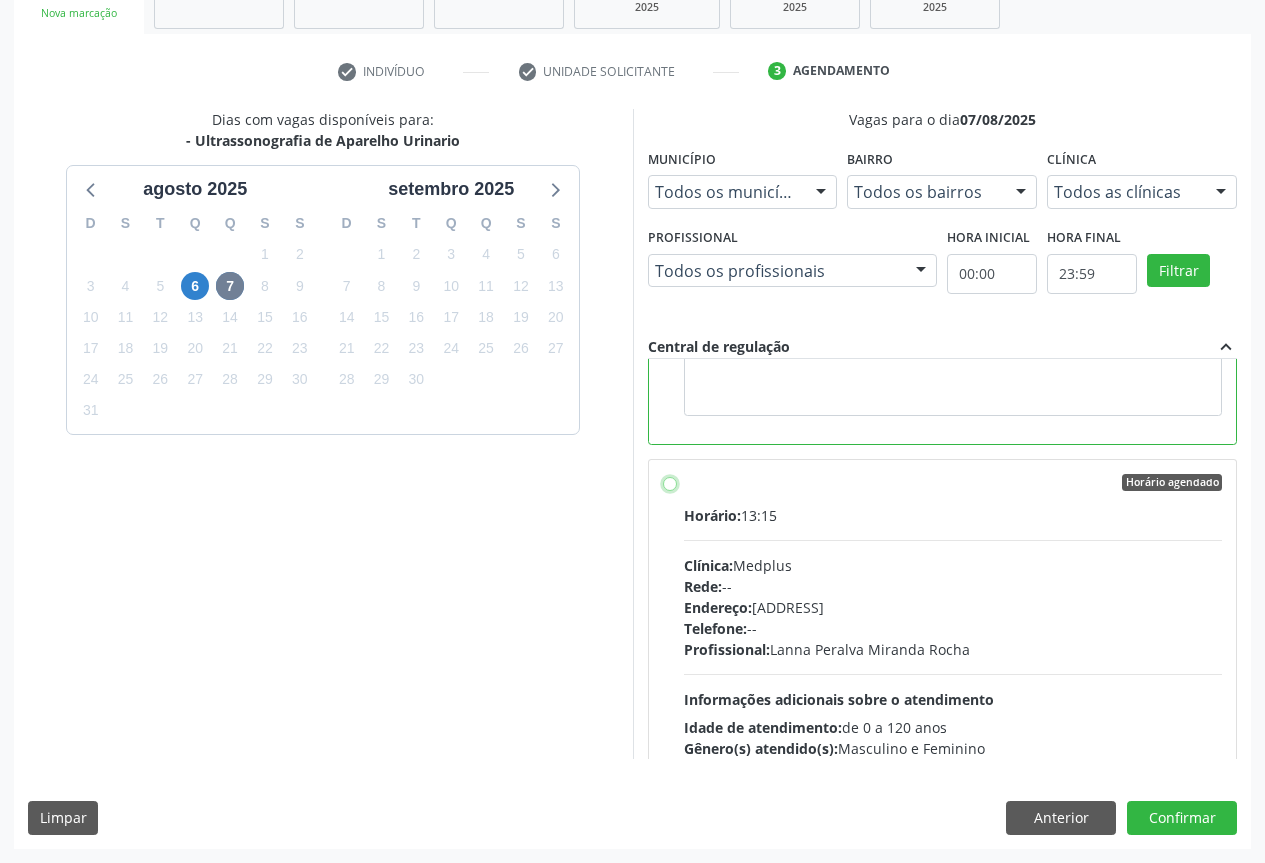 click on "Horário agendado
Horário:   13:15
Clínica:  Medplus
Rede:
--
Endereço:   2 and S 204 Ed Emp B, nº 35, Centro, Campo Formoso - BA
Telefone:   --
Profissional:
Lanna Peralva Miranda Rocha
Informações adicionais sobre o atendimento
Idade de atendimento:
de 0 a 120 anos
Gênero(s) atendido(s):
Masculino e Feminino
Informações adicionais:
--" at bounding box center (670, 483) 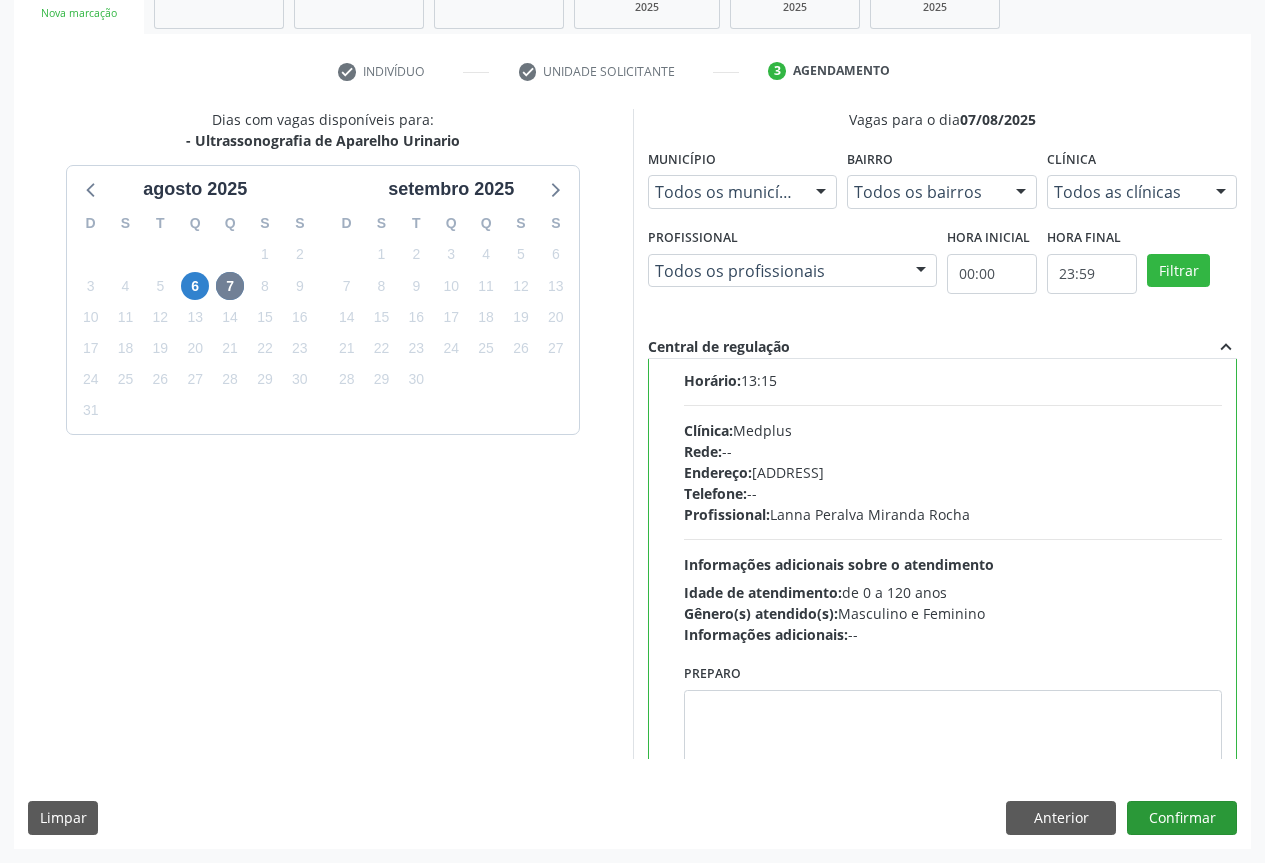 scroll, scrollTop: 188, scrollLeft: 0, axis: vertical 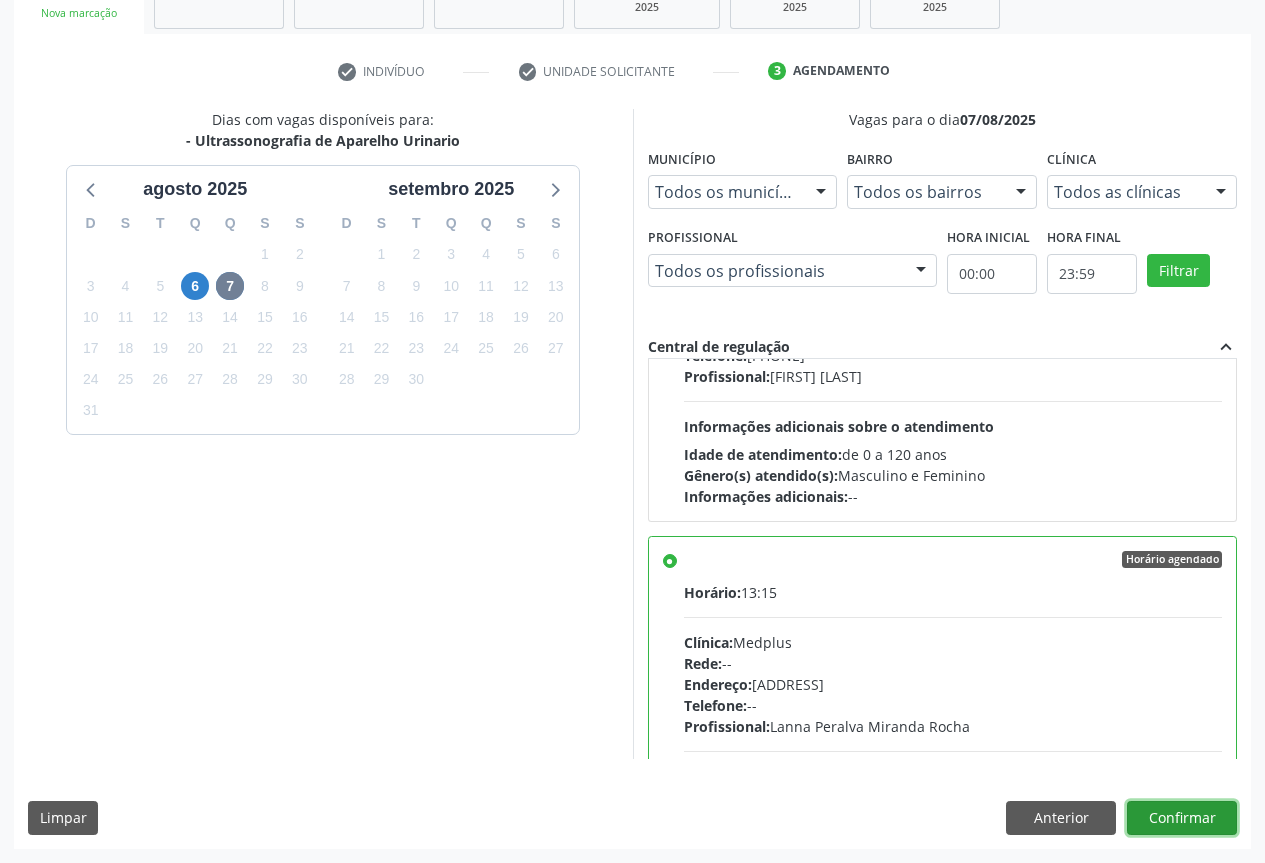 click on "Confirmar" at bounding box center [1182, 818] 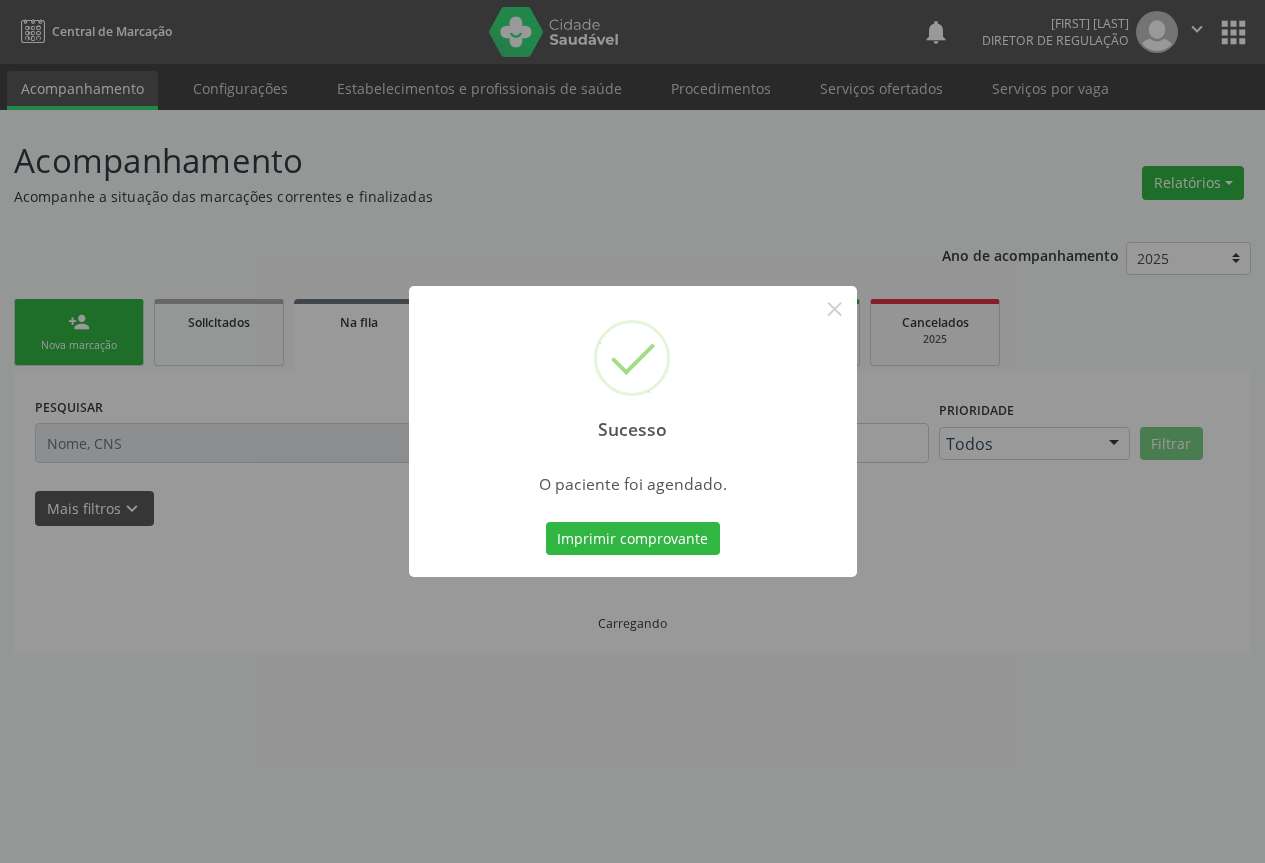 scroll, scrollTop: 0, scrollLeft: 0, axis: both 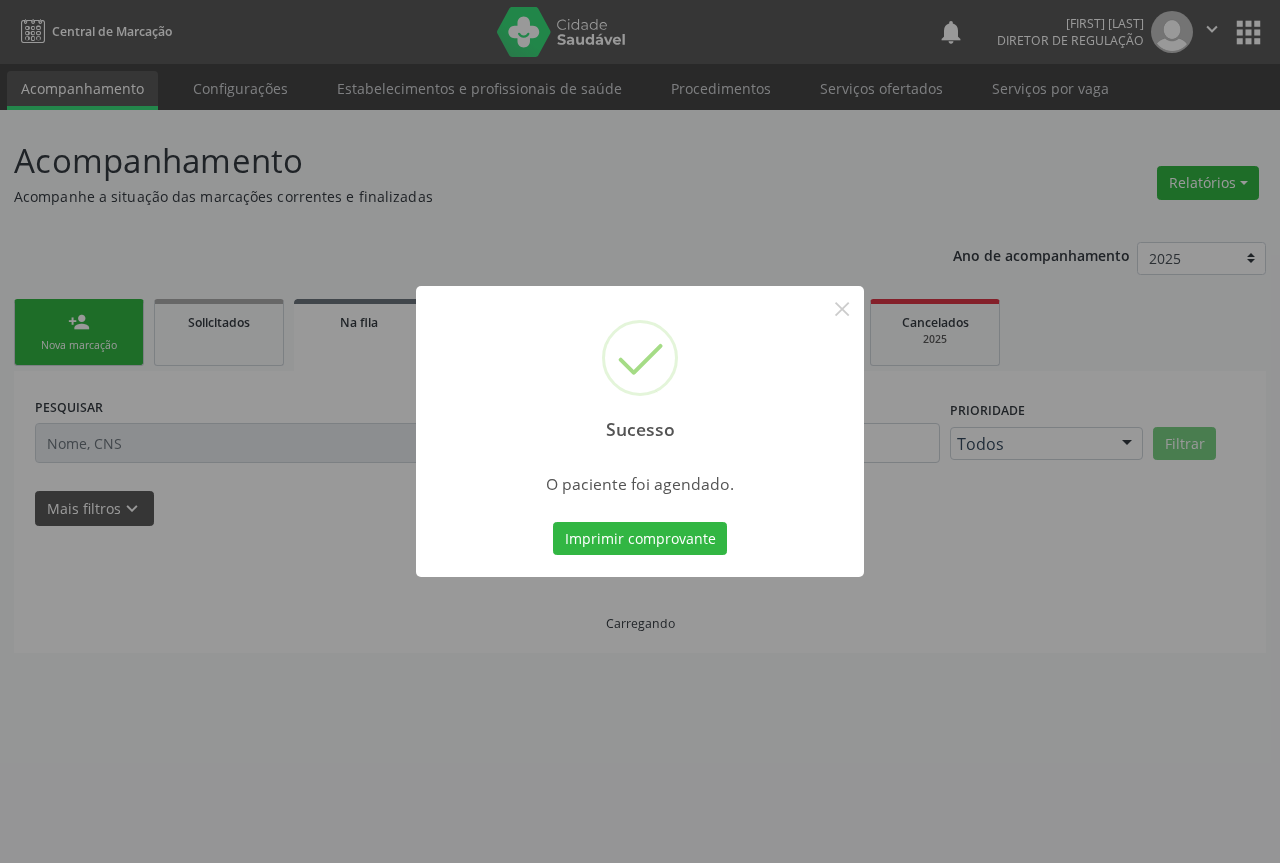 type 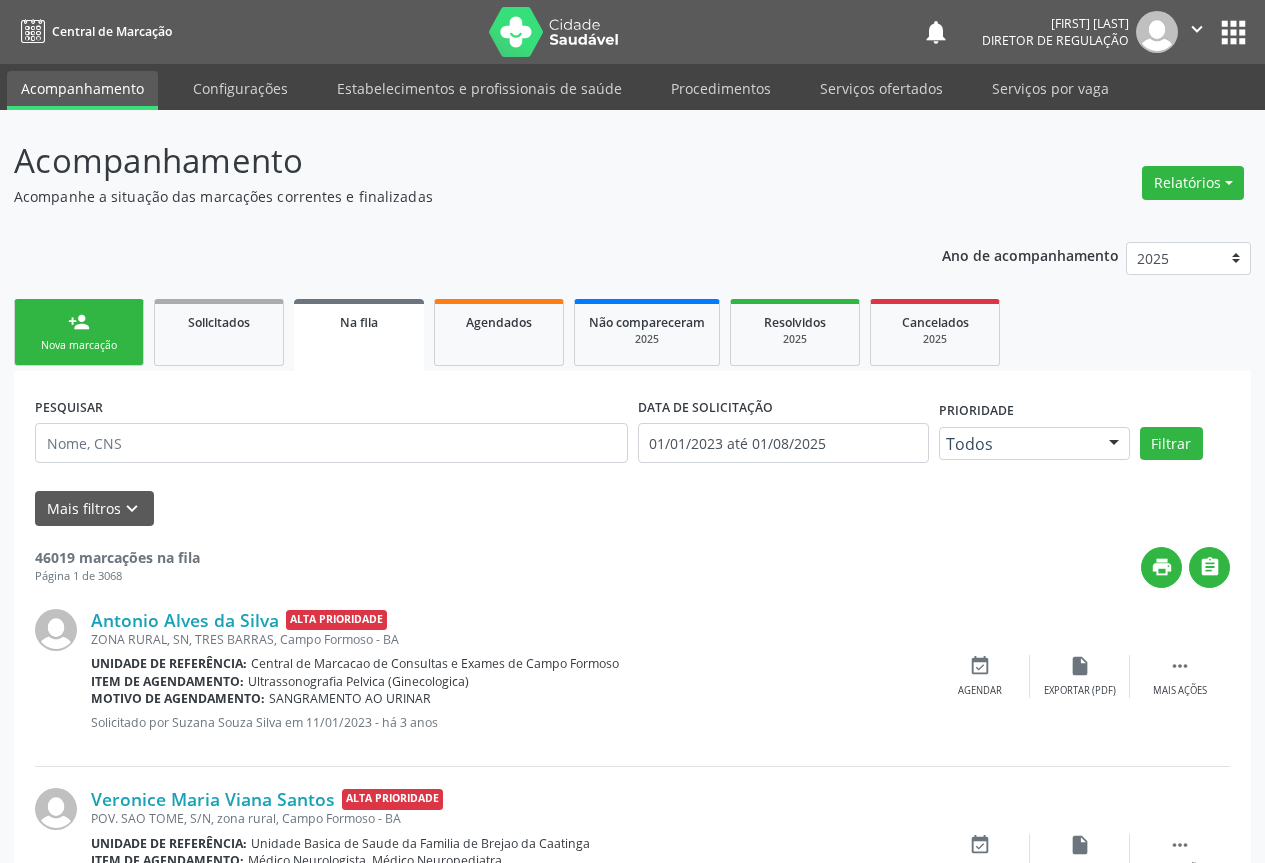 click on "Nova marcação" at bounding box center [79, 345] 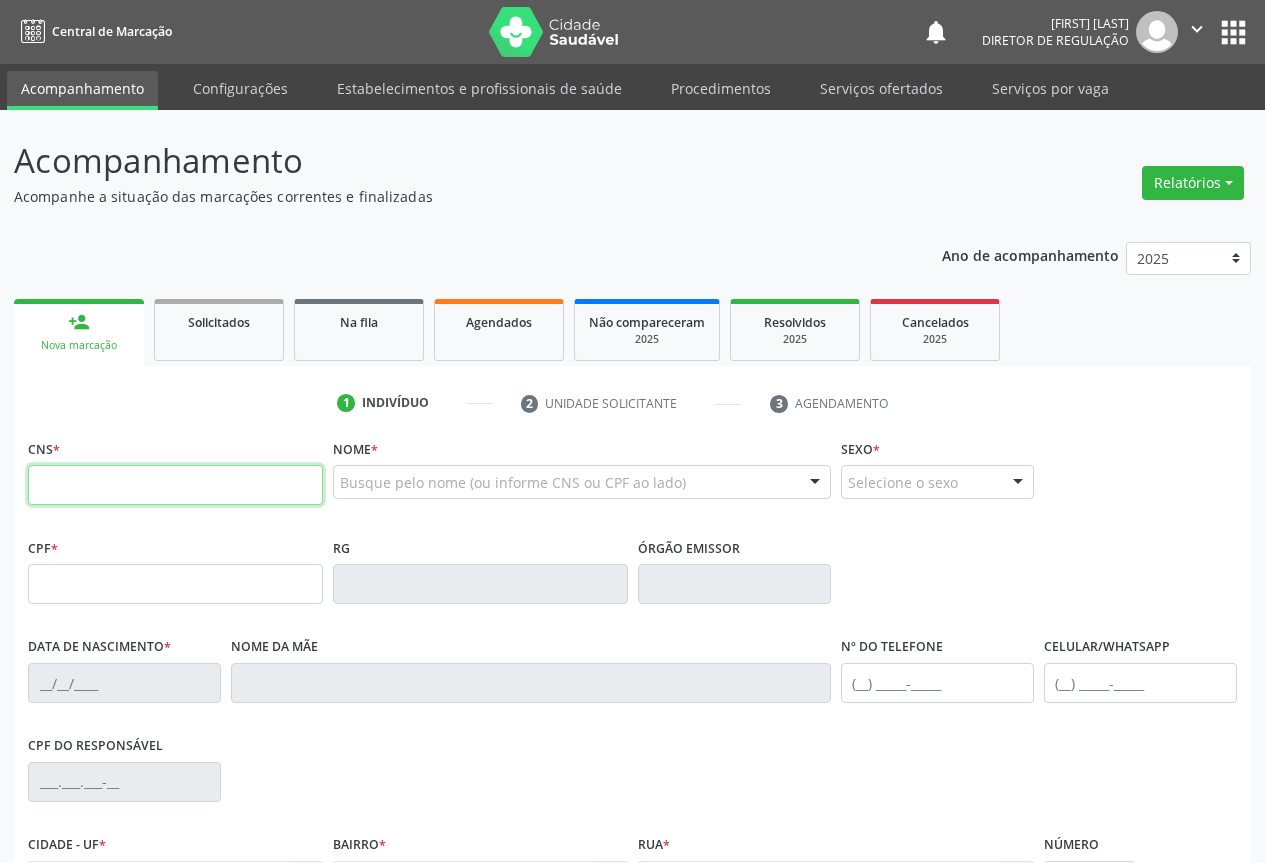 click at bounding box center [175, 485] 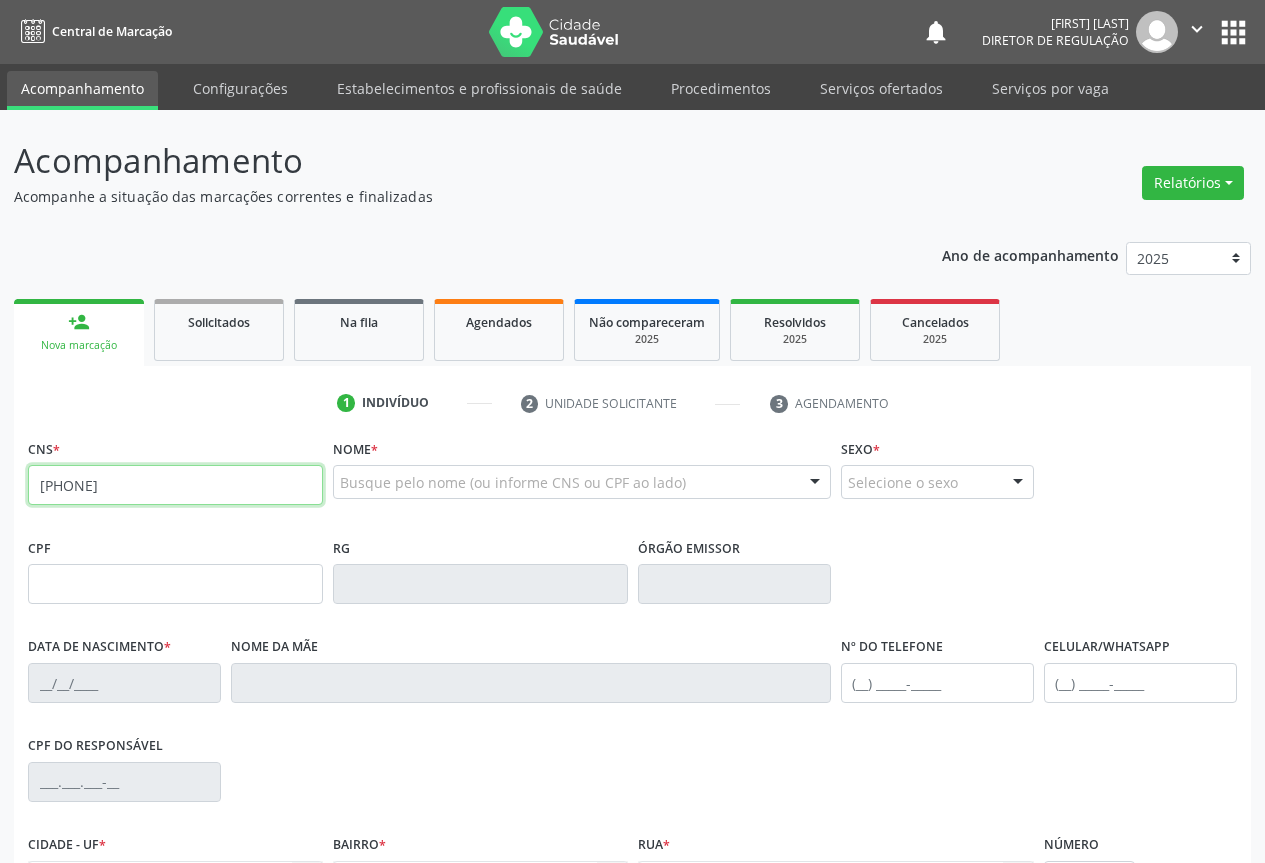 type on "705 6074 0558 2311" 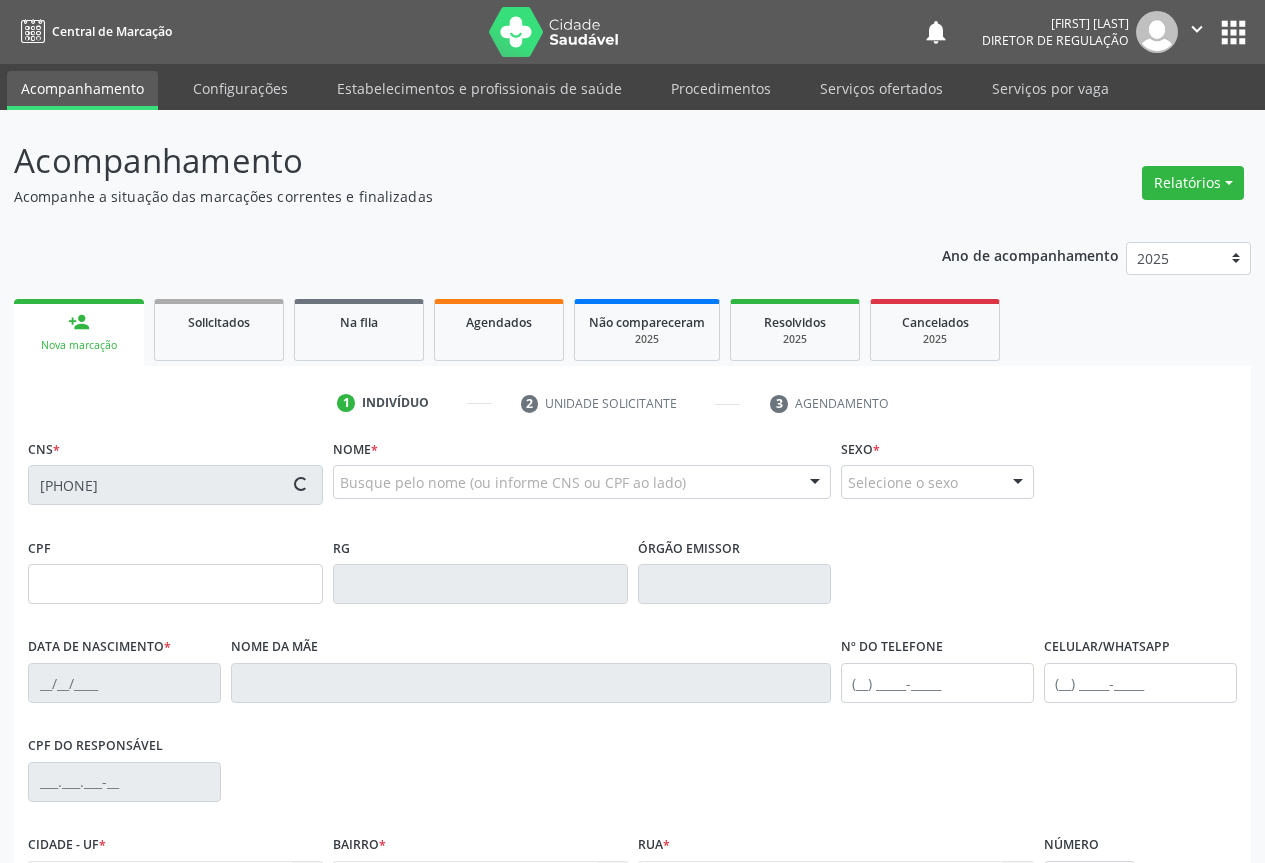 type on "2302570111" 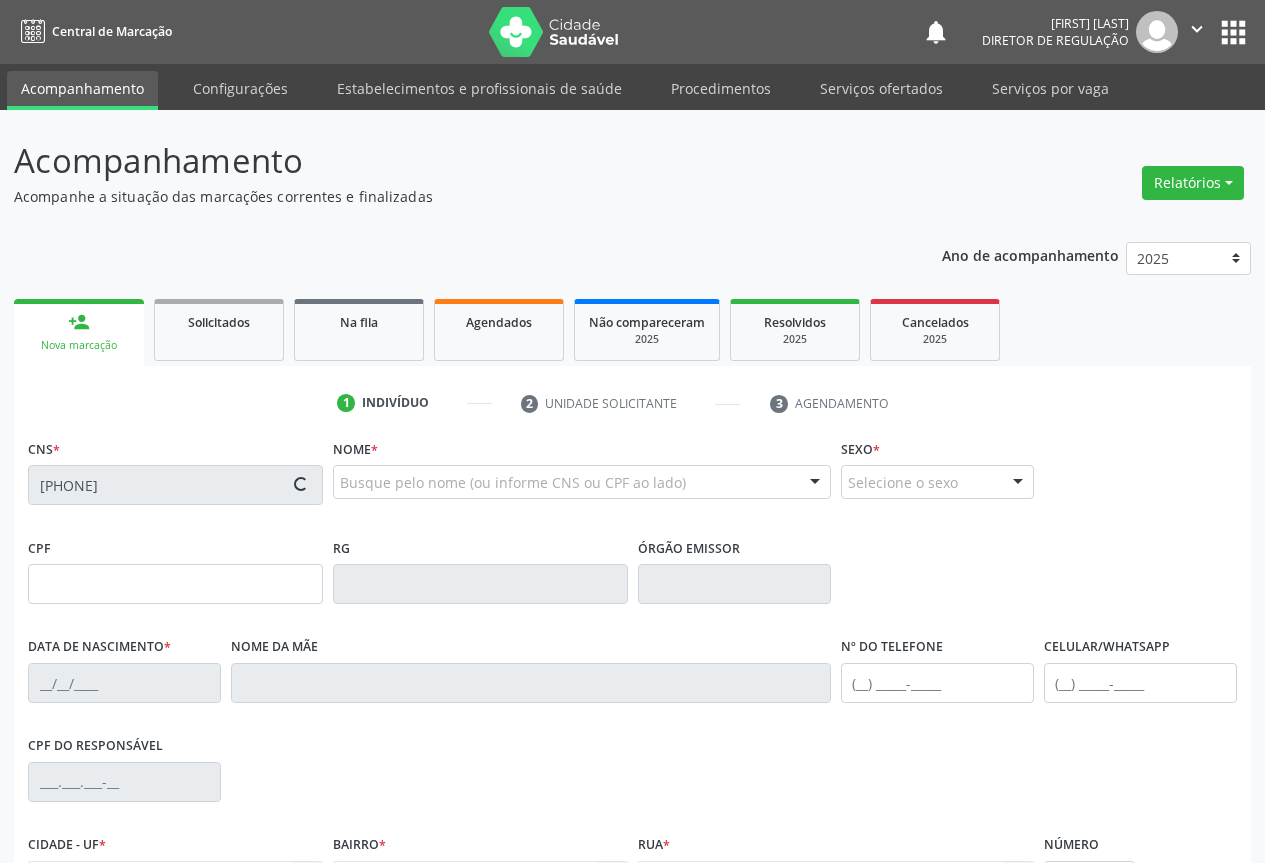 type on "30/04/2006" 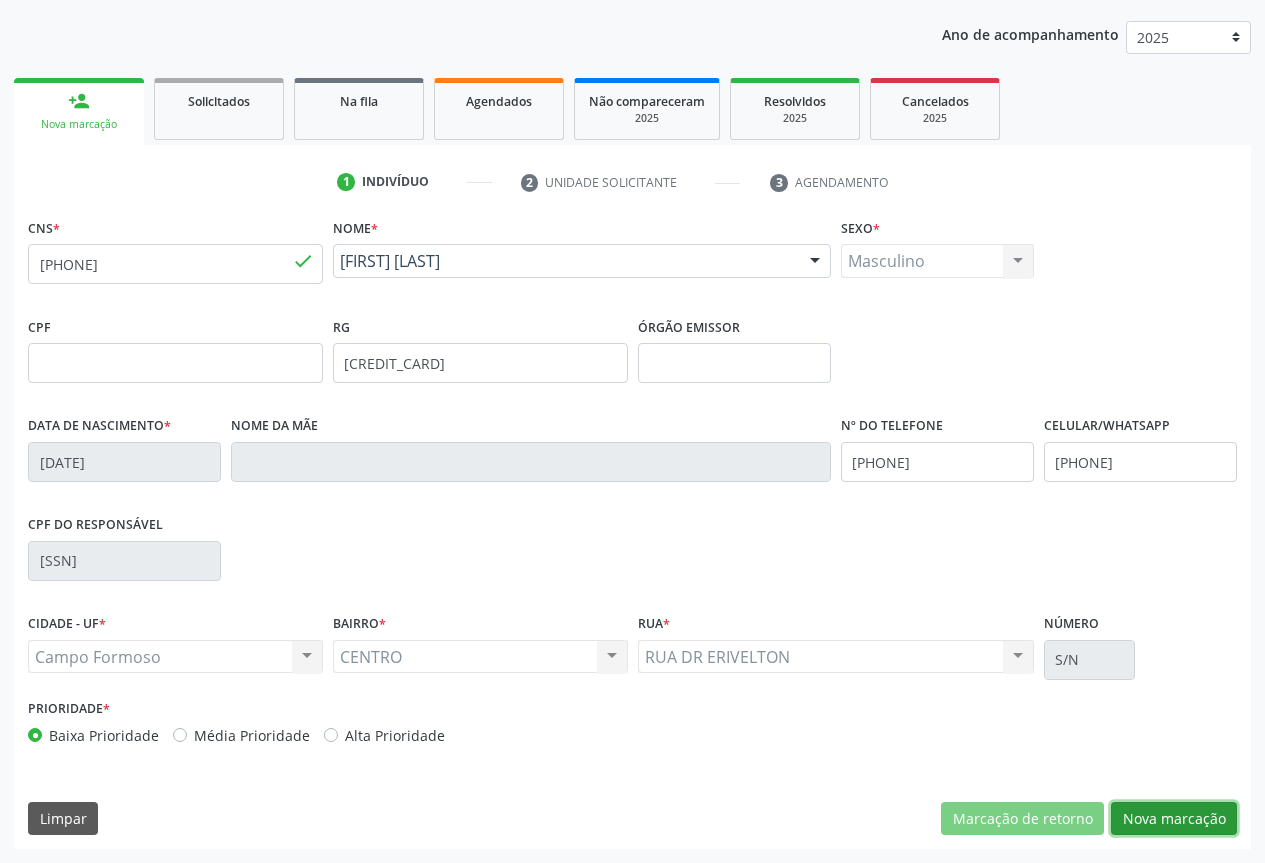 click on "Nova marcação" at bounding box center [1174, 819] 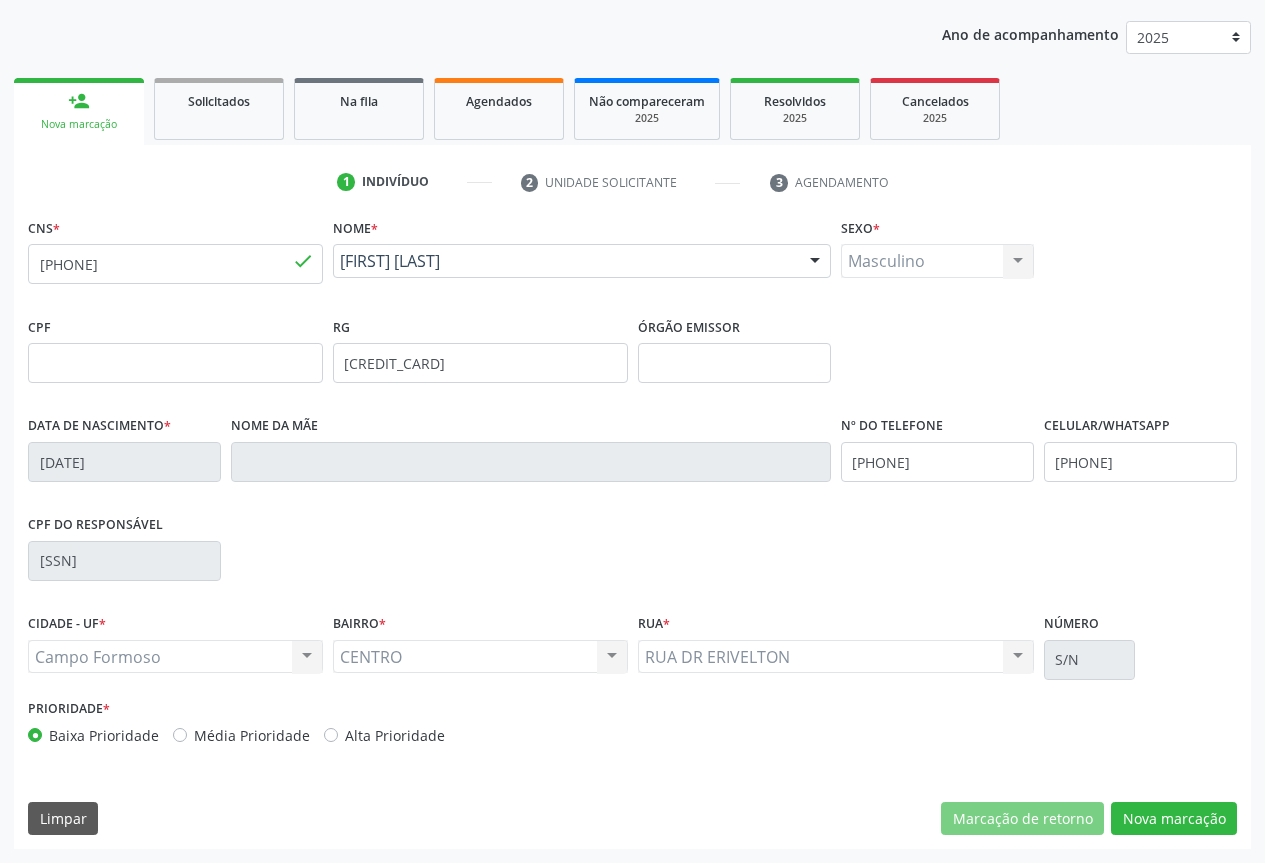 scroll, scrollTop: 43, scrollLeft: 0, axis: vertical 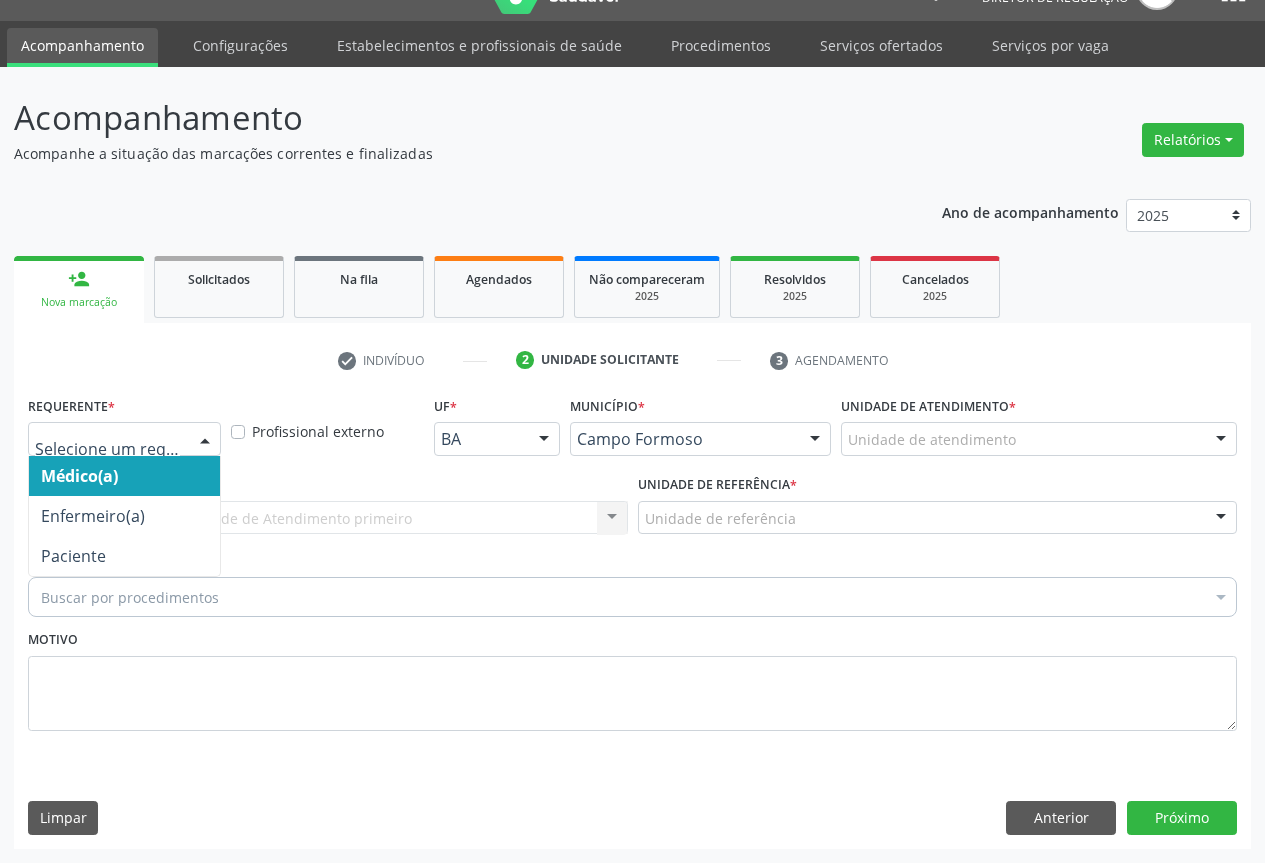 click at bounding box center [205, 440] 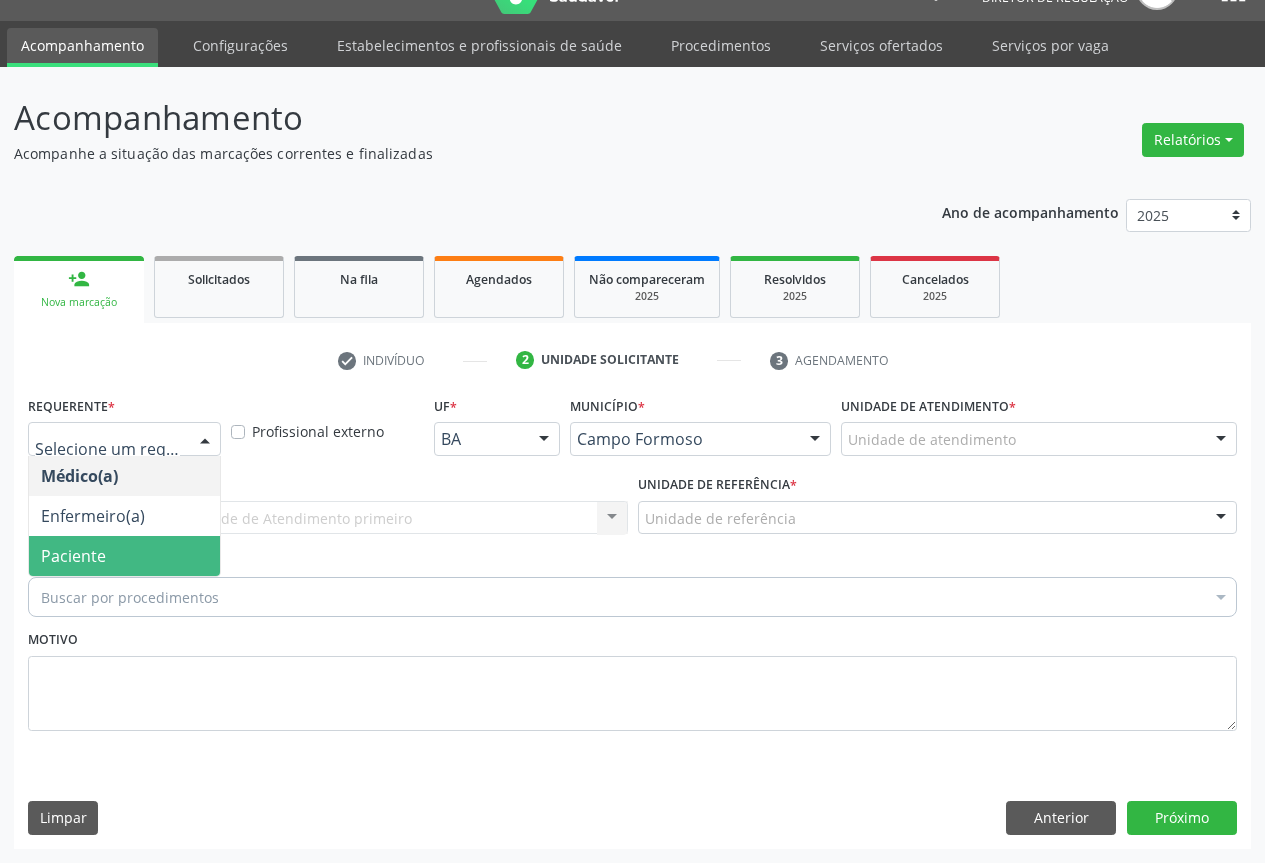 drag, startPoint x: 165, startPoint y: 534, endPoint x: 162, endPoint y: 557, distance: 23.194826 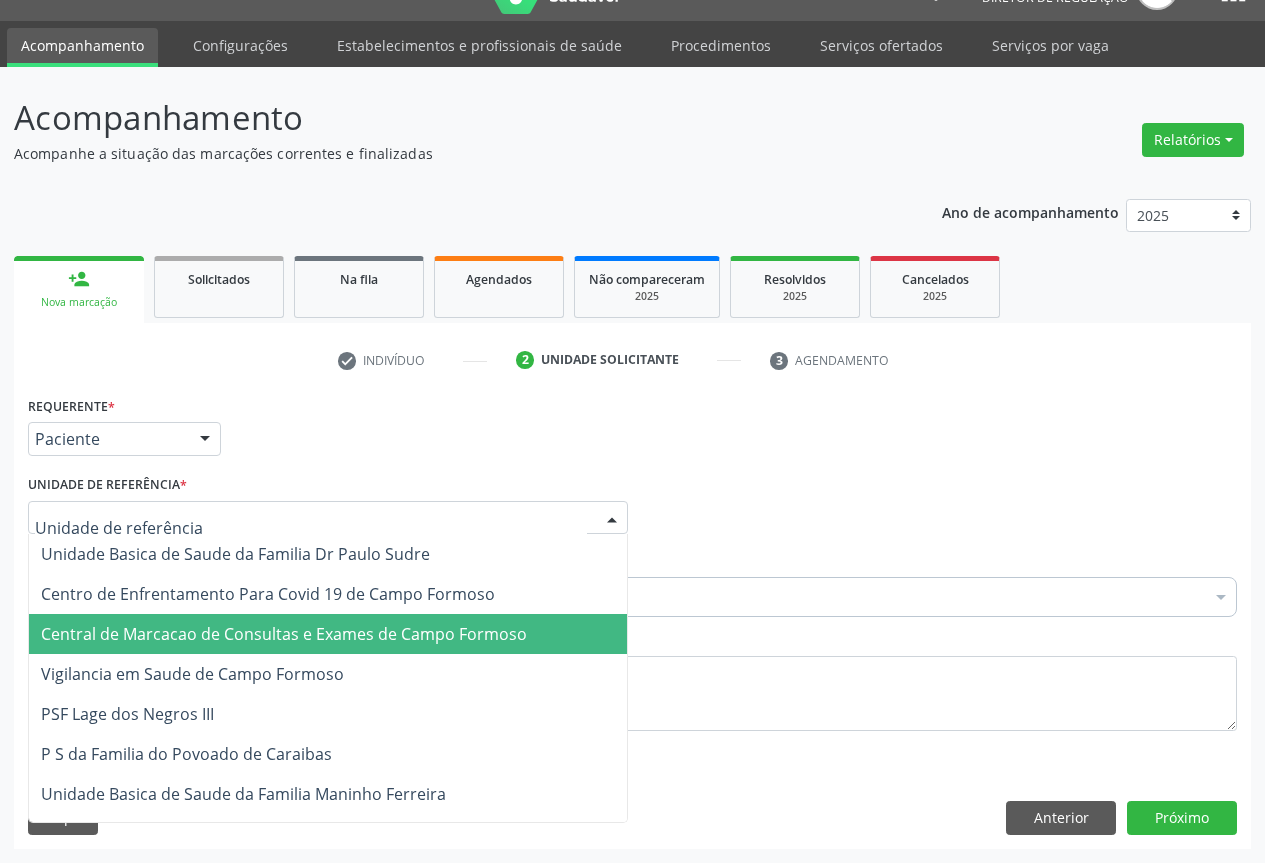click on "Central de Marcacao de Consultas e Exames de Campo Formoso" at bounding box center (284, 634) 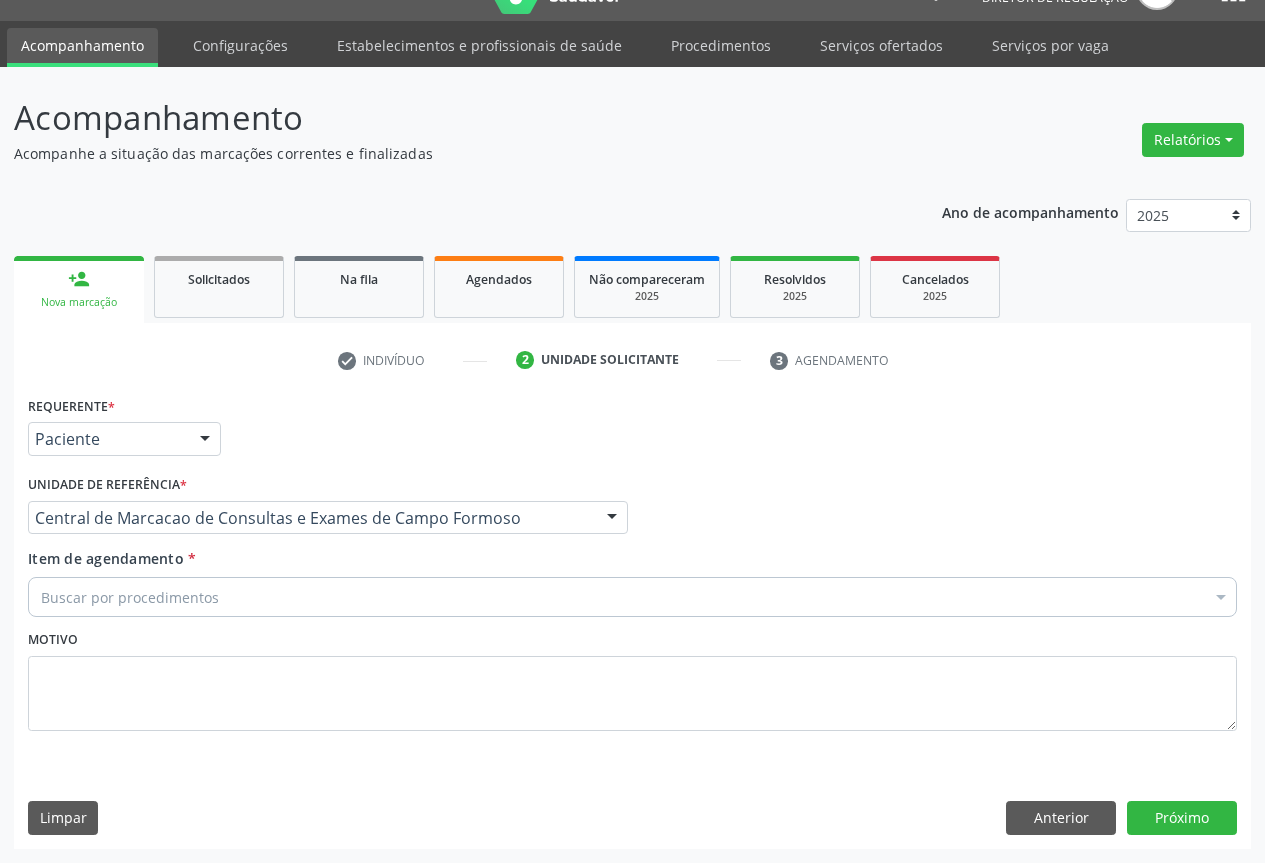 click on "Buscar por procedimentos" at bounding box center [632, 597] 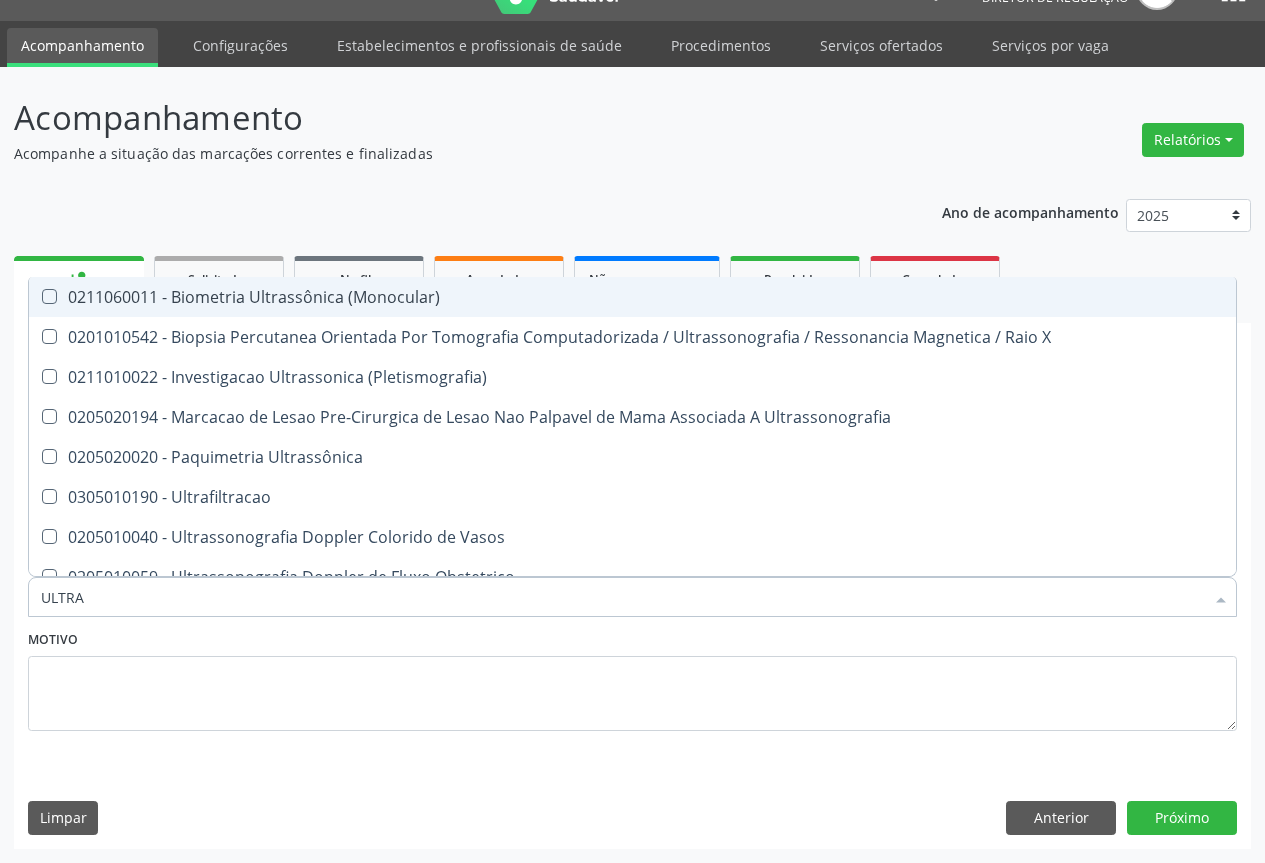 type on "ULTRAS" 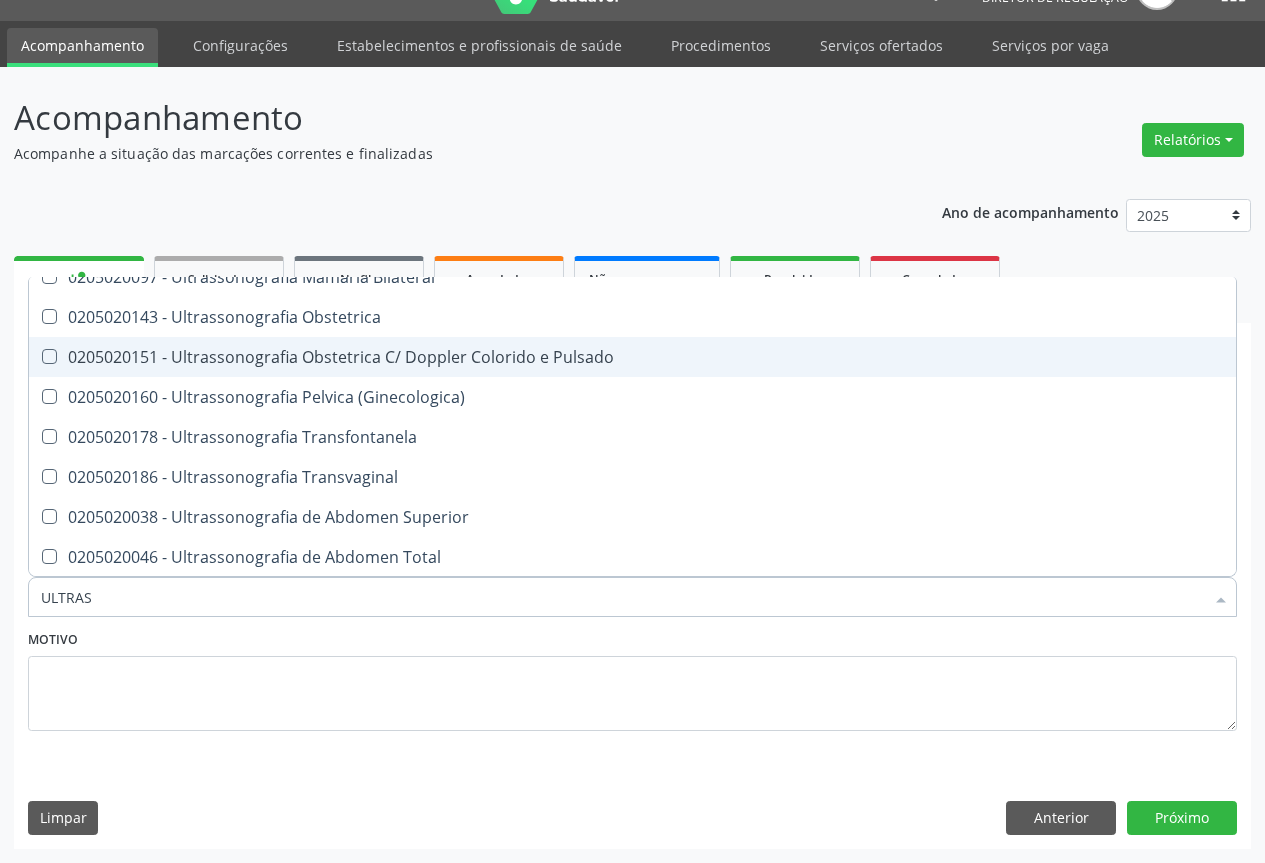 scroll, scrollTop: 500, scrollLeft: 0, axis: vertical 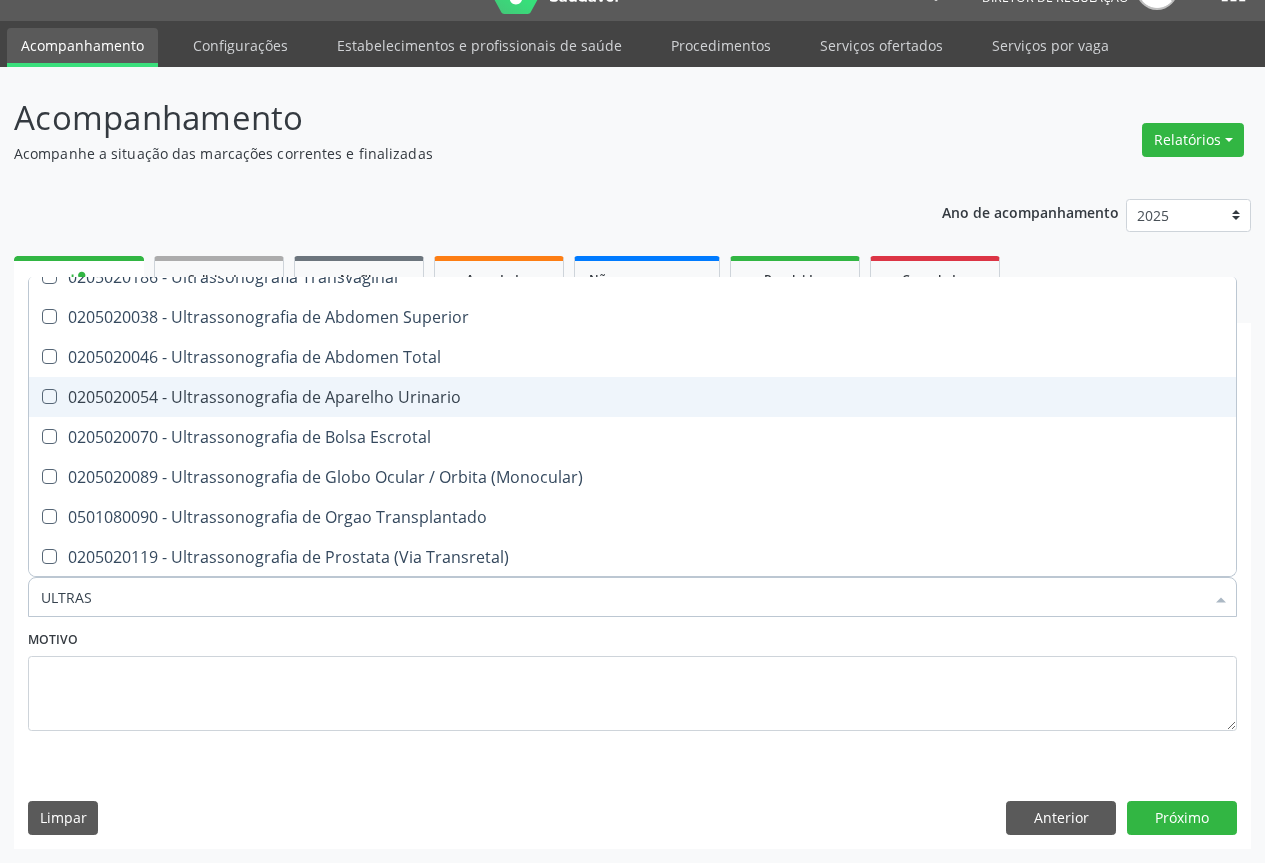click on "0205020054 - Ultrassonografia de Aparelho Urinario" at bounding box center (632, 397) 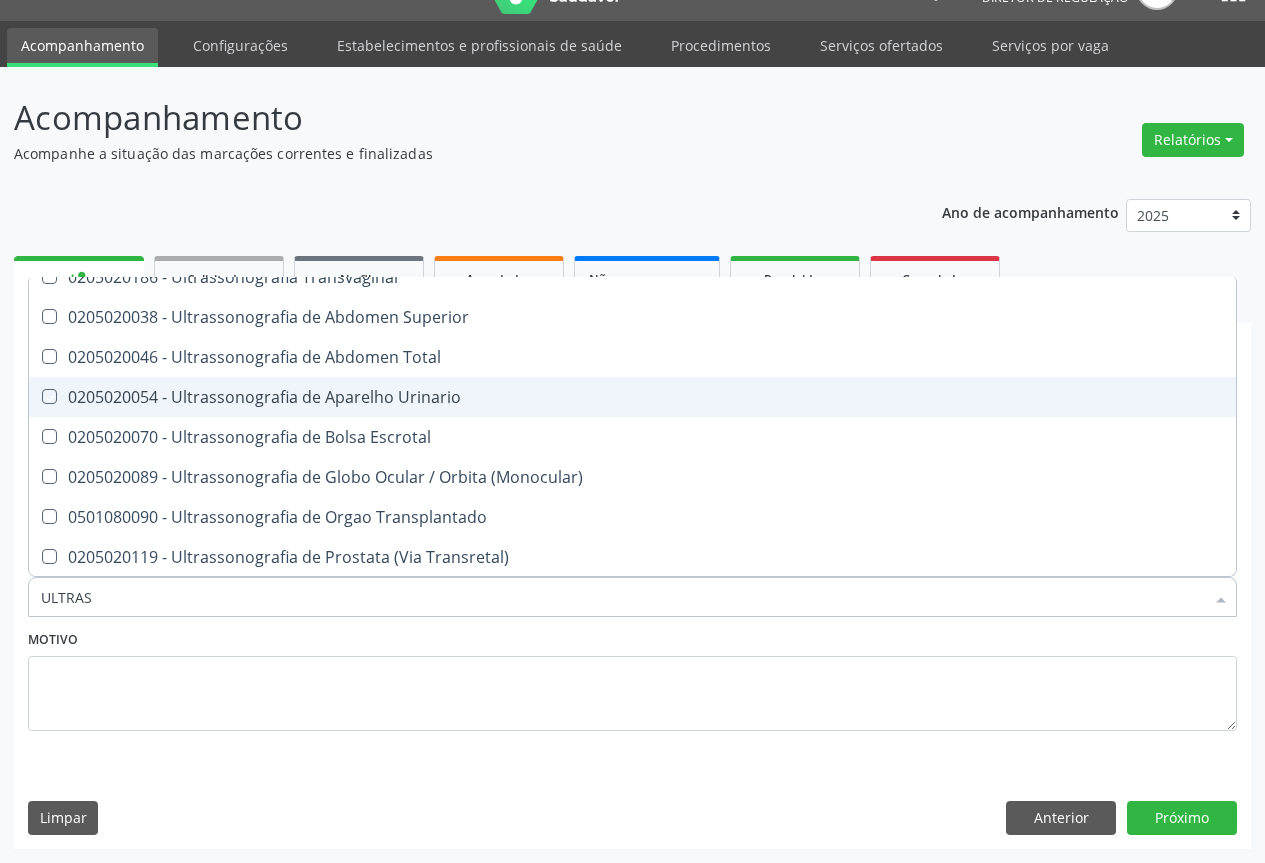 checkbox on "true" 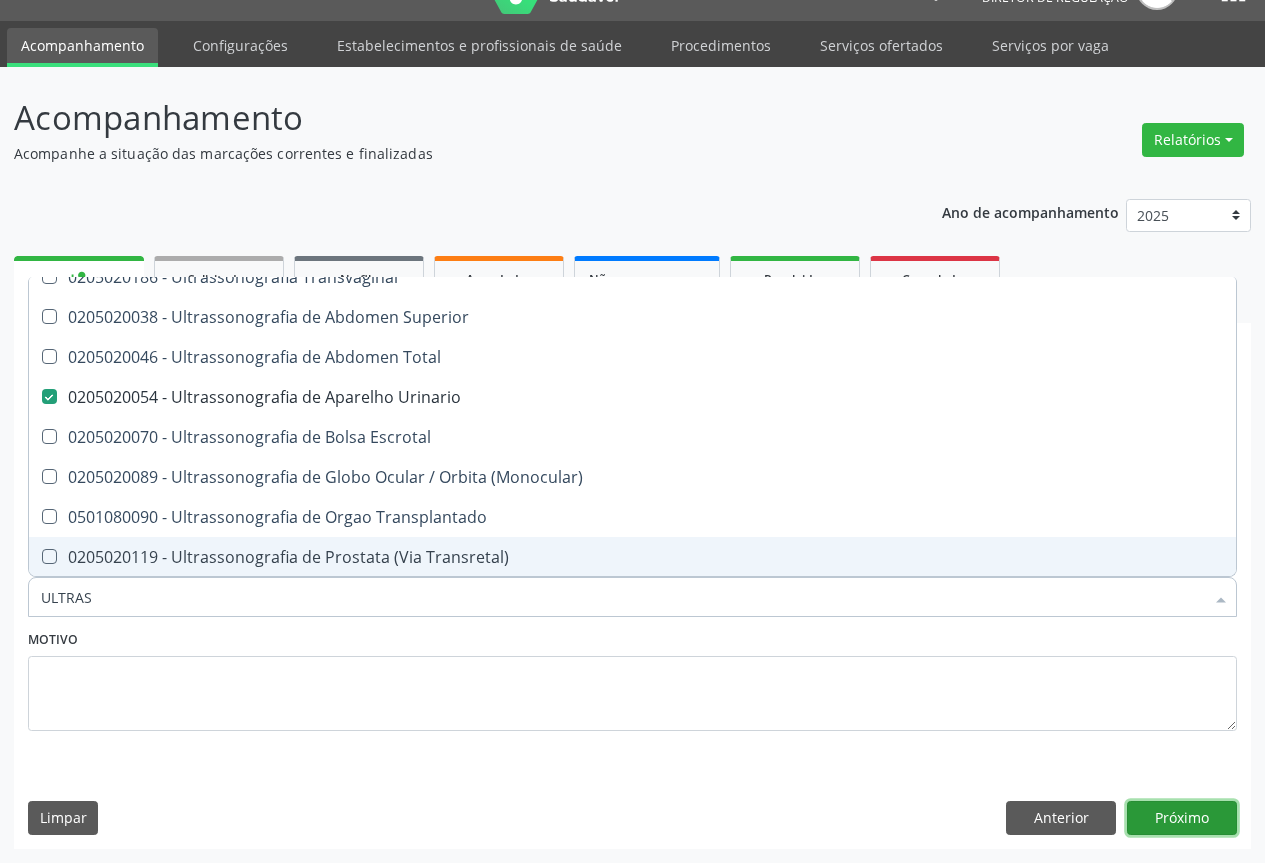 click on "Próximo" at bounding box center [1182, 818] 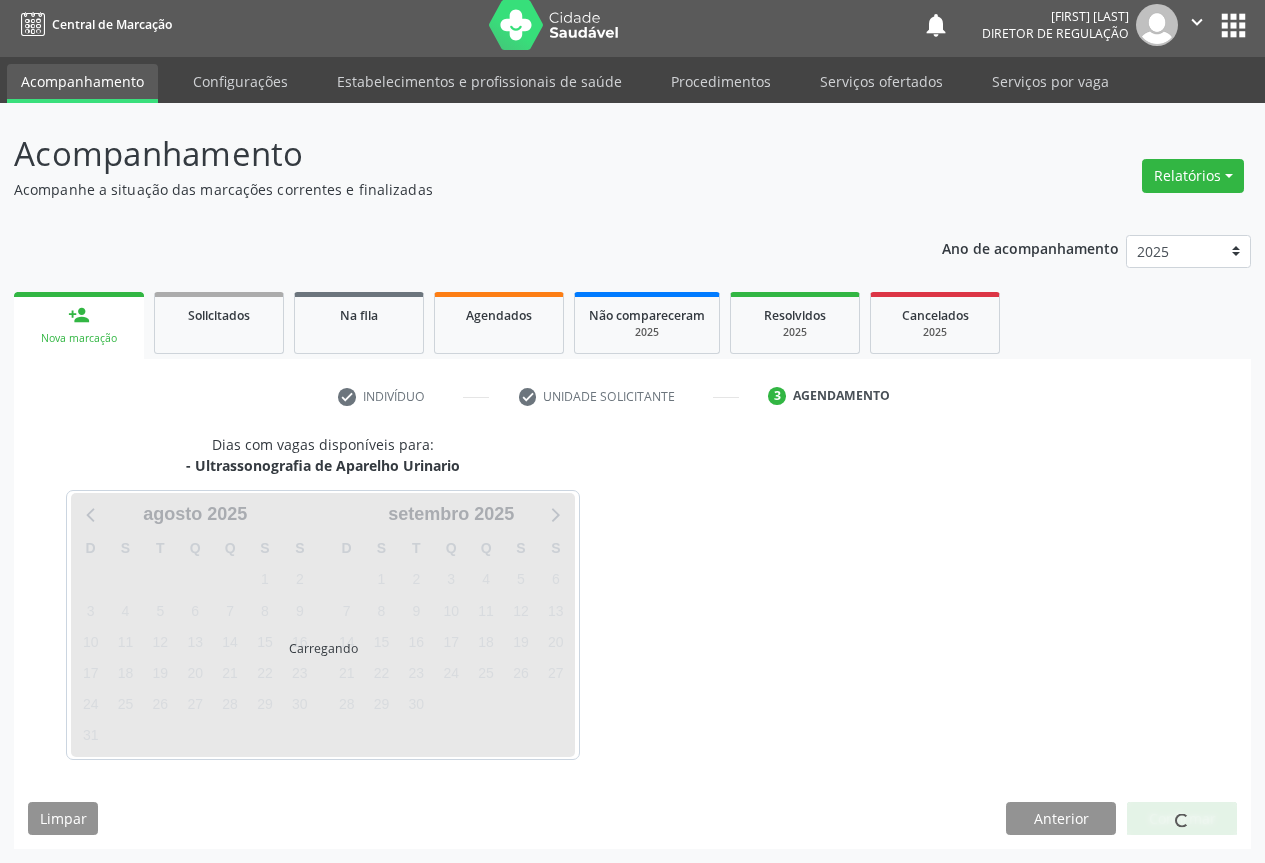 scroll, scrollTop: 7, scrollLeft: 0, axis: vertical 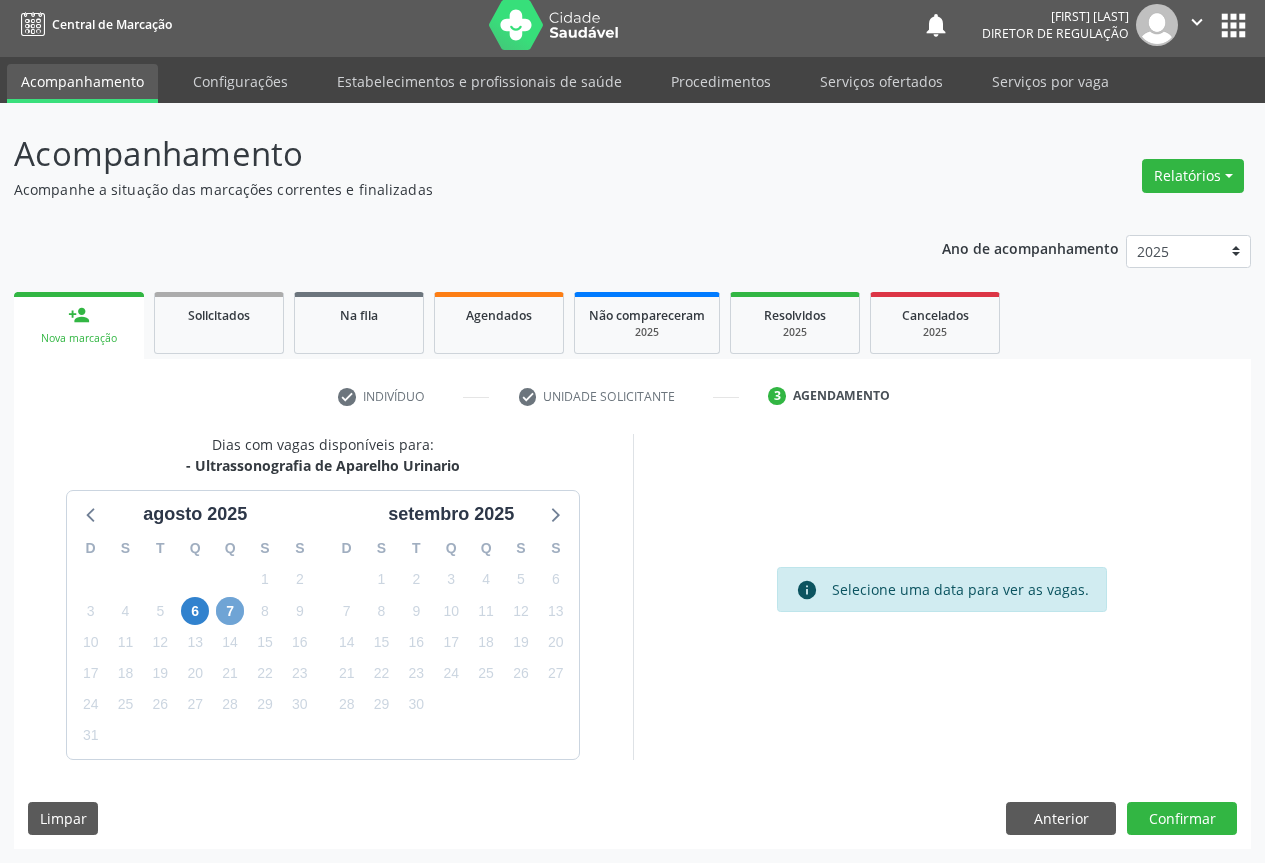 click on "7" at bounding box center (230, 611) 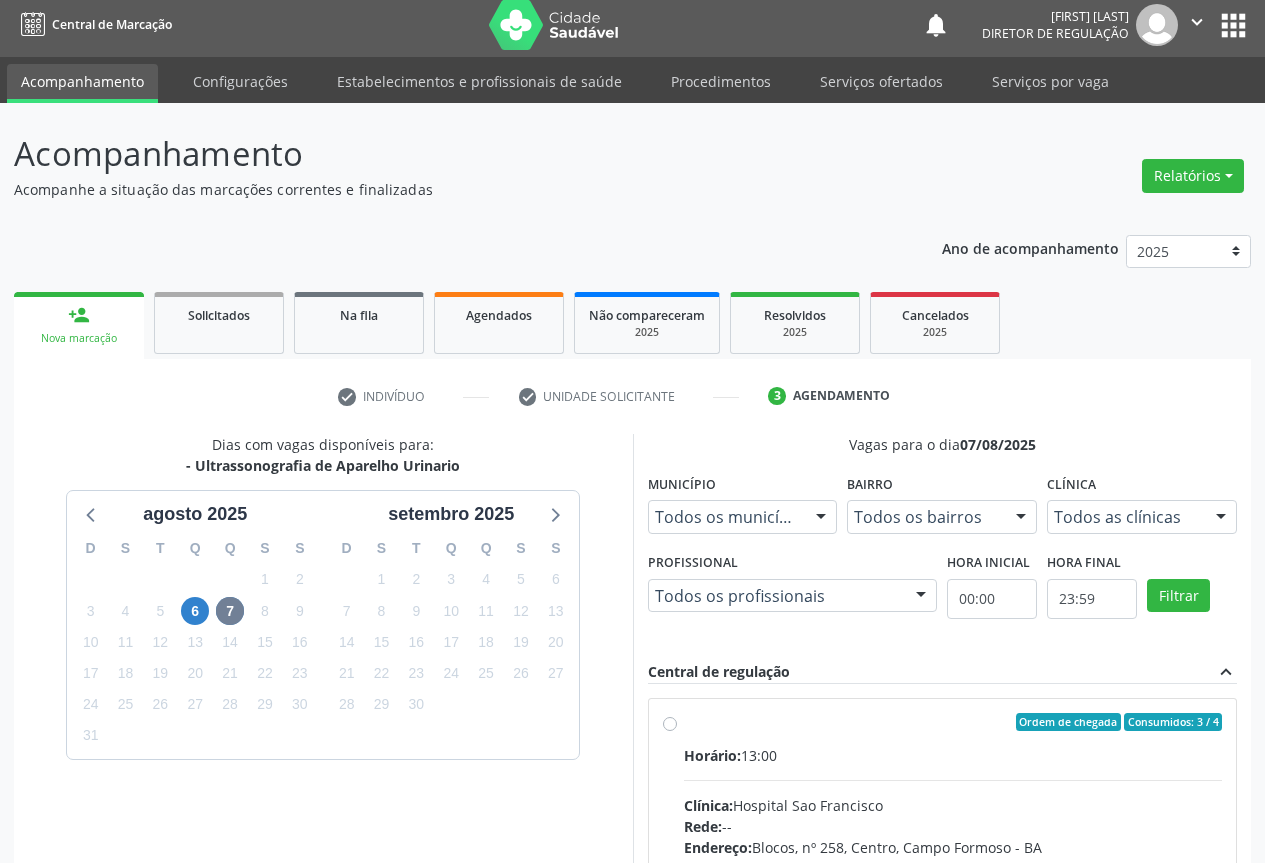click on "Horário: 13:00
Clínica:  Hospital Sao Francisco
Rede:
--
Endereço:   [BUILDING], nº [NUMBER], [DISTRICT], [CITY] - [STATE]
Telefone:   ([AREA]) [PHONE]
Profissional:
[FIRST] [LAST]
Informações adicionais sobre o atendimento
Idade de atendimento:
de 0 a 120 anos
Gênero(s) atendido(s):
Masculino e Feminino
Informações adicionais:
--" at bounding box center [953, 882] 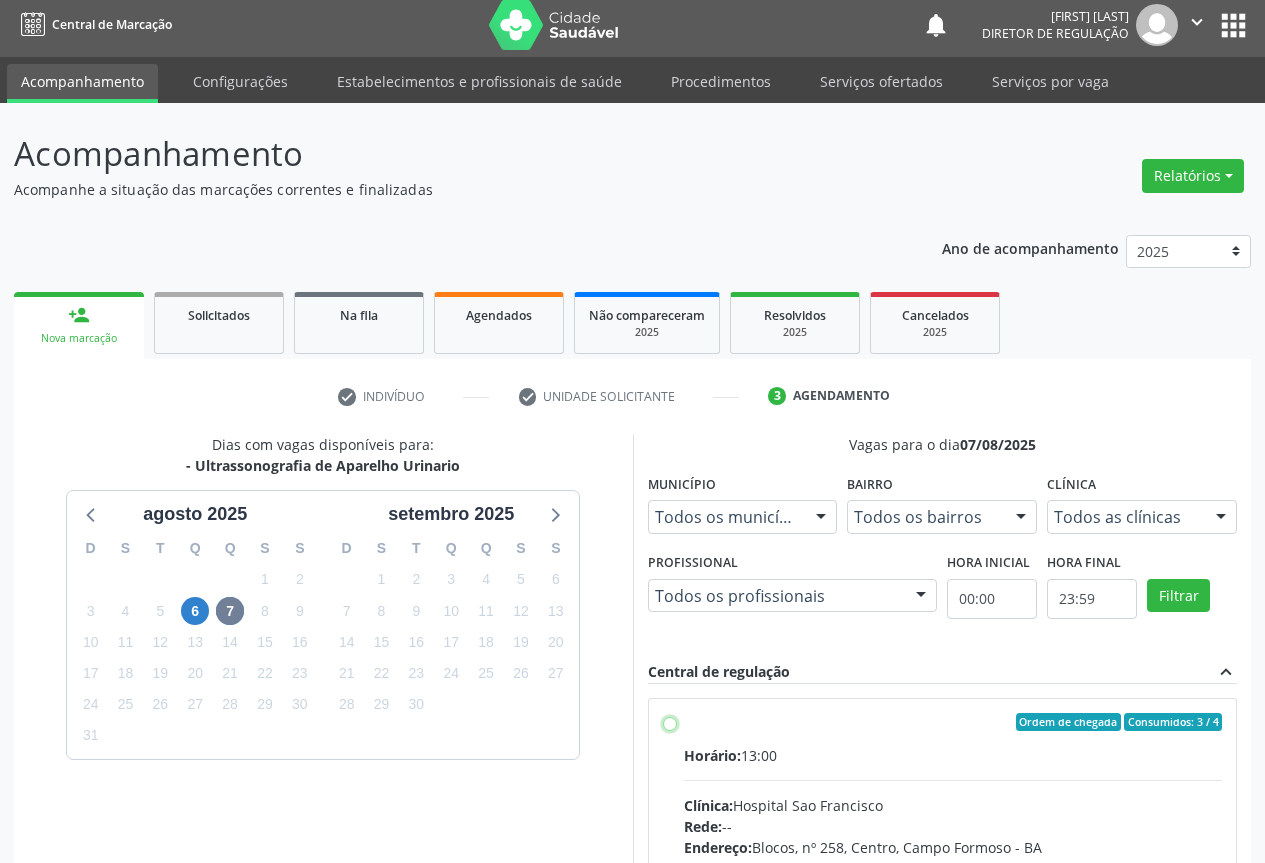 click on "Ordem de chegada
Consumidos: 3 / 4
Horário:   13:00
Clínica:  Hospital Sao Francisco
Rede:
--
Endereço:   Blocos, nº 258, [DISTRICT], [CITY] - [STATE]
Telefone:   ([AREA]) [PHONE]
Profissional:
[FIRST] [LAST]
Informações adicionais sobre o atendimento
Idade de atendimento:
de 0 a 120 anos
Gênero(s) atendido(s):
Masculino e Feminino
Informações adicionais:
--" at bounding box center [670, 722] 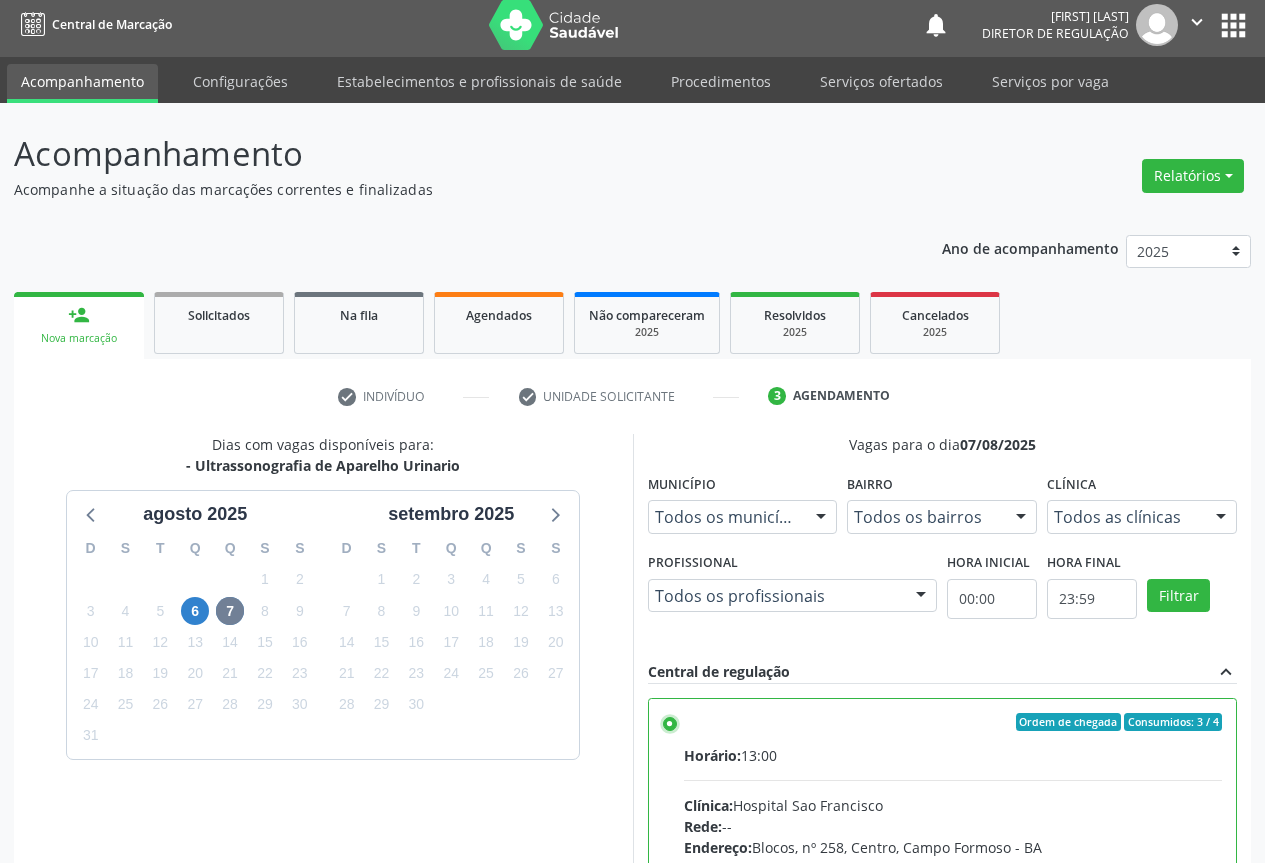 scroll, scrollTop: 332, scrollLeft: 0, axis: vertical 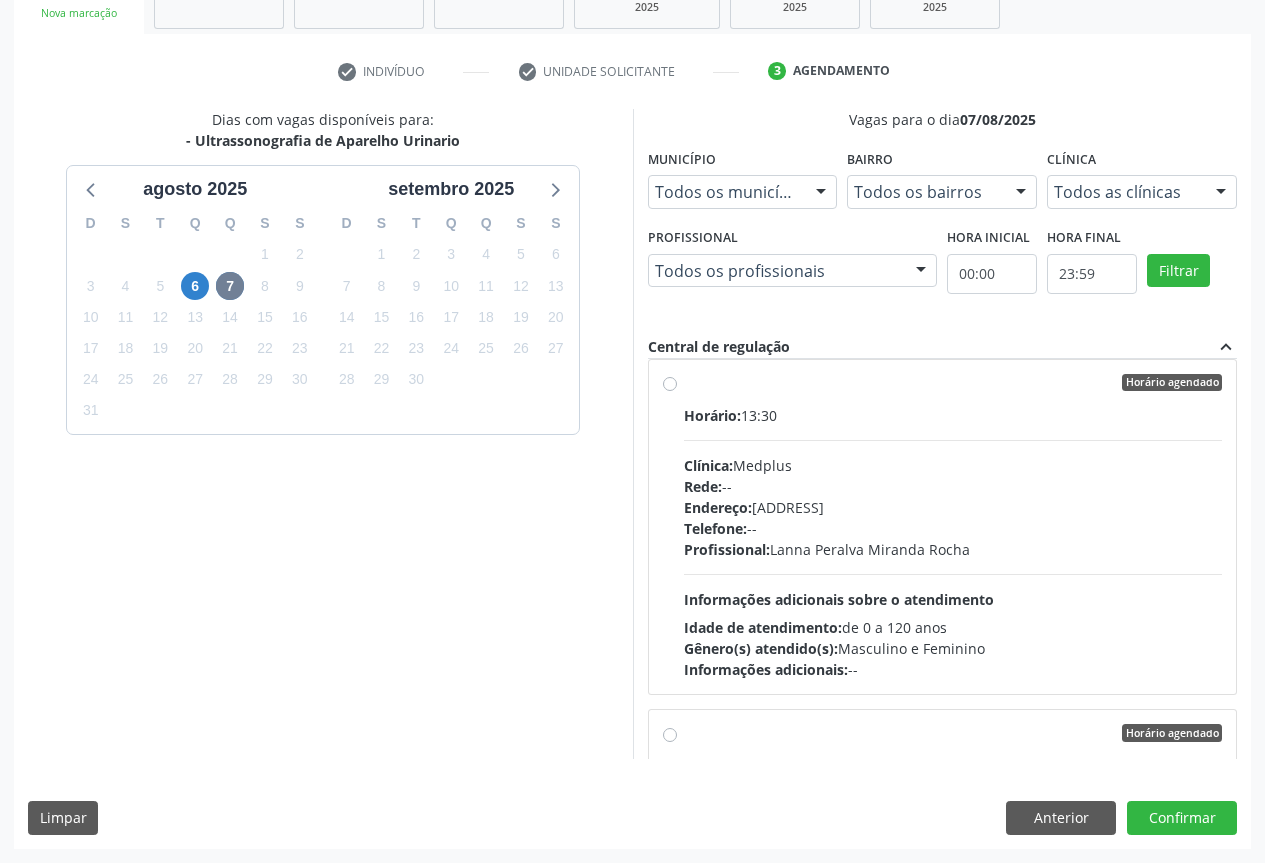 click on "Endereço: [NUMBER] [STREET], nº [NUMBER], [DISTRICT], [CITY] - [STATE]" at bounding box center [953, 507] 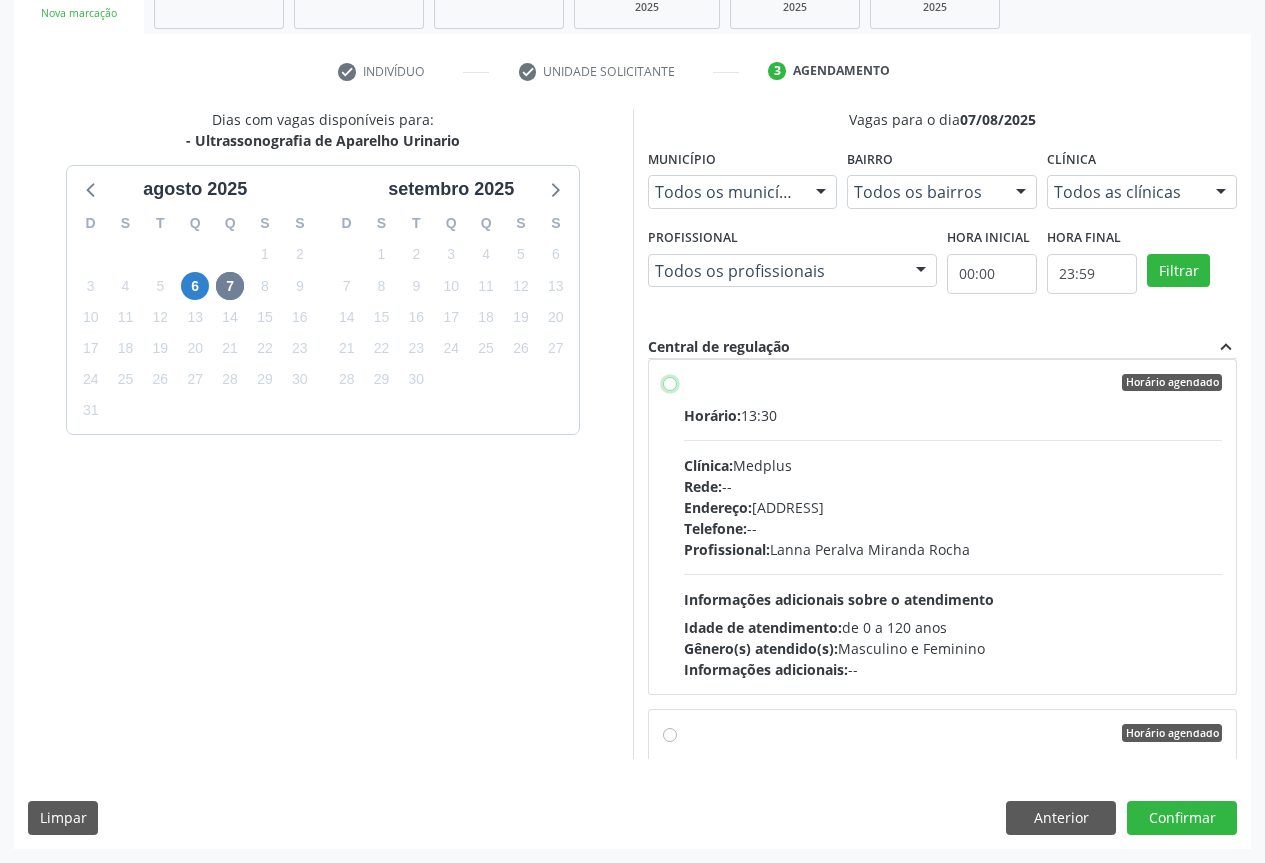 click on "Horário agendado
Horário:   13:30
Clínica:  Medplus
Rede:
--
Endereço:   2 and S 204 Ed Emp B, nº 35, Centro, Campo Formoso - BA
Telefone:   --
Profissional:
Lanna Peralva Miranda Rocha
Informações adicionais sobre o atendimento
Idade de atendimento:
de 0 a 120 anos
Gênero(s) atendido(s):
Masculino e Feminino
Informações adicionais:
--" at bounding box center (670, 383) 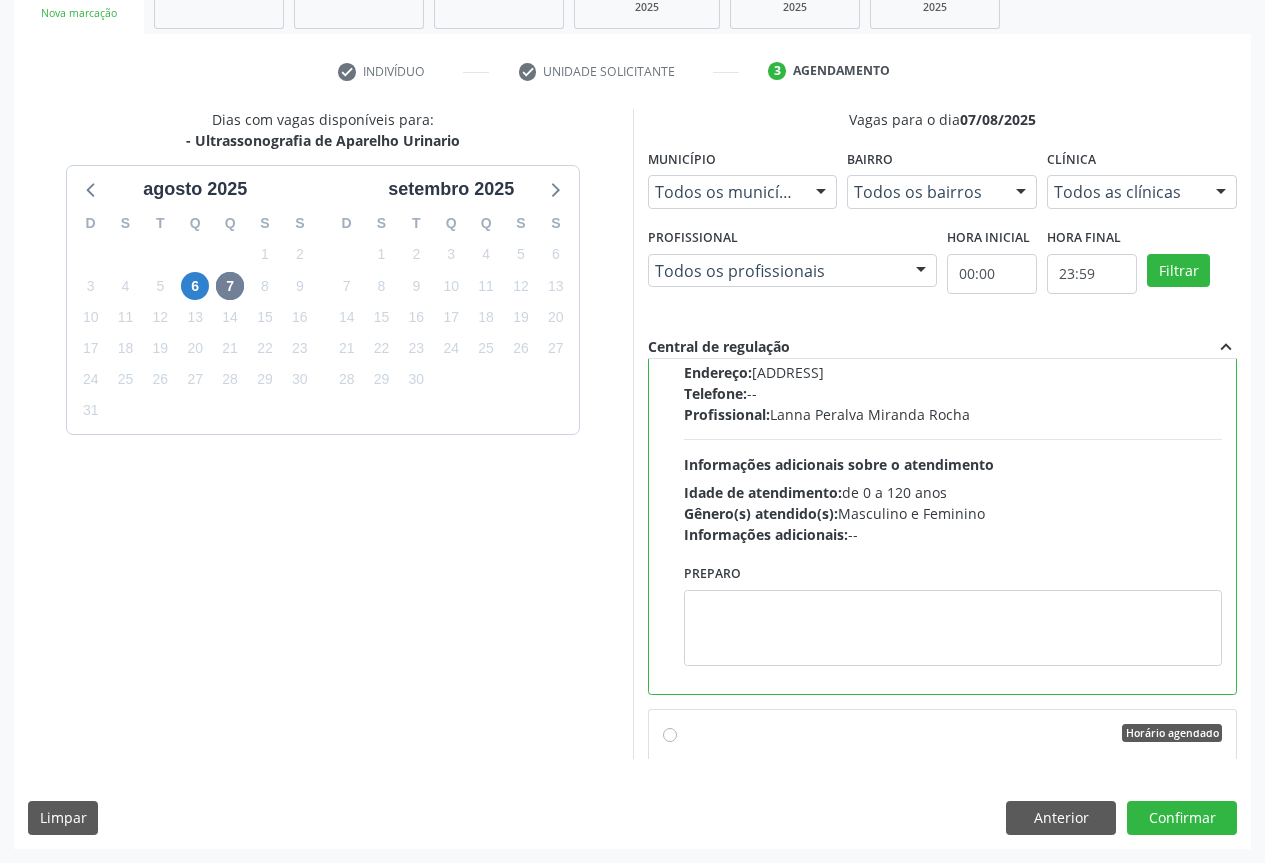 scroll, scrollTop: 366, scrollLeft: 0, axis: vertical 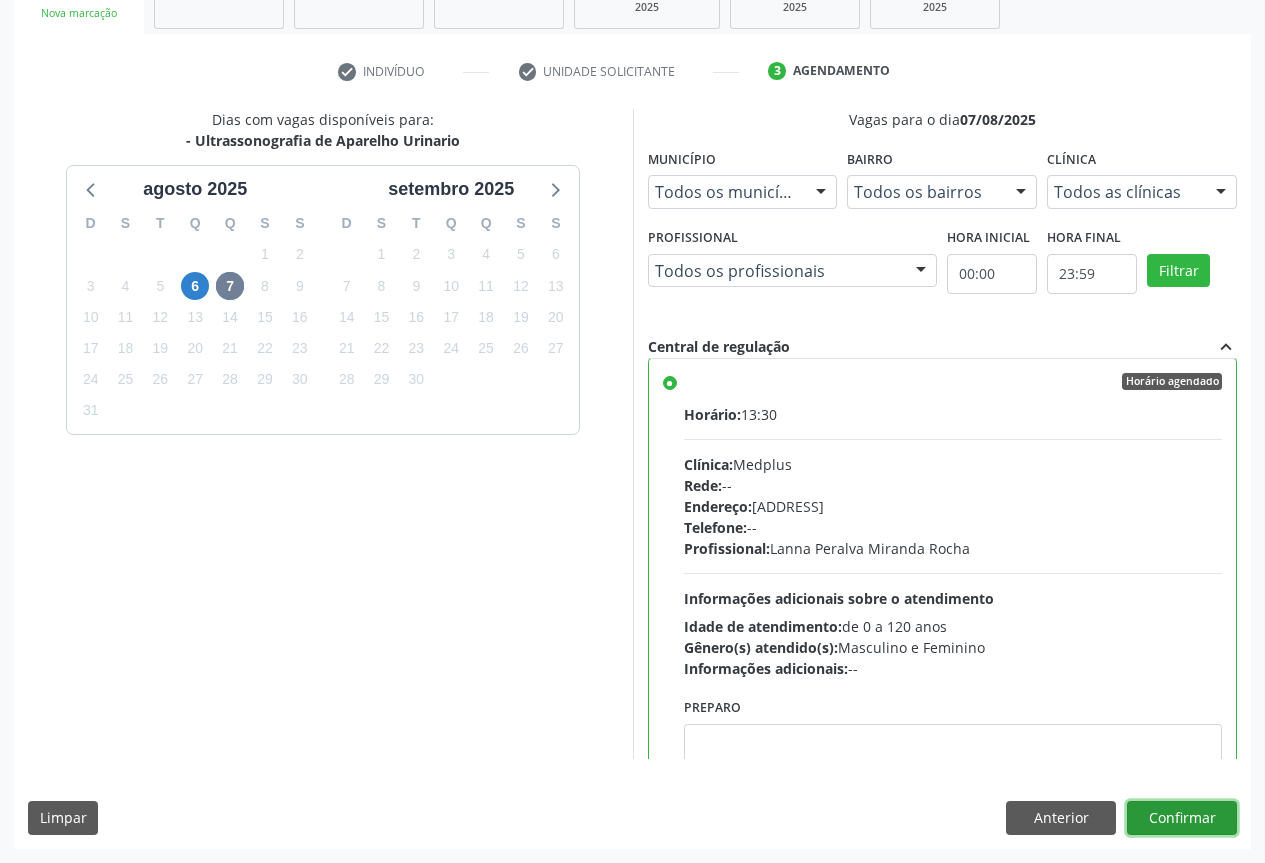 click on "Confirmar" at bounding box center [1182, 818] 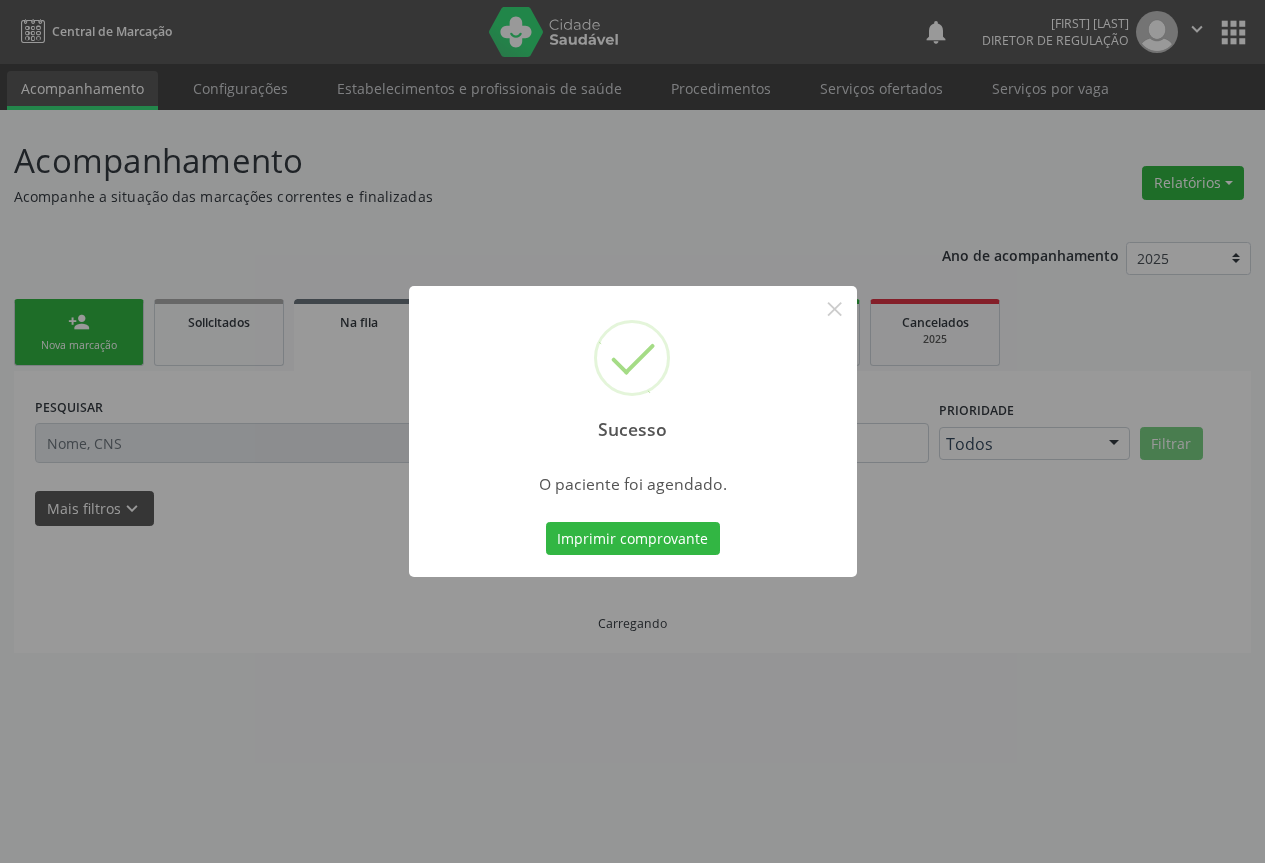 scroll, scrollTop: 0, scrollLeft: 0, axis: both 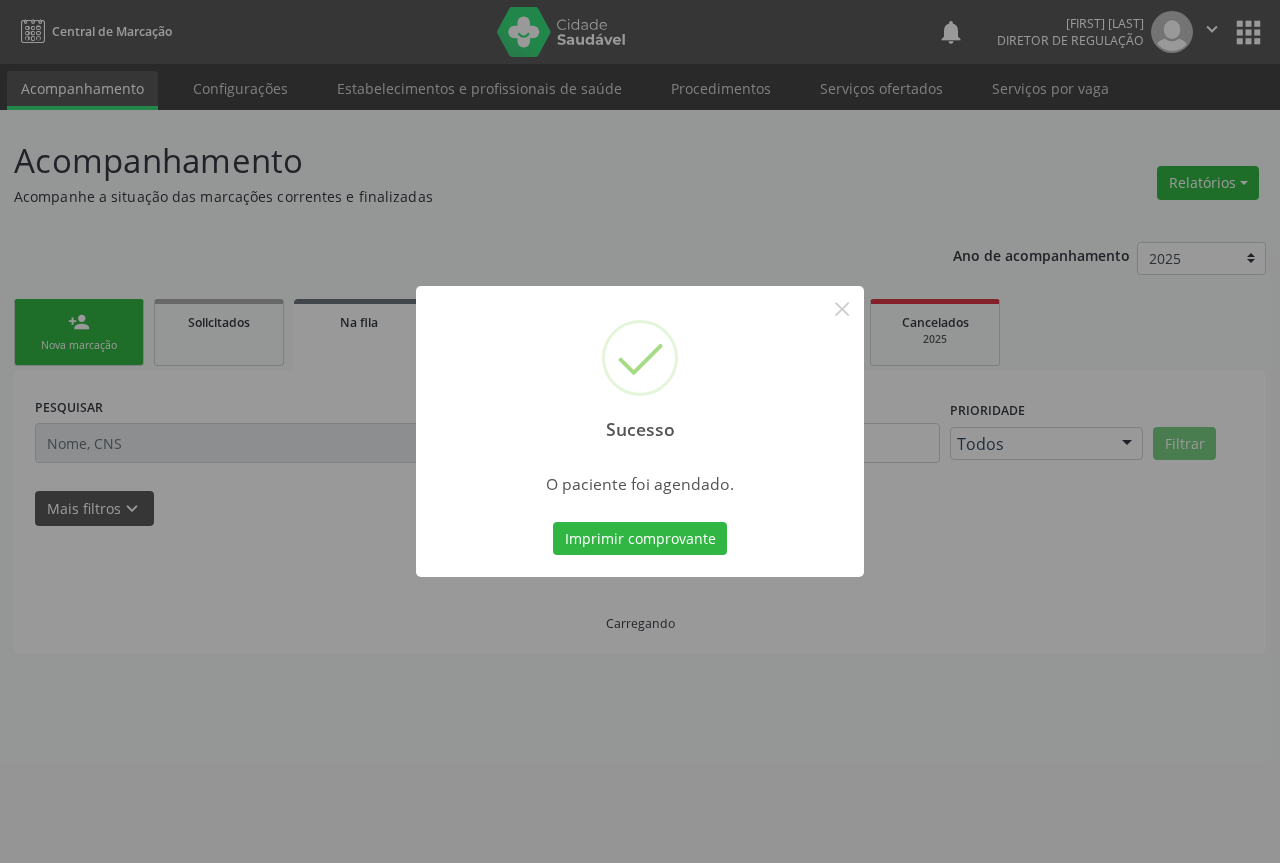 type 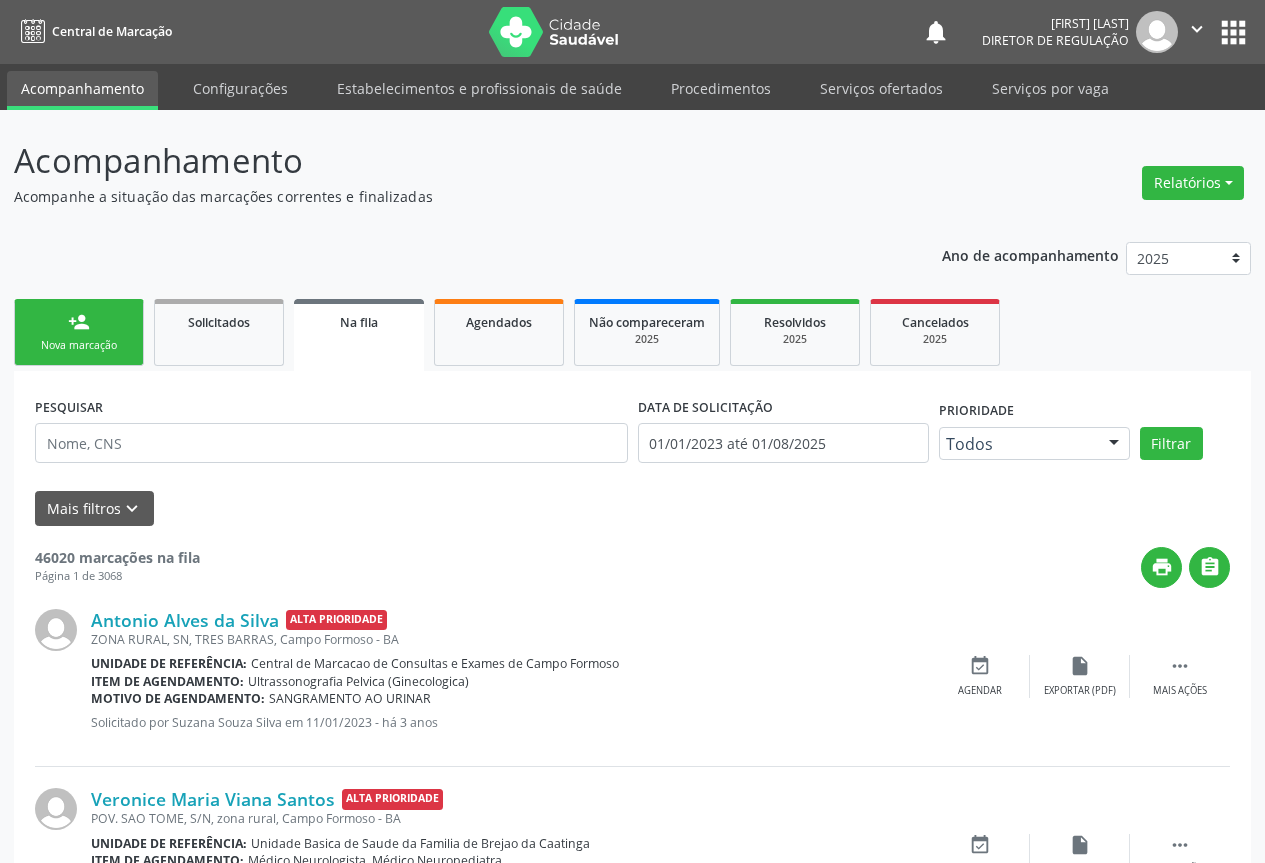 click on "Nova marcação" at bounding box center (79, 345) 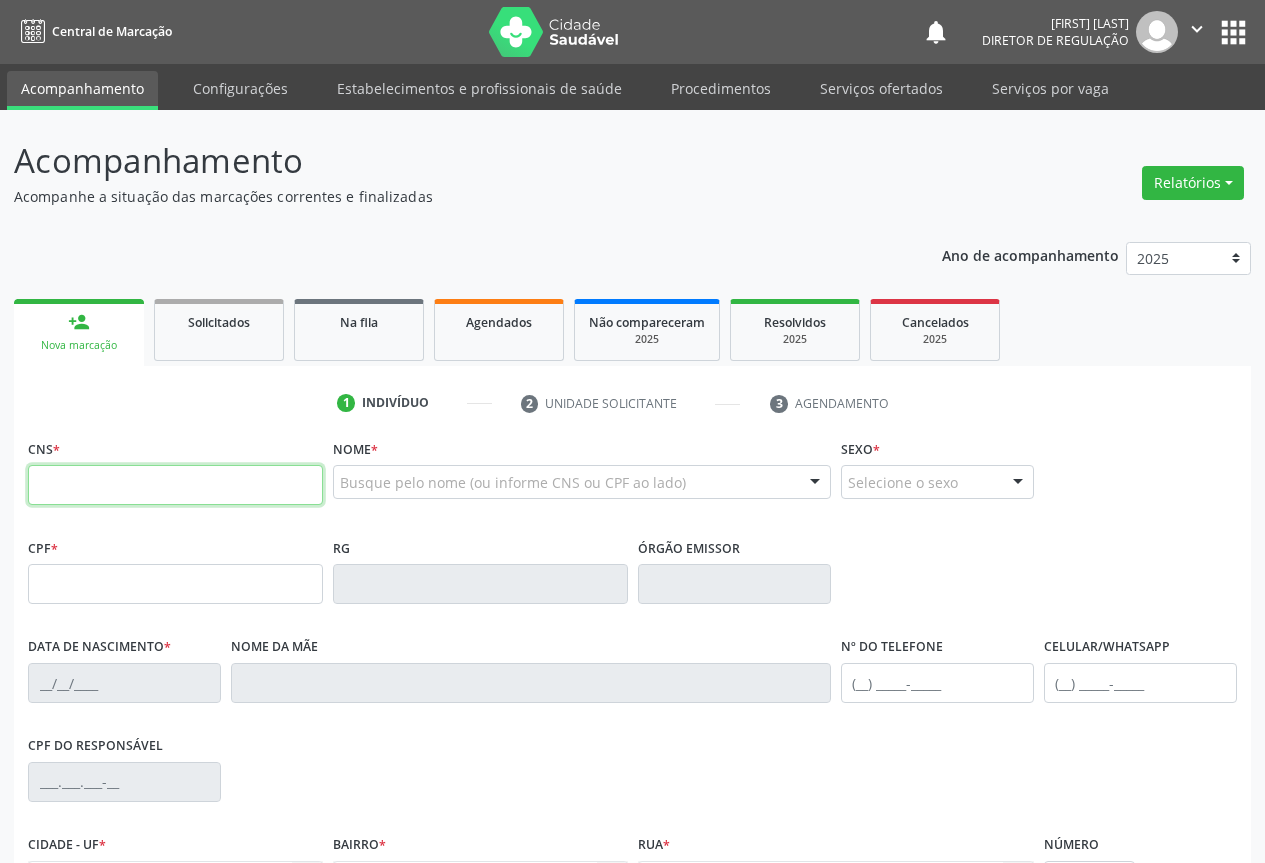 click at bounding box center [175, 485] 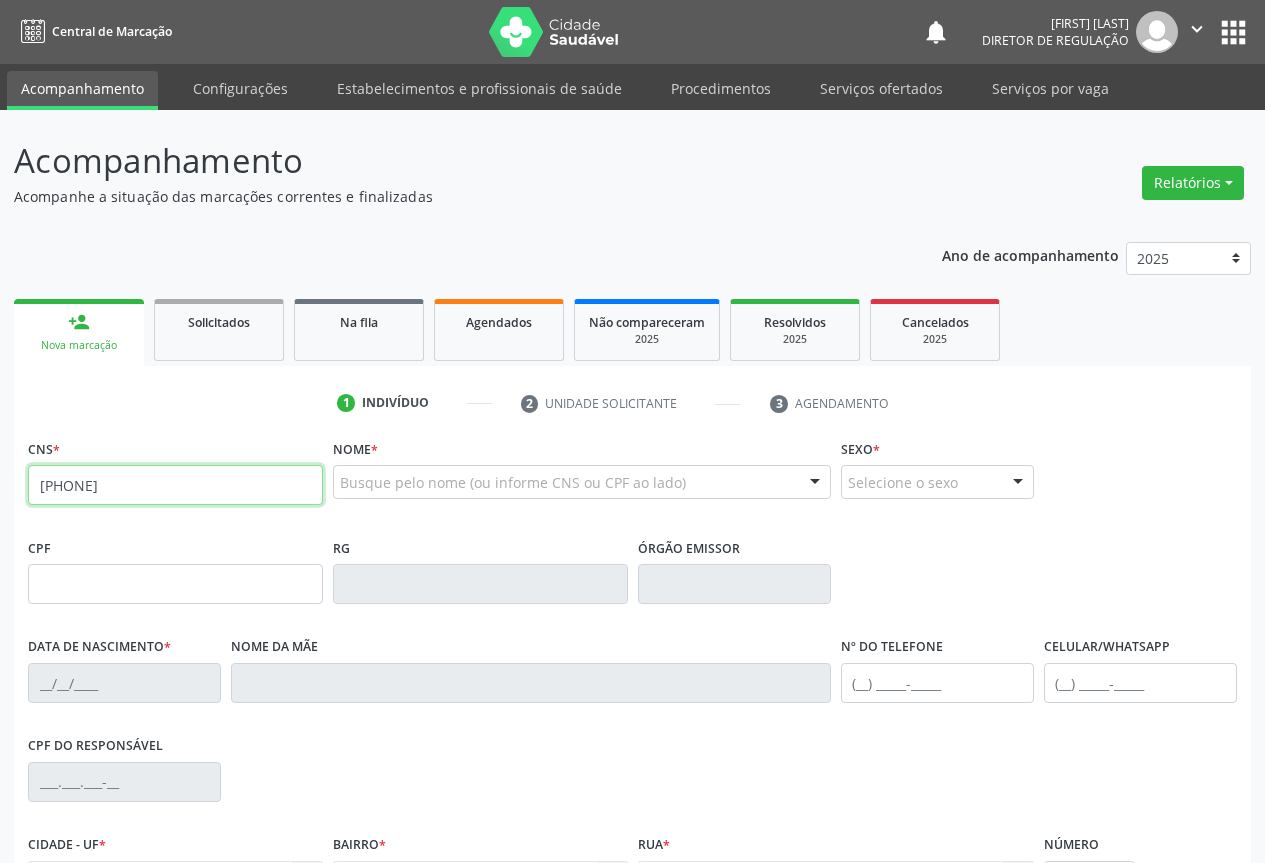 type on "[PHONE]" 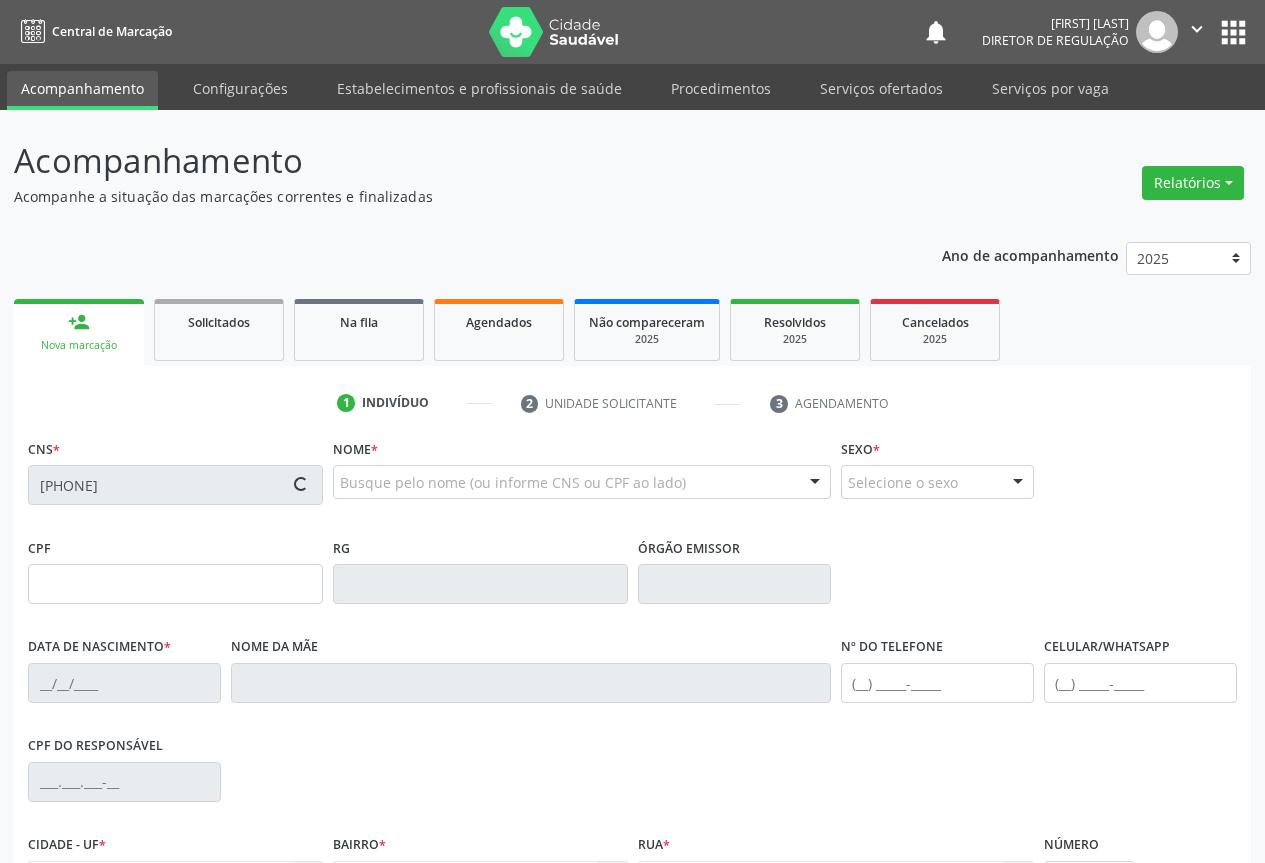 scroll, scrollTop: 221, scrollLeft: 0, axis: vertical 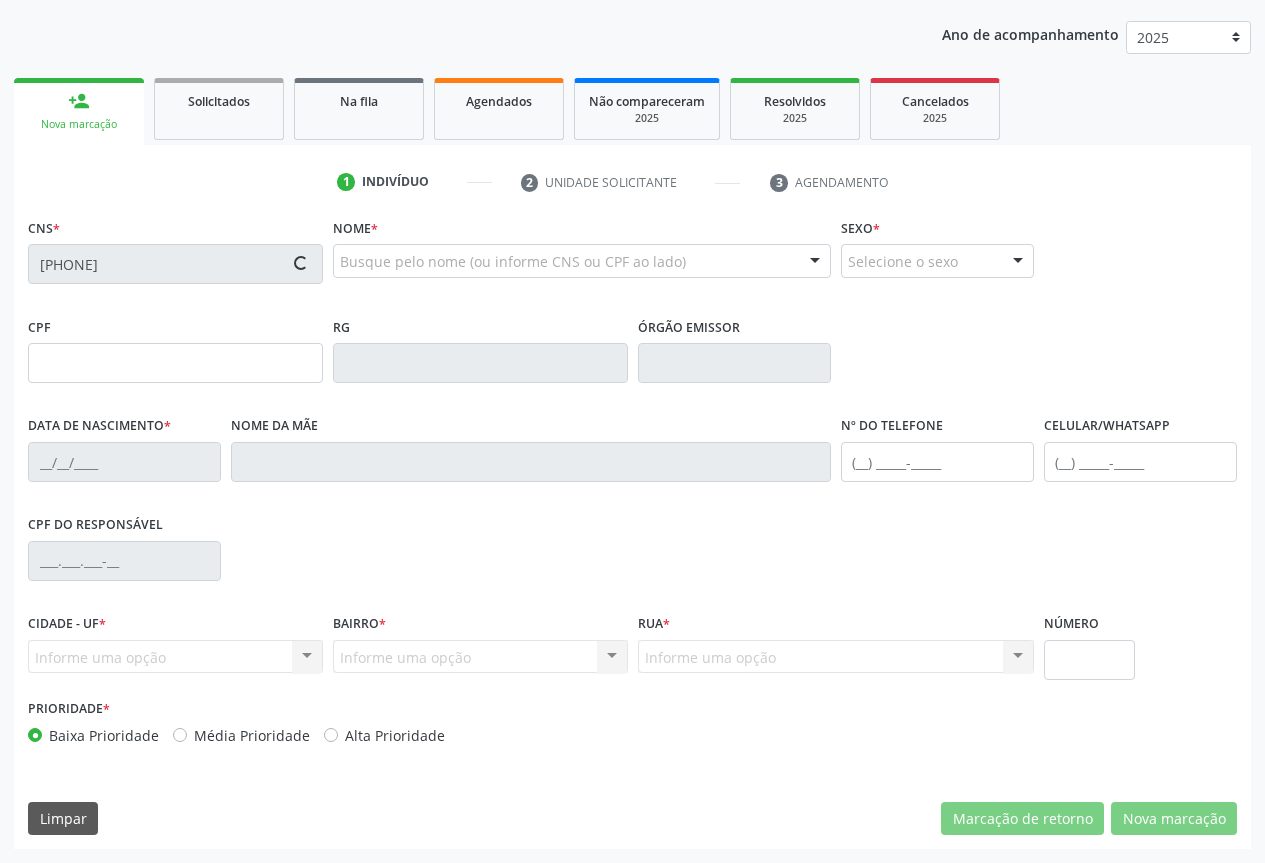 type on "[DATE]" 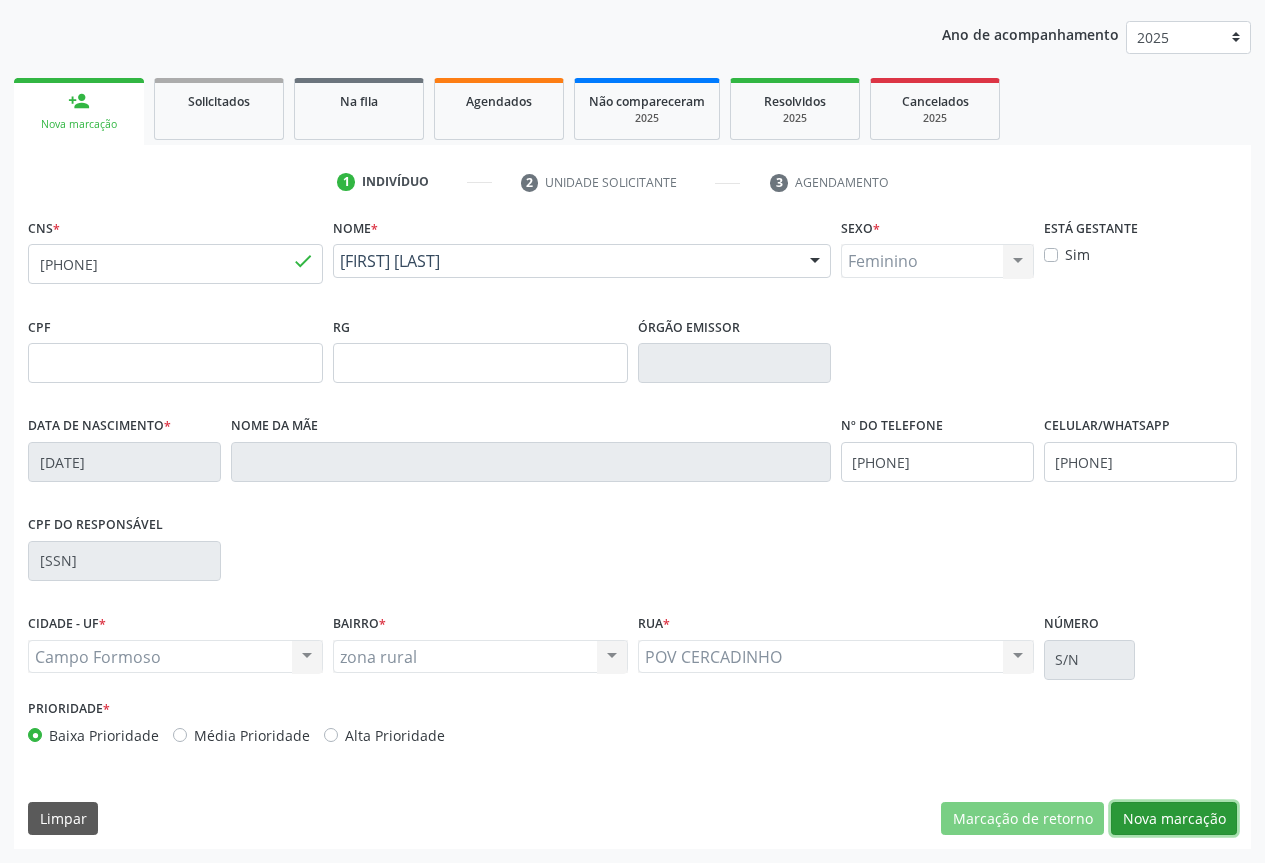 click on "Nova marcação" at bounding box center (1174, 819) 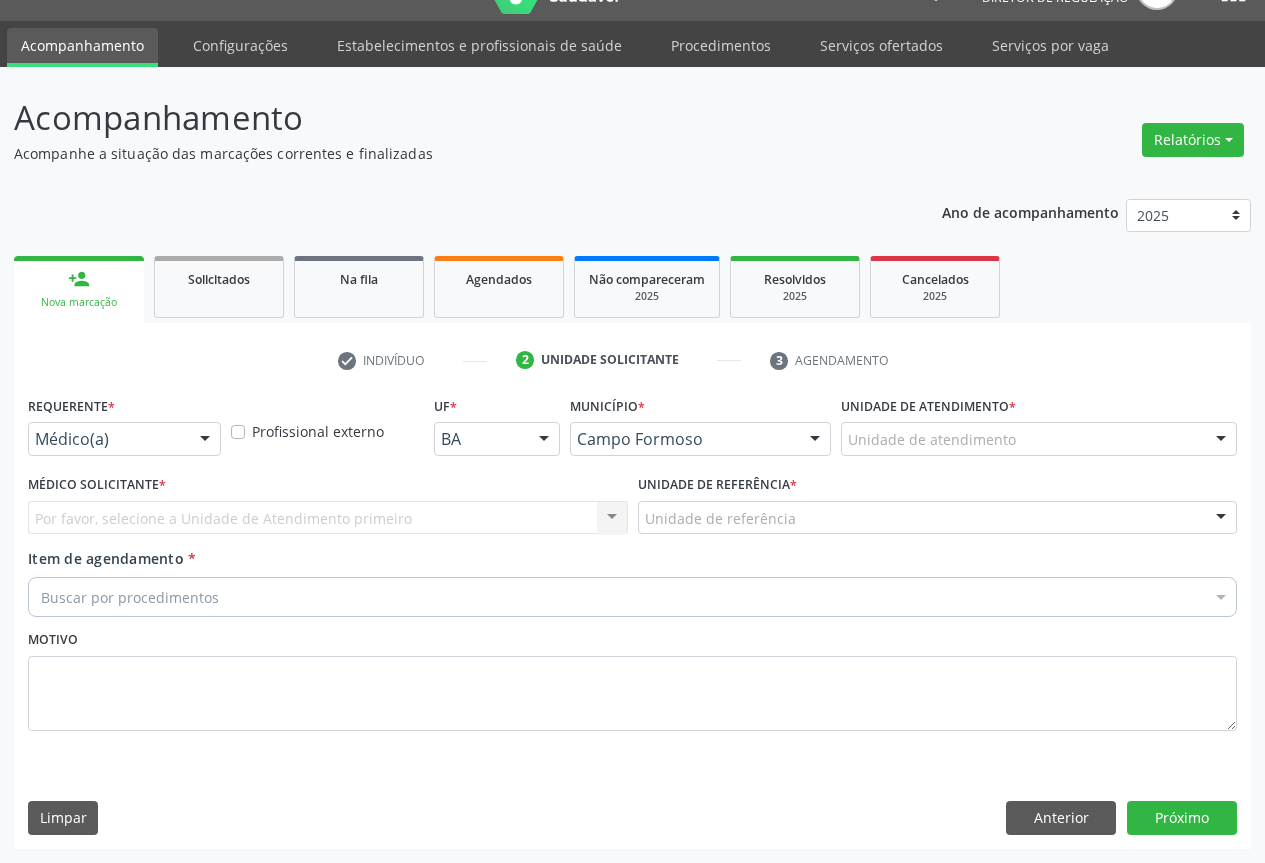 click at bounding box center (205, 440) 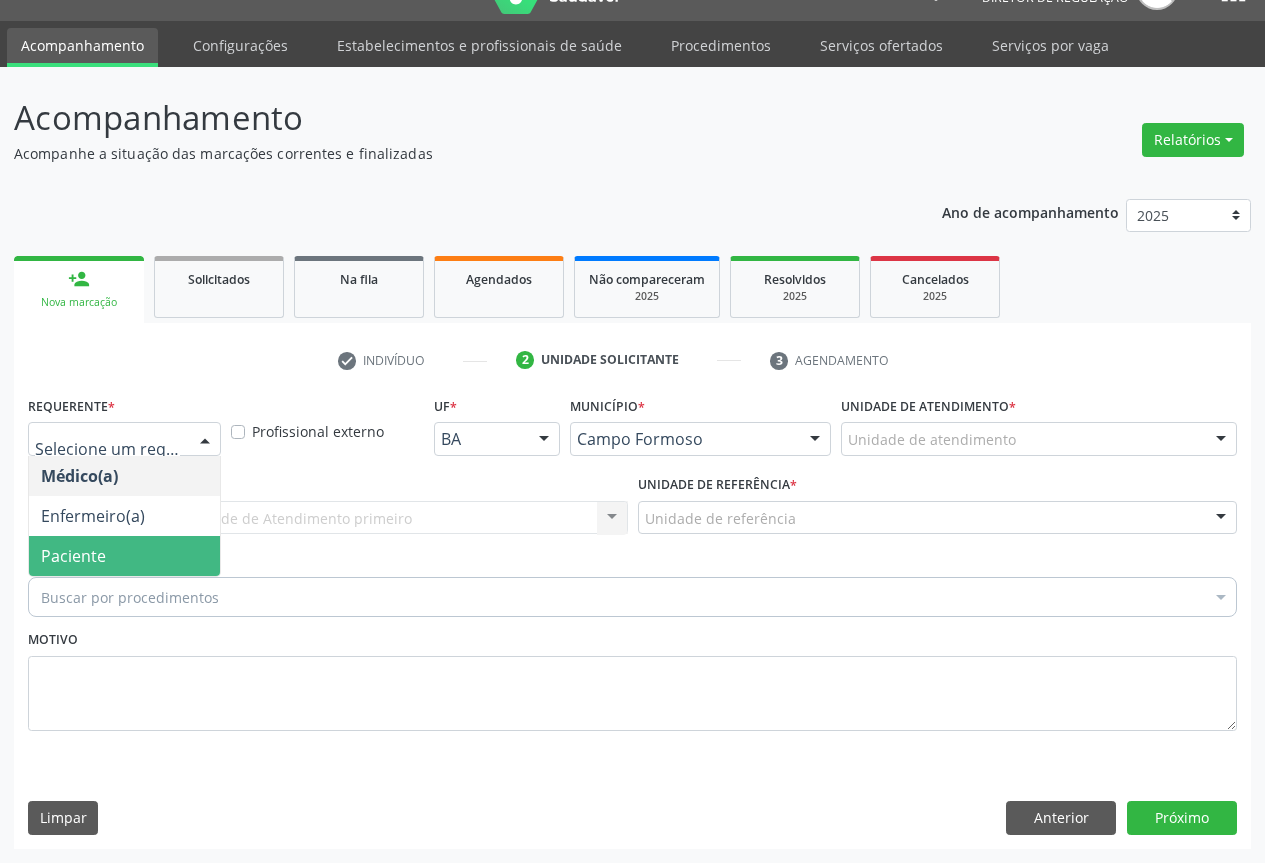click on "Paciente" at bounding box center [124, 556] 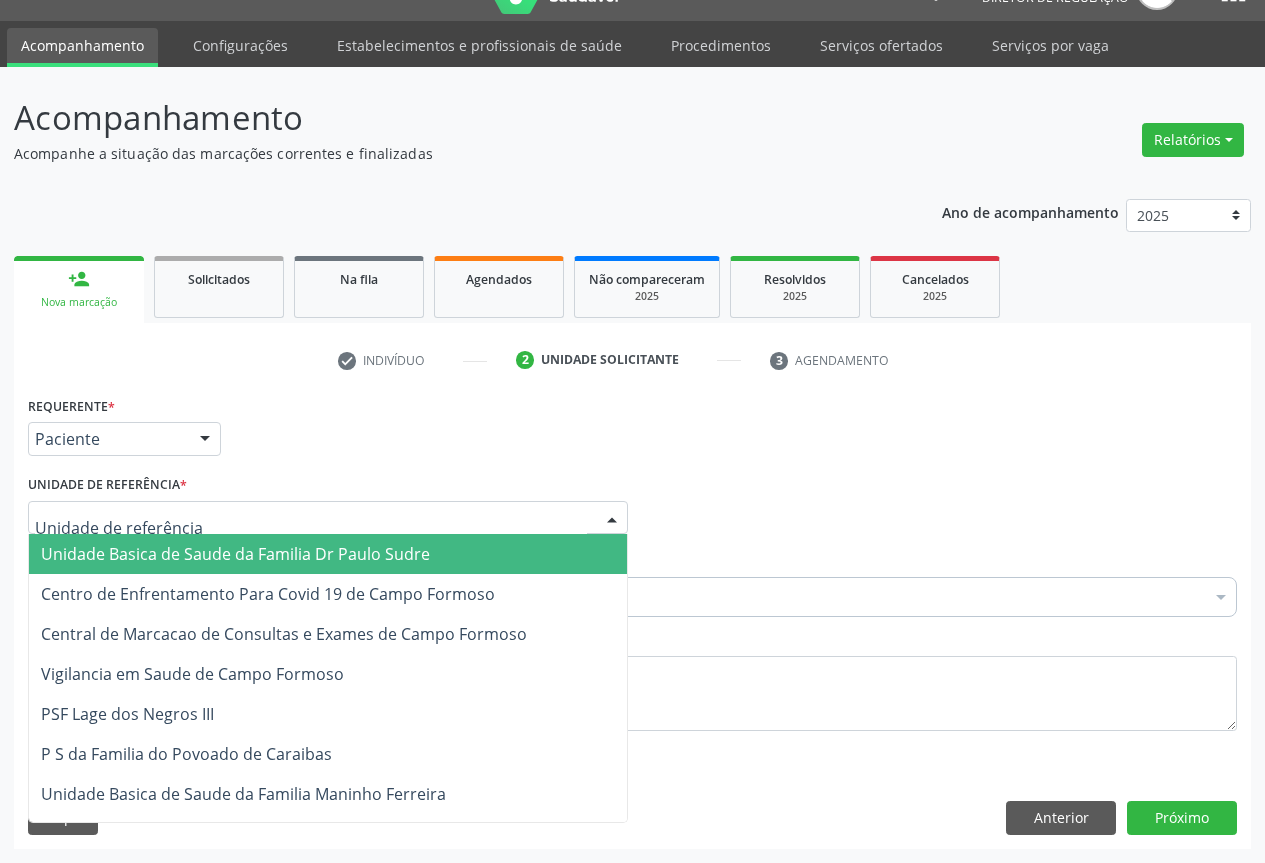 click at bounding box center (328, 518) 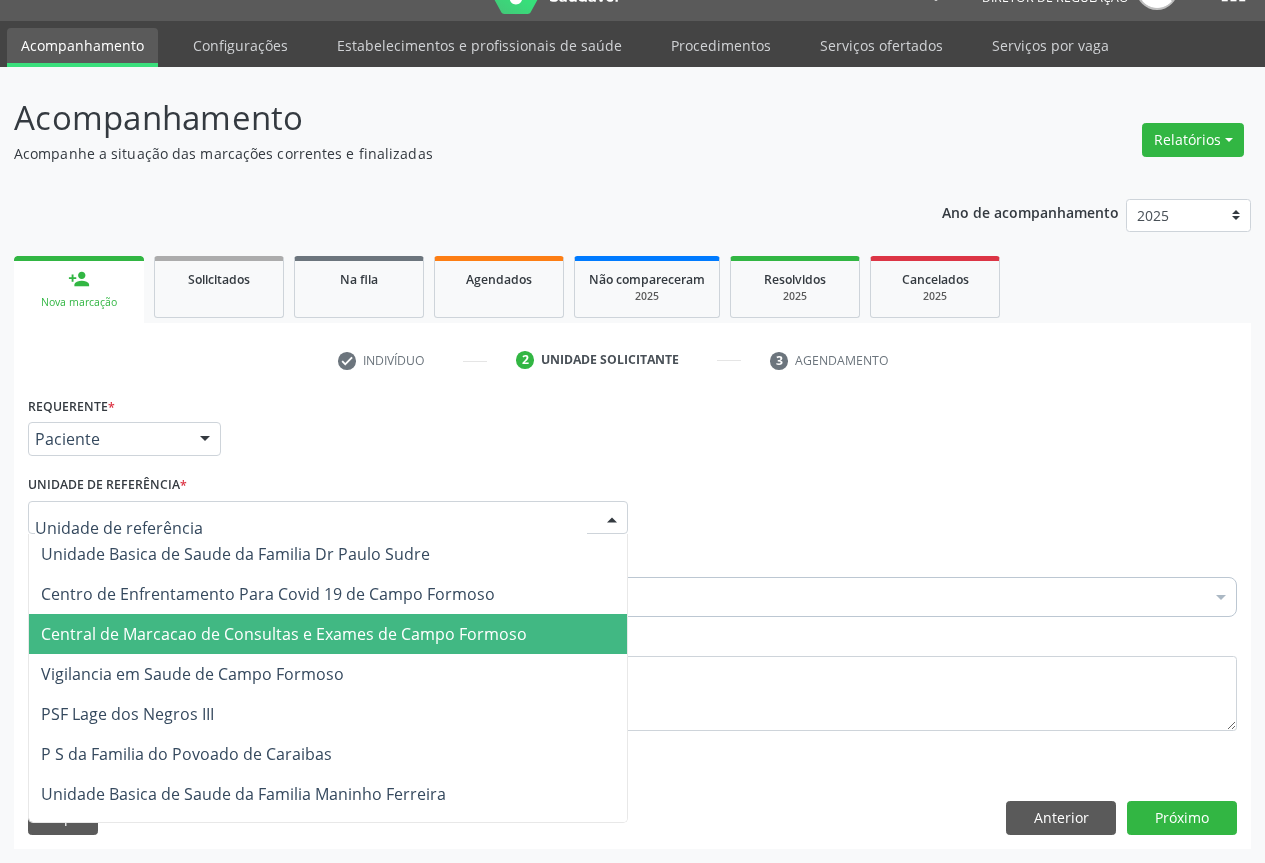 click on "Central de Marcacao de Consultas e Exames de Campo Formoso" at bounding box center [284, 634] 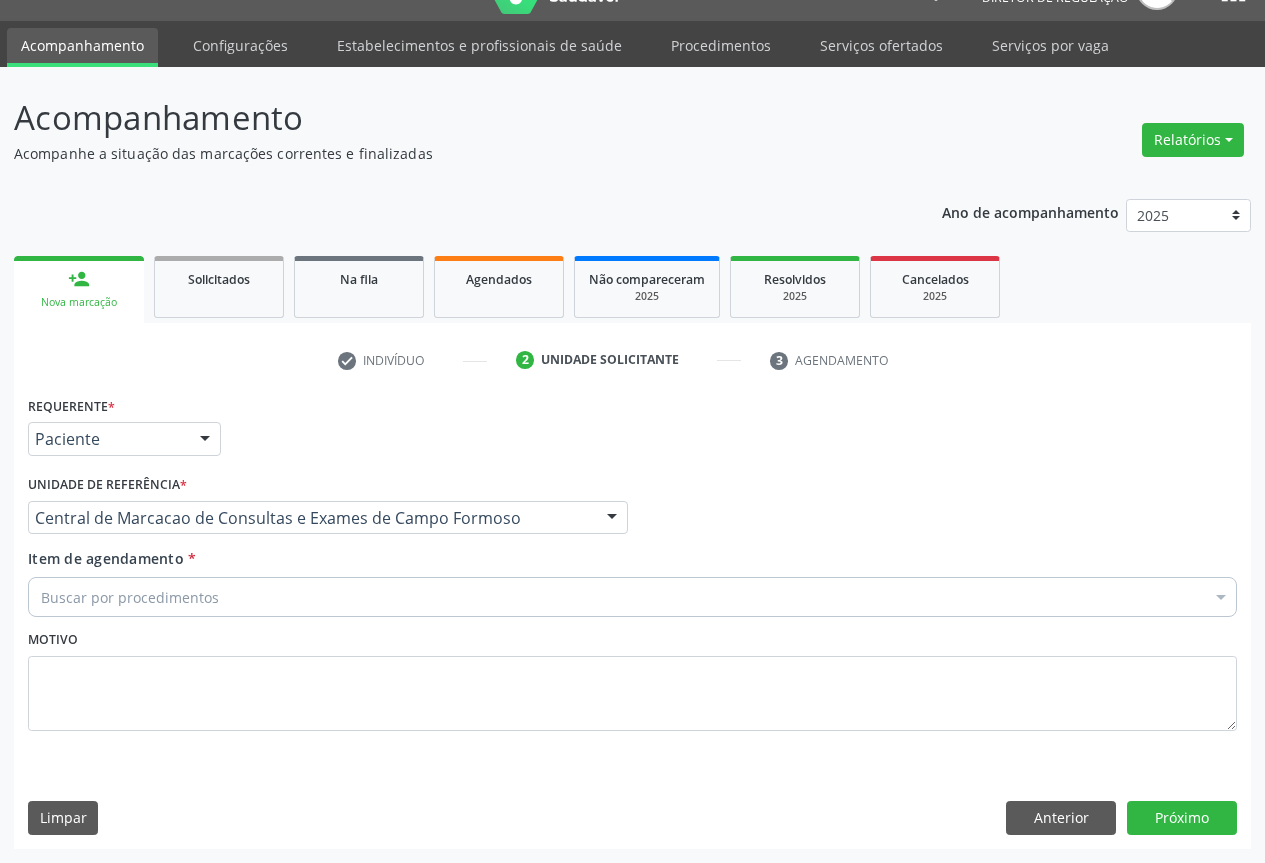 click on "Buscar por procedimentos" at bounding box center [632, 597] 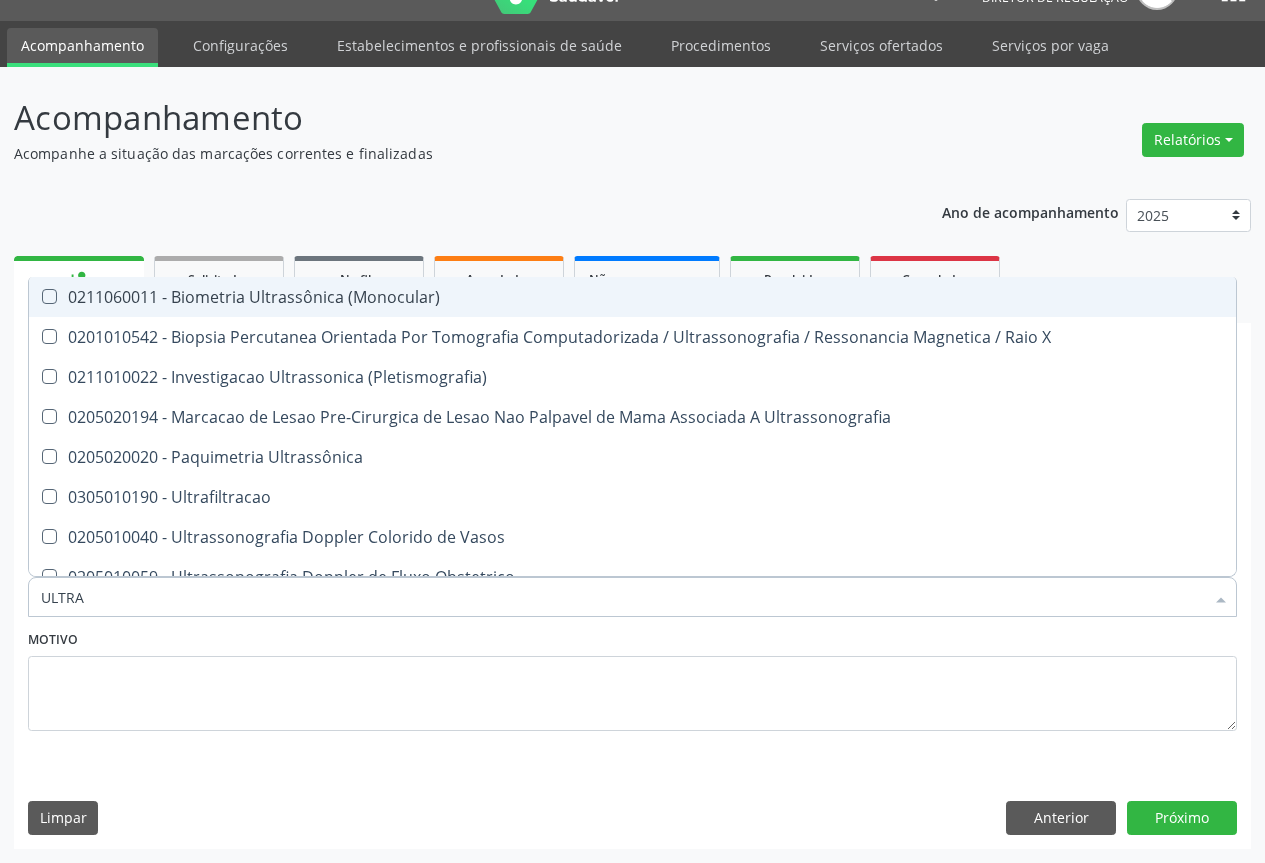 type on "ULTRAS" 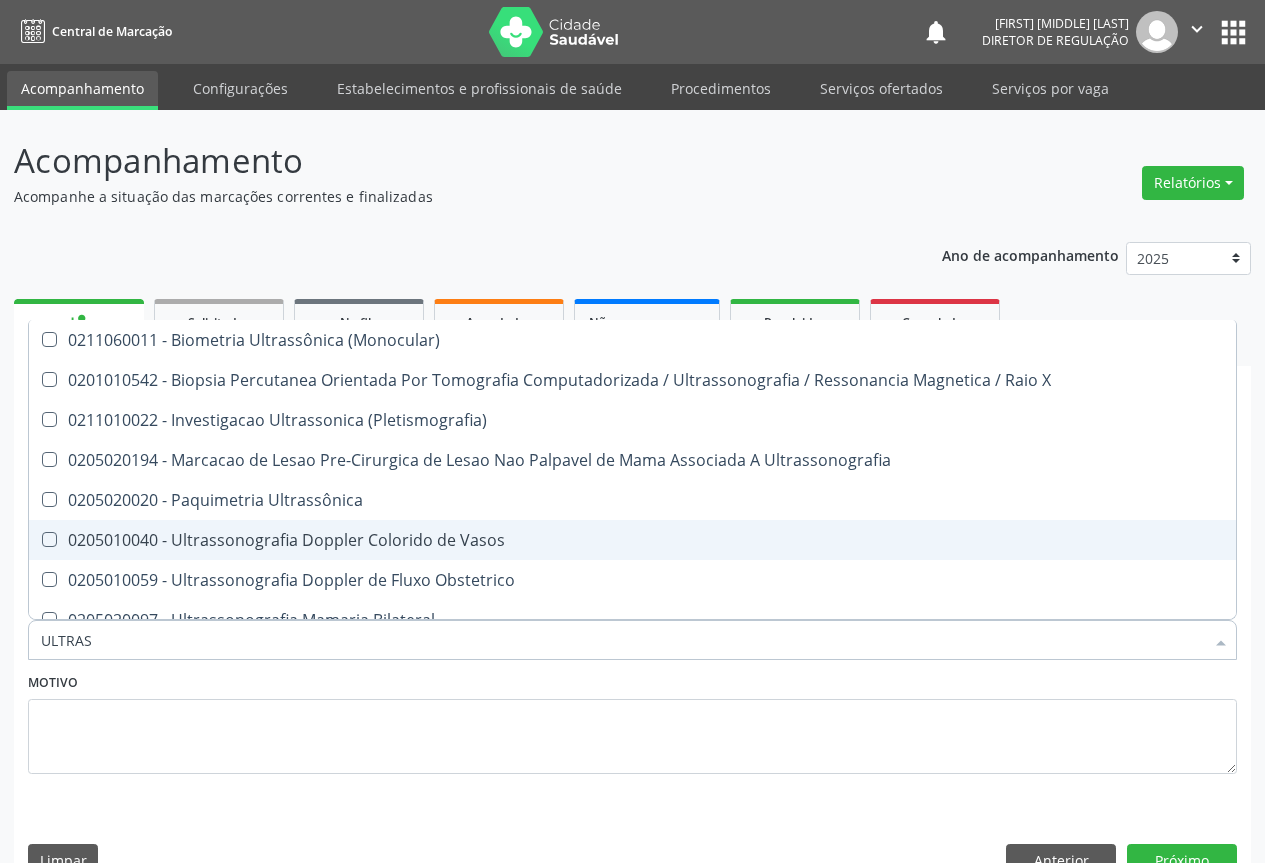 scroll, scrollTop: 43, scrollLeft: 0, axis: vertical 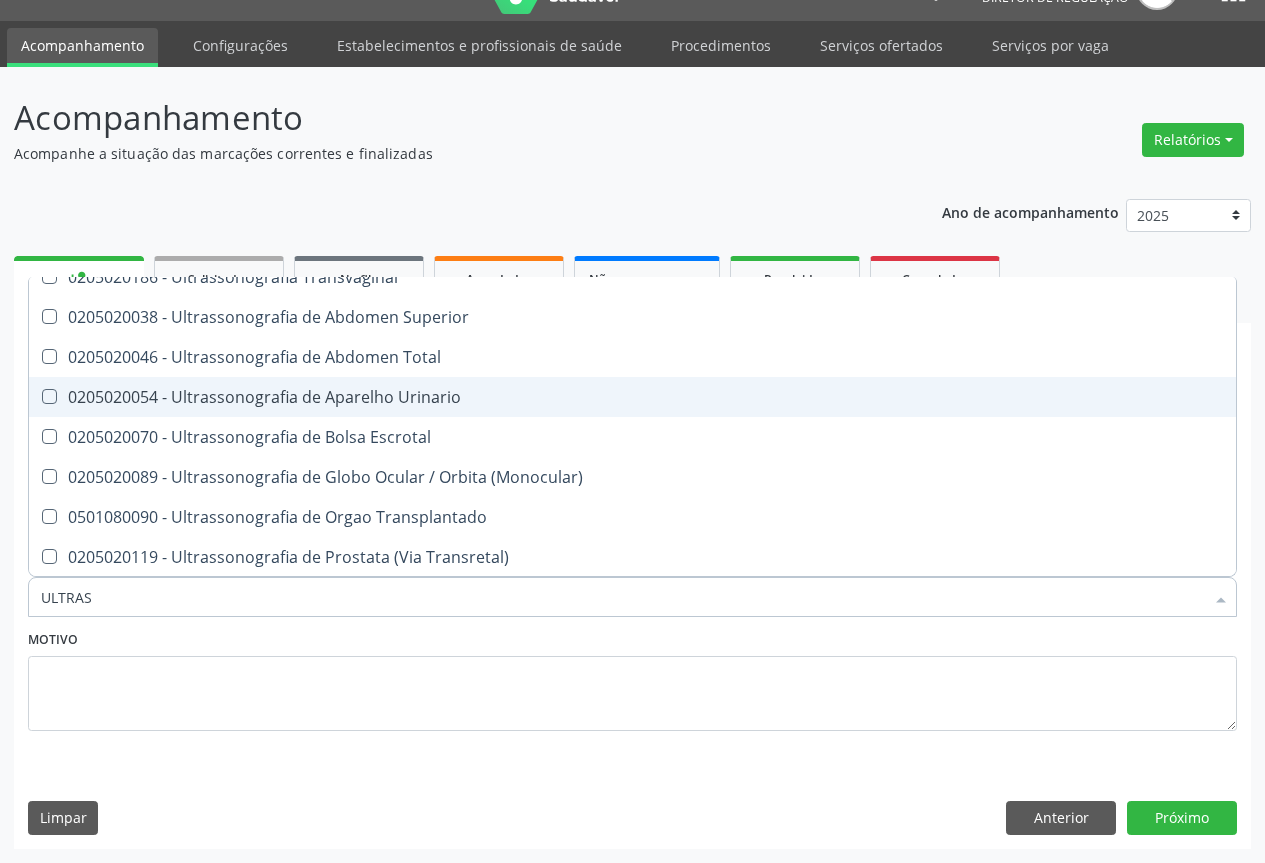 click on "0205020054 - Ultrassonografia de Aparelho Urinario" at bounding box center (632, 397) 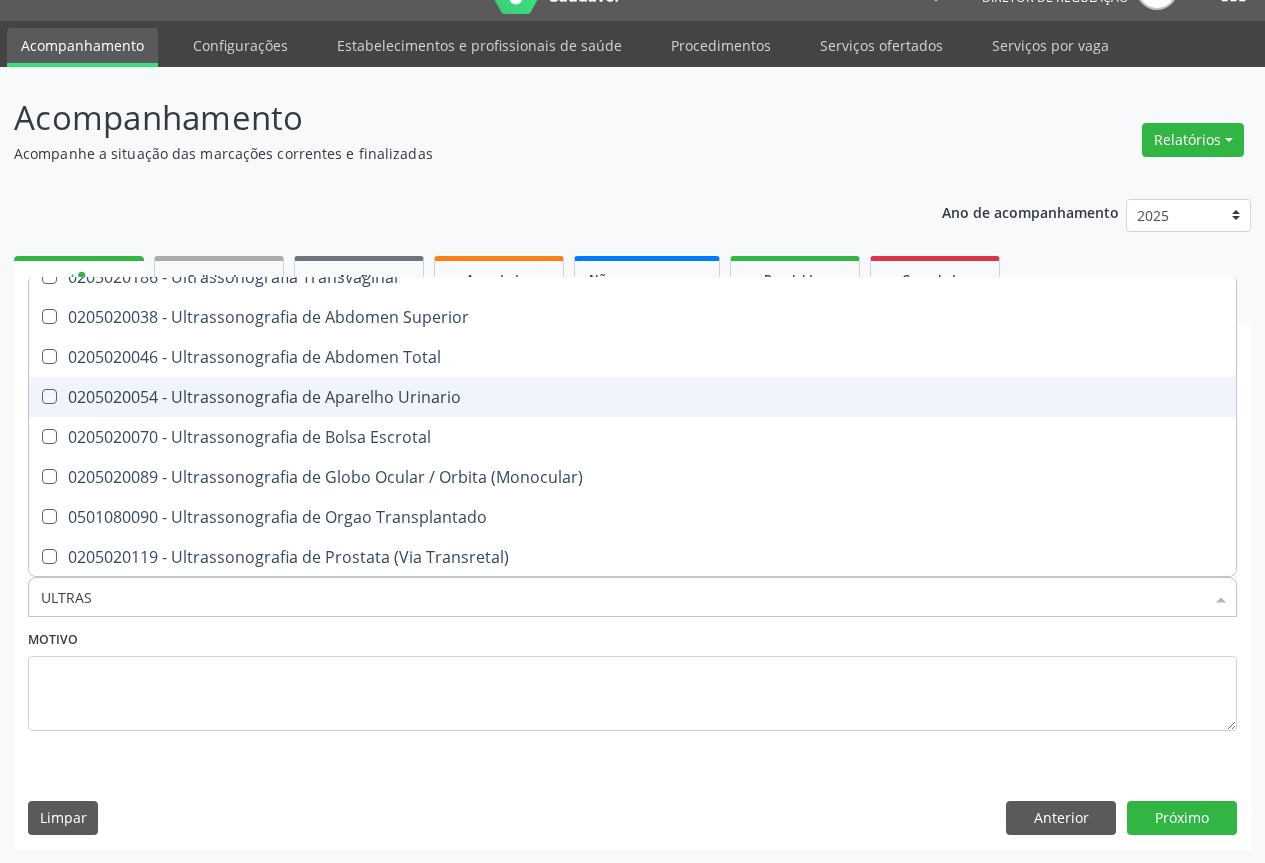 checkbox on "true" 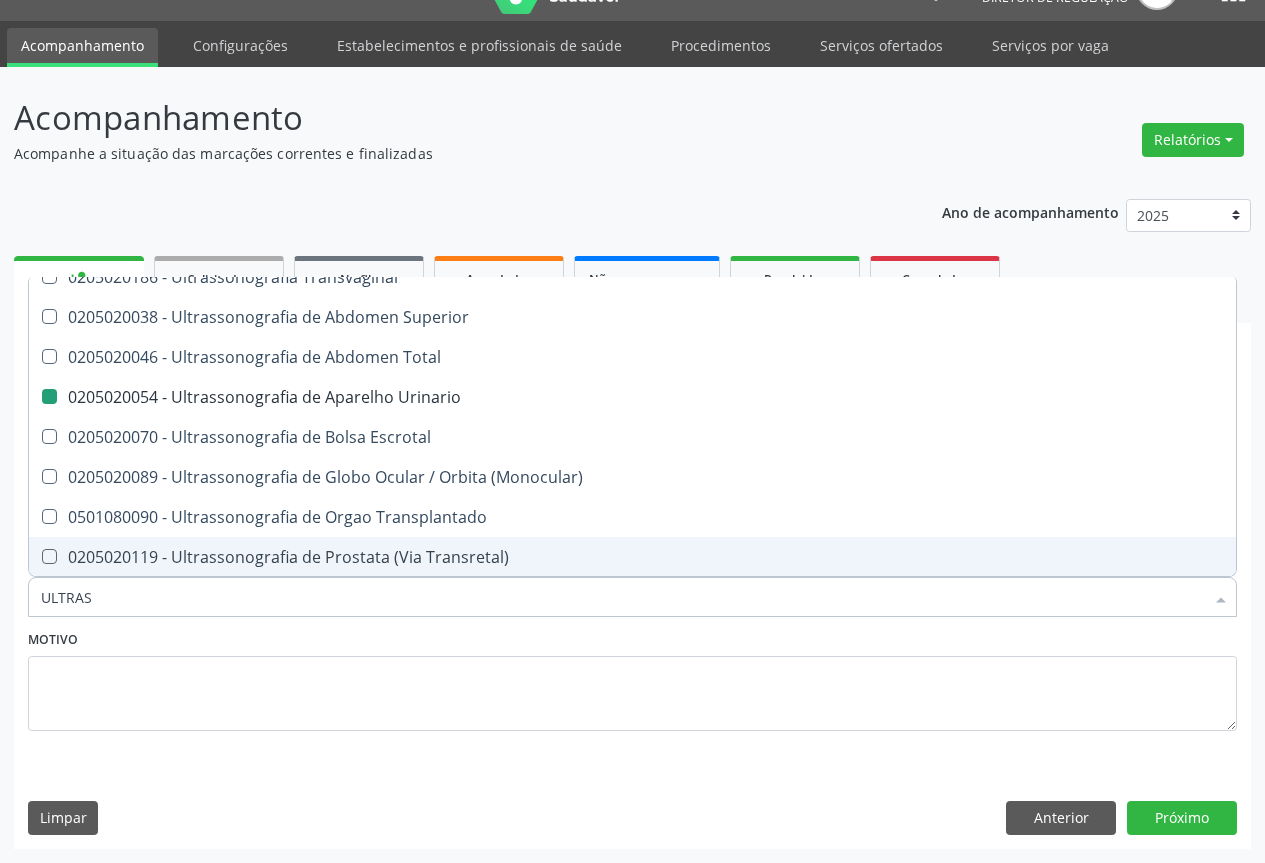 click on "Requerente
*
Paciente         Médico(a)   Enfermeiro(a)   Paciente
Nenhum resultado encontrado para: "   "
Não há nenhuma opção para ser exibida.
UF
[STATE]         [STATE]
Nenhum resultado encontrado para: "   "
Não há nenhuma opção para ser exibida.
Município
[CITY]         [CITY]
Nenhum resultado encontrado para: "   "
Não há nenhuma opção para ser exibida.
Médico Solicitante
Por favor, selecione a Unidade de Atendimento primeiro
Nenhum resultado encontrado para: "   "
Não há nenhuma opção para ser exibida.
Unidade de referência
*
Central de Marcacao de Consultas e Exames de [CITY]         Unidade Basica de Saude da Familia Dr Paulo Sudre   Centro de Enfrentamento Para Covid 19 de [CITY]" at bounding box center (632, 619) 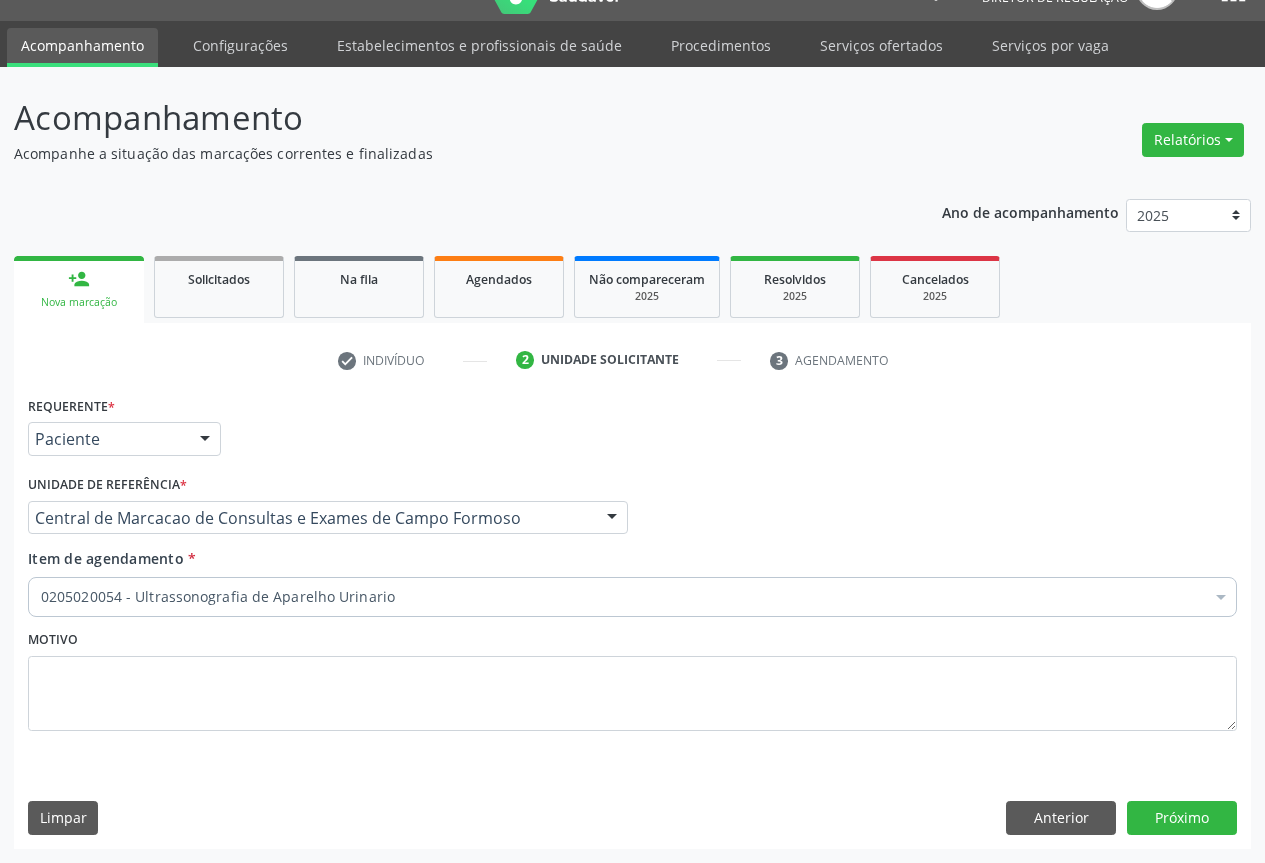 scroll, scrollTop: 0, scrollLeft: 0, axis: both 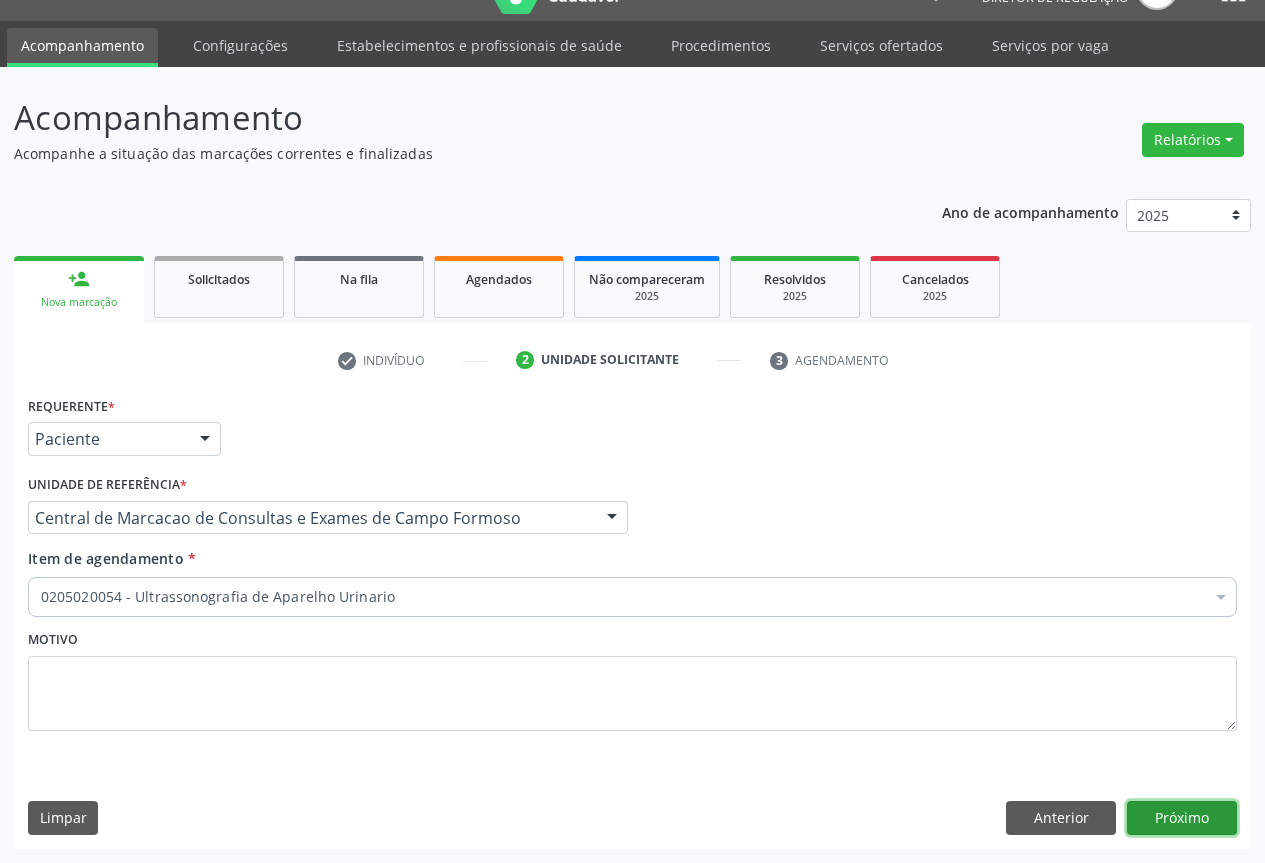 click on "Próximo" at bounding box center [1182, 818] 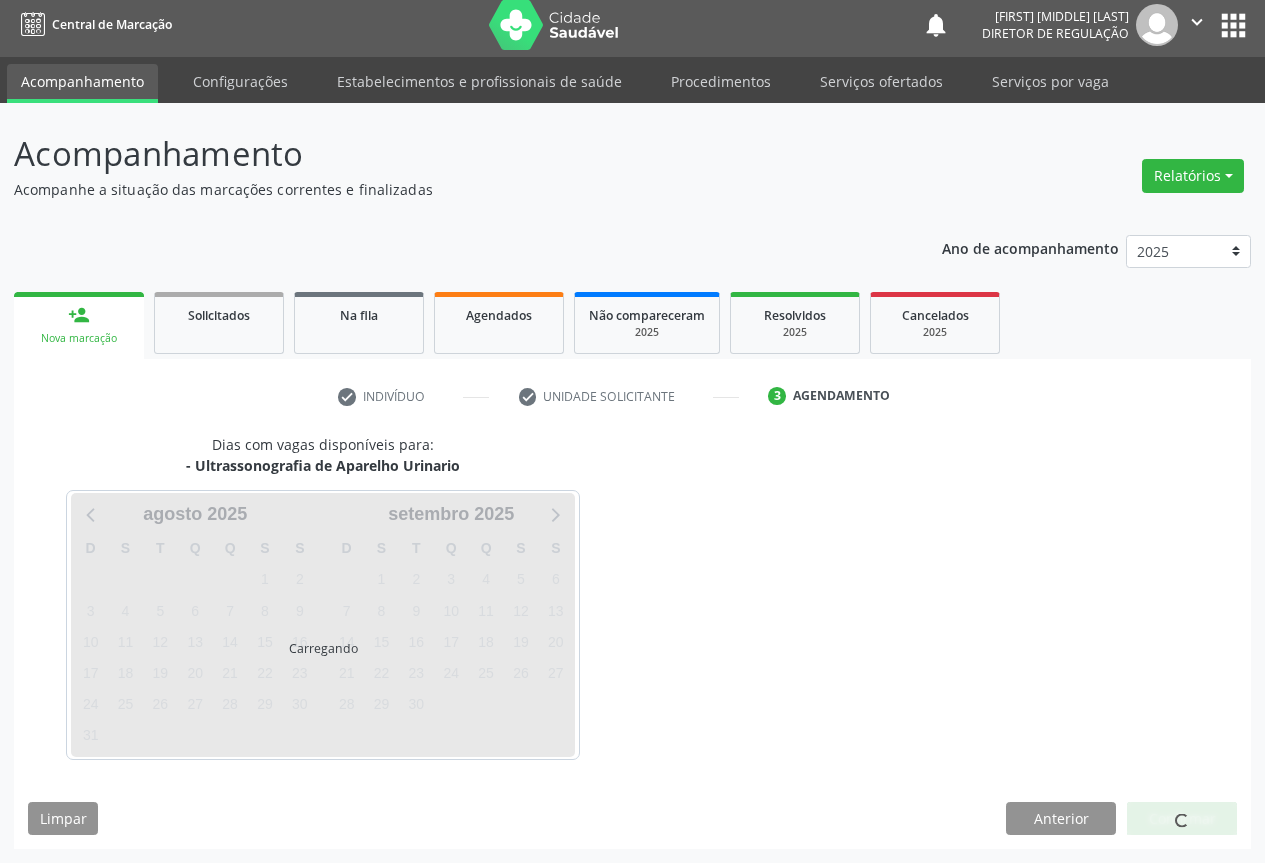 scroll, scrollTop: 7, scrollLeft: 0, axis: vertical 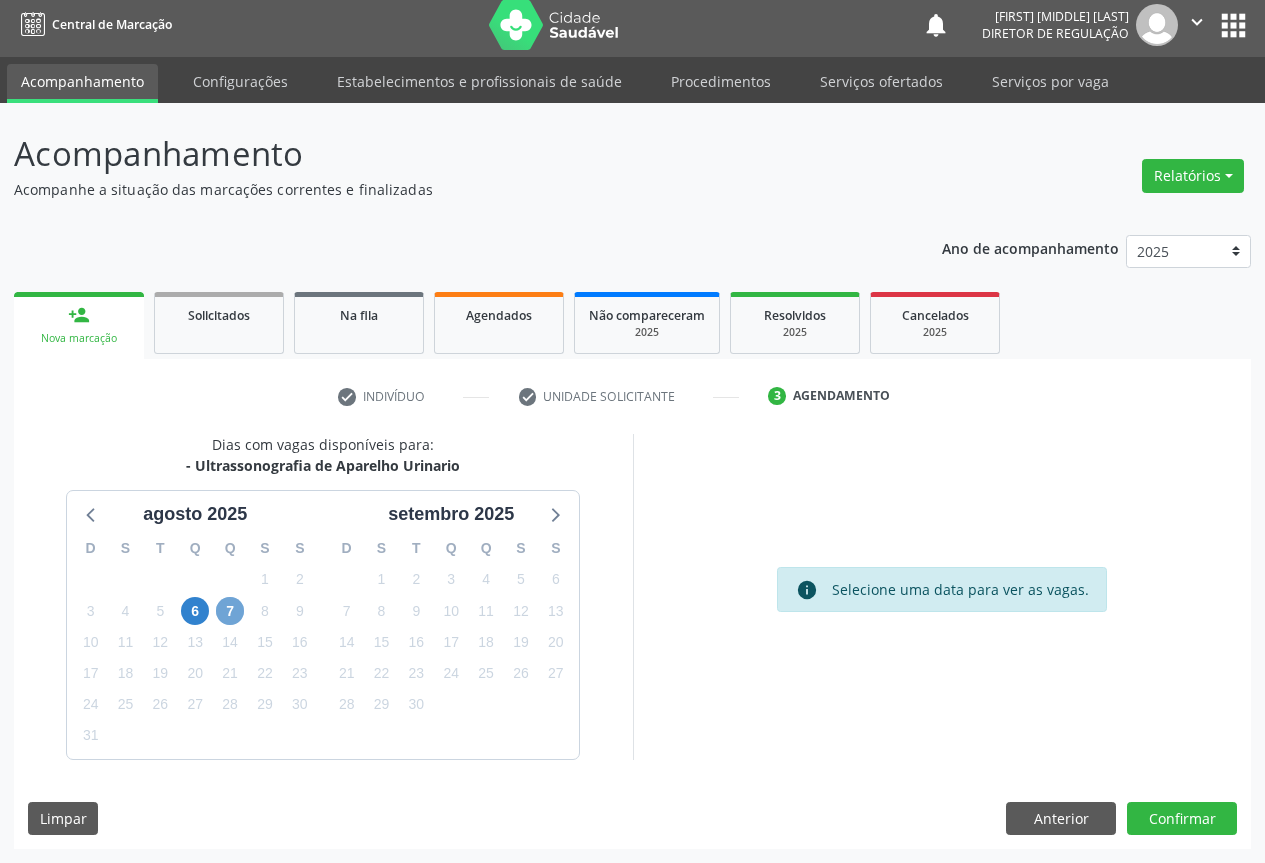 click on "7" at bounding box center (230, 611) 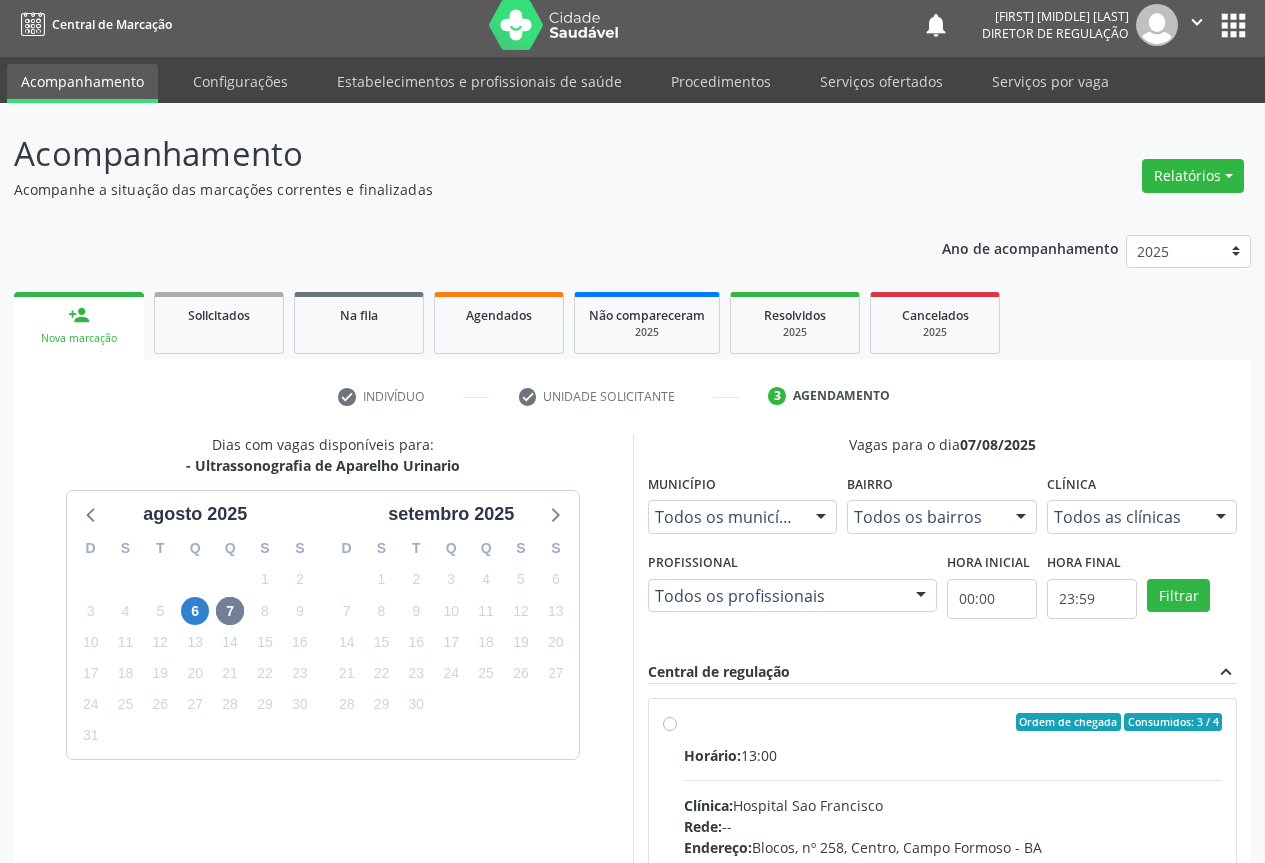 click on "Horário: 13:00
Clínica:  Hospital Sao Francisco
Rede:
--
Endereço:   [BUILDING], nº [NUMBER], [DISTRICT], [CITY] - [STATE]
Telefone:   ([AREA]) [PHONE]
Profissional:
[FIRST] [LAST]
Informações adicionais sobre o atendimento
Idade de atendimento:
de 0 a 120 anos
Gênero(s) atendido(s):
Masculino e Feminino
Informações adicionais:
--" at bounding box center (953, 882) 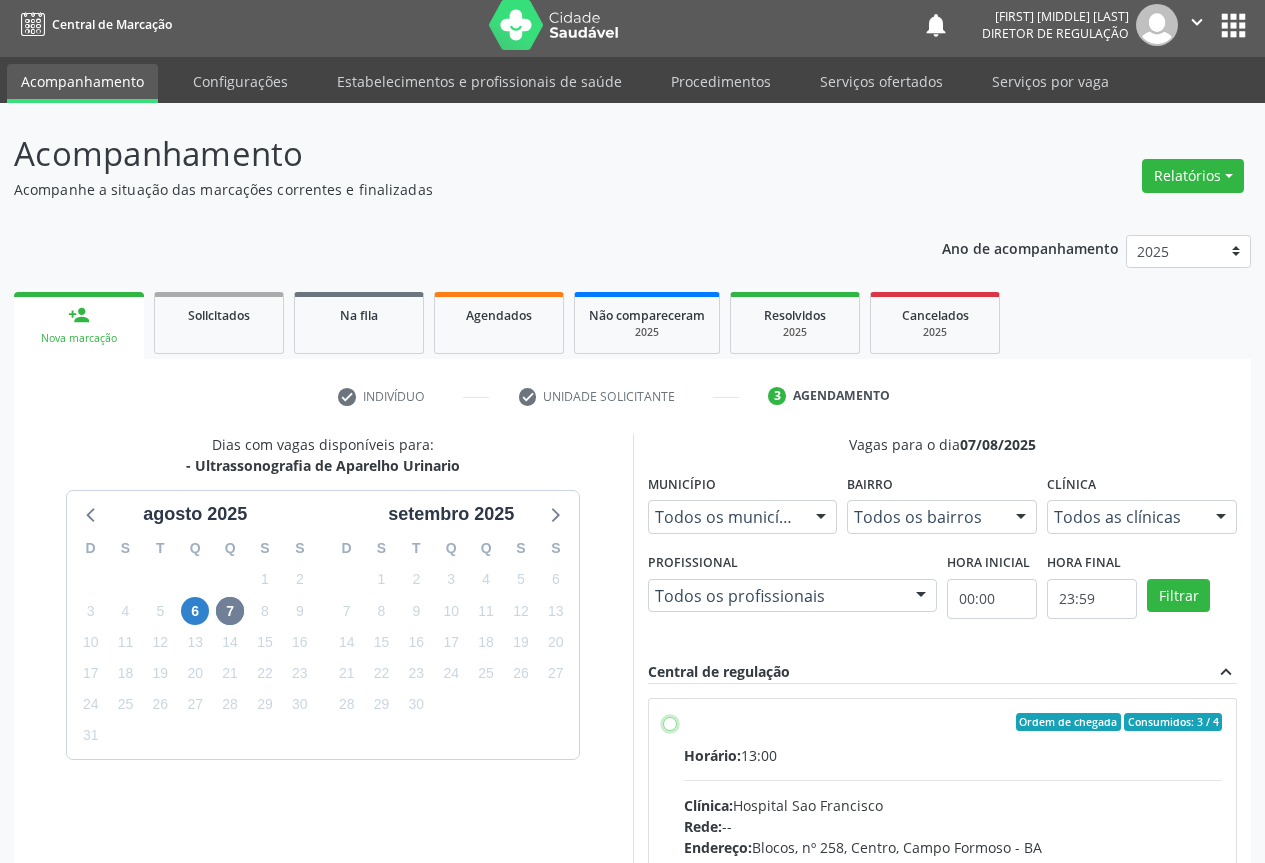 click on "Ordem de chegada
Consumidos: 3 / 4
Horário:   13:00
Clínica:  Hospital Sao Francisco
Rede:
--
Endereço:   Blocos, nº 258, [DISTRICT], [CITY] - [STATE]
Telefone:   ([AREA]) [PHONE]
Profissional:
[FIRST] [LAST]
Informações adicionais sobre o atendimento
Idade de atendimento:
de 0 a 120 anos
Gênero(s) atendido(s):
Masculino e Feminino
Informações adicionais:
--" at bounding box center (670, 722) 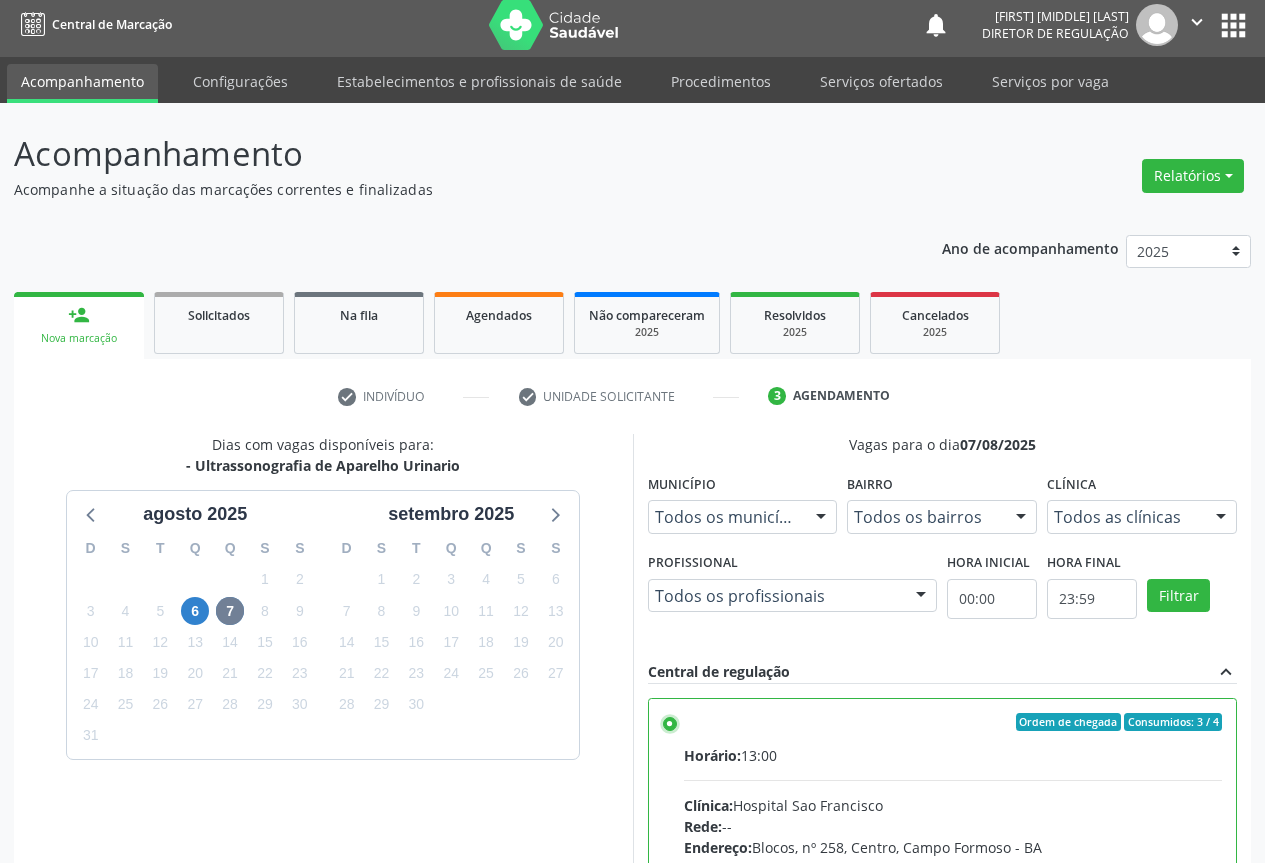 scroll, scrollTop: 332, scrollLeft: 0, axis: vertical 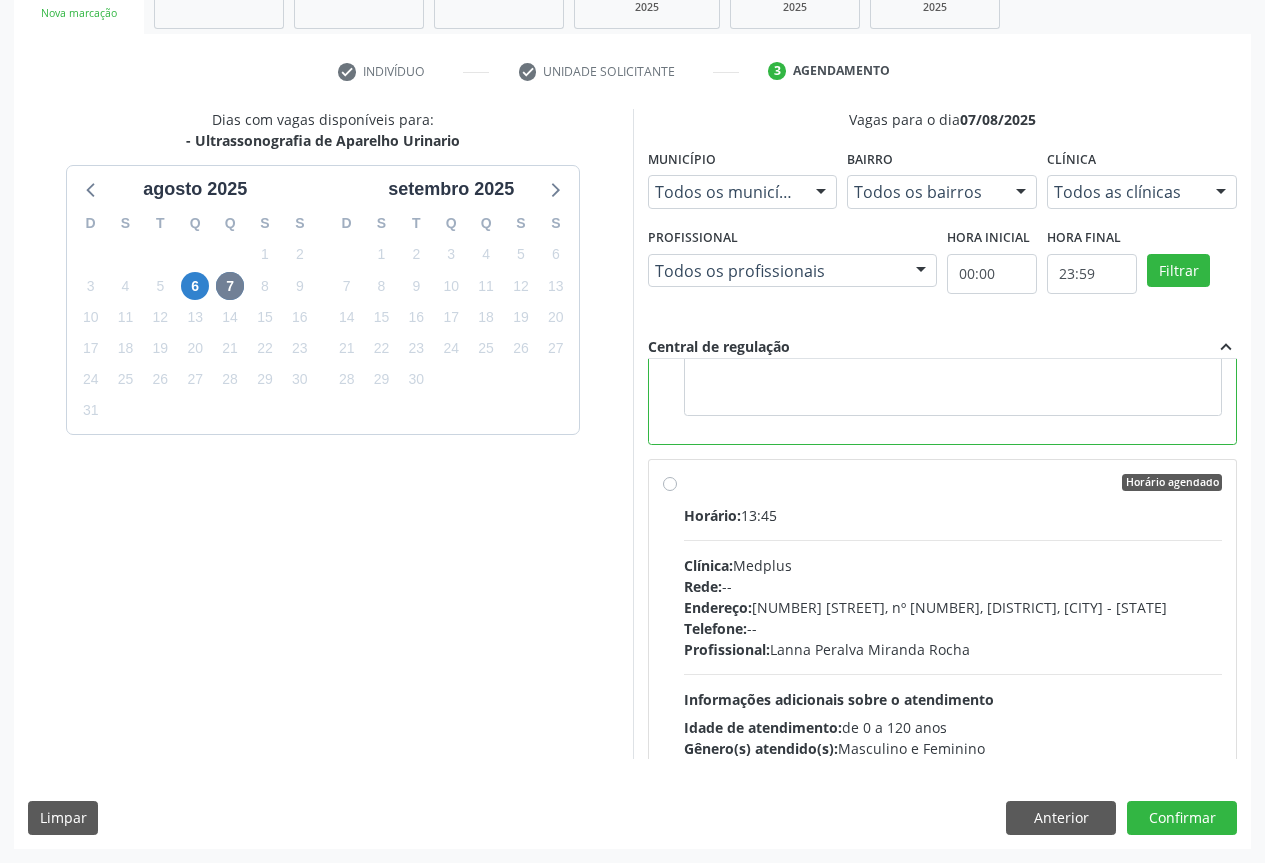 click on "Endereço: [NUMBER] [STREET], nº [NUMBER], [DISTRICT], [CITY] - [STATE]" at bounding box center [953, 607] 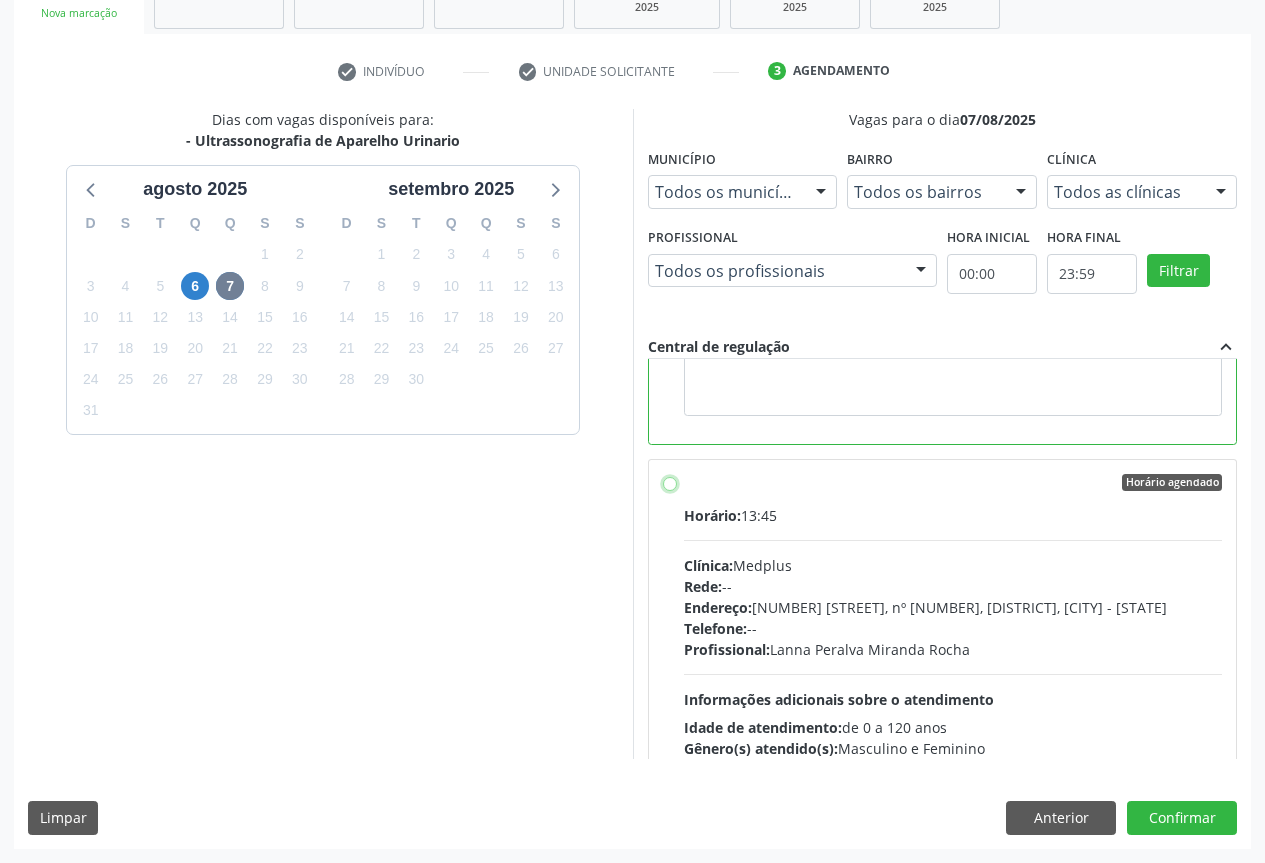 click on "Horário agendado
Horário:   13:45
Clínica:  Medplus
Rede:
--
Endereço:   2 and S 204 Ed Emp B, nº 35, [DISTRICT], [CITY] - [STATE]
Telefone:   --
Profissional:
[FIRST] [LAST]
Informações adicionais sobre o atendimento
Idade de atendimento:
de 0 a 120 anos
Gênero(s) atendido(s):
Masculino e Feminino
Informações adicionais:
--" at bounding box center (670, 483) 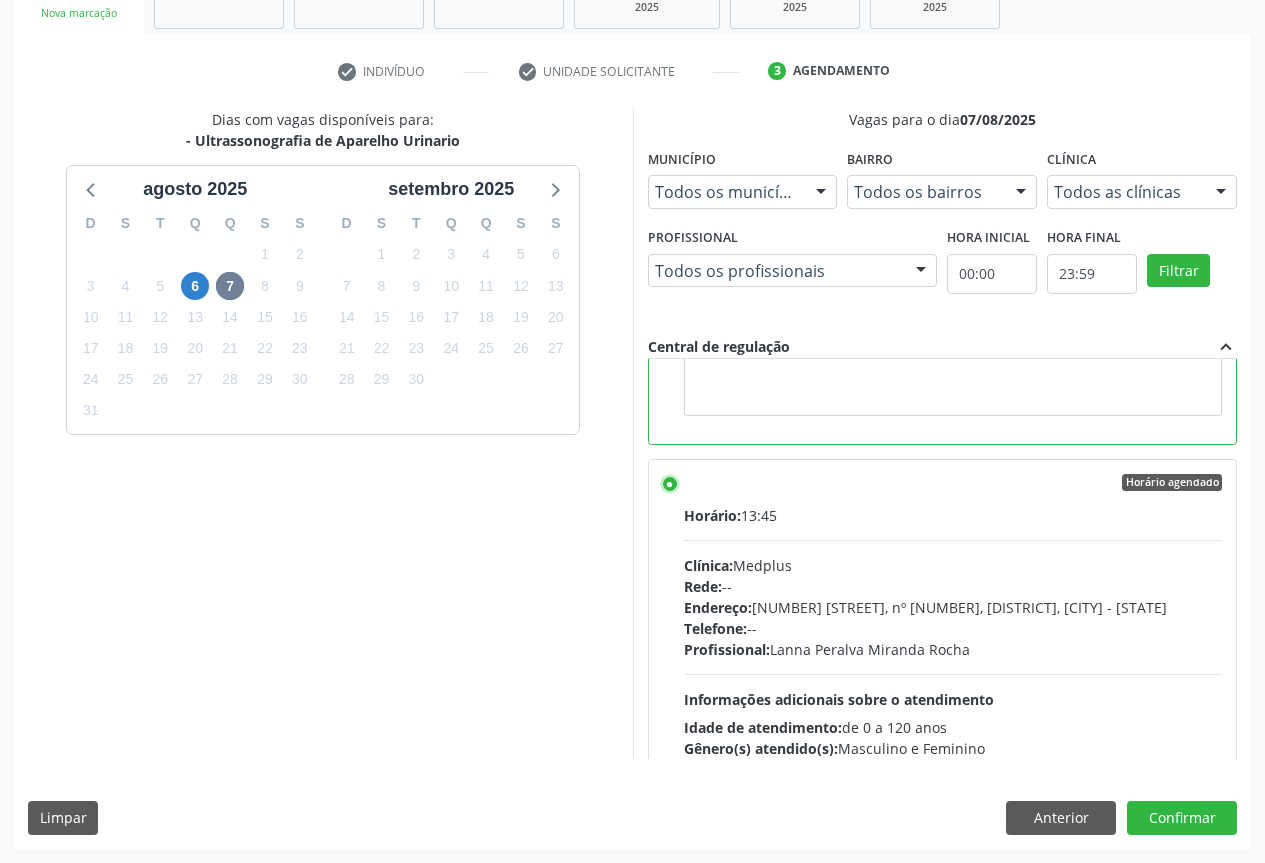 scroll, scrollTop: 188, scrollLeft: 0, axis: vertical 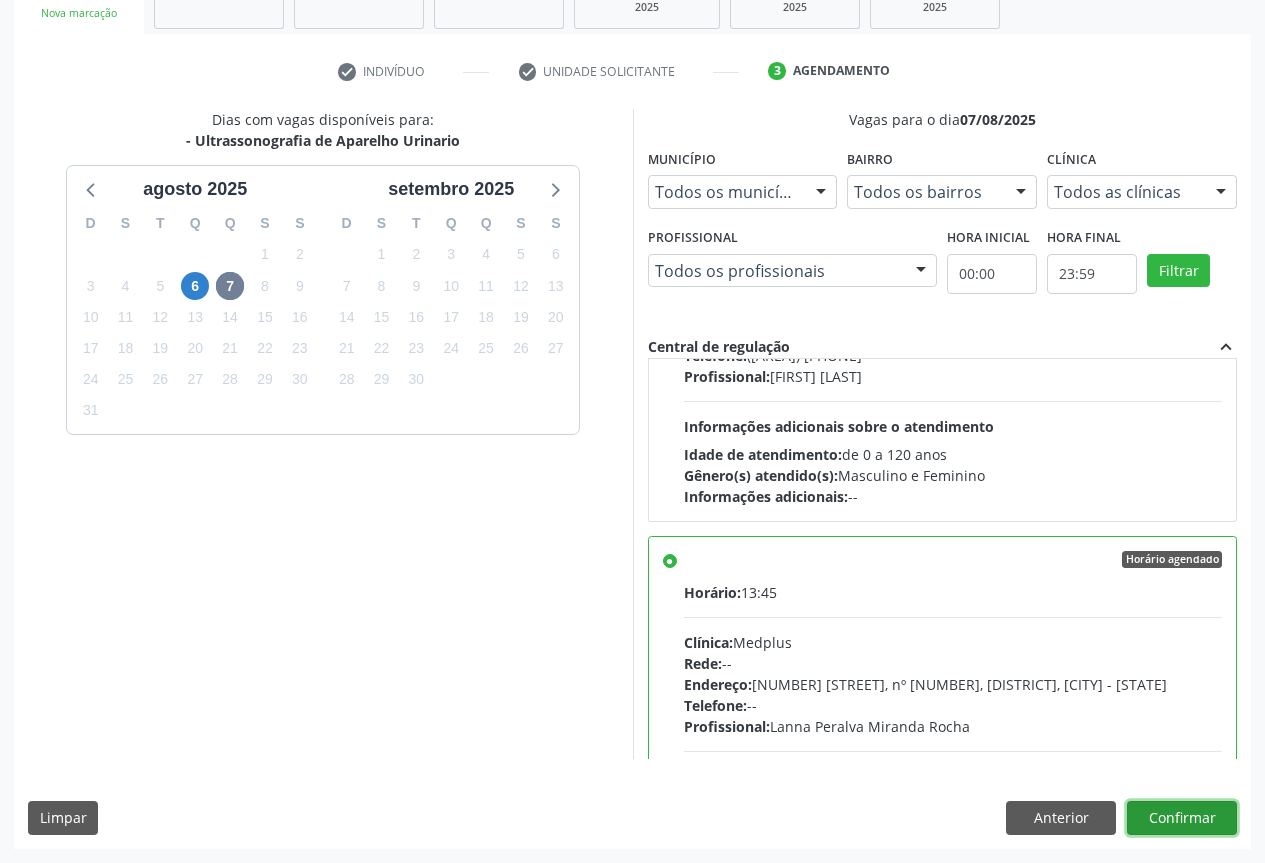 click on "Confirmar" at bounding box center (1182, 818) 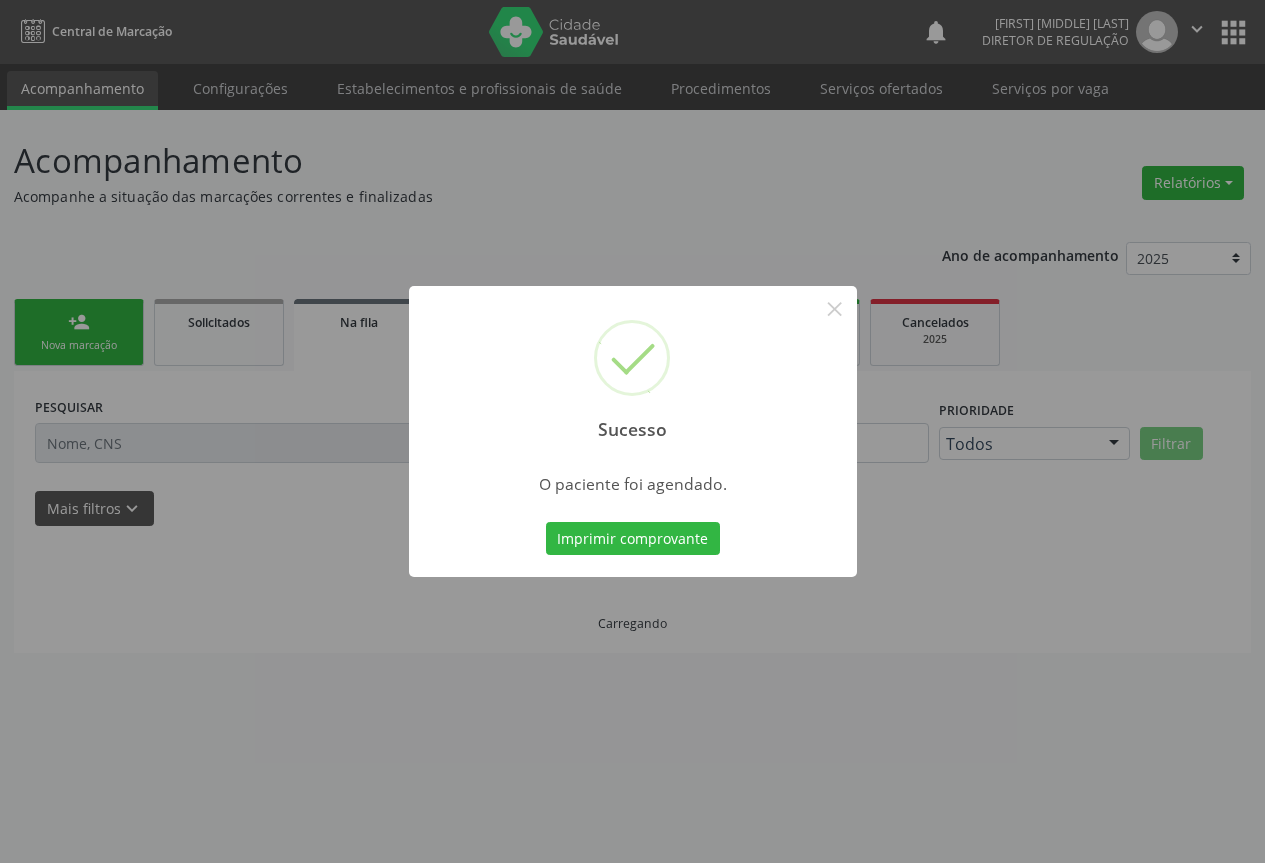 scroll, scrollTop: 0, scrollLeft: 0, axis: both 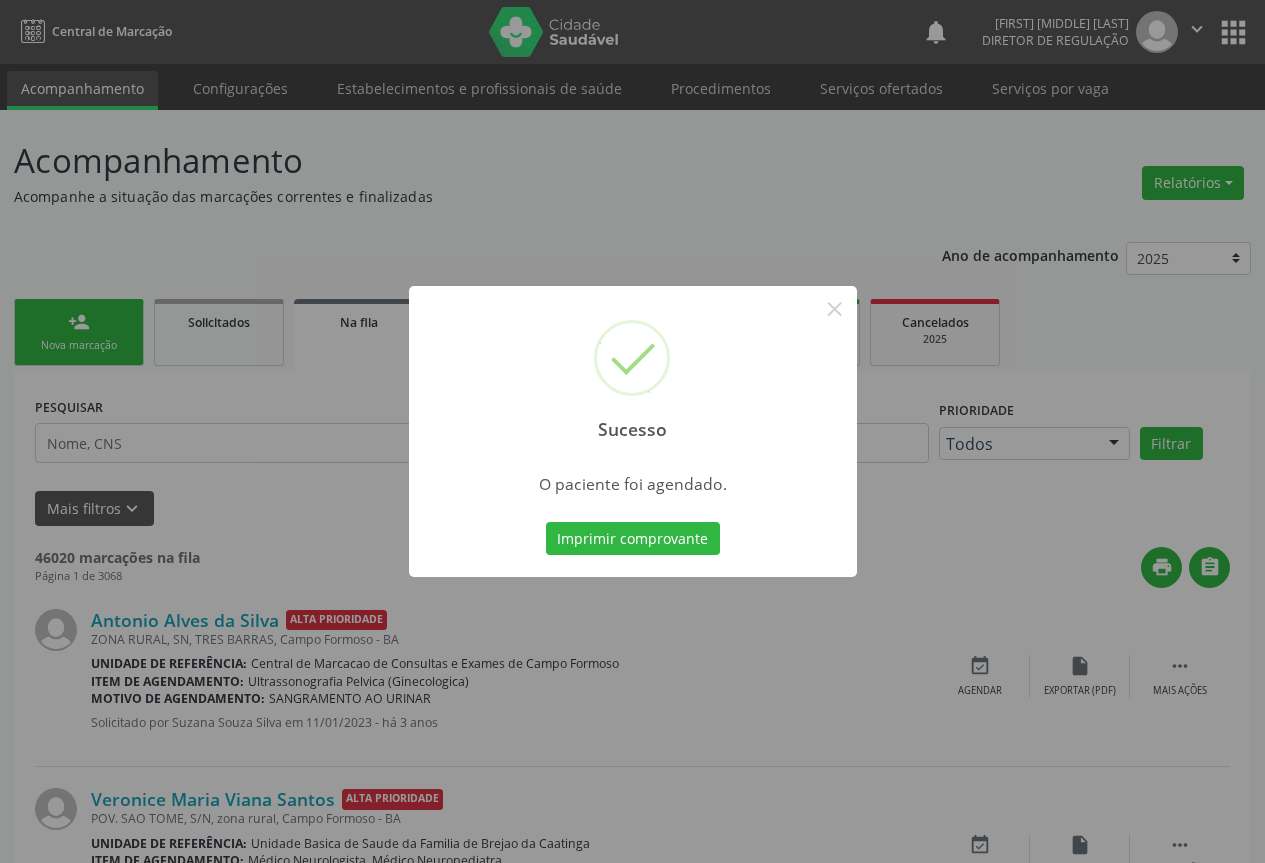 type 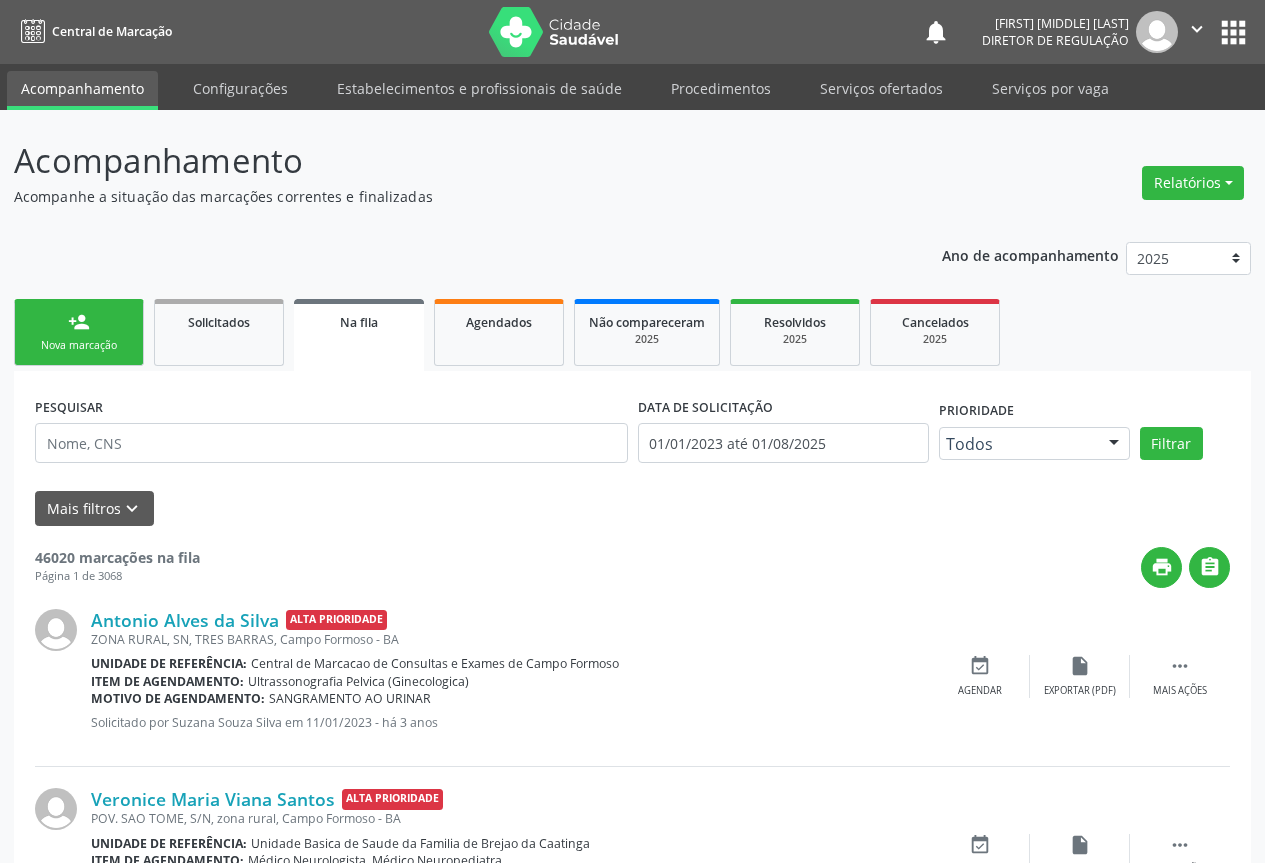 click on "person_add
Nova marcação" at bounding box center [79, 332] 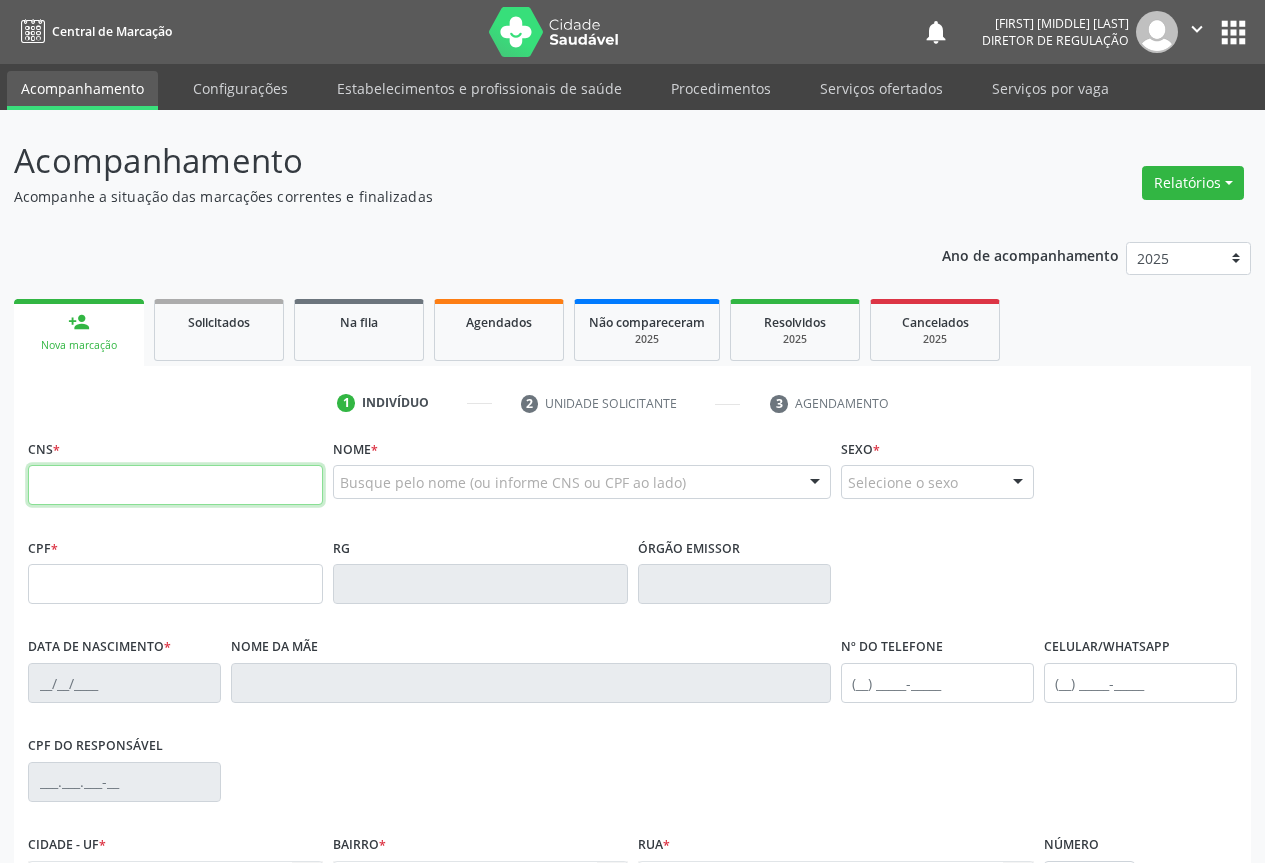 click at bounding box center (175, 485) 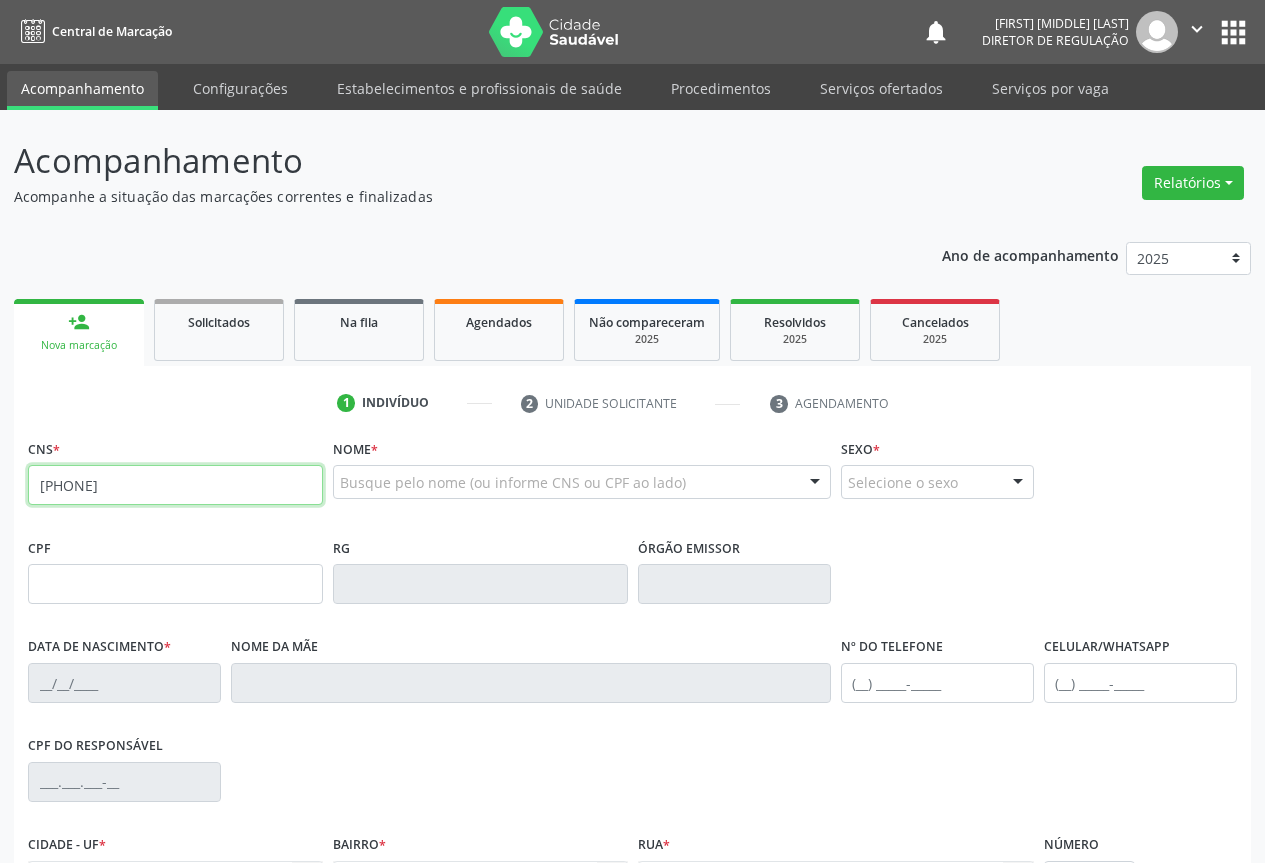 type on "[PHONE]" 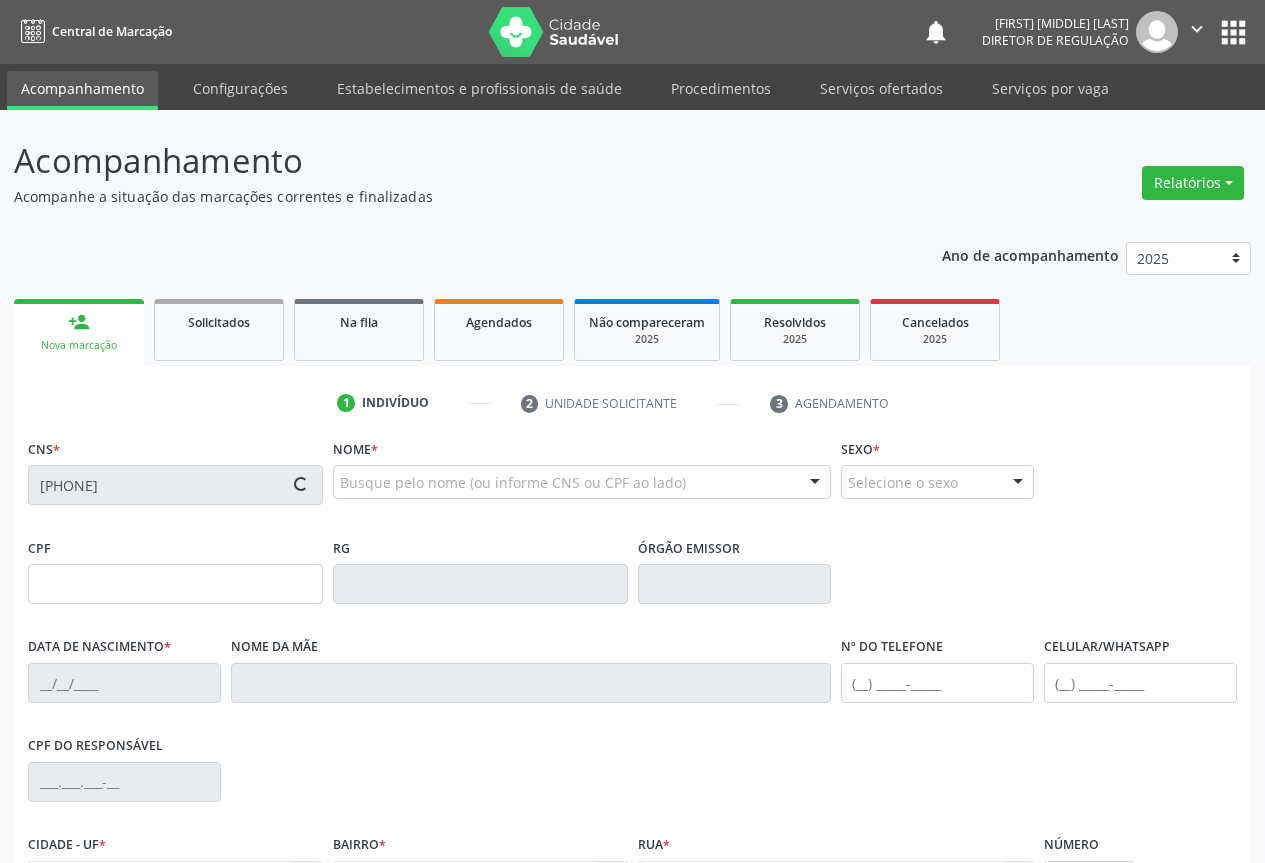 scroll, scrollTop: 221, scrollLeft: 0, axis: vertical 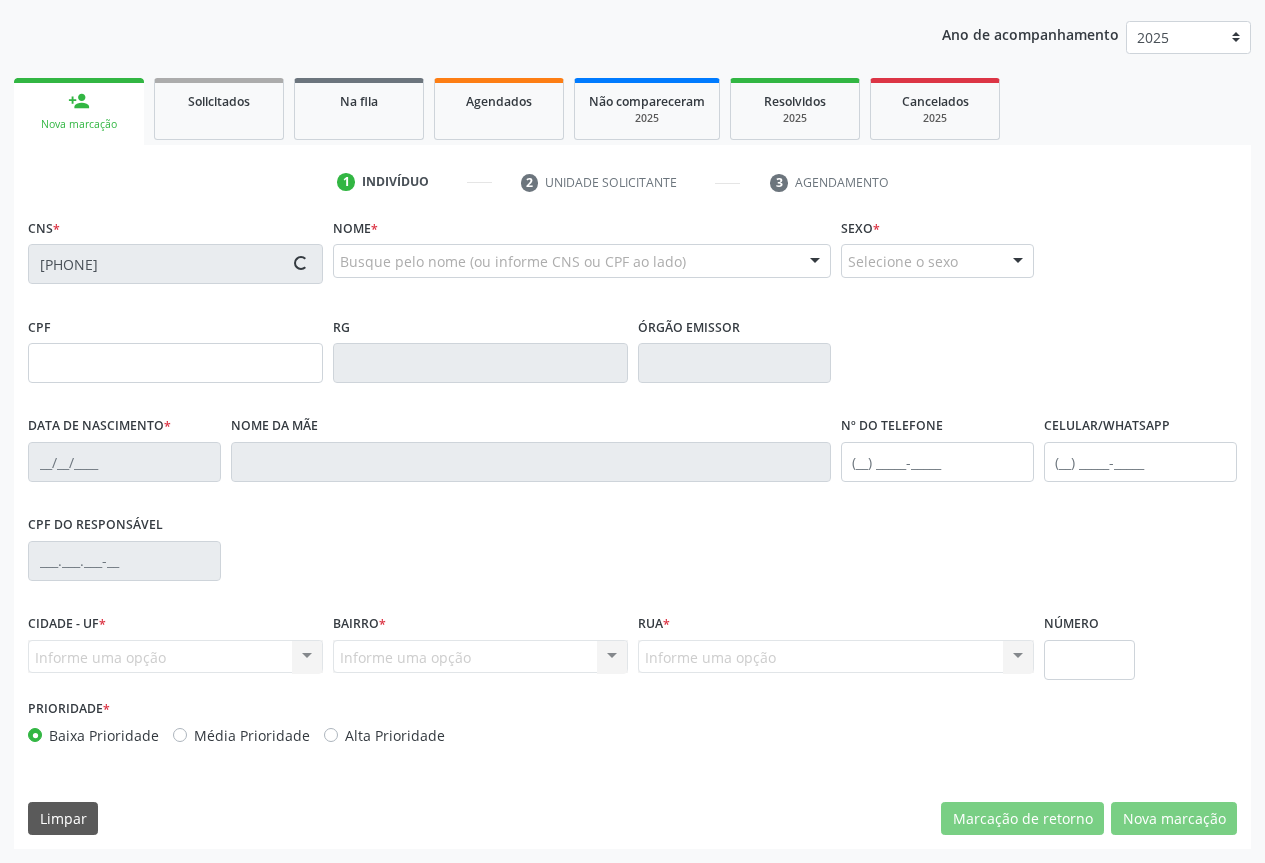 type on "2079276930" 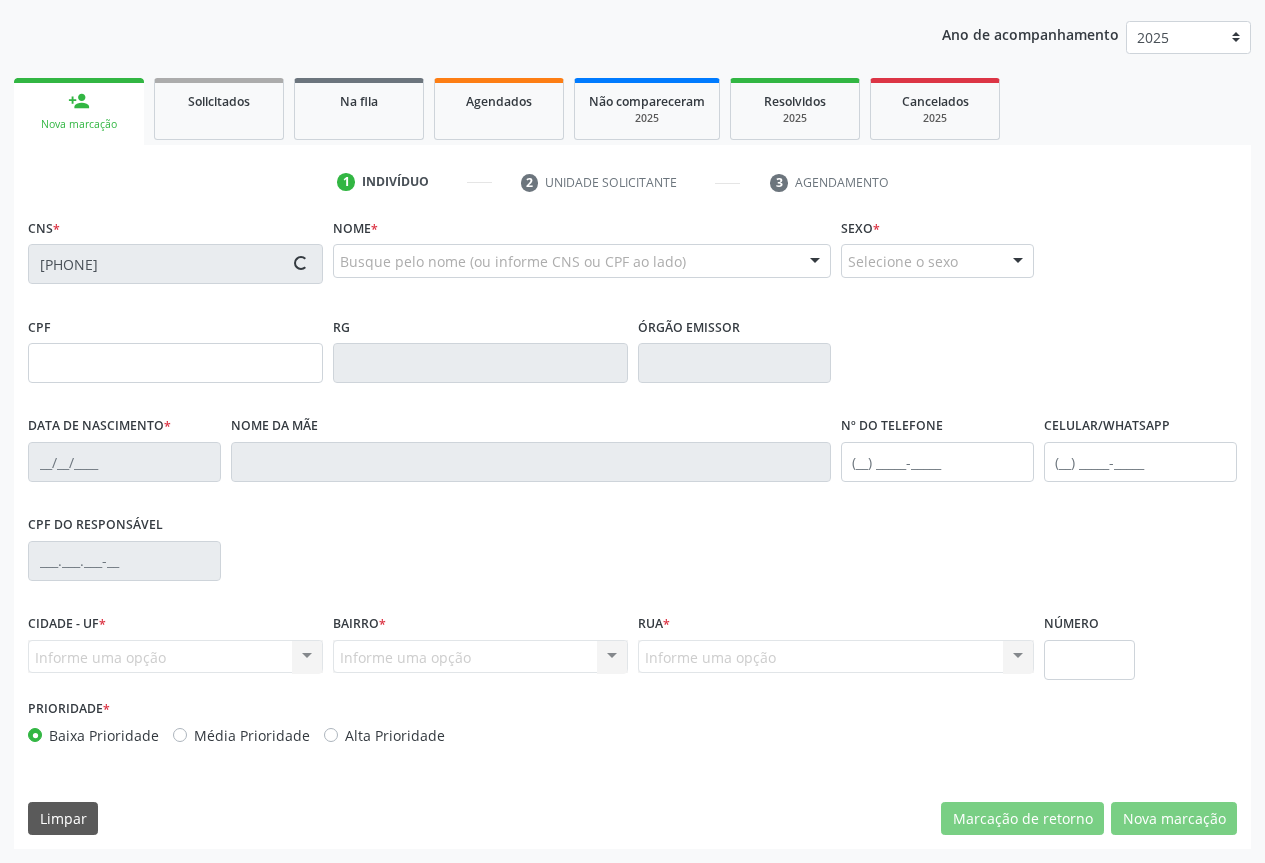 type on "[DATE]" 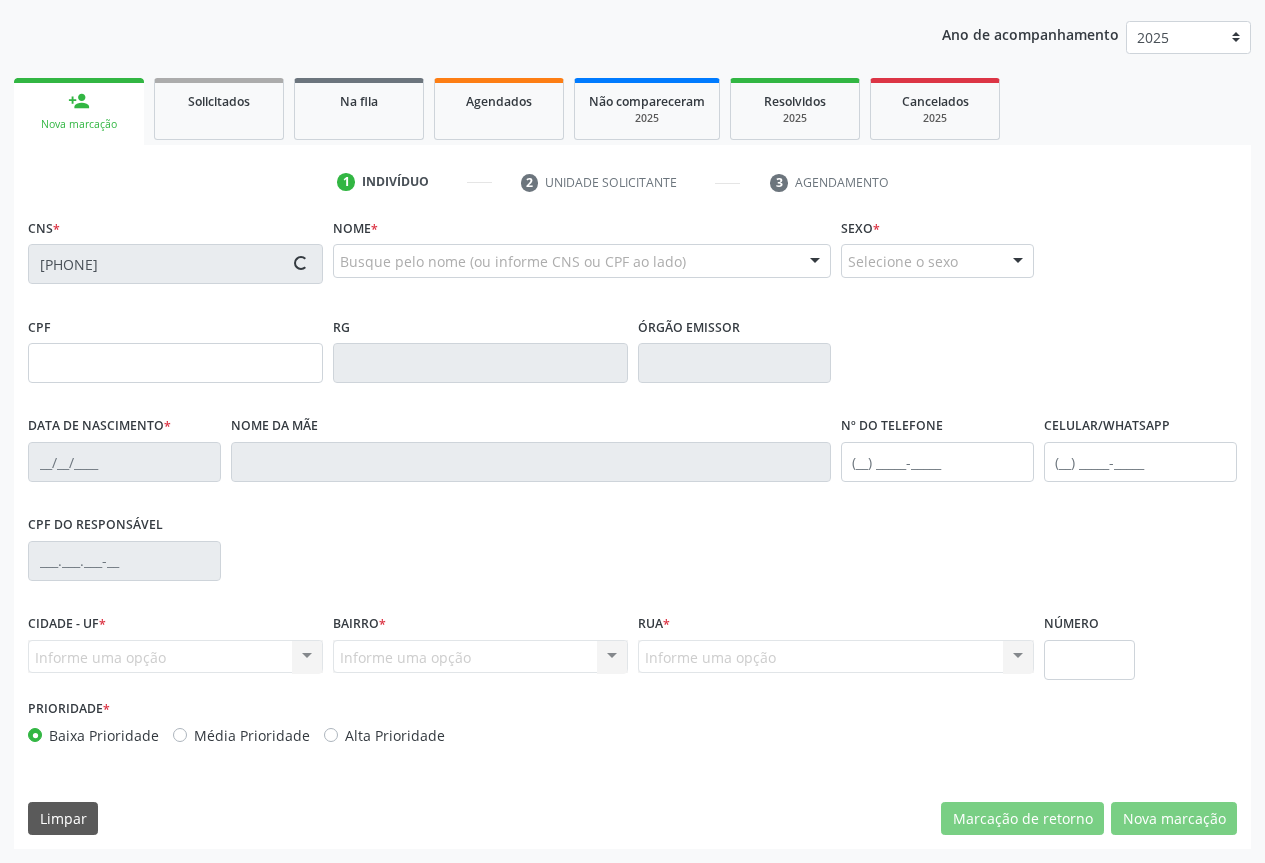 type on "21" 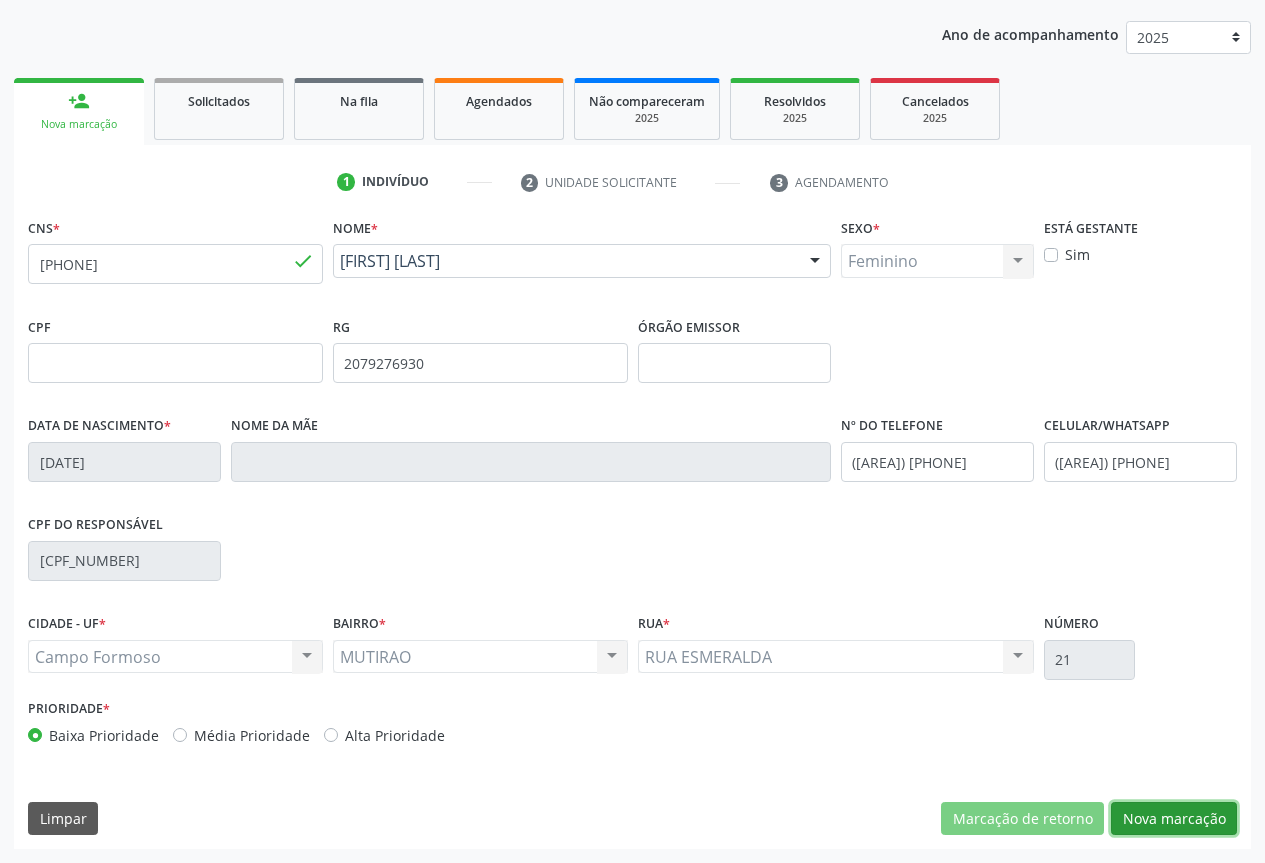 drag, startPoint x: 1167, startPoint y: 812, endPoint x: 588, endPoint y: 580, distance: 623.75073 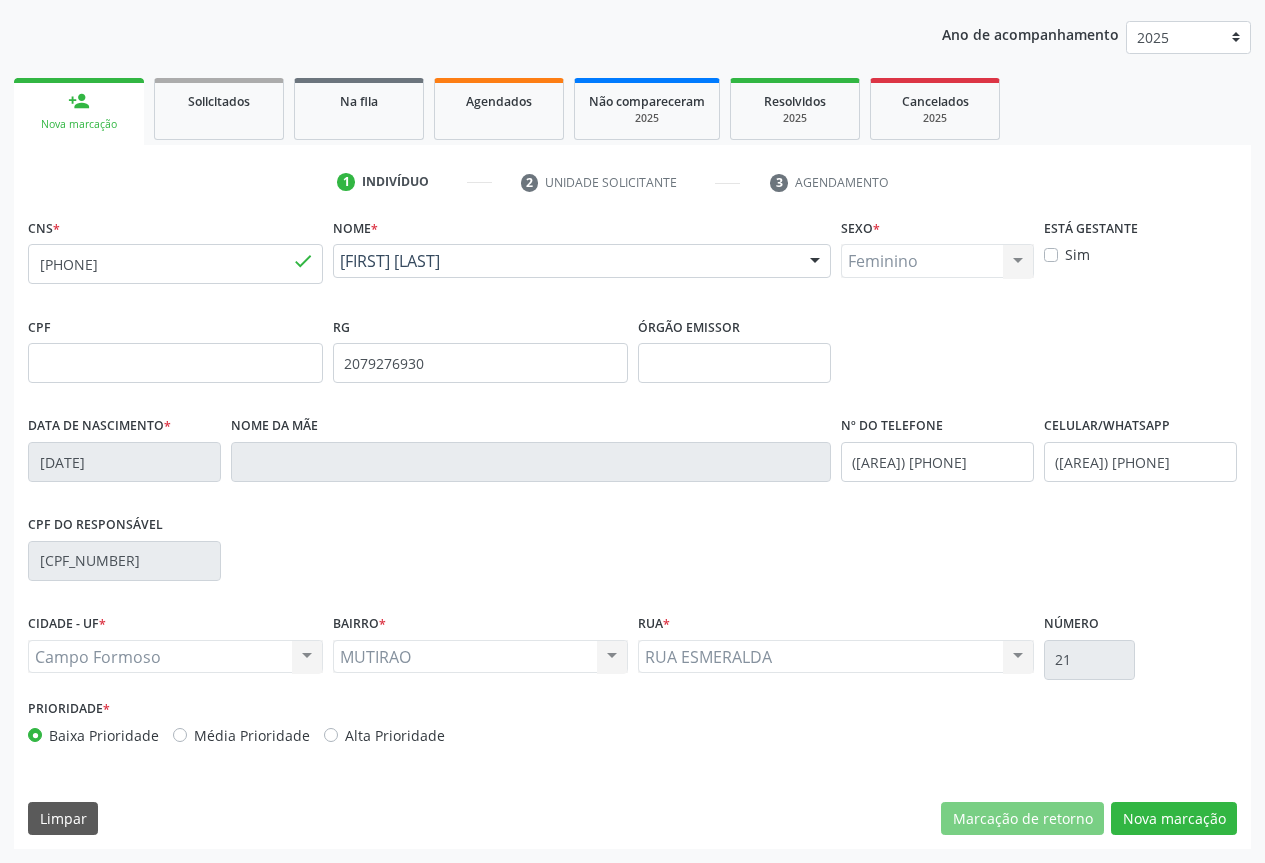 scroll, scrollTop: 43, scrollLeft: 0, axis: vertical 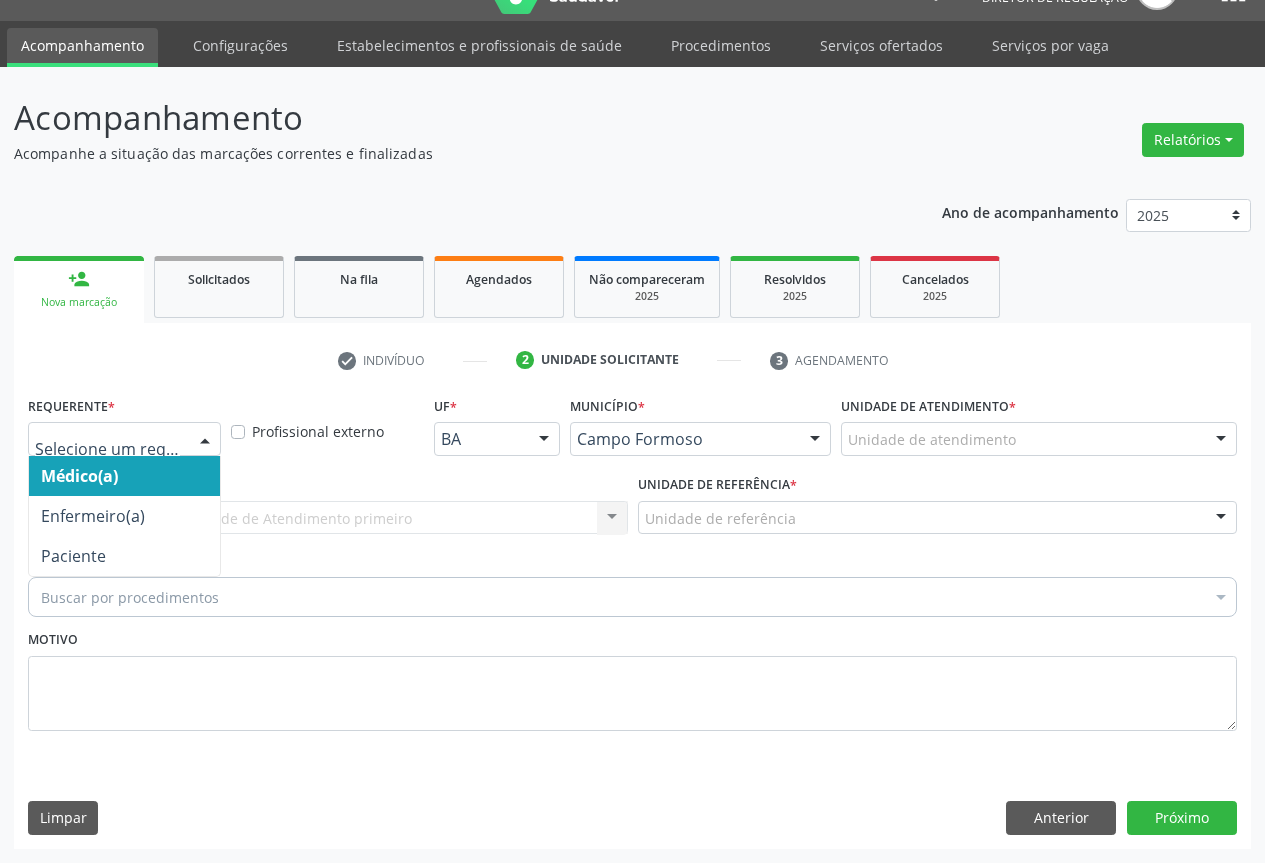 click at bounding box center [205, 440] 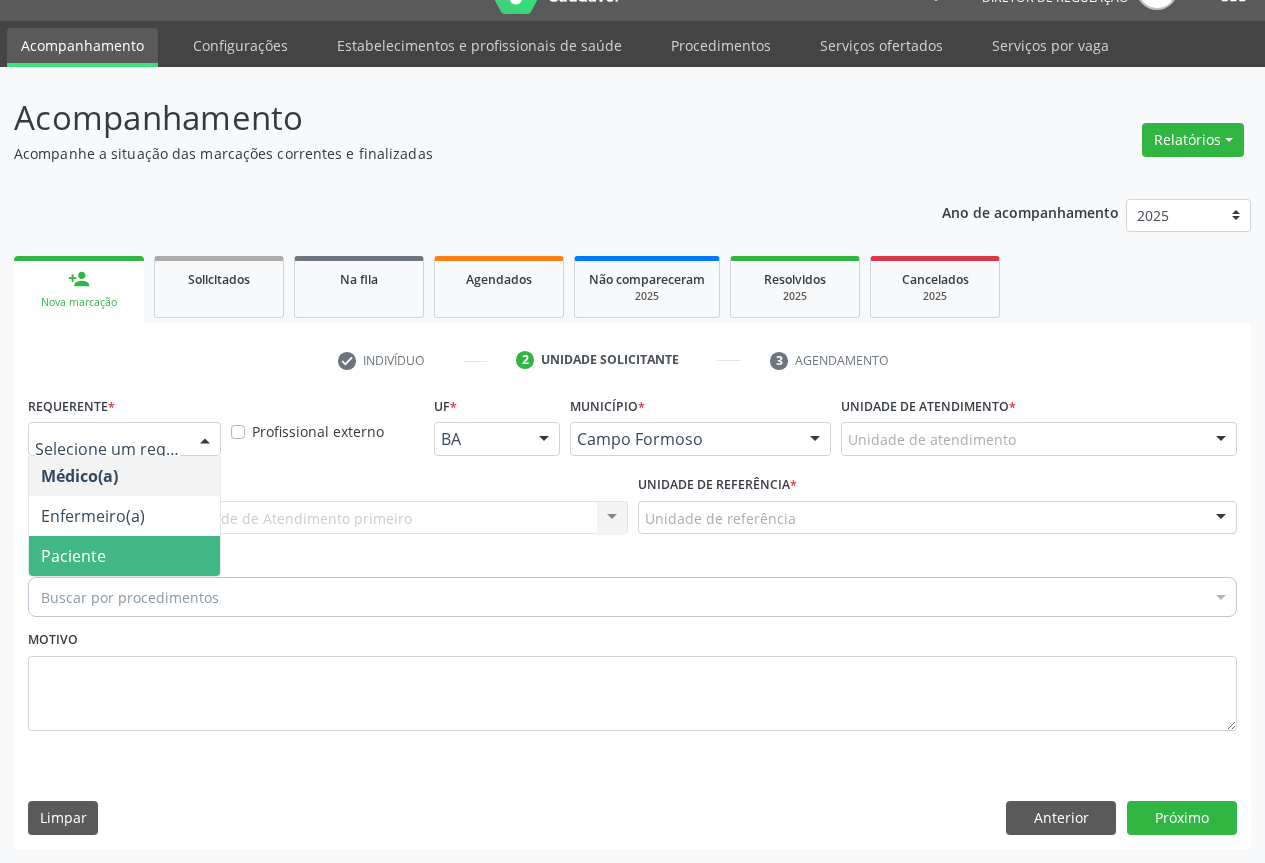 click on "Paciente" at bounding box center [124, 556] 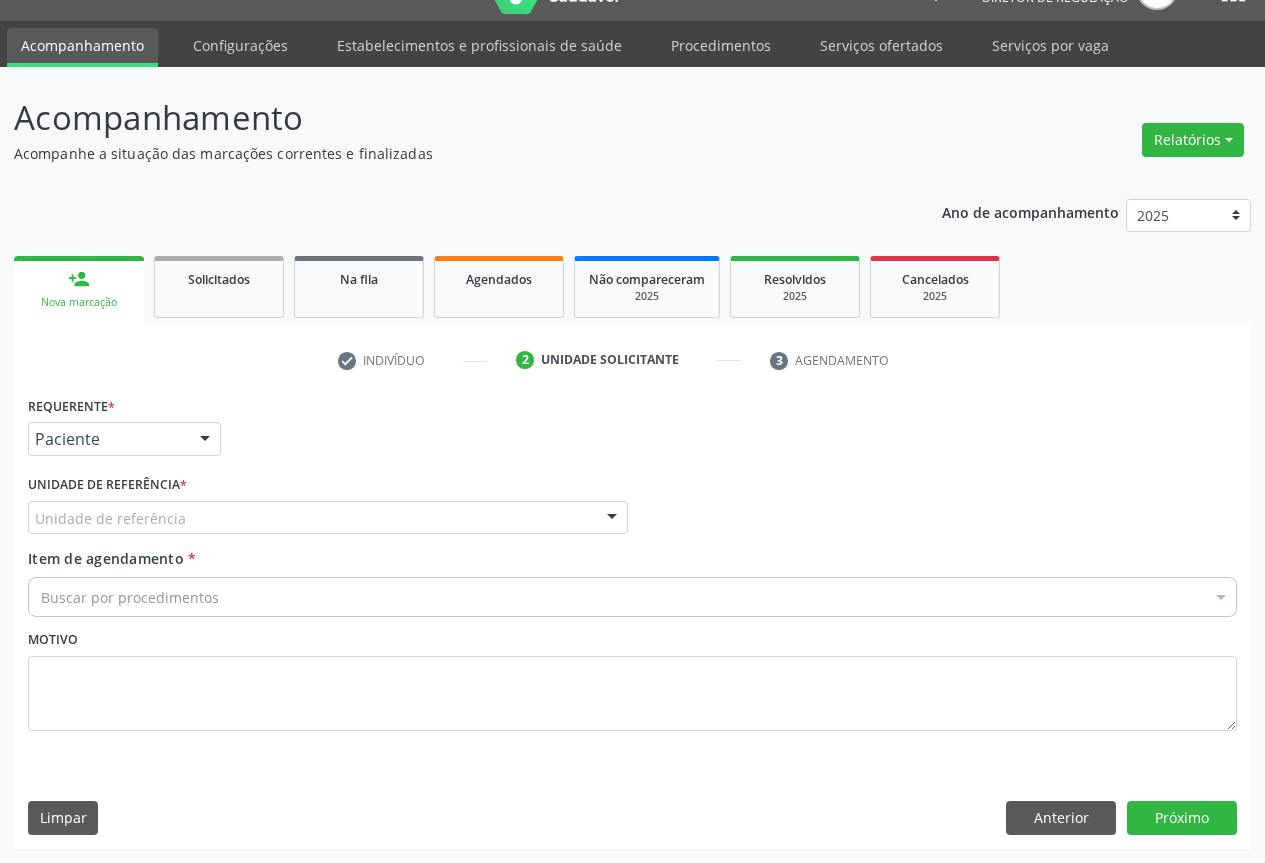 click on "Unidade de referência" at bounding box center (328, 518) 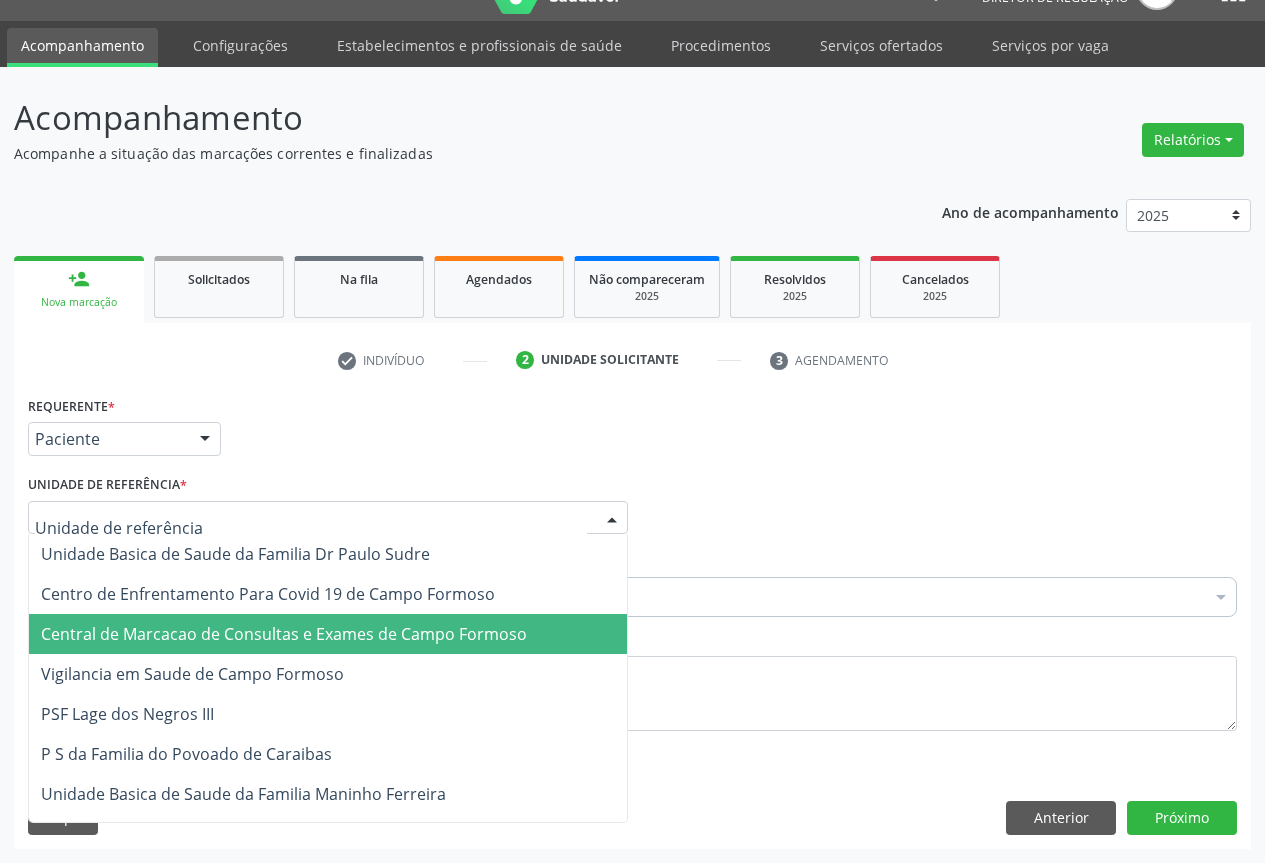 click on "Central de Marcacao de Consultas e Exames de Campo Formoso" at bounding box center [284, 634] 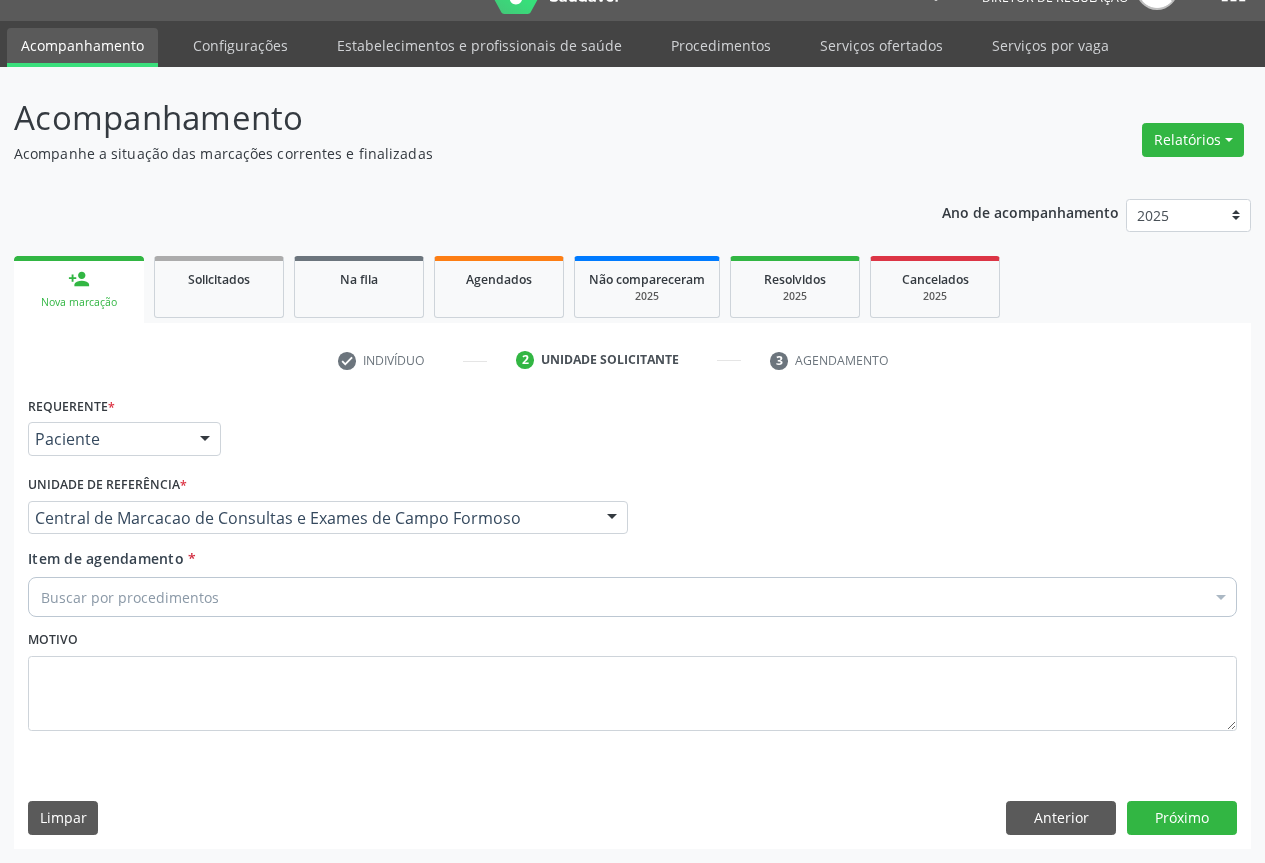 click on "Buscar por procedimentos" at bounding box center (632, 597) 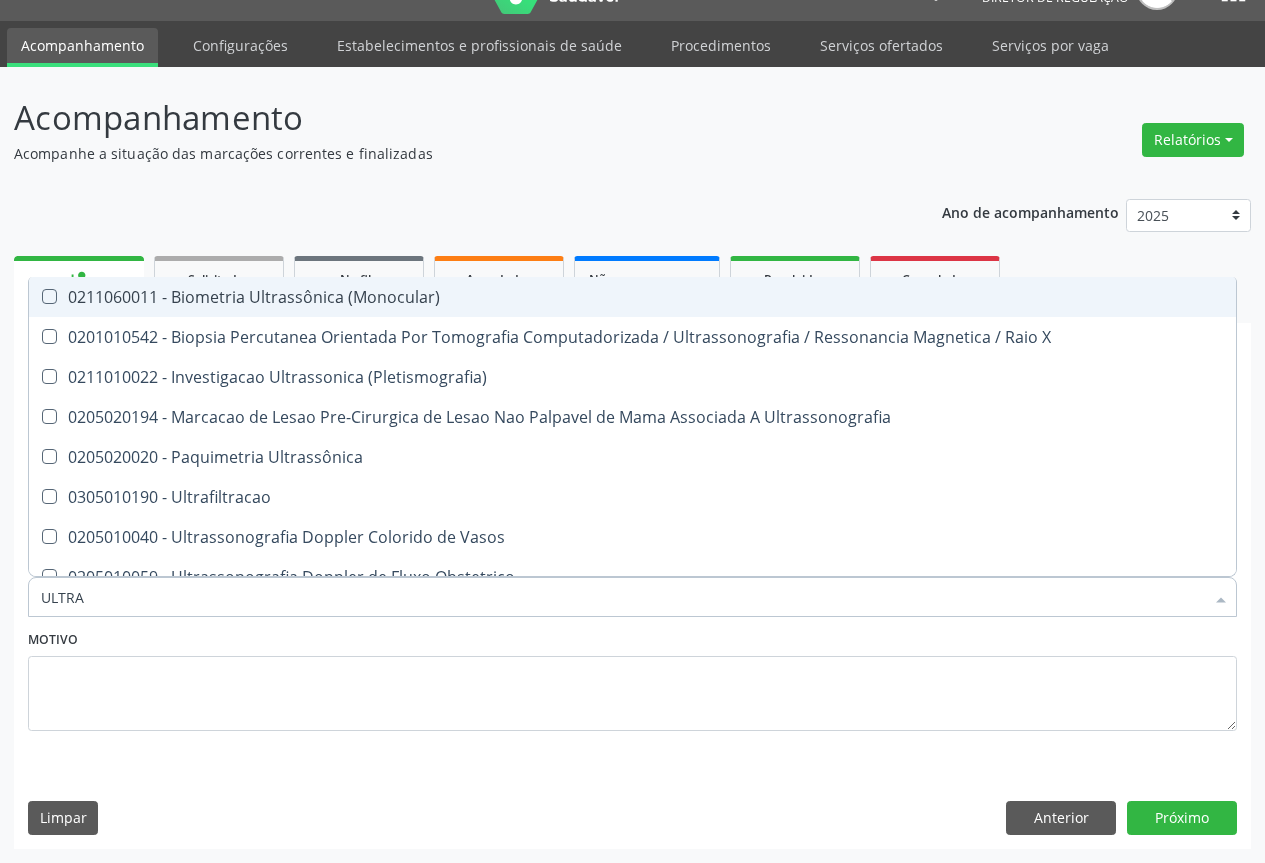 type on "ULTRAS" 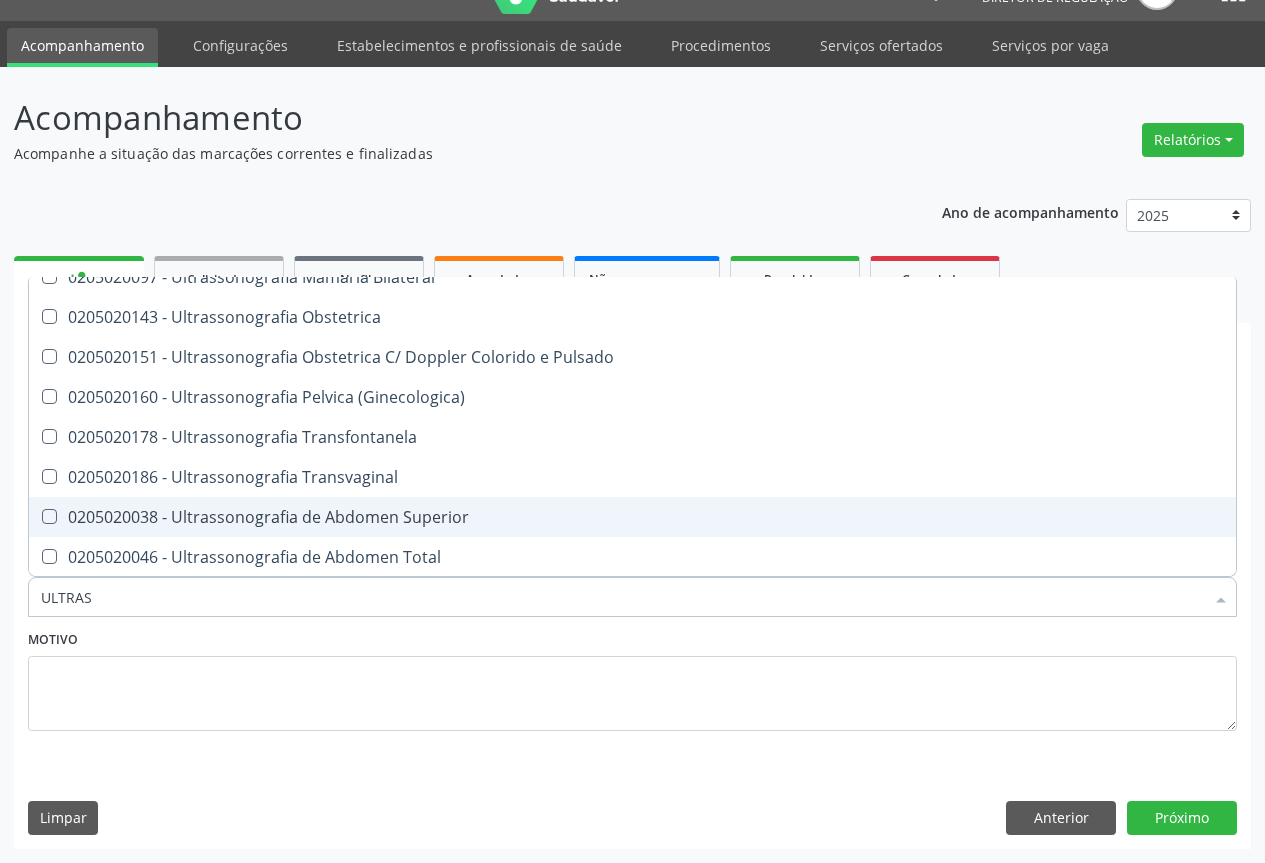 scroll, scrollTop: 400, scrollLeft: 0, axis: vertical 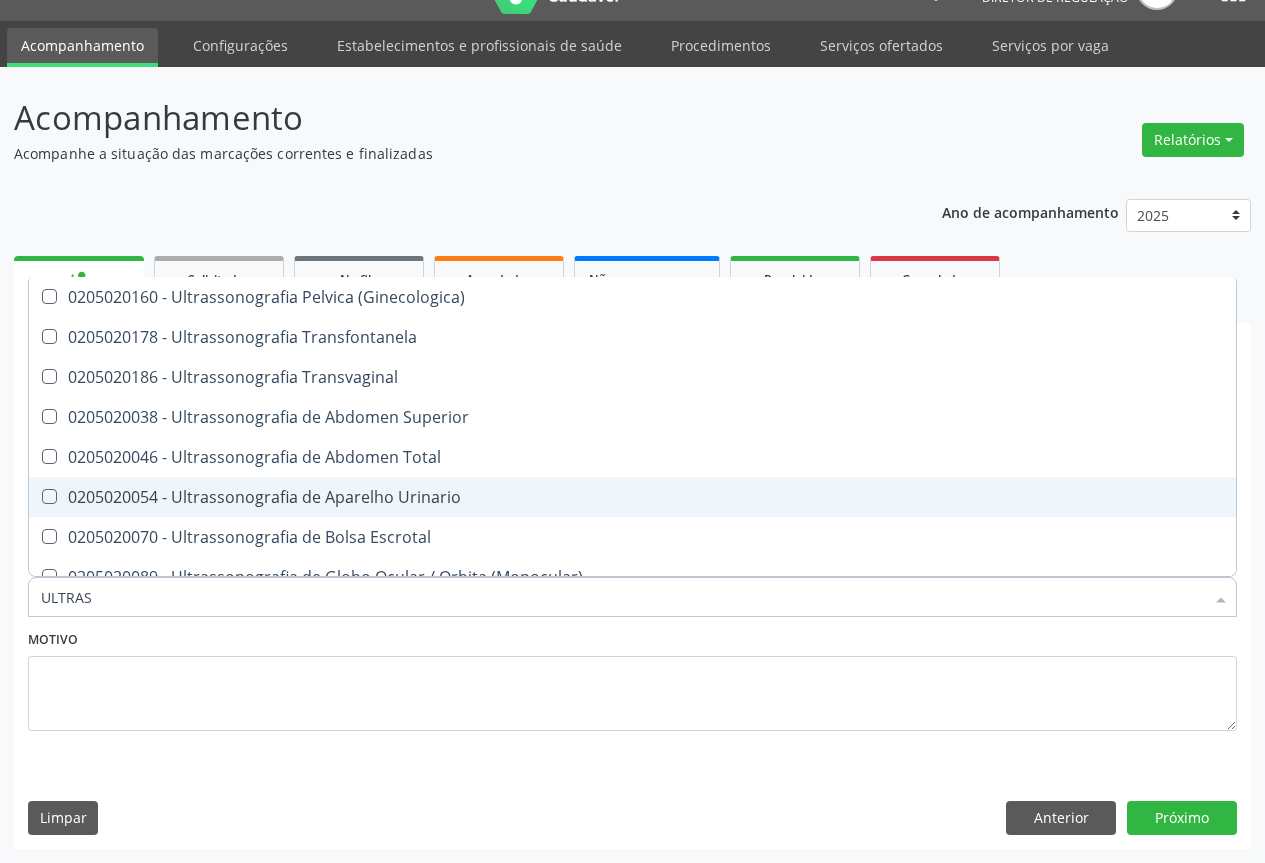 click on "0205020054 - Ultrassonografia de Aparelho Urinario" at bounding box center [632, 497] 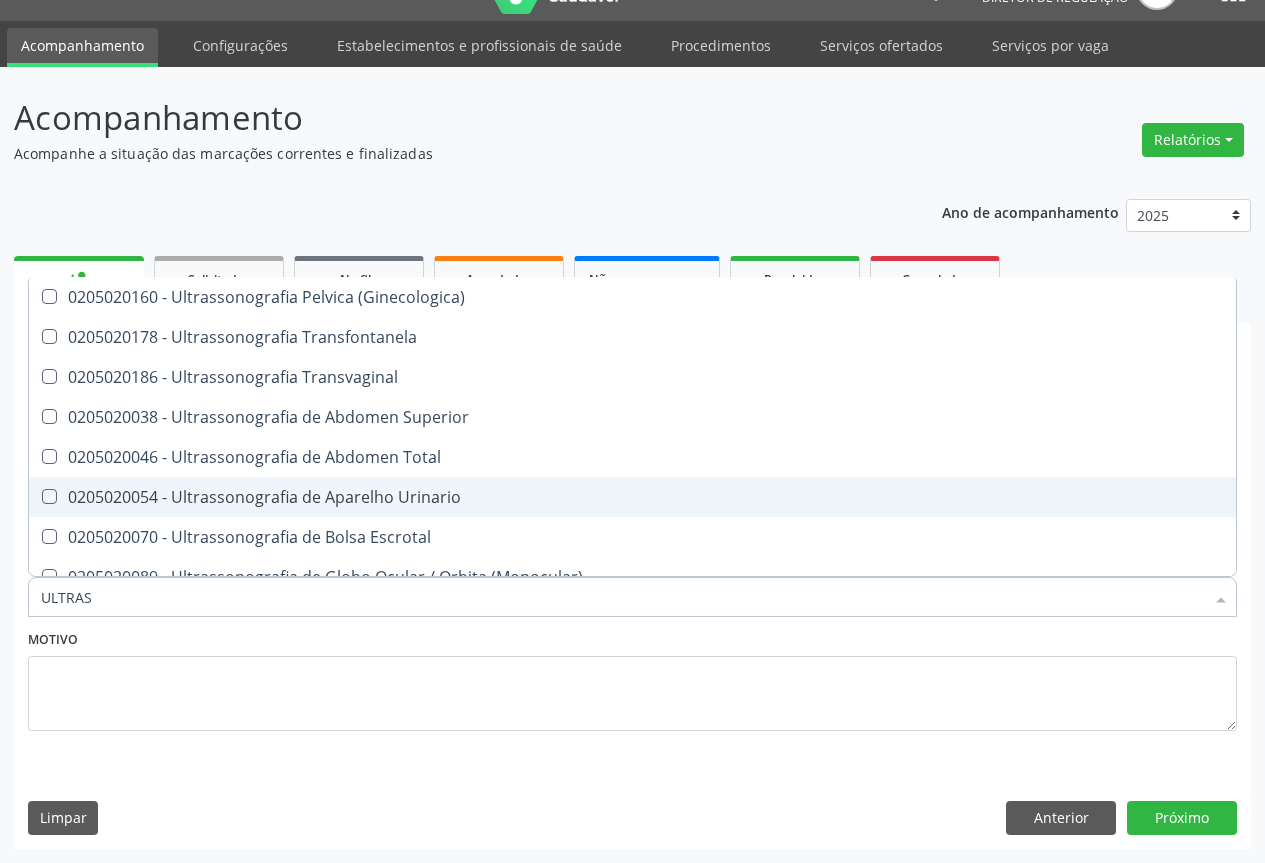 checkbox on "true" 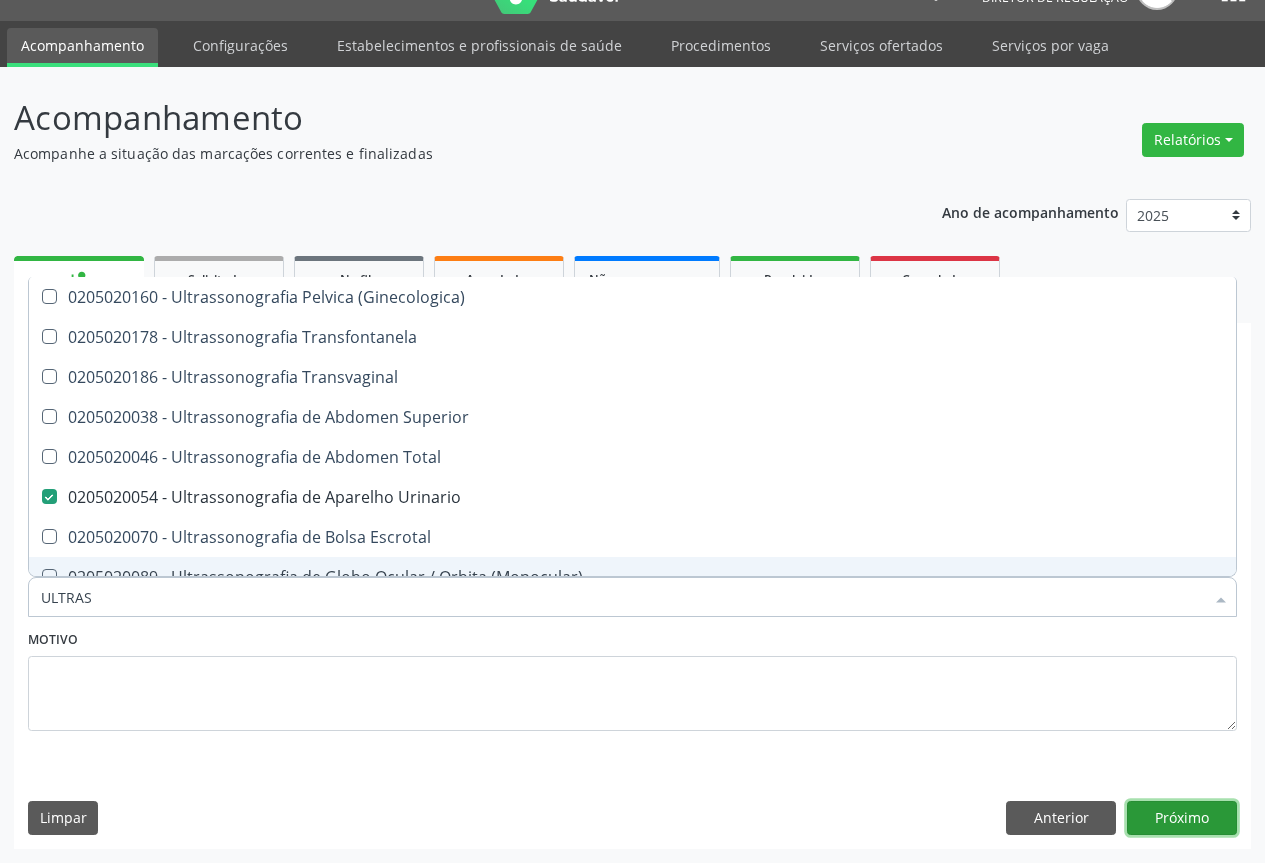 click on "Próximo" at bounding box center [1182, 818] 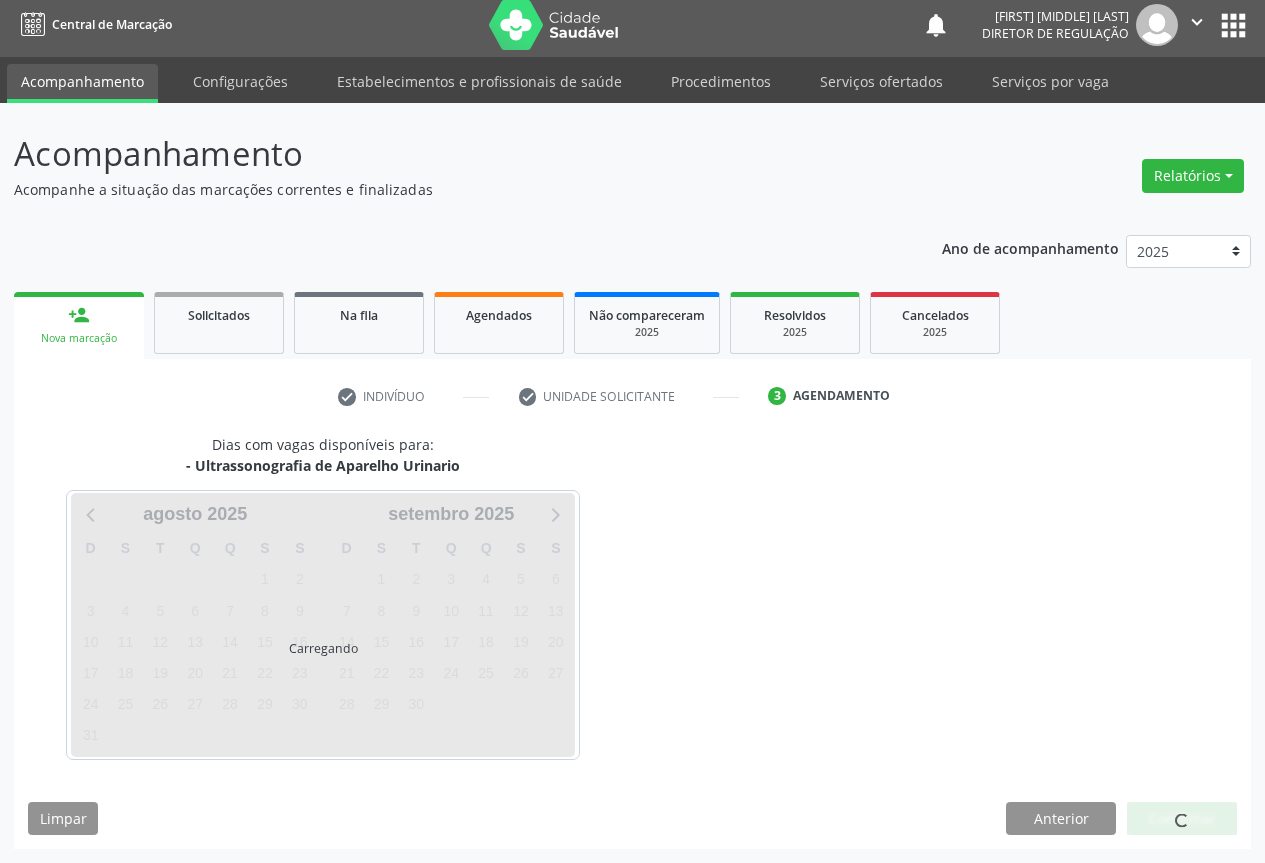 scroll, scrollTop: 7, scrollLeft: 0, axis: vertical 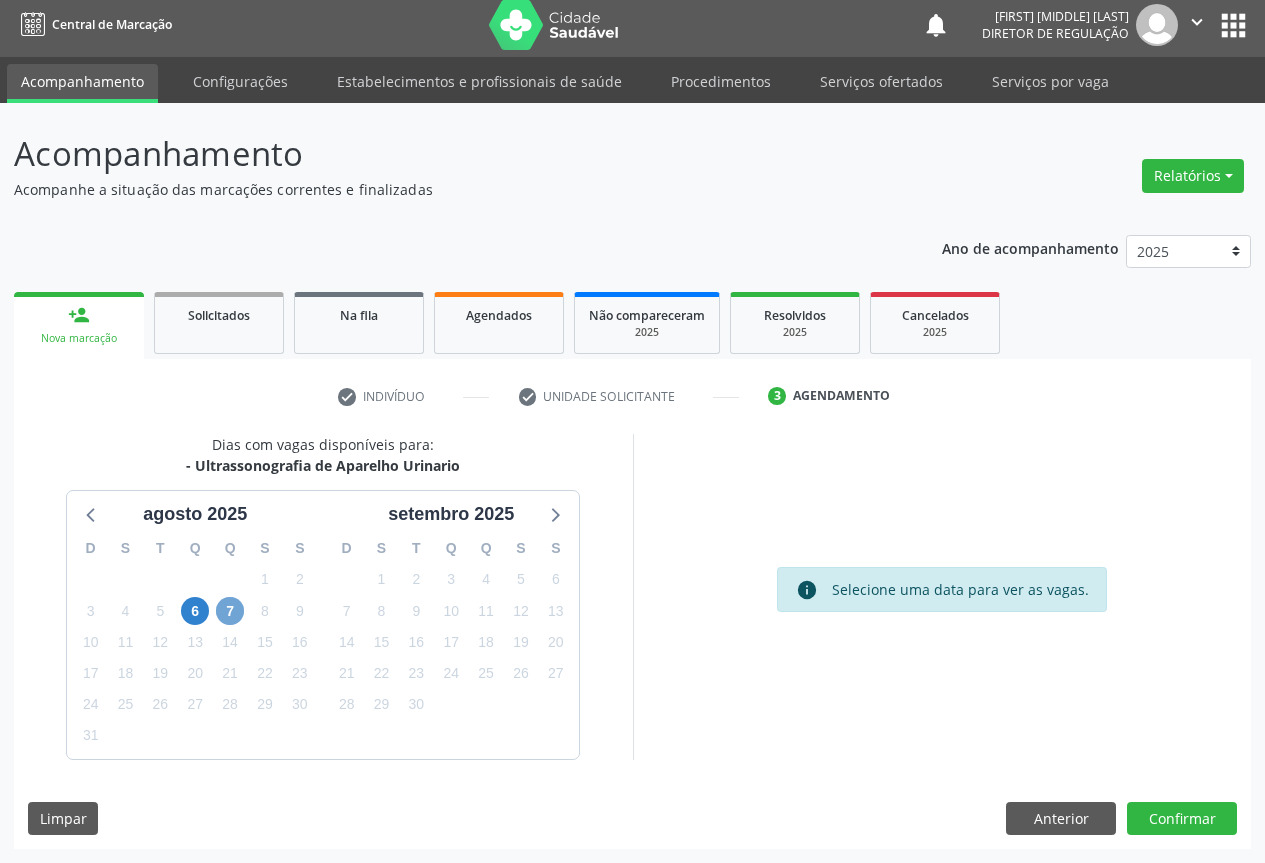 click on "7" at bounding box center [230, 611] 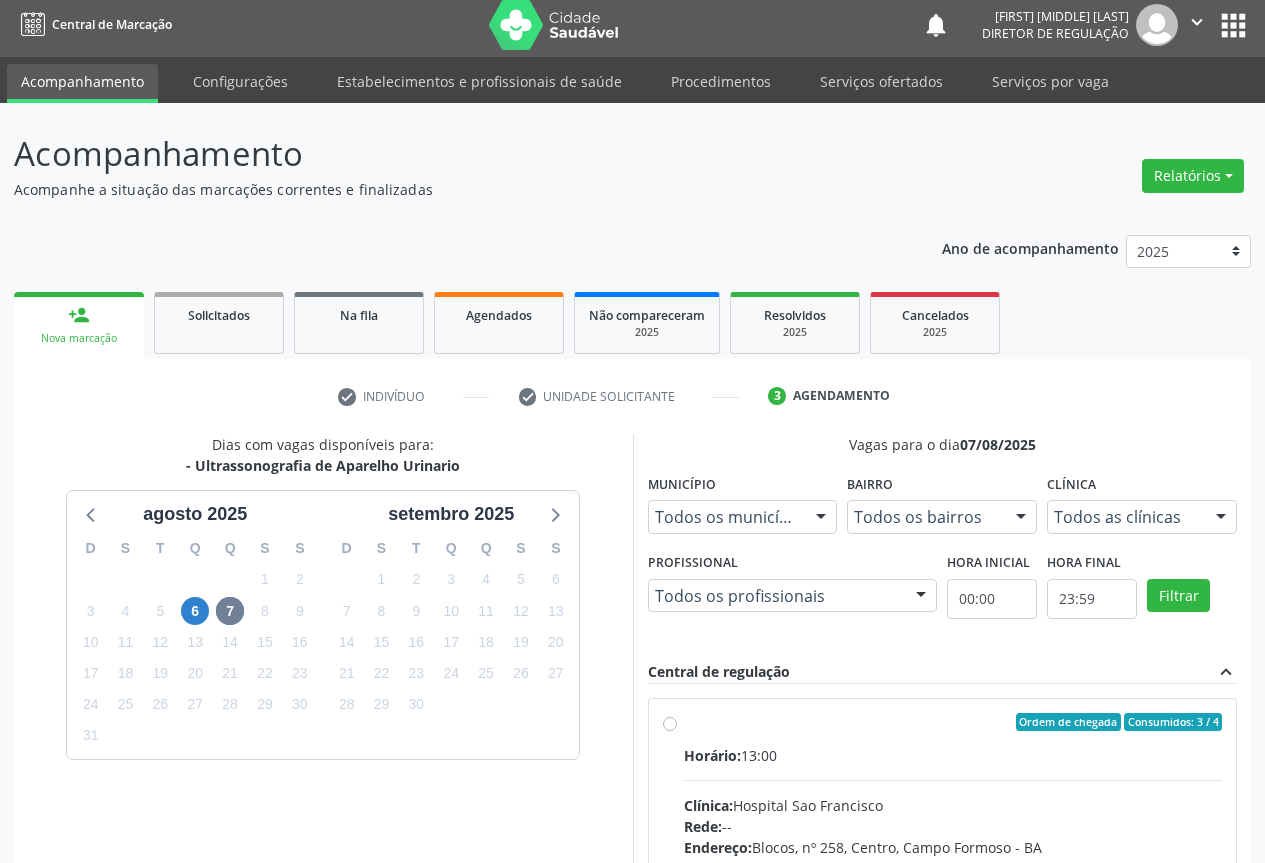 click at bounding box center [953, 780] 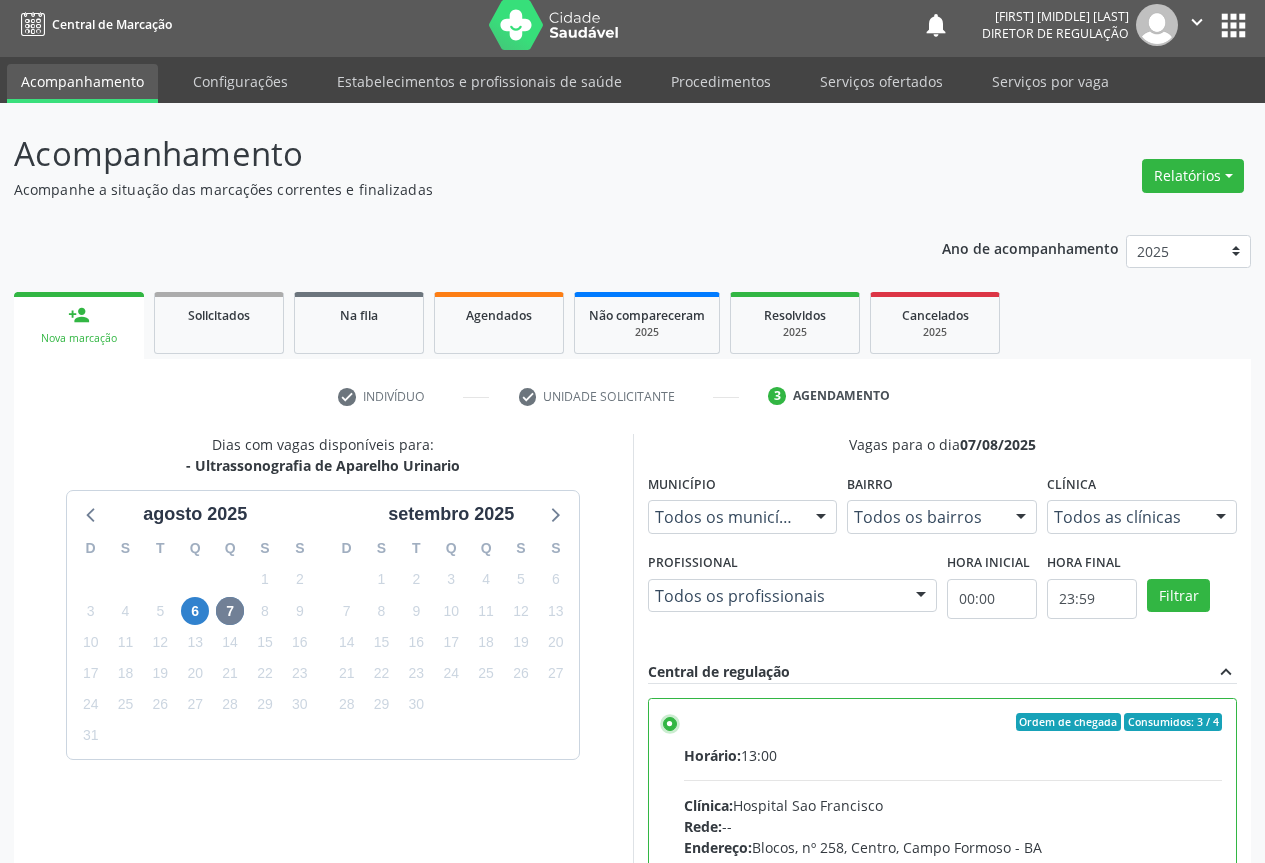 scroll, scrollTop: 332, scrollLeft: 0, axis: vertical 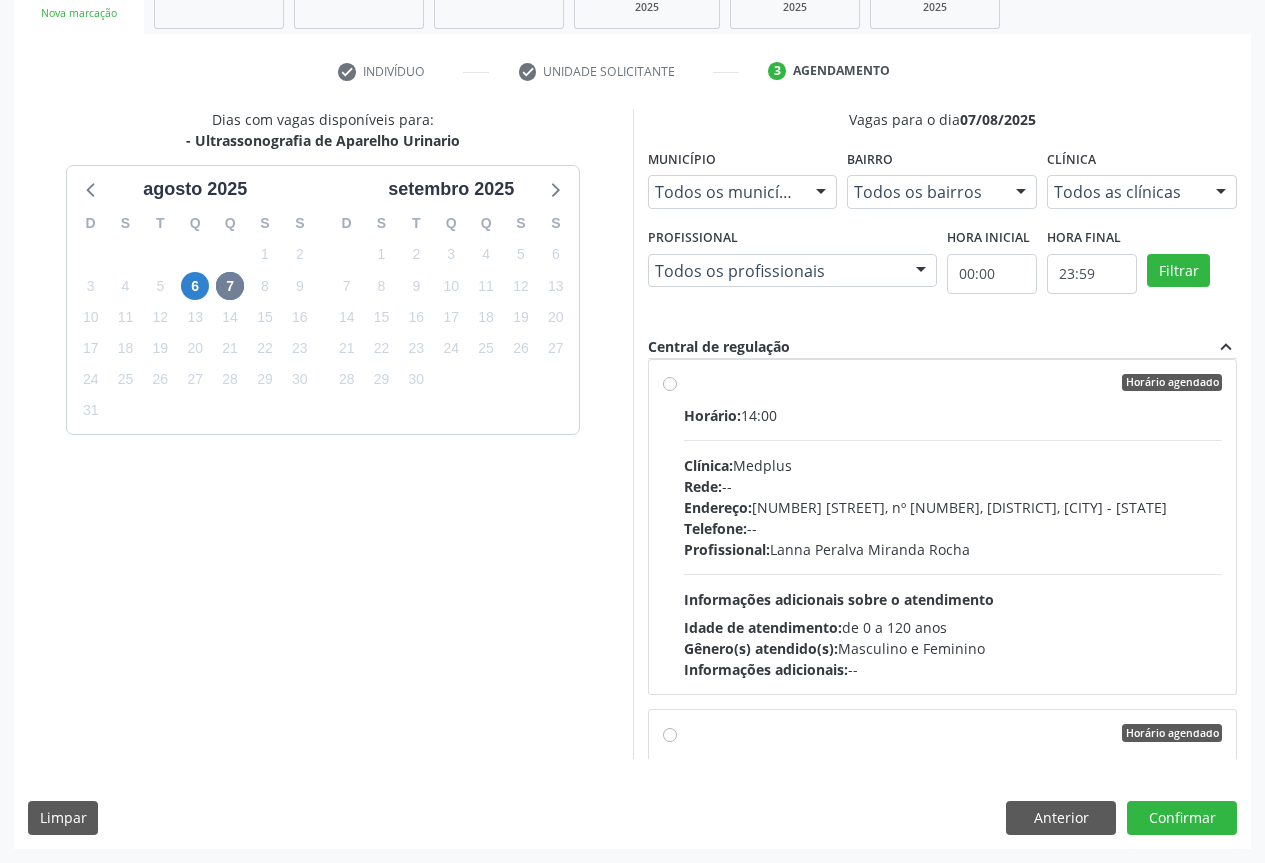 click on "Clínica:  Medplus" at bounding box center (953, 465) 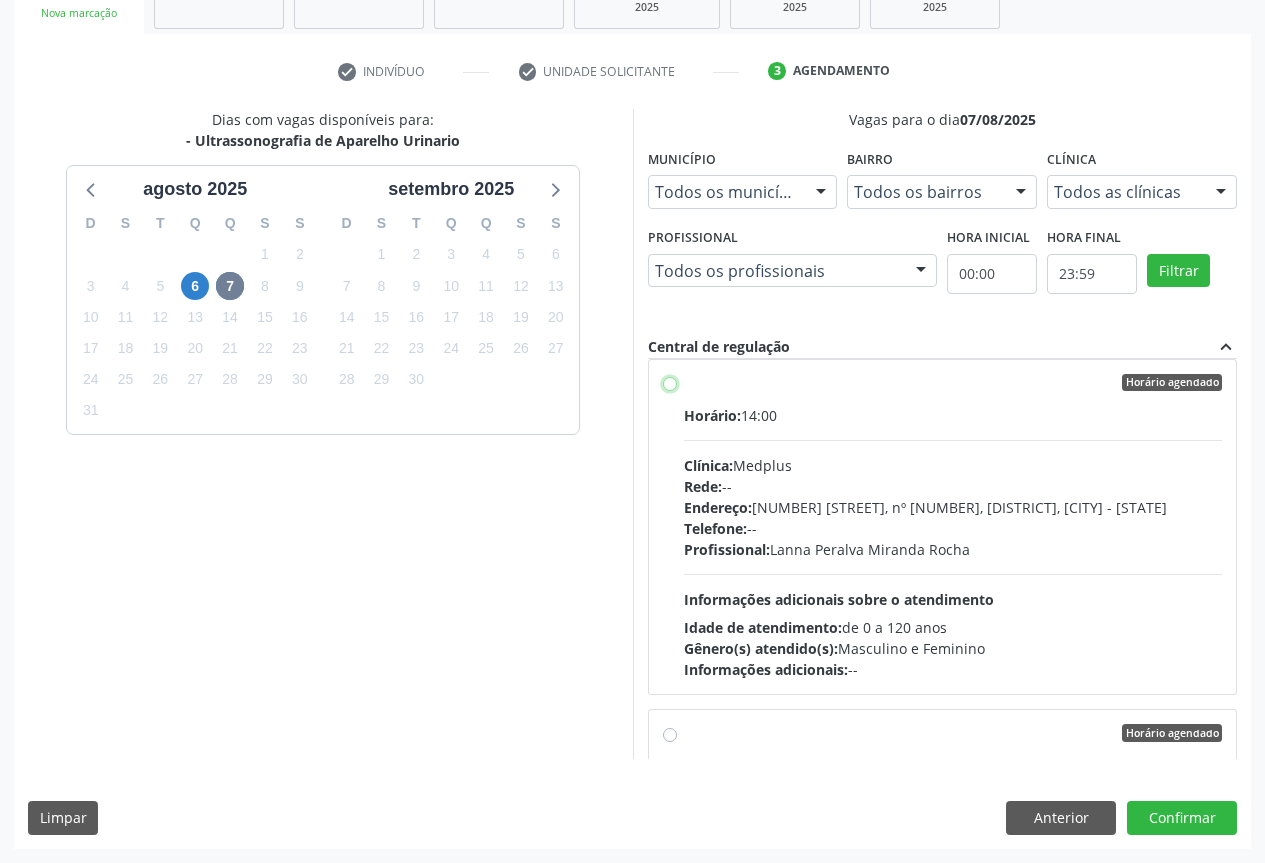 radio on "false" 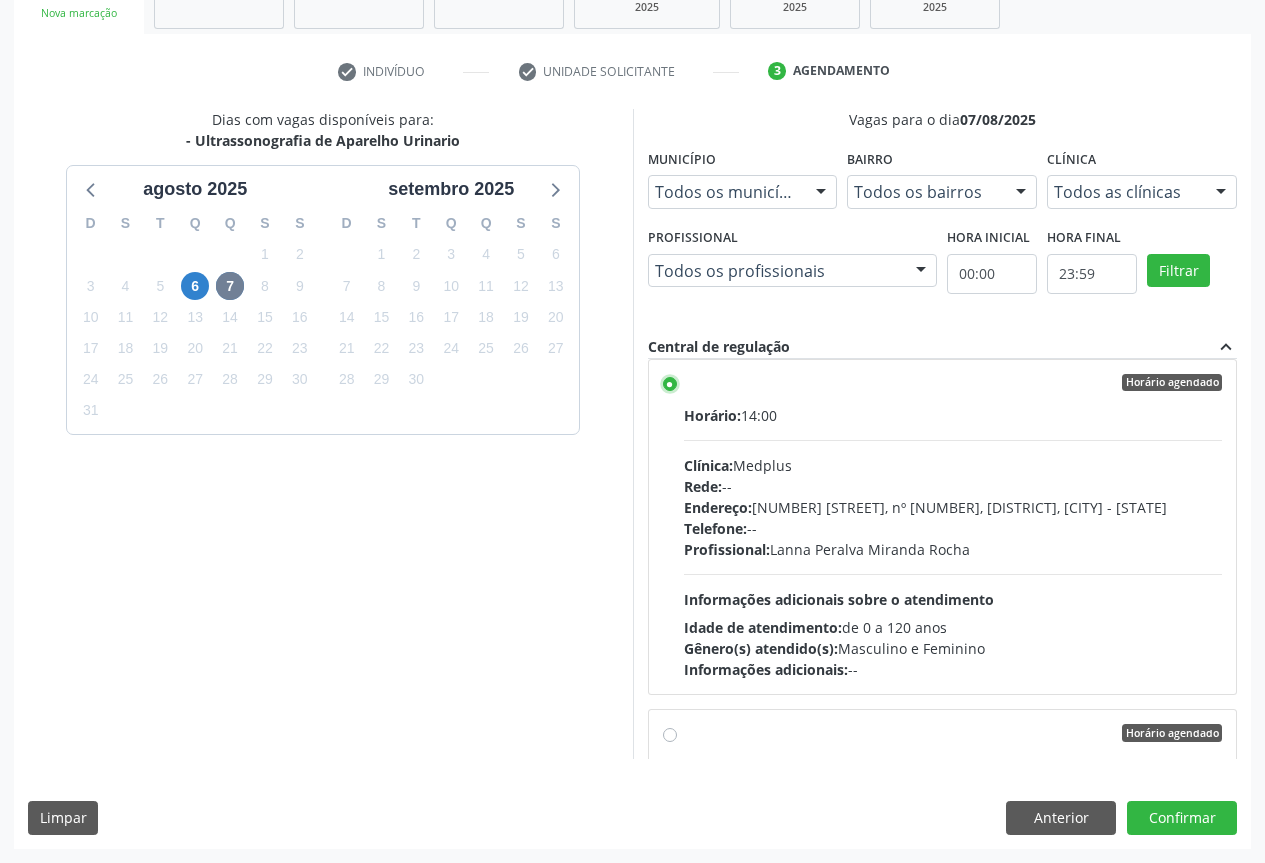 scroll, scrollTop: 366, scrollLeft: 0, axis: vertical 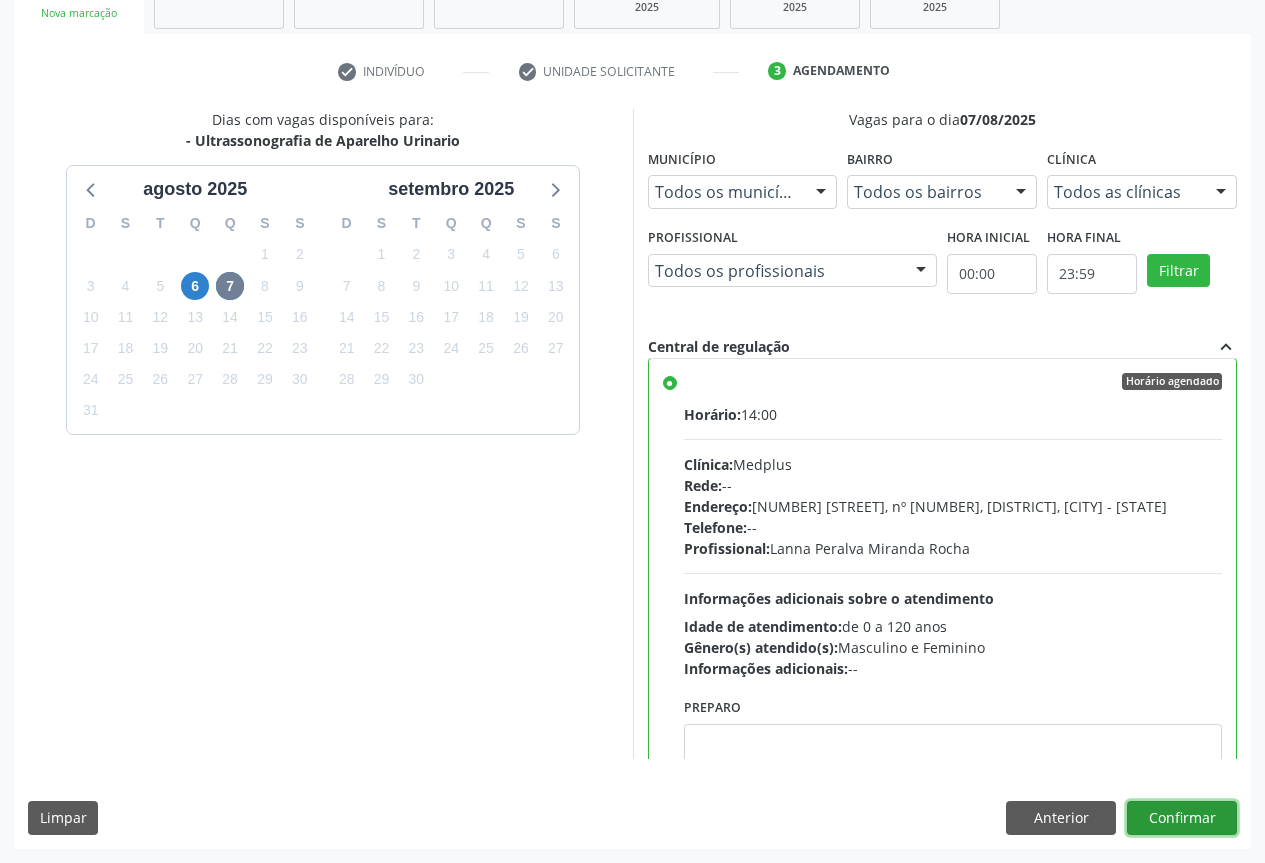 click on "Confirmar" at bounding box center (1182, 818) 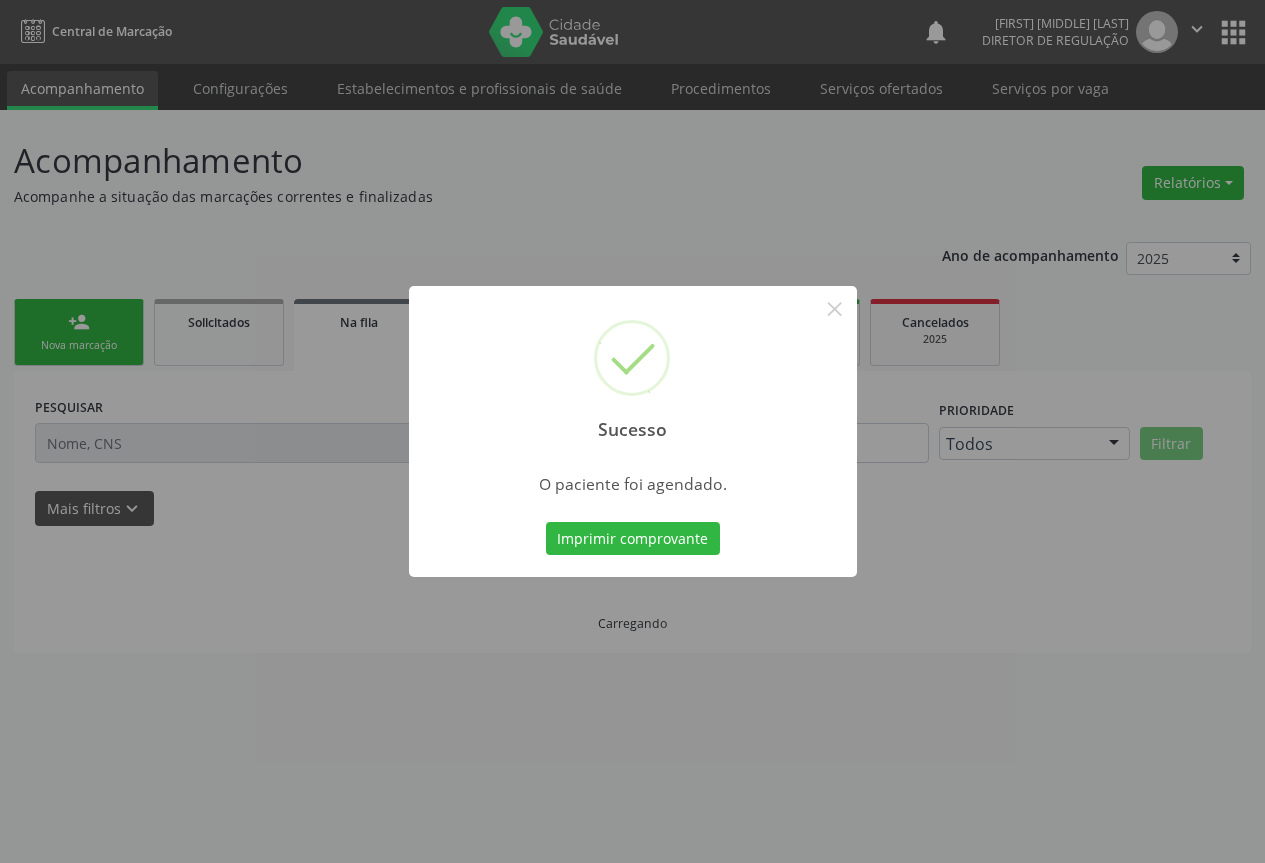 type 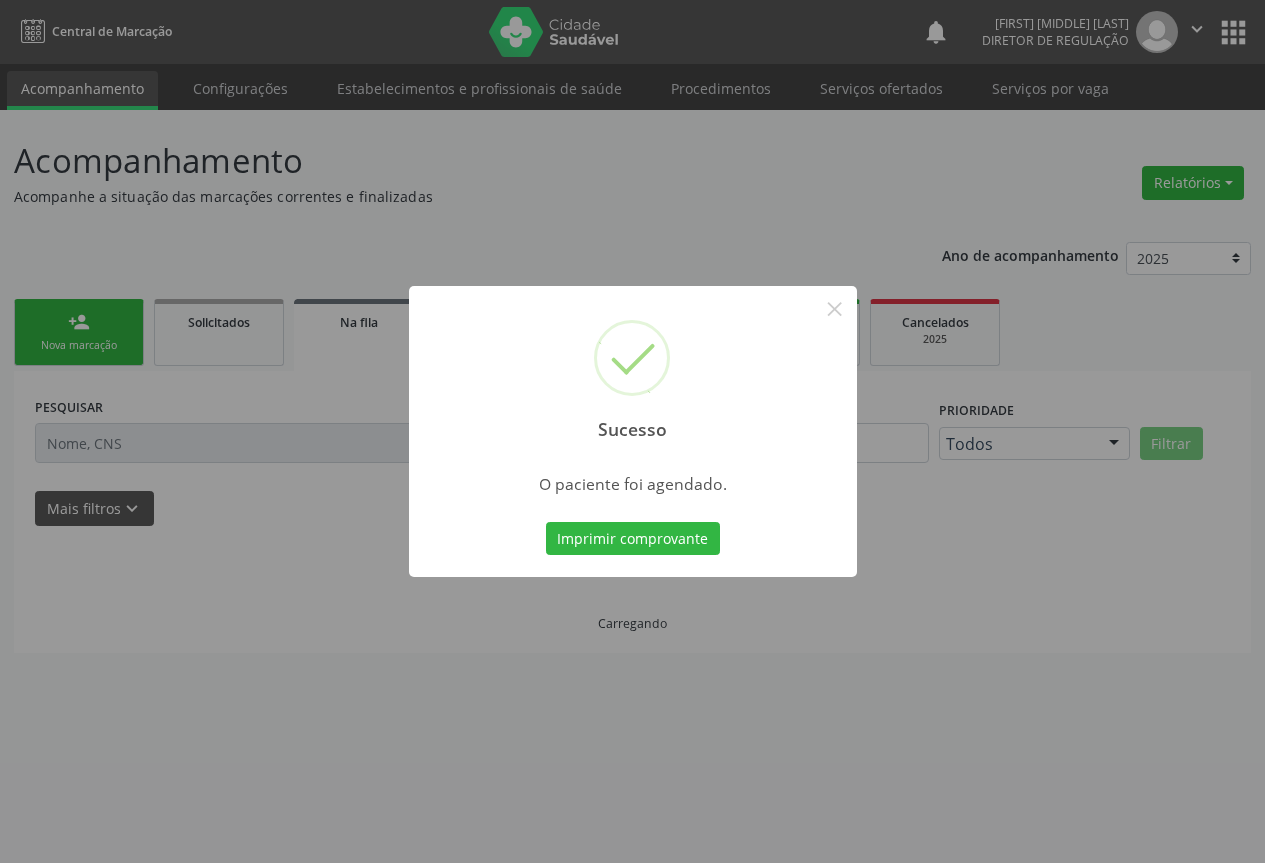 click on "Imprimir comprovante" at bounding box center (633, 539) 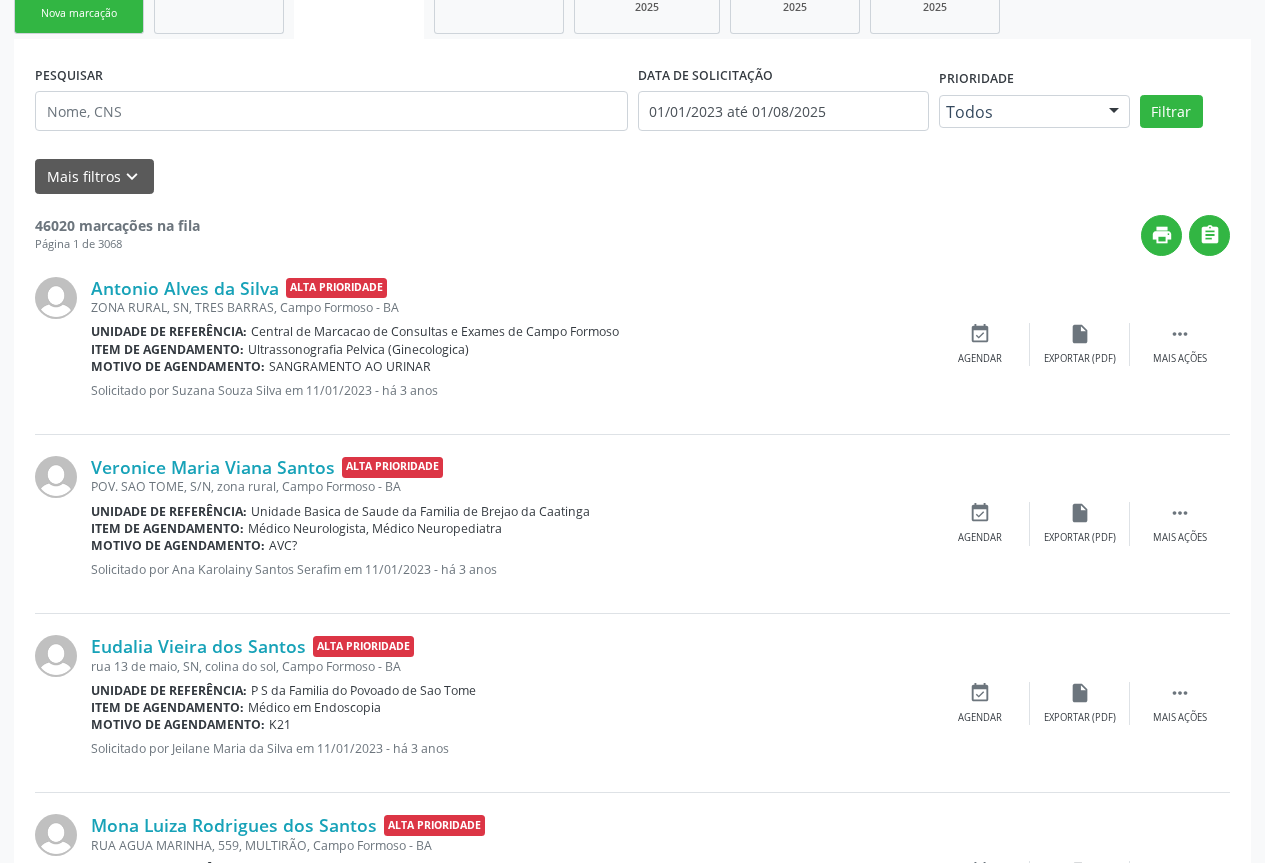 scroll, scrollTop: 0, scrollLeft: 0, axis: both 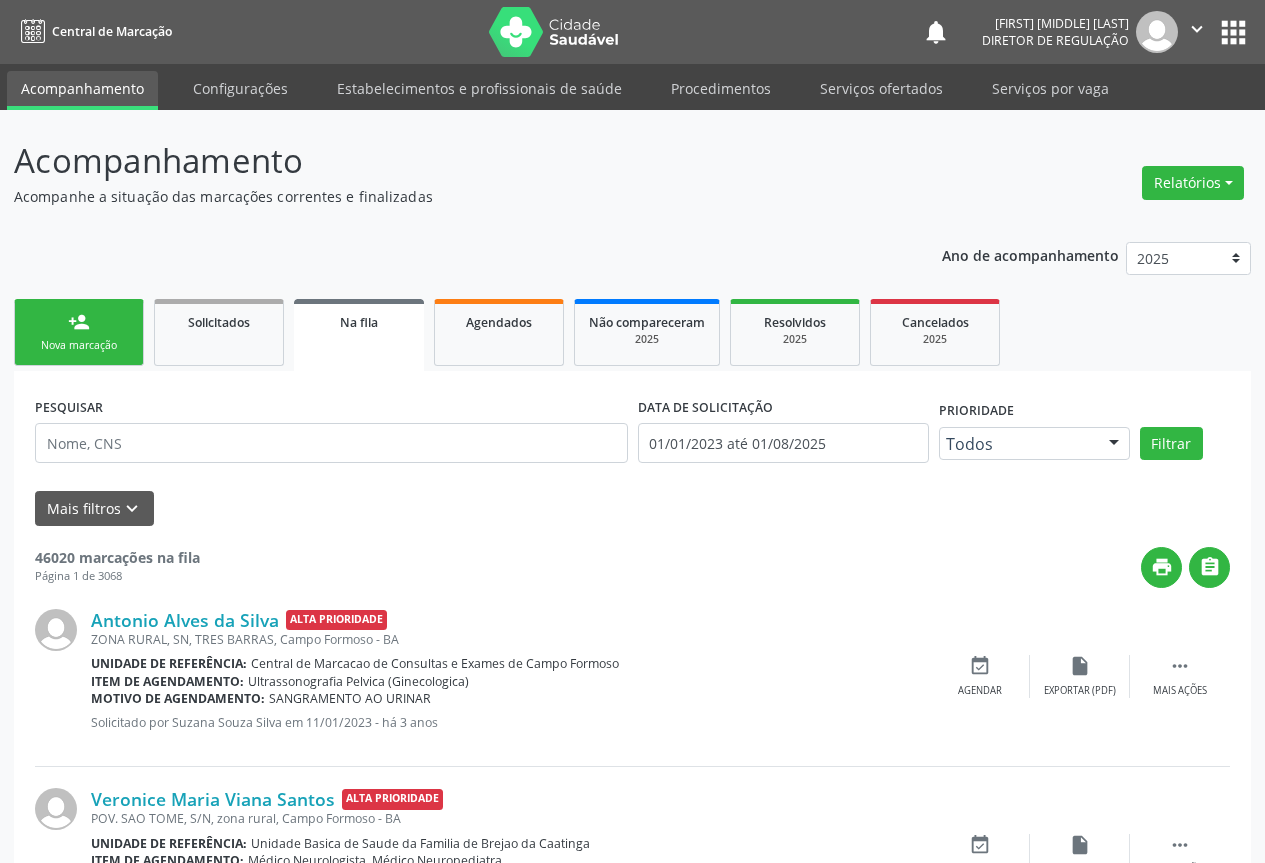 click on "Nova marcação" at bounding box center [79, 345] 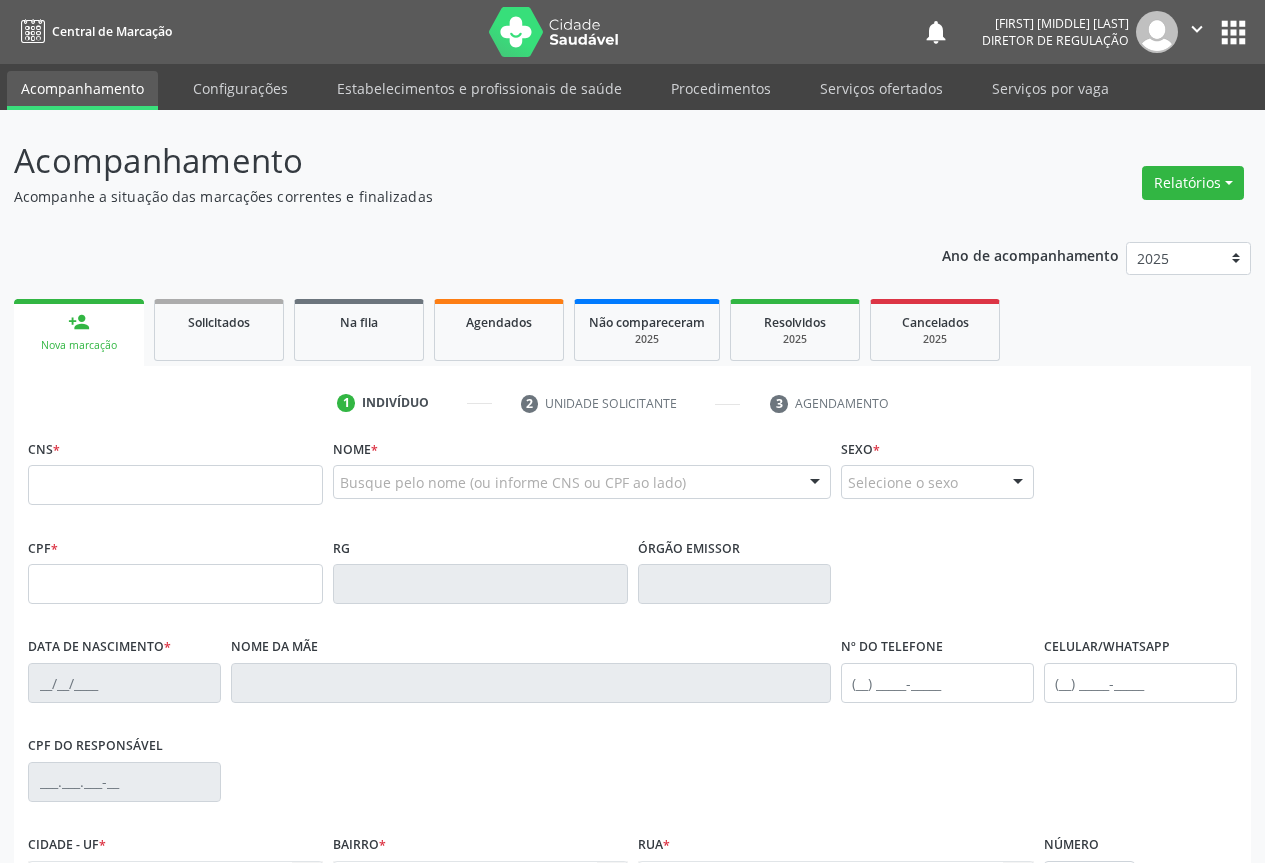 drag, startPoint x: 109, startPoint y: 455, endPoint x: 112, endPoint y: 474, distance: 19.235384 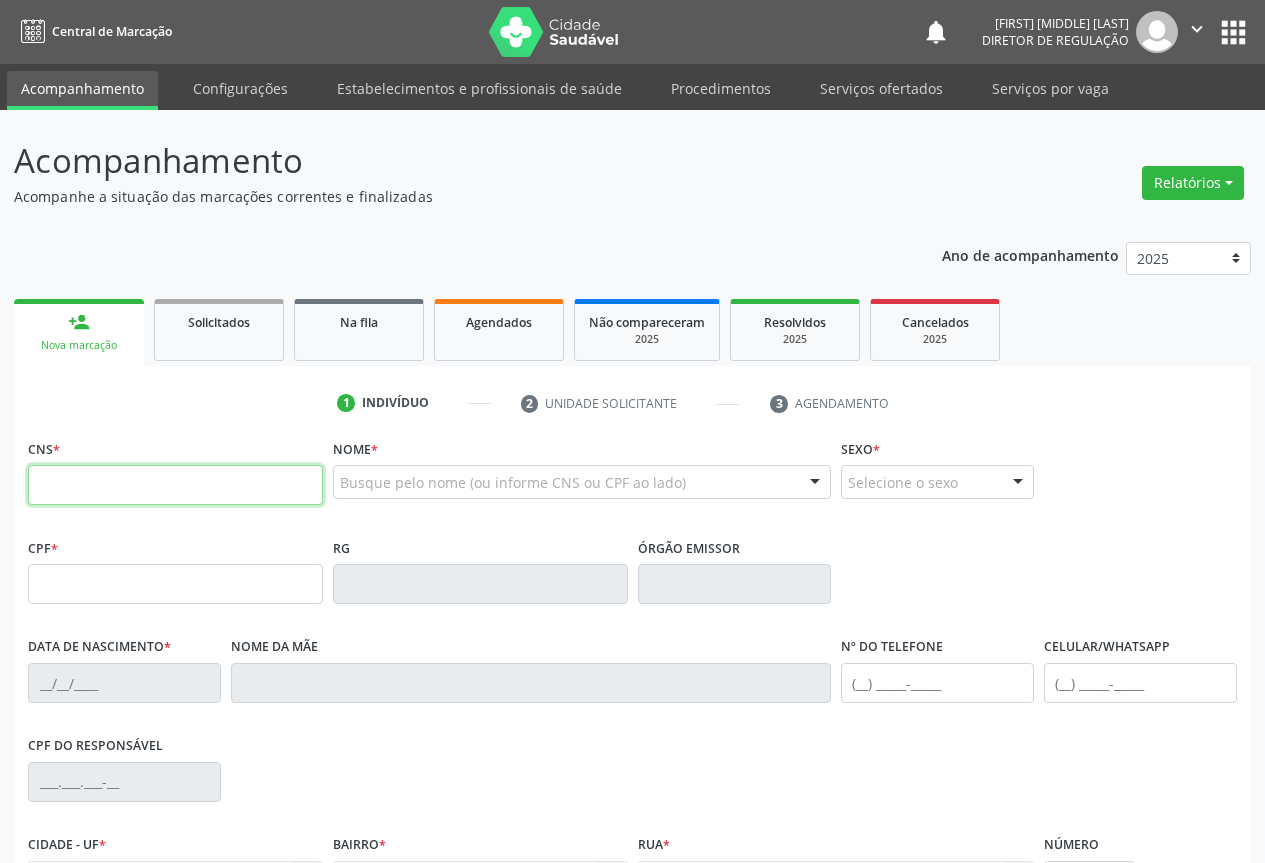 click at bounding box center [175, 485] 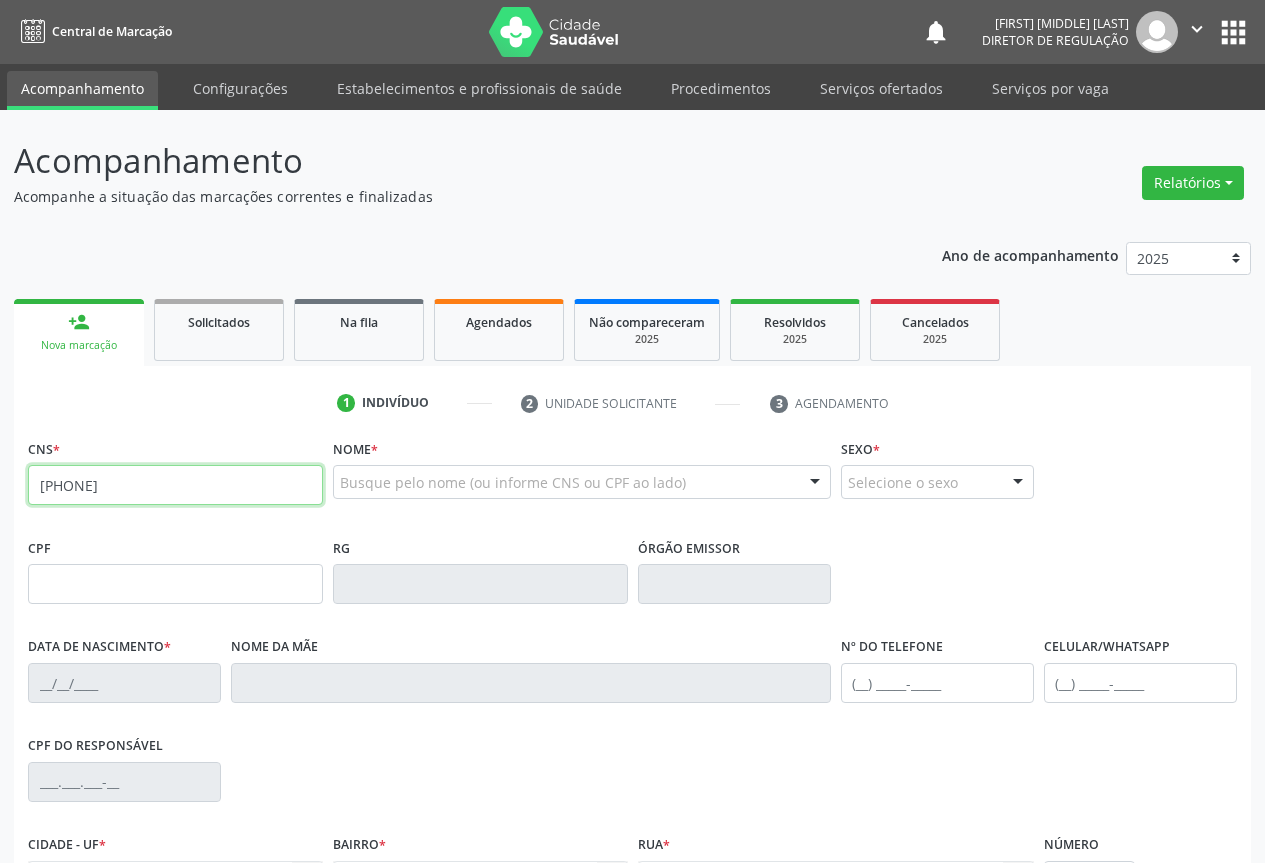 type on "[PHONE]" 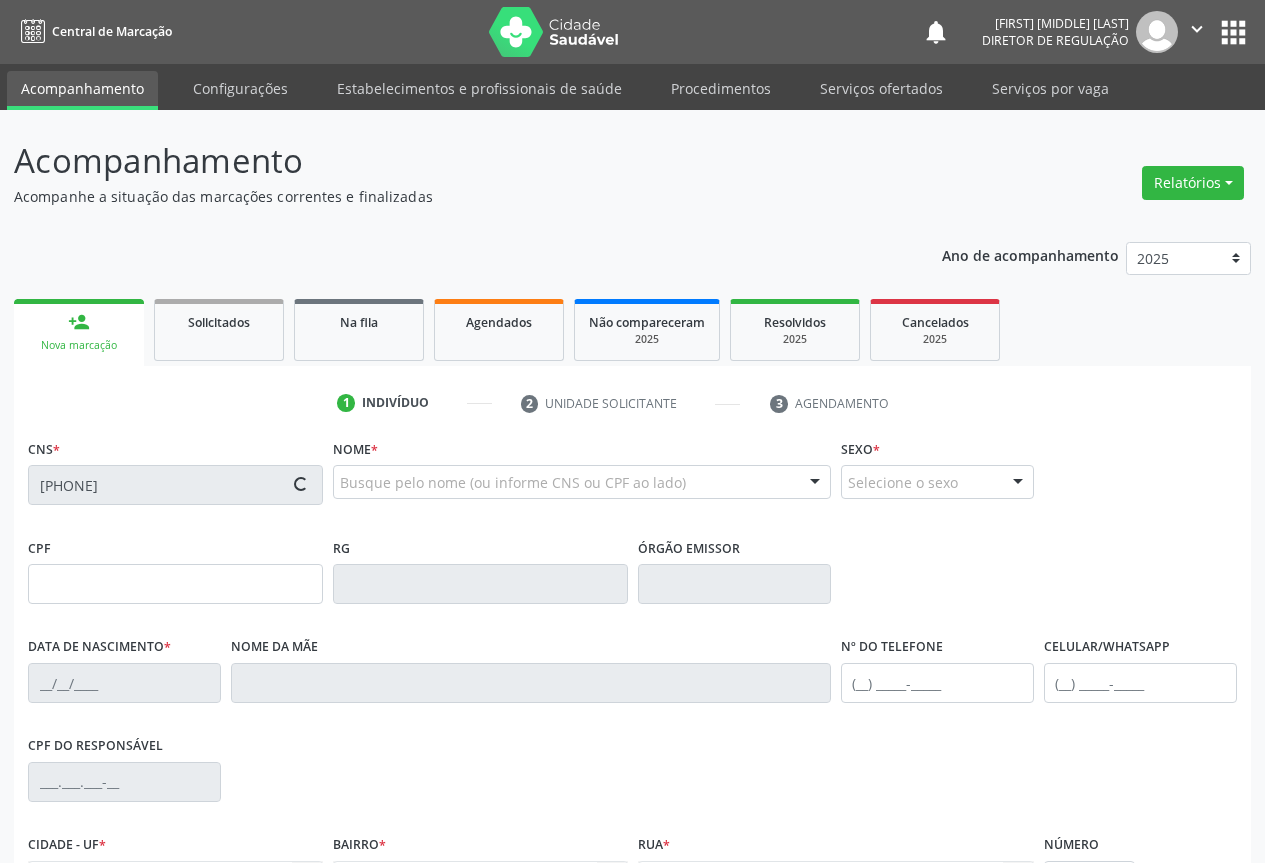 scroll, scrollTop: 221, scrollLeft: 0, axis: vertical 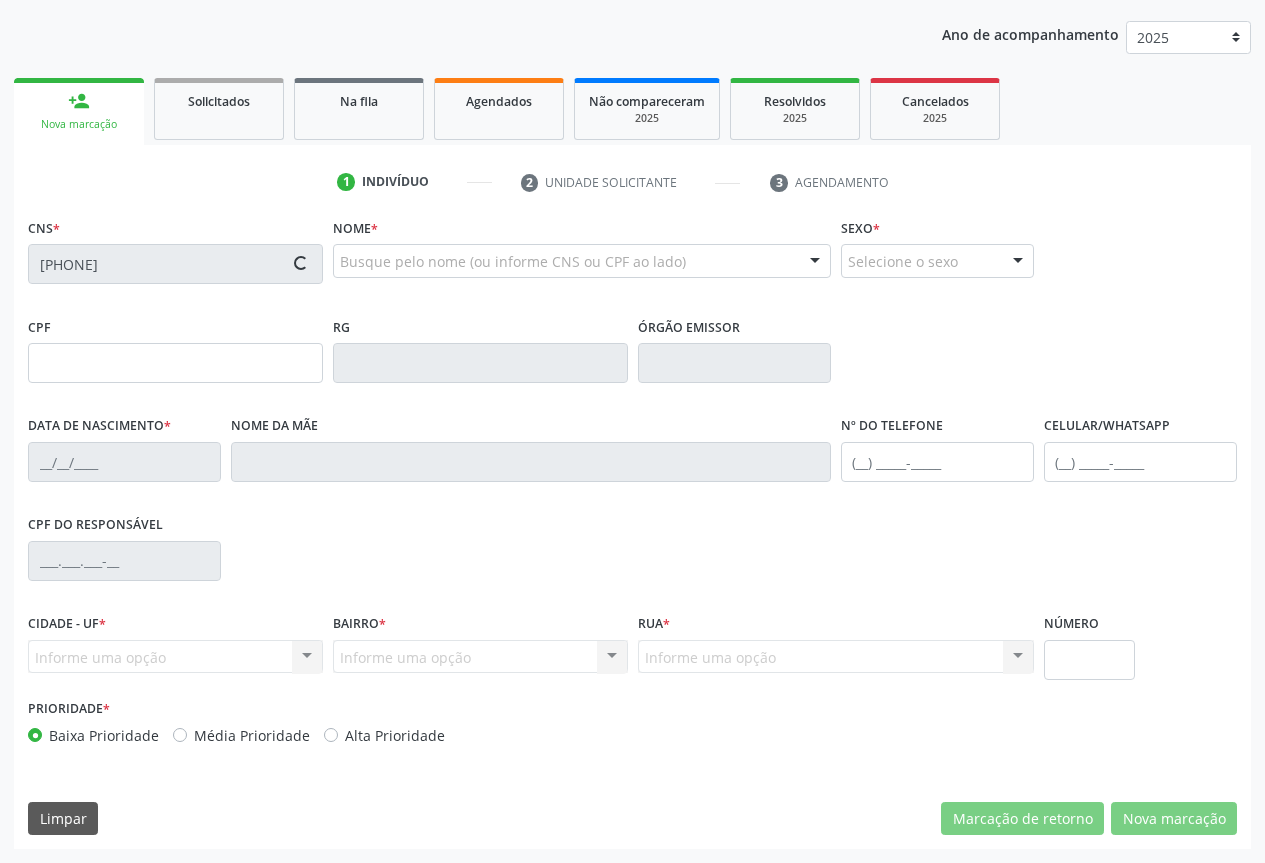 type on "[ID_NUMBER]" 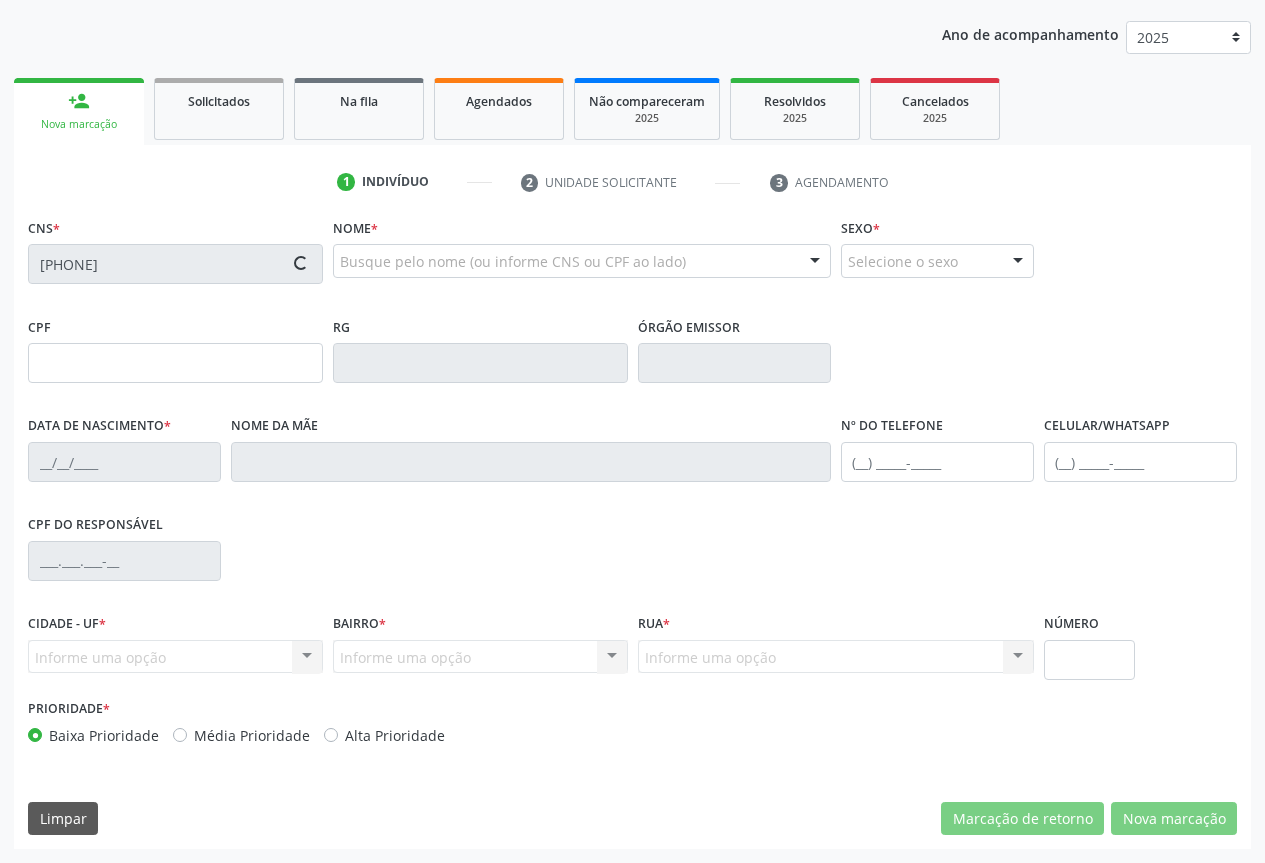 type on "105" 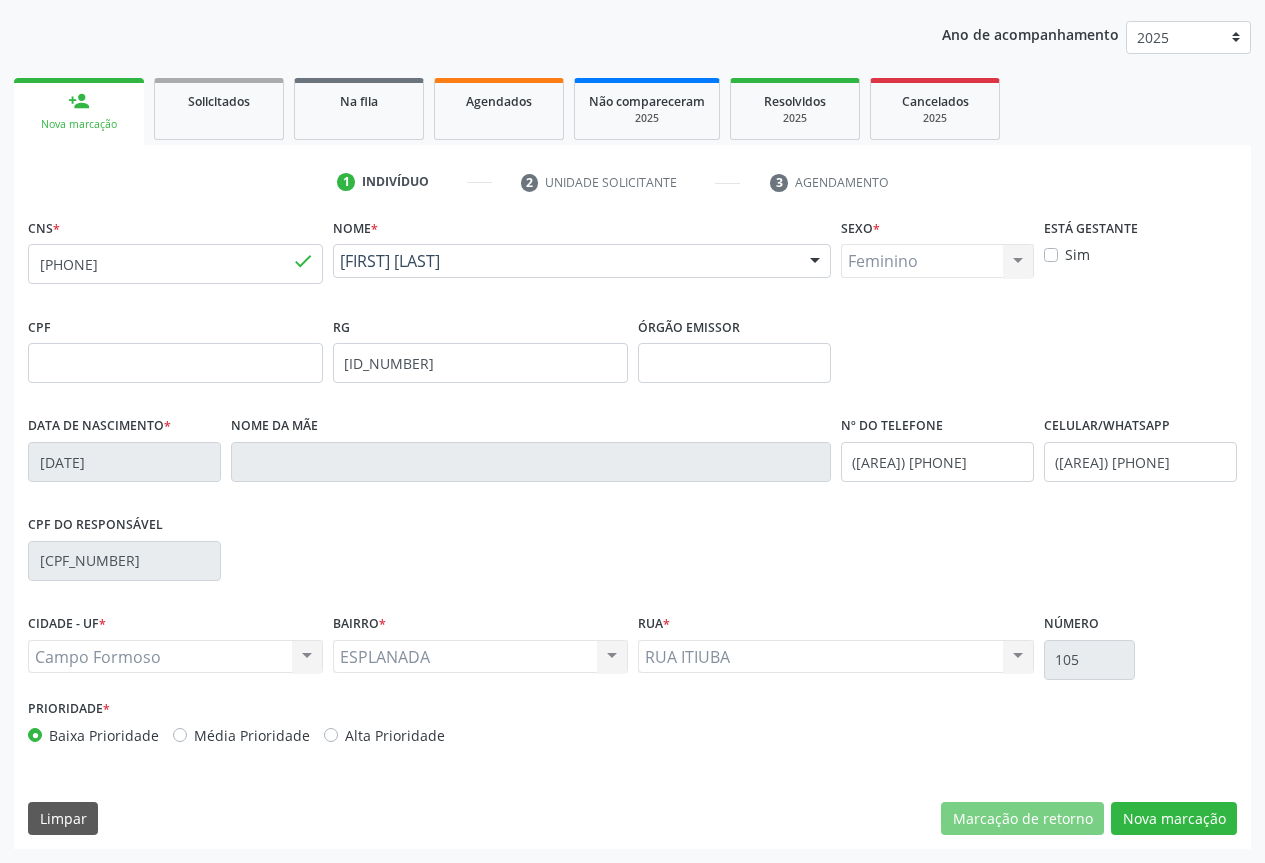 click on "CNS
*
[PHONE]       done
Nome
*
[FIRST] [LAST]
[FIRST] [LAST]
CNS:
[PHONE]
CPF:    --   Nascimento:
[DATE]
Nenhum resultado encontrado para: "   "
Digite o nome
Sexo
*
Feminino         Masculino   Feminino
Nenhum resultado encontrado para: "   "
Não há nenhuma opção para ser exibida.
Está gestante
Sim
CPF
RG
[ID_NUMBER]
Órgão emissor
Data de nascimento
*
[DATE]
Nome da mãe
Nº do Telefone
([AREA]) [PHONE]
Celular/WhatsApp
([AREA]) [PHONE]
CPF do responsável
[CPF_NUMBER]
CIDADE - UF
*
[CITY]         [CITY]" at bounding box center [632, 531] 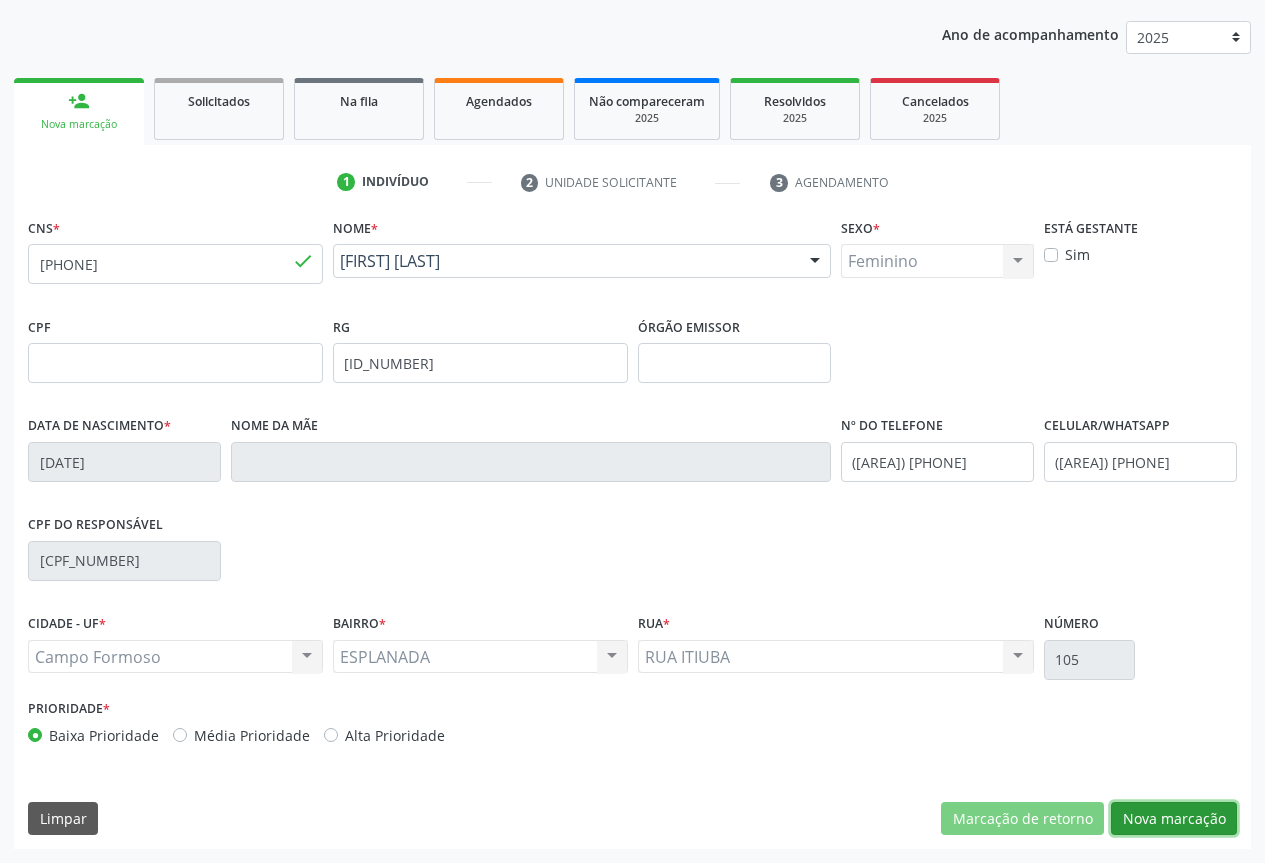 click on "Nova marcação" at bounding box center (1174, 819) 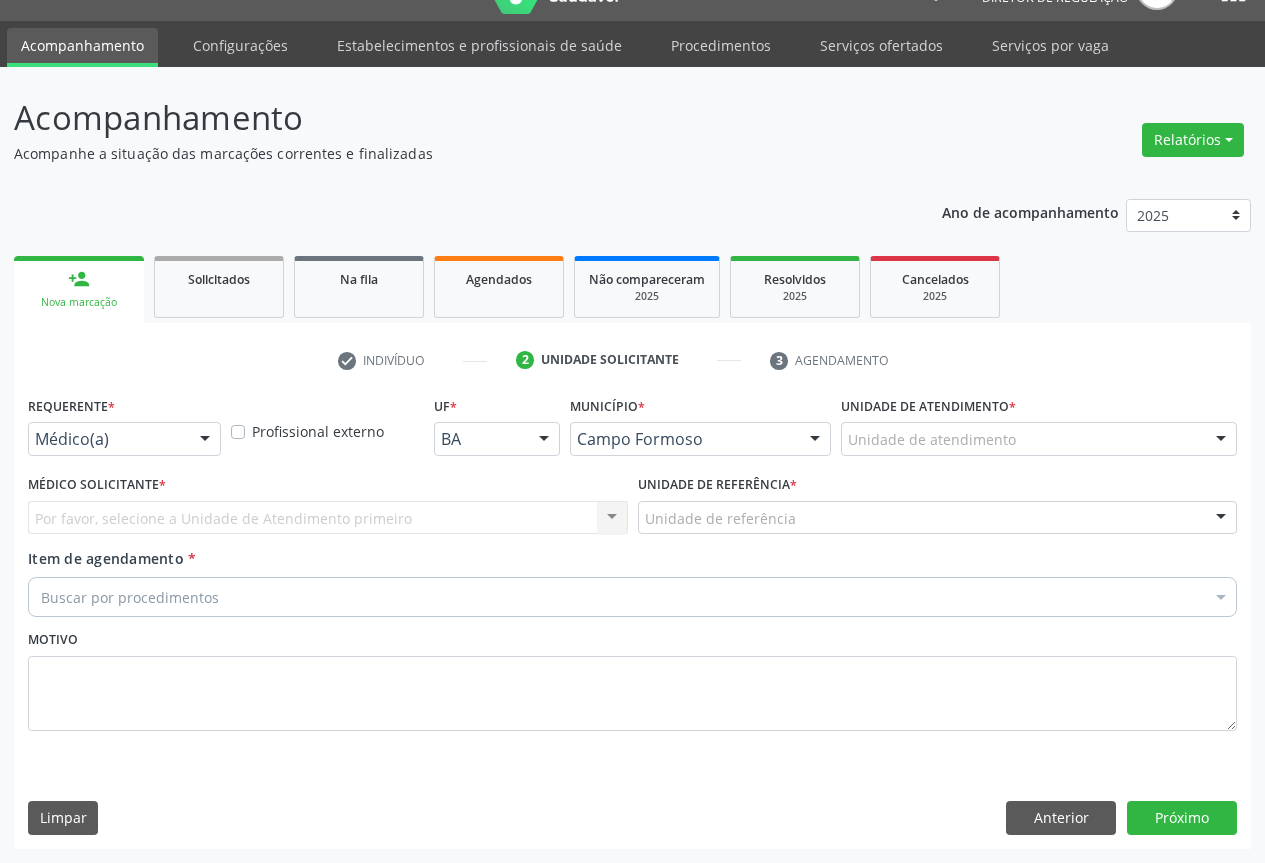 scroll, scrollTop: 43, scrollLeft: 0, axis: vertical 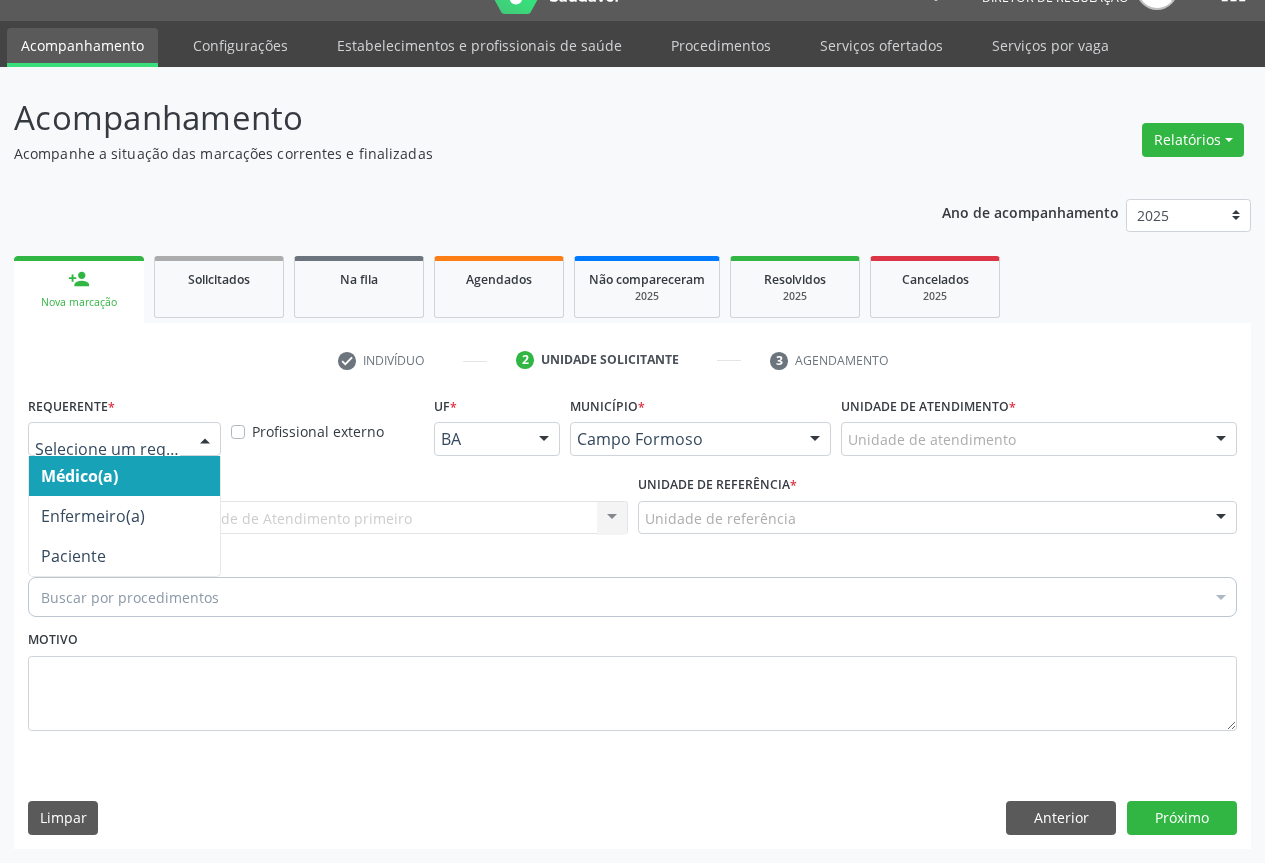 click at bounding box center (205, 440) 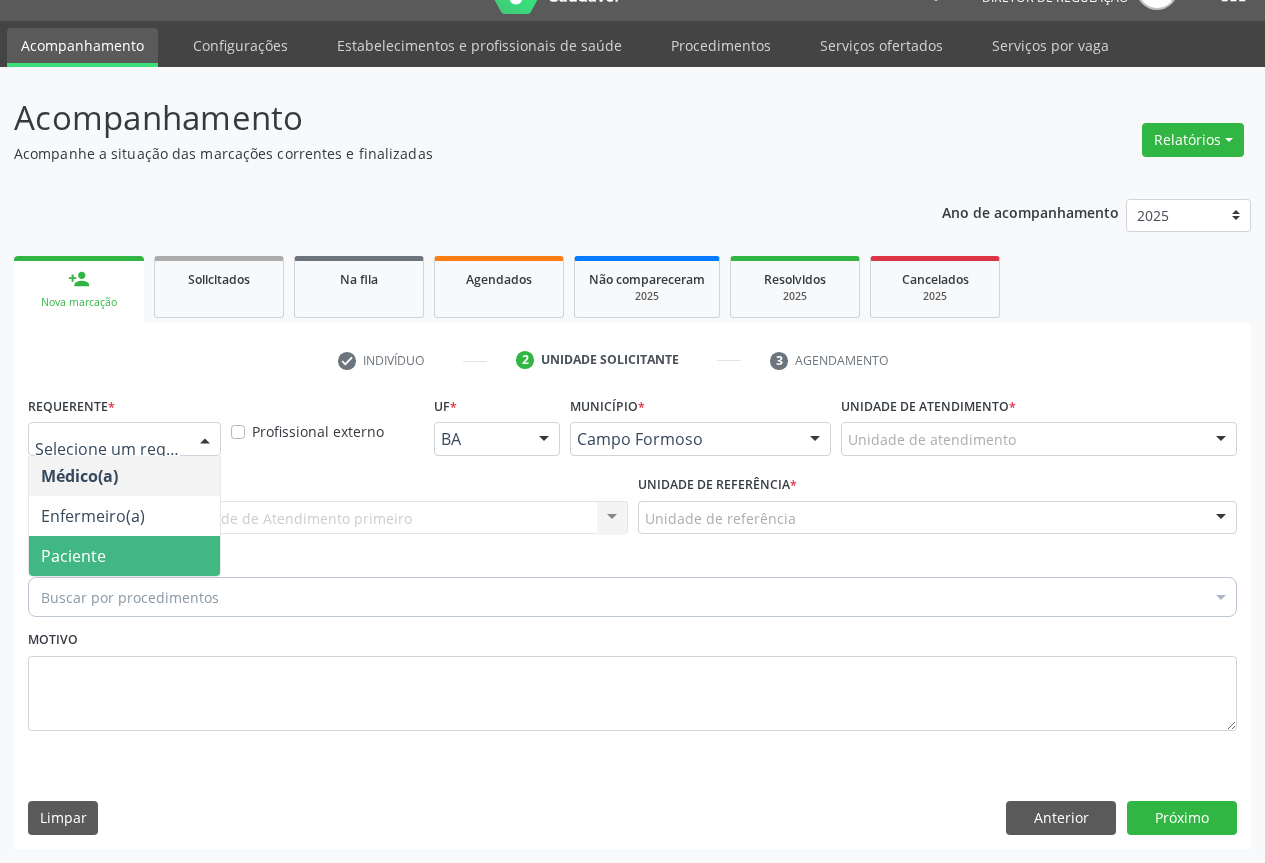 click on "Paciente" at bounding box center (124, 556) 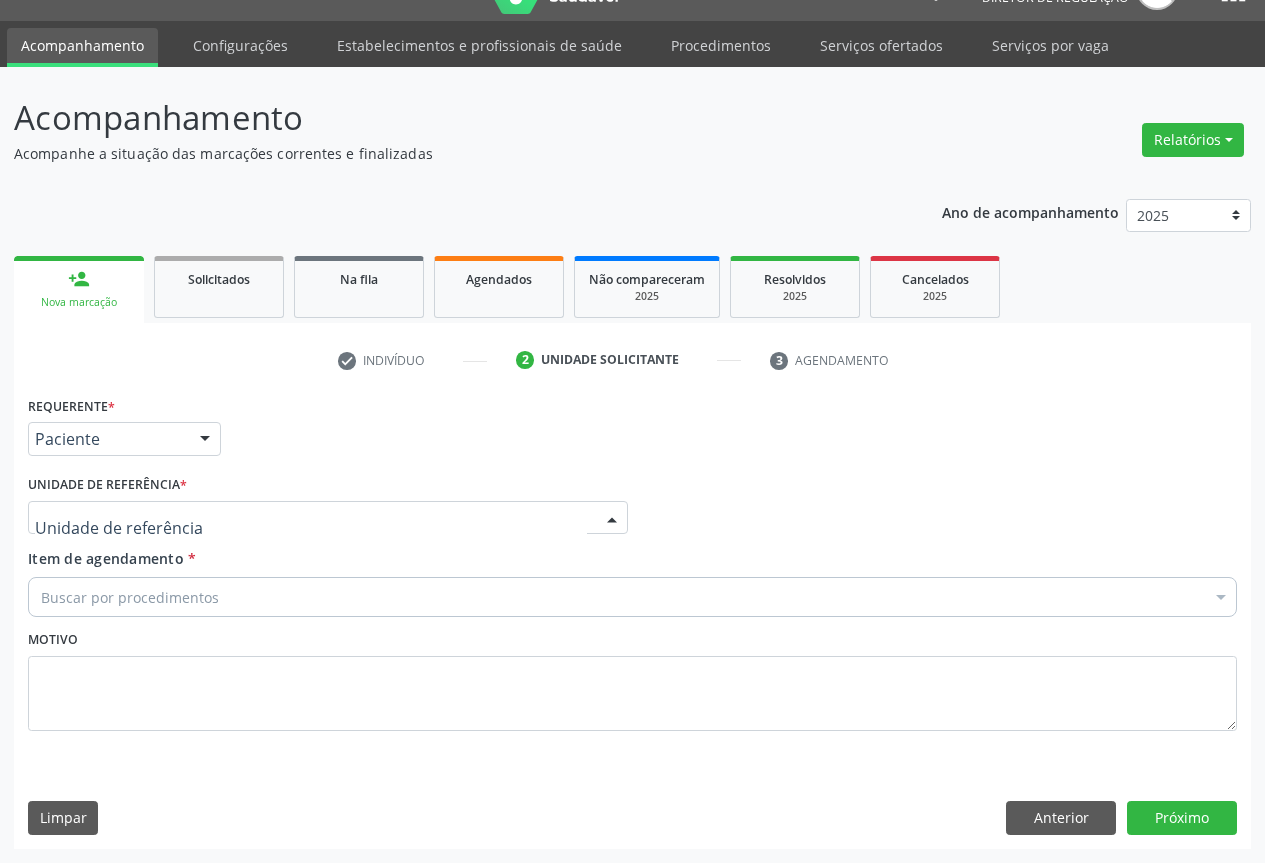click at bounding box center [328, 518] 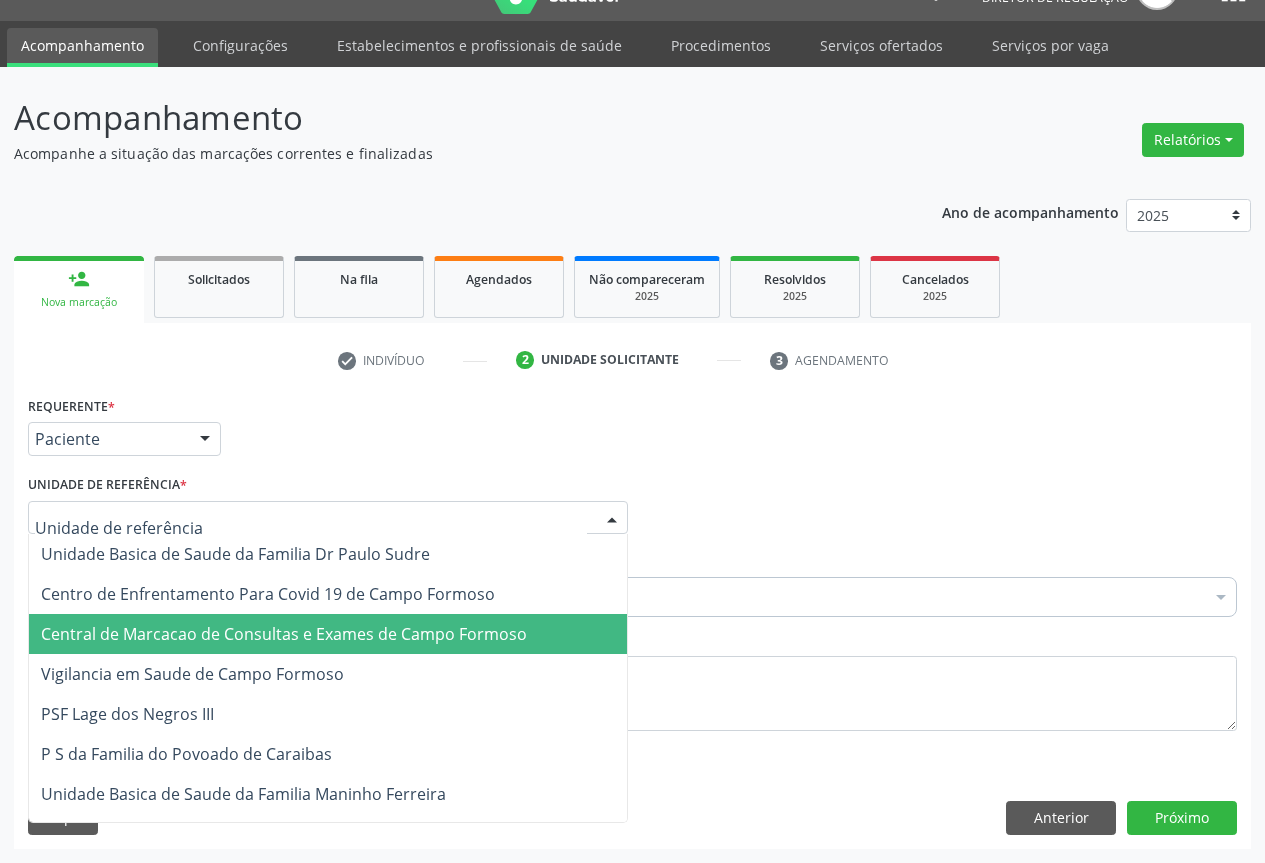 click on "Central de Marcacao de Consultas e Exames de Campo Formoso" at bounding box center (284, 634) 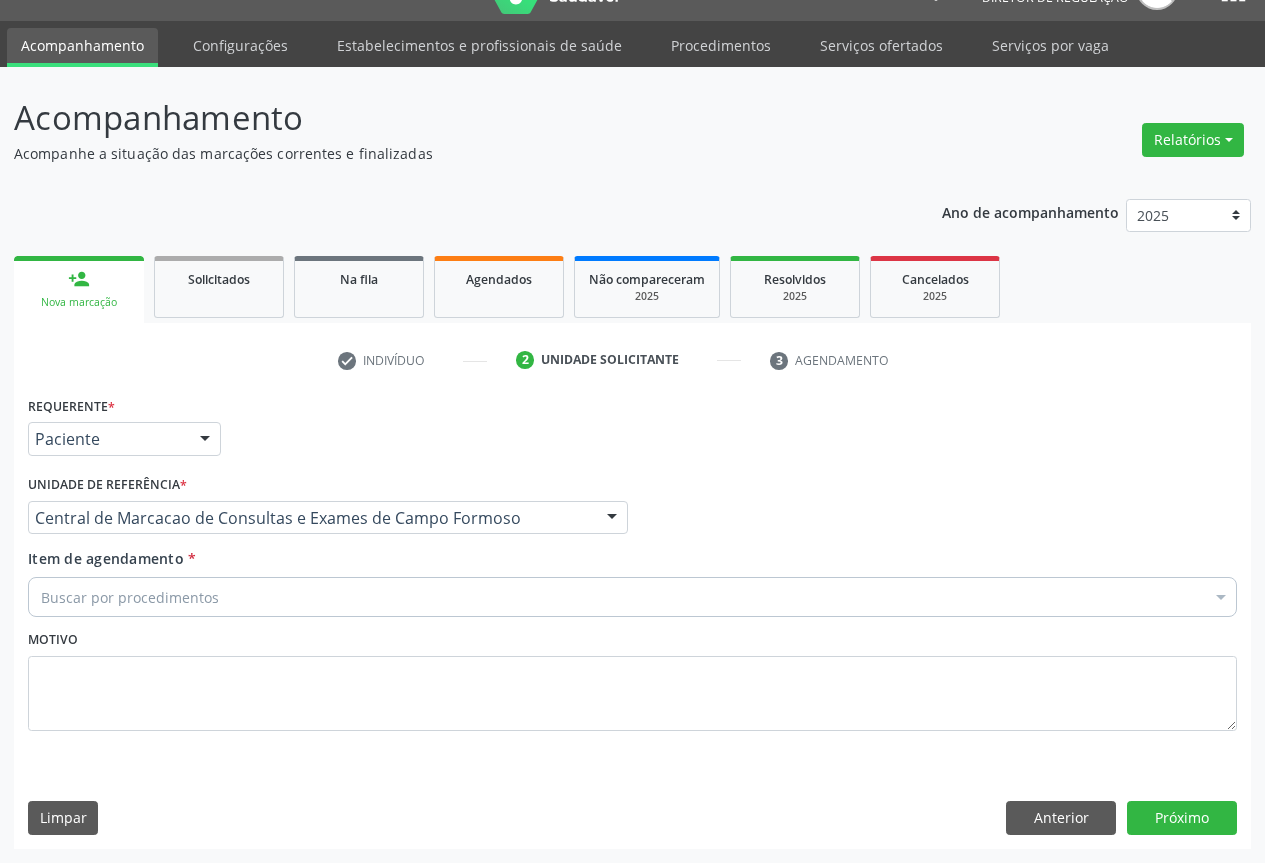 click on "Buscar por procedimentos" at bounding box center [632, 597] 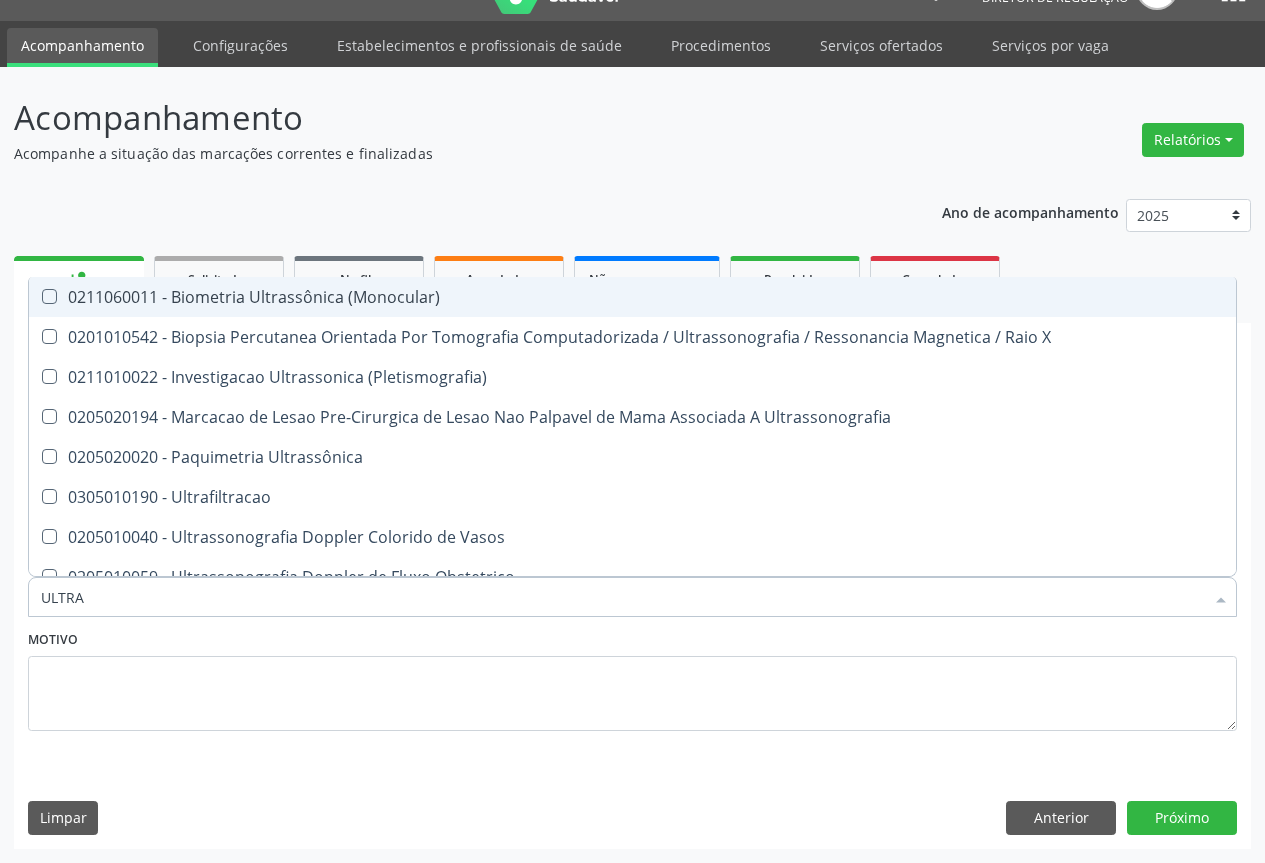 type on "ULTRAS" 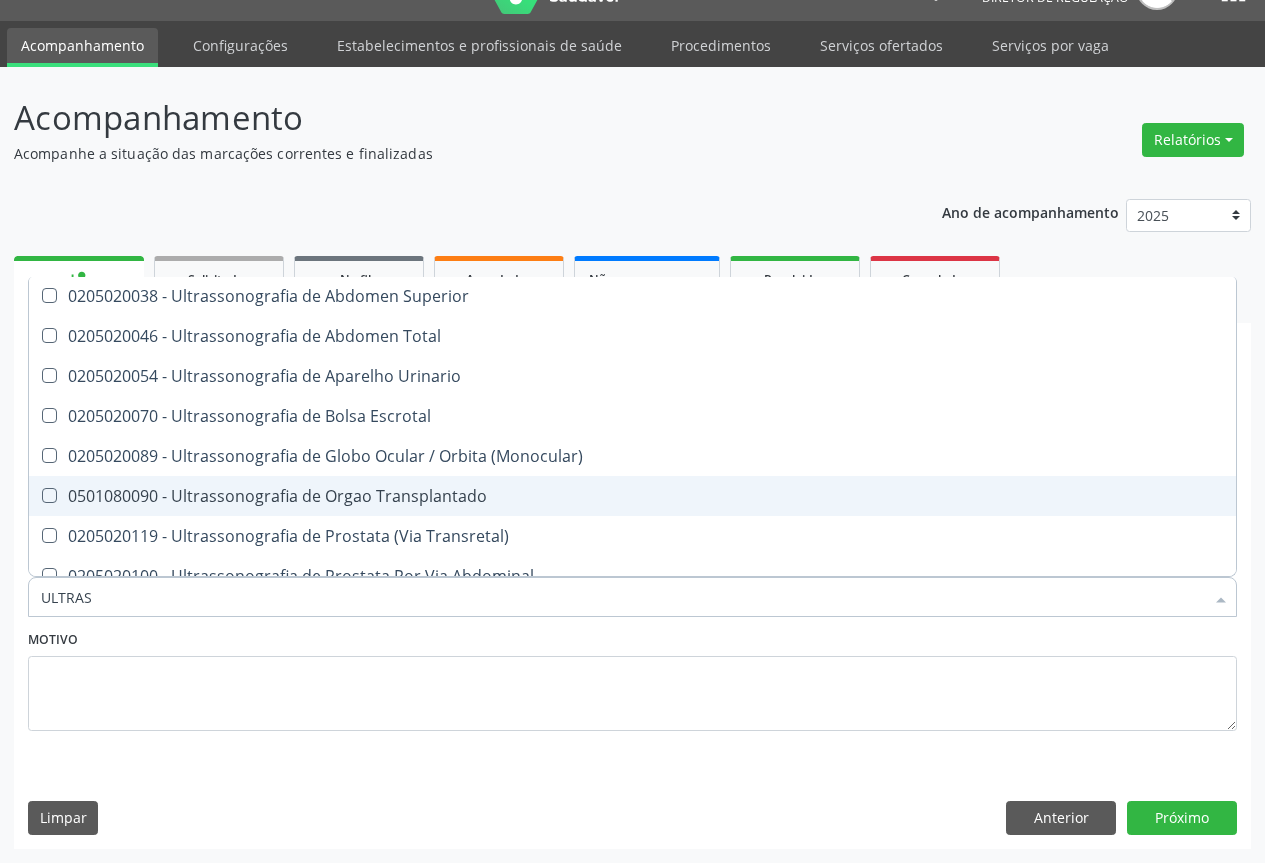 scroll, scrollTop: 321, scrollLeft: 0, axis: vertical 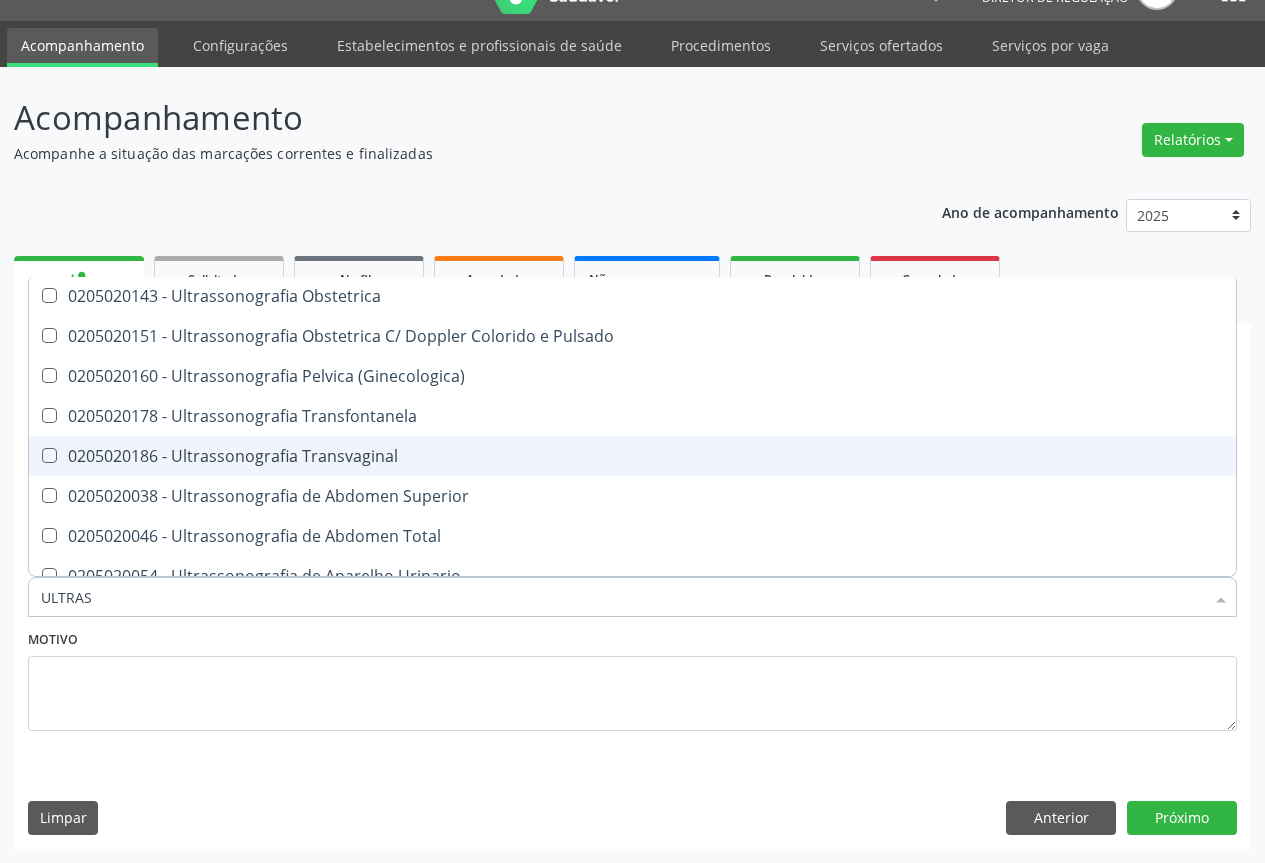 click on "0205020186 - Ultrassonografia Transvaginal" at bounding box center (632, 456) 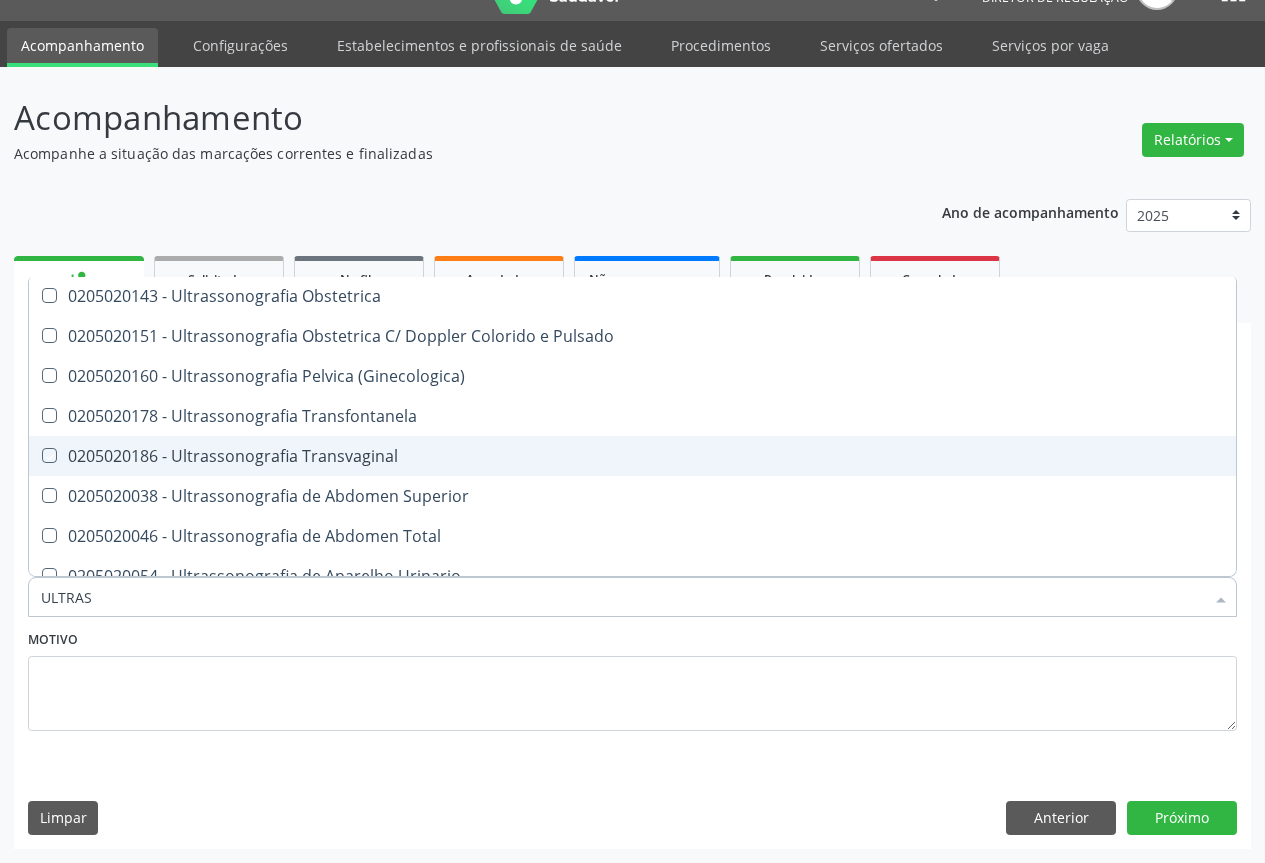 checkbox on "true" 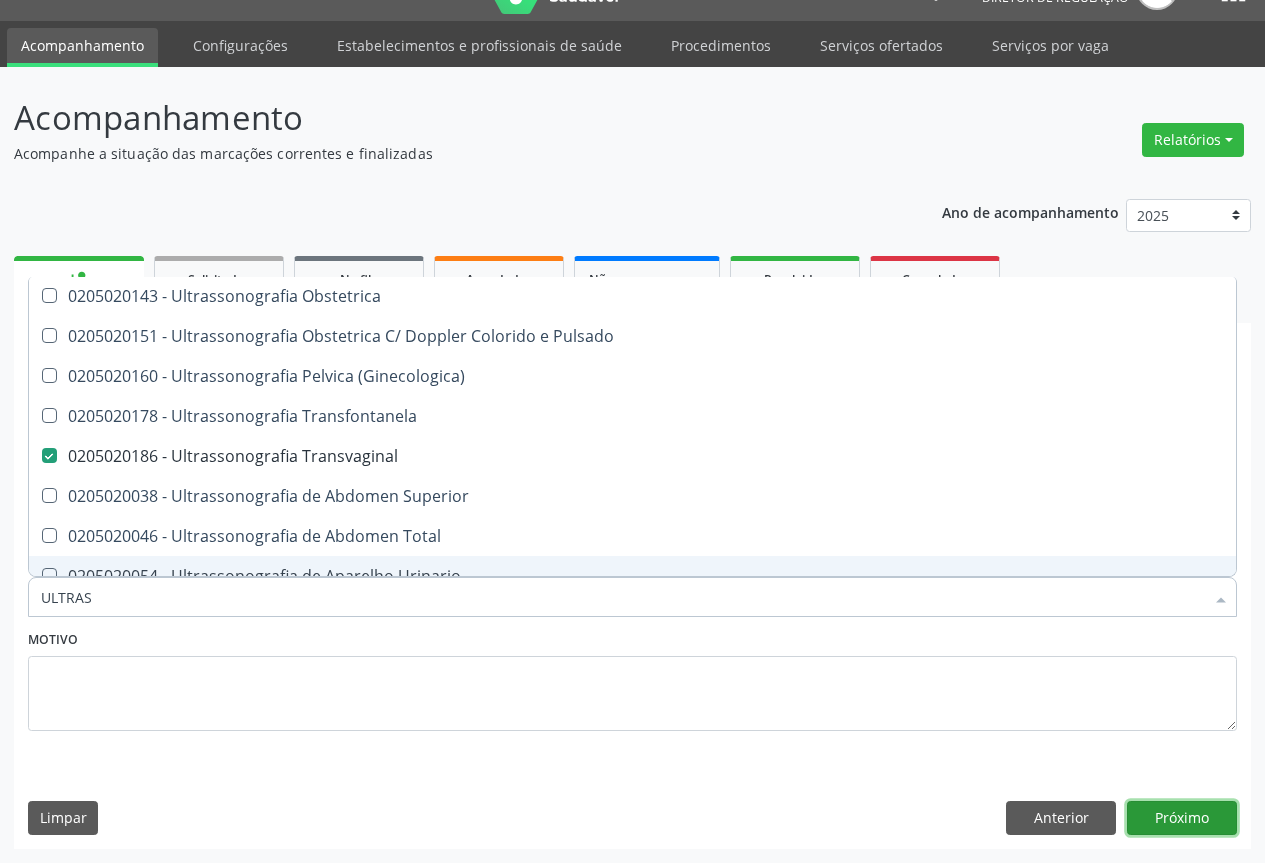 click on "Próximo" at bounding box center (1182, 818) 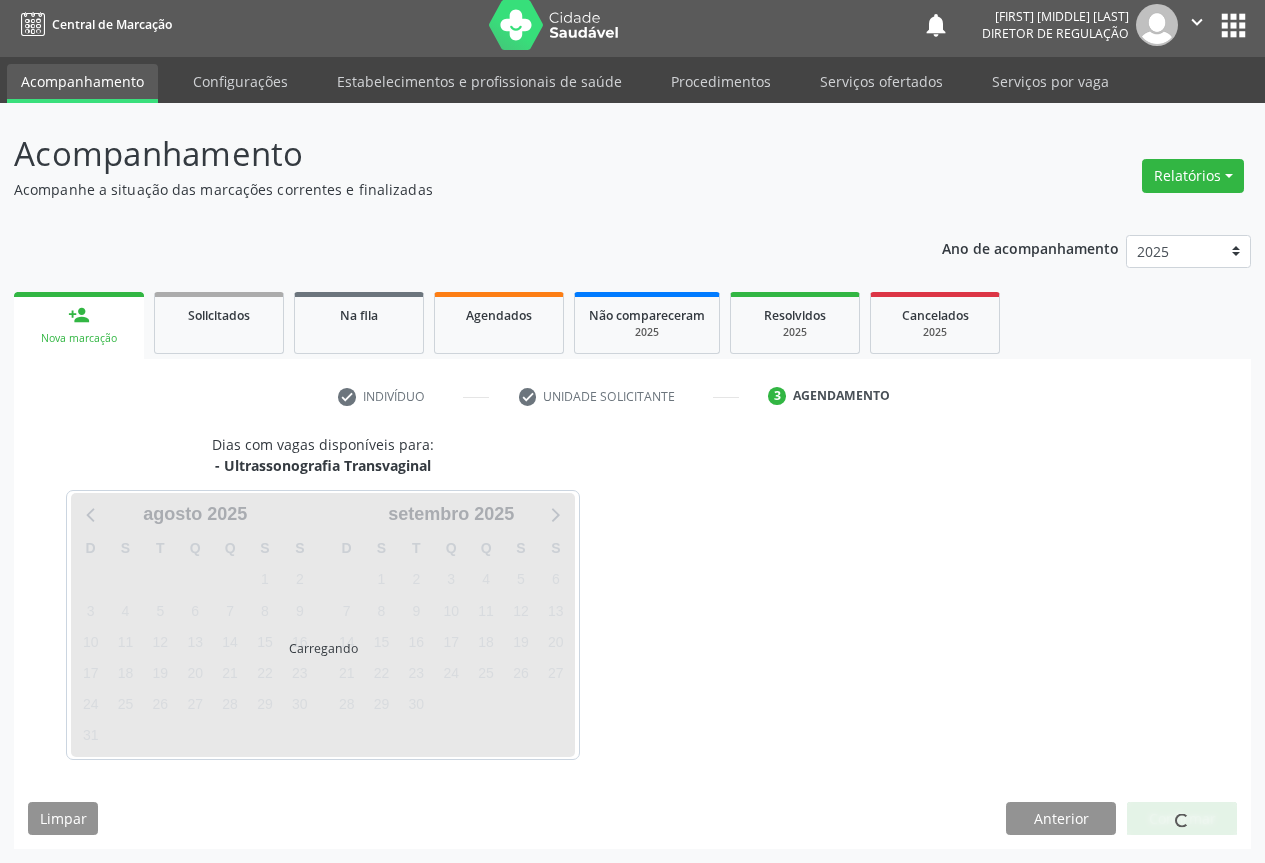 scroll, scrollTop: 7, scrollLeft: 0, axis: vertical 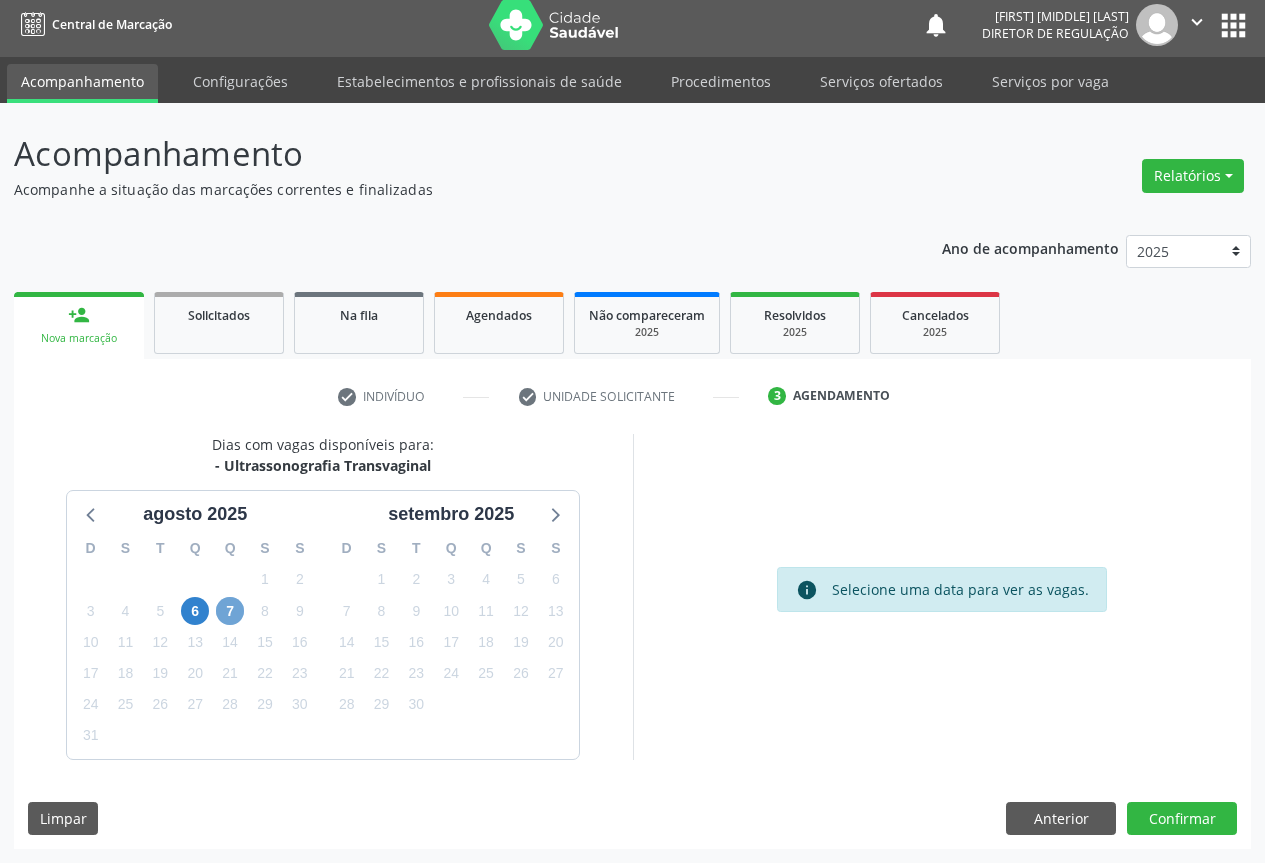 click on "7" at bounding box center [230, 611] 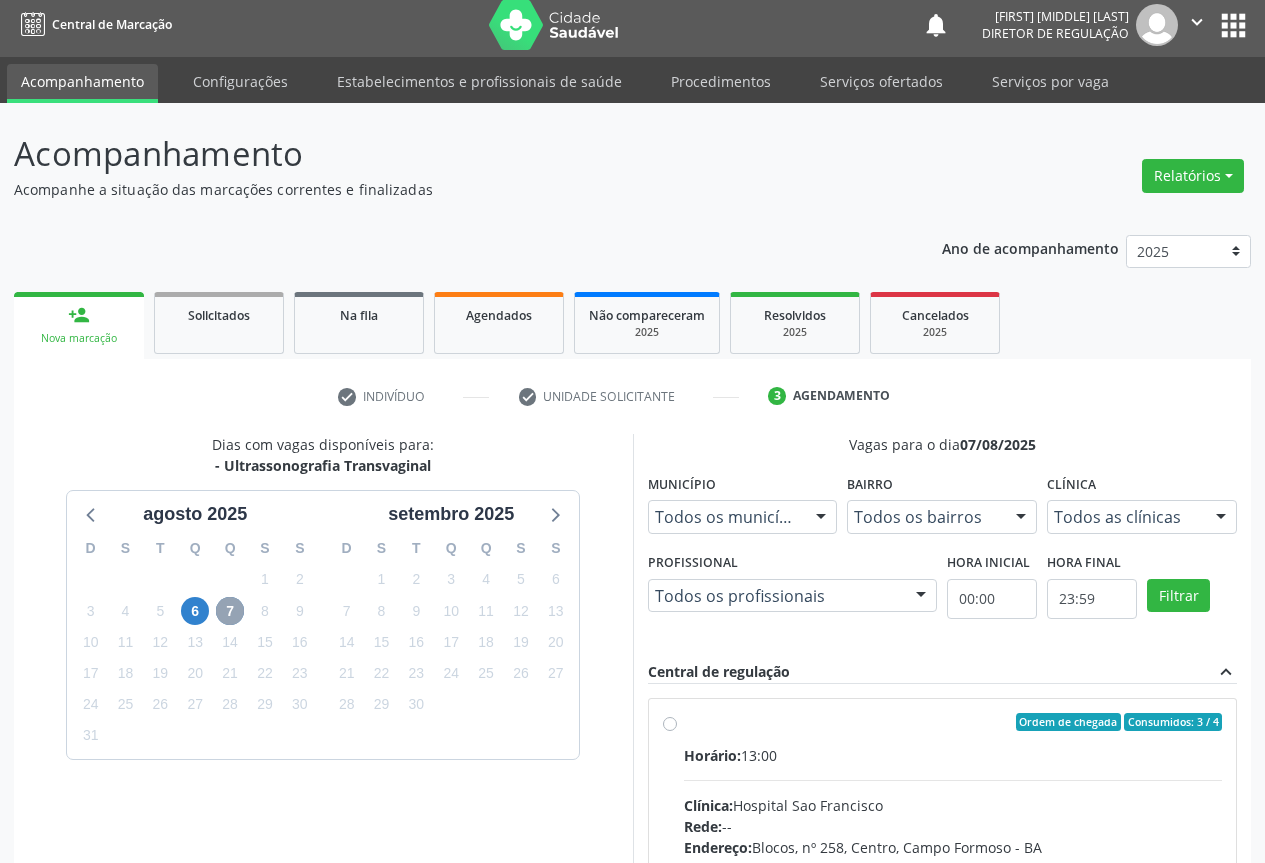 scroll, scrollTop: 300, scrollLeft: 0, axis: vertical 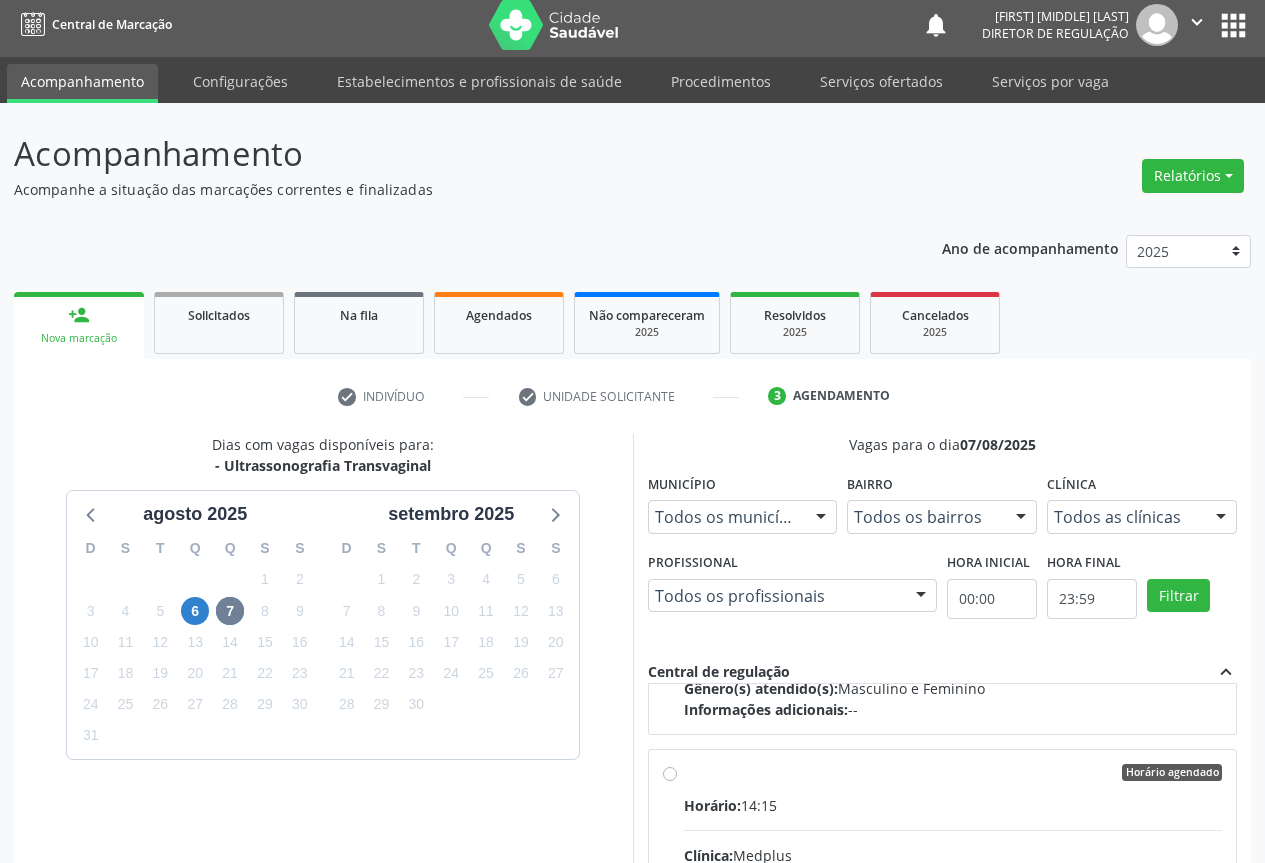 click on "Horário agendado" at bounding box center [953, 773] 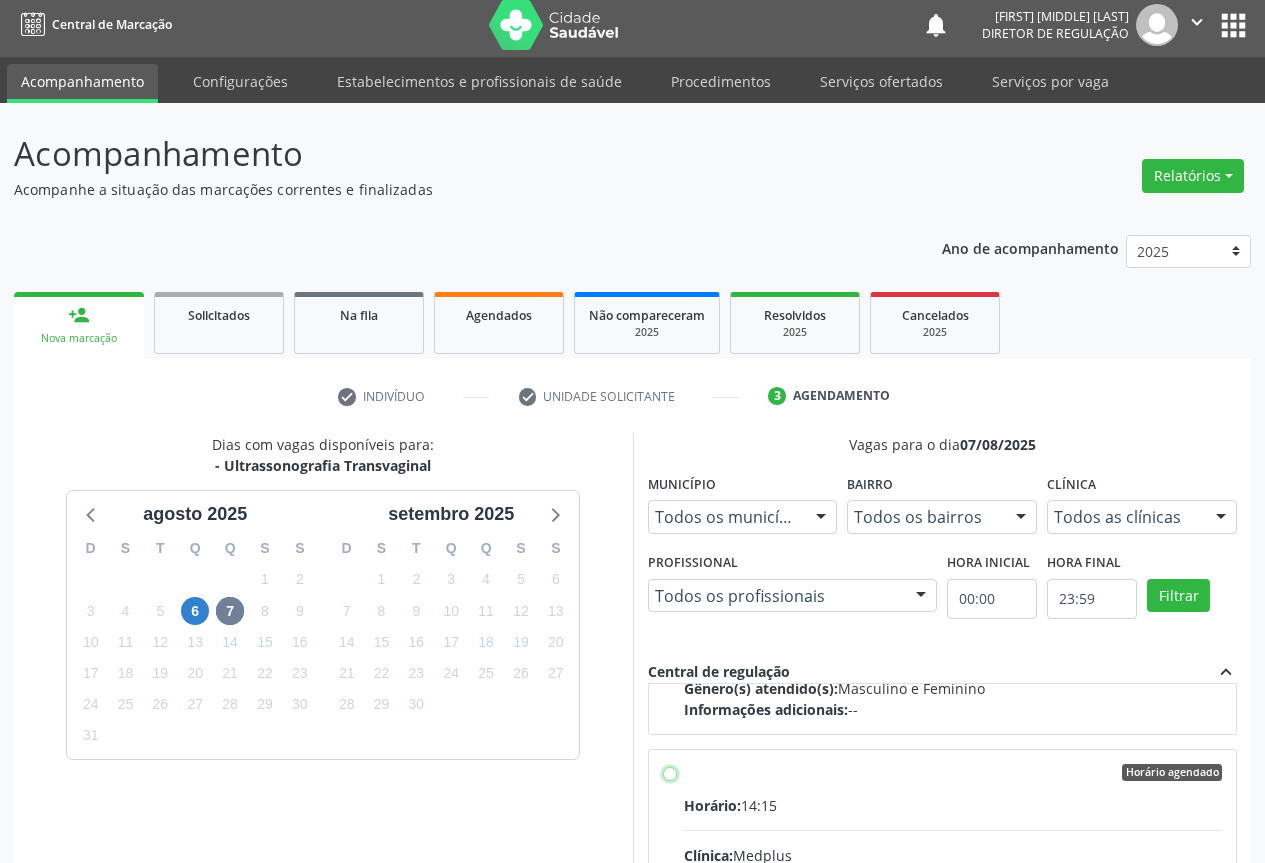 click on "Horário agendado
Horário:   14:15
Clínica:  Medplus
Rede:
--
Endereço:   2 and S 204 Ed Emp B, nº 35, [DISTRICT], [CITY] - [STATE]
Telefone:   --
Profissional:
[FIRST] [LAST]
Informações adicionais sobre o atendimento
Idade de atendimento:
de 0 a 120 anos
Gênero(s) atendido(s):
Masculino e Feminino
Informações adicionais:
--" at bounding box center (670, 773) 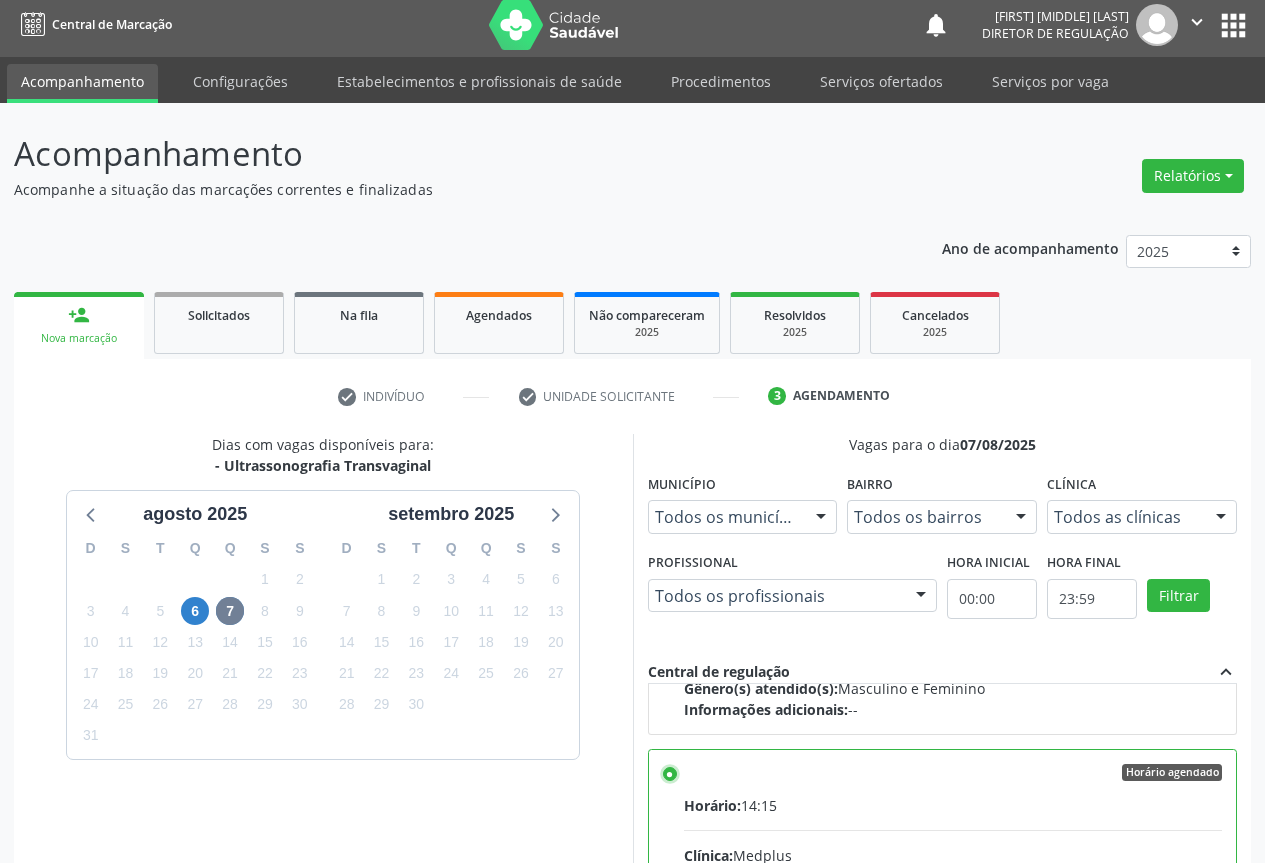 scroll, scrollTop: 332, scrollLeft: 0, axis: vertical 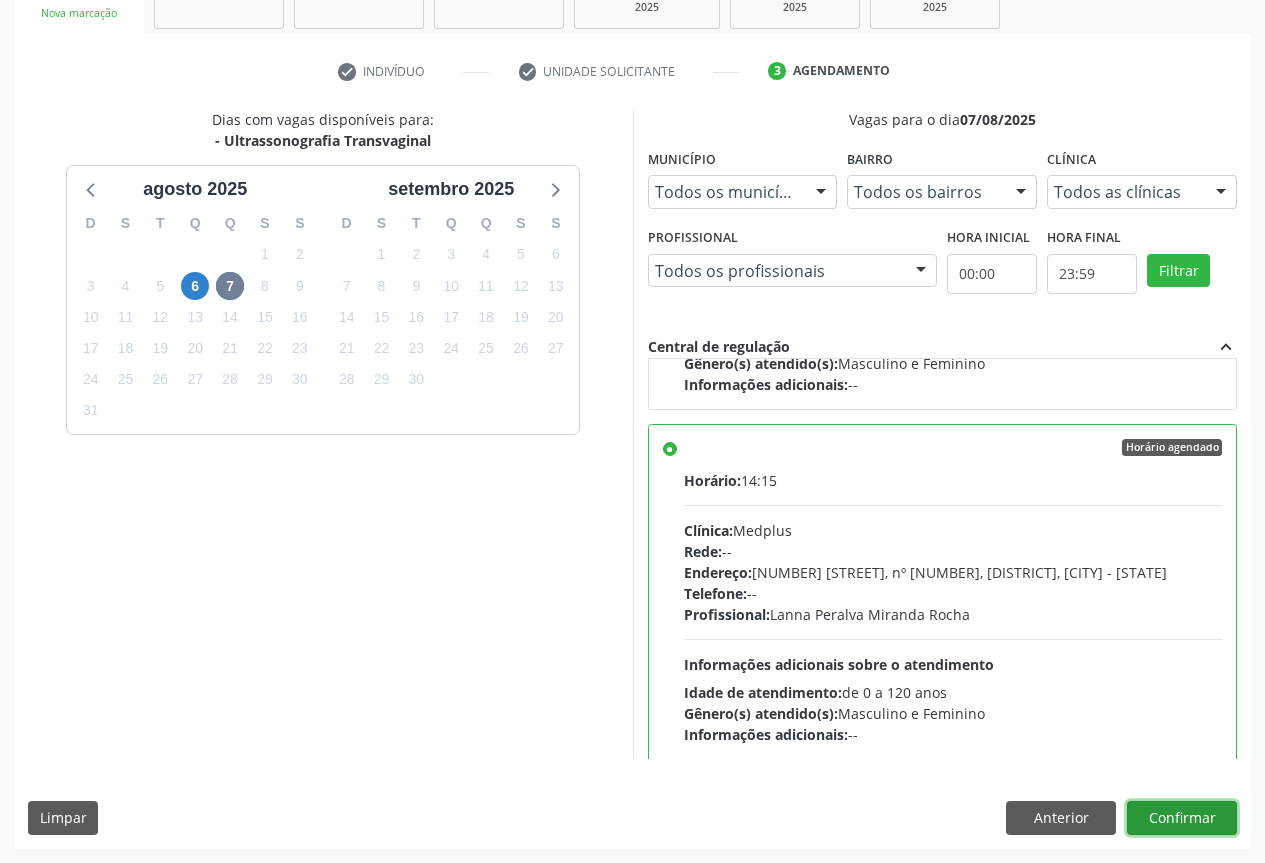 click on "Confirmar" at bounding box center [1182, 818] 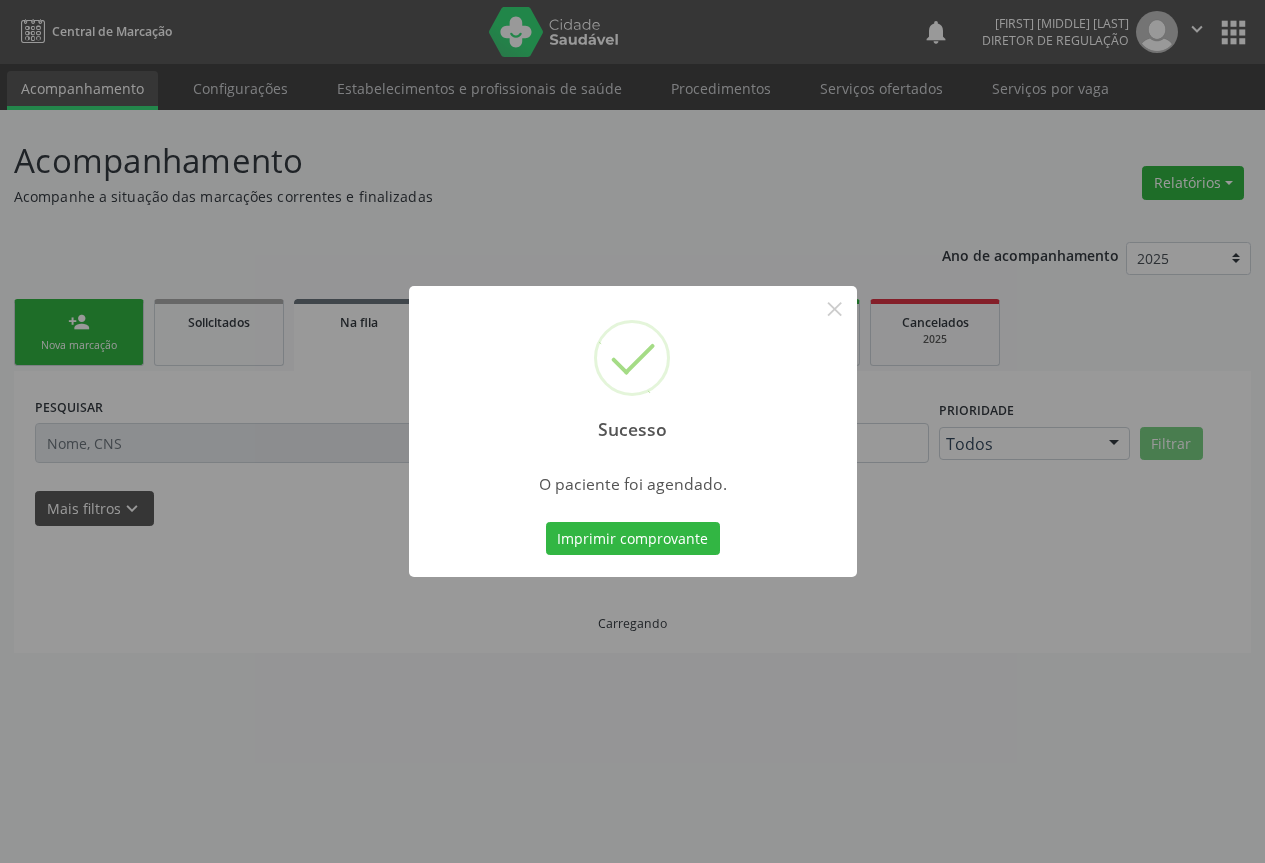 scroll, scrollTop: 0, scrollLeft: 0, axis: both 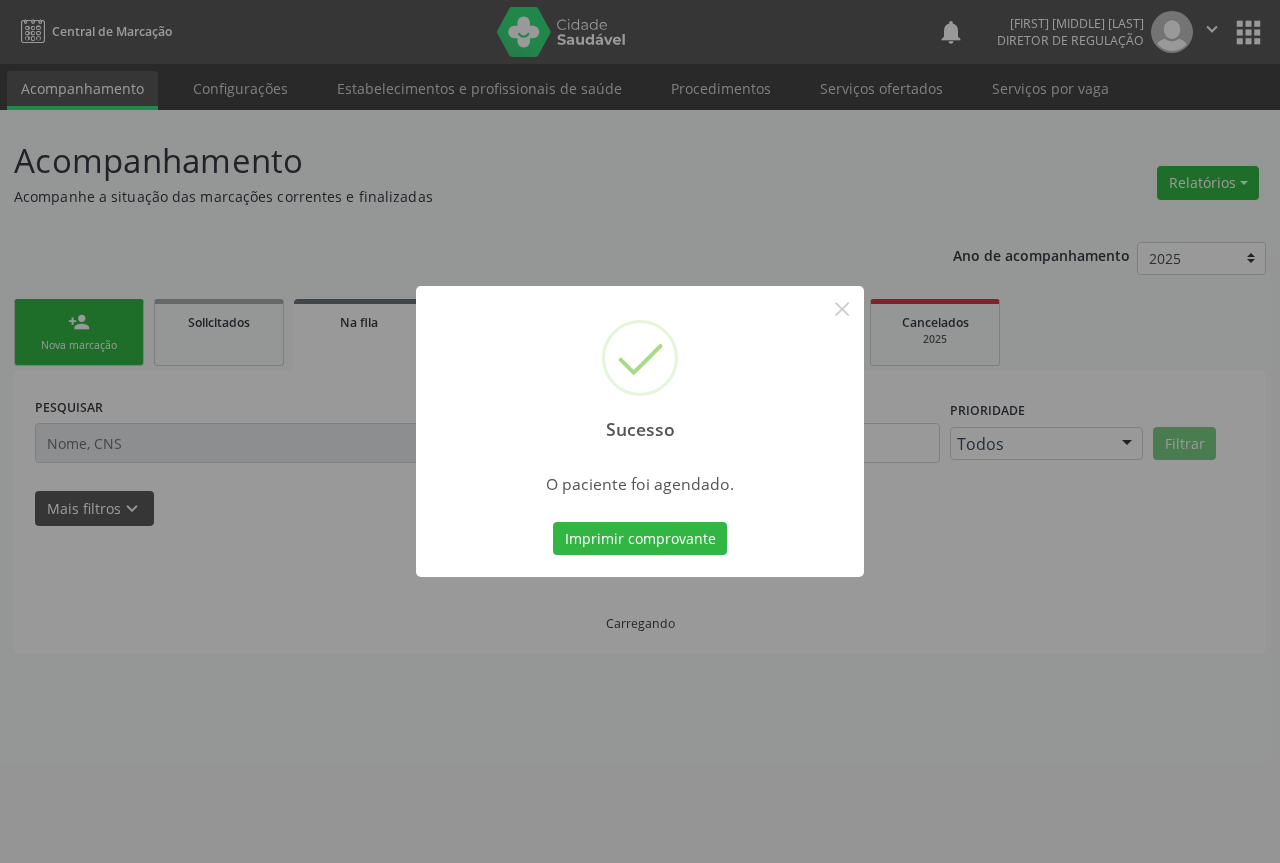 type 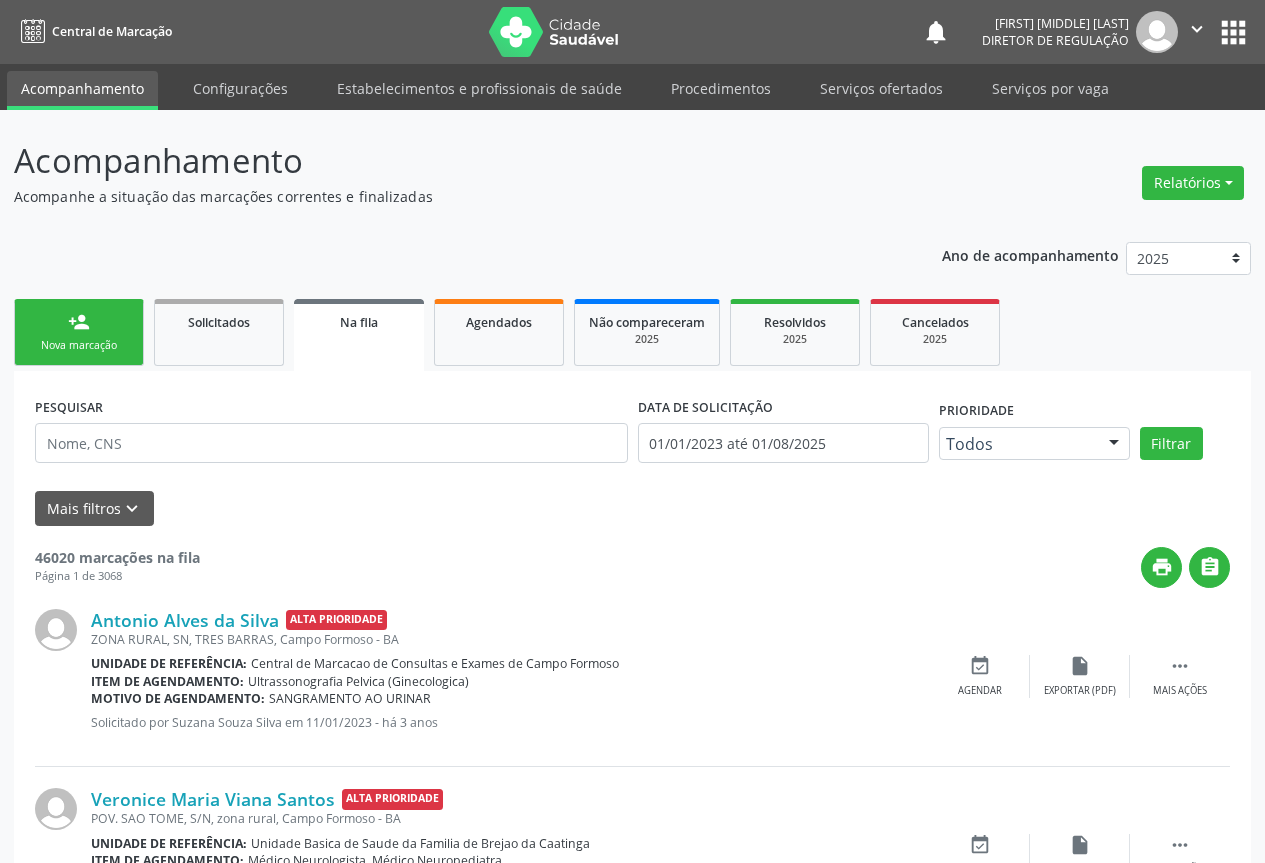 click on "person_add
Nova marcação" at bounding box center (79, 332) 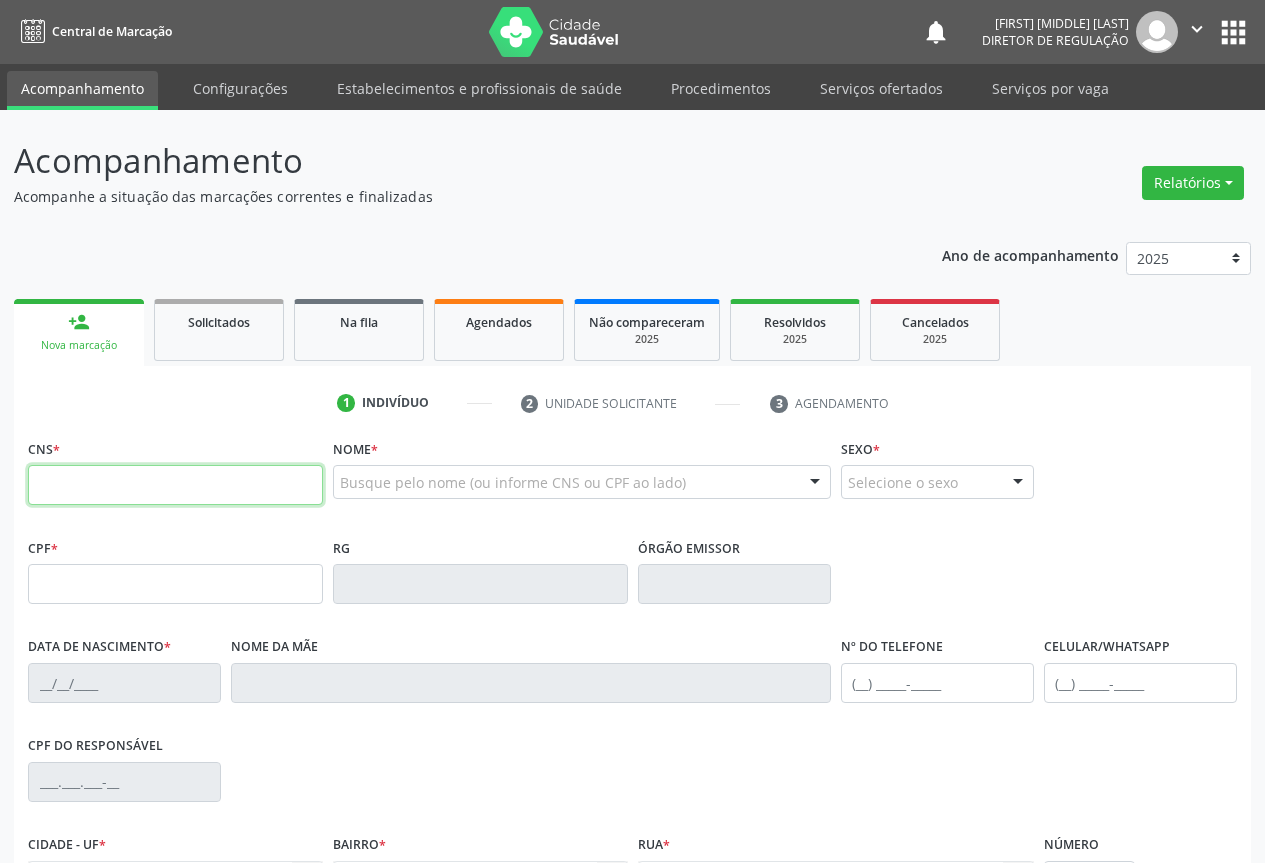 click at bounding box center (175, 485) 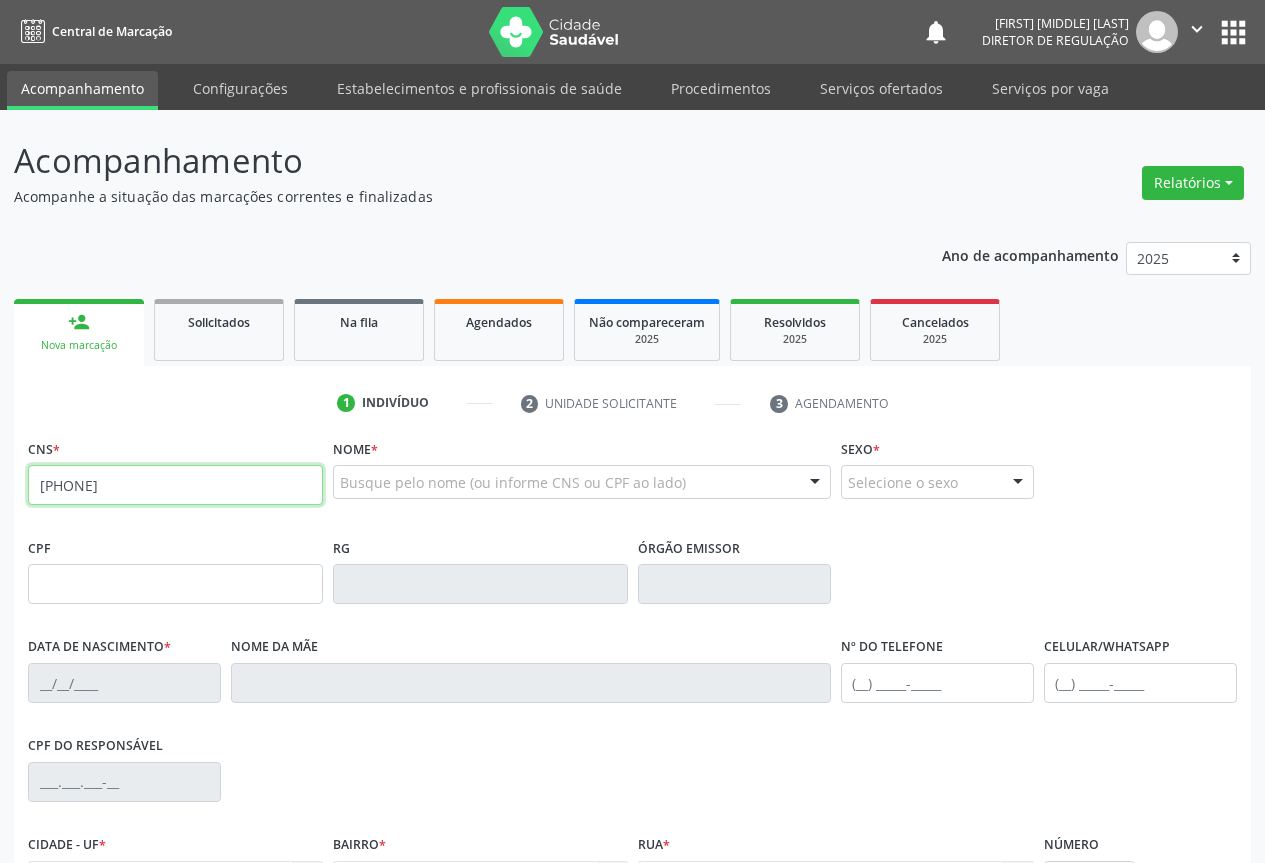 type on "704 6091 1793 3929" 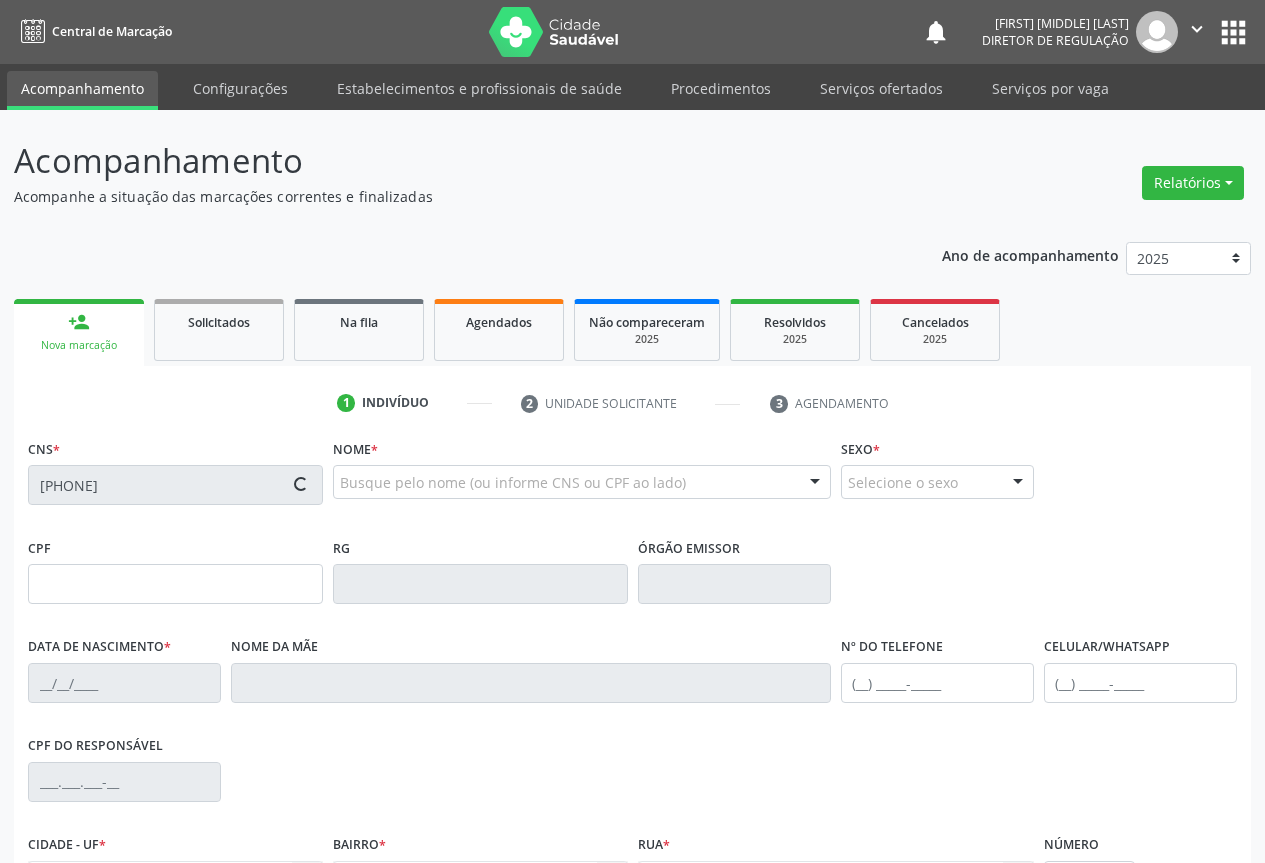 type on "0672462303" 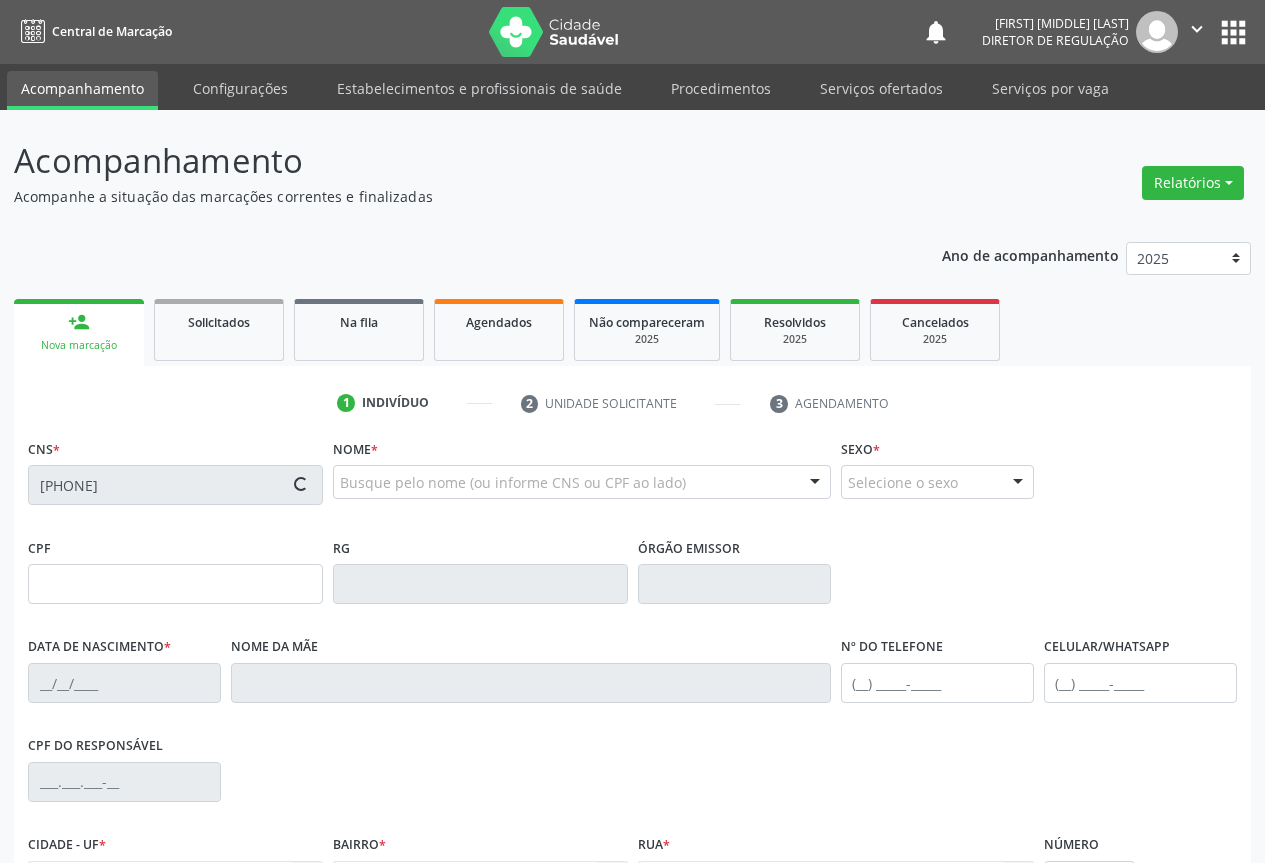 type on "07/04/1974" 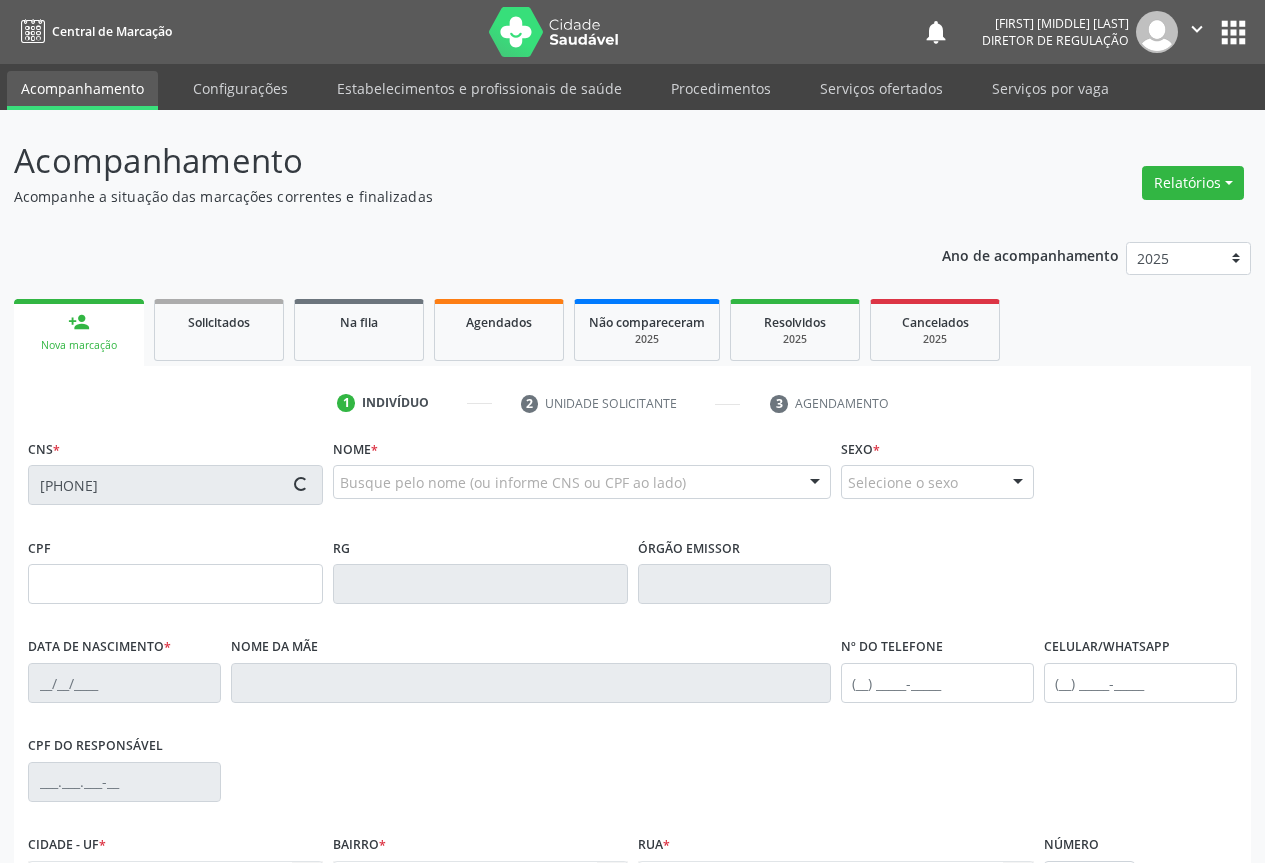 type on "638.283.915-91" 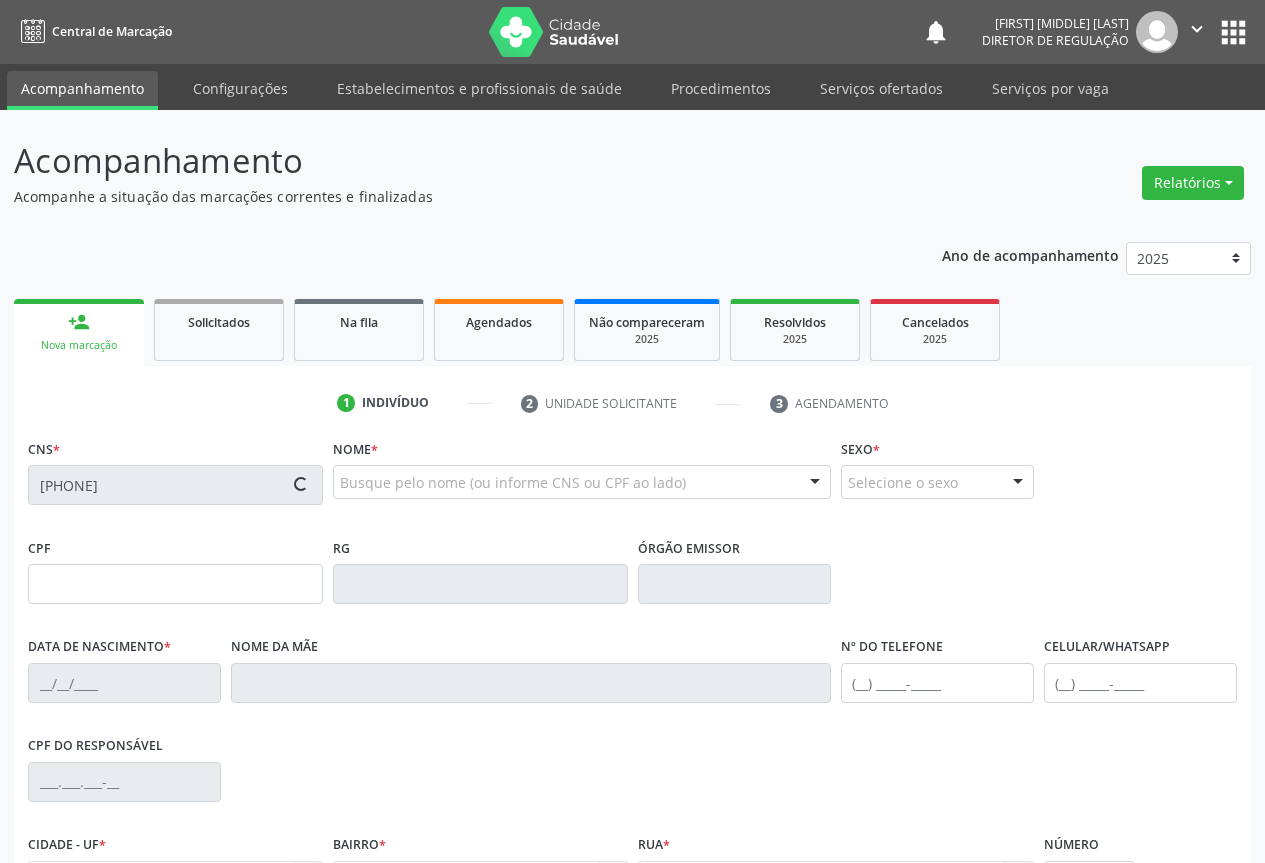 type on "SN" 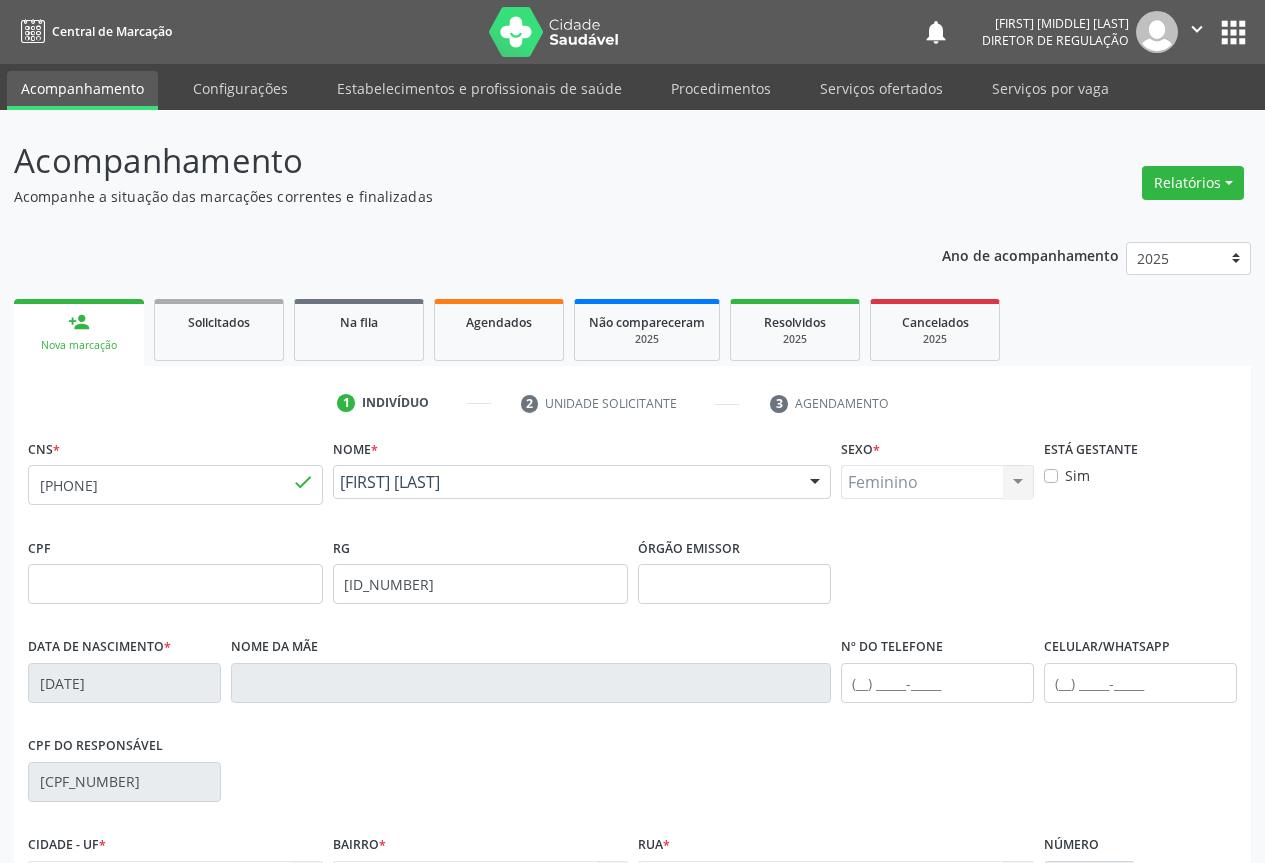 scroll, scrollTop: 221, scrollLeft: 0, axis: vertical 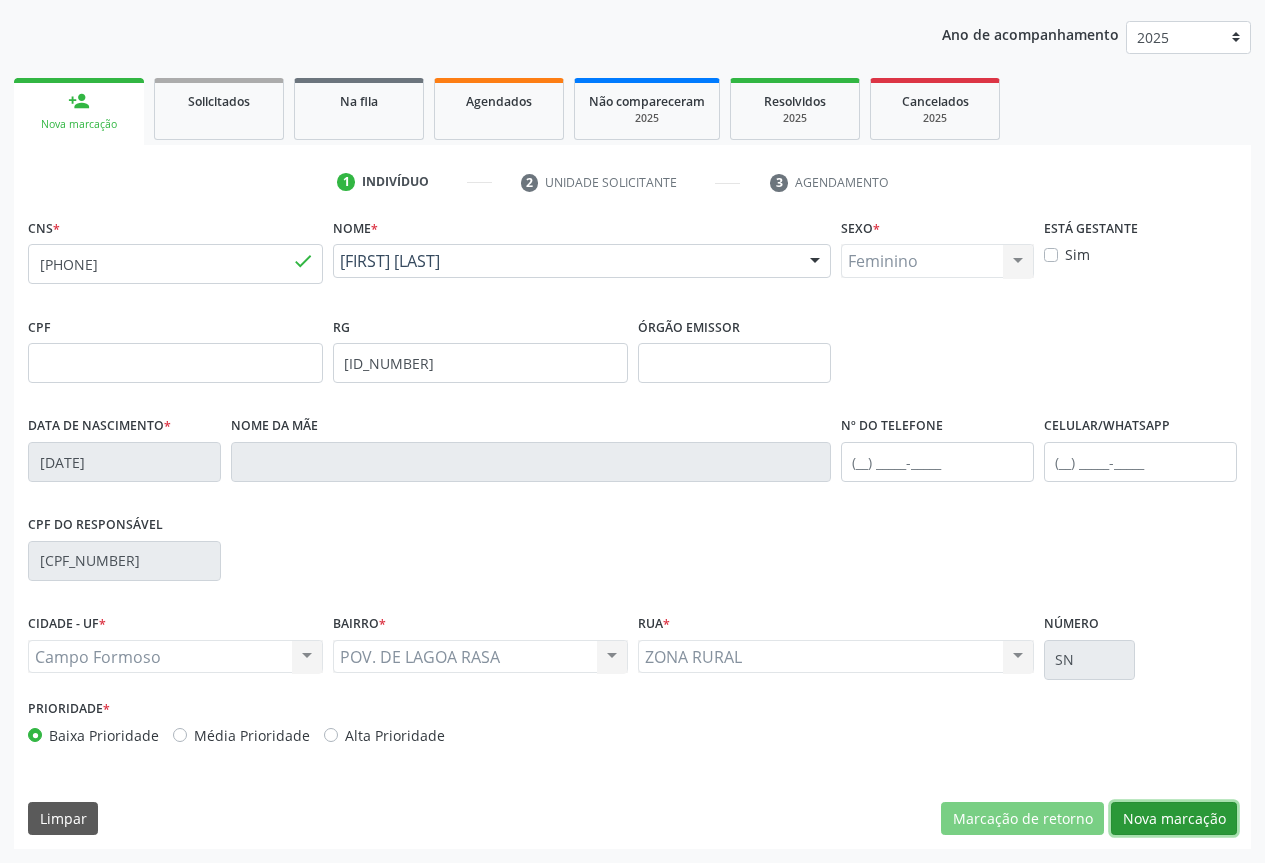 click on "Nova marcação" at bounding box center (1174, 819) 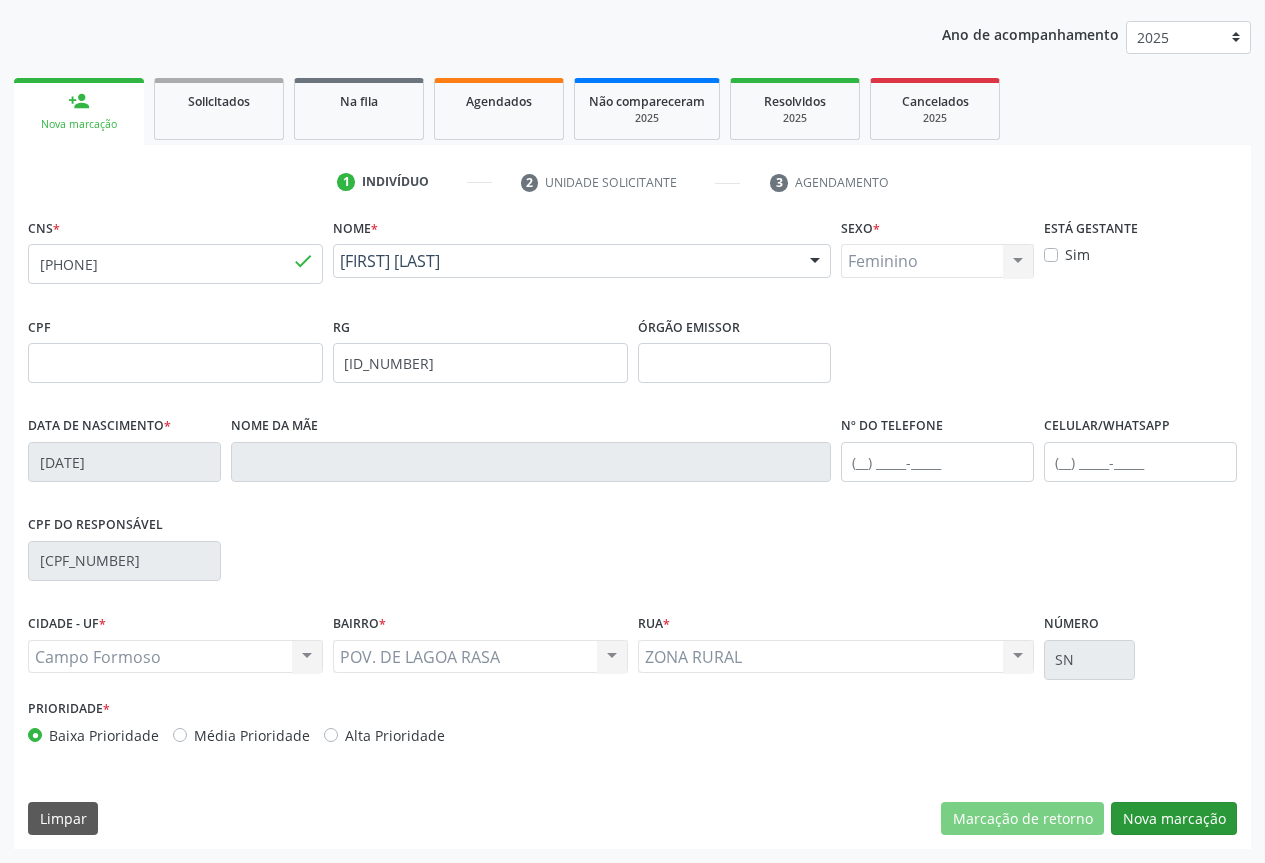 scroll, scrollTop: 43, scrollLeft: 0, axis: vertical 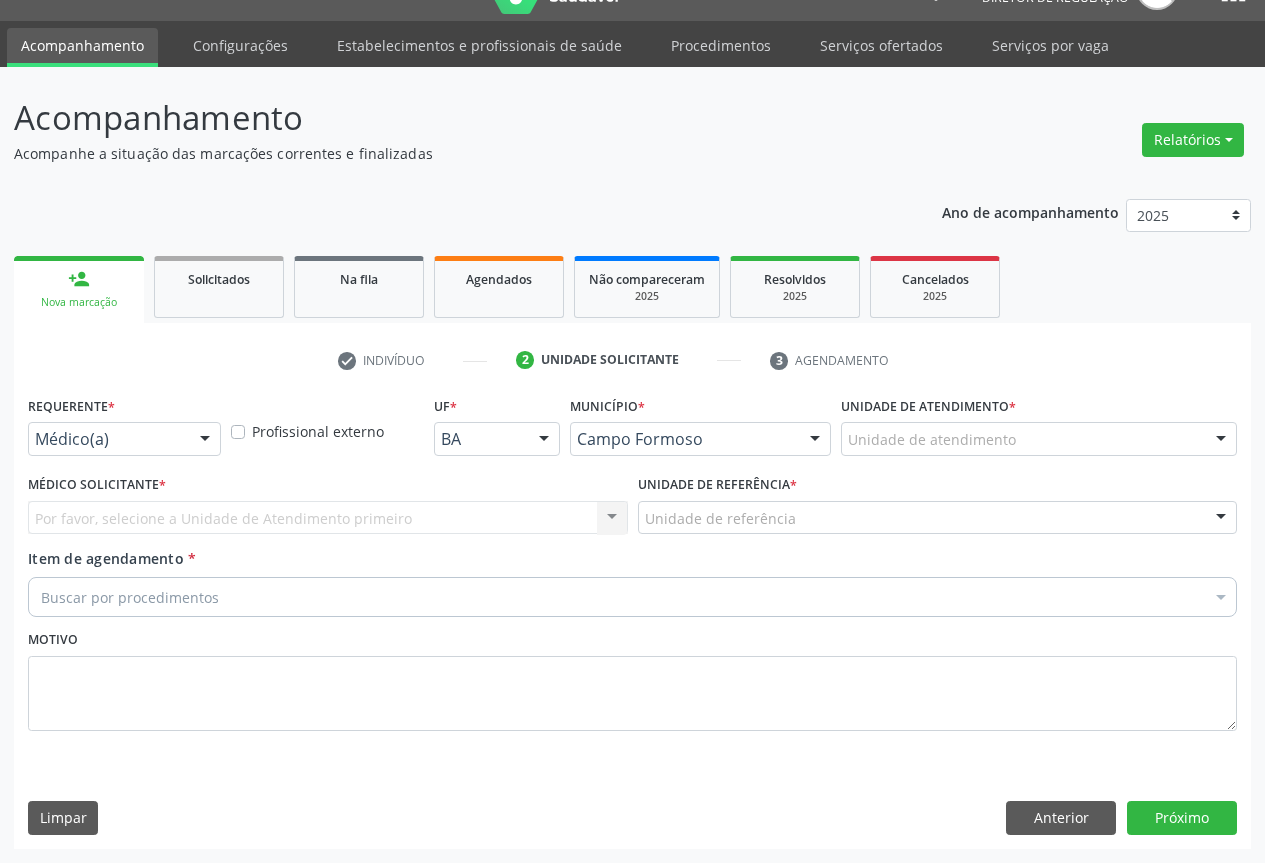 click at bounding box center [205, 440] 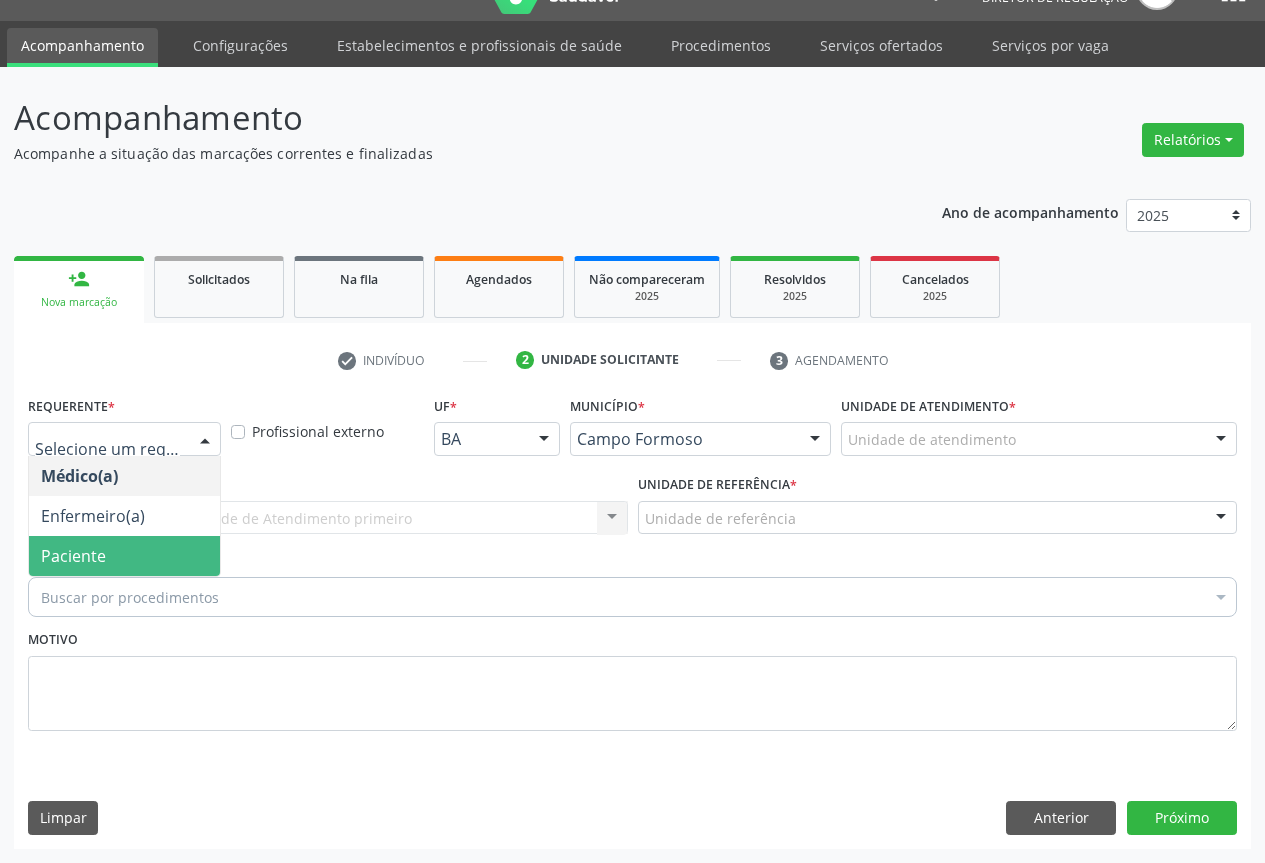 click on "Paciente" at bounding box center (124, 556) 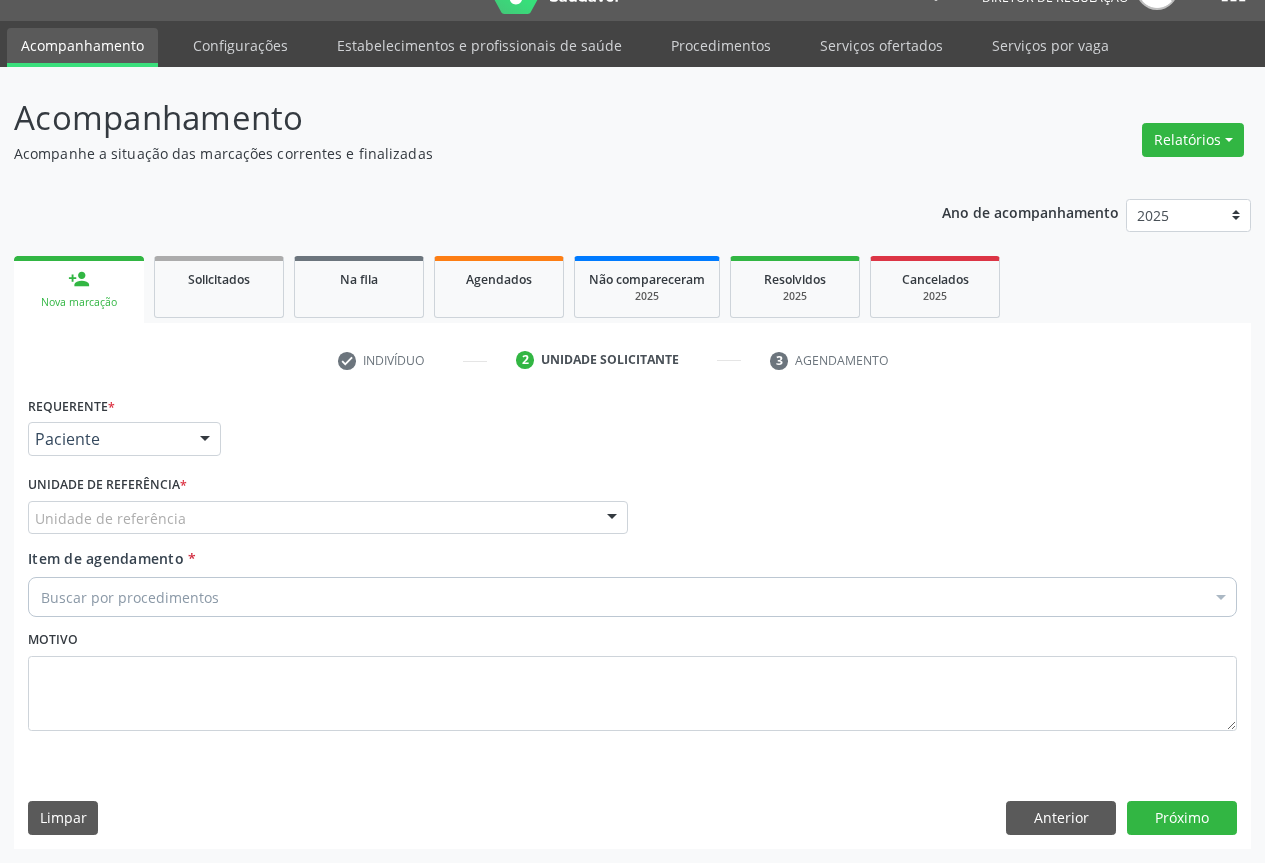 click on "Unidade de referência" at bounding box center (328, 518) 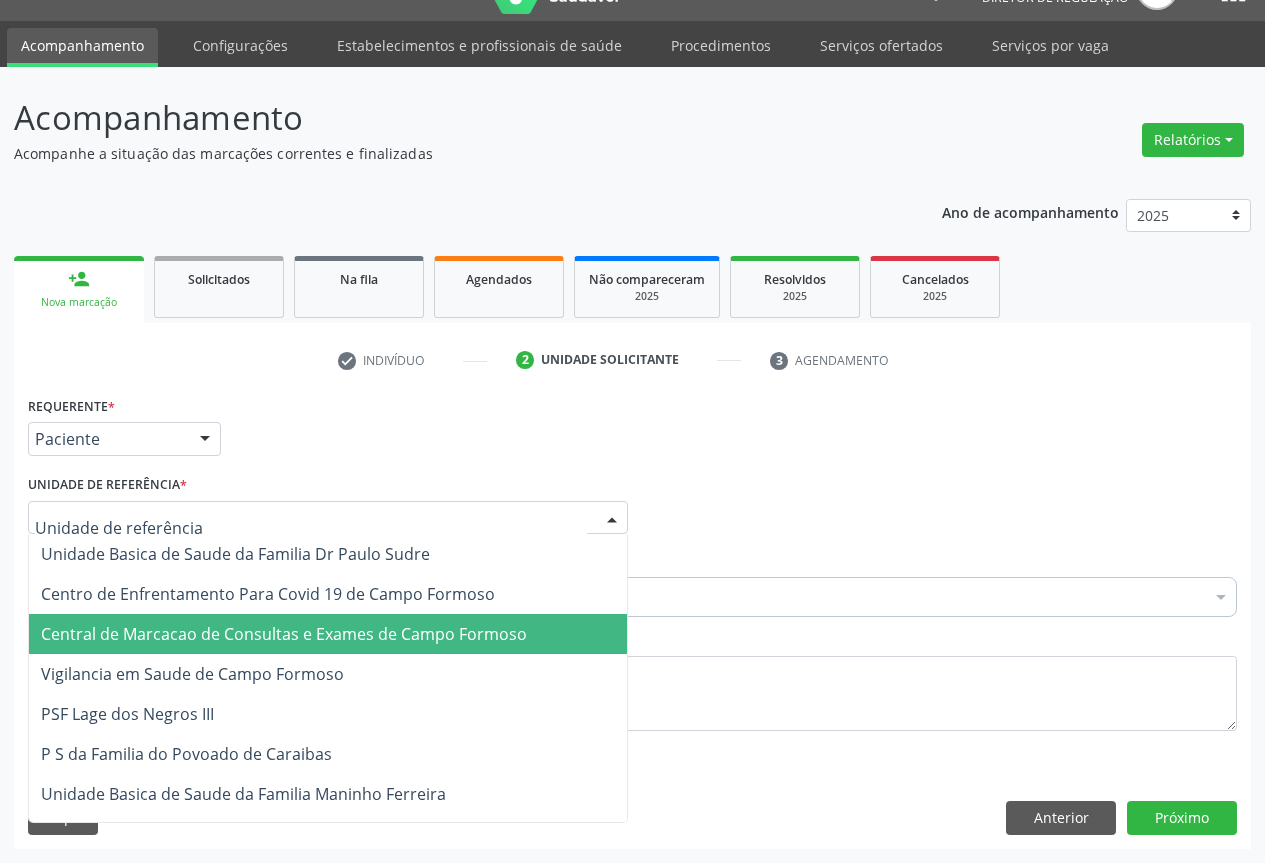 drag, startPoint x: 281, startPoint y: 611, endPoint x: 288, endPoint y: 640, distance: 29.832869 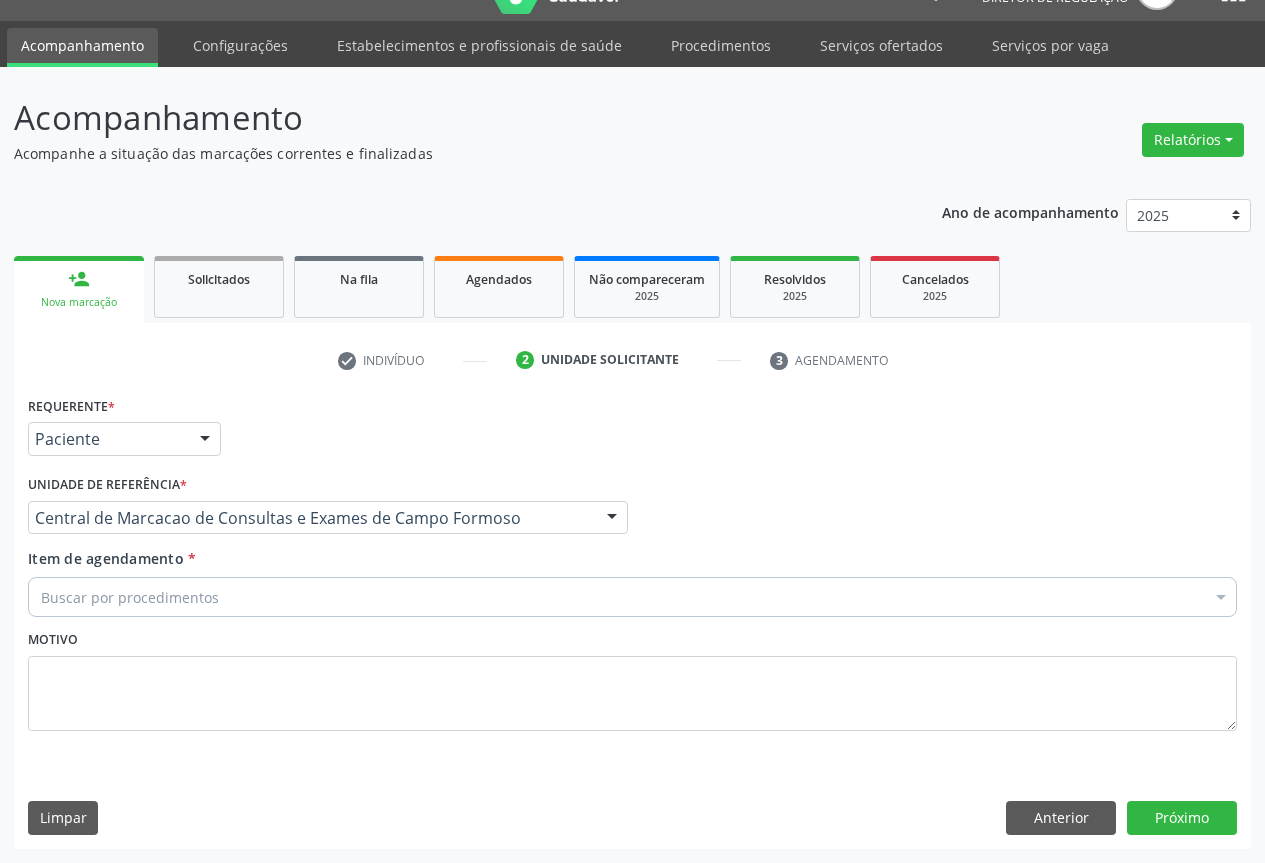 click on "Buscar por procedimentos" at bounding box center (632, 597) 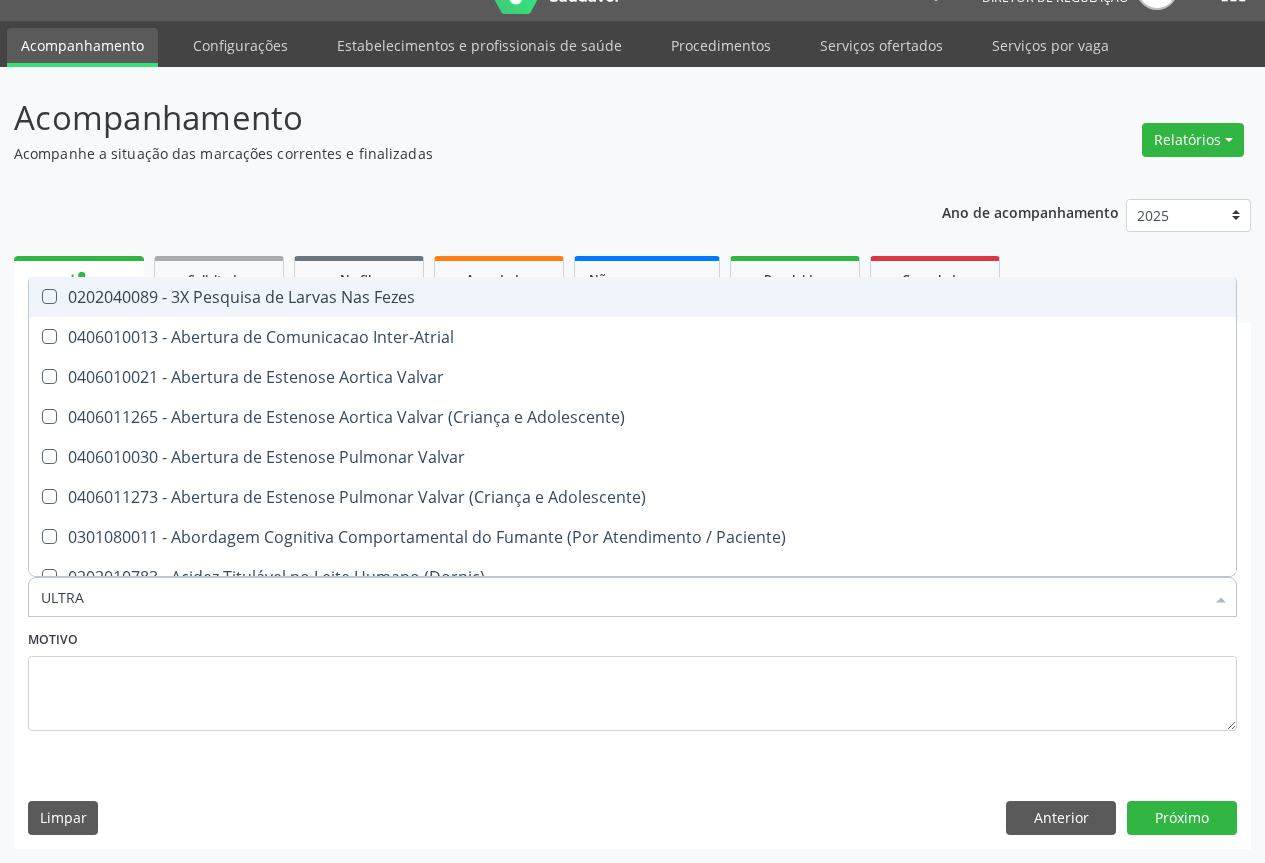 type on "ULTRAS" 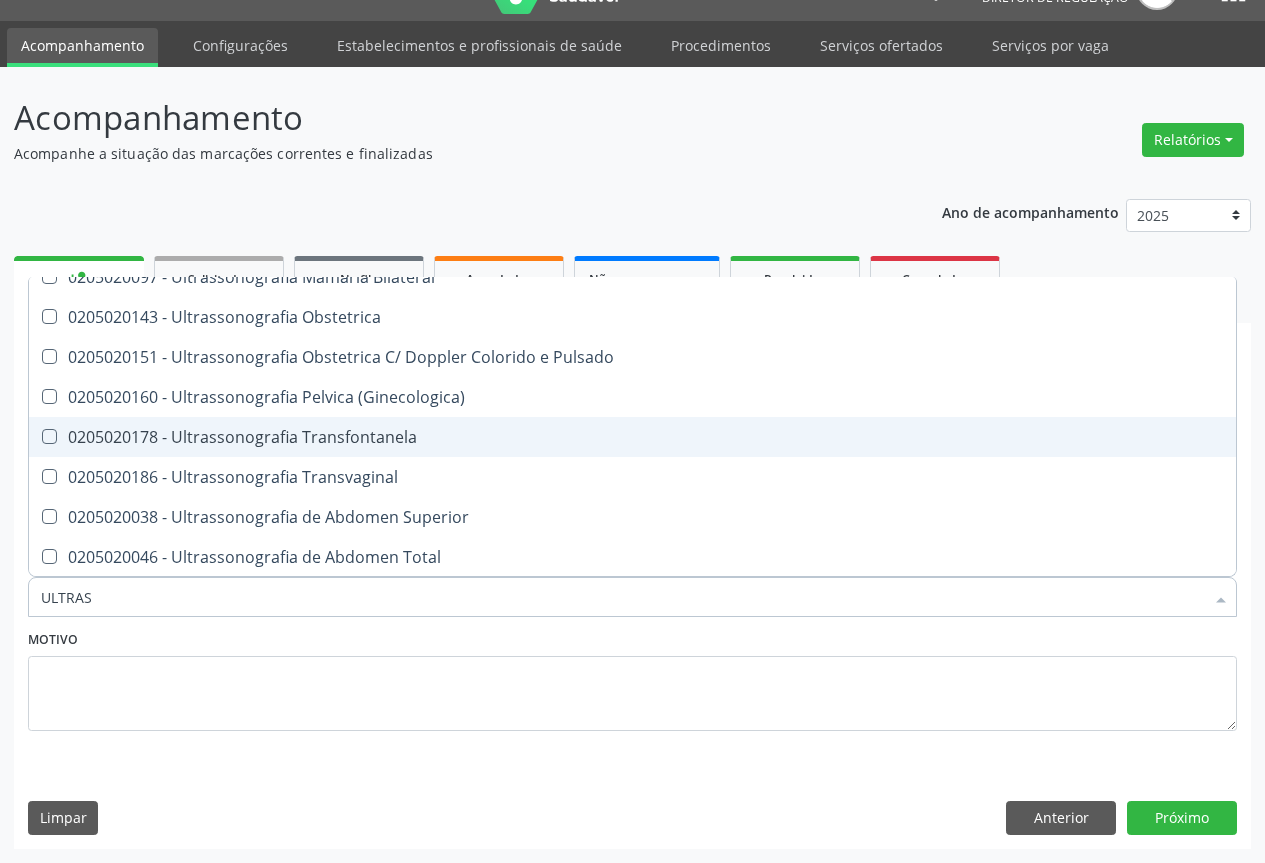 scroll, scrollTop: 400, scrollLeft: 0, axis: vertical 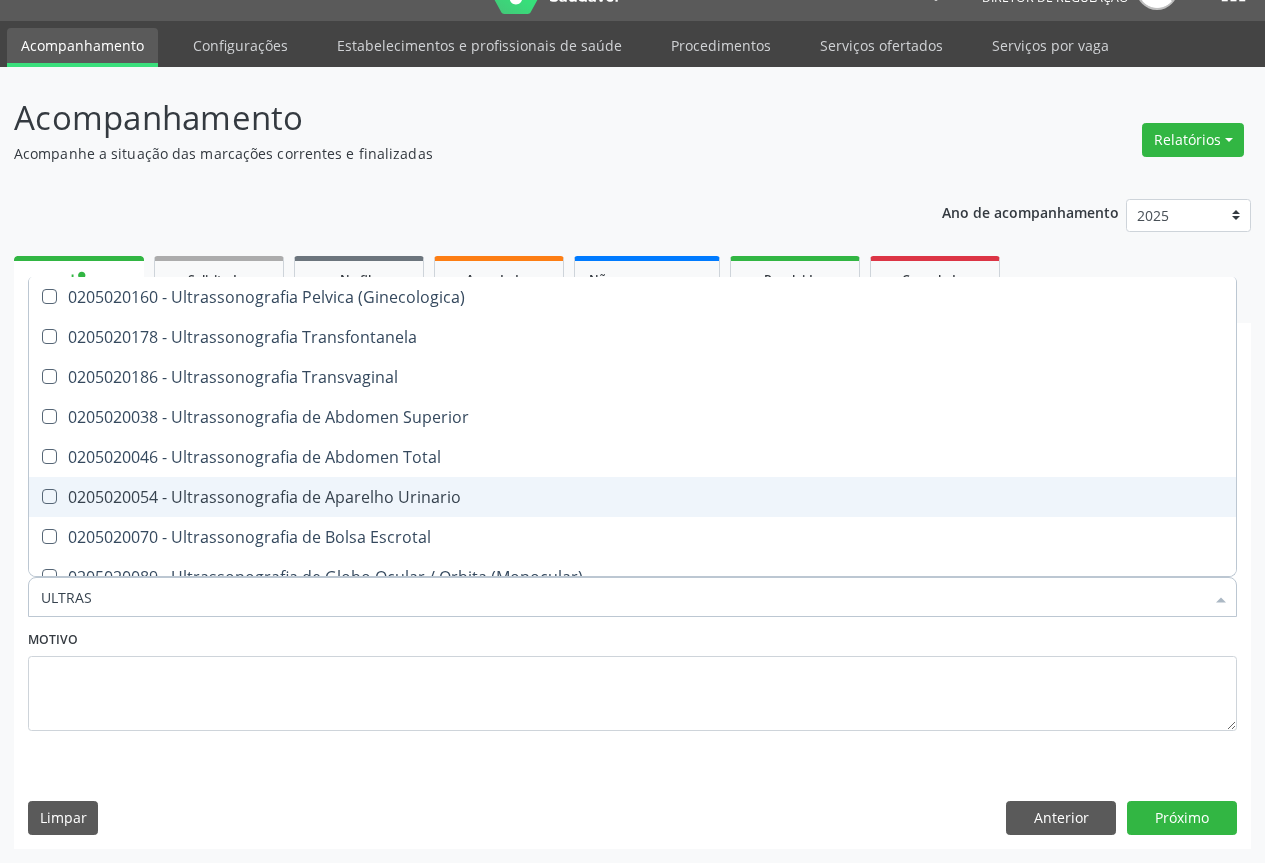 click on "0205020054 - Ultrassonografia de Aparelho Urinario" at bounding box center (632, 497) 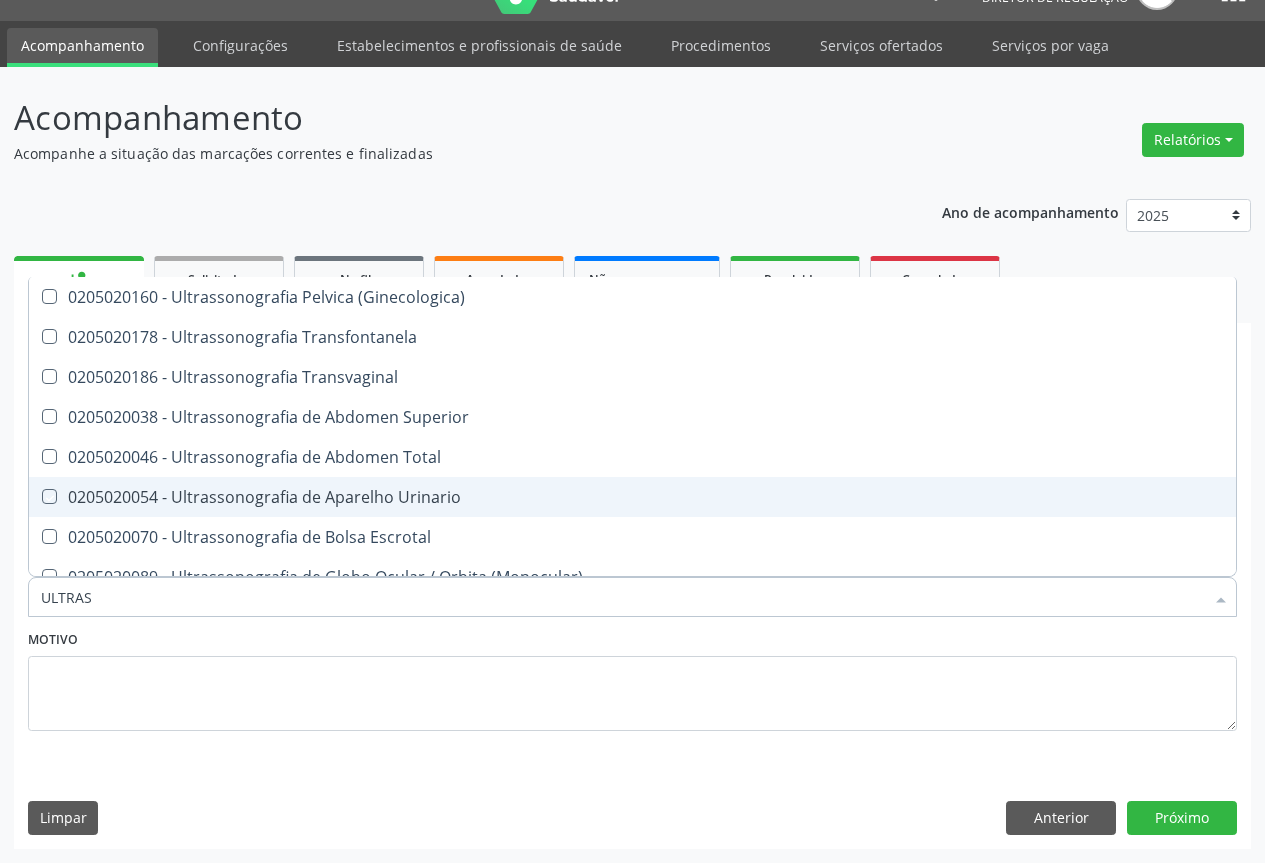 checkbox on "true" 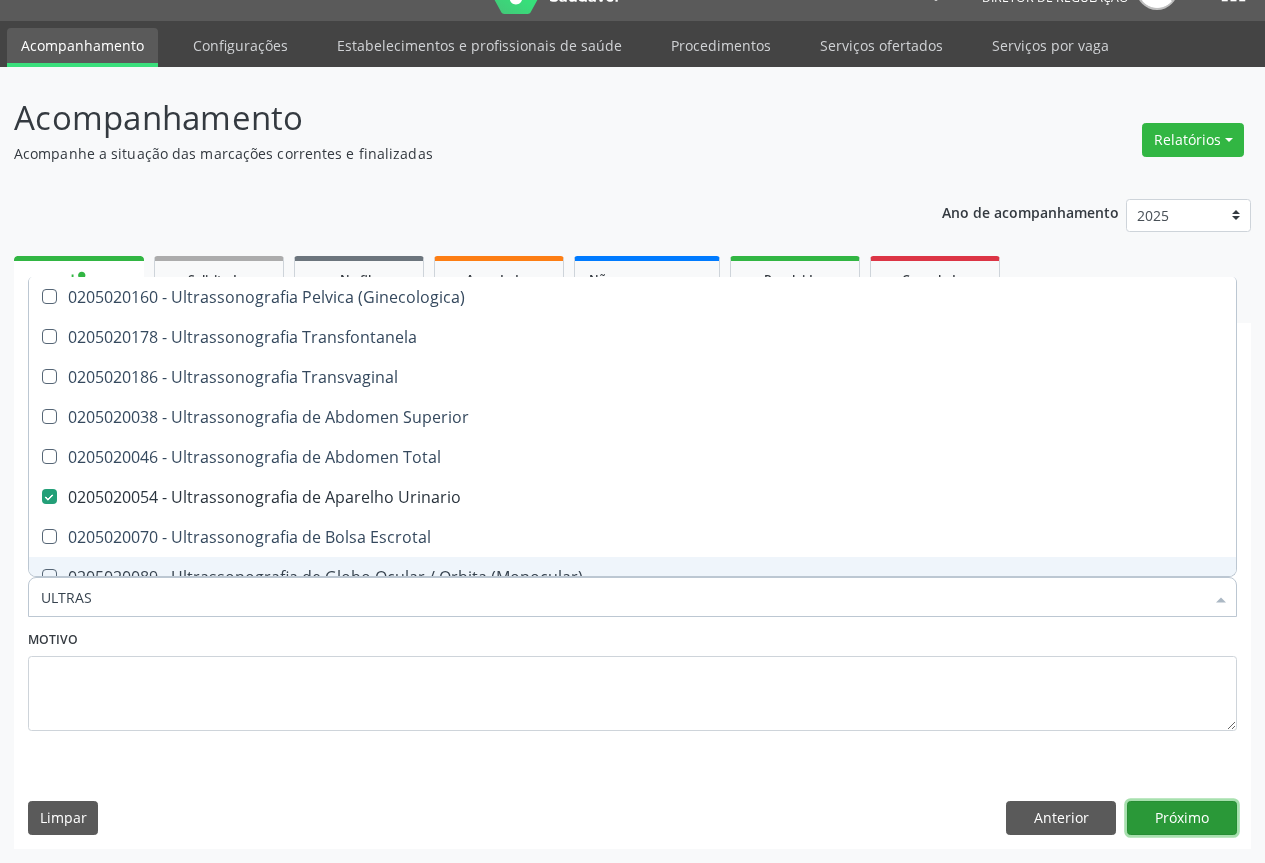 click on "Próximo" at bounding box center [1182, 818] 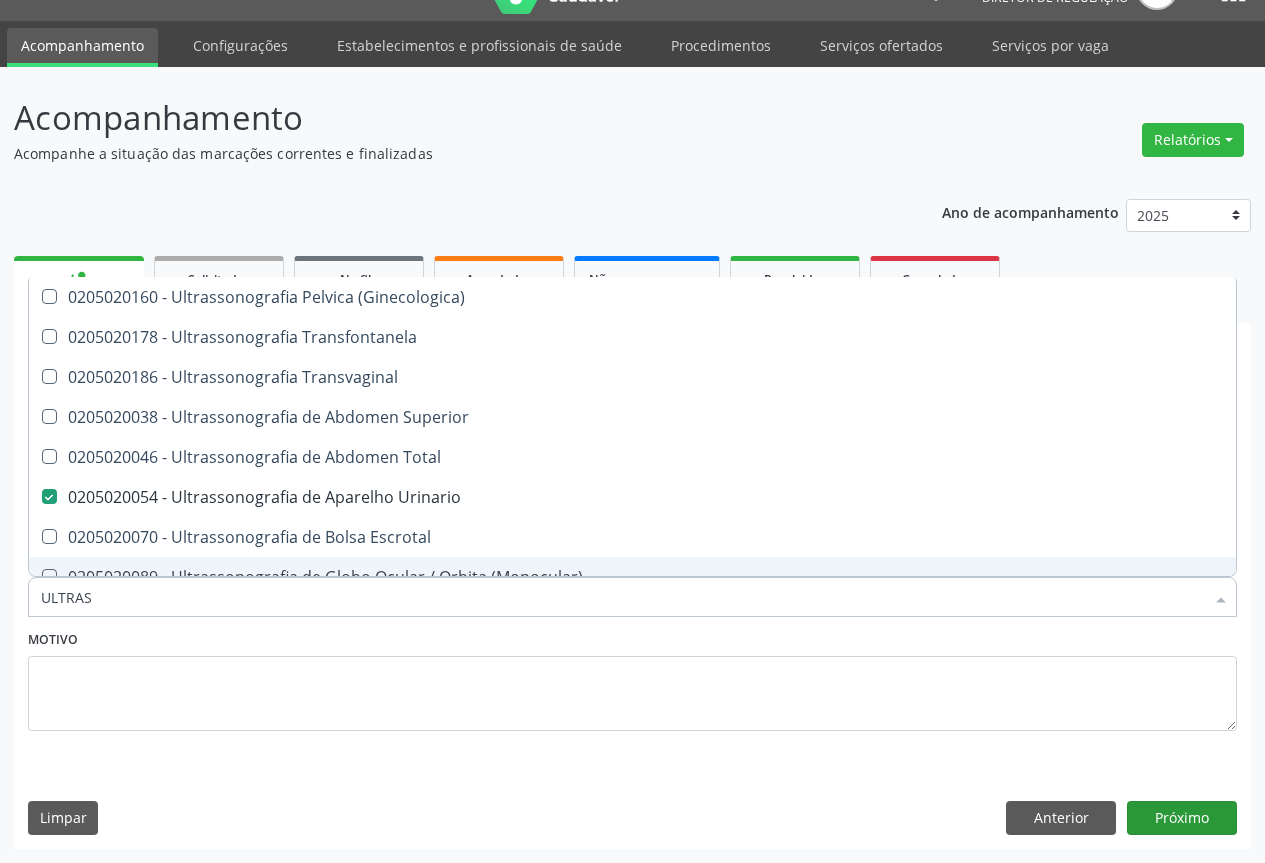 scroll, scrollTop: 7, scrollLeft: 0, axis: vertical 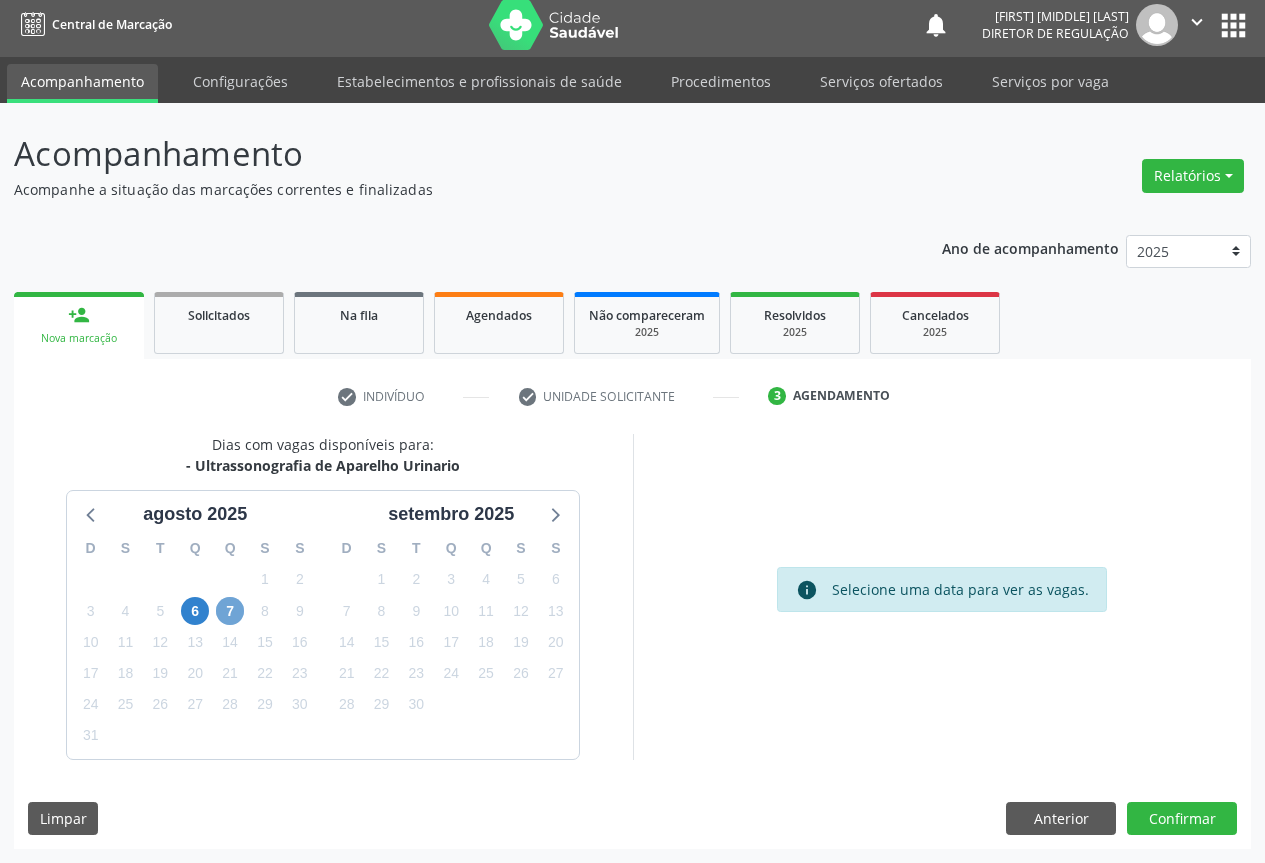 click on "7" at bounding box center (230, 611) 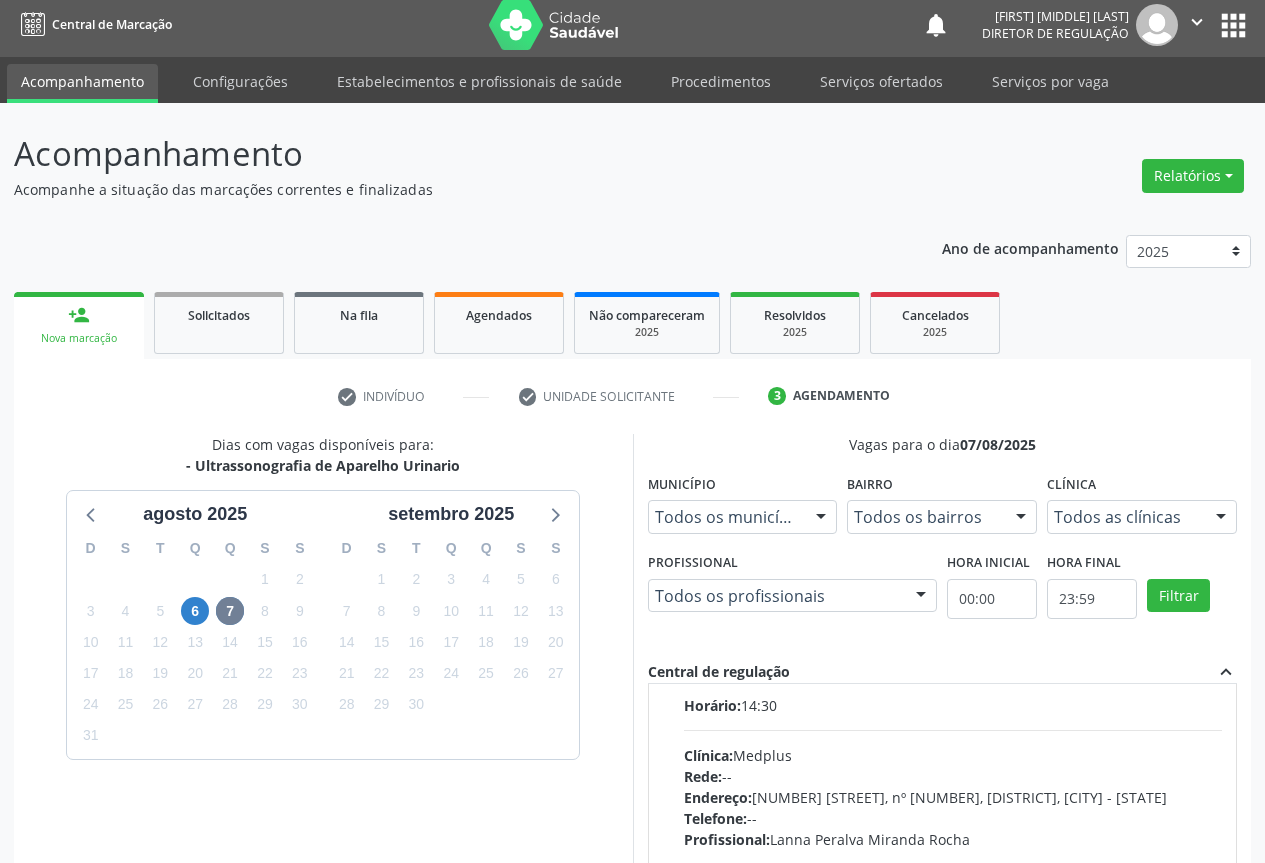 click on "Horário:   14:30
Clínica:  Medplus
Rede:
--
Endereço:   2 and S 204 Ed Emp B, nº 35, Centro, Campo Formoso - BA
Telefone:   --
Profissional:
Lanna Peralva Miranda Rocha
Informações adicionais sobre o atendimento
Idade de atendimento:
de 0 a 120 anos
Gênero(s) atendido(s):
Masculino e Feminino
Informações adicionais:
--" at bounding box center (953, 832) 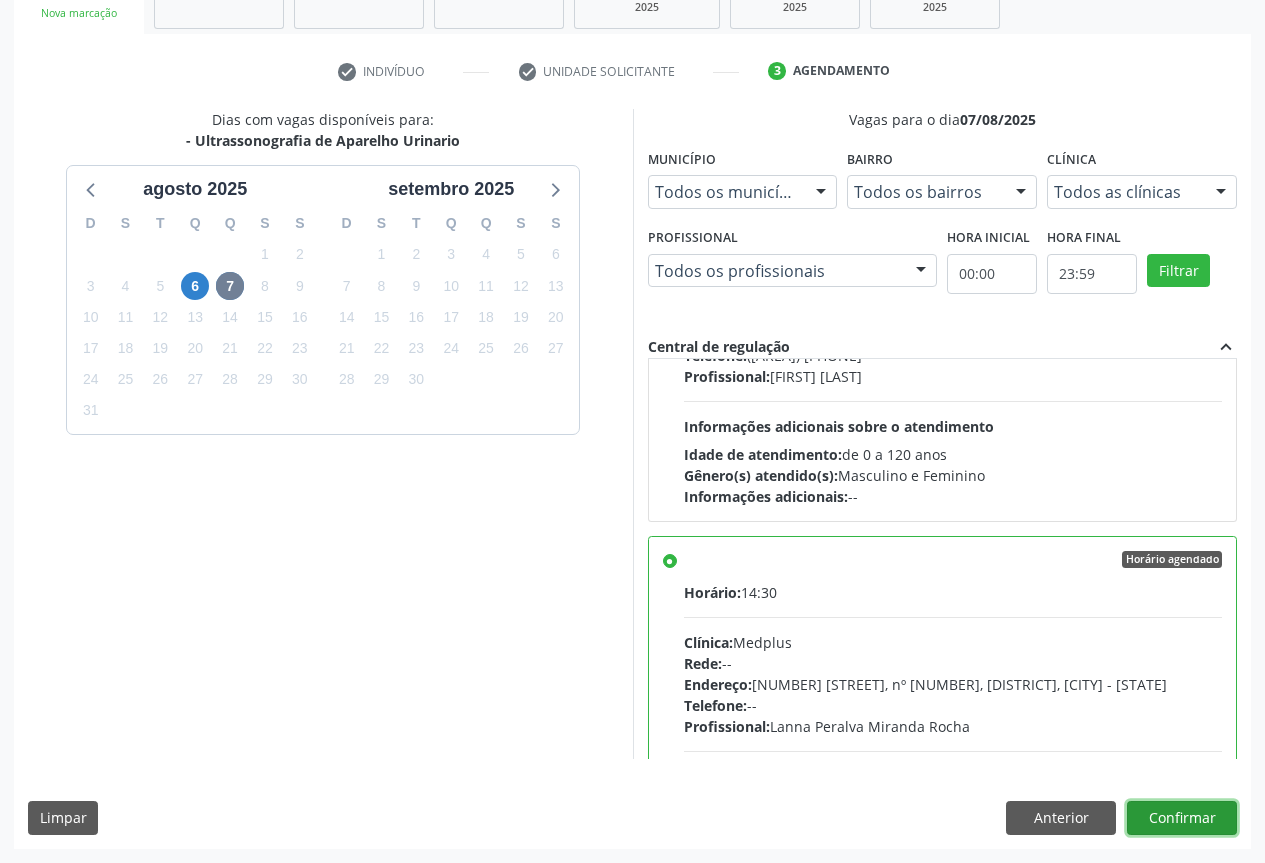 click on "Confirmar" at bounding box center (1182, 818) 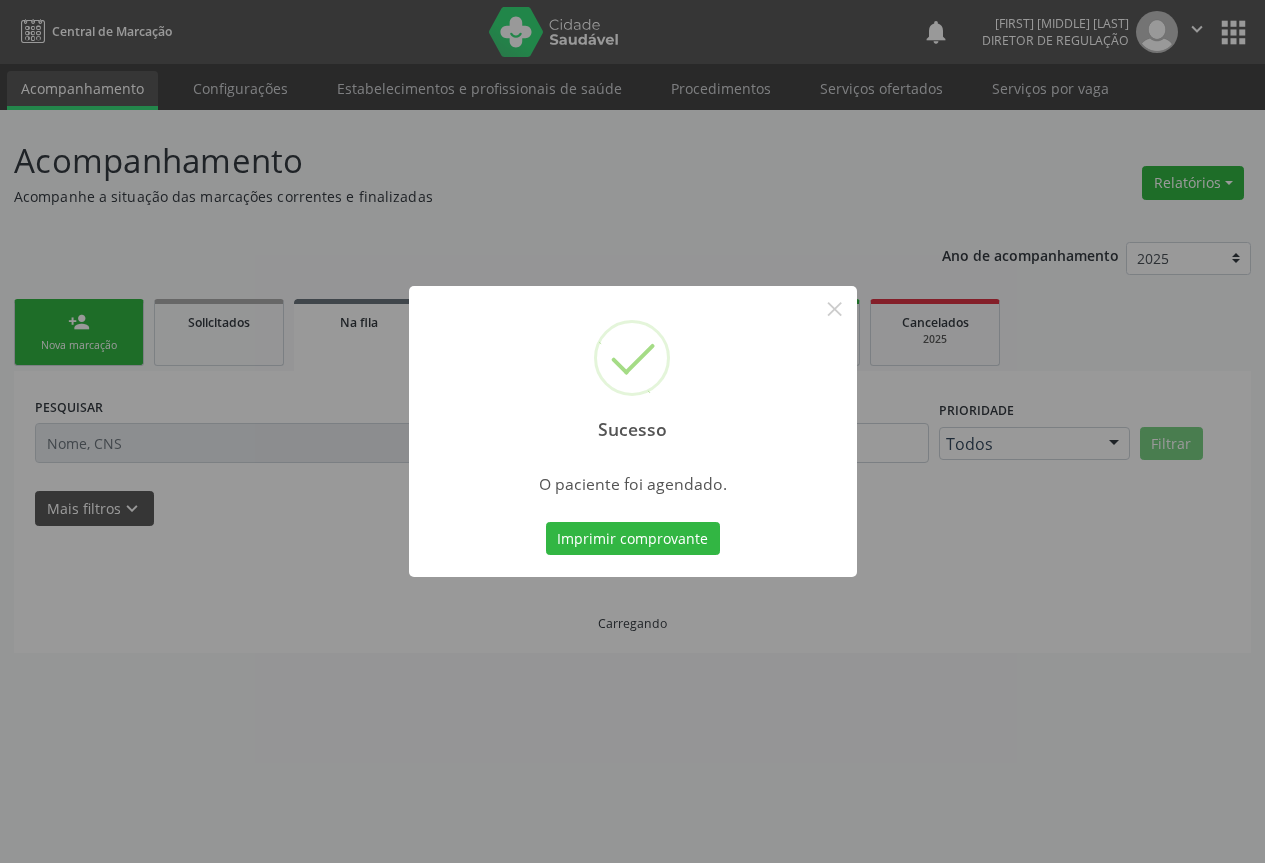 scroll, scrollTop: 0, scrollLeft: 0, axis: both 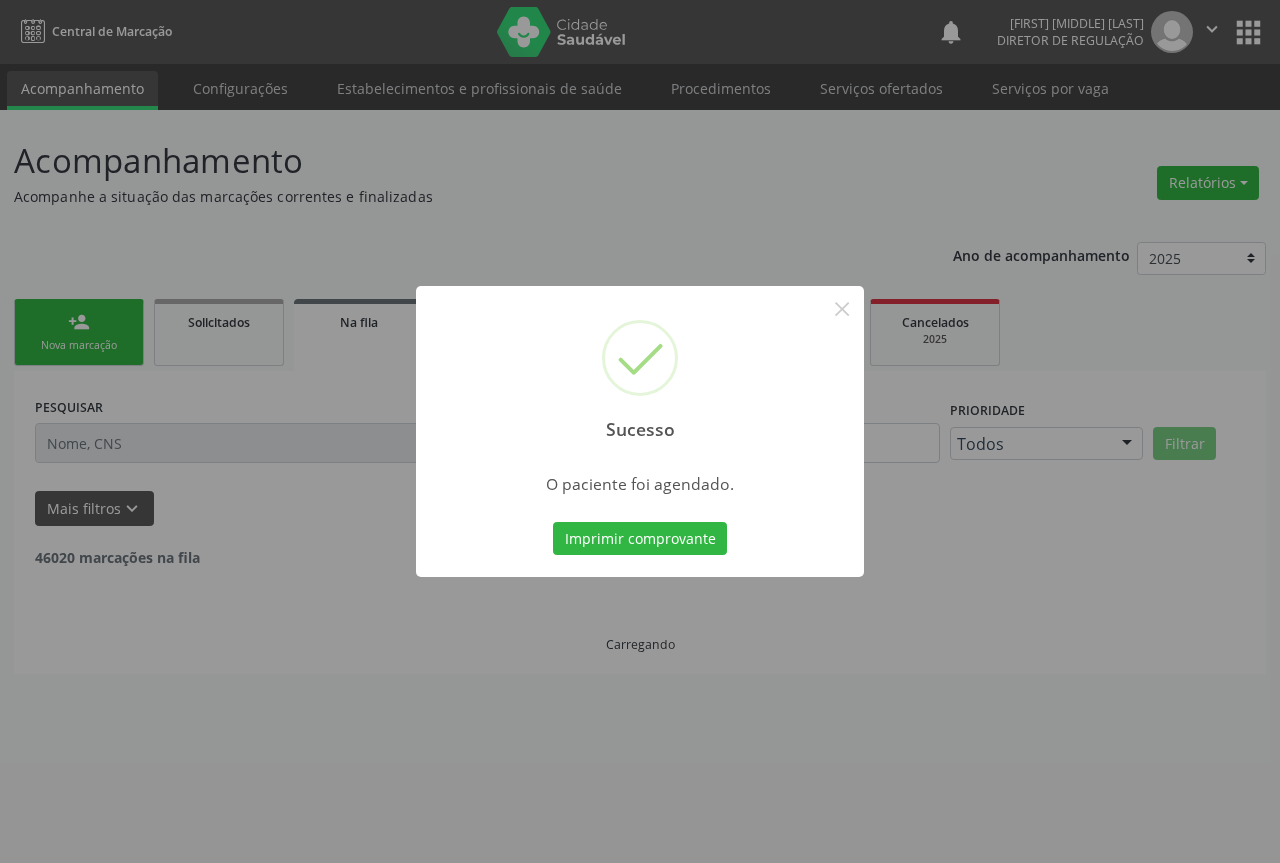 type 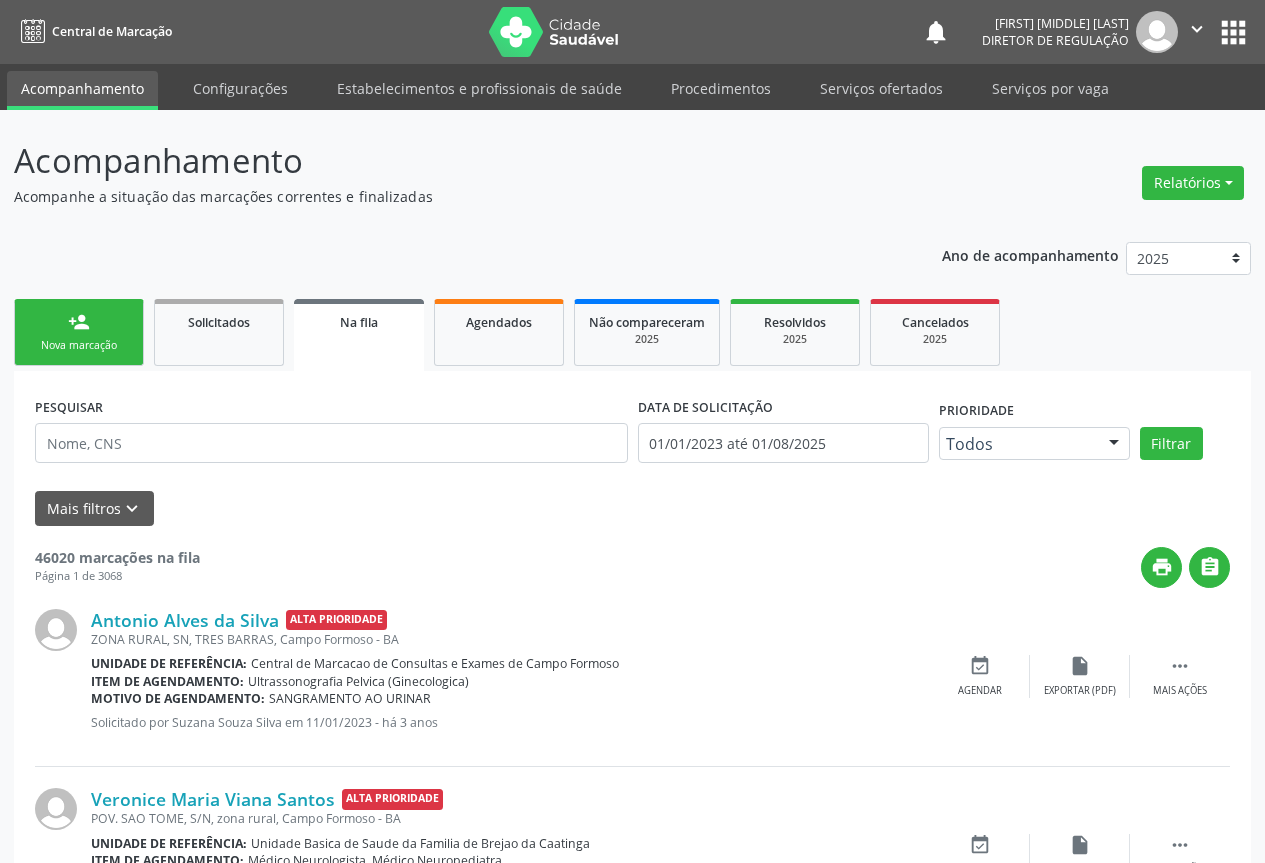 click on "person_add
Nova marcação" at bounding box center [79, 332] 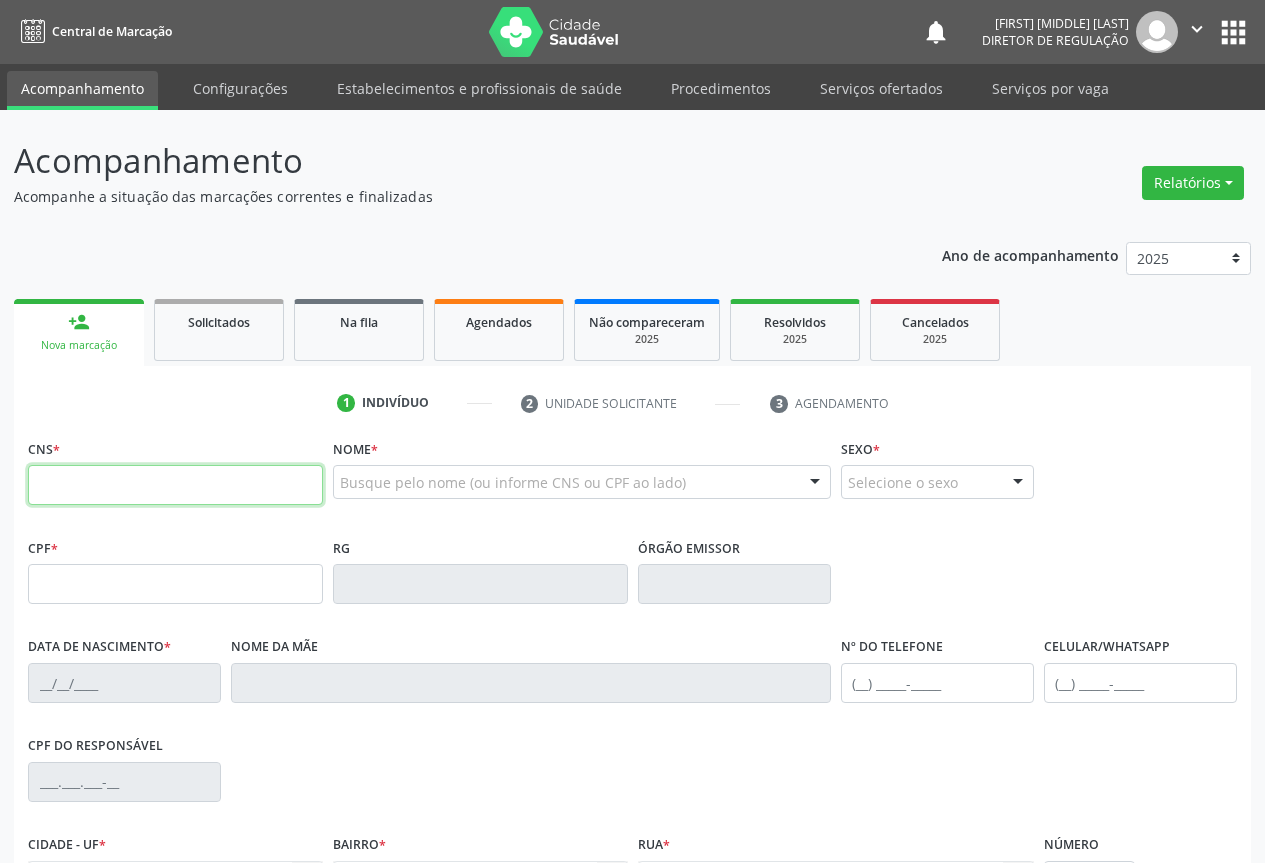 click at bounding box center (175, 485) 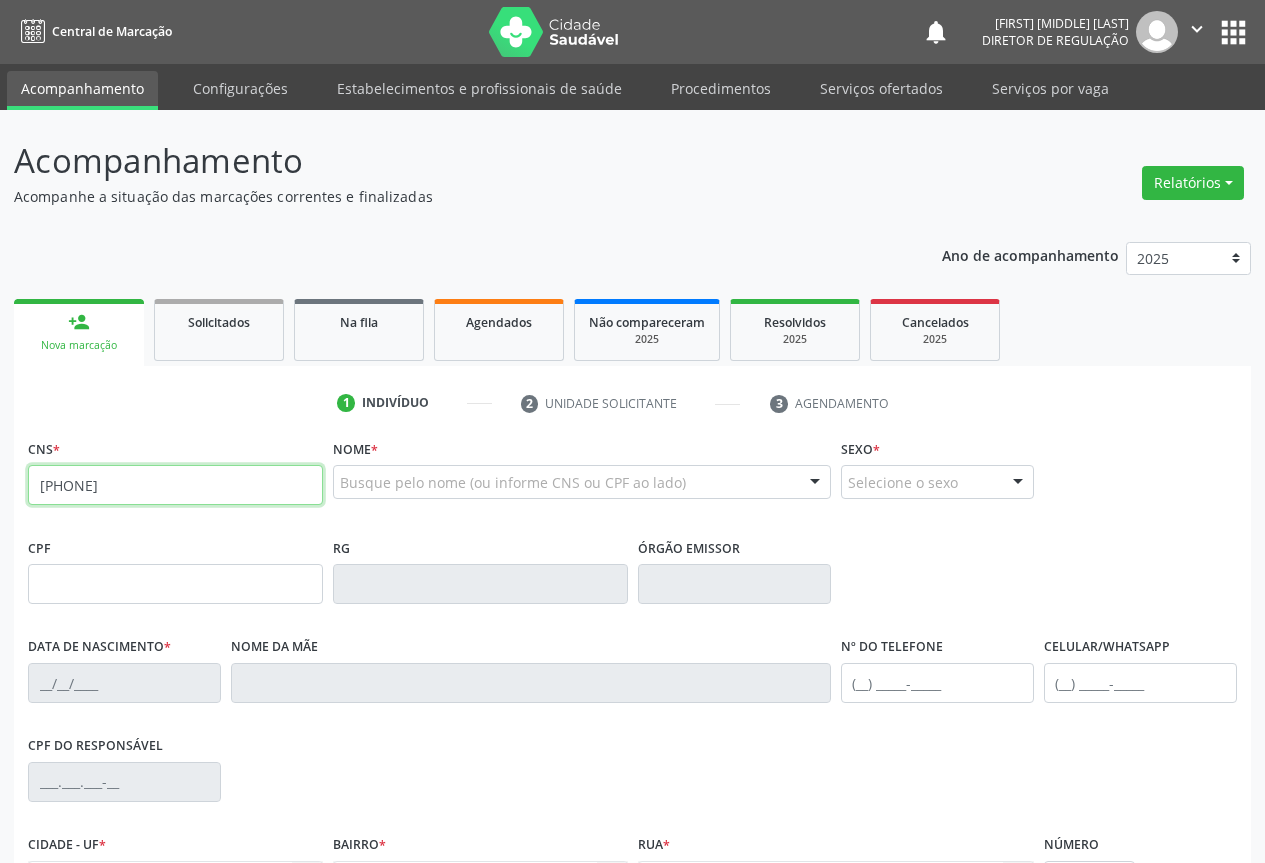 type on "706 7005 1192 0013" 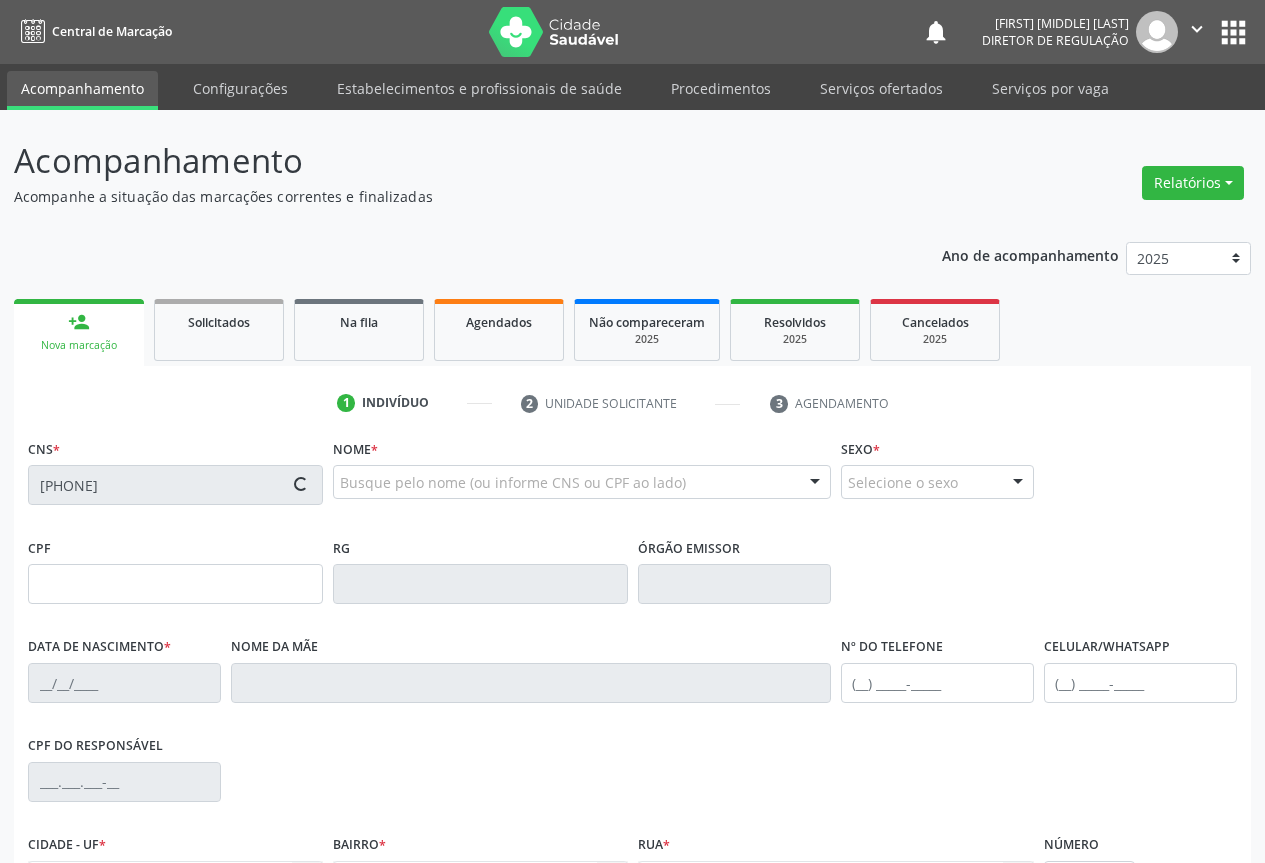 scroll, scrollTop: 221, scrollLeft: 0, axis: vertical 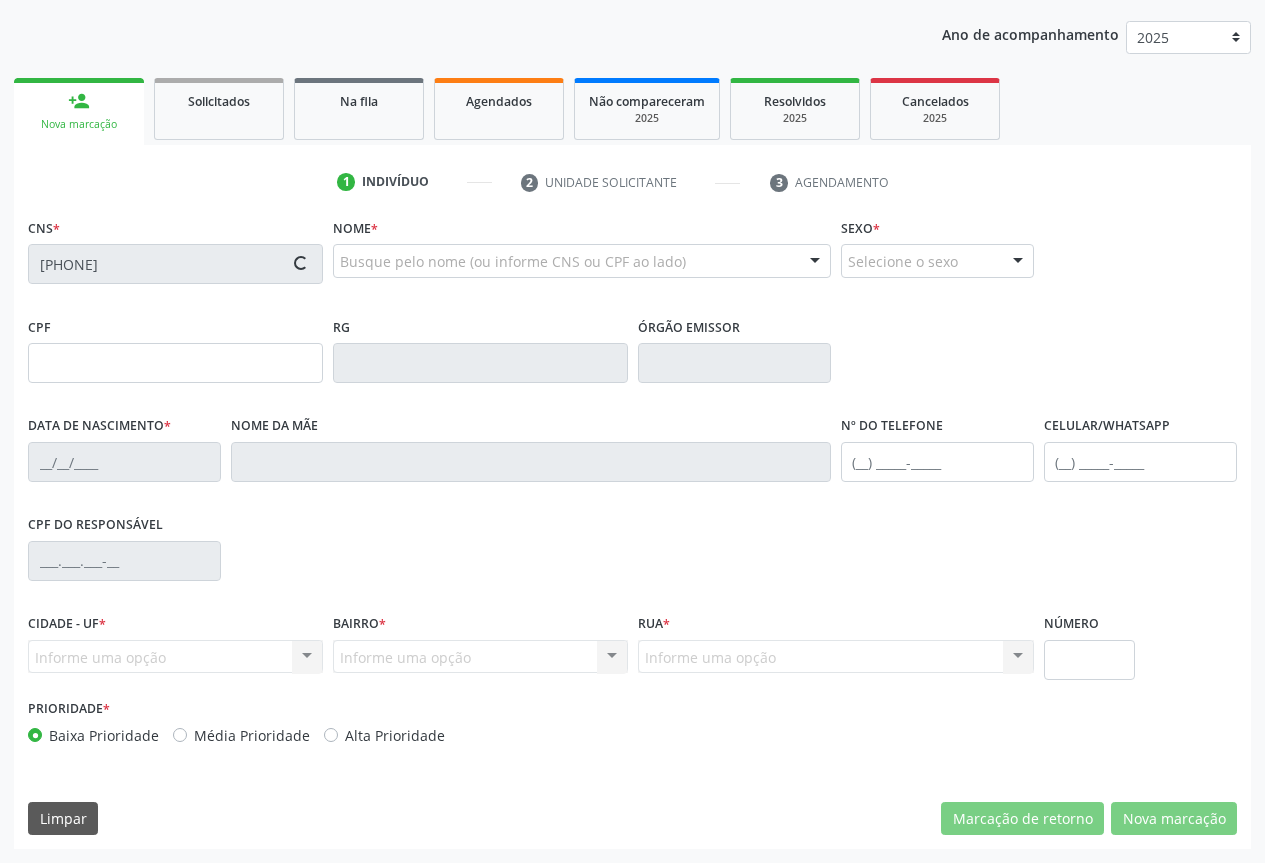type on "13/12/1986" 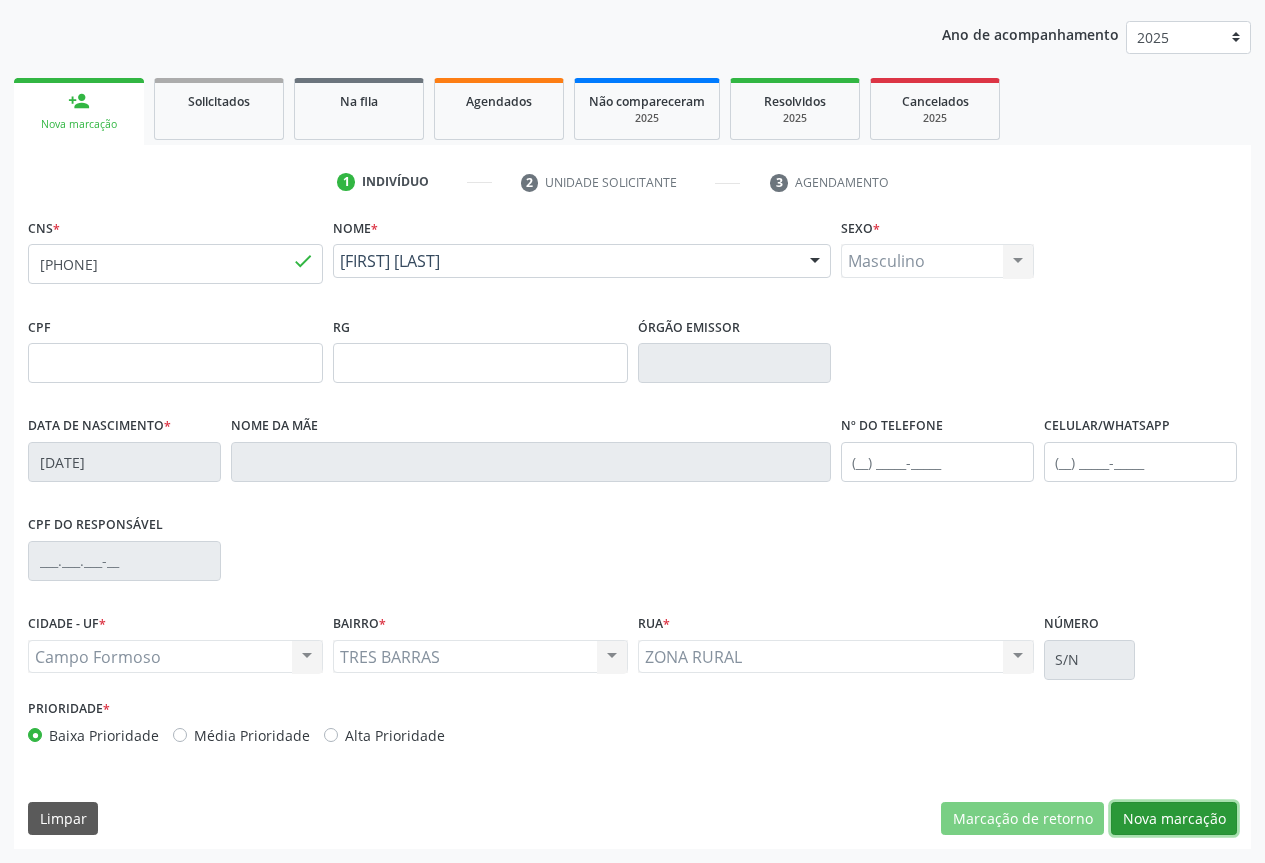 click on "Nova marcação" at bounding box center (1174, 819) 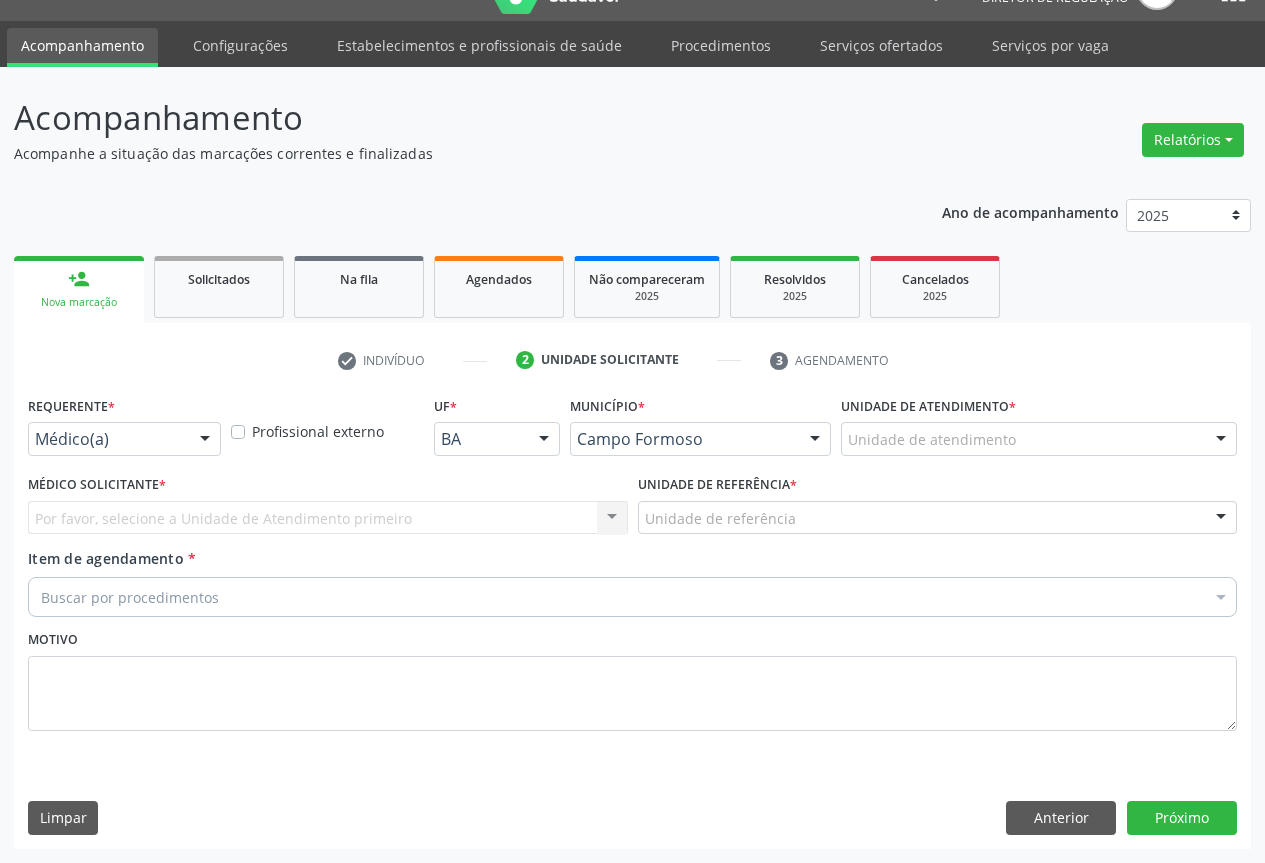 scroll, scrollTop: 43, scrollLeft: 0, axis: vertical 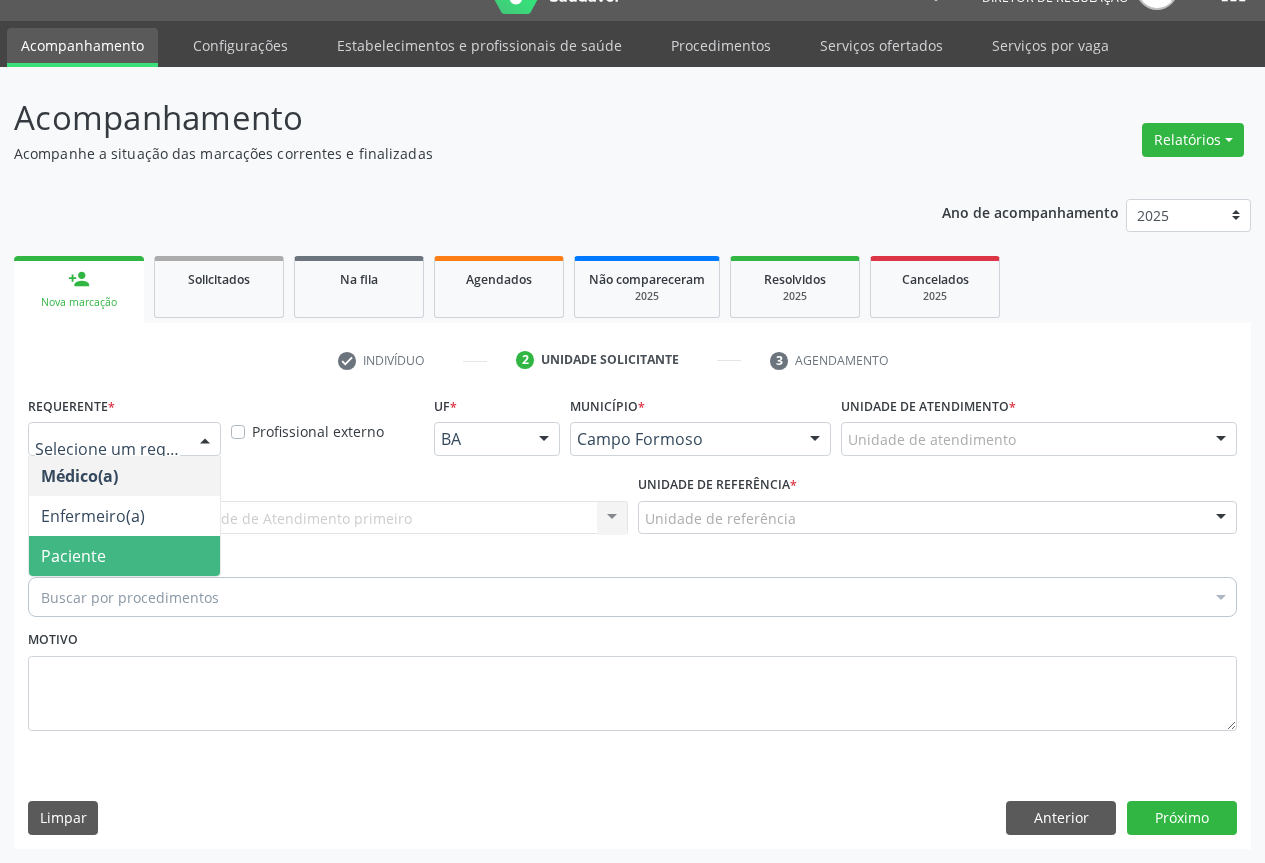 drag, startPoint x: 165, startPoint y: 531, endPoint x: 163, endPoint y: 550, distance: 19.104973 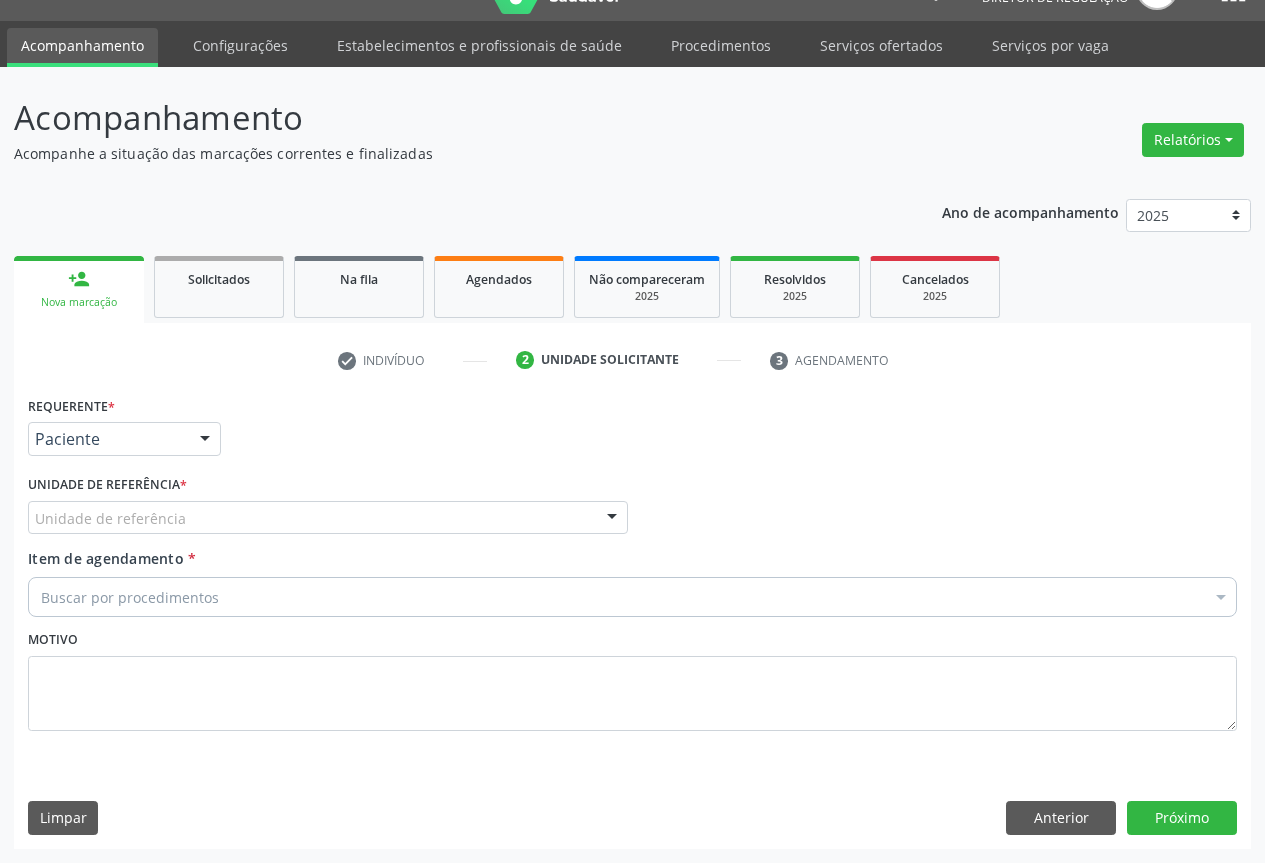 click on "Unidade de referência
*
Unidade de referência
Unidade Basica de Saude da Familia Dr Paulo Sudre   Centro de Enfrentamento Para Covid 19 de Campo Formoso   Central de Marcacao de Consultas e Exames de Campo Formoso   Vigilancia em Saude de Campo Formoso   PSF Lage dos Negros III   P S da Familia do Povoado de Caraibas   Unidade Basica de Saude da Familia Maninho Ferreira   P S de Curral da Ponta Psf Oseas Manoel da Silva   Farmacia Basica   Unidade Basica de Saude da Familia de Brejao da Caatinga   P S da Familia do Povoado de Pocos   P S da Familia do Povoado de Tiquara   P S da Familia do Povoado de Sao Tome   P S de Lages dos Negros   P S da Familia do Povoado de Tuiutiba   P S de Curral Velho   Centro de Saude Mutirao   Caps Centro de Atencao Psicossocial   Unidade Odontologica Movel   Unidade Basica de Saude da Familia Limoeiro   Unidade Basica de Saude da Familia Izabel Godinho de Freitas   Unidade Basica de Saude da Familia de Olho Dagua das Pombas" at bounding box center [328, 509] 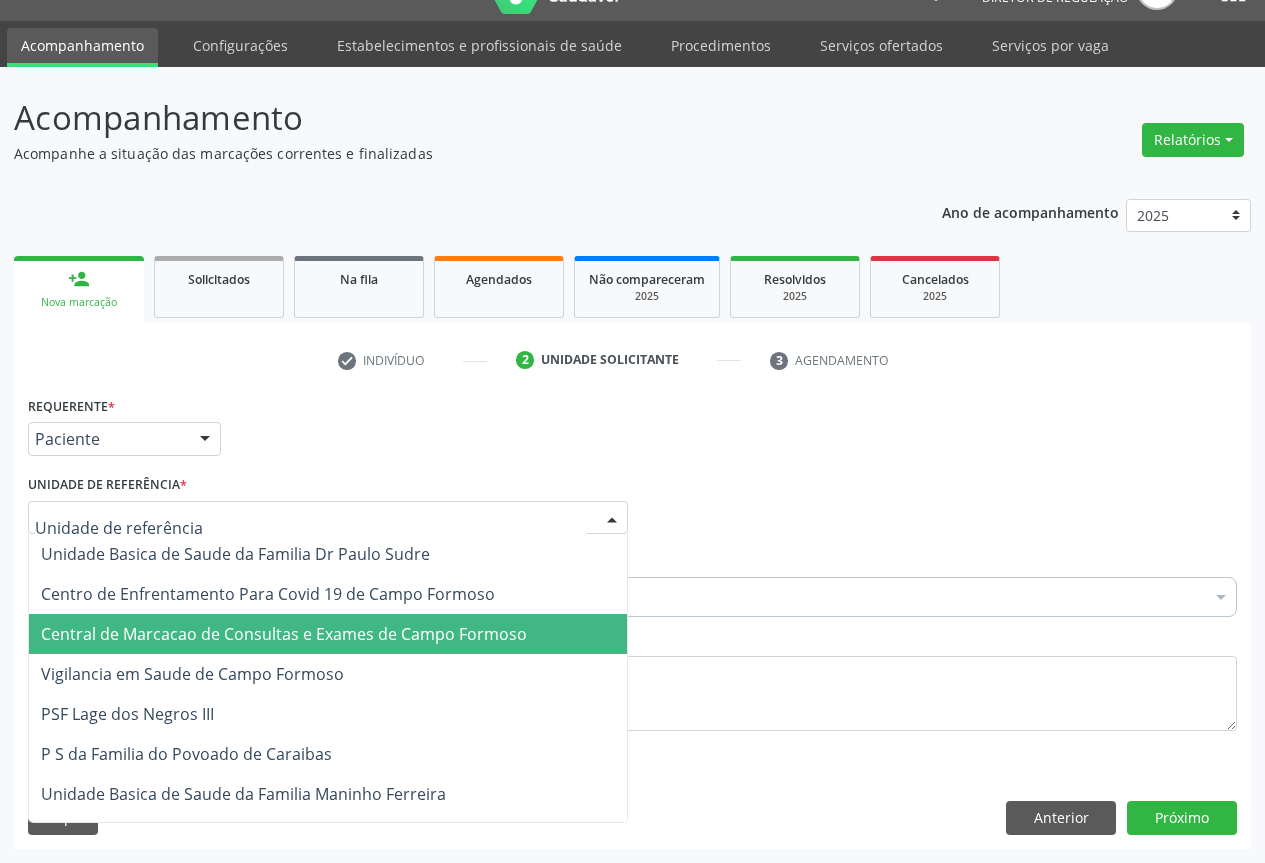 click on "Central de Marcacao de Consultas e Exames de Campo Formoso" at bounding box center [284, 634] 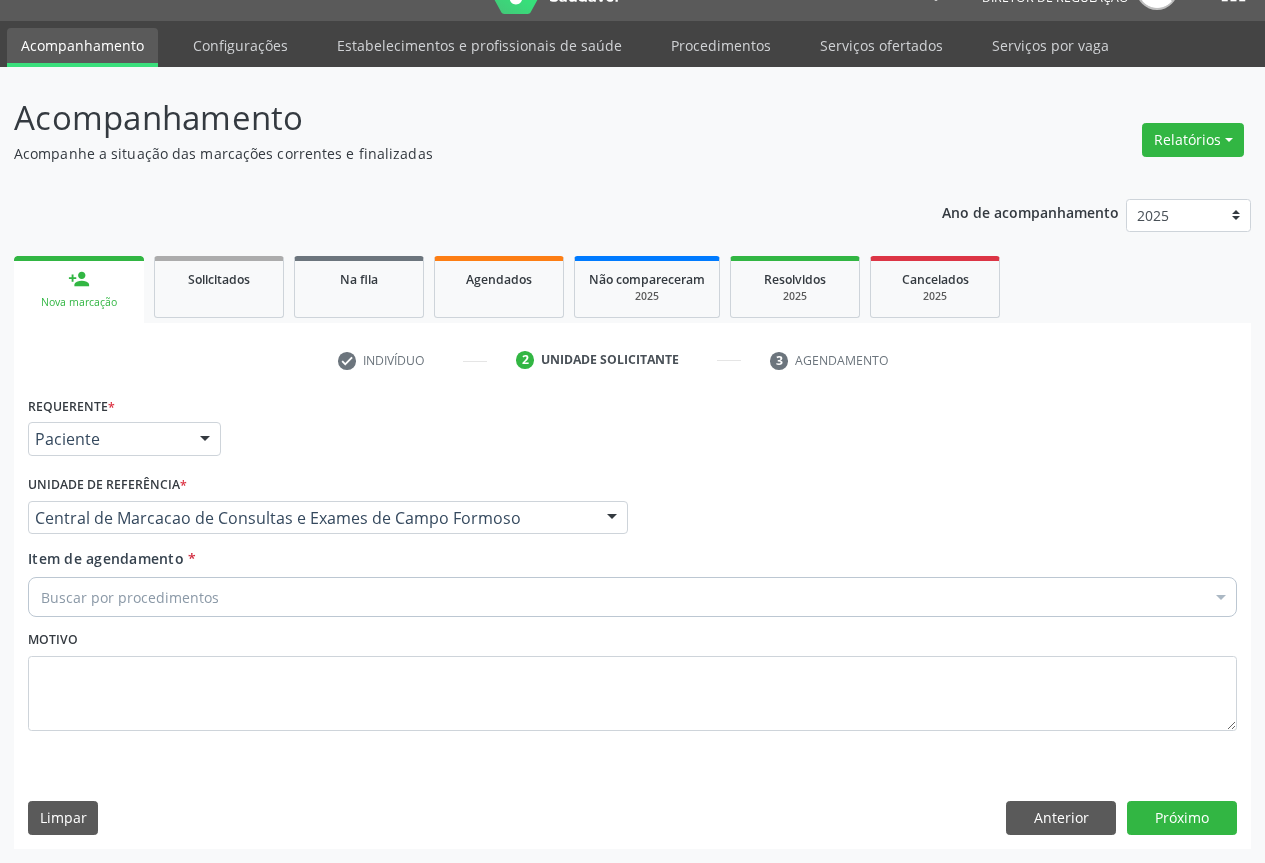 click on "Buscar por procedimentos" at bounding box center [632, 597] 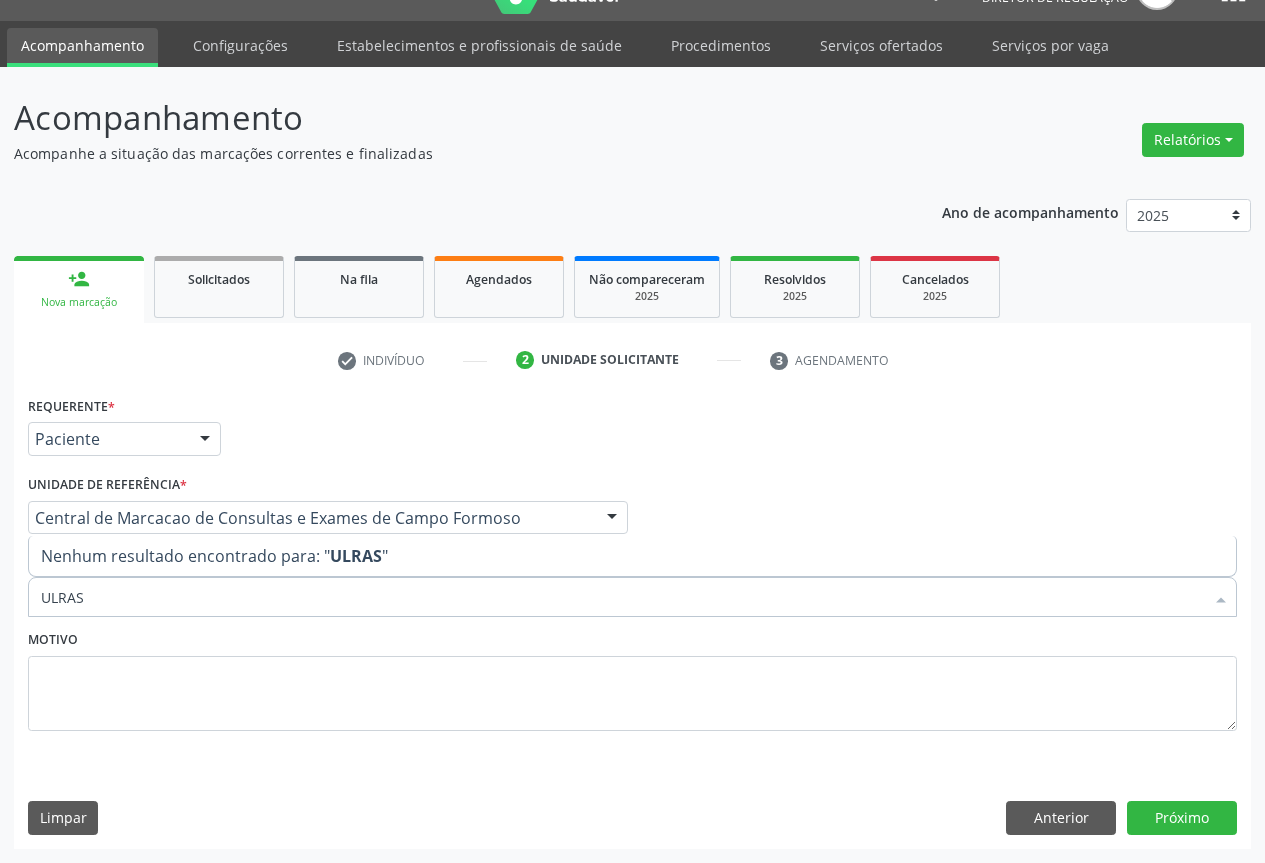 click on "ULRAS" at bounding box center (622, 597) 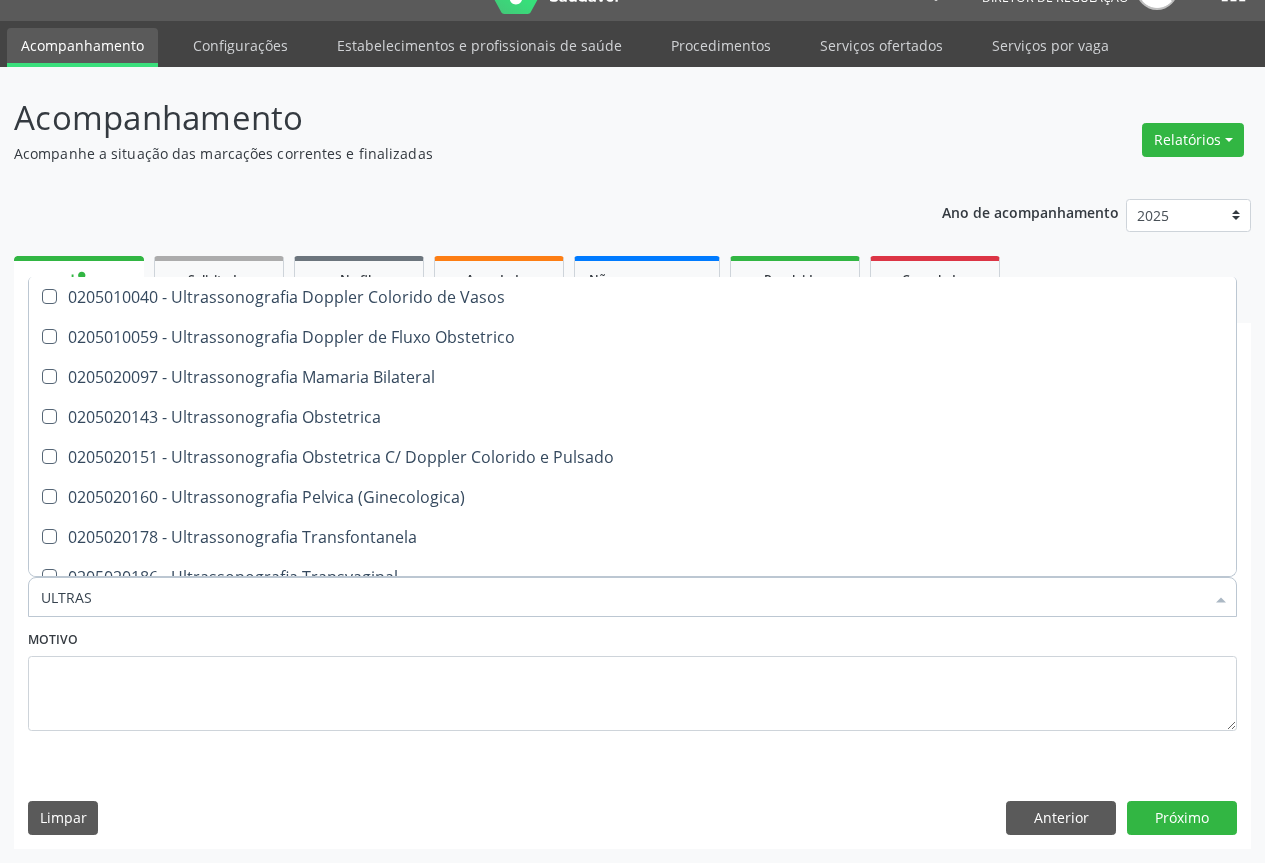 scroll, scrollTop: 400, scrollLeft: 0, axis: vertical 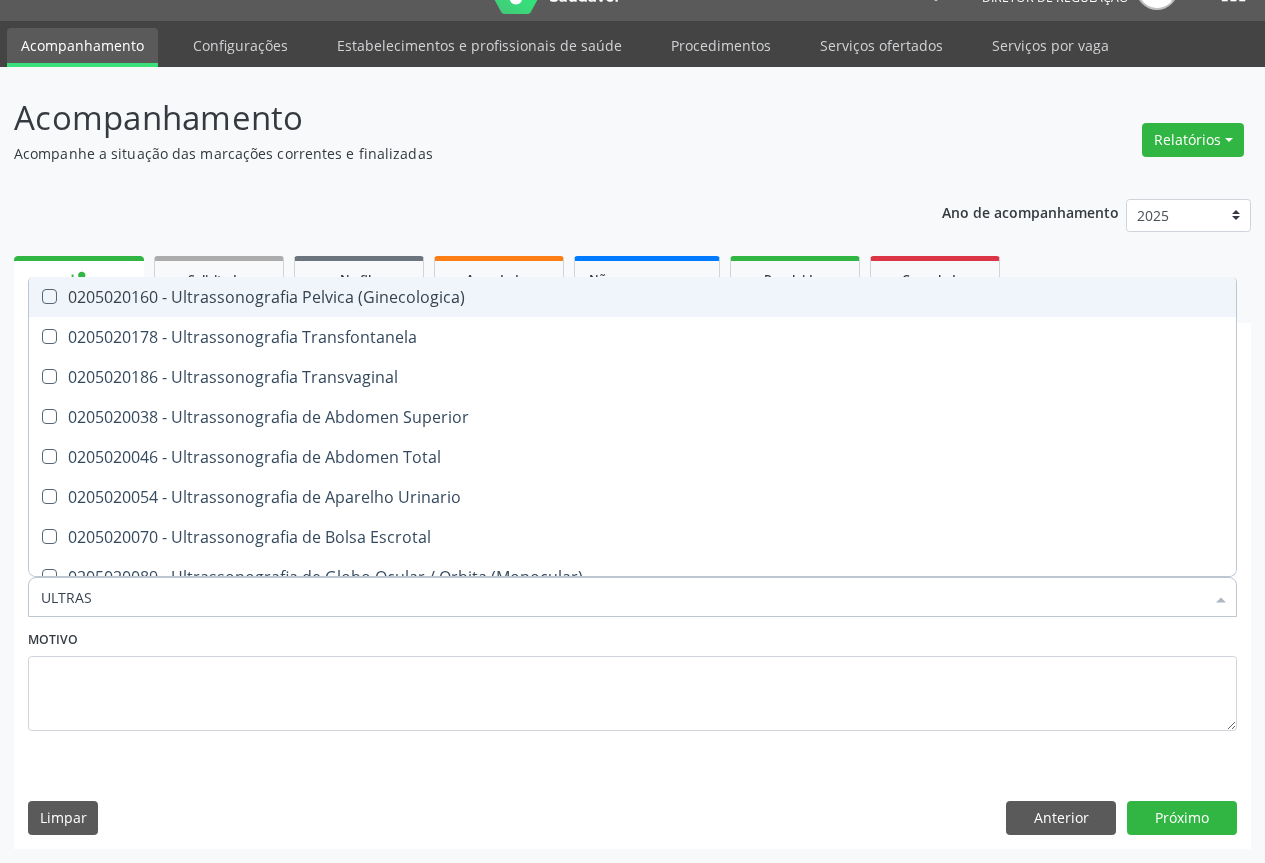 click on "0205020160 - Ultrassonografia Pelvica (Ginecologica)" at bounding box center (632, 297) 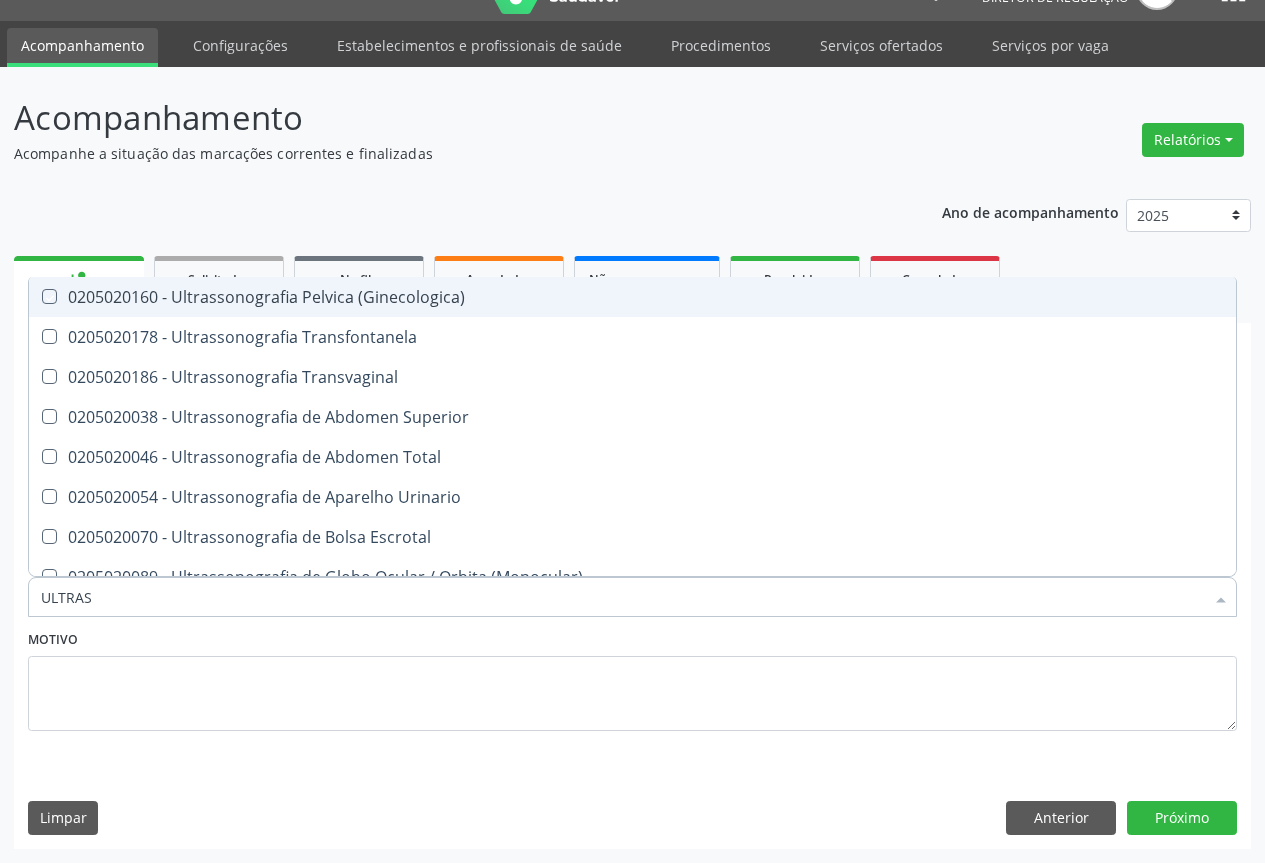 checkbox on "true" 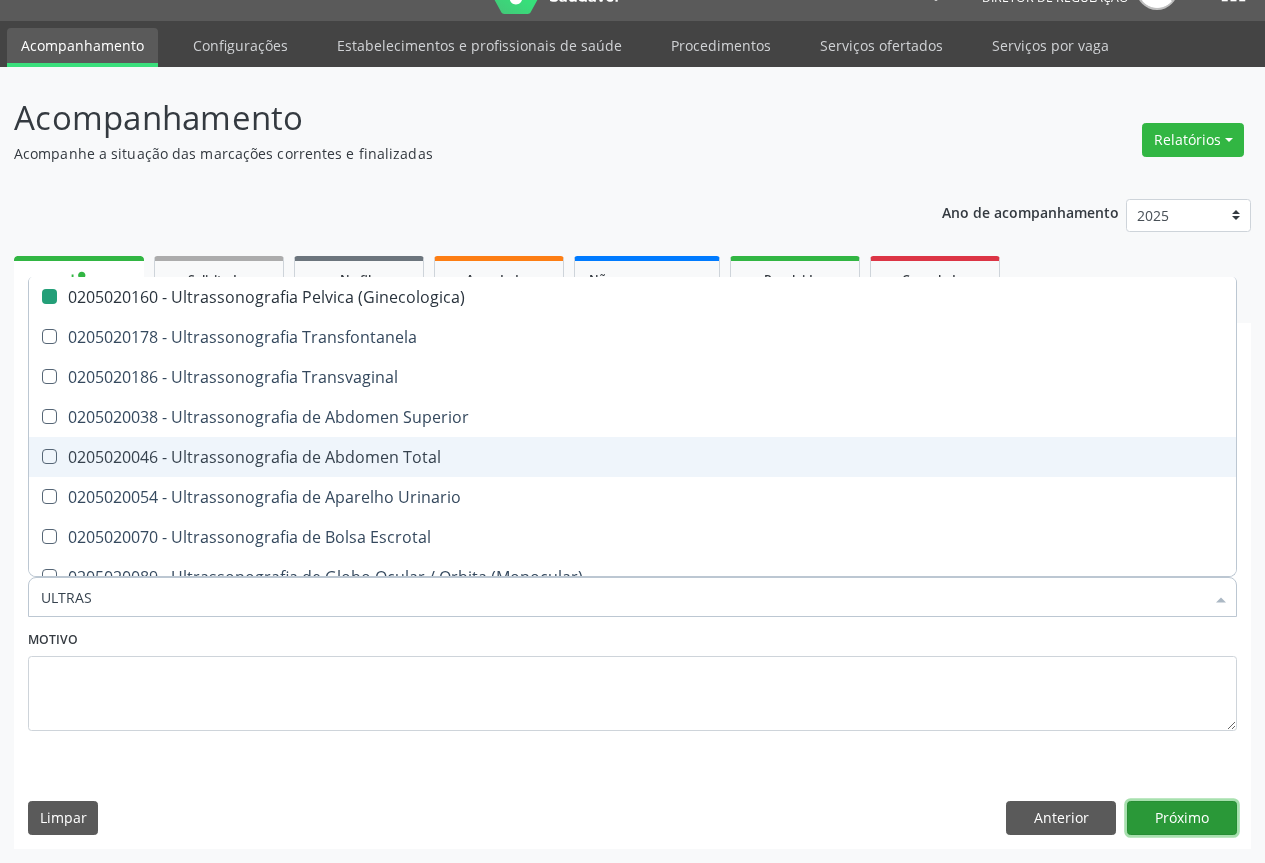 click on "Próximo" at bounding box center (1182, 818) 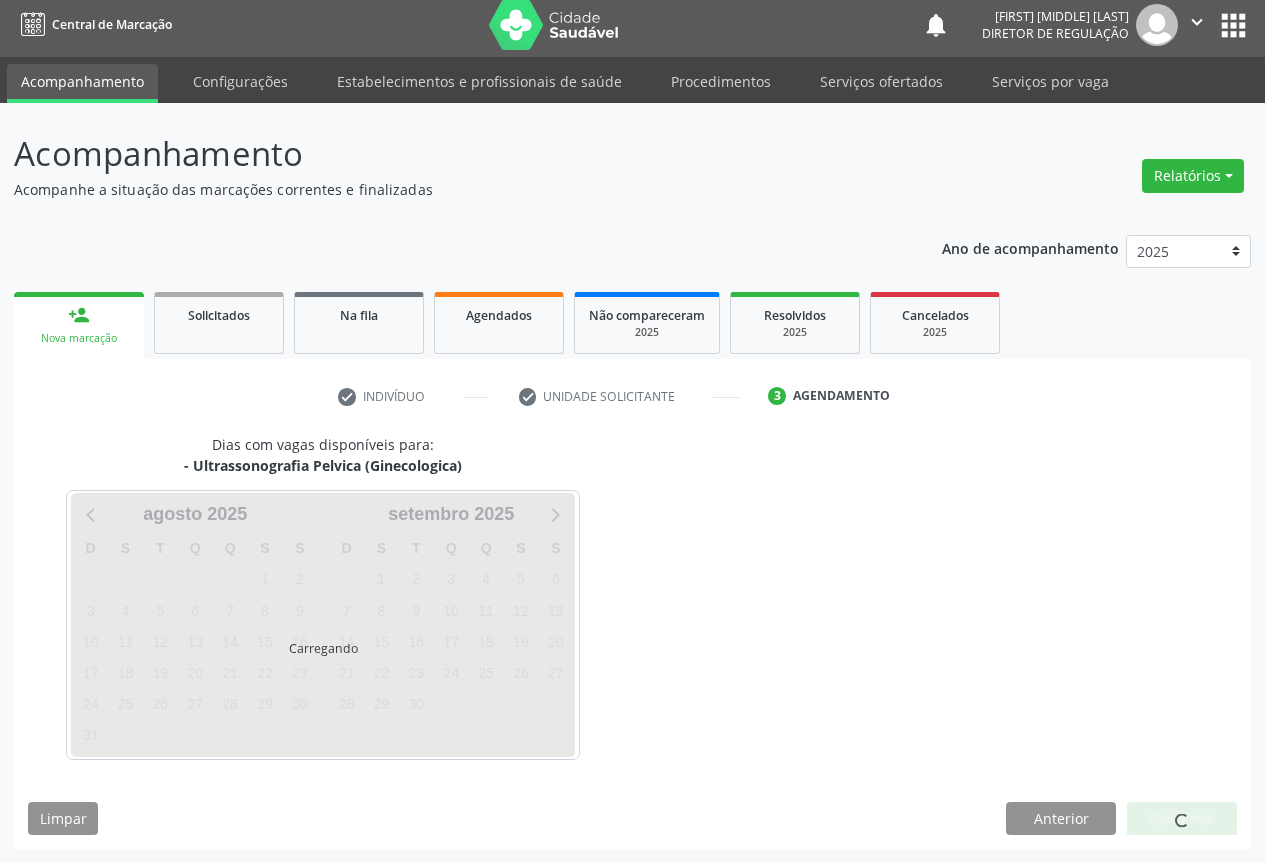 scroll, scrollTop: 7, scrollLeft: 0, axis: vertical 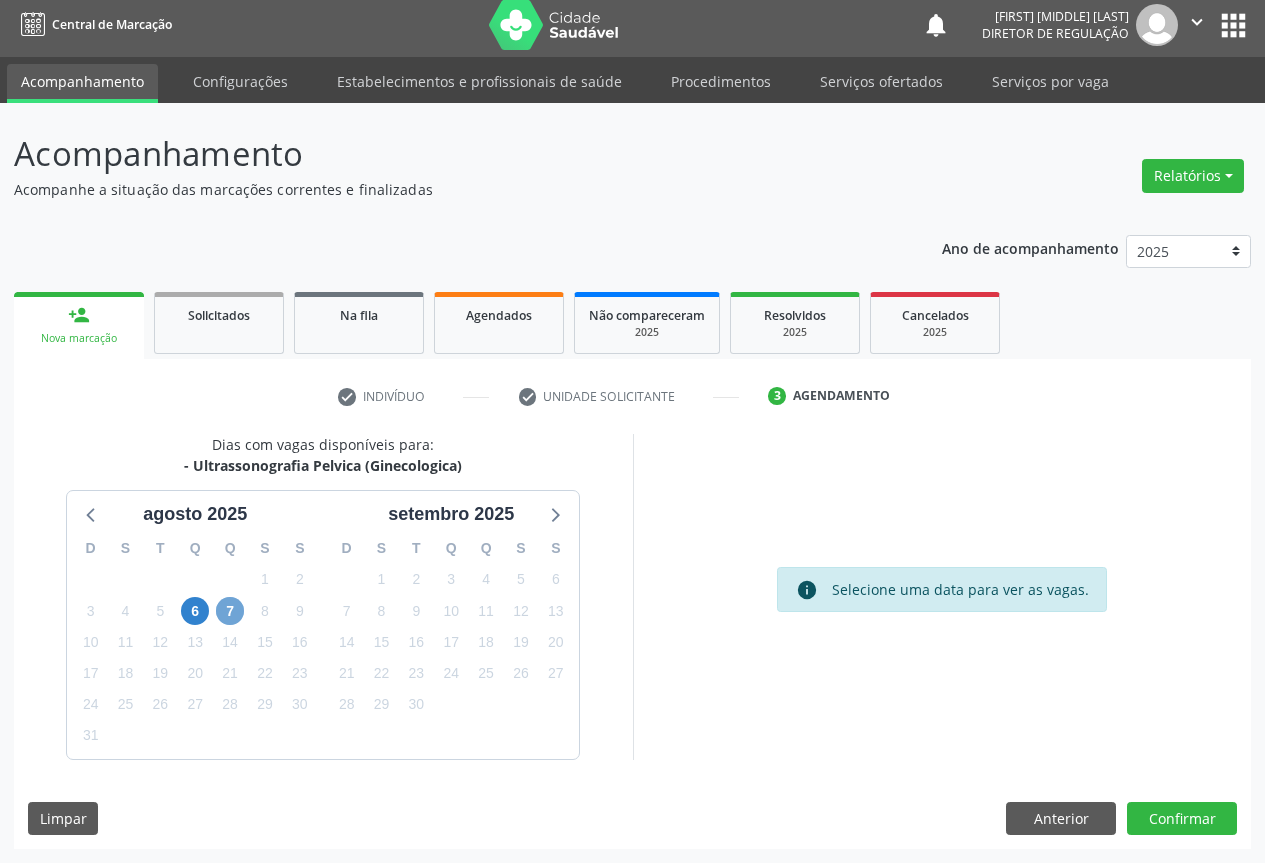 click on "7" at bounding box center [230, 611] 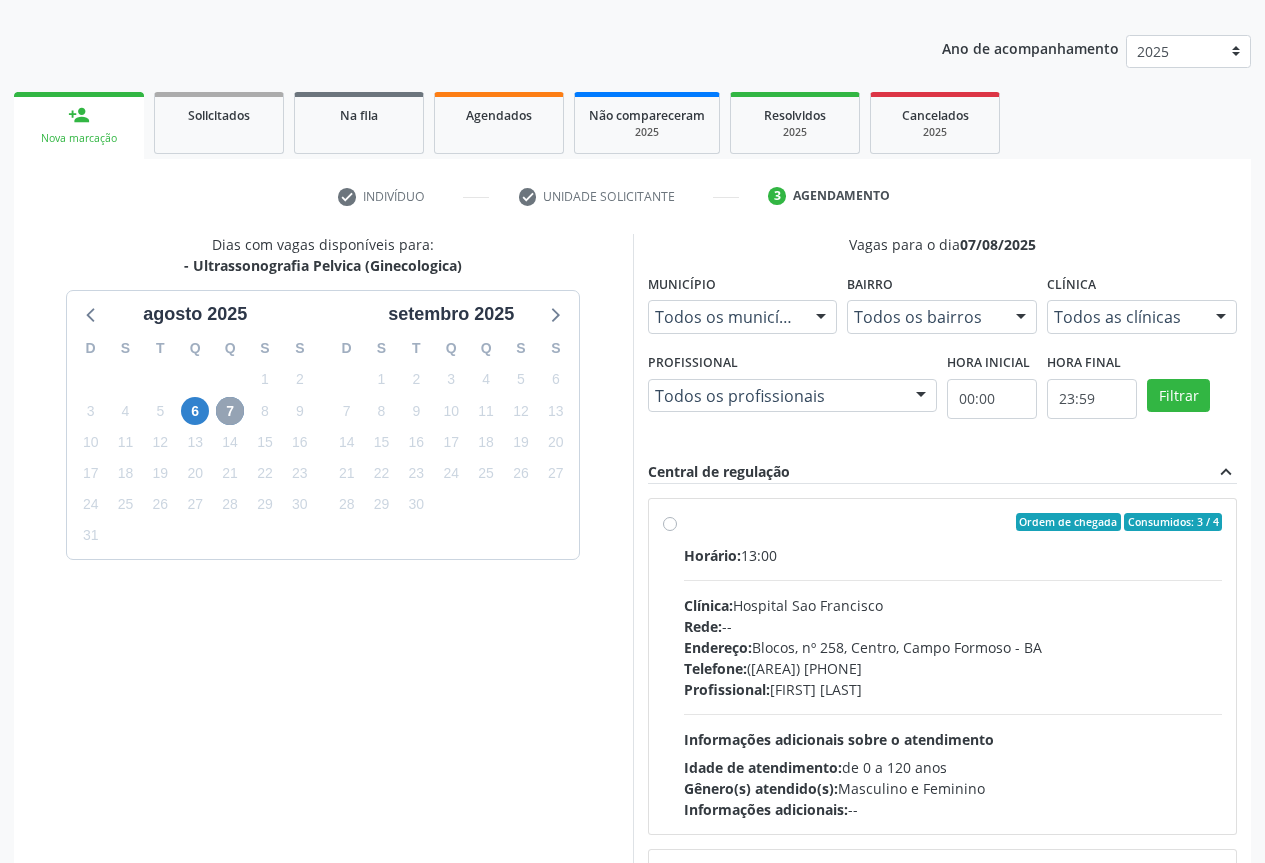 scroll, scrollTop: 307, scrollLeft: 0, axis: vertical 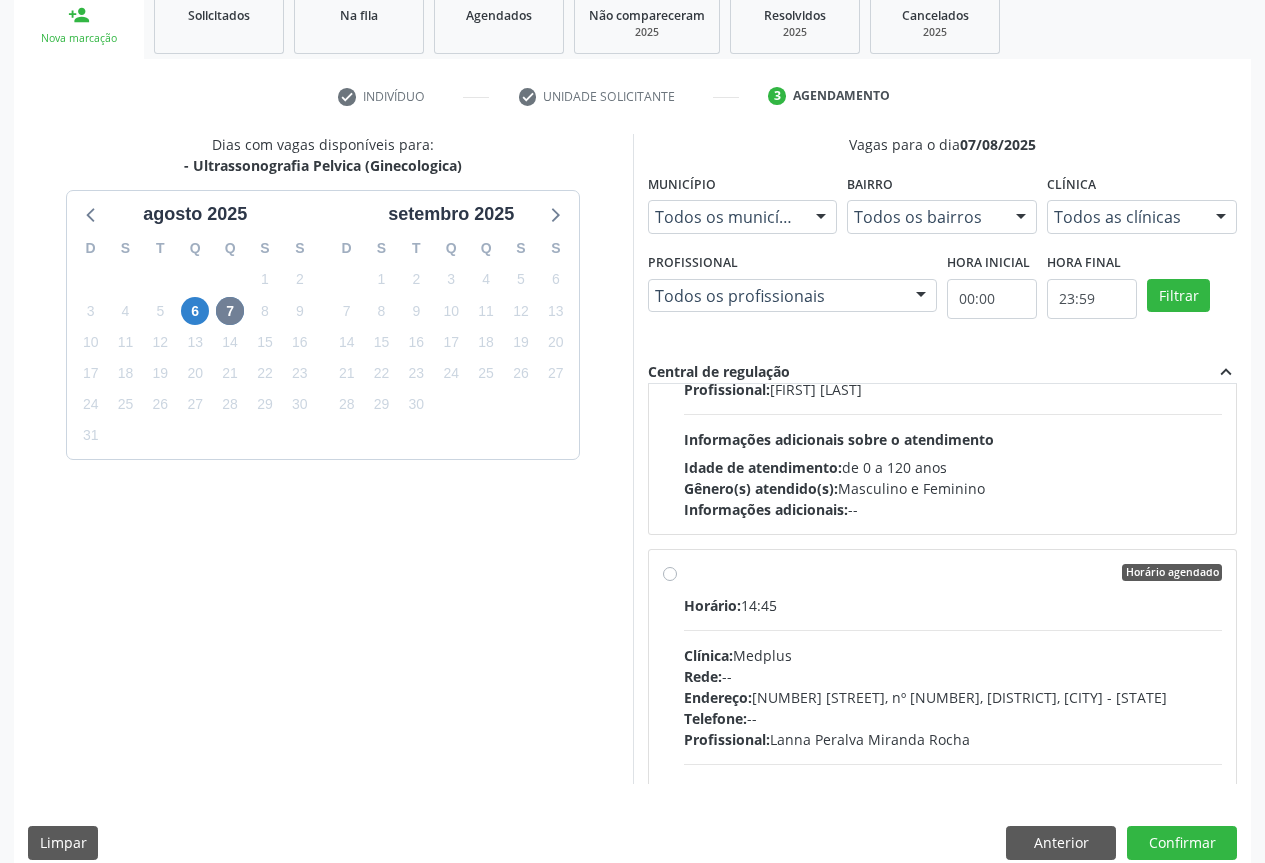click on "Horário:   14:45
Clínica:  Medplus
Rede:
--
Endereço:   2 and S 204 Ed Emp B, nº 35, Centro, Campo Formoso - BA
Telefone:   --
Profissional:
Lanna Peralva Miranda Rocha
Informações adicionais sobre o atendimento
Idade de atendimento:
de 0 a 120 anos
Gênero(s) atendido(s):
Masculino e Feminino
Informações adicionais:
--" at bounding box center [953, 732] 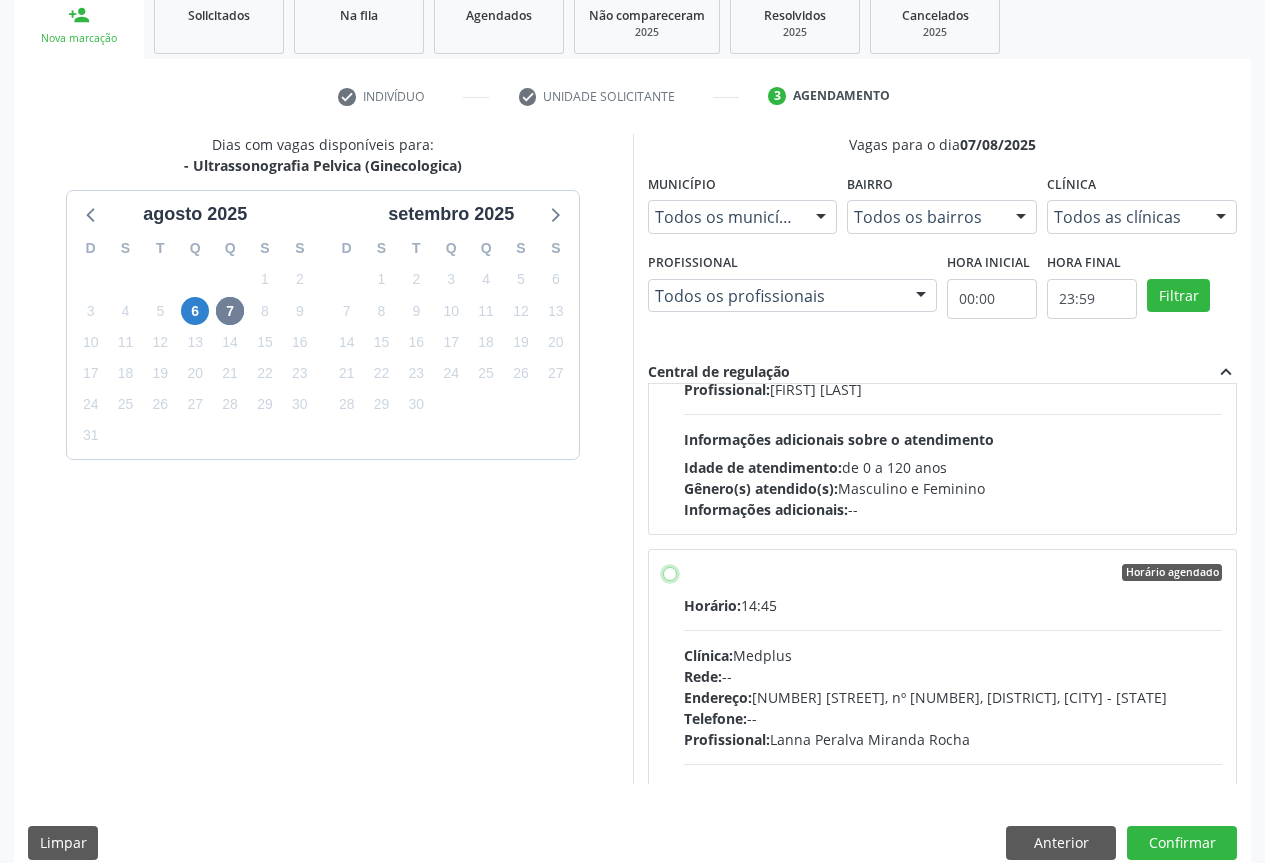 click on "Horário agendado
Horário:   14:45
Clínica:  Medplus
Rede:
--
Endereço:   2 and S 204 Ed Emp B, nº 35, Centro, Campo Formoso - BA
Telefone:   --
Profissional:
Lanna Peralva Miranda Rocha
Informações adicionais sobre o atendimento
Idade de atendimento:
de 0 a 120 anos
Gênero(s) atendido(s):
Masculino e Feminino
Informações adicionais:
--" at bounding box center (670, 573) 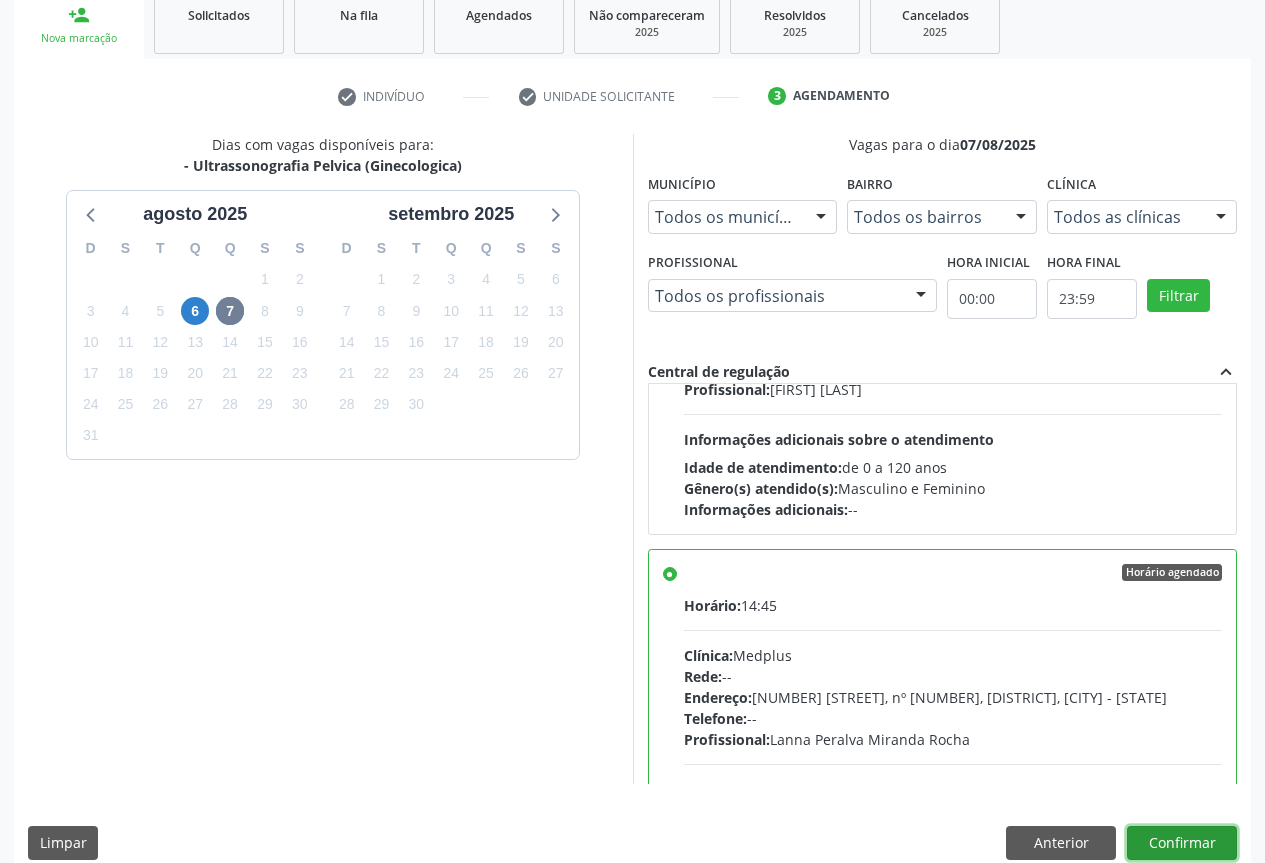 click on "Confirmar" at bounding box center [1182, 843] 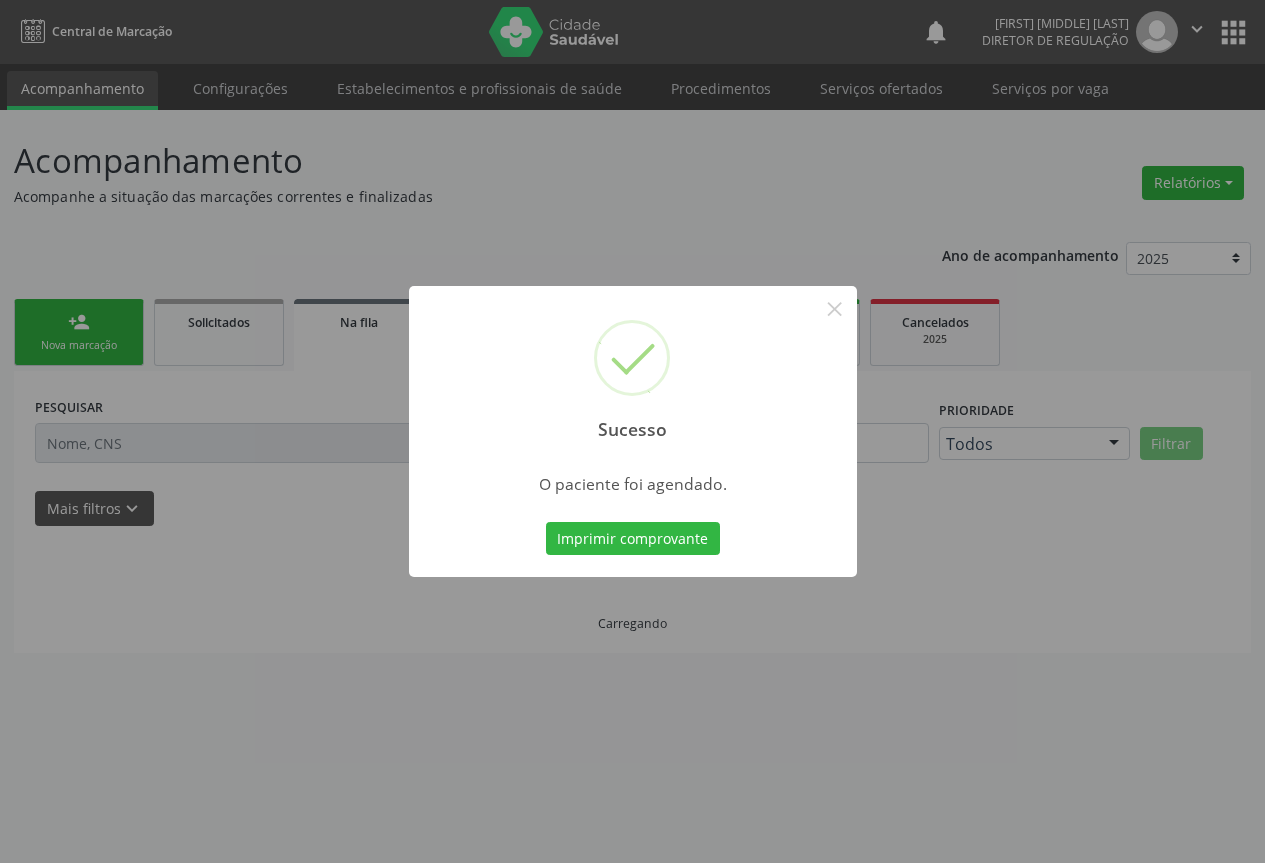 scroll, scrollTop: 0, scrollLeft: 0, axis: both 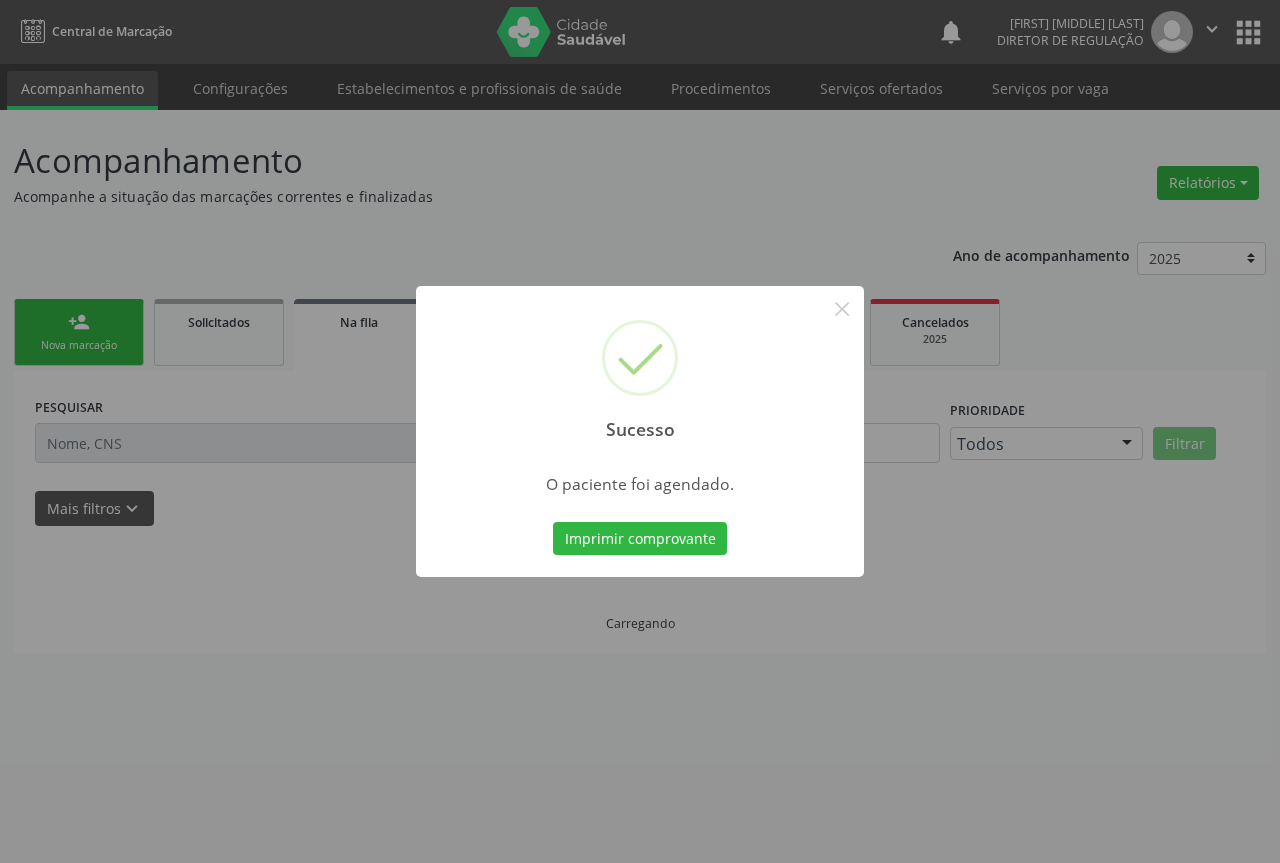 type 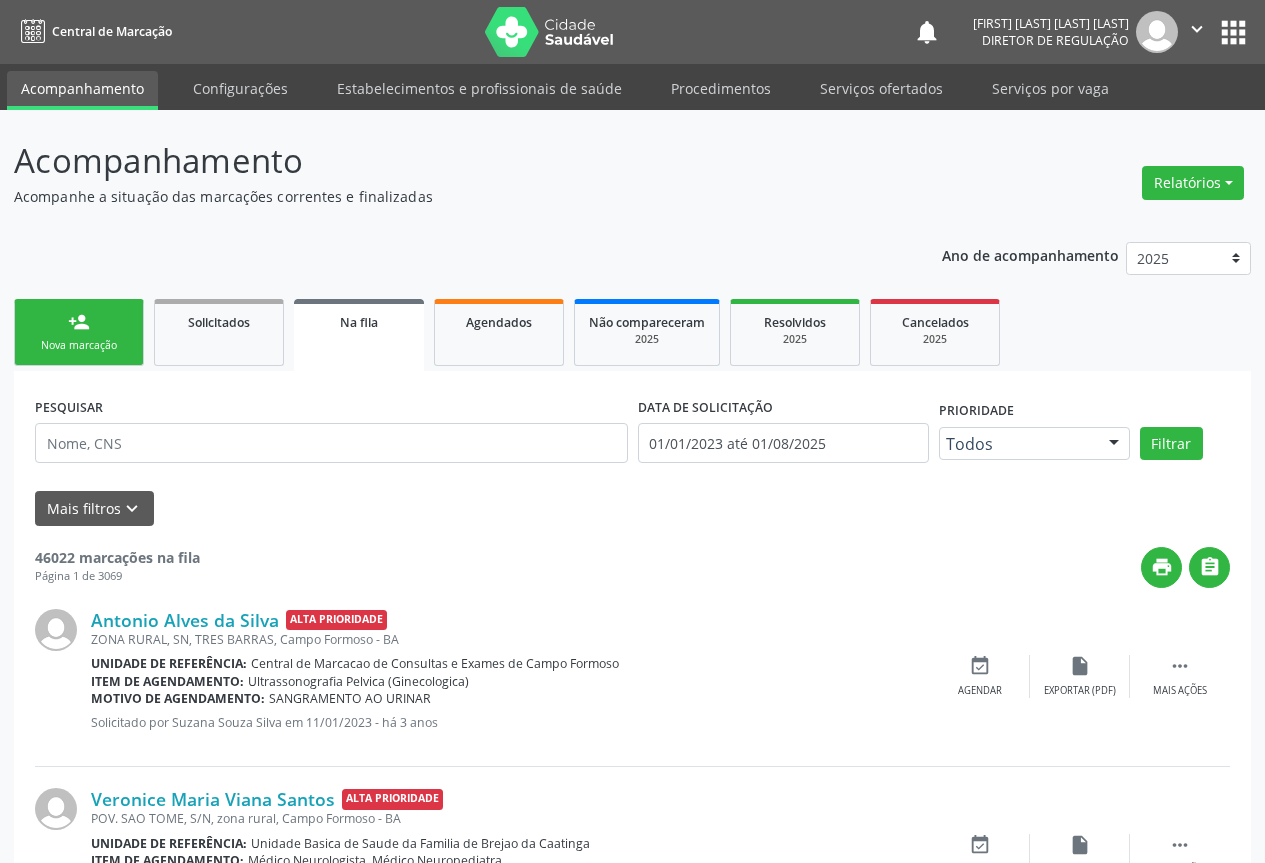 scroll, scrollTop: 0, scrollLeft: 0, axis: both 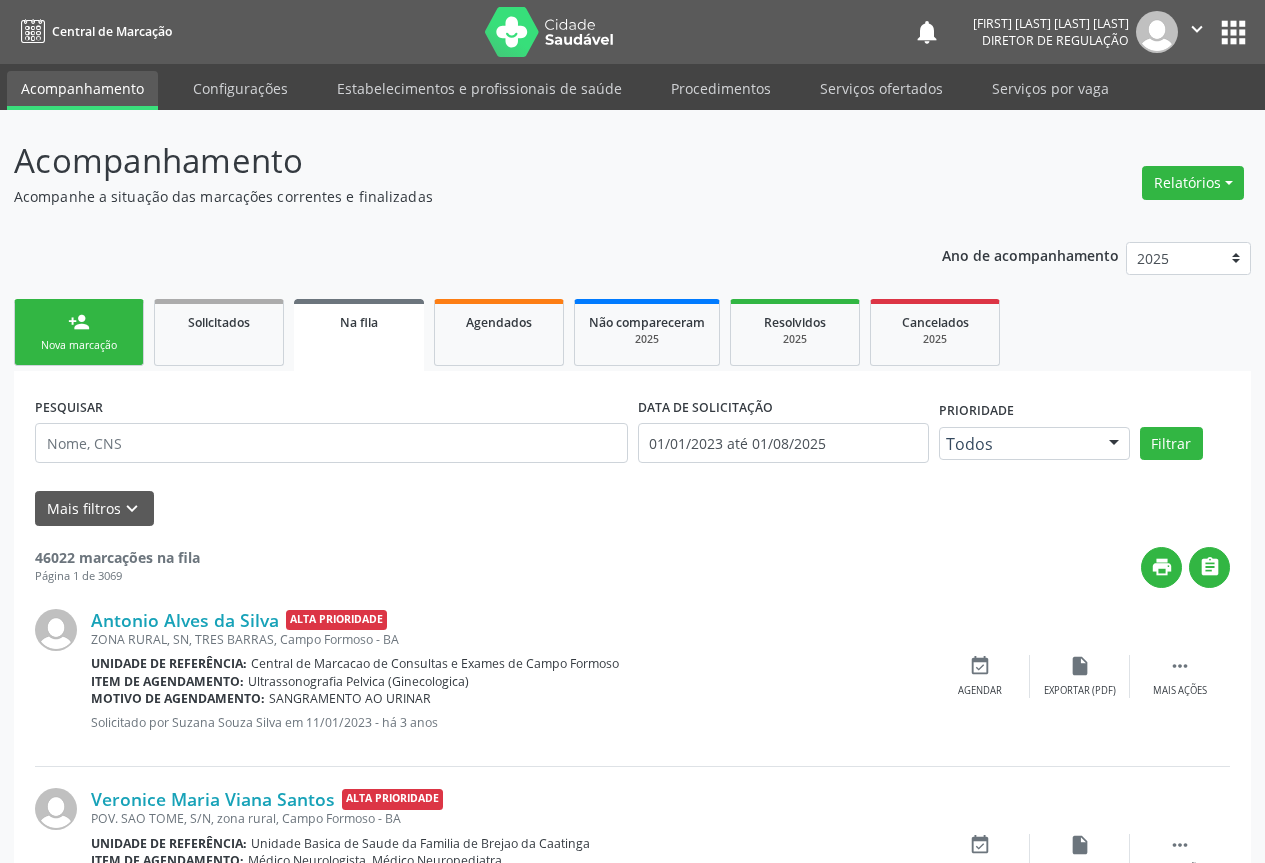 click on "Nova marcação" at bounding box center (79, 345) 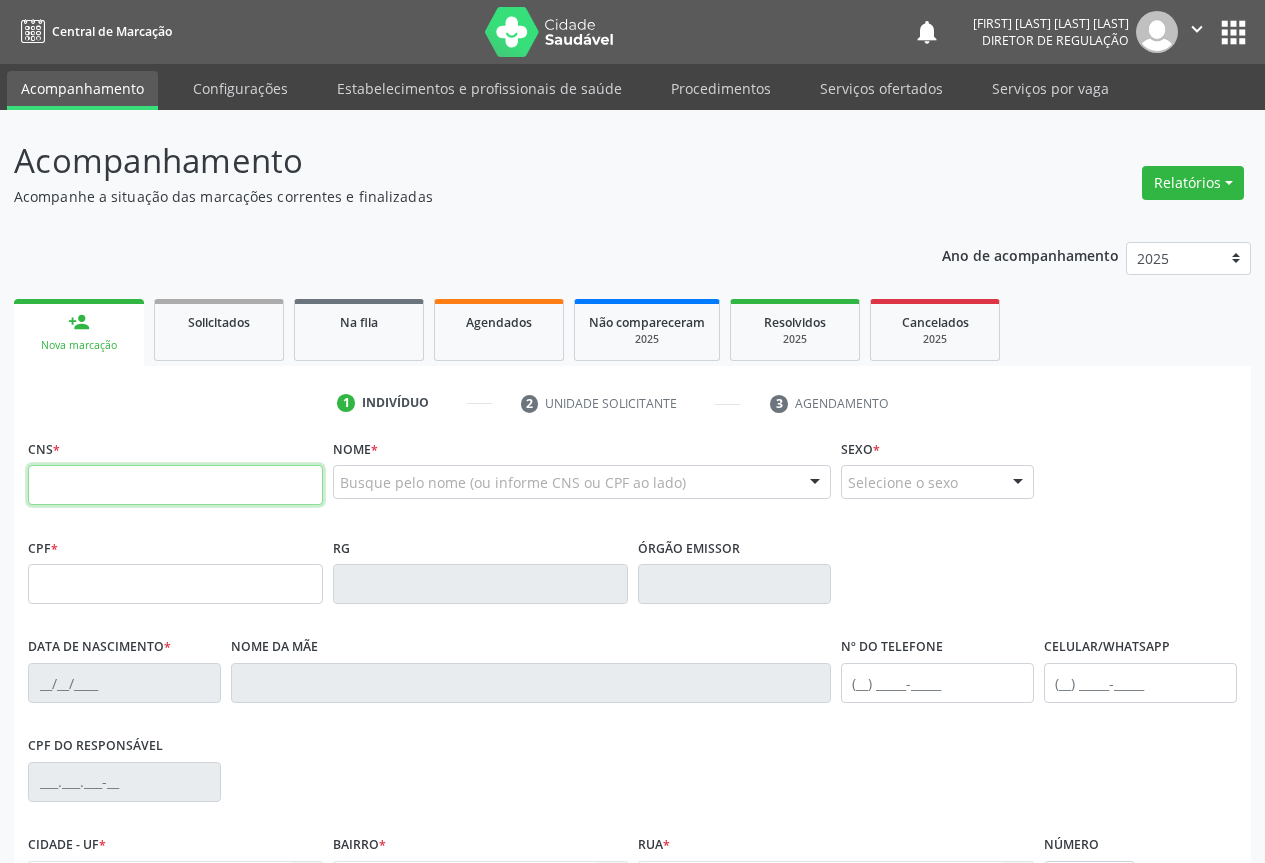click at bounding box center (175, 485) 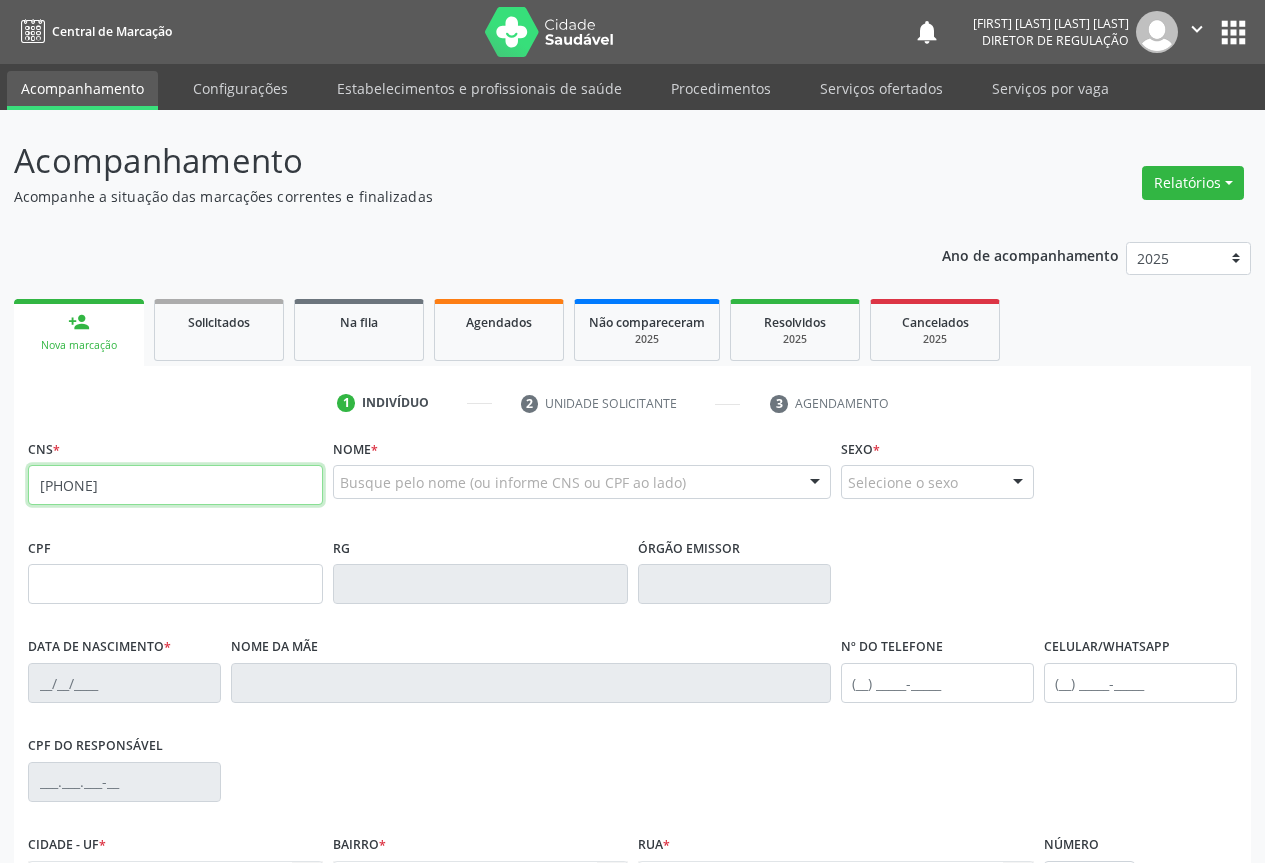 type on "[PHONE]" 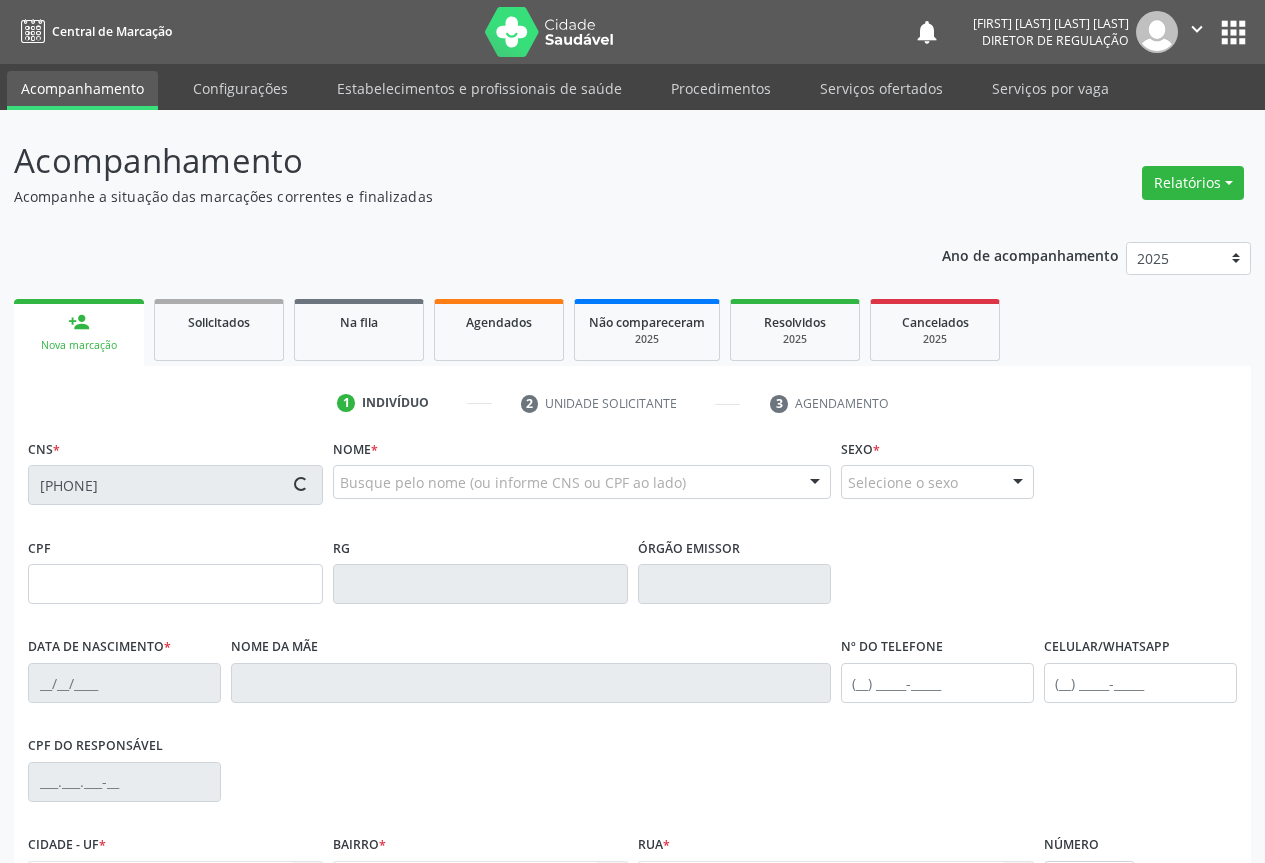 type on "[PHONE]" 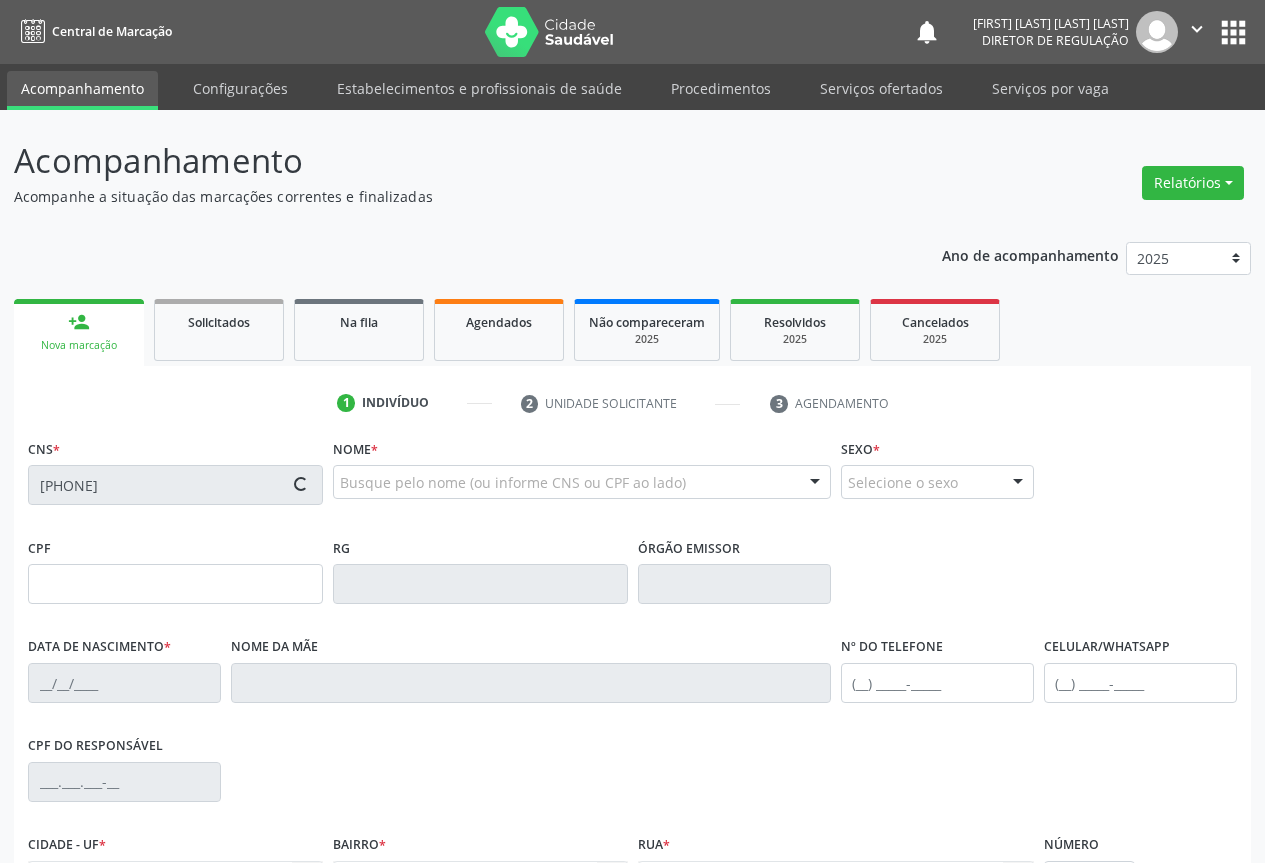 type on "[DATE]" 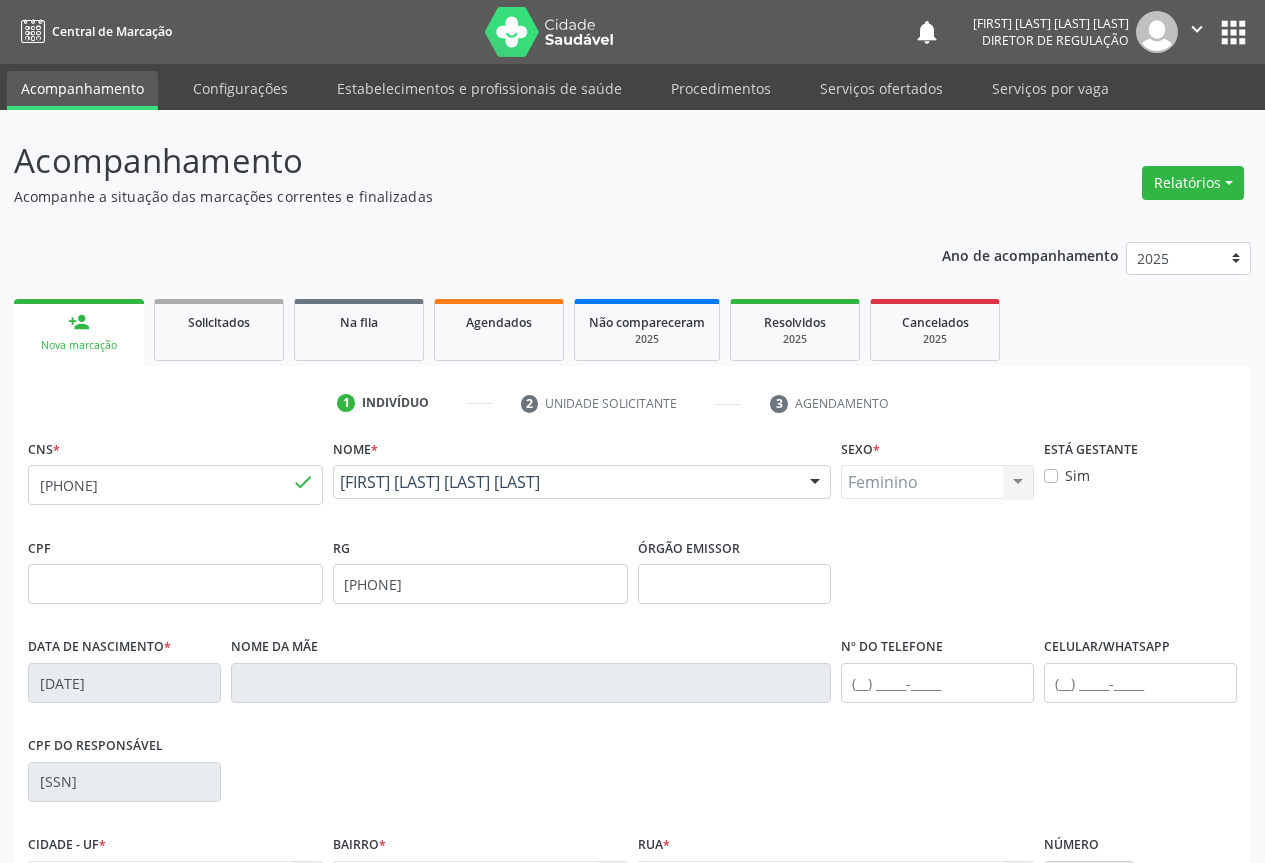 scroll, scrollTop: 221, scrollLeft: 0, axis: vertical 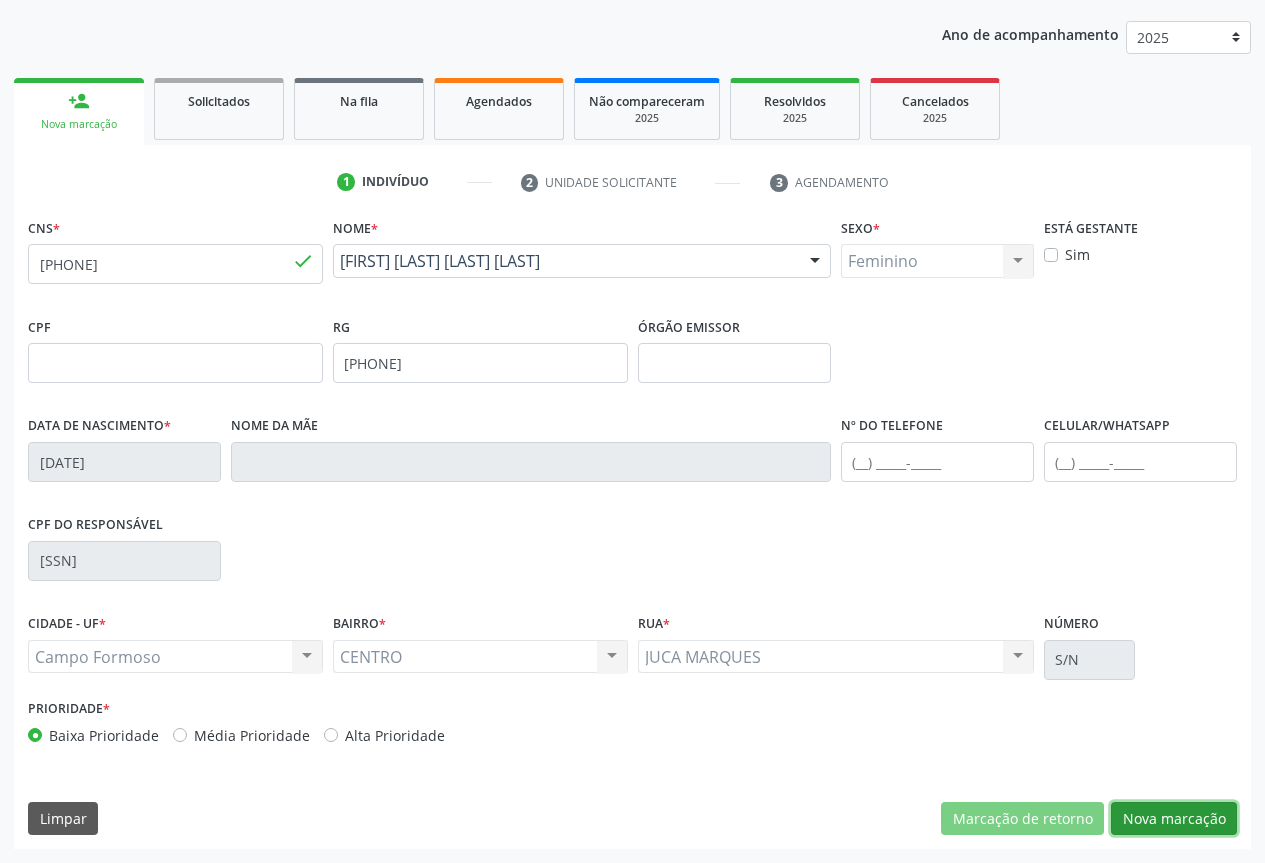click on "Nova marcação" at bounding box center (1174, 819) 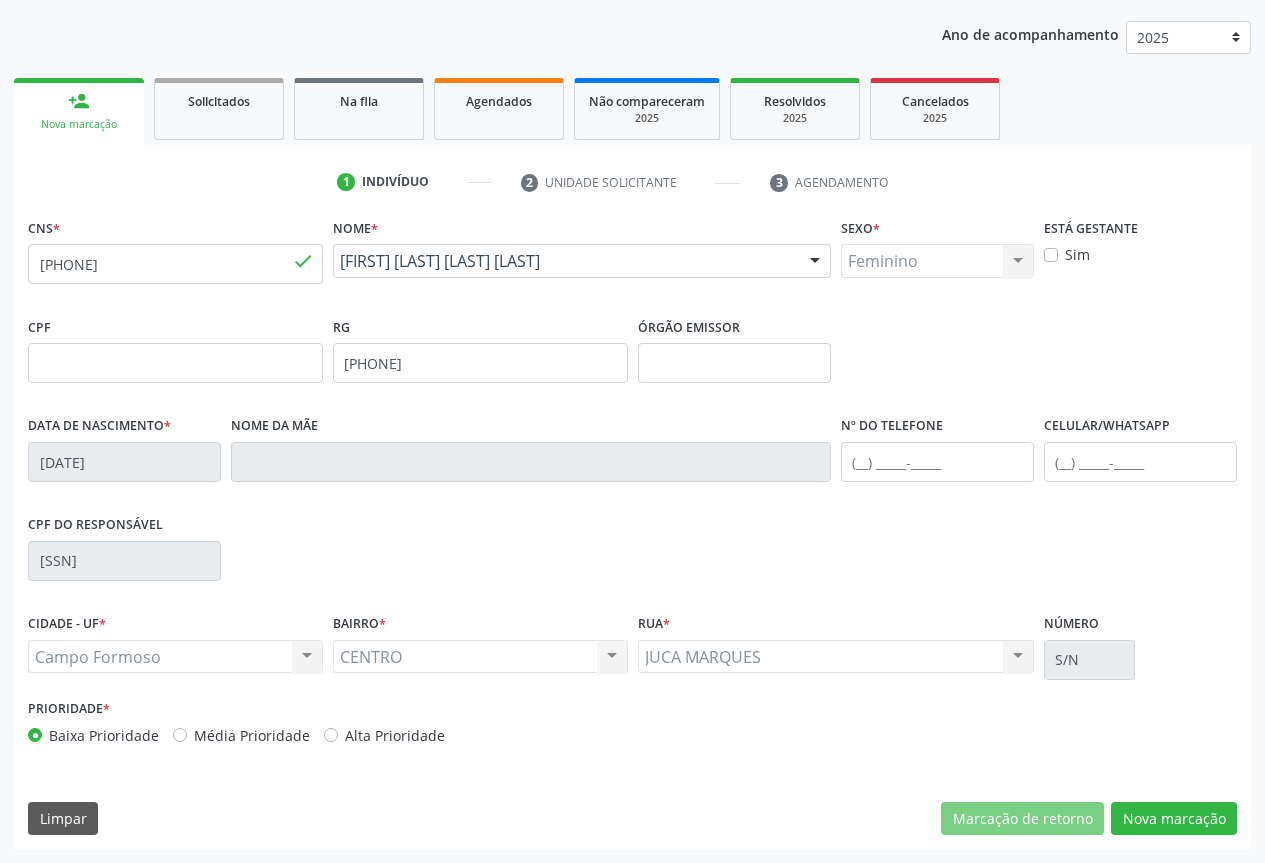 scroll, scrollTop: 43, scrollLeft: 0, axis: vertical 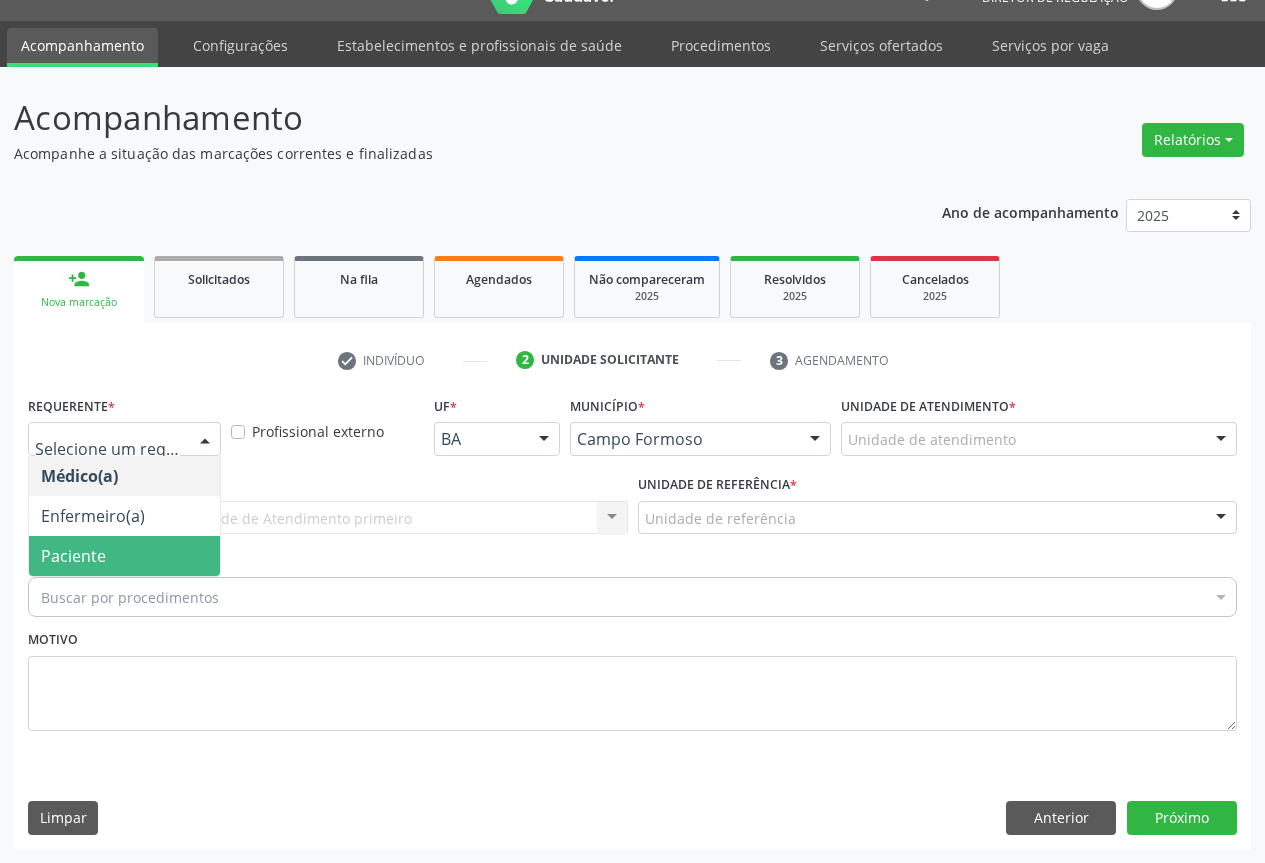 click on "Paciente" at bounding box center (124, 556) 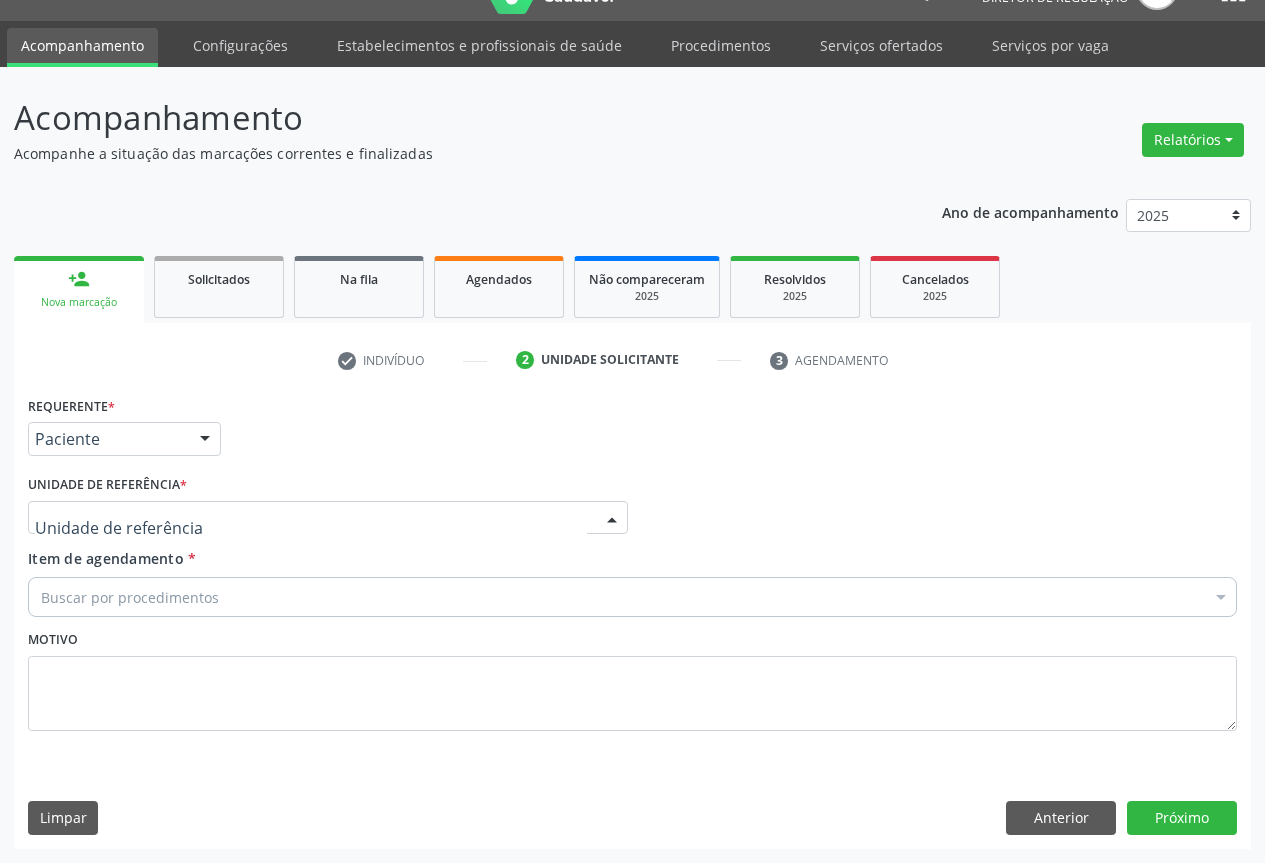 click at bounding box center (328, 518) 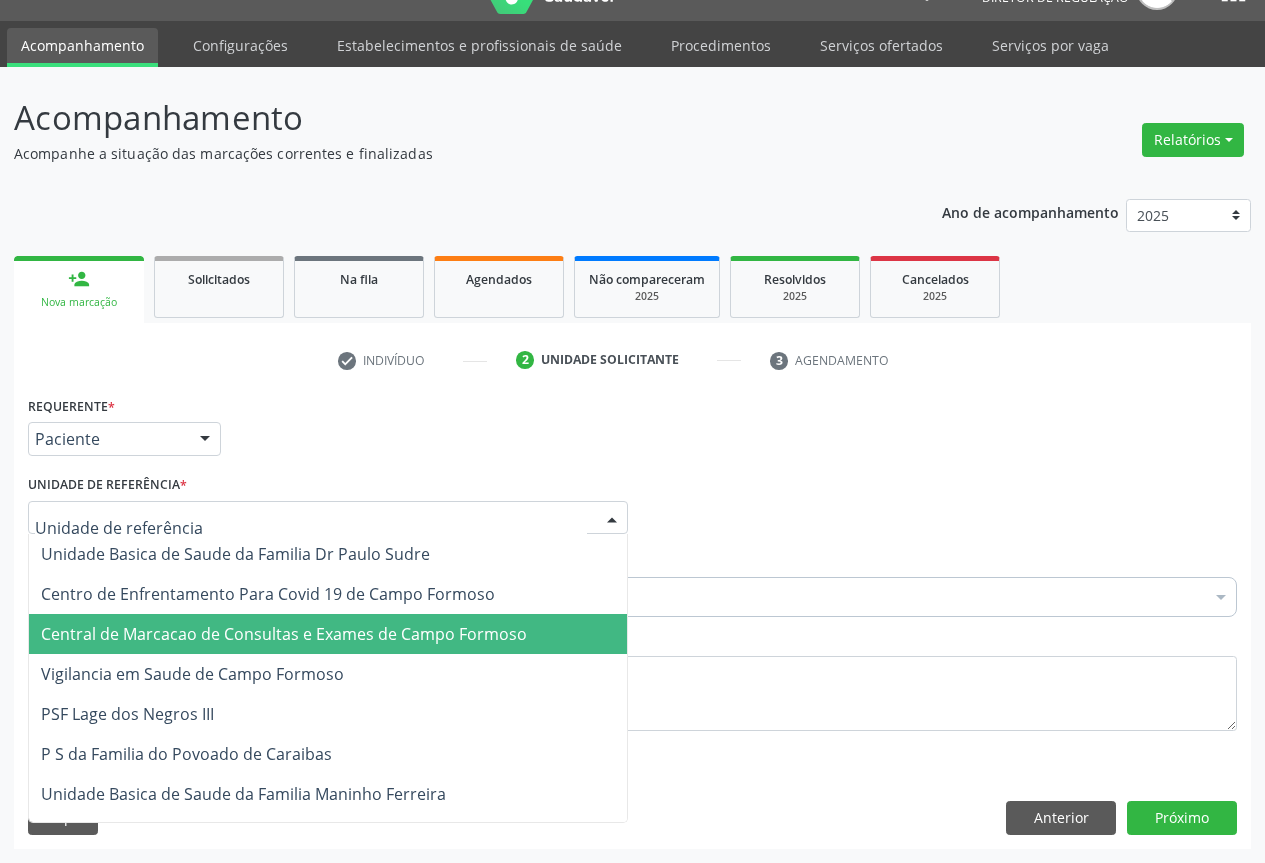 click on "Central de Marcacao de Consultas e Exames de Campo Formoso" at bounding box center [328, 634] 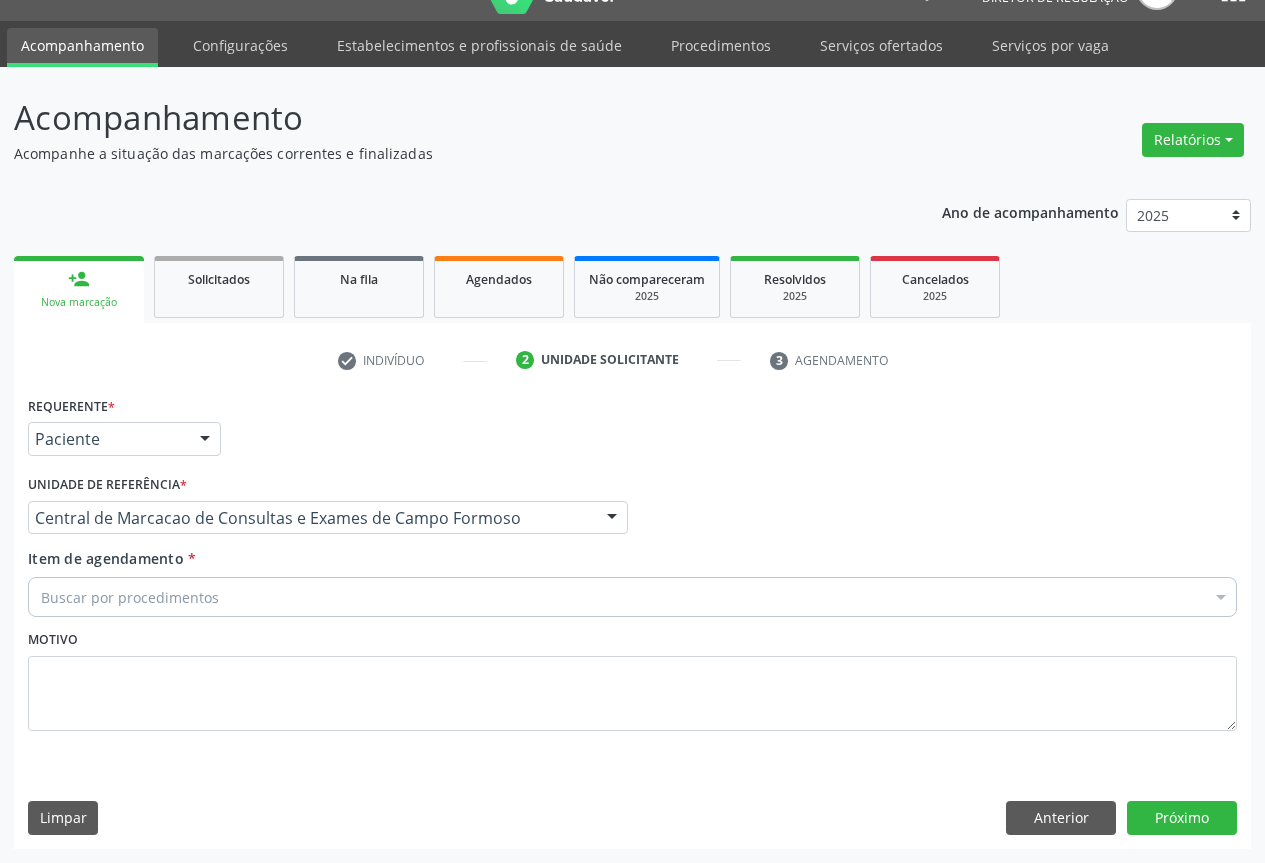 click on "Buscar por procedimentos" at bounding box center [632, 597] 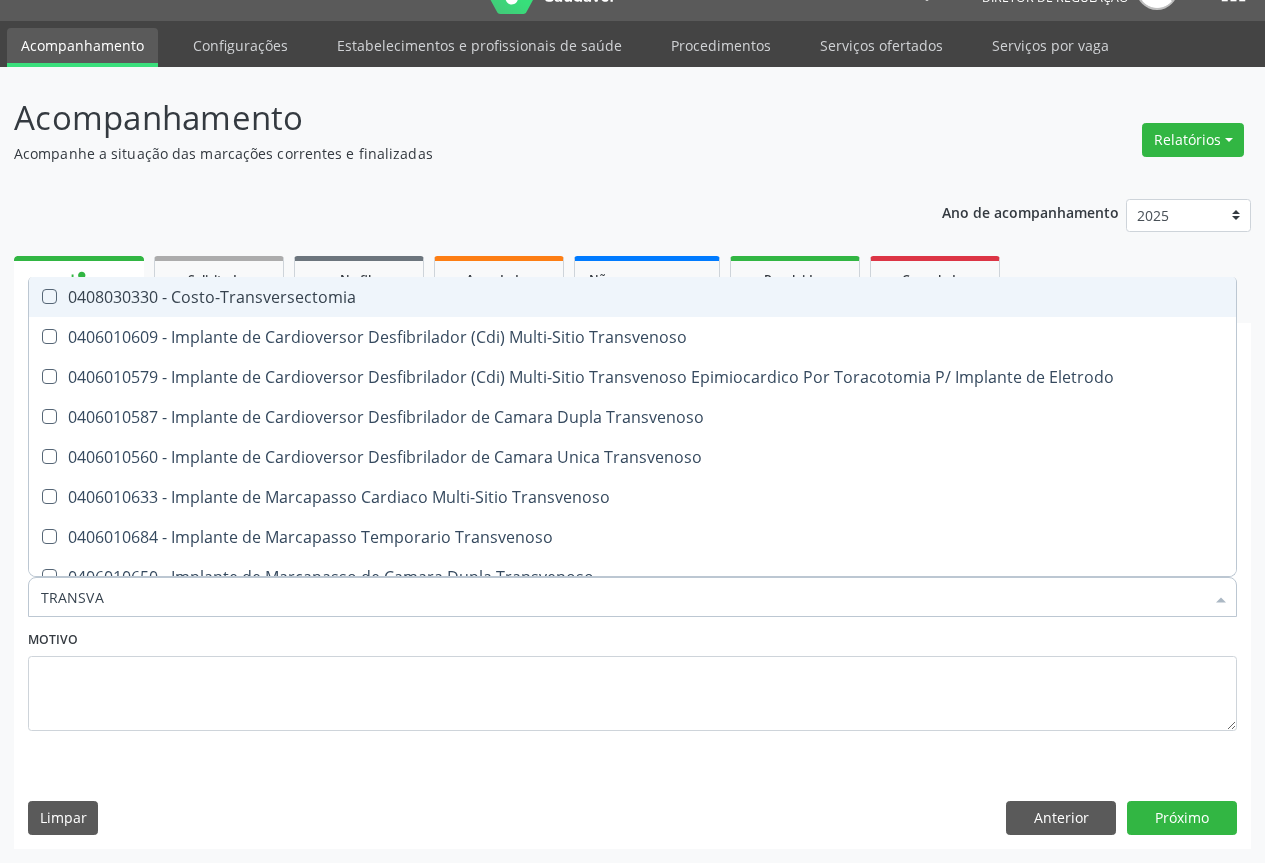 type on "TRANSVAG" 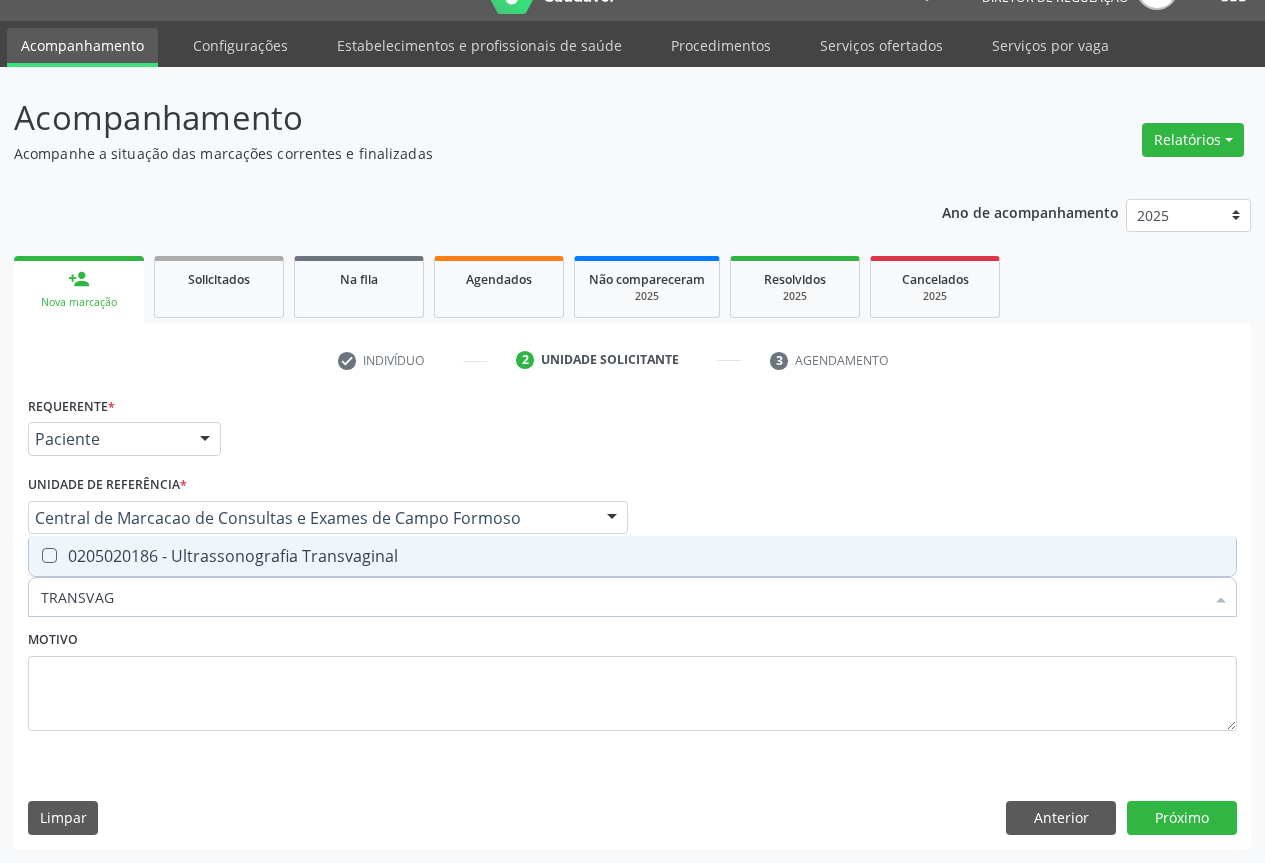 click on "0205020186 - Ultrassonografia Transvaginal" at bounding box center [632, 556] 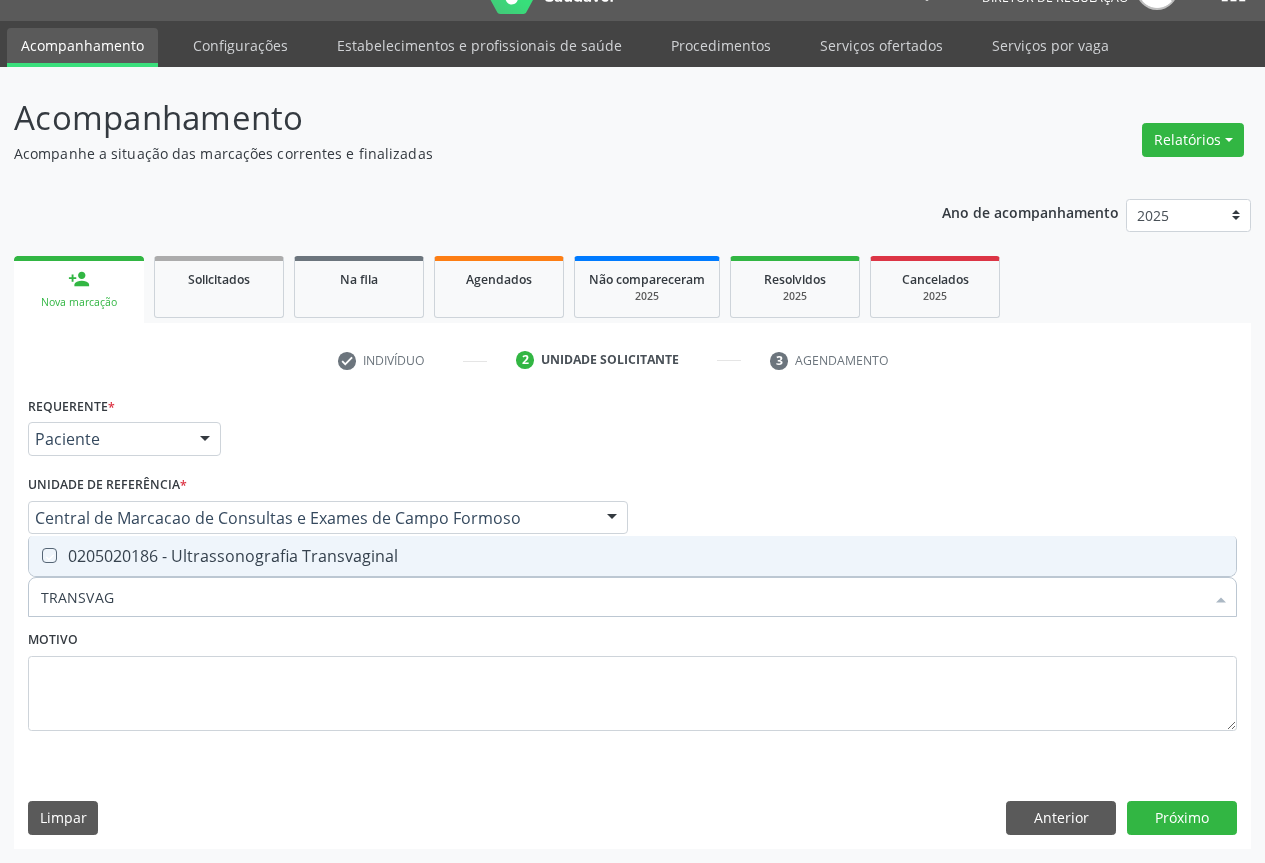 checkbox on "true" 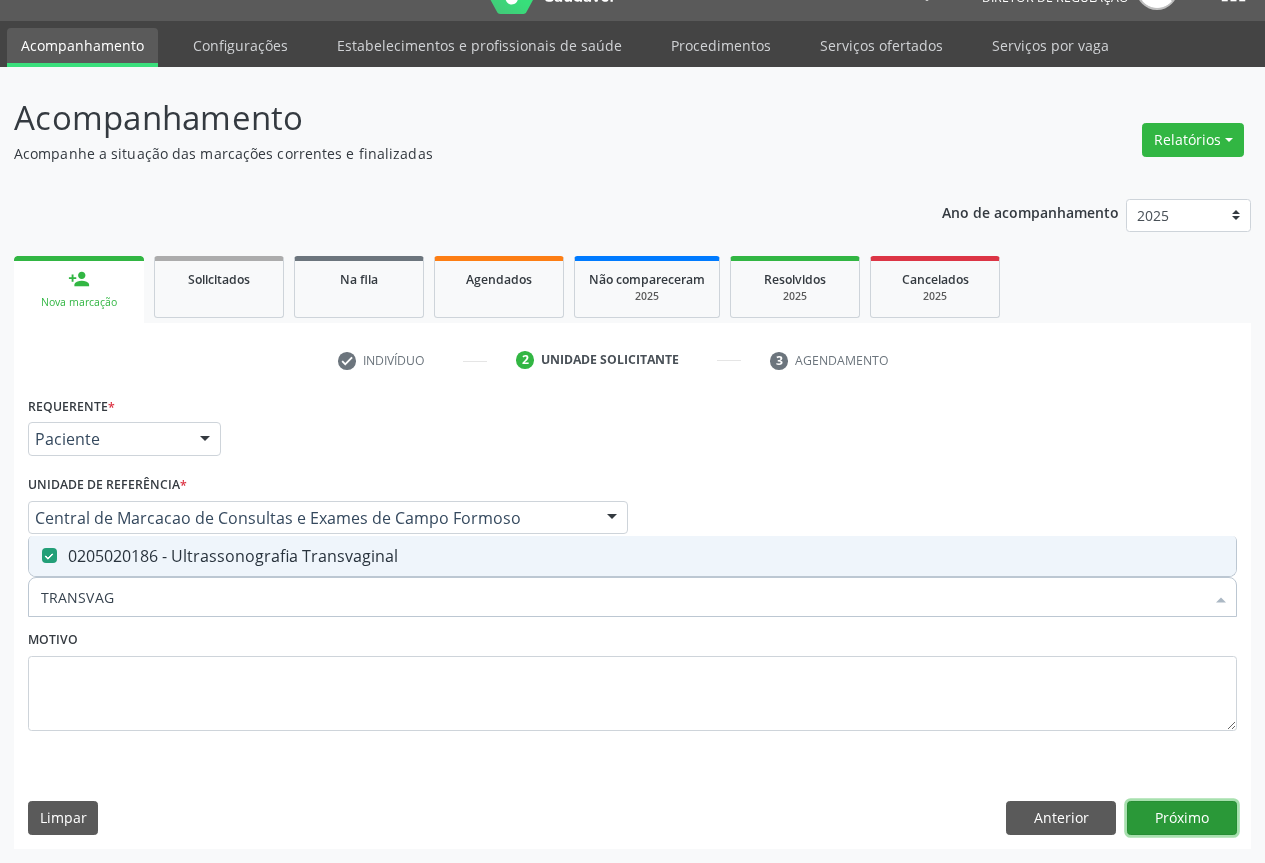 click on "Próximo" at bounding box center [1182, 818] 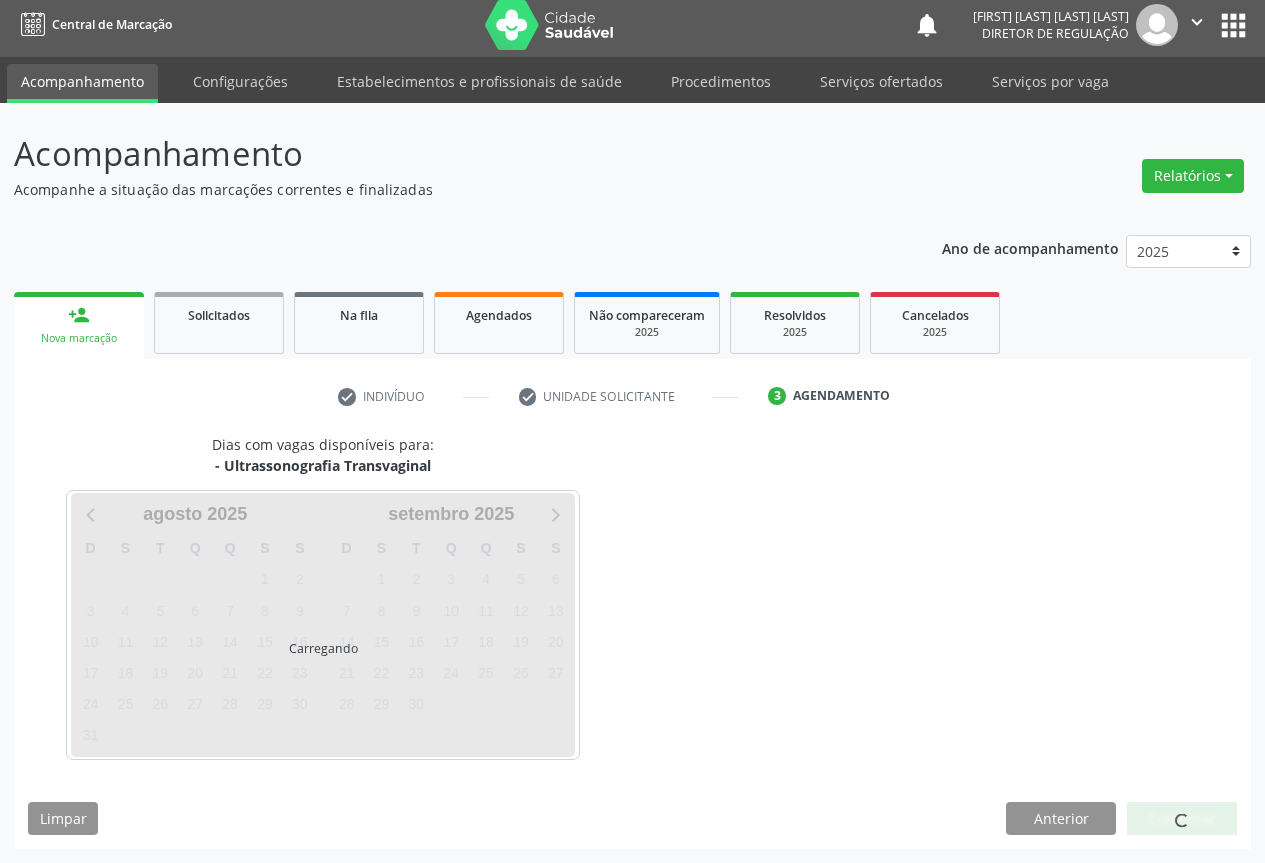 scroll, scrollTop: 7, scrollLeft: 0, axis: vertical 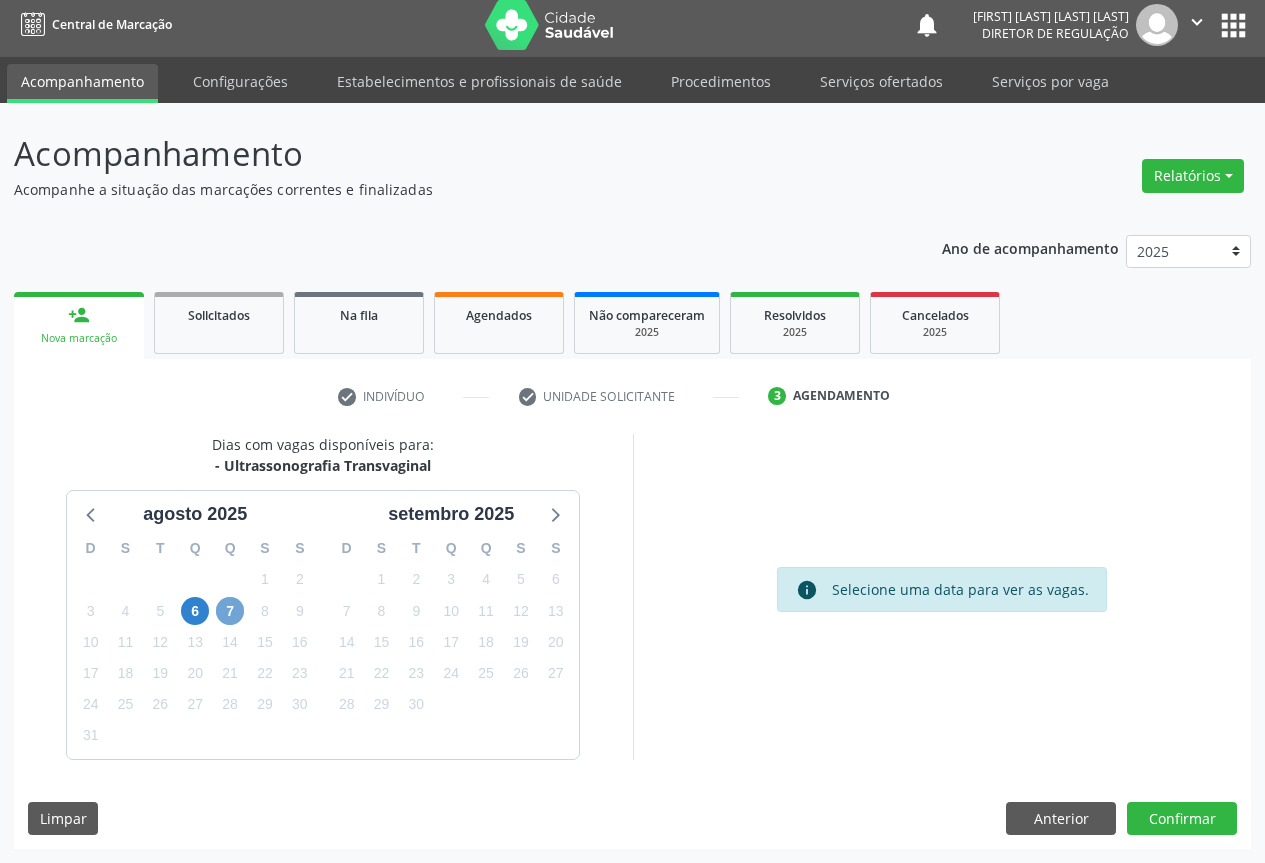 click on "7" at bounding box center (230, 611) 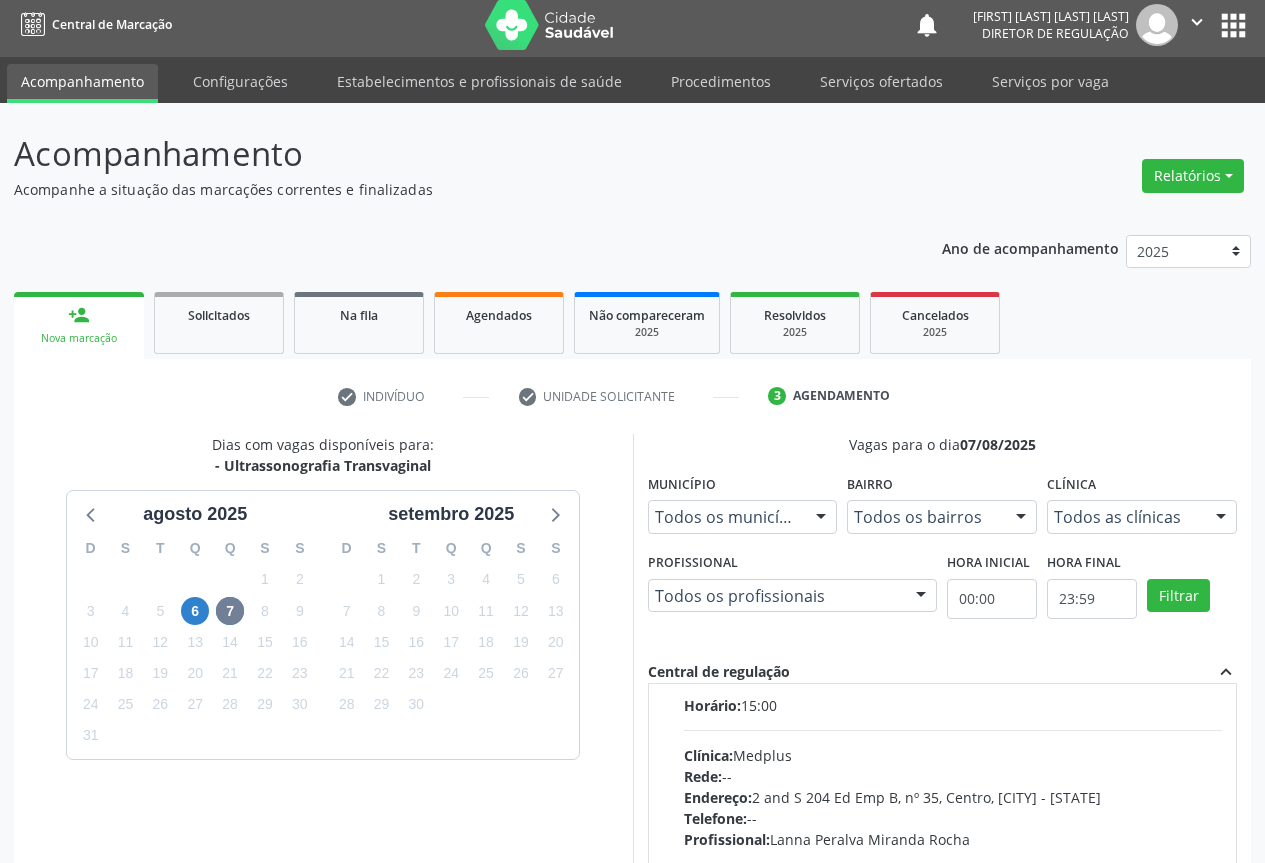 click on "Rede:
--" at bounding box center [953, 776] 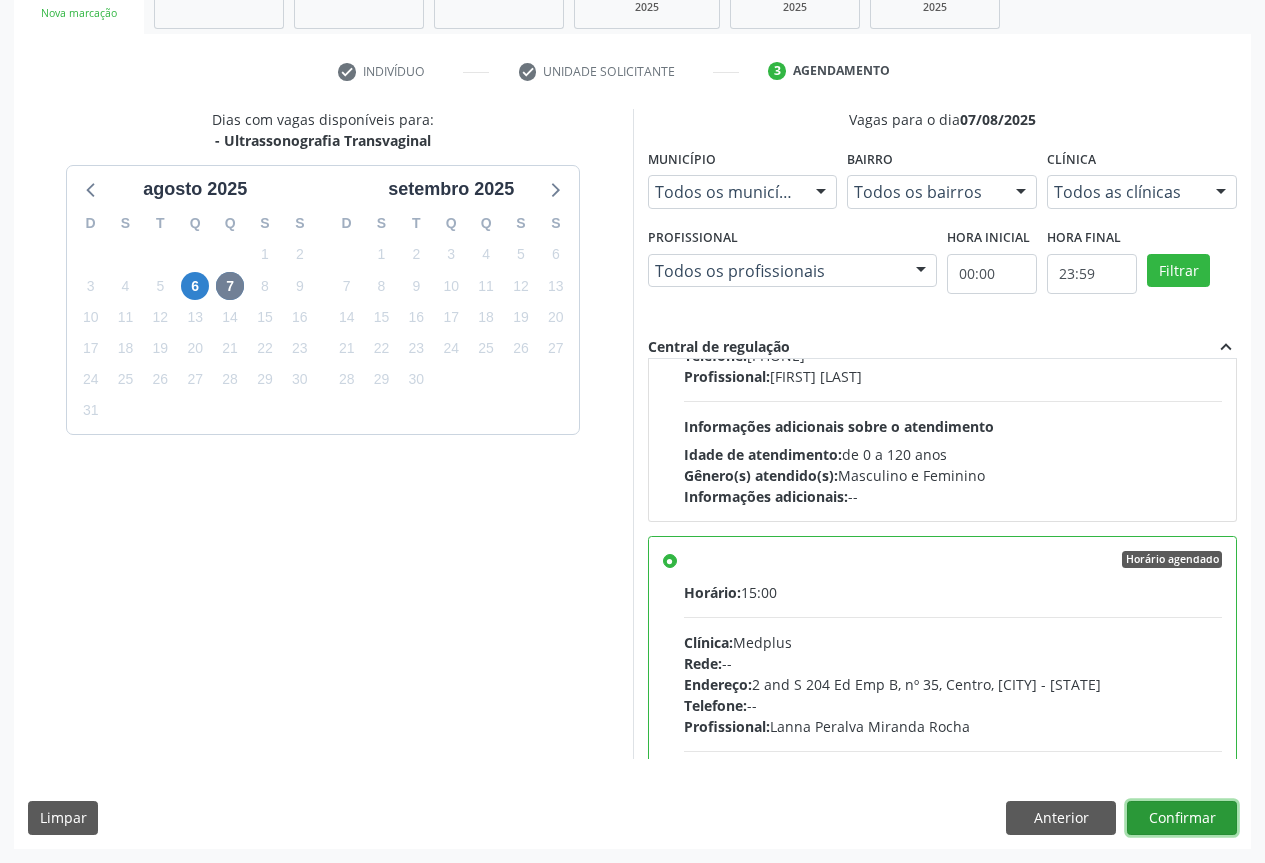 click on "Confirmar" at bounding box center [1182, 818] 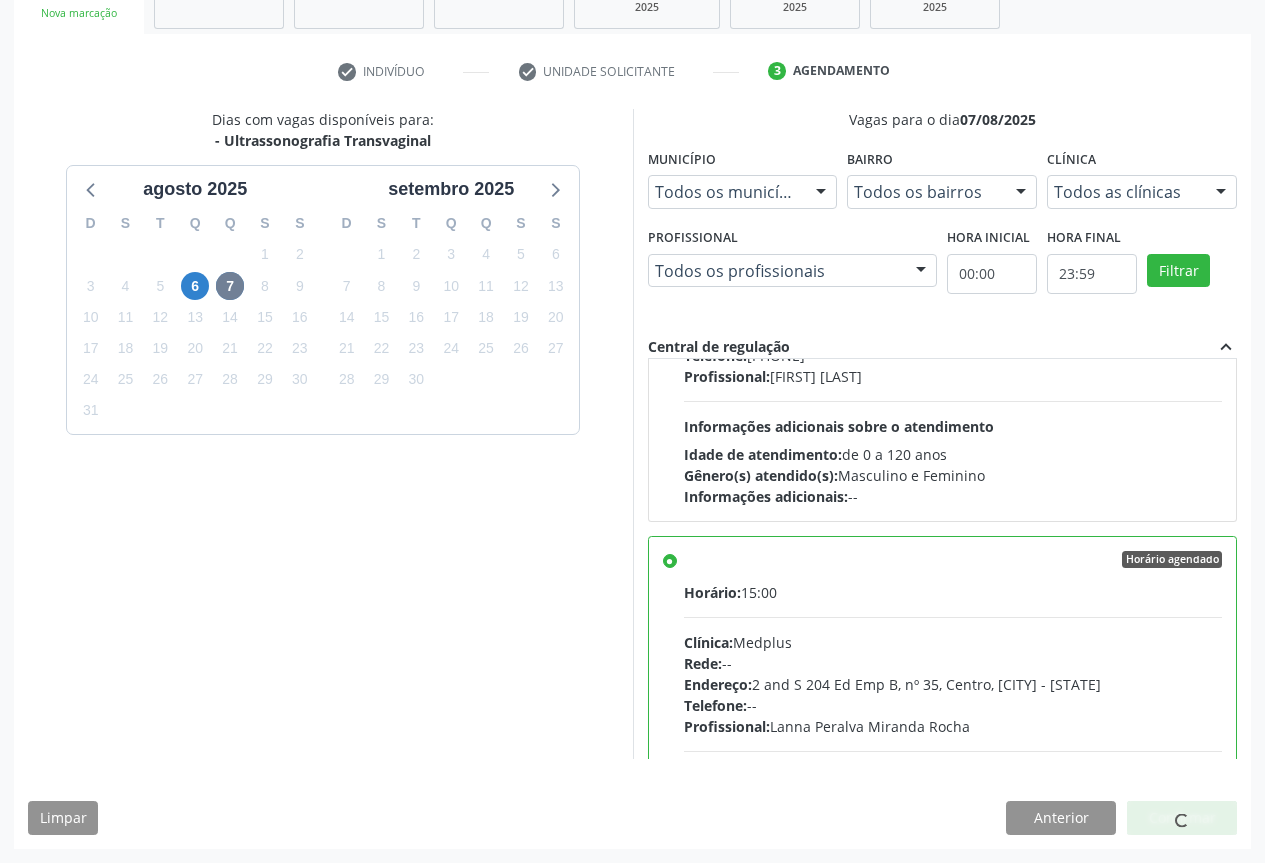 scroll, scrollTop: 0, scrollLeft: 0, axis: both 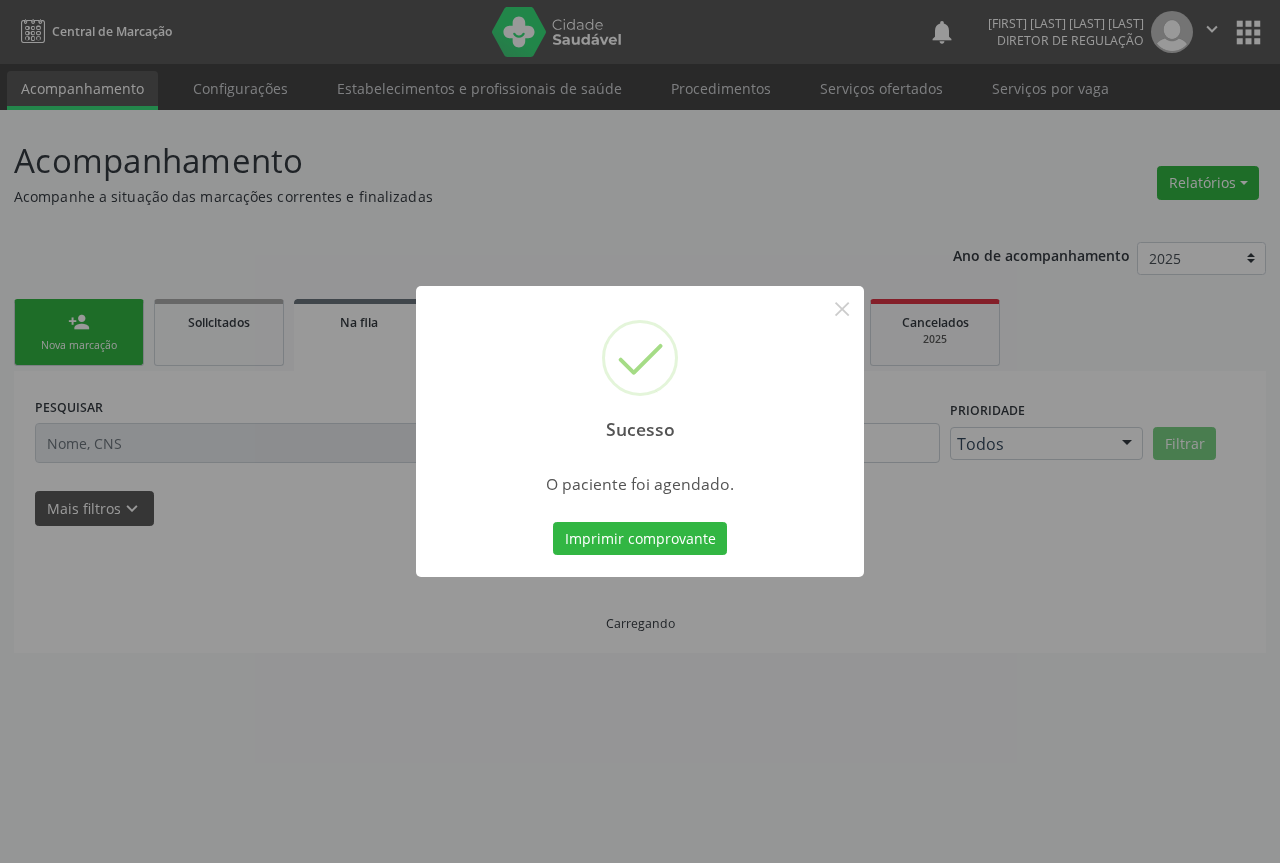type 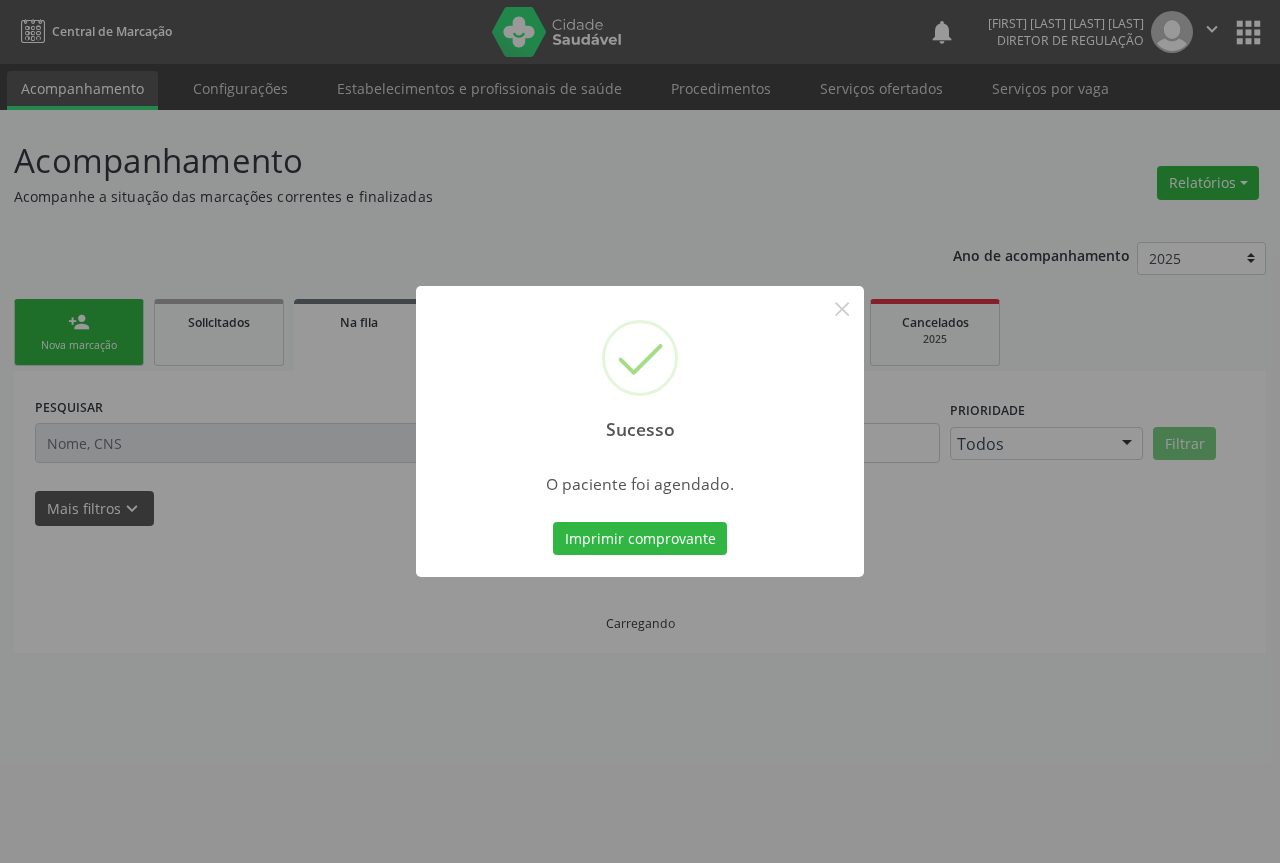 click on "Imprimir comprovante" at bounding box center [640, 539] 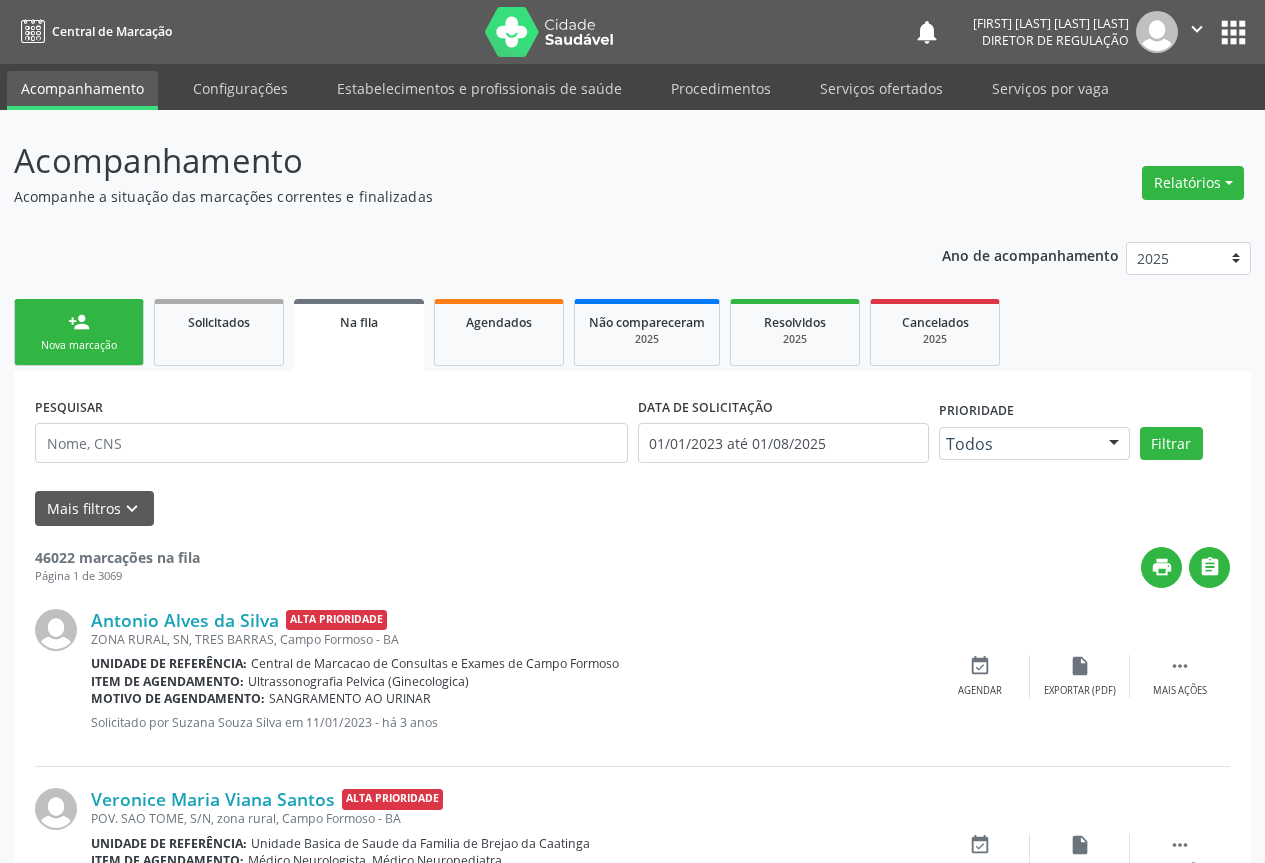 click on "Sucesso × O paciente foi agendado. Imprimir comprovante Cancel" at bounding box center [632, 431] 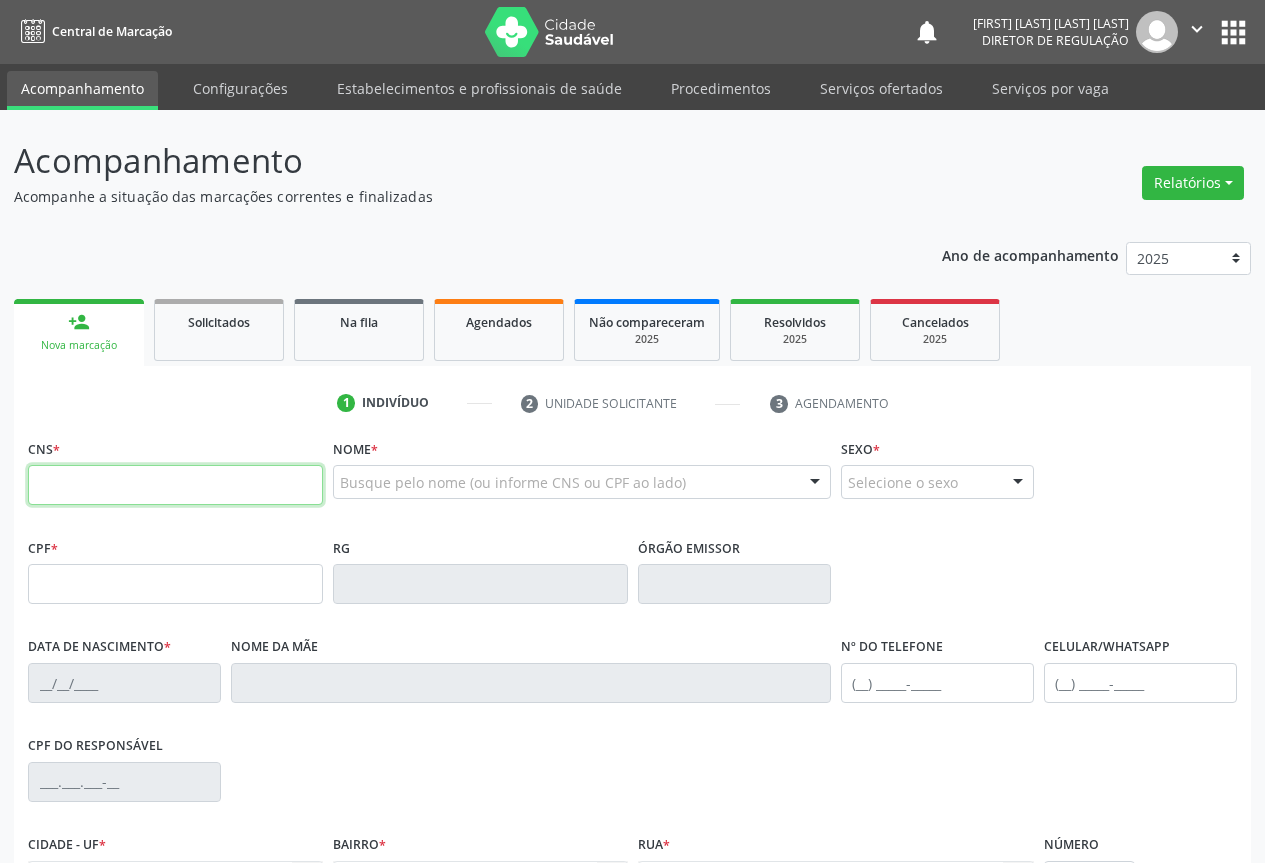 click at bounding box center (175, 485) 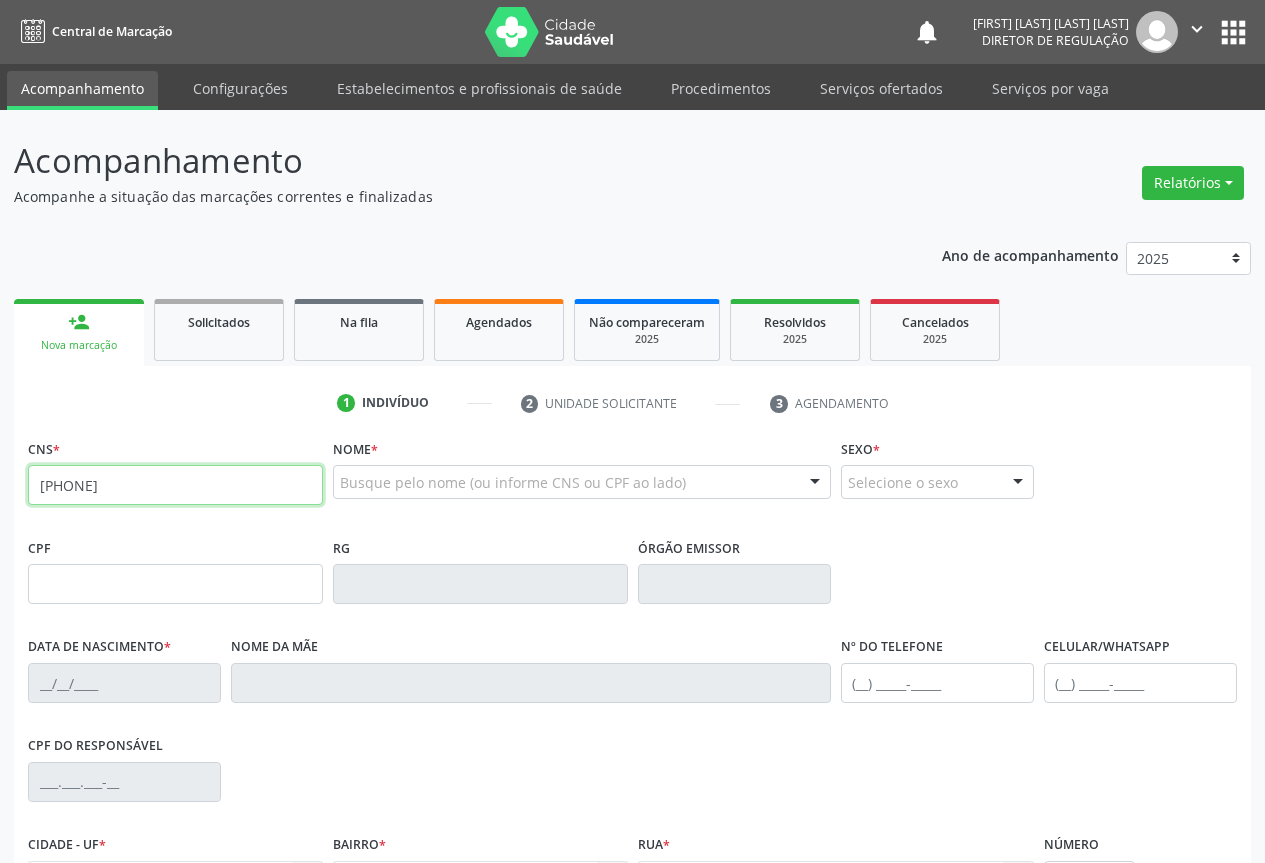 type on "[PHONE]" 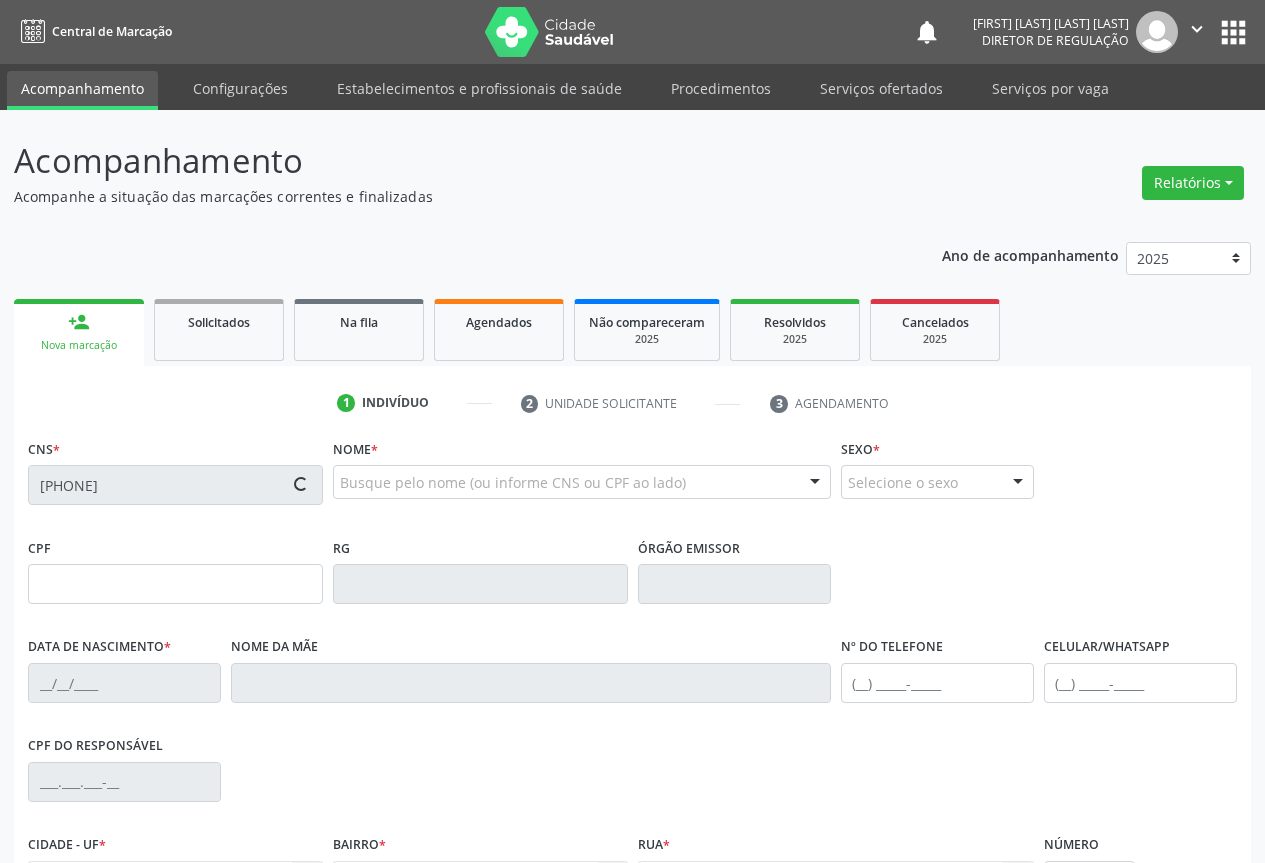 scroll, scrollTop: 221, scrollLeft: 0, axis: vertical 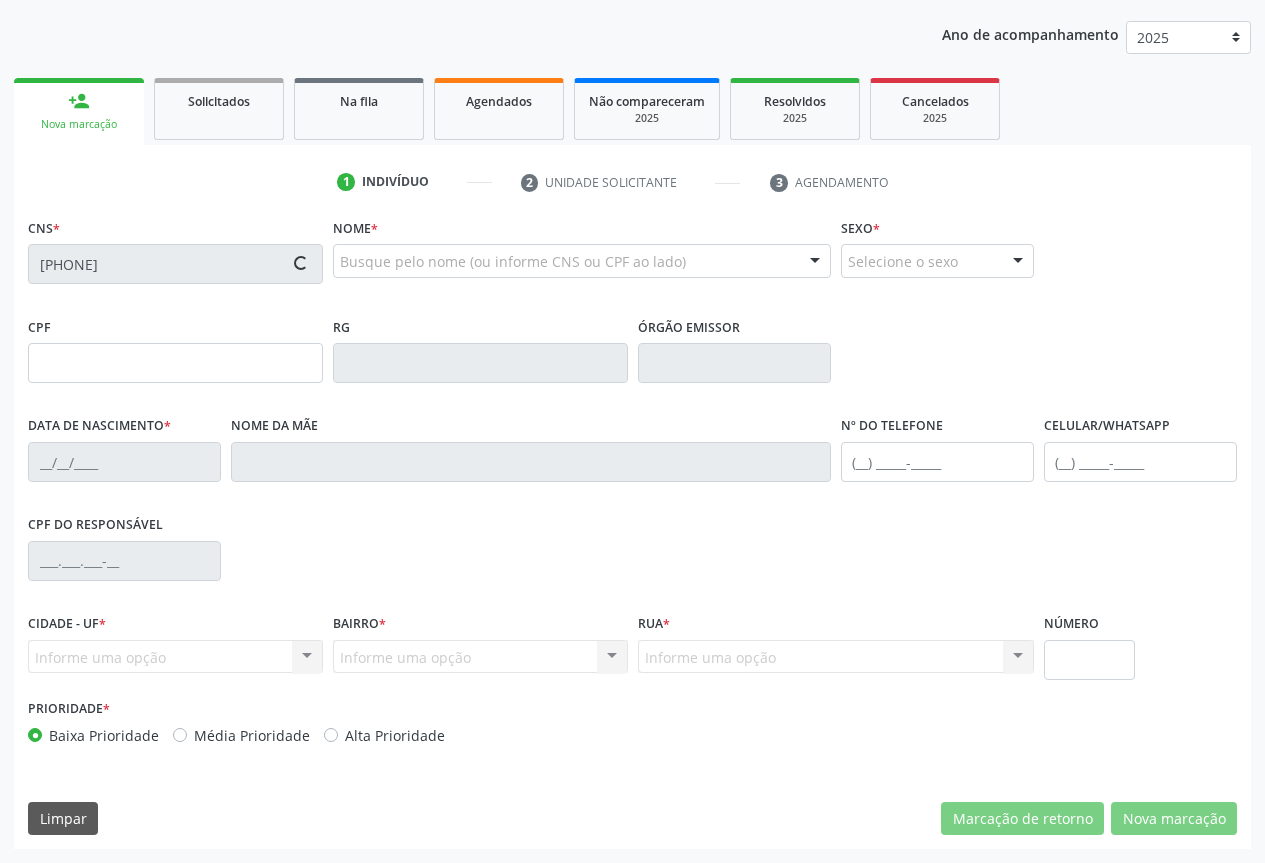 type on "[PHONE]" 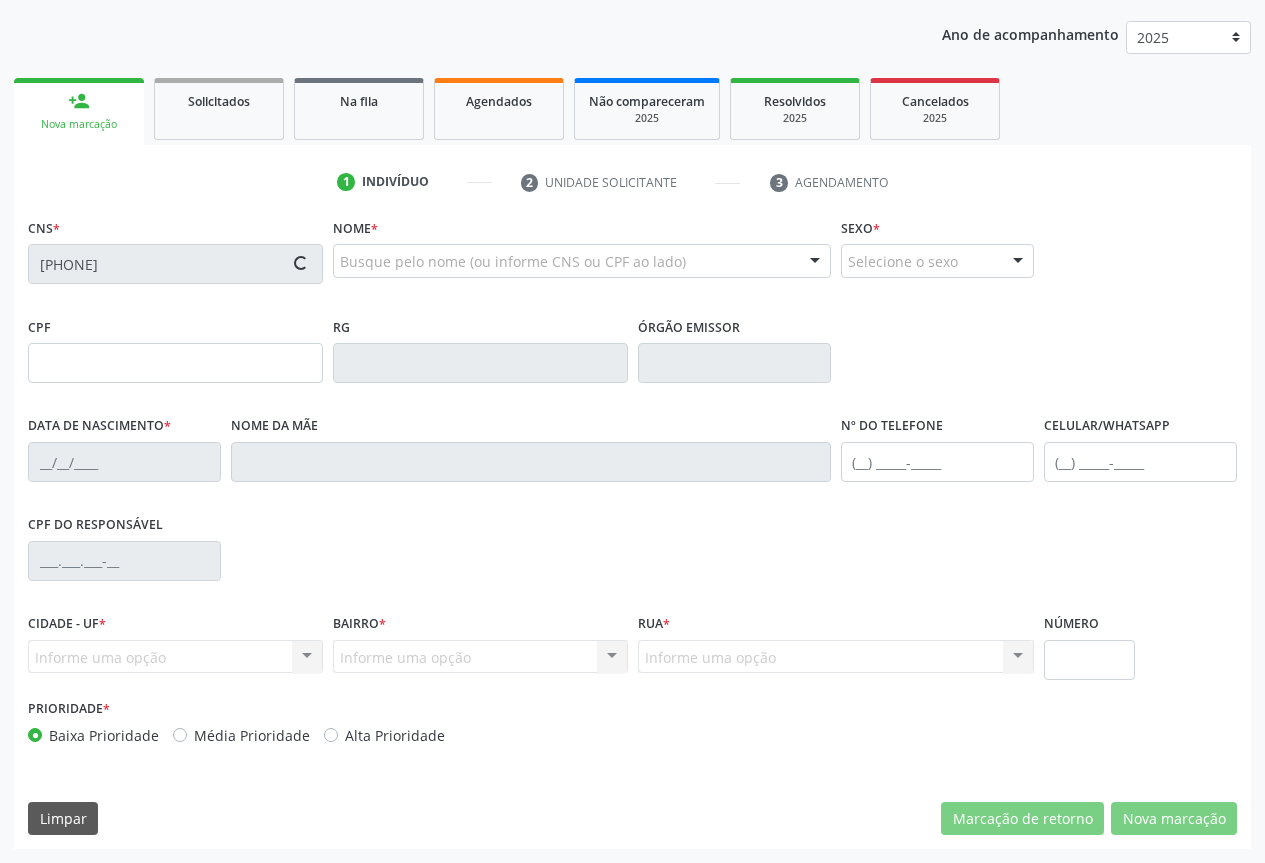 type on "[DATE]" 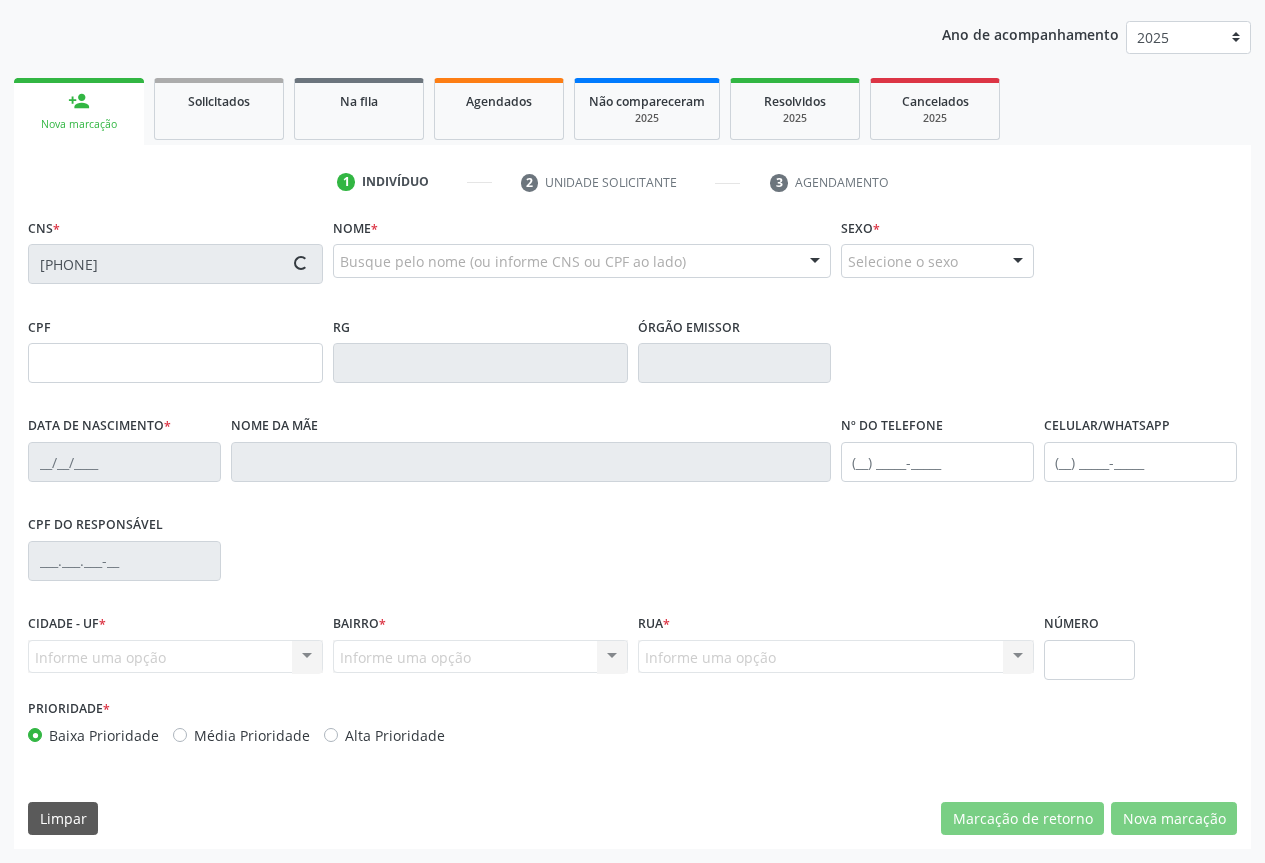 type on "92" 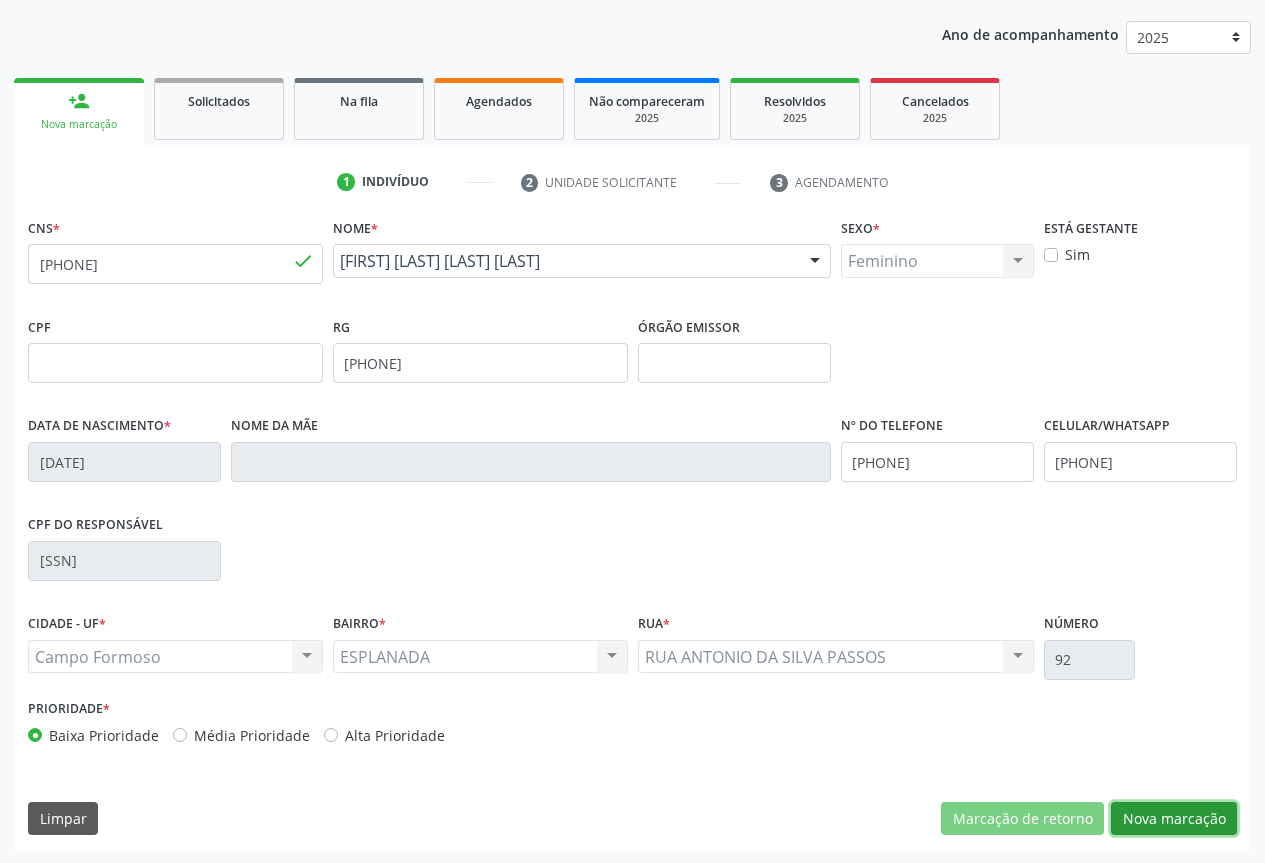 click on "Nova marcação" at bounding box center [1174, 819] 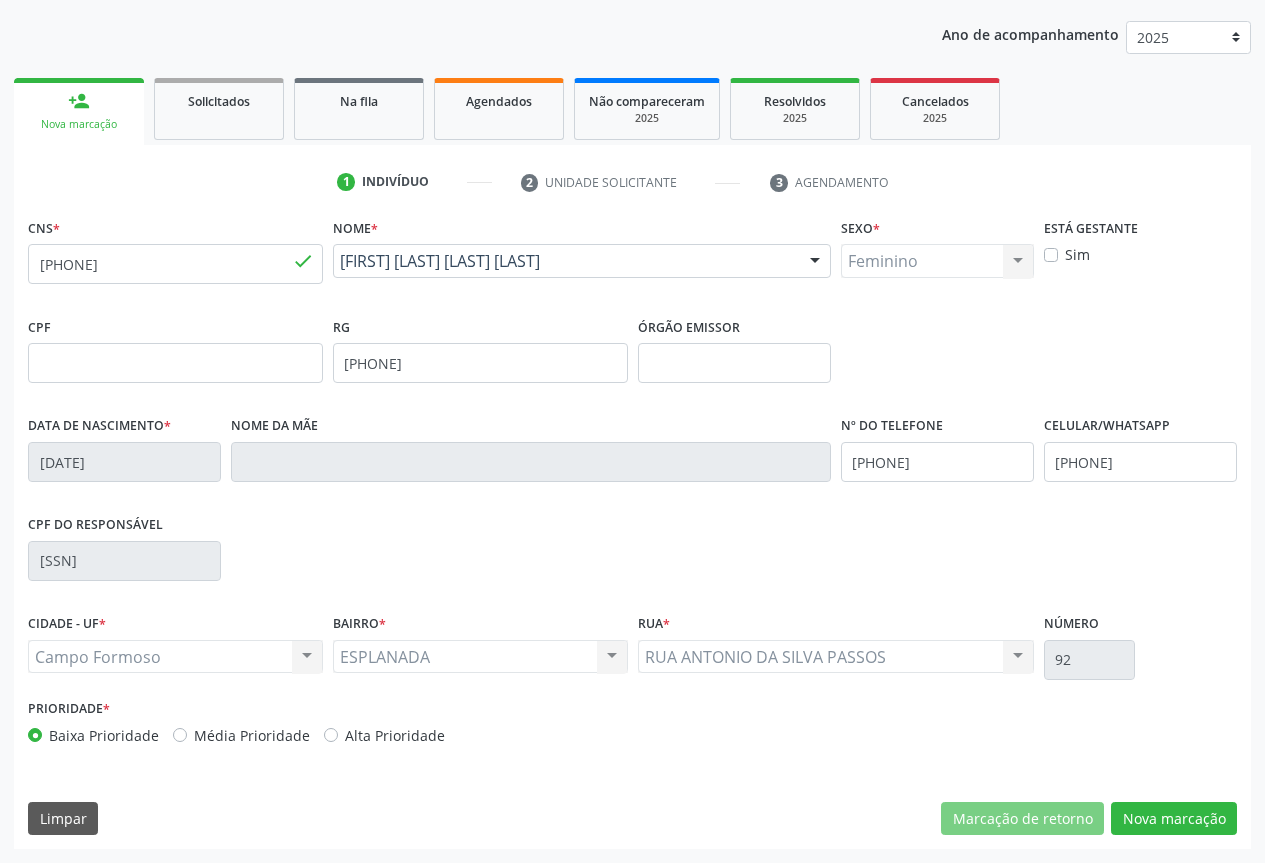 scroll, scrollTop: 43, scrollLeft: 0, axis: vertical 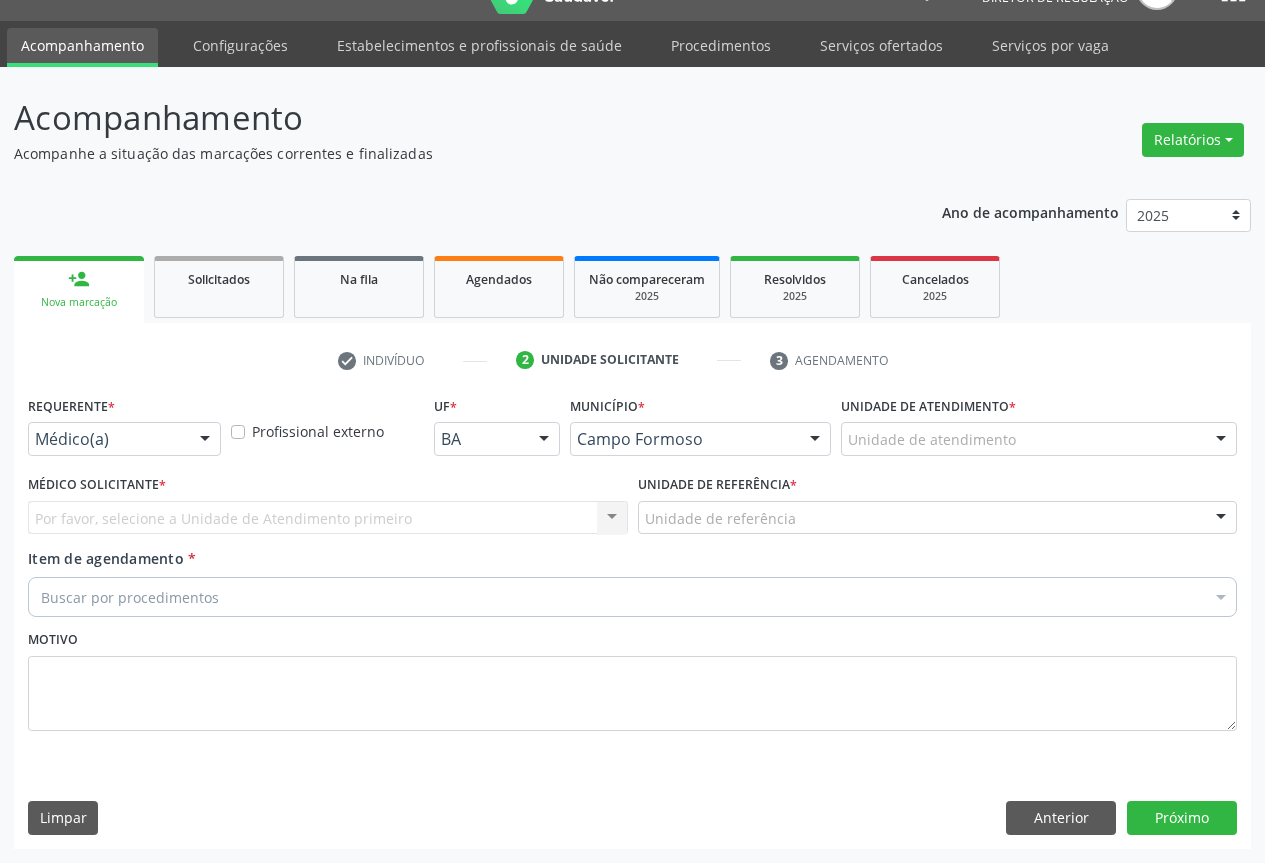 click at bounding box center (205, 440) 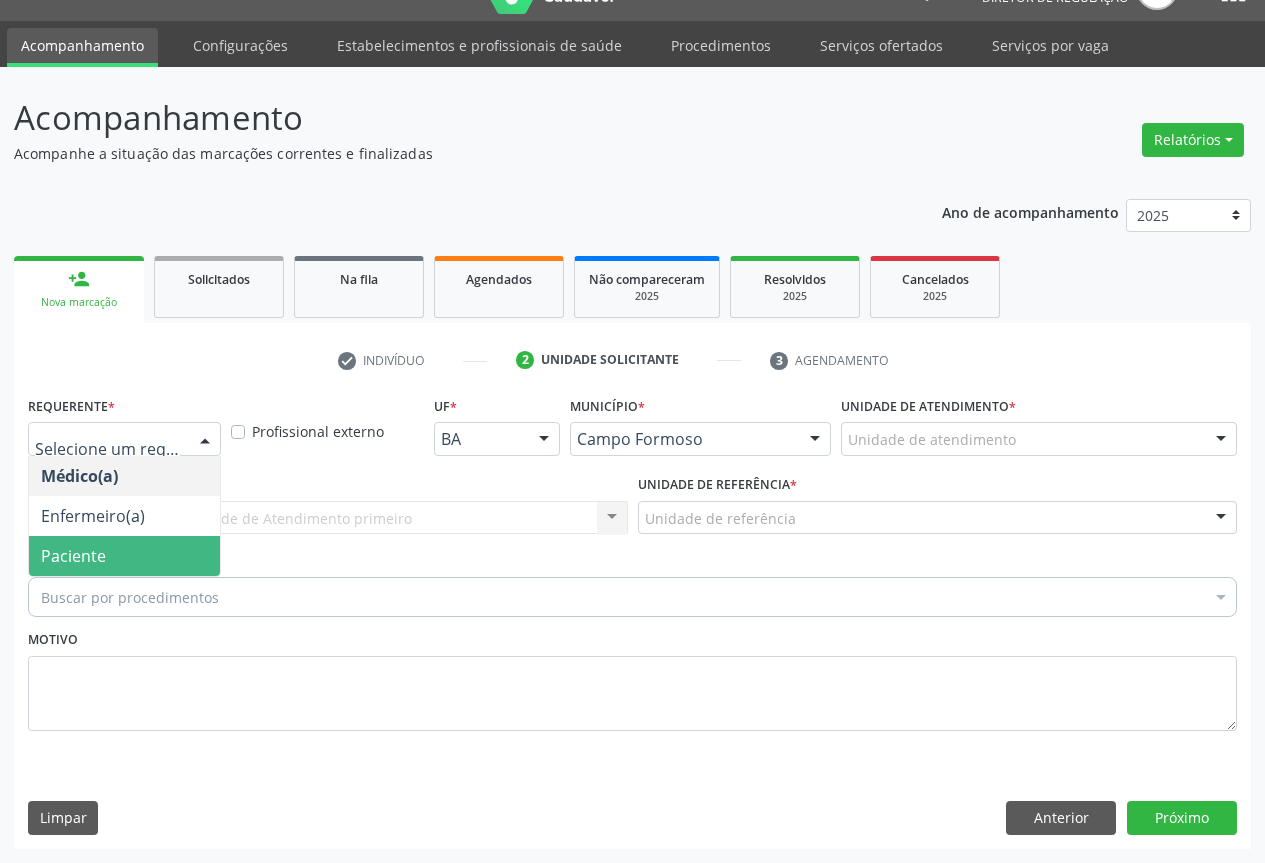 click on "Paciente" at bounding box center (124, 556) 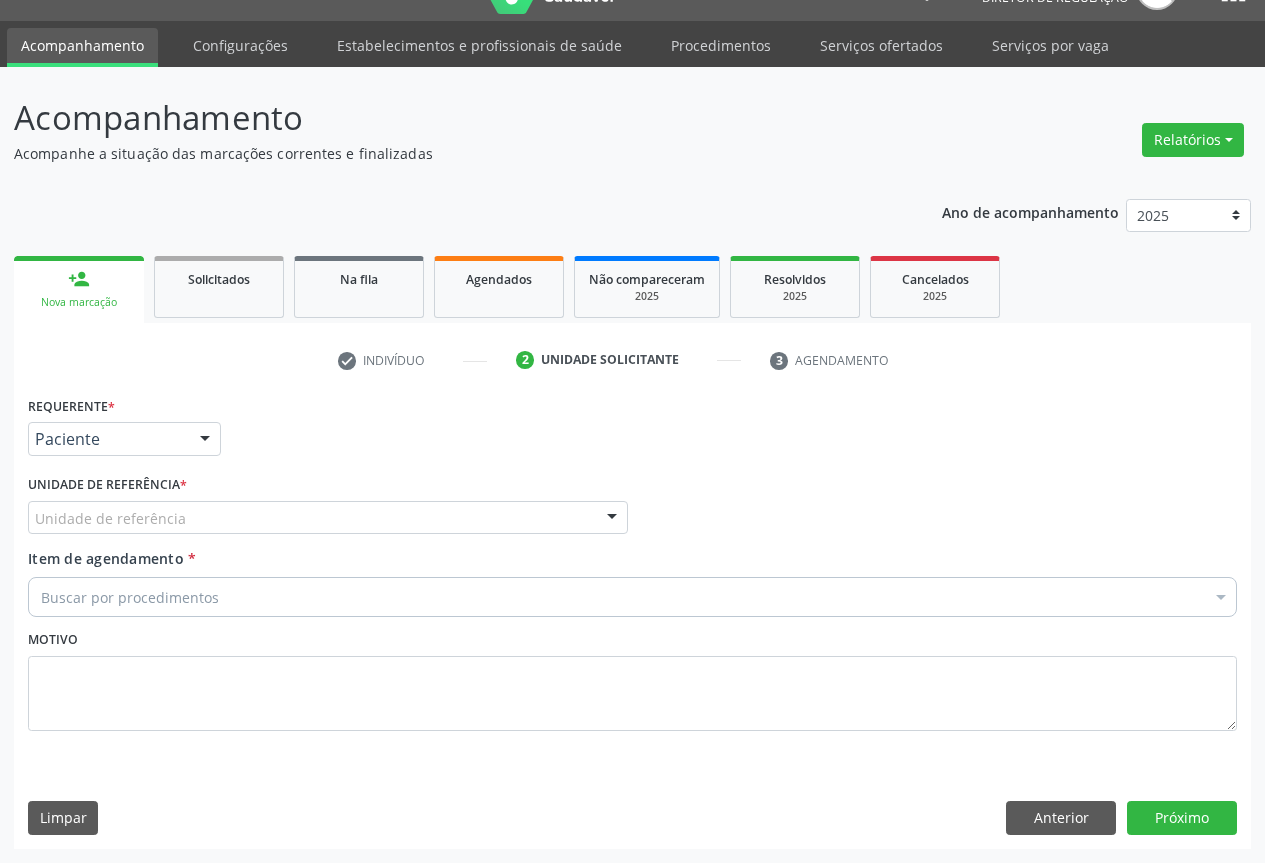 click on "Unidade de referência" at bounding box center [328, 518] 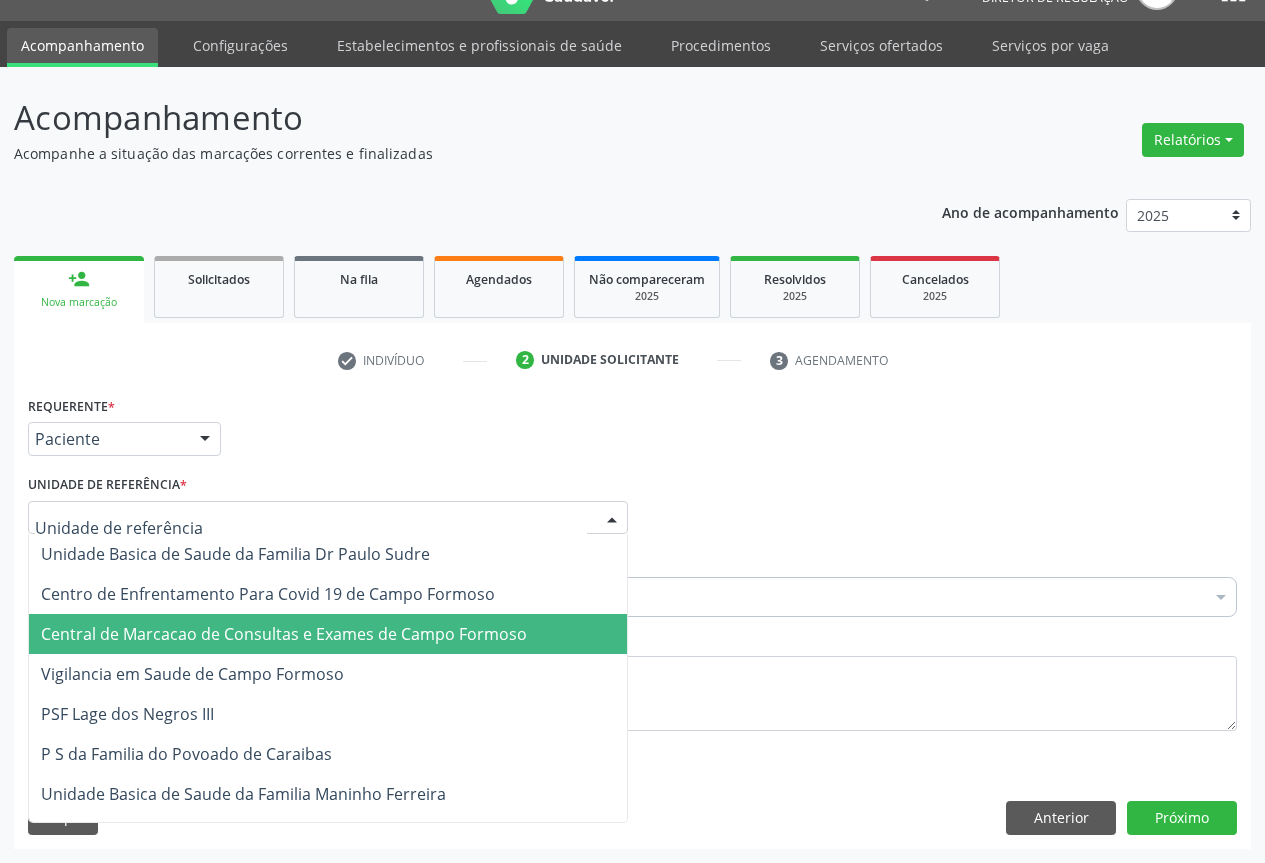 click on "Central de Marcacao de Consultas e Exames de Campo Formoso" at bounding box center [284, 634] 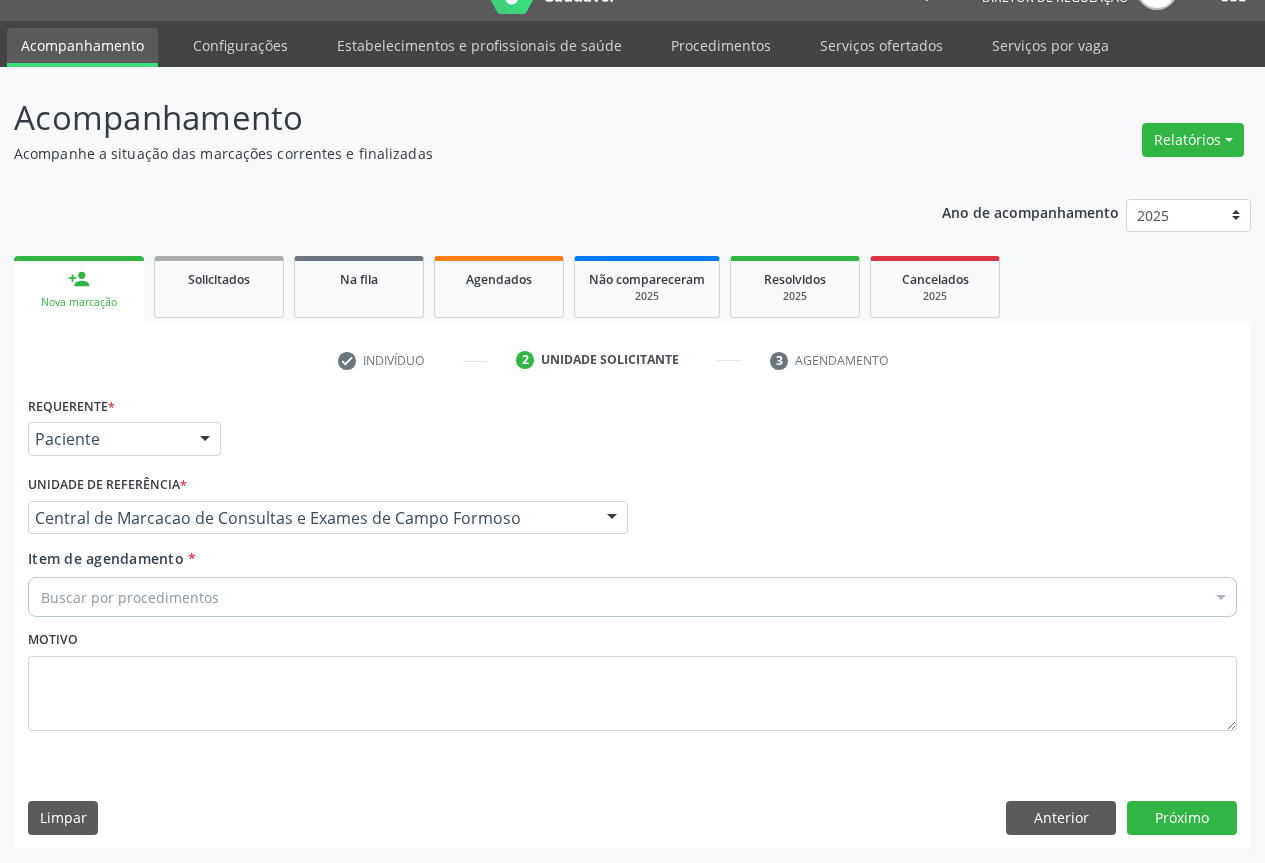 click on "Buscar por procedimentos" at bounding box center (632, 597) 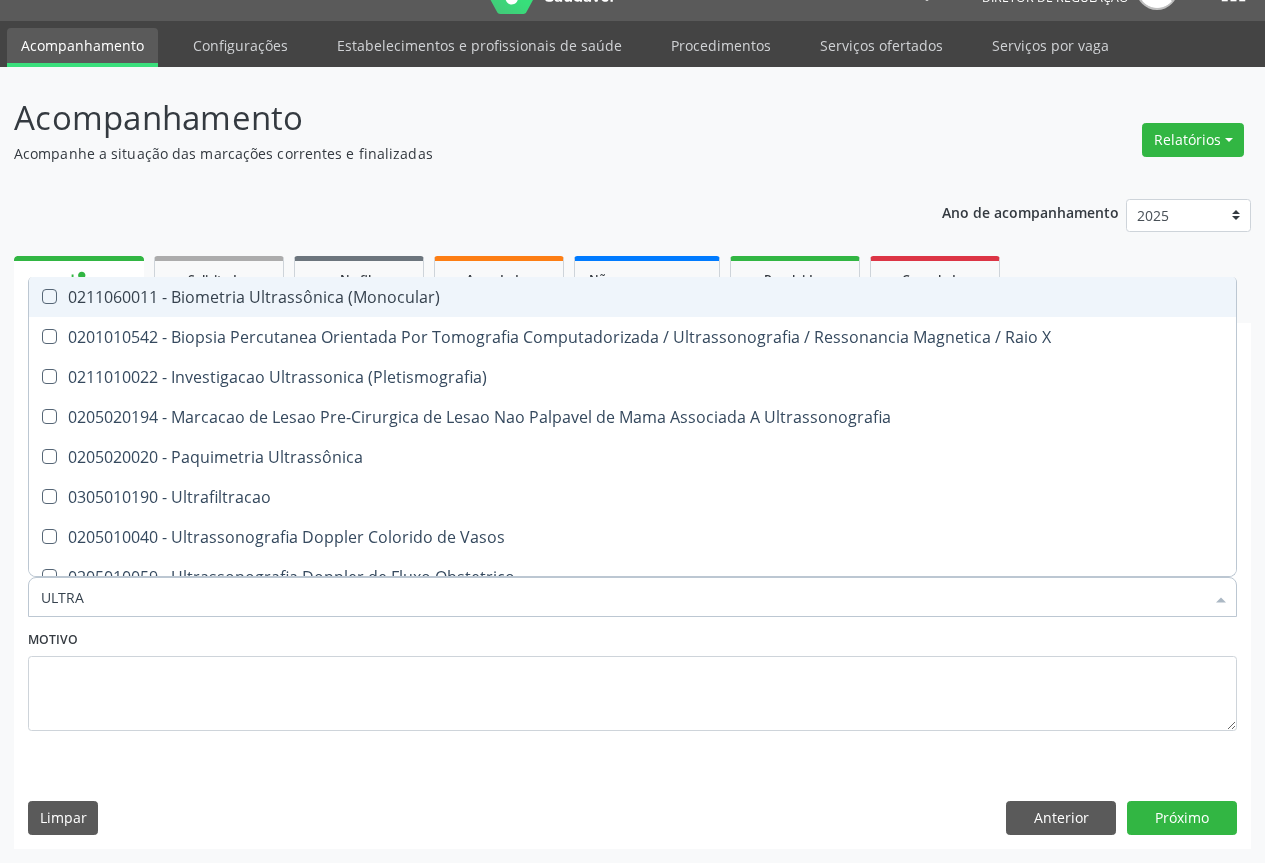 type on "ULTRAS" 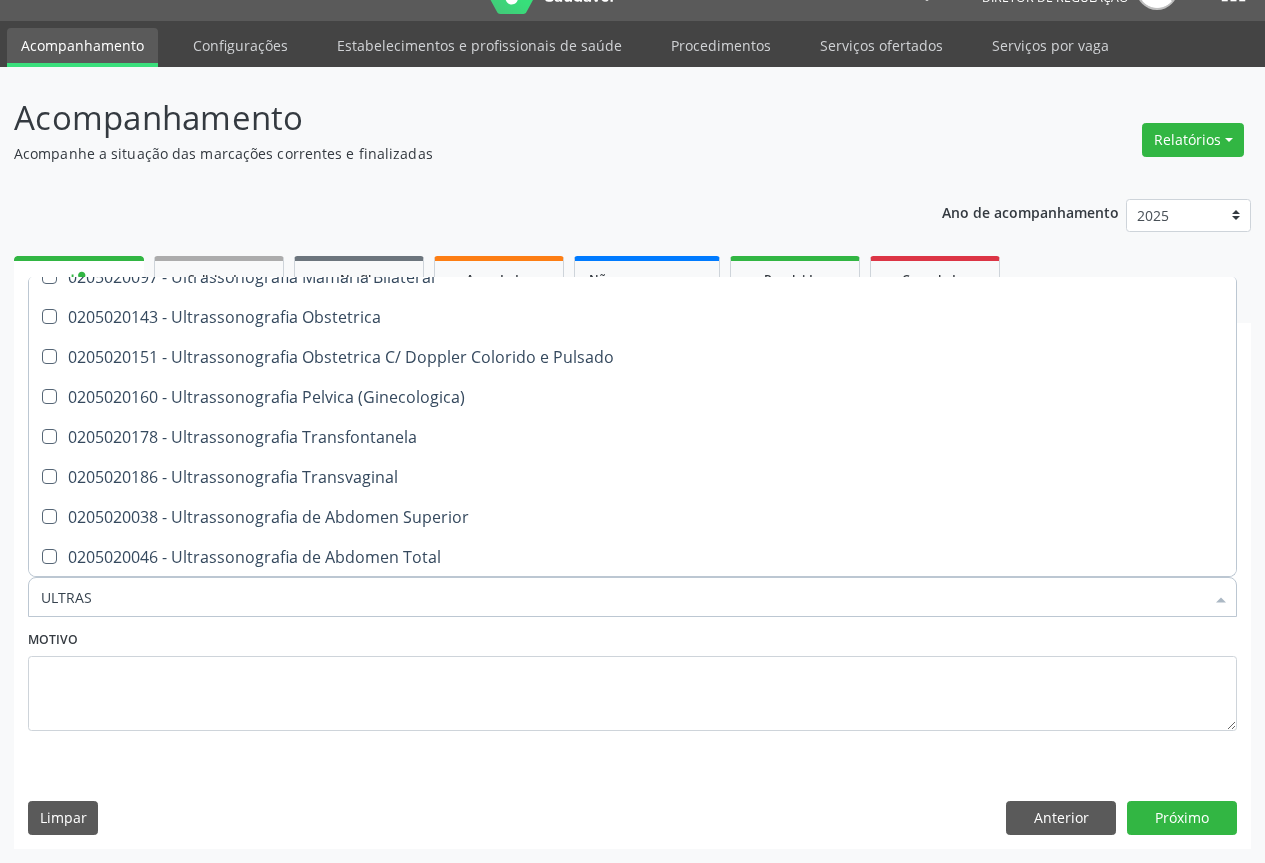 scroll, scrollTop: 400, scrollLeft: 0, axis: vertical 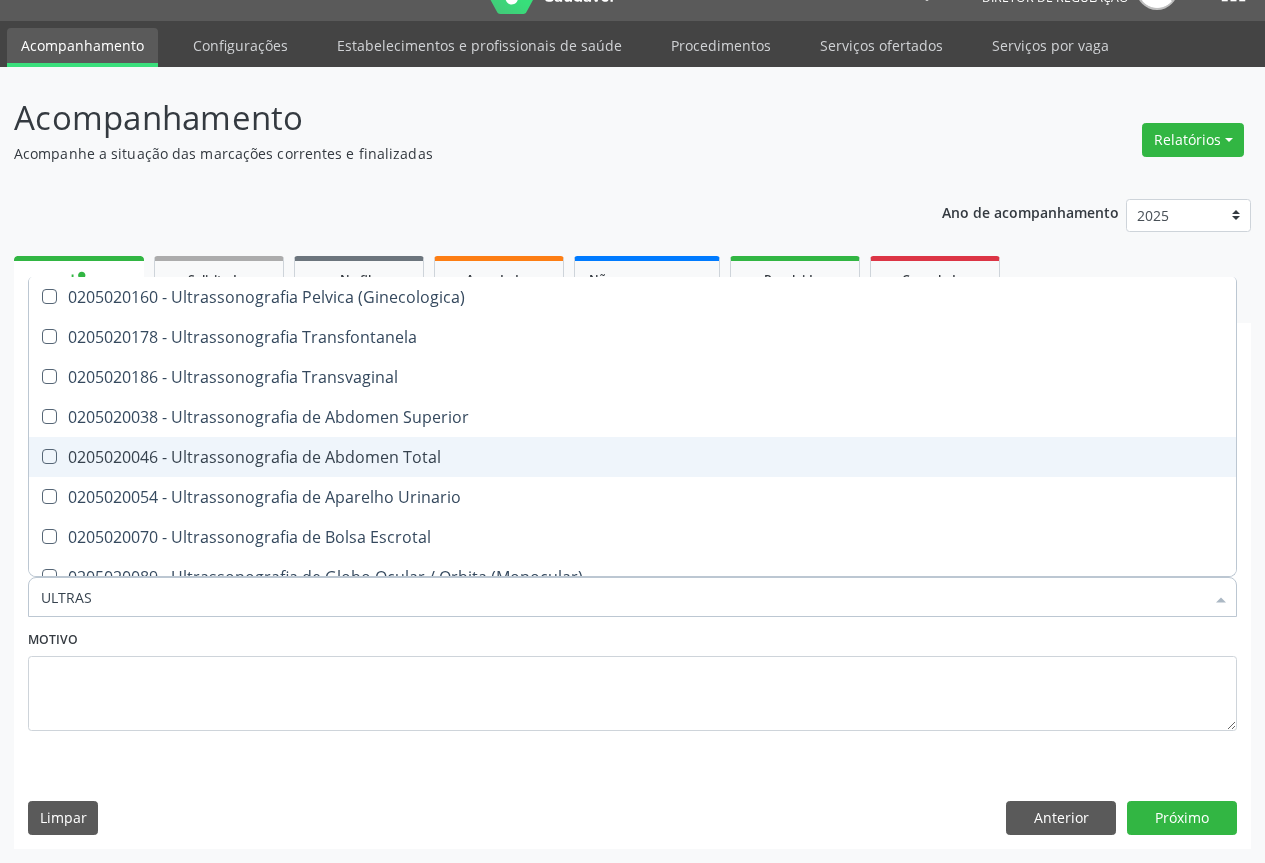 click on "0205020046 - Ultrassonografia de Abdomen Total" at bounding box center [632, 457] 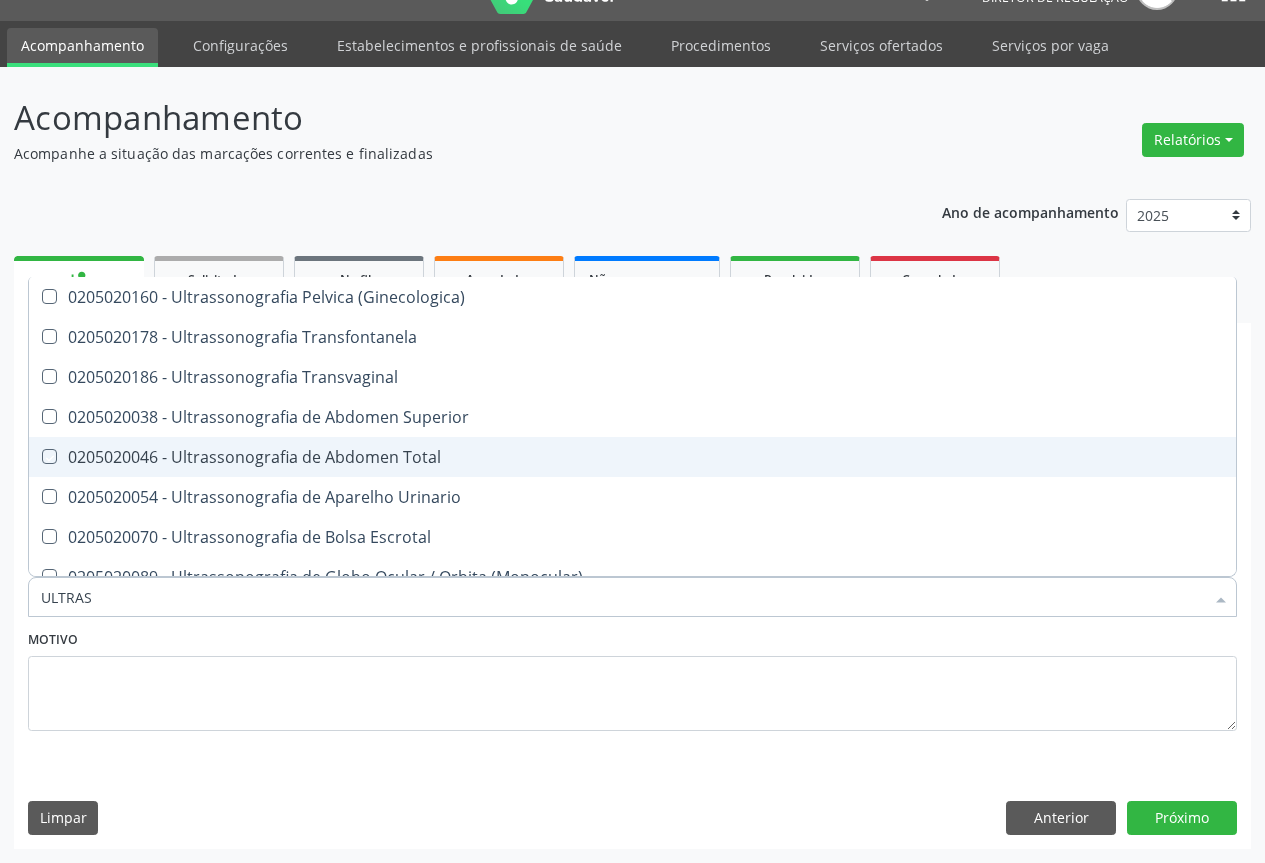 checkbox on "true" 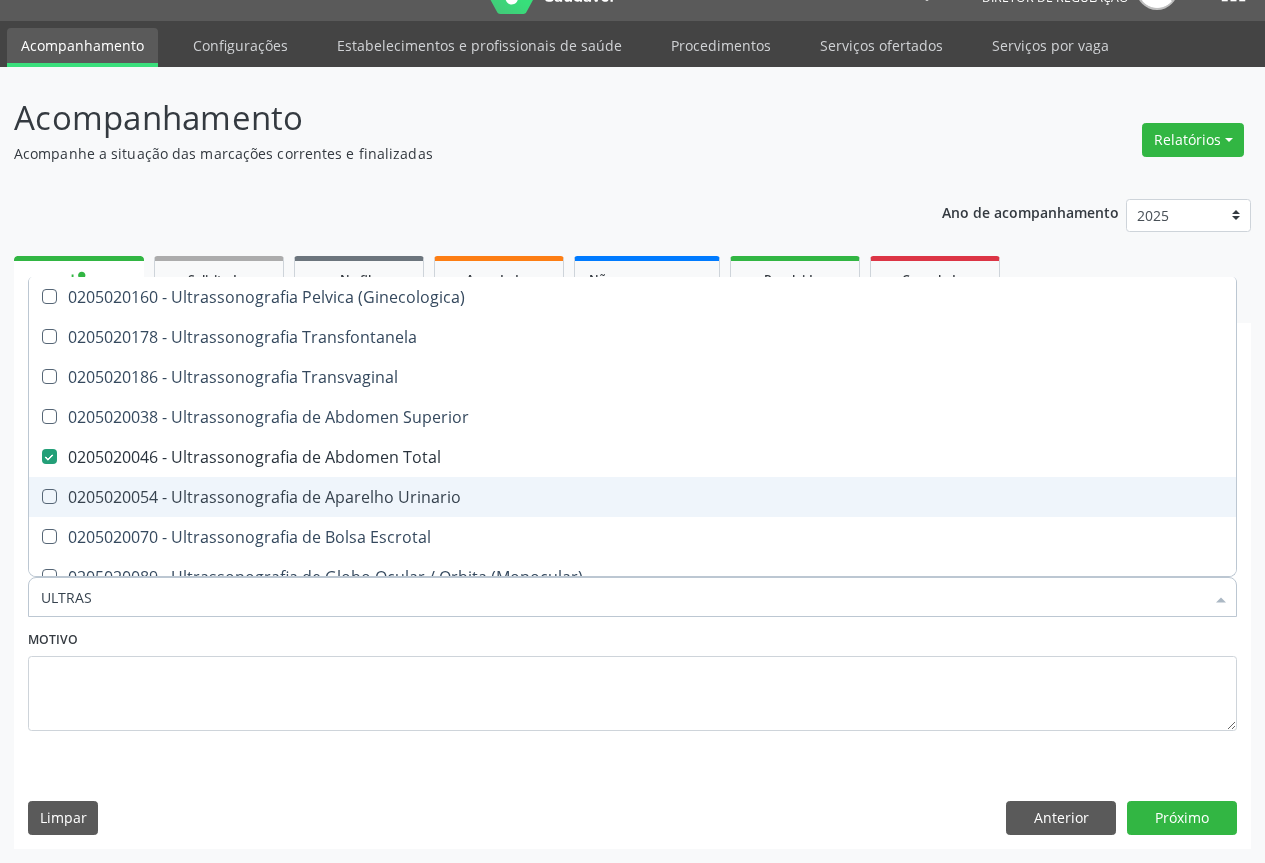 click on "0205020054 - Ultrassonografia de Aparelho Urinario" at bounding box center (632, 497) 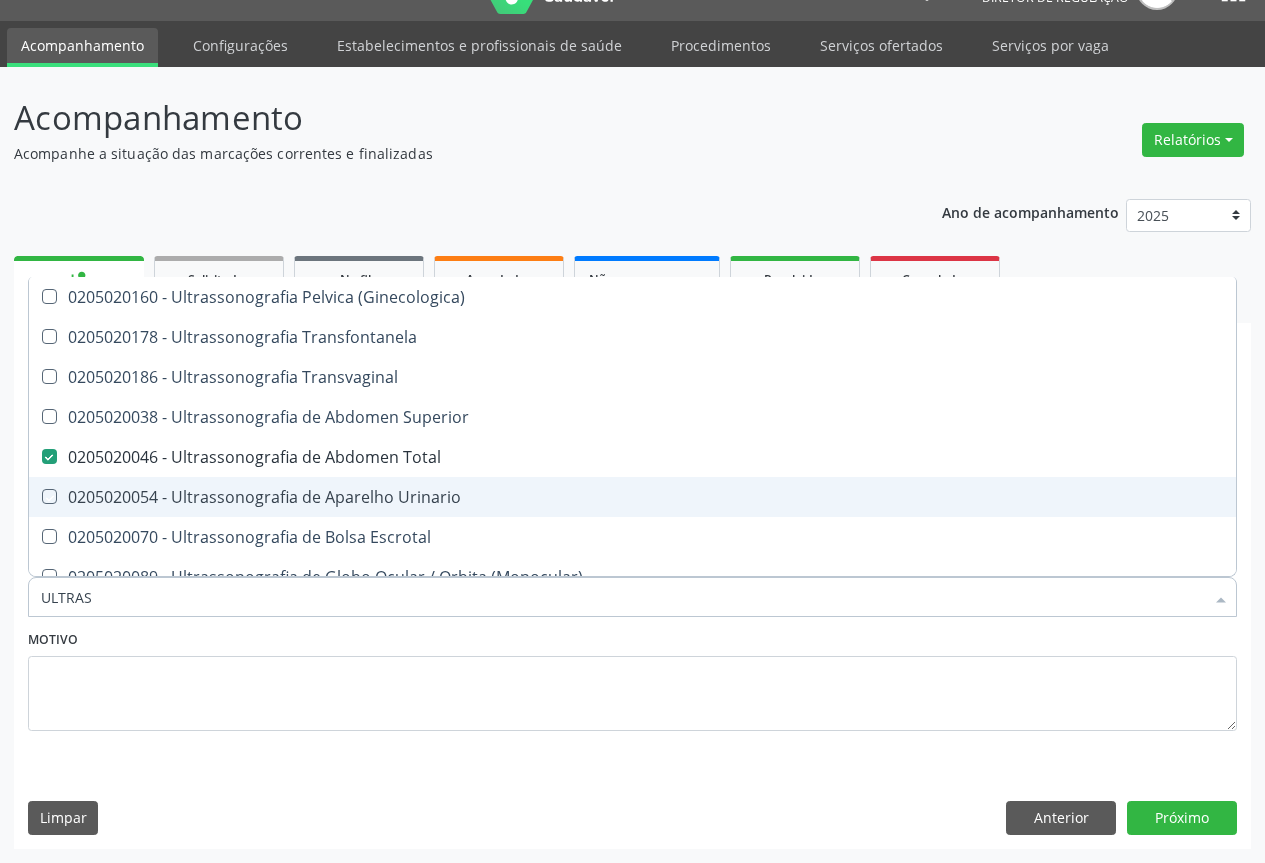 checkbox on "true" 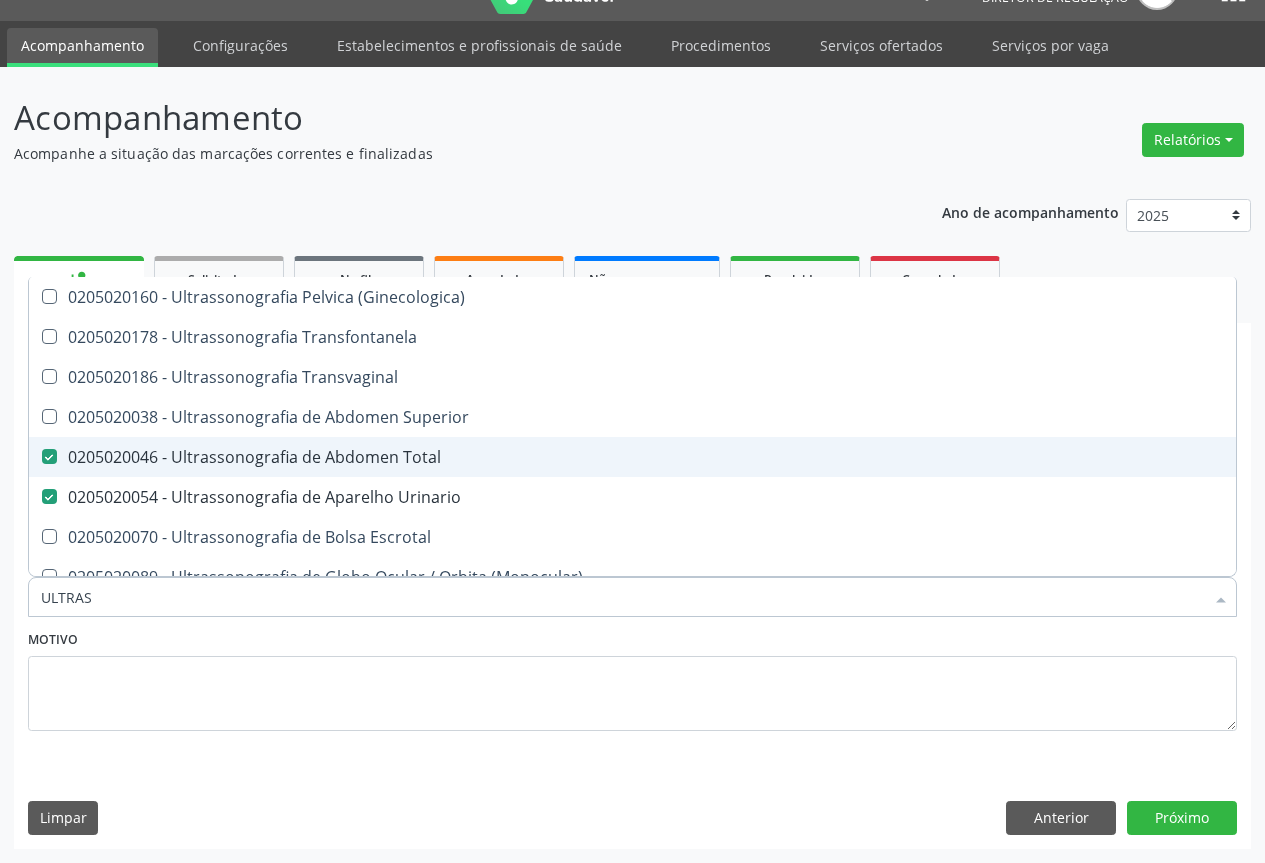 click on "0205020046 - Ultrassonografia de Abdomen Total" at bounding box center [632, 457] 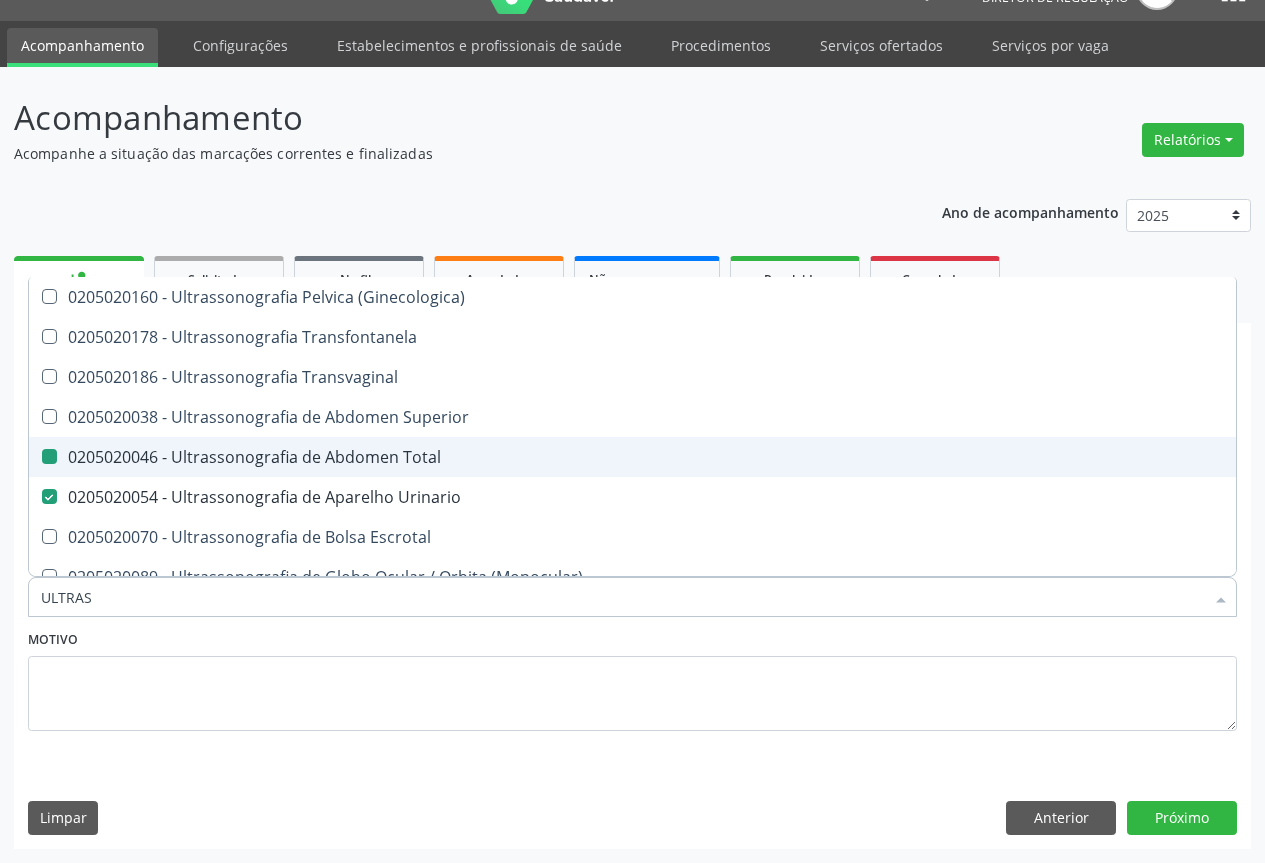 checkbox on "false" 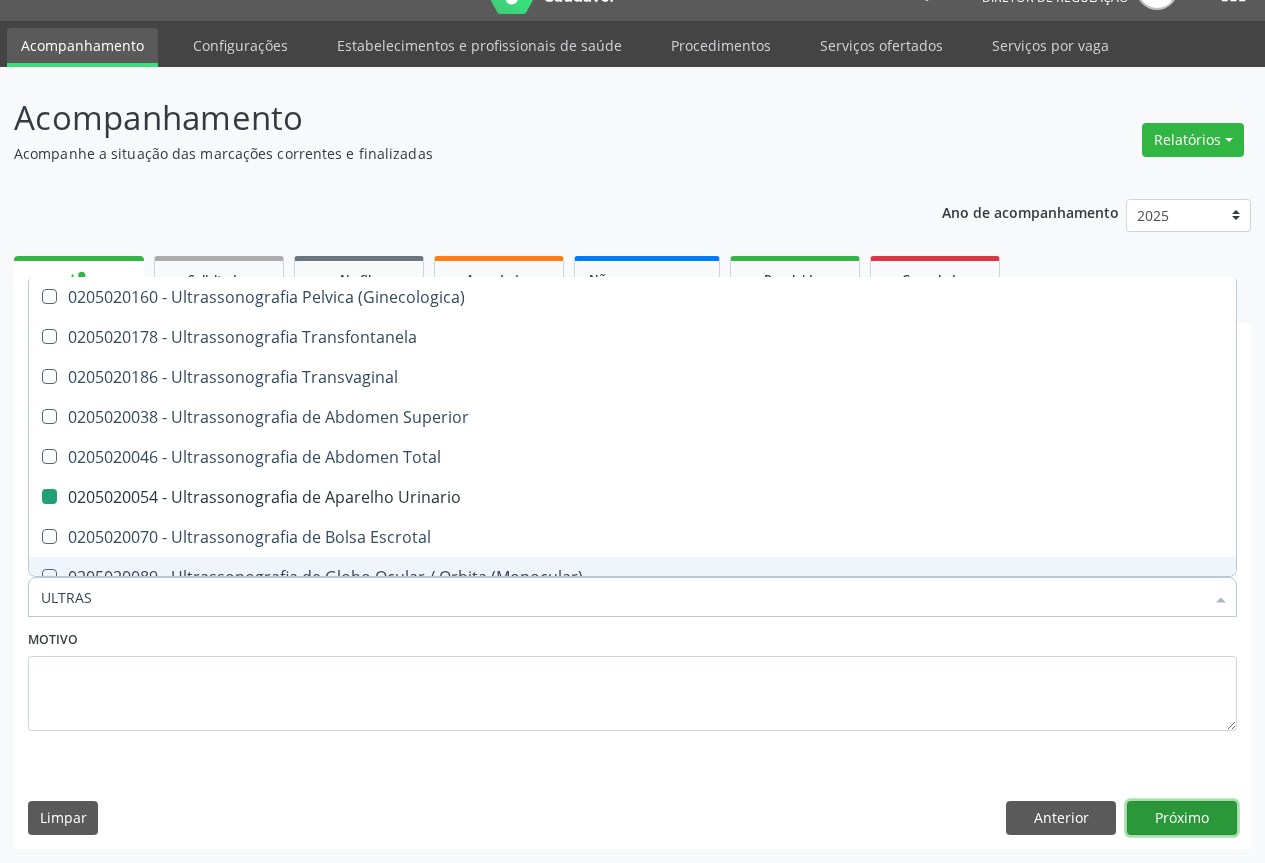 click on "Próximo" at bounding box center (1182, 818) 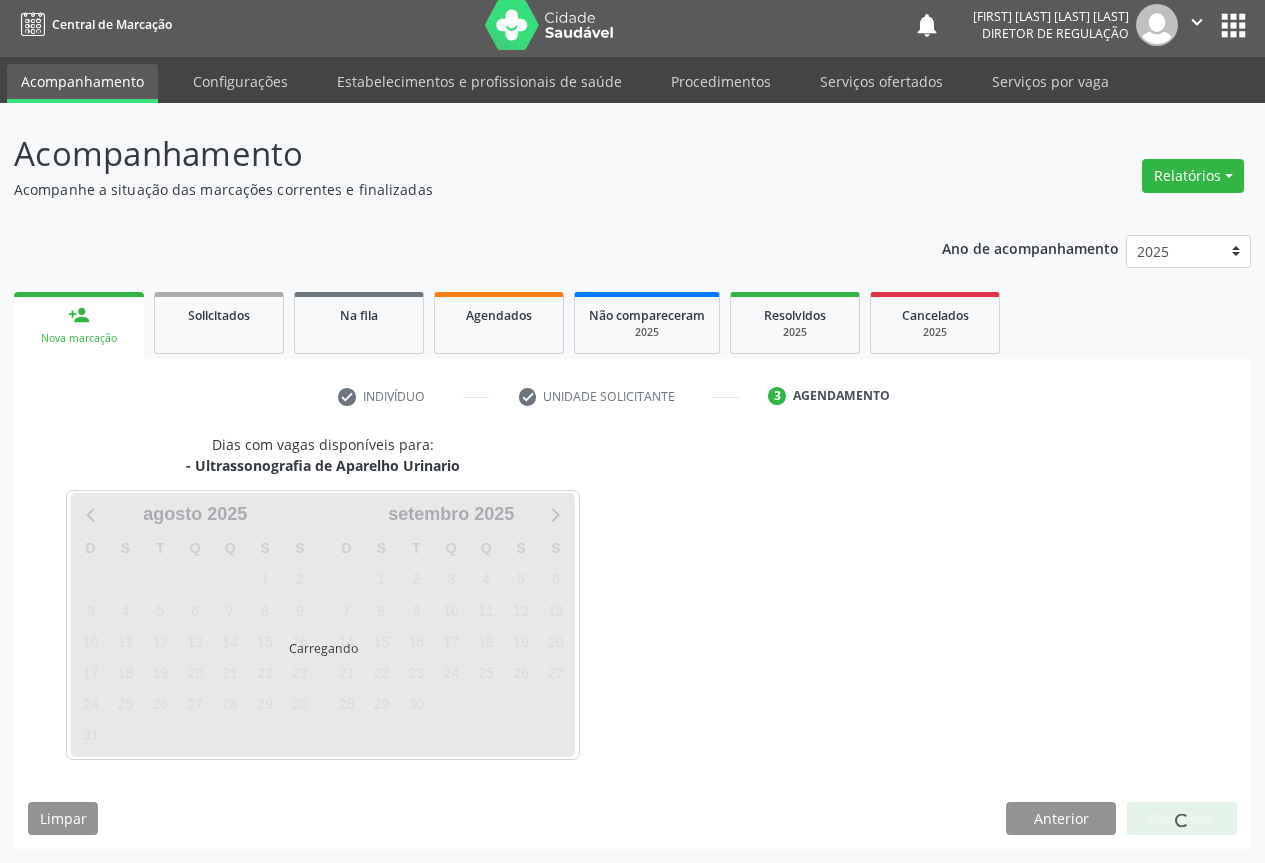 scroll, scrollTop: 7, scrollLeft: 0, axis: vertical 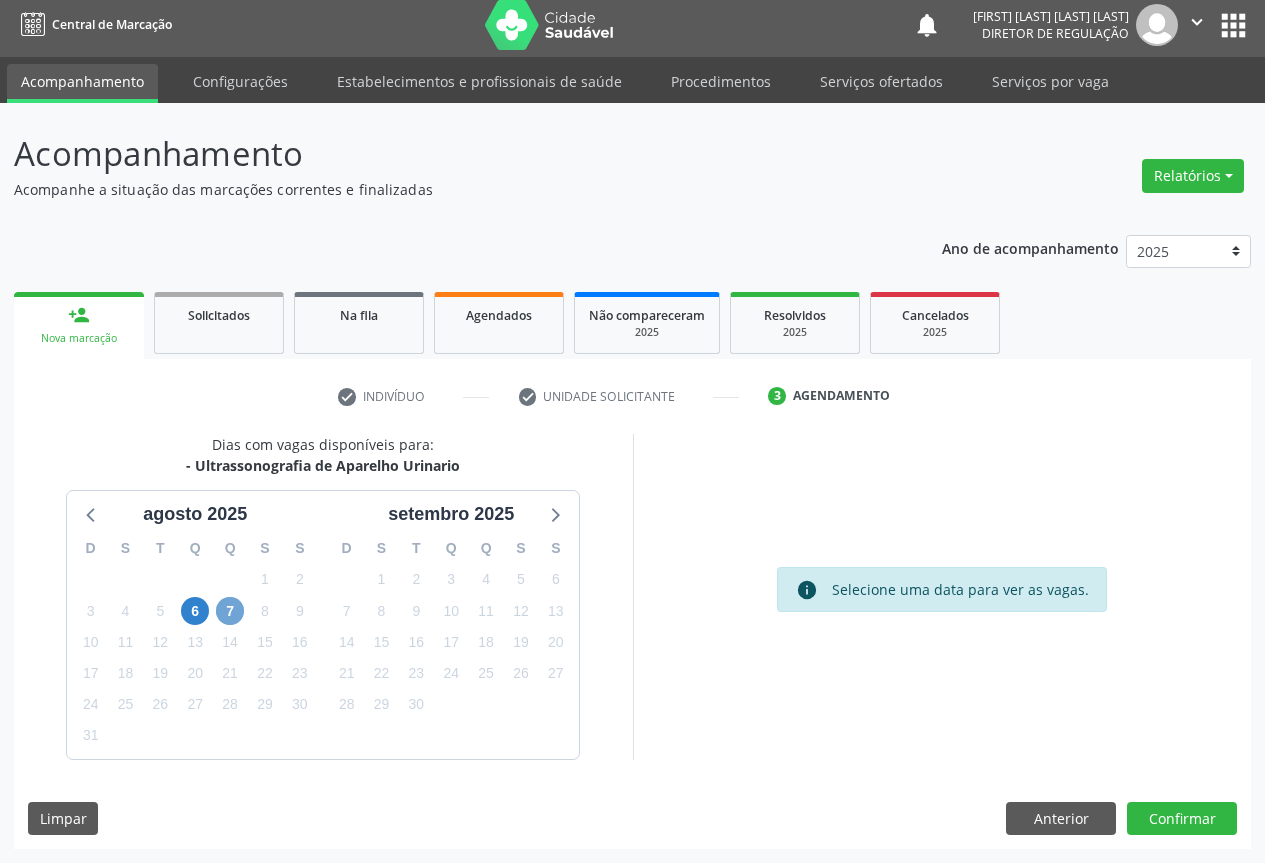 click on "7" at bounding box center (230, 611) 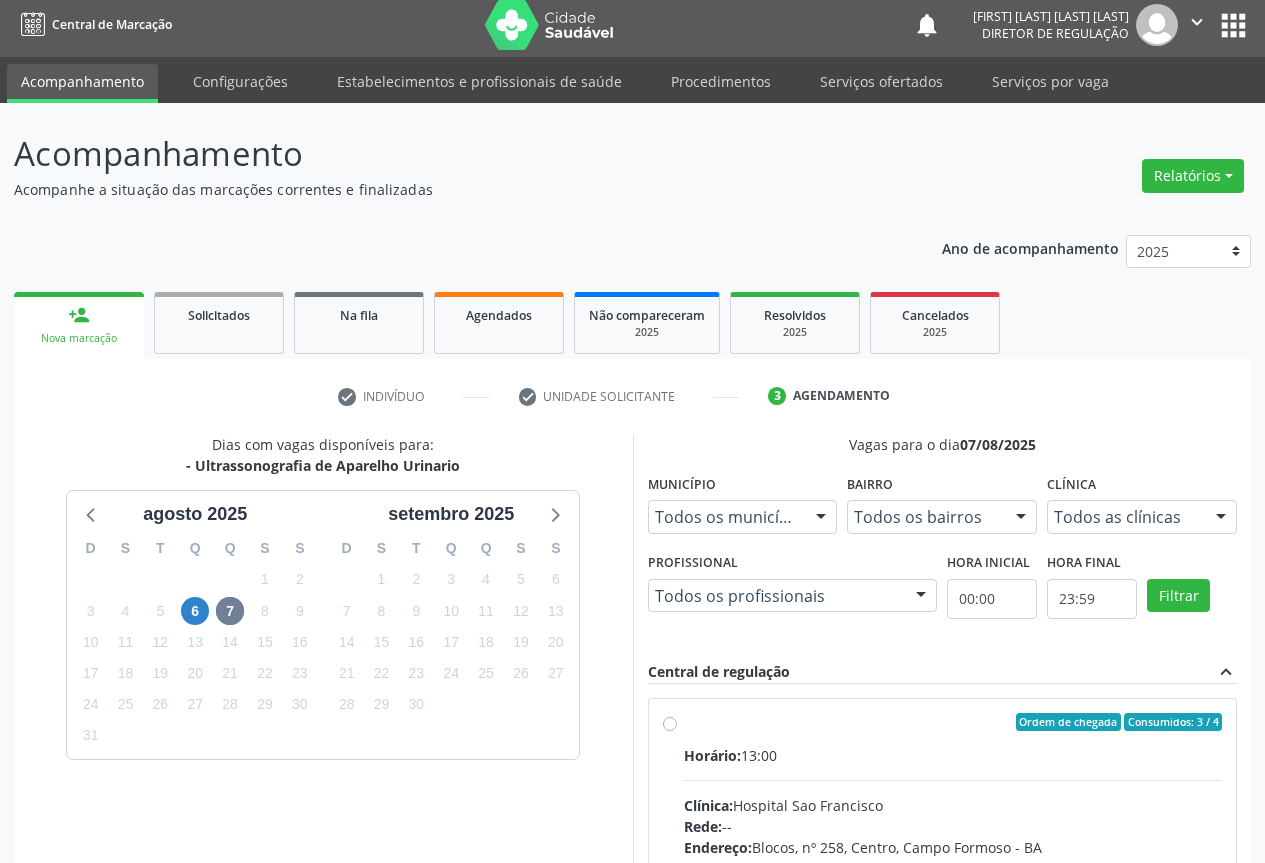 click on "Ordem de chegada
Consumidos: 3 / 4
Horário:   13:00
Clínica:  Hospital Sao Francisco
Rede:
--
Endereço:   Blocos, nº 258, Centro, [CITY] - [STATE]
Telefone:   [PHONE]
Profissional:
[FIRST] [LAST]
Informações adicionais sobre o atendimento
Idade de atendimento:
de 0 a 120 anos
Gênero(s) atendido(s):
Masculino e Feminino
Informações adicionais:
--" at bounding box center (953, 866) 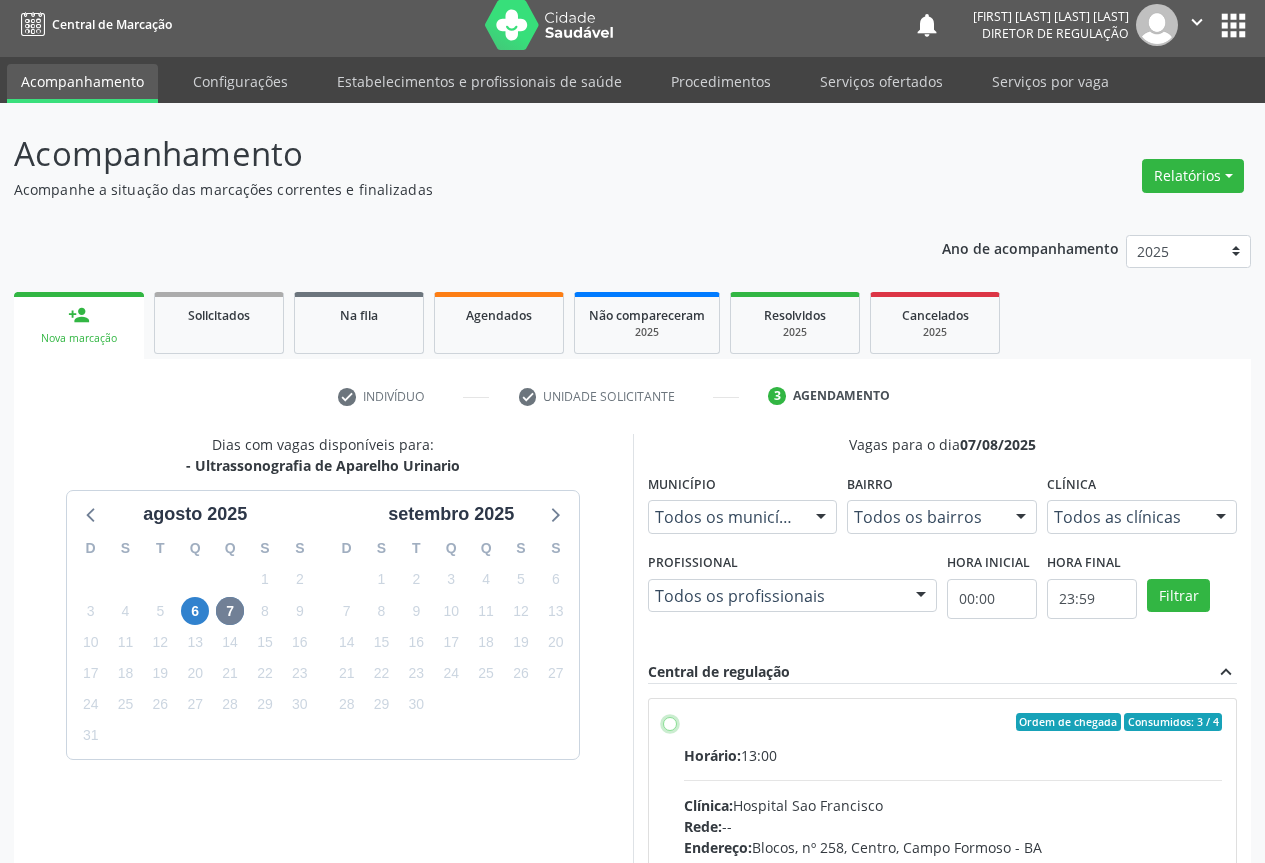 click on "Ordem de chegada
Consumidos: 3 / 4
Horário:   13:00
Clínica:  Hospital Sao Francisco
Rede:
--
Endereço:   Blocos, nº 258, Centro, [CITY] - [STATE]
Telefone:   [PHONE]
Profissional:
[FIRST] [LAST]
Informações adicionais sobre o atendimento
Idade de atendimento:
de 0 a 120 anos
Gênero(s) atendido(s):
Masculino e Feminino
Informações adicionais:
--" at bounding box center [670, 722] 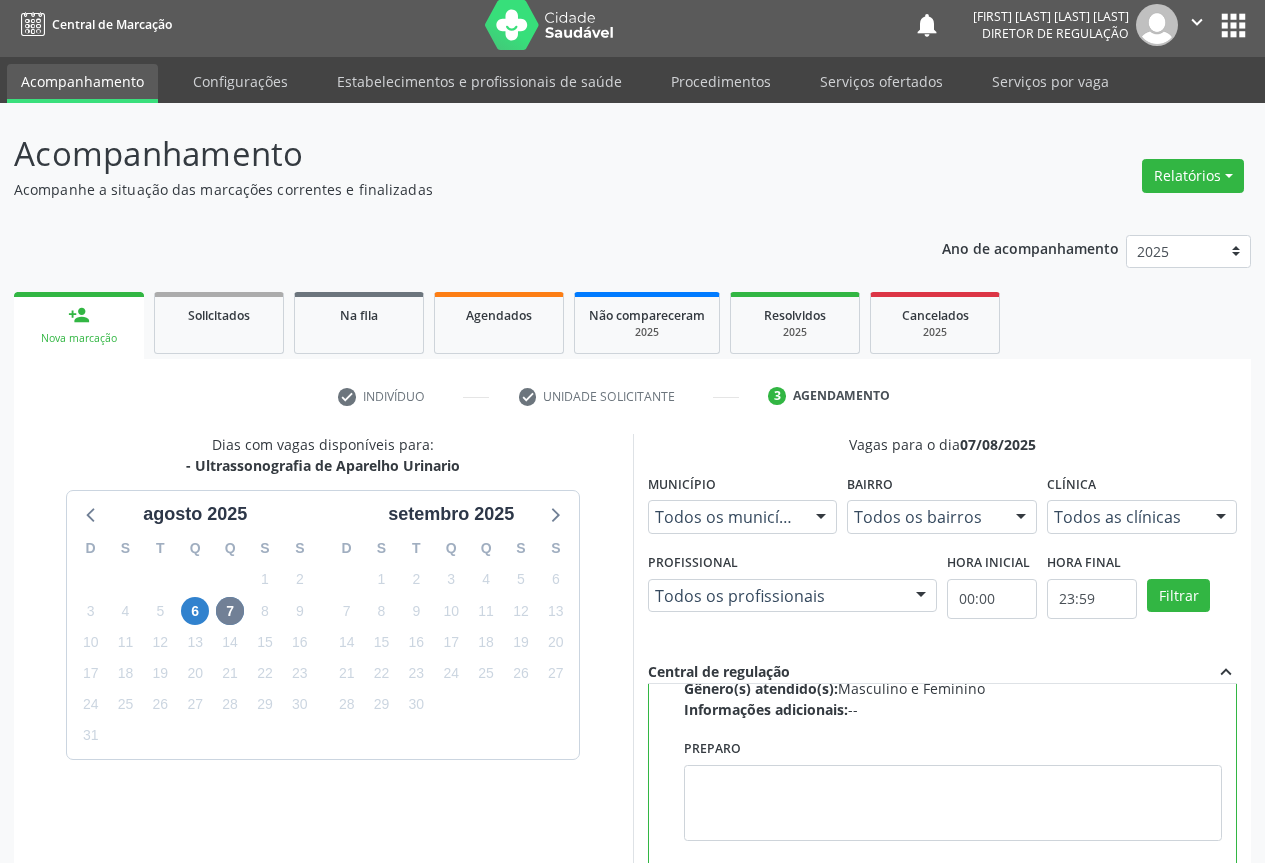 scroll, scrollTop: 450, scrollLeft: 0, axis: vertical 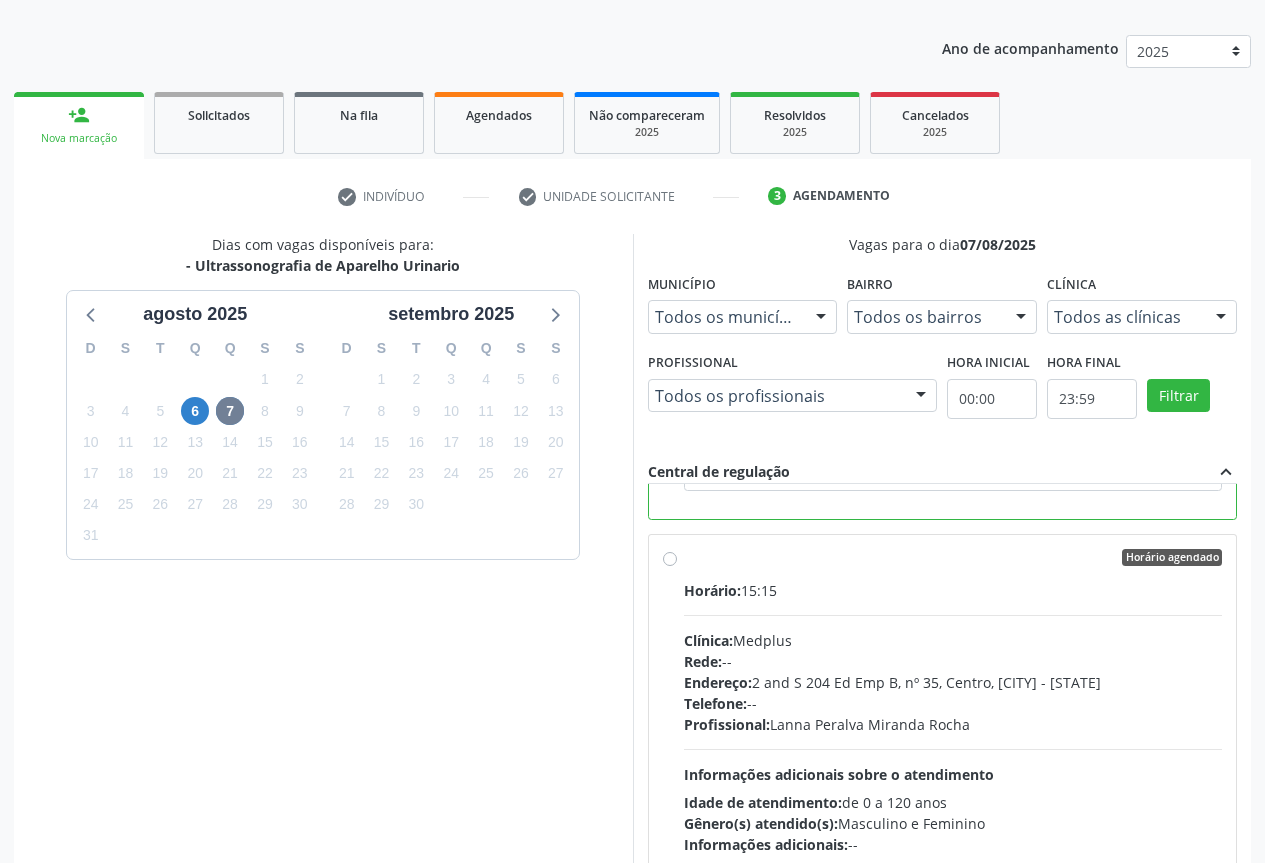 click on "Horário:   15:15
Clínica:  Medplus
Rede:
--
Endereço:   2 and S 204 Ed Emp B, nº 35, Centro, [CITY] - [STATE]
Telefone:   --
Profissional:
[FIRST] [LAST]
Informações adicionais sobre o atendimento
Idade de atendimento:
de 0 a 120 anos
Gênero(s) atendido(s):
Masculino e Feminino
Informações adicionais:
--" at bounding box center (953, 717) 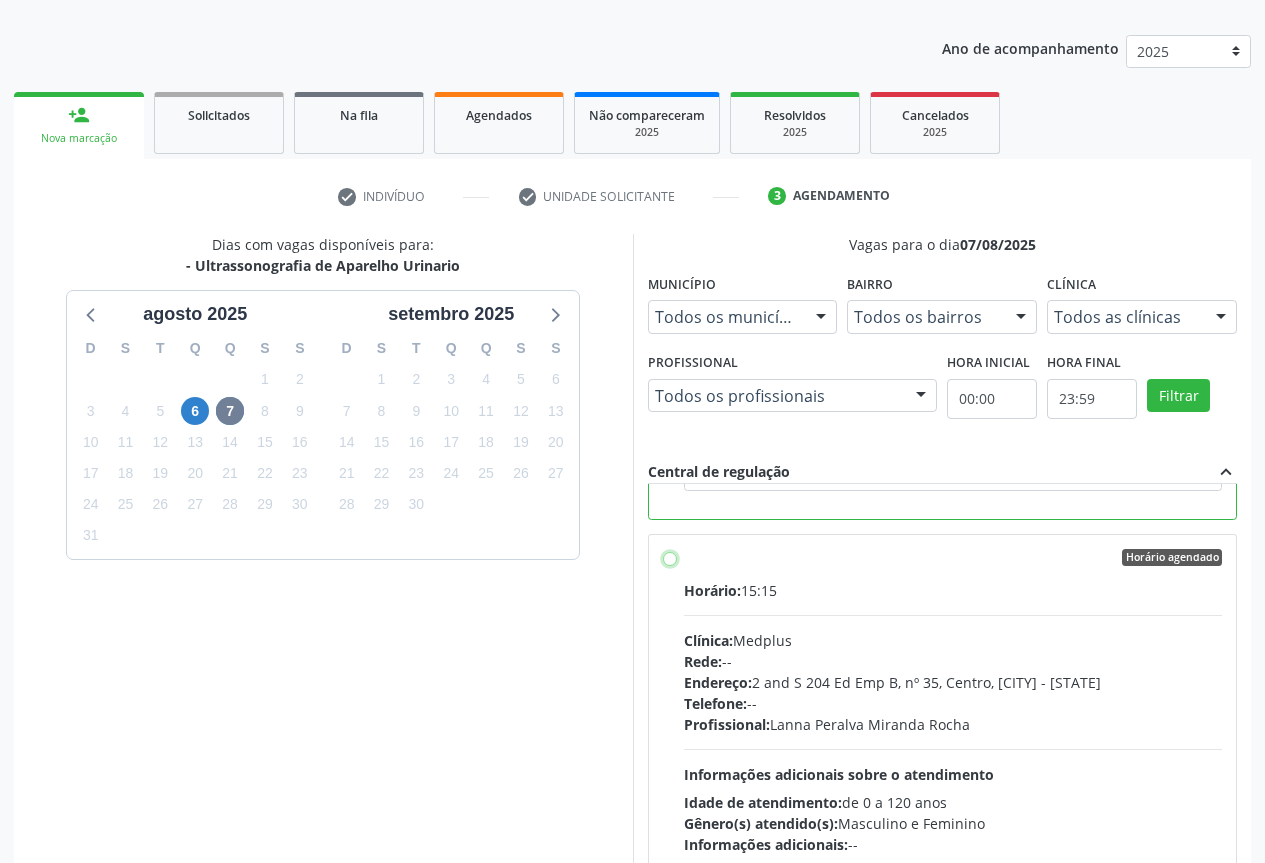 click on "Horário agendado
Horário:   15:15
Clínica:  Medplus
Rede:
--
Endereço:   2 and S 204 Ed Emp B, nº 35, Centro, [CITY] - [STATE]
Telefone:   --
Profissional:
[FIRST] [LAST]
Informações adicionais sobre o atendimento
Idade de atendimento:
de 0 a 120 anos
Gênero(s) atendido(s):
Masculino e Feminino
Informações adicionais:
--" at bounding box center [670, 558] 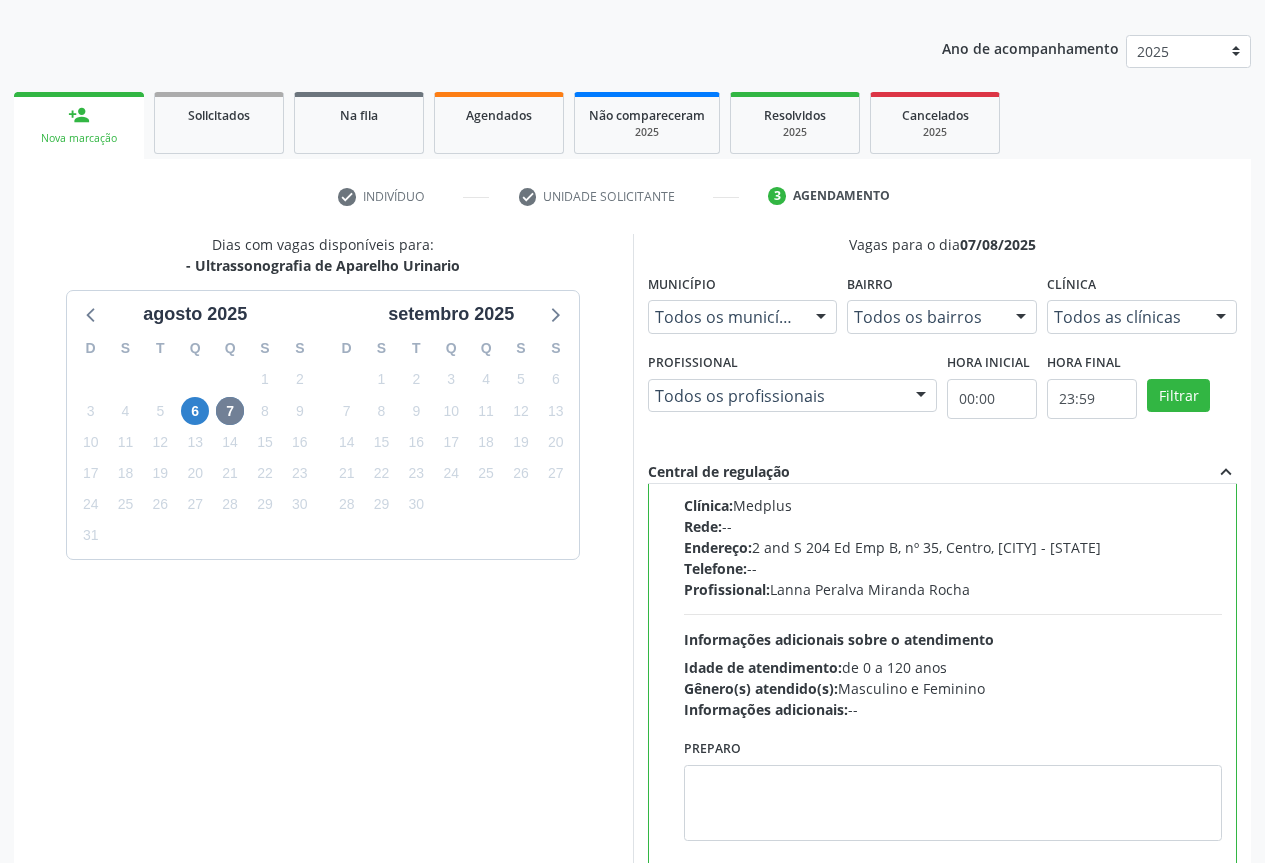 scroll, scrollTop: 188, scrollLeft: 0, axis: vertical 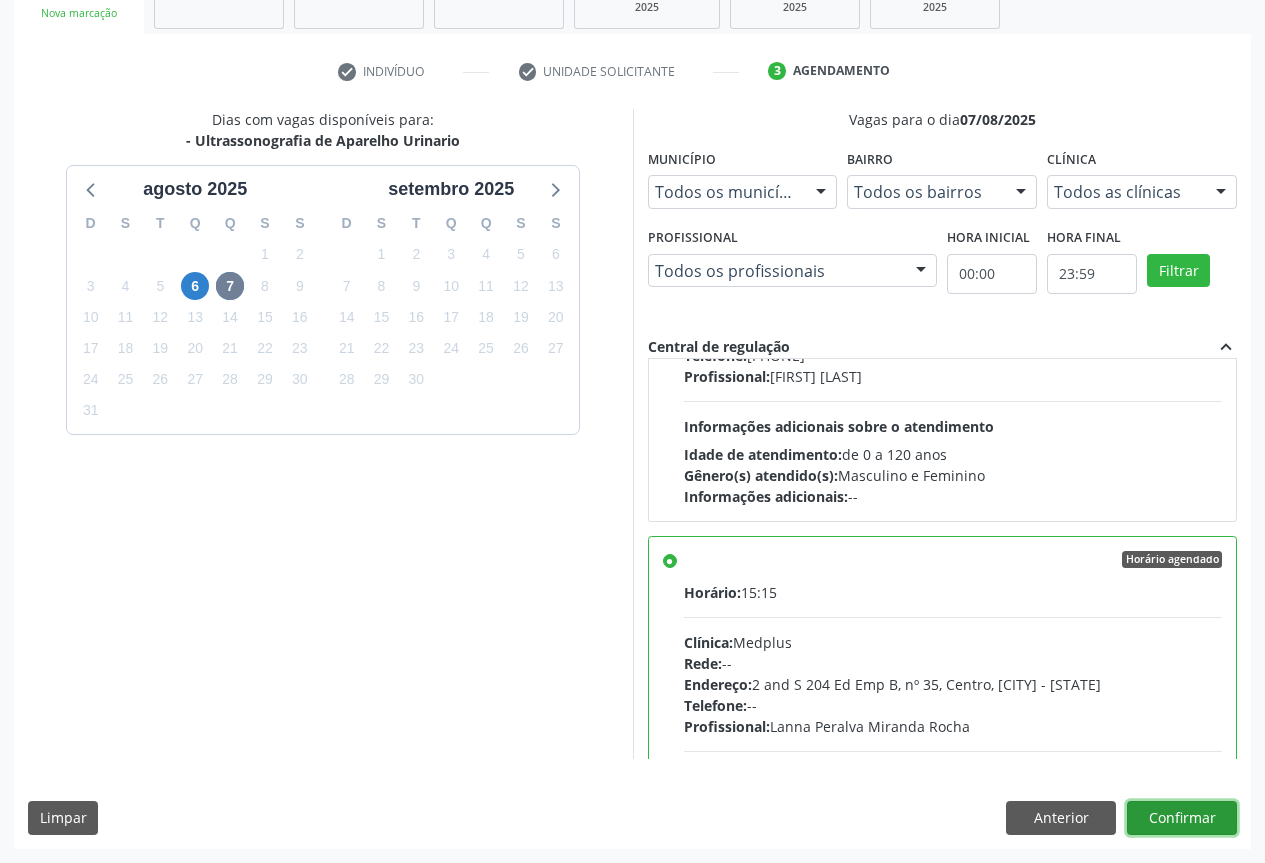 click on "Confirmar" at bounding box center (1182, 818) 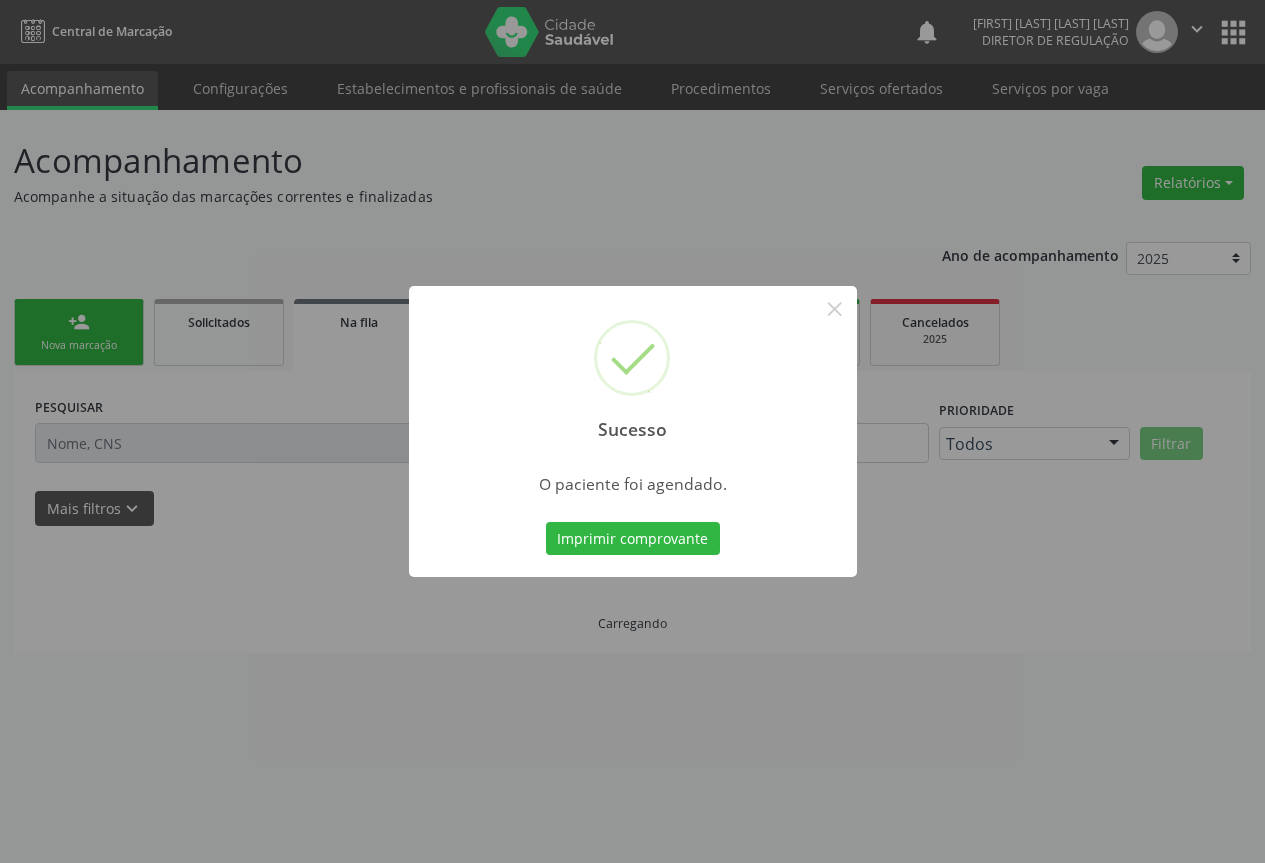 scroll, scrollTop: 0, scrollLeft: 0, axis: both 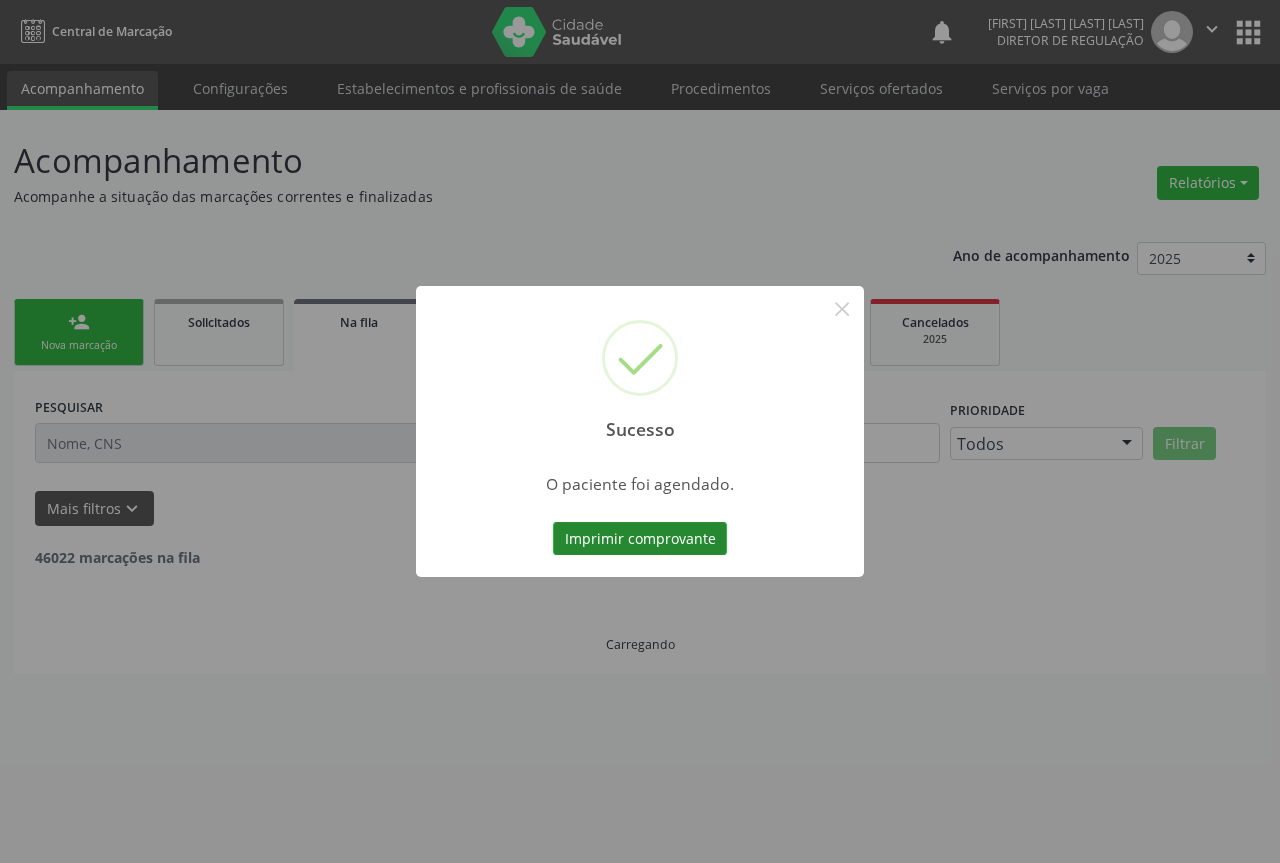 click on "Imprimir comprovante" at bounding box center [640, 539] 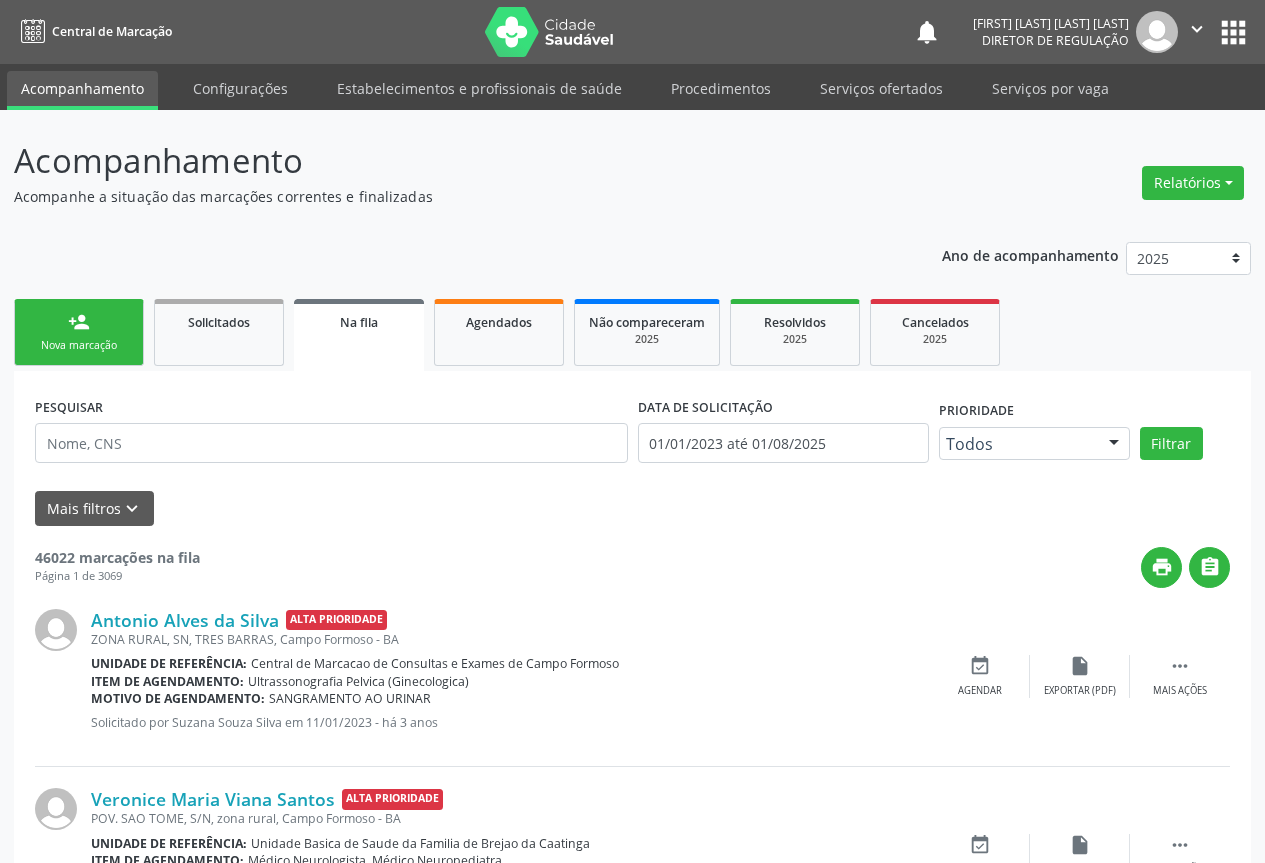 click on "person_add
Nova marcação" at bounding box center [79, 332] 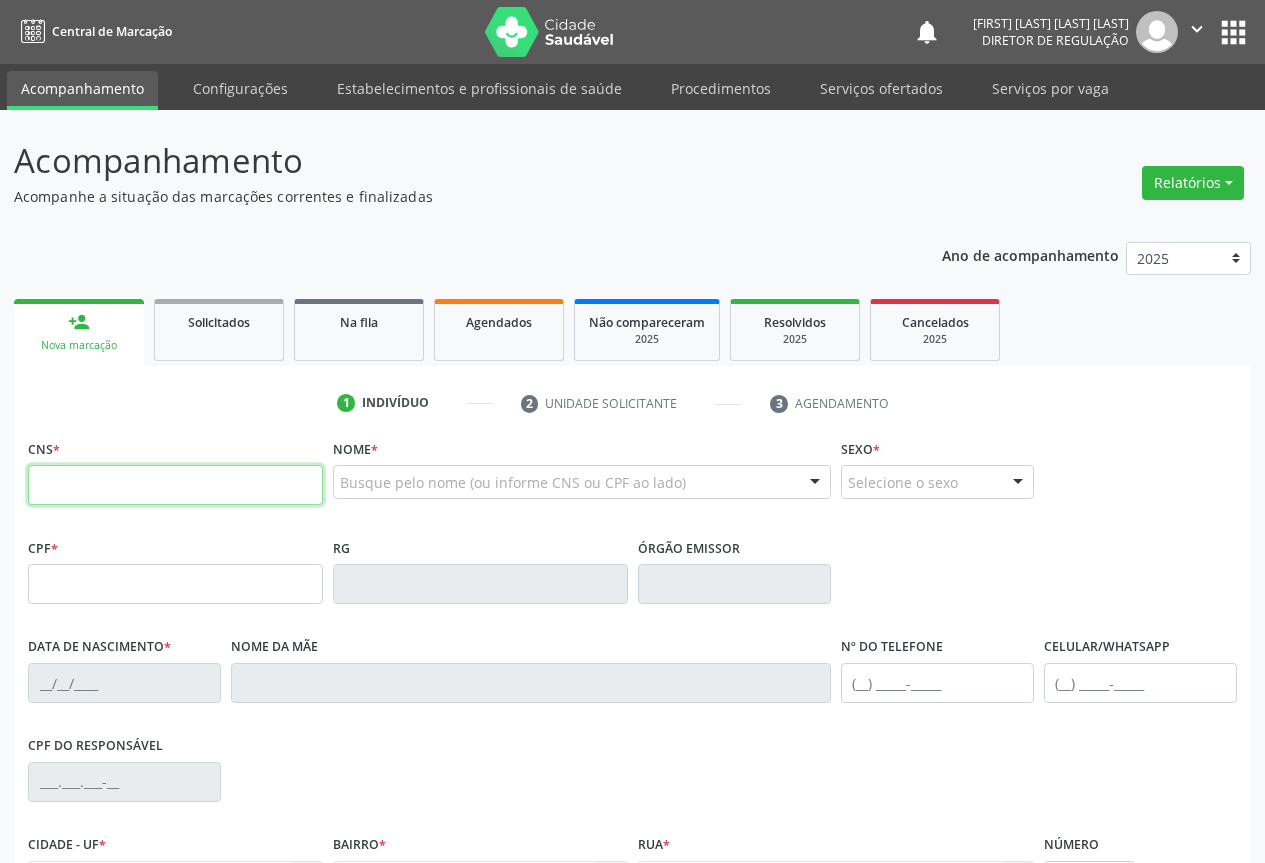 click at bounding box center (175, 485) 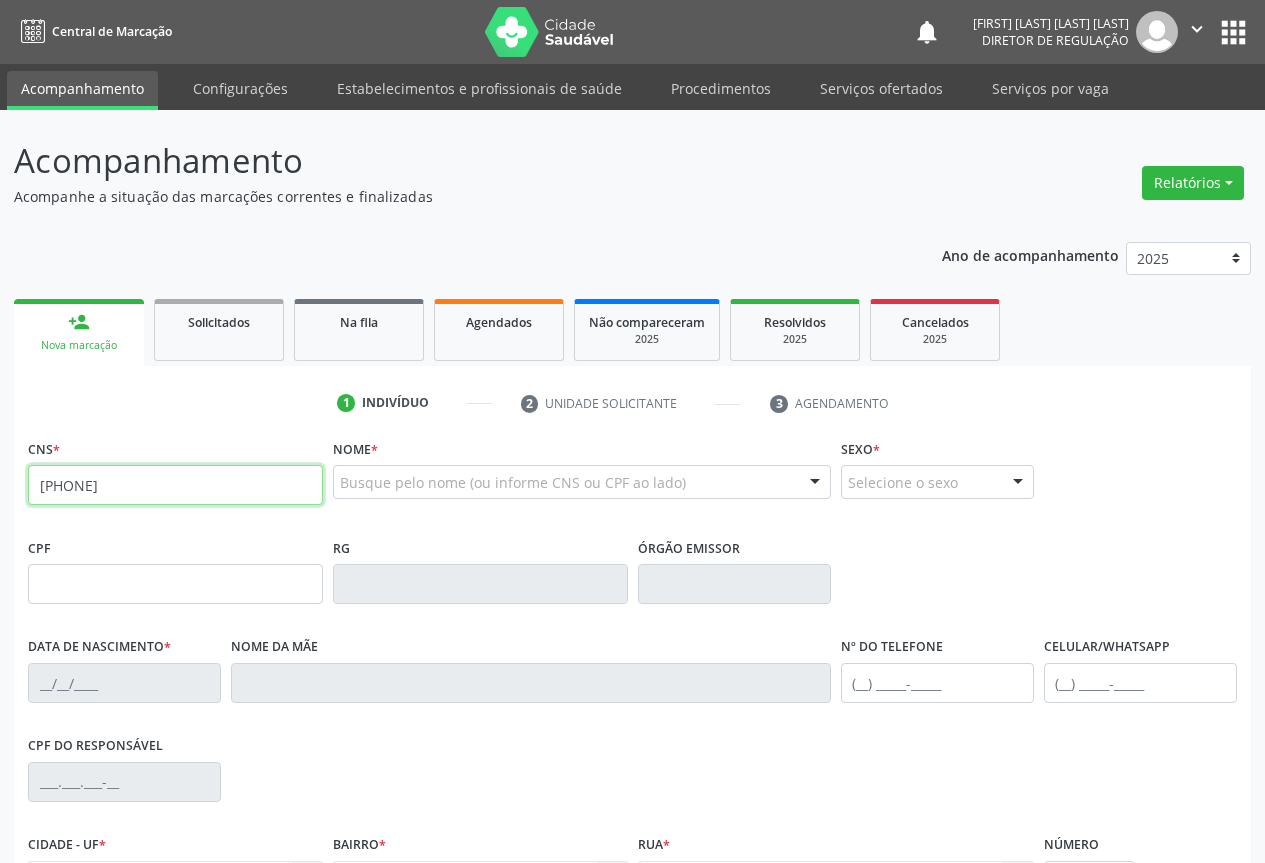 type on "[PHONE]" 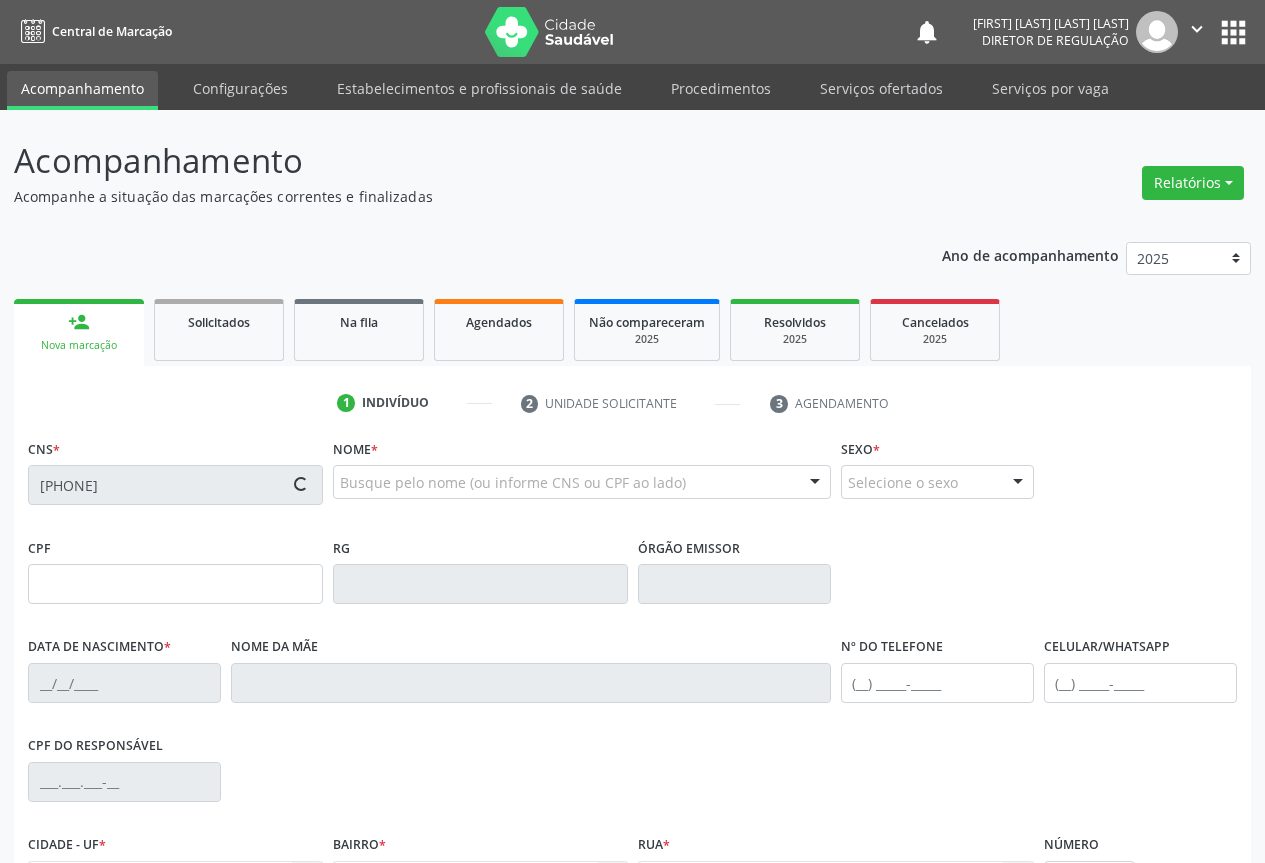 type on "[PHONE]" 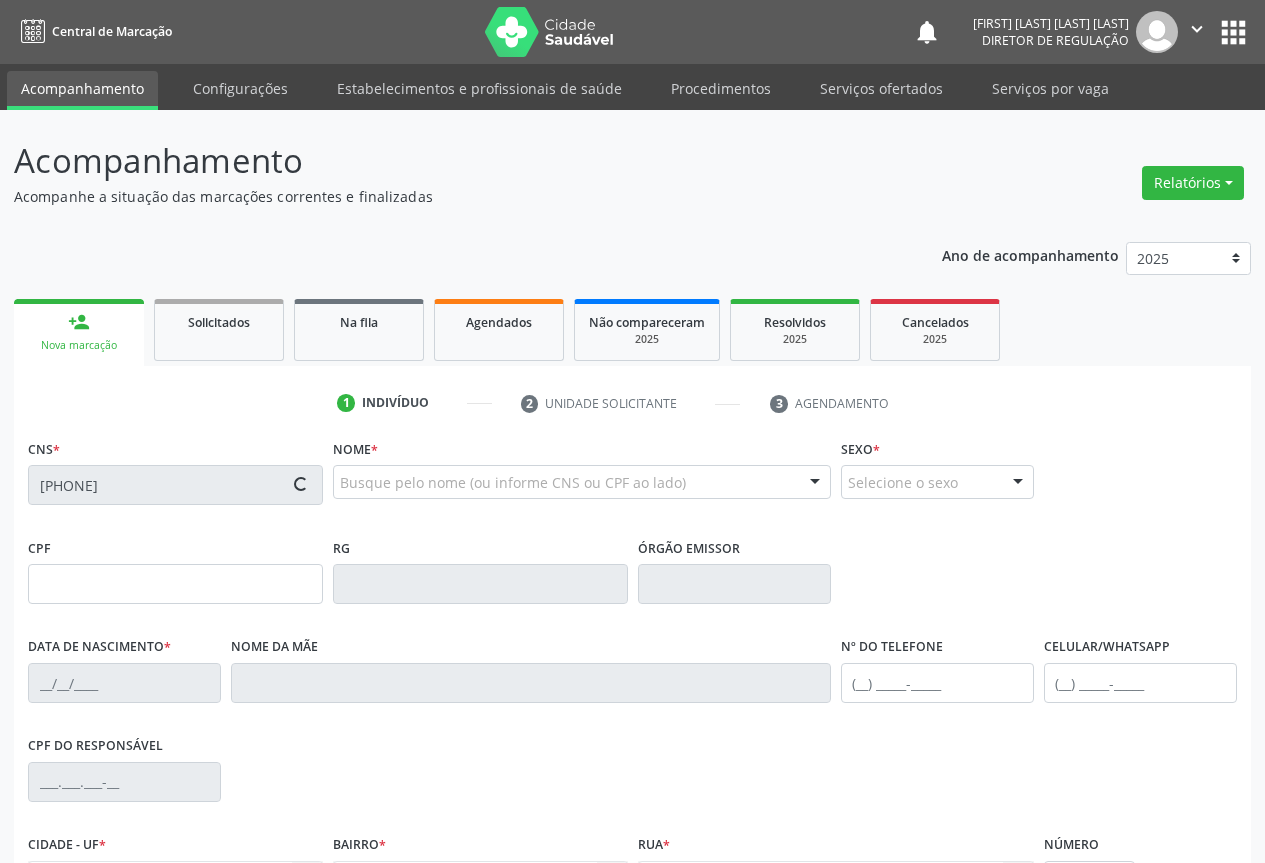 type on "[DATE]" 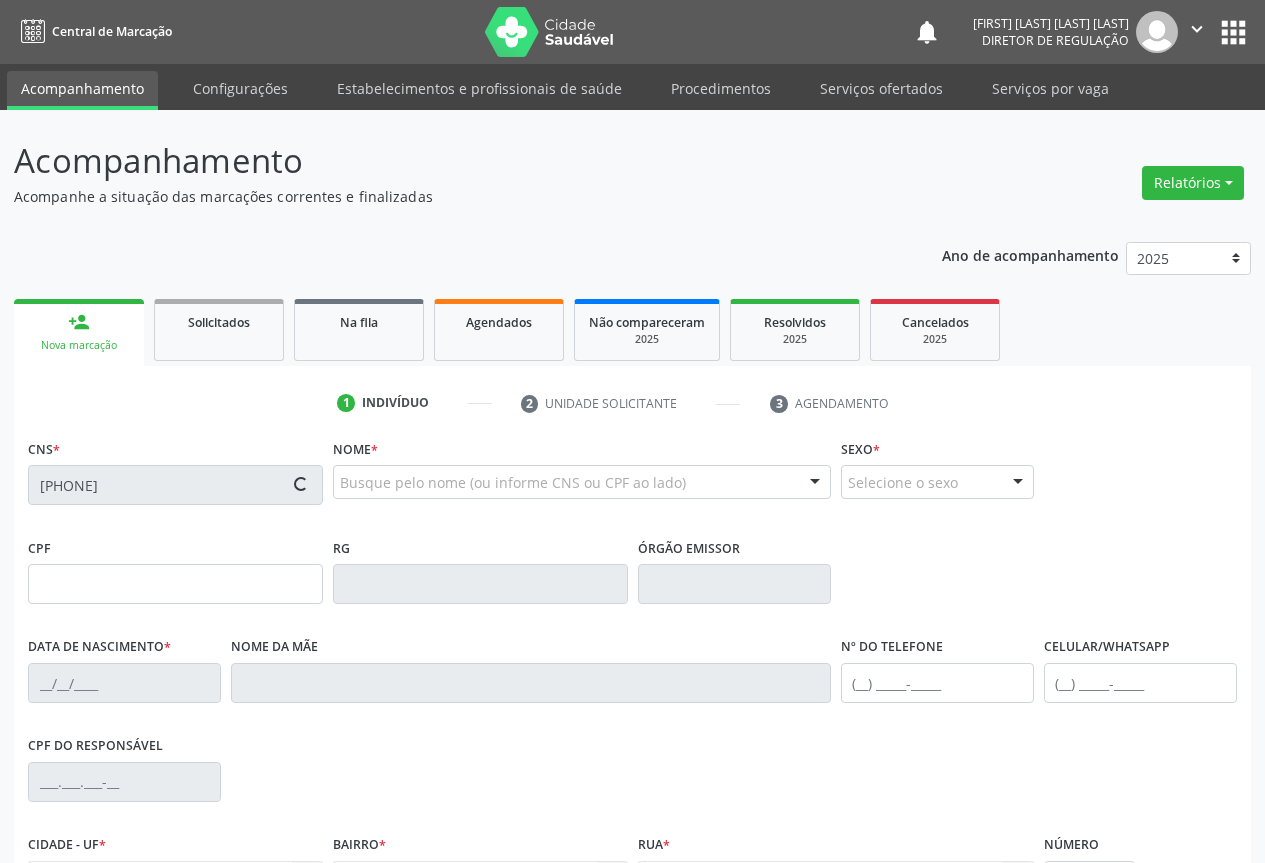 type on "[SSN]" 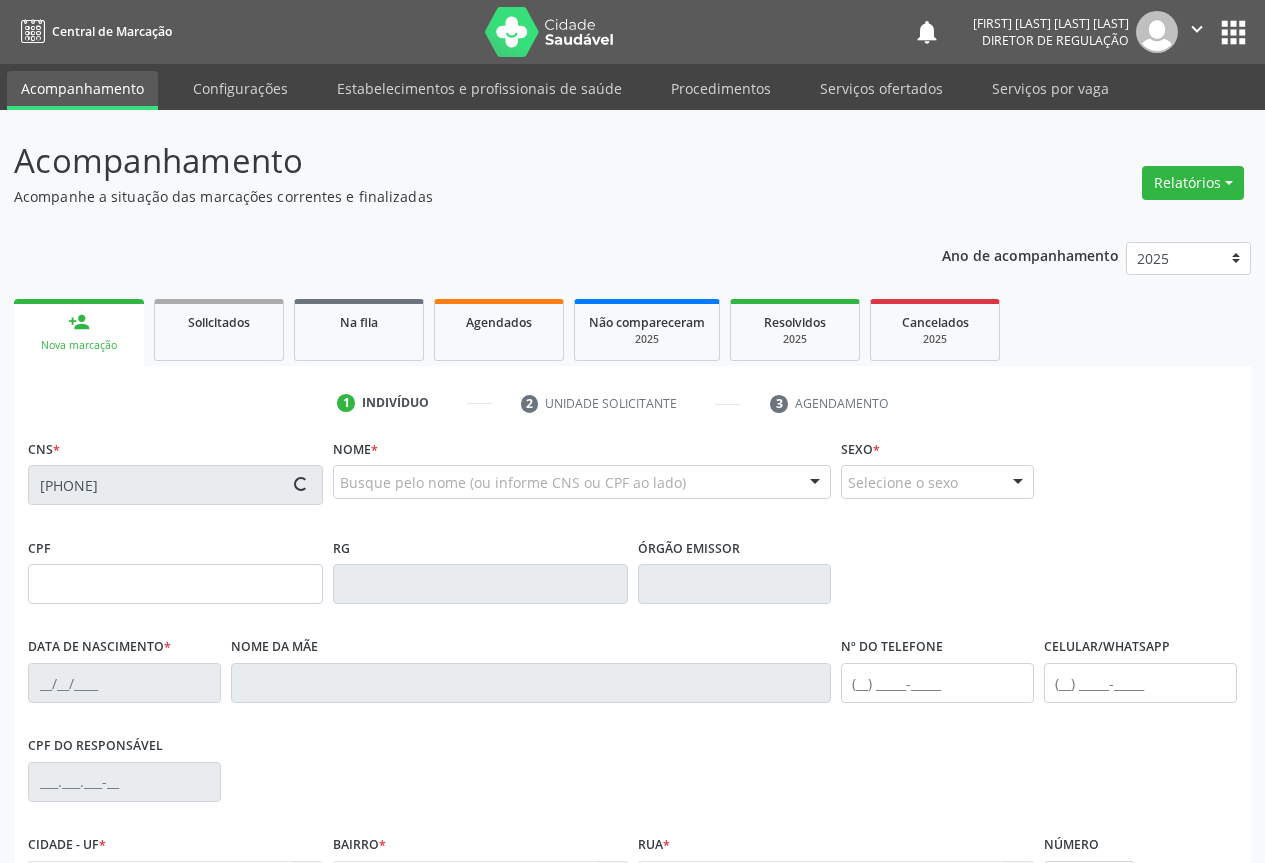 type on "S/N" 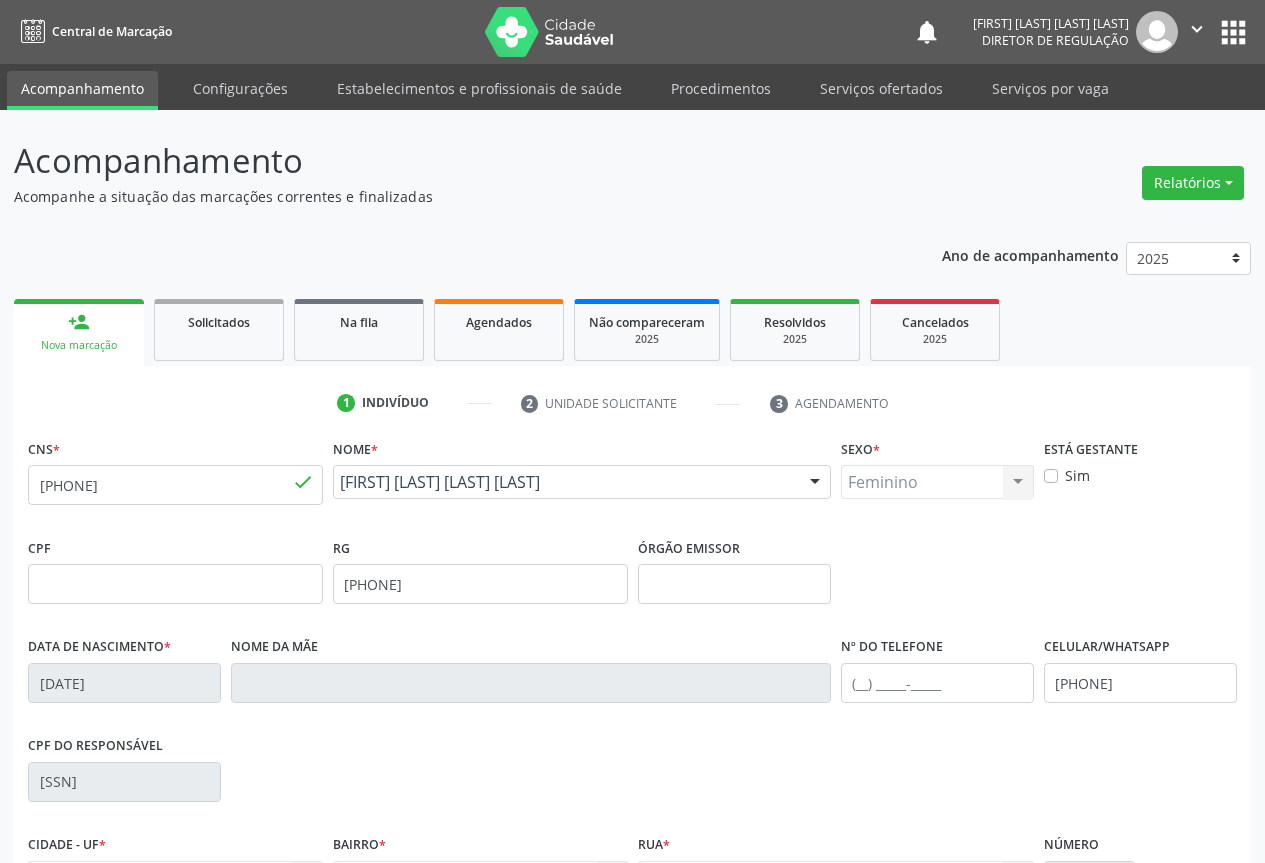 scroll, scrollTop: 221, scrollLeft: 0, axis: vertical 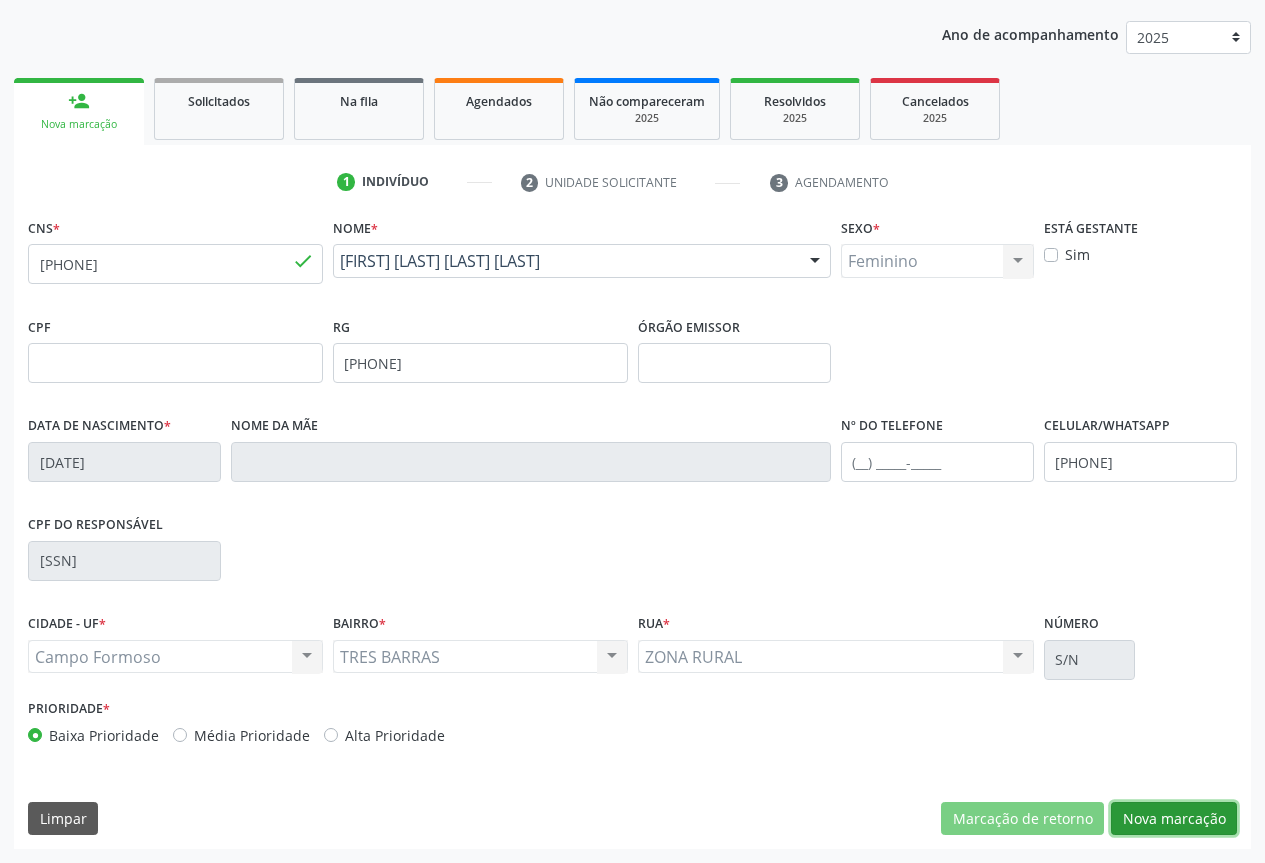 click on "Nova marcação" at bounding box center (1174, 819) 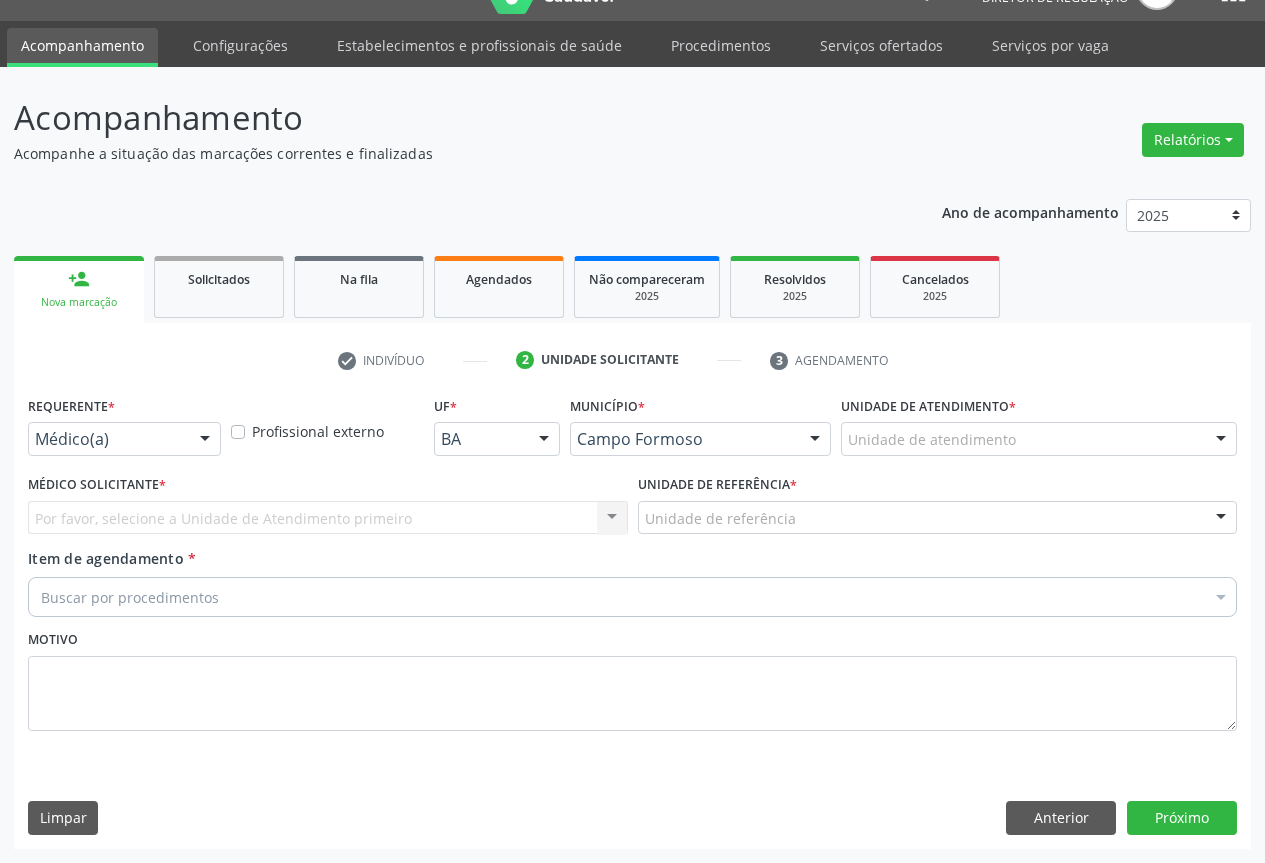 scroll, scrollTop: 43, scrollLeft: 0, axis: vertical 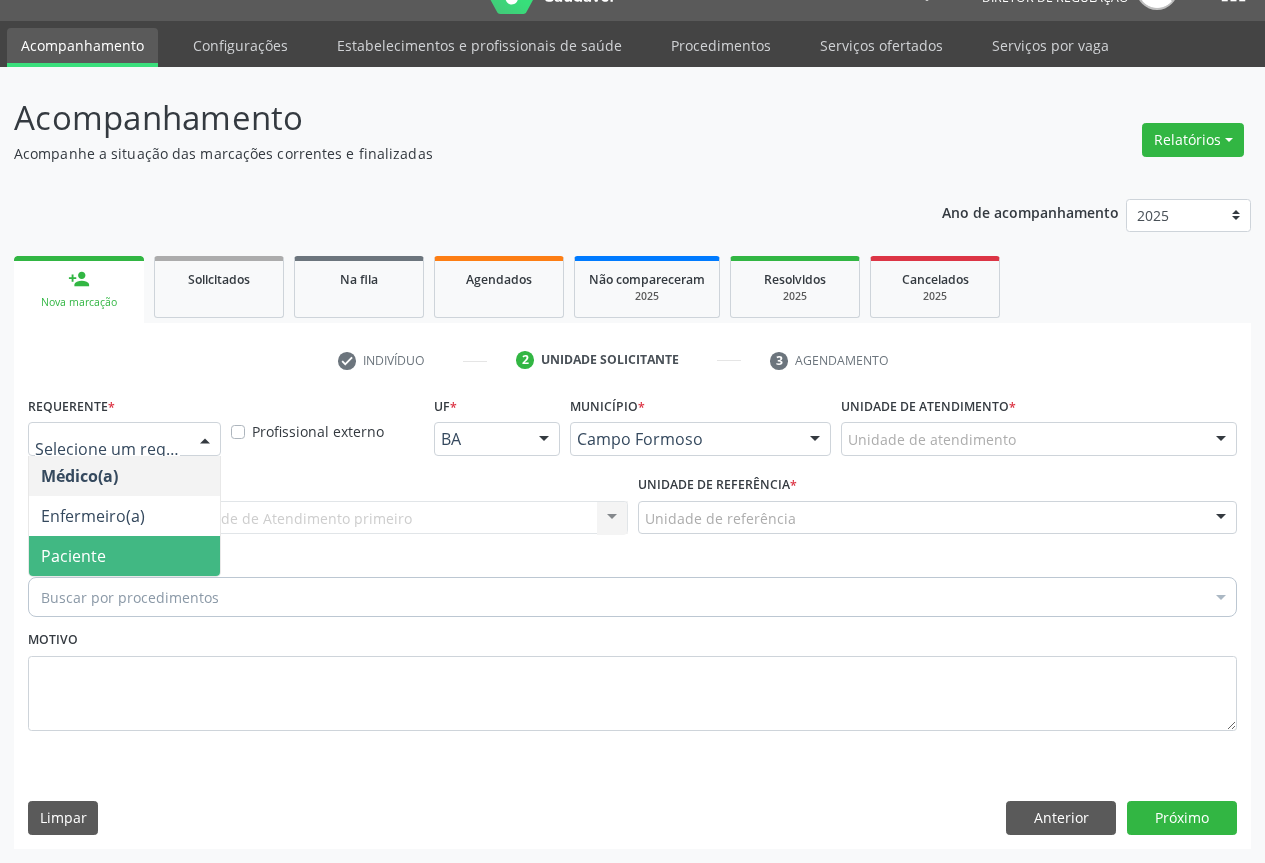 click on "Paciente" at bounding box center (124, 556) 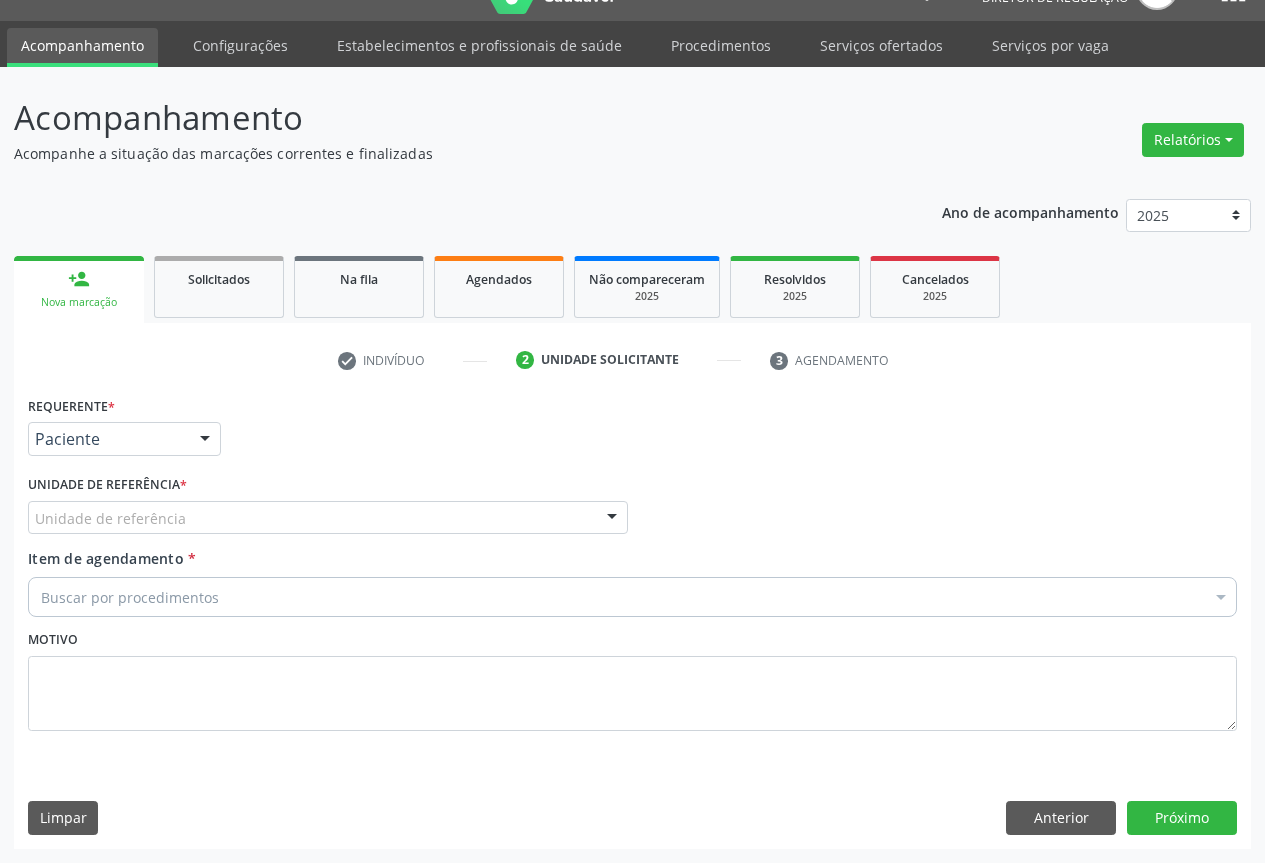 click on "Unidade de referência" at bounding box center [328, 518] 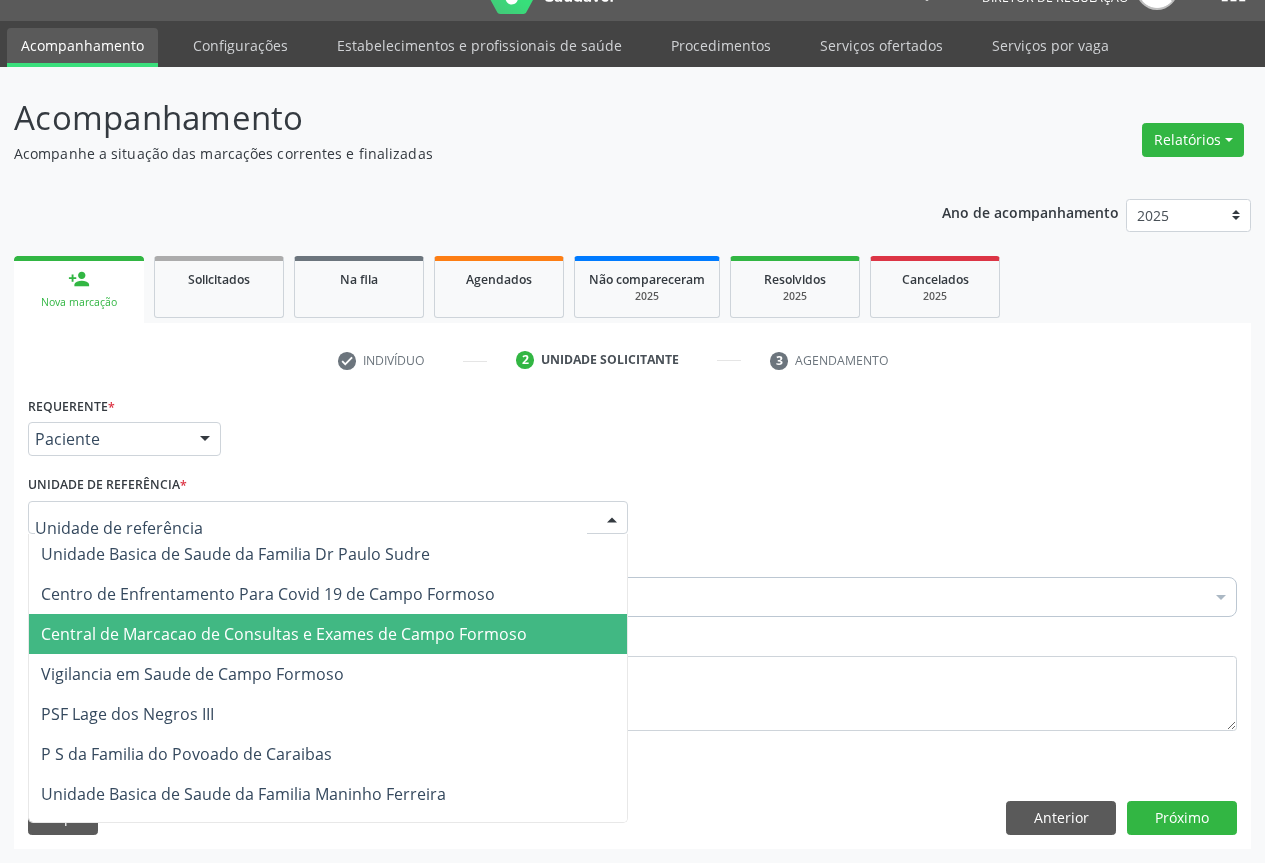 click on "Central de Marcacao de Consultas e Exames de Campo Formoso" at bounding box center [284, 634] 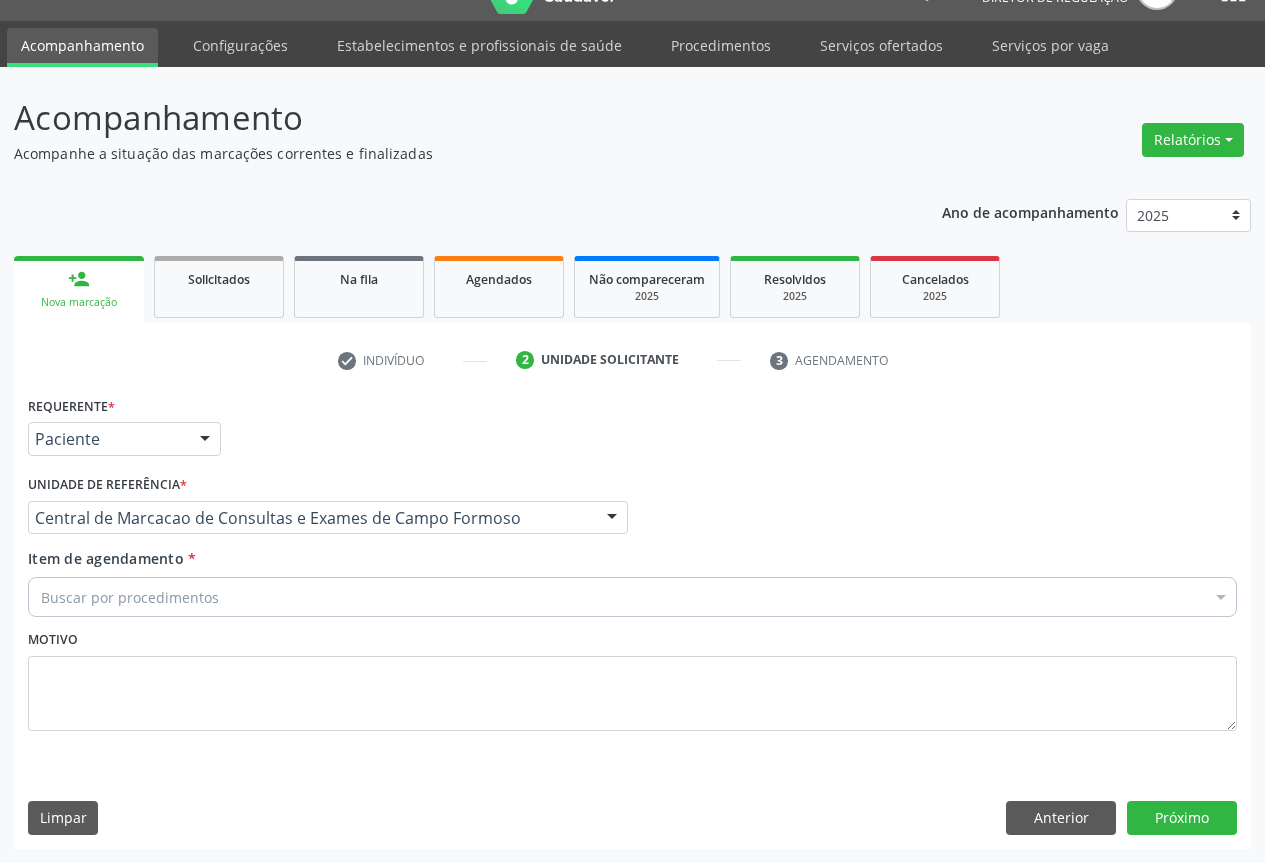 click on "Buscar por procedimentos" at bounding box center (632, 597) 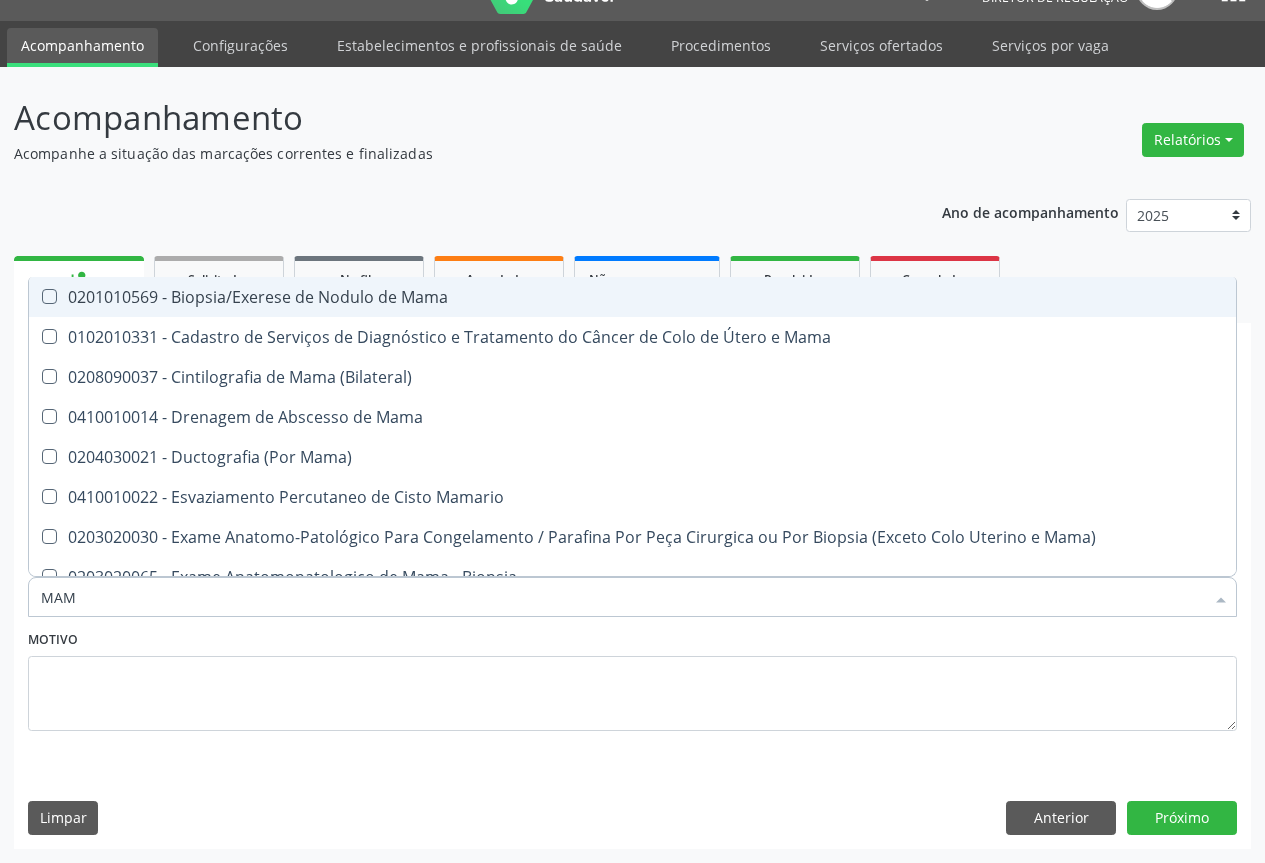 type on "MAMO" 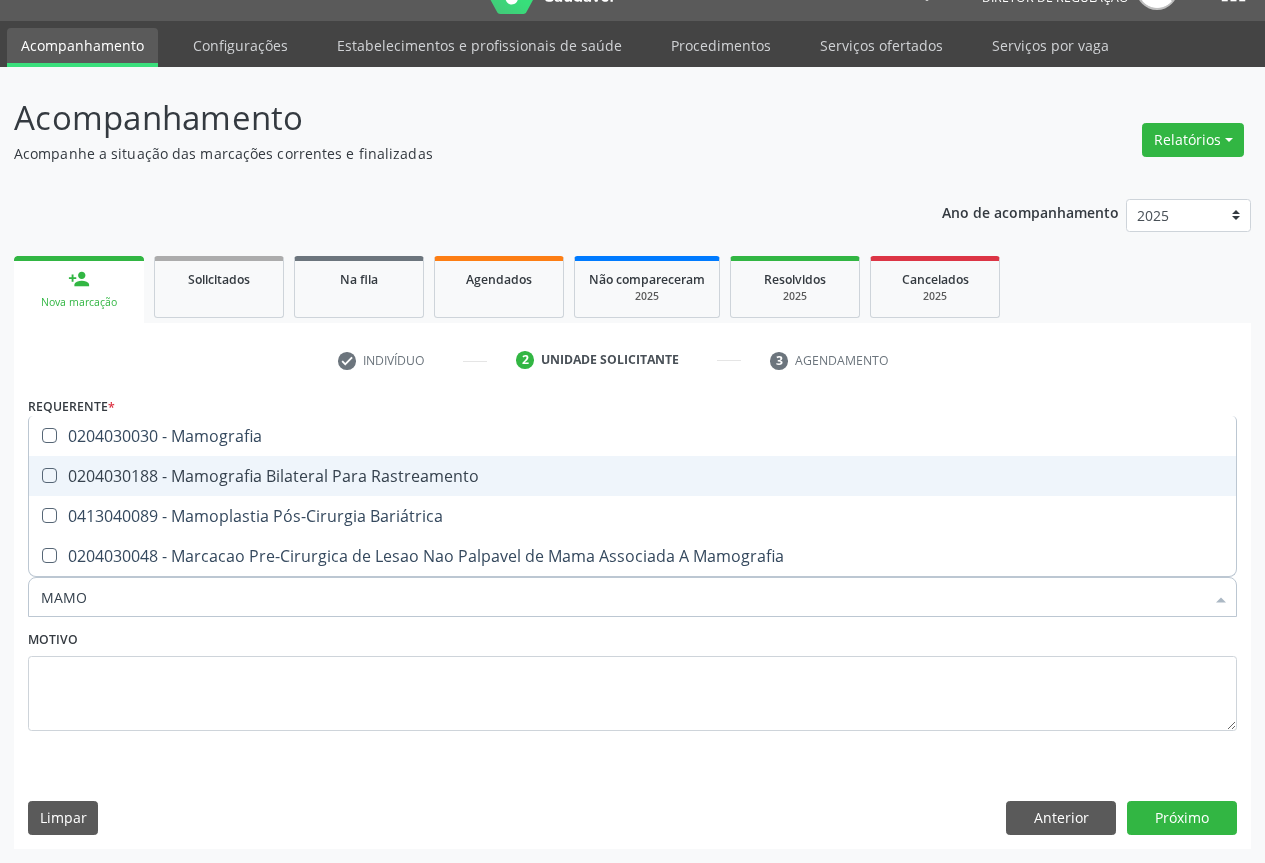 click on "0204030188 - Mamografia Bilateral Para Rastreamento" at bounding box center (632, 476) 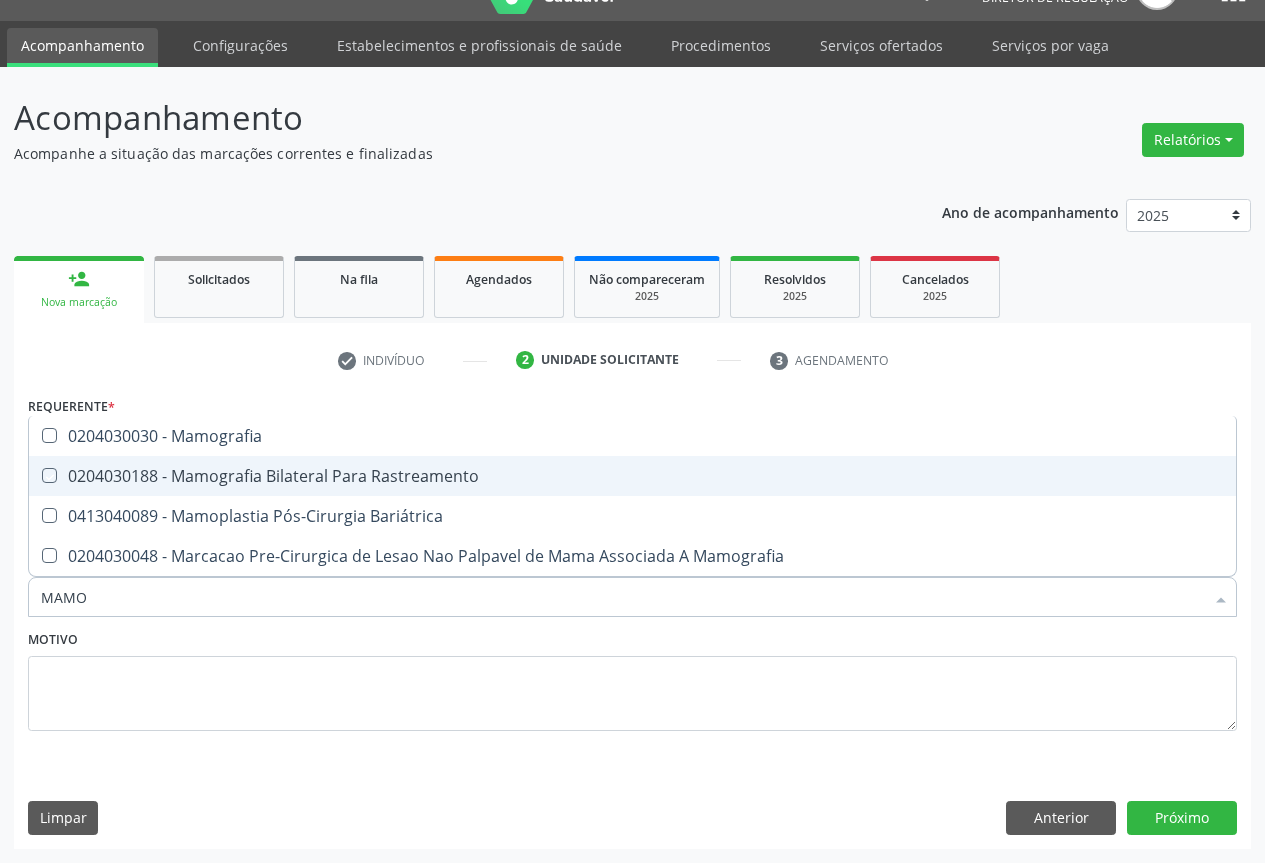 checkbox on "true" 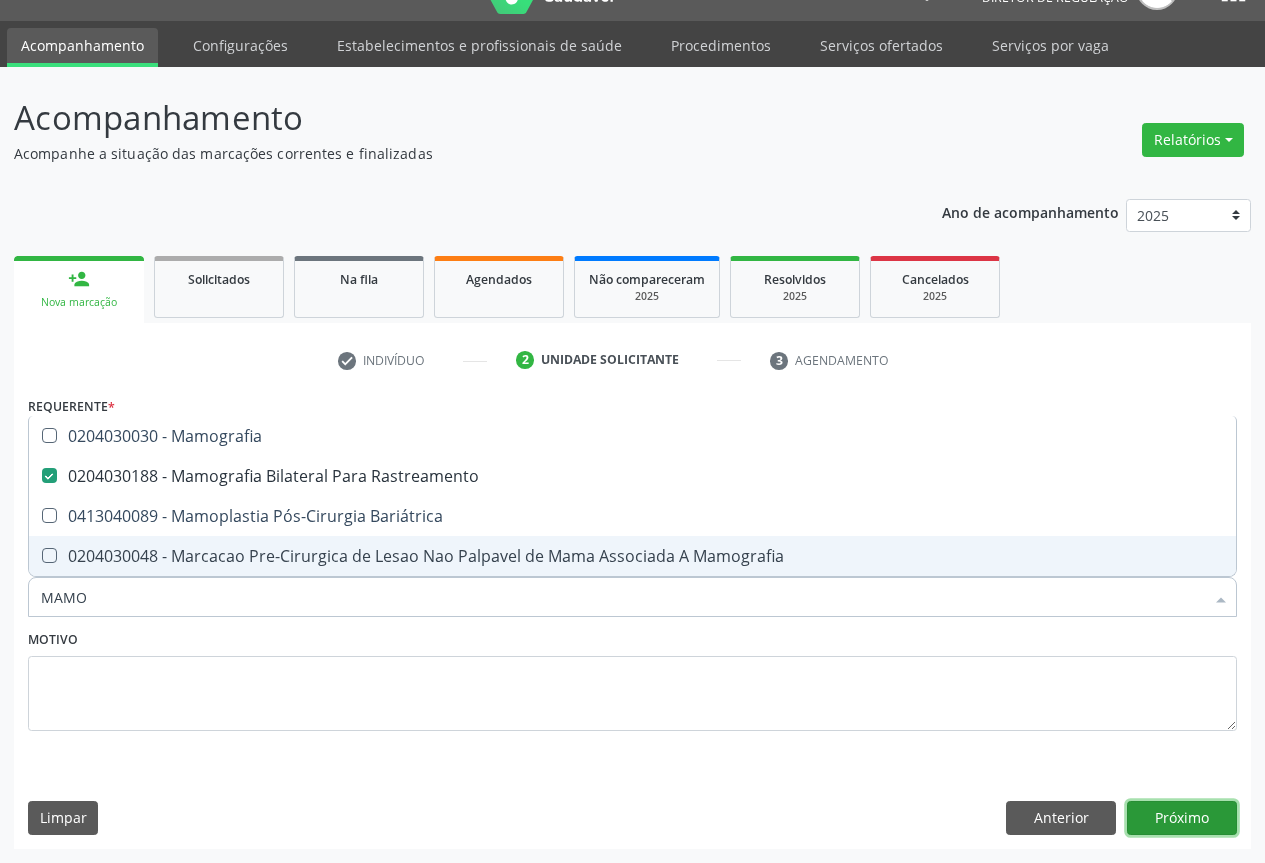 click on "Próximo" at bounding box center (1182, 818) 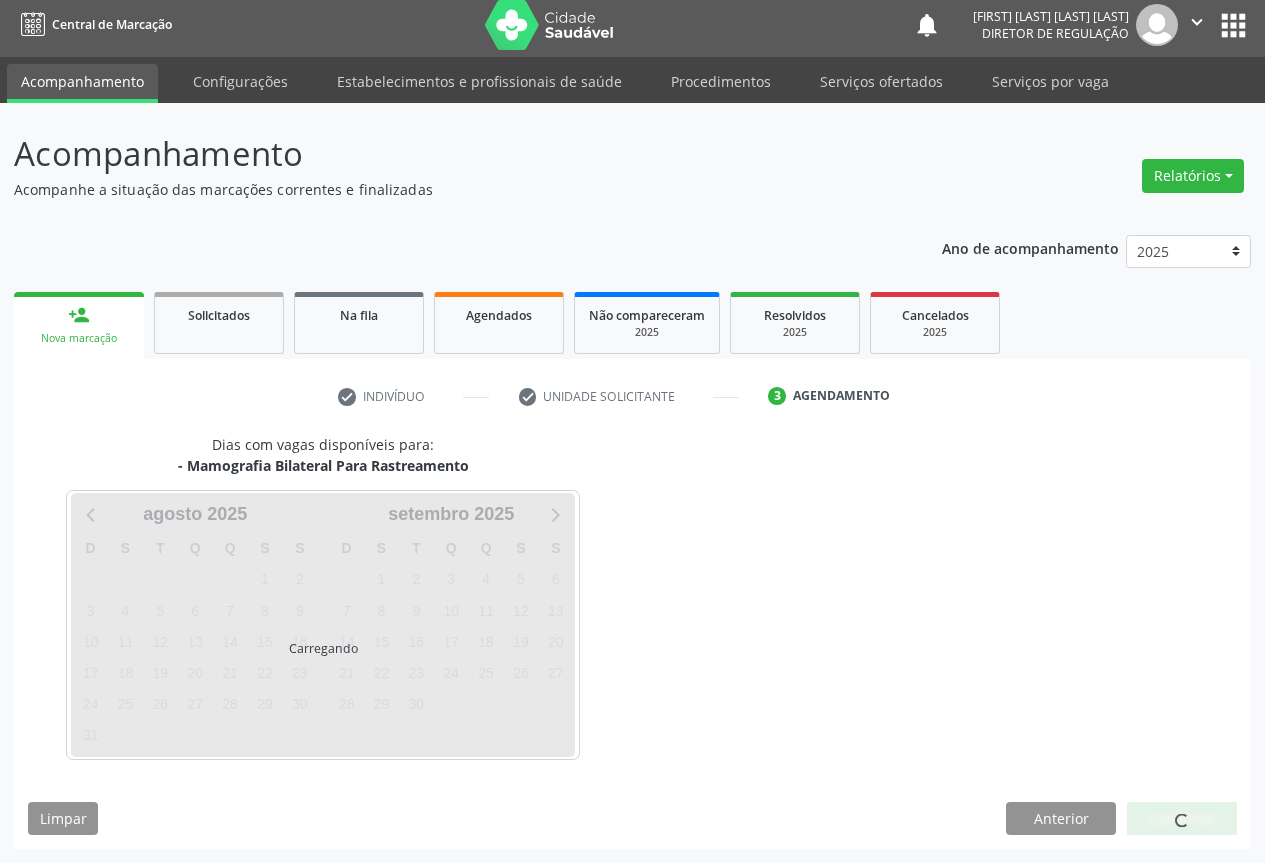 scroll, scrollTop: 7, scrollLeft: 0, axis: vertical 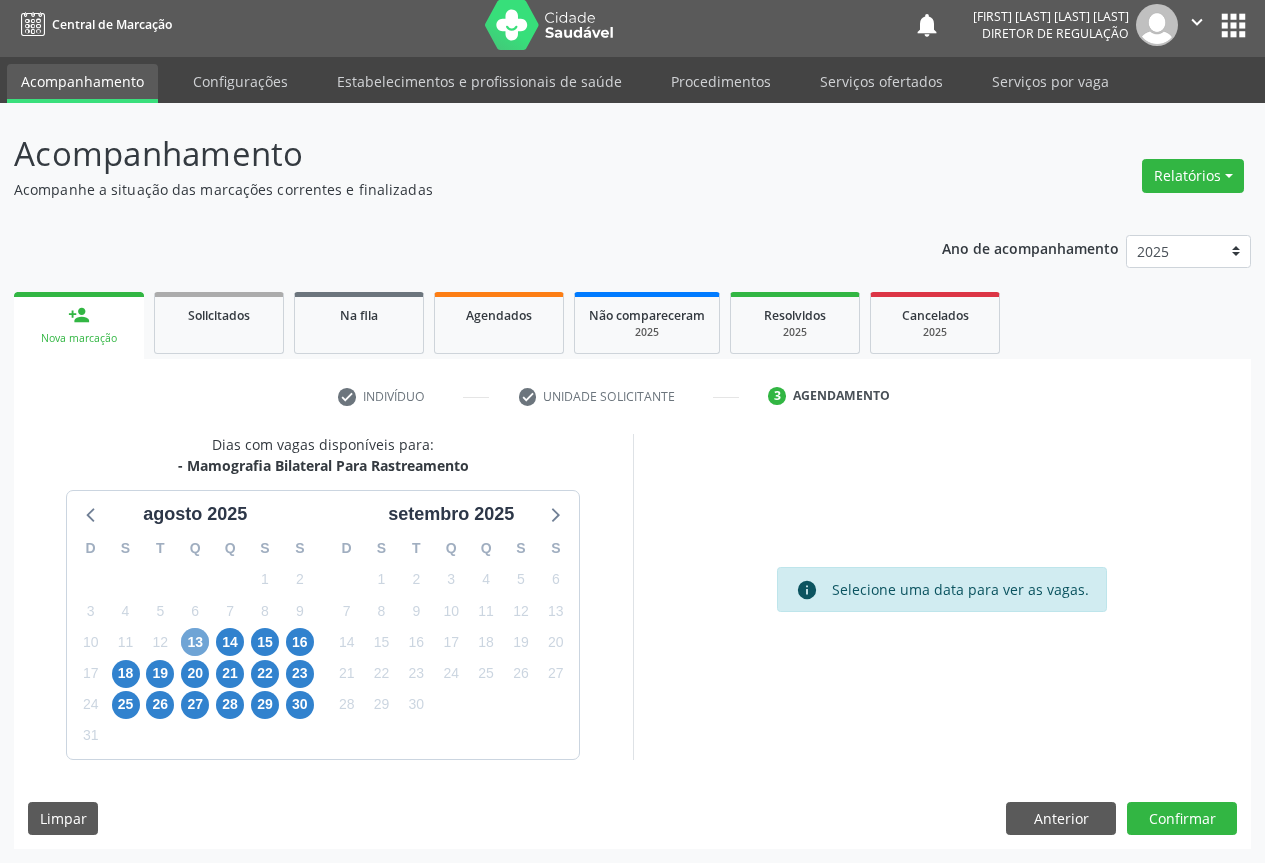 click on "13" at bounding box center (195, 642) 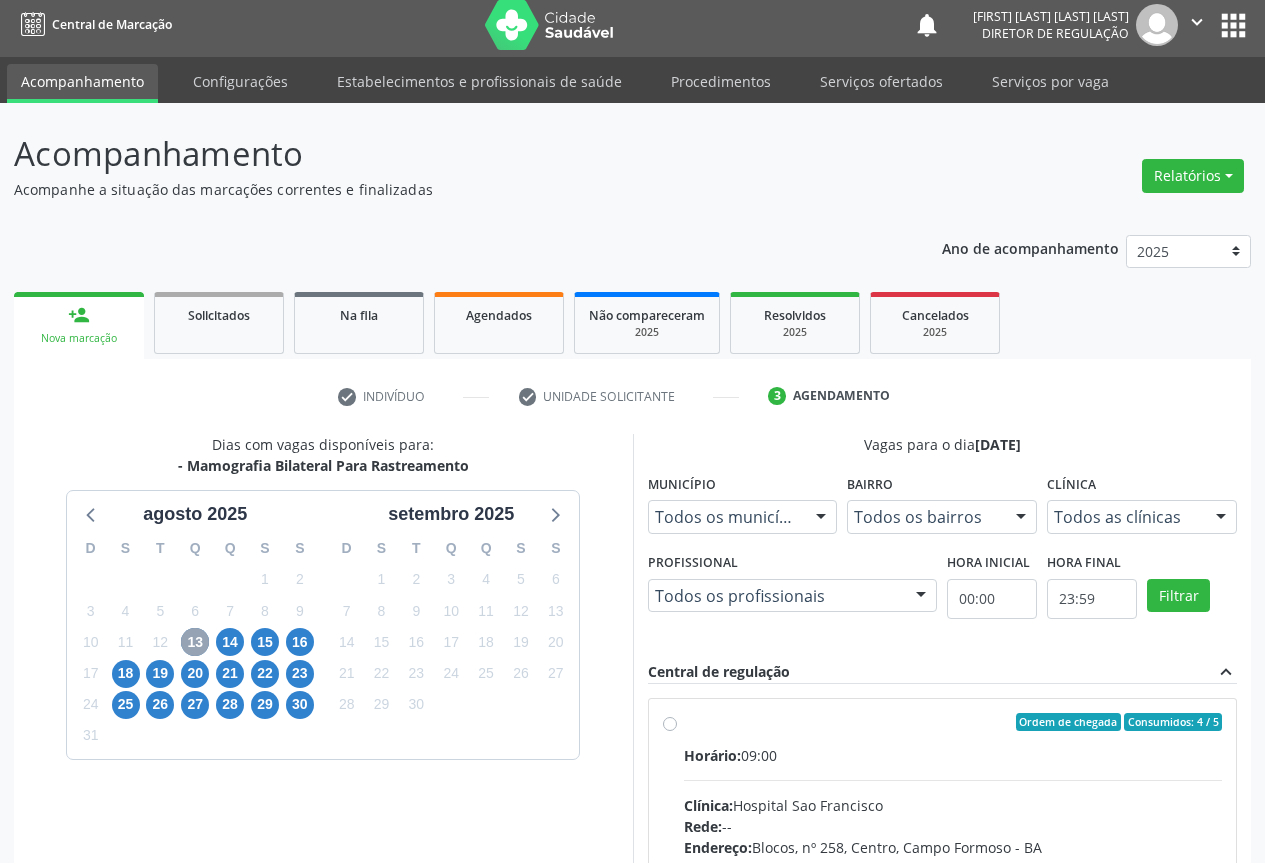 scroll, scrollTop: 296, scrollLeft: 0, axis: vertical 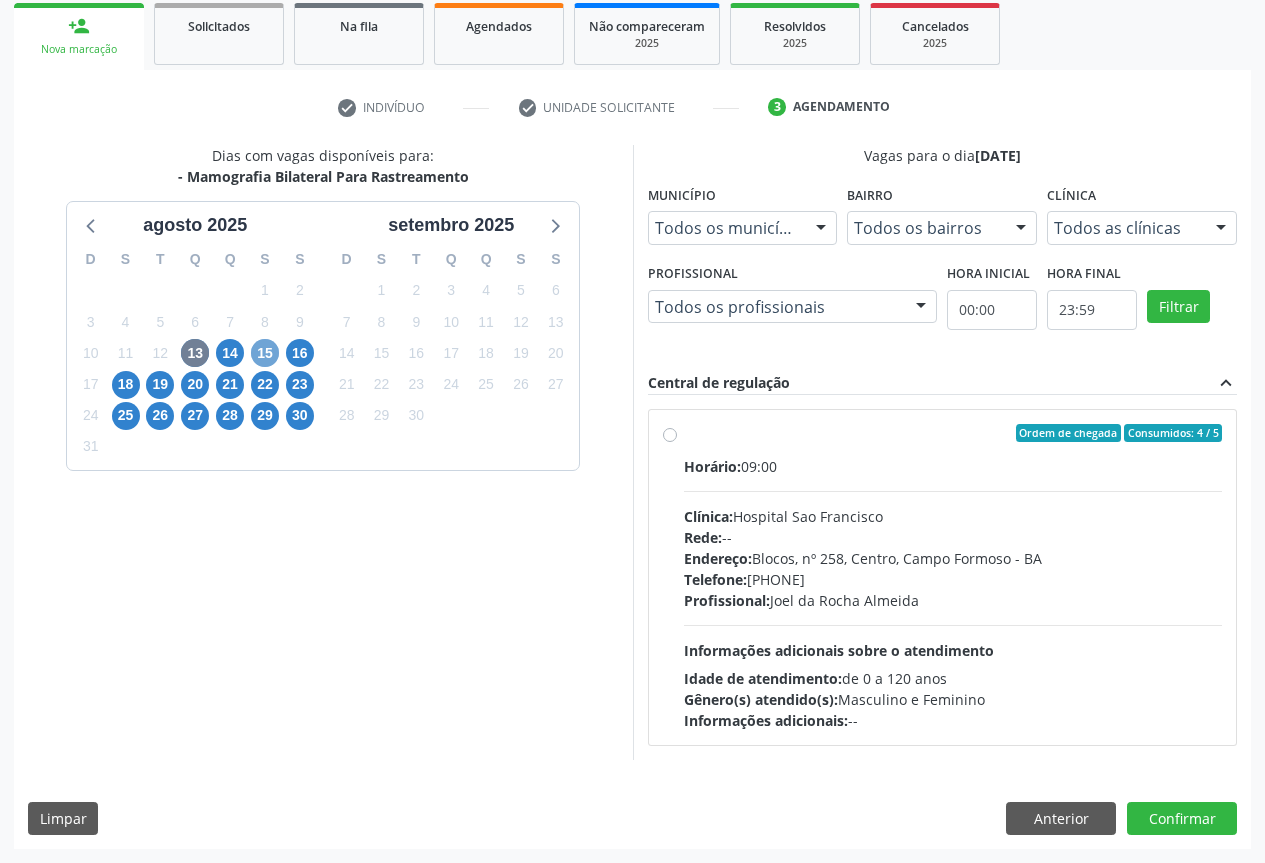 click on "15" at bounding box center (265, 353) 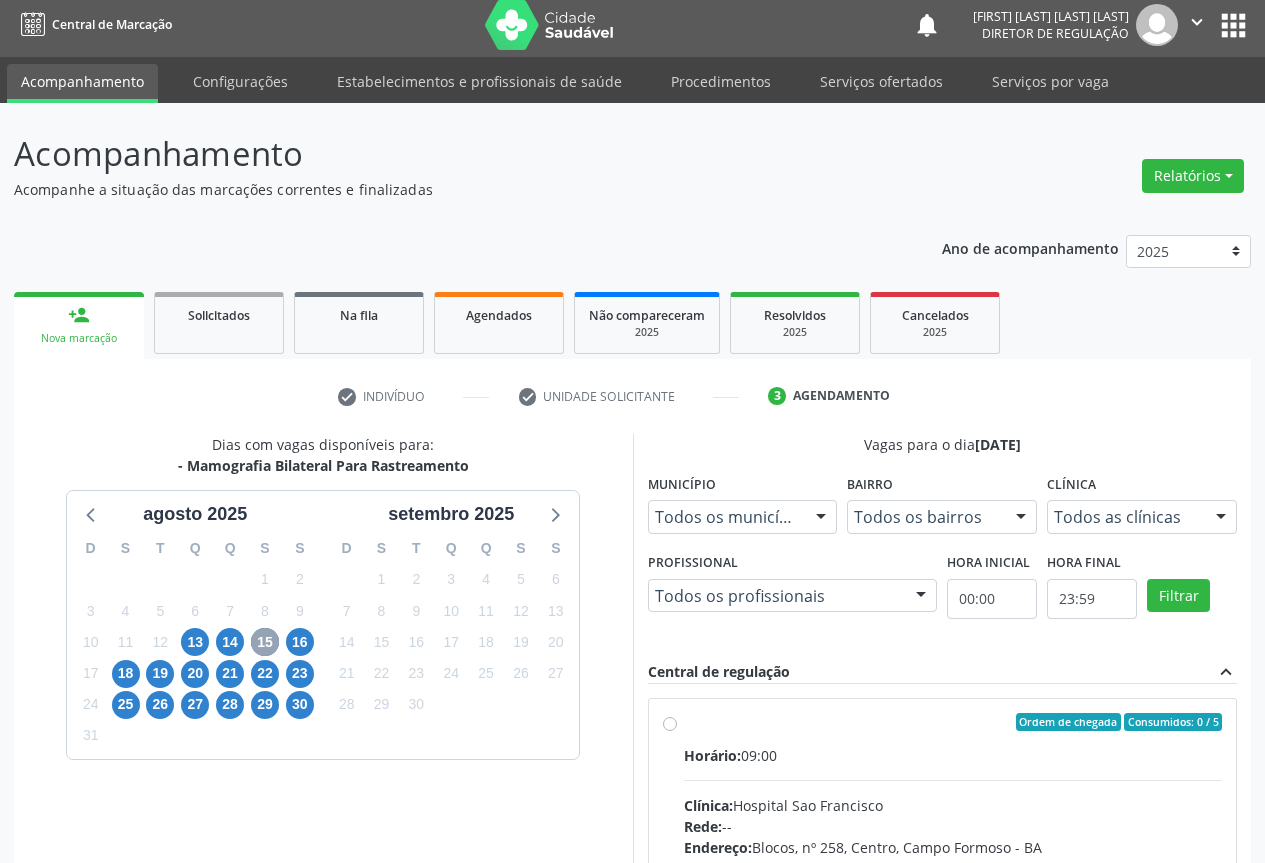 scroll, scrollTop: 296, scrollLeft: 0, axis: vertical 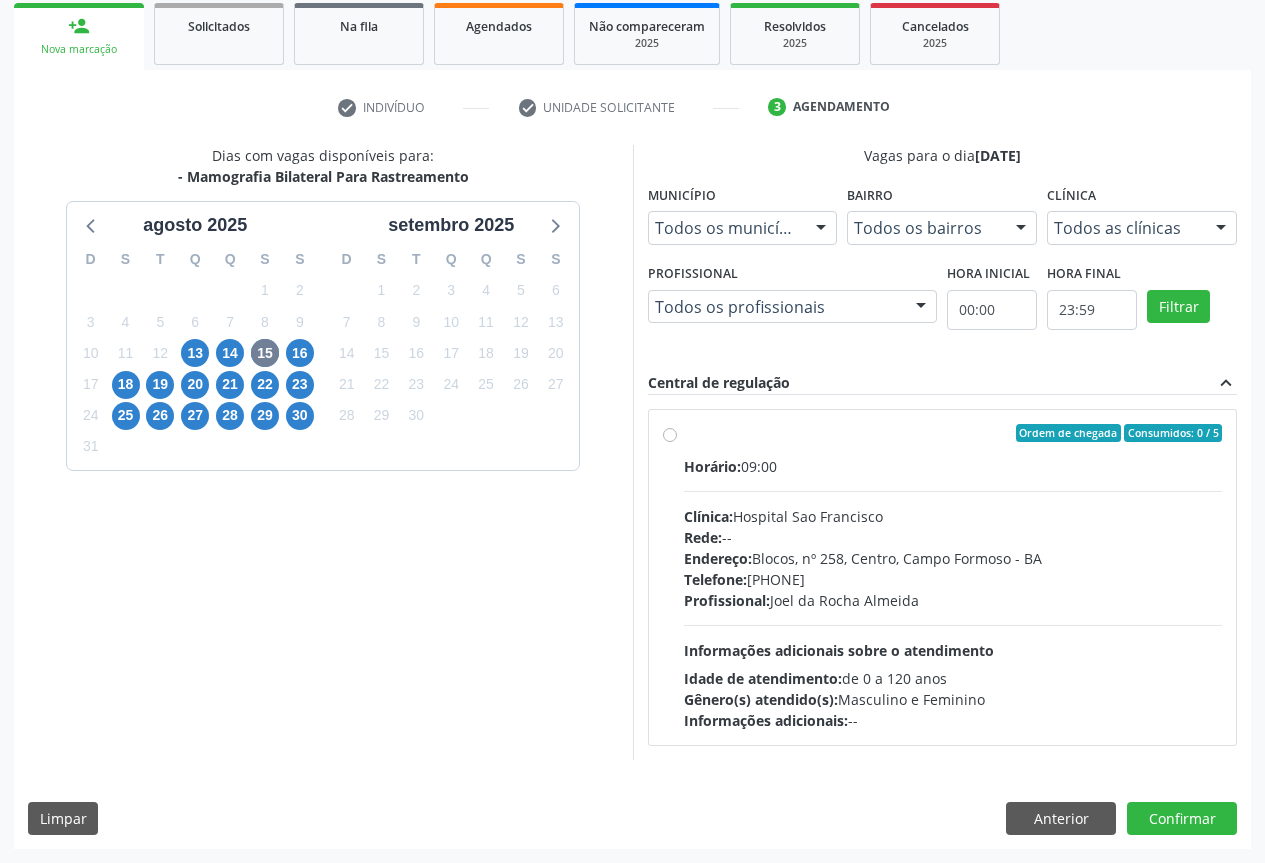 click on "Horário:   09:00
Clínica:  Hospital Sao Francisco
Rede:
--
Endereço:   Blocos, nº 258, Centro, [CITY] - [STATE]
Telefone:   [PHONE]
Profissional:
[FIRST] [LAST]
Informações adicionais sobre o atendimento
Idade de atendimento:
de 0 a 120 anos
Gênero(s) atendido(s):
Masculino e Feminino
Informações adicionais:
--" at bounding box center (953, 593) 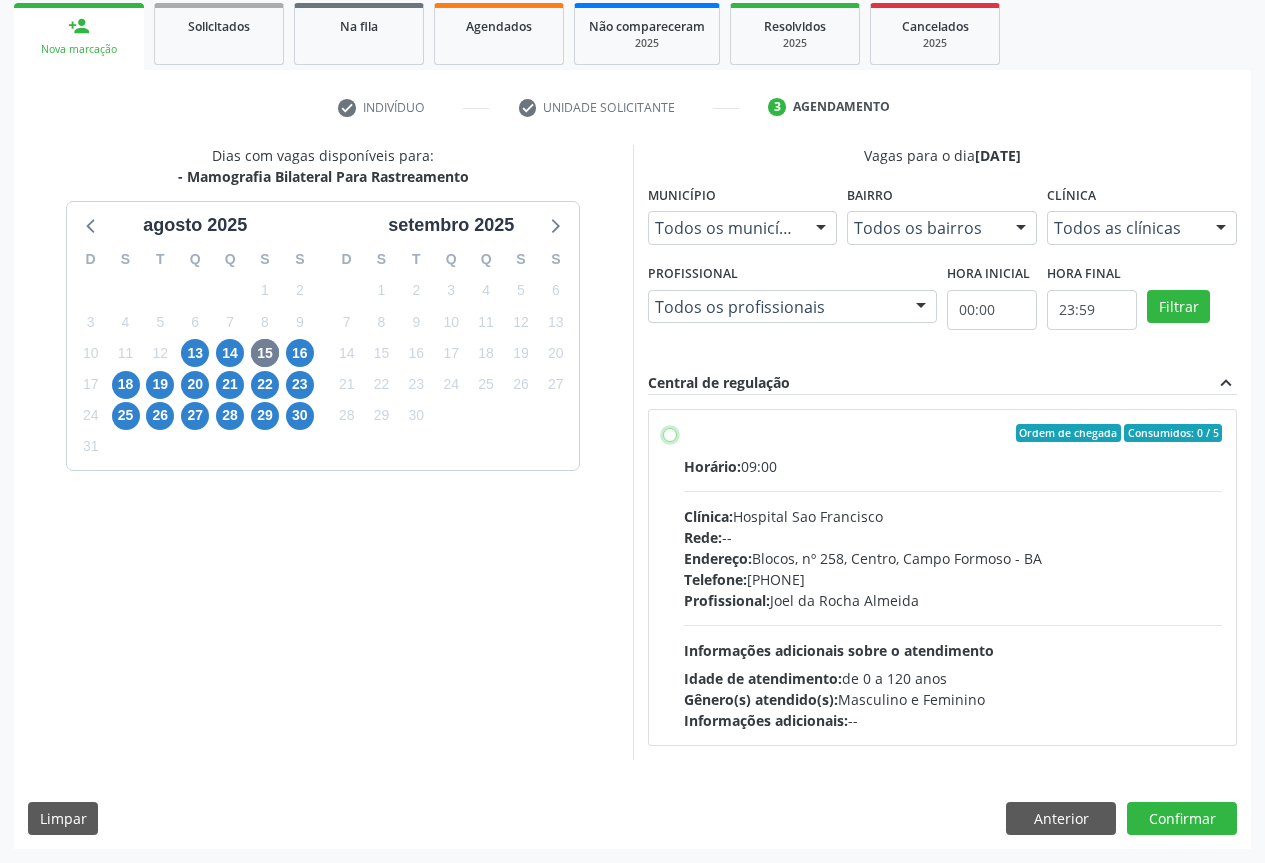 click on "Ordem de chegada
Consumidos: 0 / 5
Horário:   09:00
Clínica:  Hospital Sao Francisco
Rede:
--
Endereço:   Blocos, nº 258, Centro, [CITY] - [STATE]
Telefone:   [PHONE]
Profissional:
[FIRST] [LAST]
Informações adicionais sobre o atendimento
Idade de atendimento:
de 0 a 120 anos
Gênero(s) atendido(s):
Masculino e Feminino
Informações adicionais:
--" at bounding box center [670, 433] 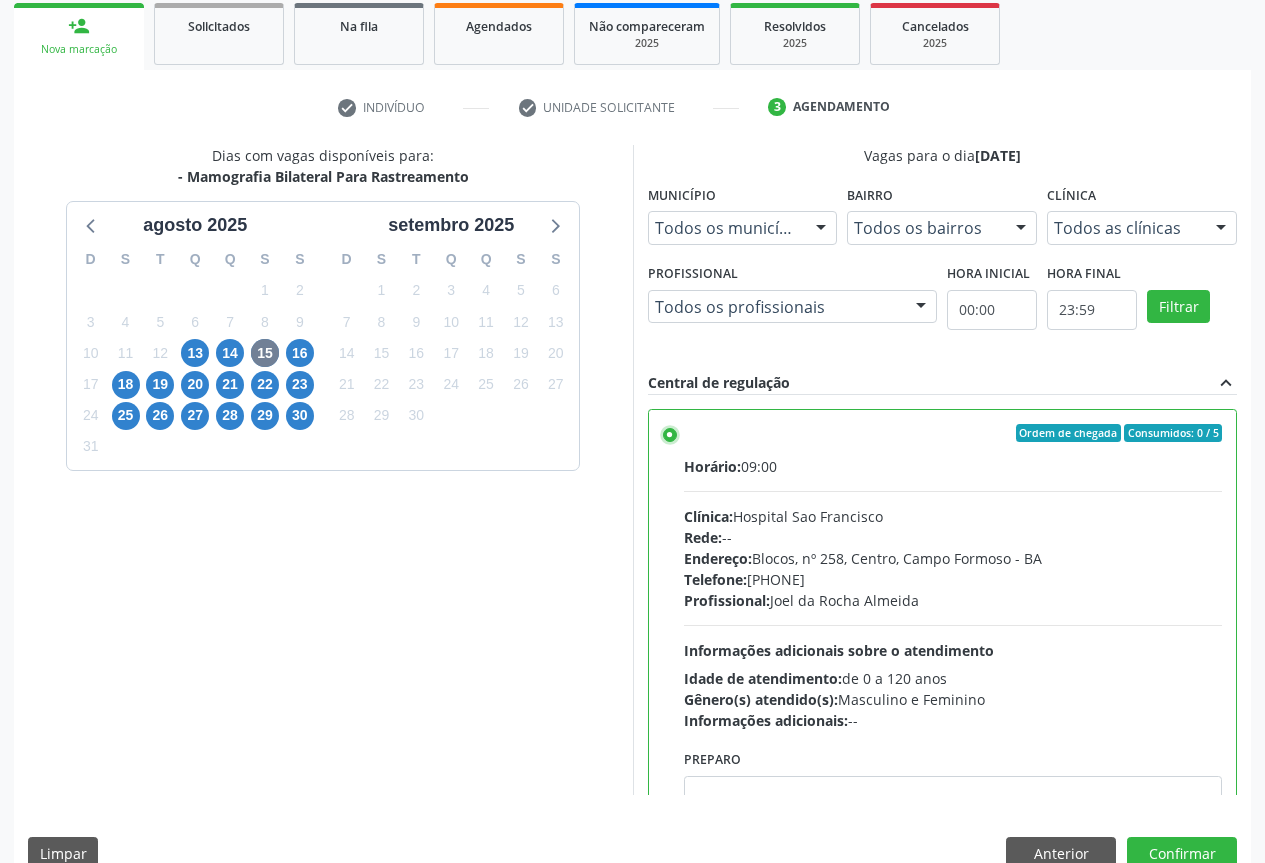 scroll, scrollTop: 332, scrollLeft: 0, axis: vertical 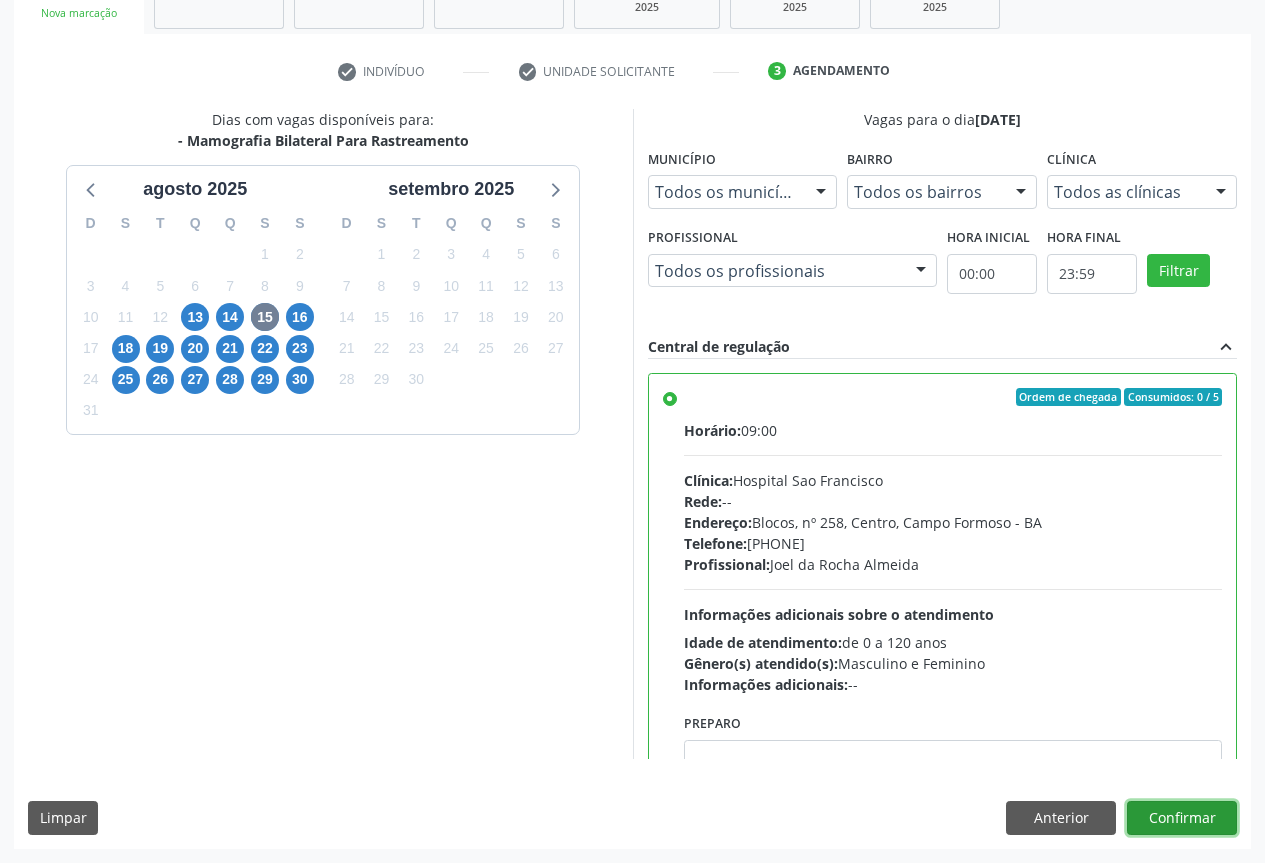 click on "Confirmar" at bounding box center [1182, 818] 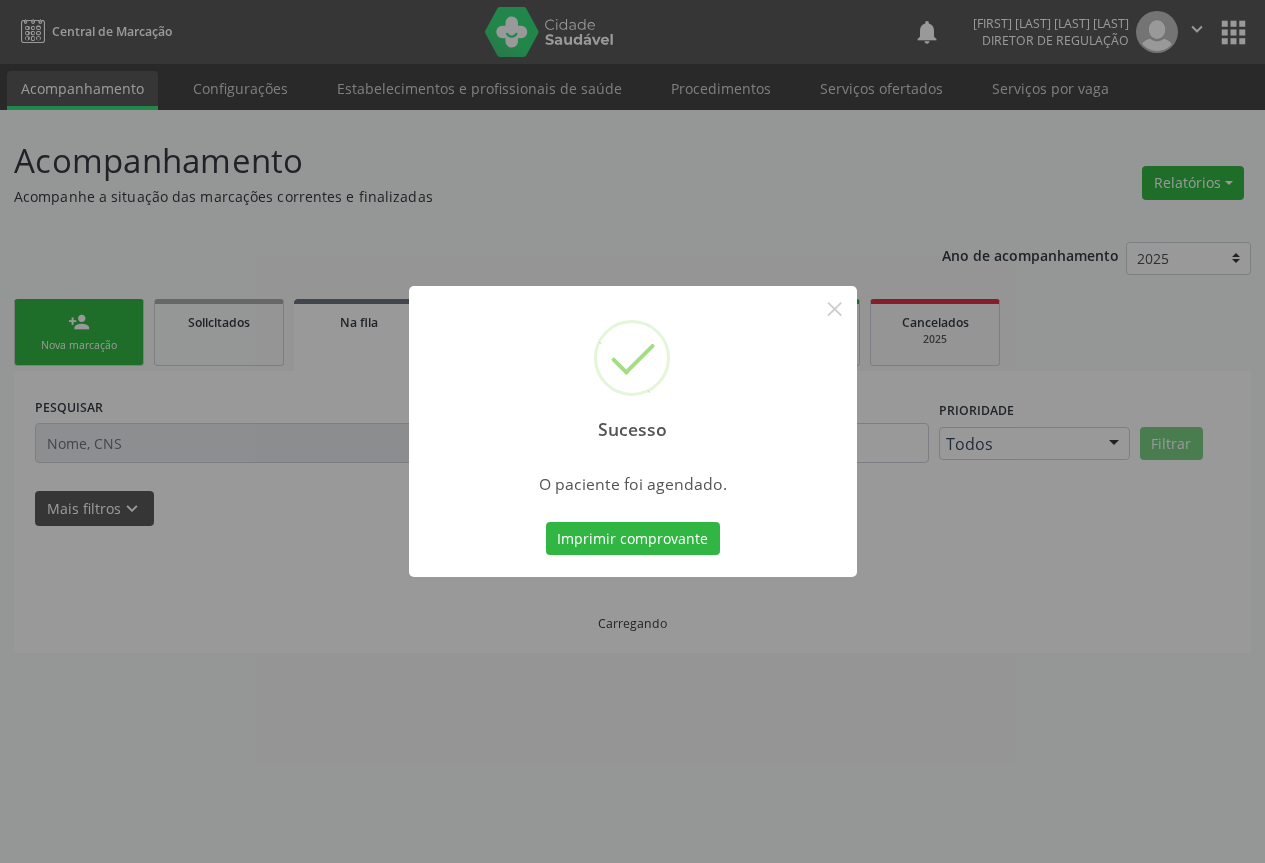 scroll, scrollTop: 0, scrollLeft: 0, axis: both 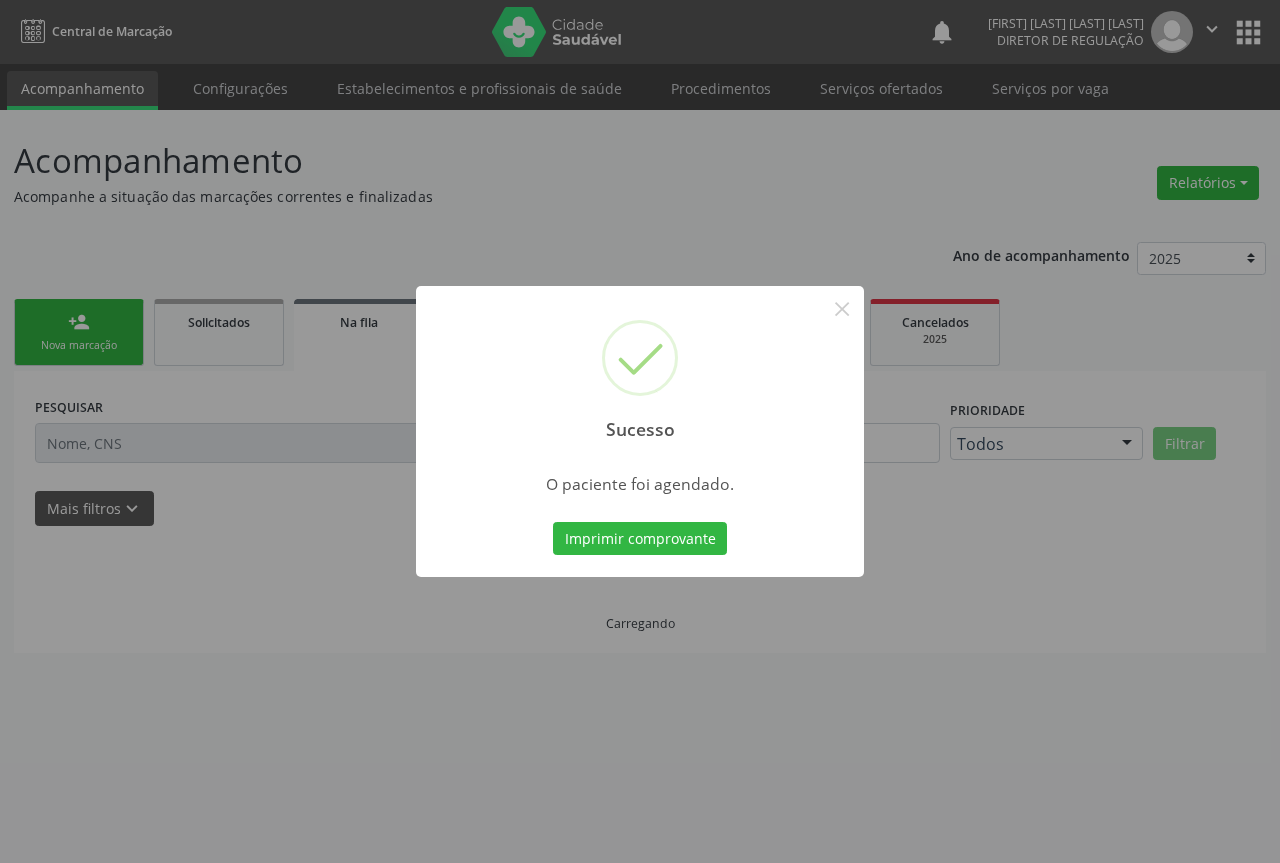 type 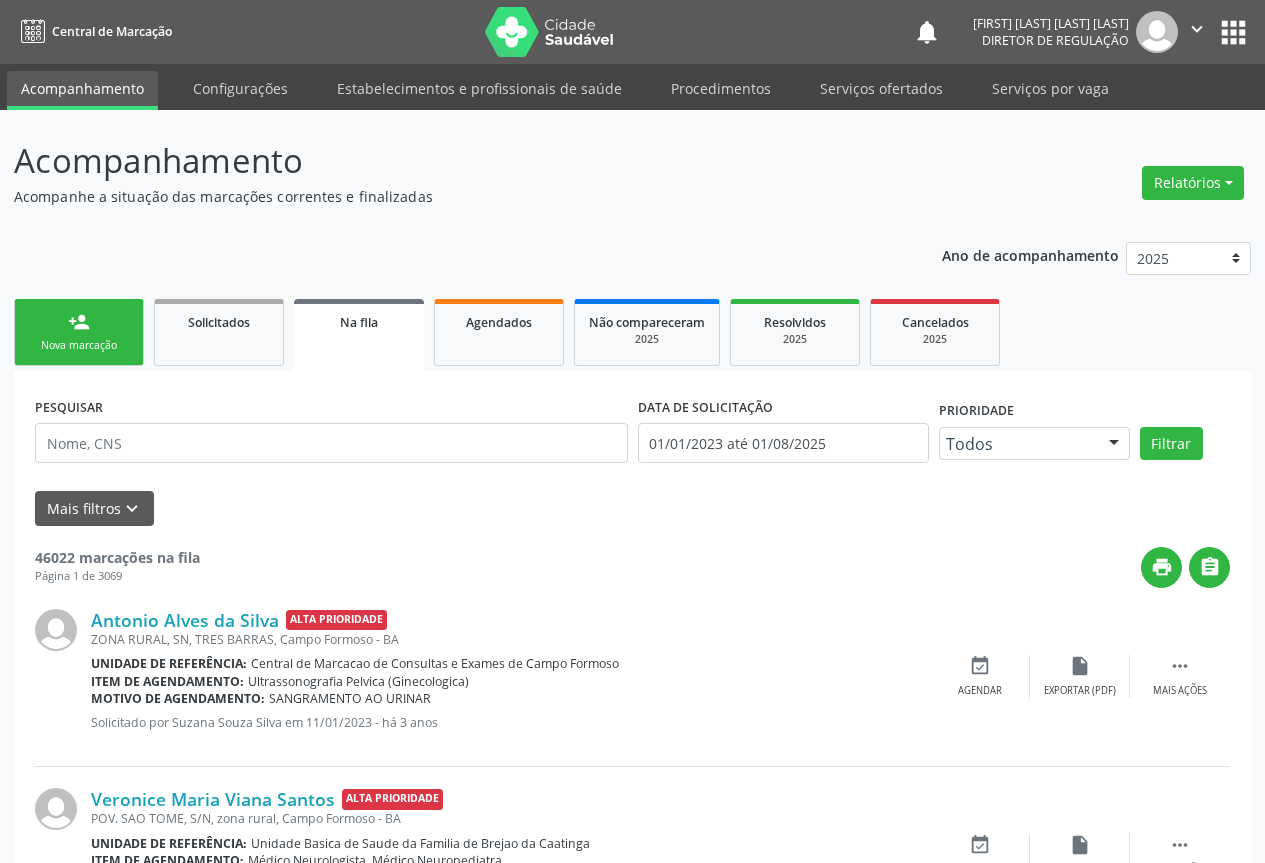 click on "person_add
Nova marcação" at bounding box center [79, 332] 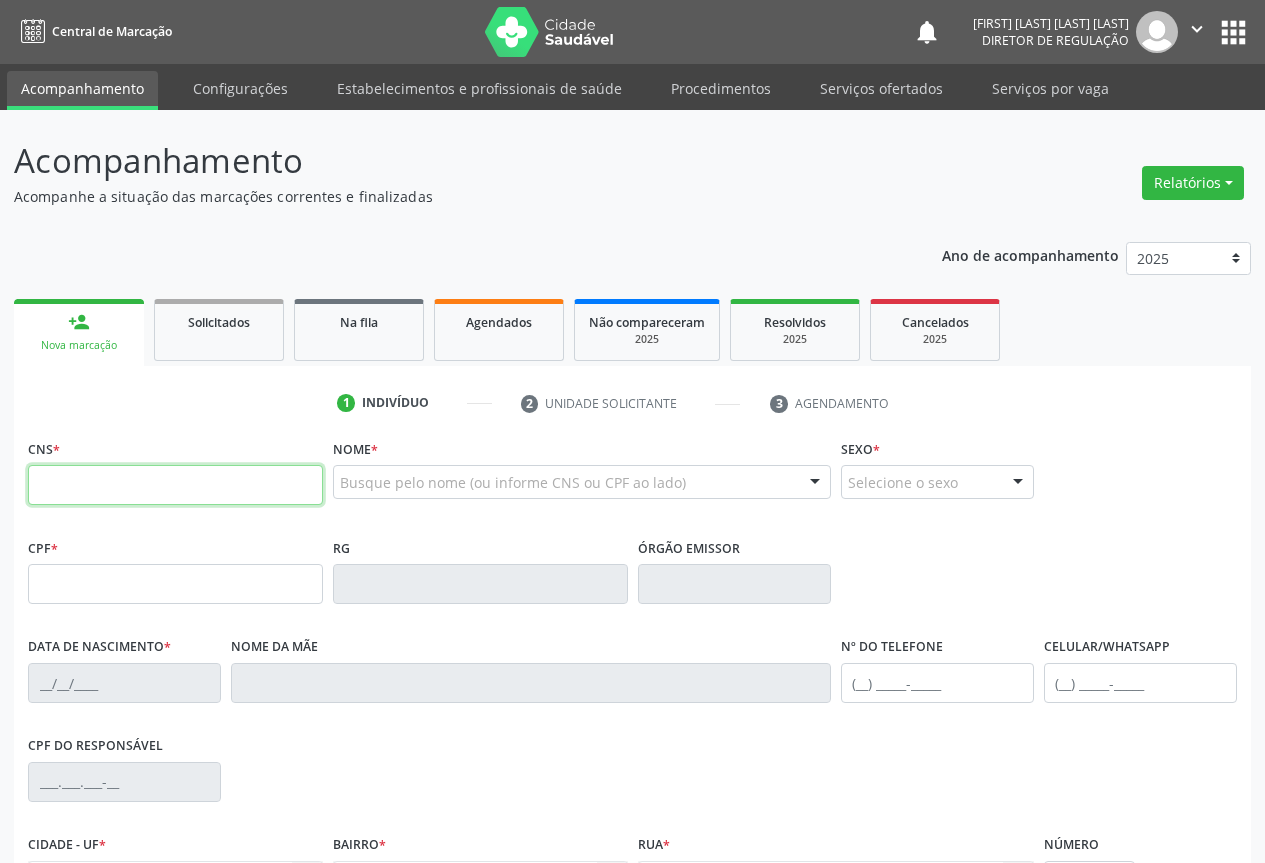 click at bounding box center (175, 485) 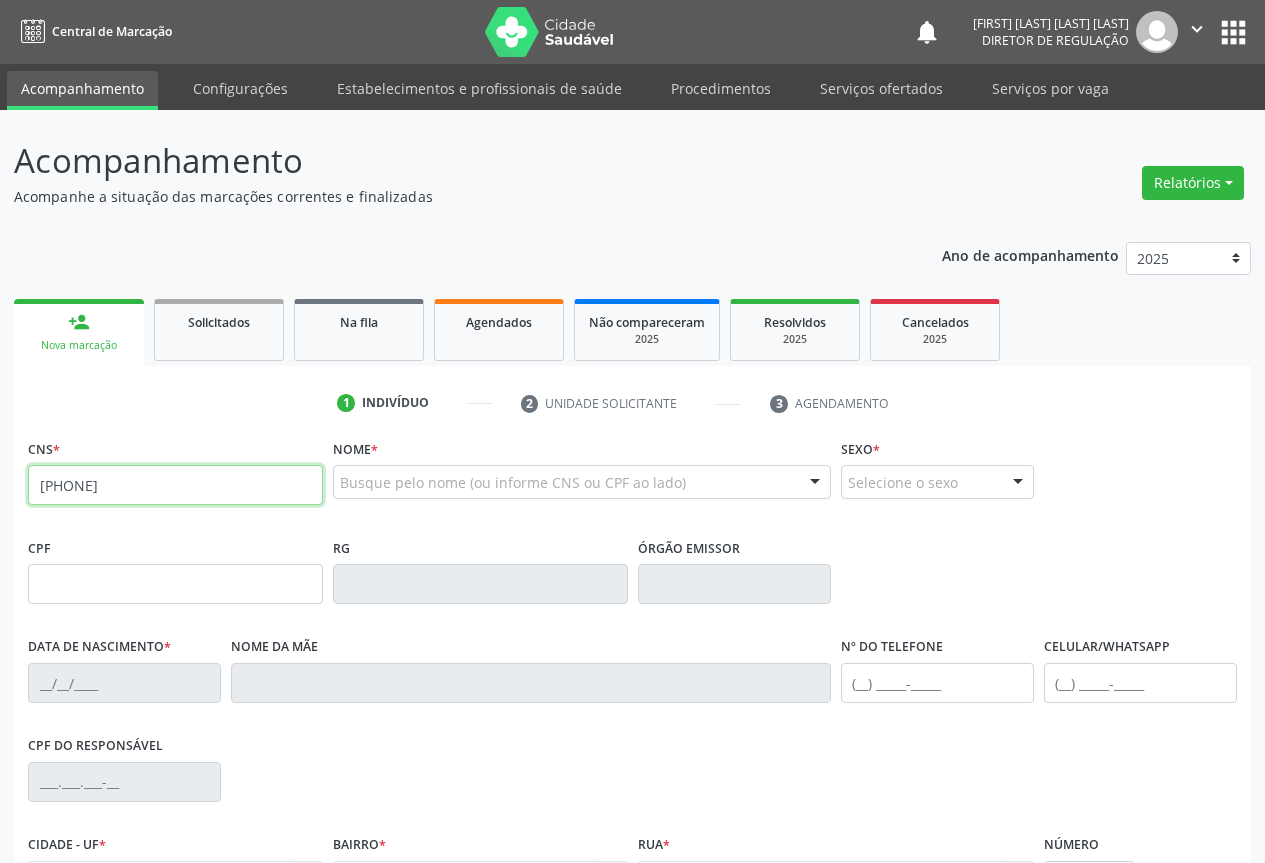 type on "[PHONE]" 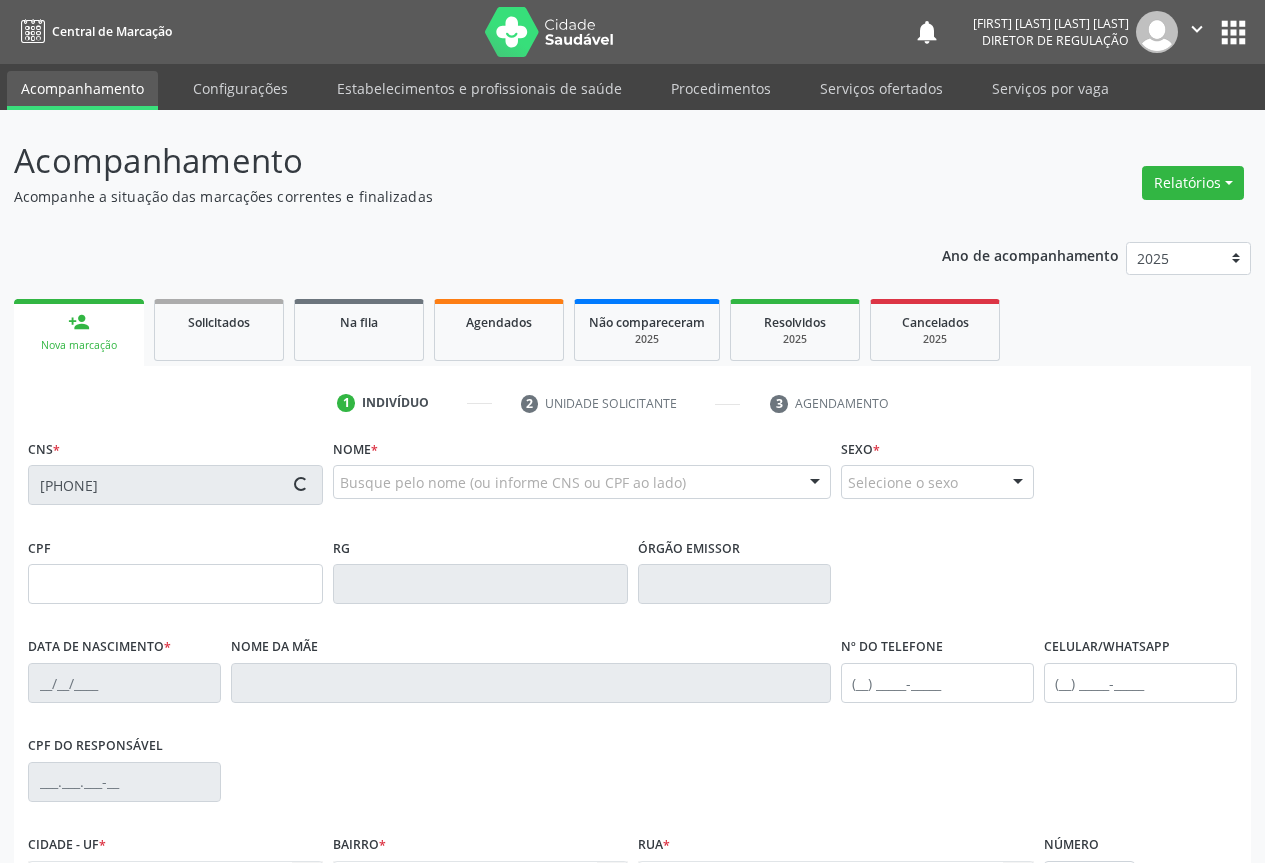 scroll, scrollTop: 221, scrollLeft: 0, axis: vertical 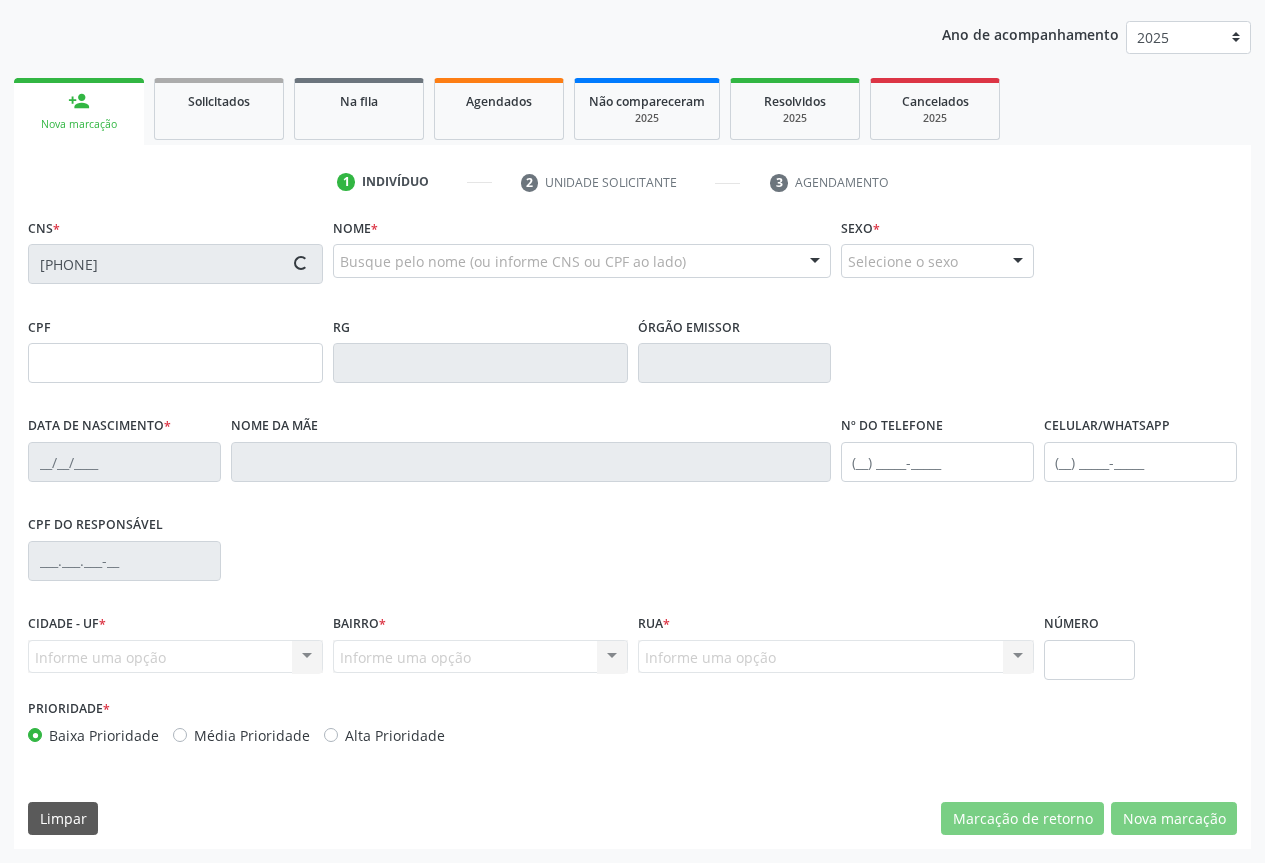 type on "[PHONE]" 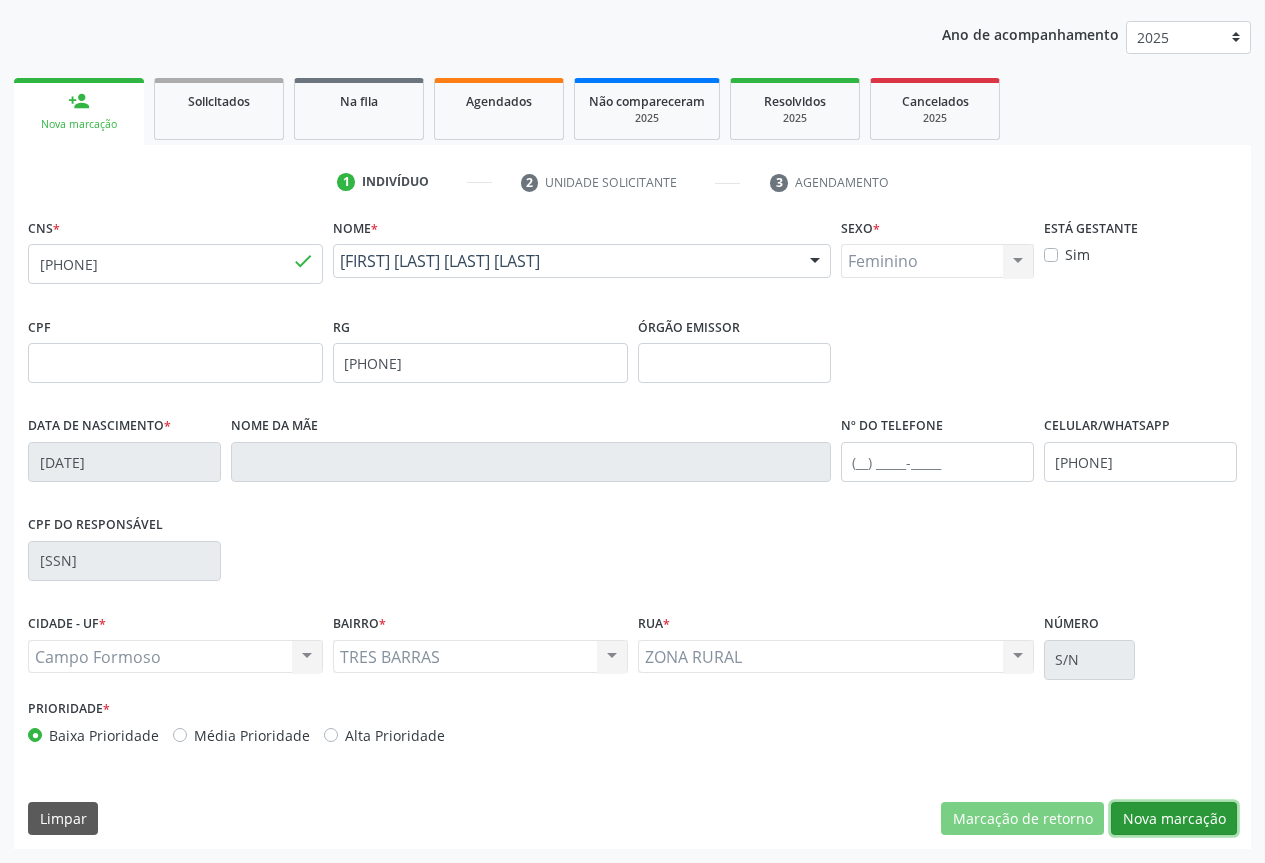drag, startPoint x: 1177, startPoint y: 815, endPoint x: 1111, endPoint y: 782, distance: 73.790245 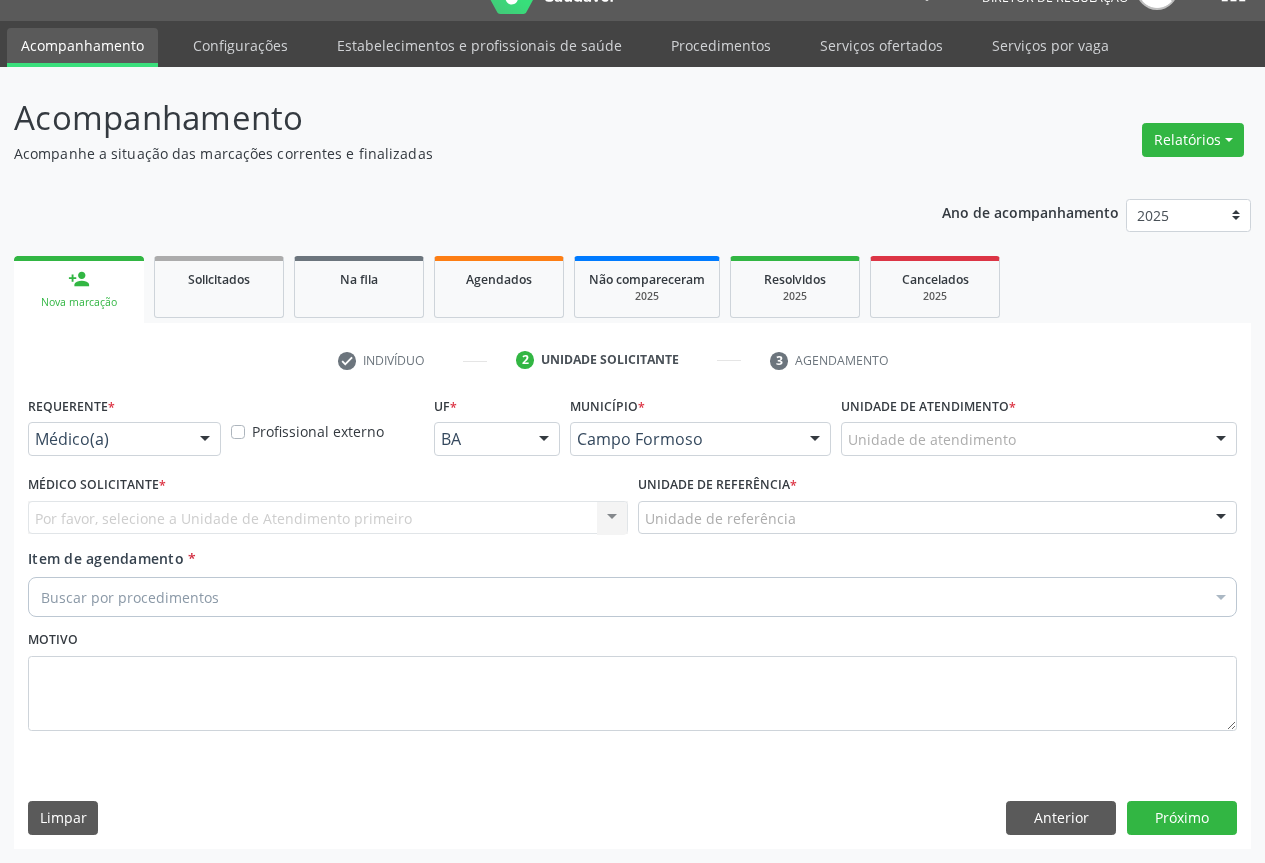 scroll, scrollTop: 43, scrollLeft: 0, axis: vertical 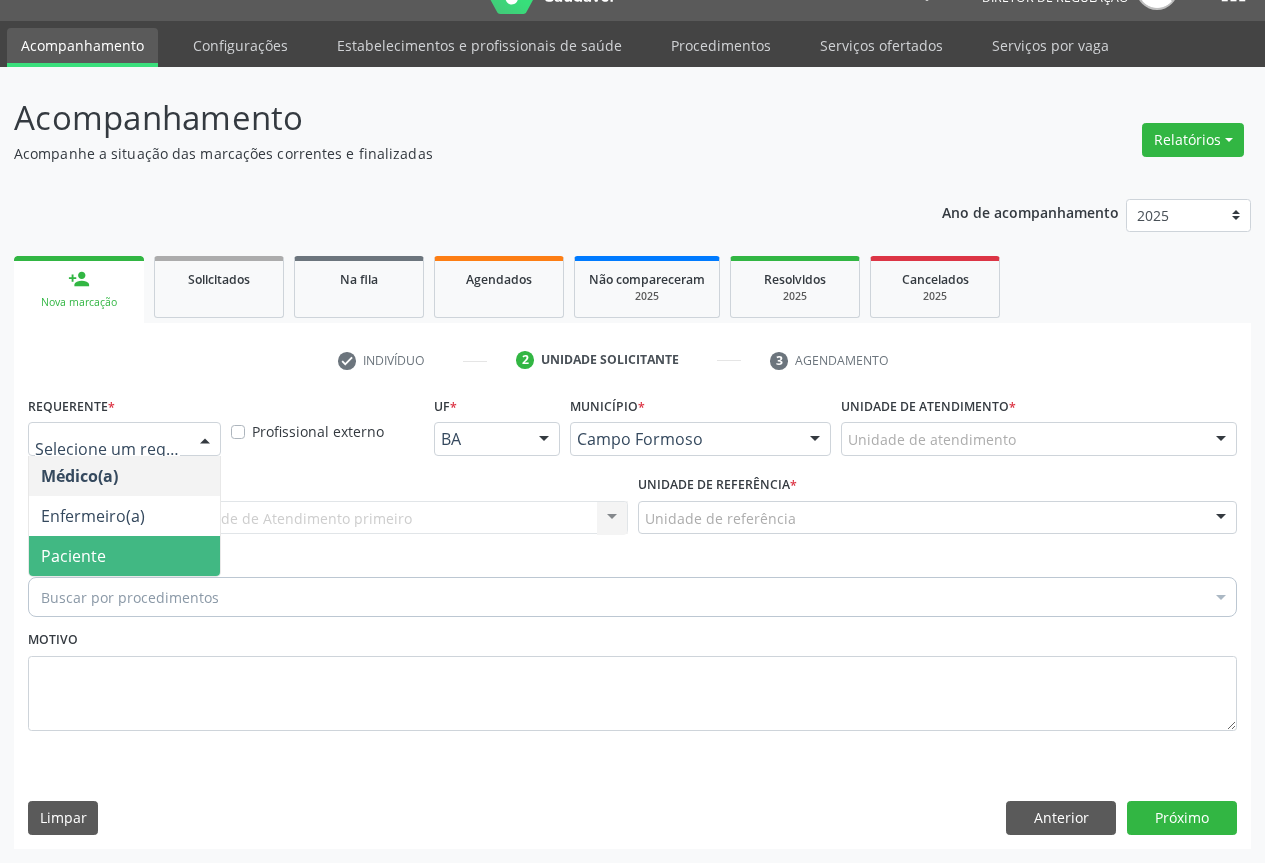 click on "Paciente" at bounding box center [124, 556] 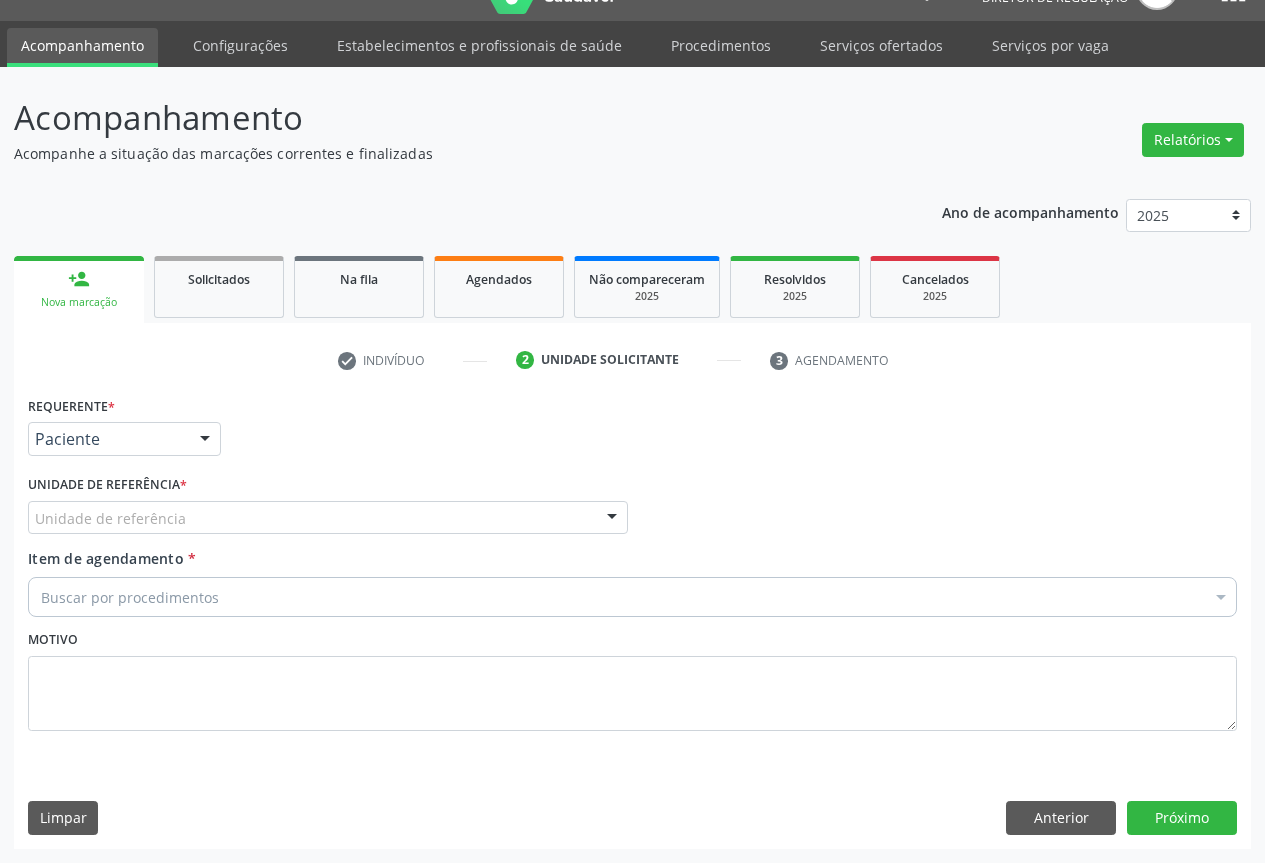 click on "Unidade de referência" at bounding box center (328, 518) 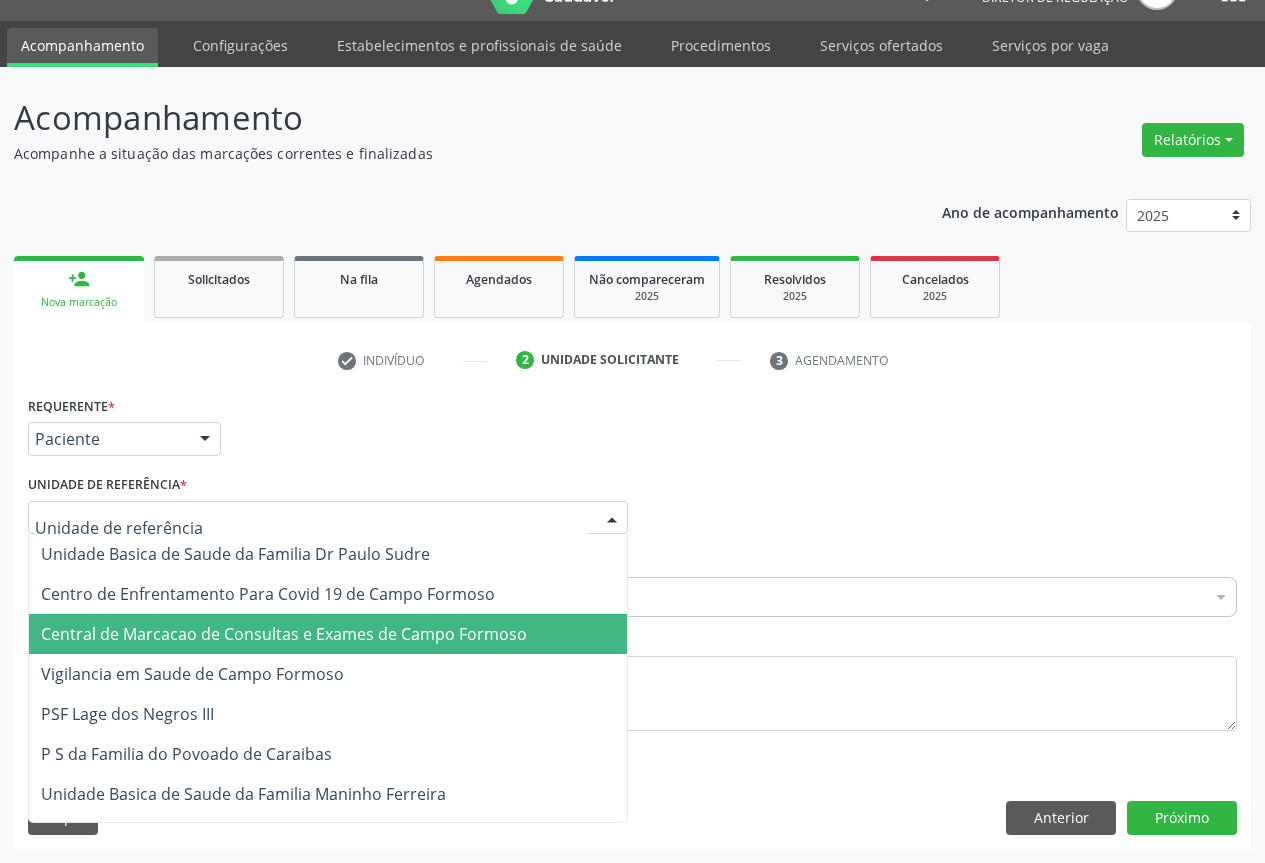 drag, startPoint x: 333, startPoint y: 607, endPoint x: 334, endPoint y: 643, distance: 36.013885 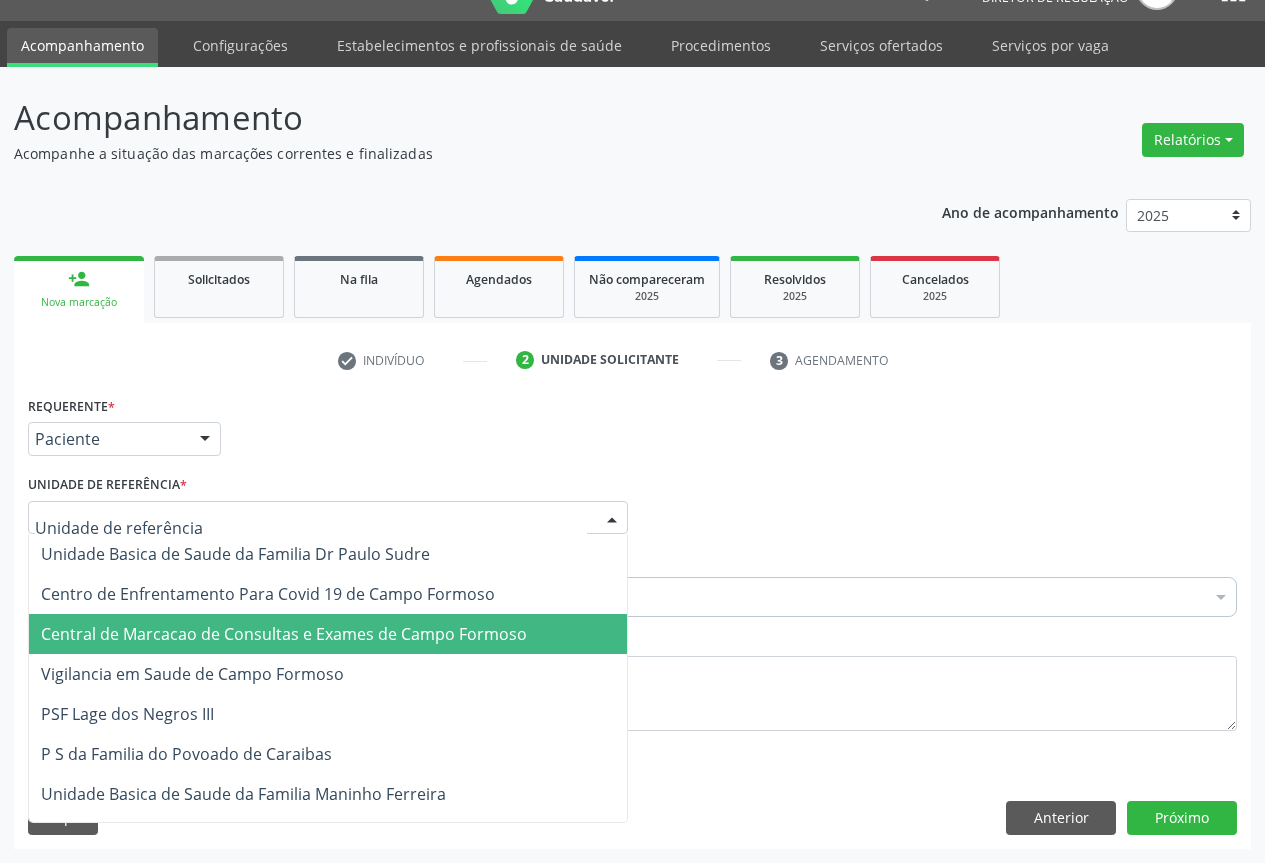 click on "Unidade Basica de Saude da Familia Dr Paulo Sudre   Centro de Enfrentamento Para Covid 19 de Campo Formoso   Central de Marcacao de Consultas e Exames de Campo Formoso   Vigilancia em Saude de Campo Formoso   PSF Lage dos Negros III   P S da Familia do Povoado de Caraibas   Unidade Basica de Saude da Familia Maninho Ferreira   P S de Curral da Ponta Psf Oseas Manoel da Silva   Farmacia Basica   Unidade Basica de Saude da Familia de Brejao da Caatinga   P S da Familia do Povoado de Pocos   P S da Familia do Povoado de Tiquara   P S da Familia do Povoado de Sao Tome   P S de Lages dos Negros   P S da Familia do Povoado de Tuiutiba   P S de Curral Velho   Centro de Saude Mutirao   Caps Centro de Atencao Psicossocial   Unidade Odontologica Movel   Unidade Basica de Saude da Familia Limoeiro   Unidade Basica de Saude da Familia Izabel Godinho de Freitas   Unidade Basica de Saude da Familia de Olho Dagua das Pombas   Samu 192 Campo Formoso   NASF Campo Formoso     P S da Familia do Povoado de Pocos II" at bounding box center (328, 1314) 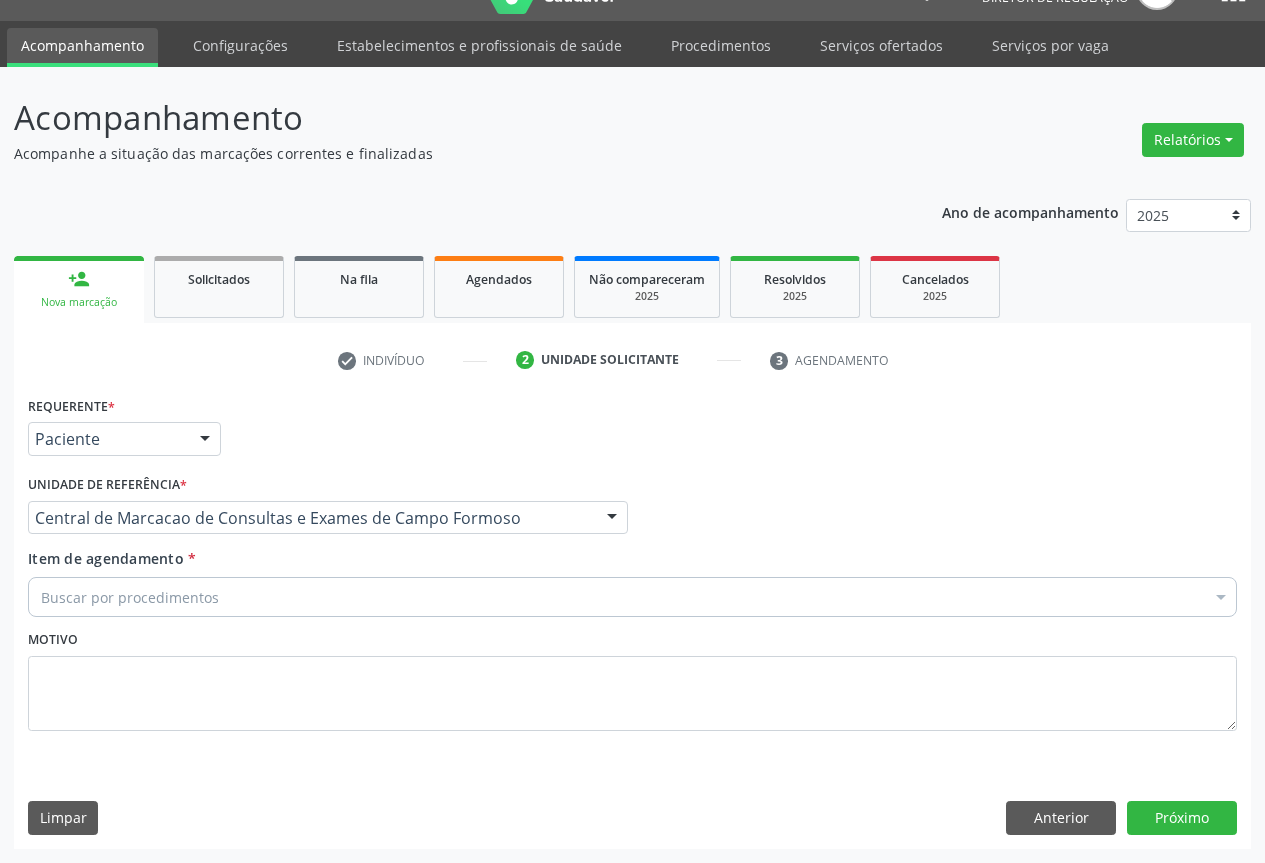 click on "Buscar por procedimentos" at bounding box center [632, 597] 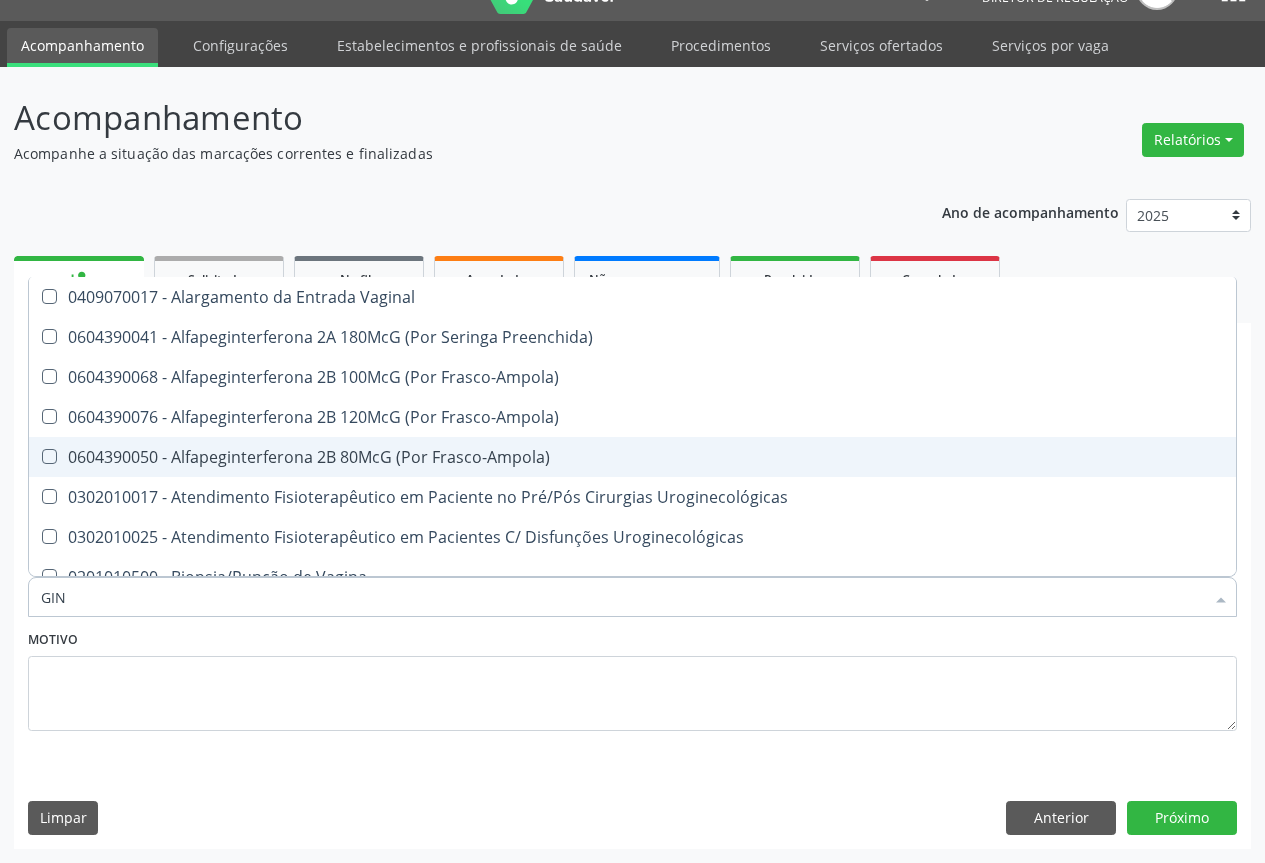 type on "GINE" 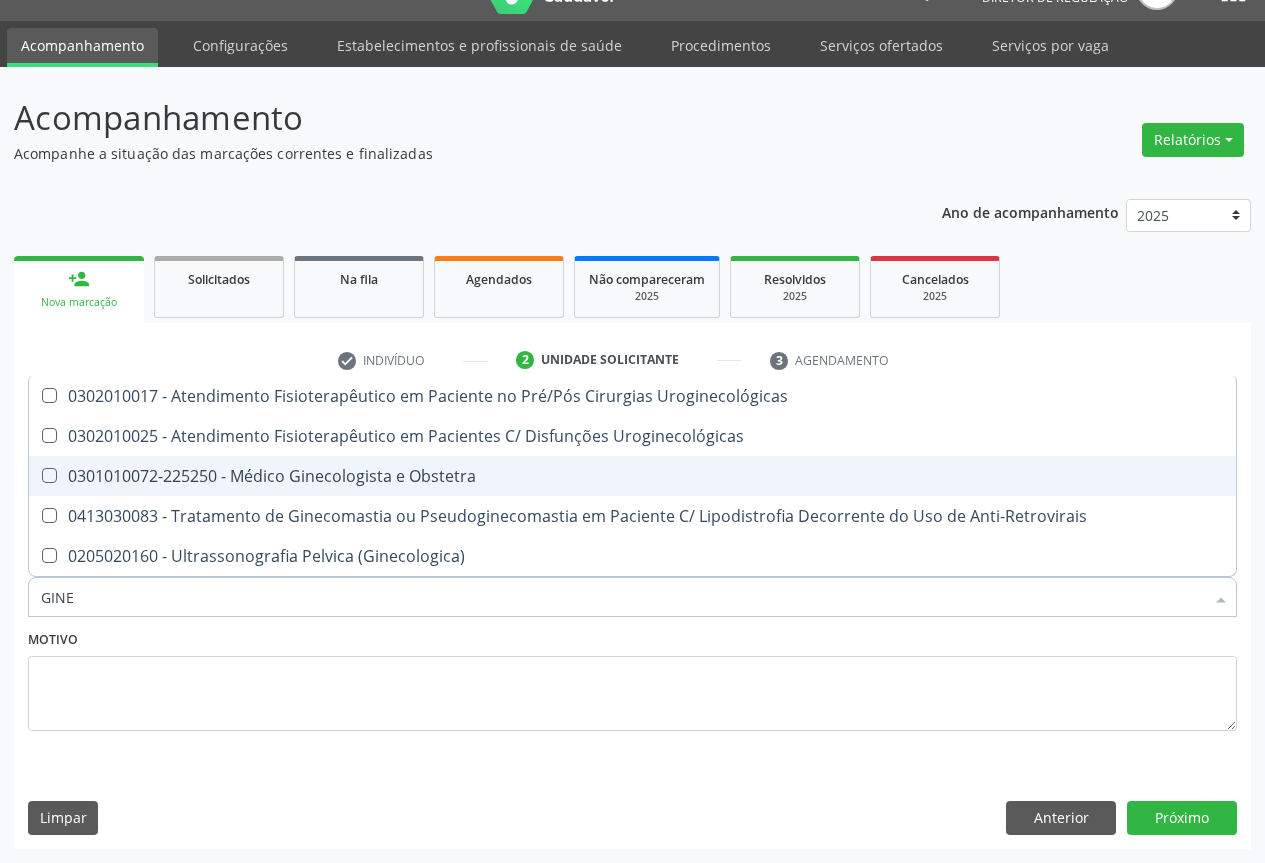 click on "0301010072-225250 - Médico Ginecologista e Obstetra" at bounding box center [632, 476] 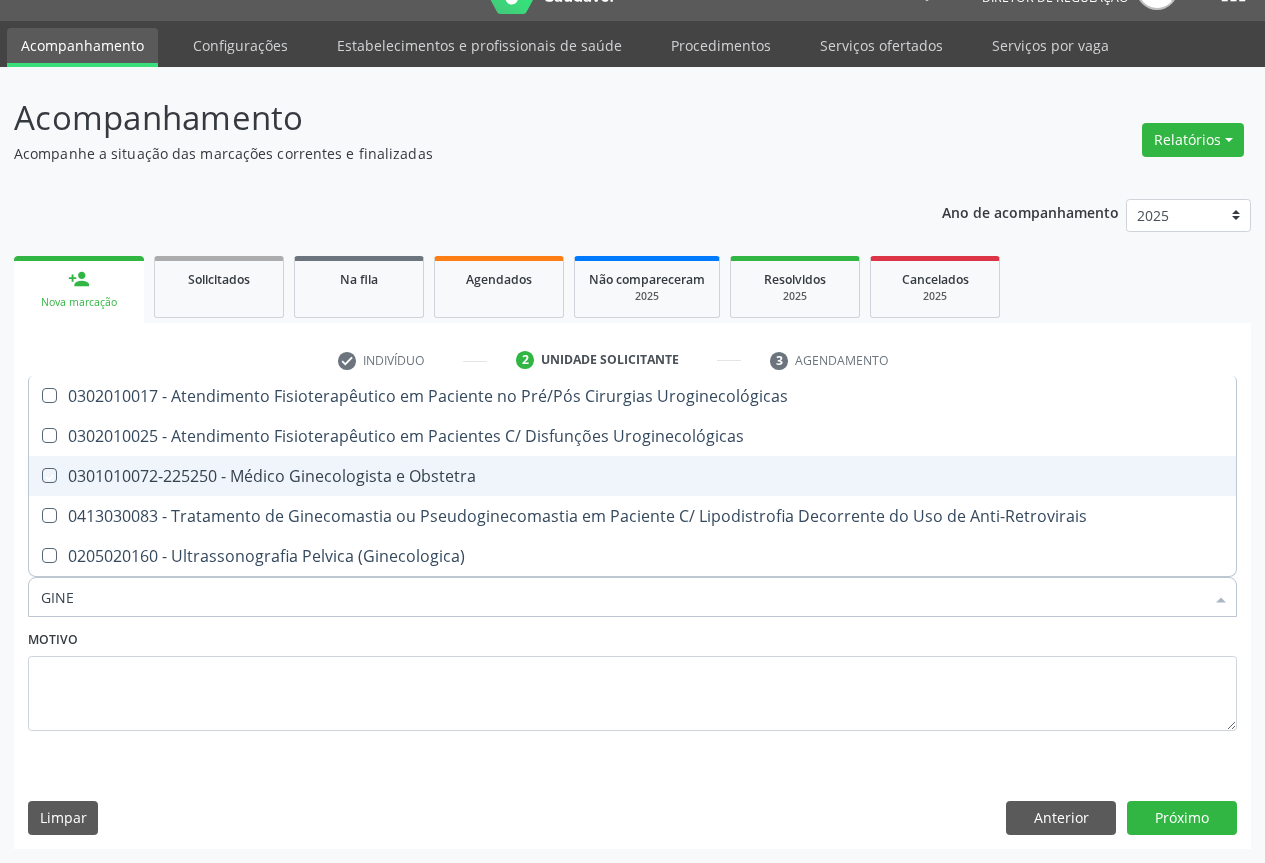 checkbox on "true" 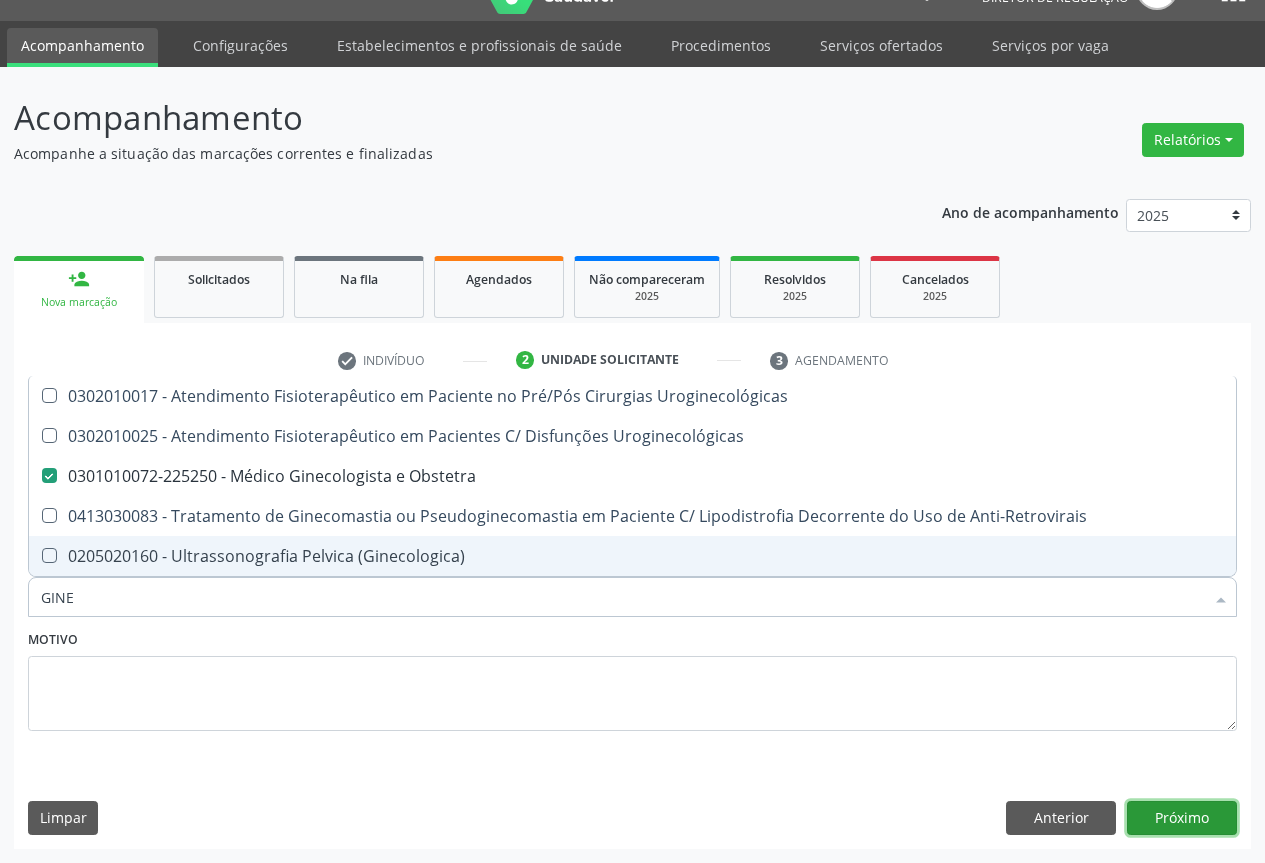 click on "Próximo" at bounding box center (1182, 818) 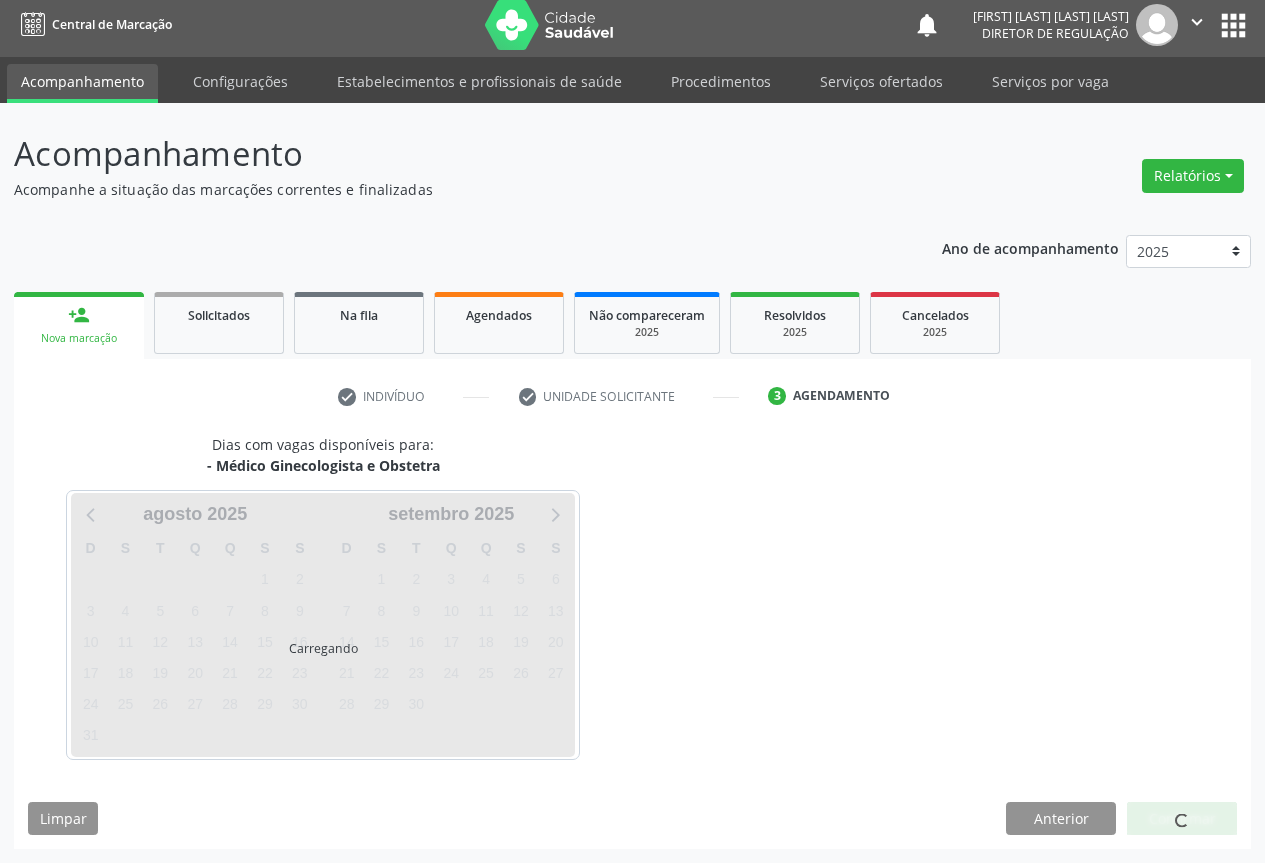 scroll, scrollTop: 7, scrollLeft: 0, axis: vertical 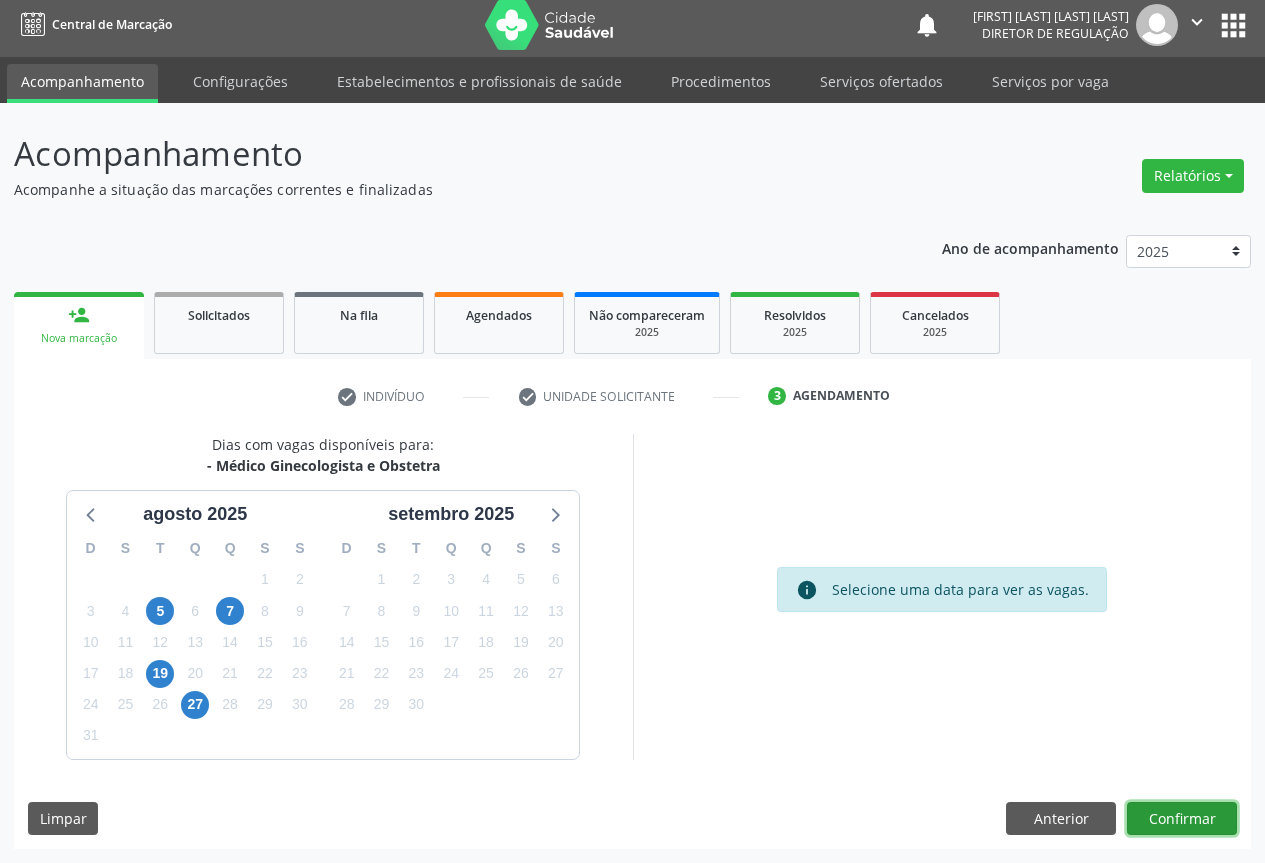 click on "Confirmar" at bounding box center (1182, 819) 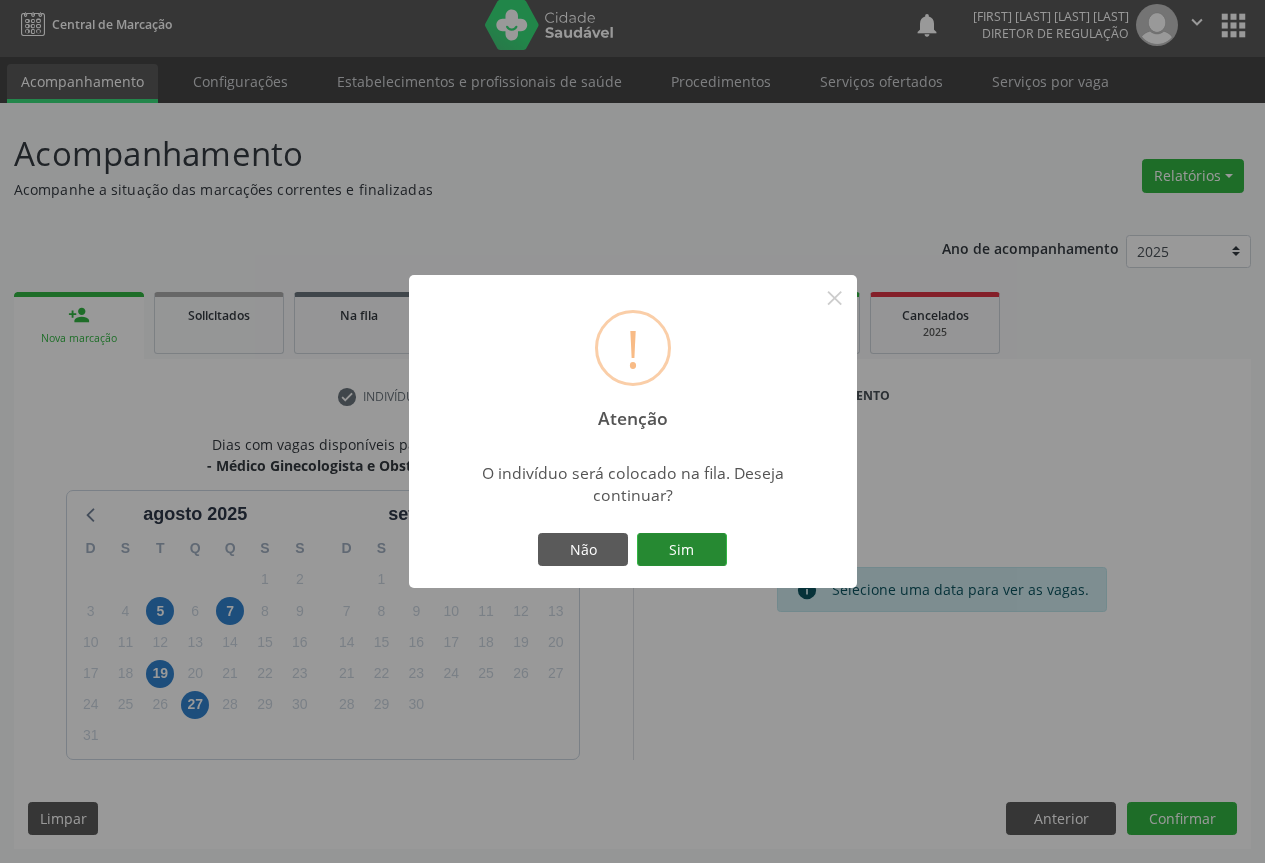 click on "Sim" at bounding box center (682, 550) 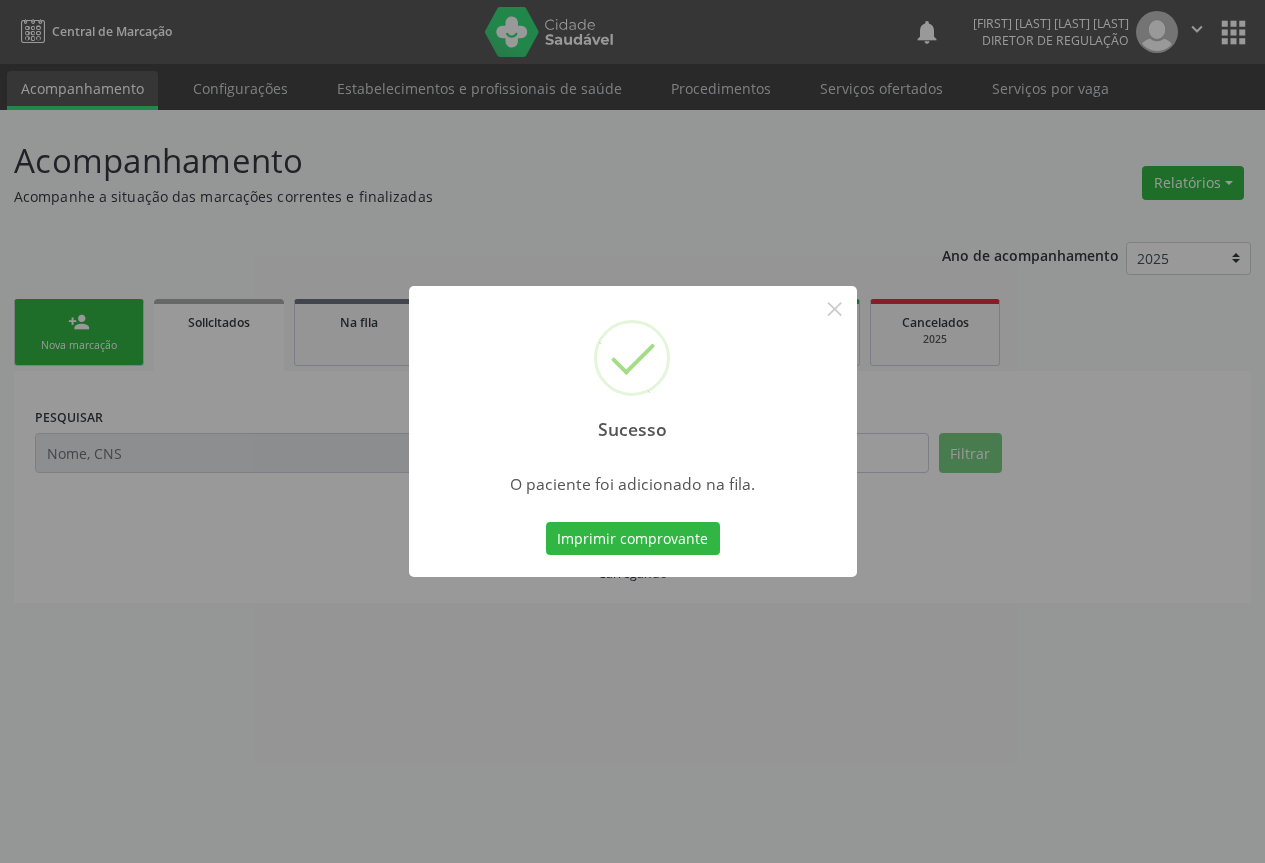 scroll, scrollTop: 0, scrollLeft: 0, axis: both 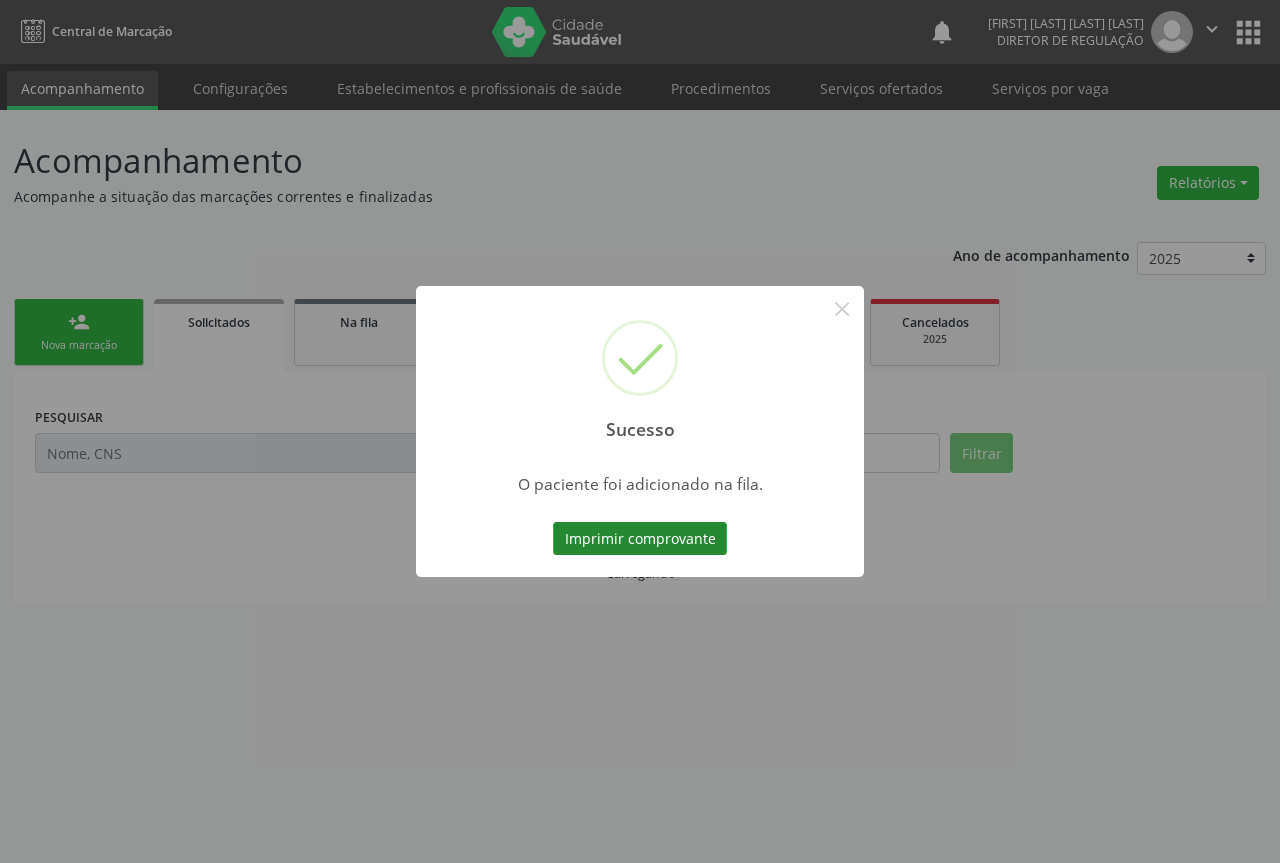 click on "Imprimir comprovante" at bounding box center [640, 539] 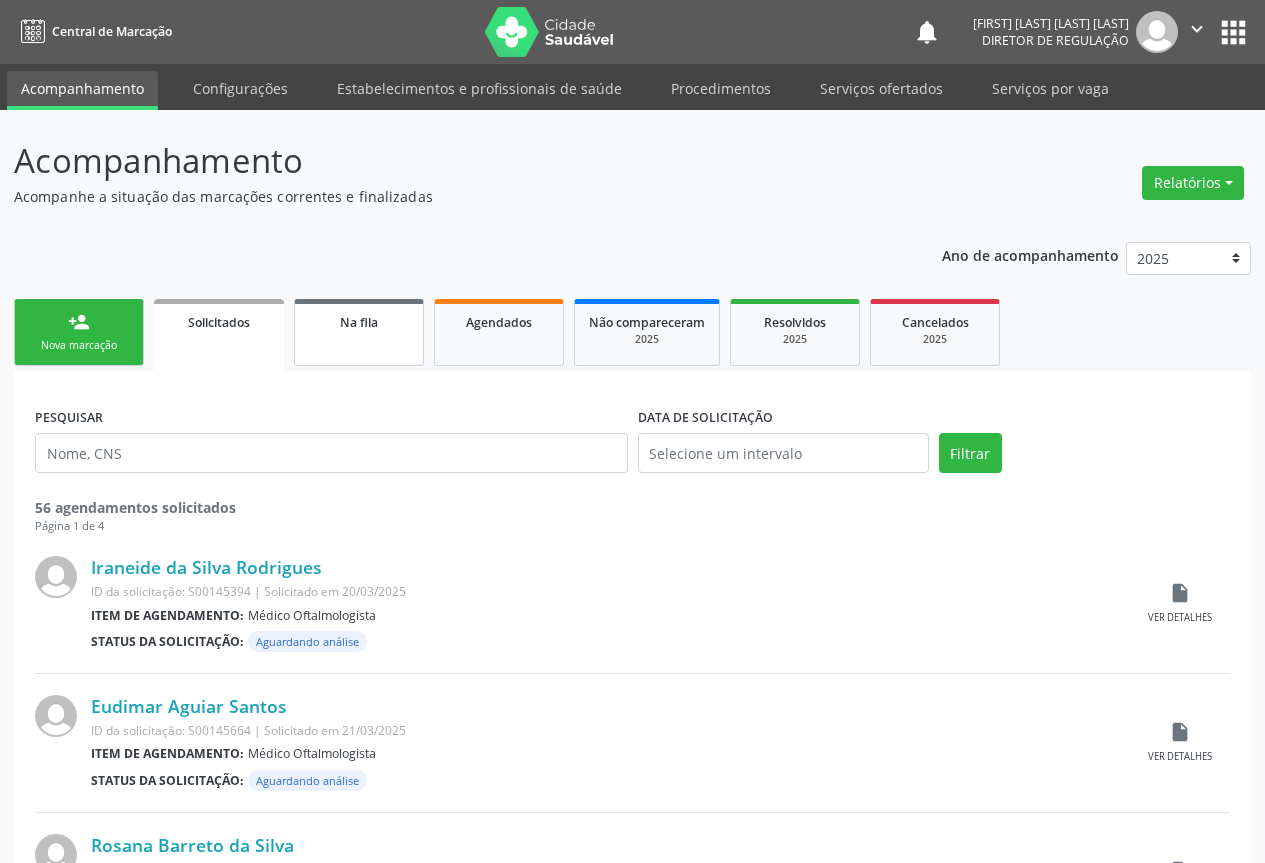 click on "Agendados" at bounding box center (499, 332) 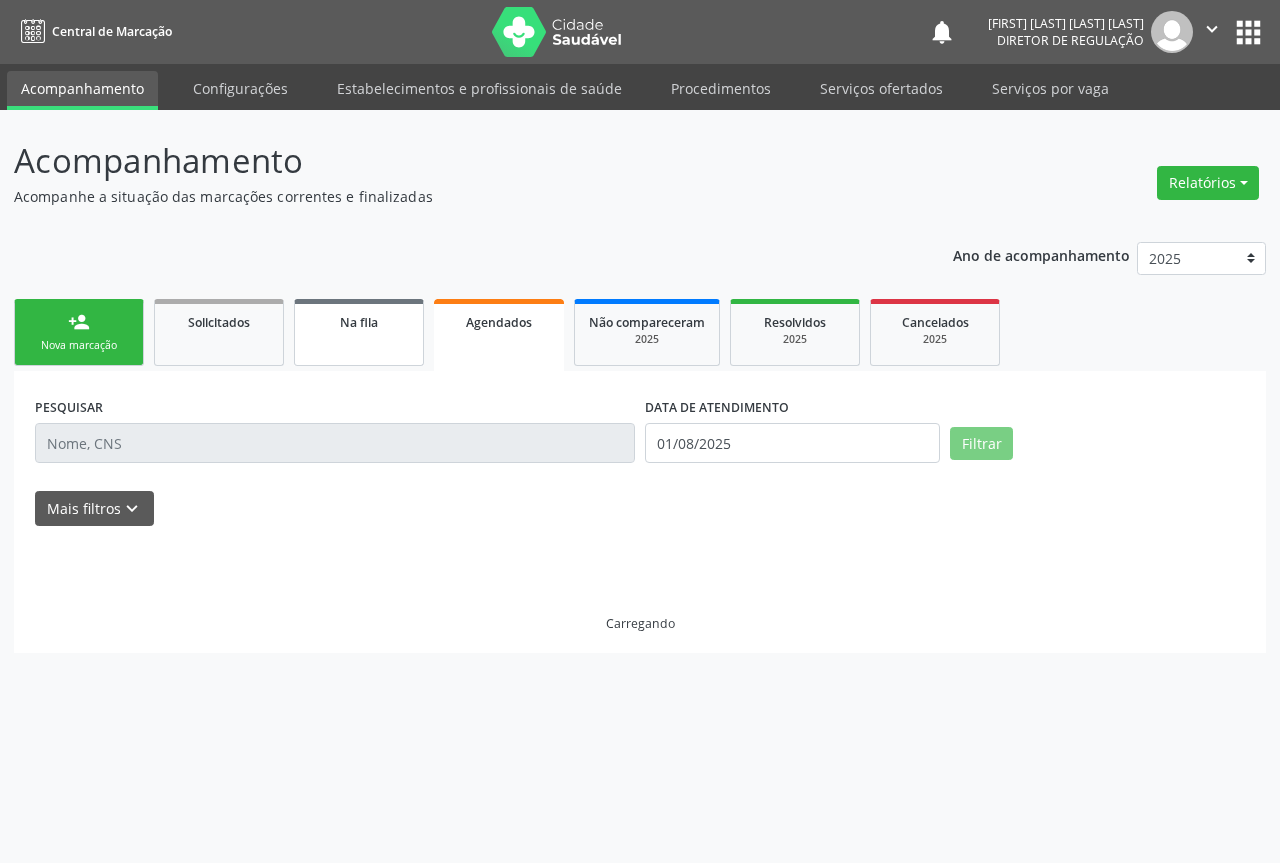 click on "Na fila" at bounding box center [359, 332] 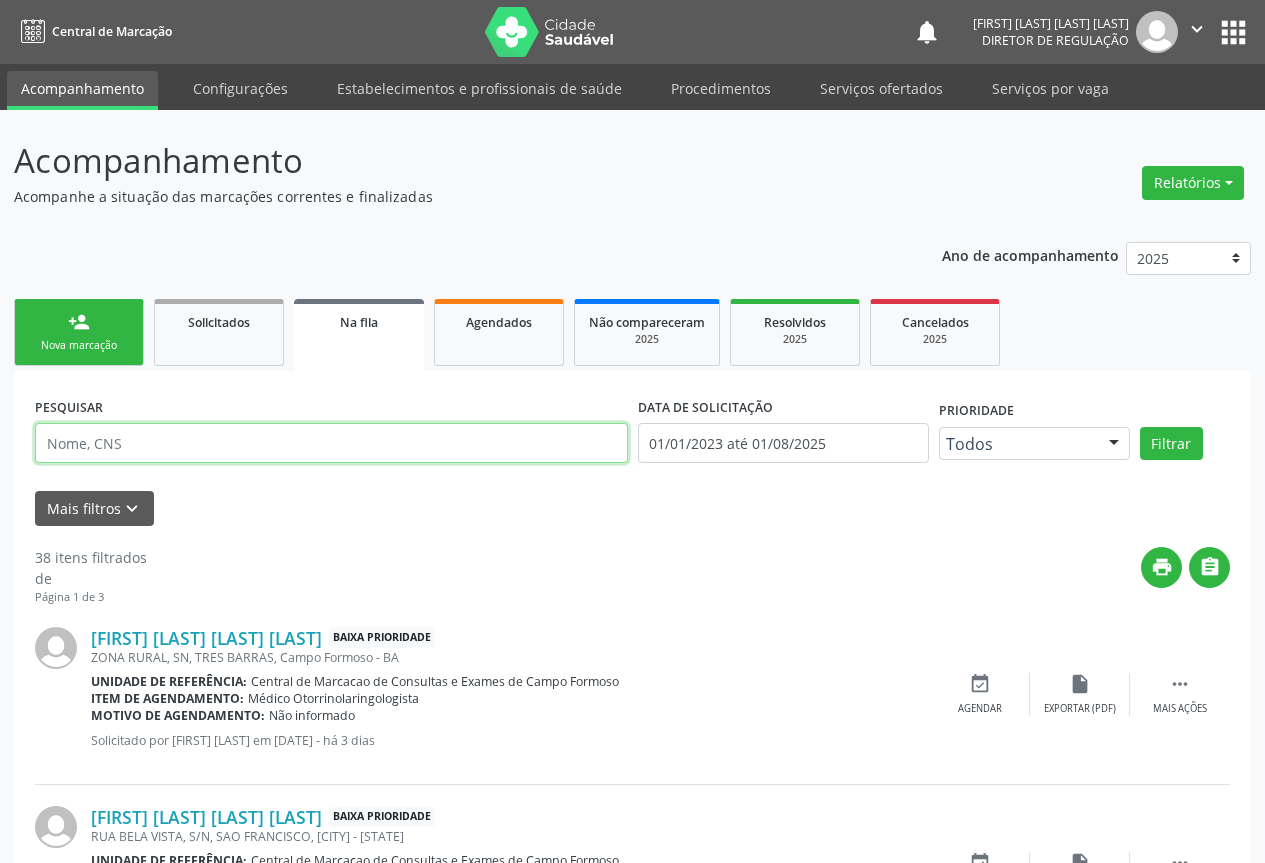 click at bounding box center (331, 443) 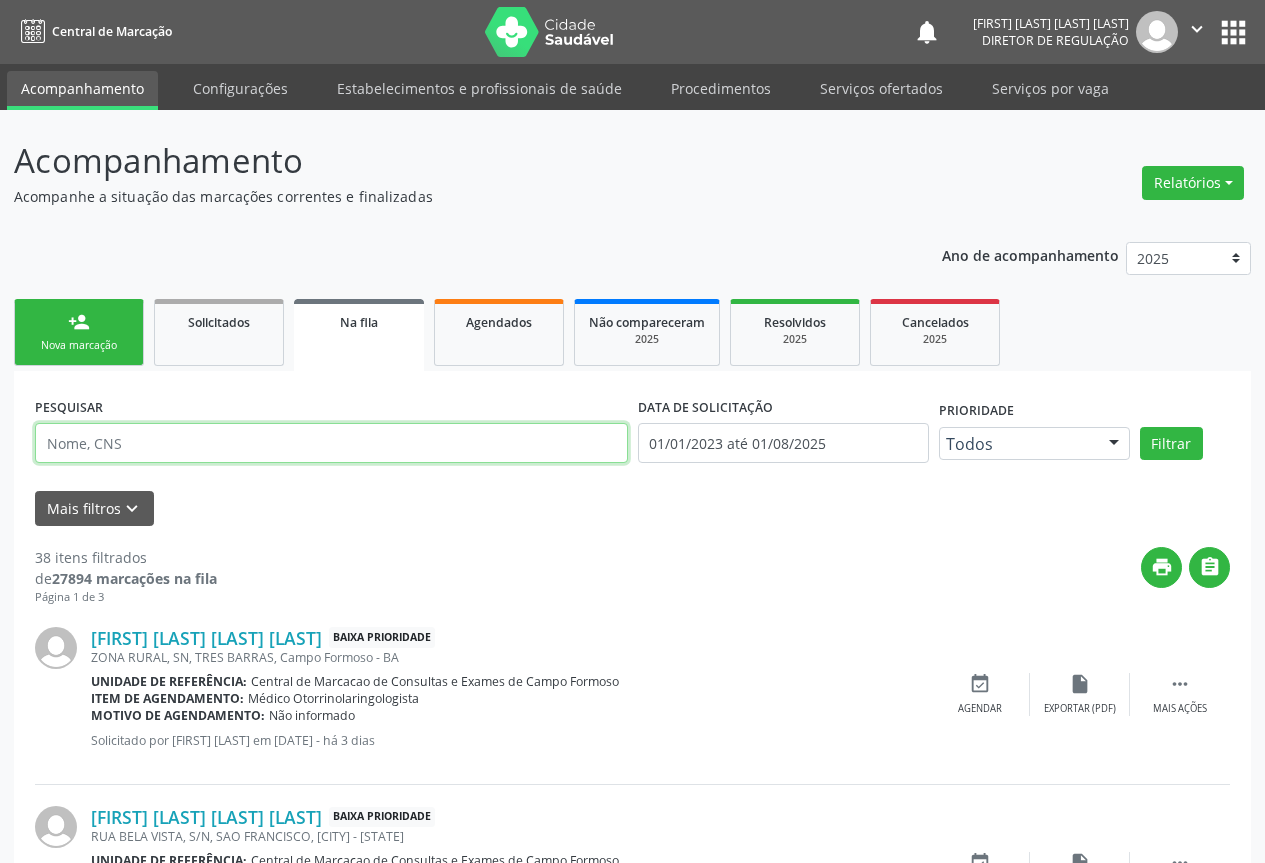 paste on "[PHONE]" 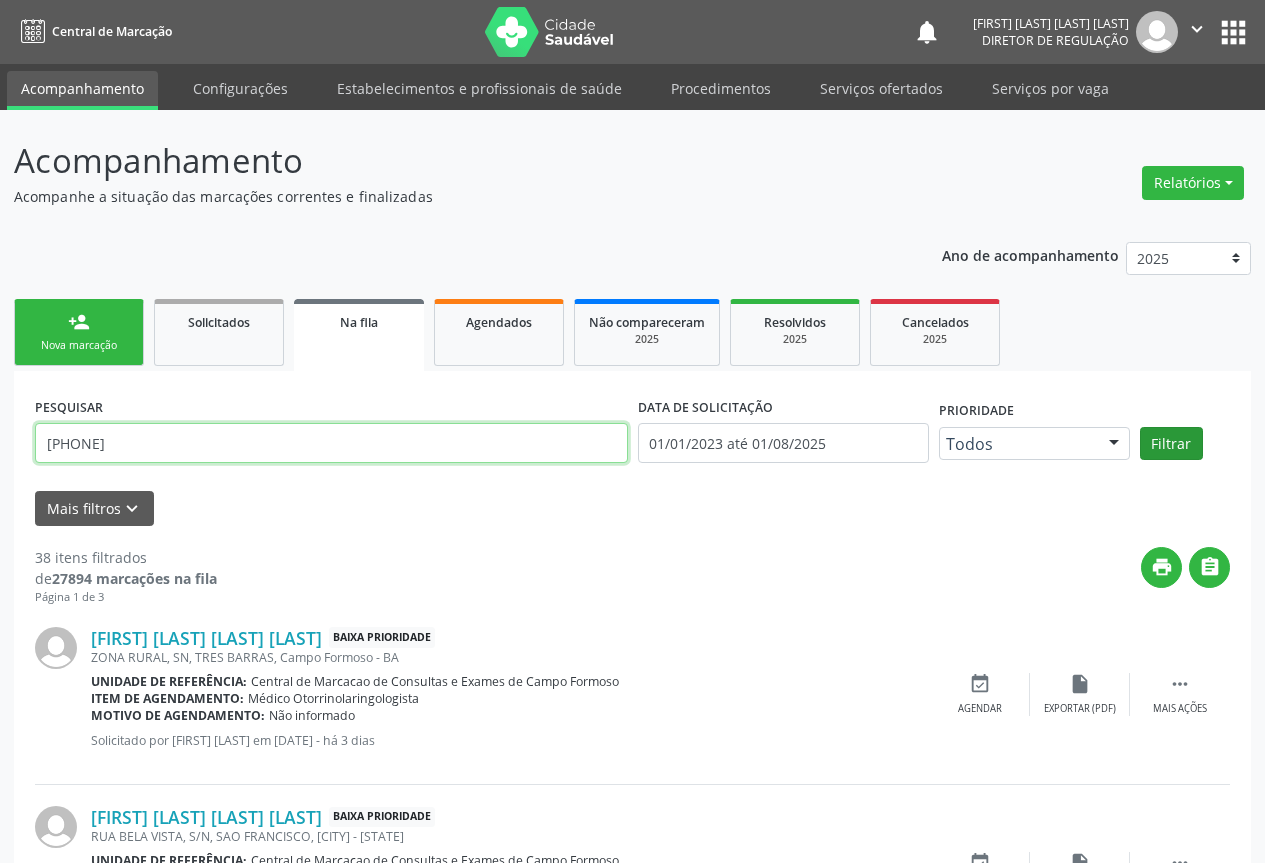 type on "[PHONE]" 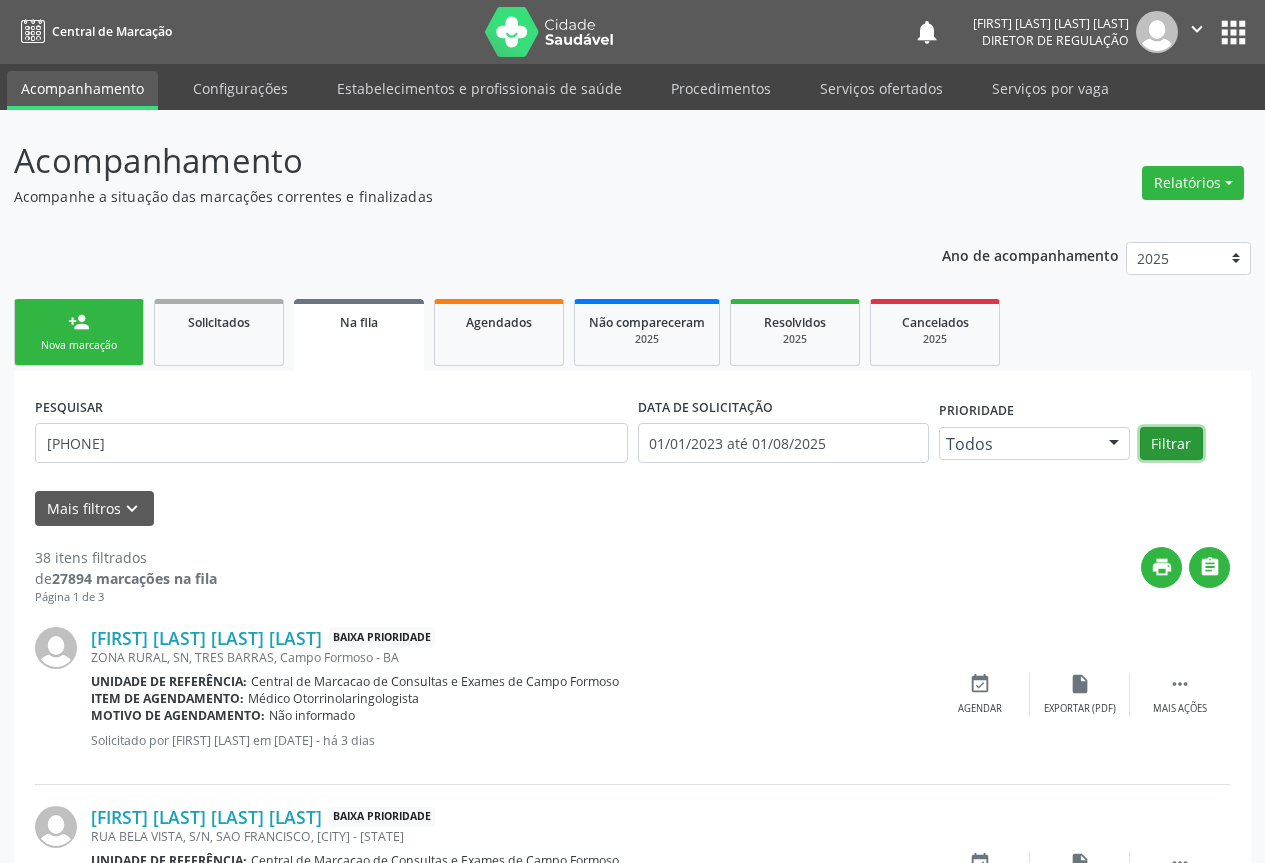click on "Filtrar" at bounding box center (1171, 444) 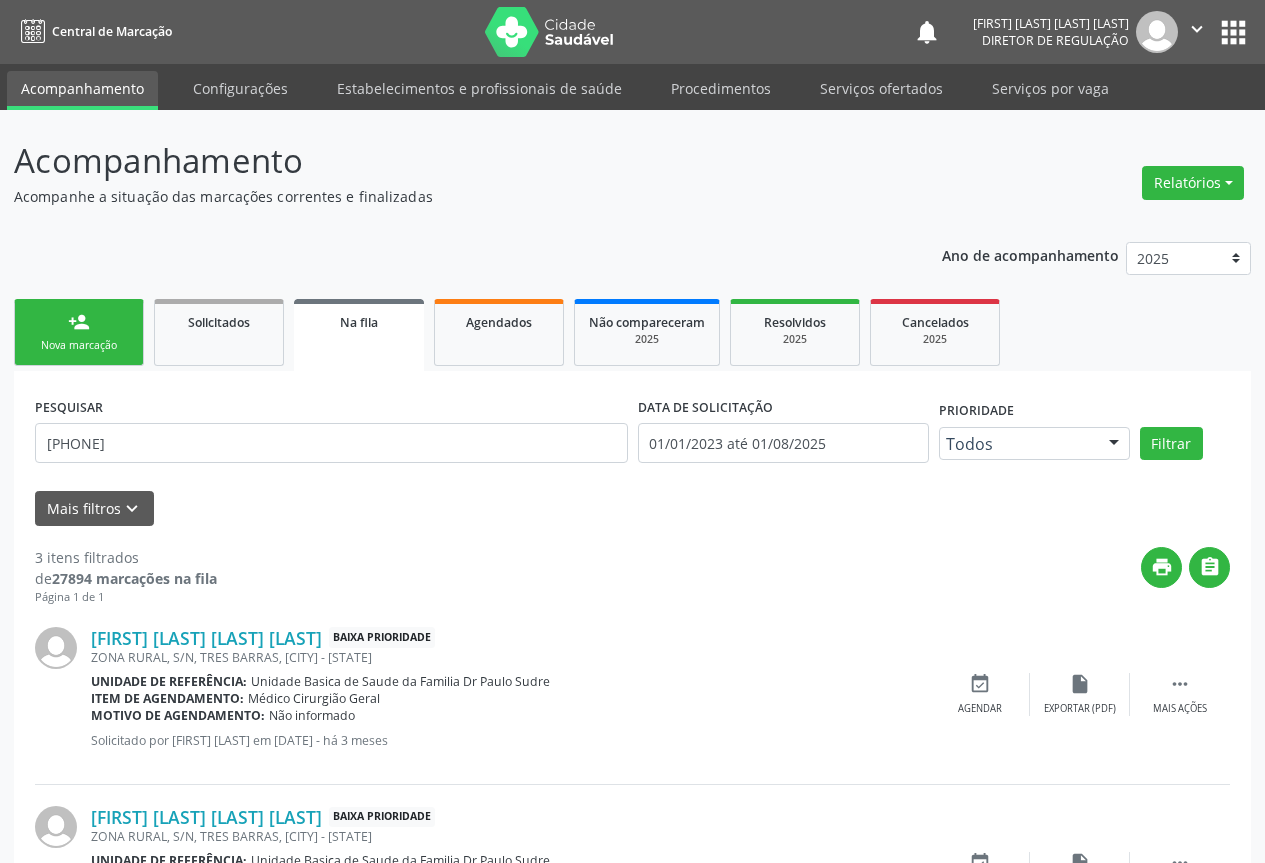 scroll, scrollTop: 314, scrollLeft: 0, axis: vertical 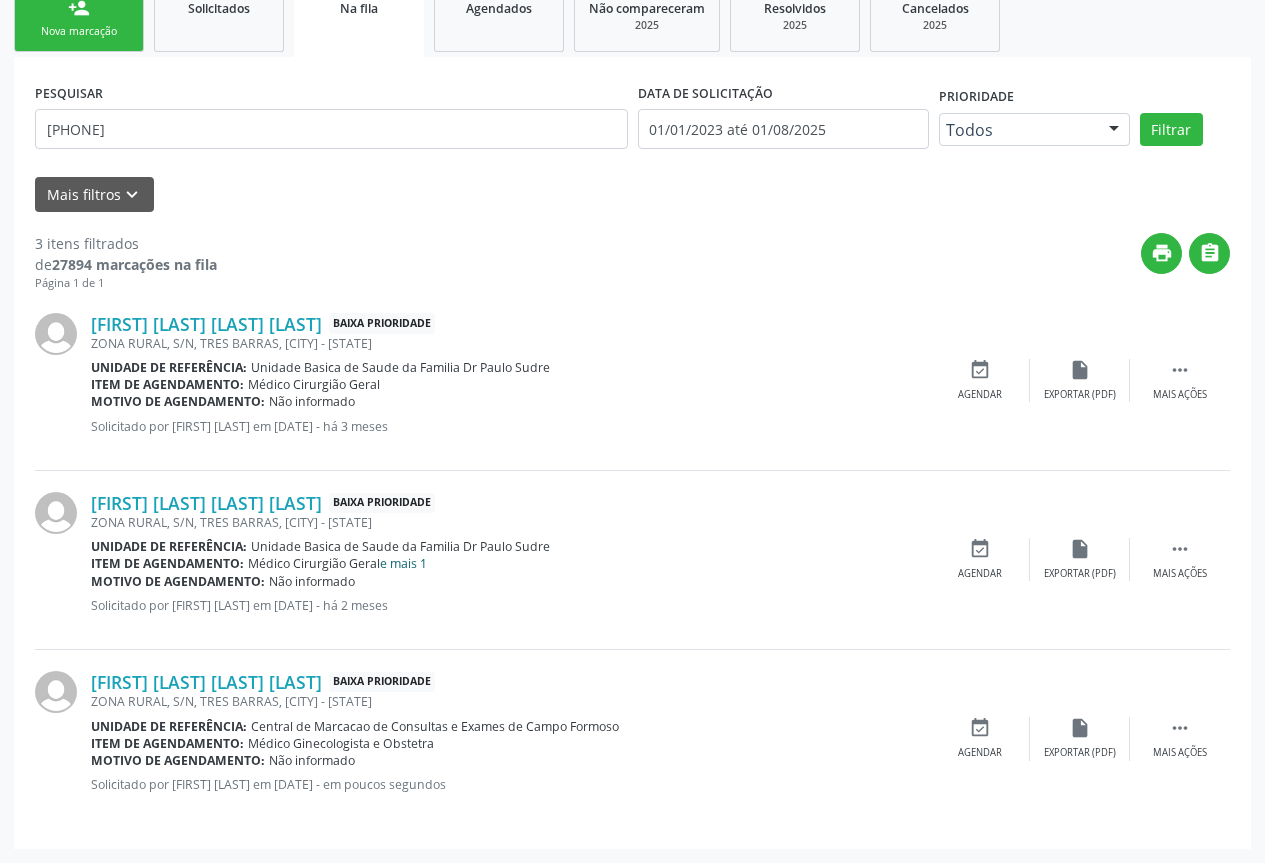click on "e mais 1" at bounding box center (403, 563) 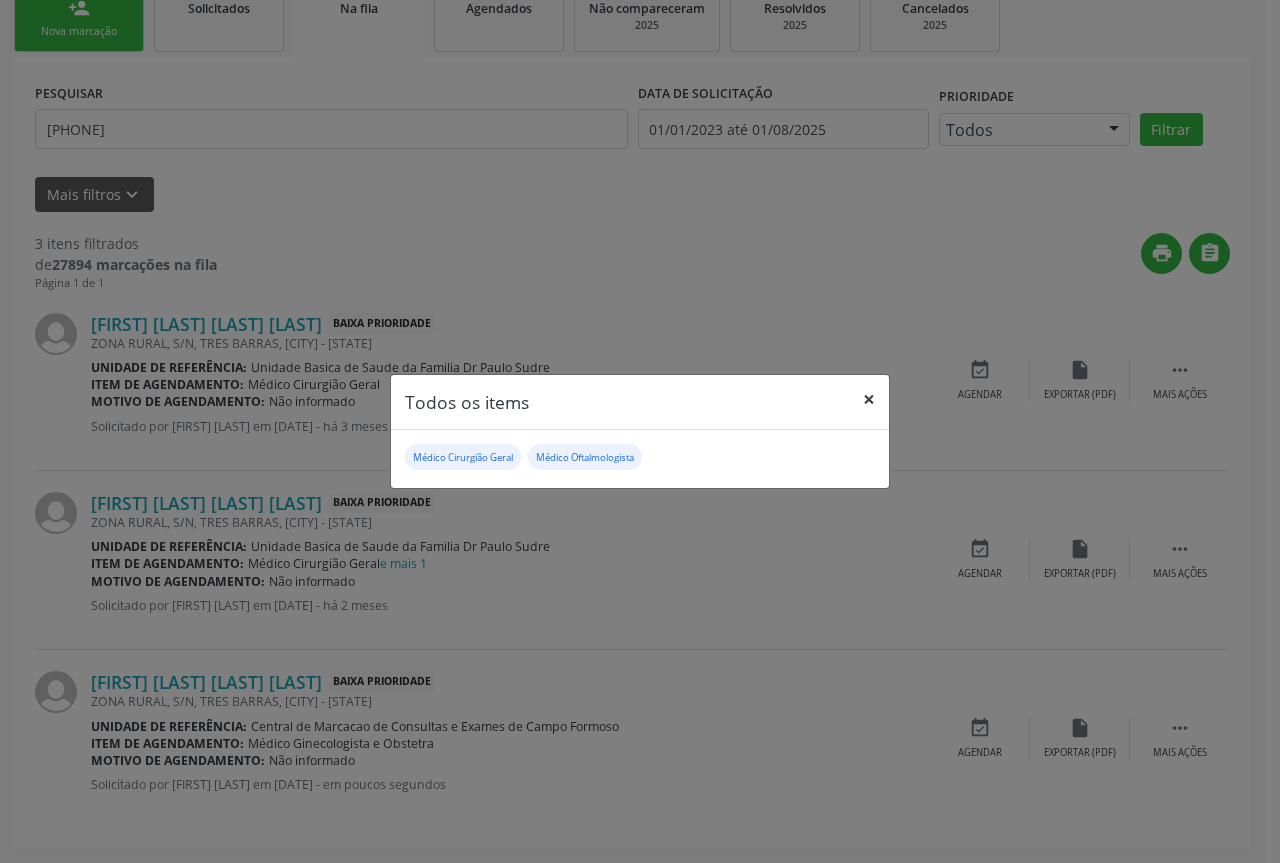 click on "×" at bounding box center (869, 399) 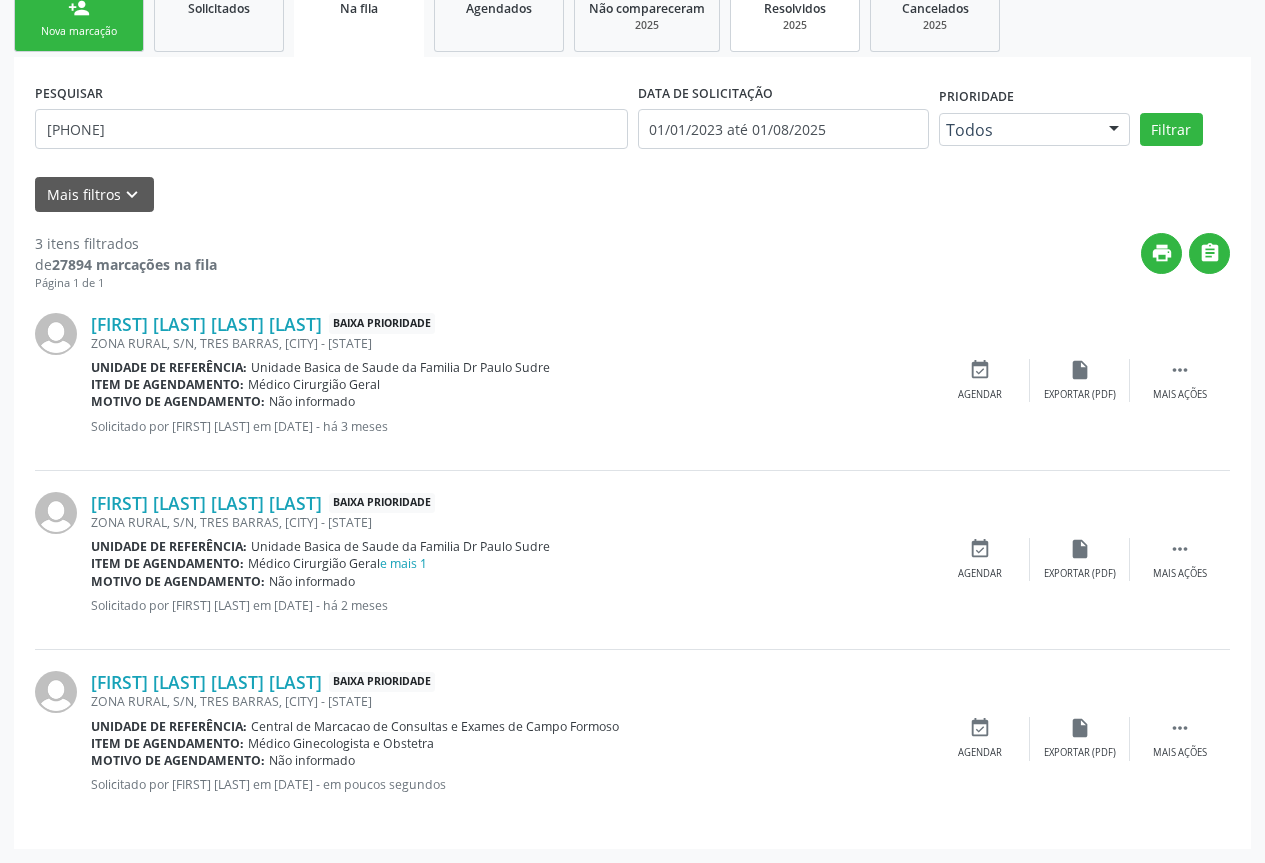 scroll, scrollTop: 0, scrollLeft: 0, axis: both 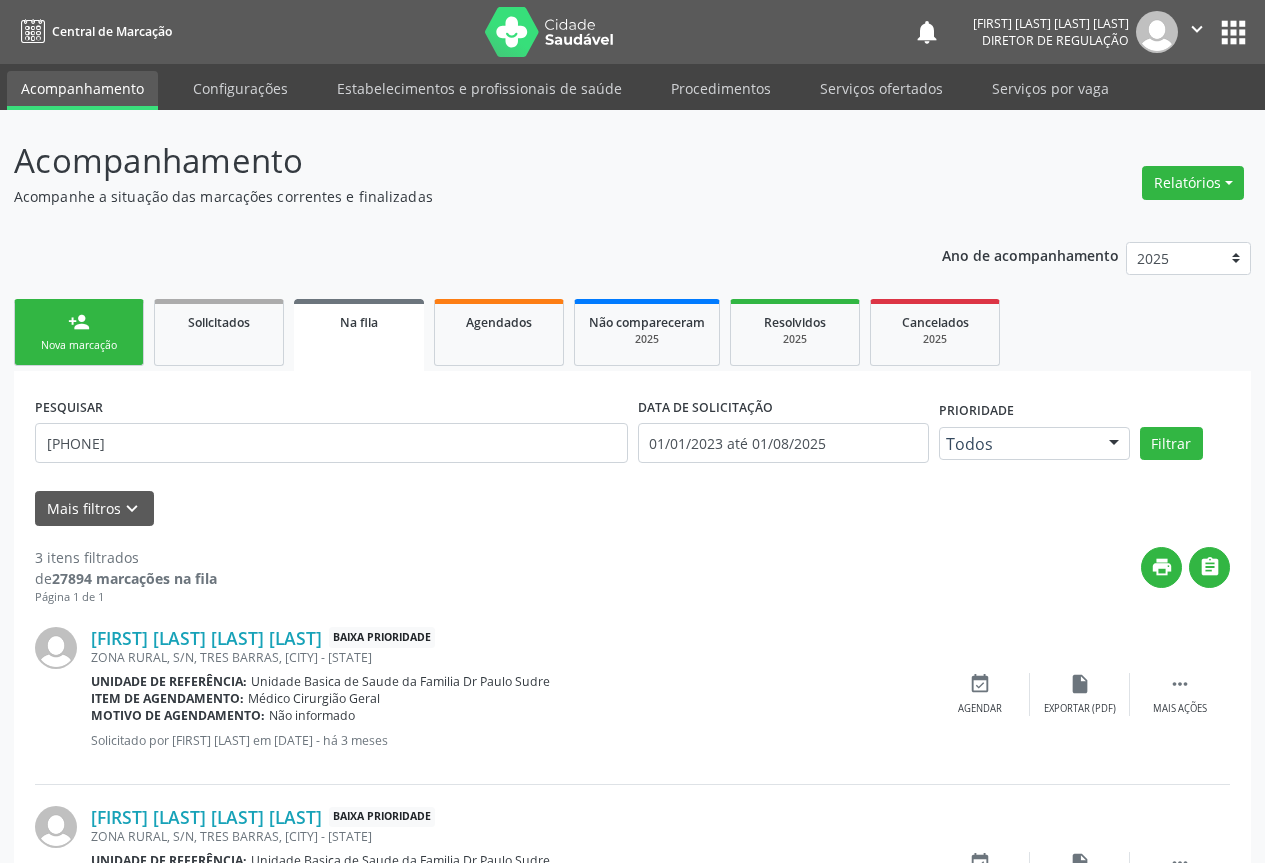 click on "" at bounding box center (1197, 29) 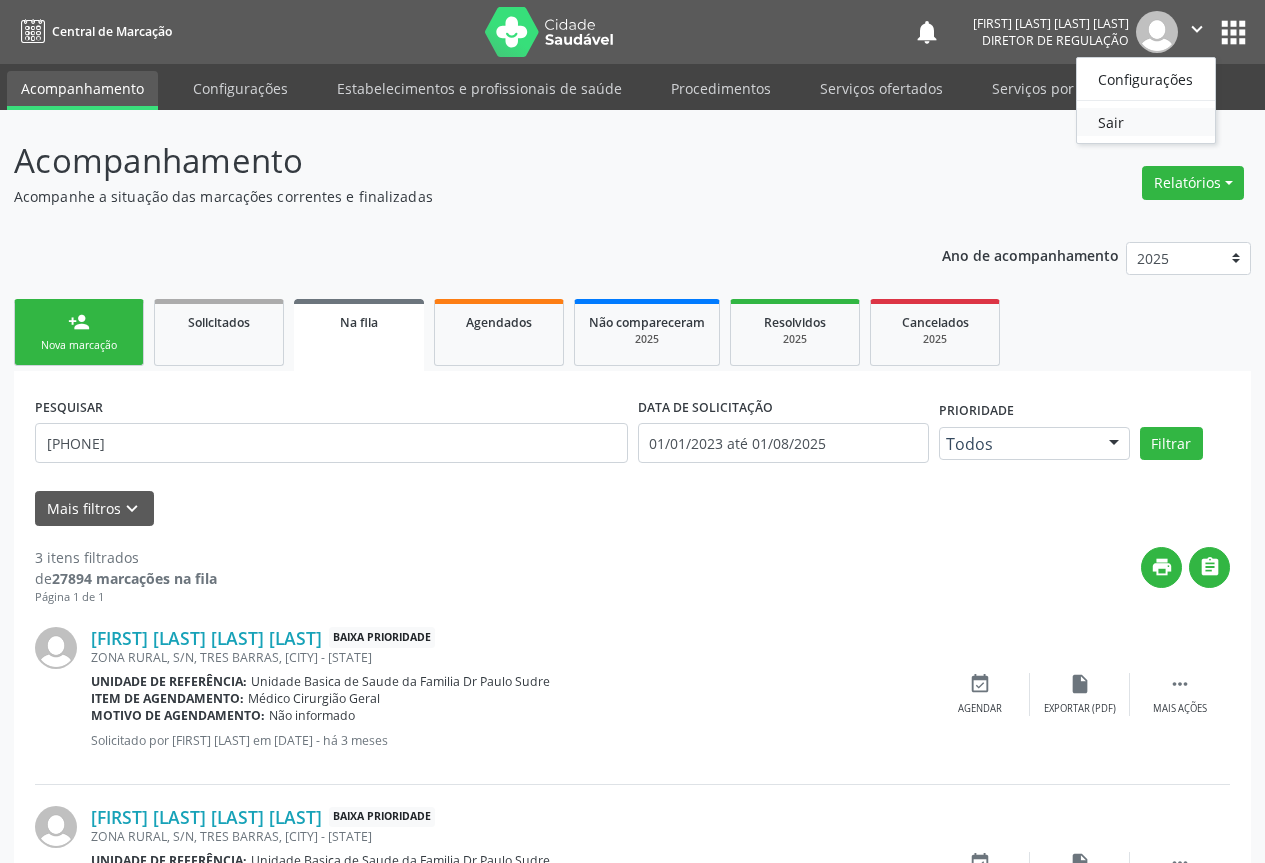 click on "Sair" at bounding box center (1146, 122) 